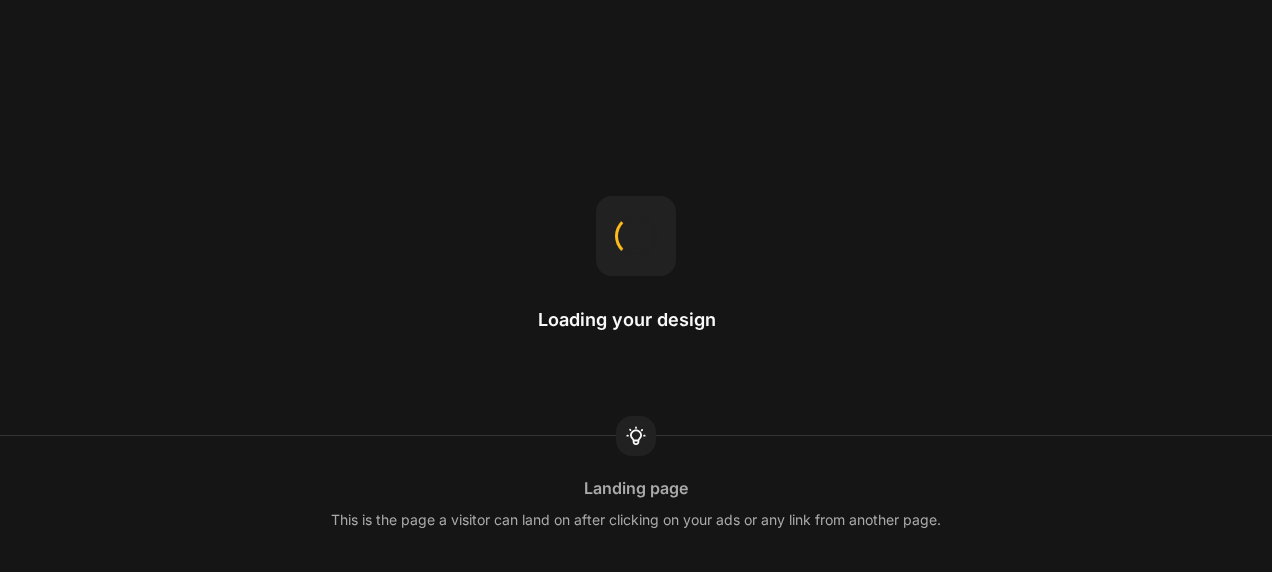 scroll, scrollTop: 0, scrollLeft: 0, axis: both 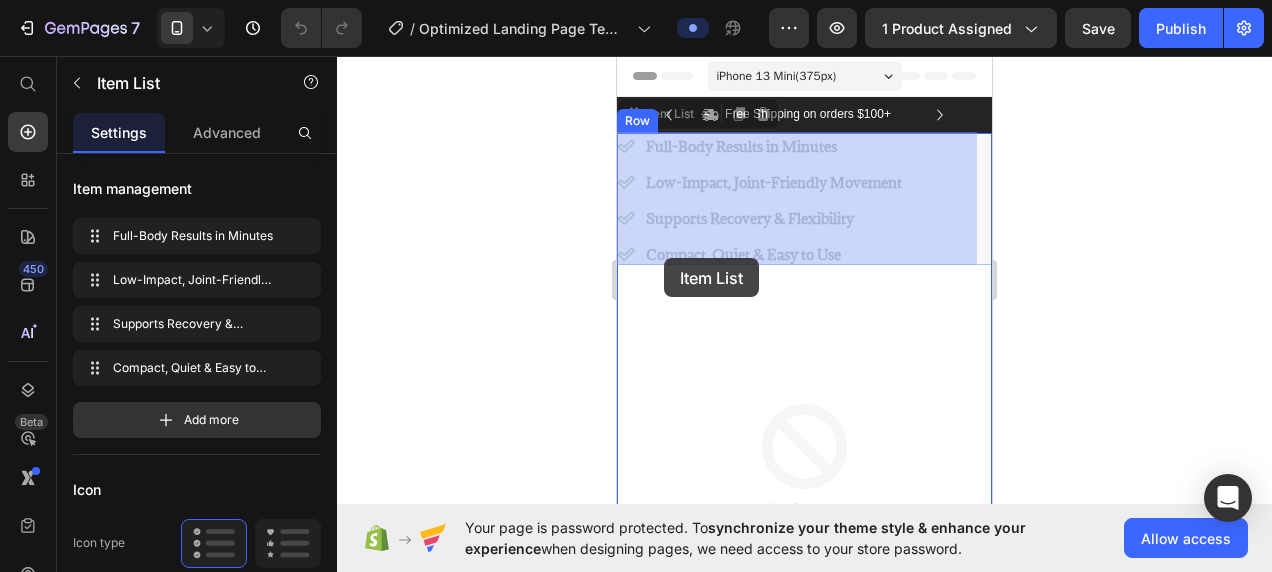 drag, startPoint x: 648, startPoint y: 126, endPoint x: 664, endPoint y: 258, distance: 132.96616 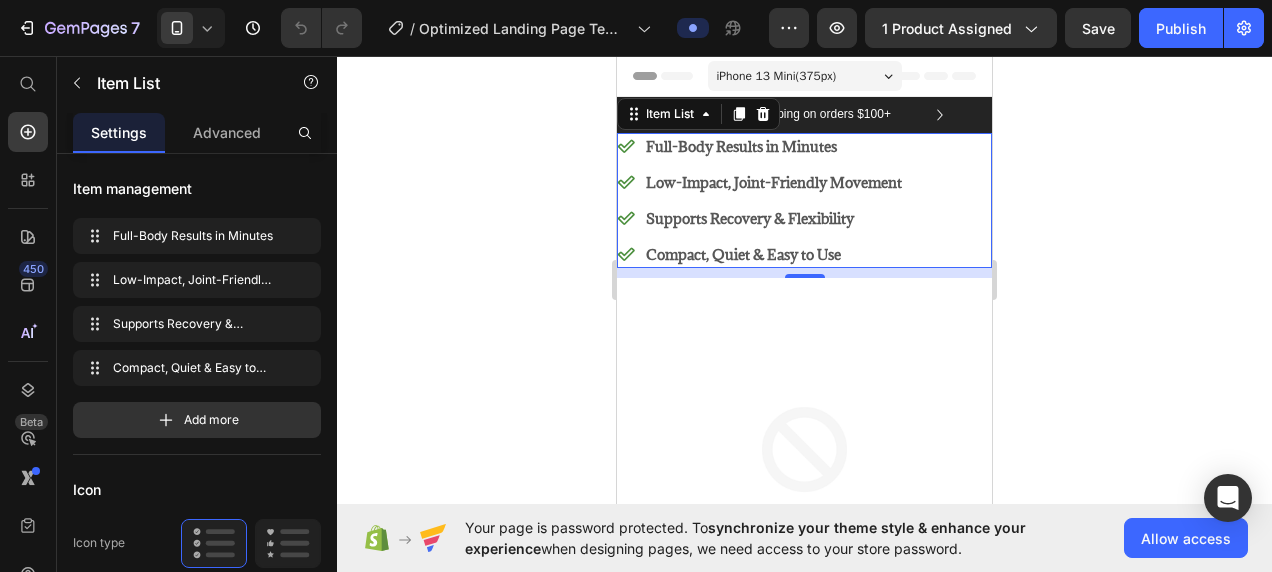 click 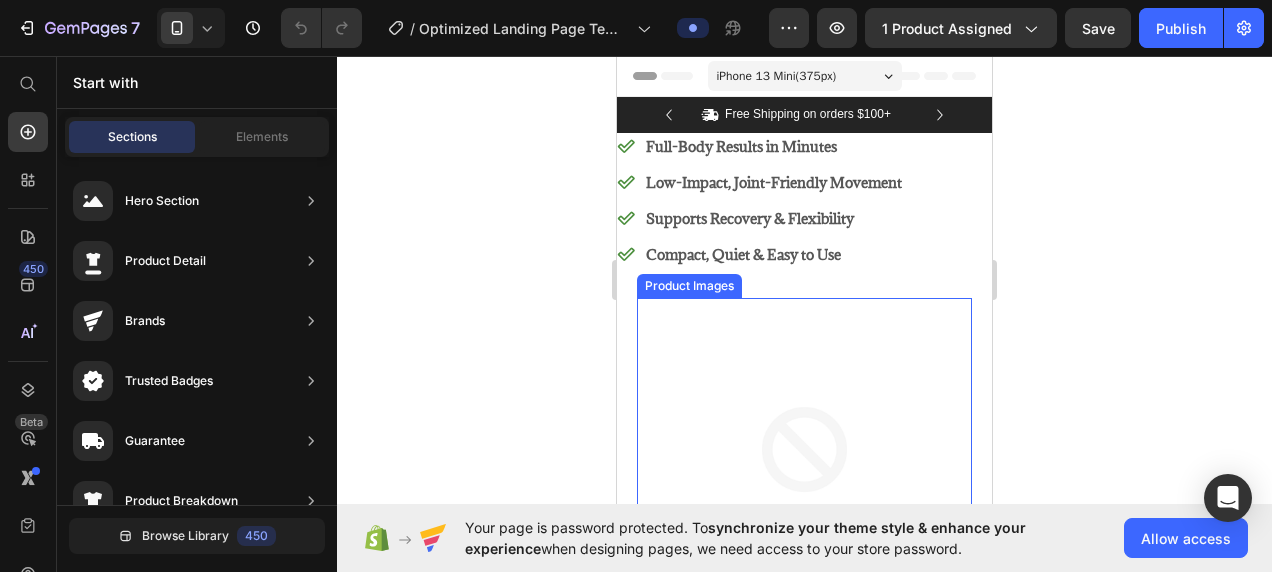 scroll, scrollTop: 168, scrollLeft: 0, axis: vertical 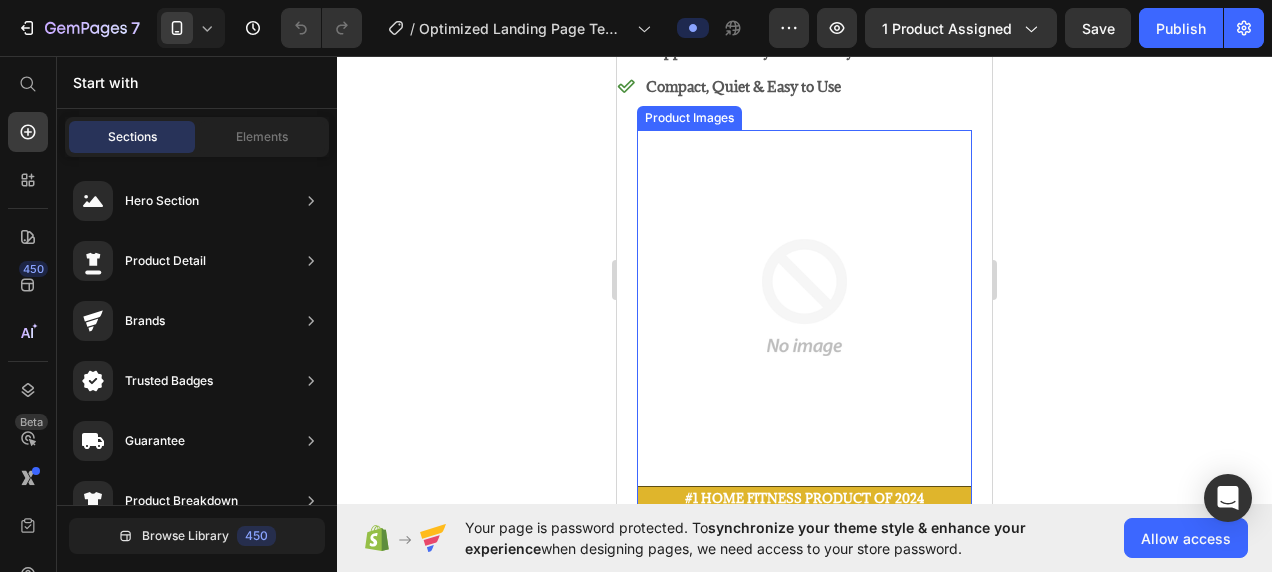 click at bounding box center (804, 297) 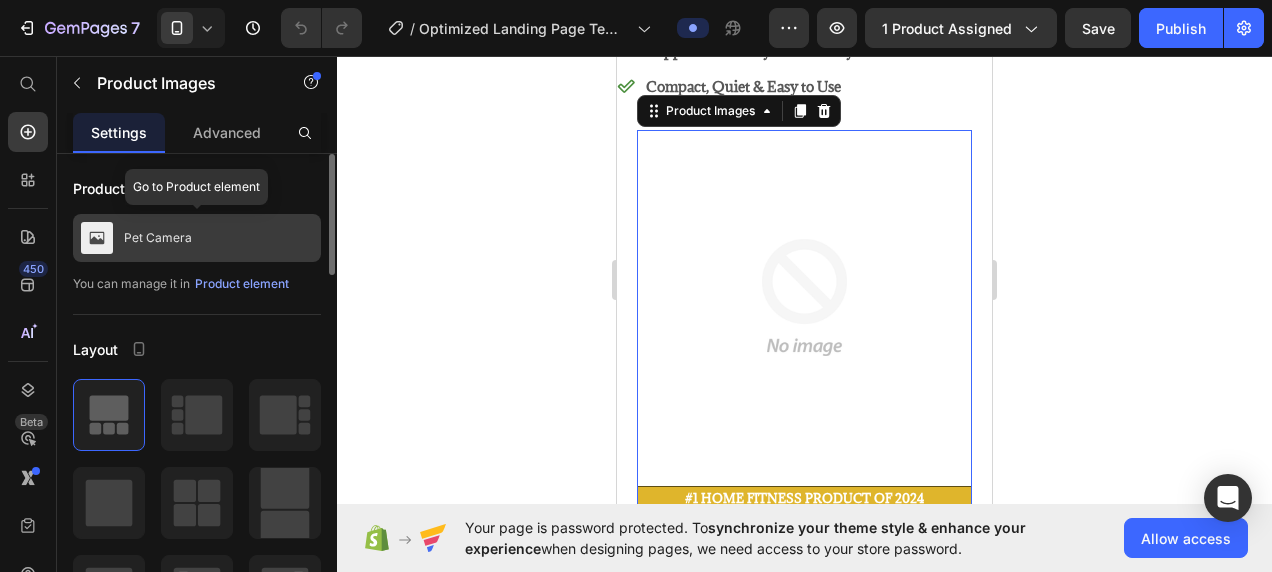 click on "Pet Camera" at bounding box center [158, 238] 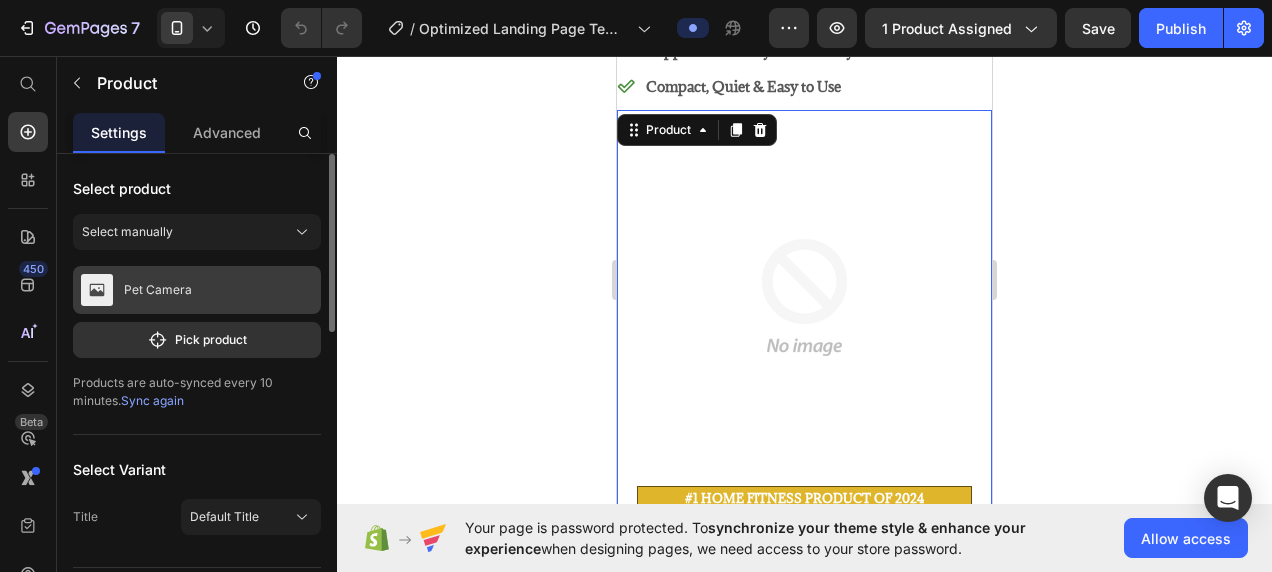click on "Pet Camera" at bounding box center [197, 290] 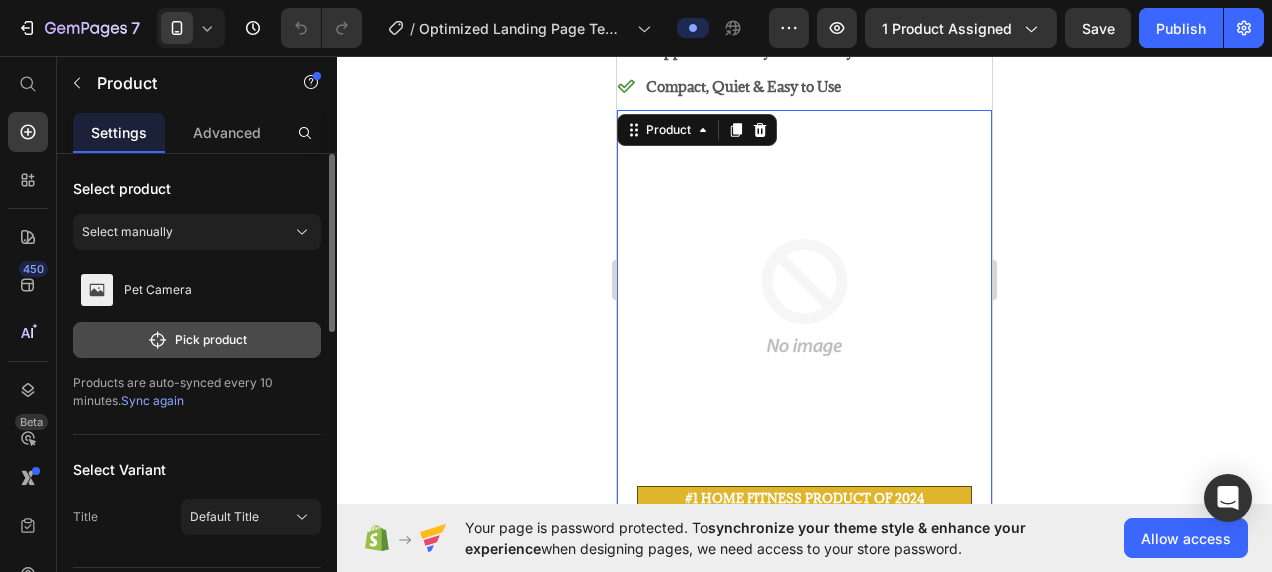 click on "Pick product" at bounding box center [197, 340] 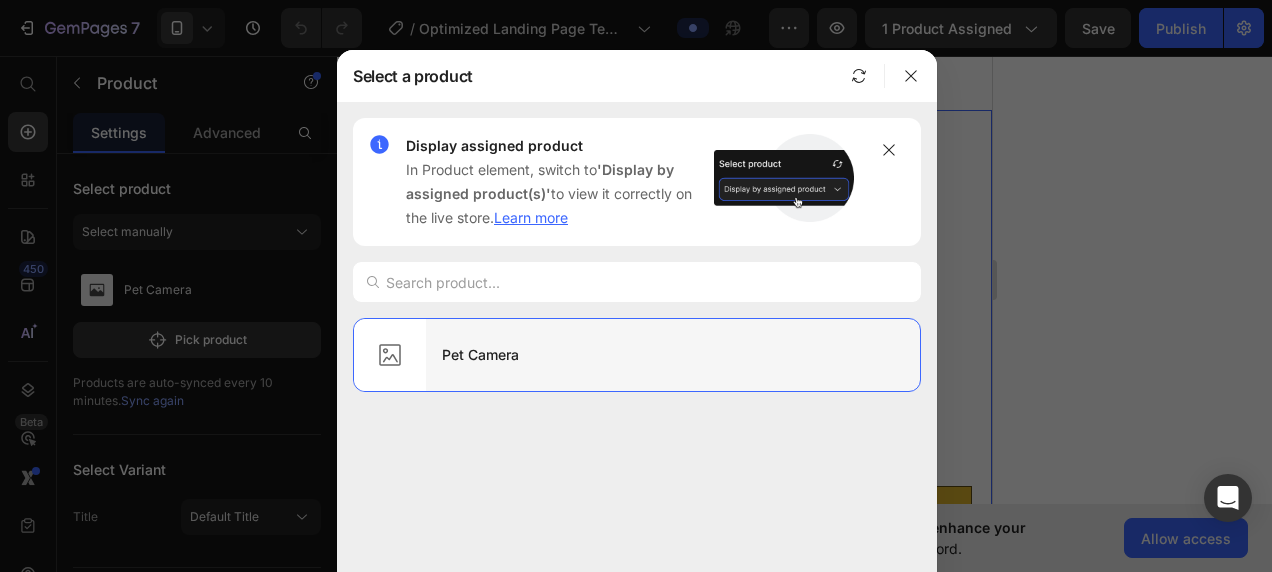 click on "Pet Camera" at bounding box center [673, 355] 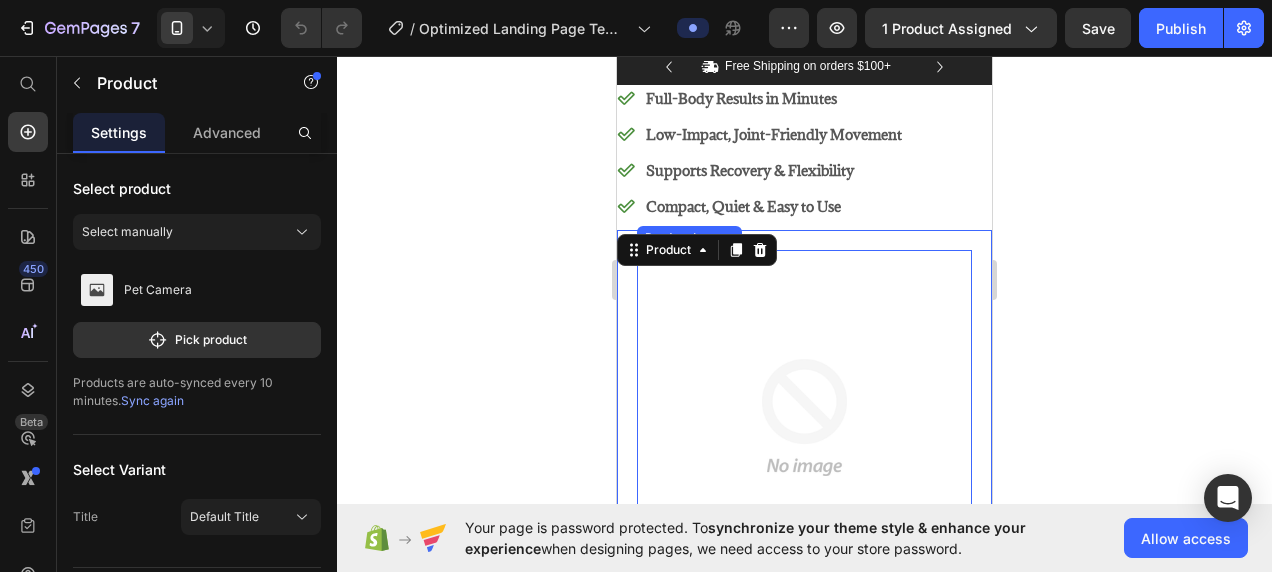 scroll, scrollTop: 146, scrollLeft: 0, axis: vertical 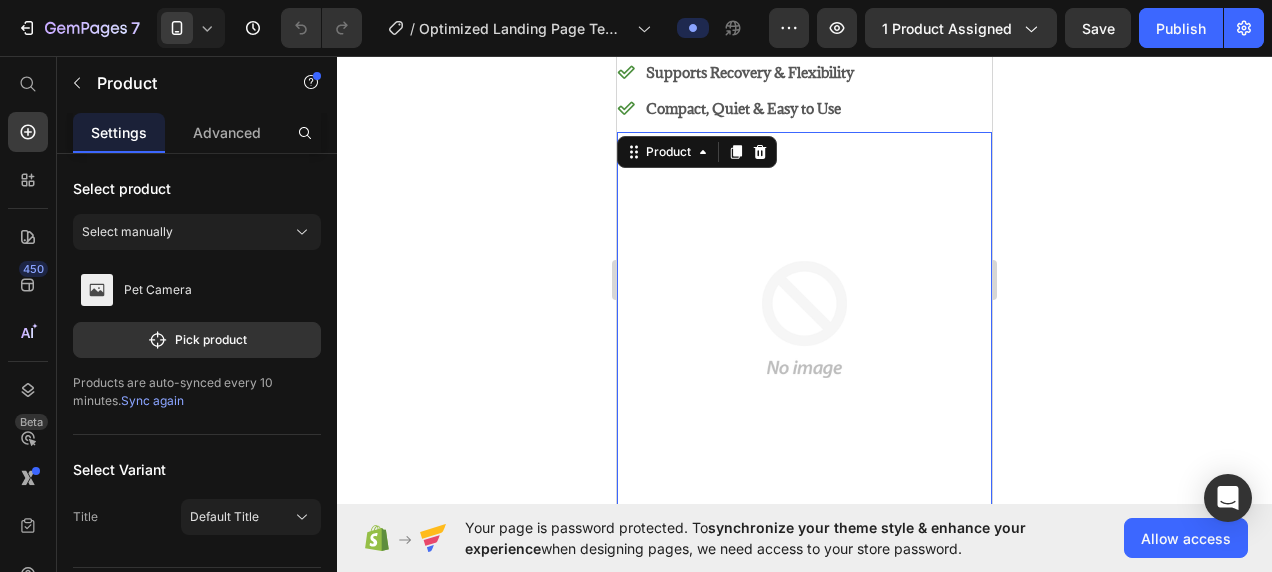click 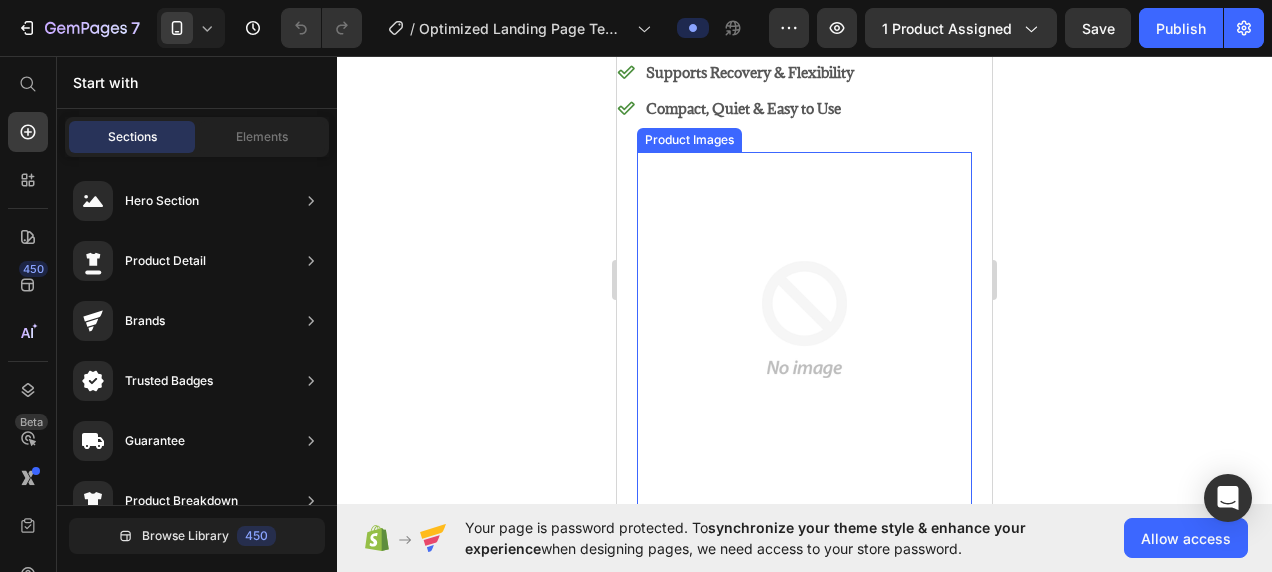 scroll, scrollTop: 0, scrollLeft: 0, axis: both 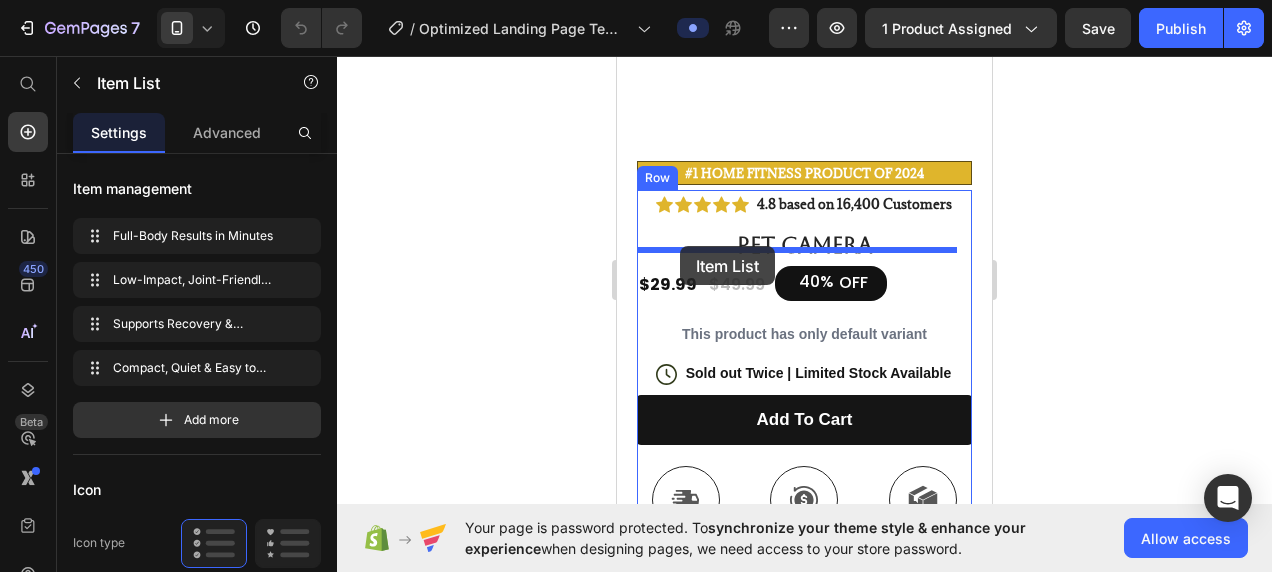 drag, startPoint x: 644, startPoint y: 126, endPoint x: 680, endPoint y: 246, distance: 125.283676 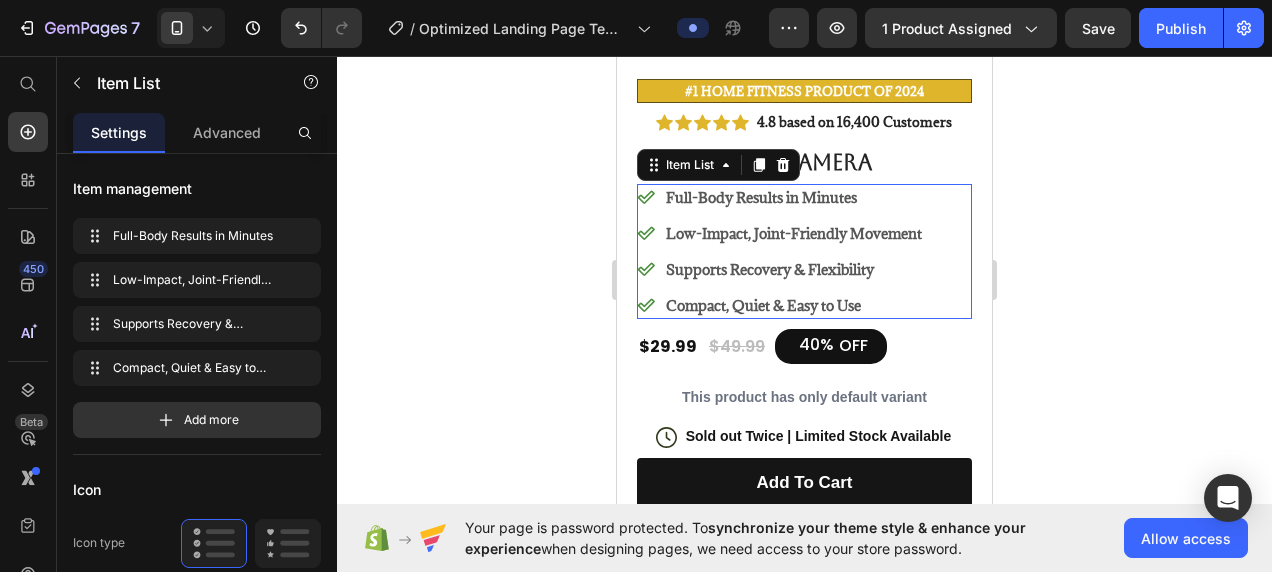 scroll, scrollTop: 408, scrollLeft: 0, axis: vertical 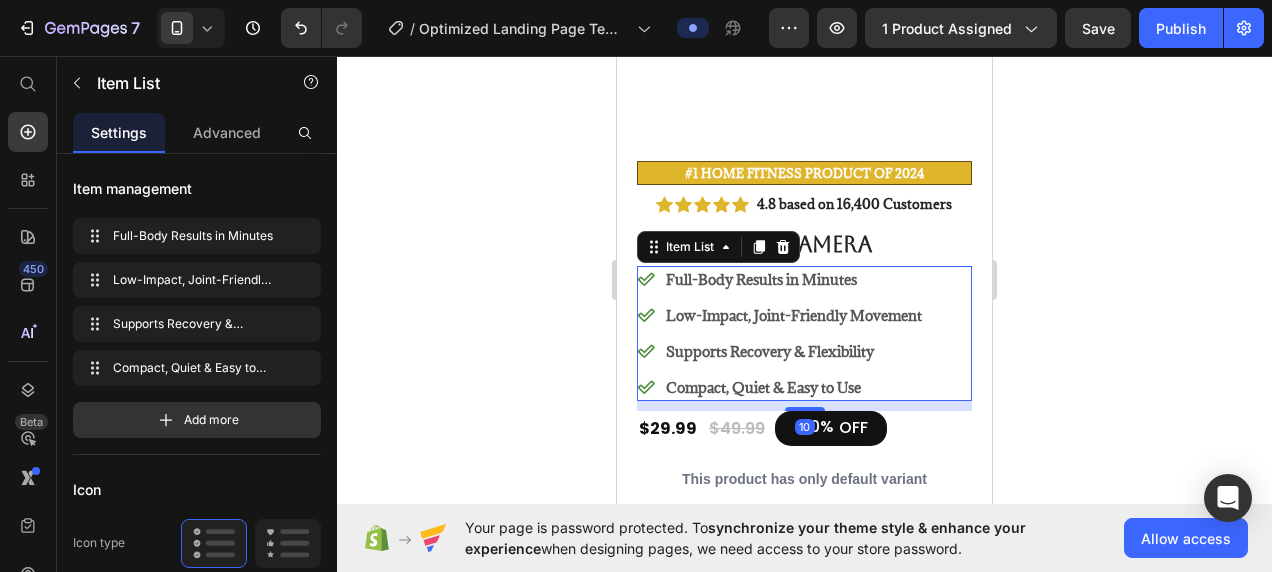 click 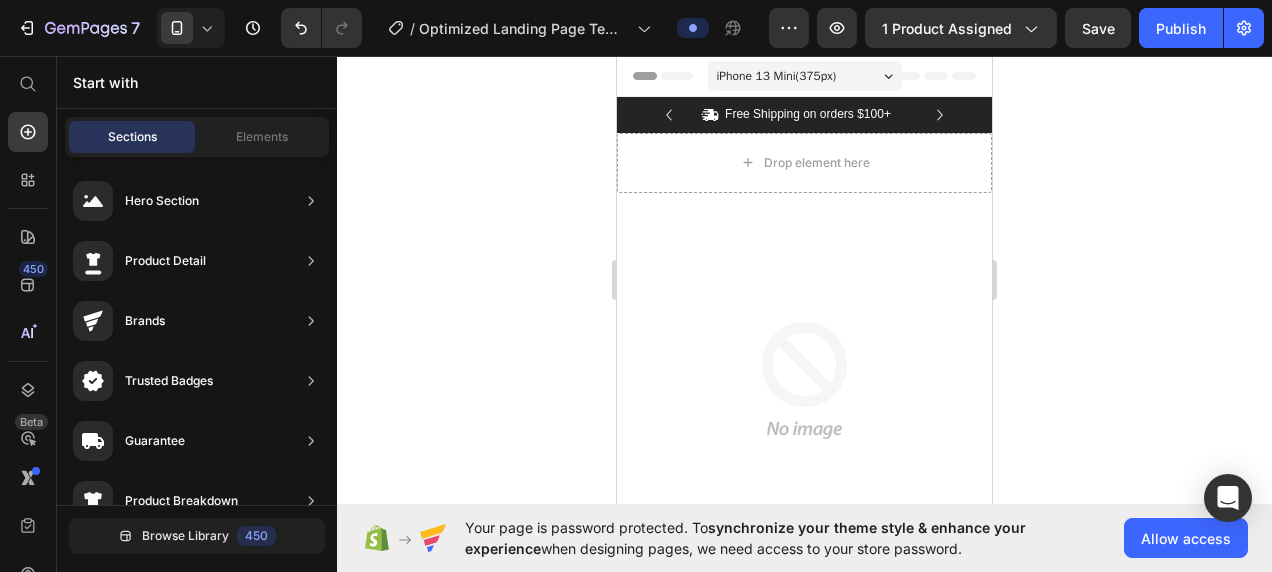 scroll, scrollTop: 10, scrollLeft: 0, axis: vertical 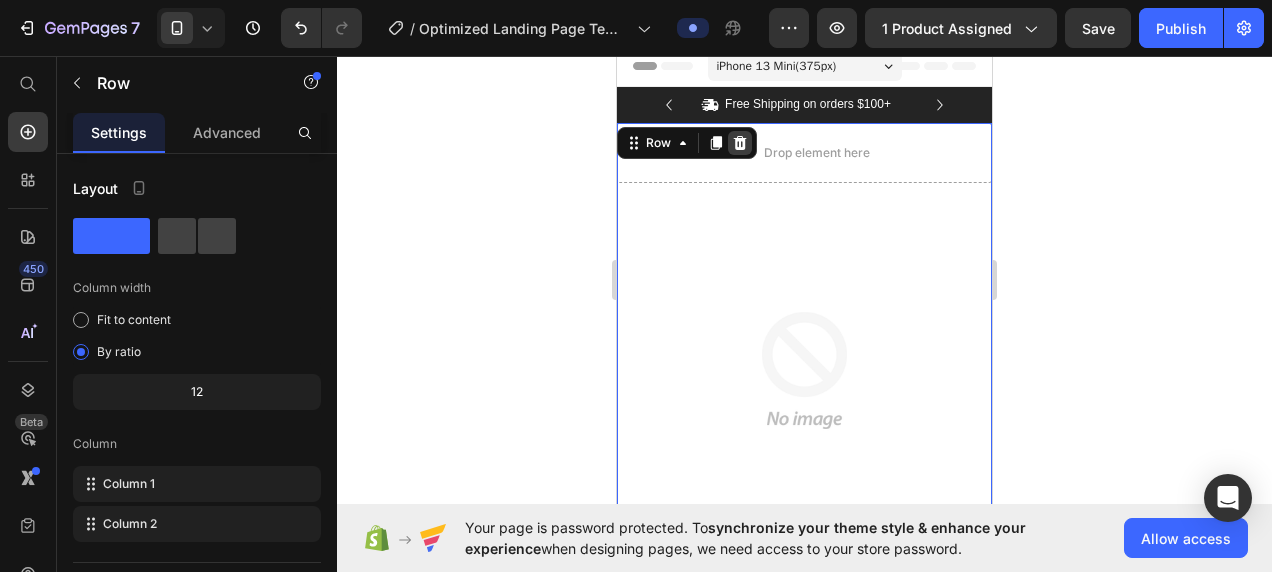 click 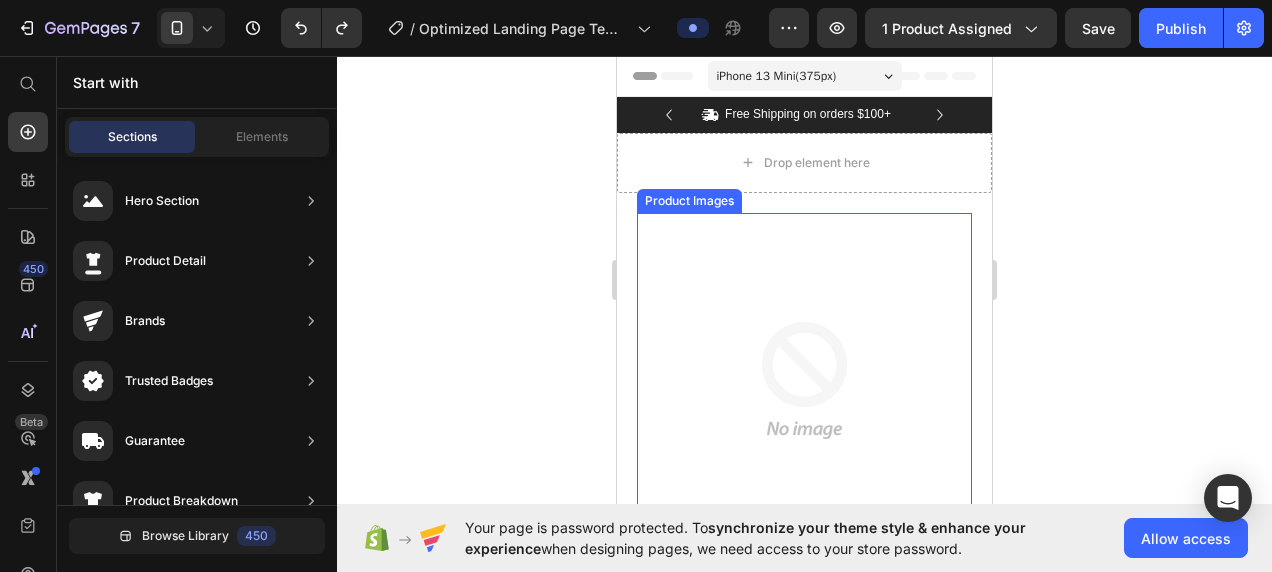 scroll, scrollTop: 52, scrollLeft: 0, axis: vertical 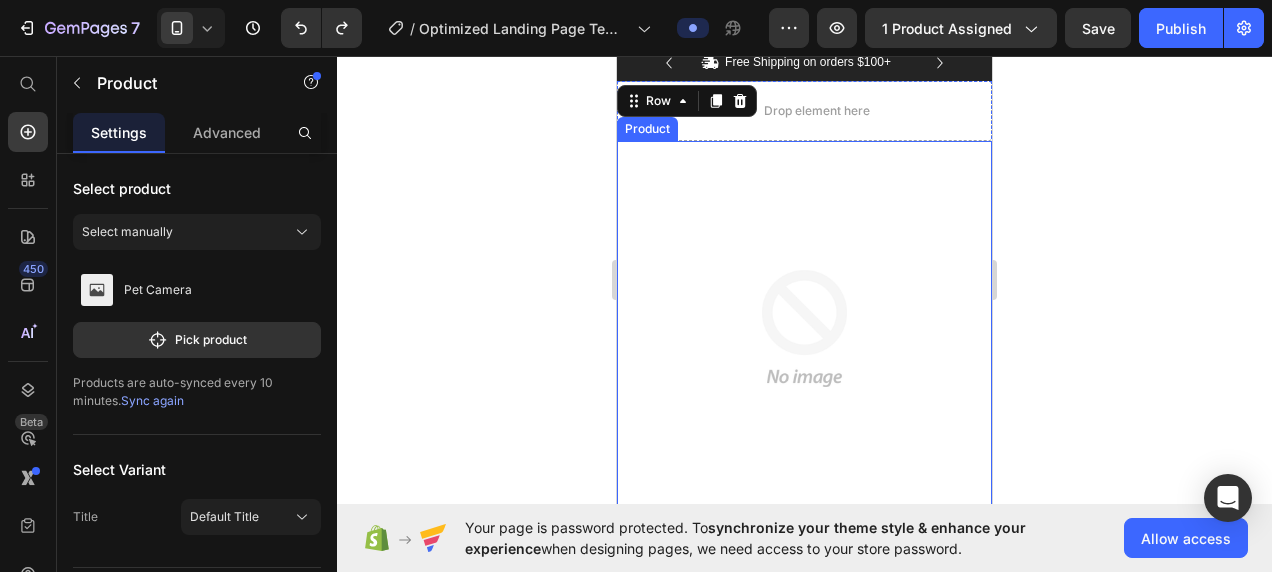 click on "Product Images #1 Home fitness Product of 2024 Text Block Image Icon Icon Icon Icon Icon Icon List I’ve tried so many flea treatments and sprays, but nothing really worked long-term—until I found  COMFORA Chews!  Within just a few weeks, I noticed a  huge difference —my dog stopped scratching, her coat looked shinier, and I wasn’t seeing fleas or ticks after walks anymore. The best part?  It’s natural, mess-free, and she actually loves taking it.  I feel so much better knowing she’s protected daily—and I’ve never felt more confident as a dog parent. Highly recommend! Text Block
Icon Hannah N. (Houston, USA) Text Block Row Row Row Icon Icon Icon Icon Icon Icon List 4.8 based on 16,400 Customers Text Block Row Pet Camera Product Title
Full-Body Results in Minutes
Low-Impact, Joint-Friendly Movement
Supports Recovery & Flexibility
Compact, Quiet & Easy to Use Item List $29.99 Product Price $49.99 Product Price 40% OFF Row" at bounding box center (804, 885) 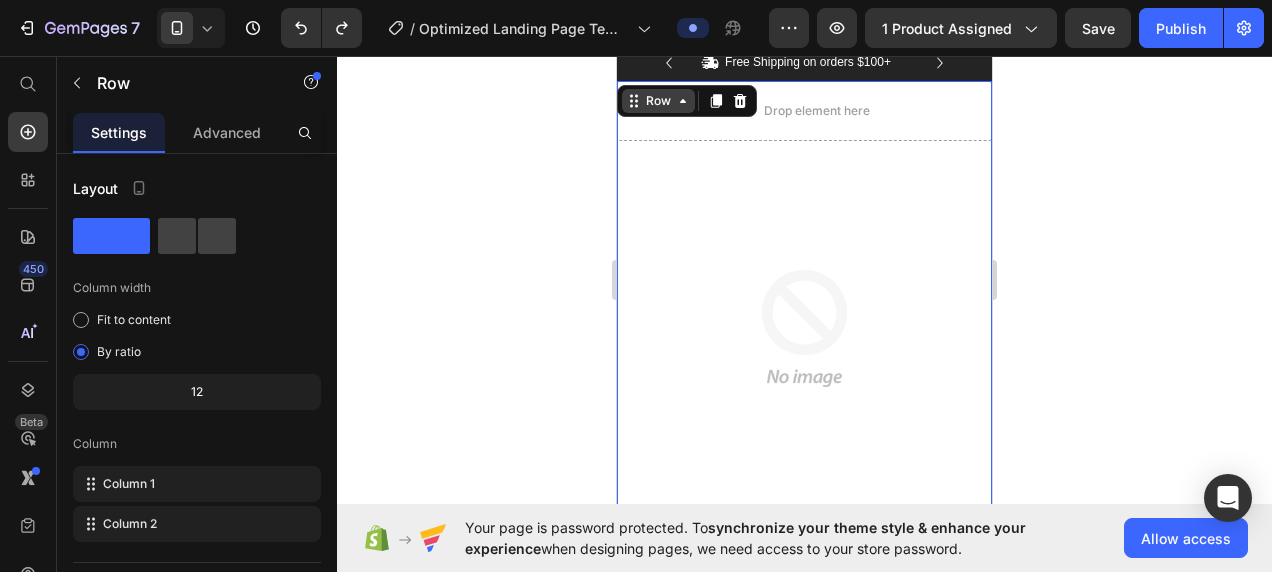 click on "Row" at bounding box center (658, 101) 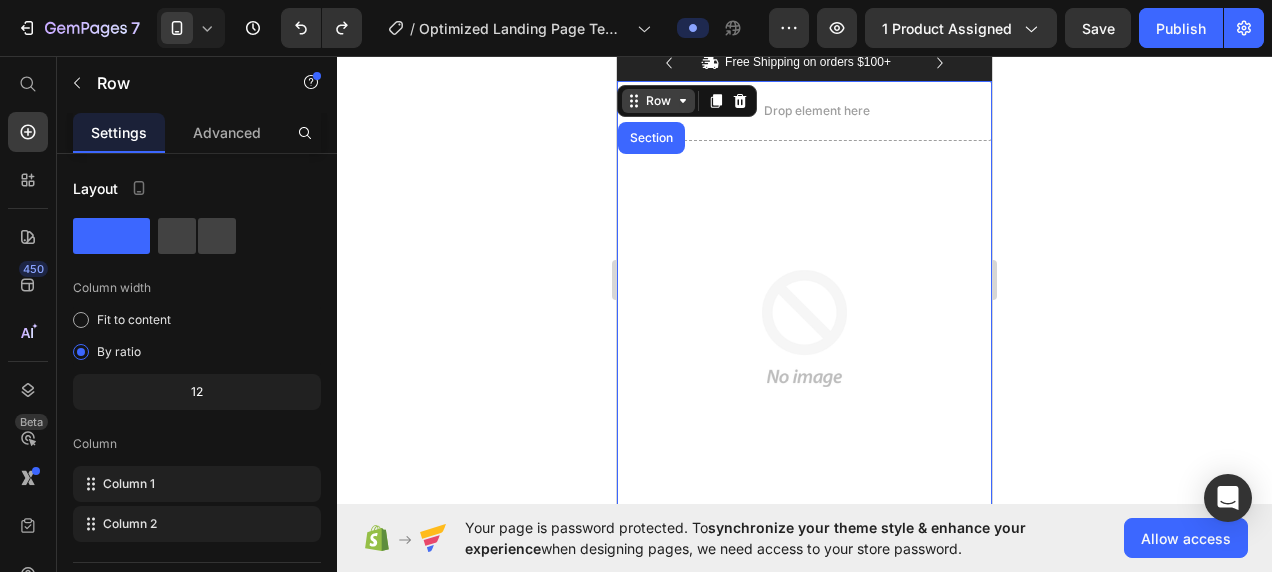 click 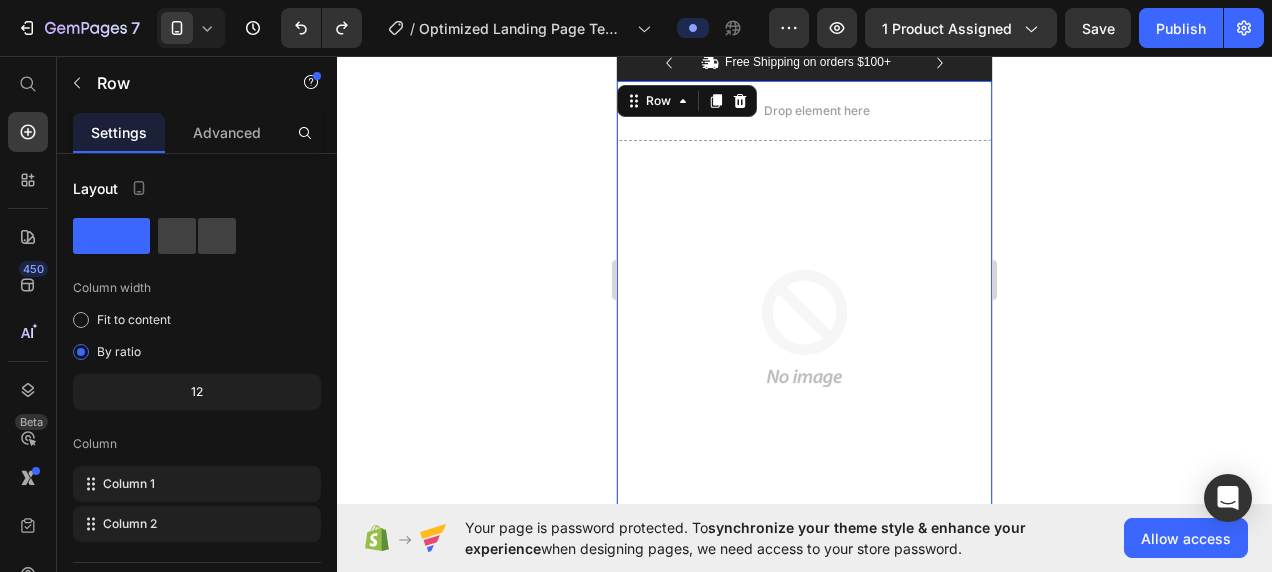 click 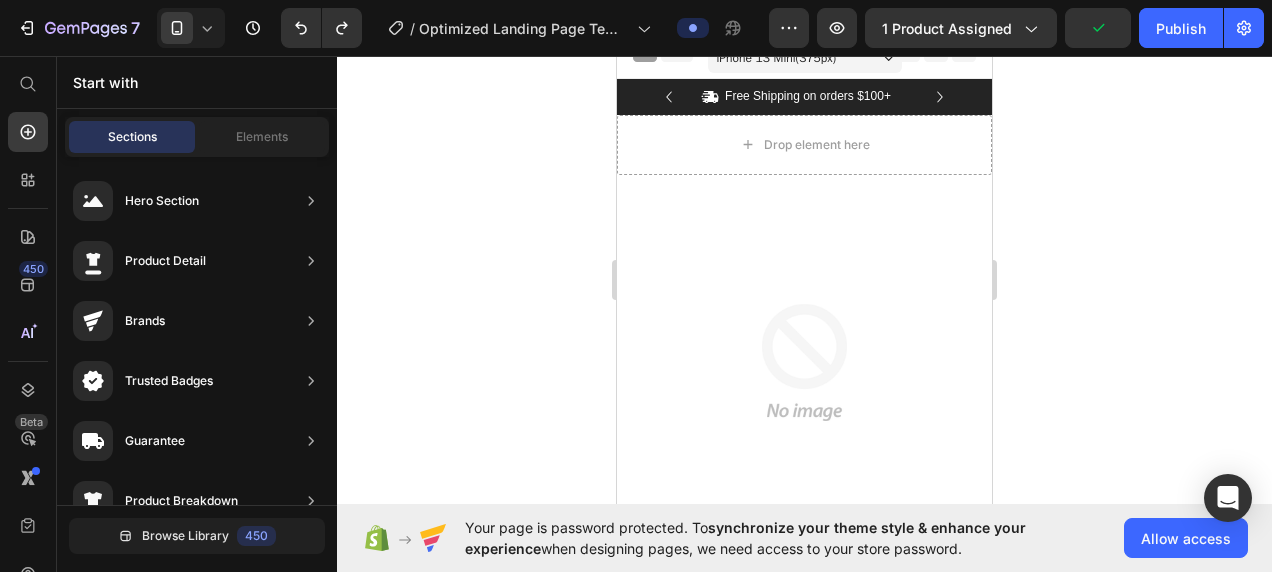 scroll, scrollTop: 16, scrollLeft: 0, axis: vertical 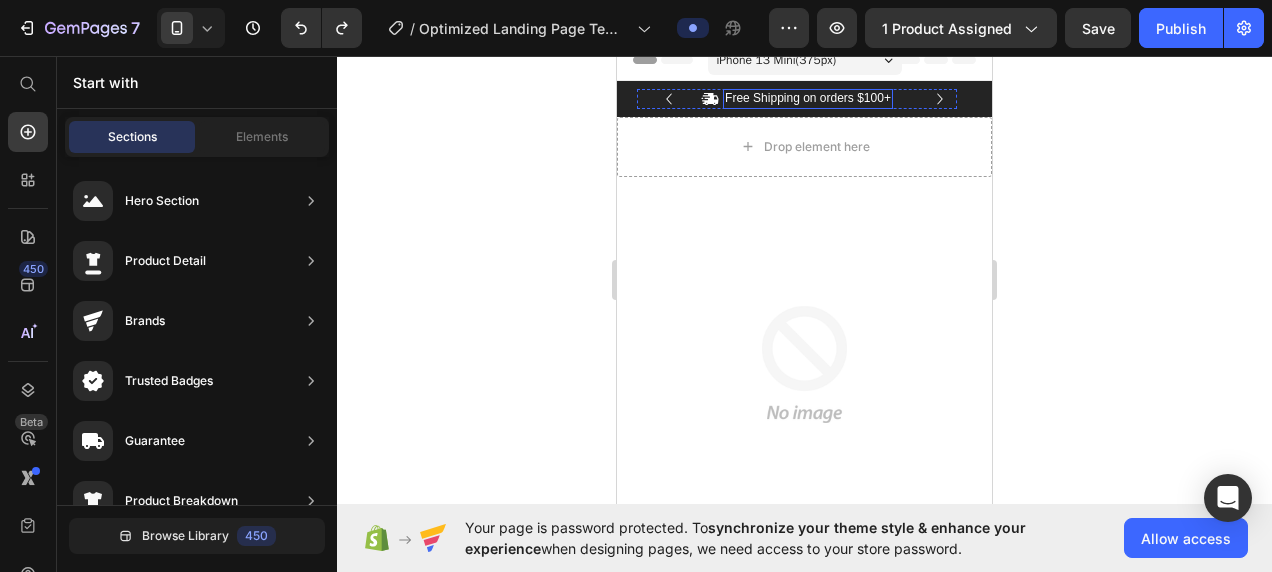 click on "Free Shipping on orders $100+" at bounding box center [808, 99] 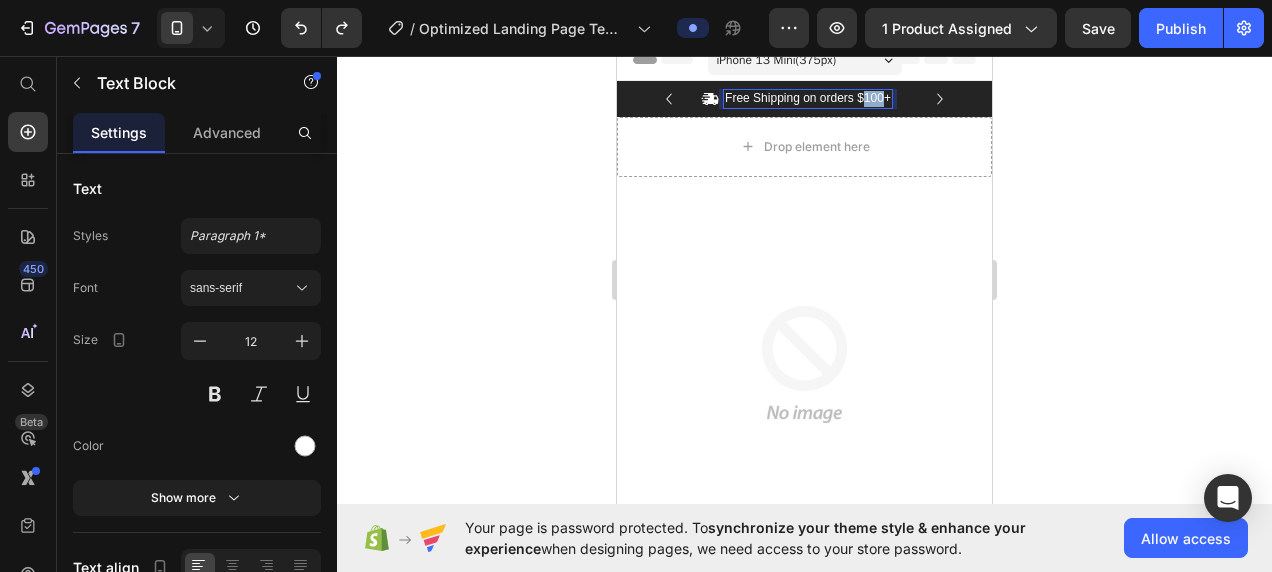 click on "Free Shipping on orders $100+" at bounding box center (808, 99) 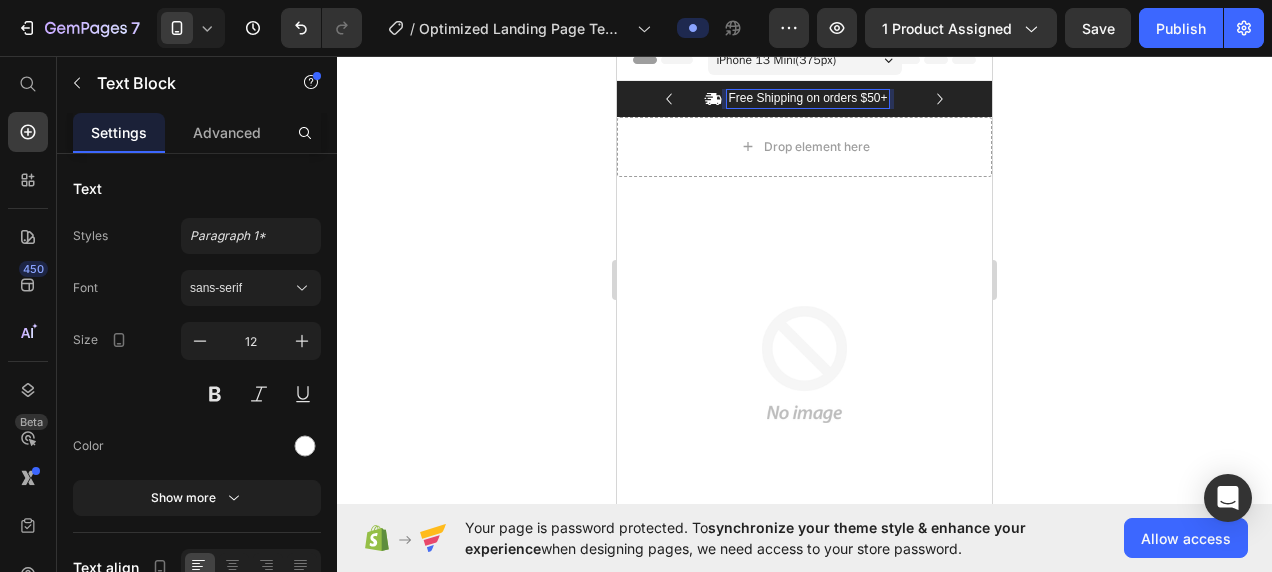 click 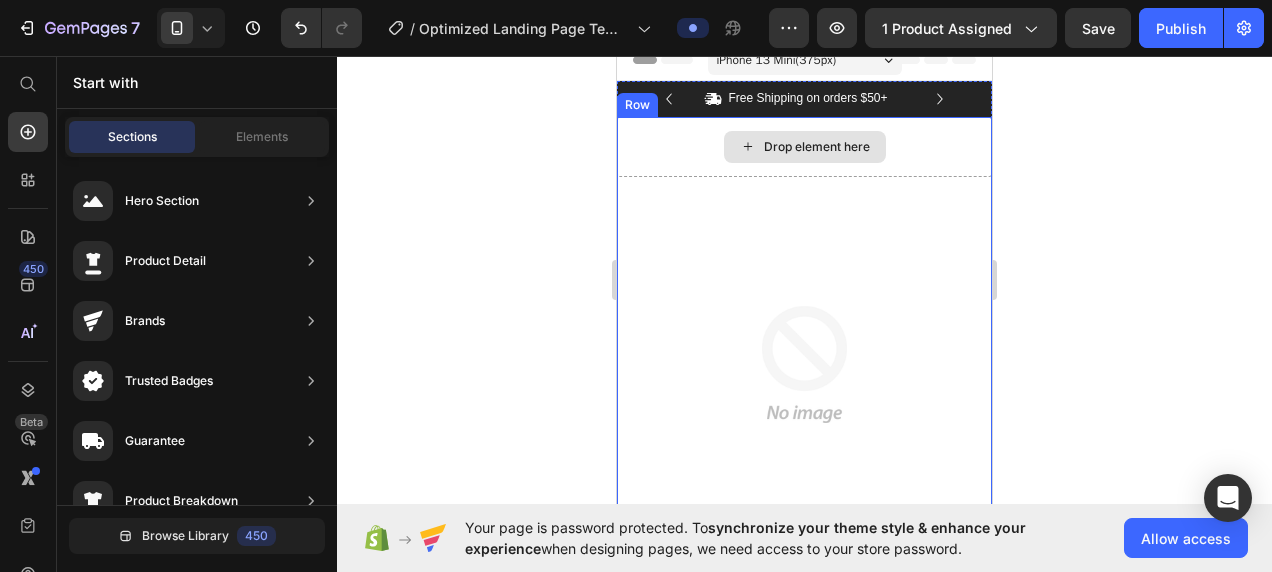 click on "Drop element here" at bounding box center [804, 147] 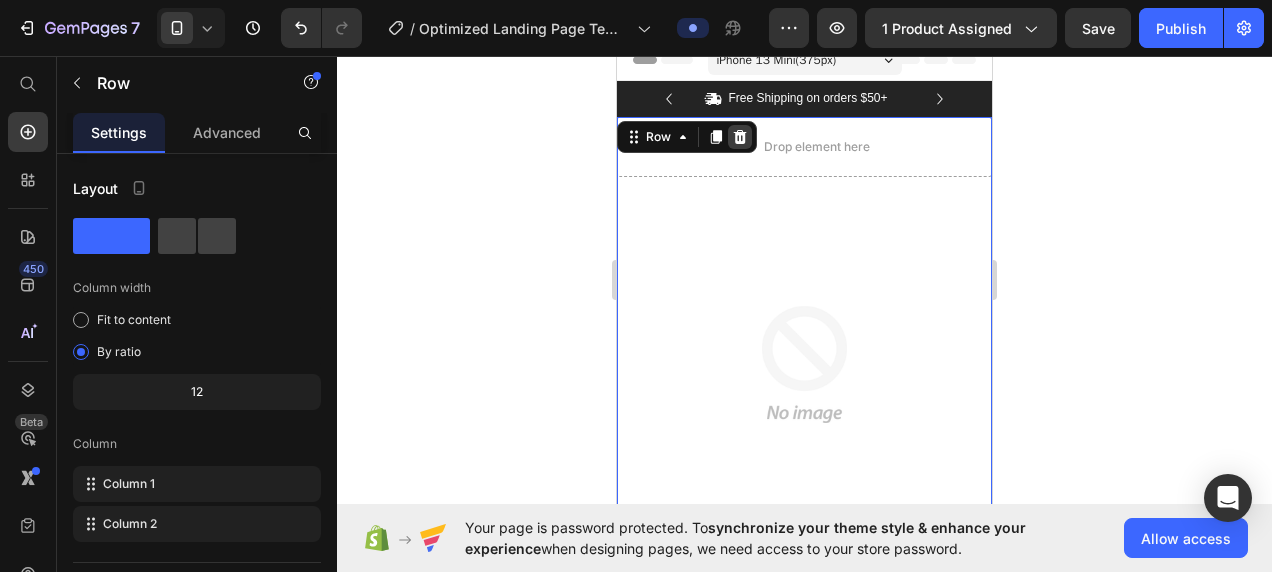 click 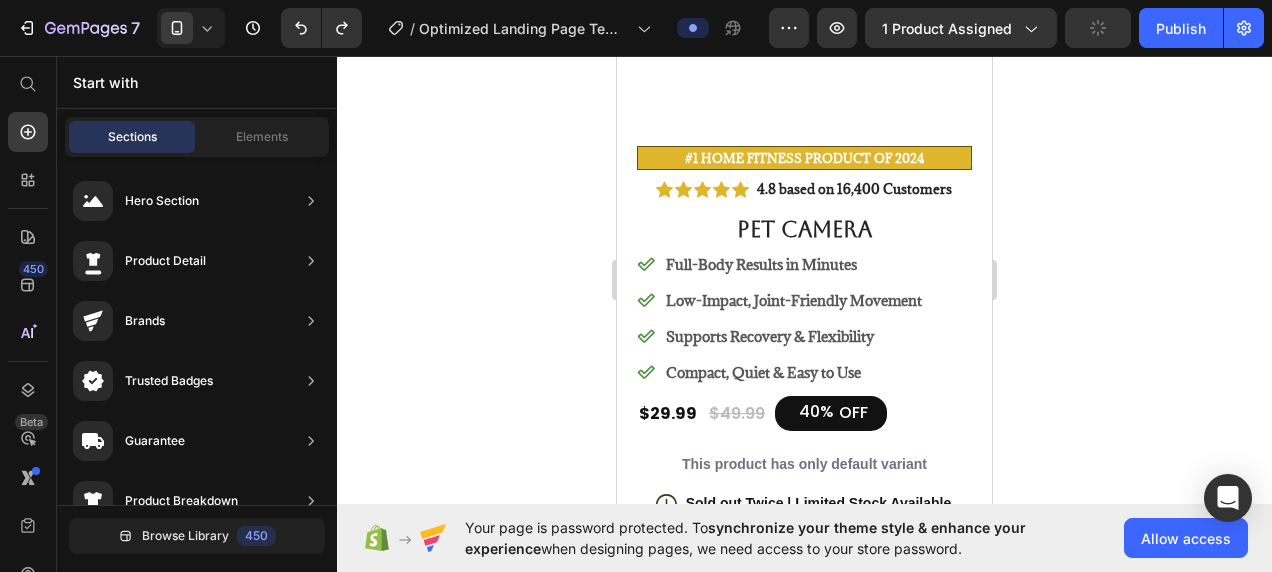 scroll, scrollTop: 479, scrollLeft: 0, axis: vertical 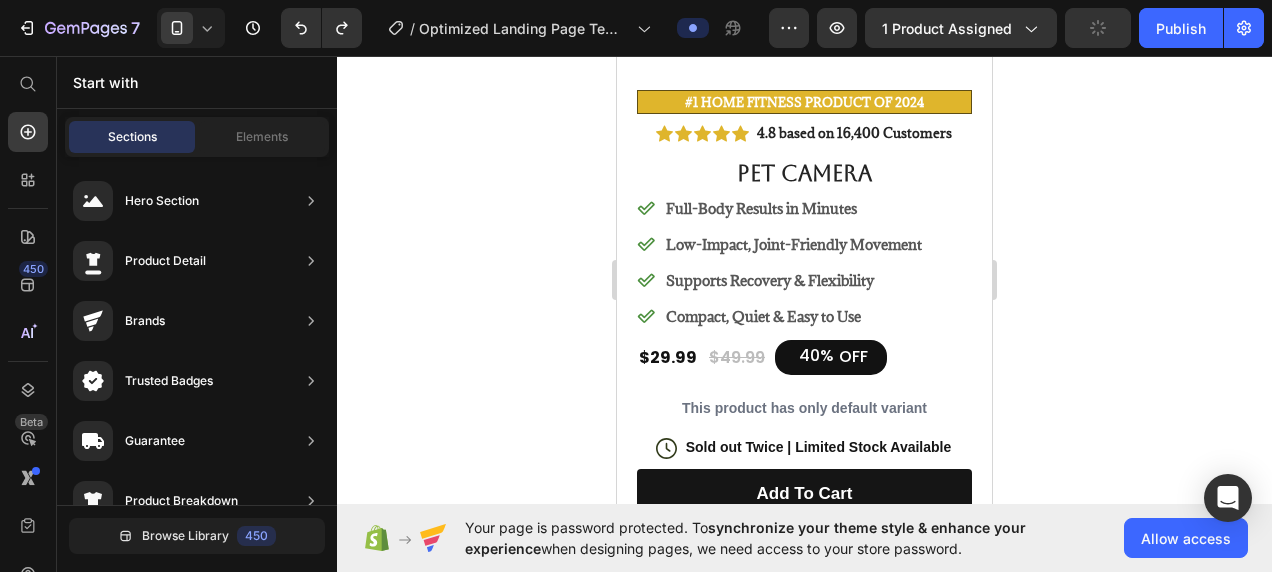 click 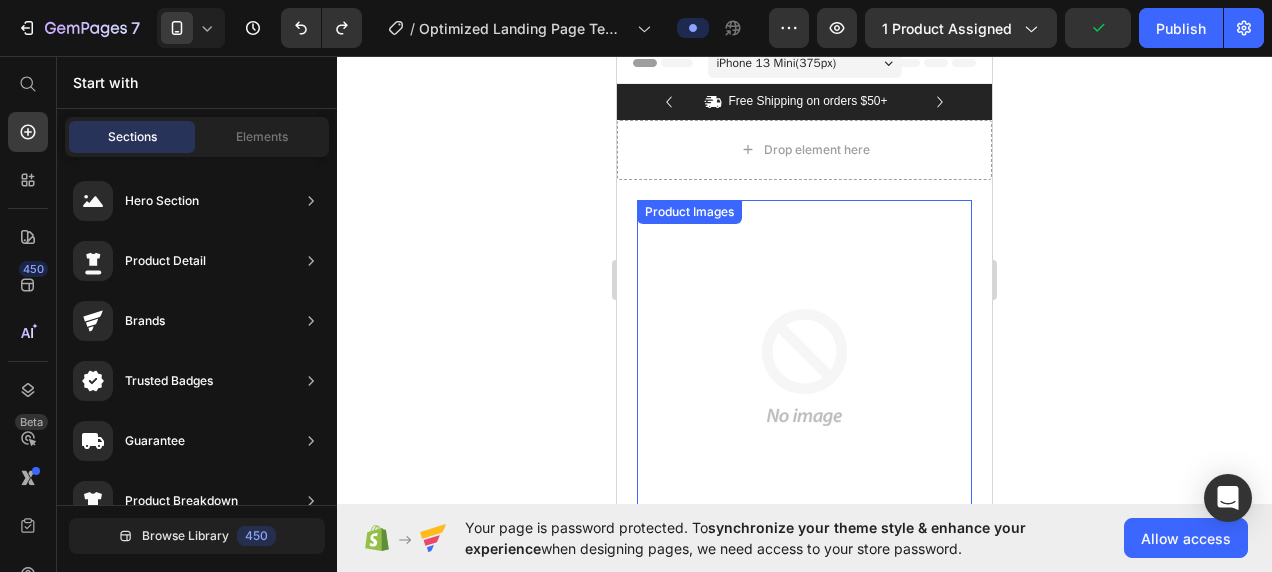 scroll, scrollTop: 12, scrollLeft: 0, axis: vertical 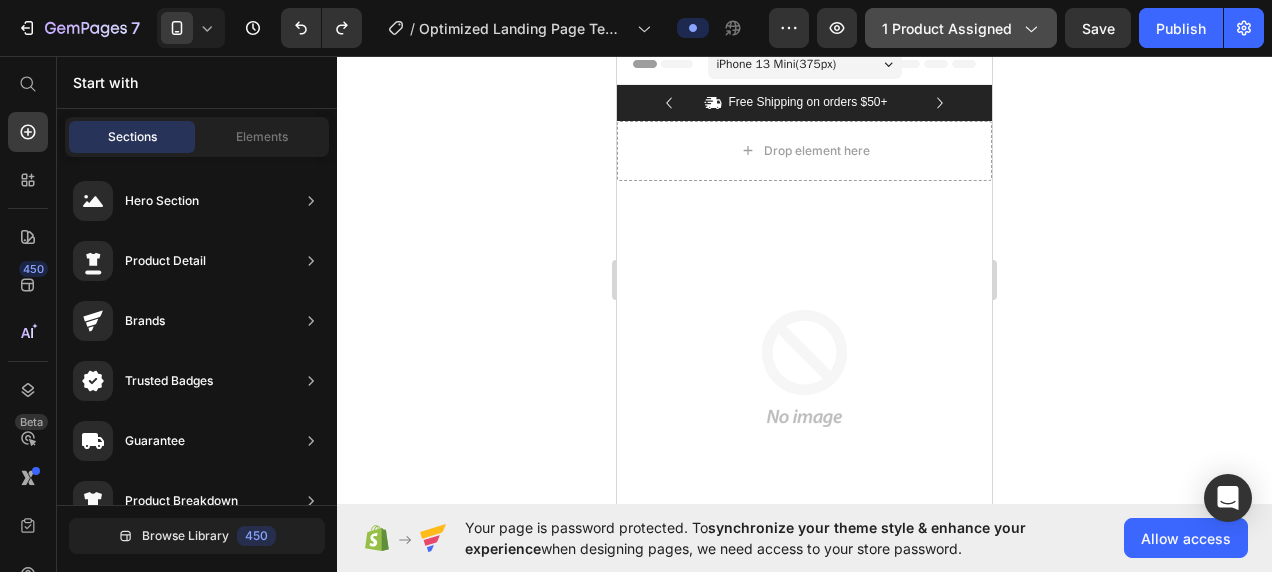 click on "1 product assigned" 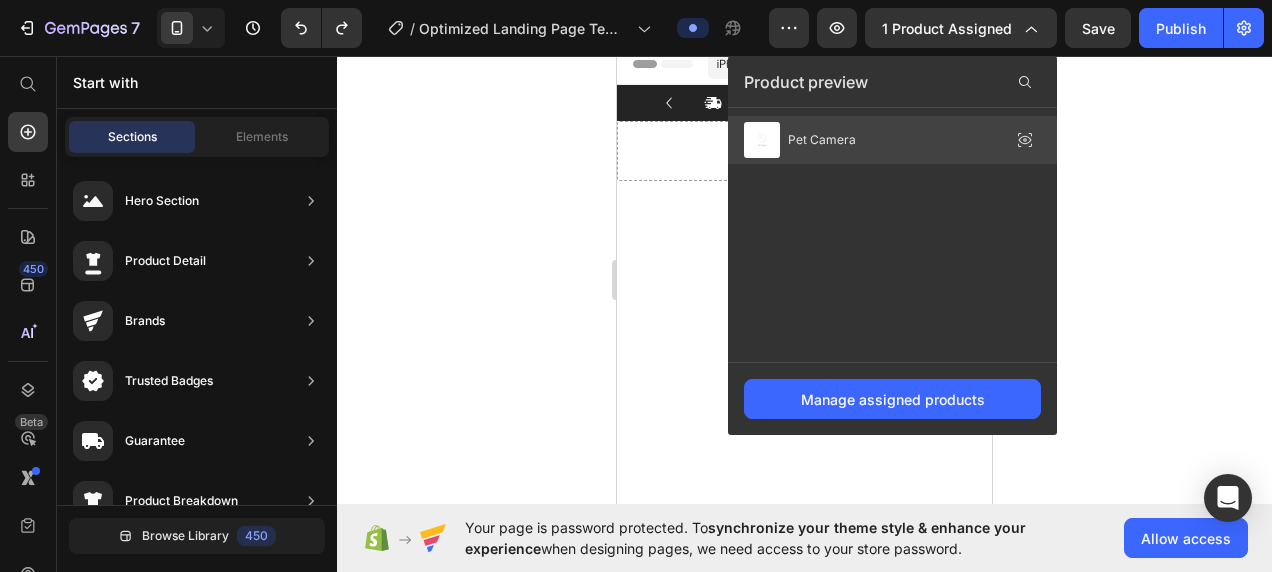 click on "Pet Camera" at bounding box center [822, 140] 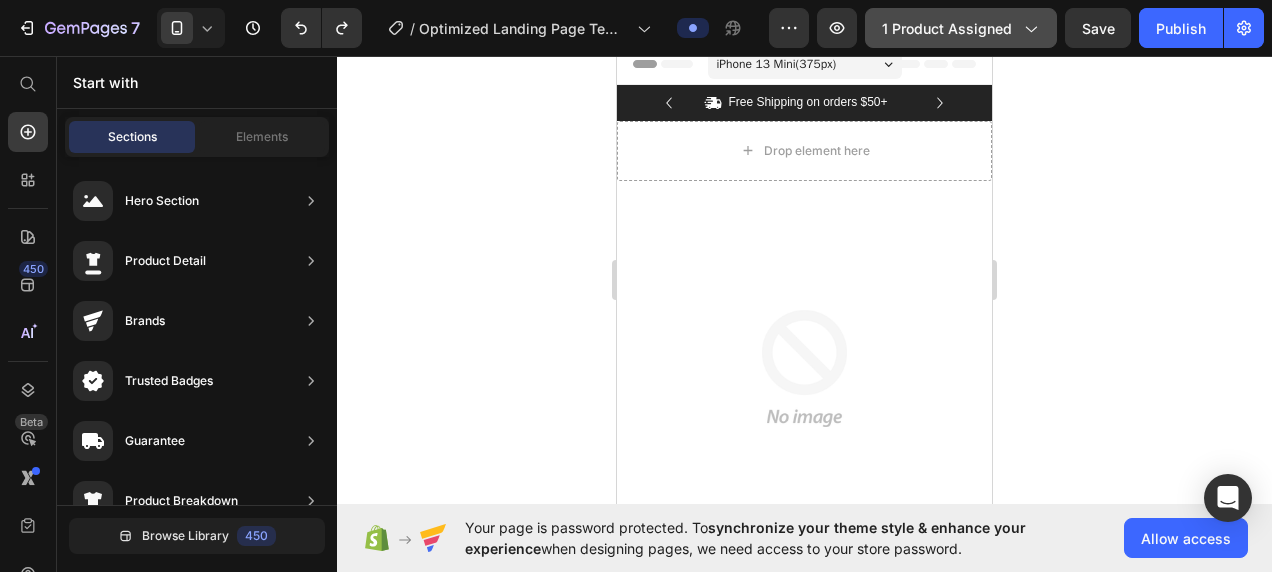 click on "1 product assigned" 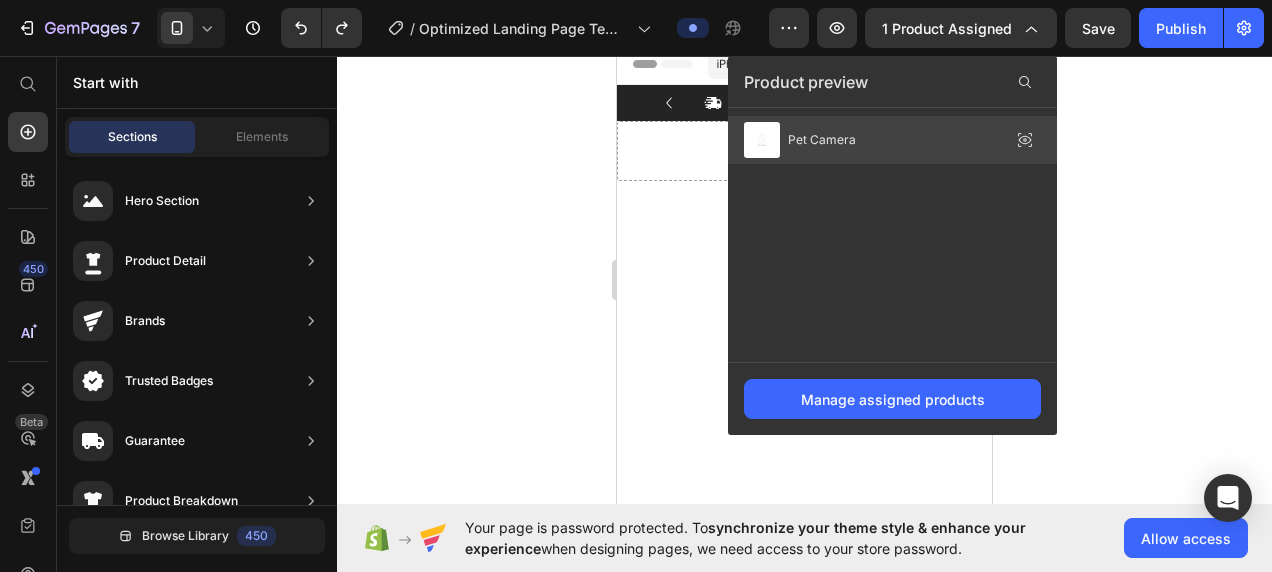 click on "Pet Camera" 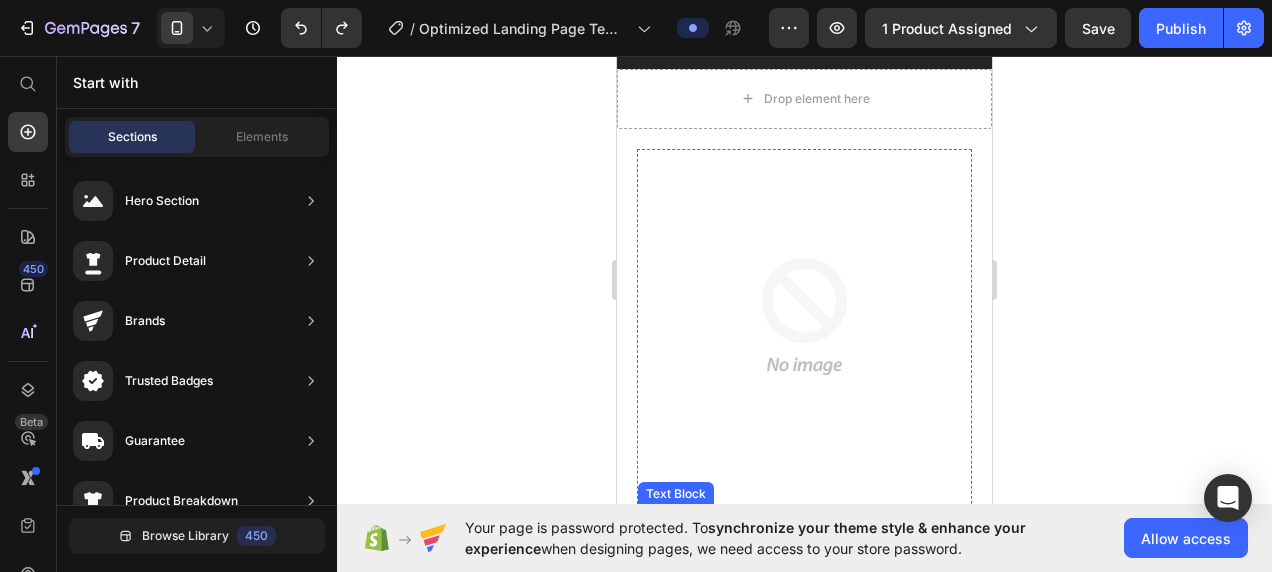 scroll, scrollTop: 49, scrollLeft: 0, axis: vertical 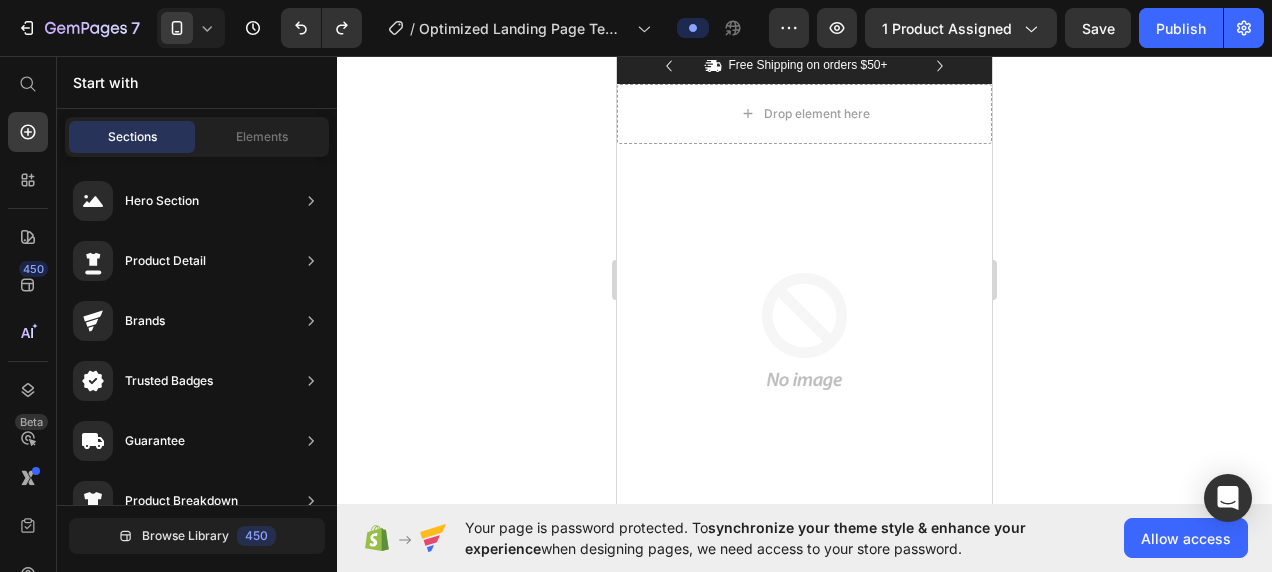 click 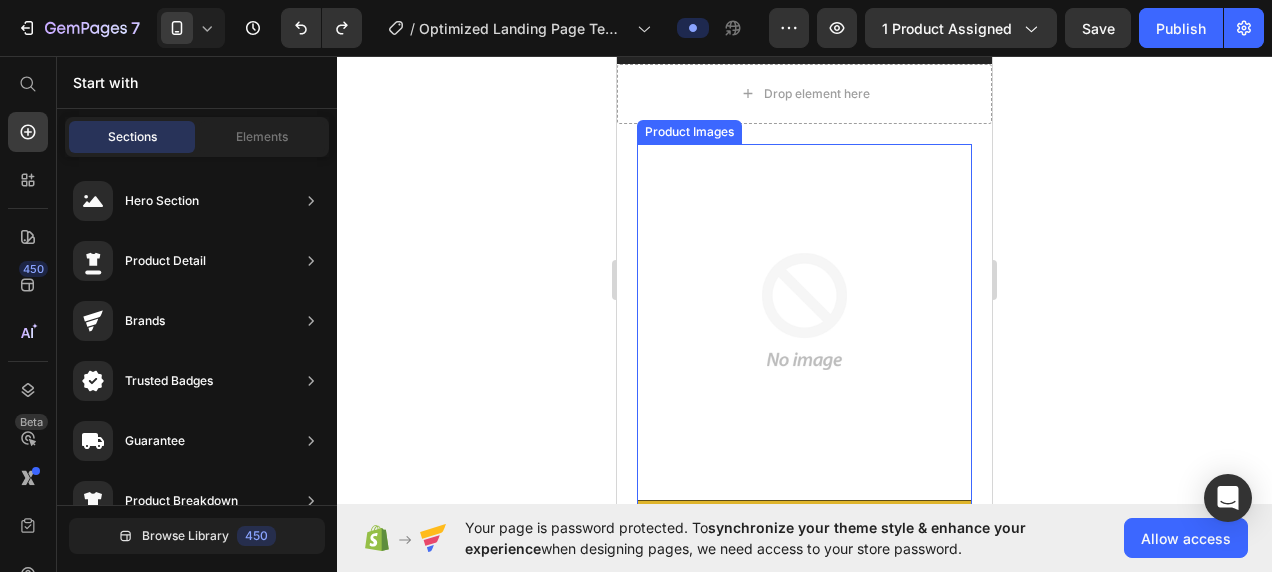 scroll, scrollTop: 68, scrollLeft: 0, axis: vertical 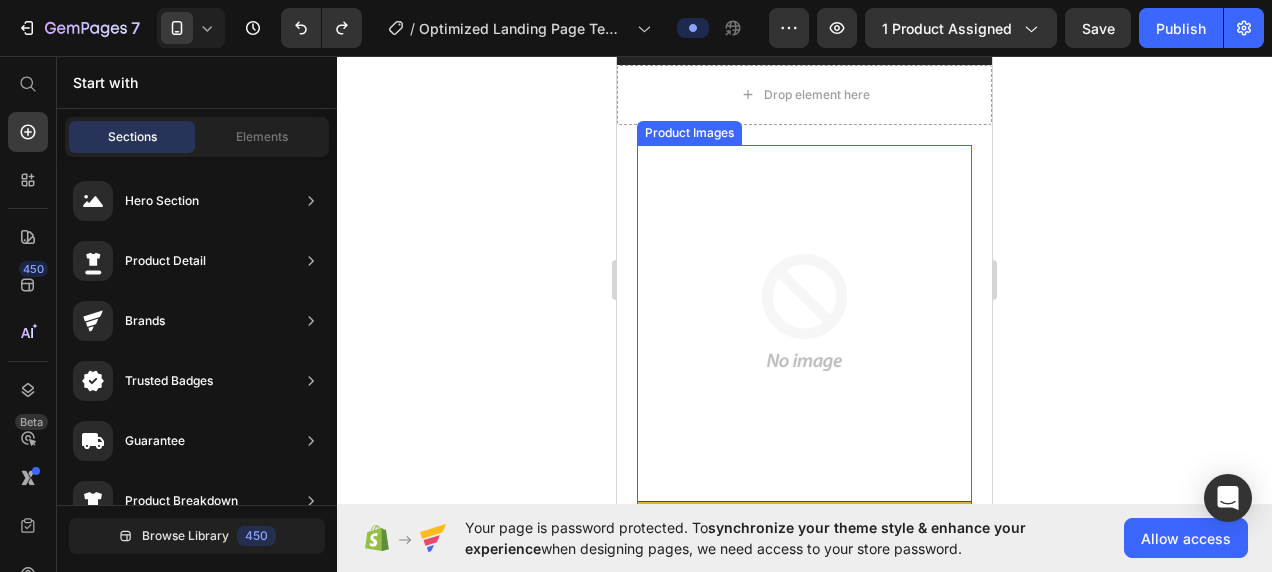 click at bounding box center [804, 312] 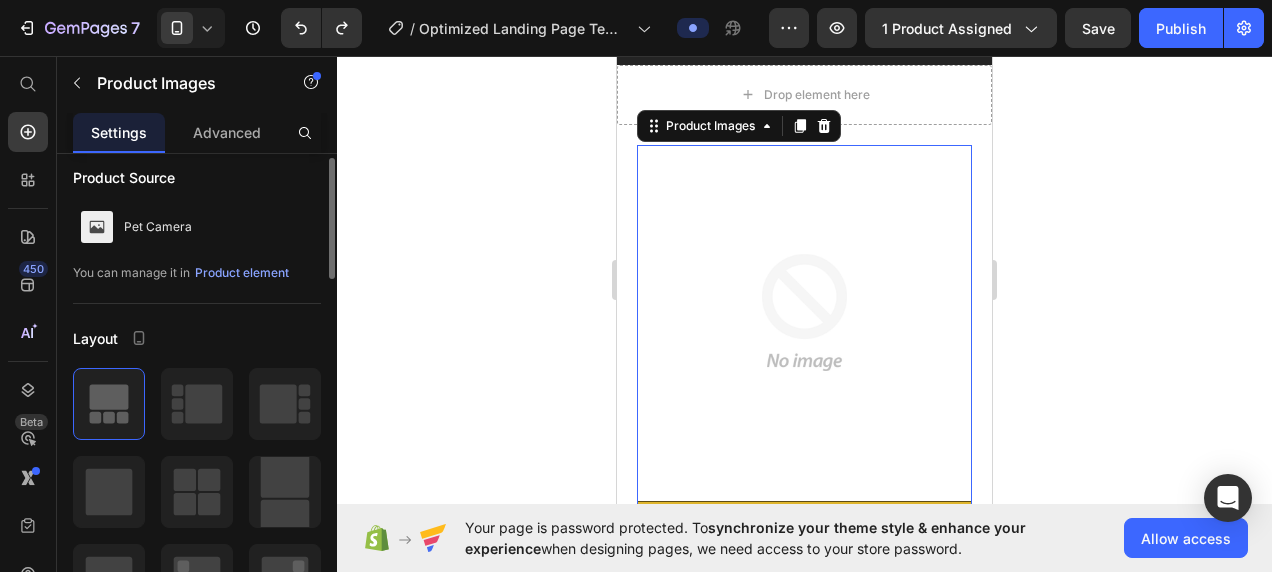 scroll, scrollTop: 12, scrollLeft: 0, axis: vertical 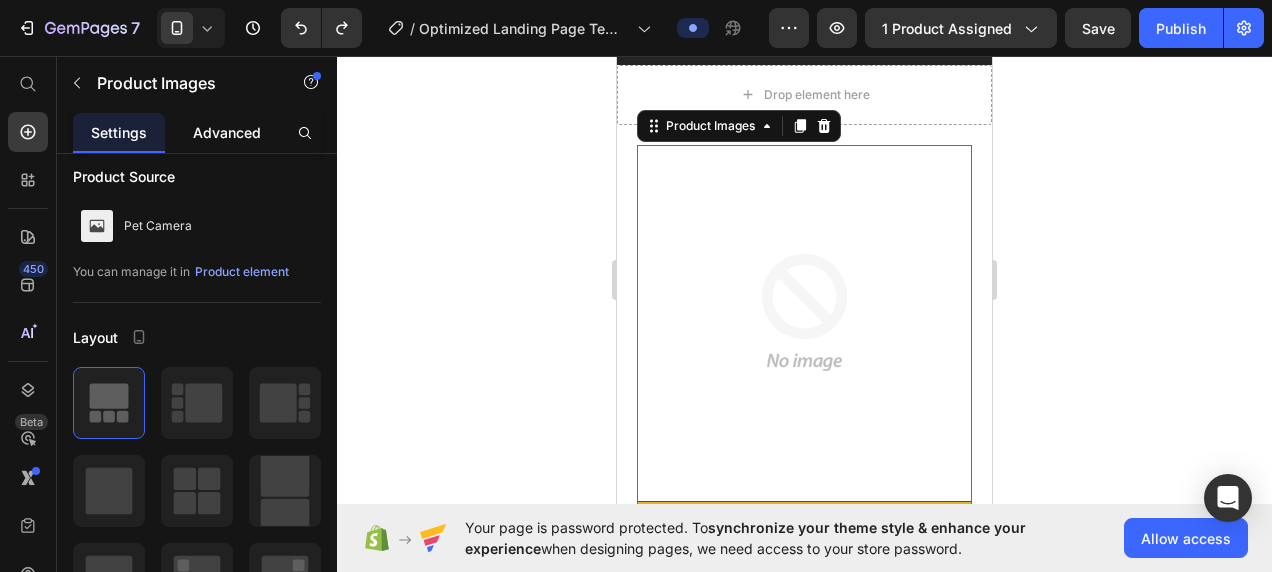 click on "Advanced" 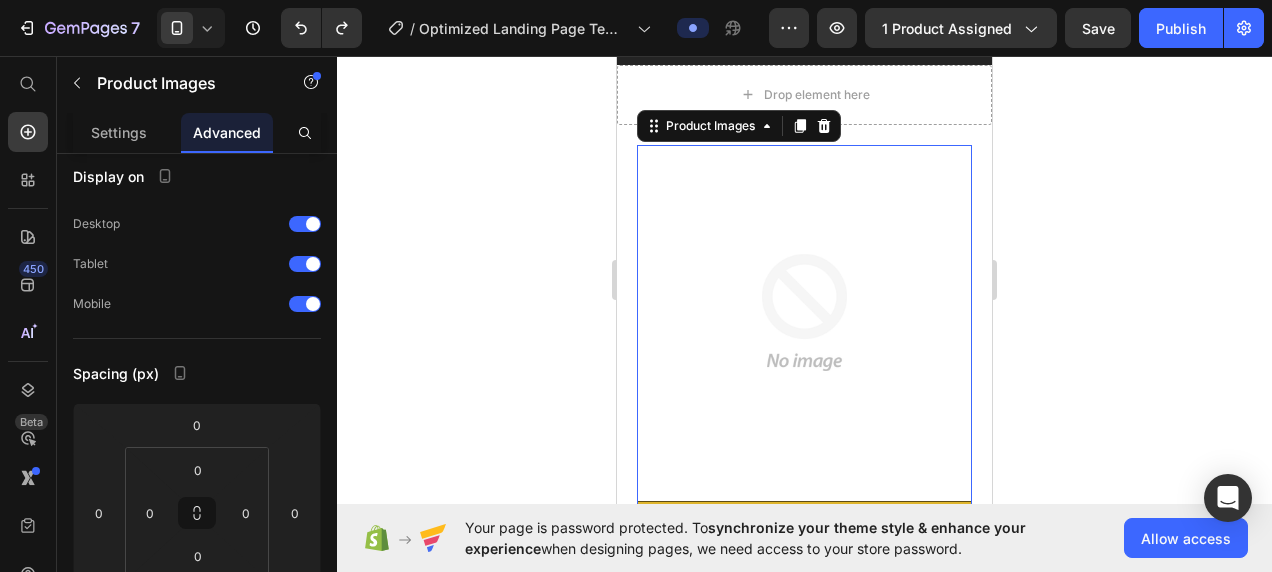 scroll, scrollTop: 0, scrollLeft: 0, axis: both 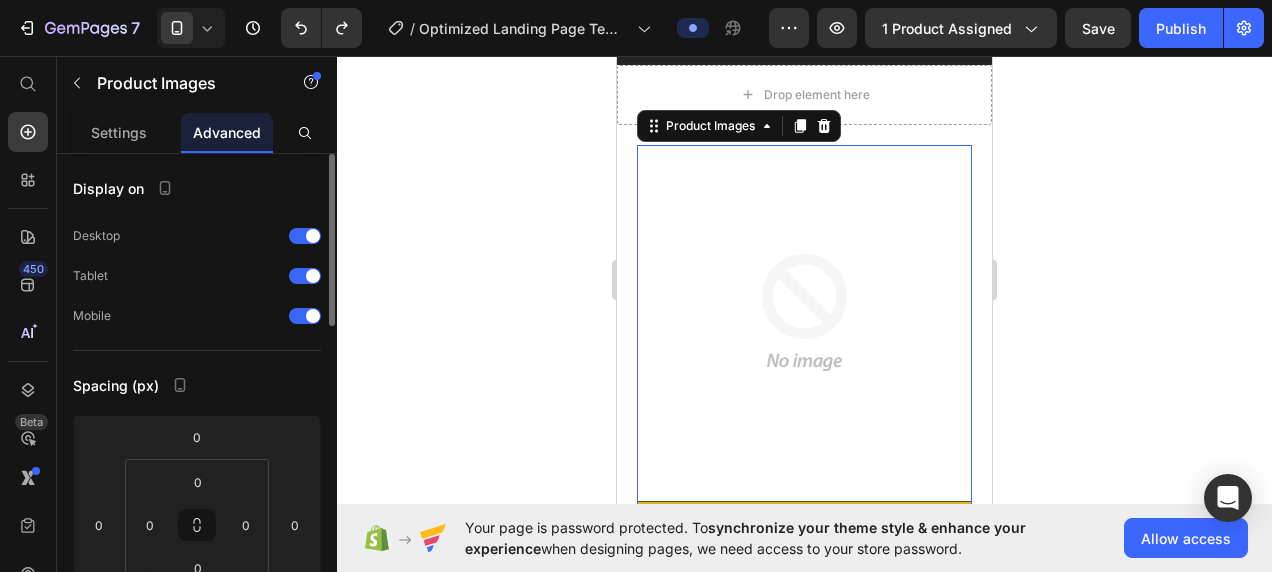 drag, startPoint x: 124, startPoint y: 140, endPoint x: 212, endPoint y: 317, distance: 197.66891 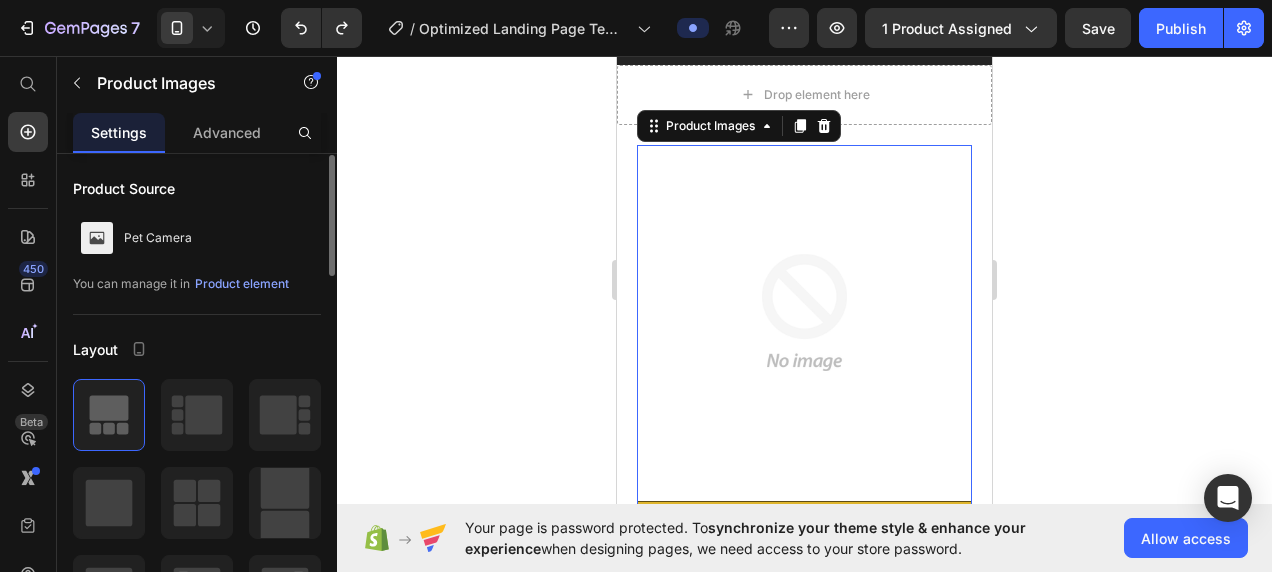scroll, scrollTop: 1, scrollLeft: 0, axis: vertical 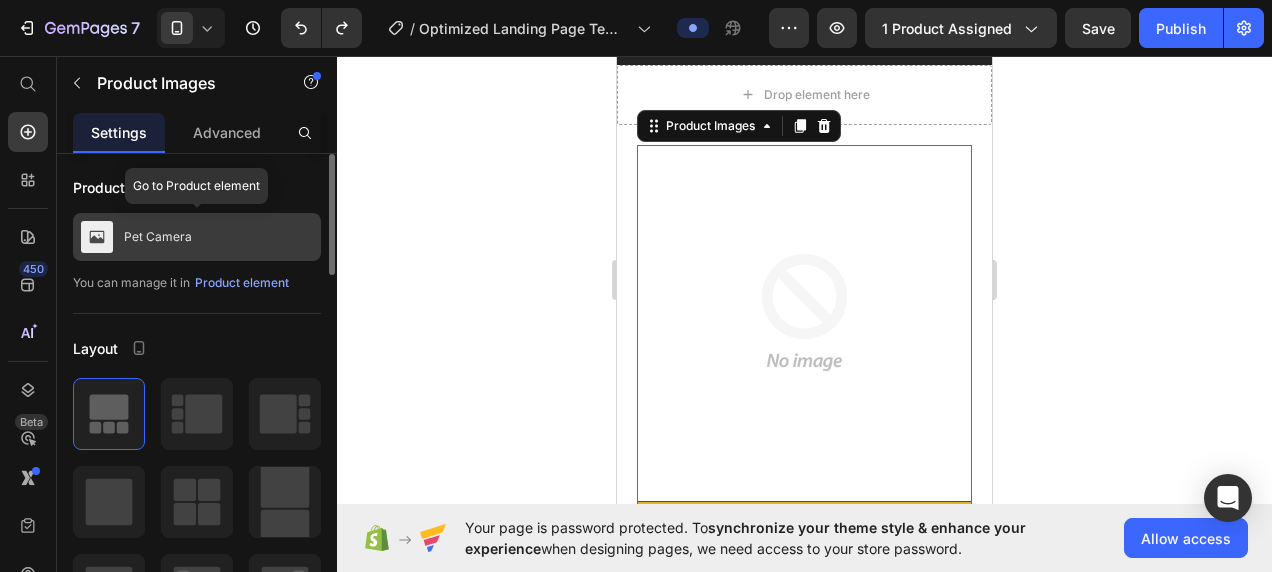 click on "Pet Camera" at bounding box center (158, 237) 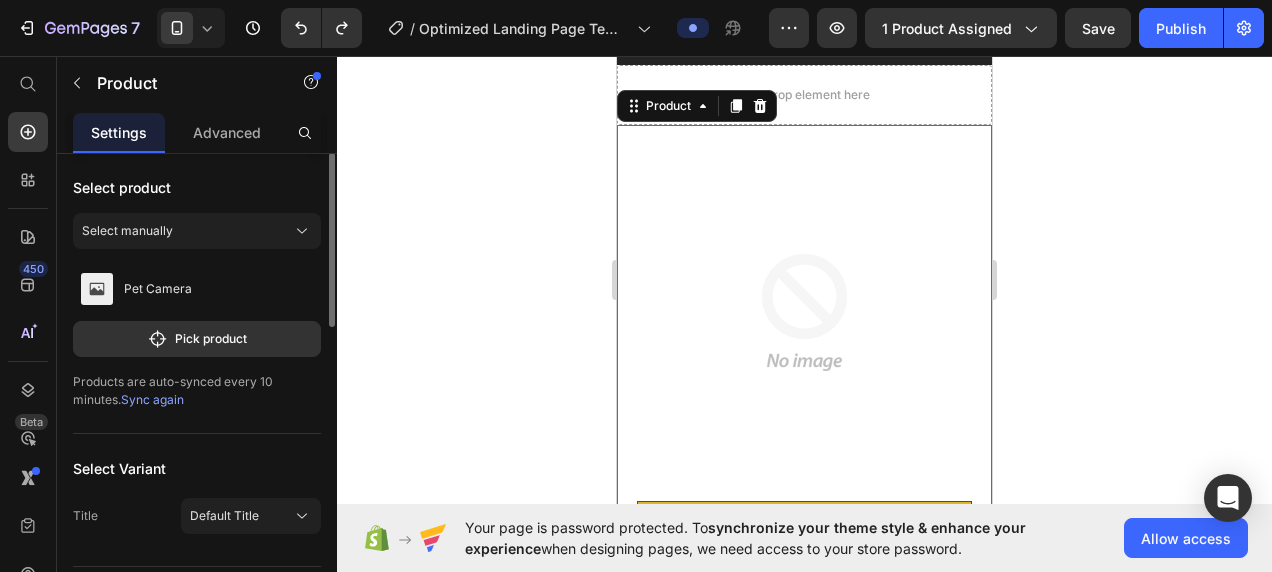 scroll, scrollTop: 0, scrollLeft: 0, axis: both 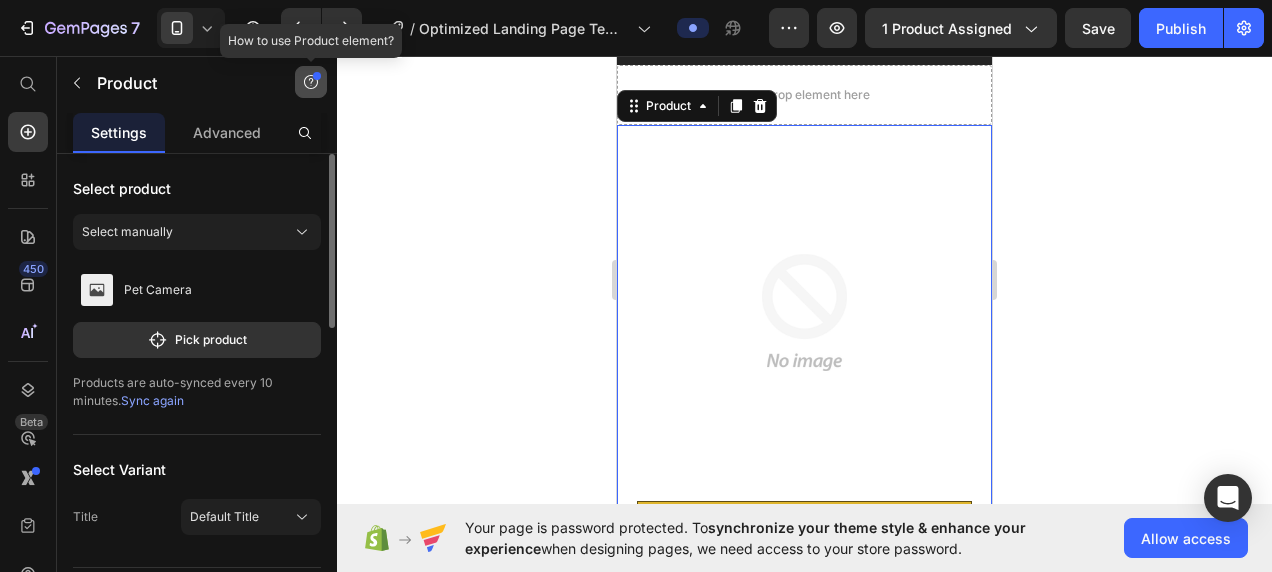 click 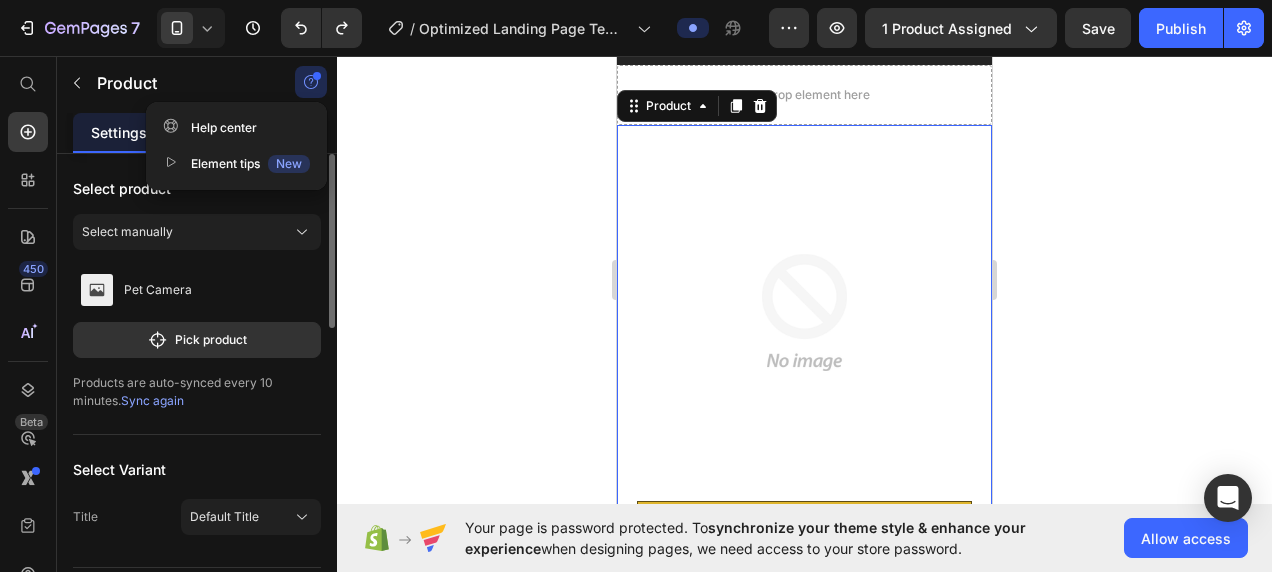 click 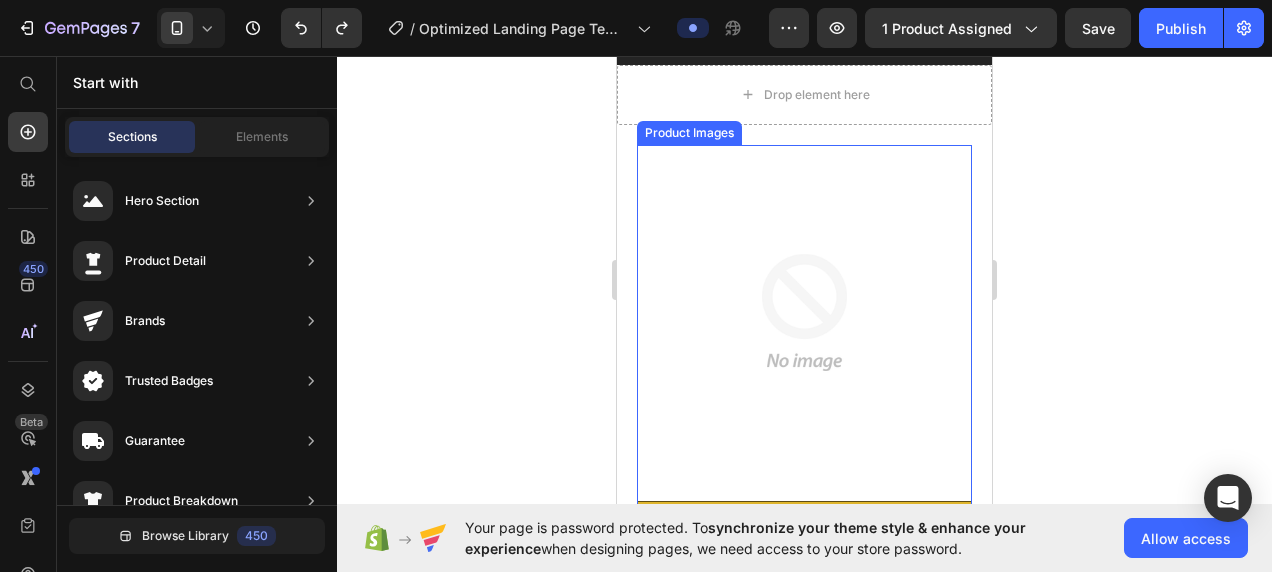scroll, scrollTop: 0, scrollLeft: 0, axis: both 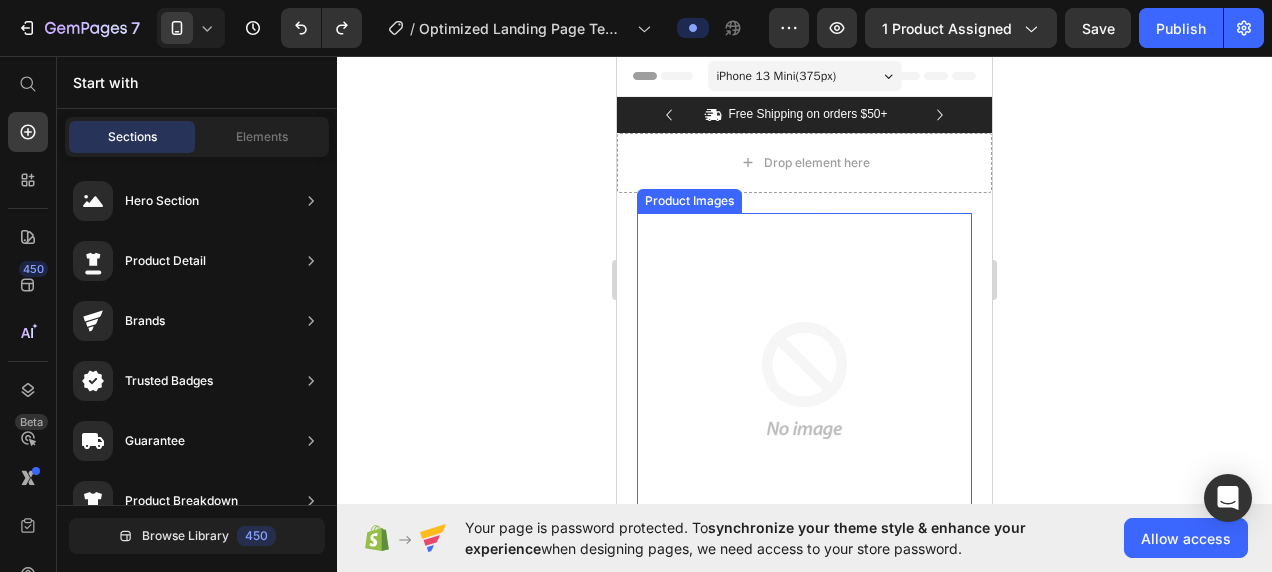 click at bounding box center (804, 380) 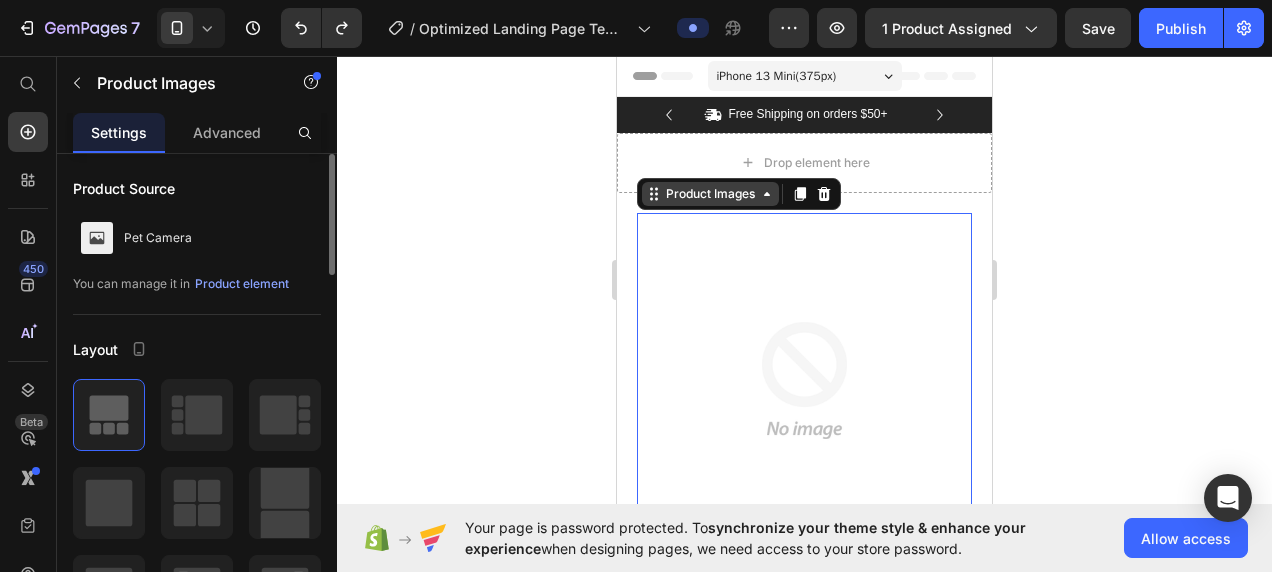 click on "Product Images" at bounding box center [710, 194] 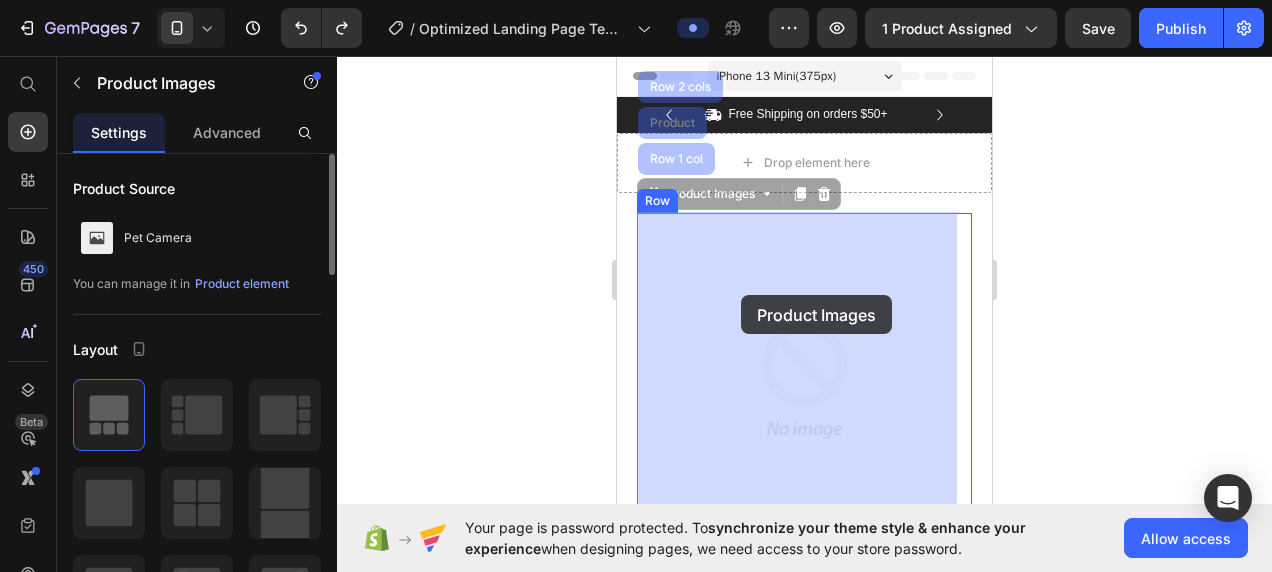 drag, startPoint x: 753, startPoint y: 201, endPoint x: 741, endPoint y: 295, distance: 94.76286 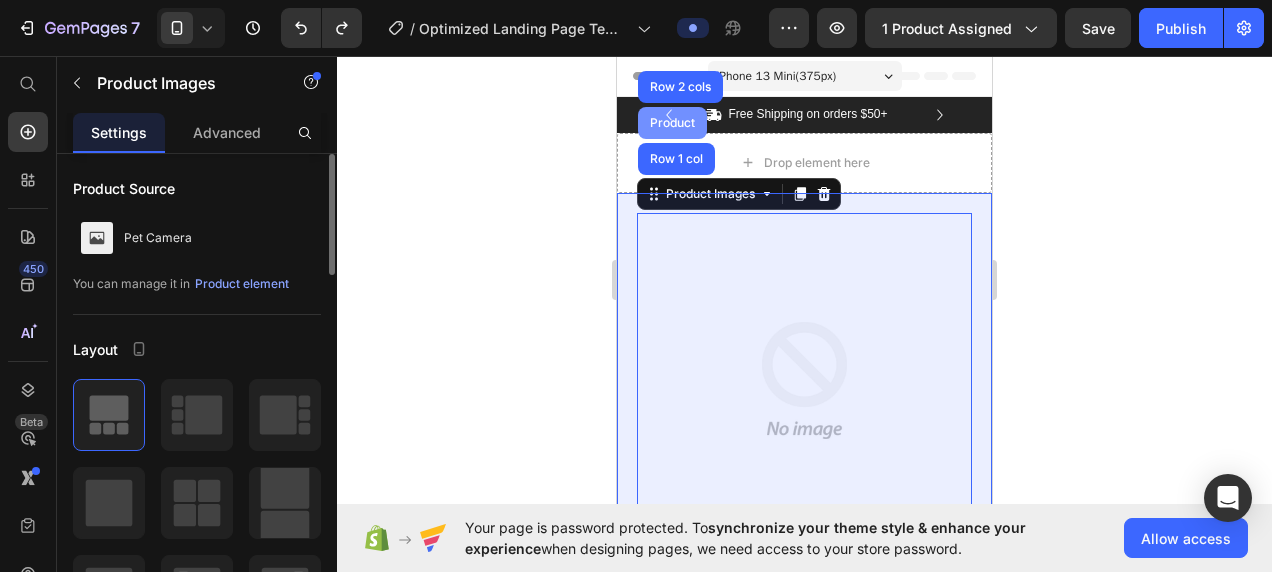 click on "Product" at bounding box center [672, 123] 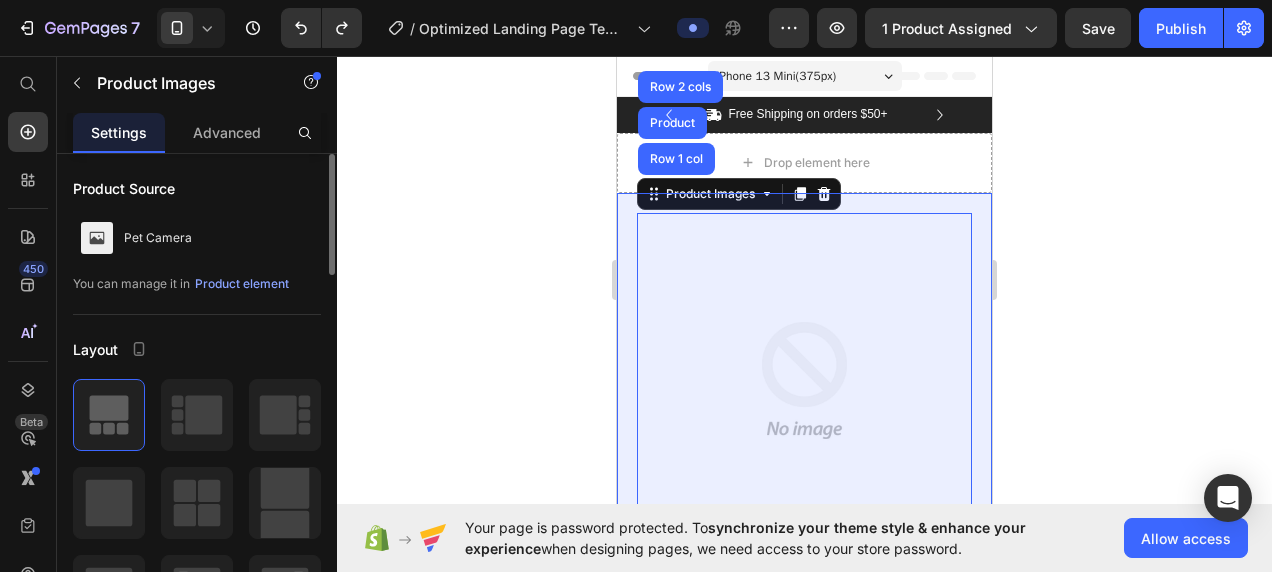 drag, startPoint x: 645, startPoint y: 134, endPoint x: 654, endPoint y: 75, distance: 59.682495 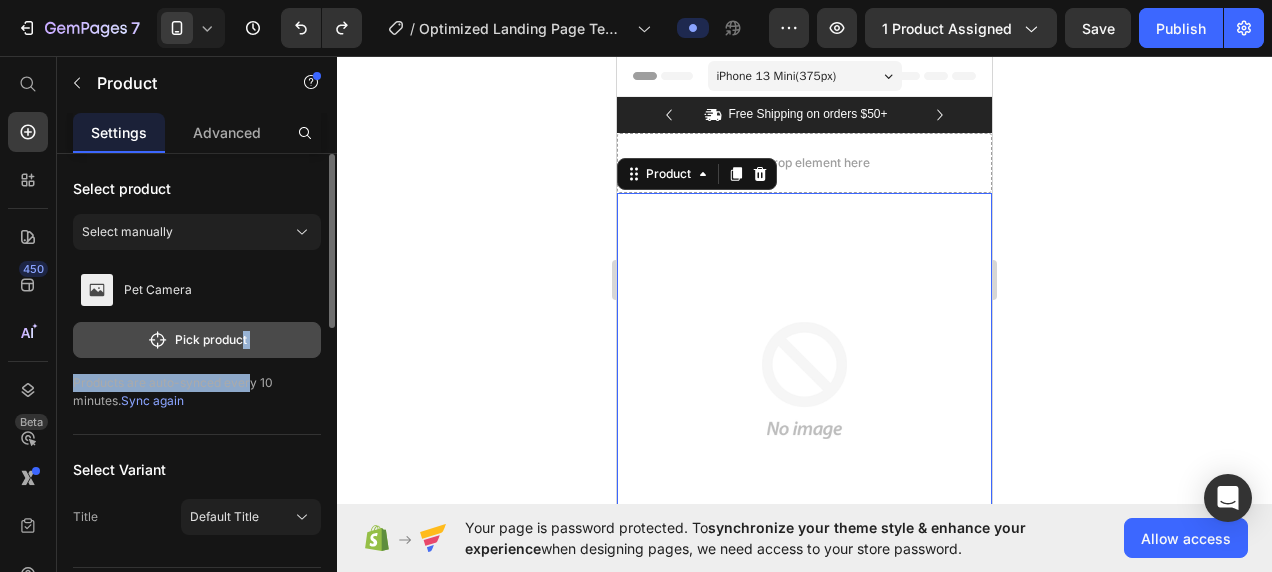 drag, startPoint x: 244, startPoint y: 364, endPoint x: 244, endPoint y: 338, distance: 26 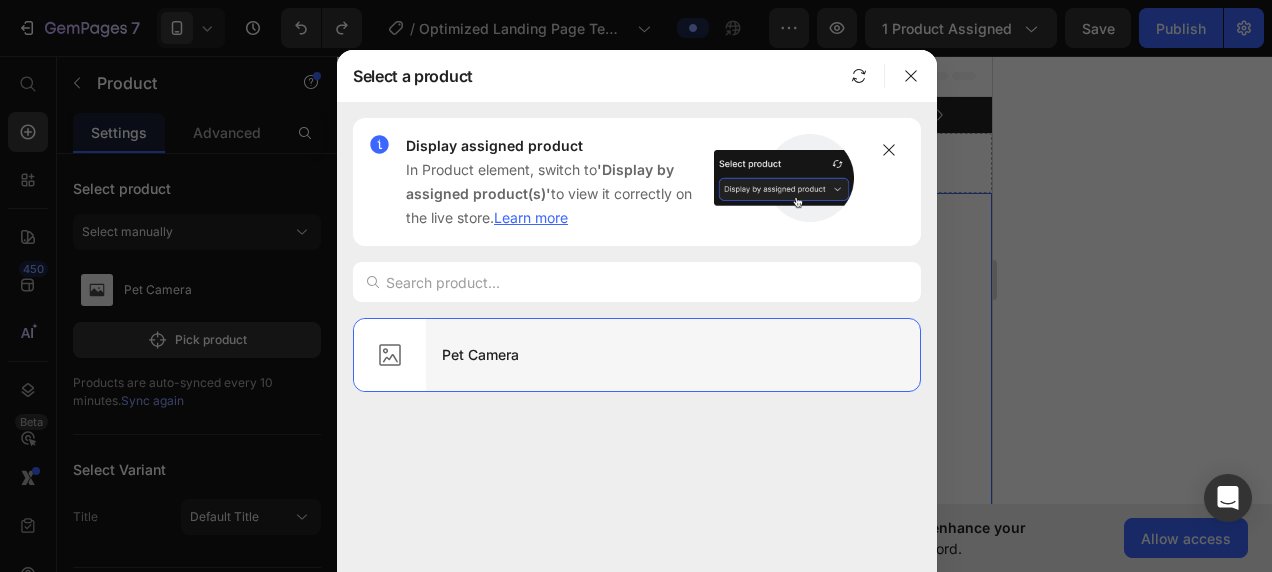 click on "Pet Camera" at bounding box center [673, 355] 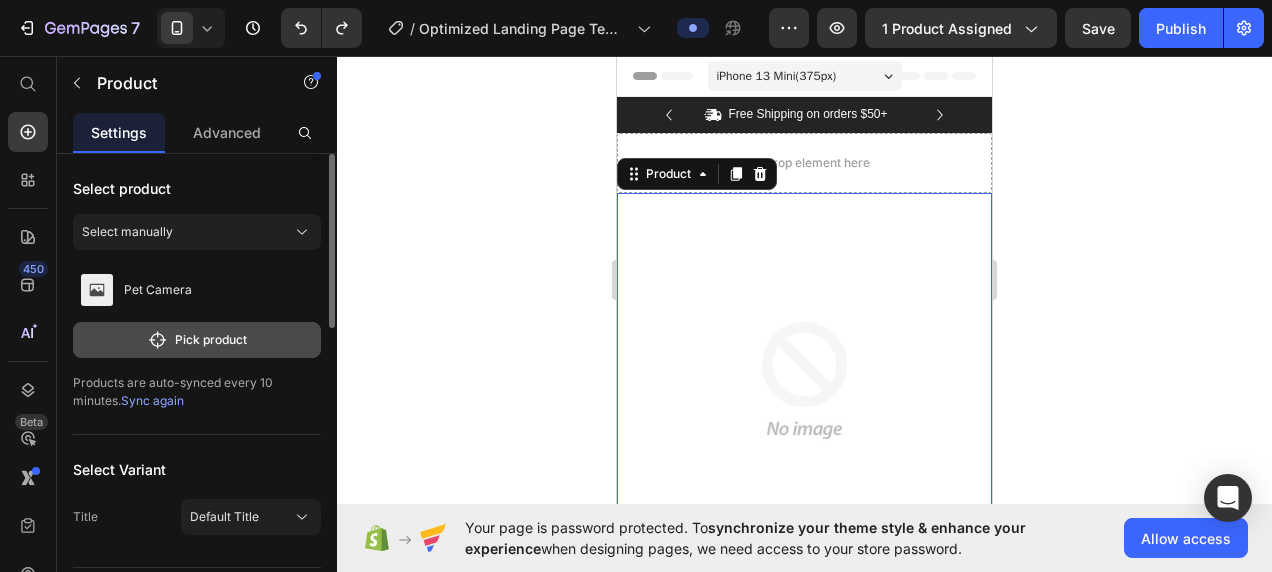 click on "Pick product" at bounding box center [197, 340] 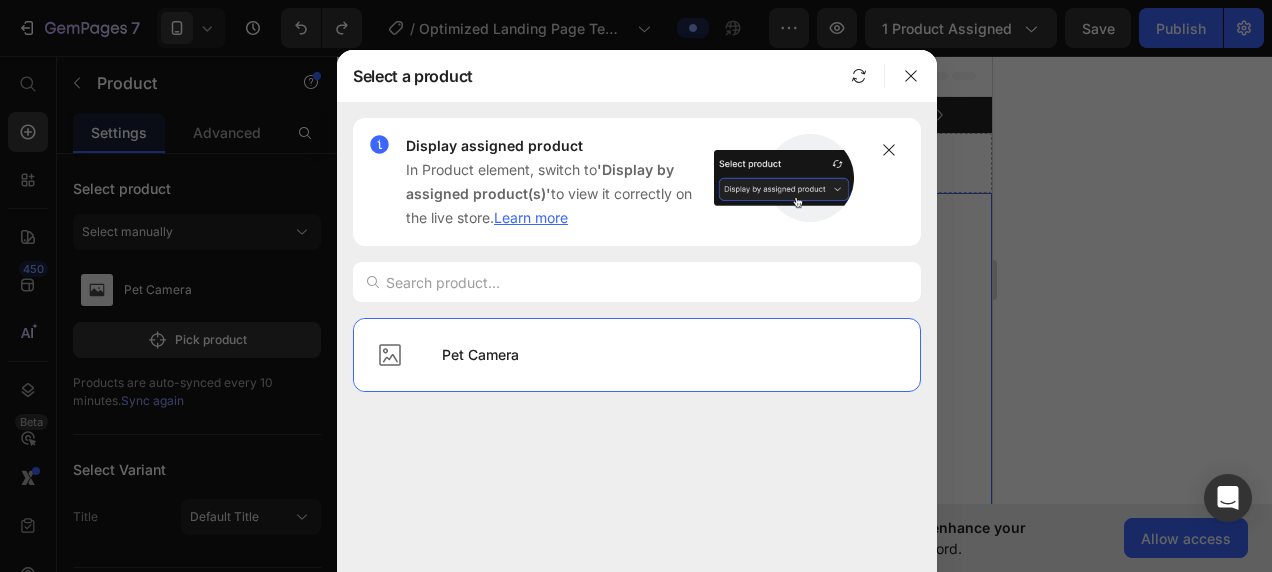 click on "Learn more" at bounding box center (531, 217) 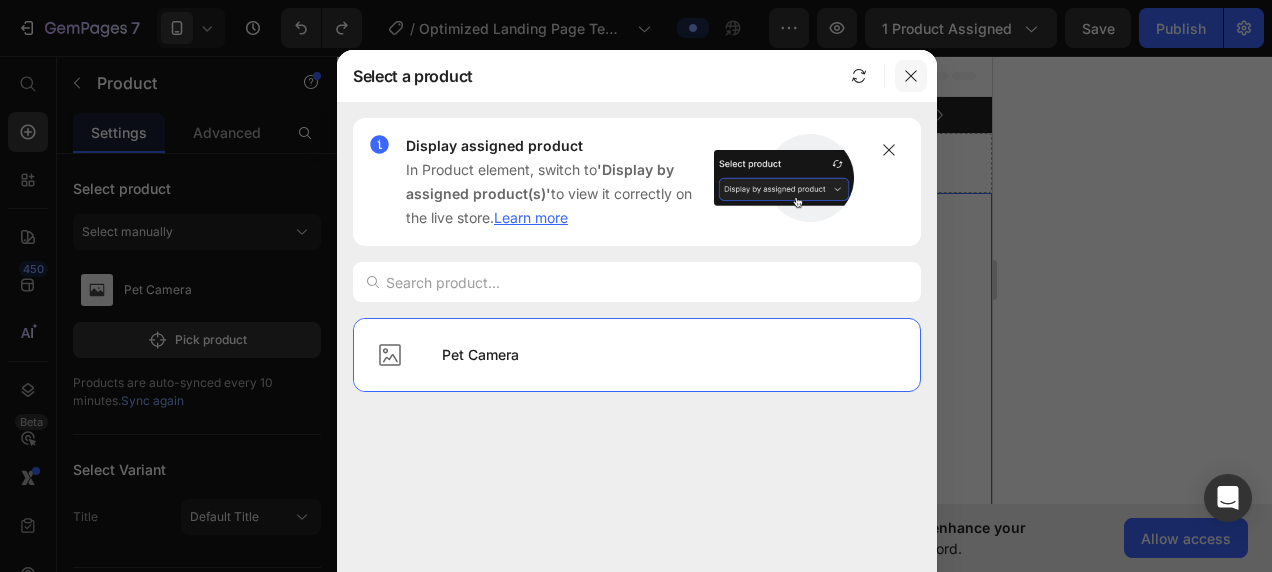 click at bounding box center (911, 76) 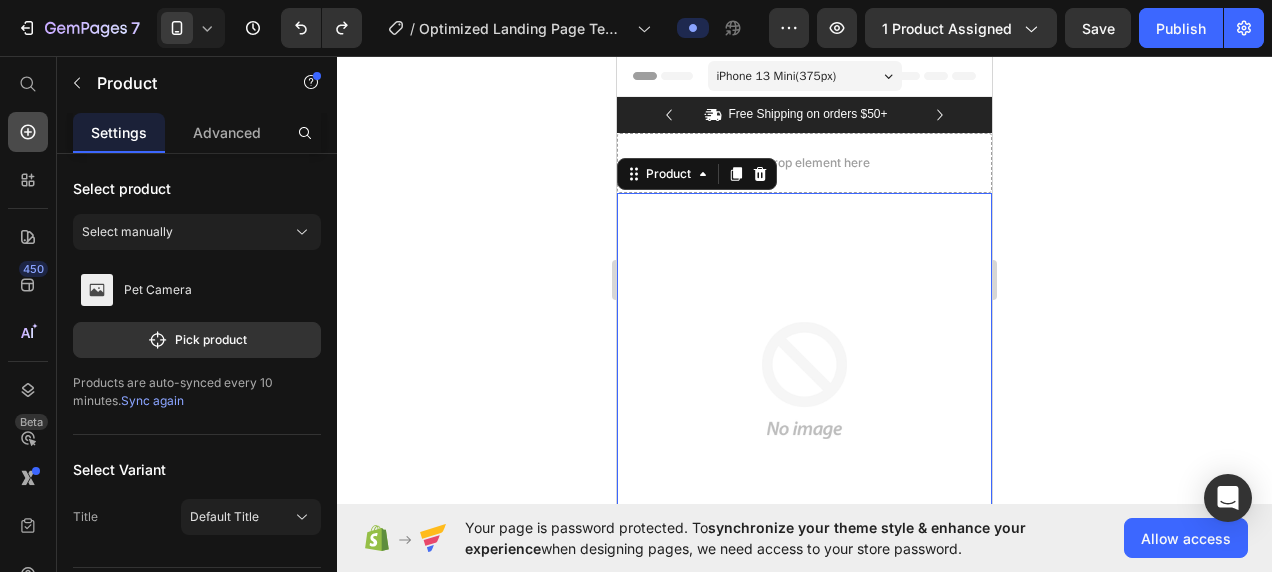click 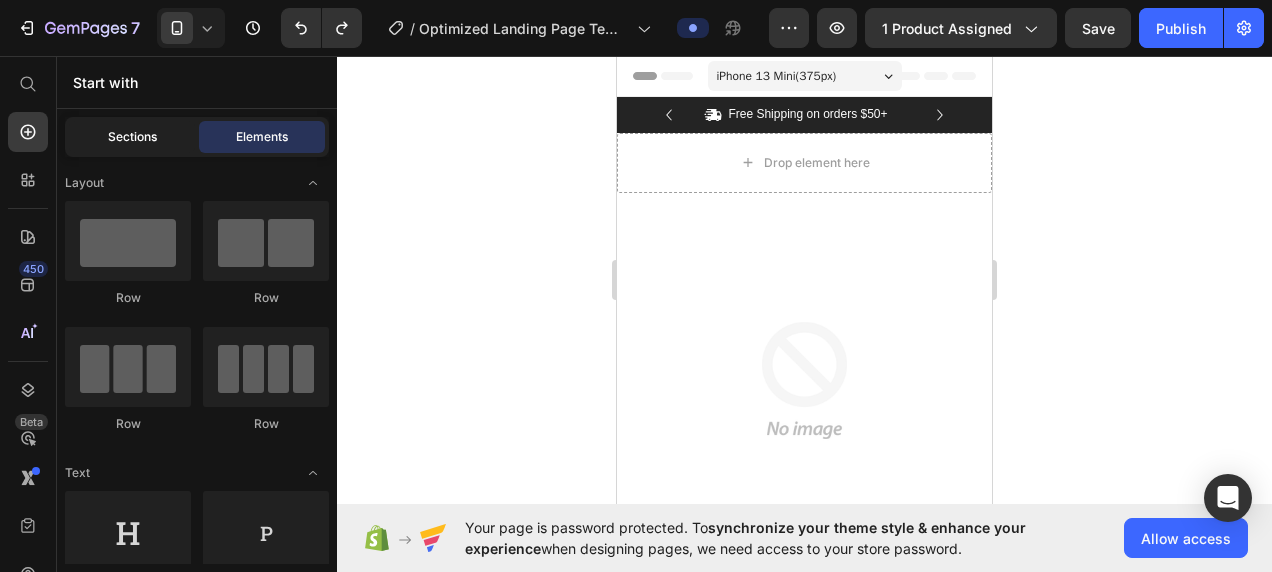 click on "Sections" at bounding box center [132, 137] 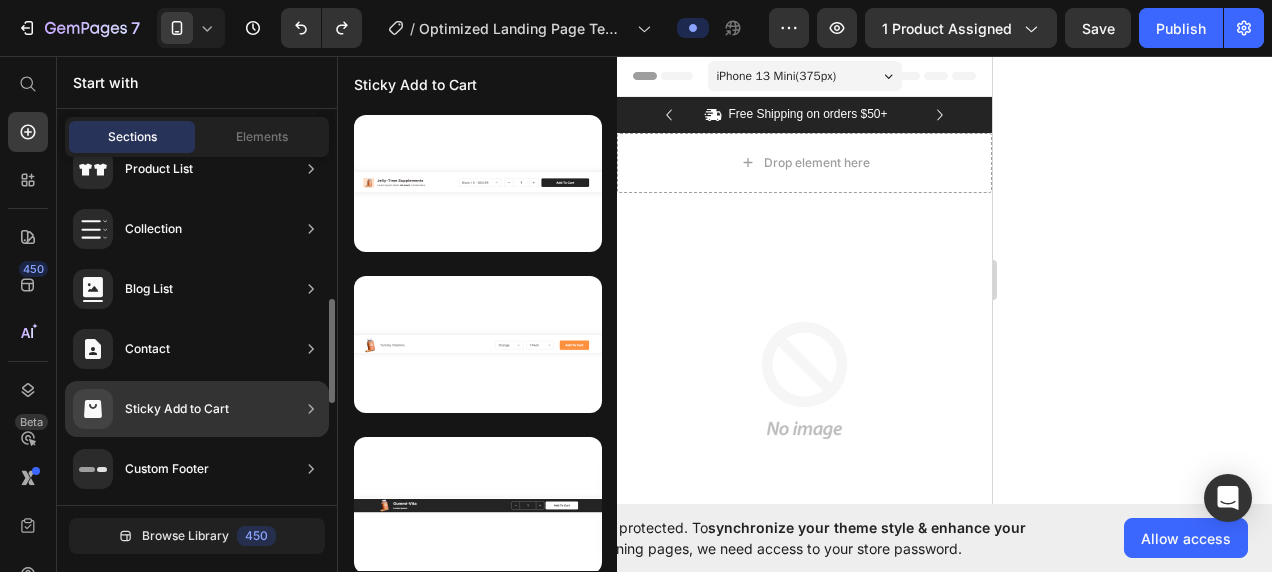 scroll, scrollTop: 0, scrollLeft: 0, axis: both 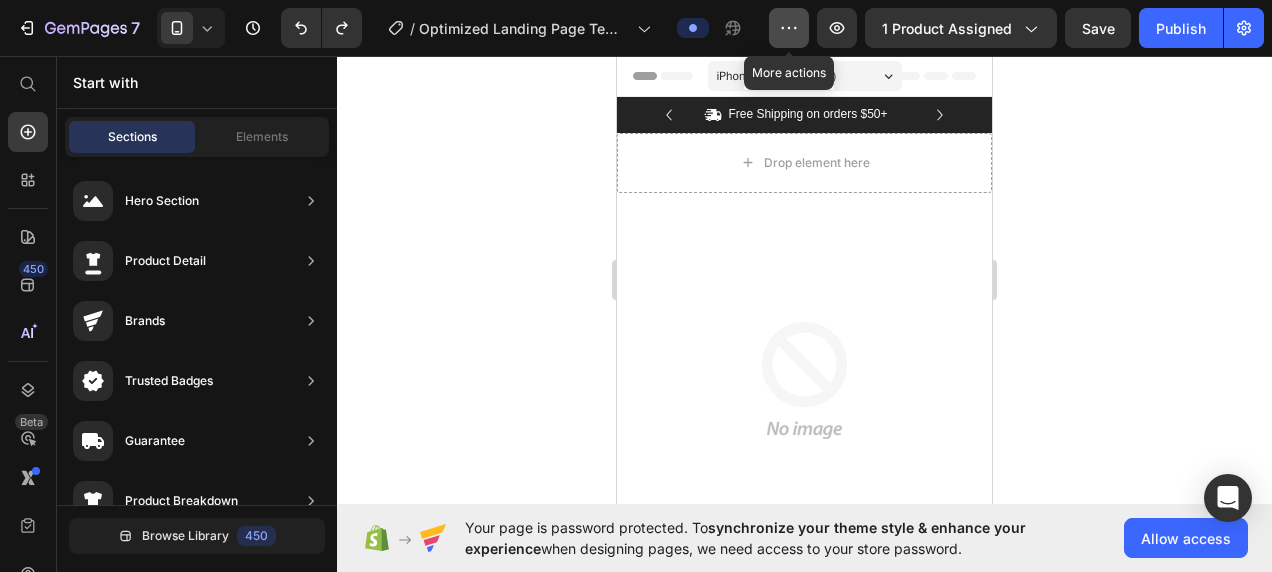 click 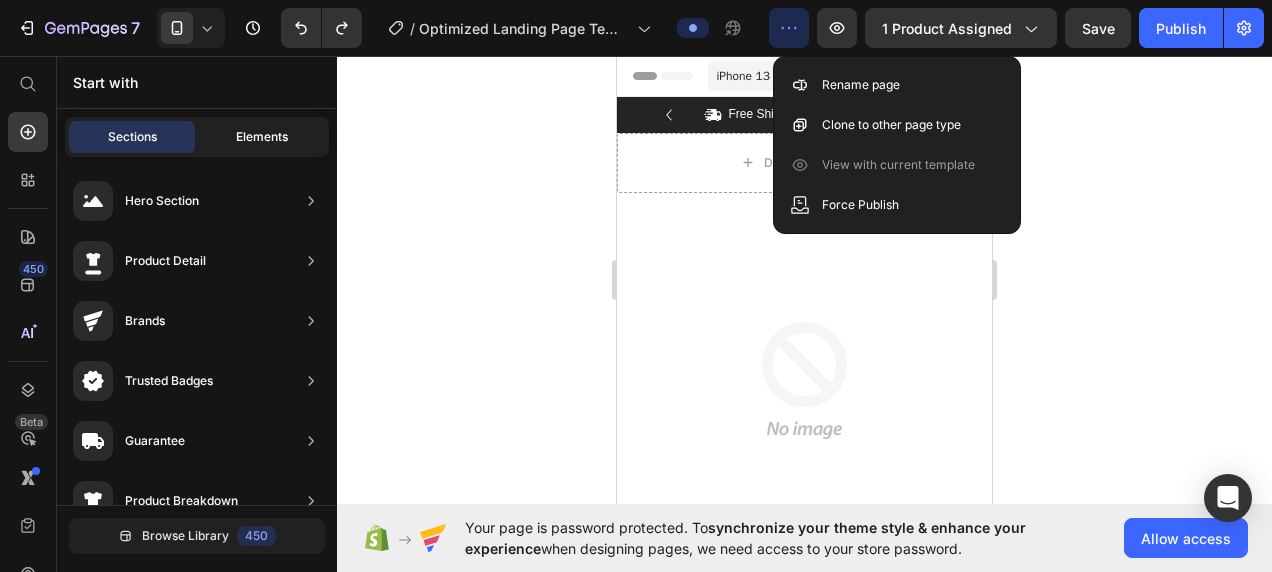 click on "Elements" 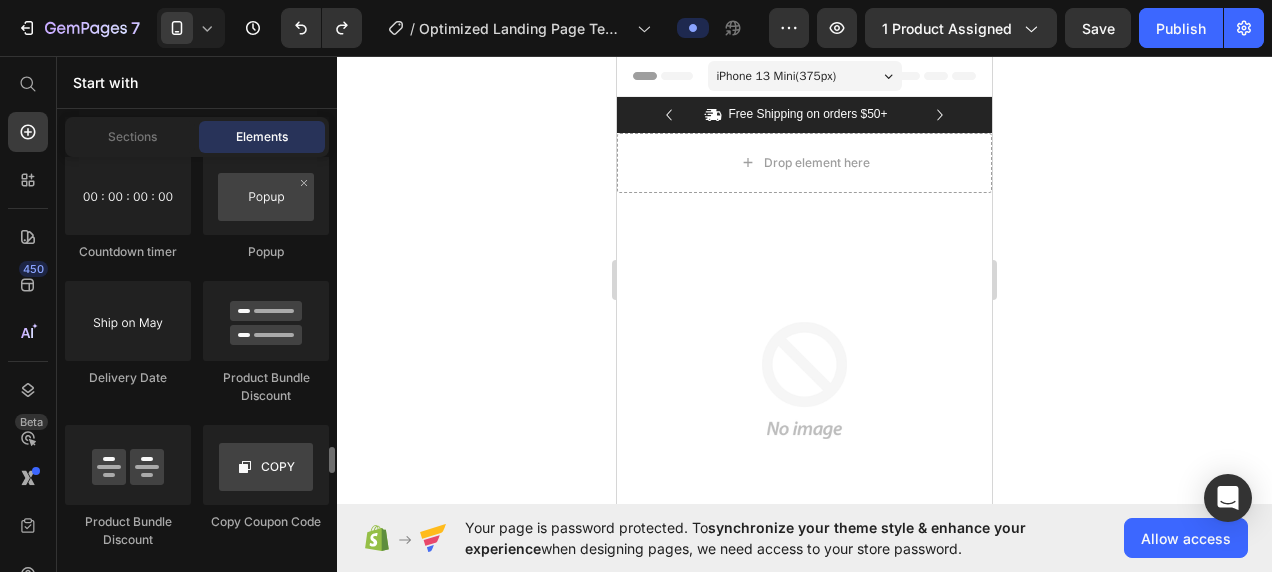 scroll, scrollTop: 5778, scrollLeft: 0, axis: vertical 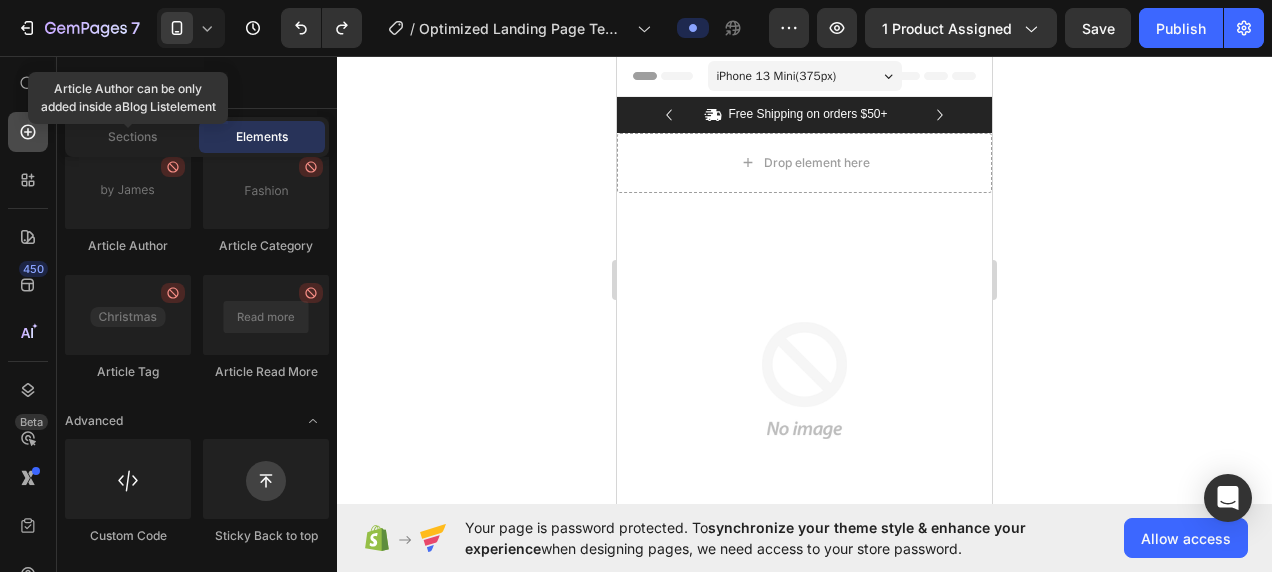 click 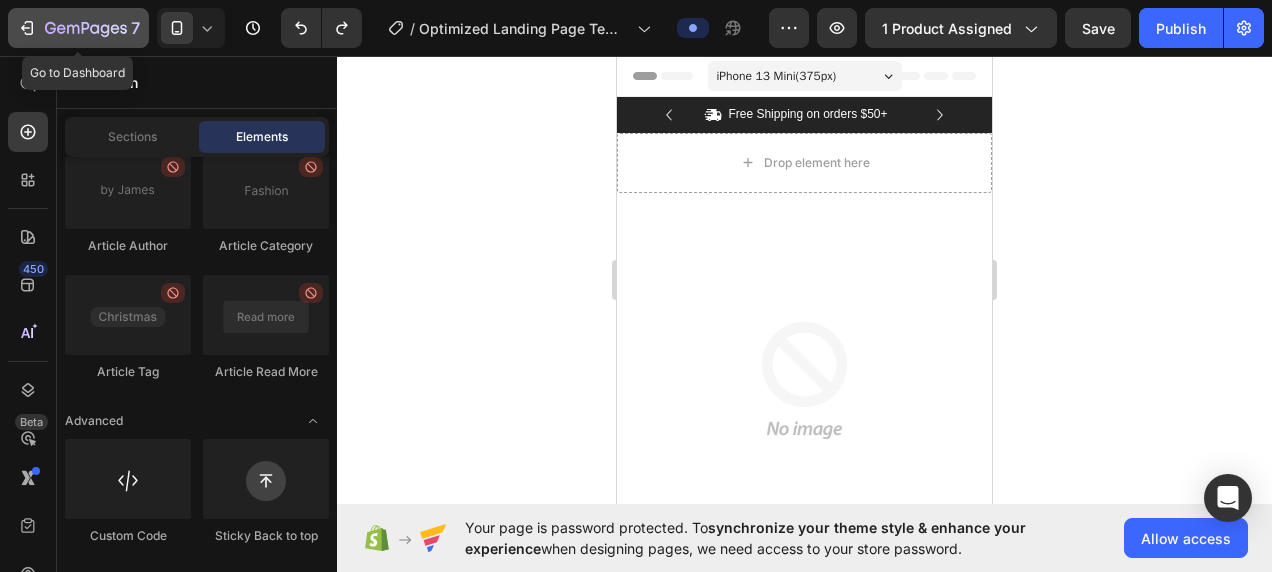 click 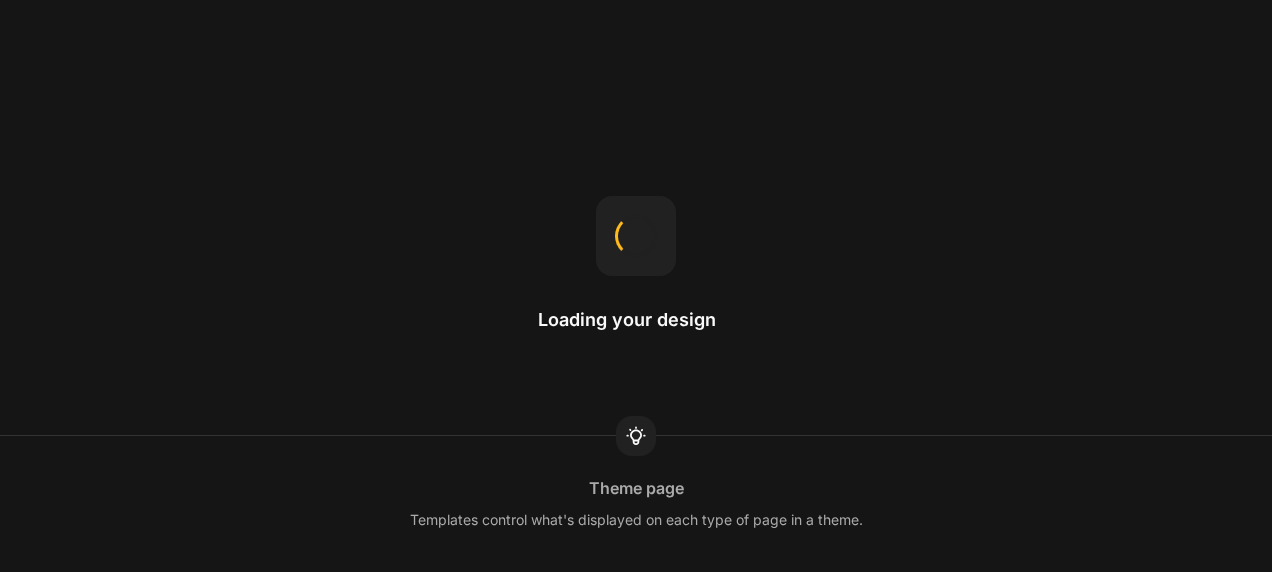 scroll, scrollTop: 0, scrollLeft: 0, axis: both 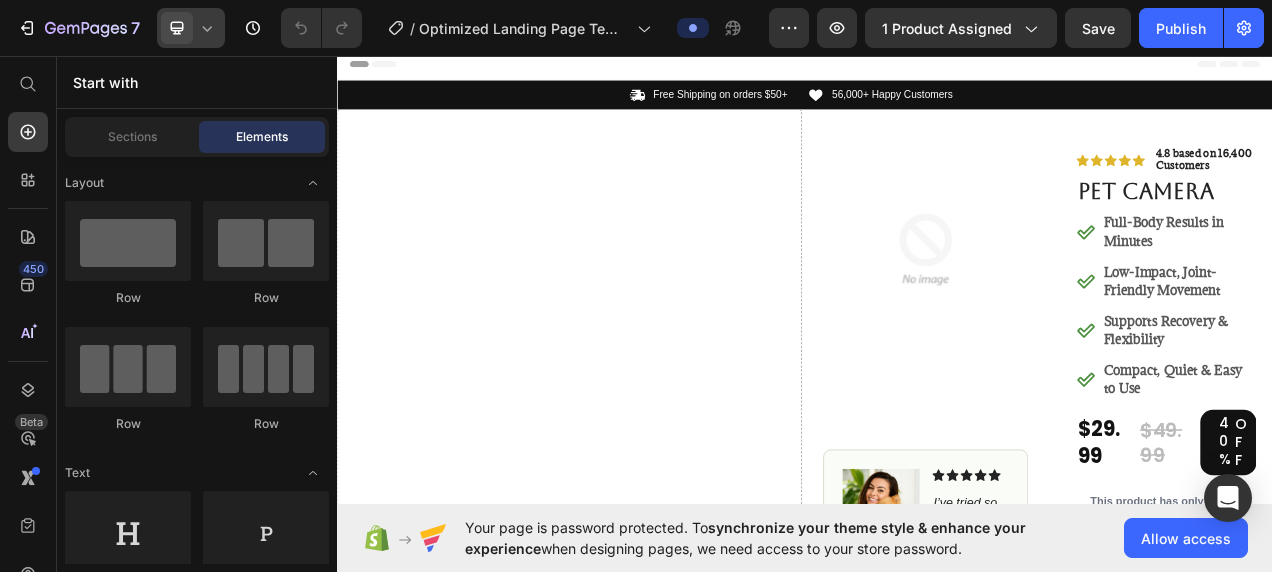 click at bounding box center [177, 28] 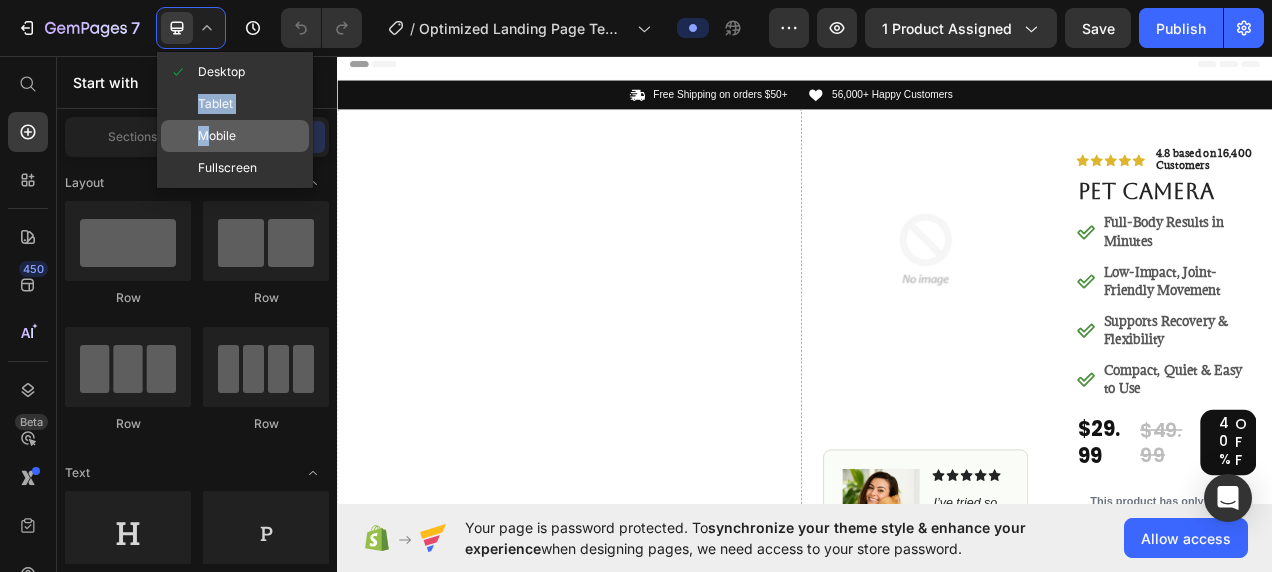 drag, startPoint x: 196, startPoint y: 106, endPoint x: 209, endPoint y: 142, distance: 38.27532 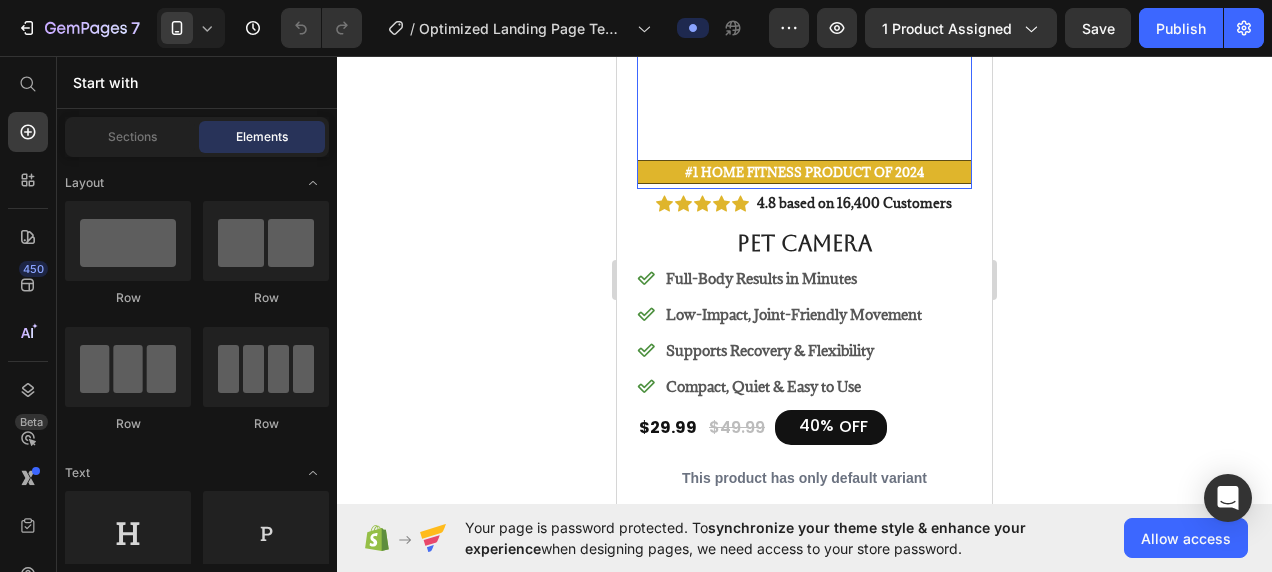 scroll, scrollTop: 17, scrollLeft: 0, axis: vertical 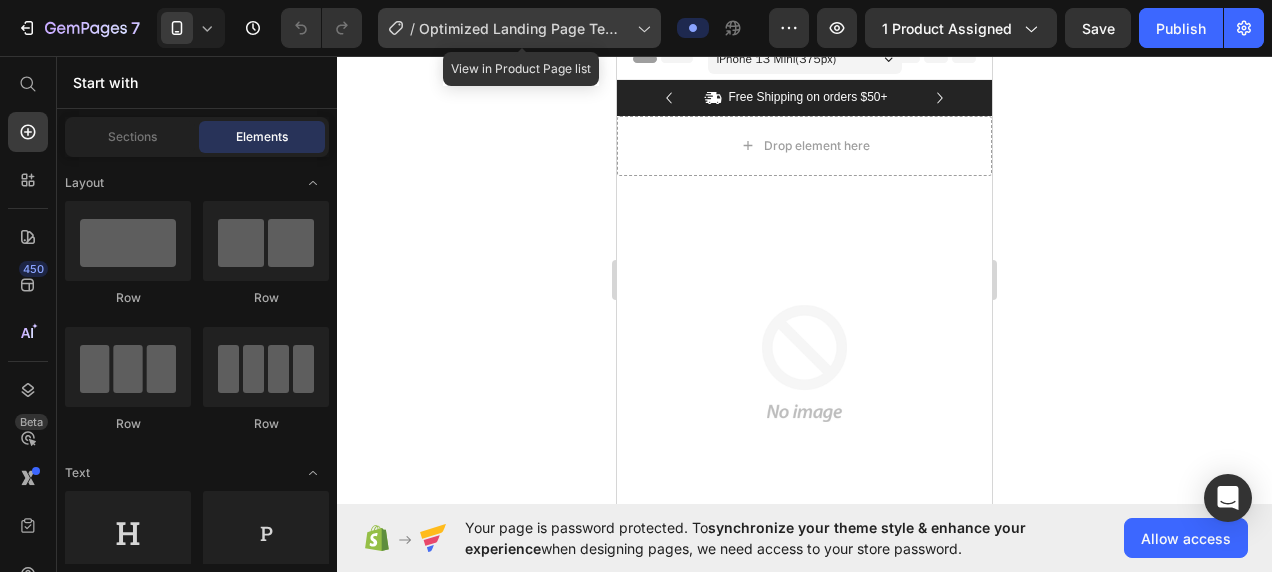 click 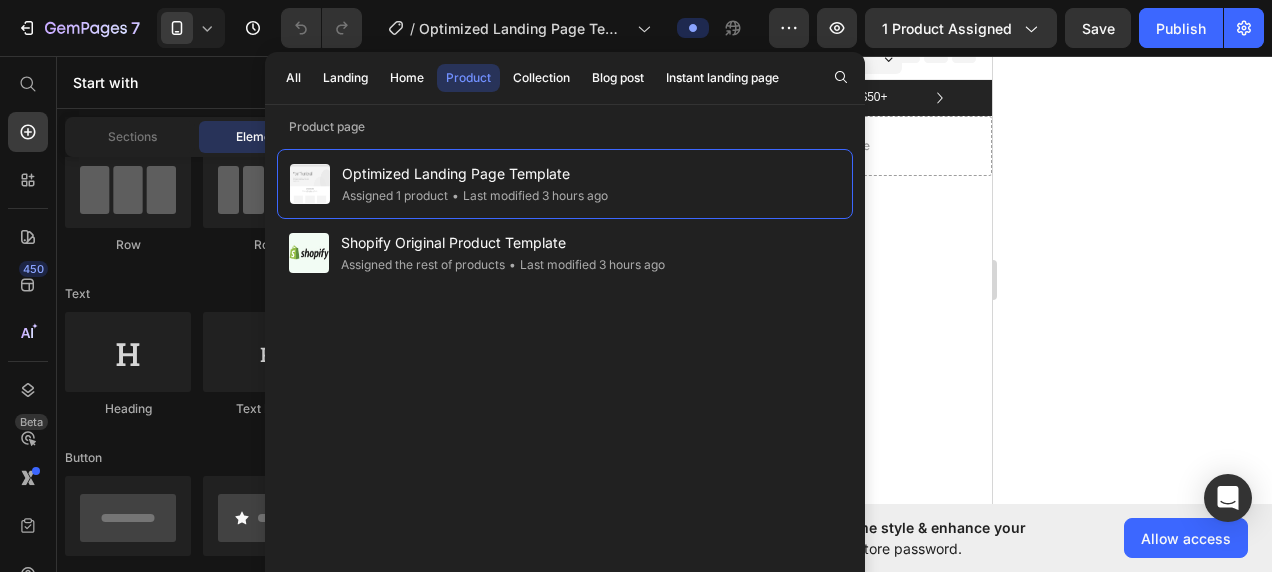 scroll, scrollTop: 180, scrollLeft: 0, axis: vertical 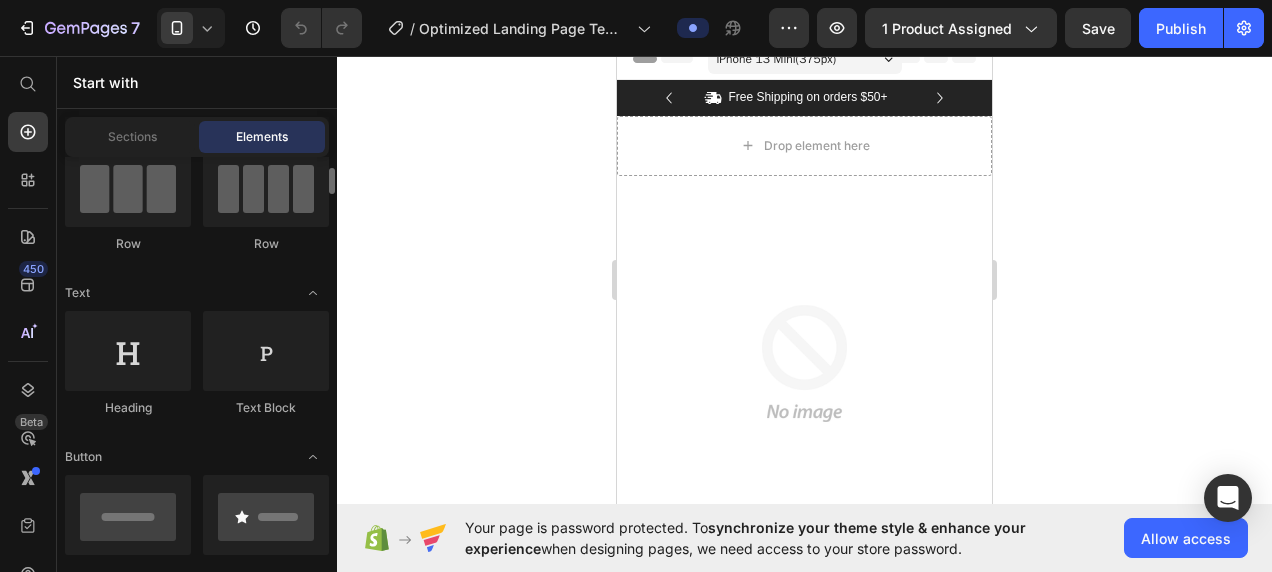 click on "Layout
Row
Row
Row
Row Text
Heading
Text Block Button
Button
Button
Sticky Back to top Media
Image
Image
Video
Video Banner" at bounding box center (197, 3069) 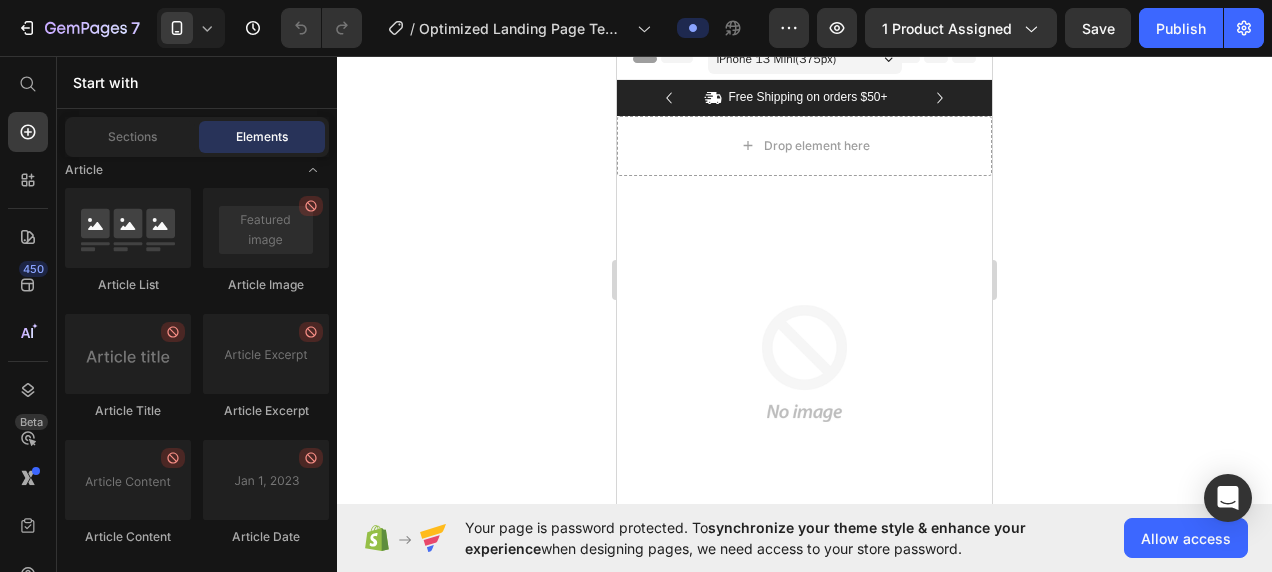 scroll, scrollTop: 5778, scrollLeft: 0, axis: vertical 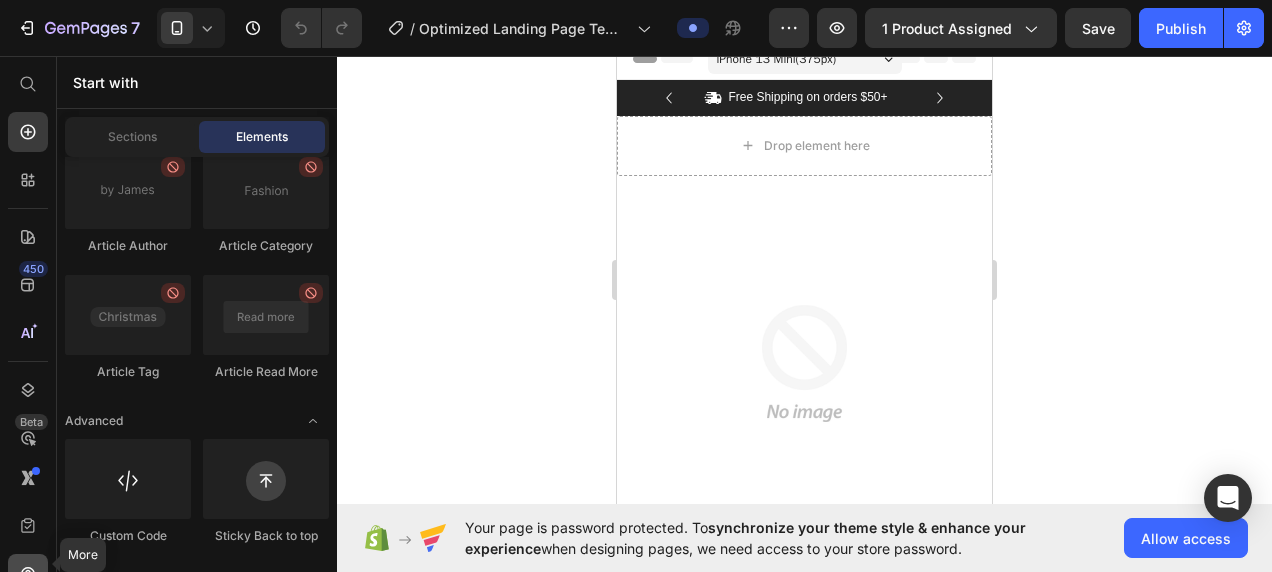 click 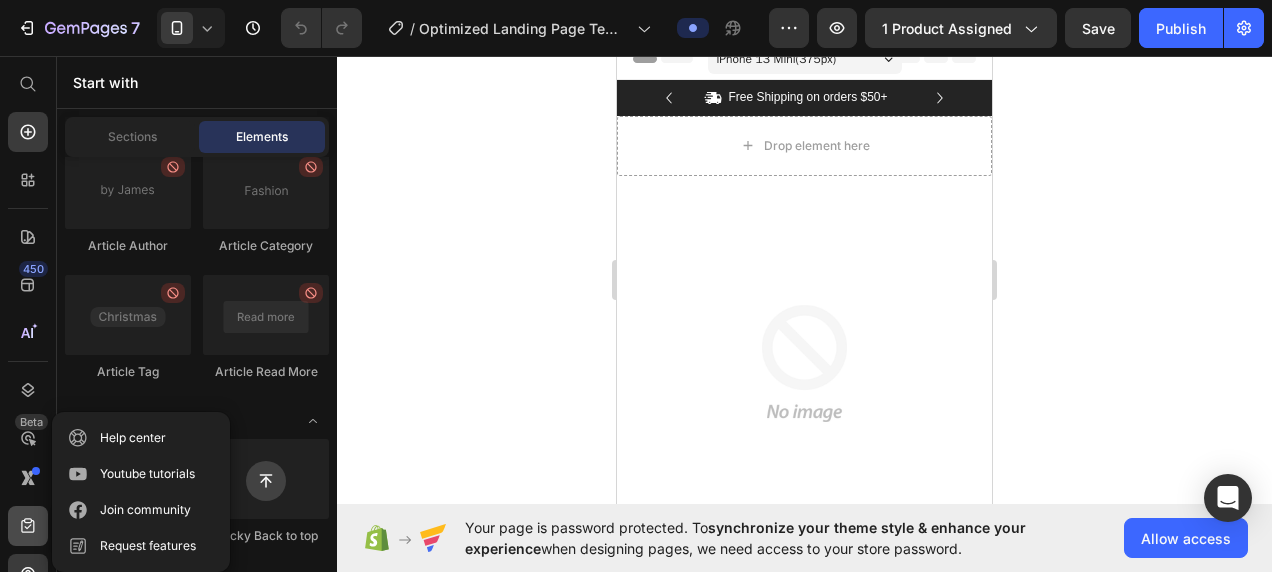 click 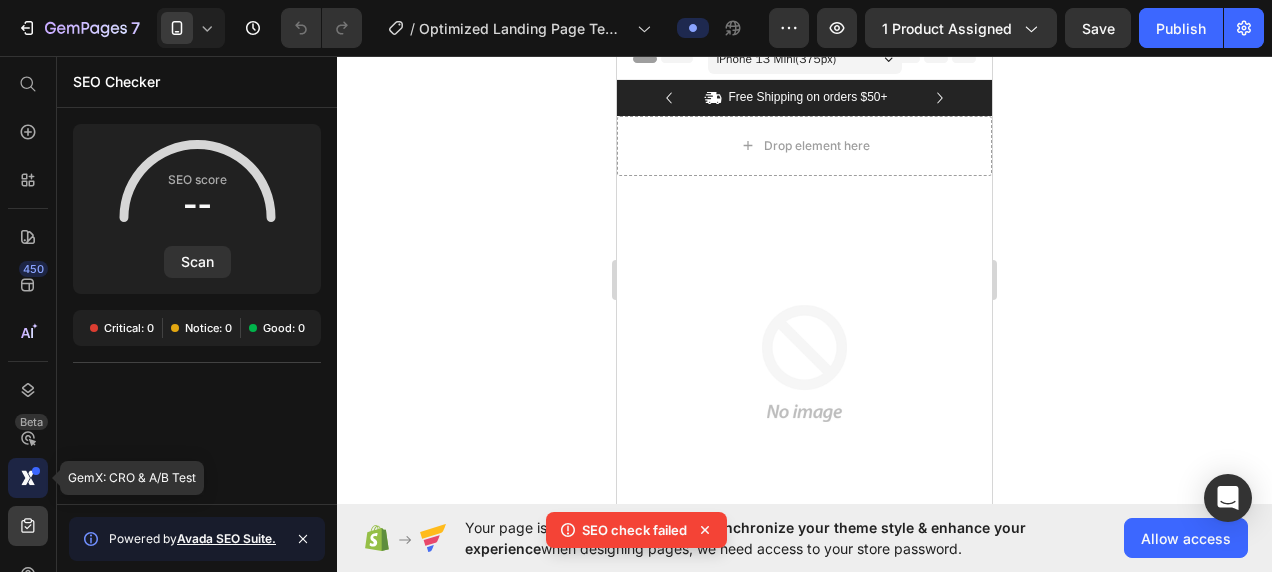 click 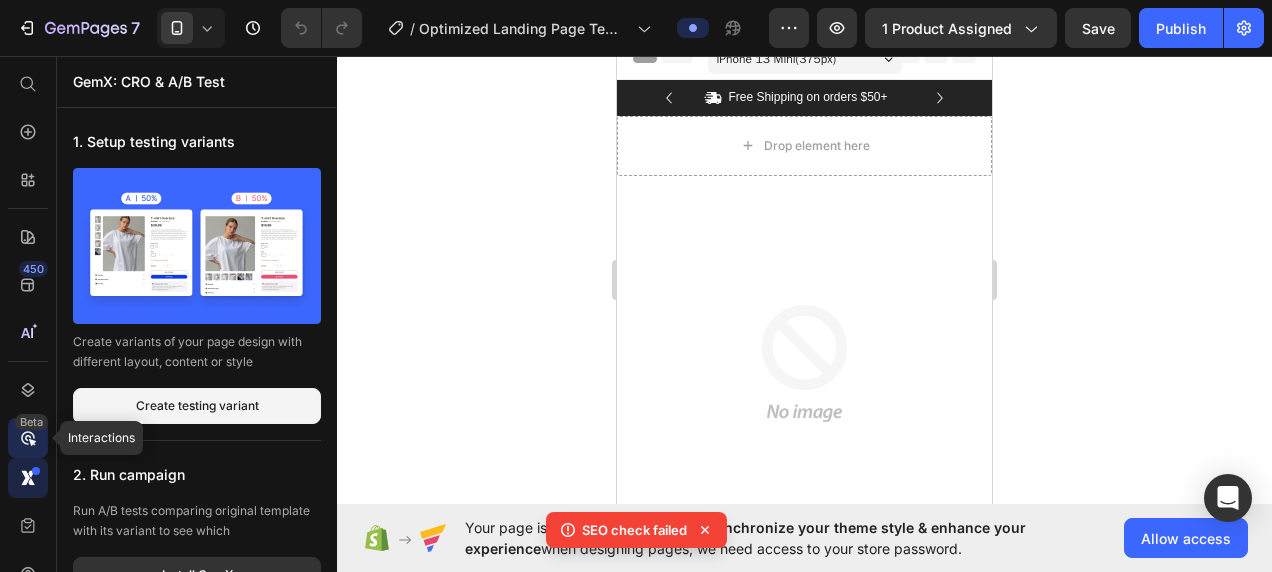 click 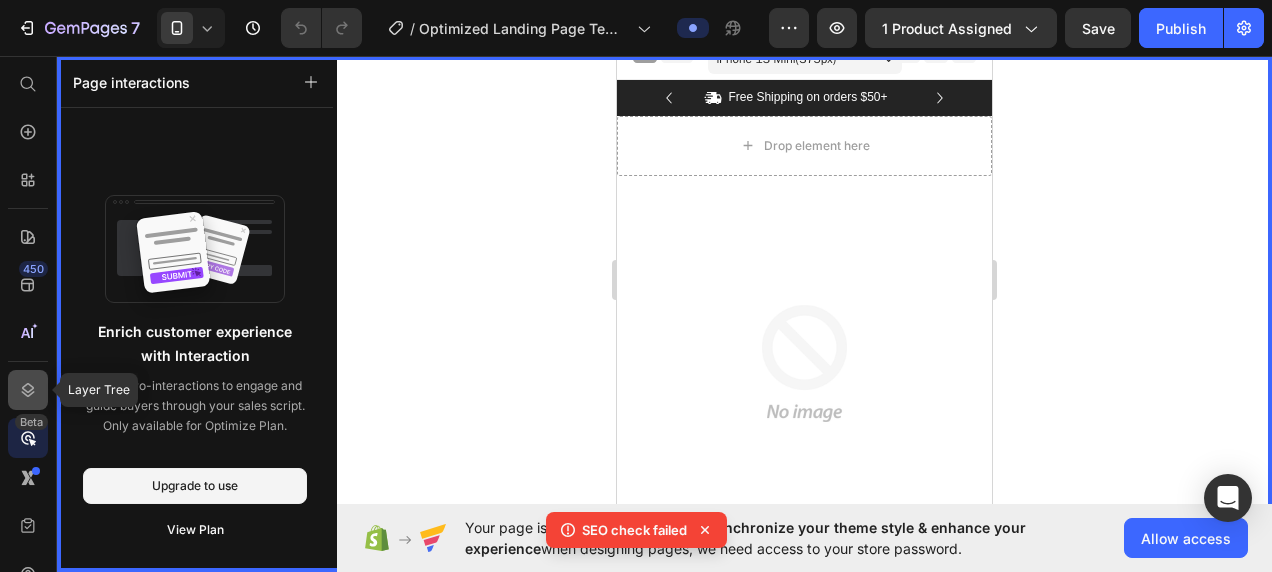 click 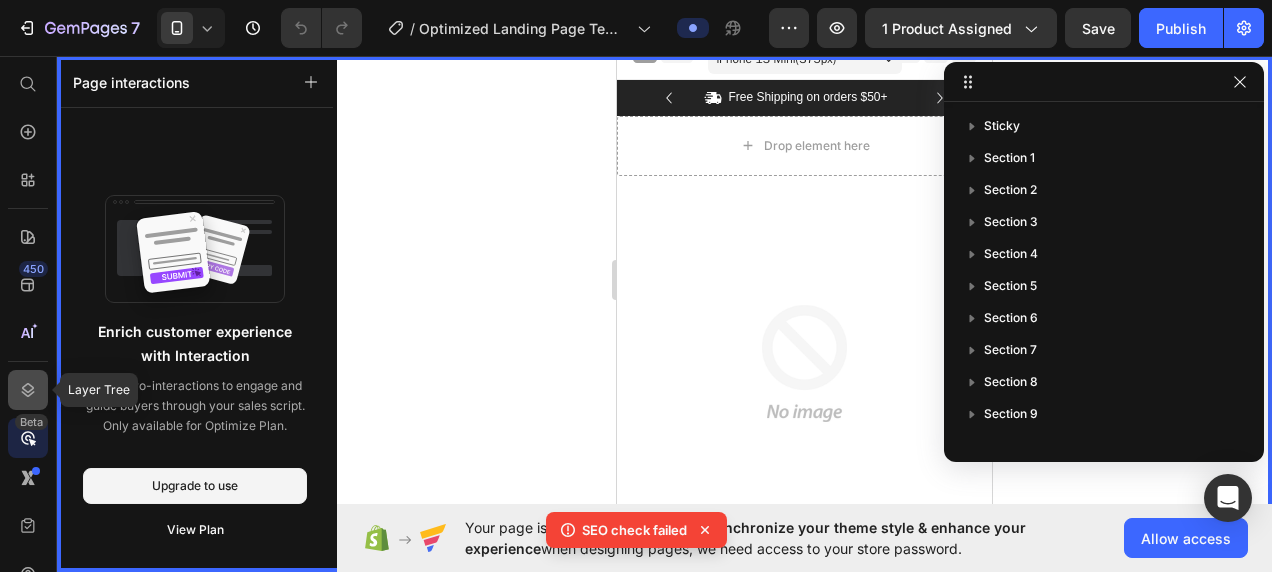 click 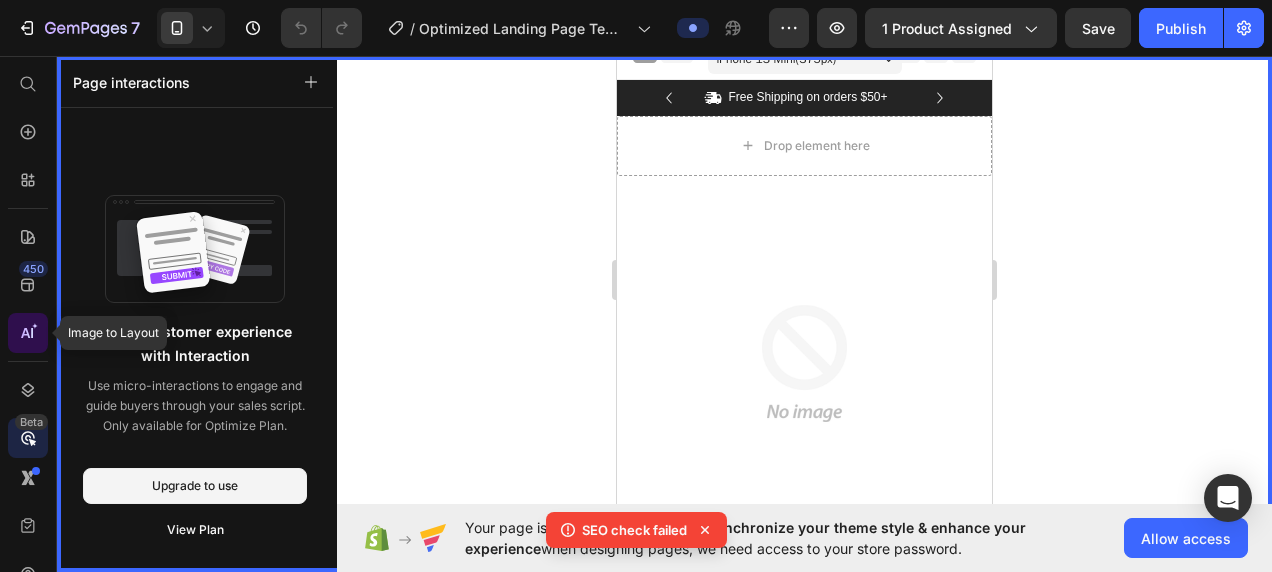 click 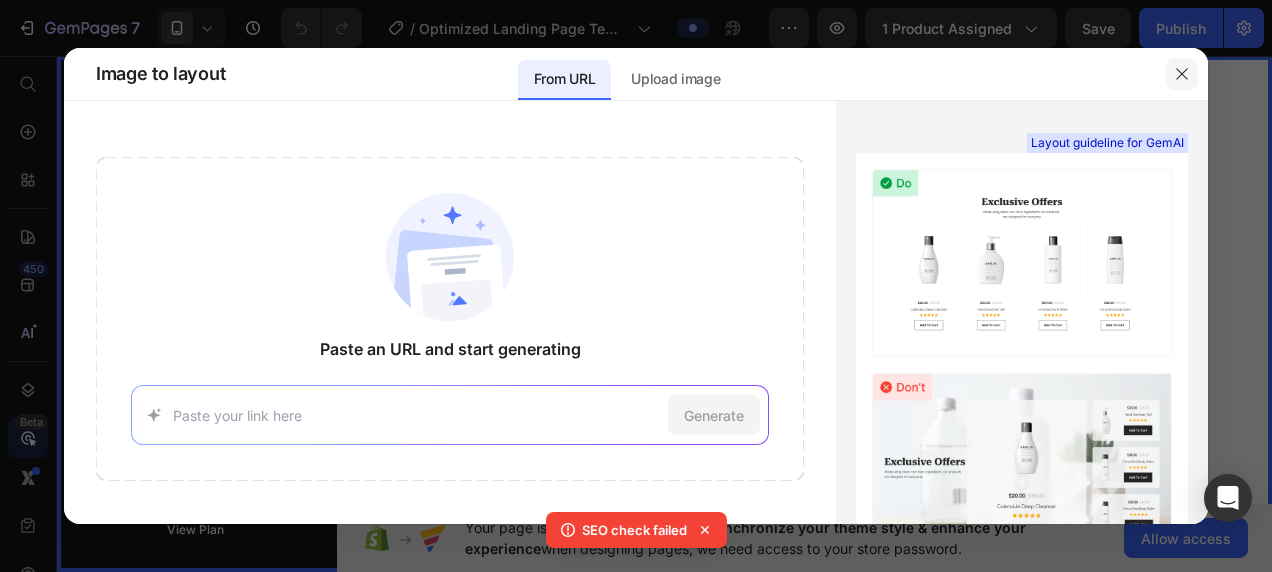 click 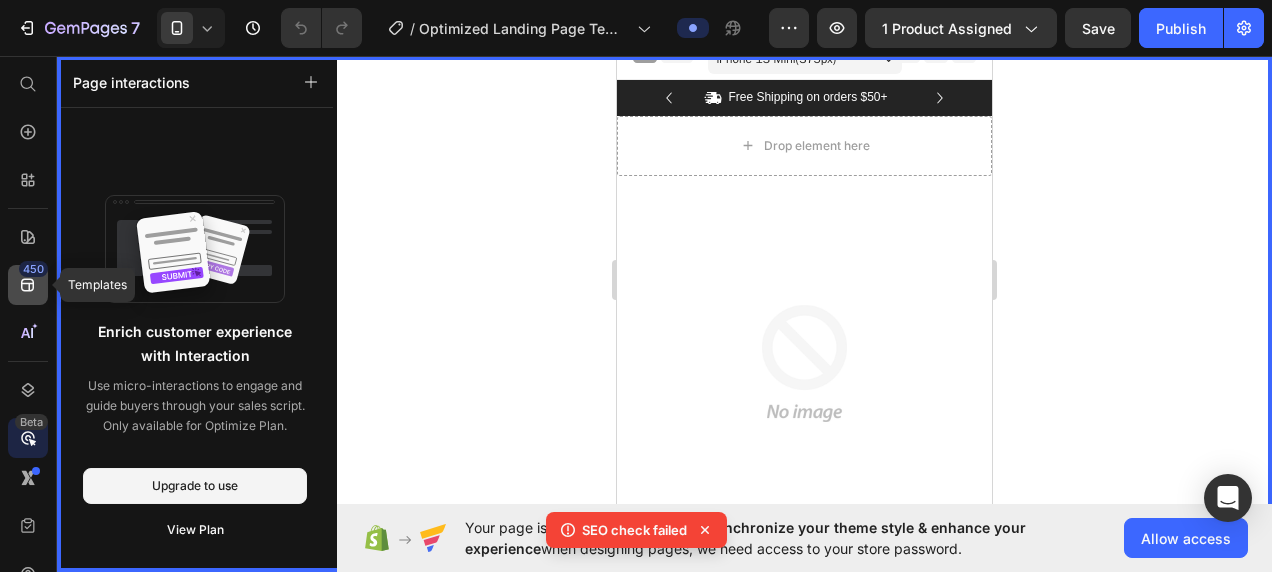 click 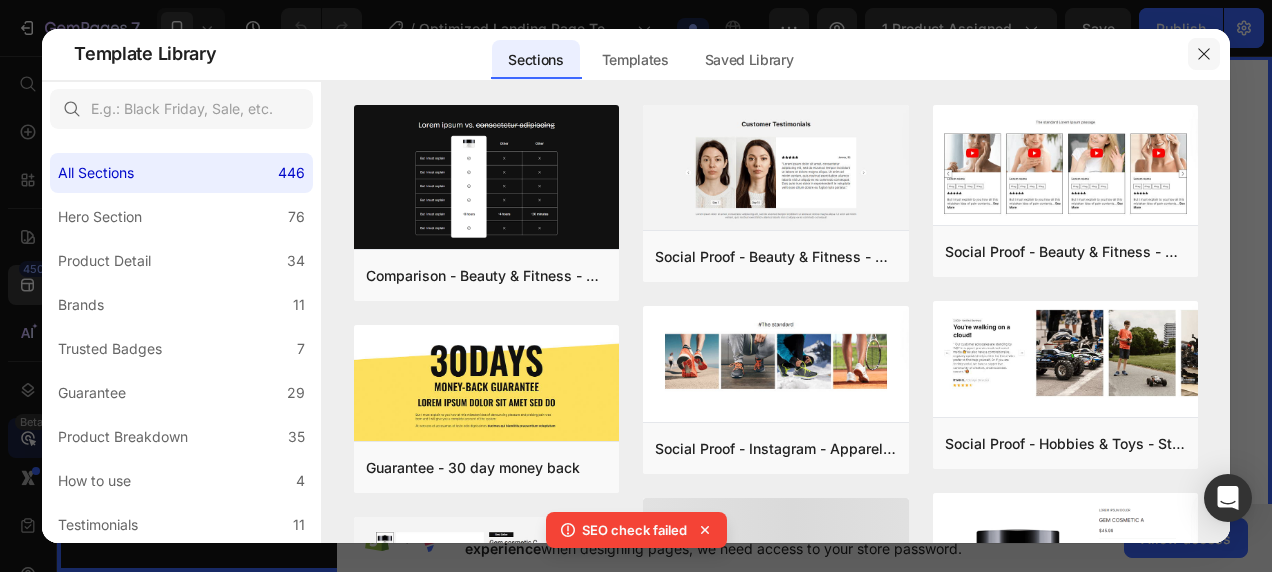 click at bounding box center (1204, 54) 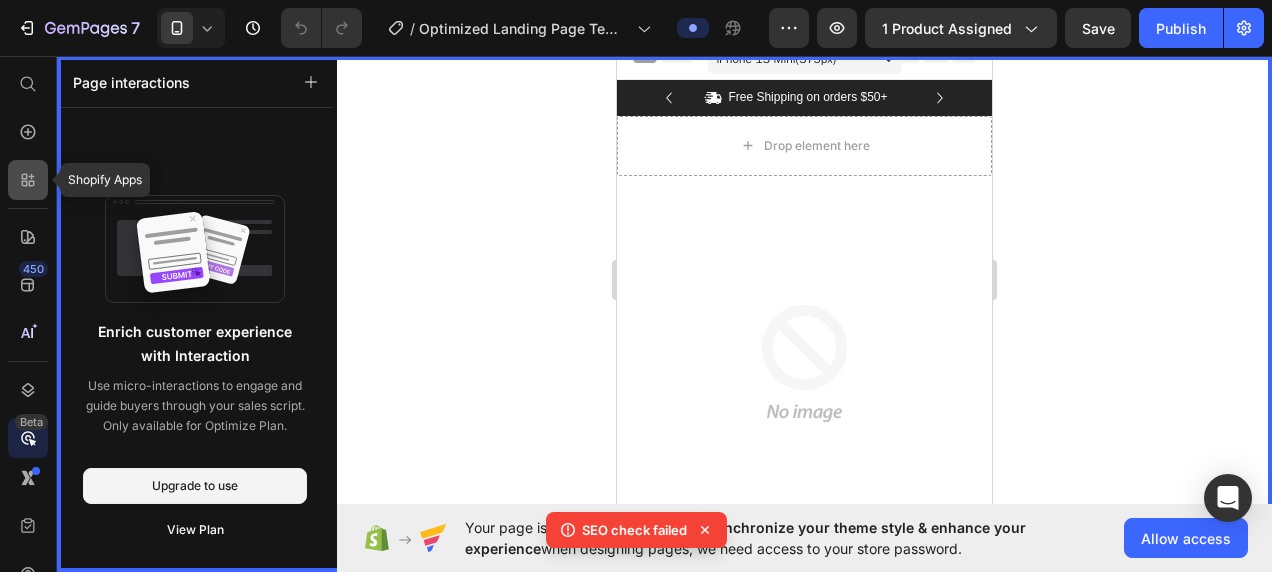 click 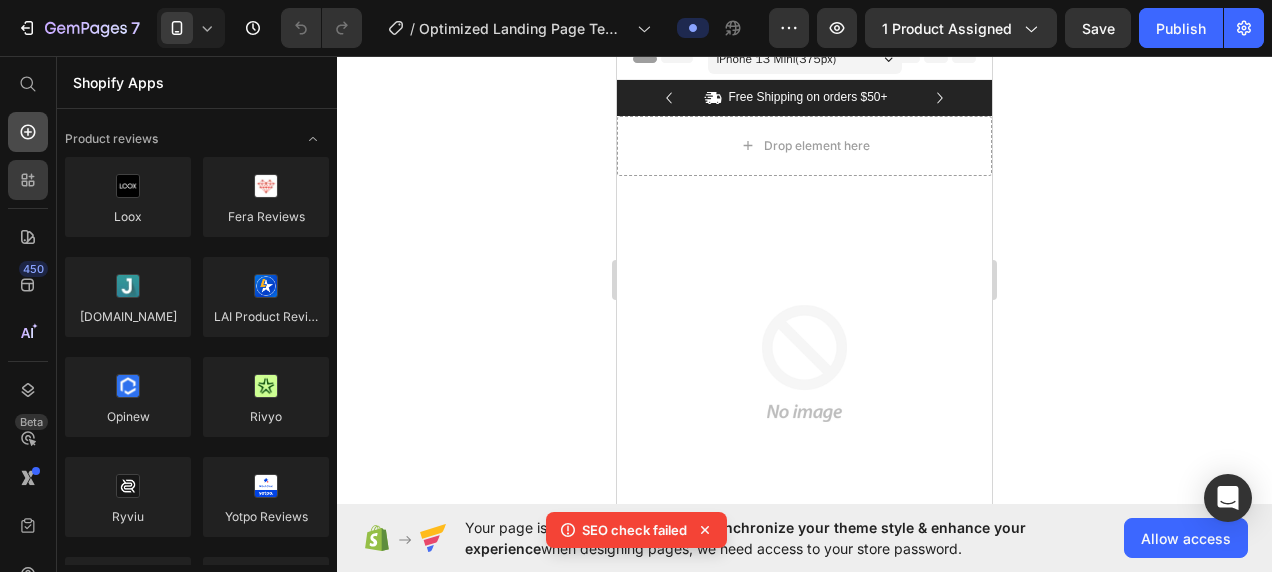 scroll, scrollTop: 5778, scrollLeft: 0, axis: vertical 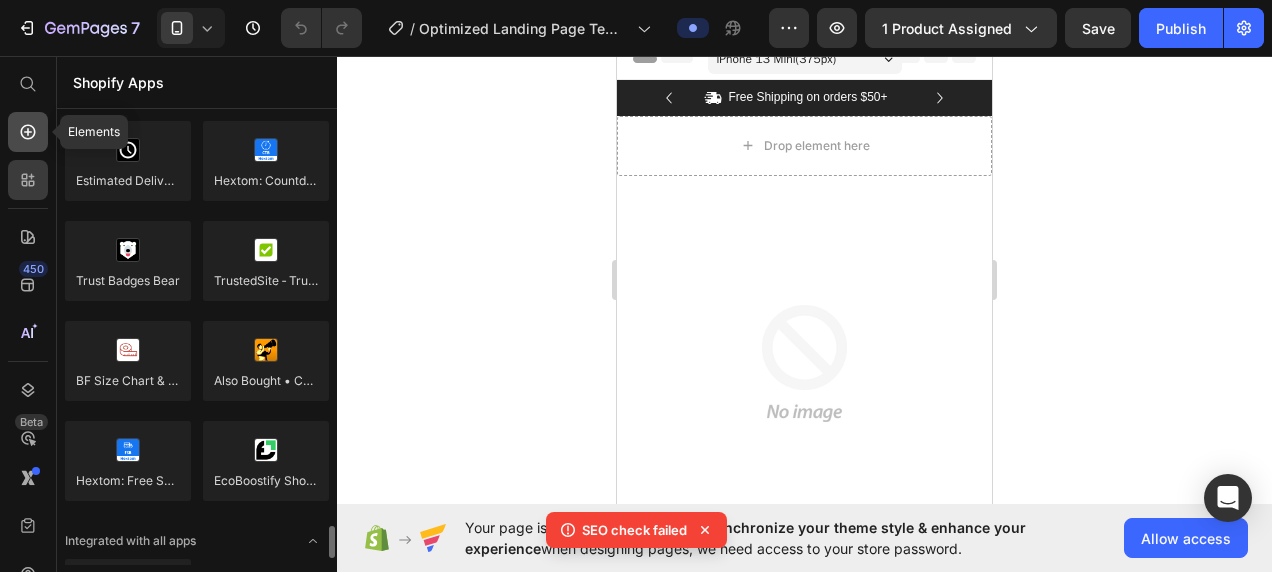 click 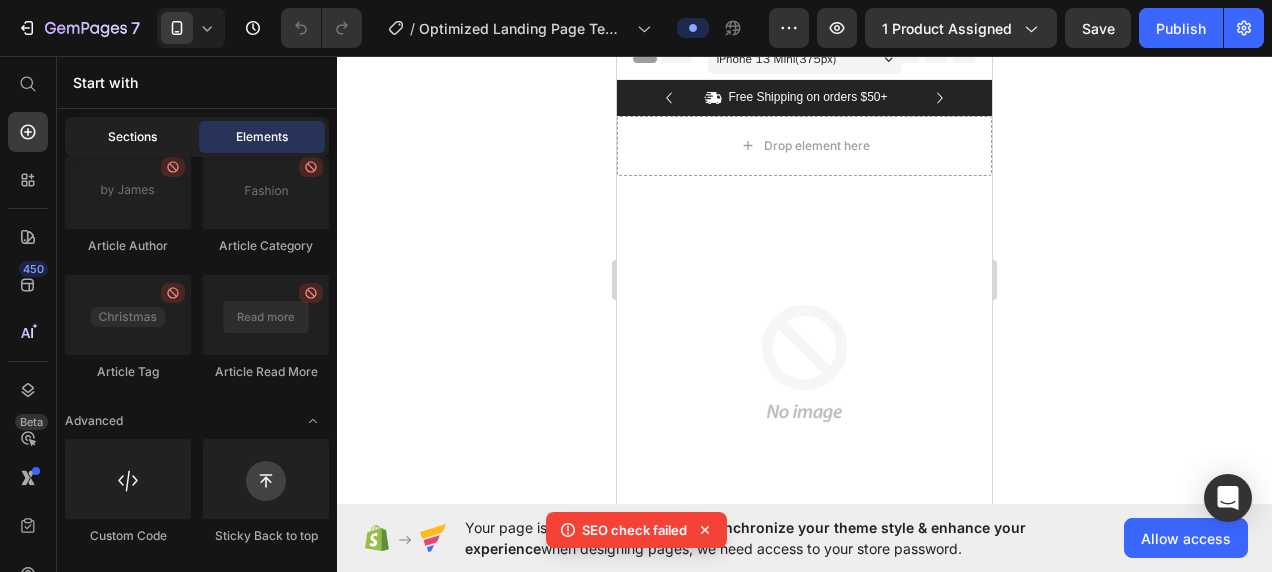 click on "Sections" at bounding box center [132, 137] 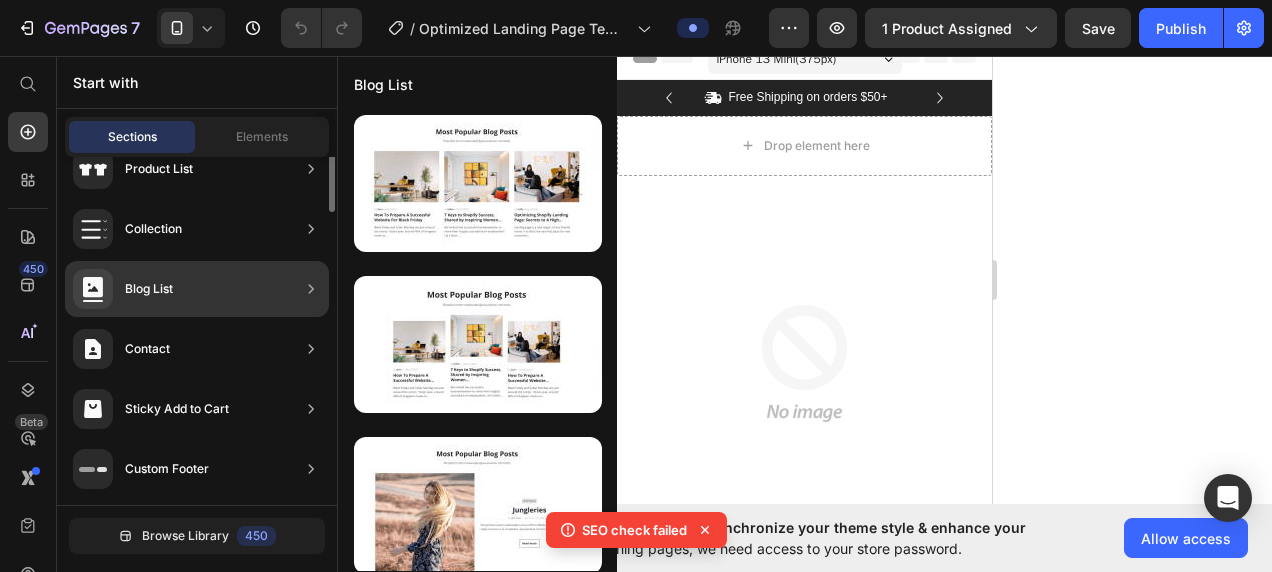 scroll, scrollTop: 0, scrollLeft: 0, axis: both 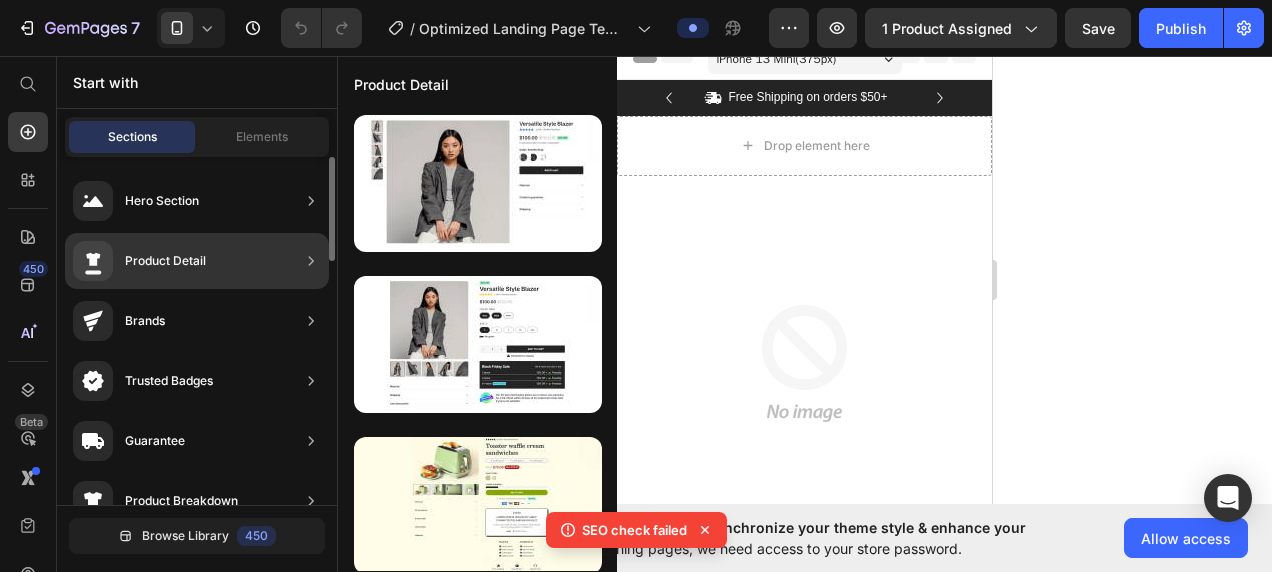 click on "Product Detail" 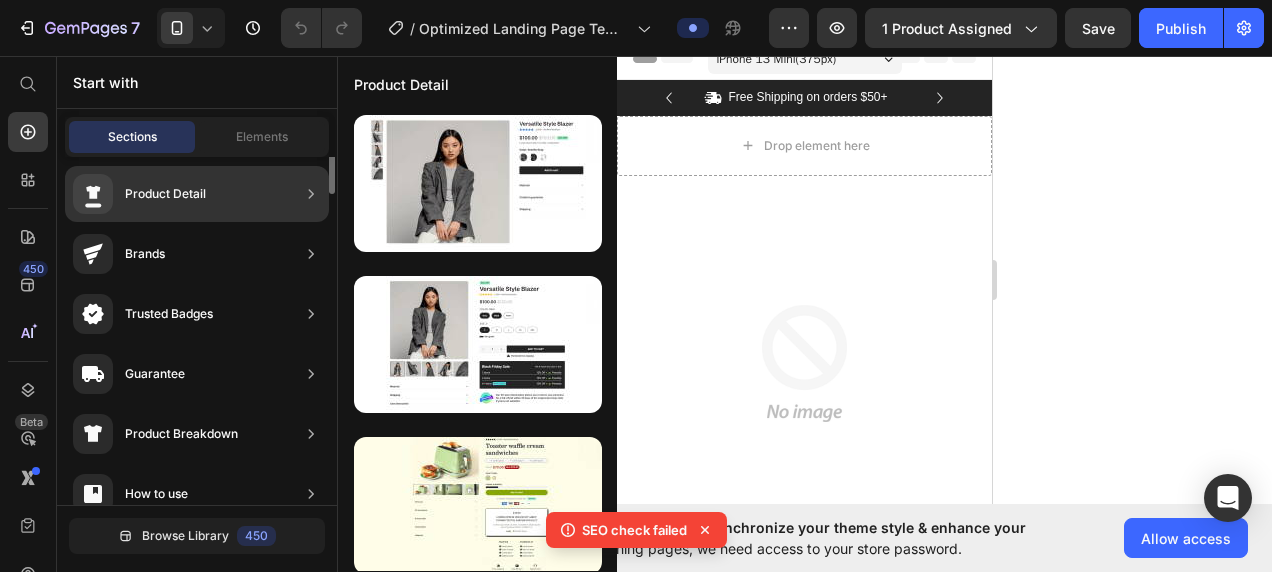 scroll, scrollTop: 0, scrollLeft: 0, axis: both 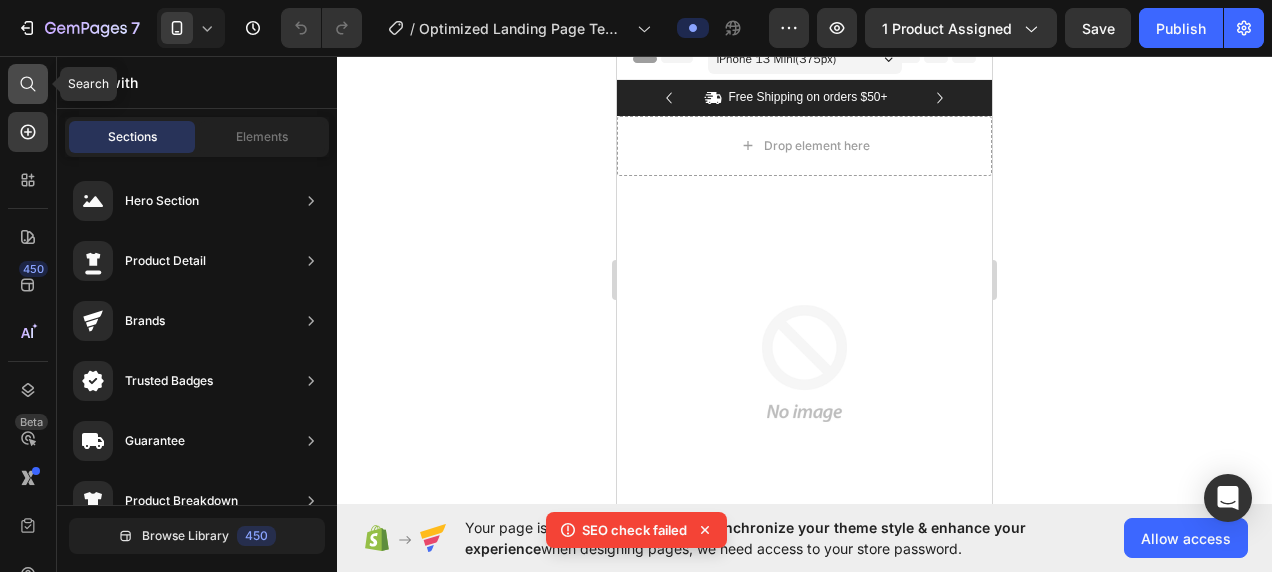 click 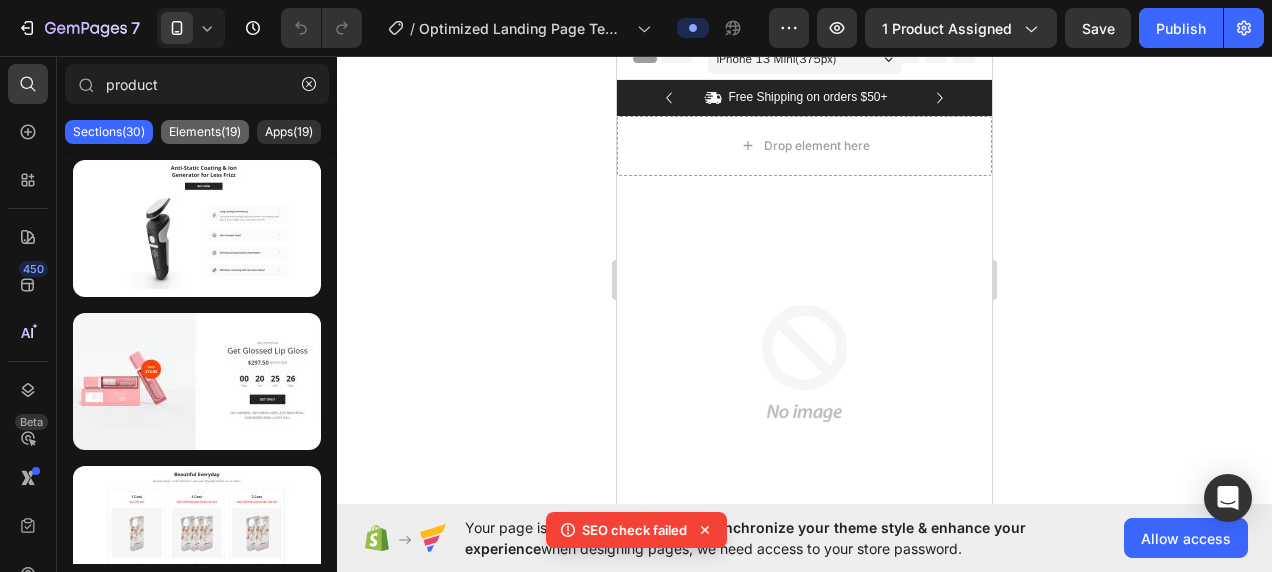type on "product" 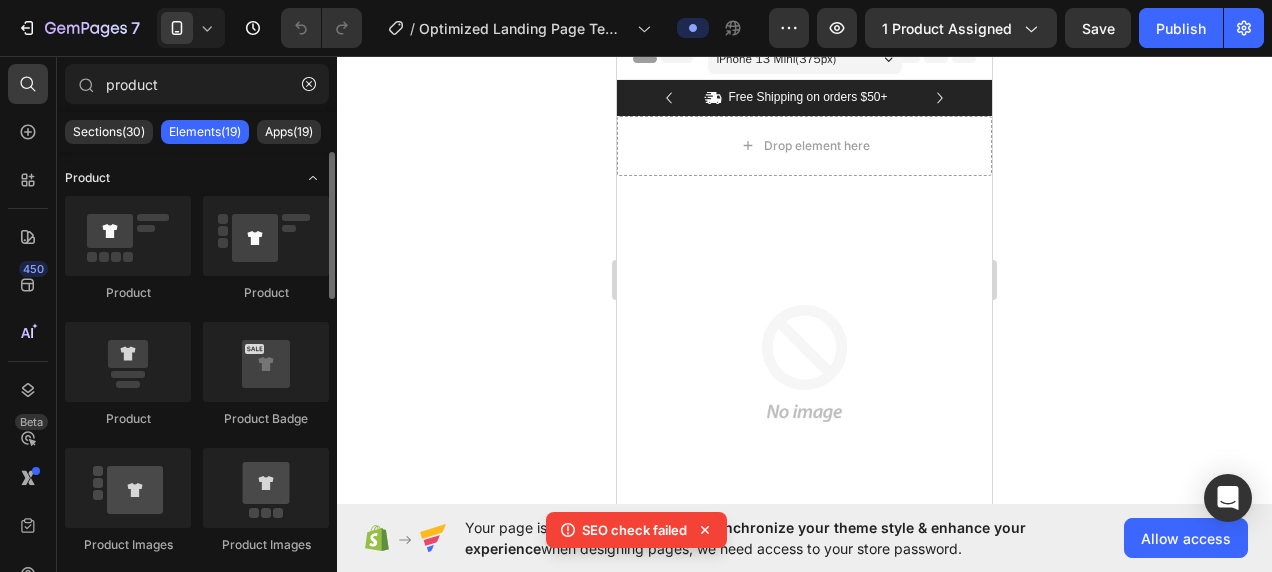 click 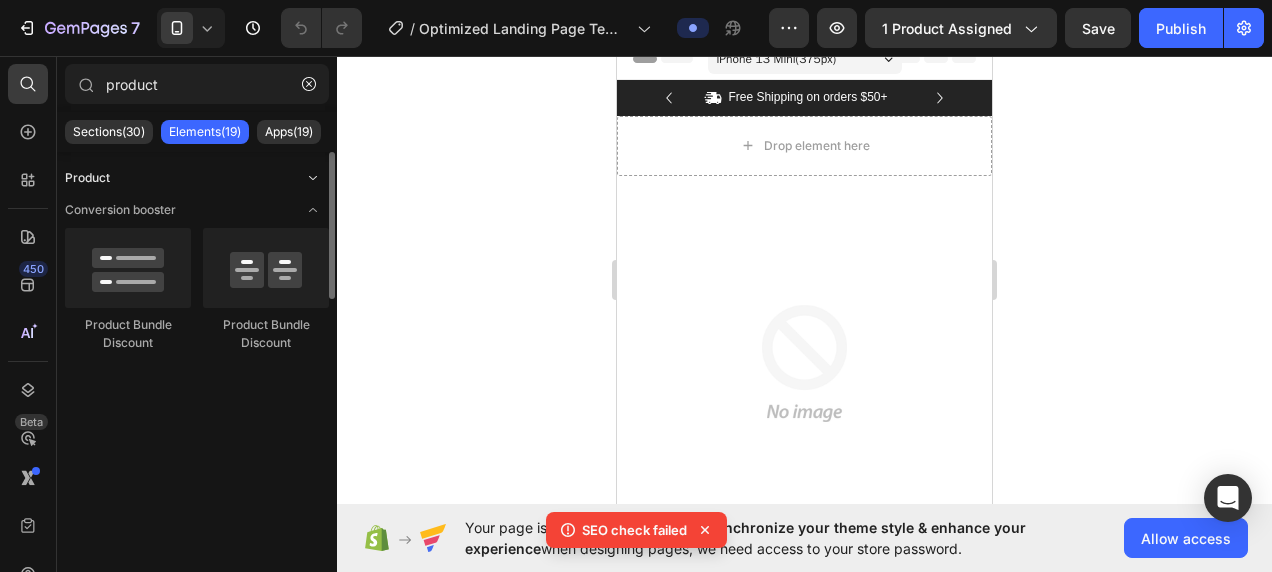 click 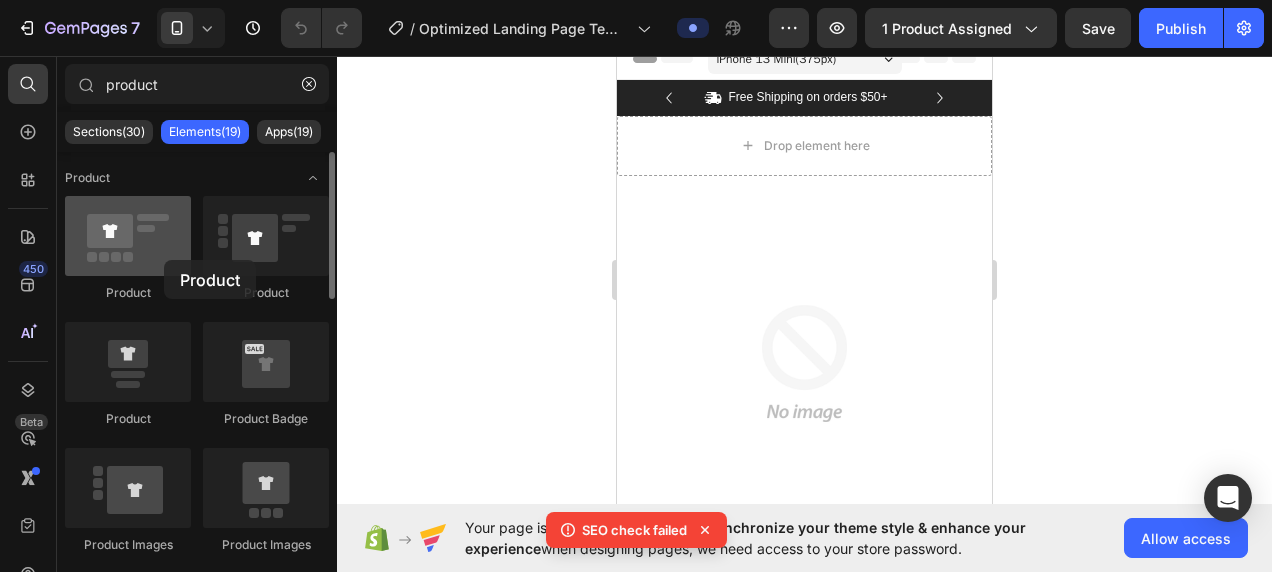 click at bounding box center [128, 236] 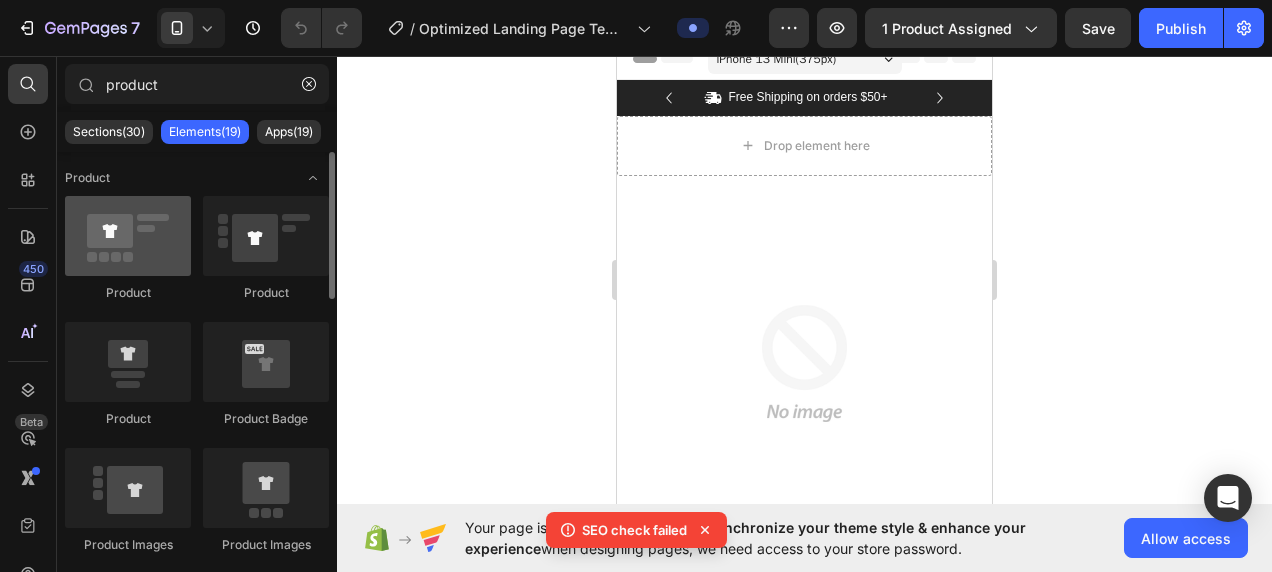 click at bounding box center (128, 236) 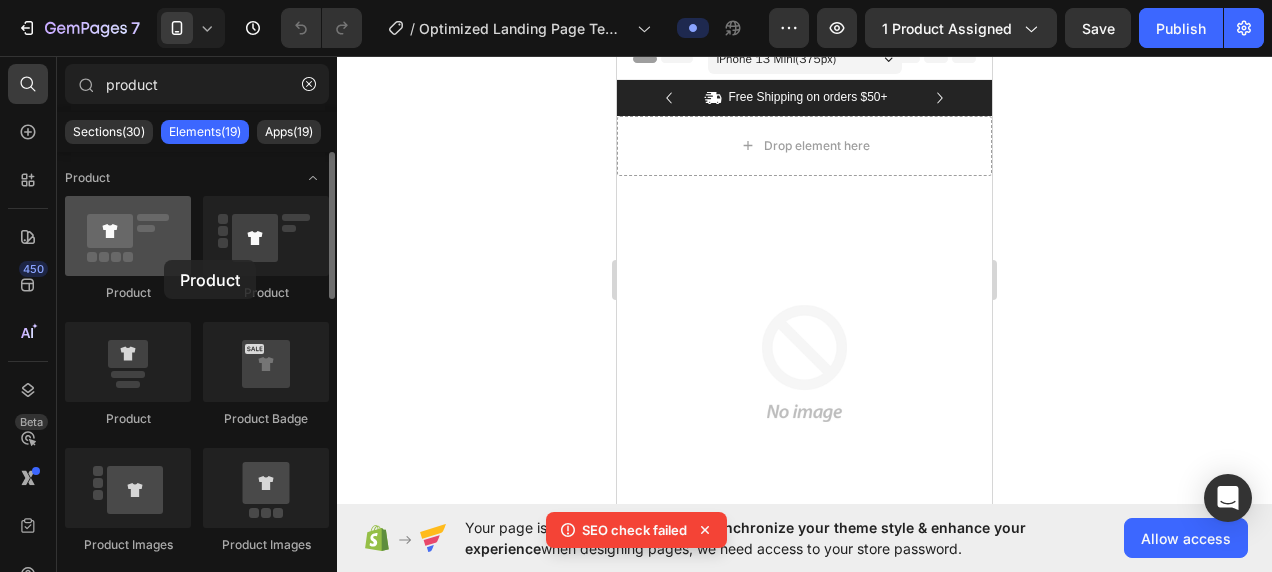 click at bounding box center [128, 236] 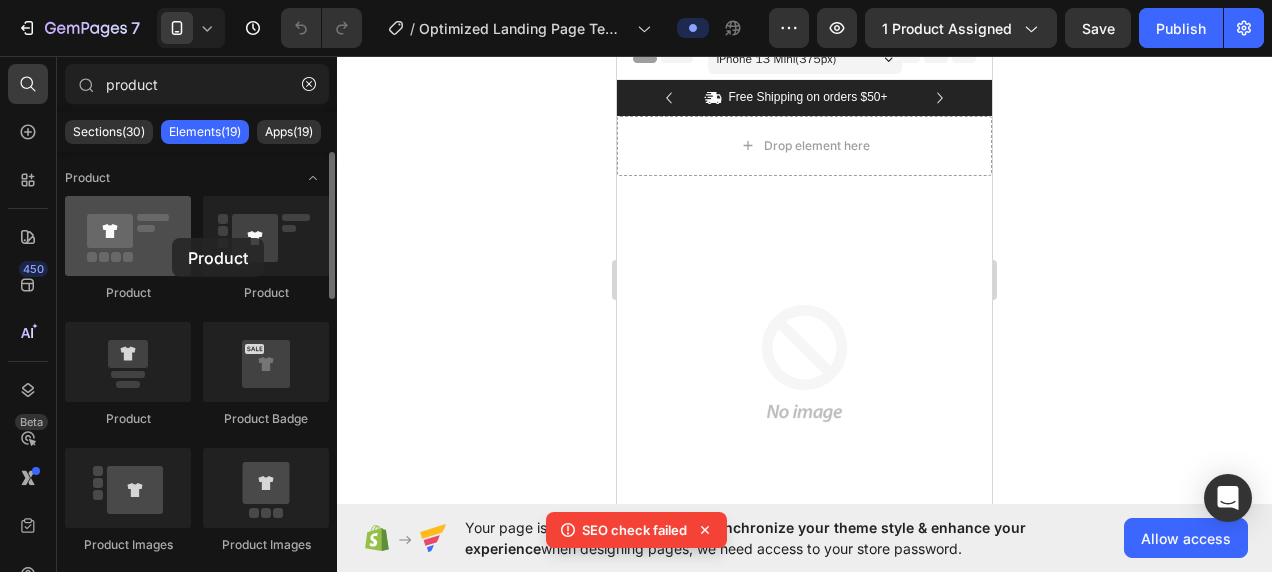 drag, startPoint x: 164, startPoint y: 260, endPoint x: 172, endPoint y: 238, distance: 23.409399 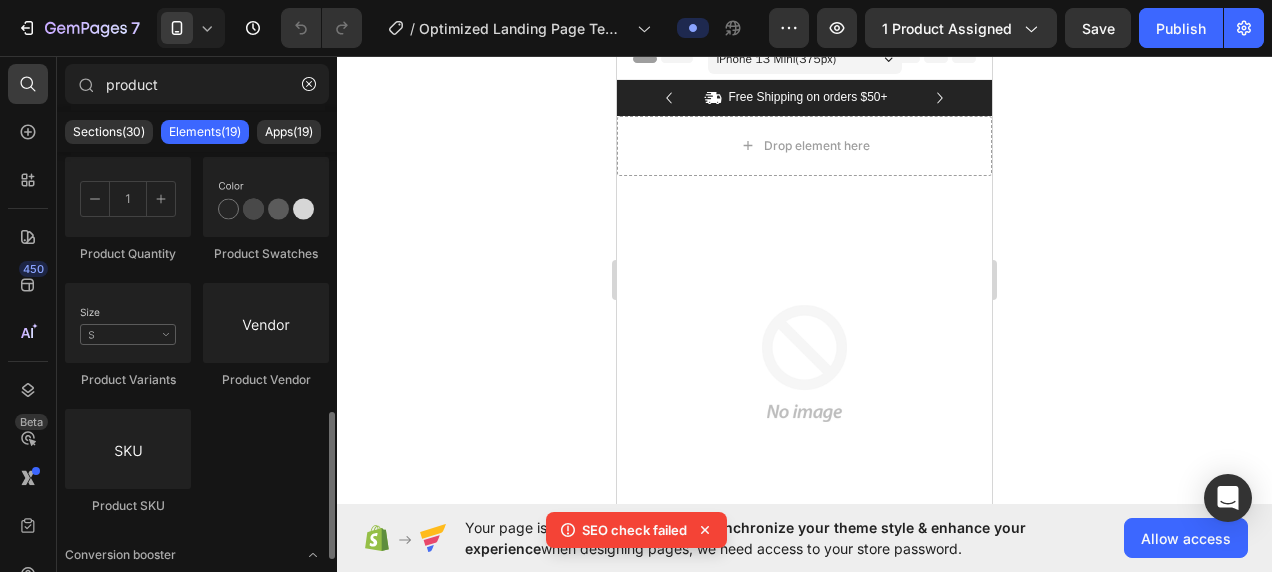 scroll, scrollTop: 936, scrollLeft: 0, axis: vertical 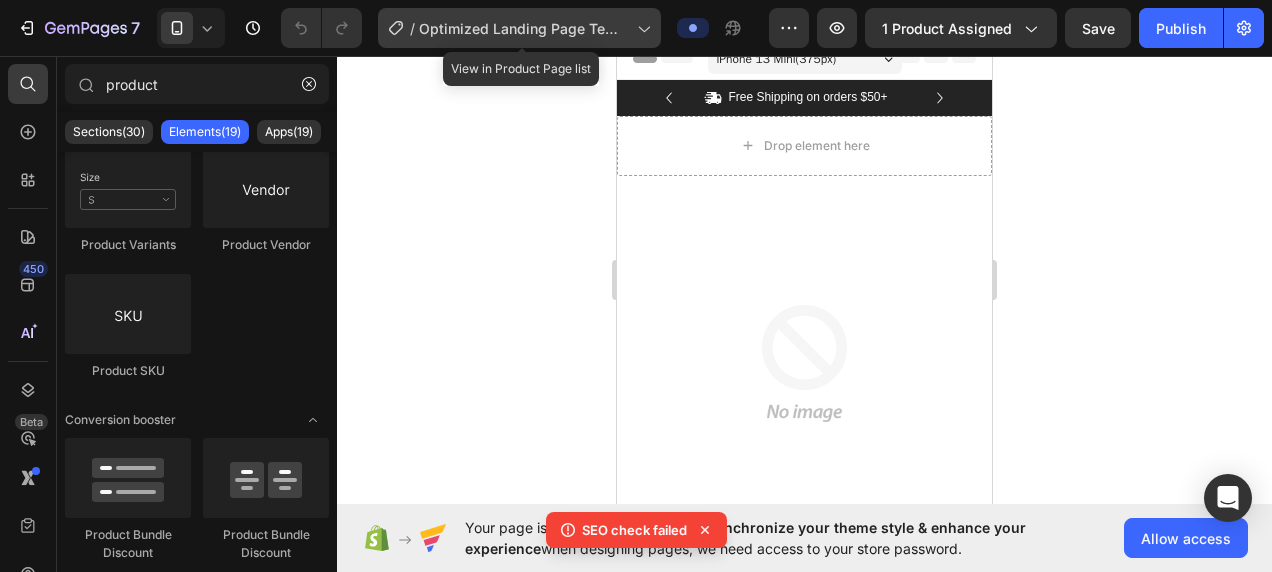 click 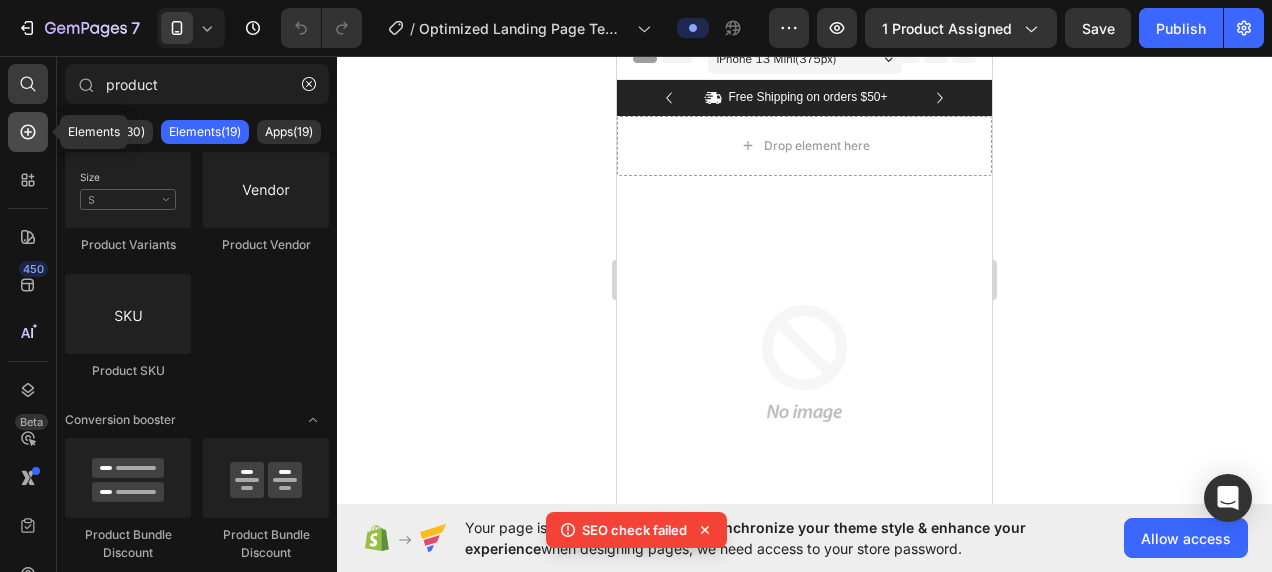 click 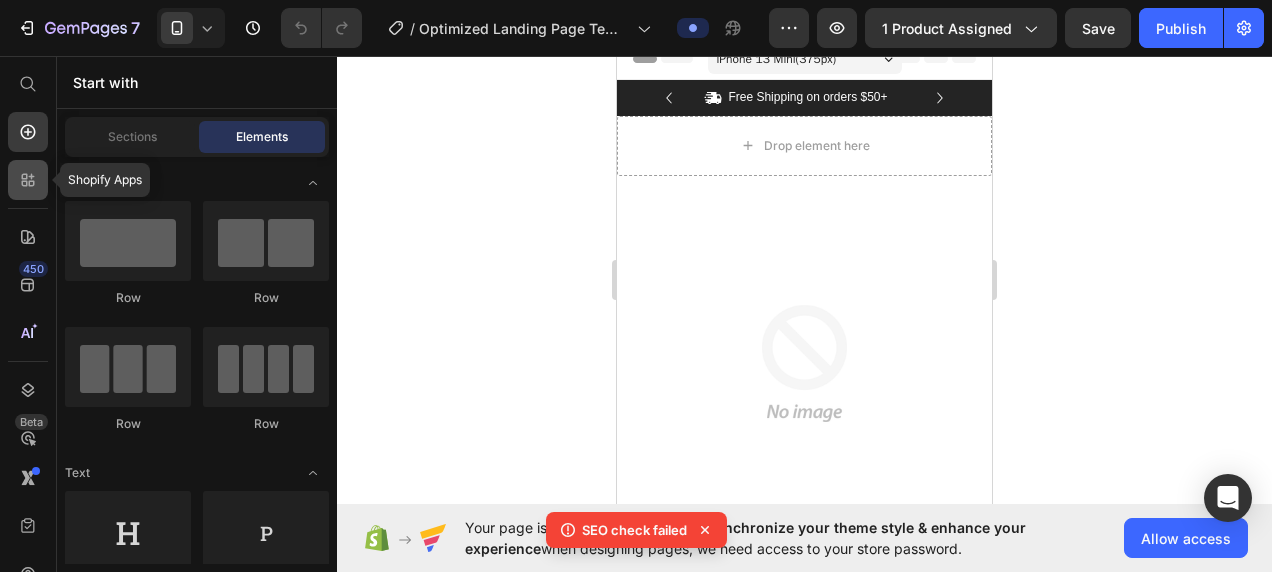click 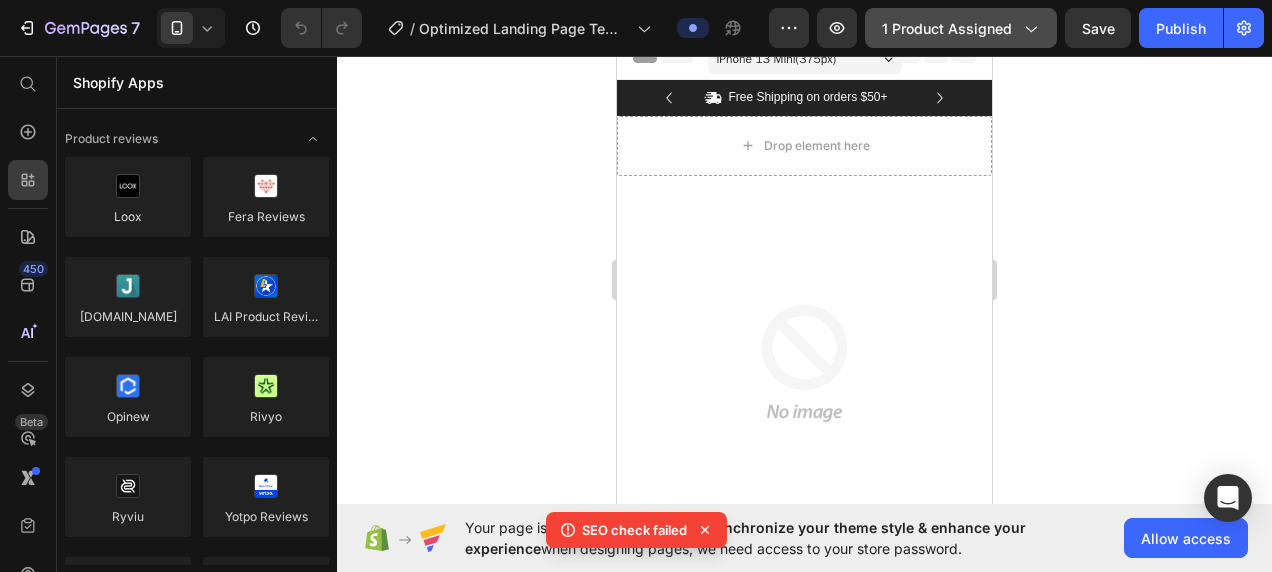click on "1 product assigned" 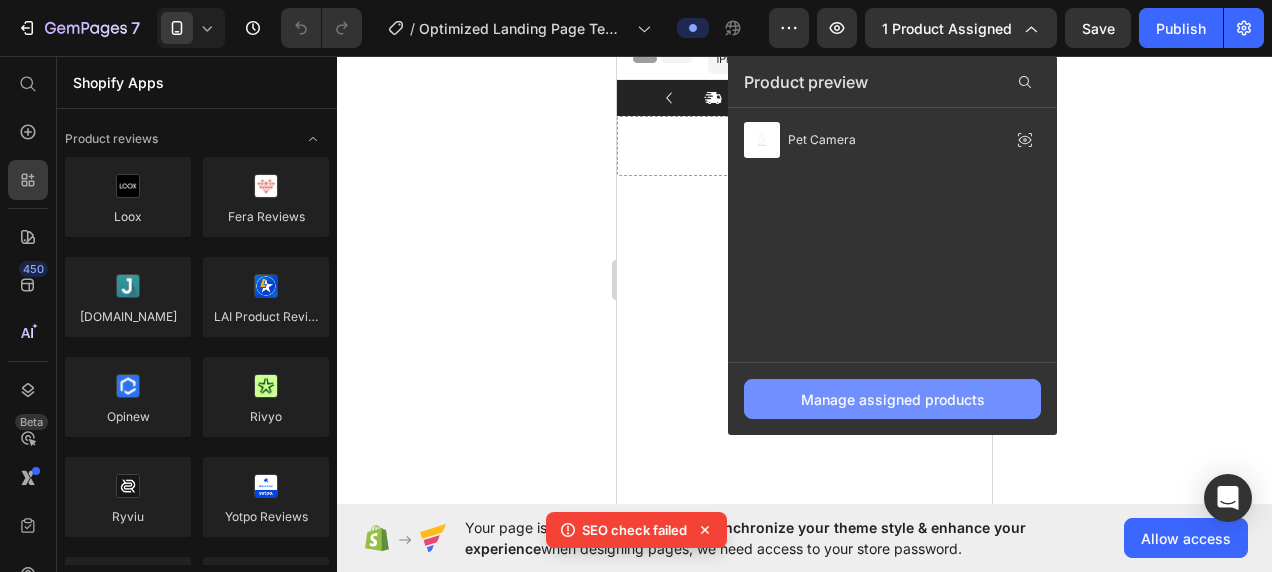 click on "Manage assigned products" at bounding box center [893, 399] 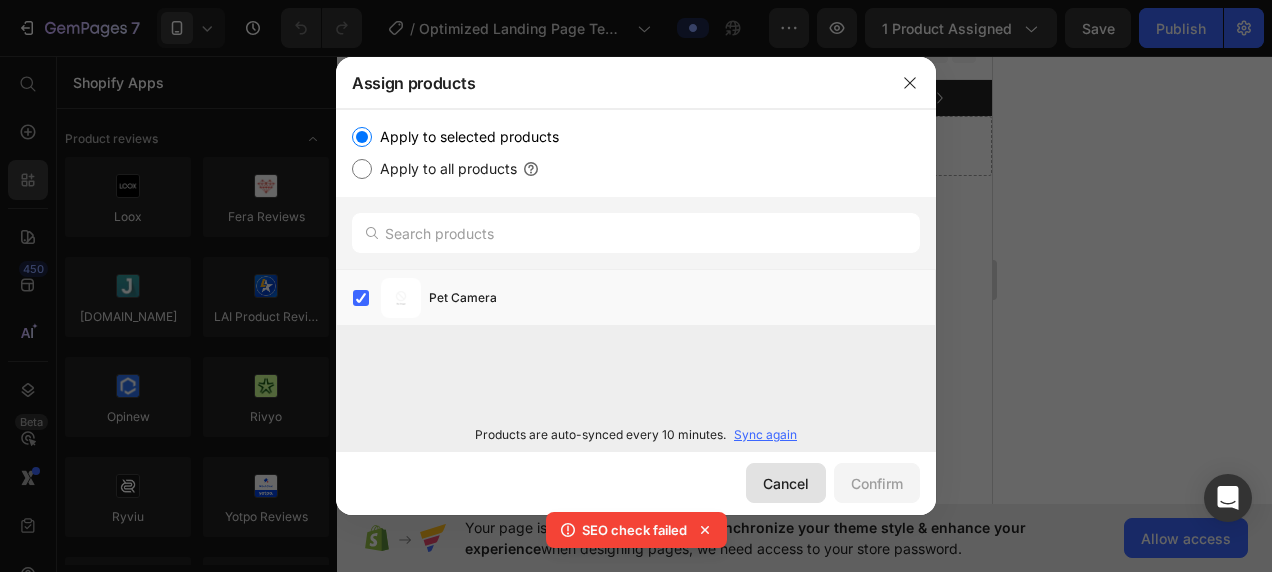 click on "Cancel" at bounding box center (786, 483) 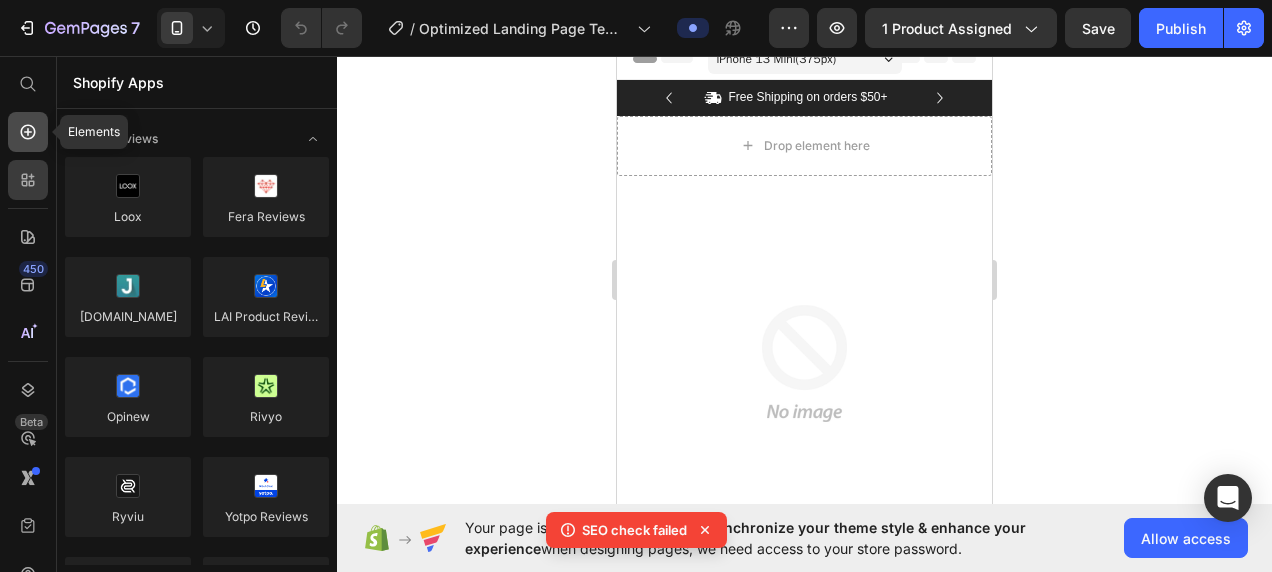 click 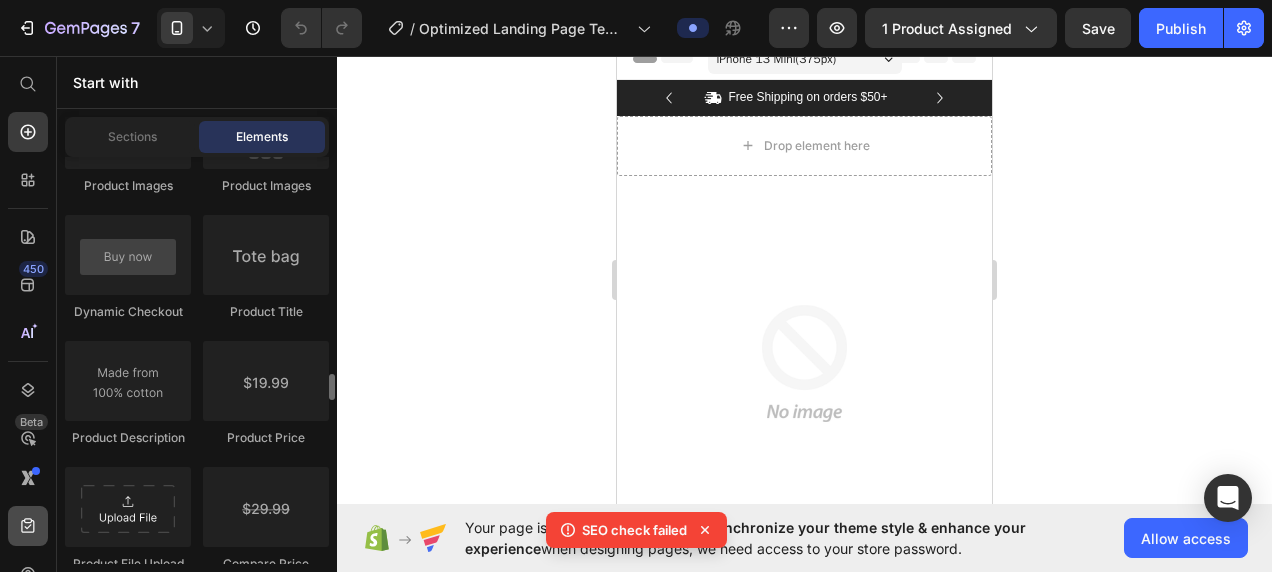 scroll, scrollTop: 3515, scrollLeft: 0, axis: vertical 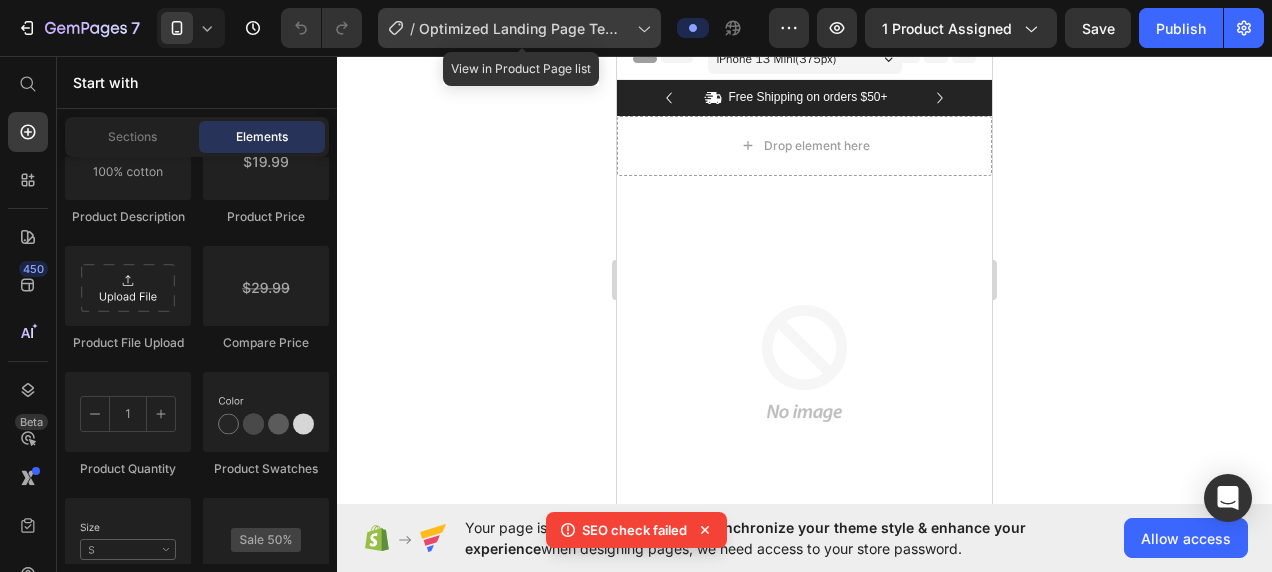 click on "/  Optimized Landing Page Template" 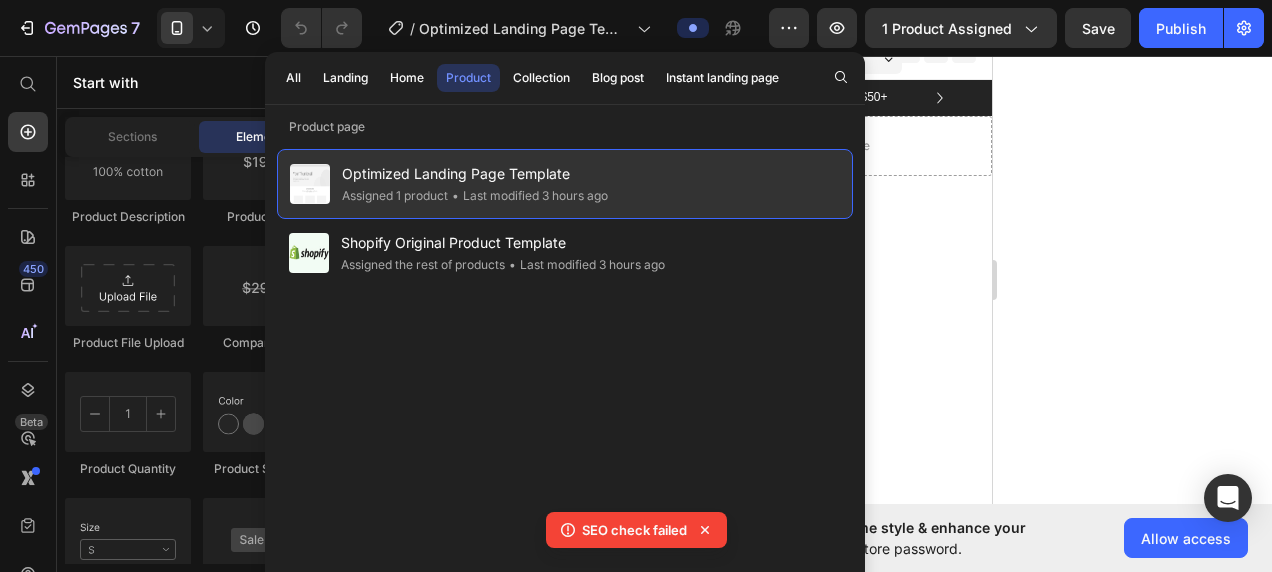 click on "• Last modified 3 hours ago" 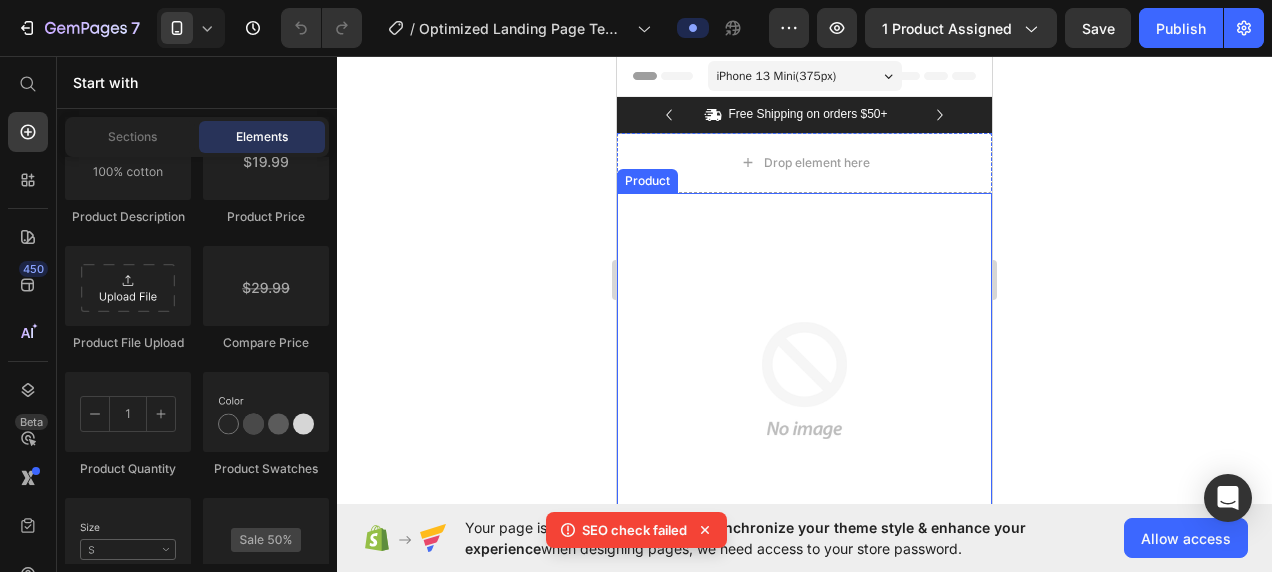 scroll, scrollTop: 168, scrollLeft: 0, axis: vertical 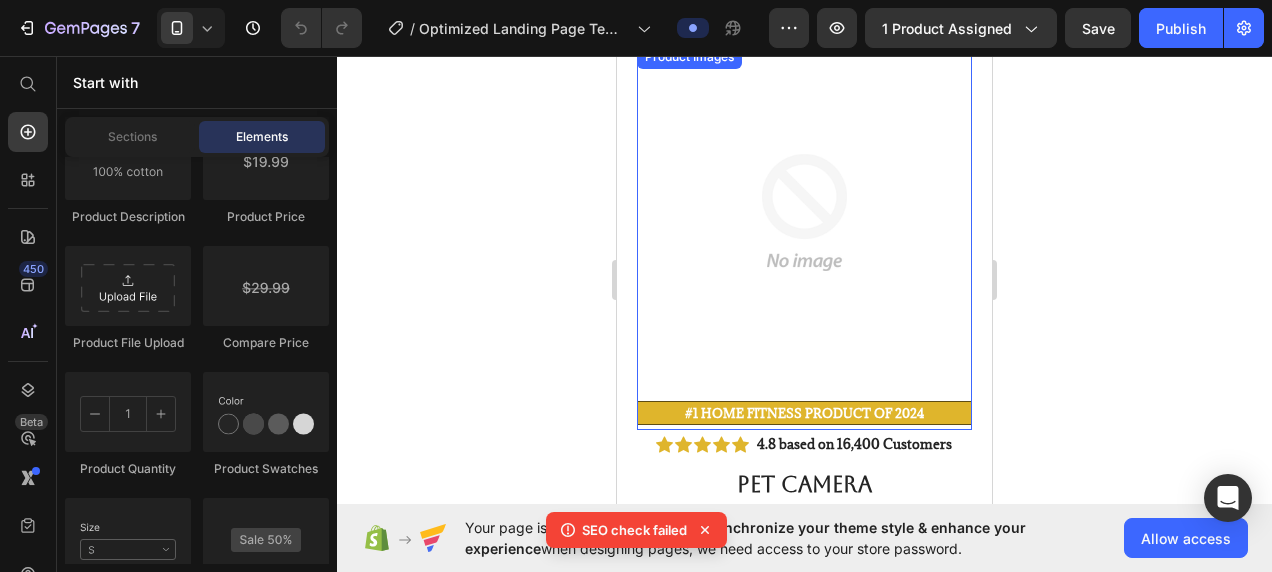 click at bounding box center (804, 212) 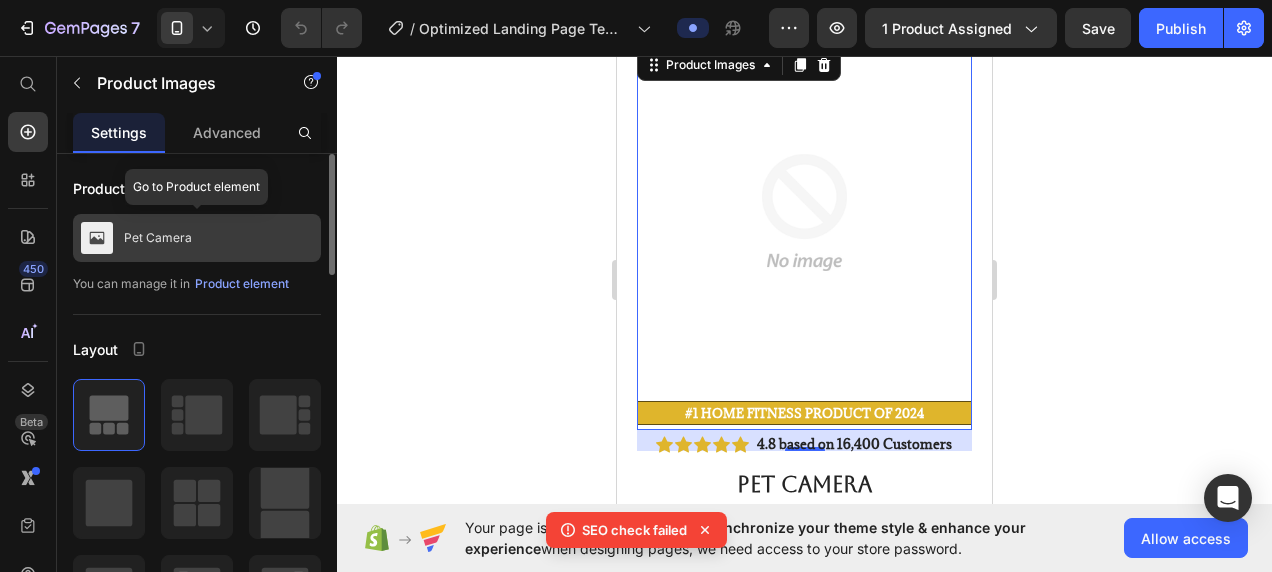 click on "Pet Camera" at bounding box center (158, 238) 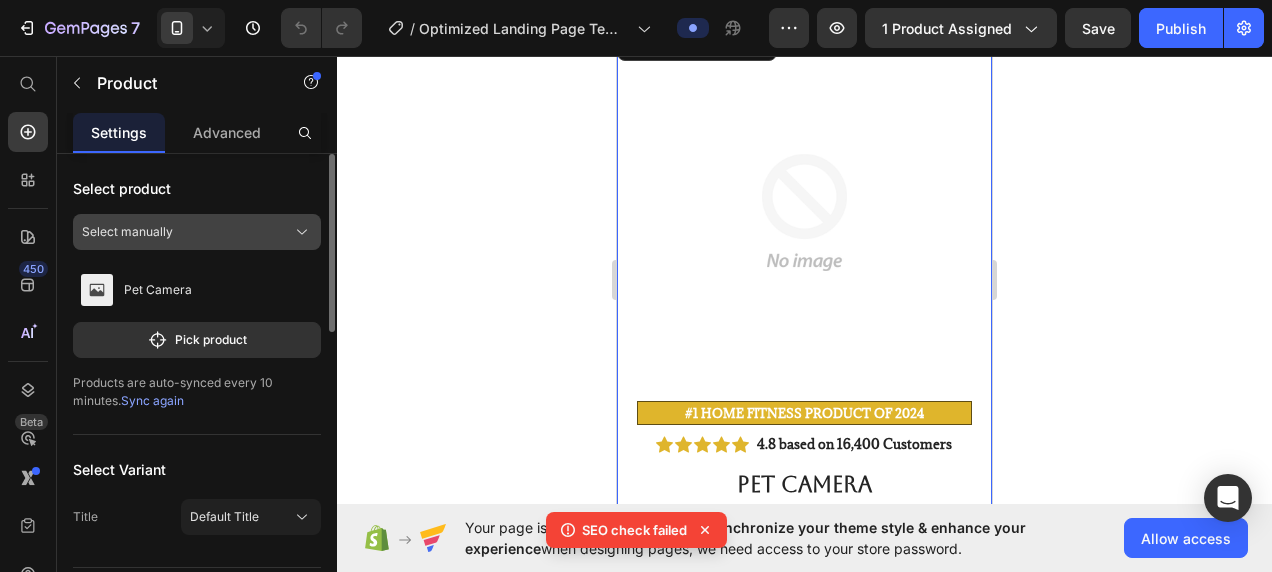 click on "Select manually" at bounding box center (197, 232) 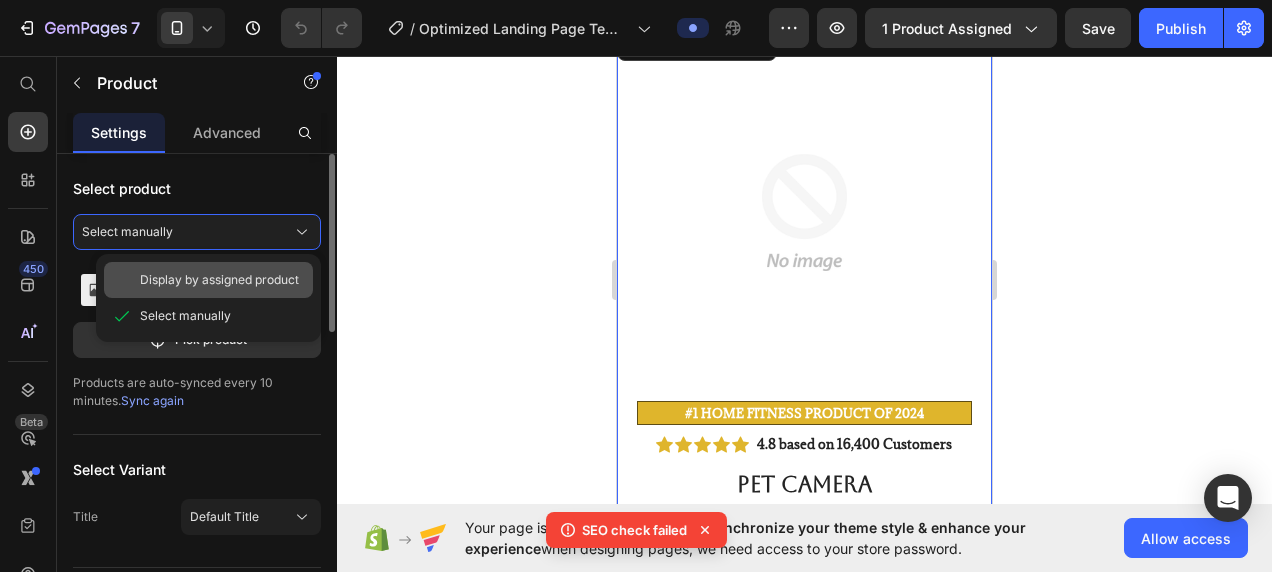 click on "Display by assigned product" at bounding box center (219, 280) 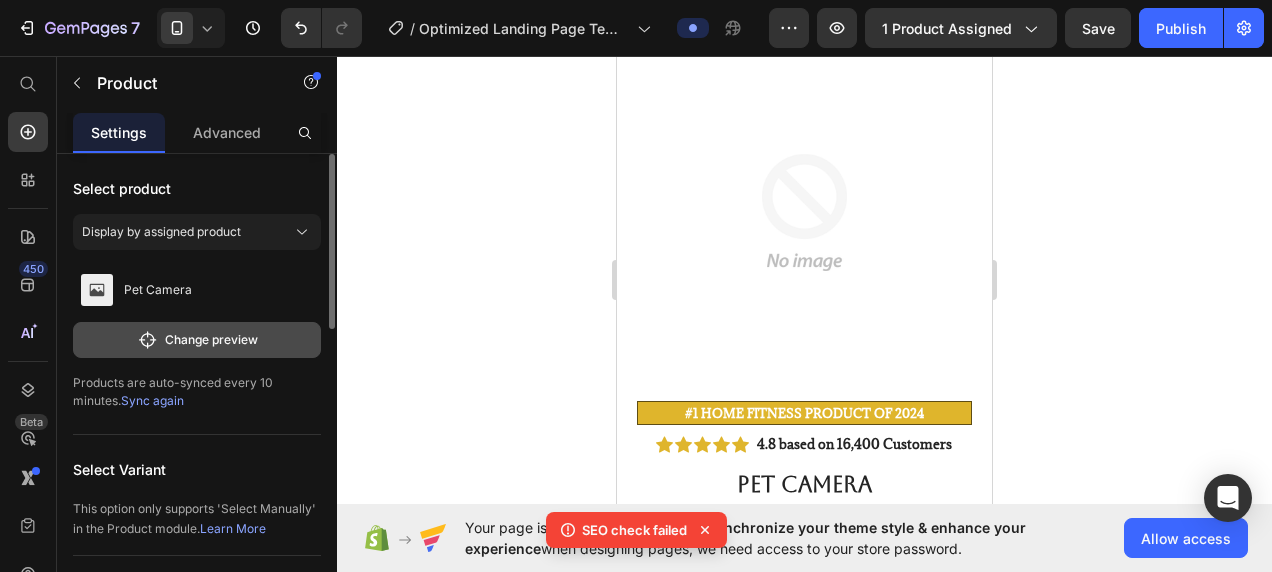 click on "Change preview" at bounding box center (197, 340) 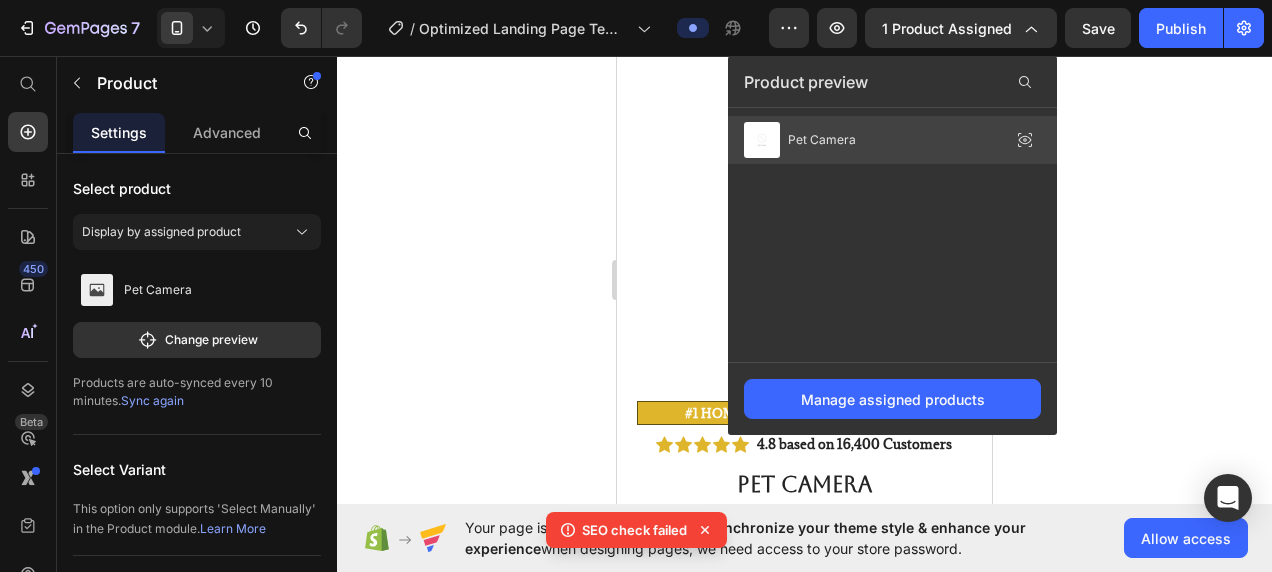 click on "Pet Camera" 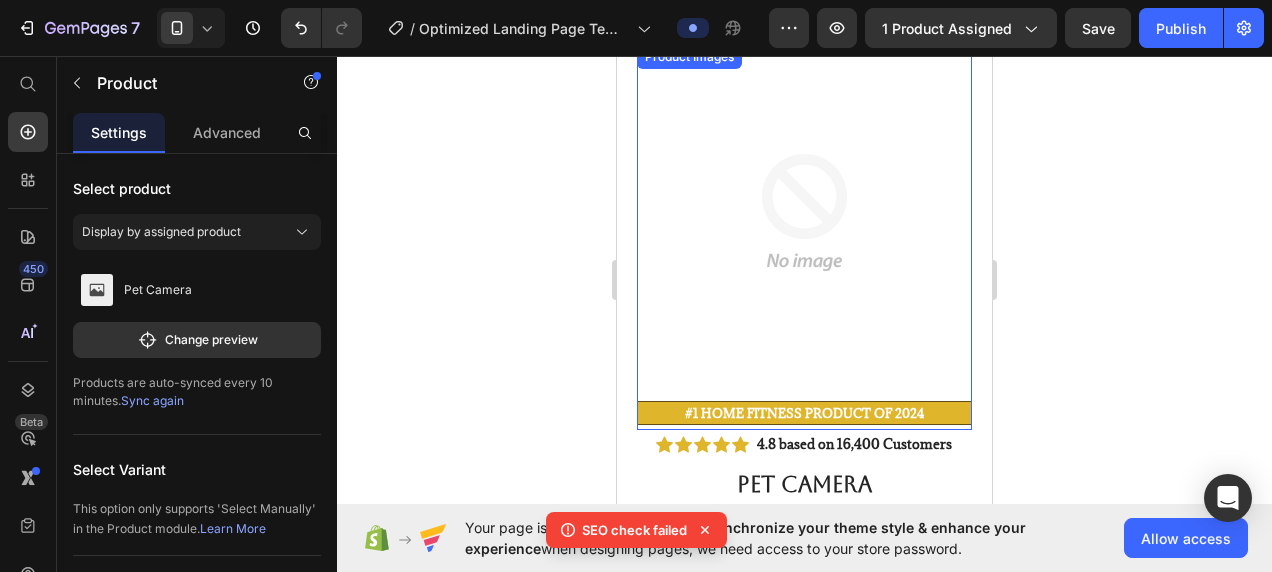 click at bounding box center [804, 212] 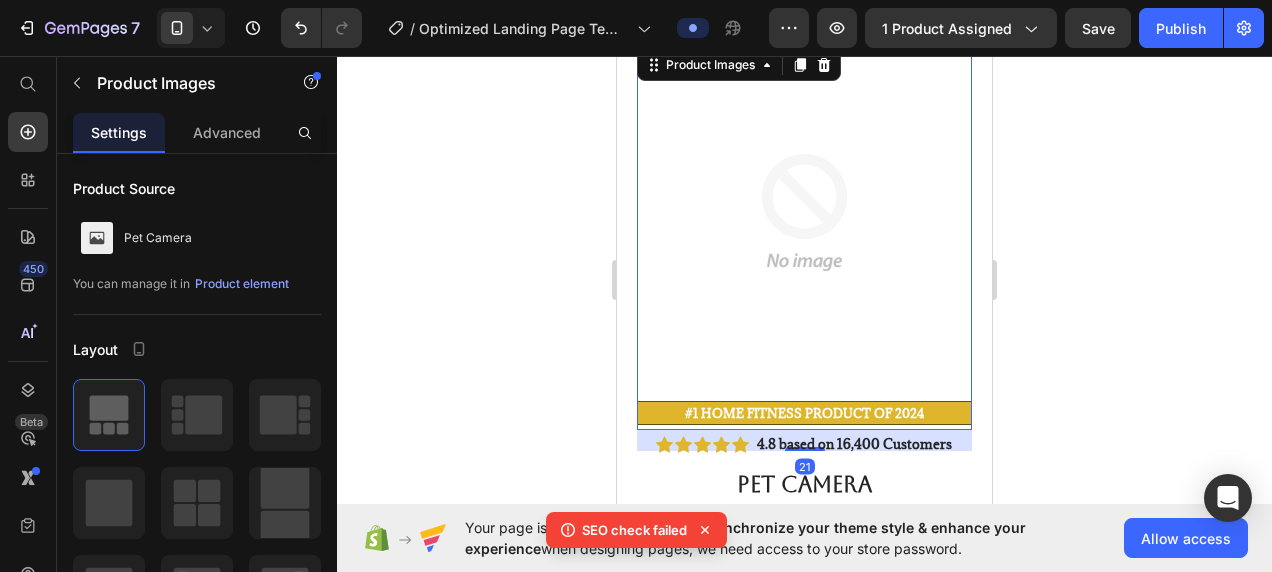 click 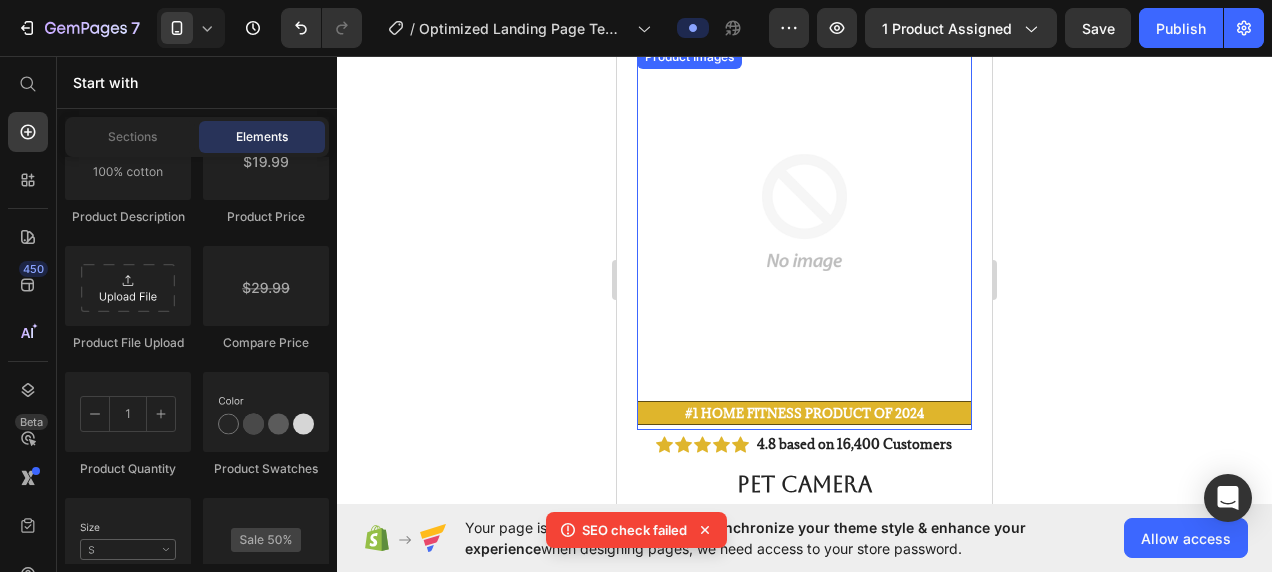 click at bounding box center (804, 212) 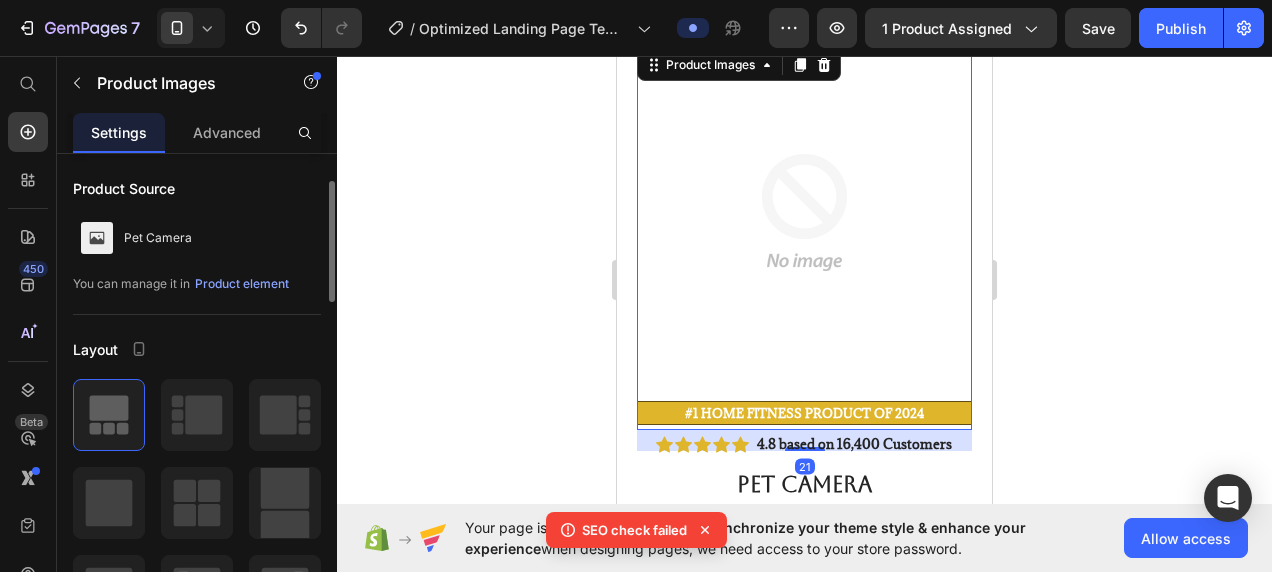 scroll, scrollTop: 23, scrollLeft: 0, axis: vertical 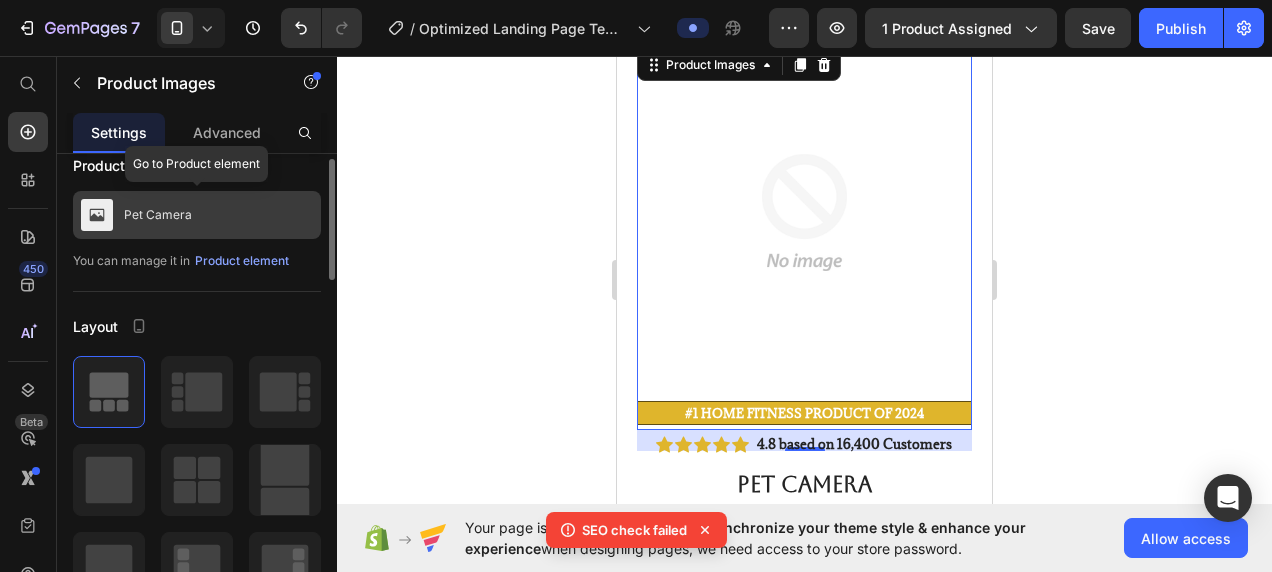 click on "Pet Camera" at bounding box center [197, 215] 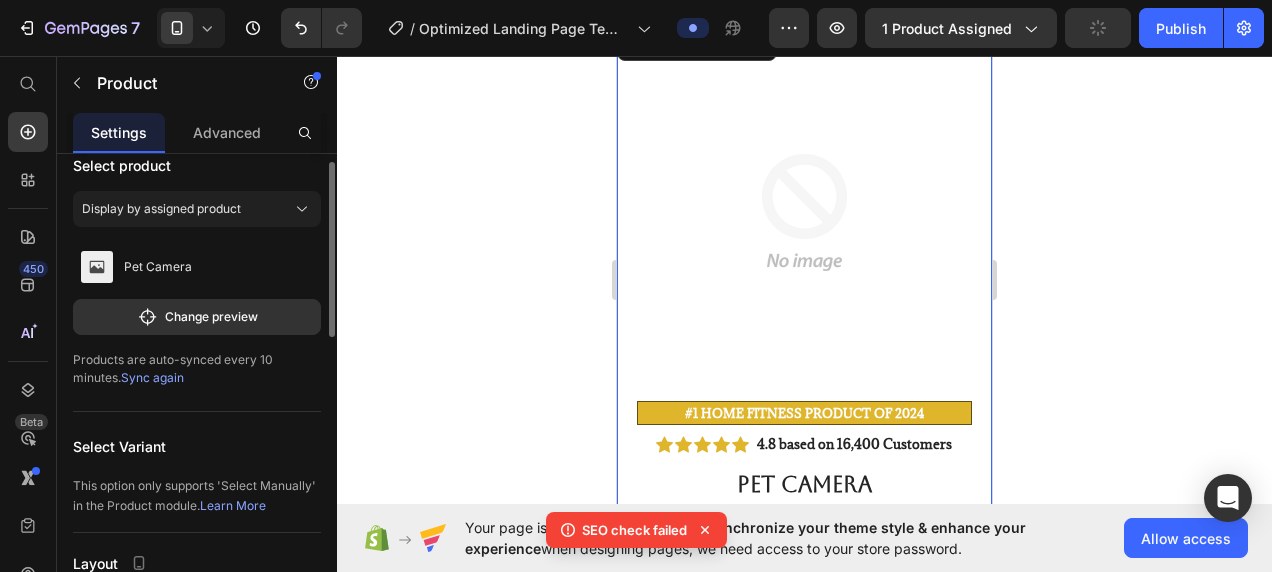 scroll, scrollTop: 0, scrollLeft: 0, axis: both 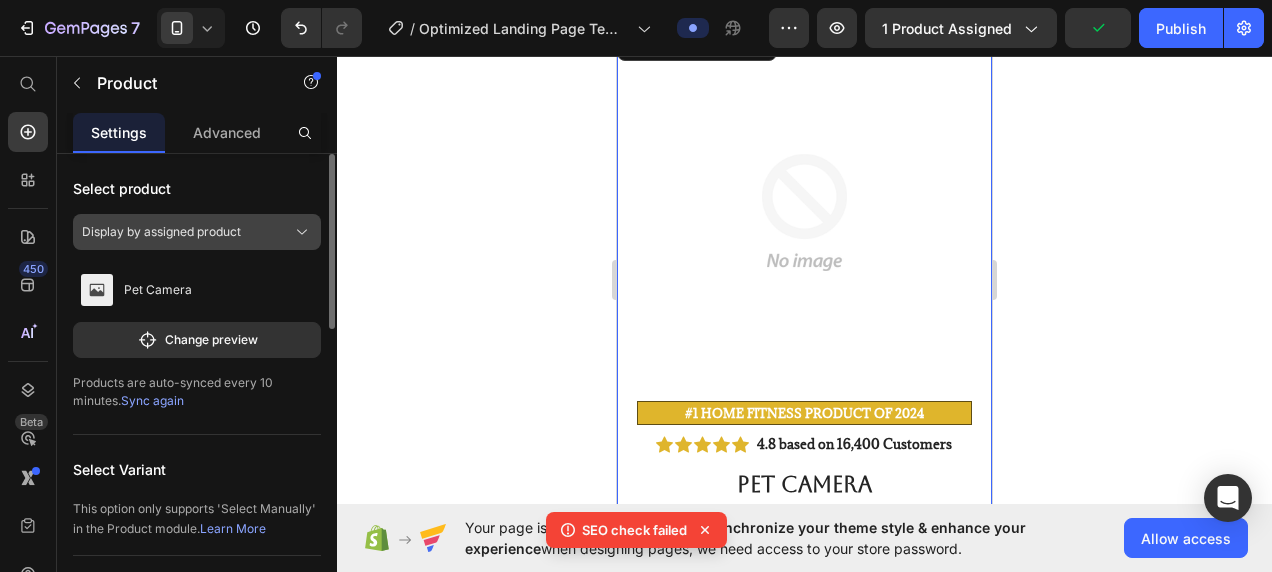click on "Display by assigned product" at bounding box center [161, 232] 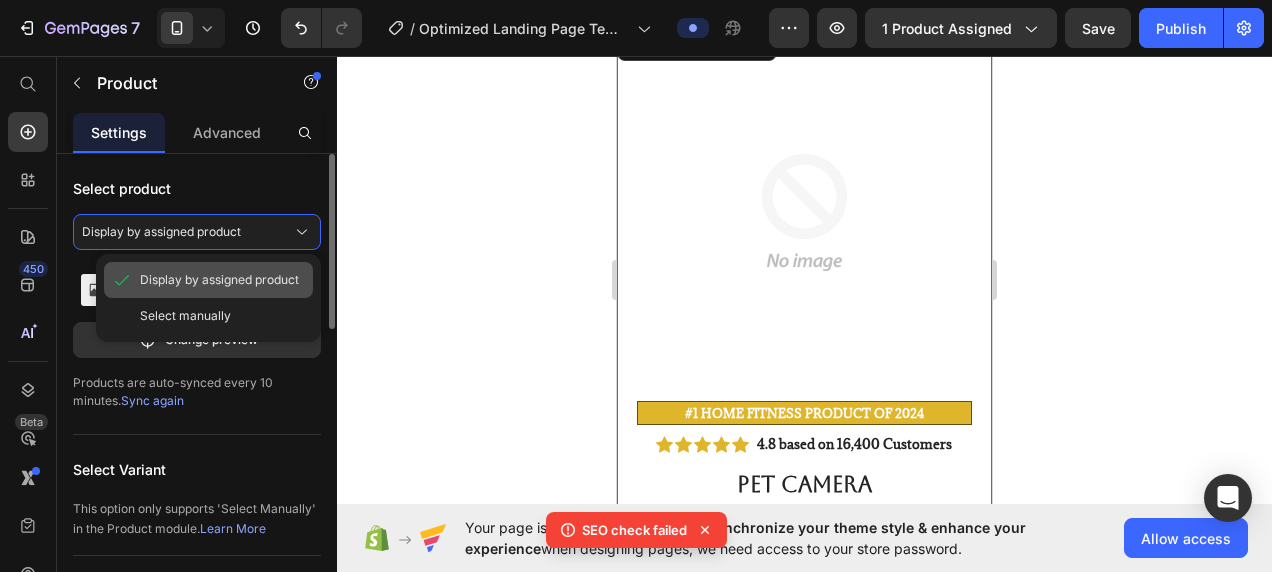 click on "Display by assigned product" at bounding box center (219, 280) 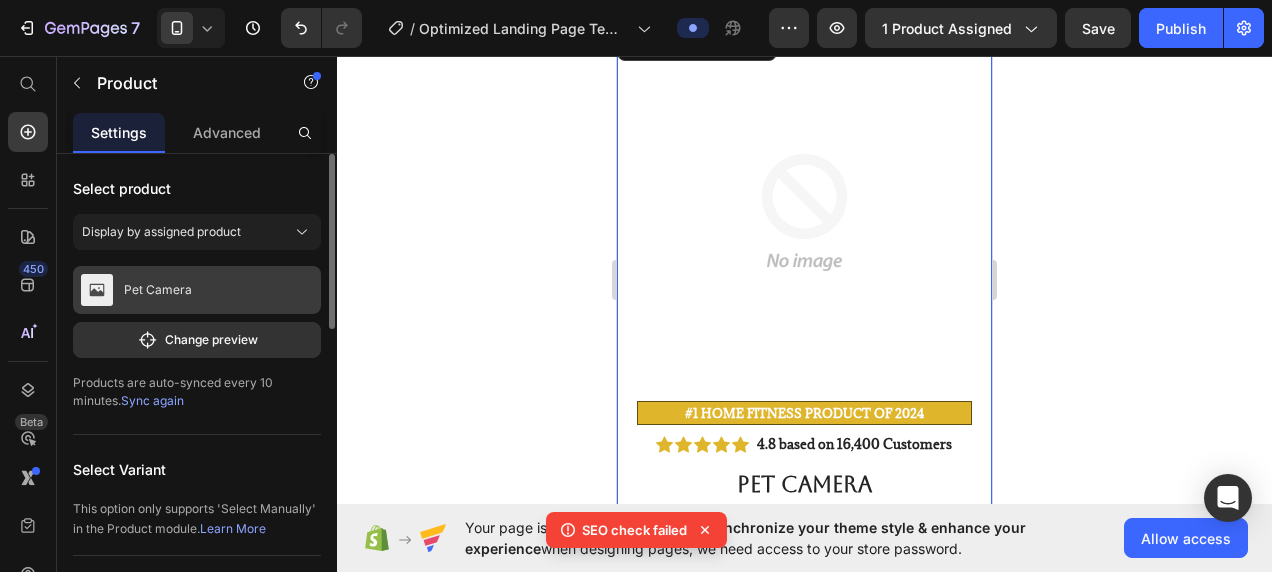 click on "Pet Camera" at bounding box center [197, 290] 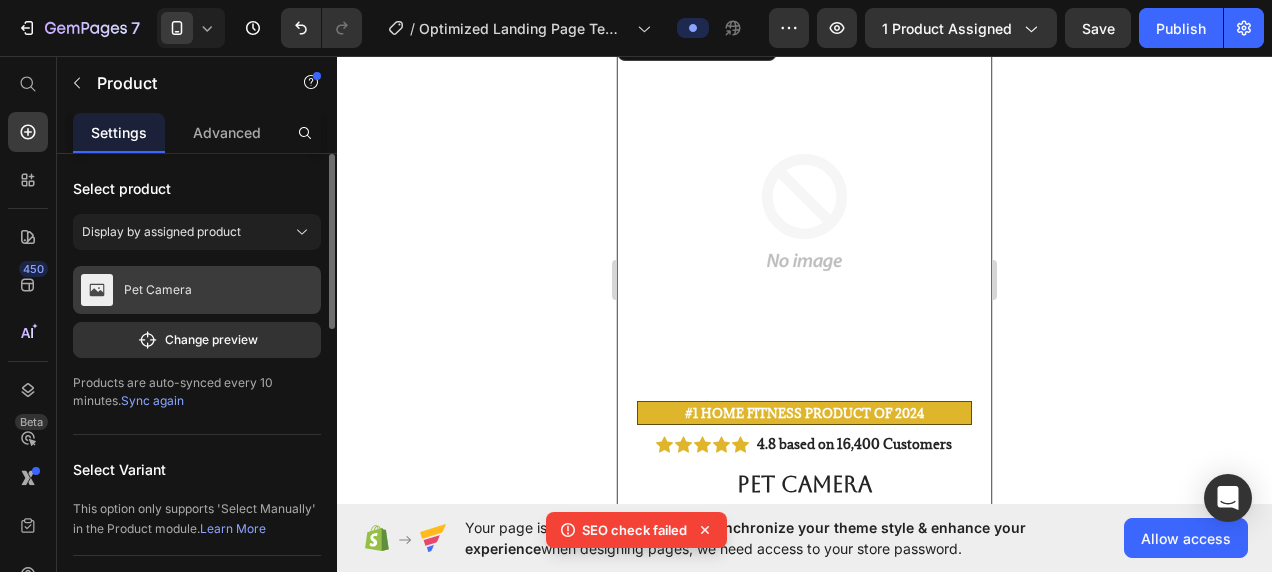 click on "Pet Camera" at bounding box center (197, 290) 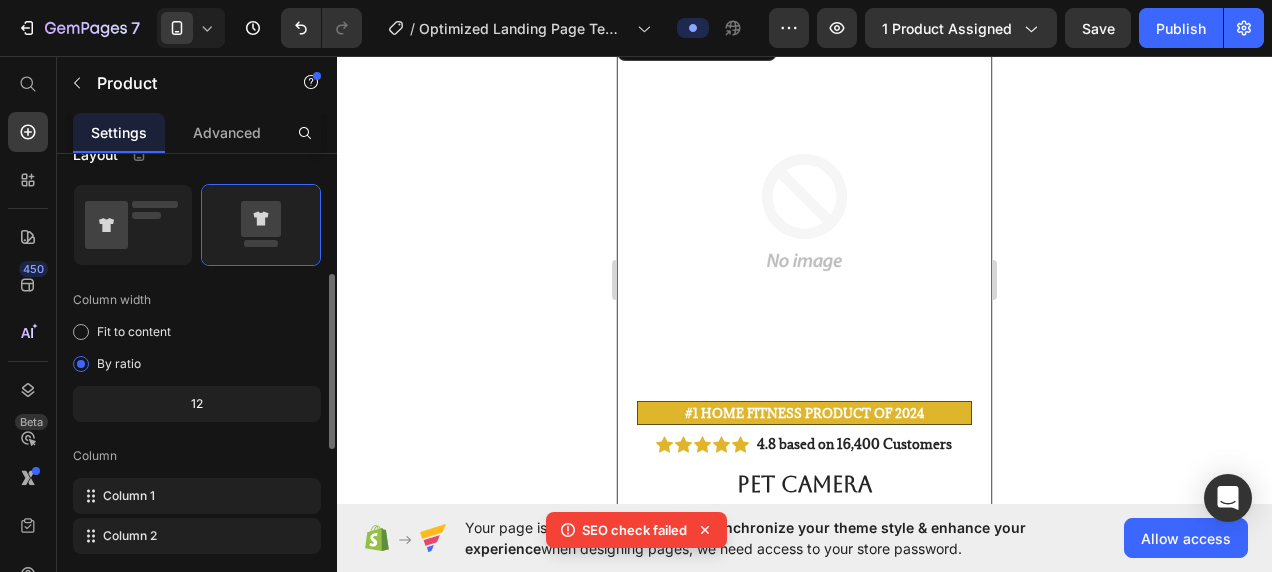 scroll, scrollTop: 460, scrollLeft: 0, axis: vertical 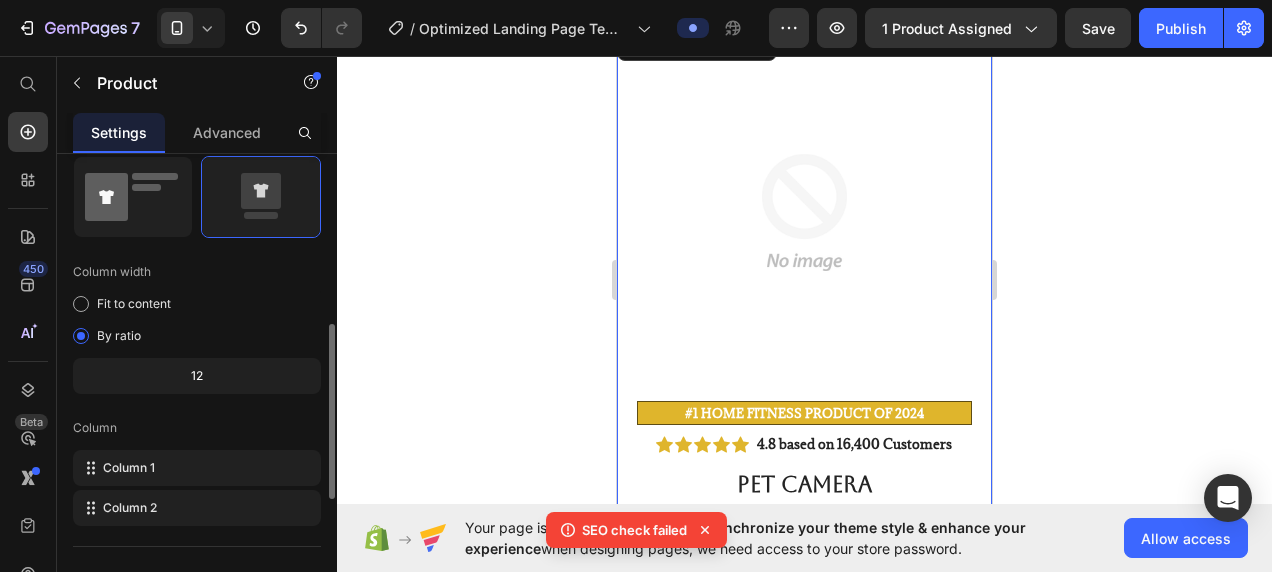 click 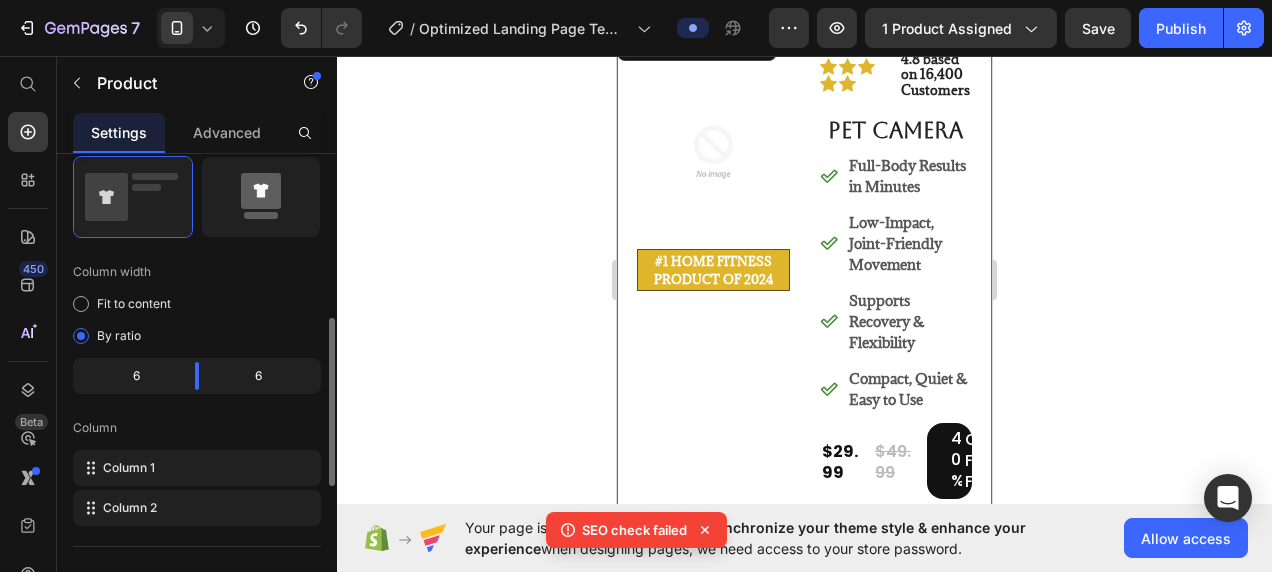 click 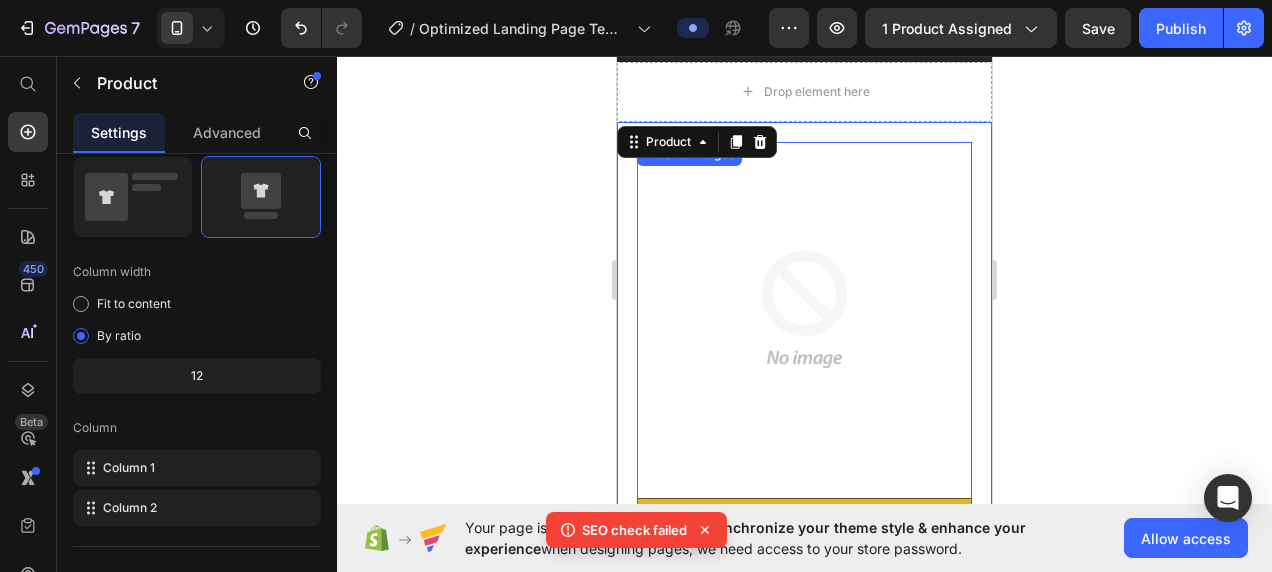 scroll, scrollTop: 72, scrollLeft: 0, axis: vertical 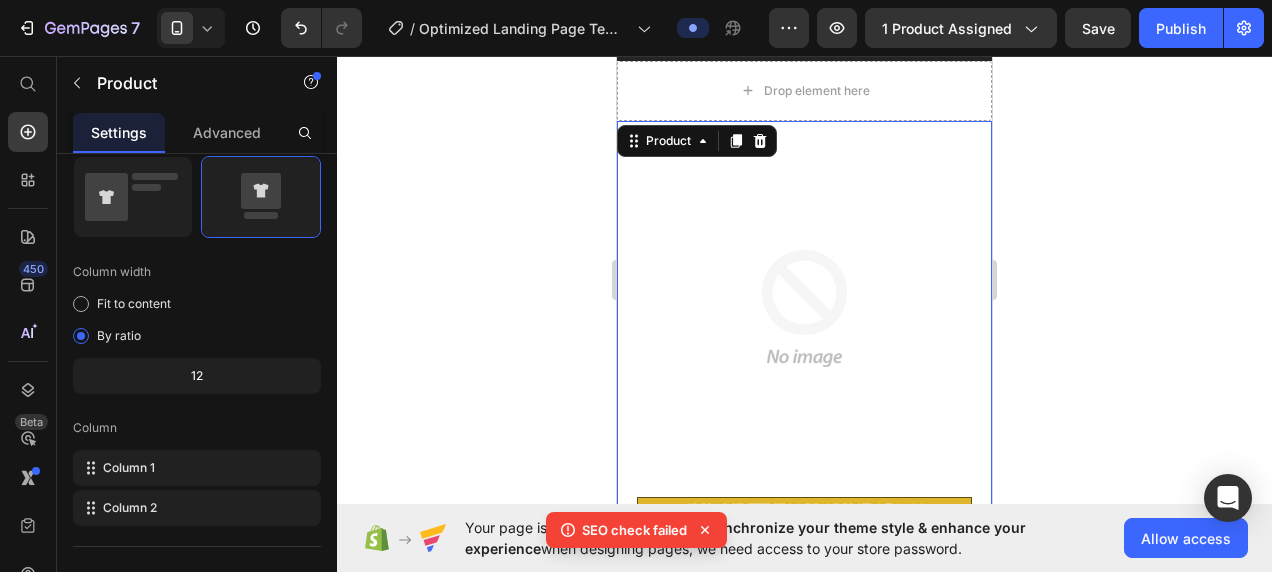 click 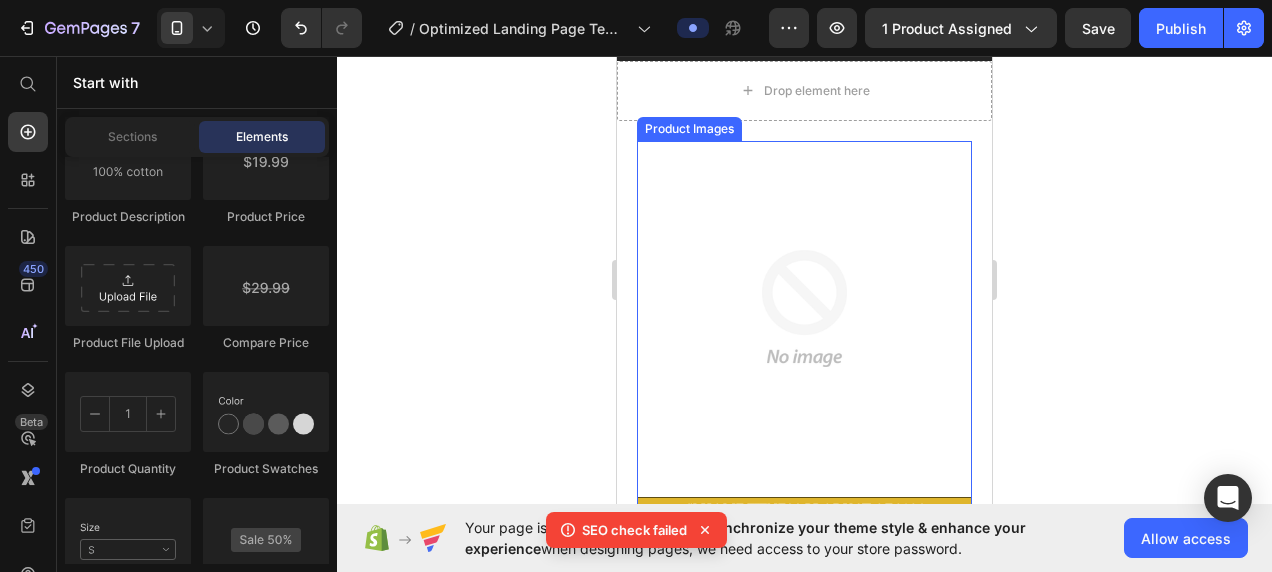 click at bounding box center (804, 308) 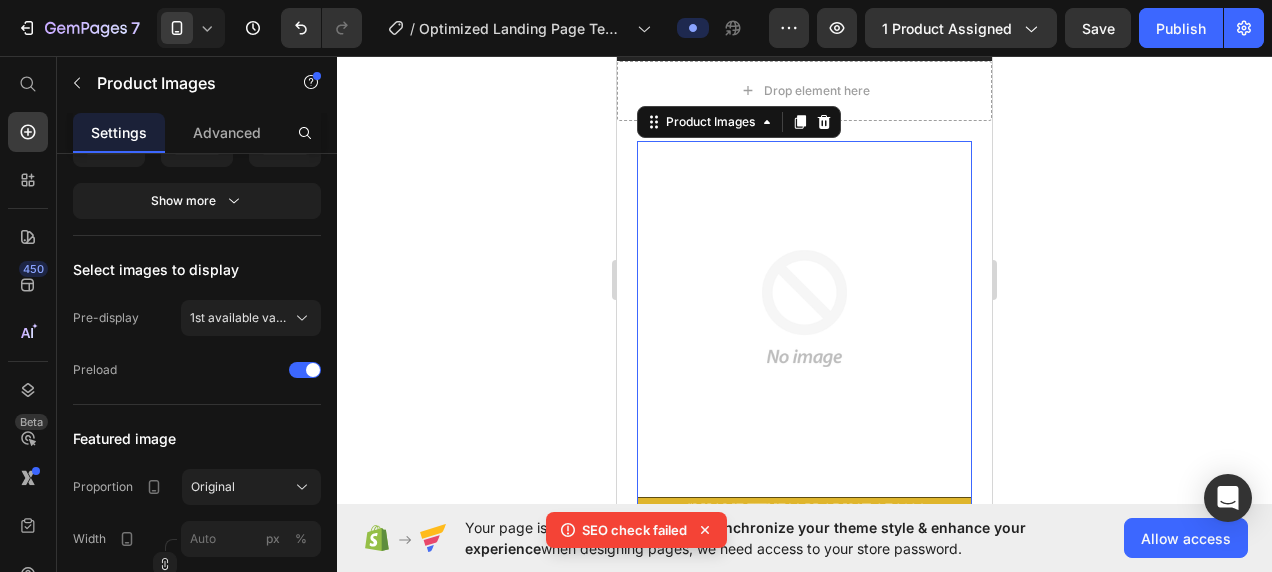 scroll, scrollTop: 0, scrollLeft: 0, axis: both 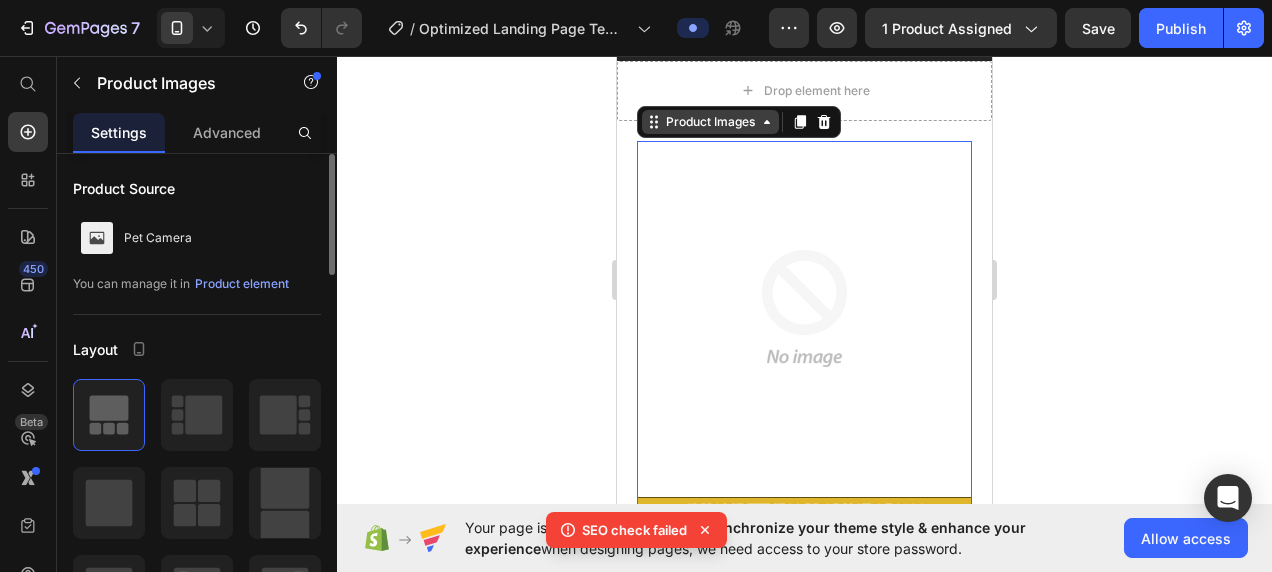 click on "Product Images" at bounding box center (710, 122) 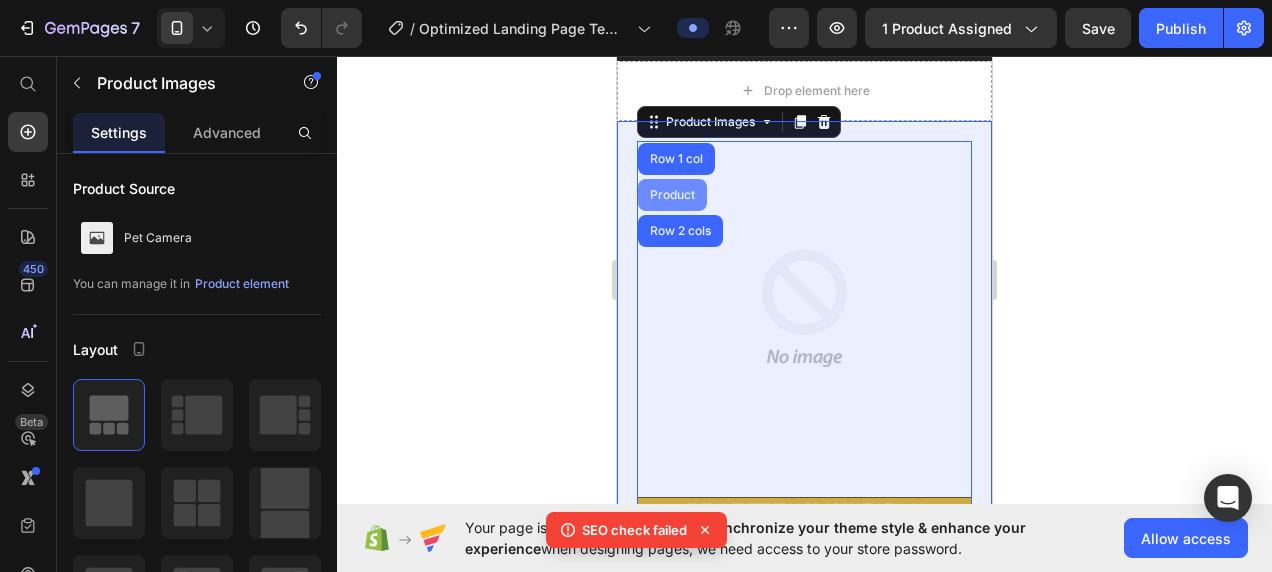 click on "Product" at bounding box center (672, 195) 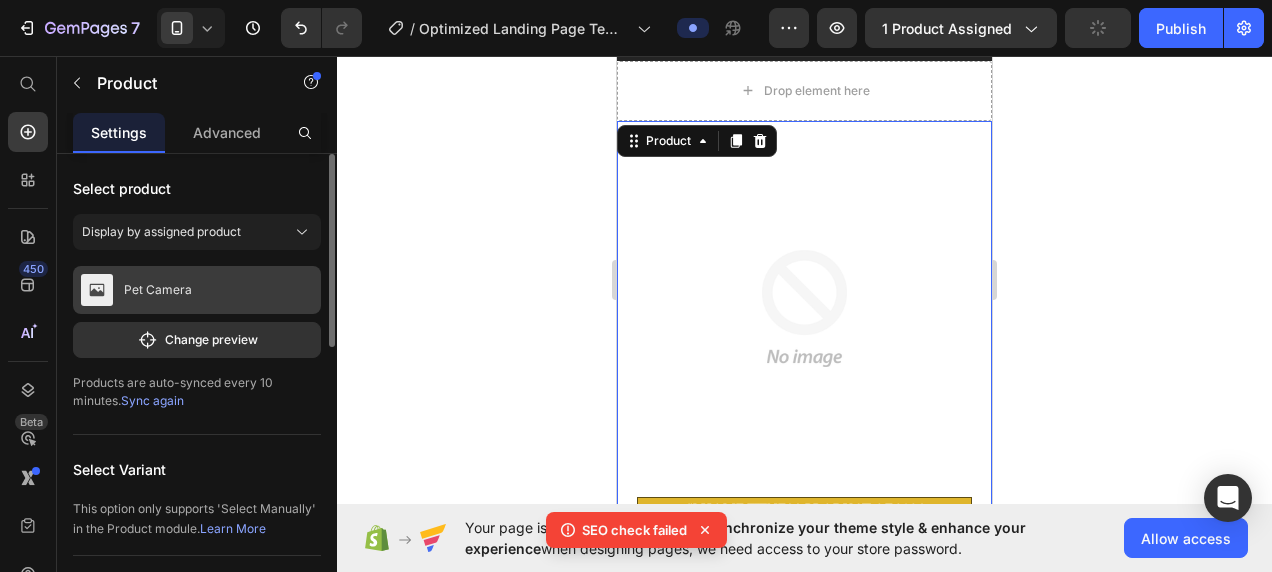 click on "Pet Camera" at bounding box center (197, 290) 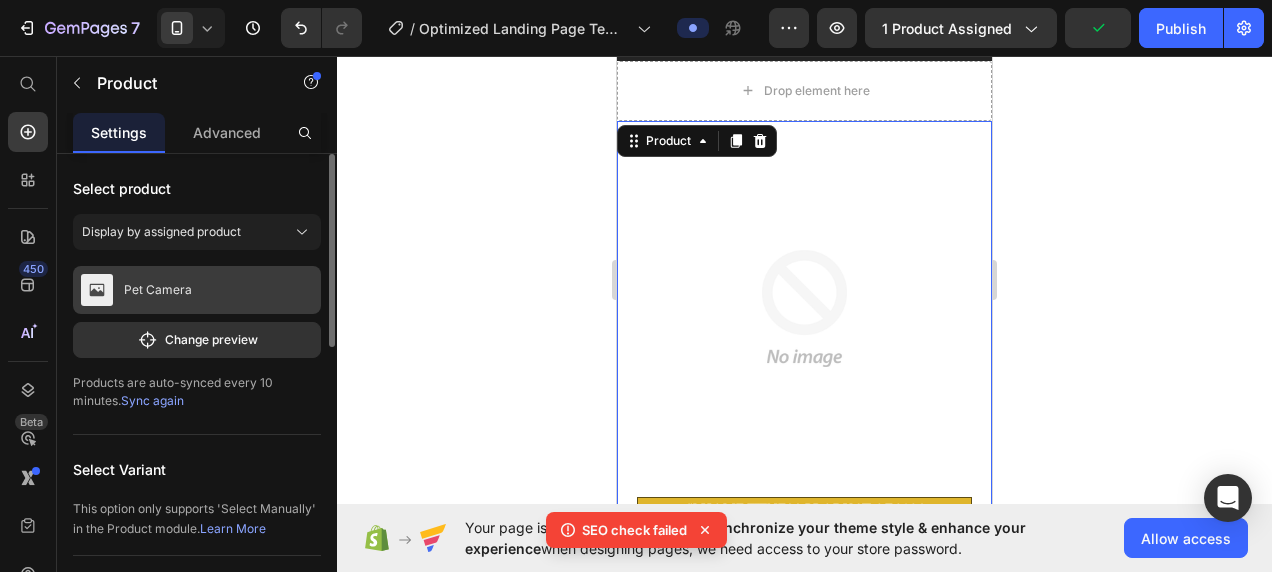 click 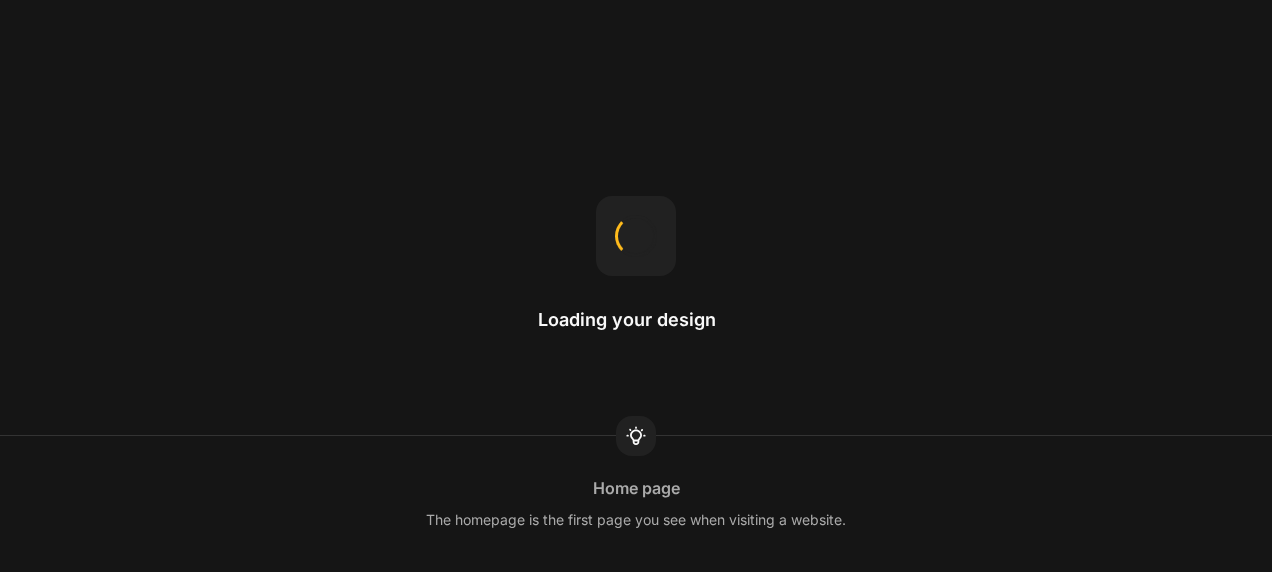 scroll, scrollTop: 0, scrollLeft: 0, axis: both 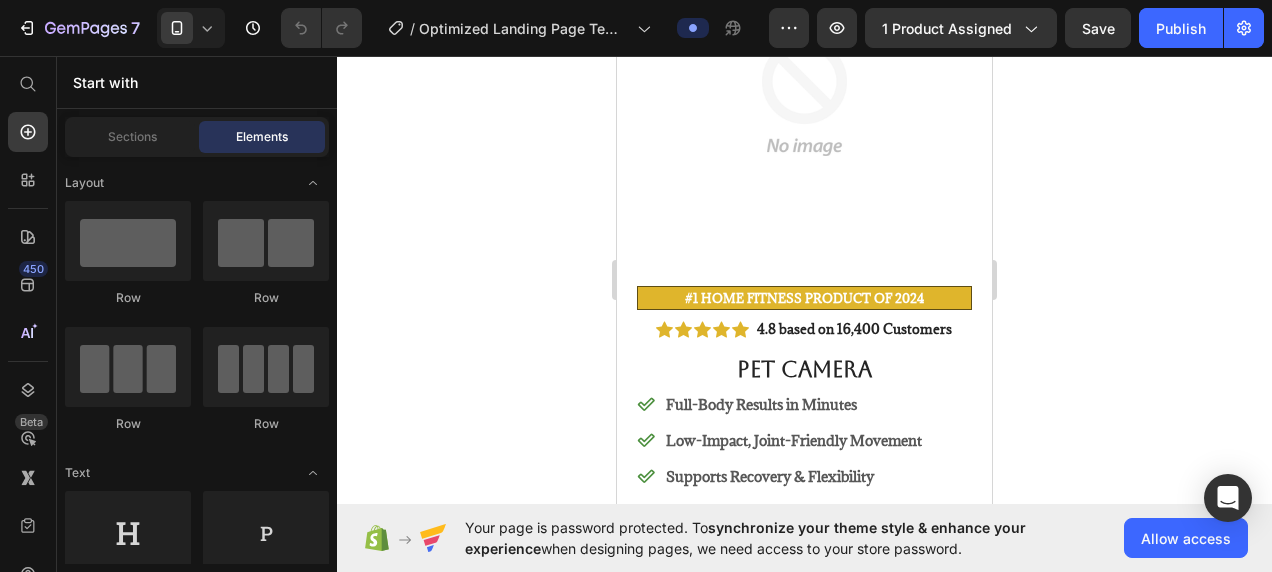 click at bounding box center [804, 97] 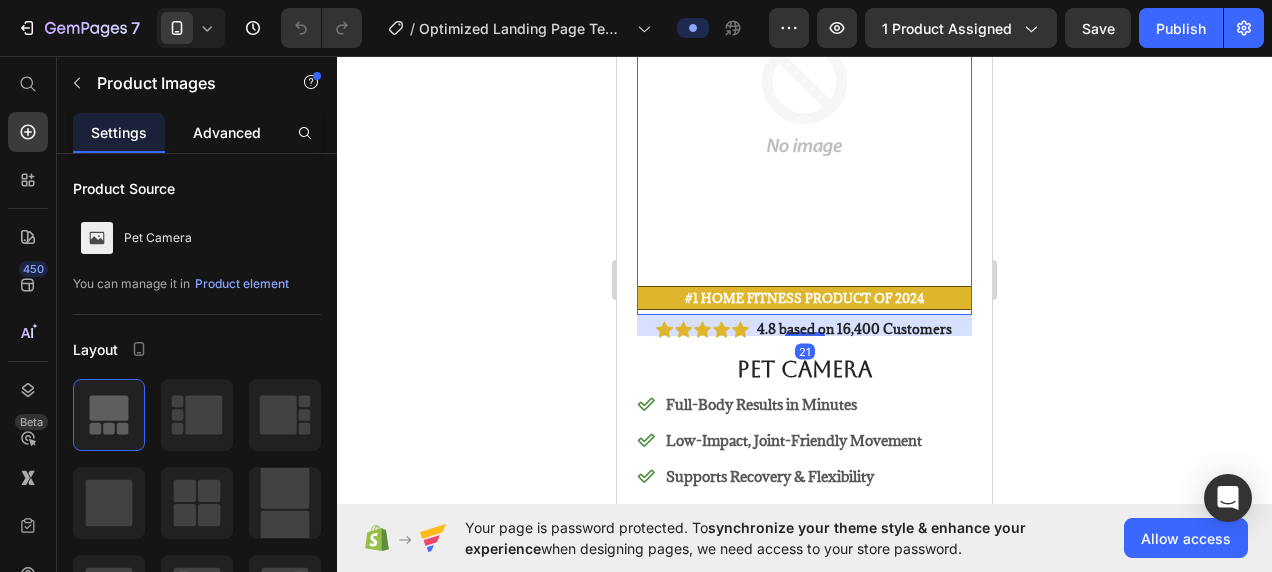 click on "Advanced" at bounding box center [227, 132] 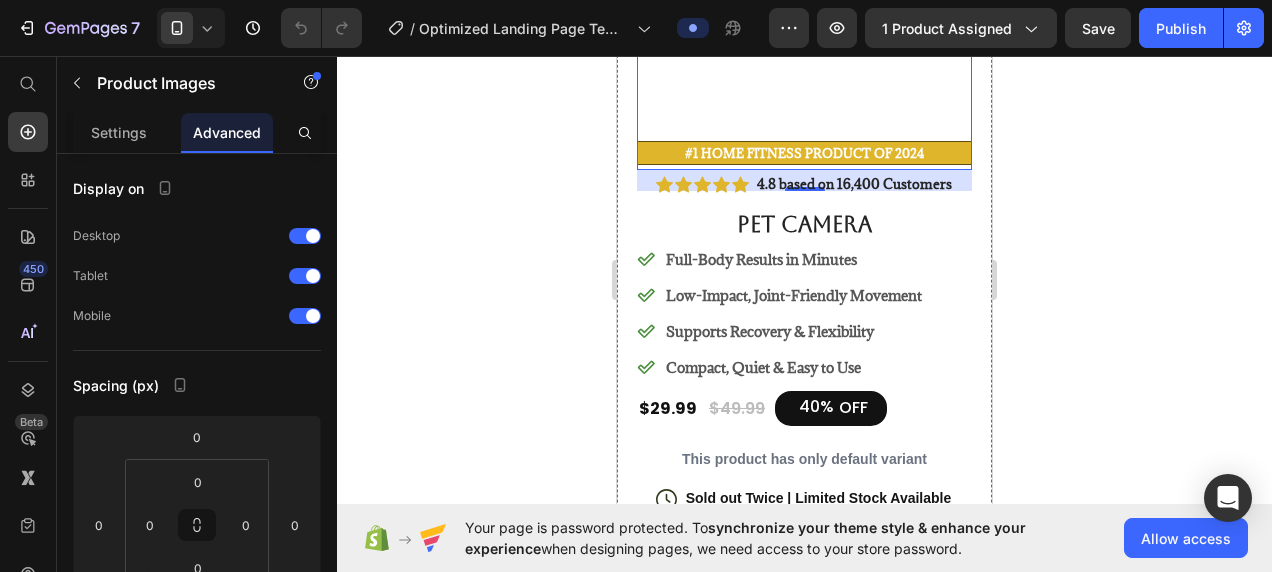 scroll, scrollTop: 499, scrollLeft: 0, axis: vertical 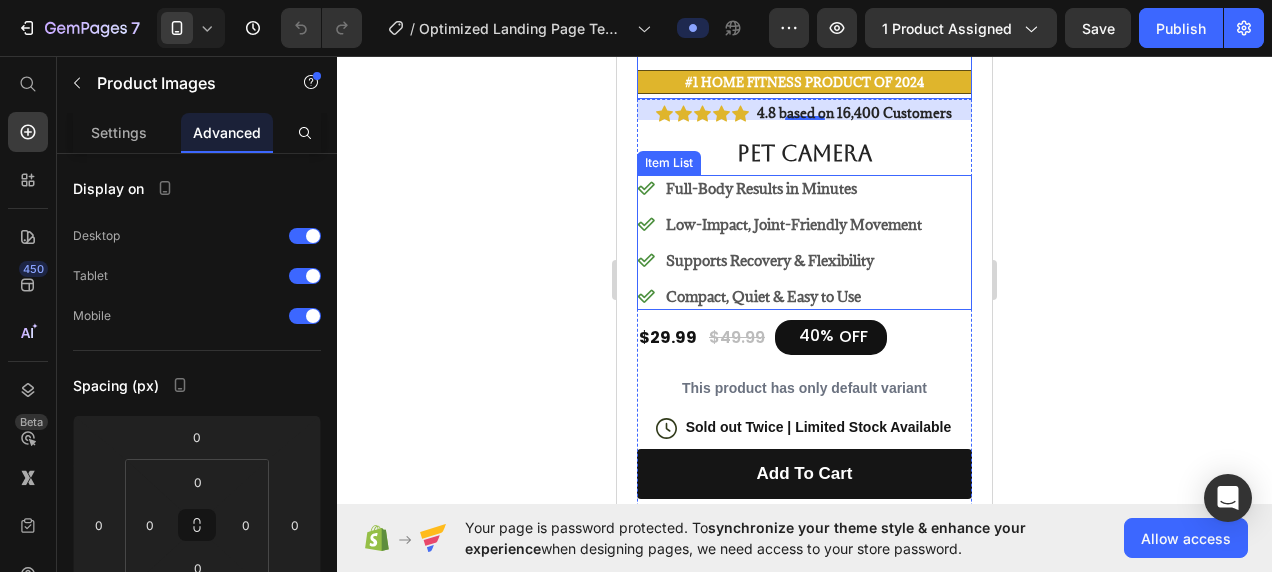 click on "Full-Body Results in Minutes" at bounding box center (794, 188) 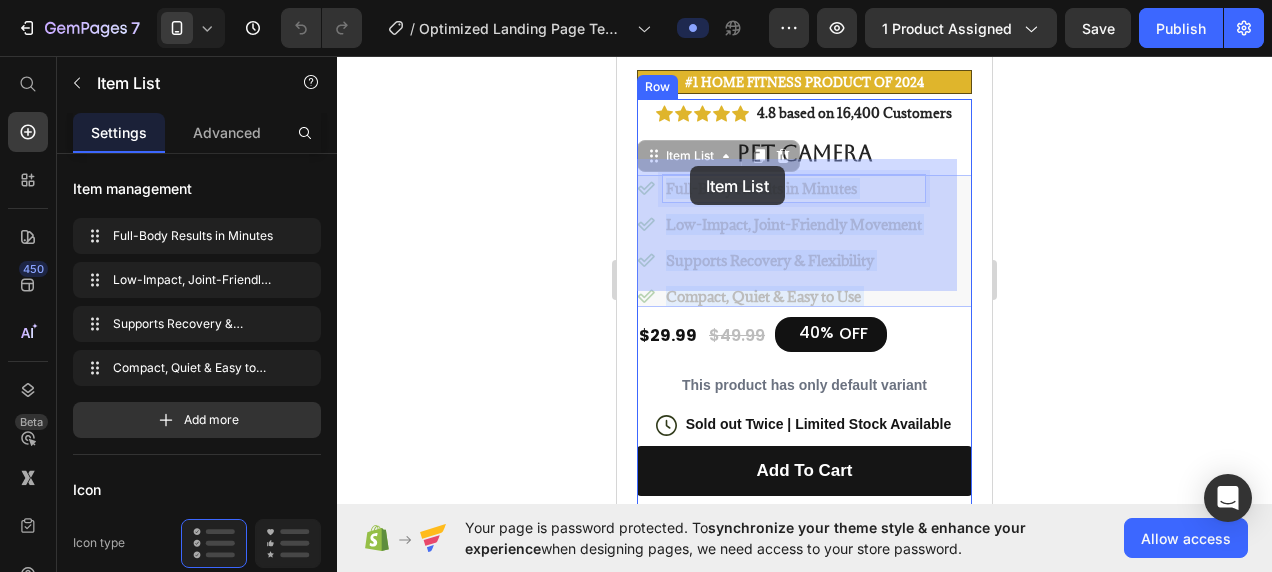 drag, startPoint x: 670, startPoint y: 167, endPoint x: 665, endPoint y: 182, distance: 15.811388 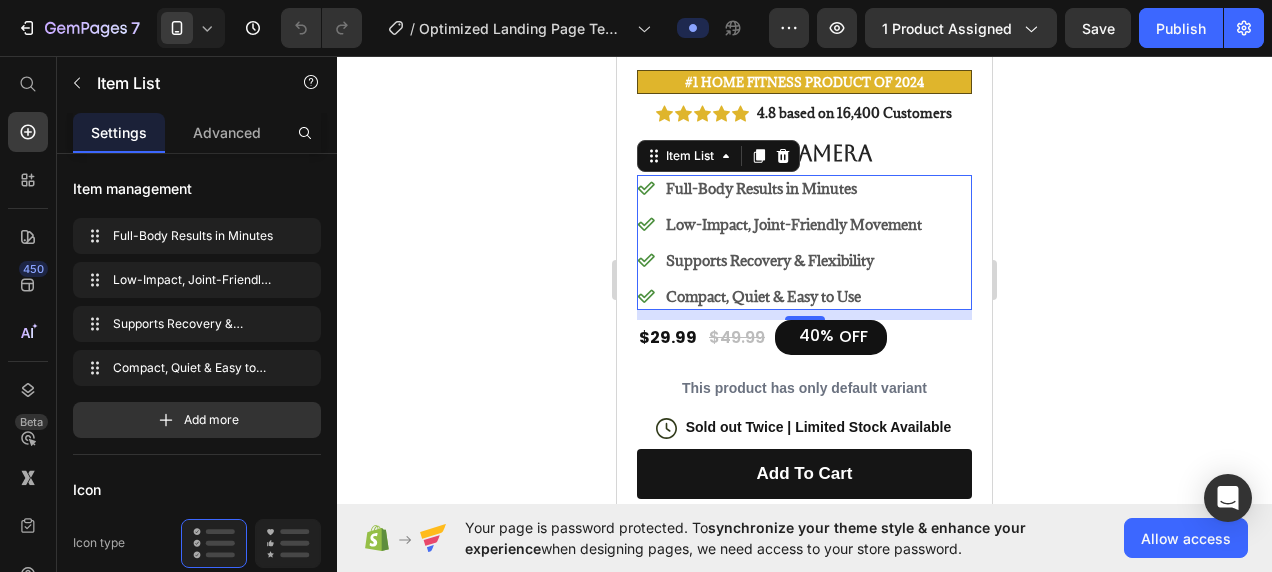click 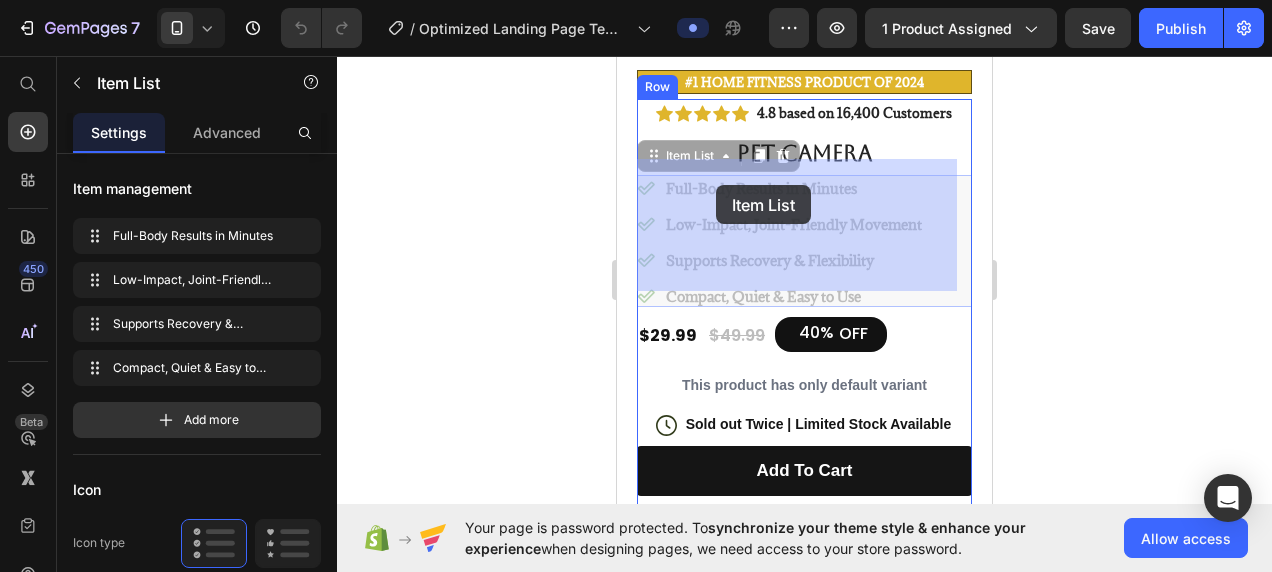 drag, startPoint x: 668, startPoint y: 169, endPoint x: 720, endPoint y: 187, distance: 55.027267 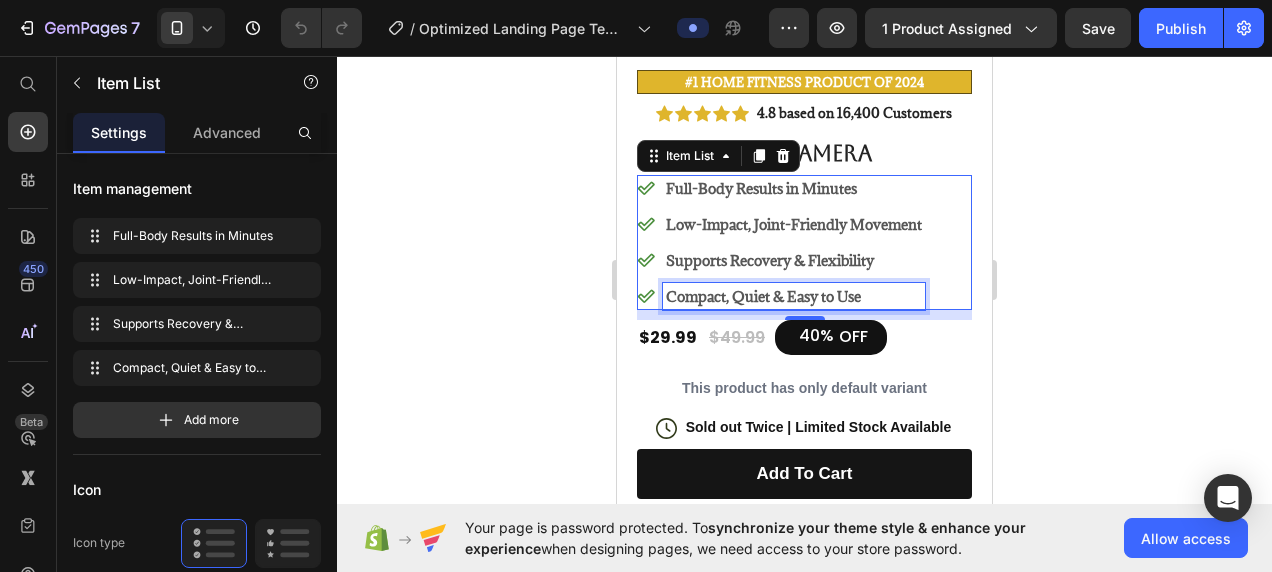 click on "Compact, Quiet & Easy to Use" at bounding box center (794, 296) 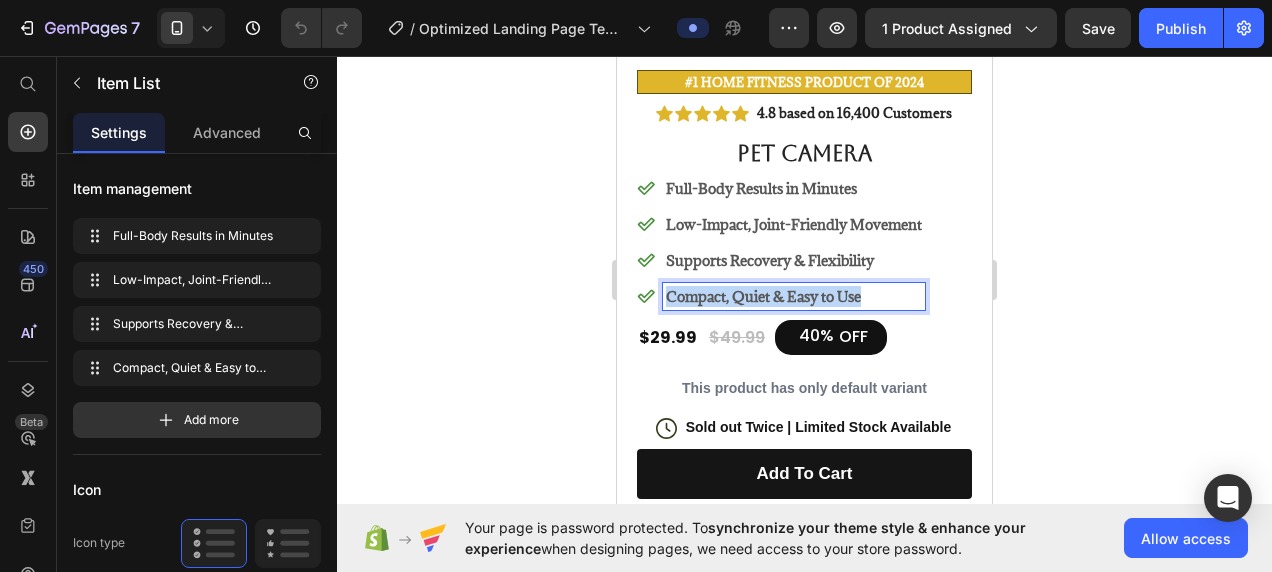 click on "Compact, Quiet & Easy to Use" at bounding box center (794, 296) 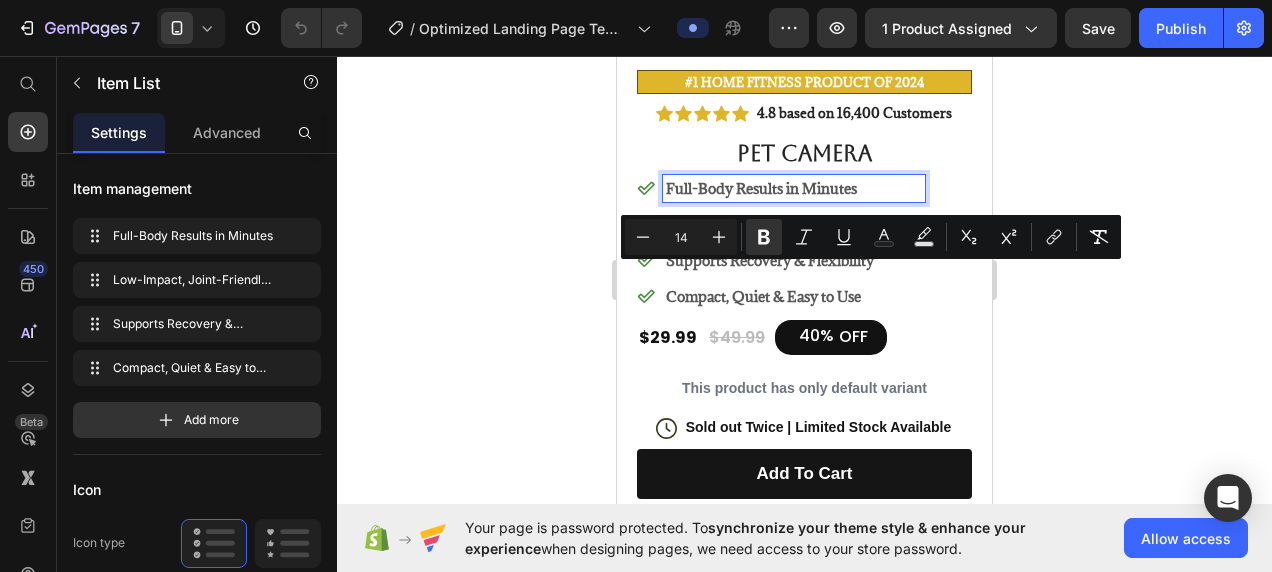 click on "Full-Body Results in Minutes" at bounding box center (794, 188) 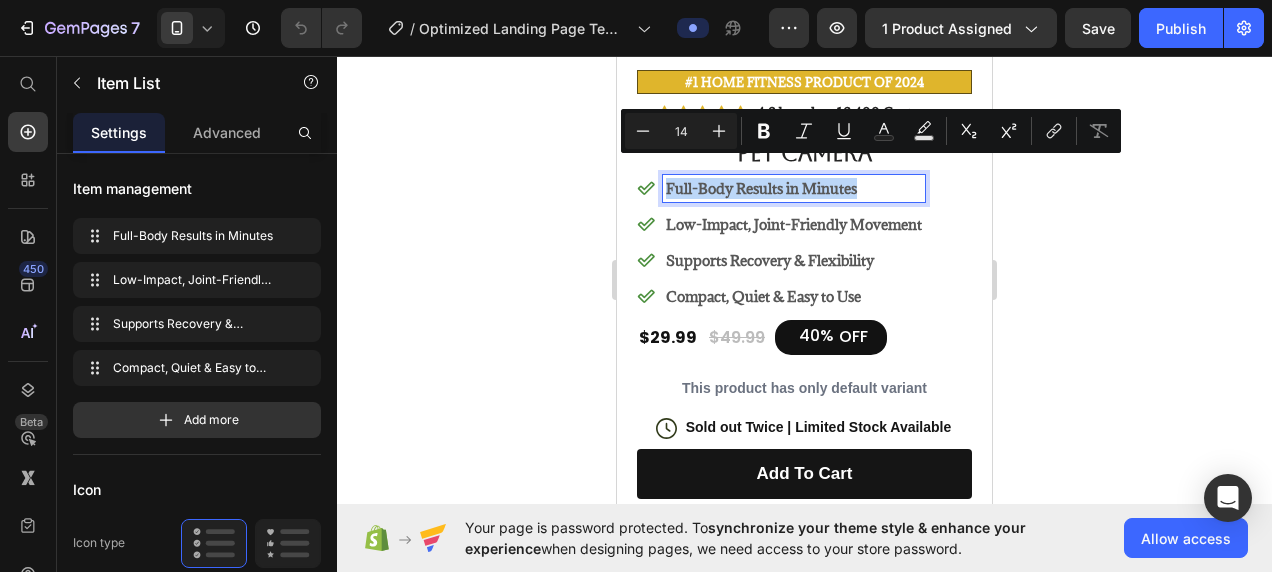 drag, startPoint x: 664, startPoint y: 164, endPoint x: 884, endPoint y: 278, distance: 247.78217 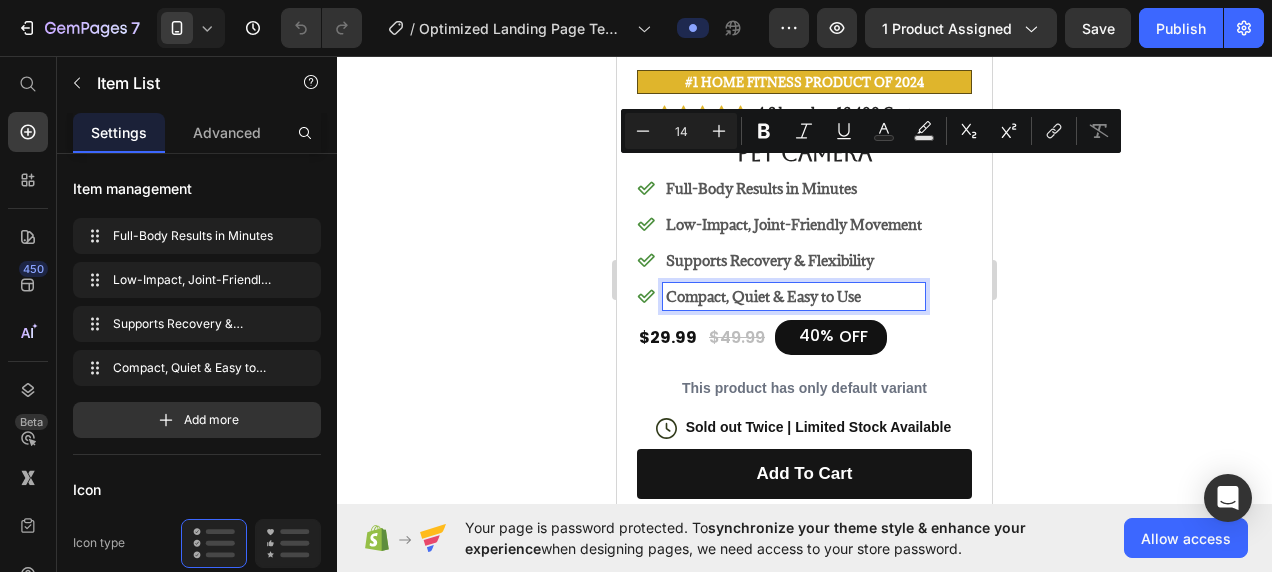 click on "Compact, Quiet & Easy to Use" at bounding box center [794, 296] 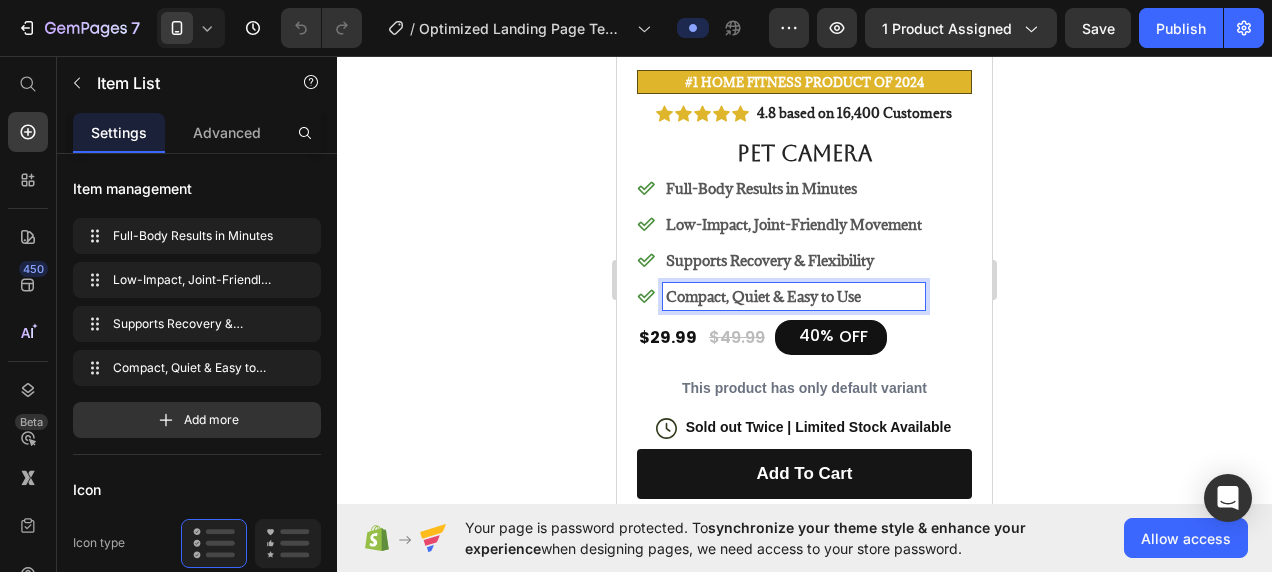 scroll, scrollTop: 430, scrollLeft: 0, axis: vertical 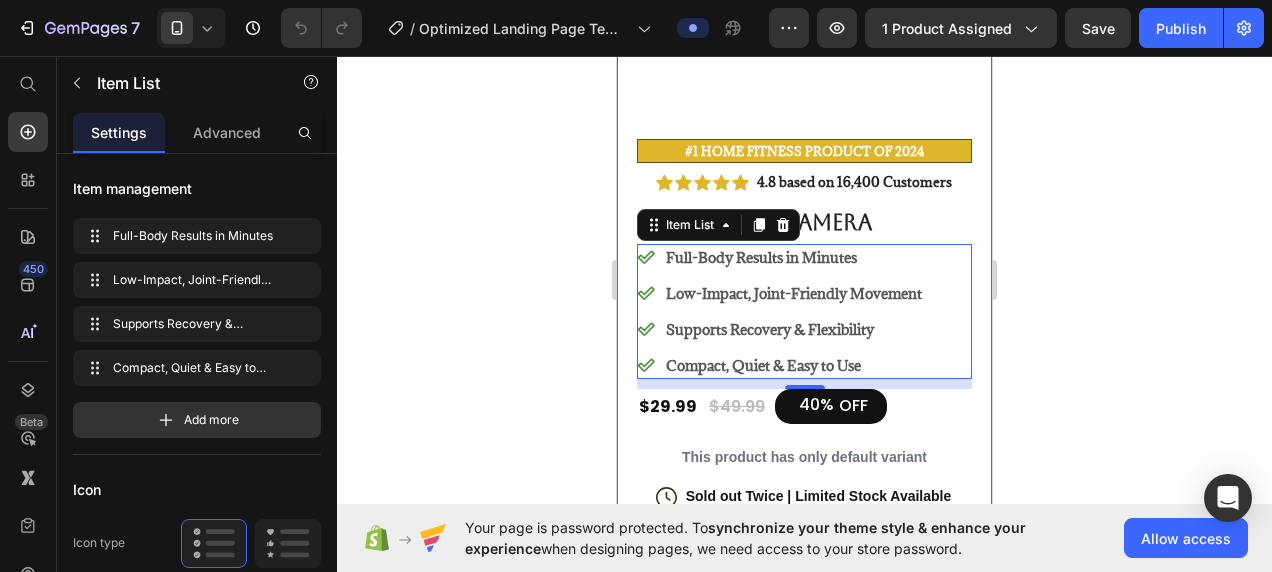 click 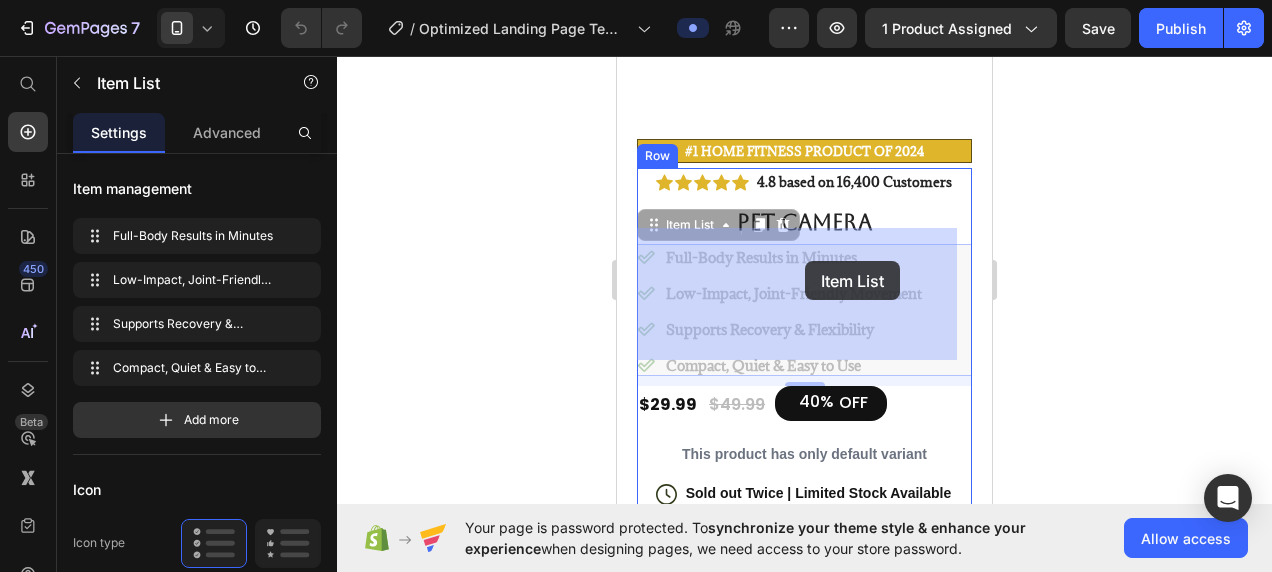 drag, startPoint x: 668, startPoint y: 241, endPoint x: 720, endPoint y: 255, distance: 53.851646 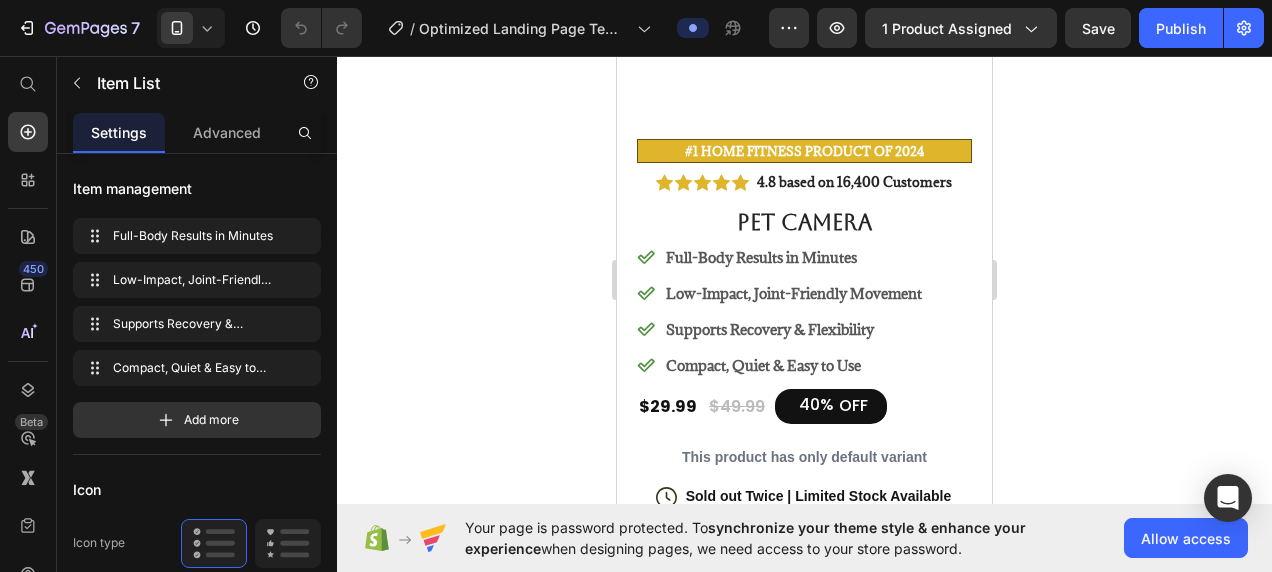 click on "Full-Body Results in Minutes
Low-Impact, Joint-Friendly Movement
Supports Recovery & Flexibility
Compact, Quiet & Easy to Use" at bounding box center (781, 311) 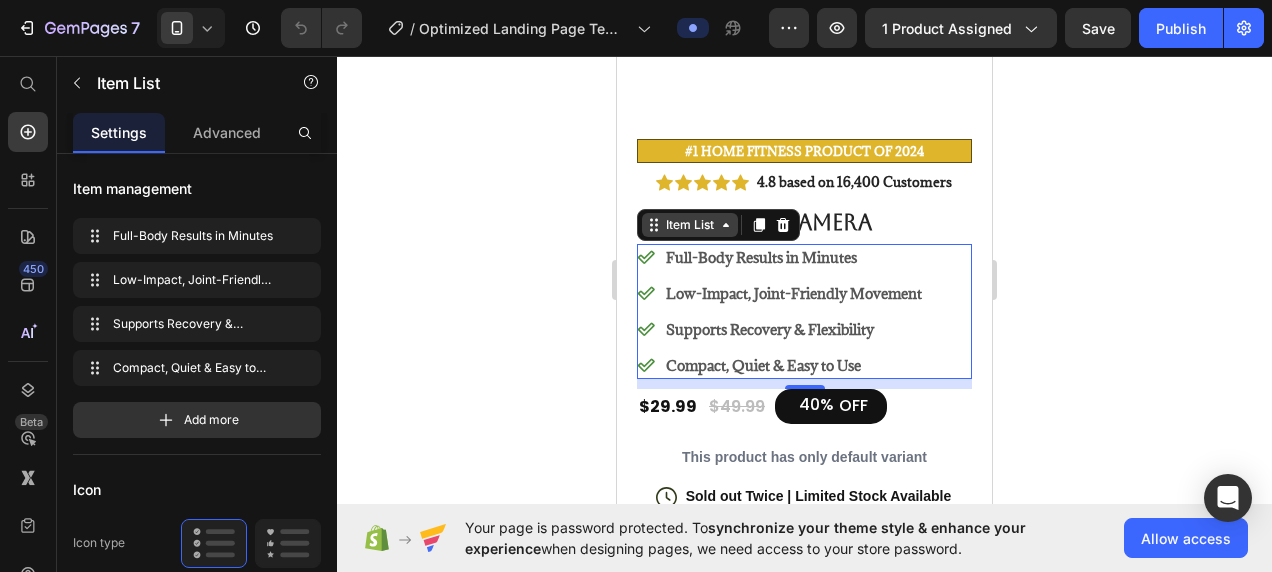 click on "Item List" at bounding box center [690, 225] 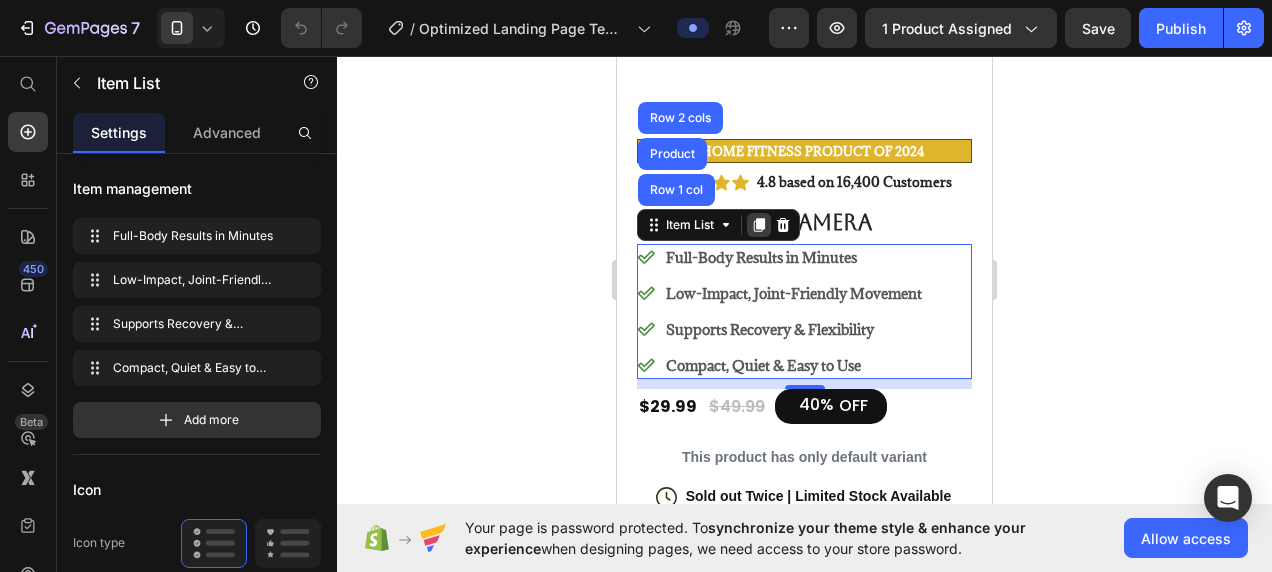 drag, startPoint x: 748, startPoint y: 210, endPoint x: 1303, endPoint y: 56, distance: 575.9696 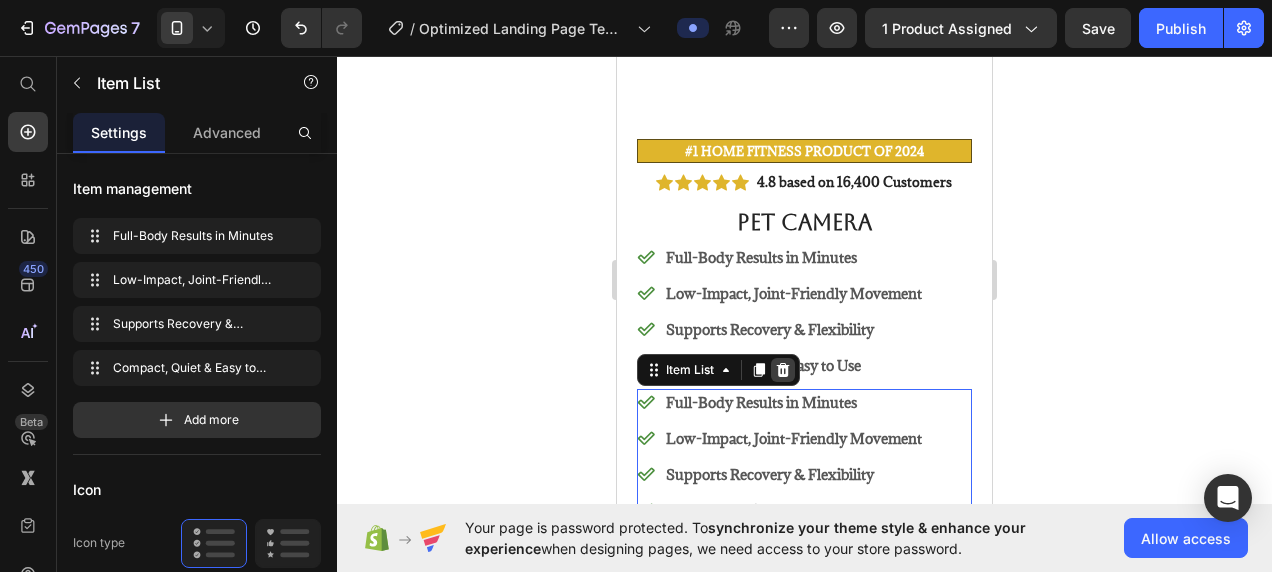 click 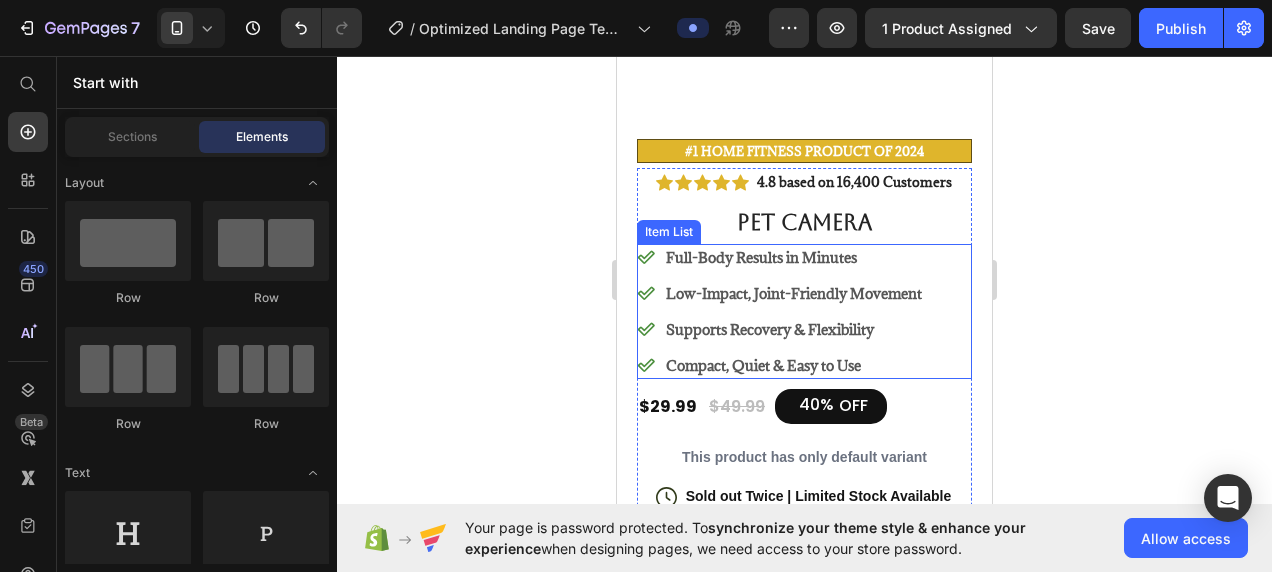 click on "Full-Body Results in Minutes" at bounding box center [794, 257] 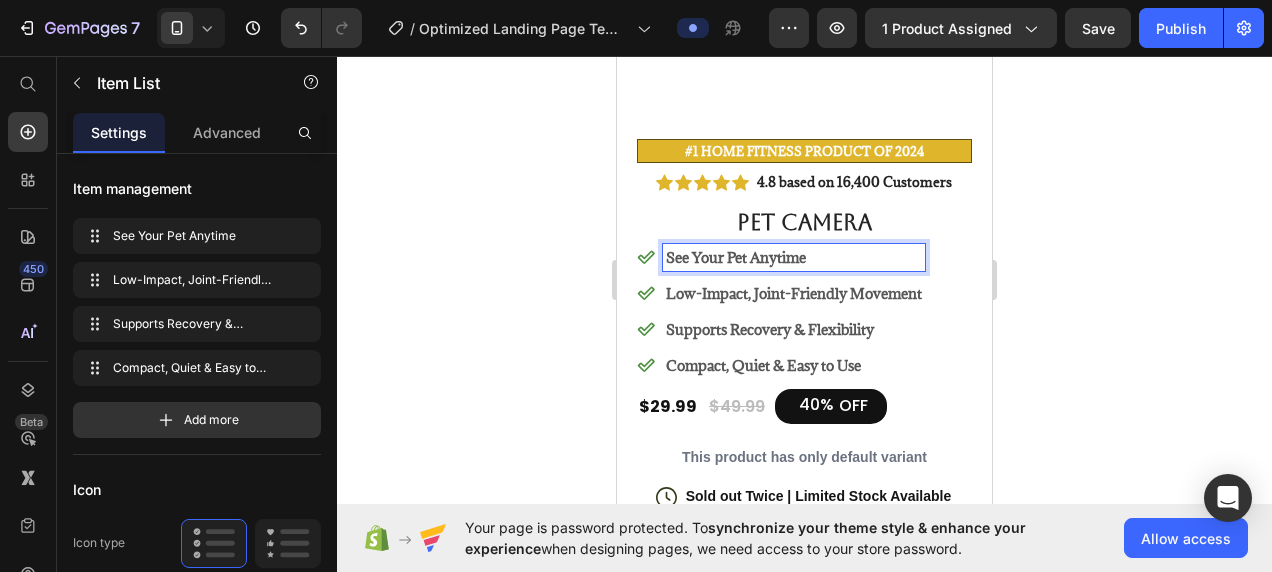 click on "Low-Impact, Joint-Friendly Movement" at bounding box center [794, 293] 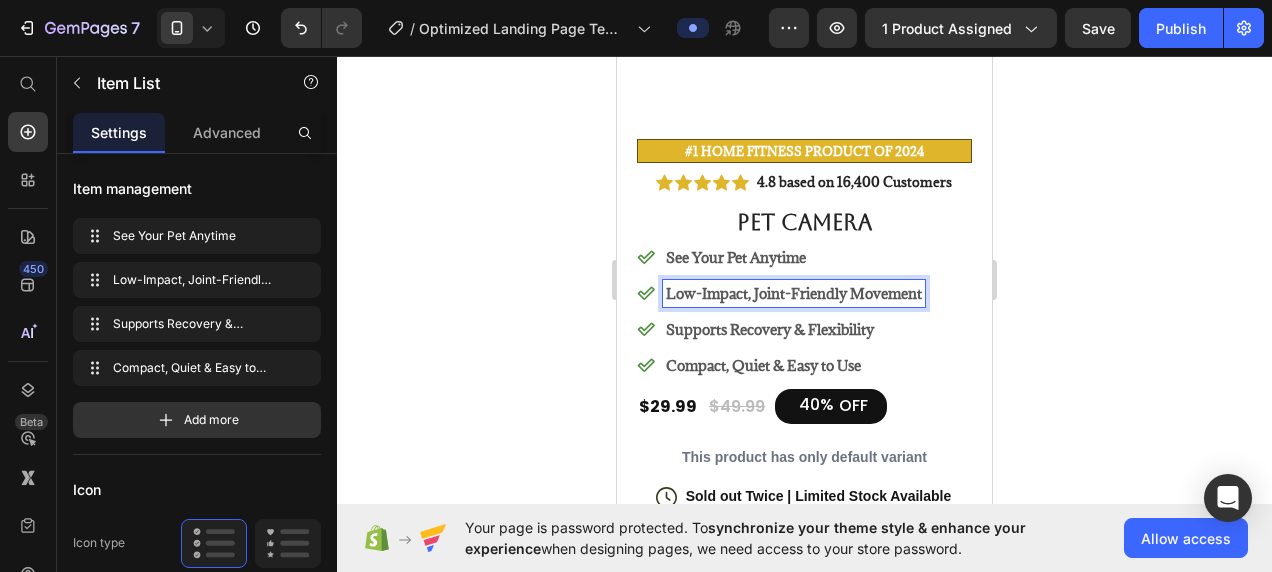 click on "Low-Impact, Joint-Friendly Movement" at bounding box center [794, 293] 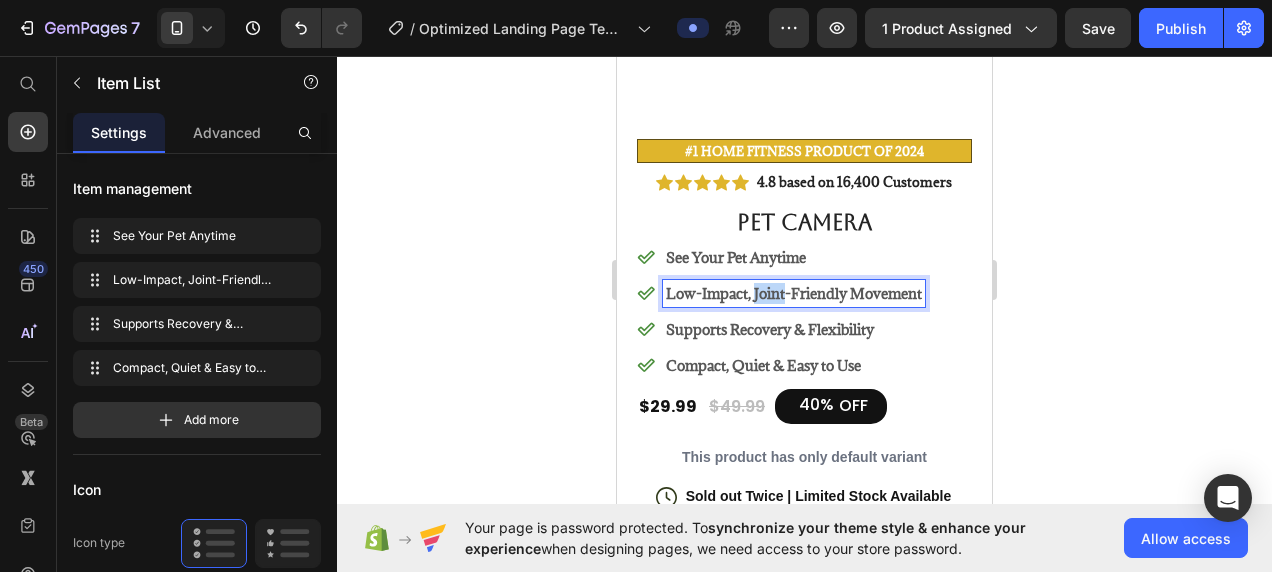 click on "Low-Impact, Joint-Friendly Movement" at bounding box center (794, 293) 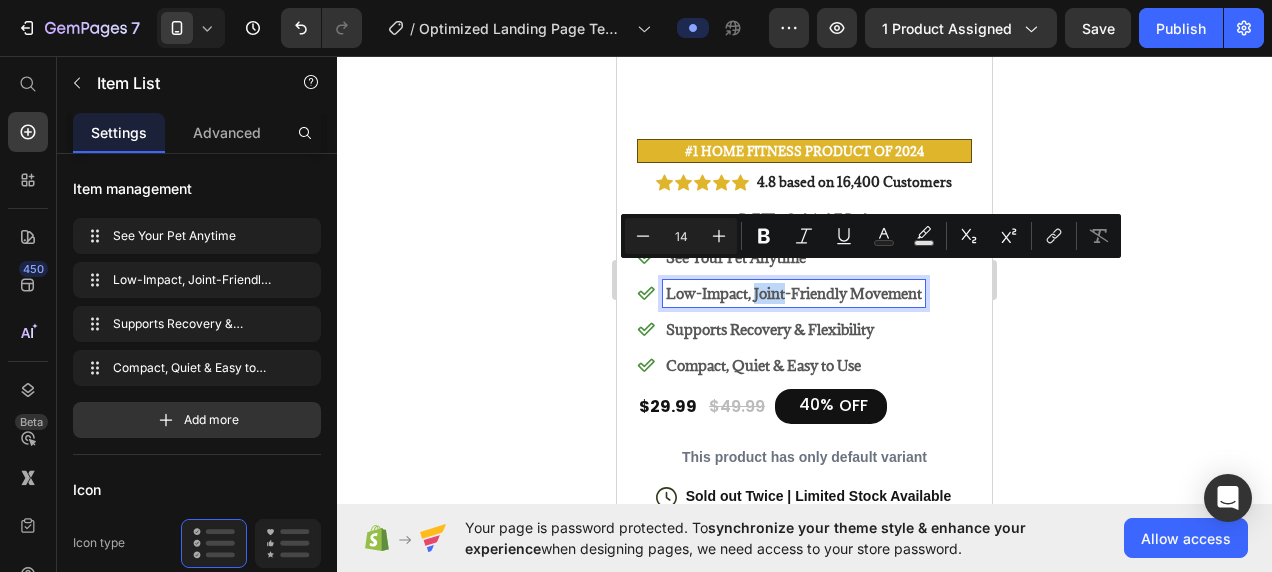 click on "Low-Impact, Joint-Friendly Movement" at bounding box center [794, 293] 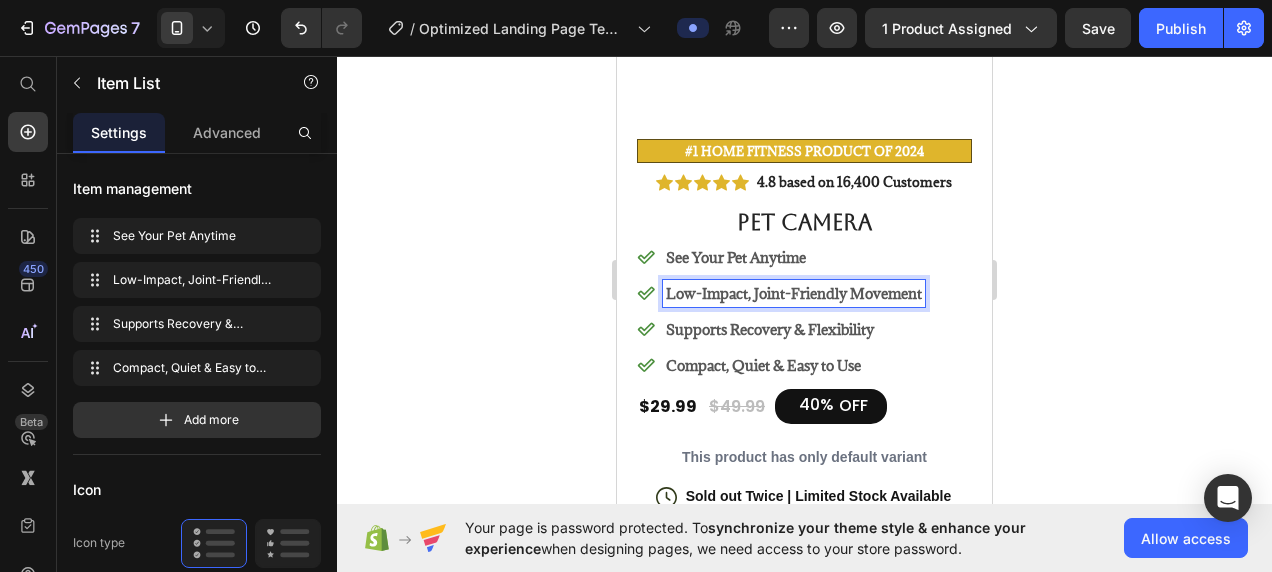 click on "Low-Impact, Joint-Friendly Movement" at bounding box center (794, 293) 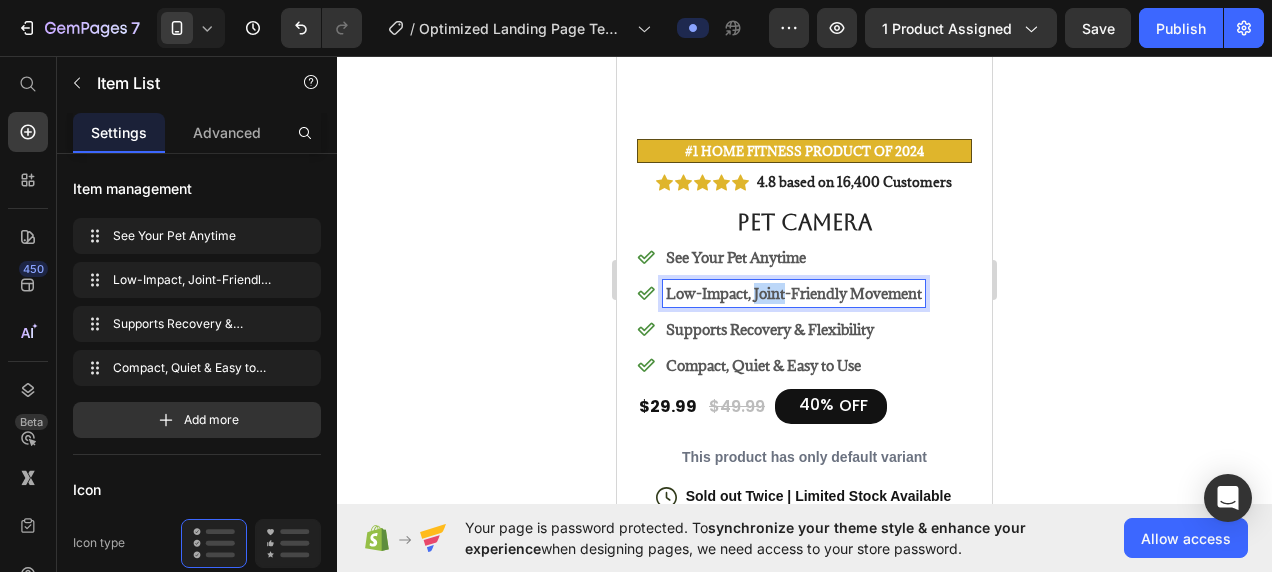 click on "Low-Impact, Joint-Friendly Movement" at bounding box center (794, 293) 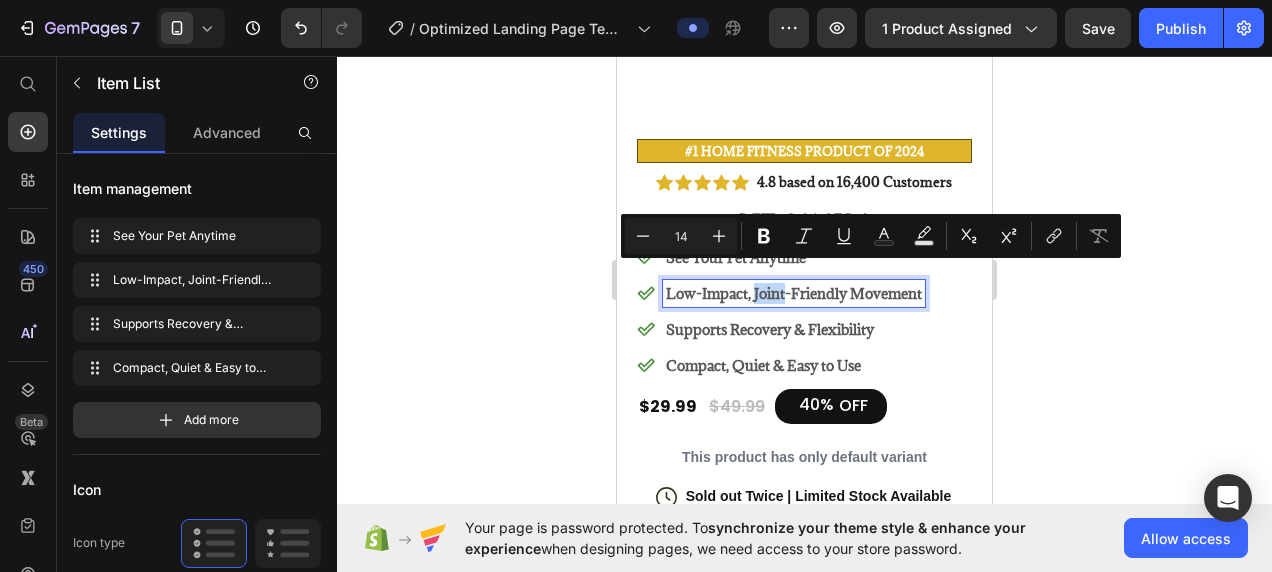 click on "Low-Impact, Joint-Friendly Movement" at bounding box center (794, 293) 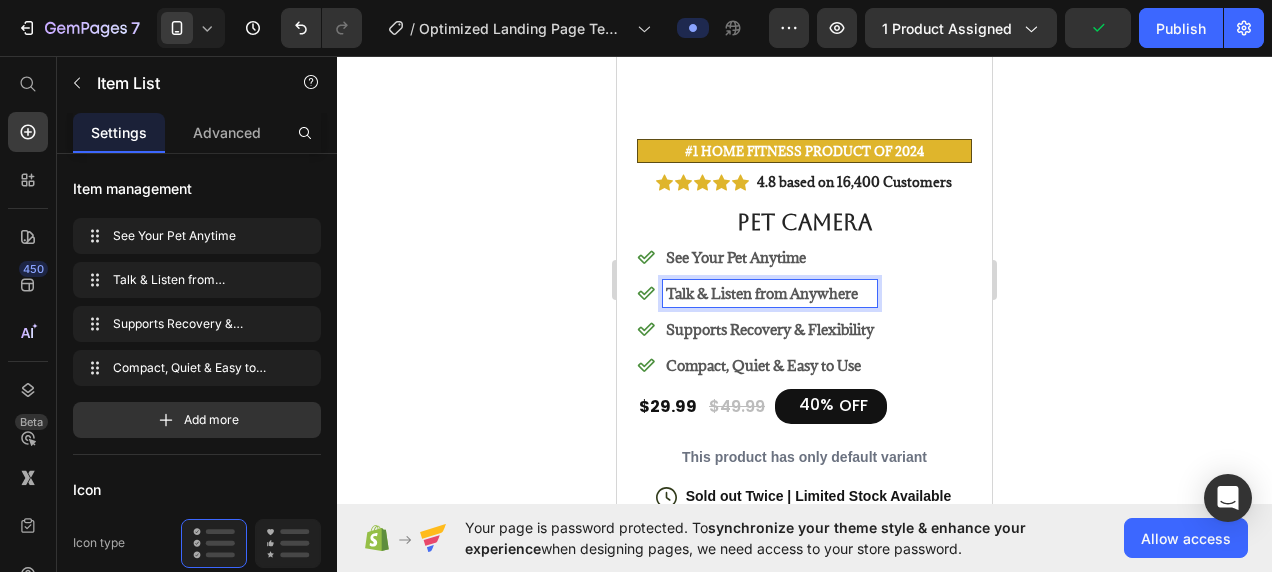 click on "Talk & Listen from Anywhere" at bounding box center (770, 293) 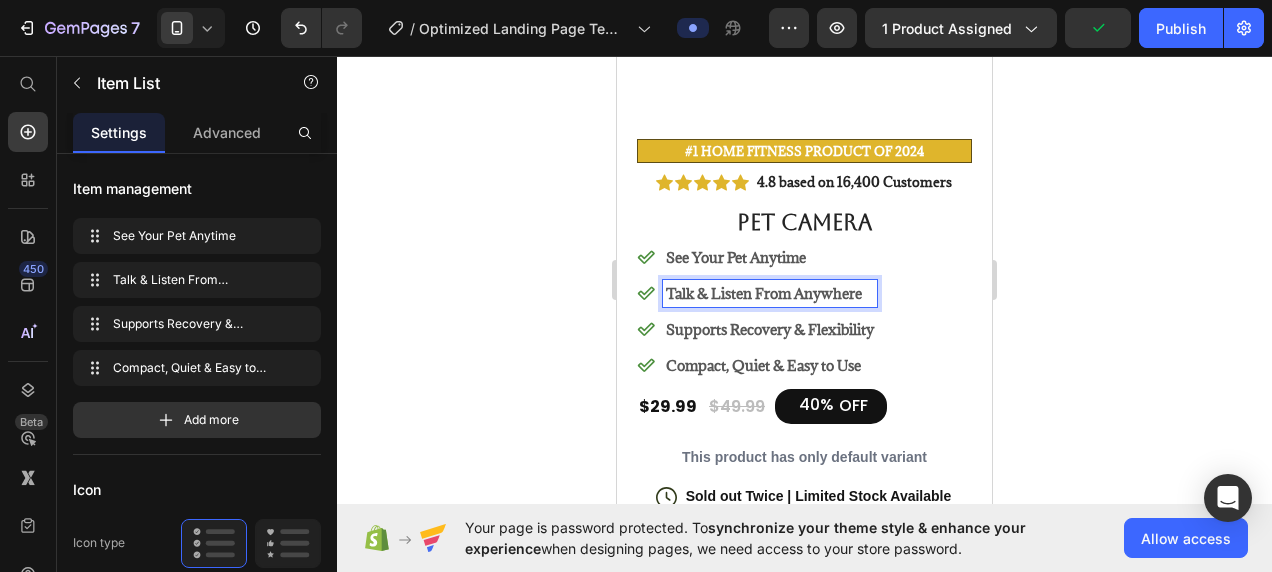 click on "Supports Recovery & Flexibility" at bounding box center (770, 329) 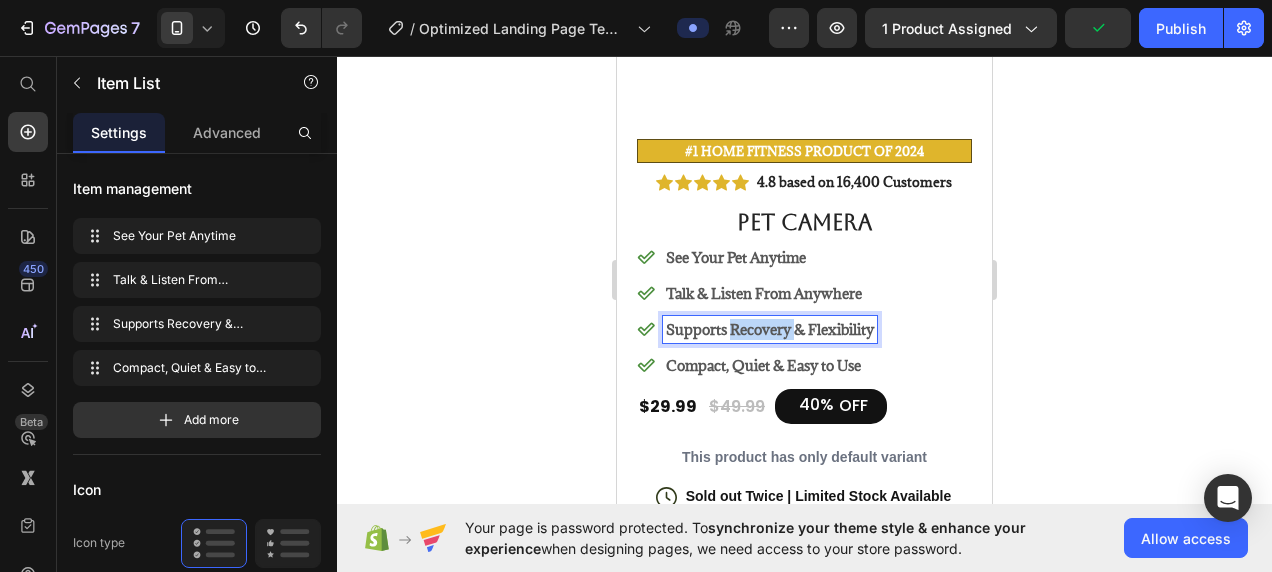 click on "Supports Recovery & Flexibility" at bounding box center (770, 329) 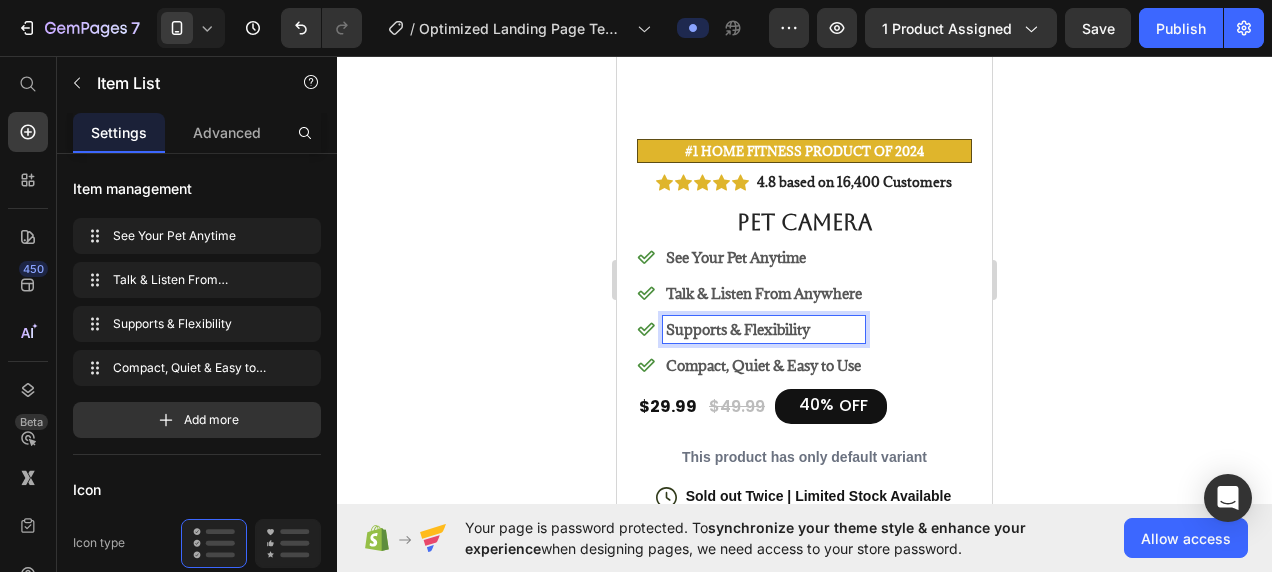 click on "Supports & Flexibility" at bounding box center (738, 329) 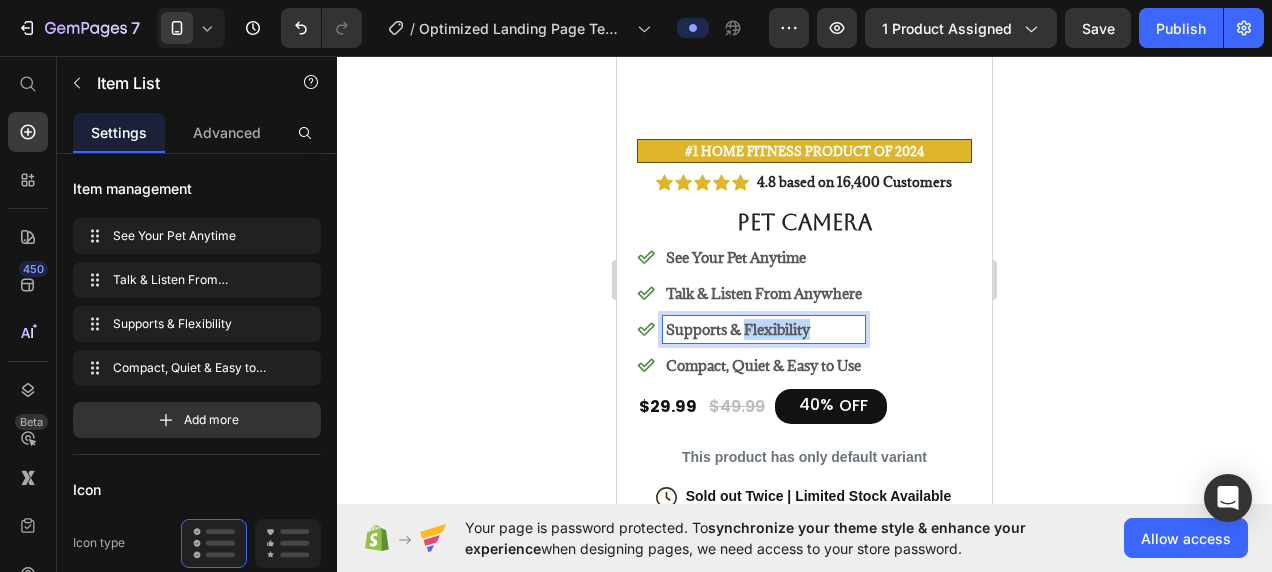 click on "Supports & Flexibility" at bounding box center (738, 329) 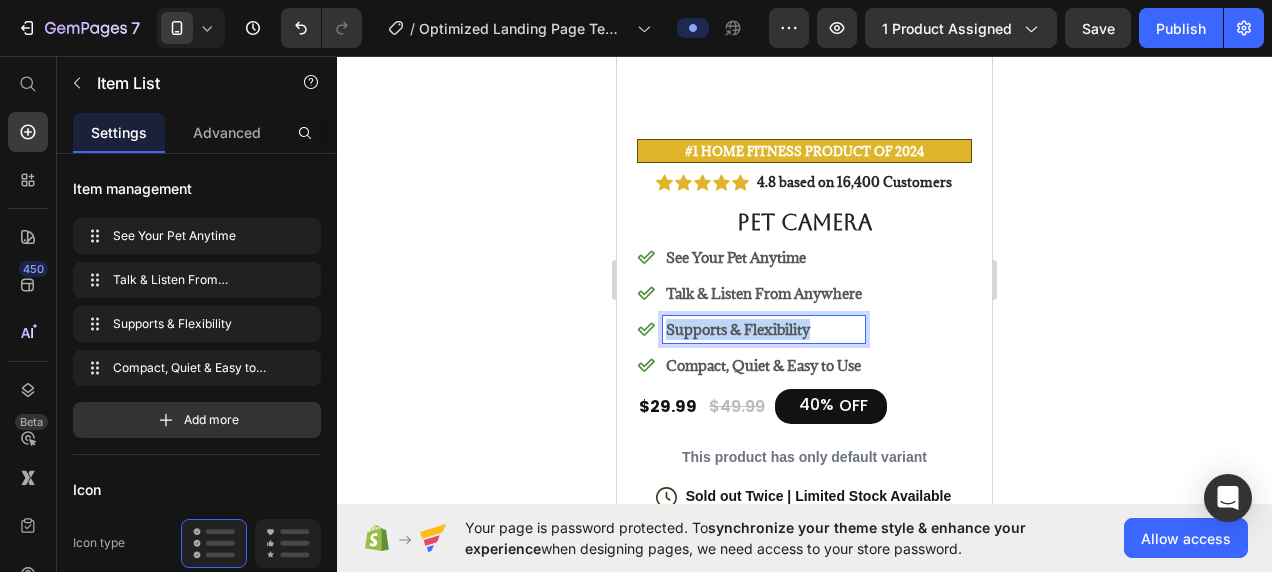 click on "Supports & Flexibility" at bounding box center [738, 329] 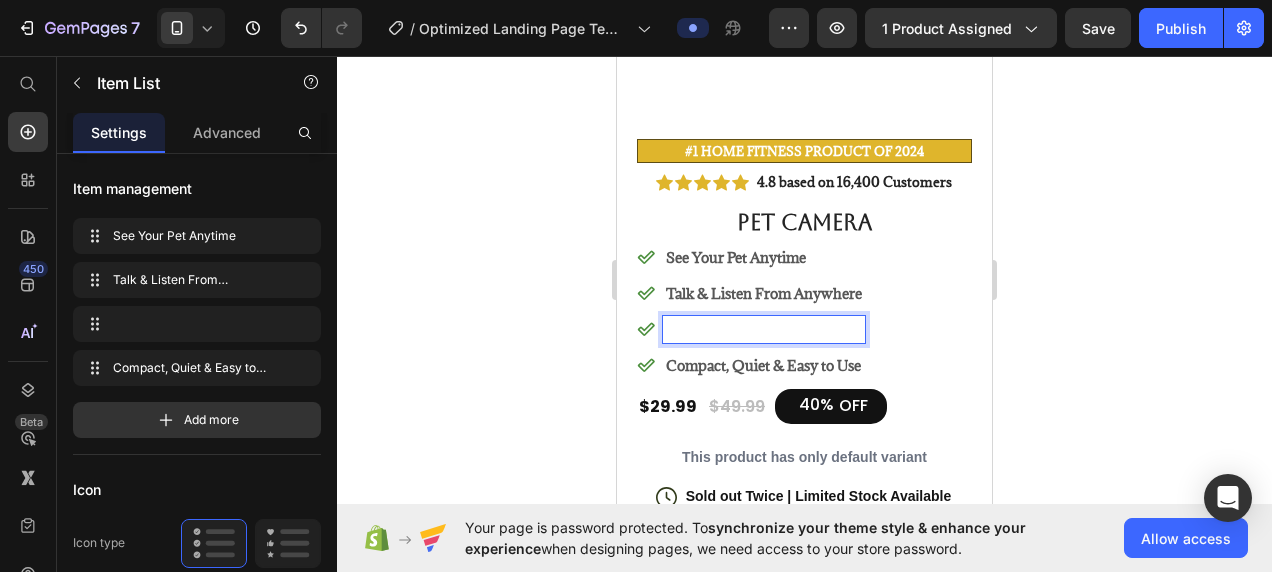 scroll, scrollTop: 424, scrollLeft: 0, axis: vertical 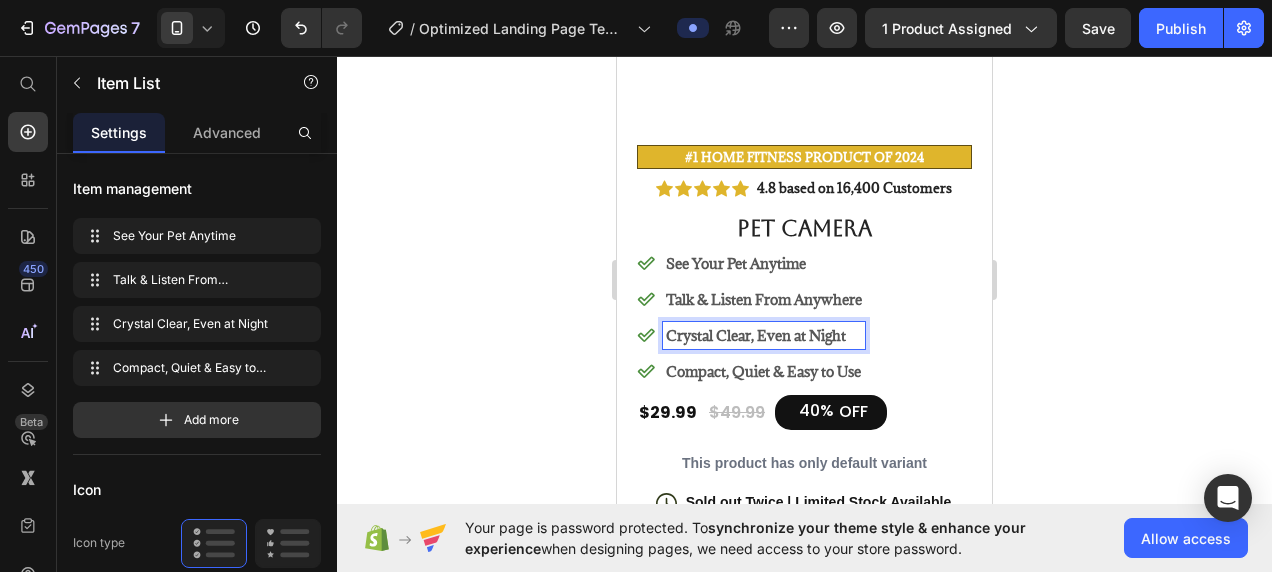 click on "Crystal Clear, Even at Night" at bounding box center (764, 335) 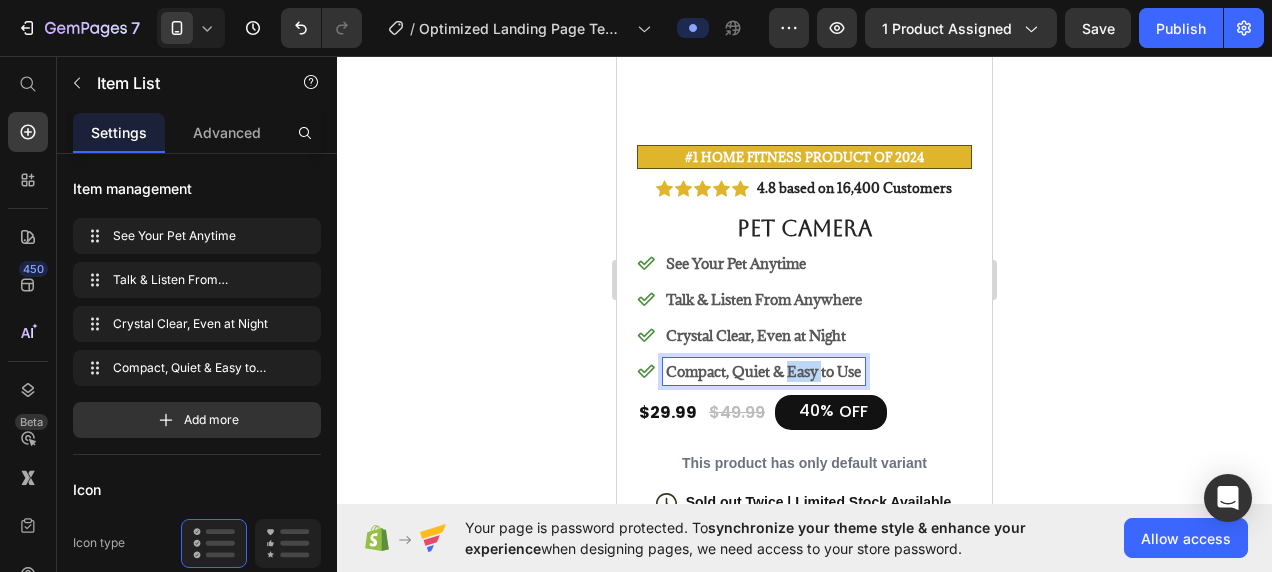 click on "Compact, Quiet & Easy to Use" at bounding box center (763, 371) 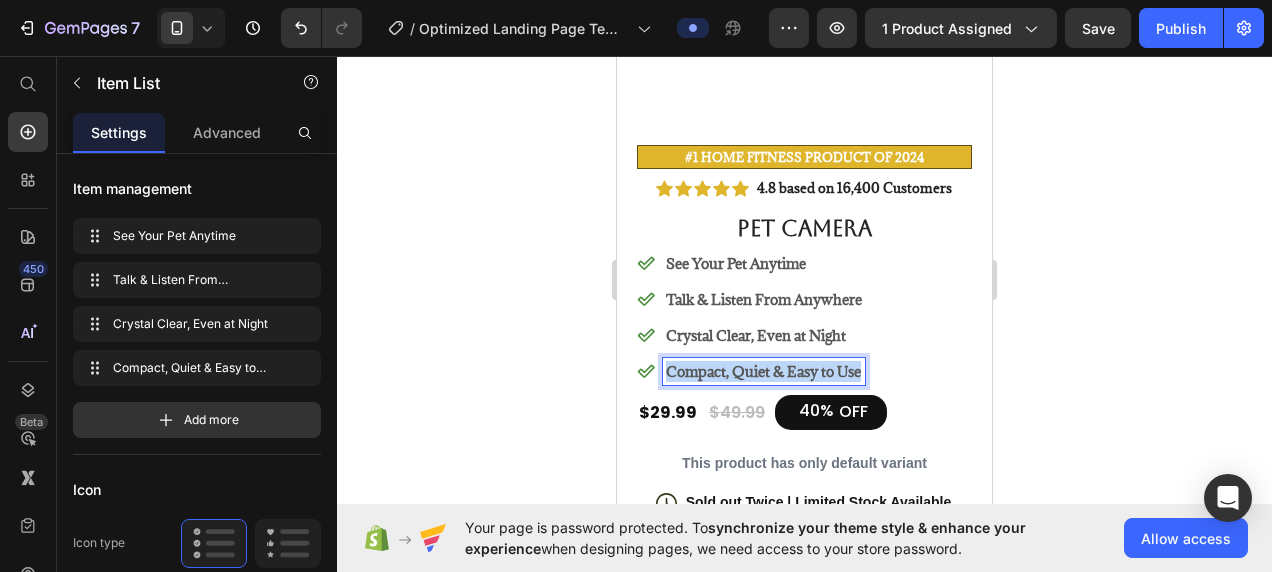 click on "Compact, Quiet & Easy to Use" at bounding box center (763, 371) 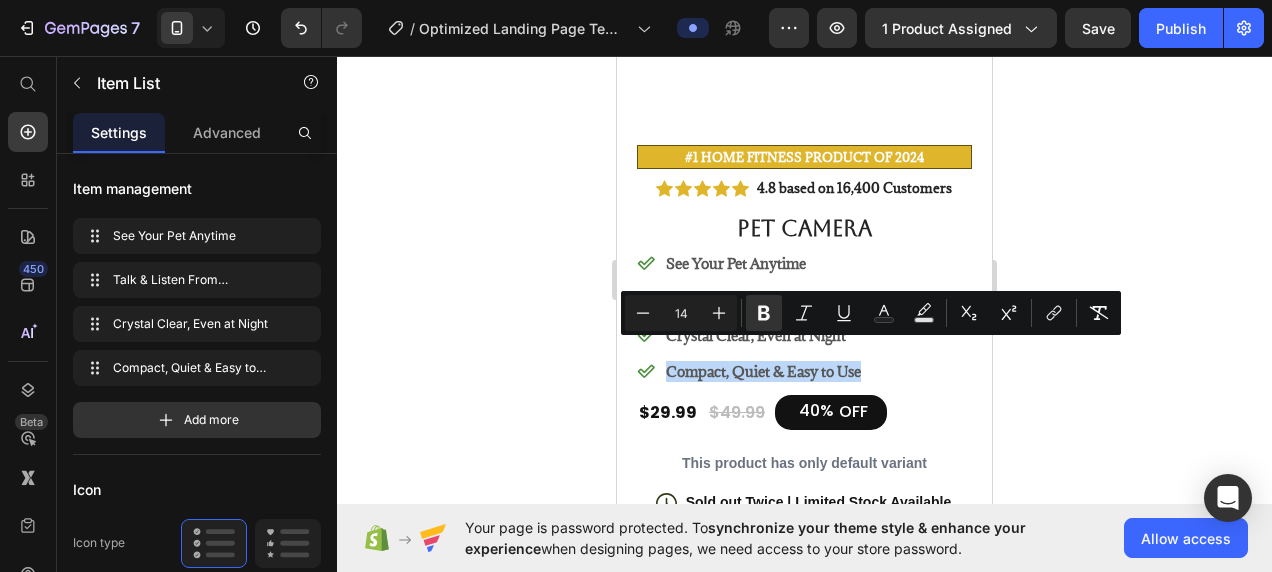 click on "See Your Pet Anytime
Talk & Listen From Anywhere
Crystal Clear, Even at Night
Compact, Quiet & Easy to Use" at bounding box center [804, 317] 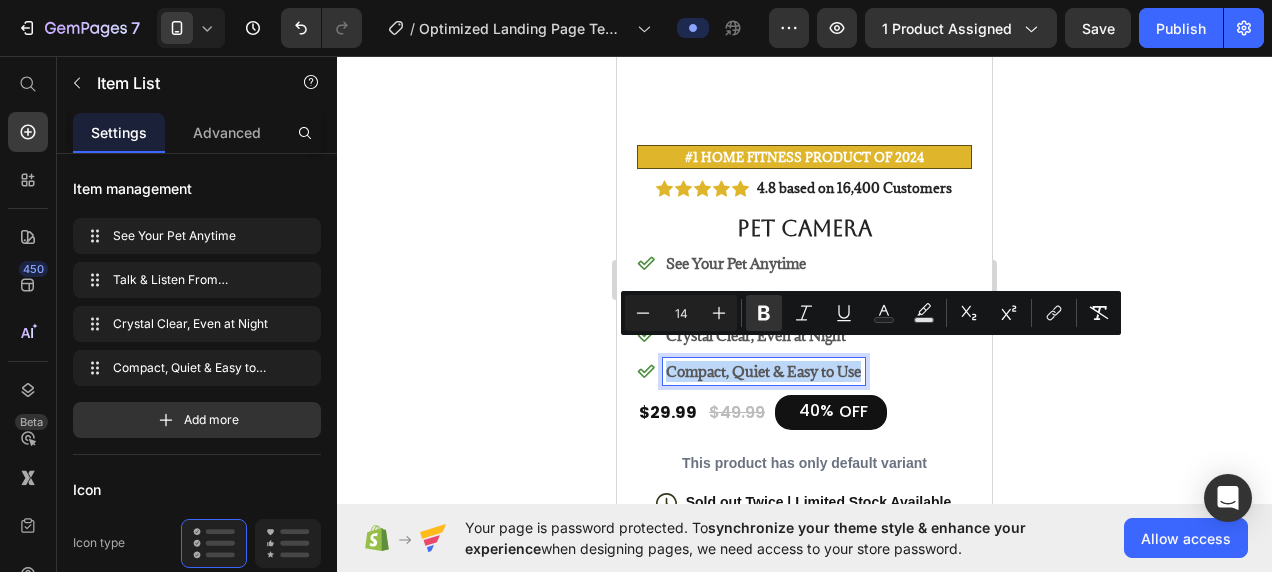 click on "Compact, Quiet & Easy to Use" at bounding box center [763, 371] 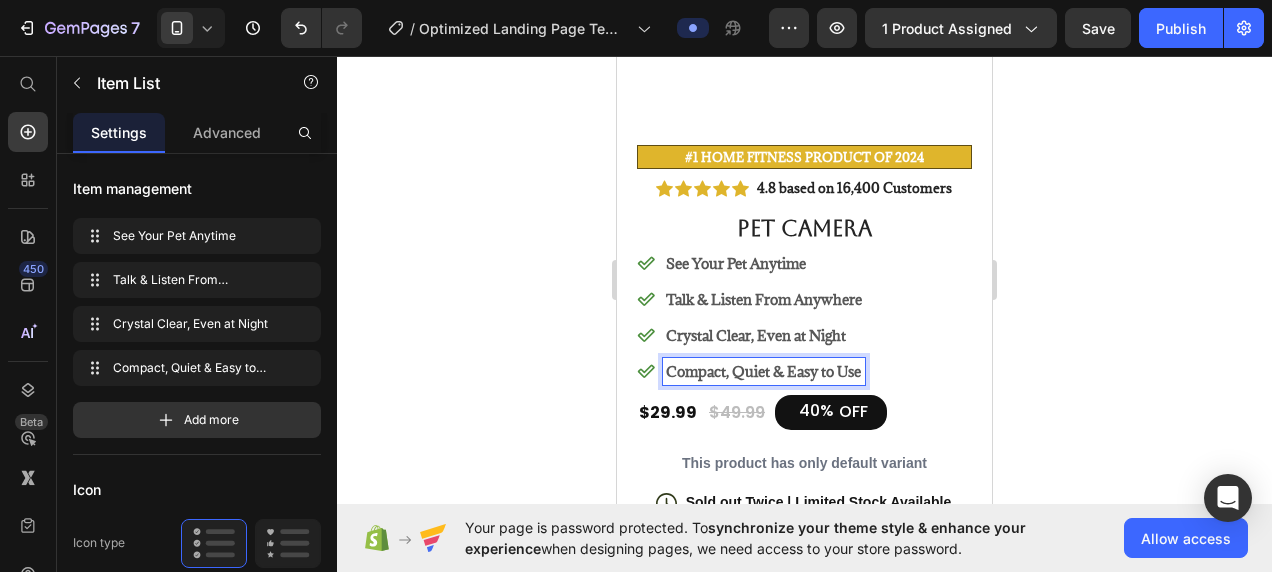 click on "Compact, Quiet & Easy to Use" at bounding box center [763, 371] 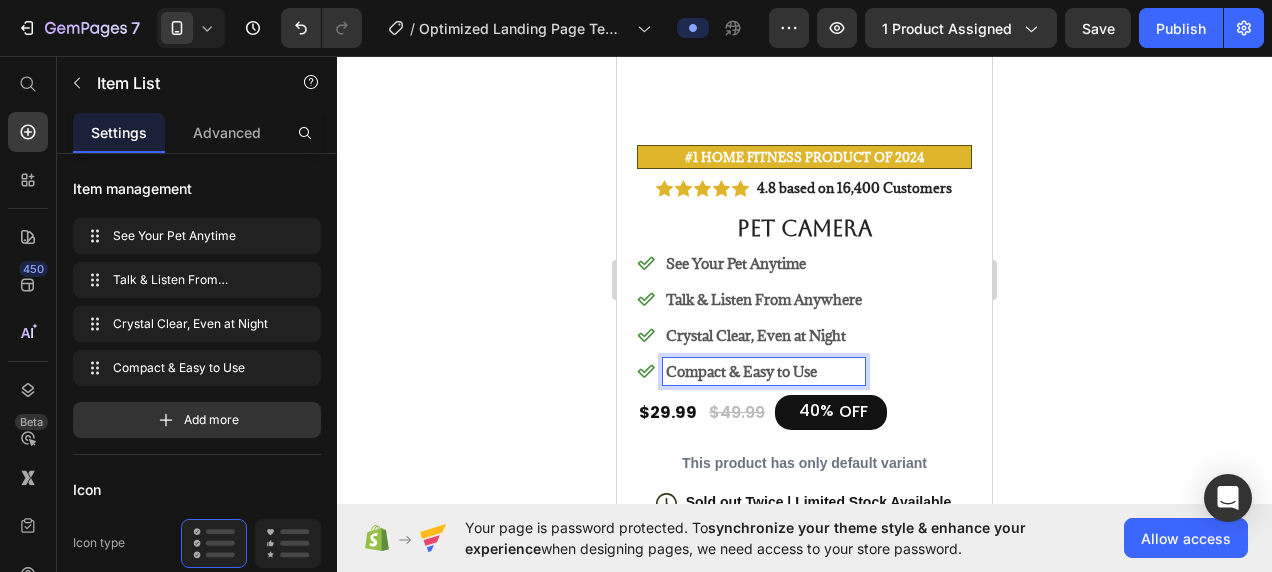 click 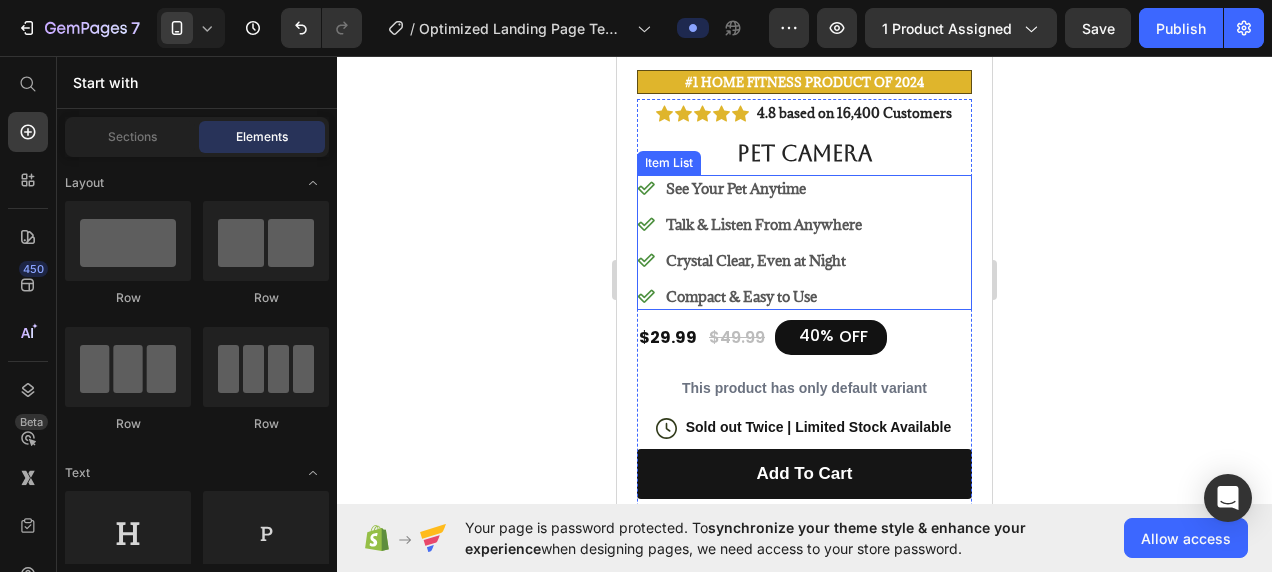 scroll, scrollTop: 564, scrollLeft: 0, axis: vertical 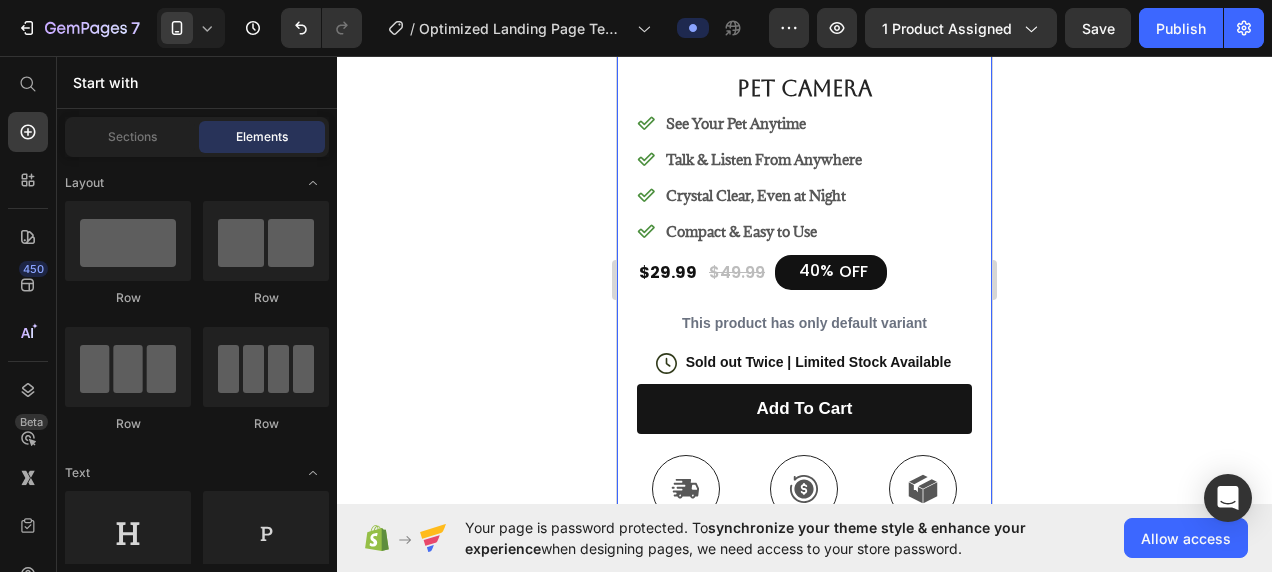 click 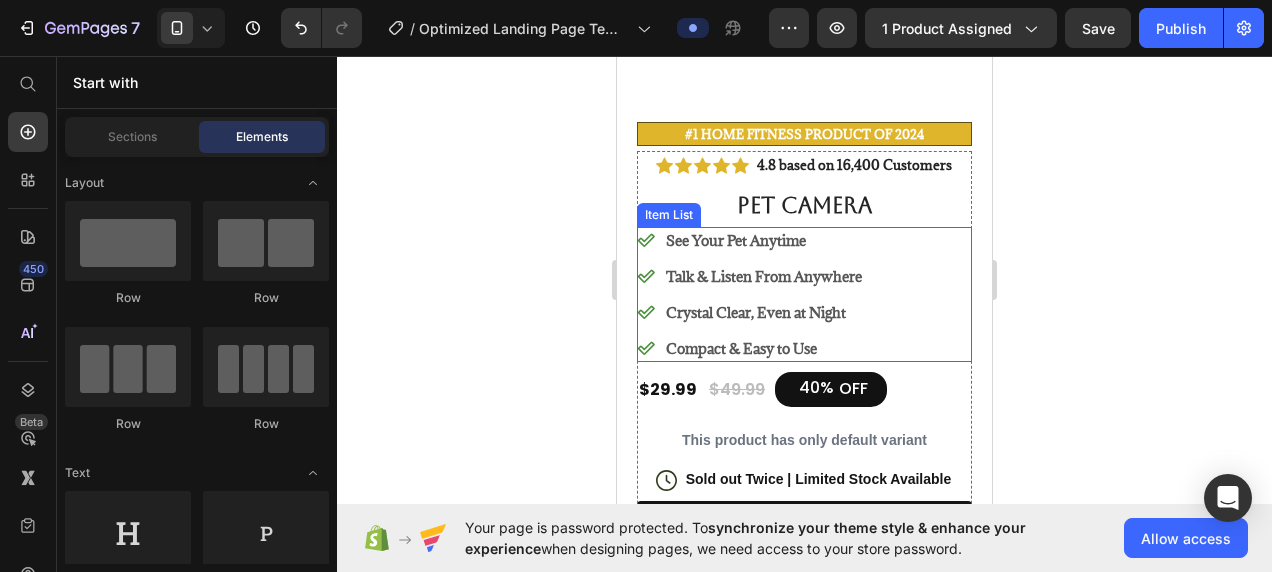scroll, scrollTop: 506, scrollLeft: 0, axis: vertical 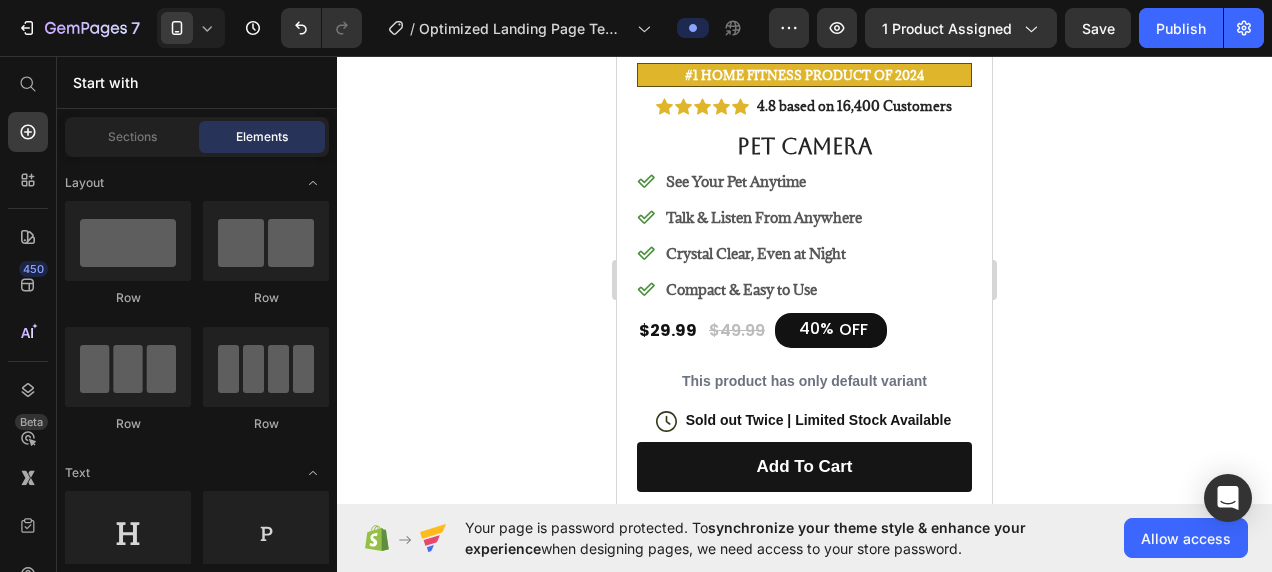 click 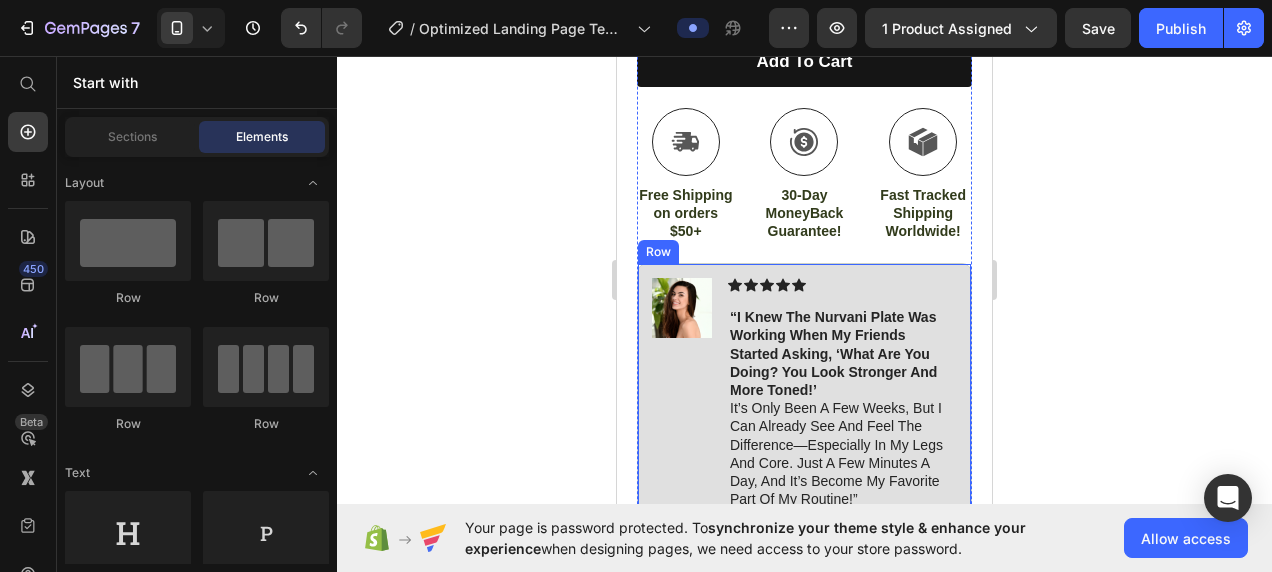 scroll, scrollTop: 975, scrollLeft: 0, axis: vertical 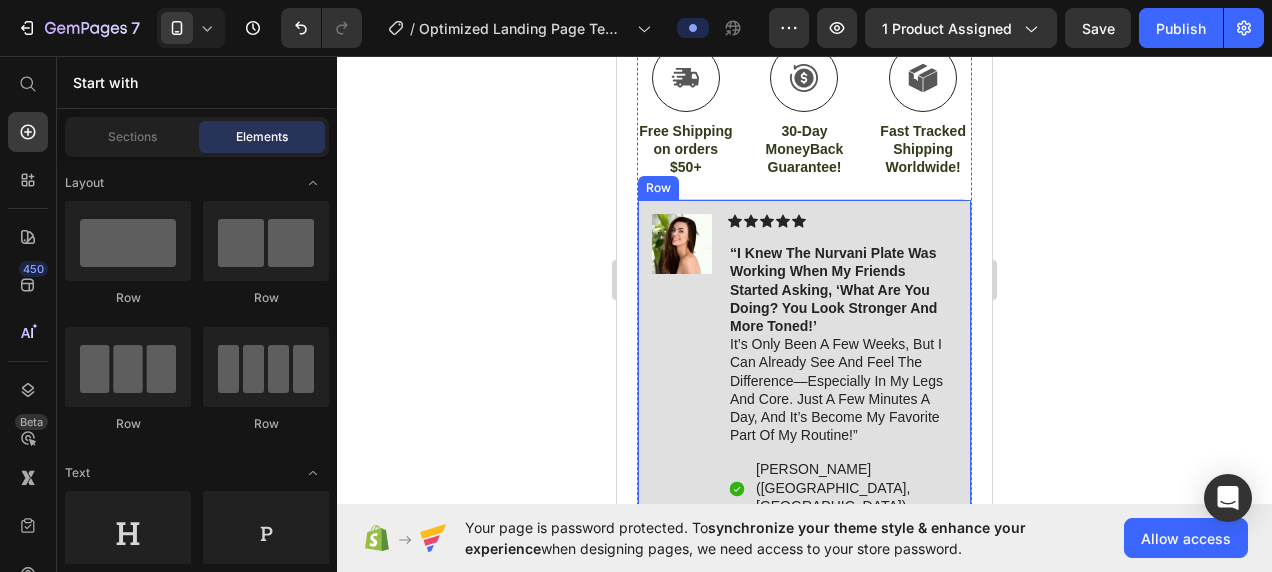 click on "Image" at bounding box center (682, 365) 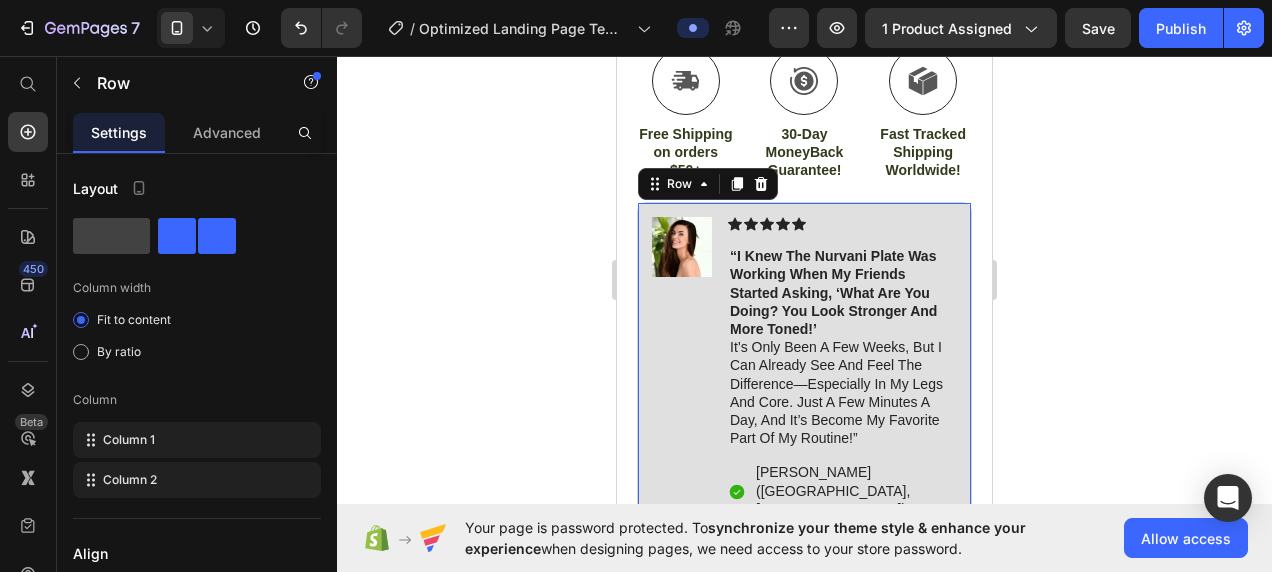 scroll, scrollTop: 971, scrollLeft: 0, axis: vertical 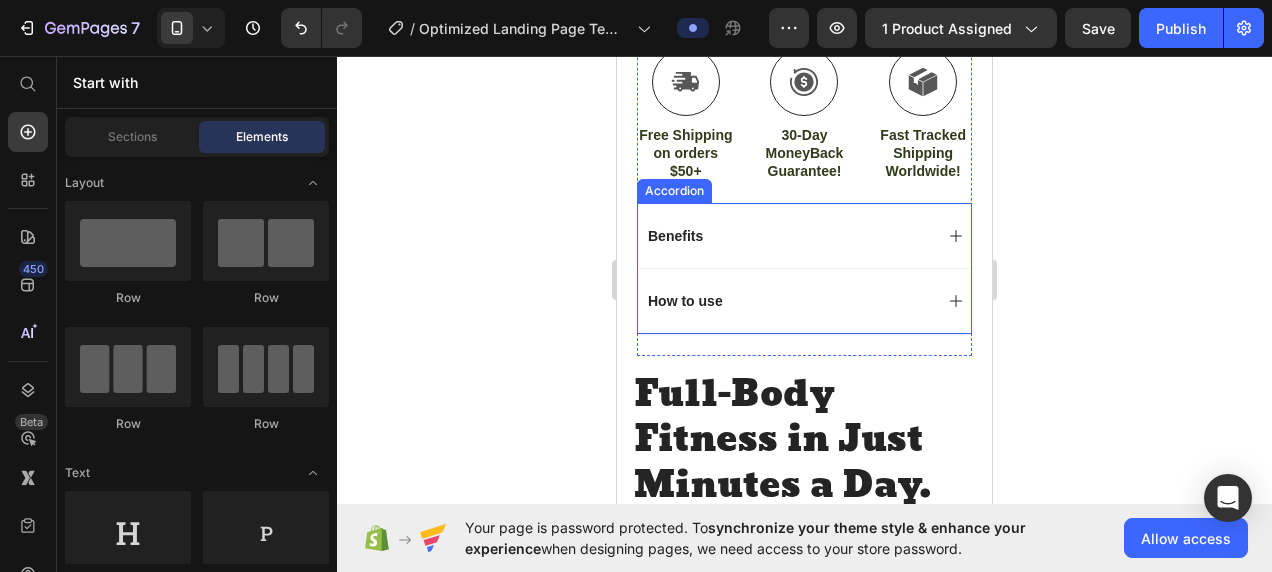 click on "Benefits" at bounding box center [788, 236] 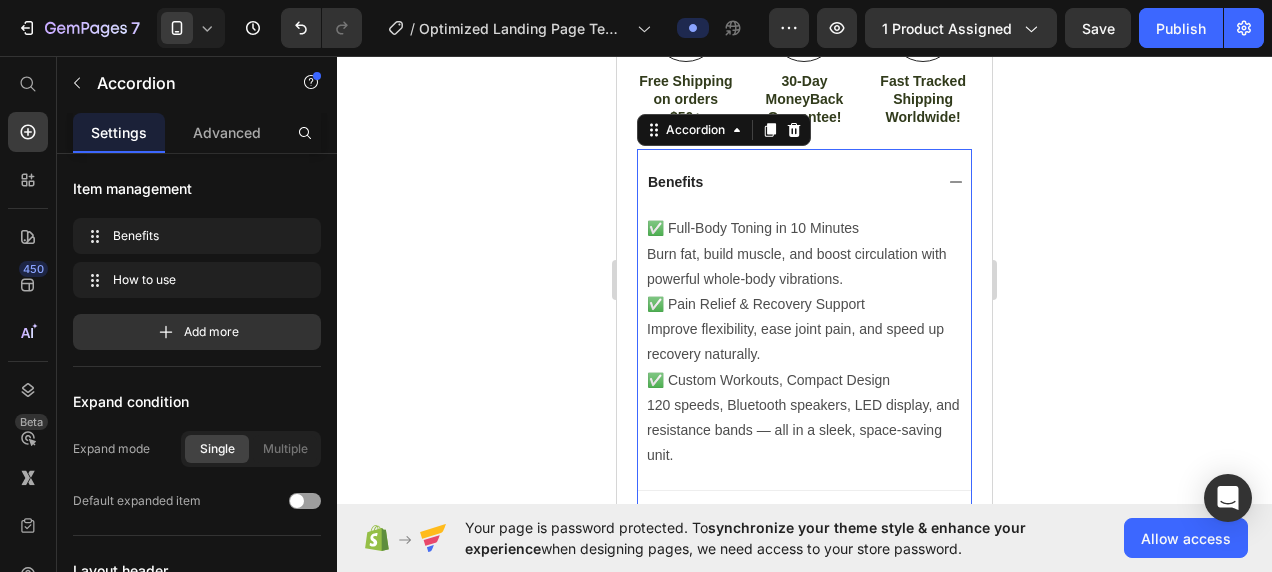 scroll, scrollTop: 1068, scrollLeft: 0, axis: vertical 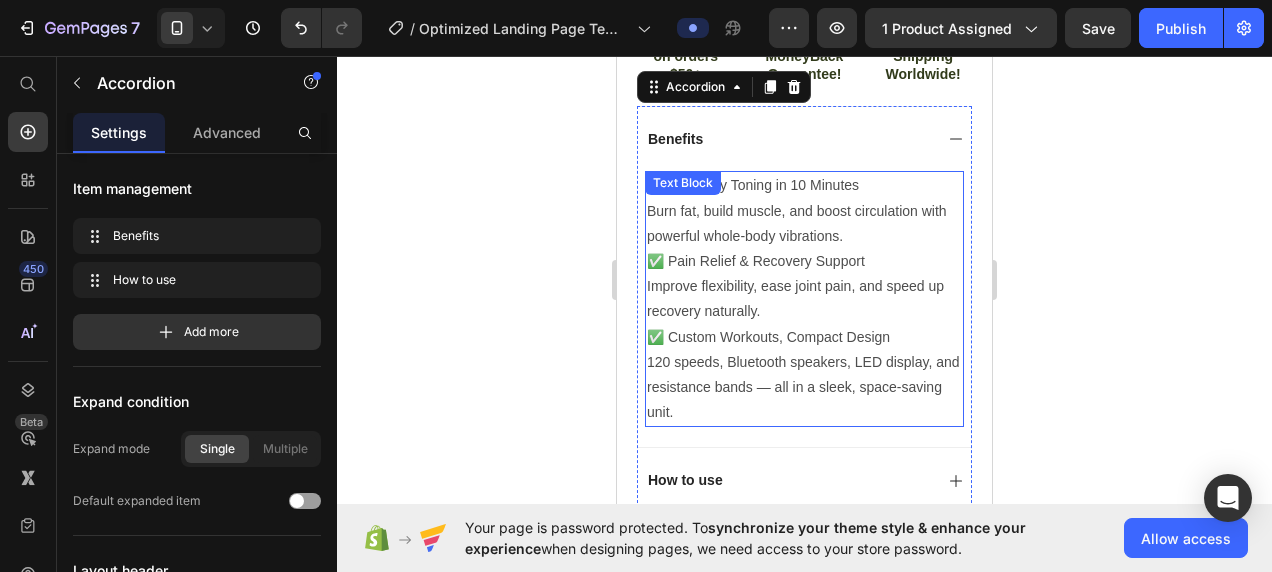 click on "✅ Full-Body Toning in 10 Minutes" at bounding box center [804, 185] 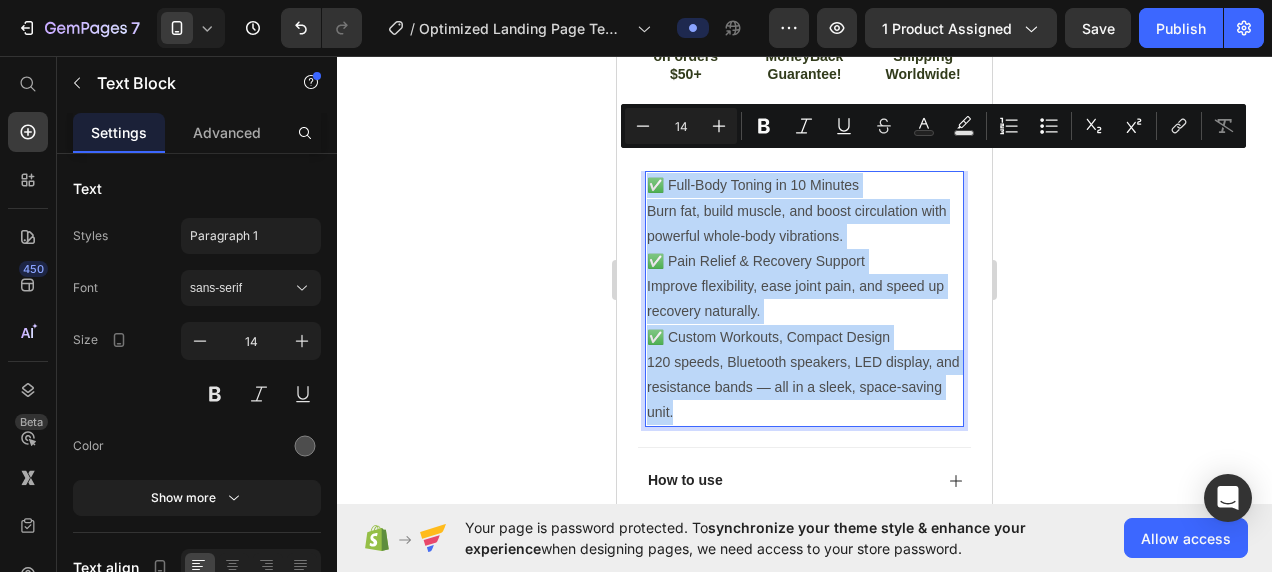 drag, startPoint x: 854, startPoint y: 156, endPoint x: 854, endPoint y: 384, distance: 228 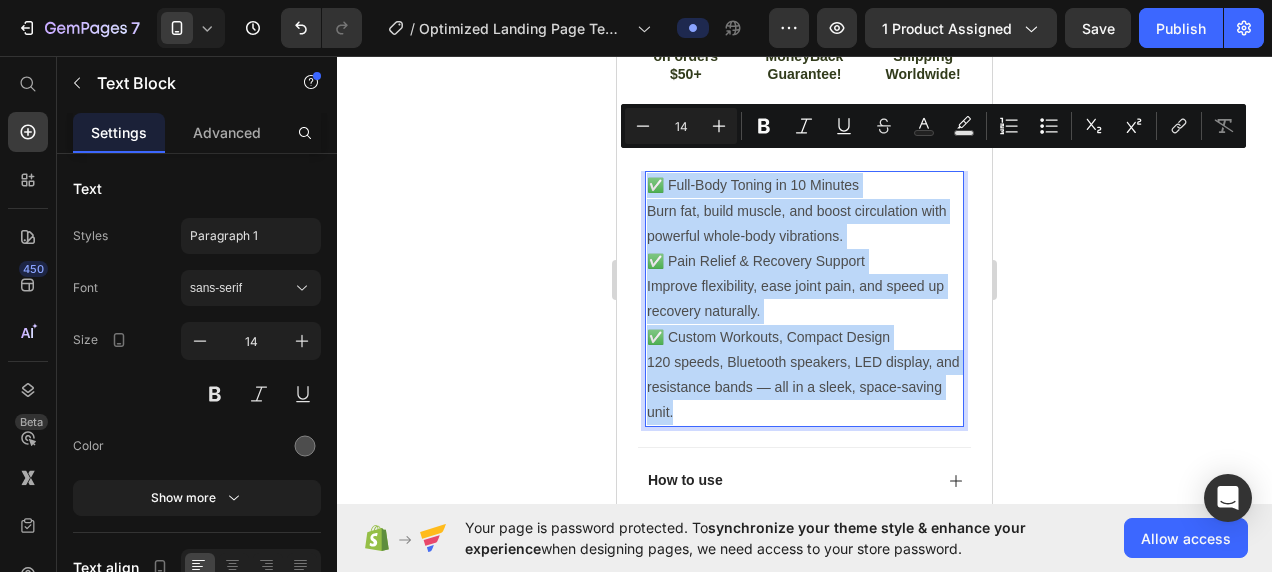click on "Improve flexibility, ease joint pain, and speed up recovery naturally." at bounding box center (804, 299) 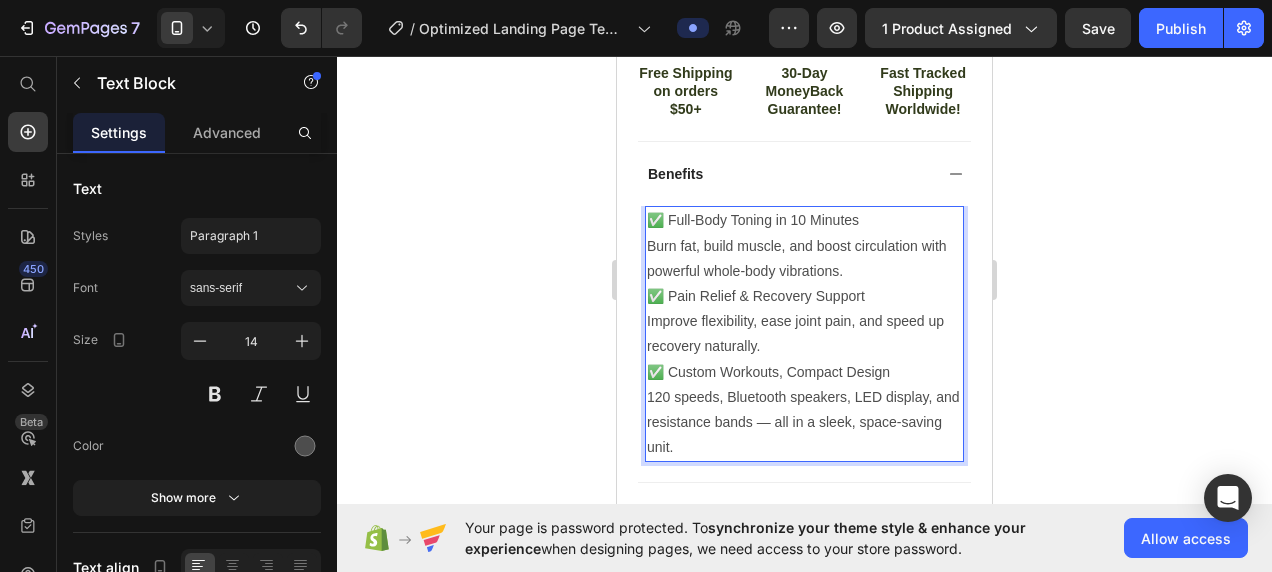 scroll, scrollTop: 1057, scrollLeft: 0, axis: vertical 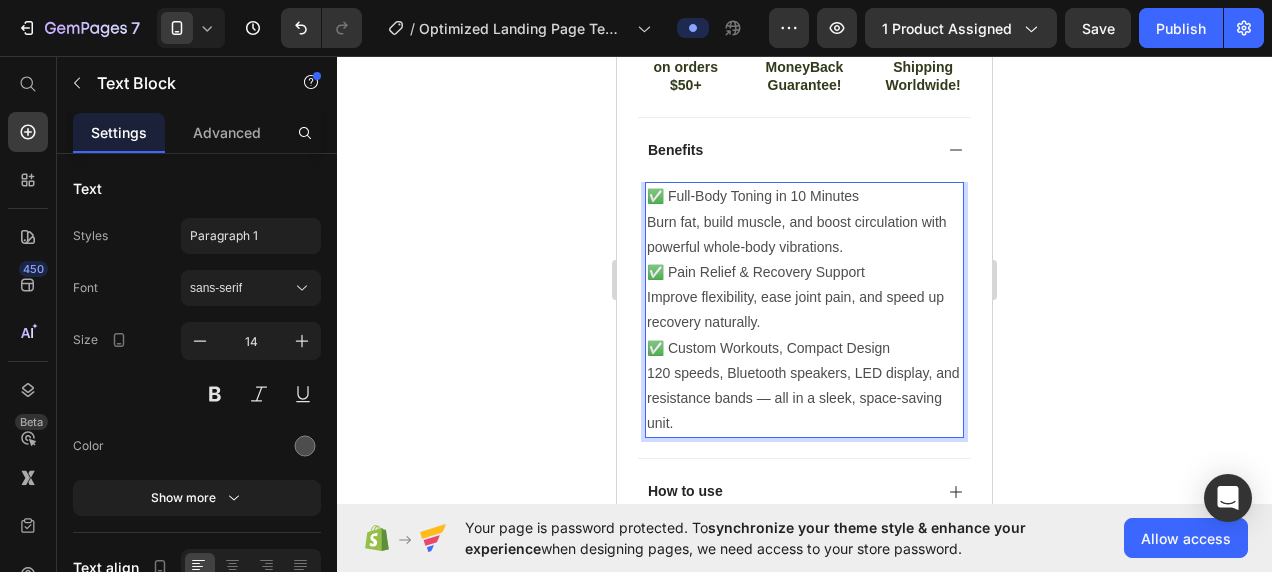 click on "✅ Full-Body Toning in 10 Minutes" at bounding box center [804, 196] 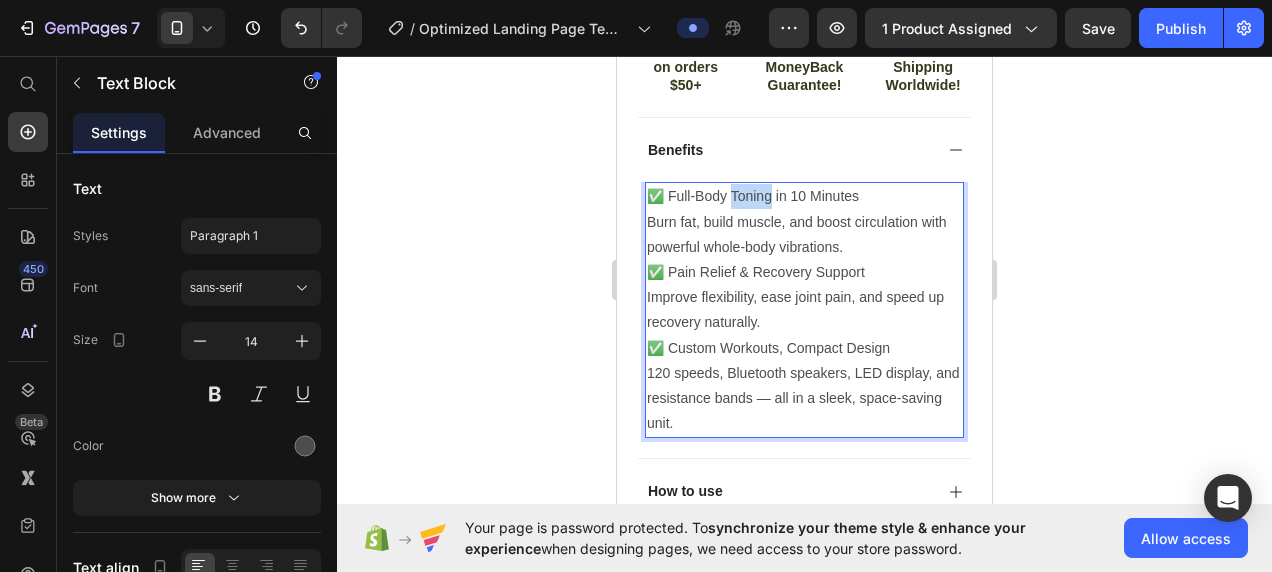 click on "✅ Full-Body Toning in 10 Minutes" at bounding box center [804, 196] 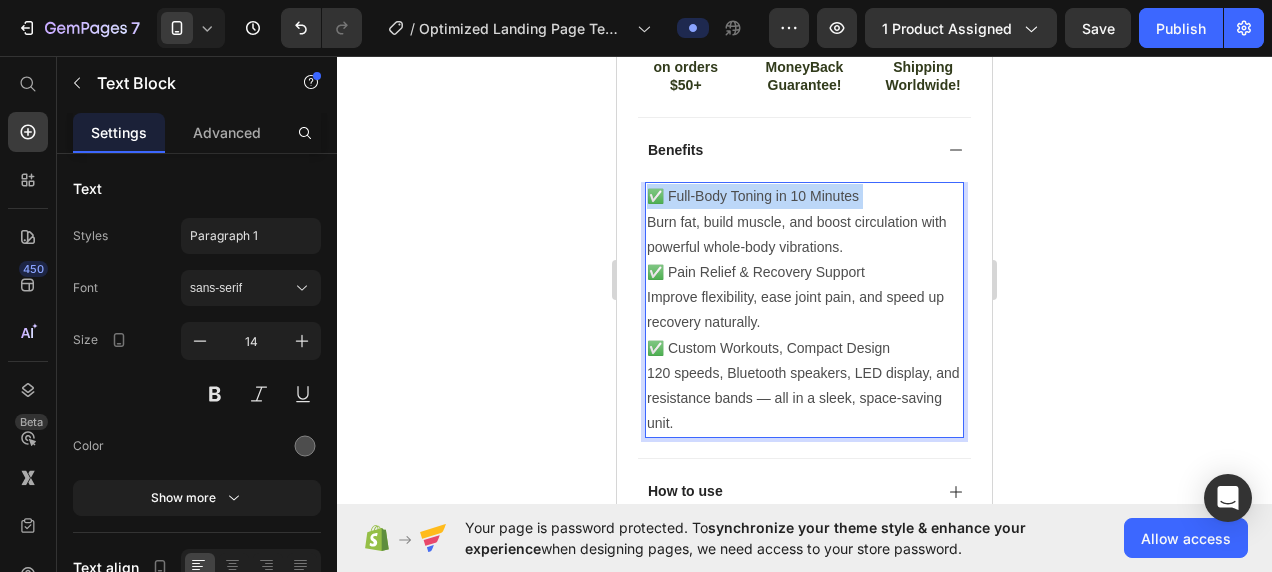 click on "✅ Full-Body Toning in 10 Minutes" at bounding box center [804, 196] 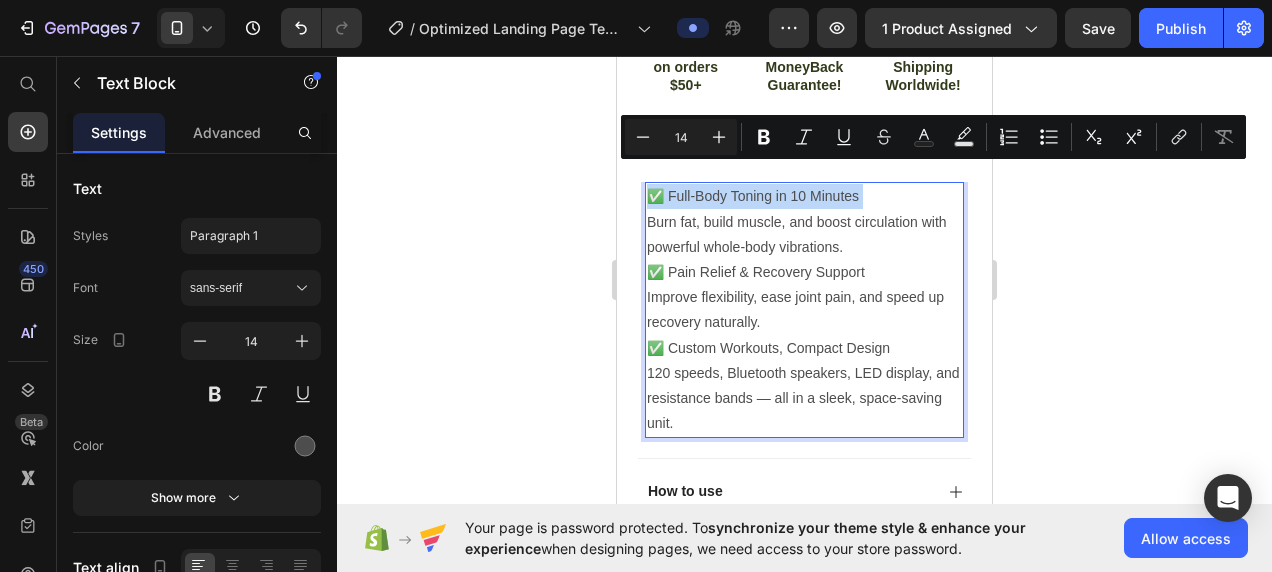 click on "✅ Full-Body Toning in 10 Minutes" at bounding box center [804, 196] 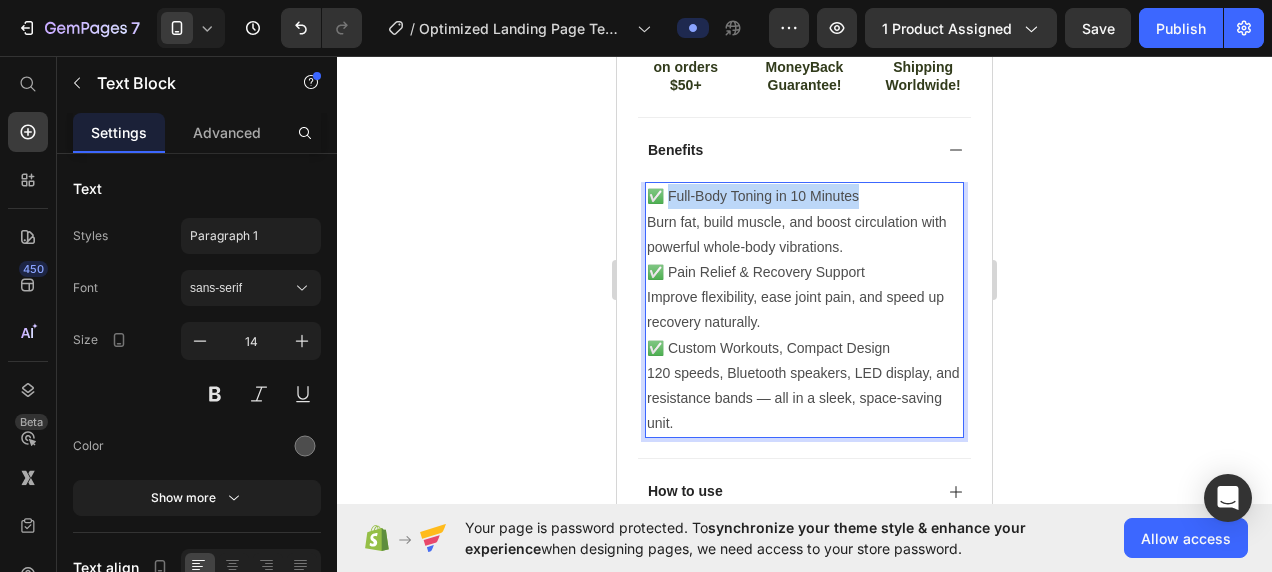 drag, startPoint x: 670, startPoint y: 175, endPoint x: 861, endPoint y: 180, distance: 191.06543 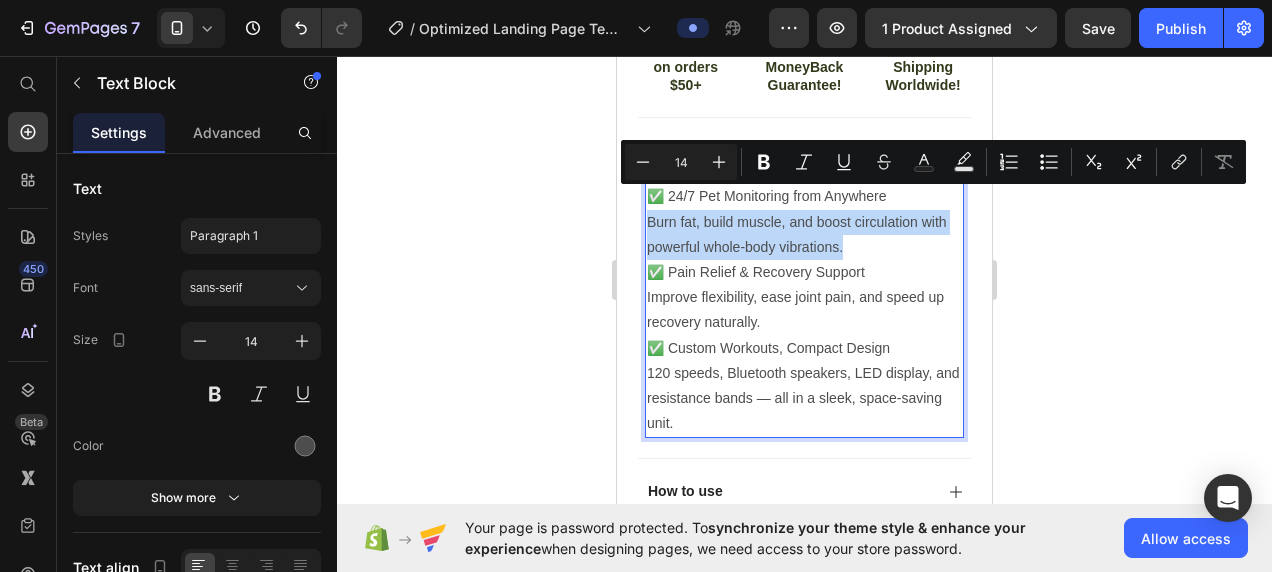drag, startPoint x: 648, startPoint y: 199, endPoint x: 842, endPoint y: 232, distance: 196.78668 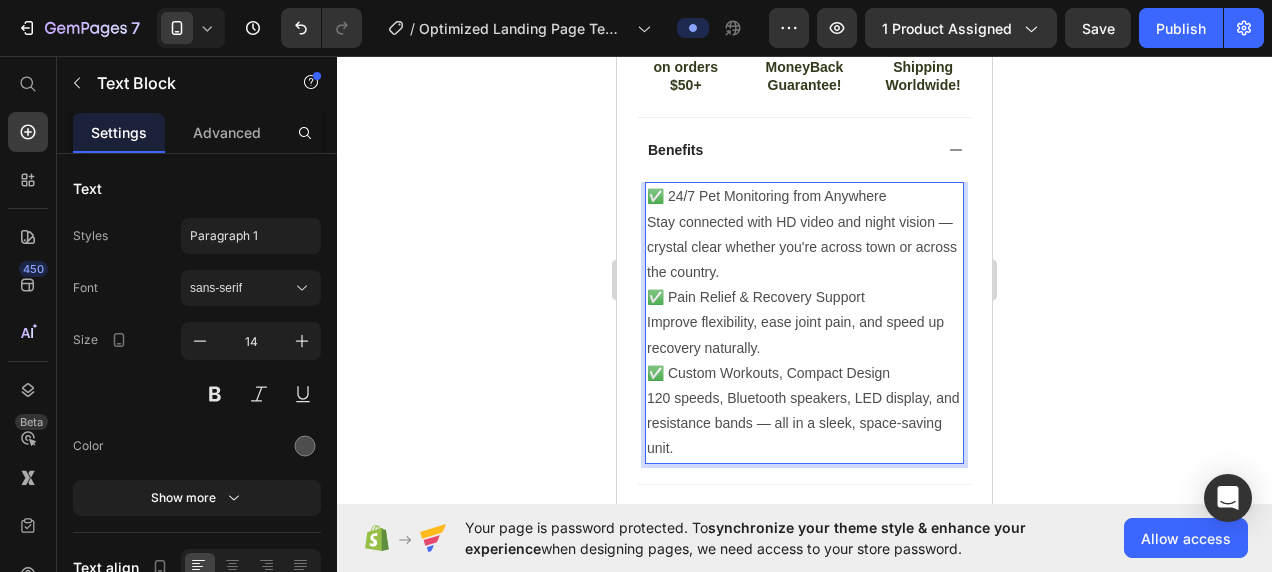 click on "Stay connected with HD video and night vision — crystal clear whether you're across town or across the country." at bounding box center [804, 248] 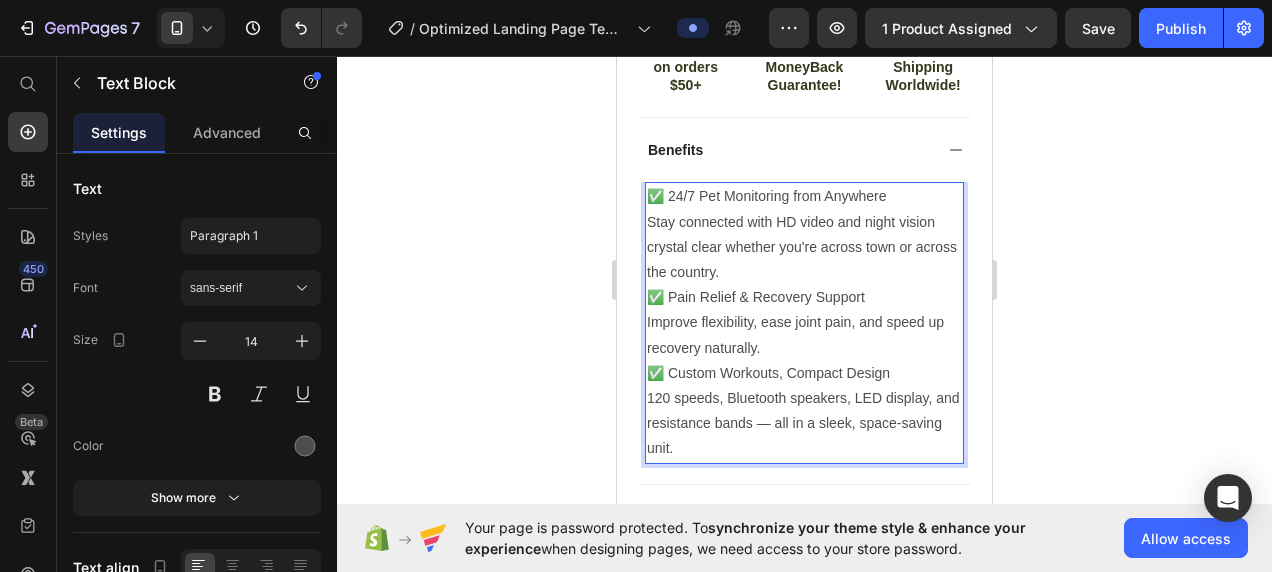 click on "Stay connected with HD video and night vision crystal clear whether you're across town or across the country." at bounding box center (804, 248) 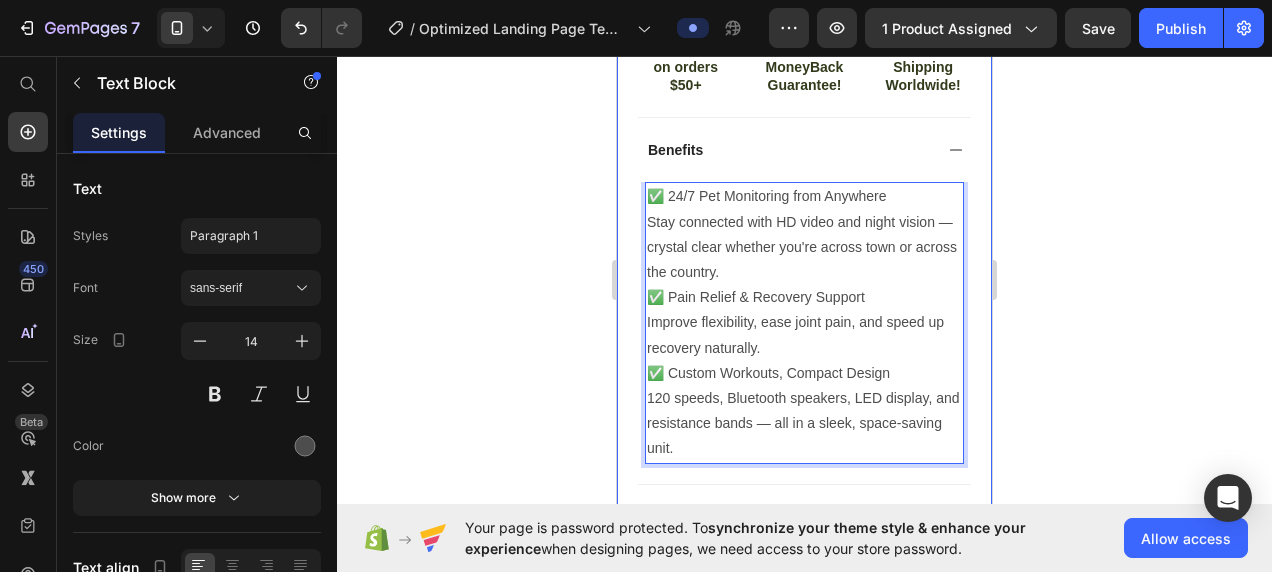 click 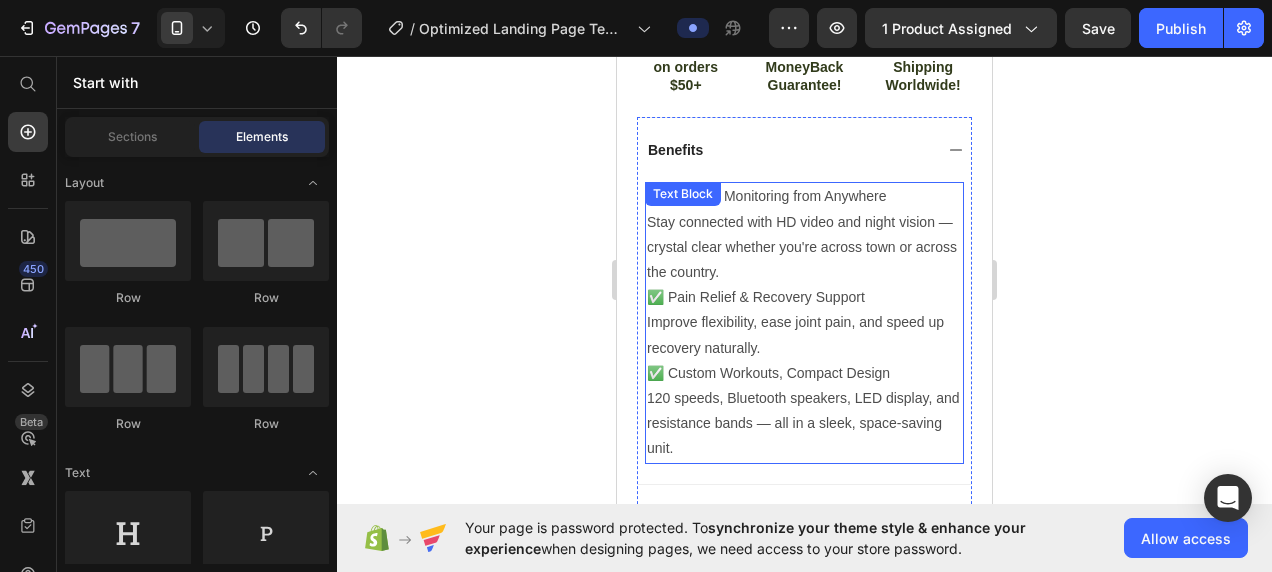 click on "✅ Pain Relief & Recovery Support" at bounding box center (804, 297) 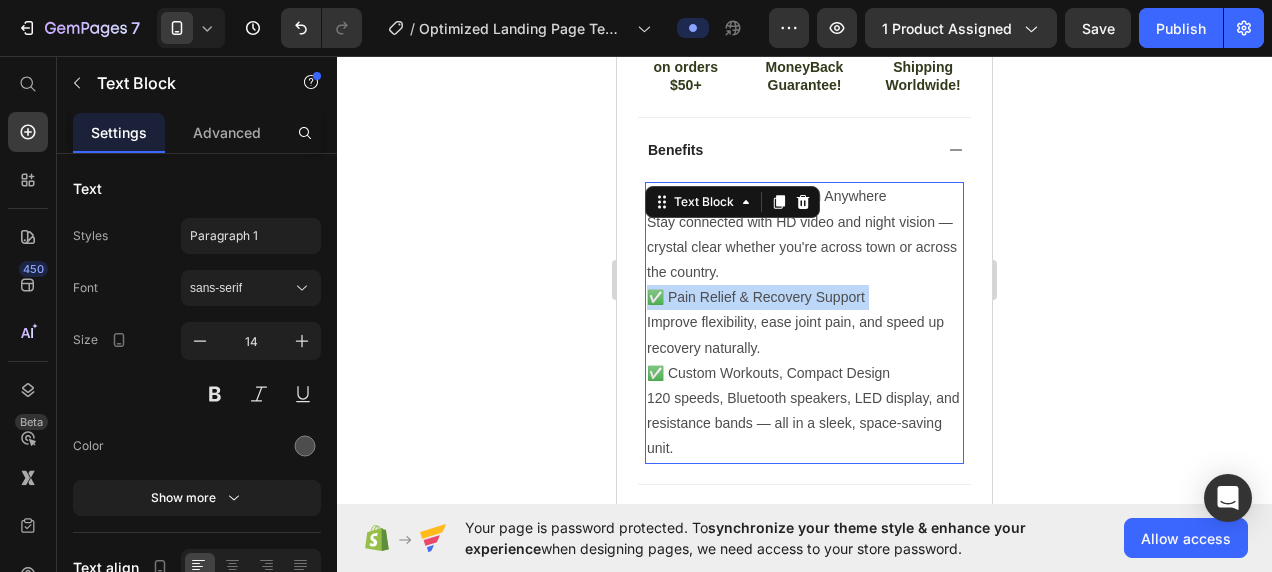 click on "✅ Pain Relief & Recovery Support" at bounding box center [804, 297] 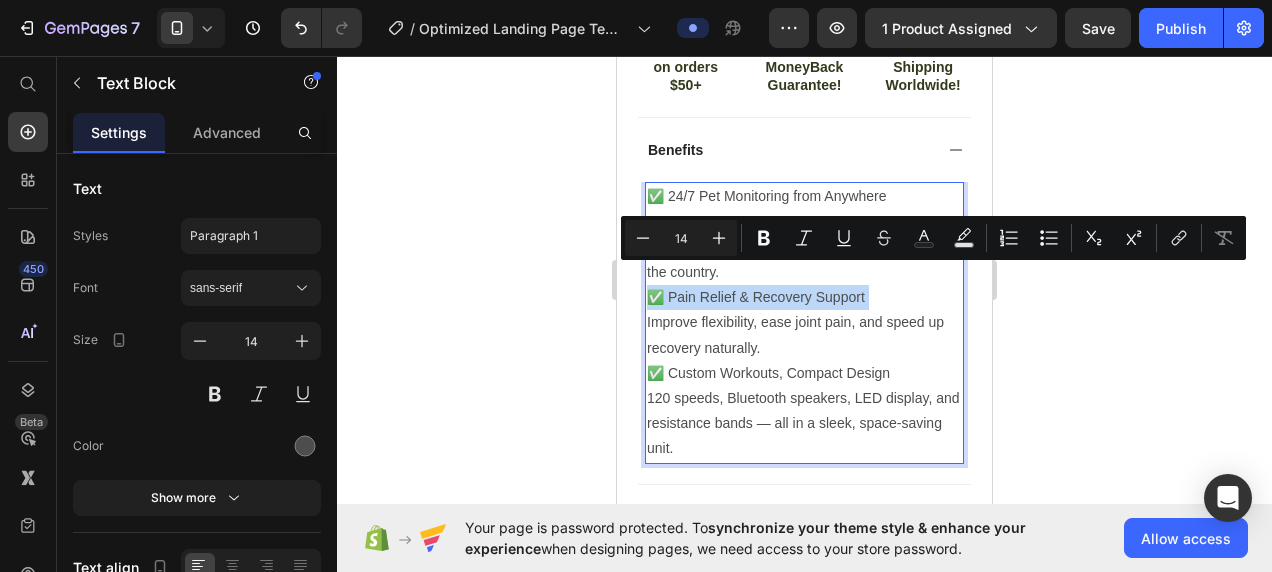 click on "✅ Pain Relief & Recovery Support" at bounding box center [804, 297] 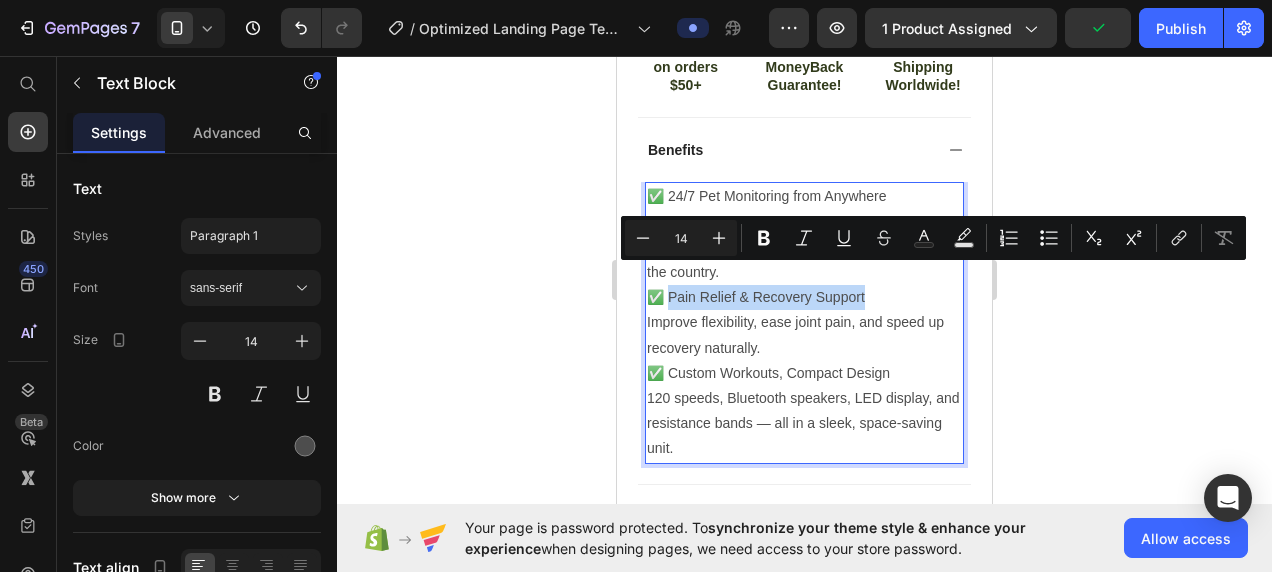drag, startPoint x: 672, startPoint y: 274, endPoint x: 866, endPoint y: 280, distance: 194.09276 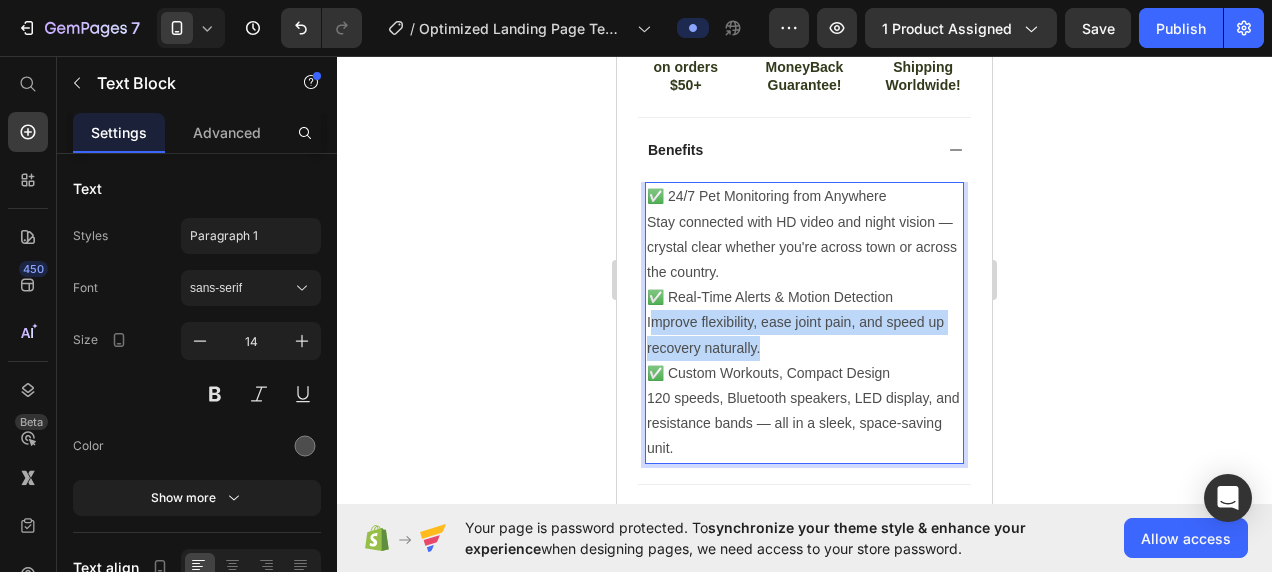 drag, startPoint x: 649, startPoint y: 302, endPoint x: 776, endPoint y: 316, distance: 127.769325 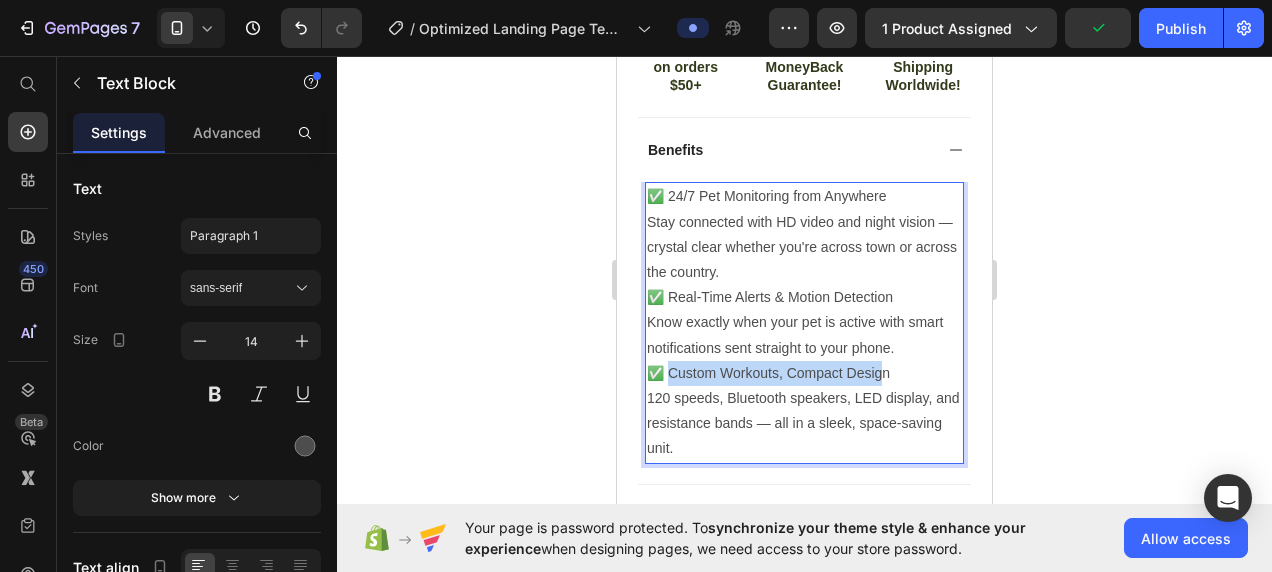 drag, startPoint x: 674, startPoint y: 354, endPoint x: 887, endPoint y: 361, distance: 213.11499 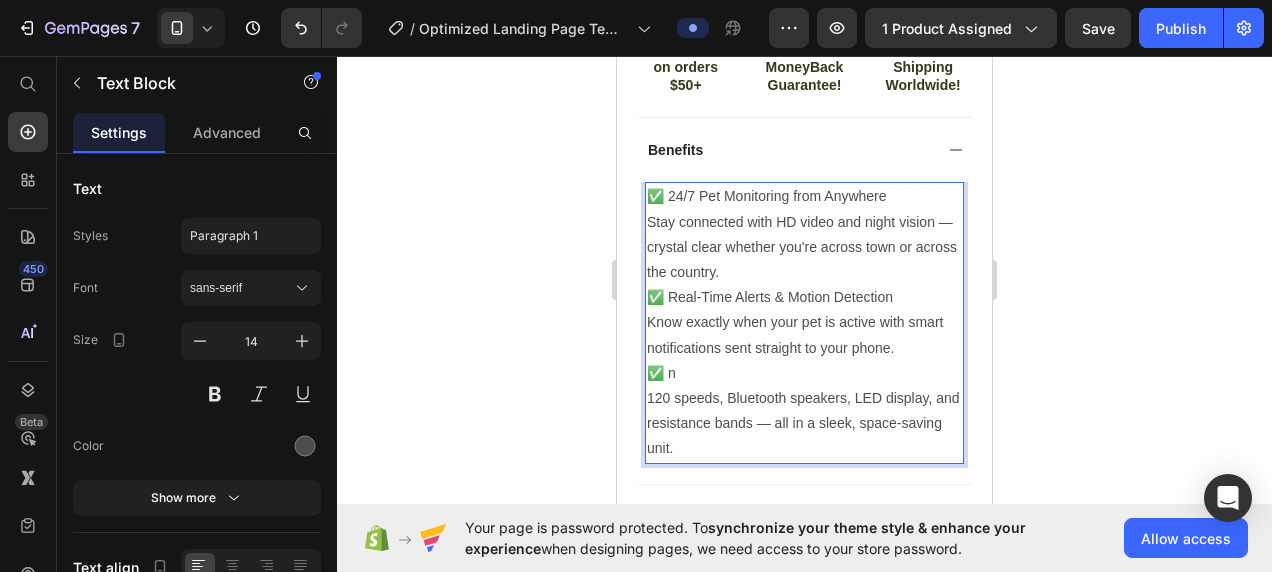 click on "✅ n" at bounding box center (804, 373) 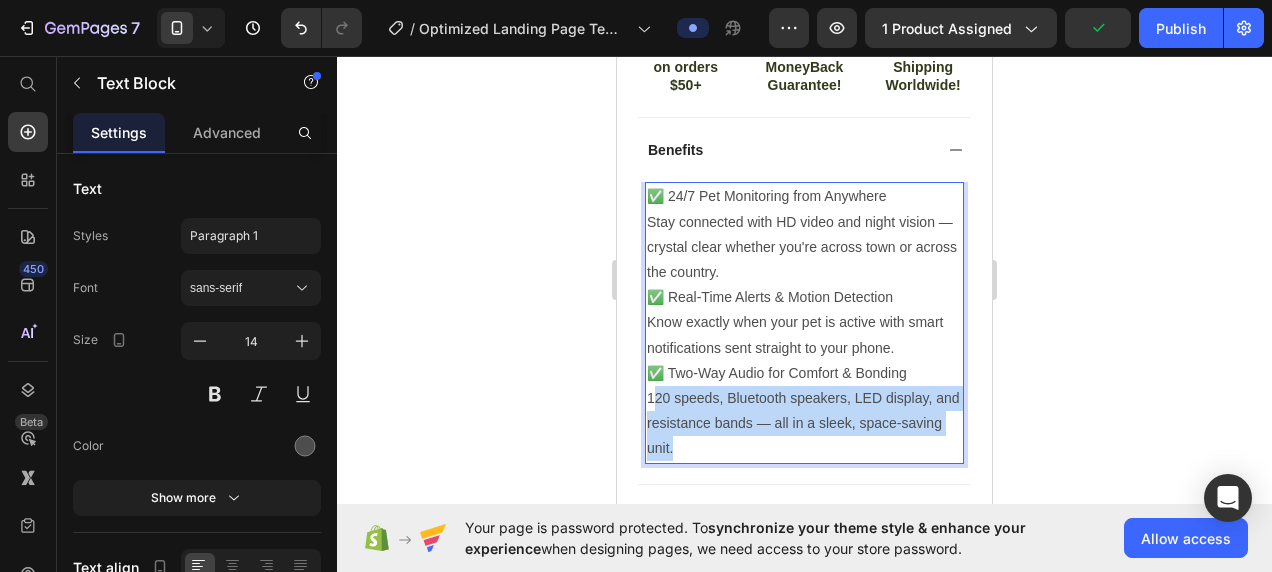 drag, startPoint x: 651, startPoint y: 372, endPoint x: 734, endPoint y: 426, distance: 99.0202 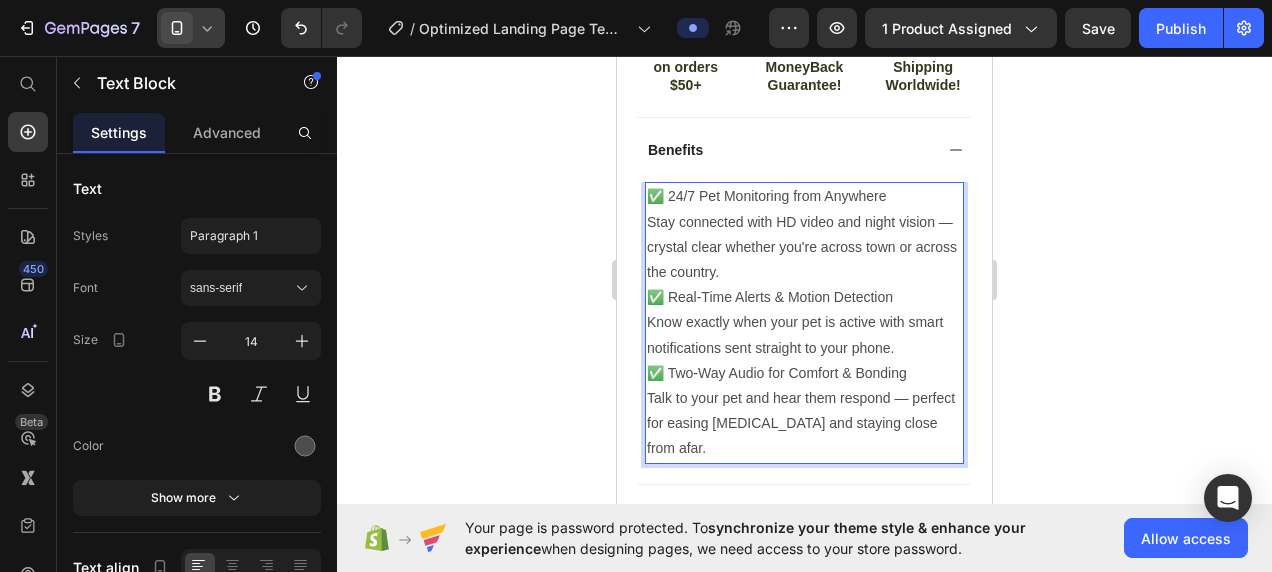 click 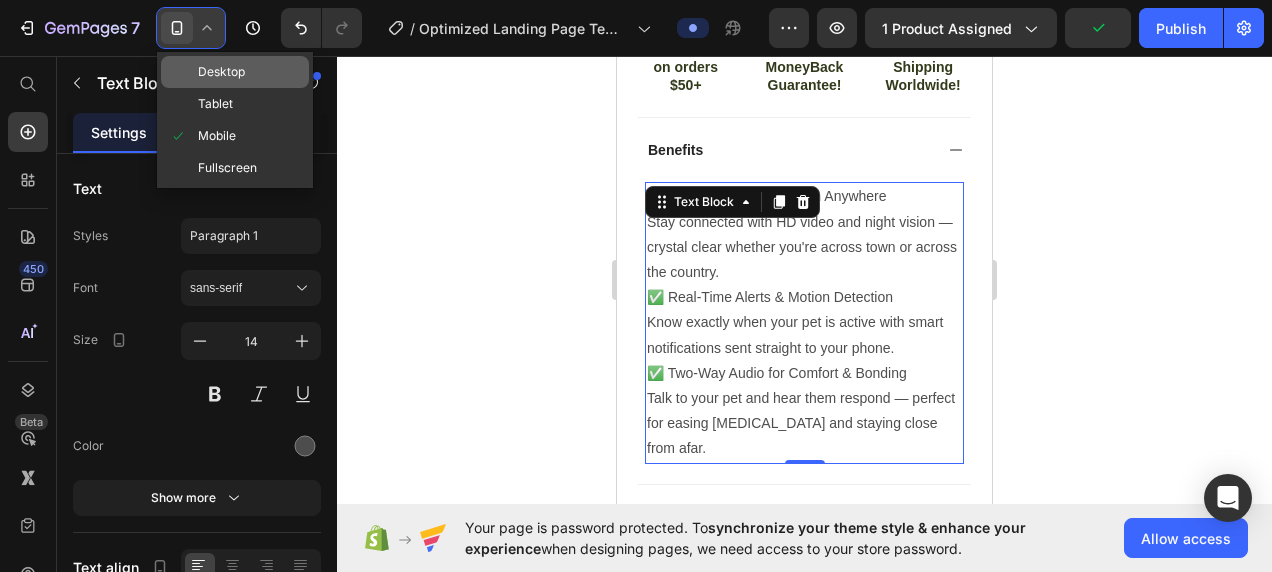 click on "Desktop" at bounding box center [221, 72] 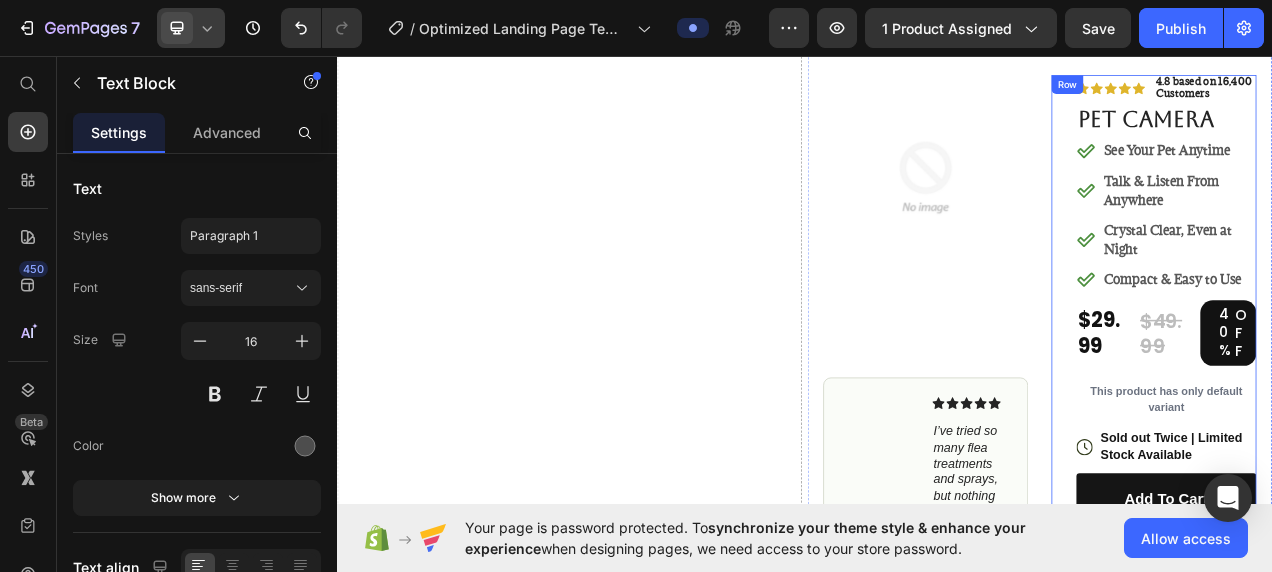 scroll, scrollTop: 0, scrollLeft: 0, axis: both 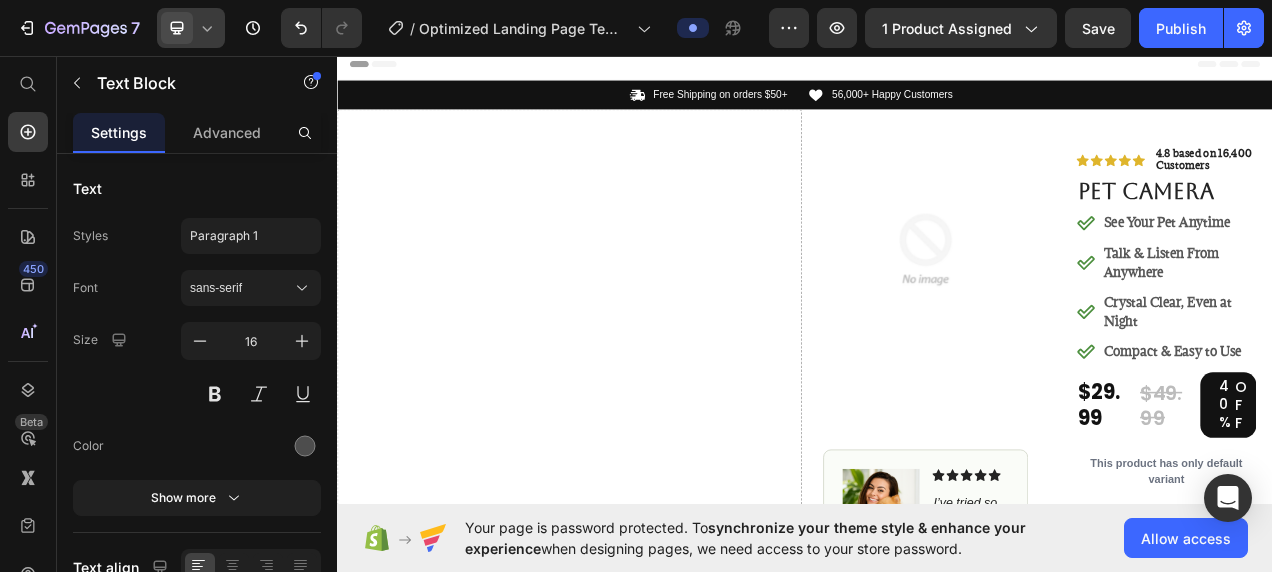 click 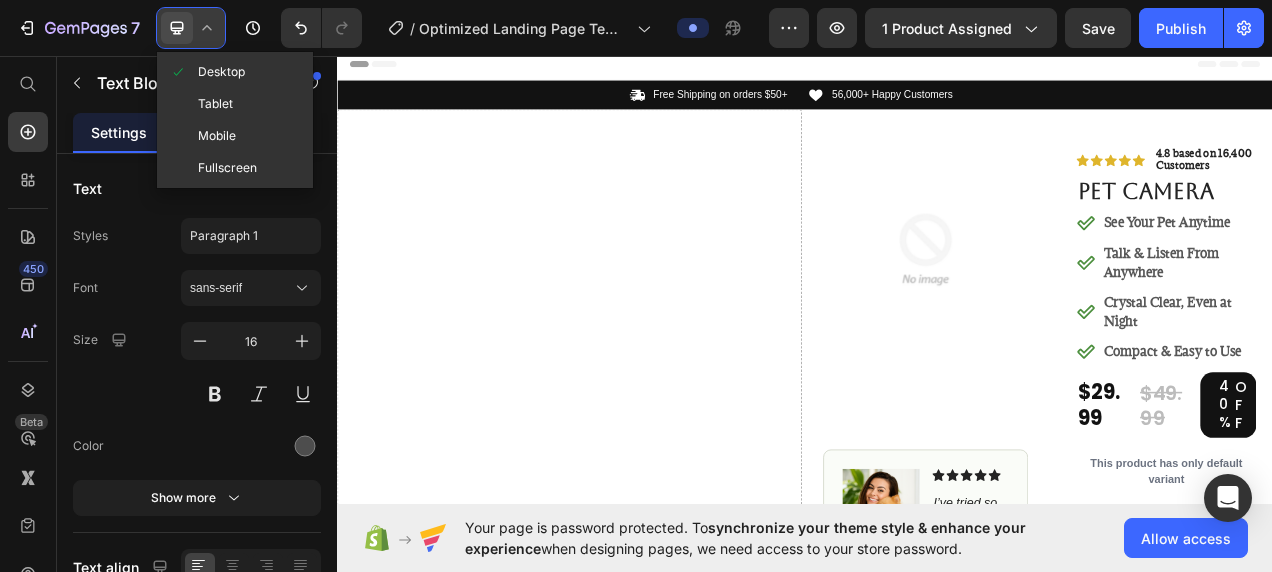click on "Mobile" at bounding box center (217, 136) 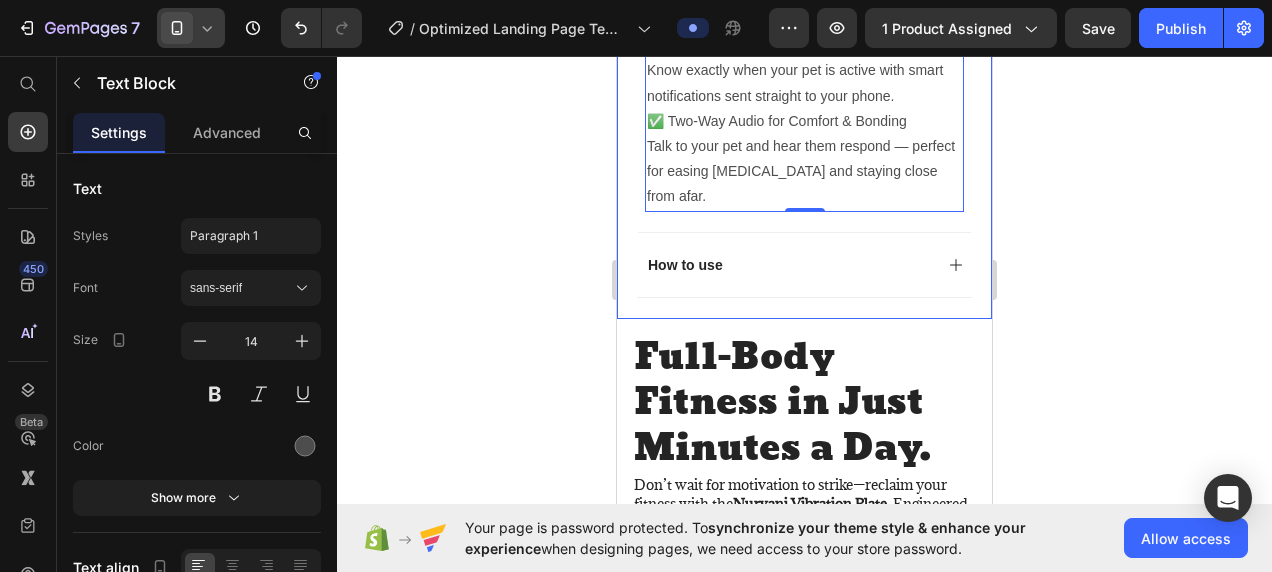 scroll, scrollTop: 1303, scrollLeft: 0, axis: vertical 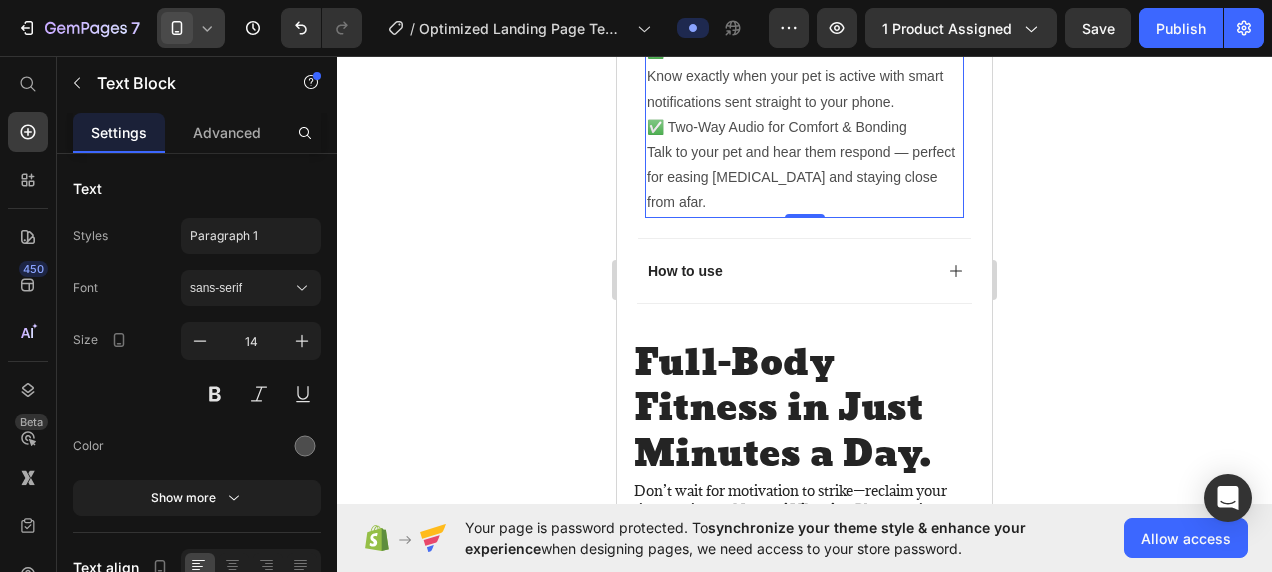 click 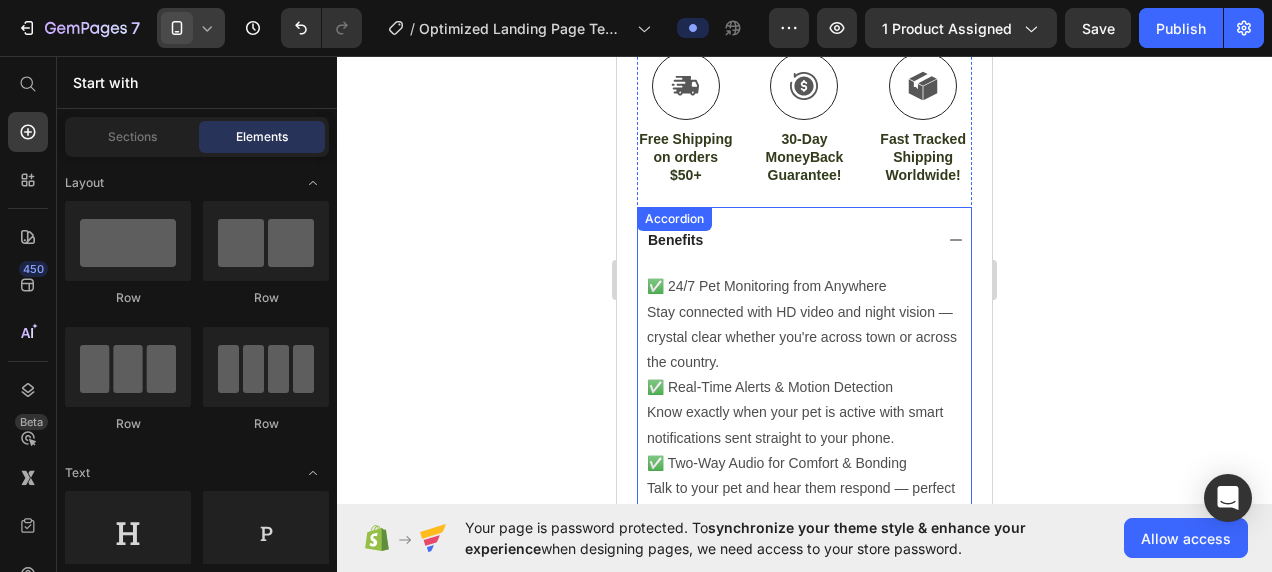 scroll, scrollTop: 966, scrollLeft: 0, axis: vertical 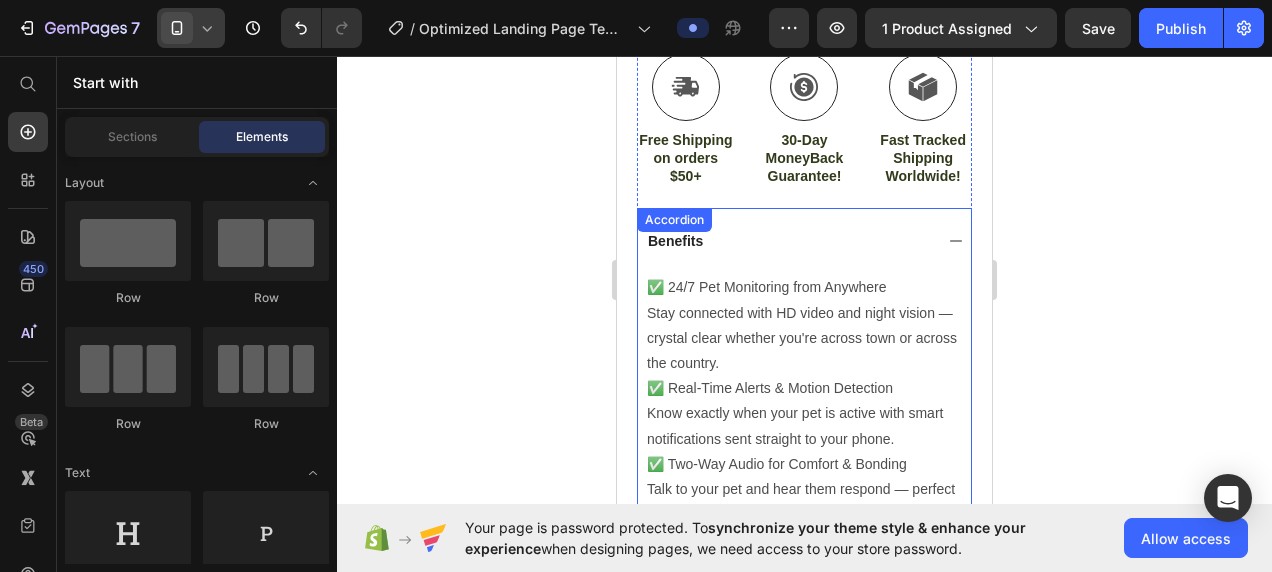 click 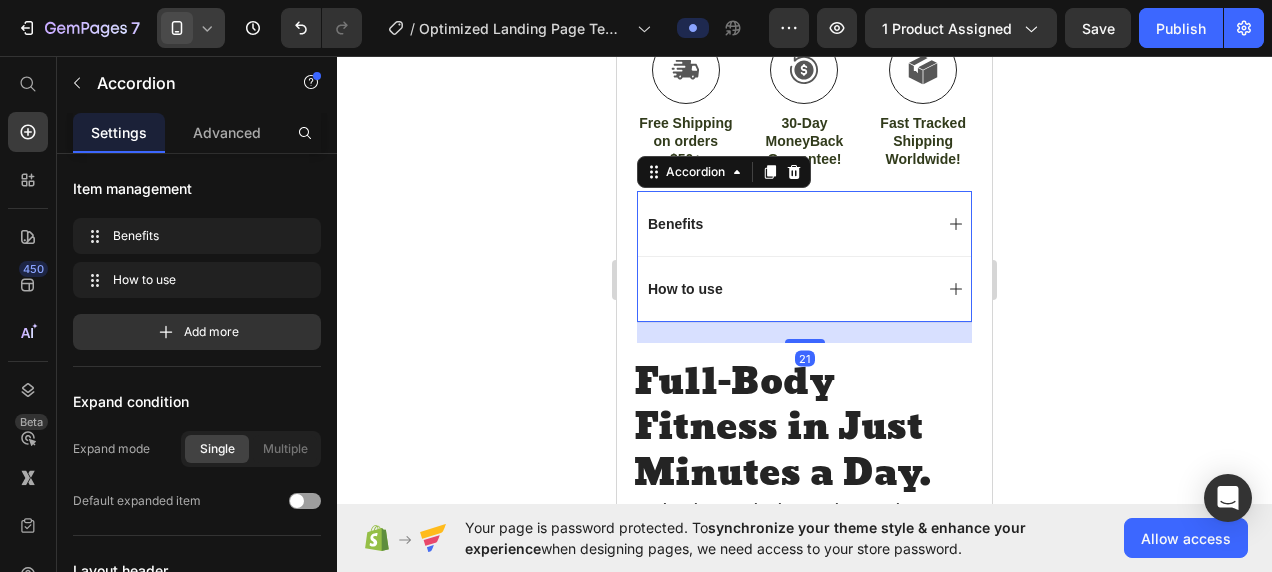 scroll, scrollTop: 996, scrollLeft: 0, axis: vertical 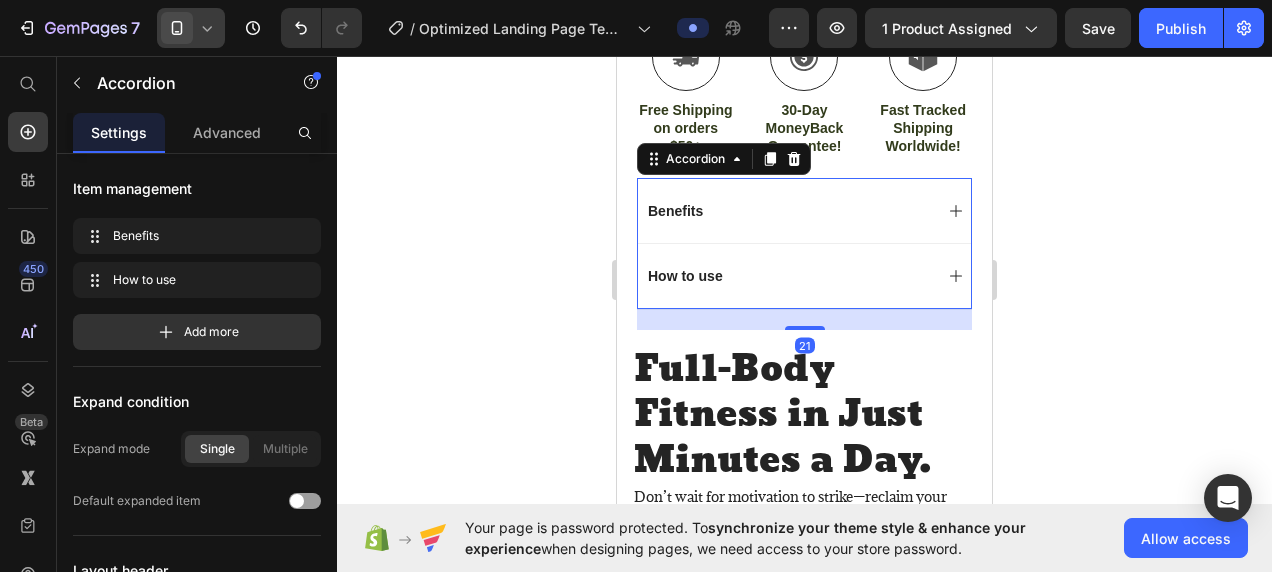 click on "How to use" at bounding box center (788, 276) 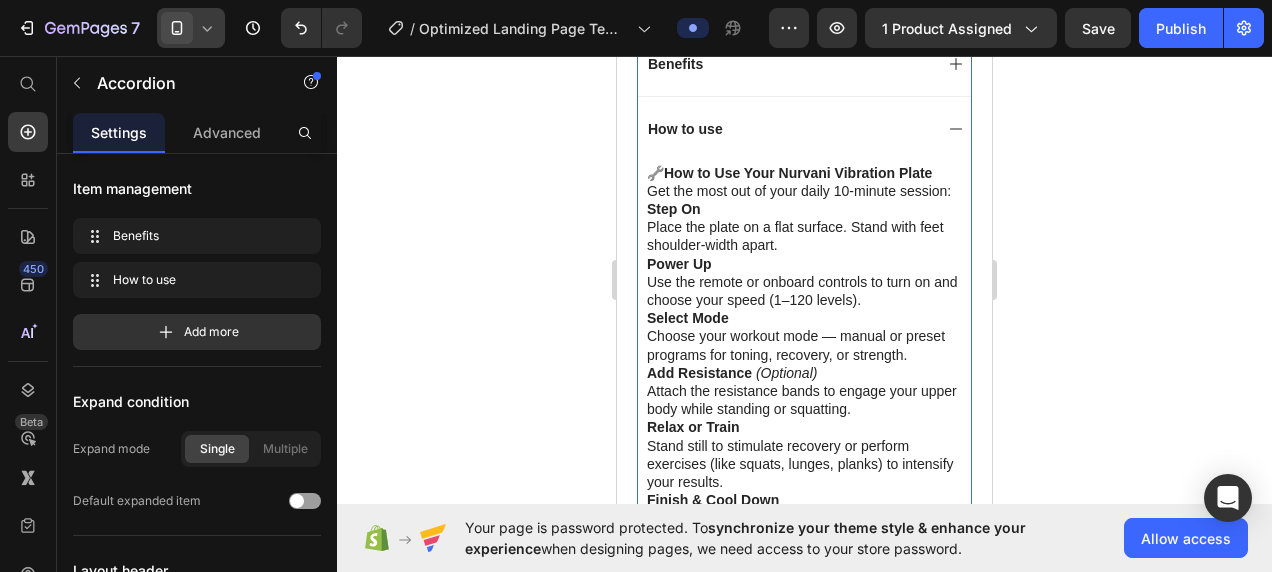 scroll, scrollTop: 1208, scrollLeft: 0, axis: vertical 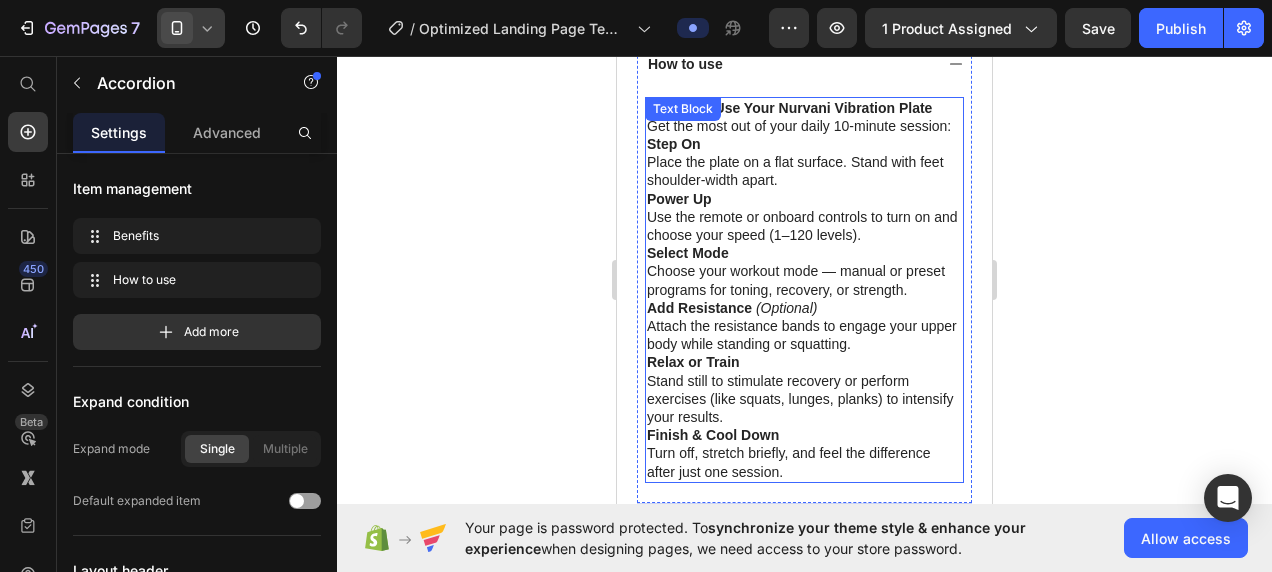 click on "How to Use Your Nurvani Vibration Plate" at bounding box center [798, 108] 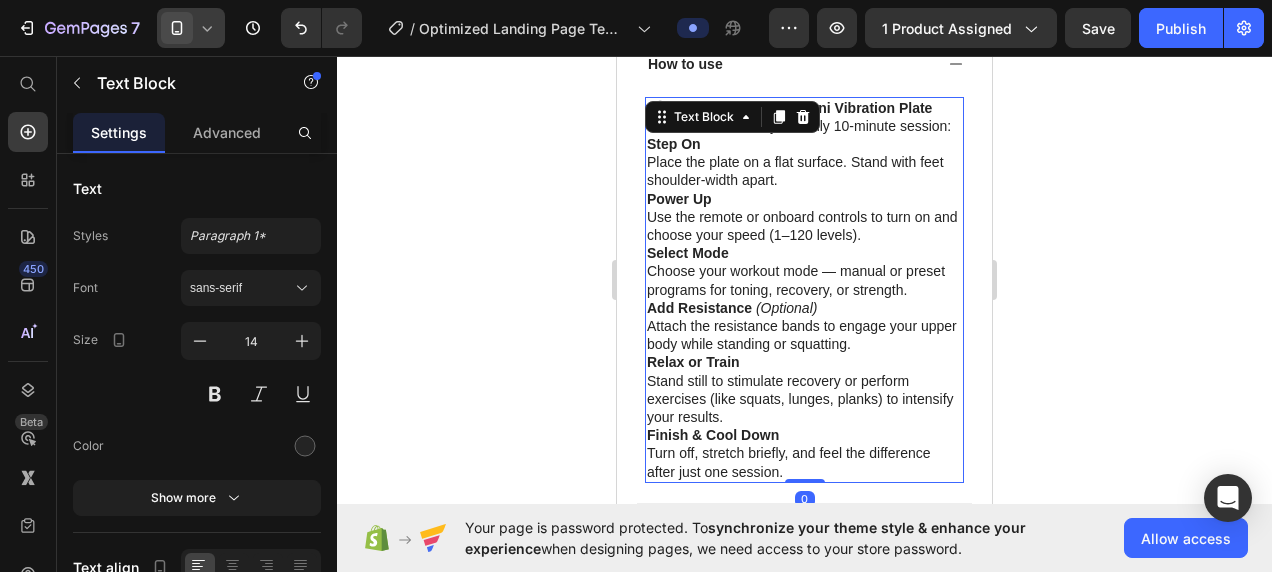 click on "Power Up Use the remote or onboard controls to turn on and choose your speed (1–120 levels)." at bounding box center [804, 217] 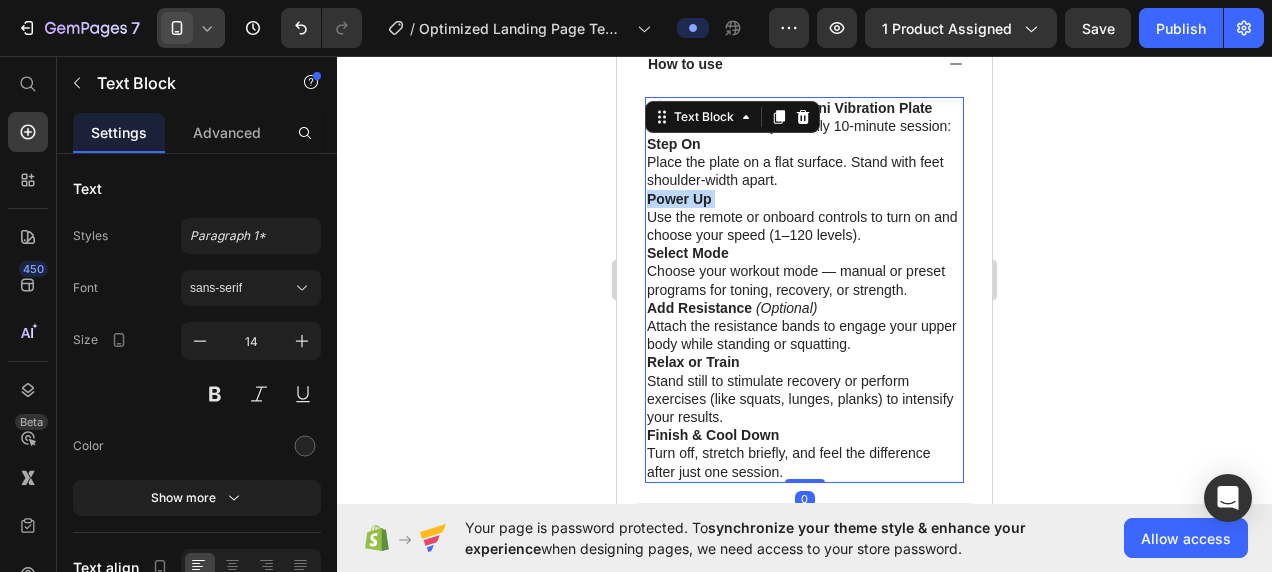 click on "Power Up Use the remote or onboard controls to turn on and choose your speed (1–120 levels)." at bounding box center (804, 217) 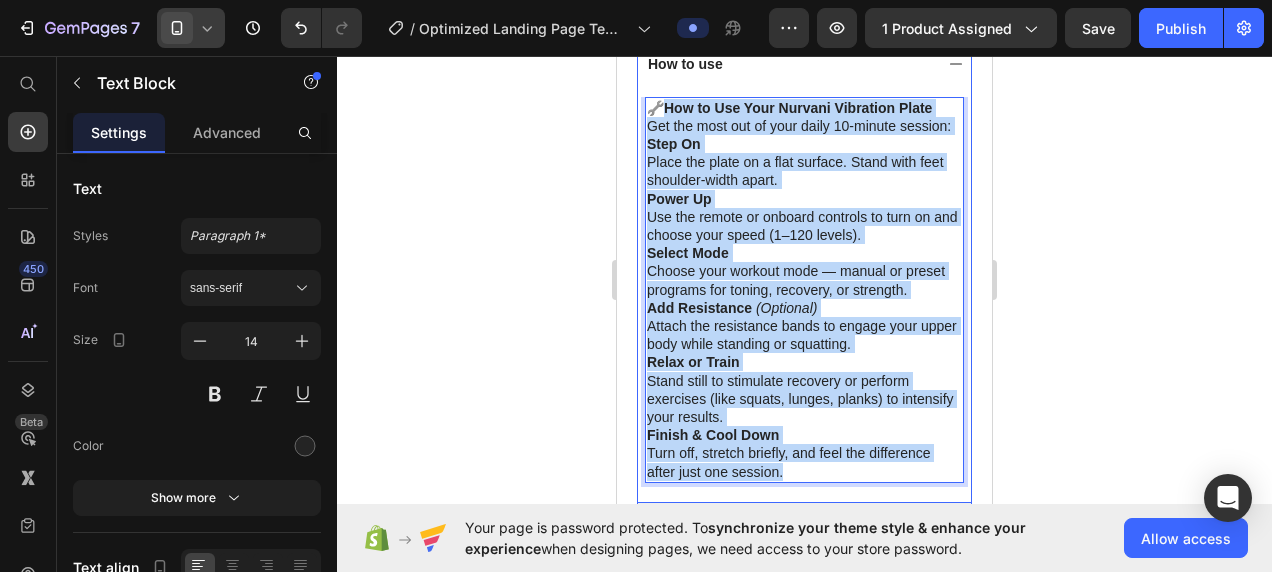 drag, startPoint x: 669, startPoint y: 78, endPoint x: 820, endPoint y: 541, distance: 487.00104 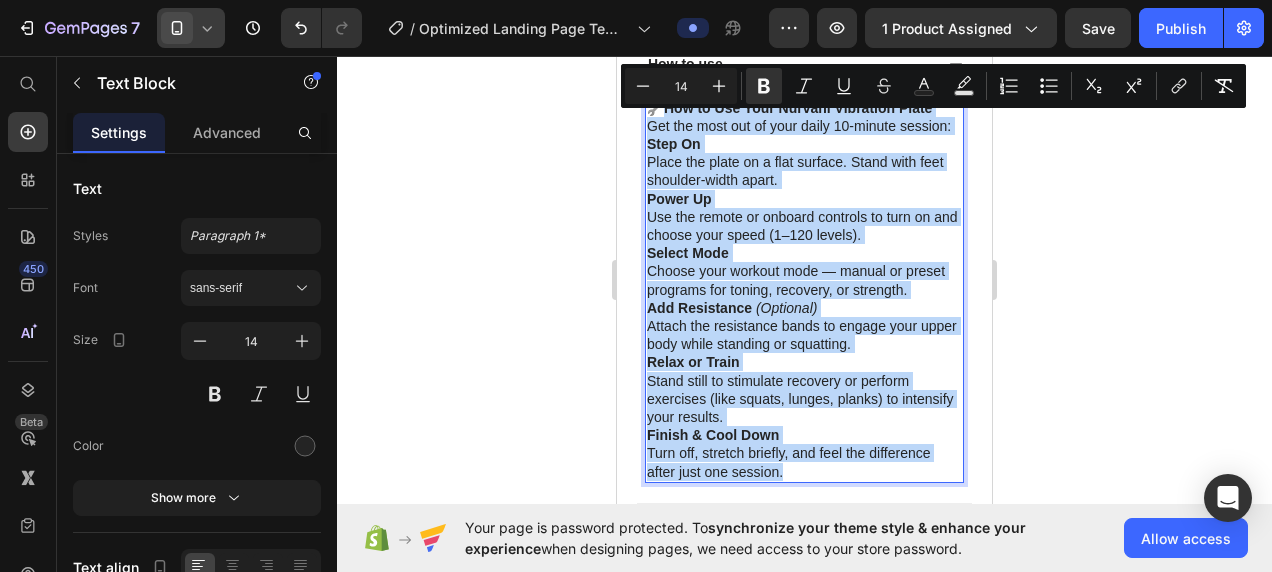scroll, scrollTop: 1325, scrollLeft: 0, axis: vertical 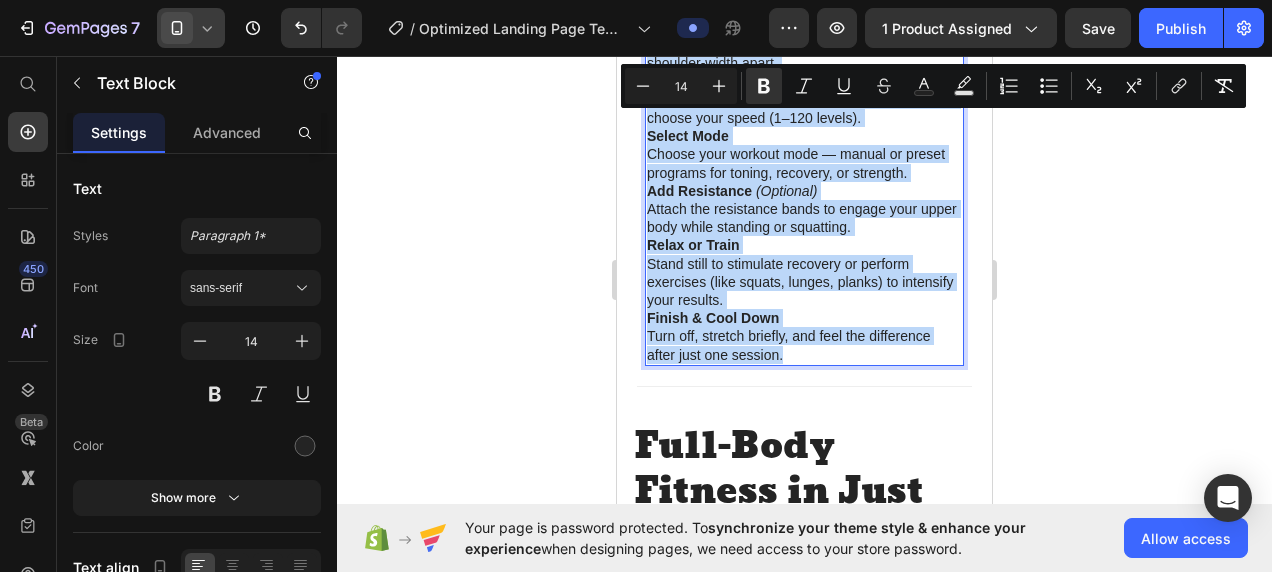 copy on "How to Use Your Nurvani Vibration Plate Get the most out of your daily 10-minute session: Step On Place the plate on a flat surface. Stand with feet shoulder-width apart. Power Up Use the remote or onboard controls to turn on and choose your speed (1–120 levels). Select Mode Choose your workout mode — manual or preset programs for toning, recovery, or strength. Add Resistance   (Optional) Attach the resistance bands to engage your upper body while standing or squatting. Relax or Train Stand still to stimulate recovery or perform exercises (like squats, lunges, planks) to intensify your results. Finish & Cool Down Turn off, stretch briefly, and feel the difference after just one session." 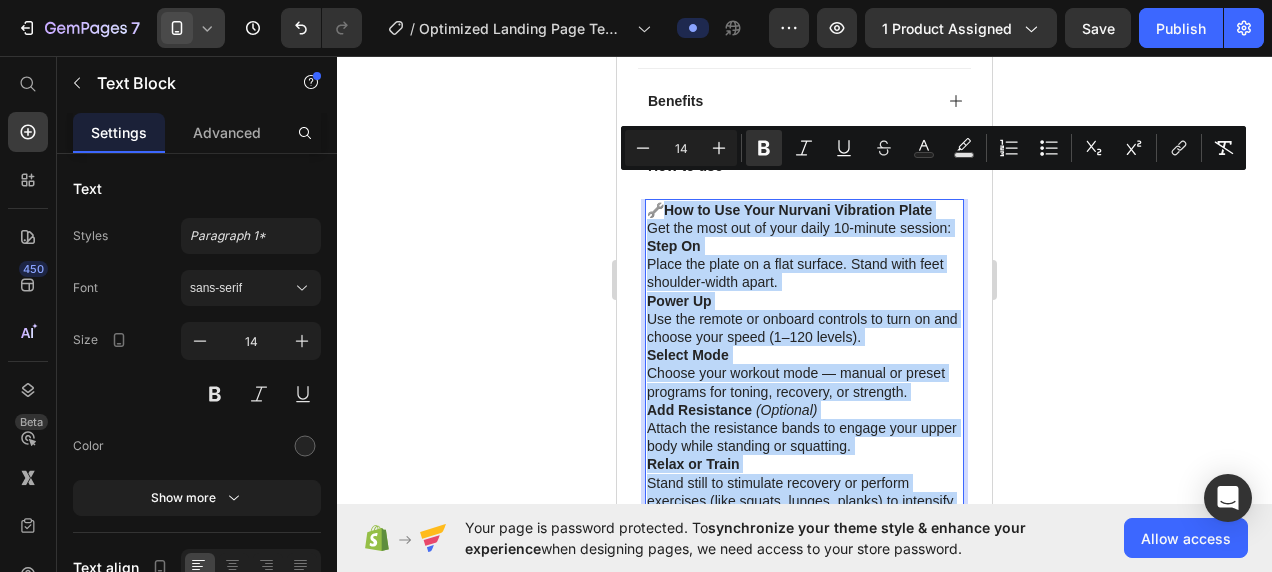 scroll, scrollTop: 1105, scrollLeft: 0, axis: vertical 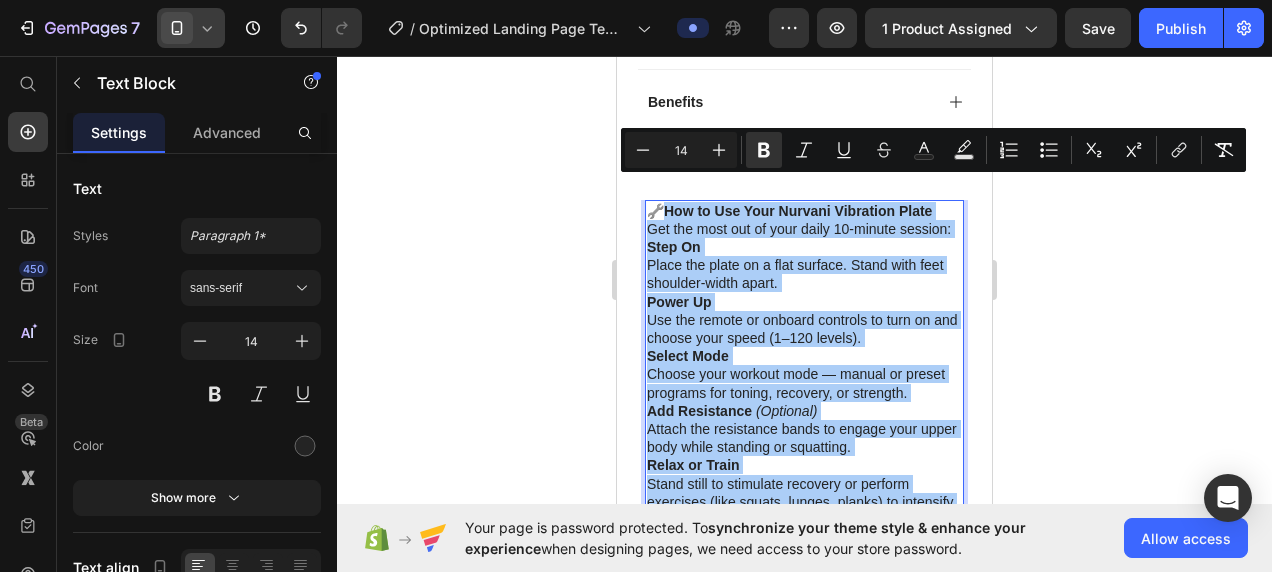 click 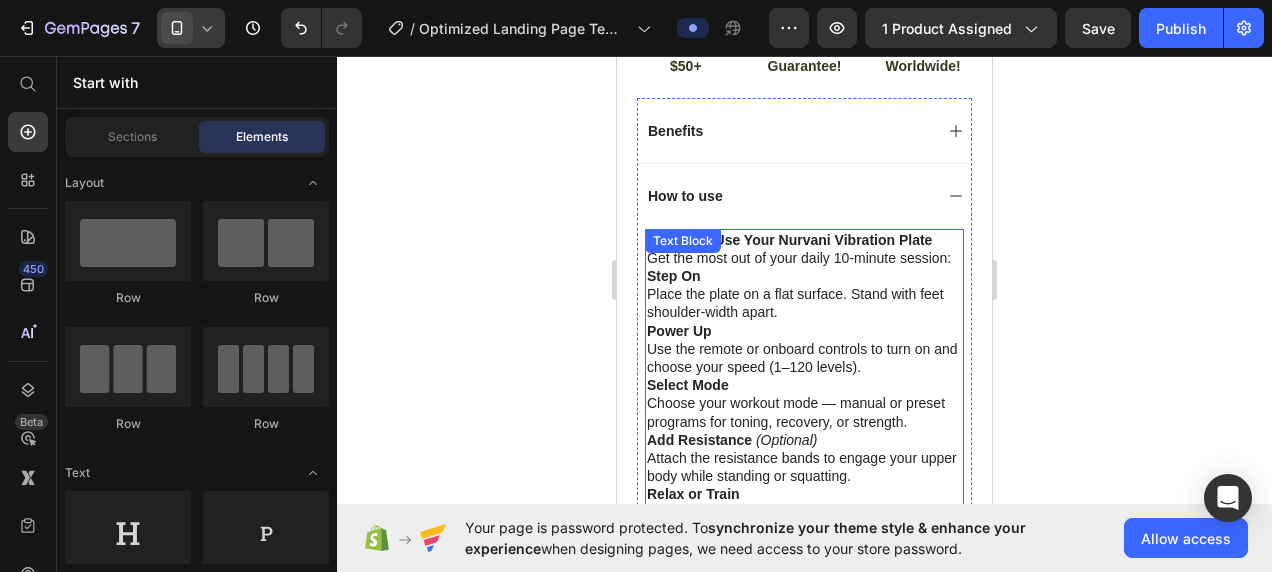 scroll, scrollTop: 1077, scrollLeft: 0, axis: vertical 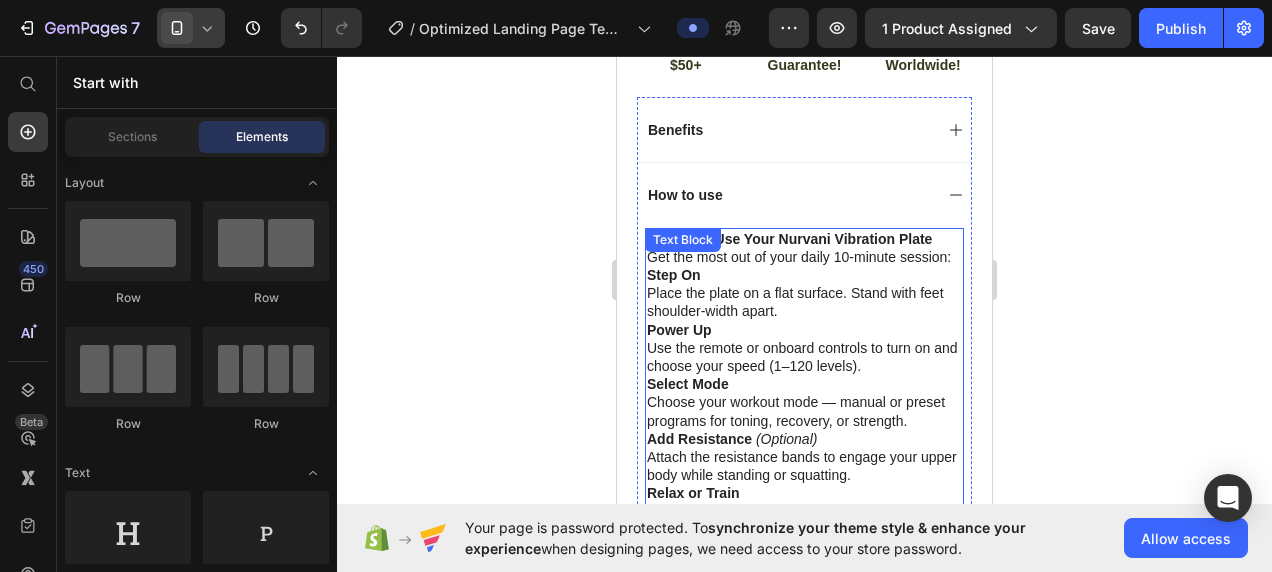 click on "How to Use Your Nurvani Vibration Plate" at bounding box center [798, 239] 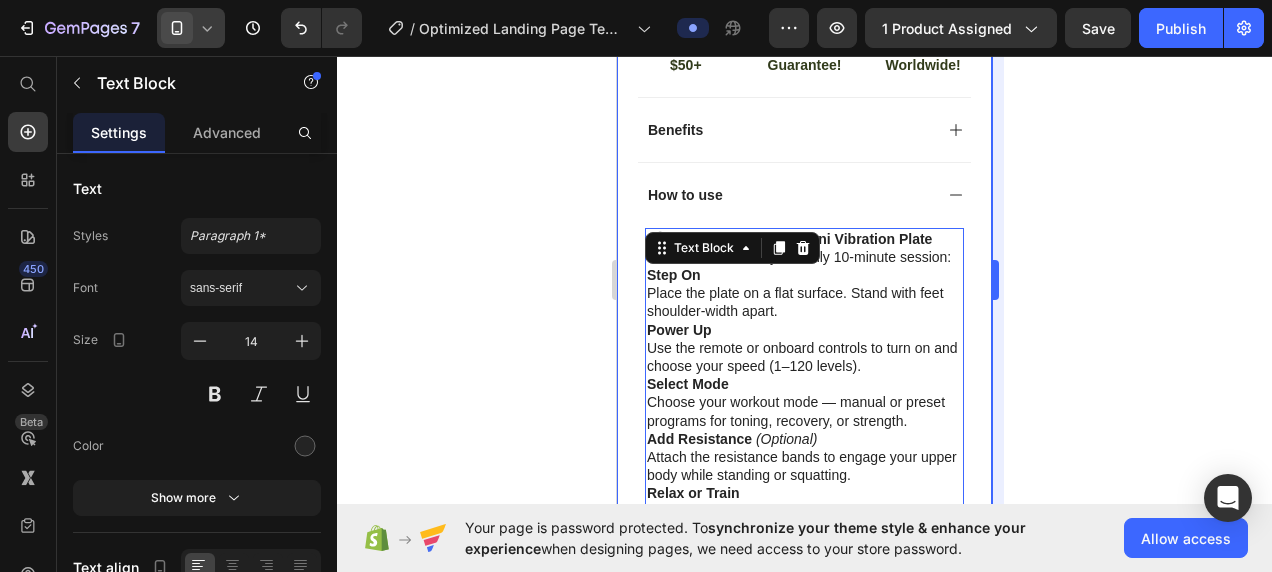 click 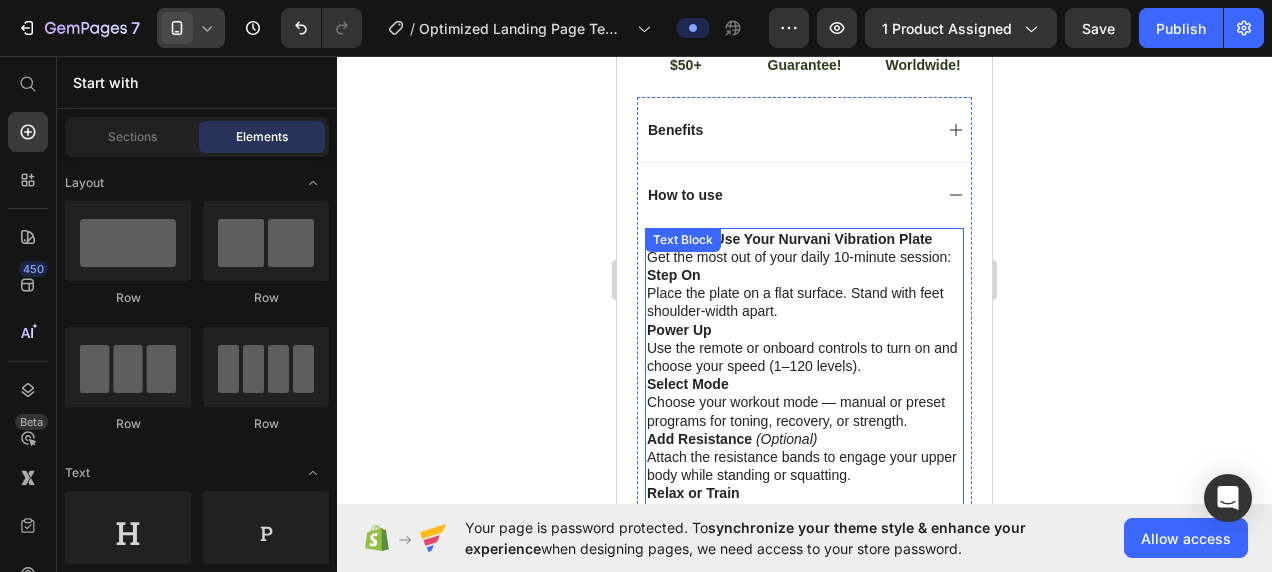 click on "🔧  How to Use Your Nurvani Vibration Plate Get the most out of your daily 10-minute session: Step On Place the plate on a flat surface. Stand with feet shoulder-width apart. Power Up Use the remote or onboard controls to turn on and choose your speed (1–120 levels). Select Mode Choose your workout mode — manual or preset programs for toning, recovery, or strength. Add Resistance   (Optional) Attach the resistance bands to engage your upper body while standing or squatting. Relax or Train Stand still to stimulate recovery or perform exercises (like squats, lunges, planks) to intensify your results. Finish & Cool Down Turn off, stretch briefly, and feel the difference after just one session. Text Block" at bounding box center [804, 421] 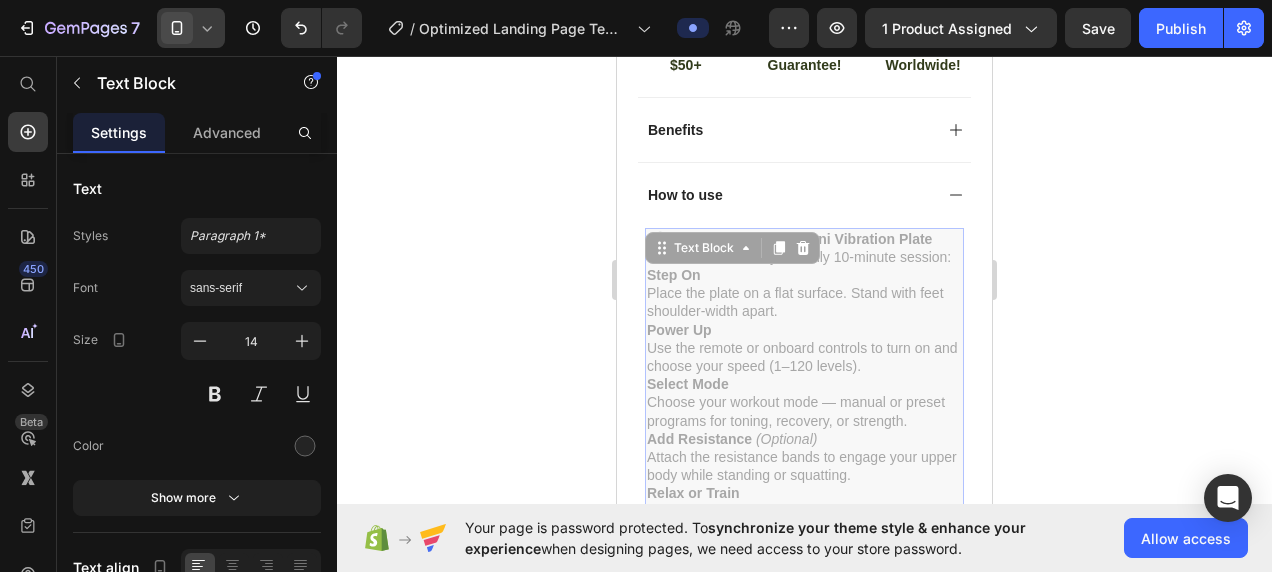 drag, startPoint x: 664, startPoint y: 231, endPoint x: 692, endPoint y: 282, distance: 58.18075 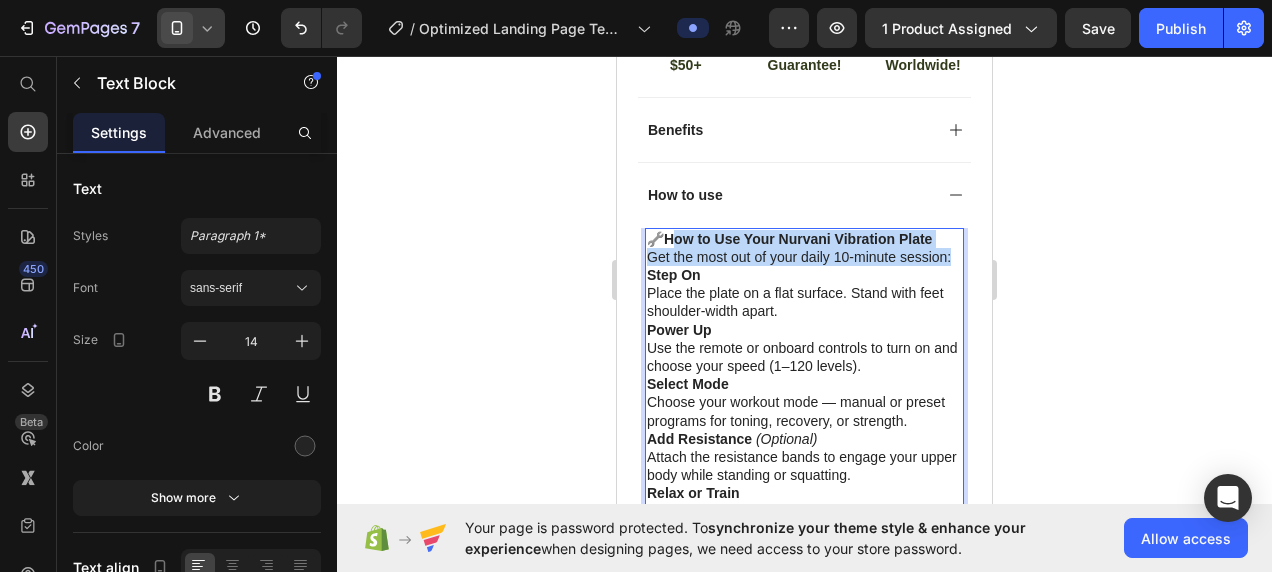 drag, startPoint x: 676, startPoint y: 215, endPoint x: 720, endPoint y: 244, distance: 52.69725 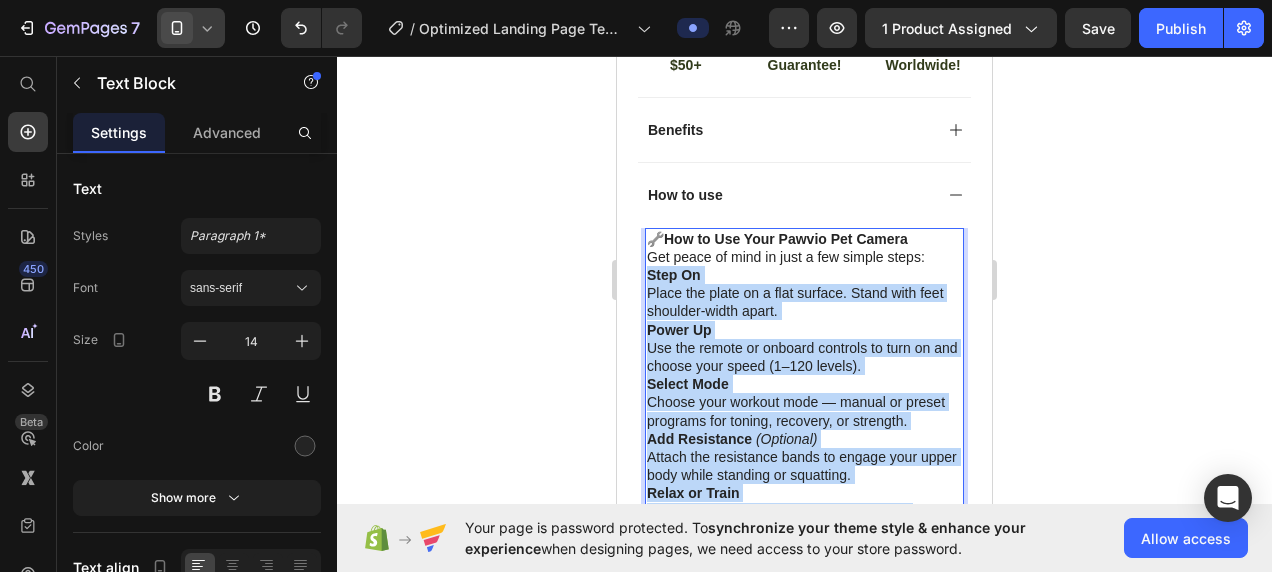scroll, scrollTop: 1231, scrollLeft: 0, axis: vertical 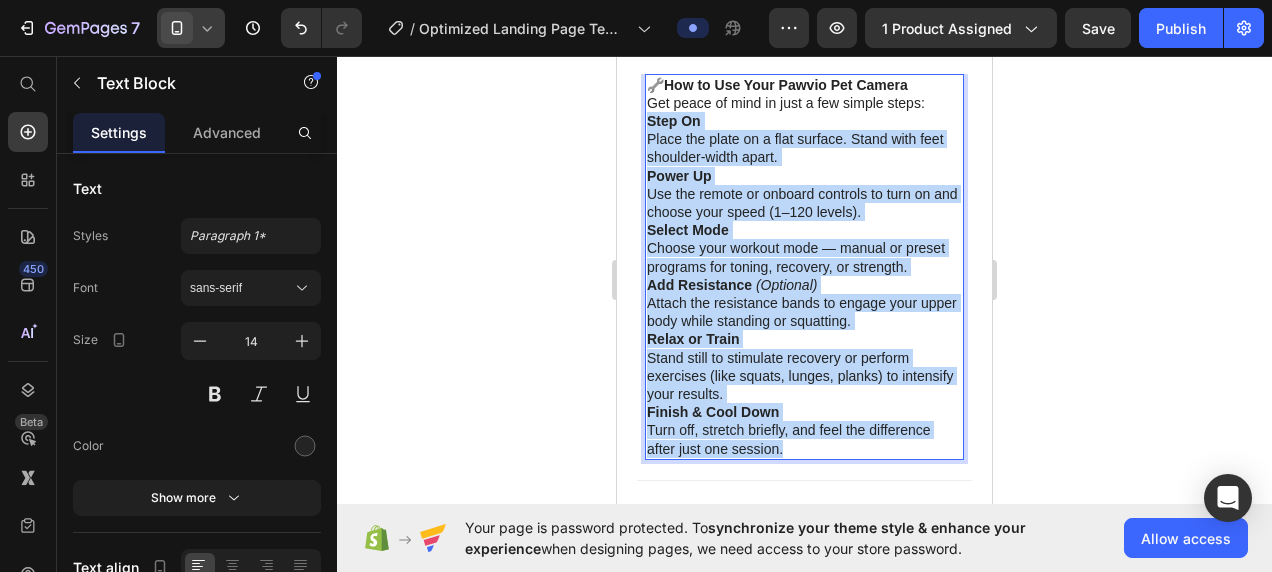 drag, startPoint x: 651, startPoint y: 251, endPoint x: 810, endPoint y: 429, distance: 238.67342 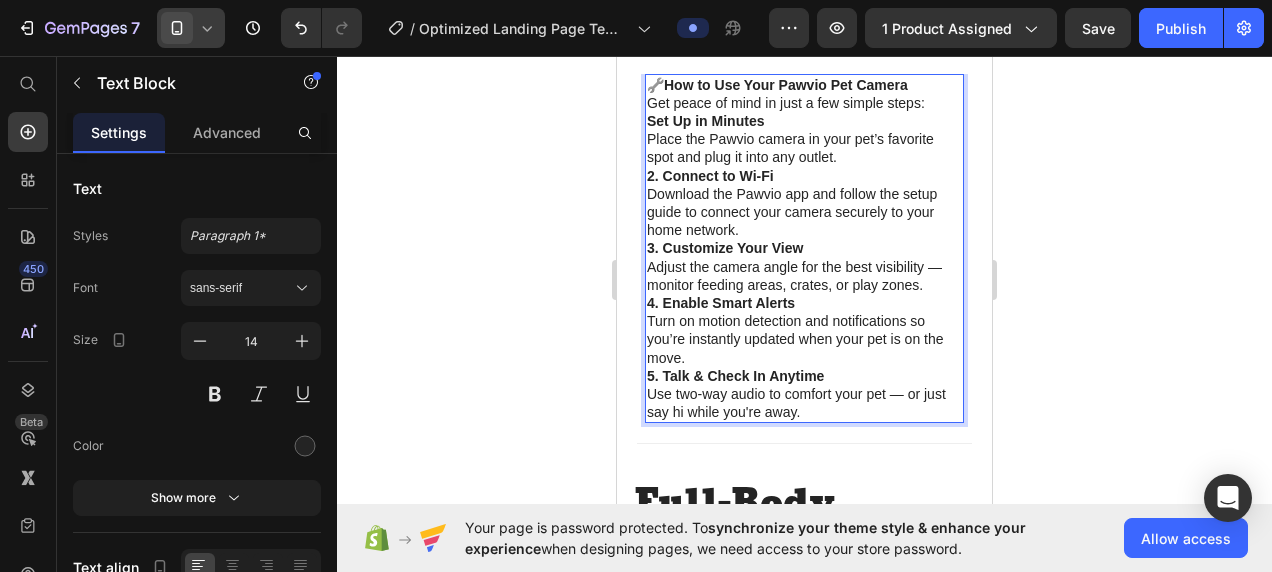 click on "2. Connect to Wi-Fi" at bounding box center [710, 176] 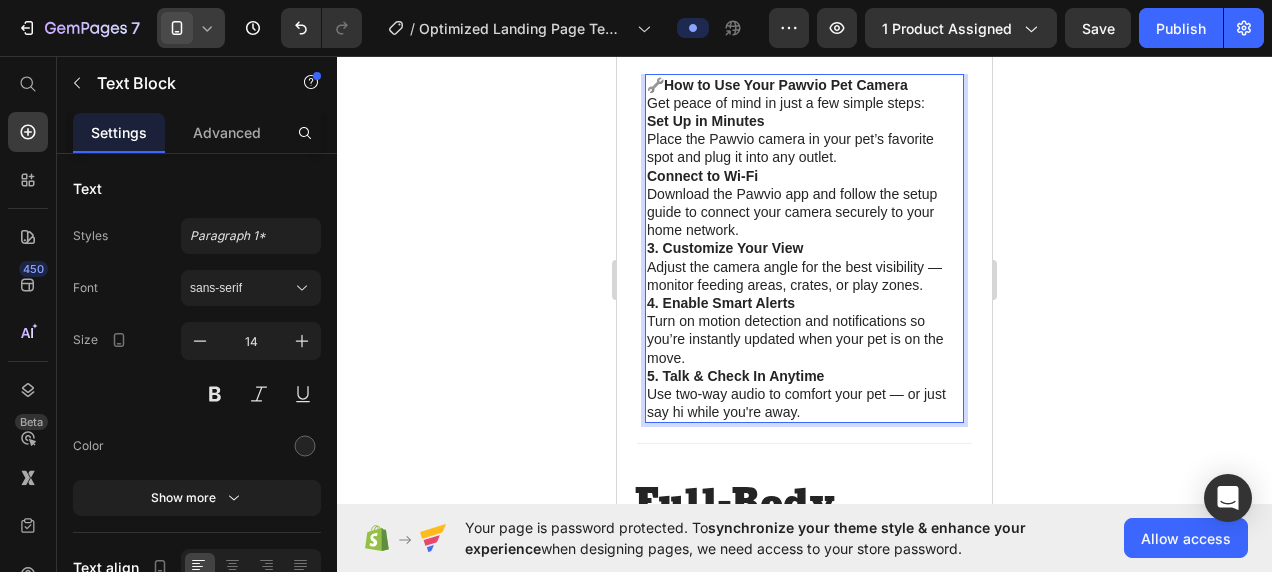 click on "3. Customize Your View" at bounding box center (725, 248) 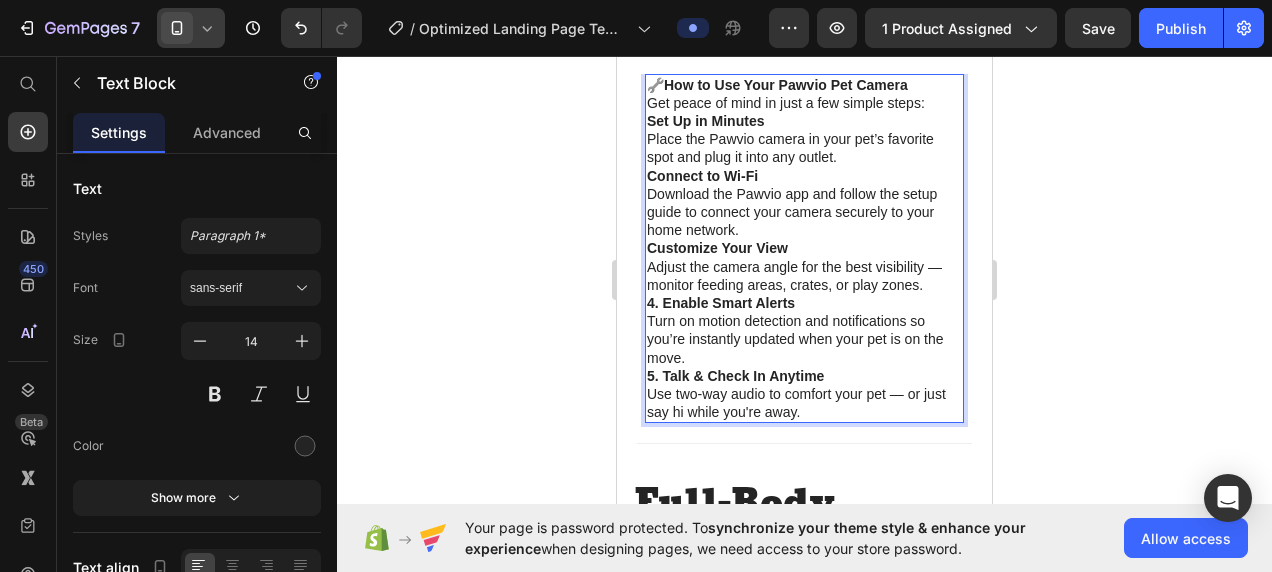 click on "4. Enable Smart Alerts" at bounding box center [721, 303] 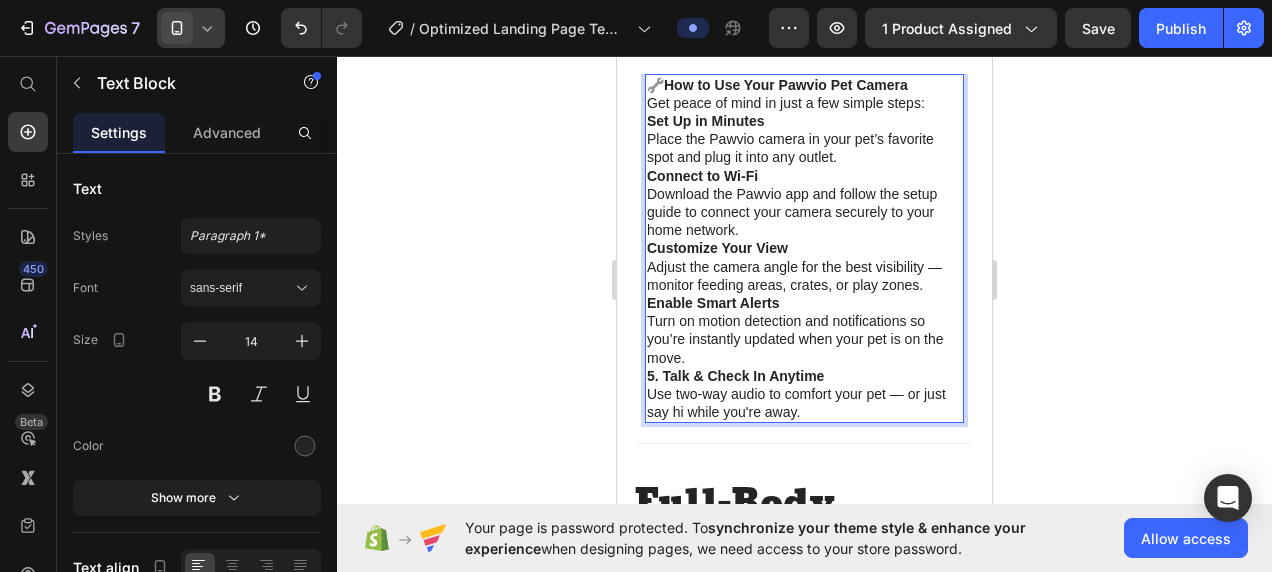 click on "5. Talk & Check In Anytime" at bounding box center (735, 376) 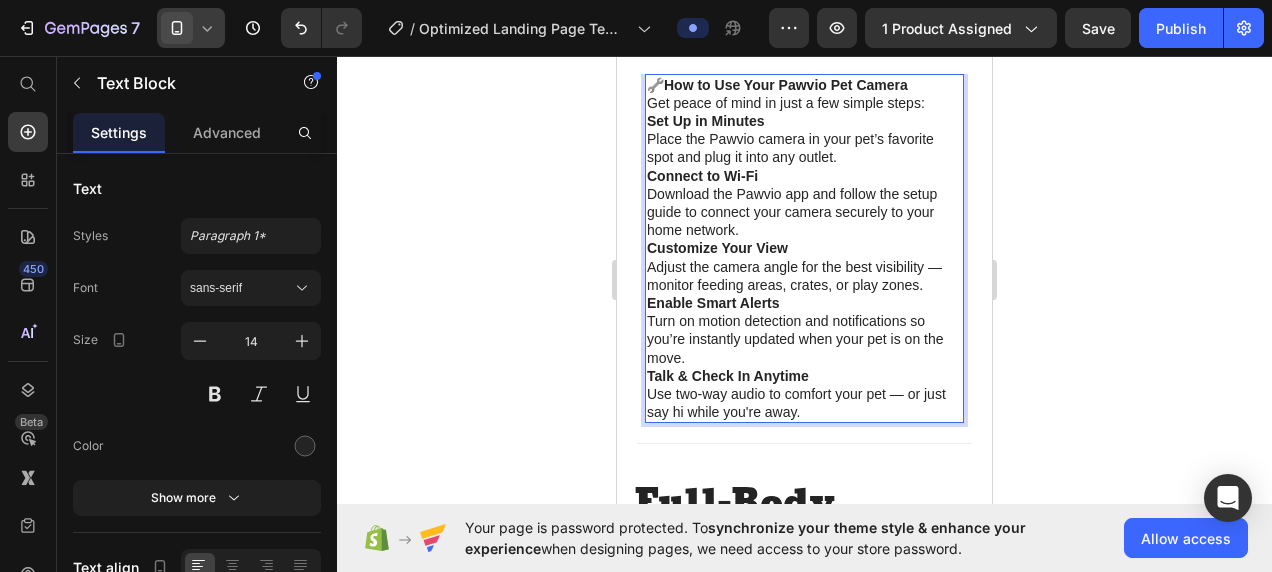 click 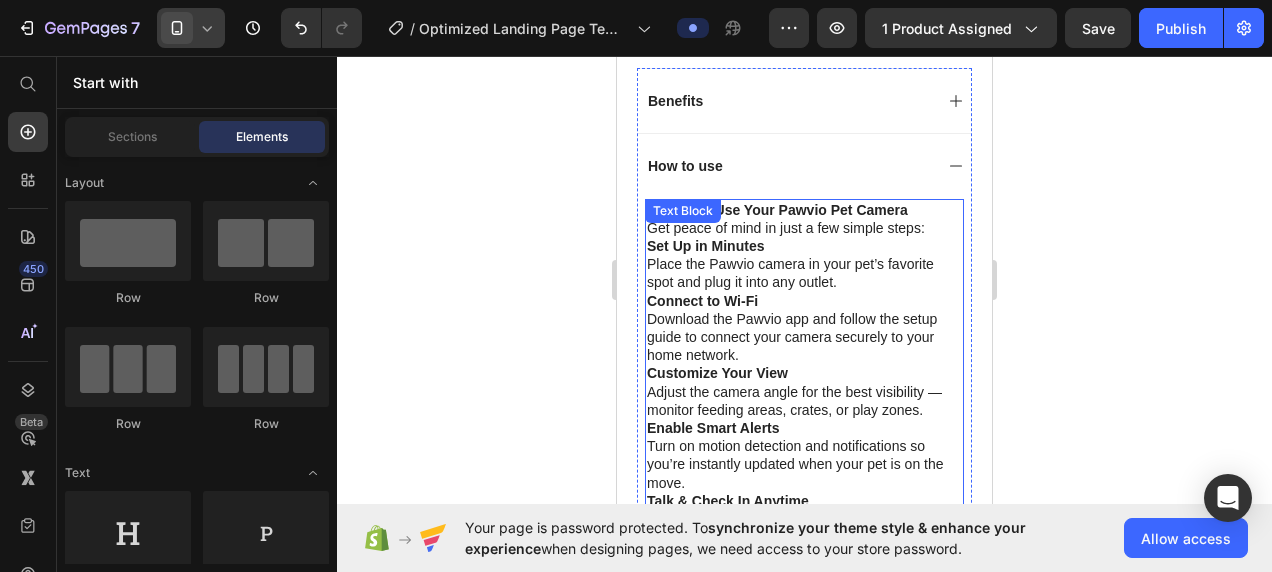 scroll, scrollTop: 1103, scrollLeft: 0, axis: vertical 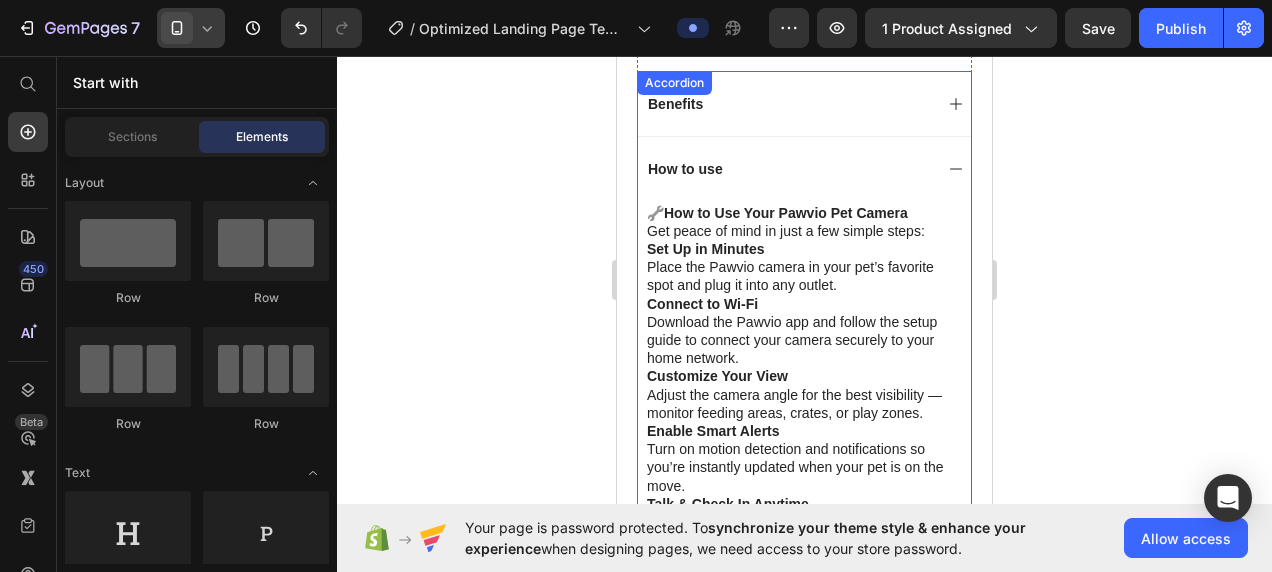click on "How to use" at bounding box center [788, 169] 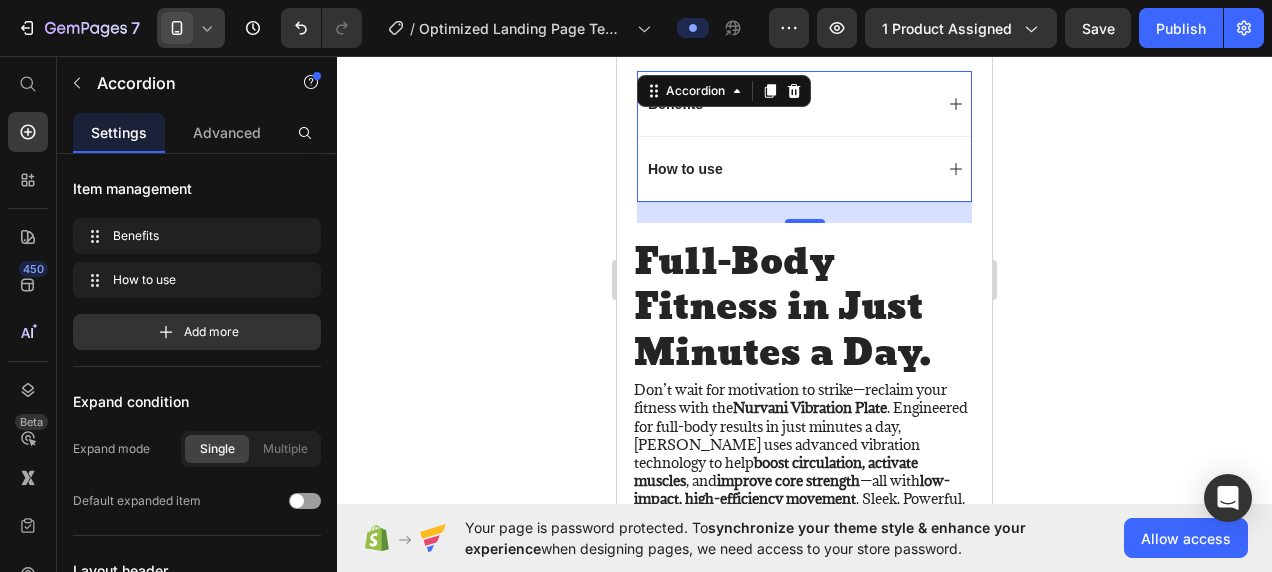 click on "How to use" at bounding box center (788, 169) 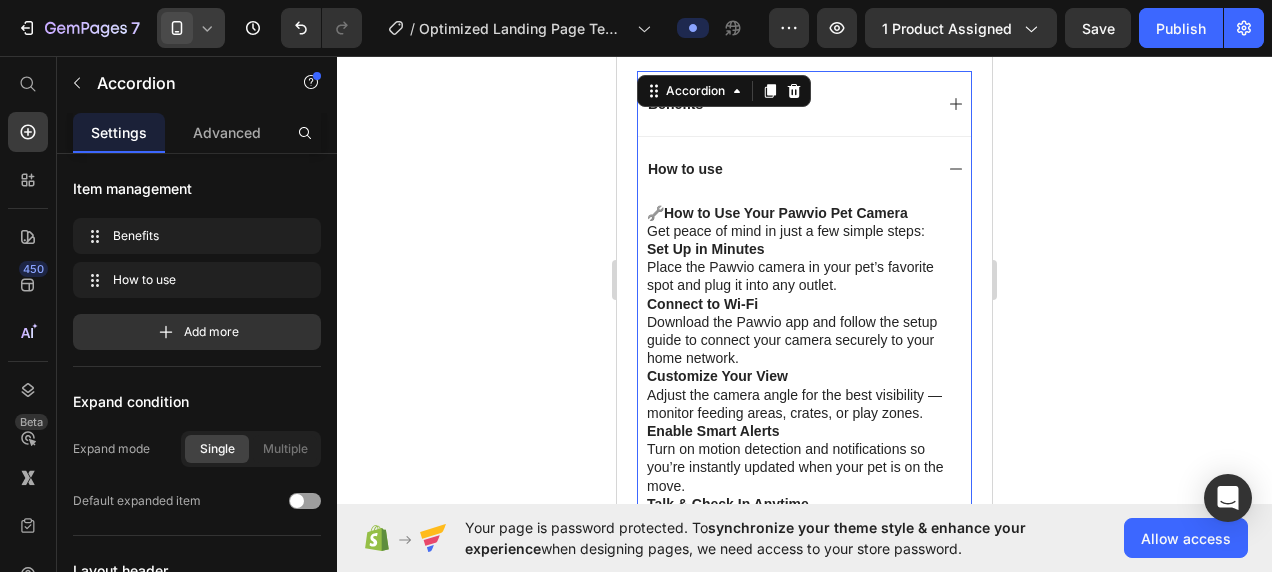 click on "How to use" at bounding box center [788, 169] 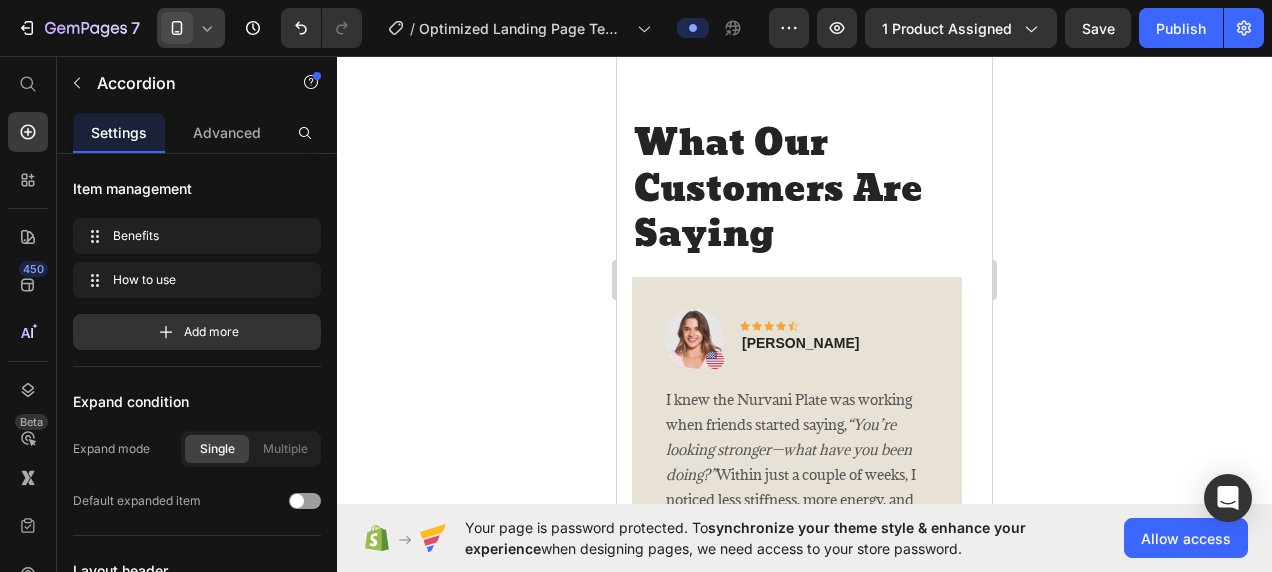 scroll, scrollTop: 3197, scrollLeft: 0, axis: vertical 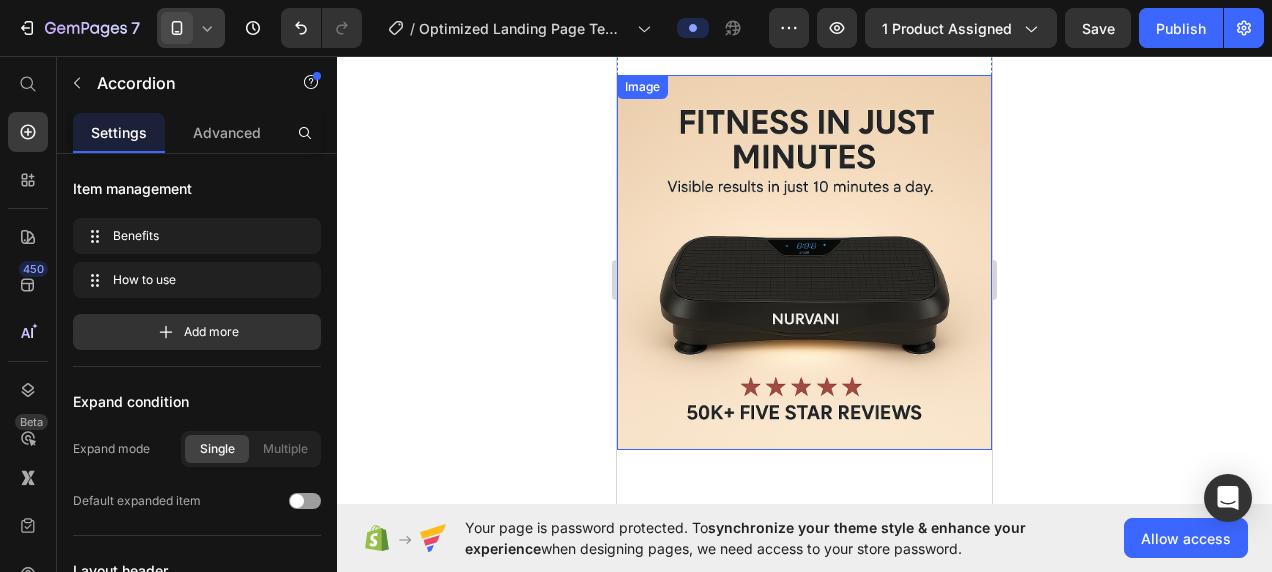 click at bounding box center [804, 262] 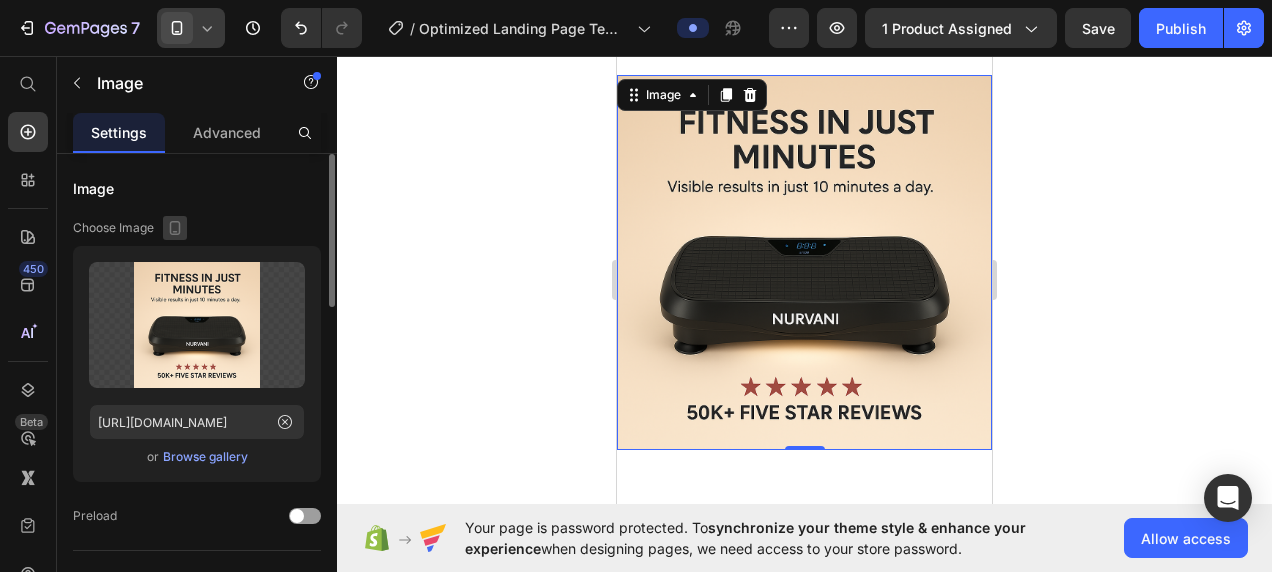 click 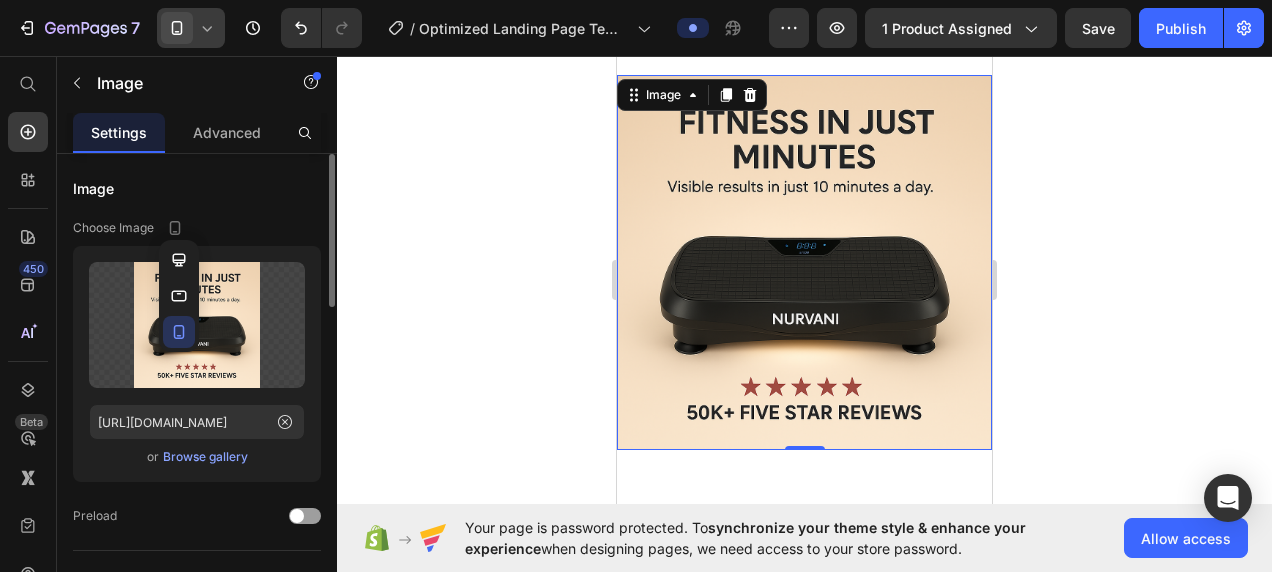 click on "Choose Image" at bounding box center [197, 228] 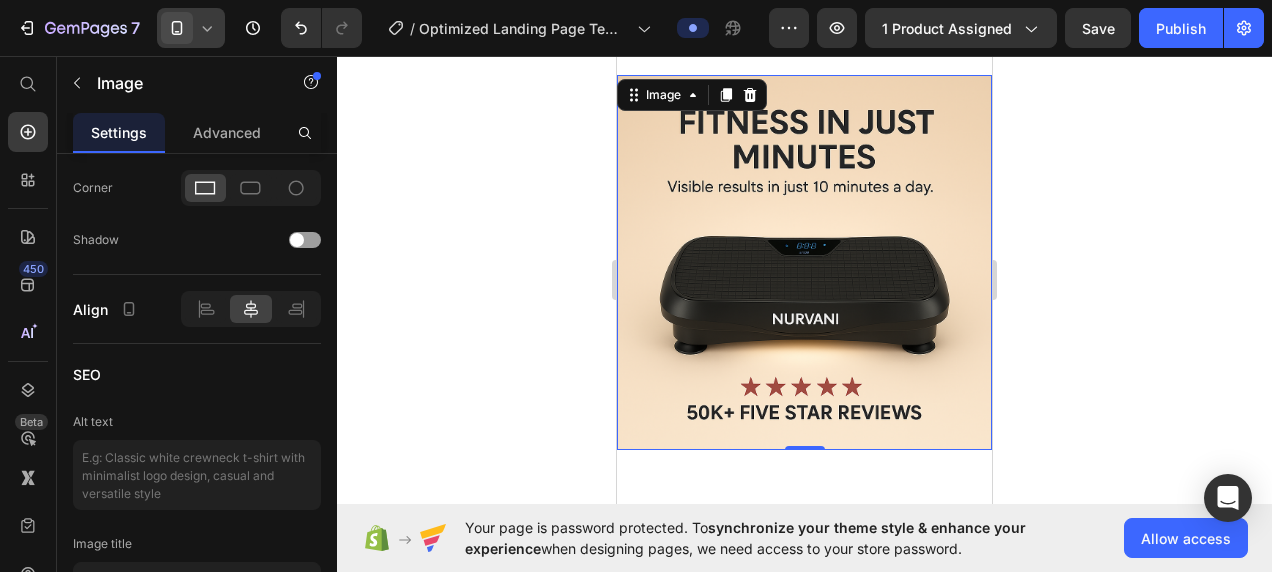 scroll, scrollTop: 0, scrollLeft: 0, axis: both 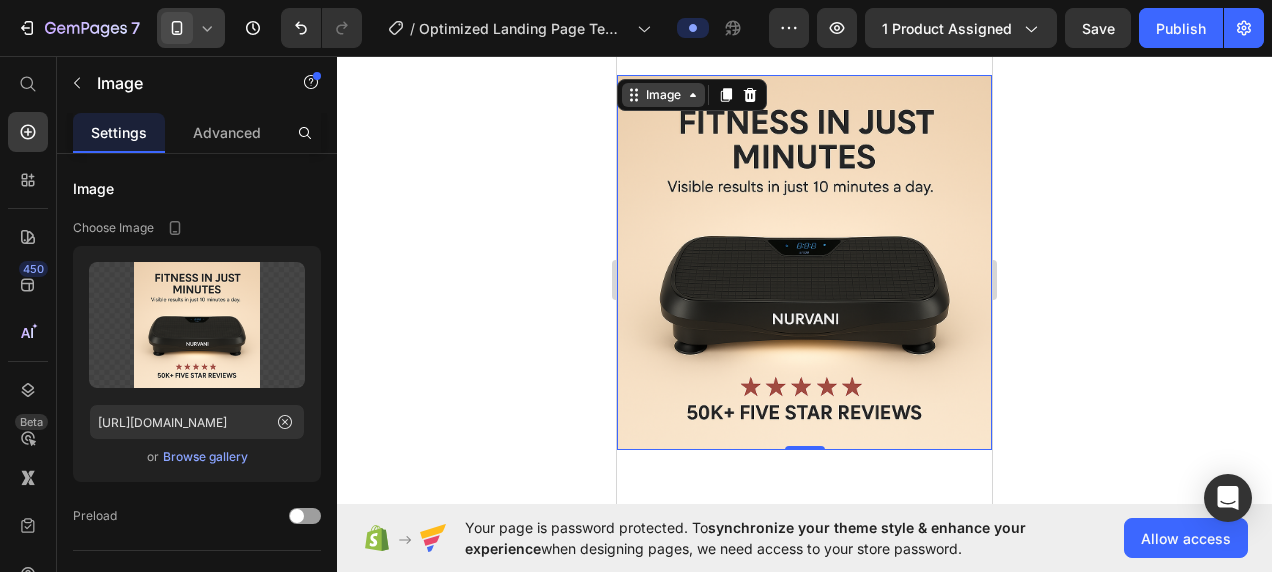 click on "Image" at bounding box center [663, 95] 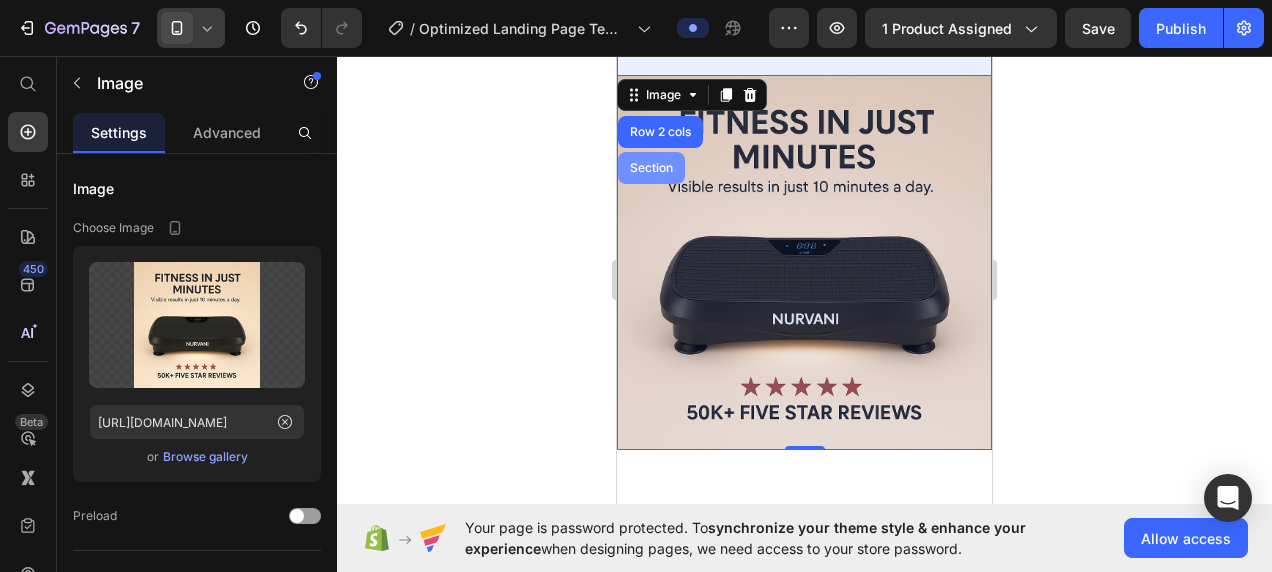 click on "Section" at bounding box center [651, 168] 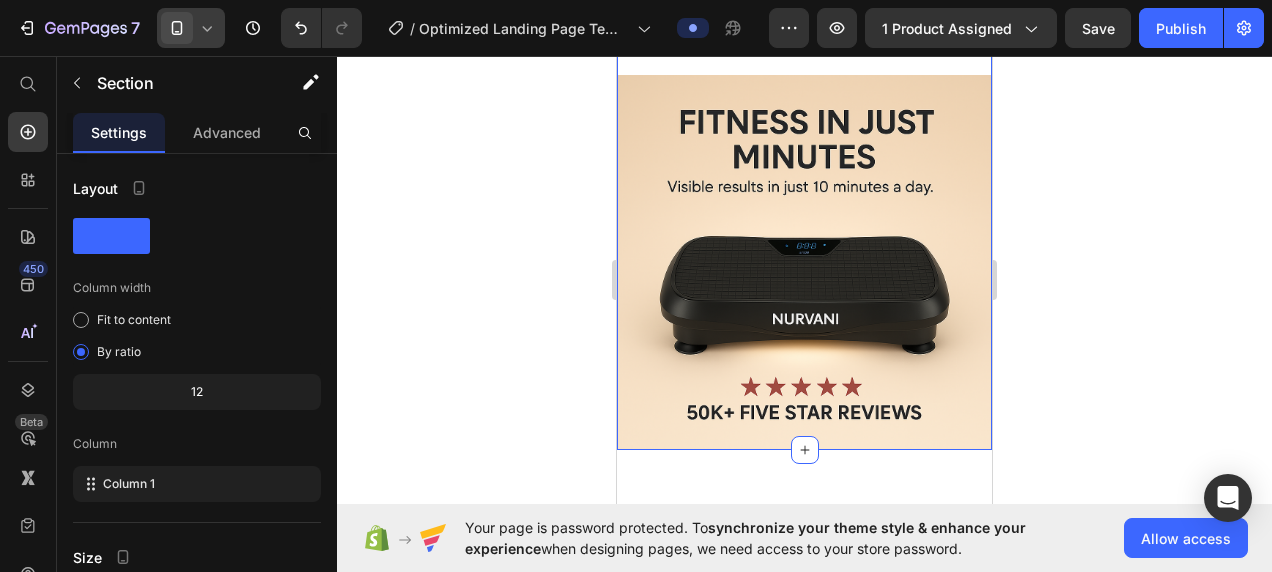 click 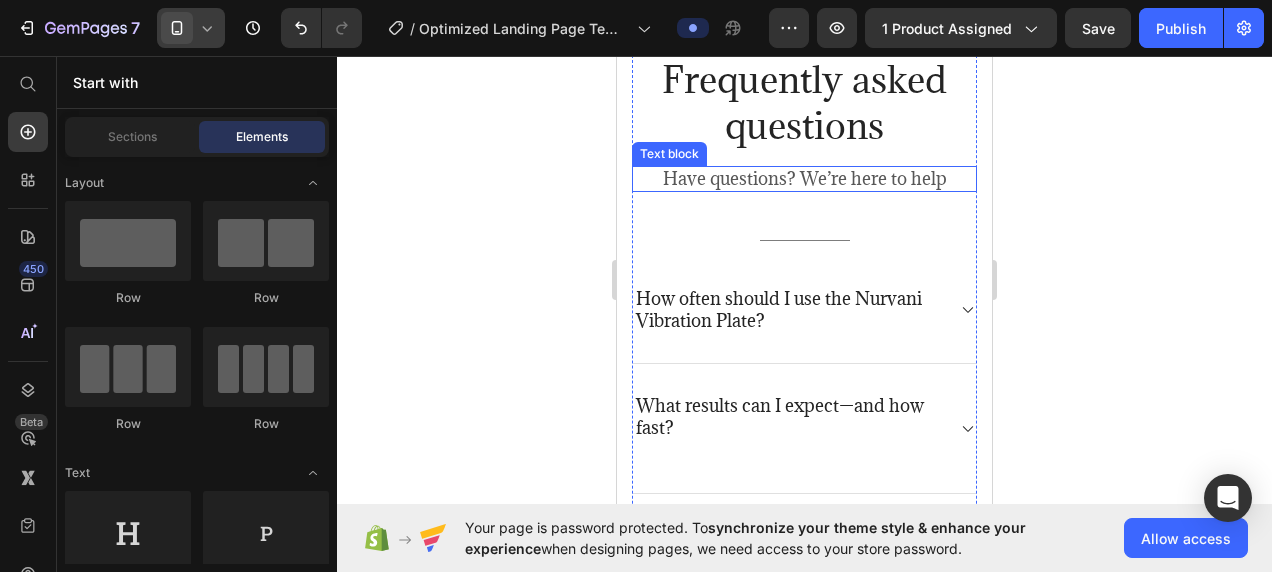 scroll, scrollTop: 5078, scrollLeft: 0, axis: vertical 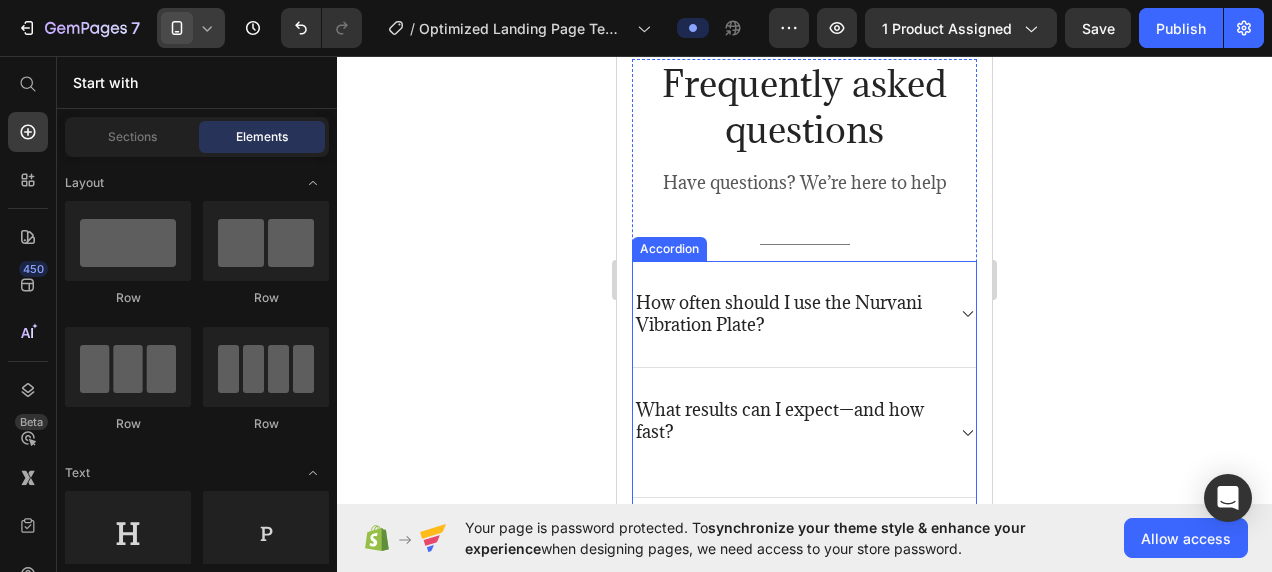 click on "How often should I use the Nurvani Vibration Plate?" at bounding box center (788, 314) 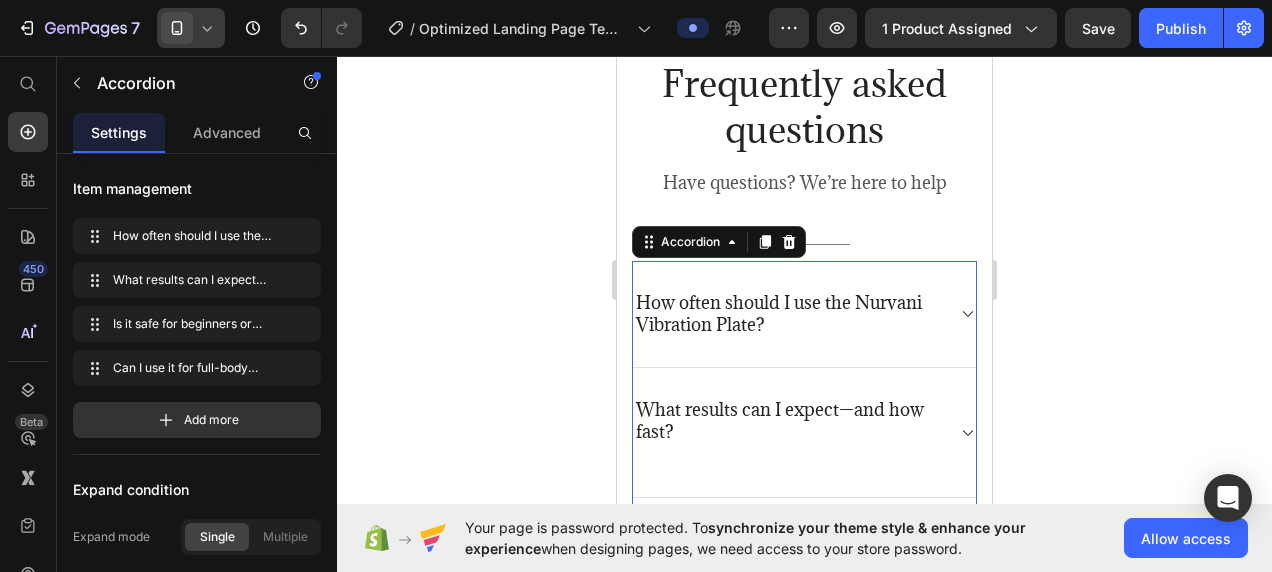 click 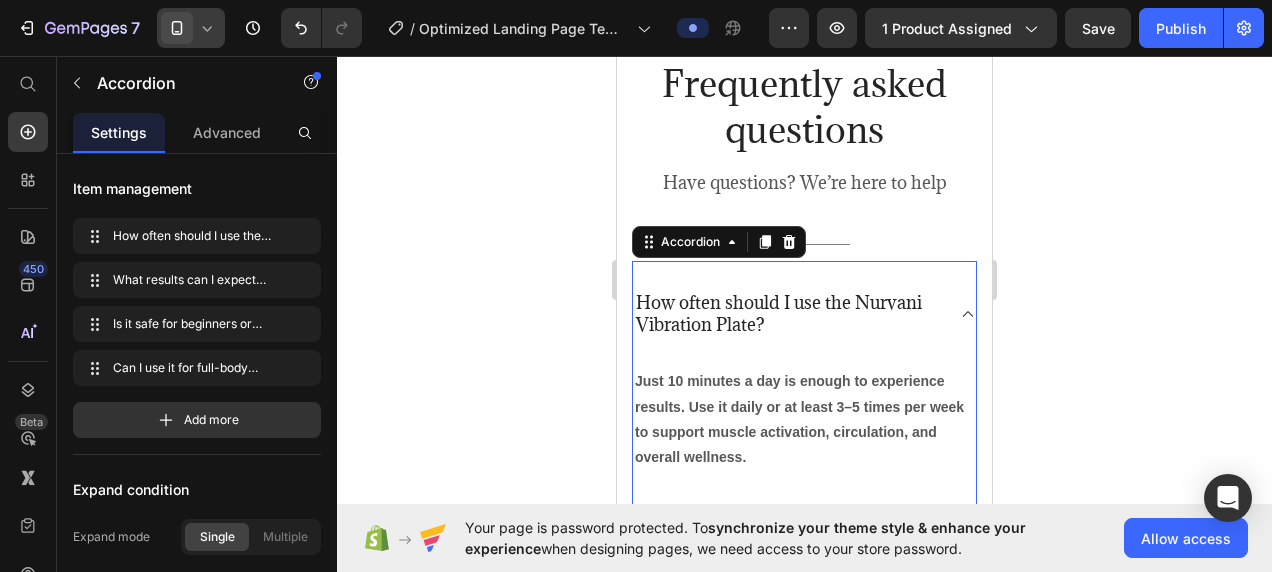 click 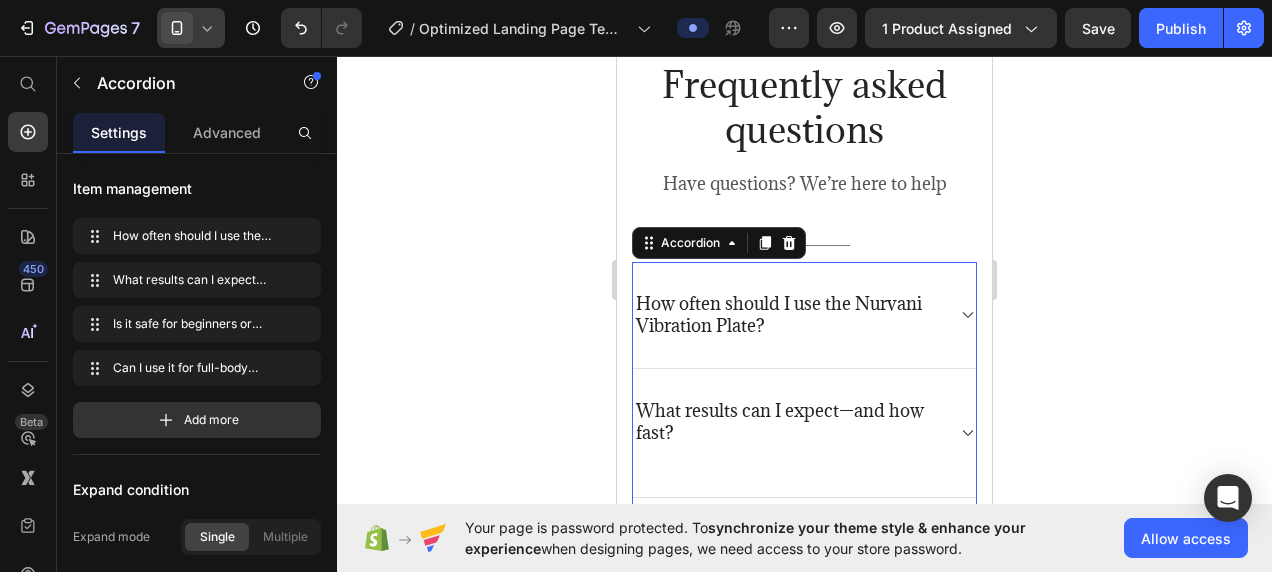 scroll, scrollTop: 4937, scrollLeft: 0, axis: vertical 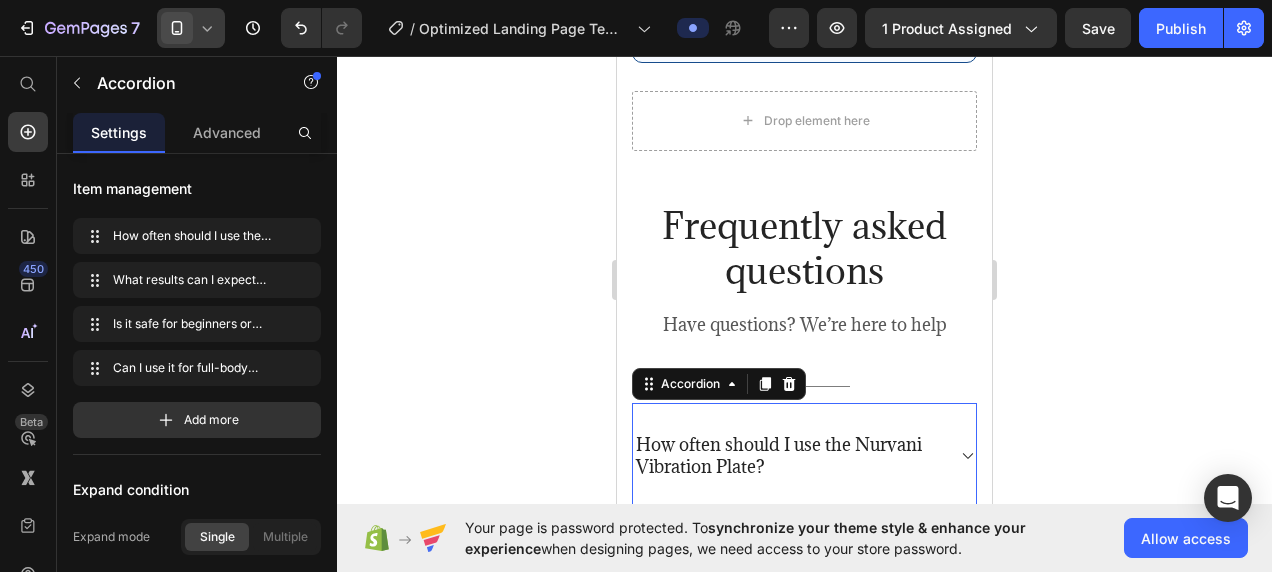 click 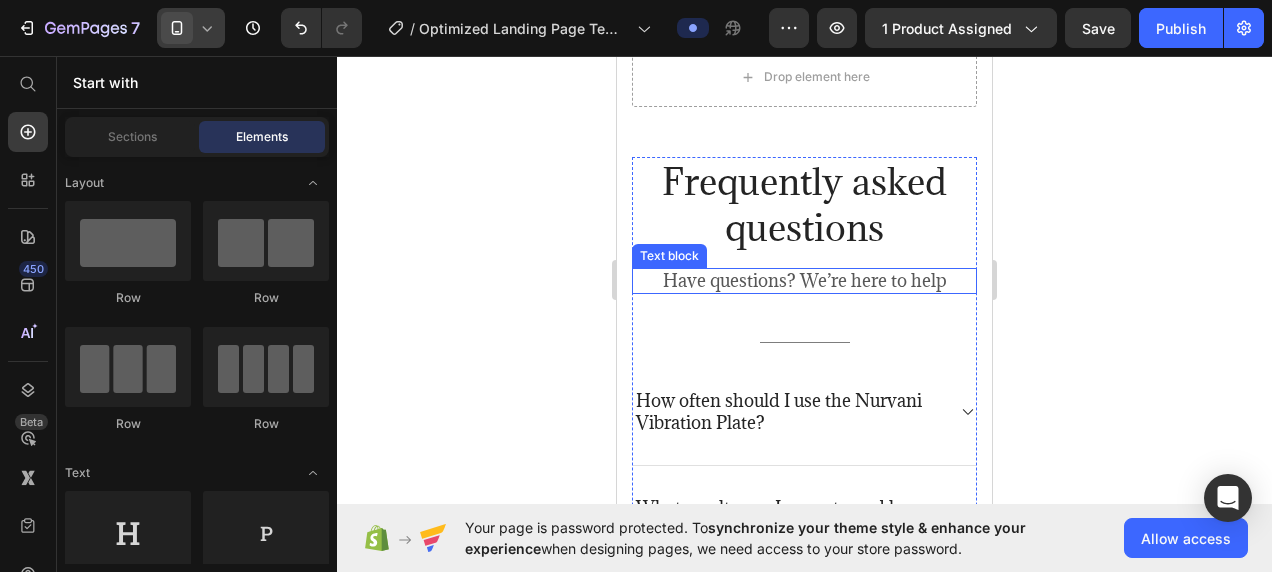 scroll, scrollTop: 5221, scrollLeft: 0, axis: vertical 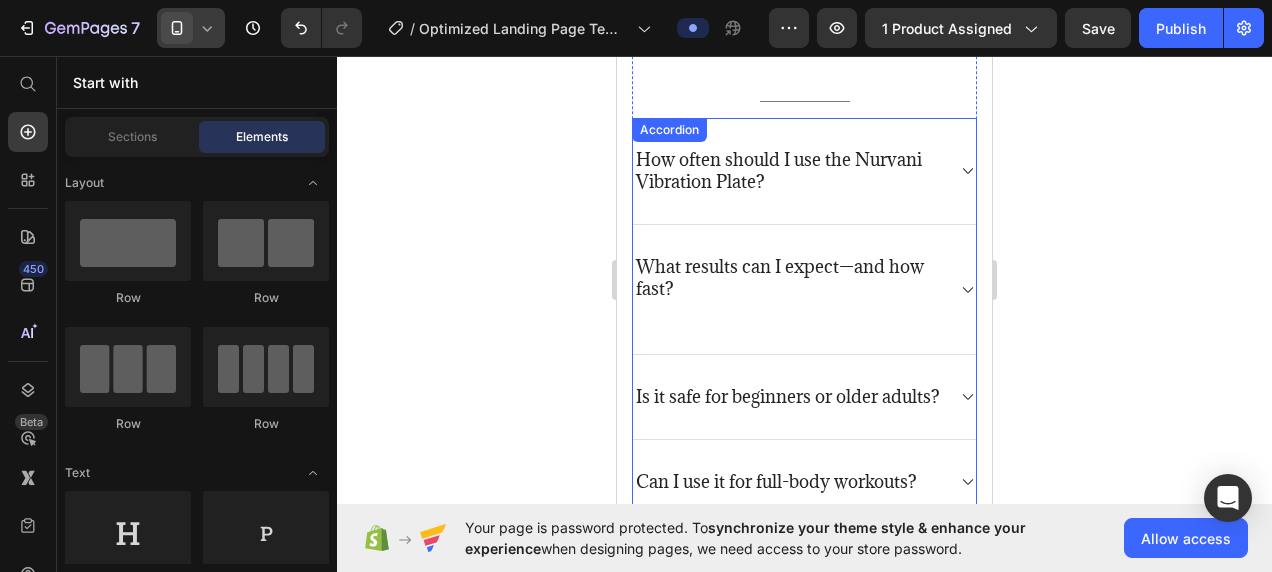 click on "How often should I use the Nurvani Vibration Plate?" at bounding box center [788, 171] 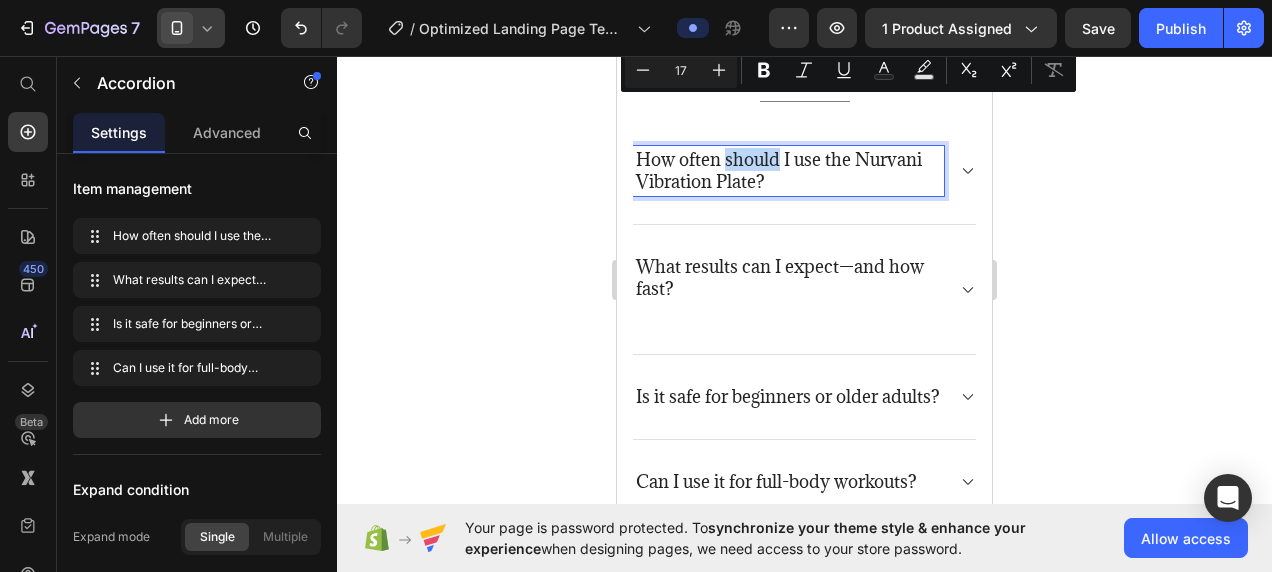 click on "How often should I use the Nurvani Vibration Plate?" at bounding box center (788, 171) 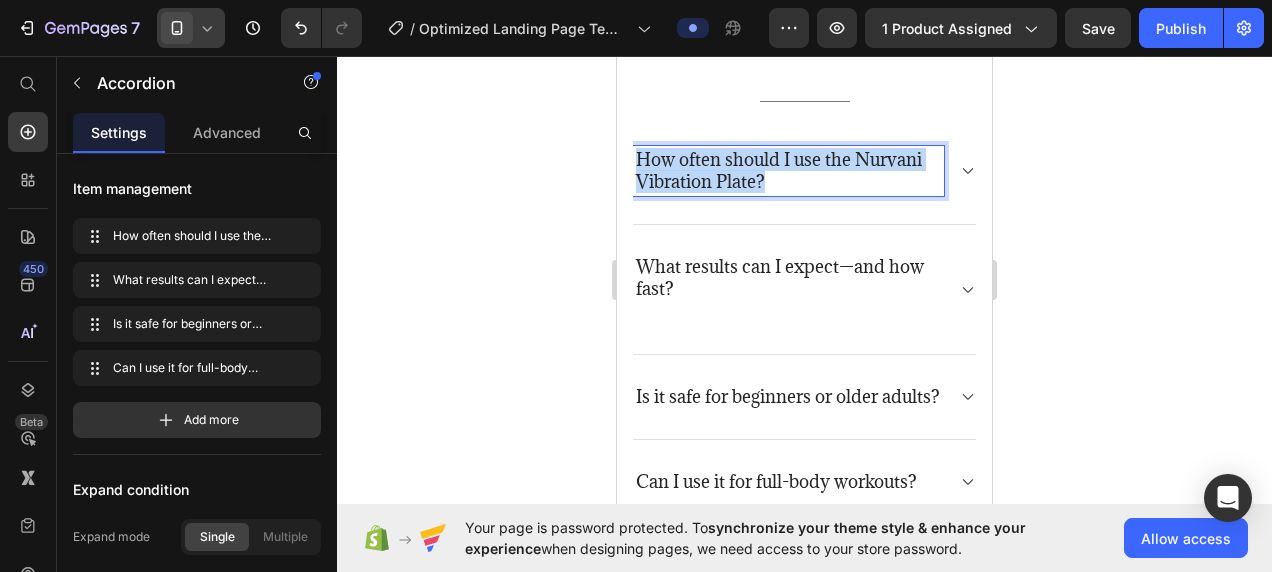 click on "How often should I use the Nurvani Vibration Plate?" at bounding box center [788, 171] 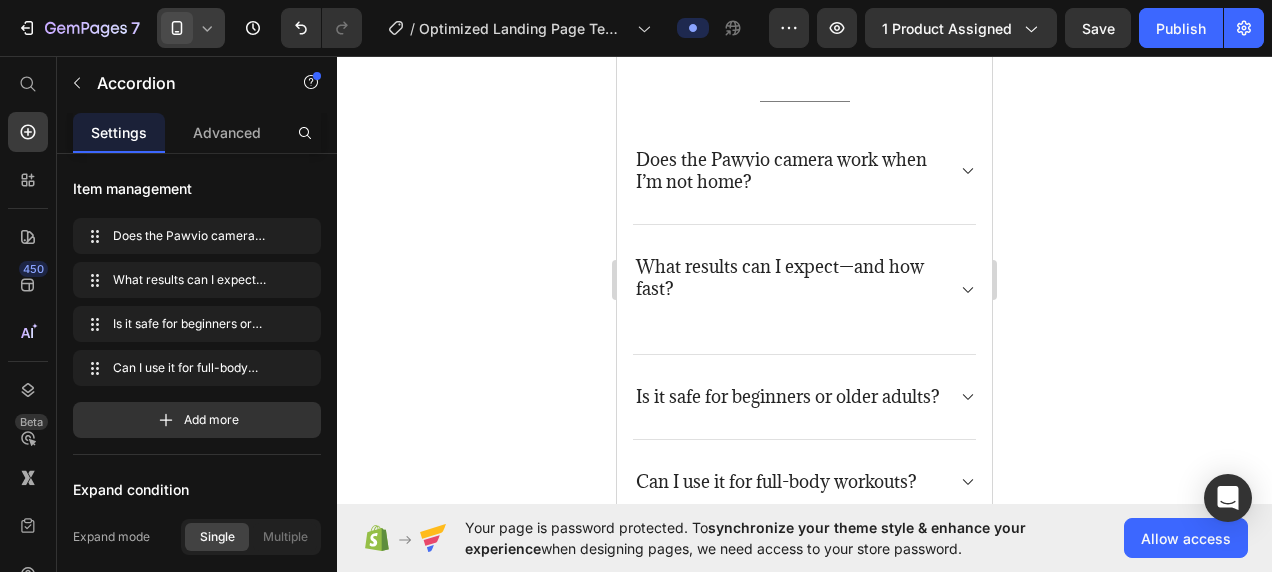 click 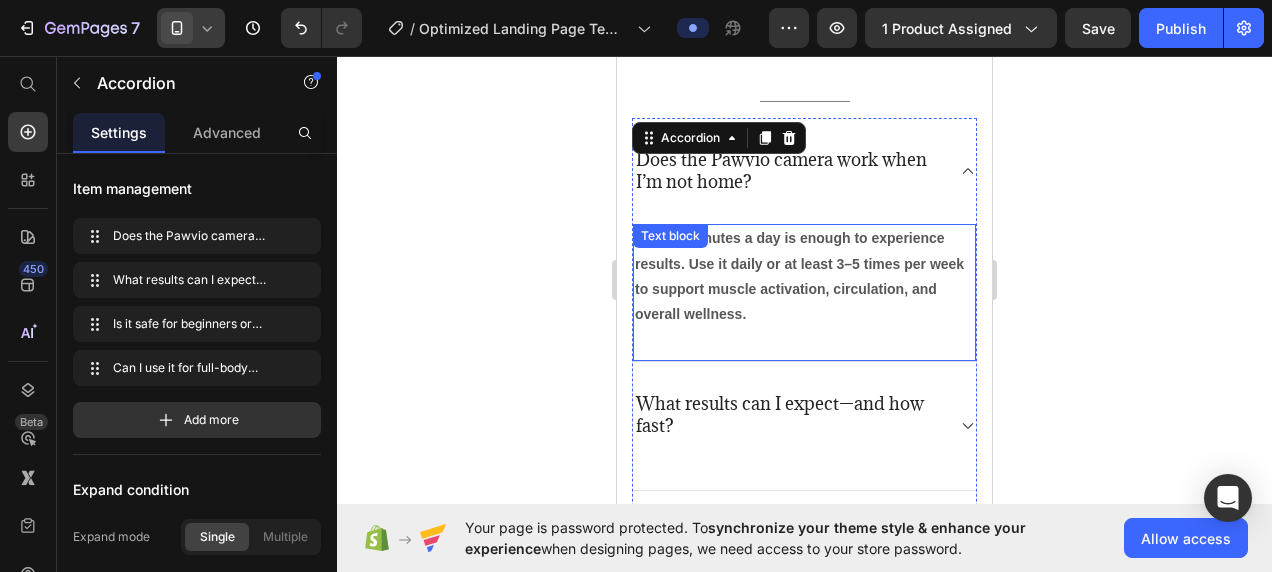 click on "Just 10 minutes a day is enough to experience results. Use it daily or at least 3–5 times per week to support muscle activation, circulation, and overall wellness." at bounding box center (799, 276) 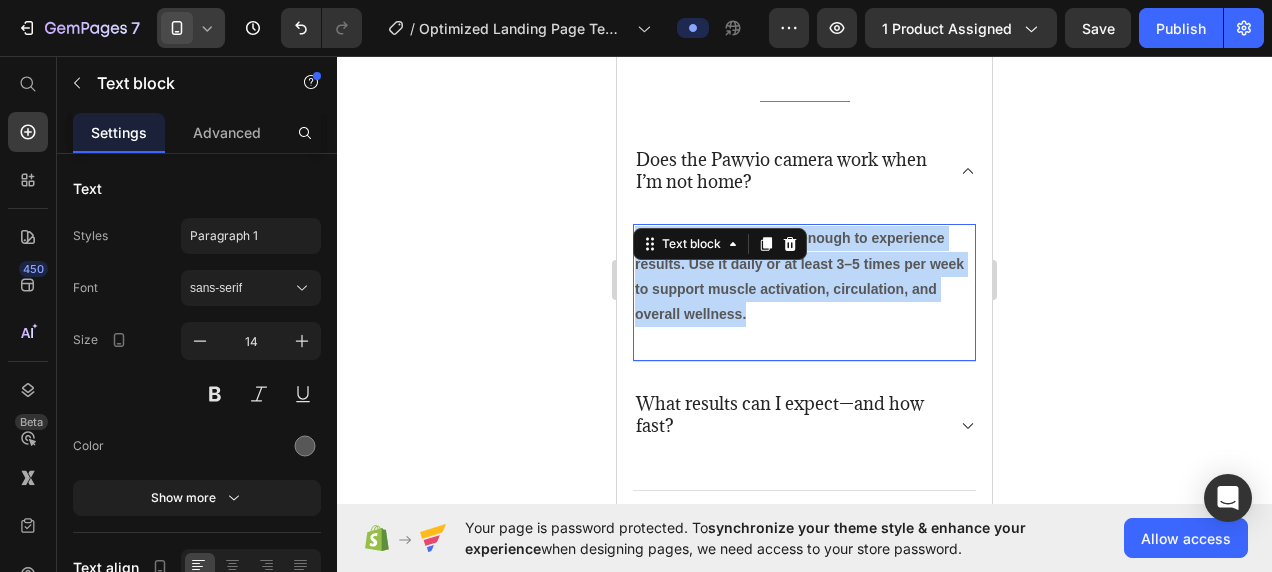 click on "Just 10 minutes a day is enough to experience results. Use it daily or at least 3–5 times per week to support muscle activation, circulation, and overall wellness." at bounding box center [799, 276] 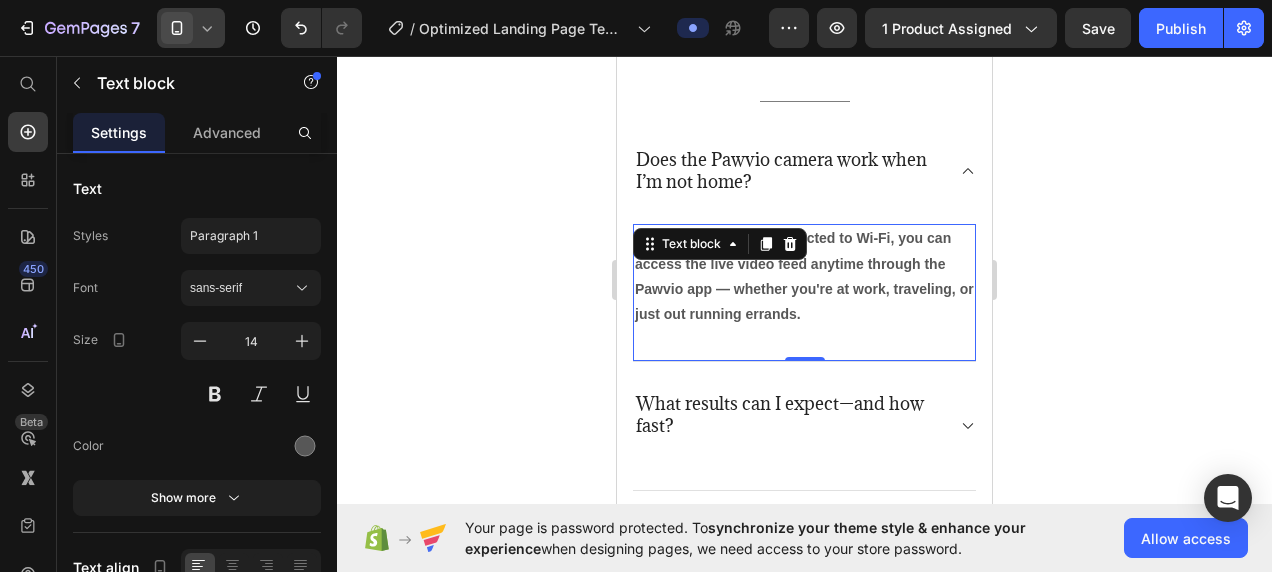 click 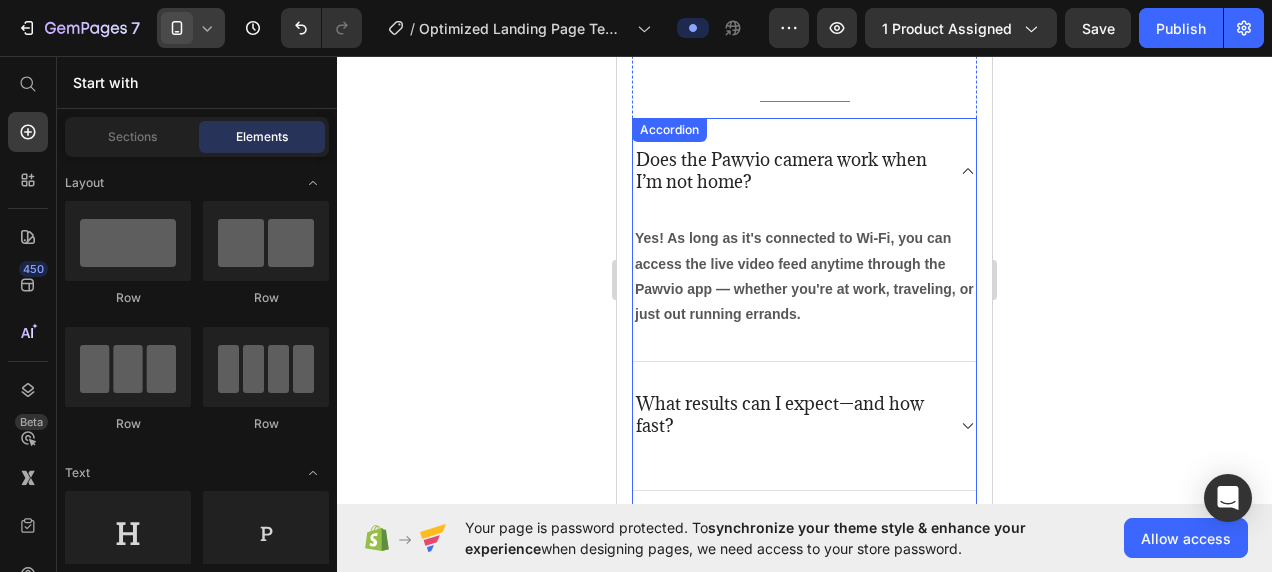 click 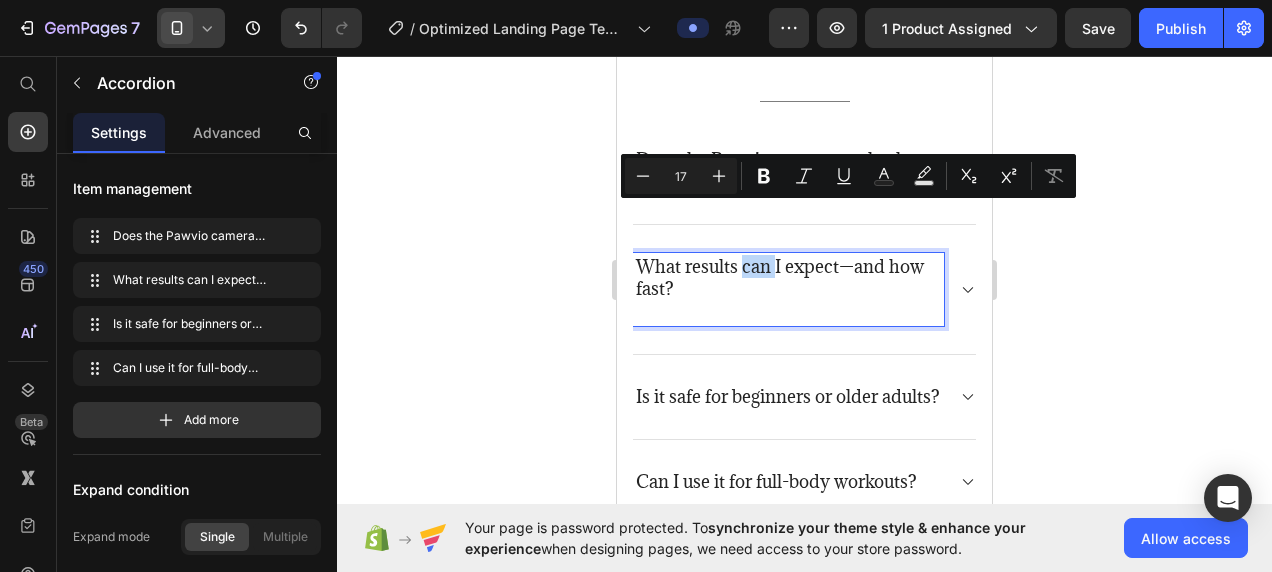 click on "What results can I expect—and how fast?" at bounding box center [788, 278] 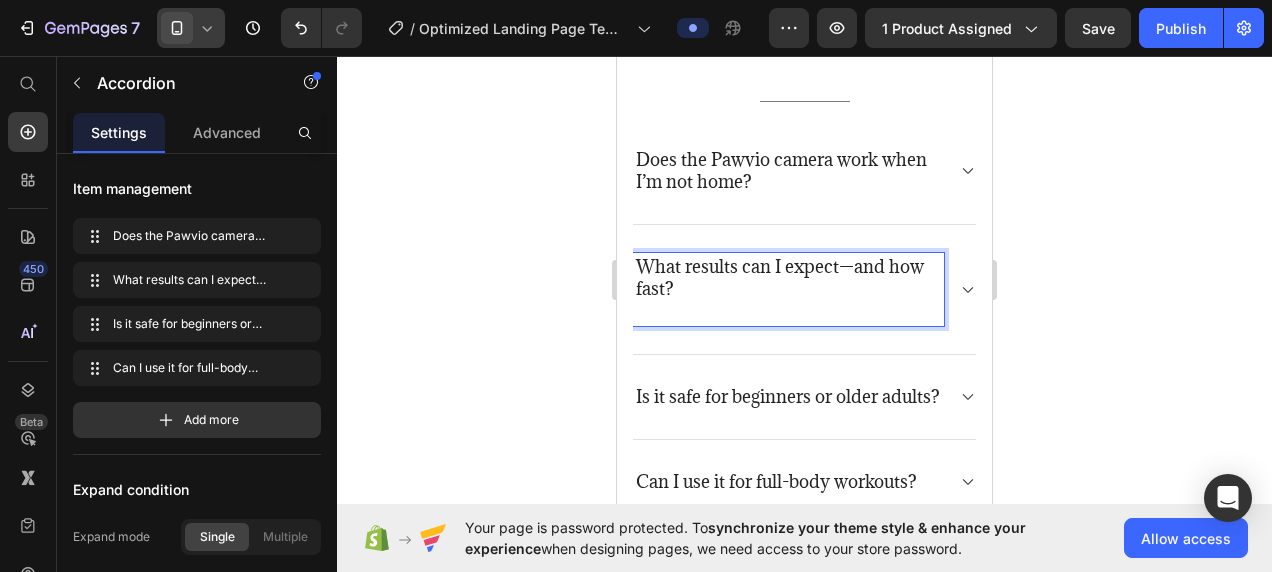 click on "What results can I expect—and how fast?" at bounding box center [788, 278] 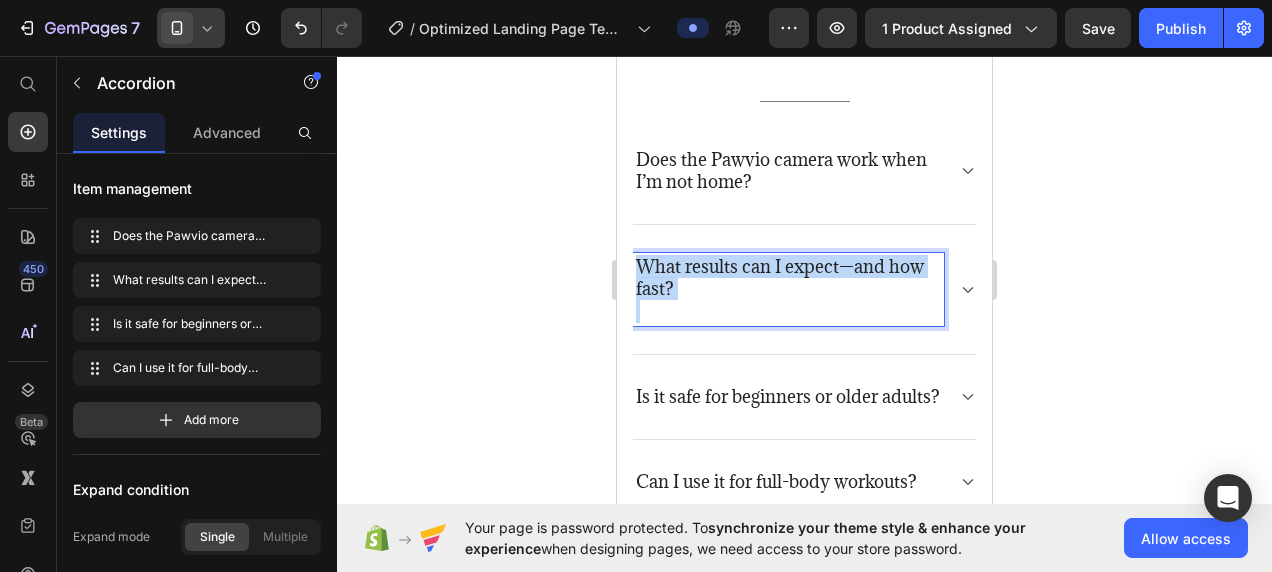 click on "What results can I expect—and how fast?" at bounding box center (788, 278) 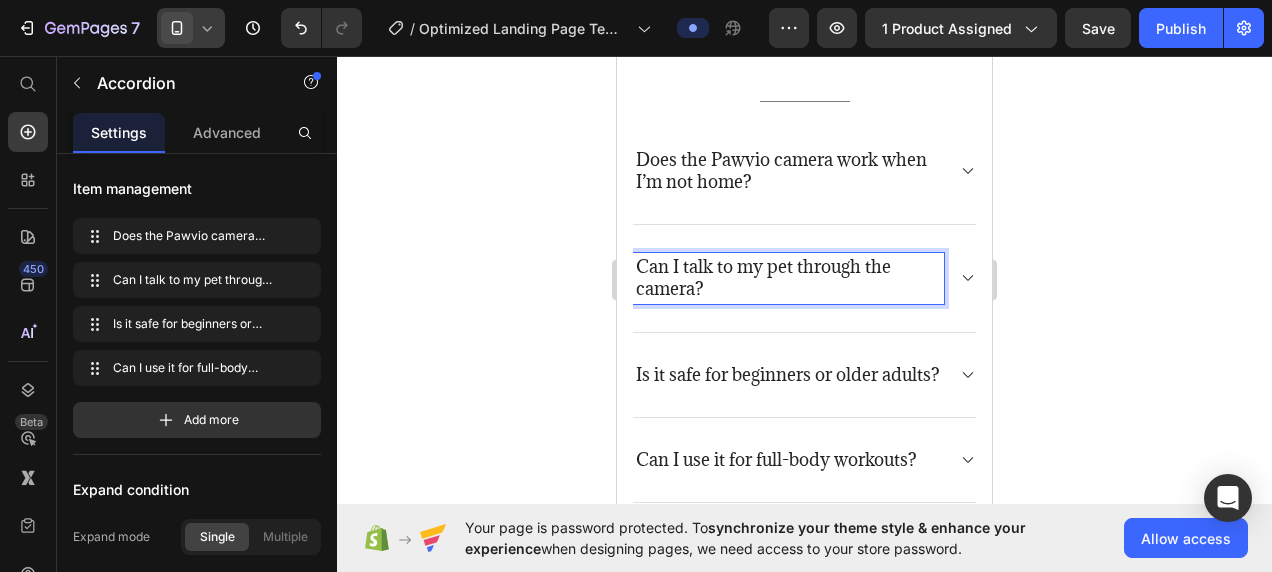 click on "Can I talk to my pet through the camera?" at bounding box center [804, 278] 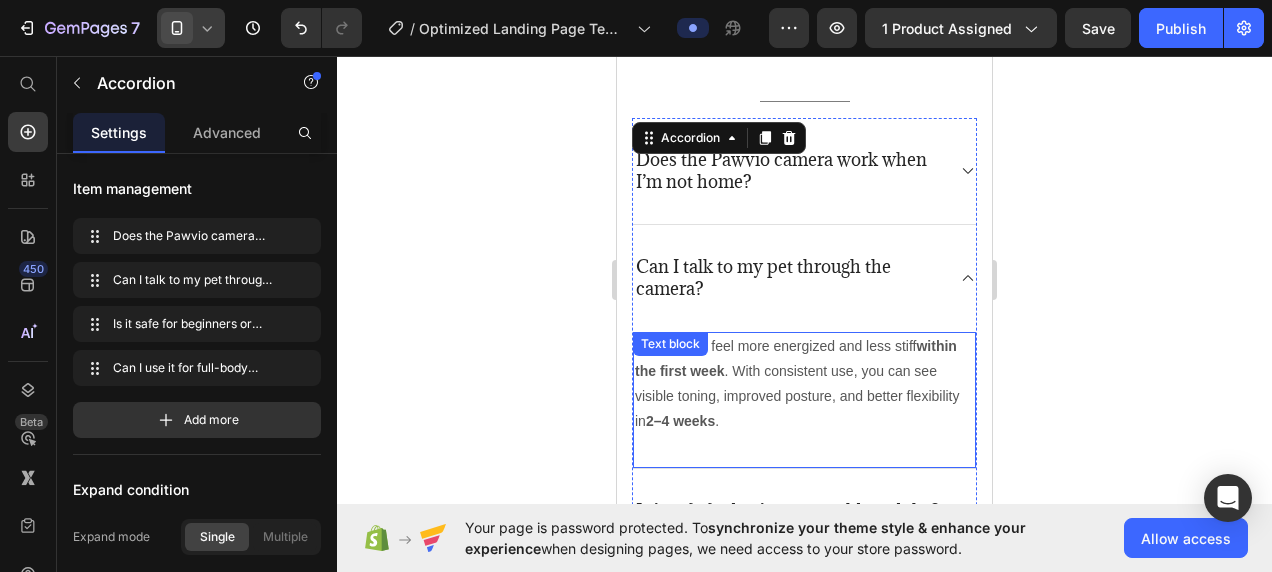 click on "within the first week" at bounding box center [796, 358] 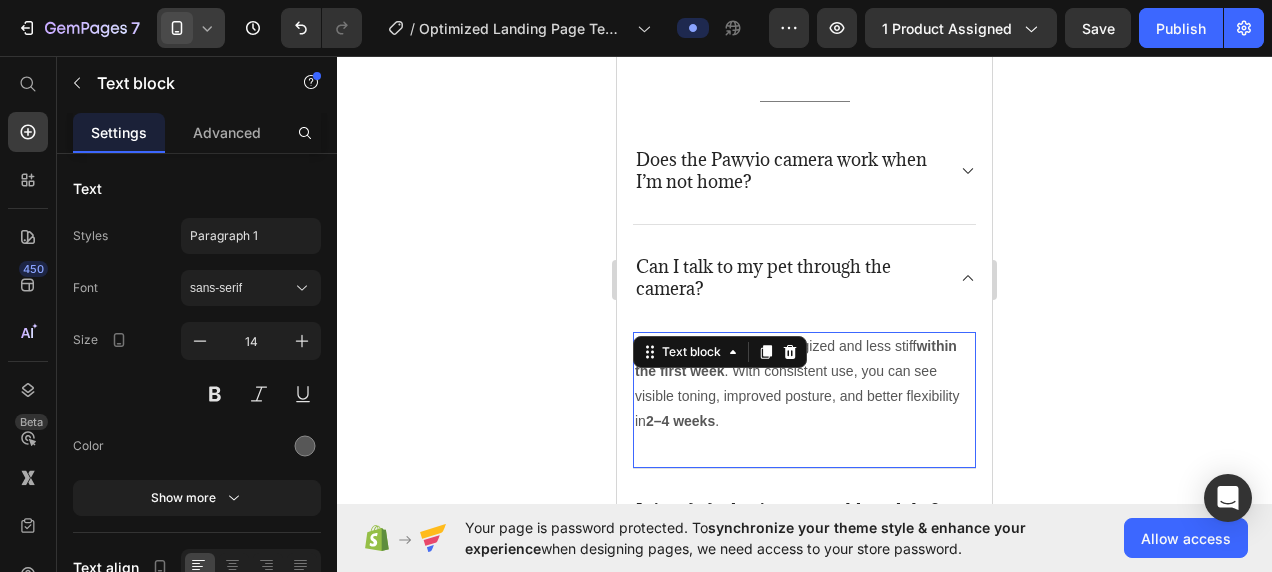 click on "within the first week" at bounding box center [796, 358] 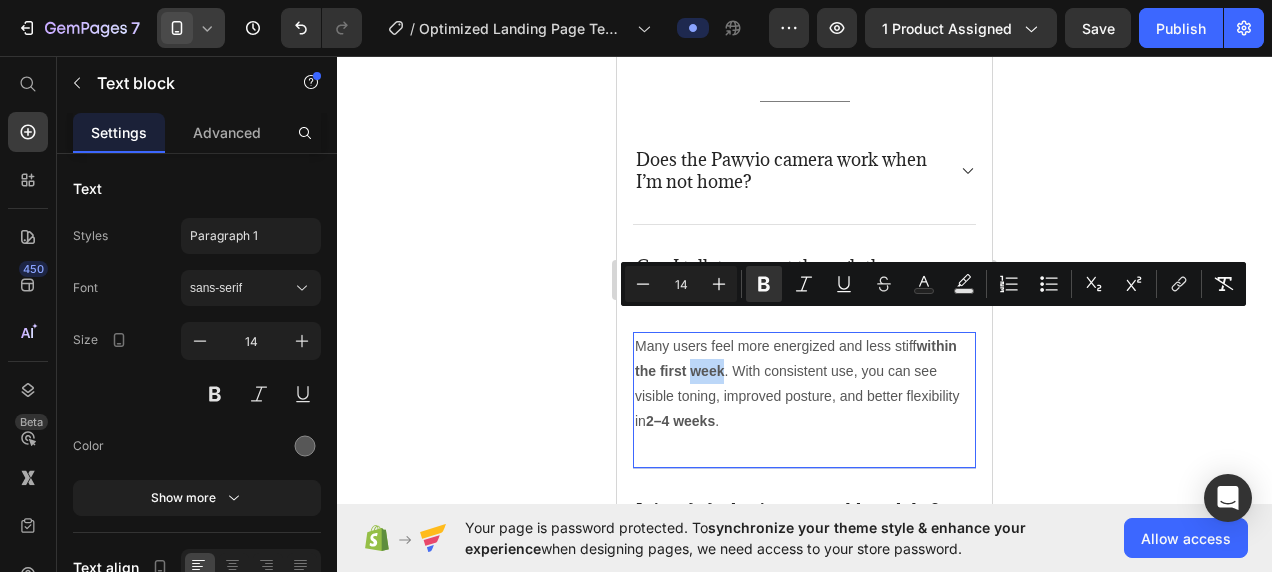 click on "within the first week" at bounding box center [796, 358] 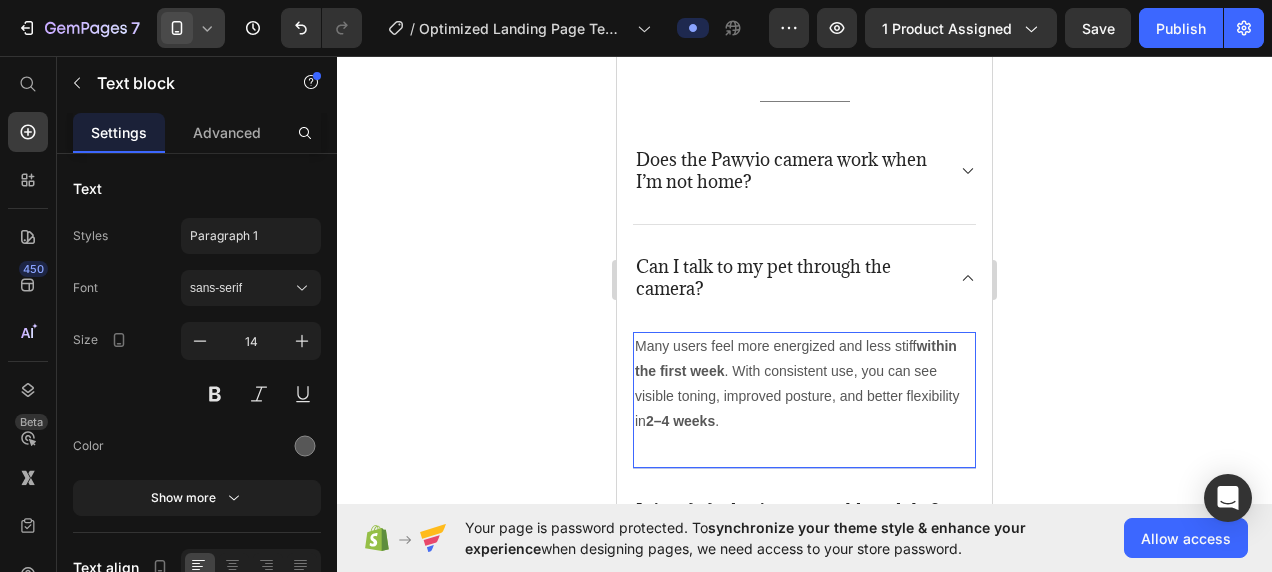 click on "within the first week" at bounding box center (796, 358) 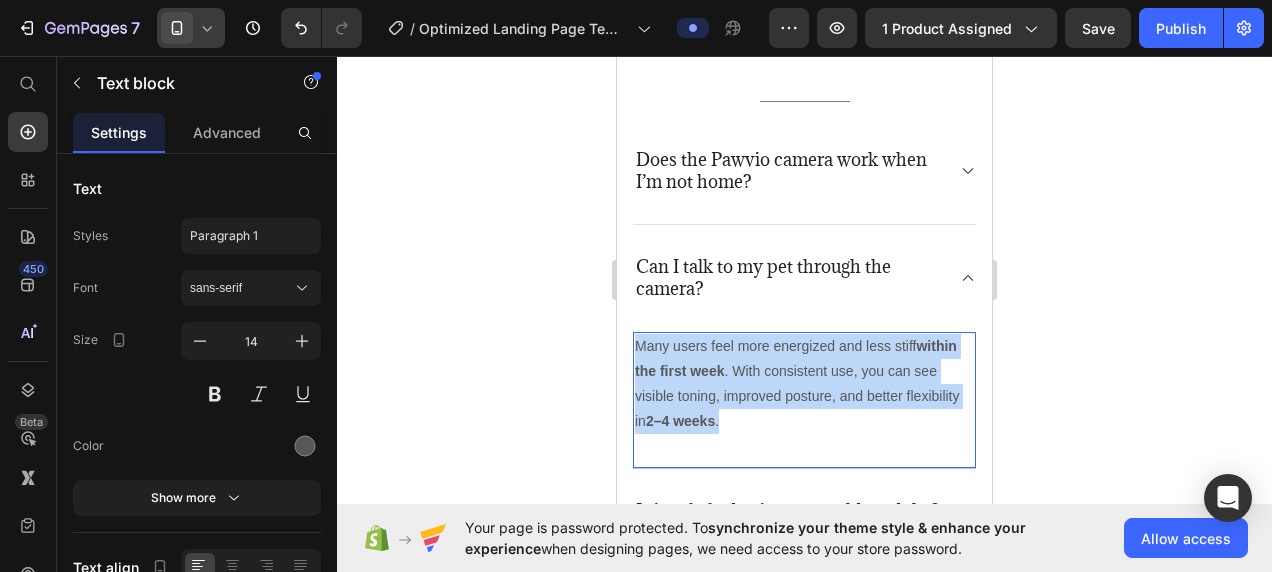 click on "within the first week" at bounding box center (796, 358) 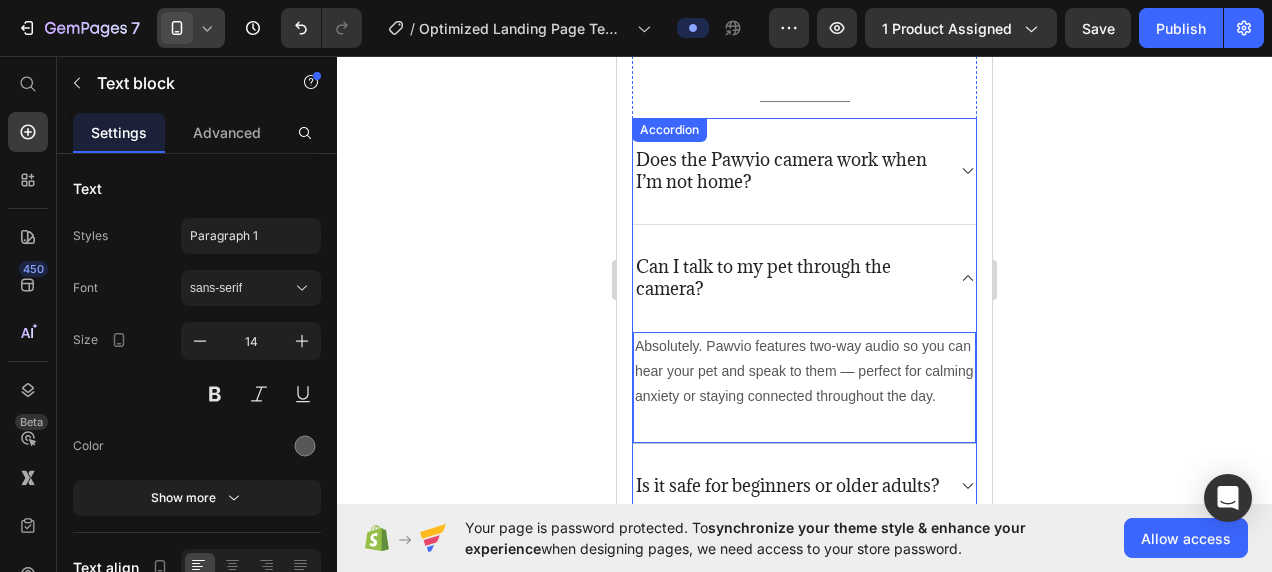 click on "Does the Pawvio camera work when I’m not home?" at bounding box center [804, 171] 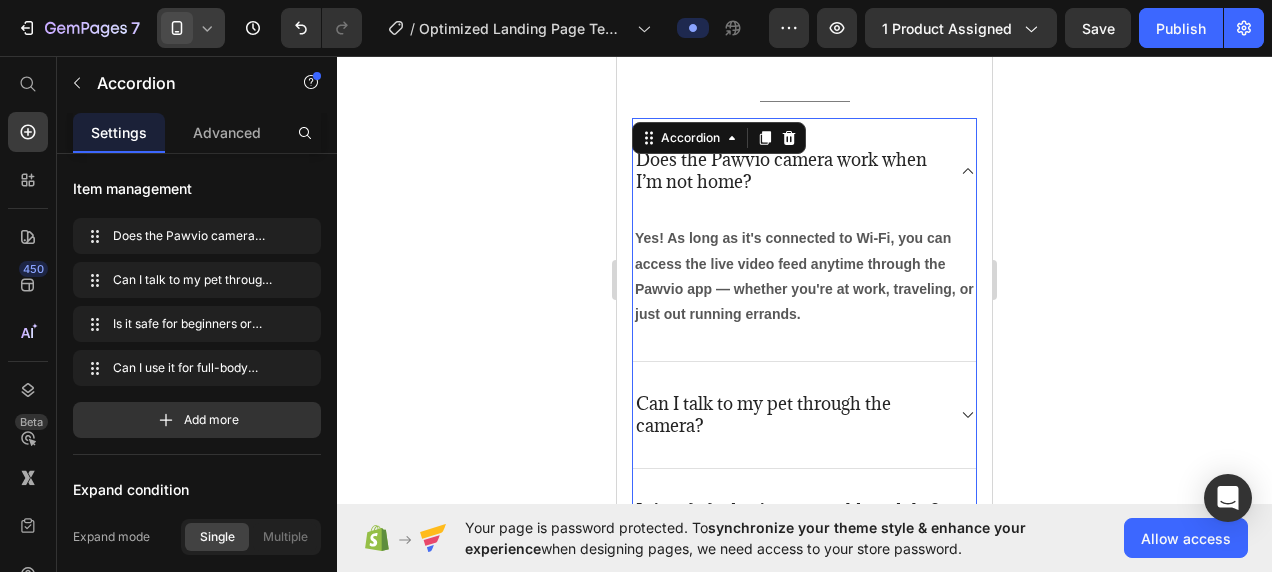 click on "Does the Pawvio camera work when I’m not home?" at bounding box center [804, 171] 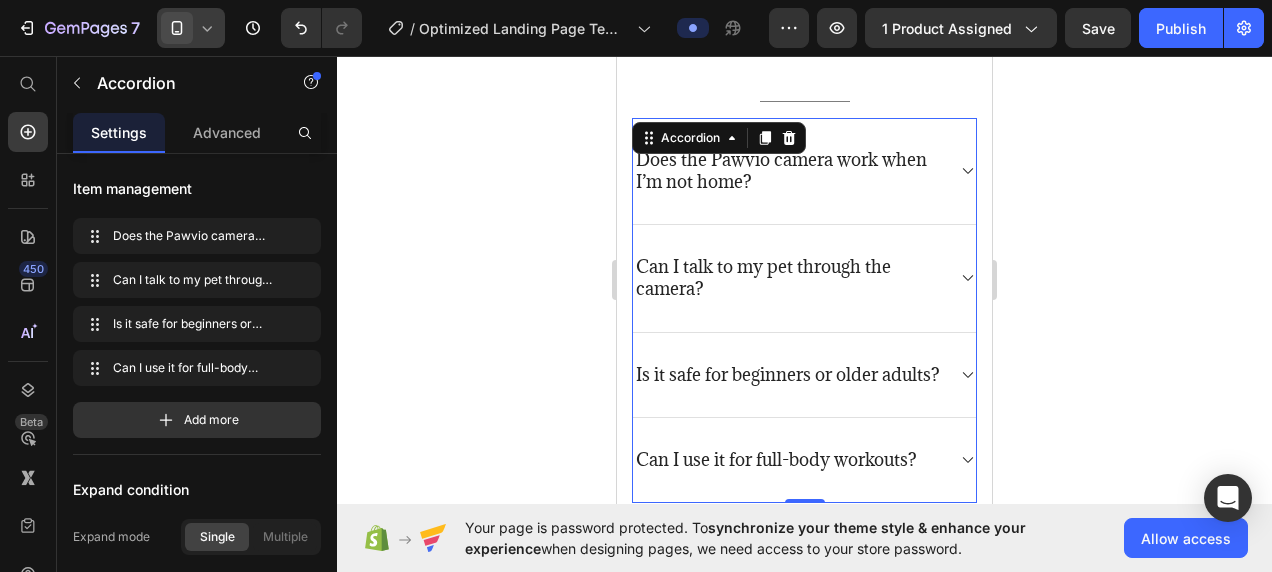 click on "Does the Pawvio camera work when I’m not home?" at bounding box center [804, 171] 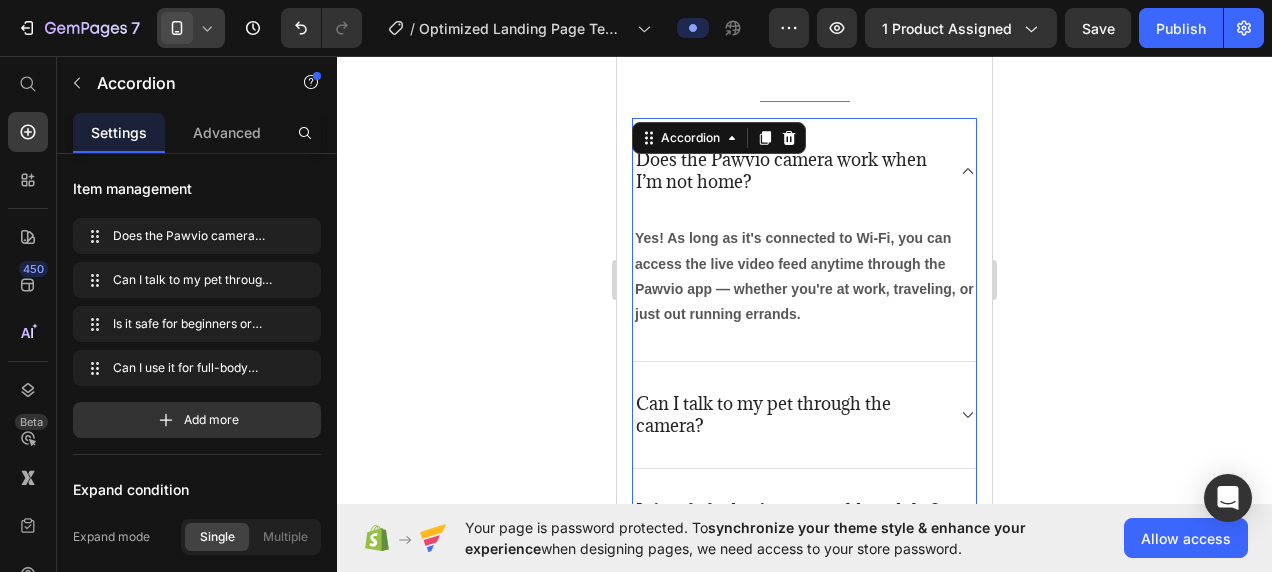 click on "Does the Pawvio camera work when I’m not home?" at bounding box center [804, 171] 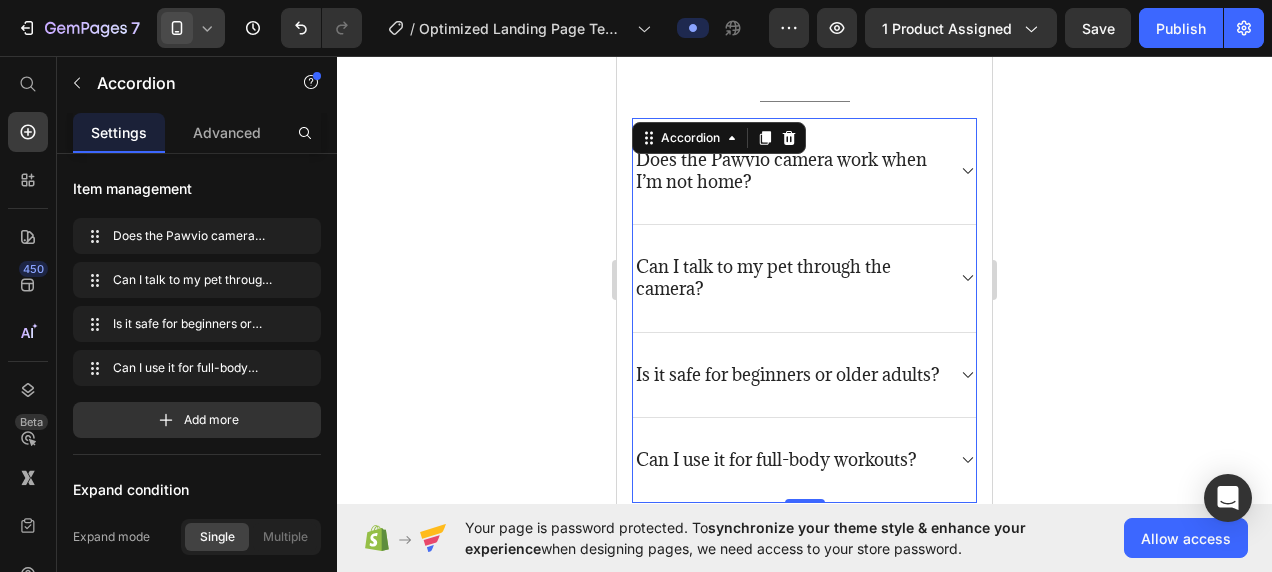click on "Can I talk to my pet through the camera?" at bounding box center [804, 278] 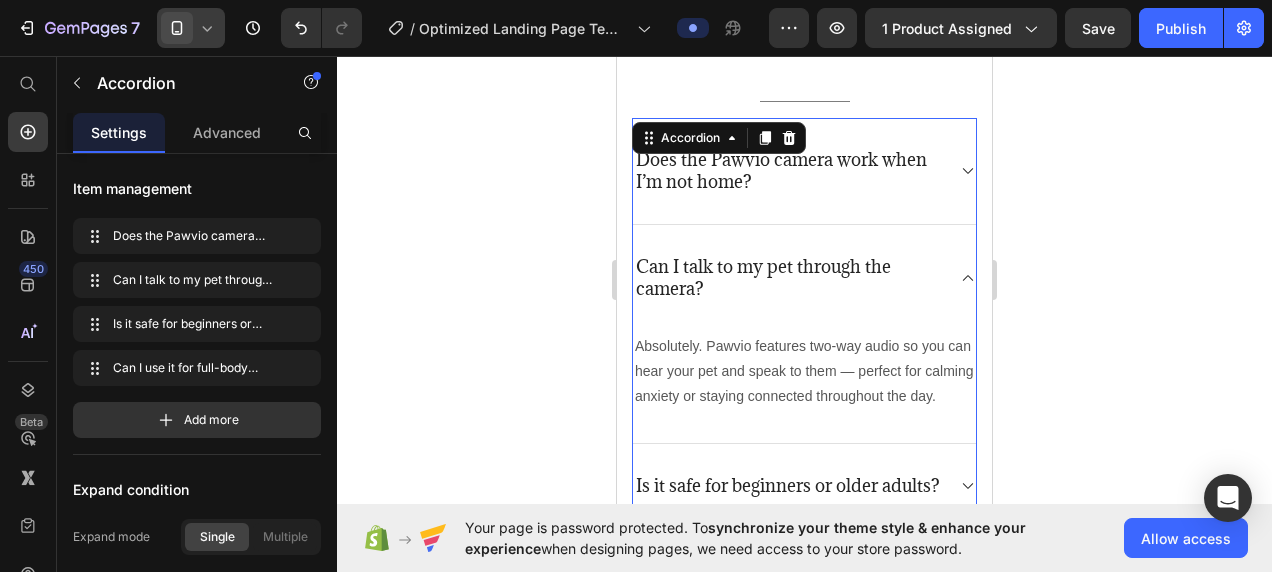 click on "Can I talk to my pet through the camera?" at bounding box center (804, 278) 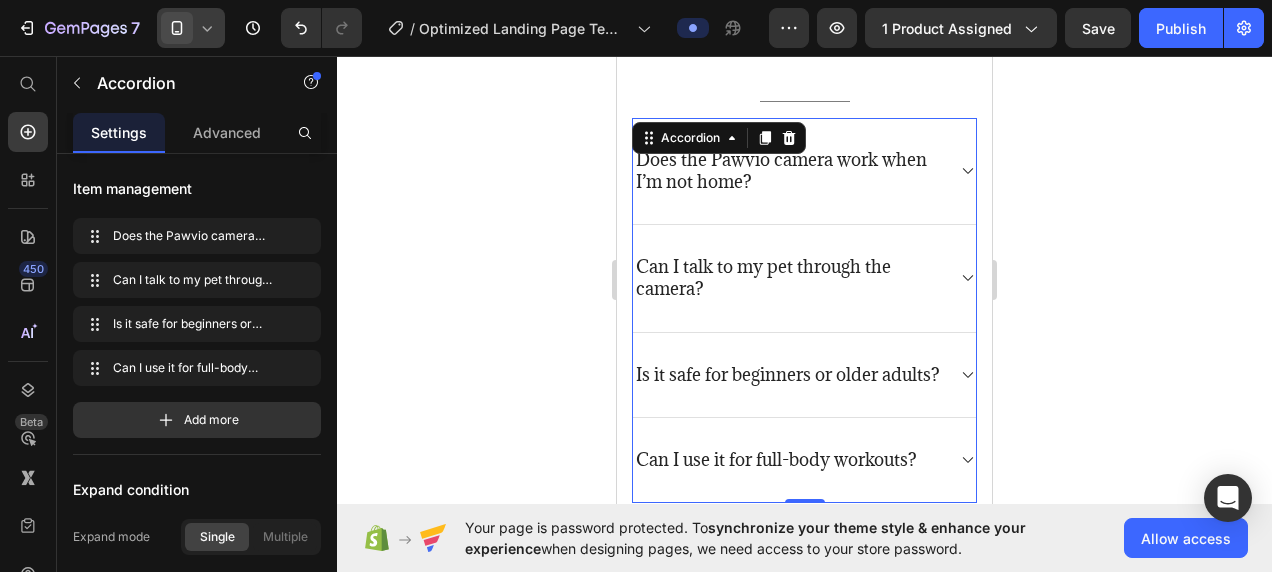 click on "Does the Pawvio camera work when I’m not home?" at bounding box center (804, 171) 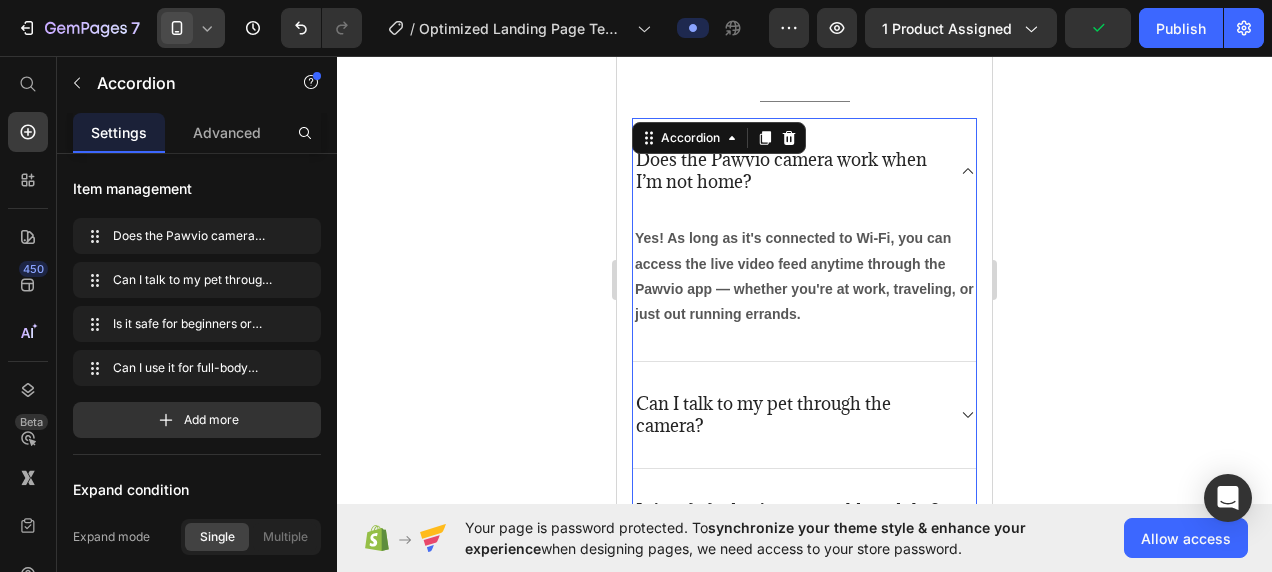 click on "Does the Pawvio camera work when I’m not home?" at bounding box center (804, 171) 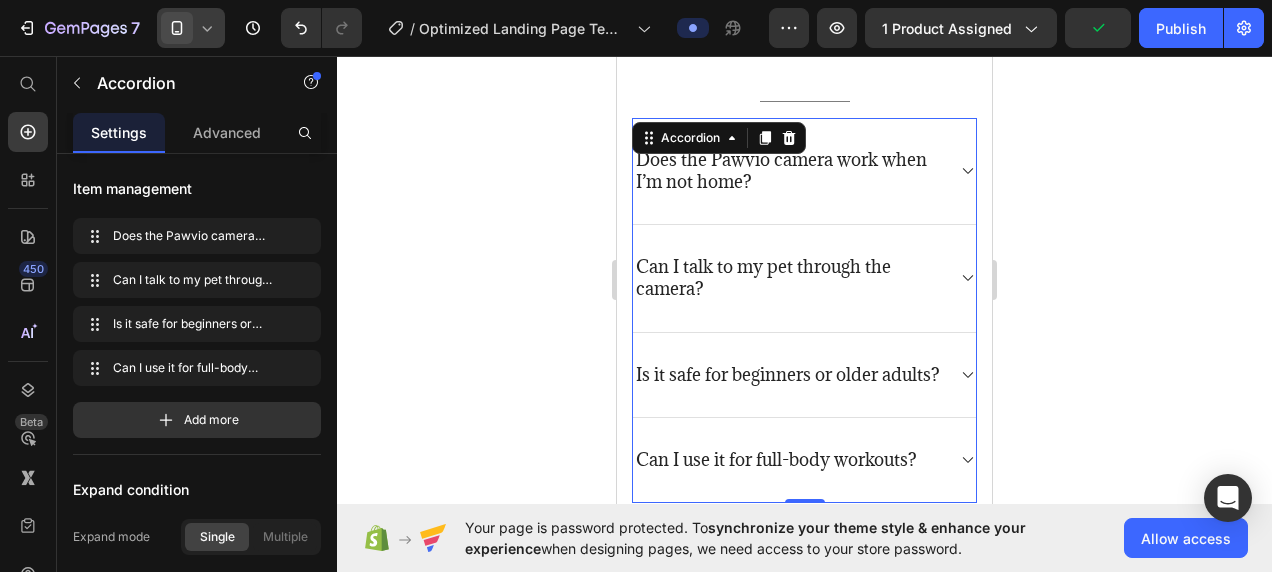 click on "Is it safe for beginners or older adults?" at bounding box center (804, 375) 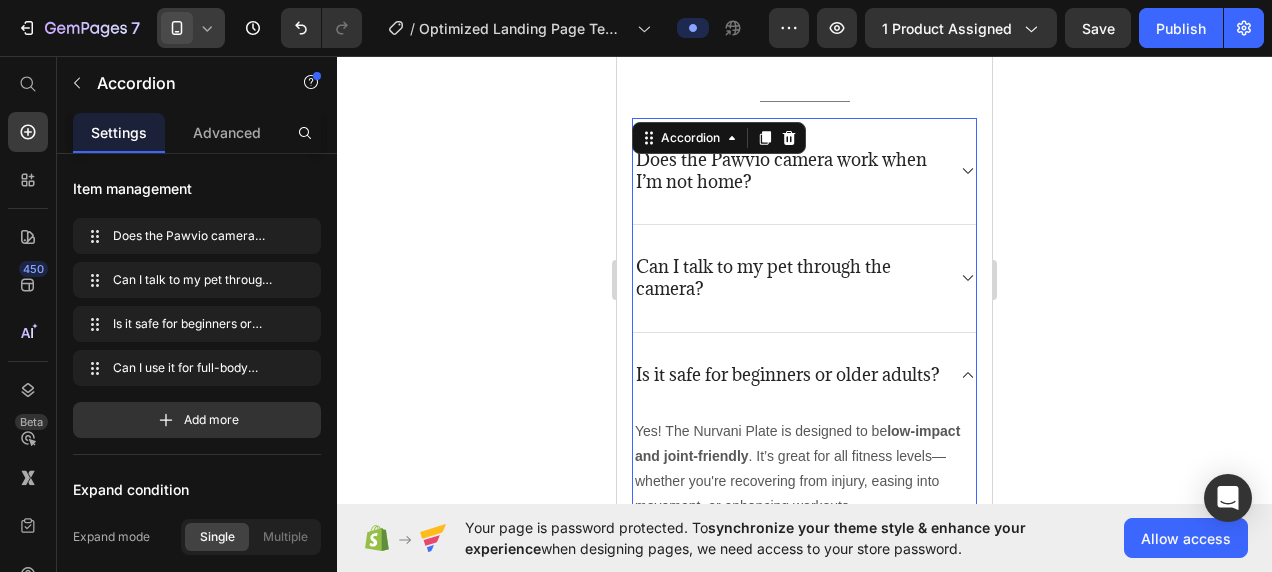 click on "Is it safe for beginners or older adults?" at bounding box center (804, 375) 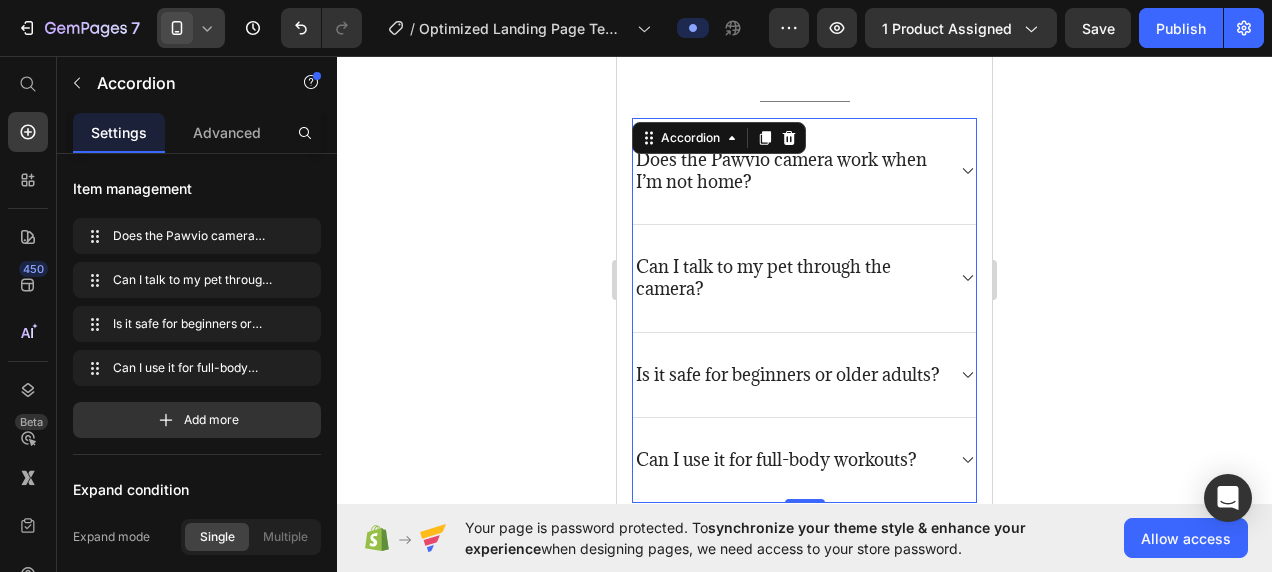 click on "Does the Pawvio camera work when I’m not home?" at bounding box center (788, 171) 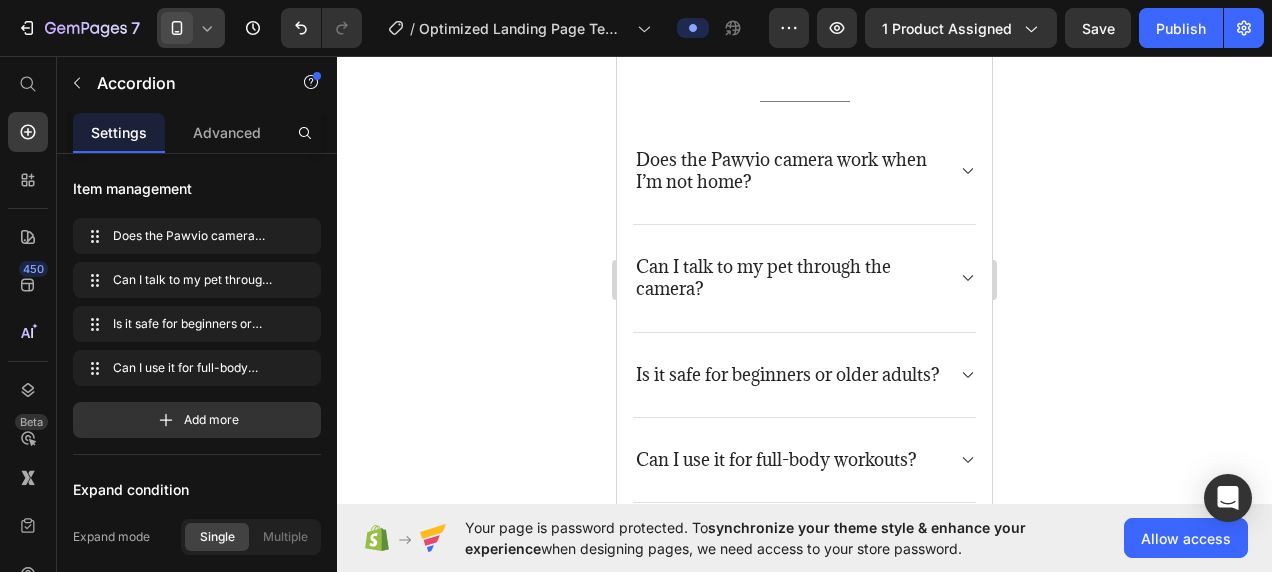 click 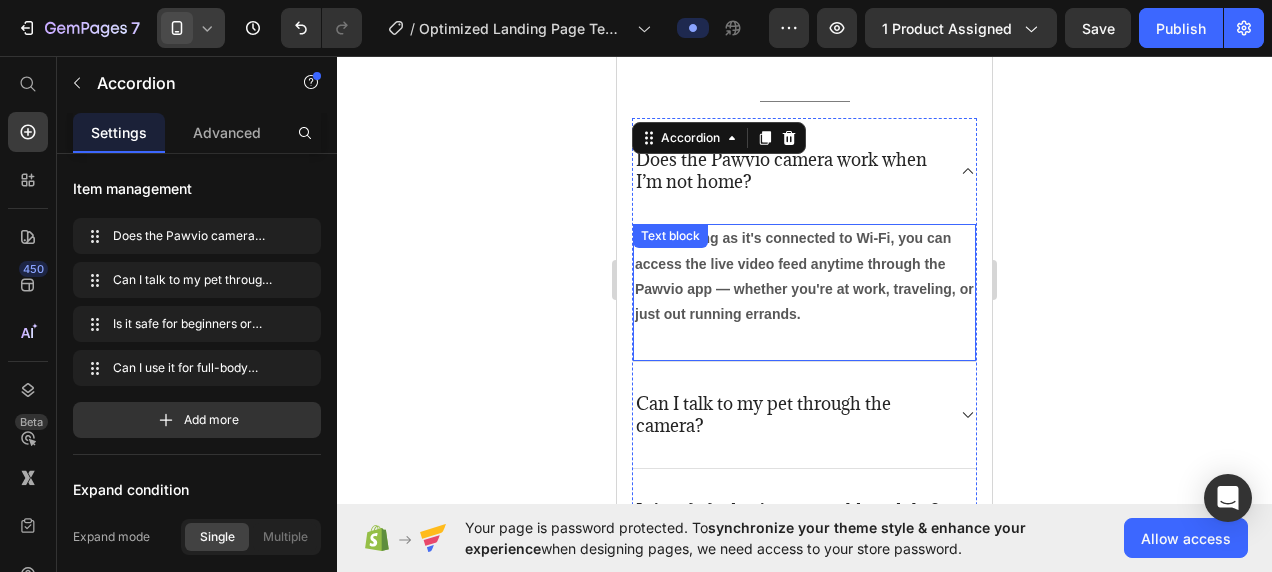 click on "Yes! As long as it's connected to Wi-Fi, you can access the live video feed anytime through the Pawvio app — whether you're at work, traveling, or just out running errands. Text block" at bounding box center [804, 293] 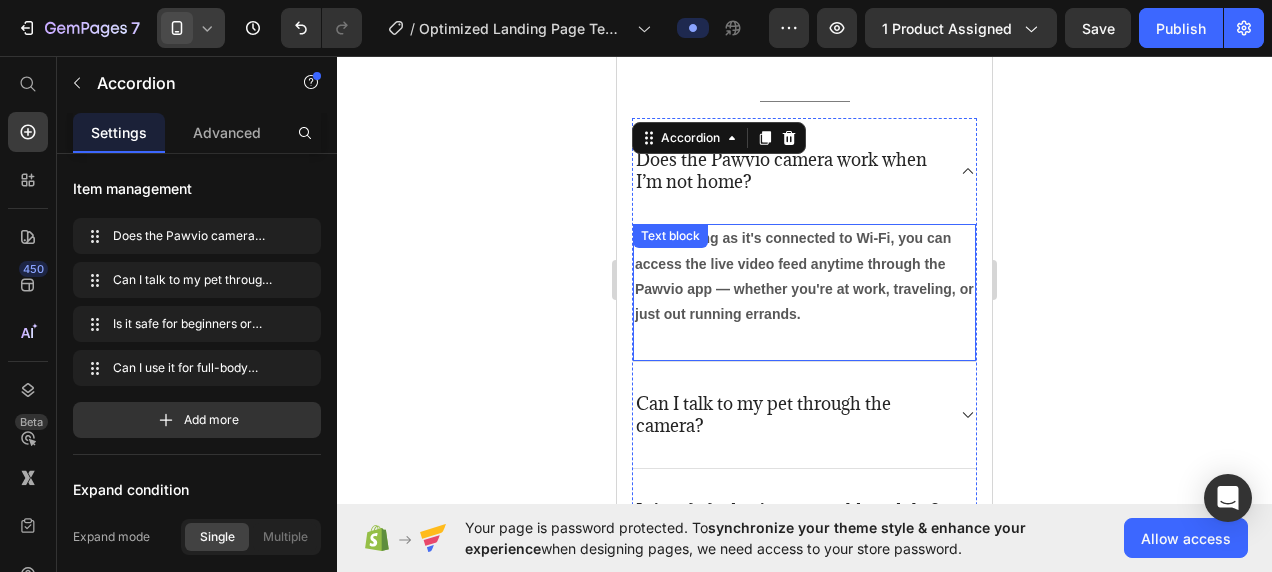 click on "Text block" at bounding box center (670, 236) 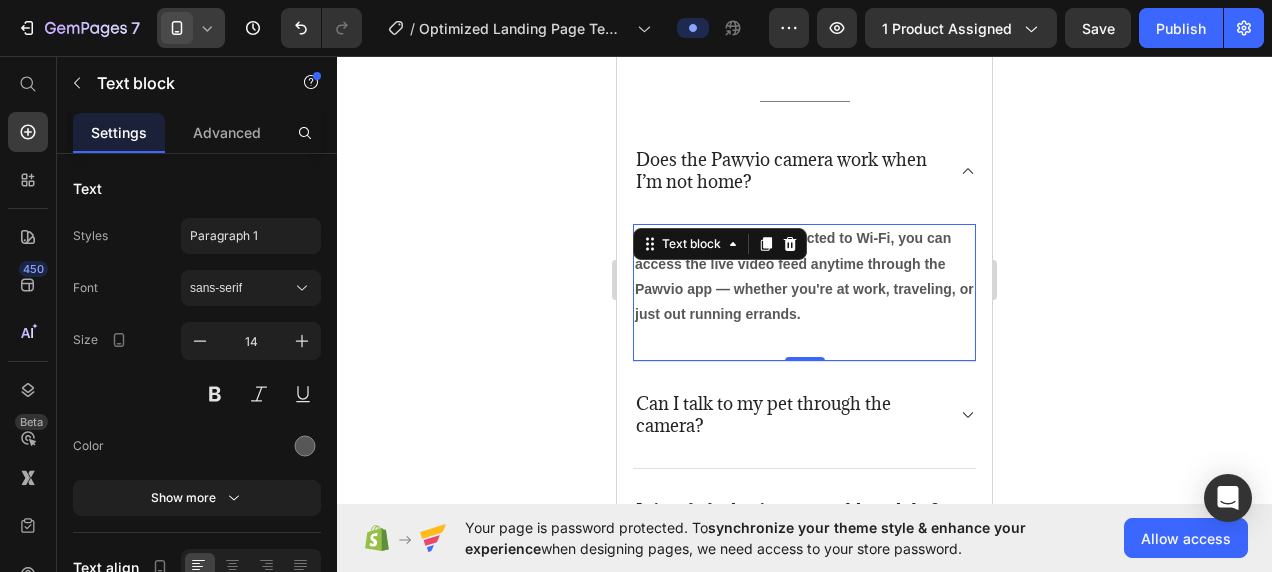 click on "Yes! As long as it's connected to Wi-Fi, you can access the live video feed anytime through the Pawvio app — whether you're at work, traveling, or just out running errands." at bounding box center [804, 276] 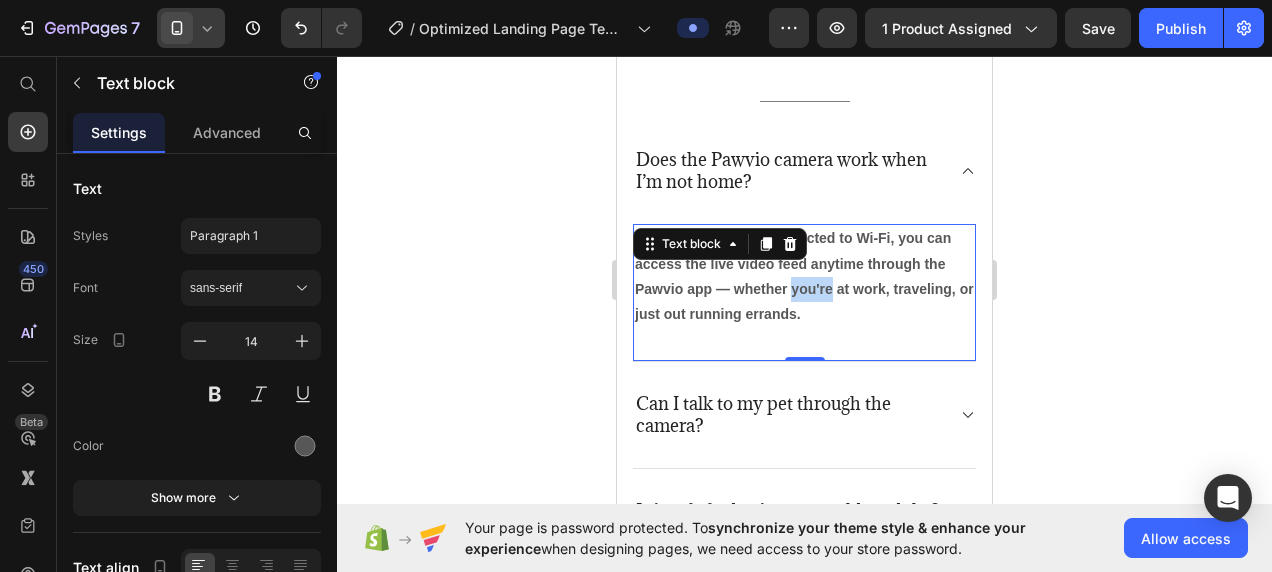 click on "Yes! As long as it's connected to Wi-Fi, you can access the live video feed anytime through the Pawvio app — whether you're at work, traveling, or just out running errands." at bounding box center (804, 276) 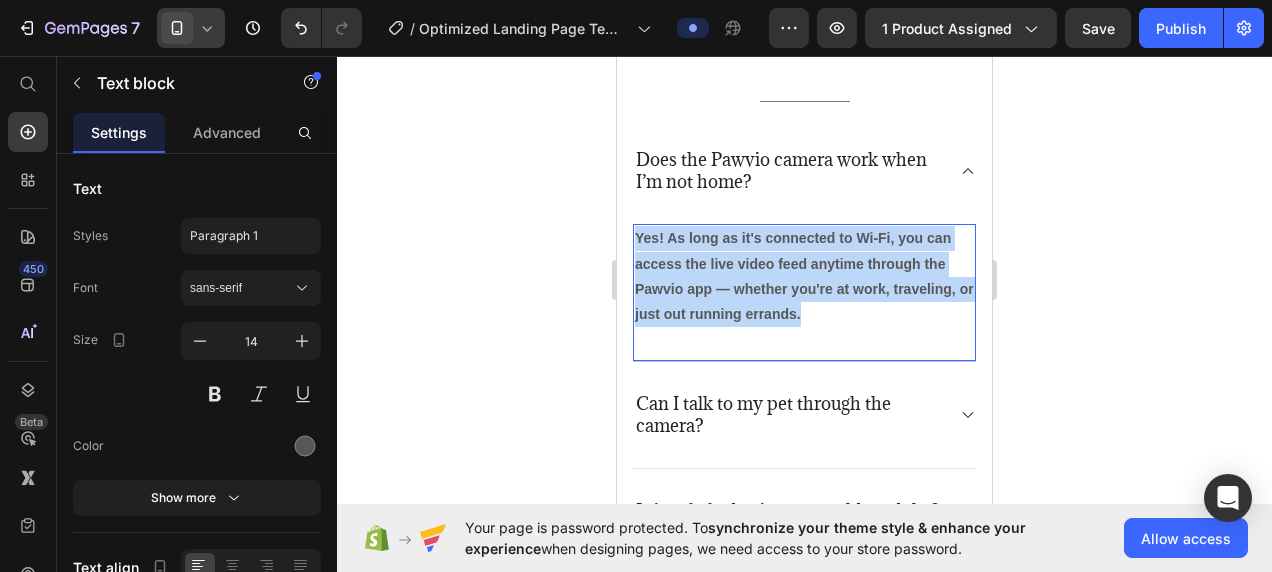 click on "Yes! As long as it's connected to Wi-Fi, you can access the live video feed anytime through the Pawvio app — whether you're at work, traveling, or just out running errands." at bounding box center [804, 276] 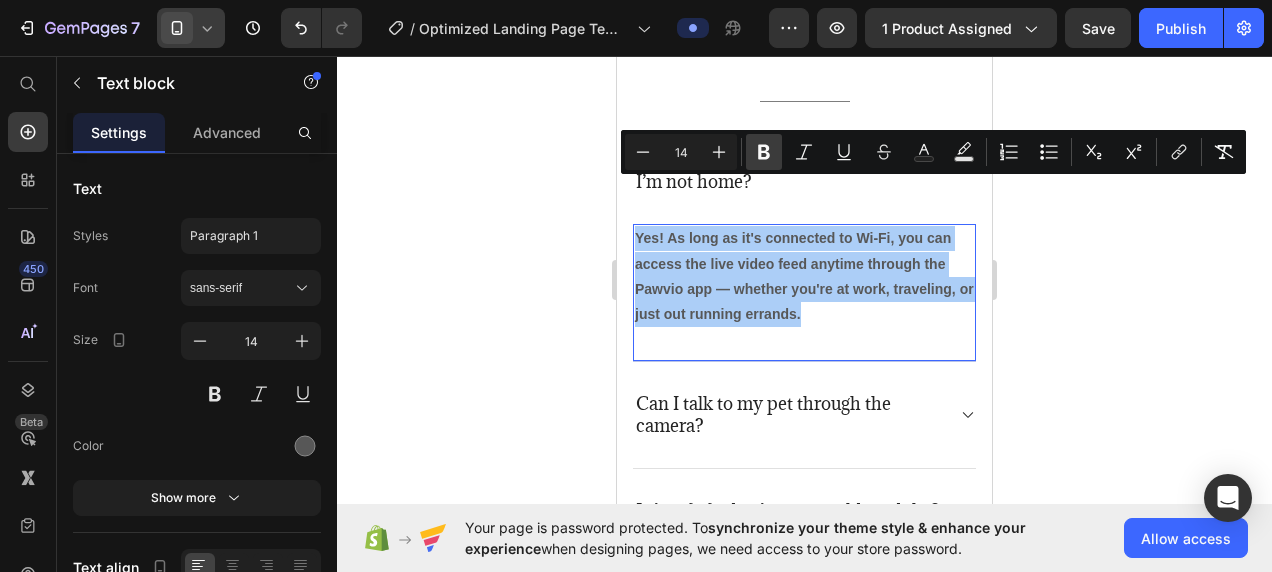 click 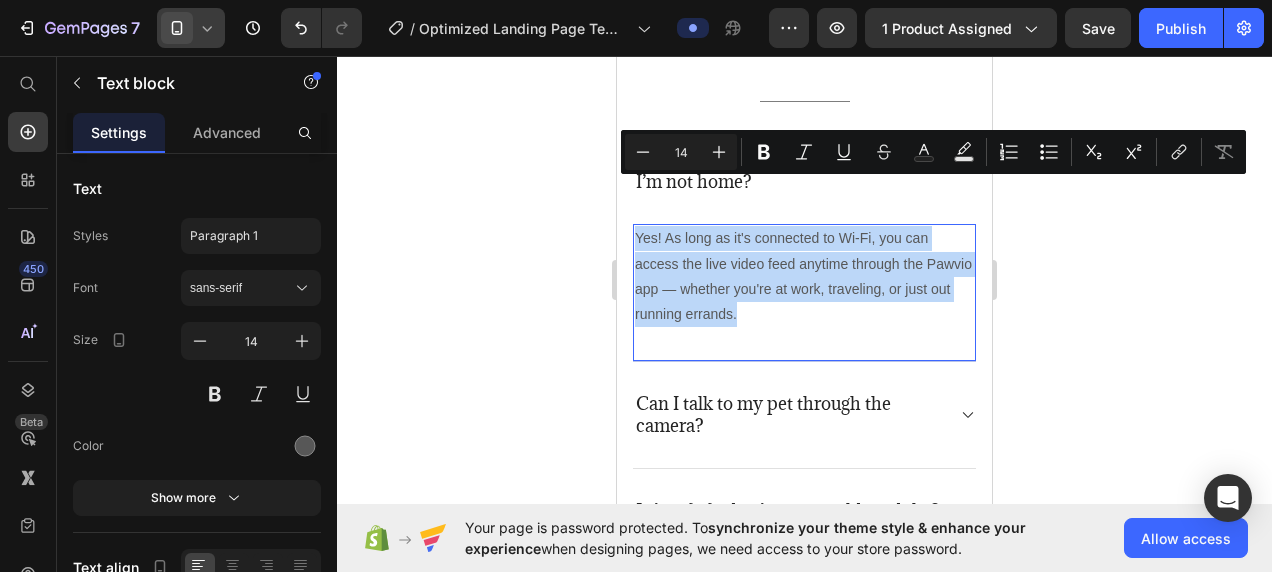 click on "Yes! As long as it's connected to Wi-Fi, you can access the live video feed anytime through the Pawvio app — whether you're at work, traveling, or just out running errands." at bounding box center [804, 276] 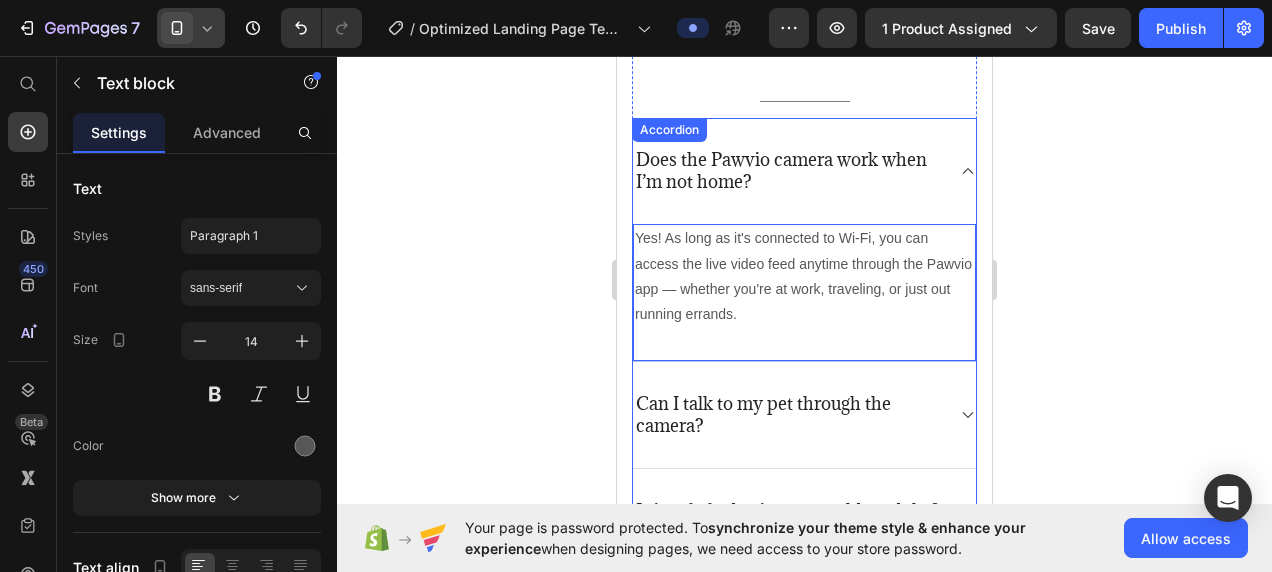 click 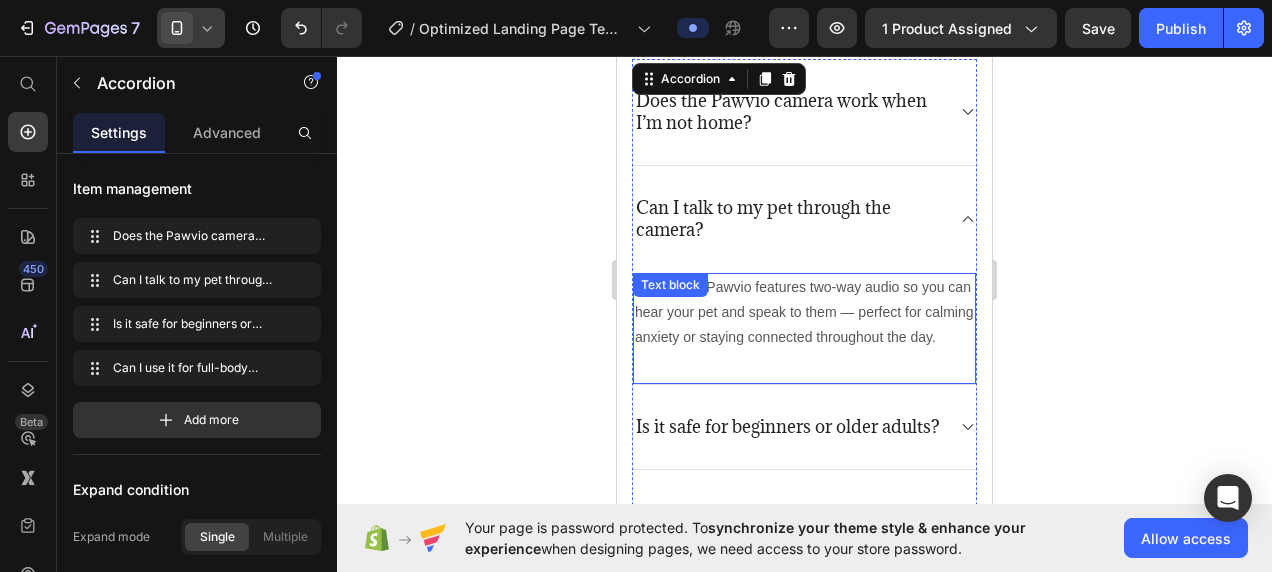scroll, scrollTop: 5279, scrollLeft: 0, axis: vertical 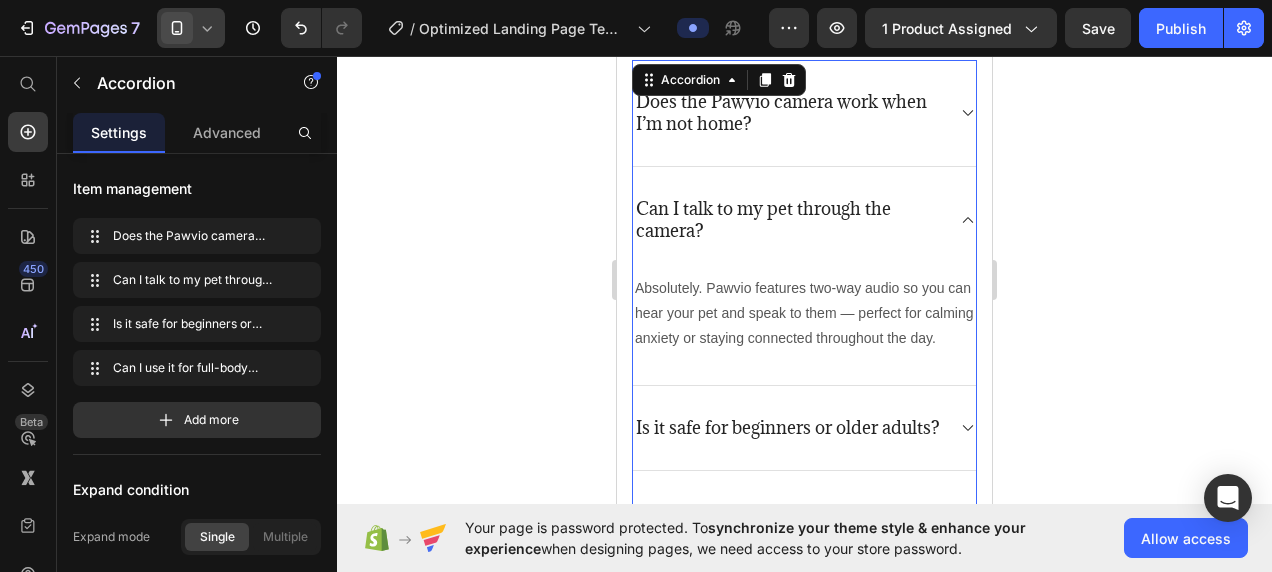 click 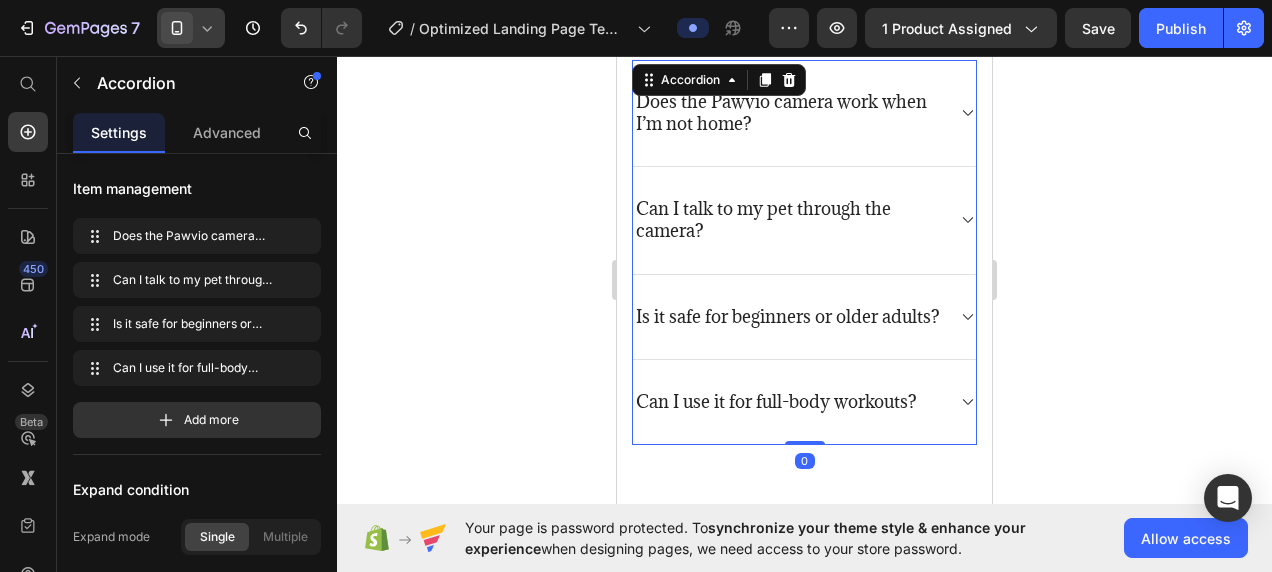 scroll, scrollTop: 5396, scrollLeft: 0, axis: vertical 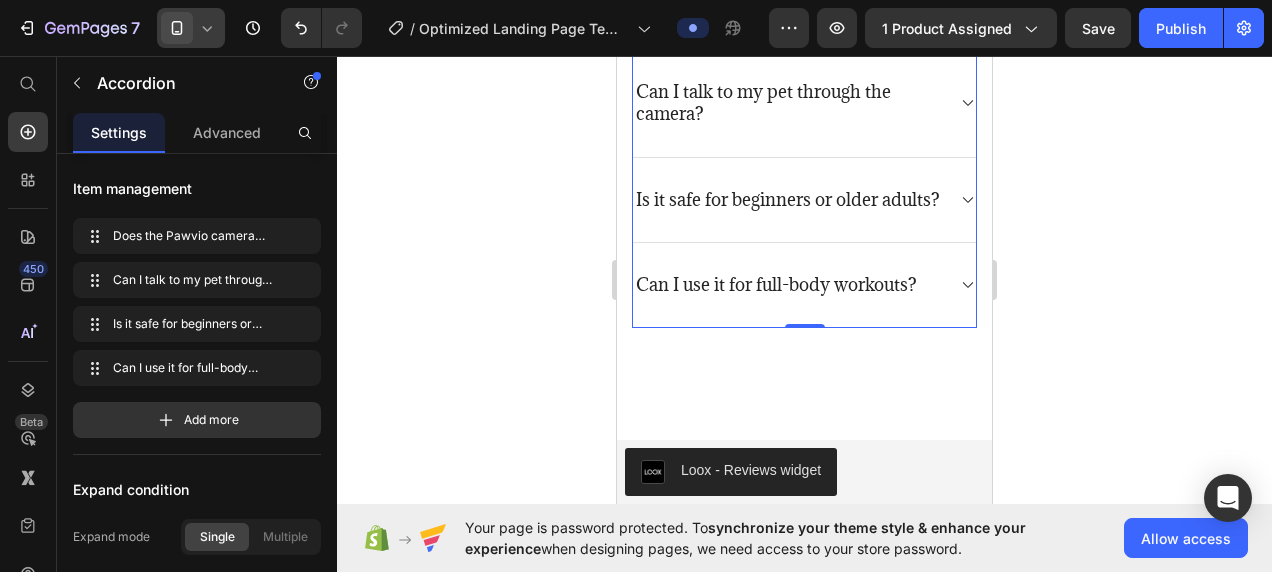 click on "Is it safe for beginners or older adults?" at bounding box center [804, 200] 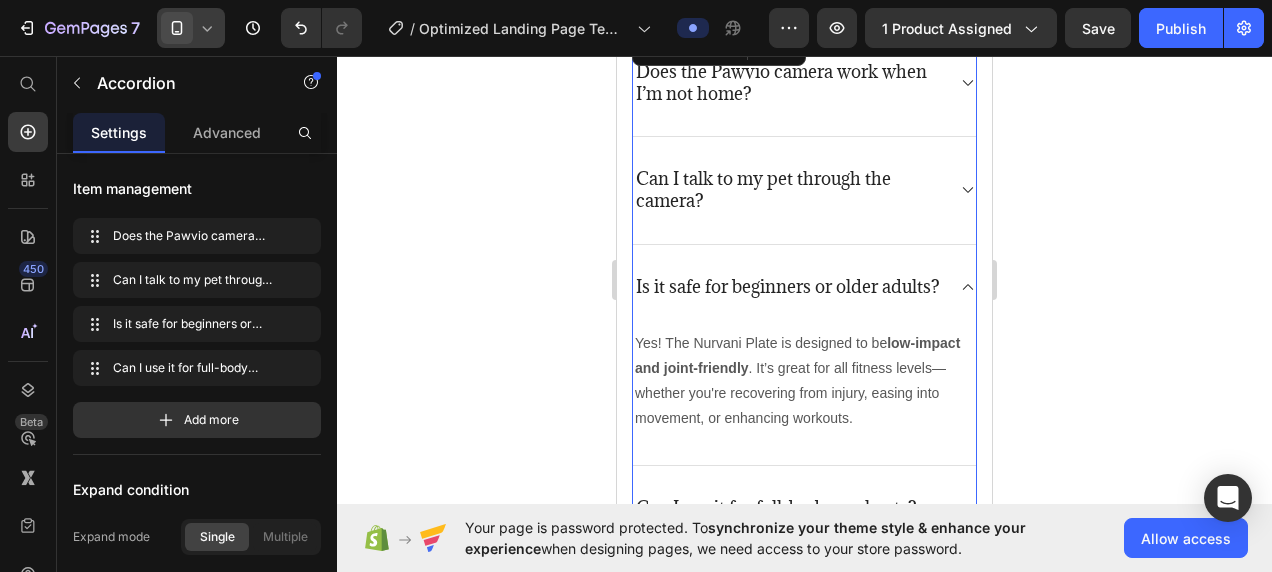 scroll, scrollTop: 5306, scrollLeft: 0, axis: vertical 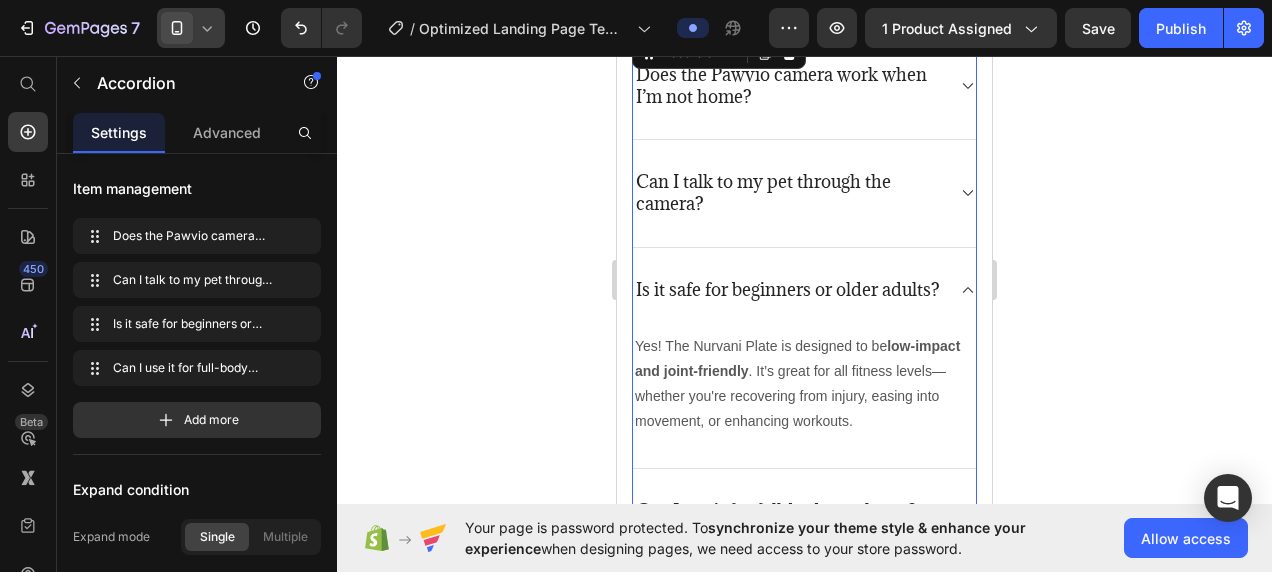 click 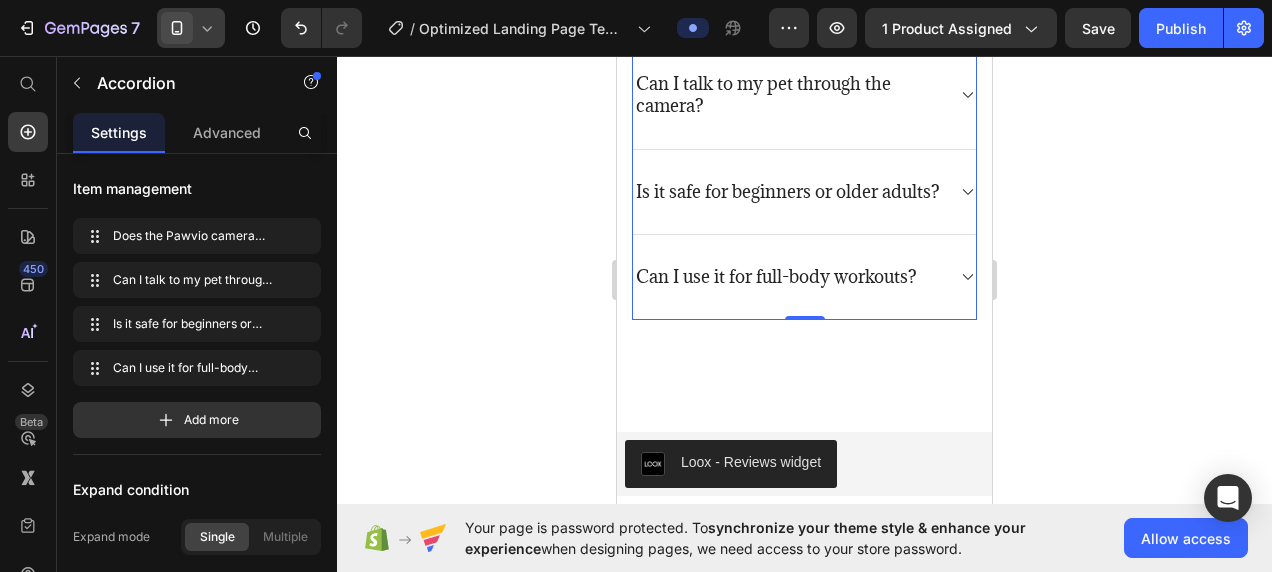 scroll, scrollTop: 5405, scrollLeft: 0, axis: vertical 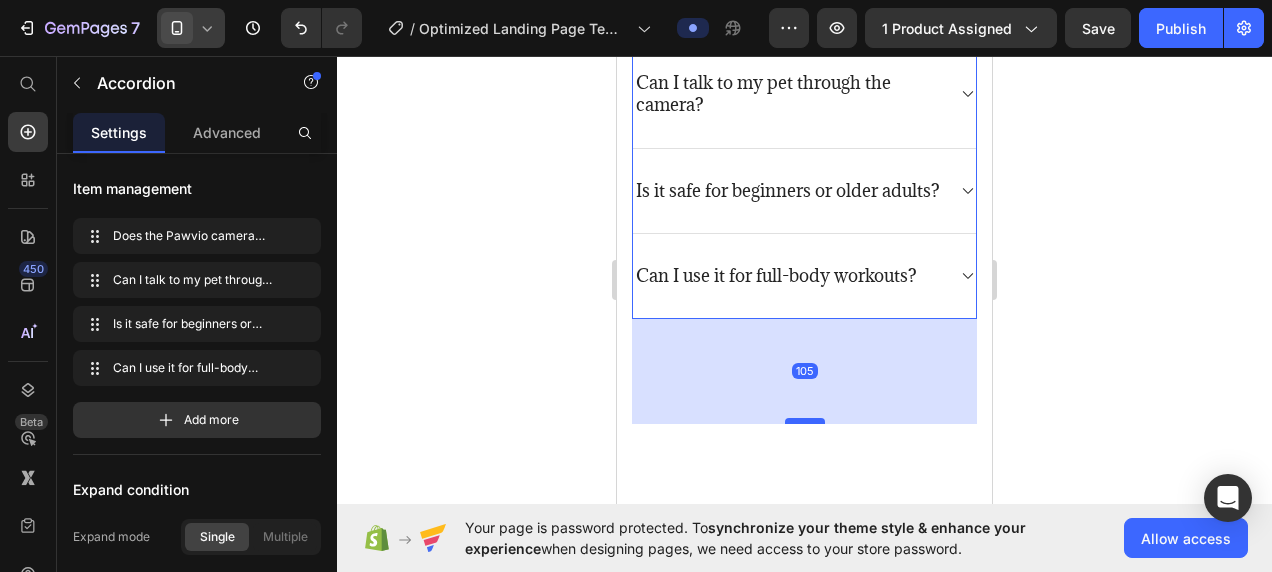 drag, startPoint x: 806, startPoint y: 287, endPoint x: 804, endPoint y: 392, distance: 105.01904 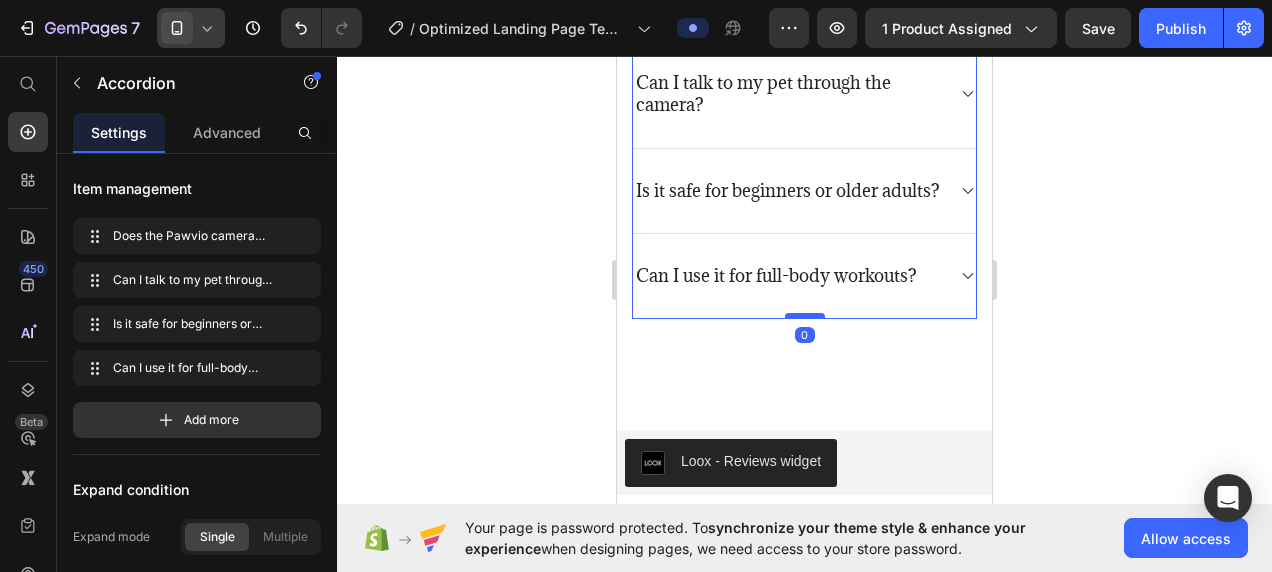 drag, startPoint x: 804, startPoint y: 392, endPoint x: 799, endPoint y: 284, distance: 108.11568 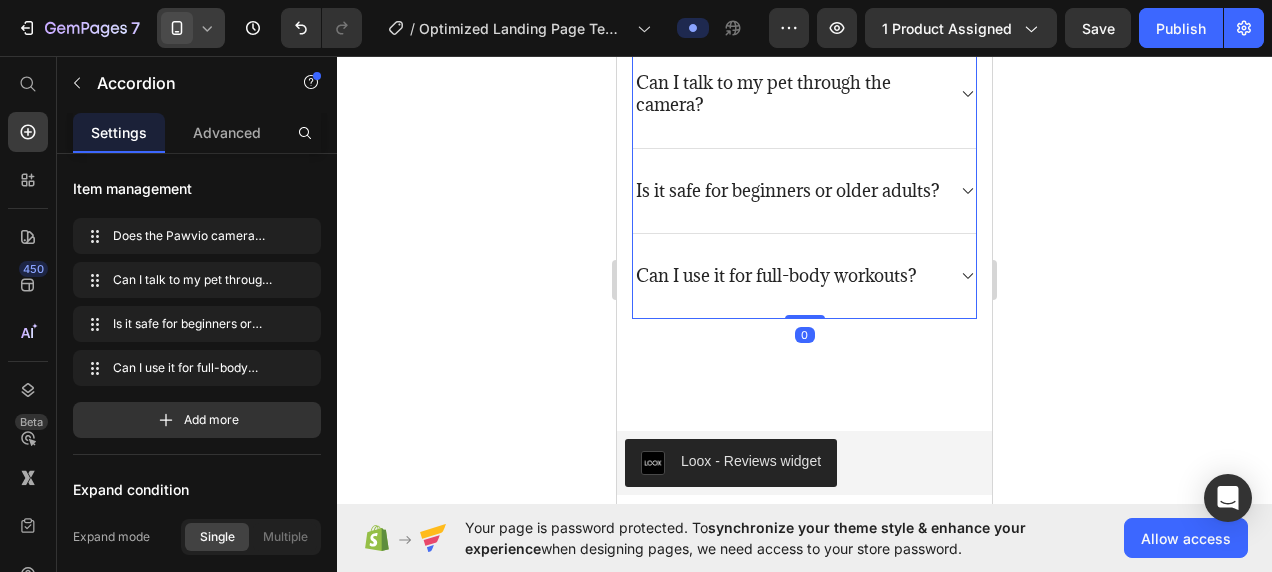 click 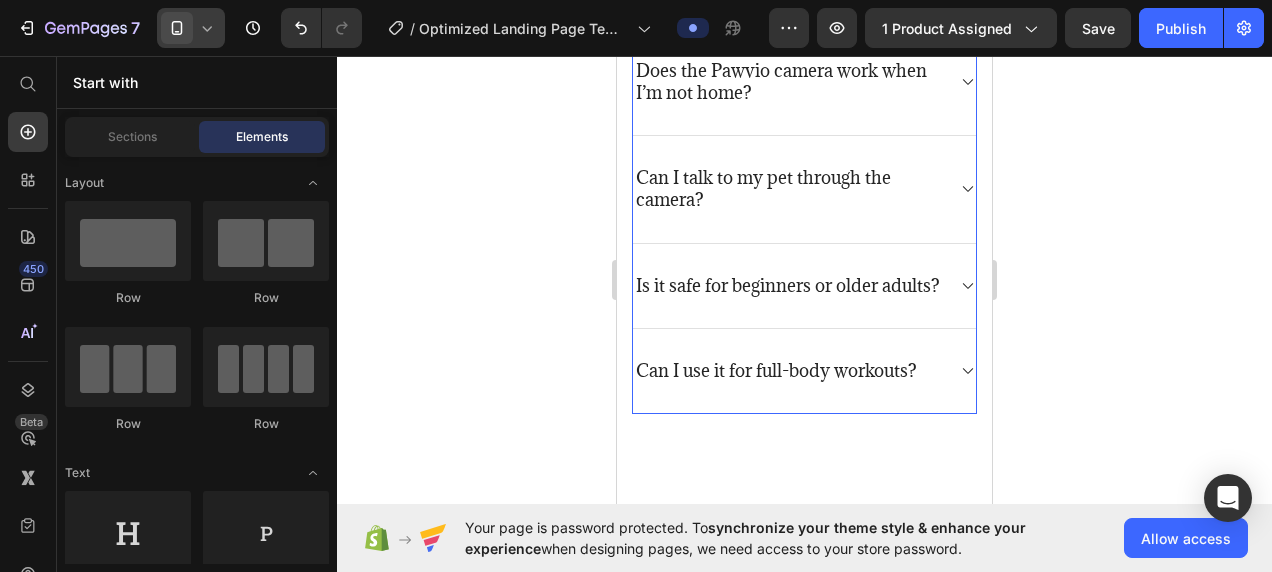 scroll, scrollTop: 5312, scrollLeft: 0, axis: vertical 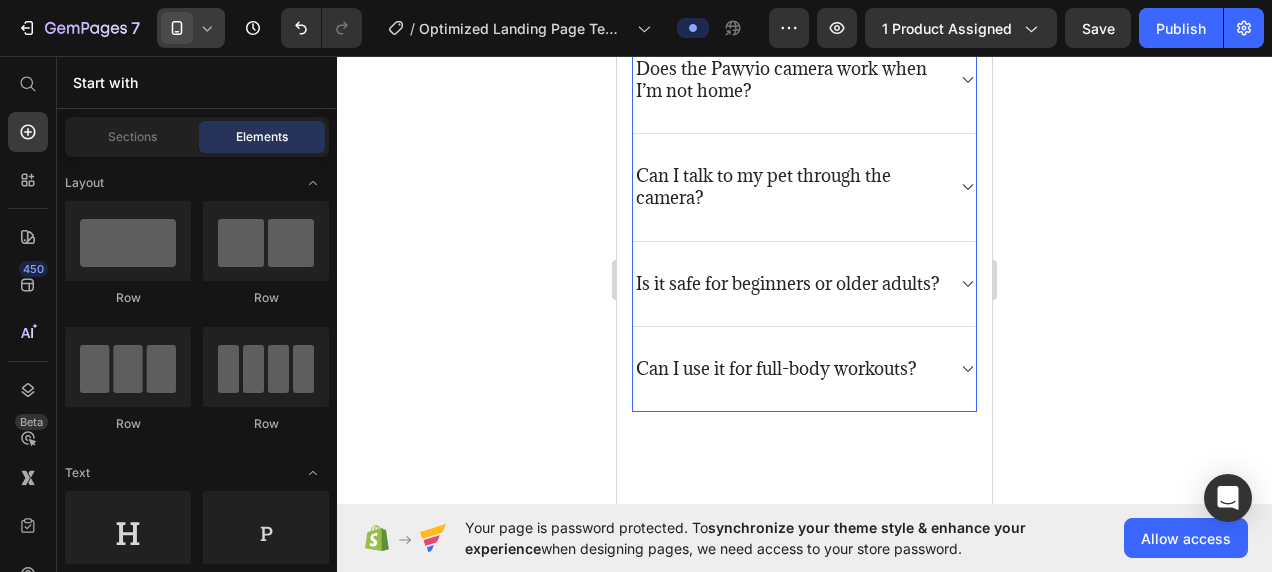 click on "Can I use it for full-body workouts?" at bounding box center [776, 369] 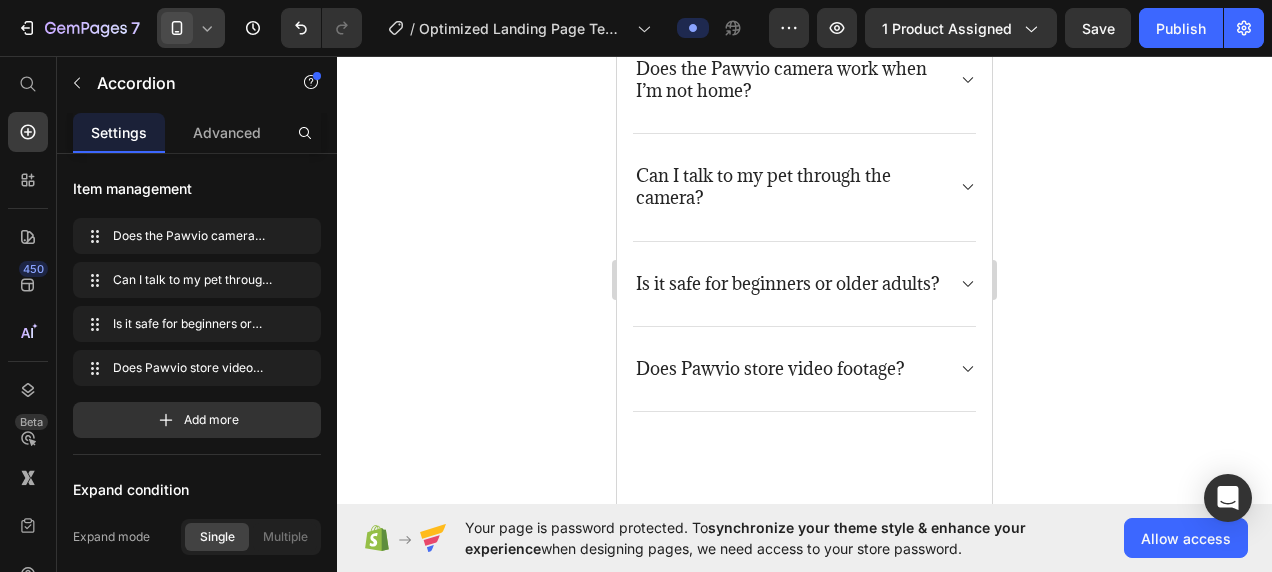click on "Does Pawvio store video footage?" at bounding box center [804, 369] 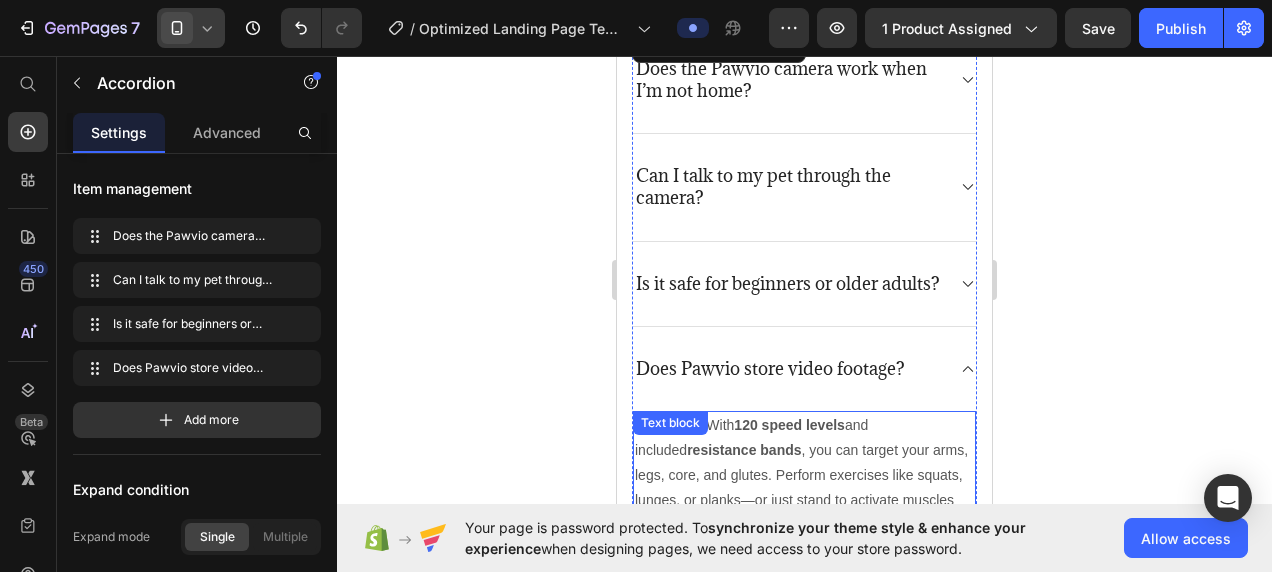 click on "Absolutely. With  120 speed levels  and included  resistance bands , you can target your arms, legs, core, and glutes. Perform exercises like squats, lunges, or planks—or just stand to activate muscles passively. Text block" at bounding box center [804, 492] 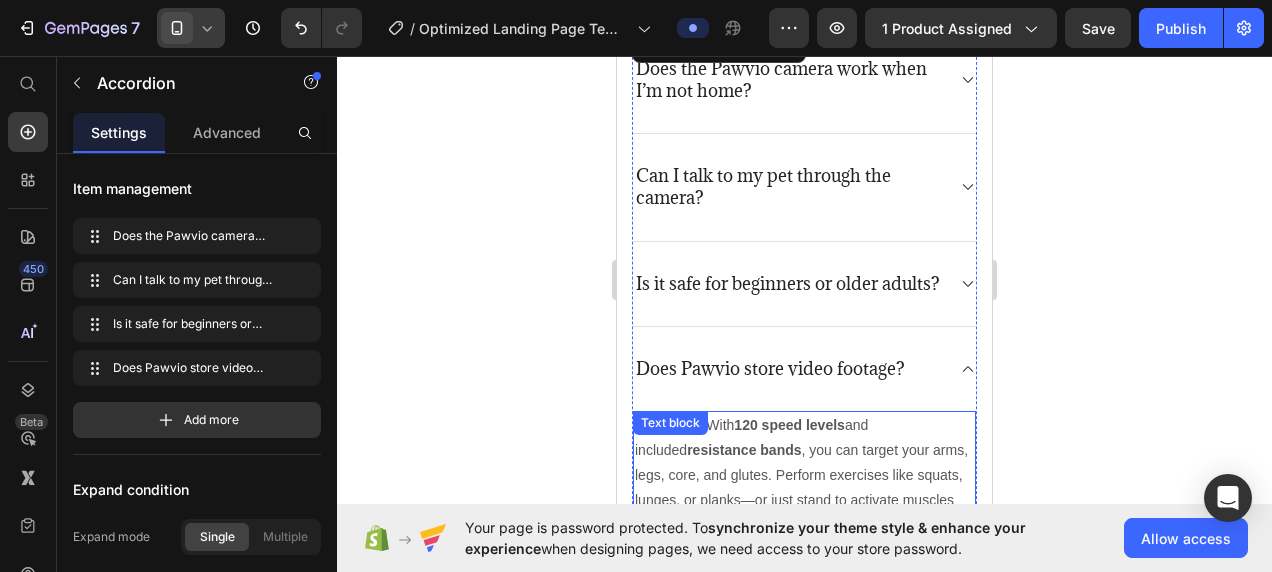 click on "Text block" at bounding box center (670, 423) 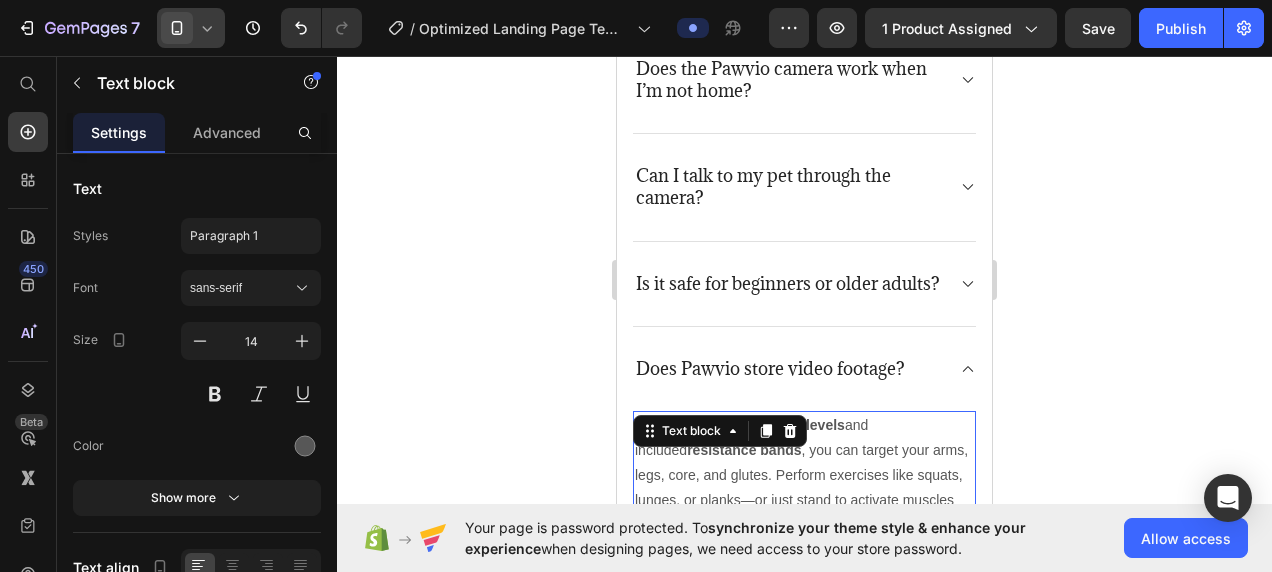 click on "Text block" at bounding box center [720, 431] 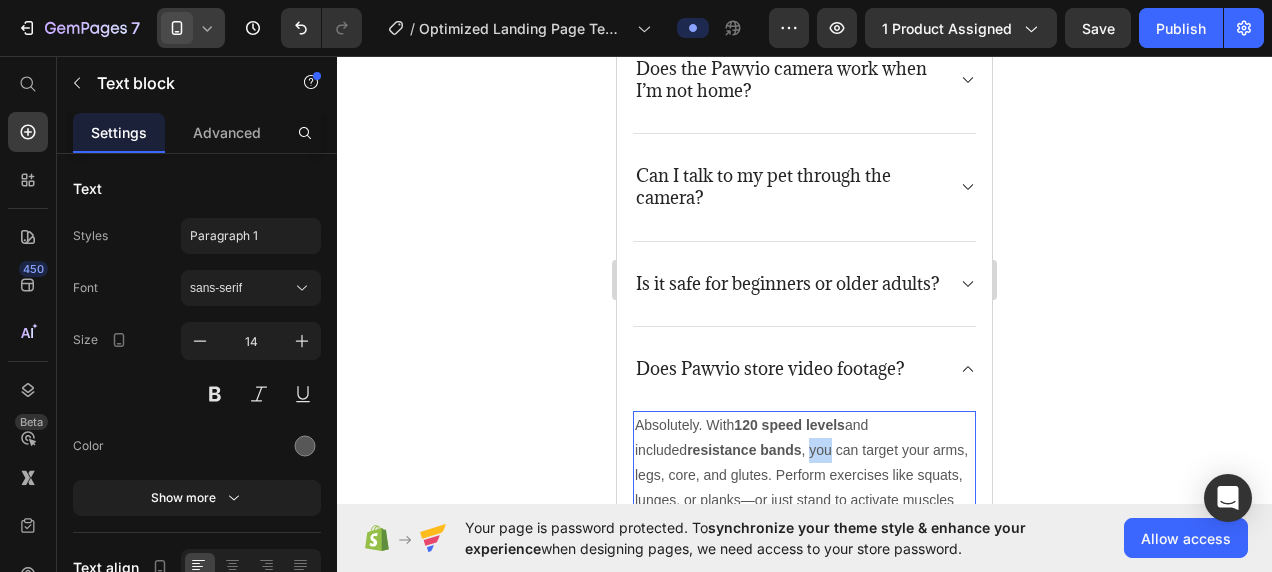 click on "Absolutely. With  120 speed levels  and included  resistance bands , you can target your arms, legs, core, and glutes. Perform exercises like squats, lunges, or planks—or just stand to activate muscles passively." at bounding box center [804, 476] 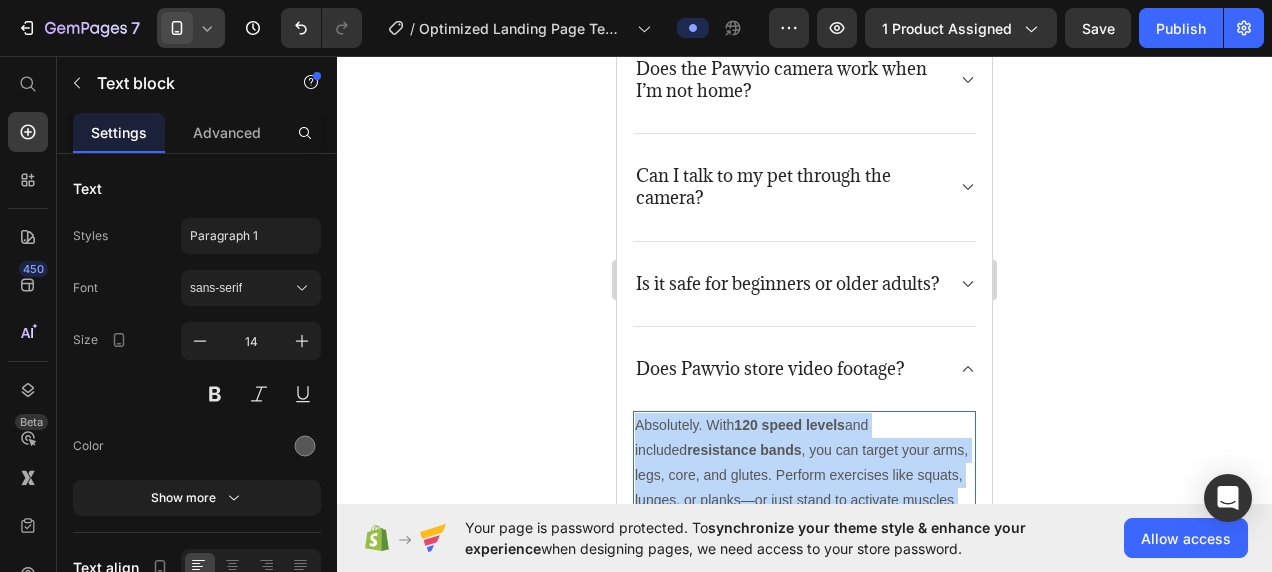 click on "Absolutely. With  120 speed levels  and included  resistance bands , you can target your arms, legs, core, and glutes. Perform exercises like squats, lunges, or planks—or just stand to activate muscles passively." at bounding box center [804, 476] 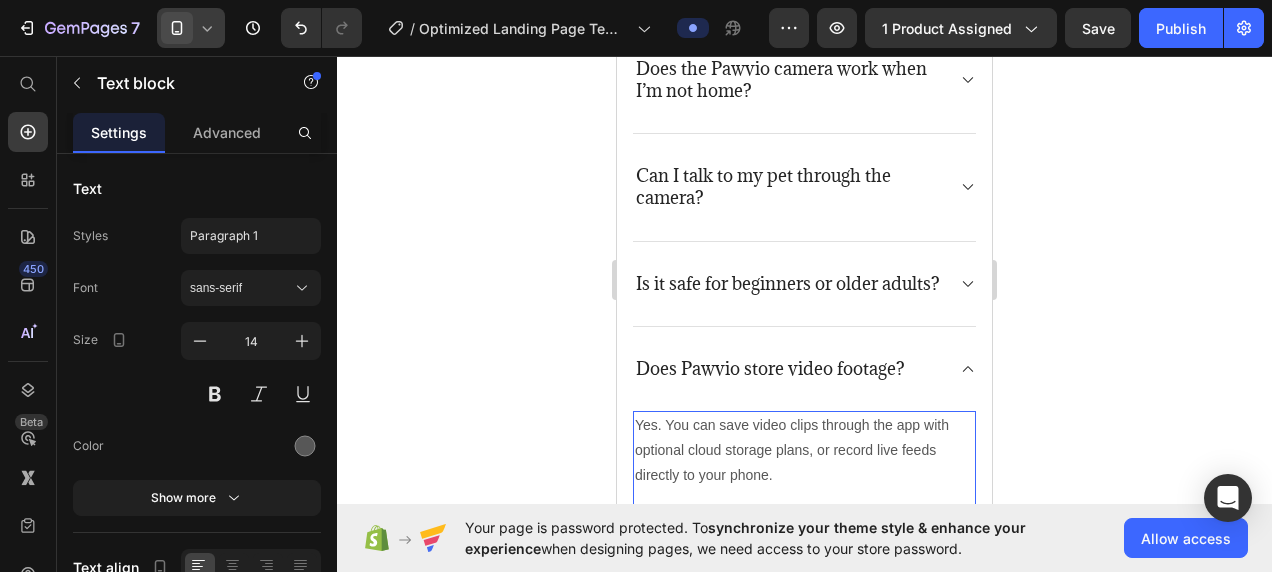 click 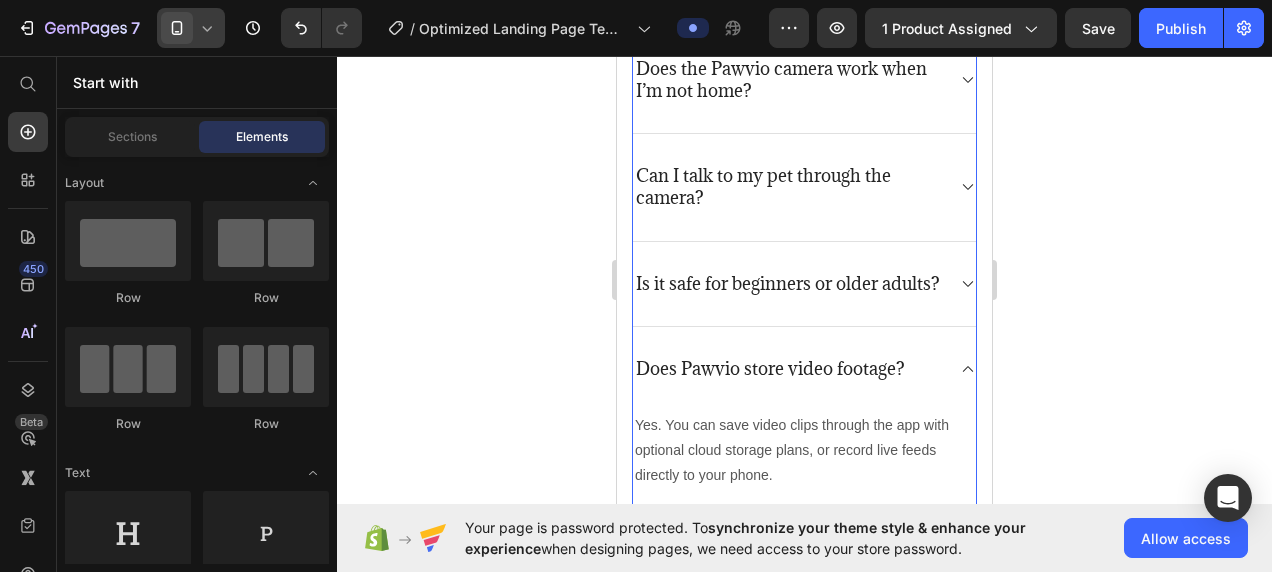 click on "Is it safe for beginners or older adults?" at bounding box center [788, 284] 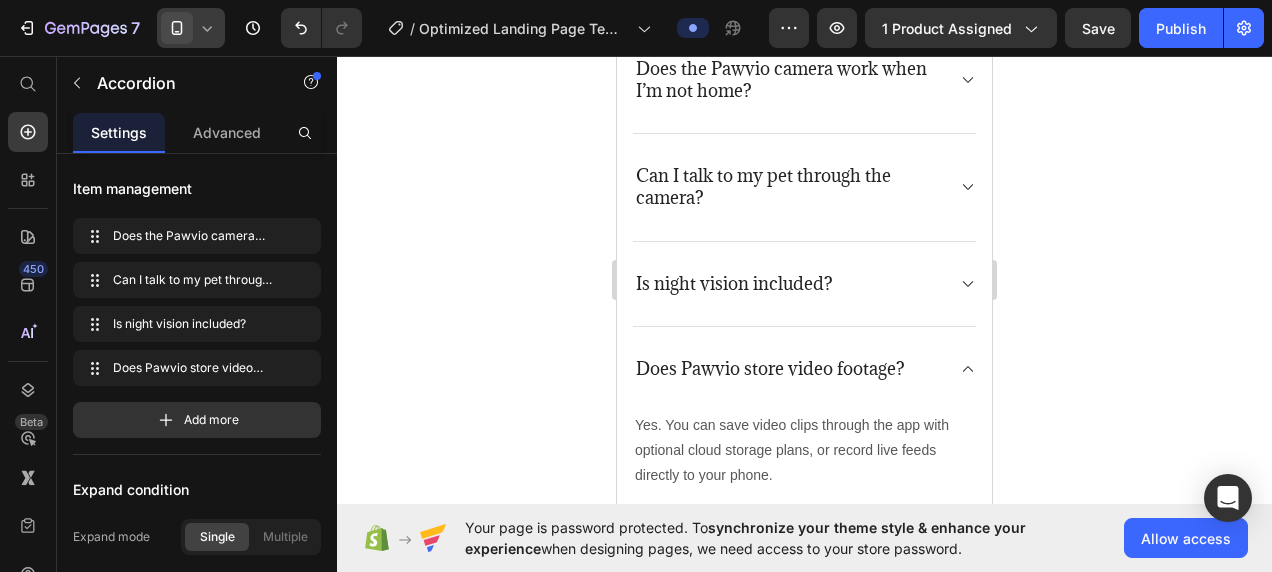 click on "Is night vision included?" at bounding box center [788, 284] 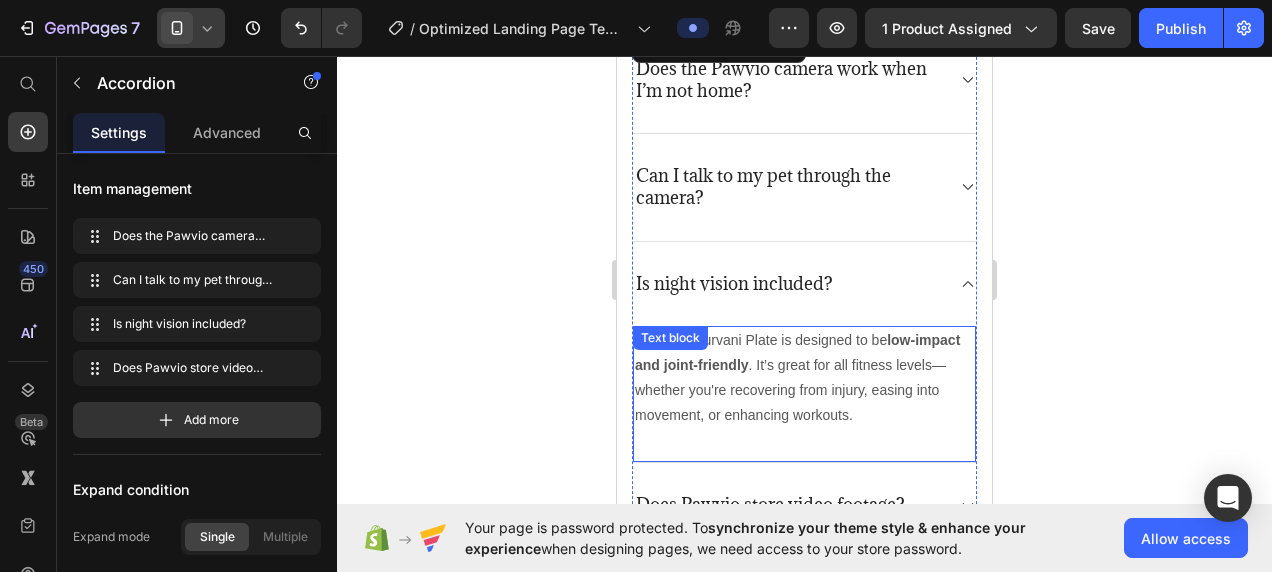 click on "Yes! The Nurvani Plate is designed to be  low-impact and joint-friendly . It’s great for all fitness levels—whether you're recovering from injury, easing into movement, or enhancing workouts. Text block" at bounding box center [804, 395] 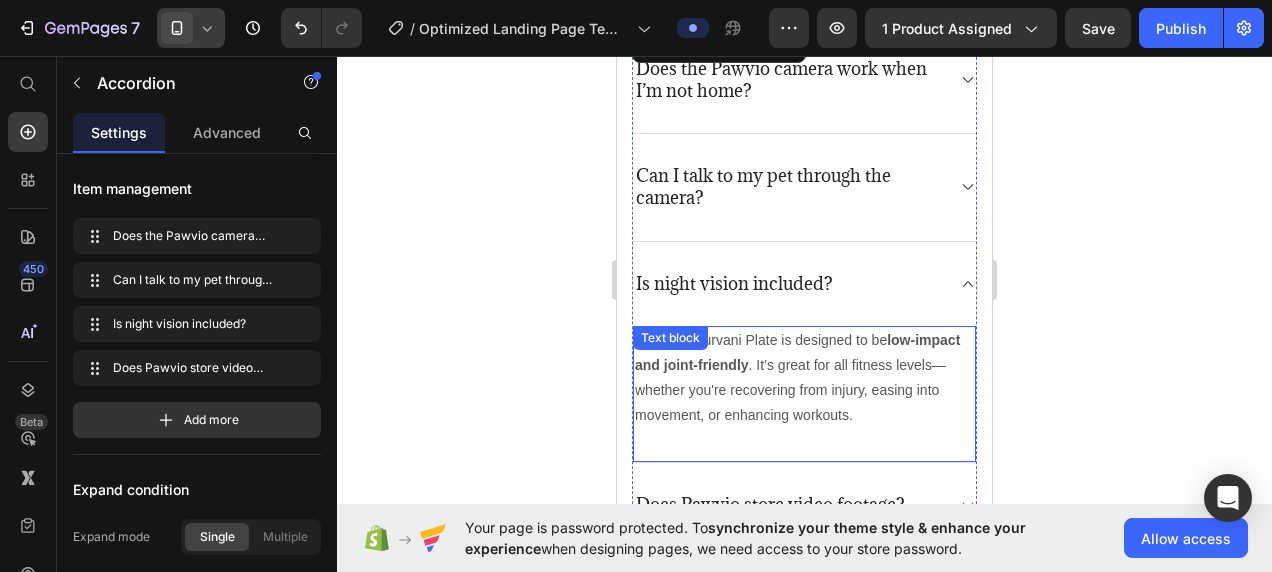 click on "Text block" at bounding box center (670, 338) 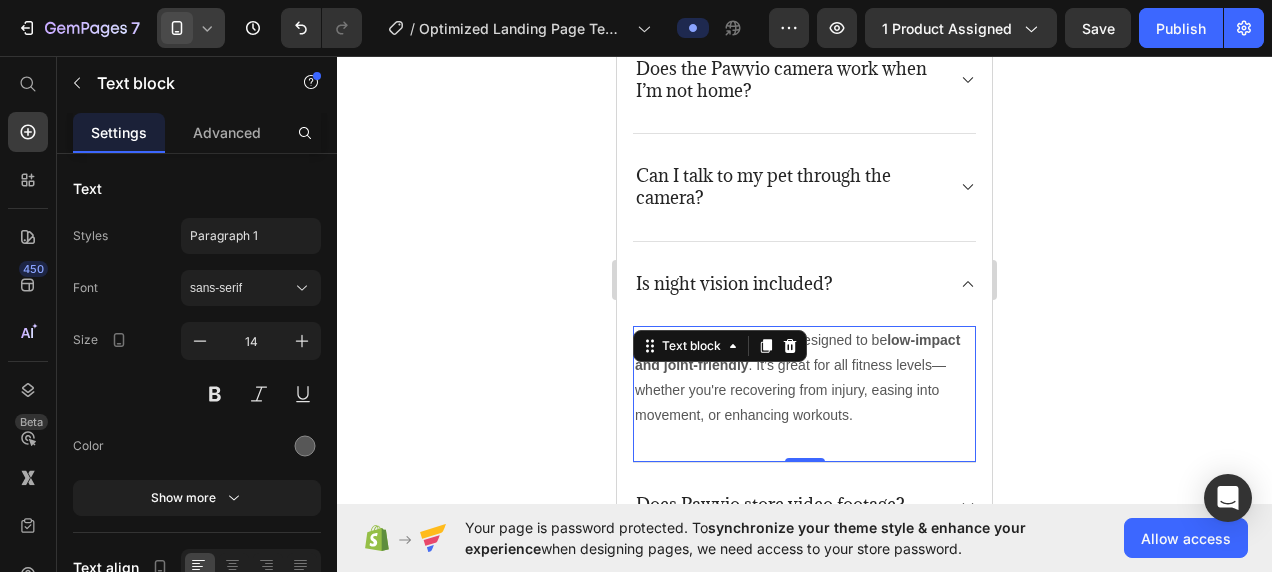 click on "Yes! The Nurvani Plate is designed to be  low-impact and joint-friendly . It’s great for all fitness levels—whether you're recovering from injury, easing into movement, or enhancing workouts." at bounding box center [804, 378] 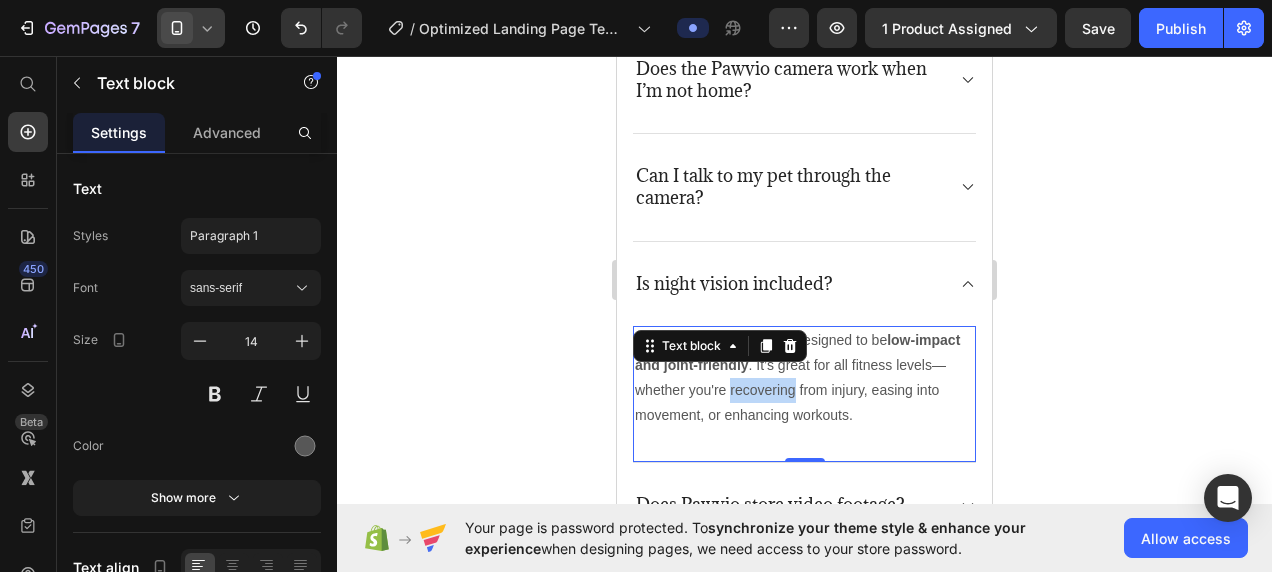 click on "Yes! The Nurvani Plate is designed to be  low-impact and joint-friendly . It’s great for all fitness levels—whether you're recovering from injury, easing into movement, or enhancing workouts." at bounding box center (804, 378) 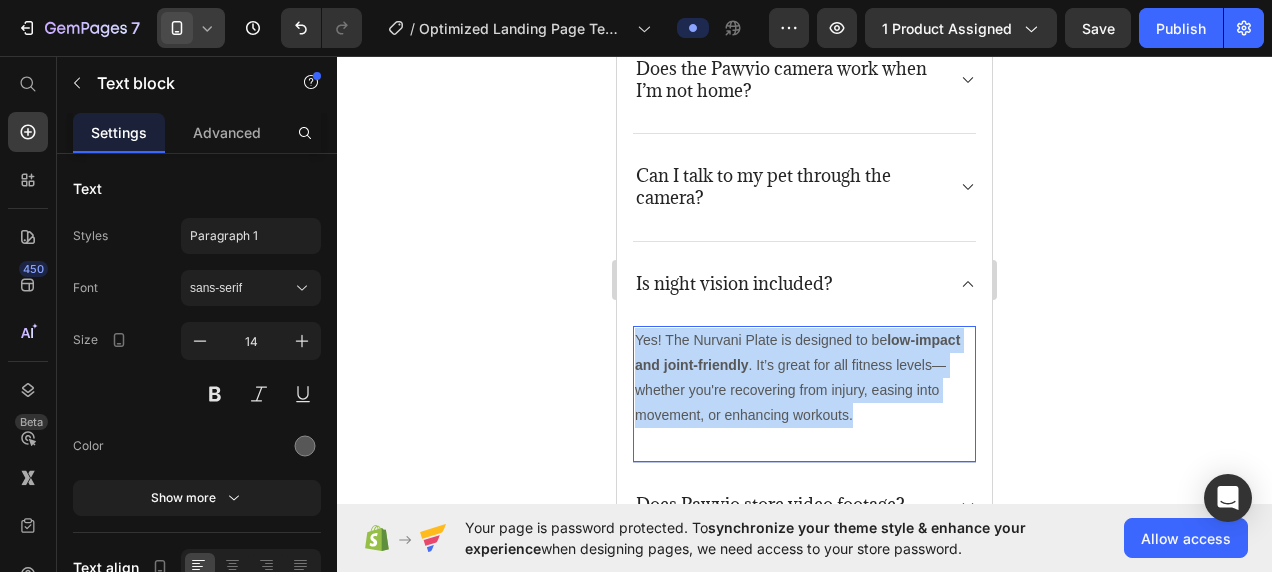 click on "Yes! The Nurvani Plate is designed to be  low-impact and joint-friendly . It’s great for all fitness levels—whether you're recovering from injury, easing into movement, or enhancing workouts." at bounding box center (804, 378) 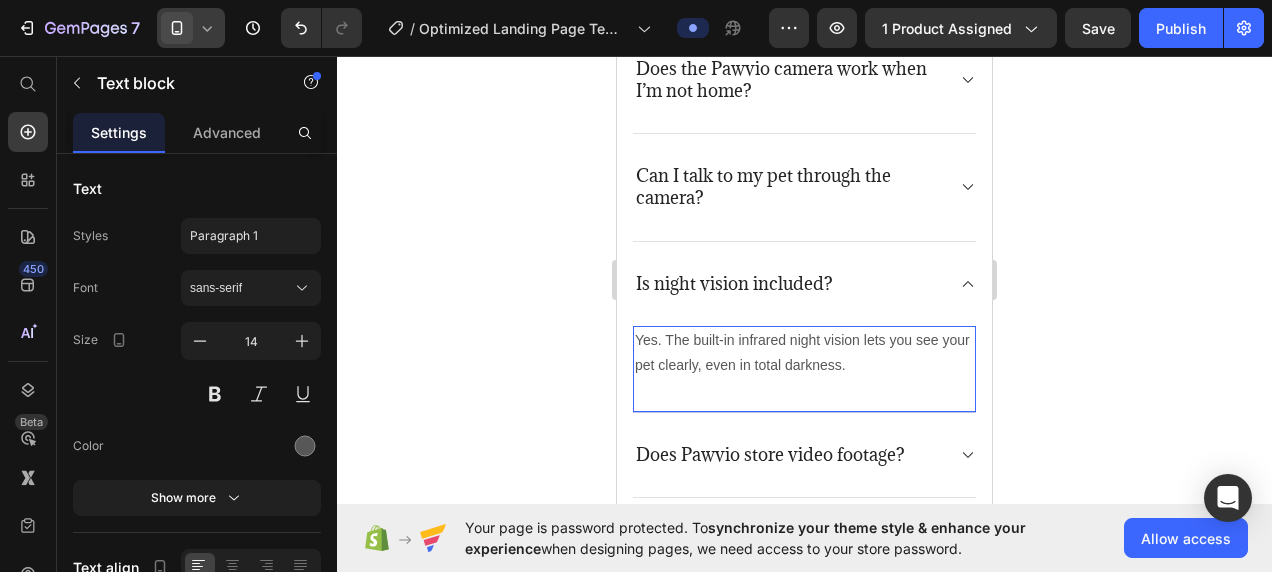 click 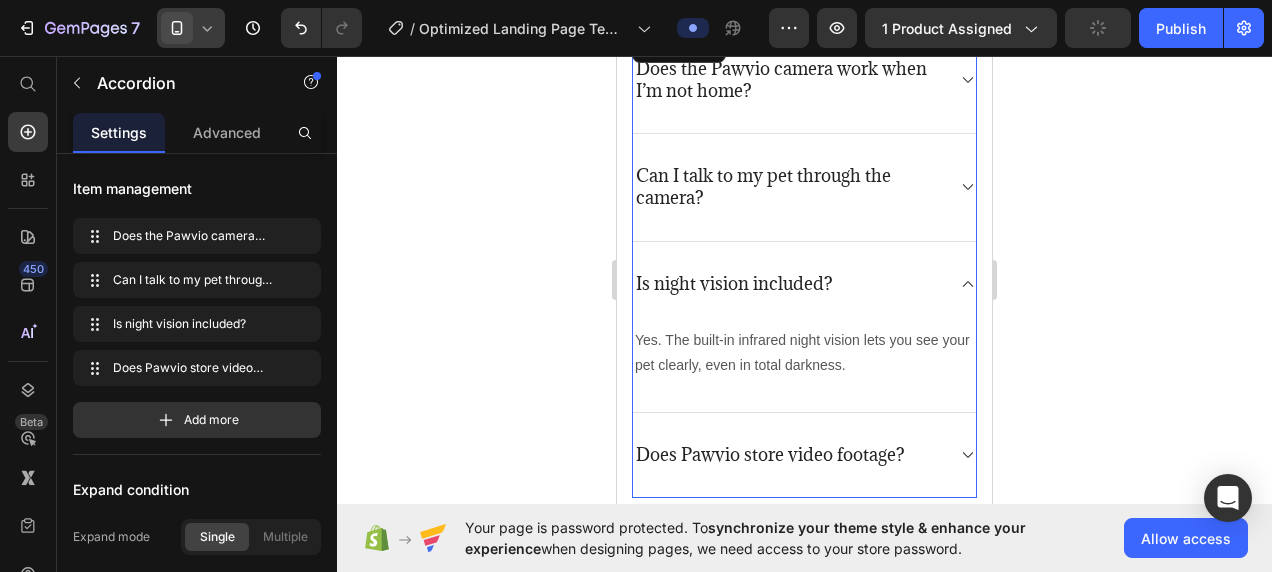 click 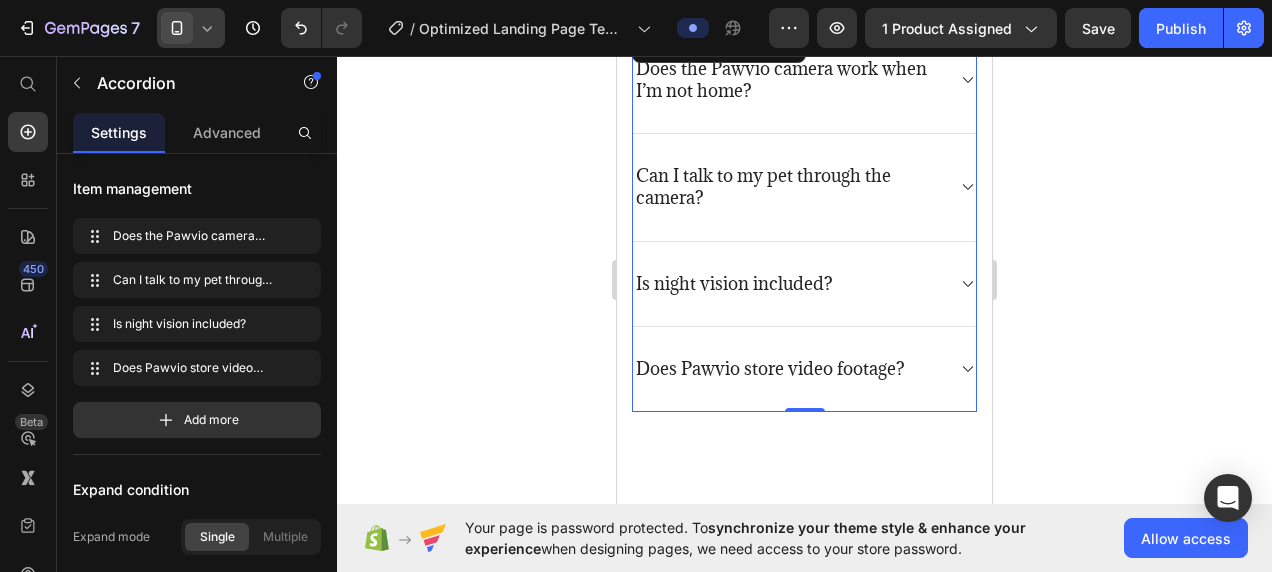 click 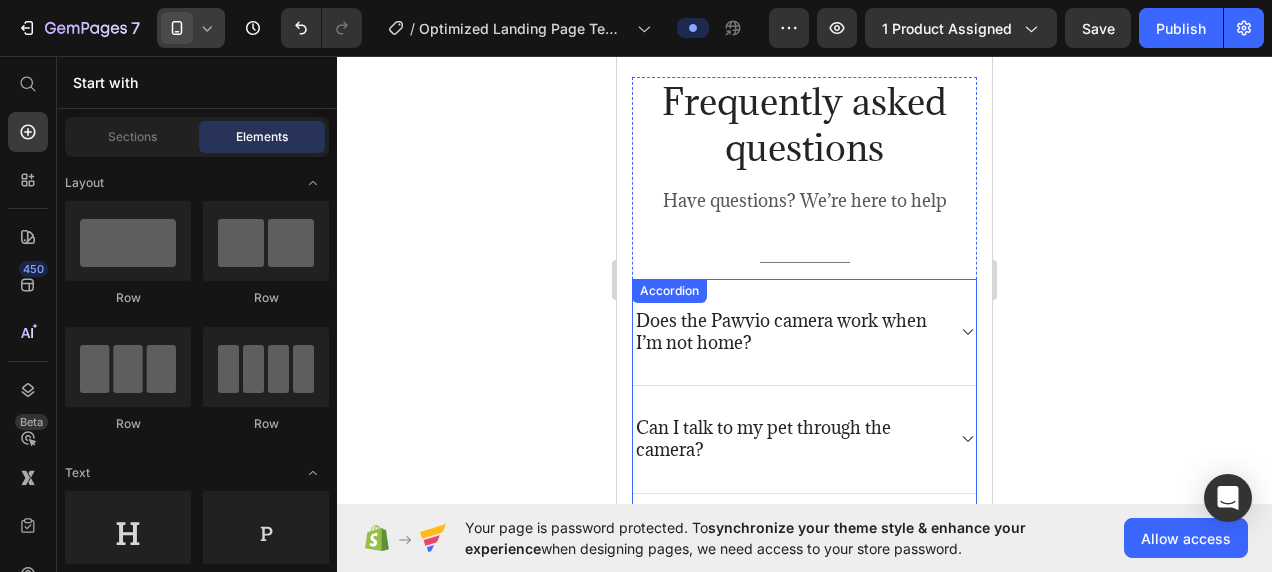 scroll, scrollTop: 5156, scrollLeft: 0, axis: vertical 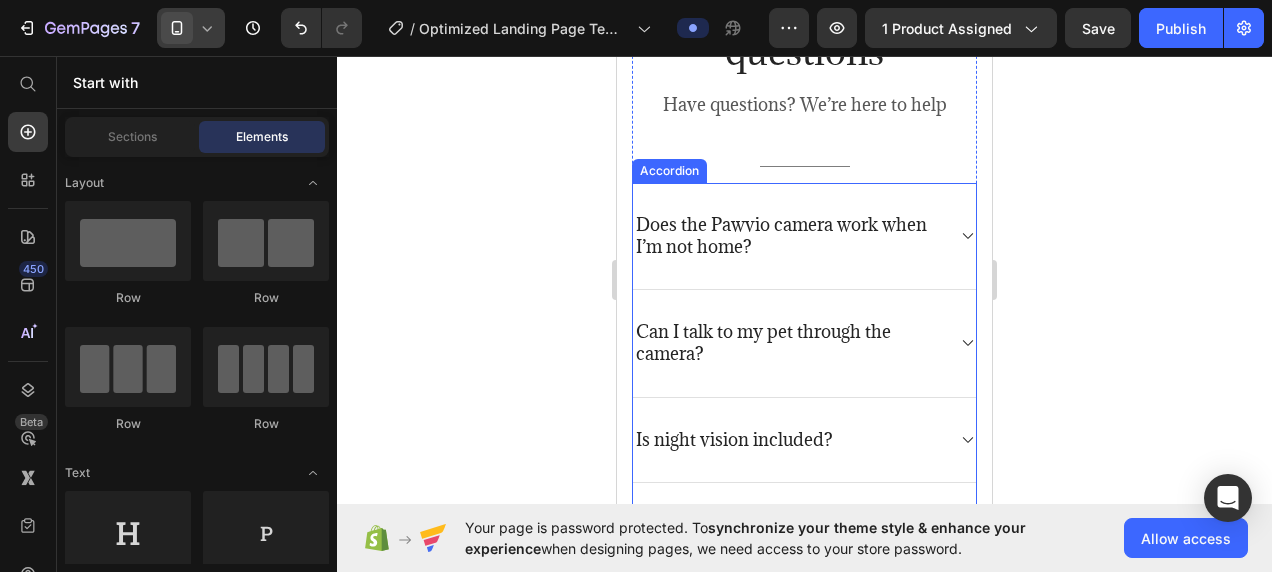 click 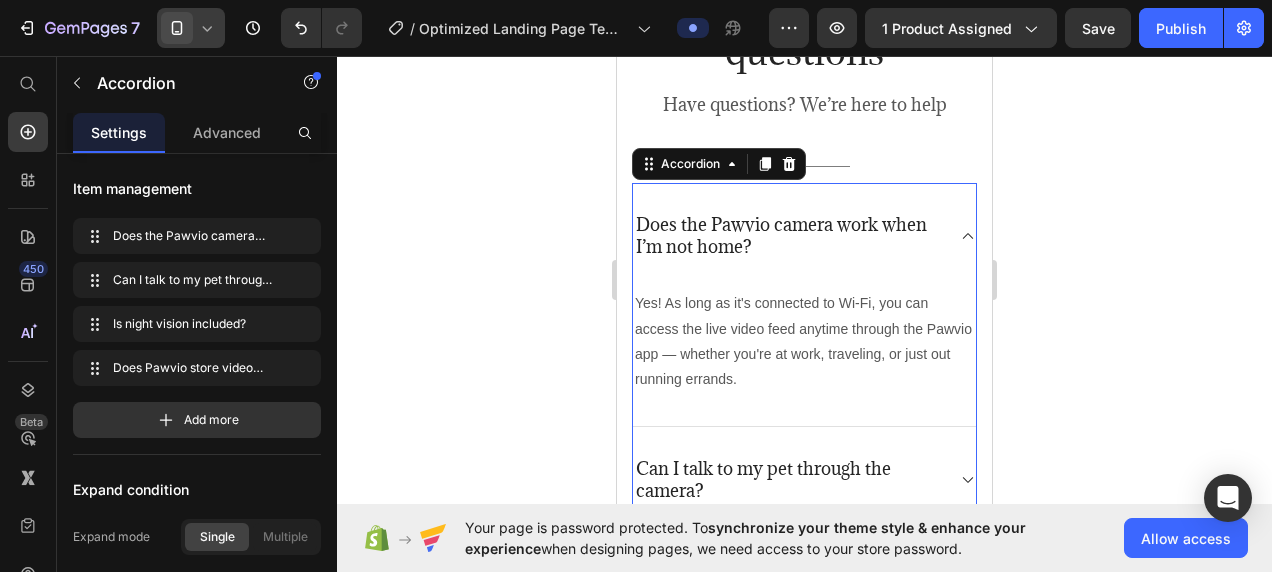 click 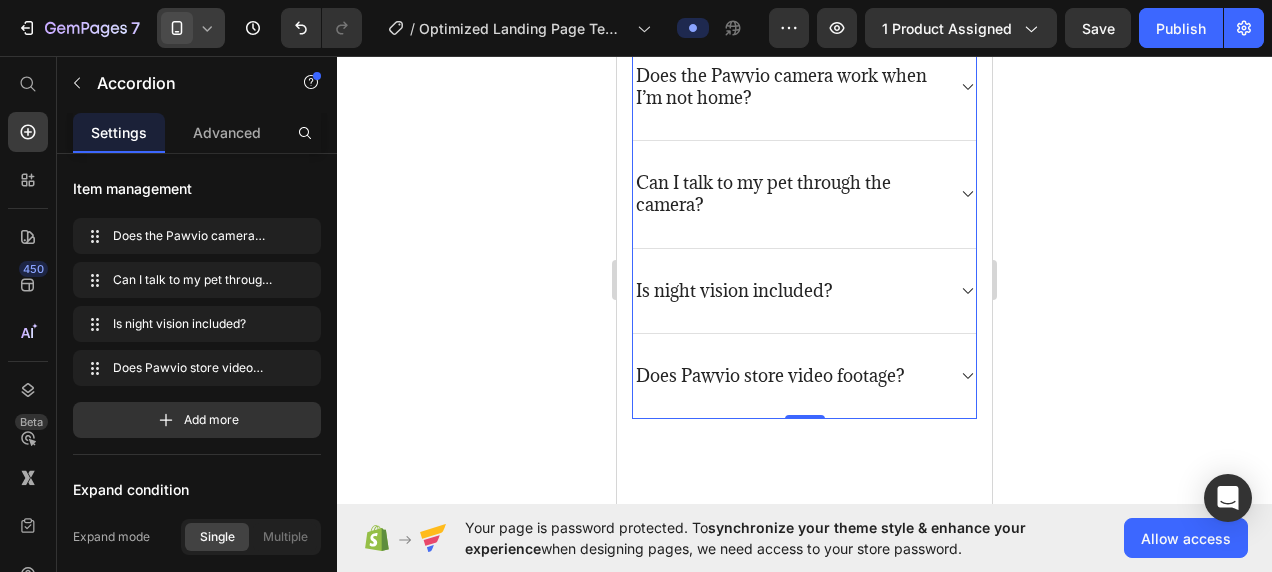 scroll, scrollTop: 5306, scrollLeft: 0, axis: vertical 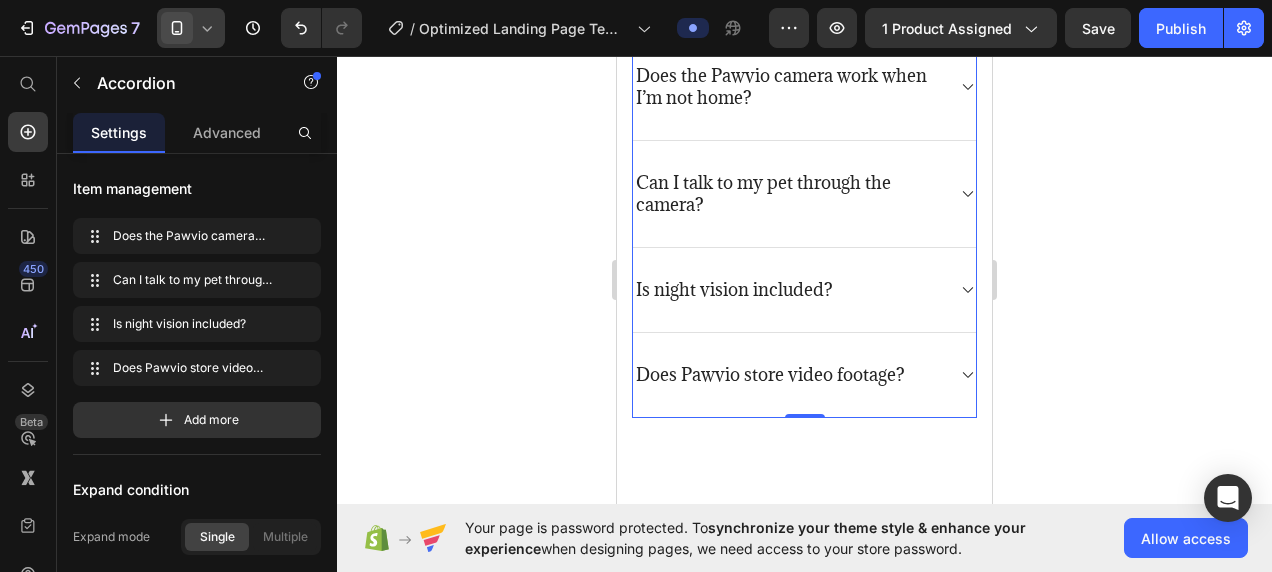 click on "Does the Pawvio camera work when I’m not home?" at bounding box center (804, 87) 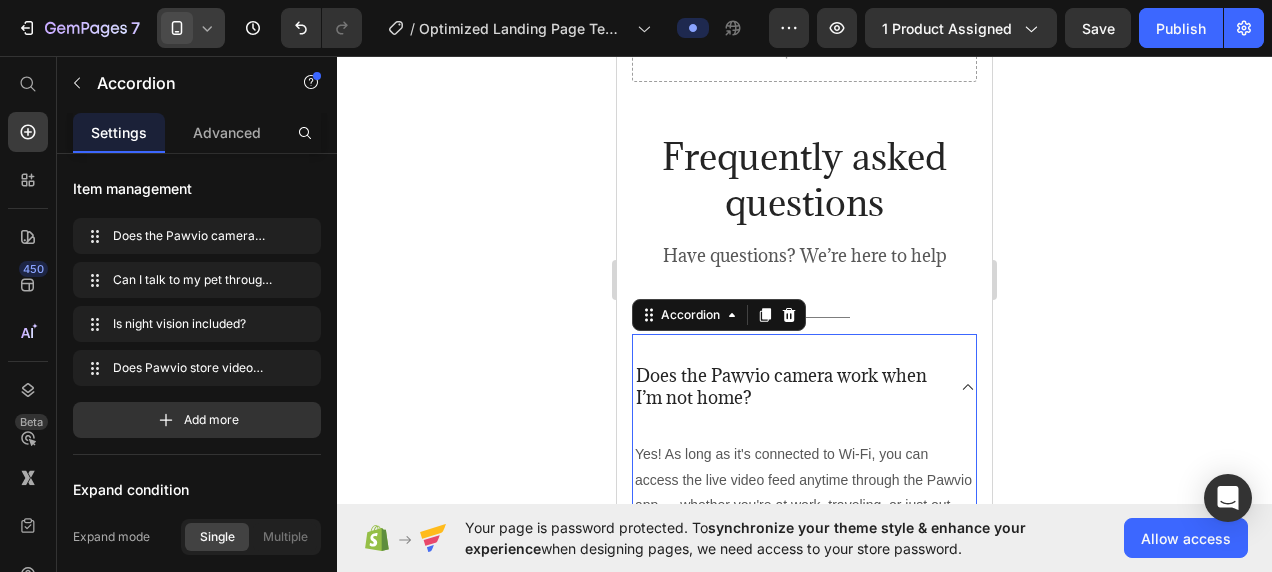 scroll, scrollTop: 5147, scrollLeft: 0, axis: vertical 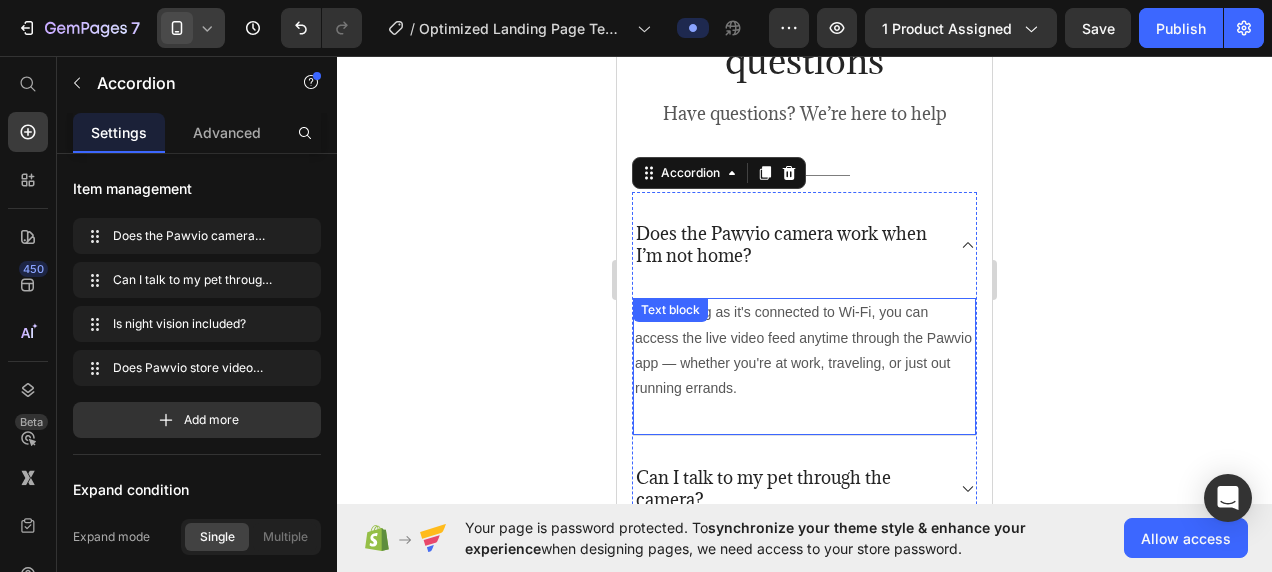 click on "Yes! As long as it's connected to Wi-Fi, you can access the live video feed anytime through the Pawvio app — whether you're at work, traveling, or just out running errands." at bounding box center [804, 350] 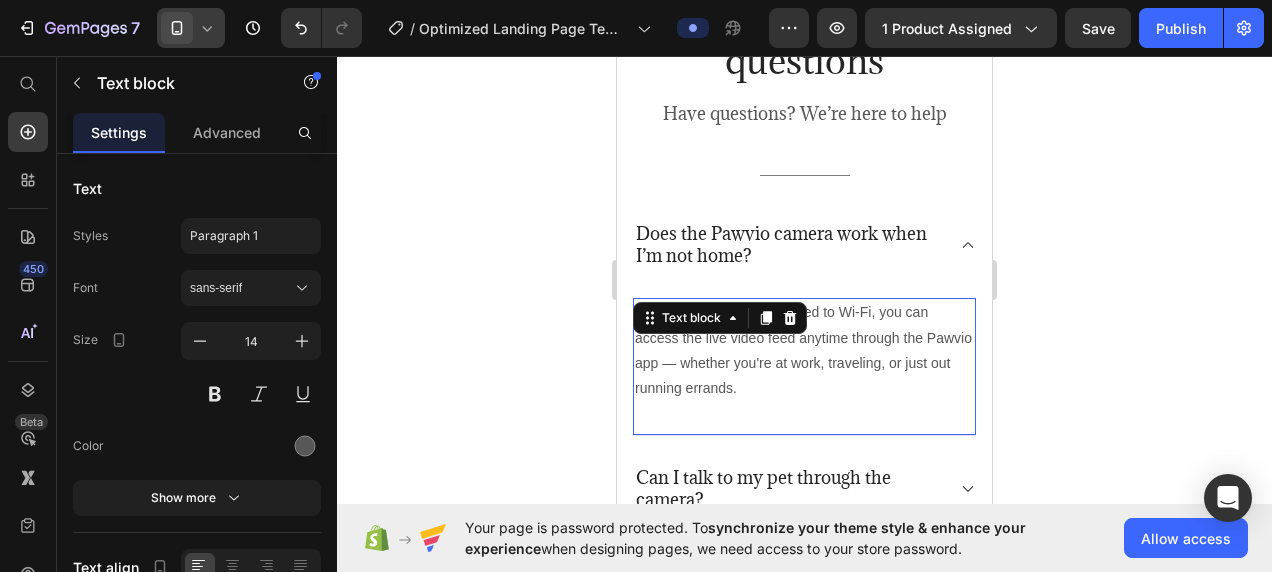click on "Yes! As long as it's connected to Wi-Fi, you can access the live video feed anytime through the Pawvio app — whether you're at work, traveling, or just out running errands." at bounding box center (804, 350) 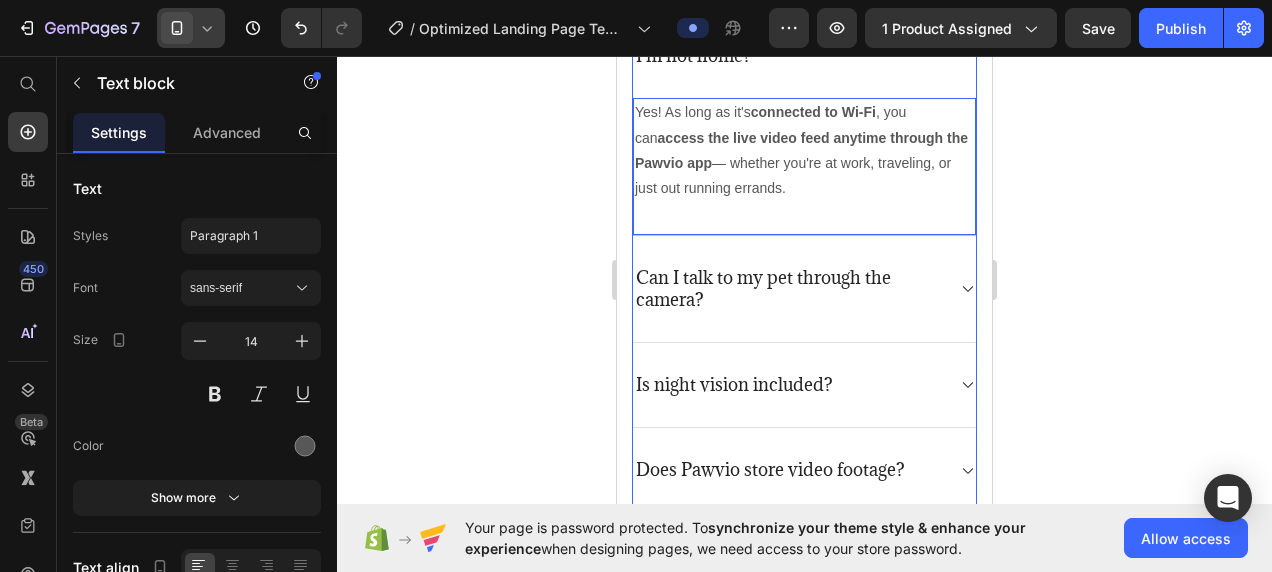 click on "Can I talk to my pet through the camera?" at bounding box center (804, 289) 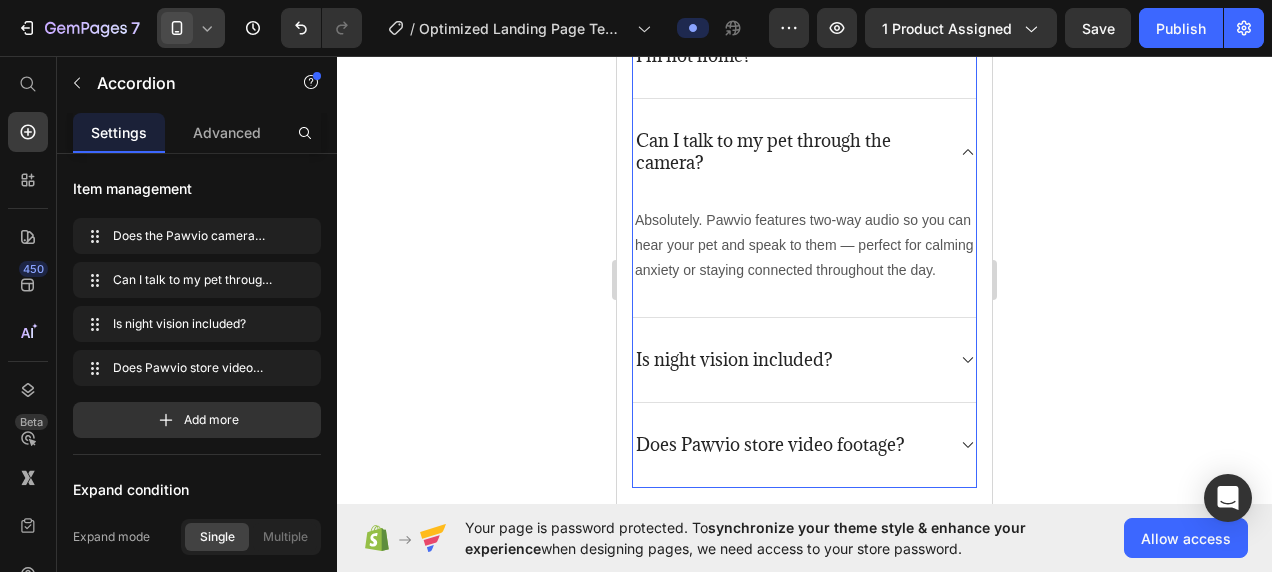 scroll, scrollTop: 5348, scrollLeft: 0, axis: vertical 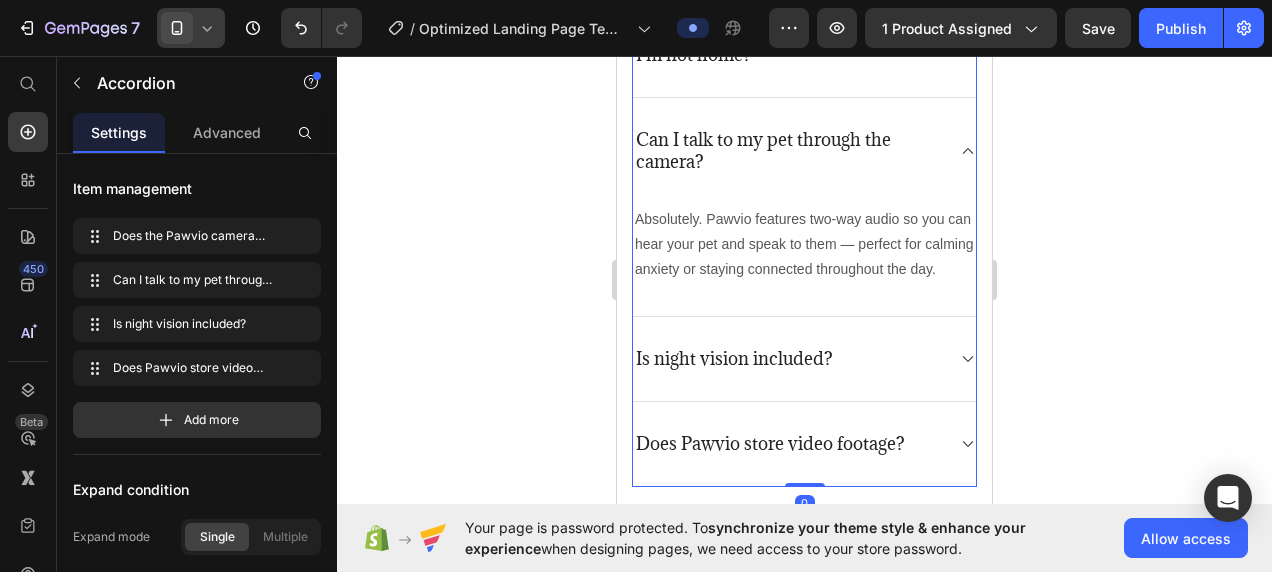 click on "Absolutely. Pawvio features two-way audio so you can hear your pet and speak to them — perfect for calming anxiety or staying connected throughout the day." at bounding box center [804, 245] 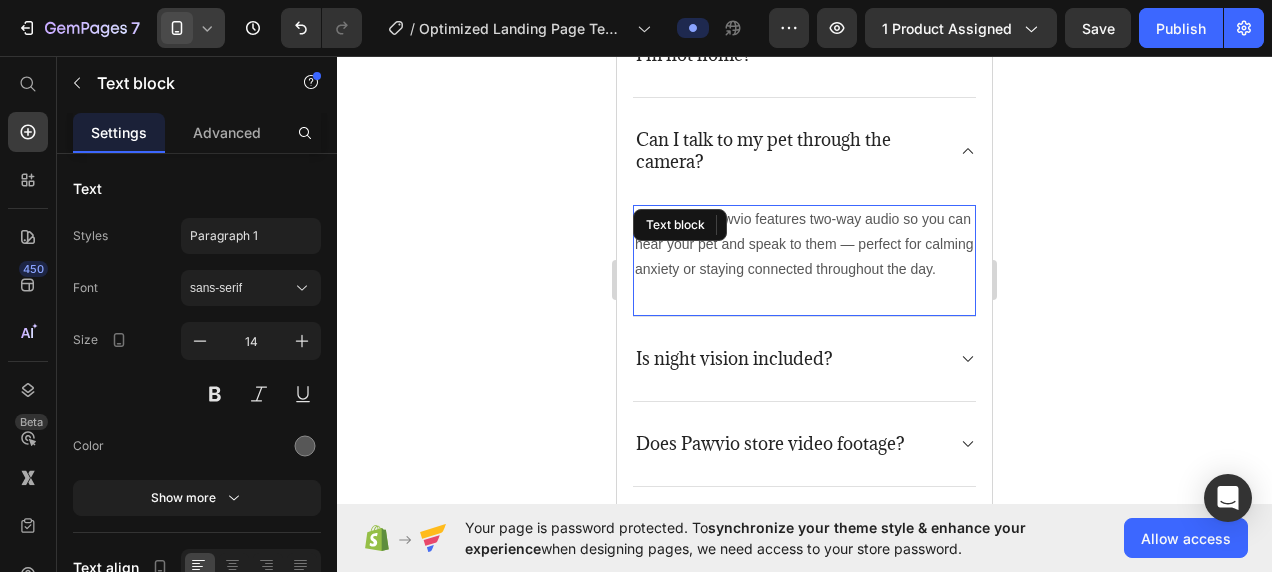 click on "Absolutely. Pawvio features two-way audio so you can hear your pet and speak to them — perfect for calming anxiety or staying connected throughout the day." at bounding box center [804, 245] 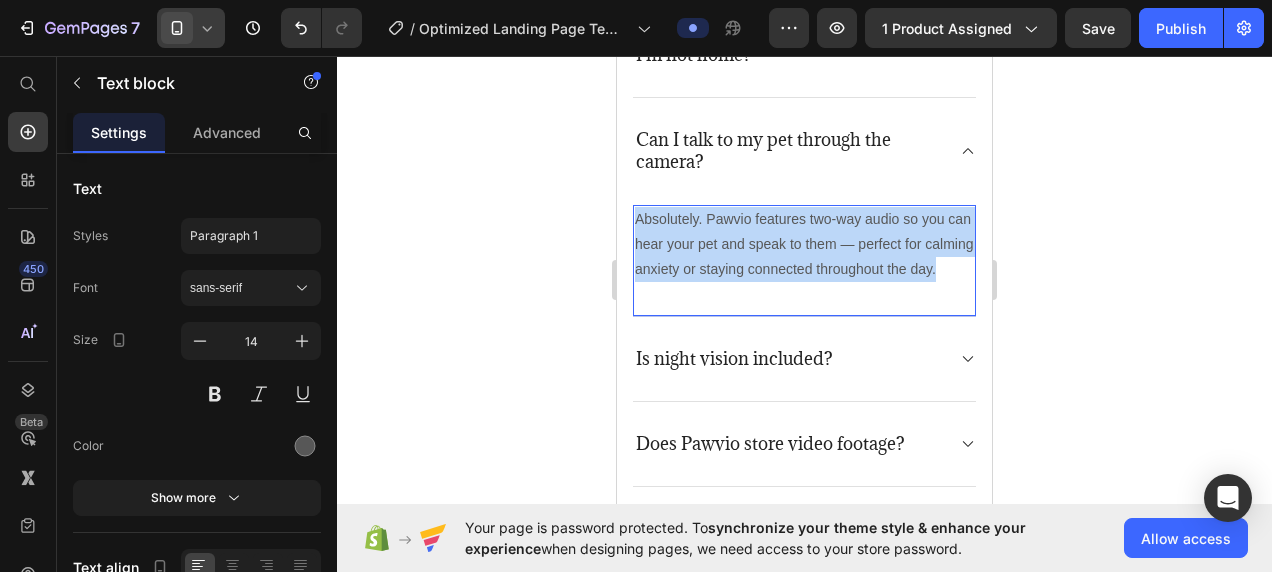 click on "Absolutely. Pawvio features two-way audio so you can hear your pet and speak to them — perfect for calming anxiety or staying connected throughout the day." at bounding box center [804, 245] 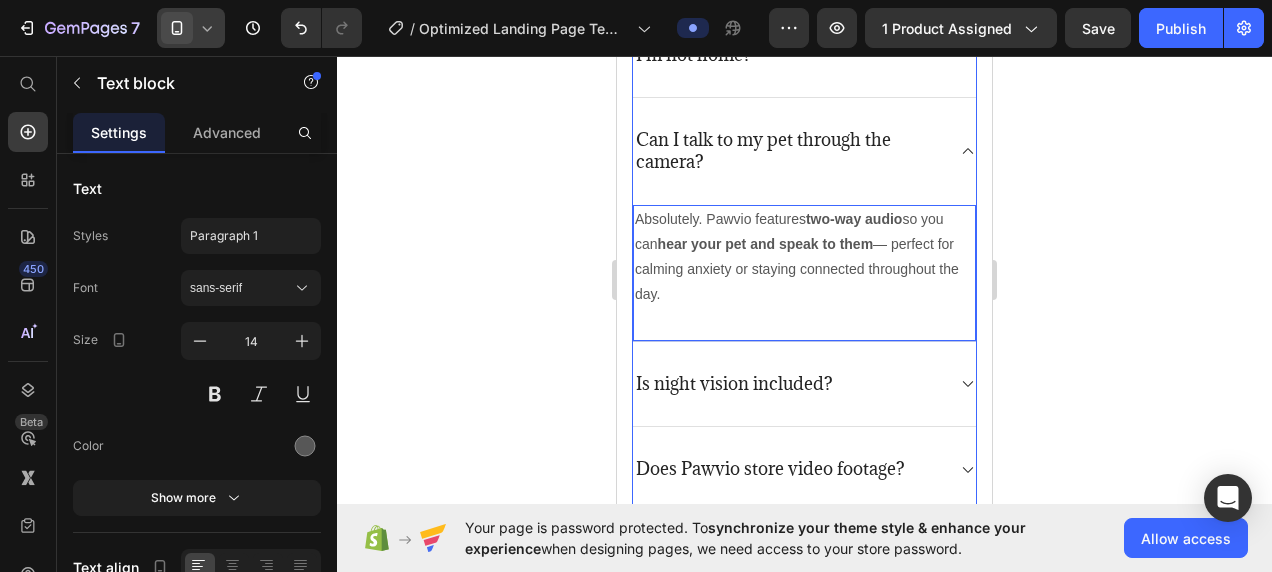 click 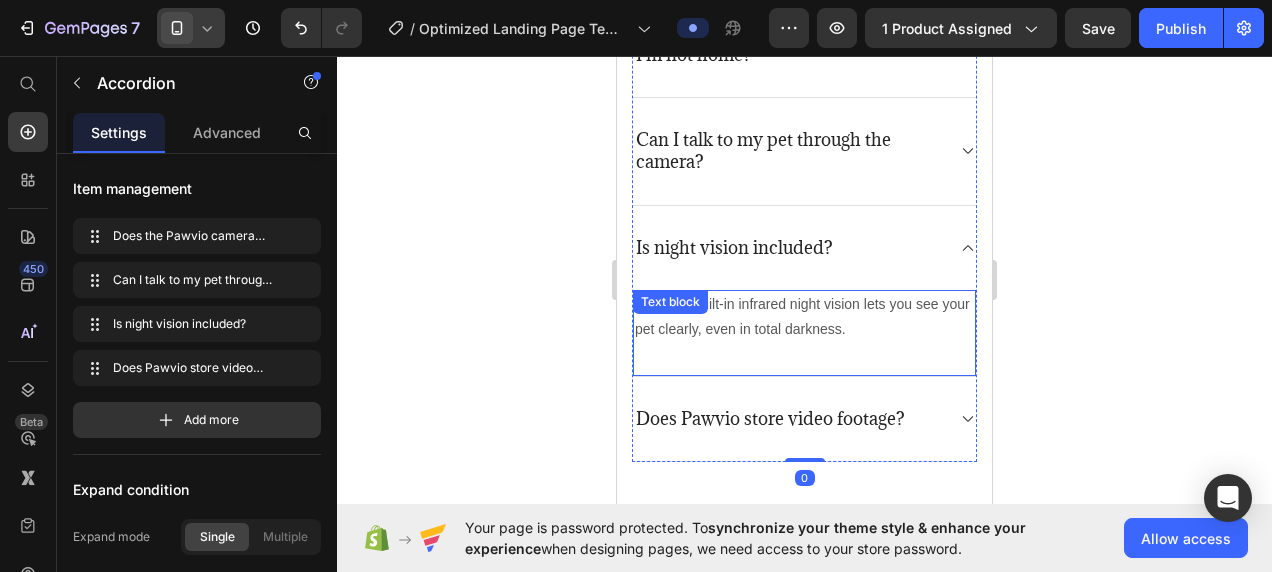 click on "Yes. The built-in infrared night vision lets you see your pet clearly, even in total darkness." at bounding box center [804, 317] 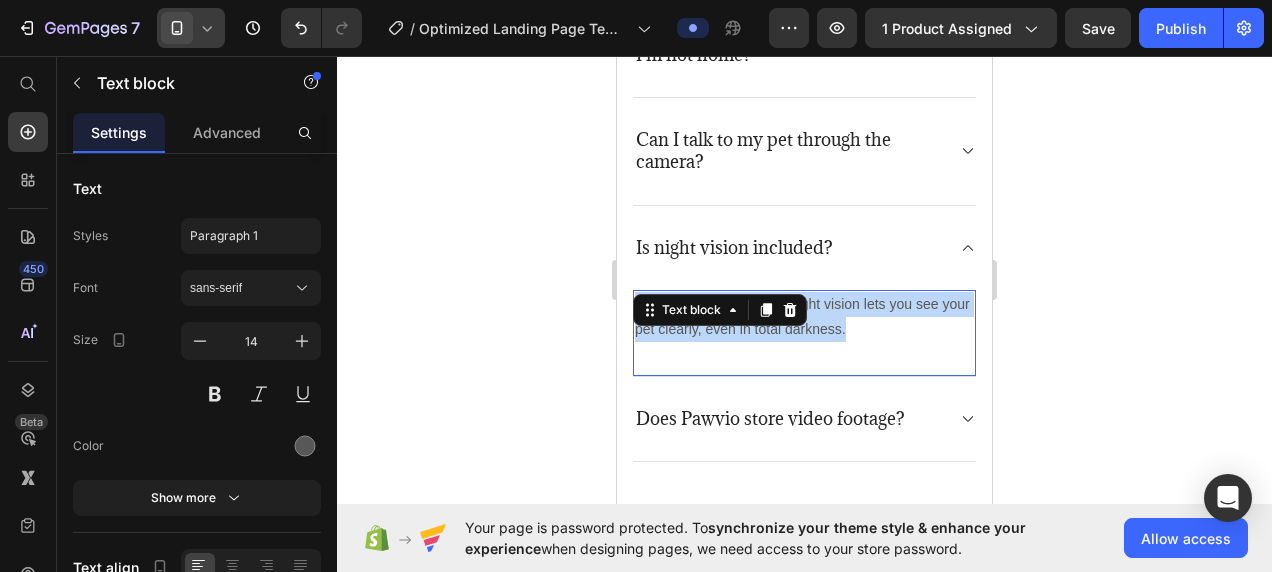 click on "Yes. The built-in infrared night vision lets you see your pet clearly, even in total darkness." at bounding box center [804, 317] 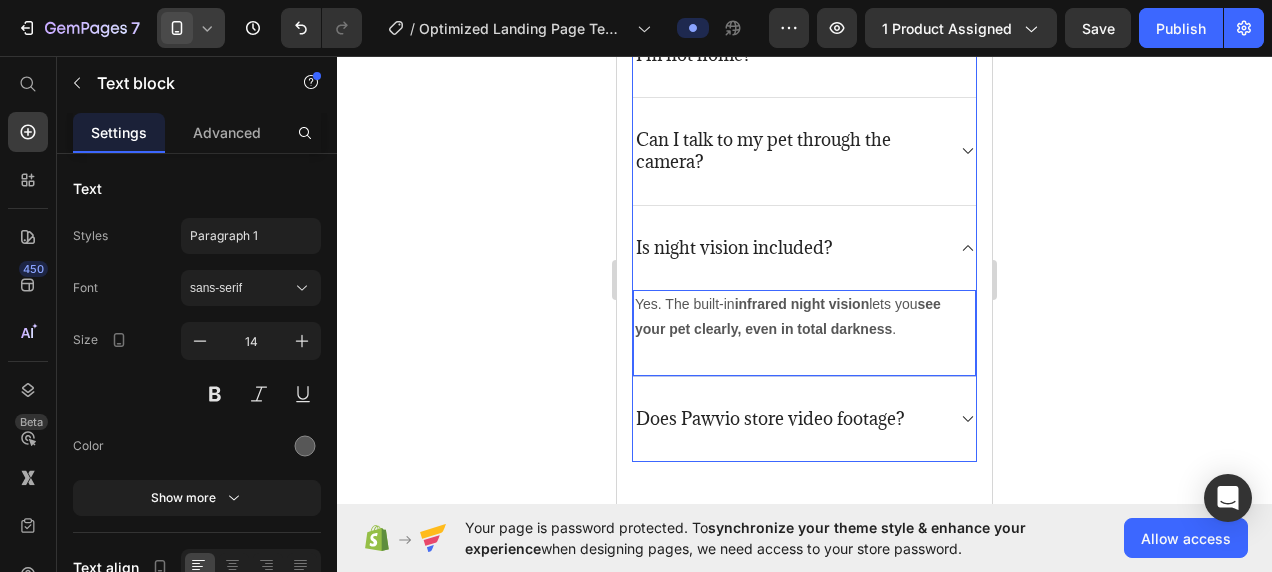 click 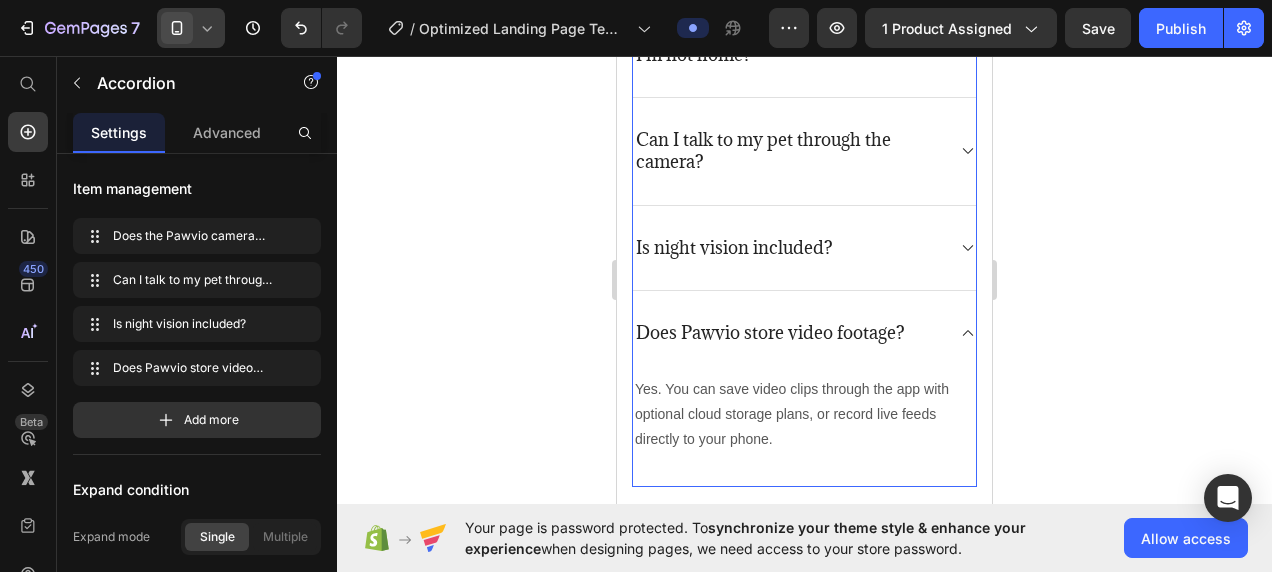 scroll, scrollTop: 5532, scrollLeft: 0, axis: vertical 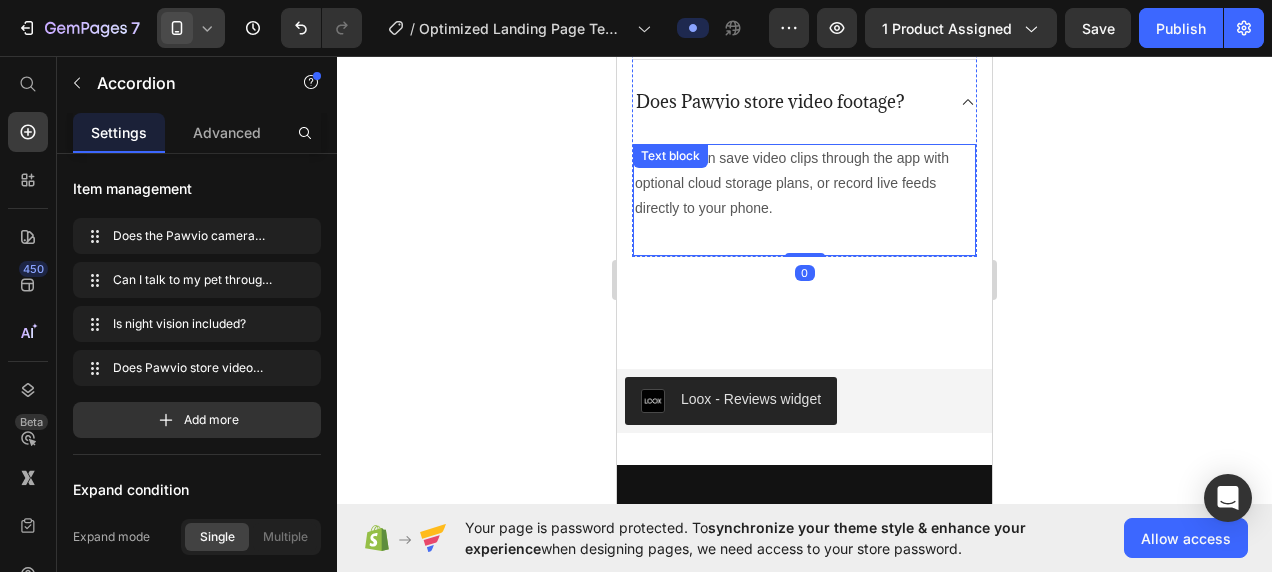click on "Yes. You can save video clips through the app with optional cloud storage plans, or record live feeds directly to your phone." at bounding box center [804, 184] 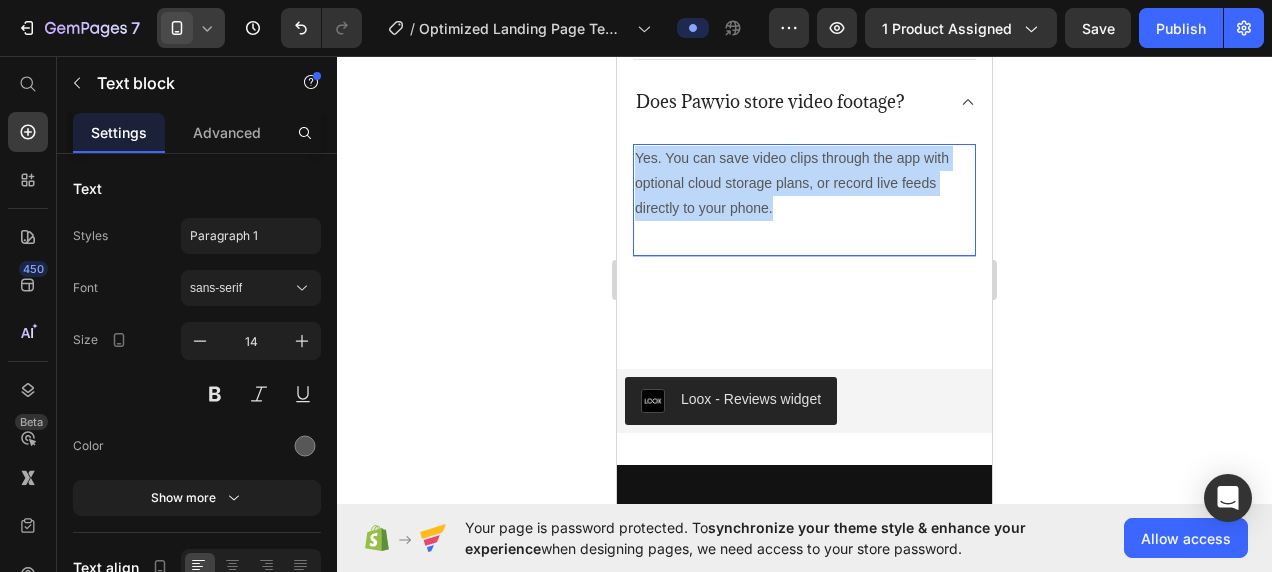 click on "Yes. You can save video clips through the app with optional cloud storage plans, or record live feeds directly to your phone." at bounding box center (804, 184) 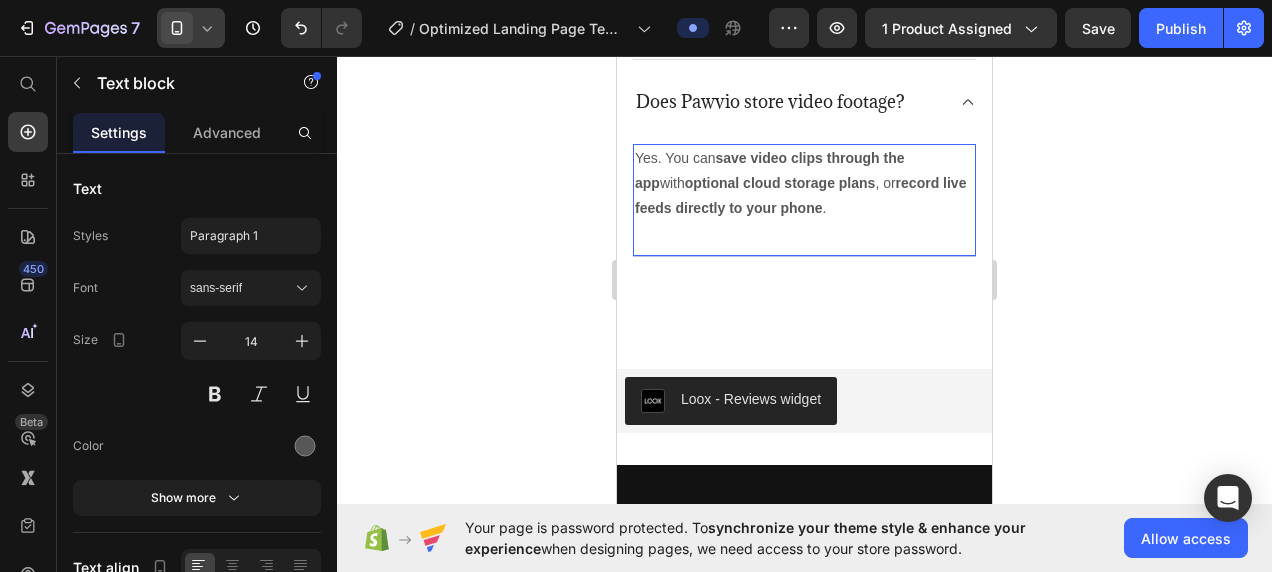 click 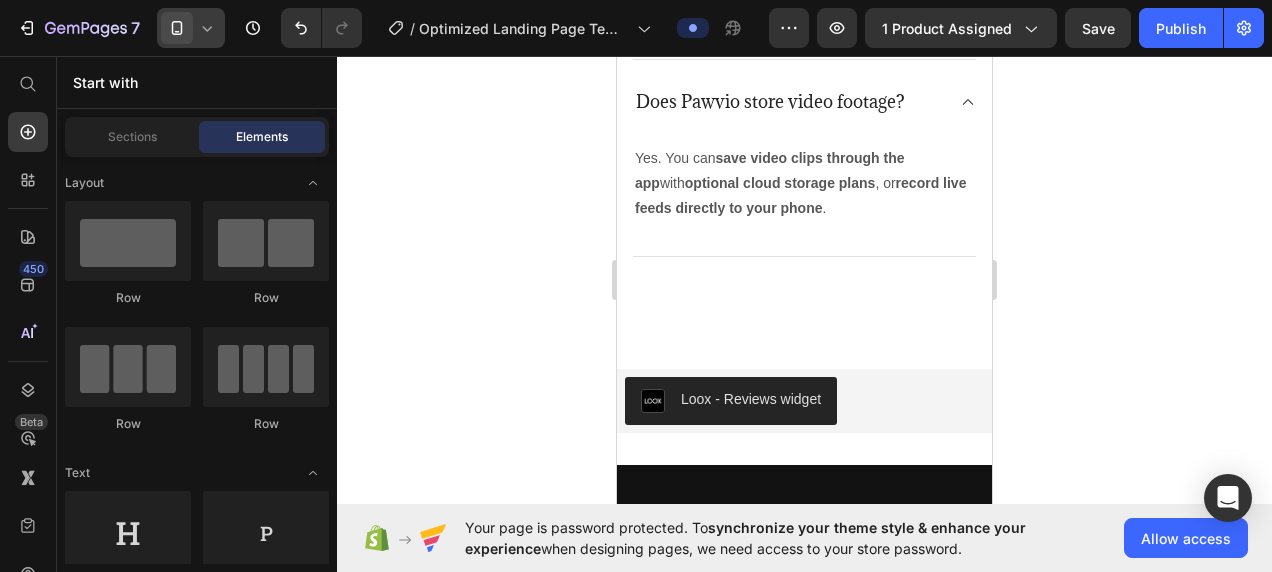 click 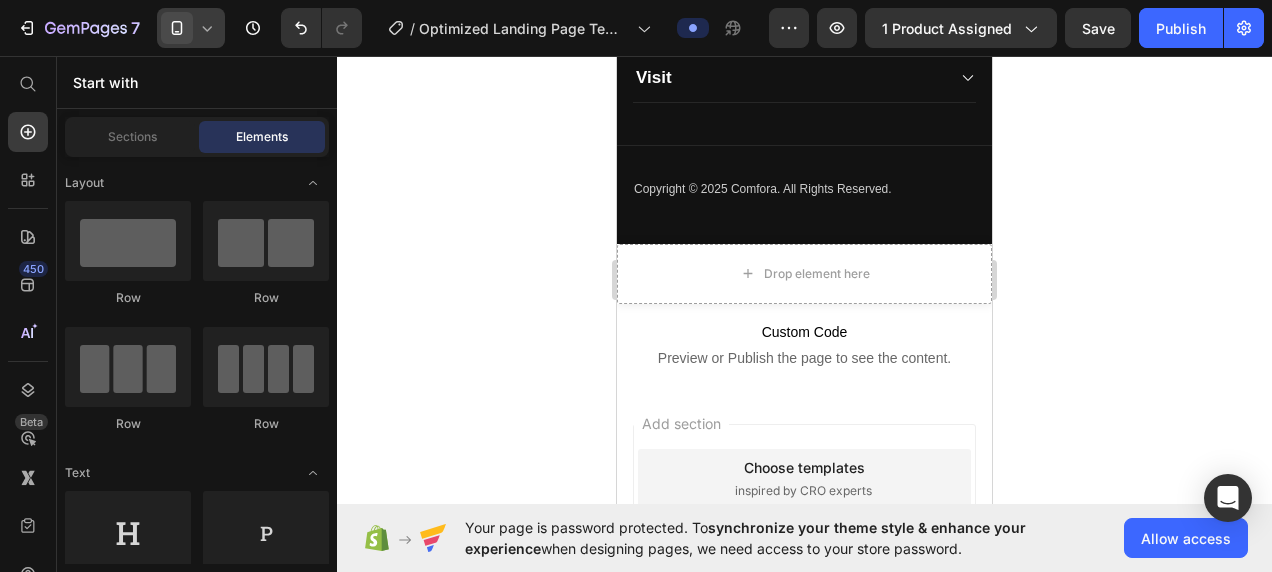 scroll, scrollTop: 6518, scrollLeft: 0, axis: vertical 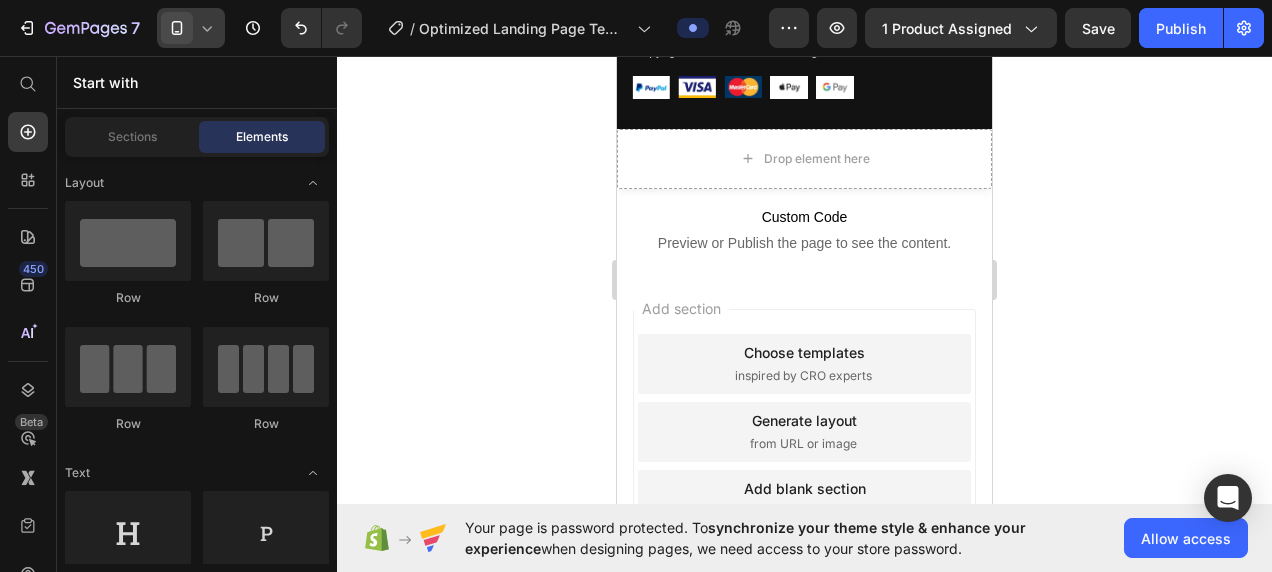 click 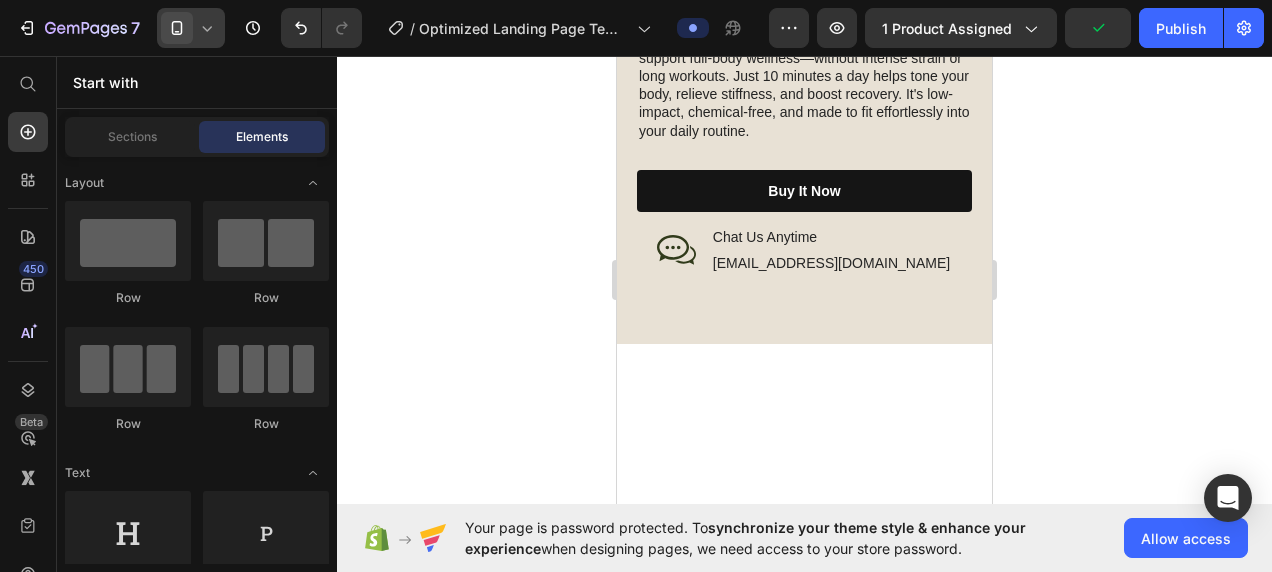 scroll, scrollTop: 0, scrollLeft: 0, axis: both 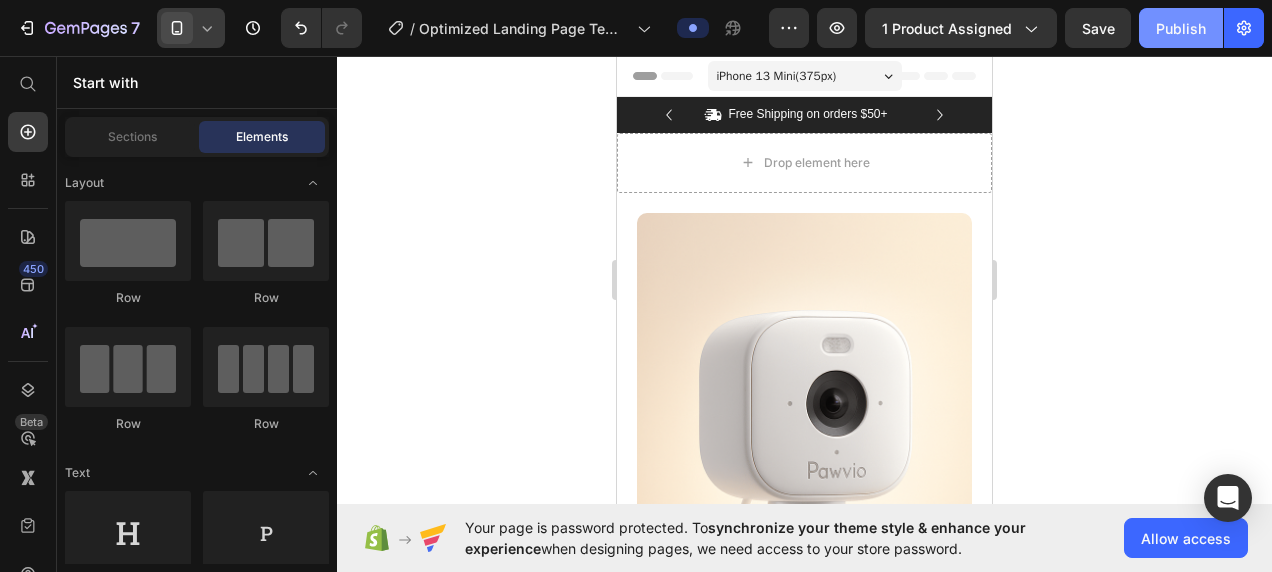 click on "Publish" 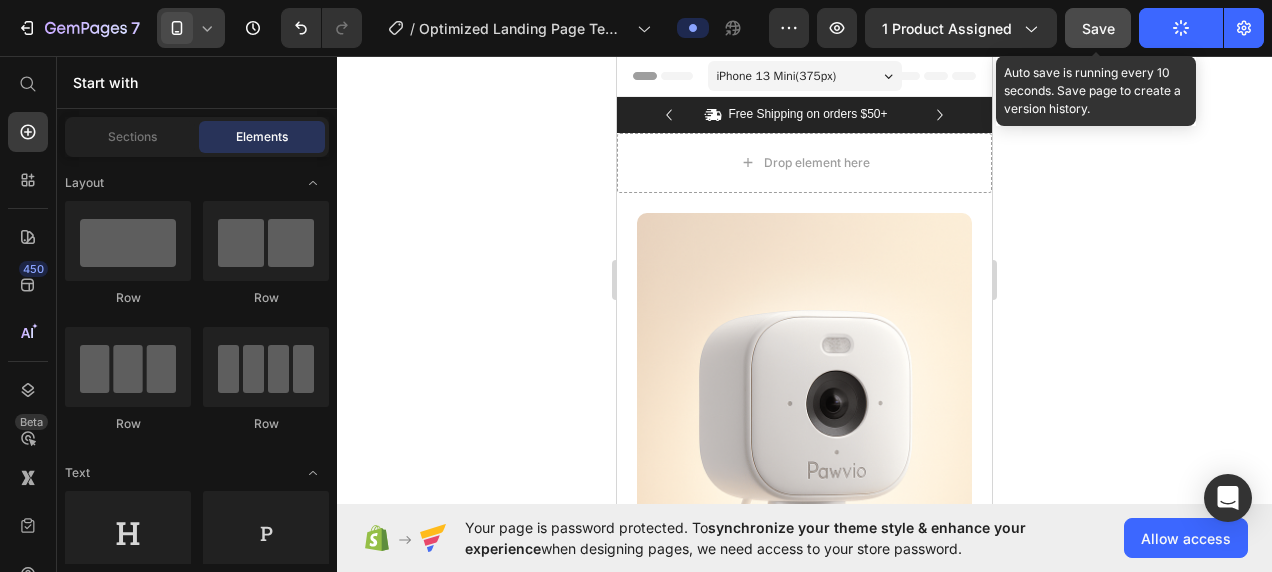 click on "Save" at bounding box center [1098, 28] 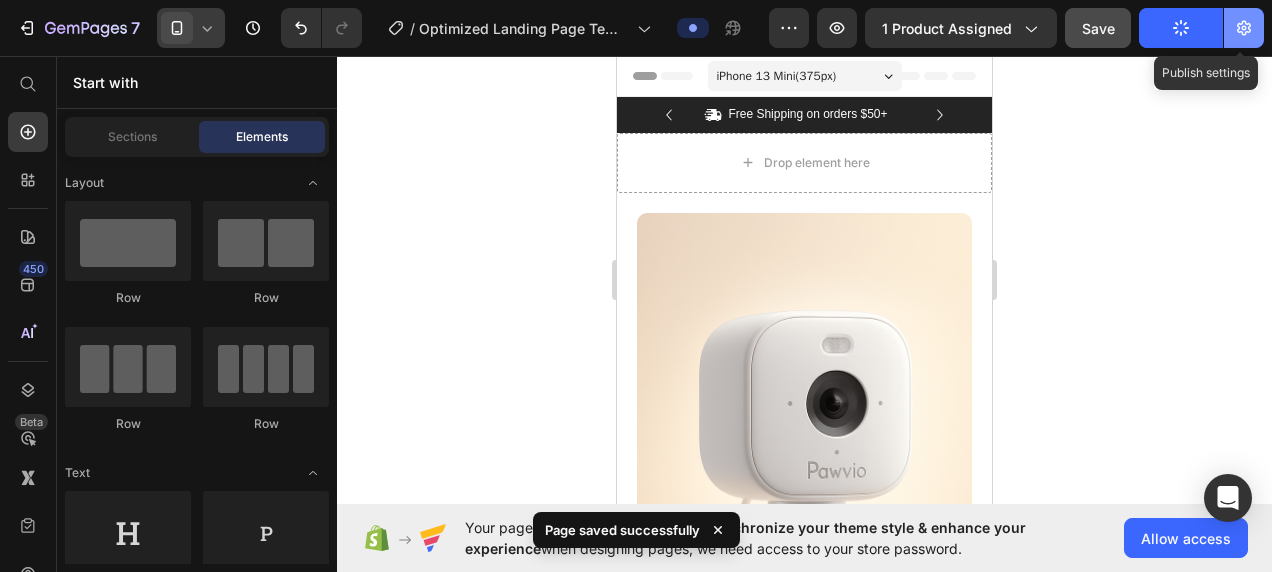 click 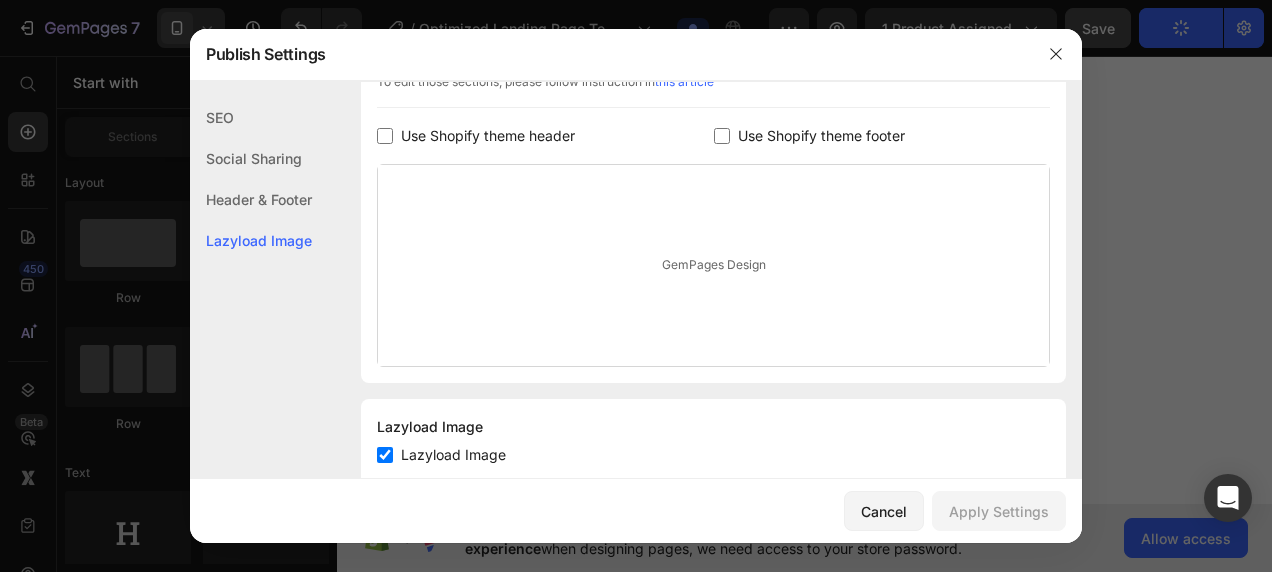 scroll, scrollTop: 413, scrollLeft: 0, axis: vertical 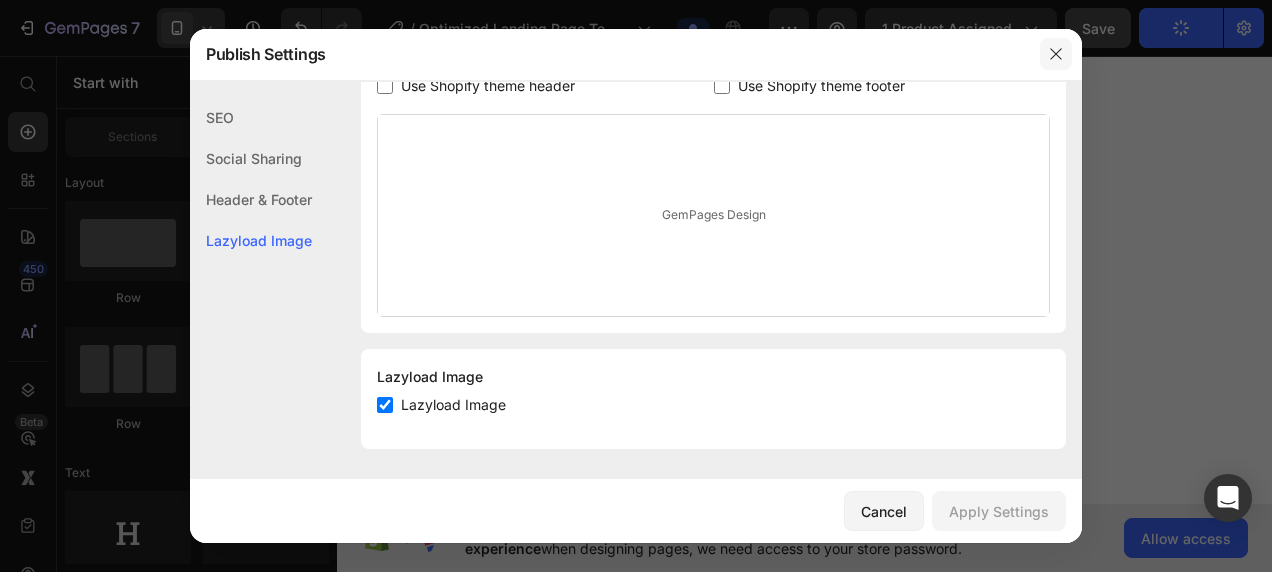 click 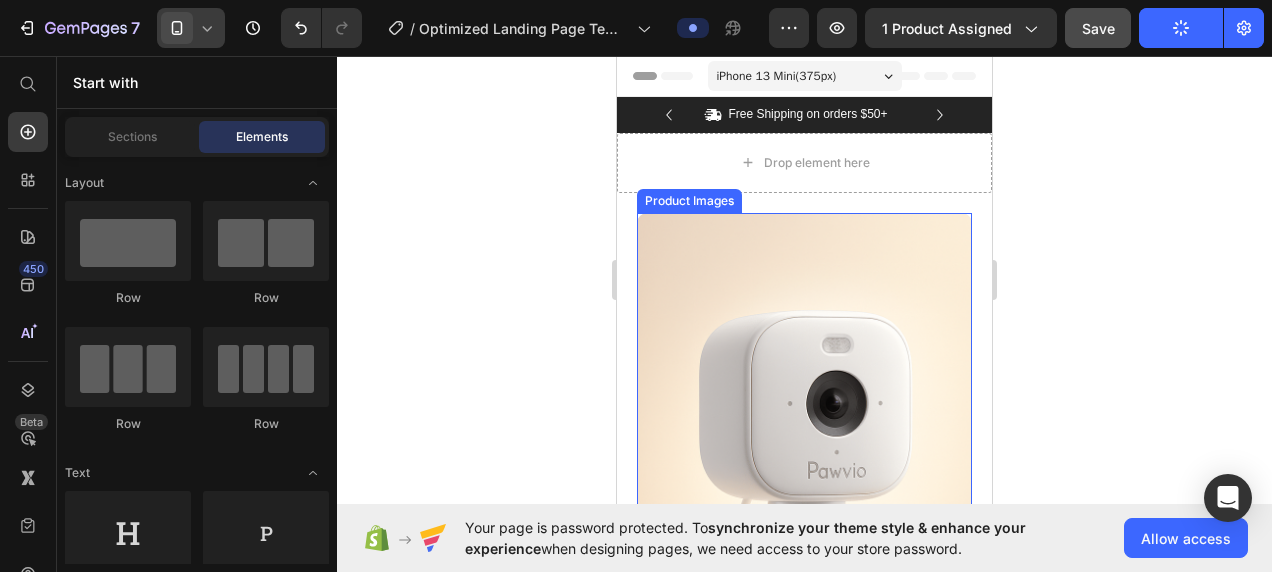scroll, scrollTop: 17, scrollLeft: 0, axis: vertical 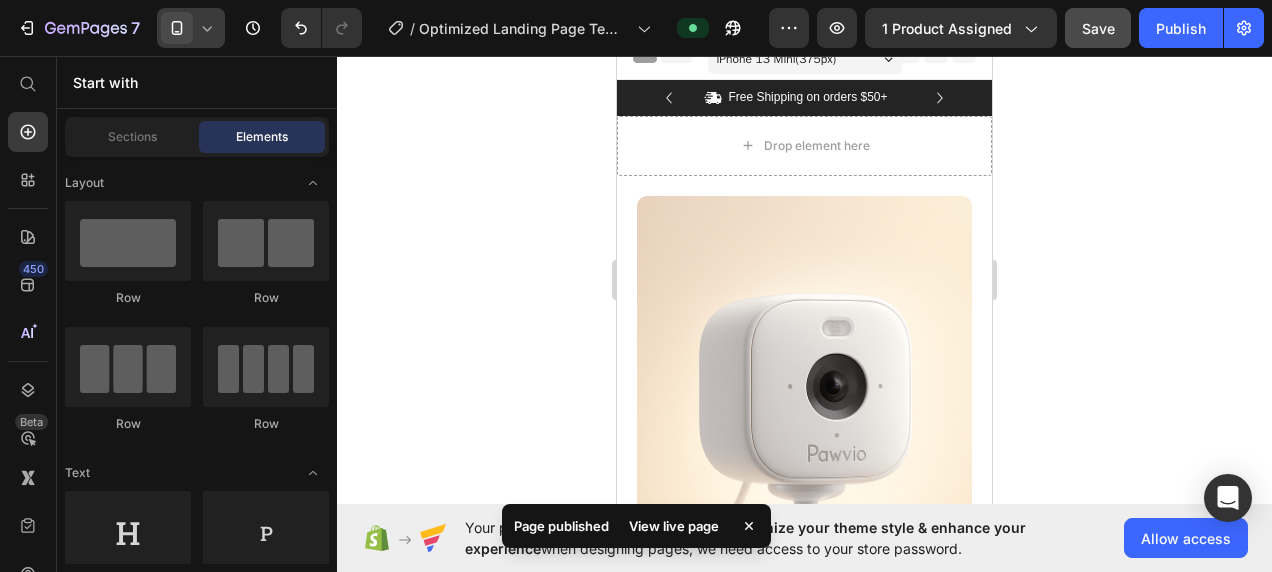 click on "View live page" at bounding box center (674, 526) 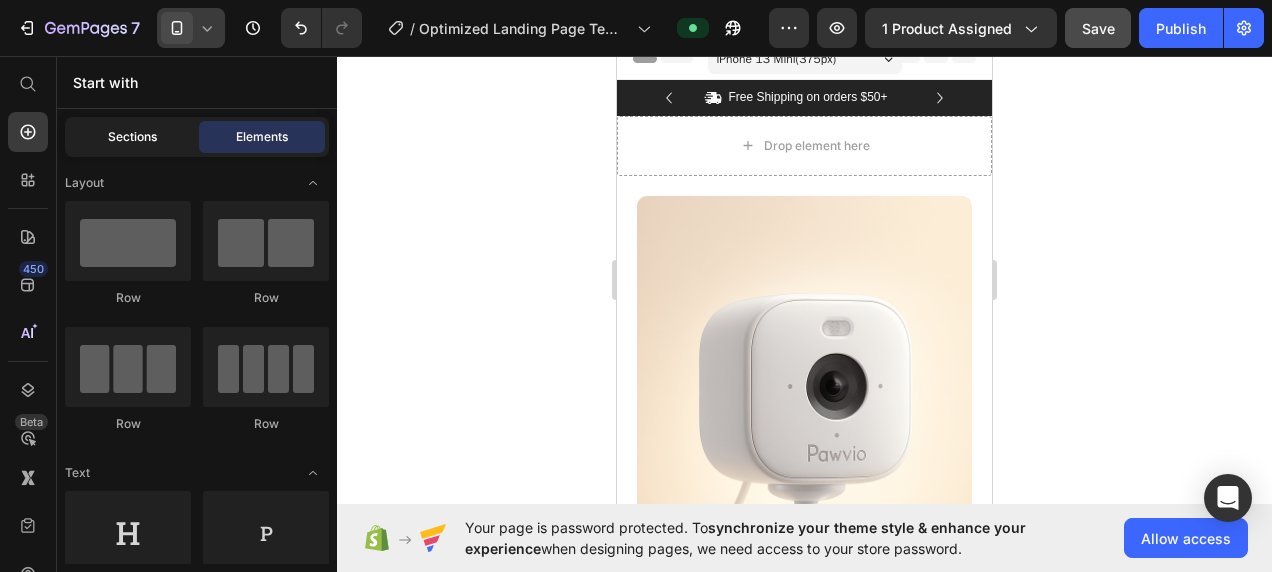 click on "Sections" 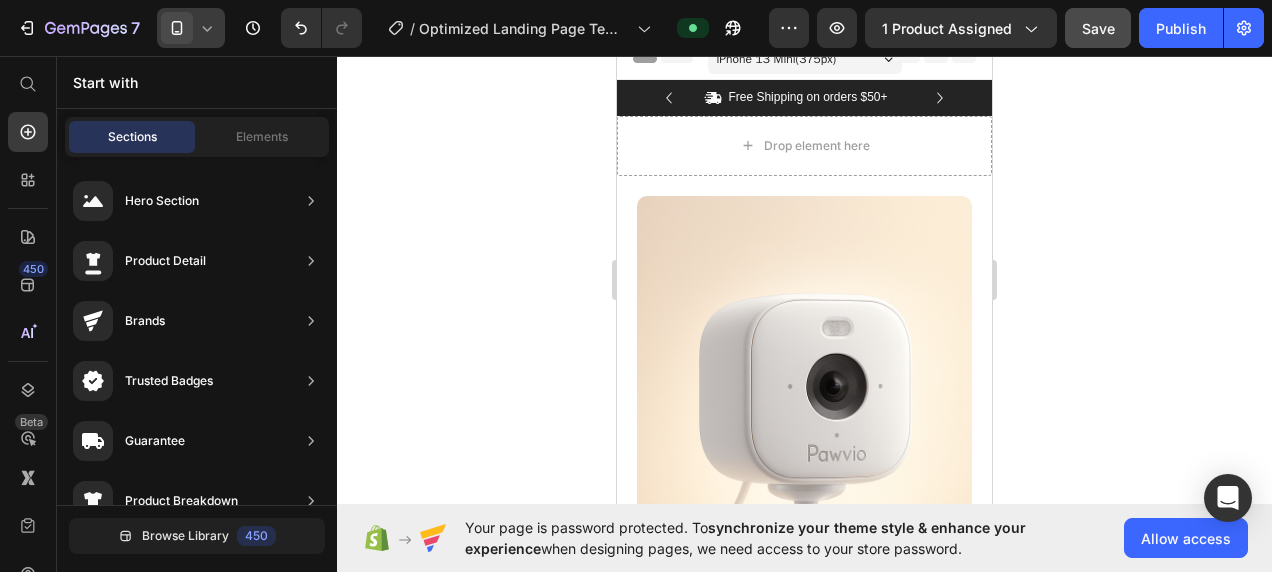 click 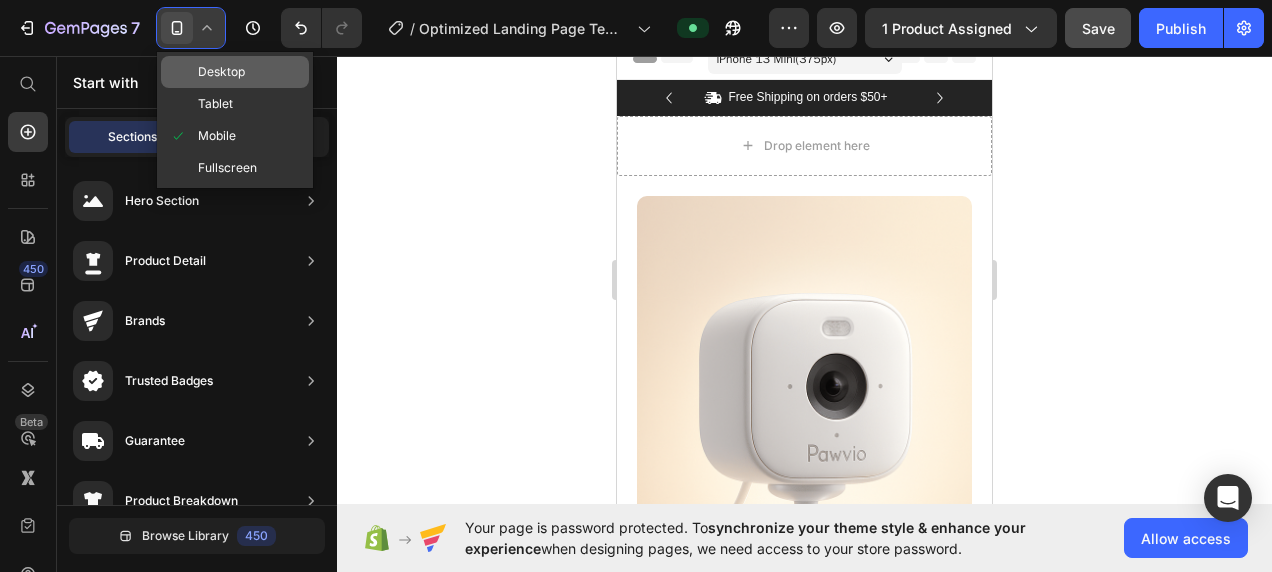 click on "Desktop" at bounding box center [221, 72] 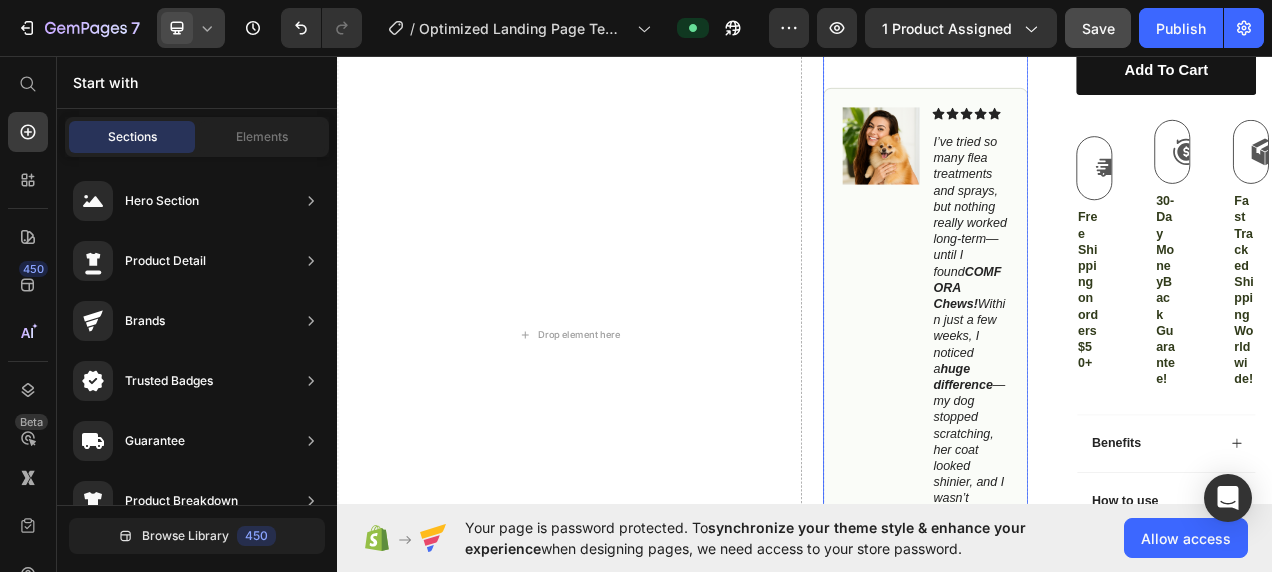 scroll, scrollTop: 762, scrollLeft: 0, axis: vertical 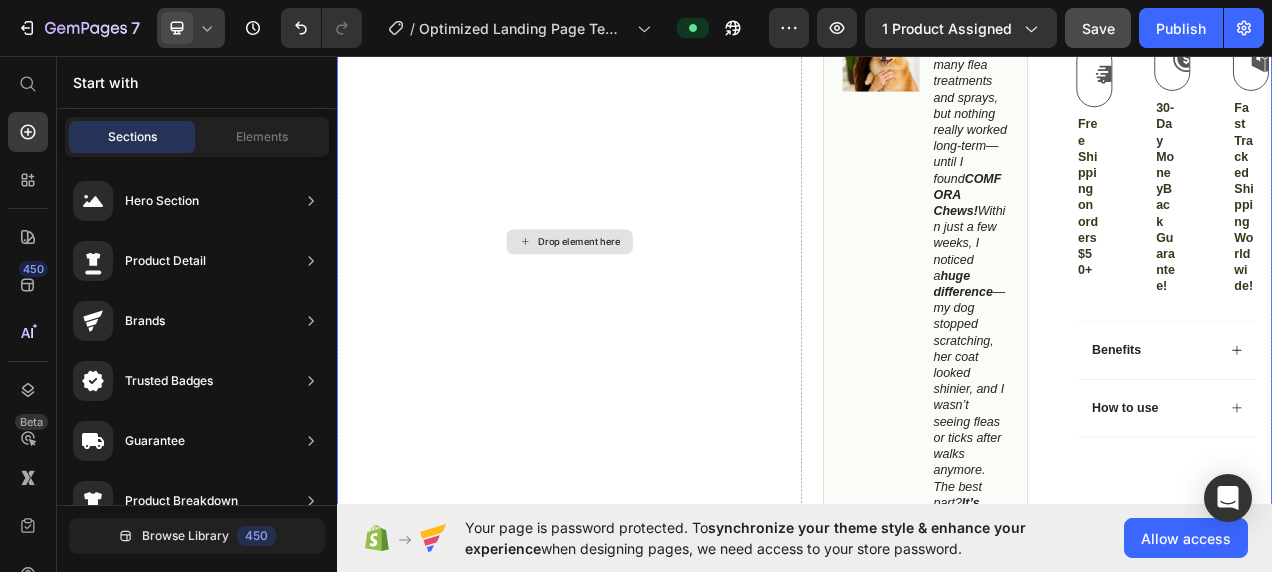 click on "Drop element here" at bounding box center (635, 295) 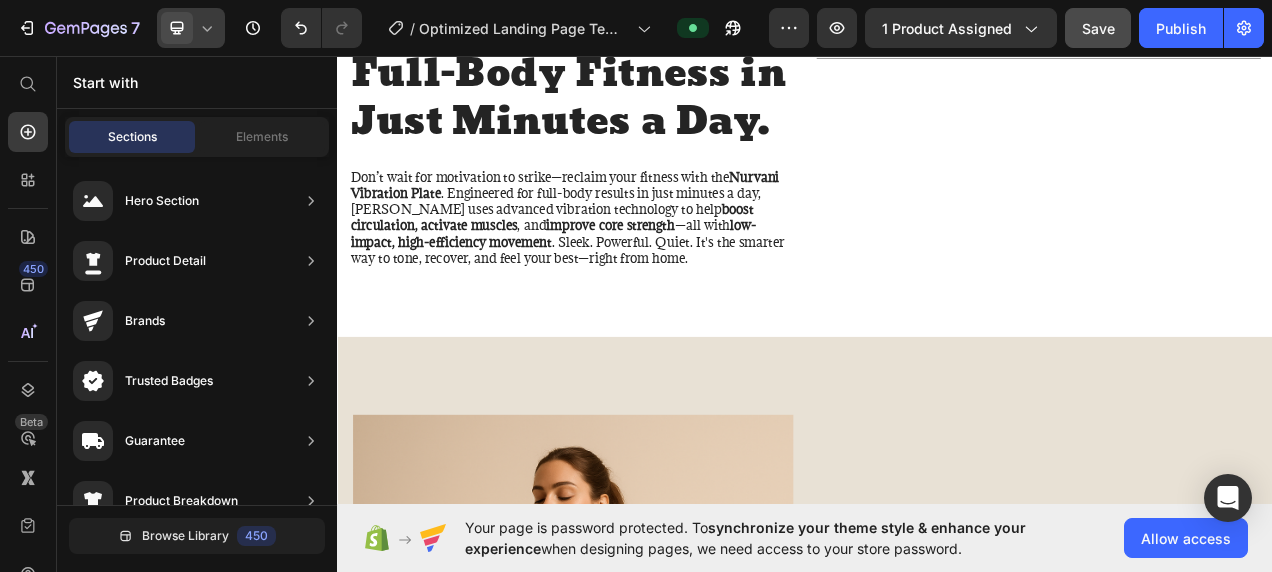 scroll, scrollTop: 0, scrollLeft: 0, axis: both 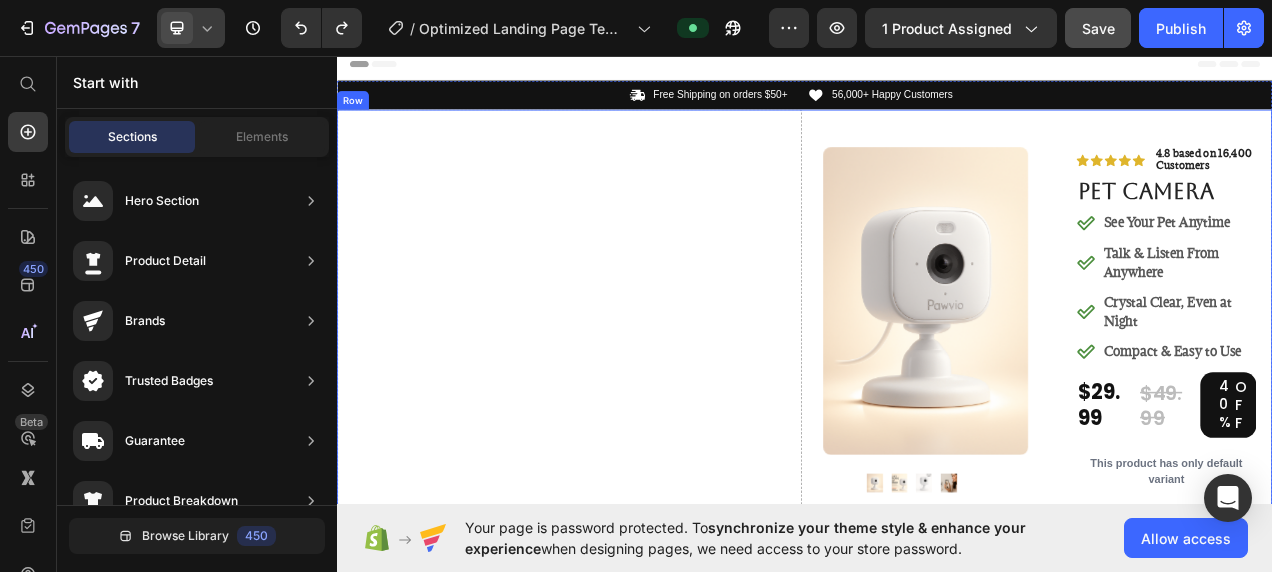 click on "Drop element here" at bounding box center [635, 1057] 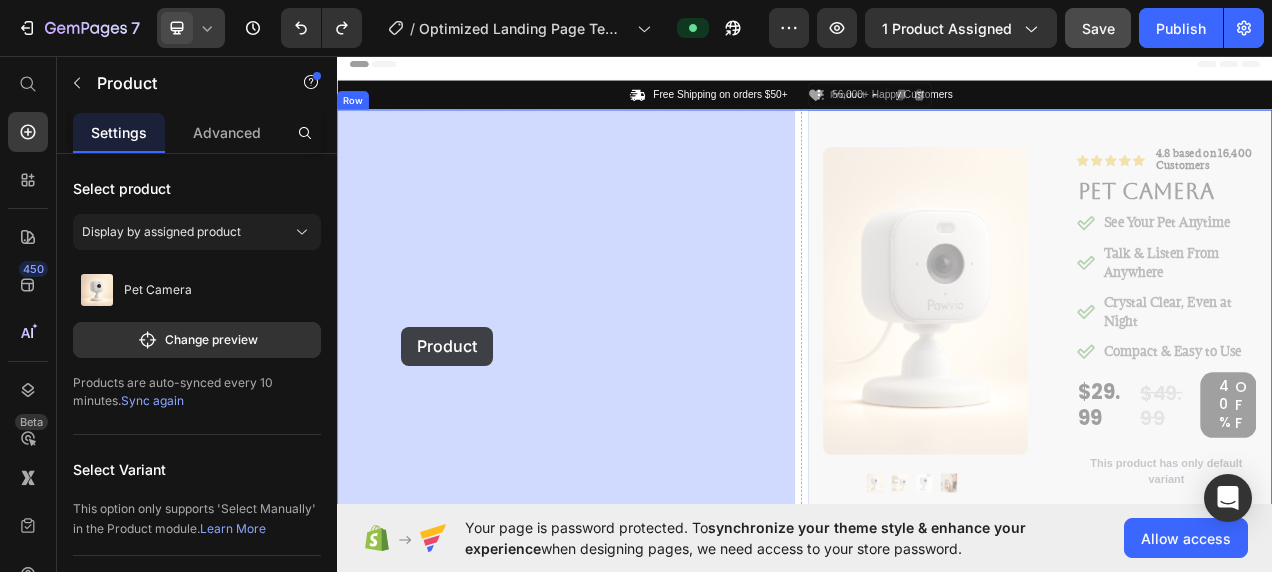 drag, startPoint x: 939, startPoint y: 440, endPoint x: 419, endPoint y: 405, distance: 521.1766 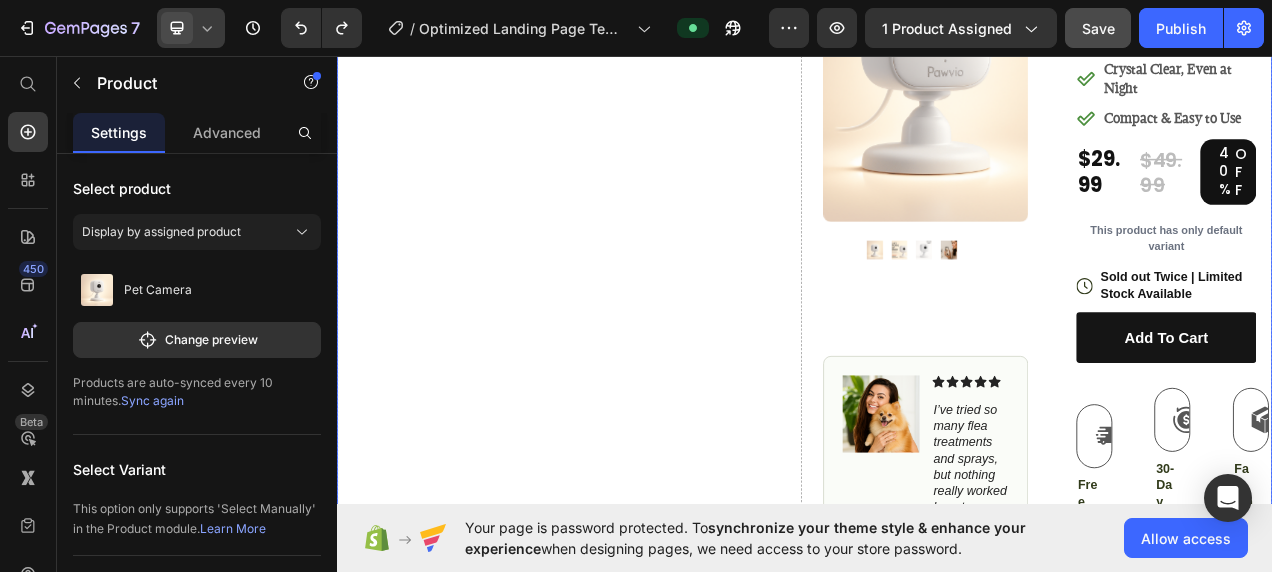 scroll, scrollTop: 308, scrollLeft: 0, axis: vertical 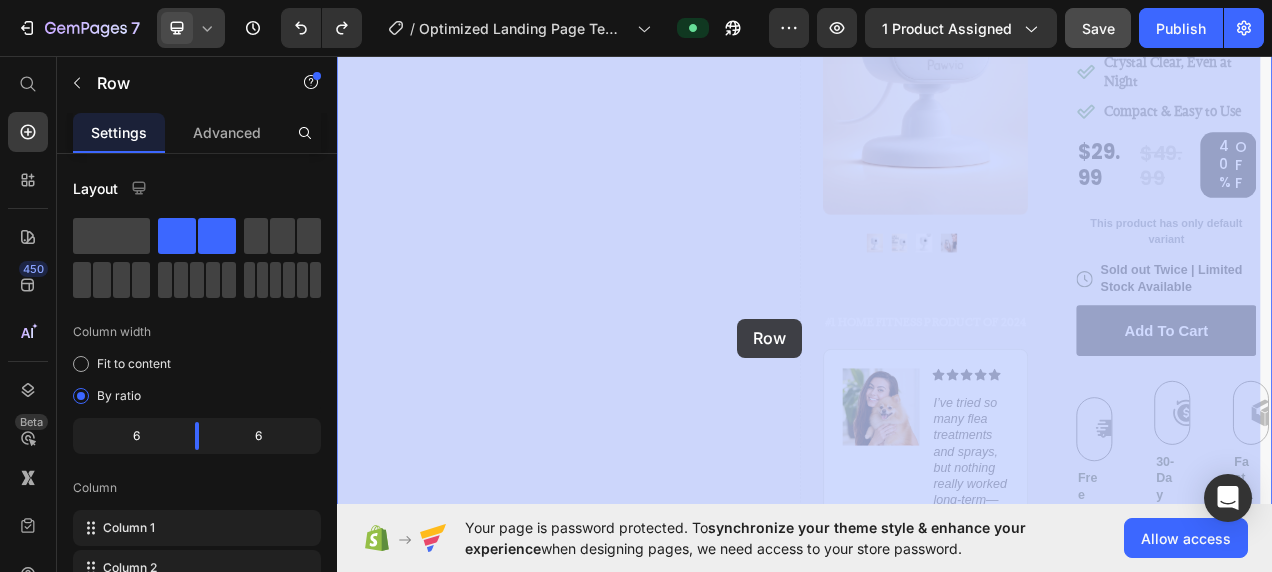 drag, startPoint x: 924, startPoint y: 405, endPoint x: 852, endPoint y: 395, distance: 72.691124 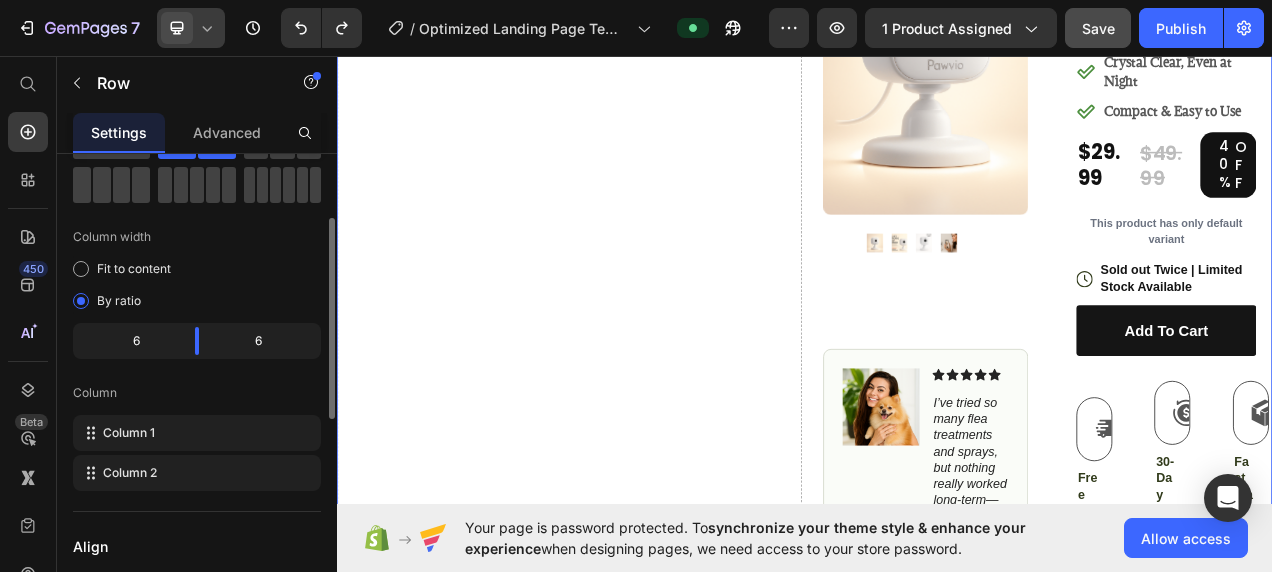 scroll, scrollTop: 113, scrollLeft: 0, axis: vertical 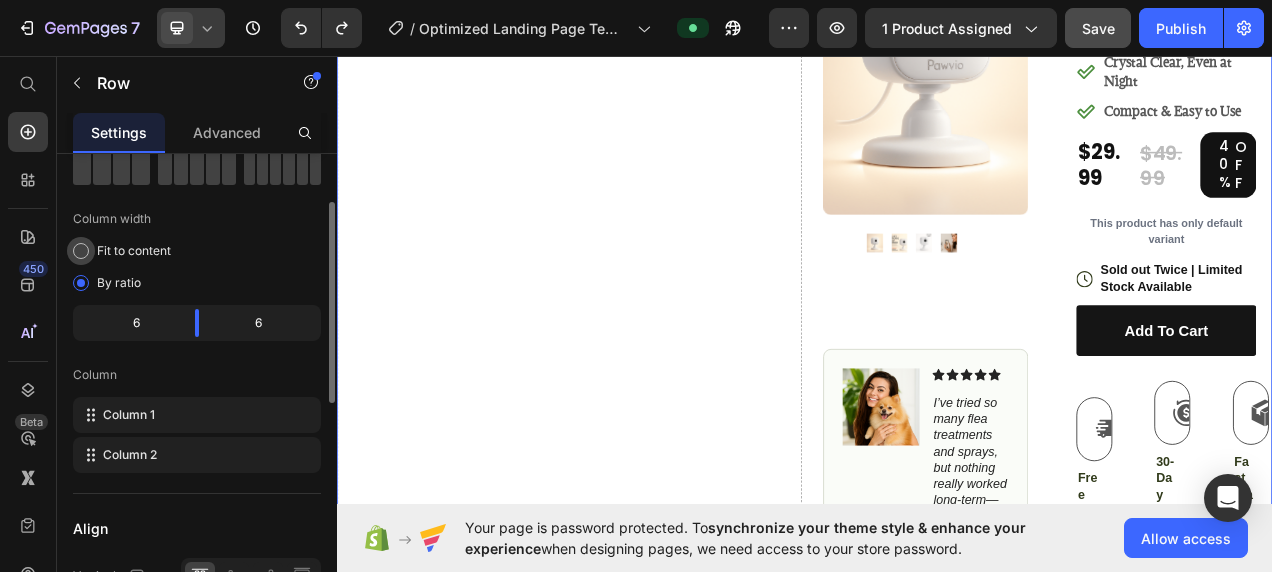 click on "Fit to content" 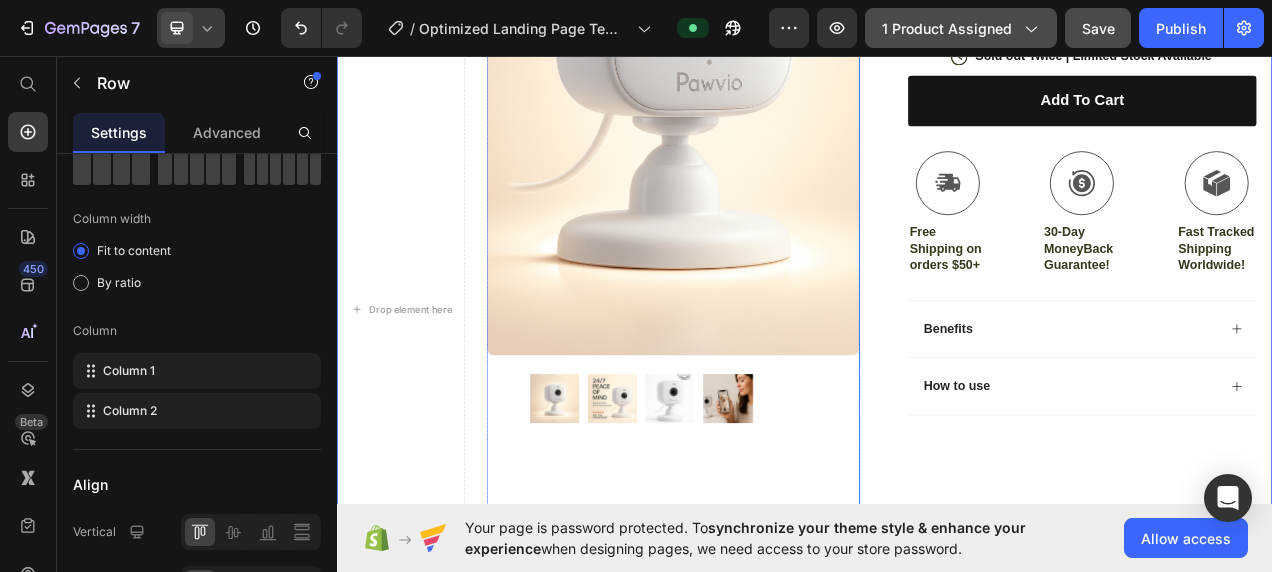 scroll, scrollTop: 447, scrollLeft: 0, axis: vertical 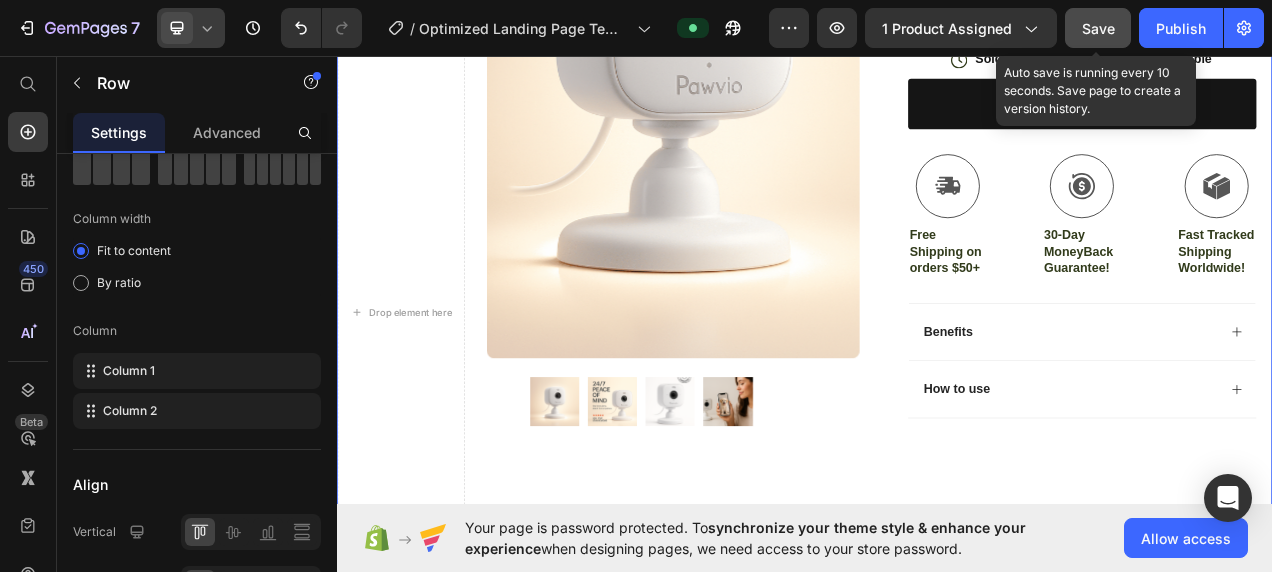 click on "Save" at bounding box center [1098, 28] 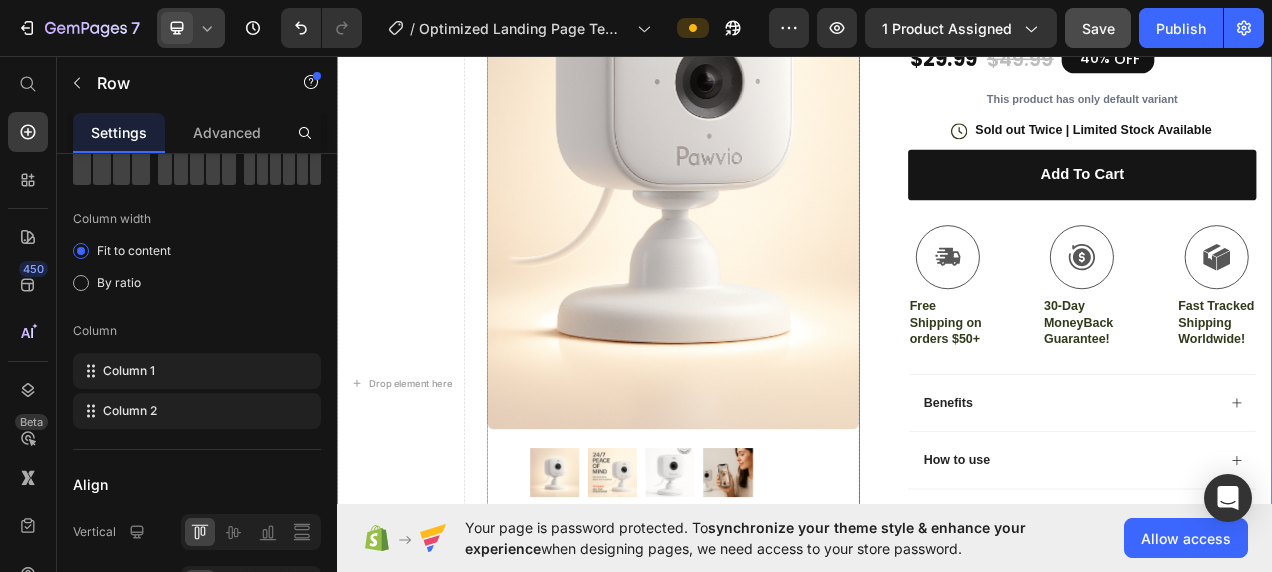 scroll, scrollTop: 482, scrollLeft: 0, axis: vertical 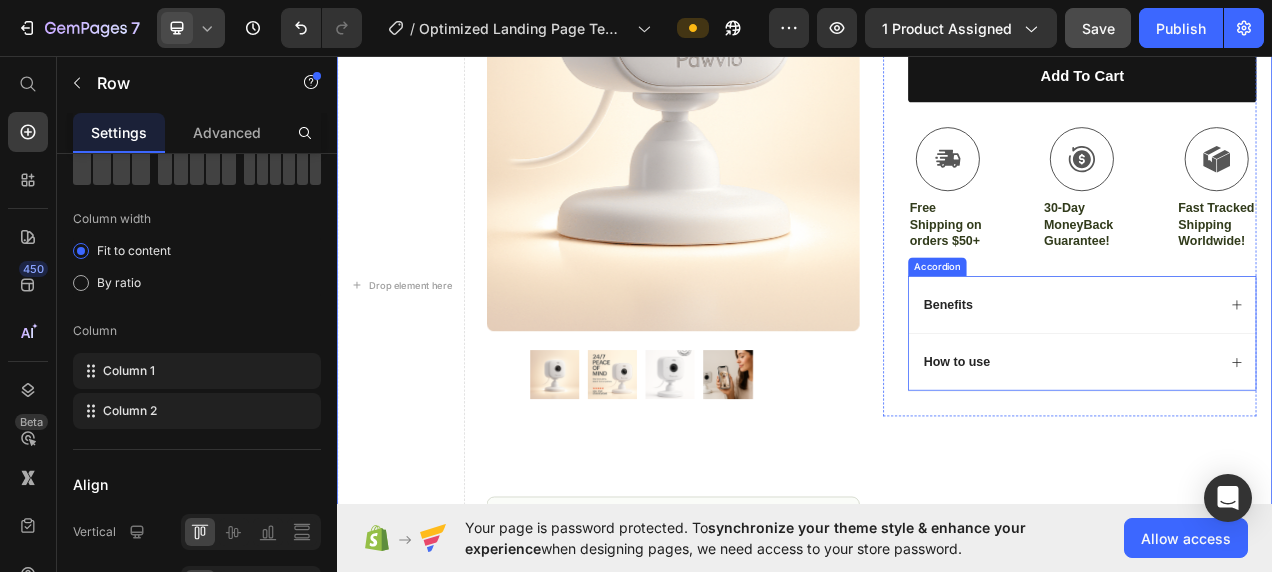 click on "Benefits" at bounding box center [1293, 377] 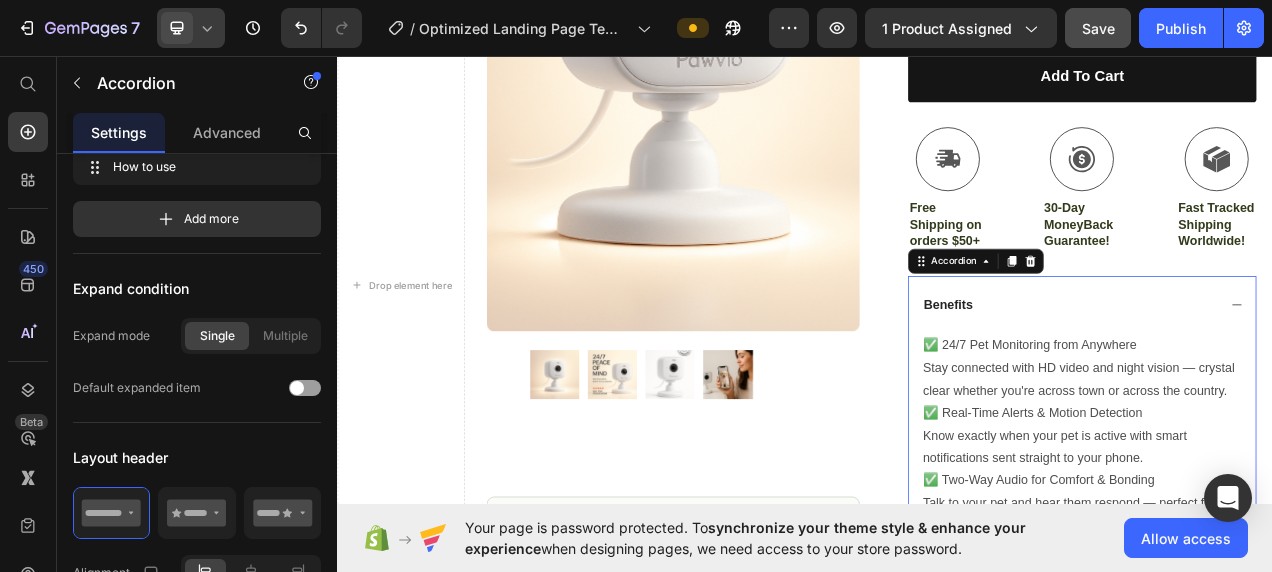 scroll, scrollTop: 613, scrollLeft: 0, axis: vertical 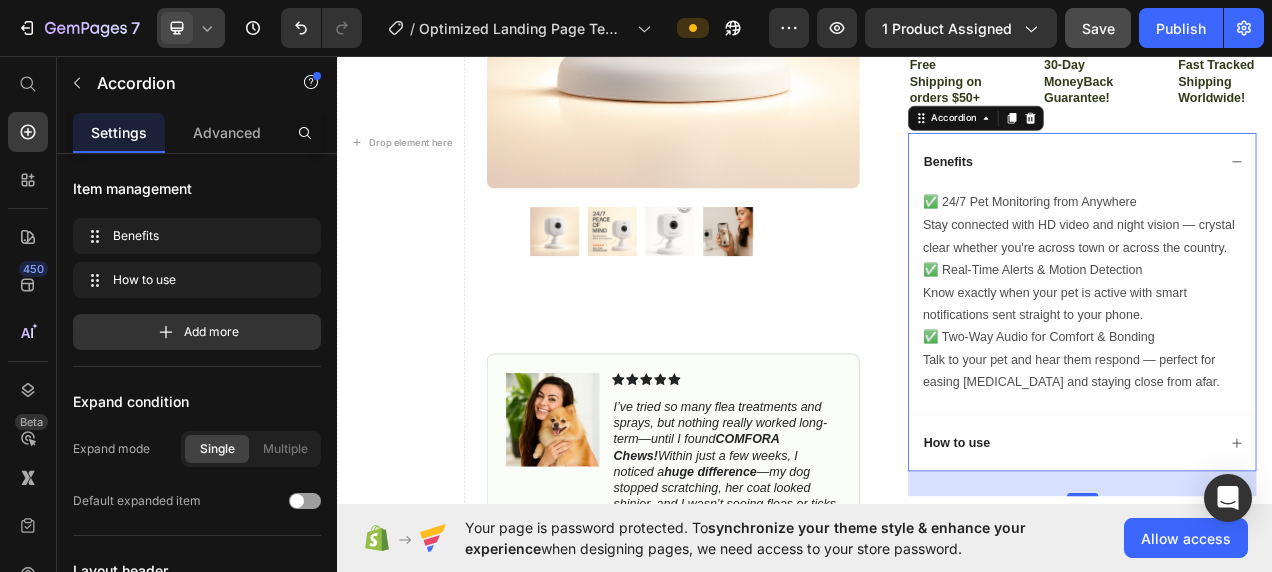 click 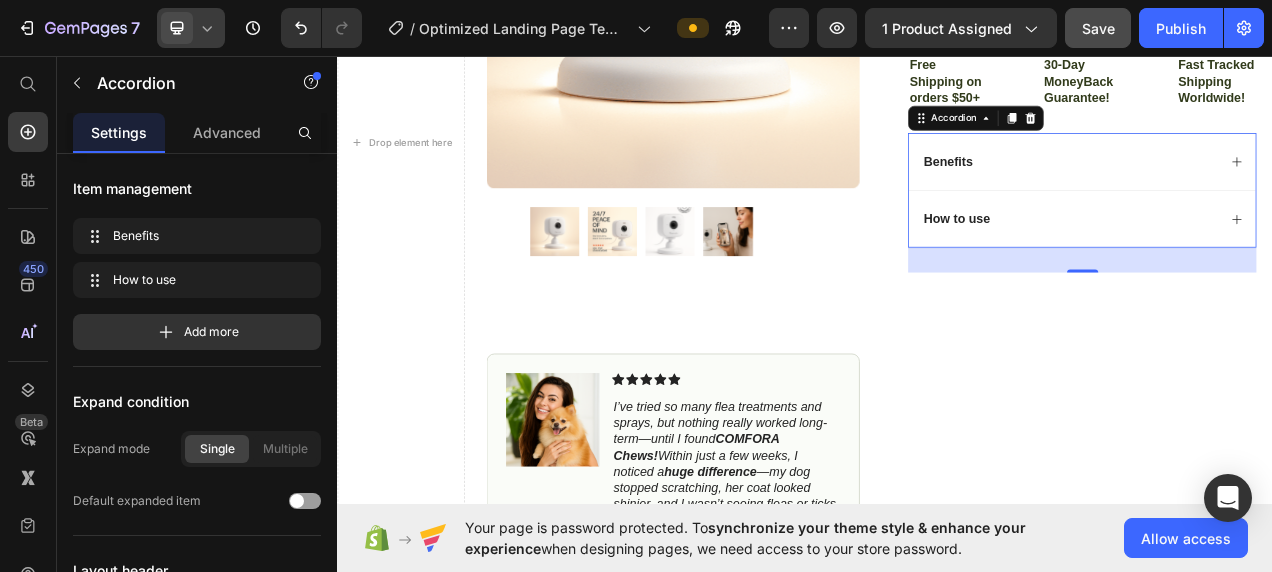 click on "How to use" at bounding box center (1293, 267) 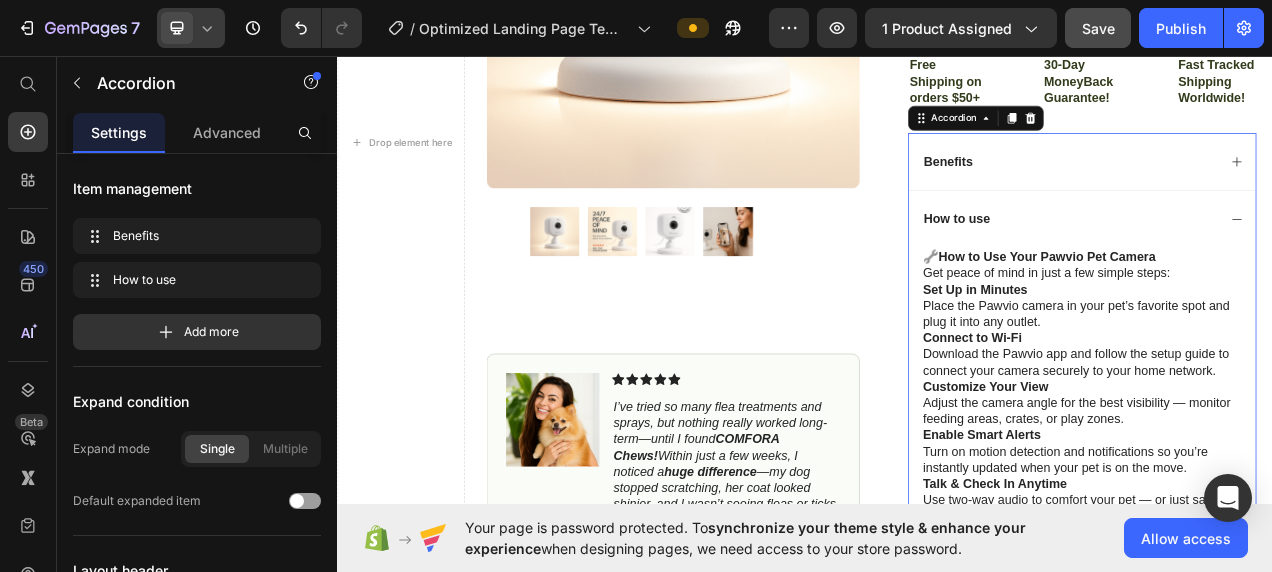 scroll, scrollTop: 789, scrollLeft: 0, axis: vertical 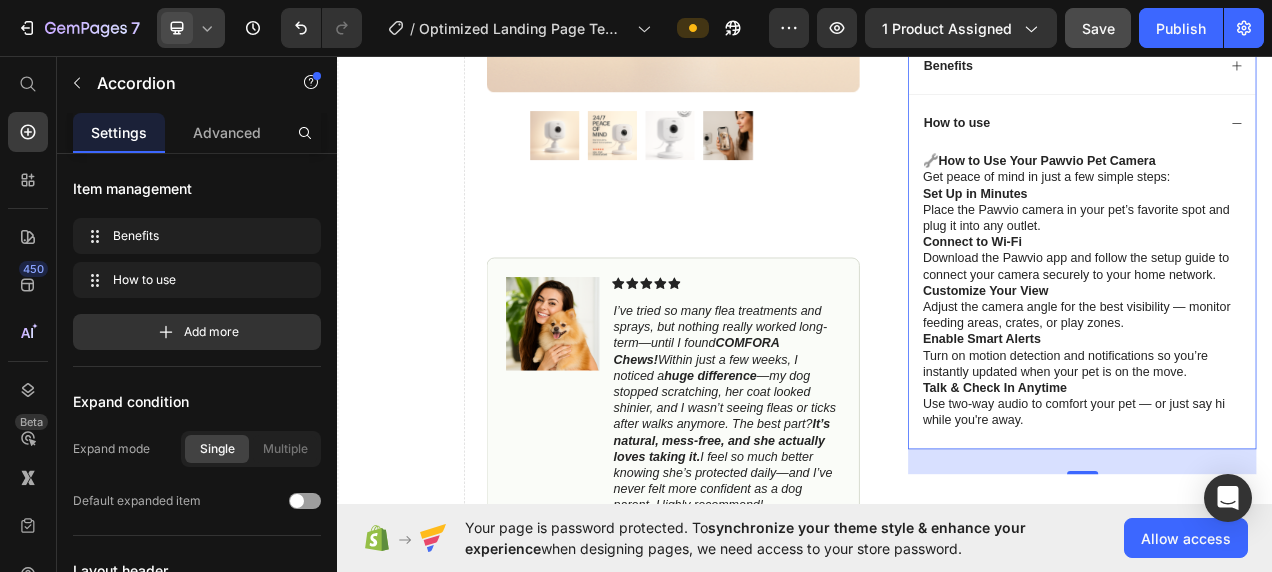 click 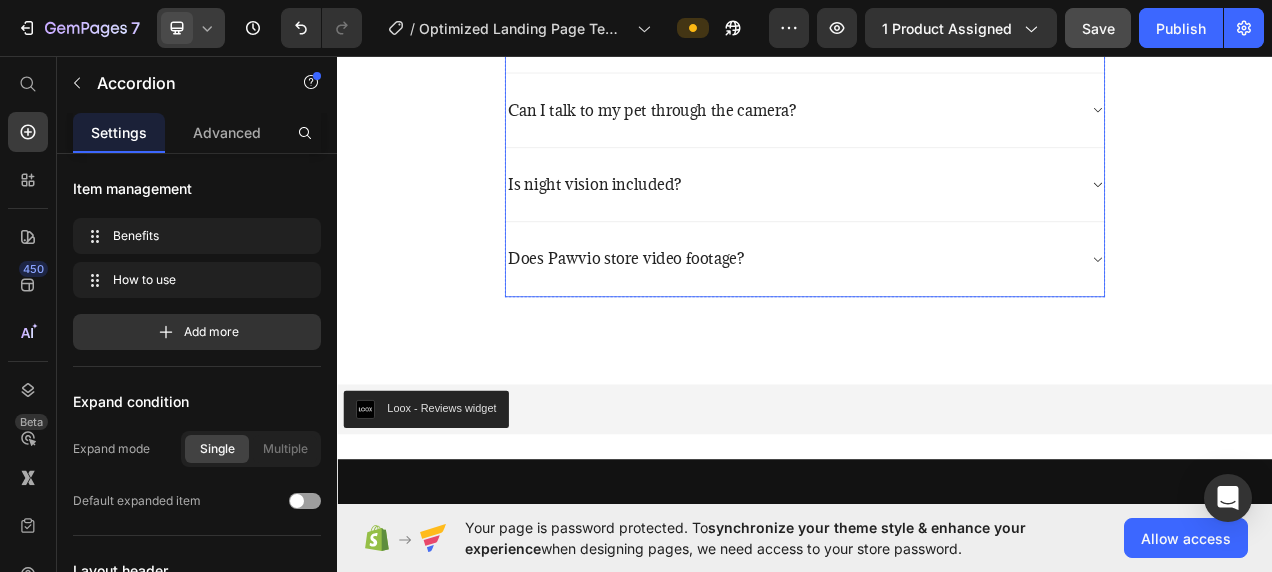 scroll, scrollTop: 5448, scrollLeft: 0, axis: vertical 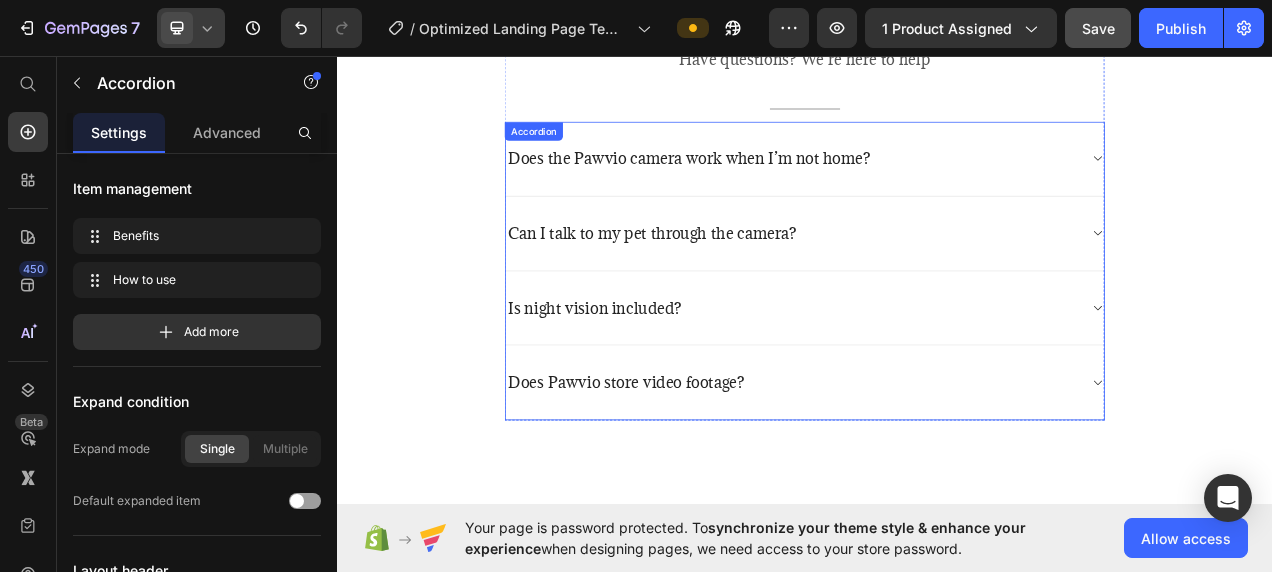 click on "Does the Pawvio camera work when I’m not home?" at bounding box center [937, 190] 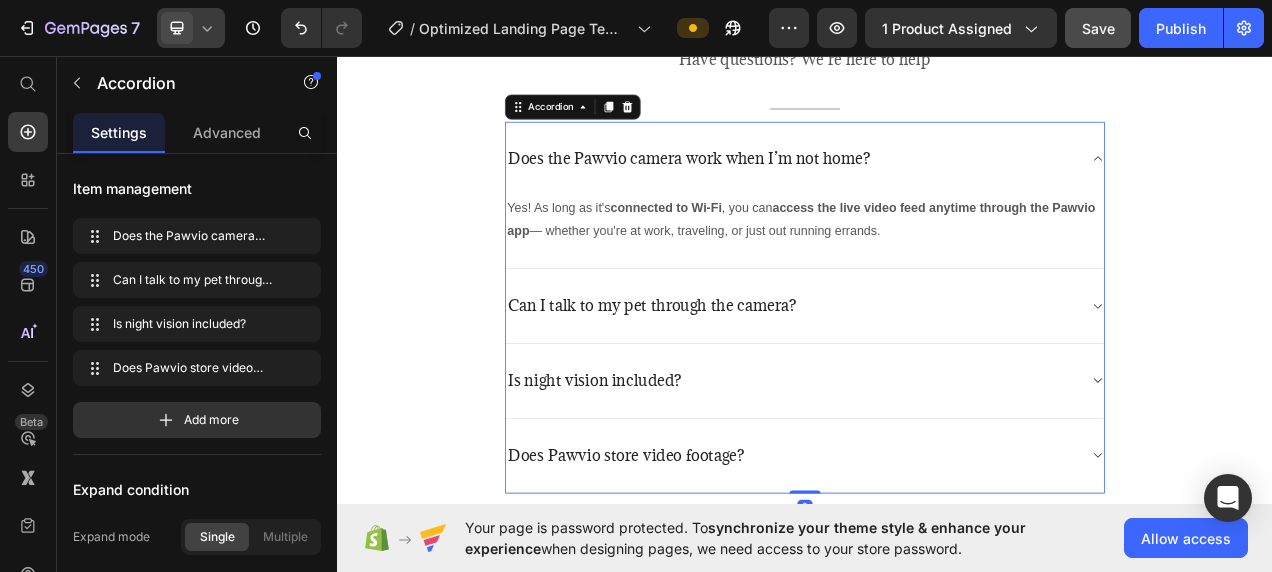 click on "Does the Pawvio camera work when I’m not home?" at bounding box center (937, 189) 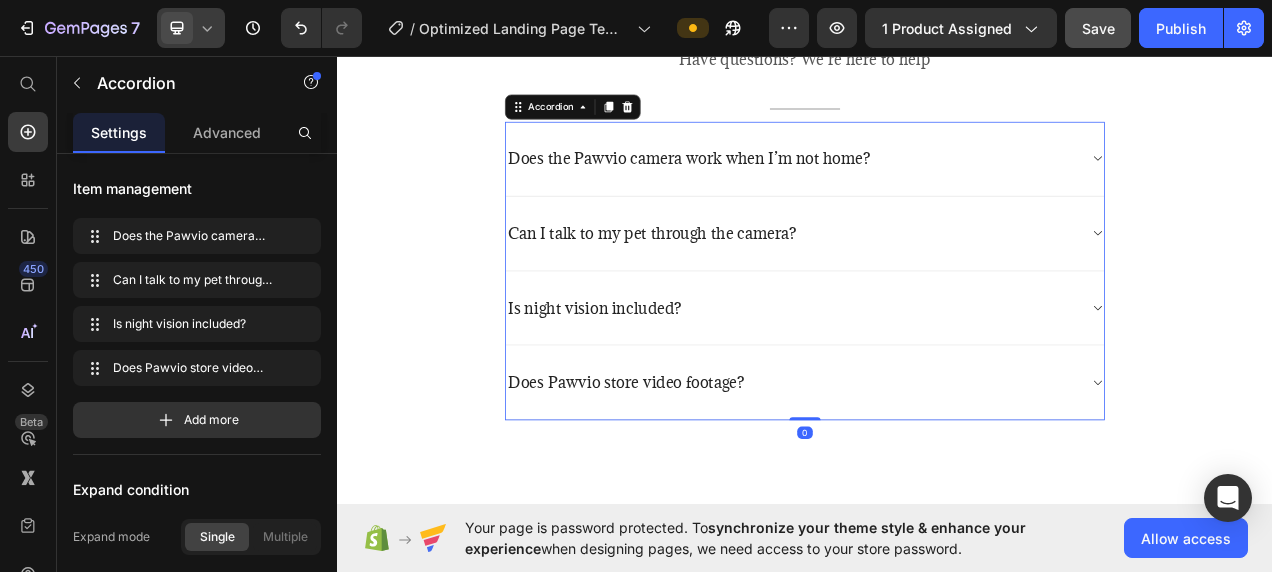 click on "Can I talk to my pet through the camera?" at bounding box center (921, 285) 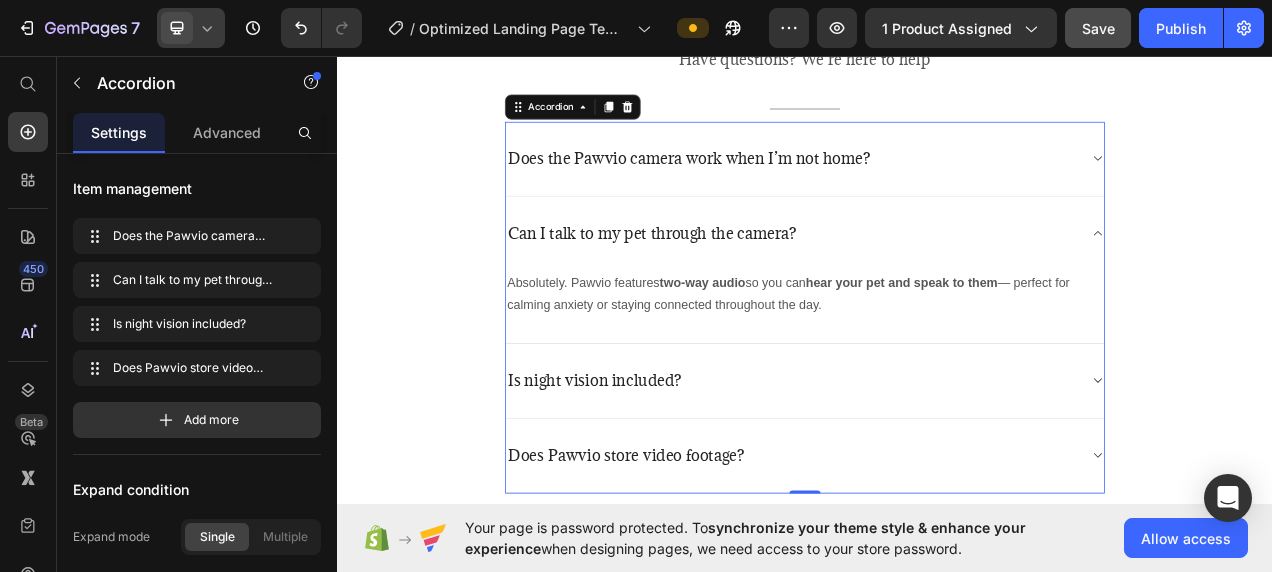 click on "Can I talk to my pet through the camera?" at bounding box center [921, 285] 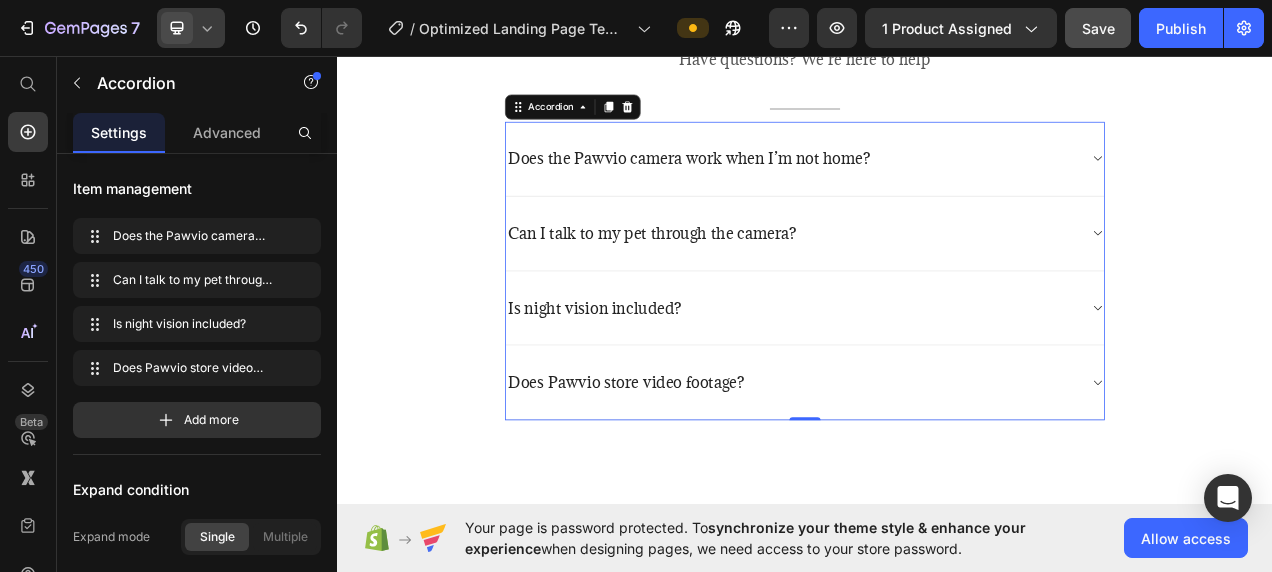 click on "Is night vision included?" at bounding box center [937, 382] 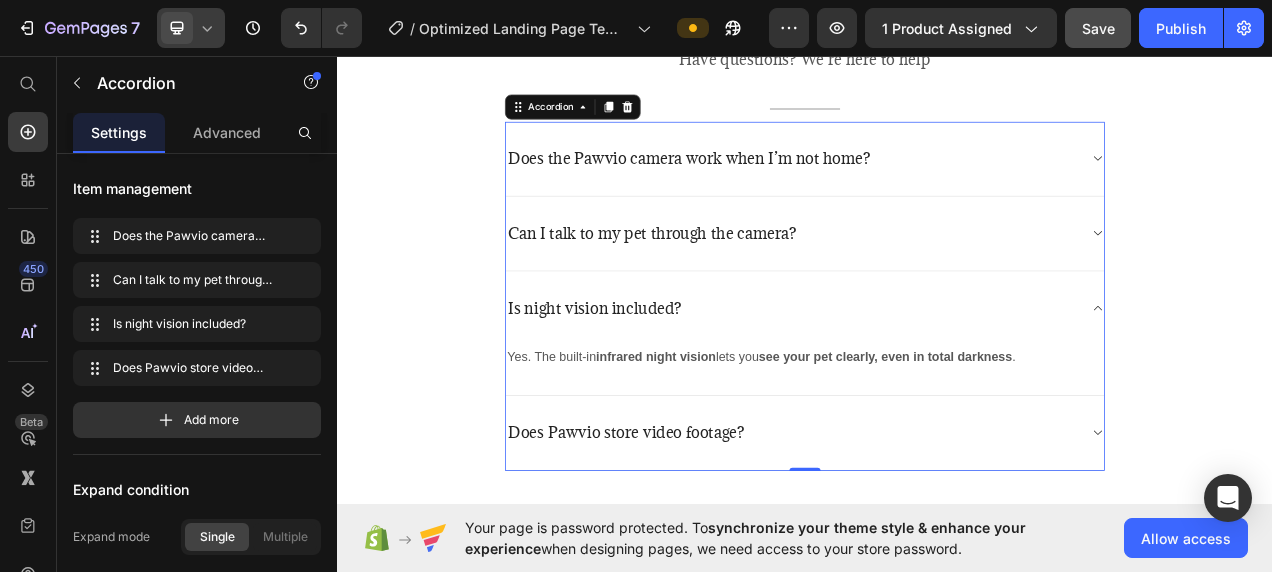 click on "Is night vision included?" at bounding box center (937, 381) 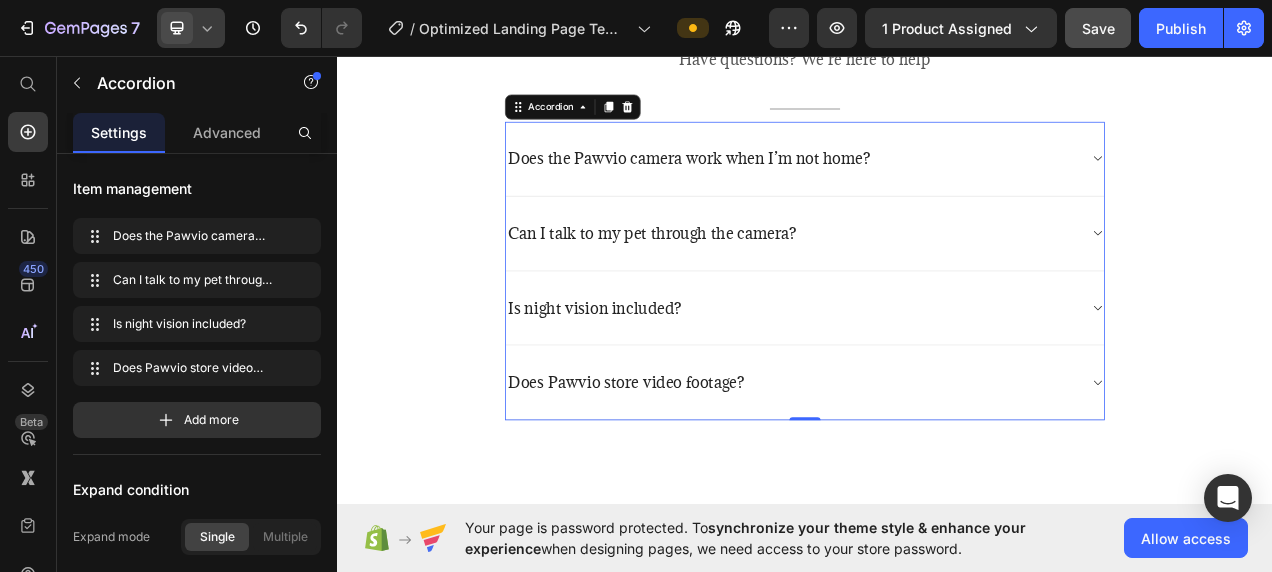click on "Does Pawvio store video footage?" at bounding box center (921, 476) 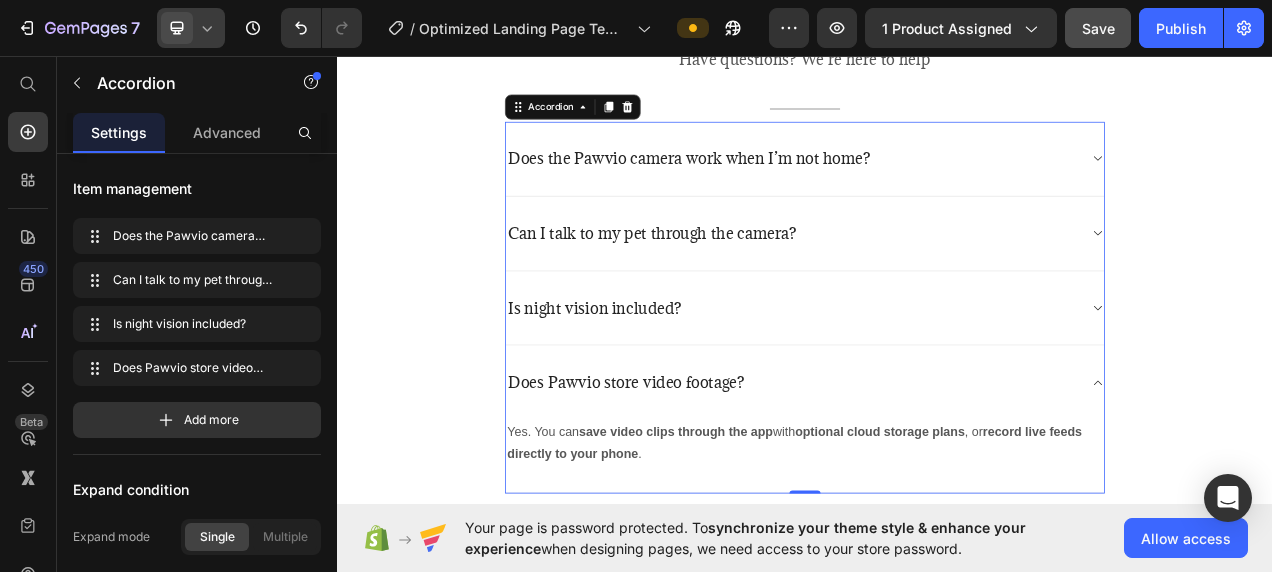 click on "Does Pawvio store video footage?" at bounding box center [921, 476] 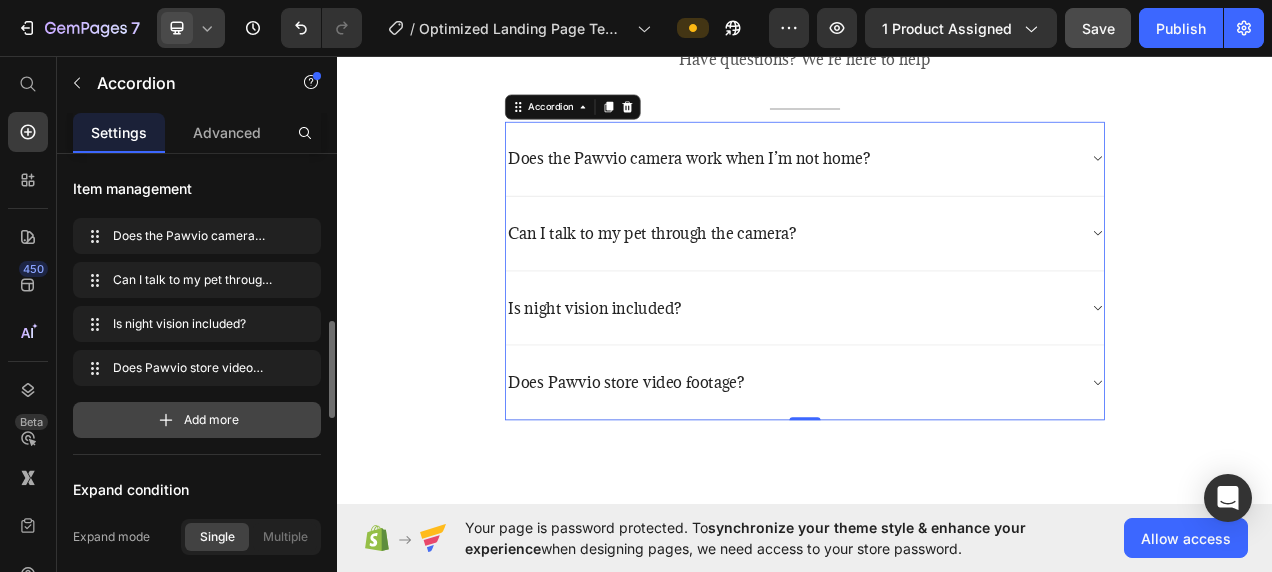 scroll, scrollTop: 207, scrollLeft: 0, axis: vertical 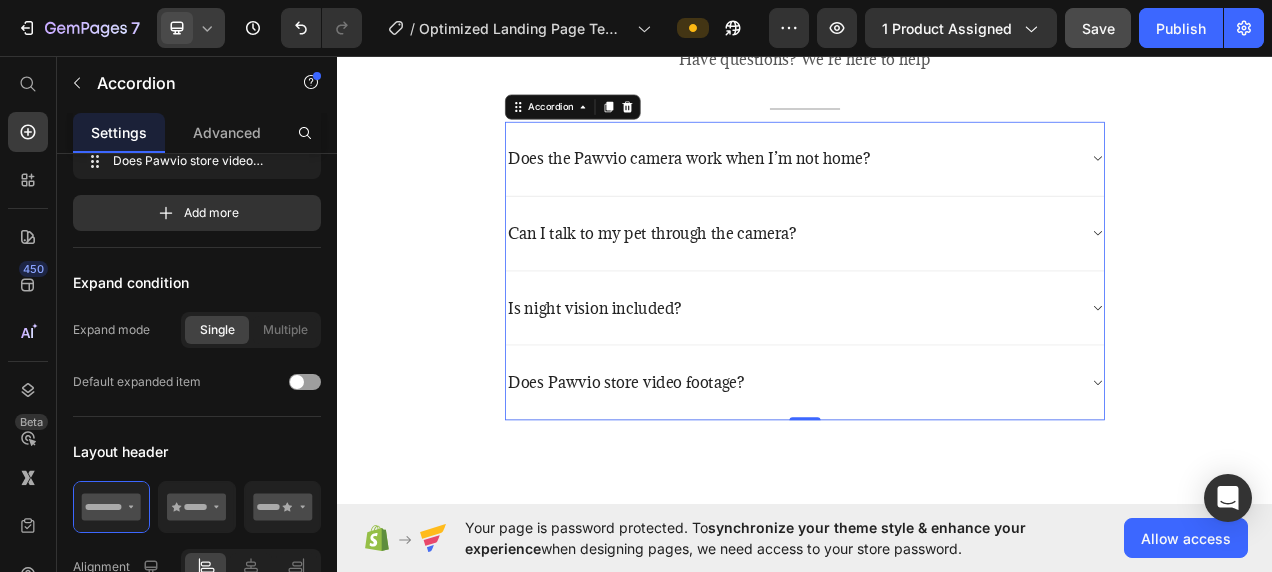 click at bounding box center (177, 28) 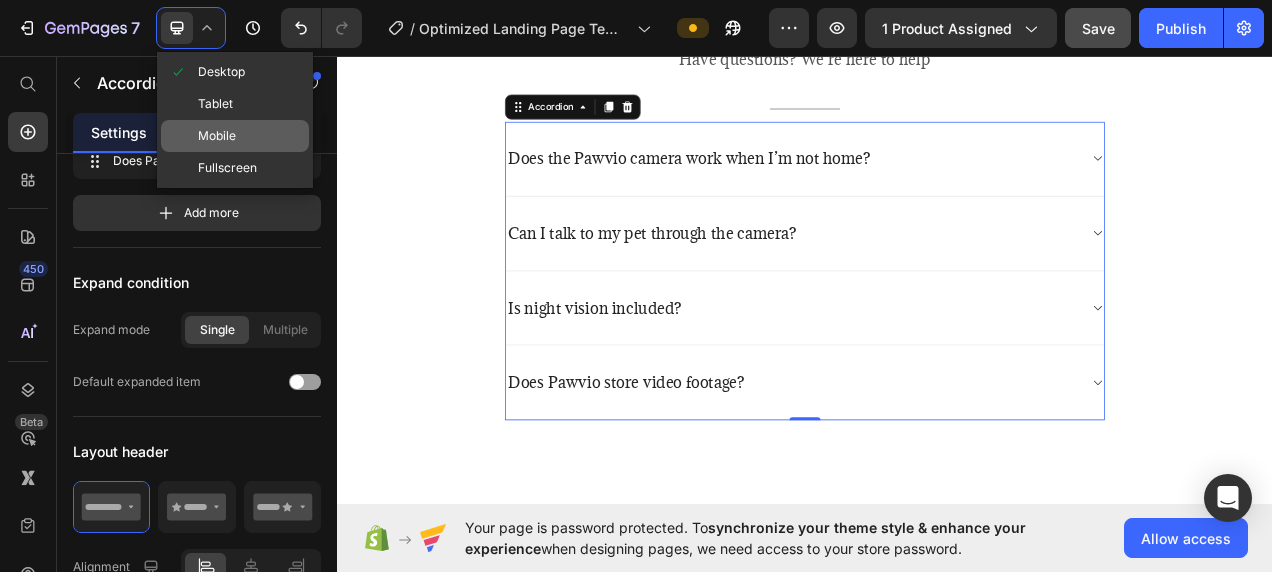 click on "Mobile" 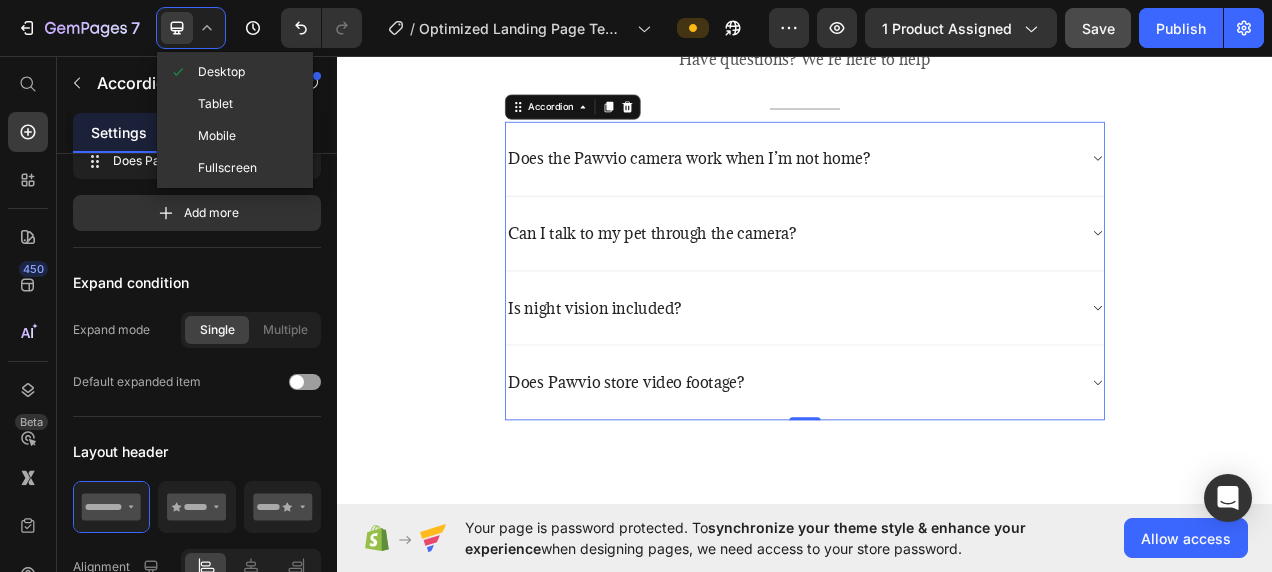 type on "17" 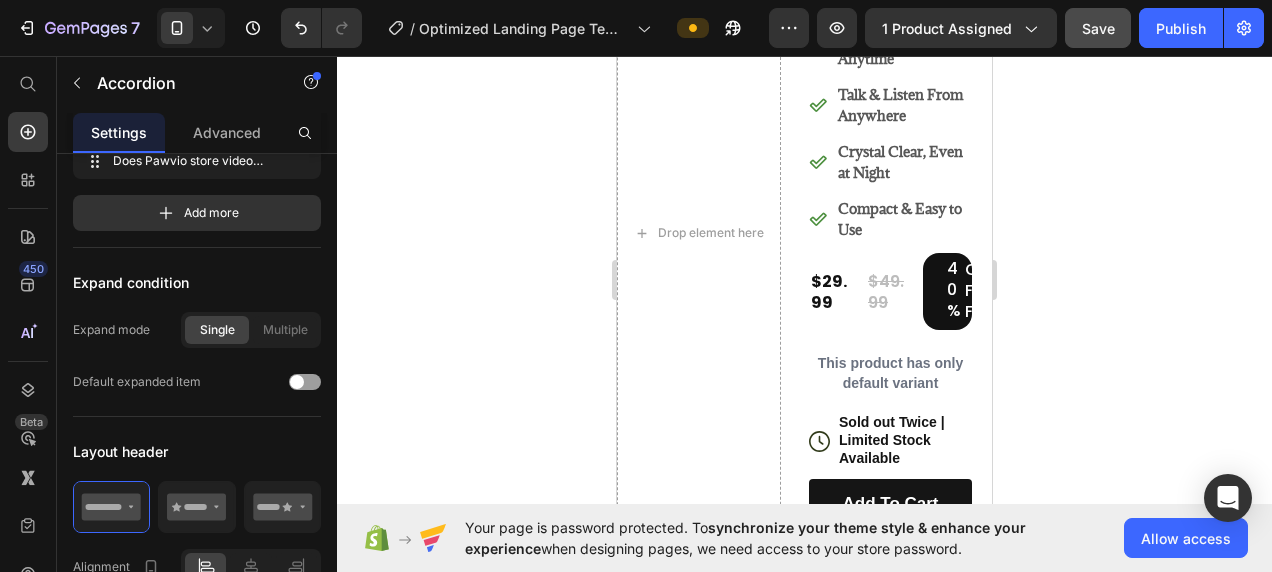 scroll, scrollTop: 705, scrollLeft: 0, axis: vertical 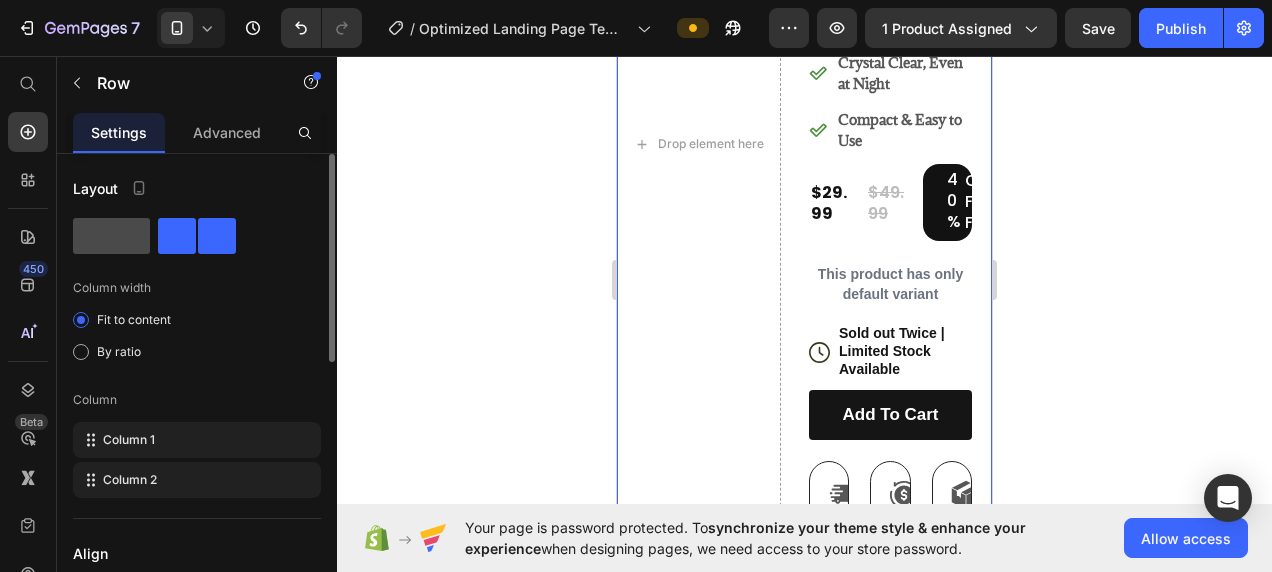 click 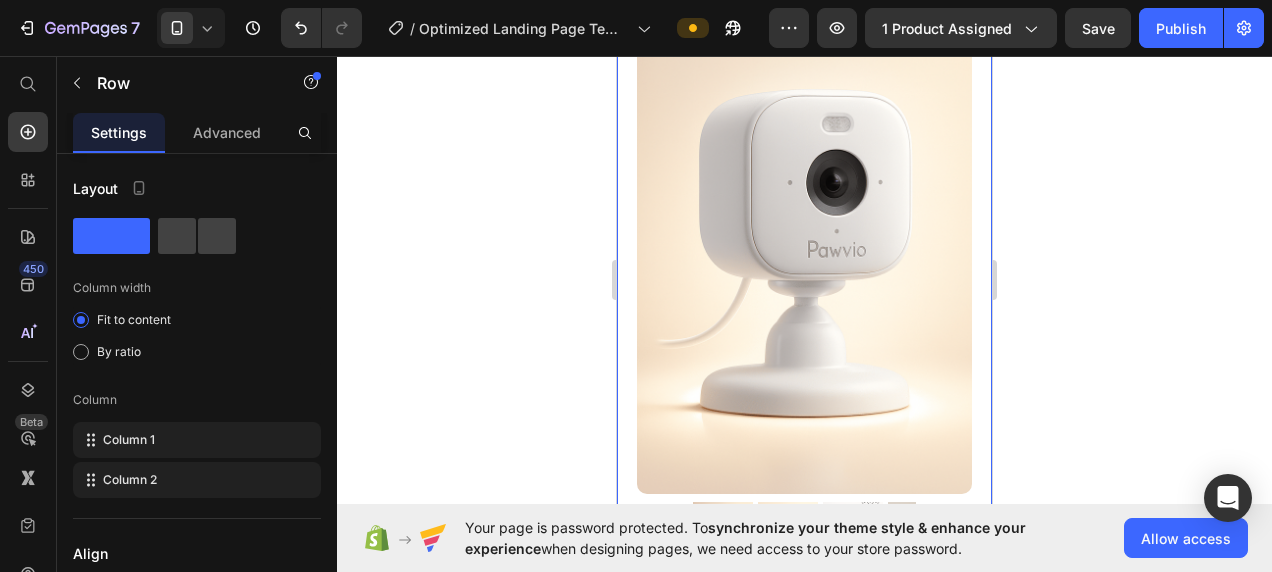 scroll, scrollTop: 0, scrollLeft: 0, axis: both 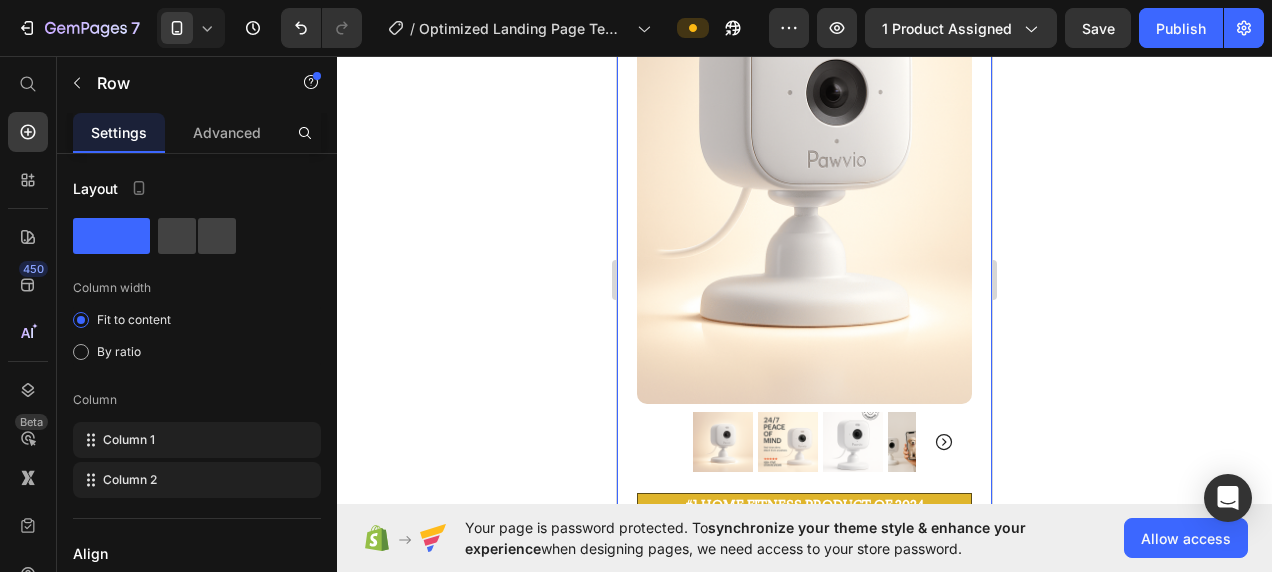 click 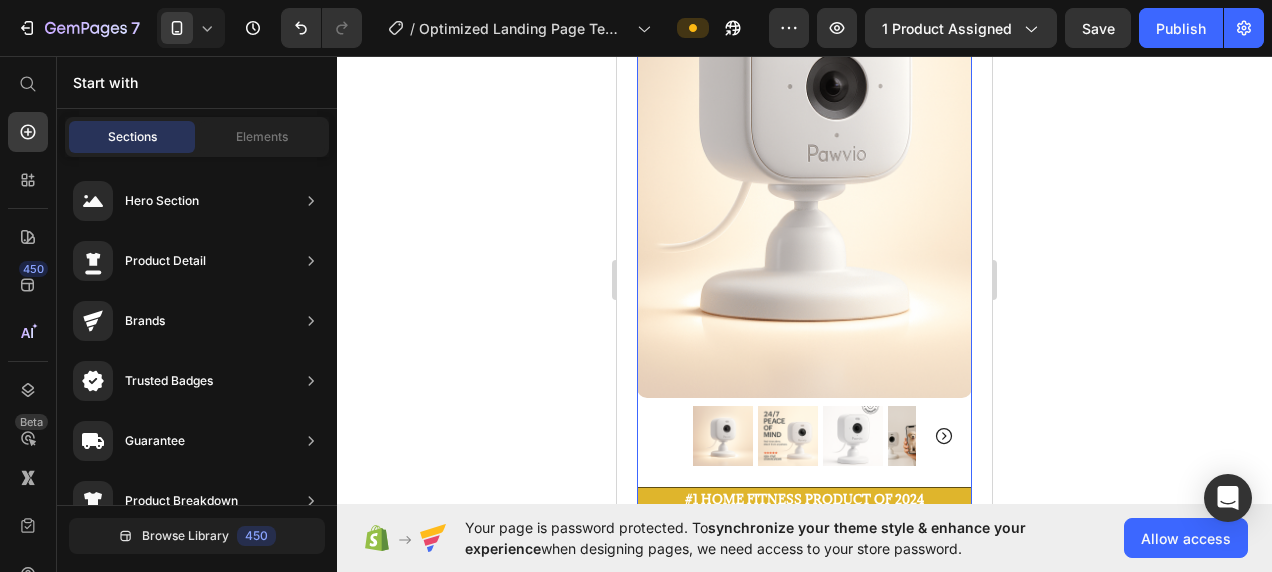 scroll, scrollTop: 0, scrollLeft: 0, axis: both 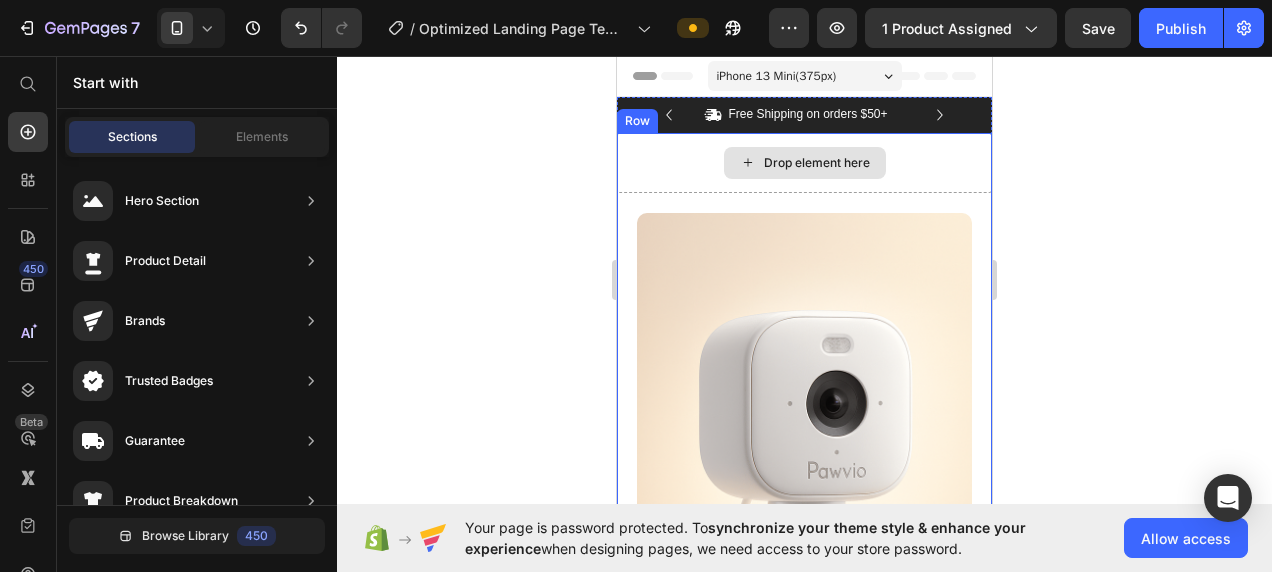 click on "Drop element here" at bounding box center (804, 163) 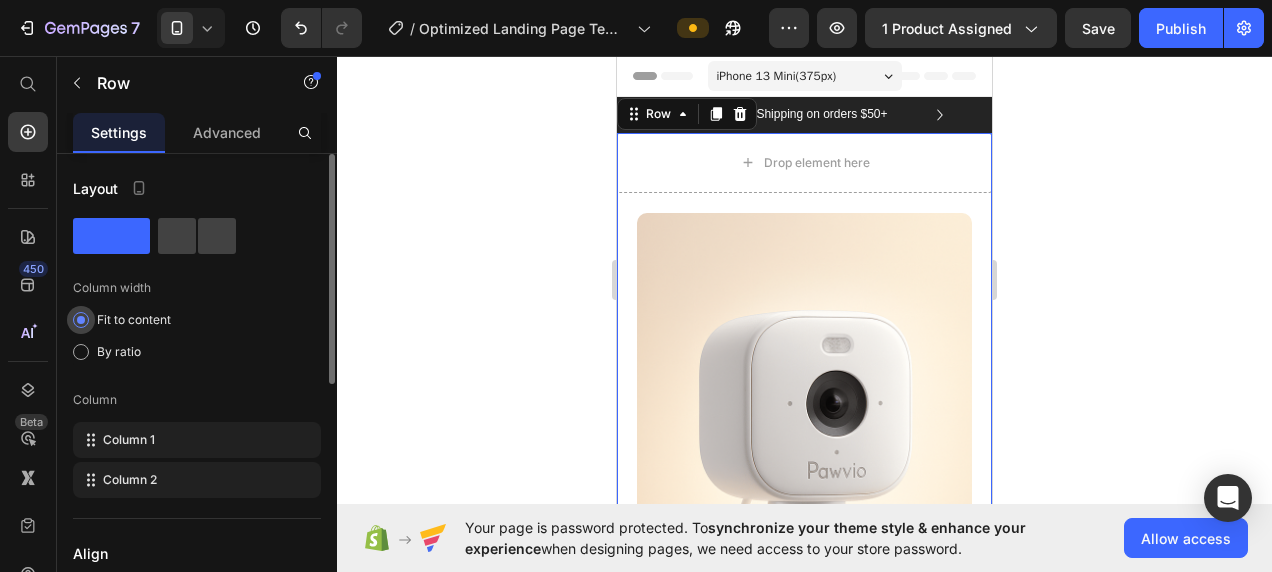click at bounding box center (81, 320) 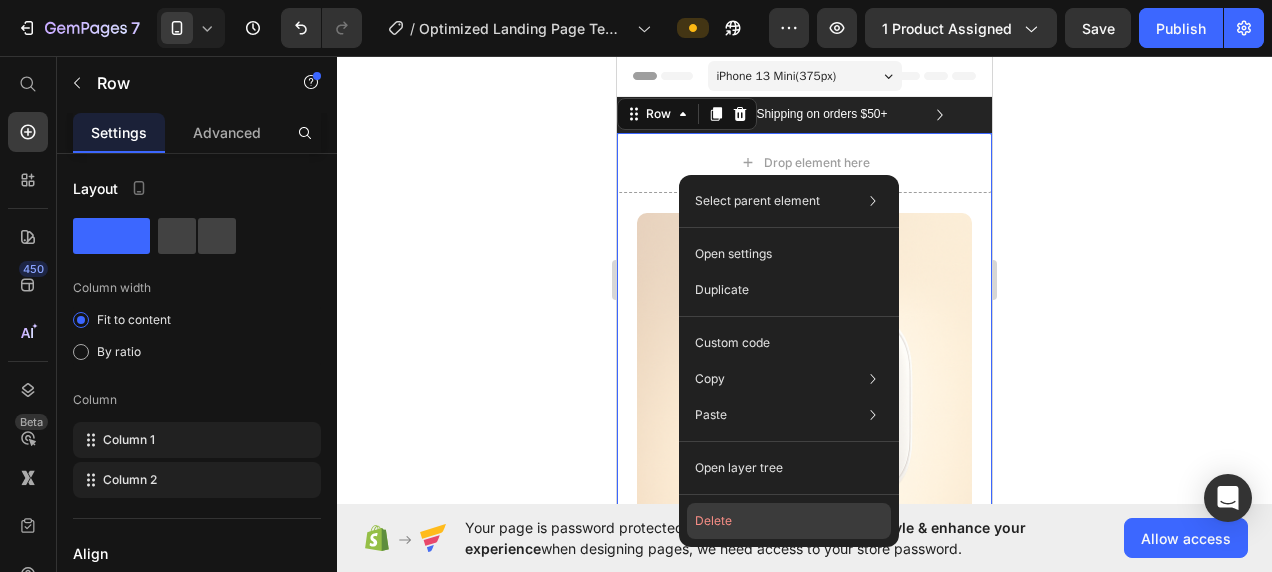 click on "Delete" 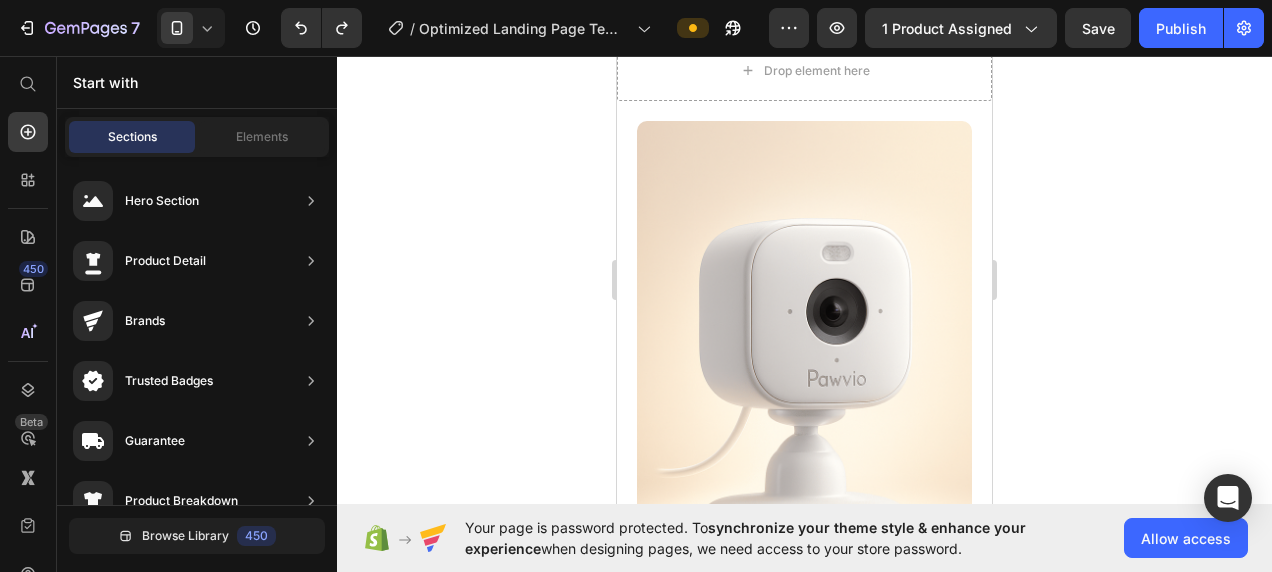 scroll, scrollTop: 1491, scrollLeft: 0, axis: vertical 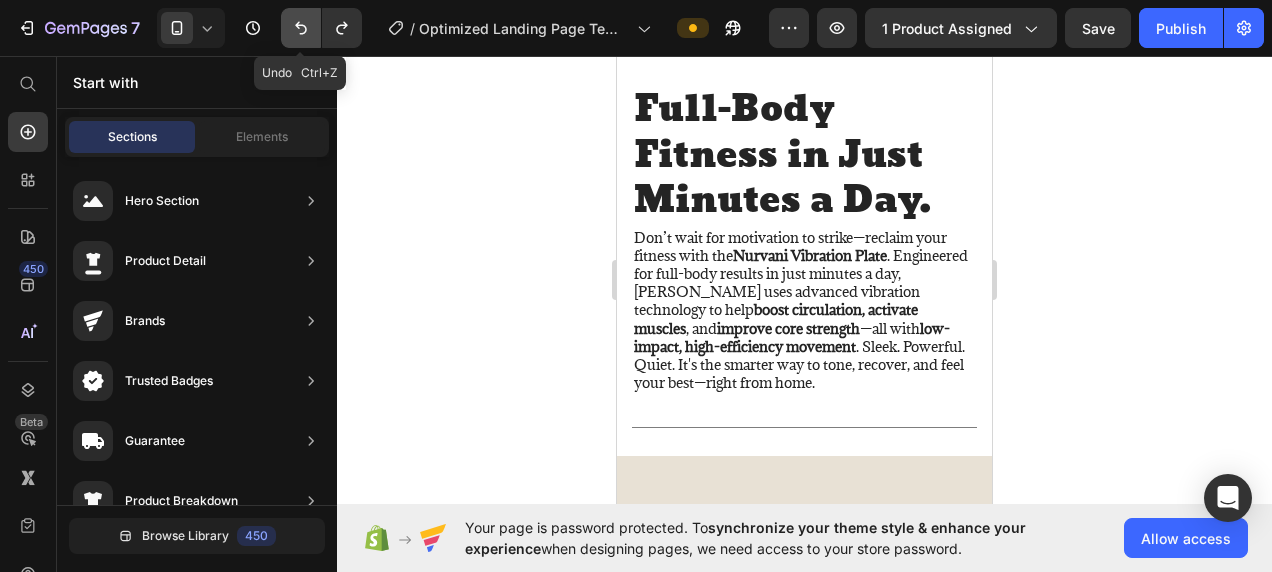 click 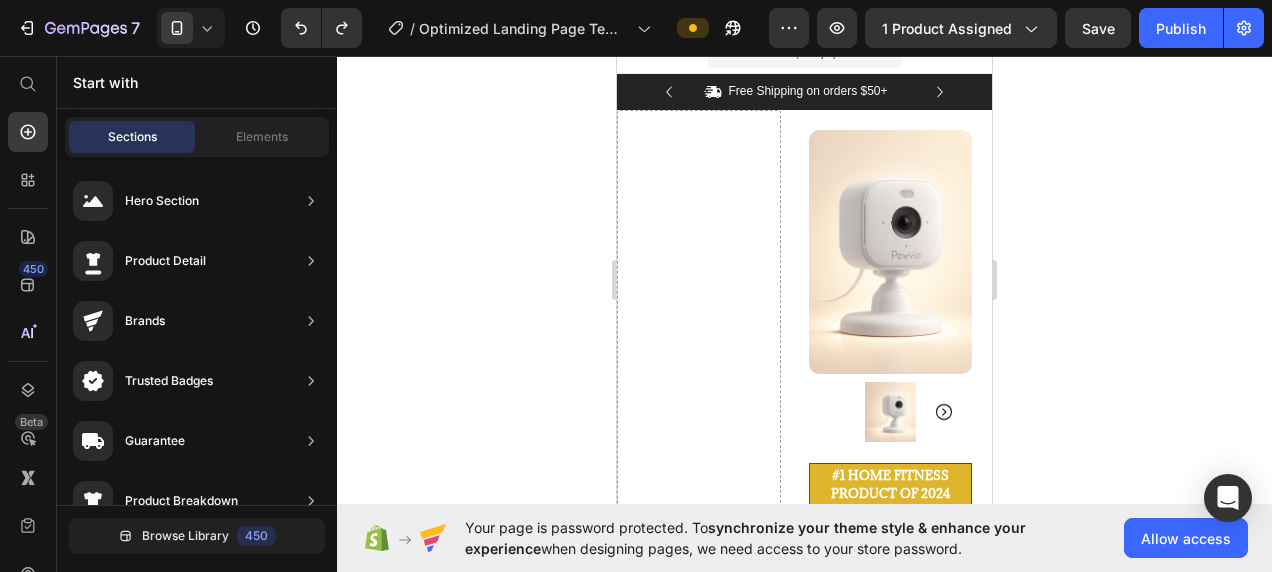 scroll, scrollTop: 0, scrollLeft: 0, axis: both 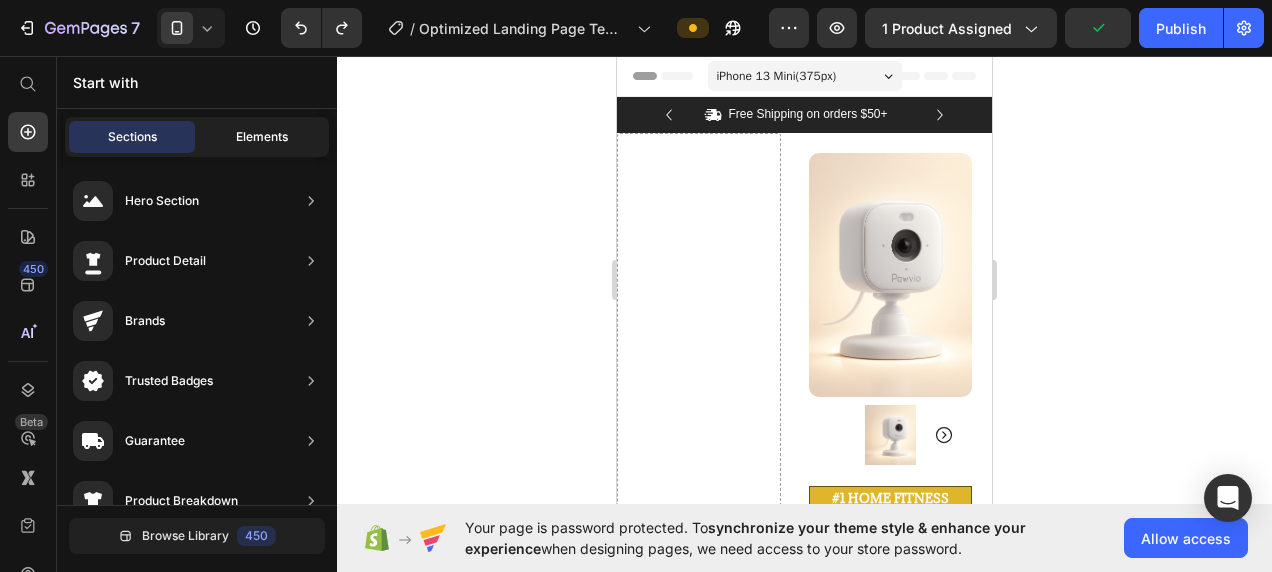 click on "Elements" at bounding box center (262, 137) 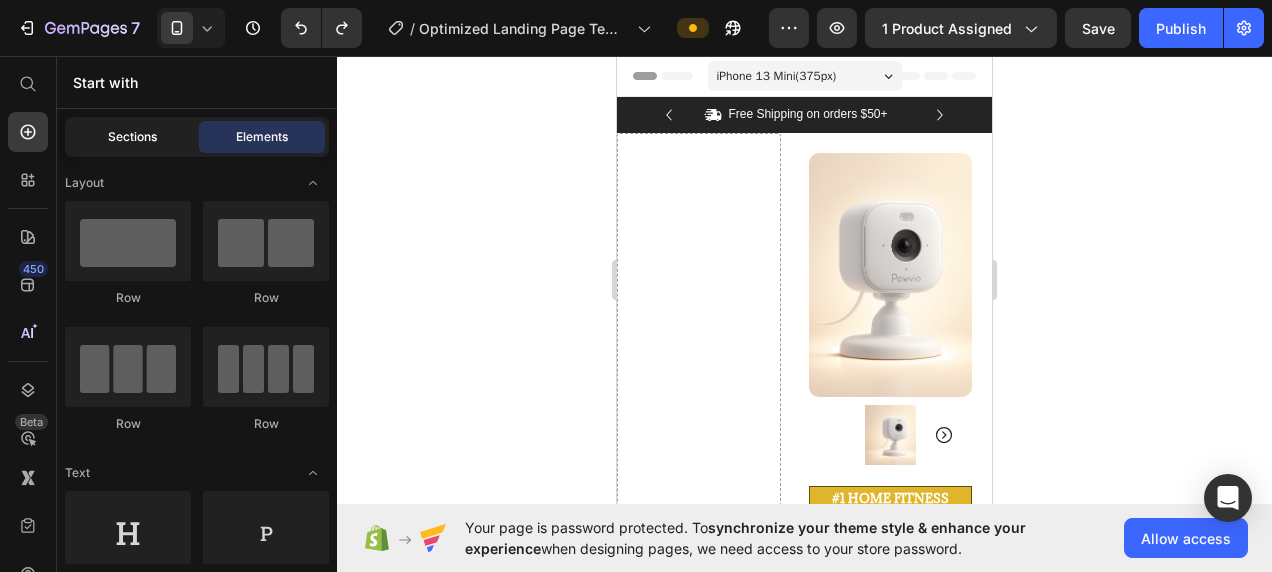 click on "Sections" 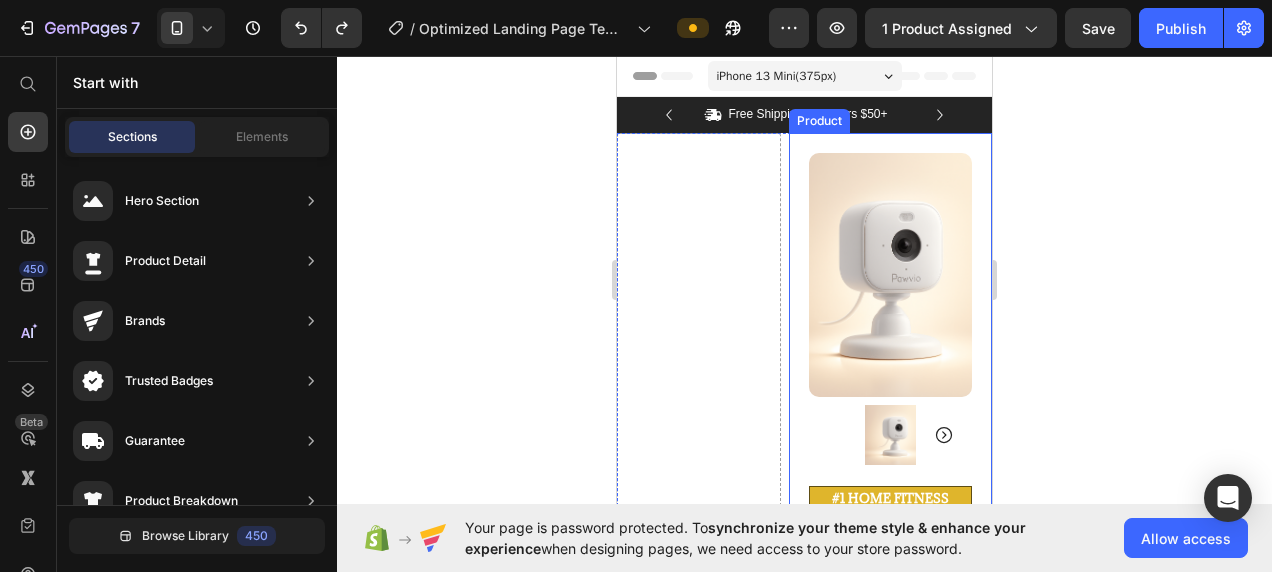 click on "Drop element here" at bounding box center [699, 849] 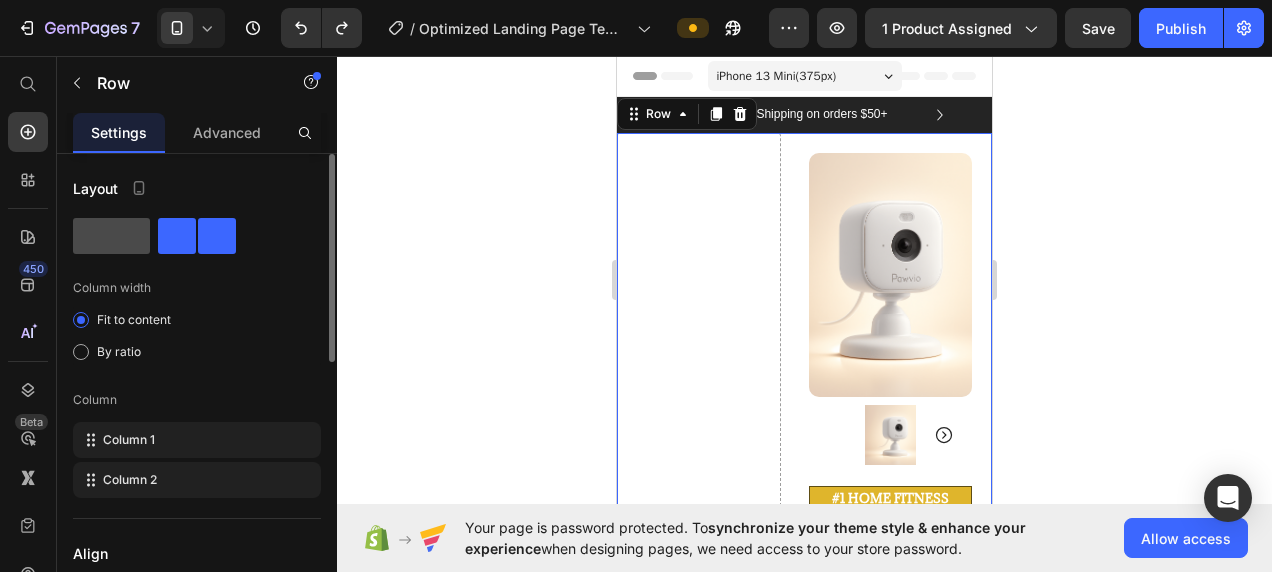 click 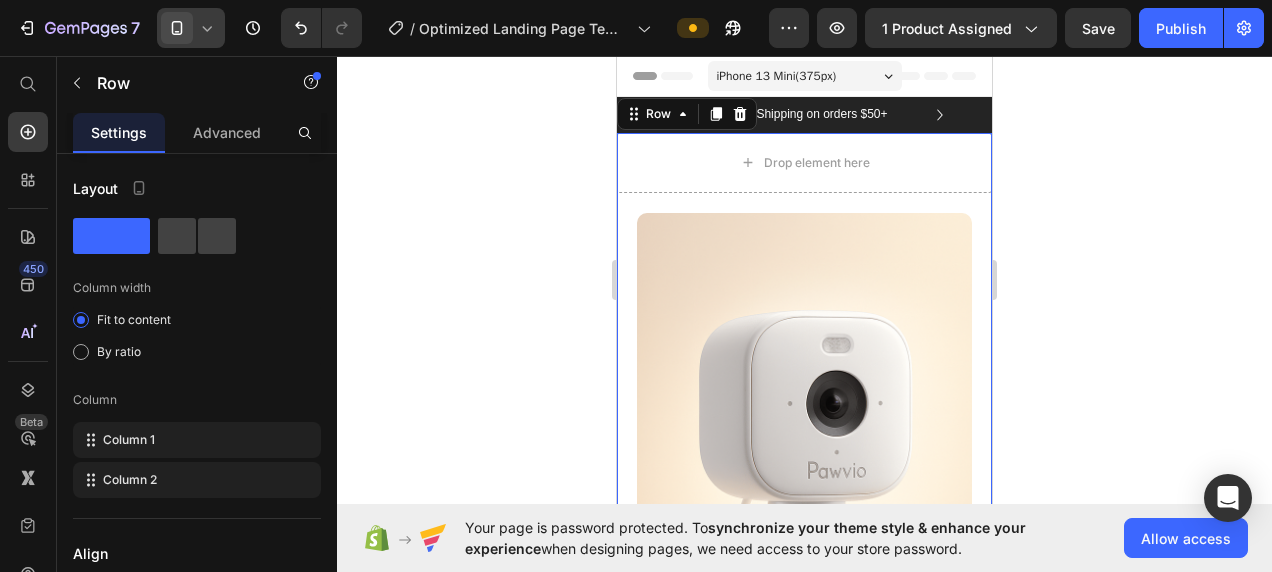 click at bounding box center [177, 28] 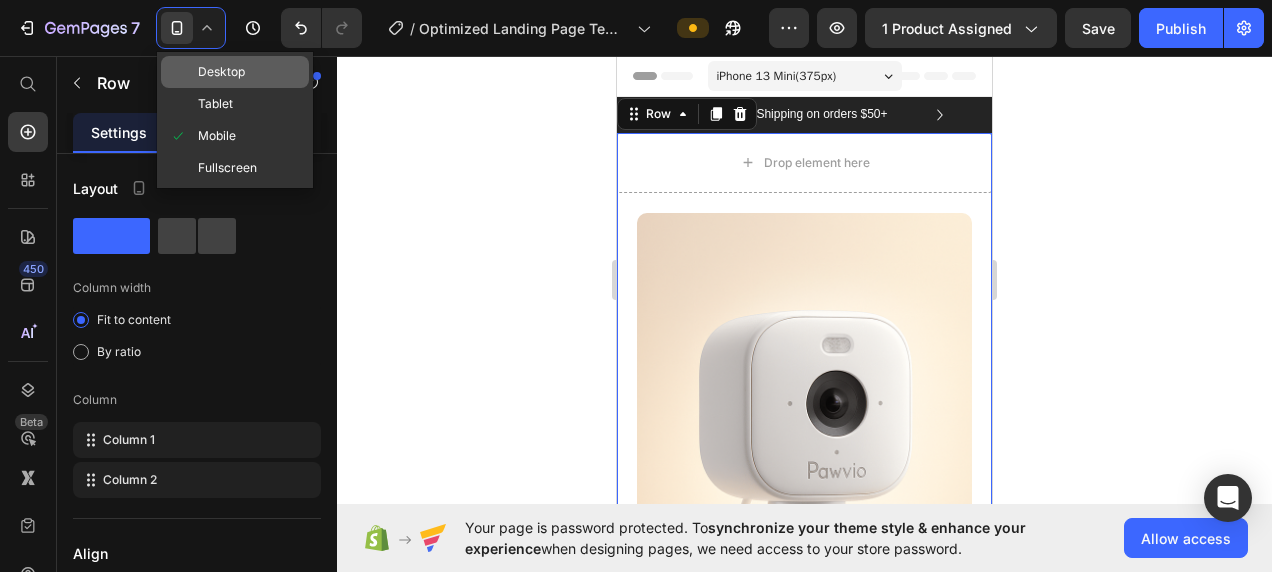 click on "Desktop" at bounding box center [221, 72] 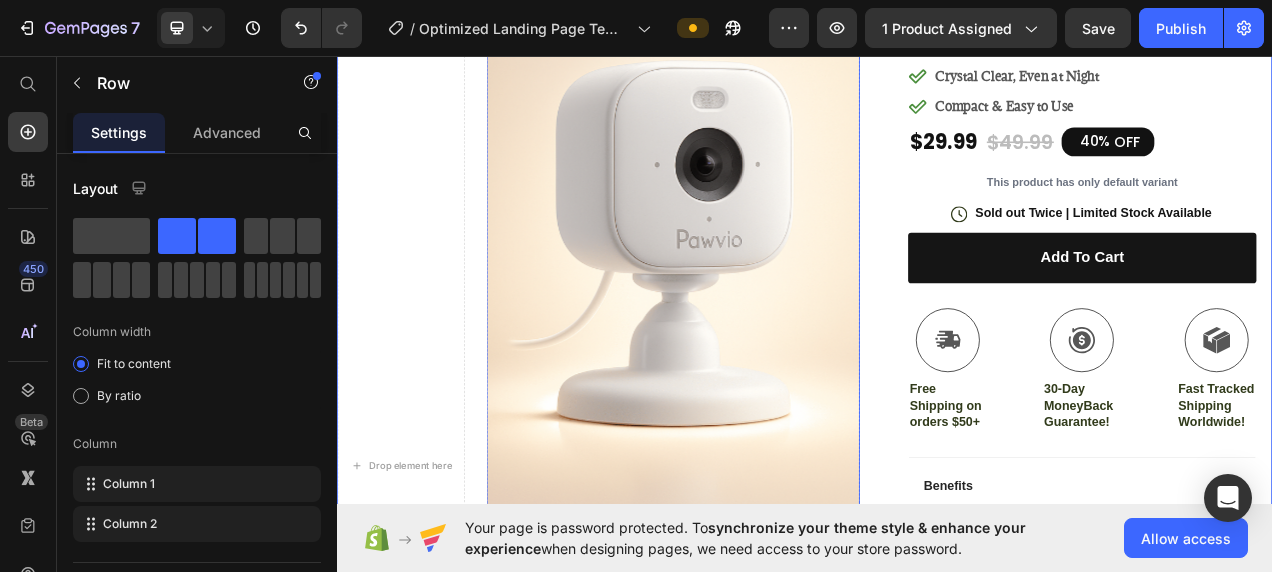 scroll, scrollTop: 548, scrollLeft: 0, axis: vertical 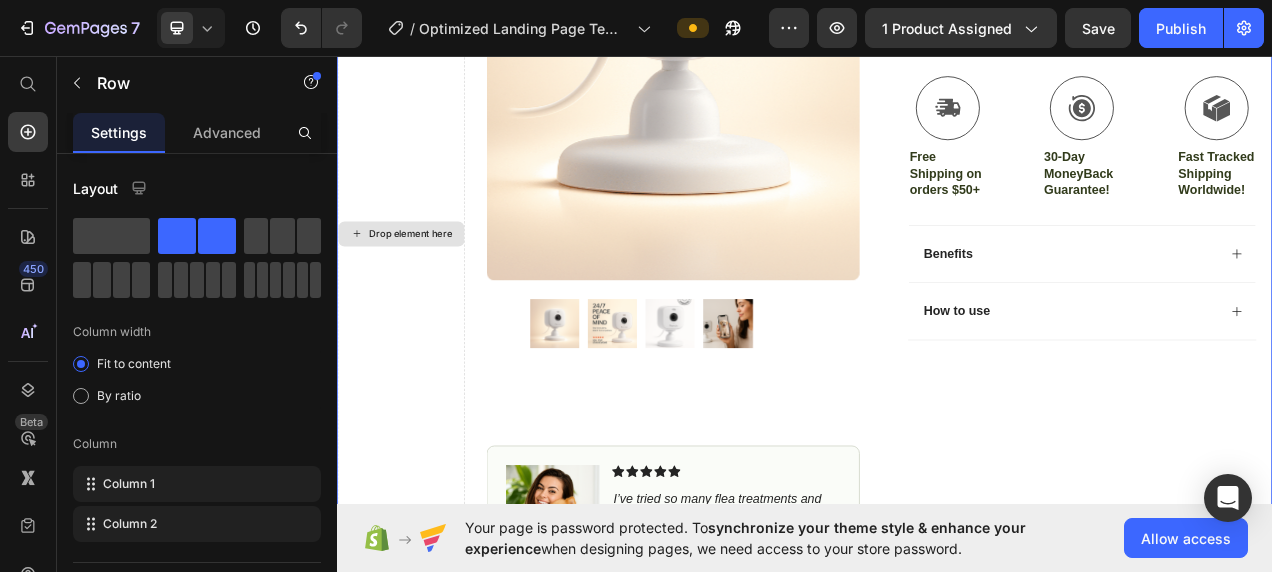 click on "Drop element here" at bounding box center [419, 285] 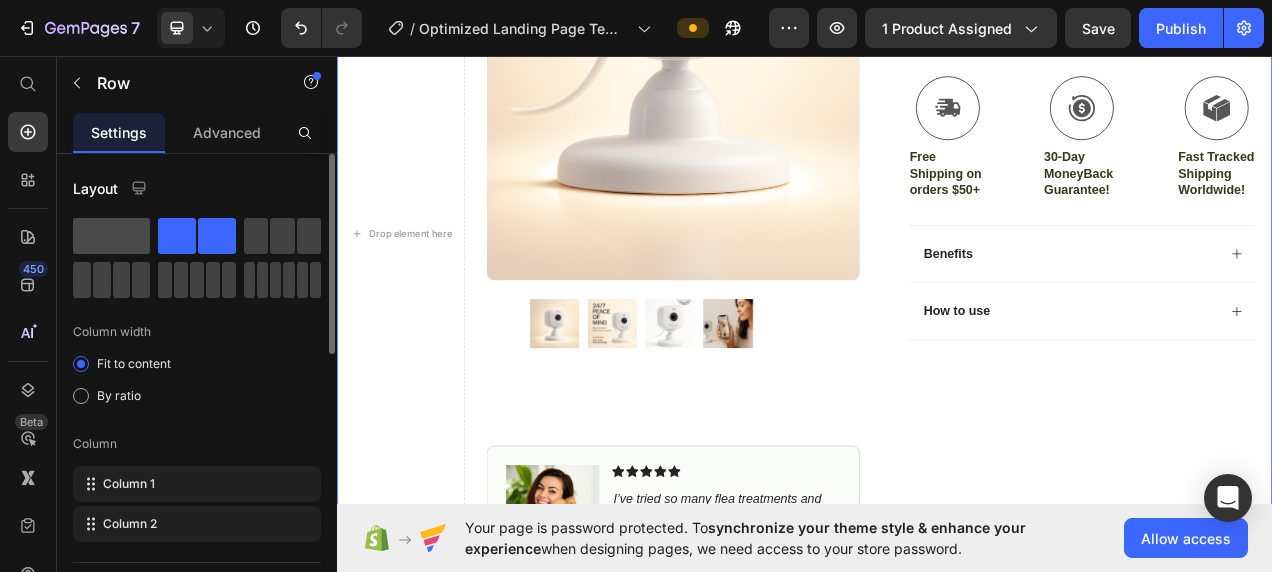 click 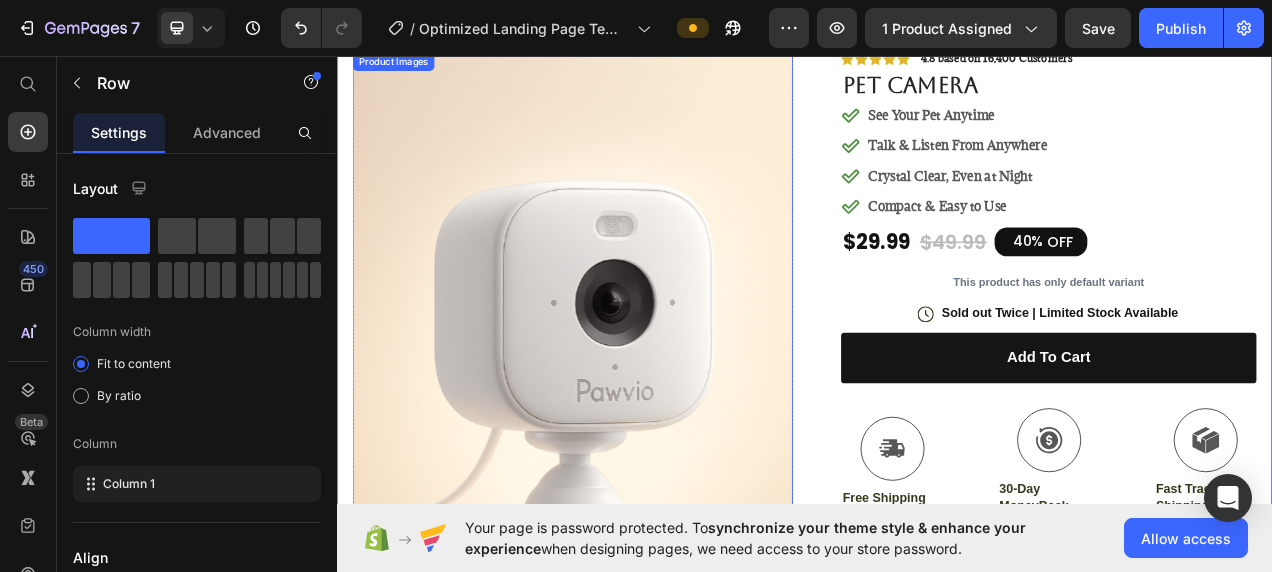 scroll, scrollTop: 0, scrollLeft: 0, axis: both 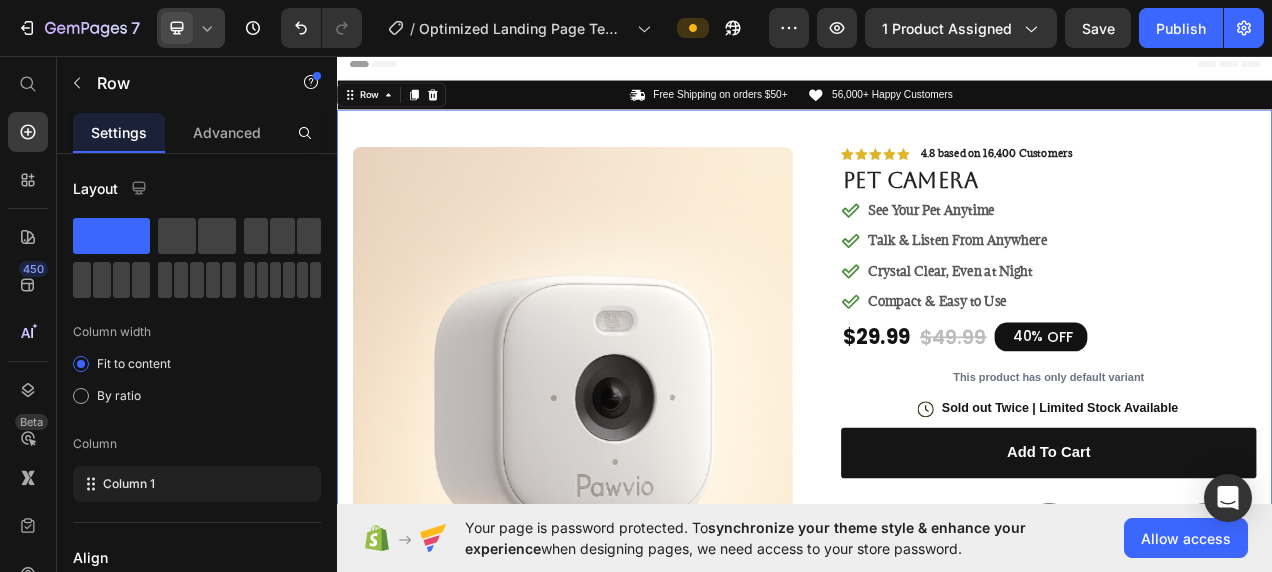 click 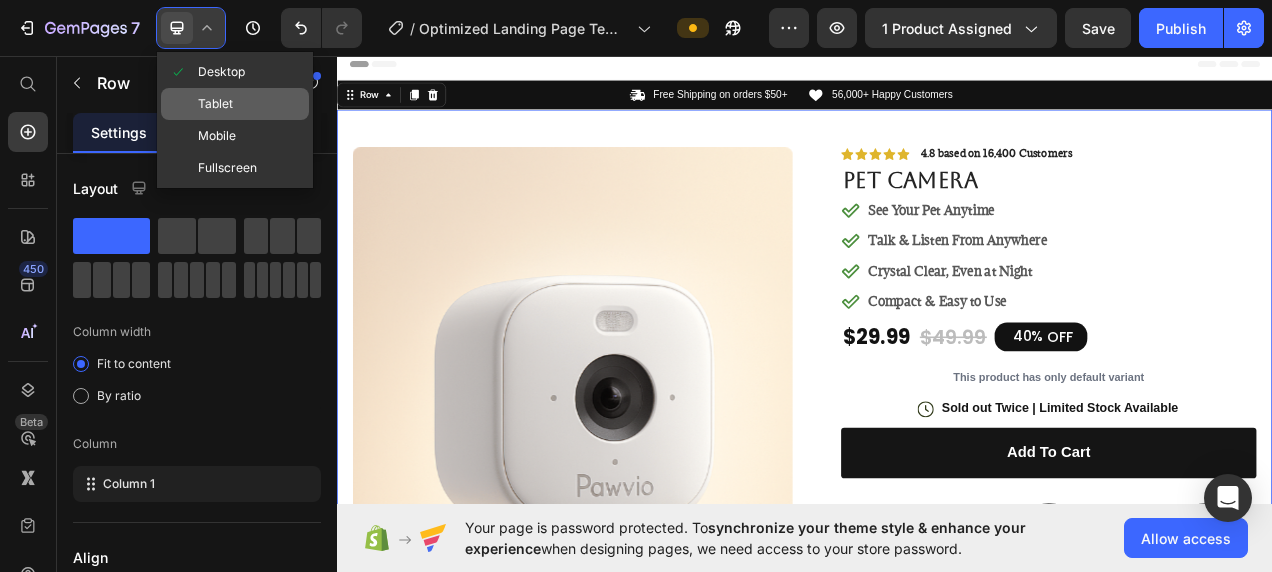 click on "Tablet" at bounding box center [215, 104] 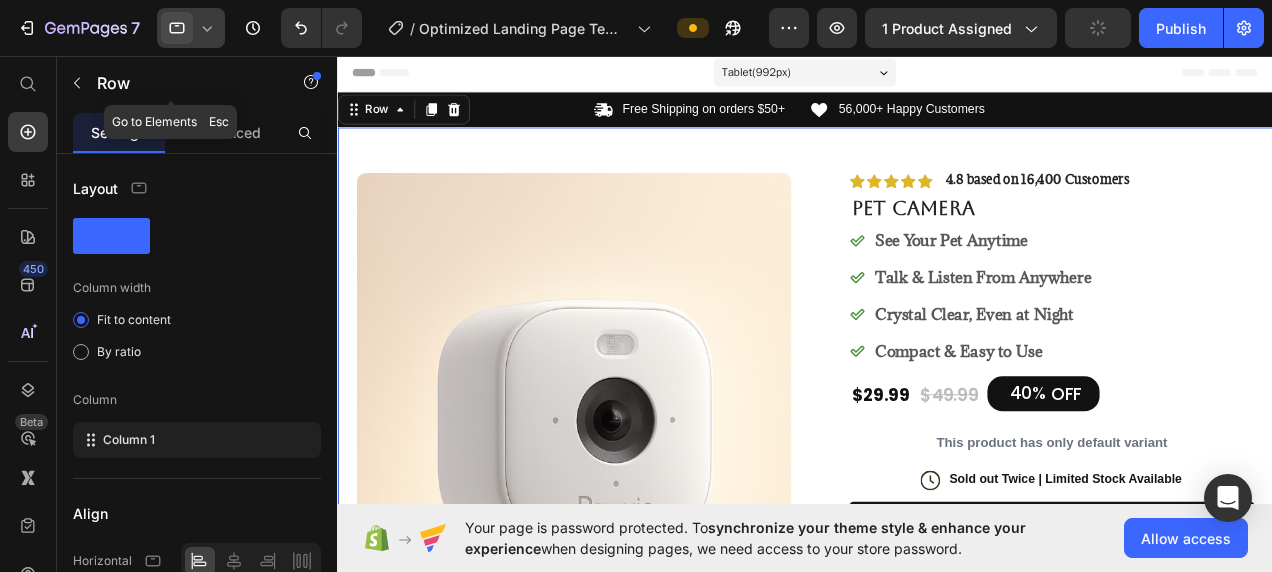 scroll, scrollTop: 8, scrollLeft: 0, axis: vertical 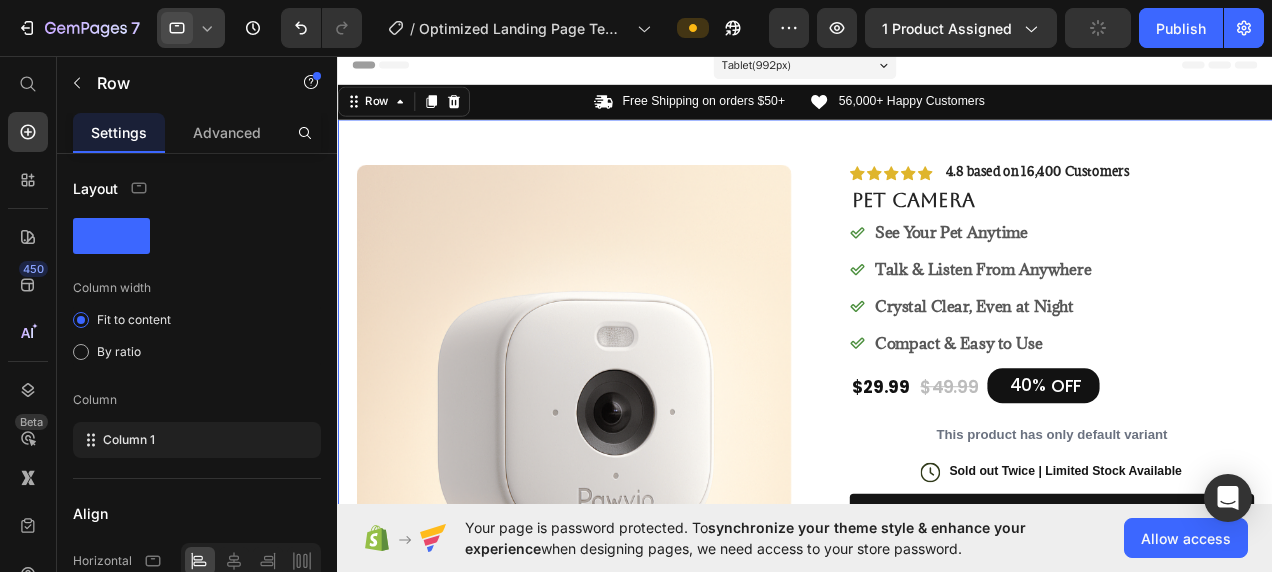 click 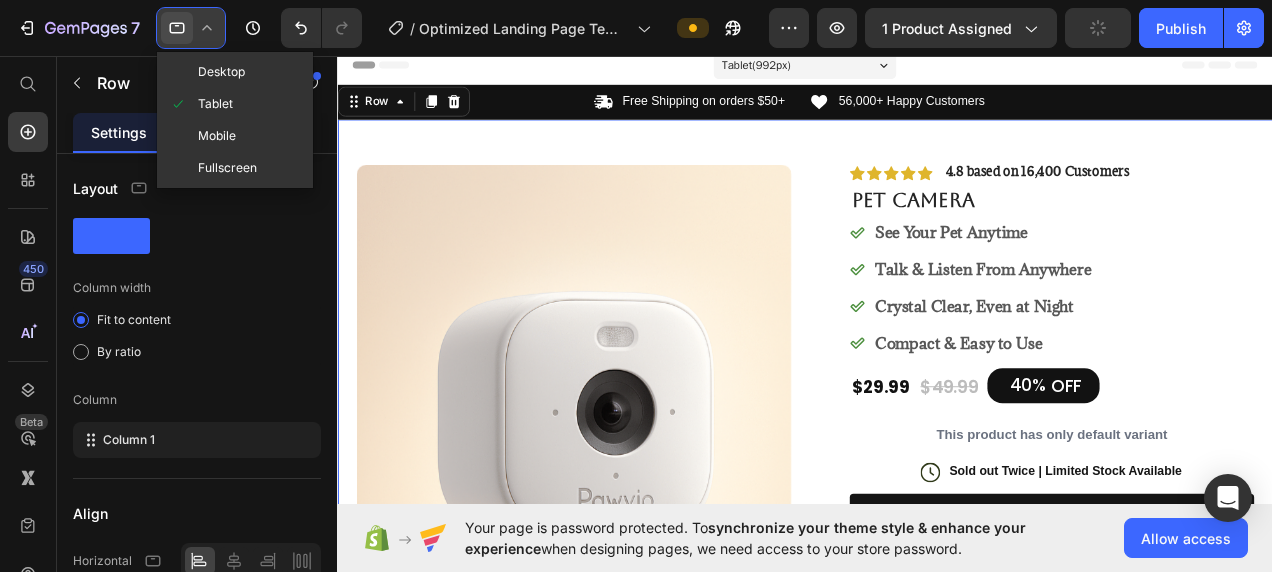 click on "Mobile" at bounding box center (217, 136) 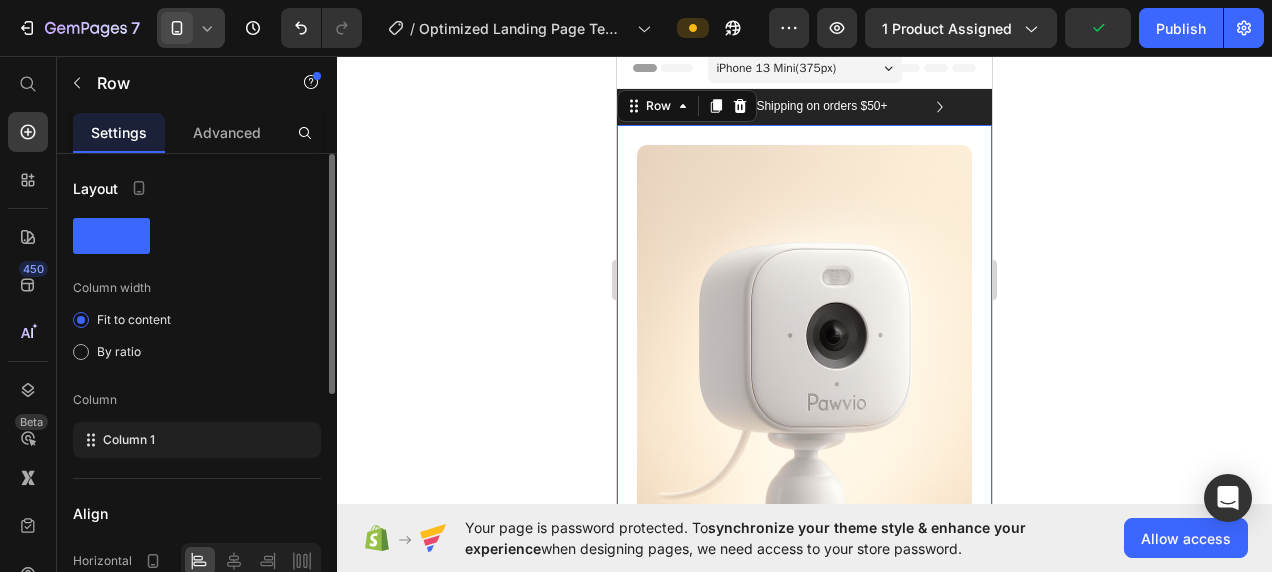 scroll, scrollTop: 6, scrollLeft: 0, axis: vertical 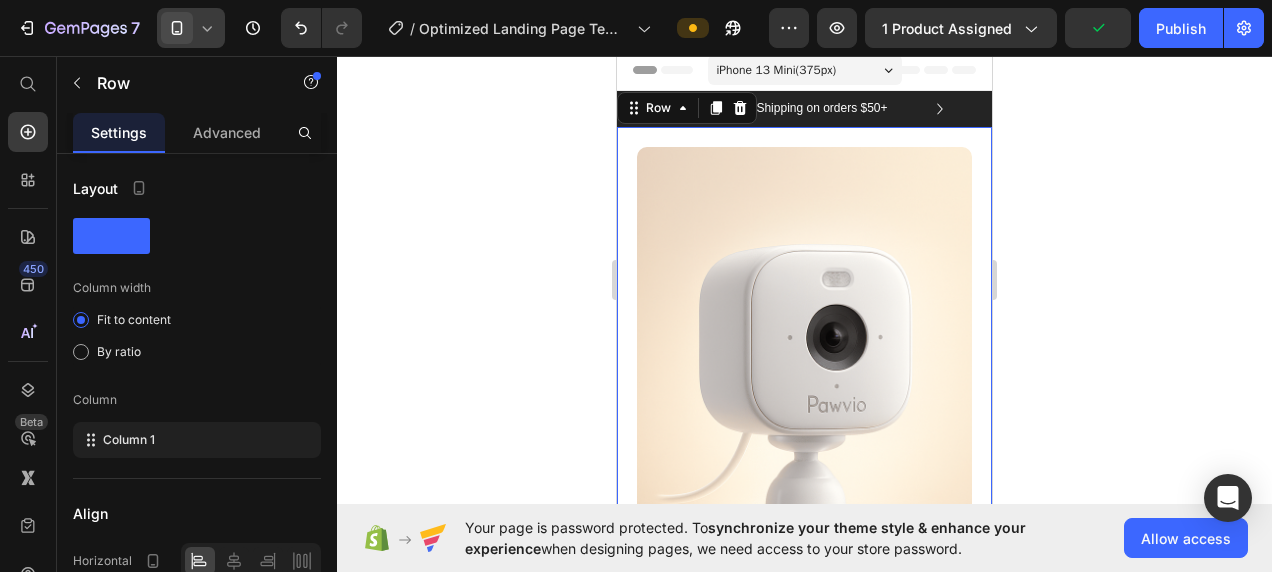 click 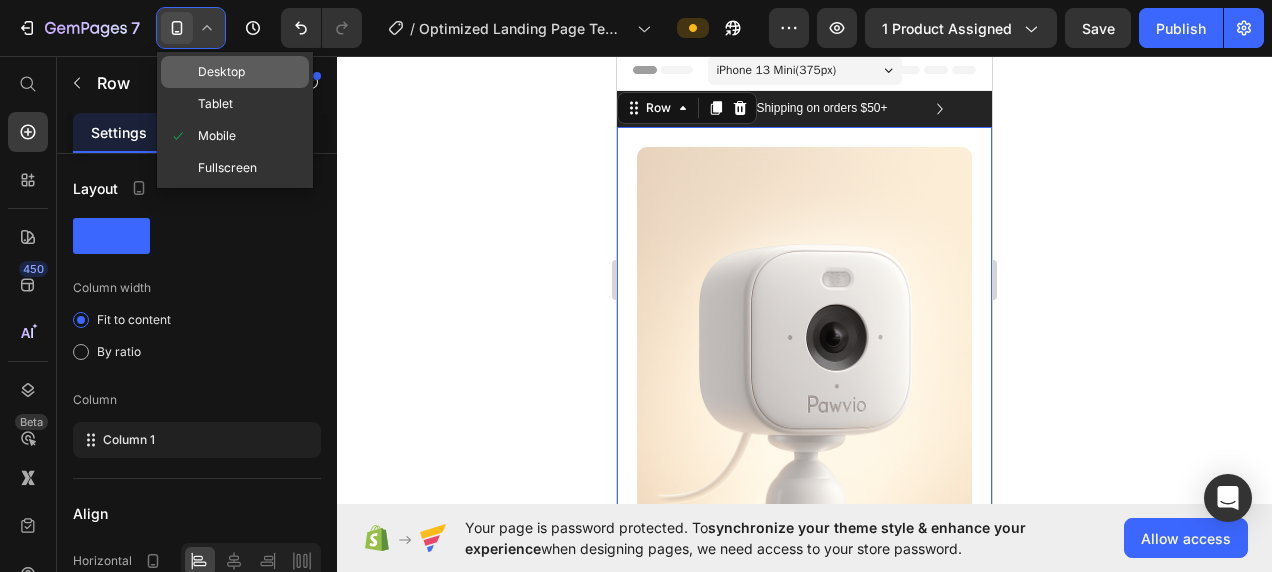 click on "Desktop" at bounding box center [221, 72] 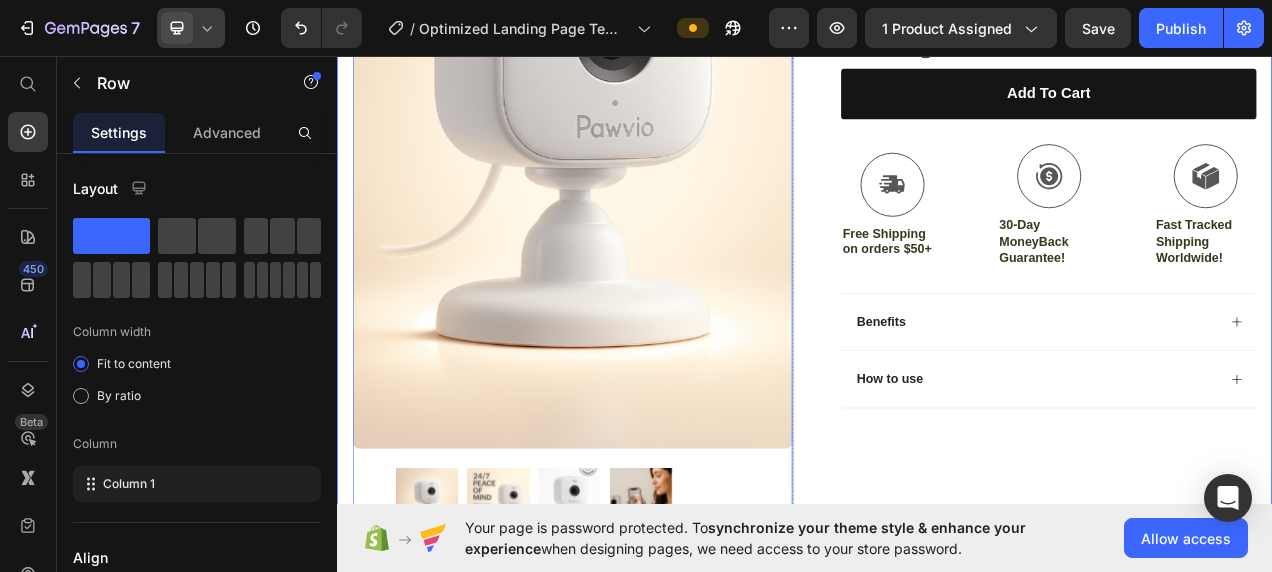 scroll, scrollTop: 447, scrollLeft: 0, axis: vertical 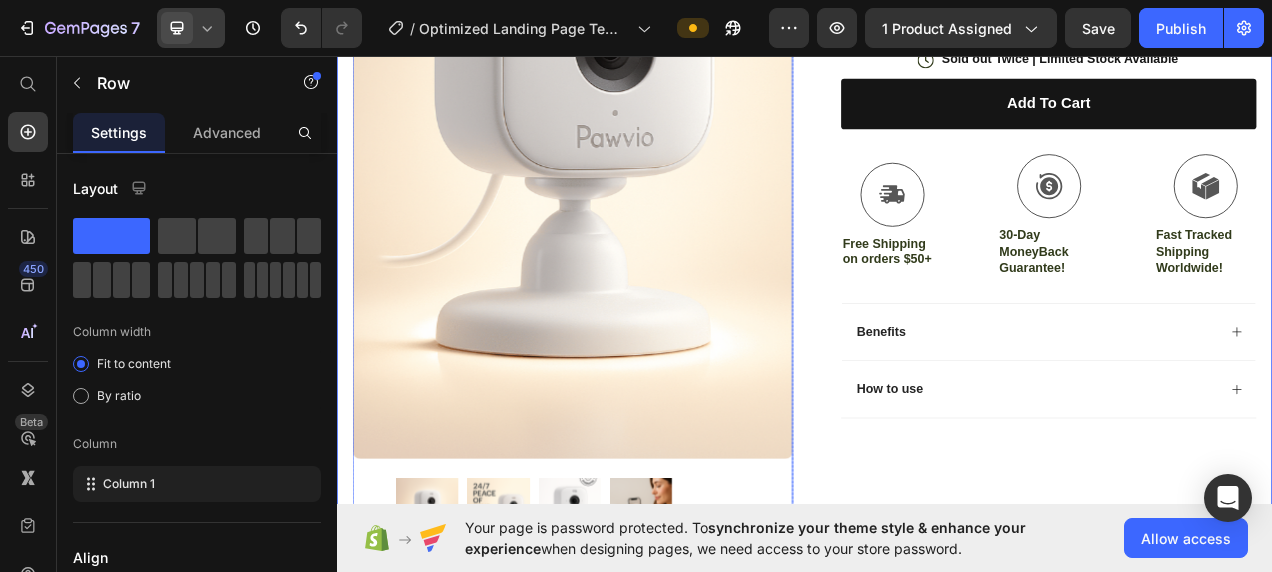 click at bounding box center (544, 639) 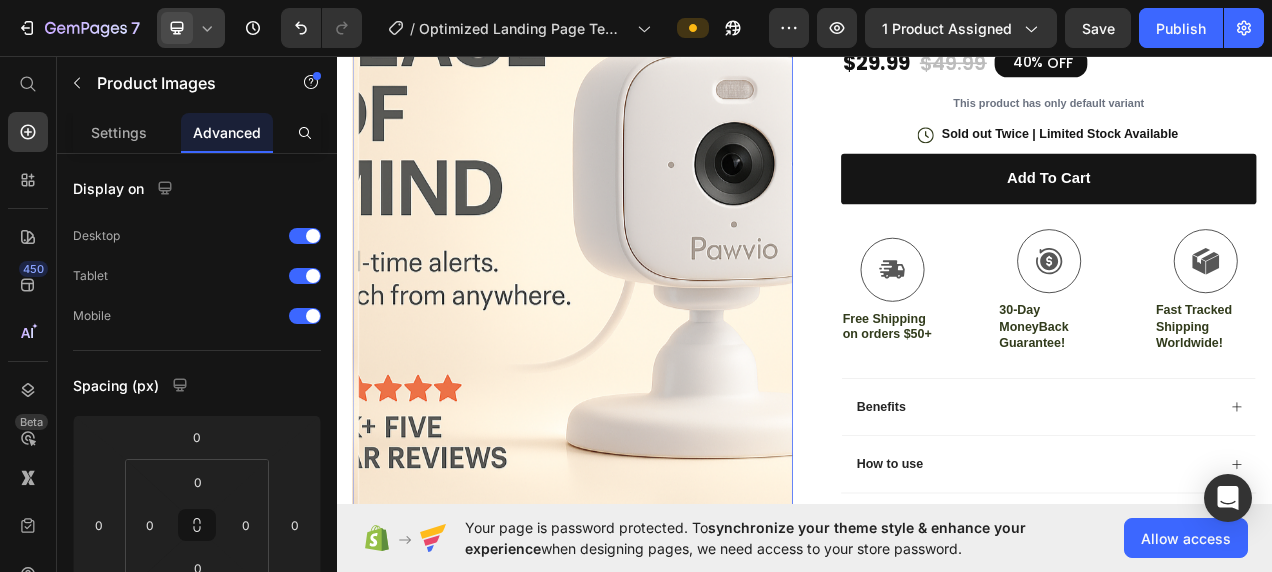 scroll, scrollTop: 349, scrollLeft: 0, axis: vertical 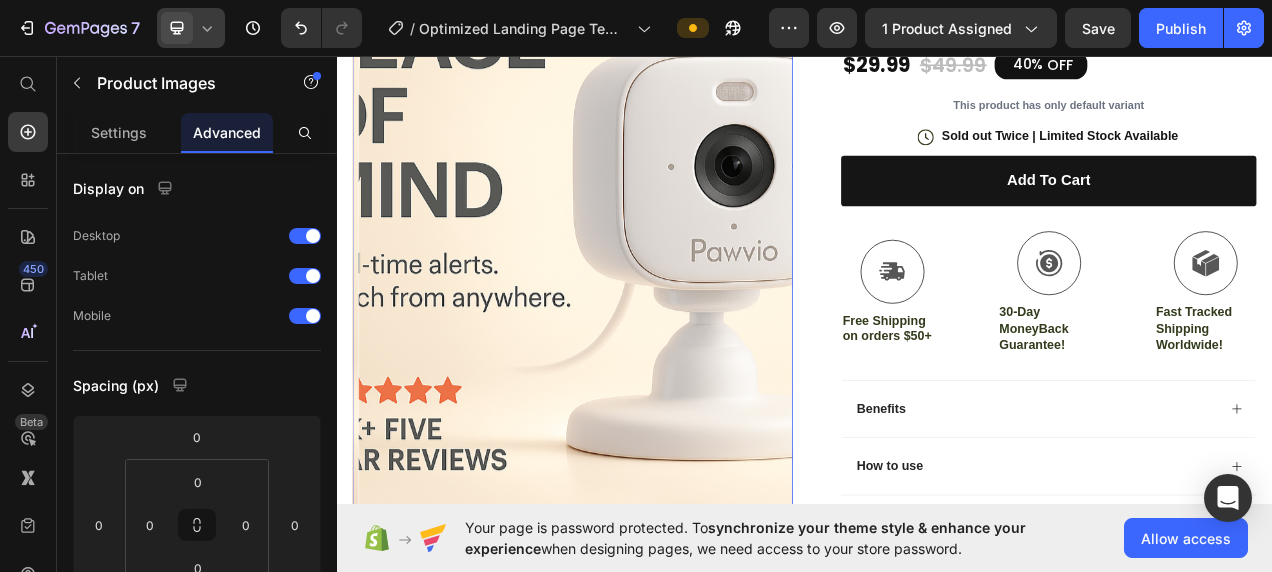 click at bounding box center (647, 249) 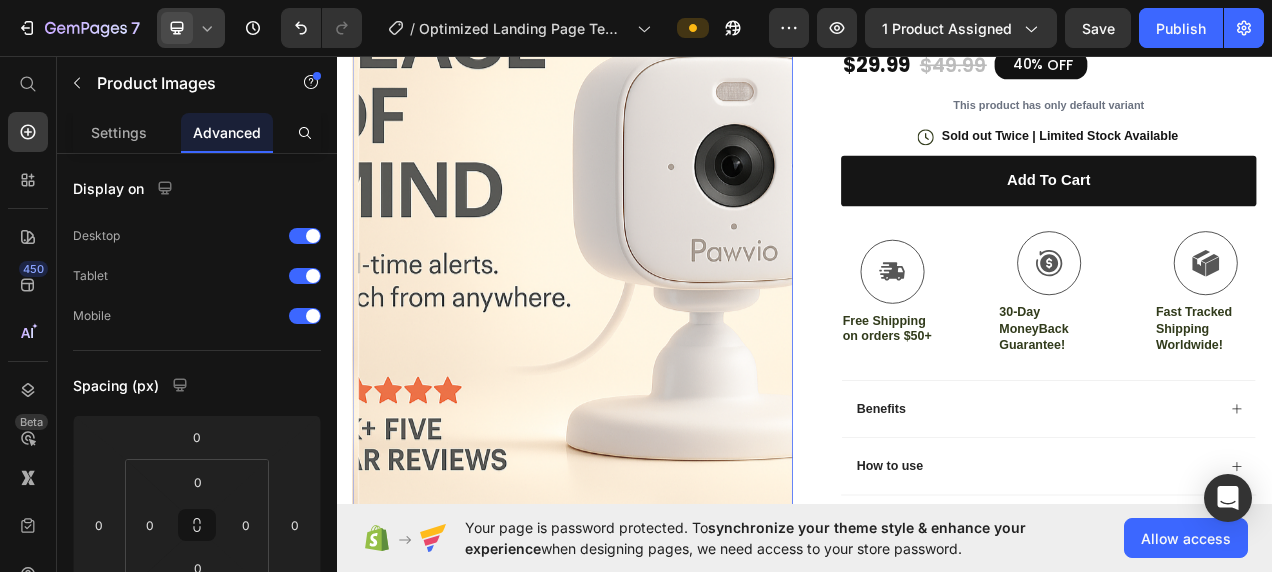scroll, scrollTop: 577, scrollLeft: 0, axis: vertical 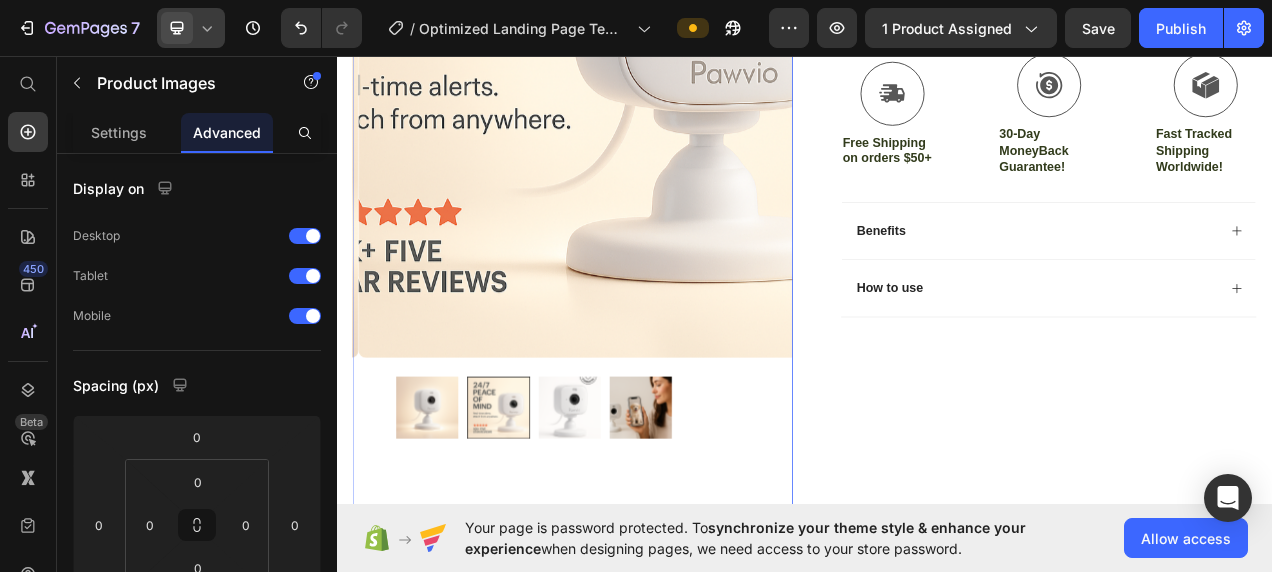 click at bounding box center [453, 509] 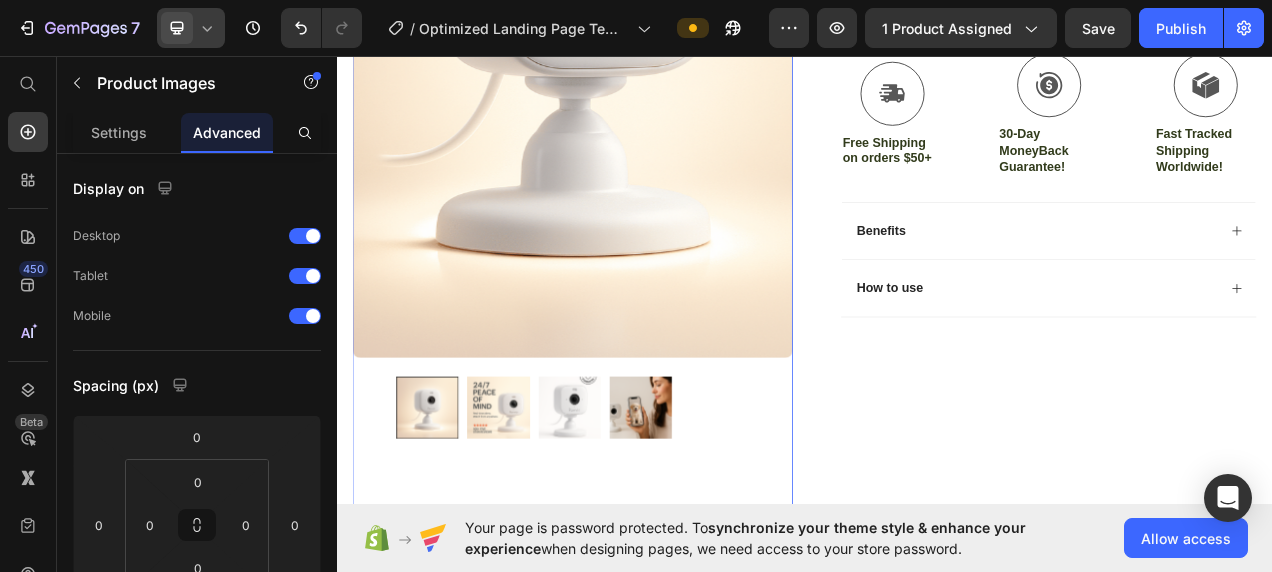 click at bounding box center (639, 21) 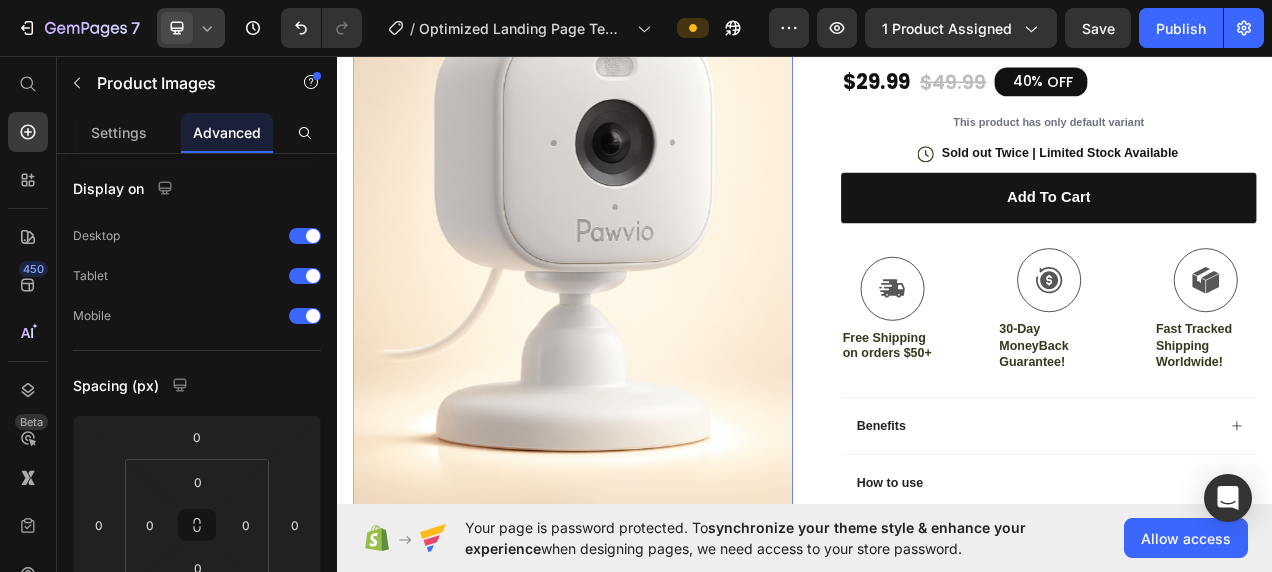 scroll, scrollTop: 598, scrollLeft: 0, axis: vertical 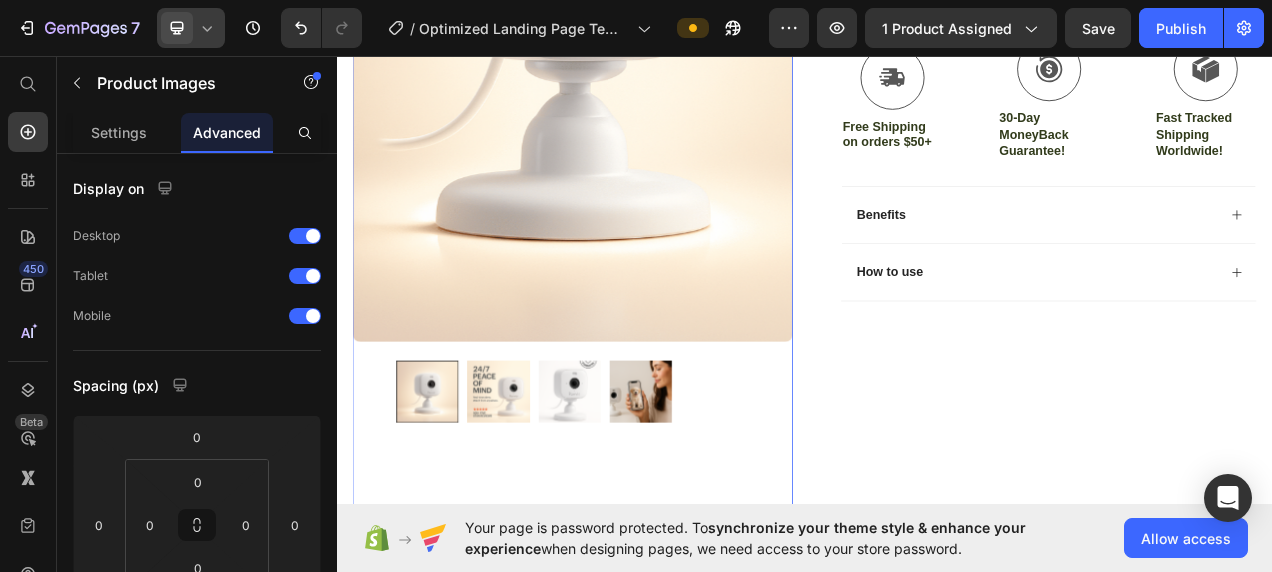 click at bounding box center (544, 488) 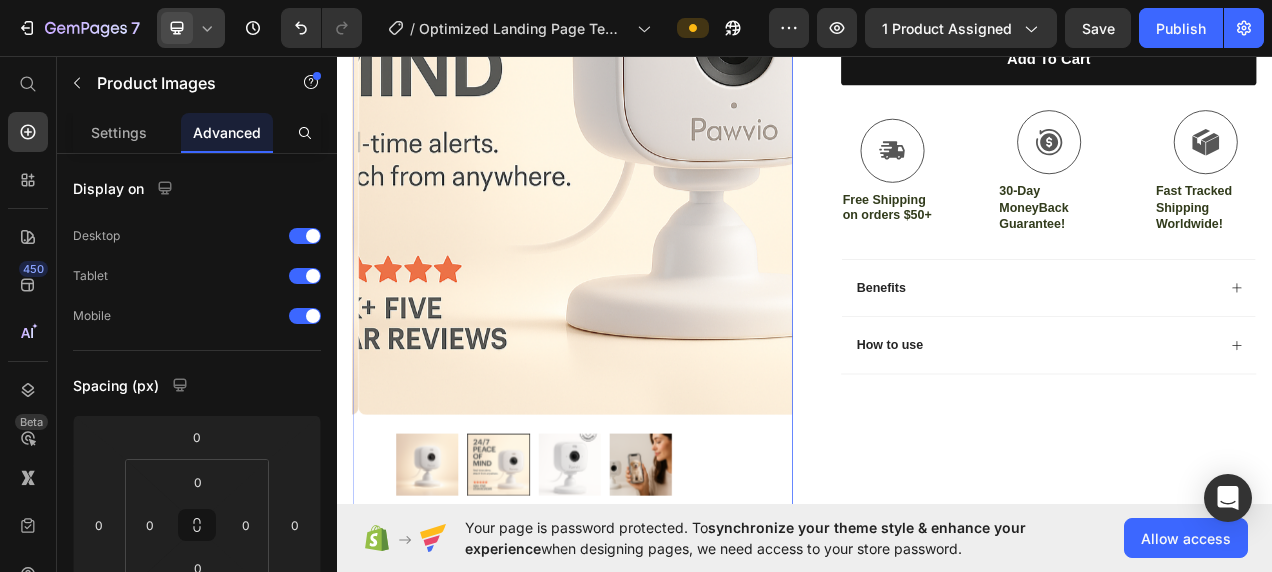 scroll, scrollTop: 502, scrollLeft: 0, axis: vertical 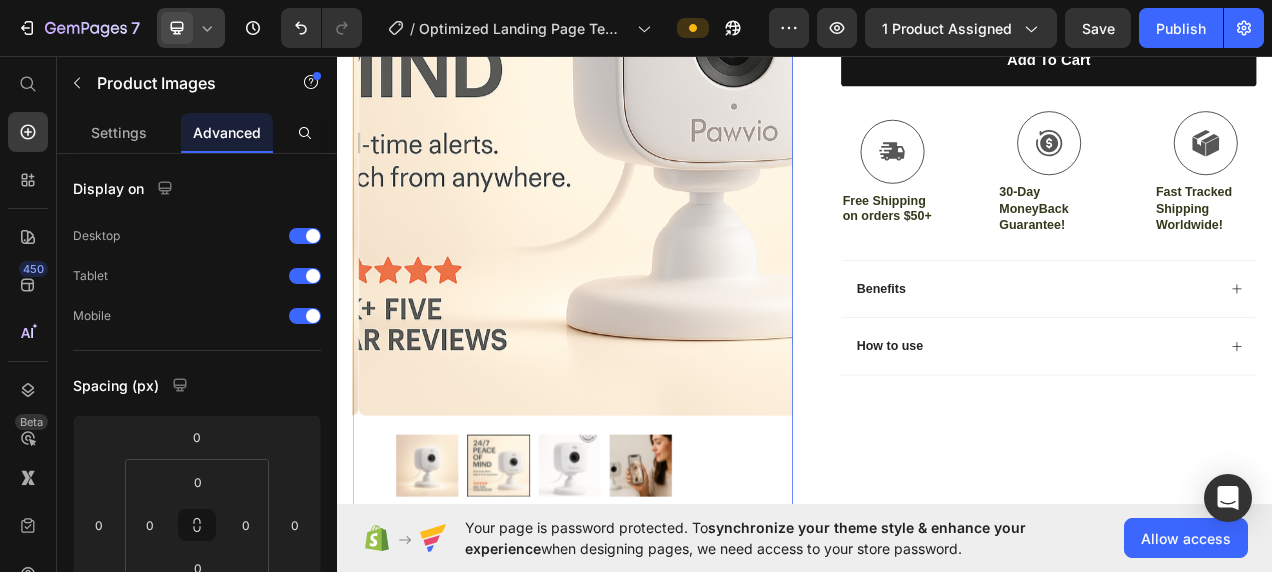click at bounding box center [636, 584] 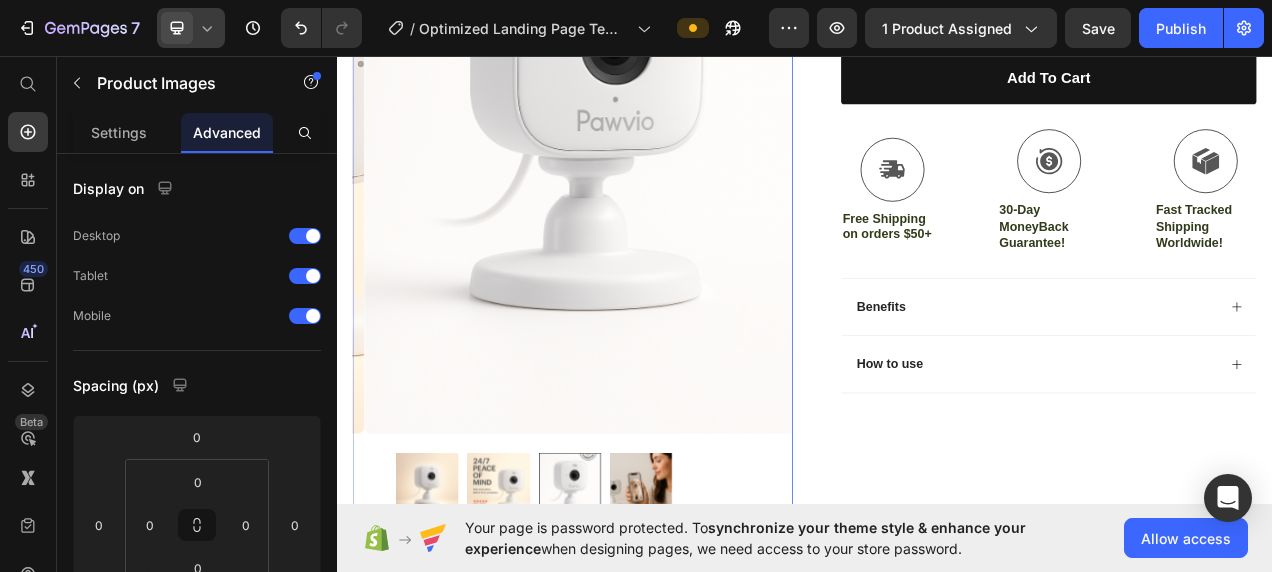 scroll, scrollTop: 470, scrollLeft: 0, axis: vertical 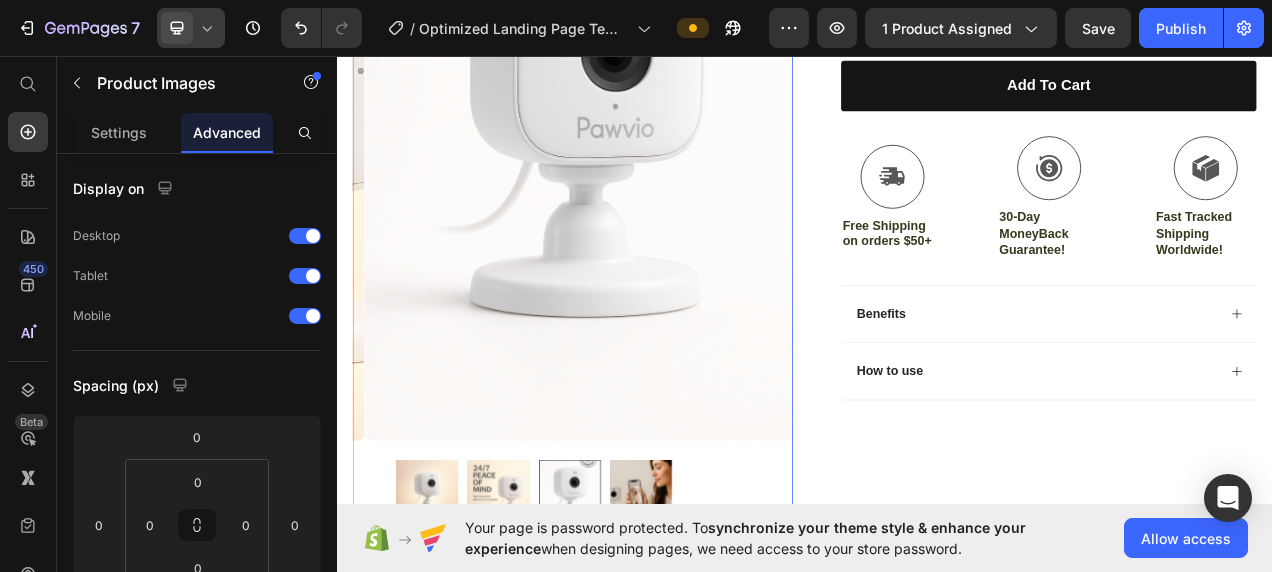 click at bounding box center (639, 180) 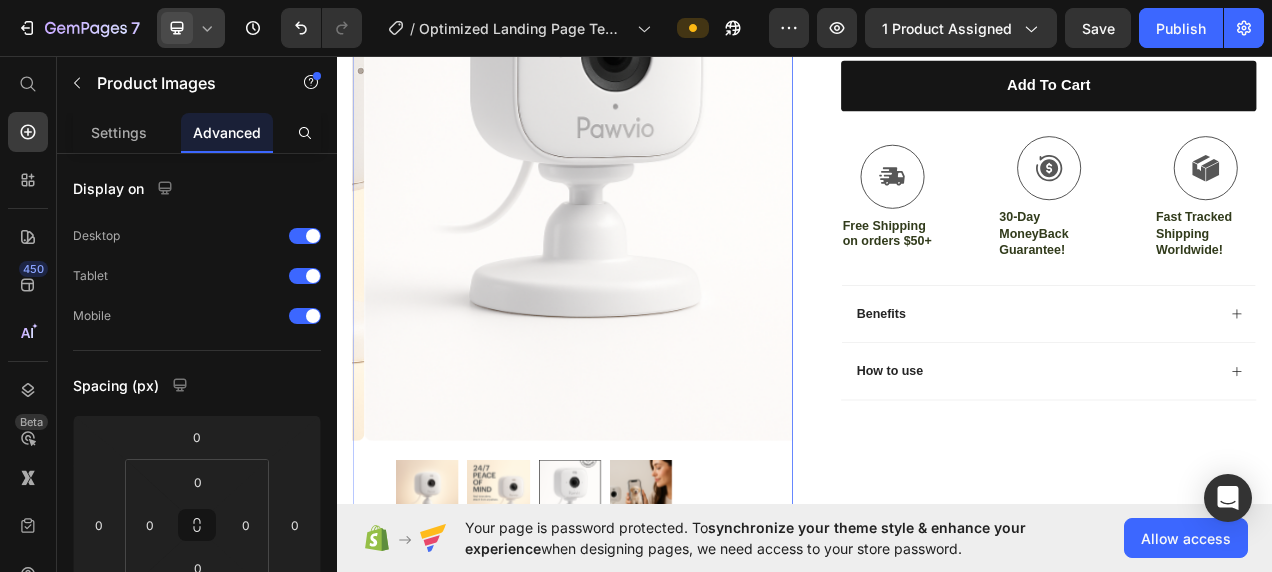 click at bounding box center (727, 616) 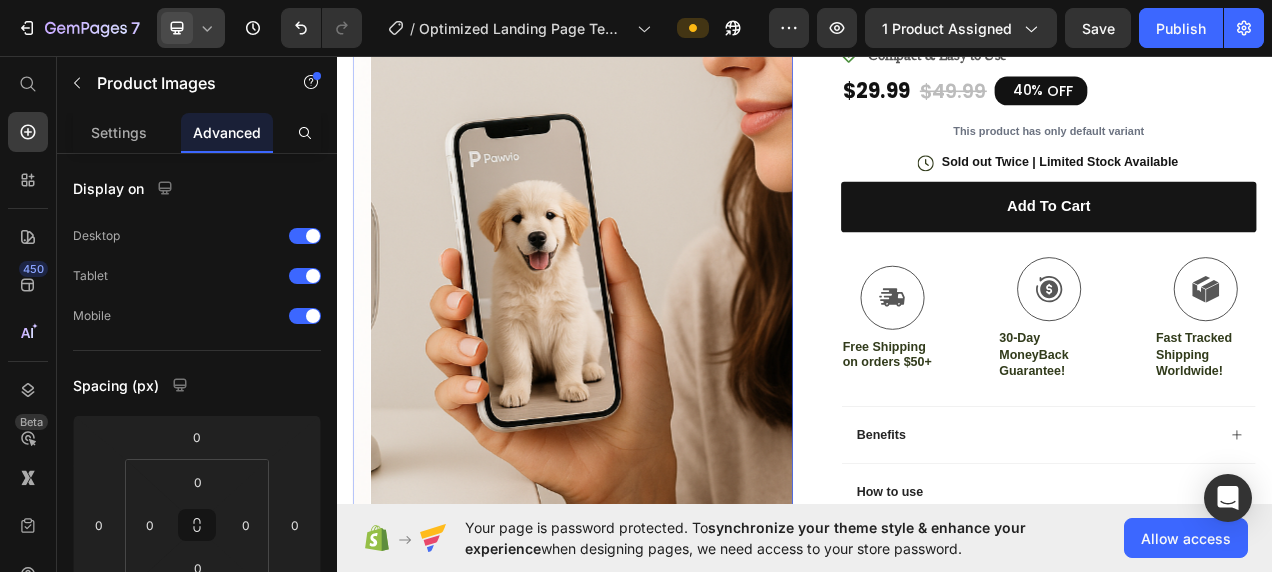 scroll, scrollTop: 542, scrollLeft: 0, axis: vertical 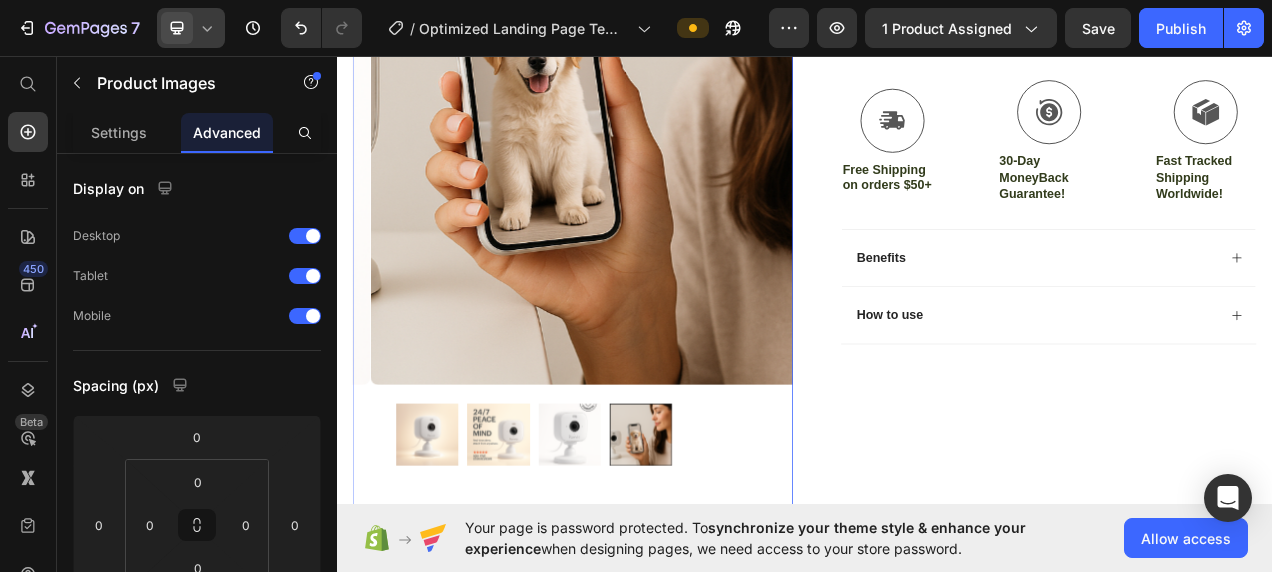 click at bounding box center (453, 544) 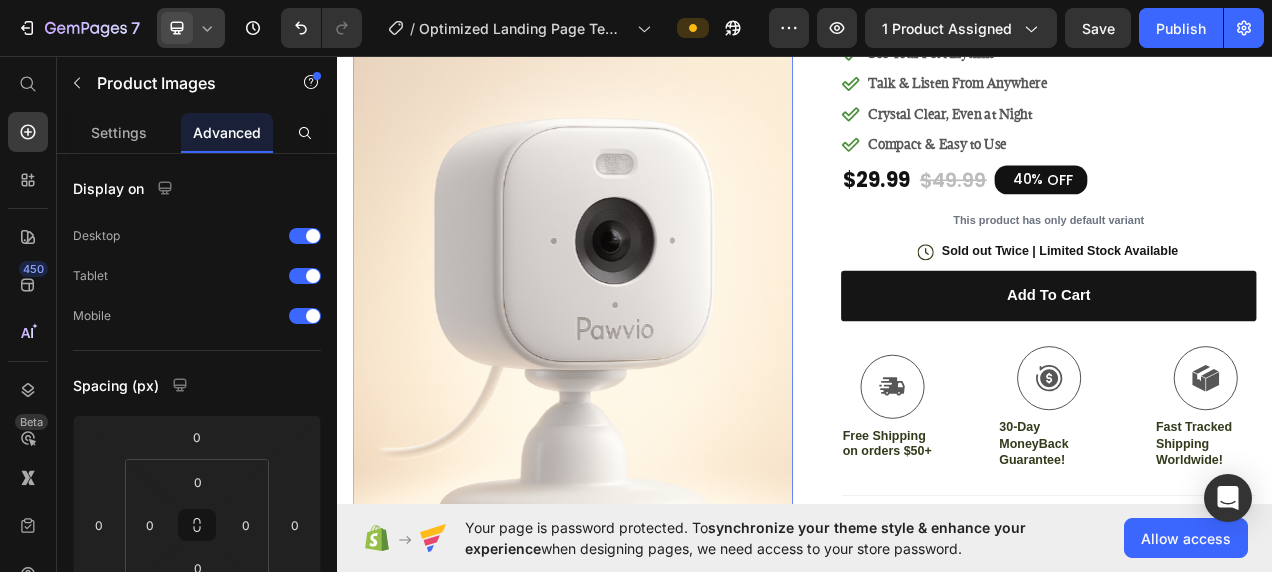 scroll, scrollTop: 195, scrollLeft: 0, axis: vertical 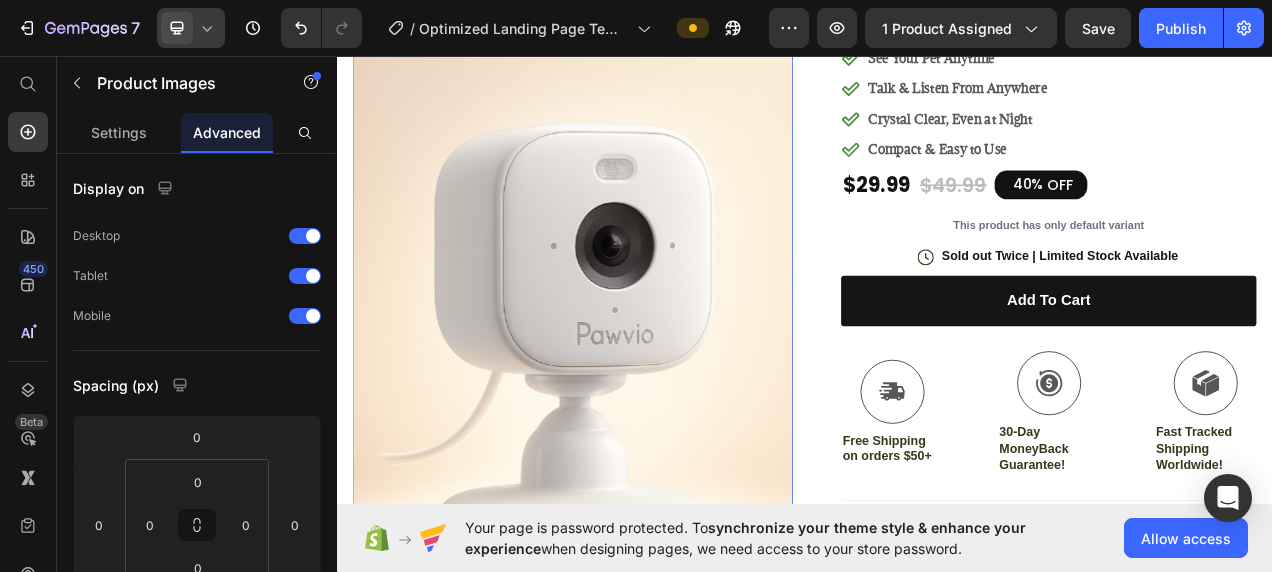 click at bounding box center (639, 403) 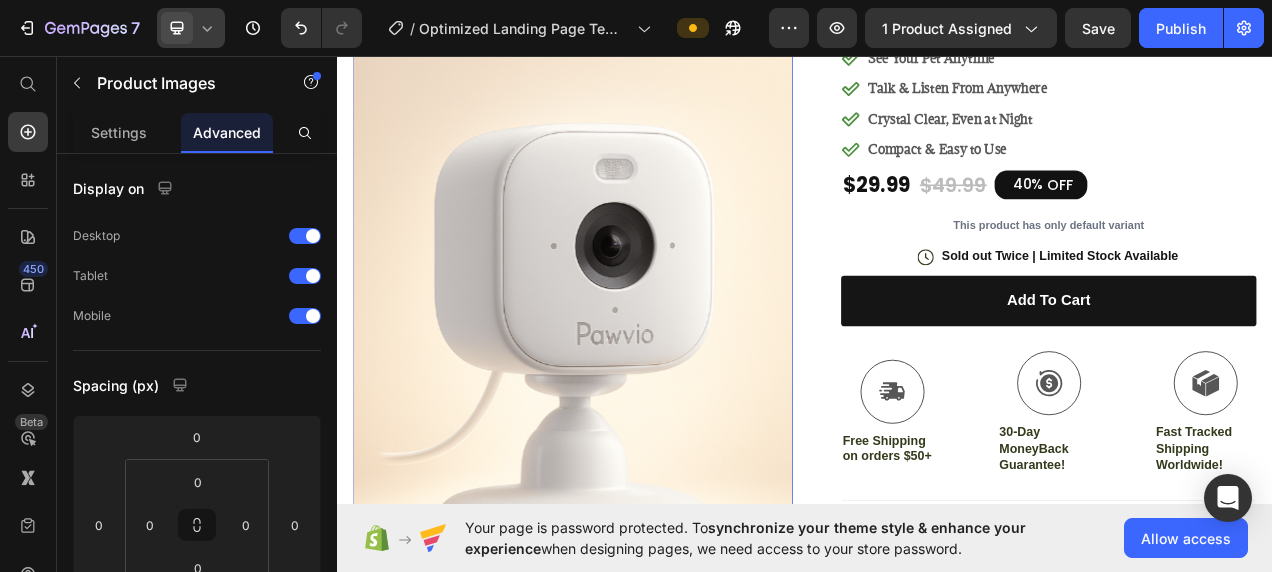 click at bounding box center (639, 403) 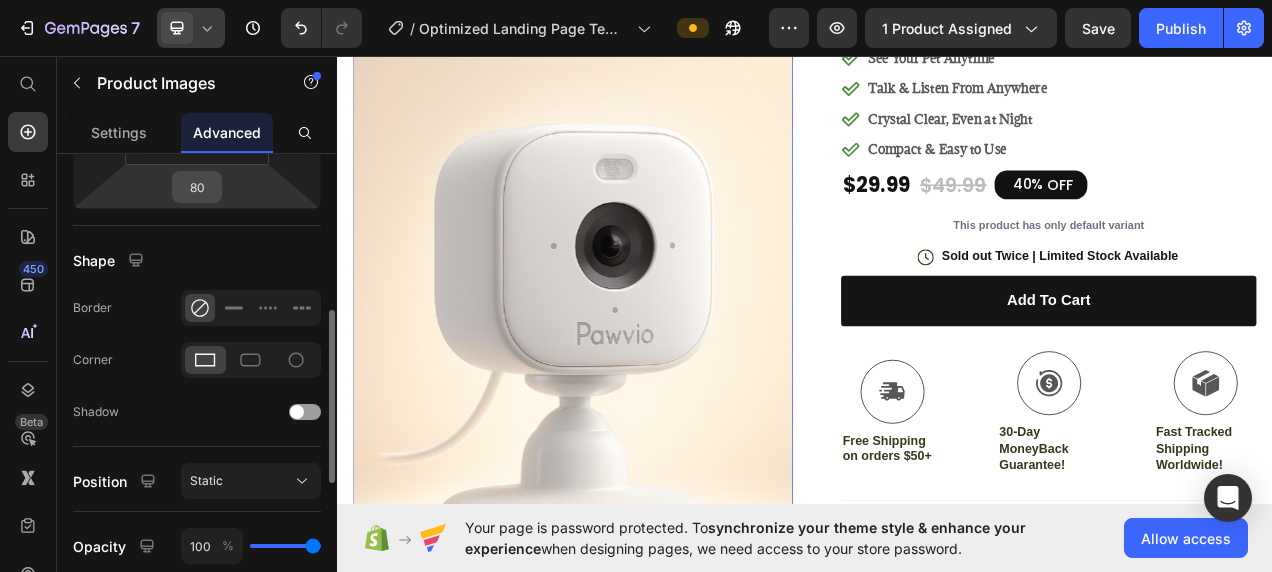 scroll, scrollTop: 428, scrollLeft: 0, axis: vertical 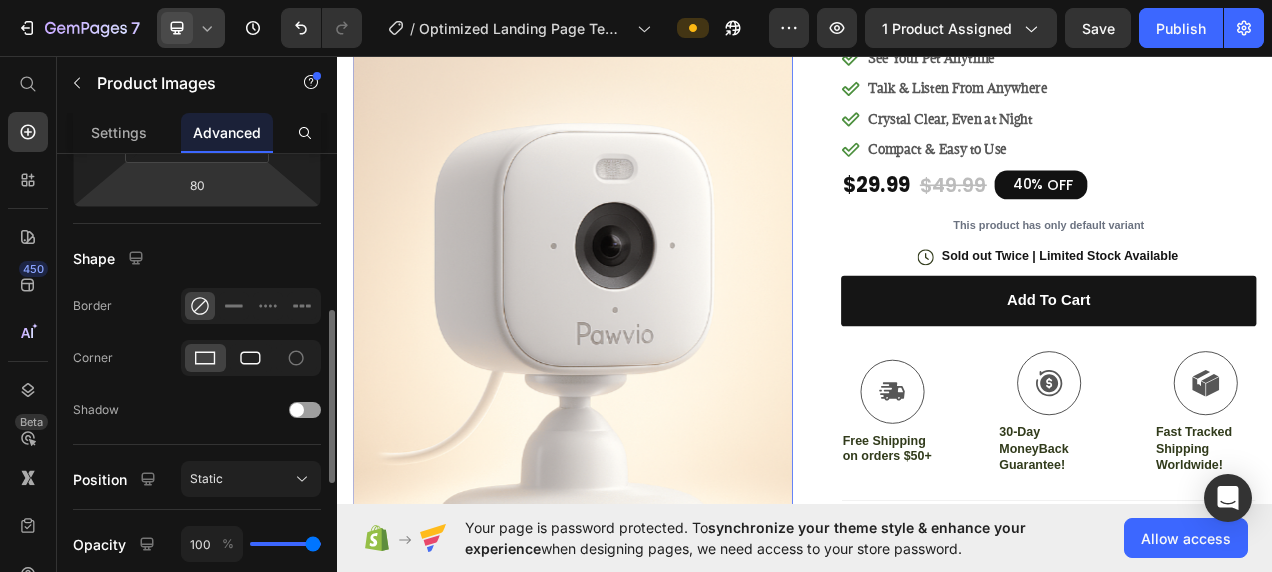 click 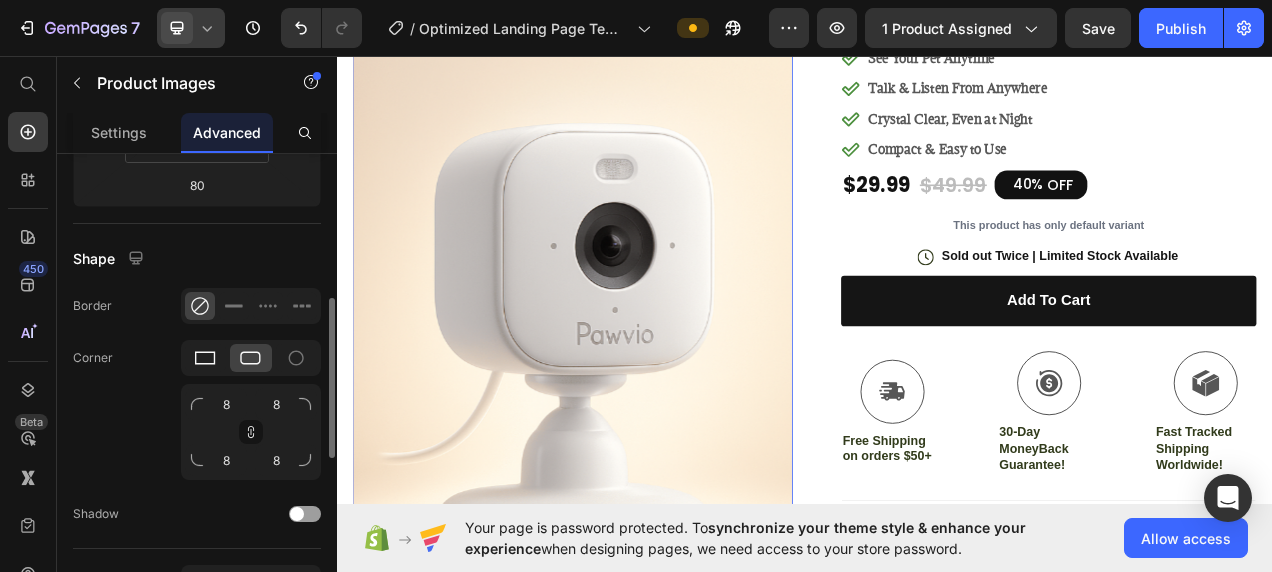 click 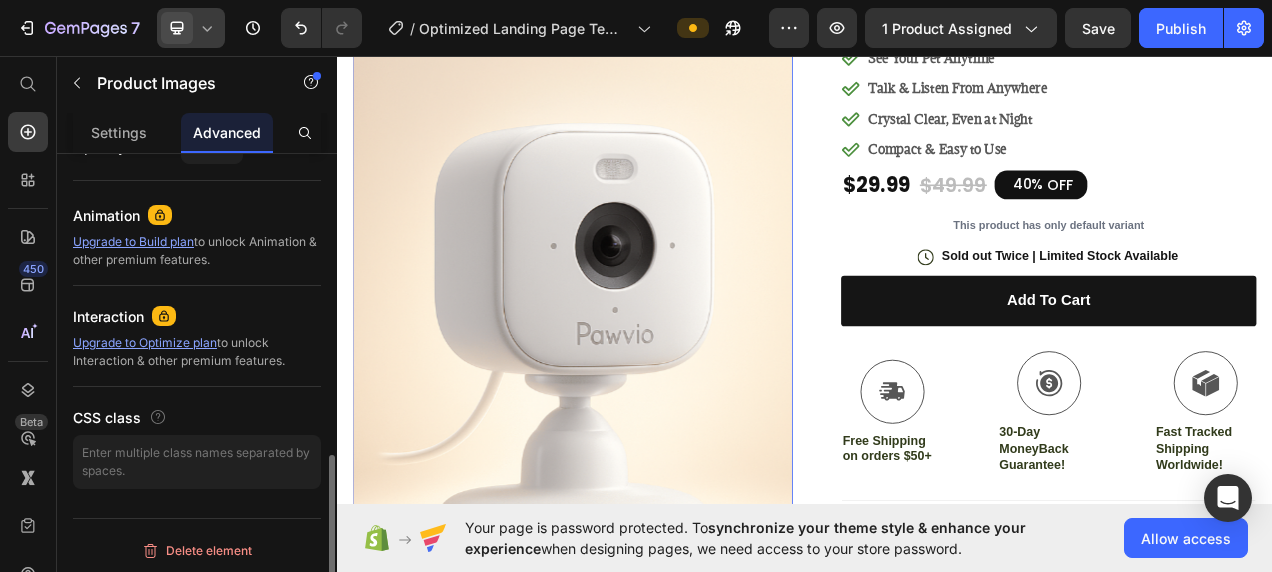 scroll, scrollTop: 0, scrollLeft: 0, axis: both 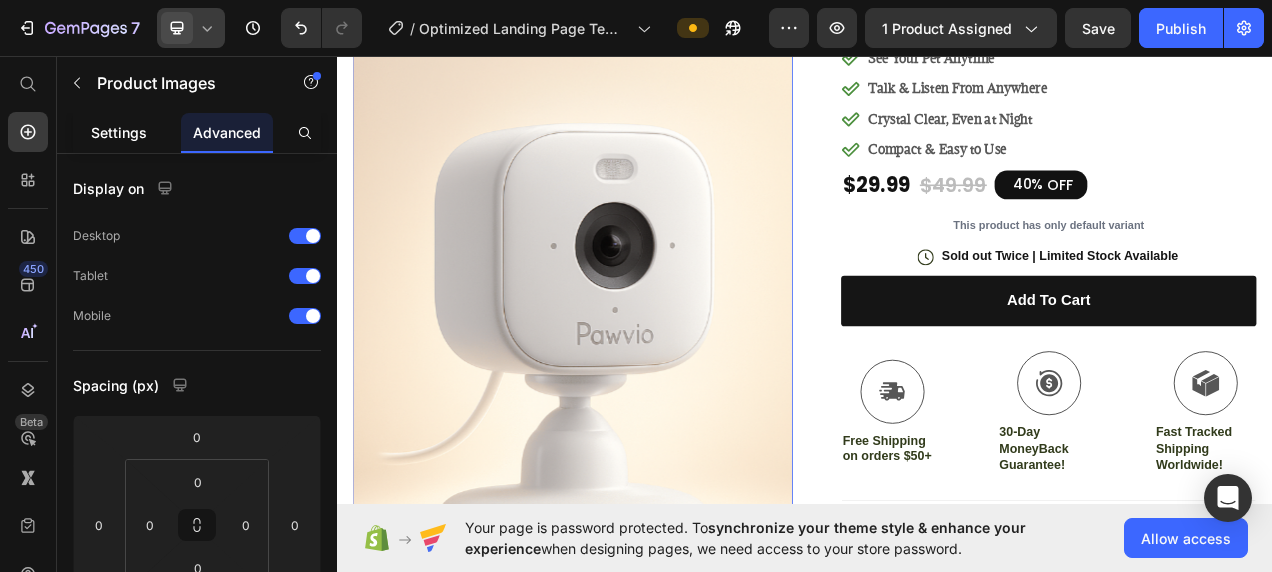 click on "Settings" 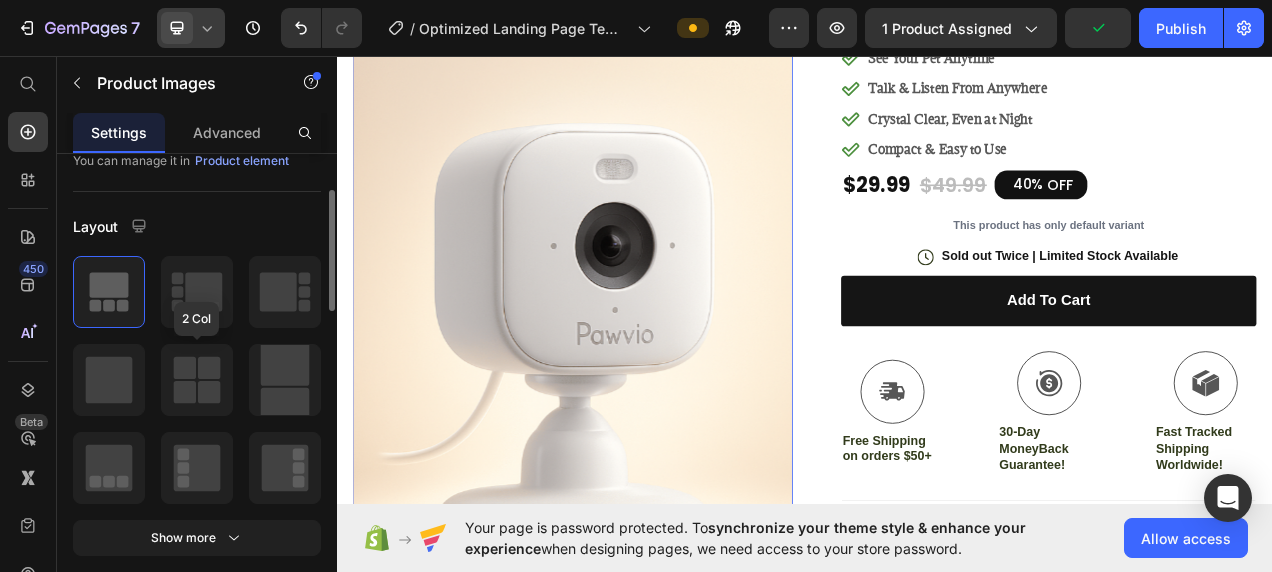 scroll, scrollTop: 127, scrollLeft: 0, axis: vertical 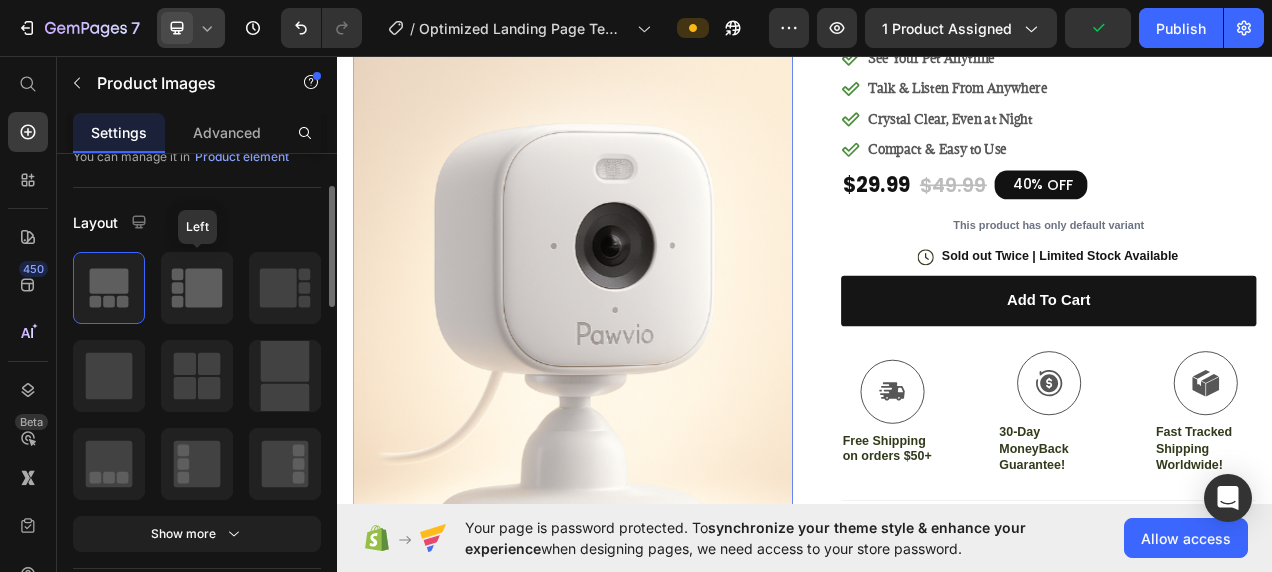 click 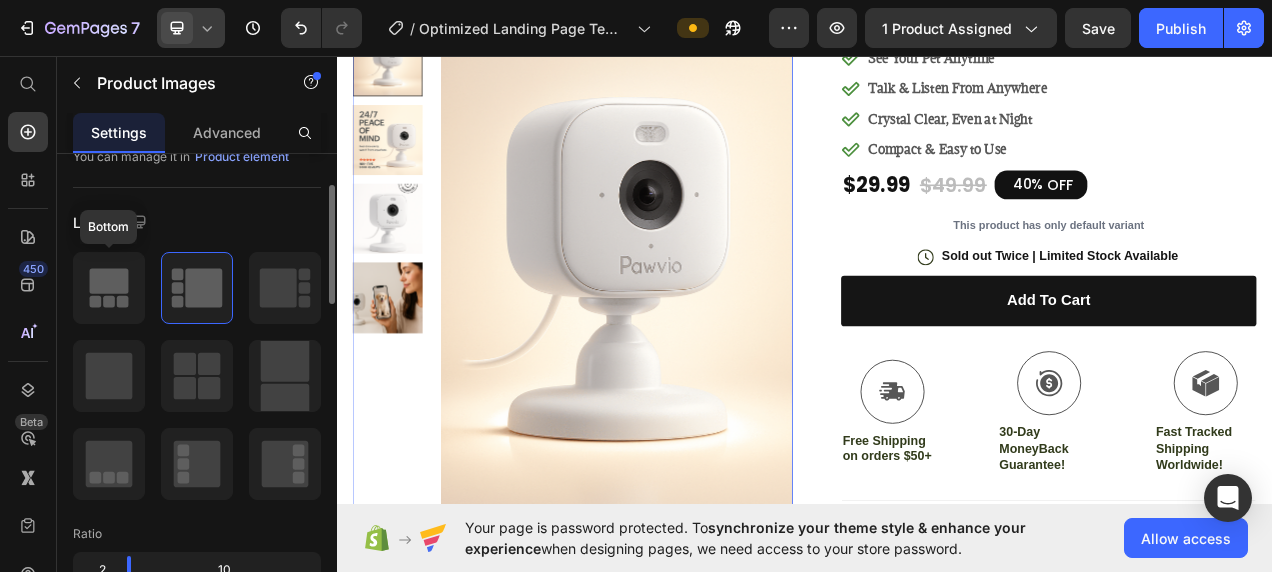 click 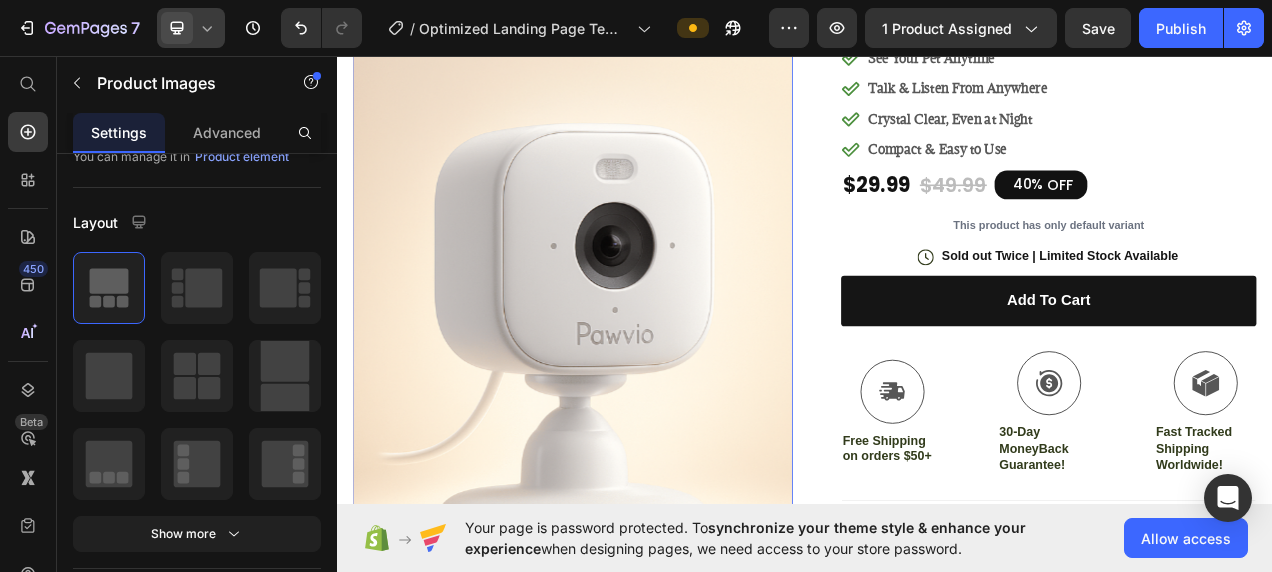 scroll, scrollTop: 465, scrollLeft: 0, axis: vertical 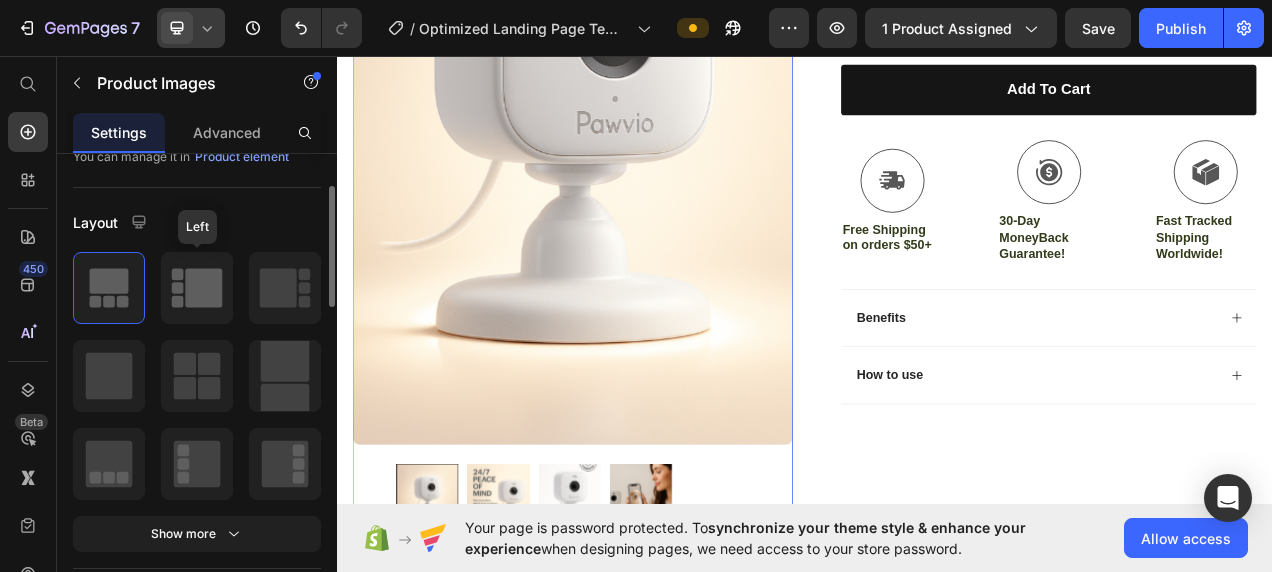 drag, startPoint x: 218, startPoint y: 300, endPoint x: 91, endPoint y: 319, distance: 128.41339 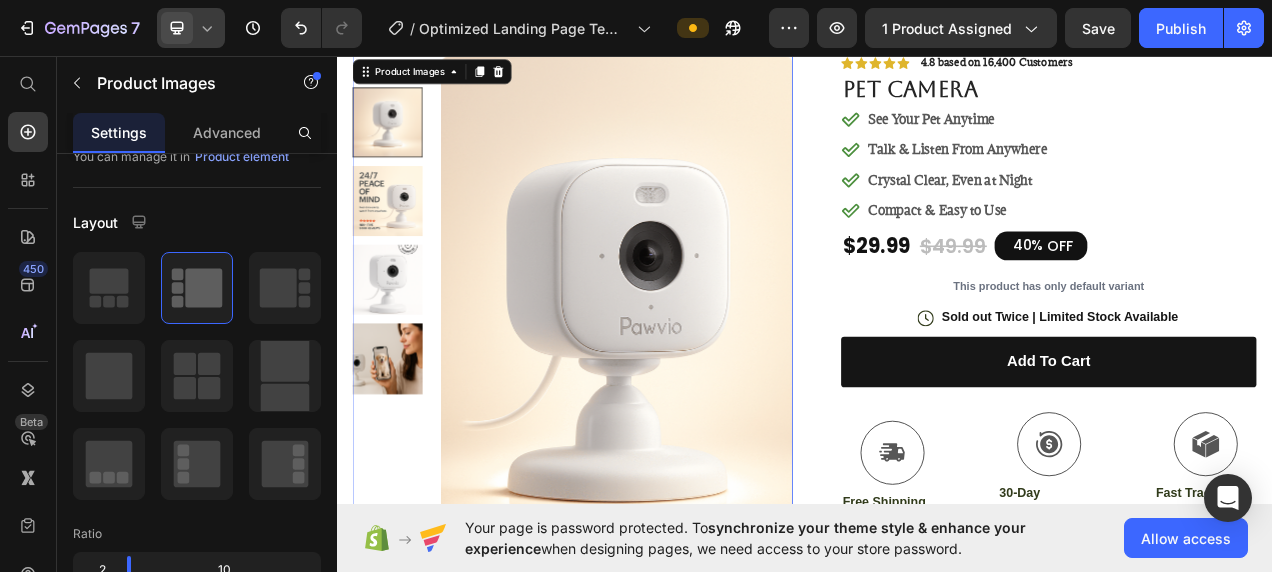 scroll, scrollTop: 122, scrollLeft: 0, axis: vertical 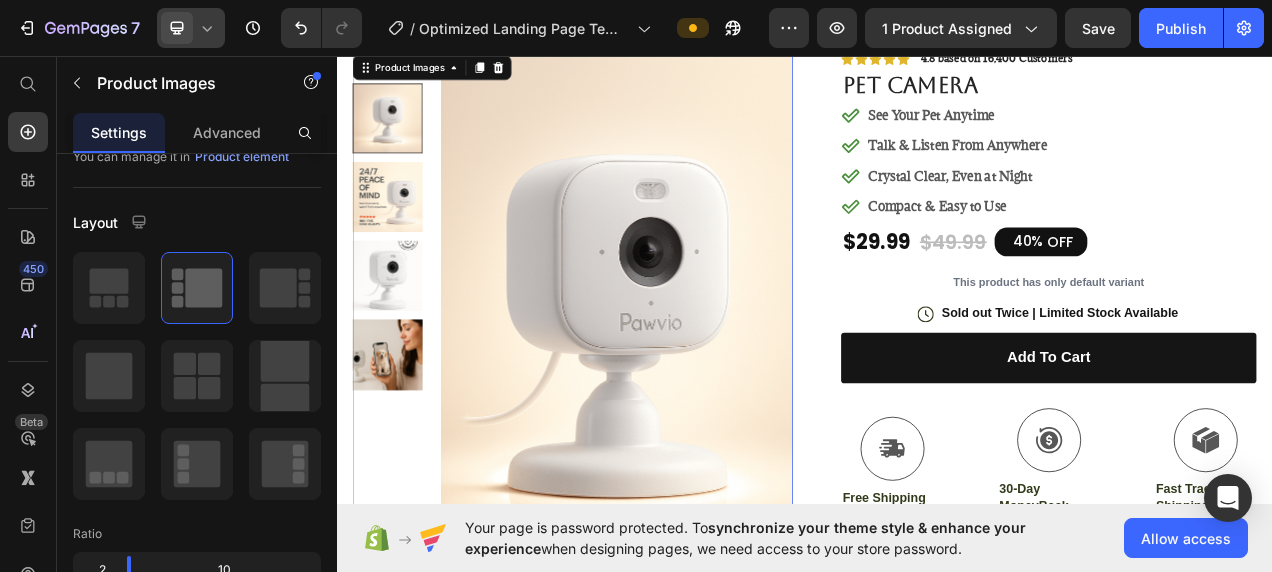 click at bounding box center (402, 238) 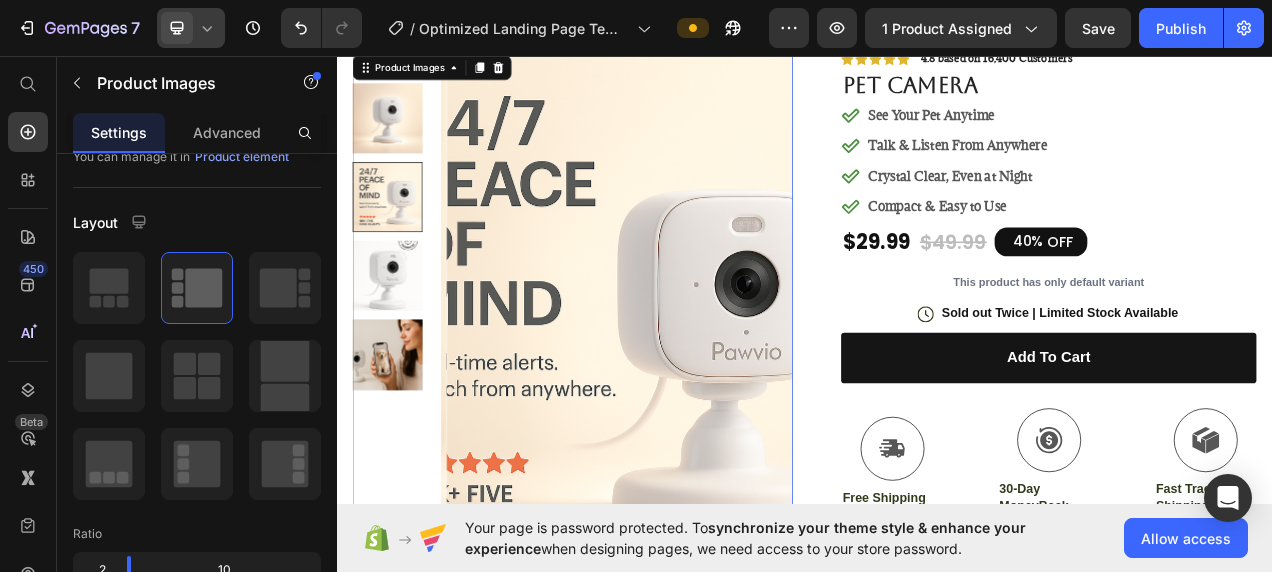 click at bounding box center [402, 137] 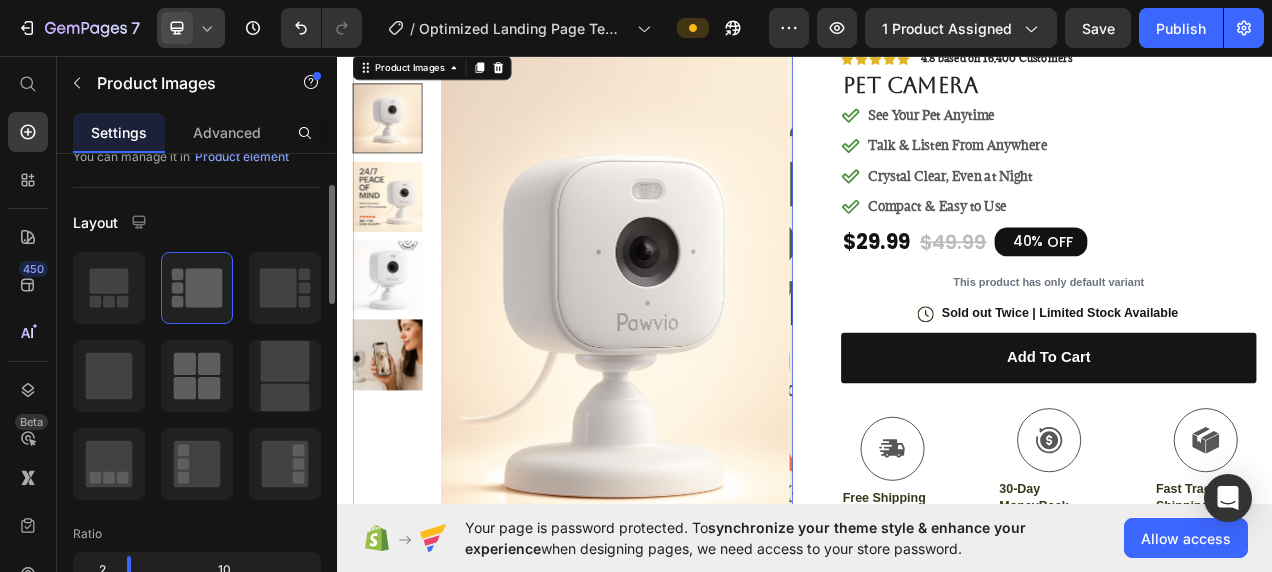 click 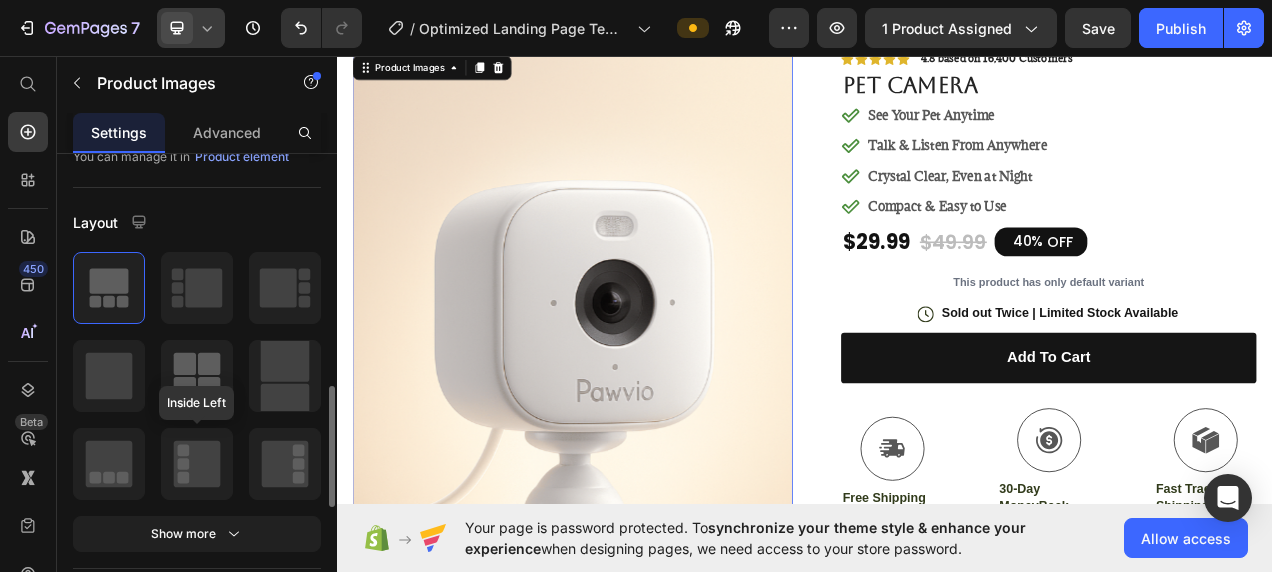 scroll, scrollTop: 286, scrollLeft: 0, axis: vertical 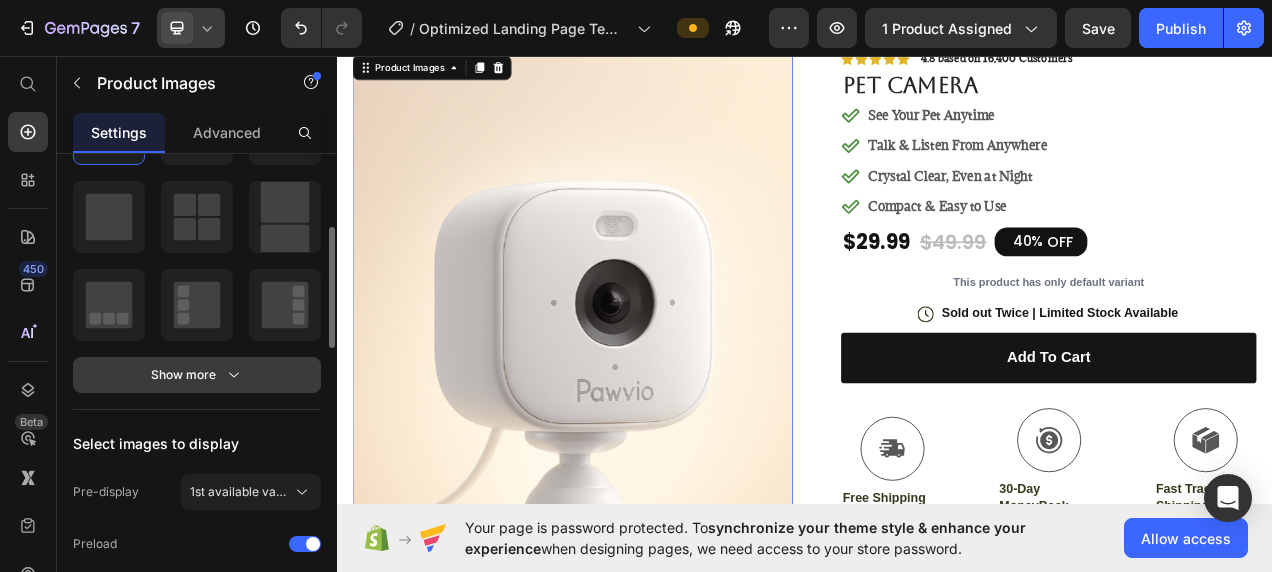 click on "Show more" at bounding box center (197, 375) 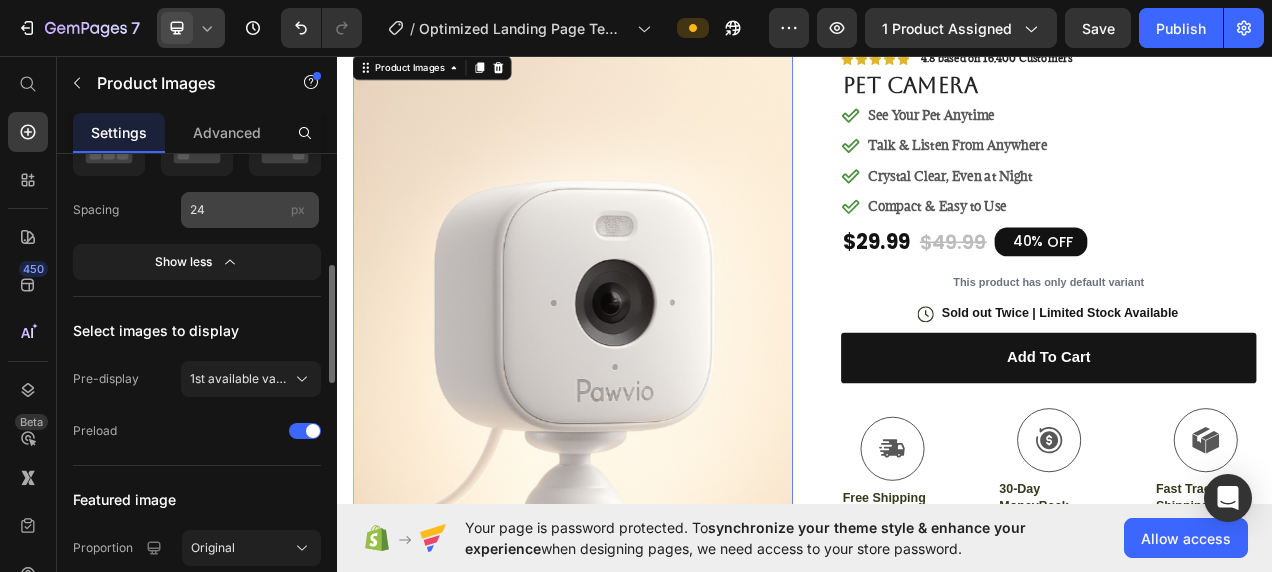 scroll, scrollTop: 450, scrollLeft: 0, axis: vertical 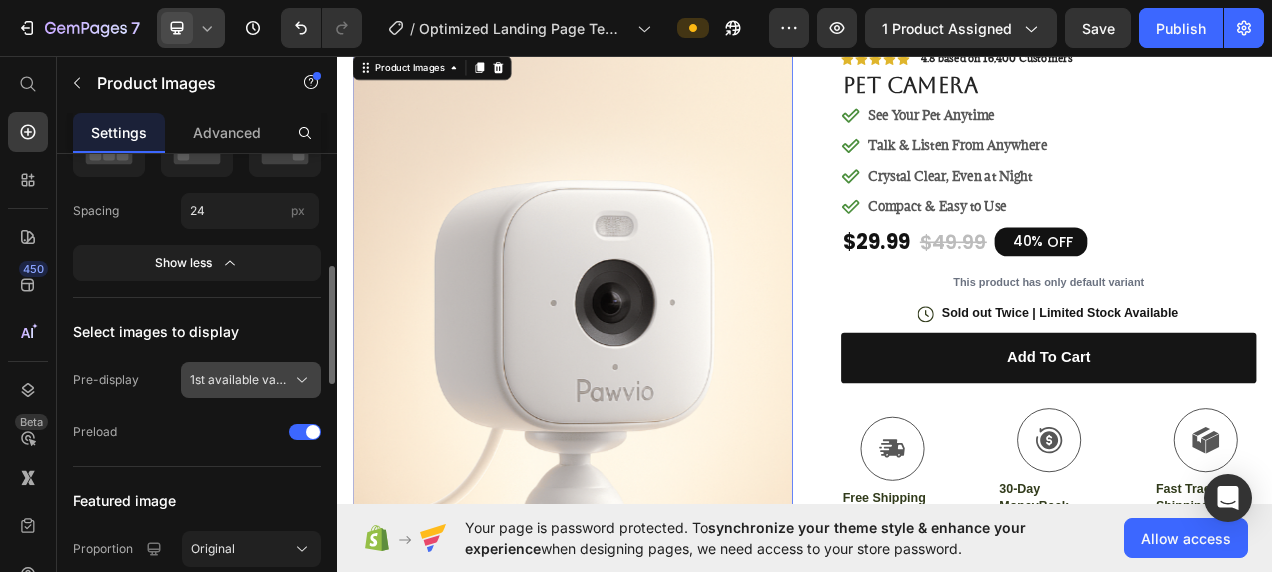 click on "1st available variant" at bounding box center [251, 380] 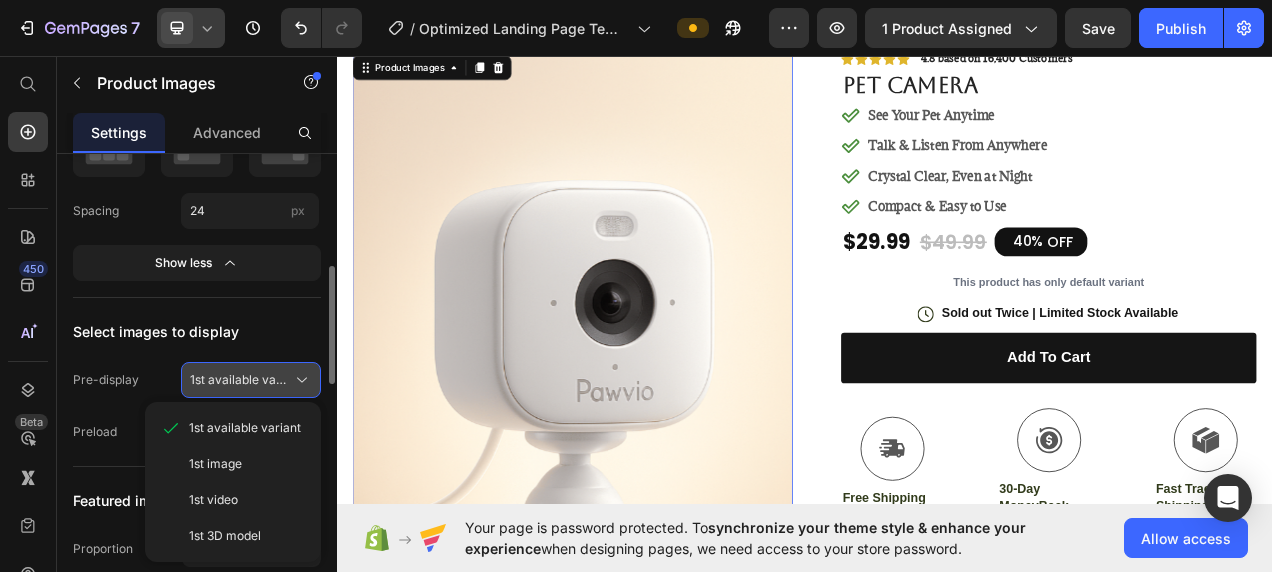 click on "1st available variant" at bounding box center (251, 380) 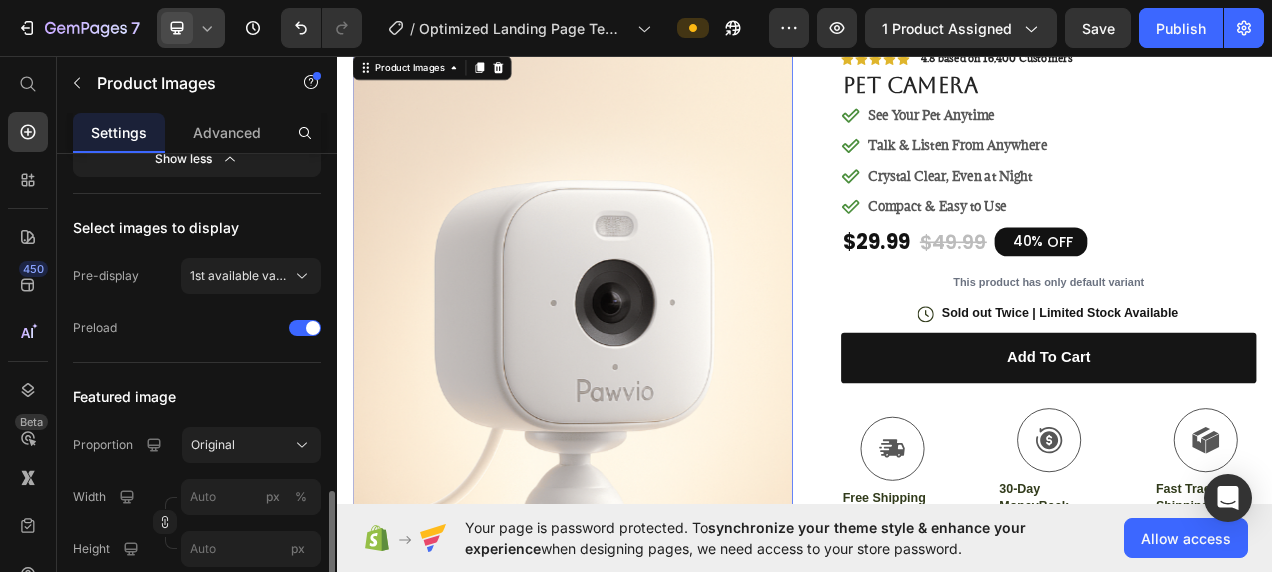 scroll, scrollTop: 716, scrollLeft: 0, axis: vertical 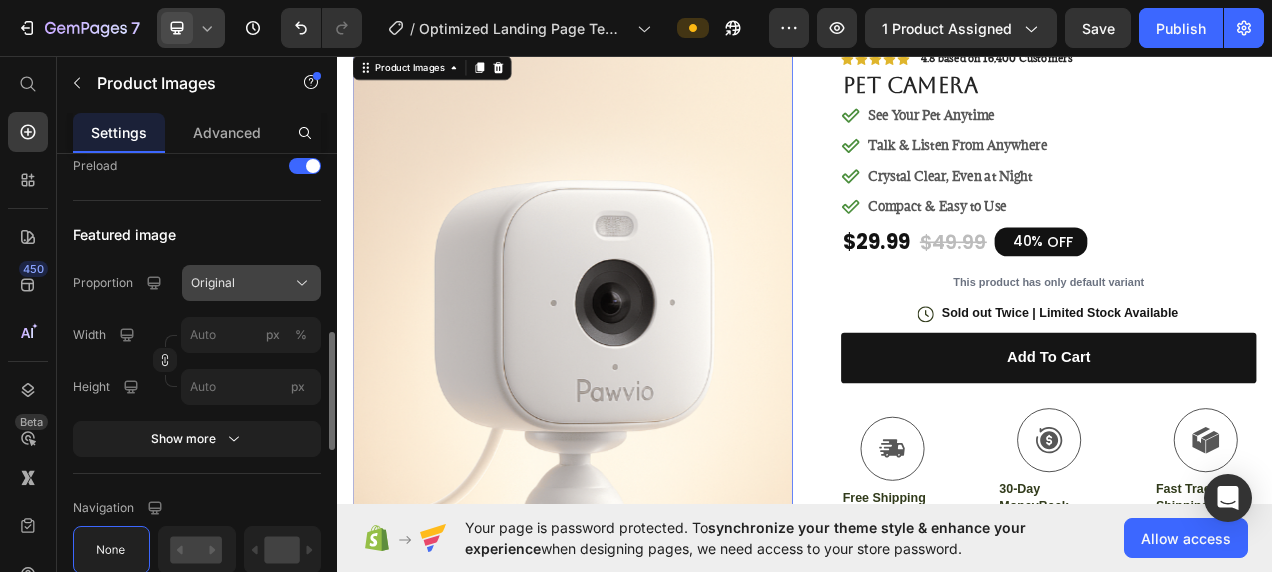 click on "Original" 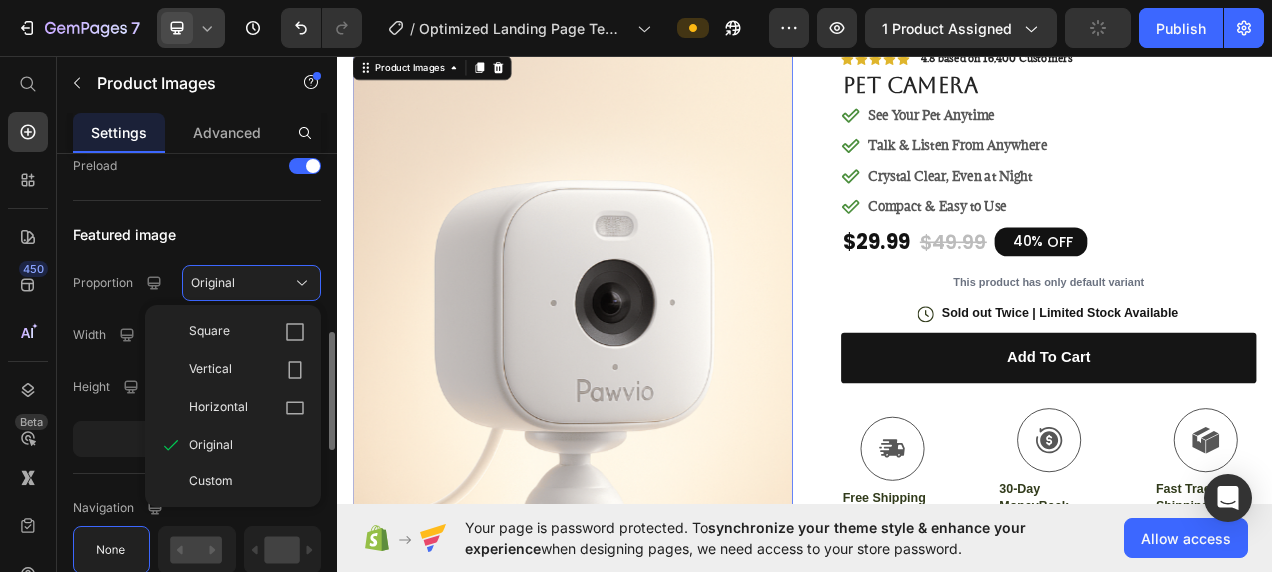 click on "Featured image" at bounding box center [197, 235] 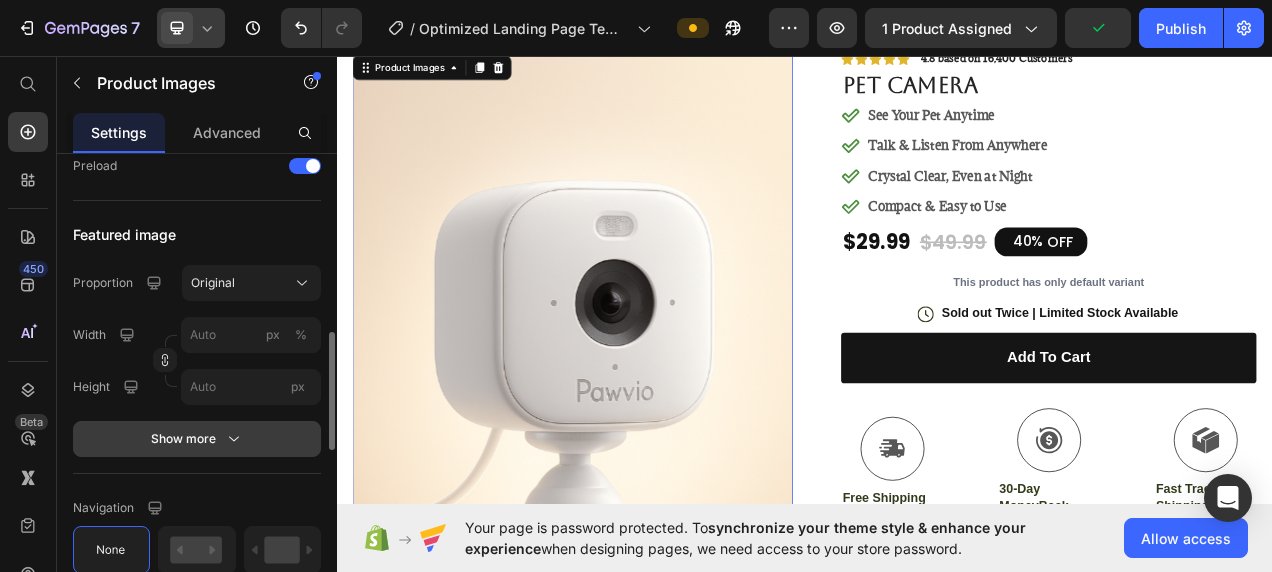 click on "Show more" at bounding box center (197, 439) 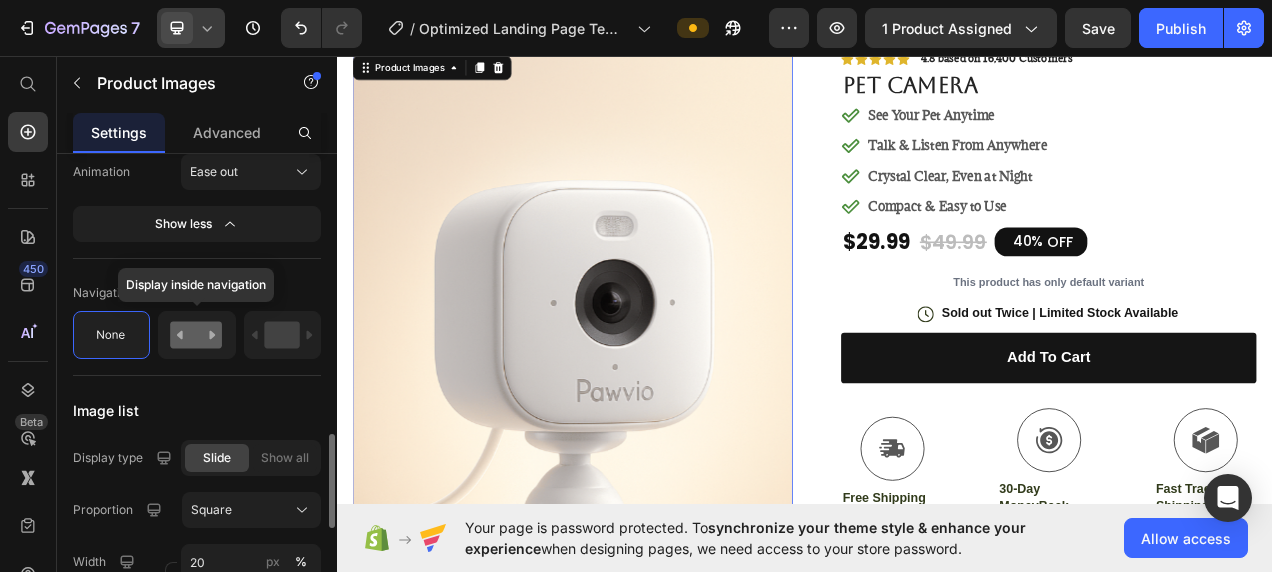 scroll, scrollTop: 1526, scrollLeft: 0, axis: vertical 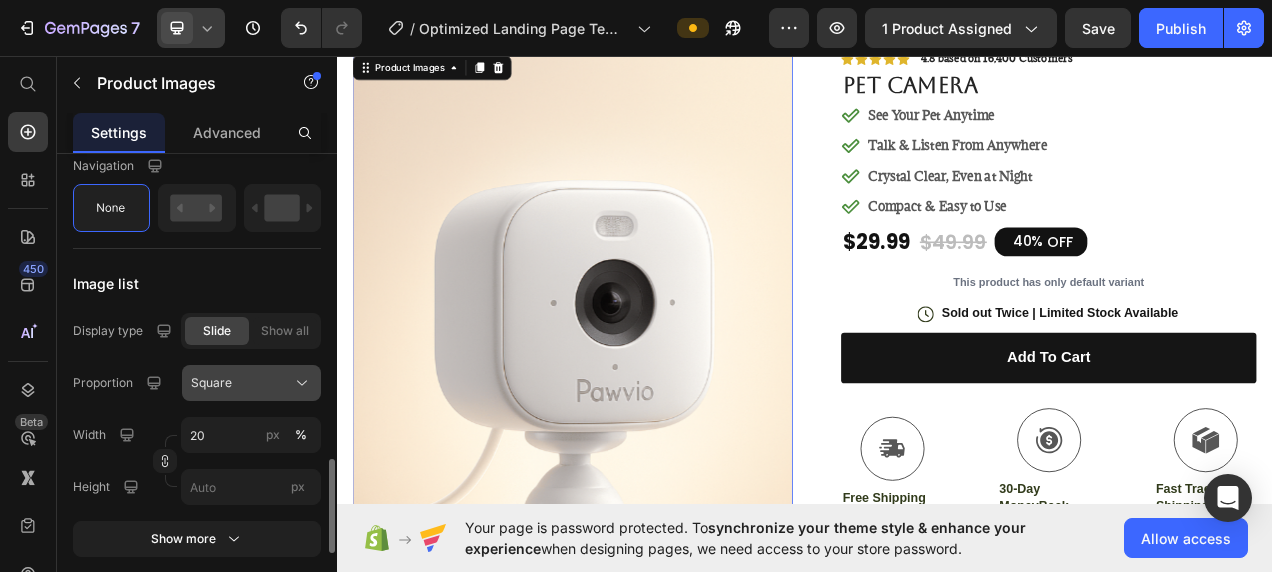 click on "Square" 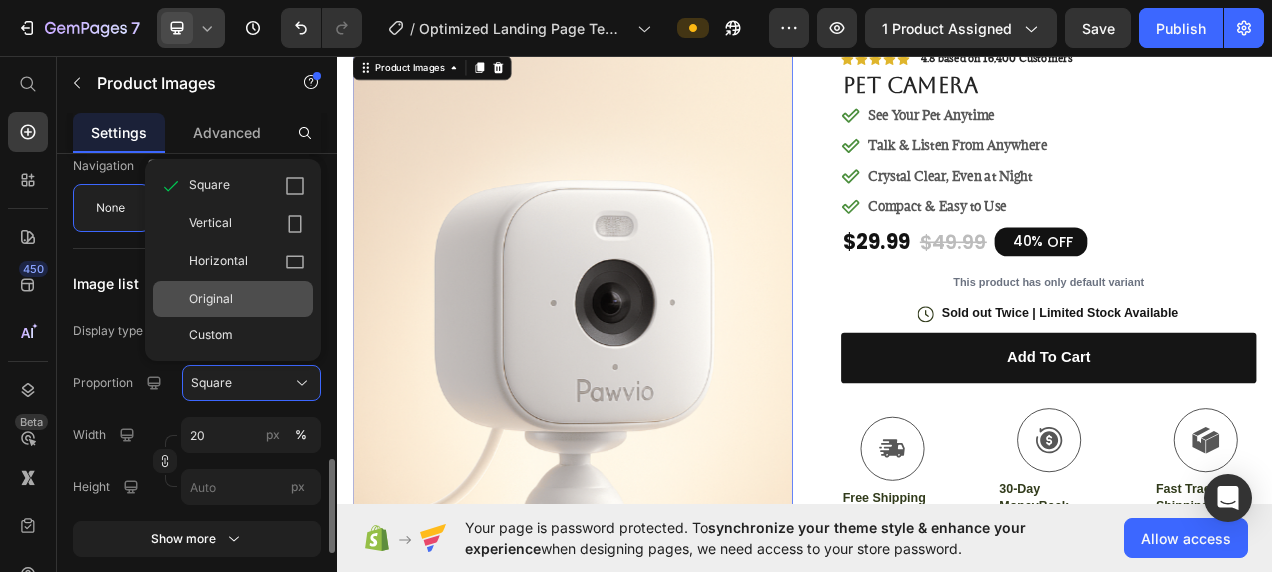 click on "Original" 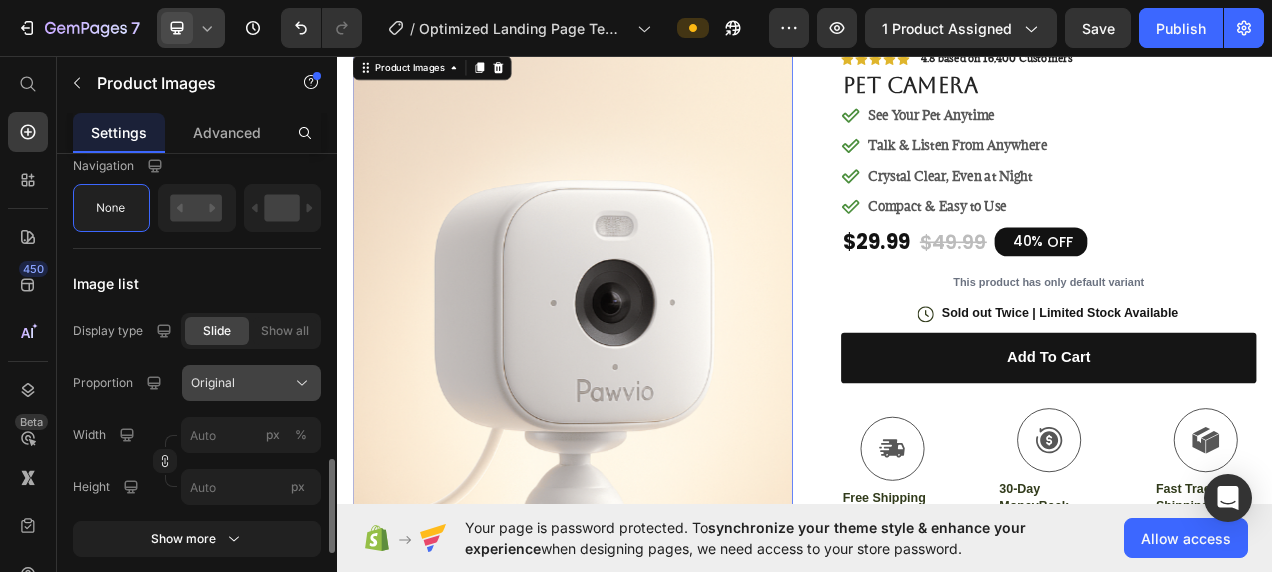 click on "Original" at bounding box center [213, 383] 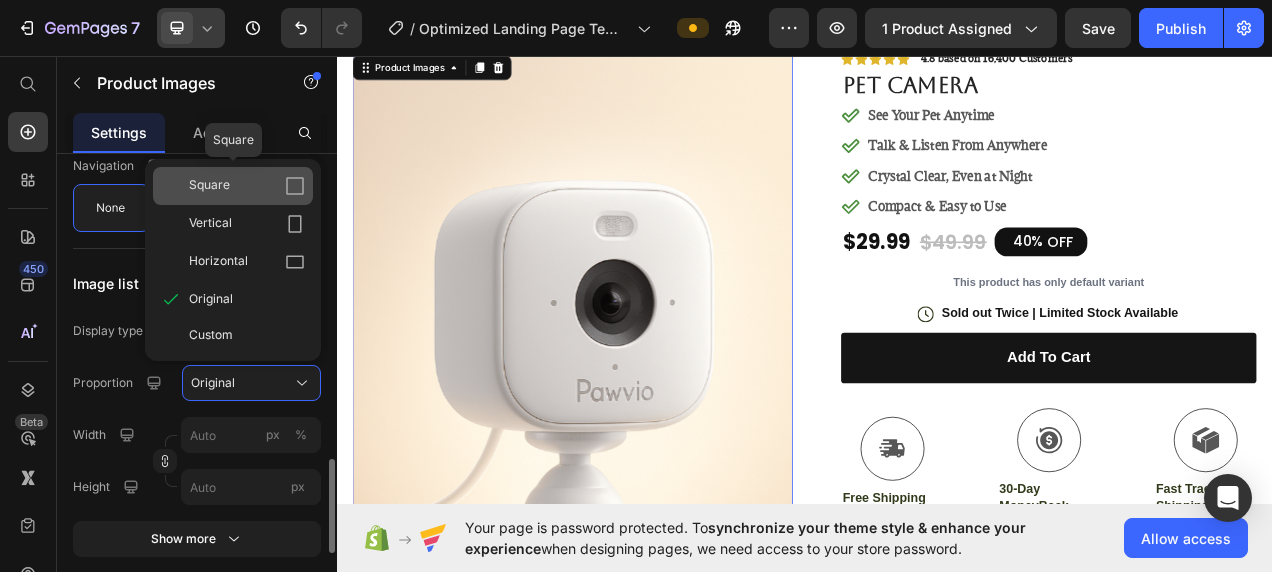 click on "Square" at bounding box center [209, 186] 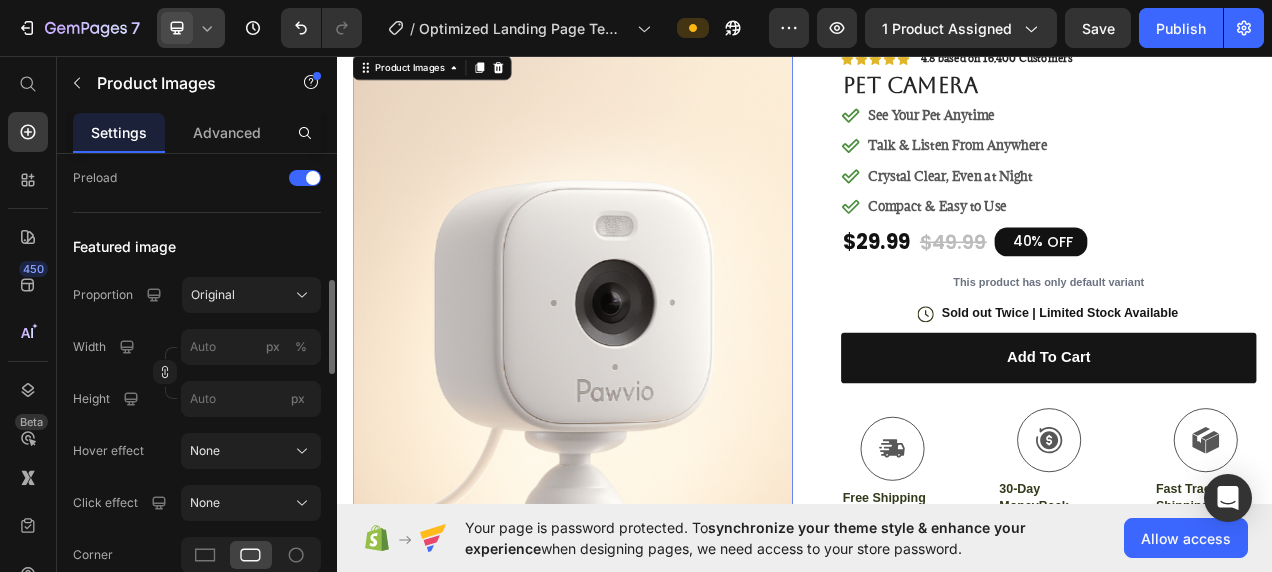 scroll, scrollTop: 672, scrollLeft: 0, axis: vertical 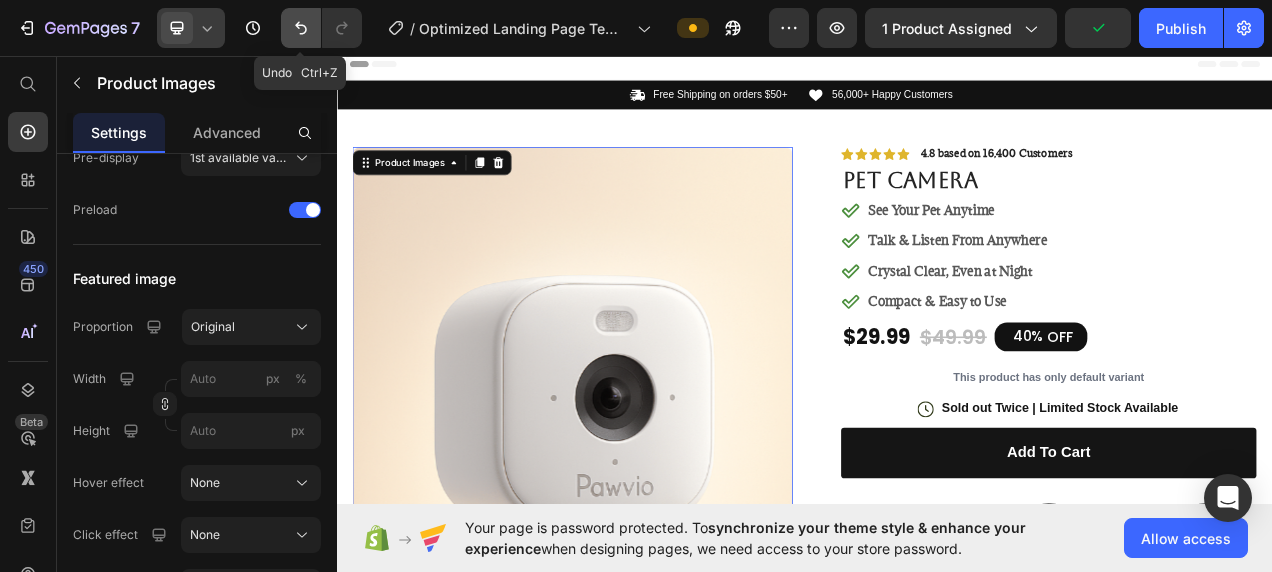click 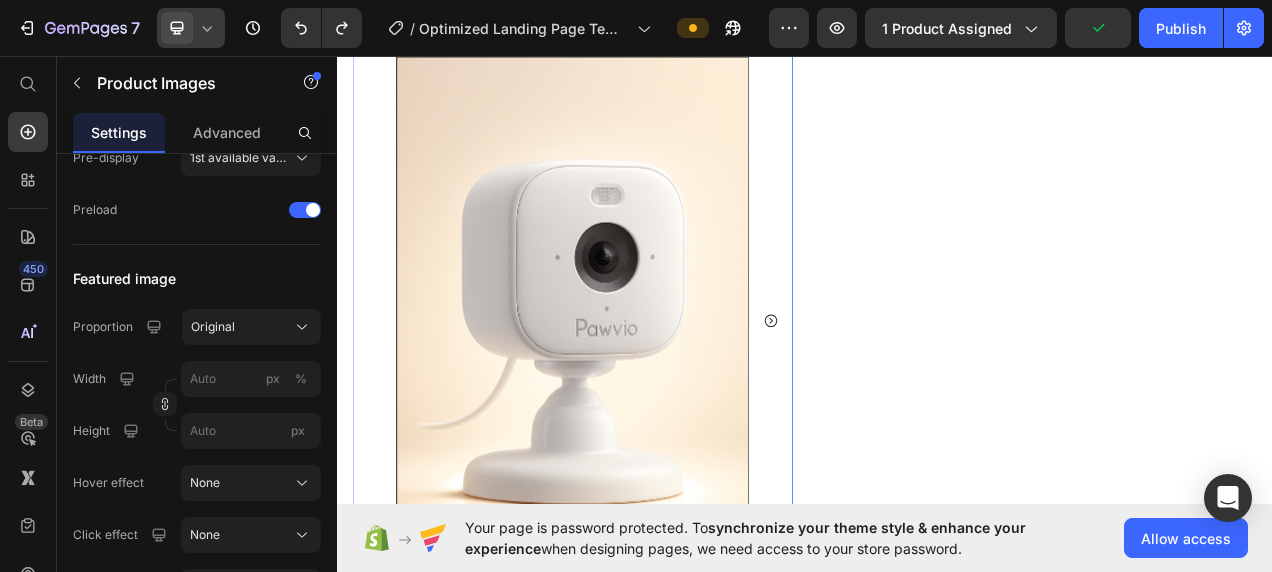 scroll, scrollTop: 989, scrollLeft: 0, axis: vertical 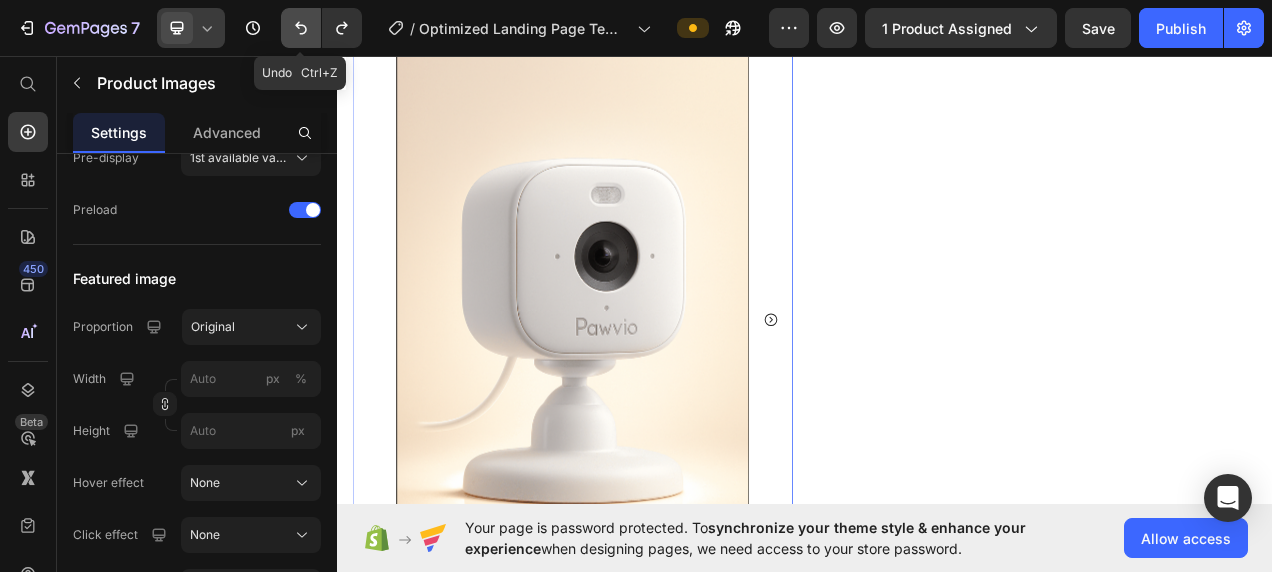 click 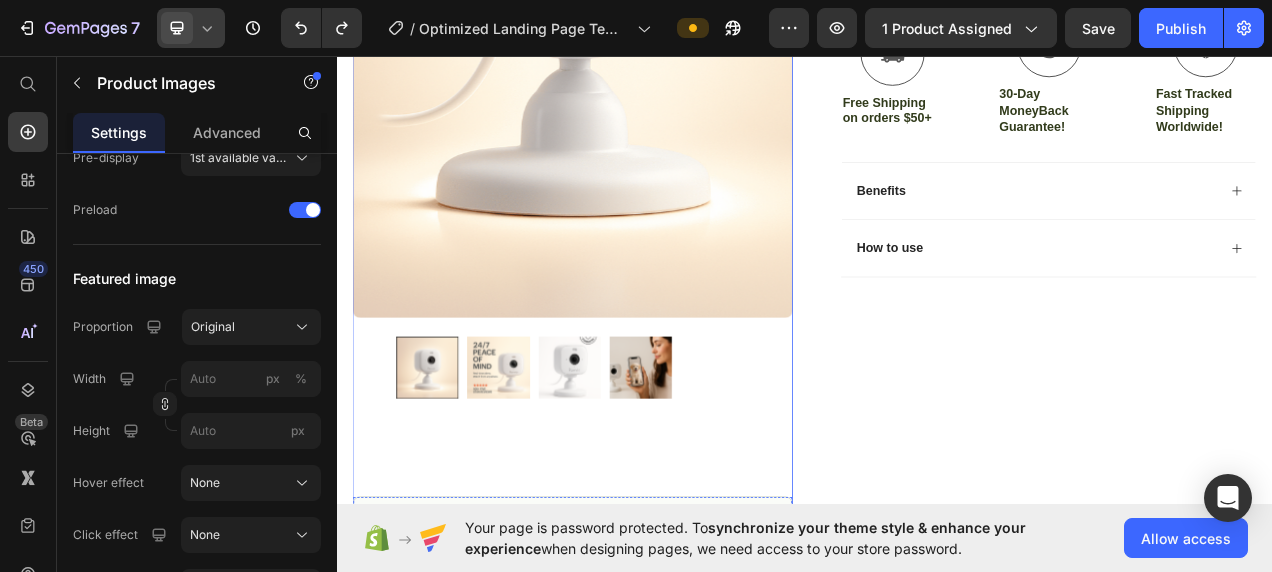 scroll, scrollTop: 632, scrollLeft: 0, axis: vertical 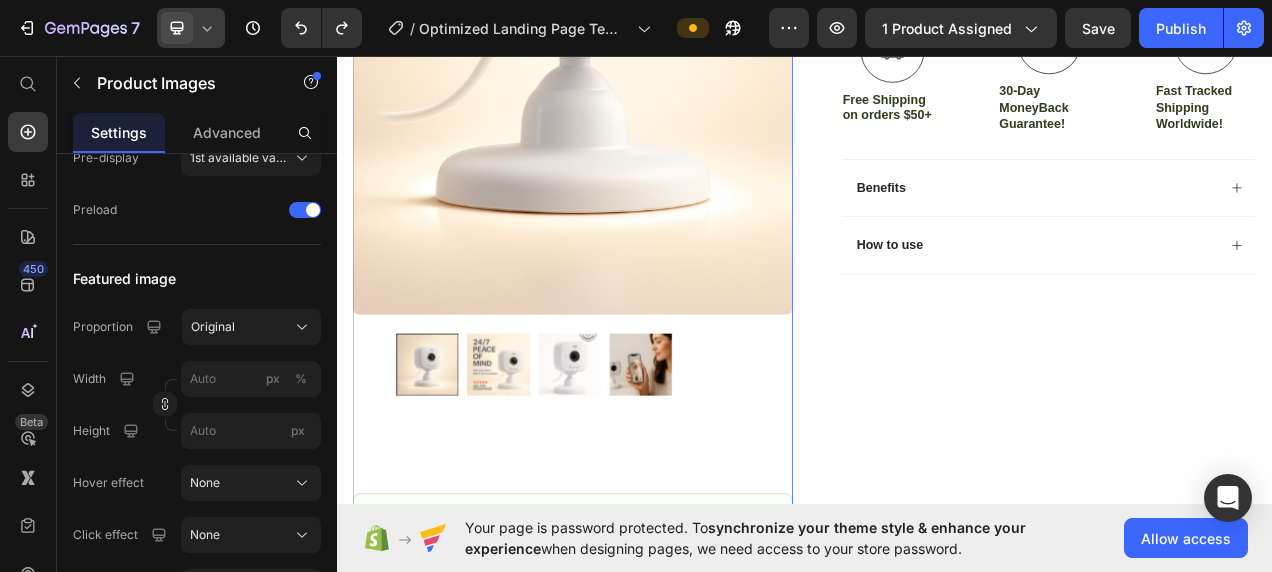 click at bounding box center (544, 454) 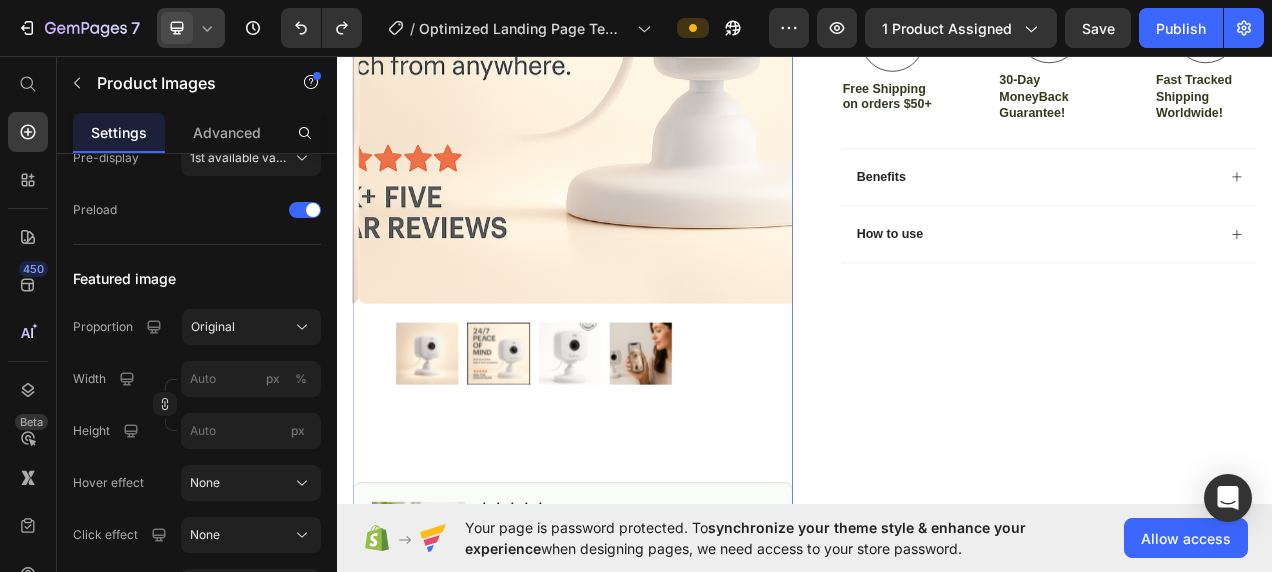 scroll, scrollTop: 654, scrollLeft: 0, axis: vertical 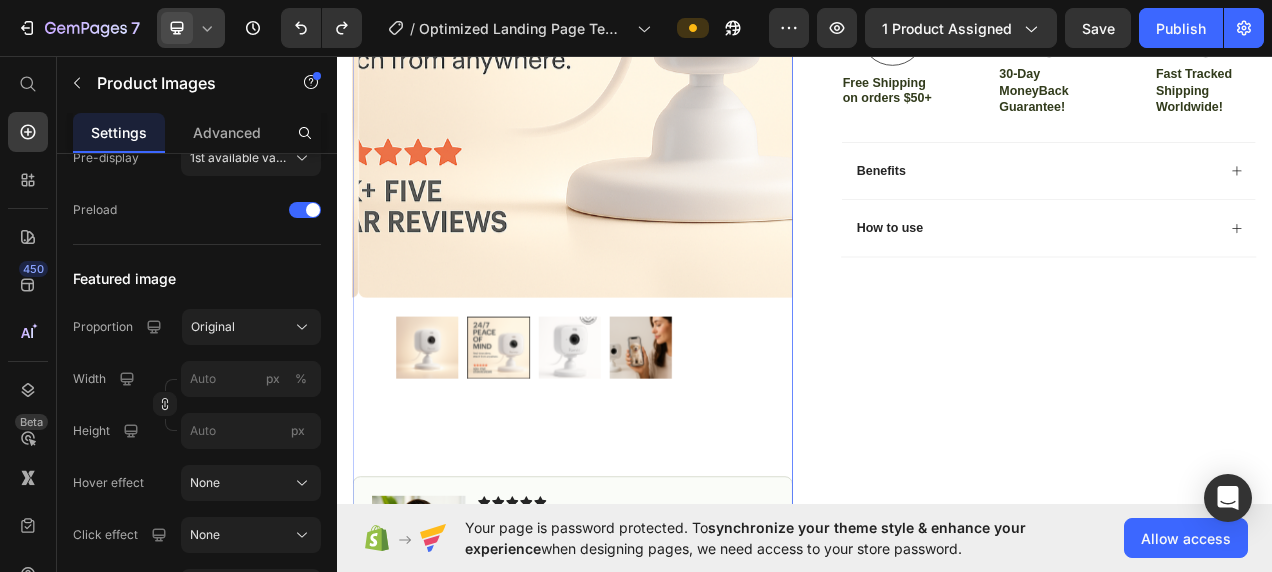 click at bounding box center (453, 432) 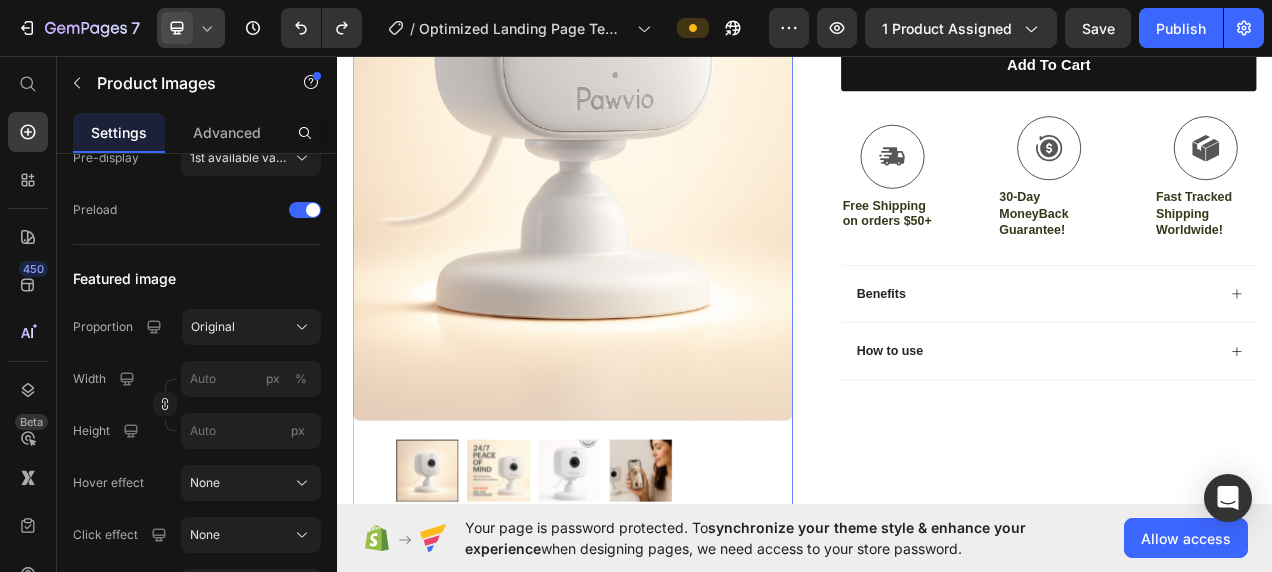 scroll, scrollTop: 0, scrollLeft: 0, axis: both 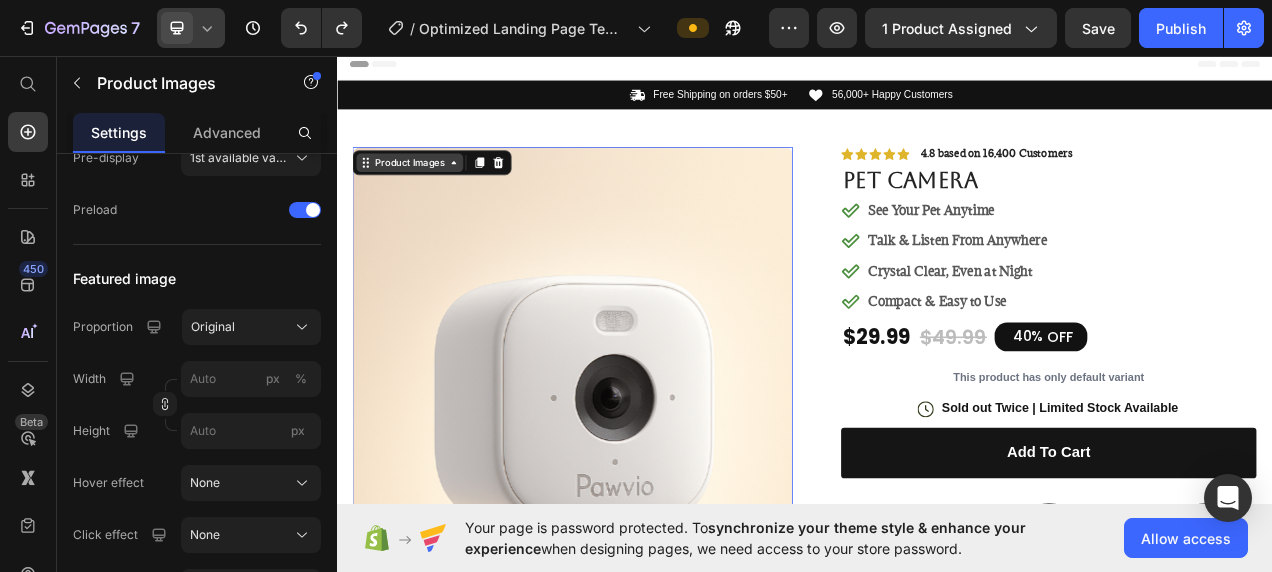 click on "Product Images" at bounding box center (430, 194) 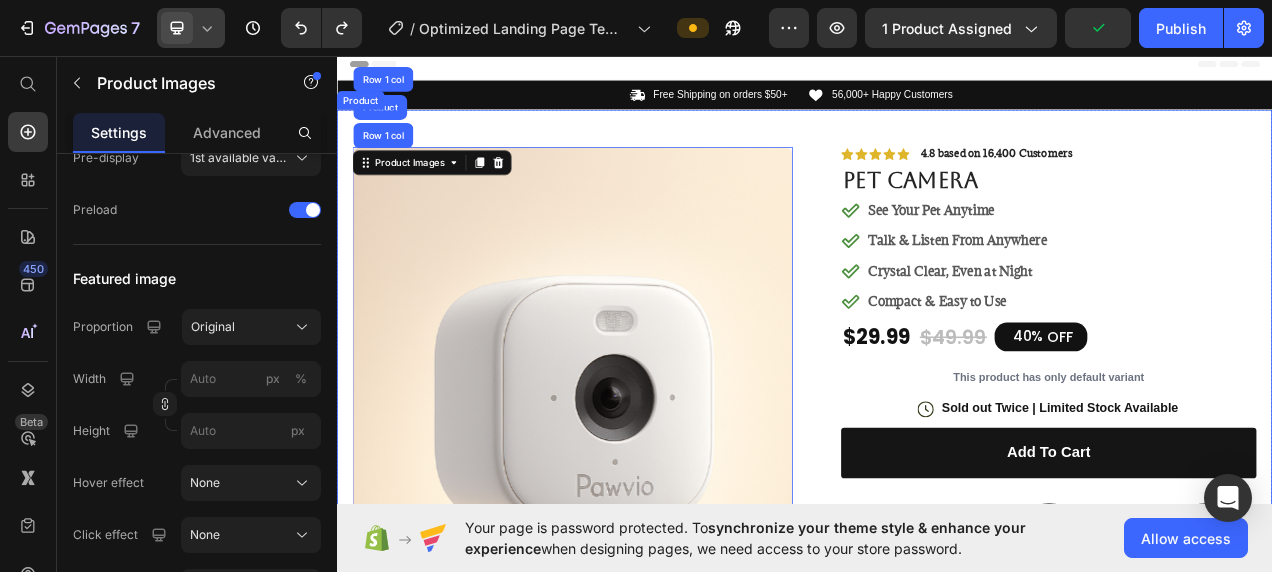 click on "Icon Icon Icon Icon Icon Icon List 4.8 based on 16,400 Customers Text Block Row Pet Camera Product Title
See Your Pet Anytime
Talk & Listen From Anywhere
Crystal Clear, Even at Night
Compact & Easy to Use Item List $29.99 Product Price $49.99 Product Price 40% OFF Discount Tag Row This product has only default variant Product Variants & Swatches
Icon Sold out Twice | Limited Stock Available Text Block Row add to cart Add to Cart
Icon Free Shipping on orders $50+ Text Block
Icon 30-Day MoneyBack Guarantee! Text Block
Icon Fast Tracked Shipping Worldwide! Text Block Row
Benefits
How to use Accordion Row" at bounding box center [1234, 588] 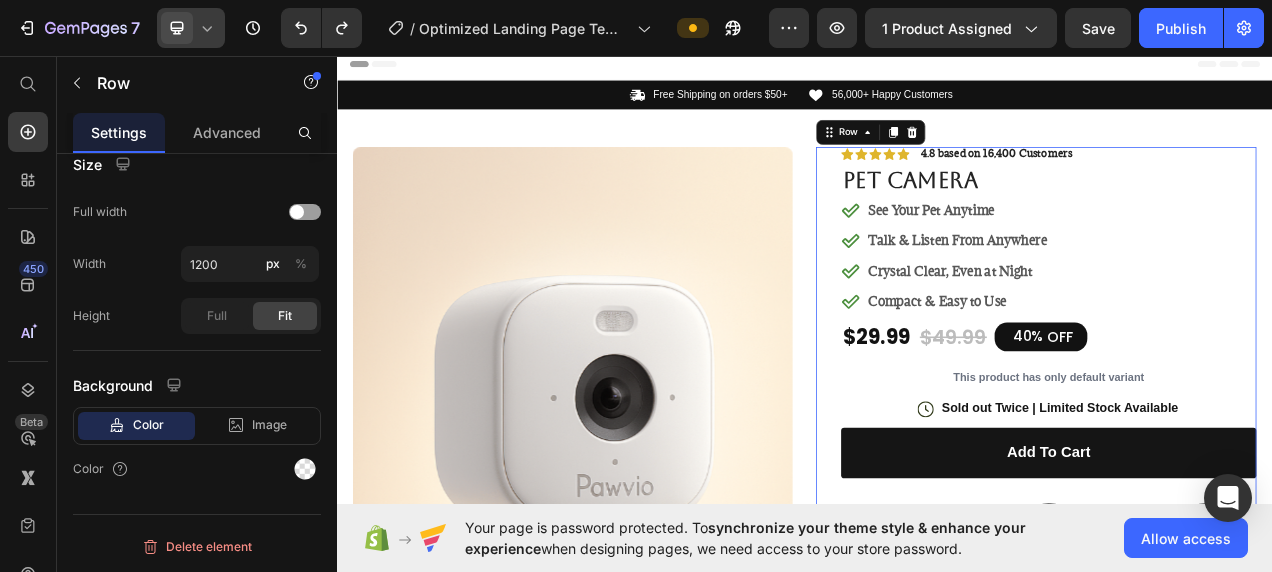 scroll, scrollTop: 0, scrollLeft: 0, axis: both 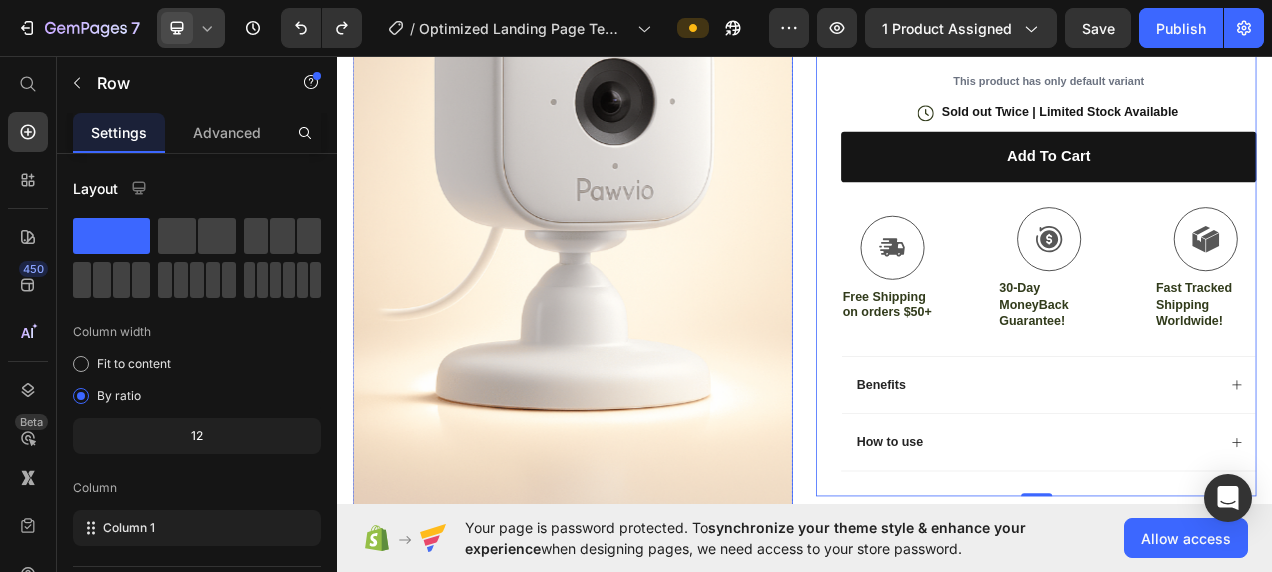 click at bounding box center [639, 219] 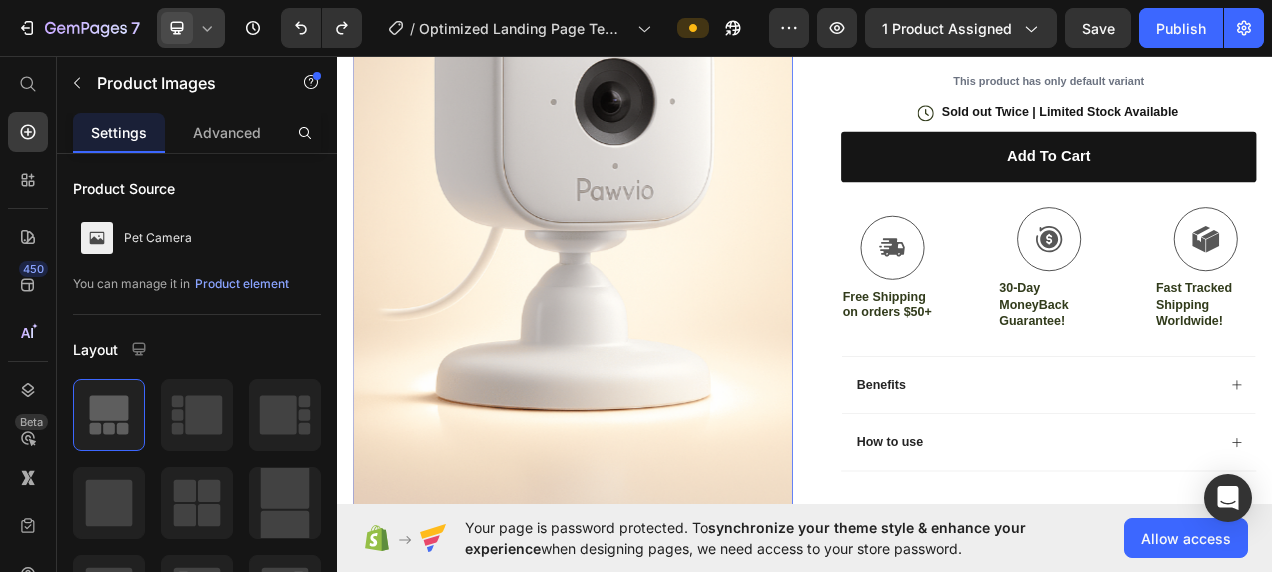 click at bounding box center (639, 219) 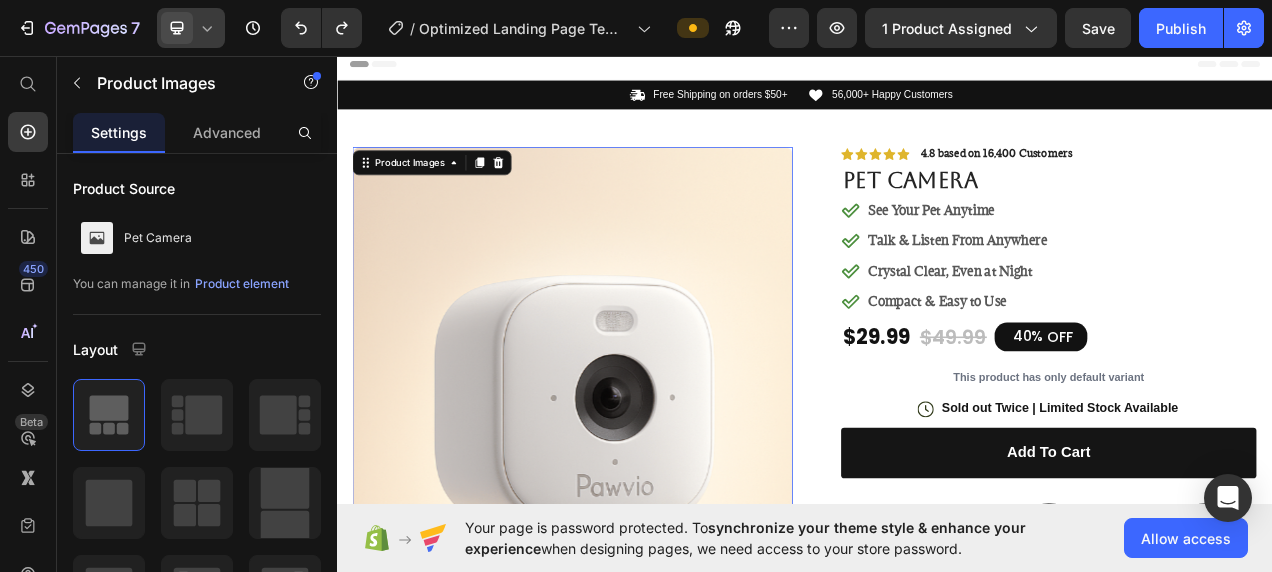 scroll, scrollTop: 40, scrollLeft: 0, axis: vertical 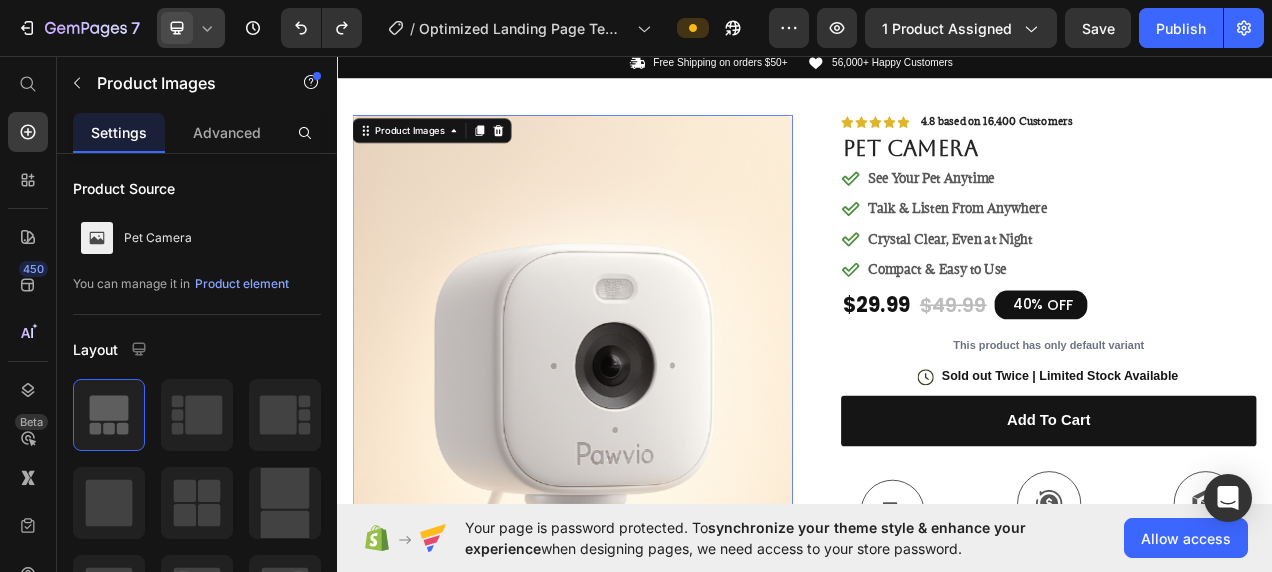 click at bounding box center (639, 558) 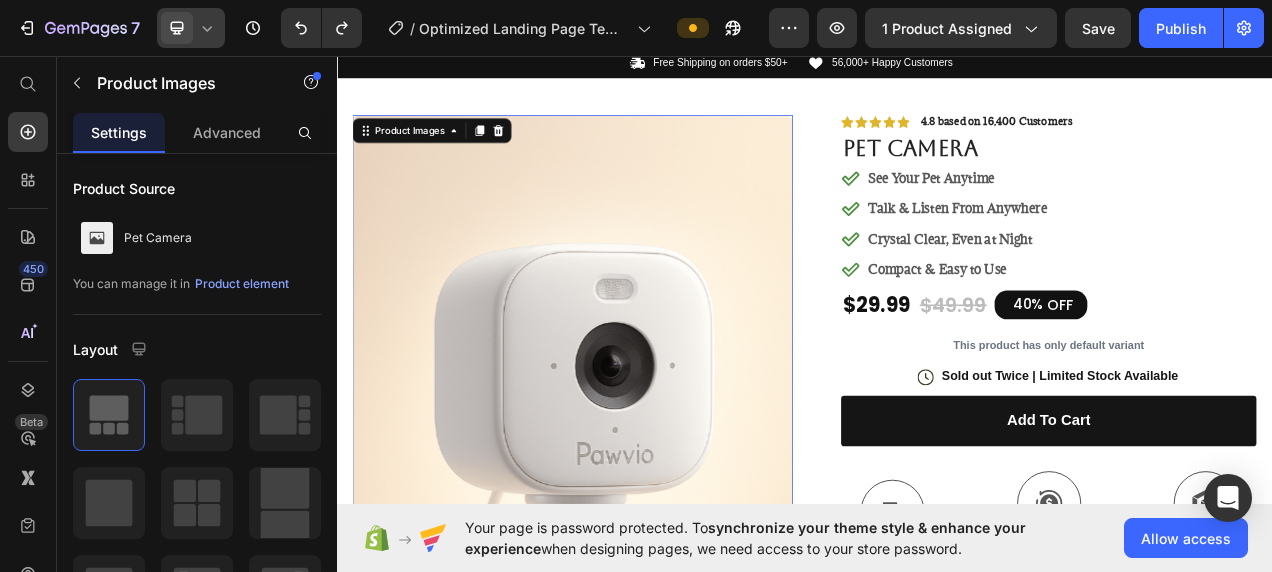 click at bounding box center [639, 558] 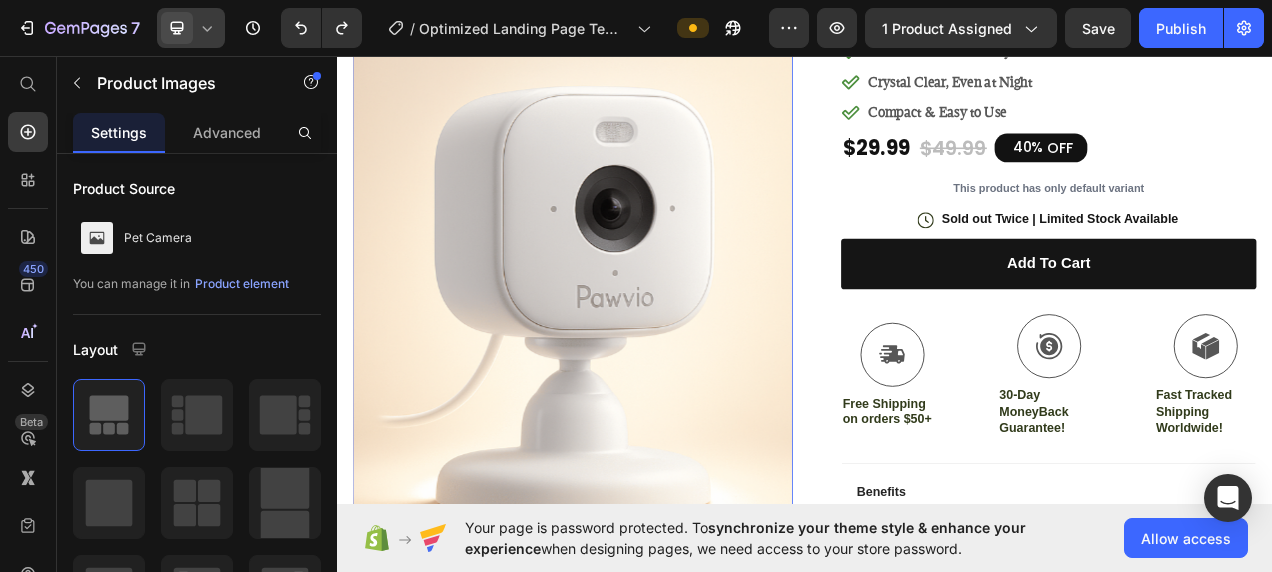 scroll, scrollTop: 380, scrollLeft: 0, axis: vertical 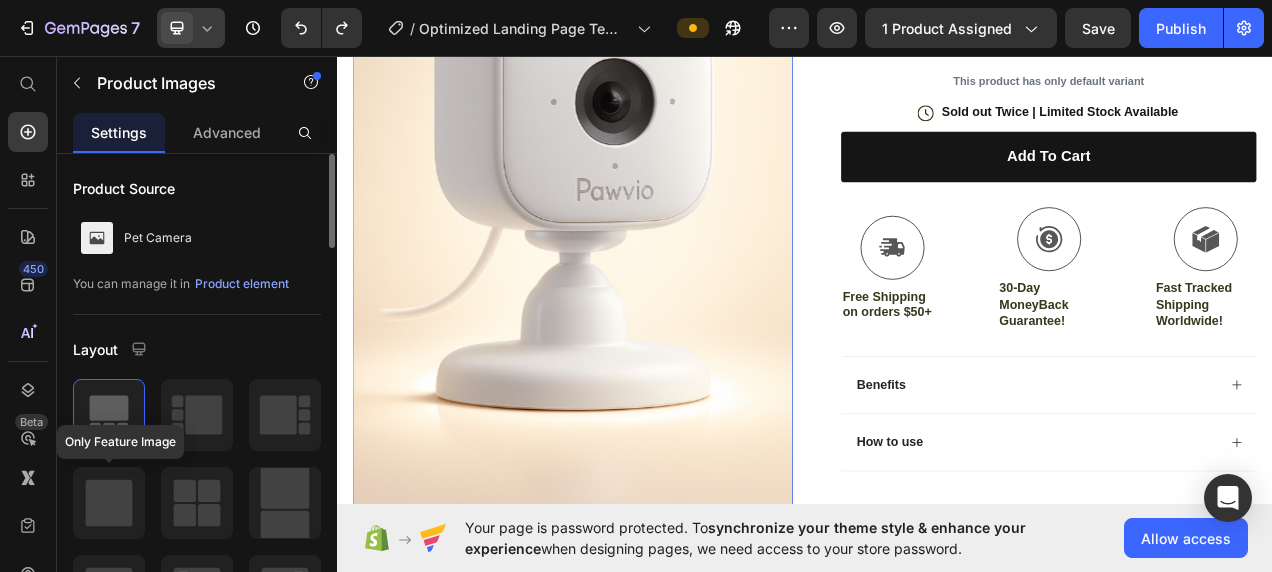 click 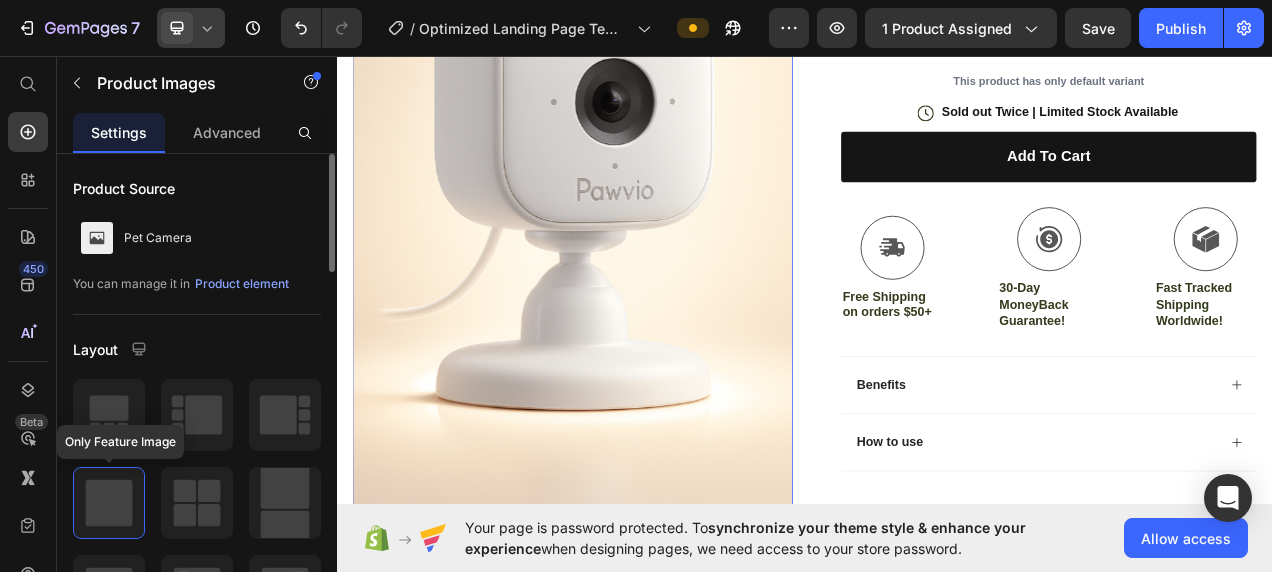 click 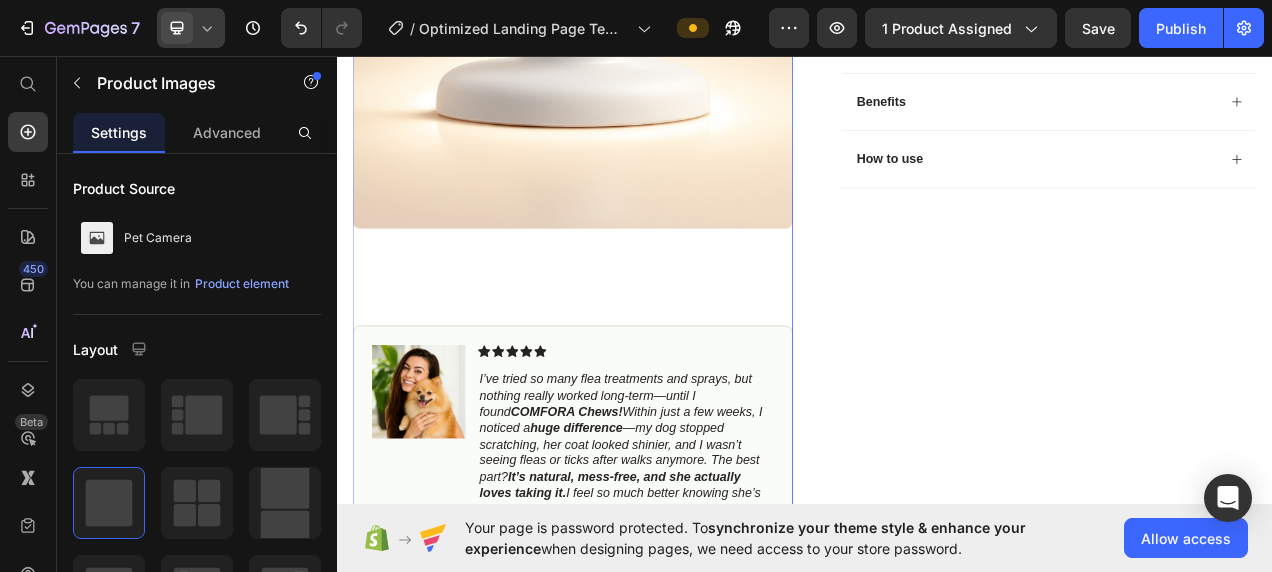 scroll, scrollTop: 737, scrollLeft: 0, axis: vertical 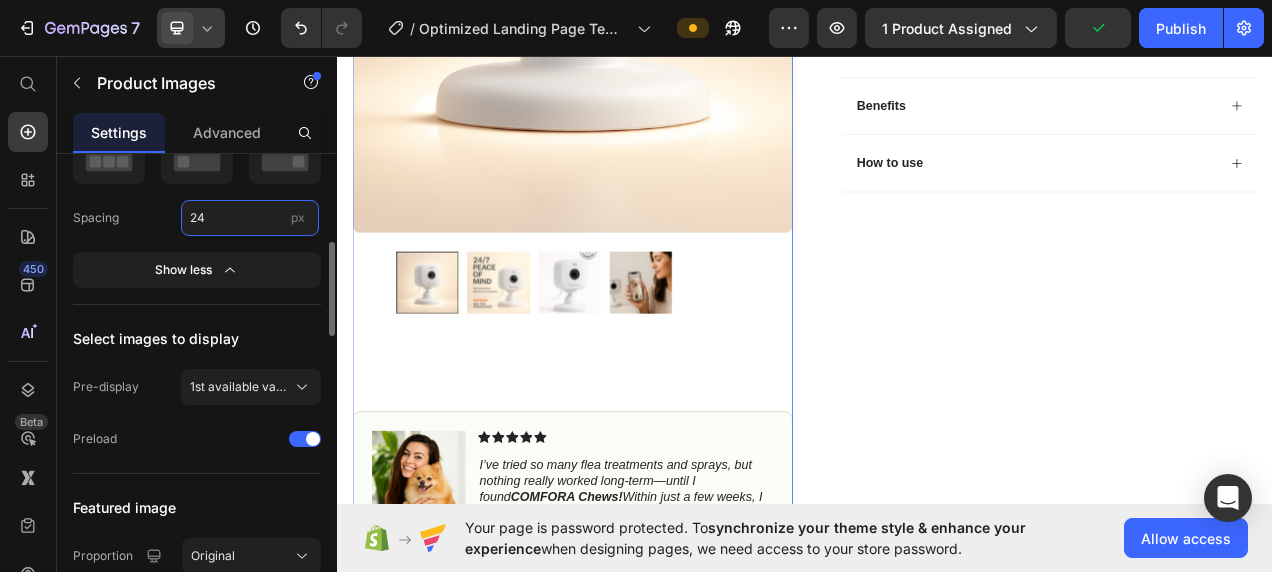 type on "3" 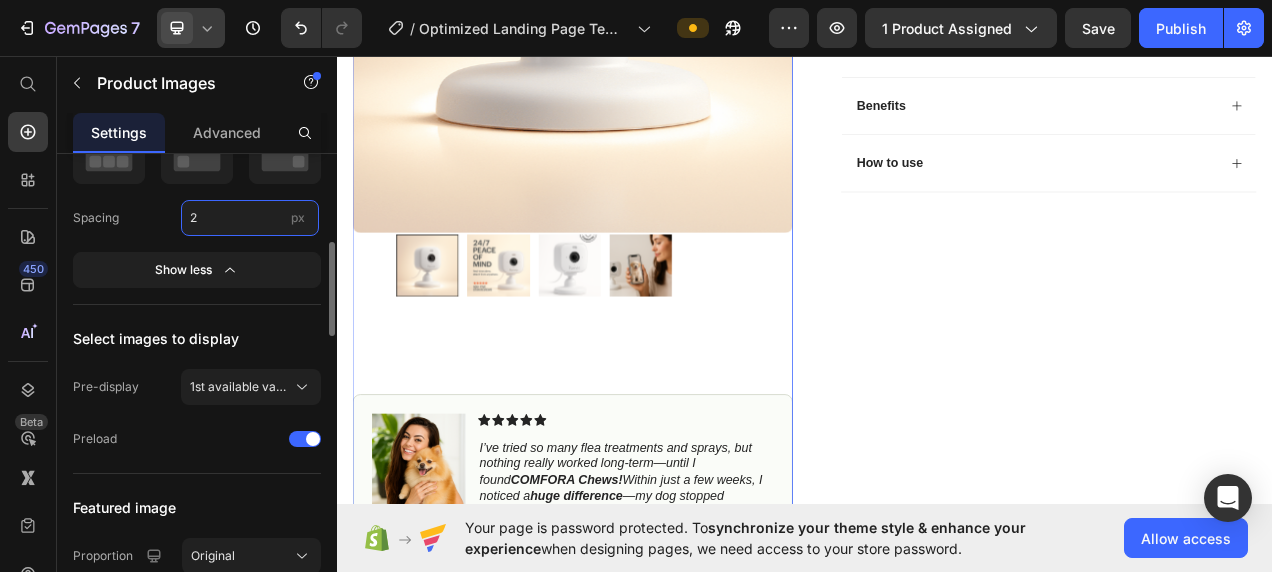 type on "24" 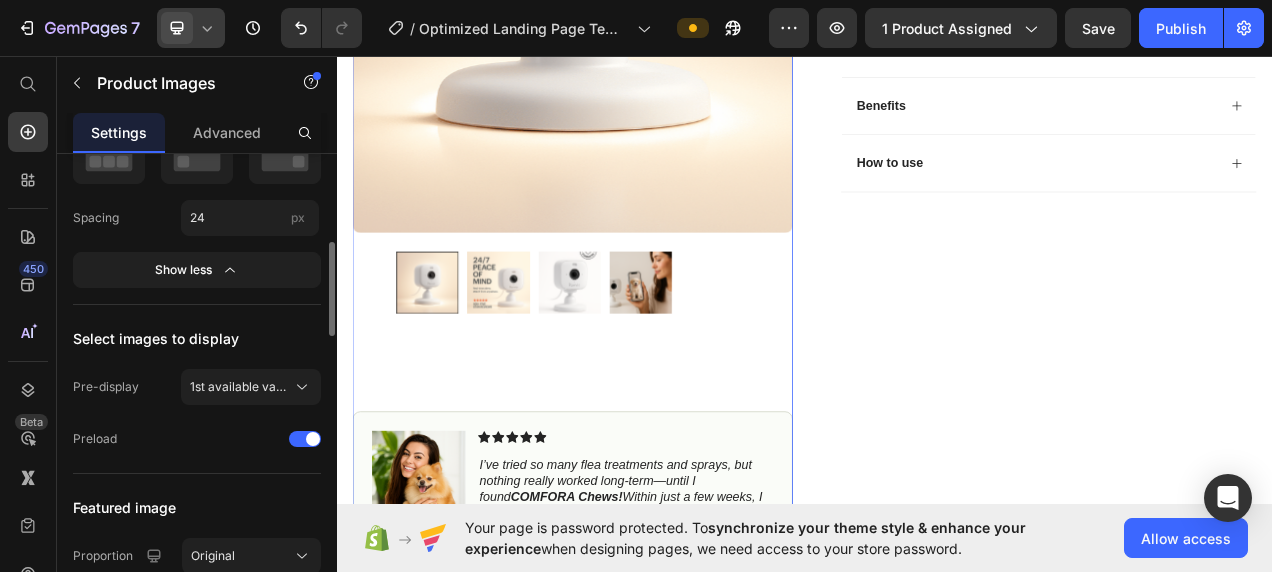 click on "Select images to display" at bounding box center [197, 339] 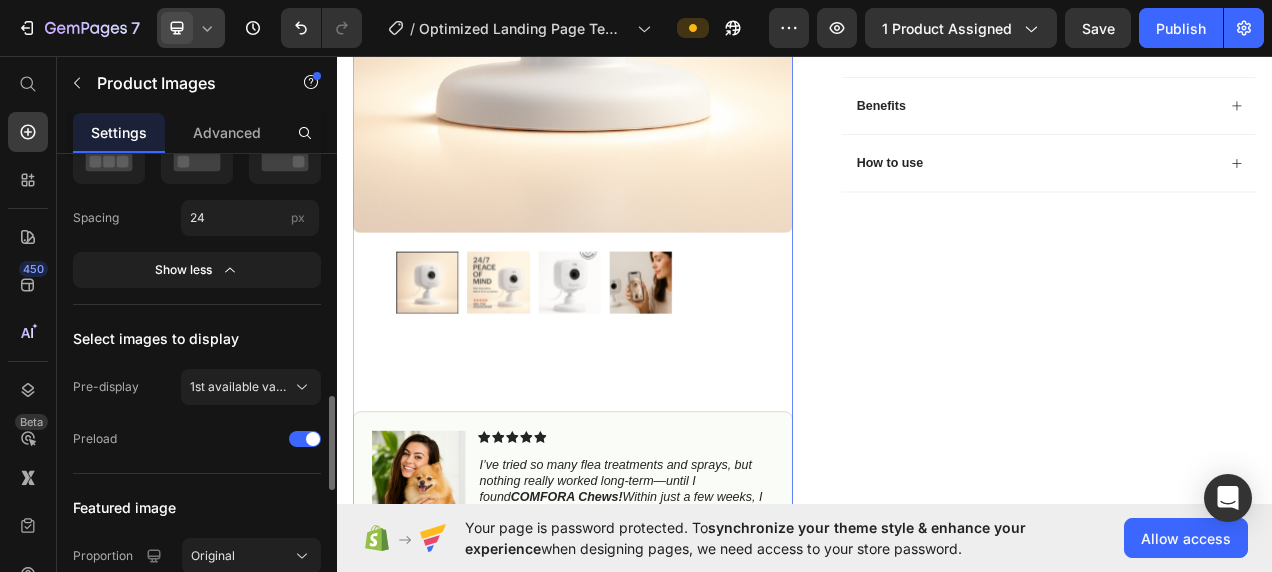scroll, scrollTop: 571, scrollLeft: 0, axis: vertical 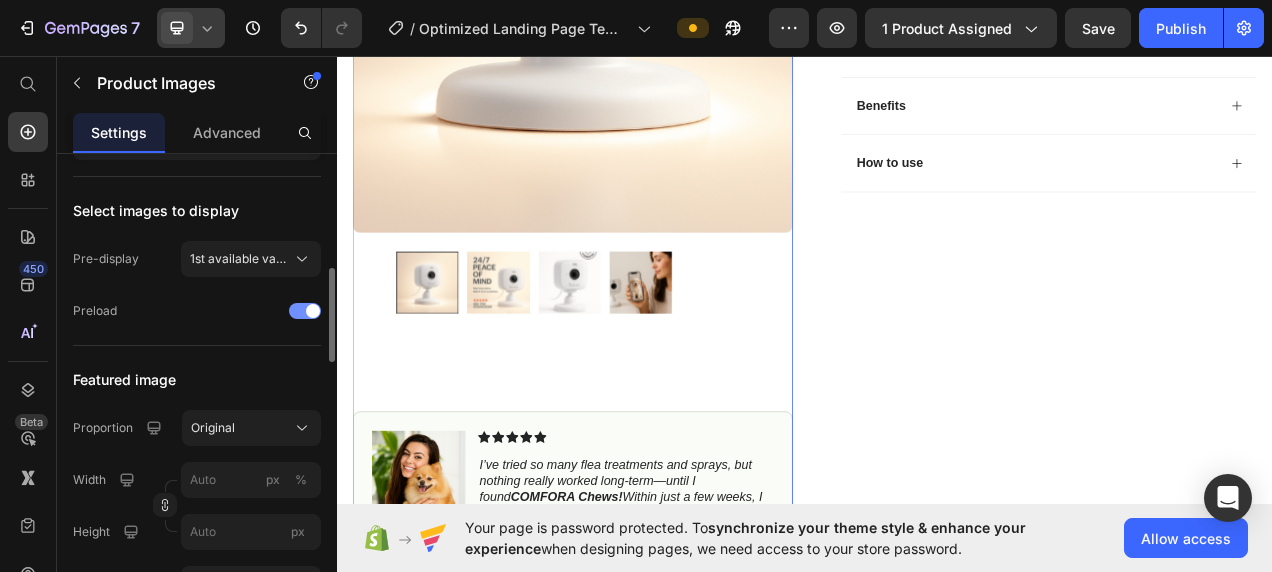 click at bounding box center [313, 311] 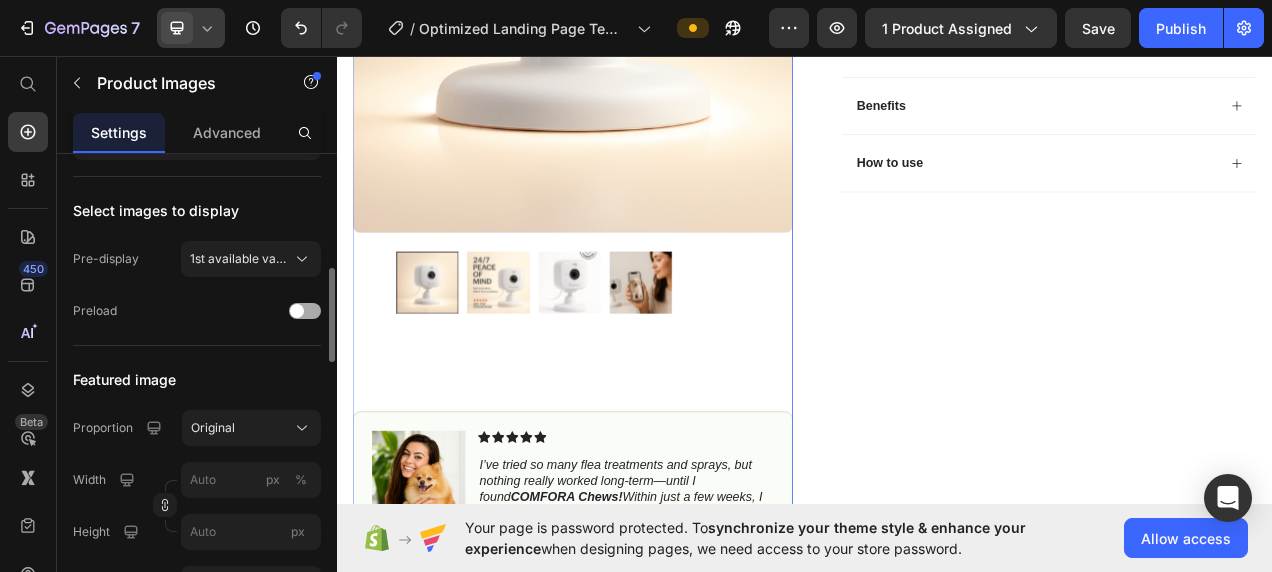 click at bounding box center [305, 311] 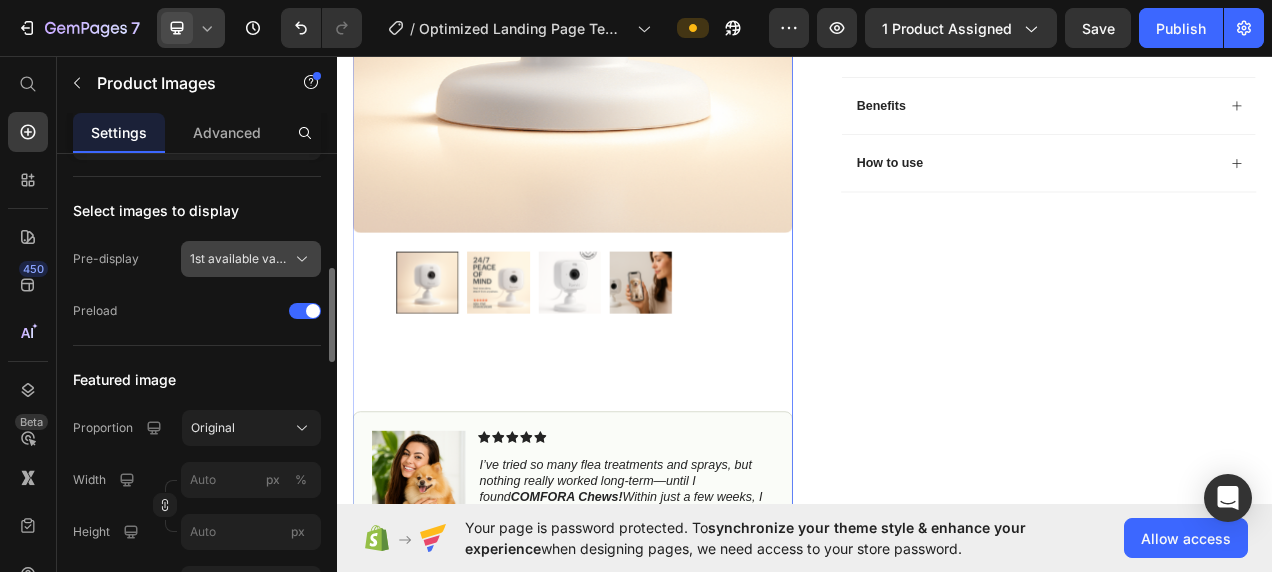 click on "1st available variant" at bounding box center (239, 259) 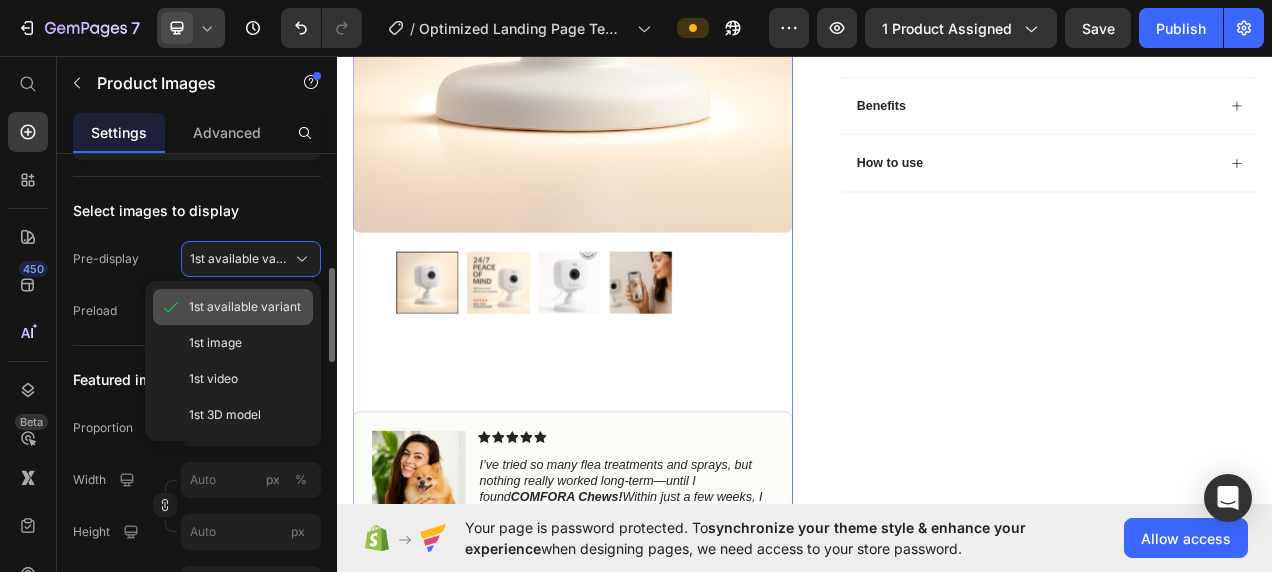 click on "1st available variant" at bounding box center (245, 307) 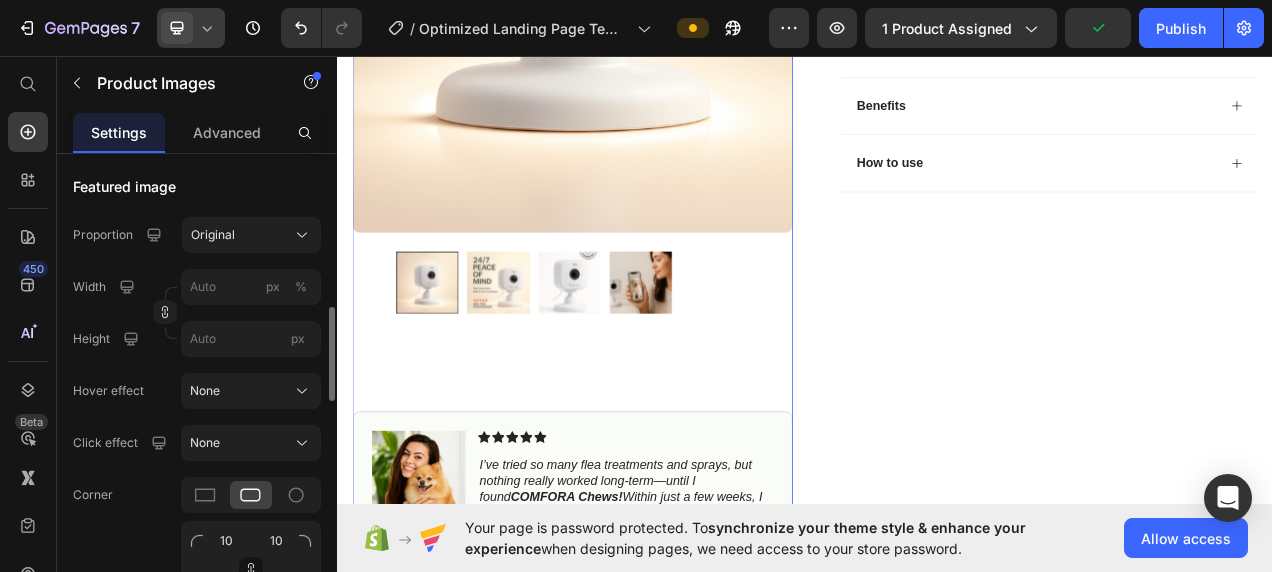 scroll, scrollTop: 801, scrollLeft: 0, axis: vertical 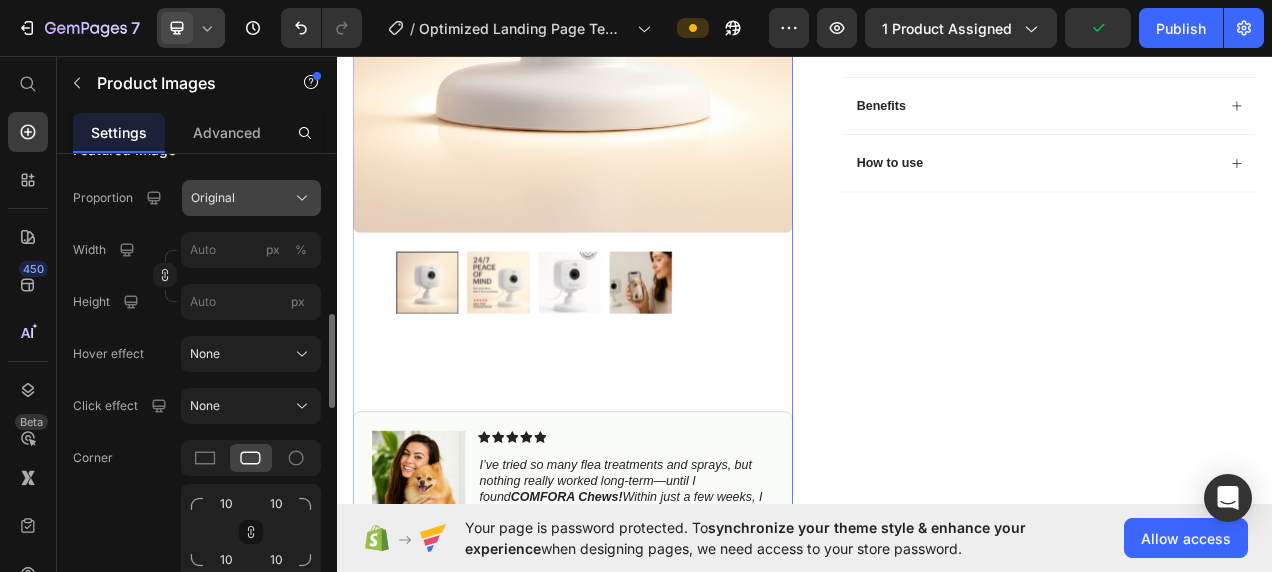 click on "Original" 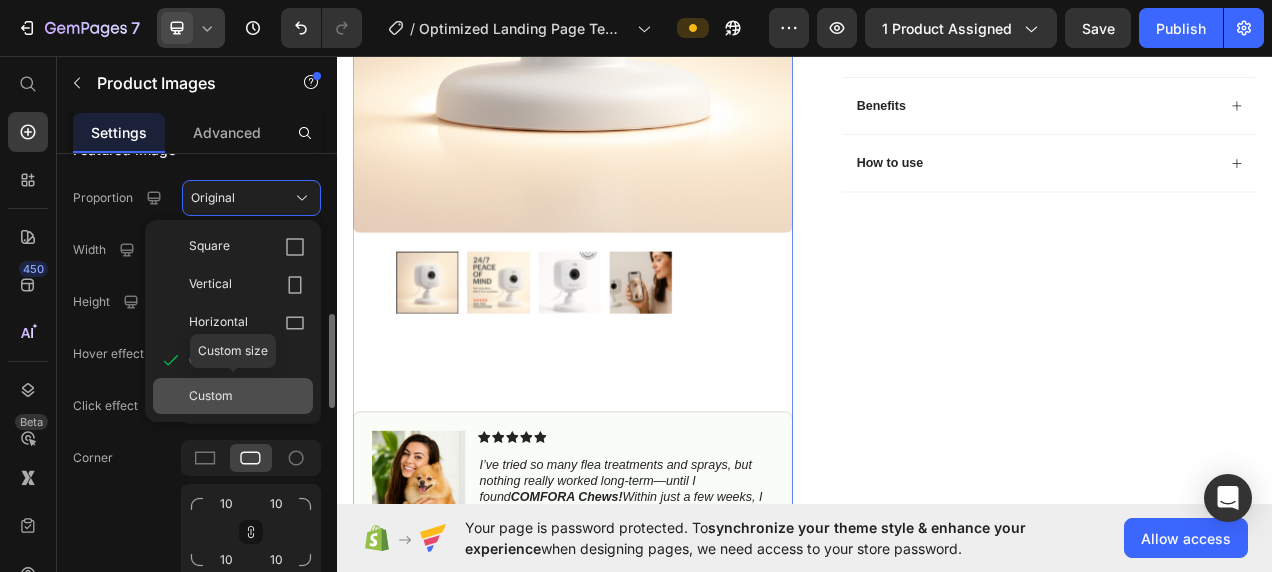 click on "Custom" at bounding box center [247, 396] 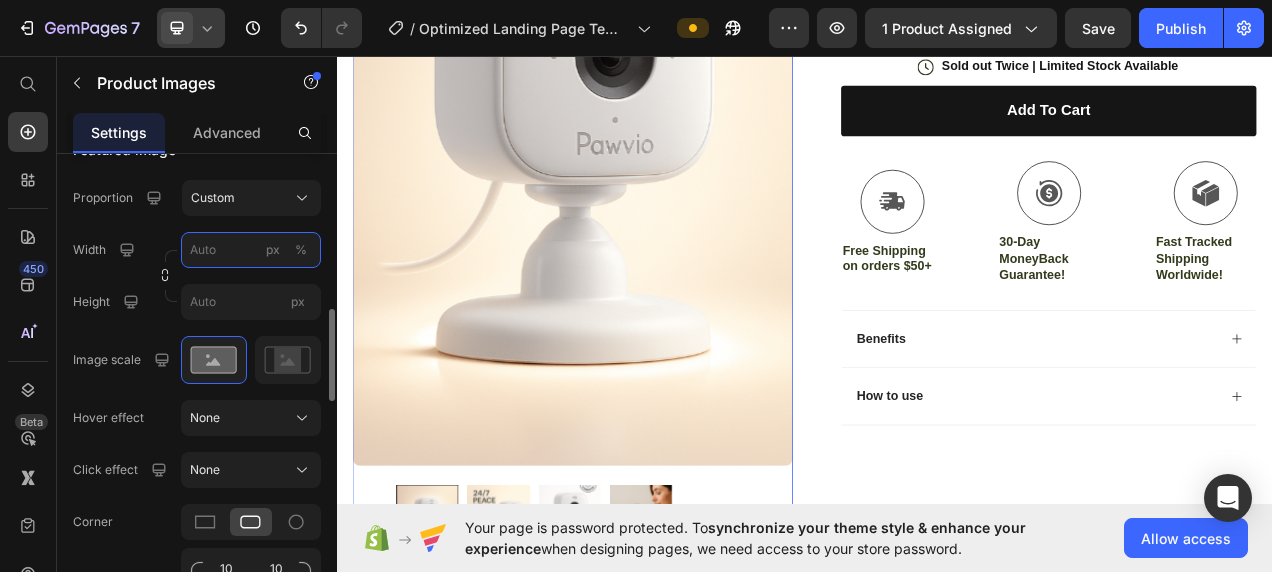 scroll, scrollTop: 445, scrollLeft: 0, axis: vertical 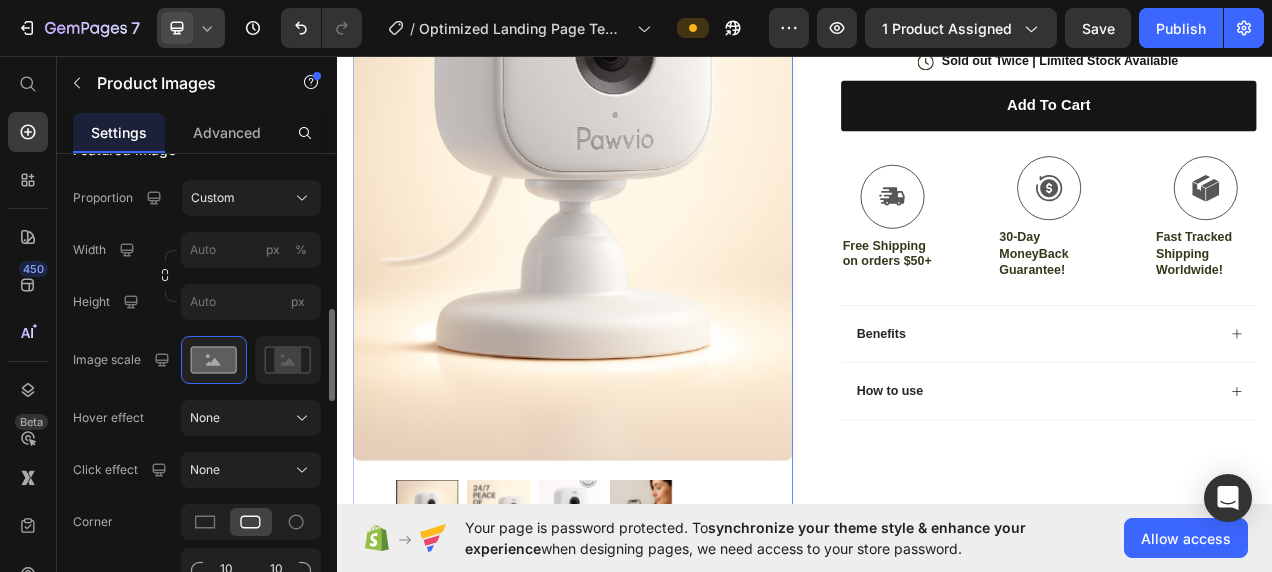 click at bounding box center [639, 153] 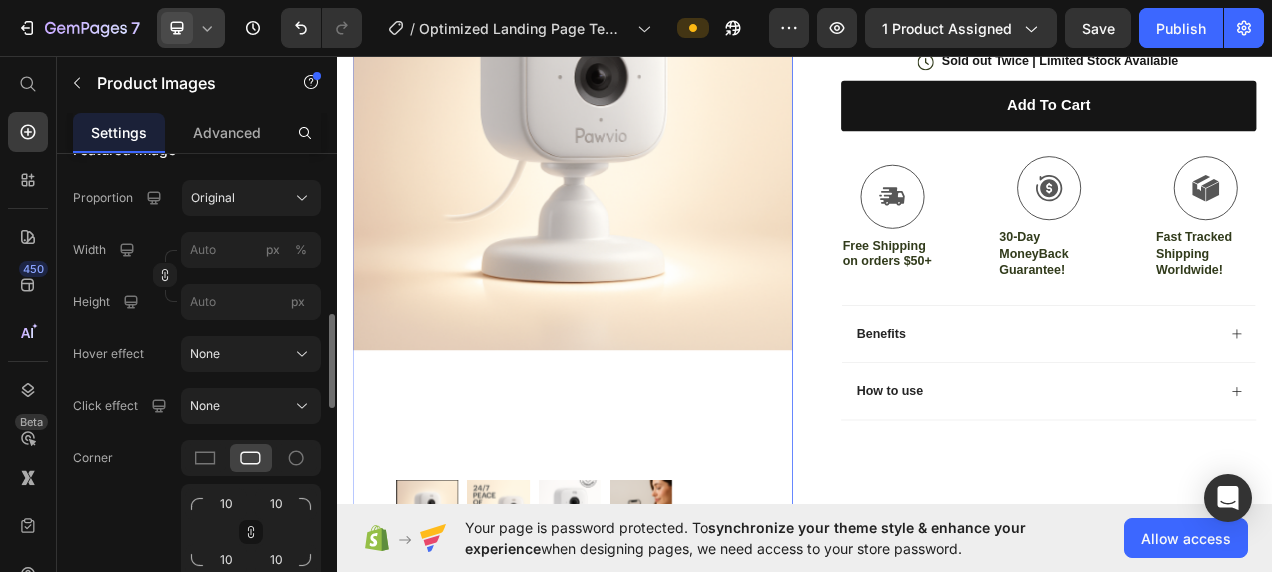 click at bounding box center [639, 153] 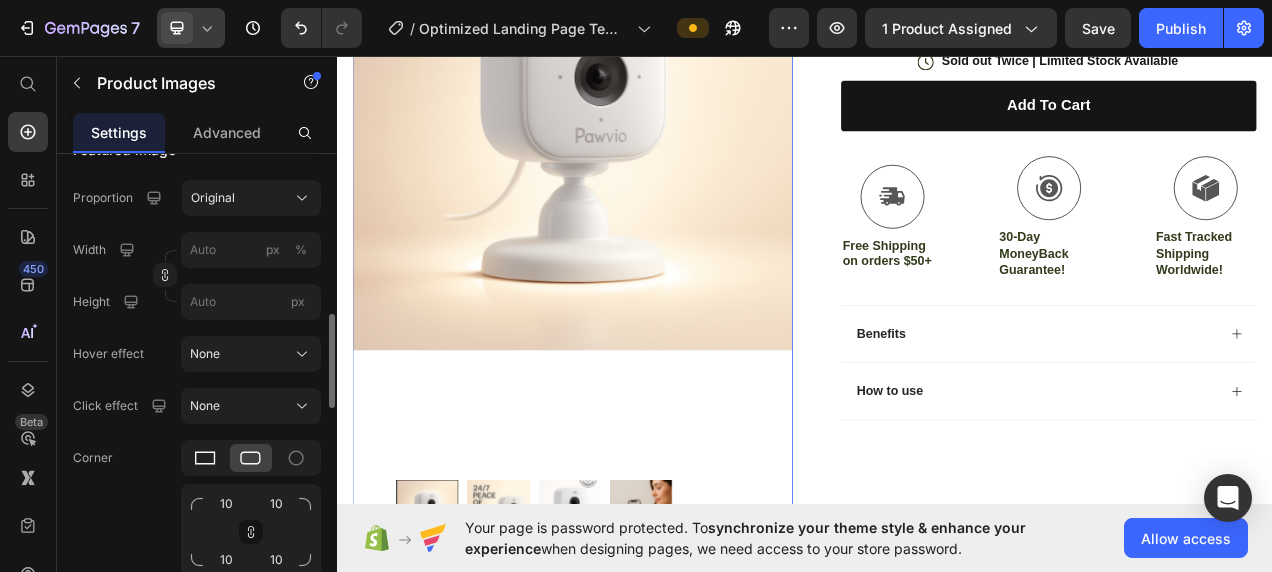 click 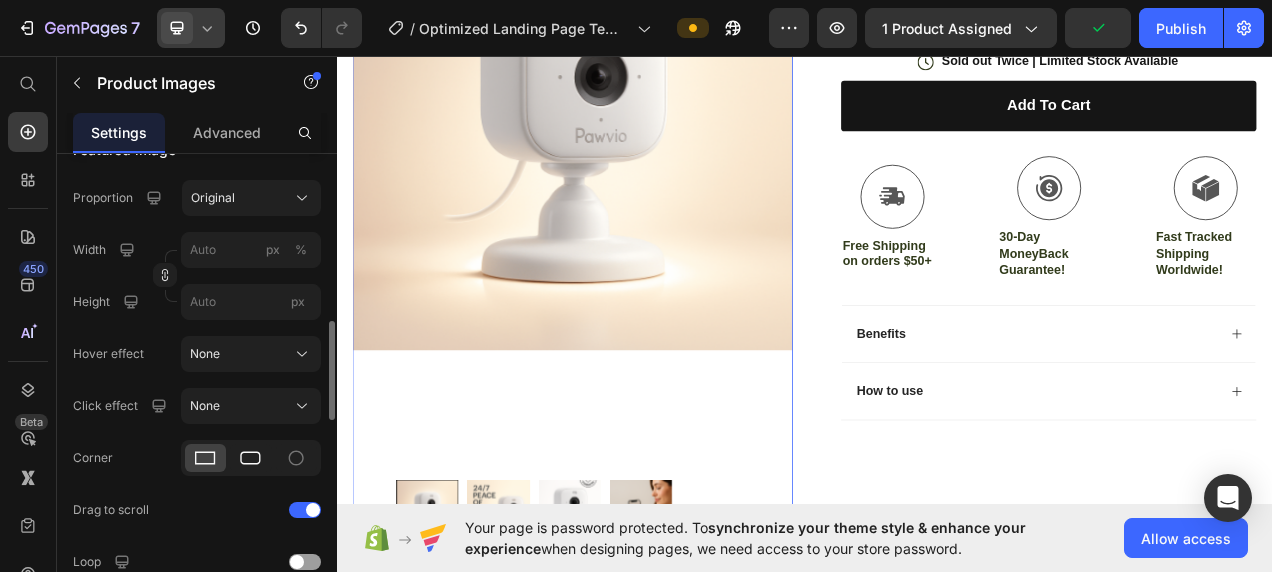 click 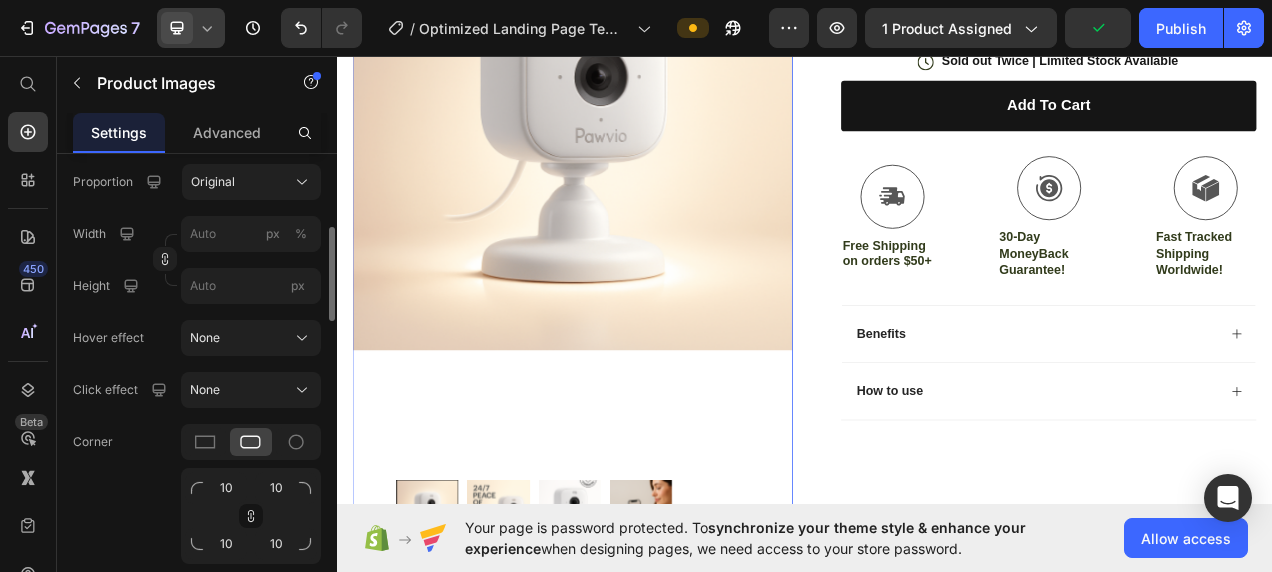 scroll, scrollTop: 740, scrollLeft: 0, axis: vertical 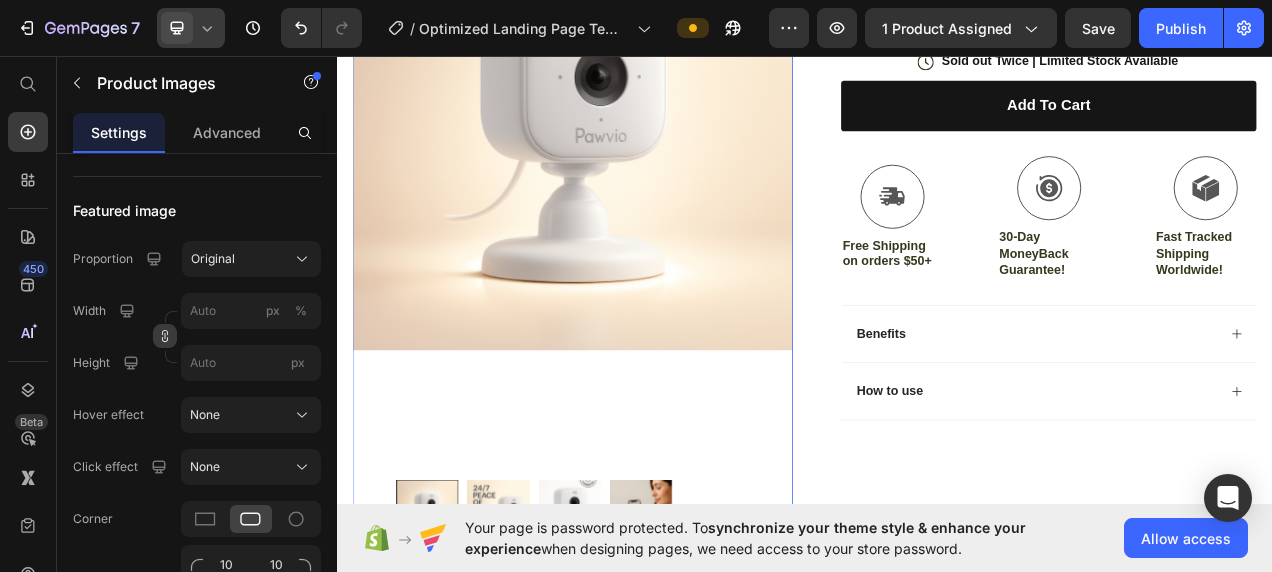 click 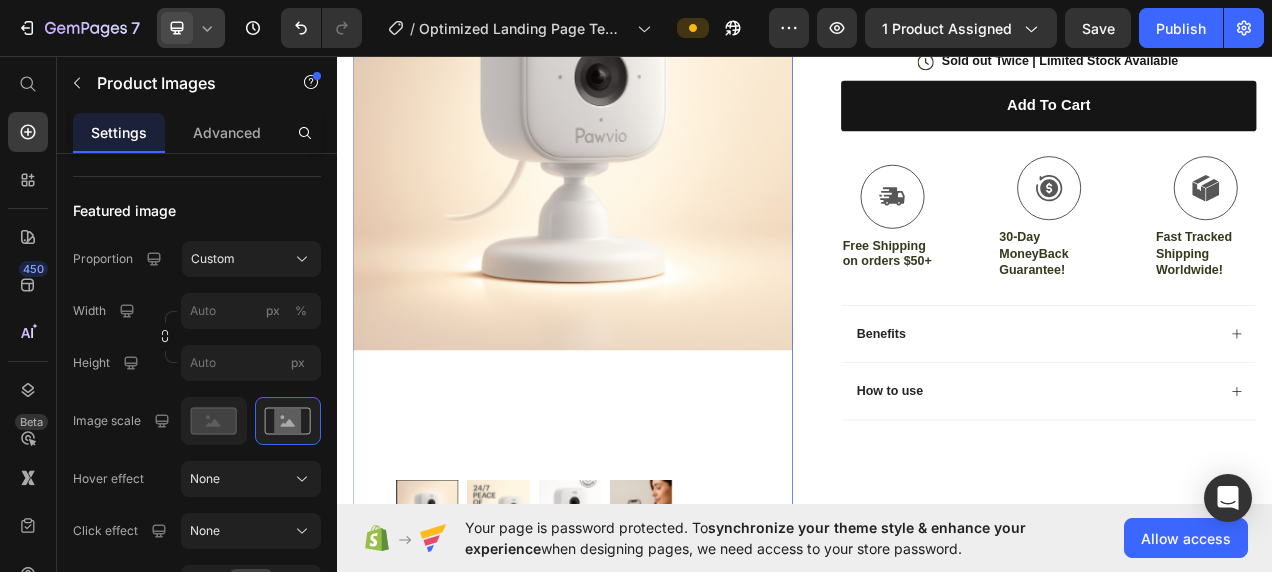 click on "Width px % Height px" 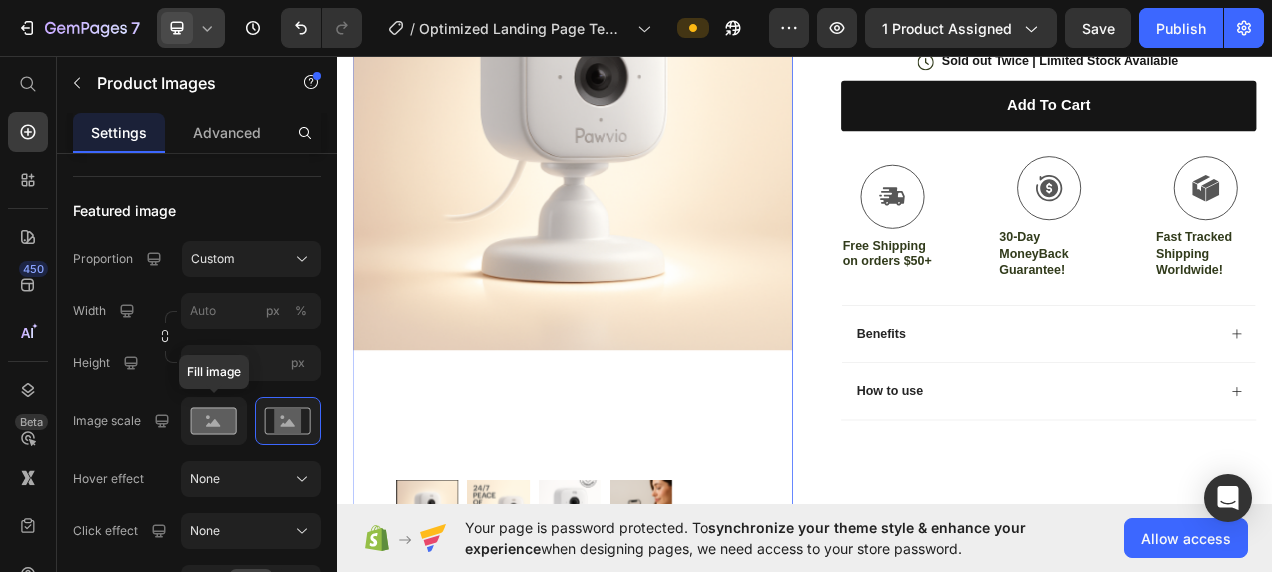 click 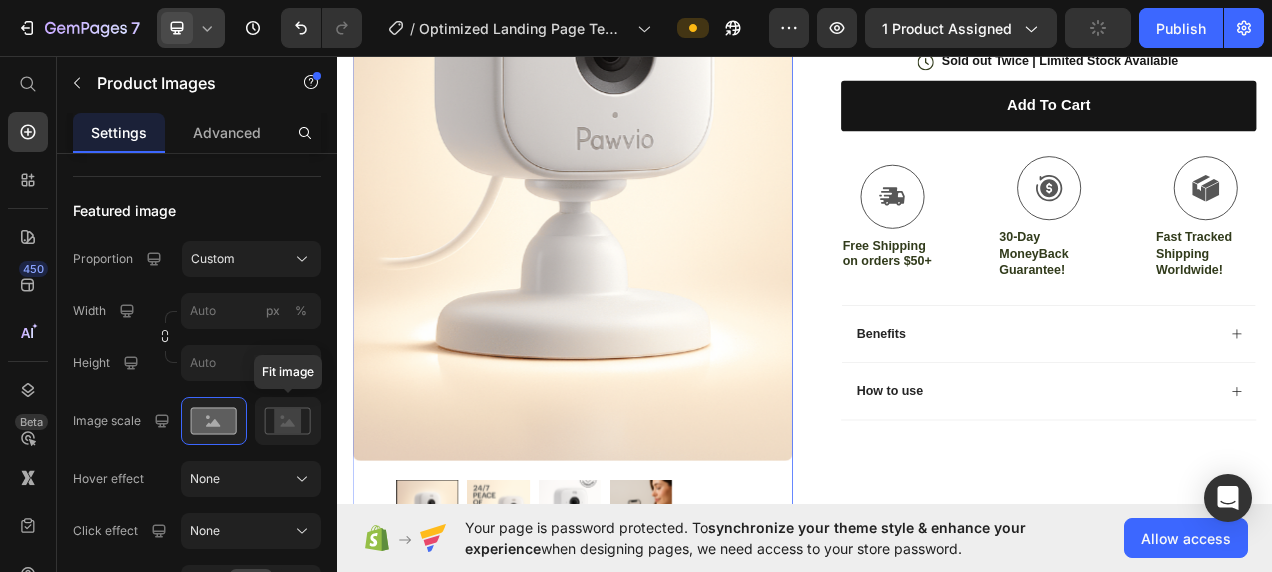 click at bounding box center [639, 205] 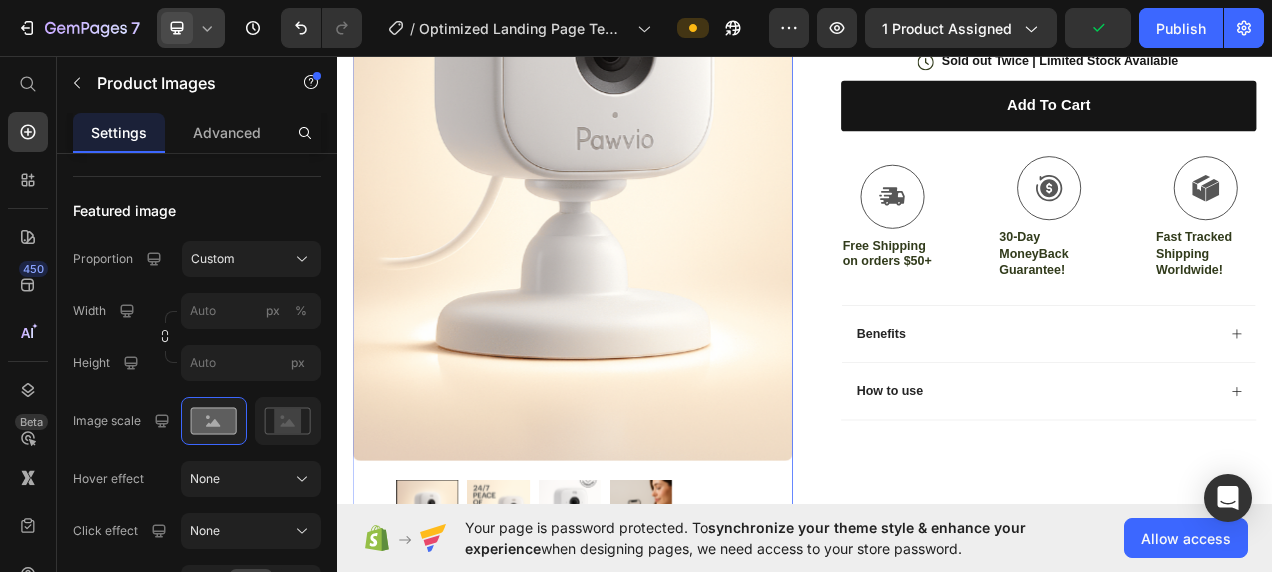 click at bounding box center (544, 641) 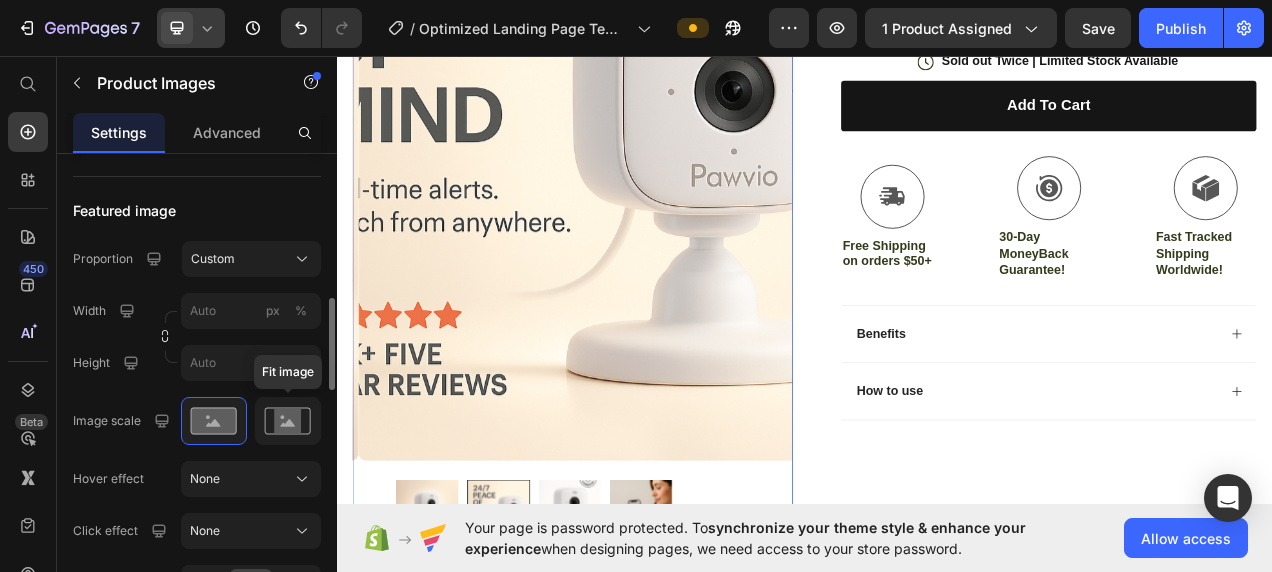 click 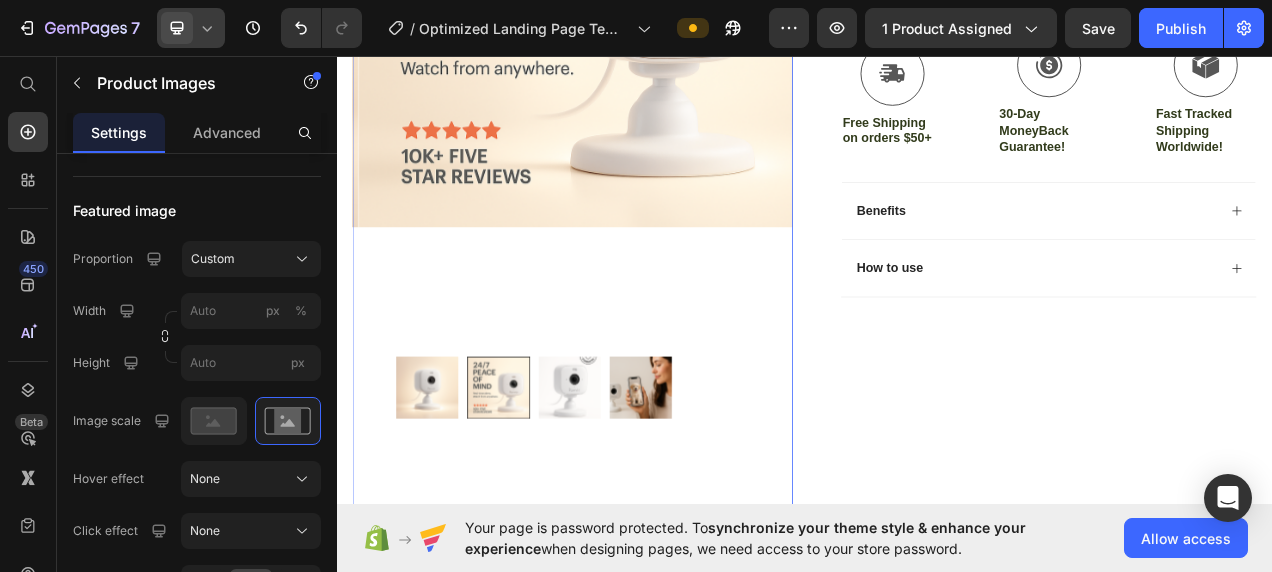scroll, scrollTop: 645, scrollLeft: 0, axis: vertical 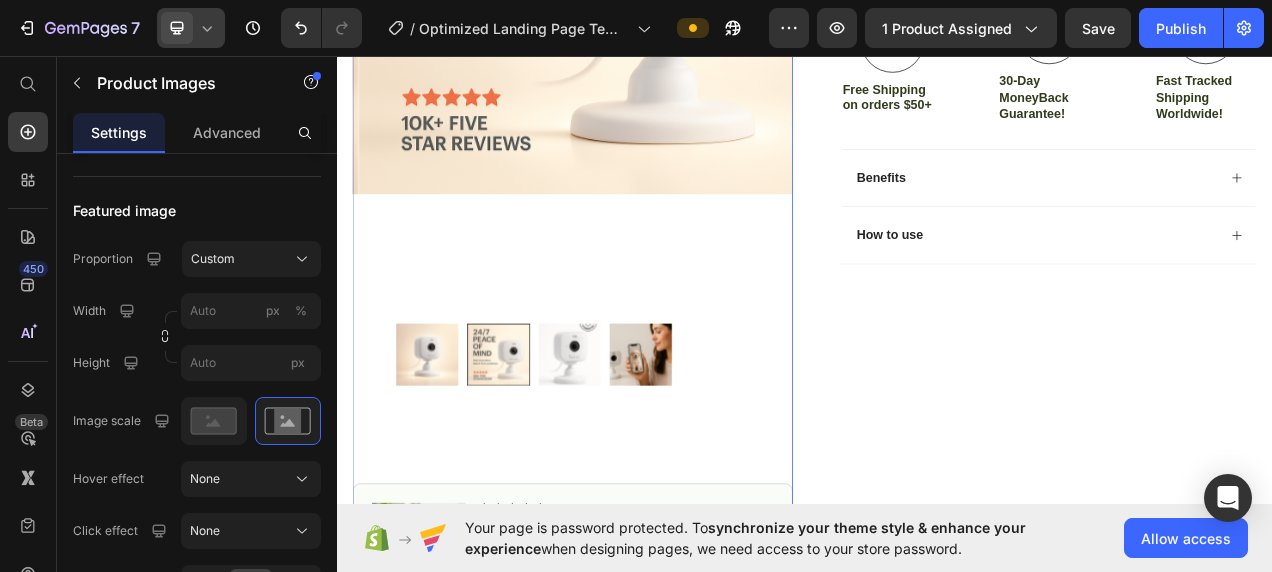 click at bounding box center (453, 441) 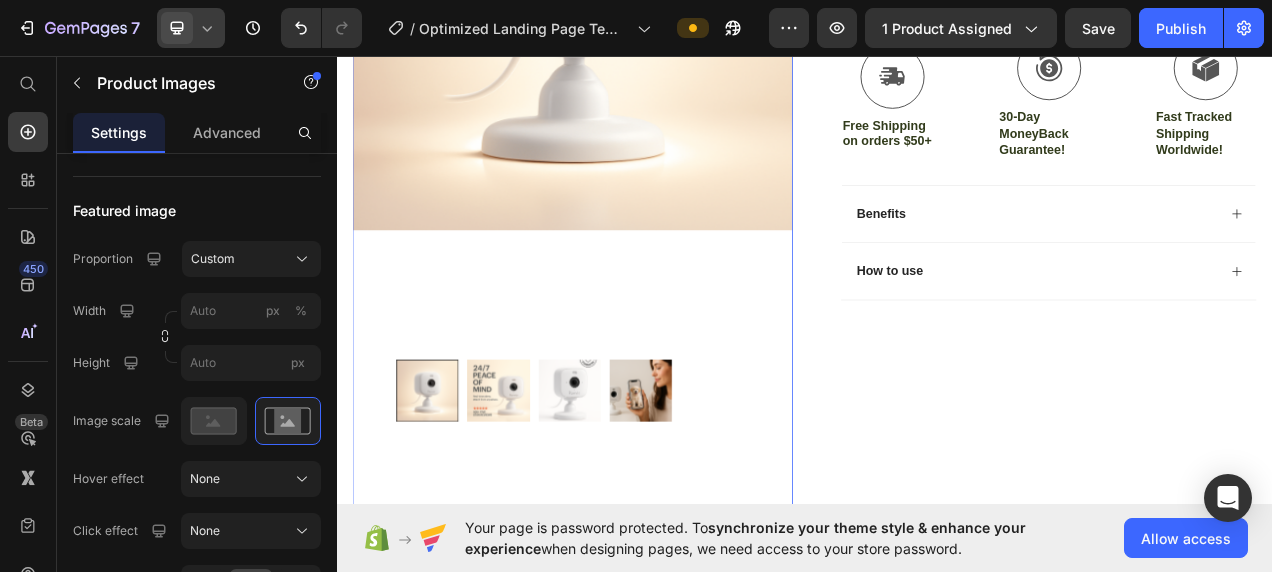 scroll, scrollTop: 602, scrollLeft: 0, axis: vertical 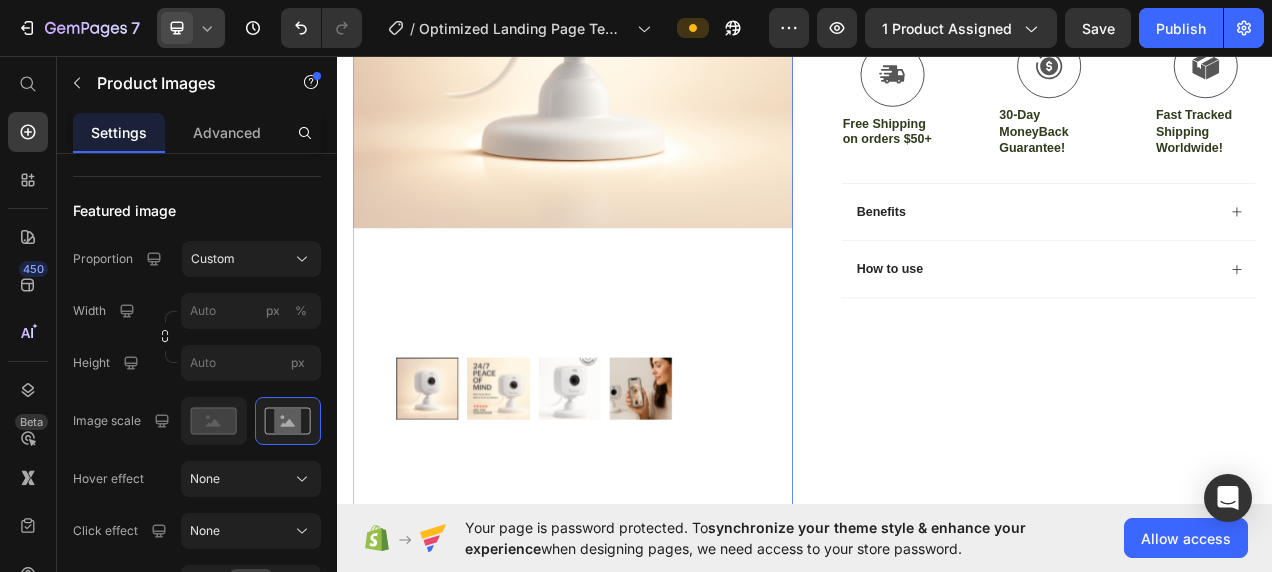 click at bounding box center [636, 484] 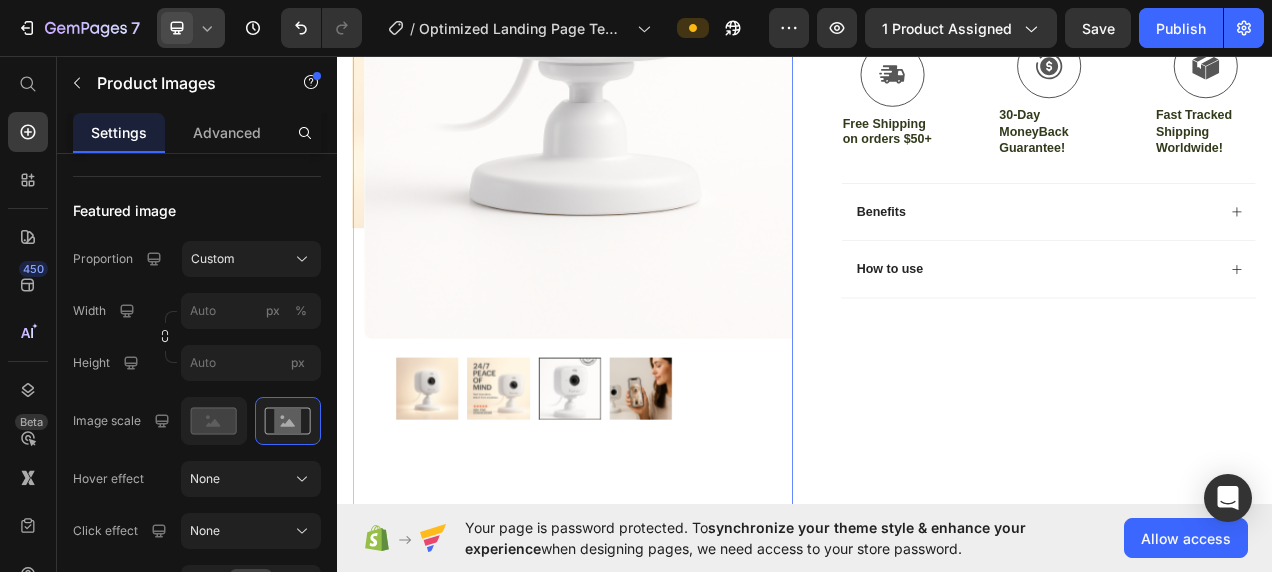 click at bounding box center (727, 484) 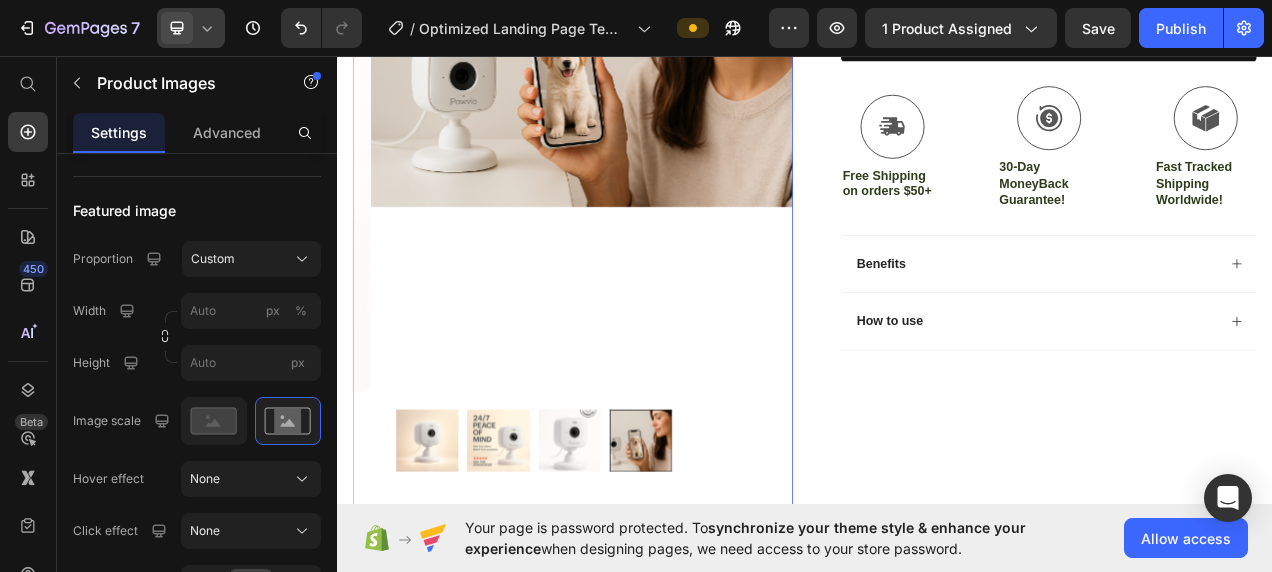 scroll, scrollTop: 534, scrollLeft: 0, axis: vertical 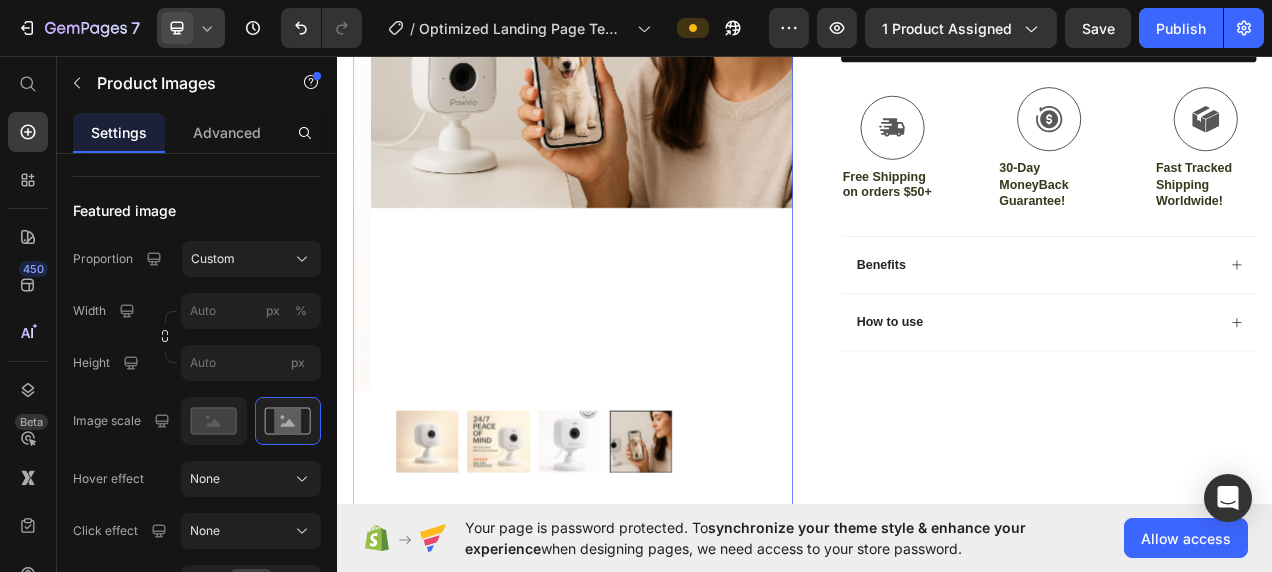 click at bounding box center (544, 552) 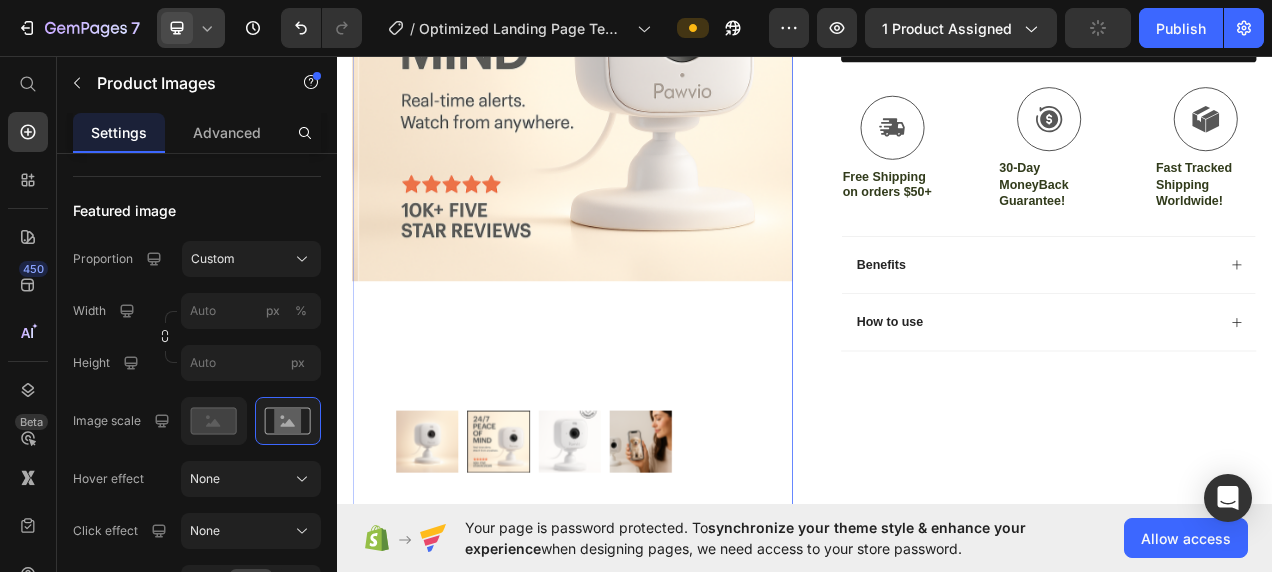 click at bounding box center (453, 552) 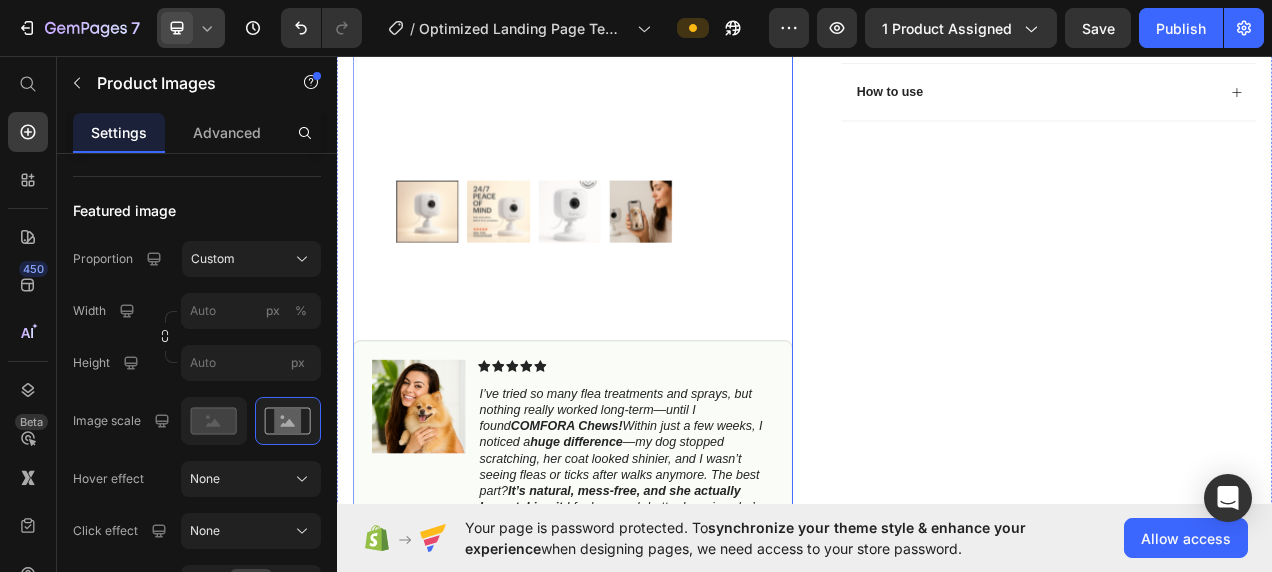 scroll, scrollTop: 827, scrollLeft: 0, axis: vertical 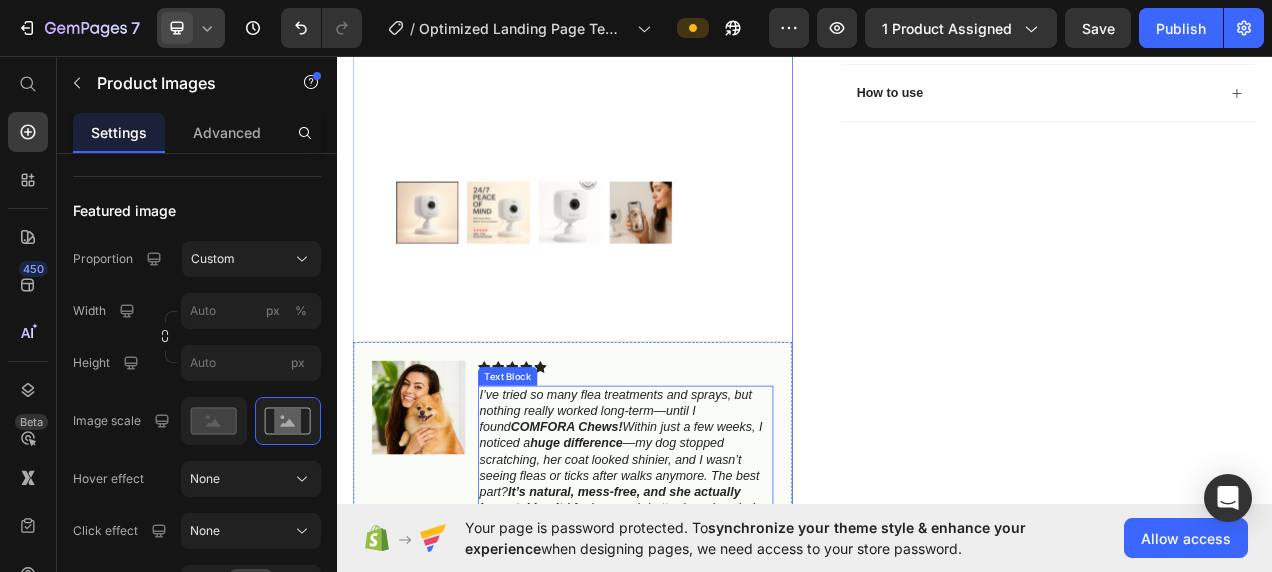 click on "I’ve tried so many flea treatments and sprays, but nothing really worked long-term—until I found  COMFORA Chews!  Within just a few weeks, I noticed a  huge difference —my dog stopped scratching, her coat looked shinier, and I wasn’t seeing fleas or ticks after walks anymore. The best part?  It’s natural, mess-free, and she actually loves taking it.  I feel so much better knowing she’s protected daily—and I’ve never felt more confident as a dog parent. Highly recommend!" at bounding box center [701, 586] 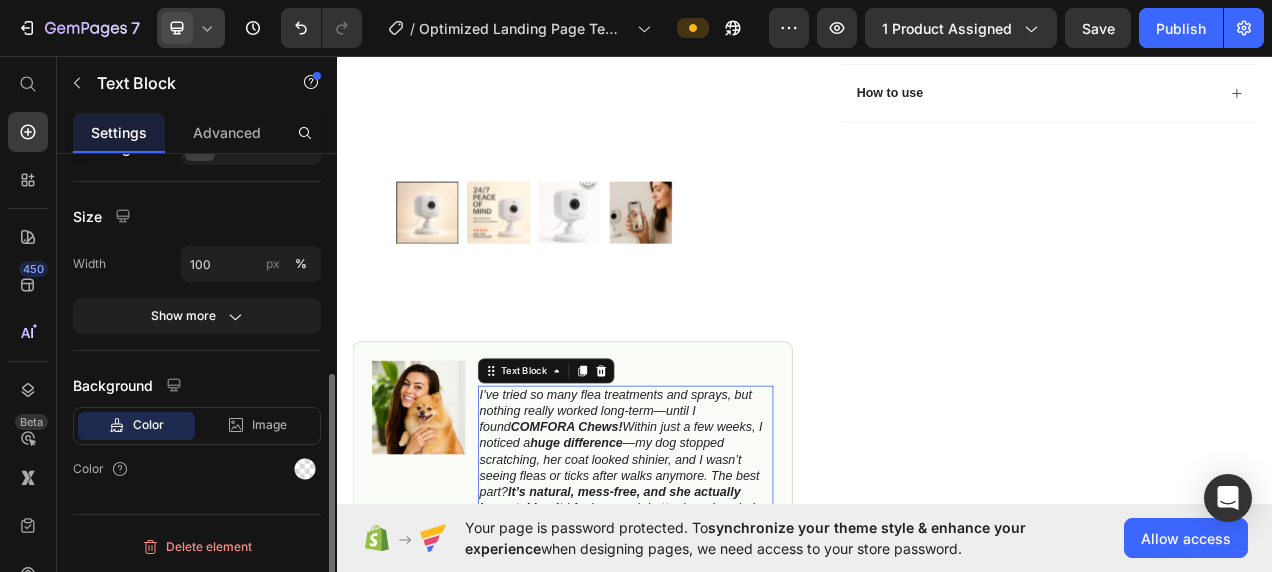 scroll, scrollTop: 0, scrollLeft: 0, axis: both 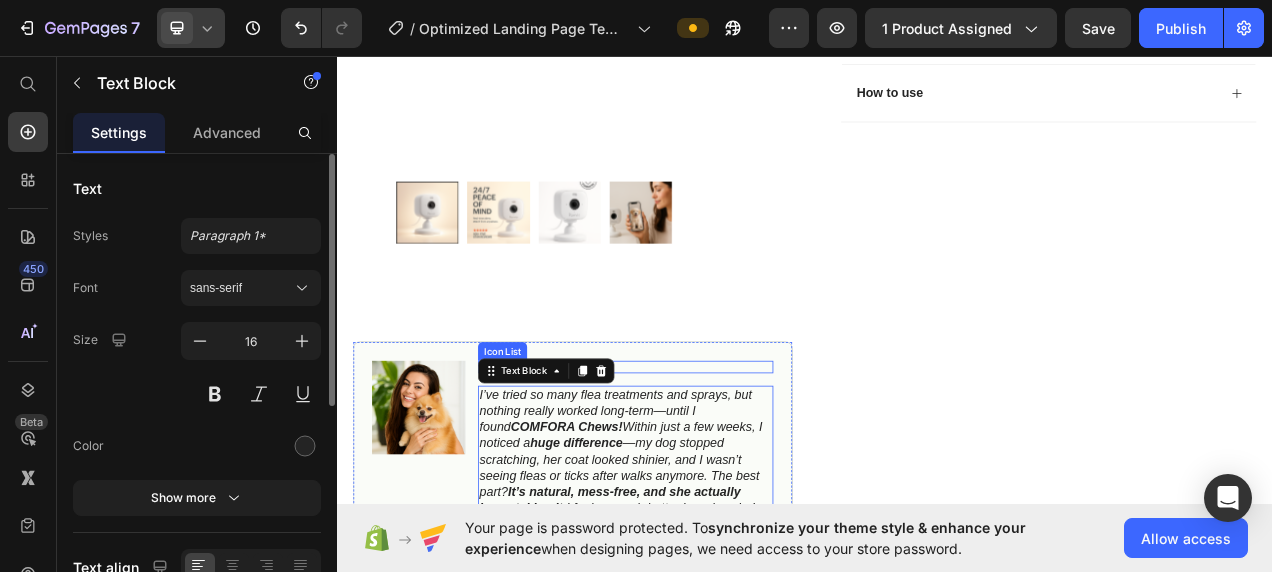 click on "Icon Icon Icon Icon Icon" at bounding box center [707, 457] 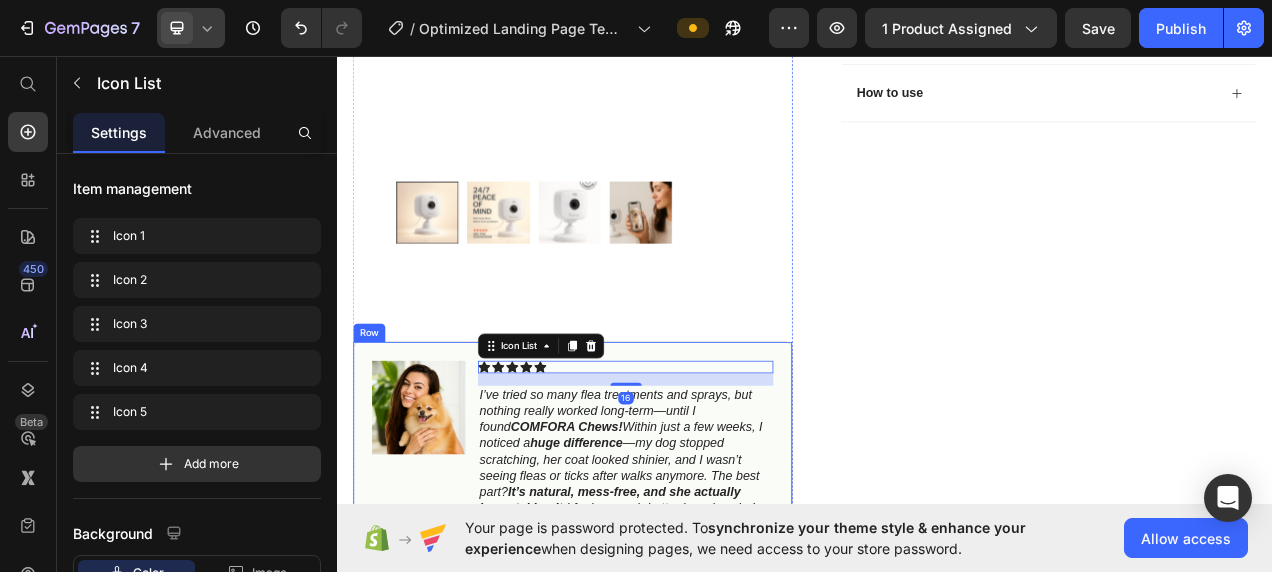 click on "Image Icon Icon Icon Icon Icon Icon List   16 I’ve tried so many flea treatments and sprays, but nothing really worked long-term—until I found  COMFORA Chews!  Within just a few weeks, I noticed a  huge difference —my dog stopped scratching, her coat looked shinier, and I wasn’t seeing fleas or ticks after walks anymore. The best part?  It’s natural, mess-free, and she actually loves taking it.  I feel so much better knowing she’s protected daily—and I’ve never felt more confident as a dog parent. Highly recommend! Text Block
Icon Hannah N. (Houston, USA) Text Block Row Row" at bounding box center [639, 601] 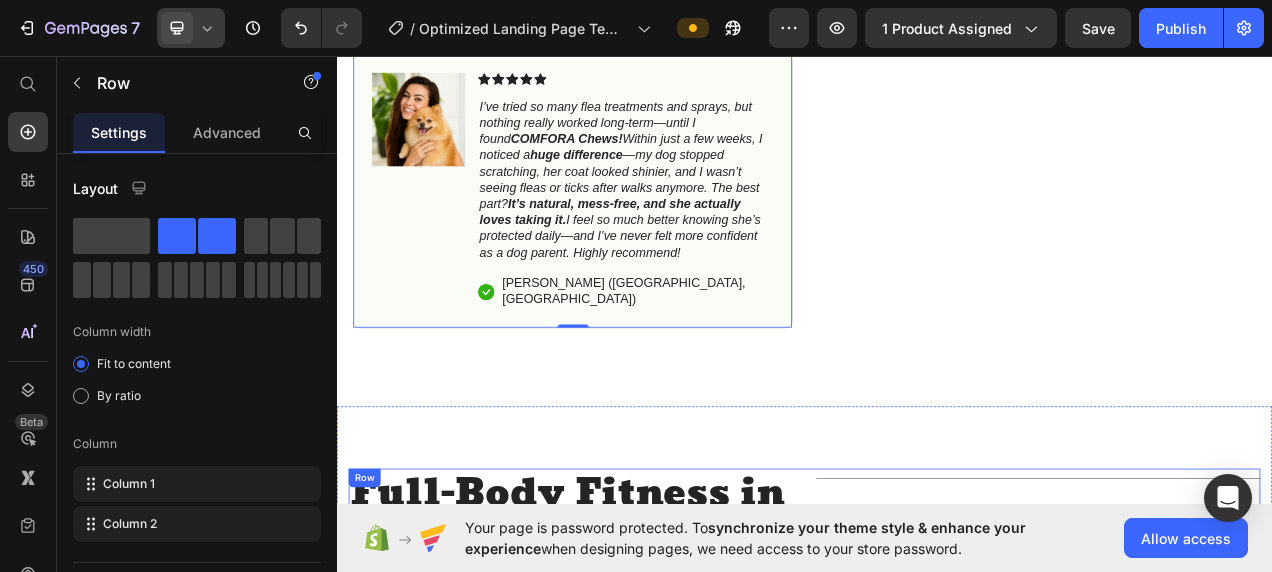 scroll, scrollTop: 1061, scrollLeft: 0, axis: vertical 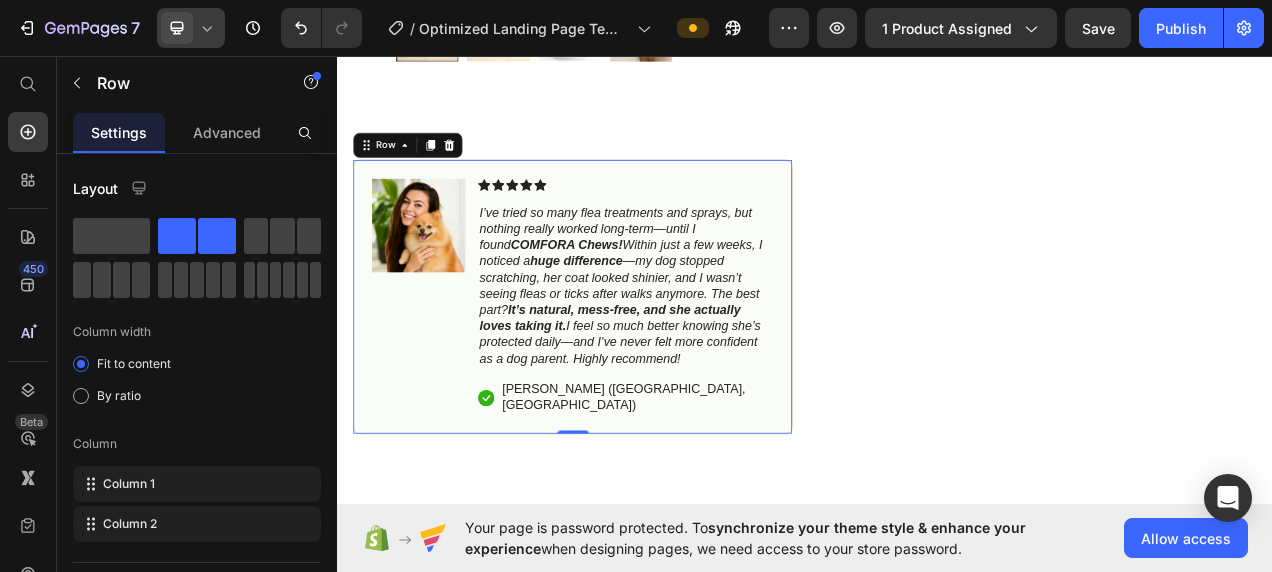 click 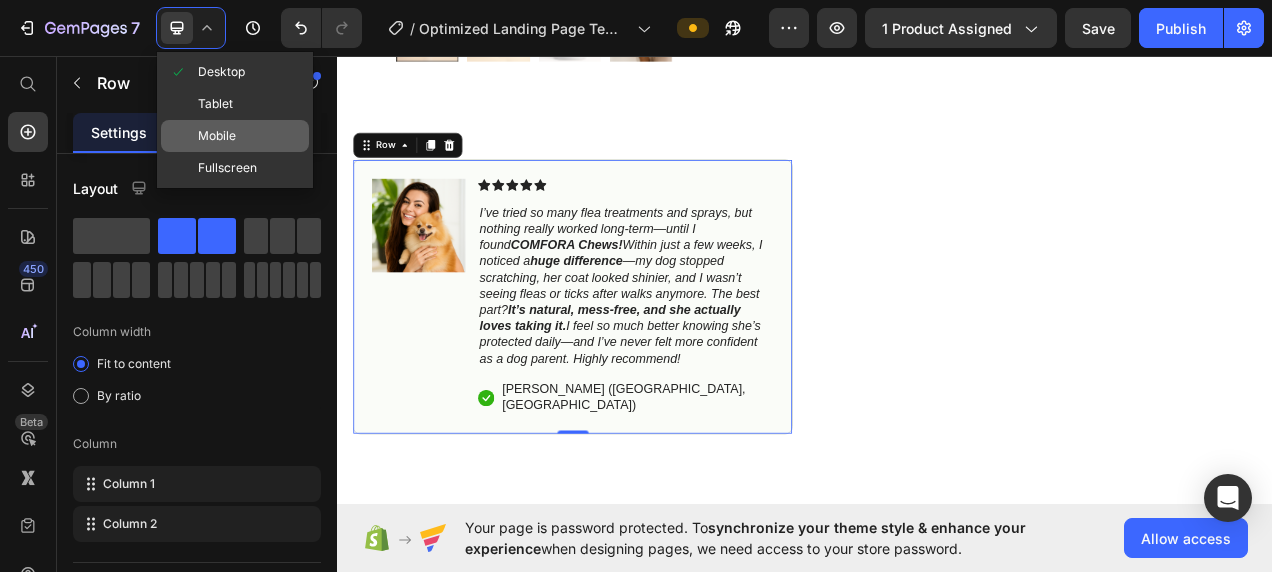 click on "Mobile" at bounding box center (217, 136) 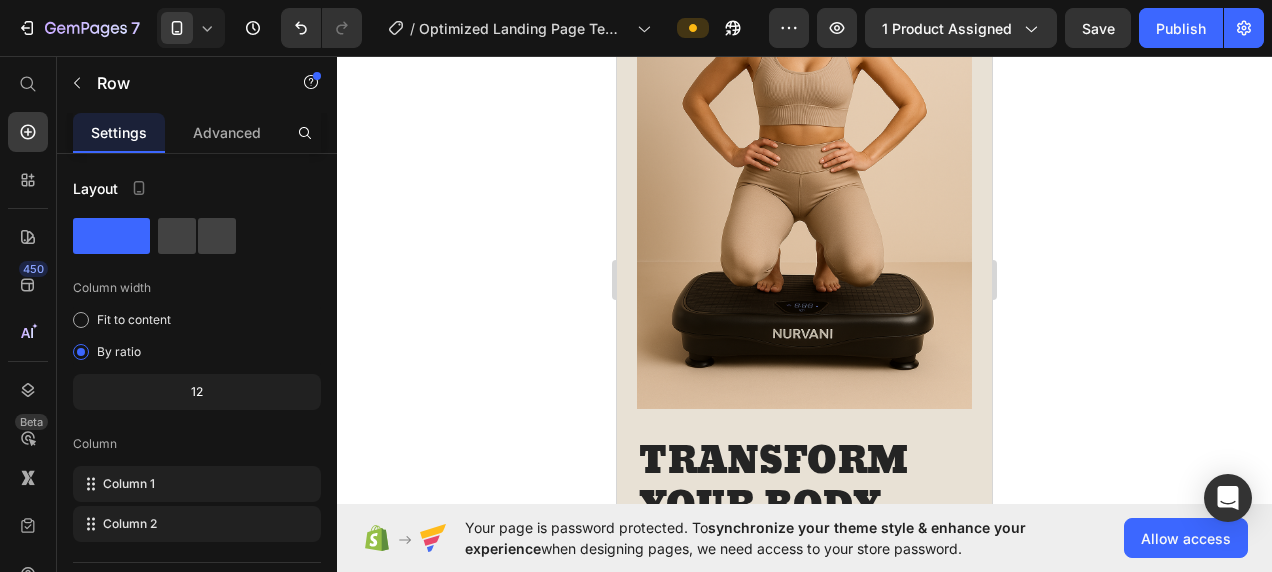 scroll, scrollTop: 0, scrollLeft: 0, axis: both 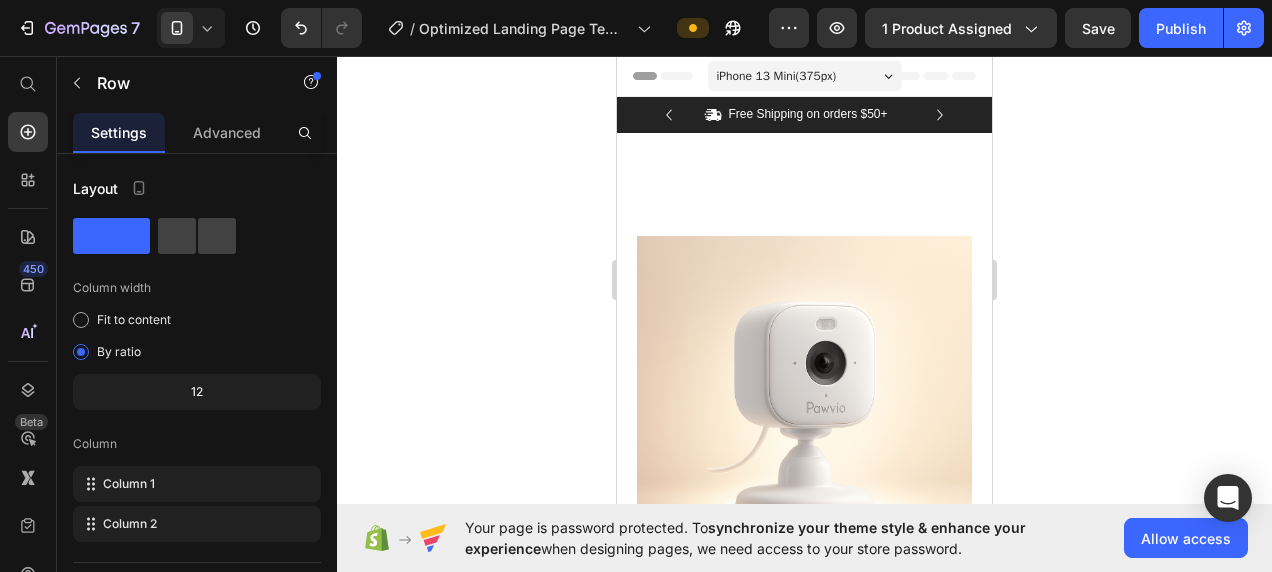 click 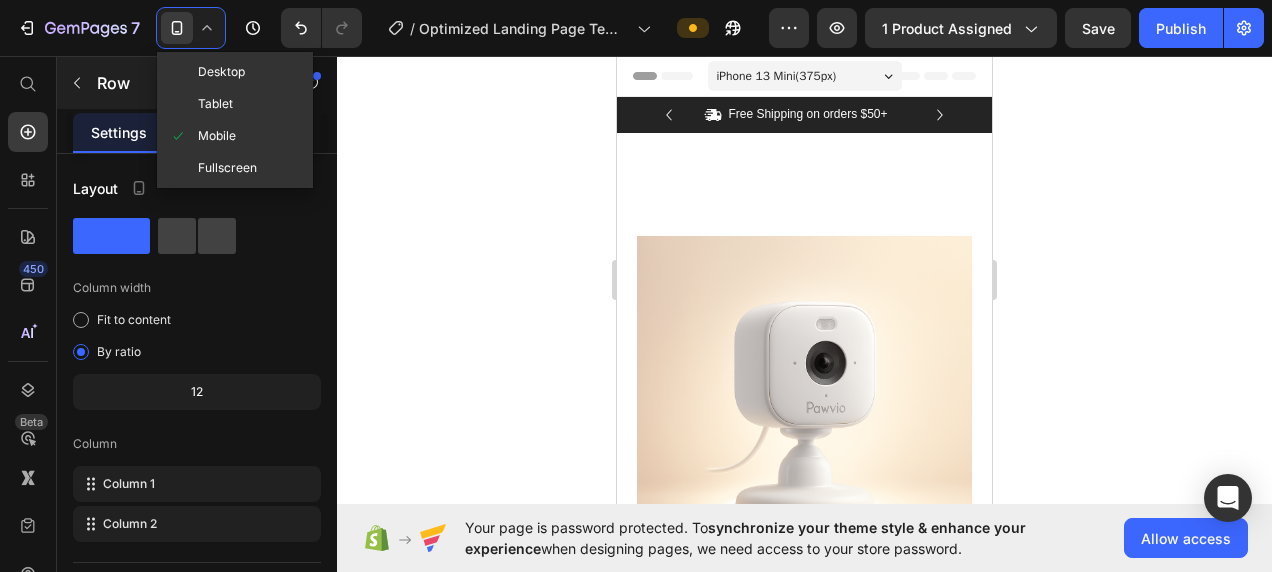 click on "Desktop" at bounding box center (221, 72) 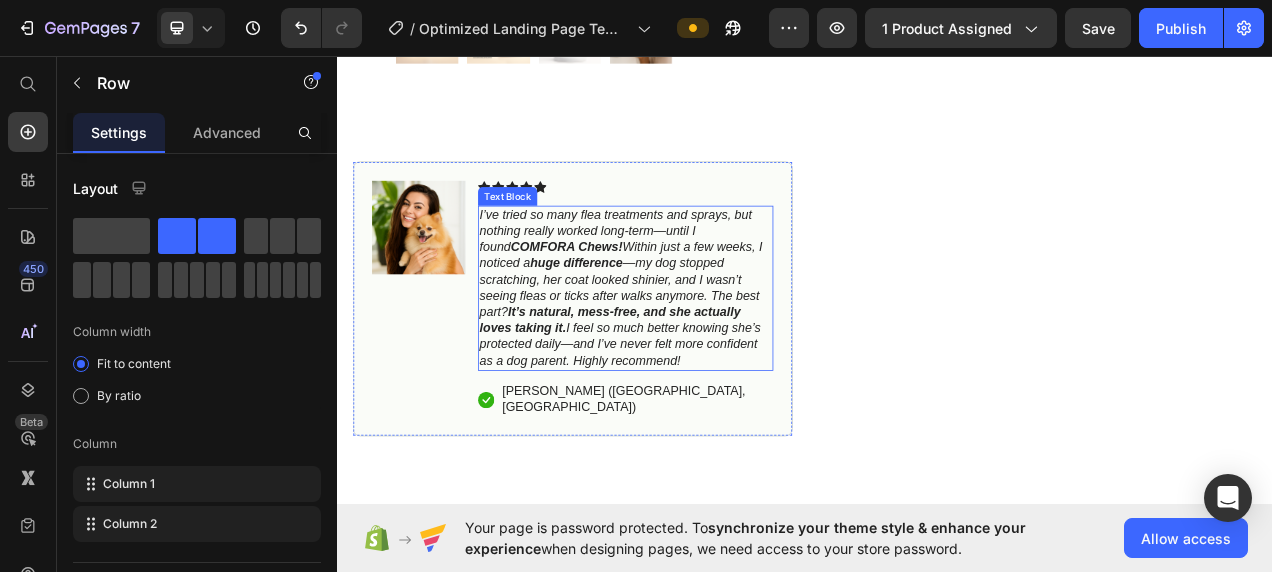 scroll, scrollTop: 1056, scrollLeft: 0, axis: vertical 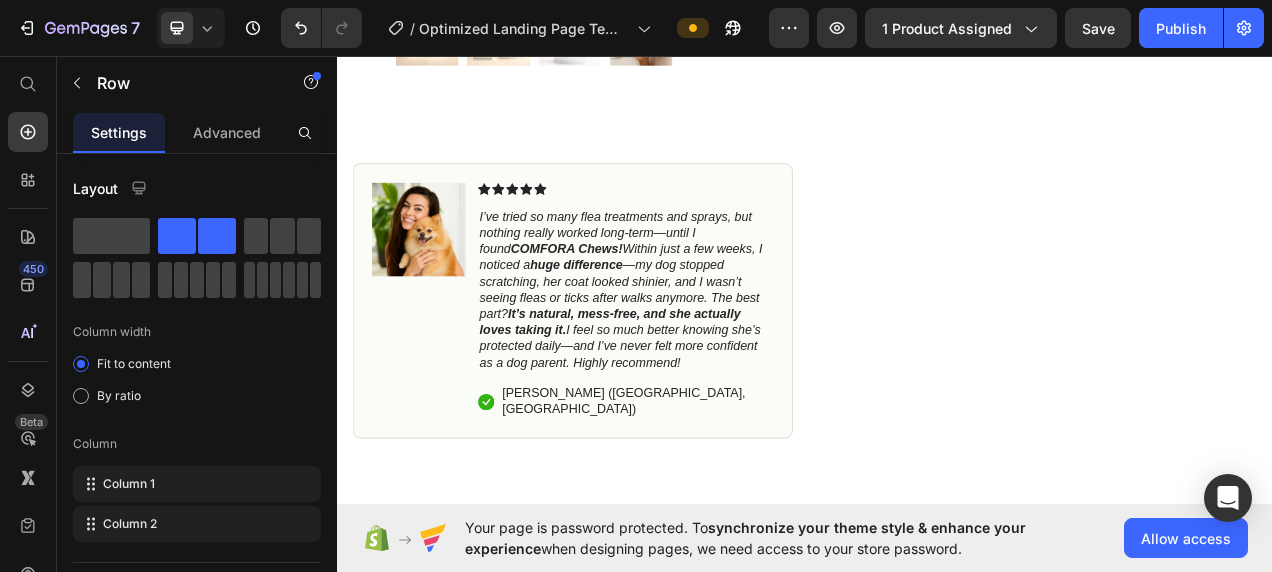 click on "Image Icon Icon Icon Icon Icon Icon List I’ve tried so many flea treatments and sprays, but nothing really worked long-term—until I found  COMFORA Chews!  Within just a few weeks, I noticed a  huge difference —my dog stopped scratching, her coat looked shinier, and I wasn’t seeing fleas or ticks after walks anymore. The best part?  It’s natural, mess-free, and she actually loves taking it.  I feel so much better knowing she’s protected daily—and I’ve never felt more confident as a dog parent. Highly recommend! Text Block
Icon Hannah N. (Houston, USA) Text Block Row Row" at bounding box center (639, 372) 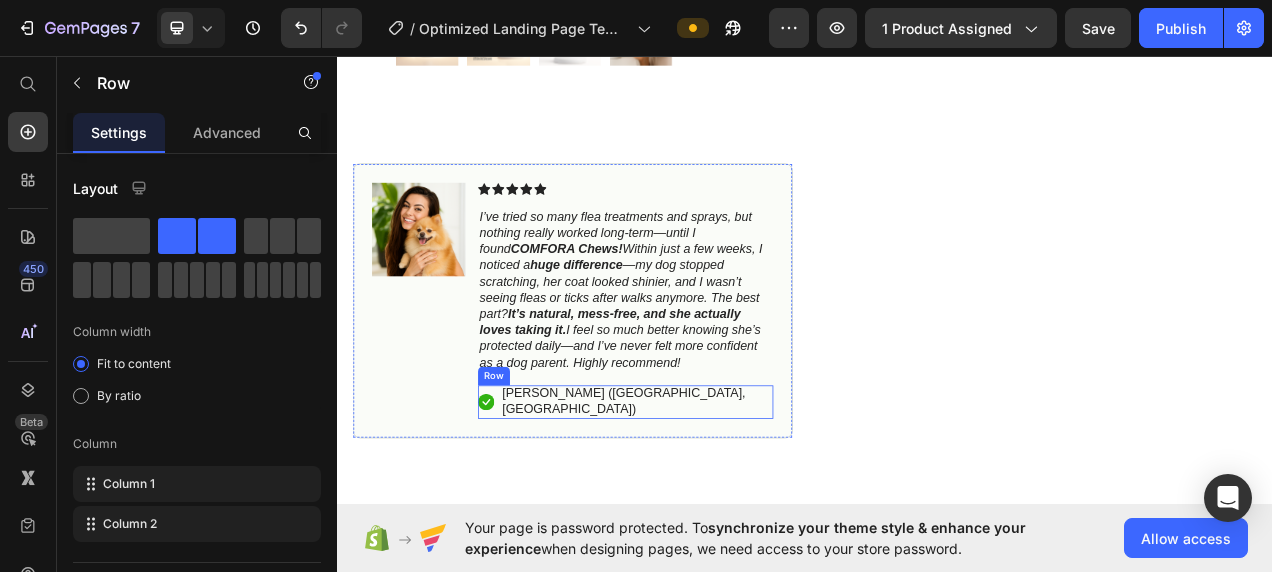 click on "Icon Hannah N. (Houston, USA) Text Block Row" at bounding box center [707, 502] 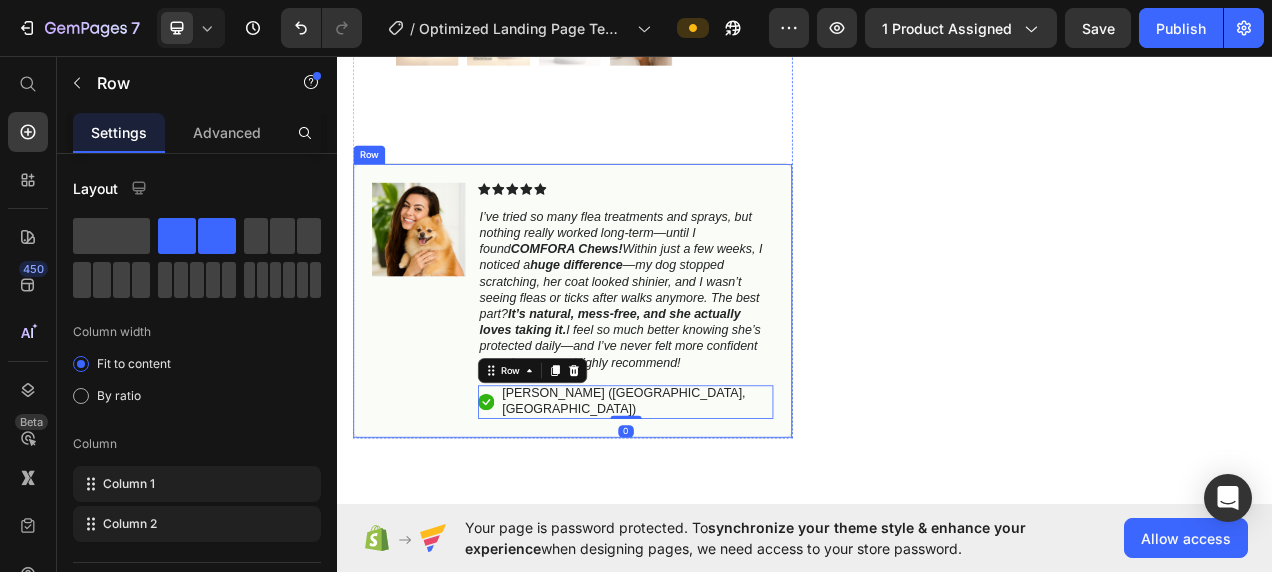 click on "Image" at bounding box center [442, 372] 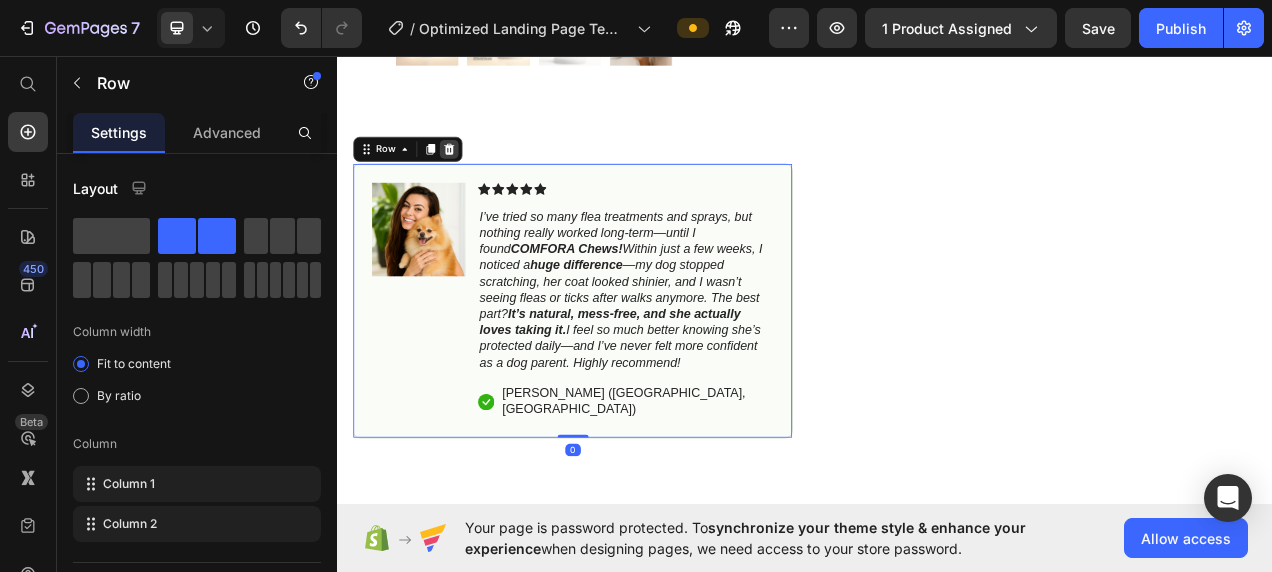 click 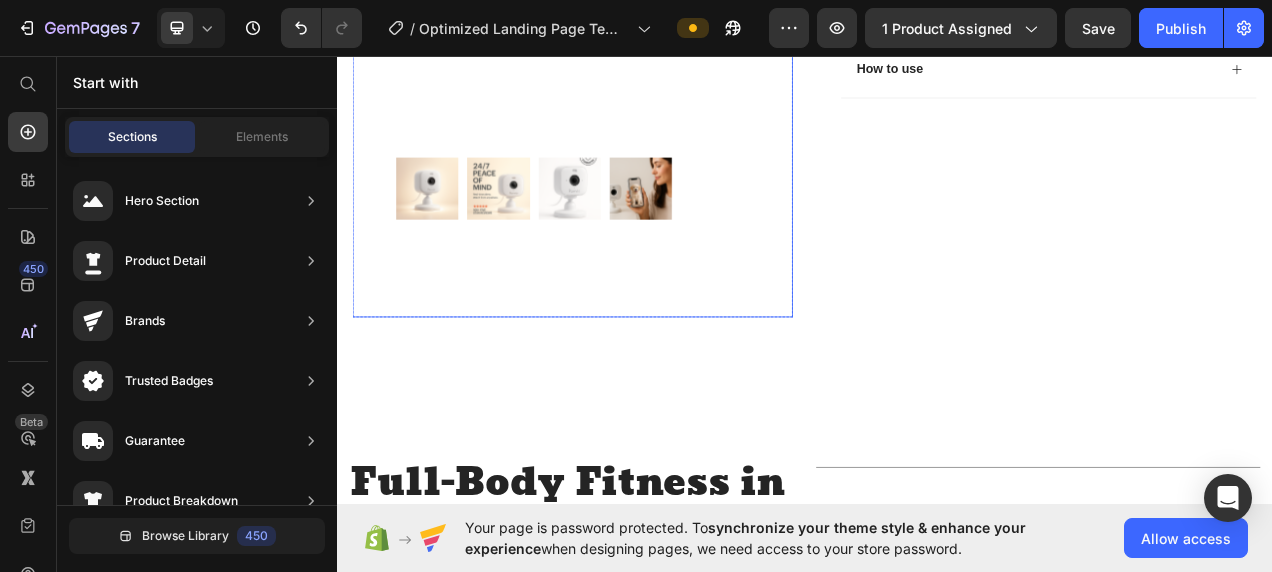 scroll, scrollTop: 496, scrollLeft: 0, axis: vertical 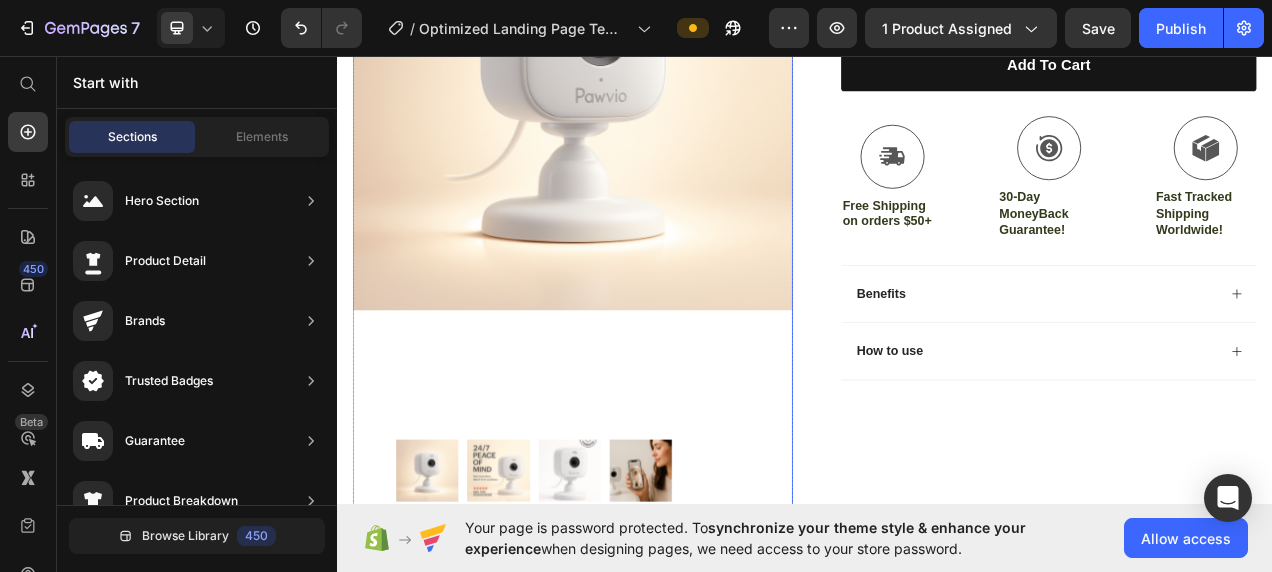 click at bounding box center (639, 102) 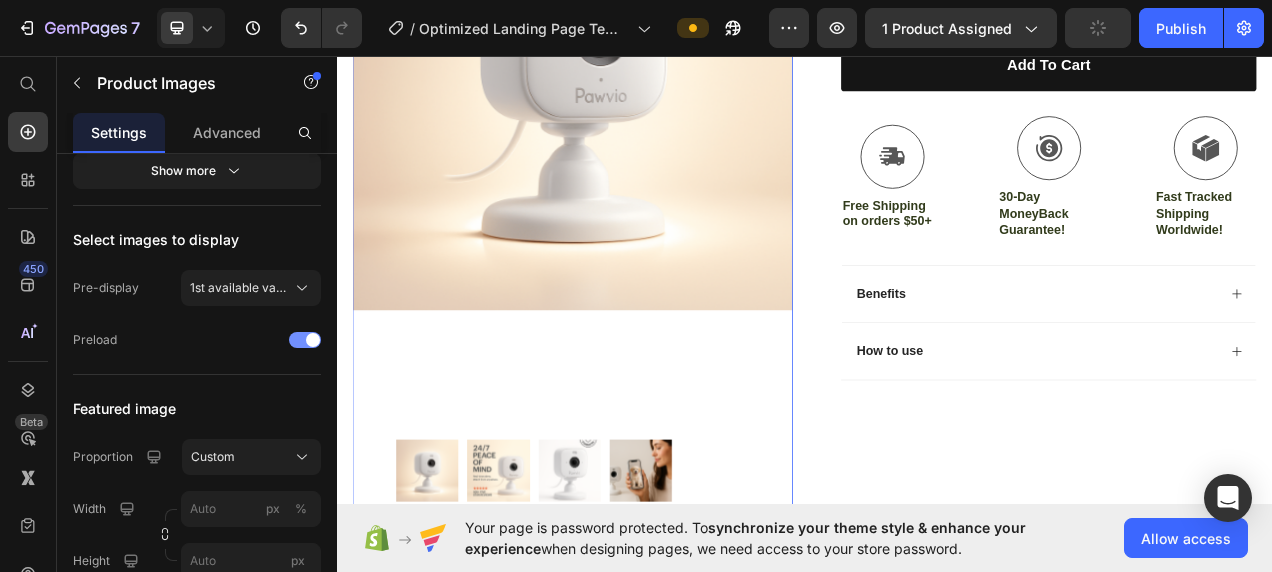scroll, scrollTop: 271, scrollLeft: 0, axis: vertical 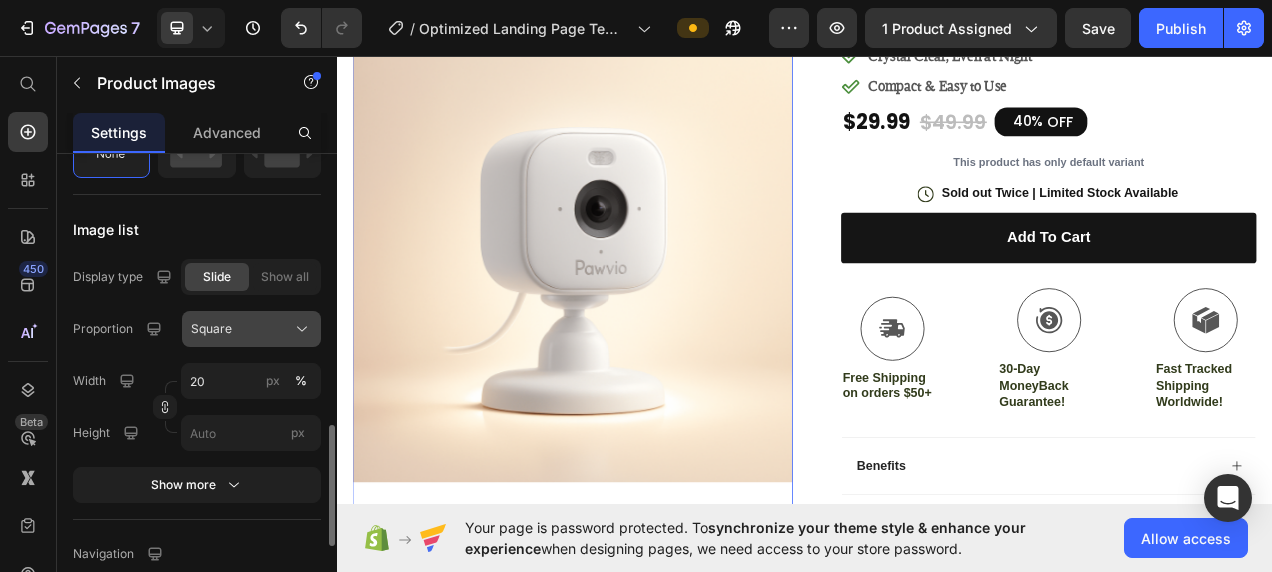 click on "Square" 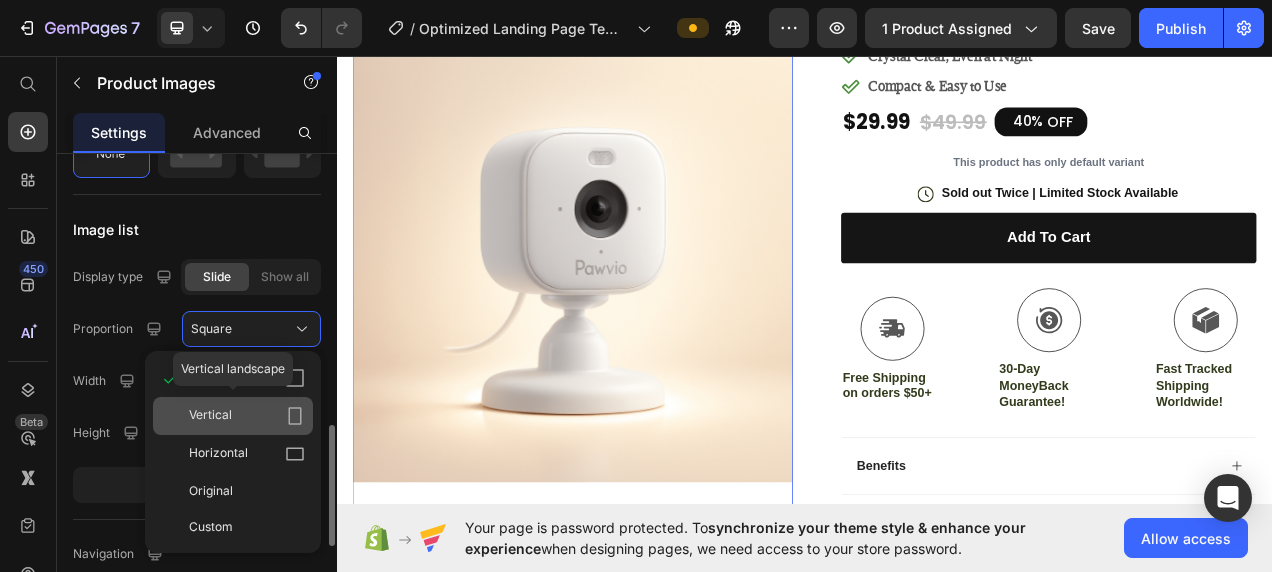 click on "Vertical" at bounding box center [247, 416] 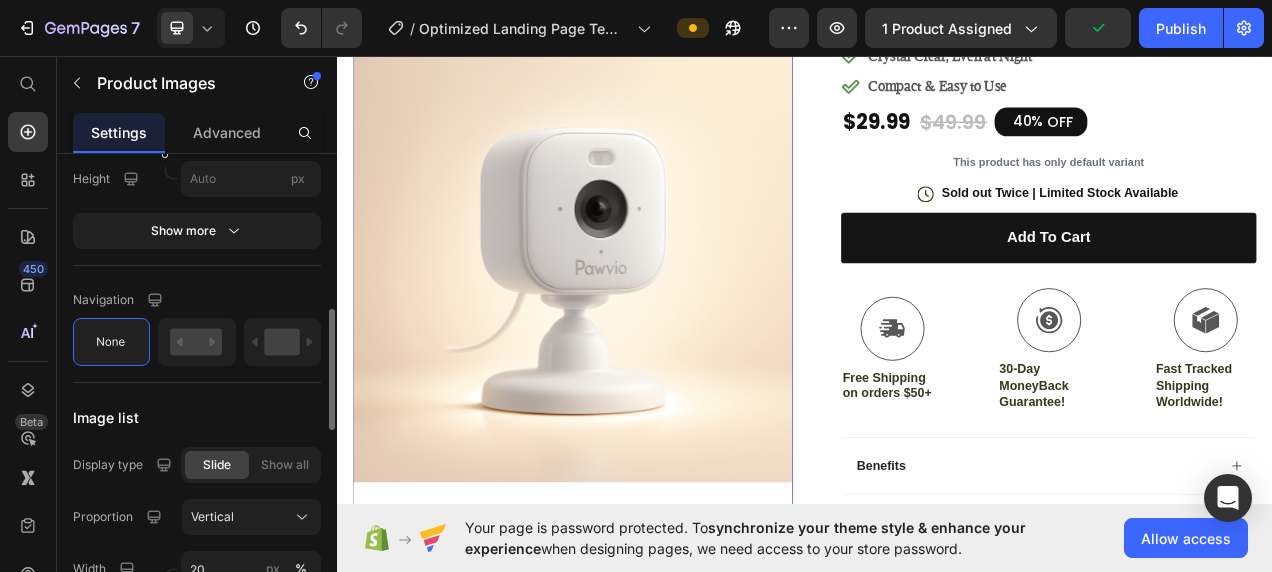scroll, scrollTop: 898, scrollLeft: 0, axis: vertical 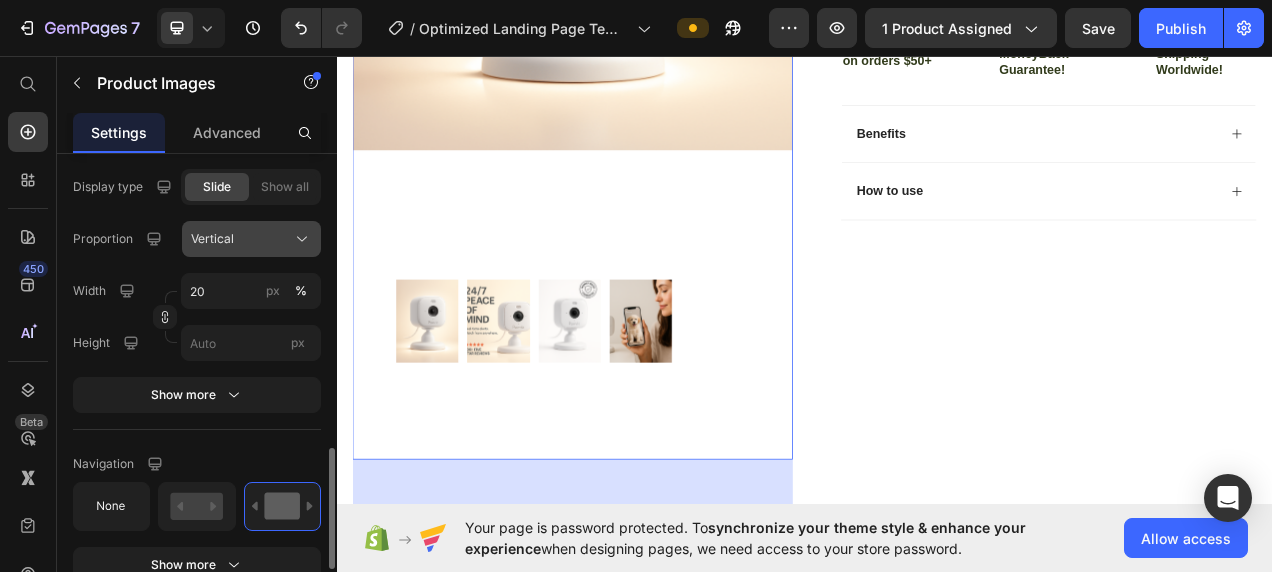click on "Vertical" at bounding box center [251, 239] 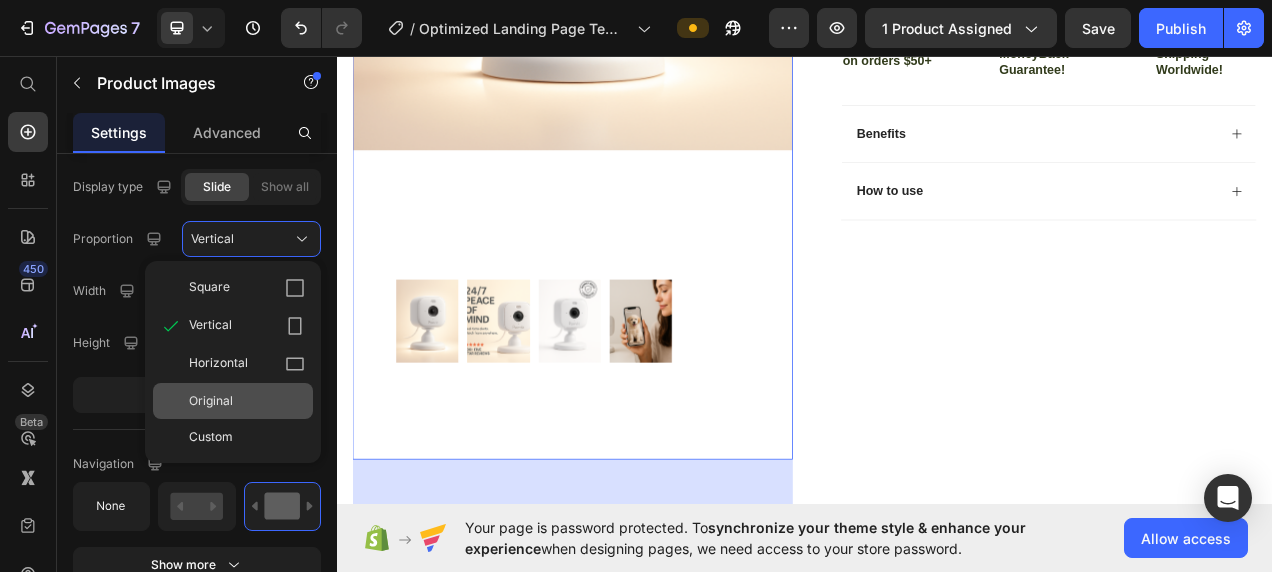 click on "Original" at bounding box center [211, 401] 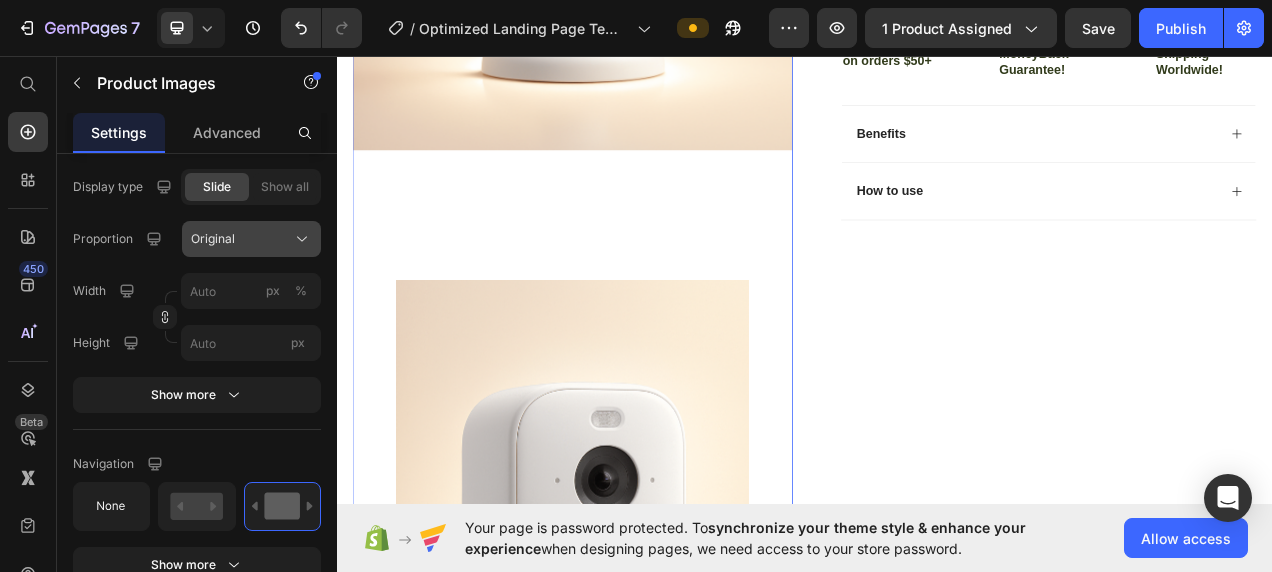 click on "Original" 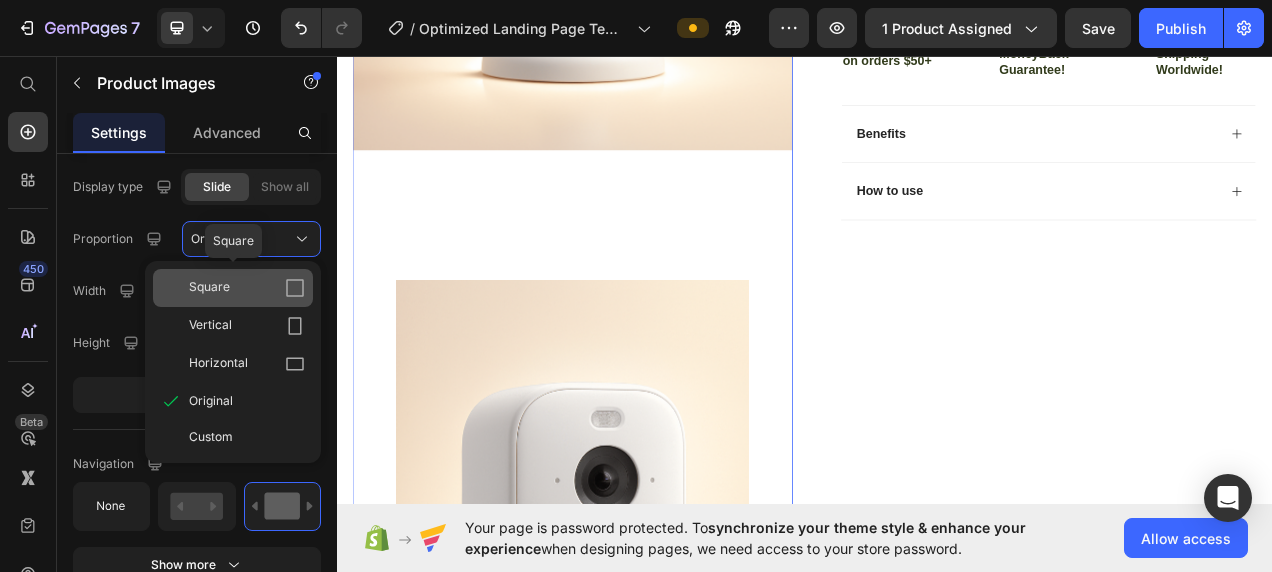 click on "Square" at bounding box center [209, 288] 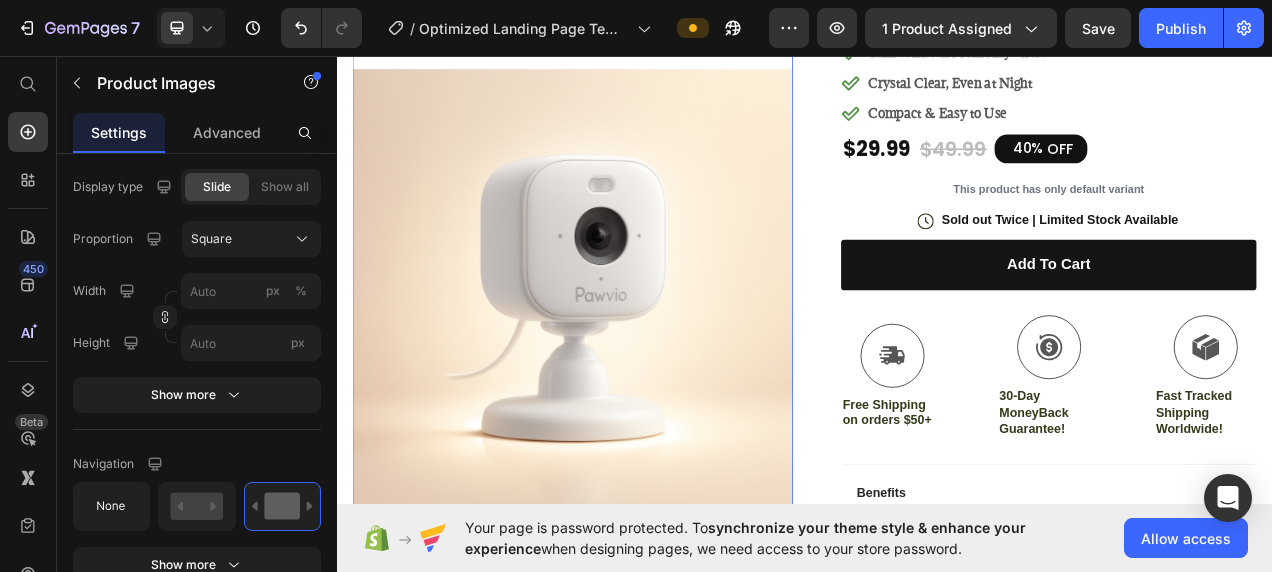 scroll, scrollTop: 239, scrollLeft: 0, axis: vertical 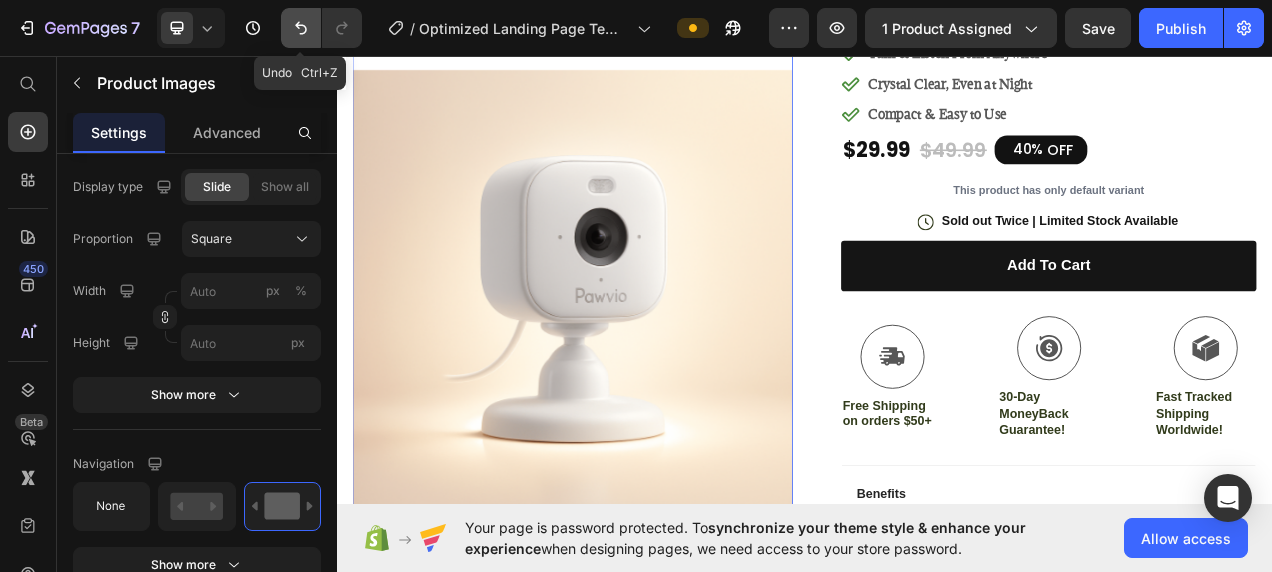 click 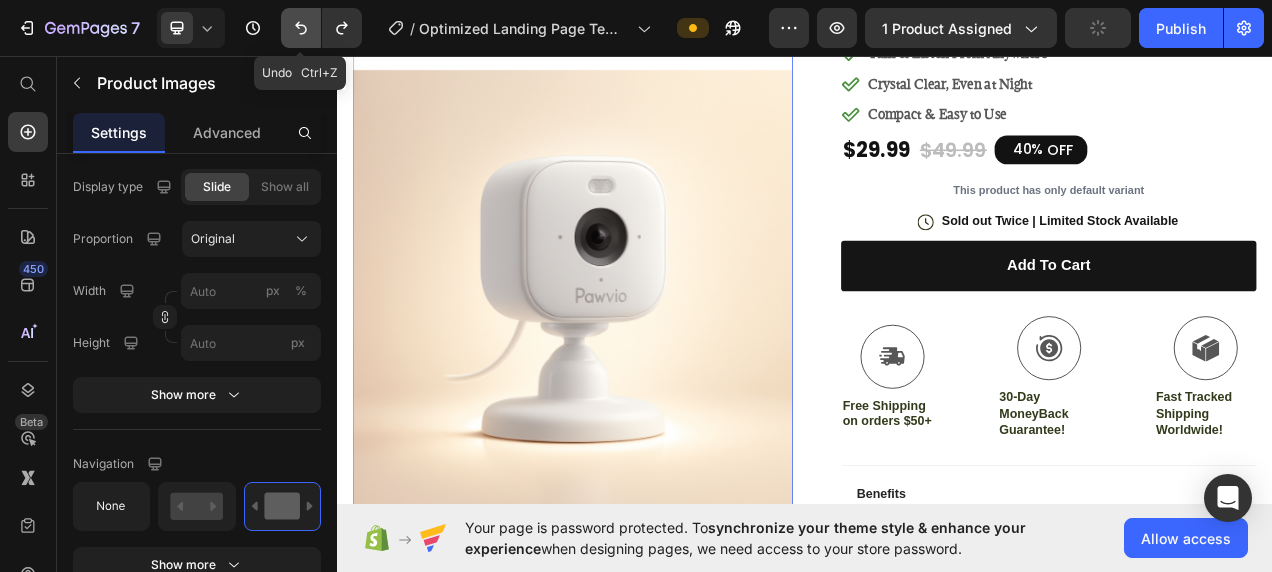 click 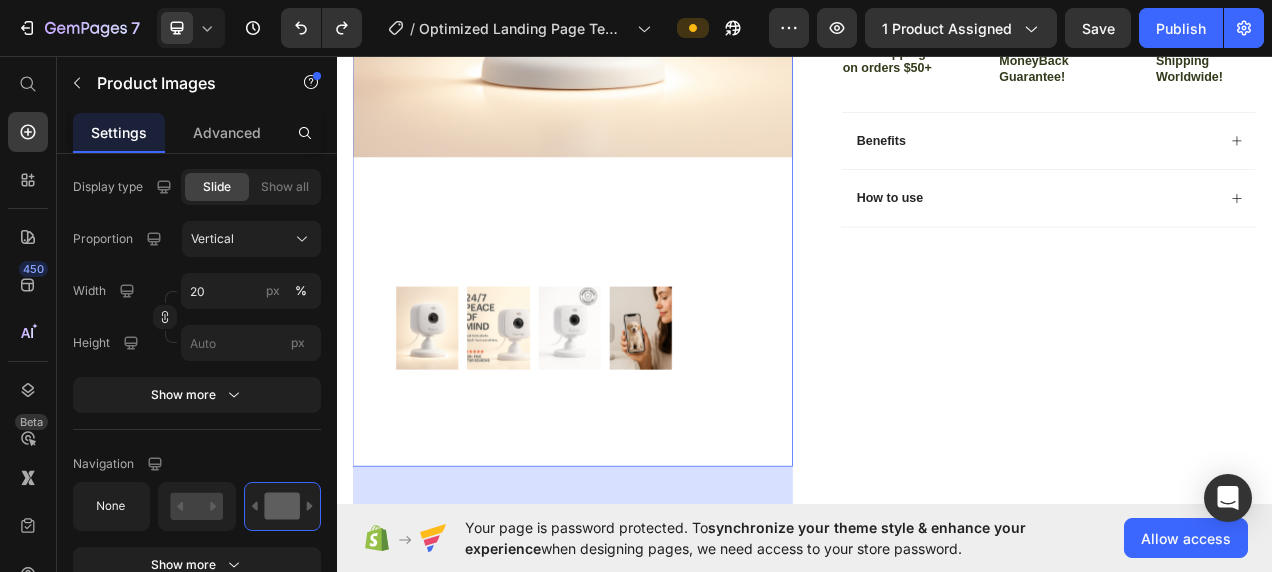 scroll, scrollTop: 695, scrollLeft: 0, axis: vertical 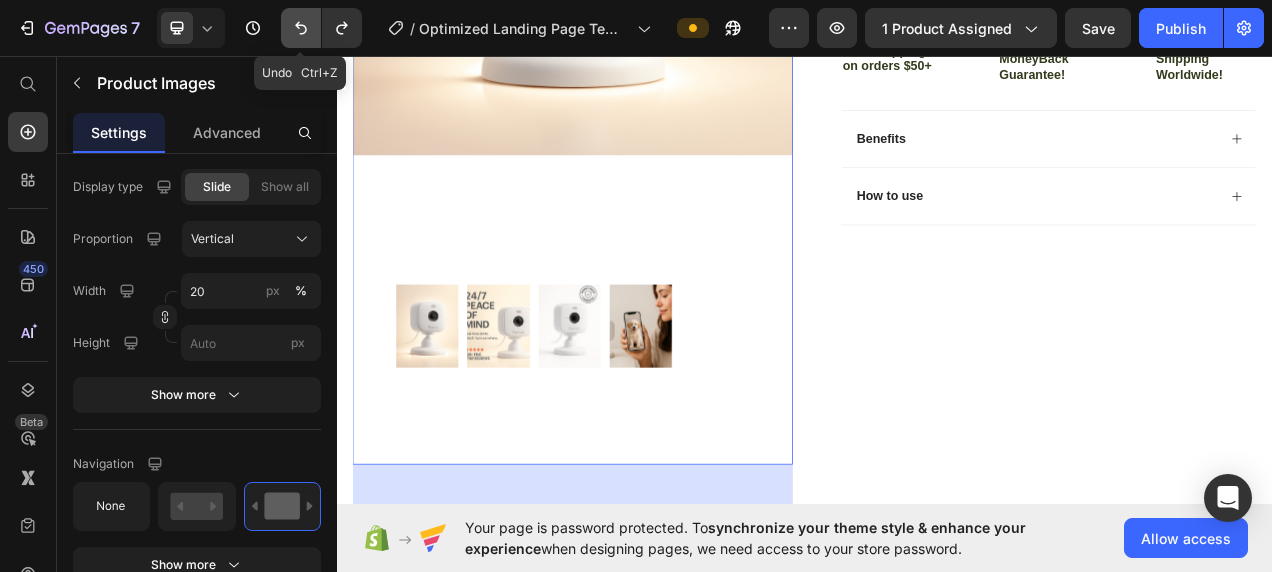 click 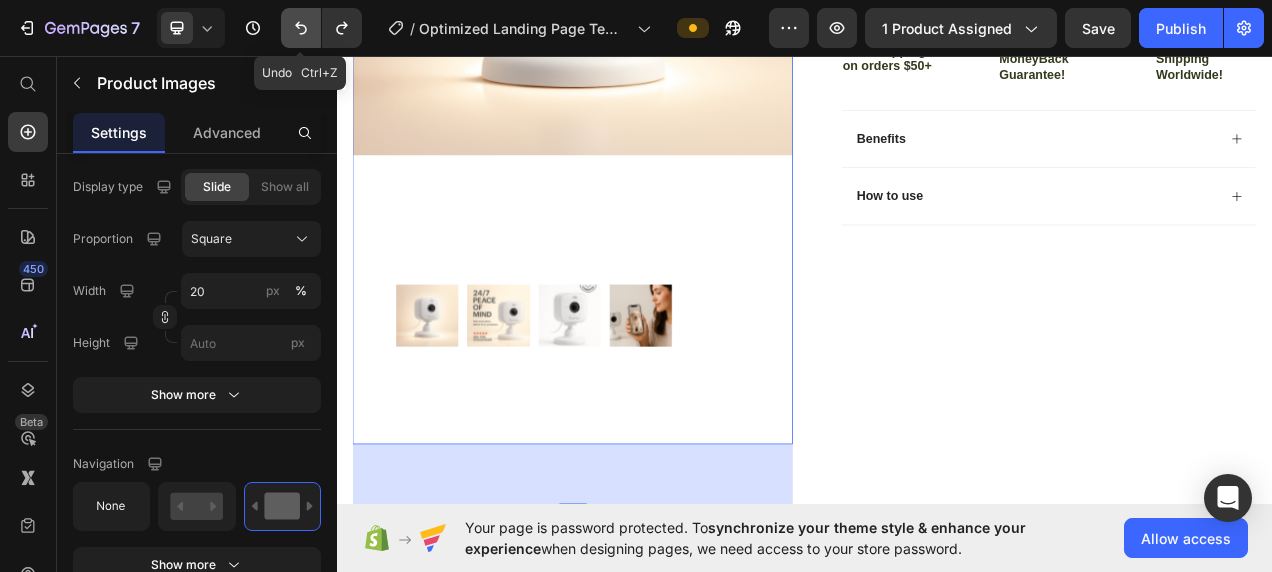 click 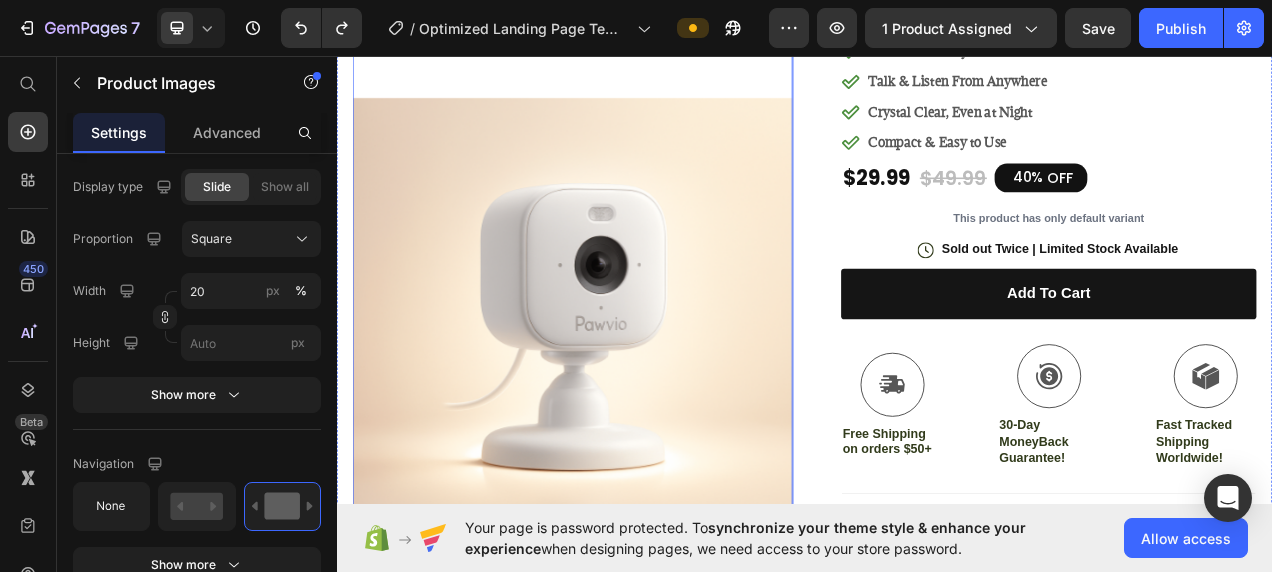 scroll, scrollTop: 90, scrollLeft: 0, axis: vertical 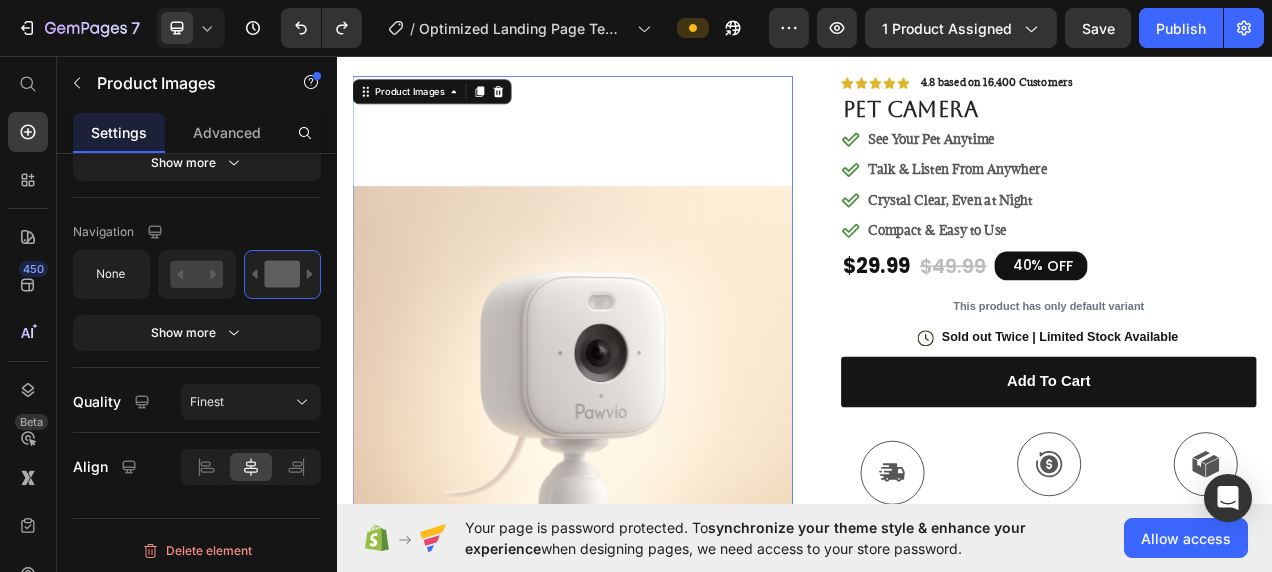 click at bounding box center (639, 508) 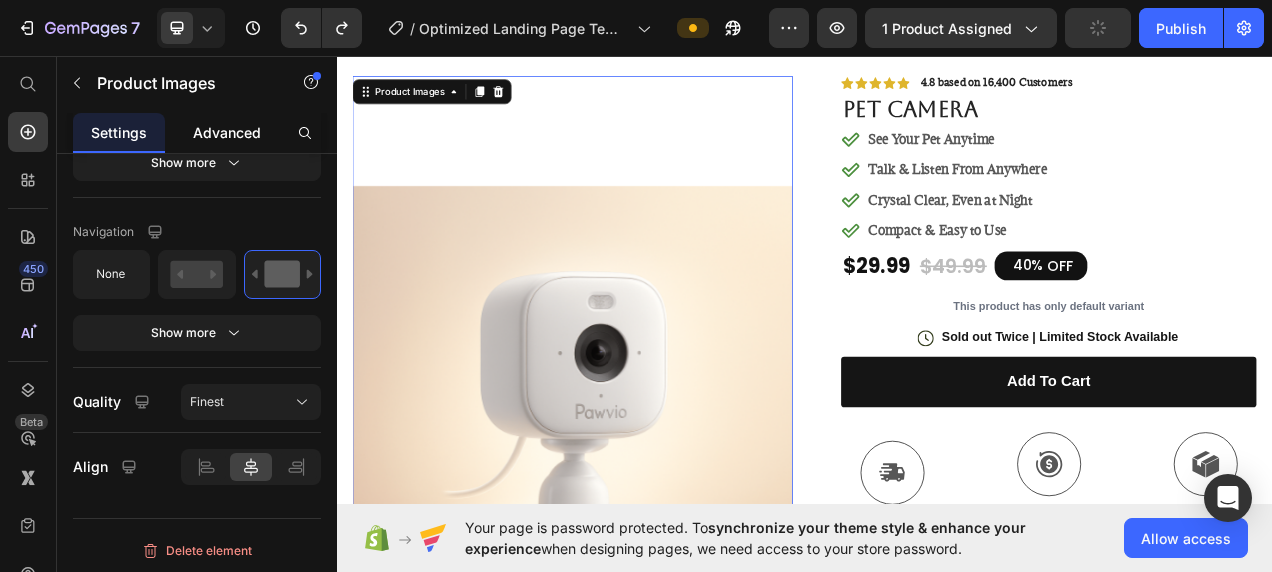click on "Advanced" 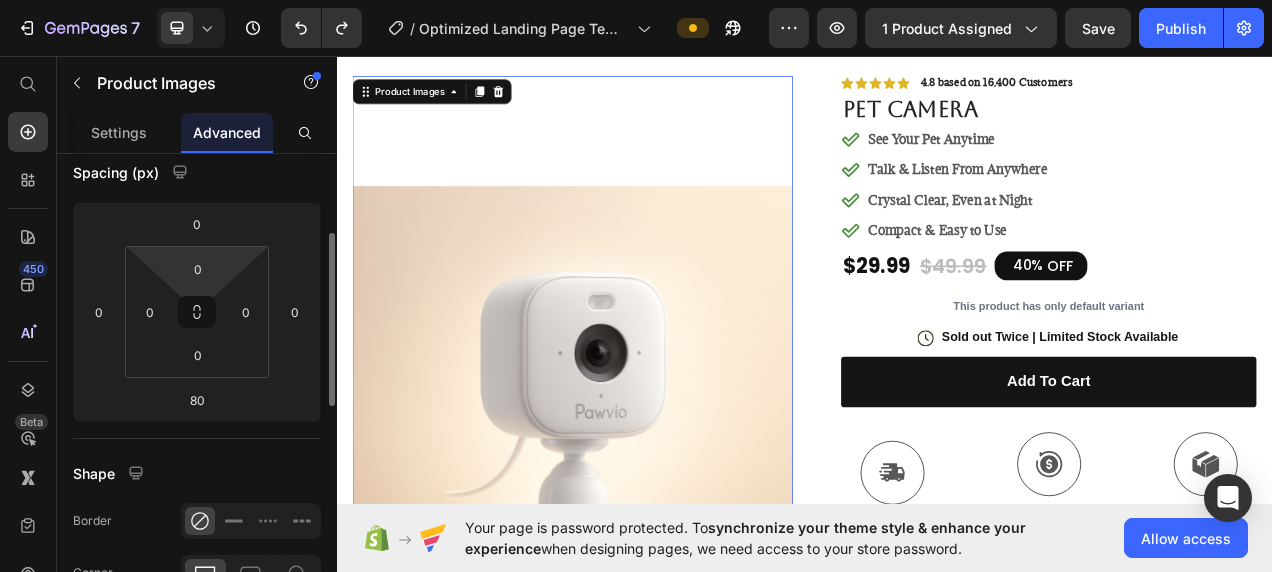 scroll, scrollTop: 214, scrollLeft: 0, axis: vertical 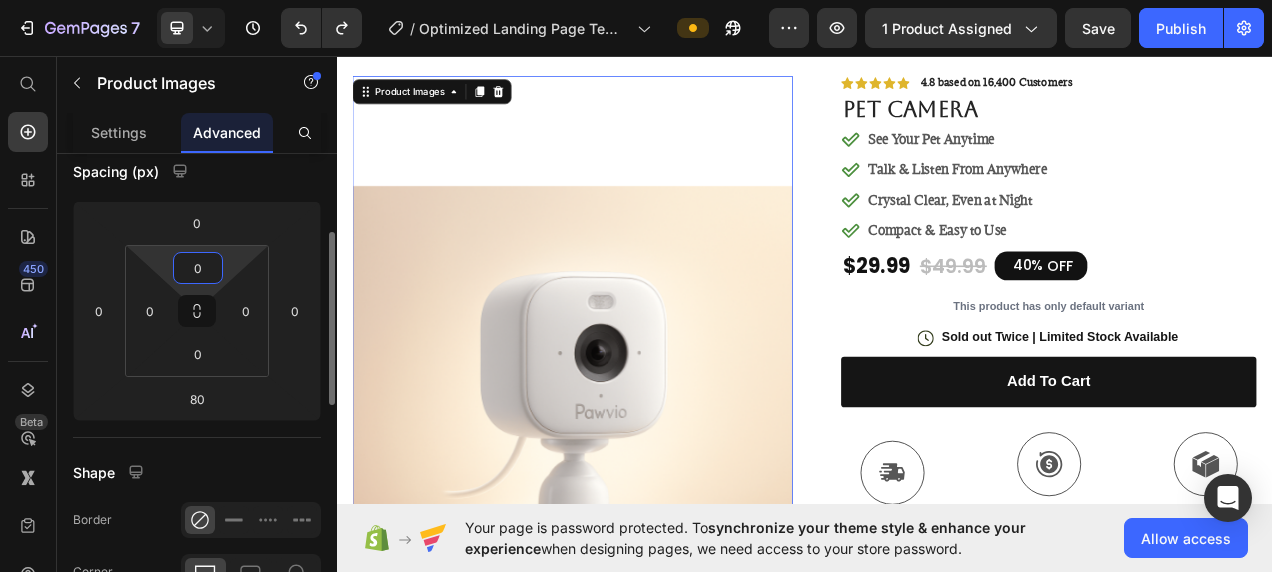 click on "0" at bounding box center (198, 268) 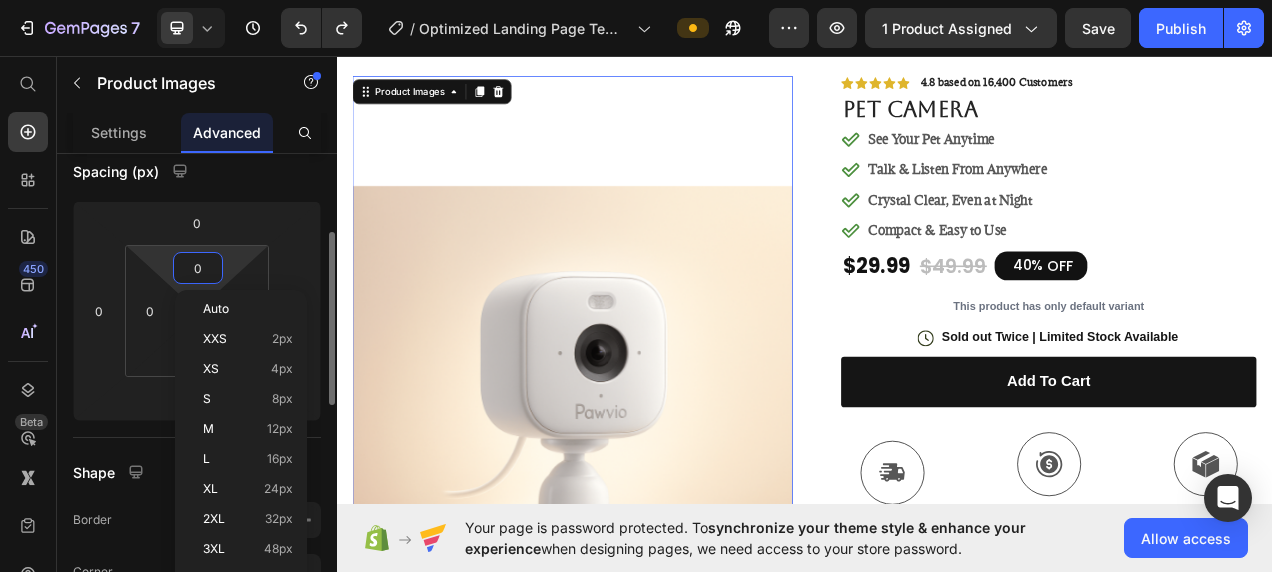 click on "Spacing (px) 0 0 80 0 0 0 0 0" 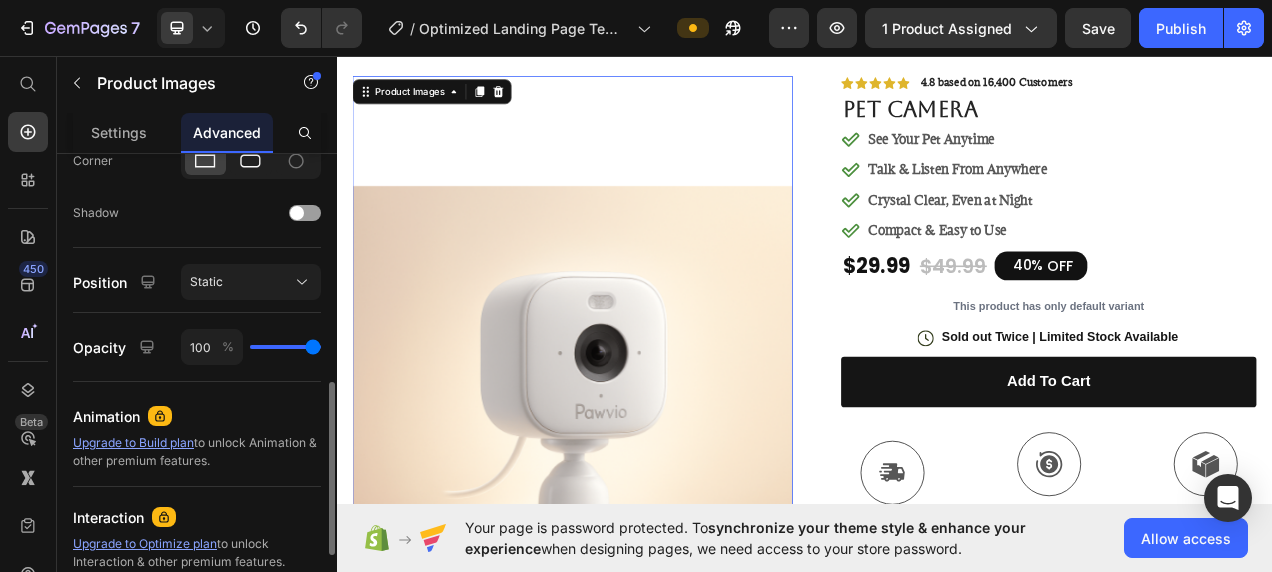 scroll, scrollTop: 653, scrollLeft: 0, axis: vertical 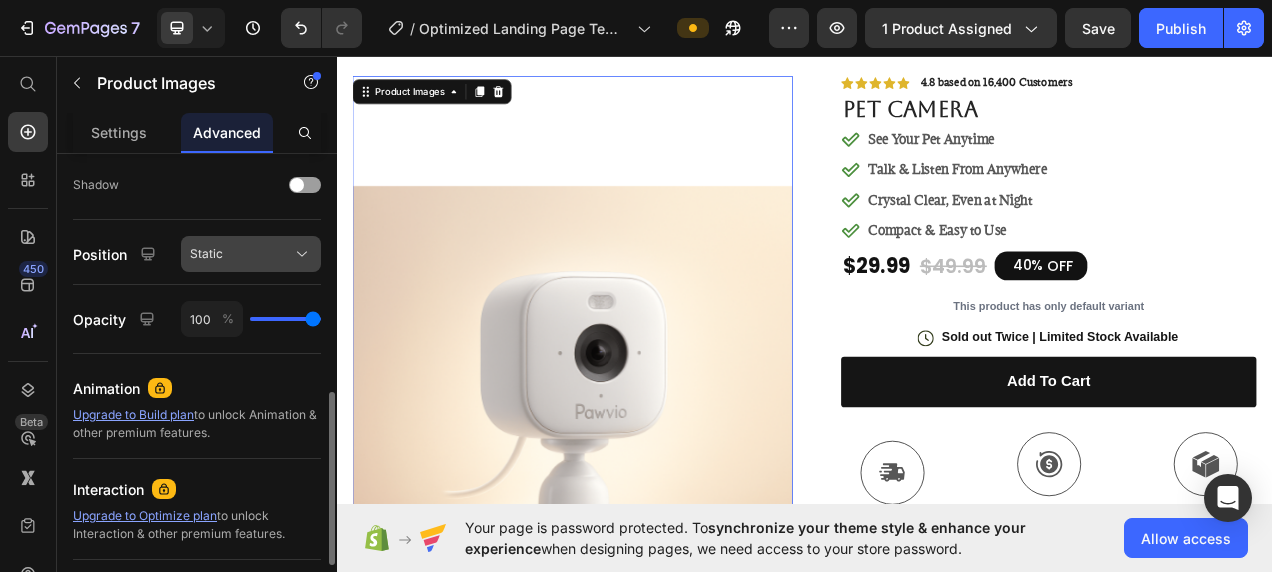 click on "Static" 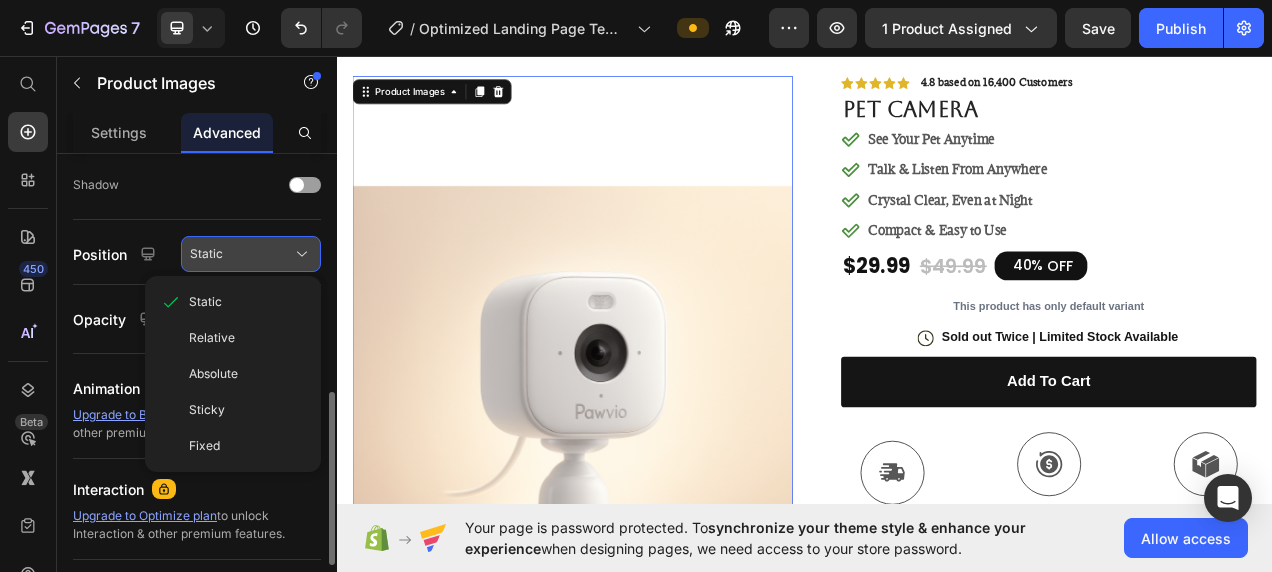 click on "Static" at bounding box center [251, 254] 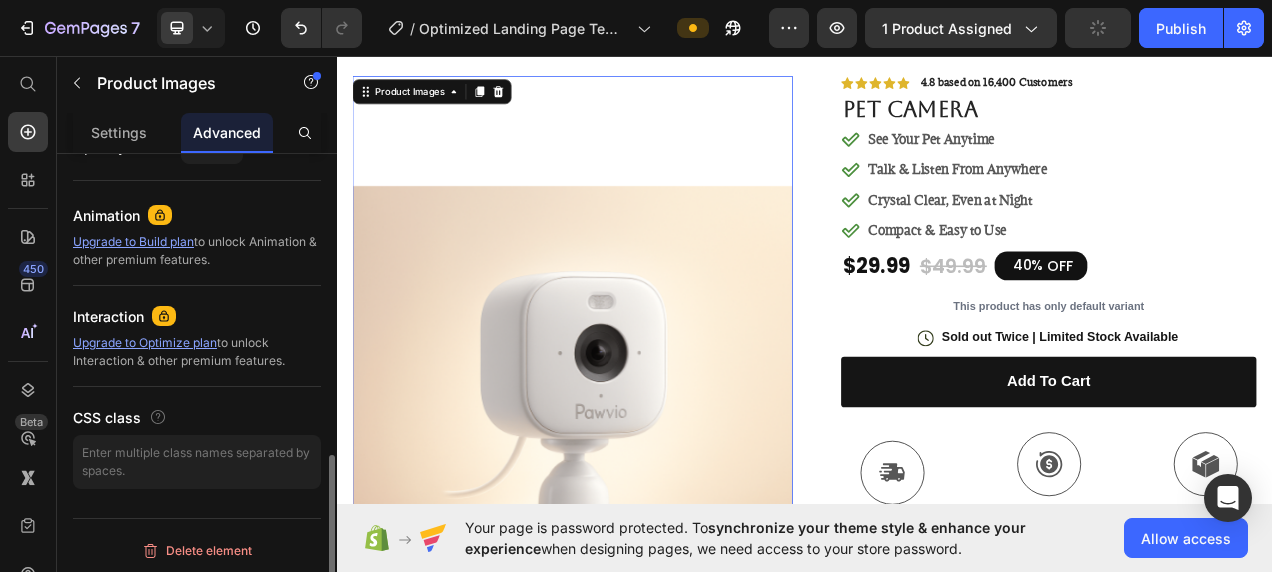 scroll, scrollTop: 137, scrollLeft: 0, axis: vertical 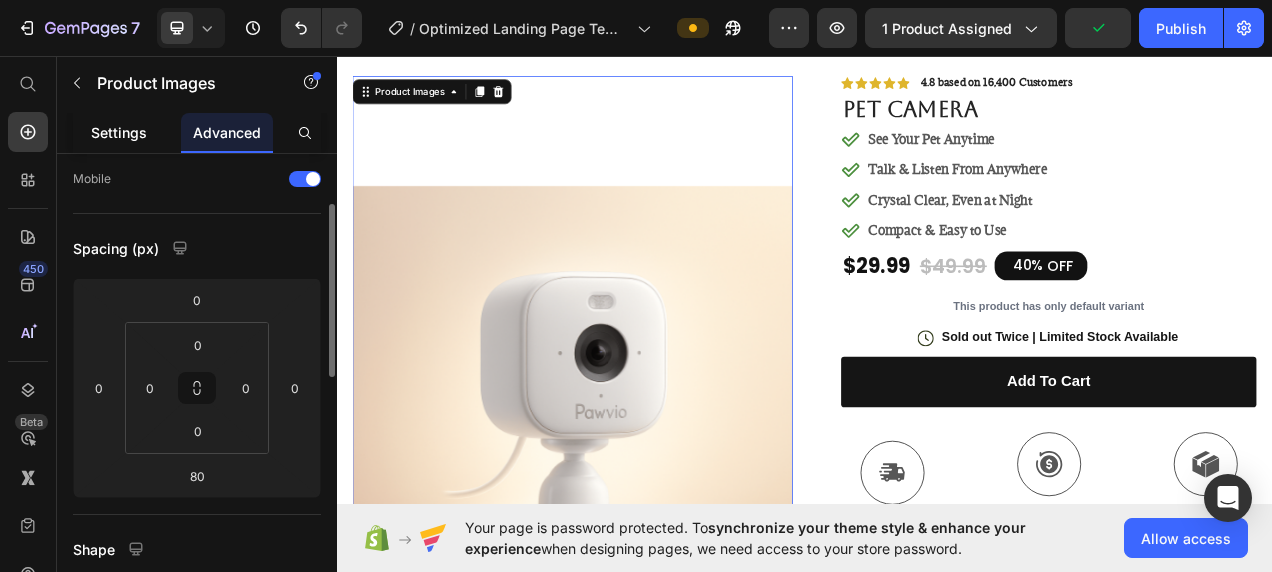 click on "Settings" 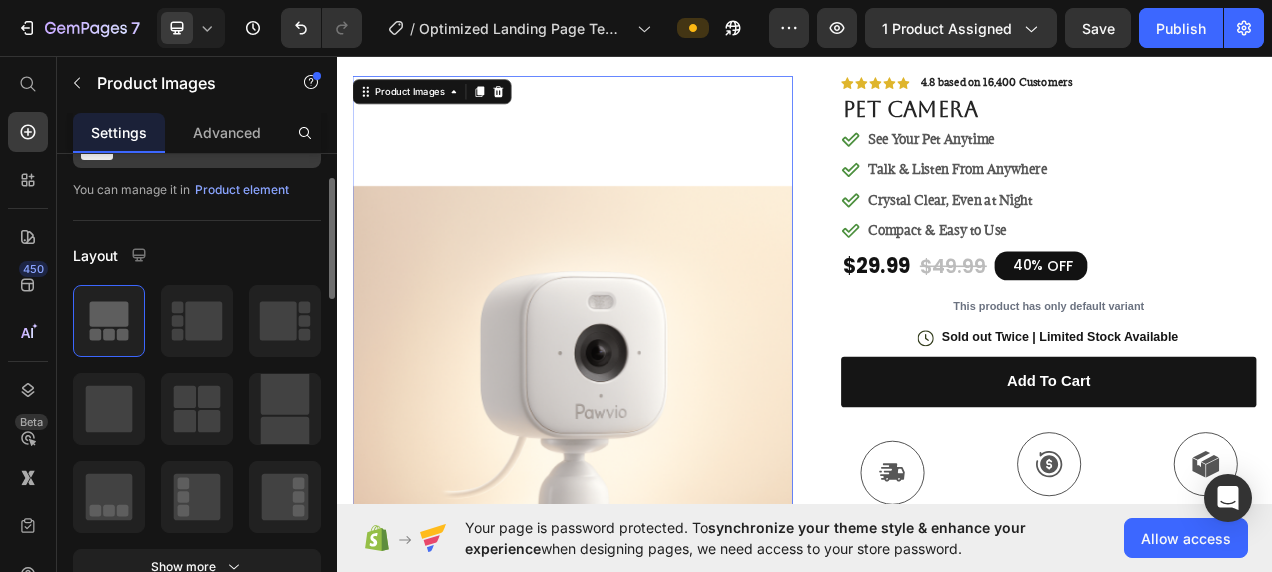 scroll, scrollTop: 192, scrollLeft: 0, axis: vertical 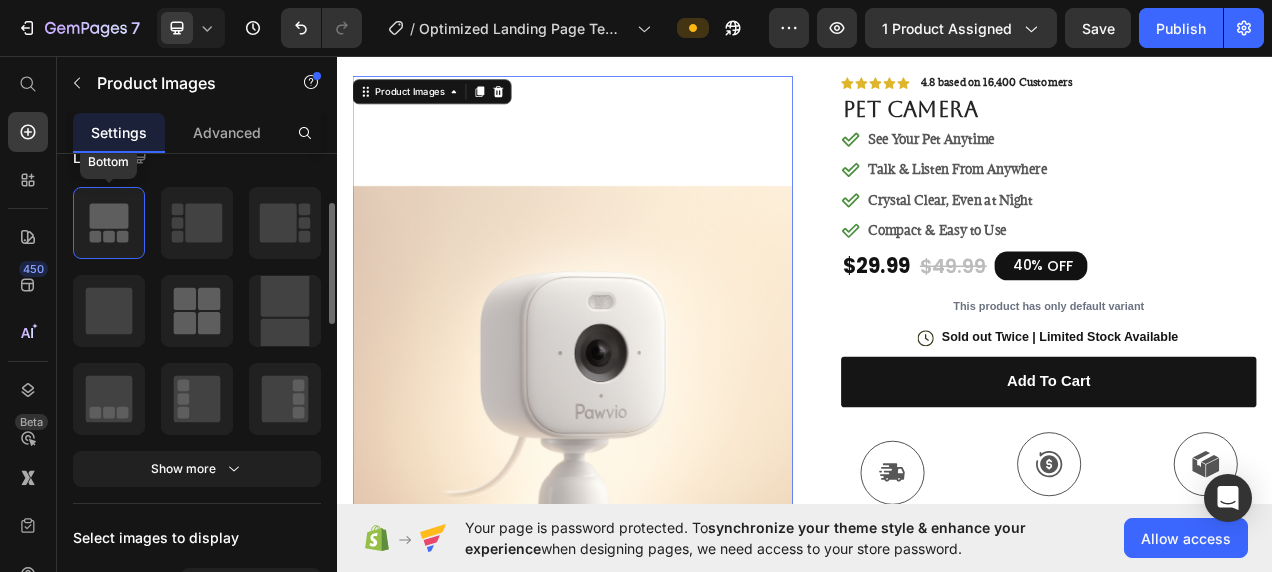 click 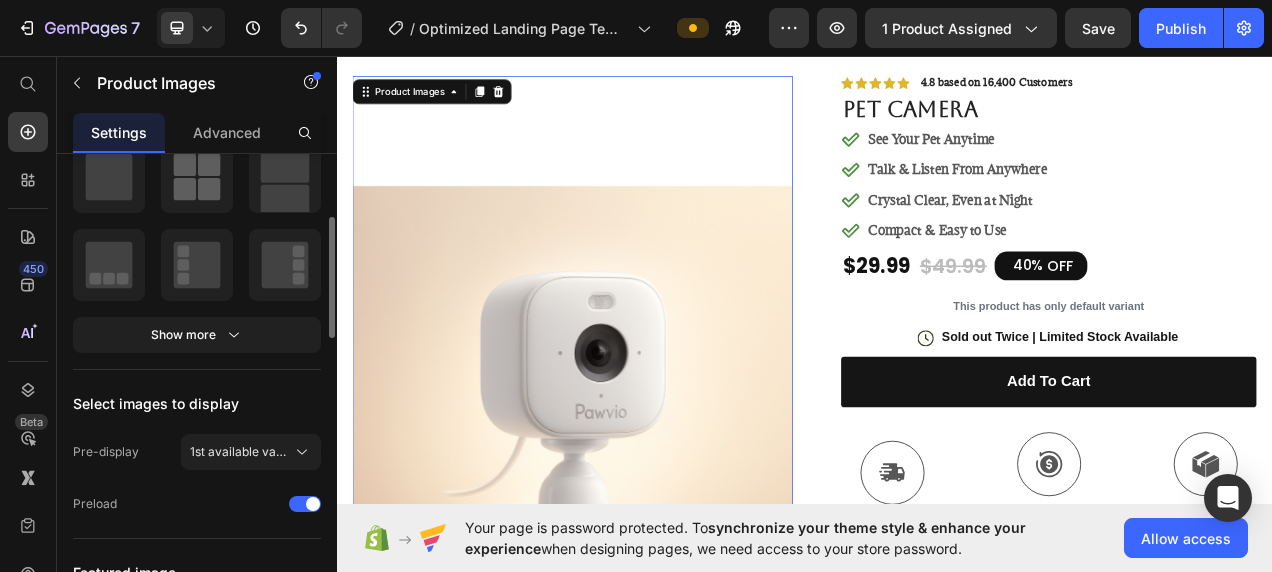scroll, scrollTop: 332, scrollLeft: 0, axis: vertical 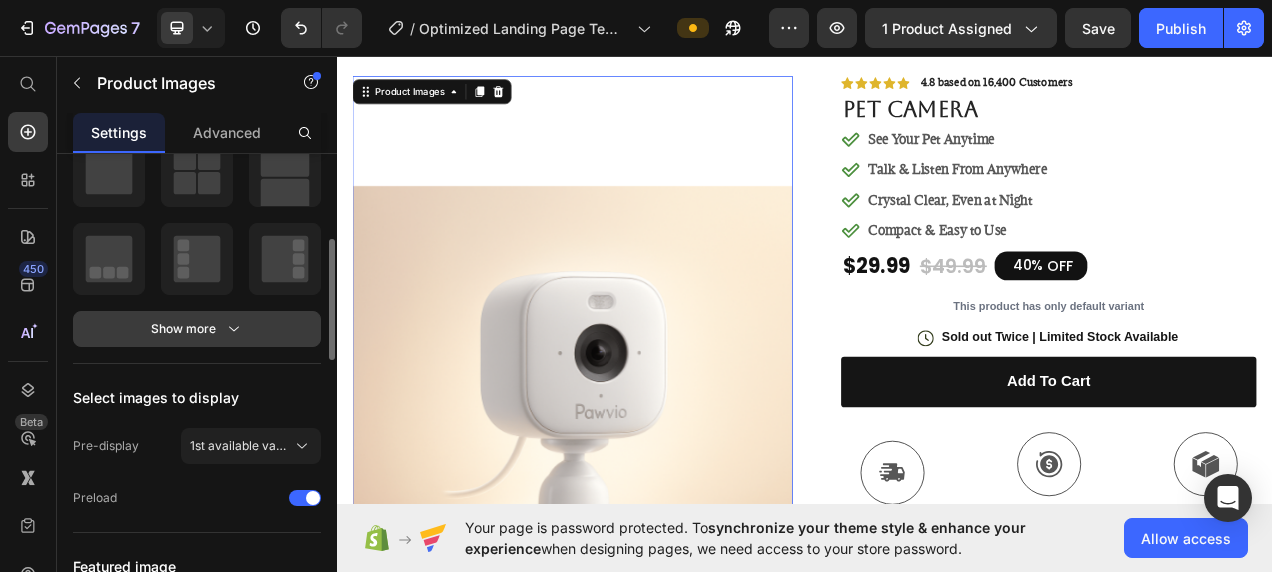 click on "Show more" at bounding box center (197, 329) 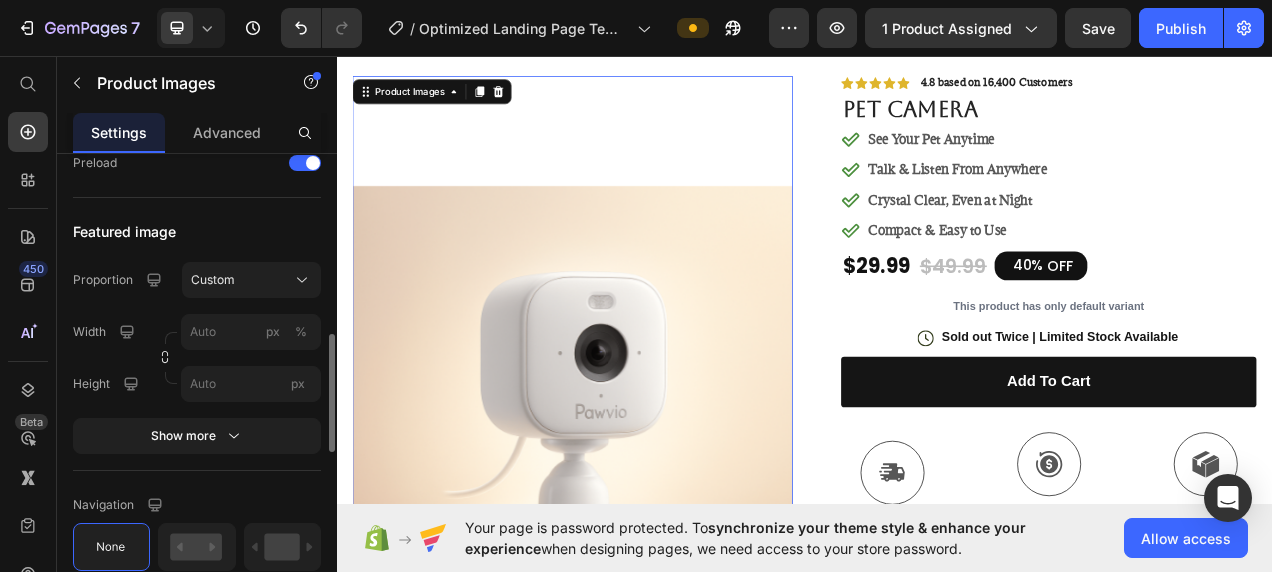 scroll, scrollTop: 720, scrollLeft: 0, axis: vertical 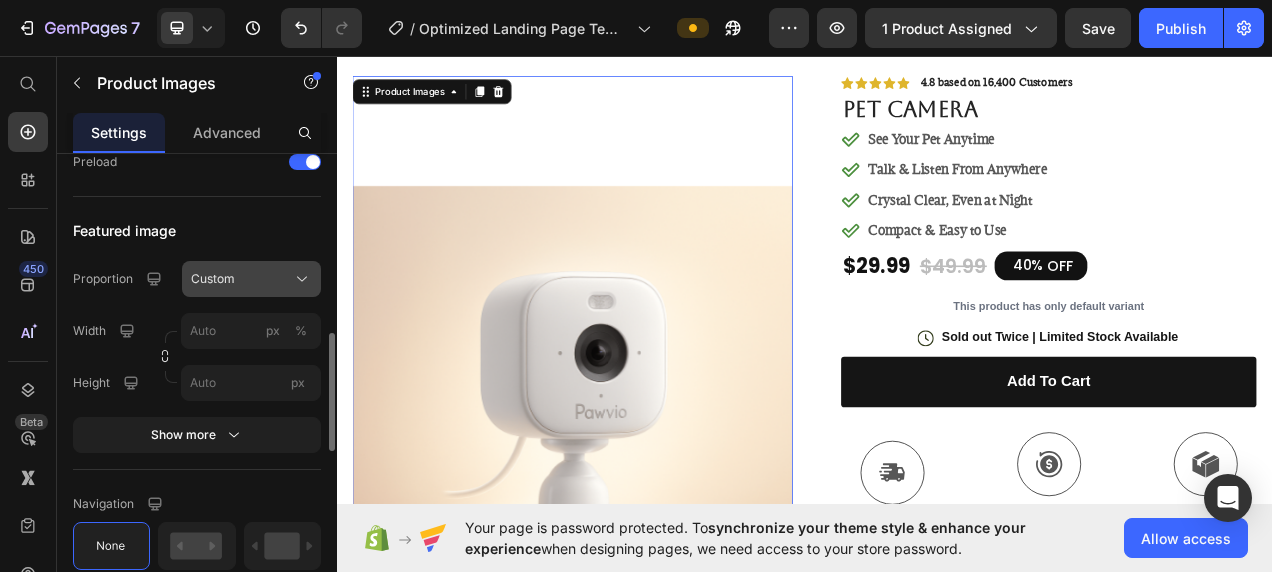 click on "Custom" at bounding box center (213, 279) 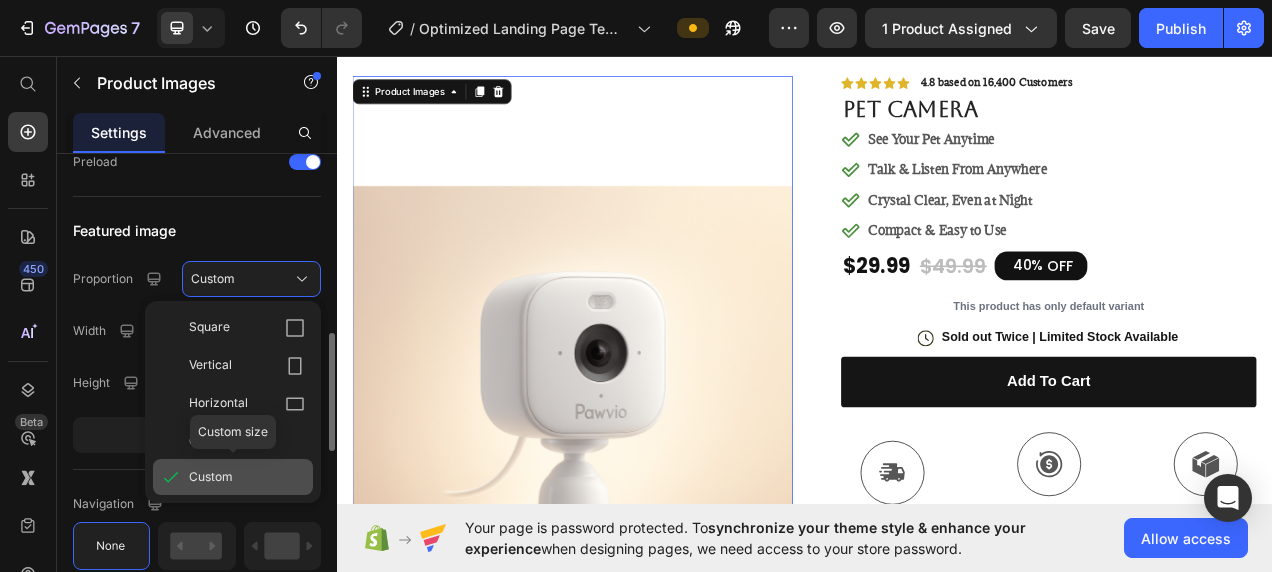 click on "Custom" at bounding box center [211, 477] 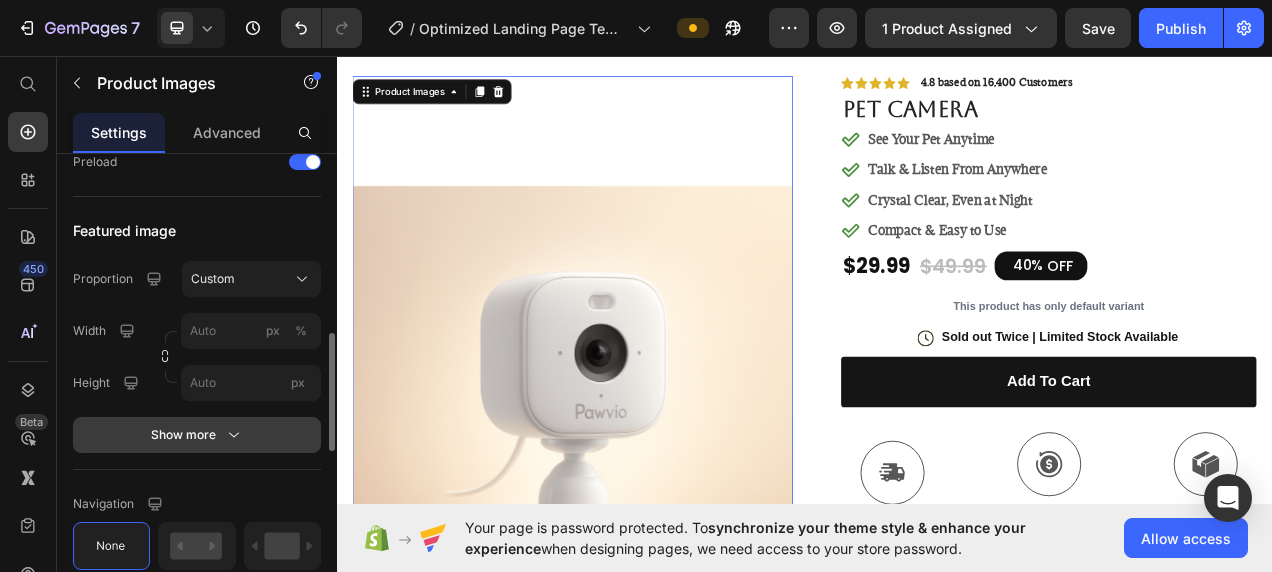 click on "Show more" at bounding box center [197, 435] 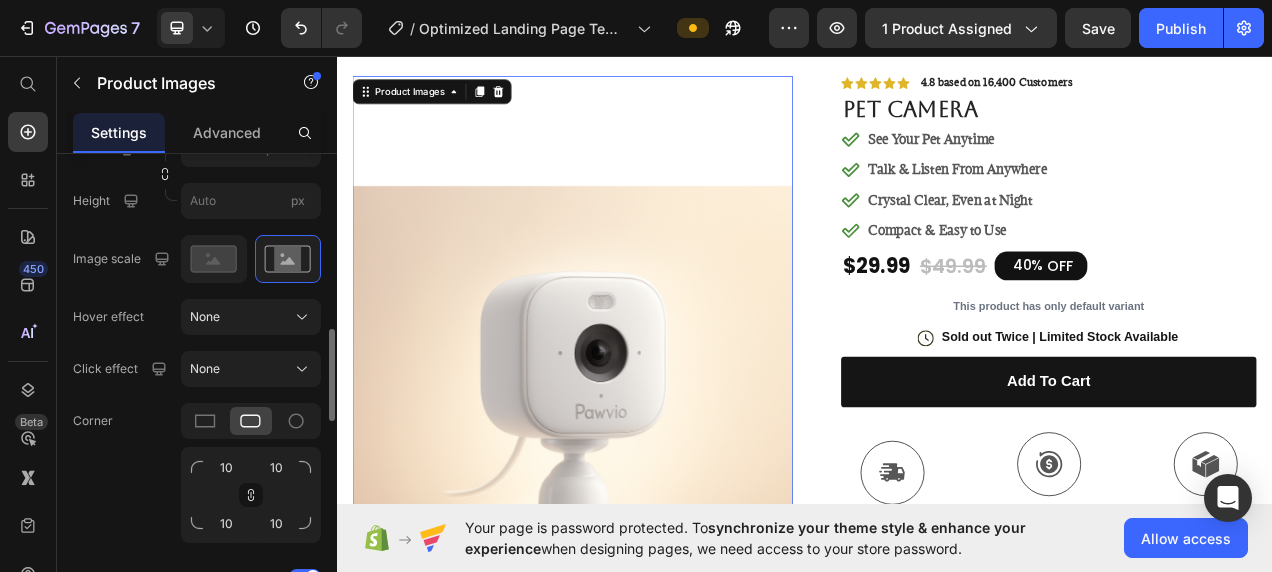 scroll, scrollTop: 938, scrollLeft: 0, axis: vertical 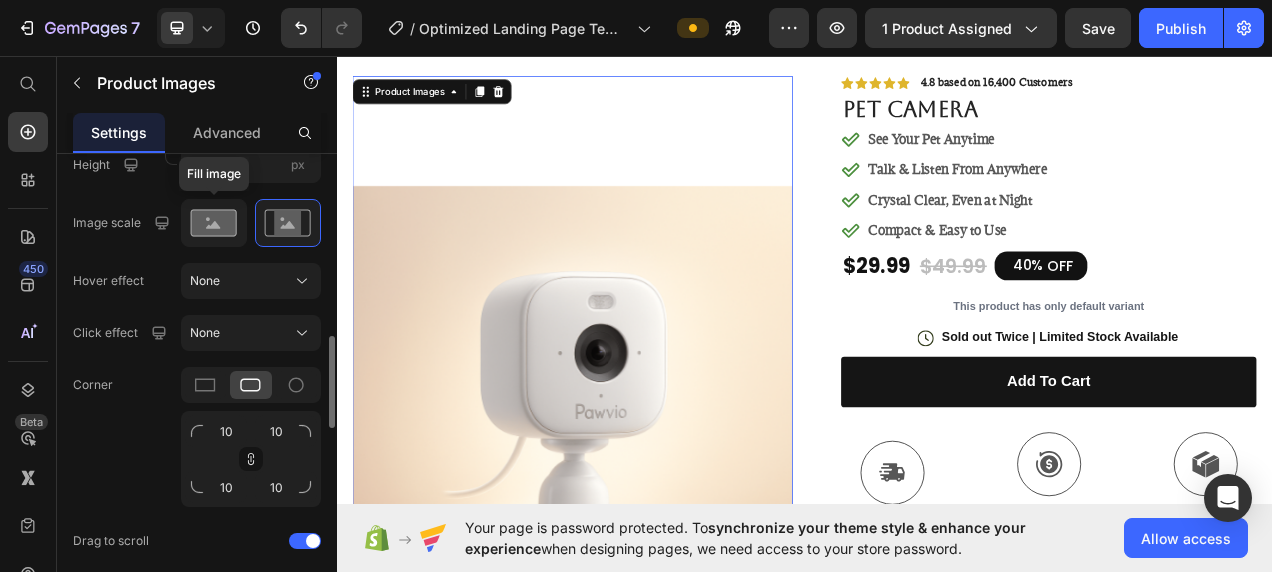 click 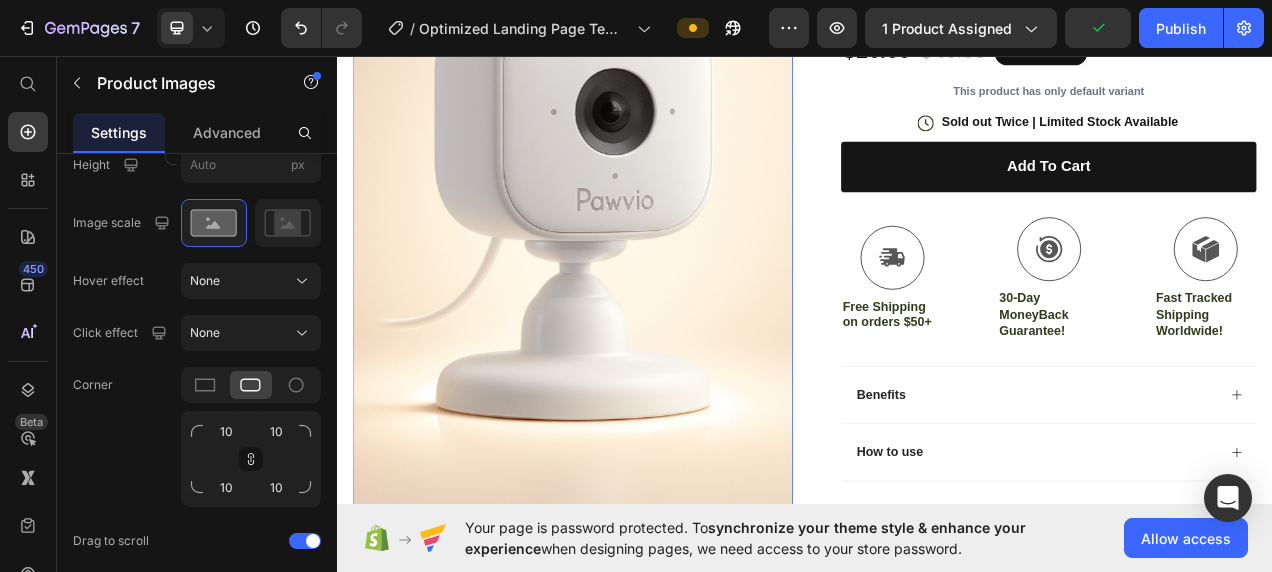 scroll, scrollTop: 694, scrollLeft: 0, axis: vertical 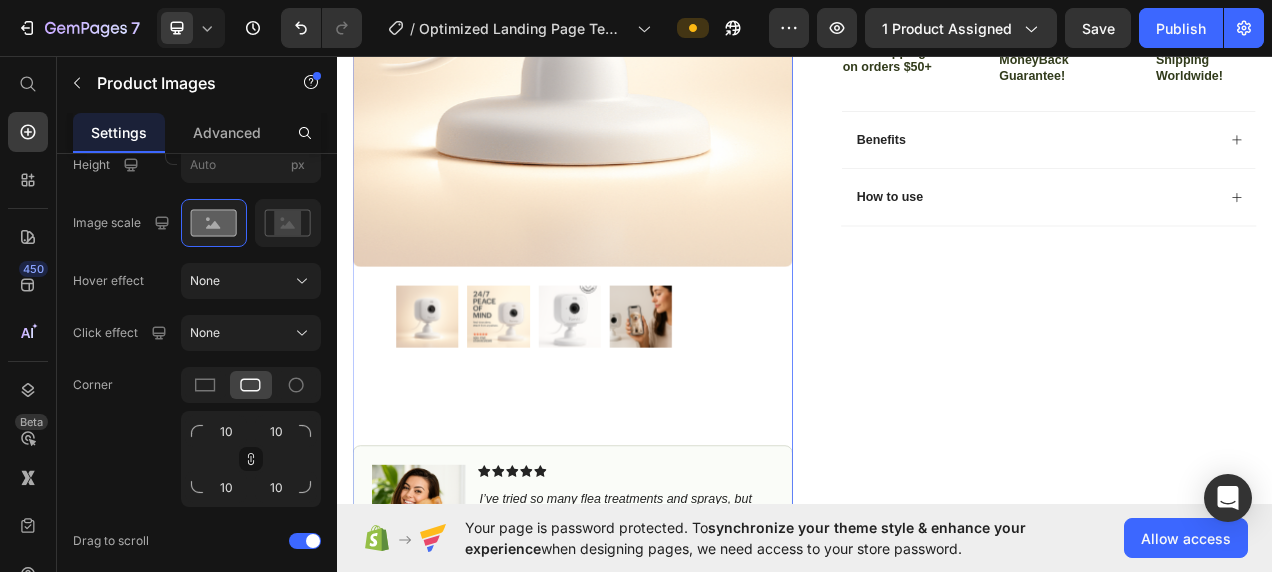 click at bounding box center (544, 392) 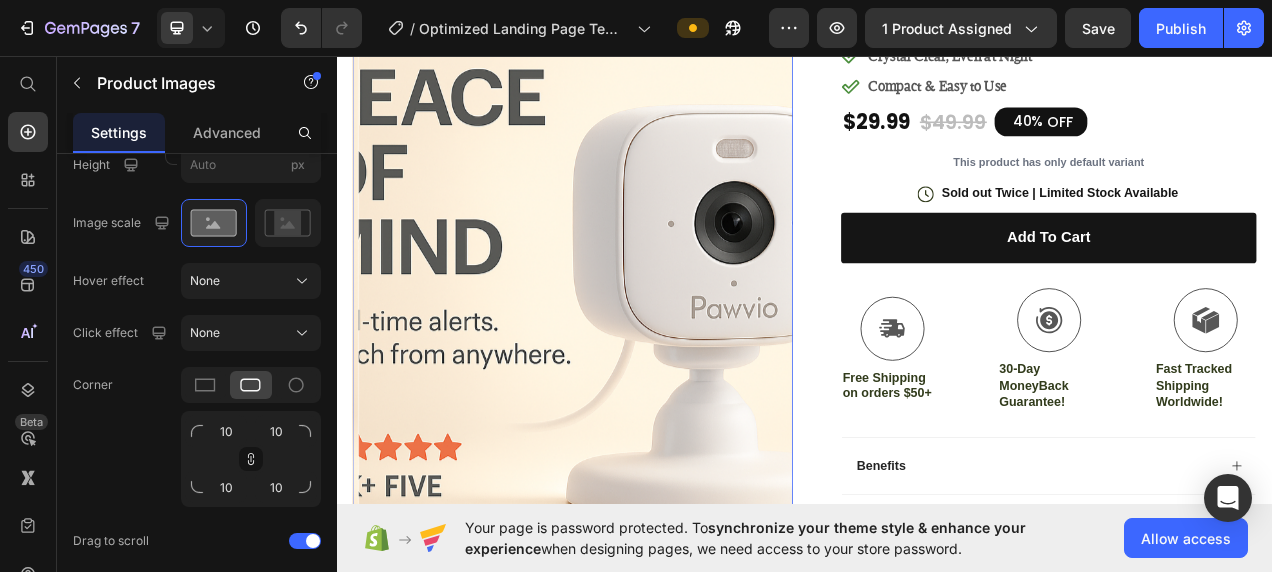 scroll, scrollTop: 267, scrollLeft: 0, axis: vertical 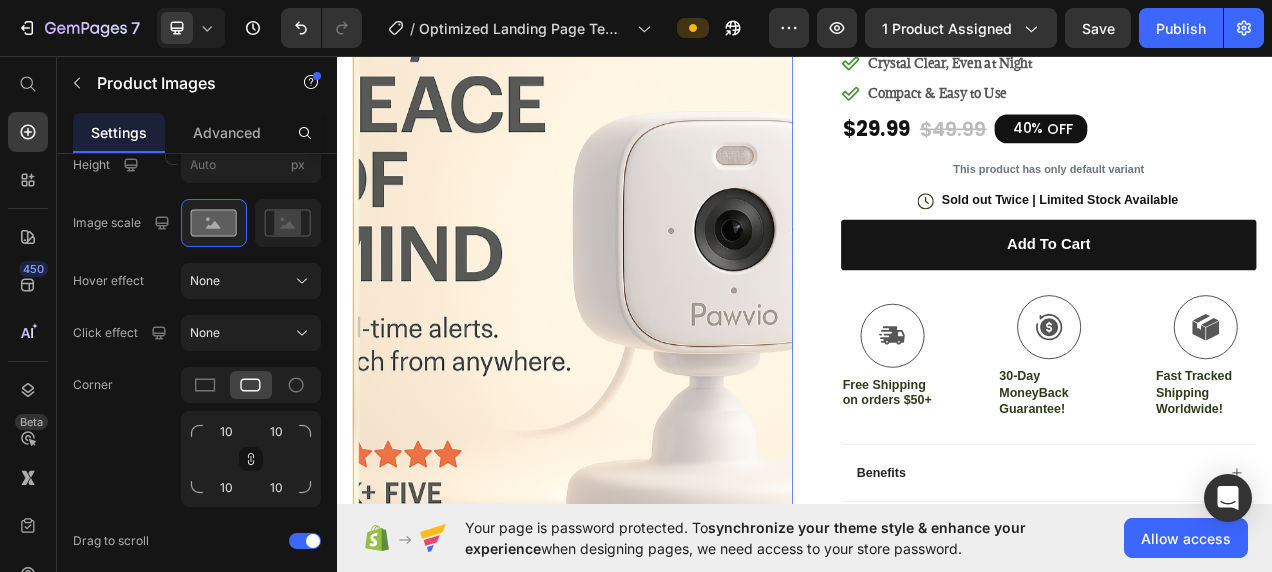 click at bounding box center [647, 331] 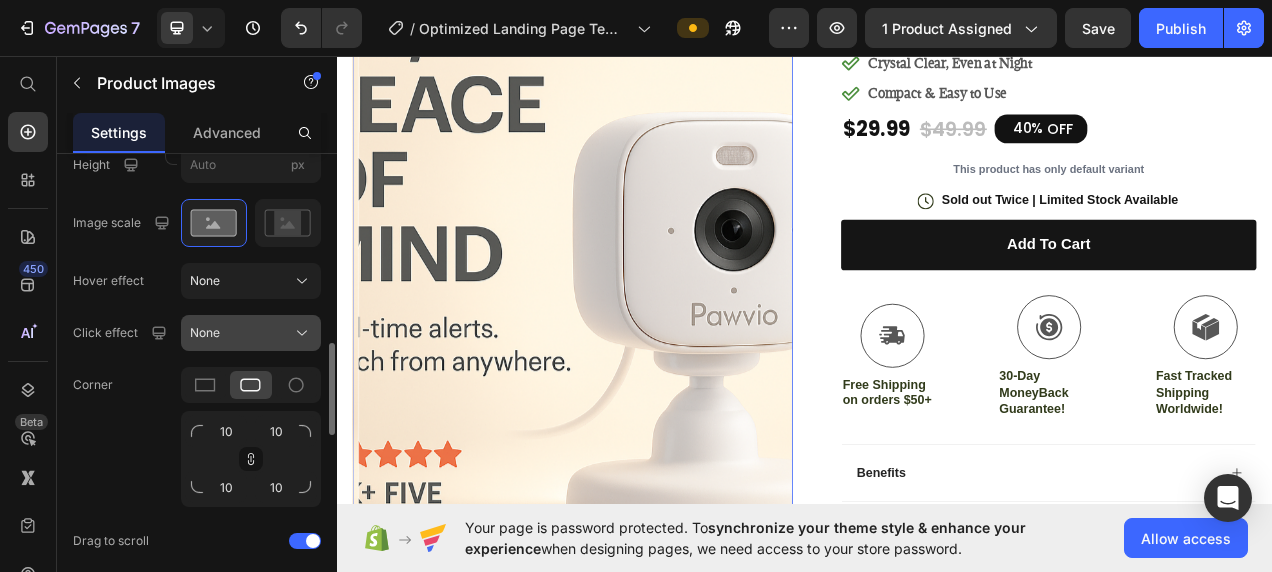 scroll, scrollTop: 944, scrollLeft: 0, axis: vertical 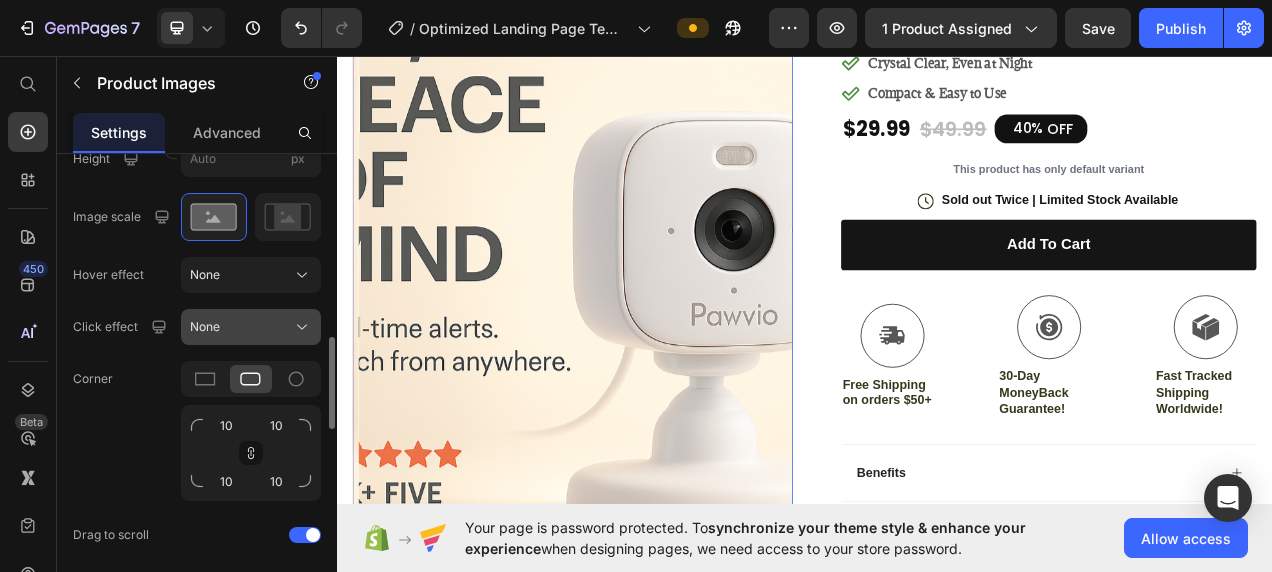 click on "None" at bounding box center (251, 327) 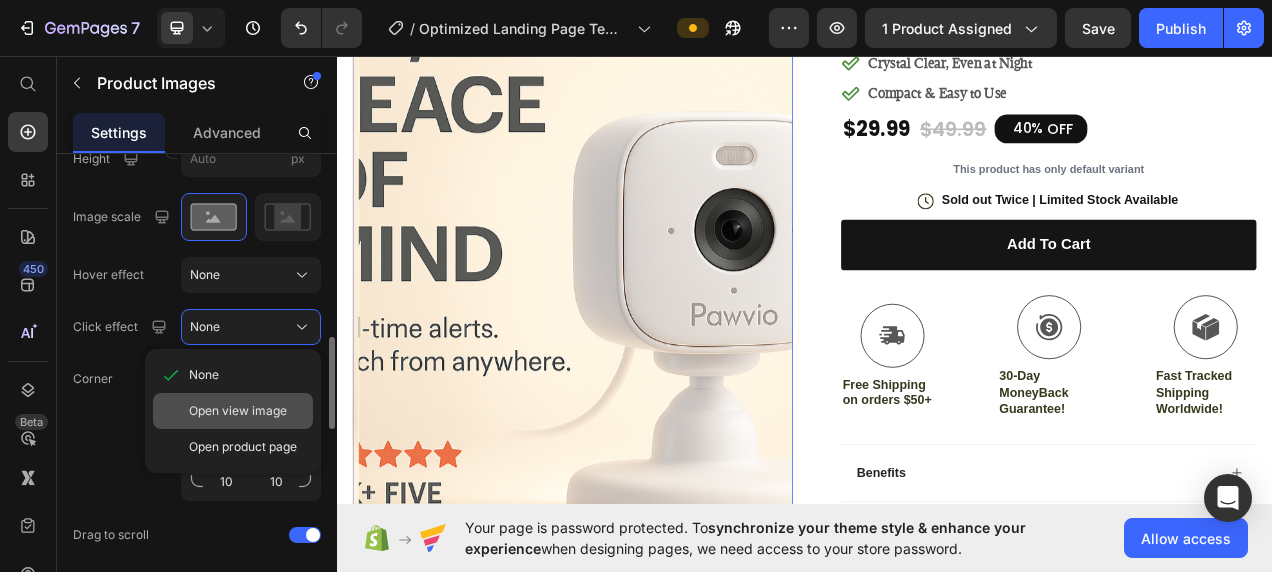 click on "Open view image" at bounding box center [238, 411] 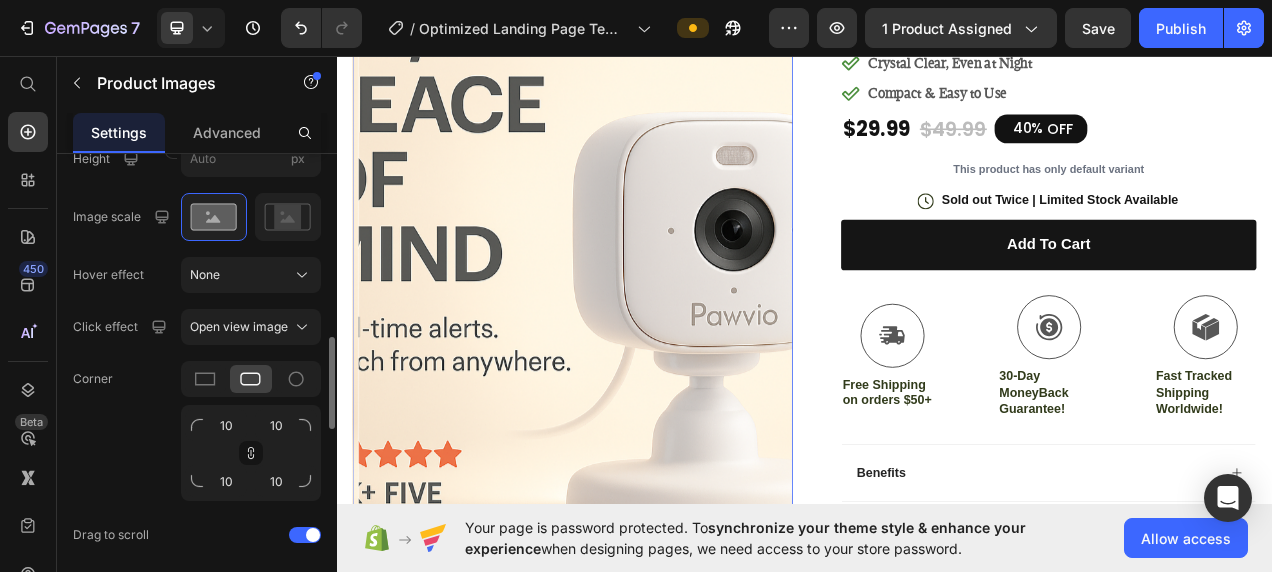 click at bounding box center (647, 331) 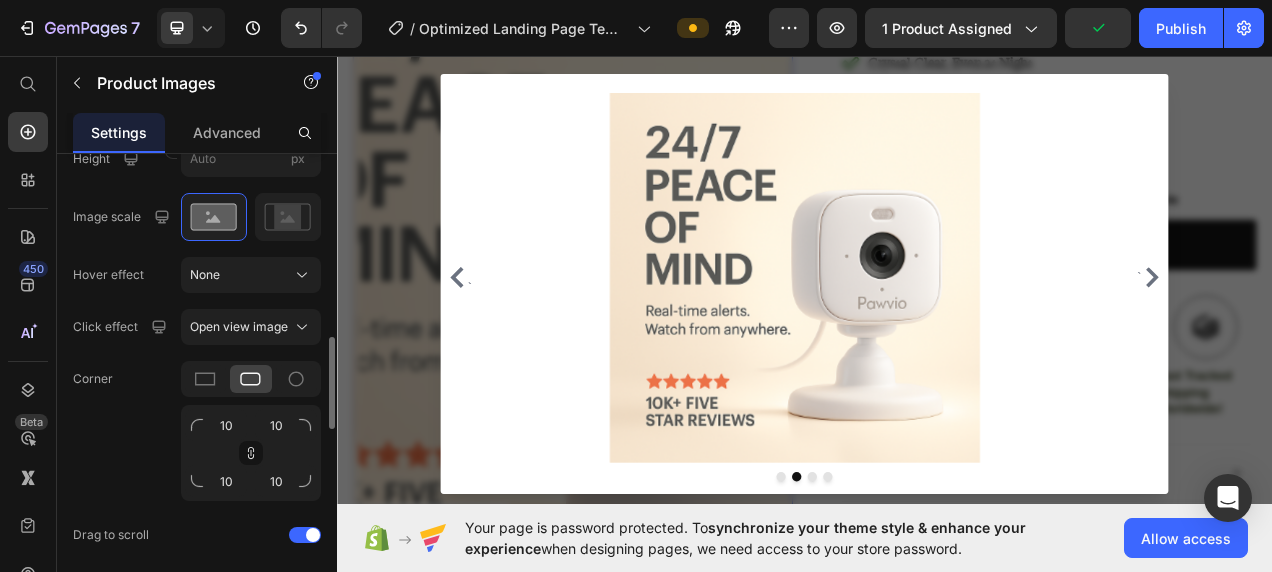 click at bounding box center (937, 345) 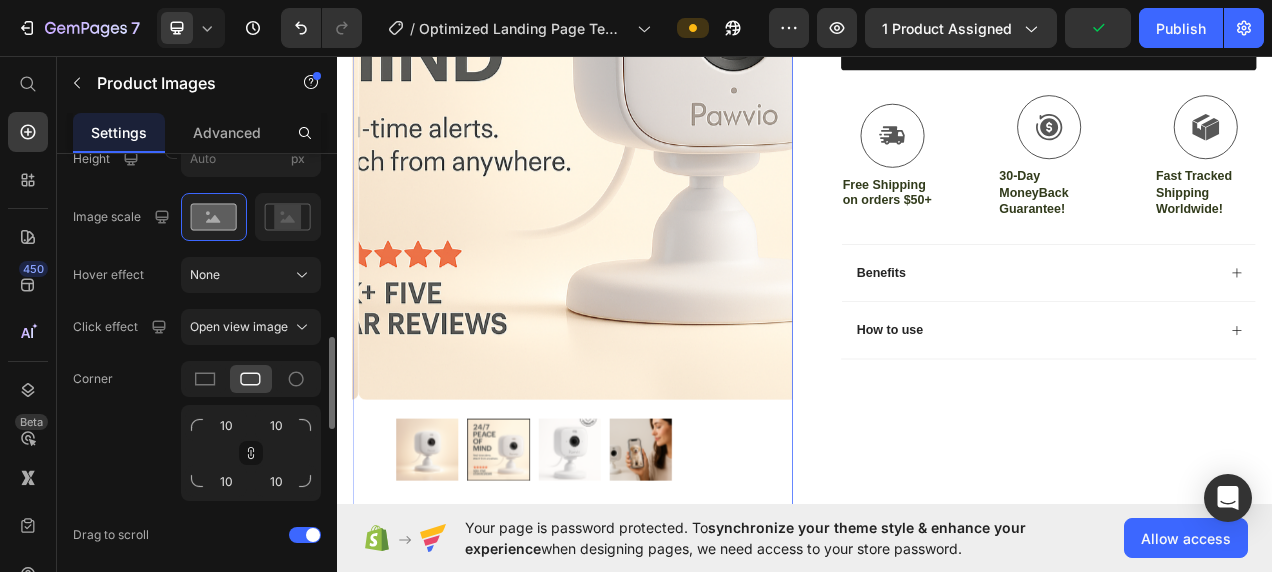 scroll, scrollTop: 524, scrollLeft: 0, axis: vertical 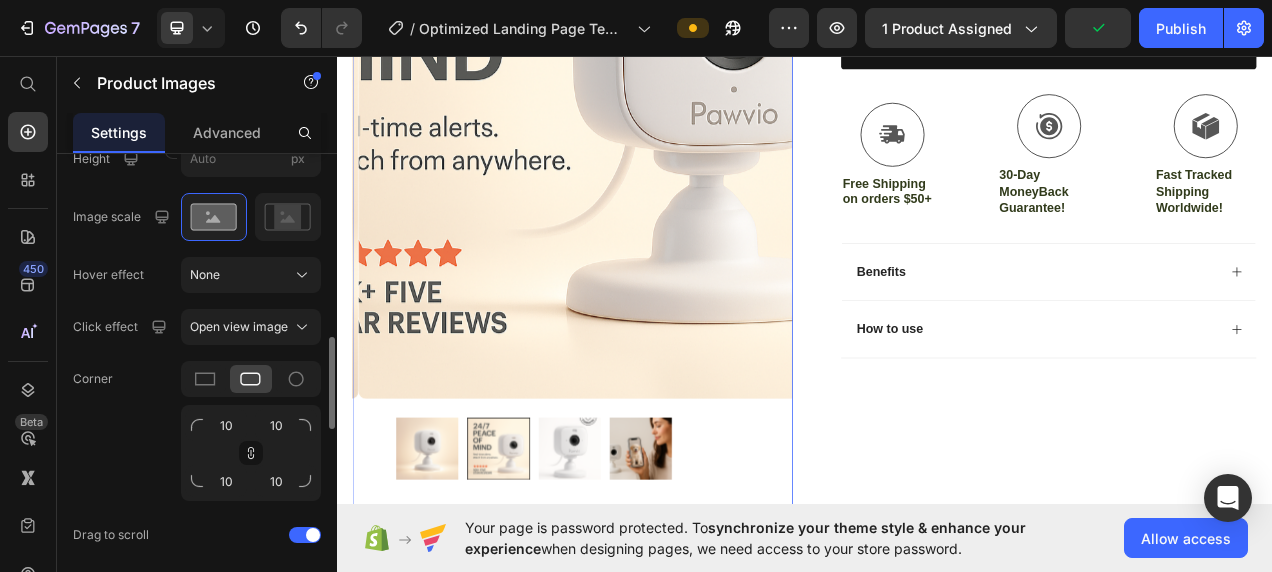click at bounding box center [636, 562] 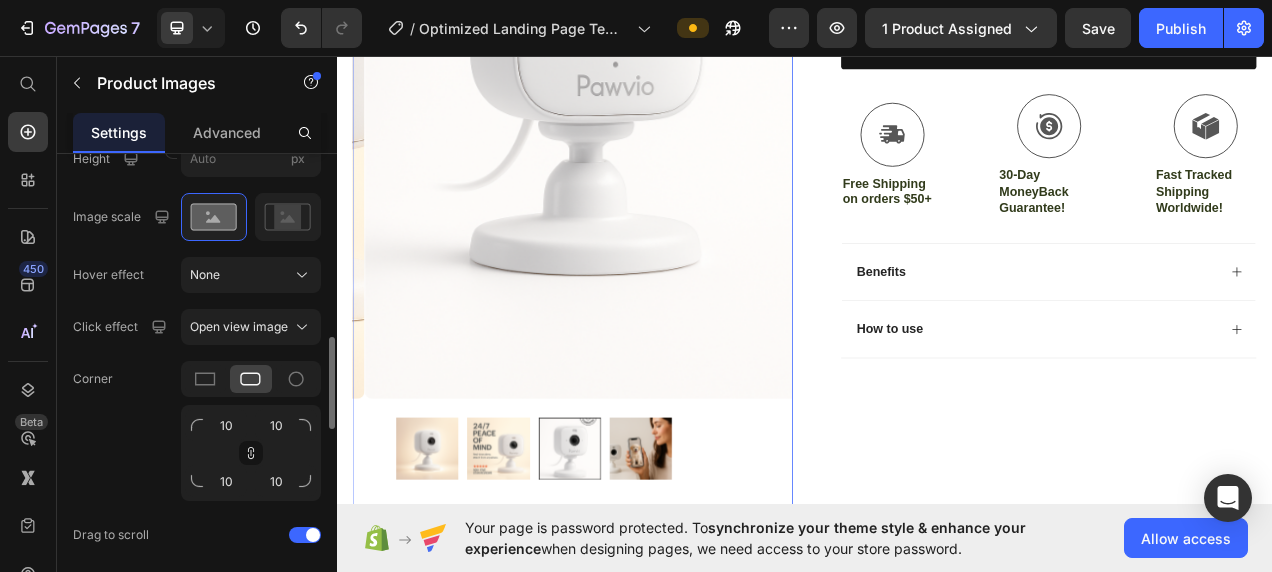 click at bounding box center (654, 74) 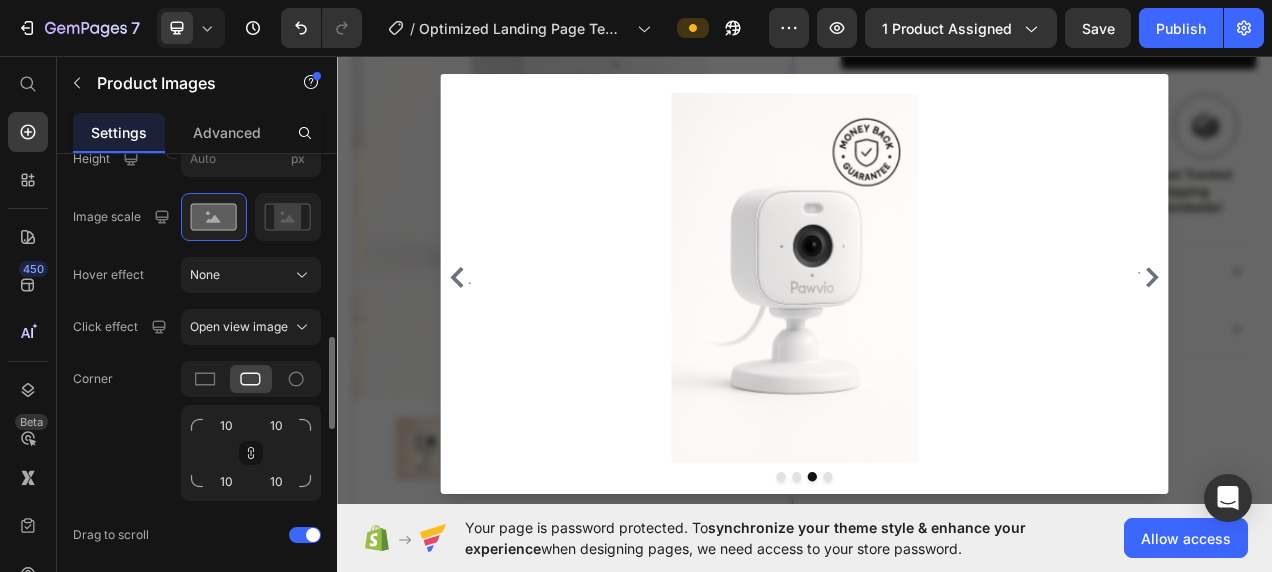 click 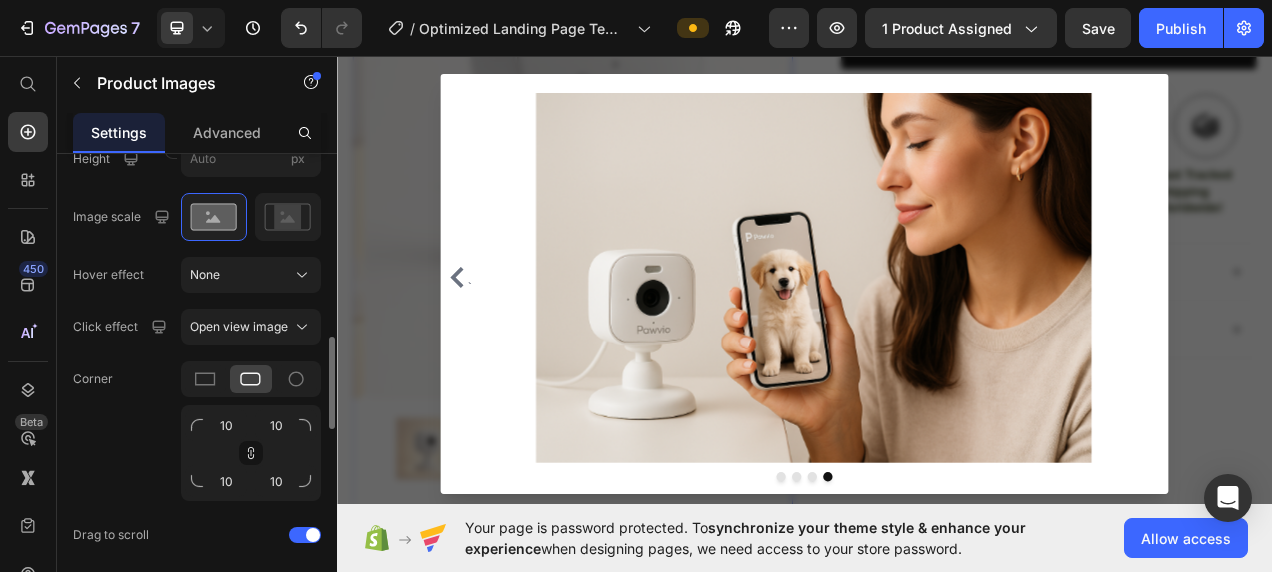 click 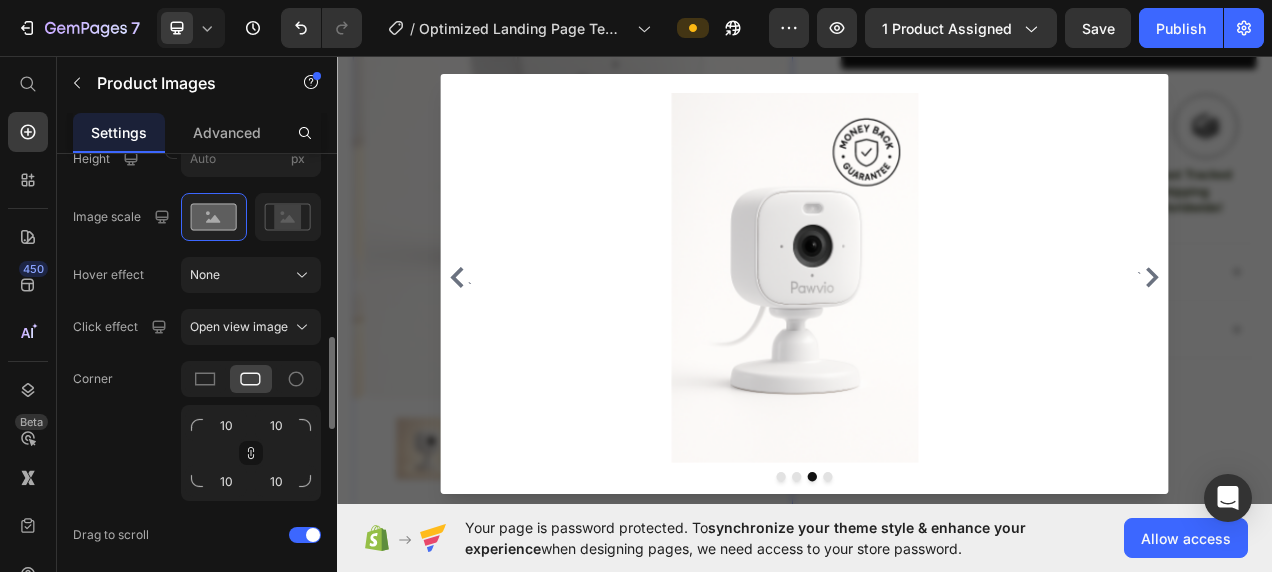 click 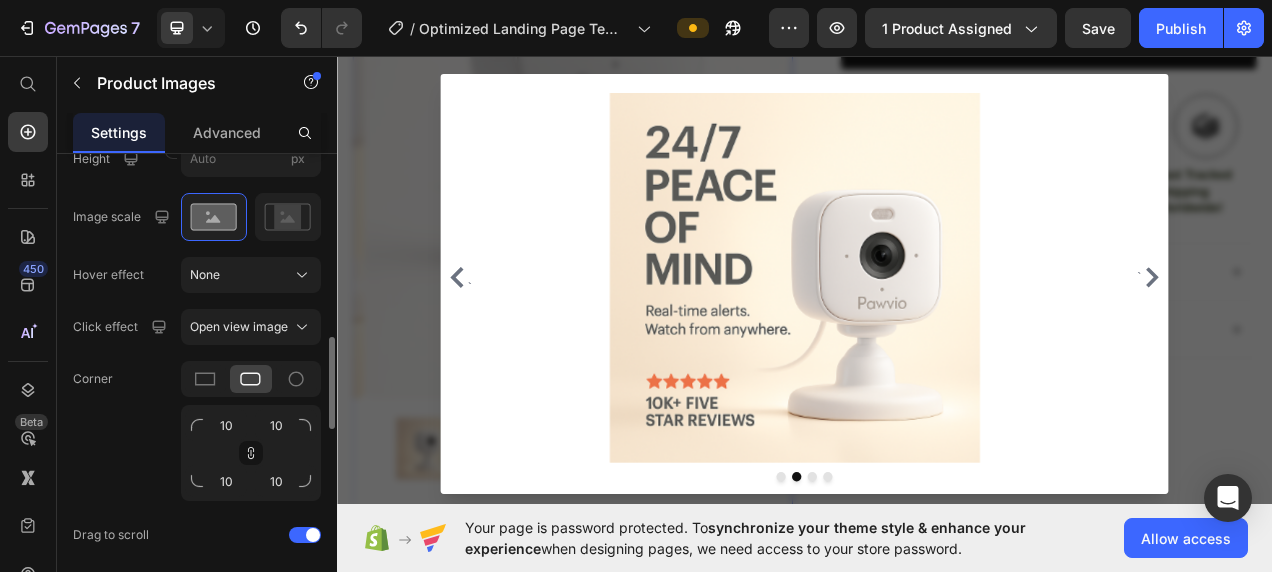 click 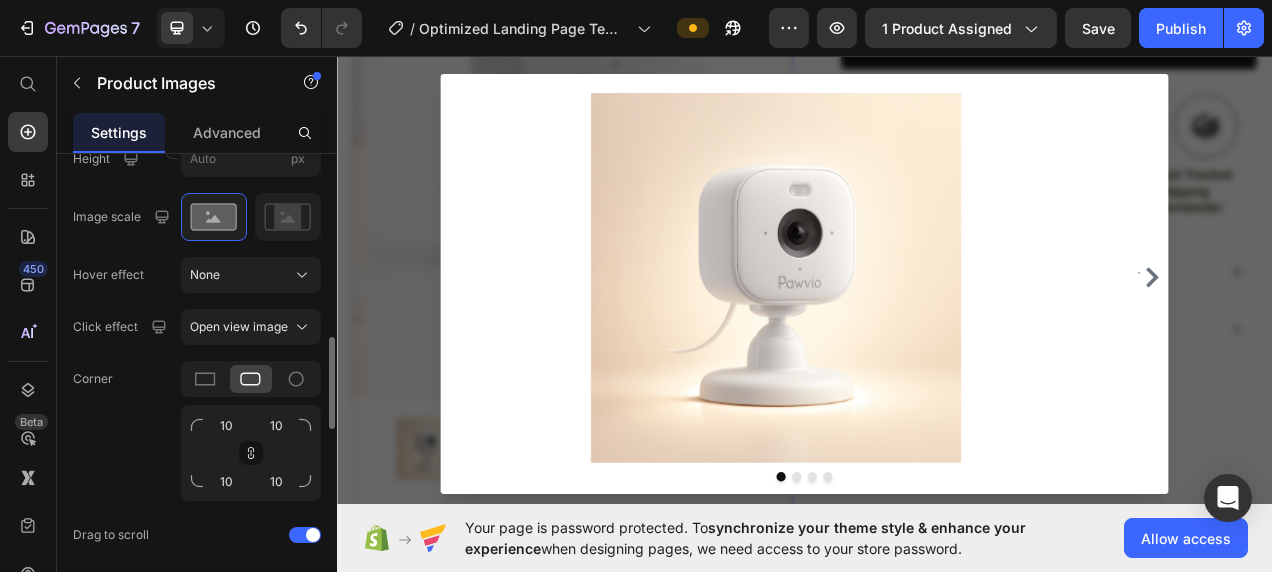click at bounding box center (937, 345) 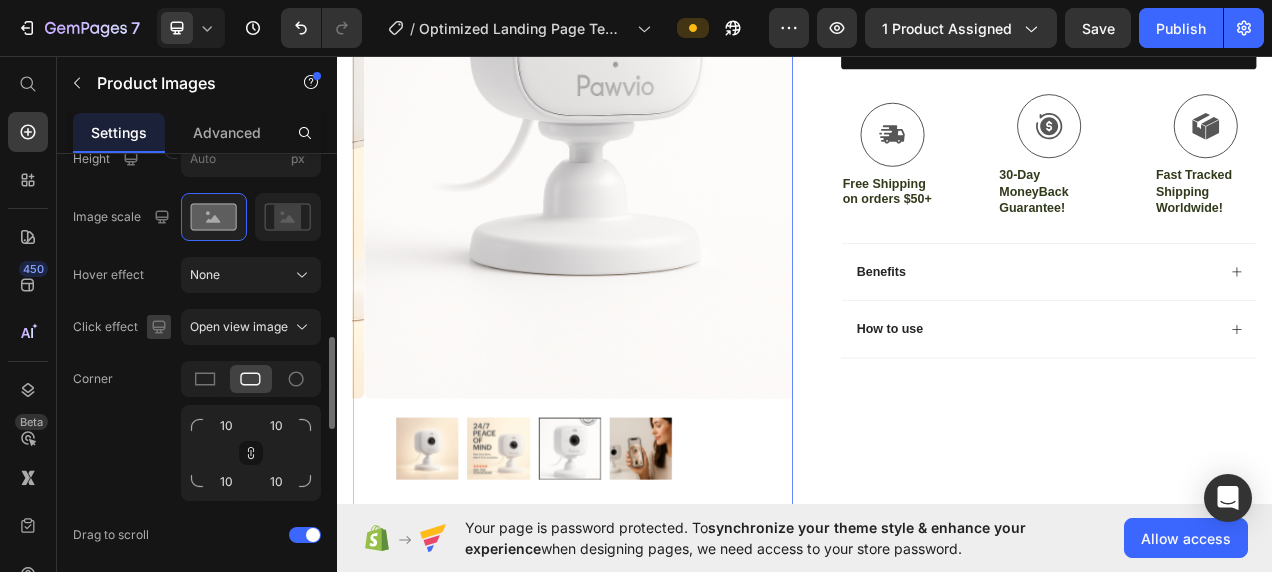 click 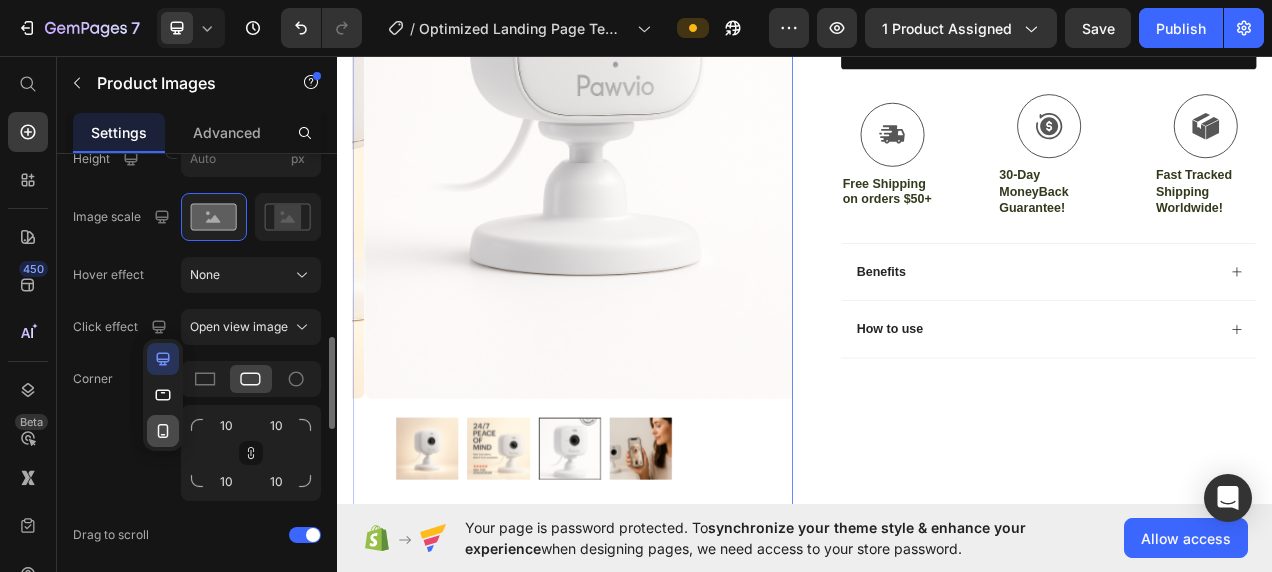click 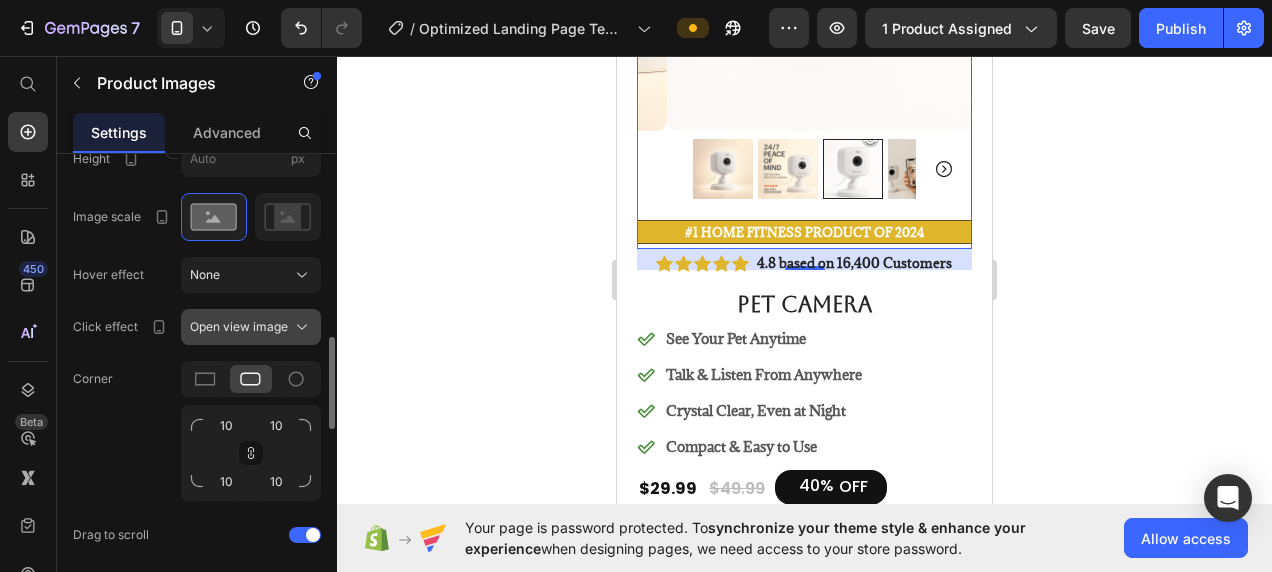 scroll, scrollTop: 26, scrollLeft: 0, axis: vertical 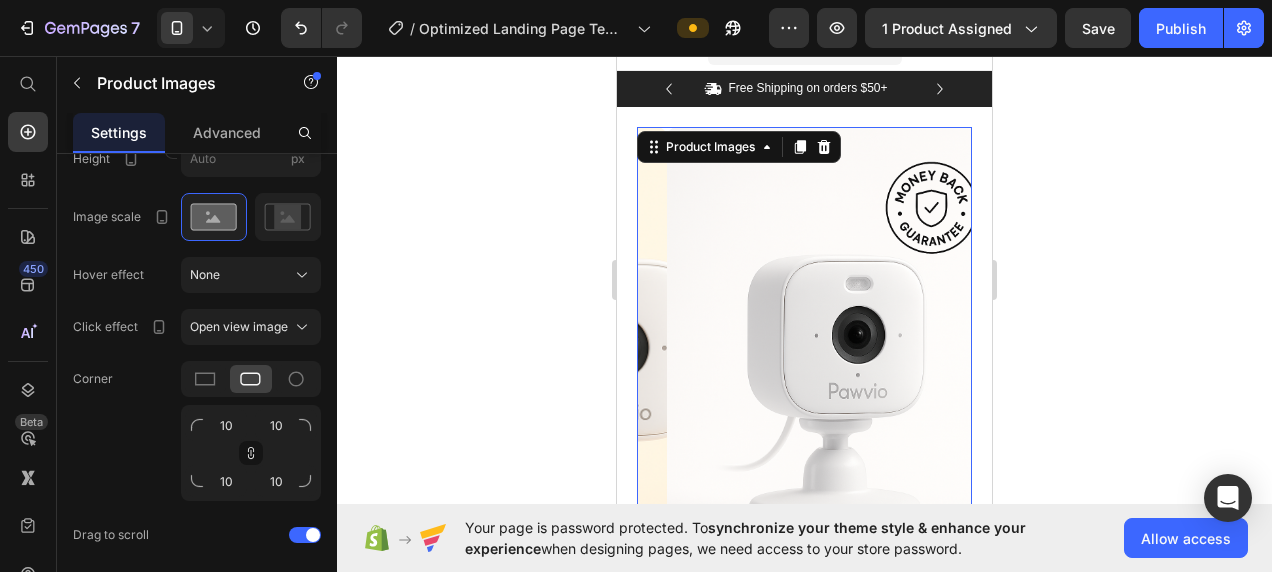 click at bounding box center [834, 378] 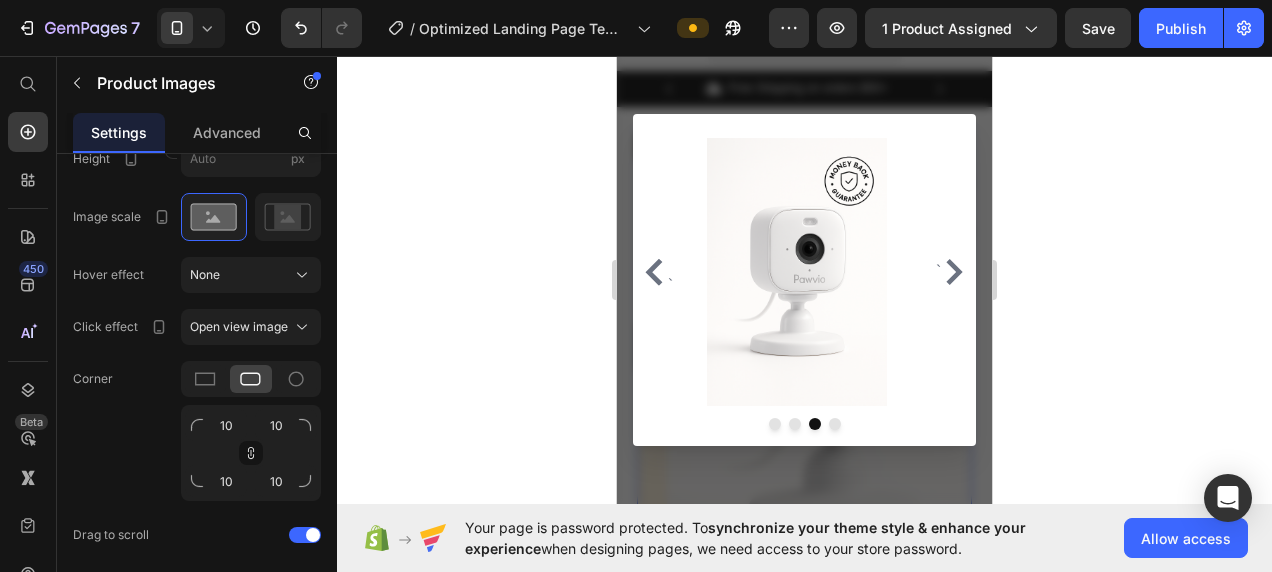 click 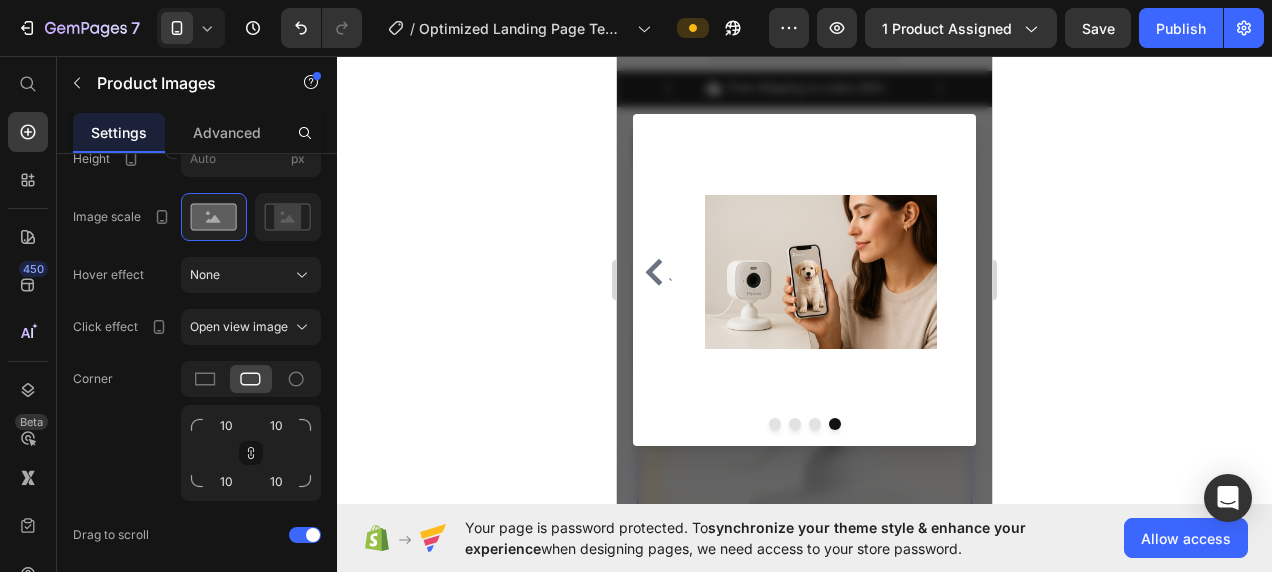 click 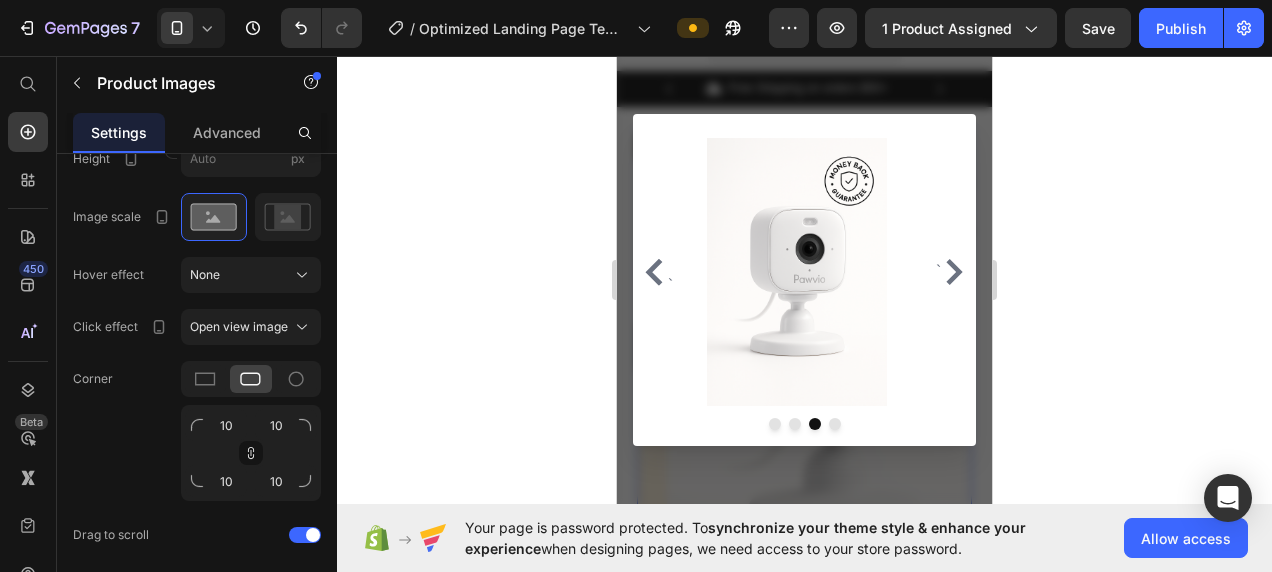 click 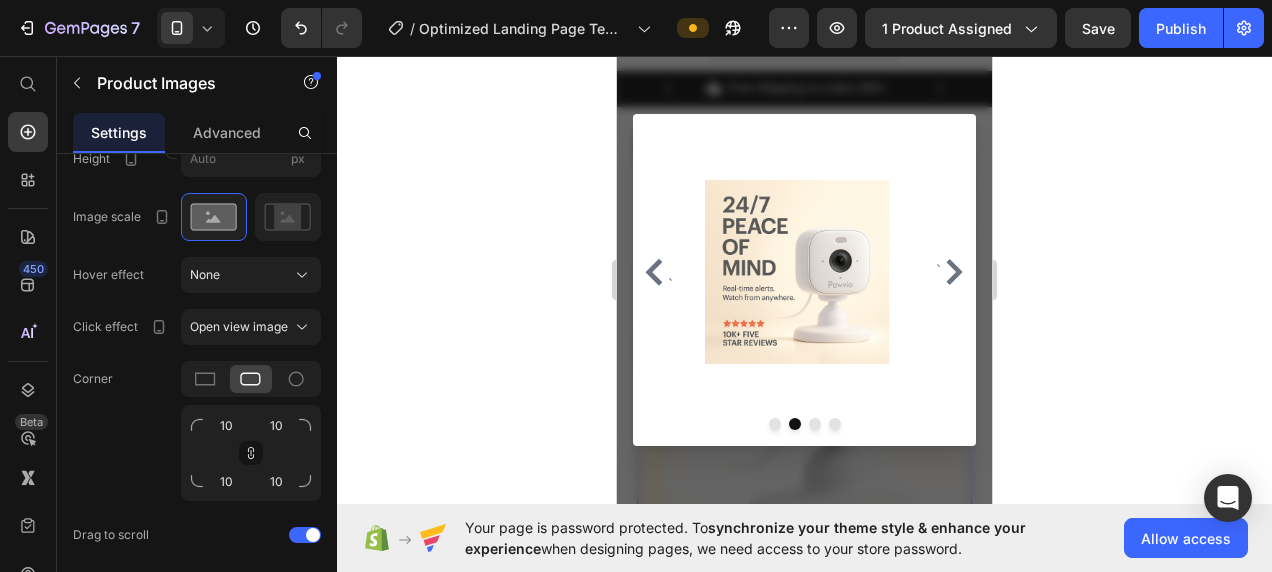 click 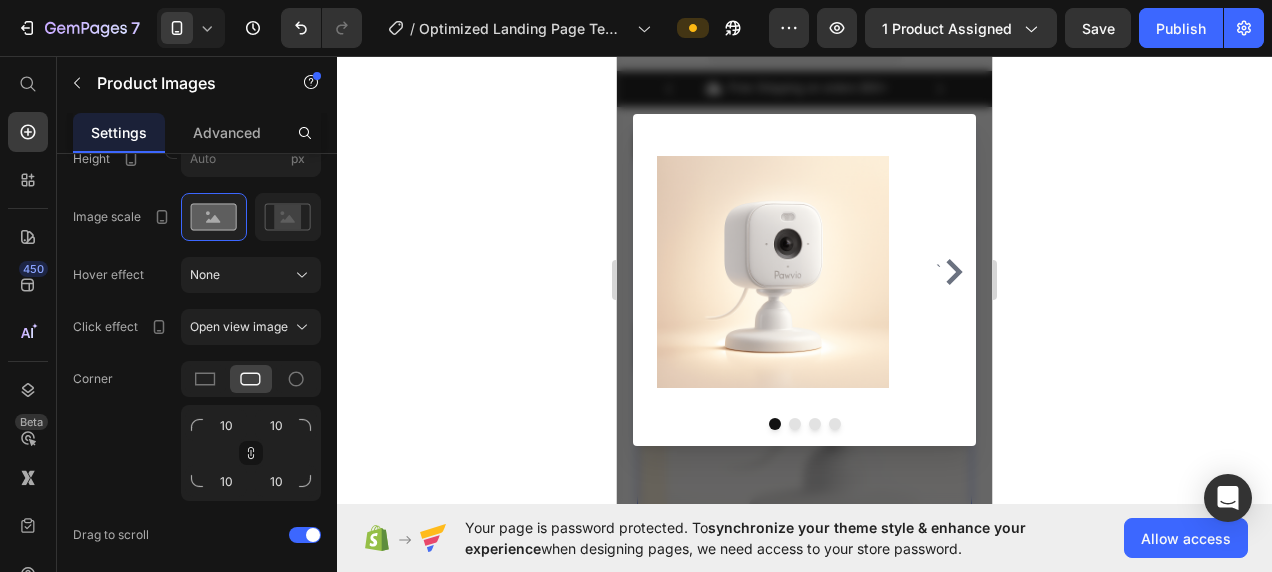 click at bounding box center [804, 280] 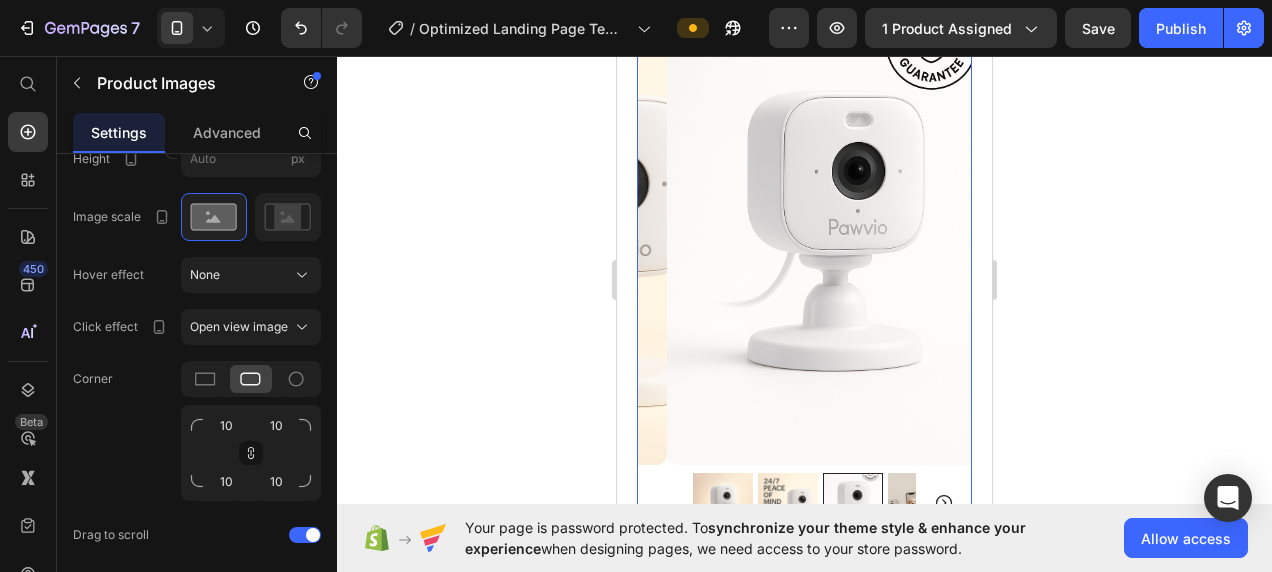 scroll, scrollTop: 399, scrollLeft: 0, axis: vertical 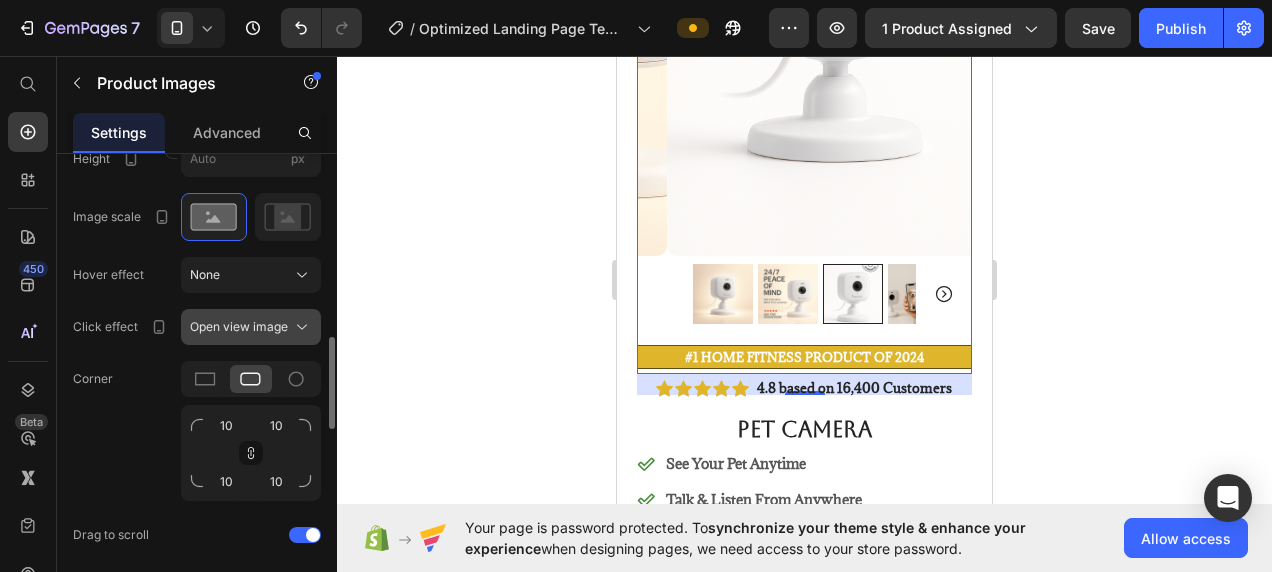 click on "Open view image" at bounding box center [251, 327] 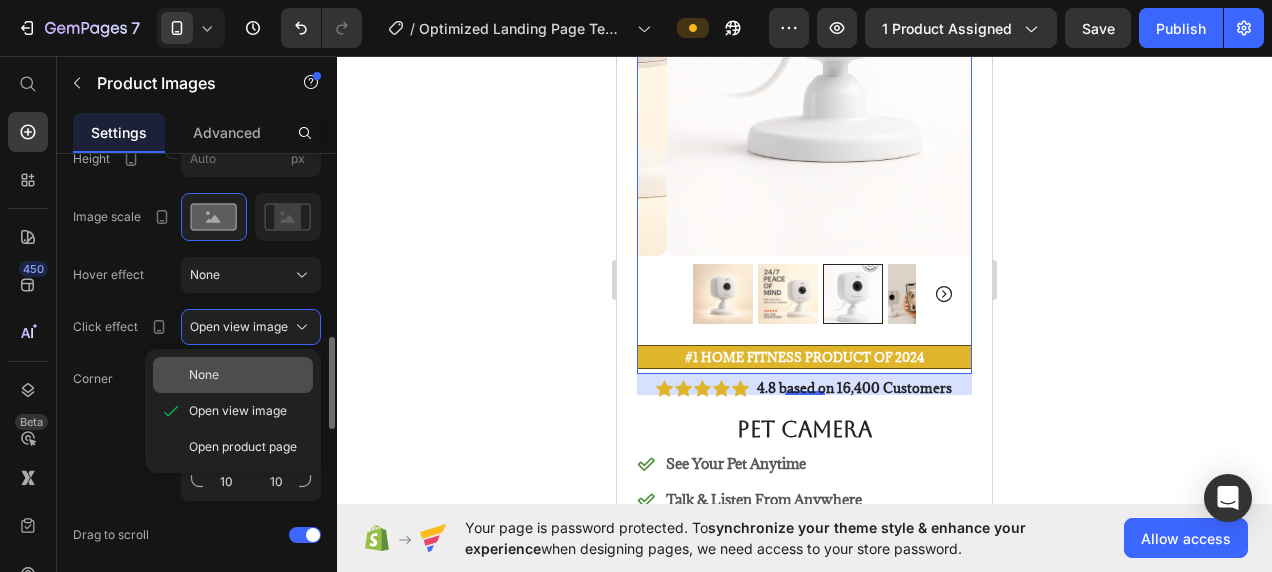 click on "None" 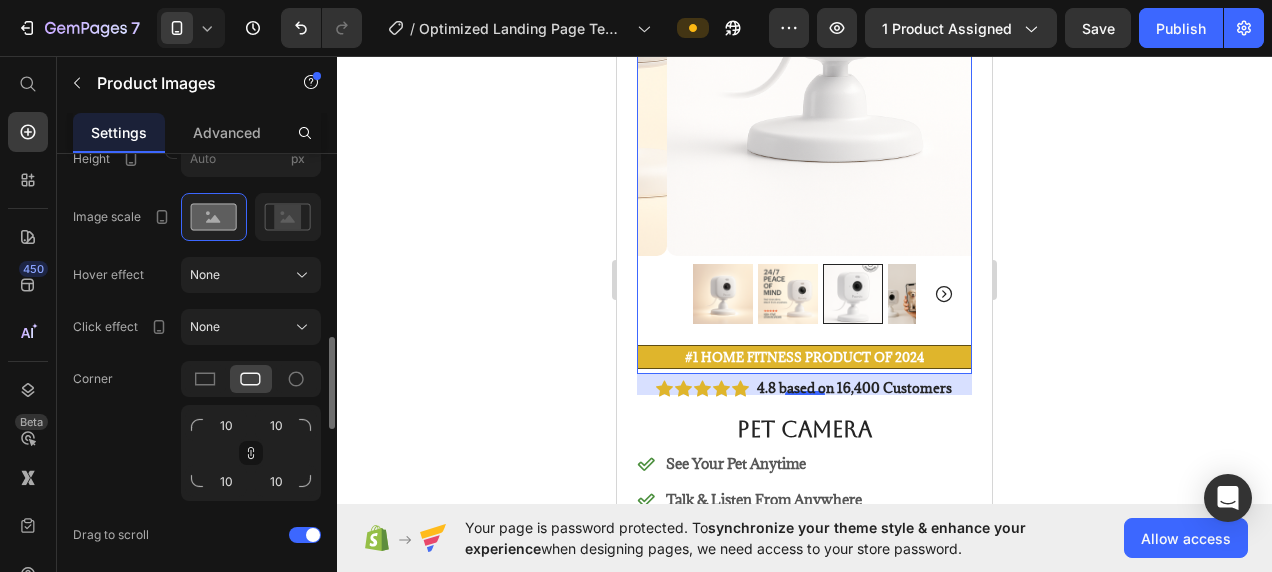 click 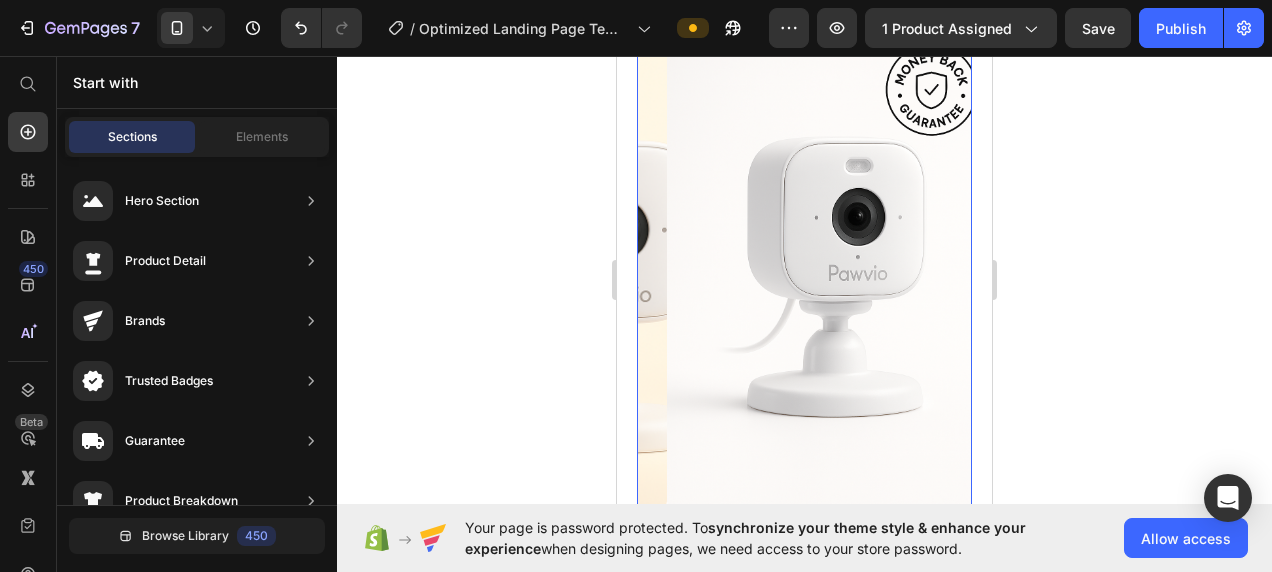 scroll, scrollTop: 202, scrollLeft: 0, axis: vertical 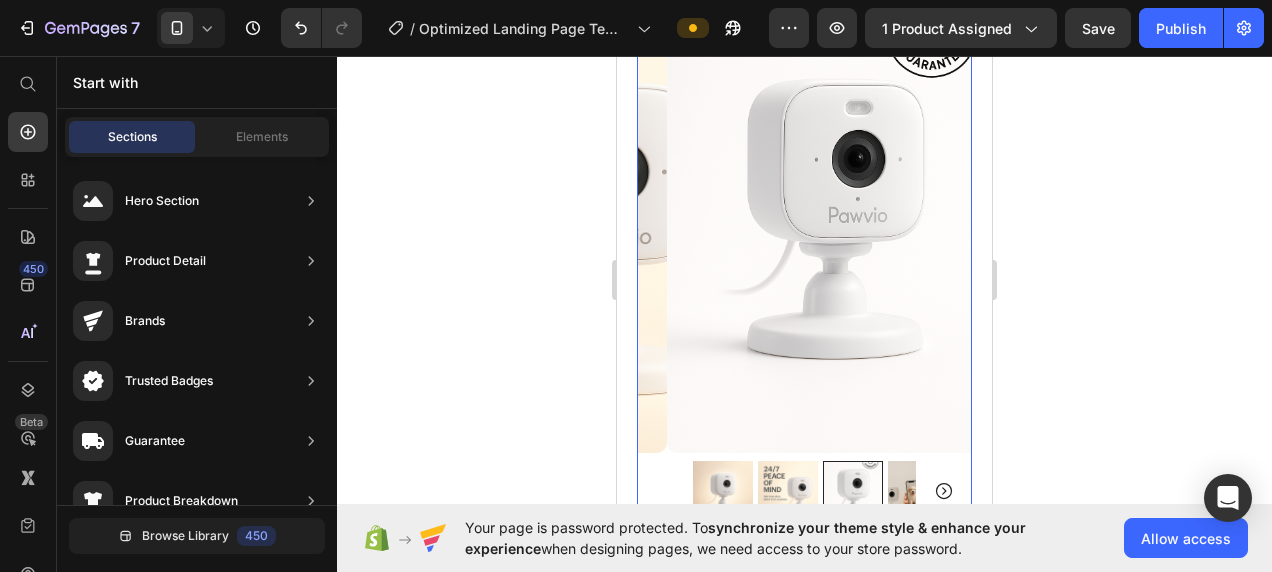 click at bounding box center [723, 491] 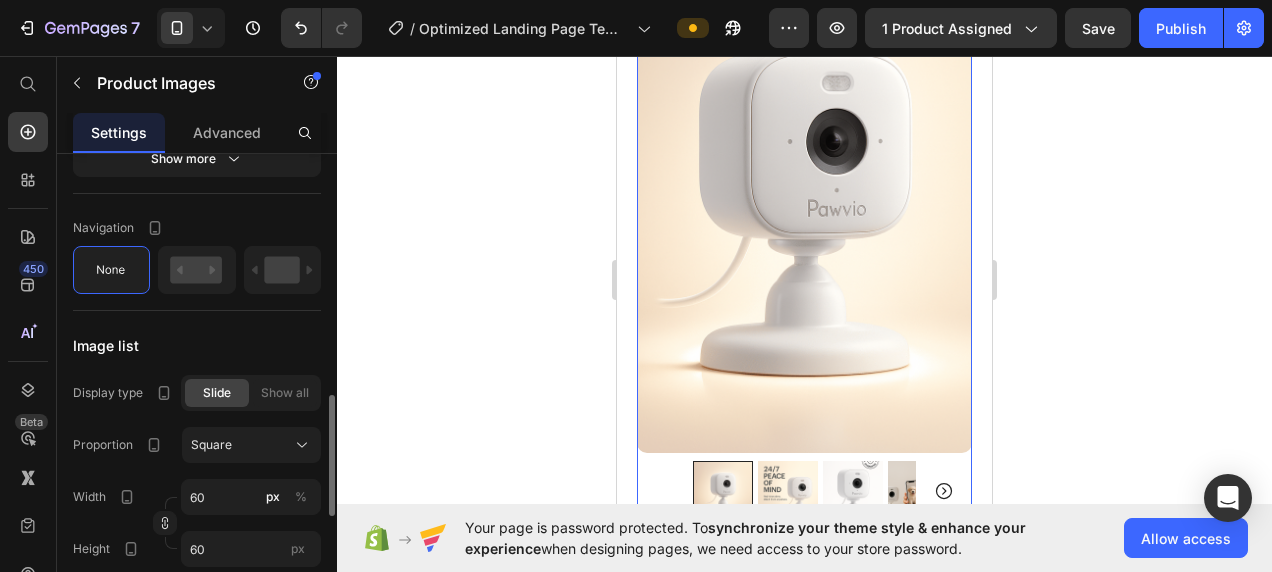 click at bounding box center (804, 202) 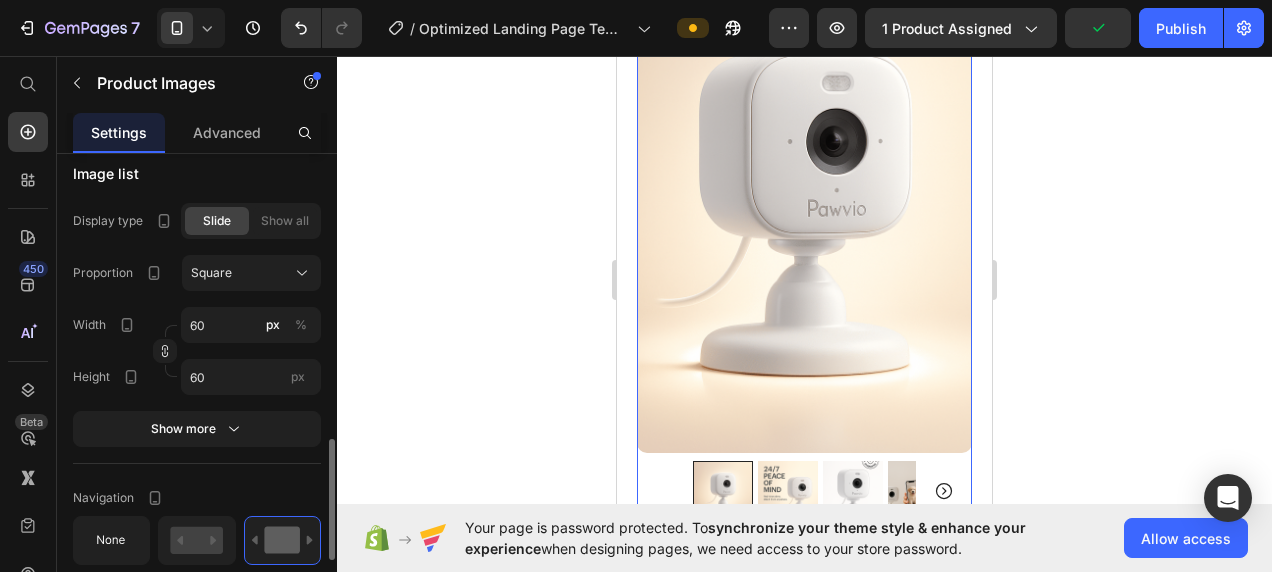 scroll, scrollTop: 1190, scrollLeft: 0, axis: vertical 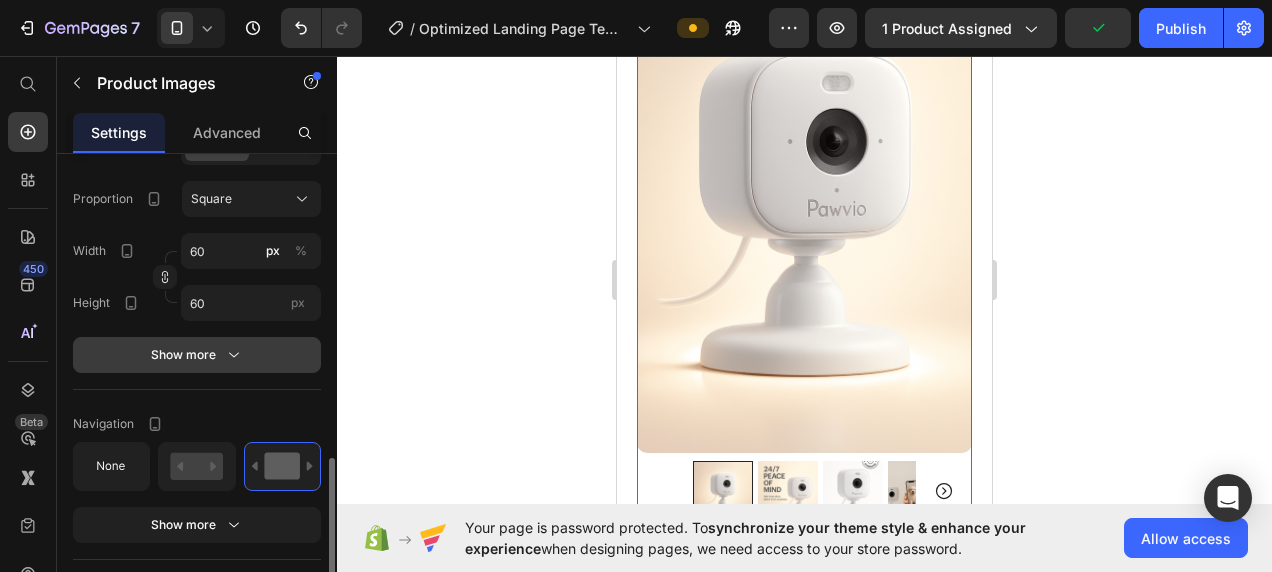 click on "Show more" at bounding box center (197, 355) 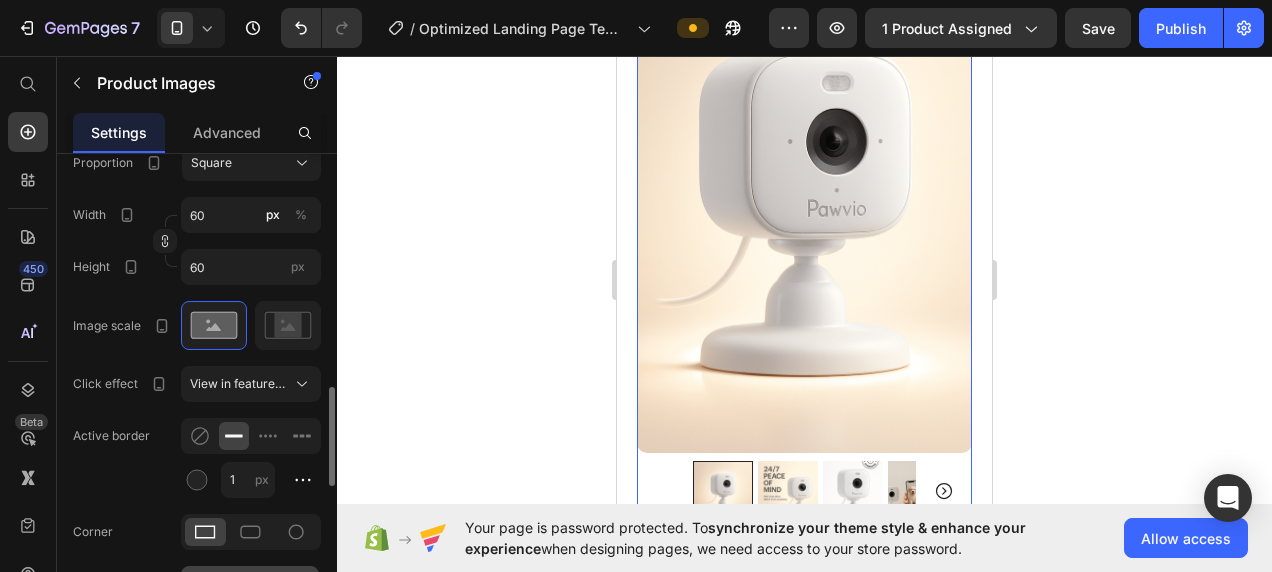 scroll, scrollTop: 1208, scrollLeft: 0, axis: vertical 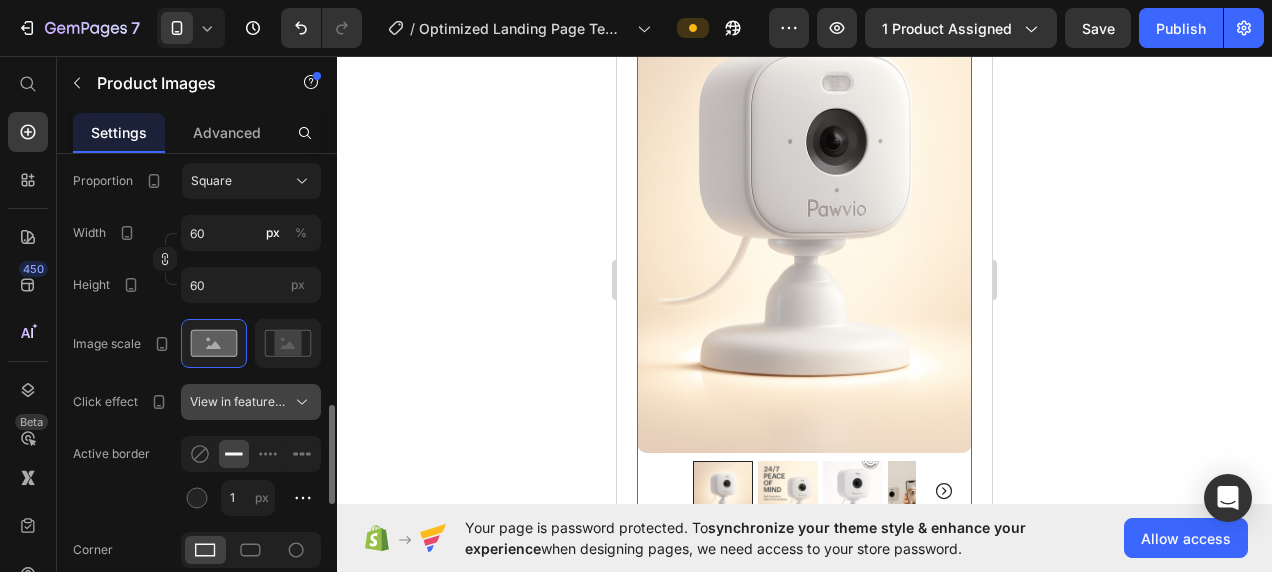 click on "View in featured image" at bounding box center [239, 402] 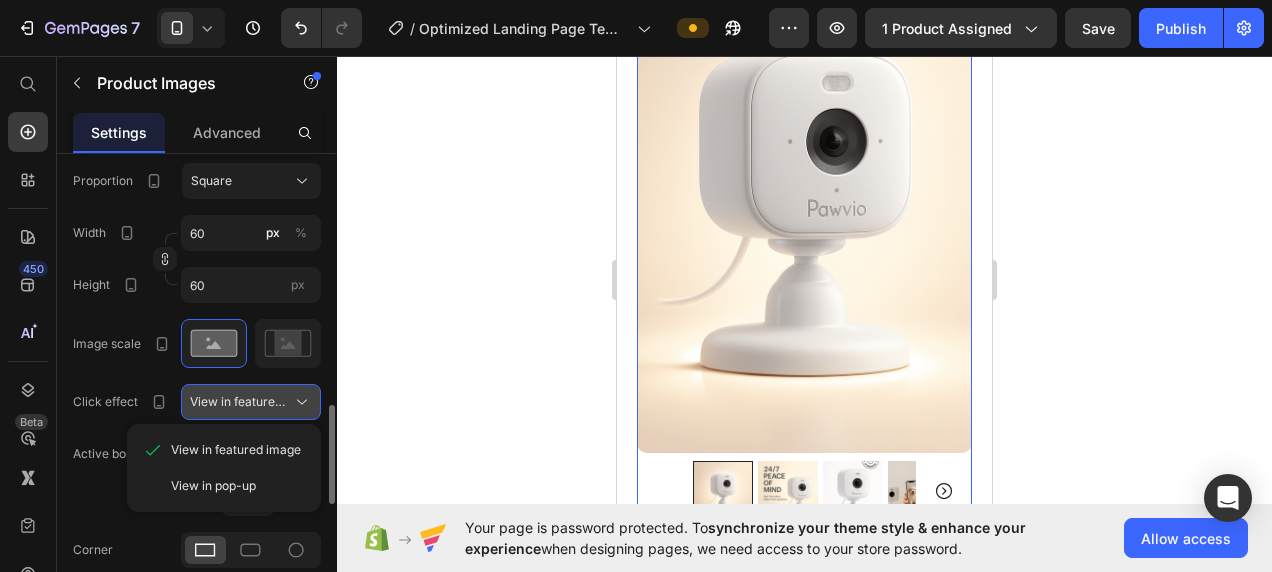 click on "View in featured image" at bounding box center (239, 402) 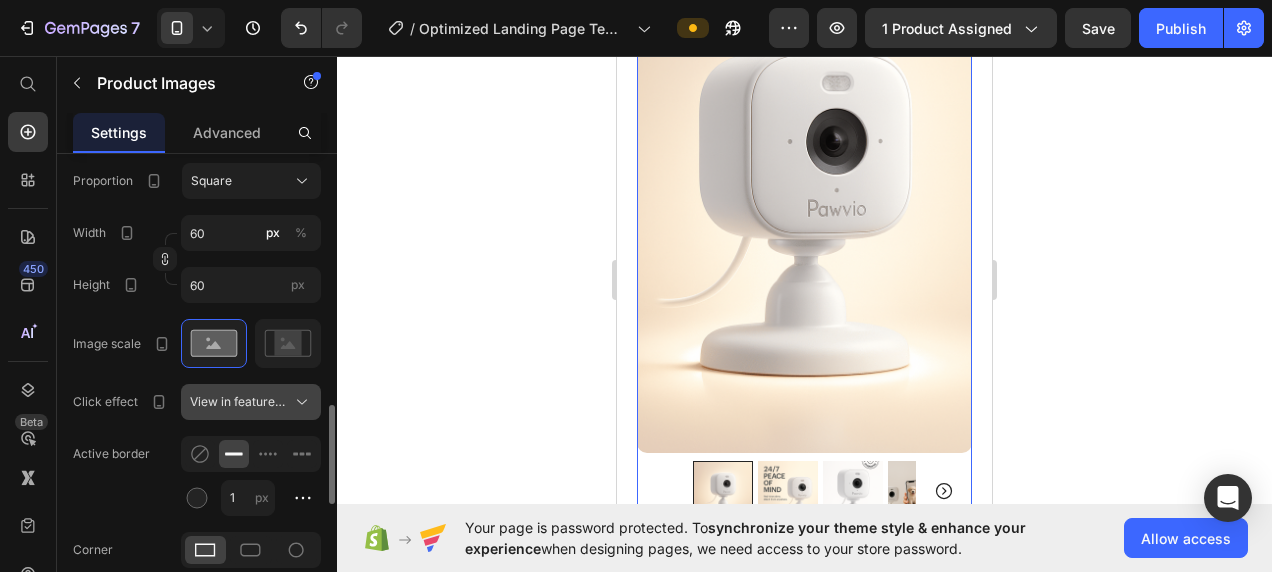 click on "View in featured image" at bounding box center (239, 402) 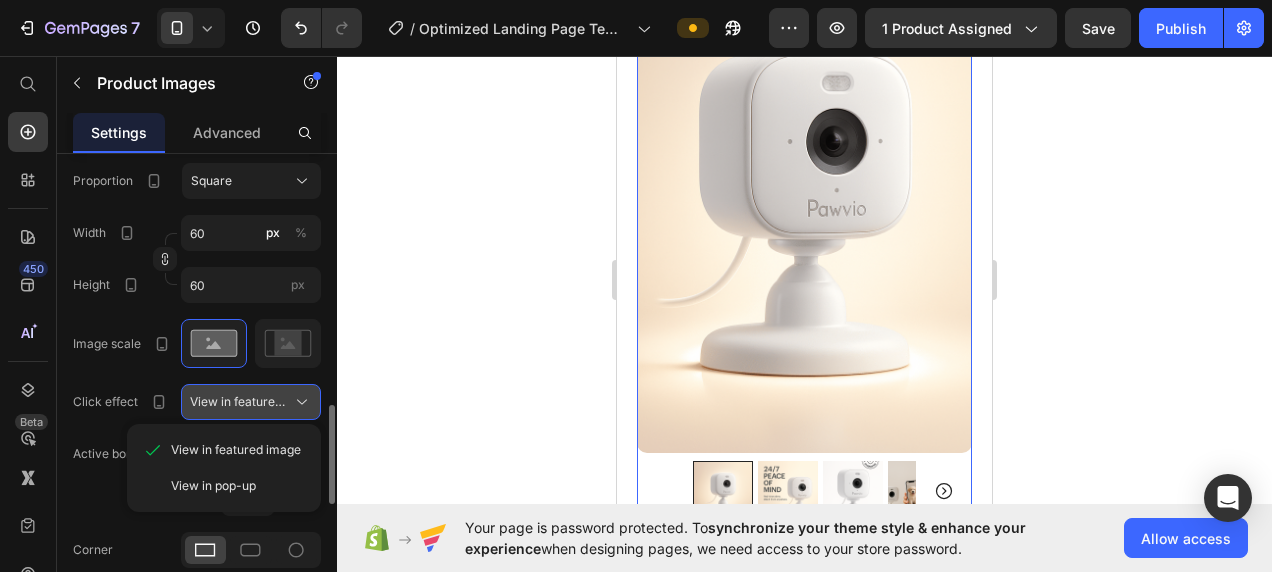 click on "View in featured image" at bounding box center (251, 402) 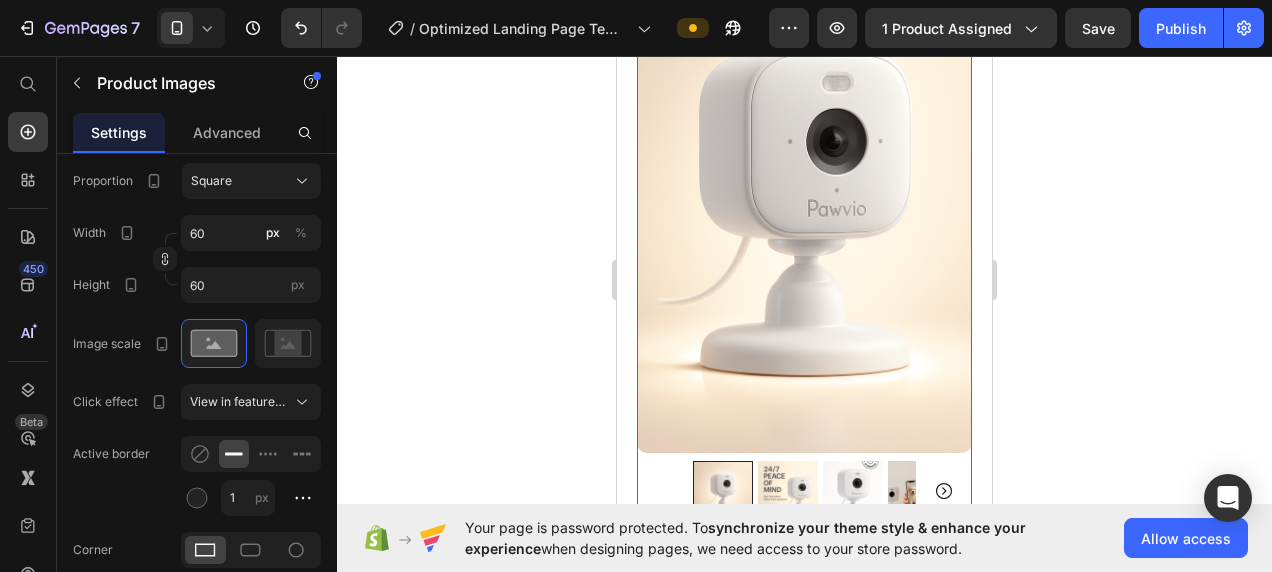 click 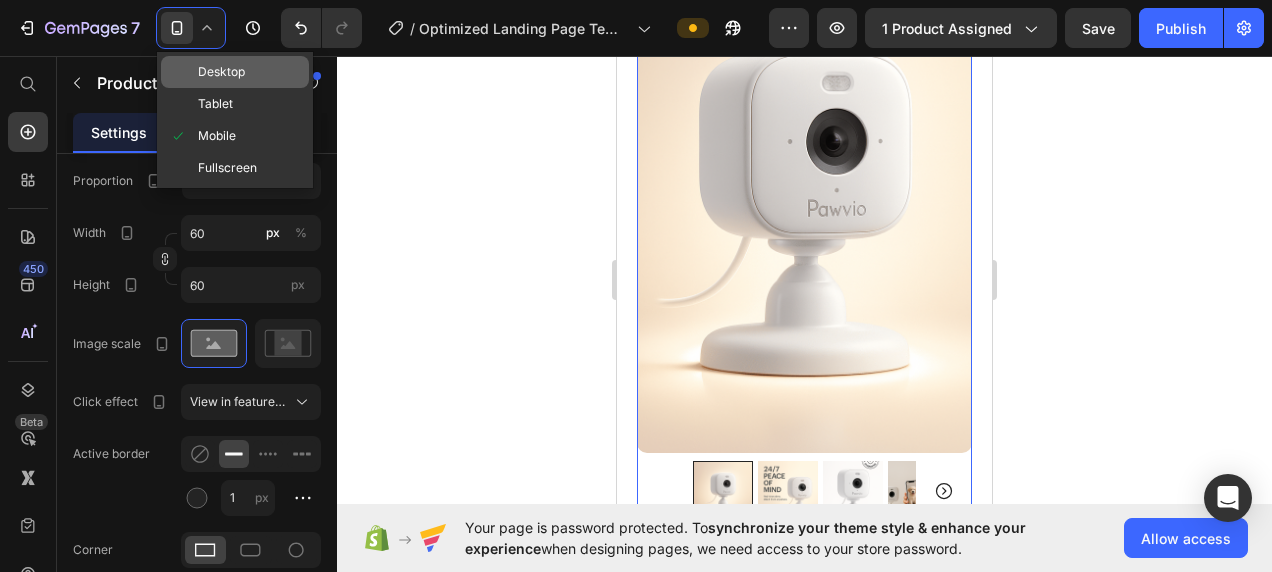 click on "Desktop" at bounding box center [221, 72] 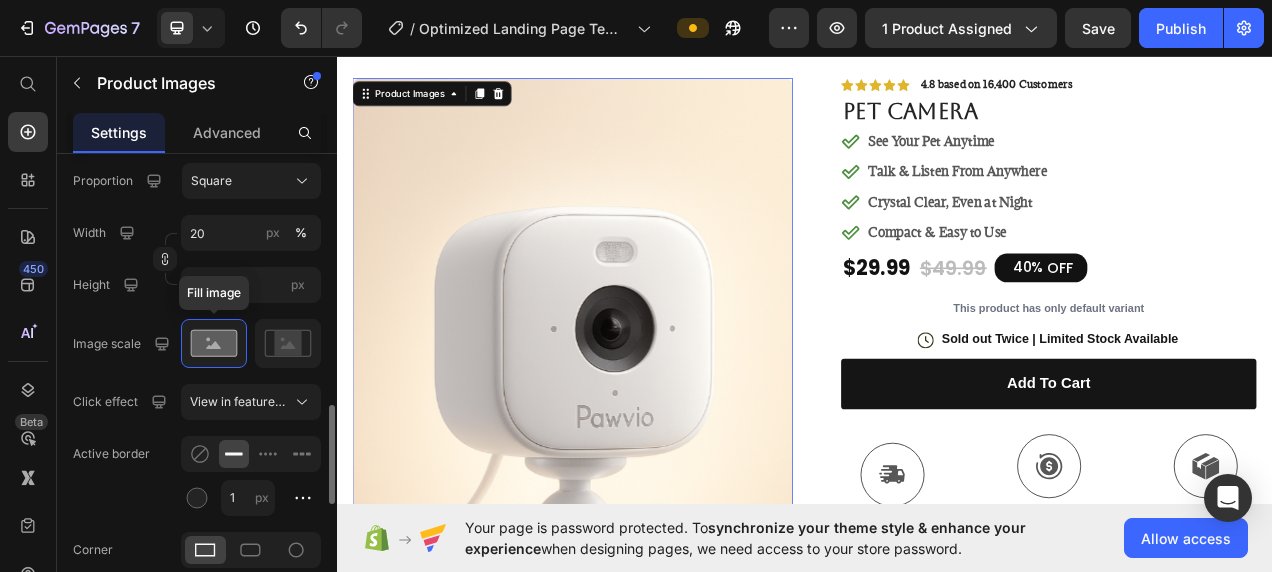 scroll, scrollTop: 56, scrollLeft: 0, axis: vertical 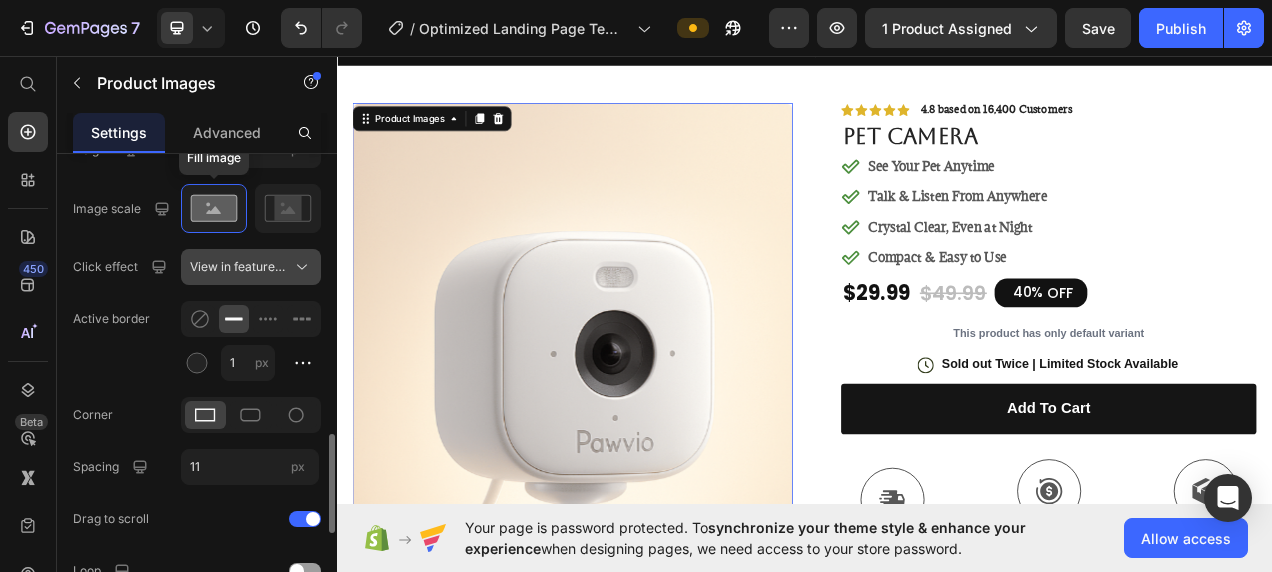 click on "View in featured image" at bounding box center [239, 267] 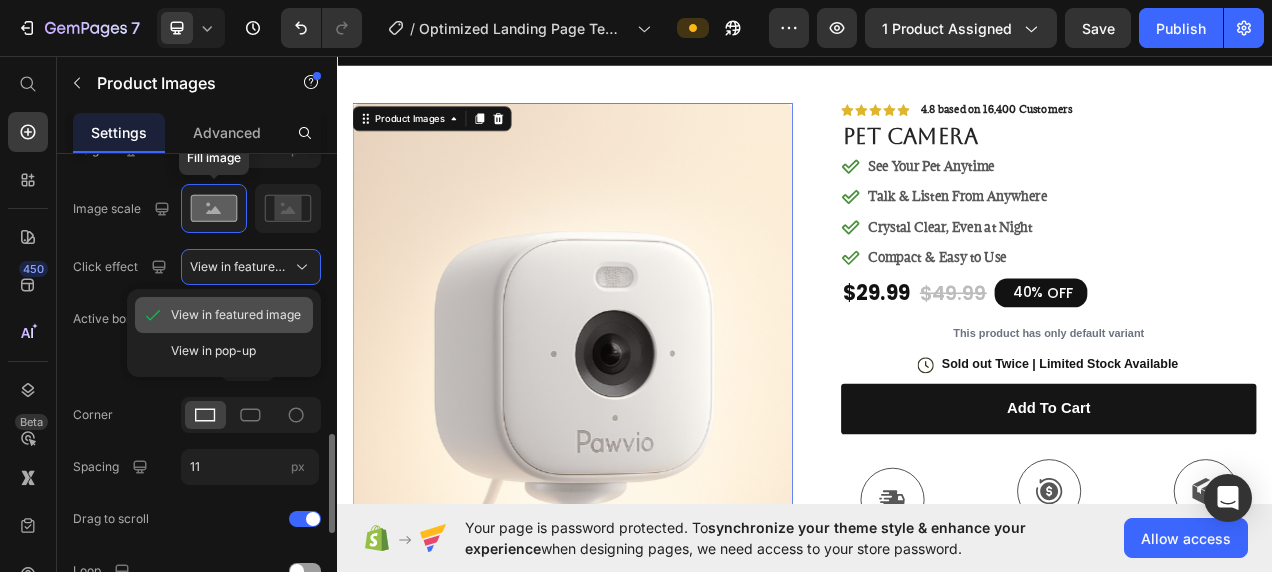 click on "View in featured image" at bounding box center [236, 315] 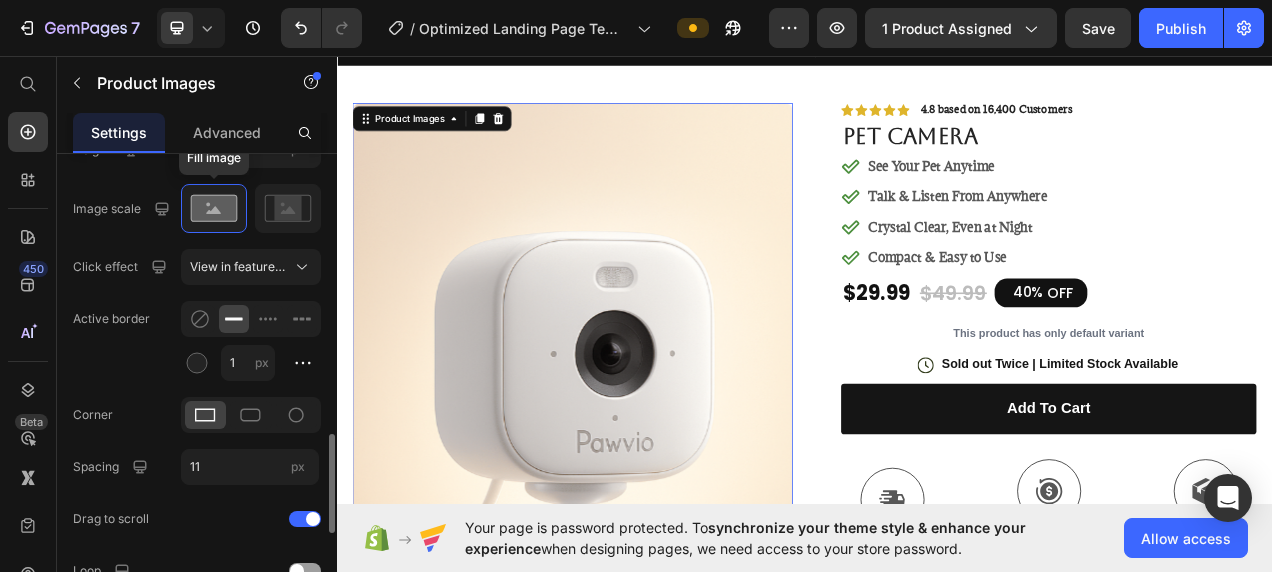 click at bounding box center (639, 542) 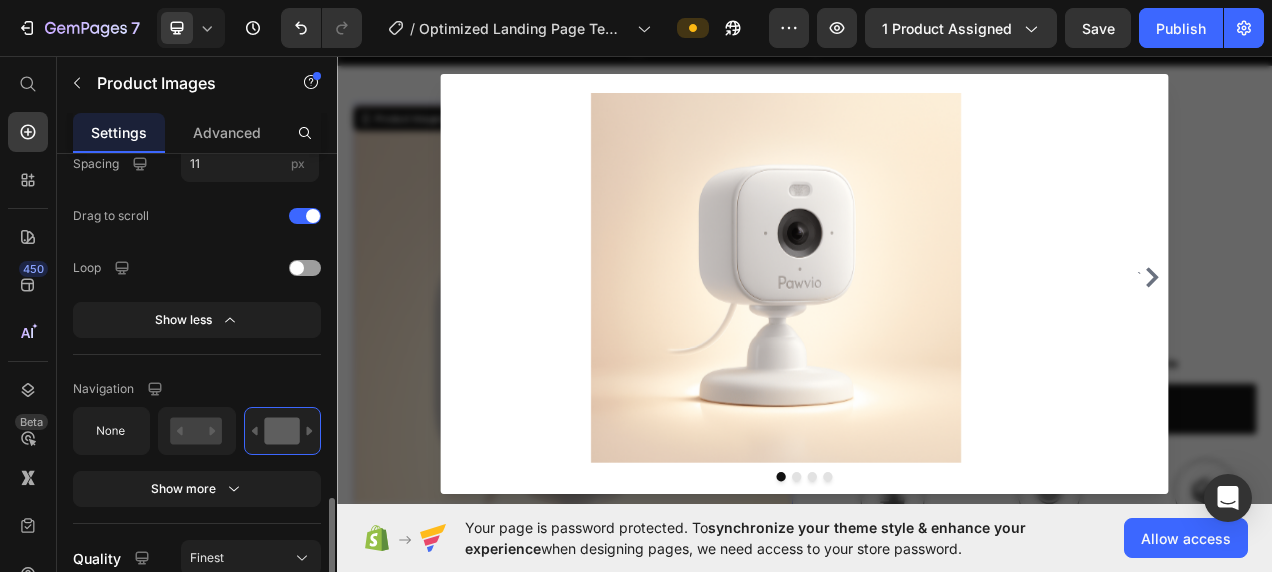 scroll, scrollTop: 1647, scrollLeft: 0, axis: vertical 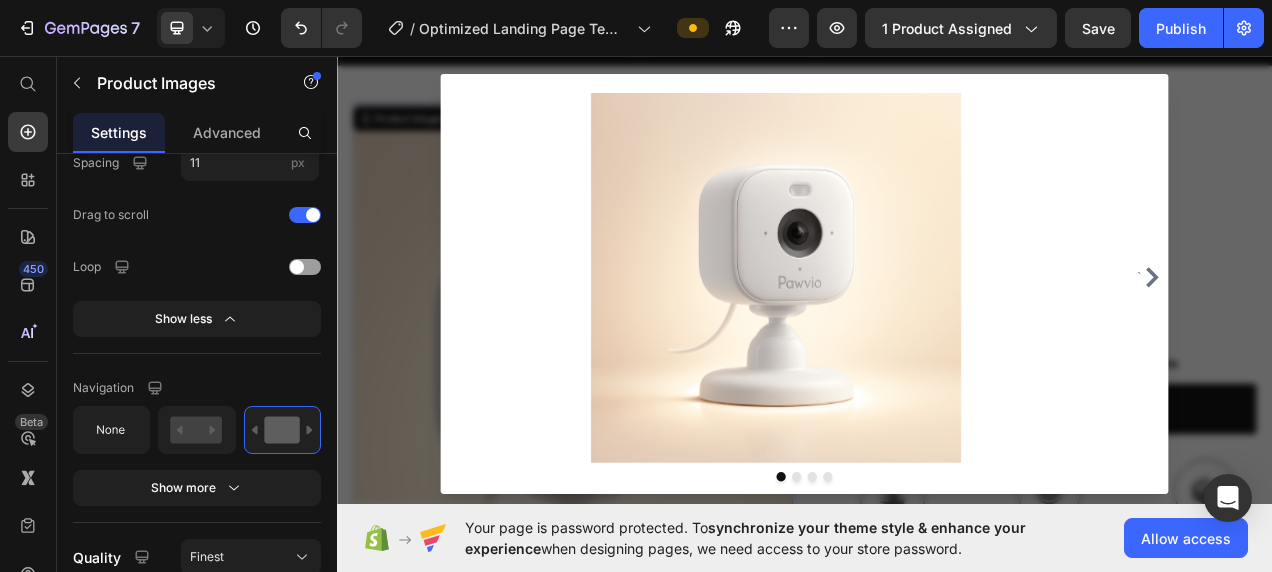 click at bounding box center (937, 345) 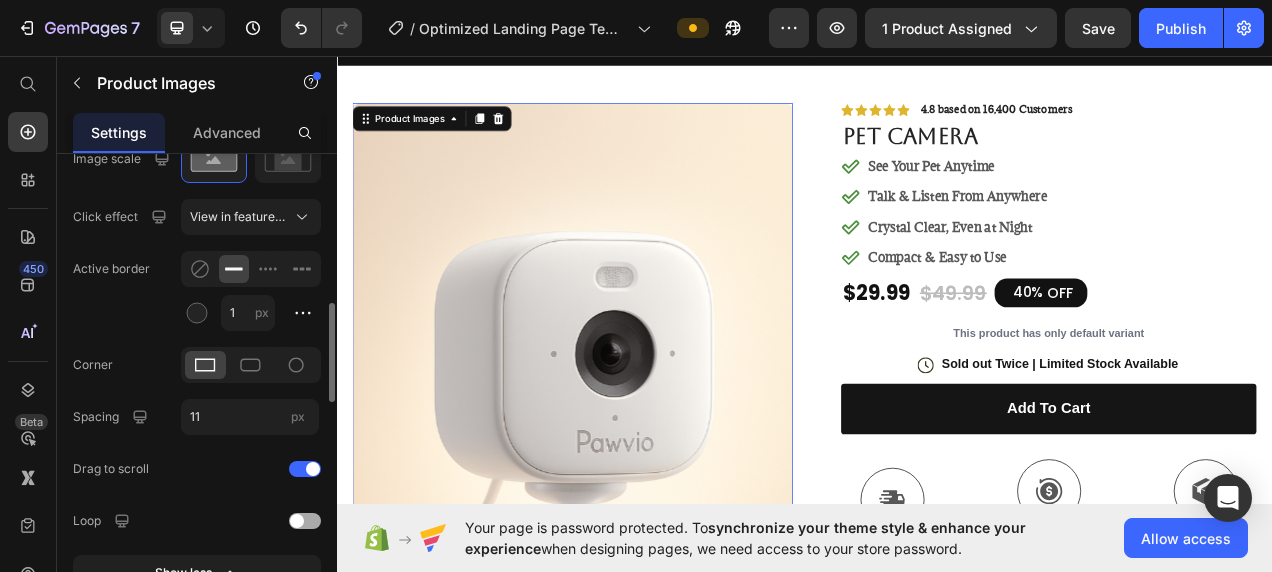 scroll, scrollTop: 1278, scrollLeft: 0, axis: vertical 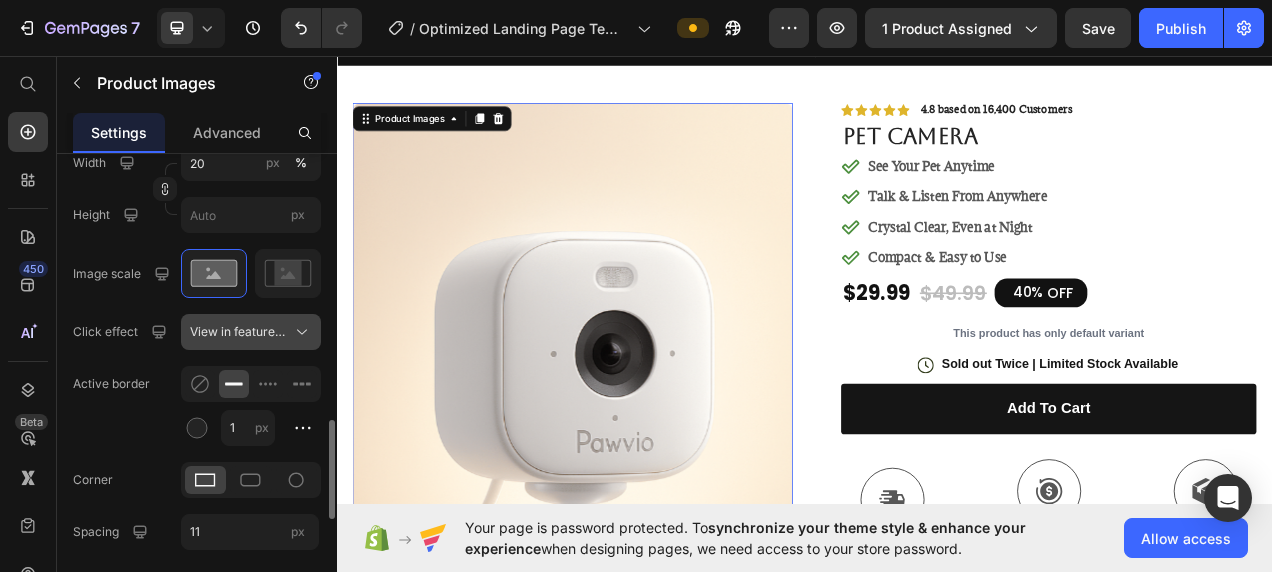 click on "View in featured image" at bounding box center (251, 332) 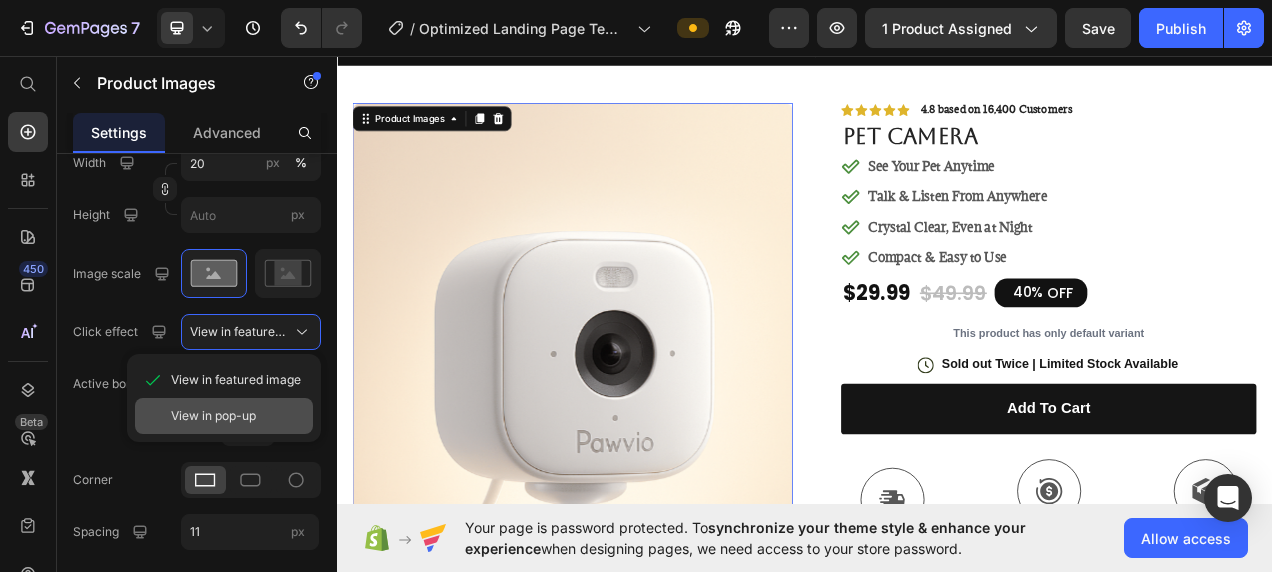 click on "View in pop-up" 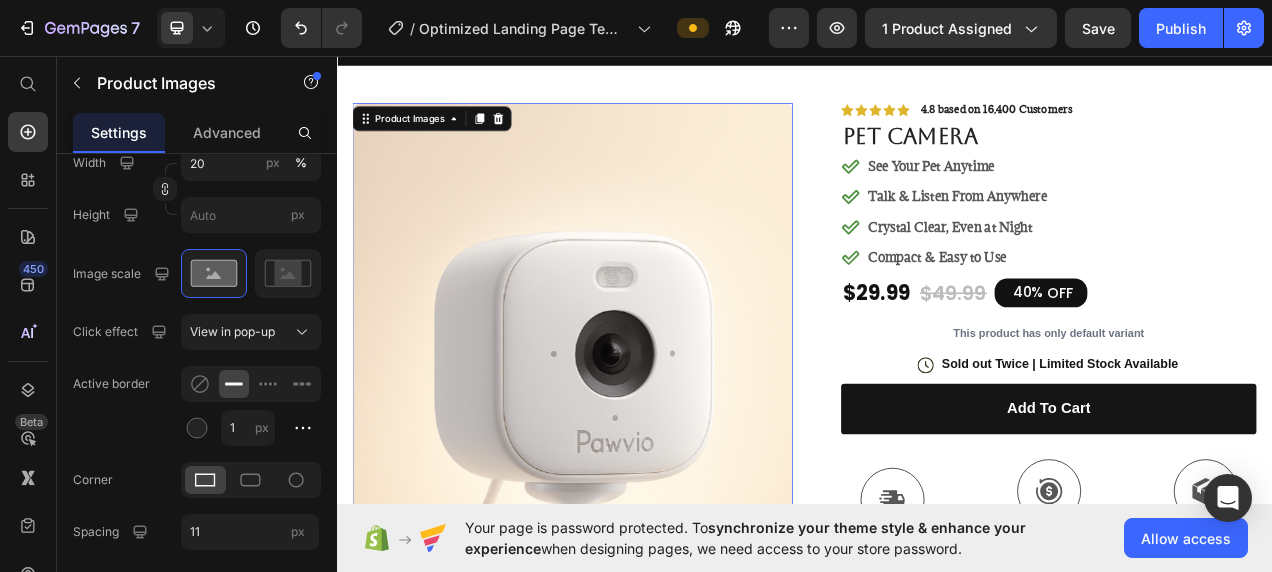 click at bounding box center [639, 542] 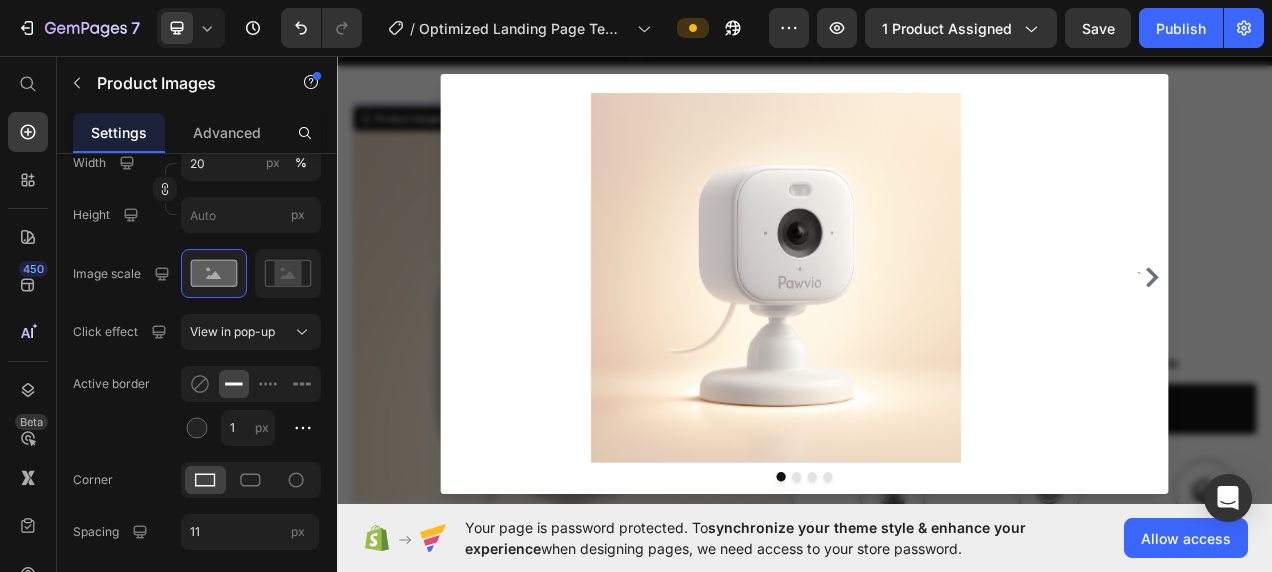 click at bounding box center (937, 345) 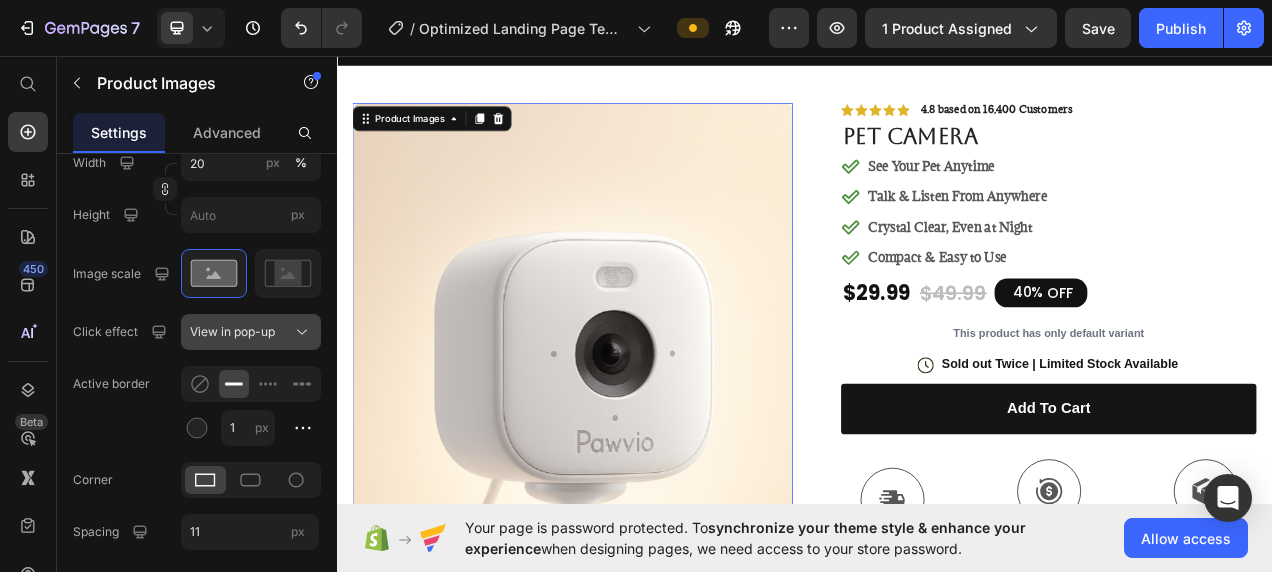 click on "View in pop-up" at bounding box center (232, 332) 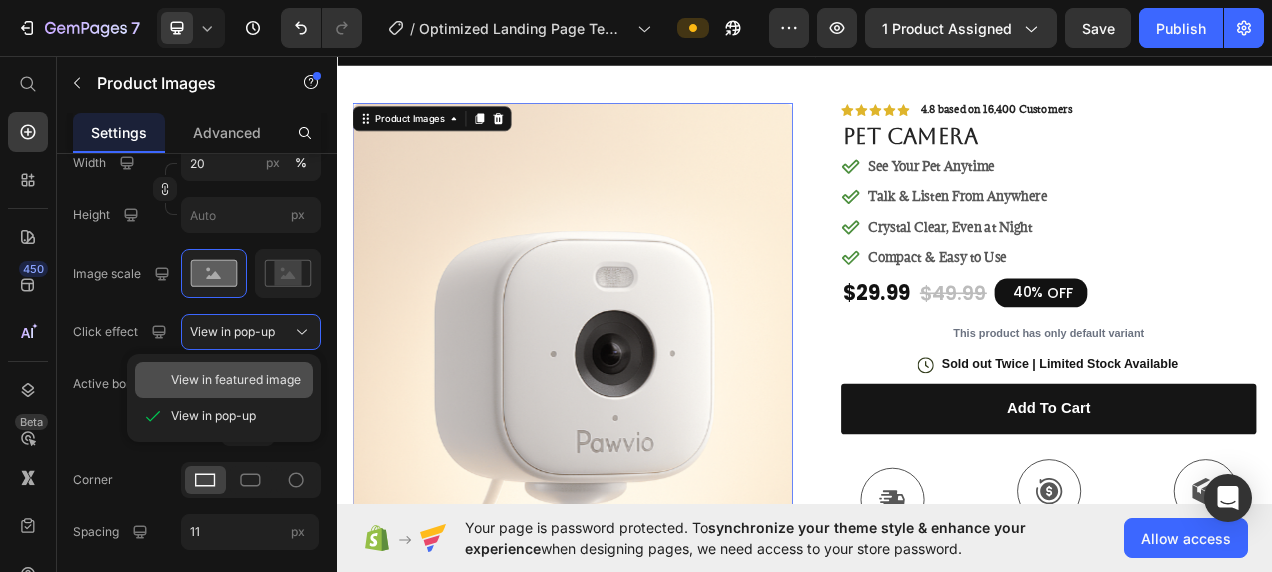 click on "View in featured image" 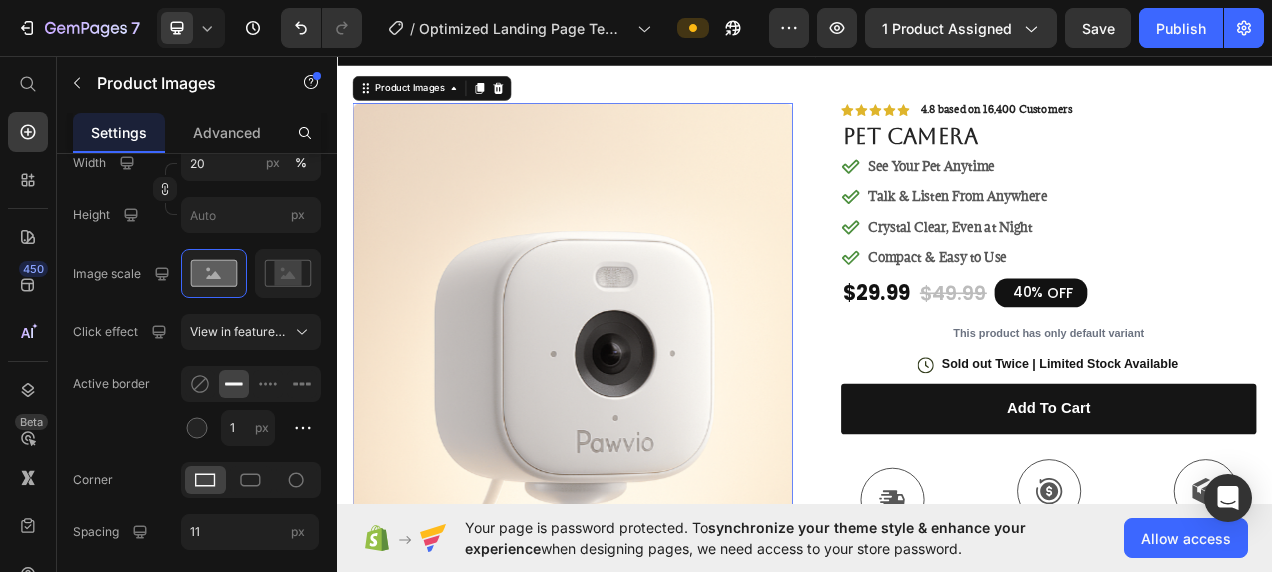 scroll, scrollTop: 215, scrollLeft: 0, axis: vertical 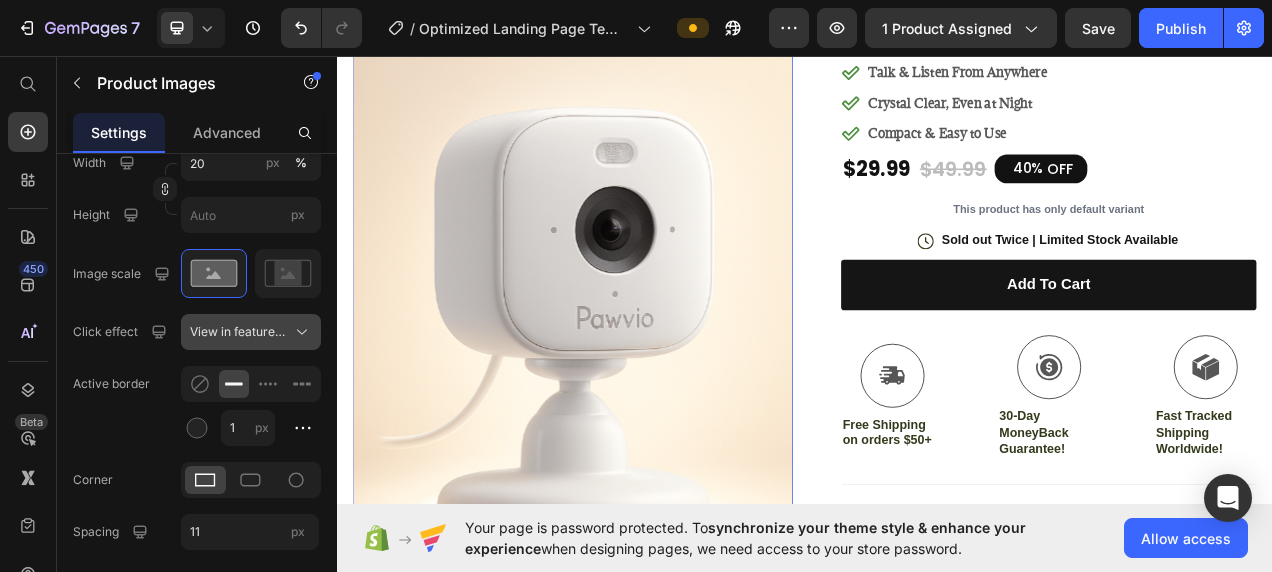 click on "View in featured image" at bounding box center [239, 332] 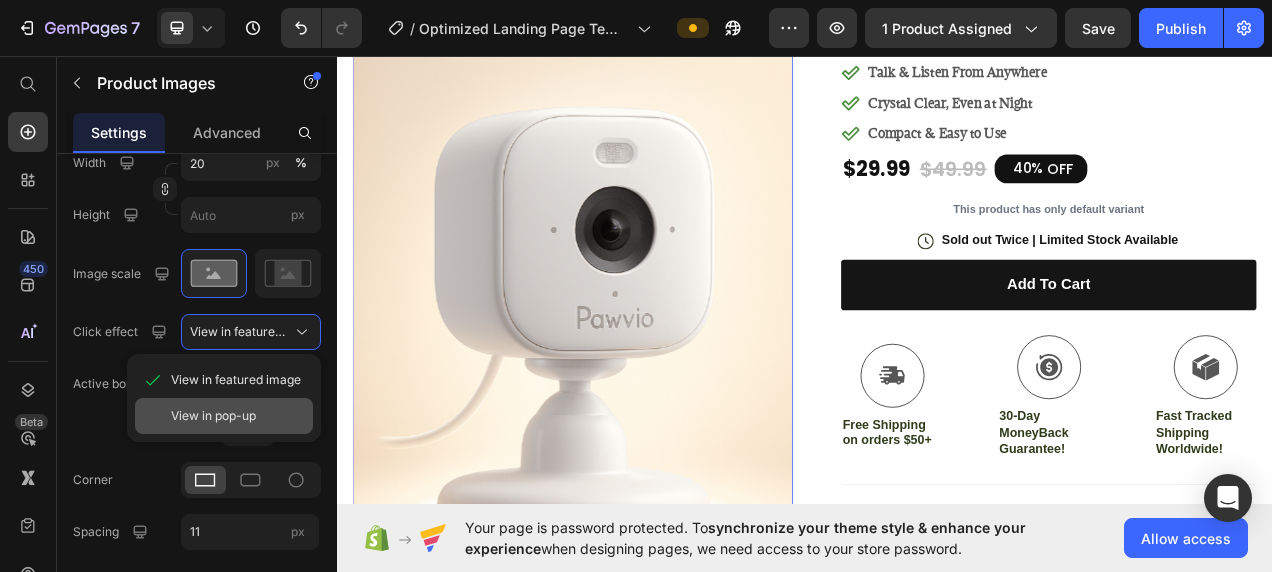 click on "View in pop-up" at bounding box center [238, 416] 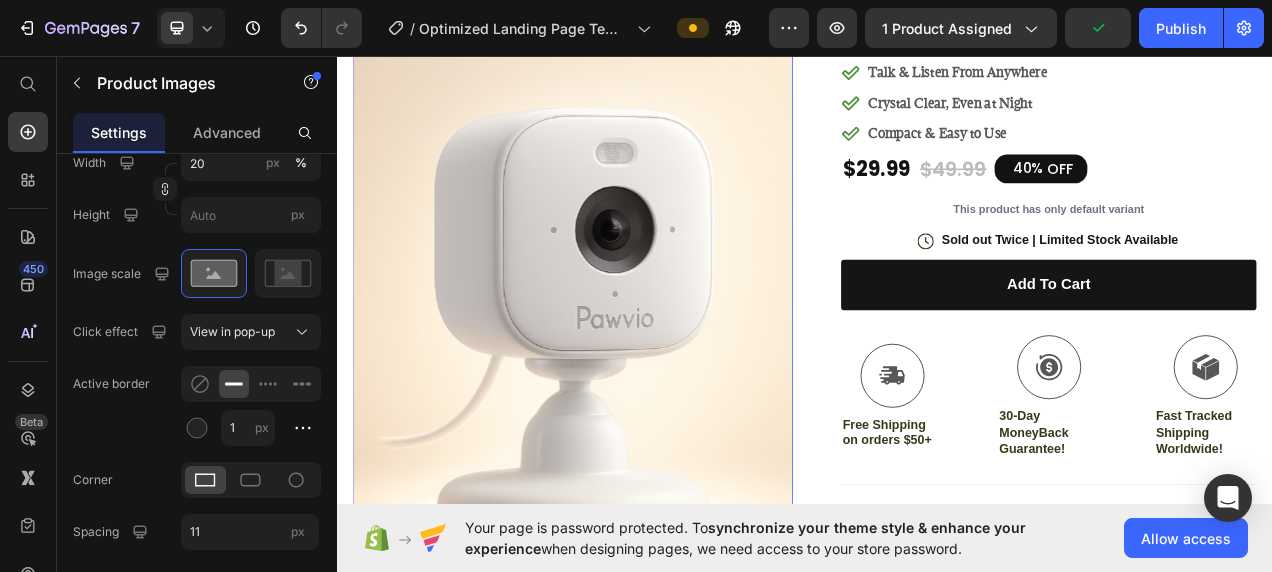 click at bounding box center [639, 383] 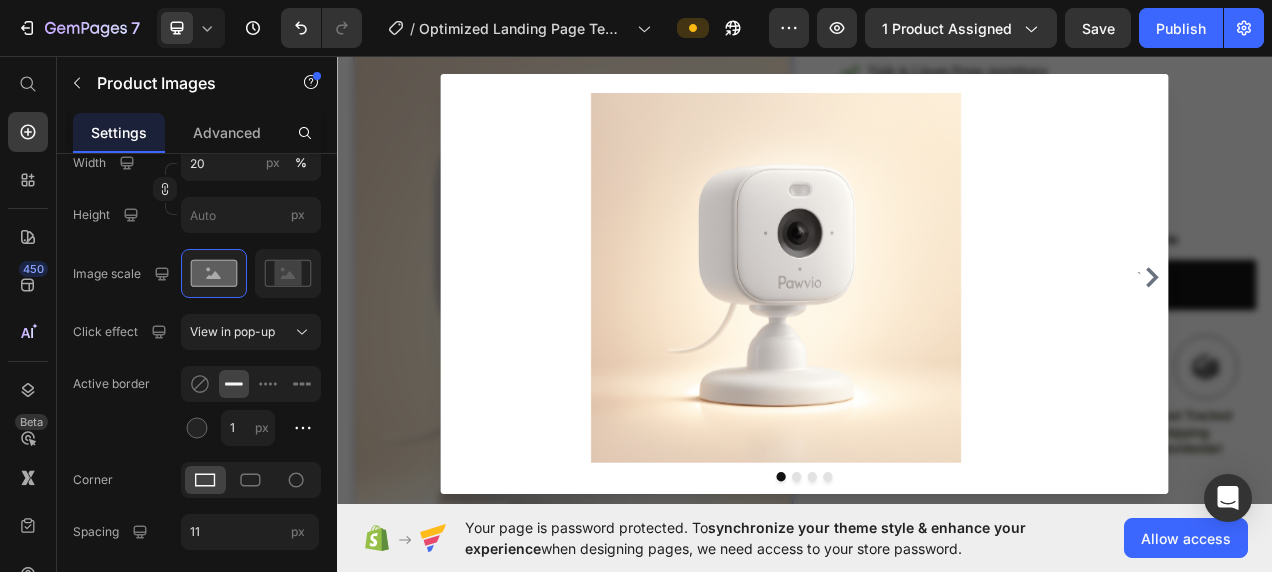 click on "`" at bounding box center [1380, 342] 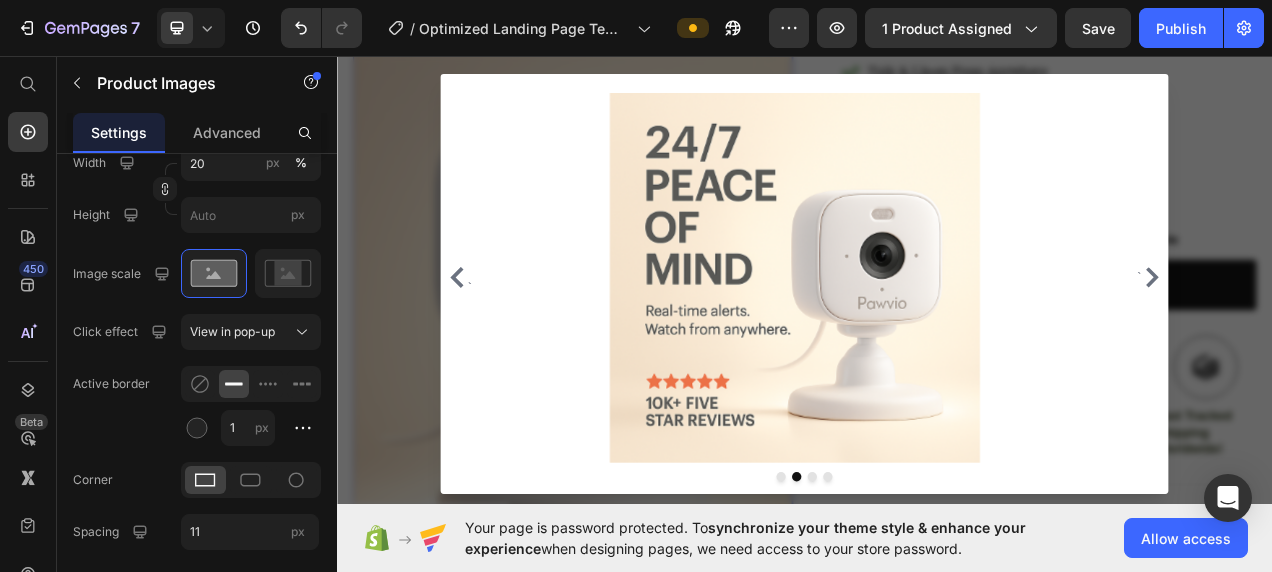 click on "`" at bounding box center [1380, 342] 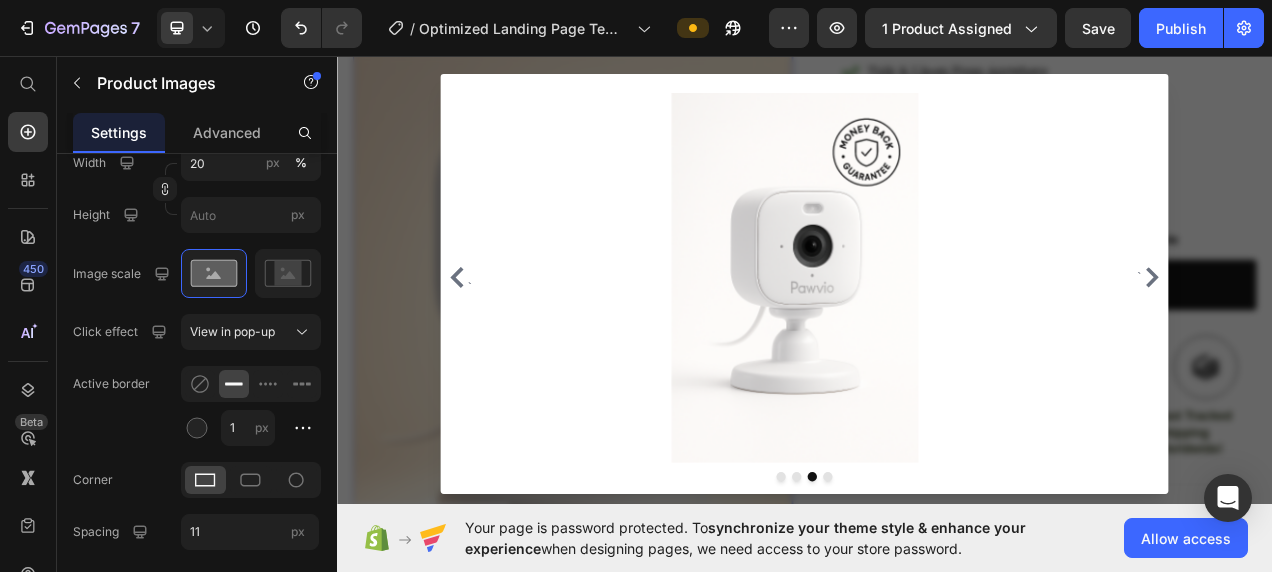 click at bounding box center (937, 345) 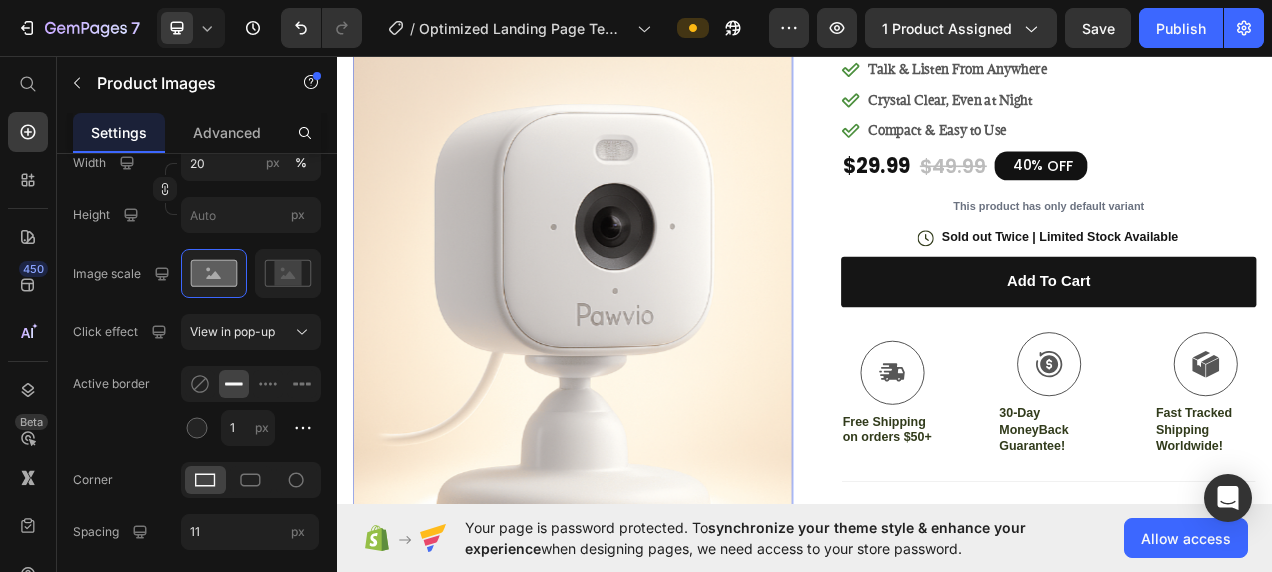 scroll, scrollTop: 531, scrollLeft: 0, axis: vertical 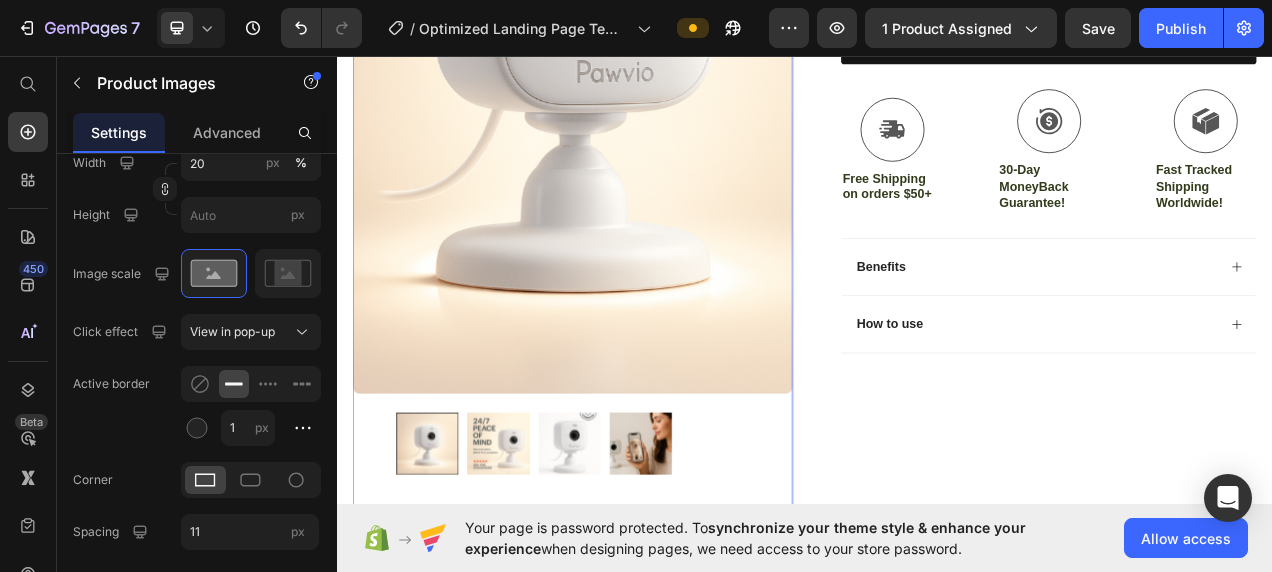 click at bounding box center (544, 555) 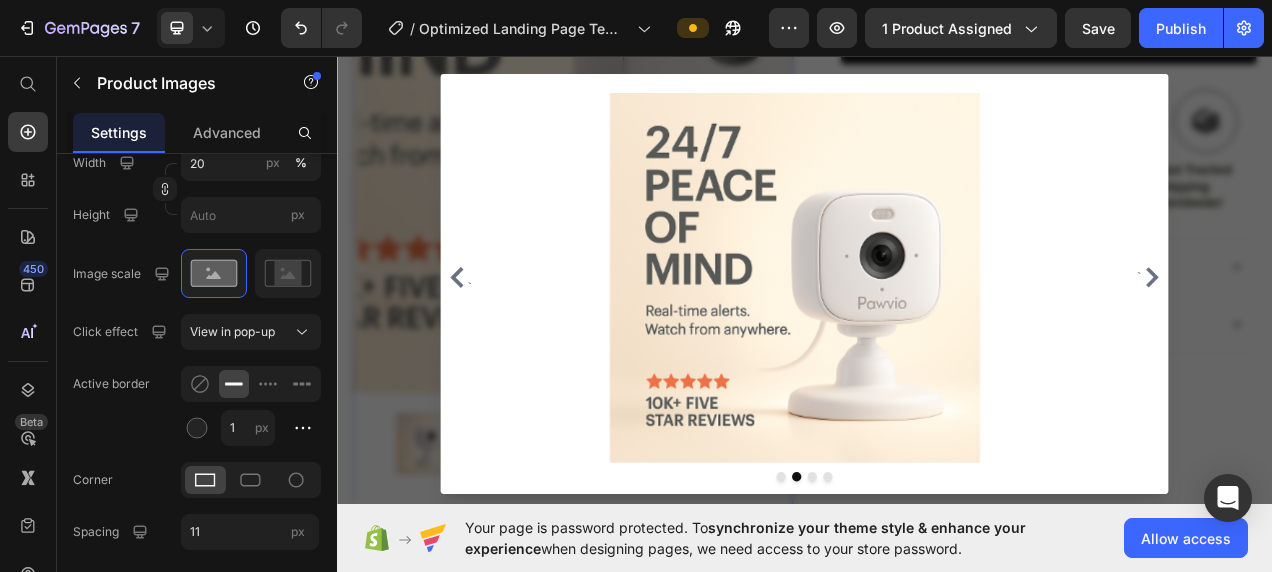 click at bounding box center [937, 345] 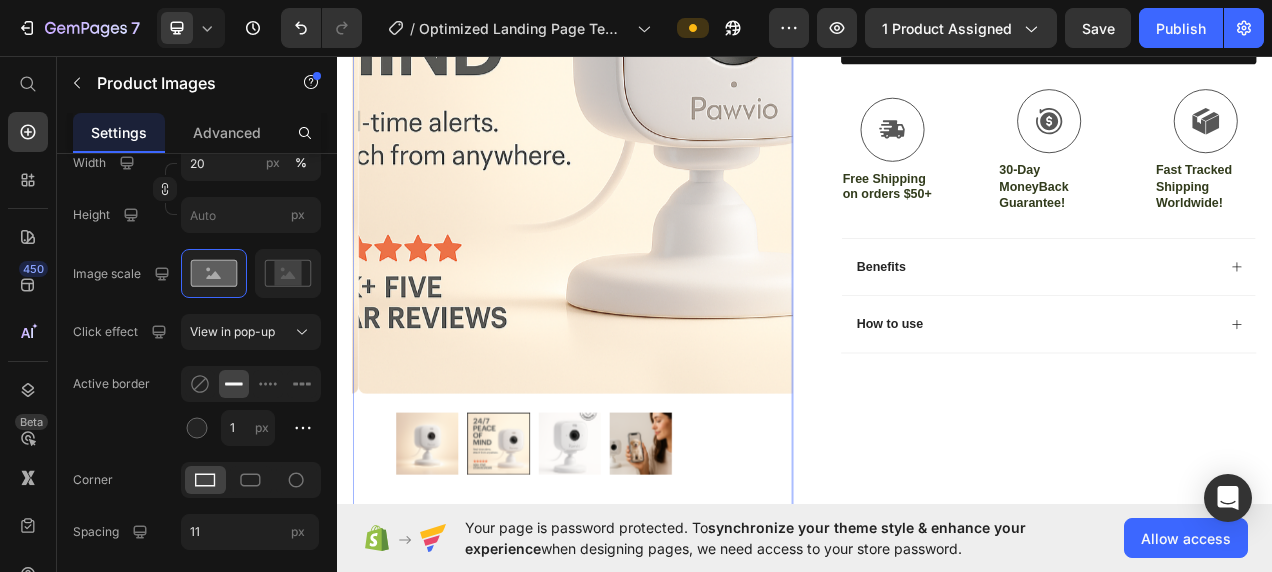 click at bounding box center [453, 555] 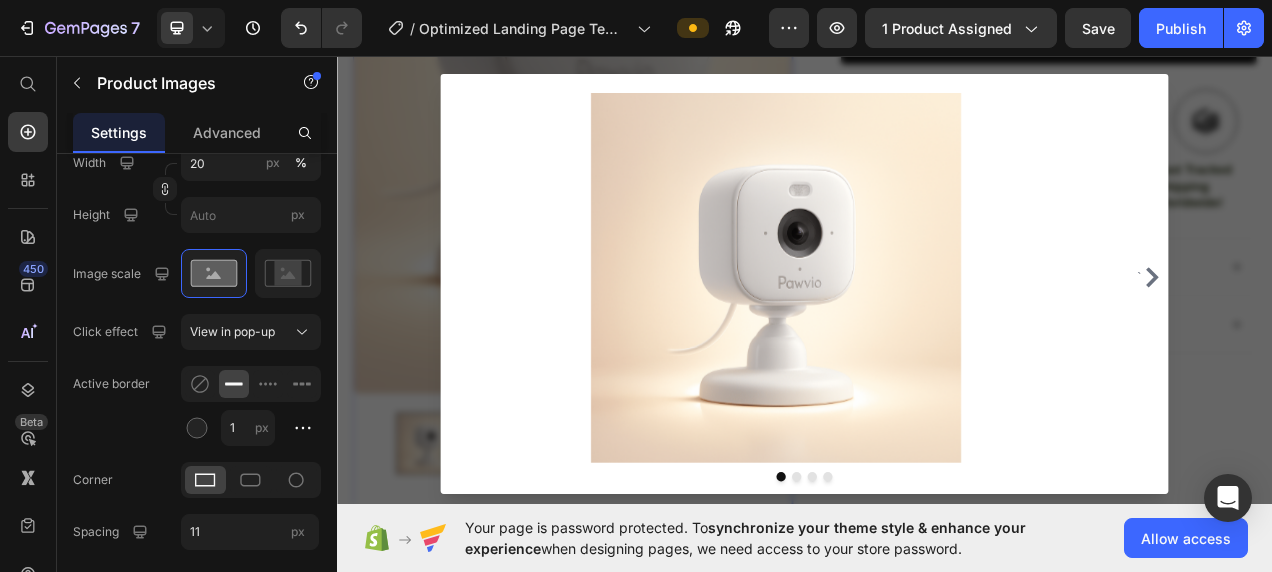 click at bounding box center [937, 345] 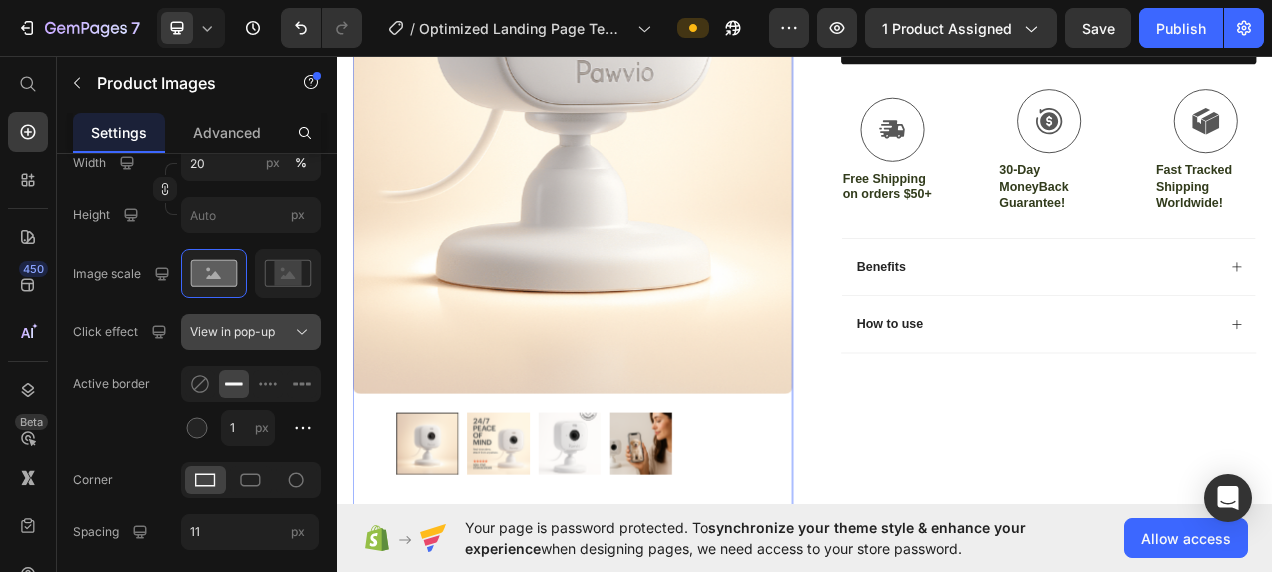 click on "View in pop-up" at bounding box center (251, 332) 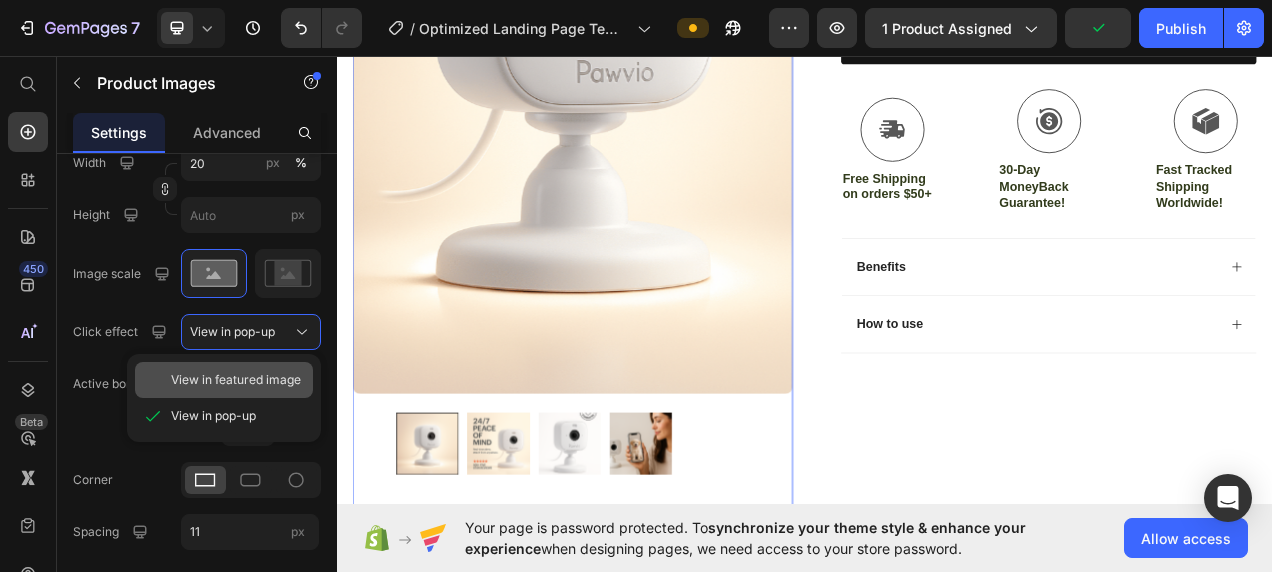 click on "View in featured image" at bounding box center (236, 380) 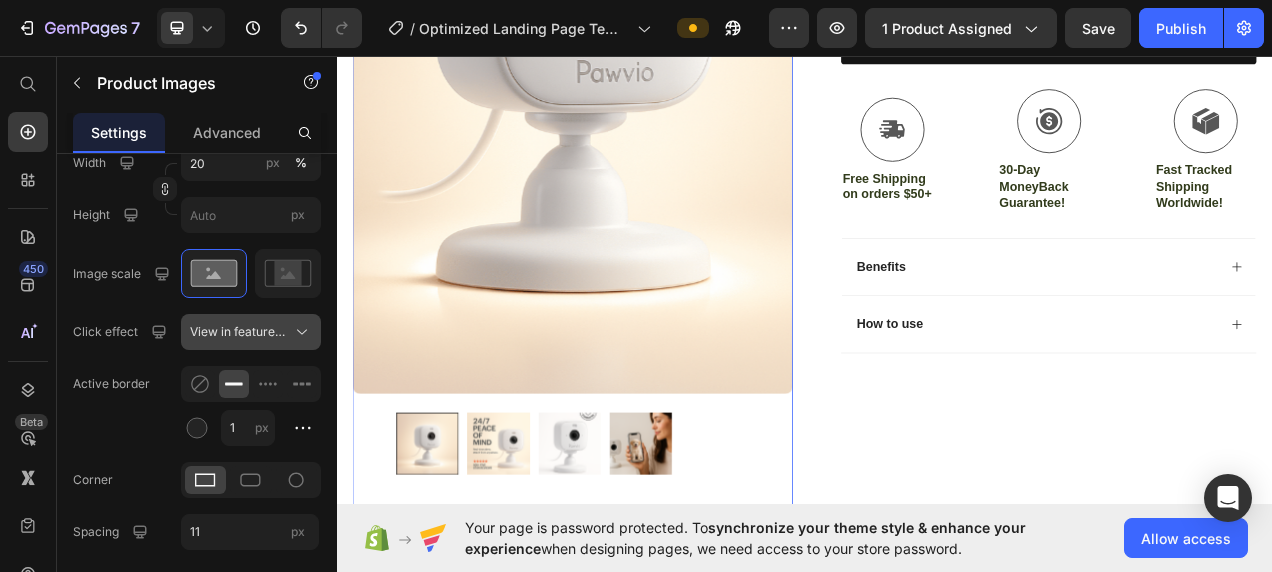 click on "View in featured image" at bounding box center [239, 332] 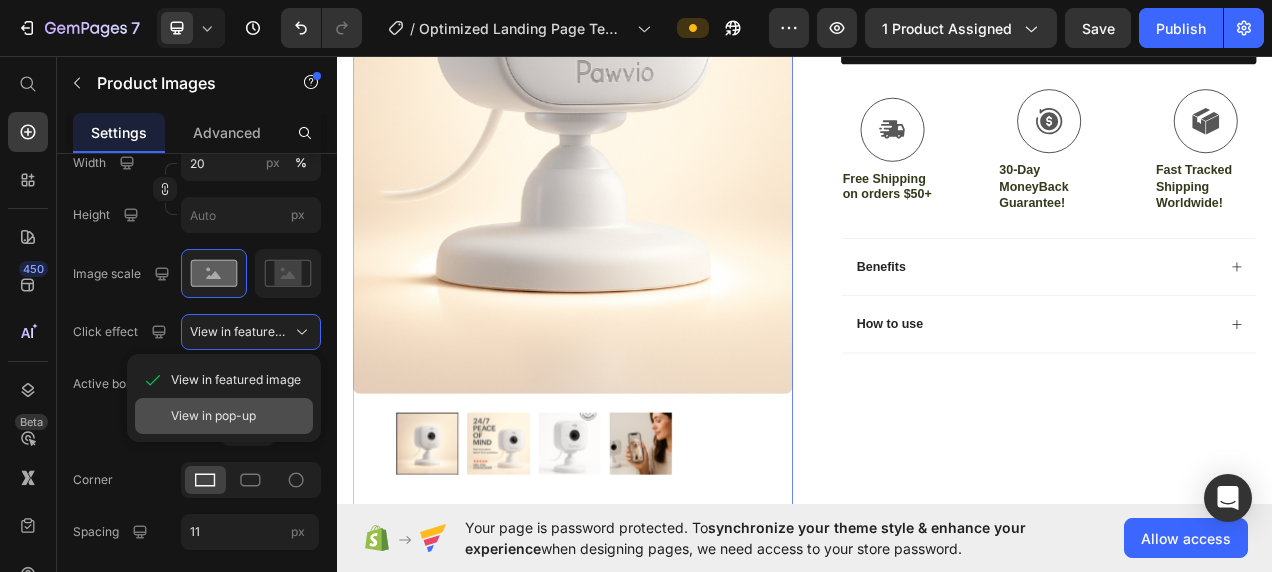 click on "View in pop-up" at bounding box center [213, 416] 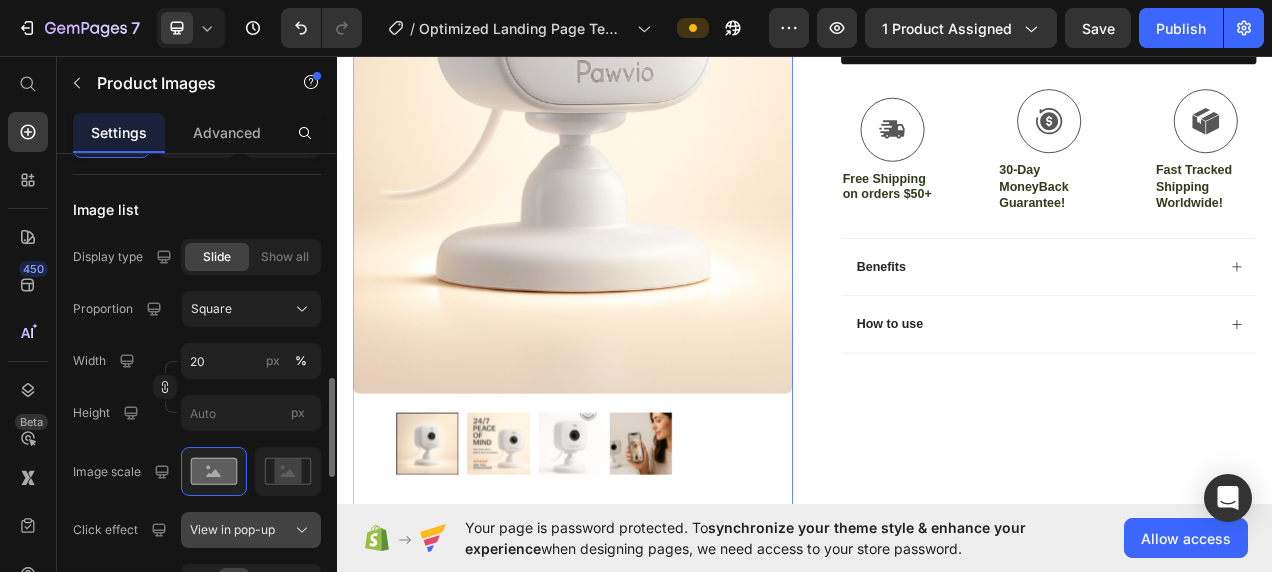 scroll, scrollTop: 1079, scrollLeft: 0, axis: vertical 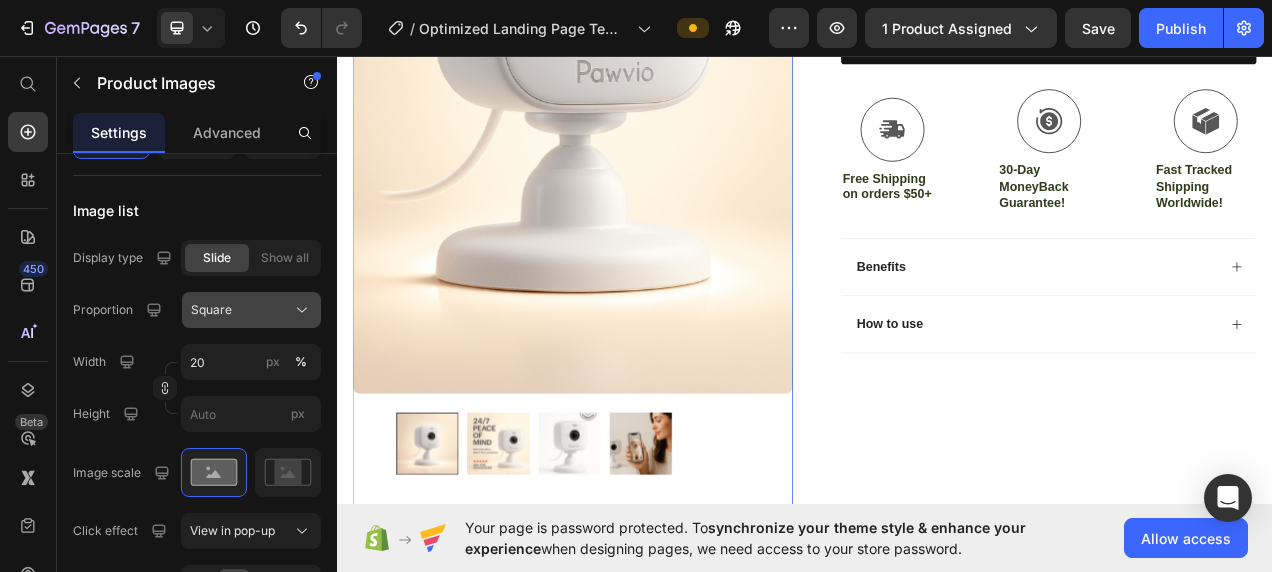 click on "Square" at bounding box center [251, 310] 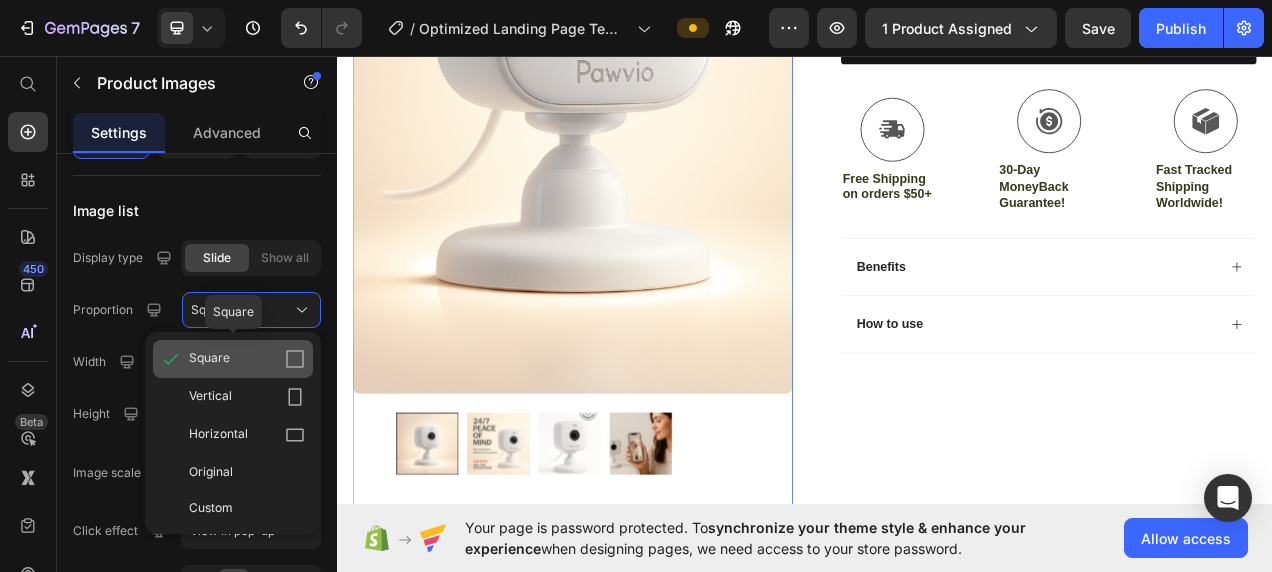 click on "Square" at bounding box center [247, 359] 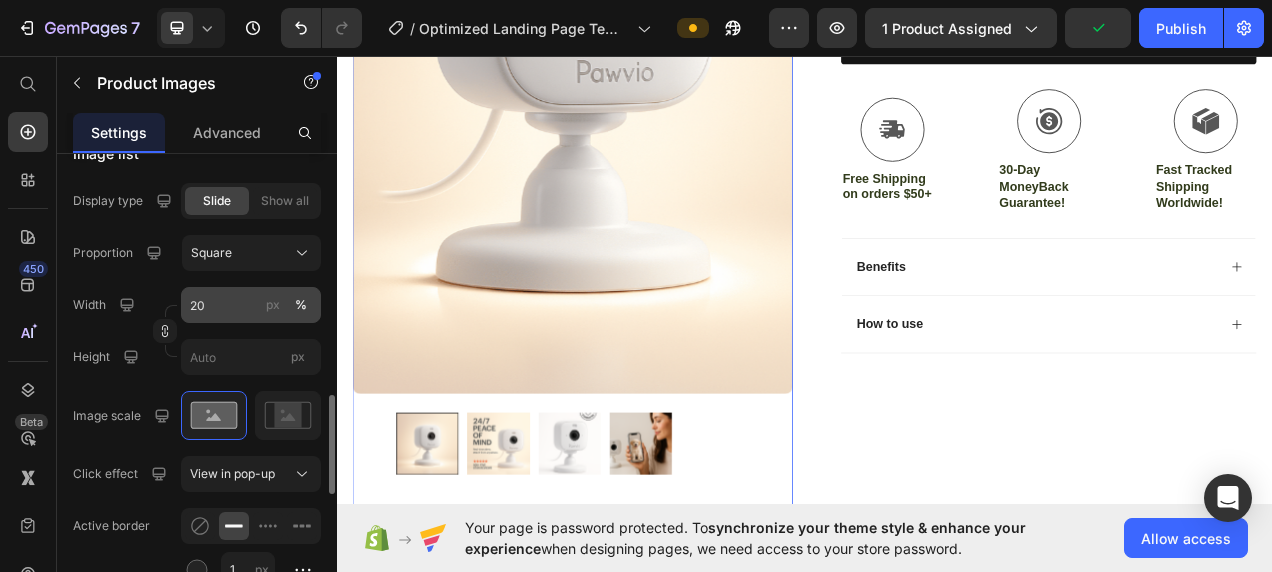 scroll, scrollTop: 1236, scrollLeft: 0, axis: vertical 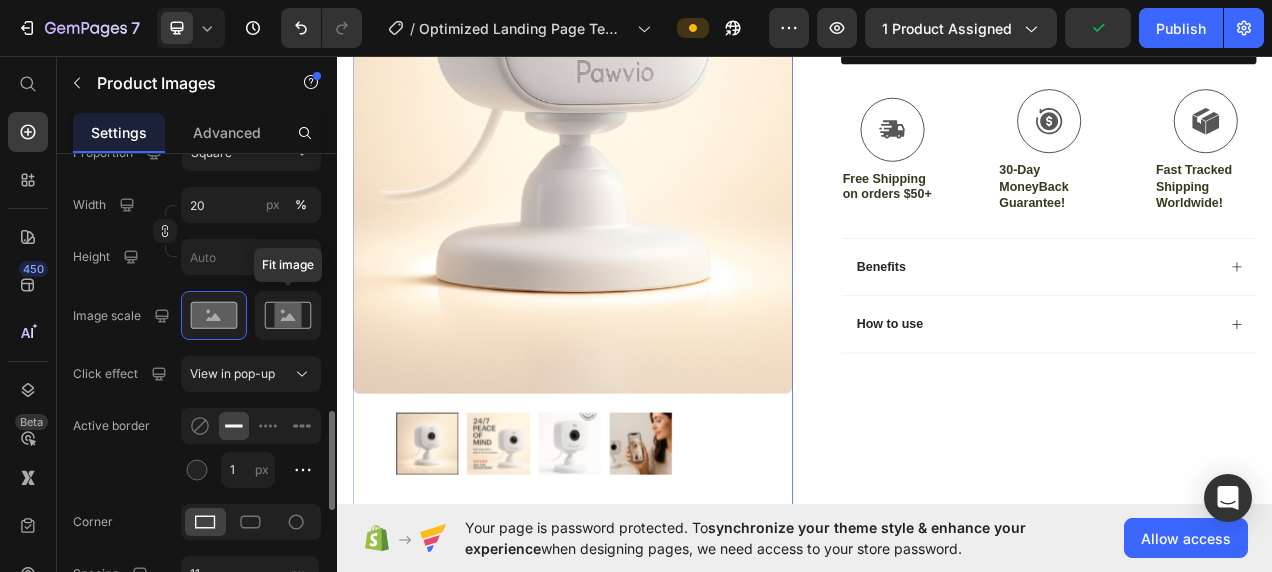 click 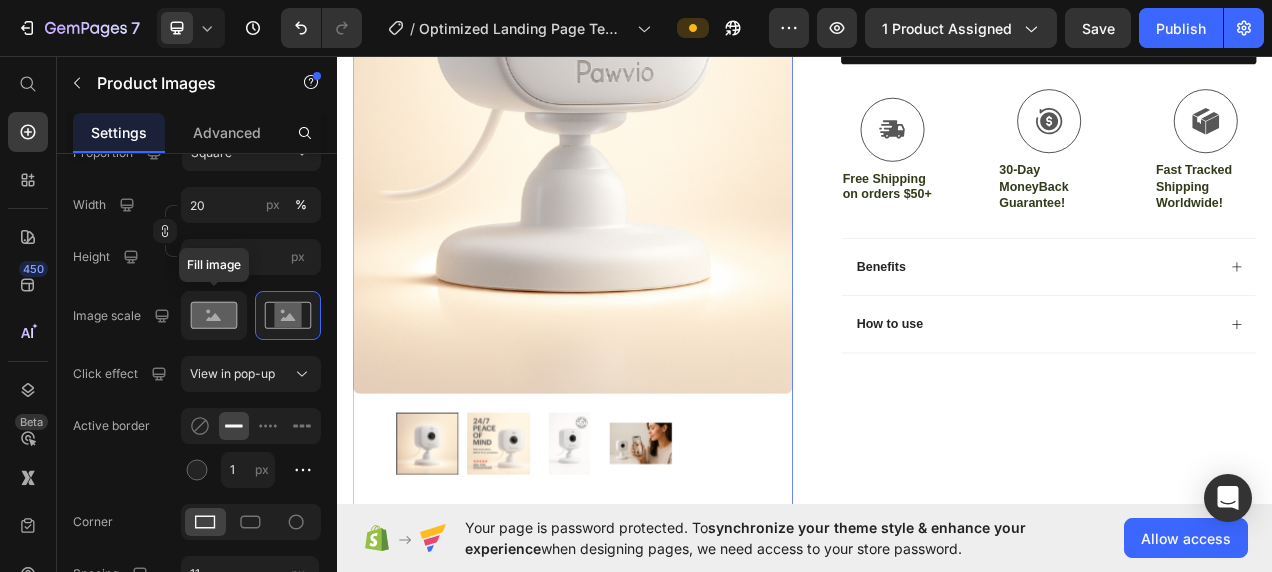 click 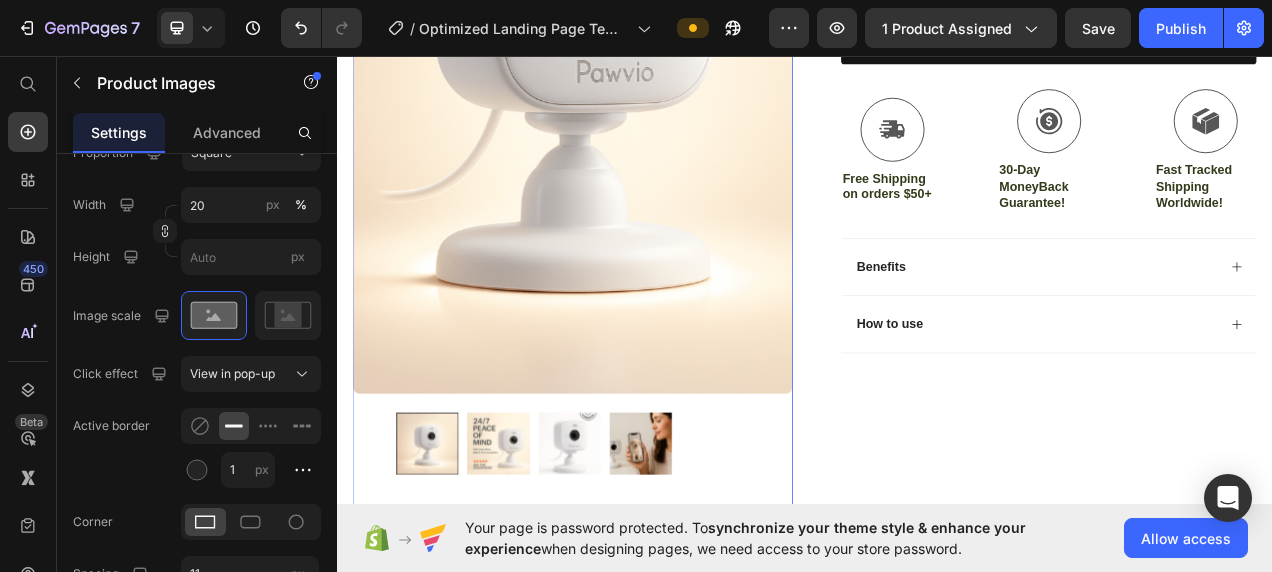 click at bounding box center [639, 67] 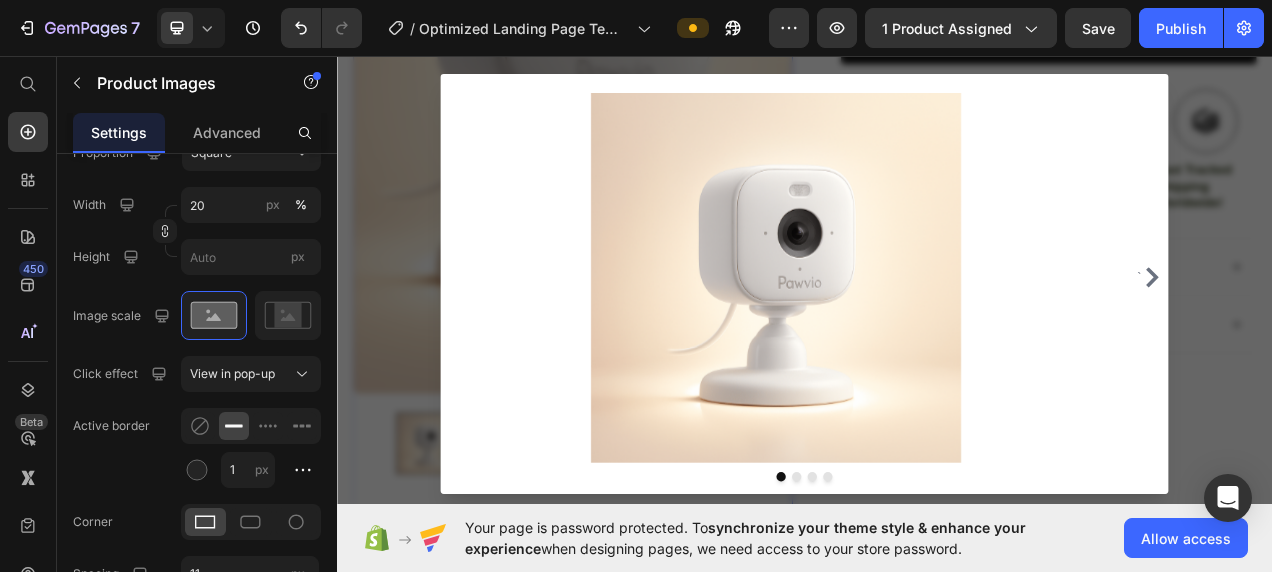 click at bounding box center [937, 345] 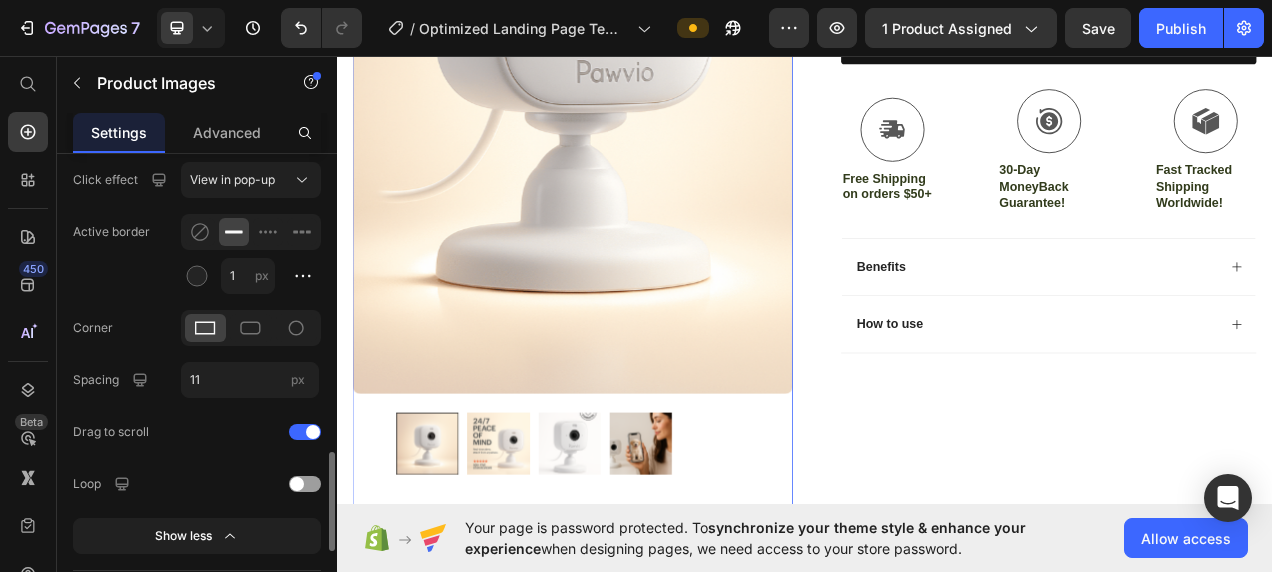 scroll, scrollTop: 1431, scrollLeft: 0, axis: vertical 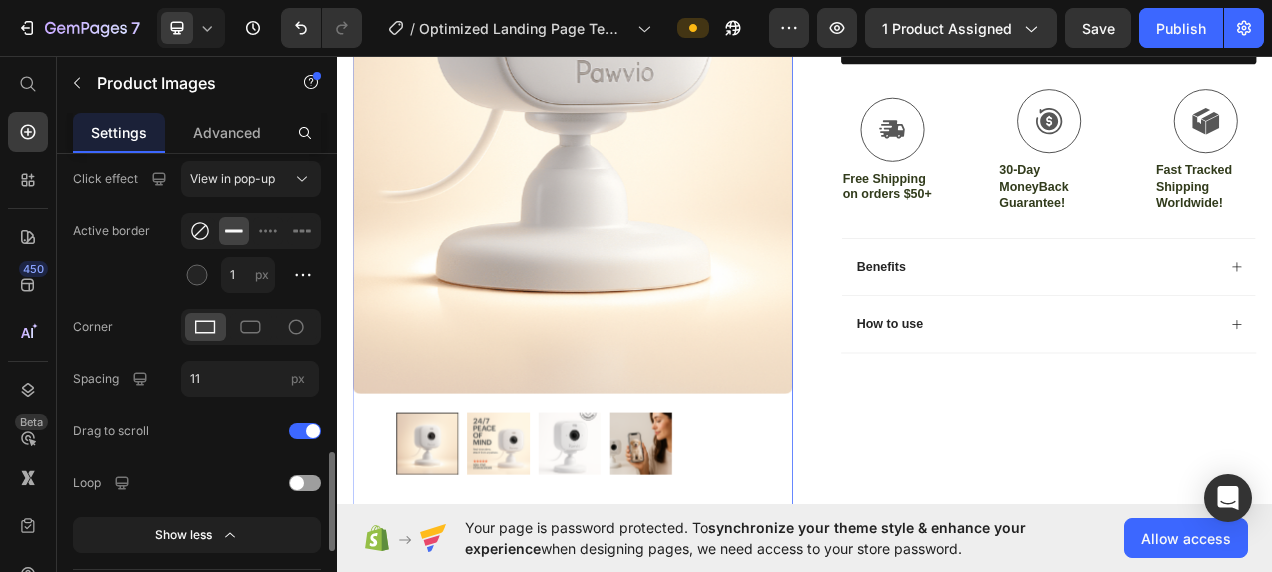 click 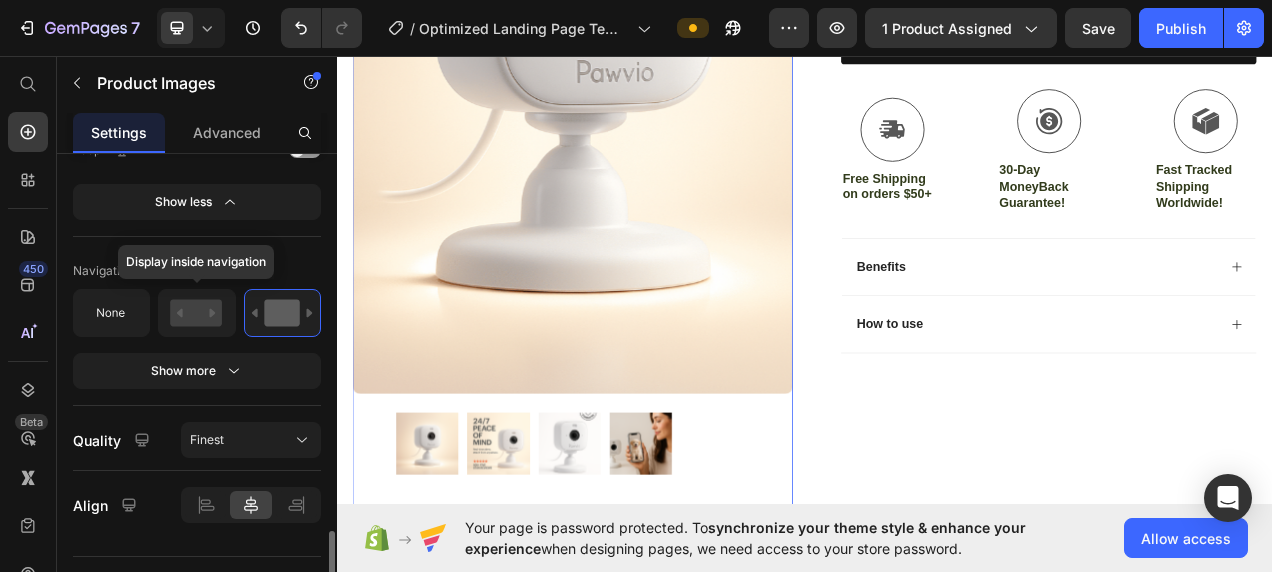 scroll, scrollTop: 1707, scrollLeft: 0, axis: vertical 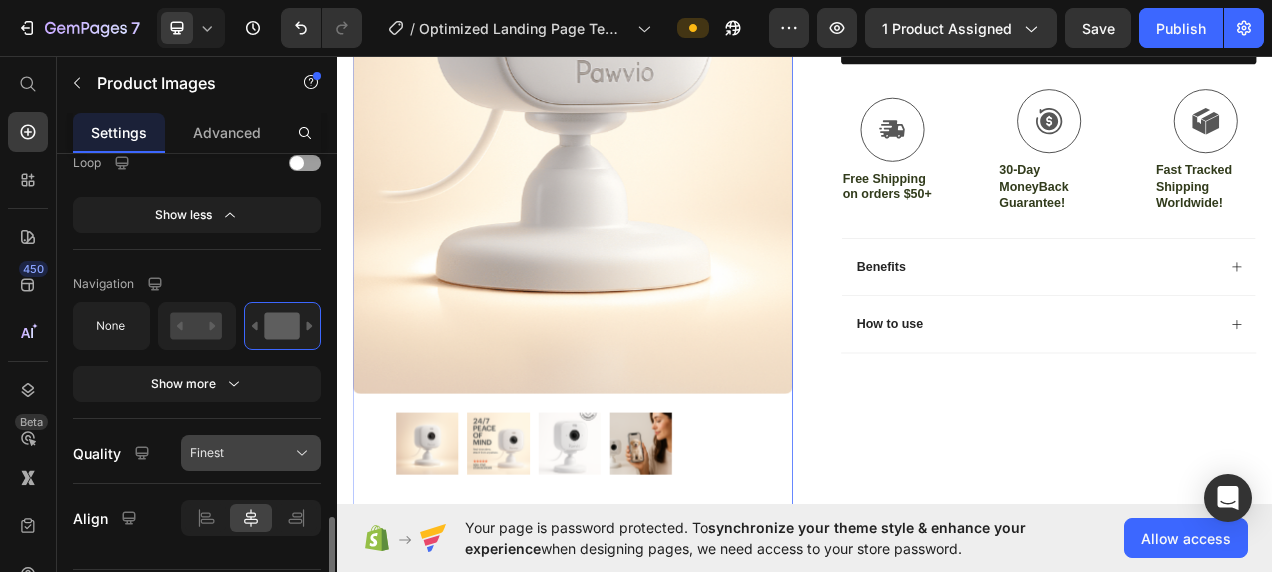 click on "Finest" at bounding box center [207, 453] 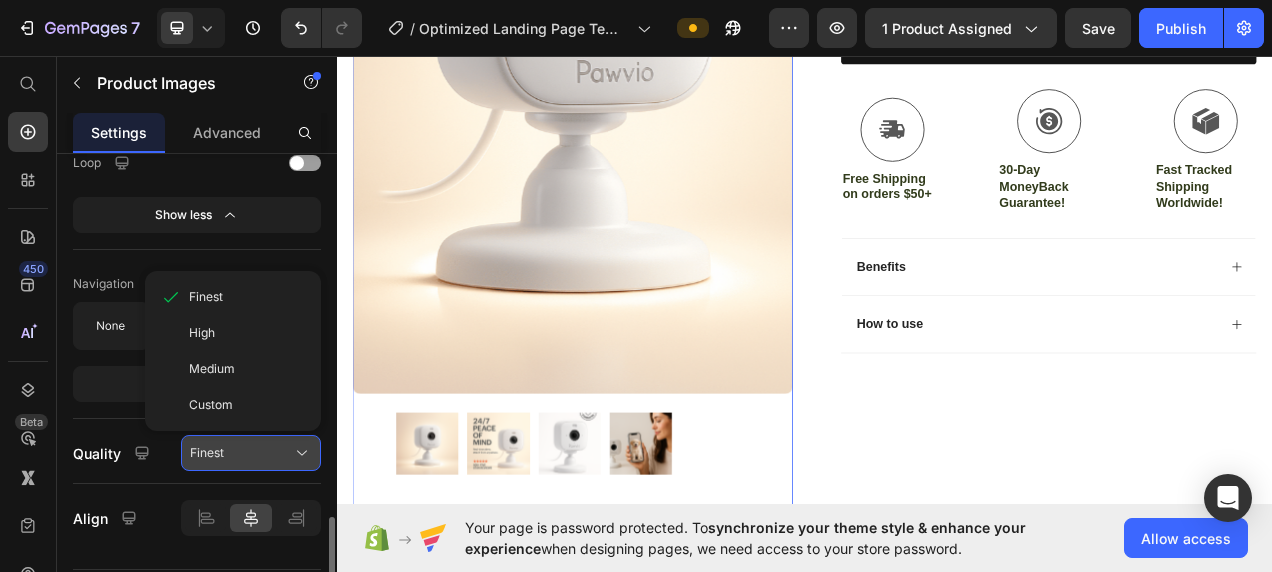 click on "Finest" at bounding box center [207, 453] 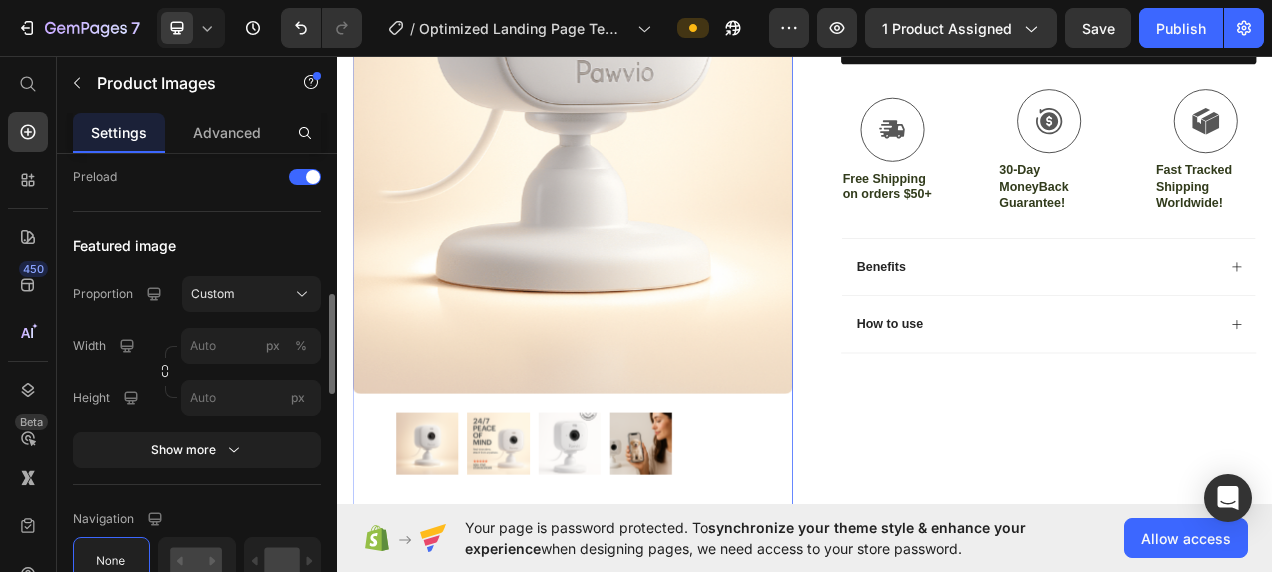 scroll, scrollTop: 654, scrollLeft: 0, axis: vertical 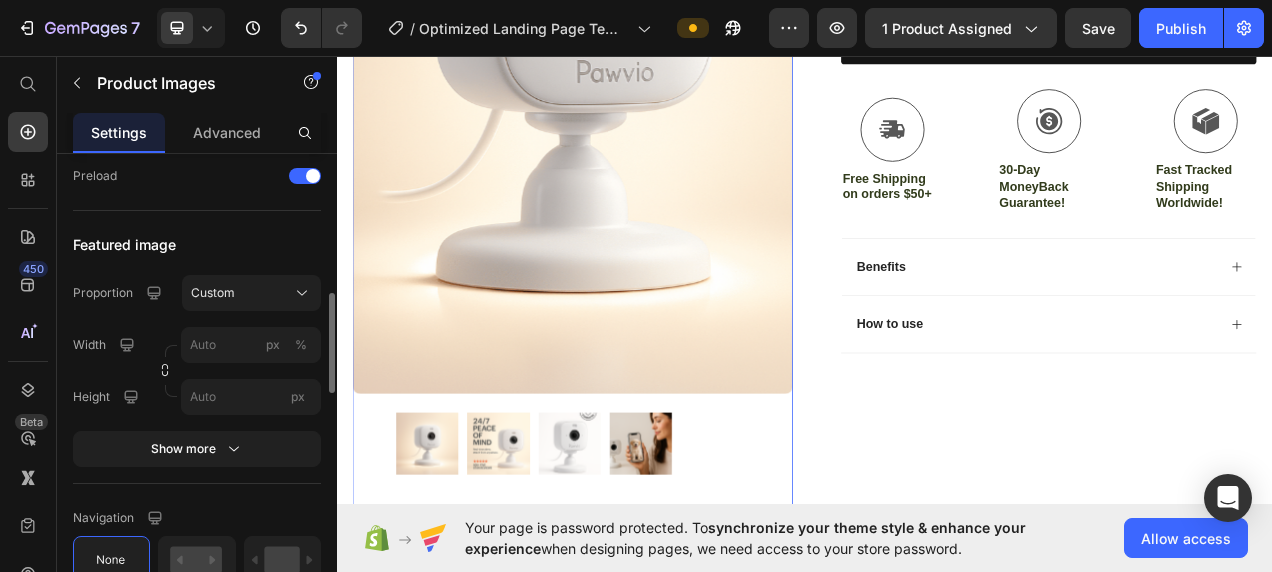 click at bounding box center (639, 67) 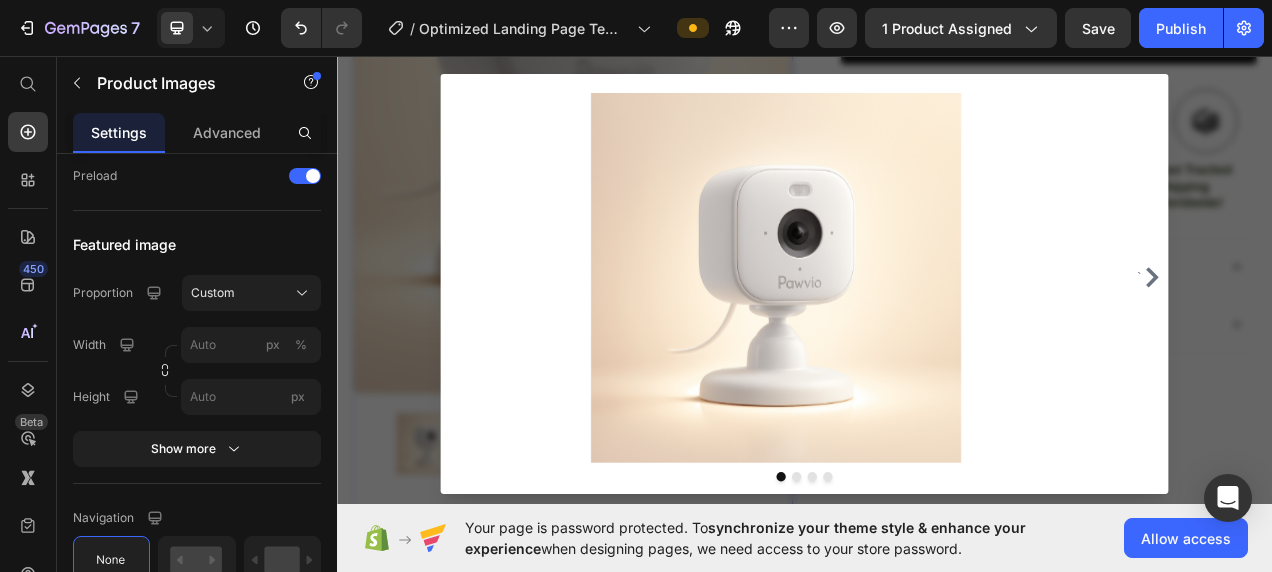 click on "`" at bounding box center (1380, 341) 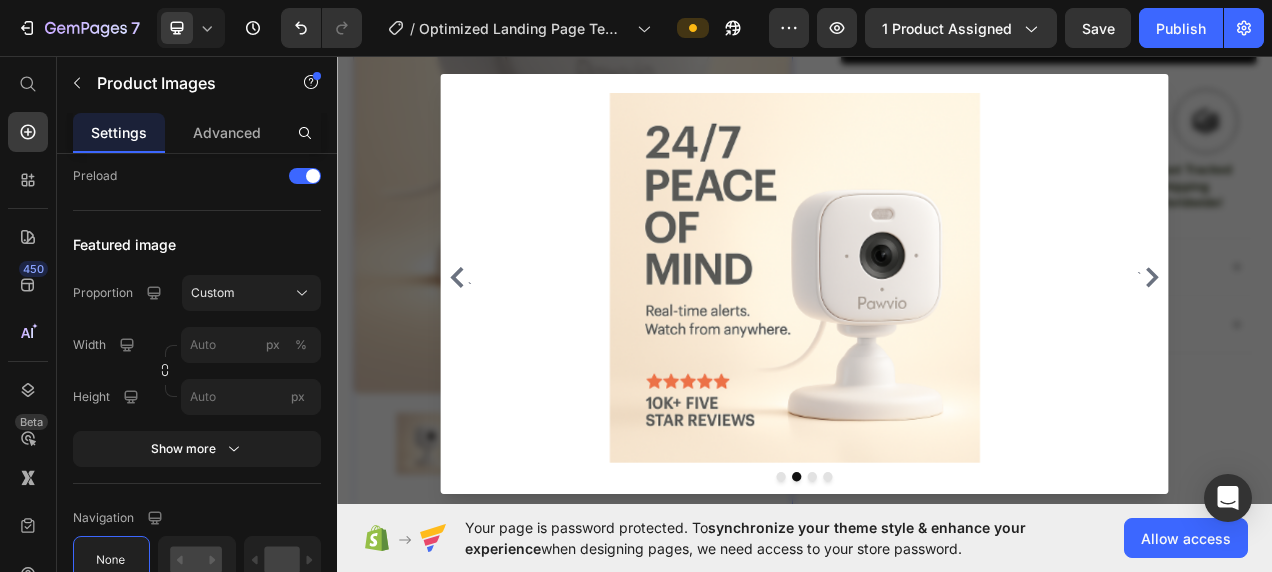 click on "`" at bounding box center [1380, 341] 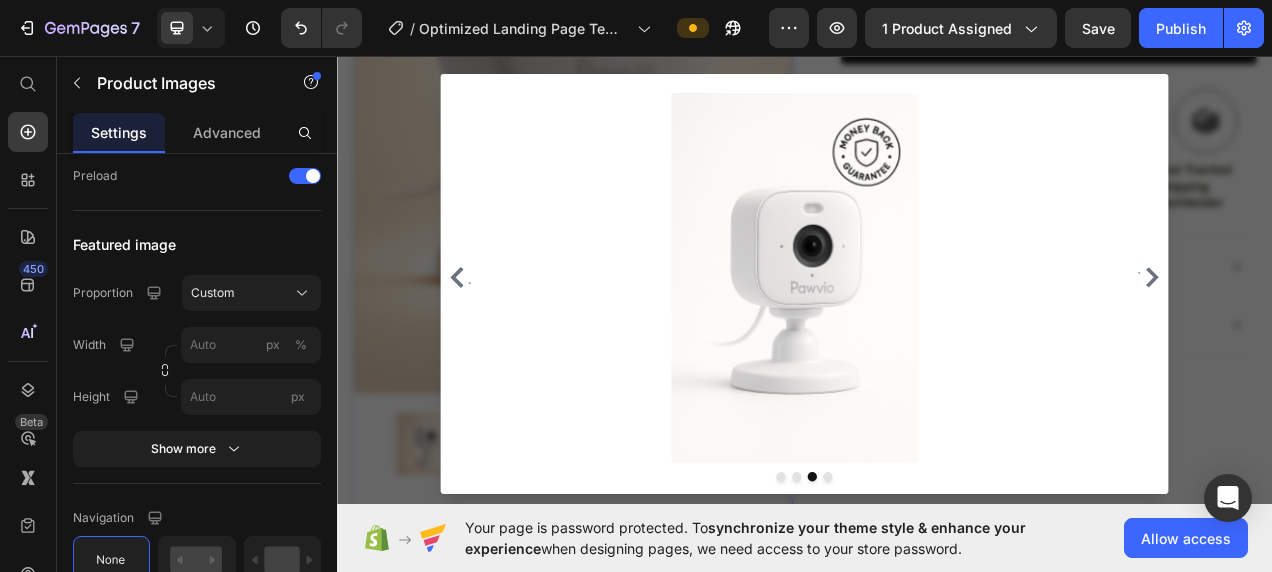 click on "`" at bounding box center (1380, 341) 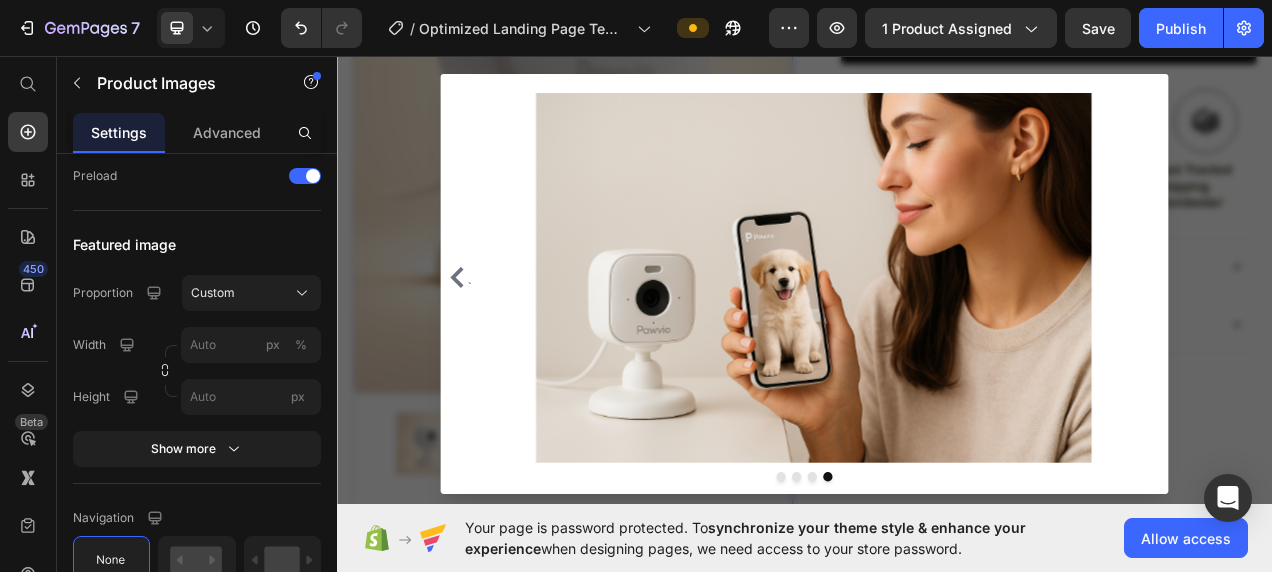 click at bounding box center (937, 345) 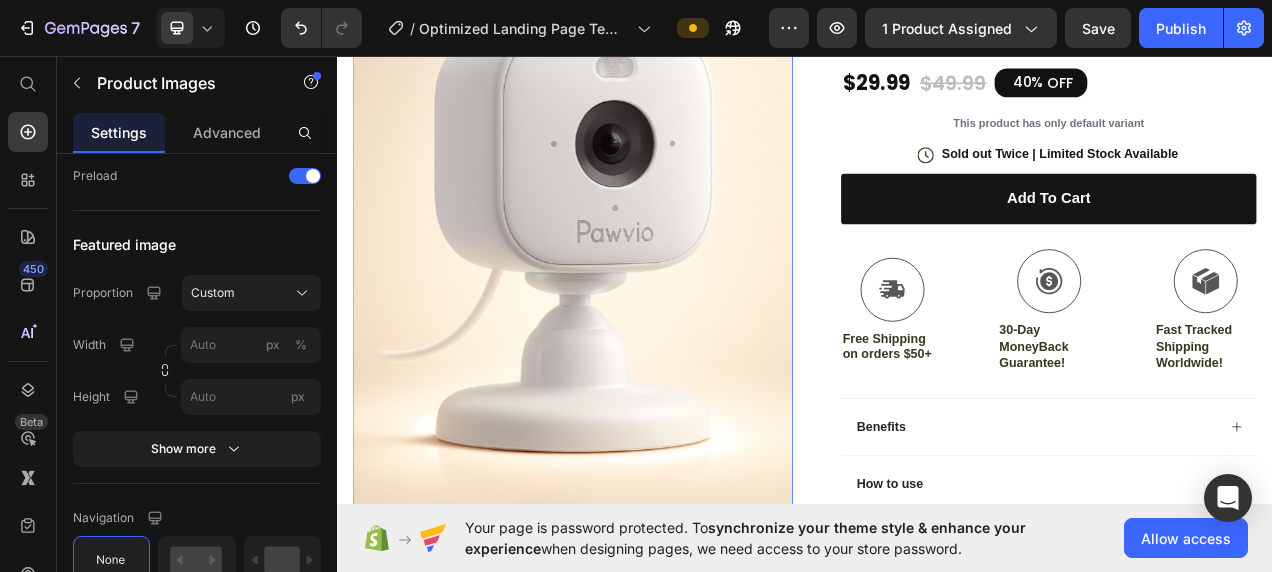 scroll, scrollTop: 0, scrollLeft: 0, axis: both 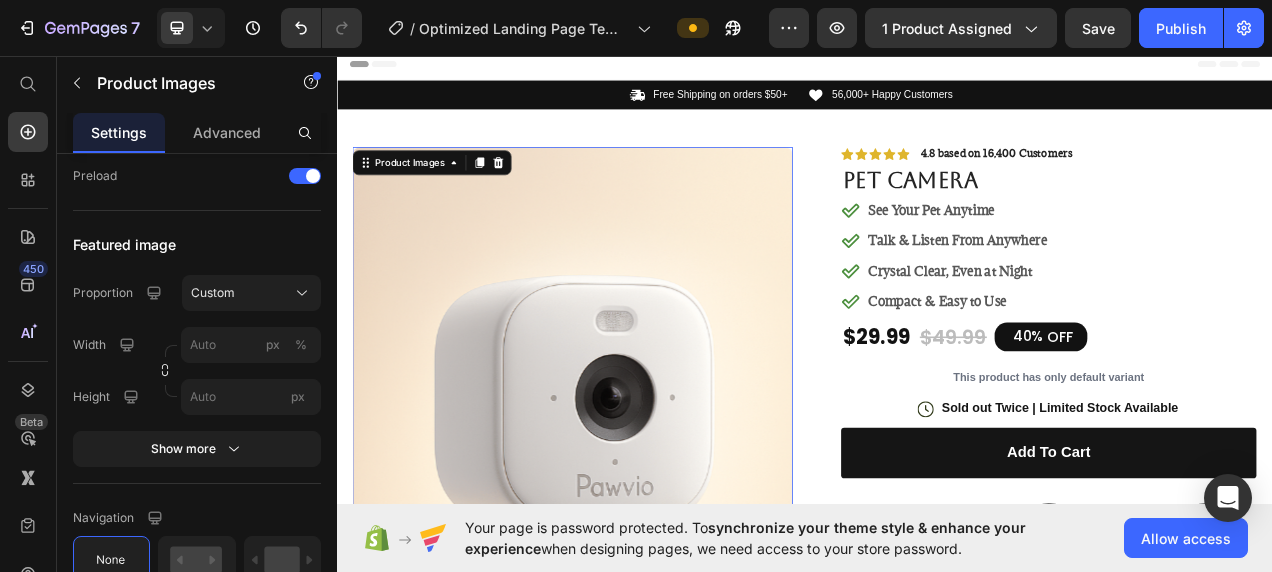 click 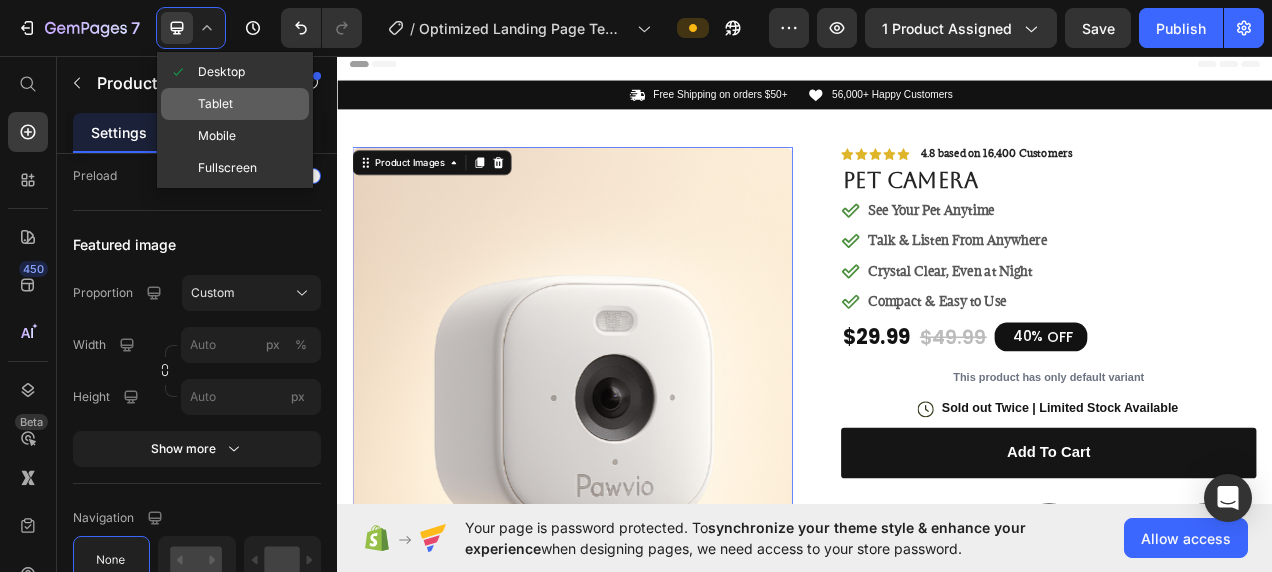 click on "Tablet" at bounding box center [215, 104] 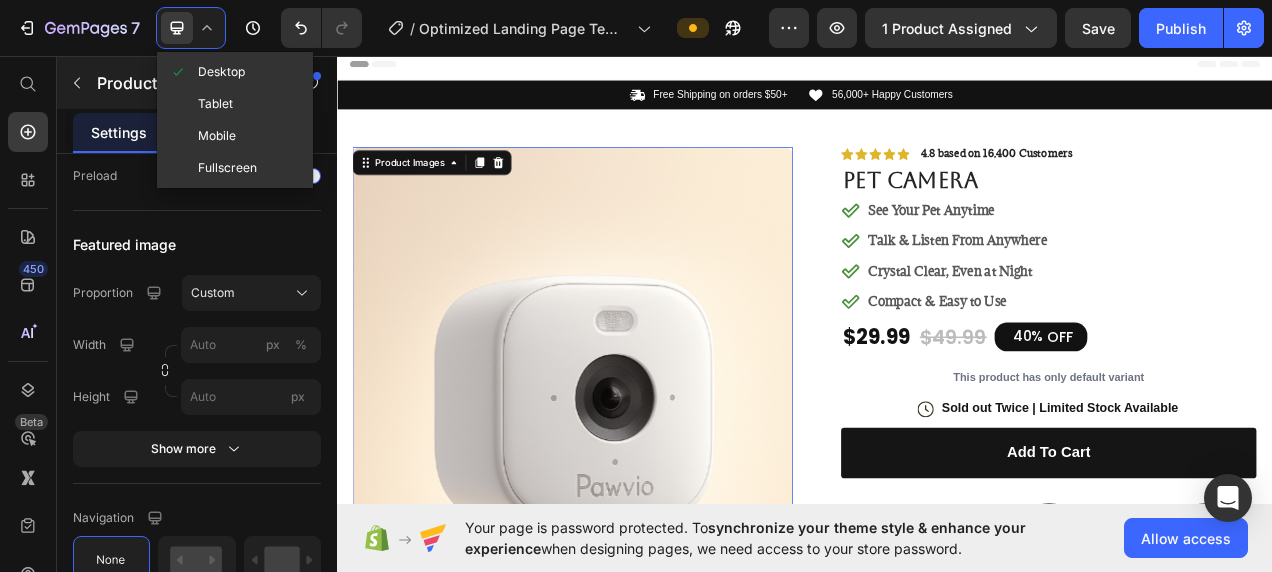 click on "Product Images" at bounding box center [171, 83] 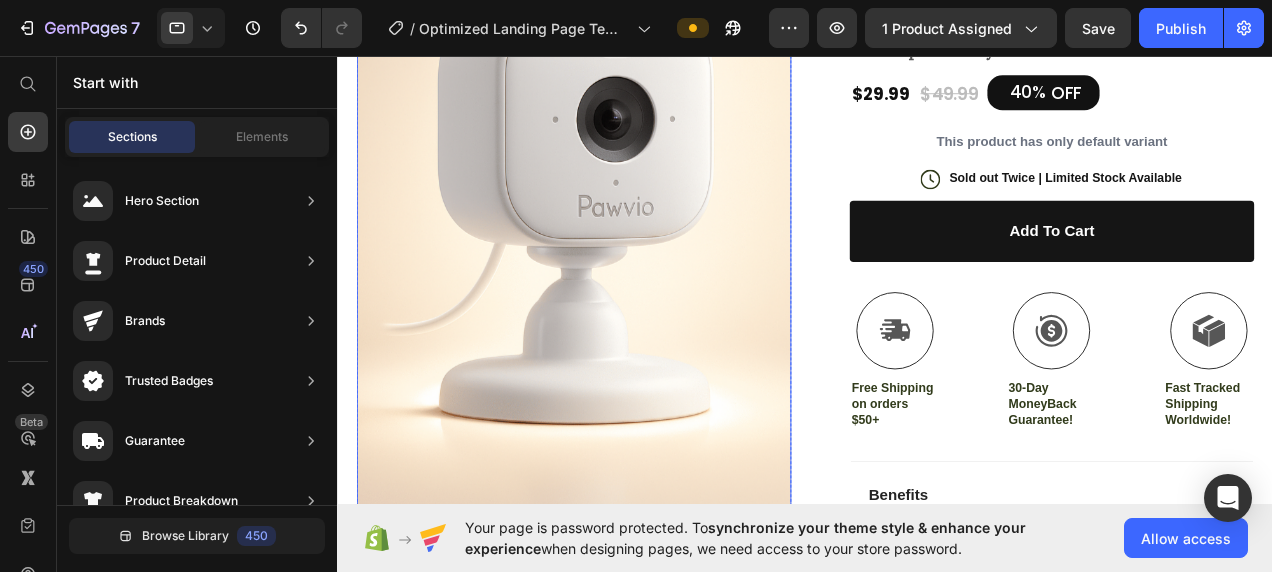 scroll, scrollTop: 610, scrollLeft: 0, axis: vertical 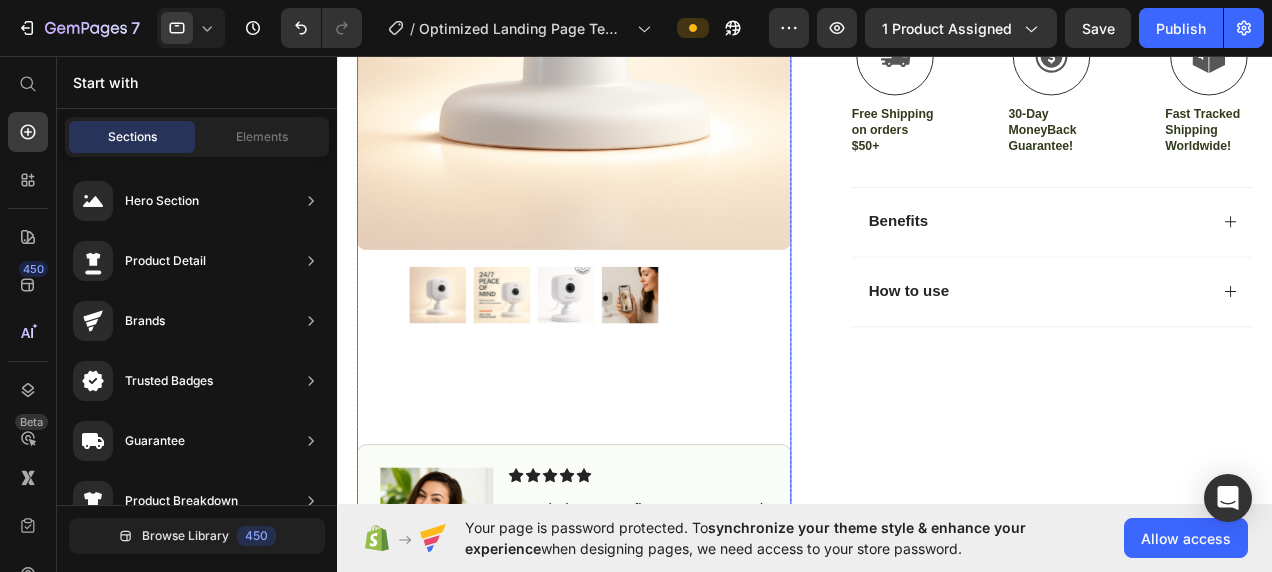 click at bounding box center (587, -84) 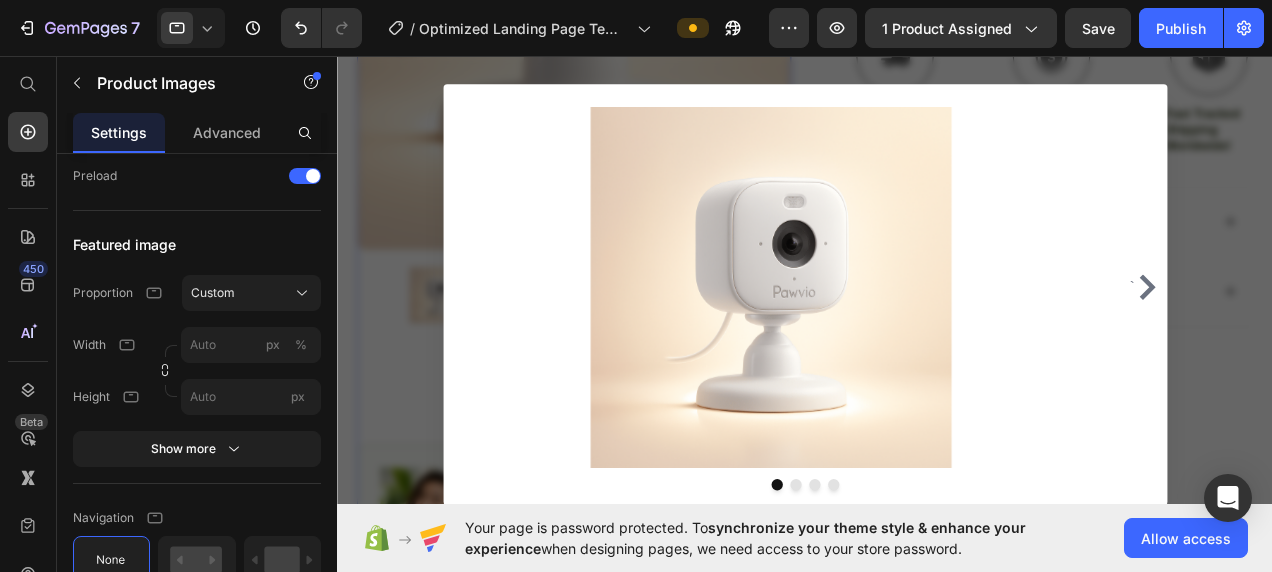 click at bounding box center [833, 293] 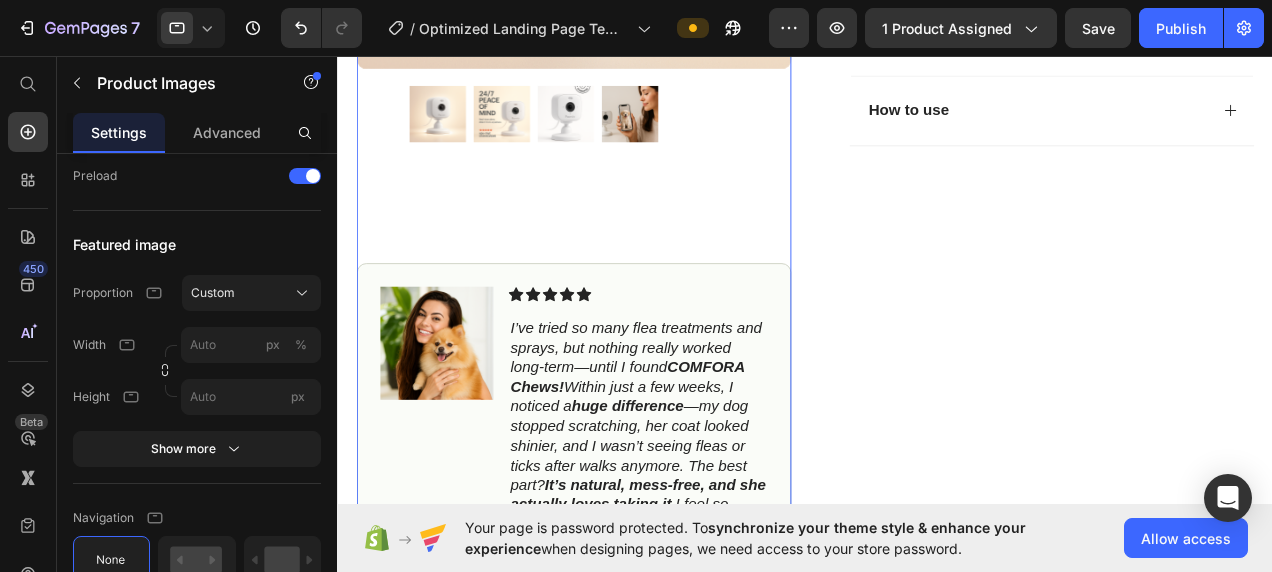 scroll, scrollTop: 803, scrollLeft: 0, axis: vertical 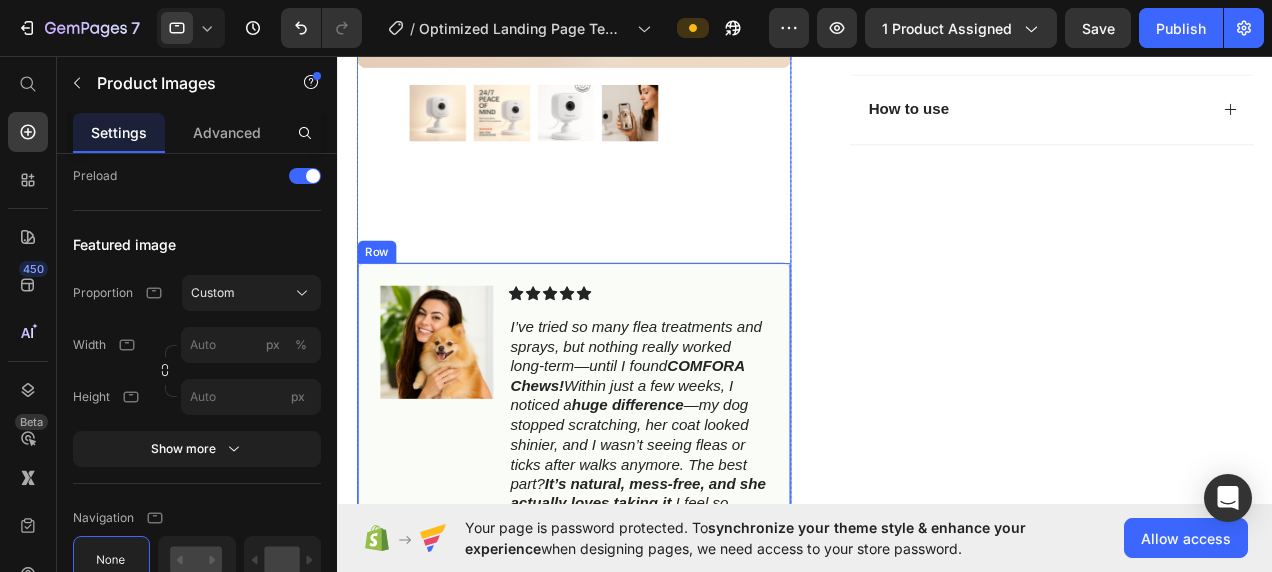 click on "Image Icon Icon Icon Icon Icon Icon List I’ve tried so many flea treatments and sprays, but nothing really worked long-term—until I found  COMFORA Chews!  Within just a few weeks, I noticed a  huge difference —my dog stopped scratching, her coat looked shinier, and I wasn’t seeing fleas or ticks after walks anymore. The best part?  It’s natural, mess-free, and she actually loves taking it.  I feel so much better knowing she’s protected daily—and I’ve never felt more confident as a dog parent. Highly recommend! Text Block
Icon Hannah N. (Houston, USA) Text Block Row Row" at bounding box center (587, 498) 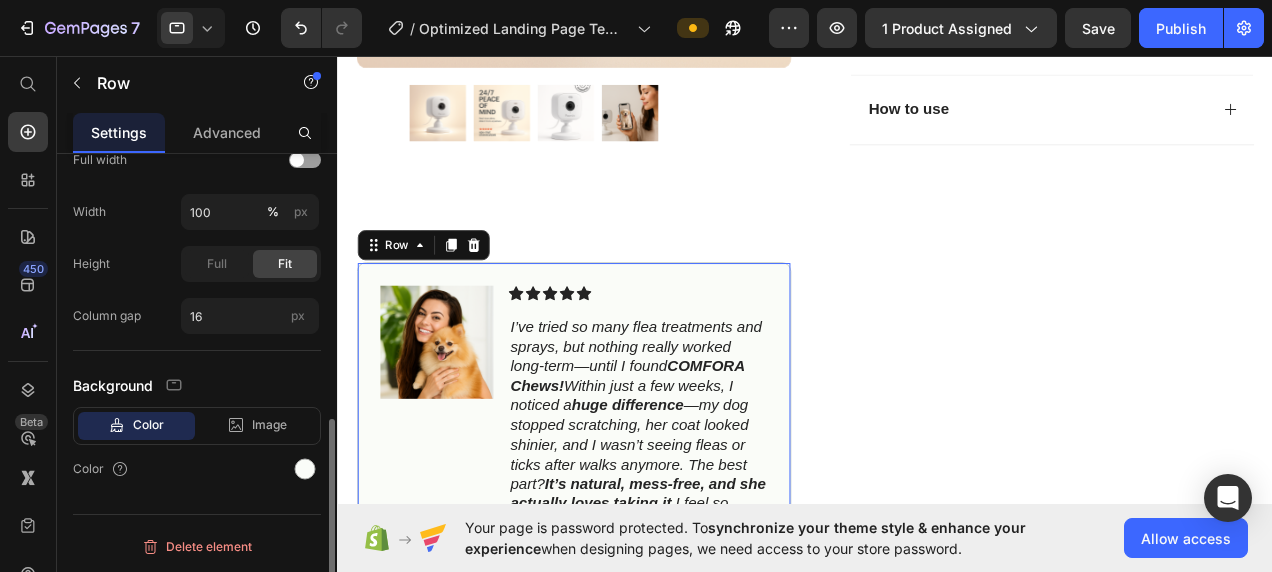 scroll, scrollTop: 0, scrollLeft: 0, axis: both 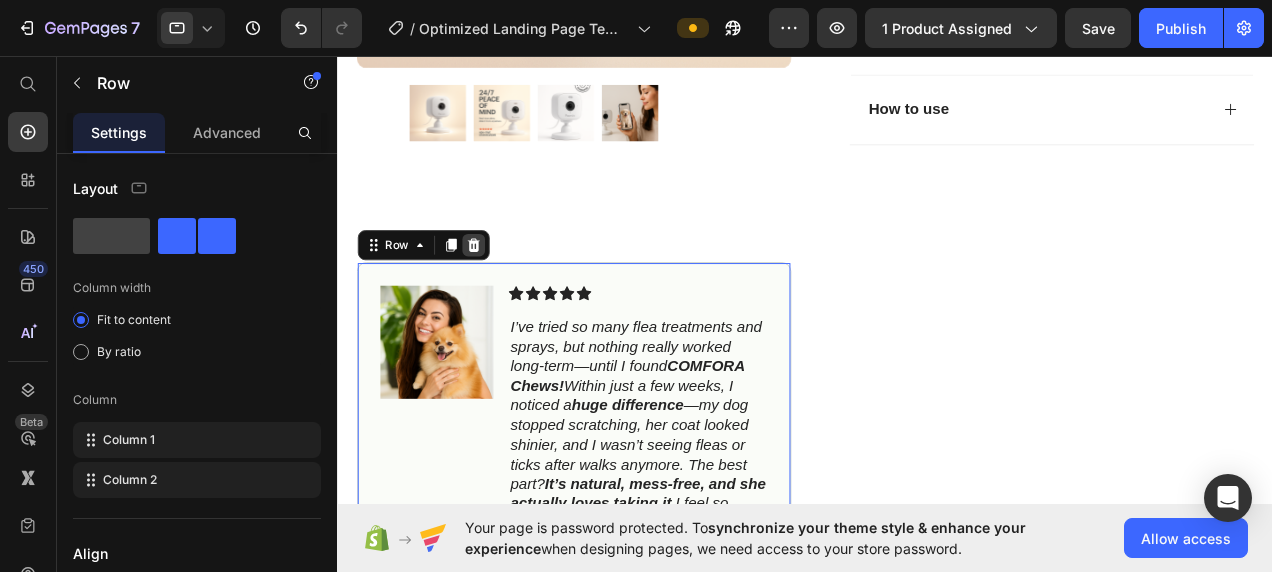 click 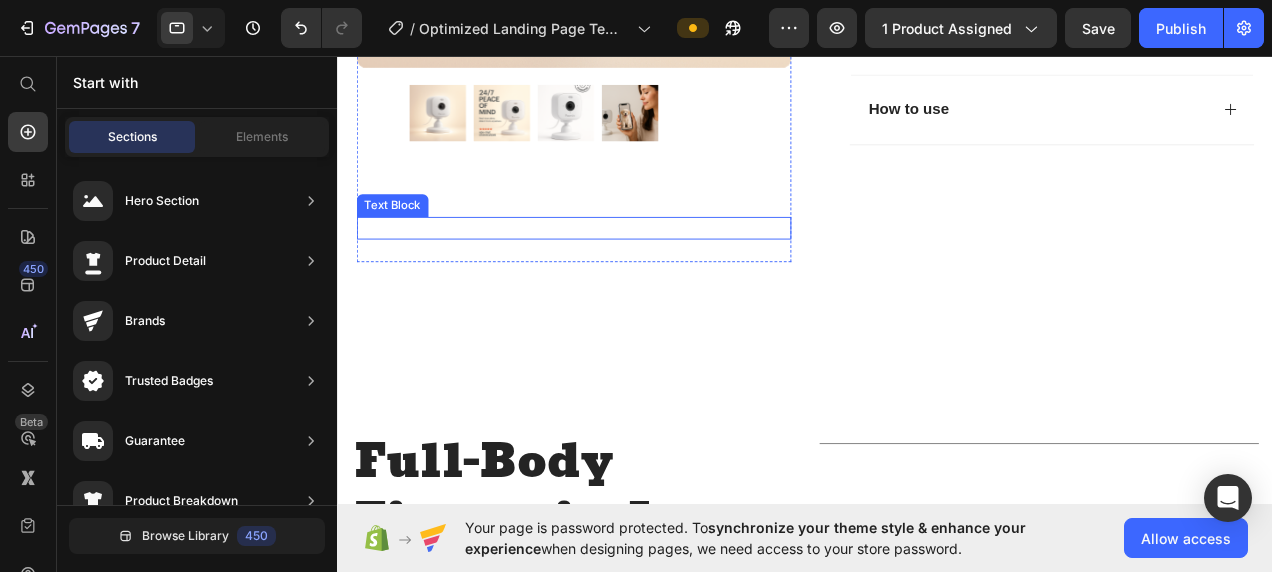 scroll, scrollTop: 390, scrollLeft: 0, axis: vertical 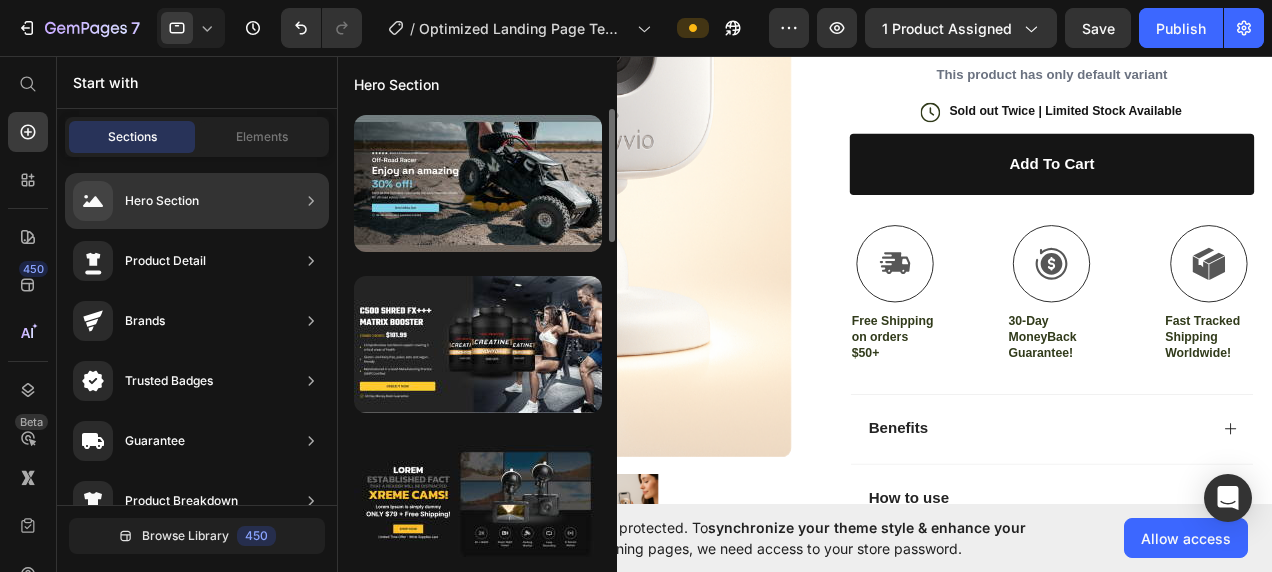 click at bounding box center [477, 908] 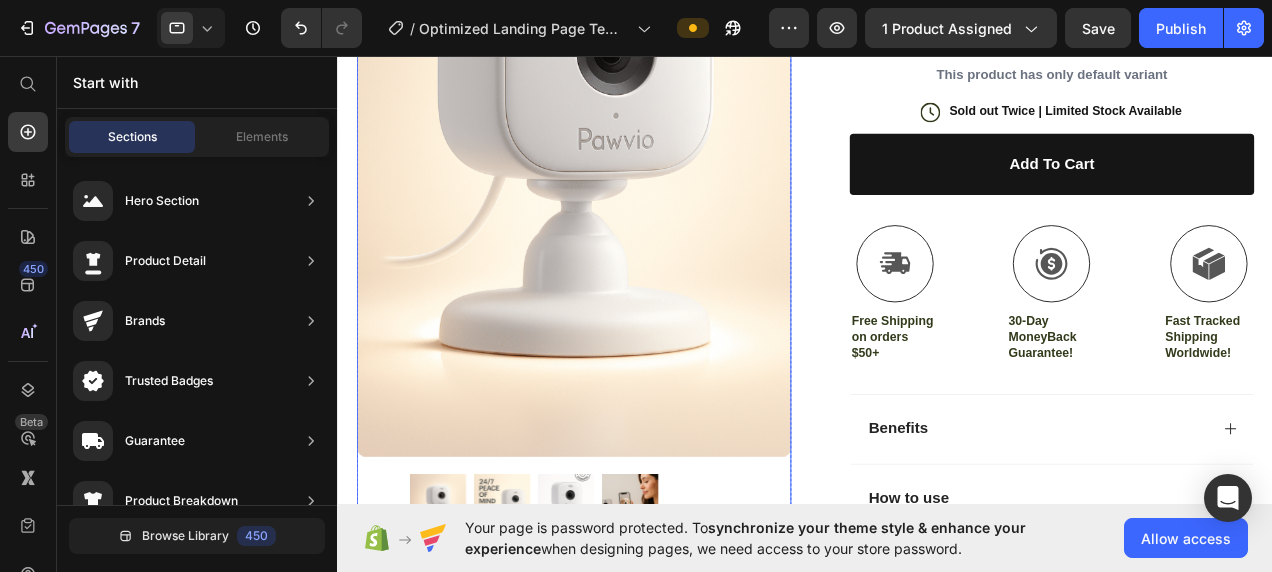 click at bounding box center [587, 136] 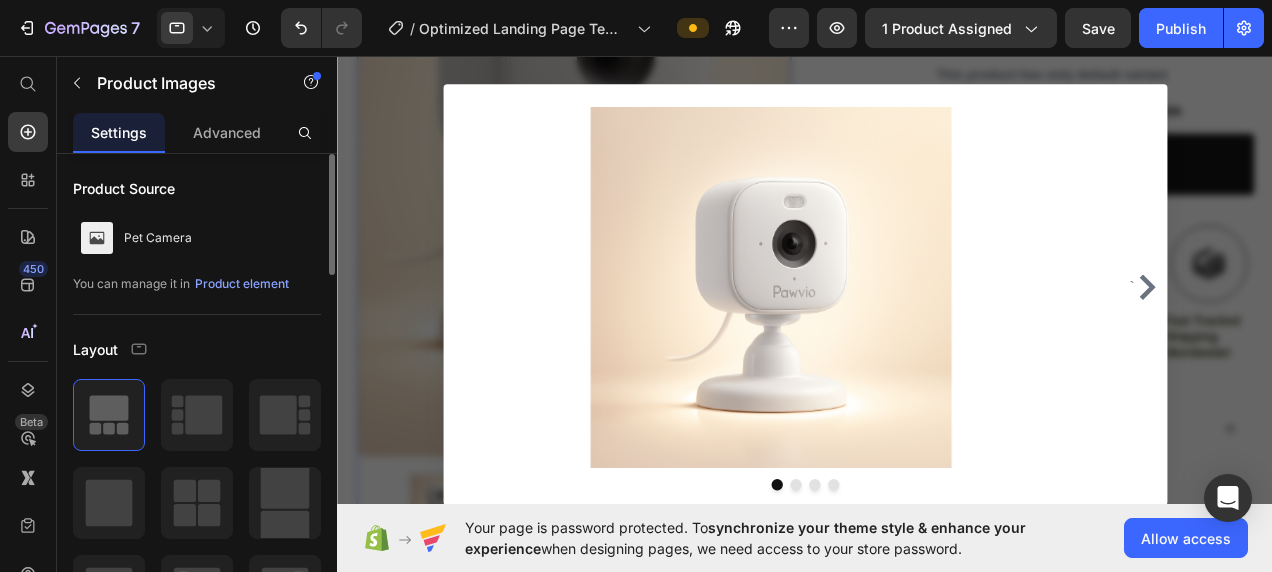 scroll, scrollTop: 238, scrollLeft: 0, axis: vertical 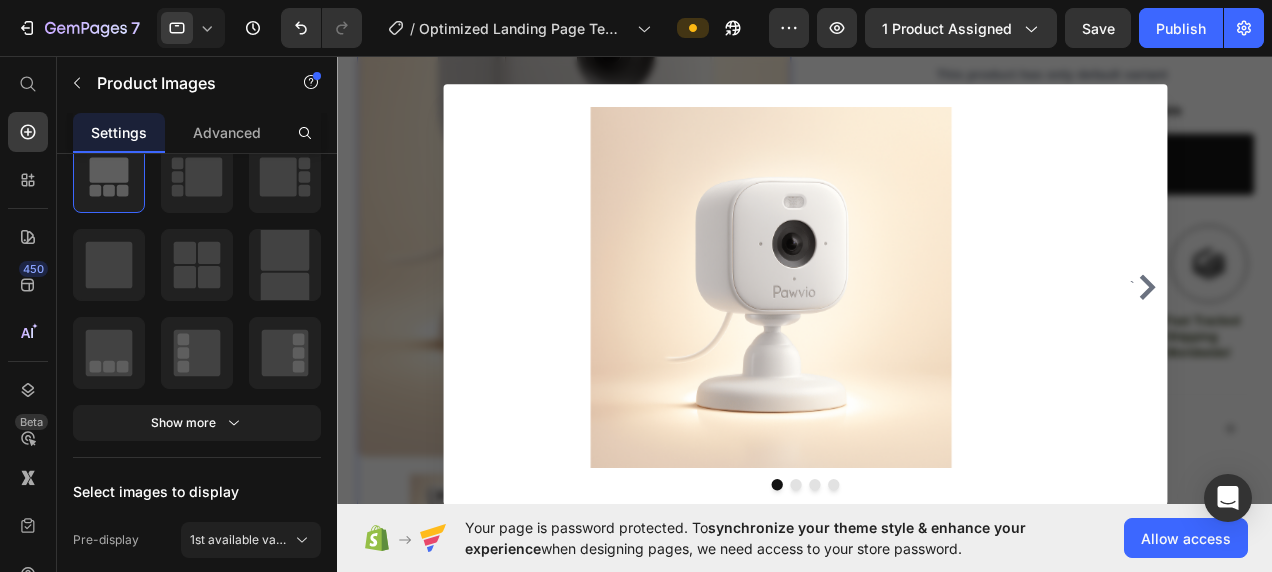 click at bounding box center [833, 293] 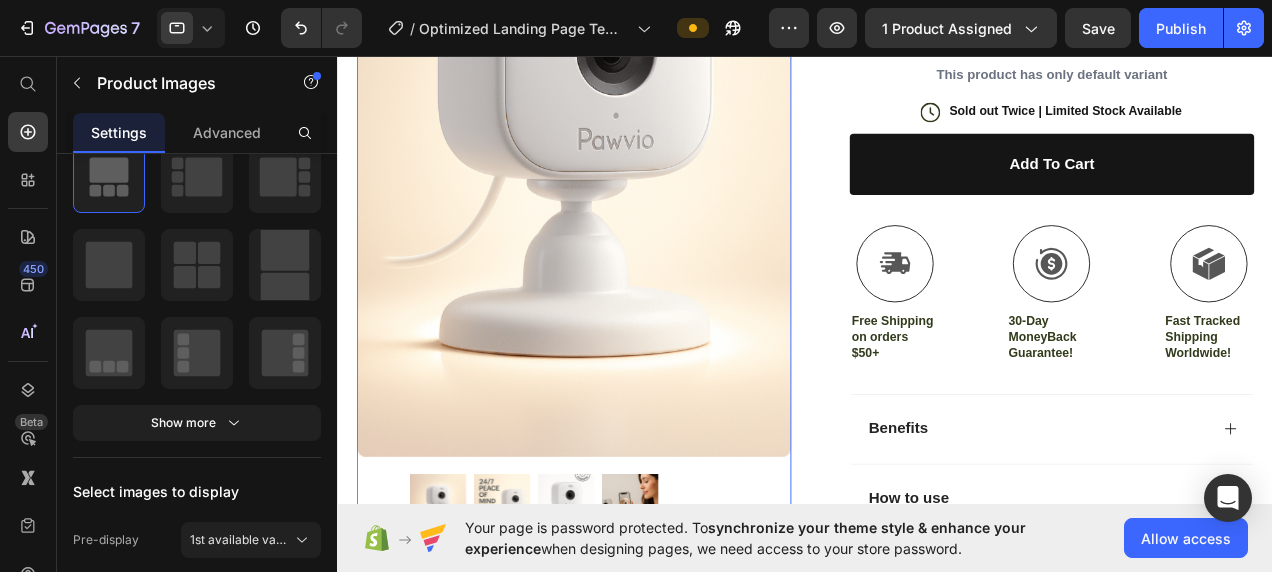 click at bounding box center (587, 136) 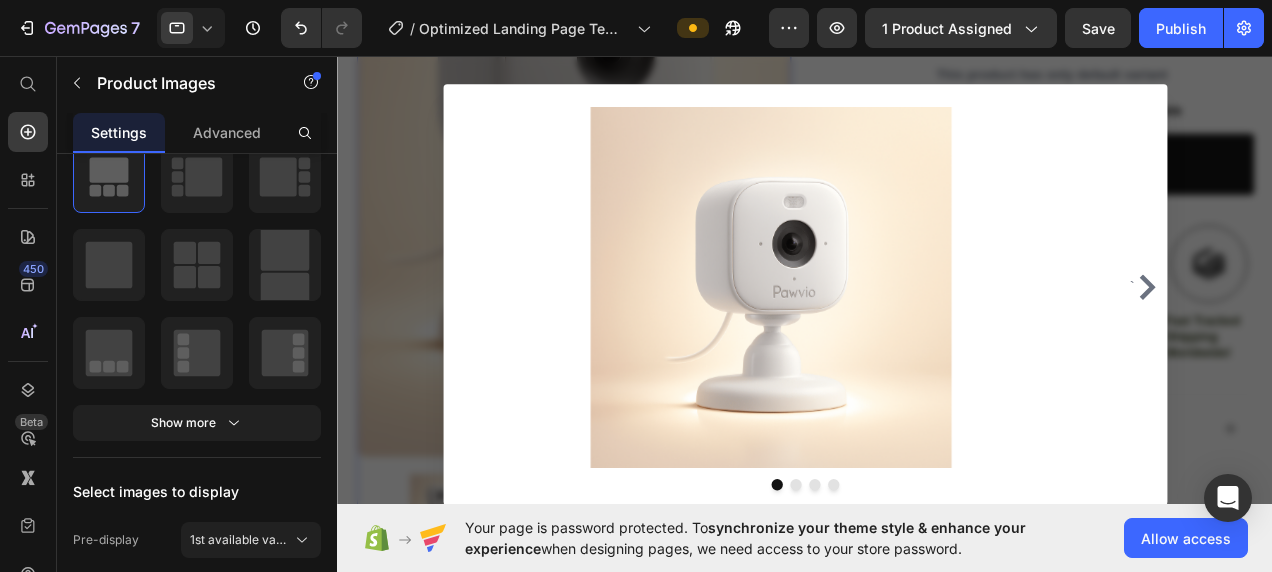 click at bounding box center [833, 293] 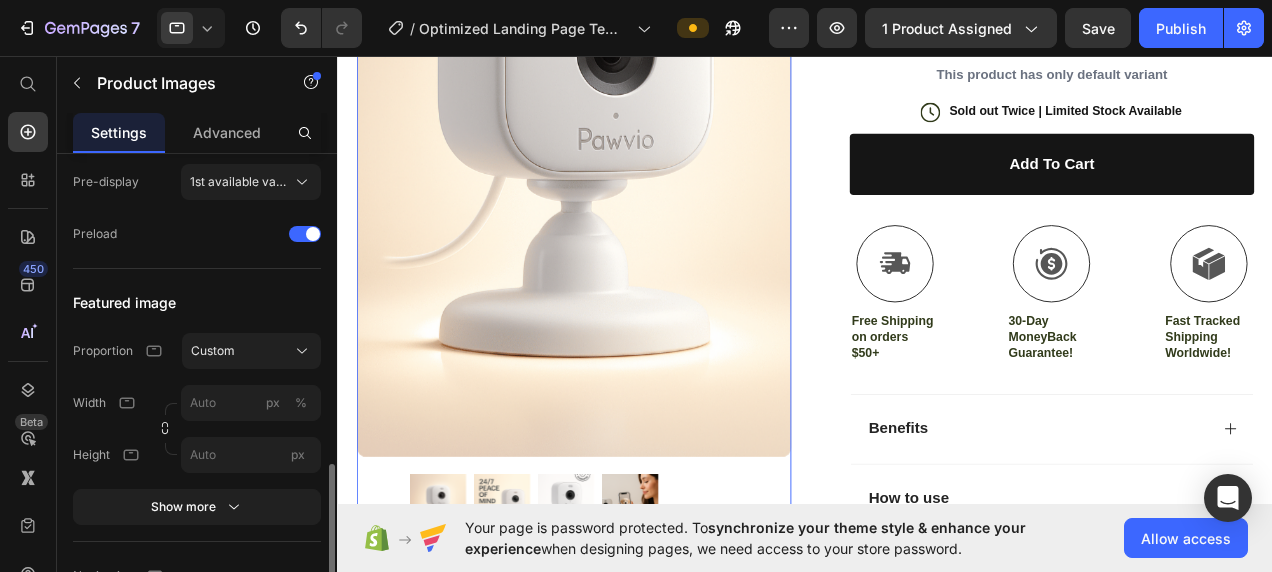 scroll, scrollTop: 782, scrollLeft: 0, axis: vertical 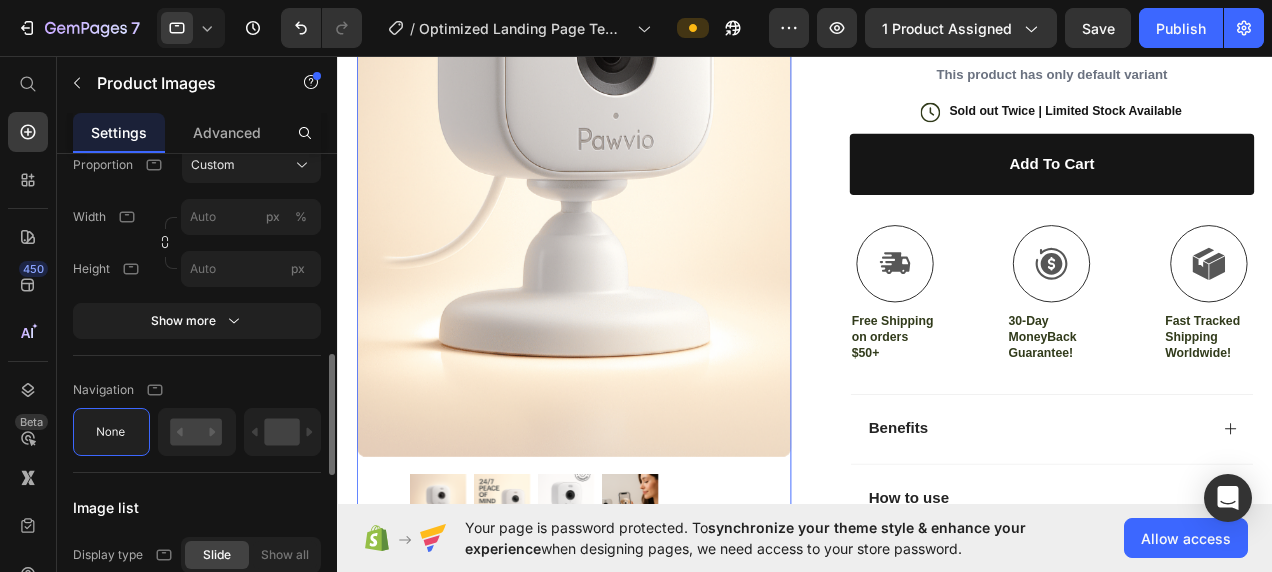 click at bounding box center (587, 136) 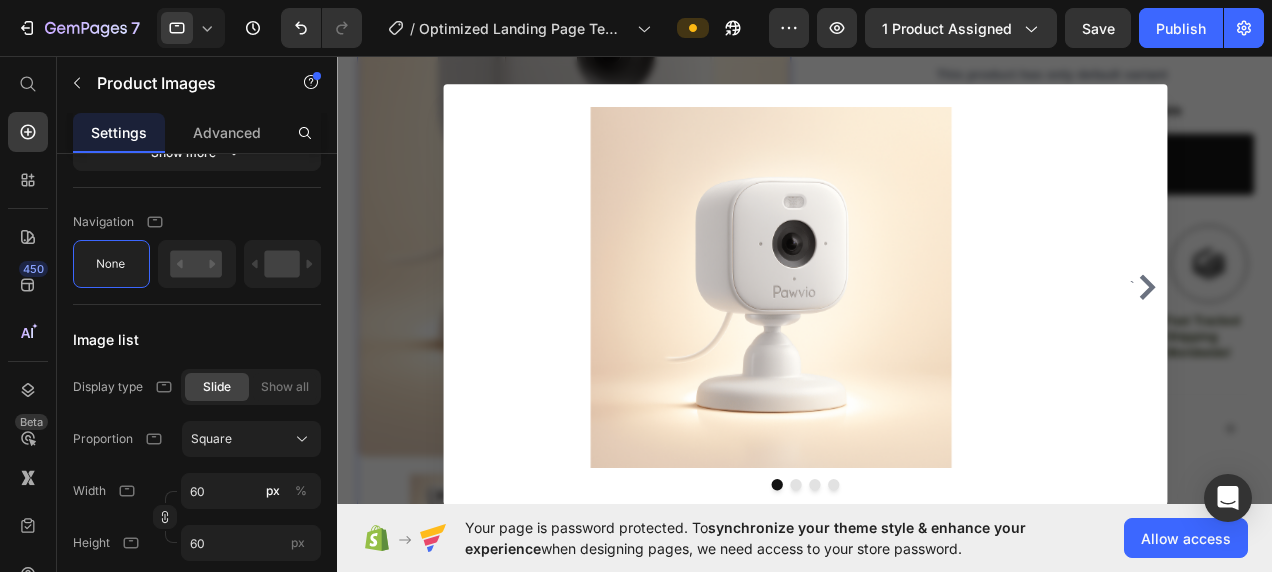 scroll, scrollTop: 1112, scrollLeft: 0, axis: vertical 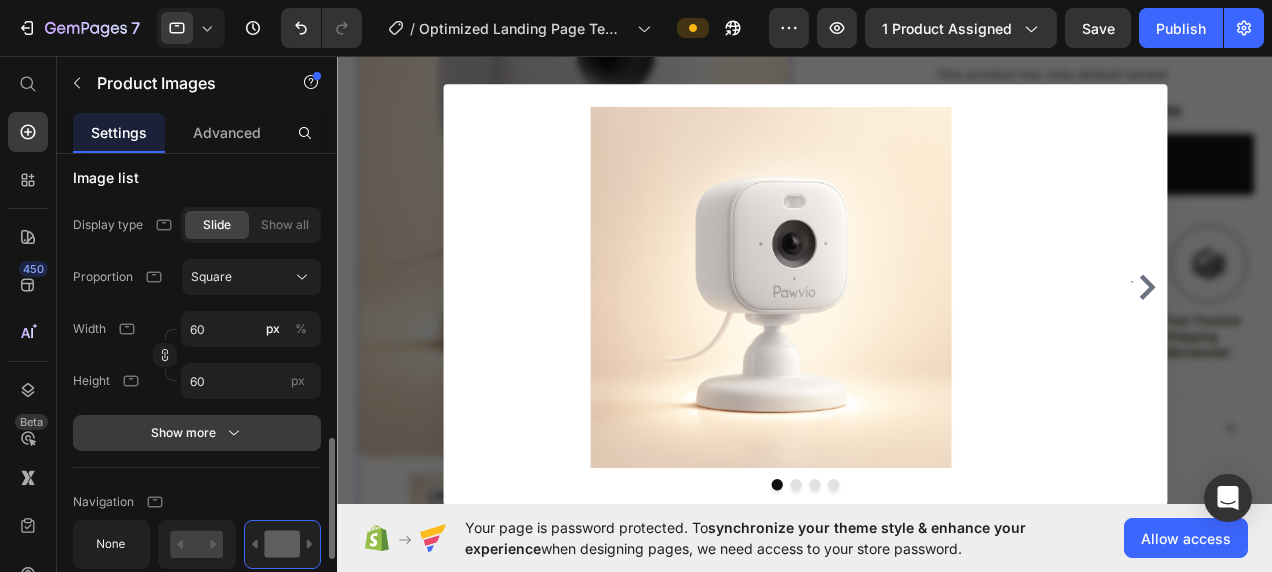 click on "Show more" at bounding box center [197, 433] 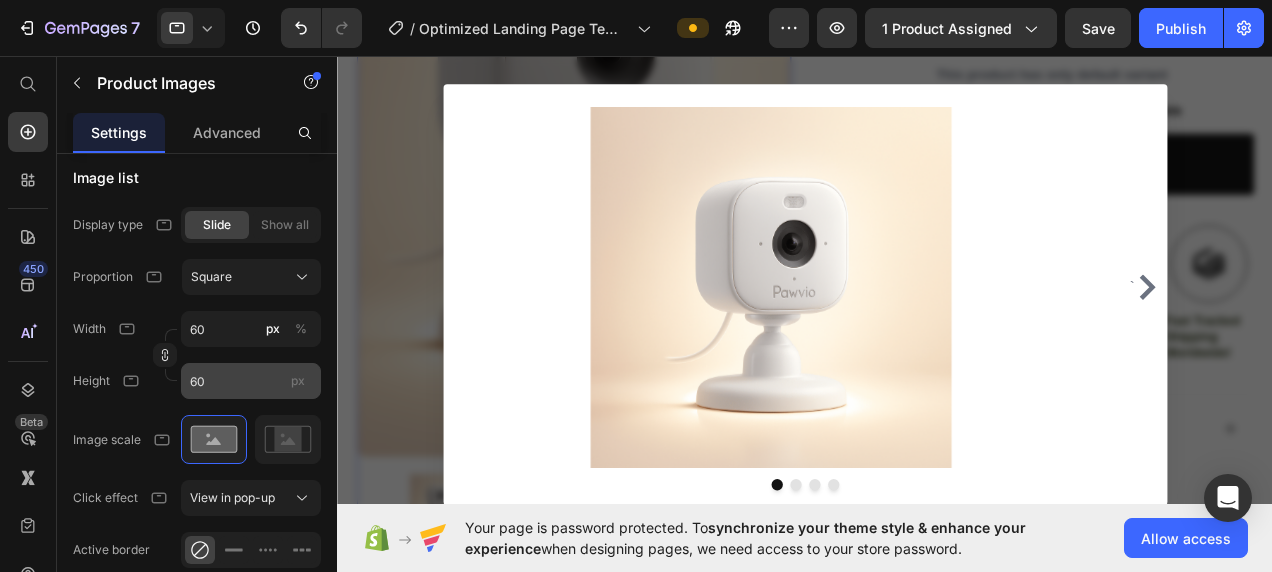scroll, scrollTop: 1311, scrollLeft: 0, axis: vertical 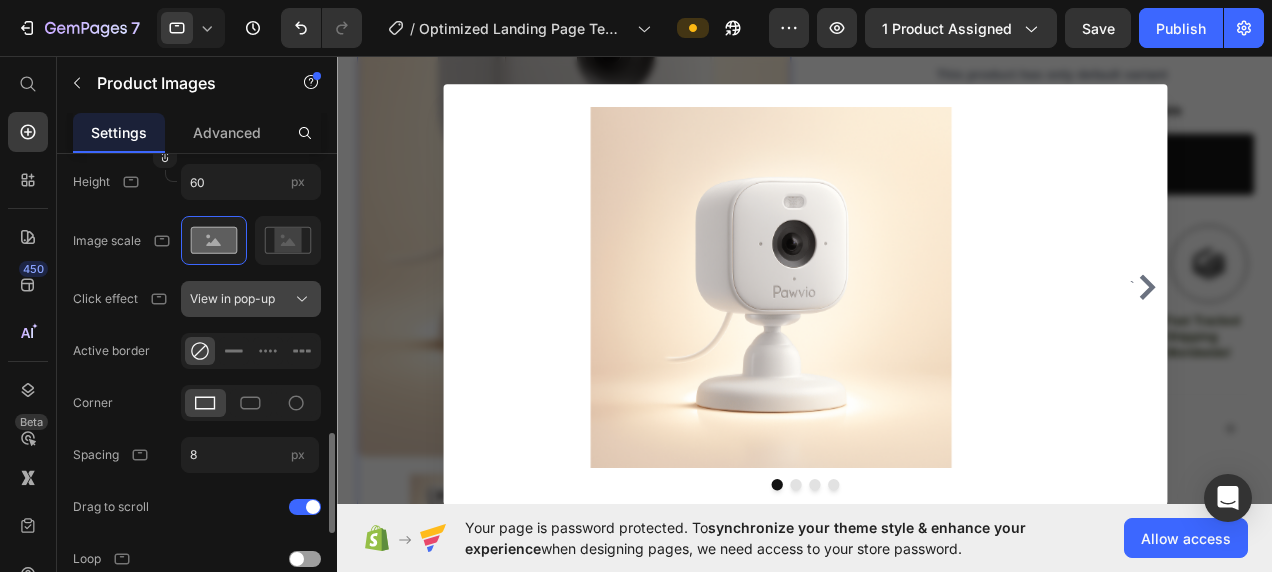 click on "View in pop-up" at bounding box center (251, 299) 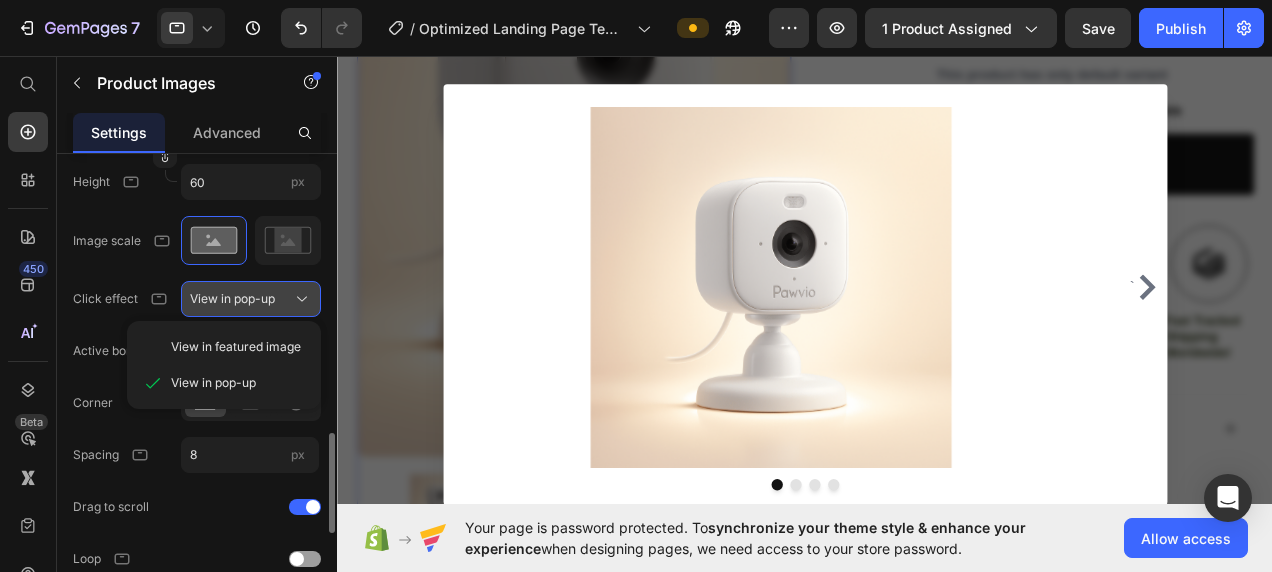 click on "View in pop-up" at bounding box center [251, 299] 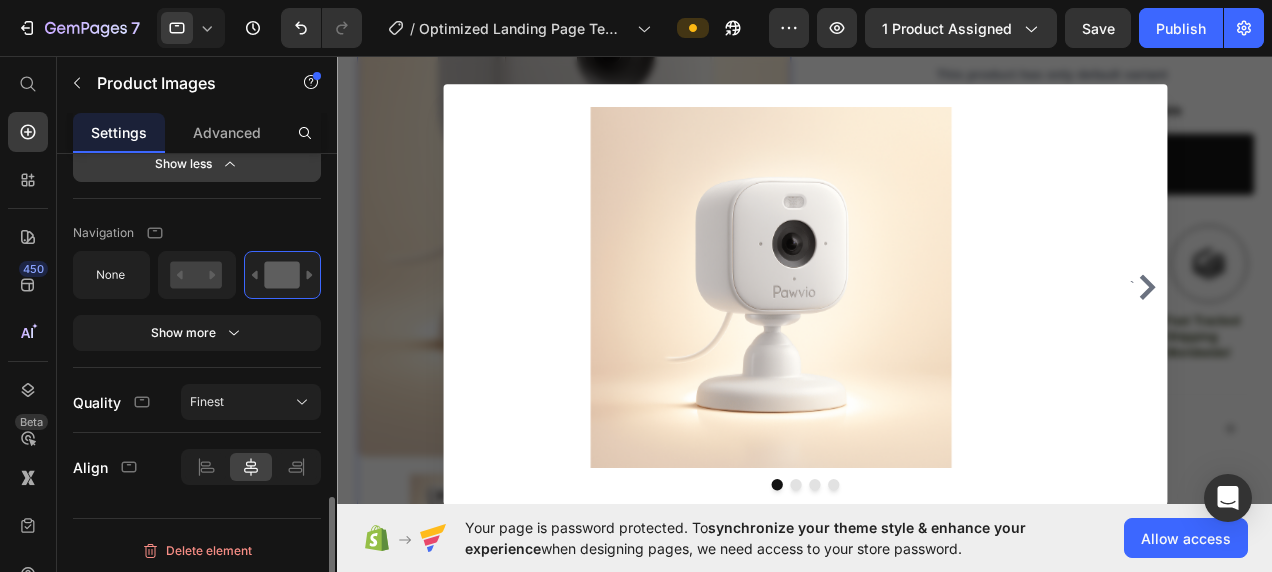 scroll, scrollTop: 1757, scrollLeft: 0, axis: vertical 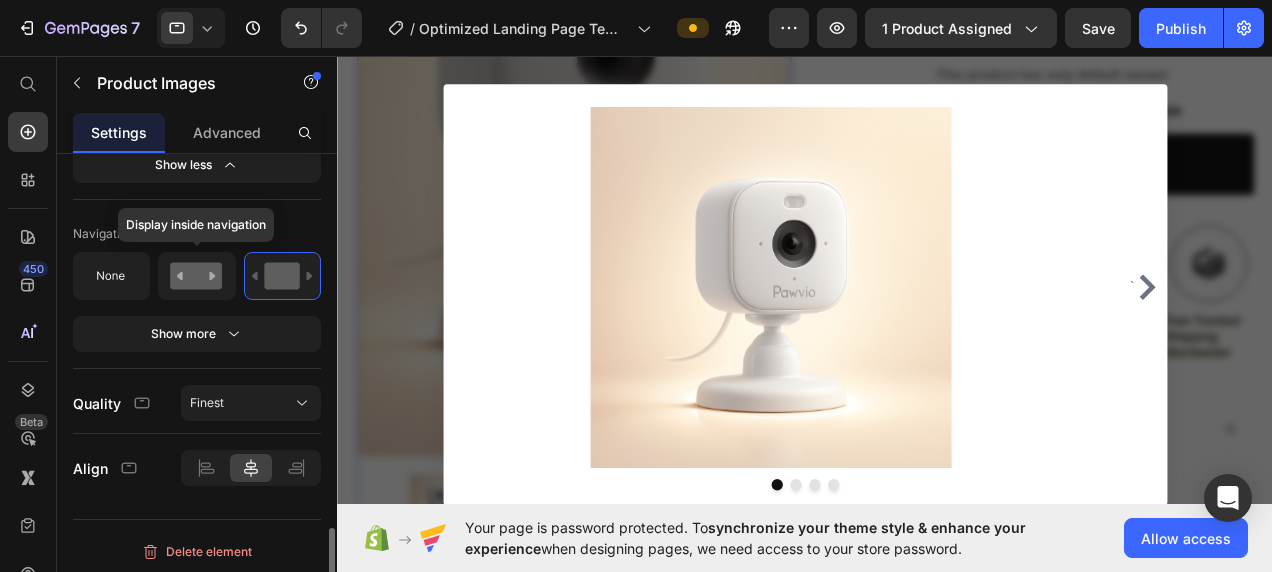 click 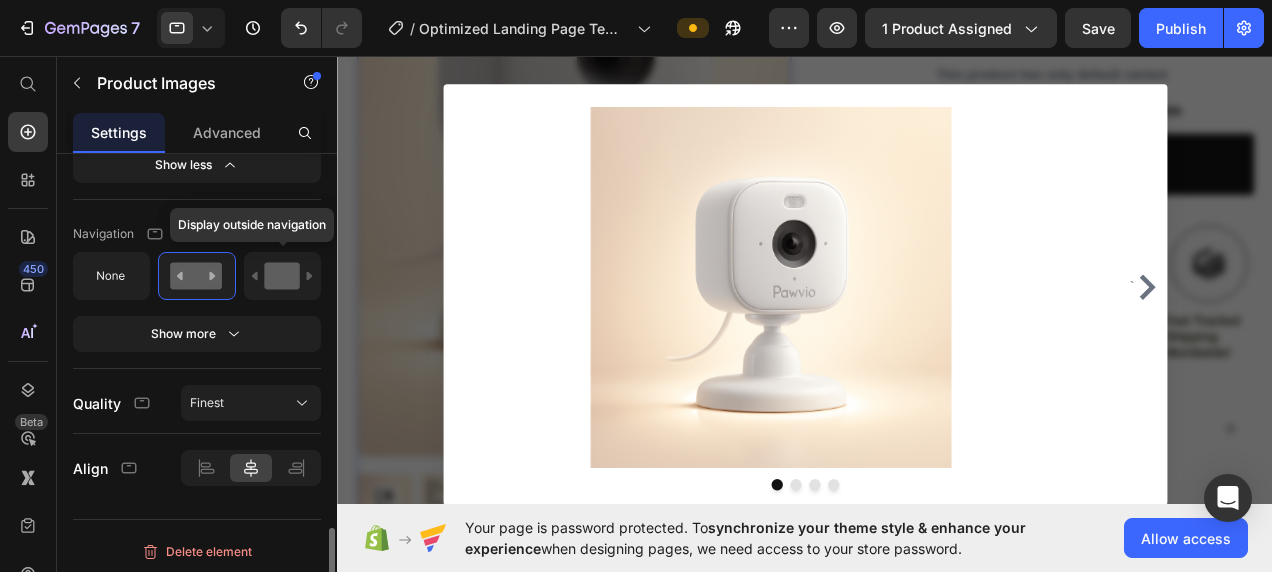 click 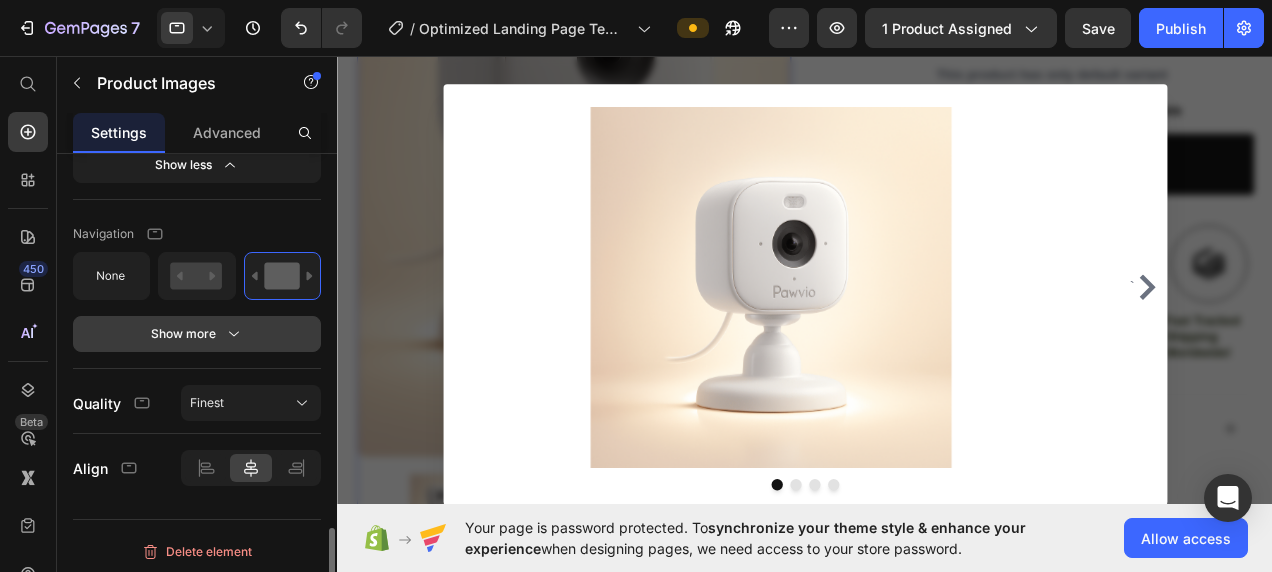 click on "Show more" at bounding box center (197, 334) 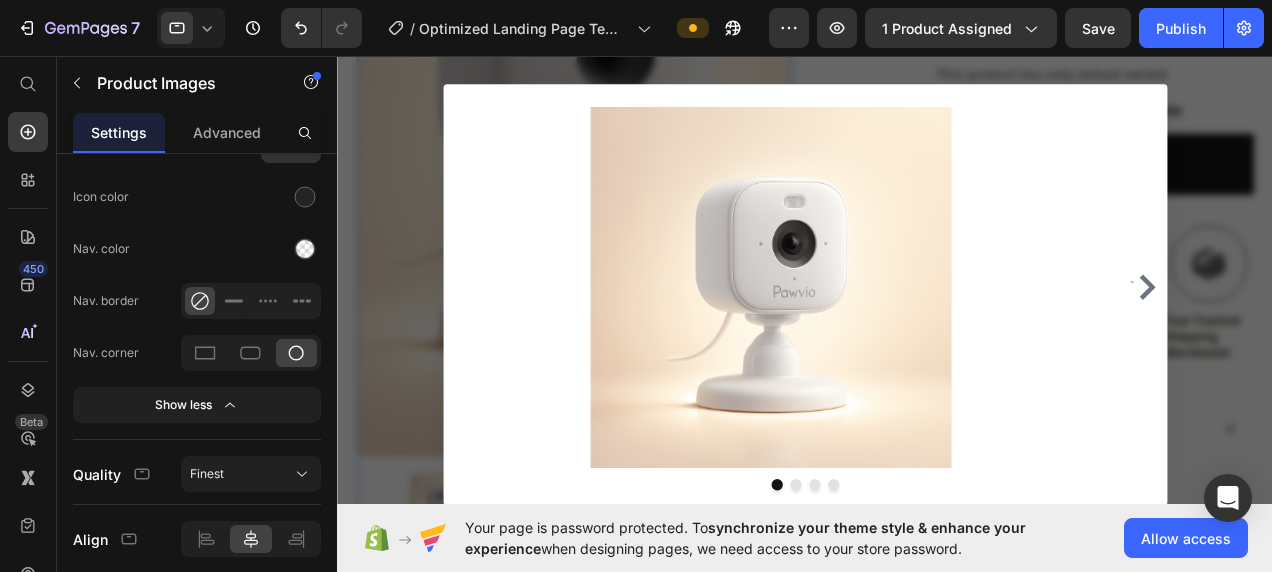 scroll, scrollTop: 2018, scrollLeft: 0, axis: vertical 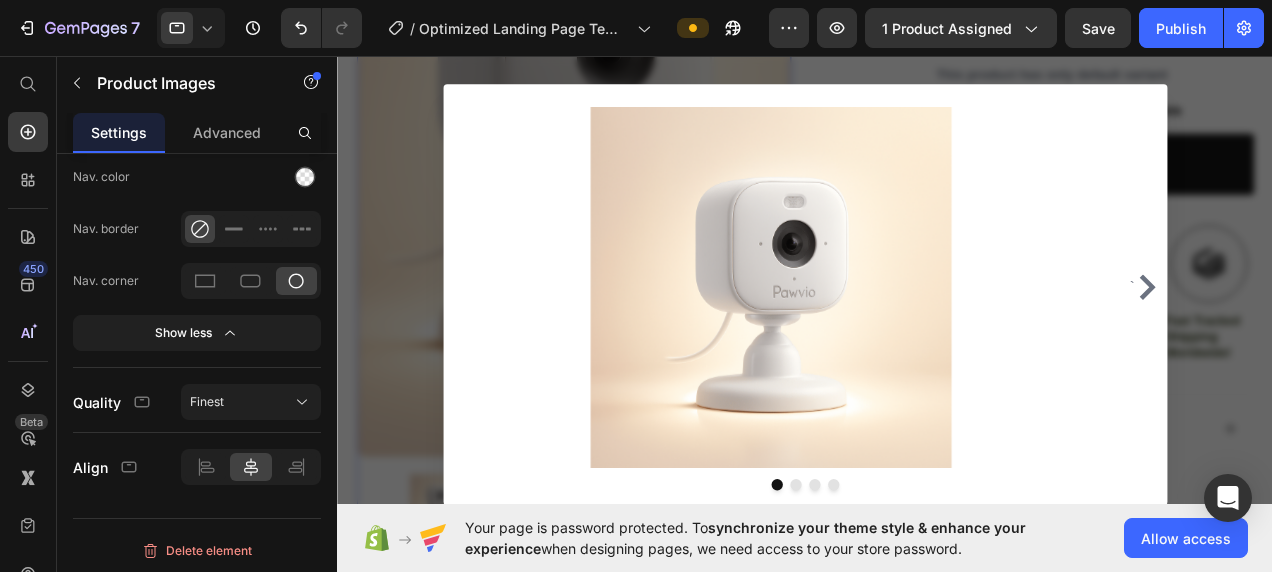 click at bounding box center (833, 293) 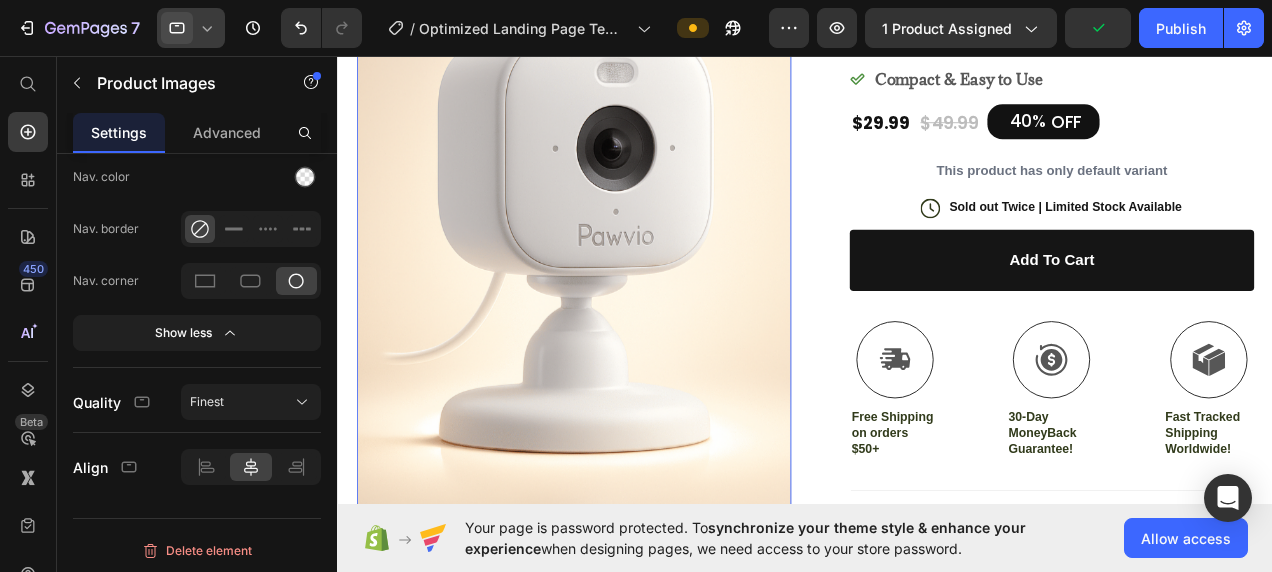 scroll, scrollTop: 264, scrollLeft: 0, axis: vertical 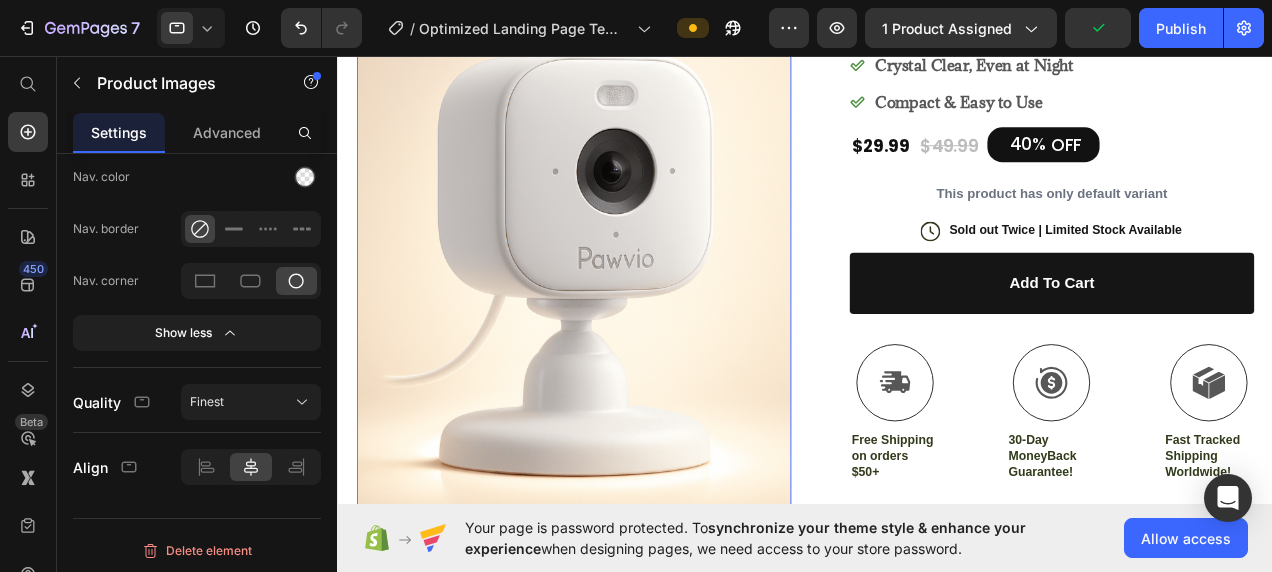 click 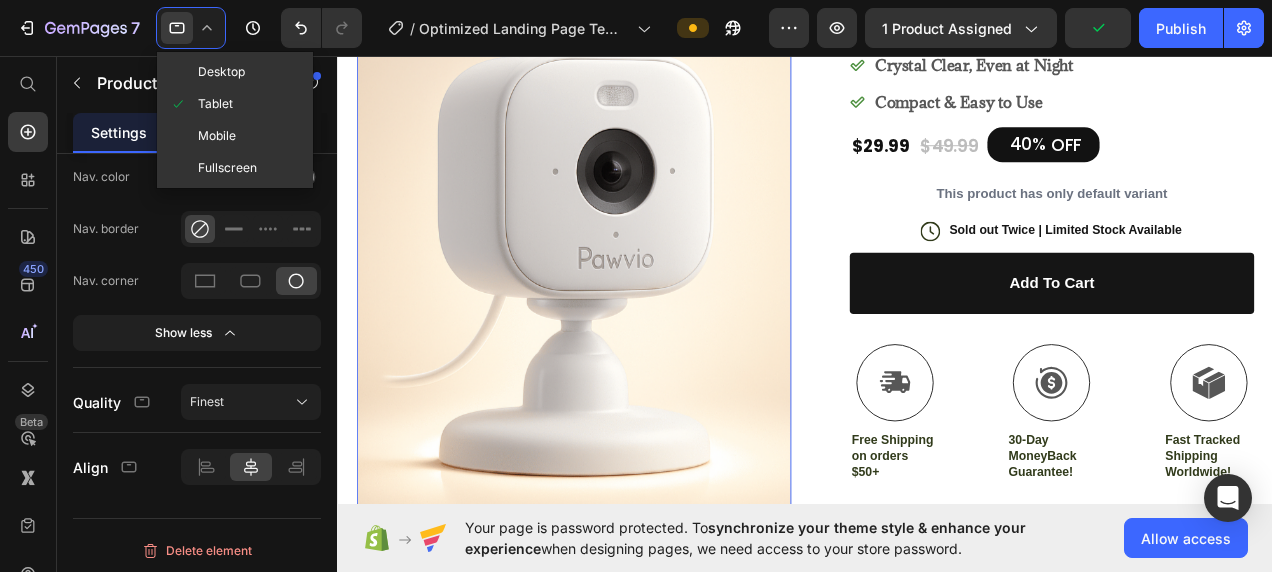 drag, startPoint x: 212, startPoint y: 63, endPoint x: 208, endPoint y: 49, distance: 14.56022 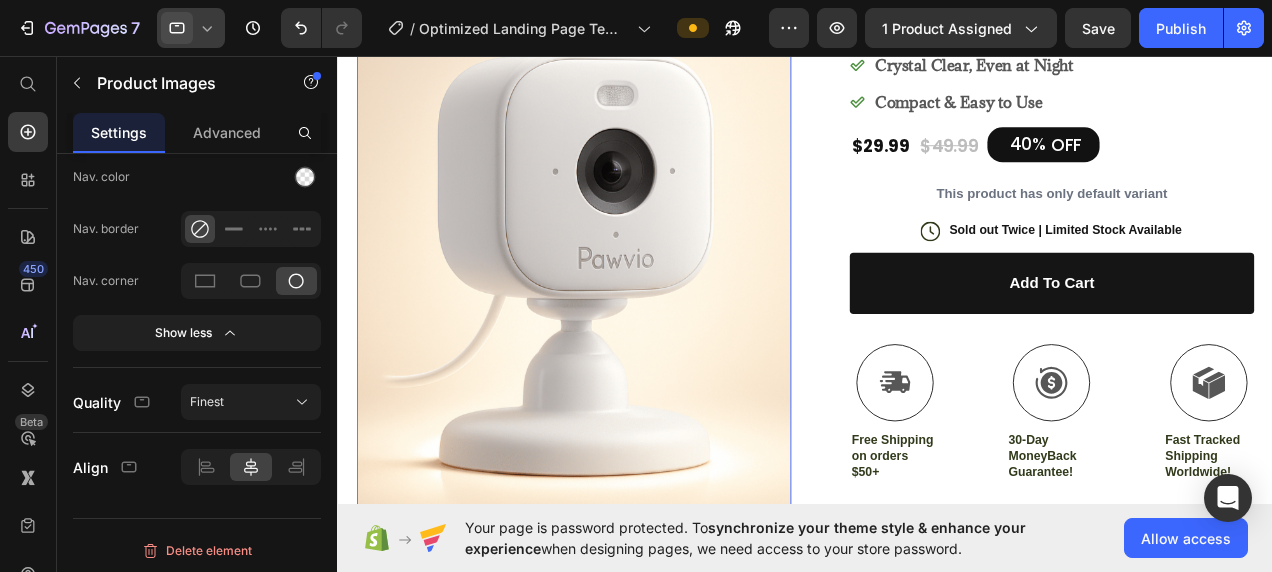 click 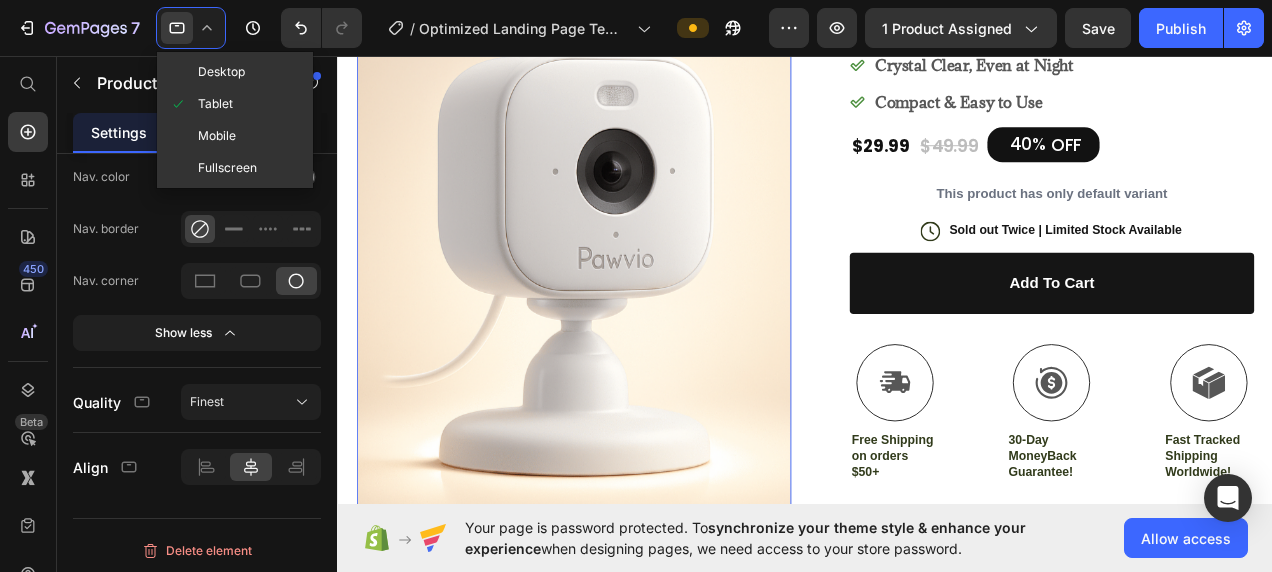 click on "Desktop Tablet Mobile Fullscreen" 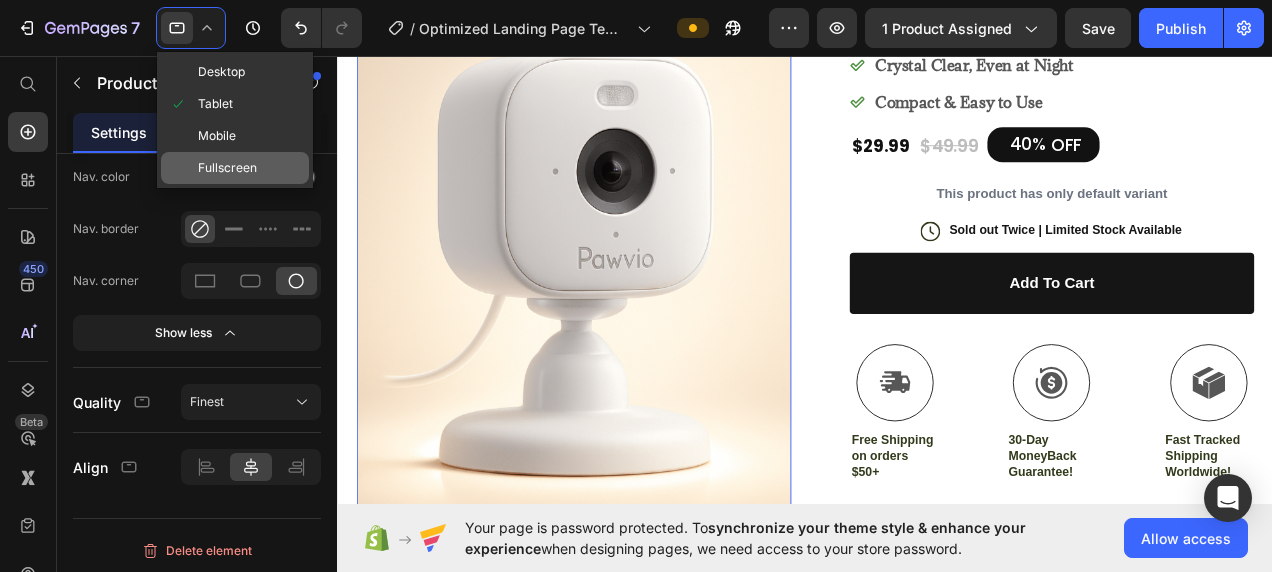 click on "Fullscreen" at bounding box center (227, 168) 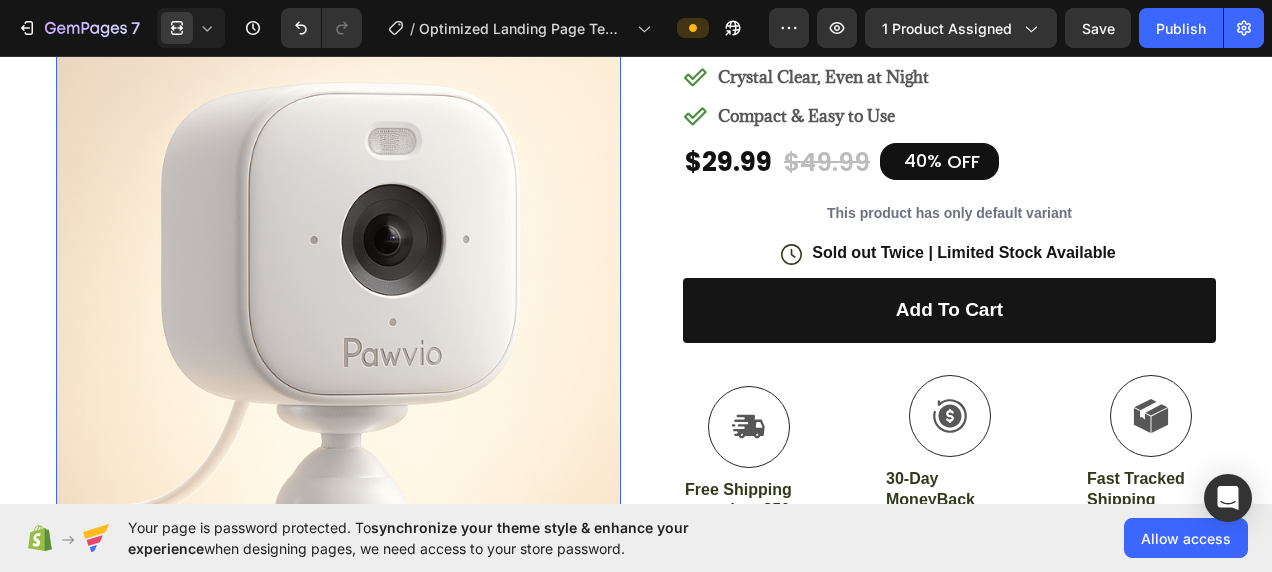 scroll, scrollTop: 1812, scrollLeft: 0, axis: vertical 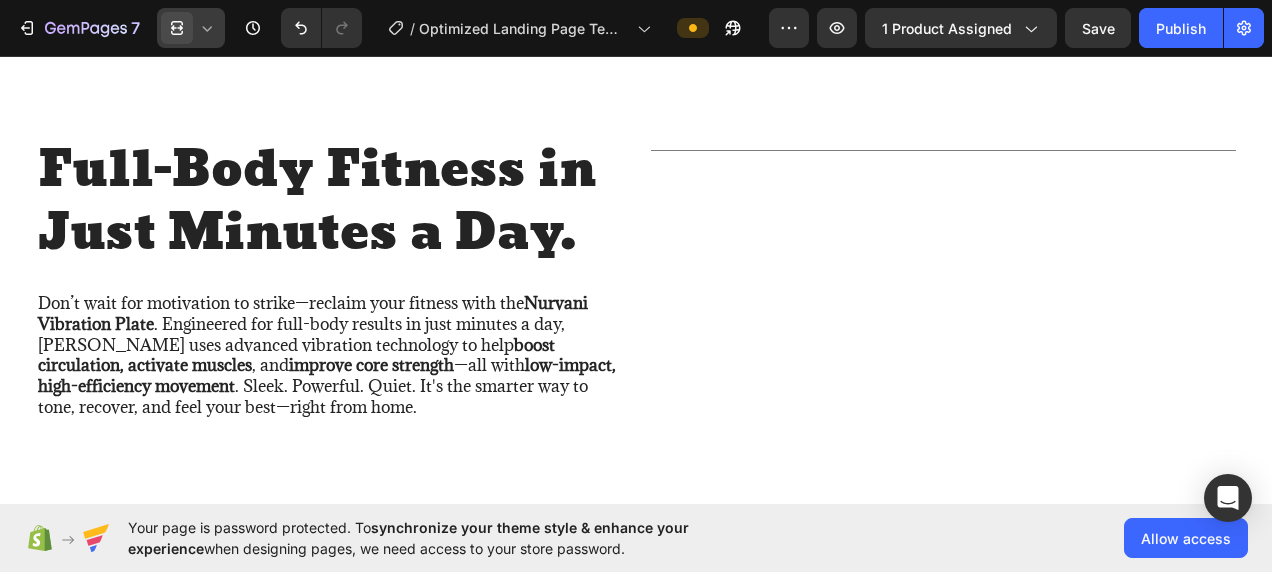 click at bounding box center [177, 28] 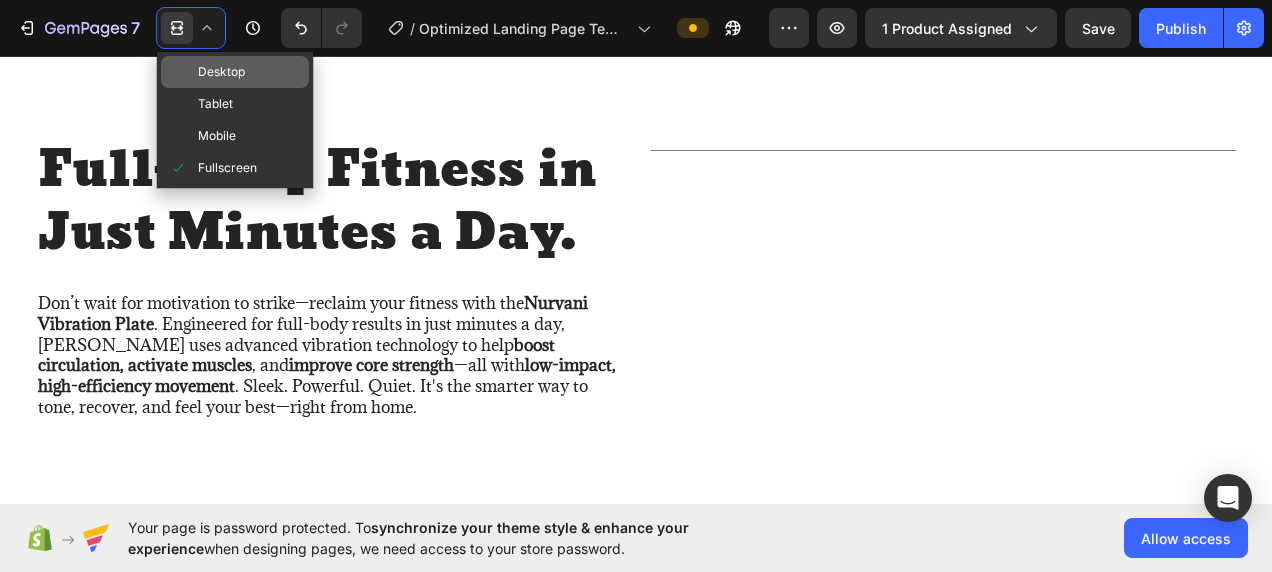 click on "Desktop" at bounding box center (221, 72) 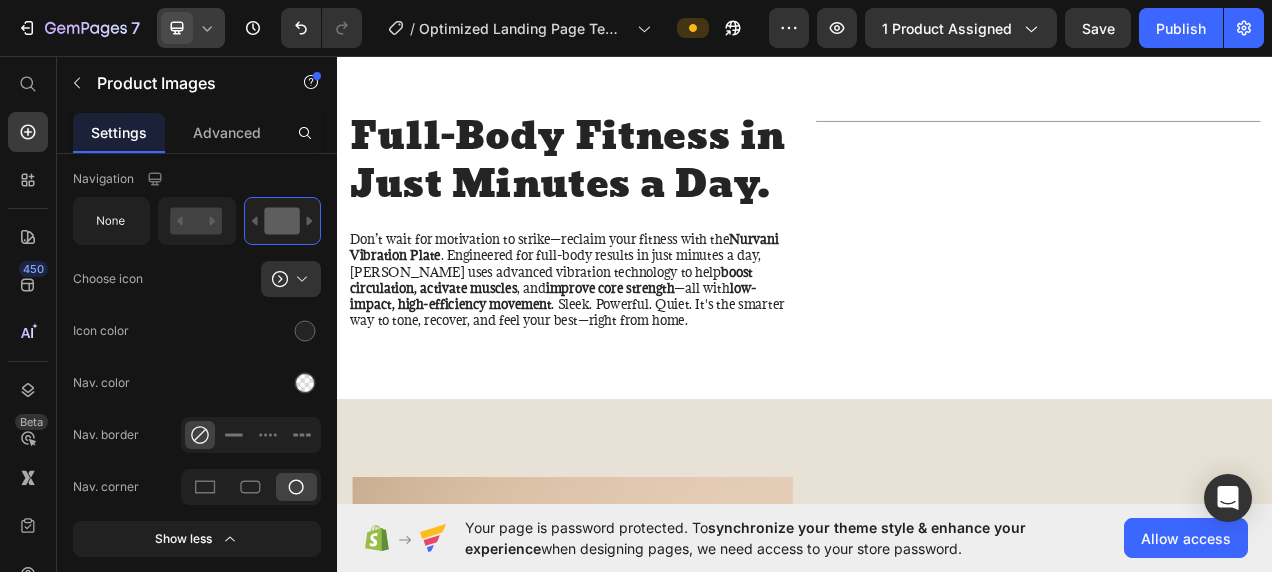 click 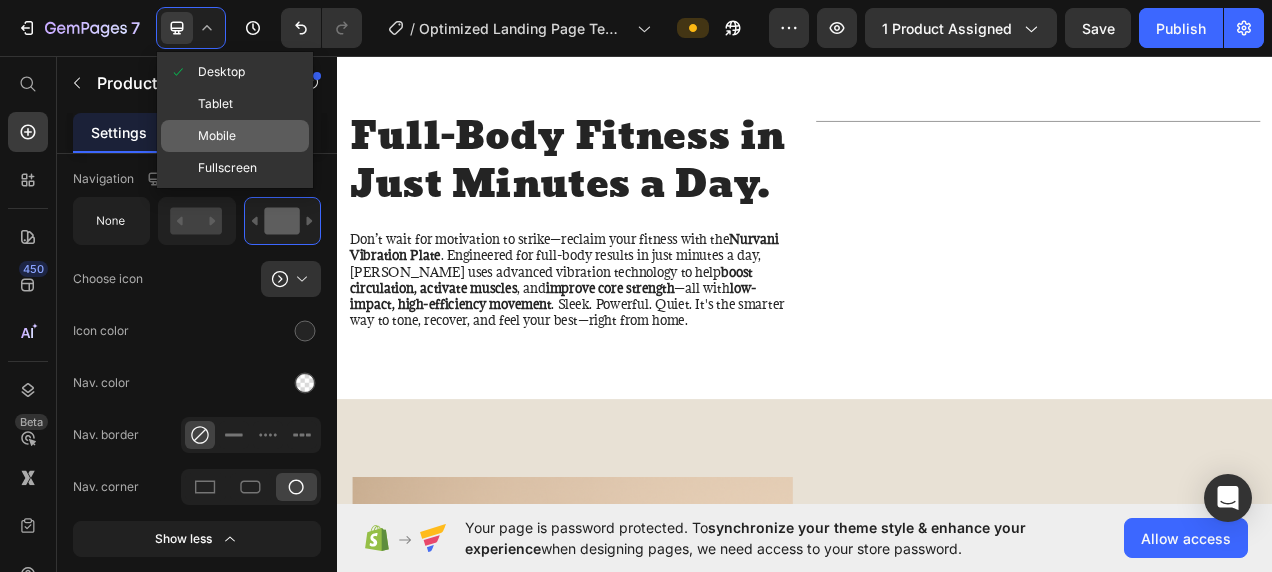 click on "Mobile" at bounding box center [217, 136] 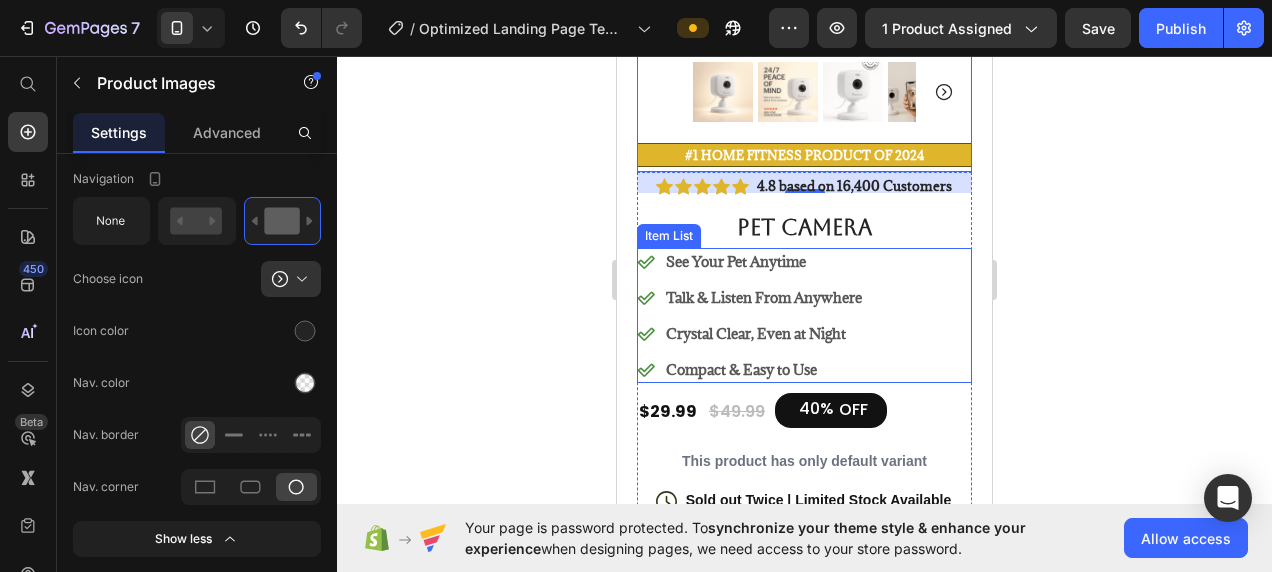 scroll, scrollTop: 648, scrollLeft: 0, axis: vertical 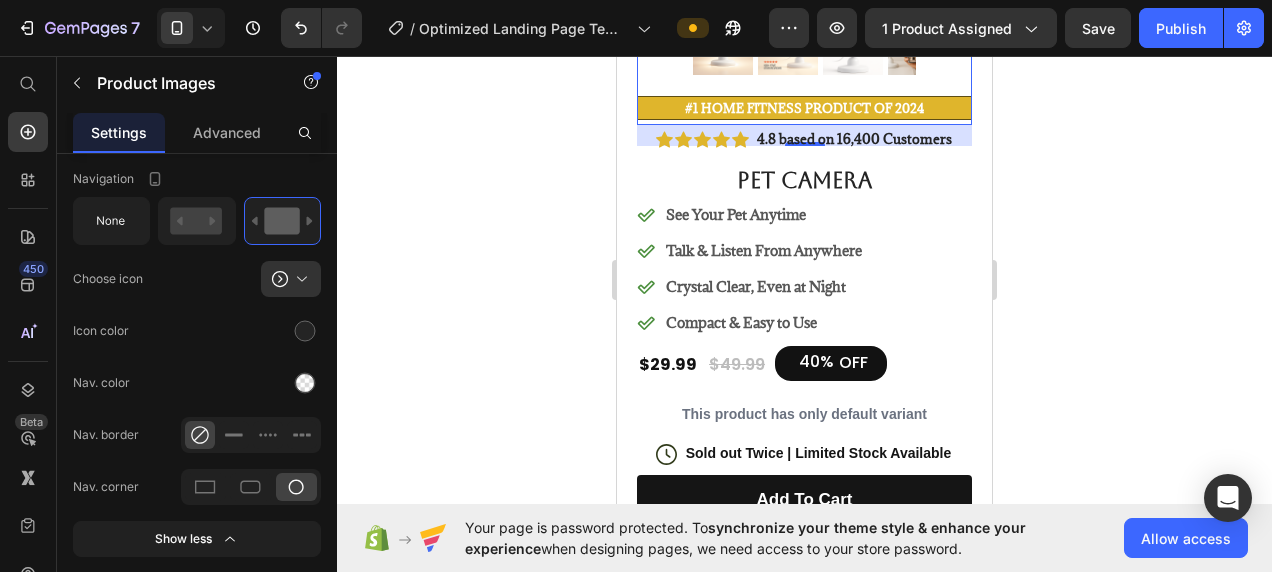 click 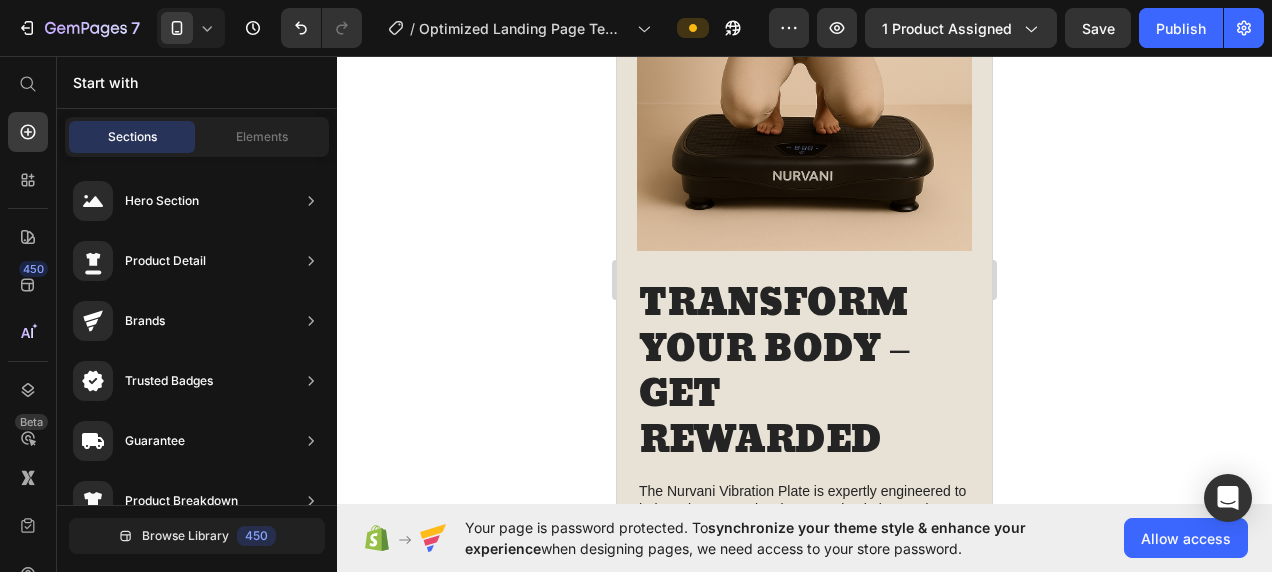 scroll, scrollTop: 2178, scrollLeft: 0, axis: vertical 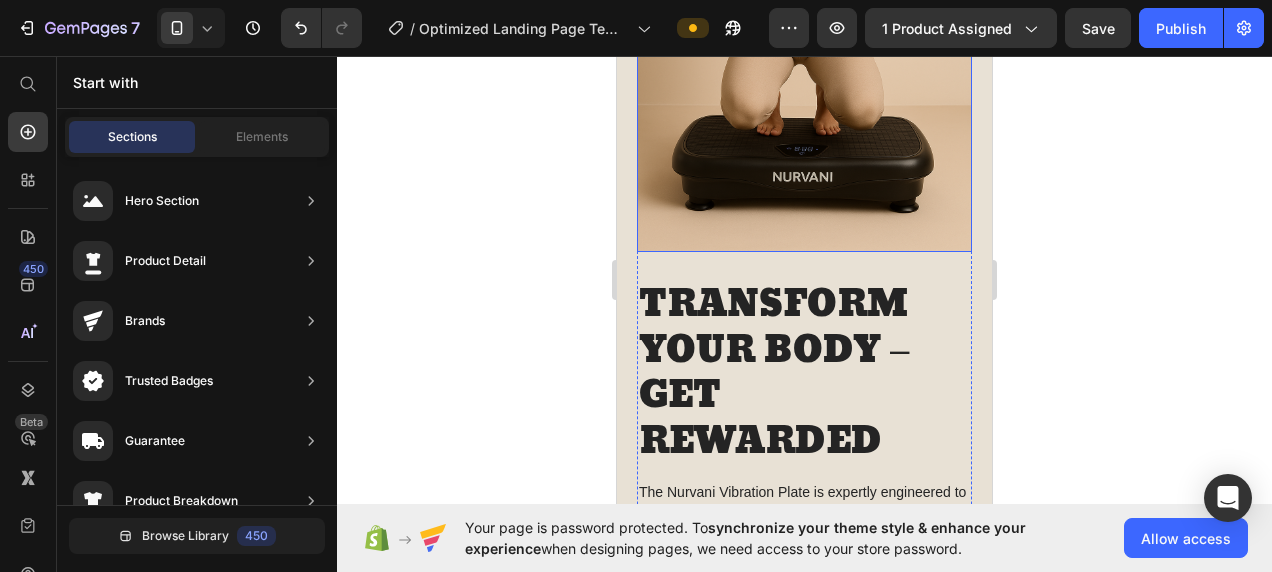click at bounding box center [804, 1] 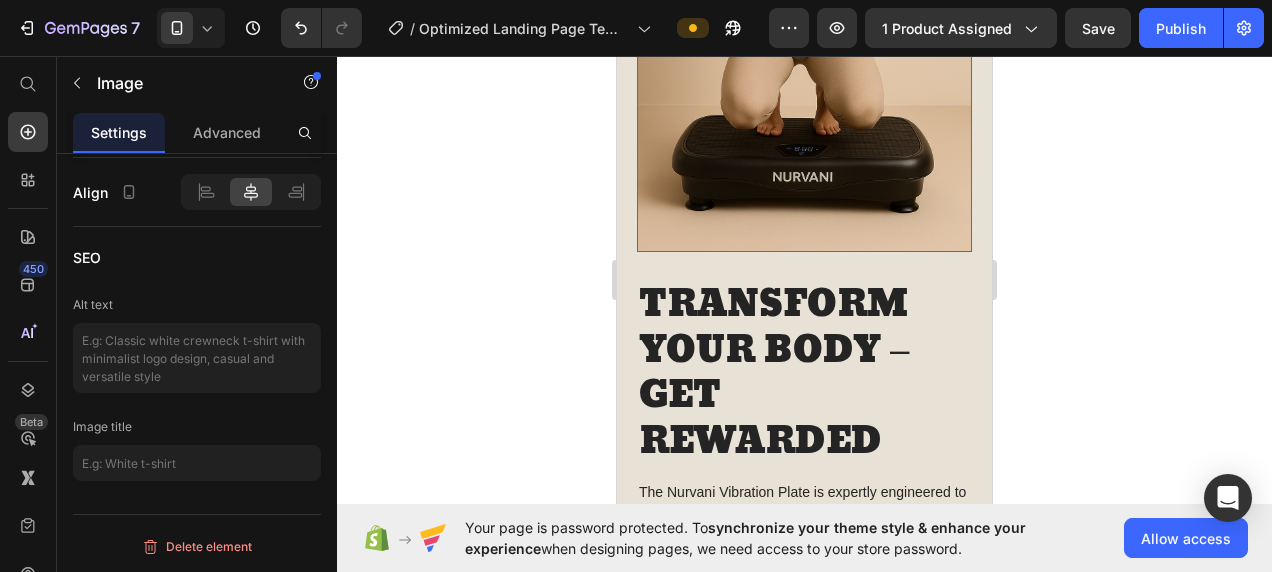 scroll, scrollTop: 0, scrollLeft: 0, axis: both 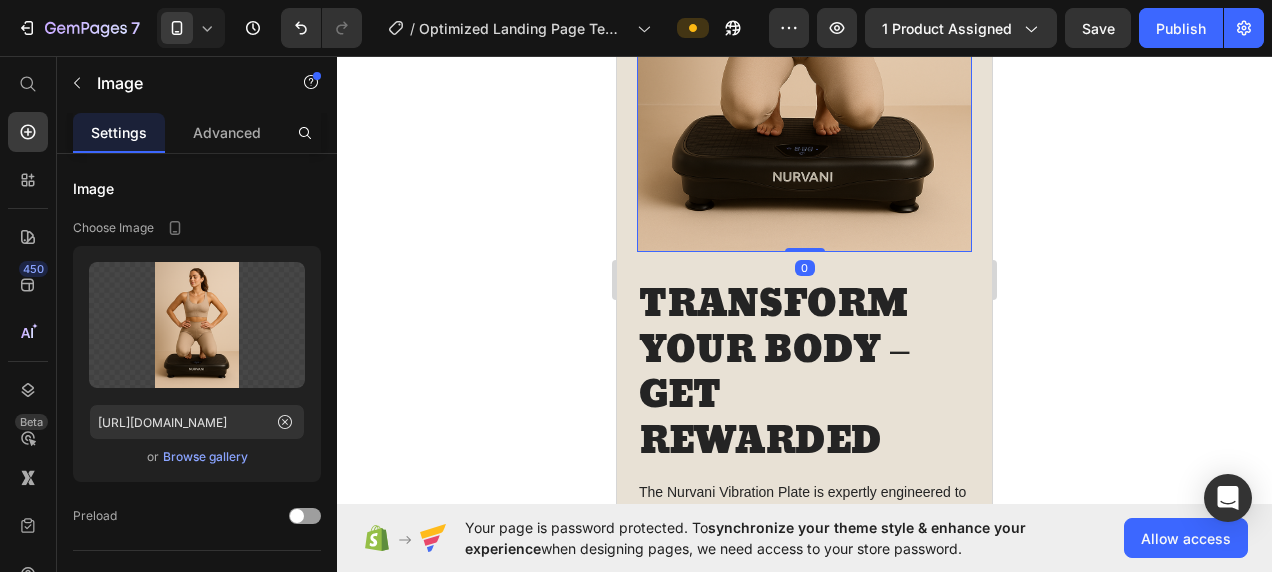click 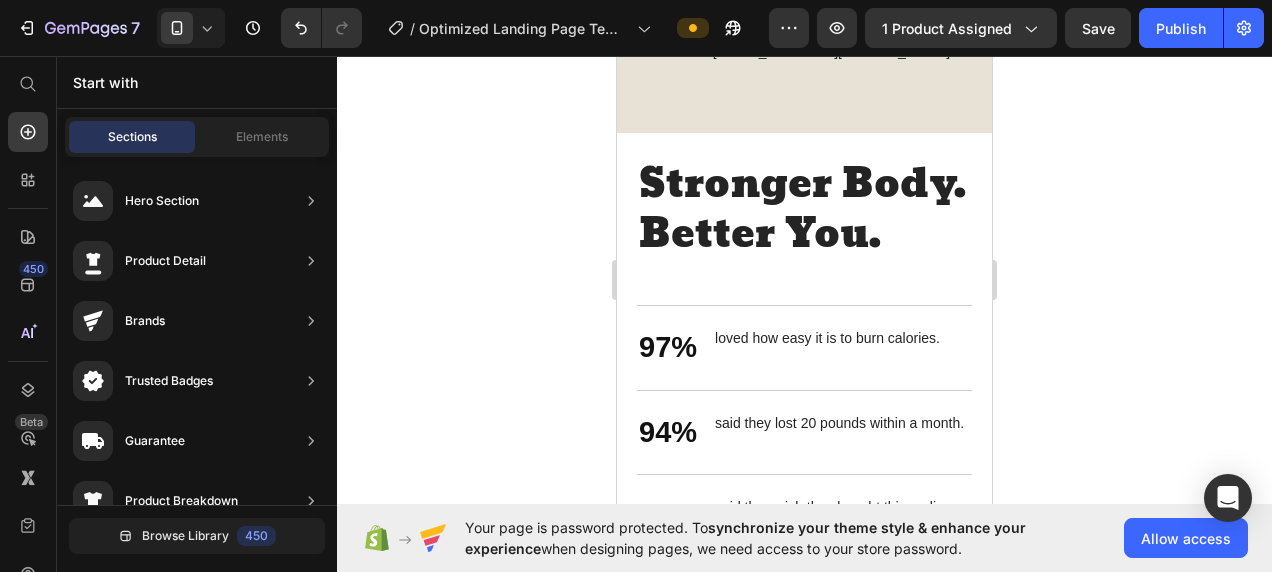 scroll, scrollTop: 2852, scrollLeft: 0, axis: vertical 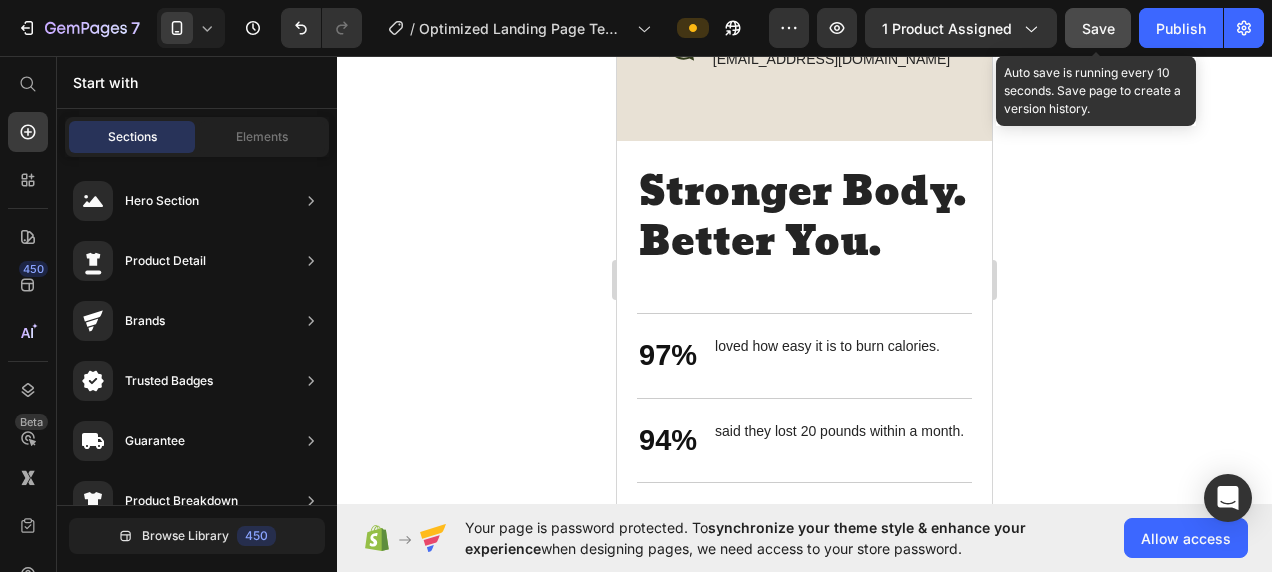 click on "Save" 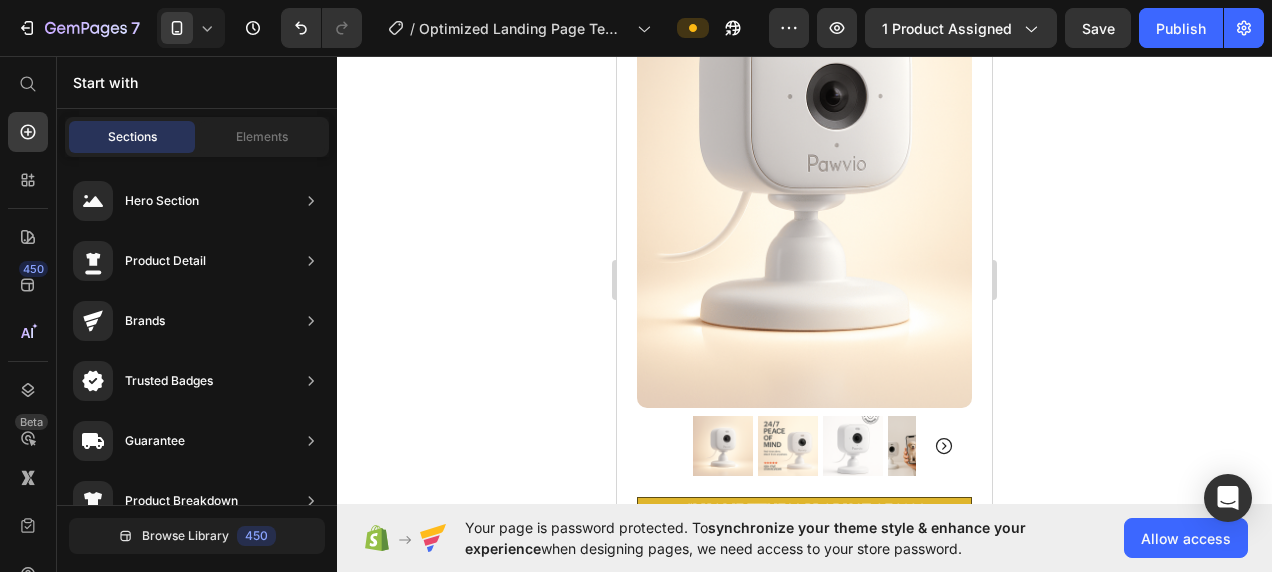 scroll, scrollTop: 223, scrollLeft: 0, axis: vertical 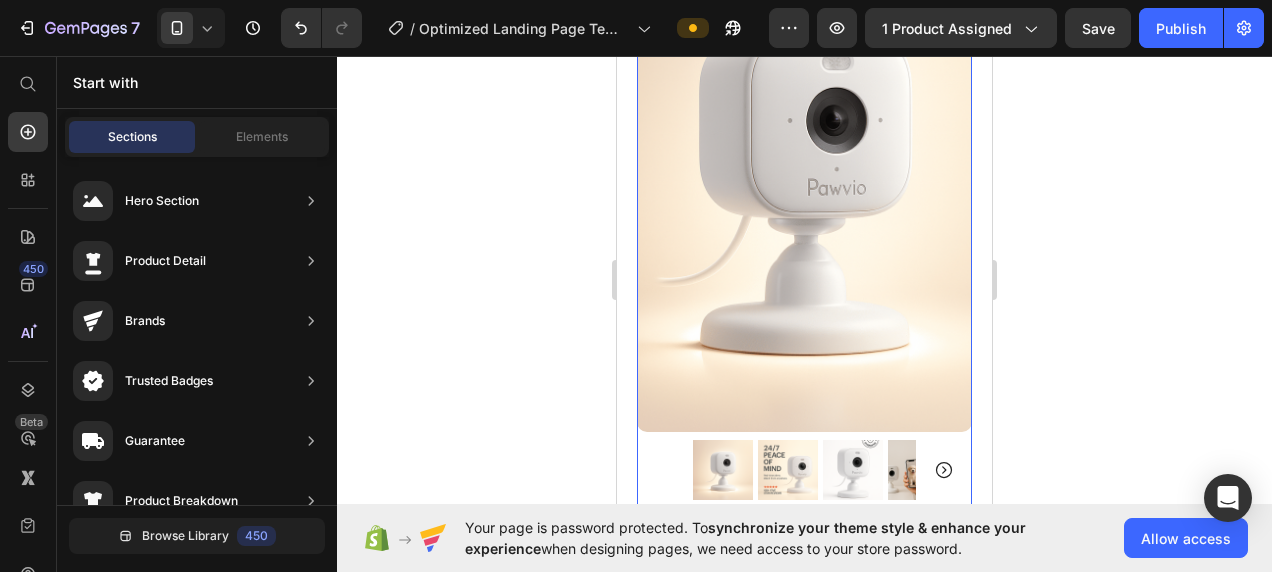 click at bounding box center [918, 470] 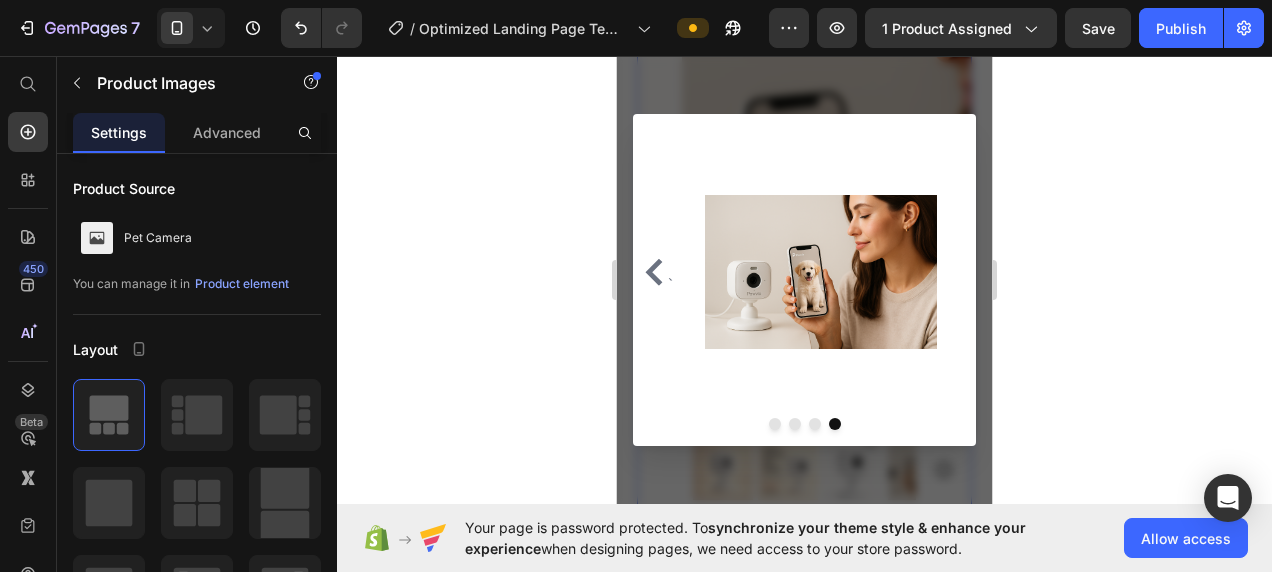 click on "Your page is password protected. To  synchronize your theme style & enhance your experience  when designing pages, we need access to your store password.  Allow access" 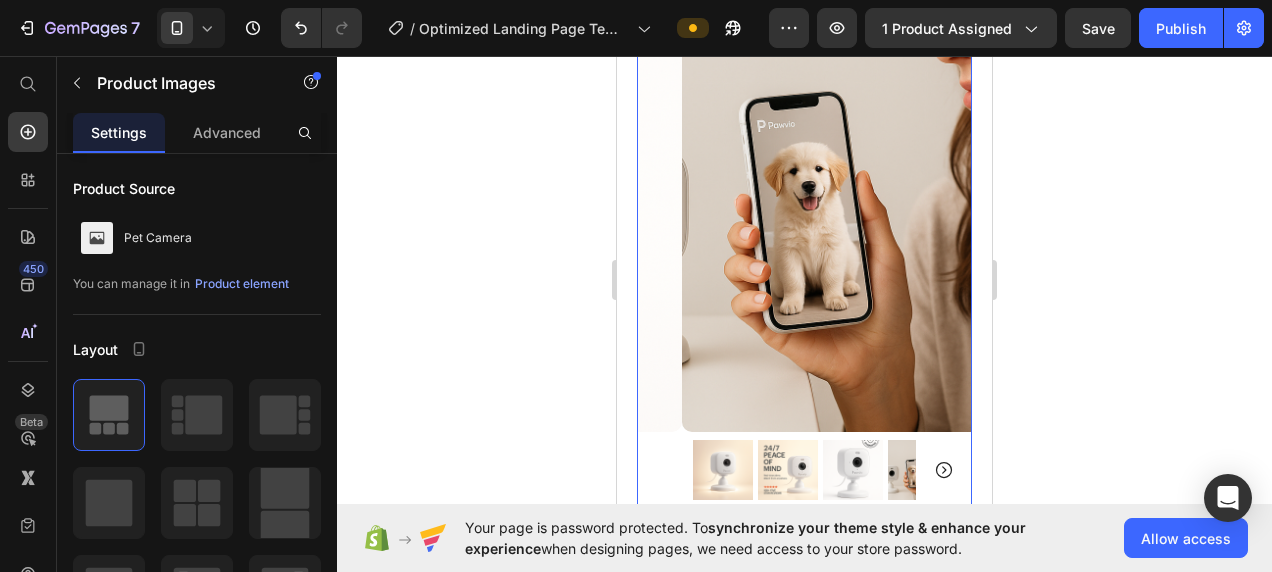 click 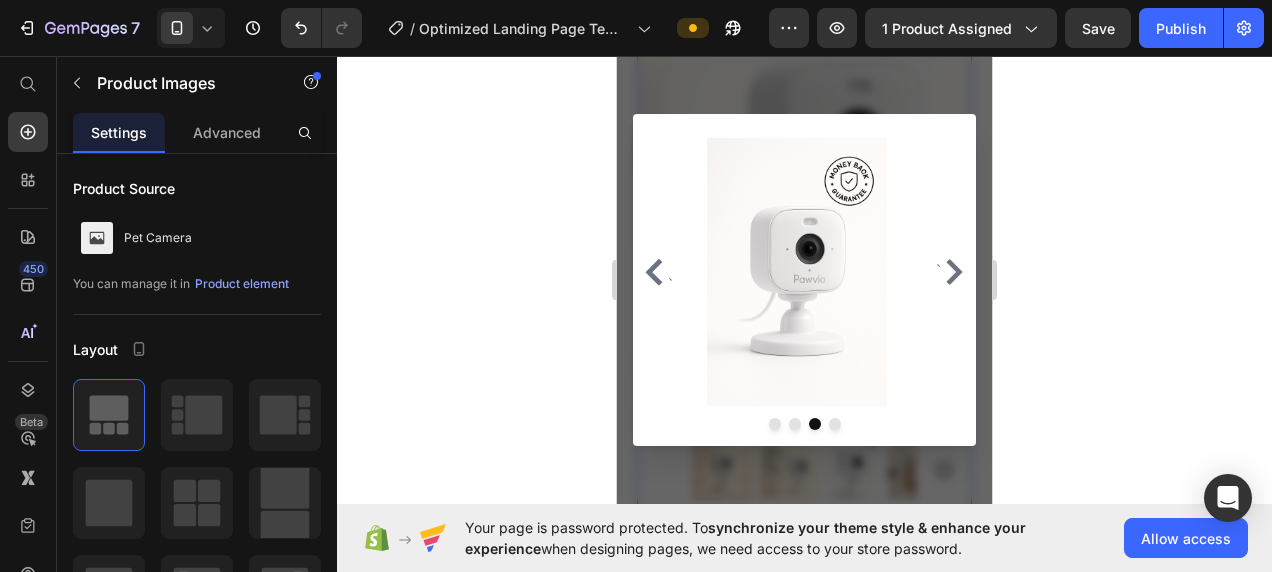 click 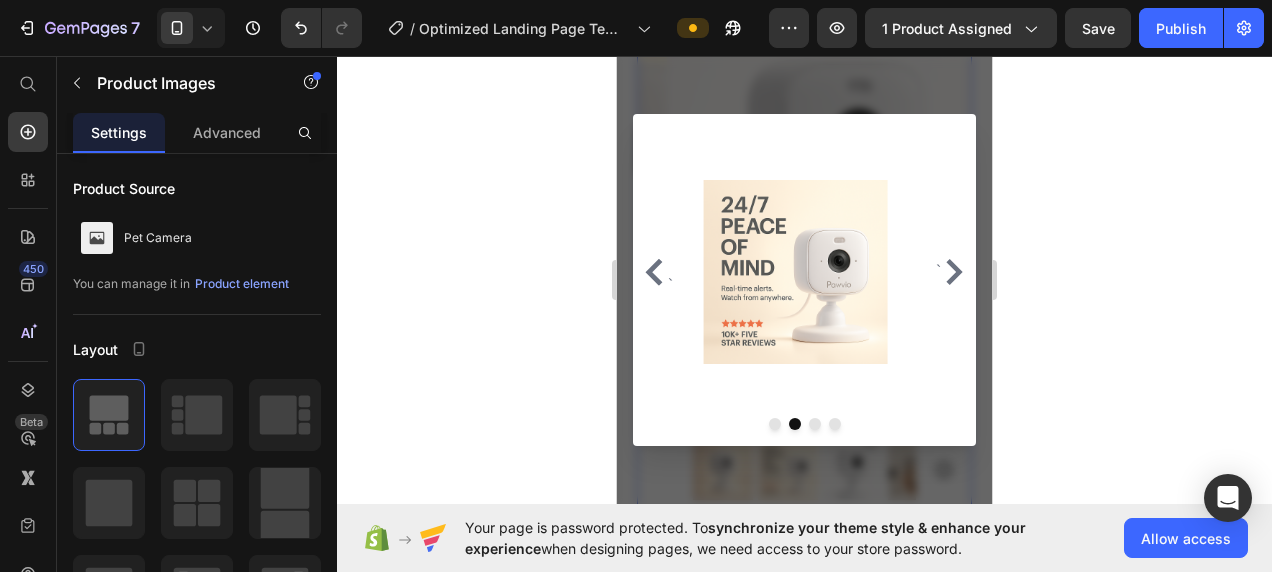 click 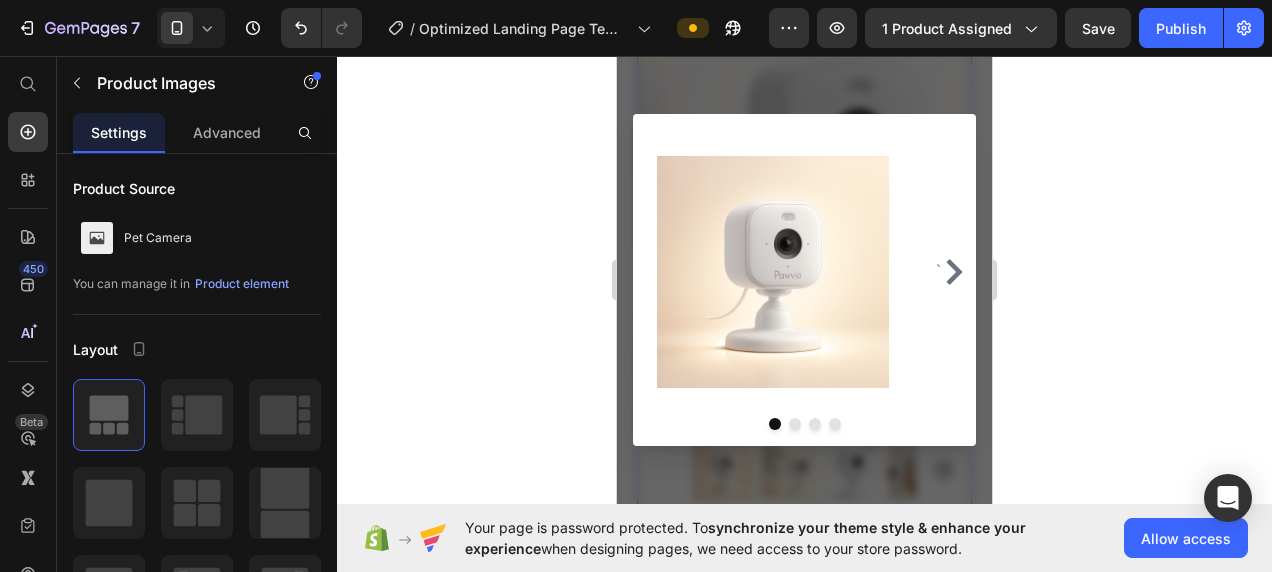 click at bounding box center [804, 280] 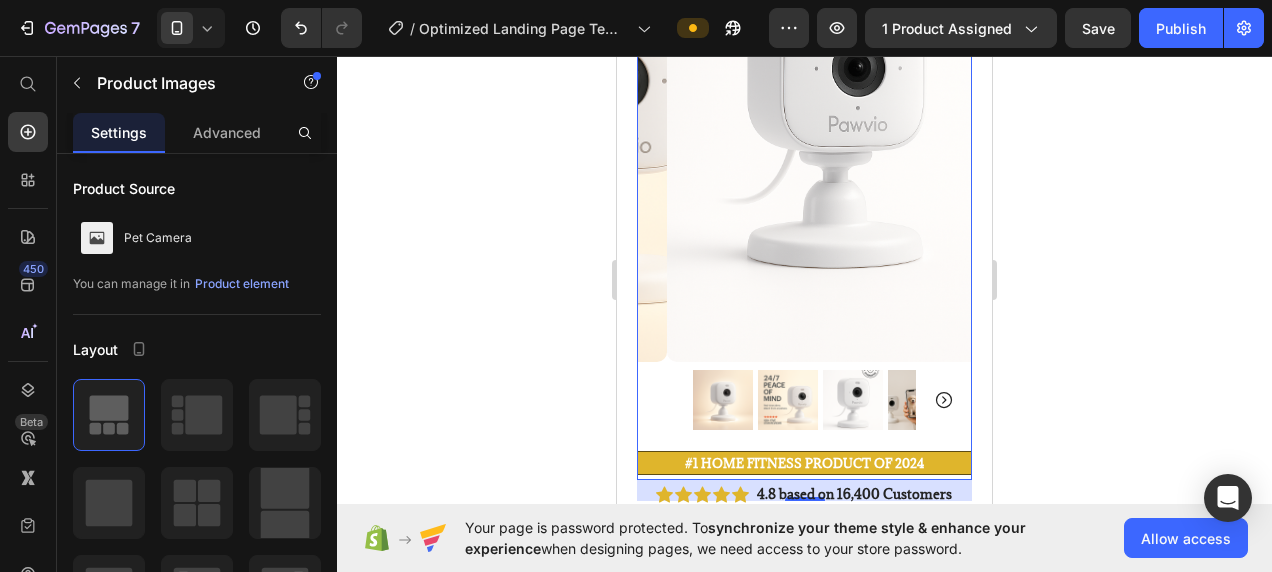 scroll, scrollTop: 328, scrollLeft: 0, axis: vertical 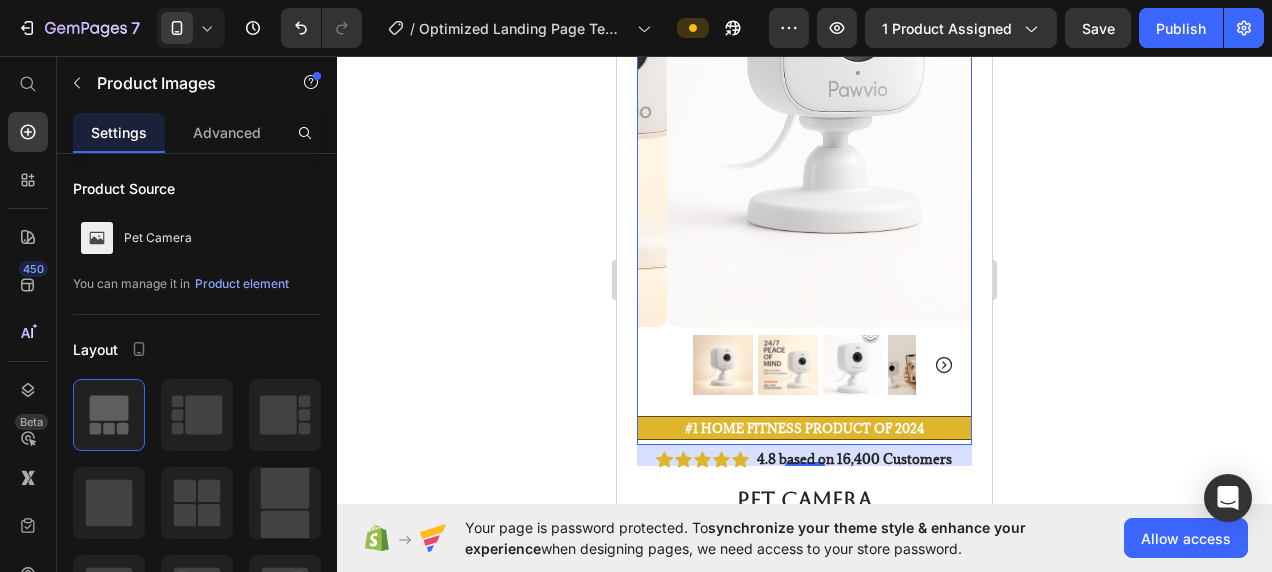 click at bounding box center [723, 365] 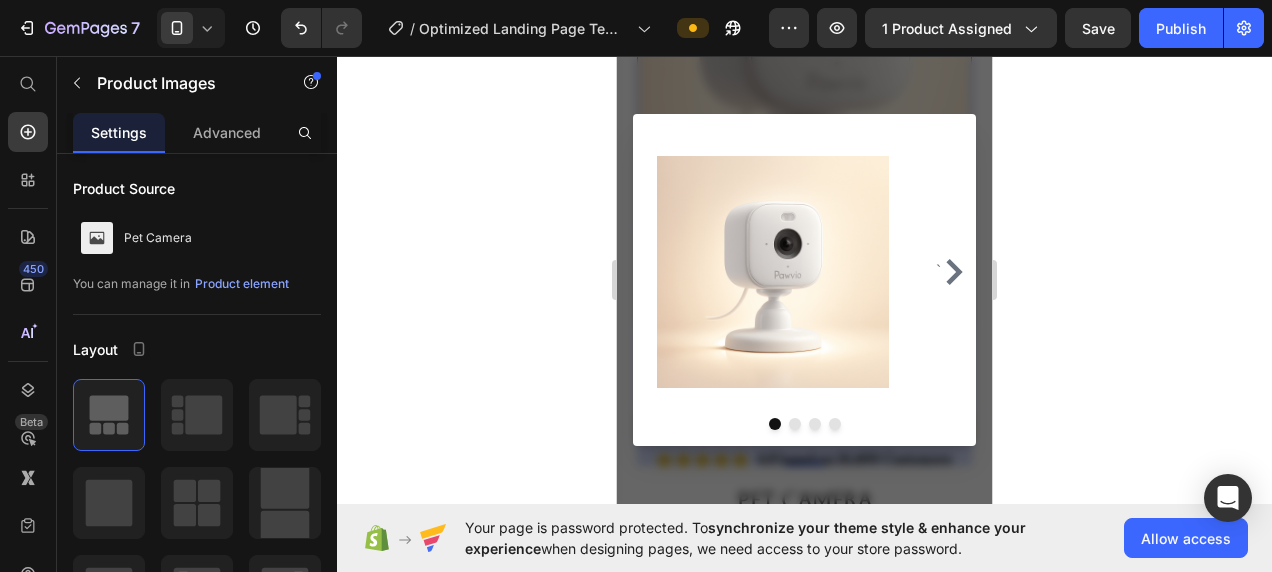 click 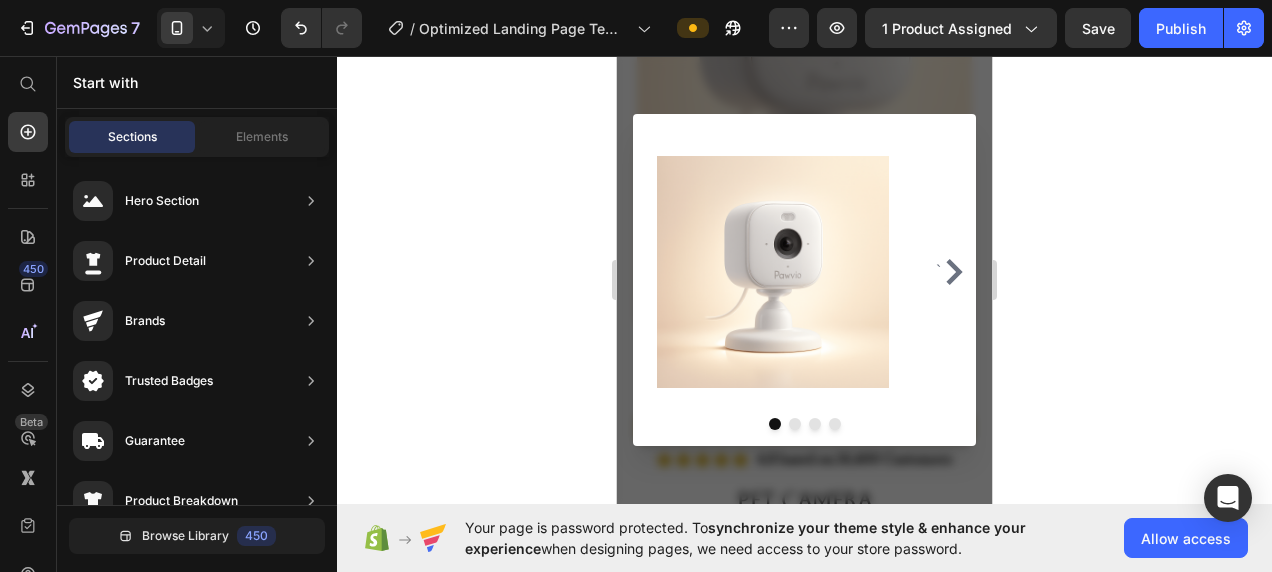 click at bounding box center [804, 280] 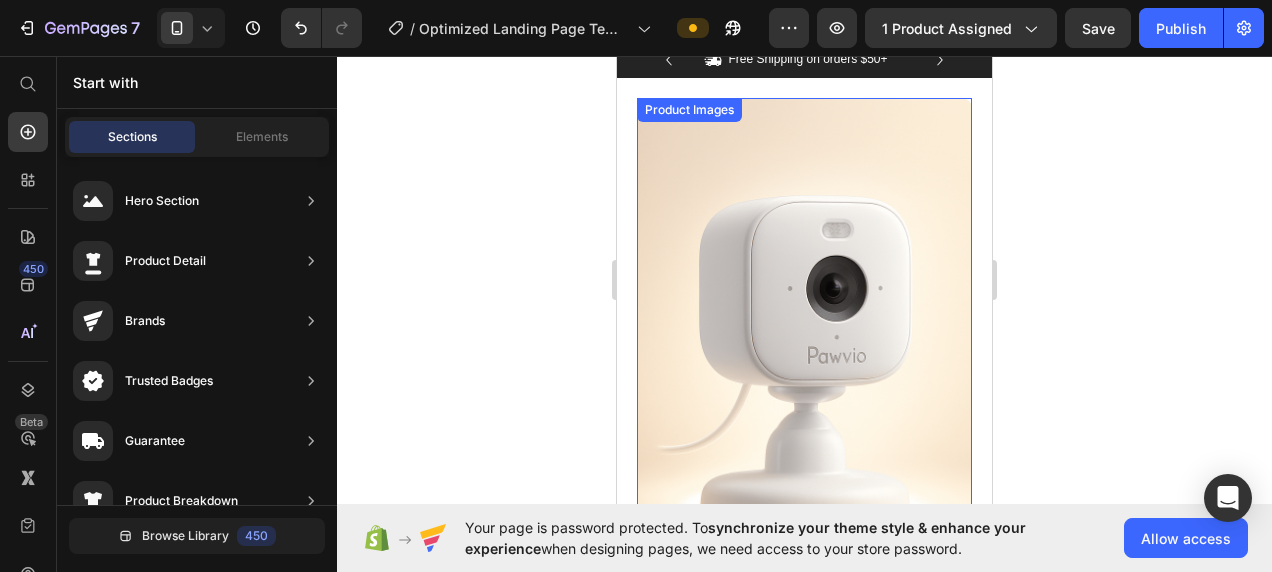 scroll, scrollTop: 0, scrollLeft: 0, axis: both 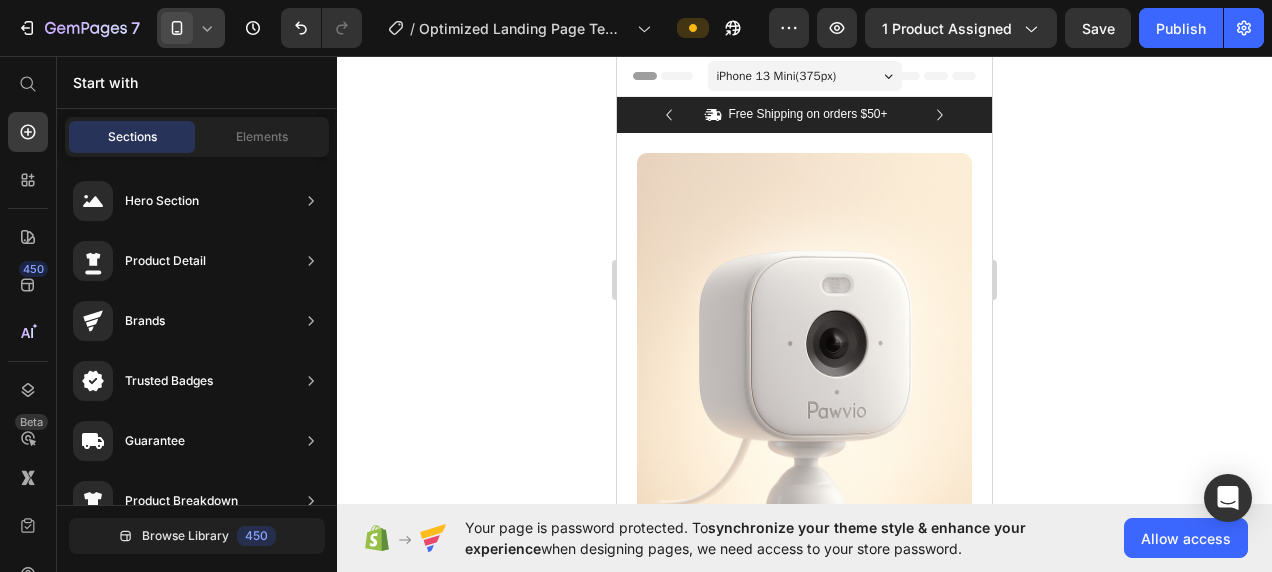 click 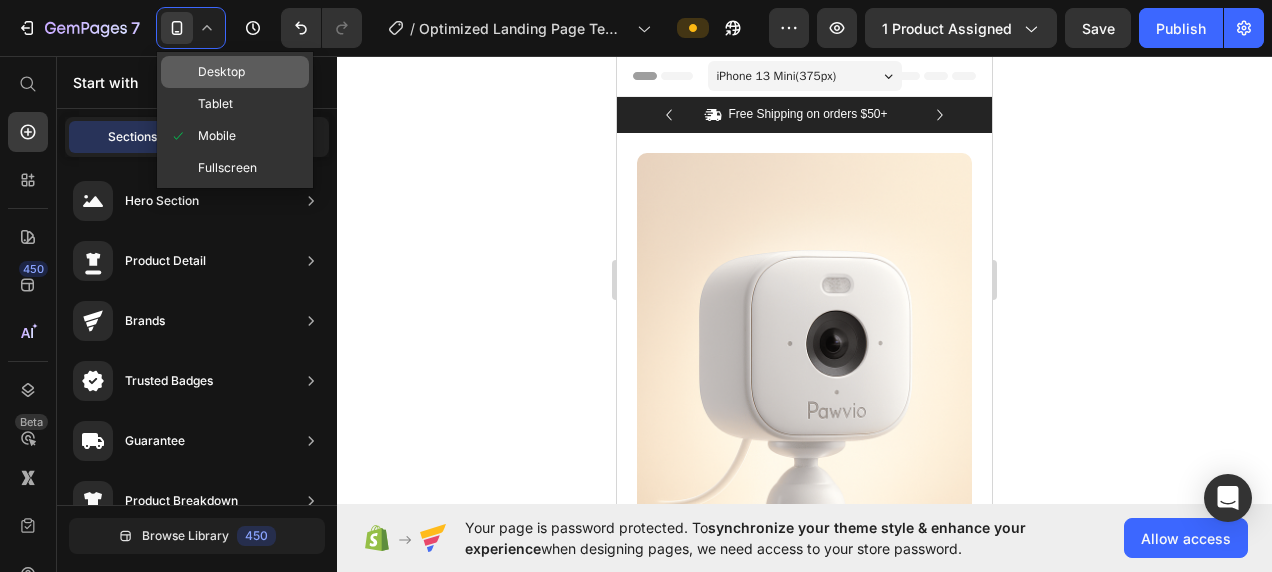 click at bounding box center [183, 72] 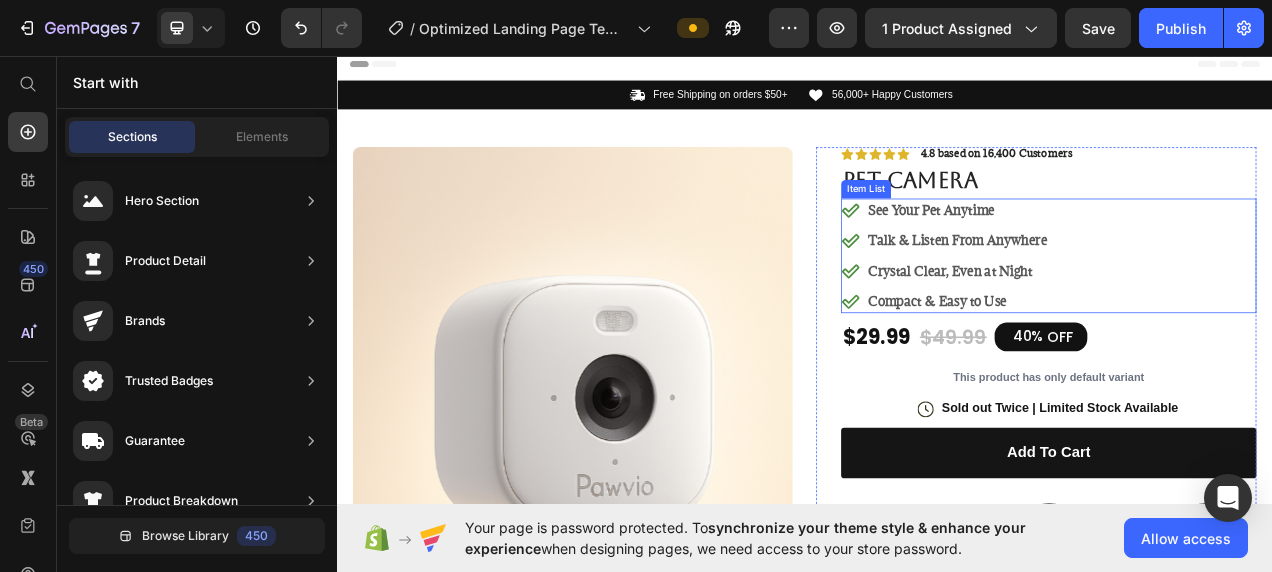 scroll, scrollTop: 189, scrollLeft: 0, axis: vertical 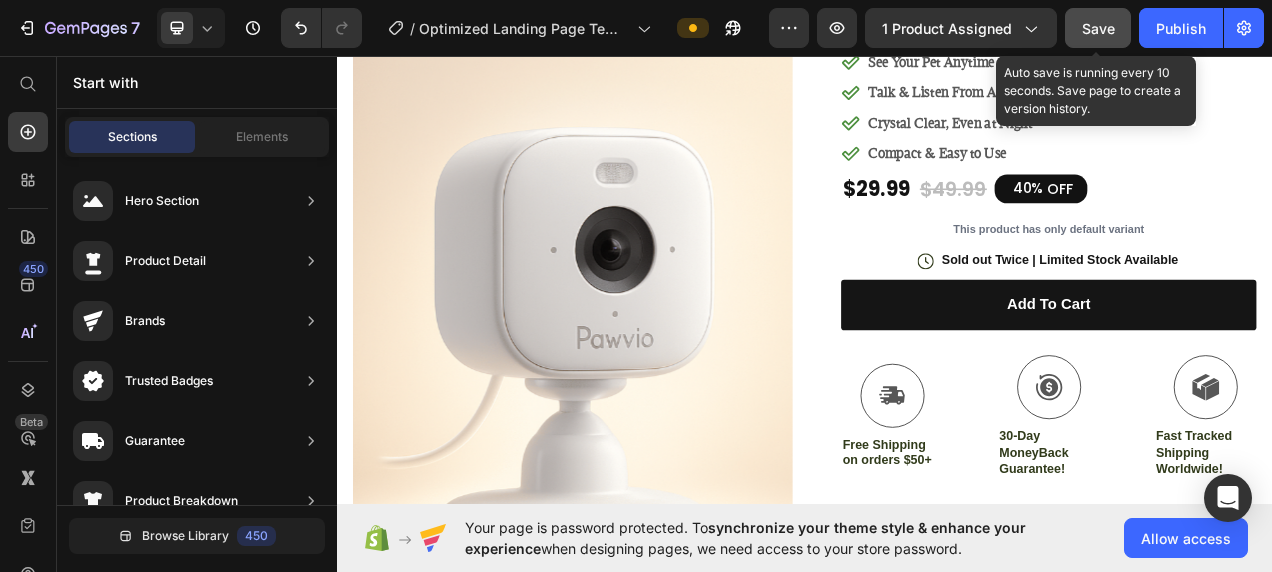 click on "Save" at bounding box center (1098, 28) 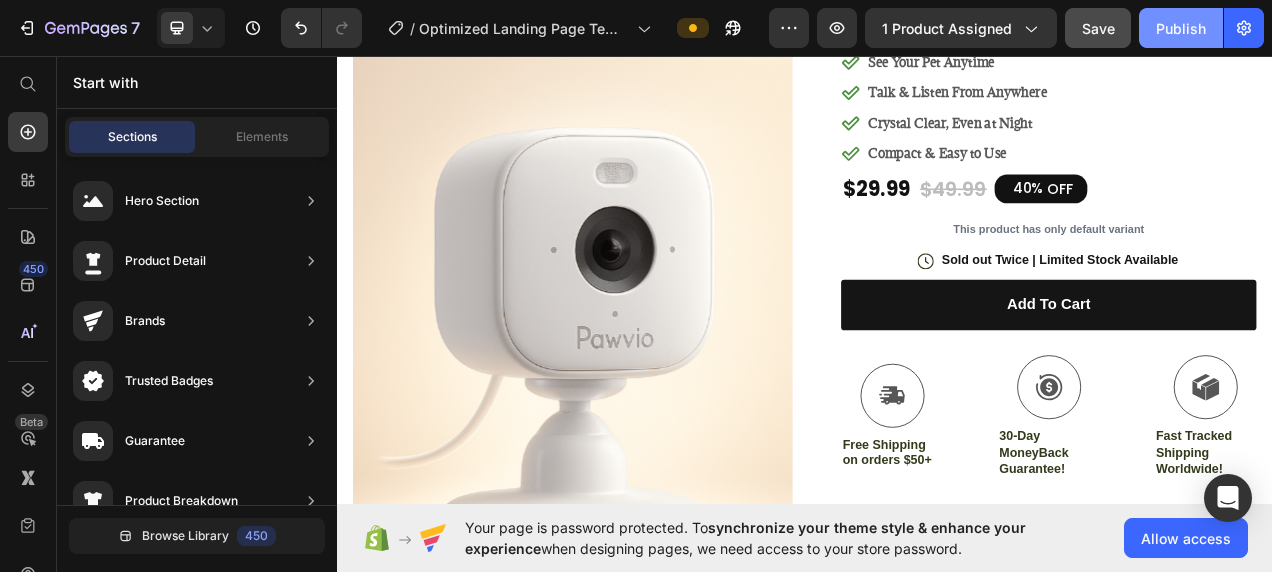 click on "Publish" at bounding box center (1181, 28) 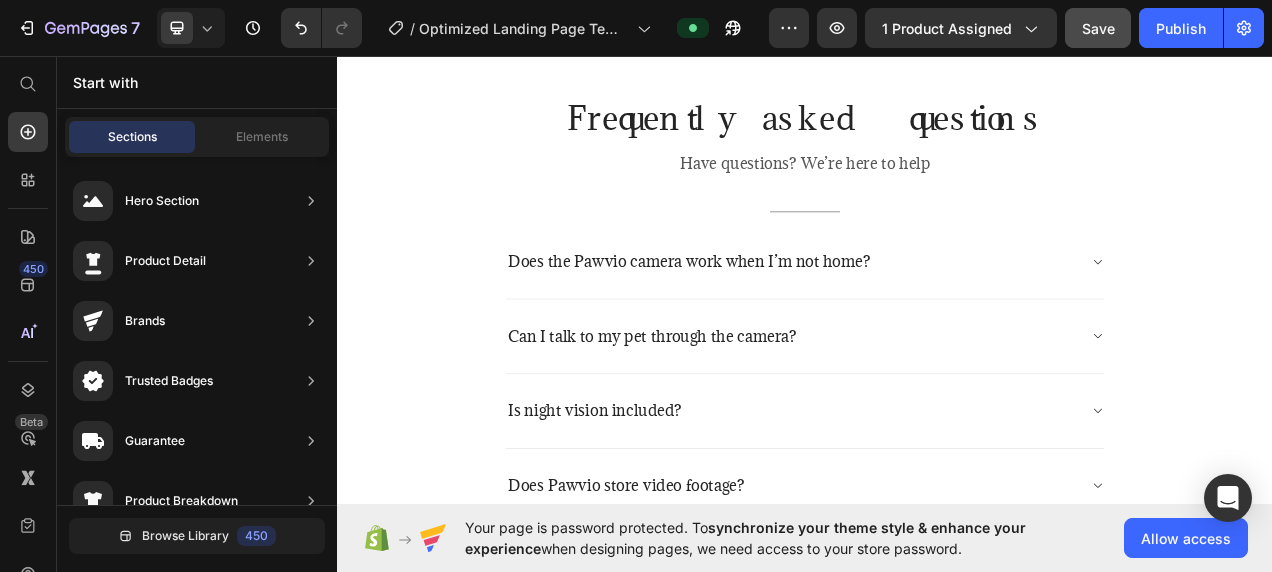 scroll, scrollTop: 5529, scrollLeft: 0, axis: vertical 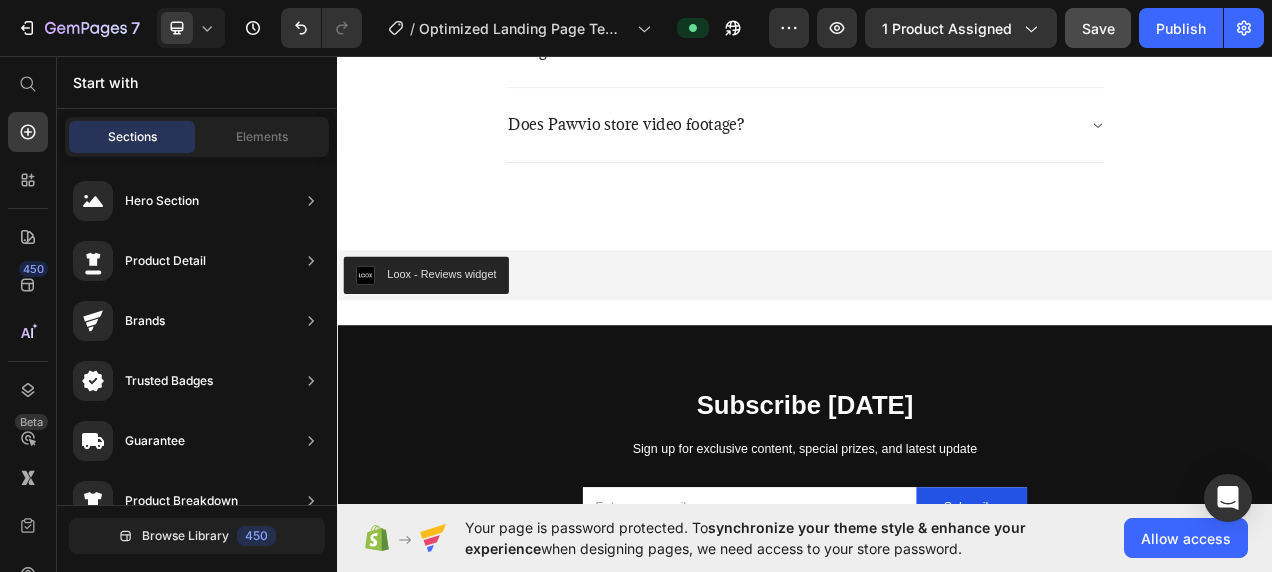click 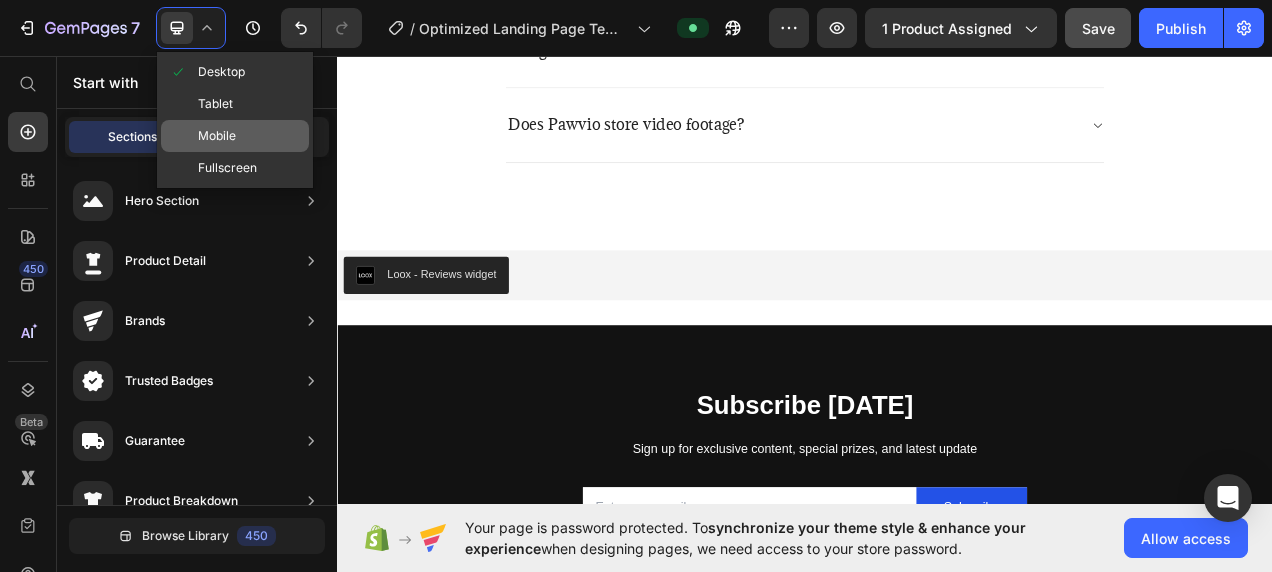 click on "Mobile" 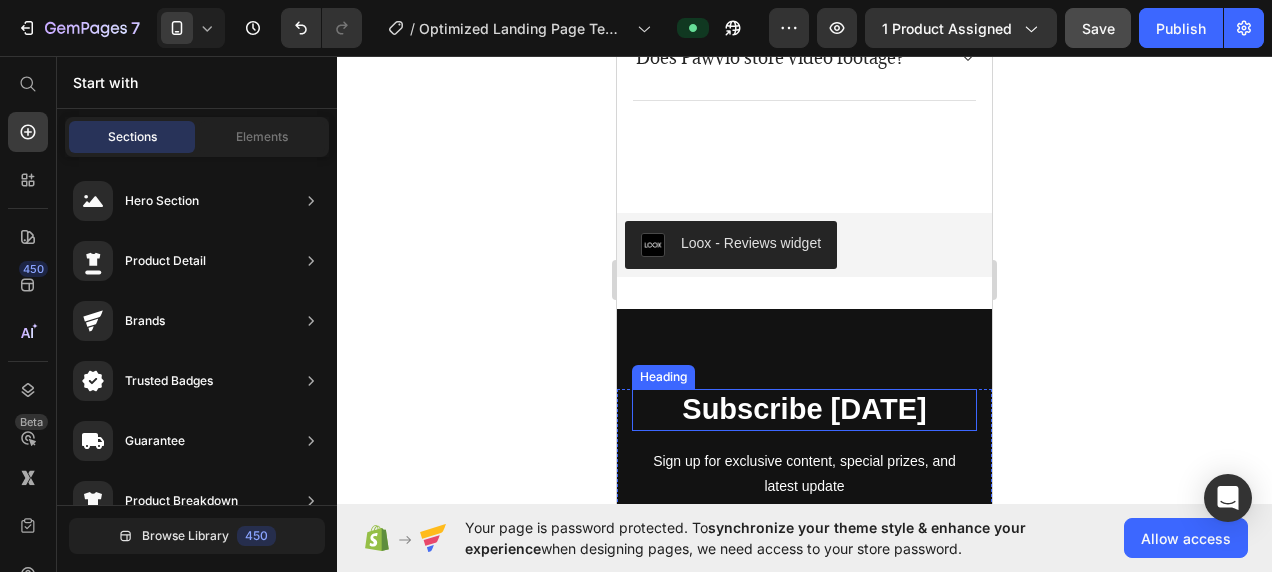 scroll, scrollTop: 5157, scrollLeft: 0, axis: vertical 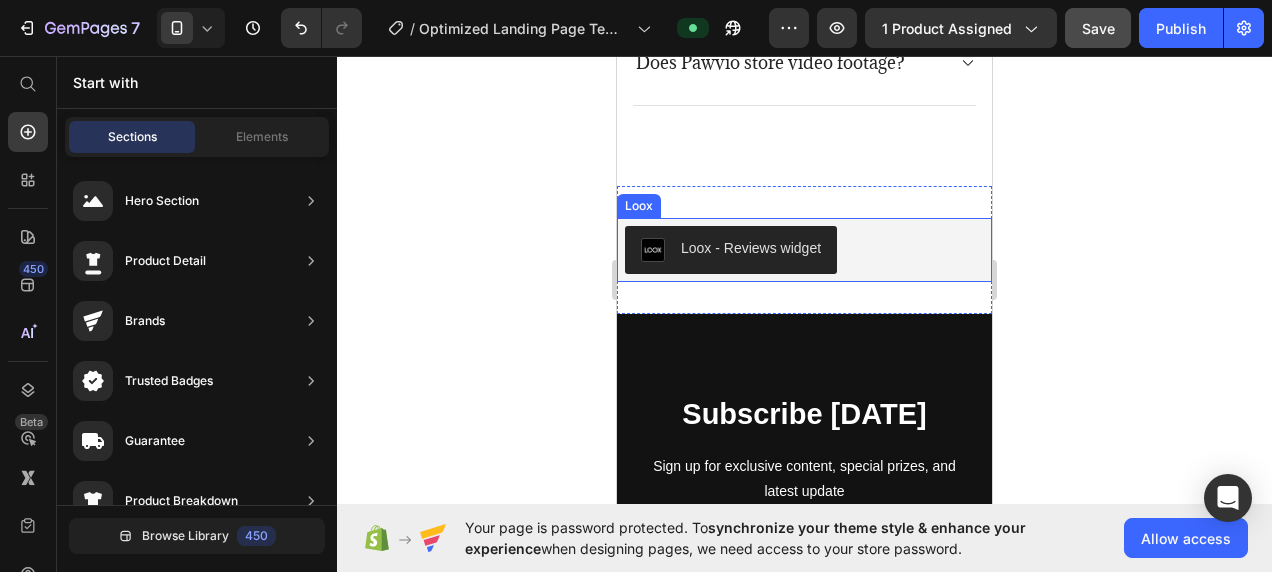 click on "Loox - Reviews widget" at bounding box center [751, 248] 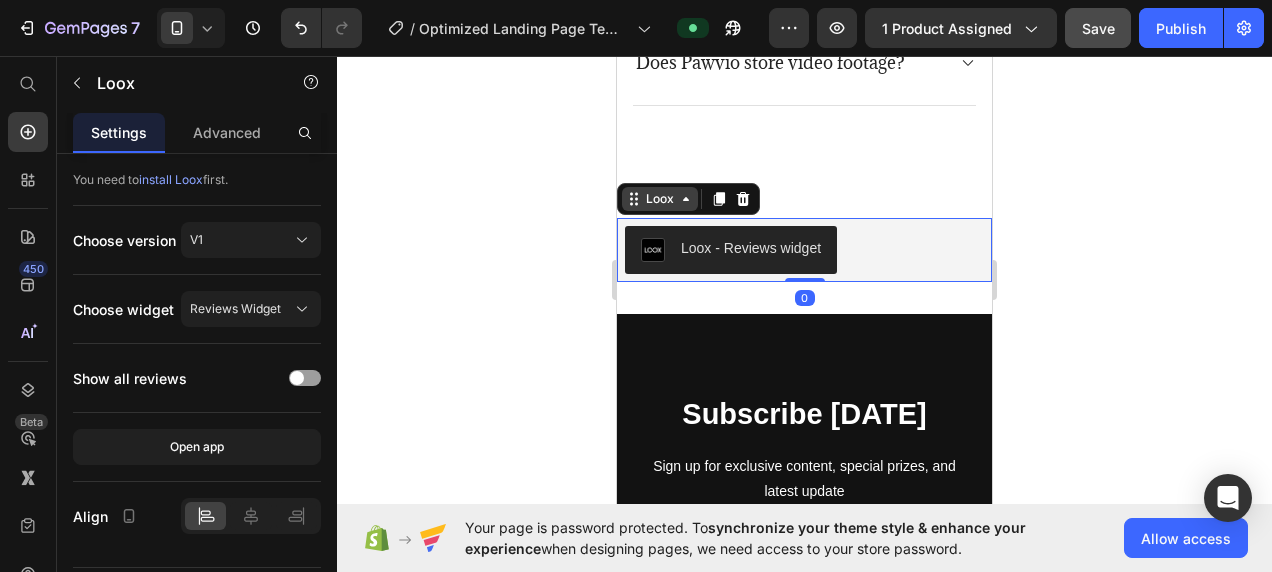 click on "Loox" at bounding box center (660, 199) 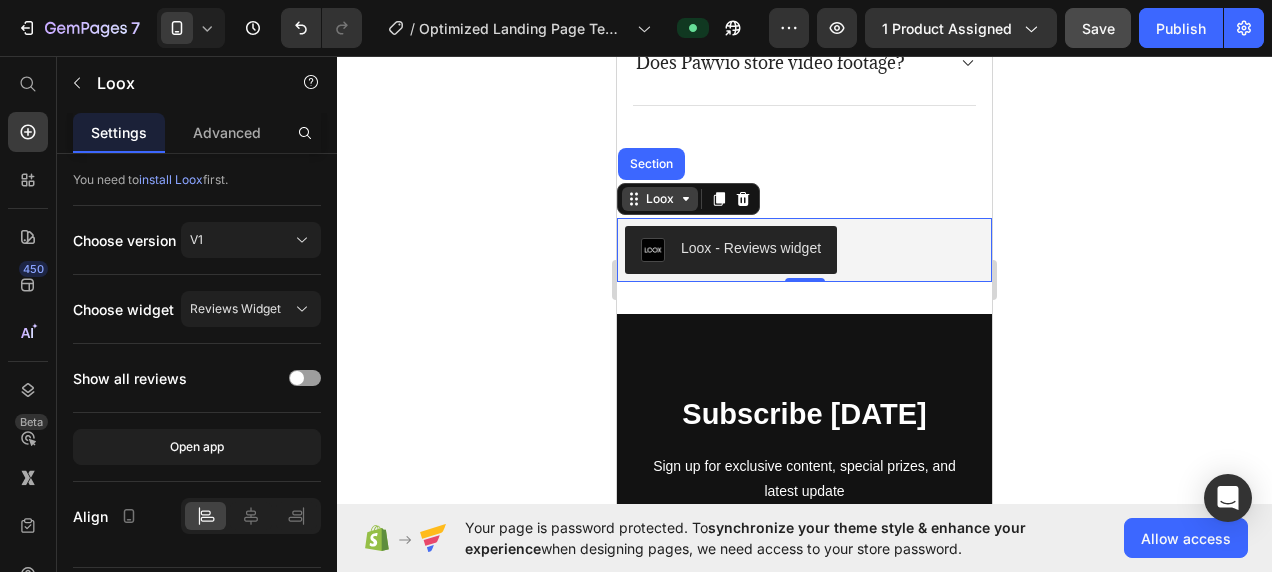 click on "Loox" at bounding box center [660, 199] 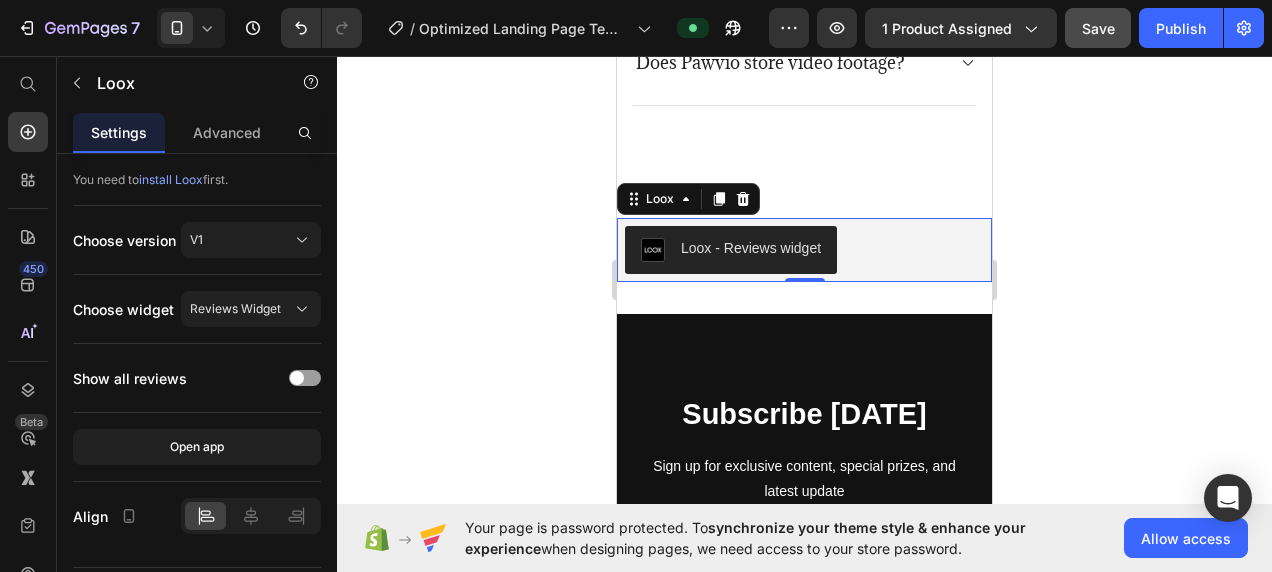 click 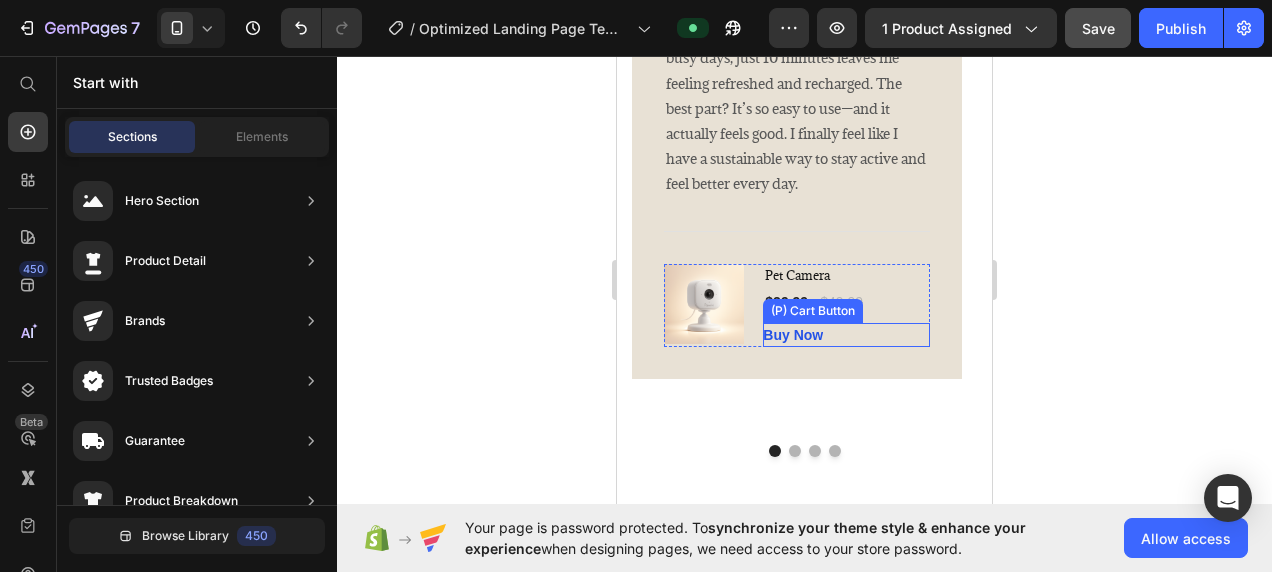 scroll, scrollTop: 3890, scrollLeft: 0, axis: vertical 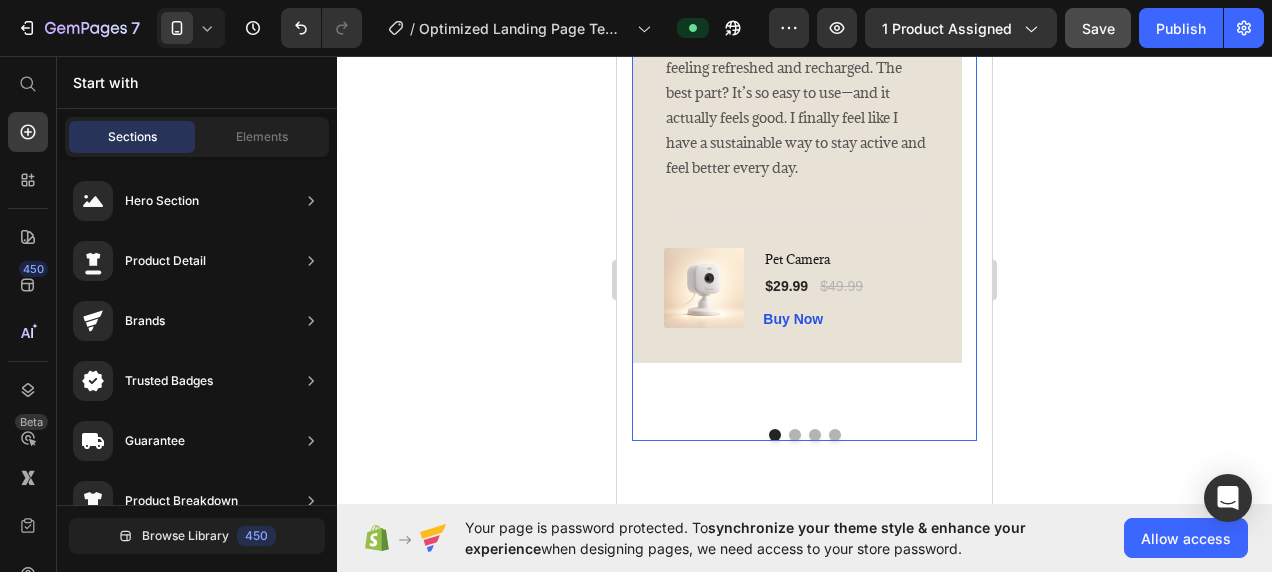 click at bounding box center [795, 435] 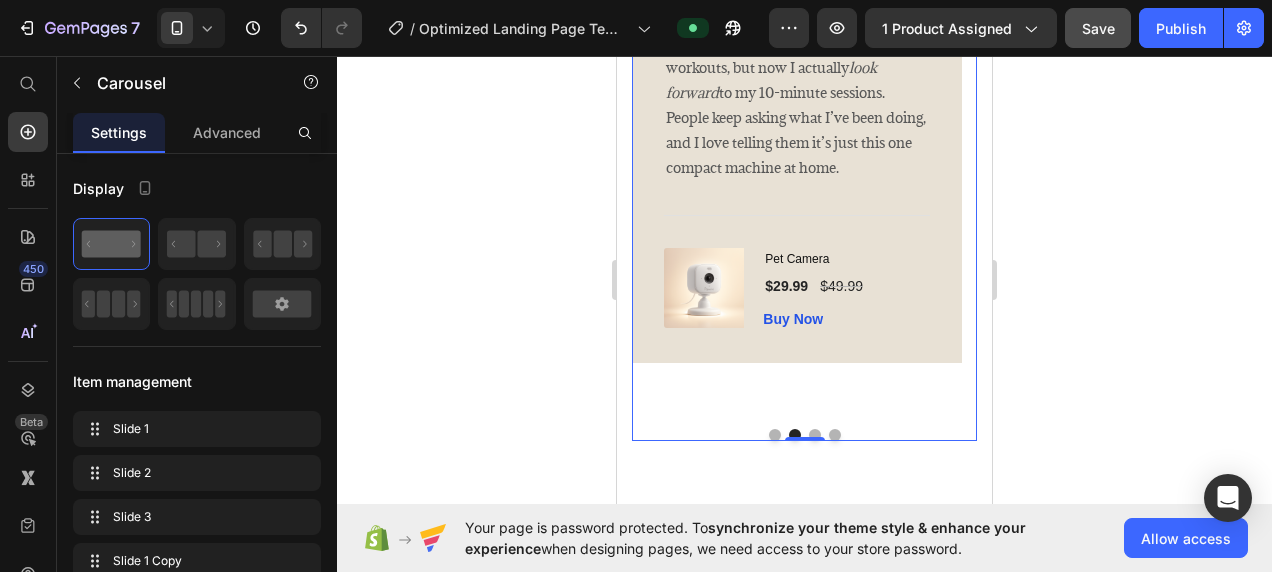 click on "Image
Icon
Icon
Icon
Icon
Icon Row Rita Carroll Text block Row I knew the Nurvani Plate was working when friends started saying,  “You’re looking stronger—what have you been doing?”  Within just a couple of weeks, I noticed less stiffness, more energy, and real tone in my legs and core. Even on busy days, just 10 minutes leaves me feeling refreshed and recharged. The best part? It’s so easy to use—and it actually feels good. I finally feel like I have a sustainable way to stay active and feel better every day. Text block                Title Line (P) Images & Gallery Pet Camera (P) Title $29.99 (P) Price $49.99 (P) Price Row Buy Now (P) Cart Button Product Row Image
Icon
Icon
Icon
Icon
Icon Row Olivia Rowse Text block Row look forward Text block                Title Line (P) Images & Gallery Pet Camera (P) Title $29.99 (P) Price $49.99 Row" at bounding box center [804, 111] 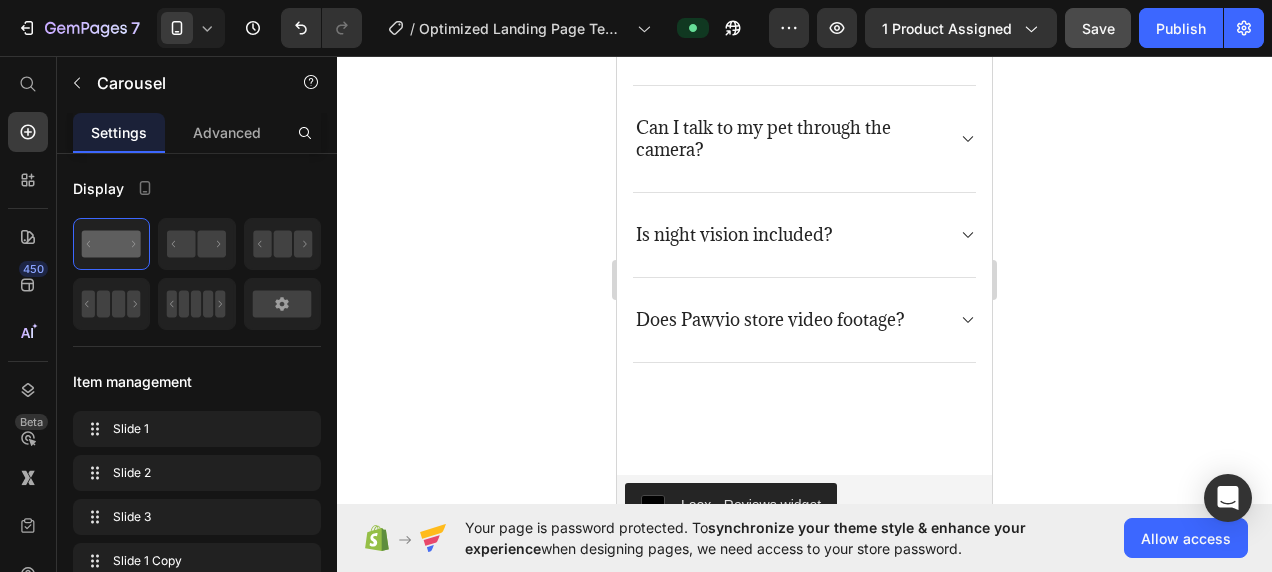 scroll, scrollTop: 5436, scrollLeft: 0, axis: vertical 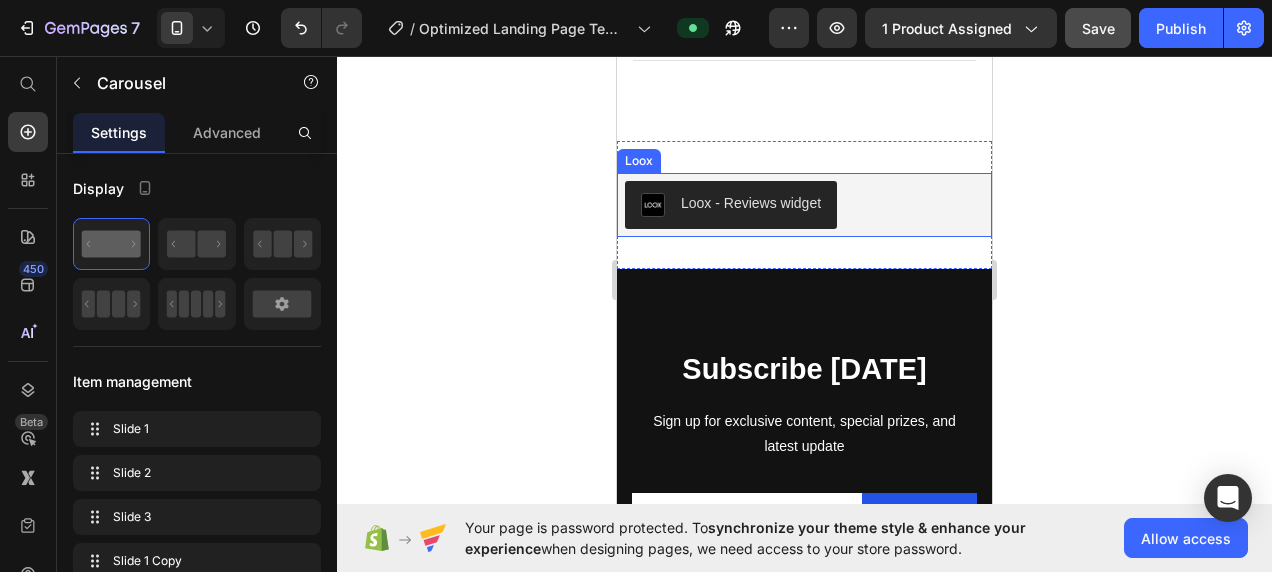 click on "Loox - Reviews widget" at bounding box center (751, 203) 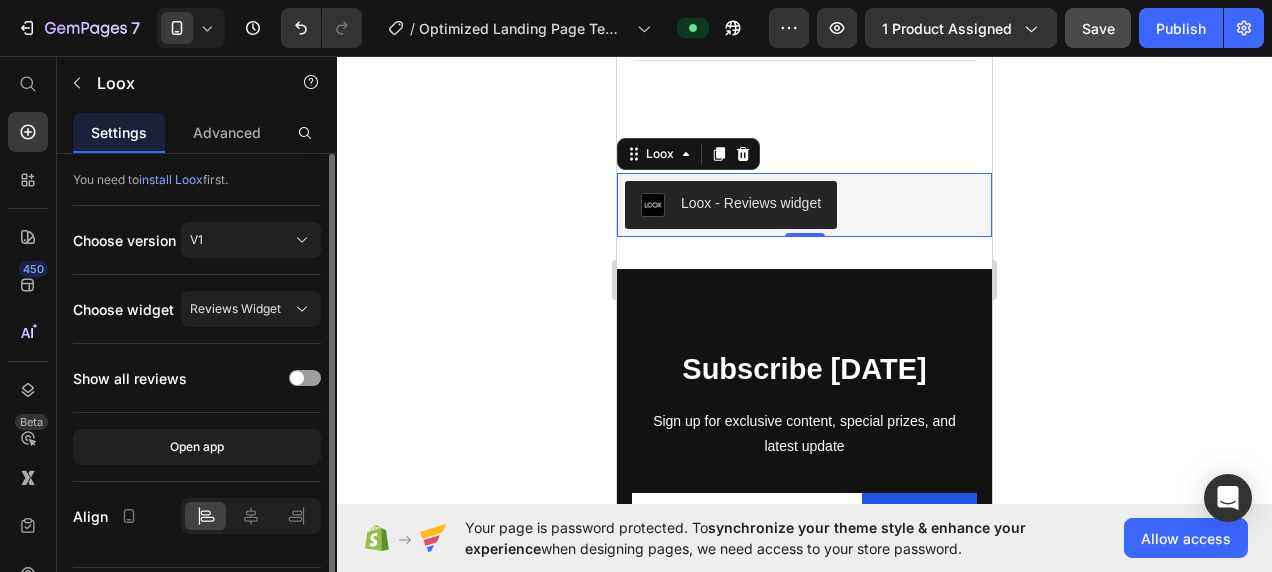 click on "install Loox" at bounding box center (171, 179) 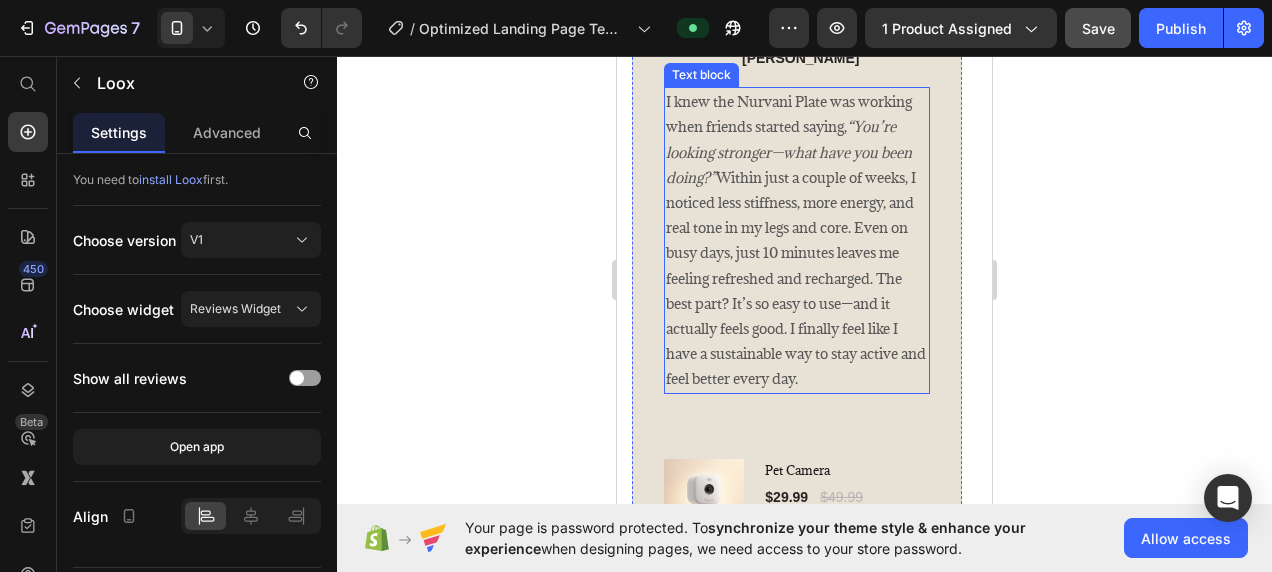 scroll, scrollTop: 3634, scrollLeft: 0, axis: vertical 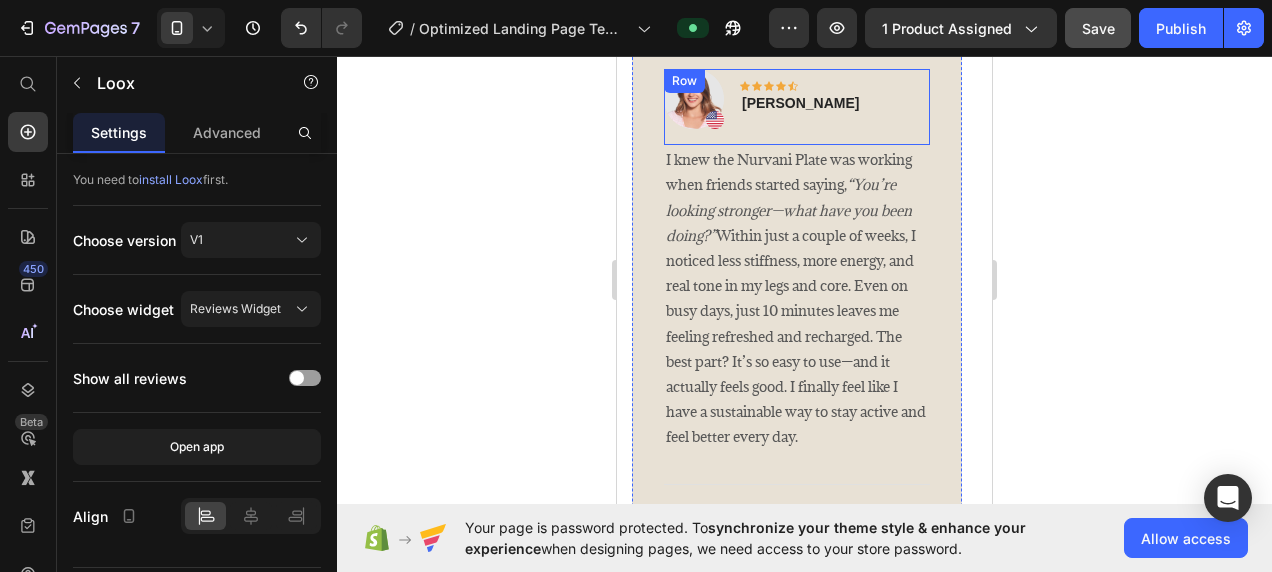 click on "Rita Carroll" at bounding box center (800, 103) 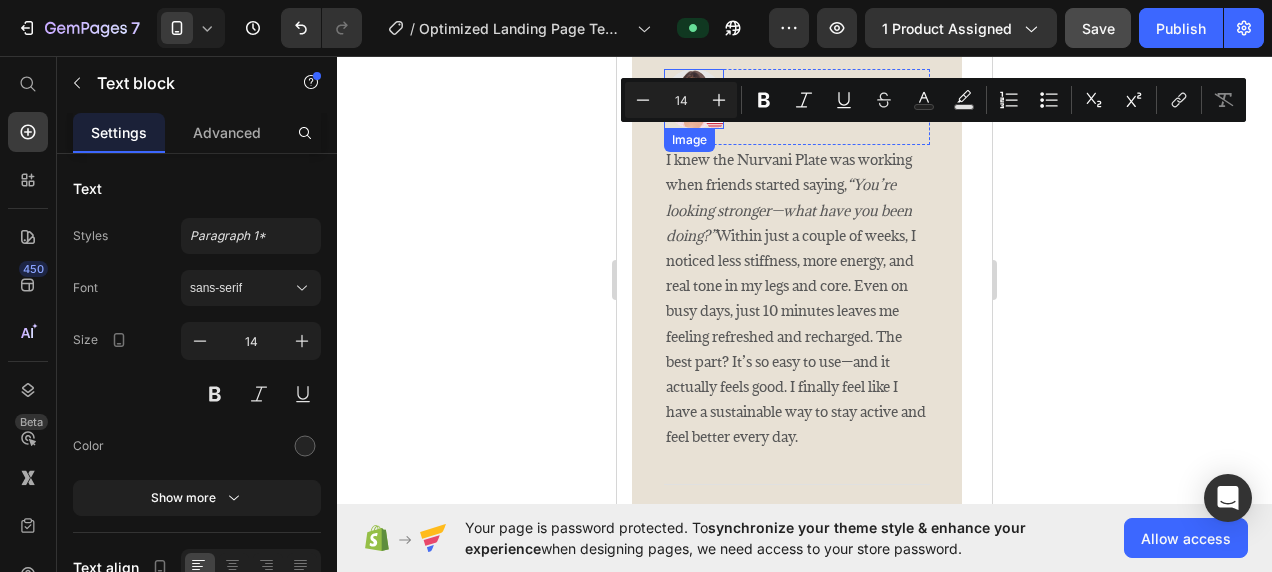 click at bounding box center [694, 99] 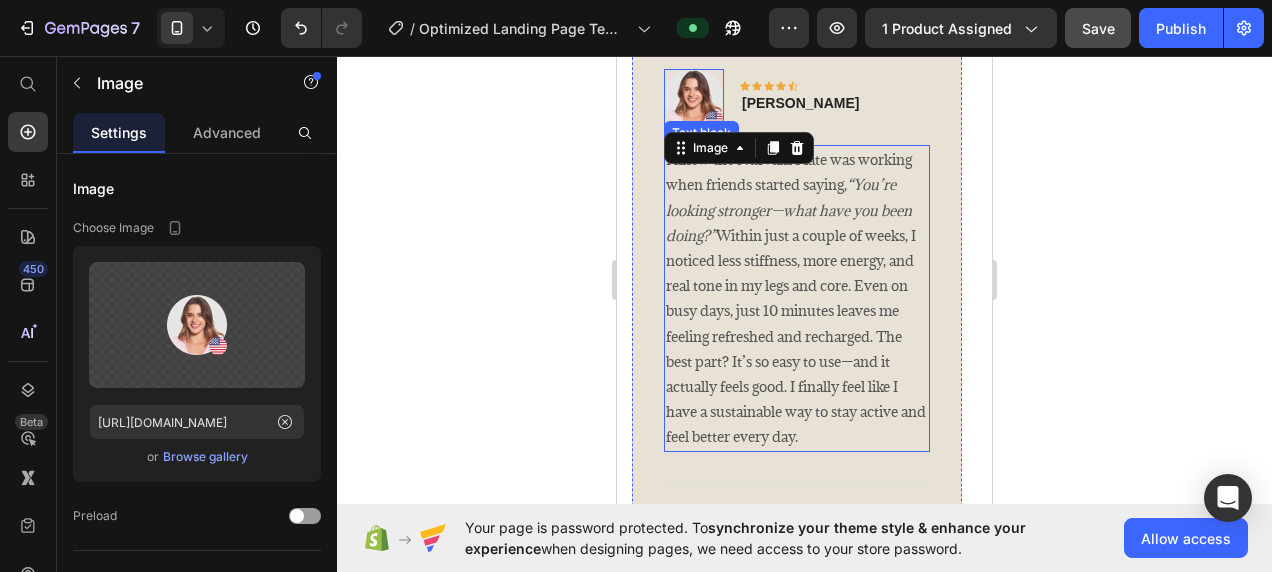 click on "I knew the Nurvani Plate was working when friends started saying,  “You’re looking stronger—what have you been doing?”  Within just a couple of weeks, I noticed less stiffness, more energy, and real tone in my legs and core. Even on busy days, just 10 minutes leaves me feeling refreshed and recharged. The best part? It’s so easy to use—and it actually feels good. I finally feel like I have a sustainable way to stay active and feel better every day." at bounding box center (797, 298) 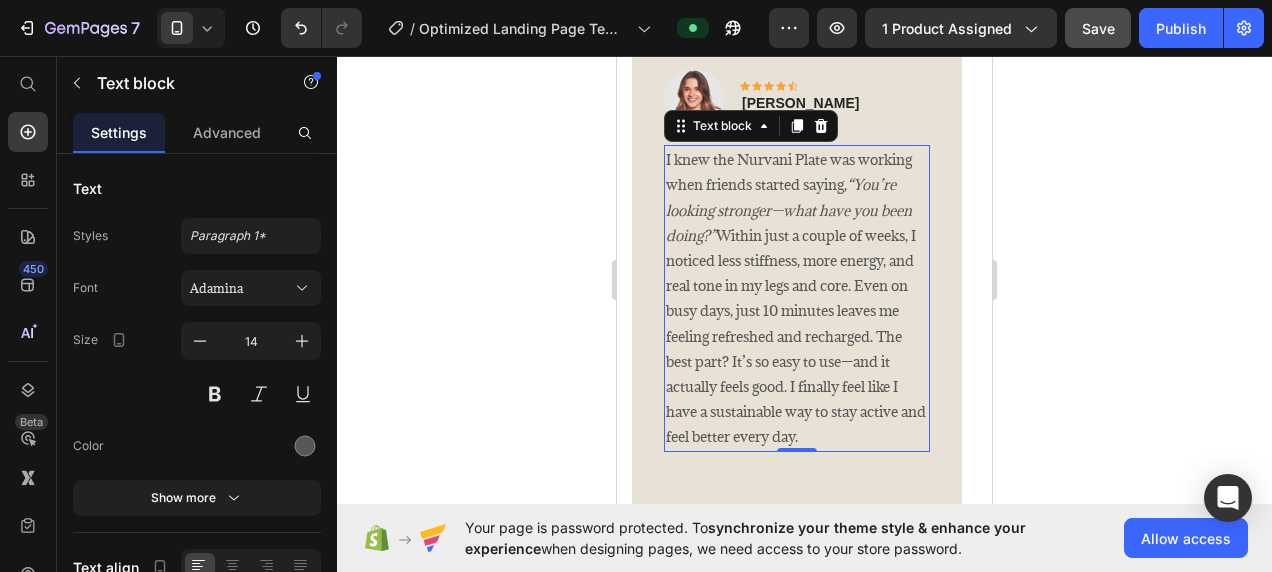 click on "I knew the Nurvani Plate was working when friends started saying,  “You’re looking stronger—what have you been doing?”  Within just a couple of weeks, I noticed less stiffness, more energy, and real tone in my legs and core. Even on busy days, just 10 minutes leaves me feeling refreshed and recharged. The best part? It’s so easy to use—and it actually feels good. I finally feel like I have a sustainable way to stay active and feel better every day." at bounding box center [797, 298] 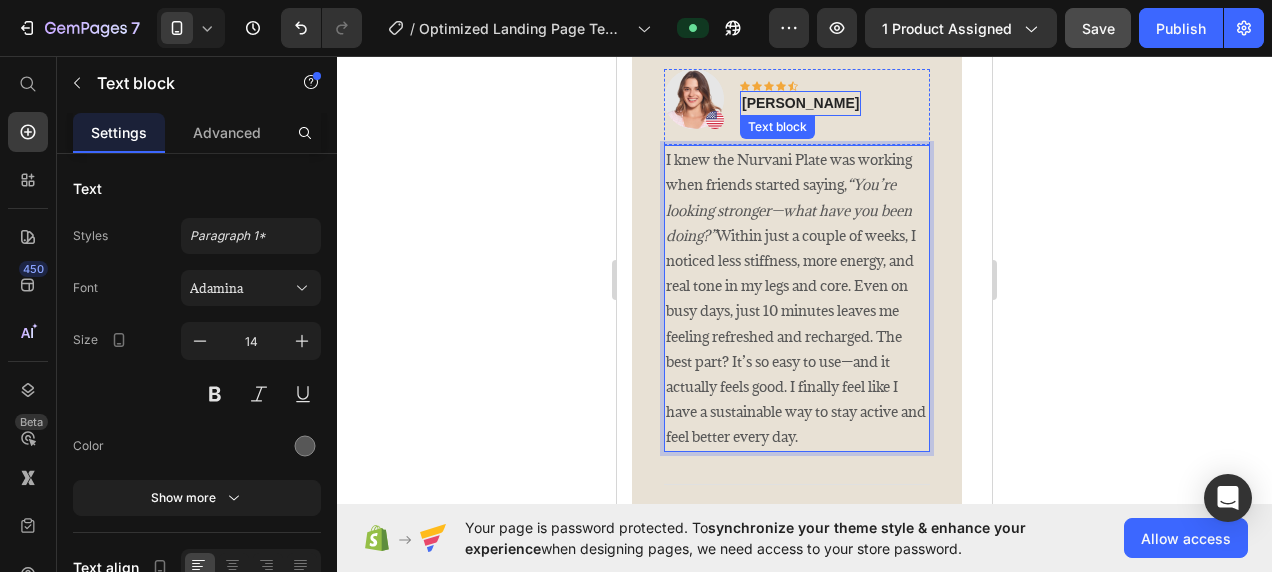 click on "Rita Carroll" at bounding box center (800, 103) 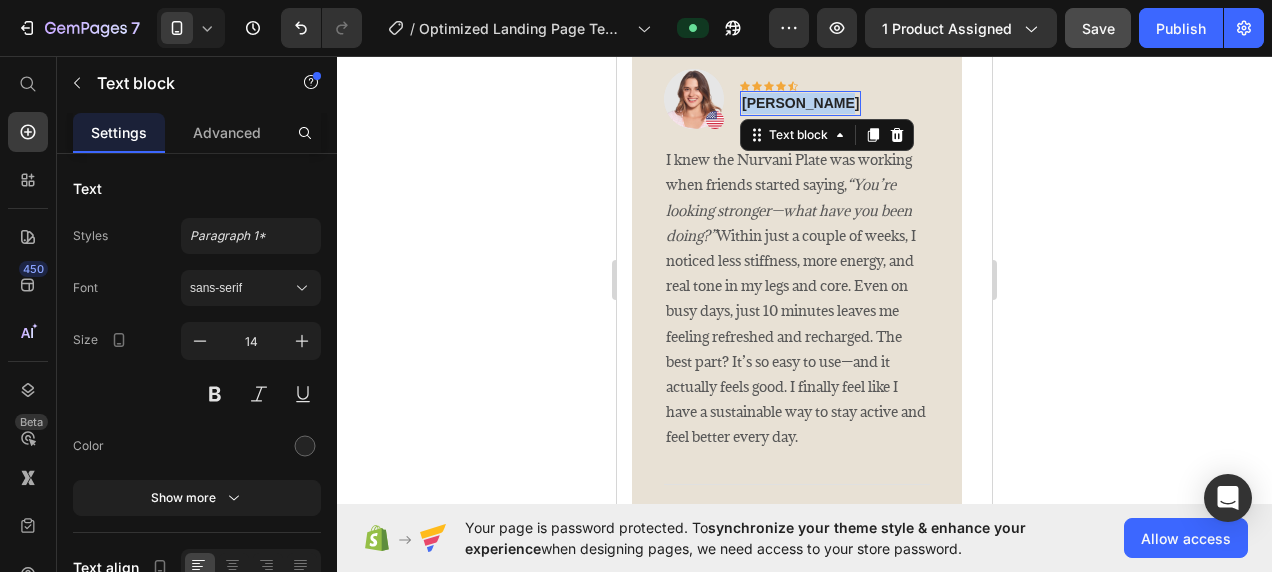 click on "Rita Carroll" at bounding box center (800, 103) 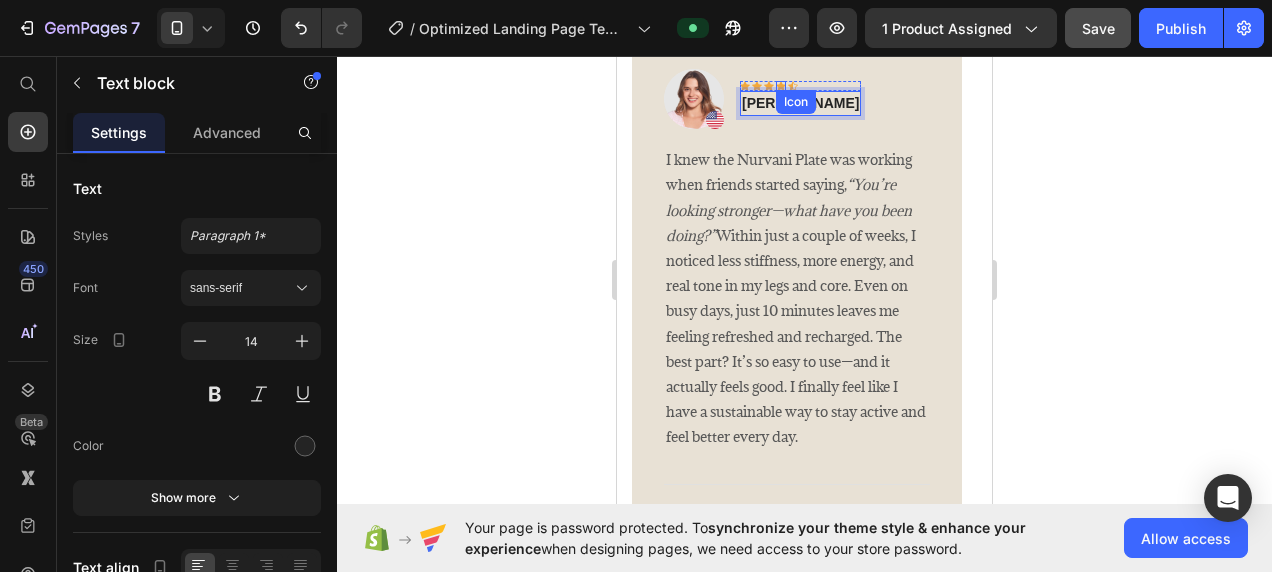 click 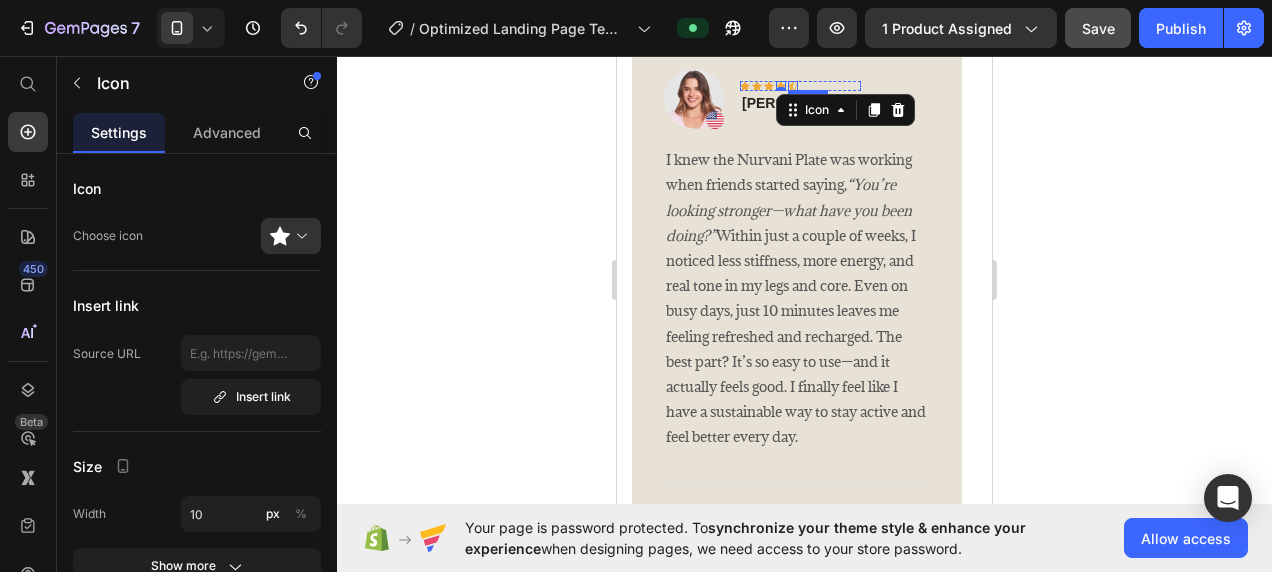 click 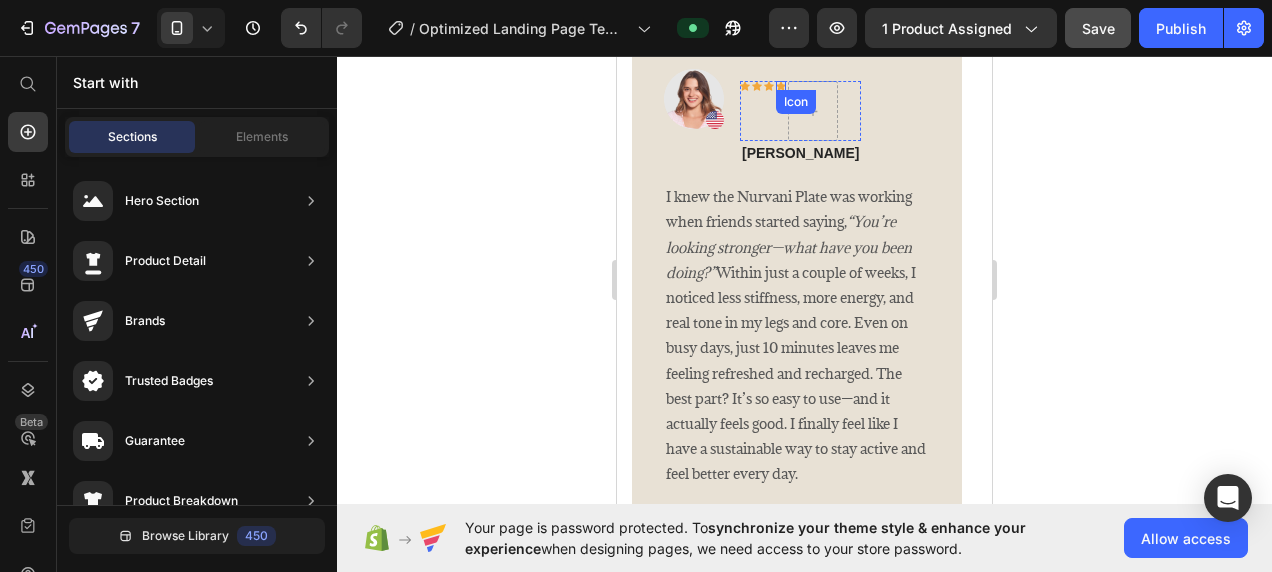 click 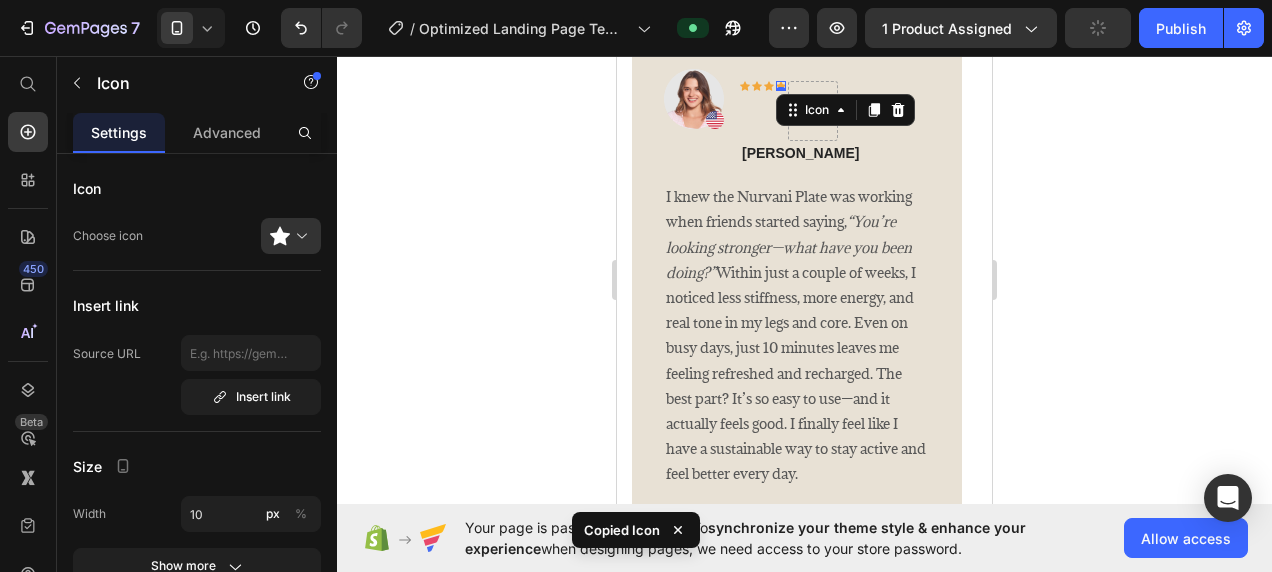 click on "Icon" at bounding box center [845, 110] 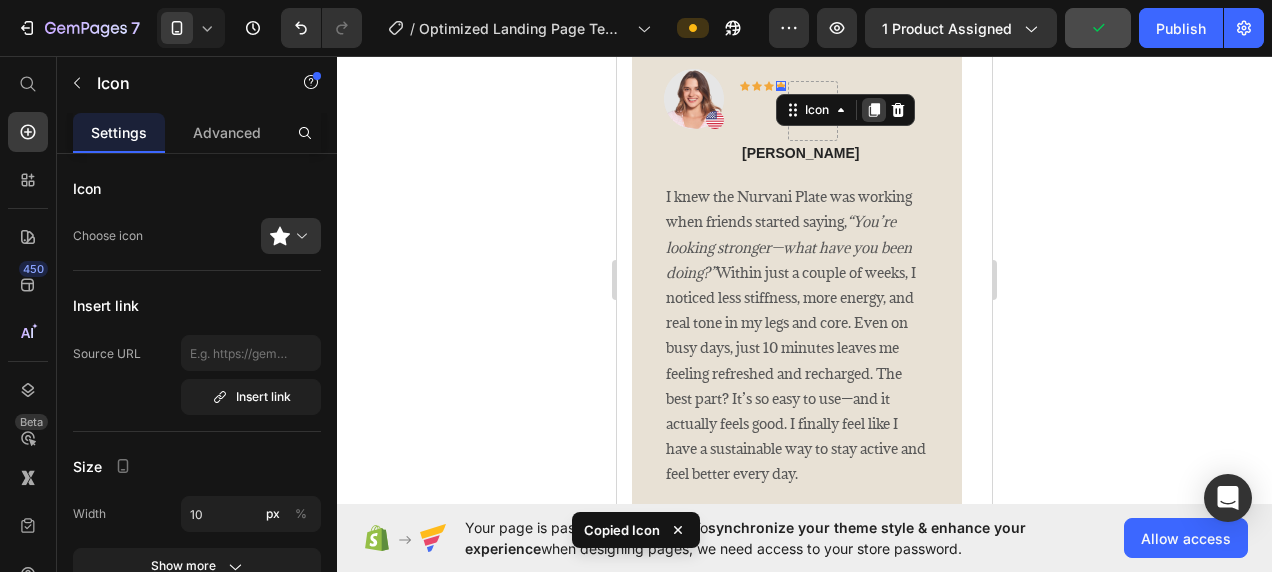 click 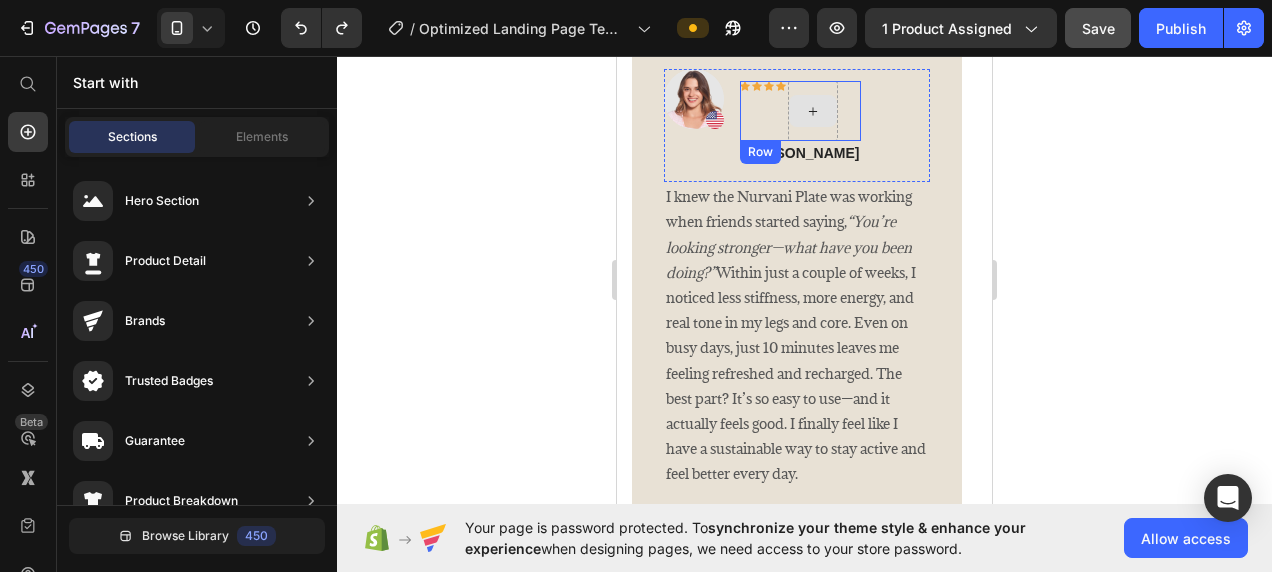 click at bounding box center [813, 111] 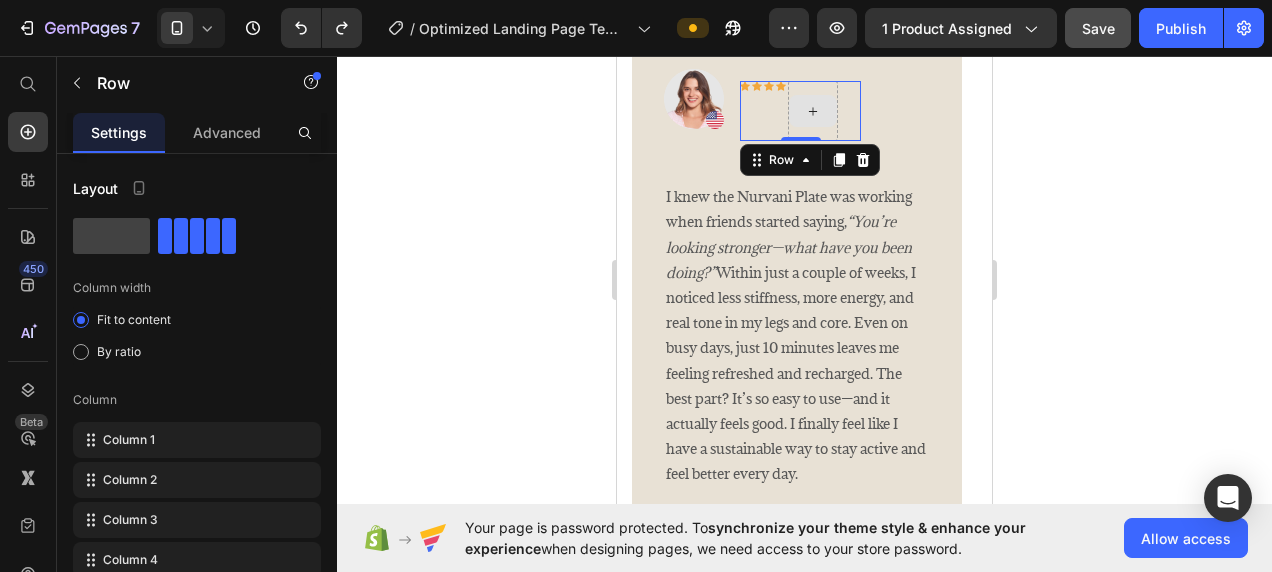 click at bounding box center [813, 111] 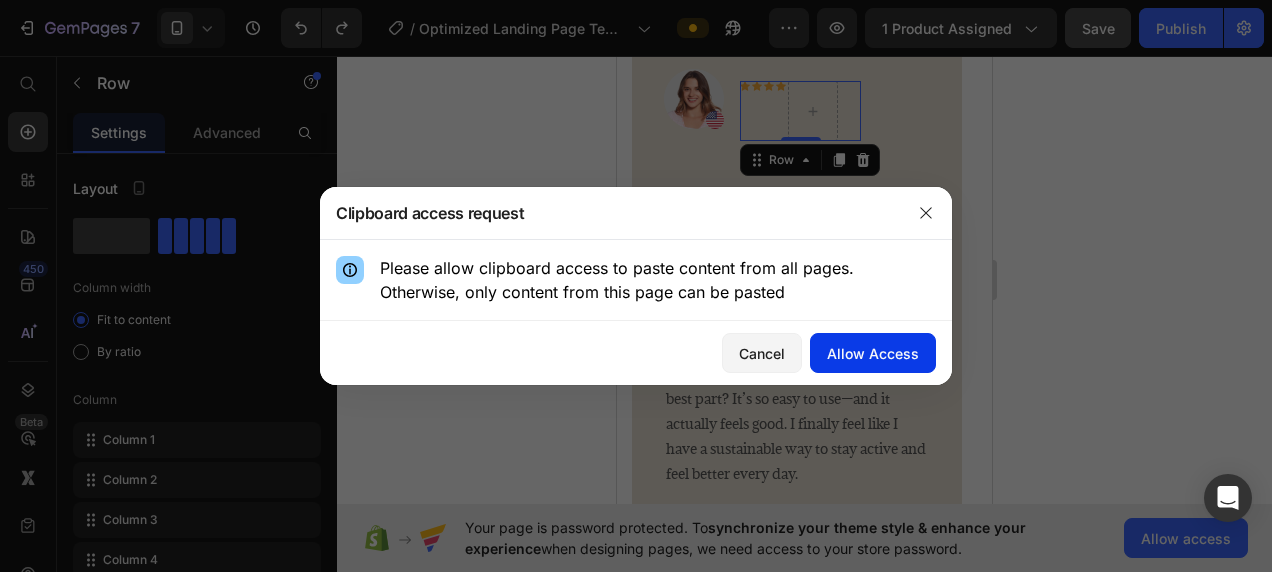 click on "Allow Access" 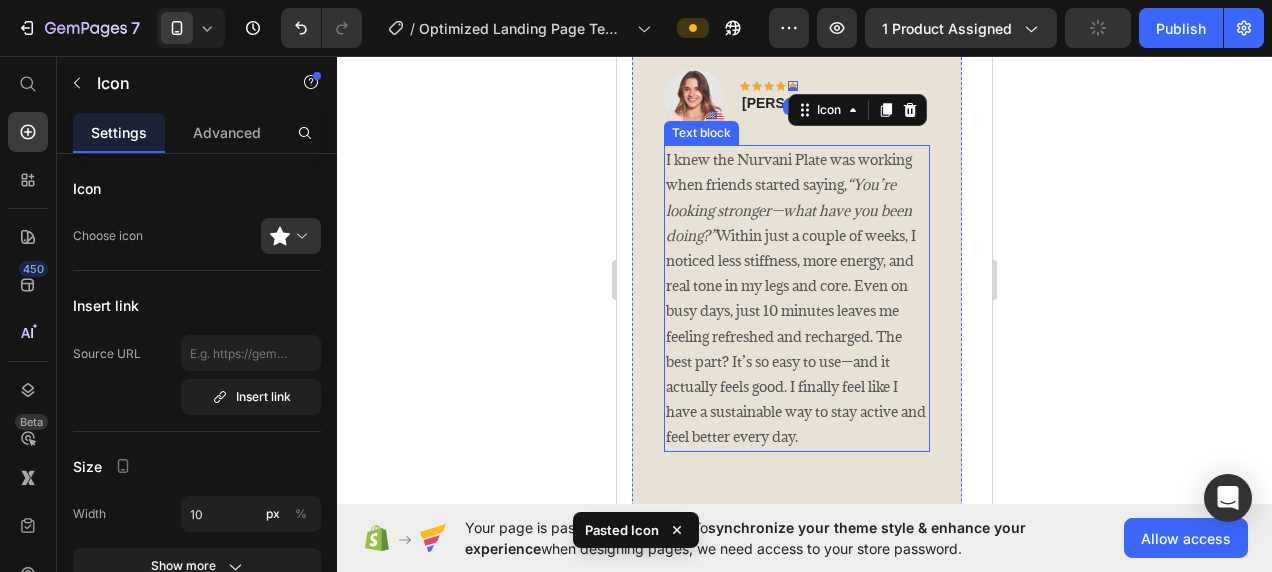 click on "I knew the Nurvani Plate was working when friends started saying,  “You’re looking stronger—what have you been doing?”  Within just a couple of weeks, I noticed less stiffness, more energy, and real tone in my legs and core. Even on busy days, just 10 minutes leaves me feeling refreshed and recharged. The best part? It’s so easy to use—and it actually feels good. I finally feel like I have a sustainable way to stay active and feel better every day." at bounding box center (797, 298) 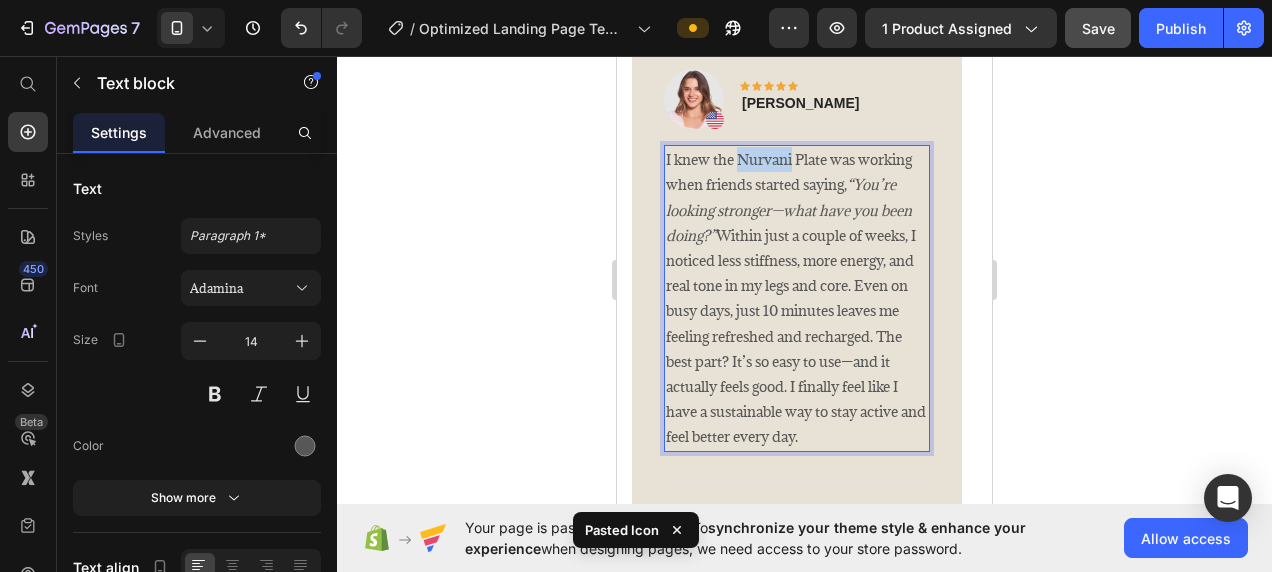 click on "I knew the Nurvani Plate was working when friends started saying,  “You’re looking stronger—what have you been doing?”  Within just a couple of weeks, I noticed less stiffness, more energy, and real tone in my legs and core. Even on busy days, just 10 minutes leaves me feeling refreshed and recharged. The best part? It’s so easy to use—and it actually feels good. I finally feel like I have a sustainable way to stay active and feel better every day." at bounding box center (797, 298) 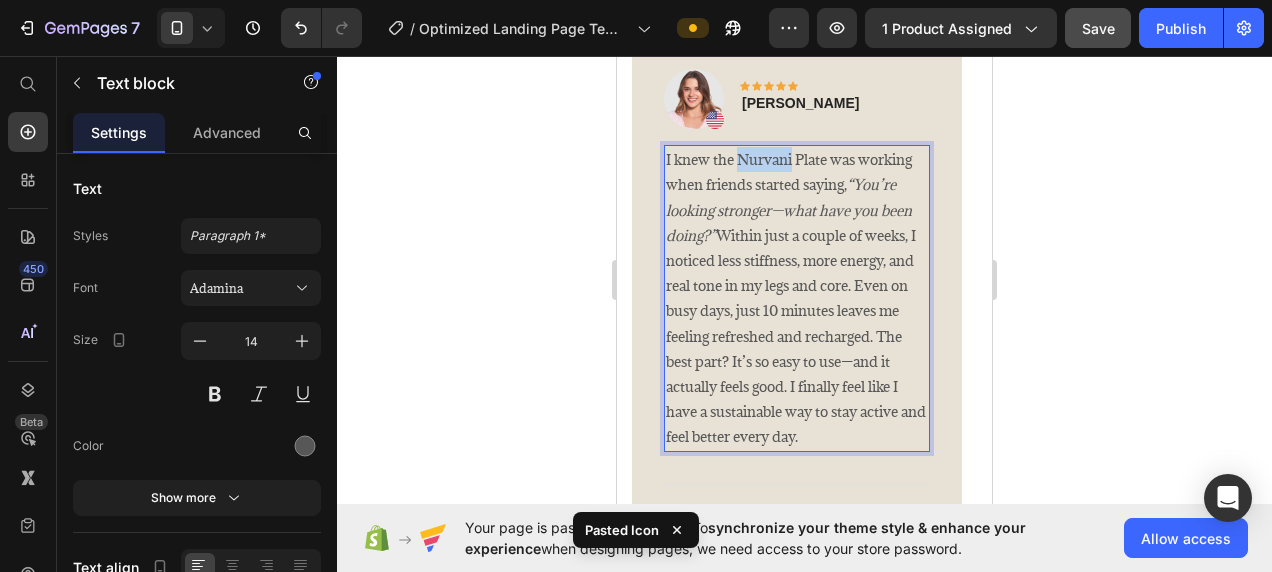 click on "I knew the Nurvani Plate was working when friends started saying,  “You’re looking stronger—what have you been doing?”  Within just a couple of weeks, I noticed less stiffness, more energy, and real tone in my legs and core. Even on busy days, just 10 minutes leaves me feeling refreshed and recharged. The best part? It’s so easy to use—and it actually feels good. I finally feel like I have a sustainable way to stay active and feel better every day." at bounding box center (797, 298) 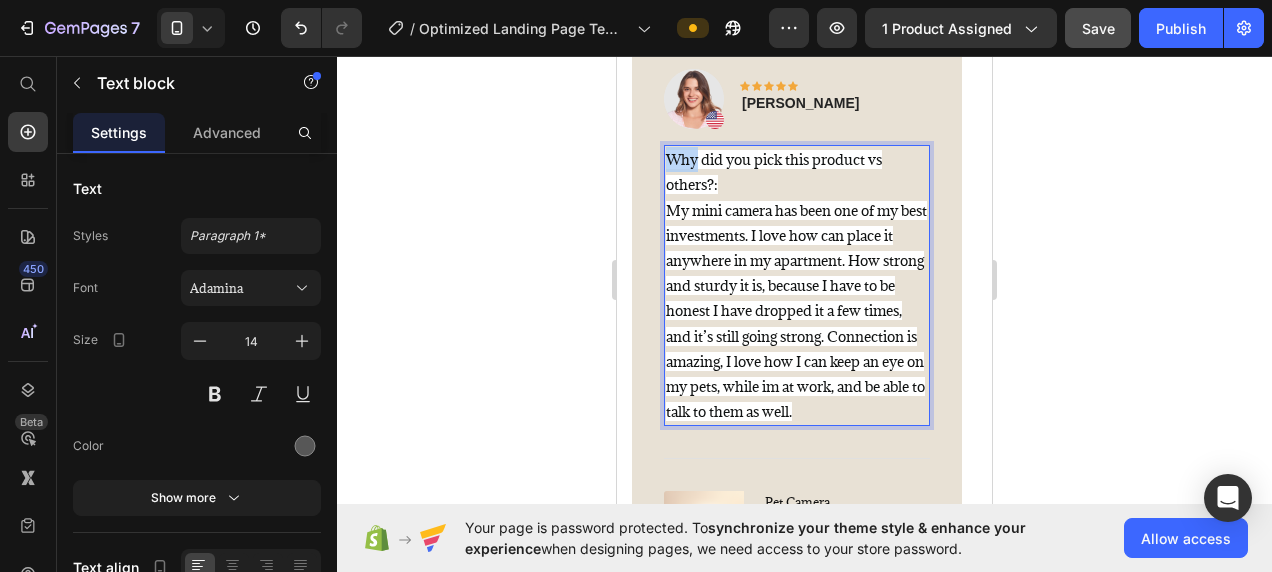 click on "Why did you pick this product vs others?:" at bounding box center [774, 172] 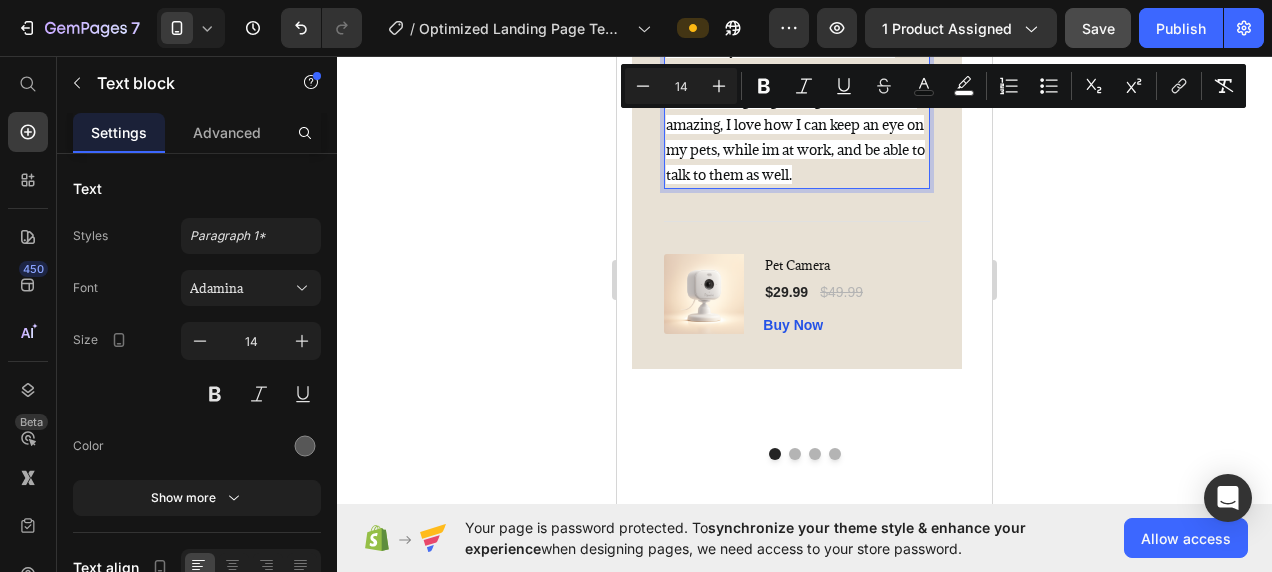 scroll, scrollTop: 3883, scrollLeft: 0, axis: vertical 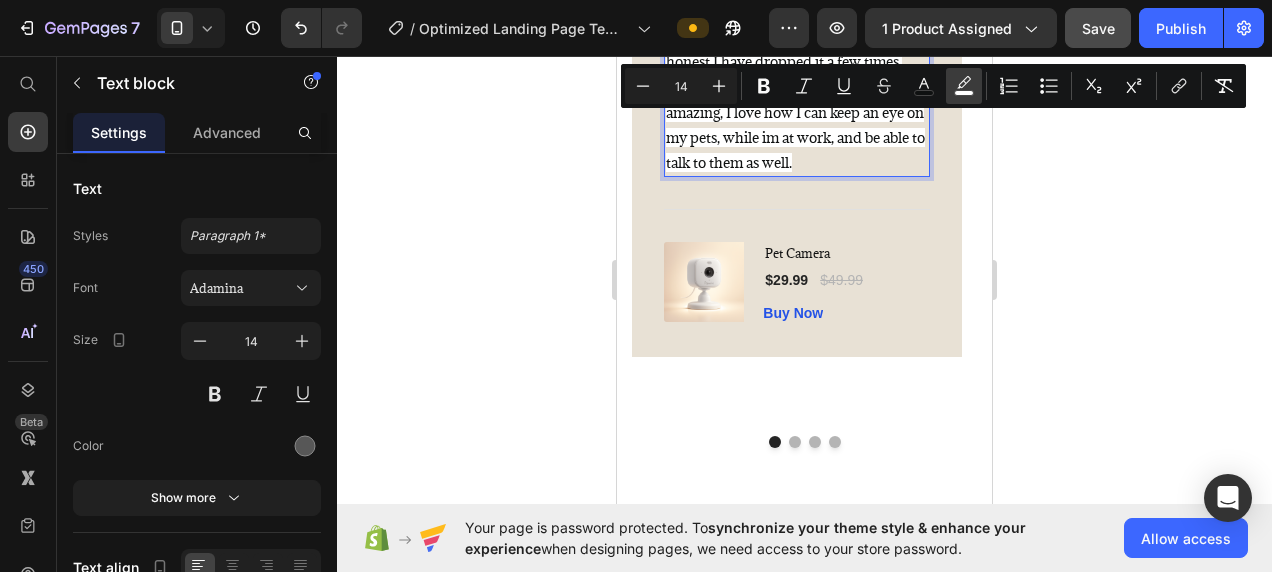 click on "color" at bounding box center [964, 86] 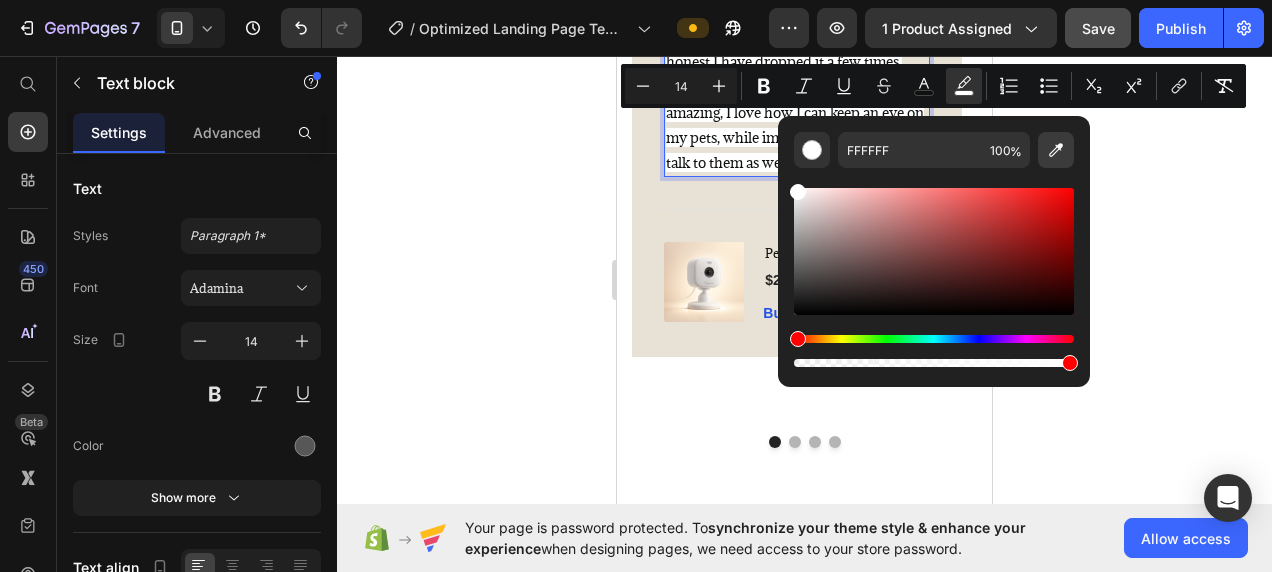 click 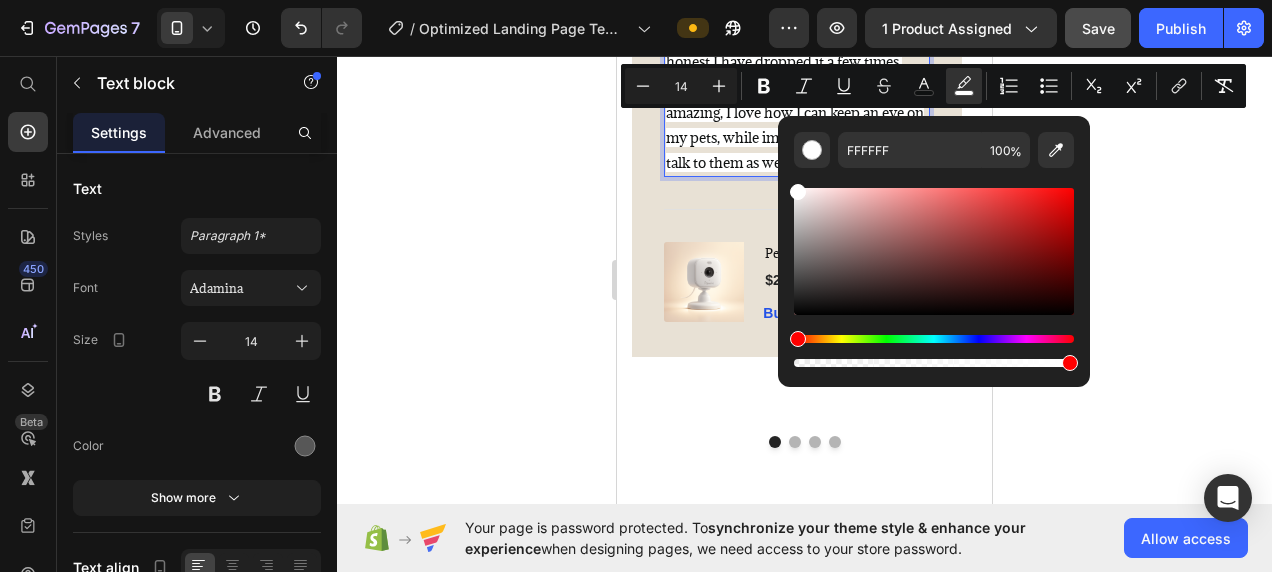 click on "Why did you pick this product vs others?: My mini camera has been one of my best investments. I love how can place it anywhere in my apartment. How strong and sturdy it is, because I have to be honest I have dropped it a few times, and it’s still going strong. Connection is amazing, I love how I can keep an eye on my pets, while im at work, and be able to talk to them as well." at bounding box center (797, 36) 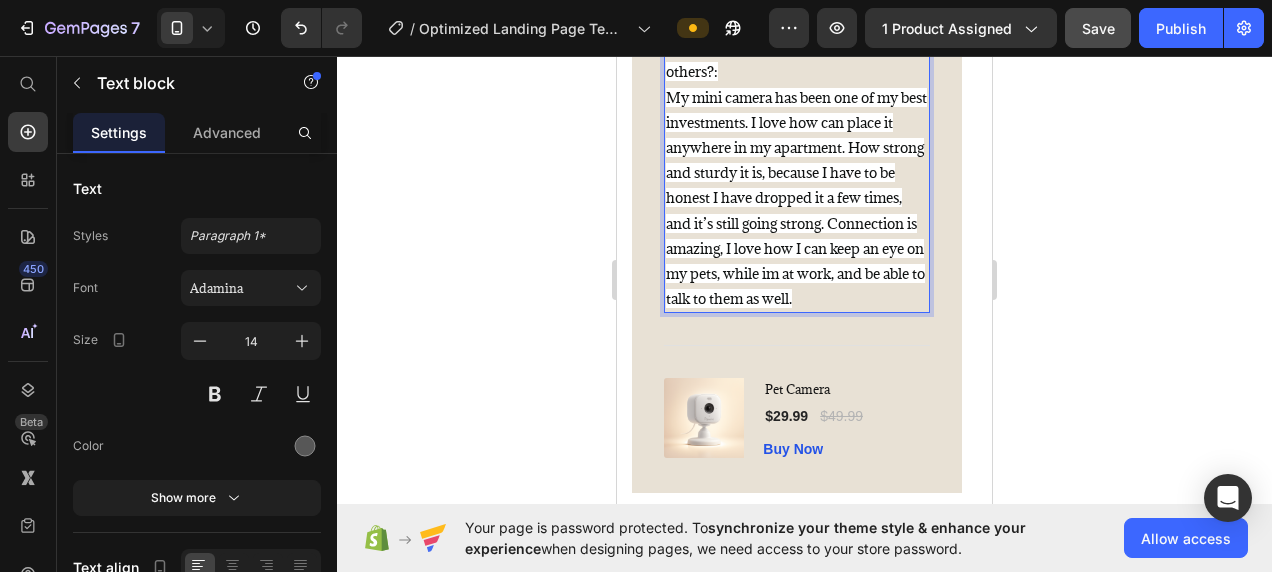 scroll, scrollTop: 3745, scrollLeft: 0, axis: vertical 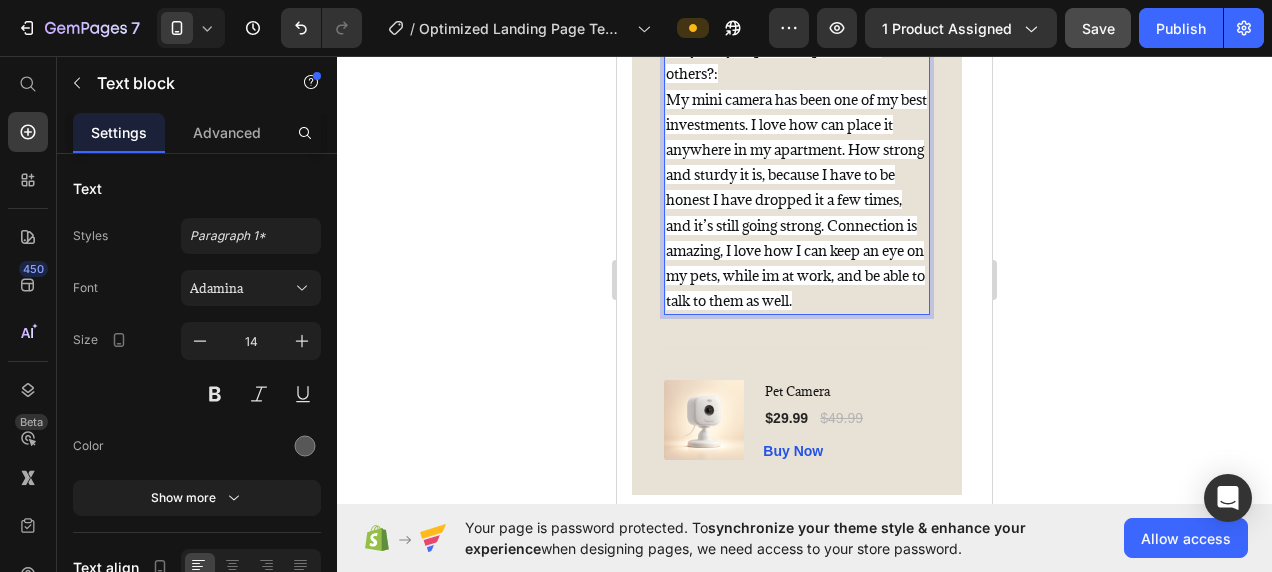 click on "My mini camera has been one of my best investments. I love how can place it anywhere in my apartment. How strong and sturdy it is, because I have to be honest I have dropped it a few times, and it’s still going strong. Connection is amazing, I love how I can keep an eye on my pets, while im at work, and be able to talk to them as well." at bounding box center (796, 200) 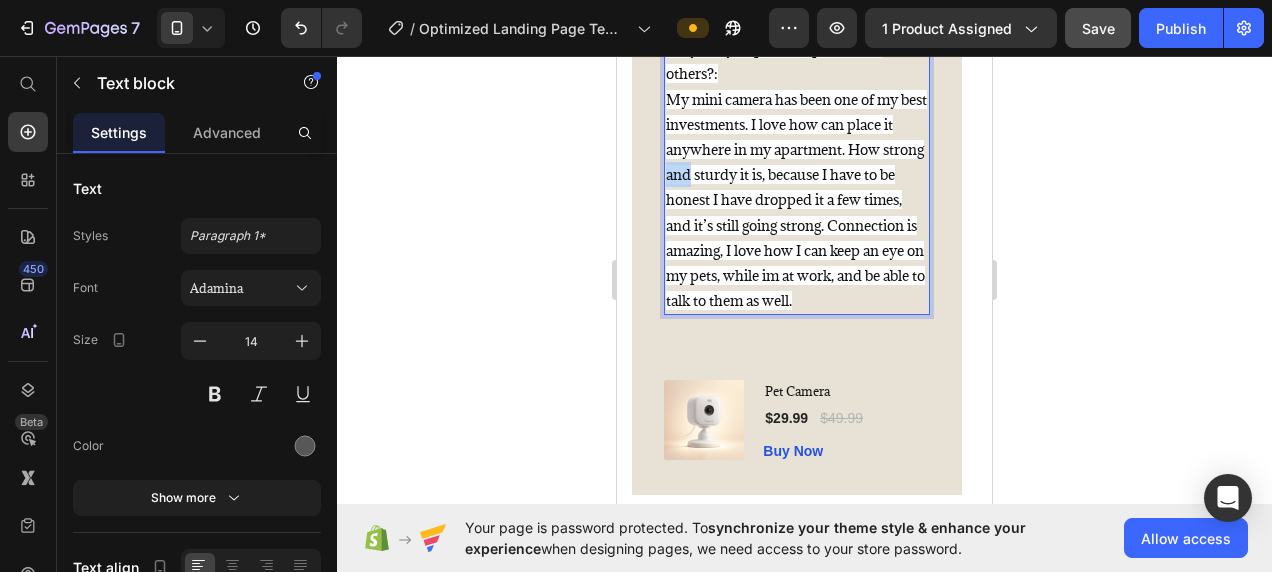 click on "My mini camera has been one of my best investments. I love how can place it anywhere in my apartment. How strong and sturdy it is, because I have to be honest I have dropped it a few times, and it’s still going strong. Connection is amazing, I love how I can keep an eye on my pets, while im at work, and be able to talk to them as well." at bounding box center [796, 200] 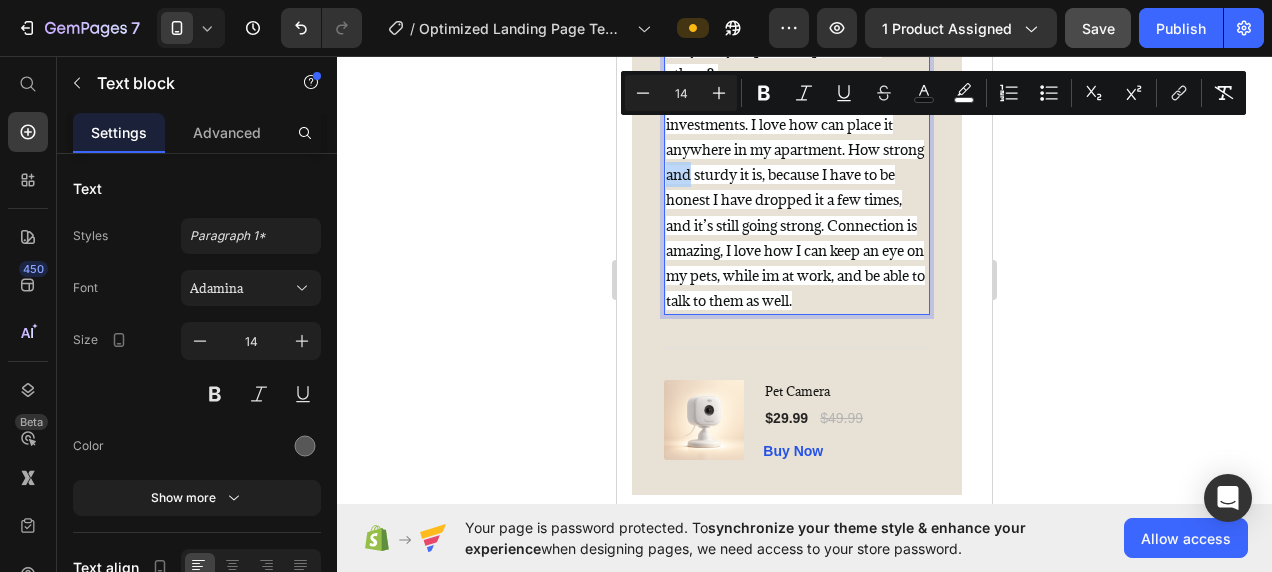 click on "My mini camera has been one of my best investments. I love how can place it anywhere in my apartment. How strong and sturdy it is, because I have to be honest I have dropped it a few times, and it’s still going strong. Connection is amazing, I love how I can keep an eye on my pets, while im at work, and be able to talk to them as well." at bounding box center [796, 200] 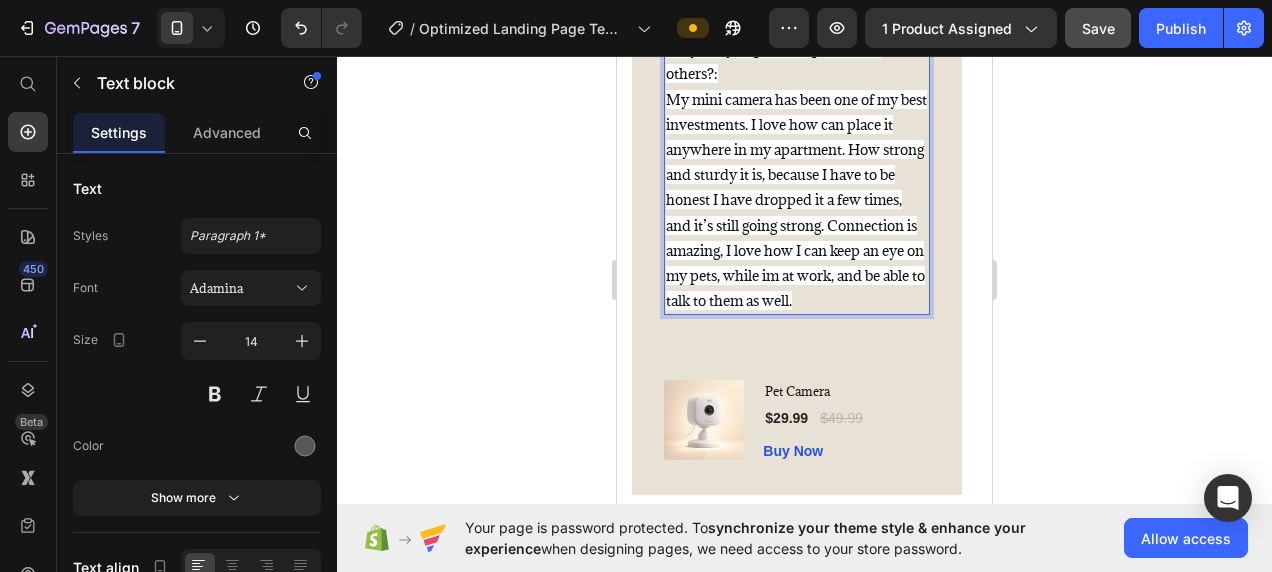click on "My mini camera has been one of my best investments. I love how can place it anywhere in my apartment. How strong and sturdy it is, because I have to be honest I have dropped it a few times, and it’s still going strong. Connection is amazing, I love how I can keep an eye on my pets, while im at work, and be able to talk to them as well." at bounding box center (796, 200) 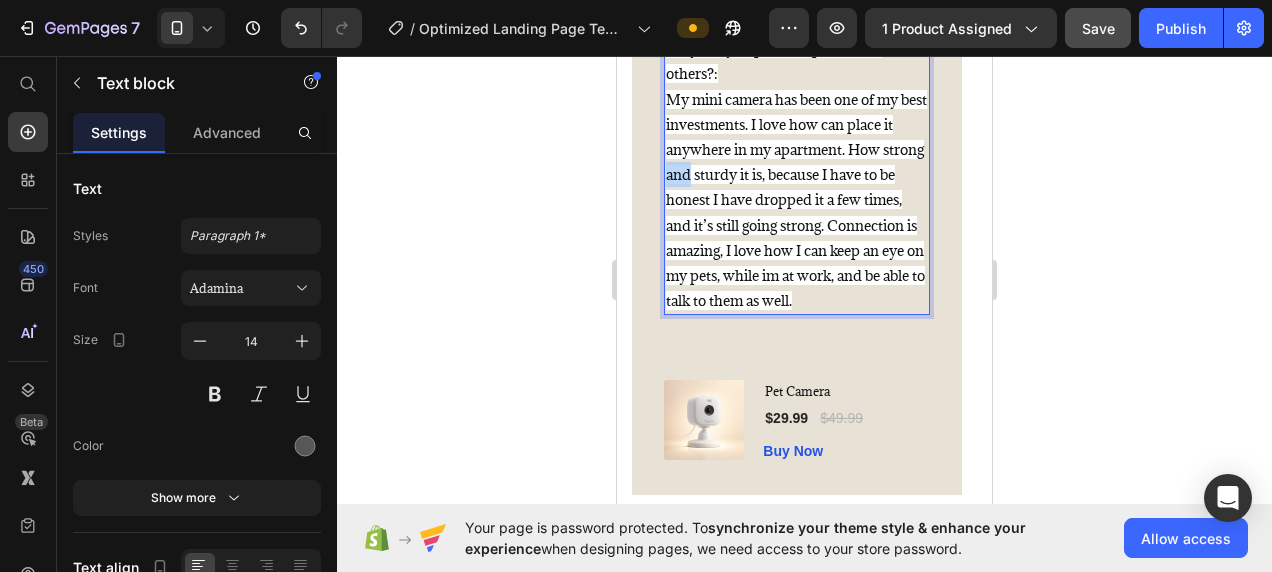 click on "My mini camera has been one of my best investments. I love how can place it anywhere in my apartment. How strong and sturdy it is, because I have to be honest I have dropped it a few times, and it’s still going strong. Connection is amazing, I love how I can keep an eye on my pets, while im at work, and be able to talk to them as well." at bounding box center (796, 200) 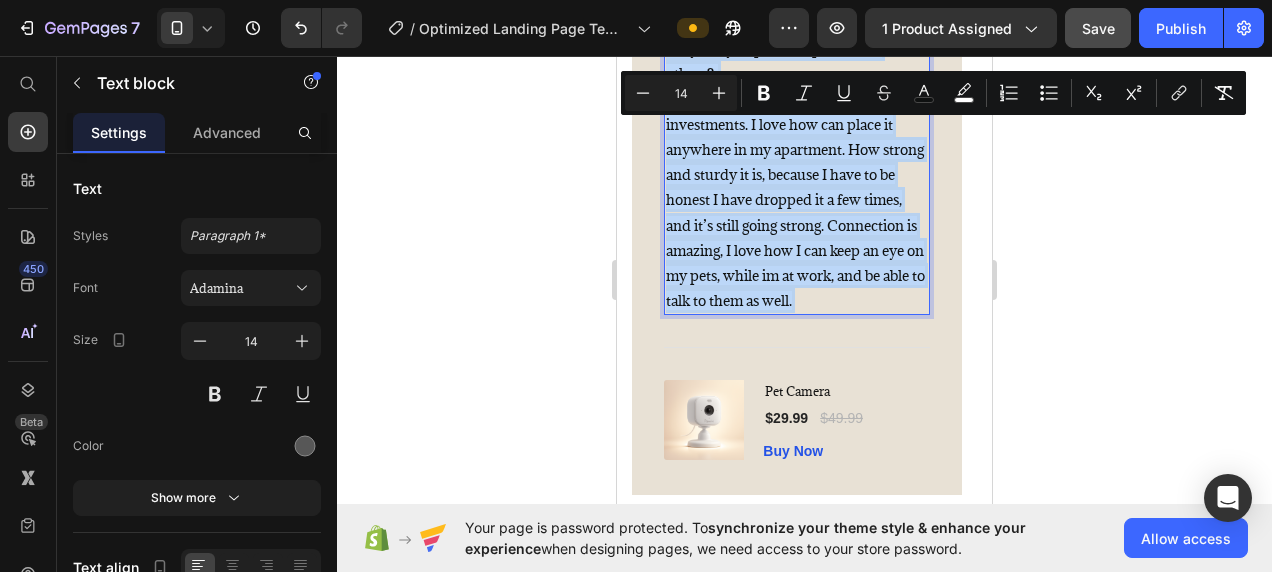 drag, startPoint x: 711, startPoint y: 211, endPoint x: 704, endPoint y: 122, distance: 89.27486 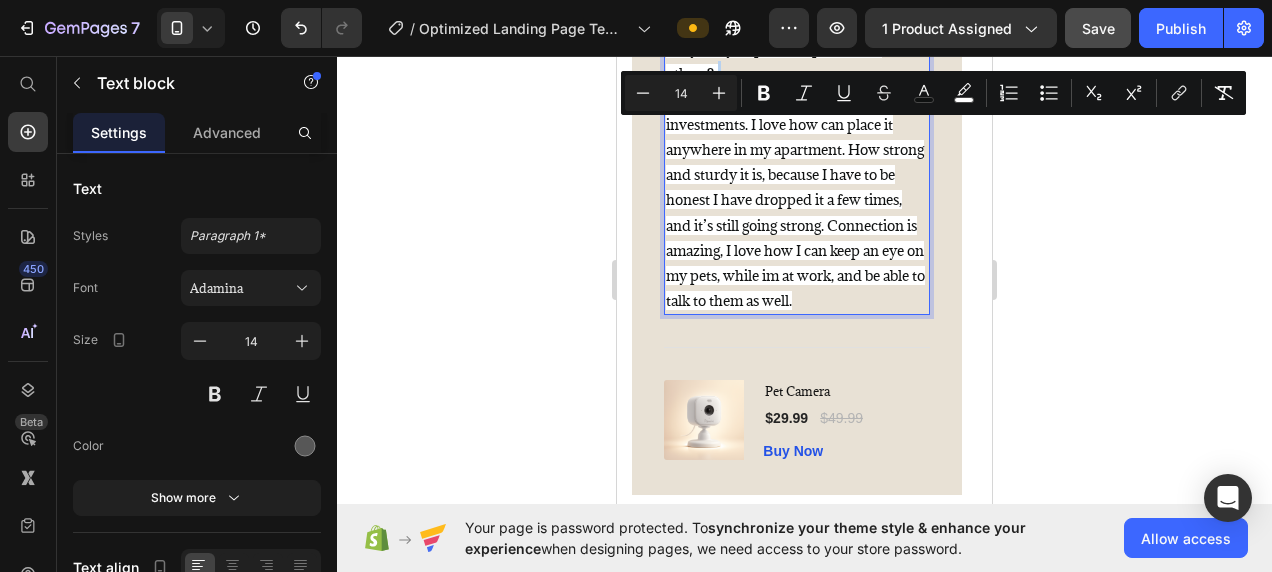 click on "Why did you pick this product vs others?: My mini camera has been one of my best investments. I love how can place it anywhere in my apartment. How strong and sturdy it is, because I have to be honest I have dropped it a few times, and it’s still going strong. Connection is amazing, I love how I can keep an eye on my pets, while im at work, and be able to talk to them as well." at bounding box center [797, 174] 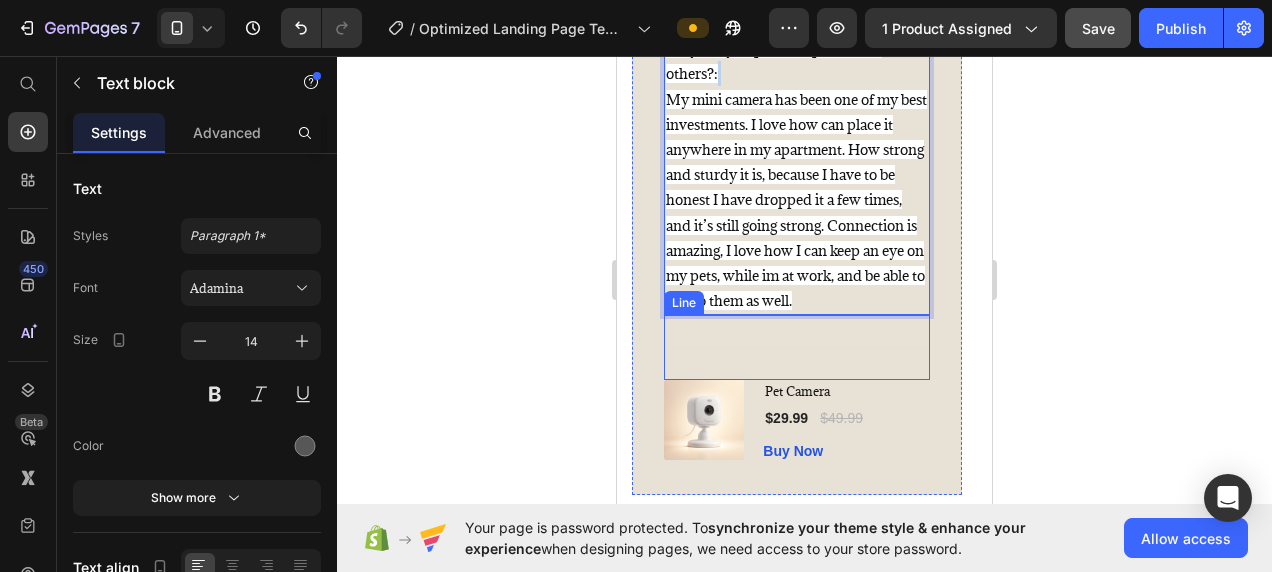 drag, startPoint x: 669, startPoint y: 77, endPoint x: 826, endPoint y: 380, distance: 341.25943 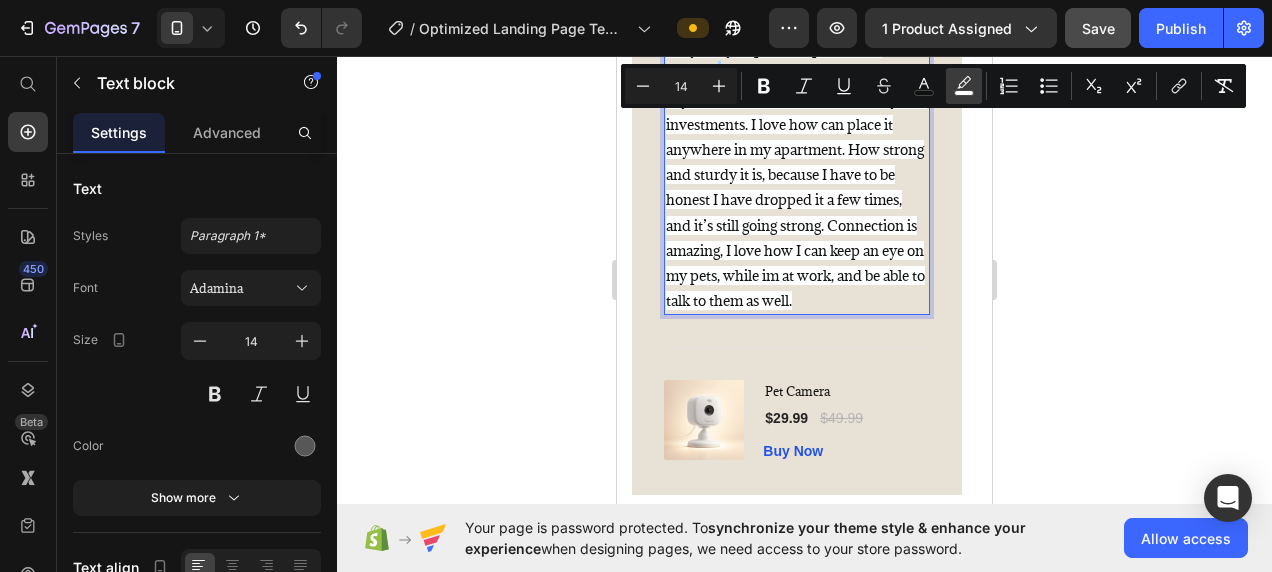 click 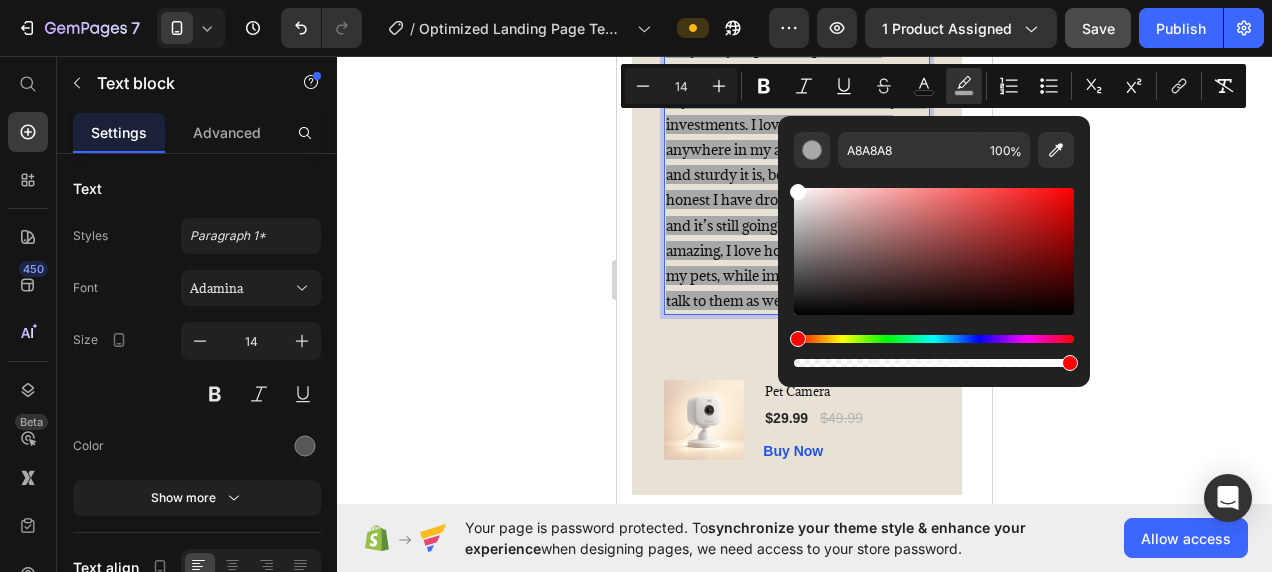 drag, startPoint x: 798, startPoint y: 186, endPoint x: 786, endPoint y: 183, distance: 12.369317 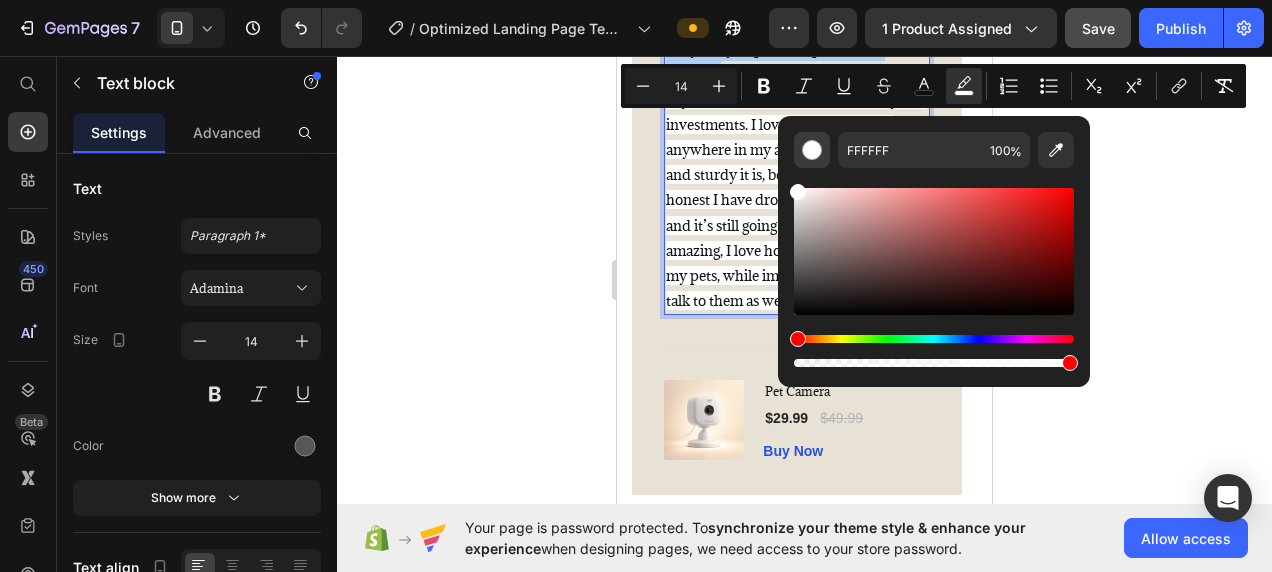 click at bounding box center (812, 150) 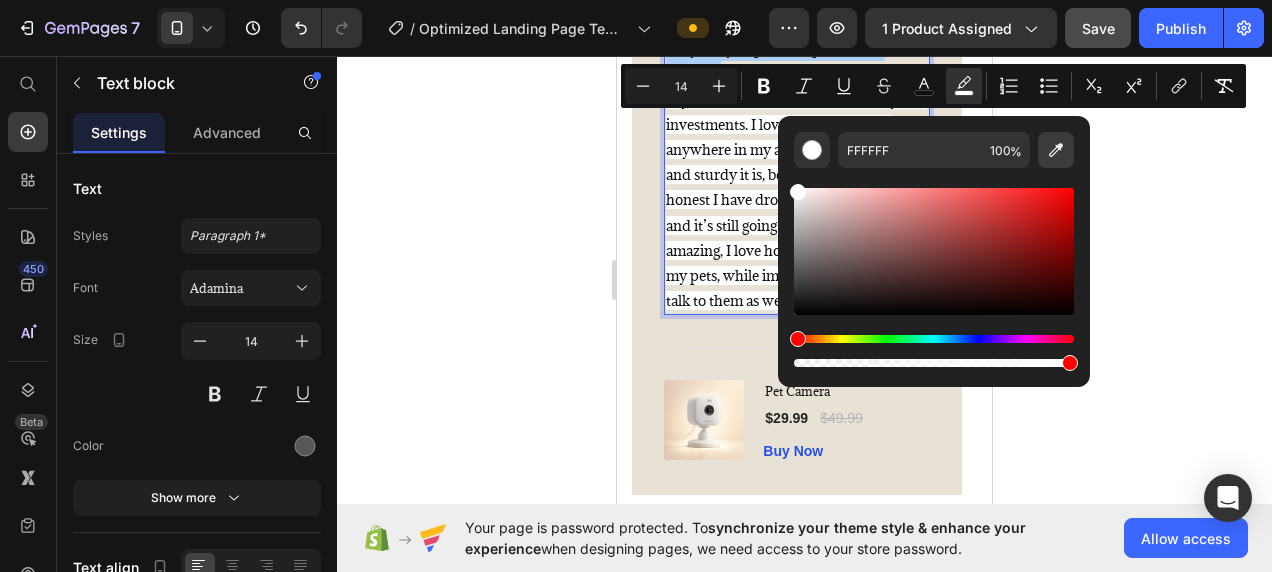 click 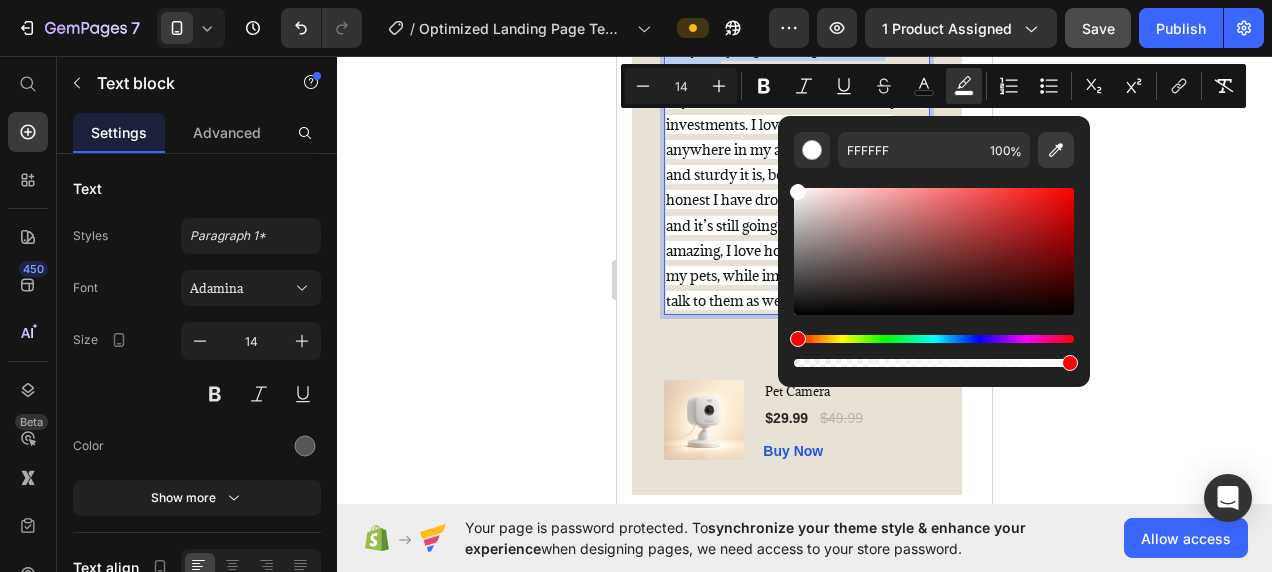 type on "F9F9F9" 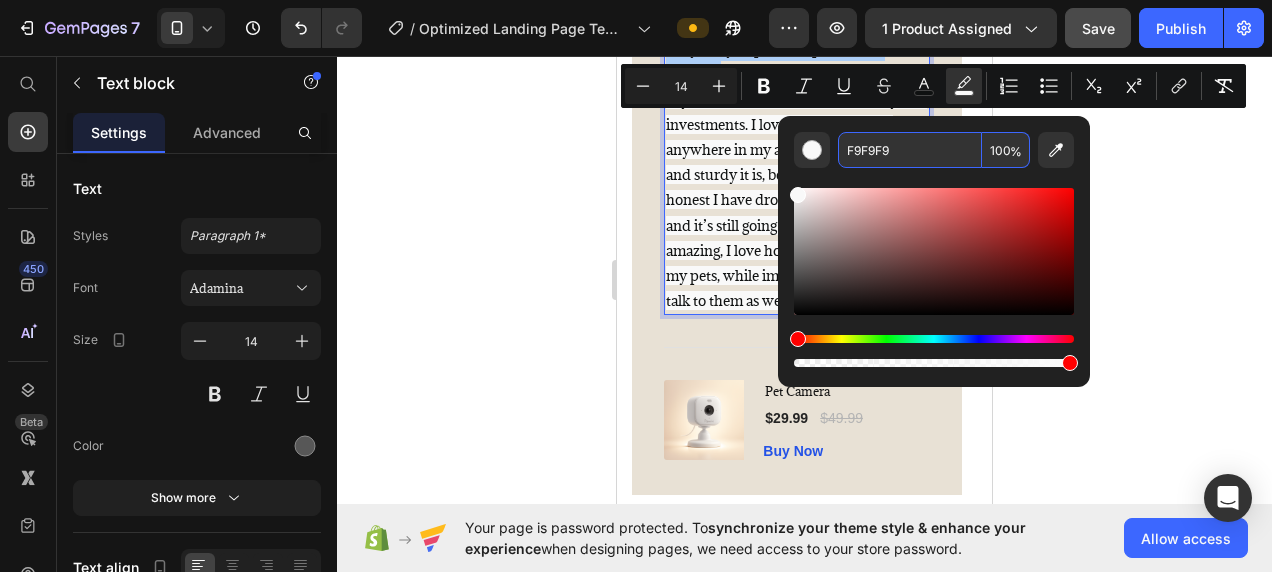 click on "100" at bounding box center [1006, 150] 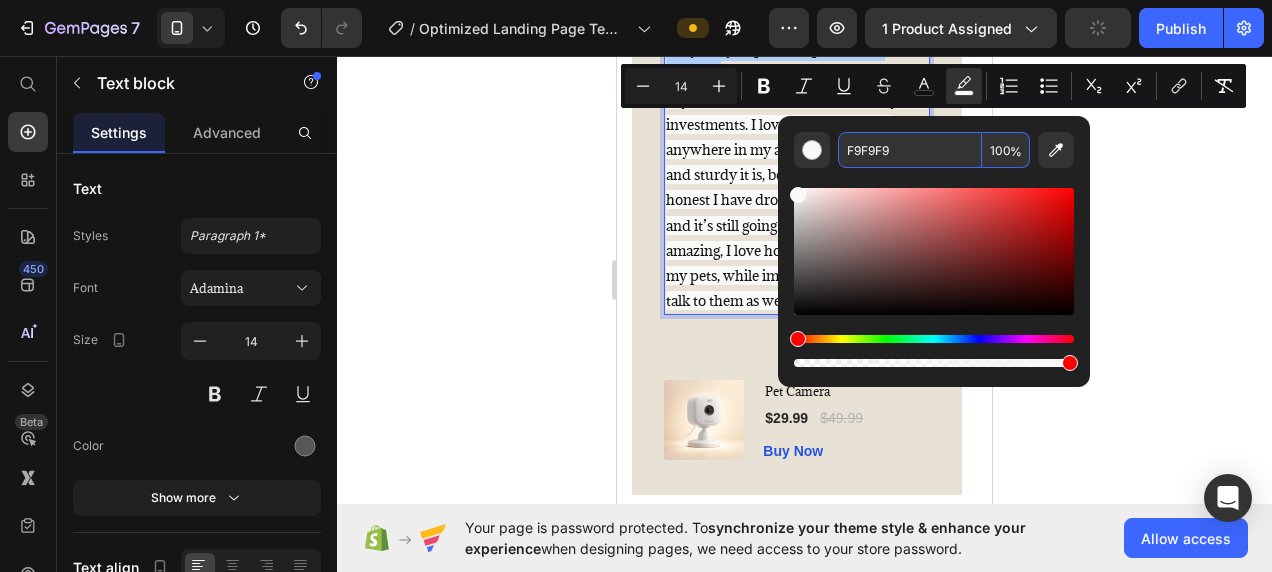 type on "0" 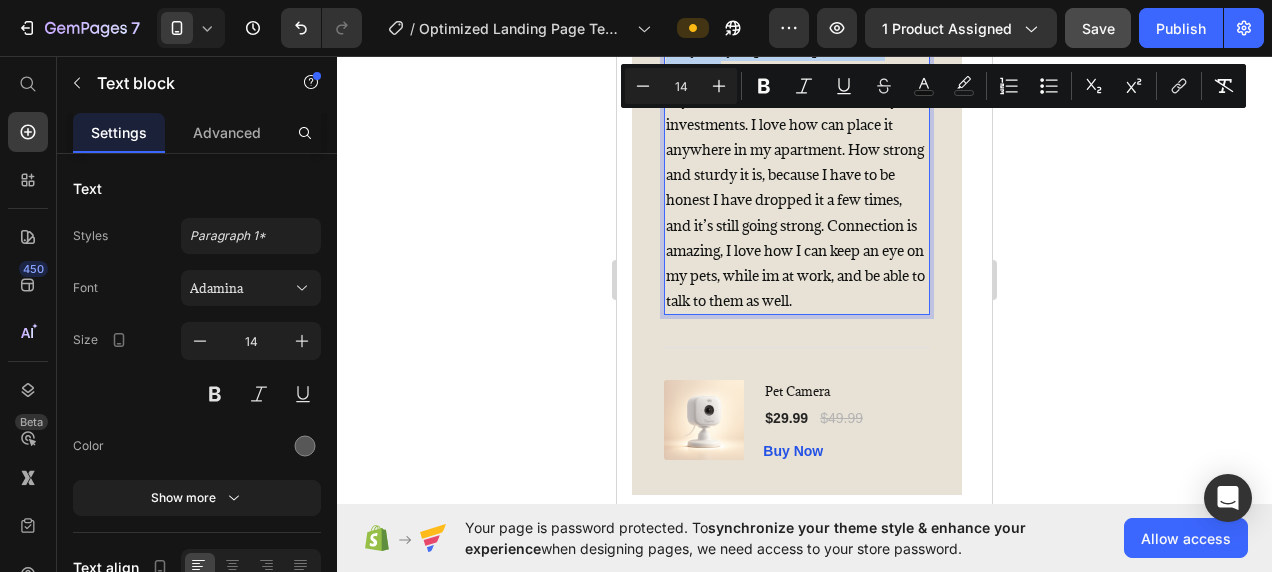 click on "My mini camera has been one of my best investments. I love how can place it anywhere in my apartment. How strong and sturdy it is, because I have to be honest I have dropped it a few times, and it’s still going strong. Connection is amazing, I love how I can keep an eye on my pets, while im at work, and be able to talk to them as well." at bounding box center [796, 200] 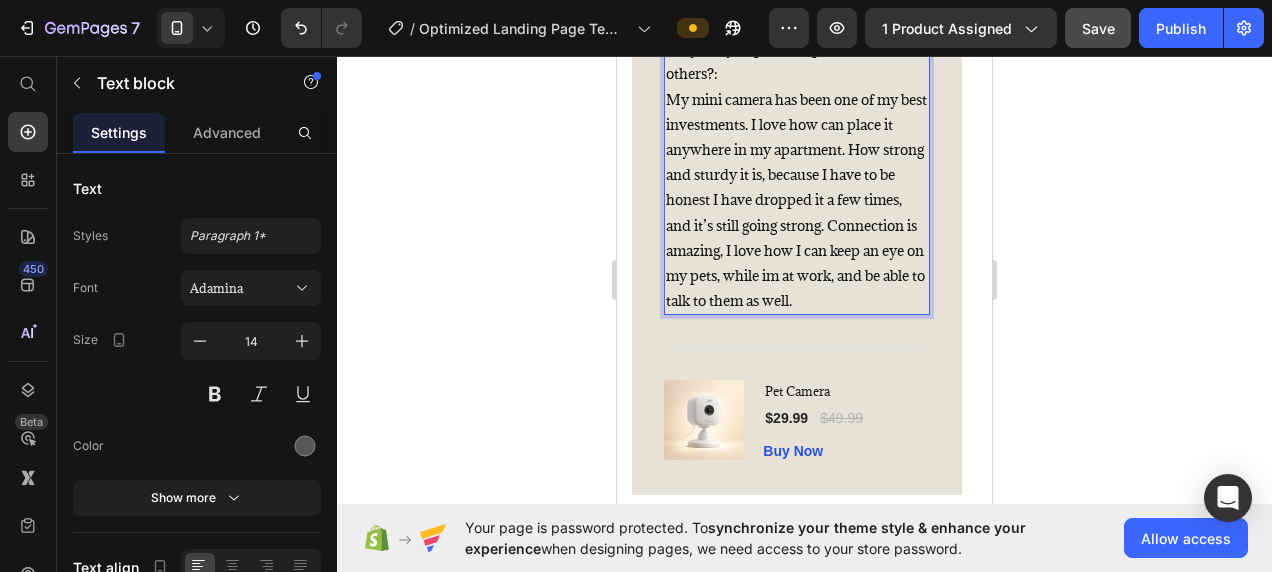 scroll, scrollTop: 3625, scrollLeft: 0, axis: vertical 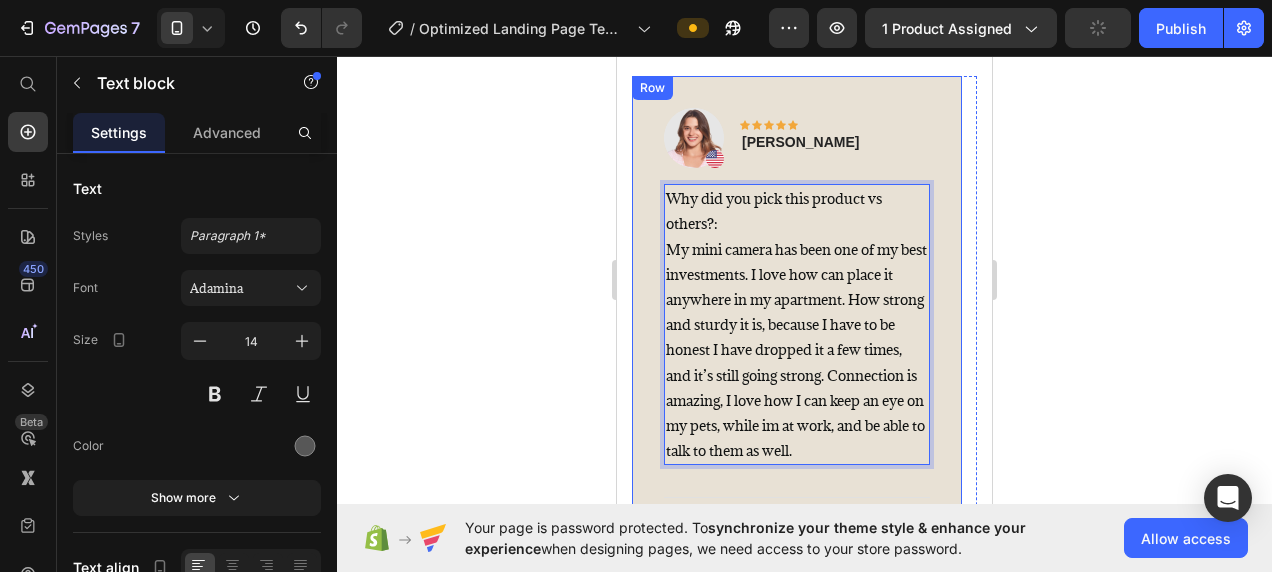 click at bounding box center (694, 138) 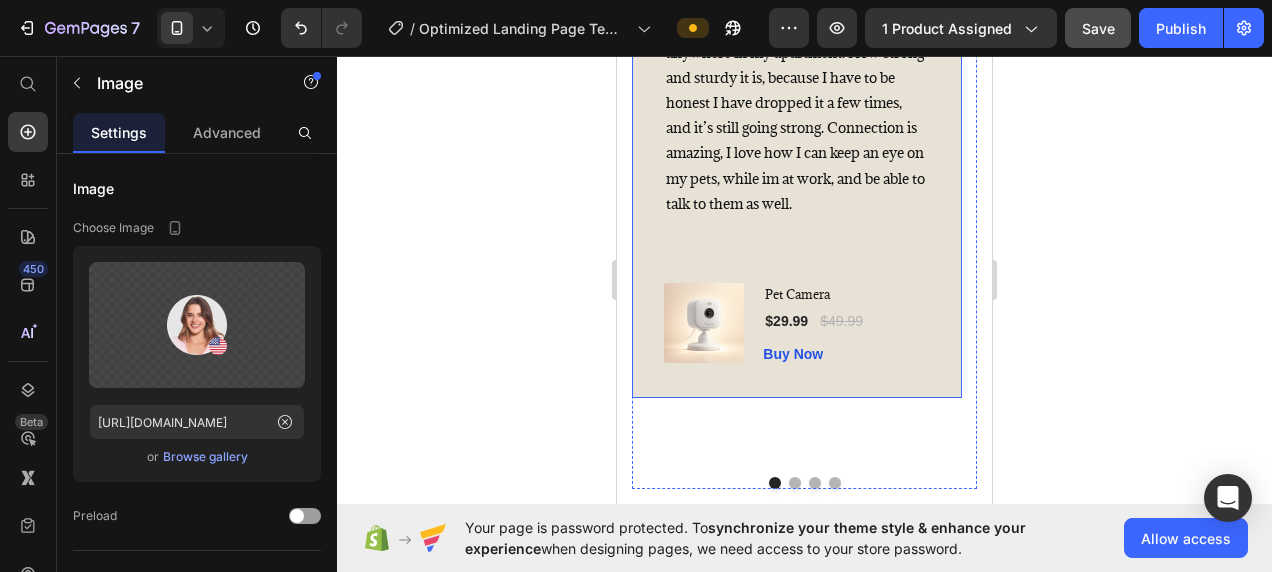 scroll, scrollTop: 3960, scrollLeft: 0, axis: vertical 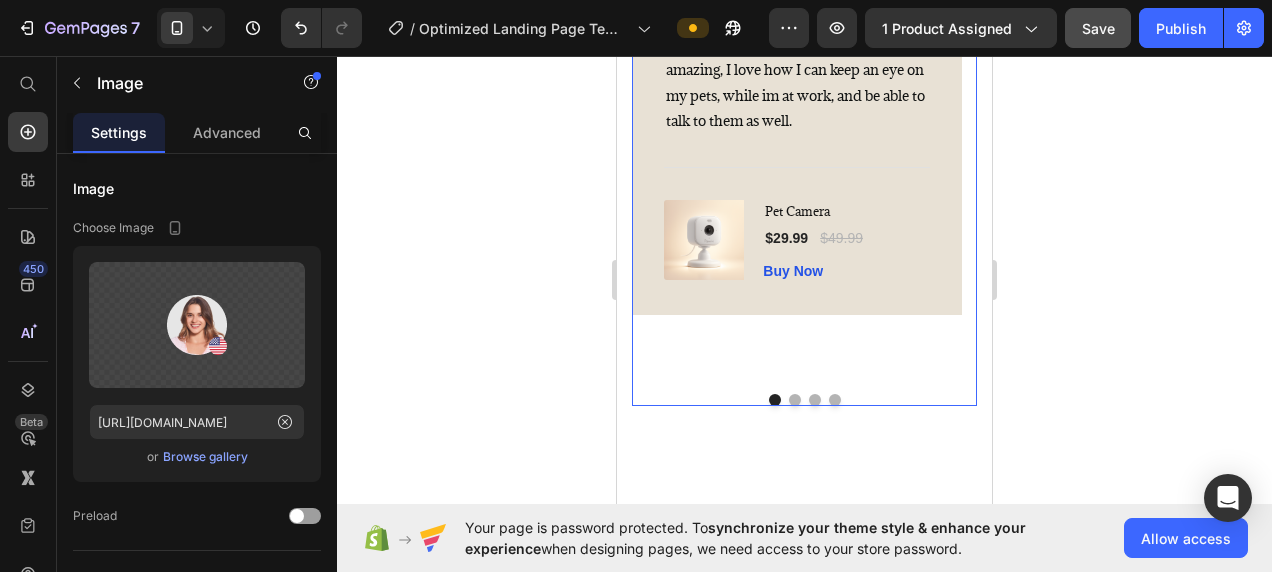 click on "Image   0
Icon
Icon
Icon
Icon
Icon Row Jessica Text block Row Why did you pick this product vs others?: My mini camera has been one of my best investments. I love how can place it anywhere in my apartment. How strong and sturdy it is, because I have to be honest I have dropped it a few times, and it’s still going strong. Connection is amazing, I love how I can keep an eye on my pets, while im at work, and be able to talk to them as well.  Text block                Title Line (P) Images & Gallery Pet Camera (P) Title $29.99 (P) Price $49.99 (P) Price Row Buy Now (P) Cart Button Product Row Image
Icon
Icon
Icon
Icon
Icon Row Olivia Rowse Text block Row look forward  to my 10-minute sessions. People keep asking what I’ve been doing, and I love telling them it’s just this one compact machine at home. Text block                Title Line Pet Camera" at bounding box center (804, 76) 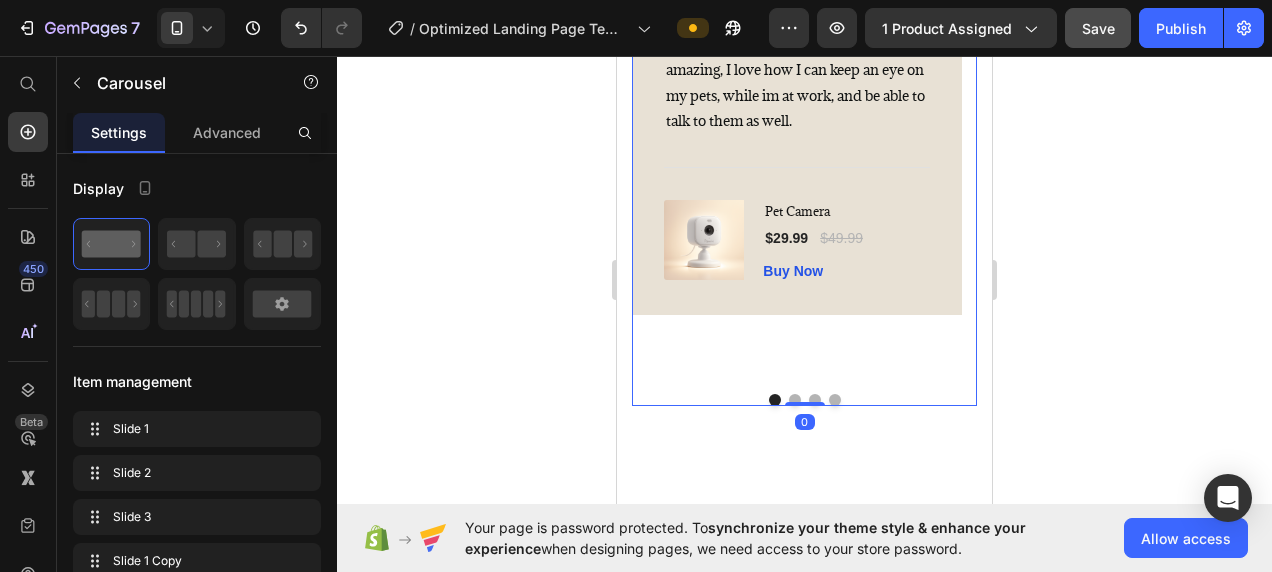 click at bounding box center [795, 400] 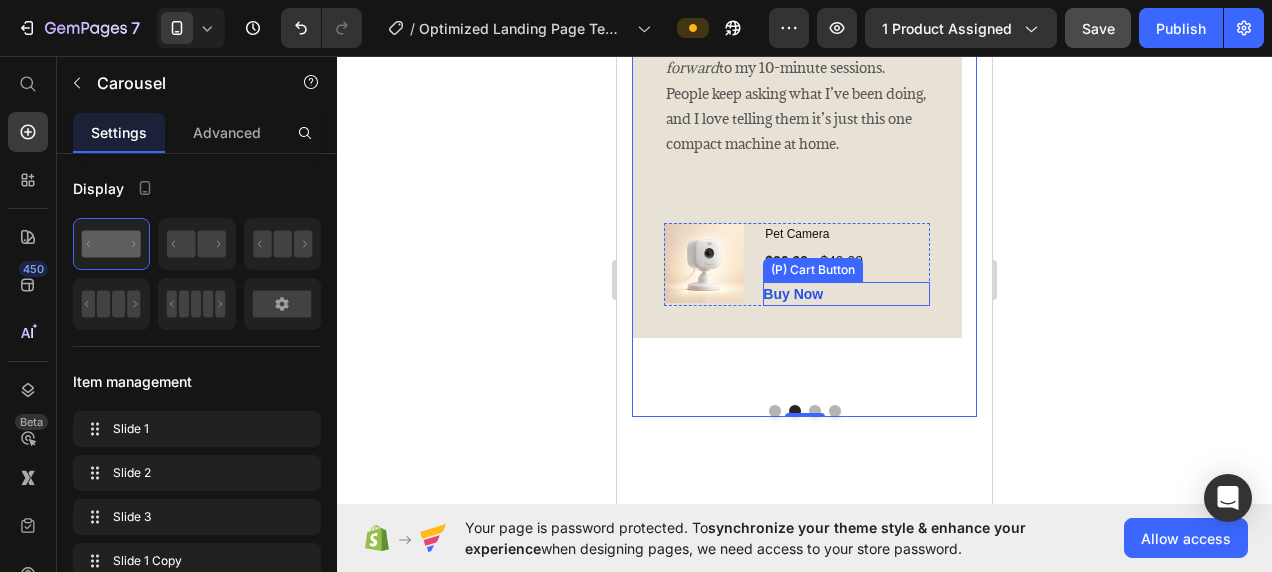 scroll, scrollTop: 3950, scrollLeft: 0, axis: vertical 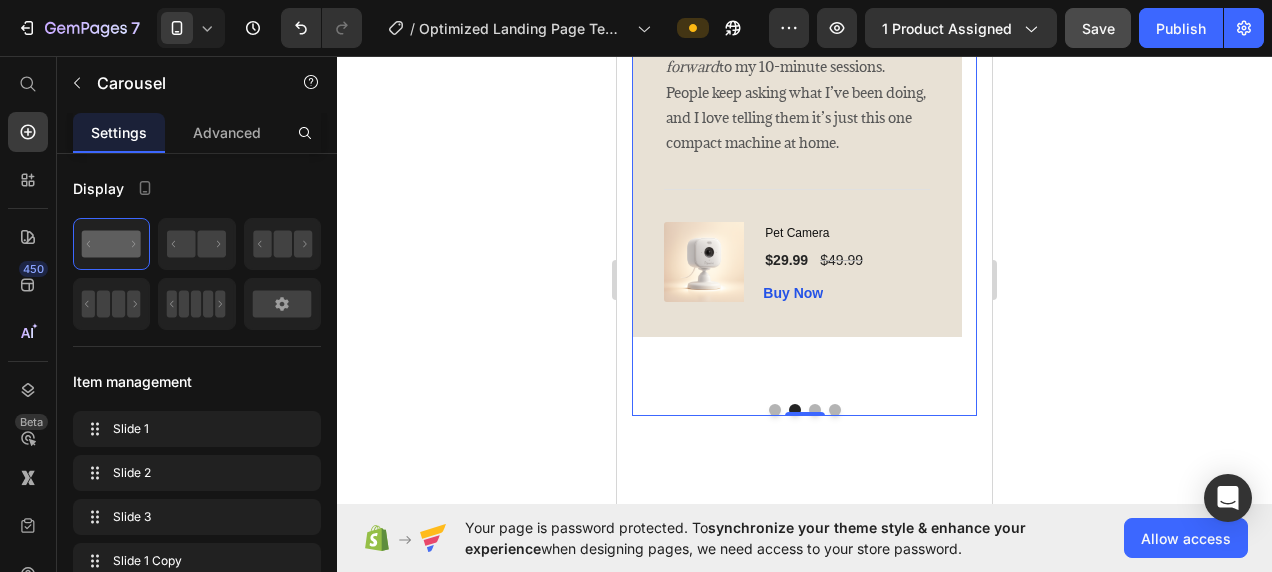 click at bounding box center (815, 410) 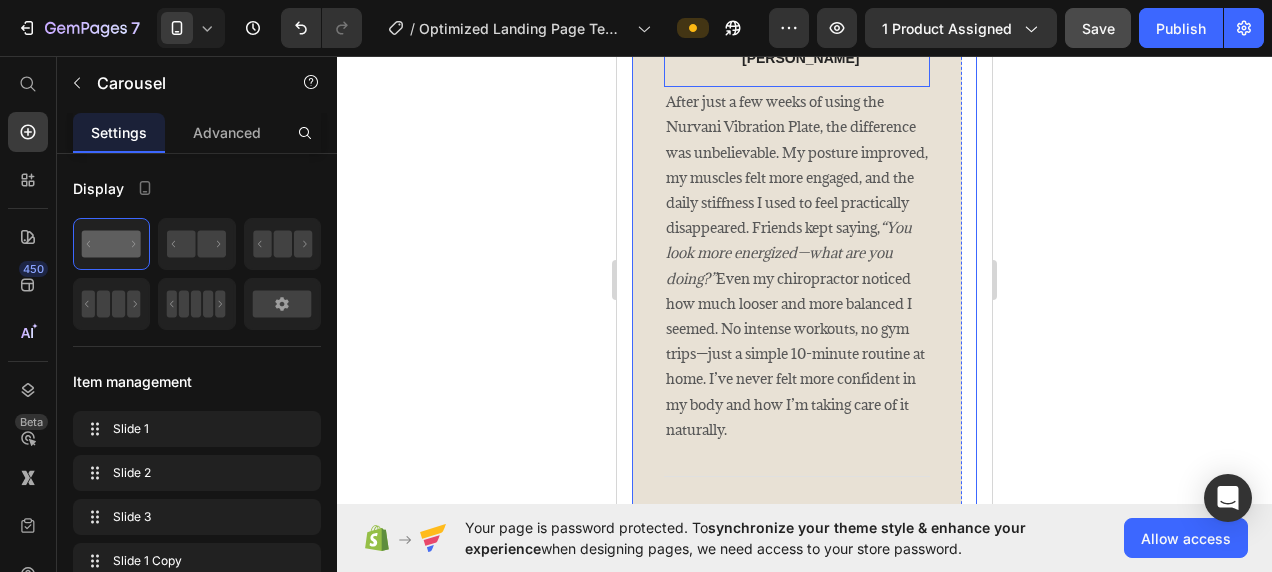 scroll, scrollTop: 3604, scrollLeft: 0, axis: vertical 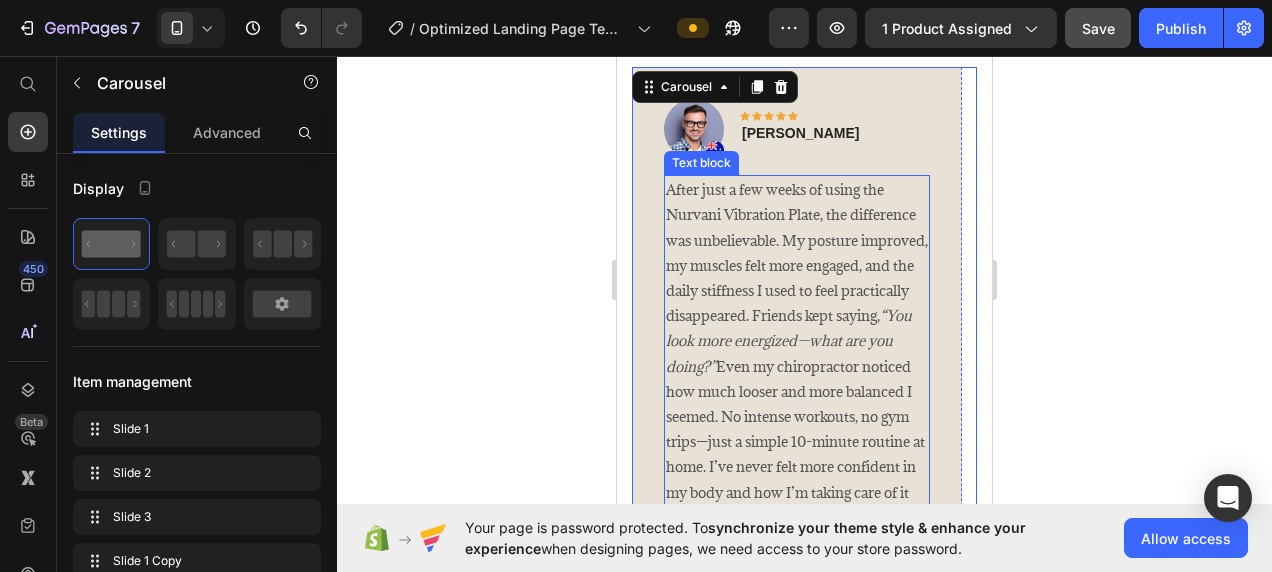 click on "After just a few weeks of using the Nurvani Vibration Plate, the difference was unbelievable. My posture improved, my muscles felt more engaged, and the daily stiffness I used to feel practically disappeared. Friends kept saying,  “You look more energized—what are you doing?”  Even my chiropractor noticed how much looser and more balanced I seemed. No intense workouts, no gym trips—just a simple 10-minute routine at home. I’ve never felt more confident in my body and how I’m taking care of it naturally." at bounding box center (797, 353) 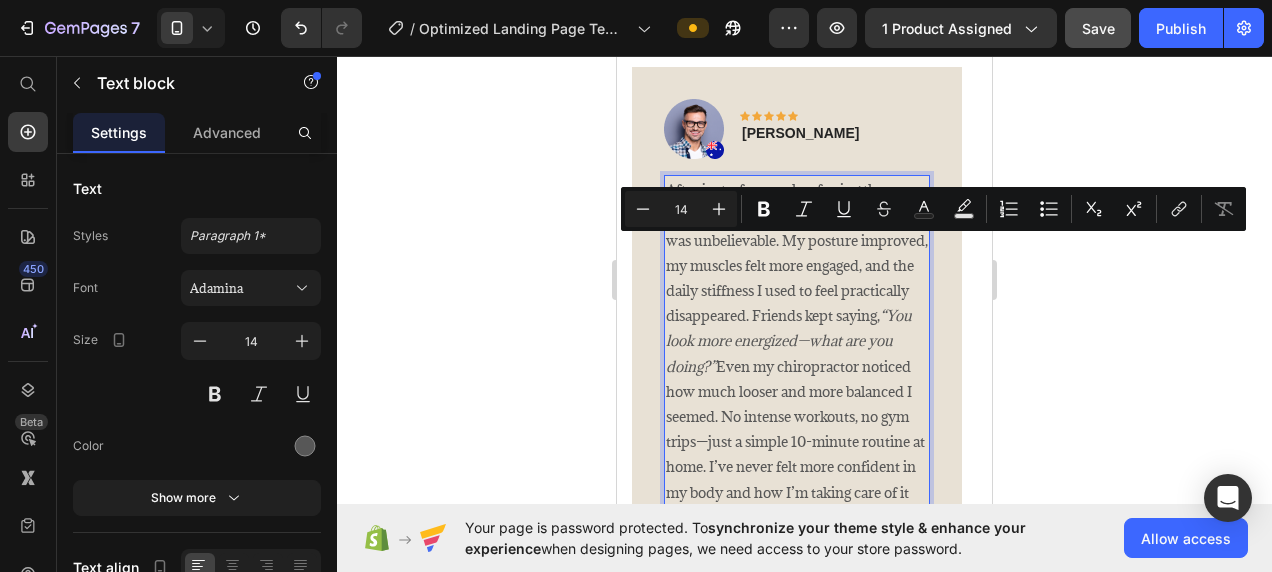 click on "After just a few weeks of using the Nurvani Vibration Plate, the difference was unbelievable. My posture improved, my muscles felt more engaged, and the daily stiffness I used to feel practically disappeared. Friends kept saying,  “You look more energized—what are you doing?”  Even my chiropractor noticed how much looser and more balanced I seemed. No intense workouts, no gym trips—just a simple 10-minute routine at home. I’ve never felt more confident in my body and how I’m taking care of it naturally." at bounding box center (797, 353) 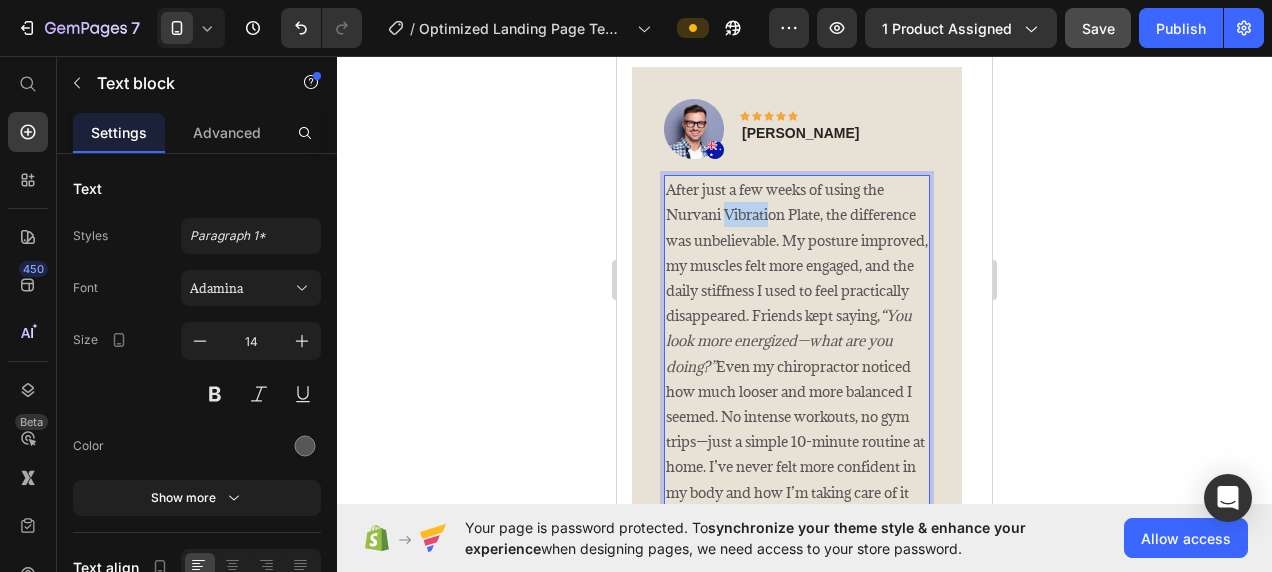 click on "After just a few weeks of using the Nurvani Vibration Plate, the difference was unbelievable. My posture improved, my muscles felt more engaged, and the daily stiffness I used to feel practically disappeared. Friends kept saying,  “You look more energized—what are you doing?”  Even my chiropractor noticed how much looser and more balanced I seemed. No intense workouts, no gym trips—just a simple 10-minute routine at home. I’ve never felt more confident in my body and how I’m taking care of it naturally." at bounding box center (797, 353) 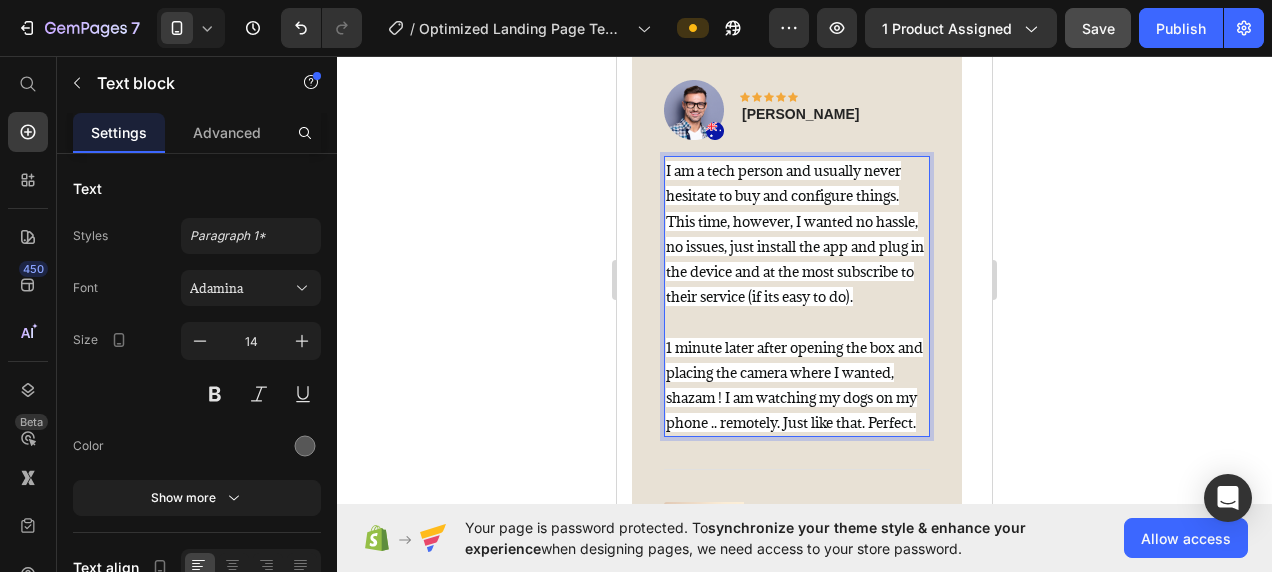 scroll, scrollTop: 3630, scrollLeft: 0, axis: vertical 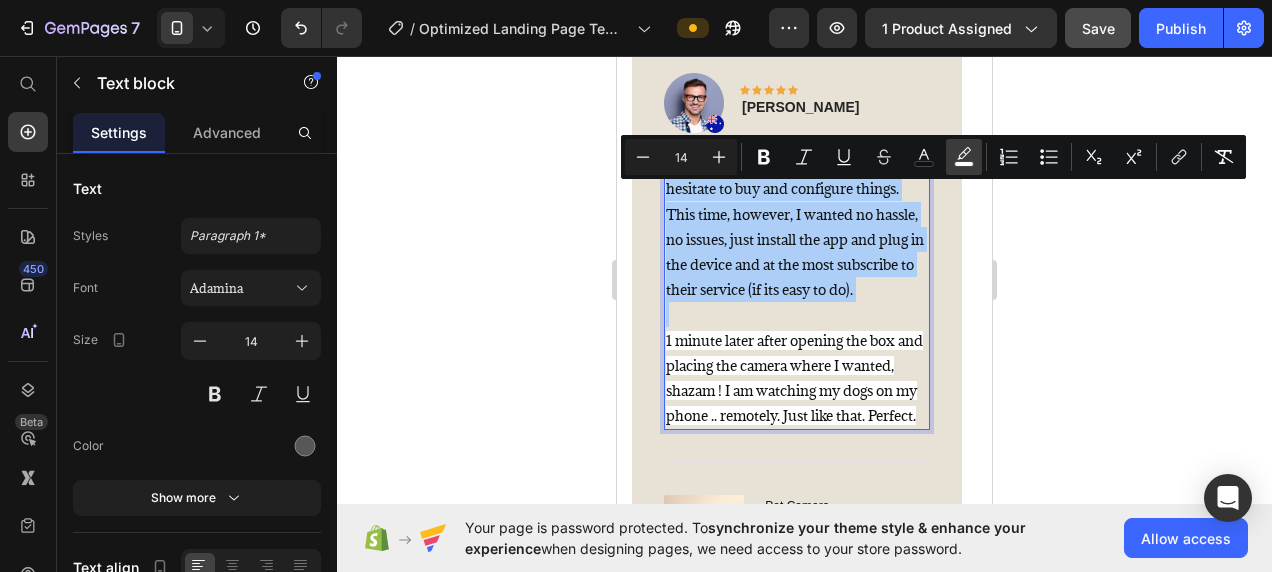 click 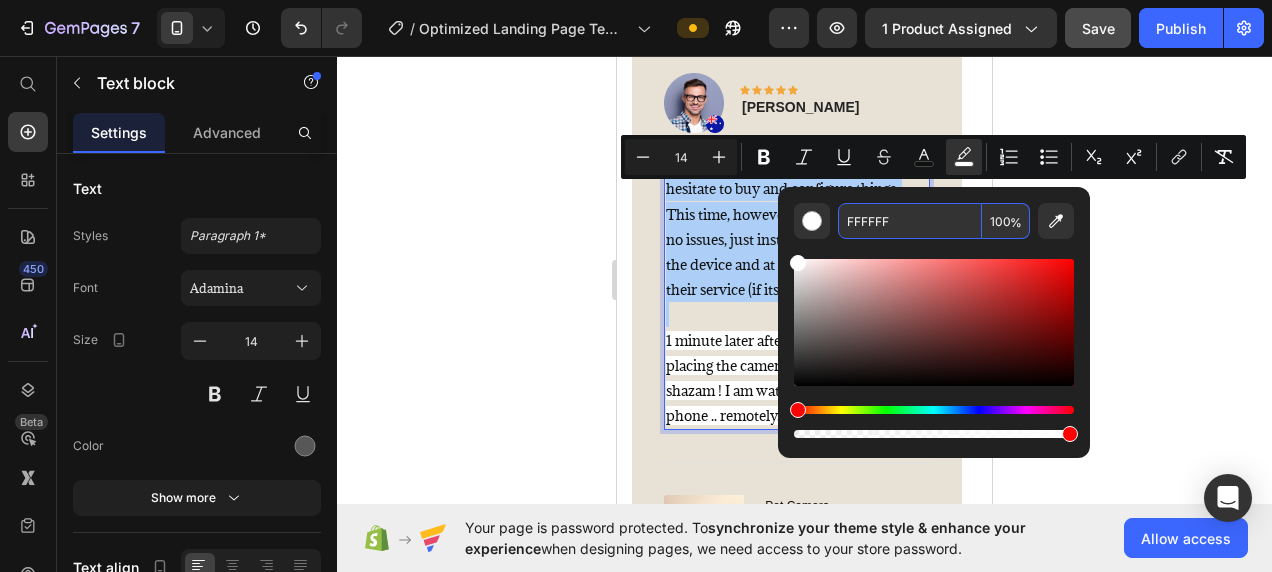 click on "100" at bounding box center [1006, 221] 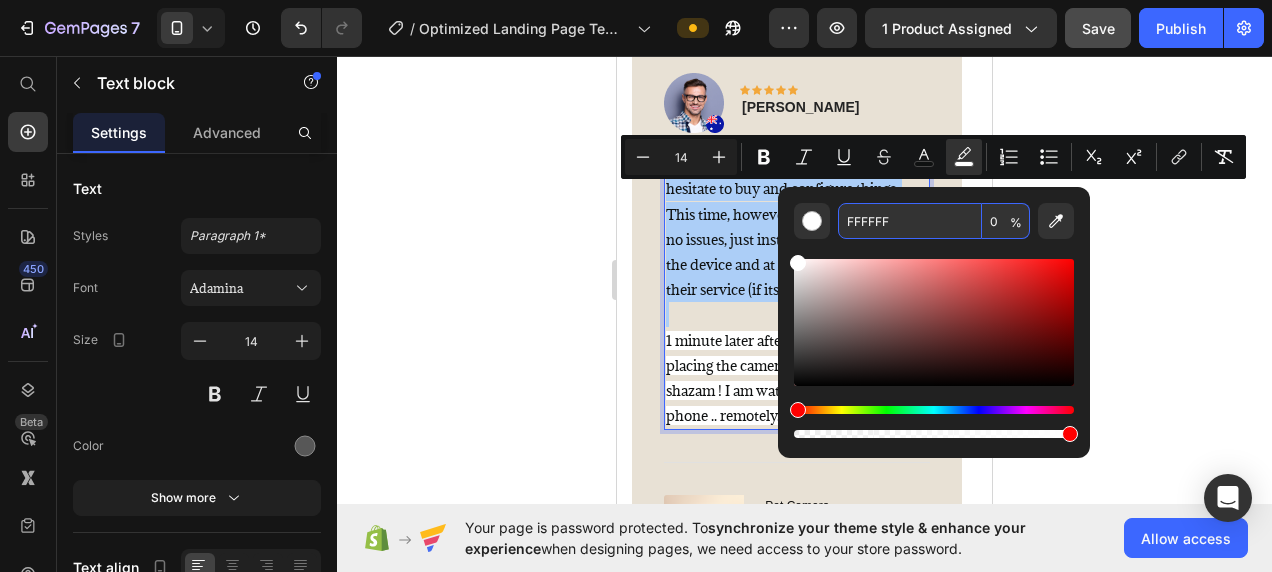 type on "0" 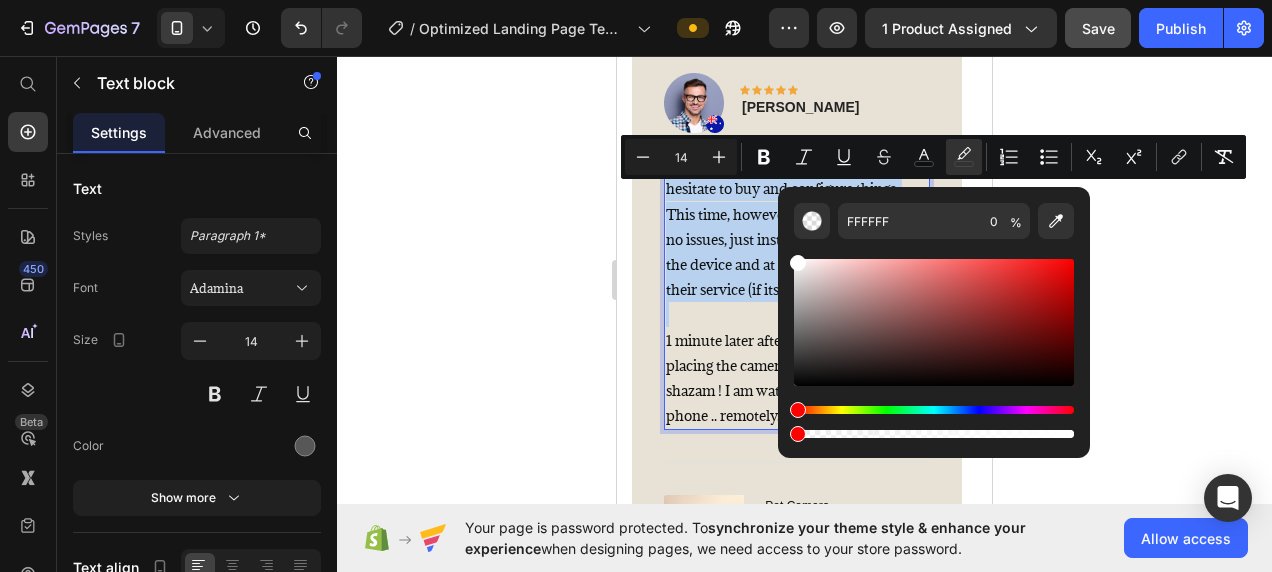 click on "I am a tech person and usually never hesitate to buy and configure things. This time, however, I wanted no hassle, no issues, just install the app and plug in the device and at the most subscribe to their service (if its easy to do)." at bounding box center [795, 226] 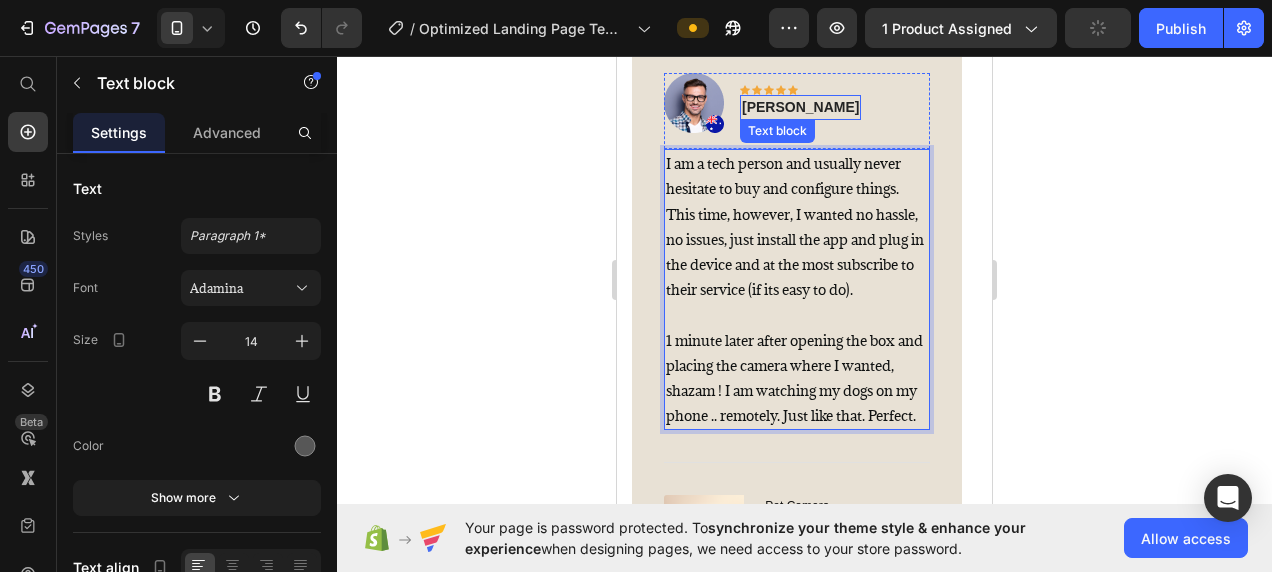 click on "Timothy Joseph" at bounding box center [800, 107] 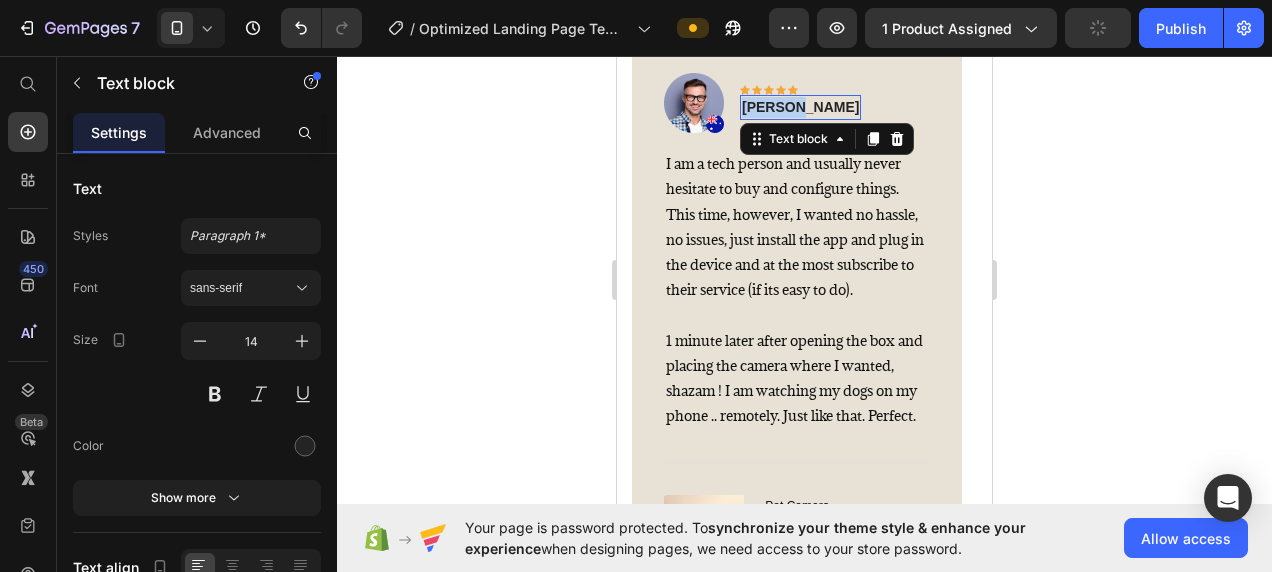 click on "Timothy Joseph" at bounding box center (800, 107) 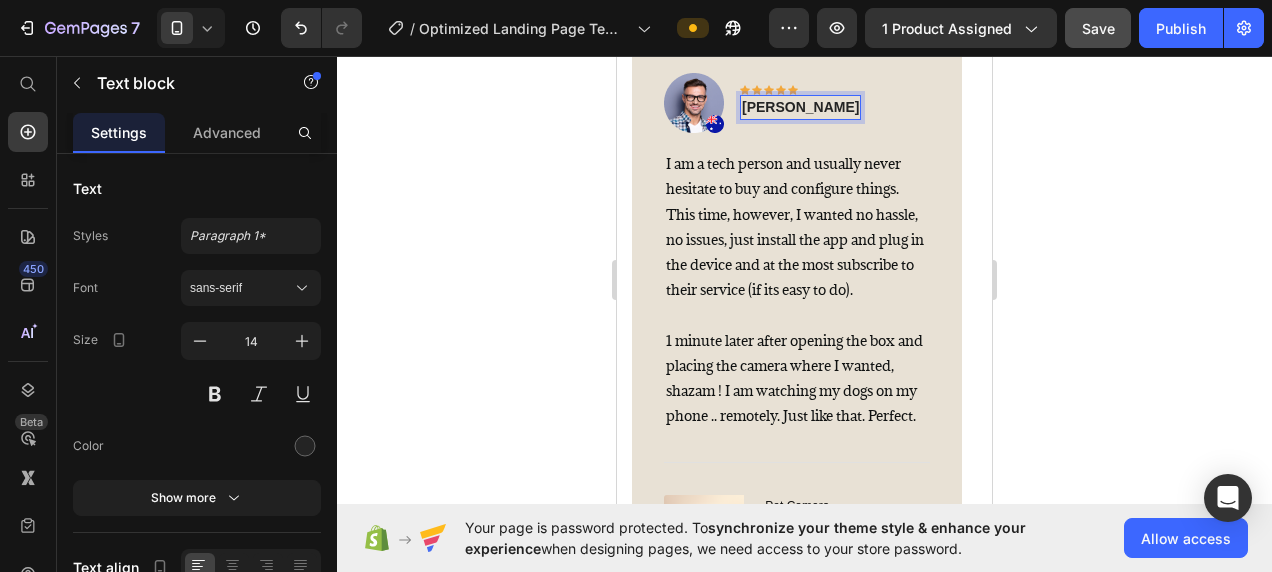 click on "Joseph" at bounding box center (800, 107) 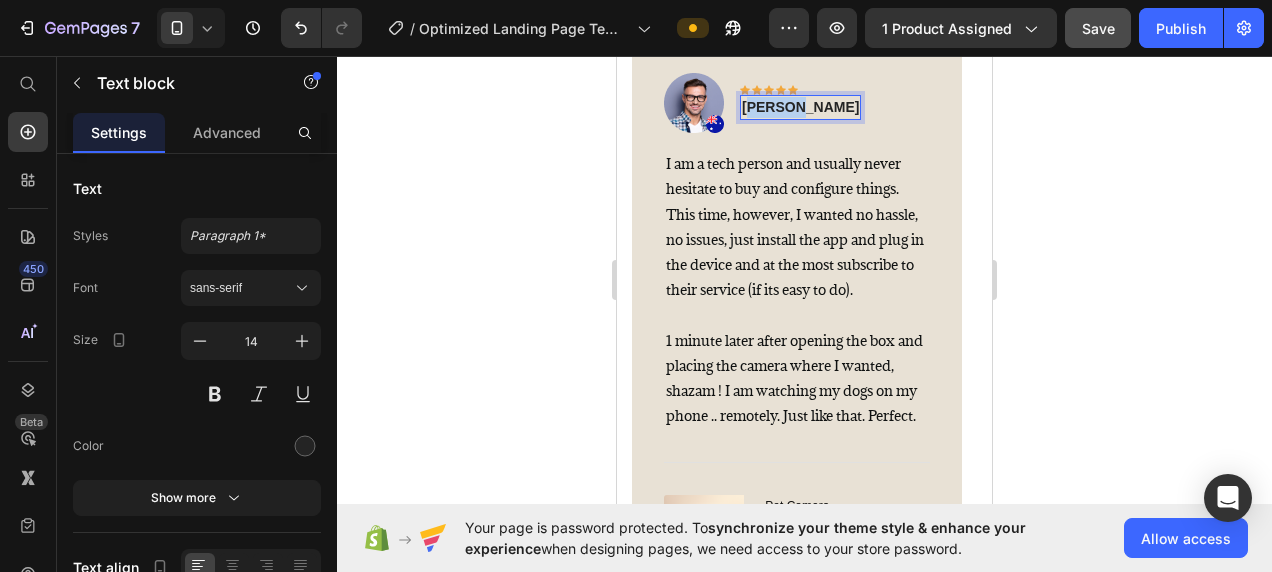 click on "Joseph" at bounding box center (800, 107) 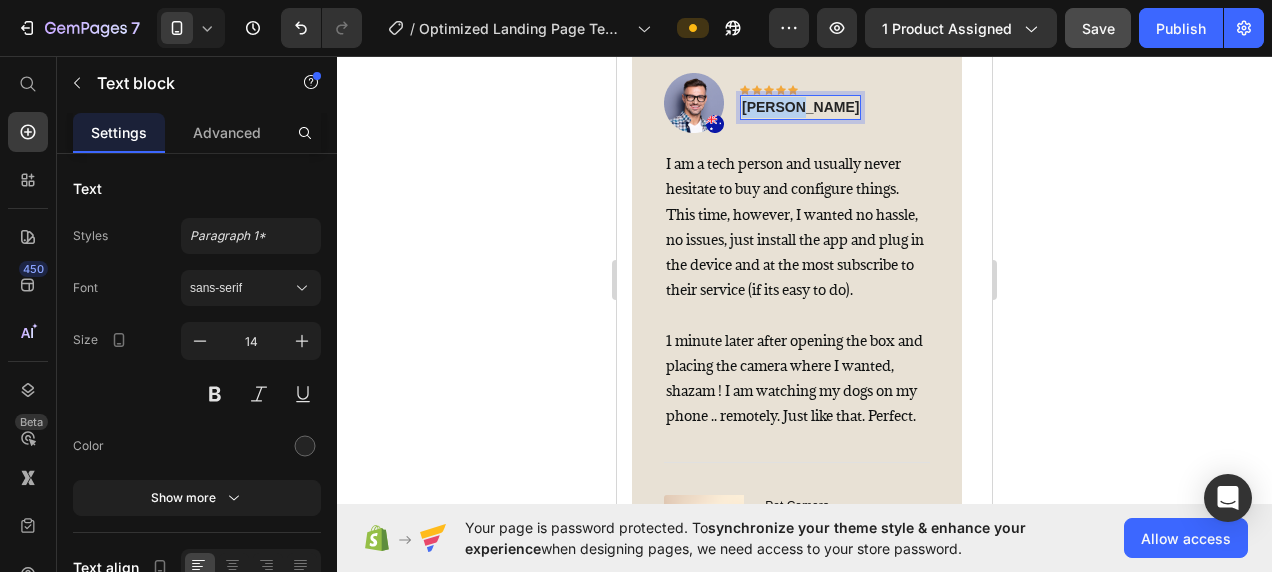 click on "Joseph" at bounding box center (800, 107) 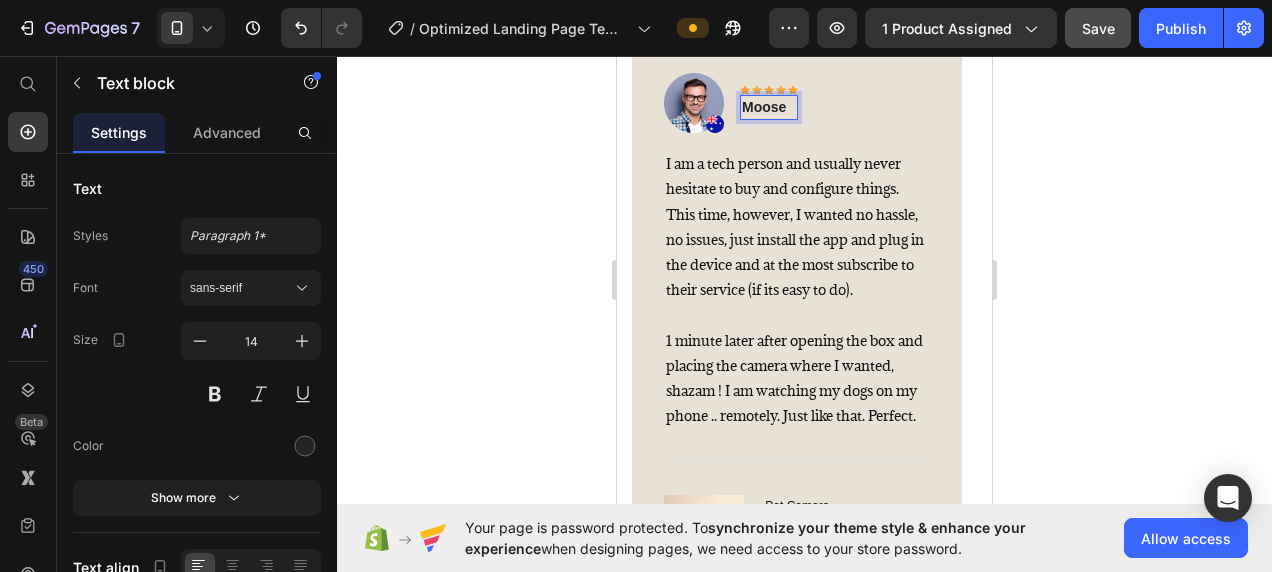 click 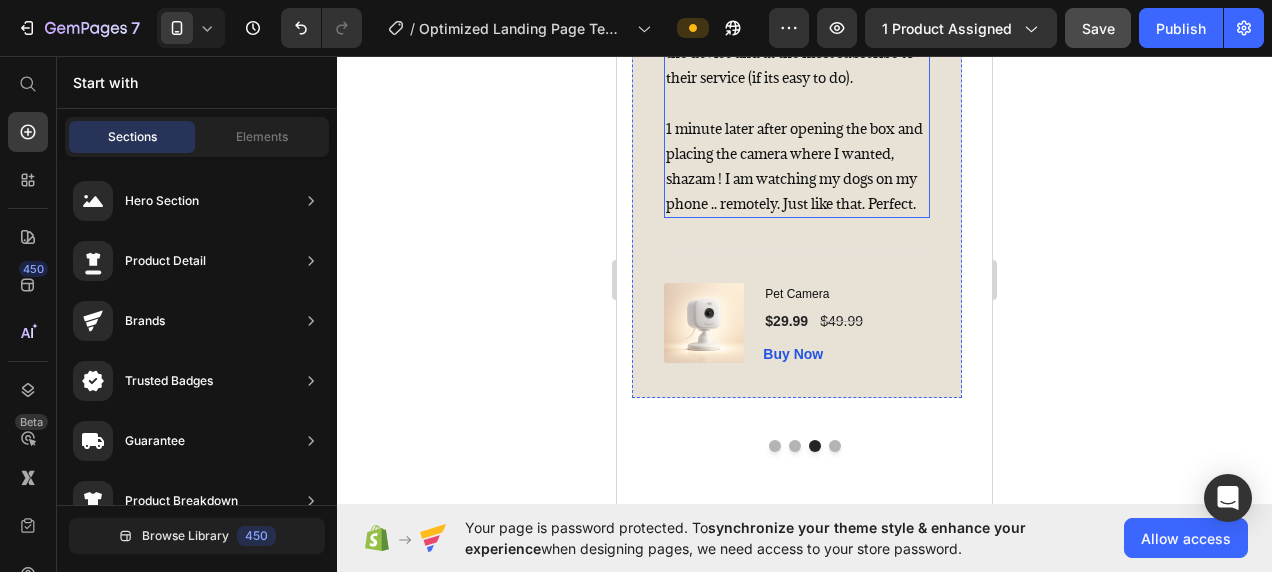 scroll, scrollTop: 3958, scrollLeft: 0, axis: vertical 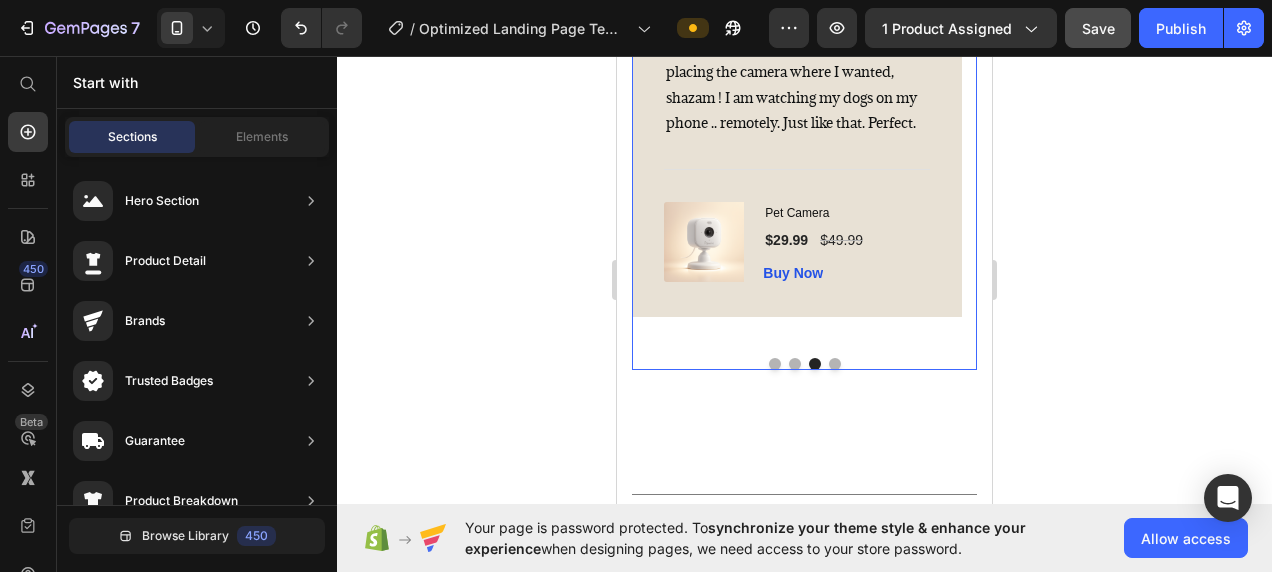 click at bounding box center (835, 364) 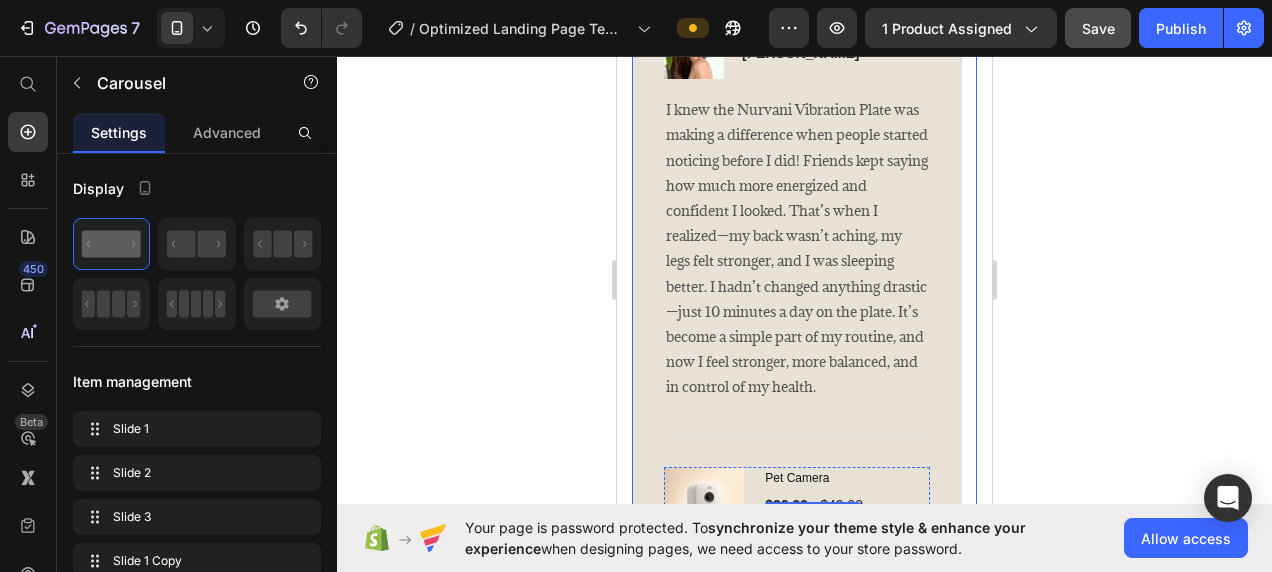 scroll, scrollTop: 3946, scrollLeft: 0, axis: vertical 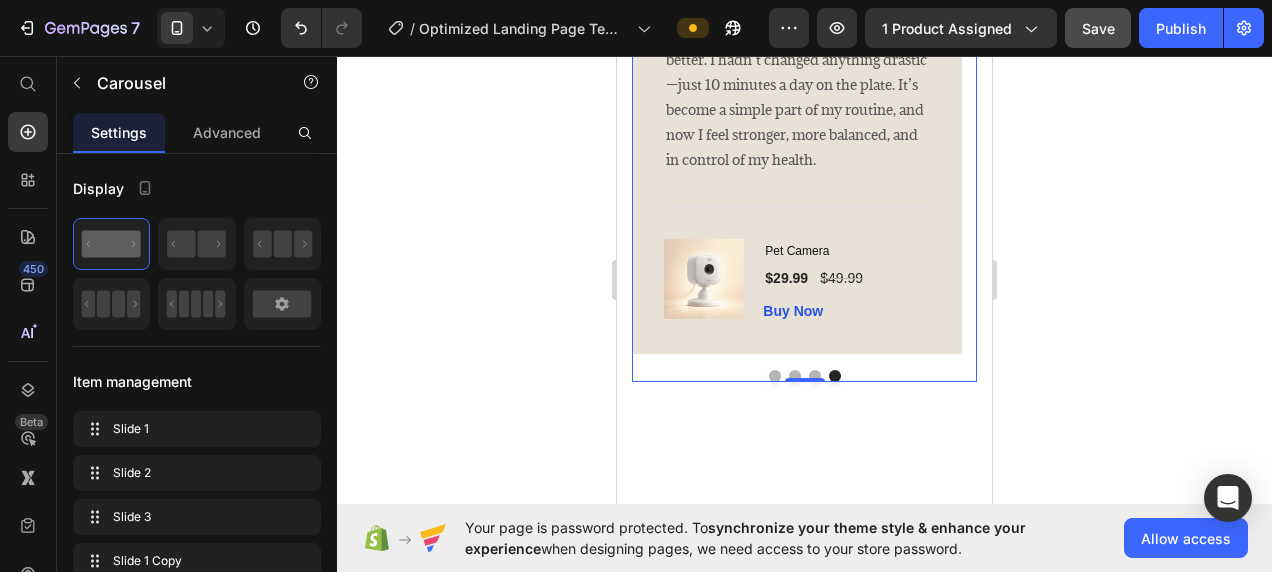 click at bounding box center (775, 376) 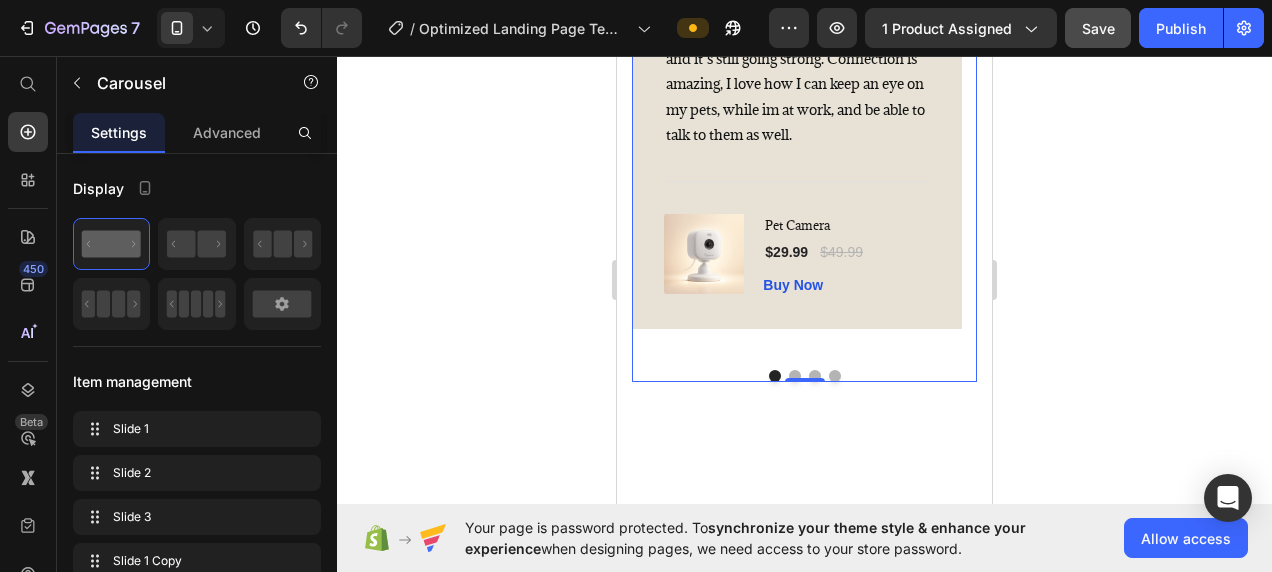 click at bounding box center (795, 376) 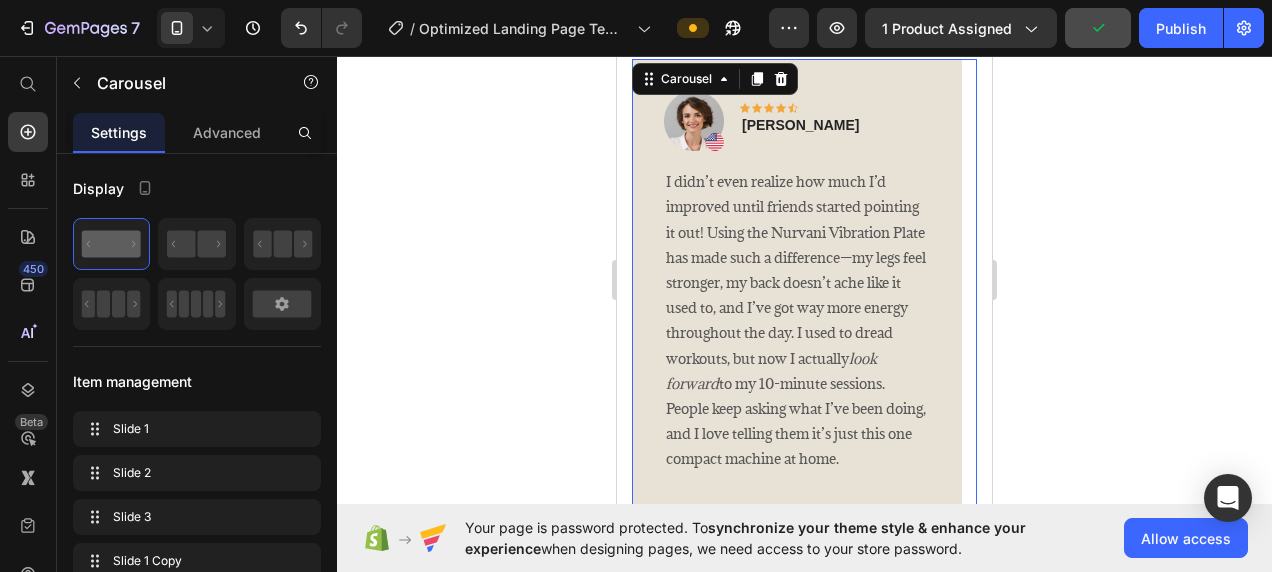 scroll, scrollTop: 3608, scrollLeft: 0, axis: vertical 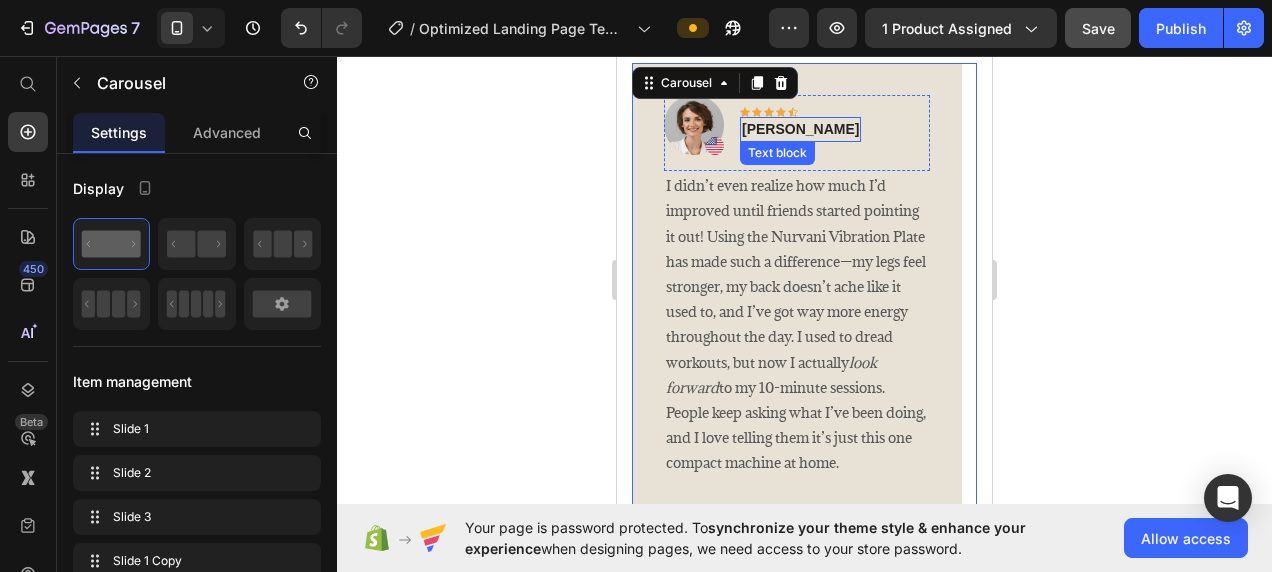 click on "Olivia Rowse" at bounding box center [800, 129] 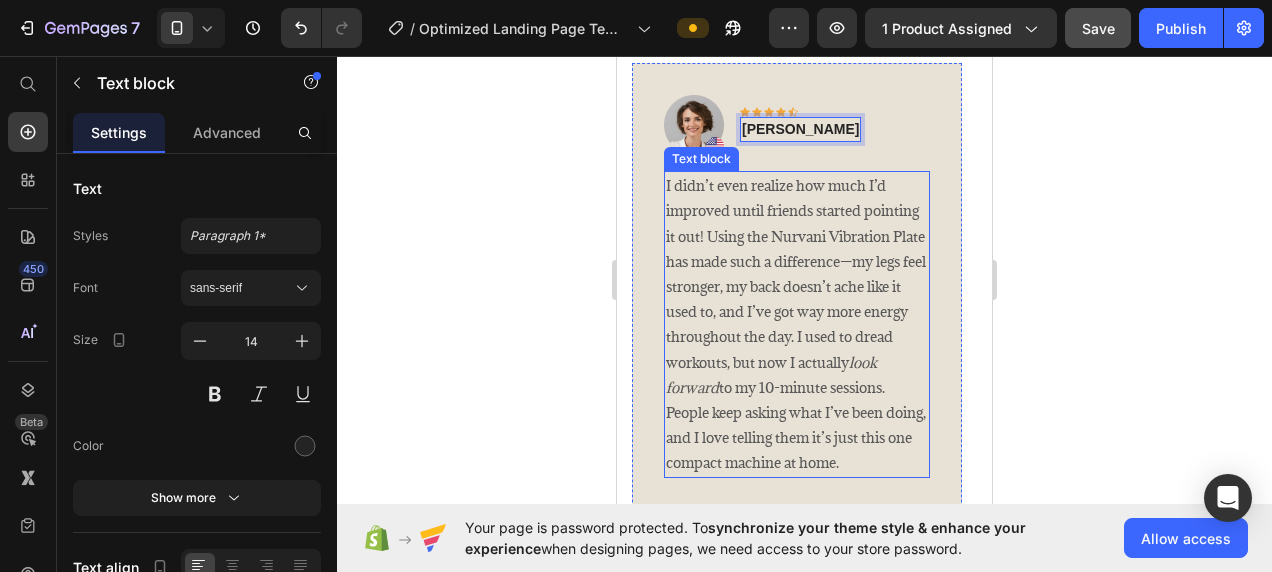 click on "I didn’t even realize how much I’d improved until friends started pointing it out! Using the Nurvani Vibration Plate has made such a difference—my legs feel stronger, my back doesn’t ache like it used to, and I’ve got way more energy throughout the day. I used to dread workouts, but now I actually  look forward  to my 10-minute sessions. People keep asking what I’ve been doing, and I love telling them it’s just this one compact machine at home." at bounding box center [797, 324] 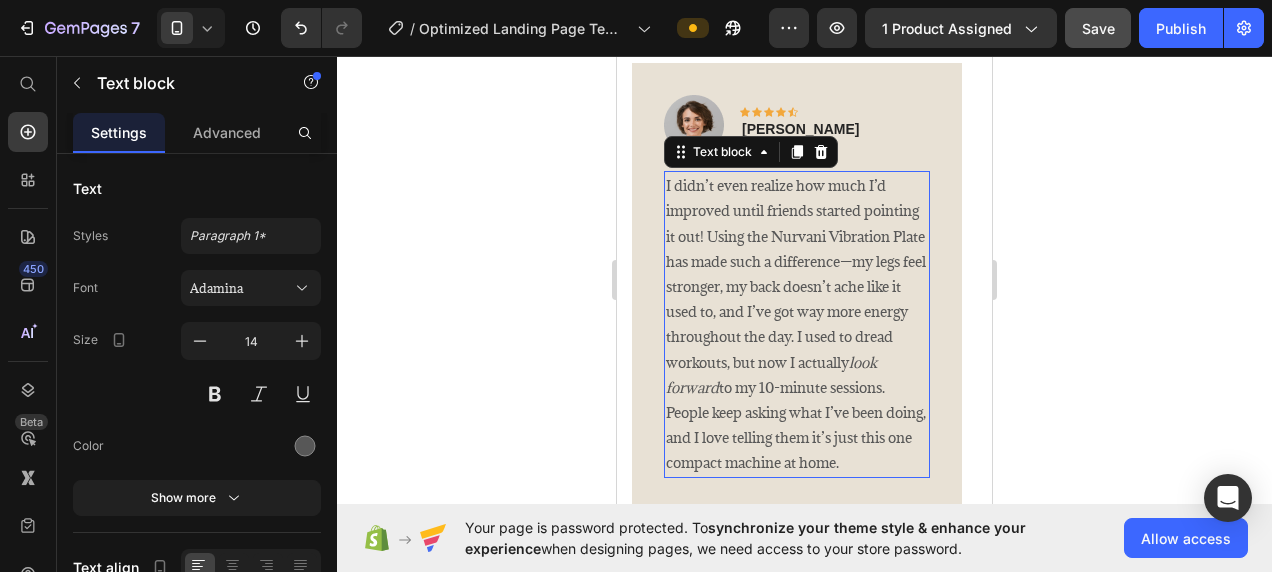 click on "I didn’t even realize how much I’d improved until friends started pointing it out! Using the Nurvani Vibration Plate has made such a difference—my legs feel stronger, my back doesn’t ache like it used to, and I’ve got way more energy throughout the day. I used to dread workouts, but now I actually  look forward  to my 10-minute sessions. People keep asking what I’ve been doing, and I love telling them it’s just this one compact machine at home." at bounding box center (797, 324) 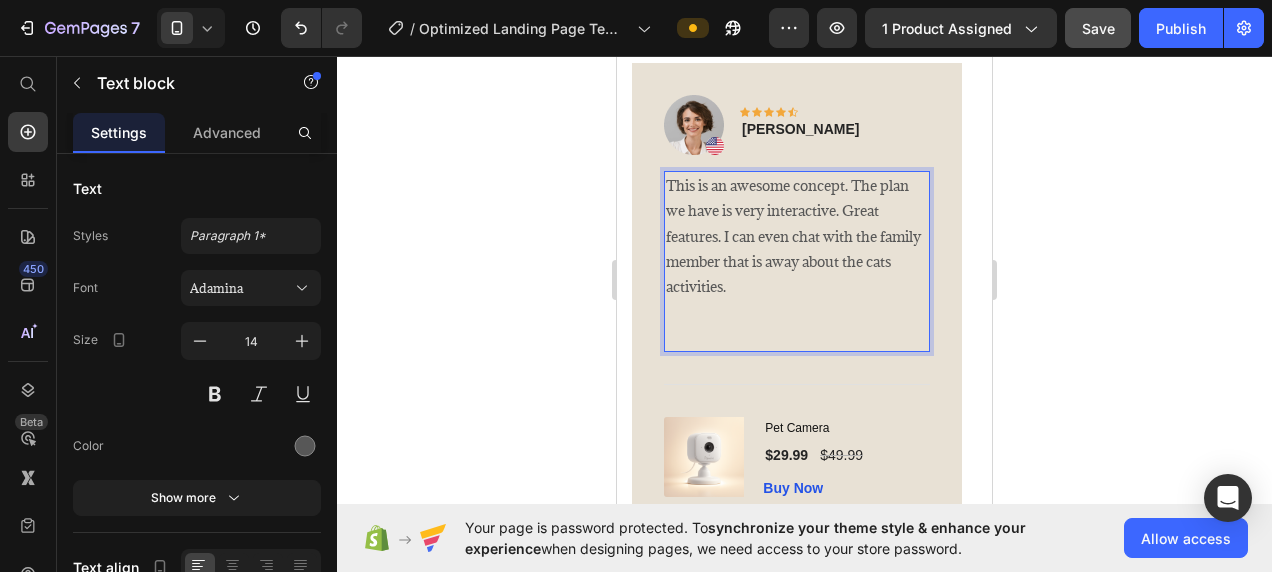 scroll, scrollTop: 3644, scrollLeft: 0, axis: vertical 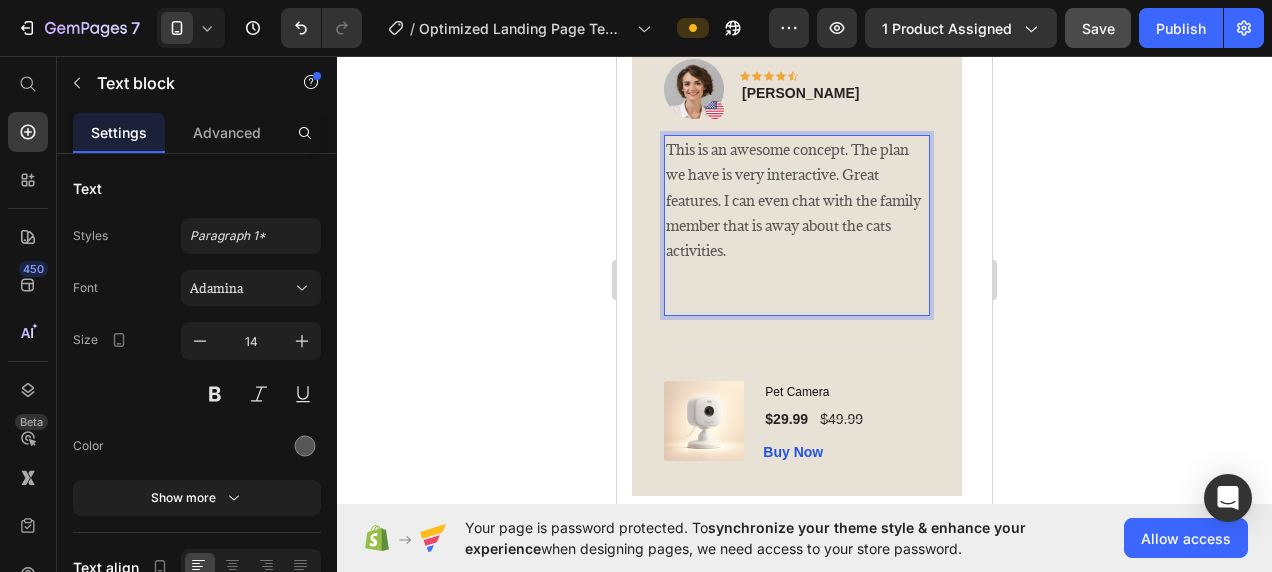 click 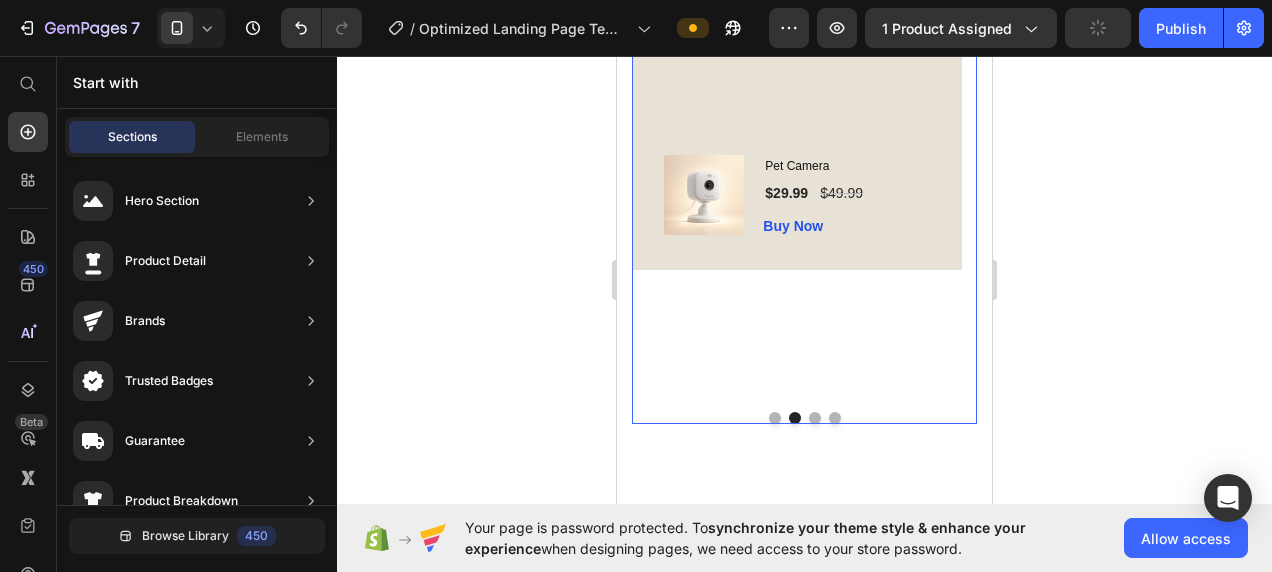 scroll, scrollTop: 3872, scrollLeft: 0, axis: vertical 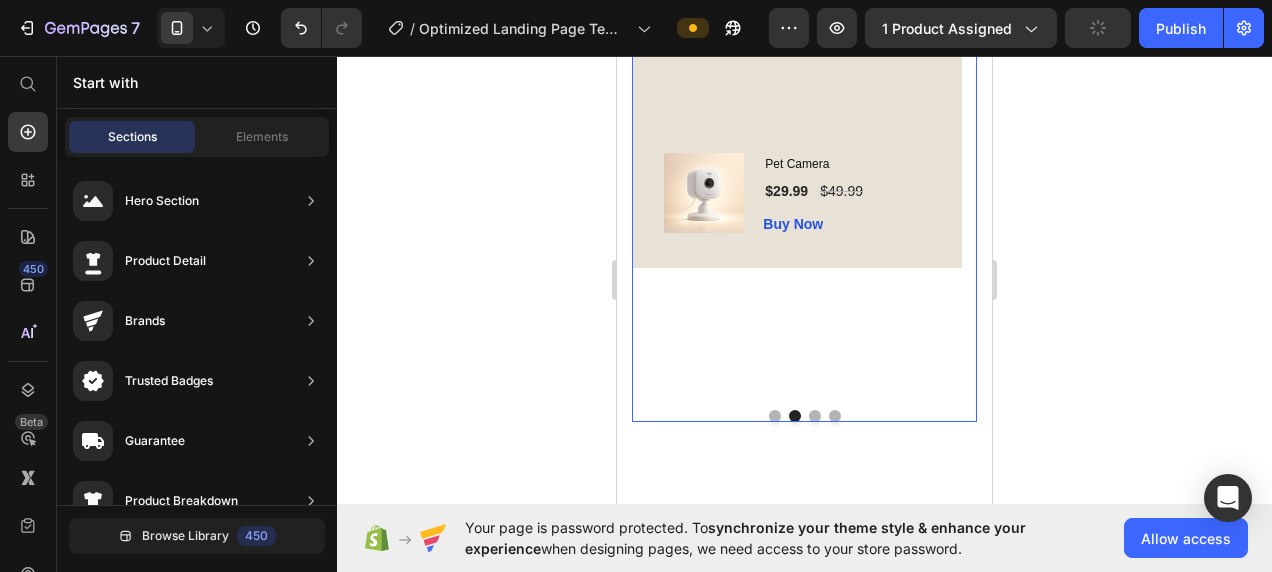 click at bounding box center [835, 416] 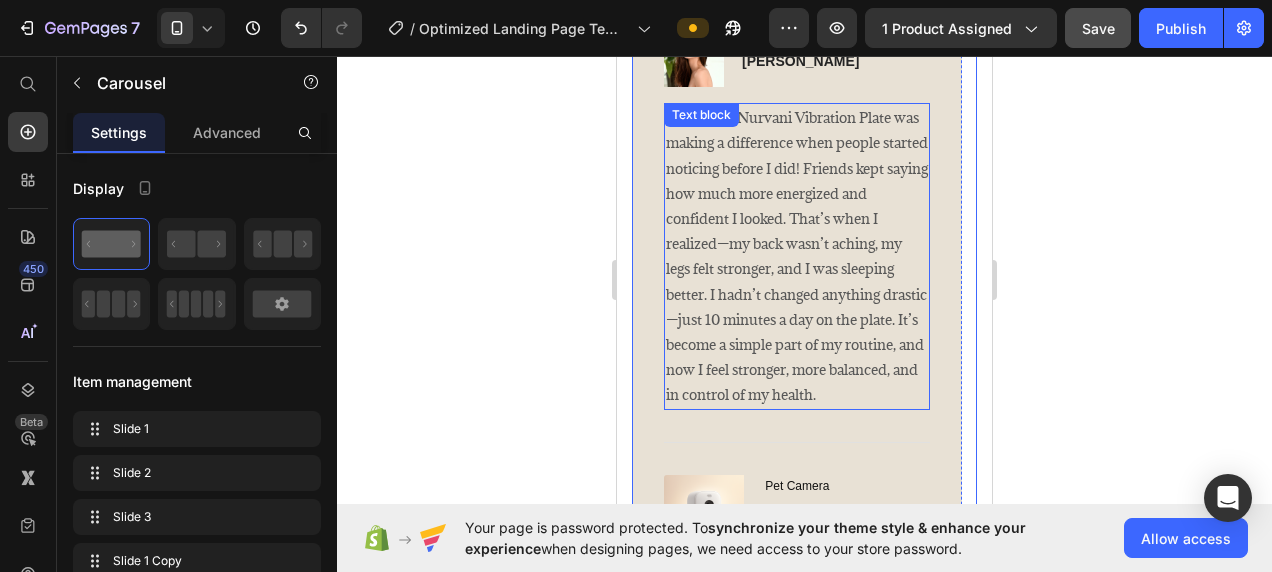 scroll, scrollTop: 3670, scrollLeft: 0, axis: vertical 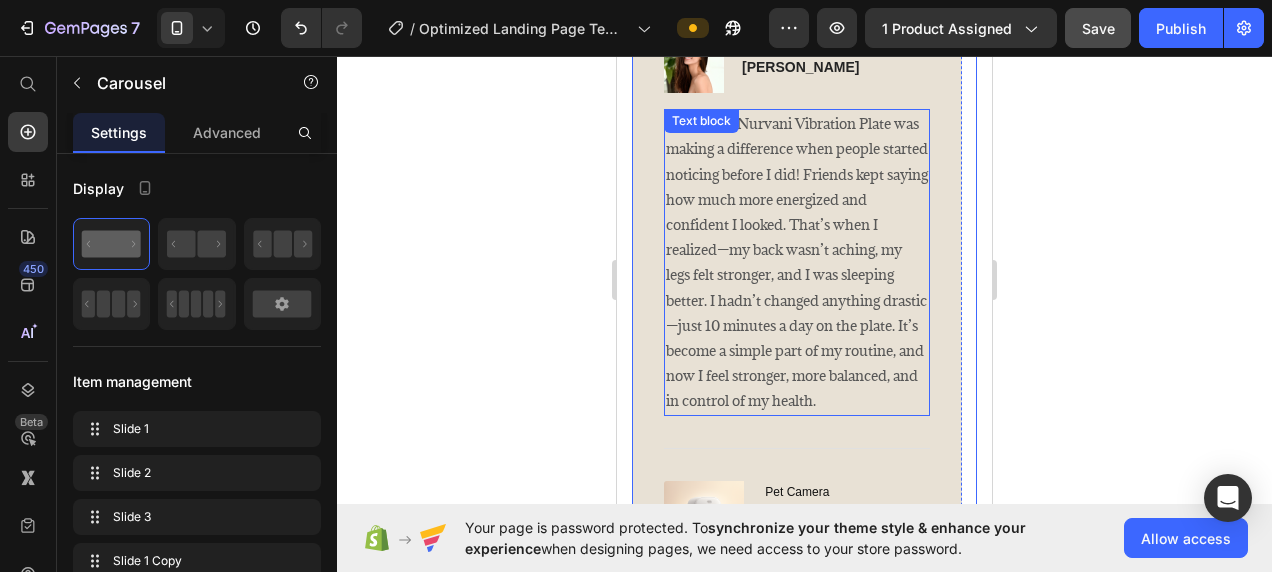 click on "I knew the Nurvani Vibration Plate was making a difference when people started noticing before I did! Friends kept saying how much more energized and confident I looked. That’s when I realized—my back wasn’t aching, my legs felt stronger, and I was sleeping better. I hadn’t changed anything drastic—just 10 minutes a day on the plate. It’s become a simple part of my routine, and now I feel stronger, more balanced, and in control of my health." at bounding box center [797, 262] 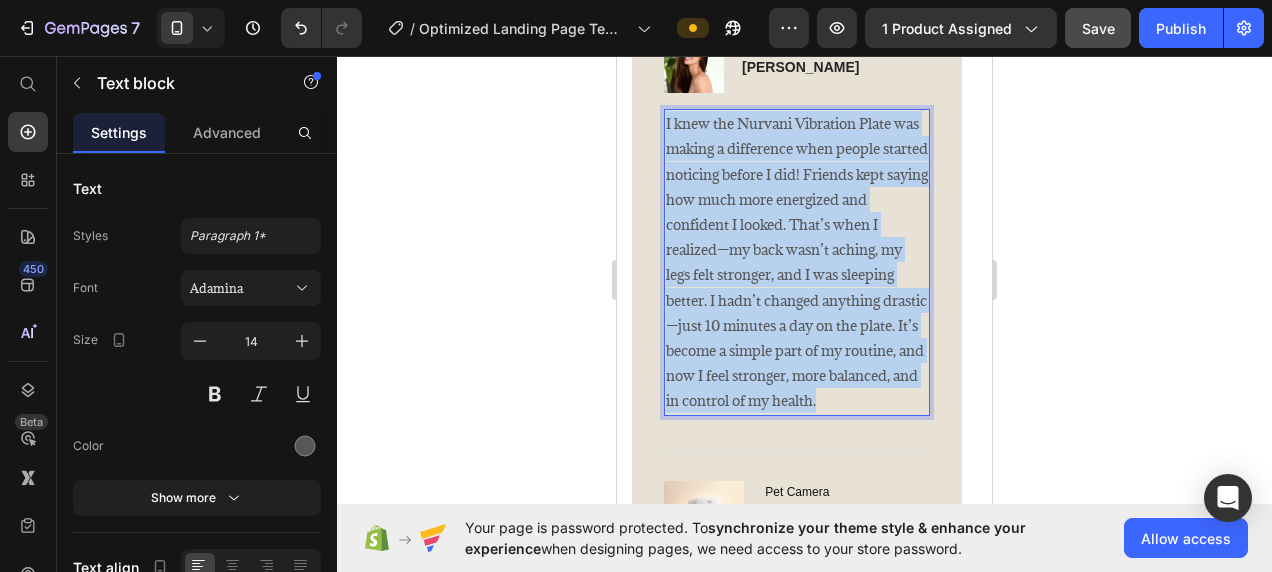click on "I knew the Nurvani Vibration Plate was making a difference when people started noticing before I did! Friends kept saying how much more energized and confident I looked. That’s when I realized—my back wasn’t aching, my legs felt stronger, and I was sleeping better. I hadn’t changed anything drastic—just 10 minutes a day on the plate. It’s become a simple part of my routine, and now I feel stronger, more balanced, and in control of my health." at bounding box center [797, 262] 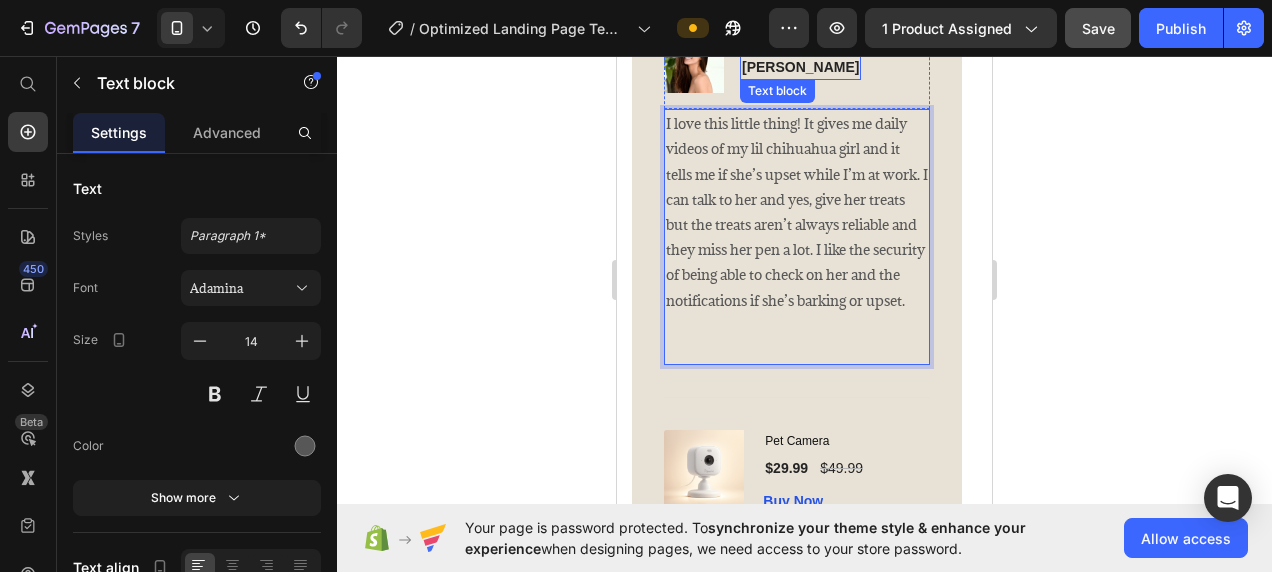 click on "Carly Weinstien" at bounding box center [800, 67] 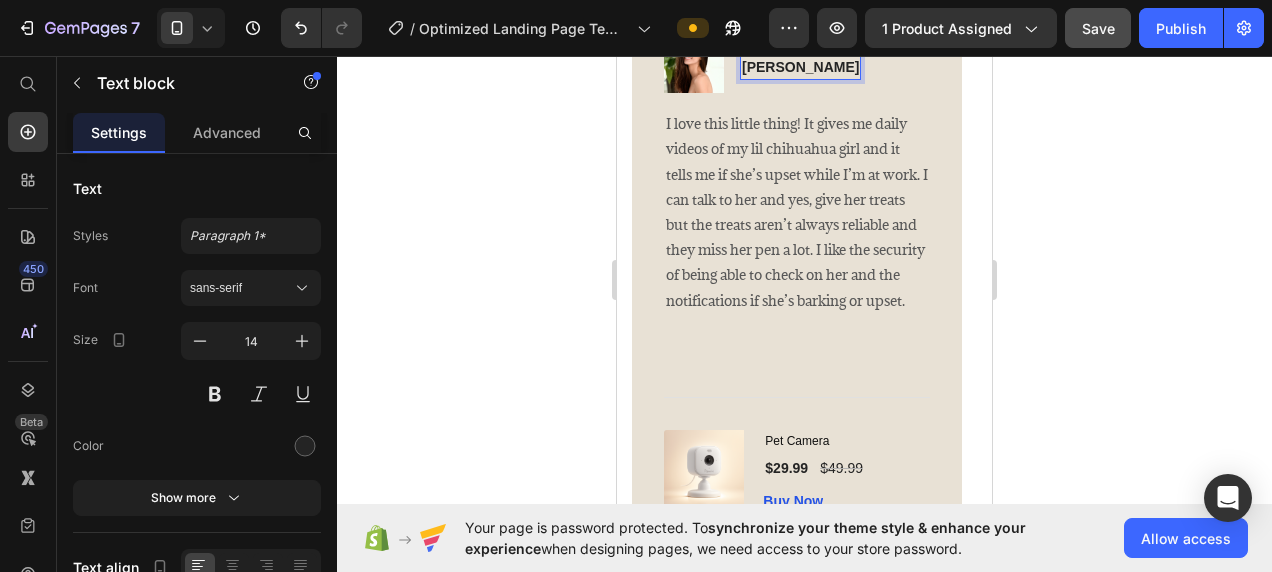 click 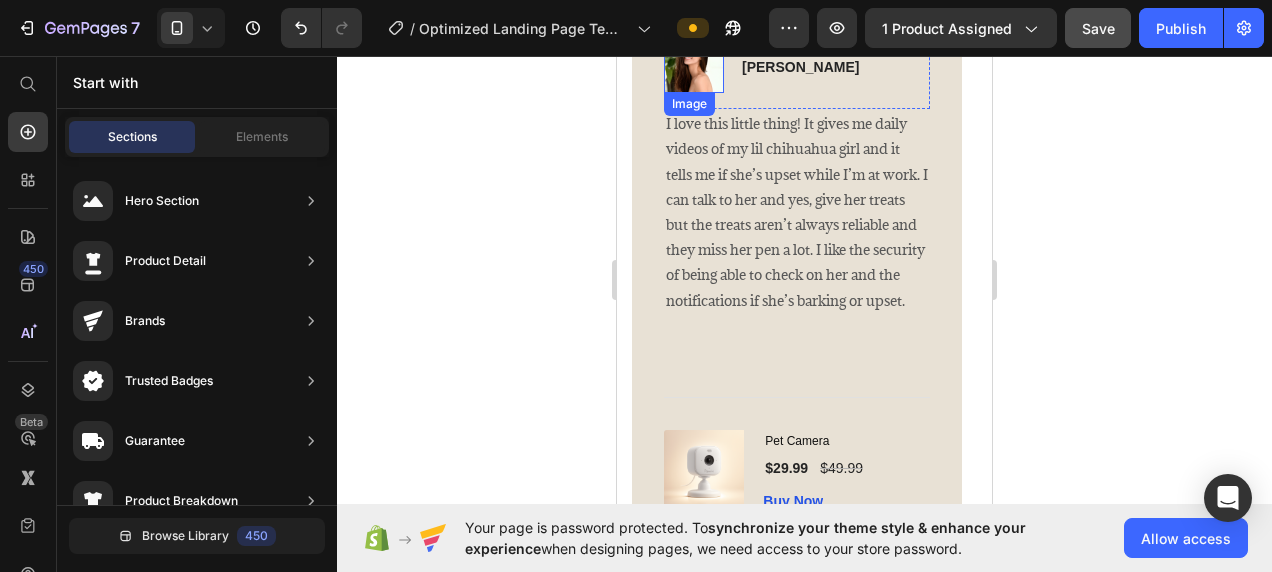 click at bounding box center [694, 63] 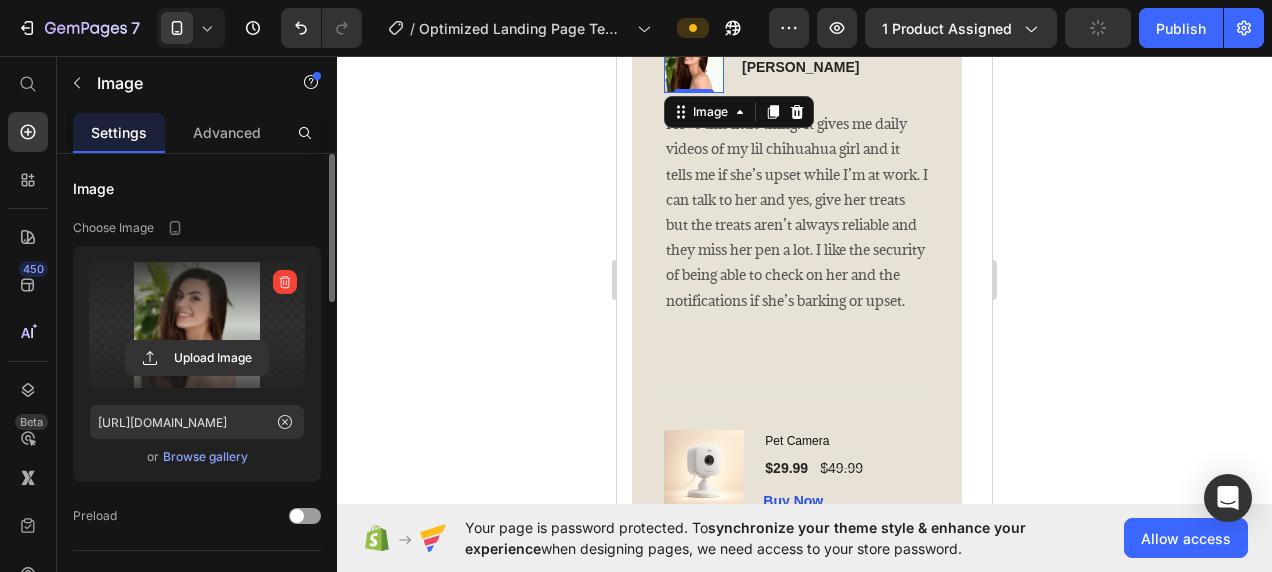 click at bounding box center [197, 325] 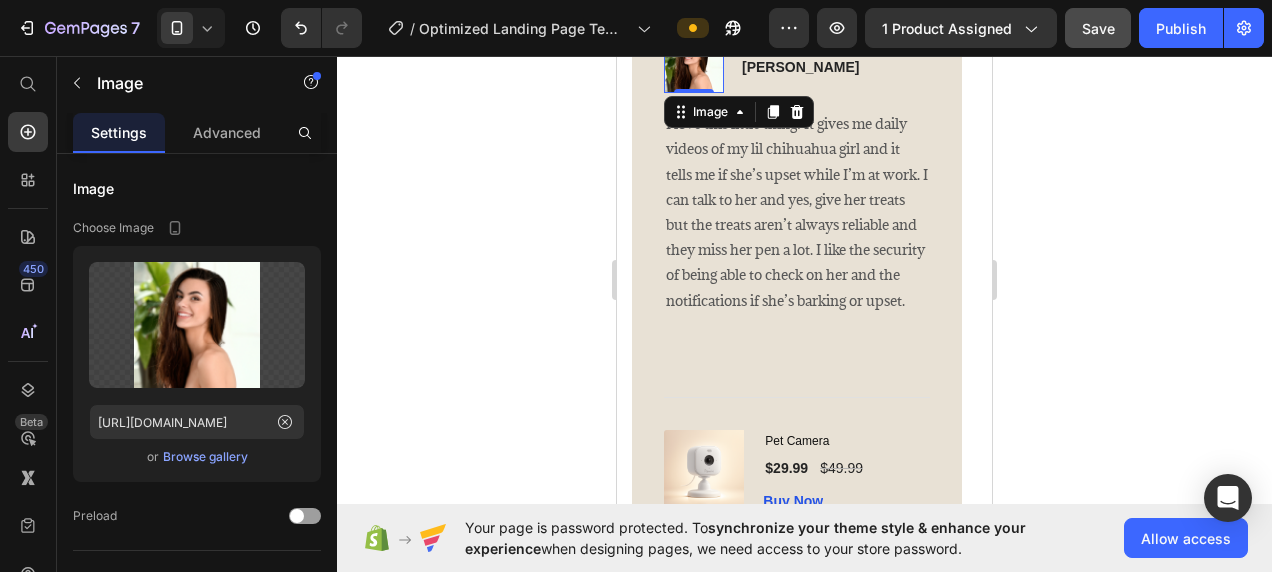 click 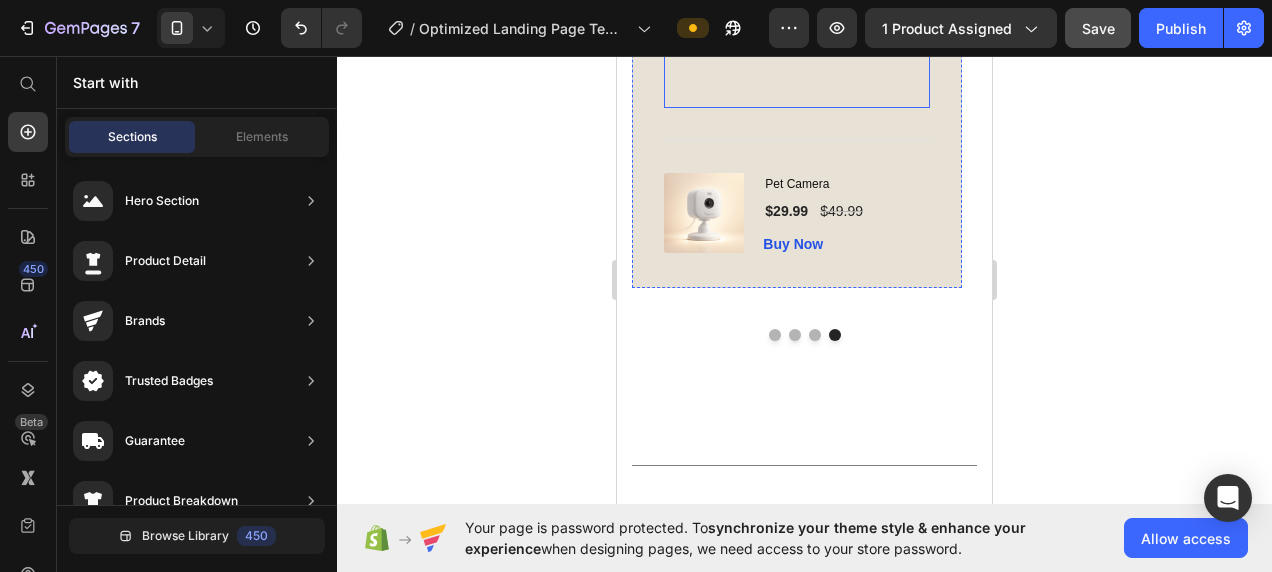 scroll, scrollTop: 3964, scrollLeft: 0, axis: vertical 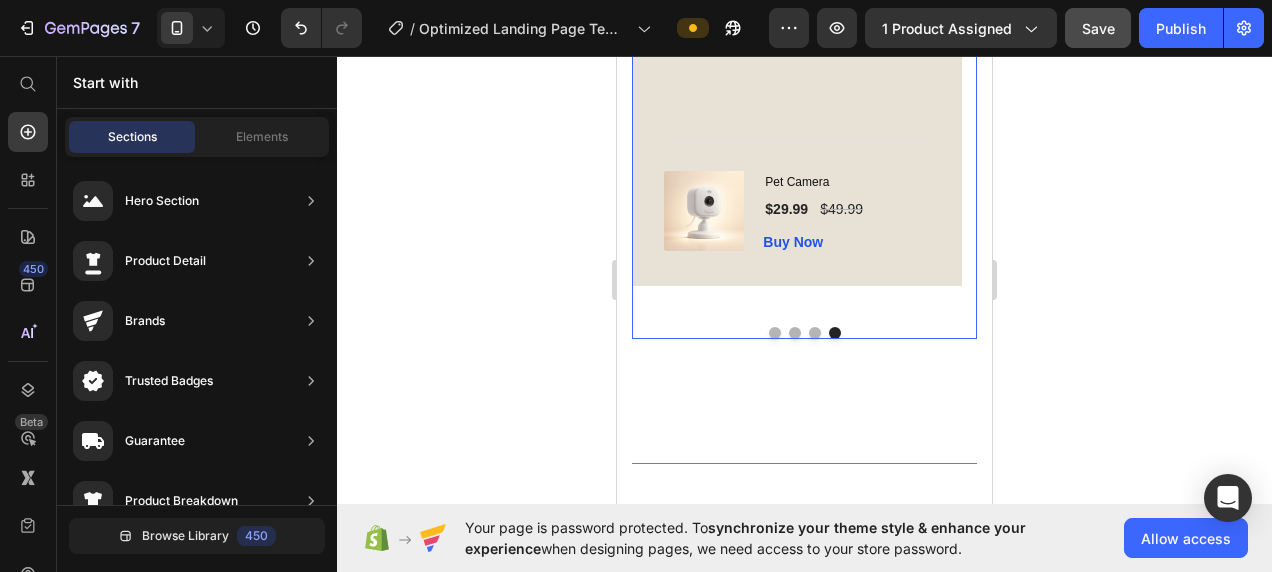 click at bounding box center [815, 333] 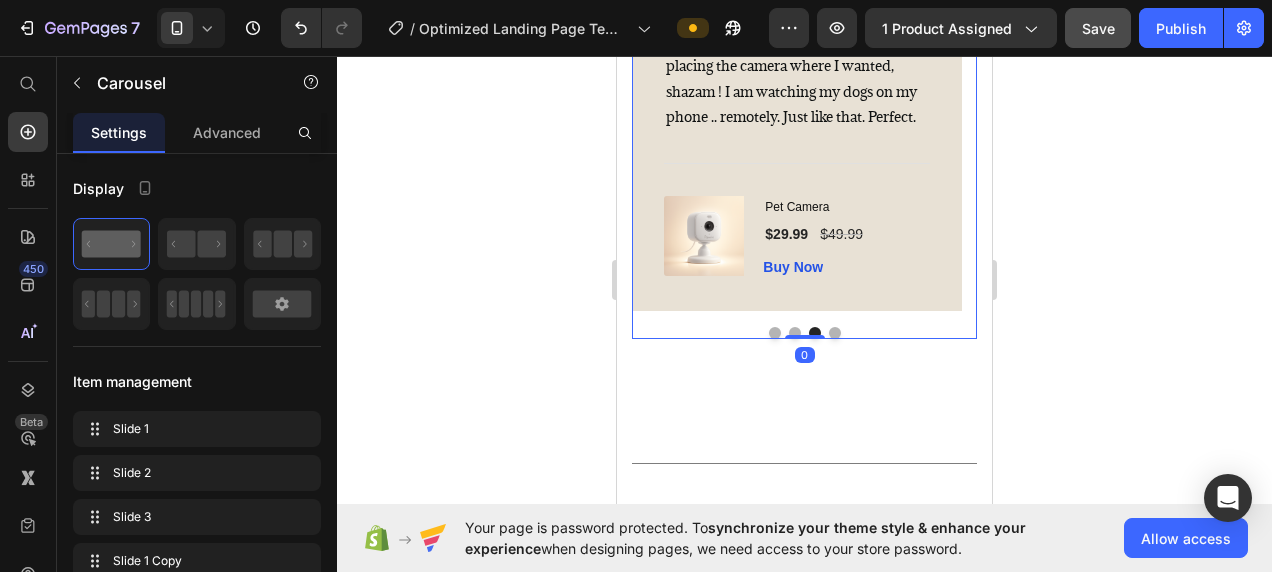 click at bounding box center (775, 333) 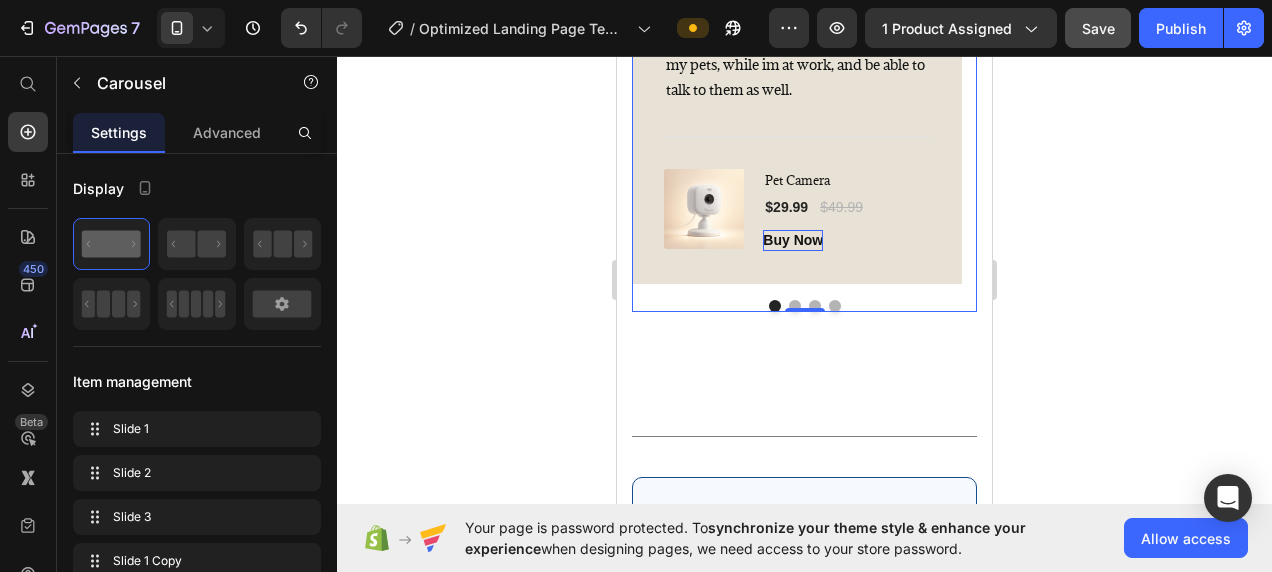 scroll, scrollTop: 3982, scrollLeft: 0, axis: vertical 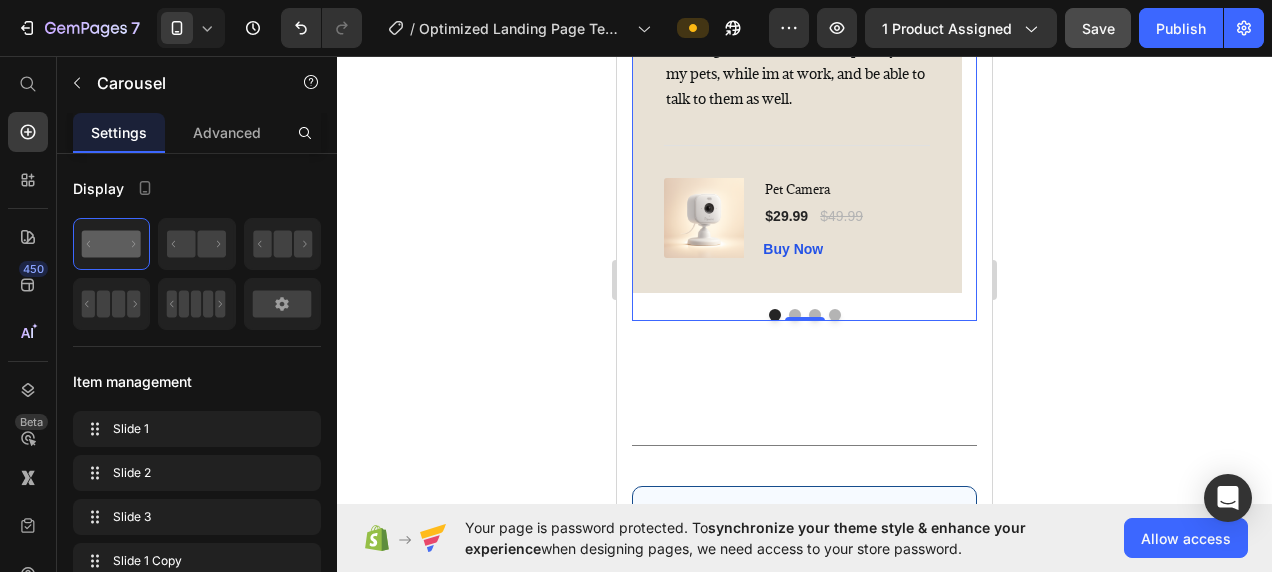 click at bounding box center [835, 315] 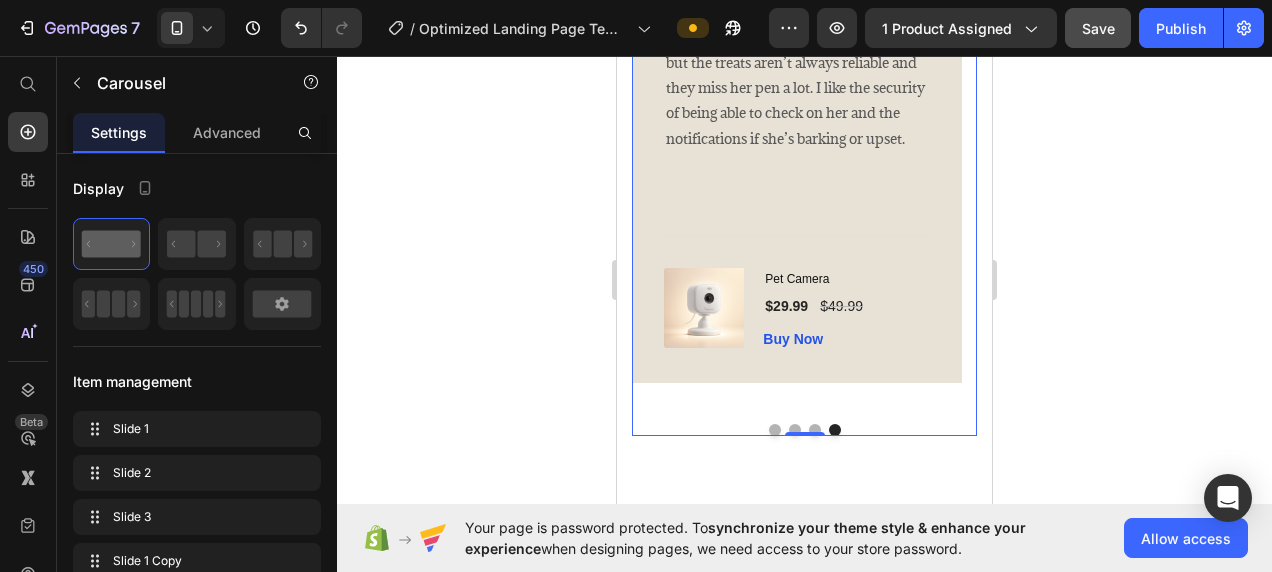scroll, scrollTop: 3832, scrollLeft: 0, axis: vertical 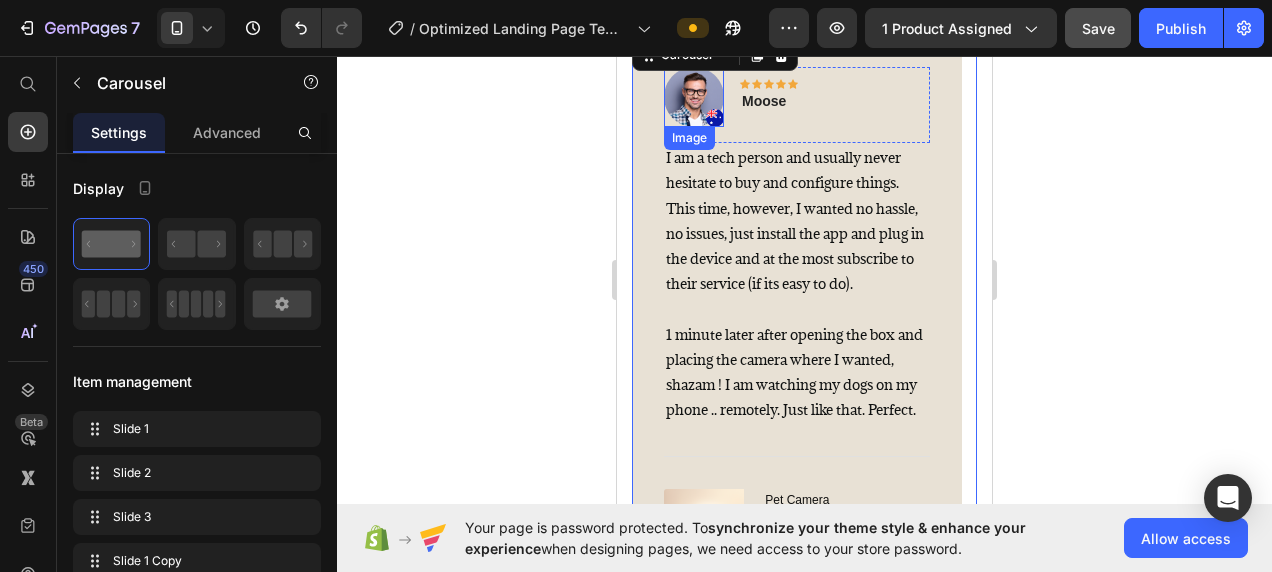 click at bounding box center [694, 97] 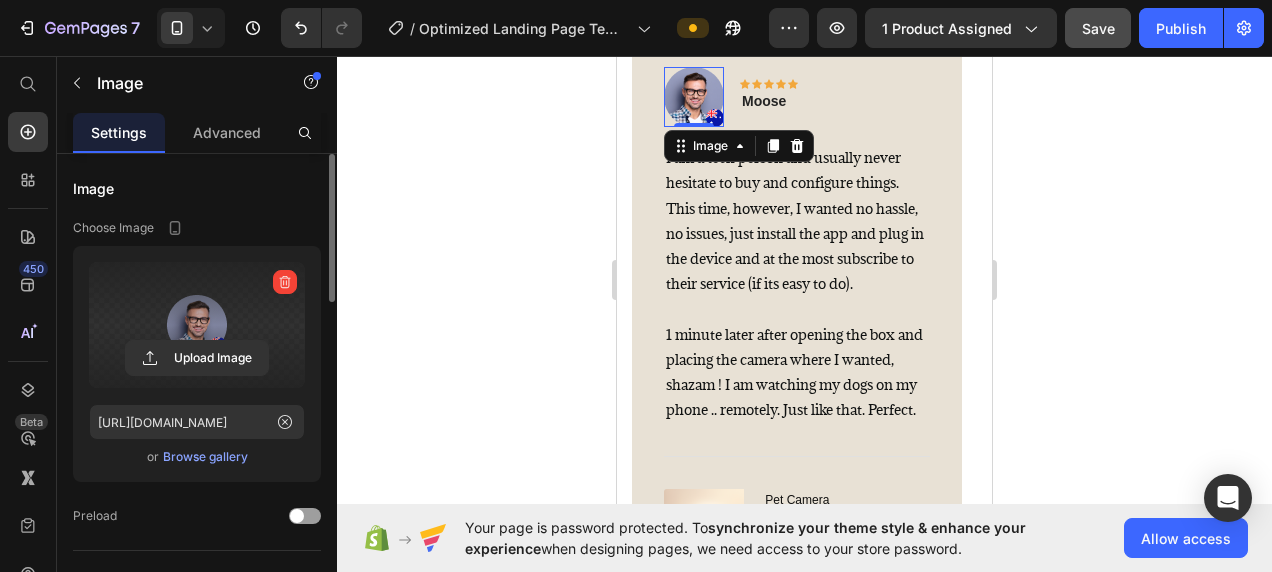 click at bounding box center [197, 325] 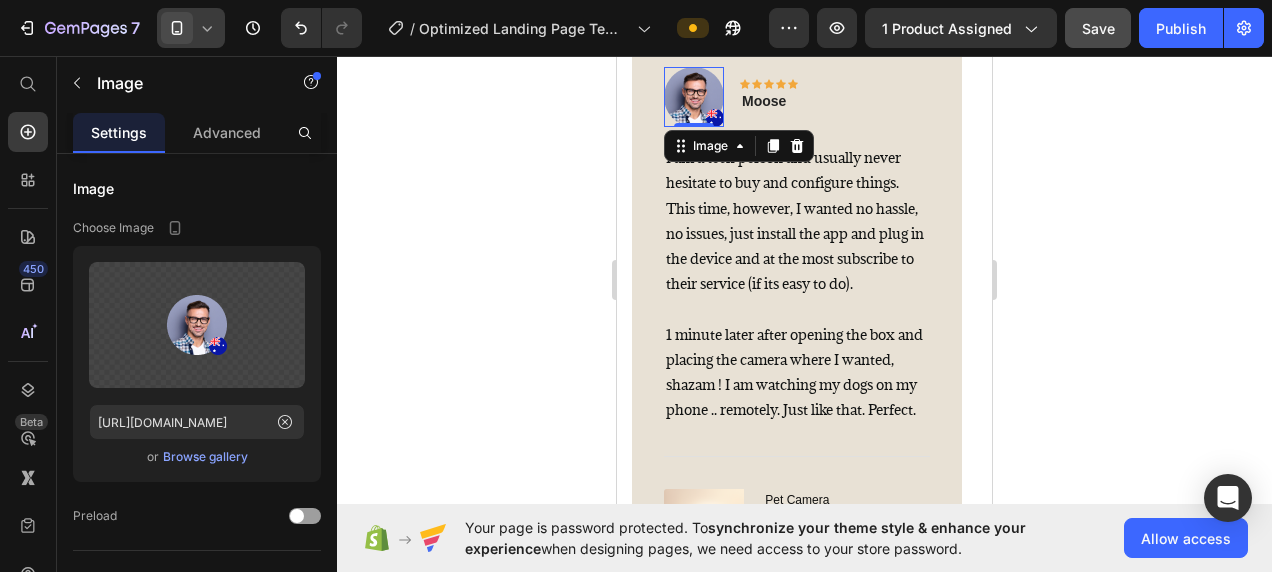 click at bounding box center [177, 28] 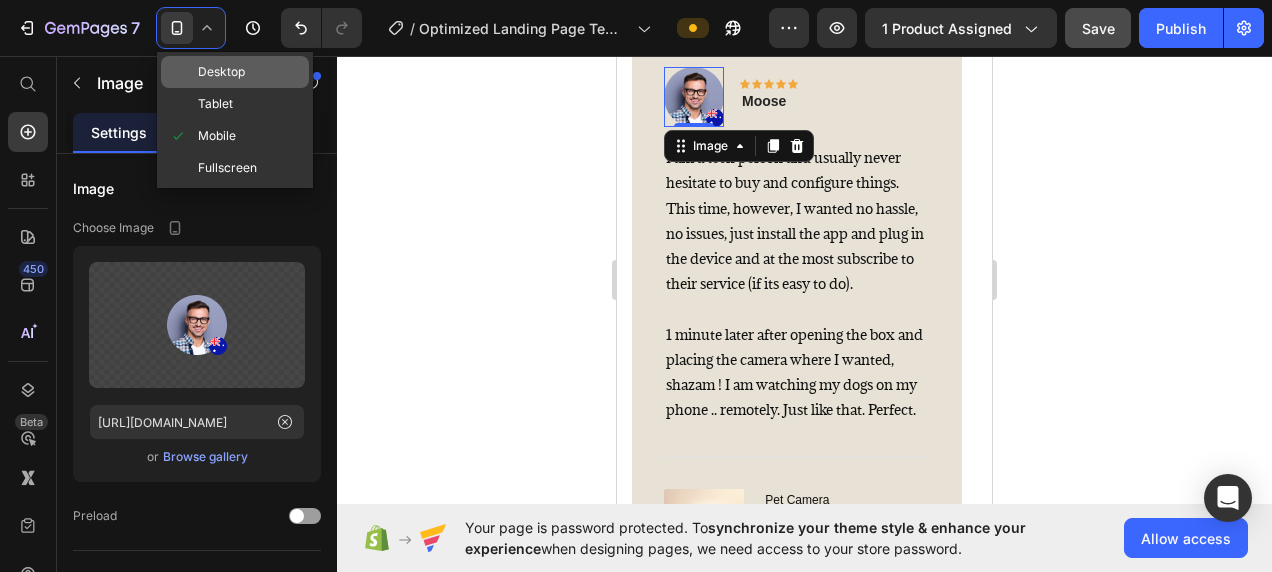 click on "Desktop" at bounding box center (221, 72) 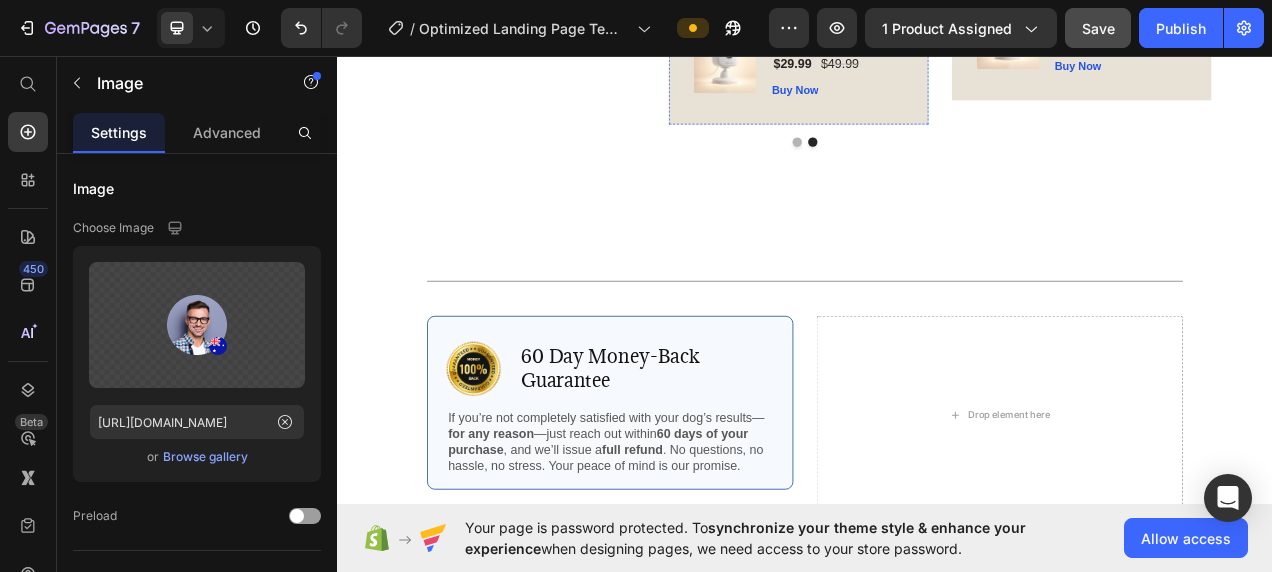 scroll, scrollTop: 4181, scrollLeft: 0, axis: vertical 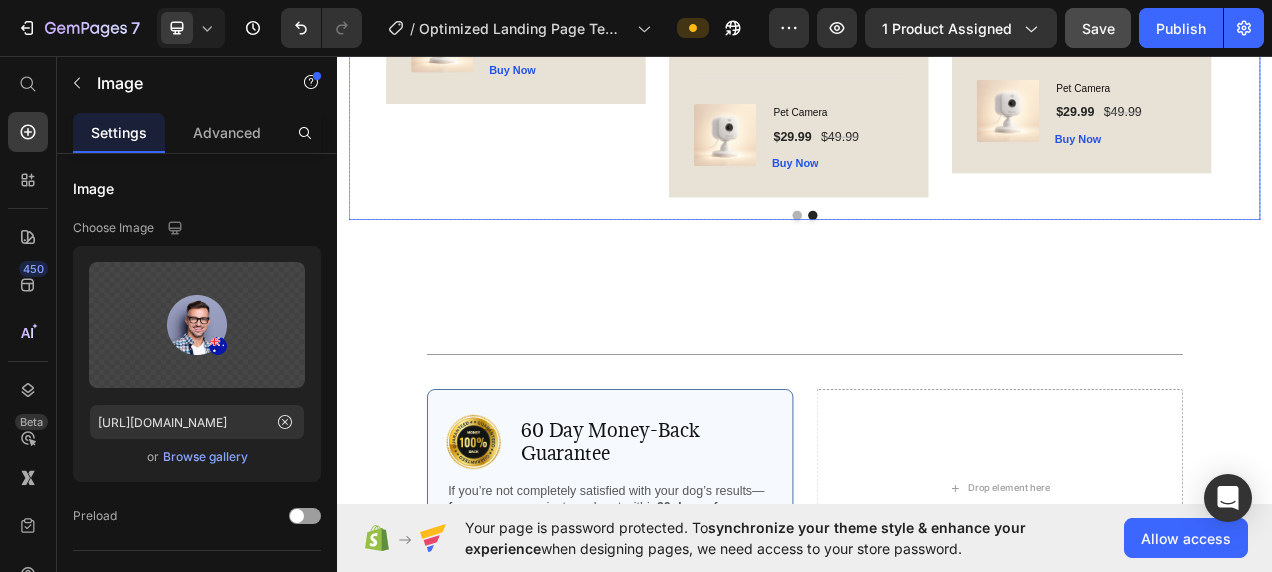 click at bounding box center (927, 262) 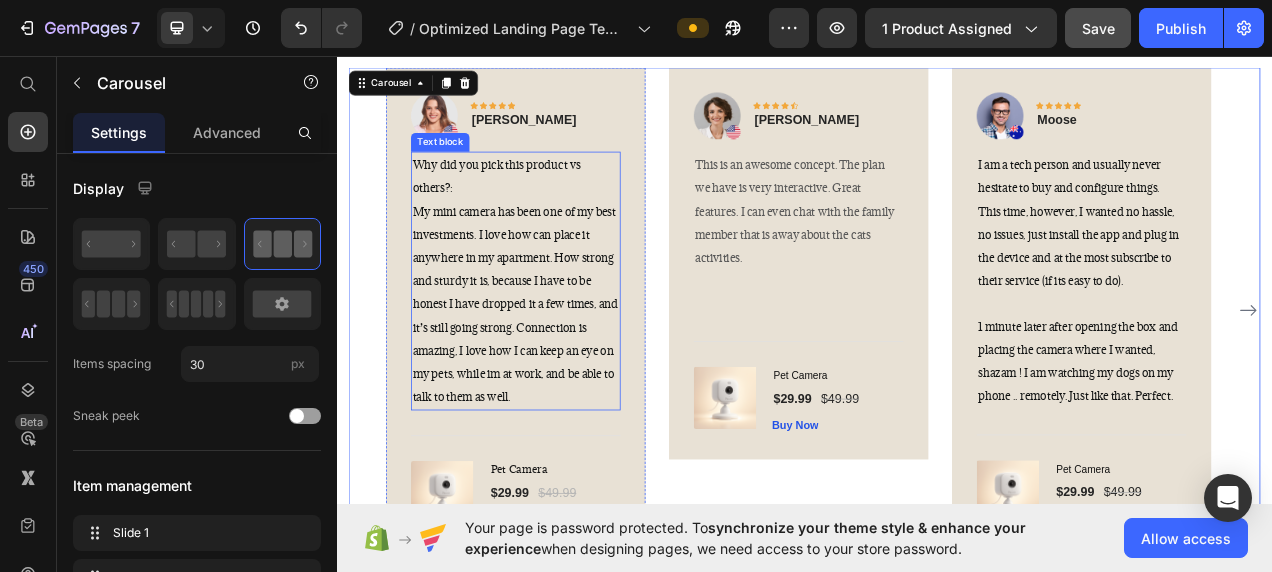 scroll, scrollTop: 3719, scrollLeft: 0, axis: vertical 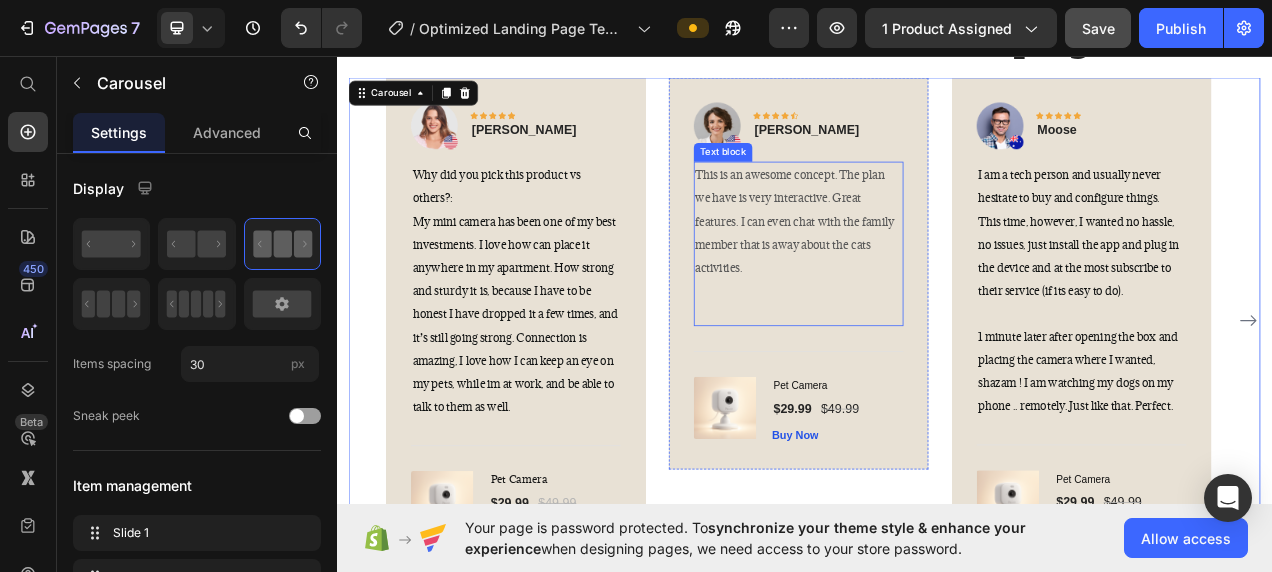 click on "This is an awesome concept. The plan we have is very interactive. Great features. I can even chat with the family member that is away about the cats activities." at bounding box center (929, 269) 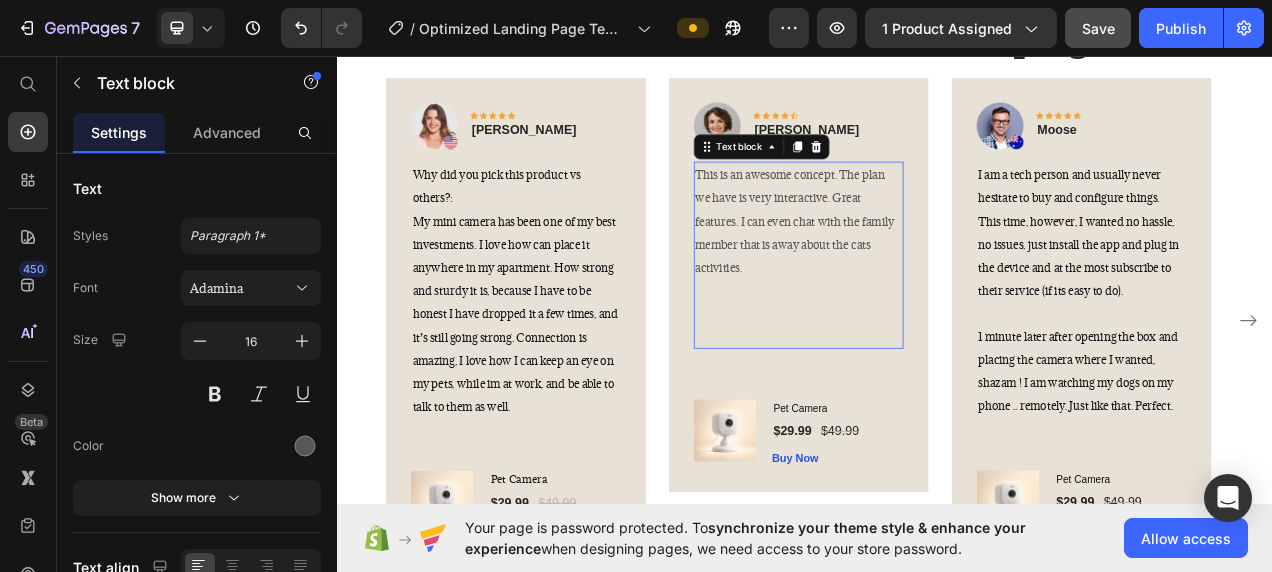click on "This is an awesome concept. The plan we have is very interactive. Great features. I can even chat with the family member that is away about the cats activities." at bounding box center [929, 269] 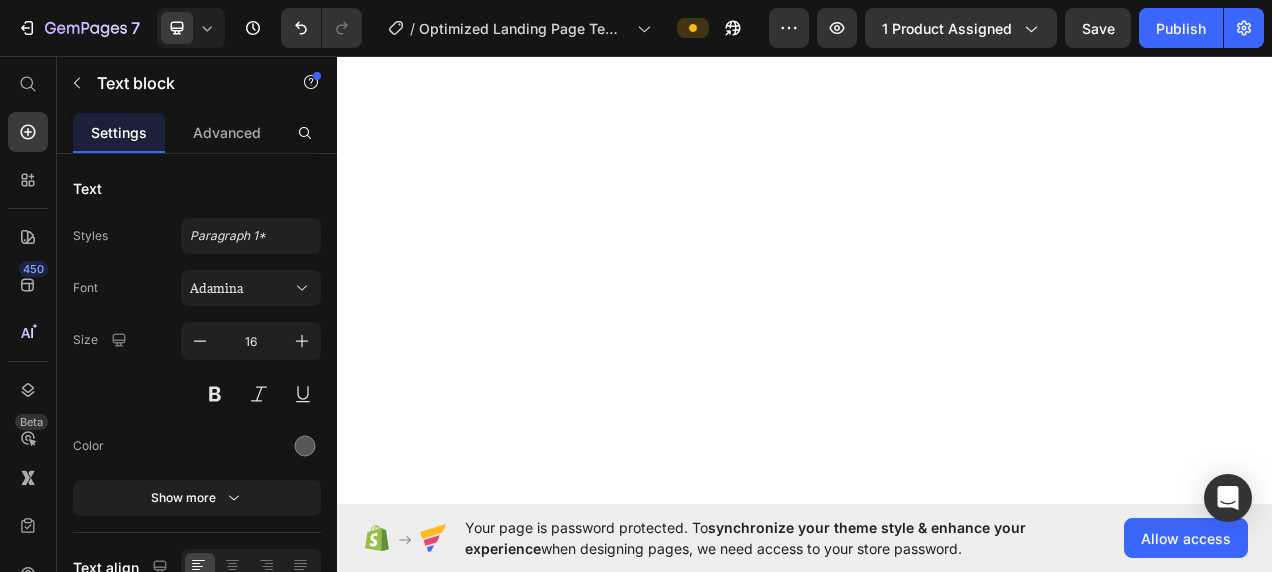 scroll, scrollTop: 0, scrollLeft: 0, axis: both 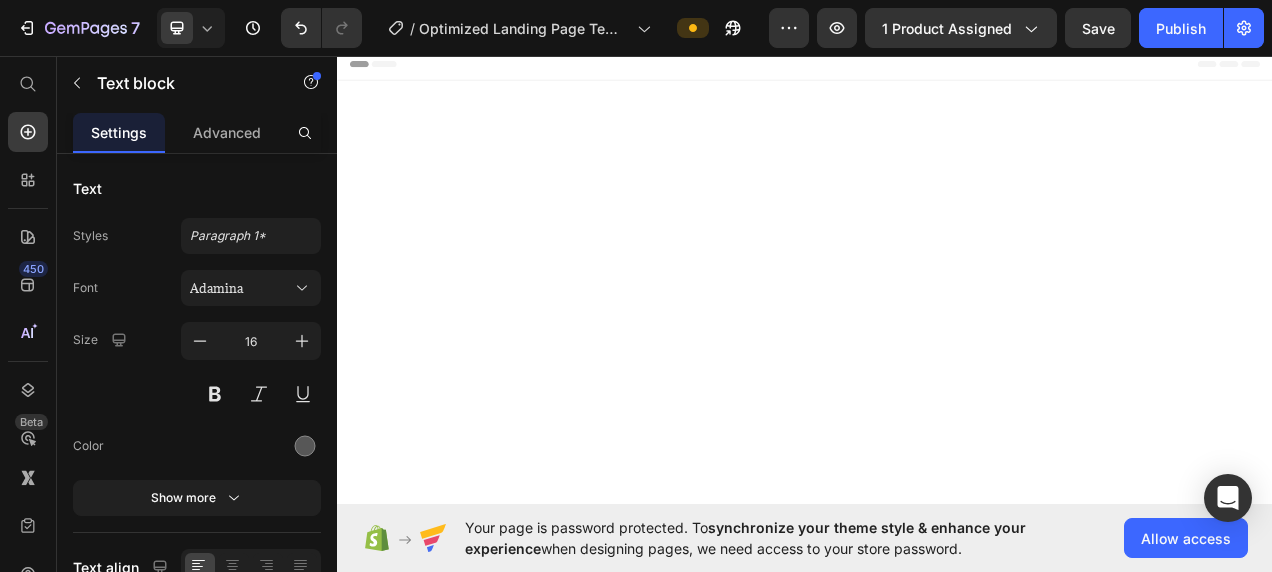 click on "This is an awesome concept. The plan we have is very interactive. Great features. I can even chat with the family member that is away about the cats activities." at bounding box center (929, 3829) 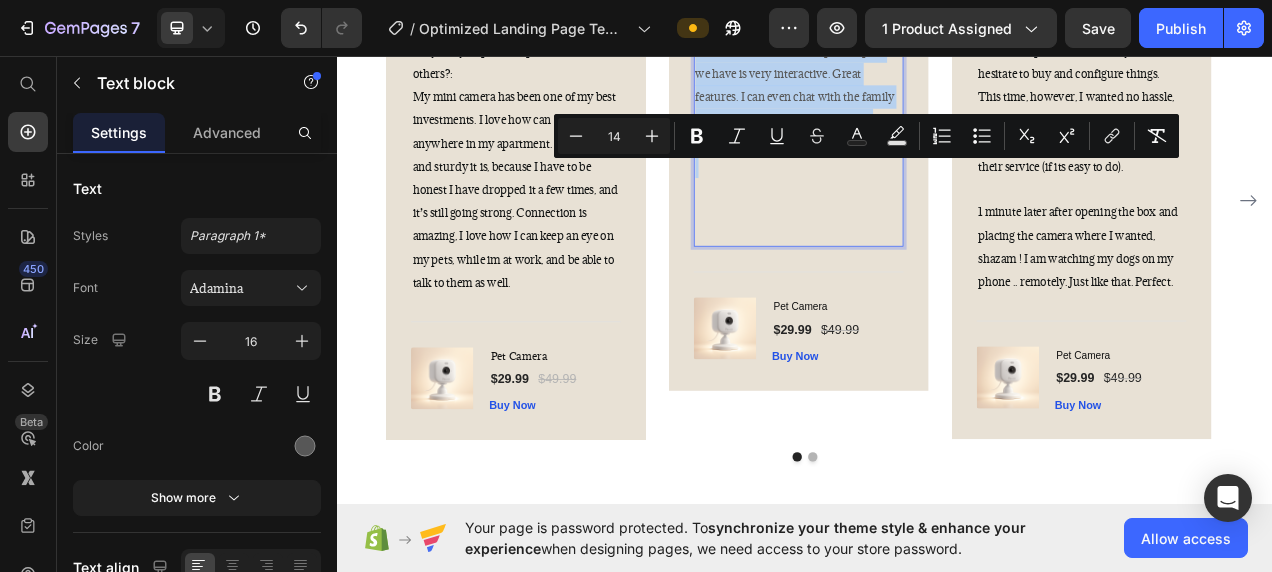 click on "This is an awesome concept. The plan we have is very interactive. Great features. I can even chat with the family member that is away about the cats activities." at bounding box center [929, 110] 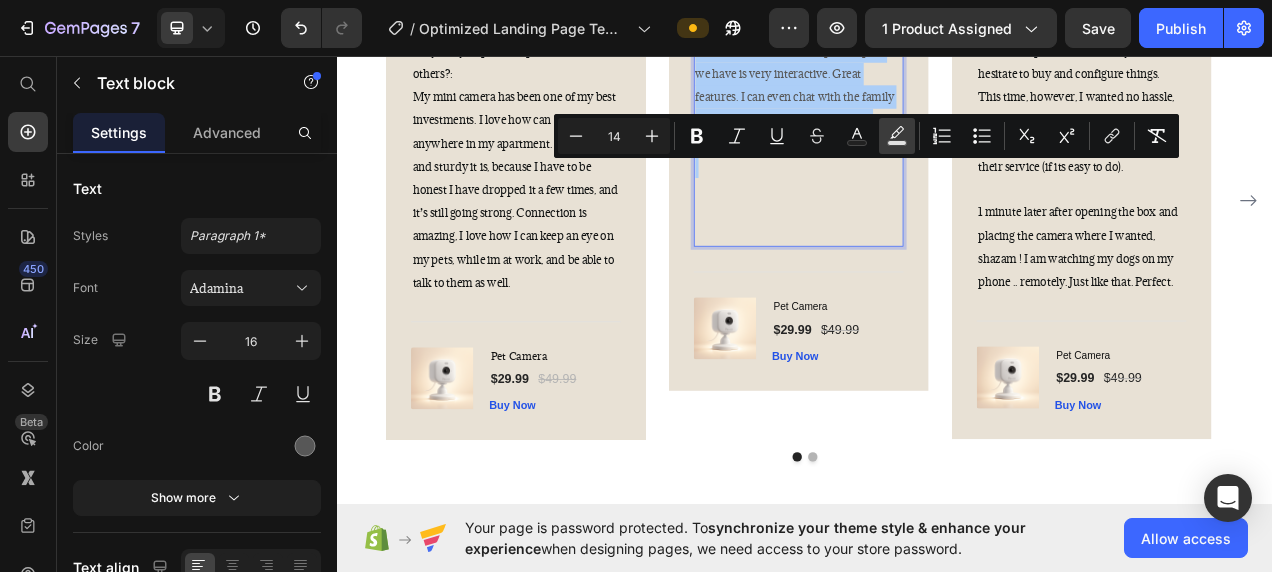 click 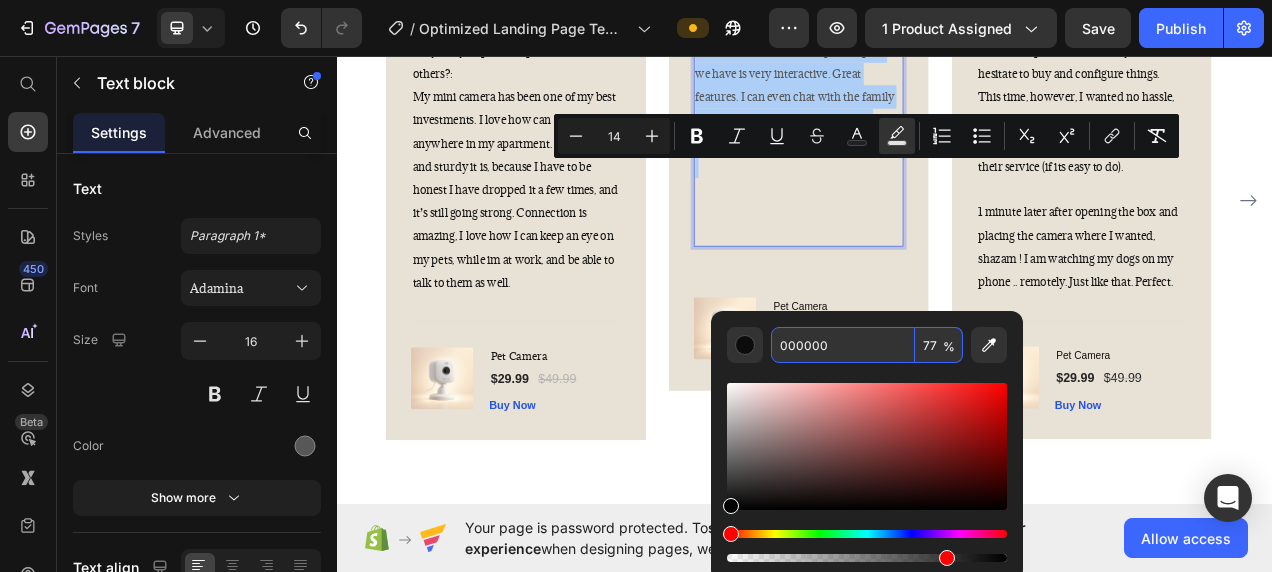 type on "0" 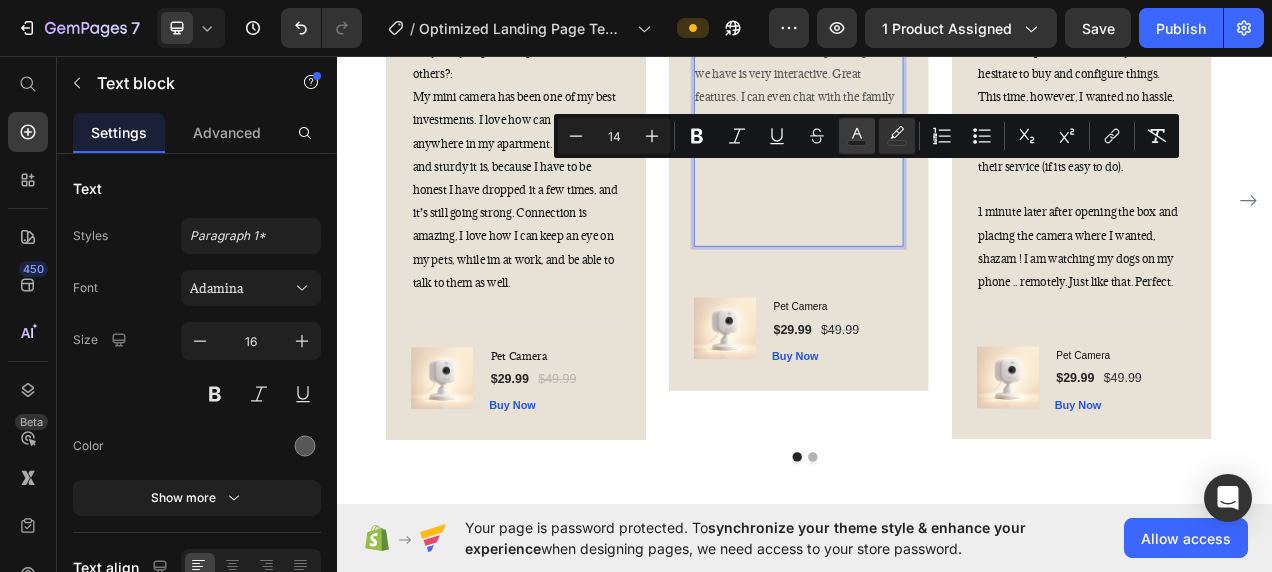 click on "Text Color" at bounding box center [857, 136] 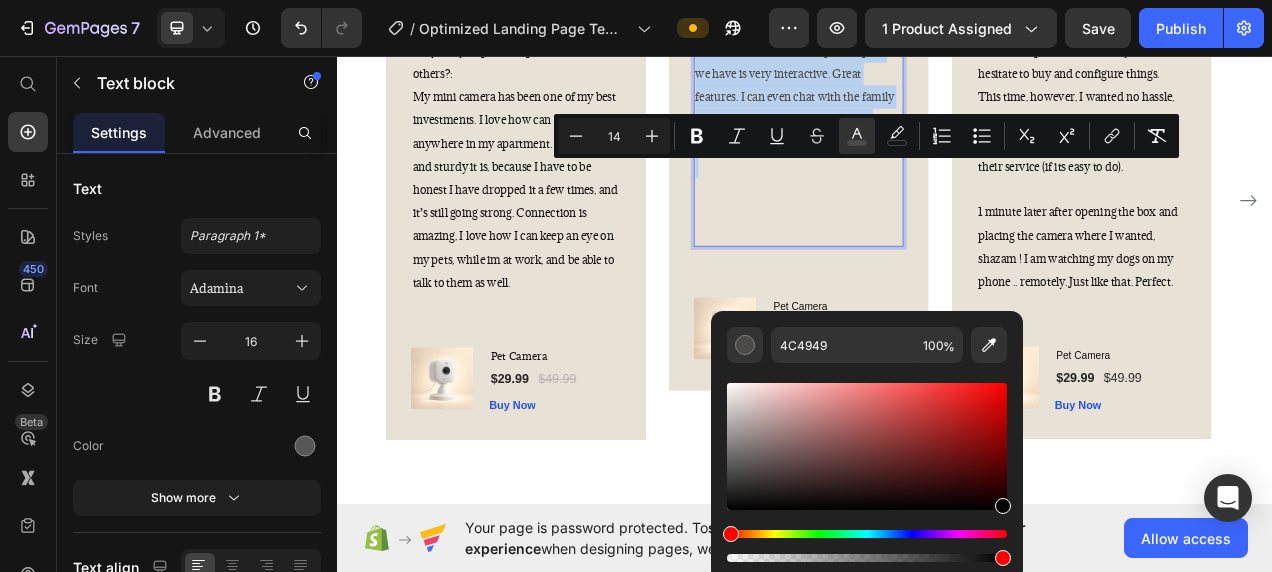 type on "000000" 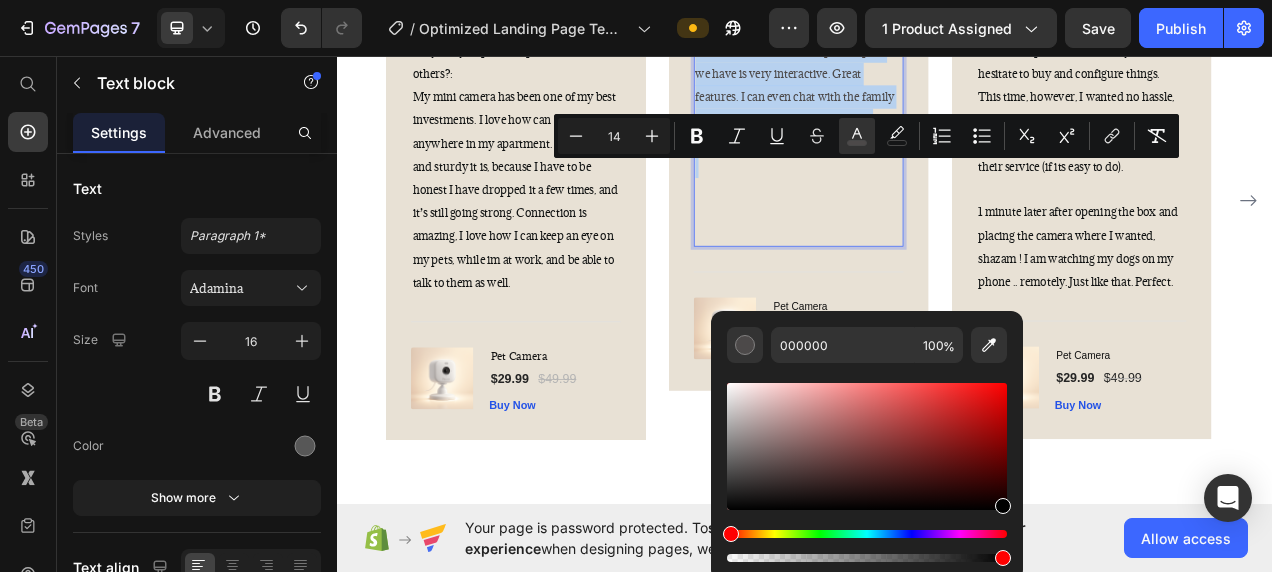drag, startPoint x: 740, startPoint y: 472, endPoint x: 1024, endPoint y: 514, distance: 287.08884 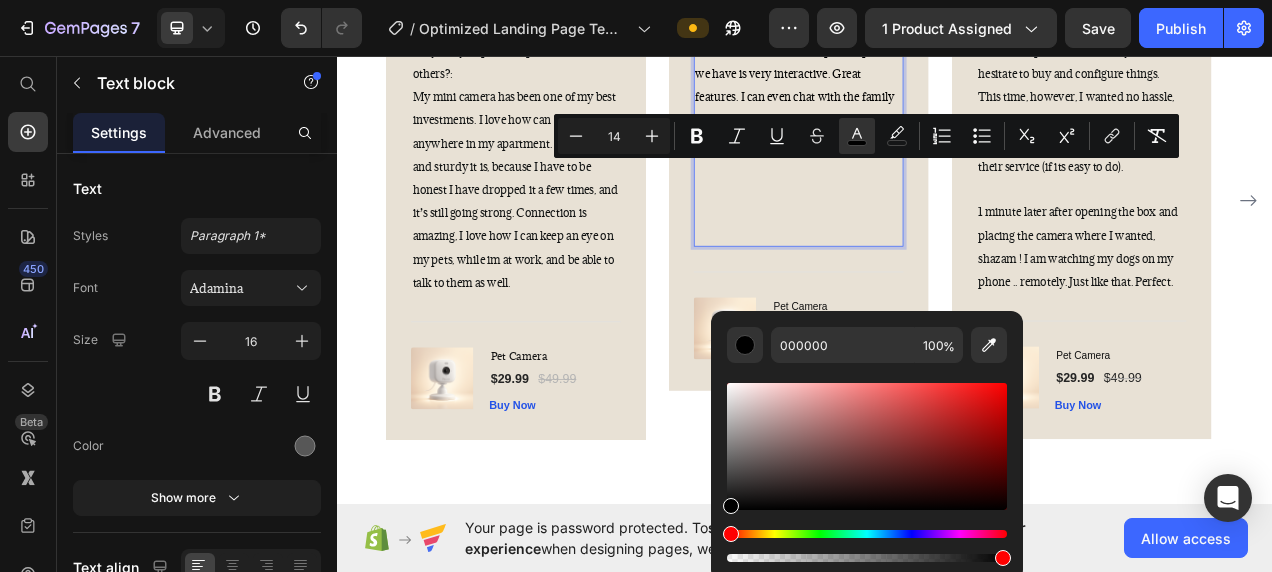 drag, startPoint x: 887, startPoint y: 319, endPoint x: 1287, endPoint y: 496, distance: 437.4117 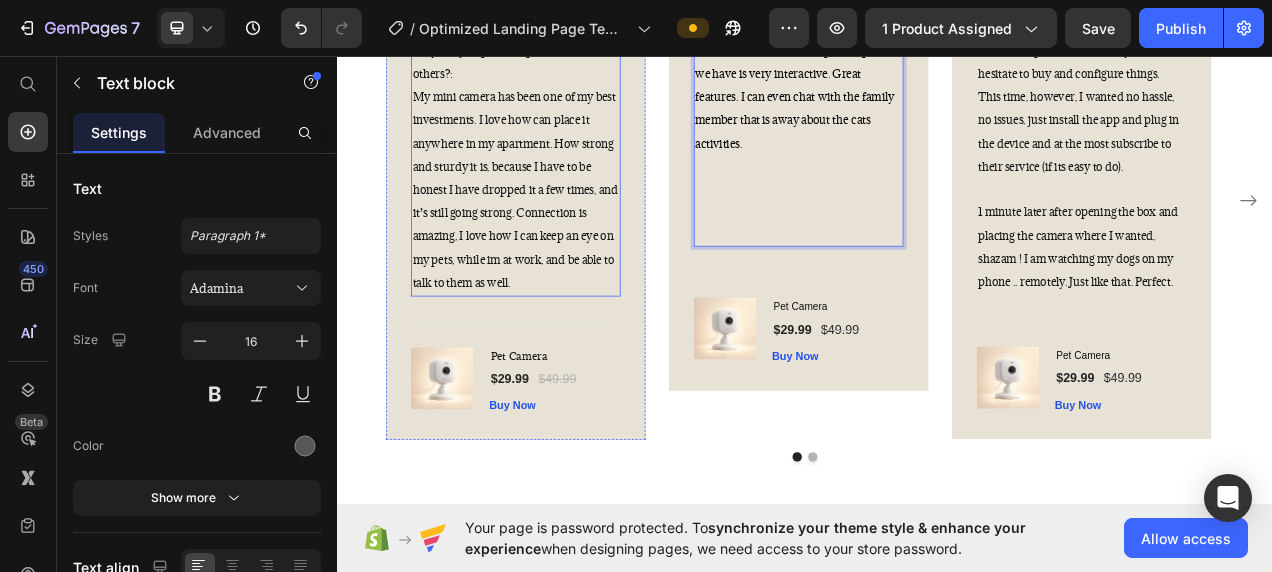 click on "My mini camera has been one of my best investments. I love how can place it anywhere in my apartment. How strong and sturdy it is, because I have to be honest I have dropped it a few times, and it’s still going strong. Connection is amazing, I love how I can keep an eye on my pets, while im at work, and be able to talk to them as well." at bounding box center (566, 228) 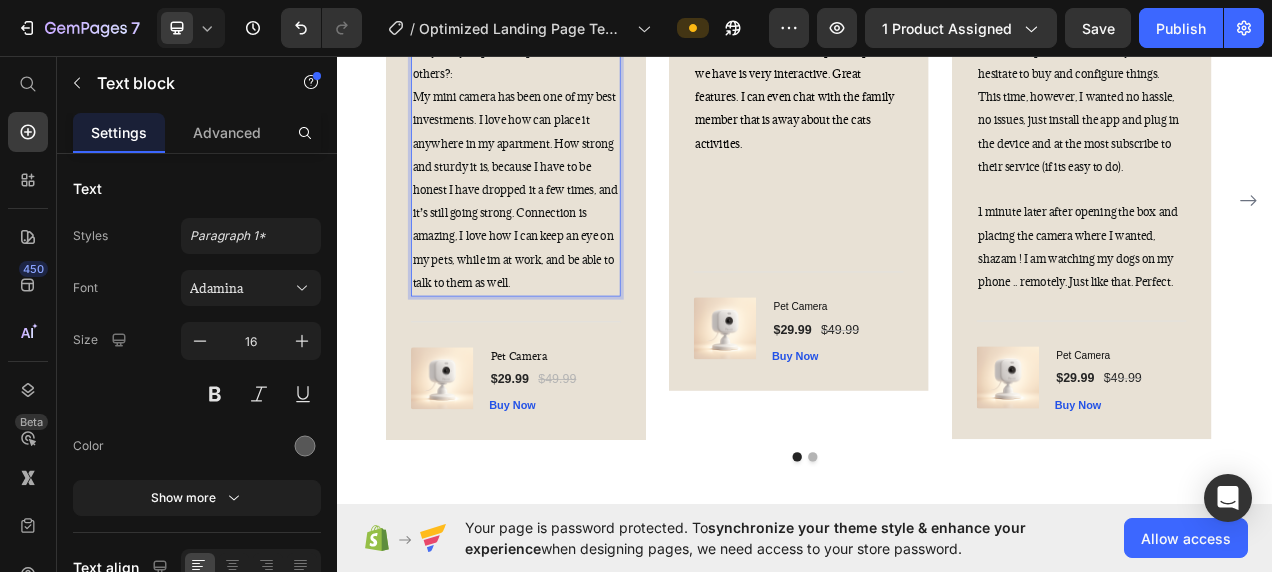 click on "My mini camera has been one of my best investments. I love how can place it anywhere in my apartment. How strong and sturdy it is, because I have to be honest I have dropped it a few times, and it’s still going strong. Connection is amazing, I love how I can keep an eye on my pets, while im at work, and be able to talk to them as well." at bounding box center [566, 228] 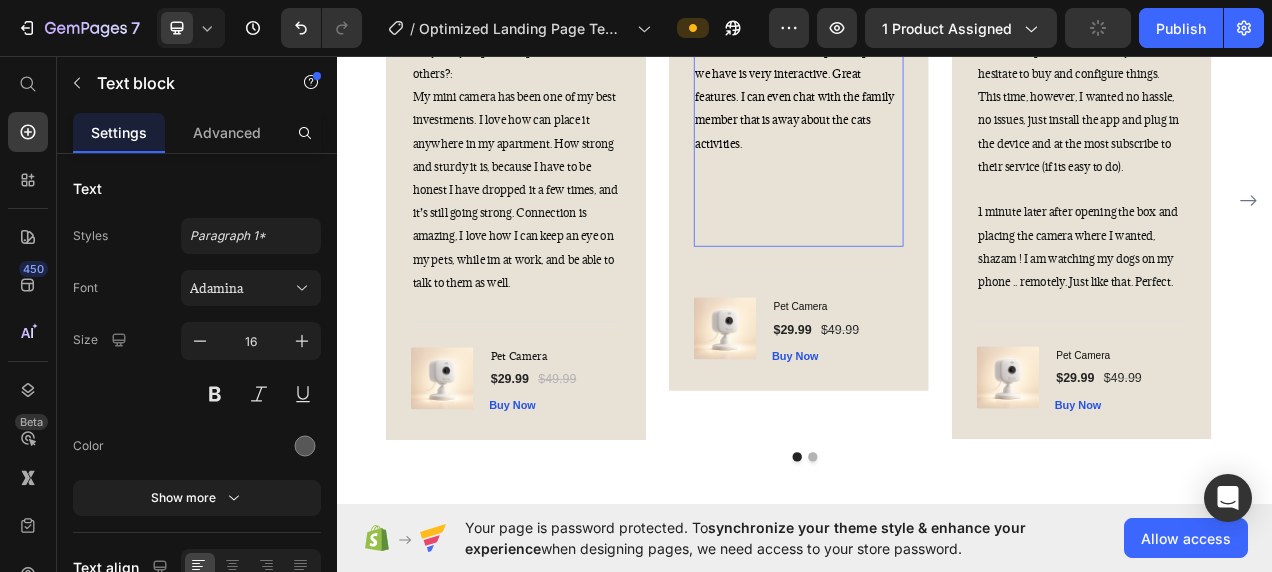 click on "This is an awesome concept. The plan we have is very interactive. Great features. I can even chat with the family member that is away about the cats activities." at bounding box center [929, 110] 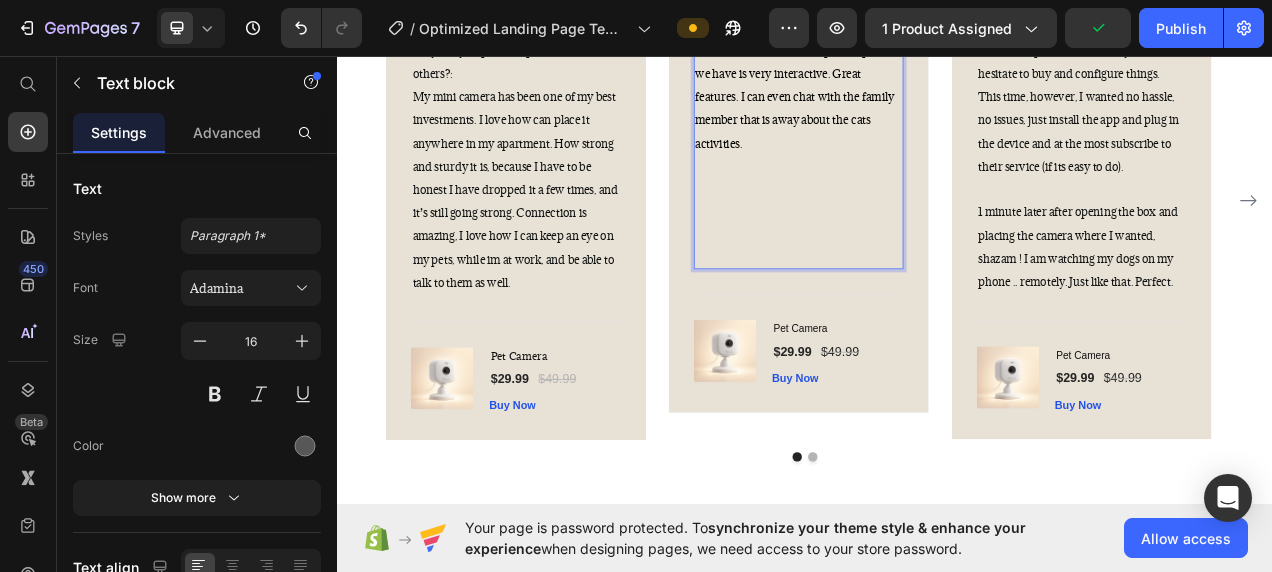 click on "This is an awesome concept. The plan we have is very interactive. Great features. I can even chat with the family member that is away about the cats activities." at bounding box center (924, 110) 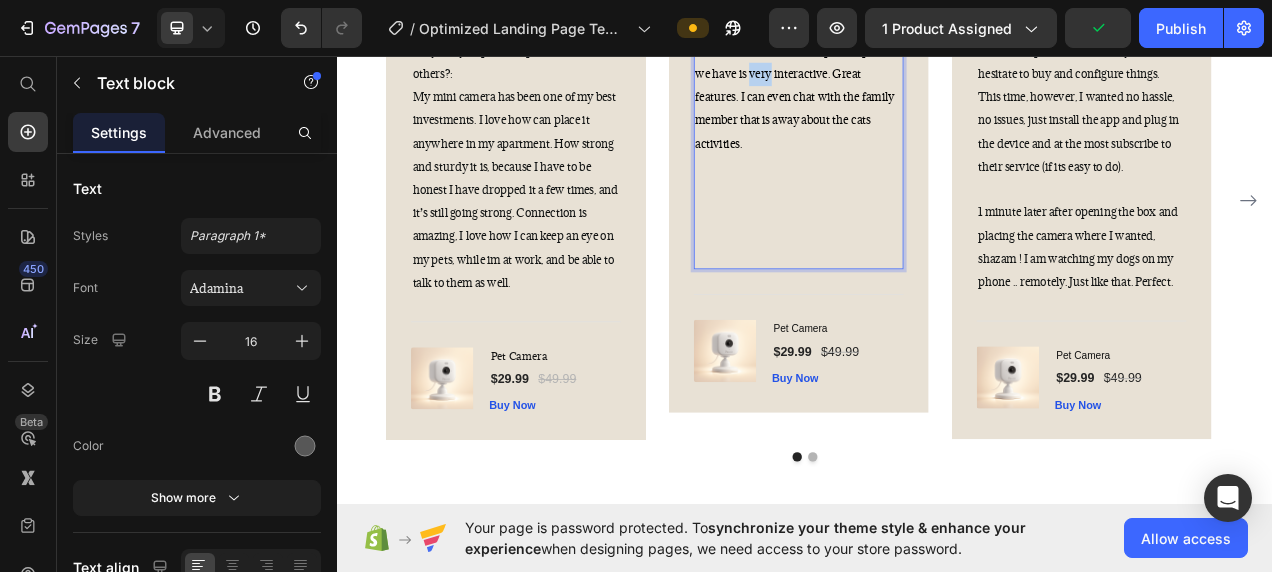click on "This is an awesome concept. The plan we have is very interactive. Great features. I can even chat with the family member that is away about the cats activities." at bounding box center [924, 110] 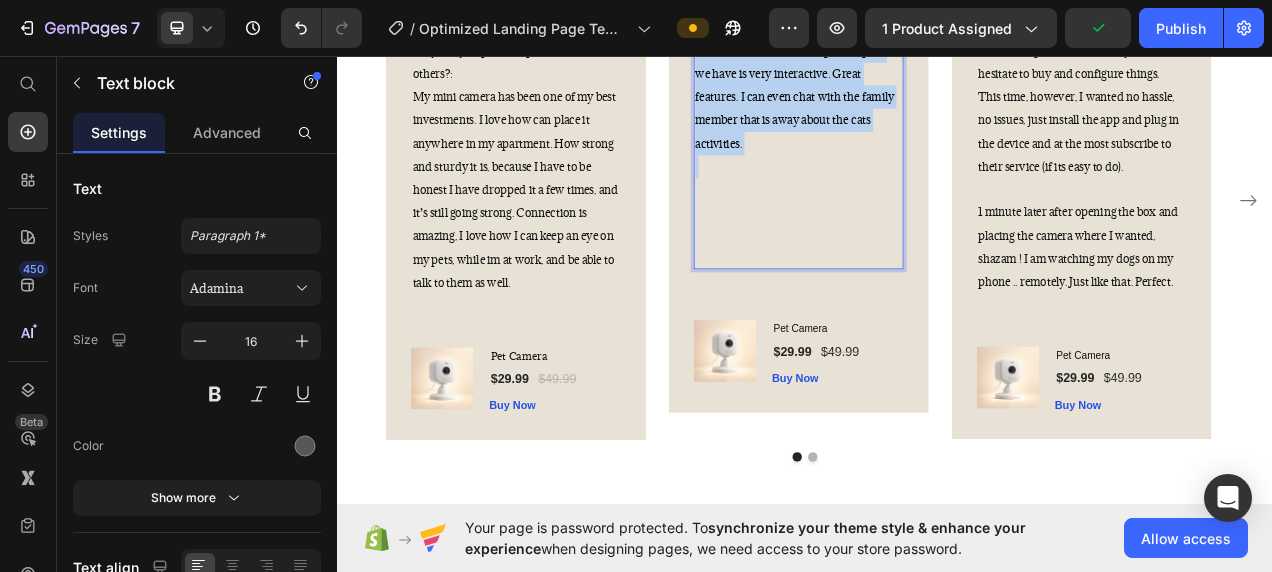 click on "This is an awesome concept. The plan we have is very interactive. Great features. I can even chat with the family member that is away about the cats activities." at bounding box center (924, 110) 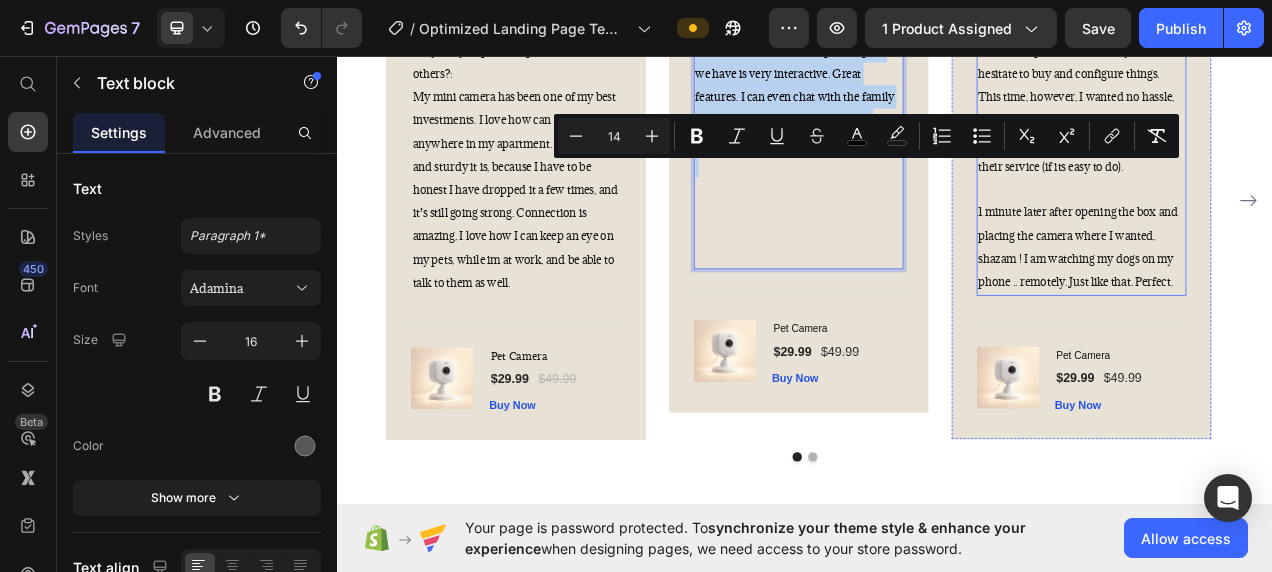 click on "I am a tech person and usually never hesitate to buy and configure things. This time, however, I wanted no hassle, no issues, just install the app and plug in the device and at the most subscribe to their service (if its easy to do)." at bounding box center (1289, 125) 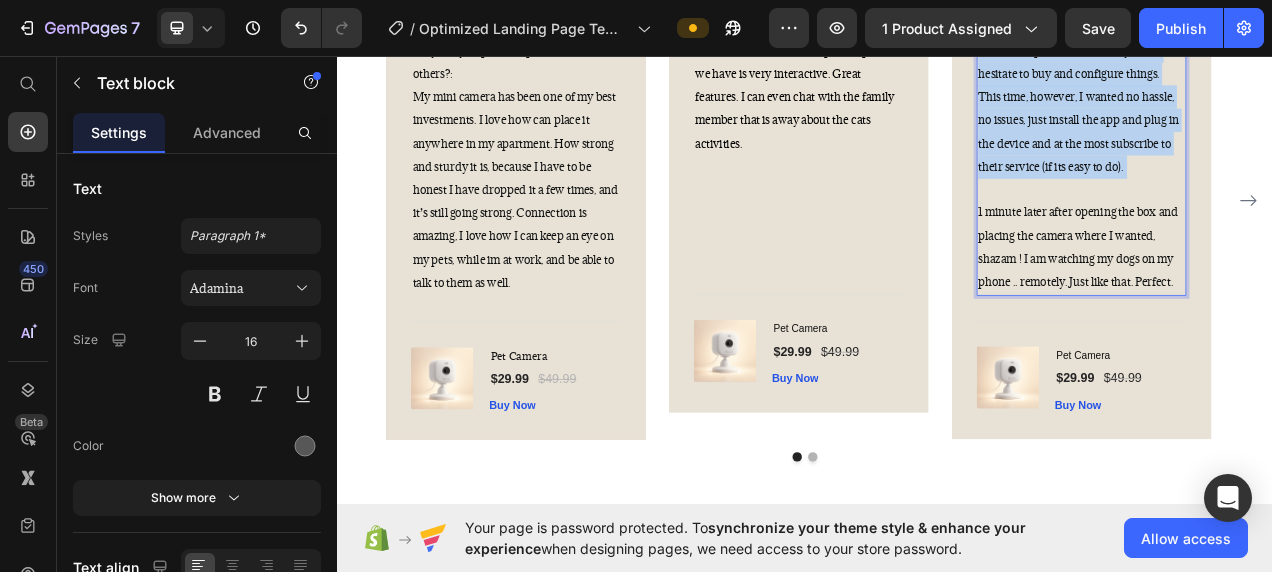 click on "I am a tech person and usually never hesitate to buy and configure things. This time, however, I wanted no hassle, no issues, just install the app and plug in the device and at the most subscribe to their service (if its easy to do)." at bounding box center [1289, 125] 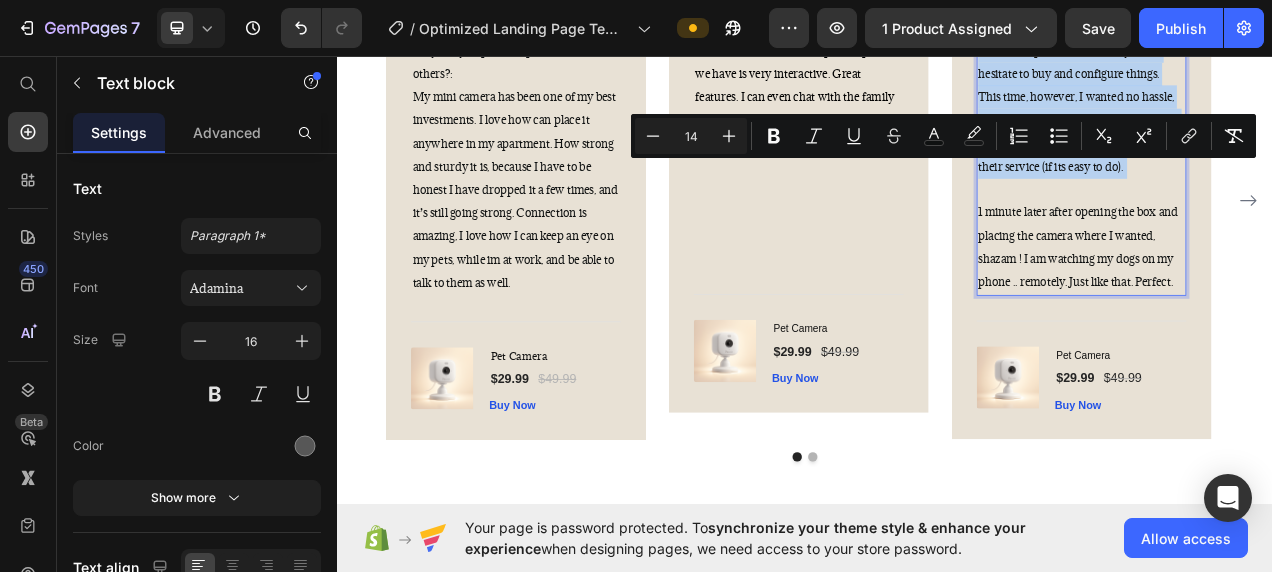 click on "I am a tech person and usually never hesitate to buy and configure things. This time, however, I wanted no hassle, no issues, just install the app and plug in the device and at the most subscribe to their service (if its easy to do)." at bounding box center [1289, 125] 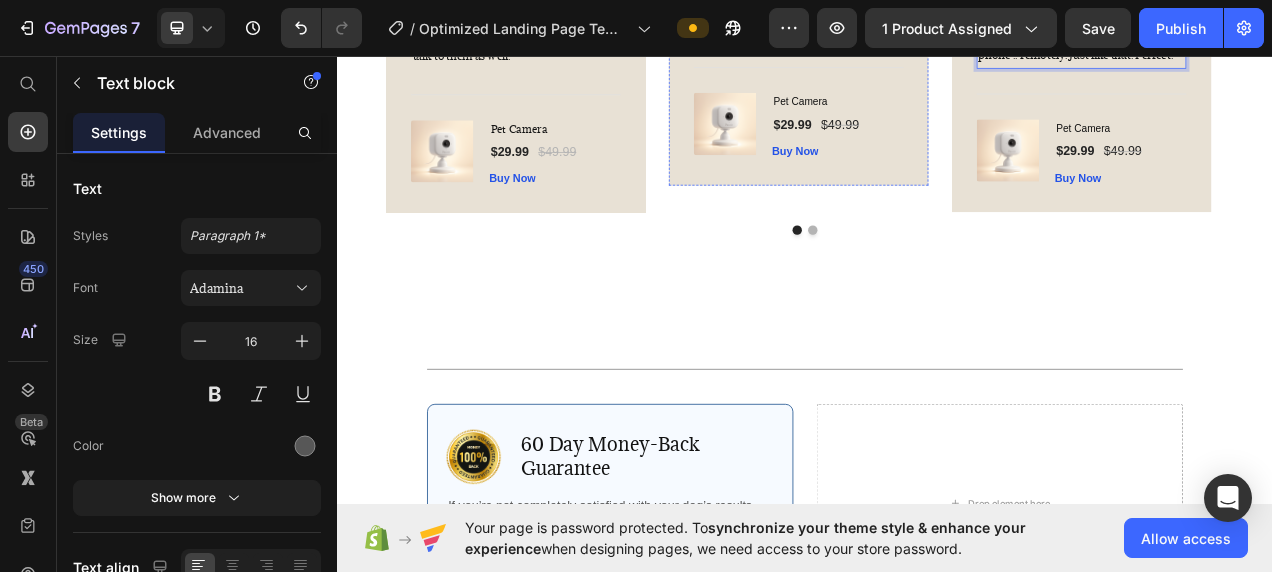 scroll, scrollTop: 4011, scrollLeft: 0, axis: vertical 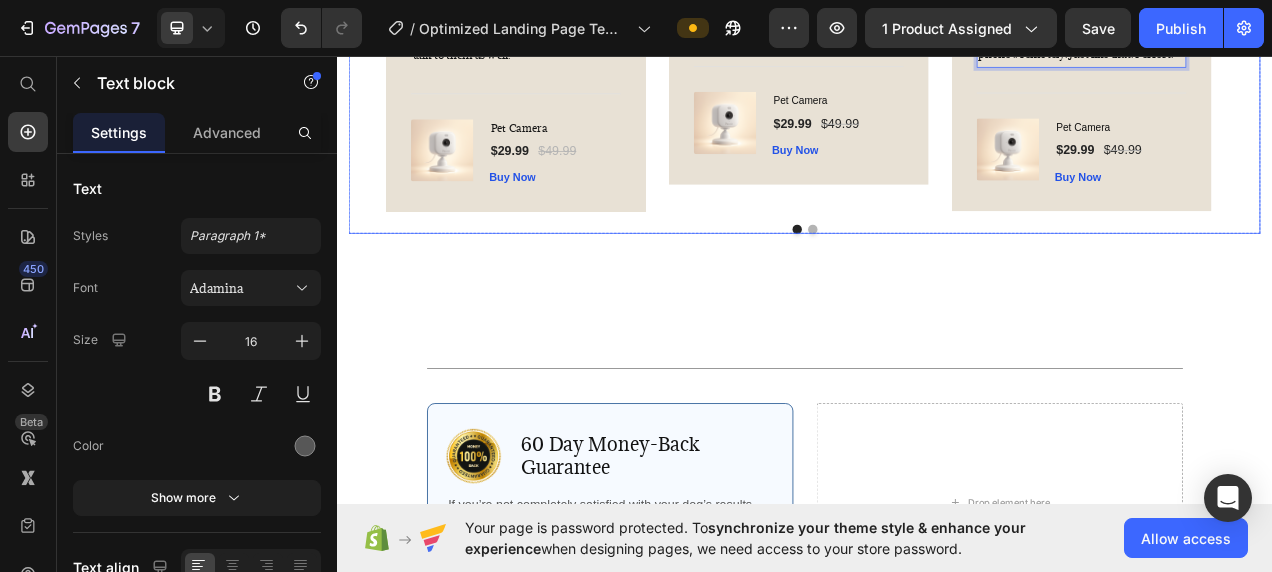click on "Image
Icon
Icon
Icon
Icon
Icon Row [PERSON_NAME] Text block Row Why did you pick this product vs others?: My mini camera has been one of my best investments. I love how can place it anywhere in my apartment. How strong and sturdy it is, because I have to be honest I have dropped it a few times, and it’s still going strong. Connection is amazing, I love how I can keep an eye on my pets, while im at work, and be able to talk to them as well.  Text block                Title Line (P) Images & Gallery Pet Camera (P) Title $29.99 (P) Price $49.99 (P) Price Row Buy Now (P) Cart Button Product Row Image
Icon
Icon
Icon
Icon
Icon Row [PERSON_NAME] Text block Row This is an awesome concept. The plan we have is very interactive. Great features. I can even chat with the family member that is away about the cats activities. Text block" at bounding box center [937, -35] 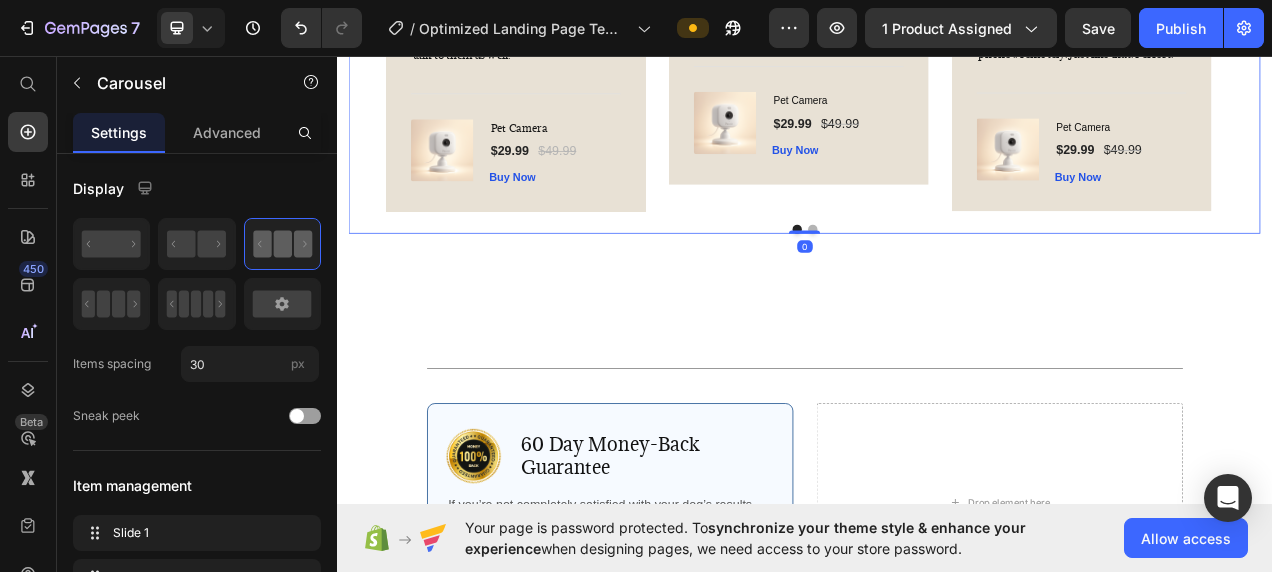 click at bounding box center [947, 280] 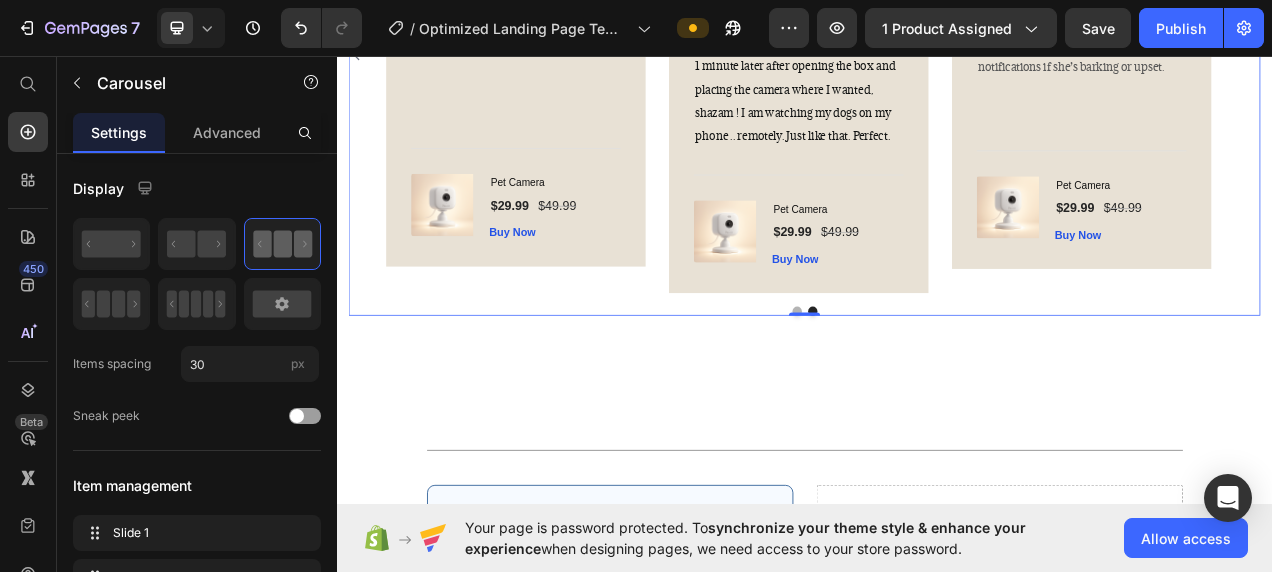 scroll, scrollTop: 3907, scrollLeft: 0, axis: vertical 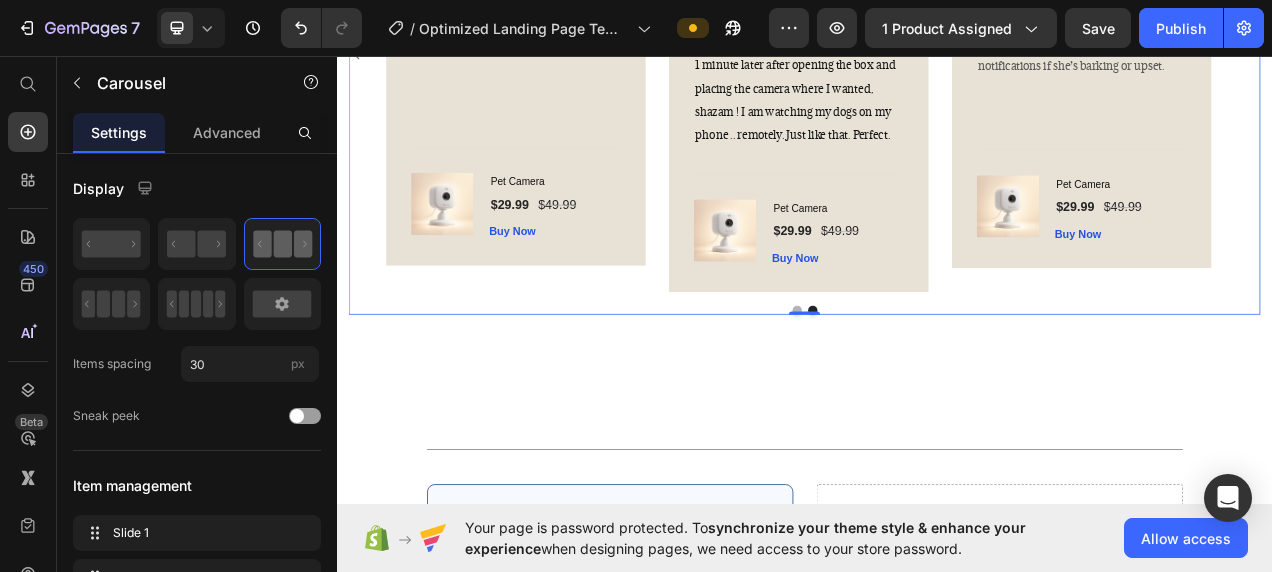 click at bounding box center [927, 384] 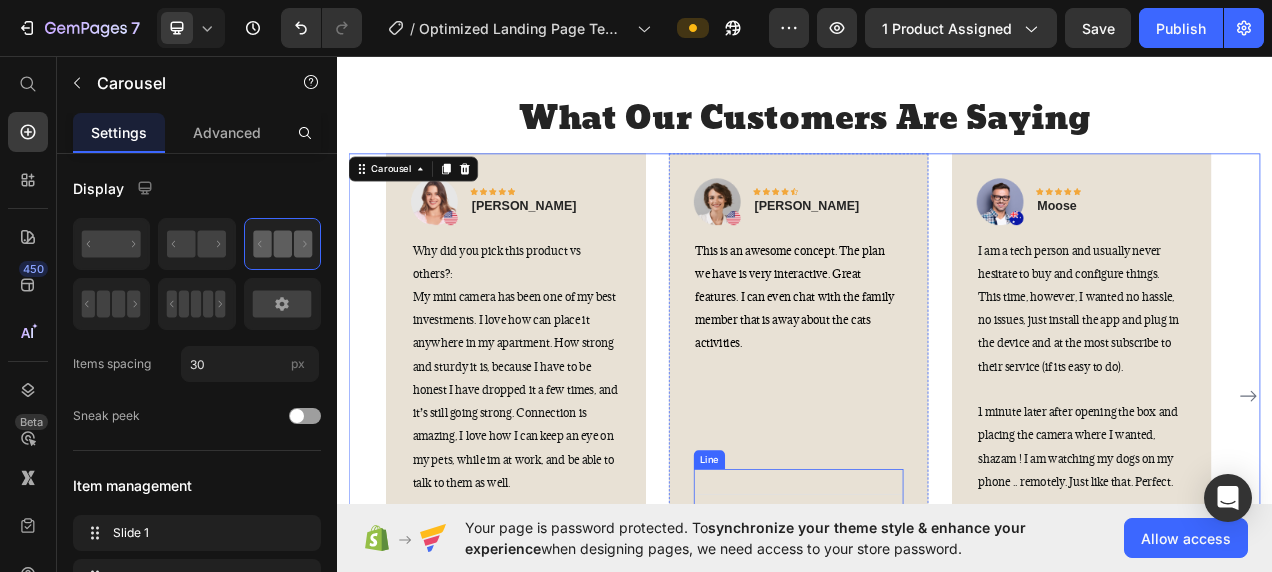 scroll, scrollTop: 3472, scrollLeft: 0, axis: vertical 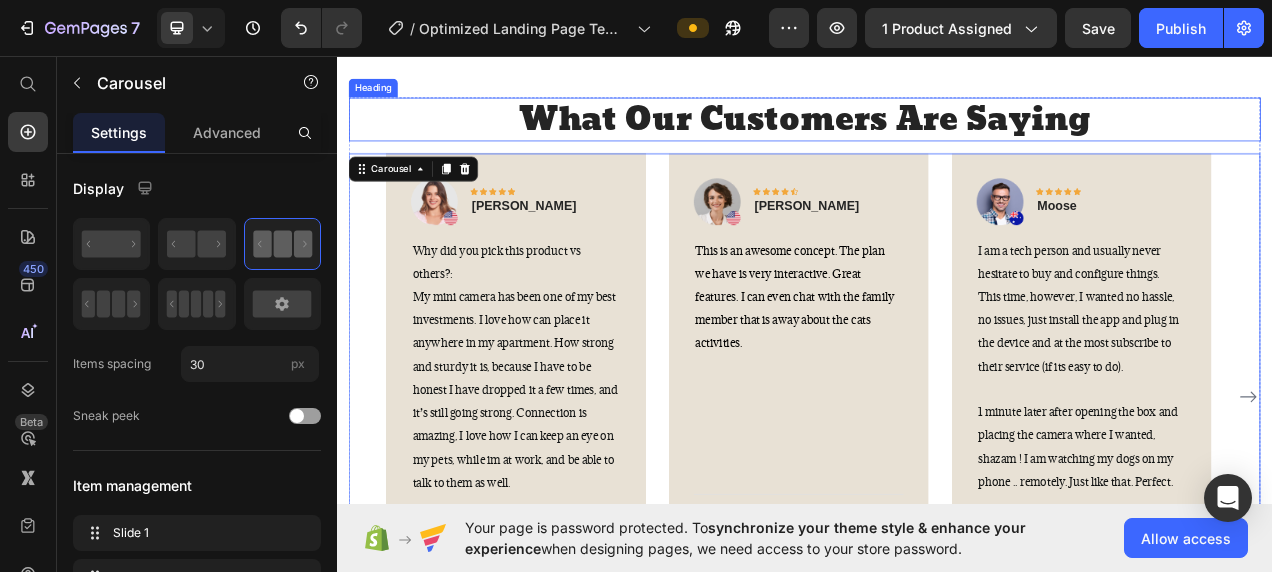 click on "What Our Customers Are Saying" at bounding box center [937, 139] 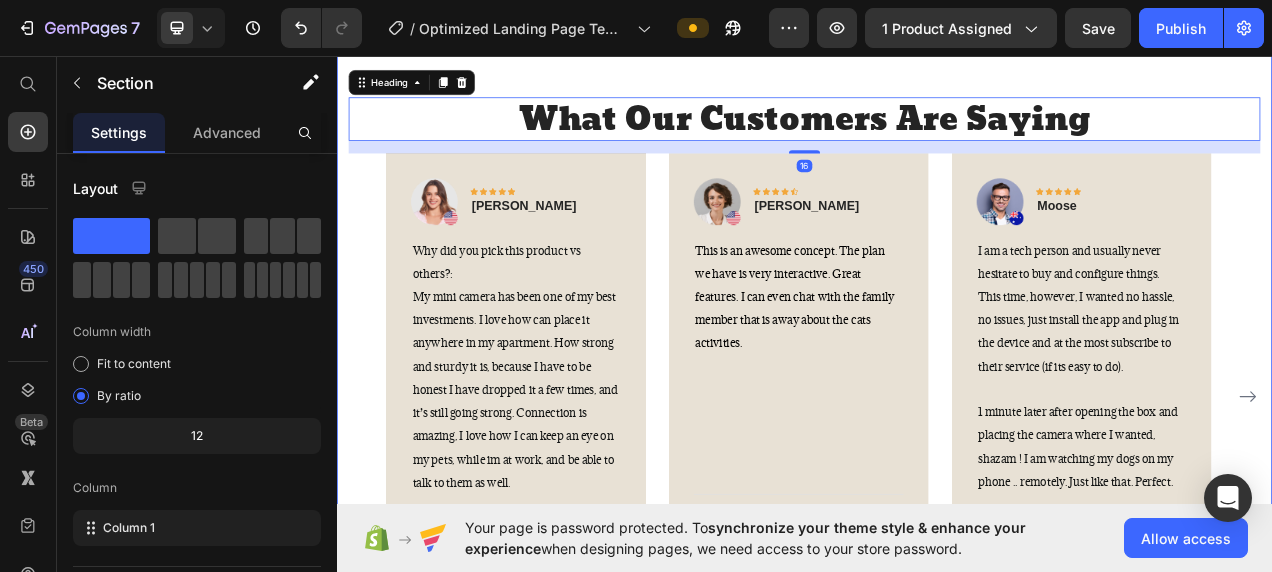 click on "What Our Customers Are Saying Heading   16
Image
Icon
Icon
Icon
Icon
Icon Row [PERSON_NAME] Text block Row Why did you pick this product vs others?: My mini camera has been one of my best investments. I love how can place it anywhere in my apartment. How strong and sturdy it is, because I have to be honest I have dropped it a few times, and it’s still going strong. Connection is amazing, I love how I can keep an eye on my pets, while im at work, and be able to talk to them as well.  Text block                Title Line (P) Images & Gallery Pet Camera (P) Title $29.99 (P) Price $49.99 (P) Price Row Buy Now (P) Cart Button Product Row Image
Icon
Icon
Icon
Icon
Icon Row [PERSON_NAME] Text block Row Text block                Title Line (P) Images & Gallery Pet Camera (P) Title $29.99 (P) Price $49.99 (P) Price Row Buy Now (P) Cart Button Row" at bounding box center (937, 473) 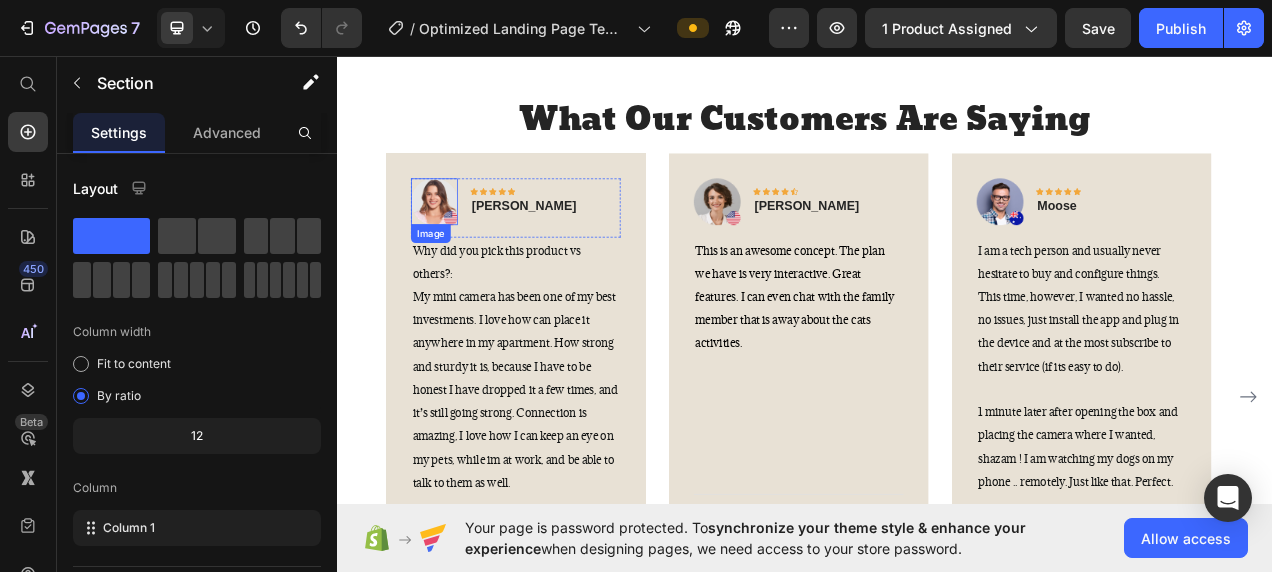 click at bounding box center [462, 245] 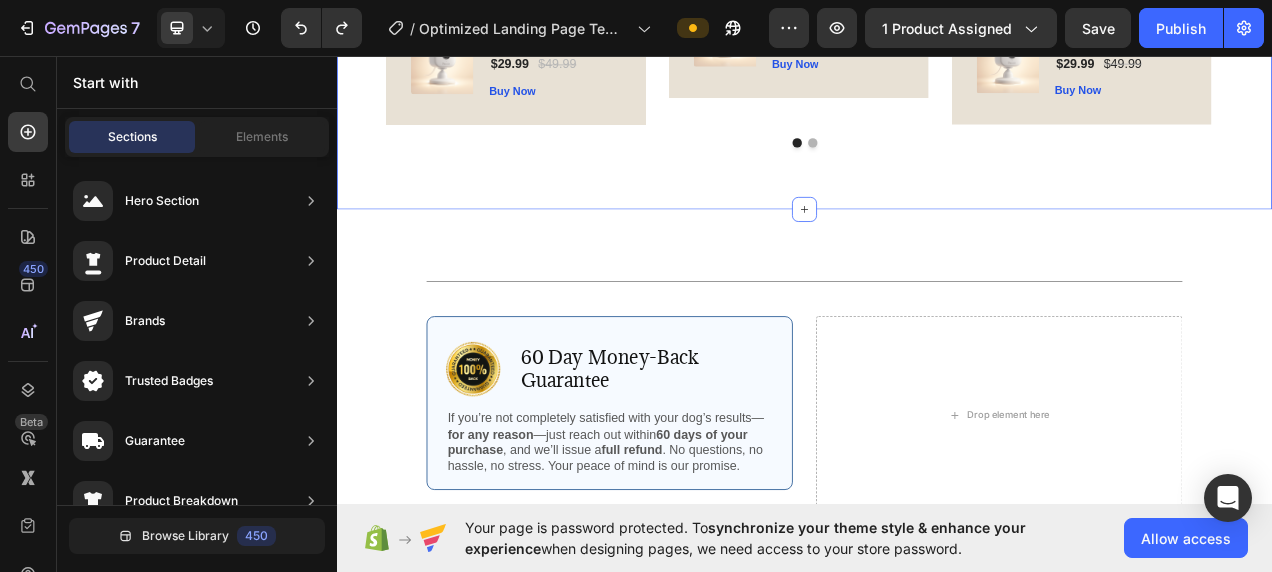 scroll, scrollTop: 4469, scrollLeft: 0, axis: vertical 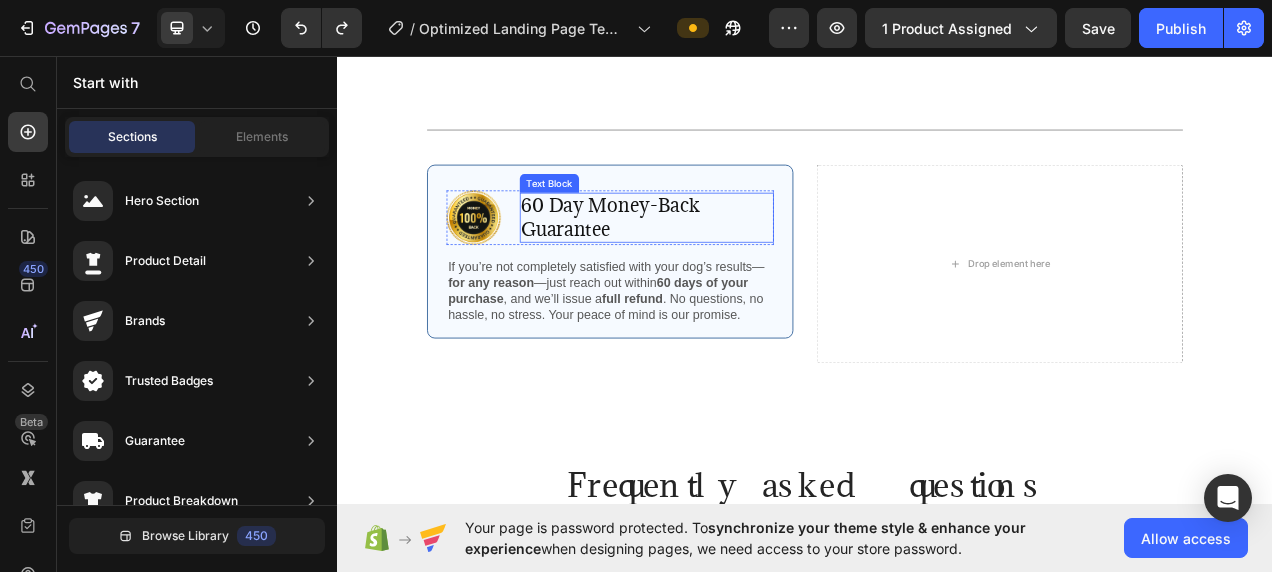 click on "60 Day Money-Back Guarantee" at bounding box center [734, 265] 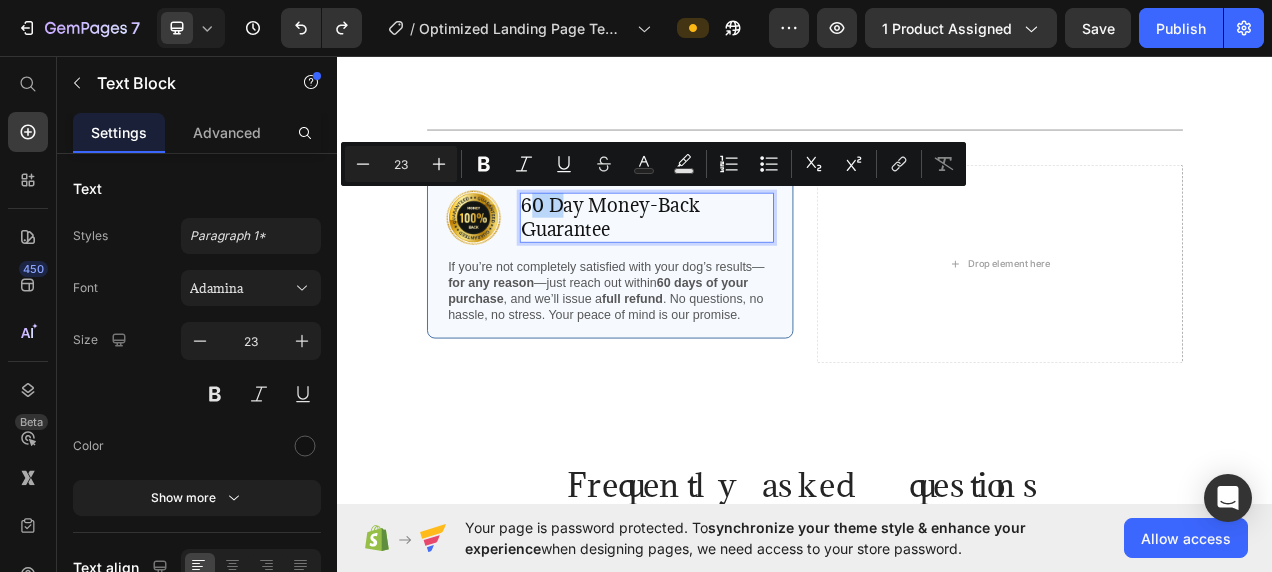 click on "60 Day Money-Back Guarantee" at bounding box center [734, 265] 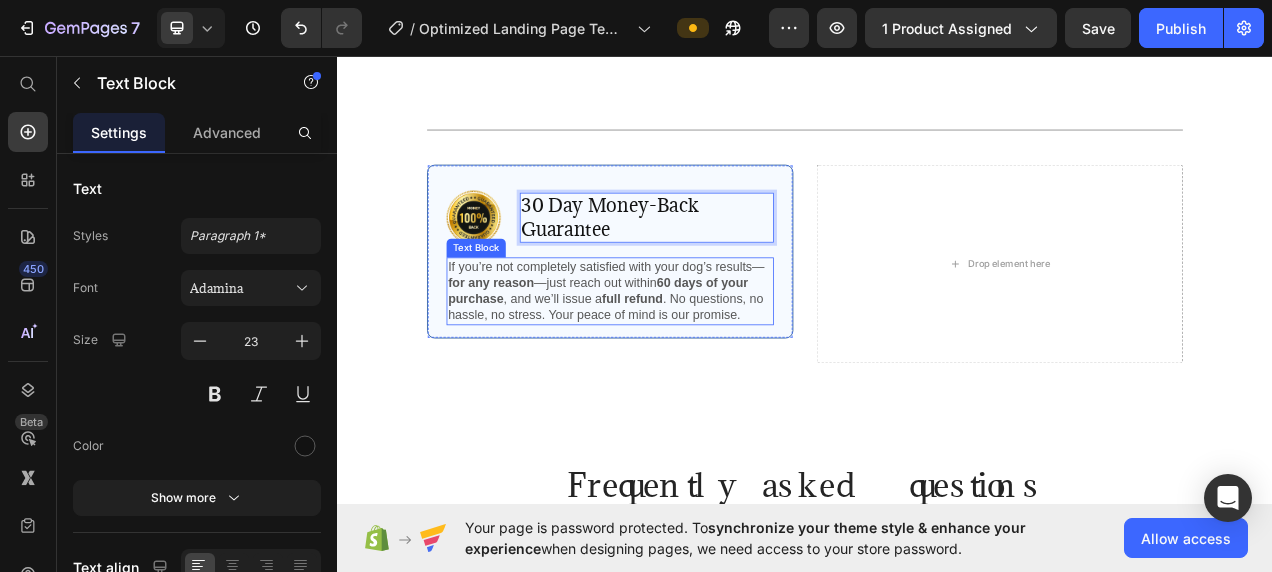 click on "60 days of your purchase" at bounding box center (671, 359) 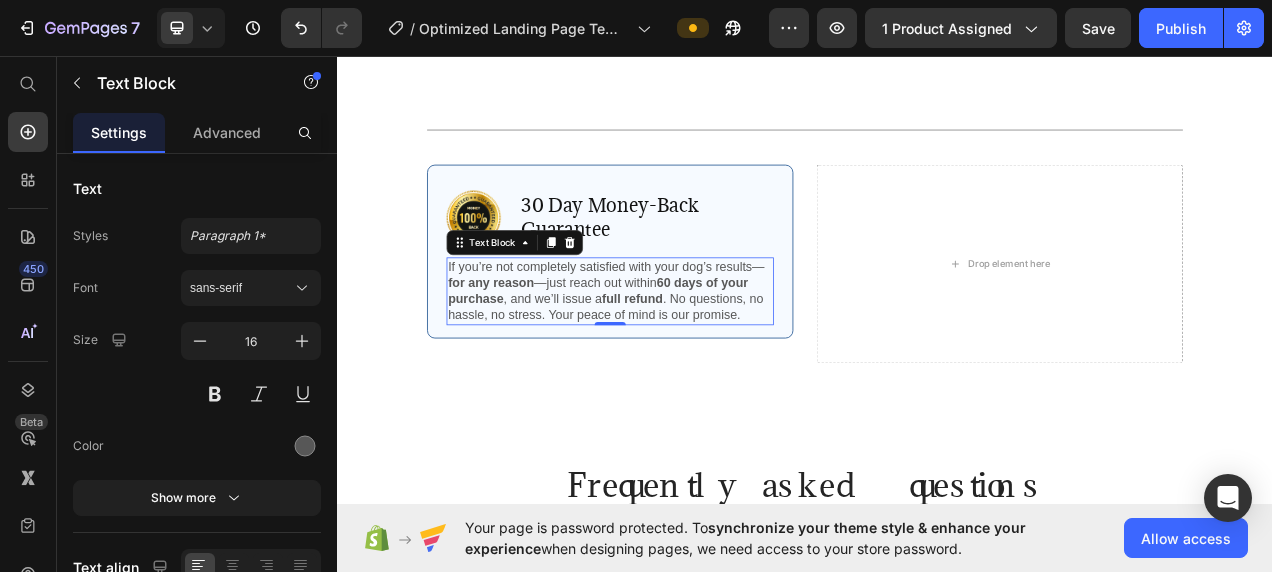 click on "60 days of your purchase" at bounding box center [671, 359] 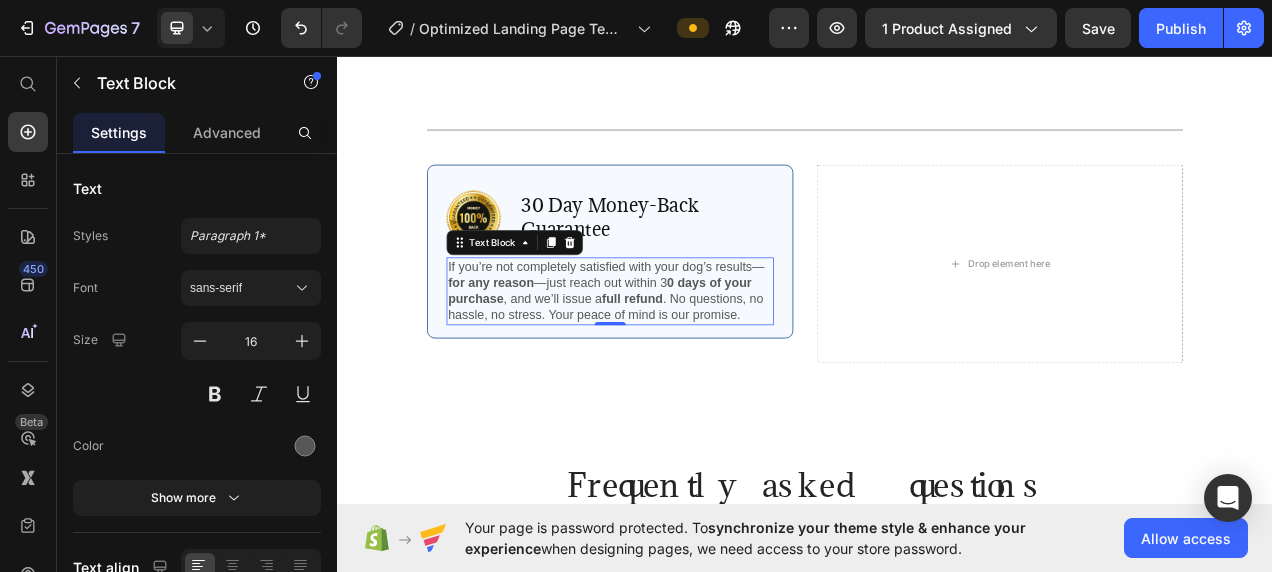 click on "If you’re not completely satisfied with your dog’s results— for any reason —just reach out within 3 0 days of your purchase , and we’ll issue a  full refund . No questions, no hassle, no stress. Your peace of mind is our promise." at bounding box center (687, 359) 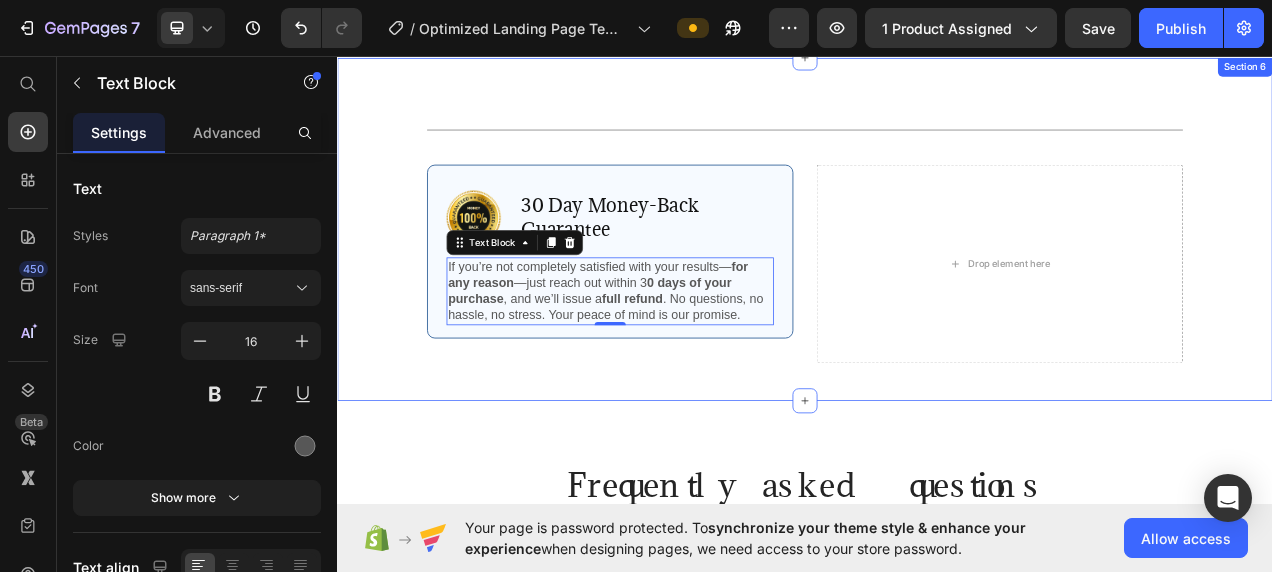 click on "Title Line Row Image  30 Day Money-Back Guarantee Text Block Row If you’re not completely satisfied with your results— for any reason —just reach out within 3 0 days of your purchase , and we’ll issue a  full refund . No questions, no hassle, no stress. Your peace of mind is our promise. Text Block   0 Row
Drop element here Row Section 6" at bounding box center [937, 280] 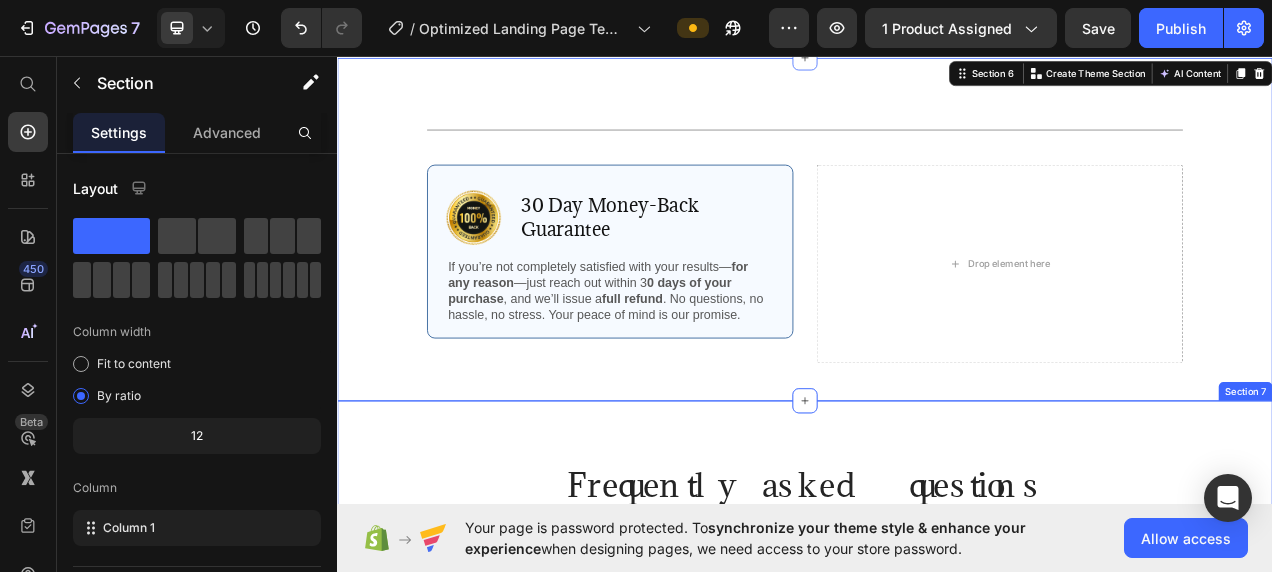 click on "Frequently asked questions Heading Have questions? We’re here to help Text block                Title Line
Does the Pawvio camera work when I’m not home?
Can I talk to my pet through the camera?
Is night vision included?
Does Pawvio store video footage? Accordion Row Section 7" at bounding box center [937, 854] 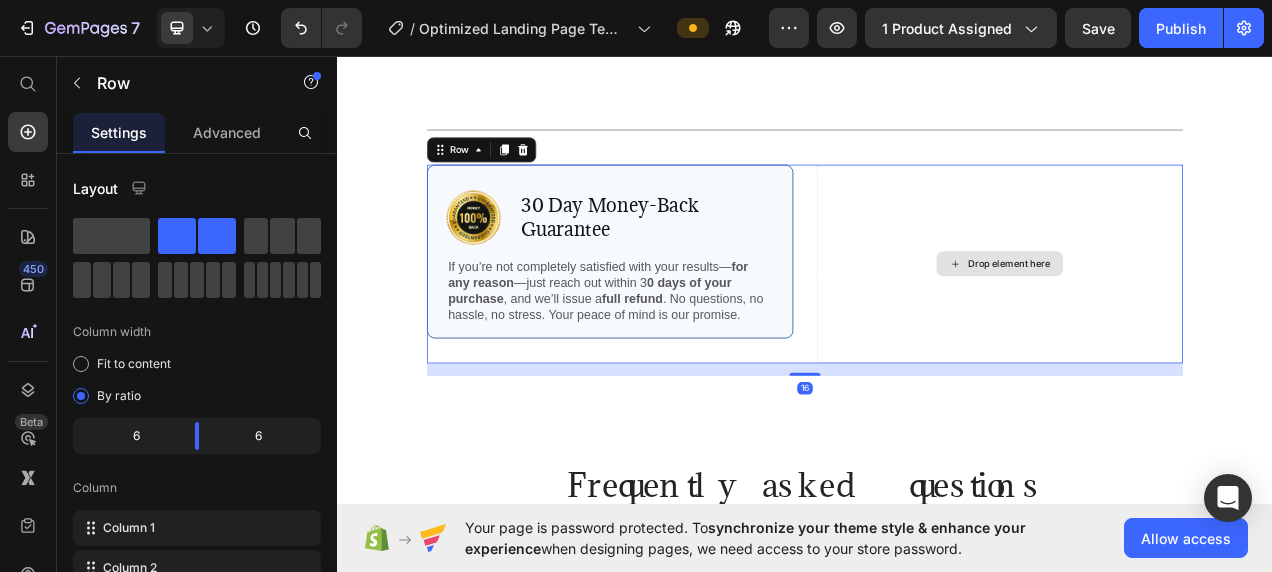 click on "Drop element here" at bounding box center [1187, 324] 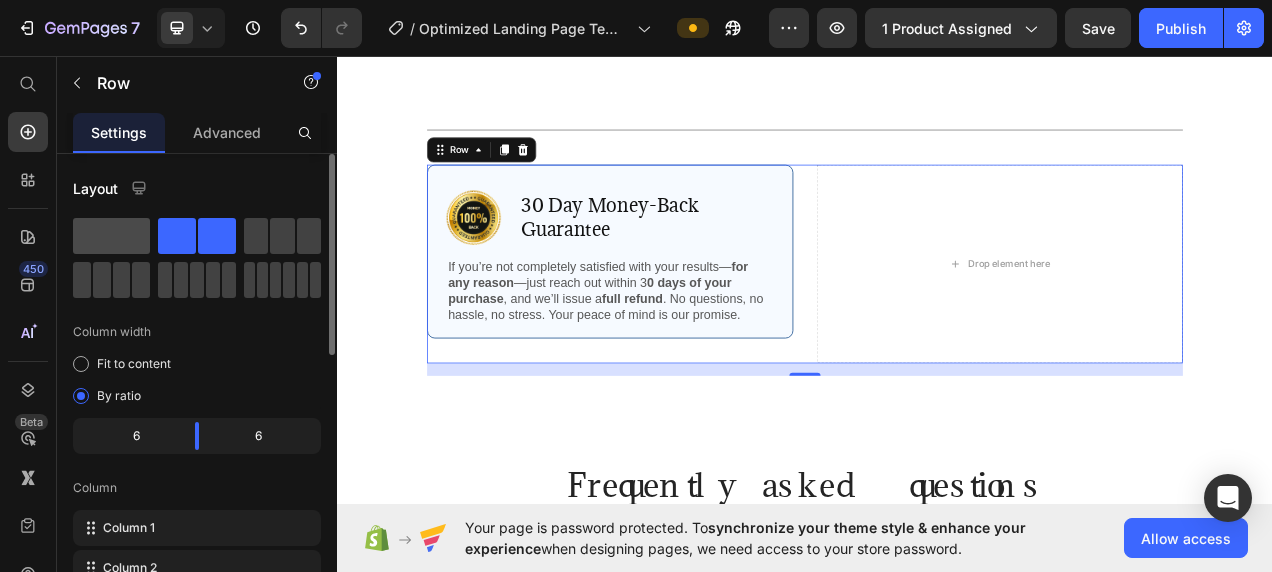 click 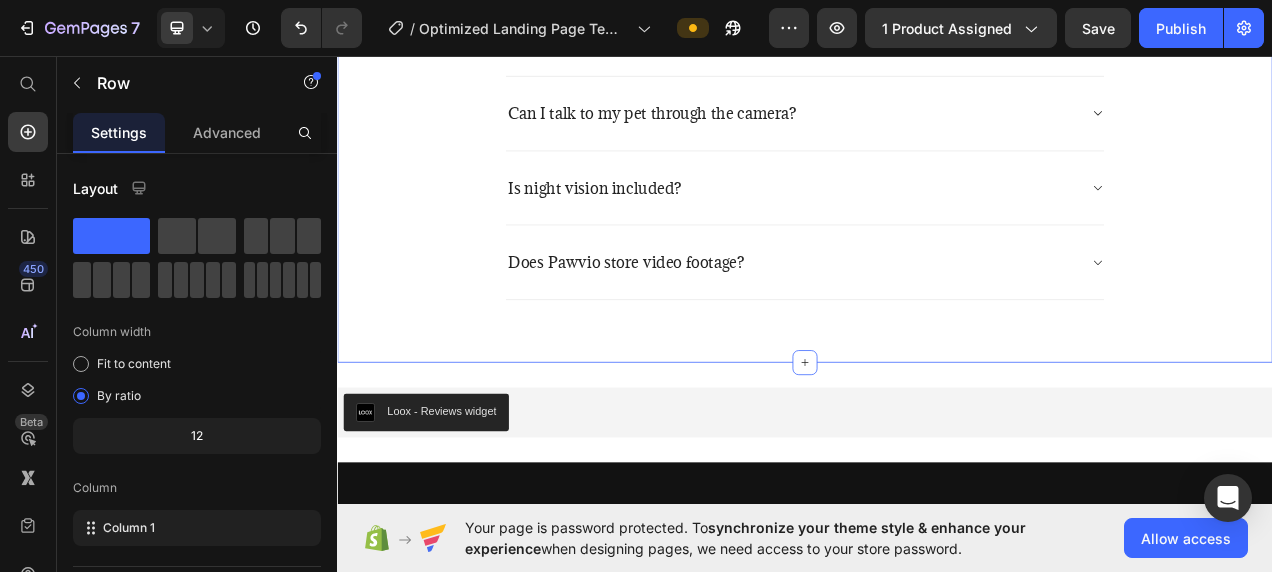 scroll, scrollTop: 5433, scrollLeft: 0, axis: vertical 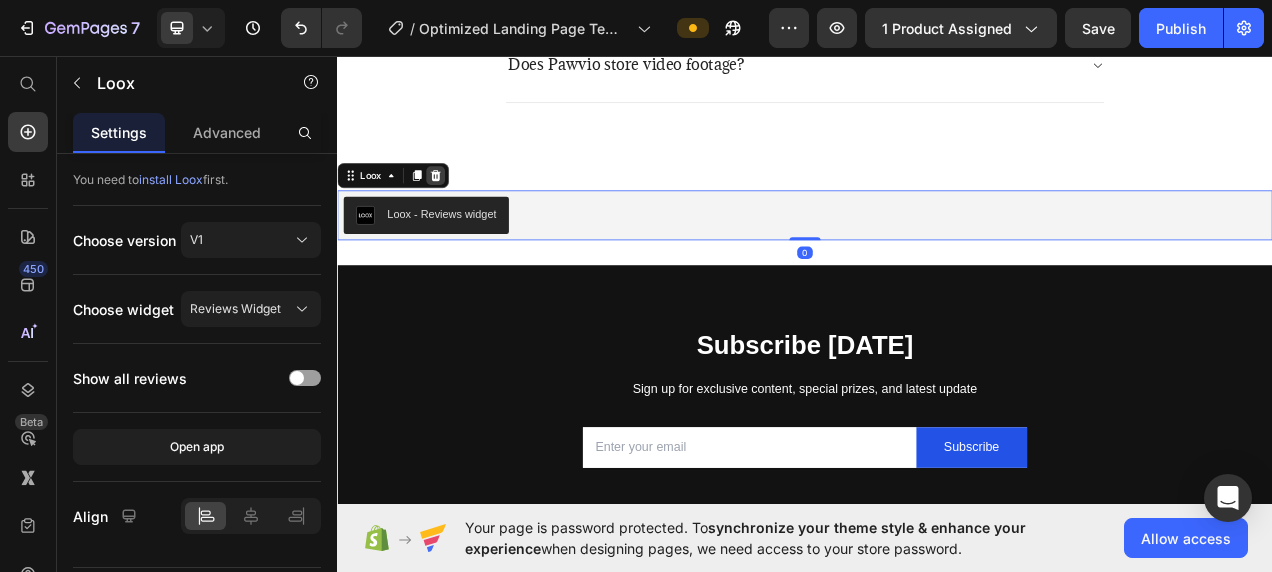 click at bounding box center [463, 211] 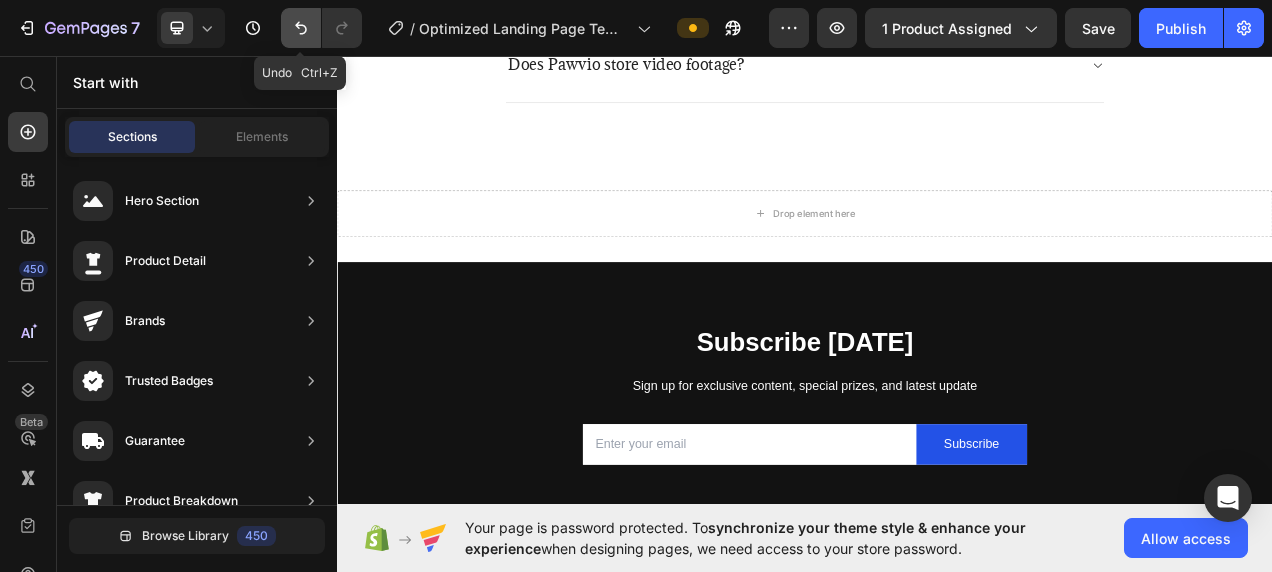 click 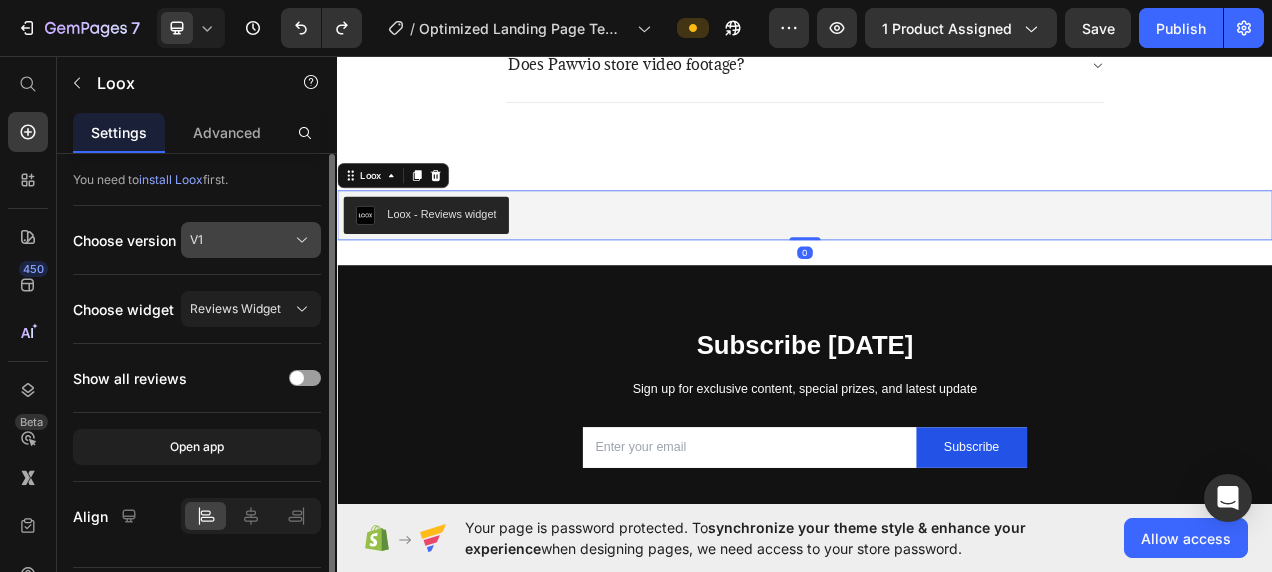 click on "V1" 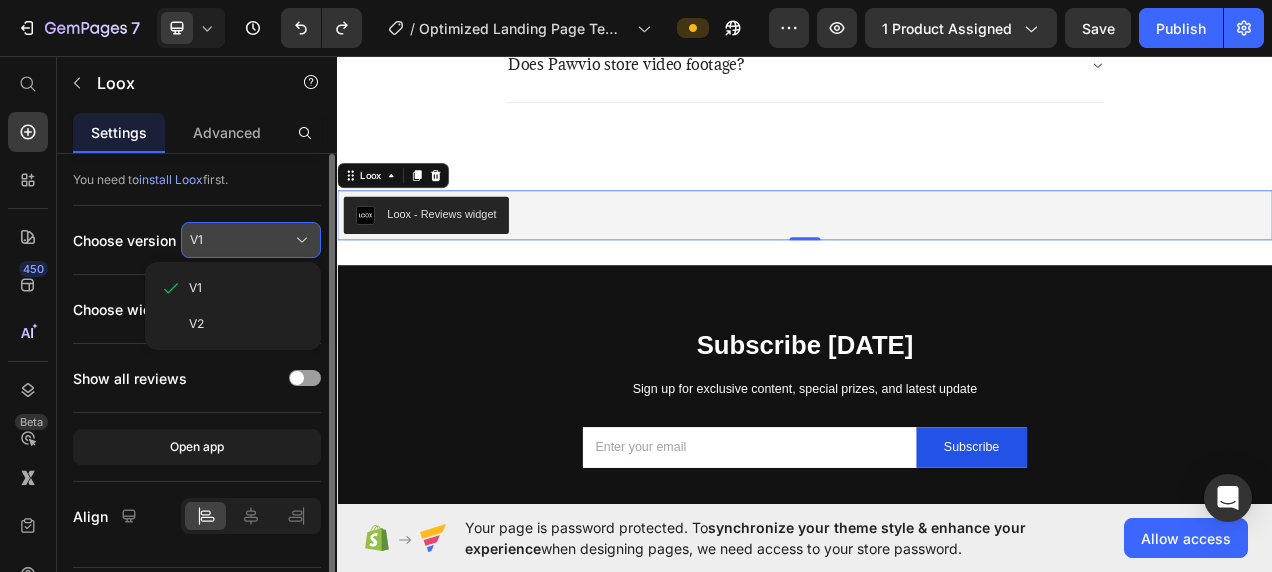 click on "V1" 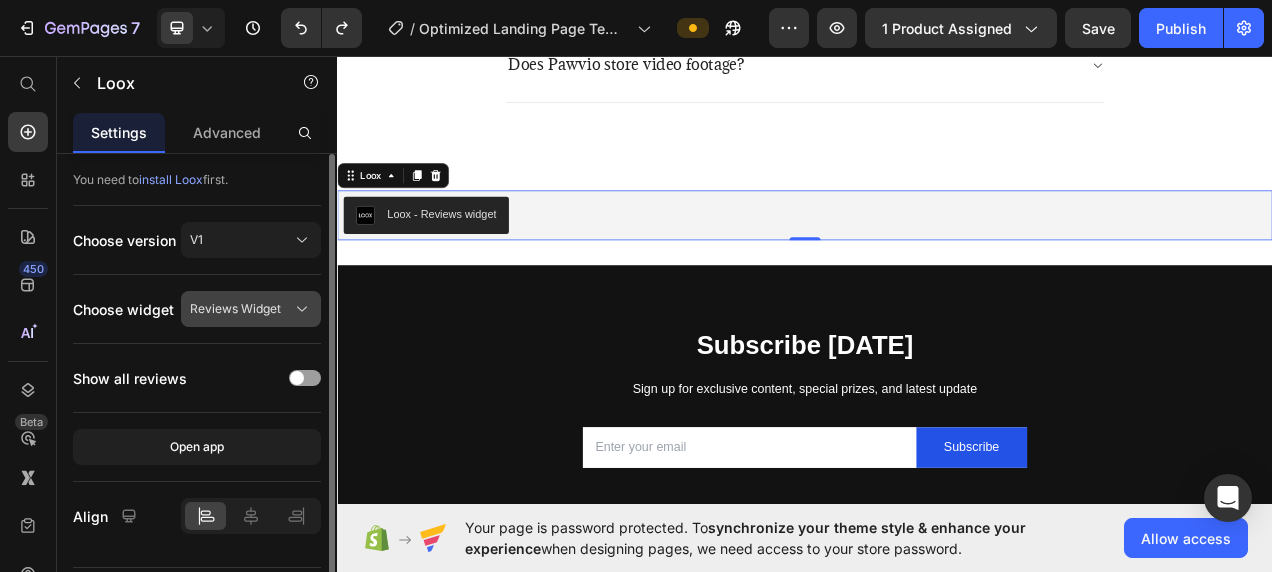 click on "Reviews Widget" at bounding box center [235, 309] 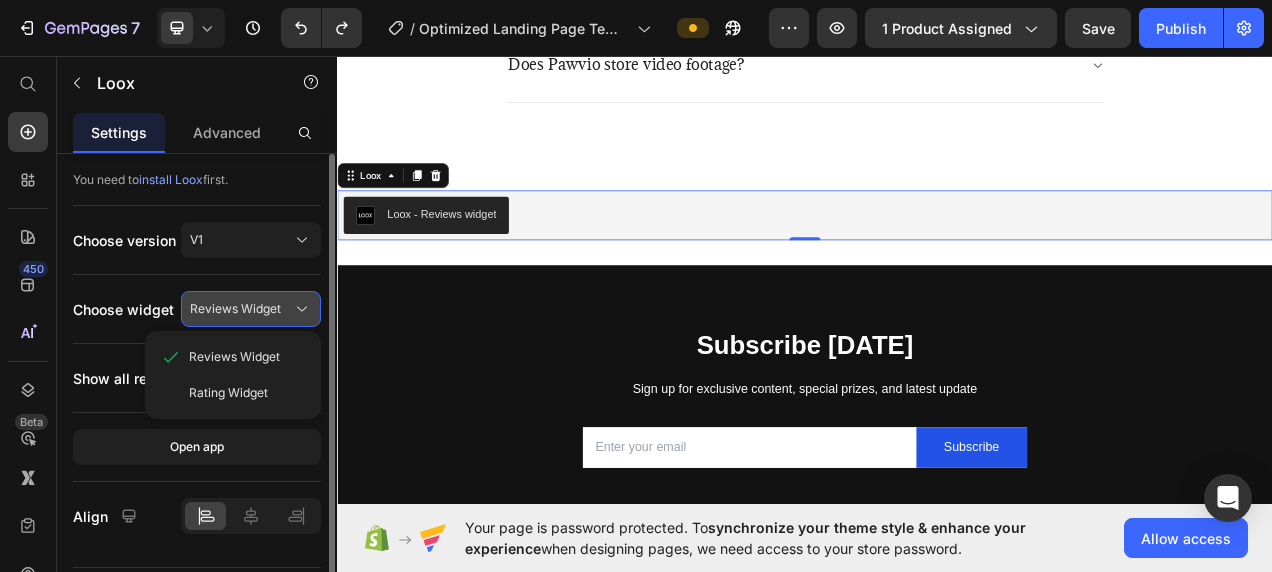 click on "Reviews Widget" at bounding box center (235, 309) 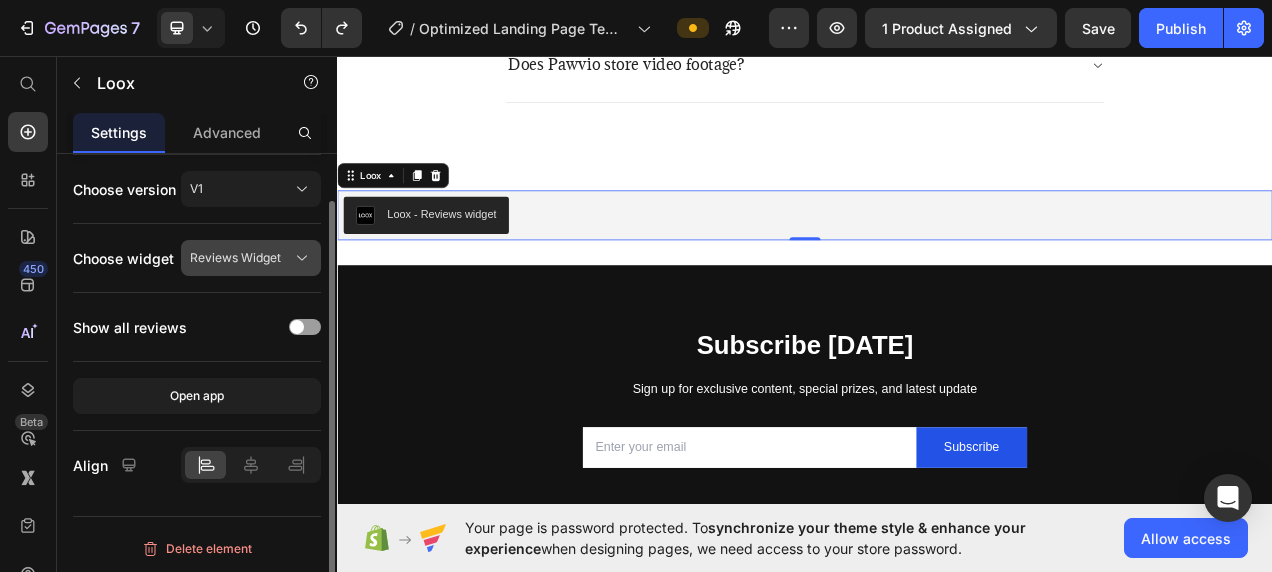 scroll, scrollTop: 51, scrollLeft: 0, axis: vertical 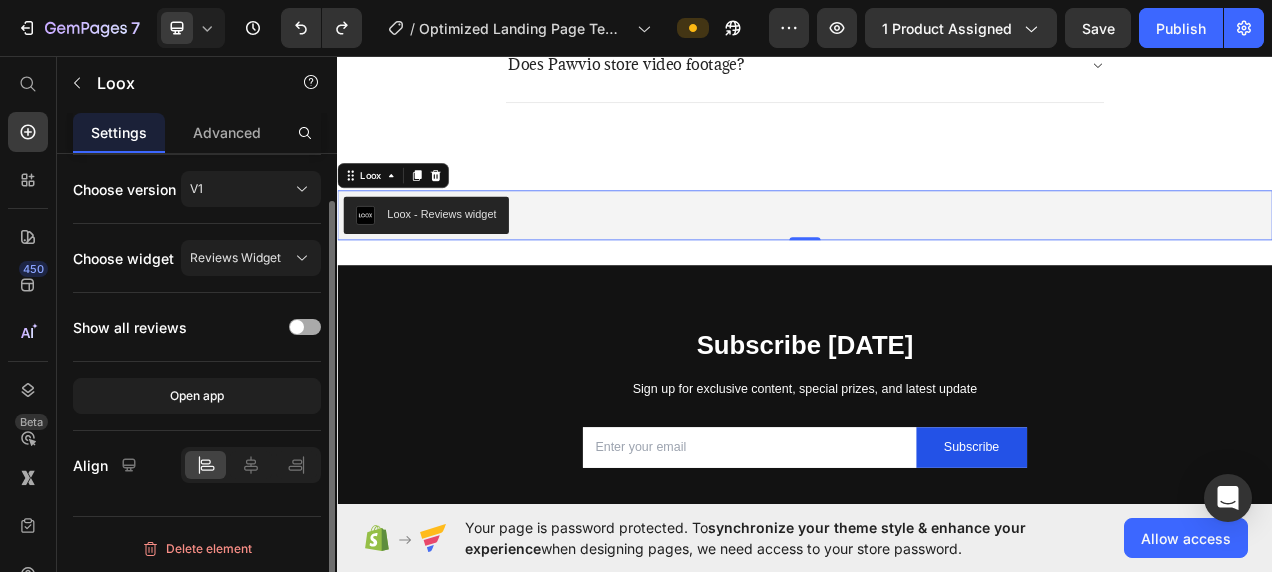 click at bounding box center (305, 327) 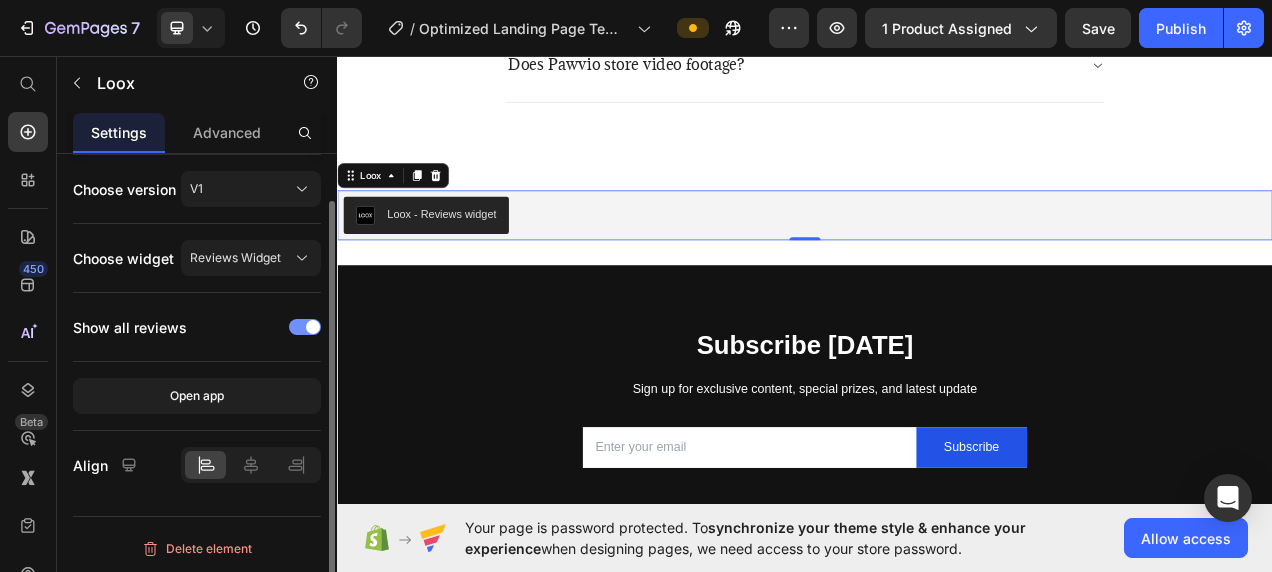 click at bounding box center (305, 327) 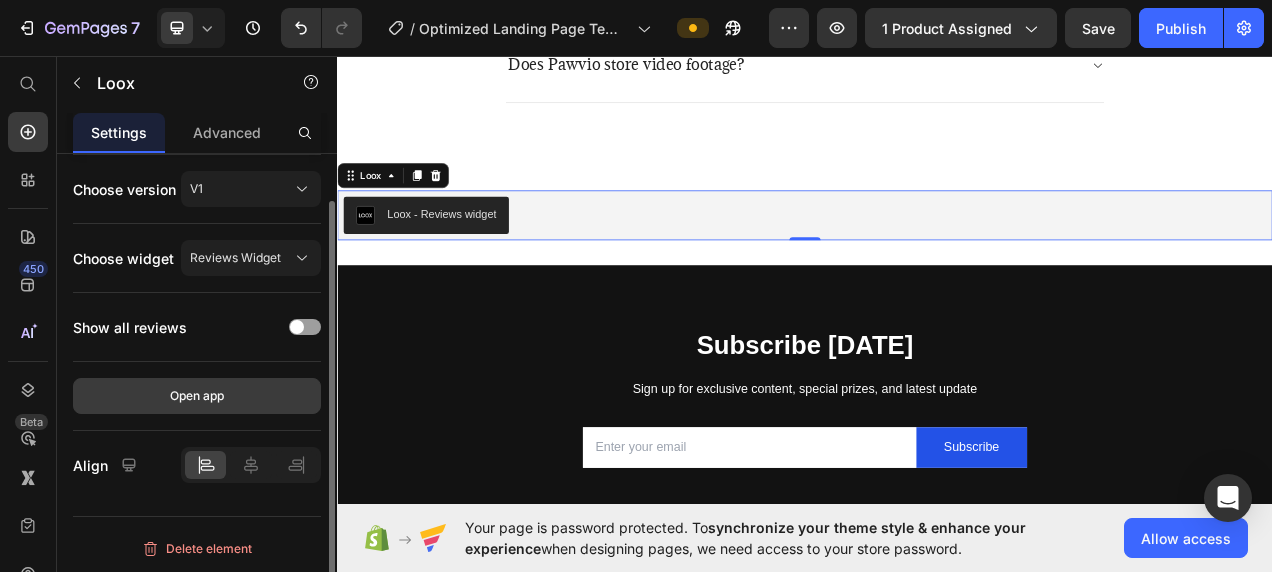 click on "Open app" at bounding box center (197, 396) 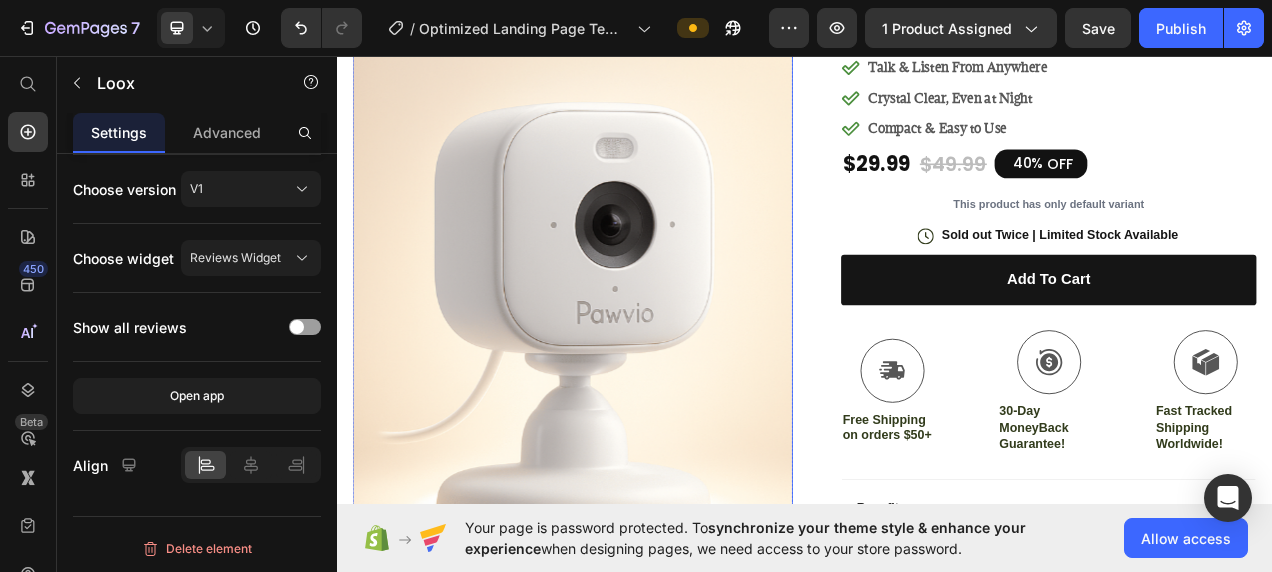 scroll, scrollTop: 124, scrollLeft: 0, axis: vertical 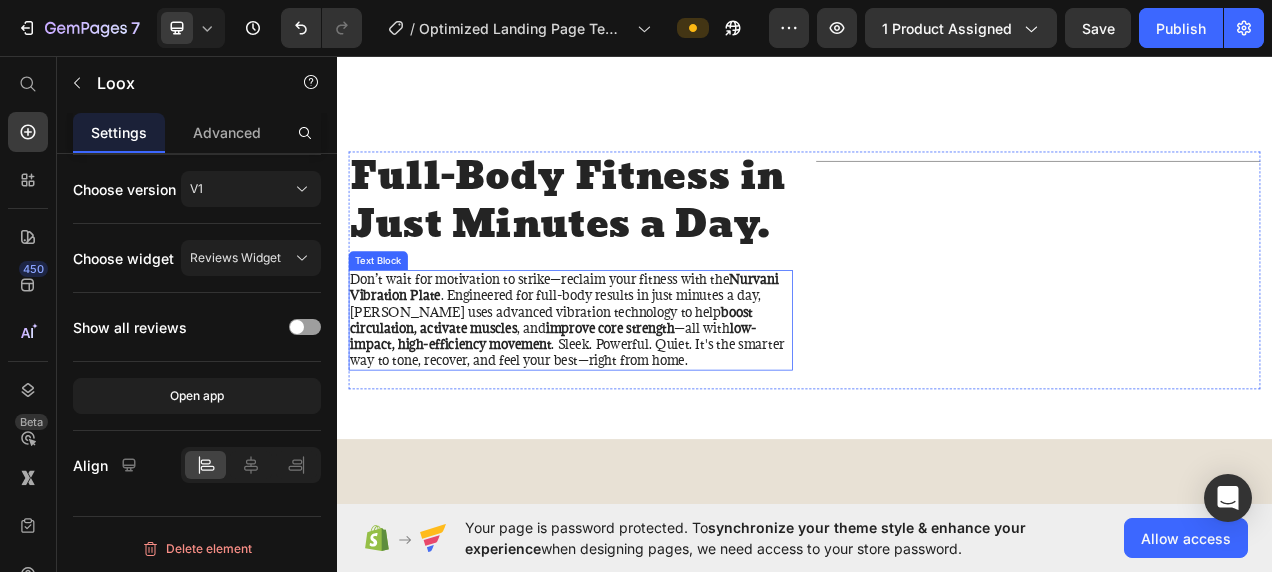 click on "Don’t wait for motivation to strike—reclaim your fitness with the  Nurvani Vibration Plate . Engineered for full-body results in just minutes a day, [PERSON_NAME] uses advanced vibration technology to help  boost circulation, activate muscles , and  improve core strength —all with  low-impact, high-efficiency movement . Sleek. Powerful. Quiet. It's the smarter way to tone, recover, and feel your best—right from home." at bounding box center (637, 396) 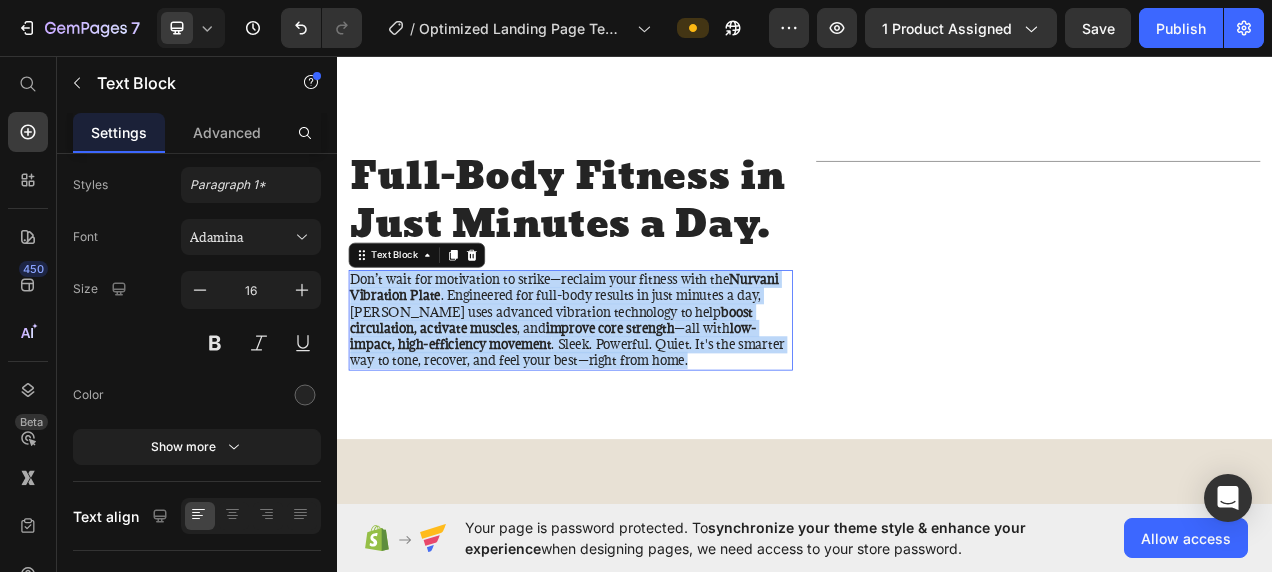 click on "Don’t wait for motivation to strike—reclaim your fitness with the  Nurvani Vibration Plate . Engineered for full-body results in just minutes a day, [PERSON_NAME] uses advanced vibration technology to help  boost circulation, activate muscles , and  improve core strength —all with  low-impact, high-efficiency movement . Sleek. Powerful. Quiet. It's the smarter way to tone, recover, and feel your best—right from home." at bounding box center (637, 396) 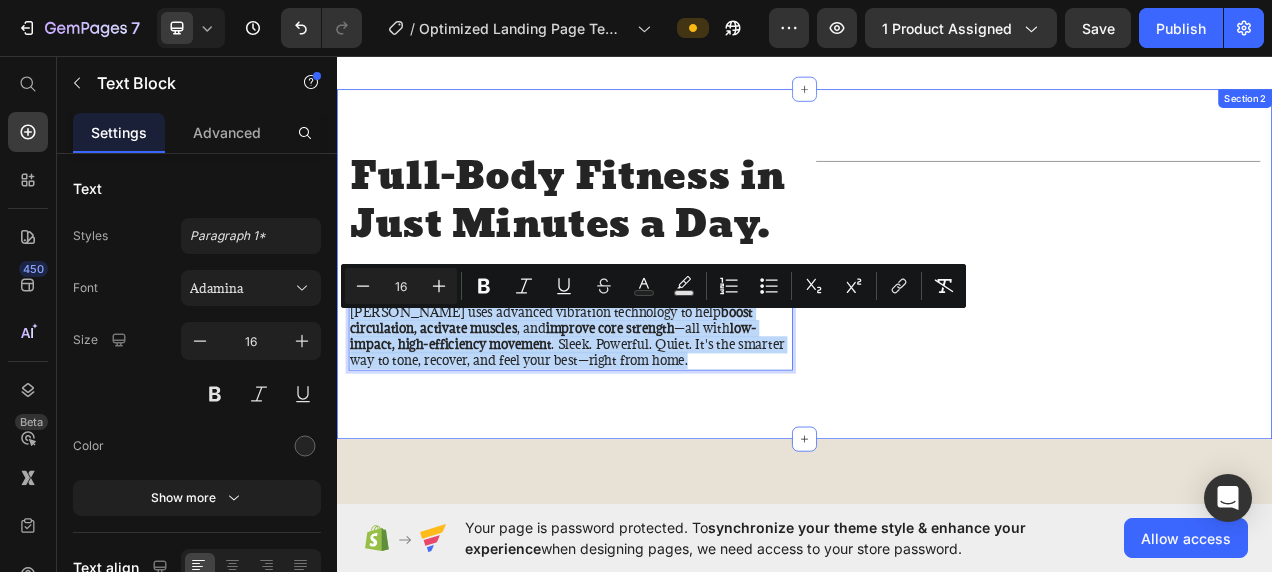 click on "Full-Body Fitness in Just Minutes a Day. Heading Don’t wait for motivation to strike—reclaim your fitness with the  Nurvani Vibration Plate . Engineered for full-body results in just minutes a day, [PERSON_NAME] uses advanced vibration technology to help  boost circulation, activate muscles , and  improve core strength —all with  low-impact, high-efficiency movement . Sleek. Powerful. Quiet. It's the smarter way to tone, recover, and feel your best—right from home. Text Block   24                Title Line Row" at bounding box center (937, 341) 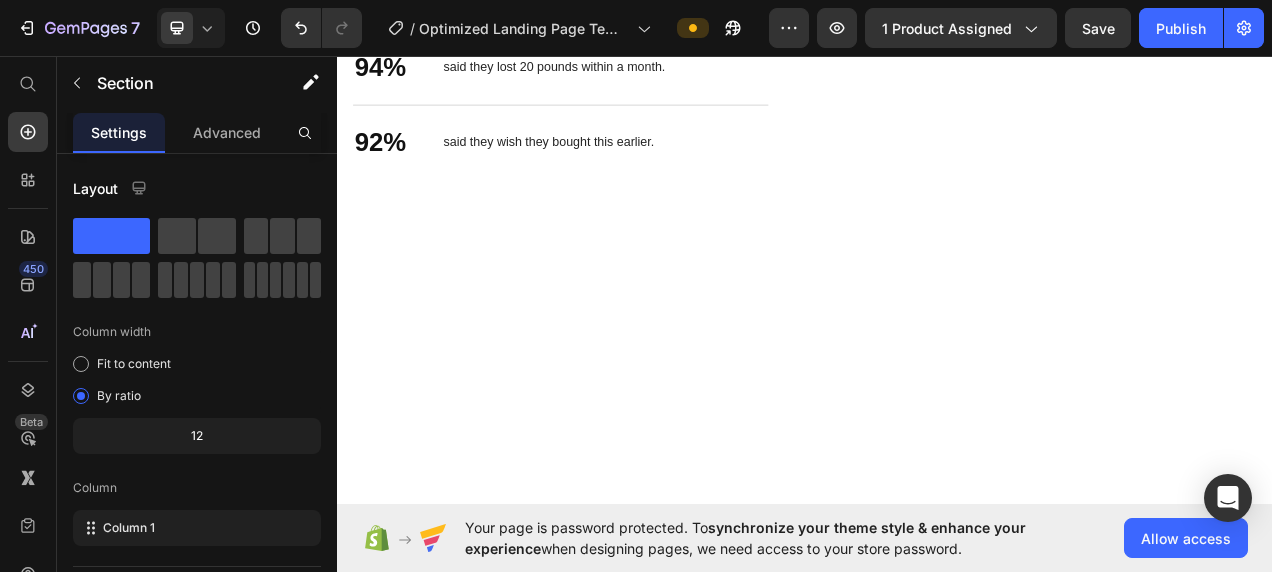 scroll, scrollTop: 2227, scrollLeft: 0, axis: vertical 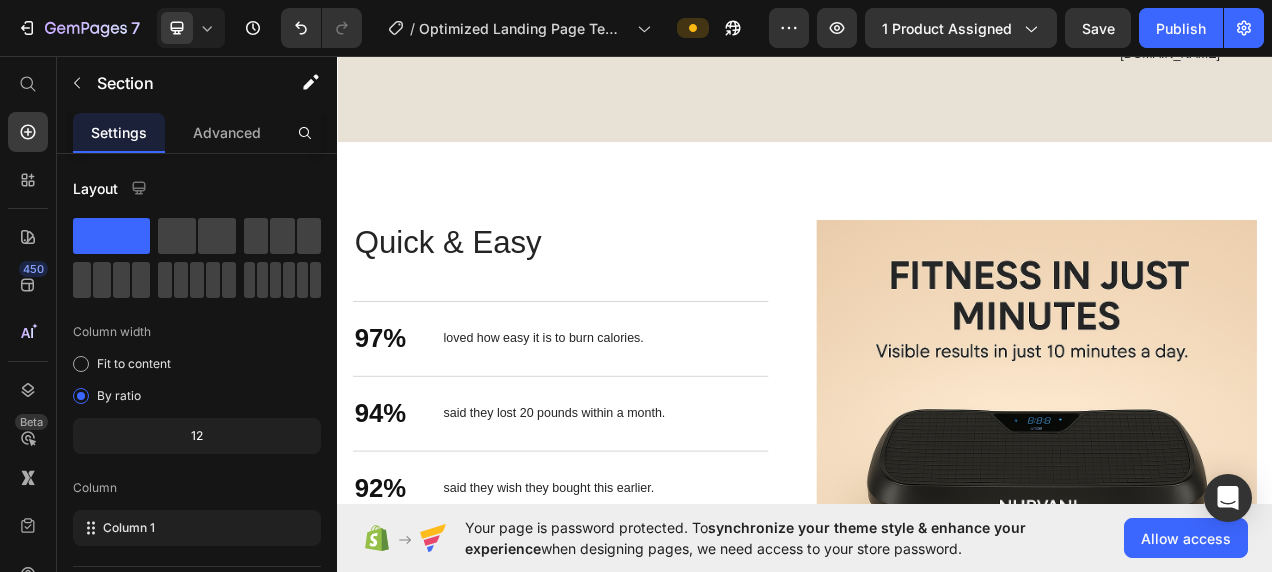 click at bounding box center [639, -135] 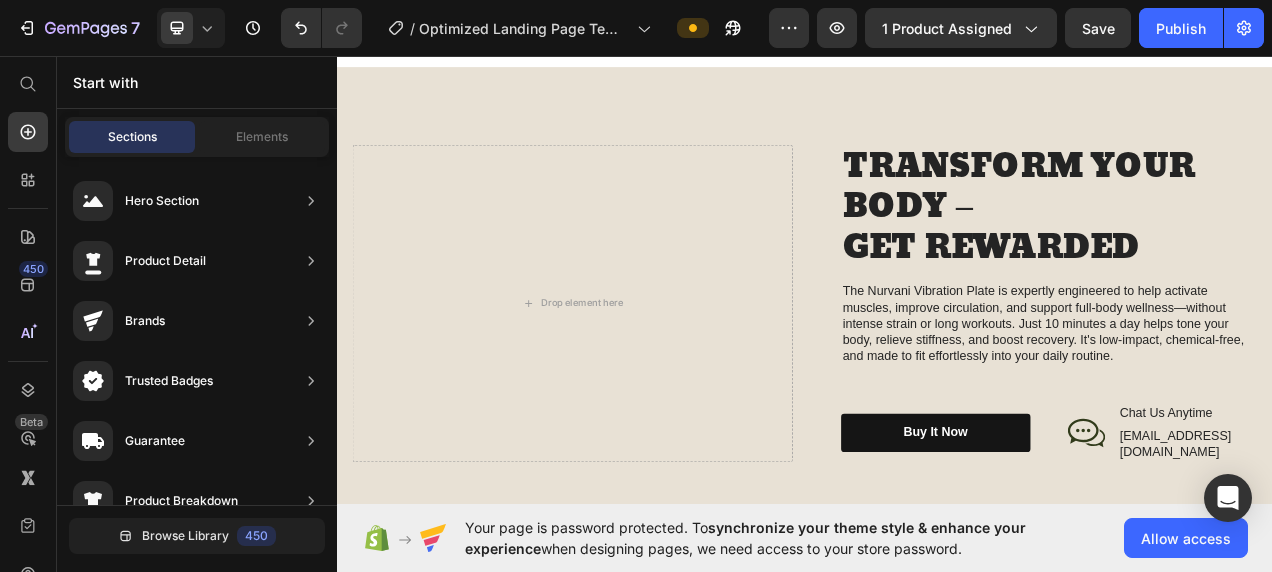 scroll, scrollTop: 1710, scrollLeft: 0, axis: vertical 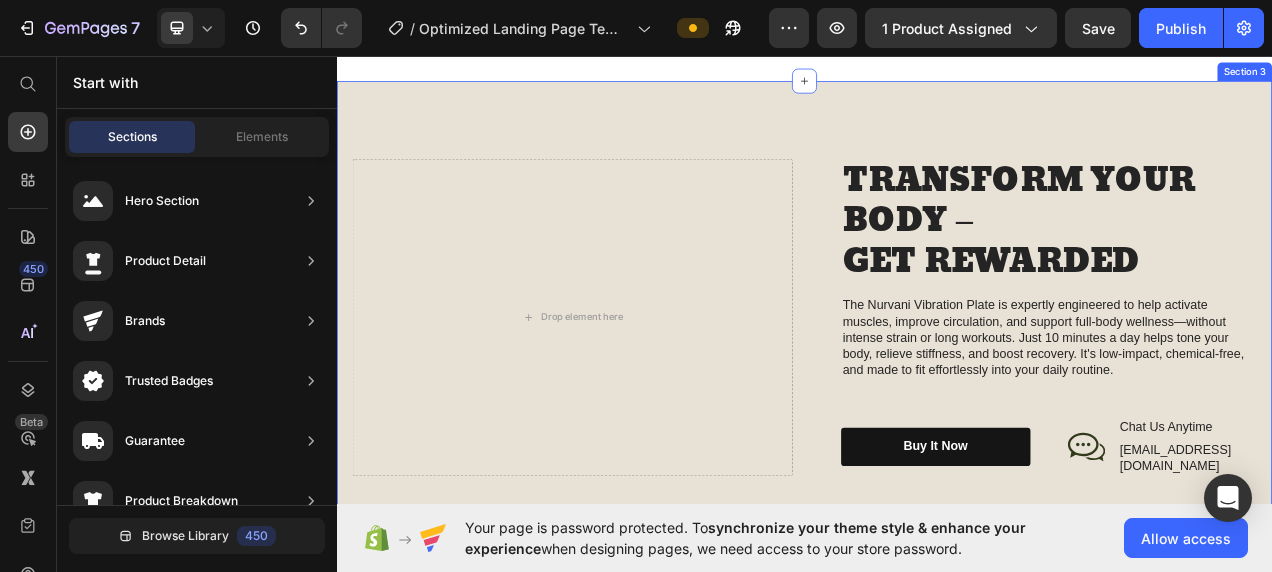 click on "Drop element here TRANSFORM YOUR BODY –  GET REWARDED Heading The Nurvani Vibration Plate is expertly engineered to help activate muscles, improve circulation, and support full-body wellness—without intense strain or long workouts. Just 10 minutes a day helps tone your body, relieve stiffness, and boost recovery. It's low-impact, chemical-free, and made to fit effortlessly into your daily routine. Text Block buy it now Button
Icon Chat Us Anytime Text Block [EMAIL_ADDRESS][DOMAIN_NAME] Text Block Row Row Row Row Section 3" at bounding box center [937, 393] 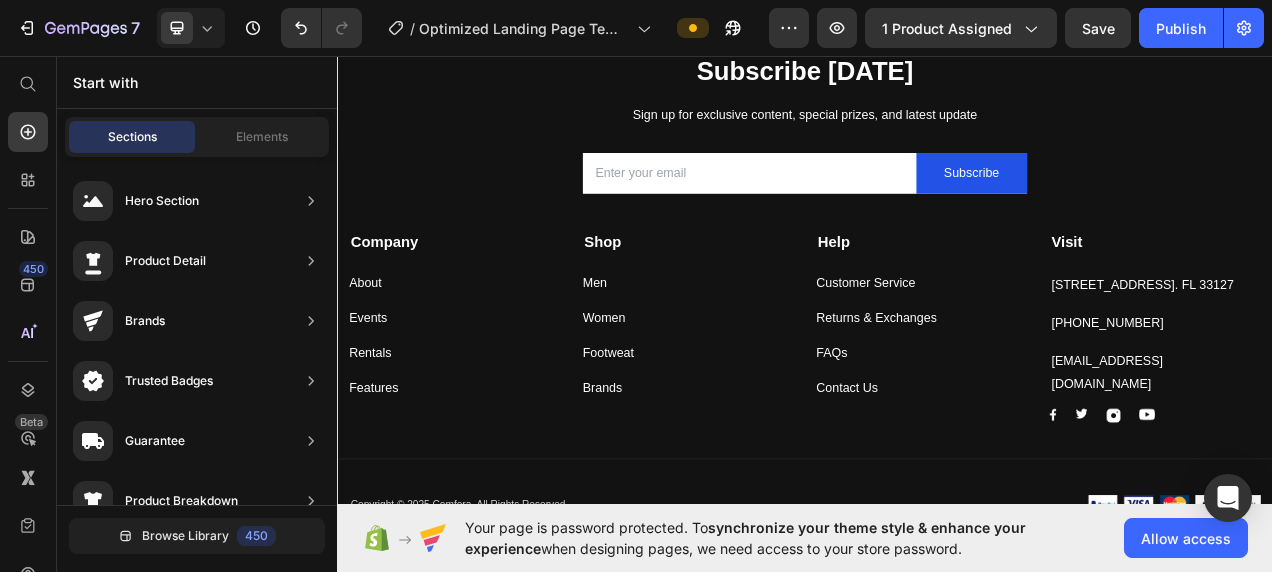 scroll, scrollTop: 4748, scrollLeft: 0, axis: vertical 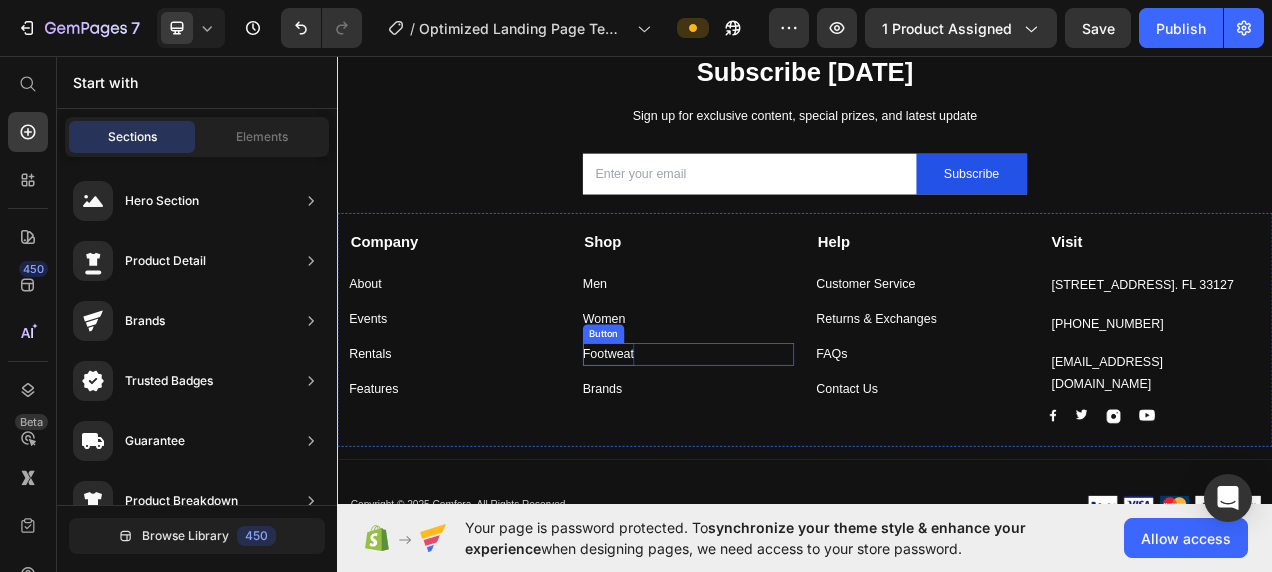 click on "Footweat" at bounding box center [685, 440] 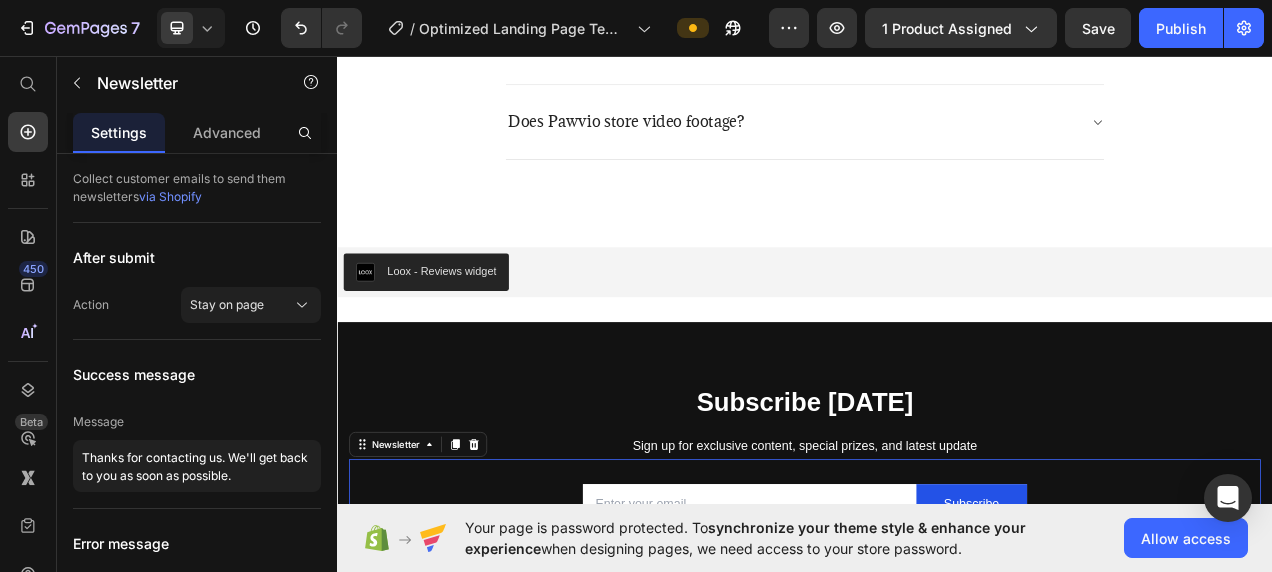 scroll, scrollTop: 4310, scrollLeft: 0, axis: vertical 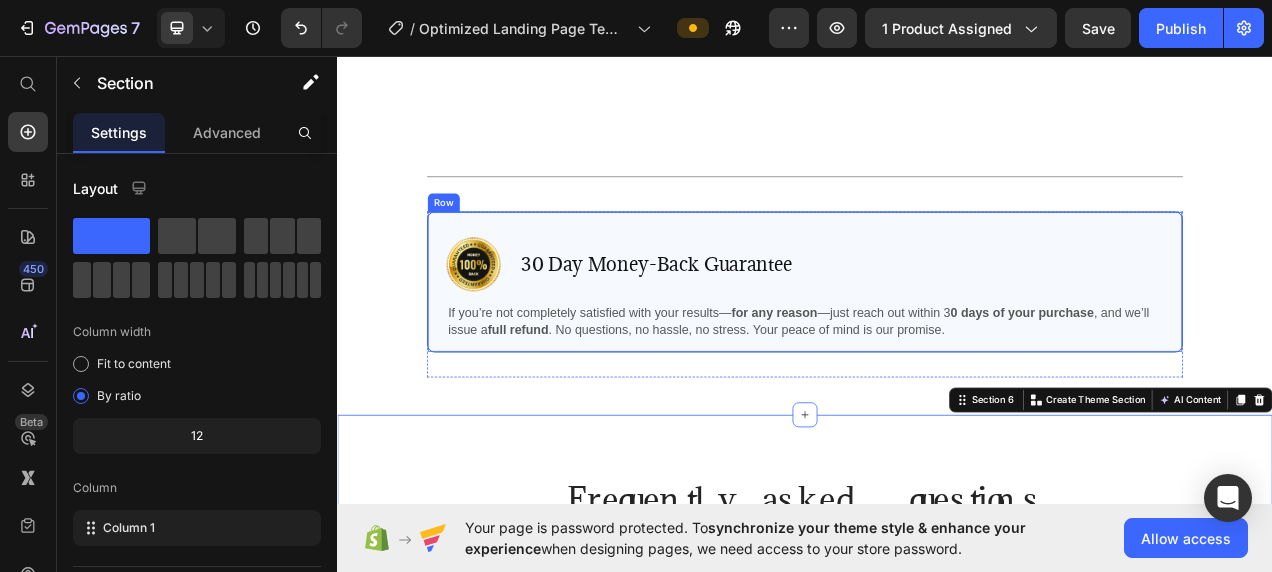 click on "Image  30 Day Money-Back Guarantee Text Block Row If you’re not completely satisfied with your results— for any reason —just reach out within 3 0 days of your purchase , and we’ll issue a  full refund . No questions, no hassle, no stress. Your peace of mind is our promise. Text Block Row" at bounding box center (937, 348) 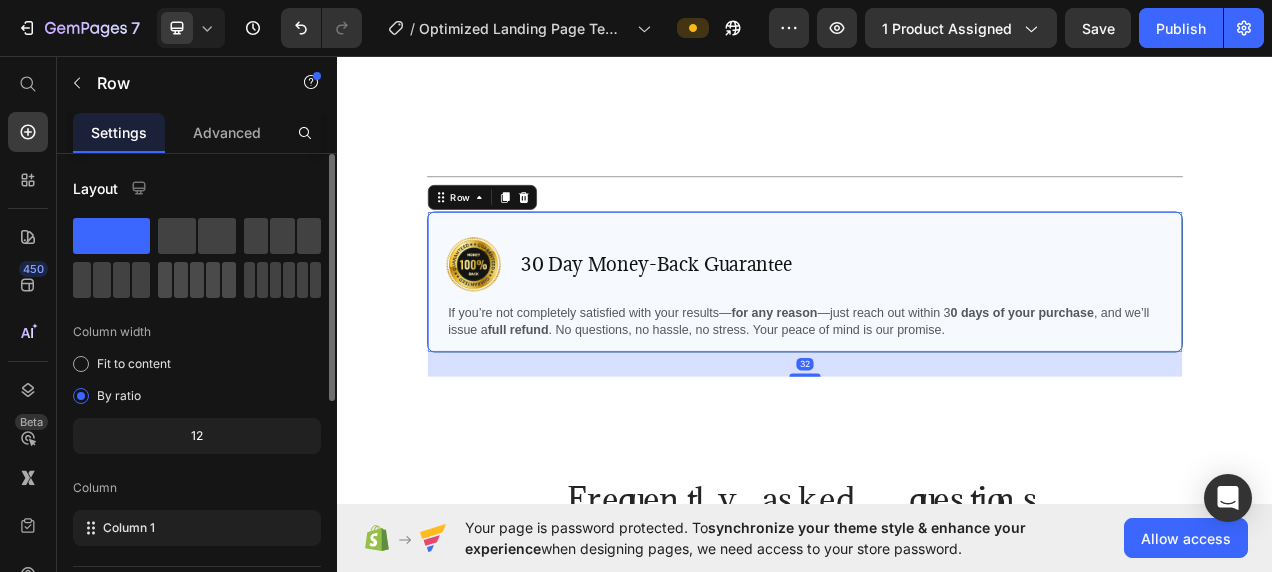 click 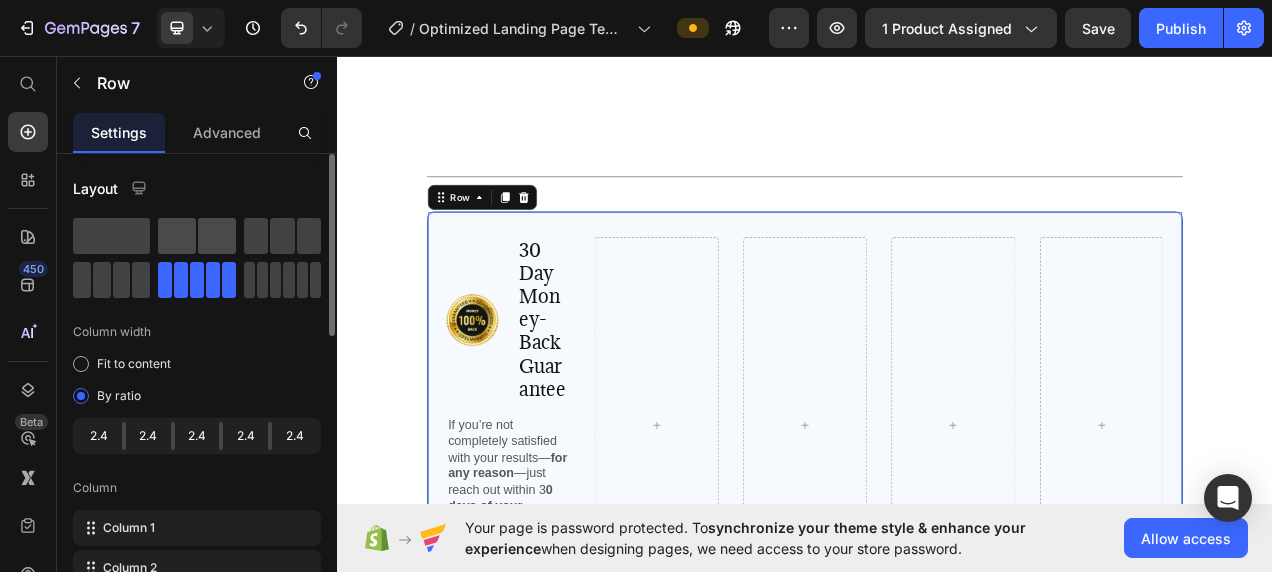 click 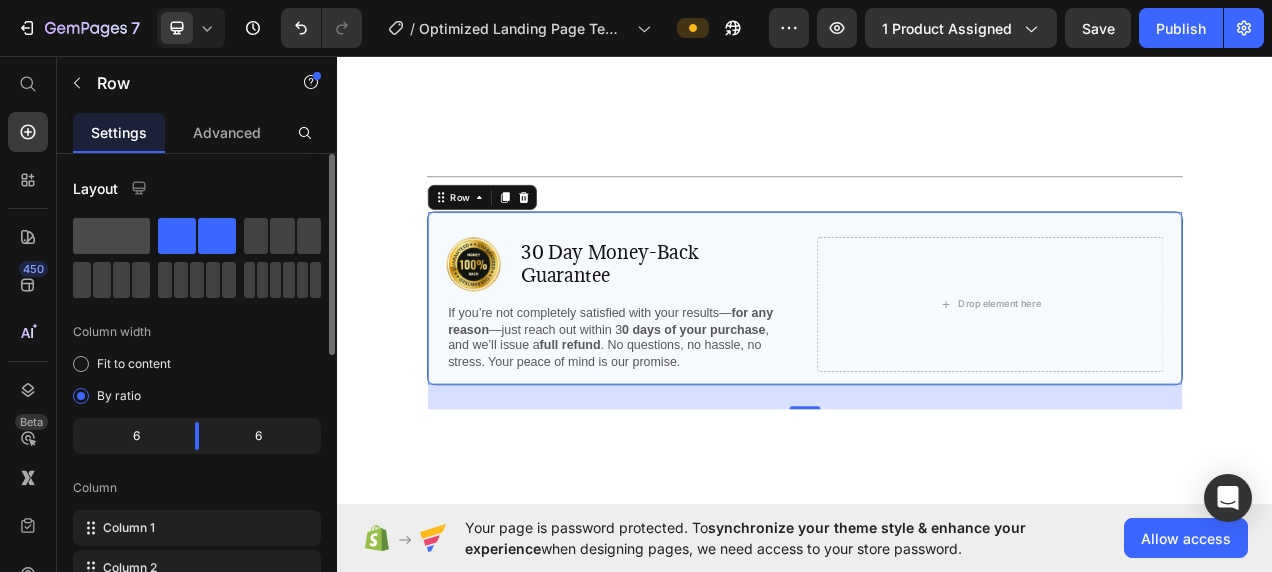 click 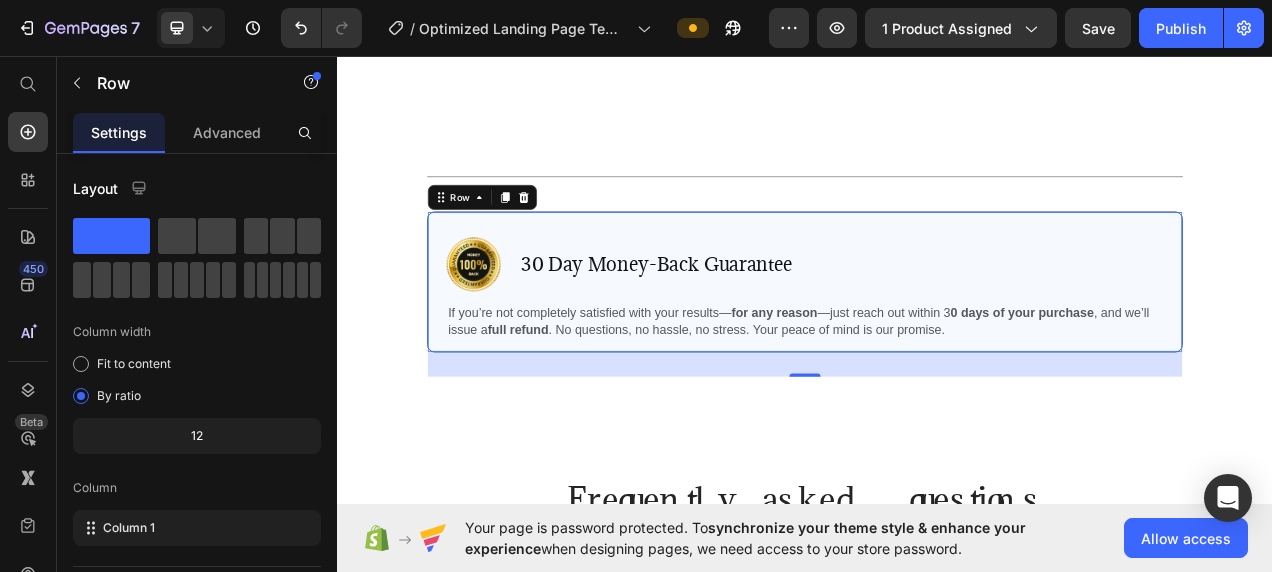 scroll, scrollTop: 3353, scrollLeft: 0, axis: vertical 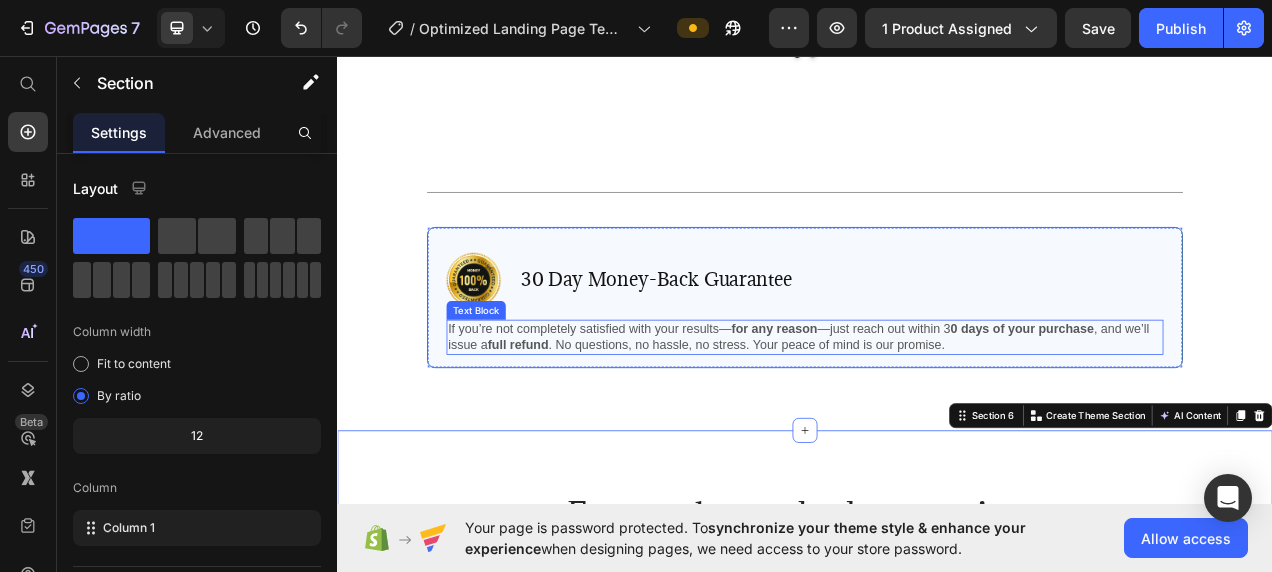 click on "If you’re not completely satisfied with your results— for any reason —just reach out within 3 0 days of your purchase , and we’ll issue a  full refund . No questions, no hassle, no stress. Your peace of mind is our promise." at bounding box center [937, 419] 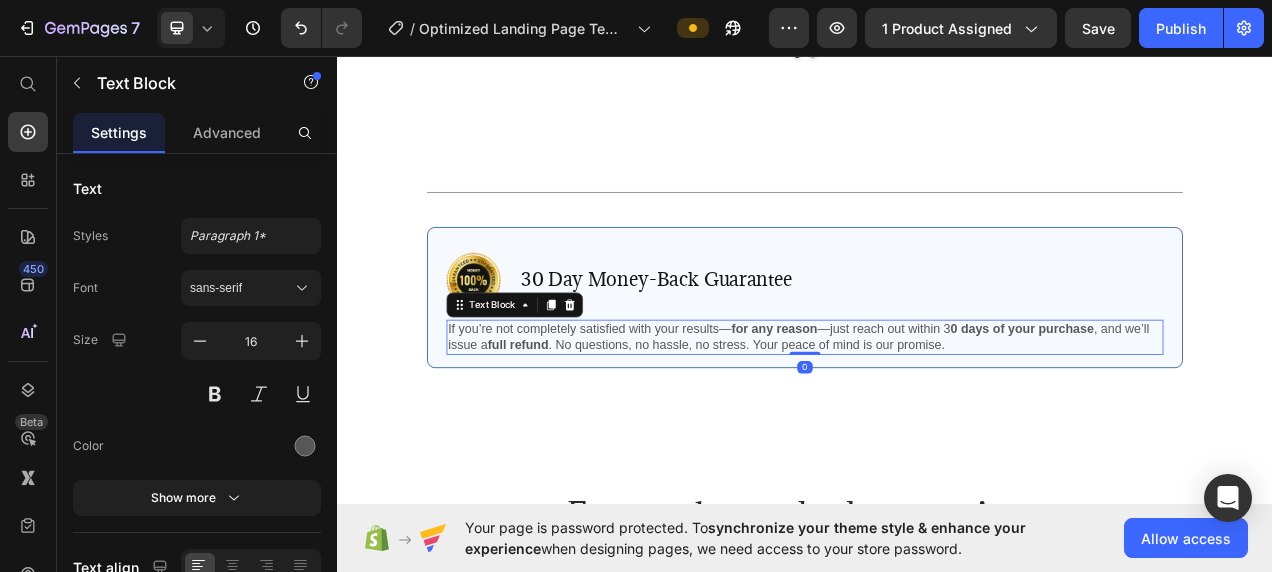 click on "If you’re not completely satisfied with your results— for any reason —just reach out within 3 0 days of your purchase , and we’ll issue a  full refund . No questions, no hassle, no stress. Your peace of mind is our promise." at bounding box center (937, 419) 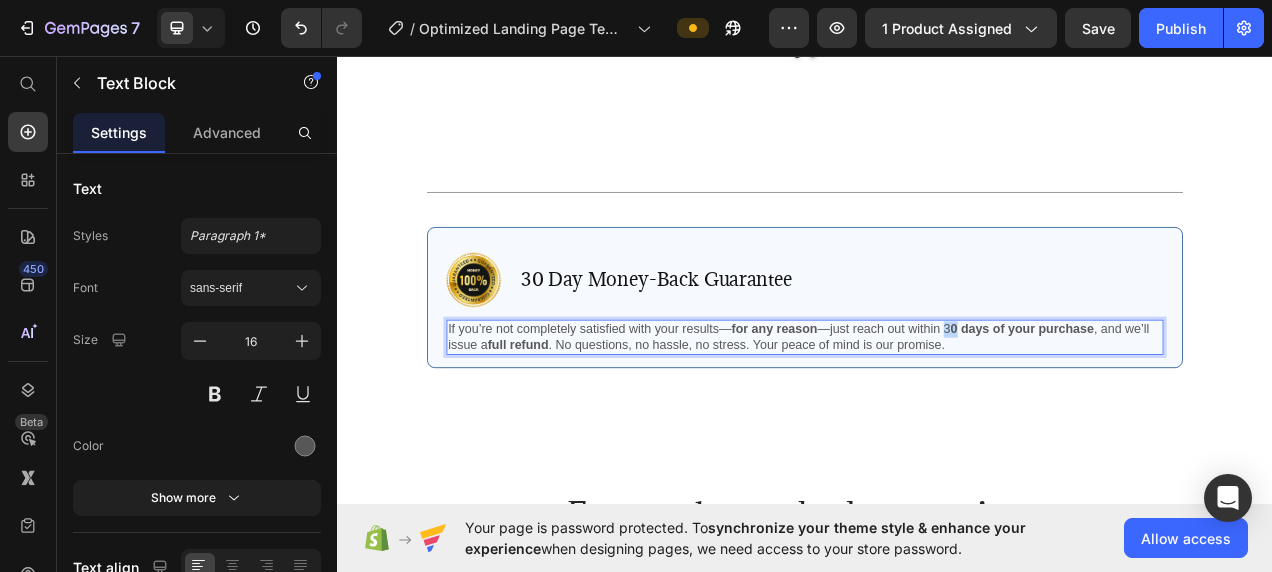 click on "If you’re not completely satisfied with your results— for any reason —just reach out within 3 0 days of your purchase , and we’ll issue a  full refund . No questions, no hassle, no stress. Your peace of mind is our promise." at bounding box center [937, 419] 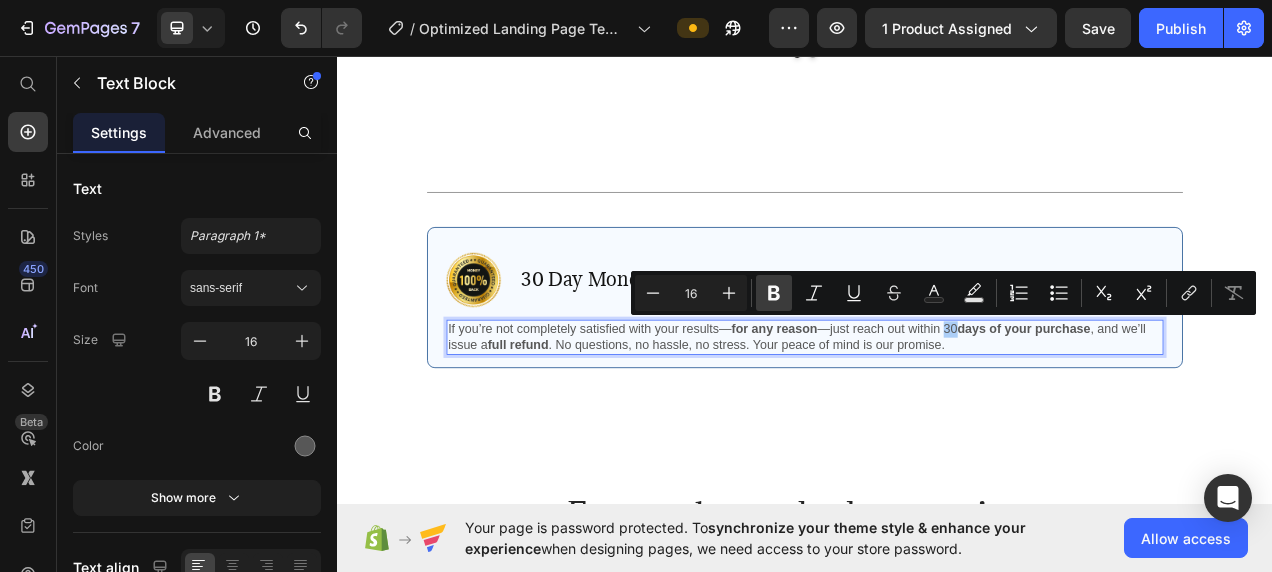 click 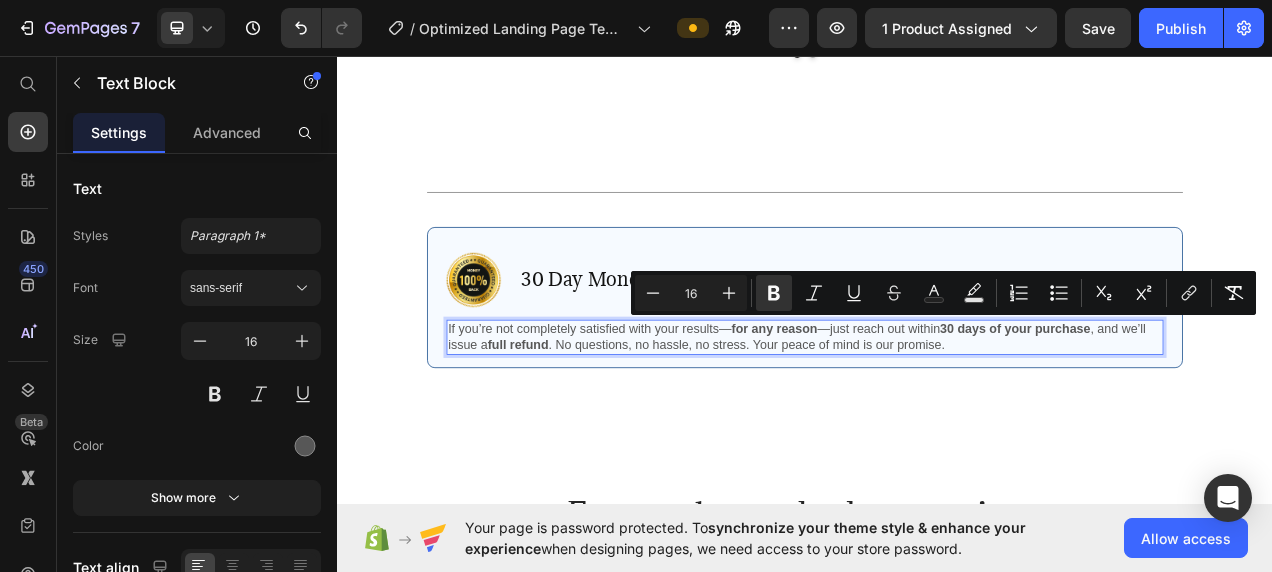 click on "If you’re not completely satisfied with your results— for any reason —just reach out within  30 days of your purchase , and we’ll issue a  full refund . No questions, no hassle, no stress. Your peace of mind is our promise." at bounding box center (937, 419) 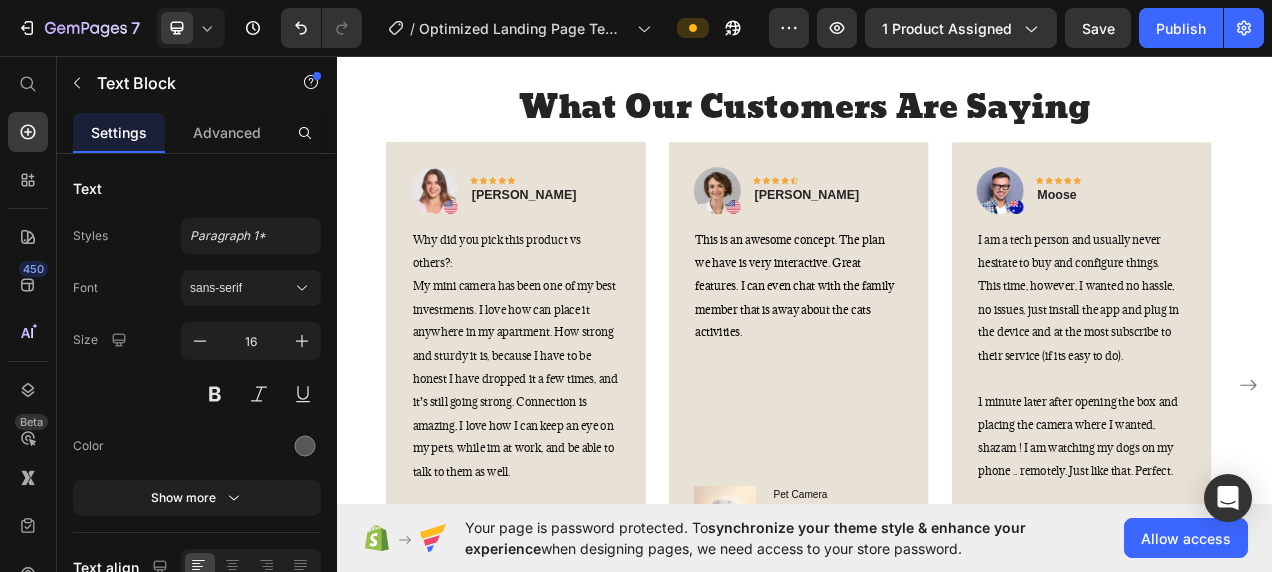 scroll, scrollTop: 2621, scrollLeft: 0, axis: vertical 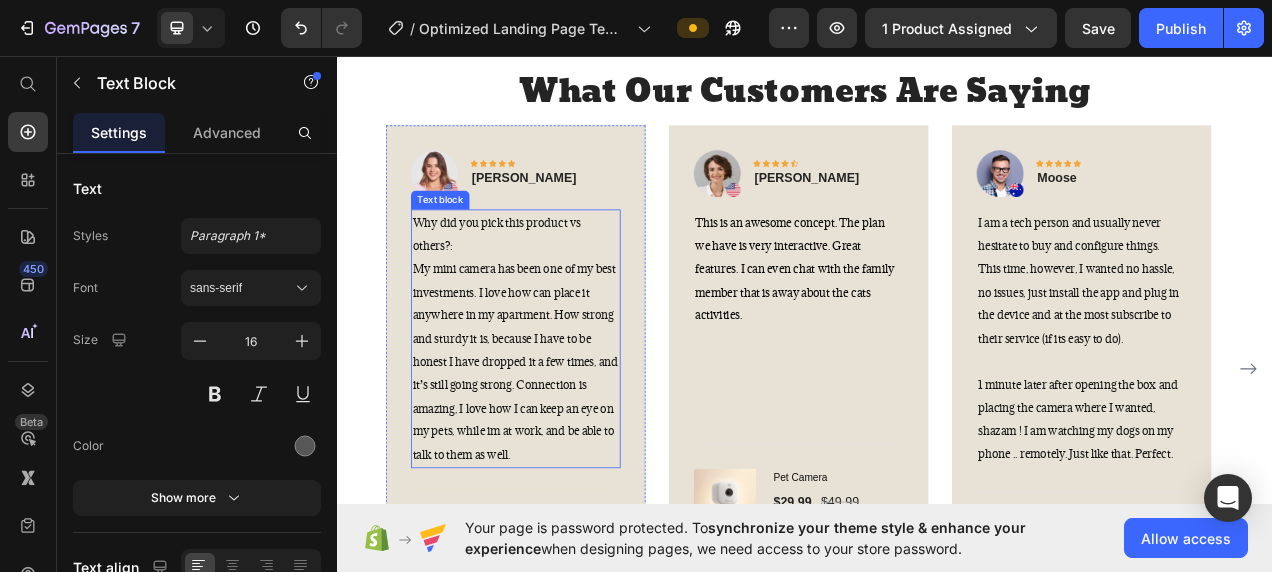click on "Why did you pick this product vs others?: My mini camera has been one of my best investments. I love how can place it anywhere in my apartment. How strong and sturdy it is, because I have to be honest I have dropped it a few times, and it’s still going strong. Connection is amazing, I love how I can keep an eye on my pets, while im at work, and be able to talk to them as well." at bounding box center (566, 421) 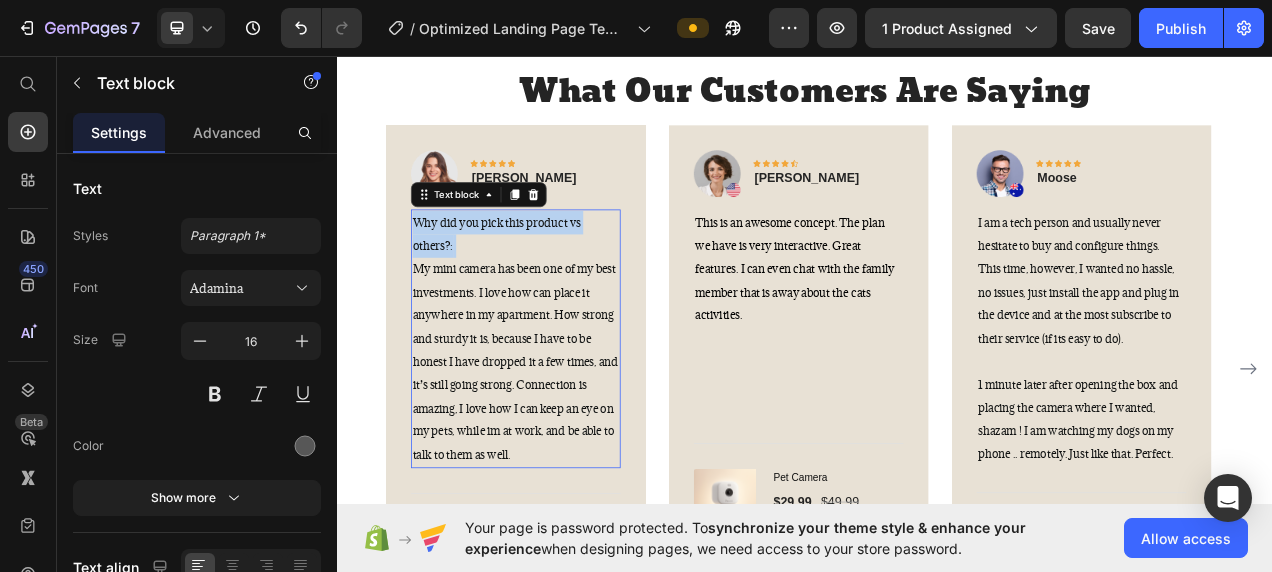 click on "Why did you pick this product vs others?: My mini camera has been one of my best investments. I love how can place it anywhere in my apartment. How strong and sturdy it is, because I have to be honest I have dropped it a few times, and it’s still going strong. Connection is amazing, I love how I can keep an eye on my pets, while im at work, and be able to talk to them as well." at bounding box center [566, 421] 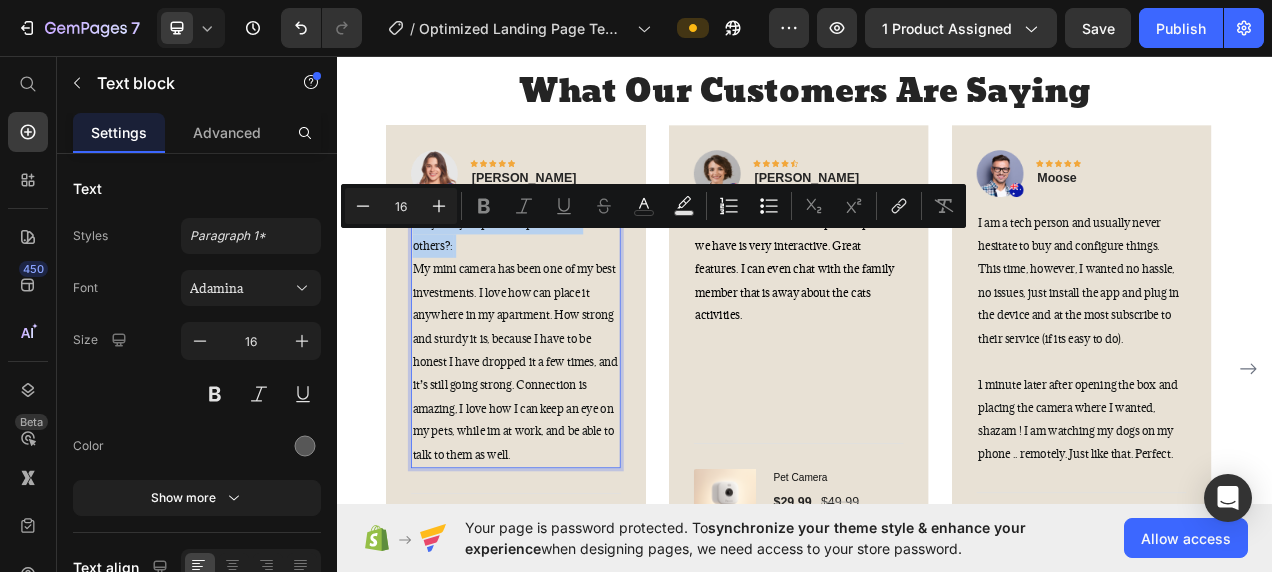 click on "Why did you pick this product vs others?: My mini camera has been one of my best investments. I love how can place it anywhere in my apartment. How strong and sturdy it is, because I have to be honest I have dropped it a few times, and it’s still going strong. Connection is amazing, I love how I can keep an eye on my pets, while im at work, and be able to talk to them as well." at bounding box center [566, 421] 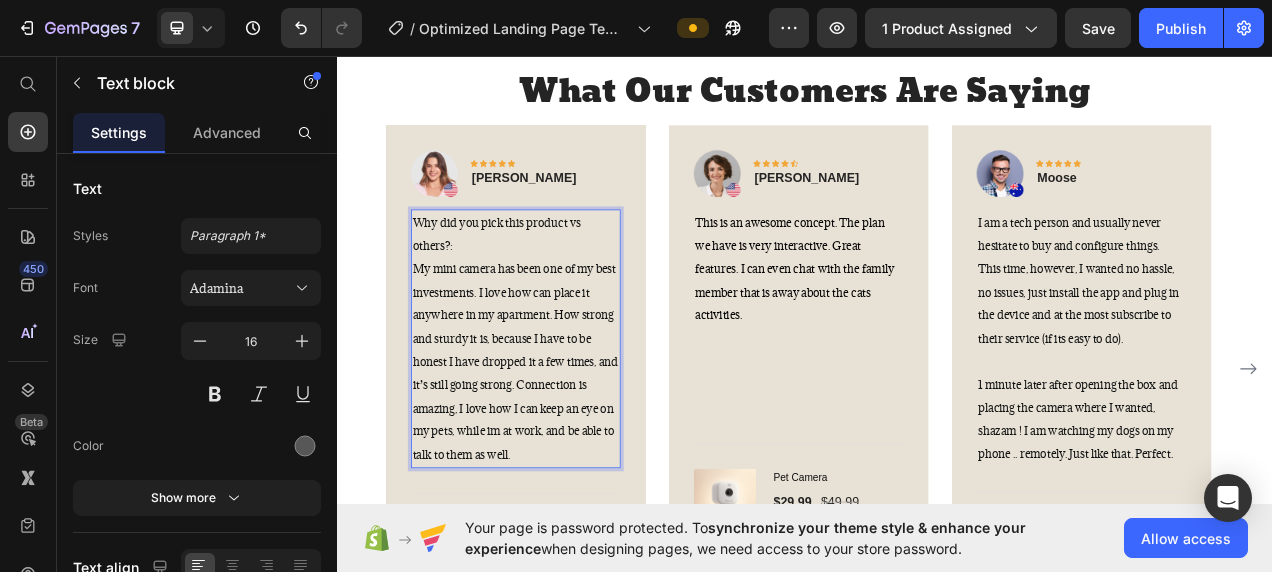 click on "Why did you pick this product vs others?: My mini camera has been one of my best investments. I love how can place it anywhere in my apartment. How strong and sturdy it is, because I have to be honest I have dropped it a few times, and it’s still going strong. Connection is amazing, I love how I can keep an eye on my pets, while im at work, and be able to talk to them as well." at bounding box center [566, 421] 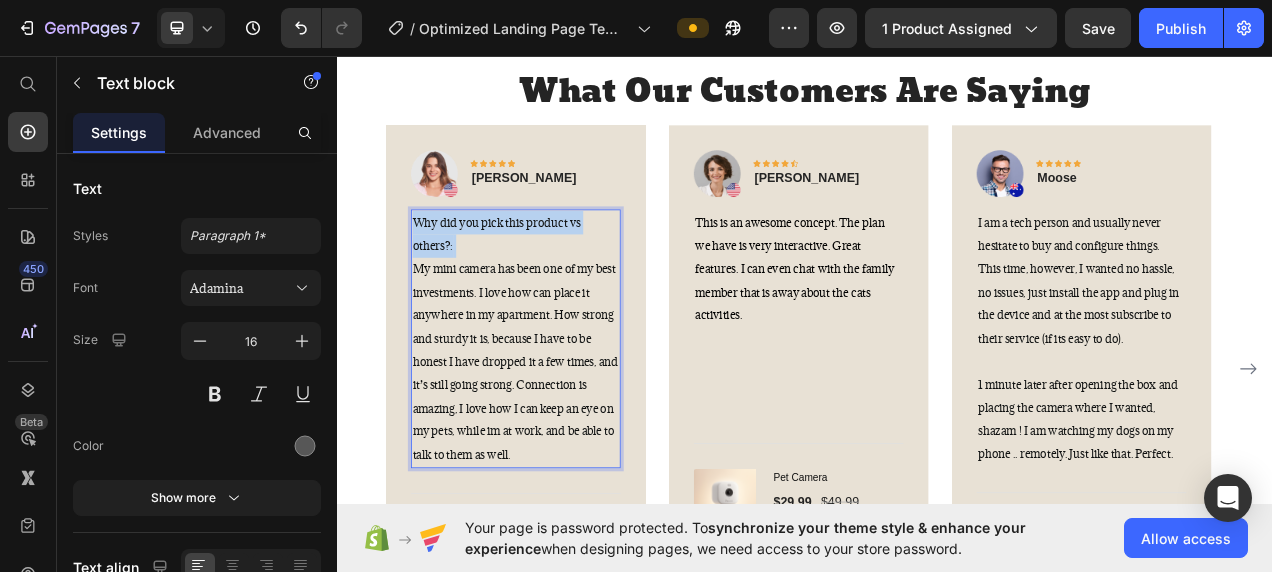 click on "Why did you pick this product vs others?: My mini camera has been one of my best investments. I love how can place it anywhere in my apartment. How strong and sturdy it is, because I have to be honest I have dropped it a few times, and it’s still going strong. Connection is amazing, I love how I can keep an eye on my pets, while im at work, and be able to talk to them as well." at bounding box center (566, 421) 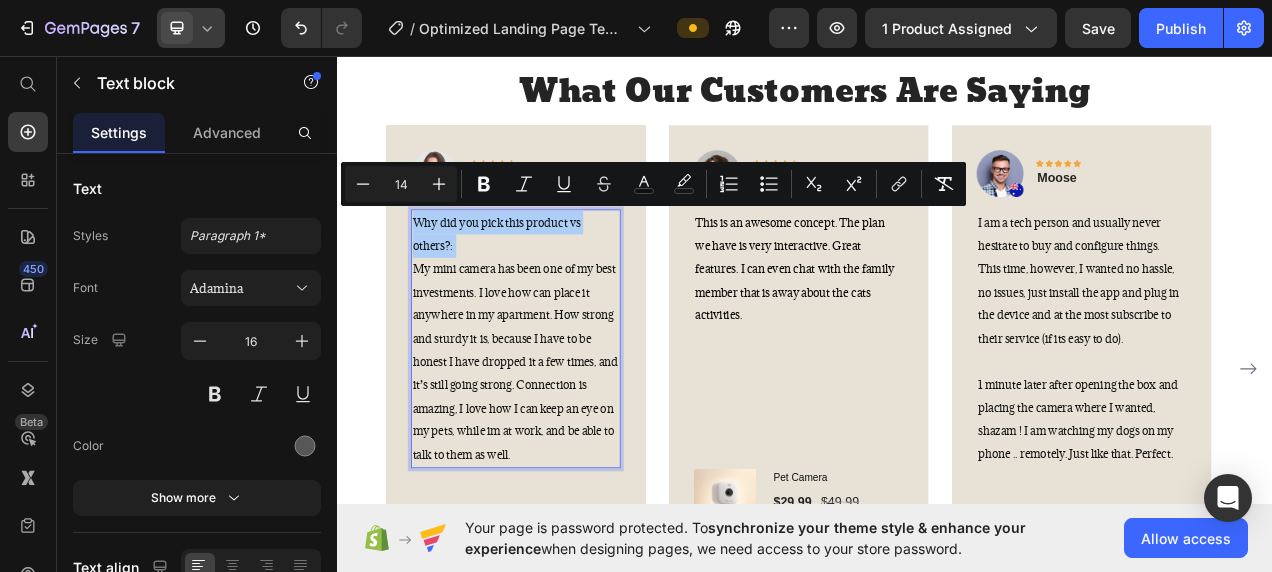 click 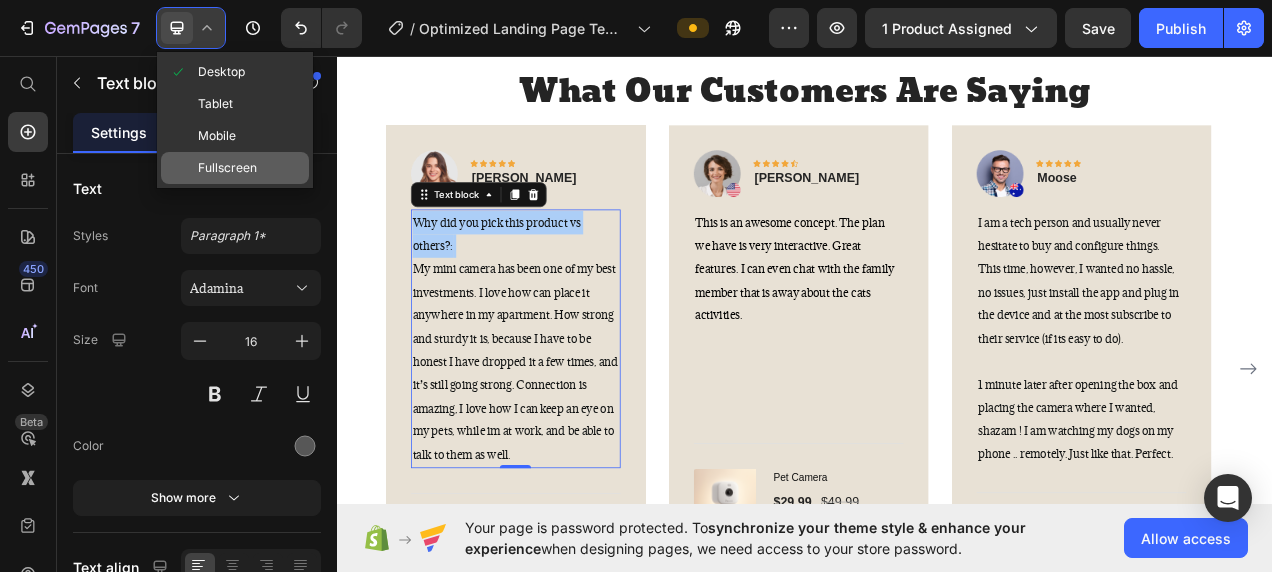 click on "Fullscreen" at bounding box center [227, 168] 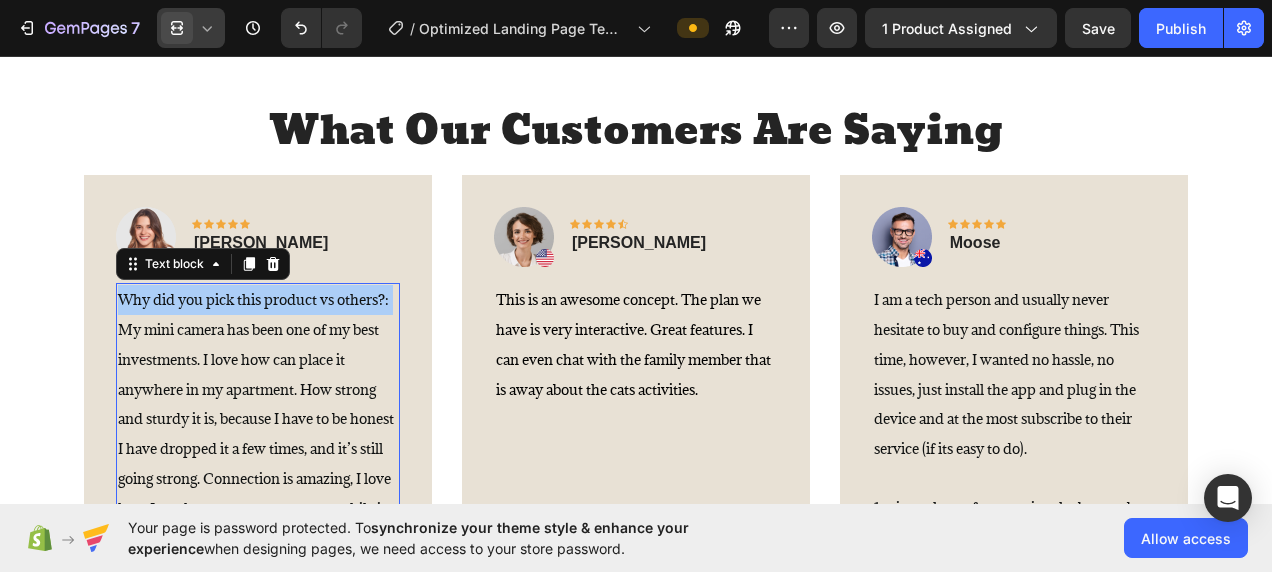 scroll, scrollTop: 2649, scrollLeft: 0, axis: vertical 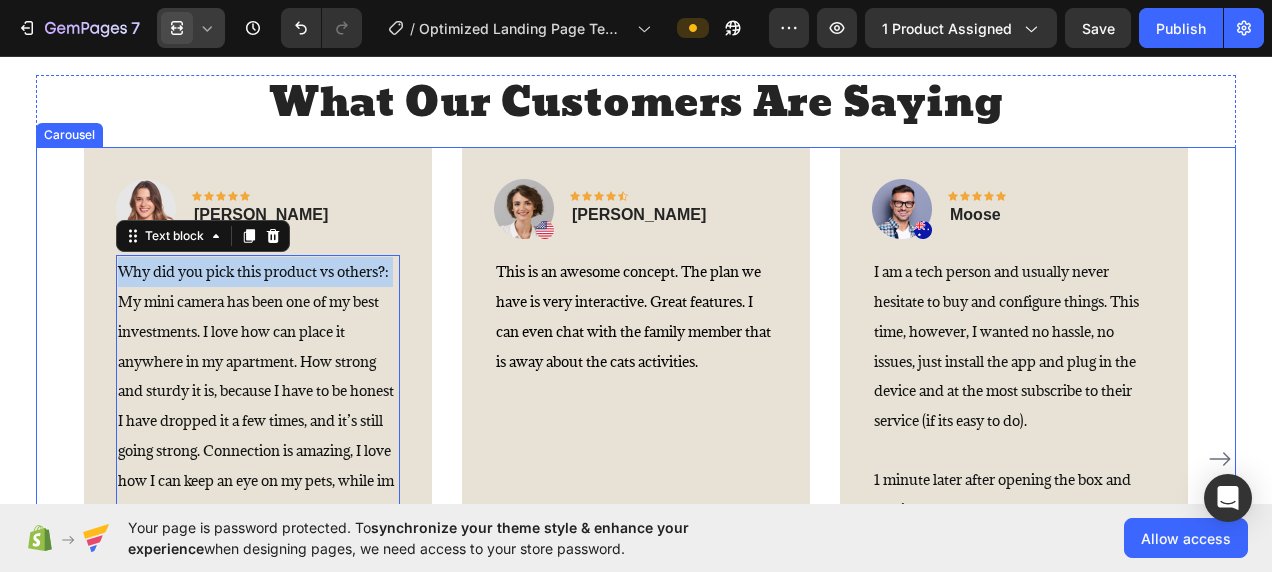 click on "Image
Icon
Icon
Icon
Icon
Icon Row Jessica Text block Row Why did you pick this product vs others?: My mini camera has been one of my best investments. I love how can place it anywhere in my apartment. How strong and sturdy it is, because I have to be honest I have dropped it a few times, and it’s still going strong. Connection is amazing, I love how I can keep an eye on my pets, while im at work, and be able to talk to them as well.  Text block   0                Title Line (P) Images & Gallery Pet Camera (P) Title $29.99 (P) Price $49.99 (P) Price Row Buy Now (P) Cart Button Product Row Image
Icon
Icon
Icon
Icon
Icon Row Dabra Watters Text block Row This is an awesome concept. The plan we have is very interactive. Great features. I can even chat with the family member that is away about the cats activities.   Text block Title Line" at bounding box center [636, 458] 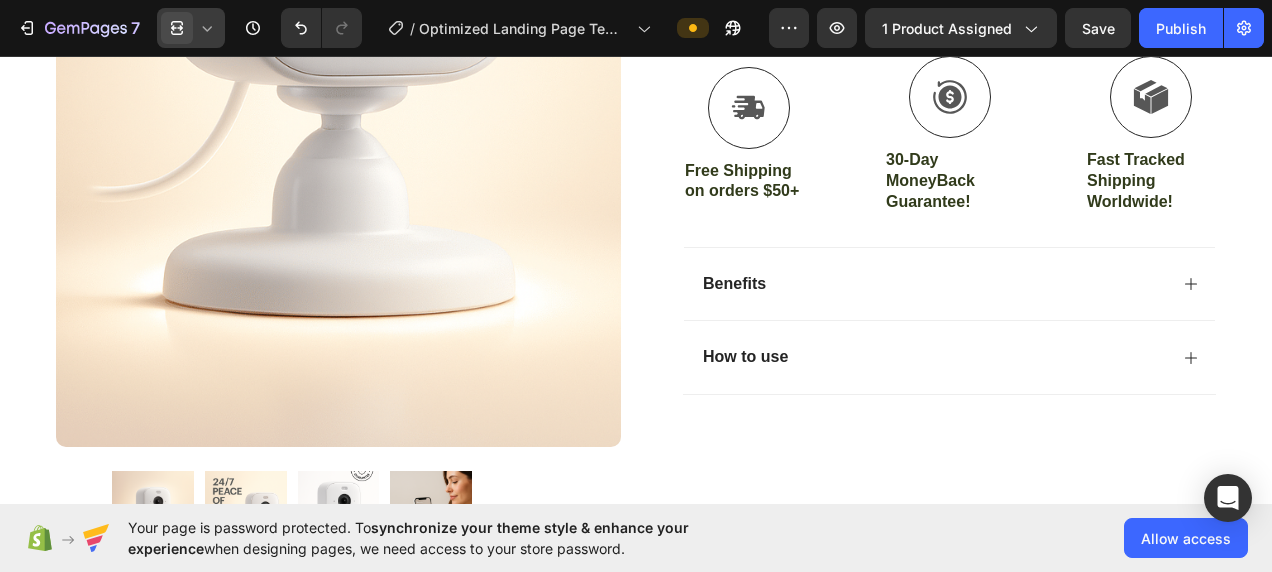 scroll, scrollTop: 588, scrollLeft: 0, axis: vertical 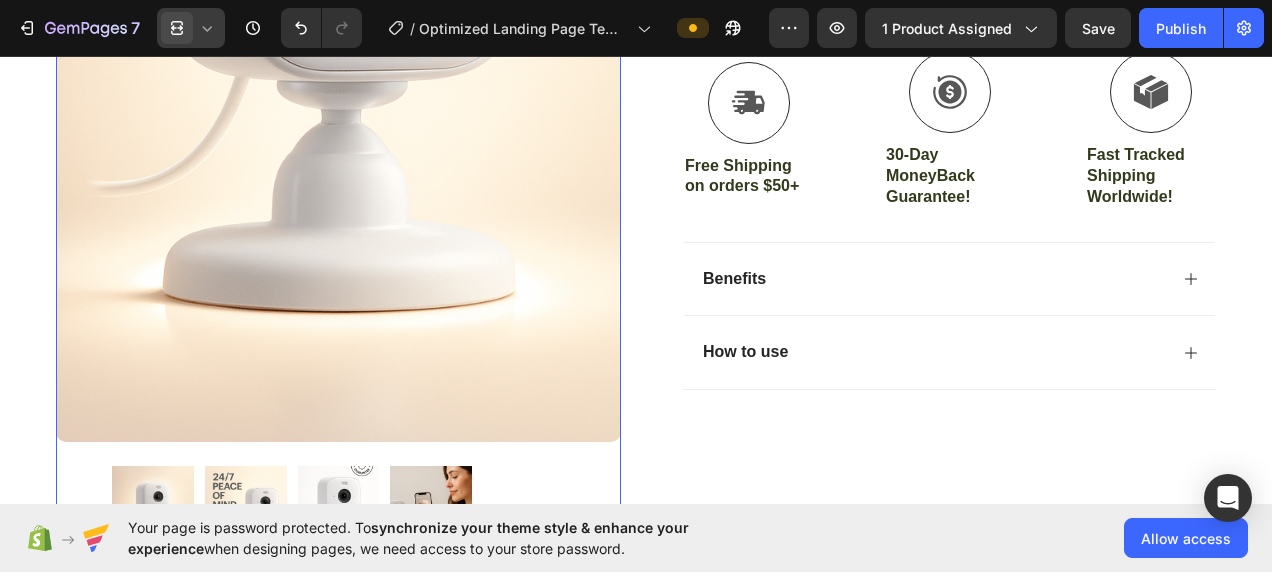 click at bounding box center [246, 507] 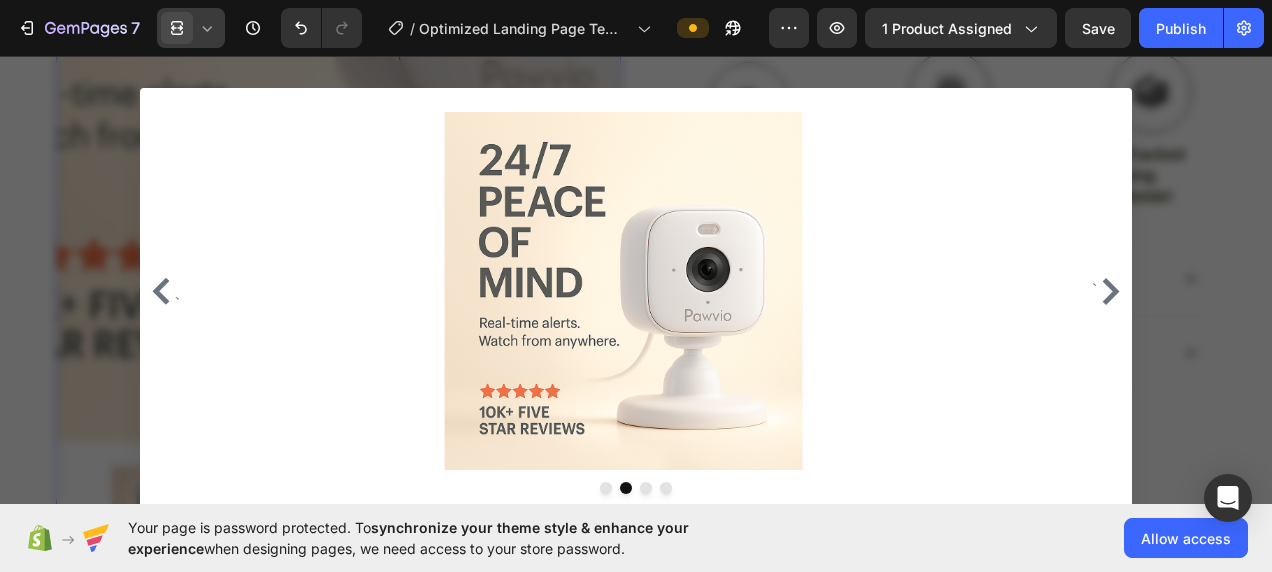 click at bounding box center [636, 280] 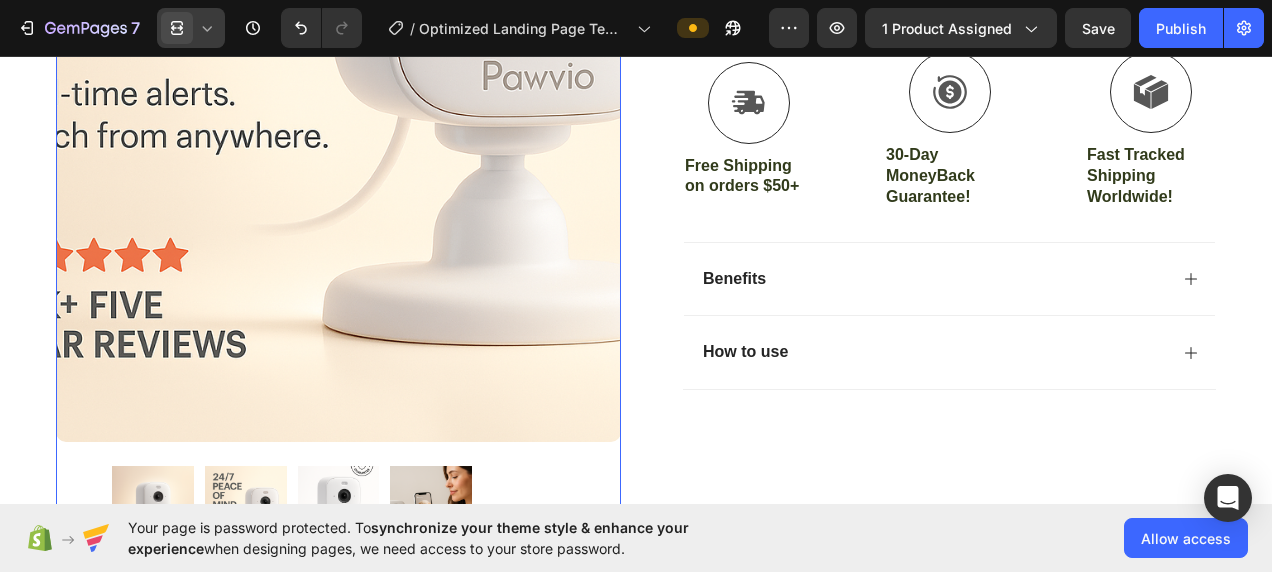 scroll, scrollTop: 697, scrollLeft: 0, axis: vertical 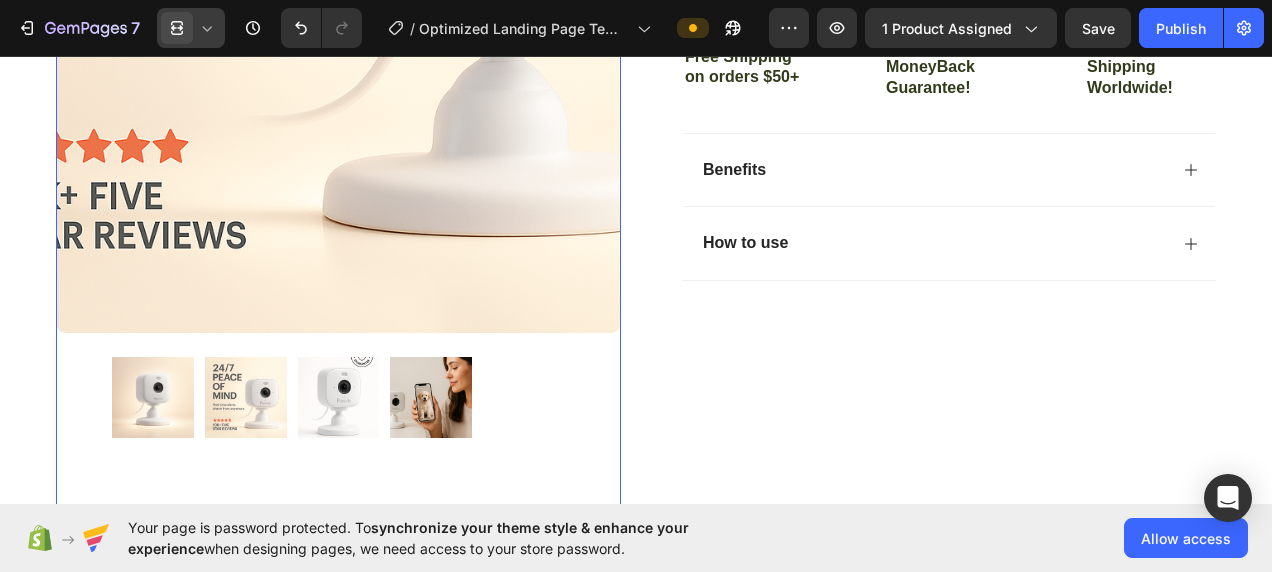 click at bounding box center [177, 28] 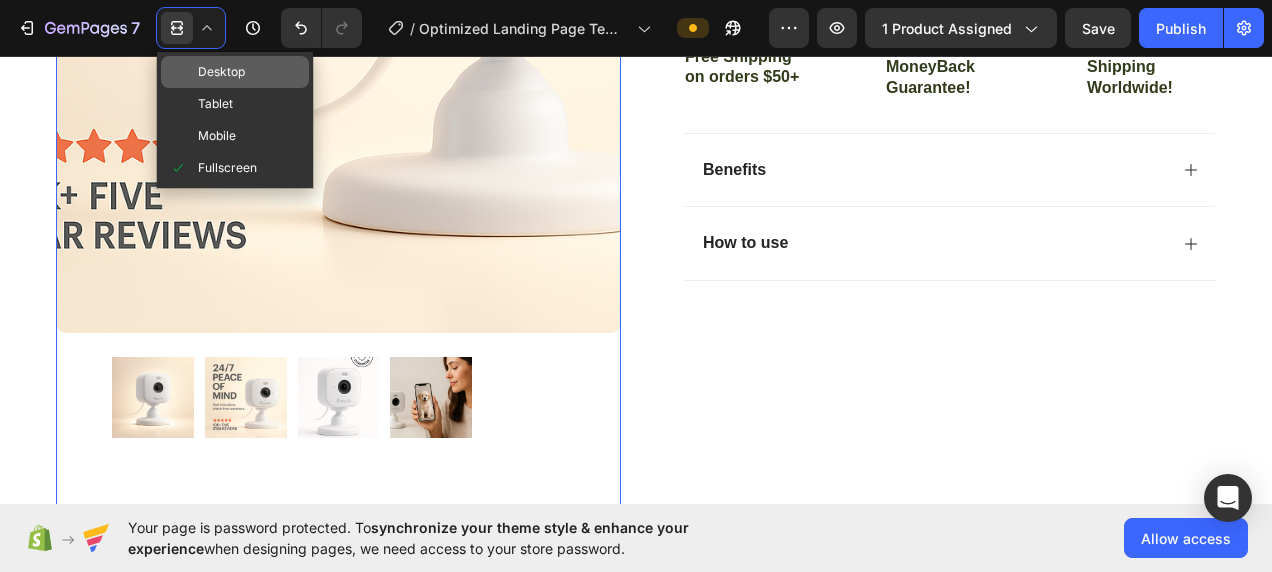 click on "Desktop" at bounding box center [221, 72] 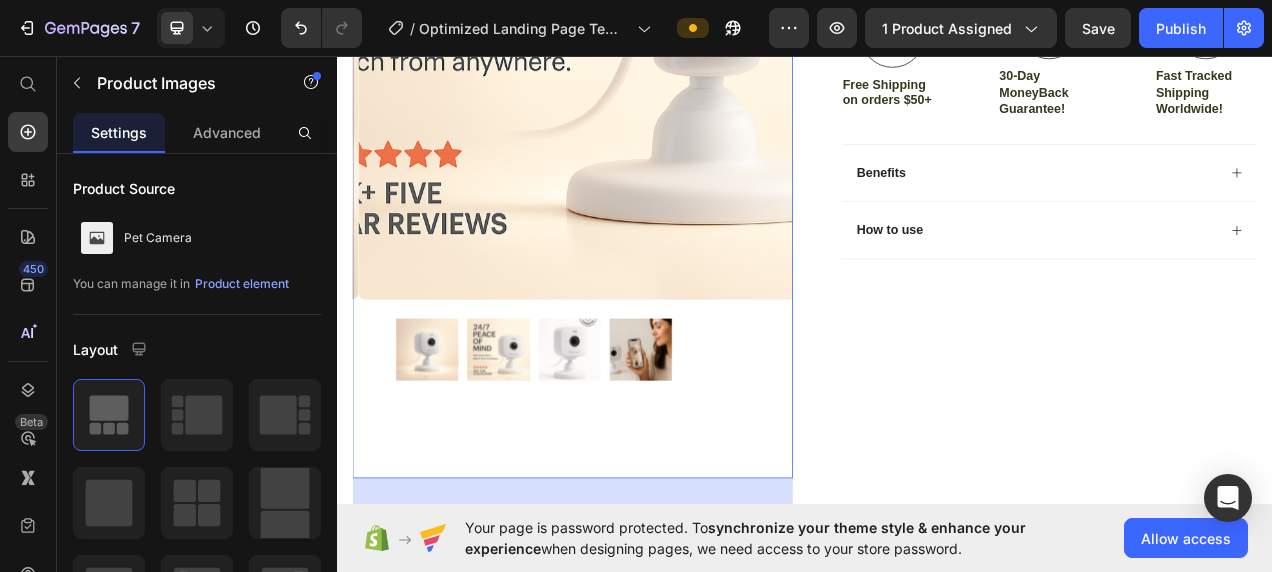 scroll, scrollTop: 652, scrollLeft: 0, axis: vertical 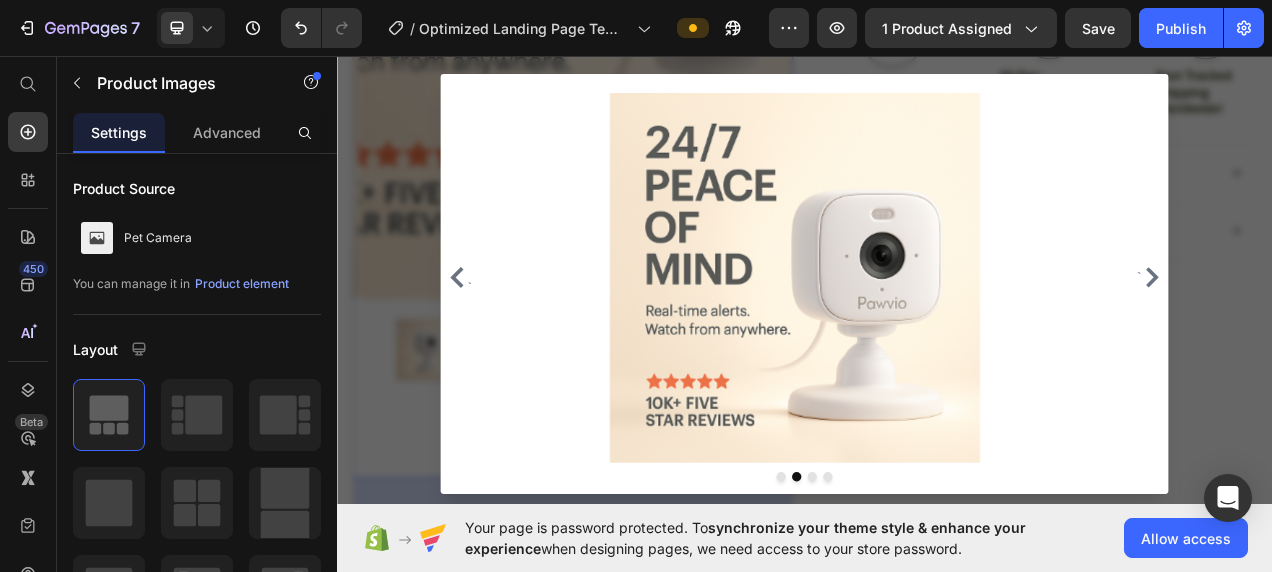 click at bounding box center [937, 345] 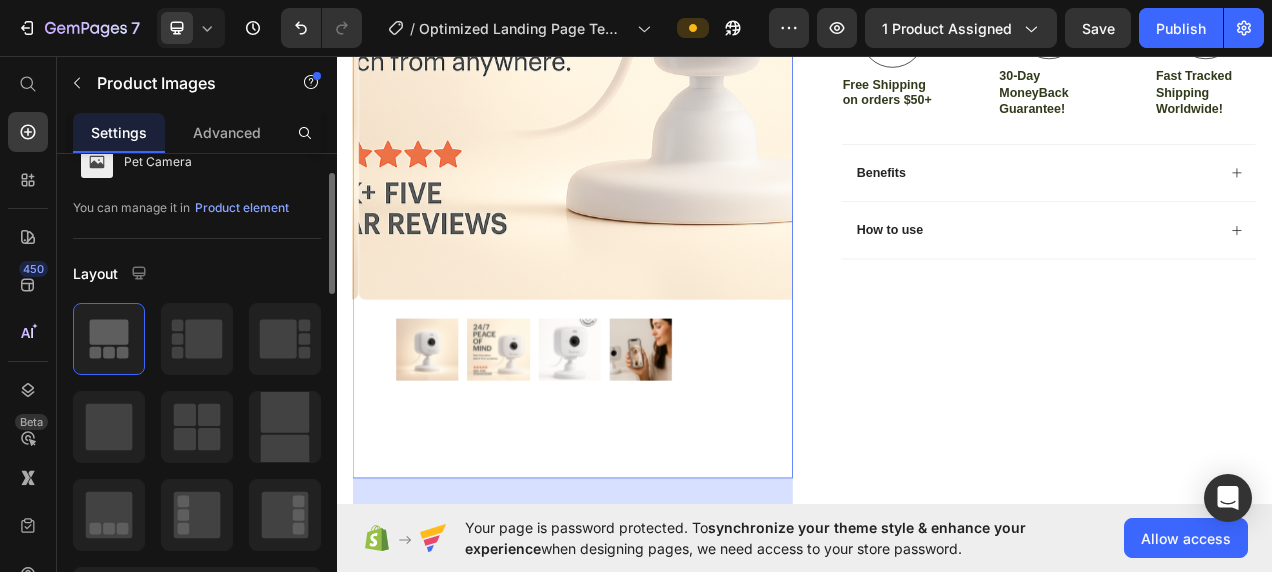 scroll, scrollTop: 0, scrollLeft: 0, axis: both 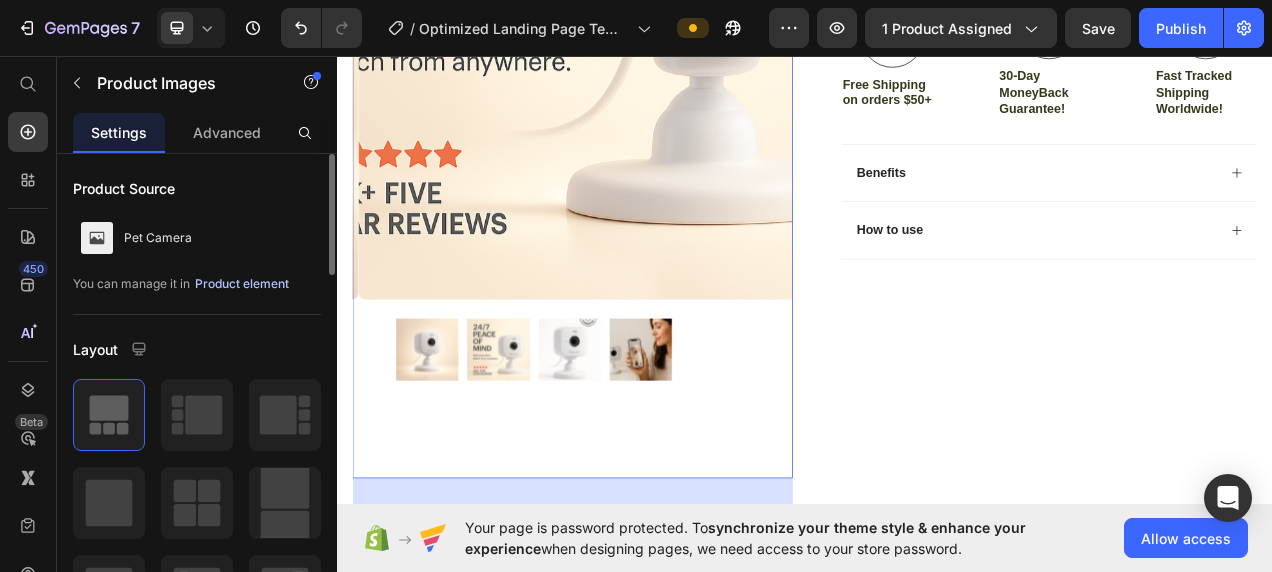 click on "Product element" at bounding box center [242, 284] 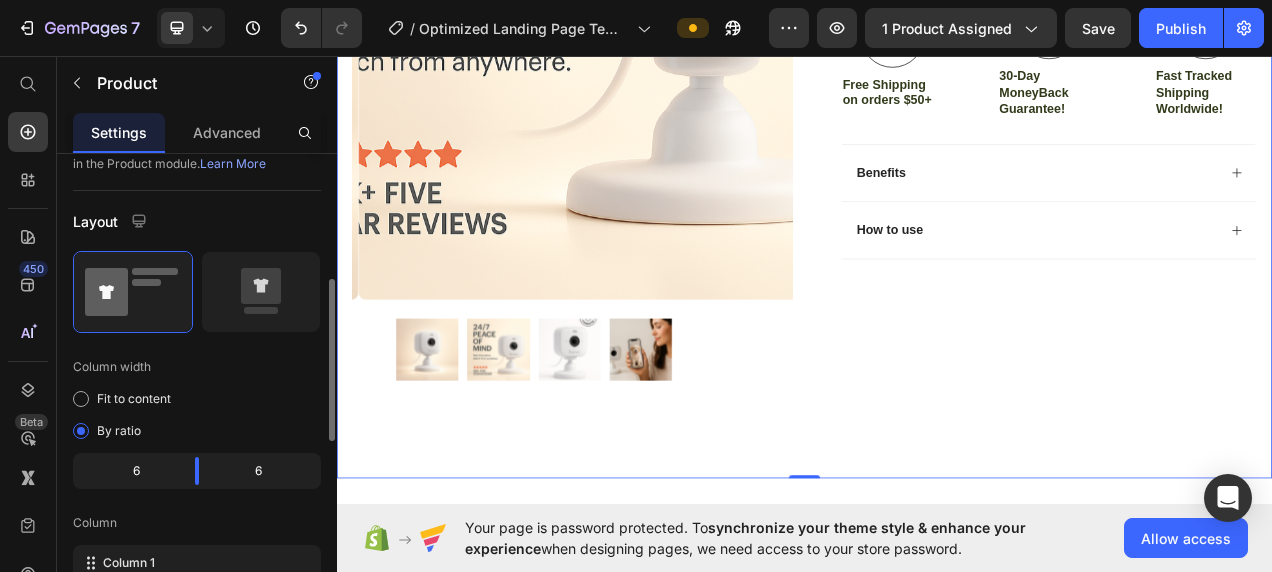 scroll, scrollTop: 412, scrollLeft: 0, axis: vertical 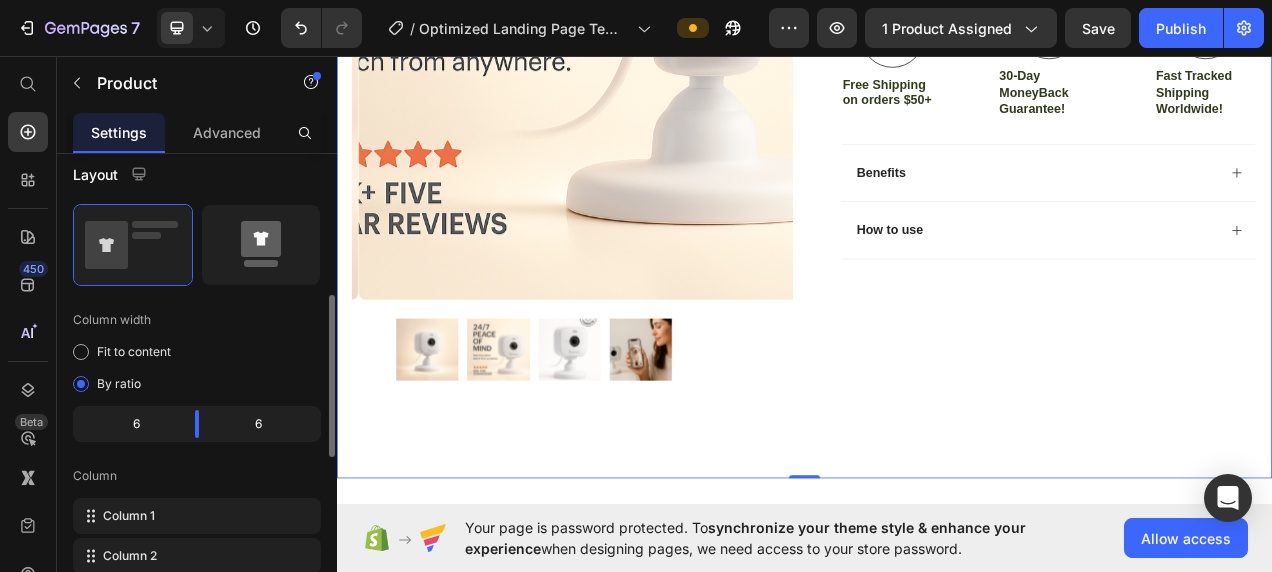 click 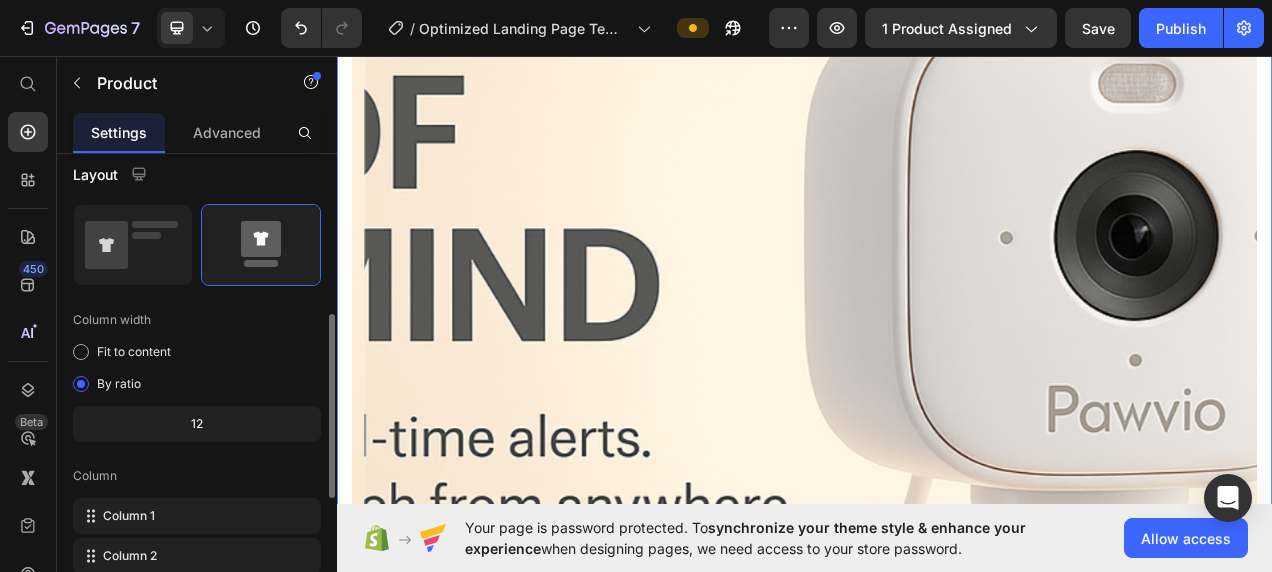click 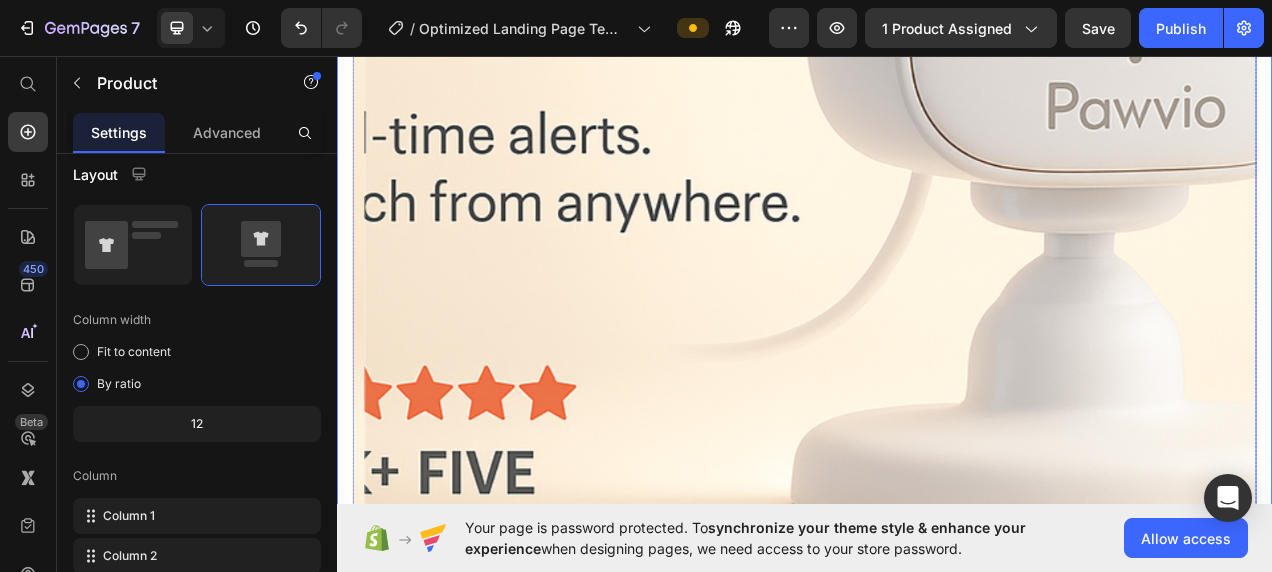 scroll, scrollTop: 1057, scrollLeft: 0, axis: vertical 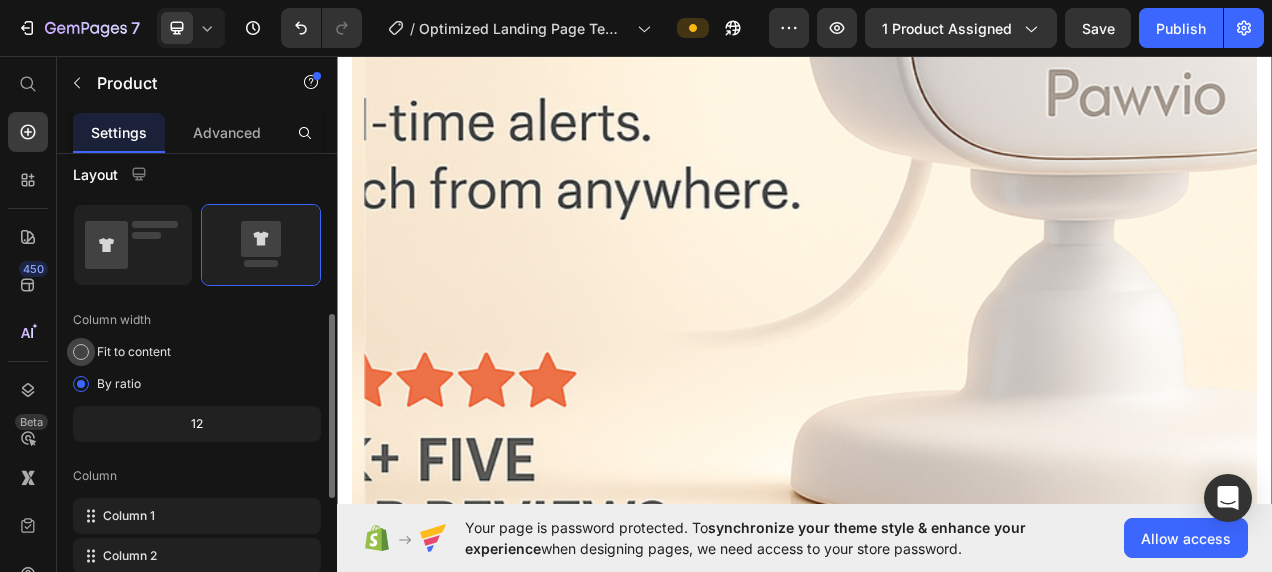 click 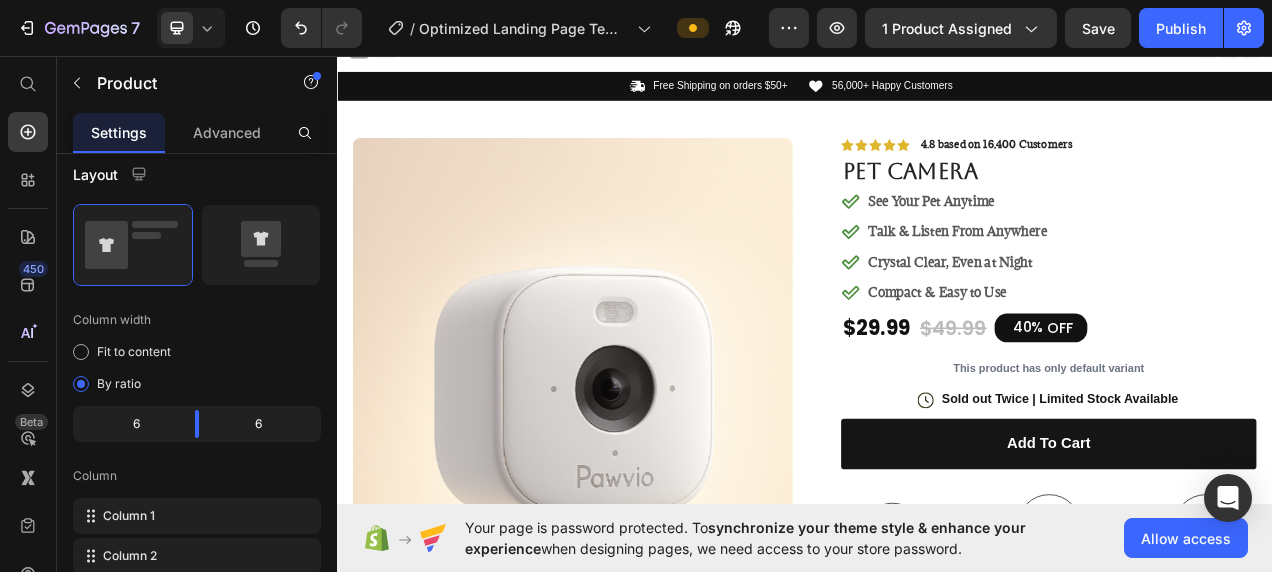 scroll, scrollTop: 0, scrollLeft: 0, axis: both 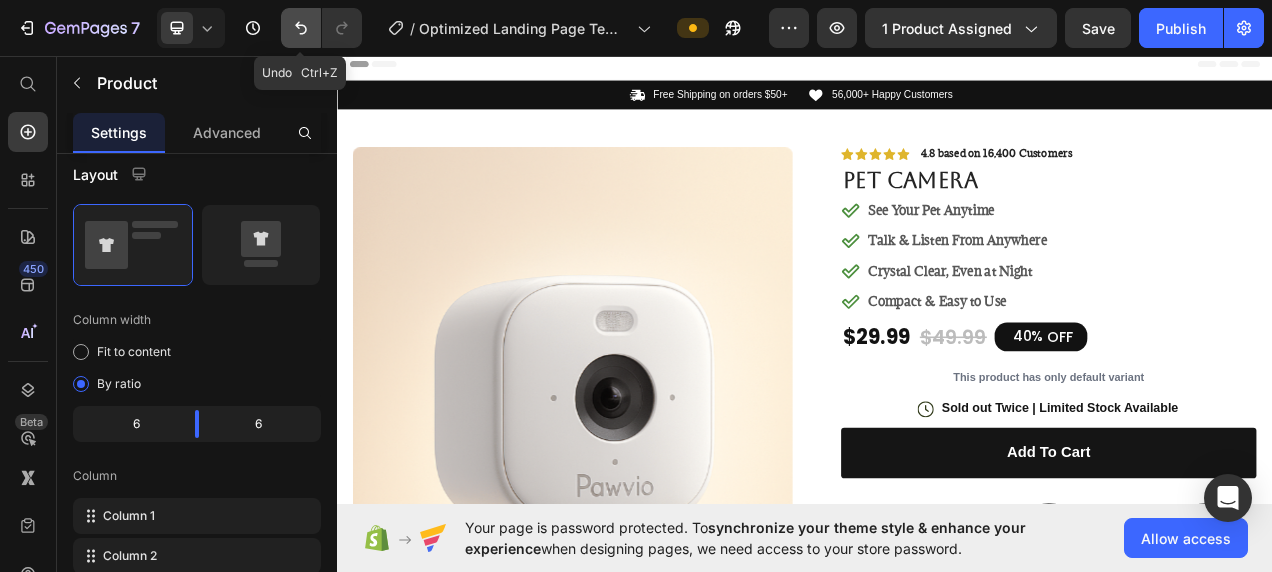 click 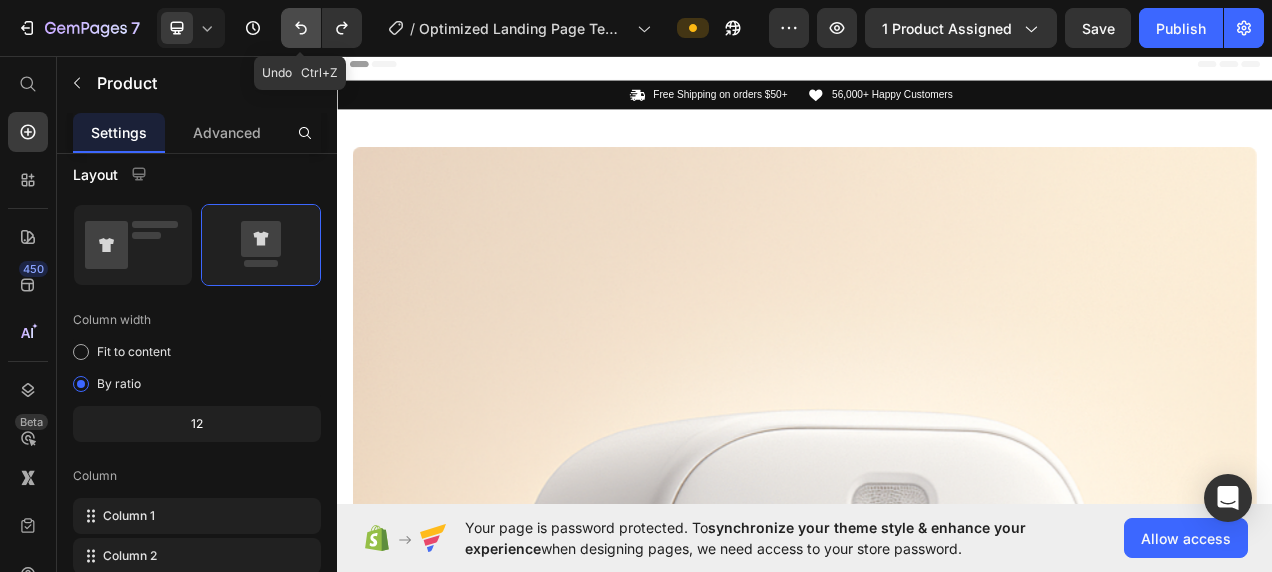 click 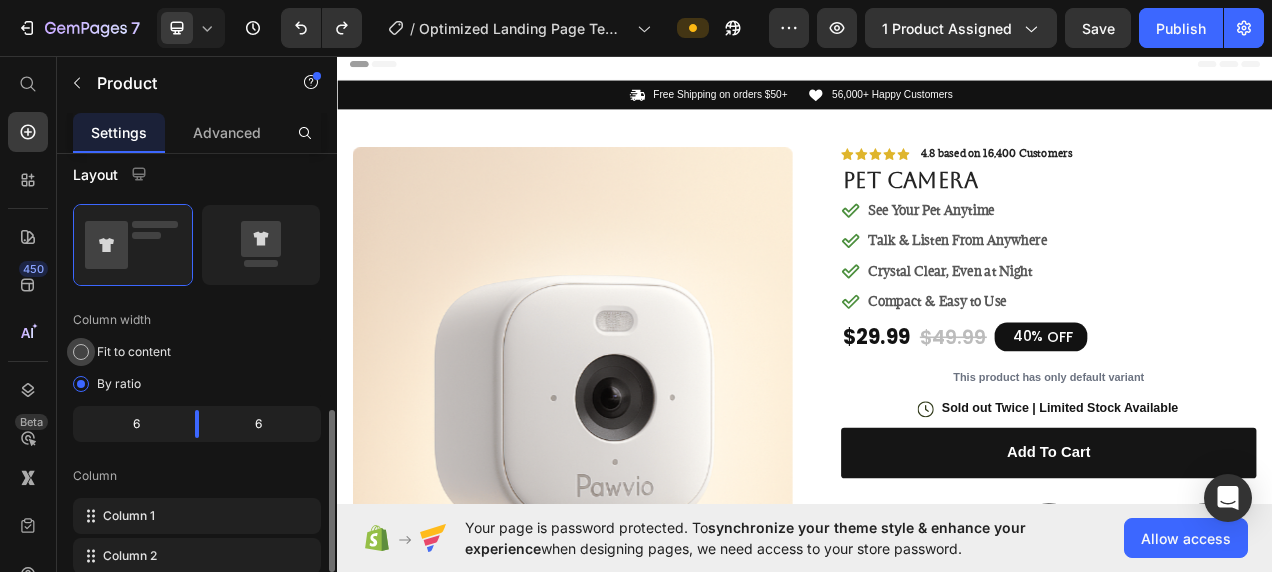 scroll, scrollTop: 520, scrollLeft: 0, axis: vertical 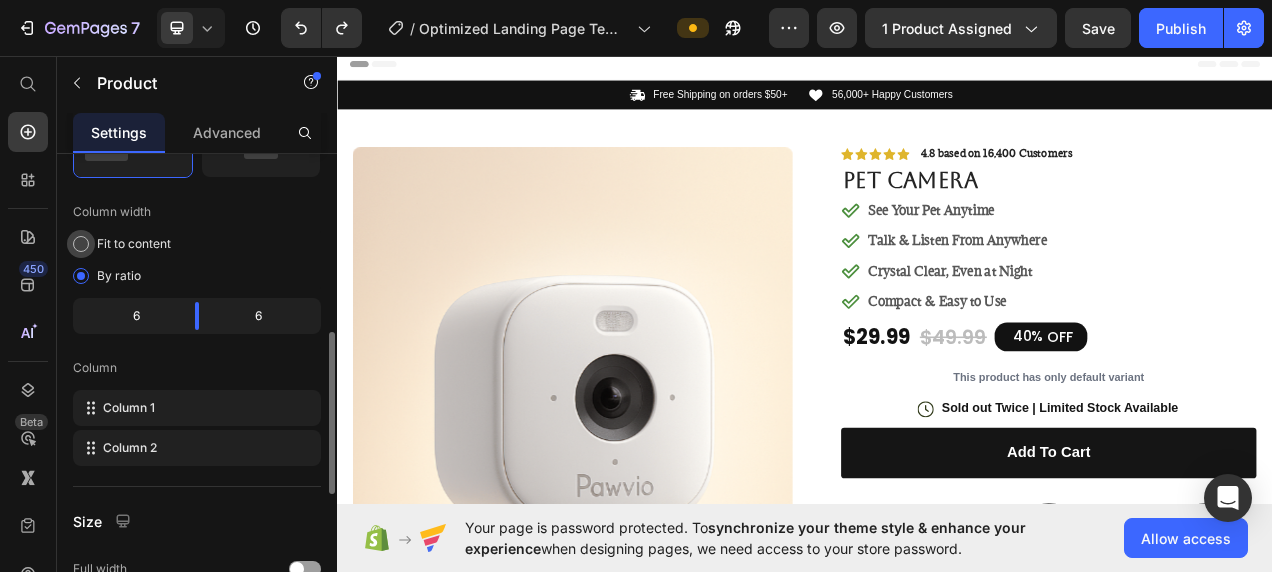 click on "Fit to content" 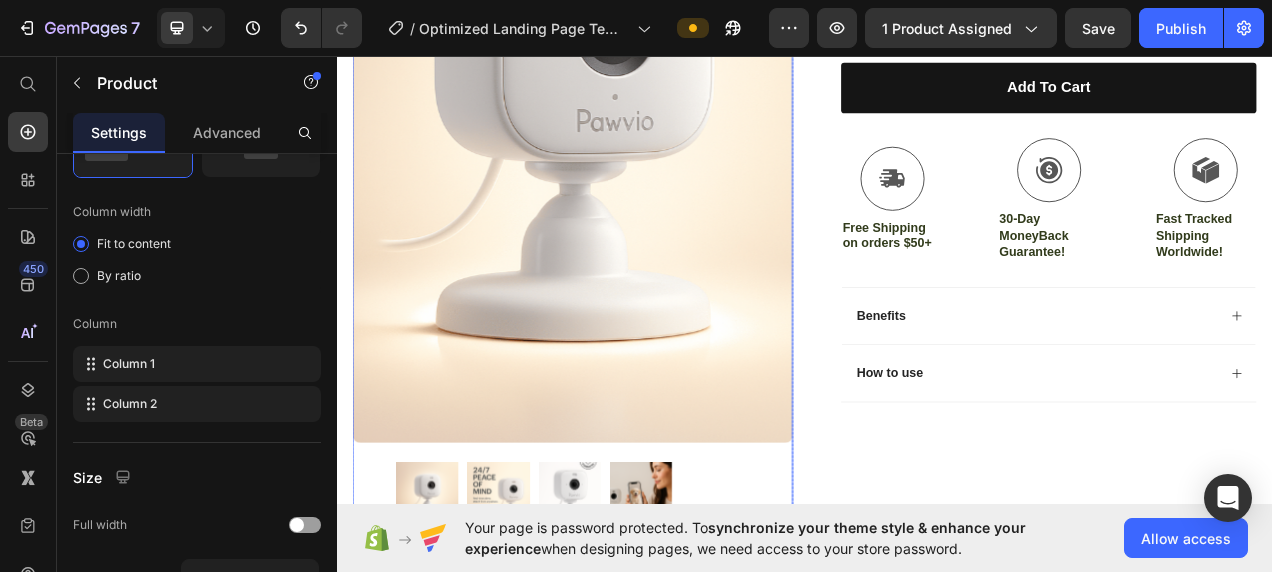 scroll, scrollTop: 466, scrollLeft: 0, axis: vertical 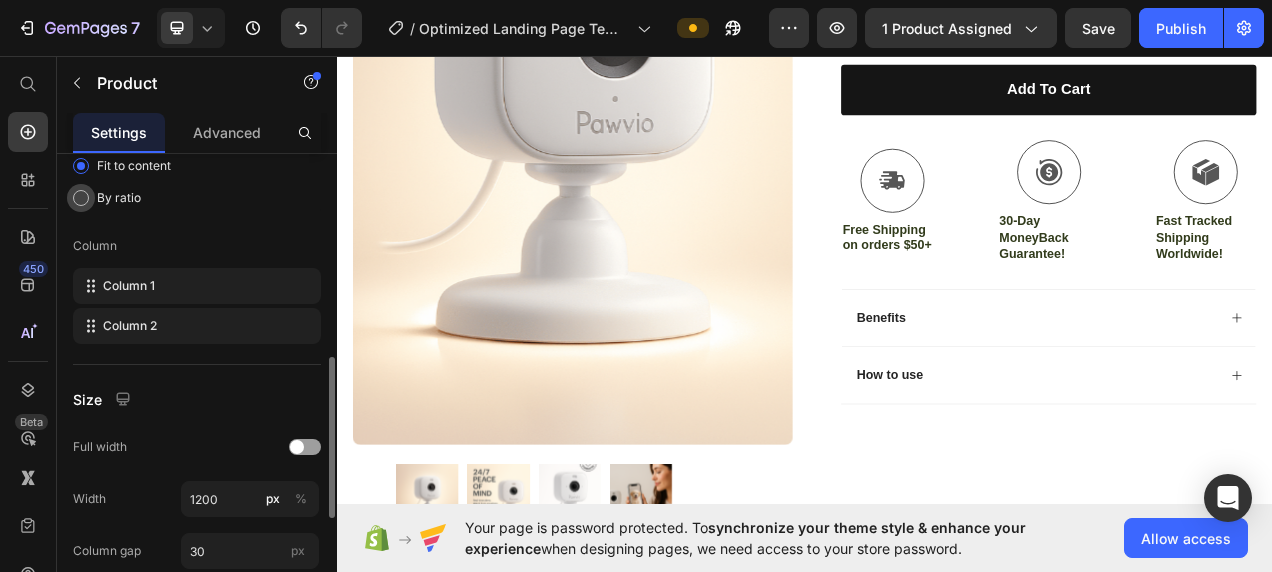 click at bounding box center [81, 198] 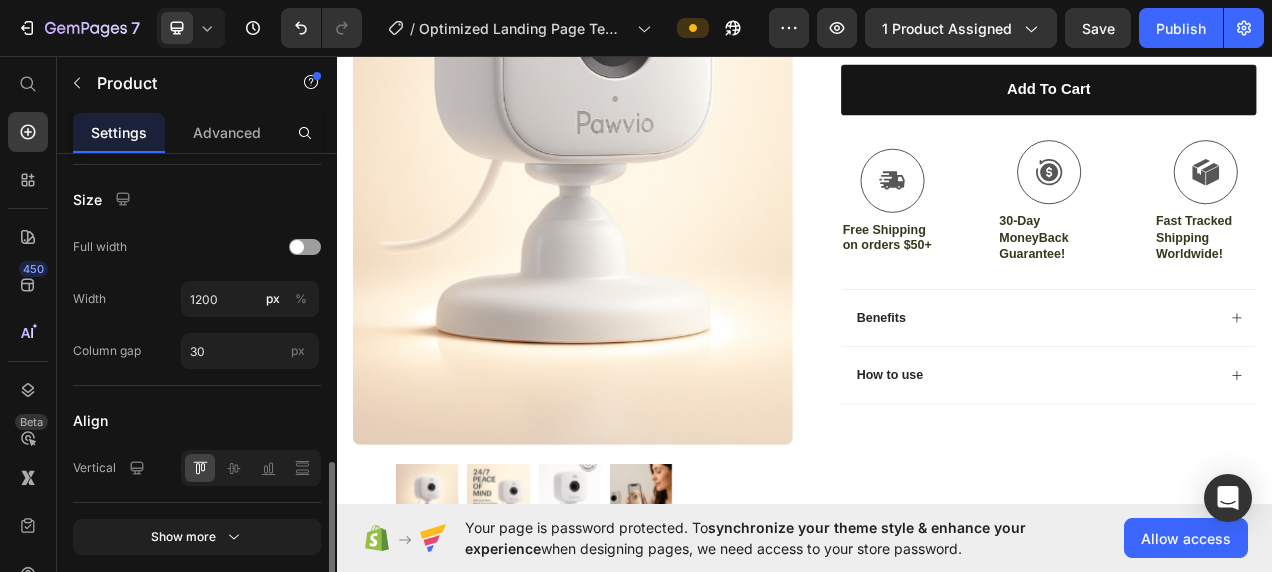 scroll, scrollTop: 880, scrollLeft: 0, axis: vertical 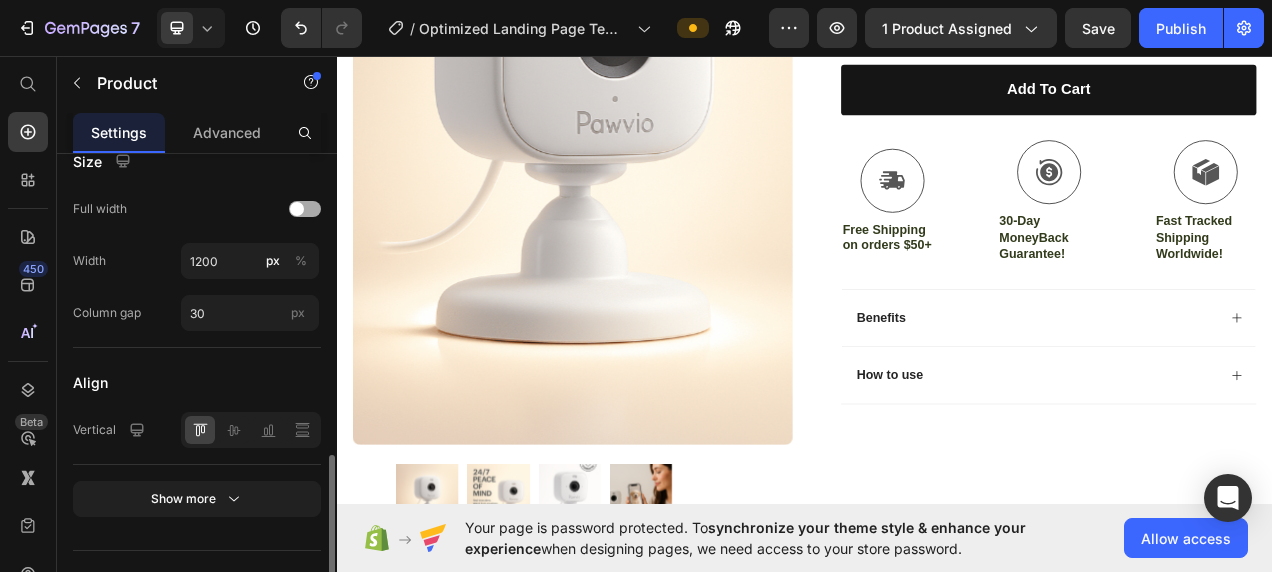 click at bounding box center [297, 209] 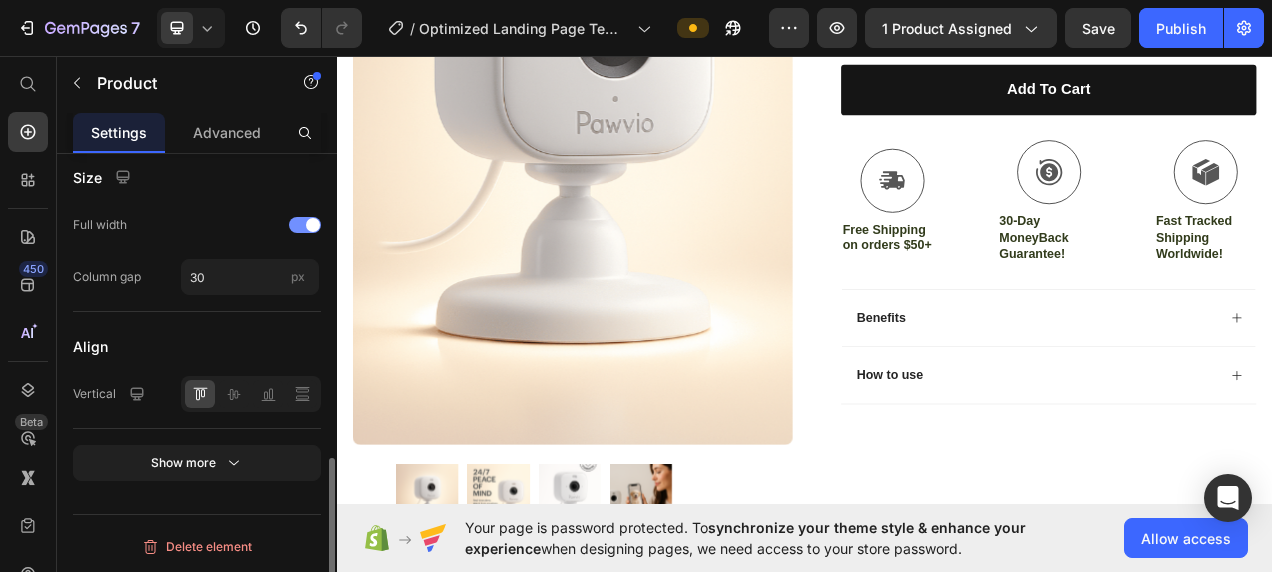 scroll, scrollTop: 861, scrollLeft: 0, axis: vertical 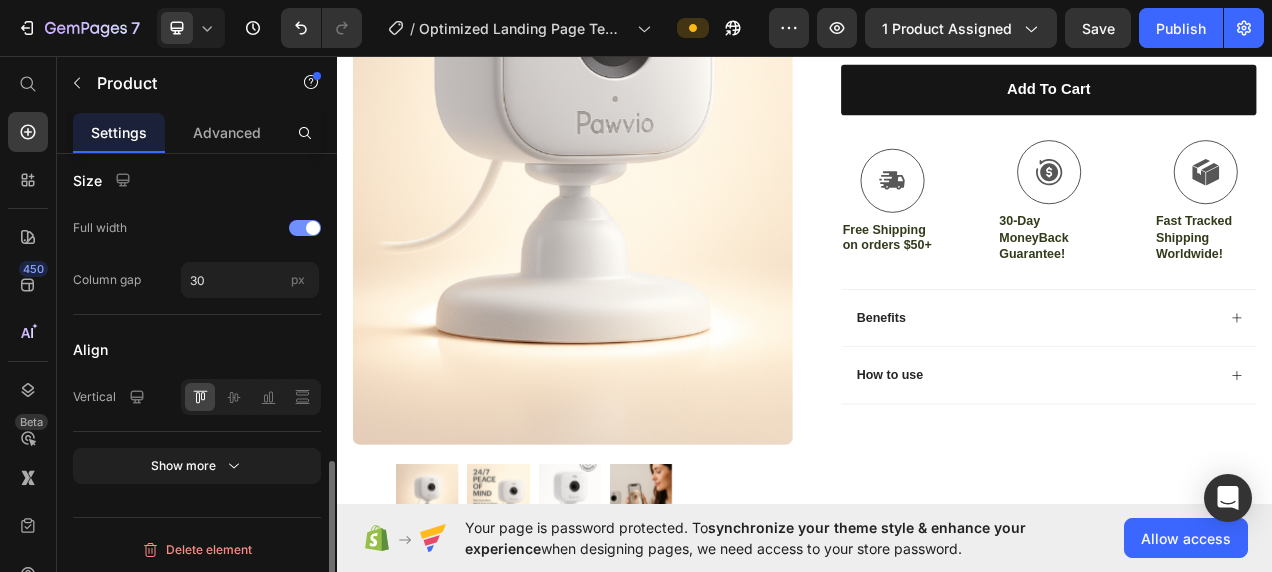 click at bounding box center (305, 228) 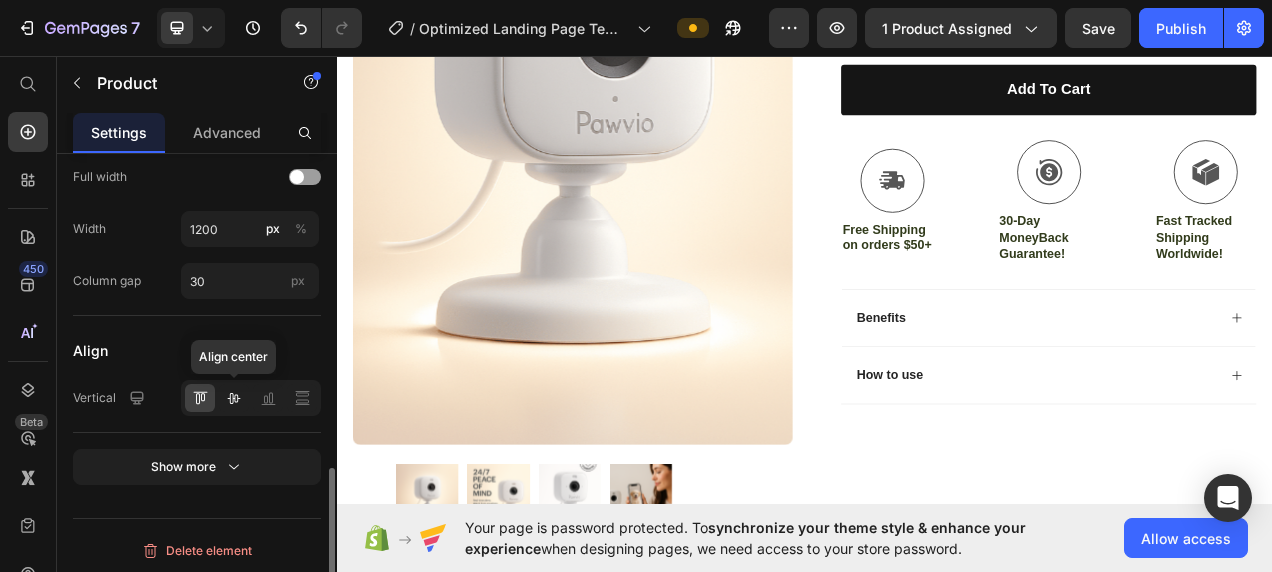 scroll, scrollTop: 913, scrollLeft: 0, axis: vertical 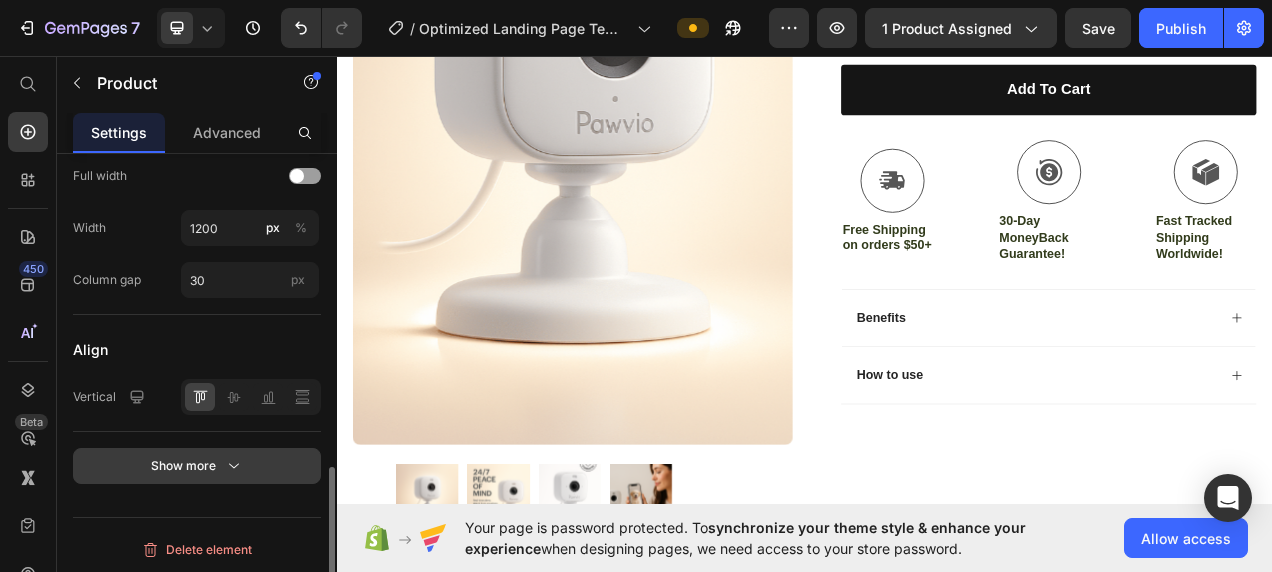 click on "Show more" at bounding box center [197, 466] 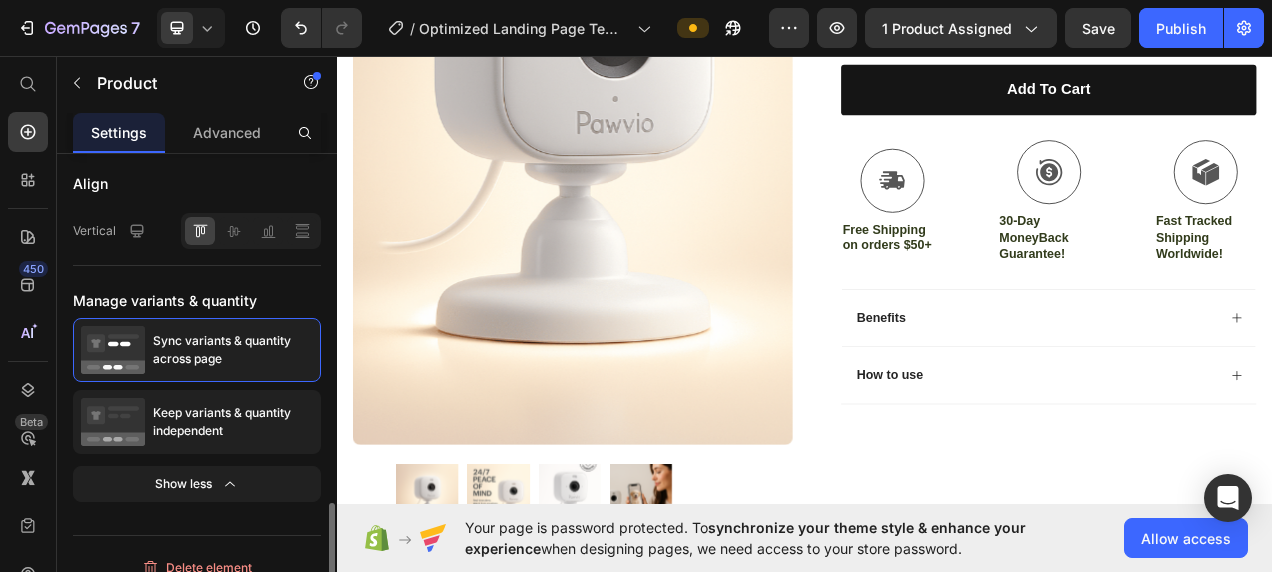 scroll, scrollTop: 1096, scrollLeft: 0, axis: vertical 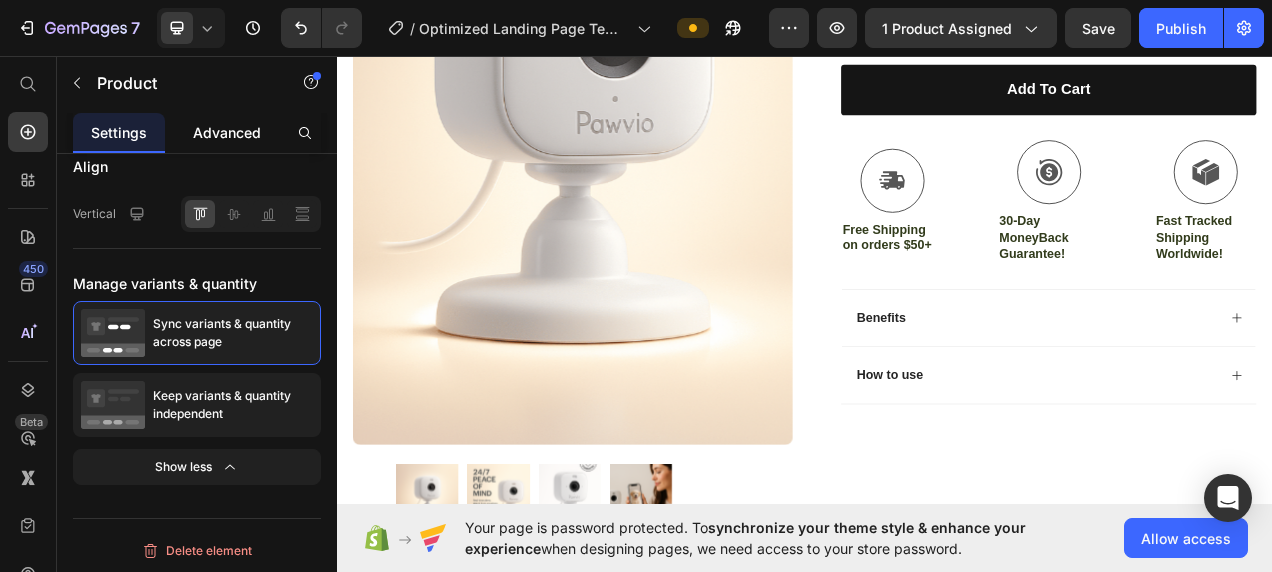click on "Advanced" at bounding box center [227, 132] 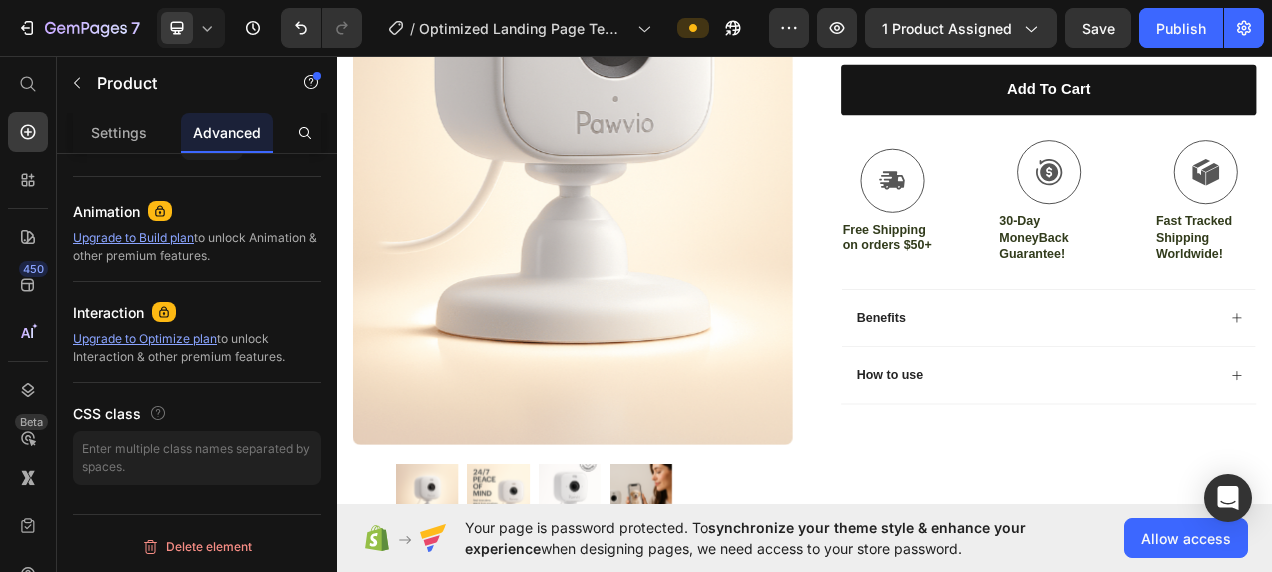 scroll, scrollTop: 0, scrollLeft: 0, axis: both 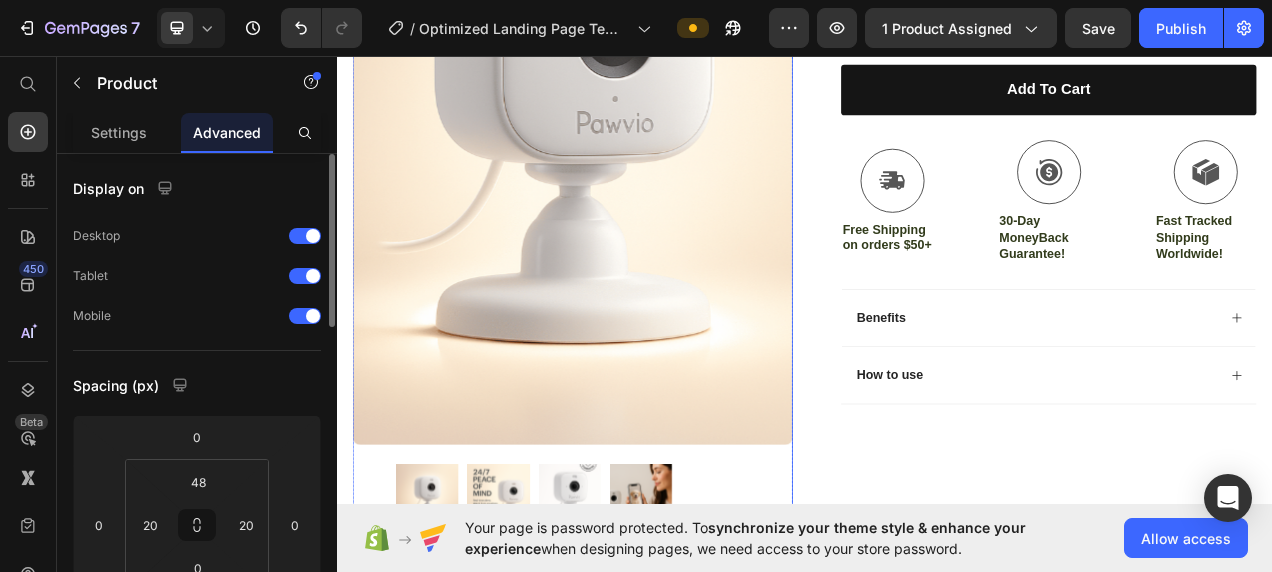 click at bounding box center (639, 132) 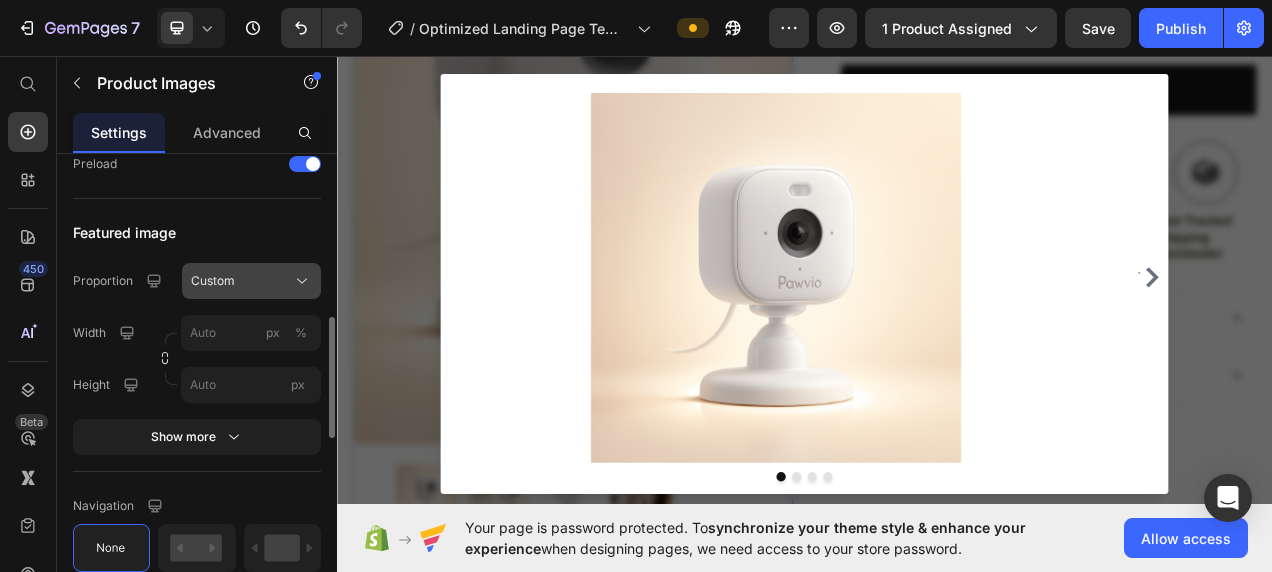 scroll, scrollTop: 660, scrollLeft: 0, axis: vertical 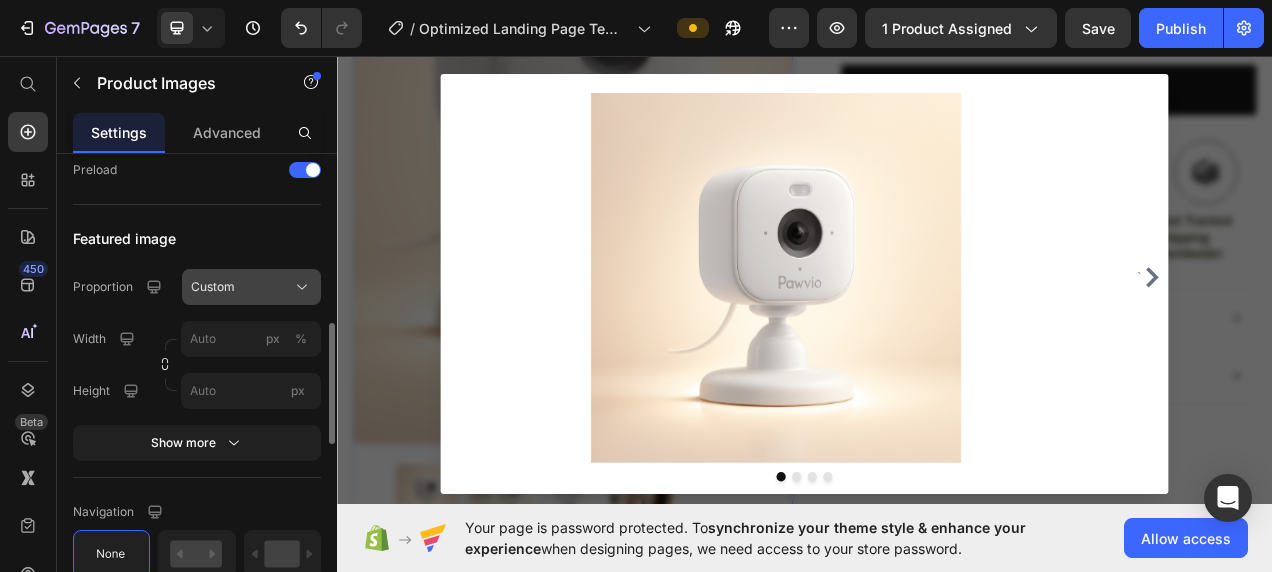 click on "Custom" at bounding box center (251, 287) 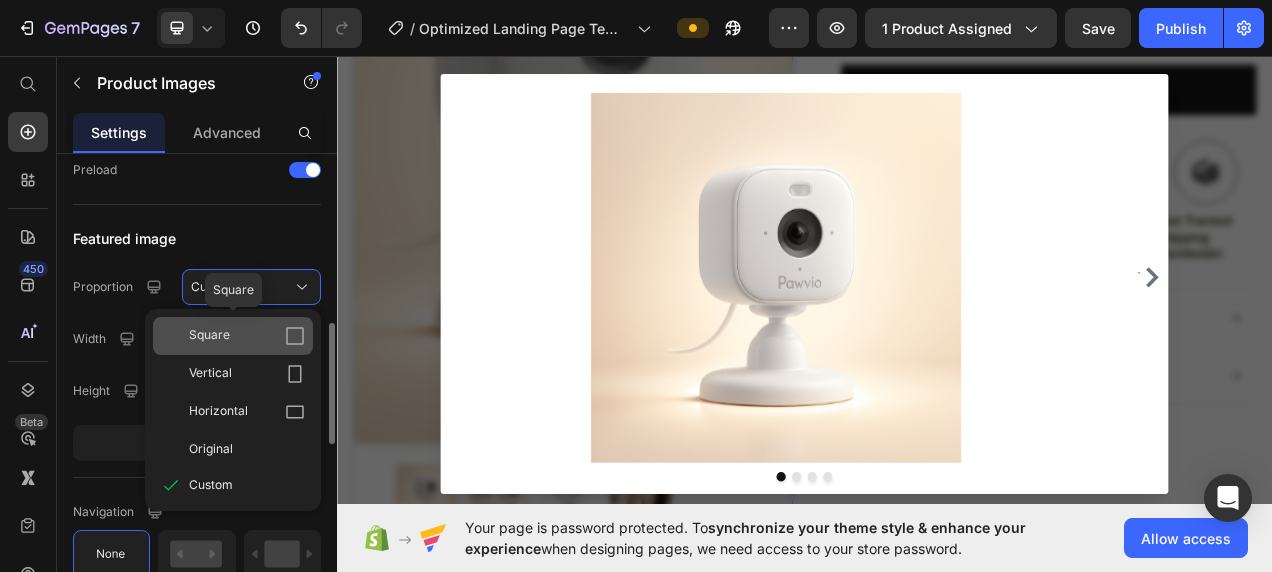 click on "Square" at bounding box center (209, 336) 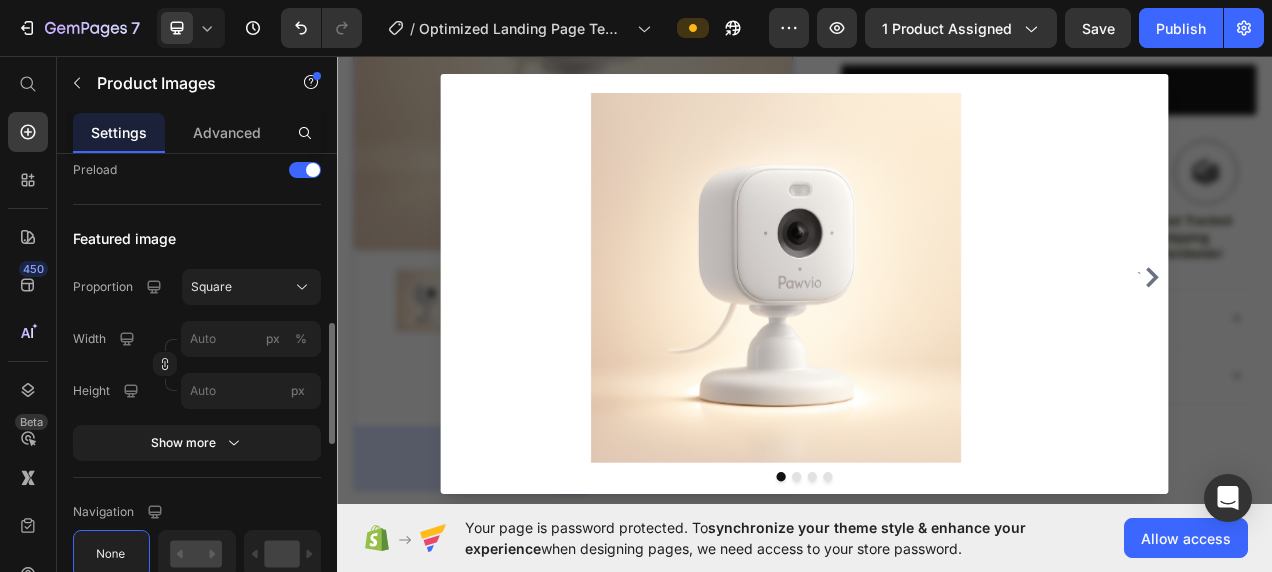 click at bounding box center (937, 345) 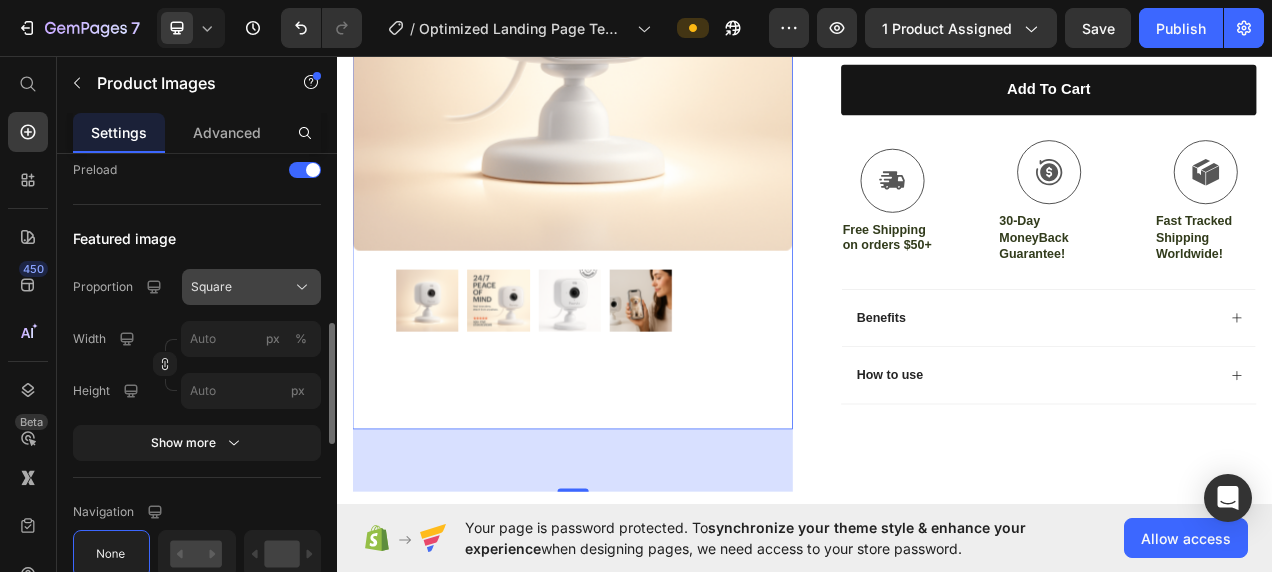 click on "Square" 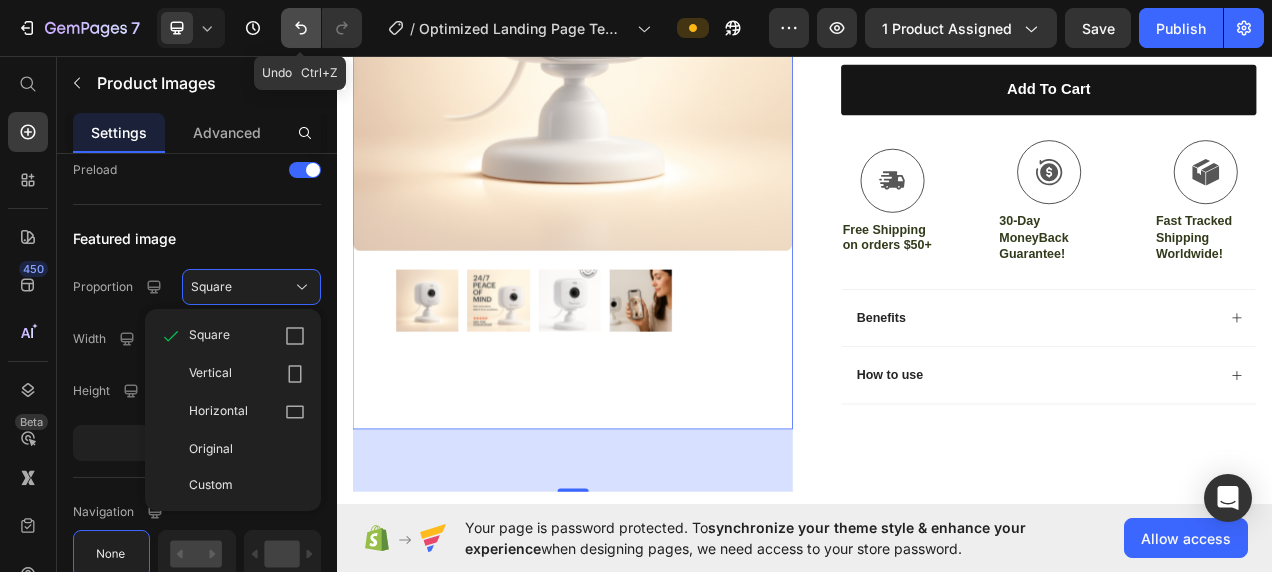 click 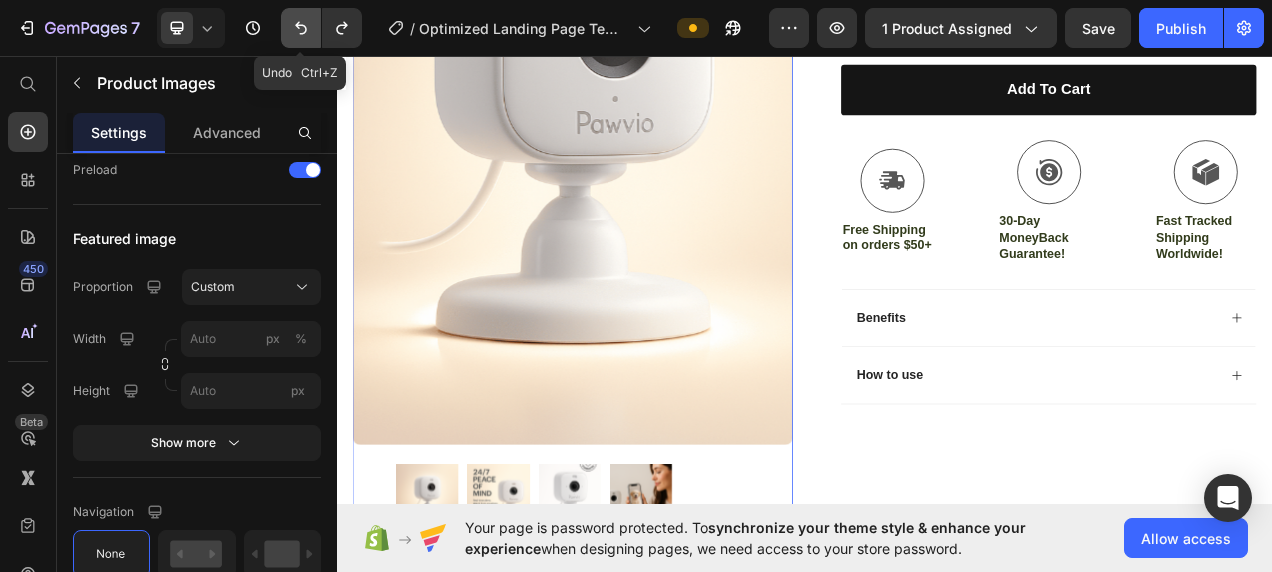 click 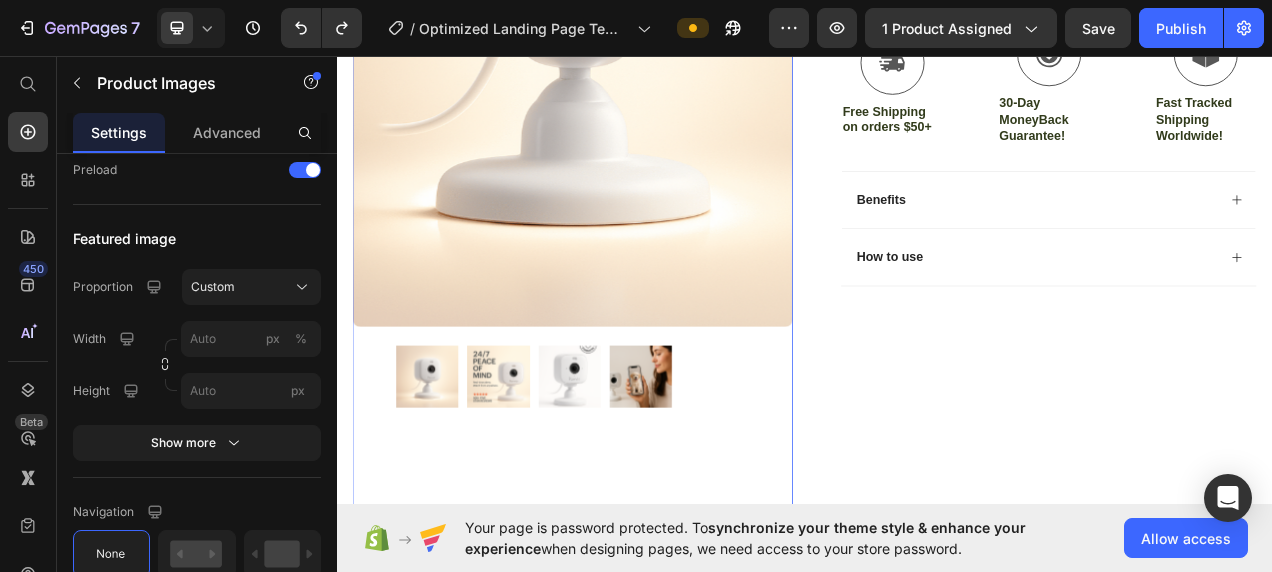 scroll, scrollTop: 738, scrollLeft: 0, axis: vertical 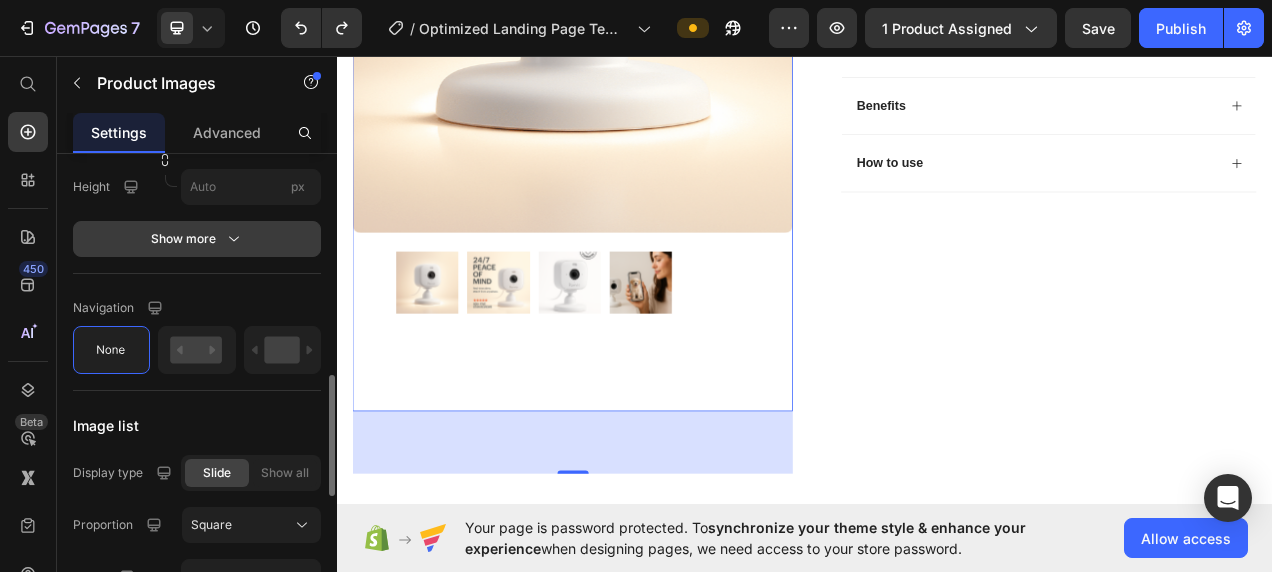 click 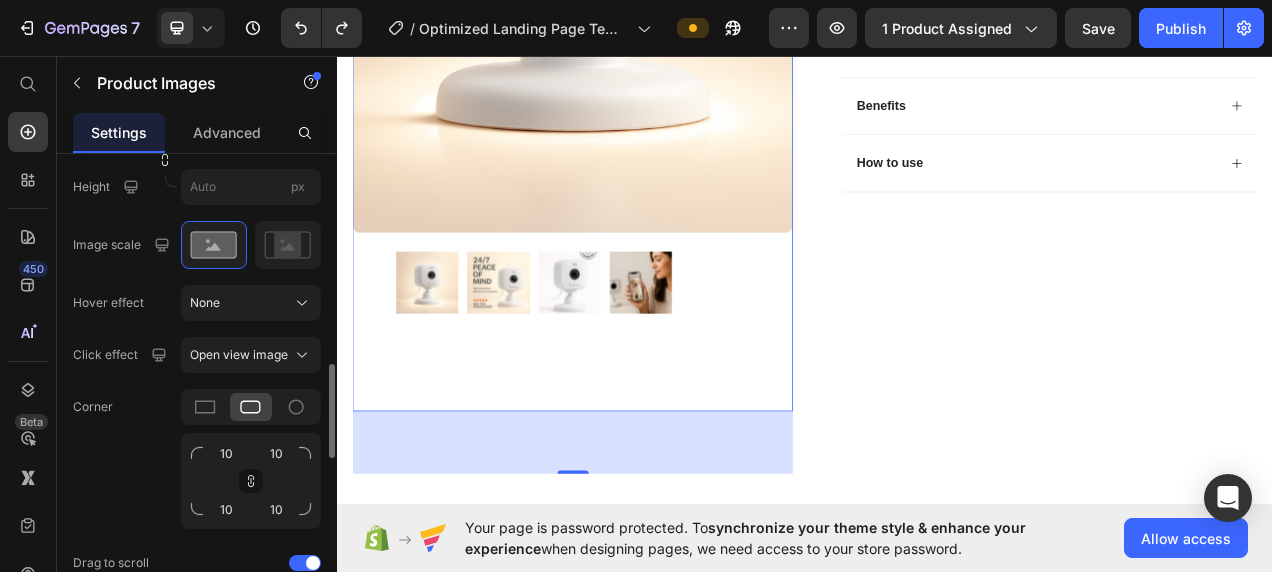 scroll, scrollTop: 902, scrollLeft: 0, axis: vertical 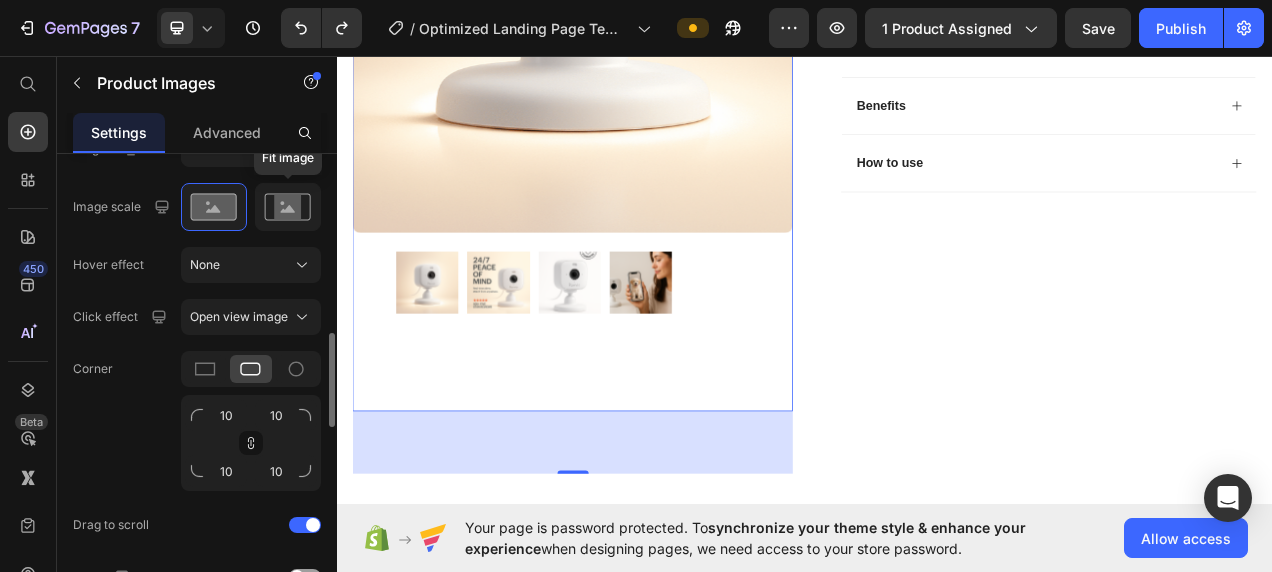 click 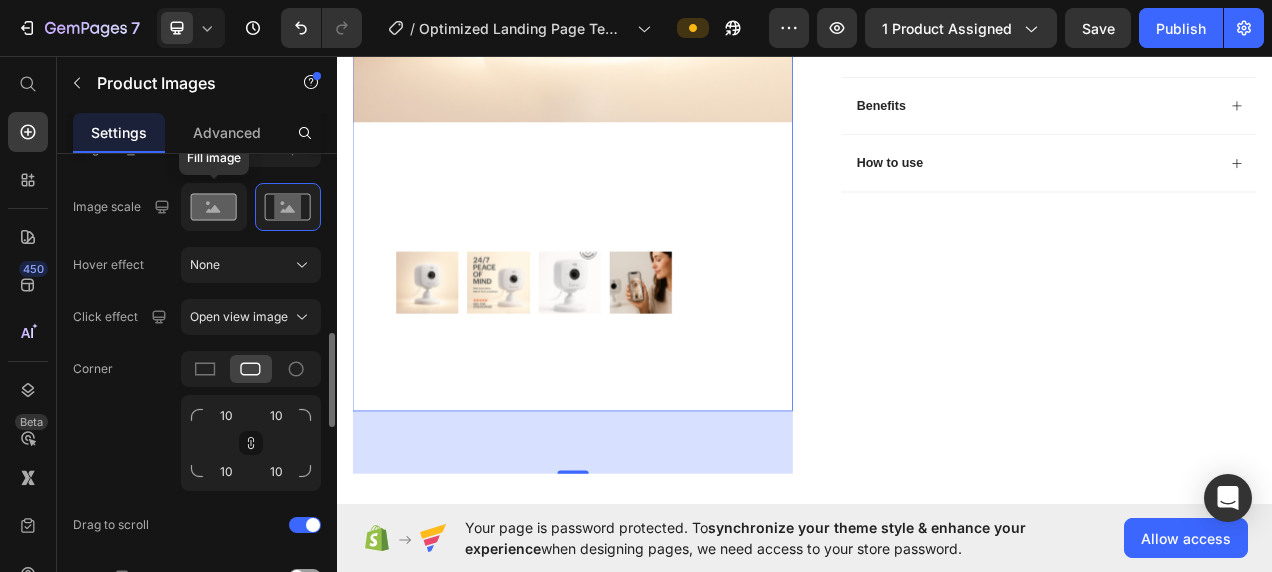 click 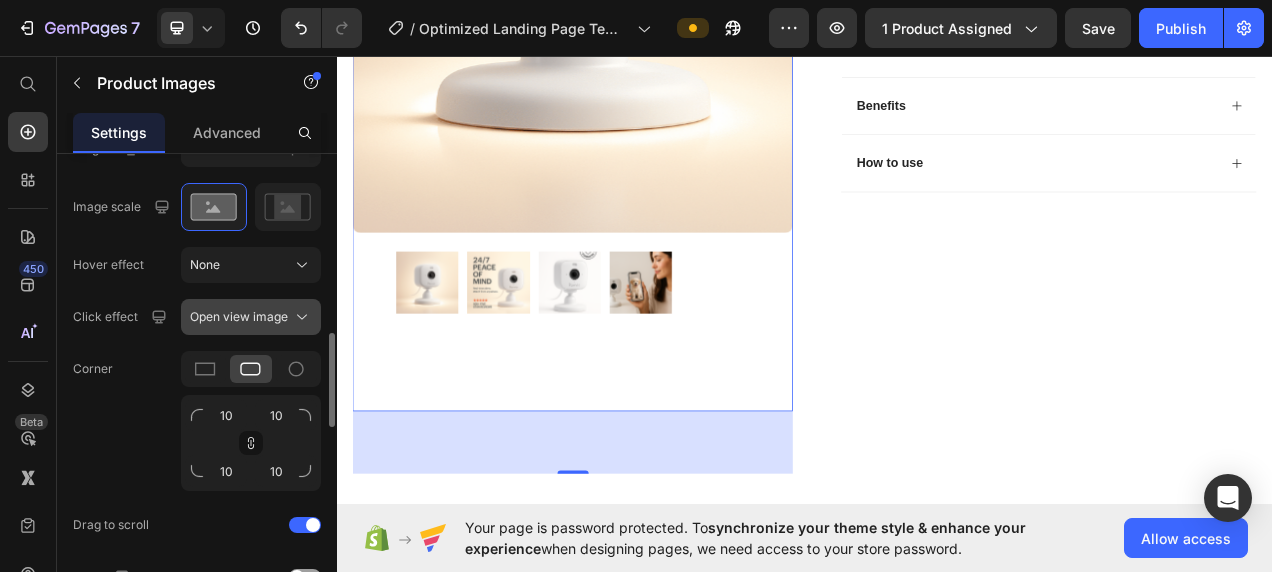click on "Open view image" at bounding box center [239, 317] 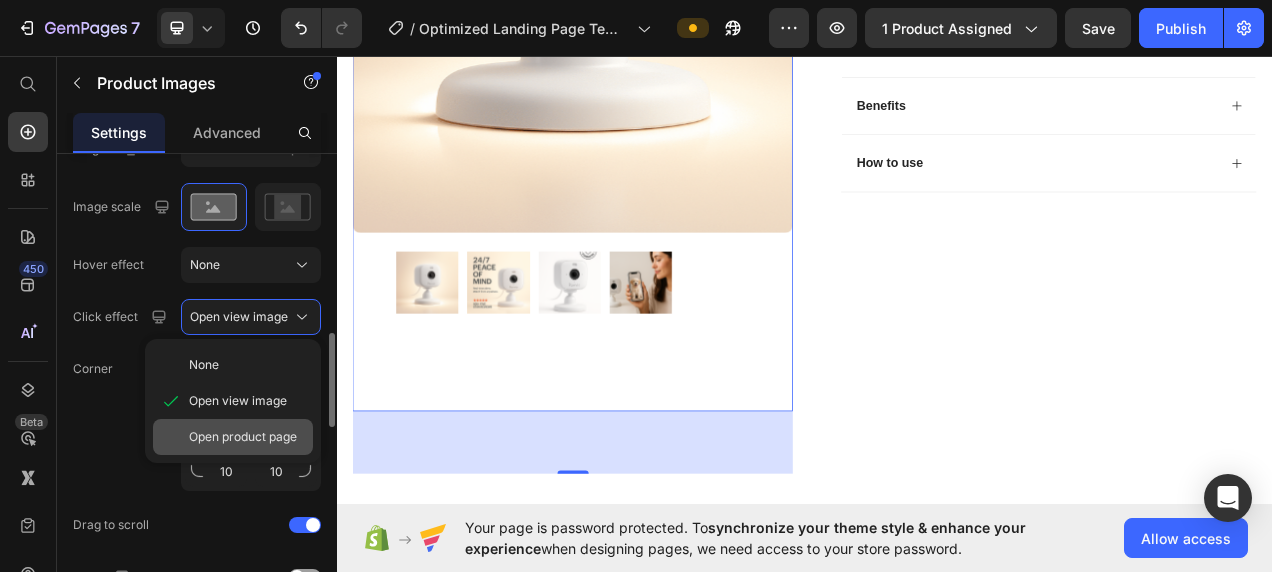 click on "Open product page" at bounding box center (243, 437) 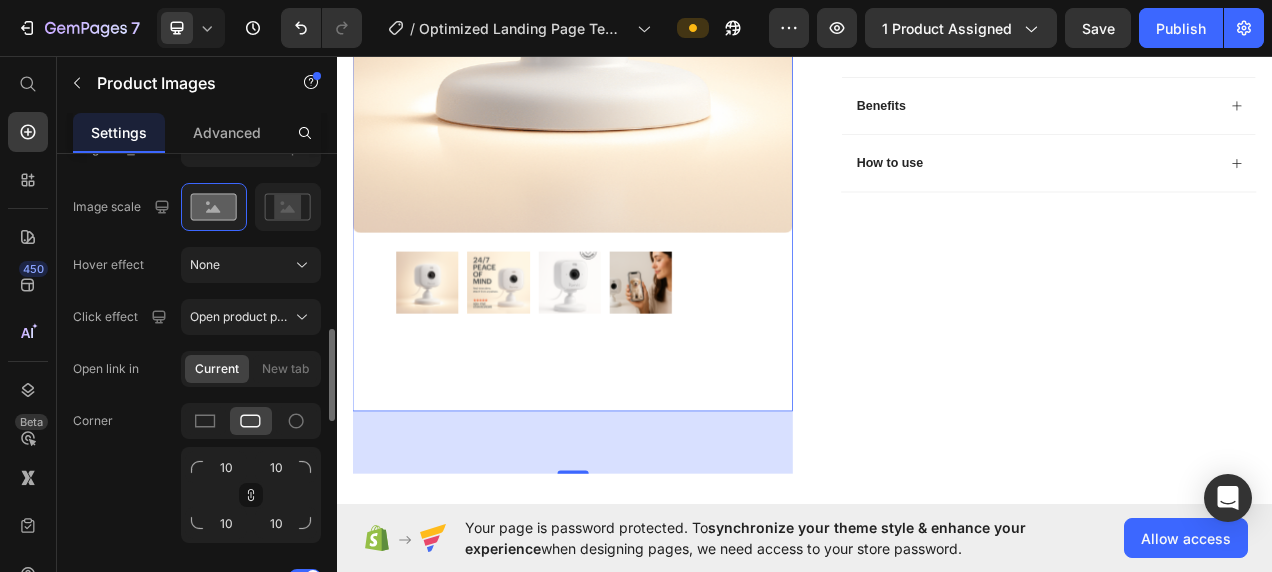 click at bounding box center [639, -140] 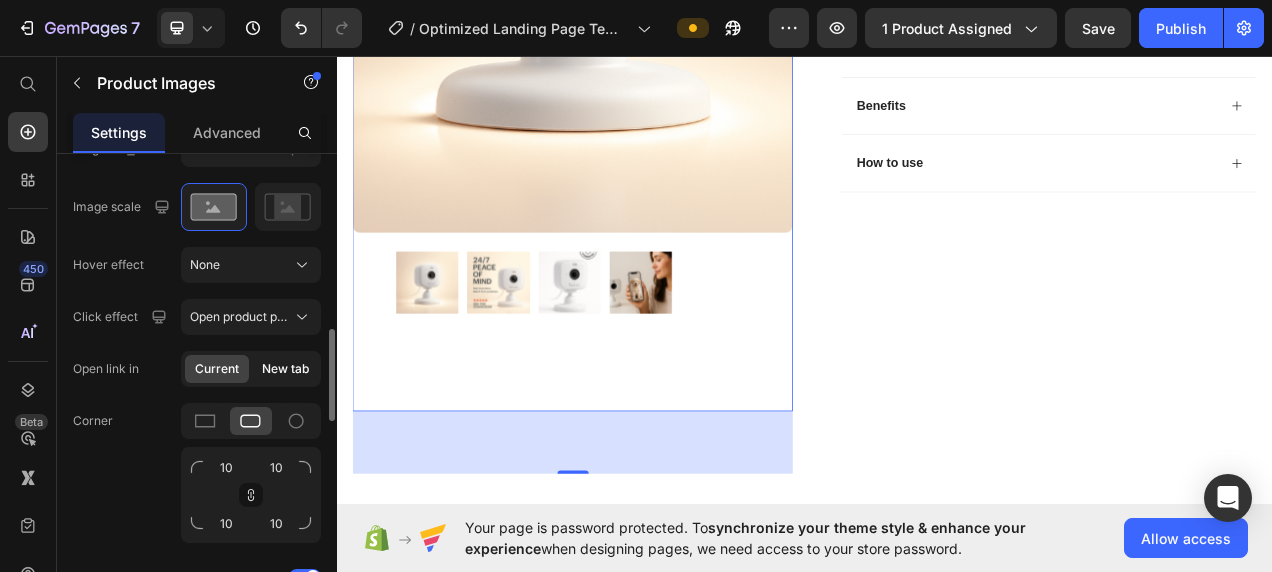click on "New tab" 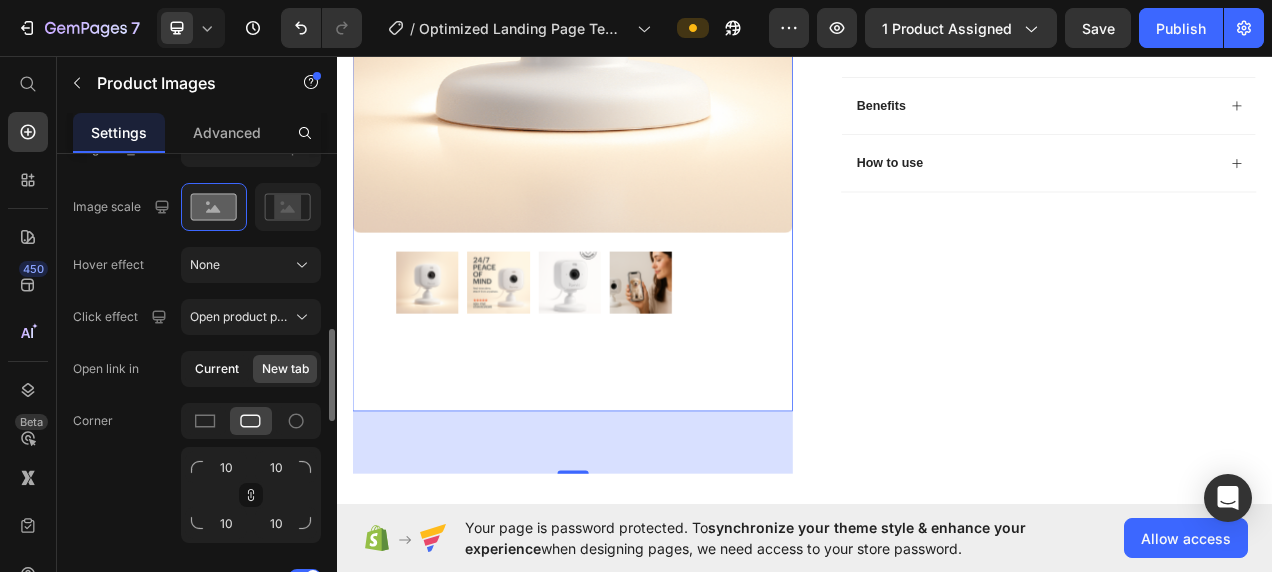 click on "Current" 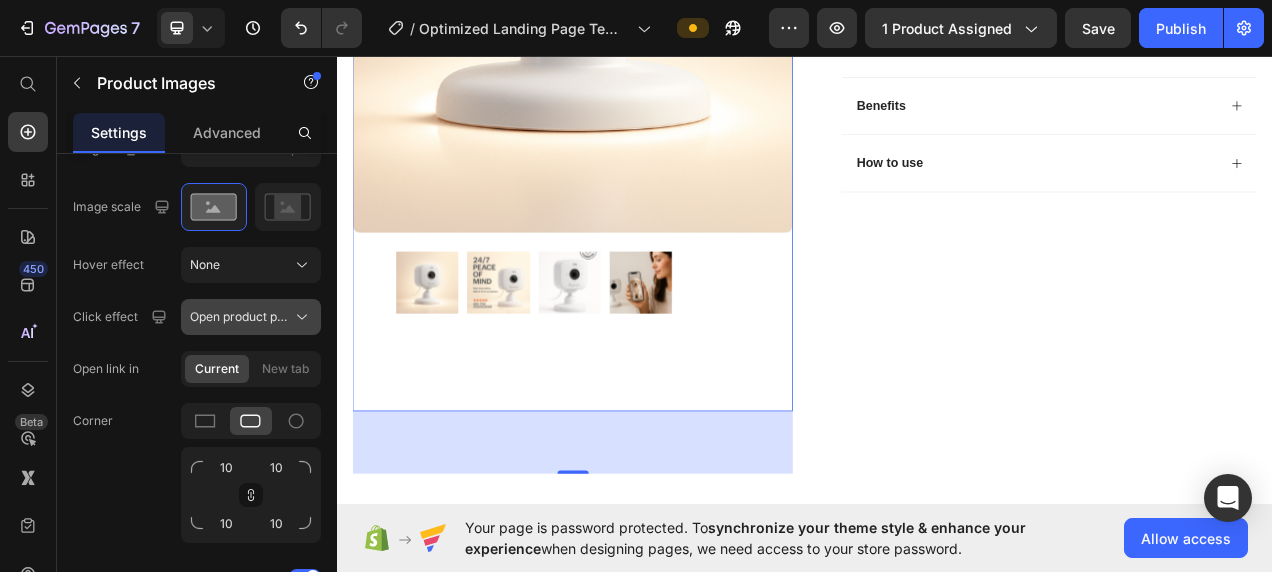 click on "Open product page" at bounding box center [239, 317] 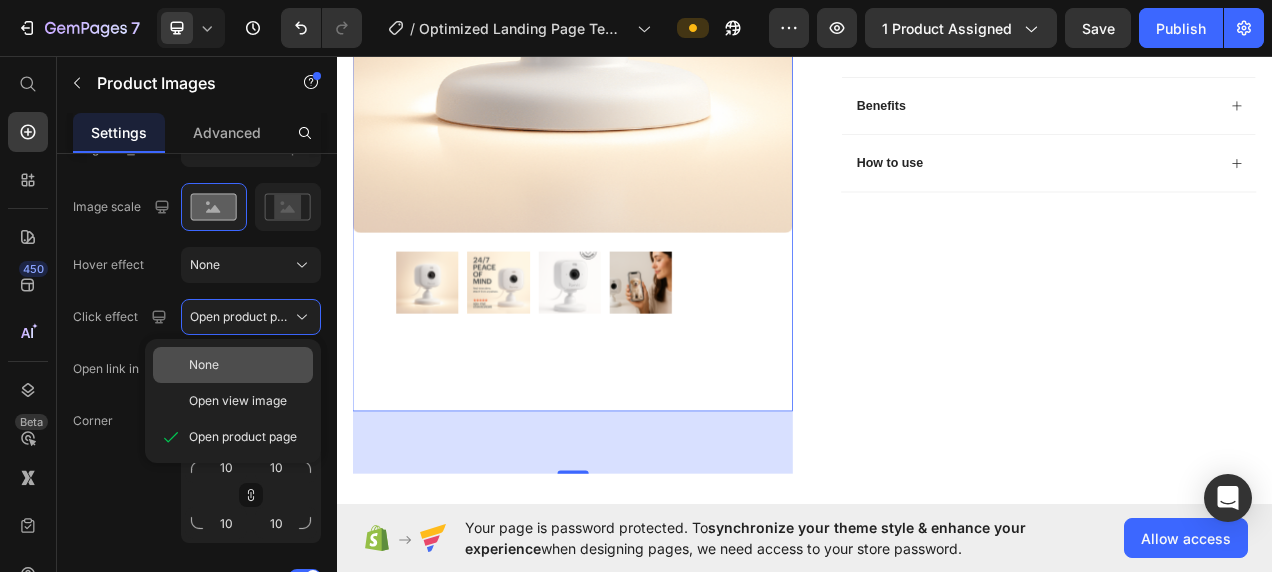 click on "None" 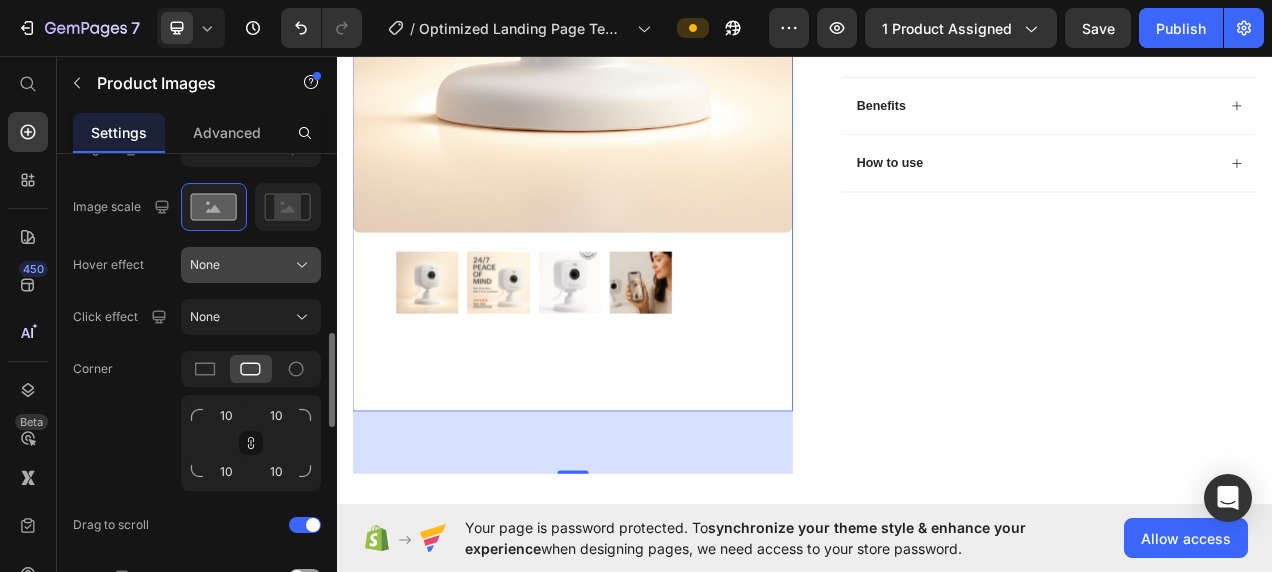 click on "None" at bounding box center (251, 265) 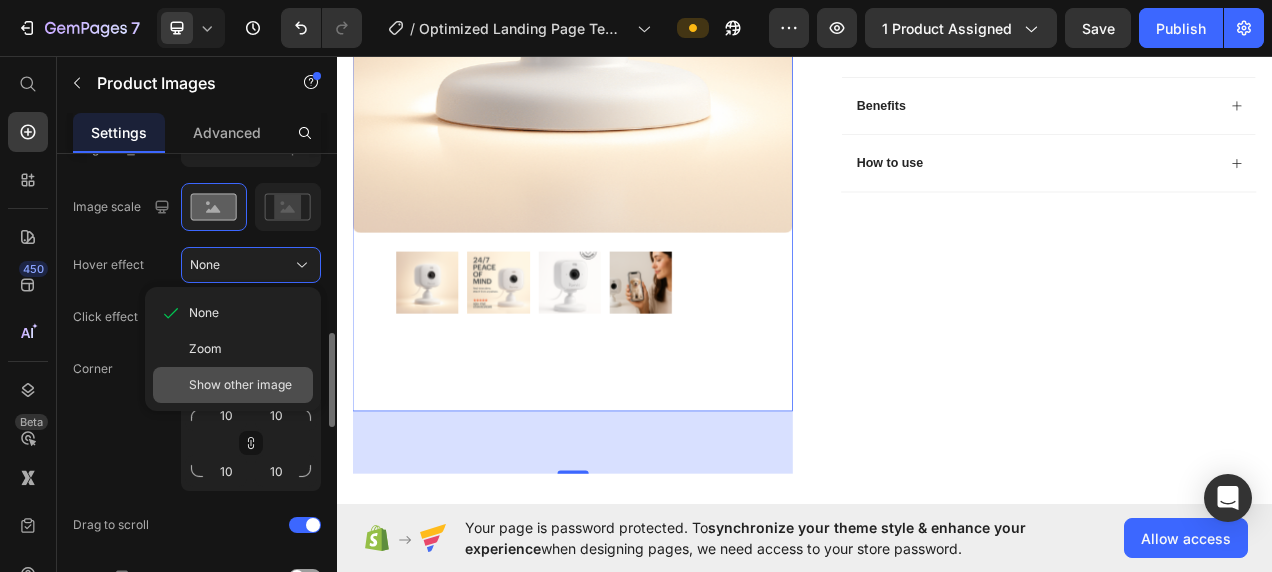 click on "Show other image" 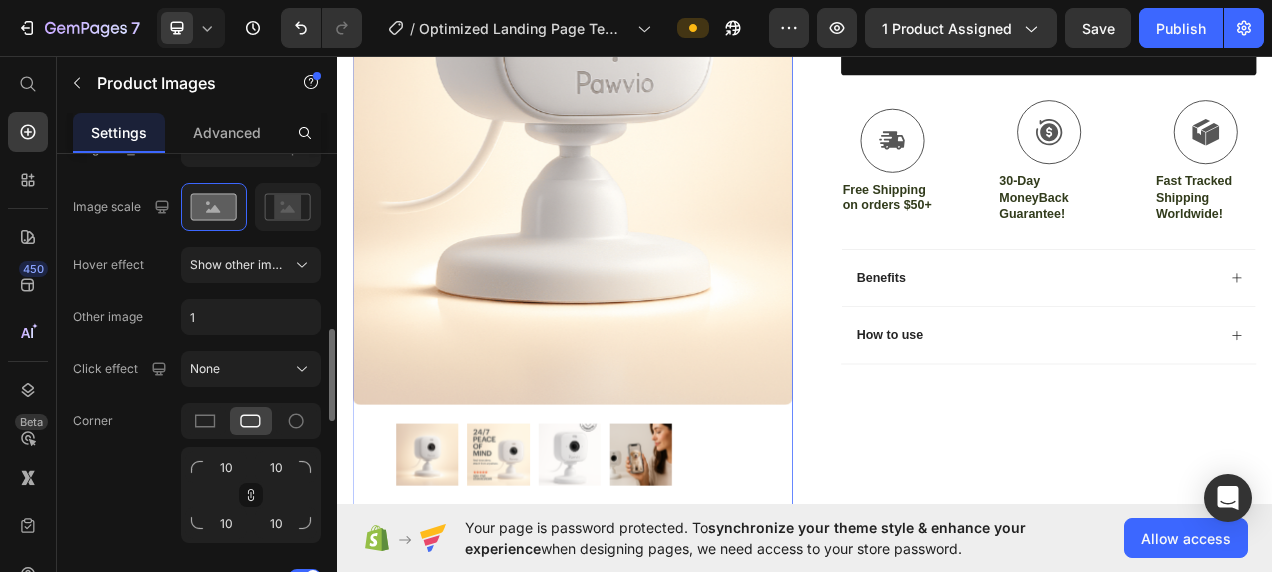 scroll, scrollTop: 514, scrollLeft: 0, axis: vertical 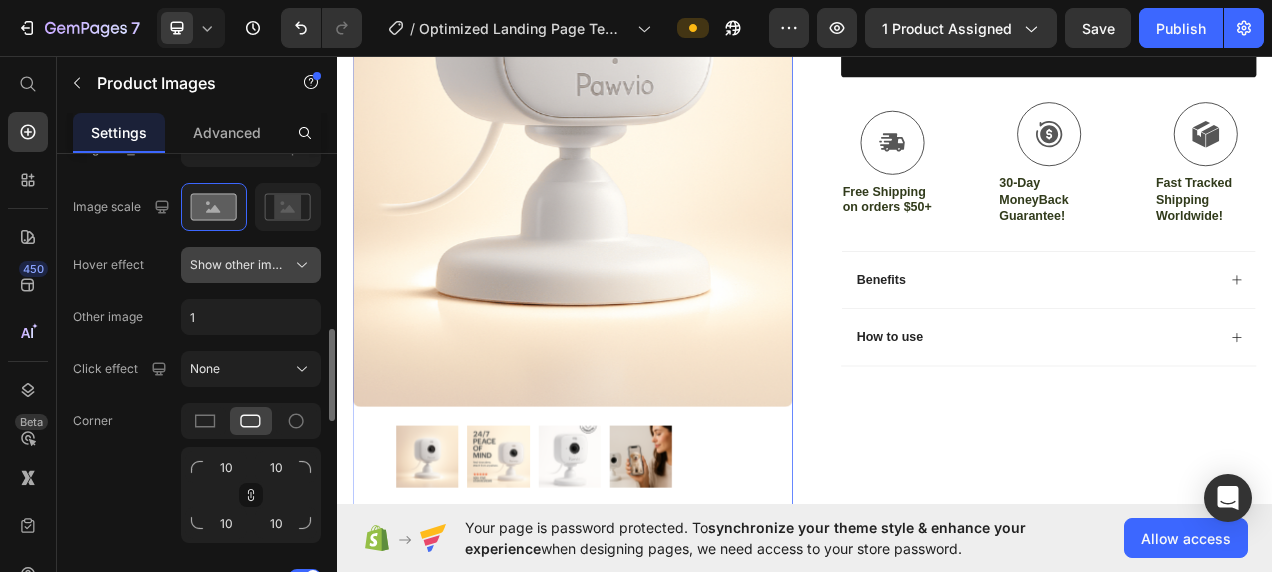 click on "Show other image" at bounding box center (239, 265) 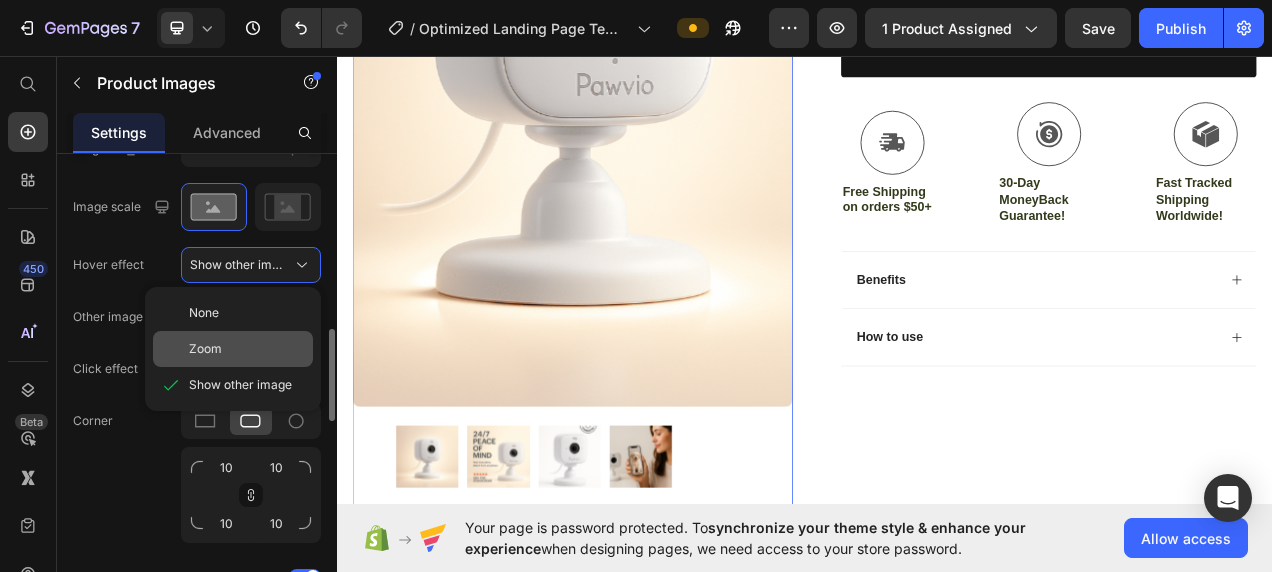 click on "Zoom" 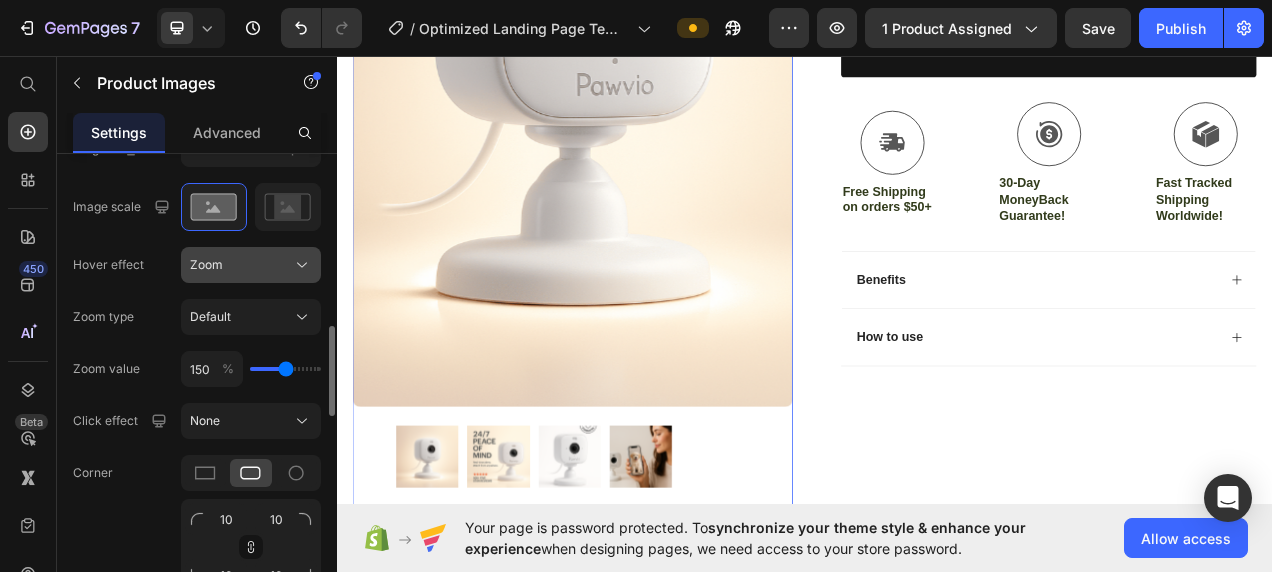 click on "Zoom" 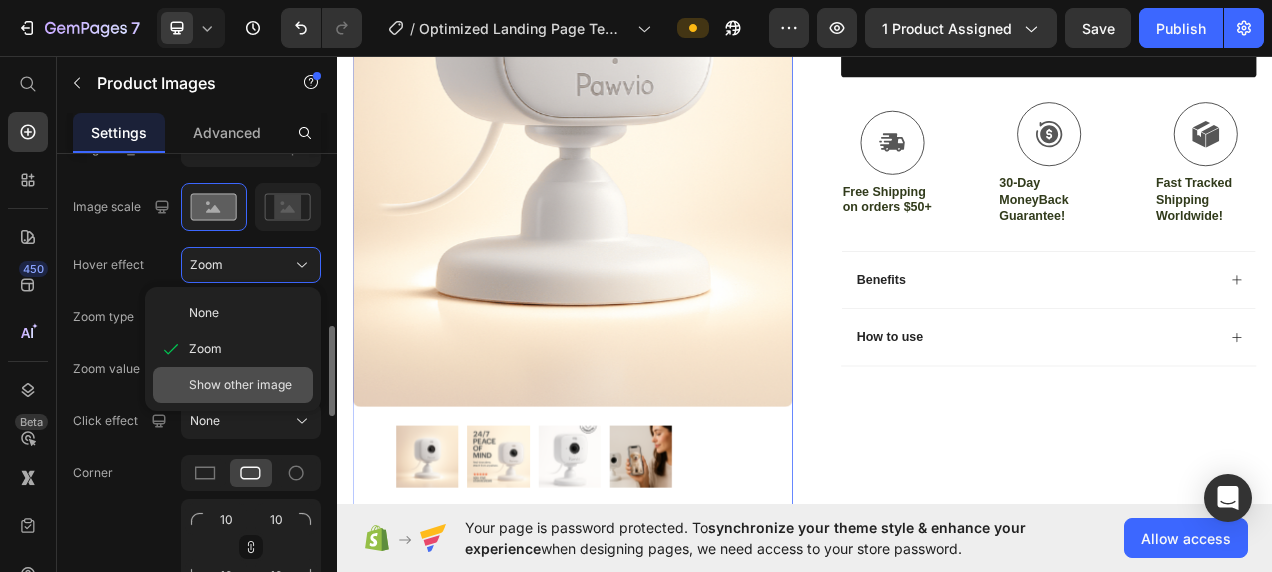 click on "Show other image" at bounding box center (240, 385) 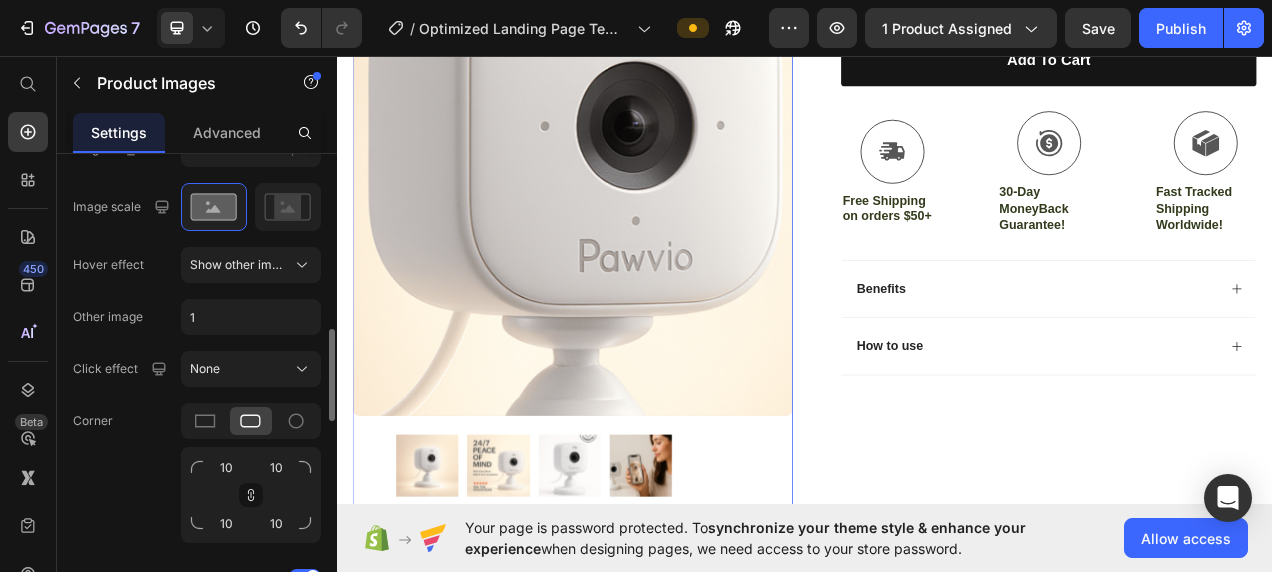 scroll, scrollTop: 506, scrollLeft: 0, axis: vertical 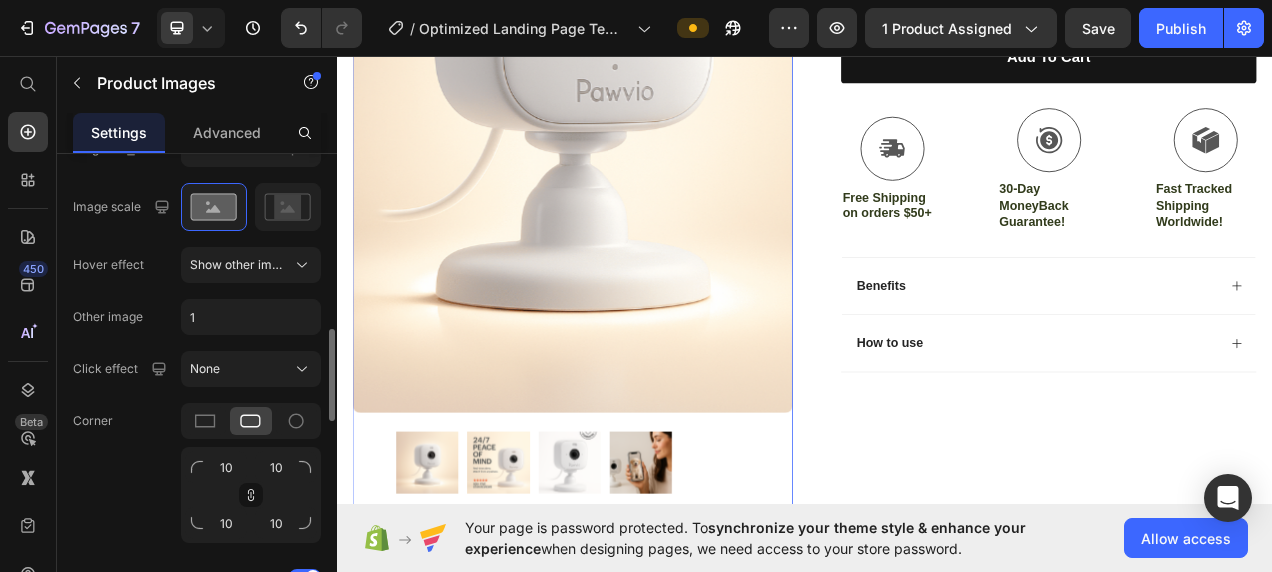 click at bounding box center (544, 580) 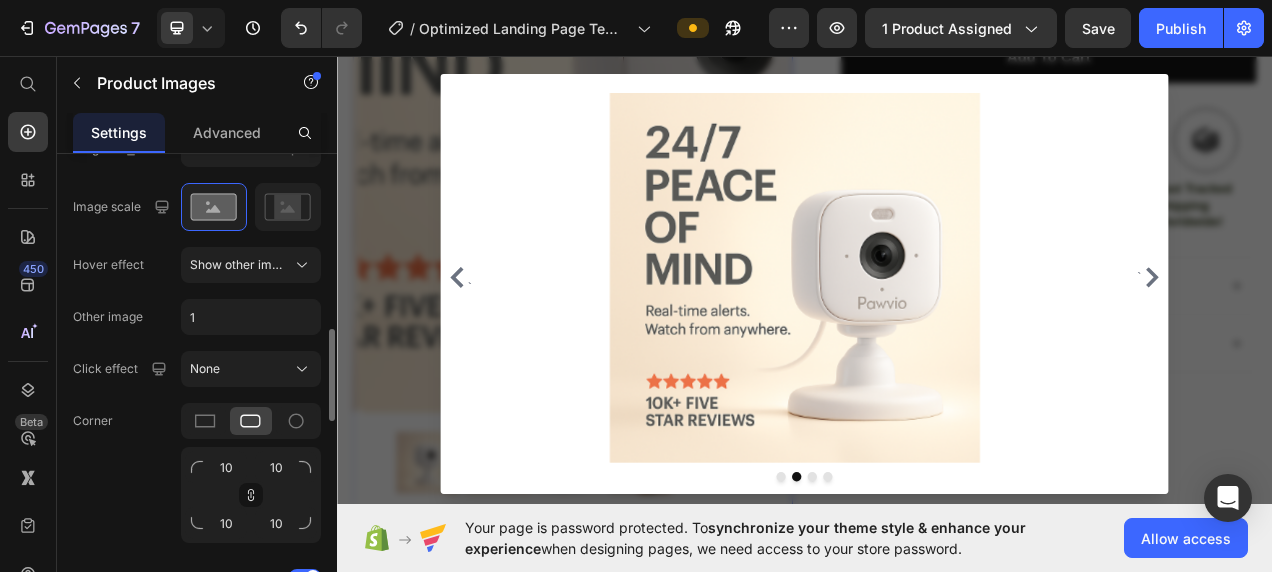 click at bounding box center [937, 345] 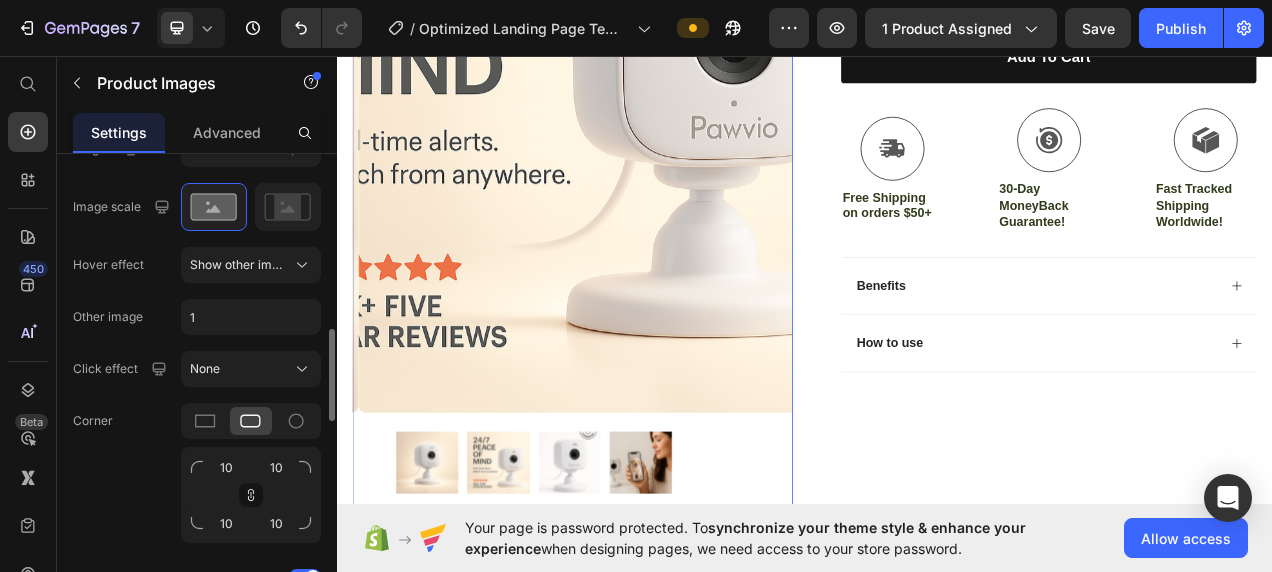 click at bounding box center [453, 580] 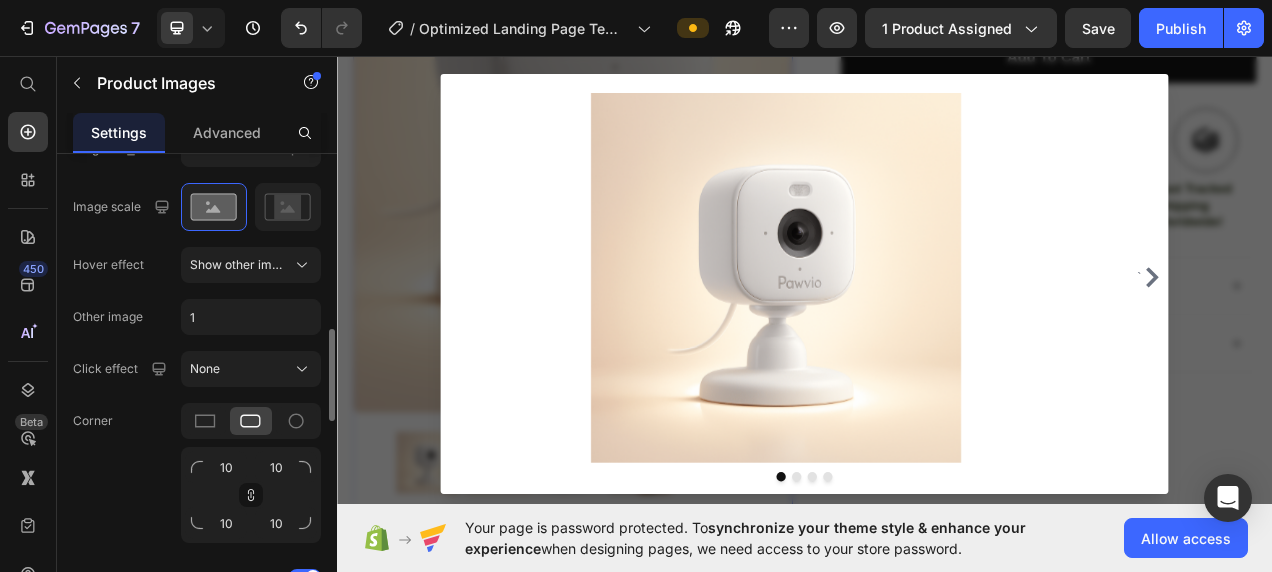 click at bounding box center [937, 345] 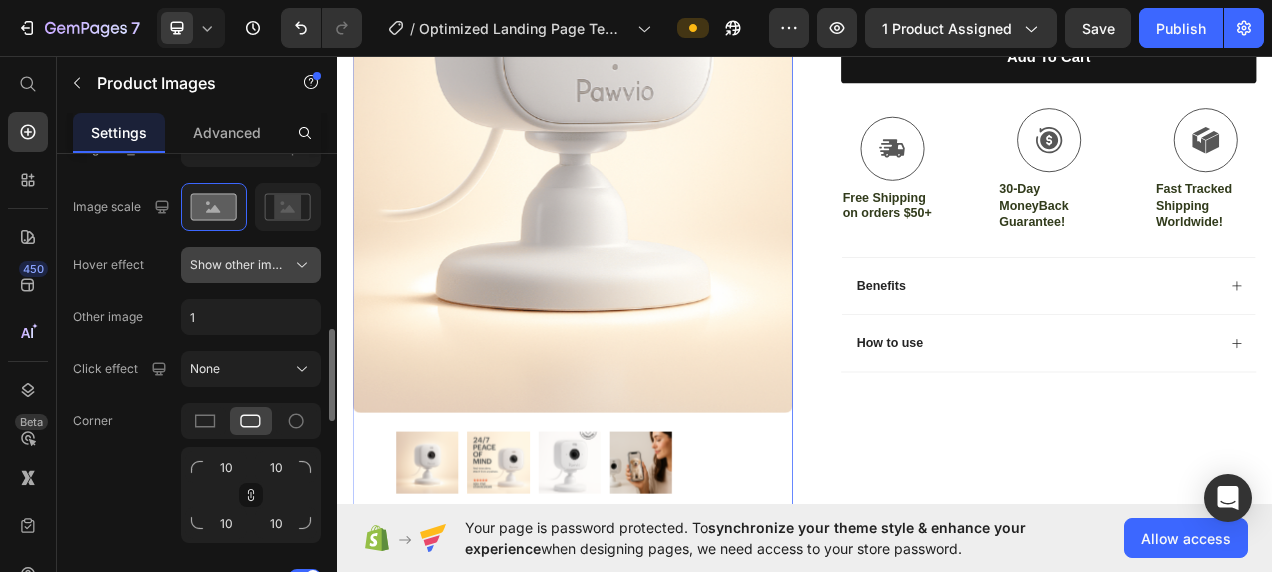 click on "Show other image" at bounding box center [239, 265] 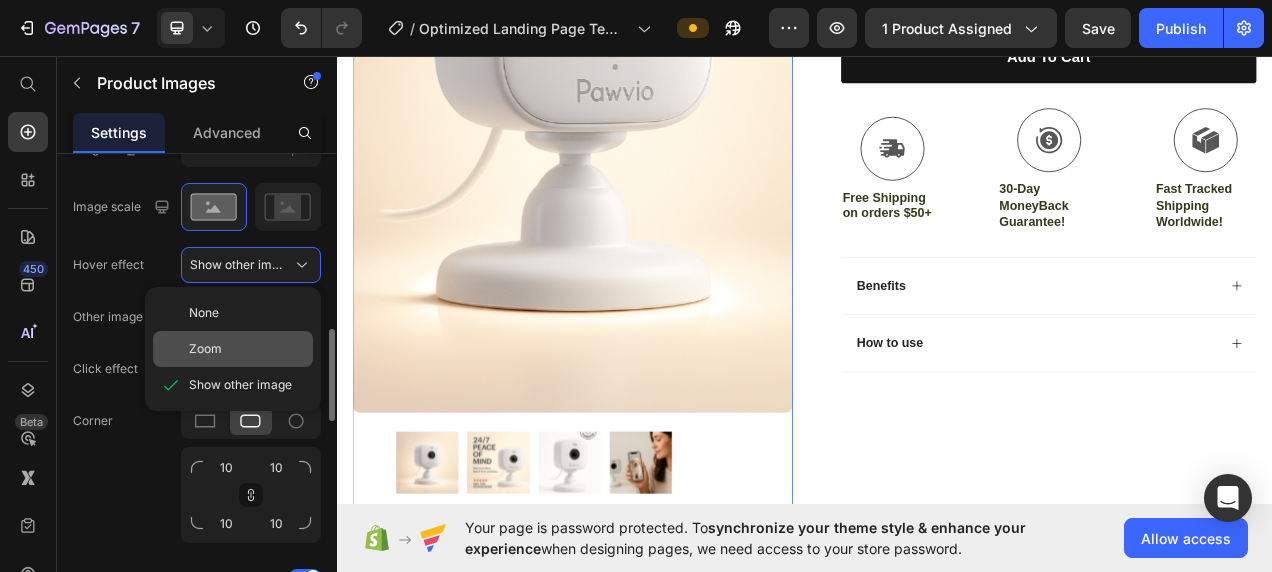 click on "Zoom" at bounding box center [247, 349] 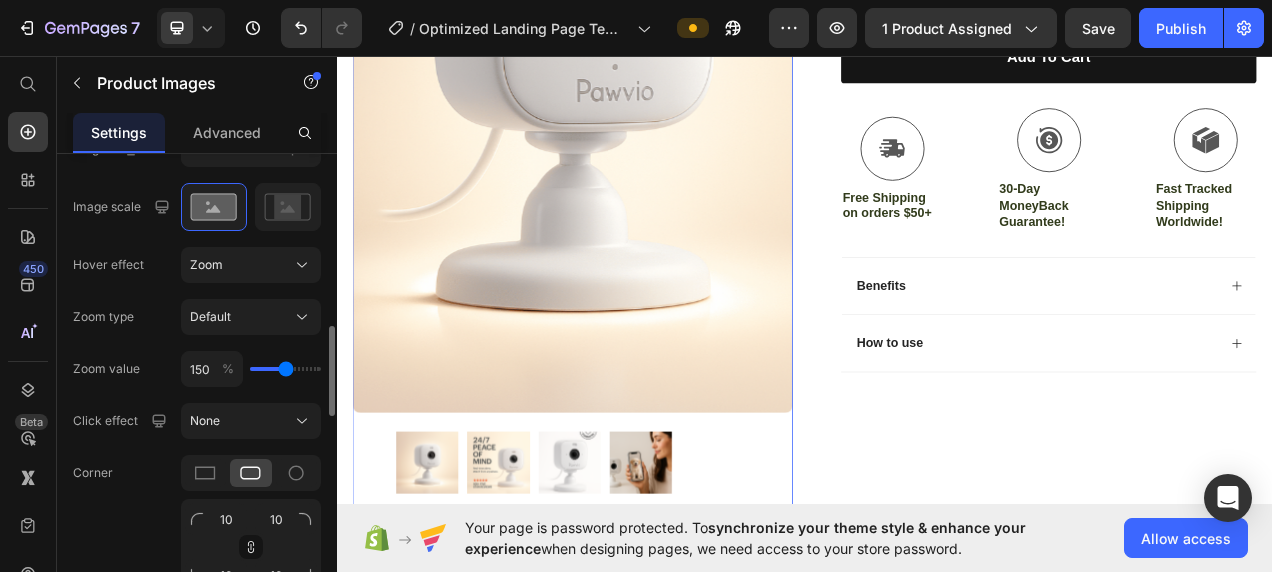 type on "140" 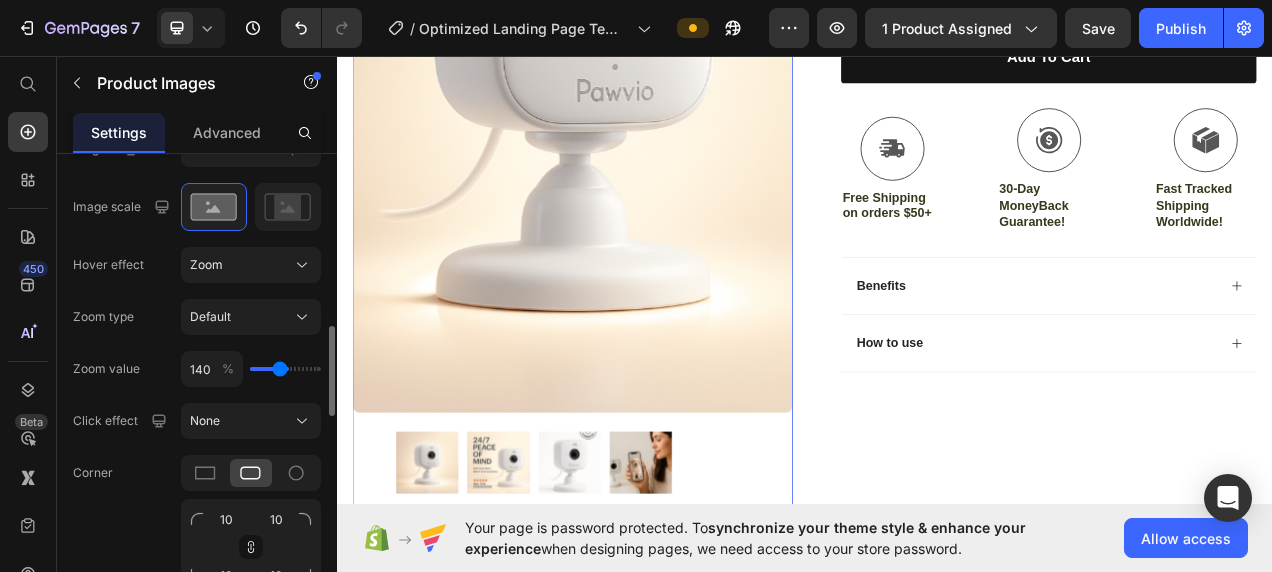 type on "100" 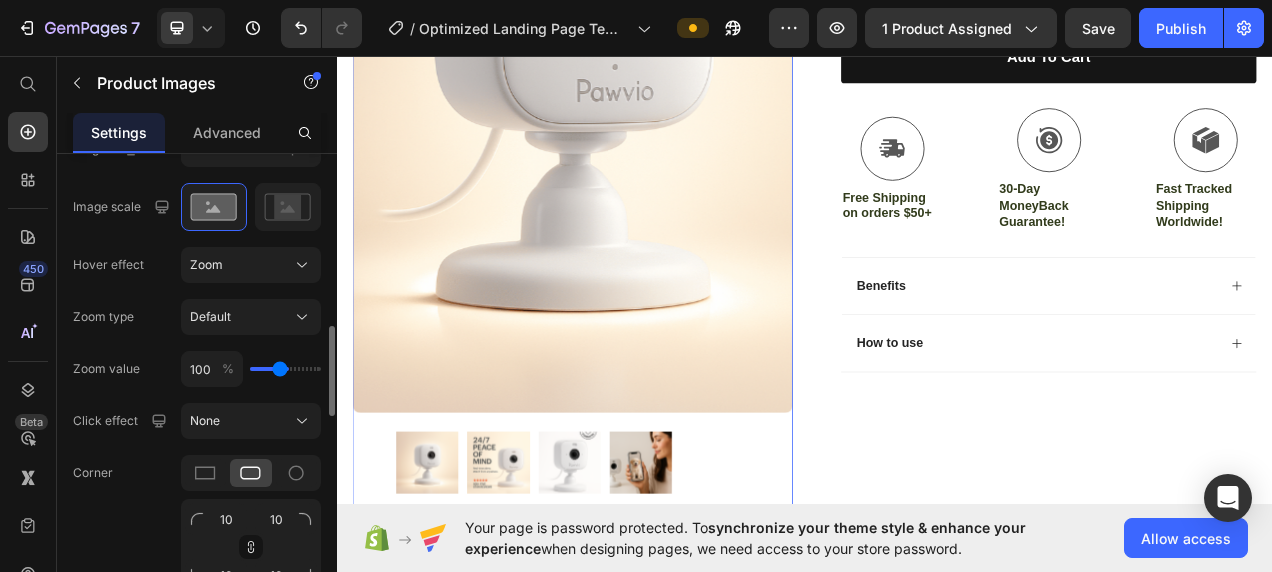 type on "100" 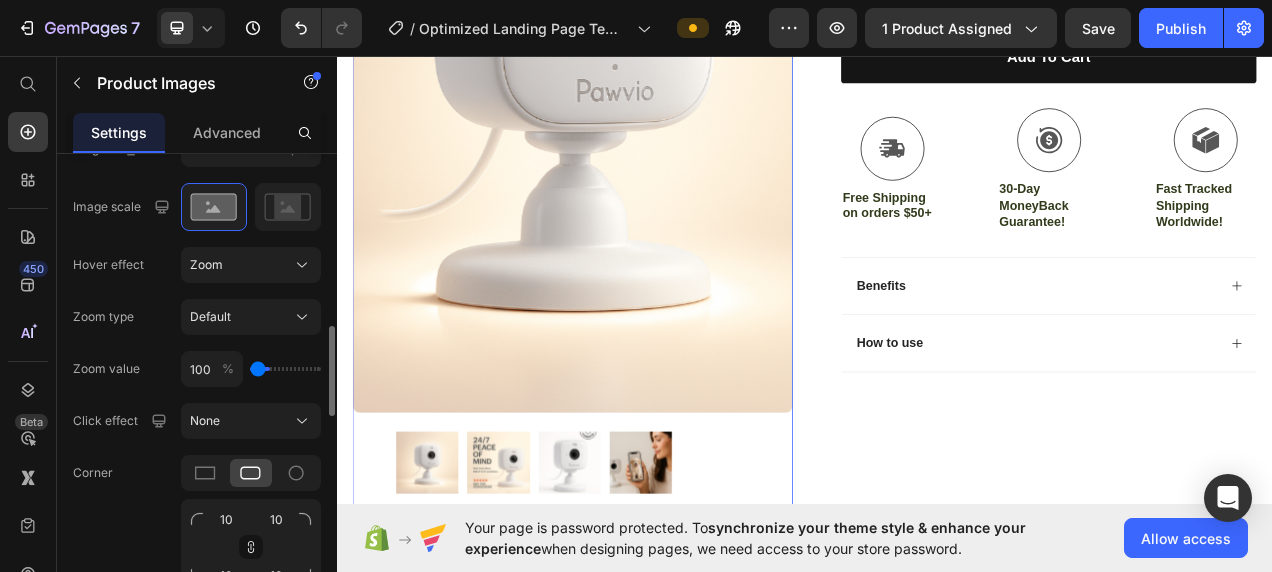 type on "120" 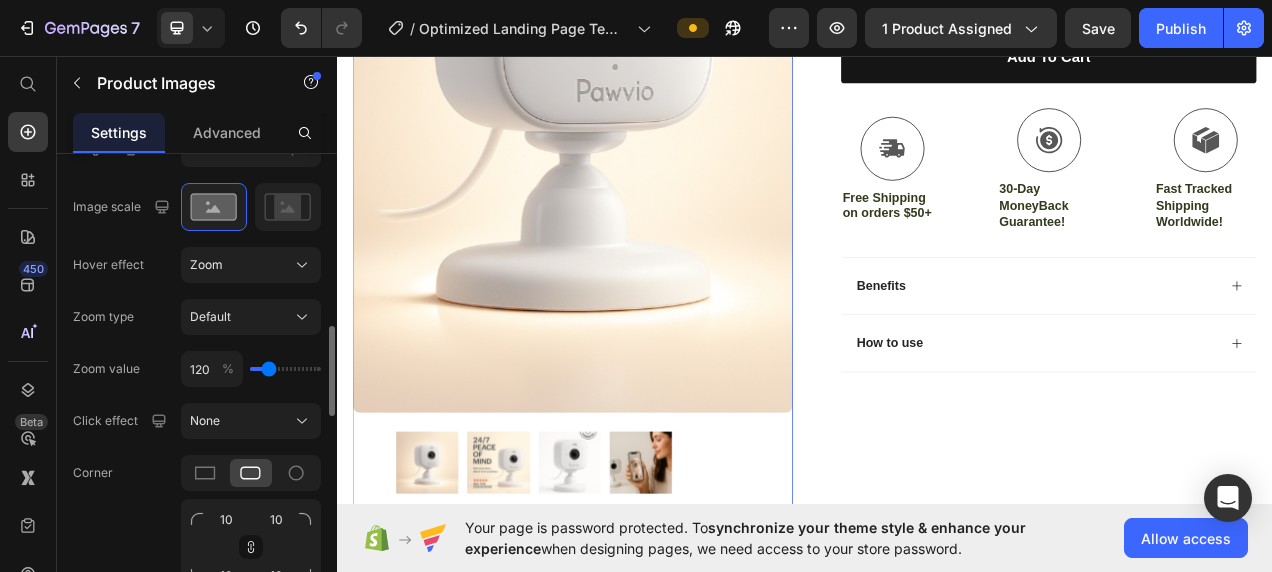 type on "130" 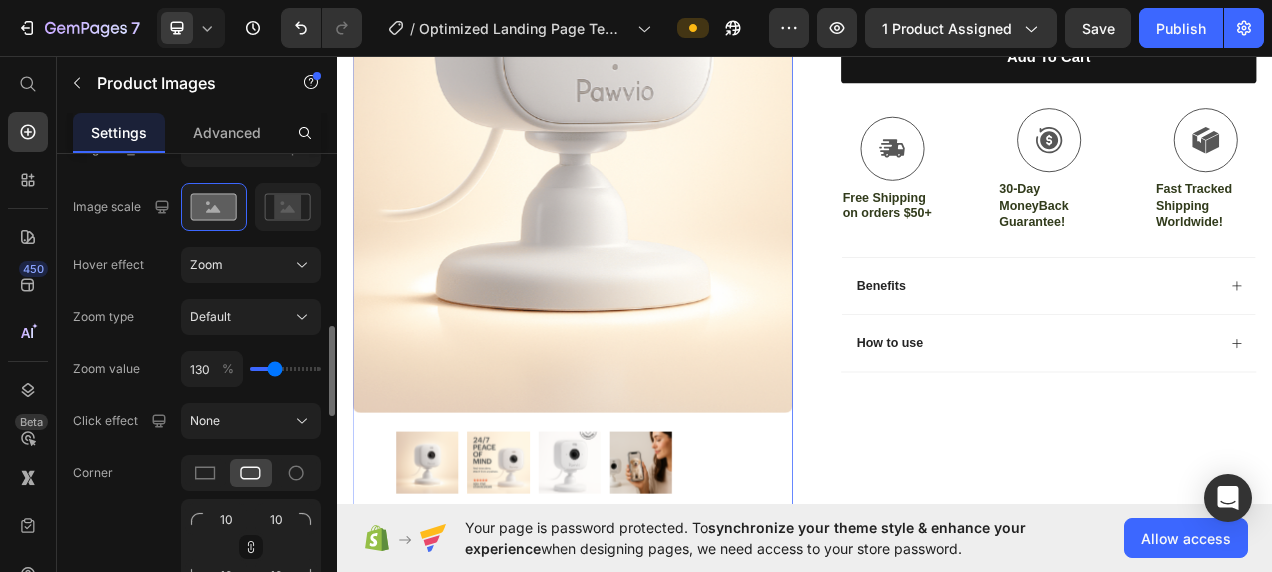 drag, startPoint x: 284, startPoint y: 363, endPoint x: 272, endPoint y: 364, distance: 12.0415945 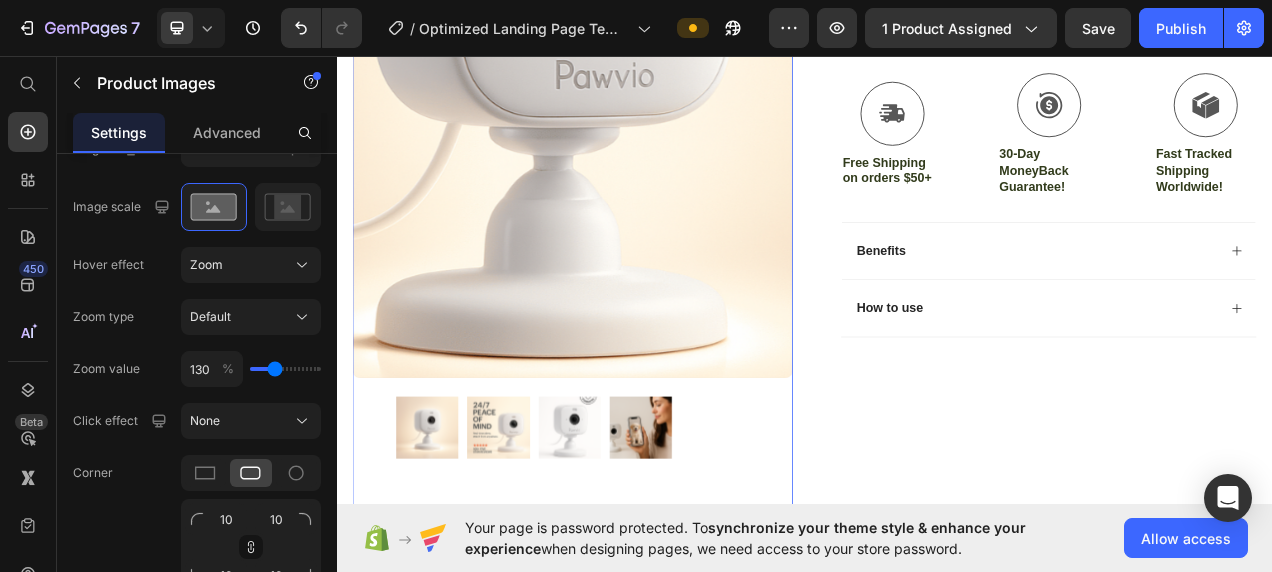 scroll, scrollTop: 555, scrollLeft: 0, axis: vertical 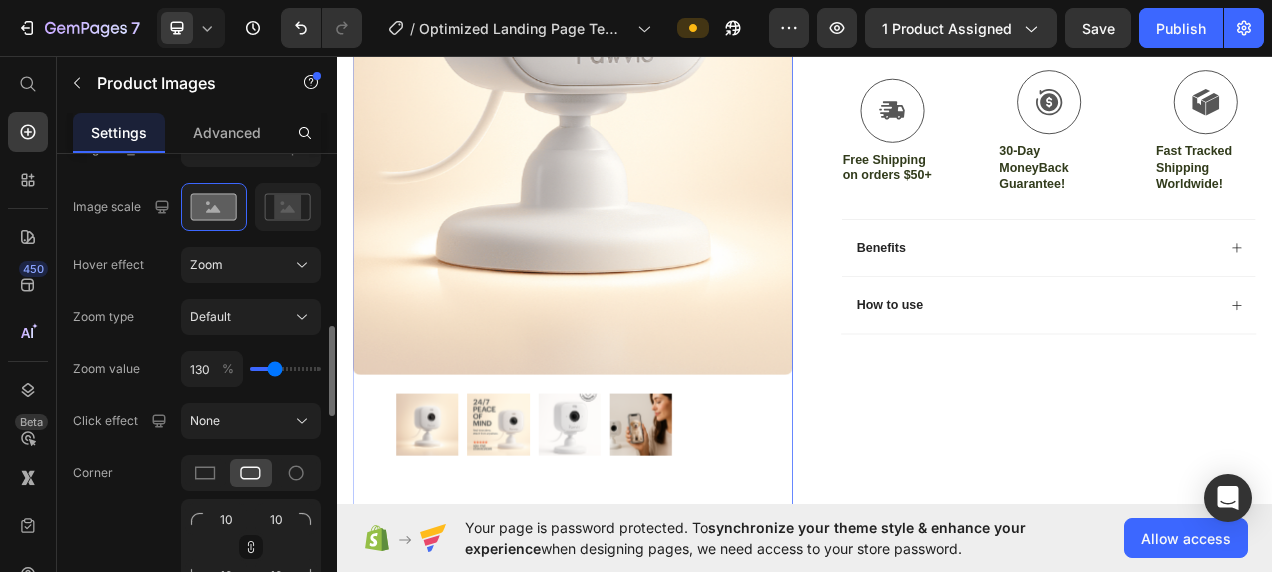 type on "120" 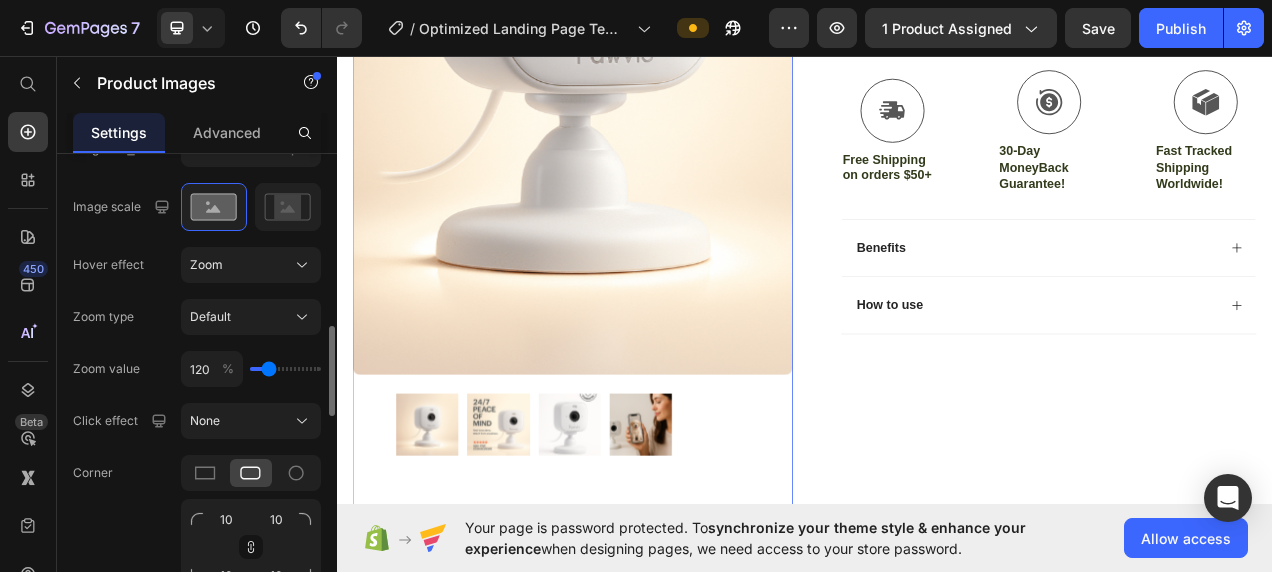 type on "120" 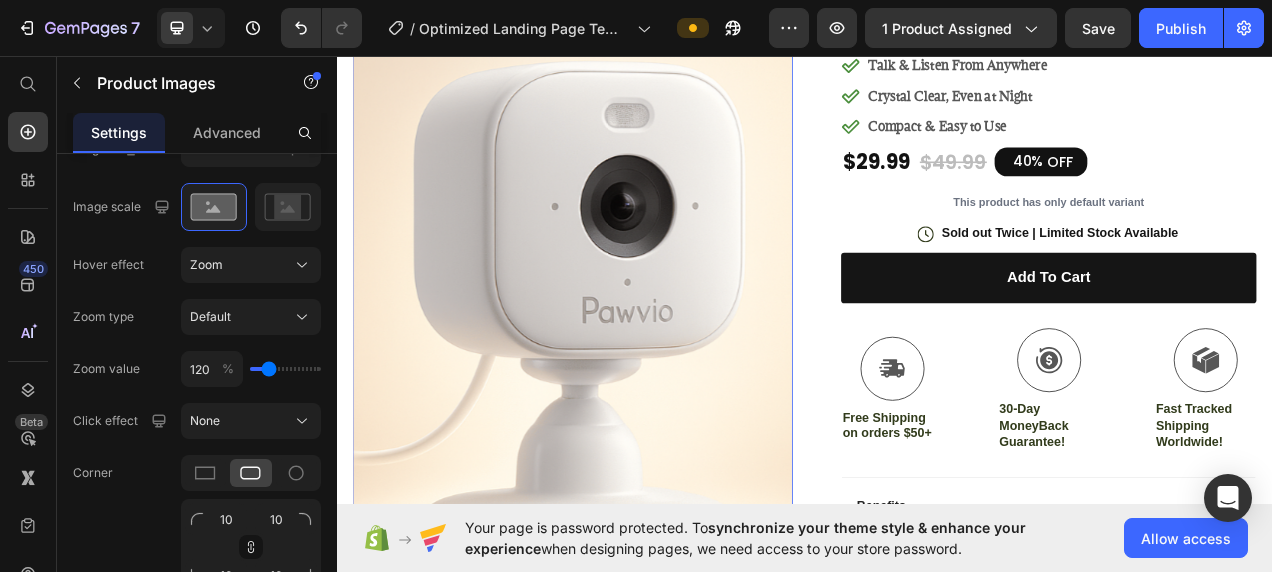 scroll, scrollTop: 345, scrollLeft: 0, axis: vertical 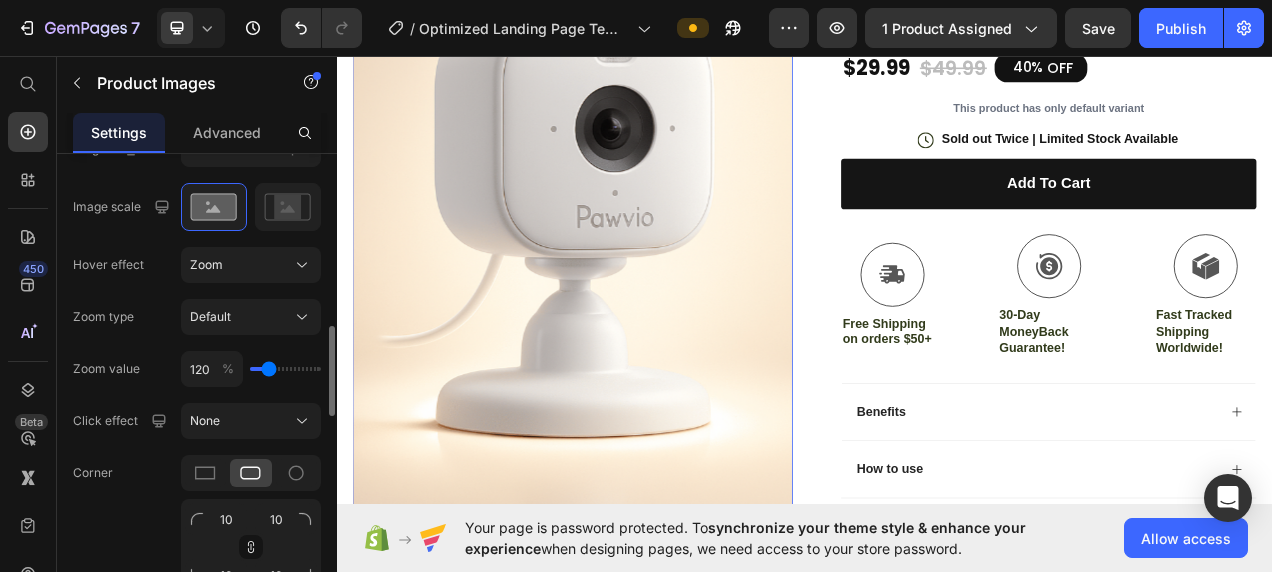 type on "100" 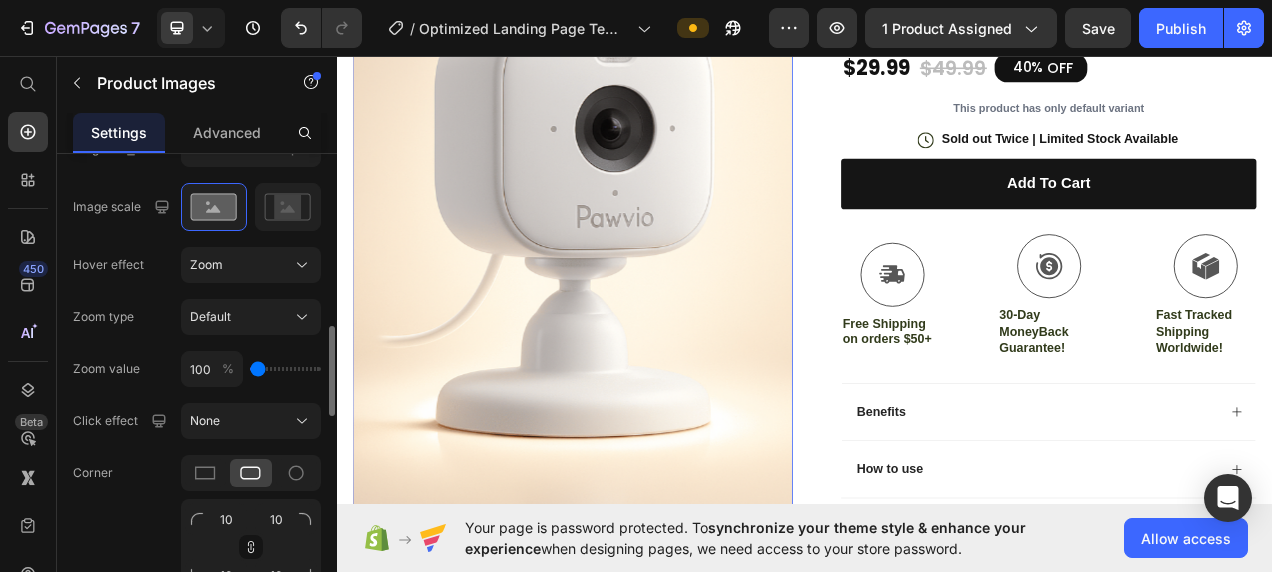 drag, startPoint x: 266, startPoint y: 369, endPoint x: 256, endPoint y: 368, distance: 10.049875 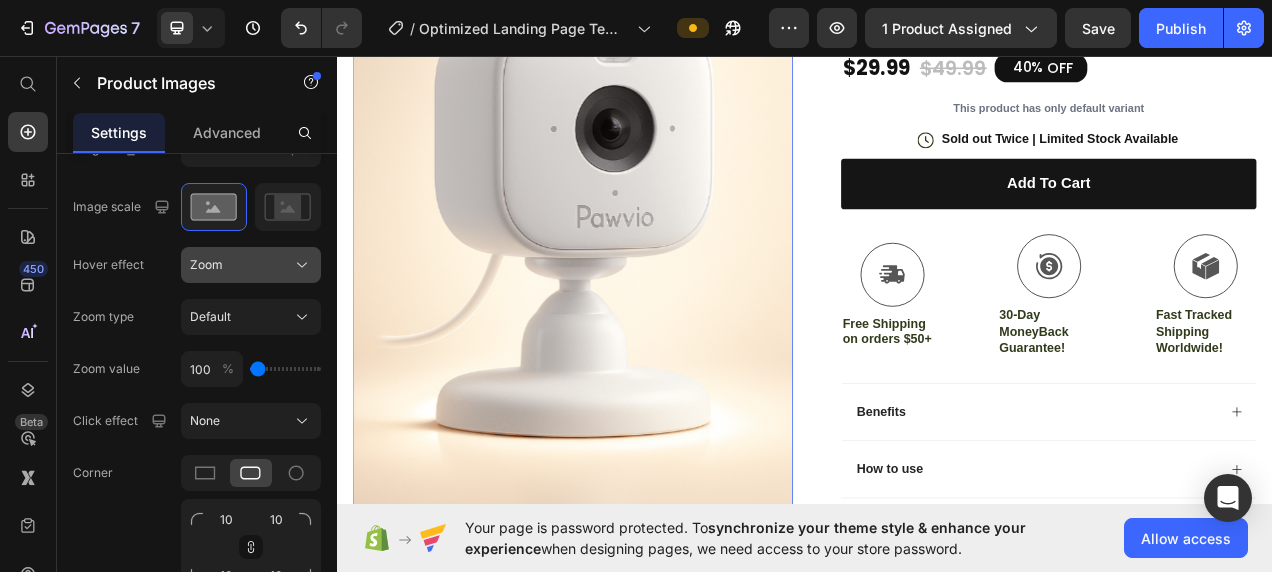 click on "Zoom" 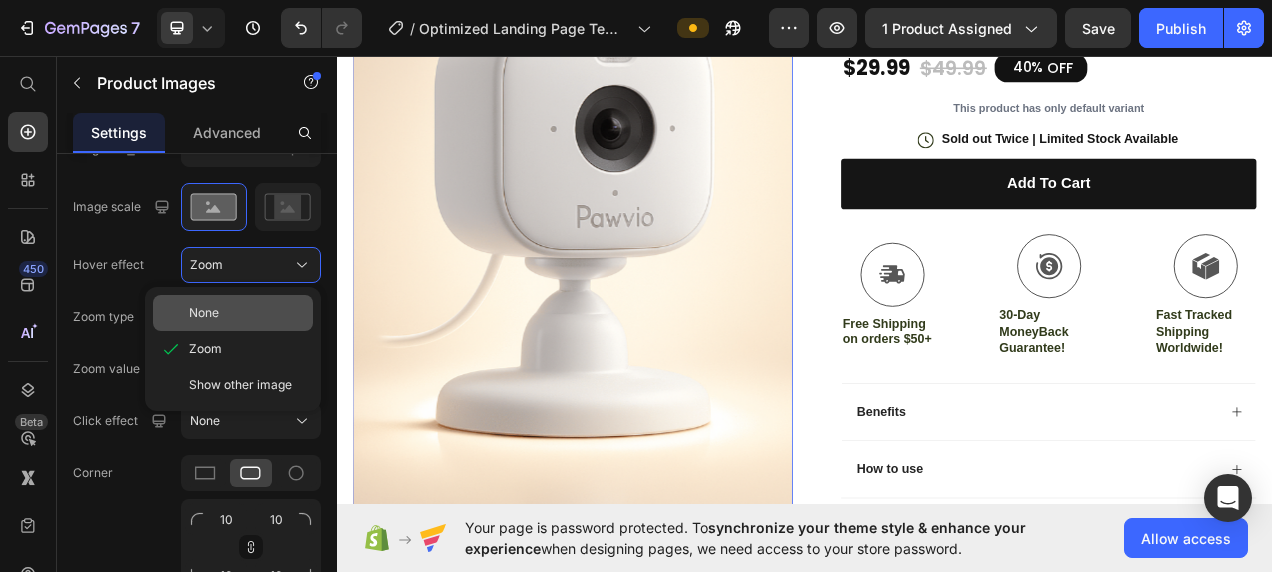 click on "None" at bounding box center [247, 313] 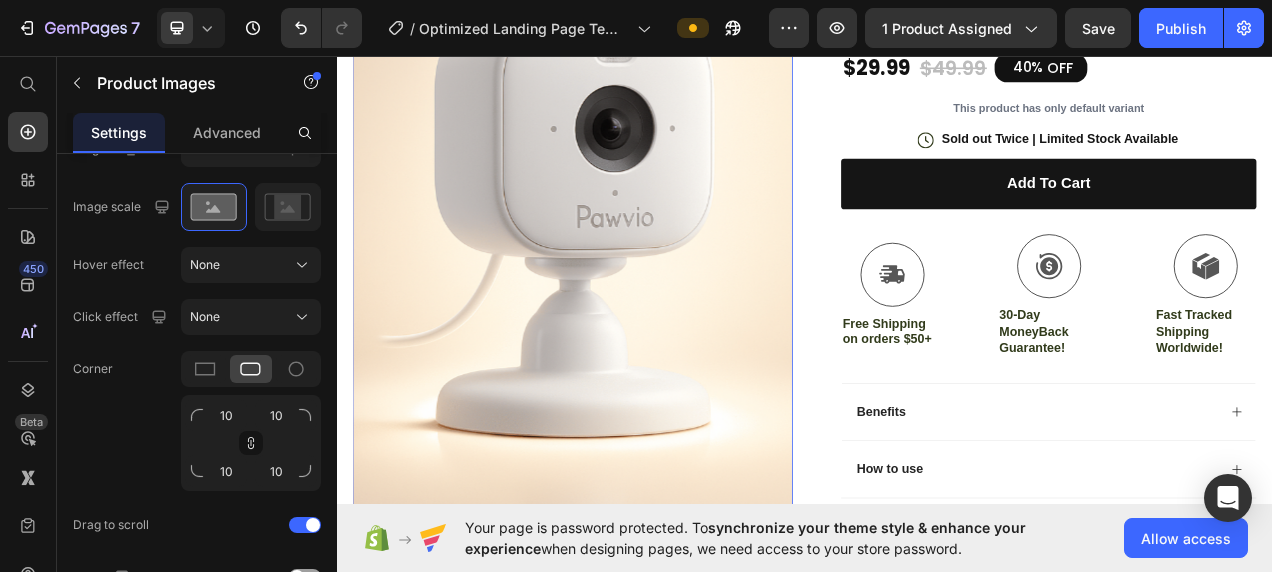 scroll, scrollTop: 500, scrollLeft: 0, axis: vertical 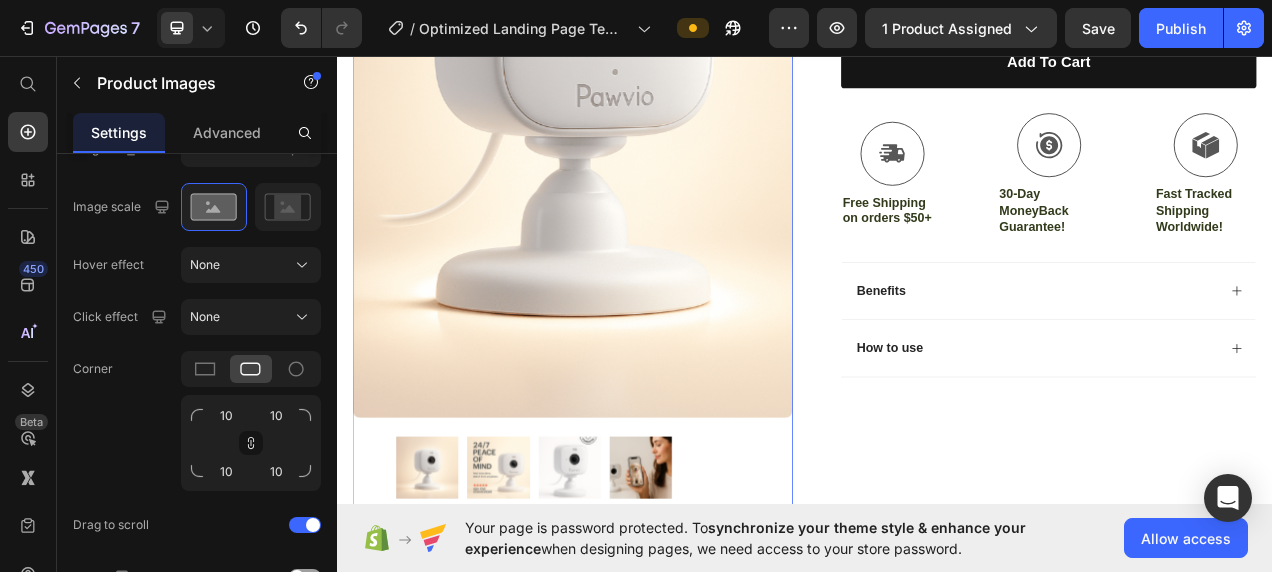 click at bounding box center (639, 98) 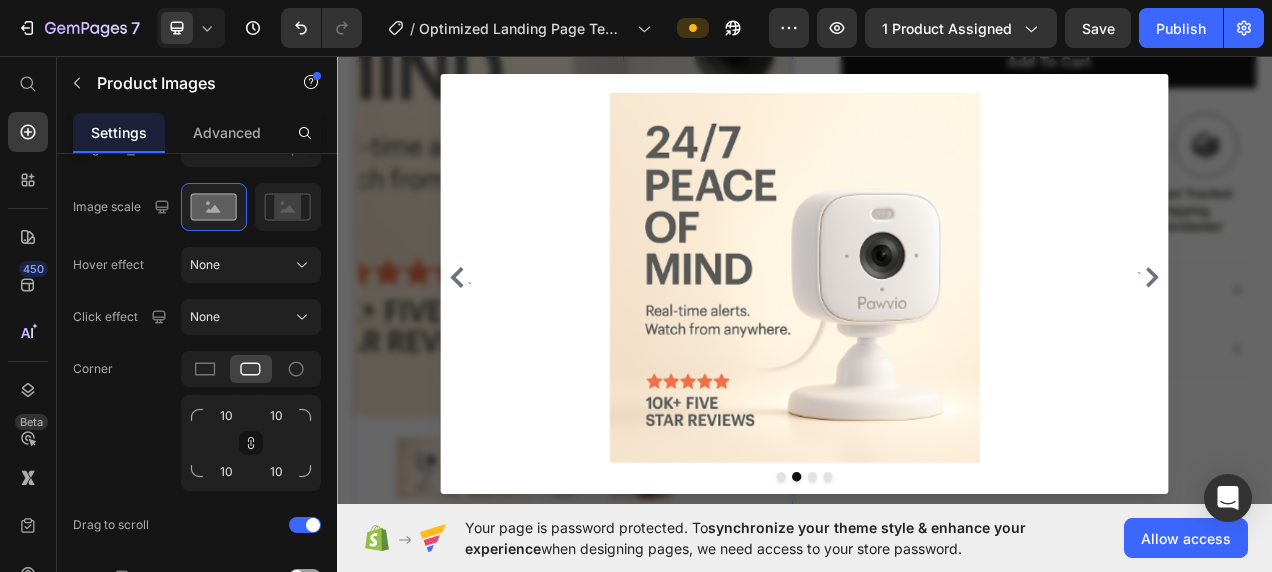 click 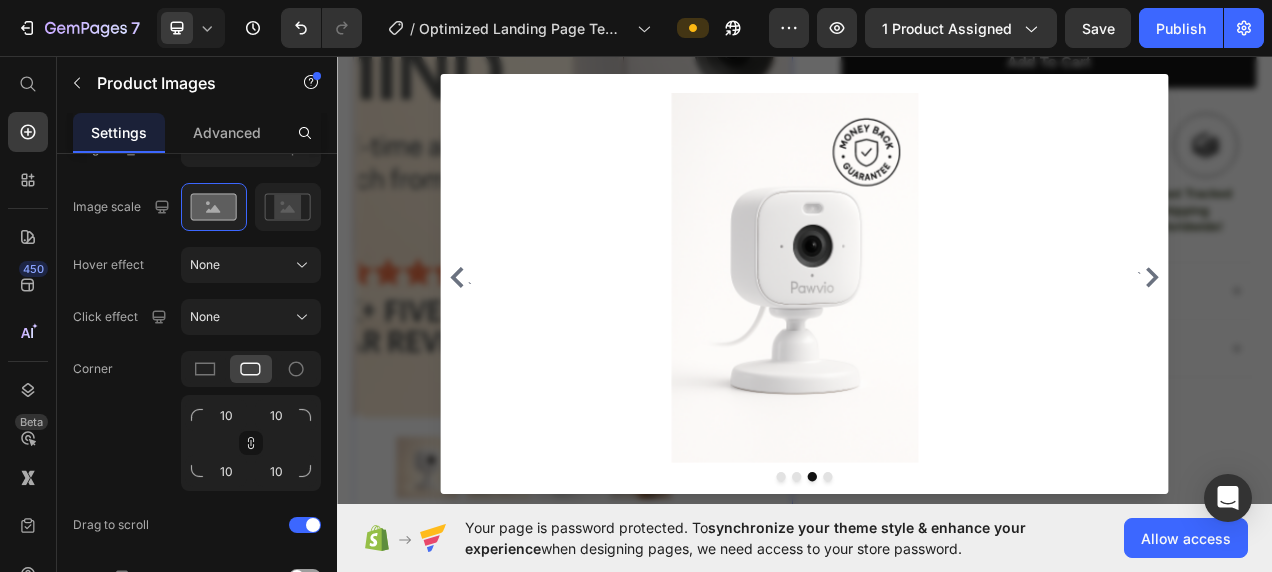 click 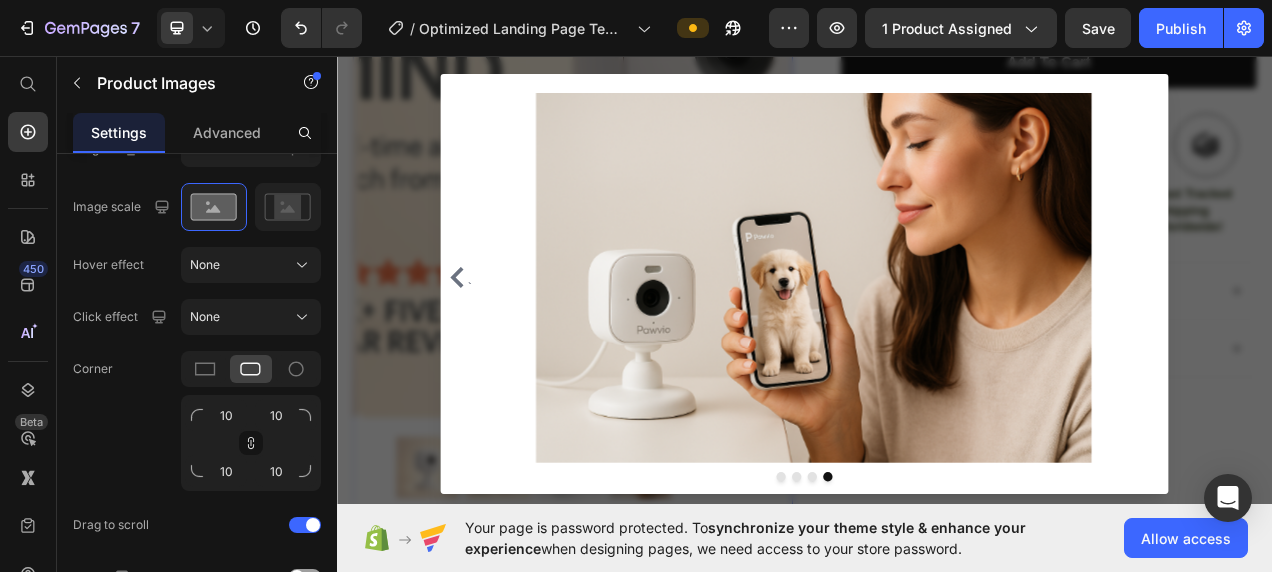 click at bounding box center [937, 345] 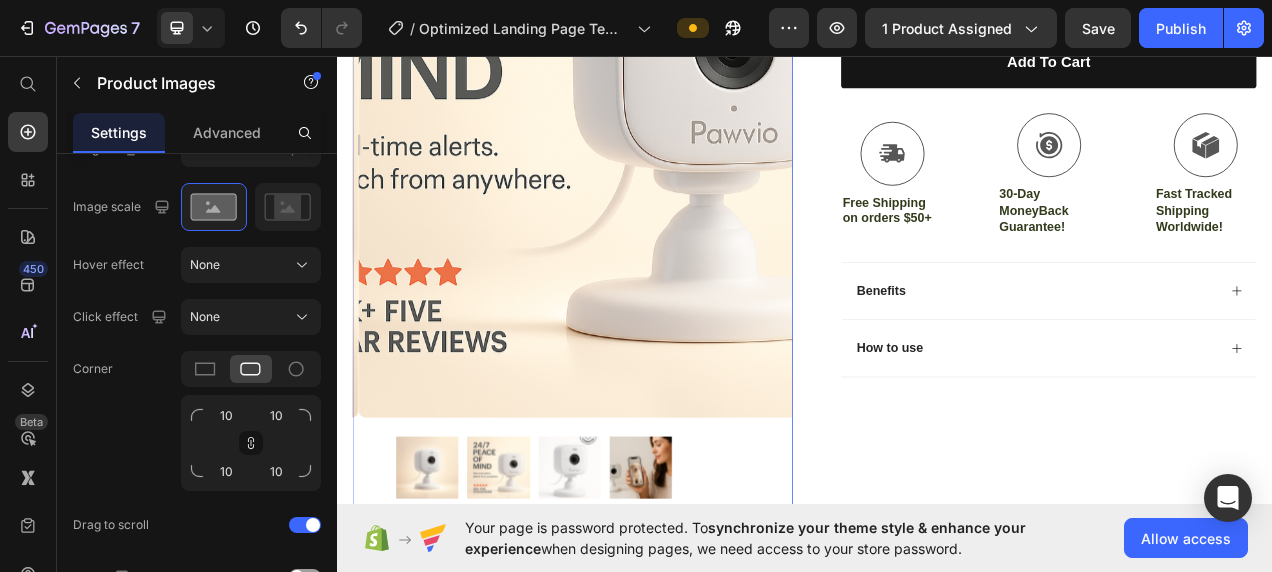 click at bounding box center (453, 586) 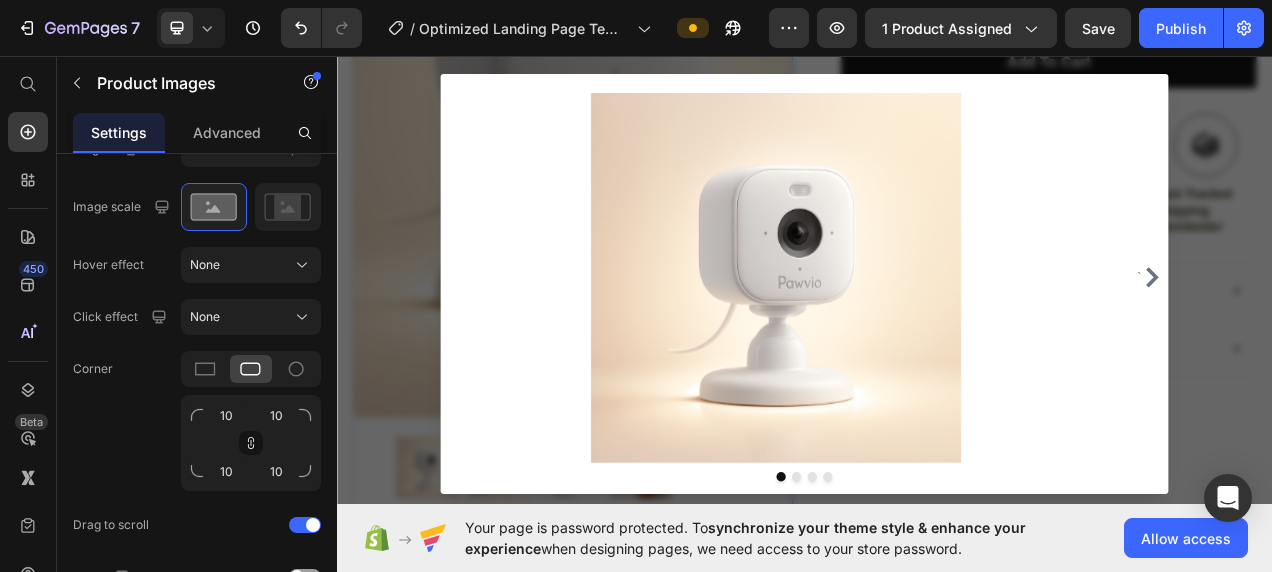 click at bounding box center (937, 345) 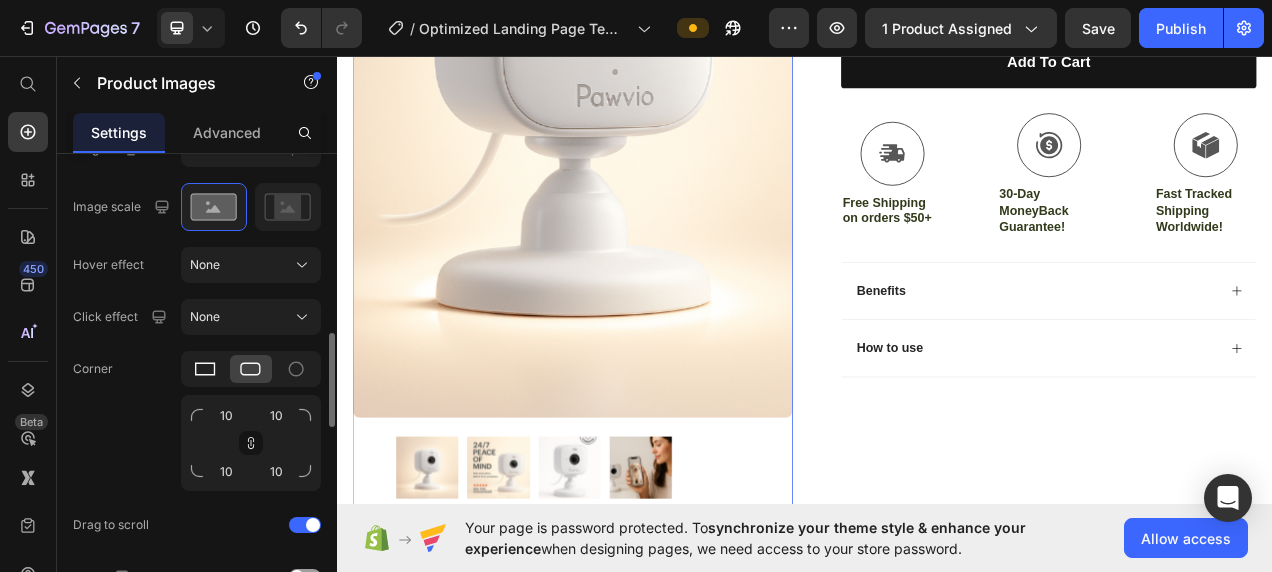 click 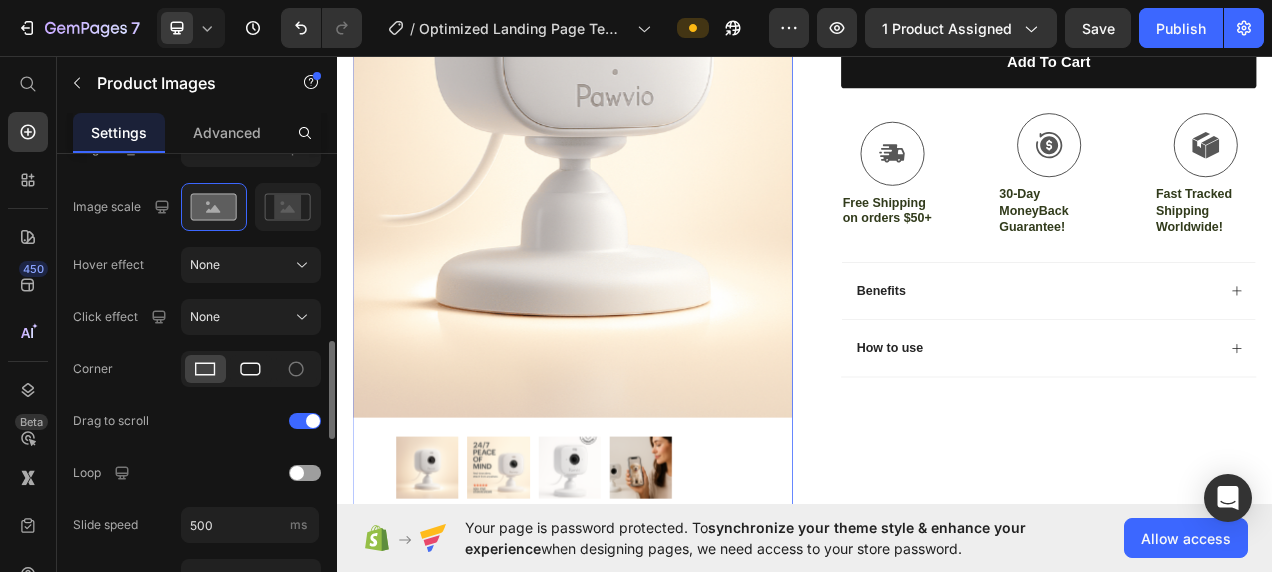 click 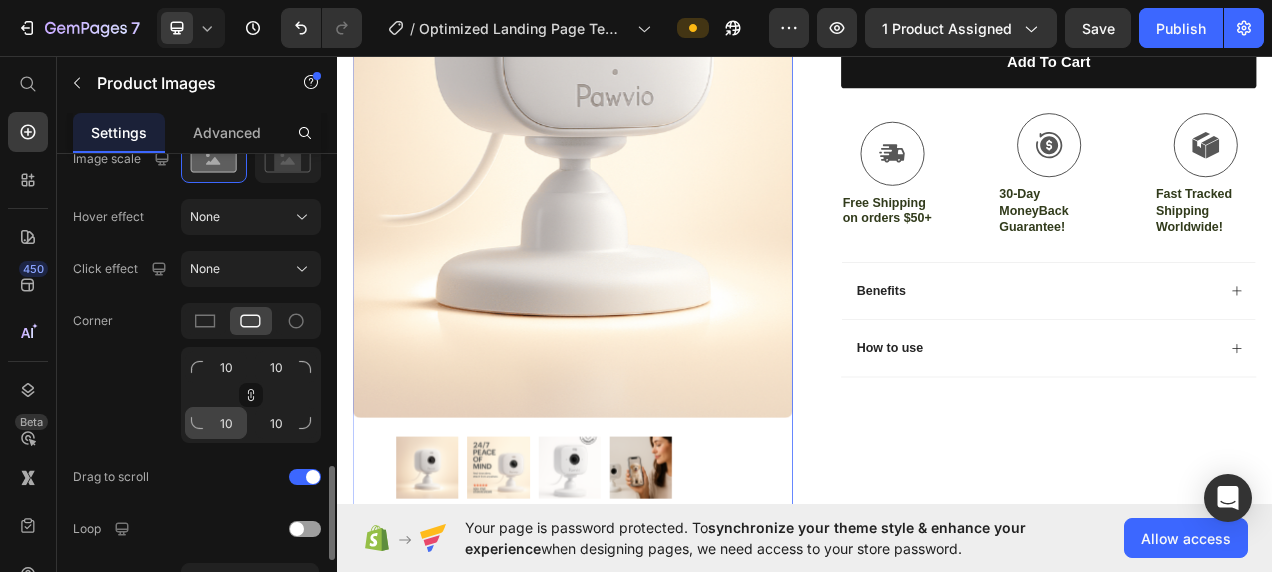 scroll, scrollTop: 1053, scrollLeft: 0, axis: vertical 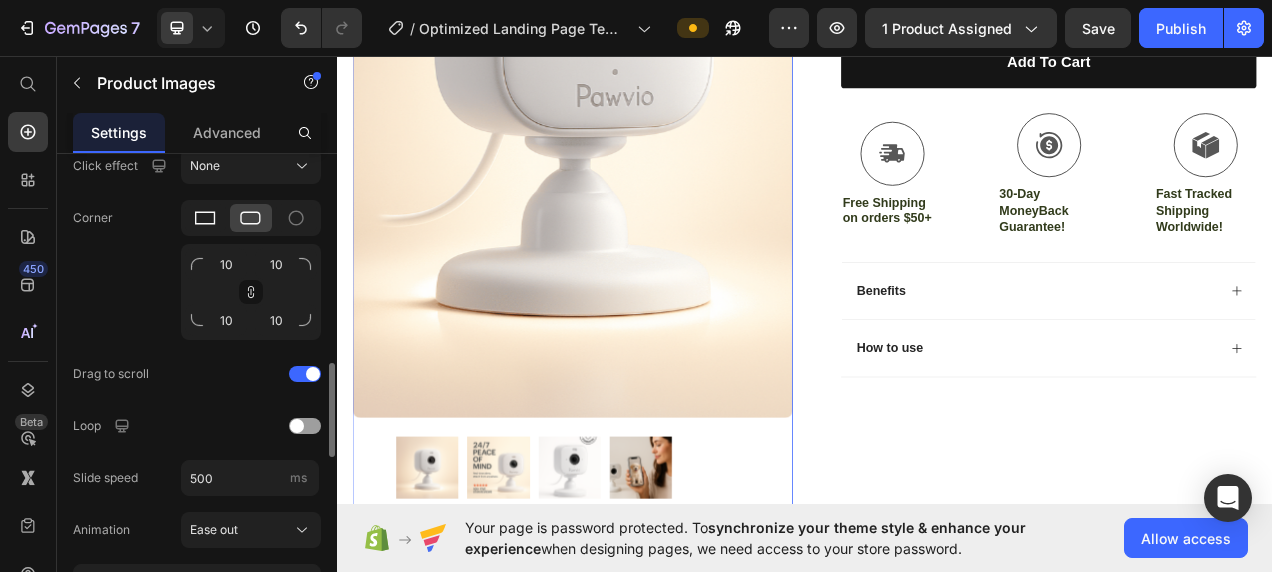 click 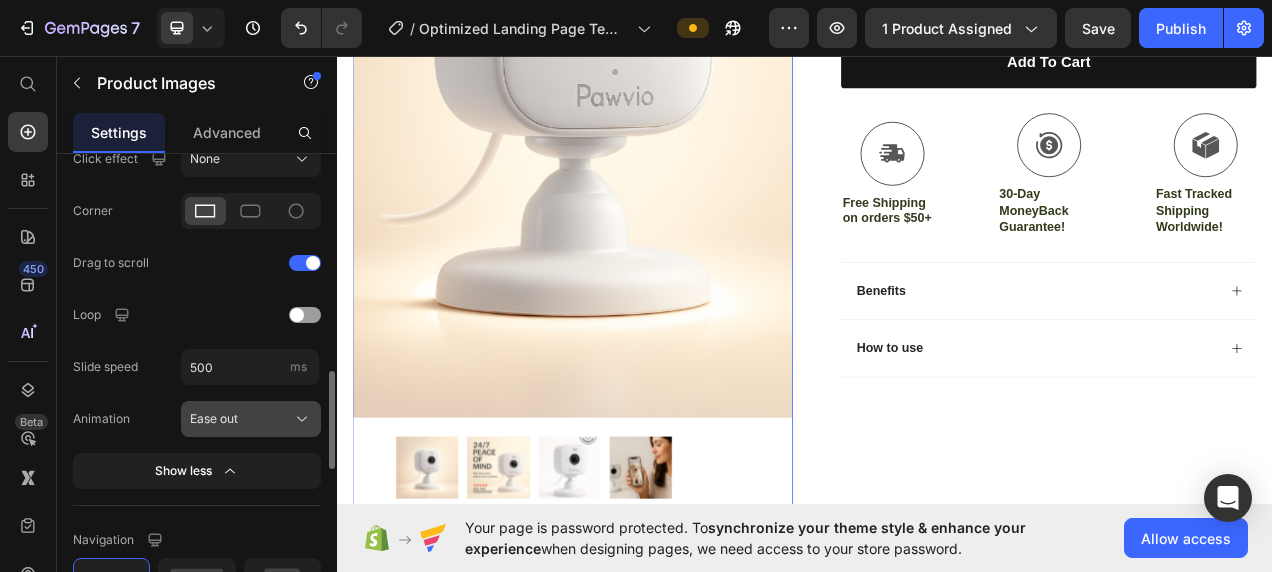 scroll, scrollTop: 1057, scrollLeft: 0, axis: vertical 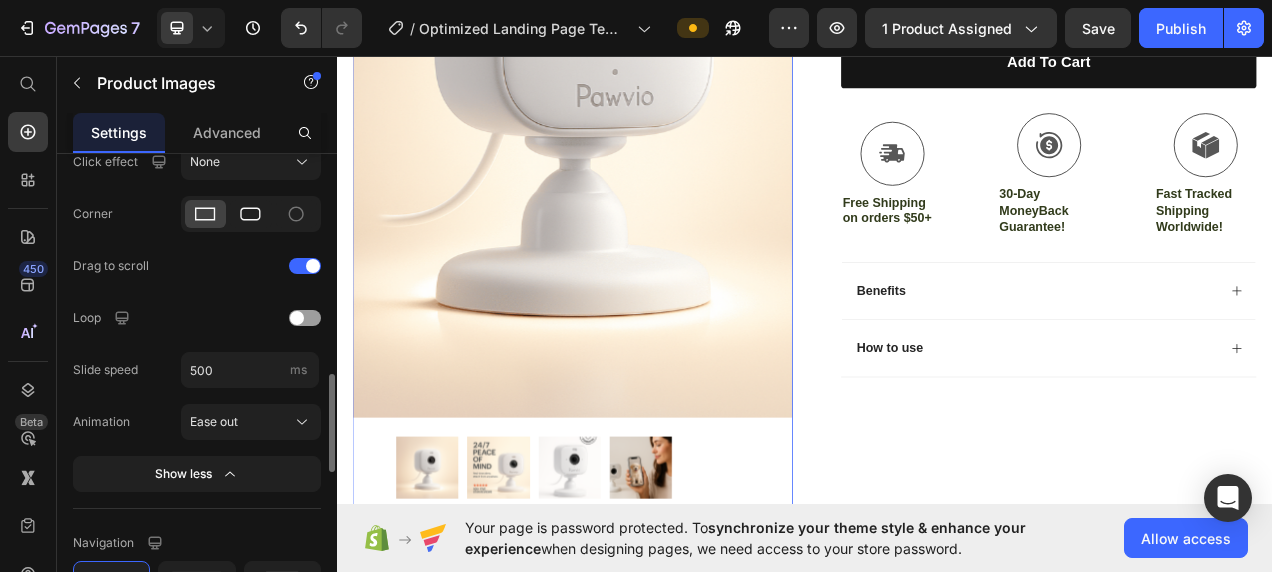 click 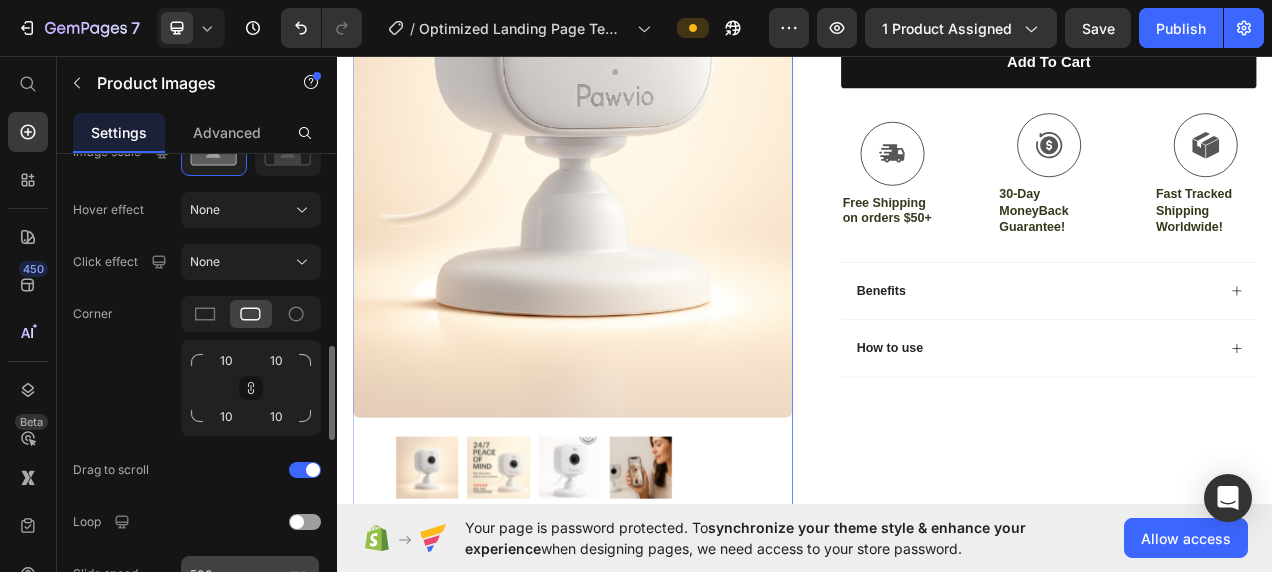 scroll, scrollTop: 1250, scrollLeft: 0, axis: vertical 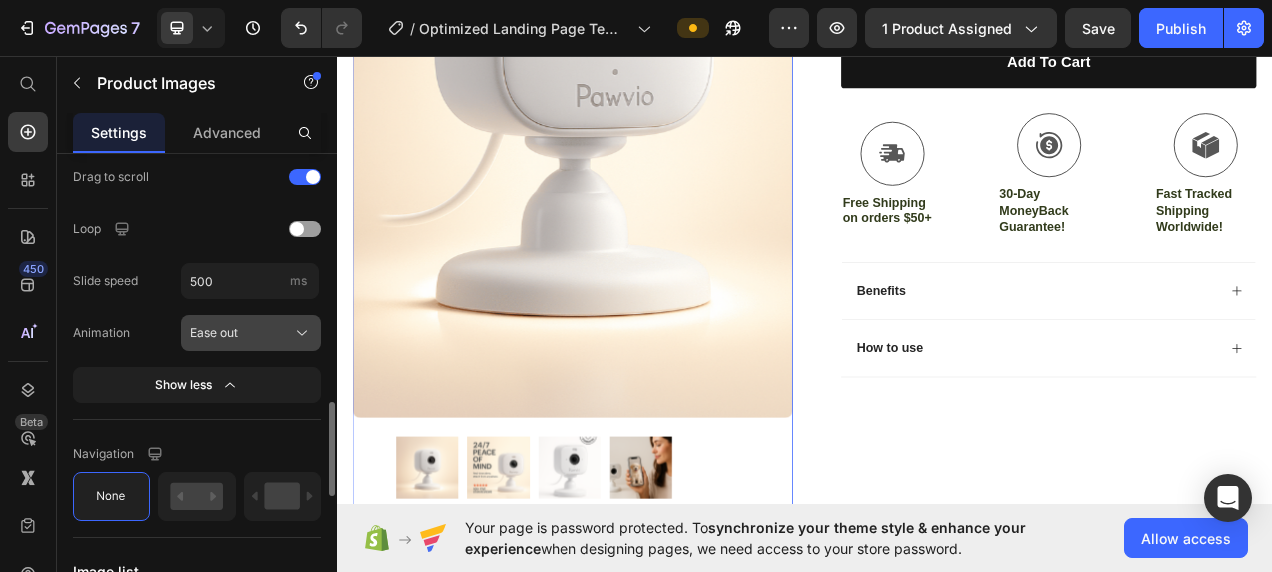 click on "Ease out" at bounding box center [214, 333] 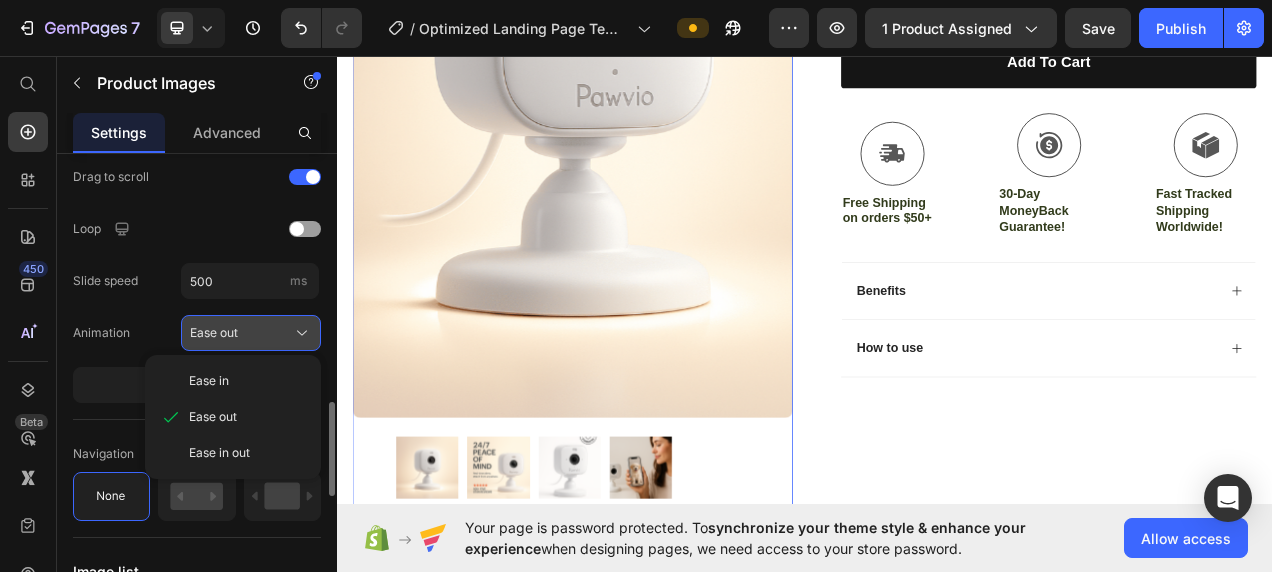 click on "Ease out" at bounding box center [214, 333] 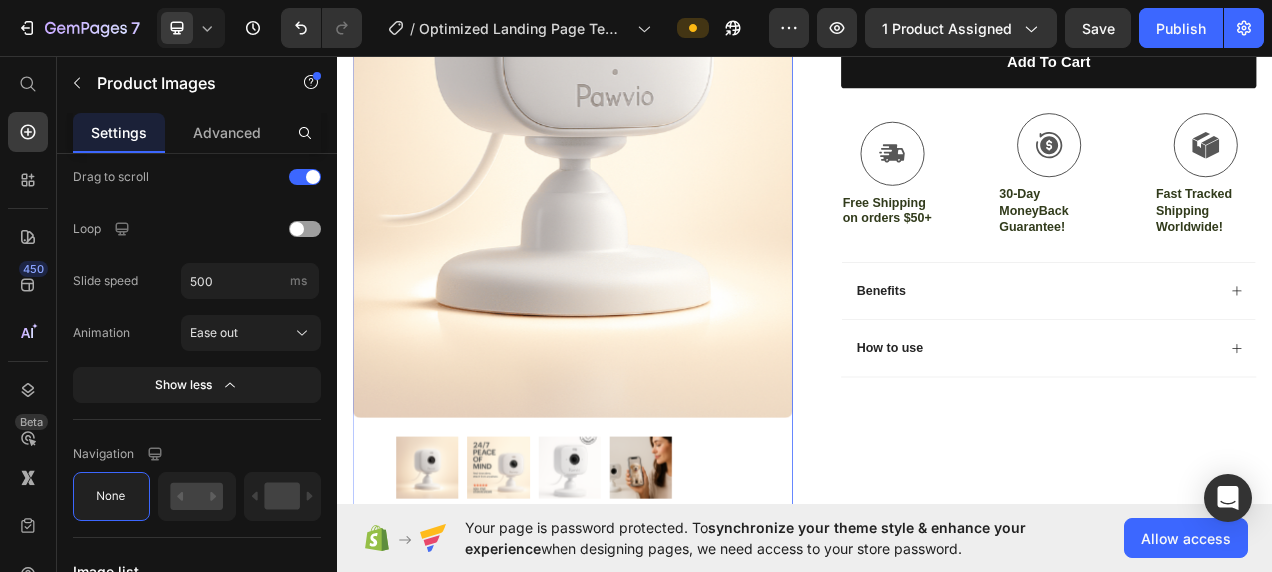 scroll, scrollTop: 1458, scrollLeft: 0, axis: vertical 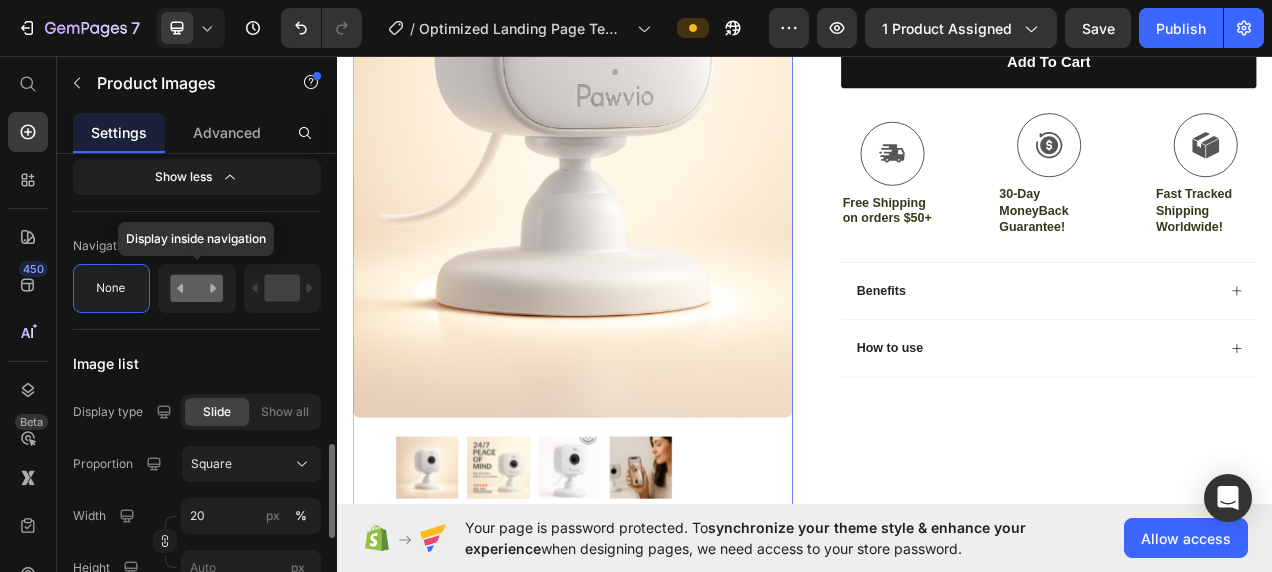click 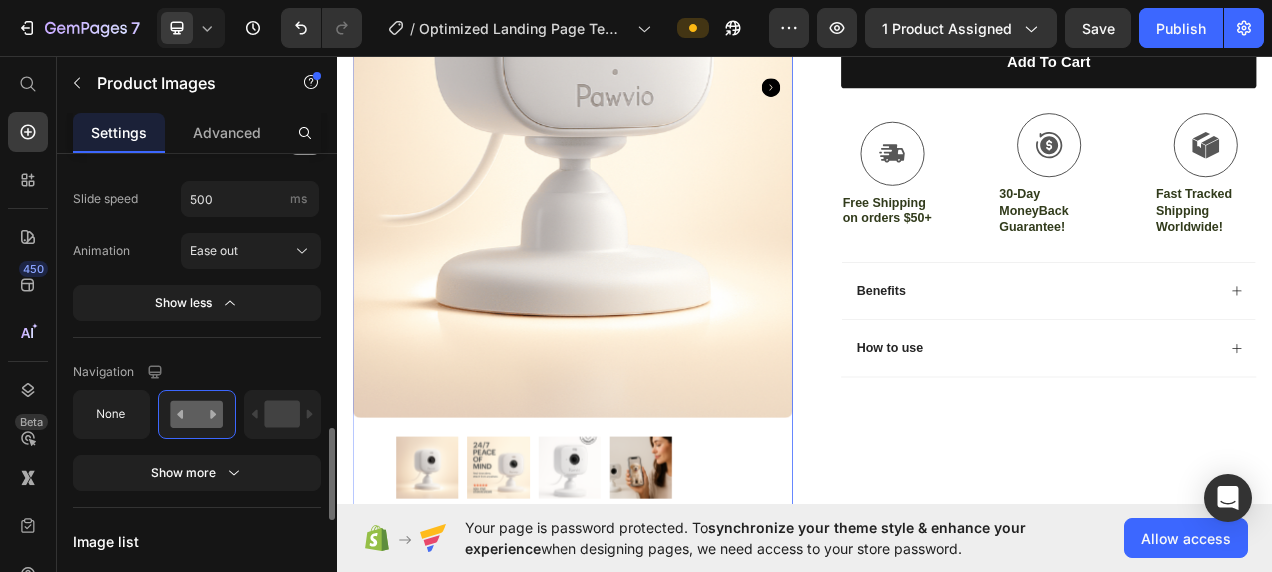 scroll, scrollTop: 1322, scrollLeft: 0, axis: vertical 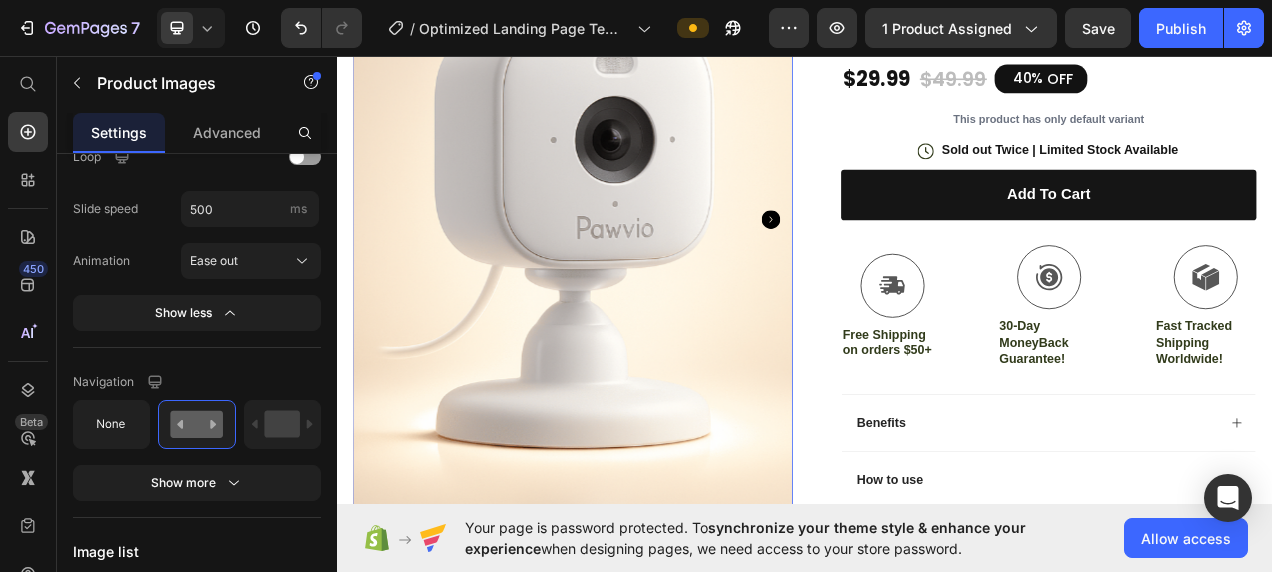 click 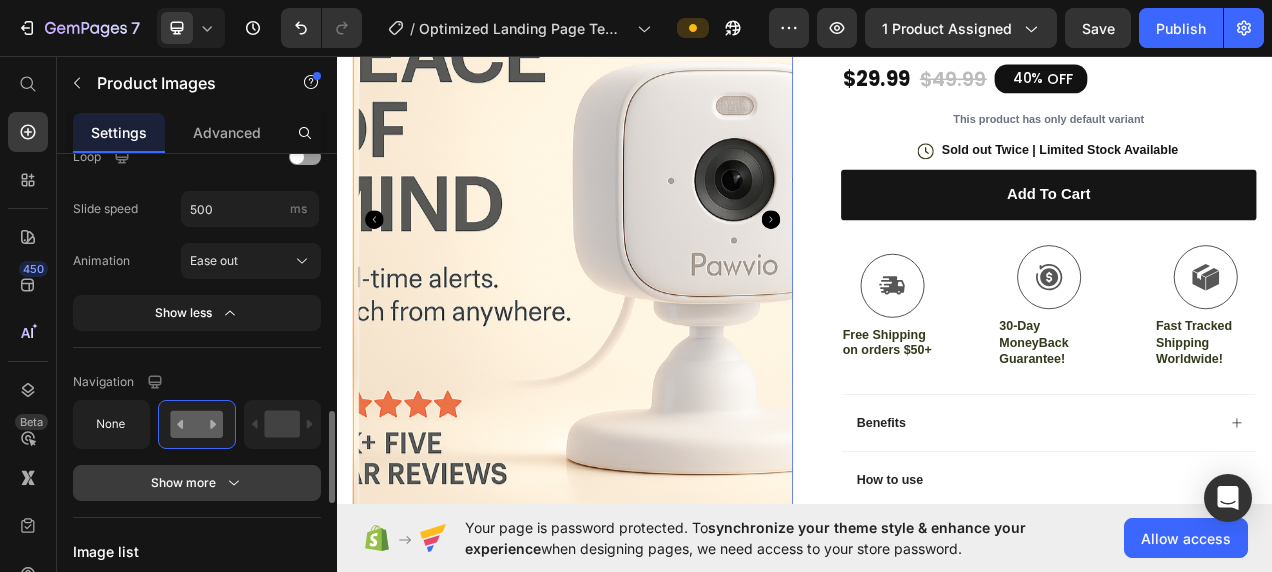 click 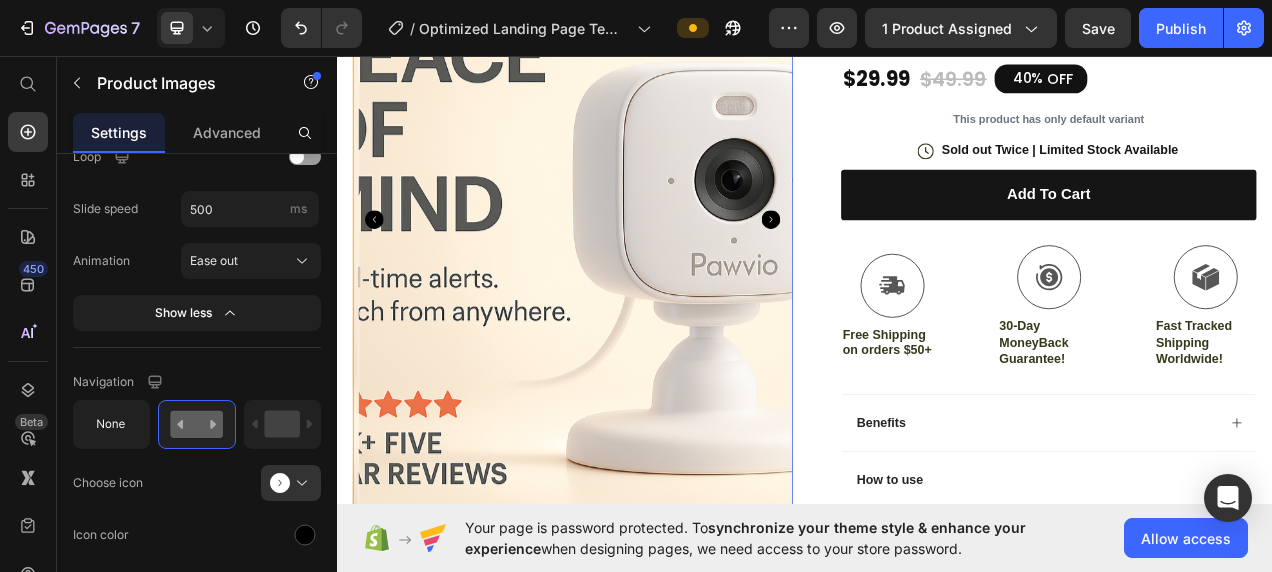 scroll, scrollTop: 511, scrollLeft: 0, axis: vertical 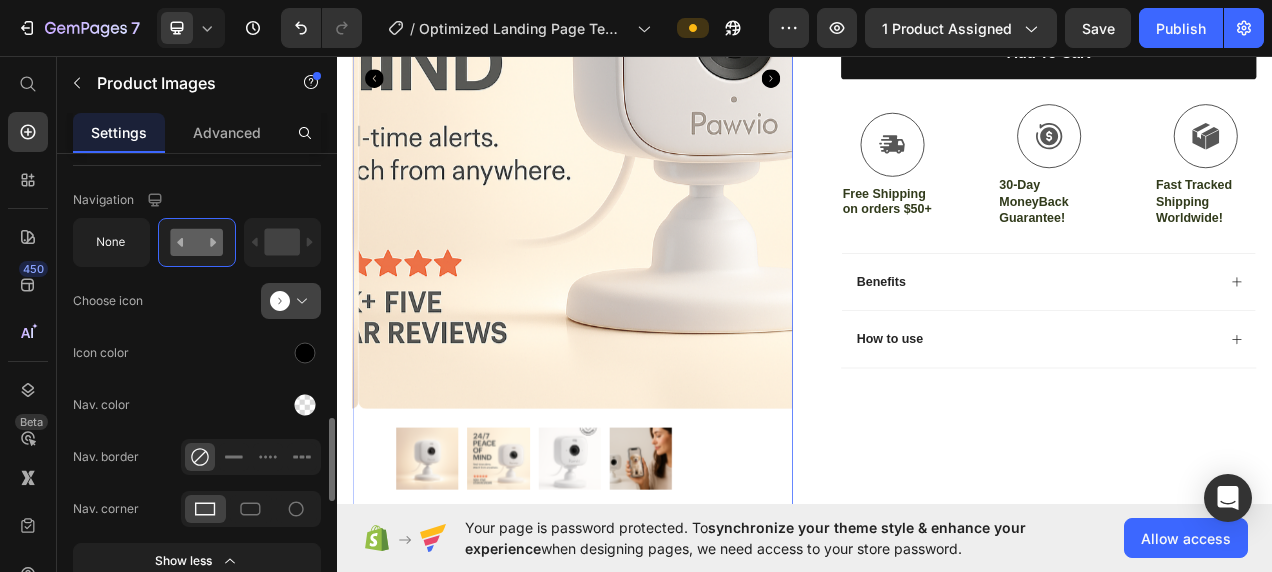 click at bounding box center [299, 301] 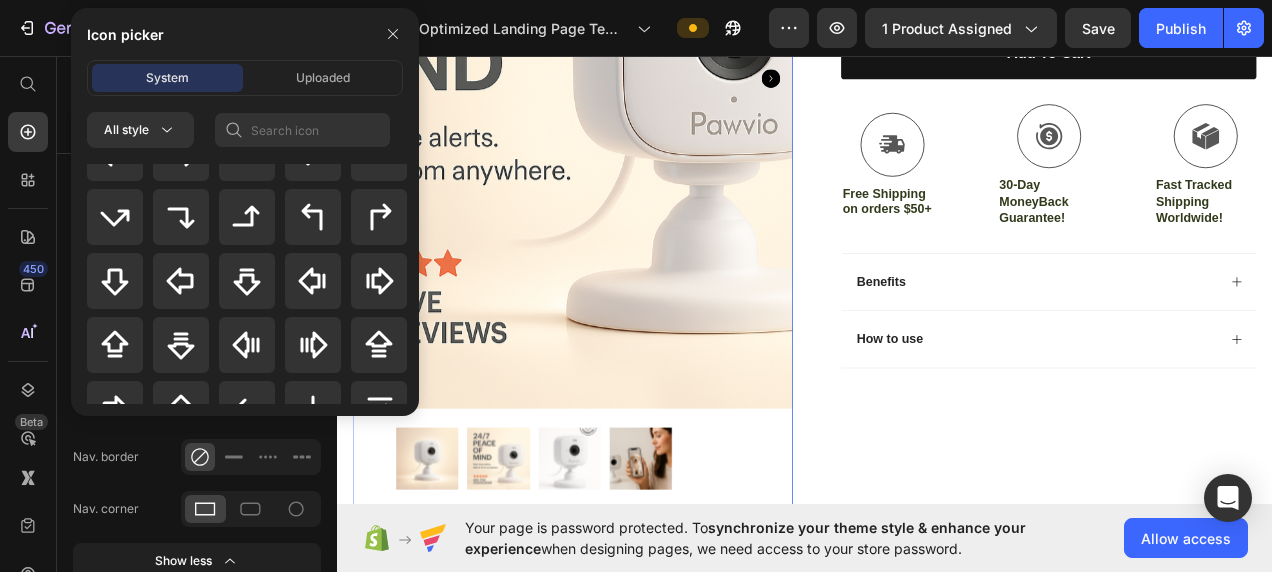 scroll, scrollTop: 639, scrollLeft: 0, axis: vertical 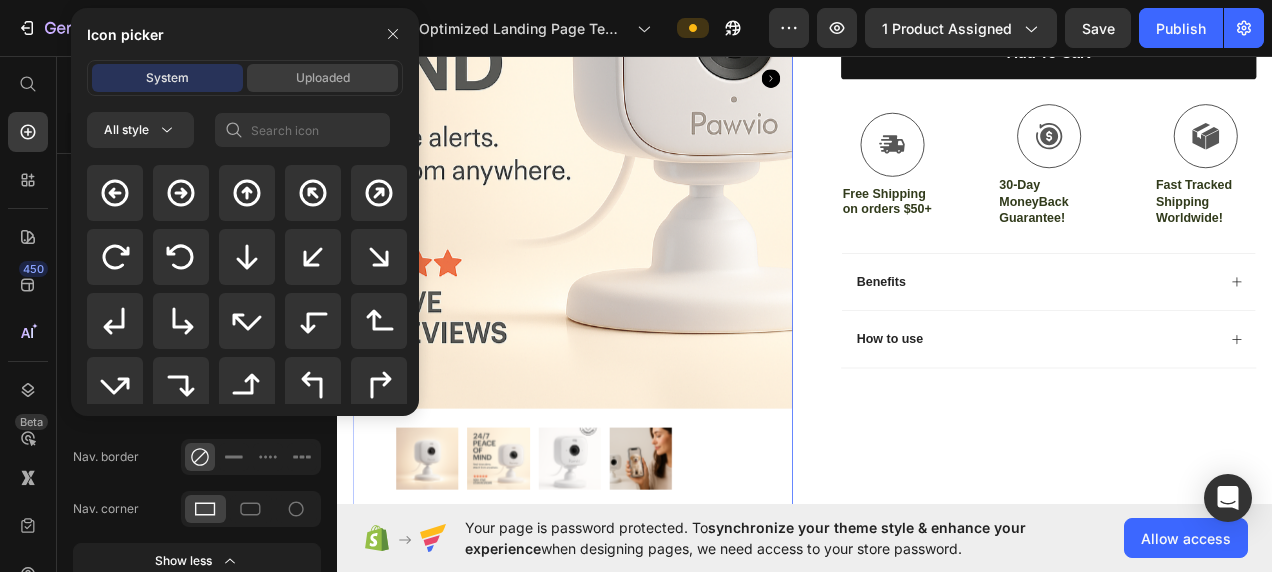 click on "Uploaded" at bounding box center (323, 78) 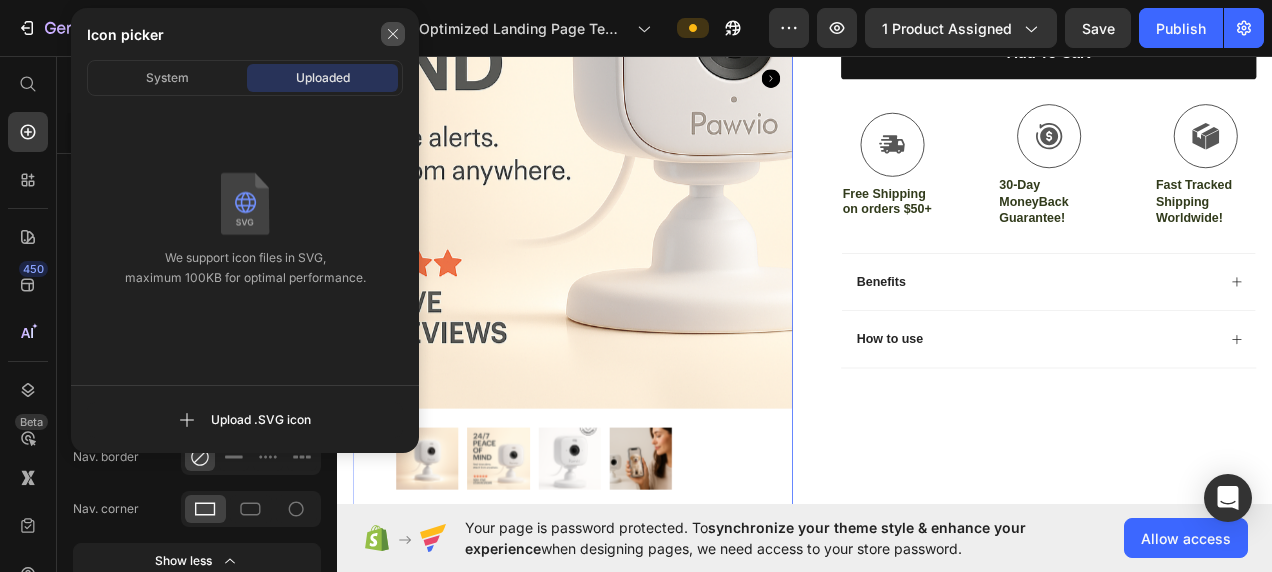 click at bounding box center (393, 34) 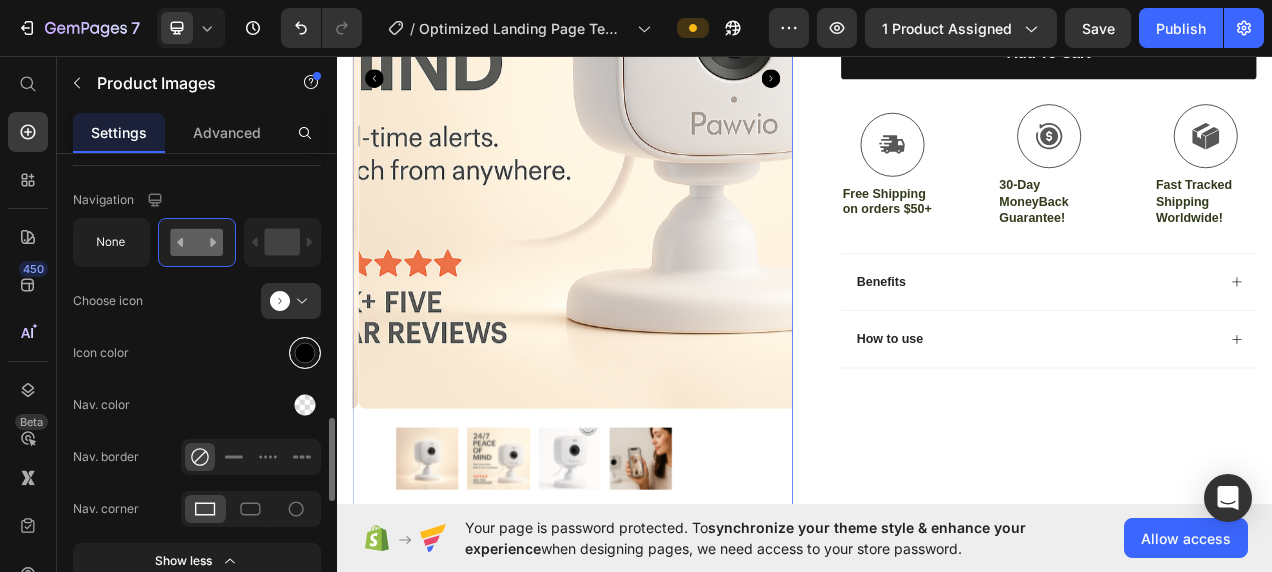 click at bounding box center [305, 352] 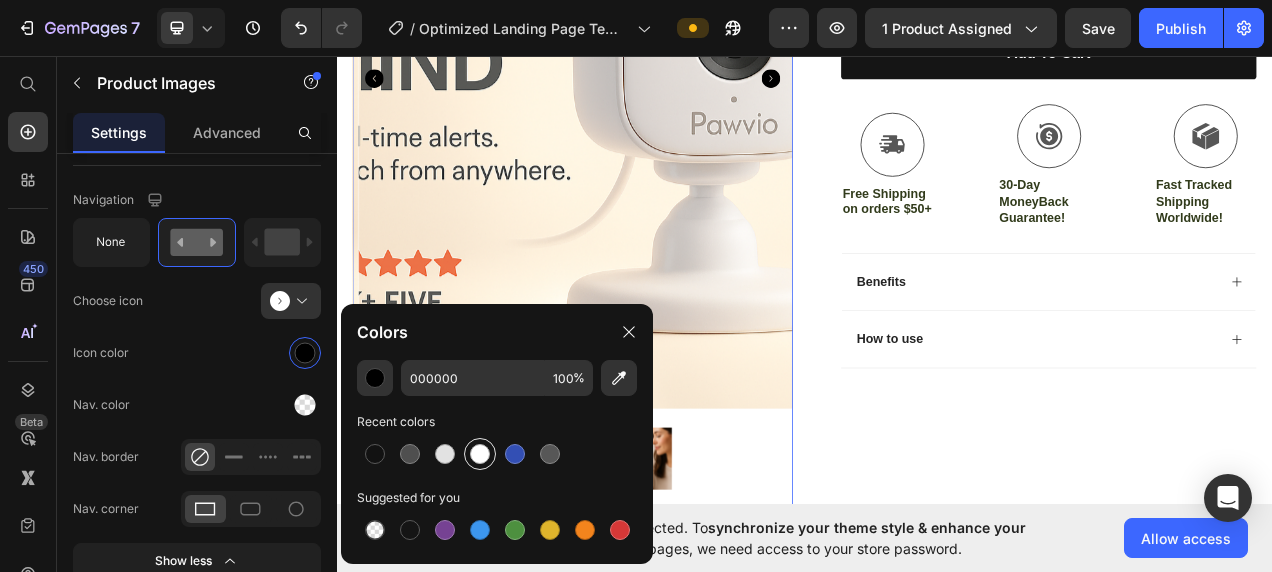 click at bounding box center [480, 454] 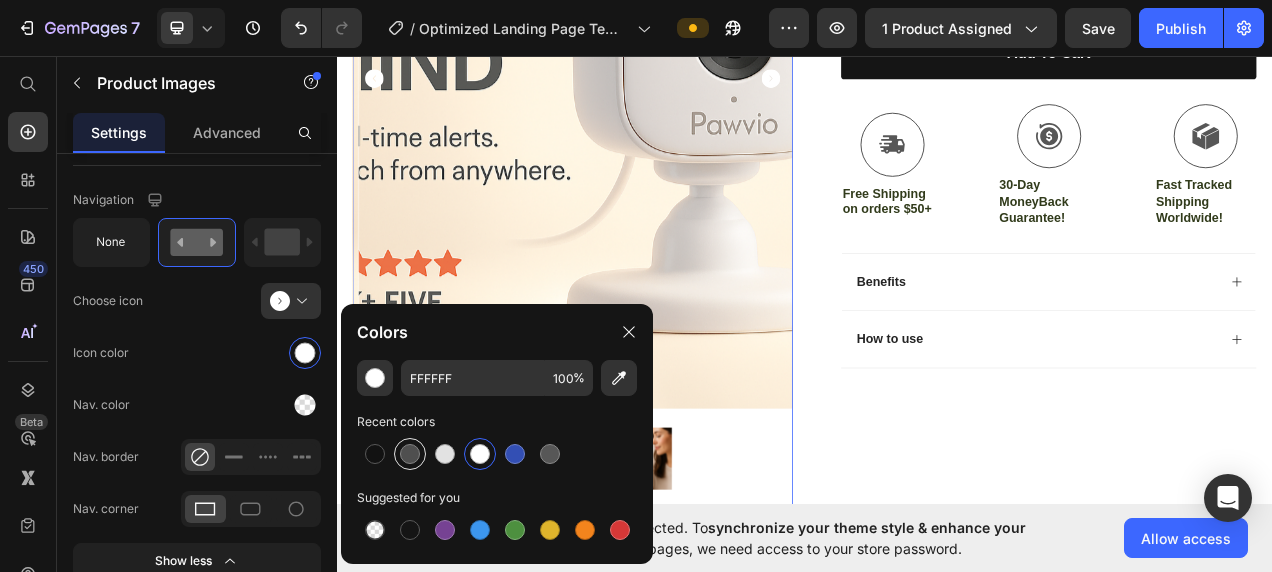 click at bounding box center (410, 454) 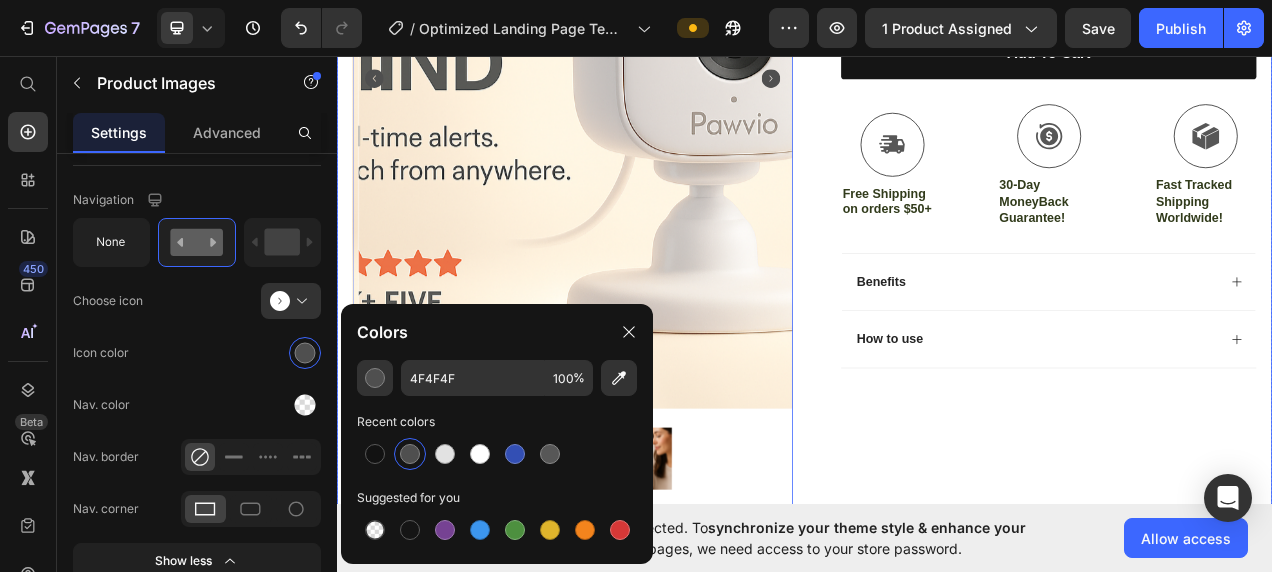 click on "Icon Icon Icon Icon Icon Icon List 4.8 based on 16,400 Customers Text Block Row Pet Camera Product Title
See Your Pet Anytime
Talk & Listen From Anywhere
Crystal Clear, Even at Night
Compact & Easy to Use Item List $29.99 Product Price $49.99 Product Price 40% OFF Discount Tag Row This product has only default variant Product Variants & Swatches
Icon Sold out Twice | Limited Stock Available Text Block Row add to cart Add to Cart
Icon Free Shipping on orders $50+ Text Block
Icon 30-Day MoneyBack Guarantee! Text Block
Icon Fast Tracked Shipping Worldwide! Text Block Row
Benefits
How to use Accordion Row" at bounding box center [1234, 201] 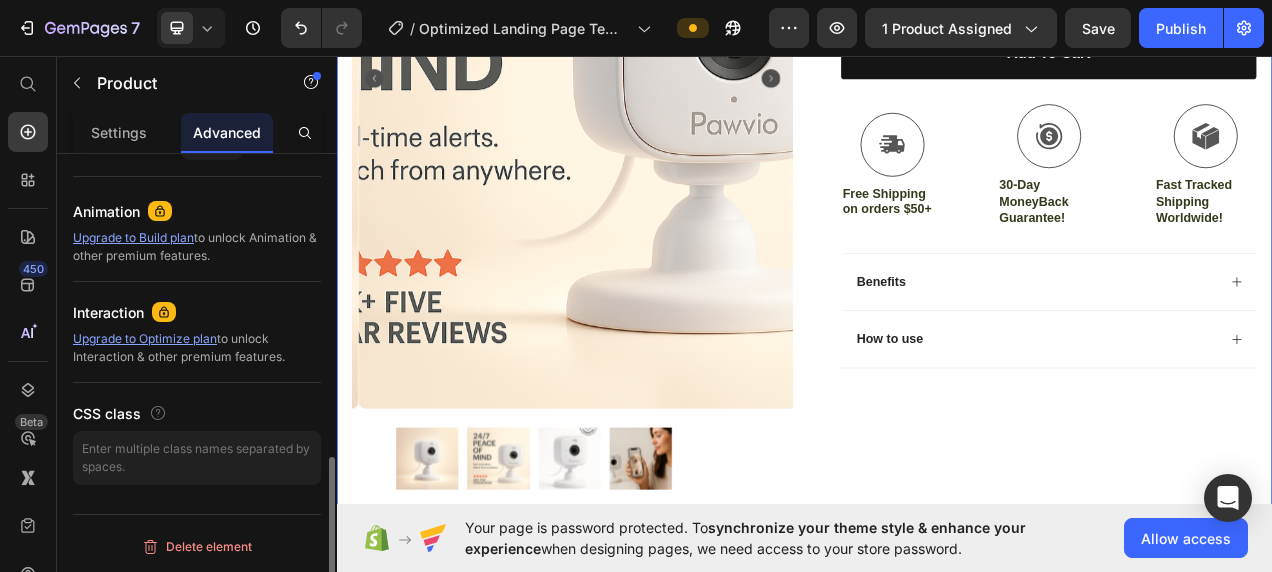 scroll, scrollTop: 0, scrollLeft: 0, axis: both 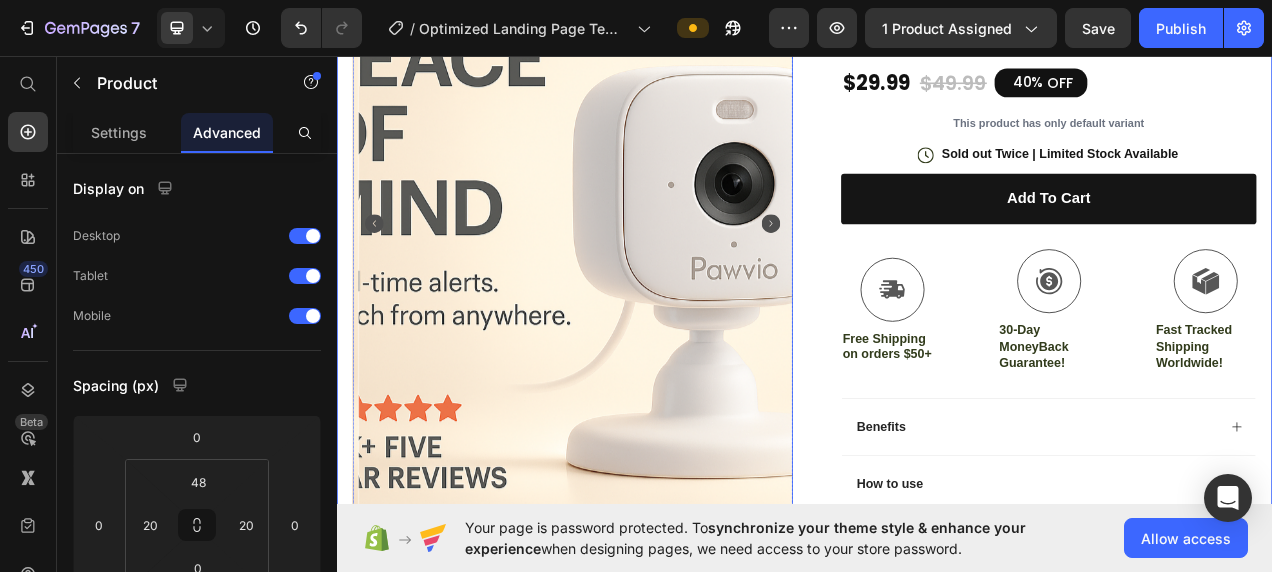 click 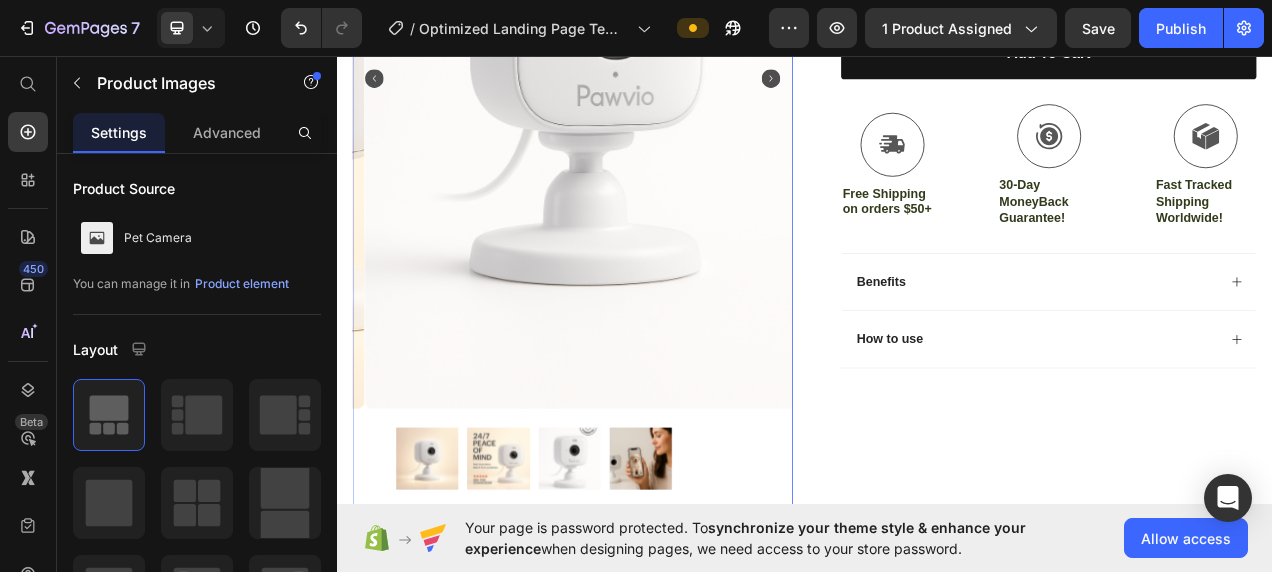 scroll, scrollTop: 340, scrollLeft: 0, axis: vertical 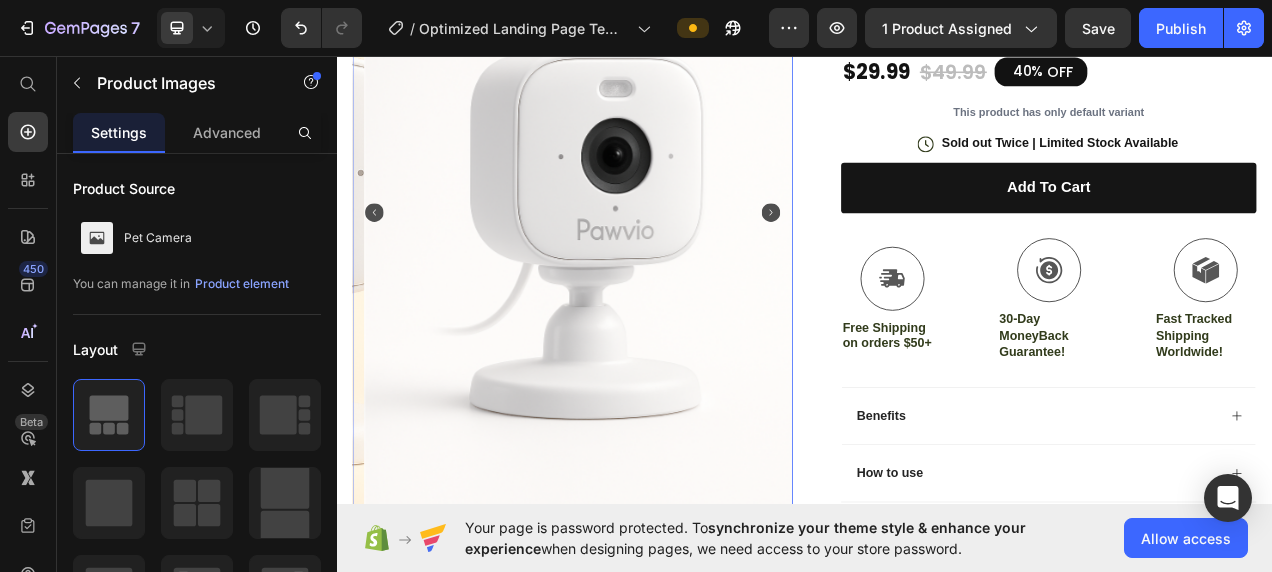 click 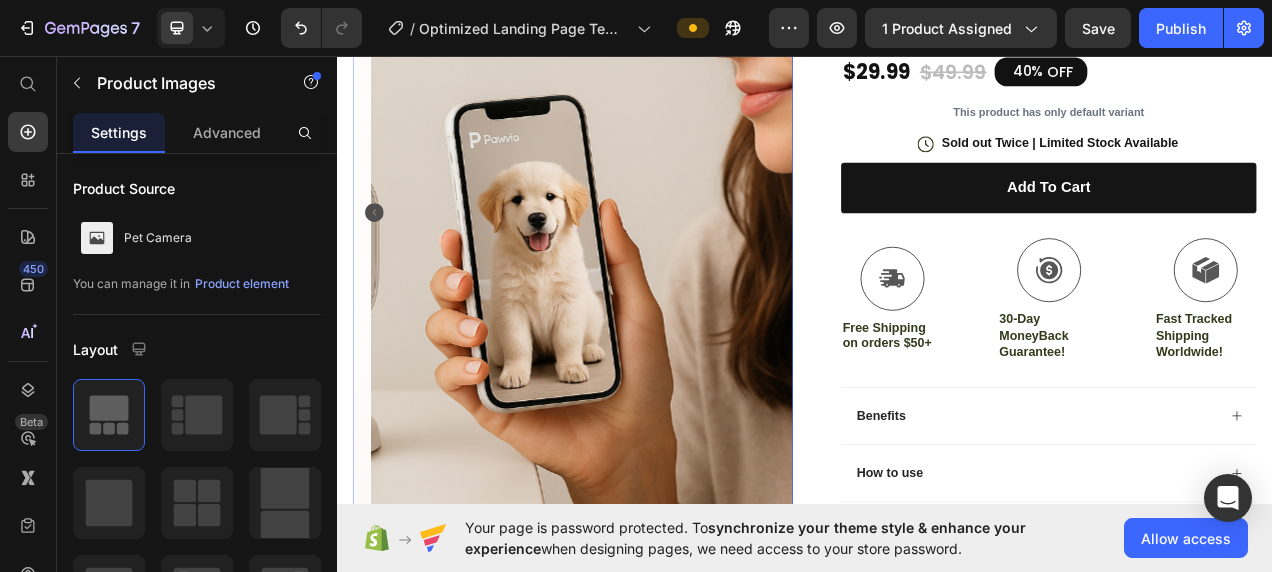 click at bounding box center [662, 258] 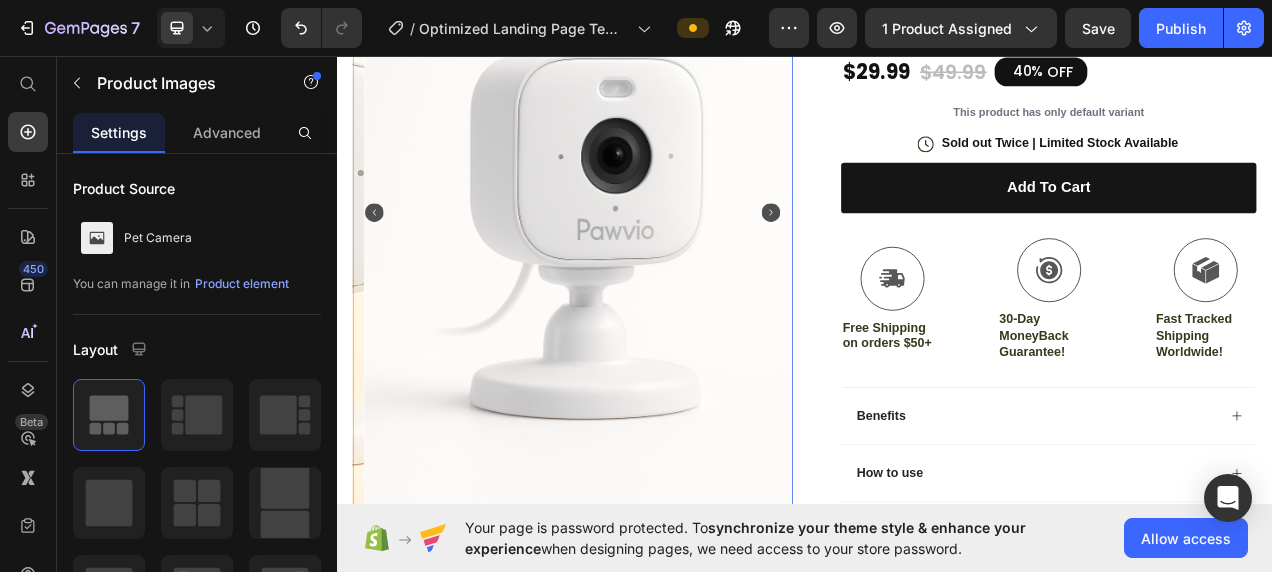 click 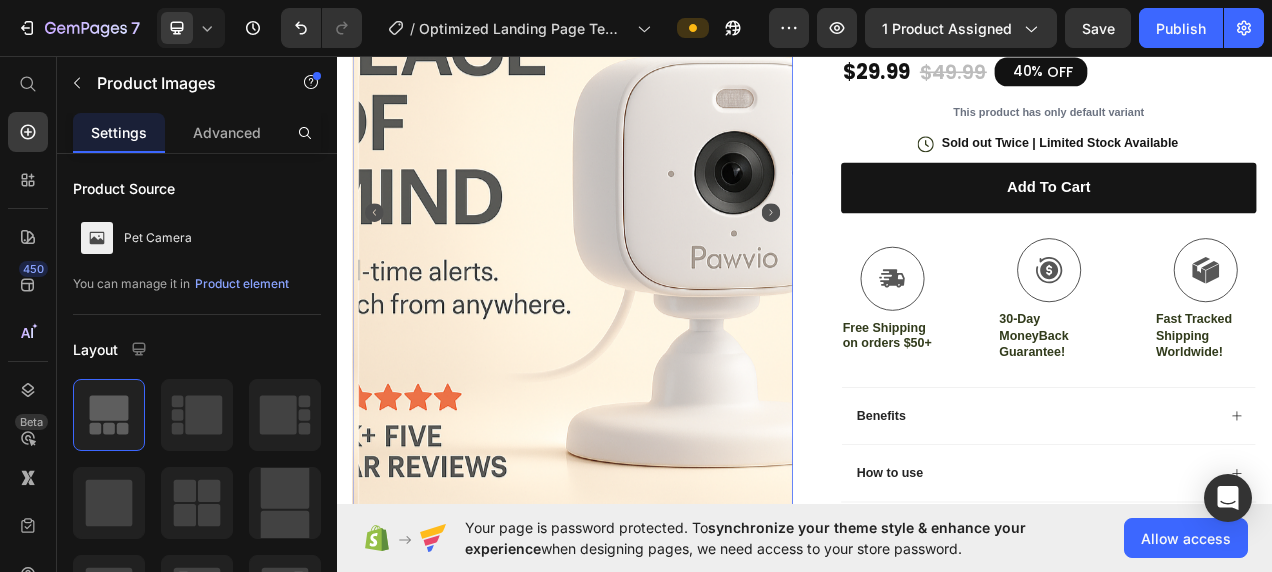 click 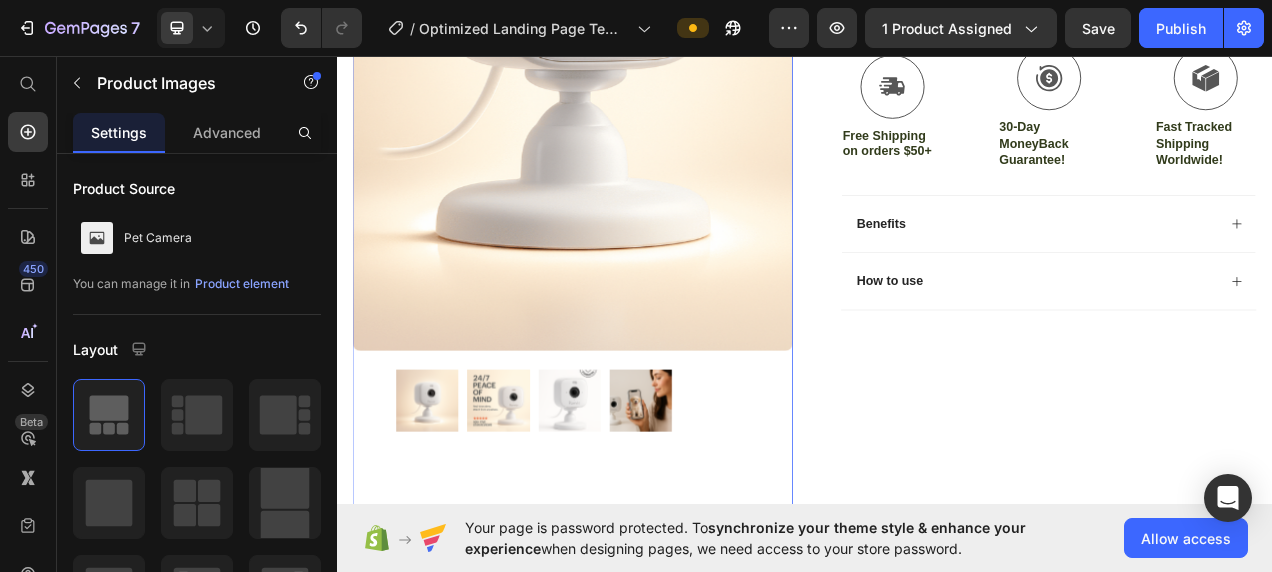 scroll, scrollTop: 588, scrollLeft: 0, axis: vertical 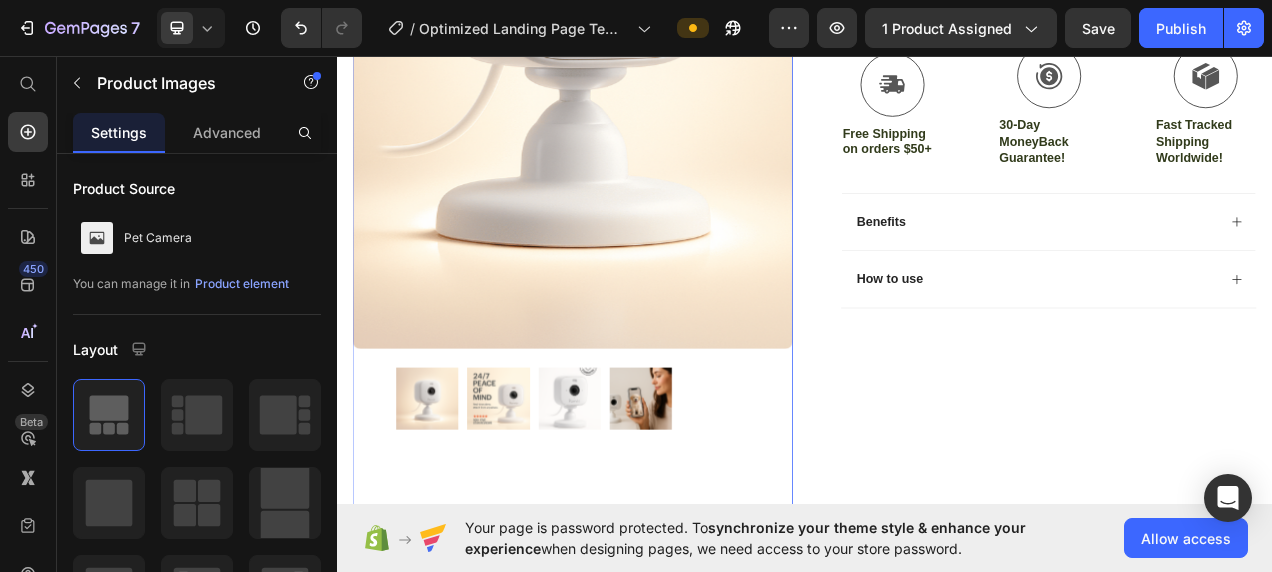 click at bounding box center (453, 498) 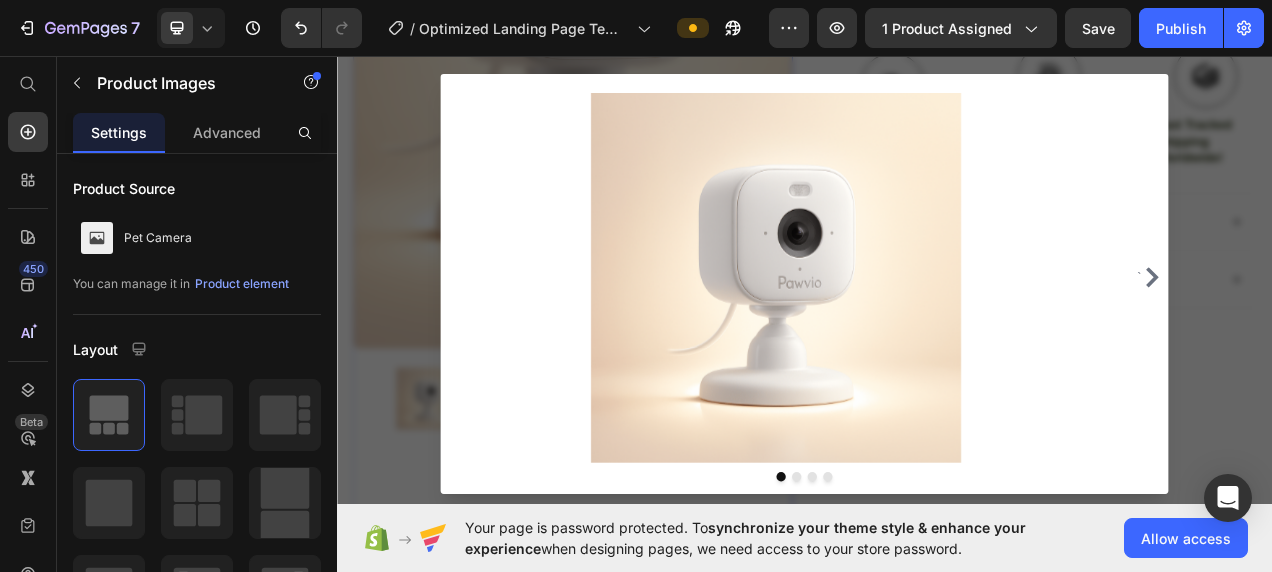click 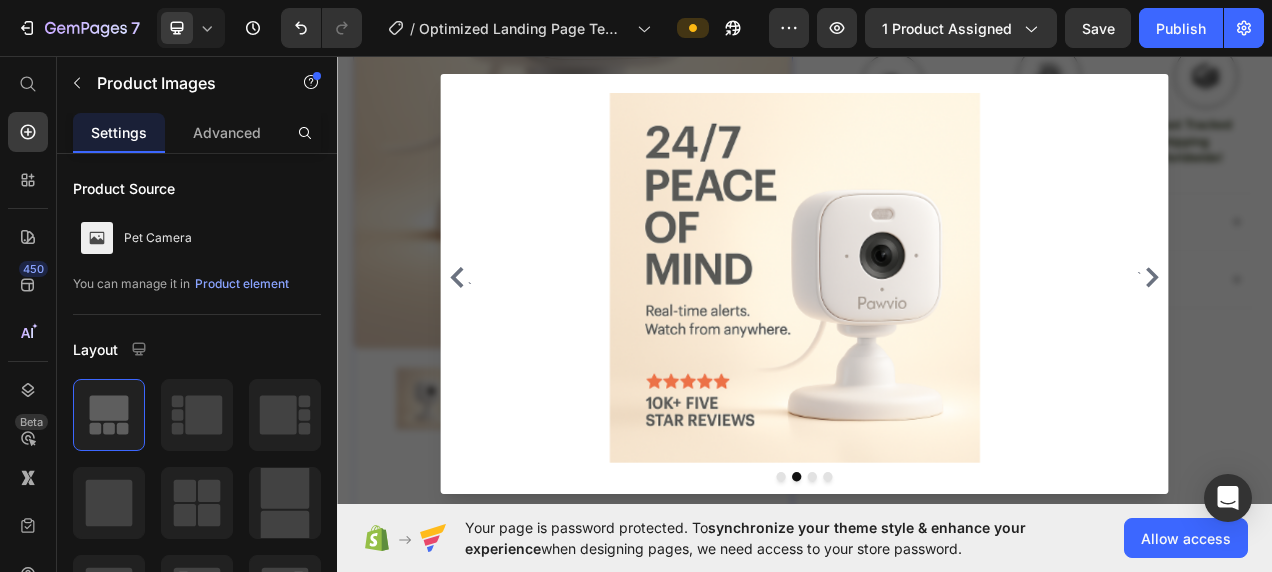 click 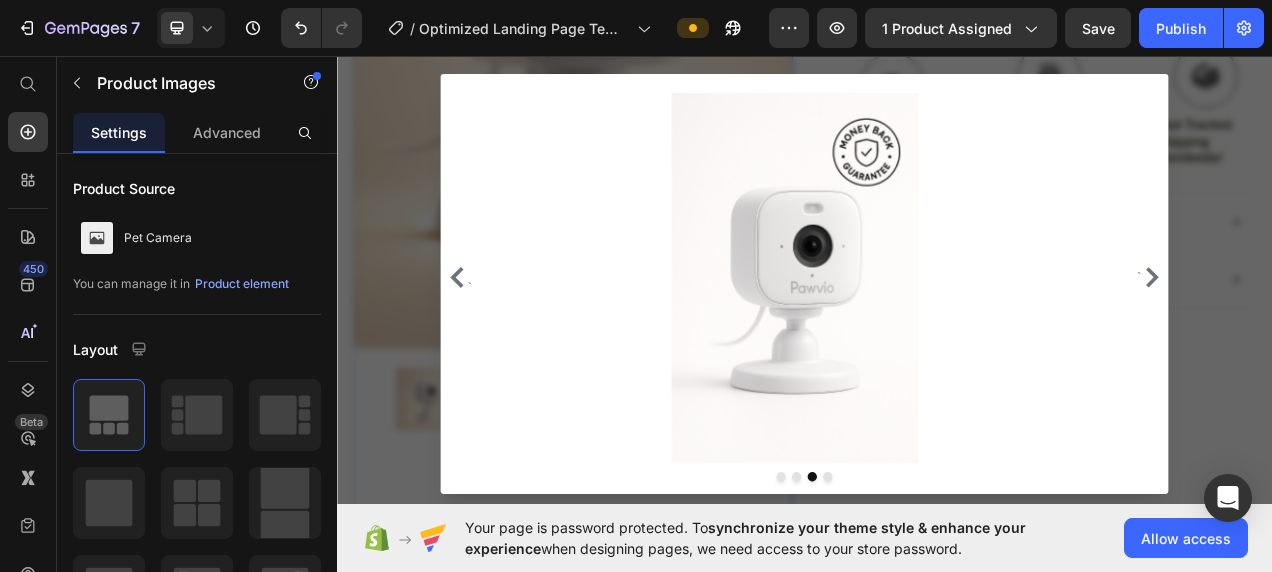 click 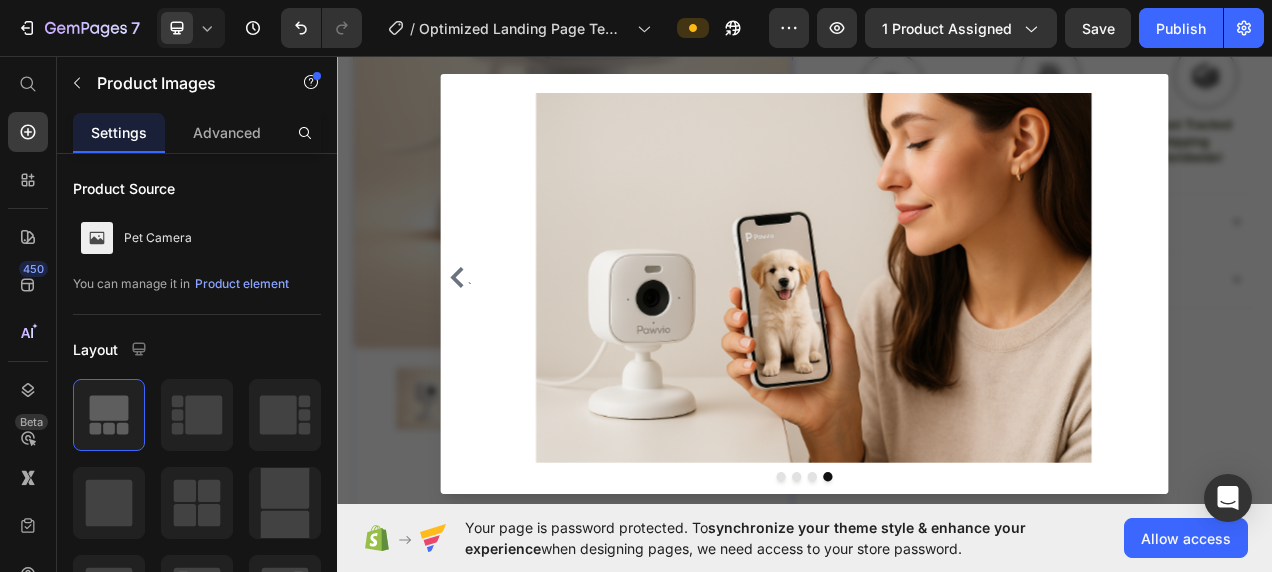 click at bounding box center (937, 345) 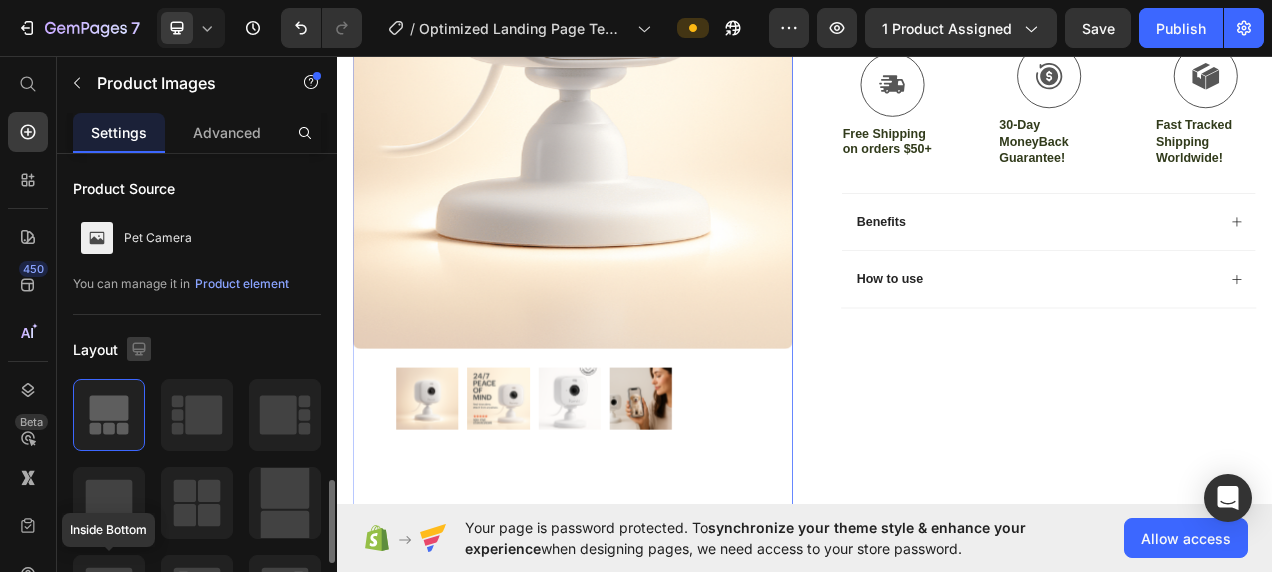 scroll, scrollTop: 280, scrollLeft: 0, axis: vertical 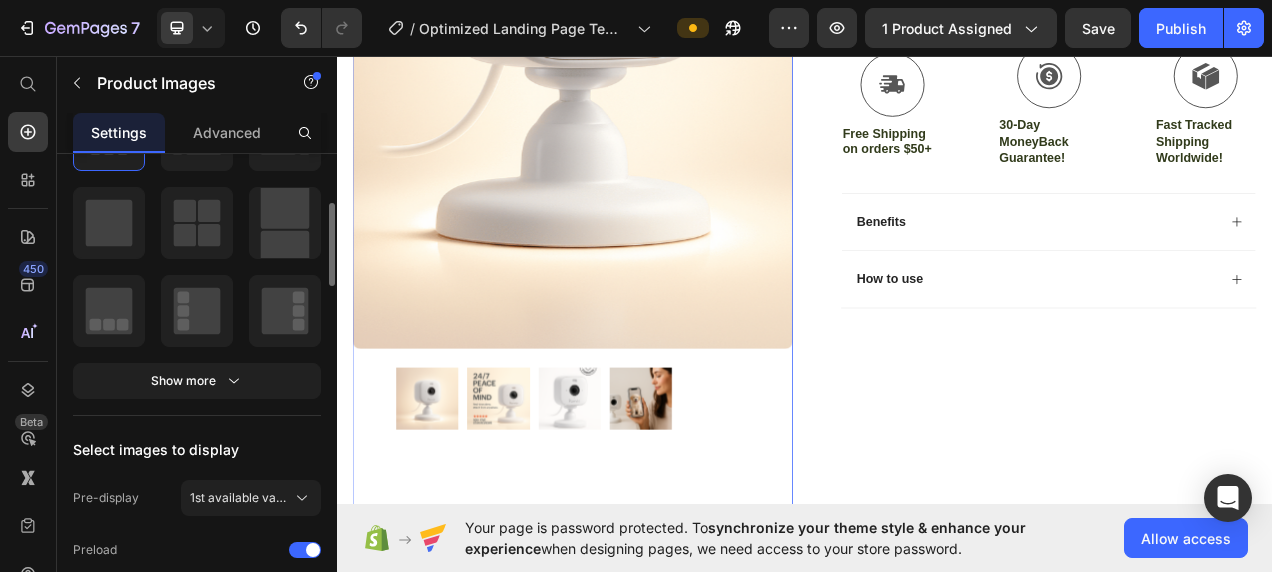 click at bounding box center [639, 10] 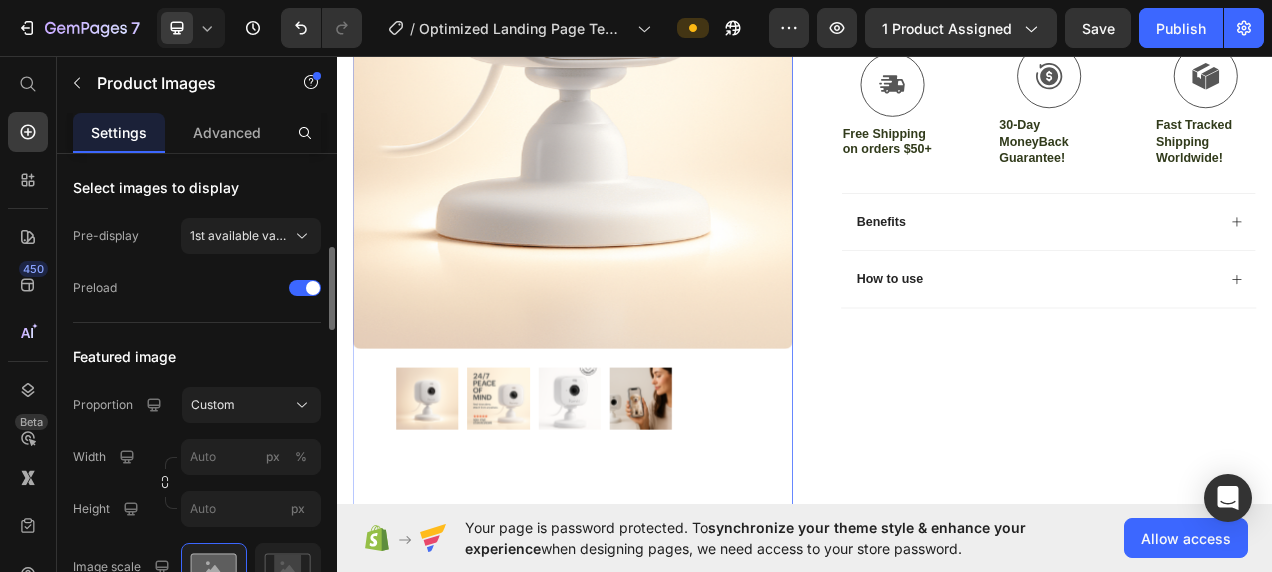 scroll, scrollTop: 534, scrollLeft: 0, axis: vertical 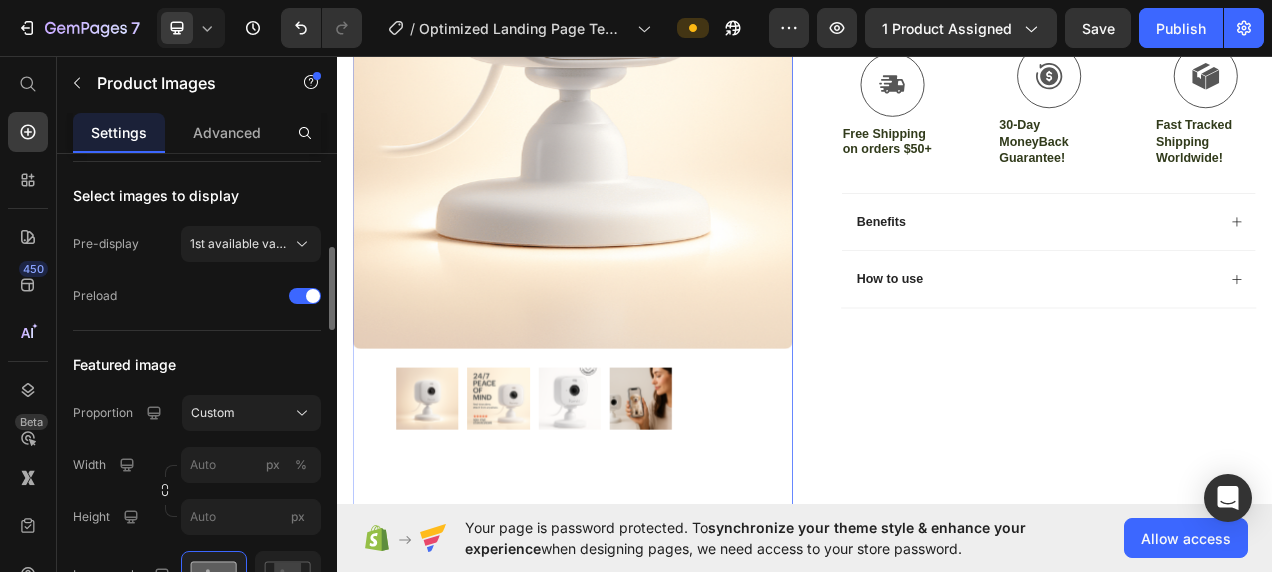 click on "1st available variant" at bounding box center [239, 244] 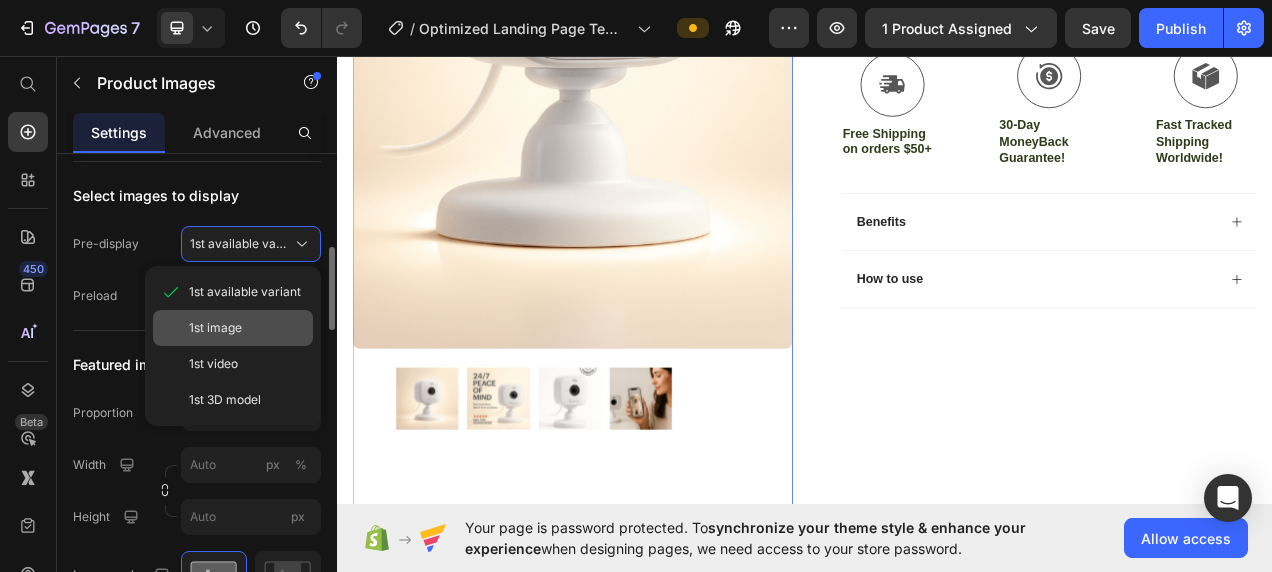 click on "1st image" at bounding box center [215, 328] 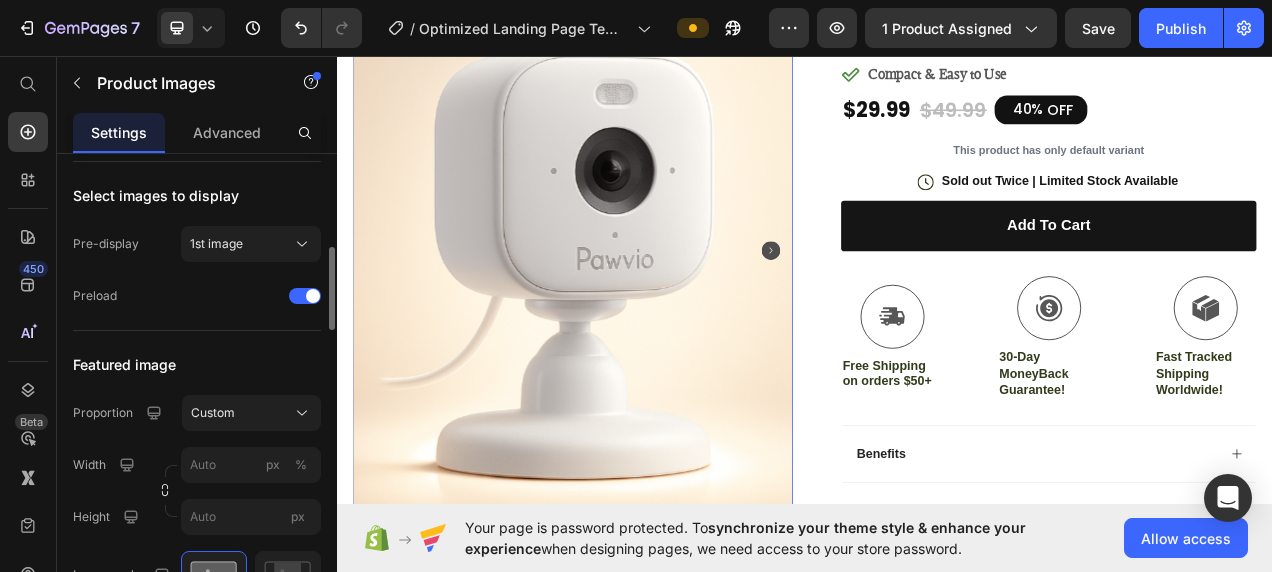 scroll, scrollTop: 296, scrollLeft: 0, axis: vertical 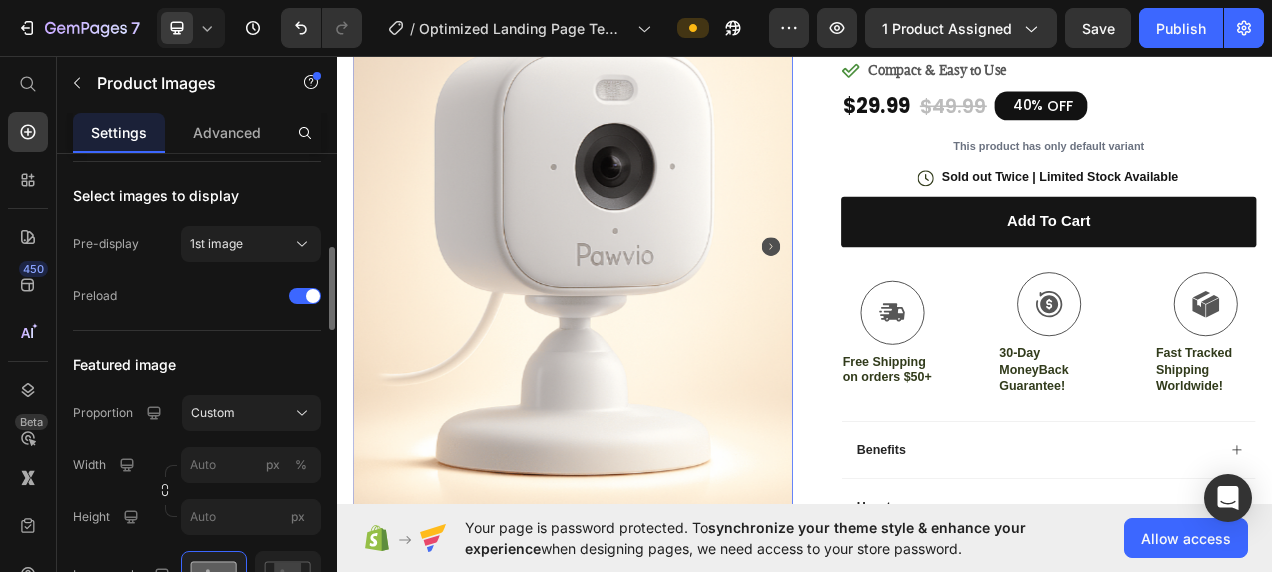 click 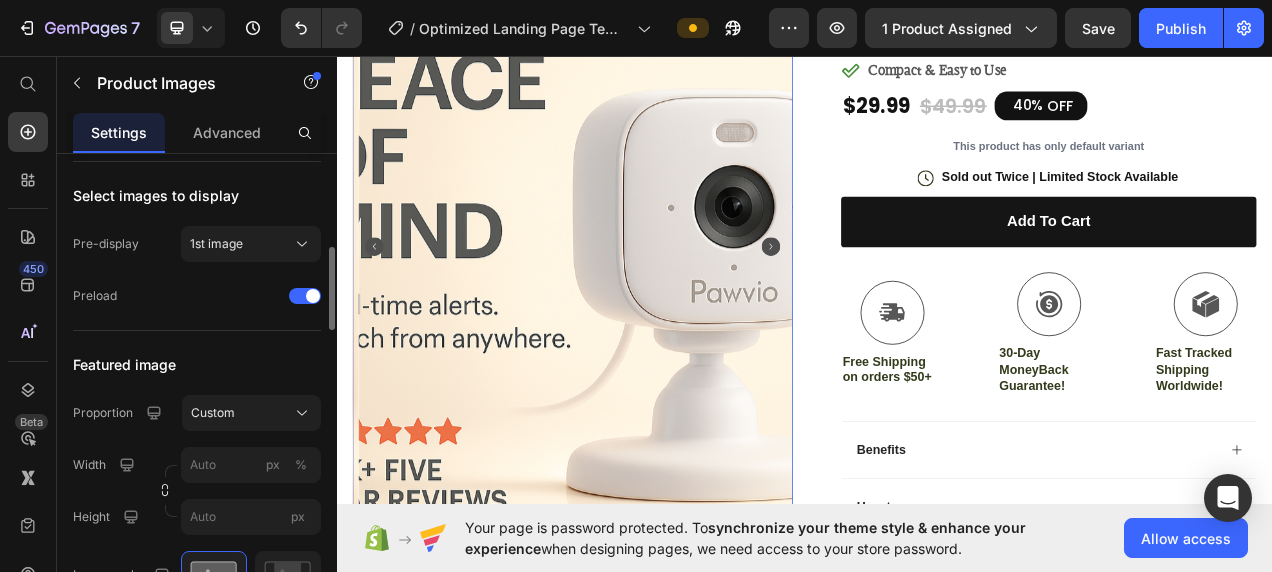 click 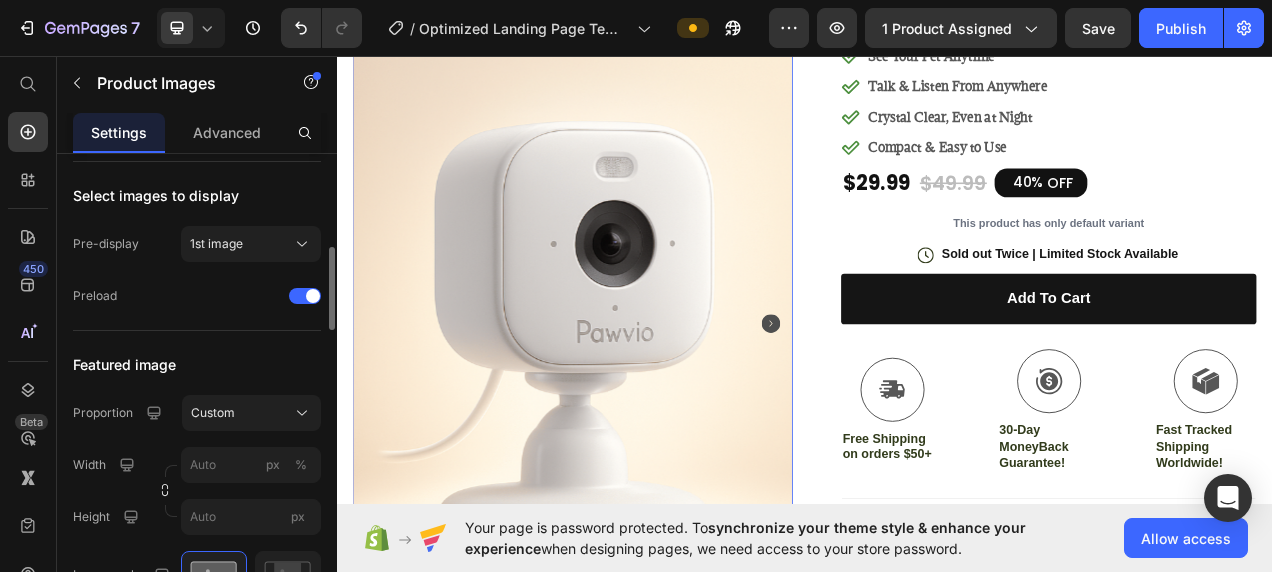 scroll, scrollTop: 215, scrollLeft: 0, axis: vertical 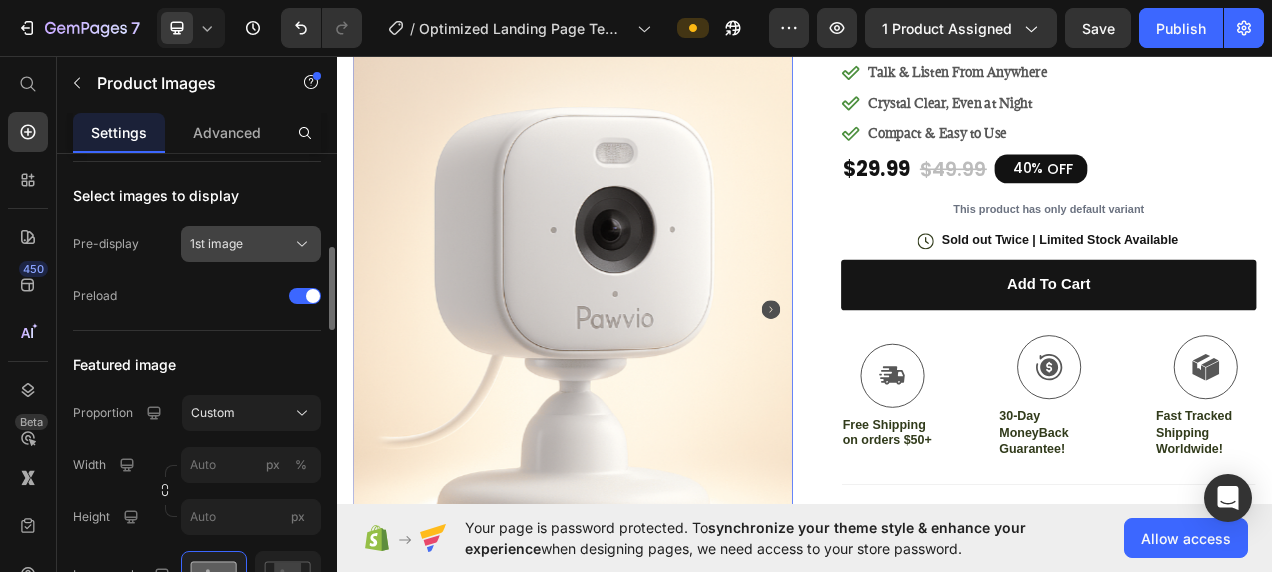 click 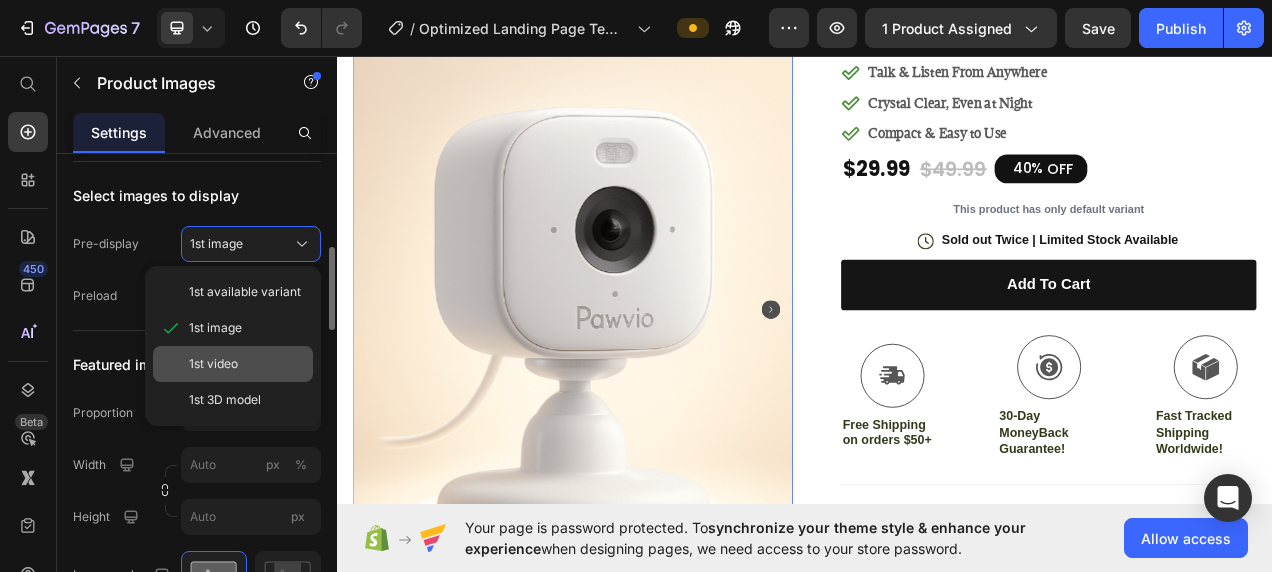 click on "1st video" at bounding box center (213, 364) 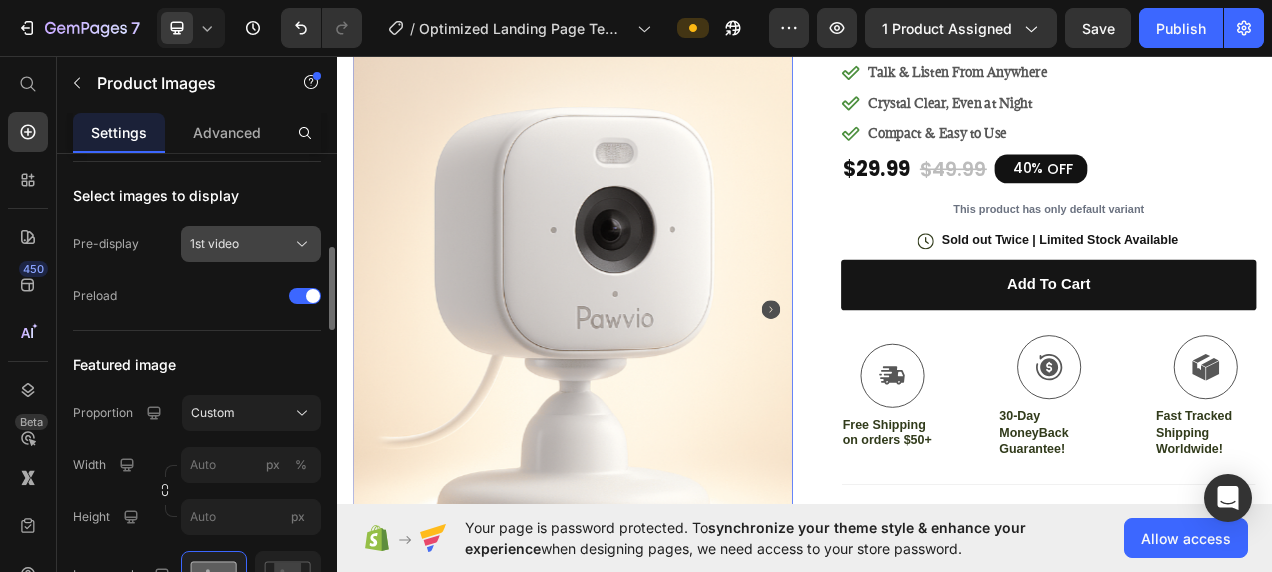 click on "1st video" 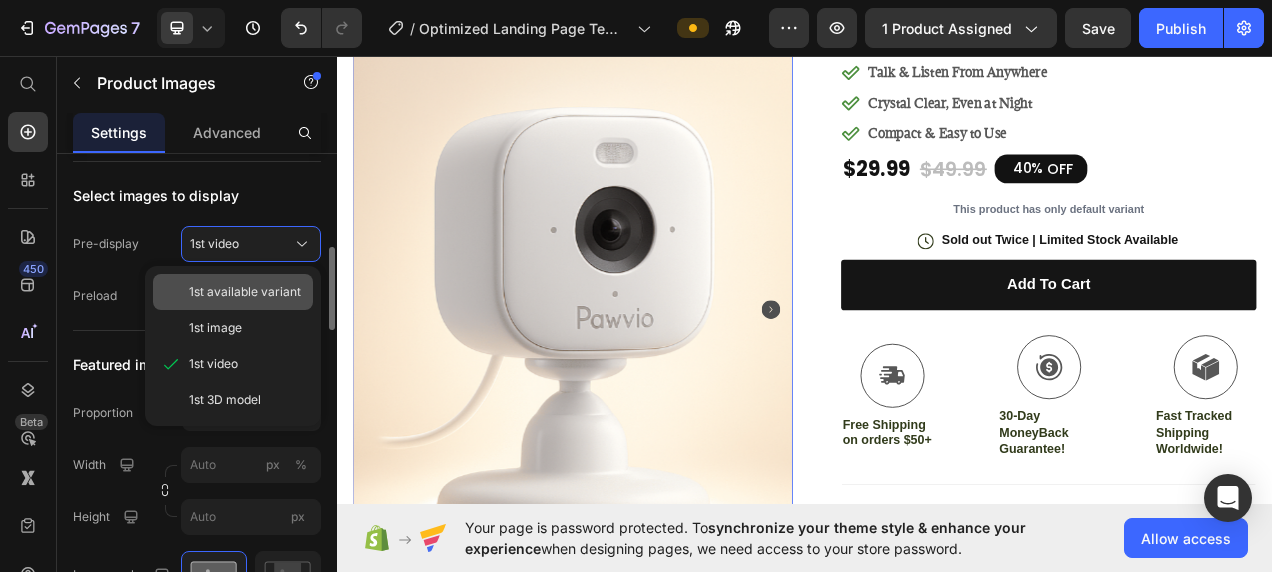 click on "1st available variant" at bounding box center (245, 292) 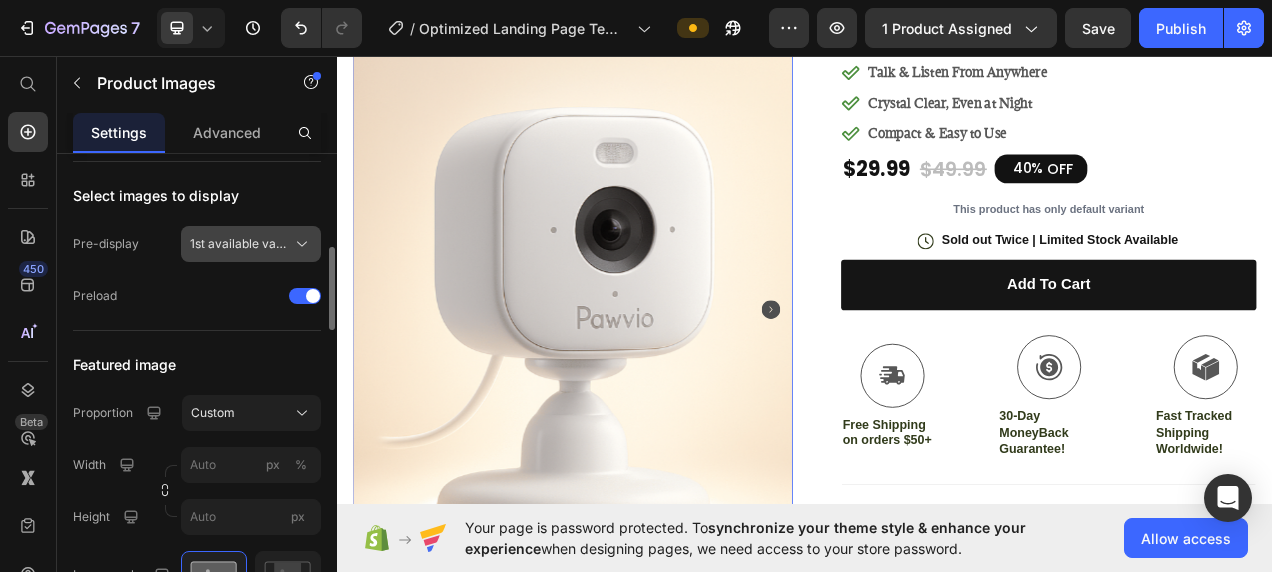 click on "1st available variant" at bounding box center (251, 244) 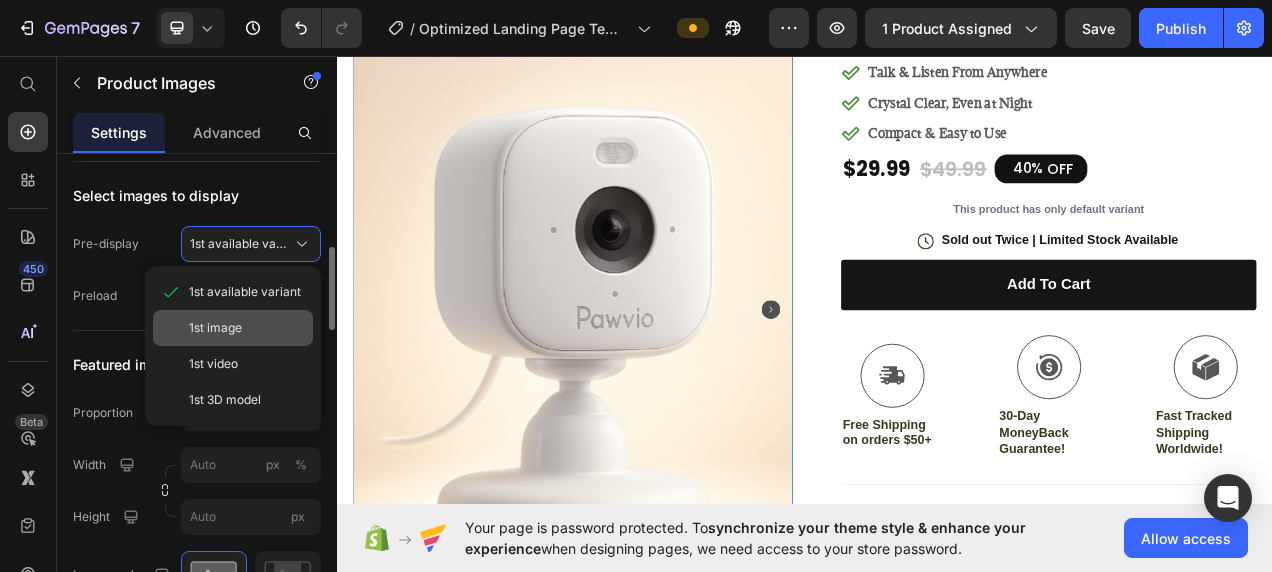 click on "1st image" at bounding box center (215, 328) 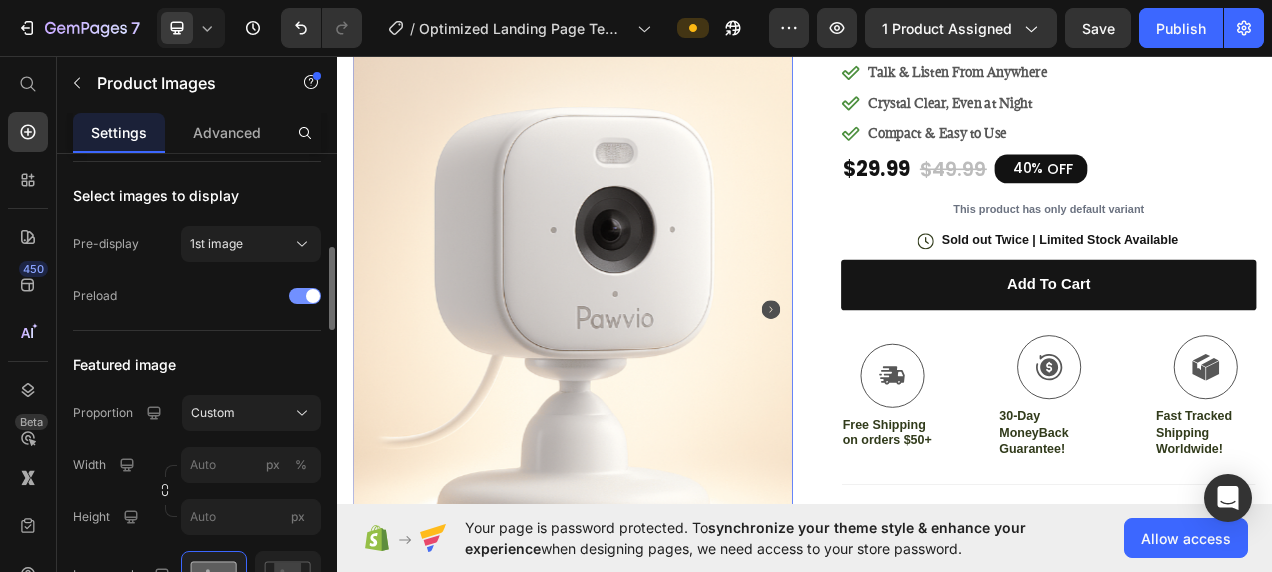 click at bounding box center (305, 296) 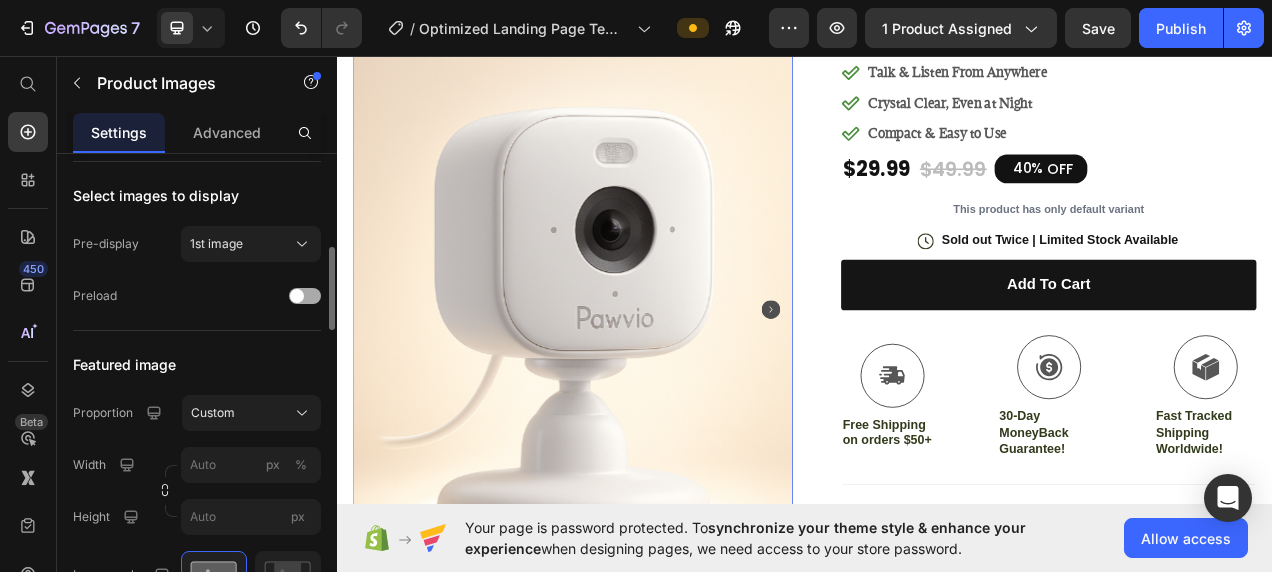 click at bounding box center [297, 296] 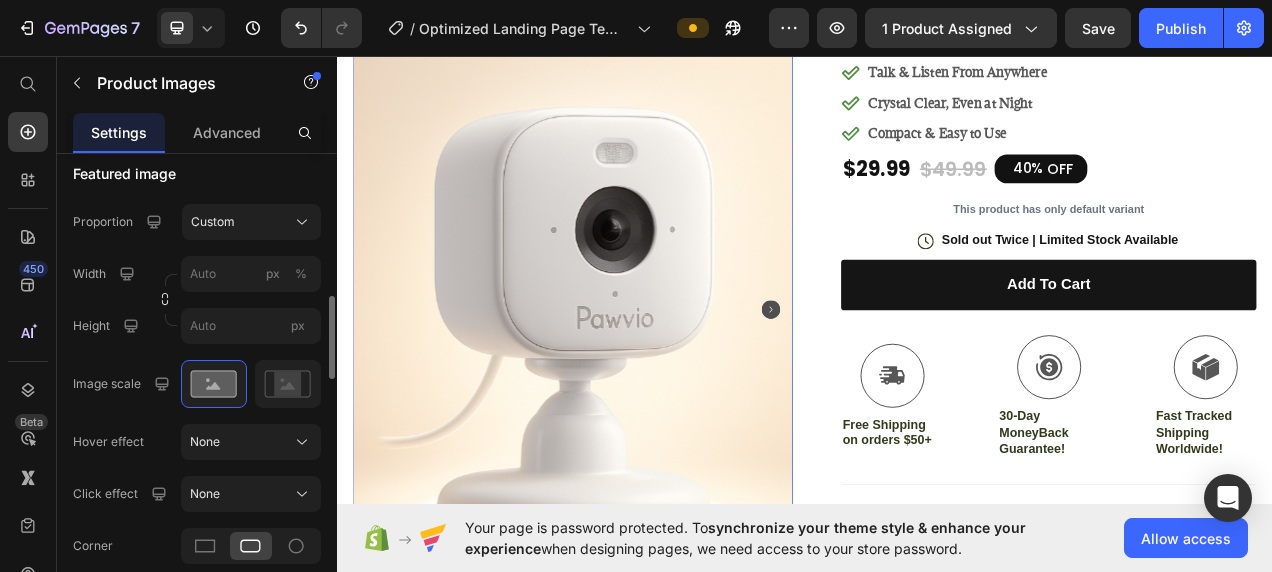 scroll, scrollTop: 738, scrollLeft: 0, axis: vertical 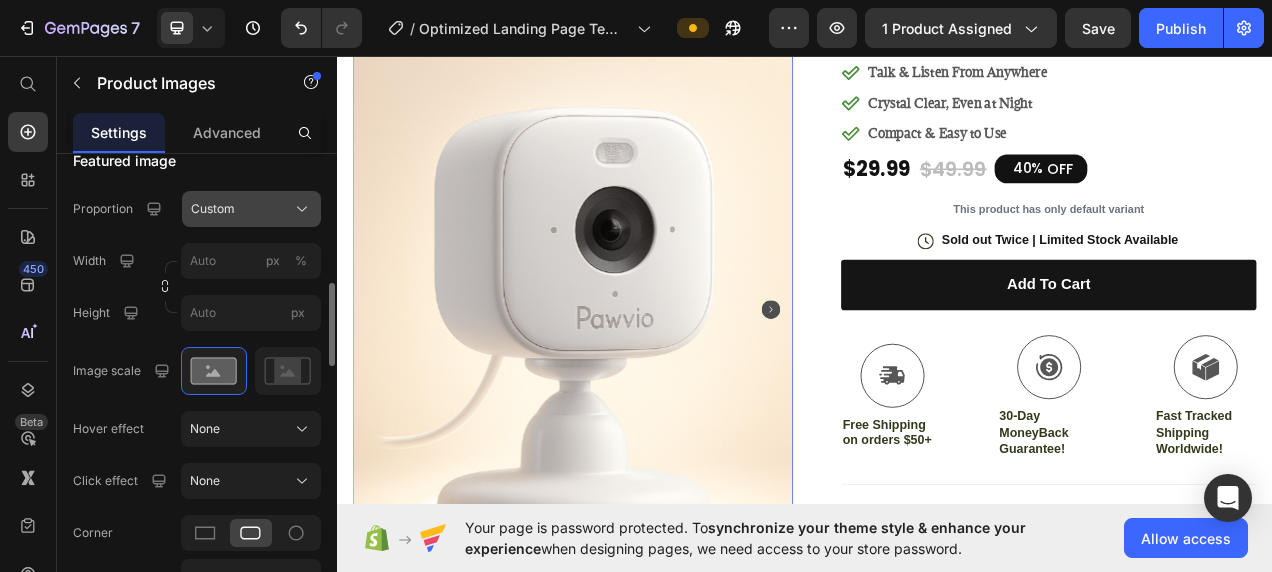 click on "Custom" at bounding box center [251, 209] 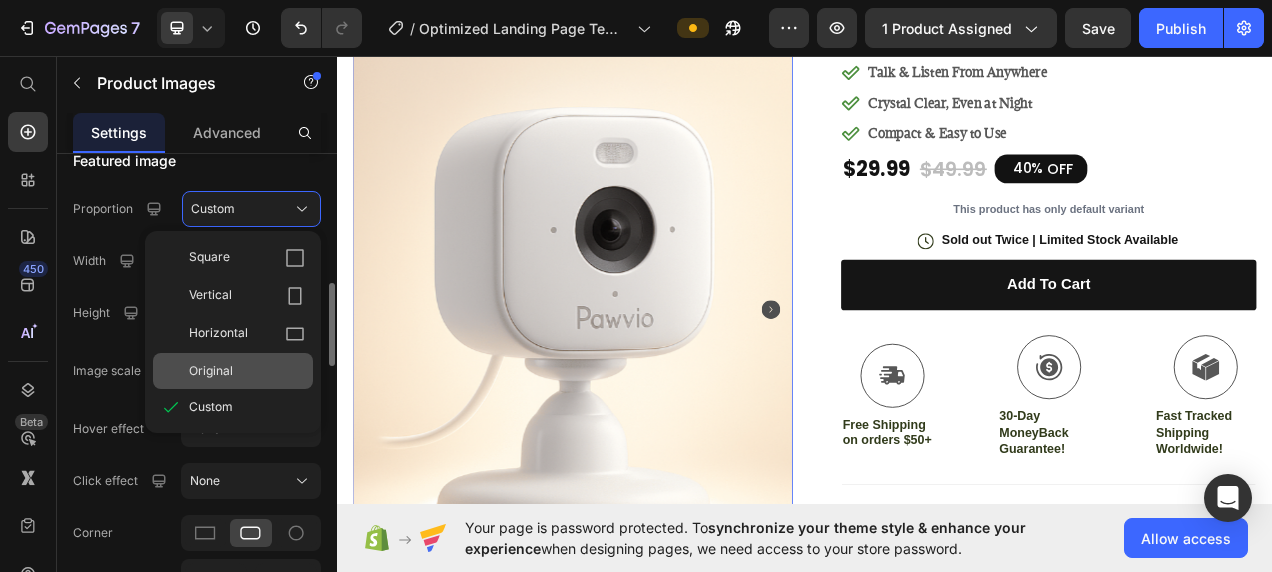 click on "Original" 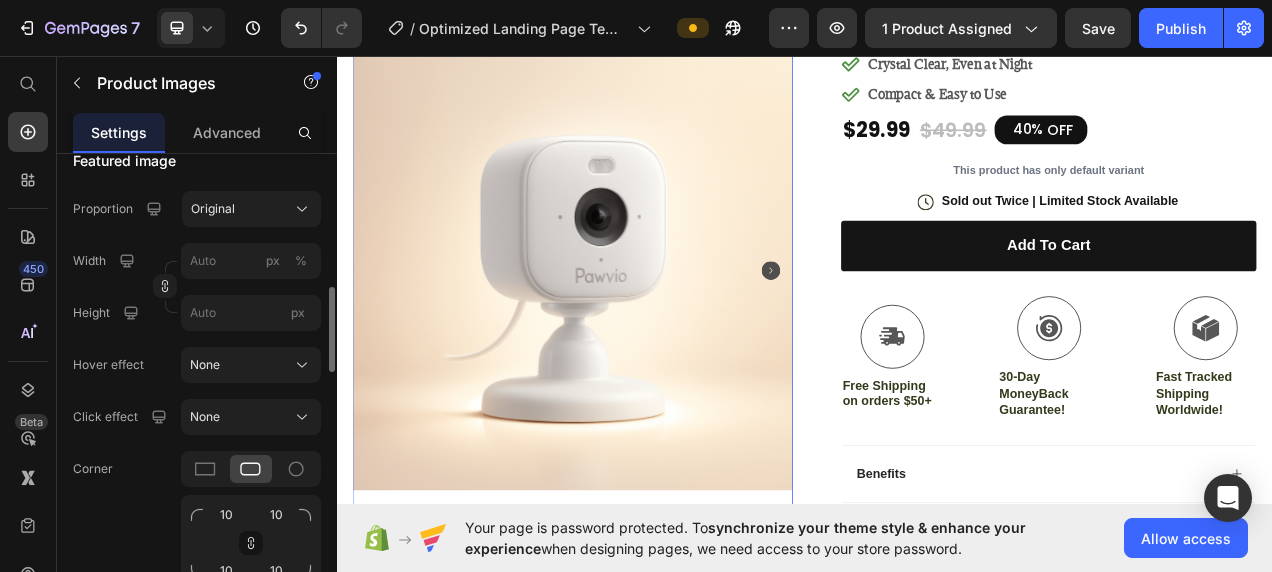 scroll, scrollTop: 274, scrollLeft: 0, axis: vertical 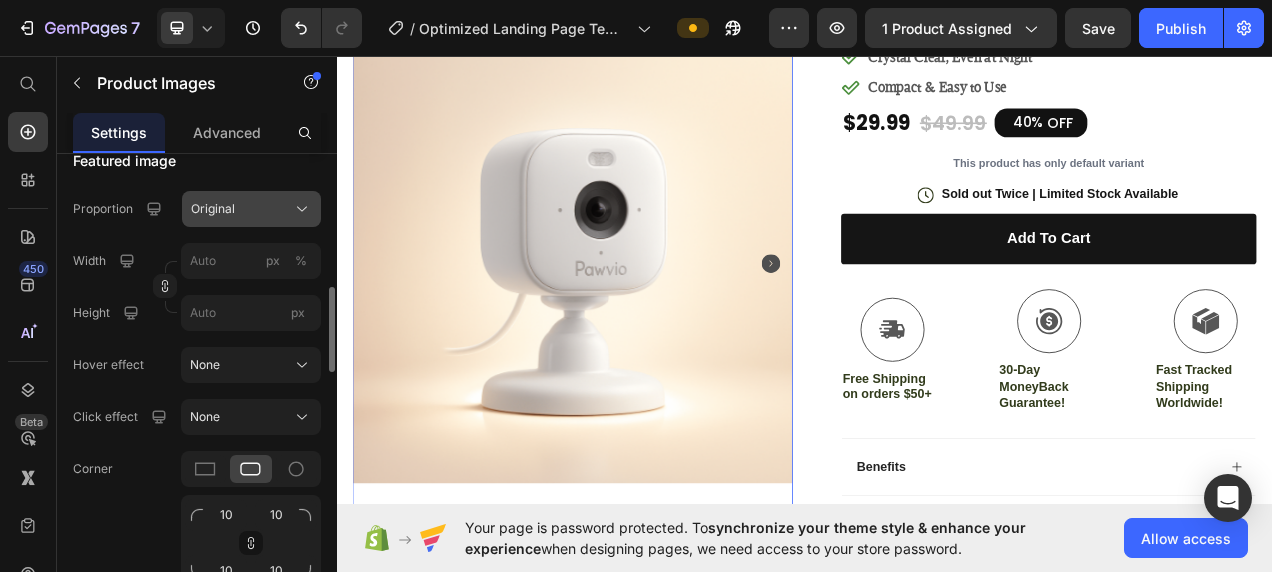 click on "Original" 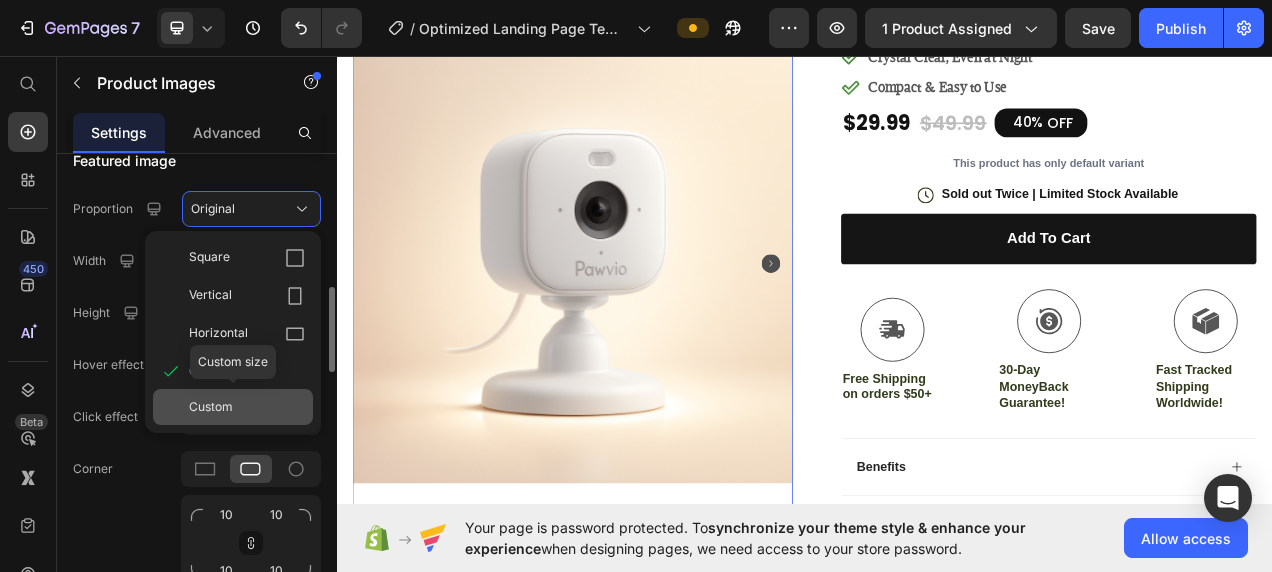 click on "Custom" 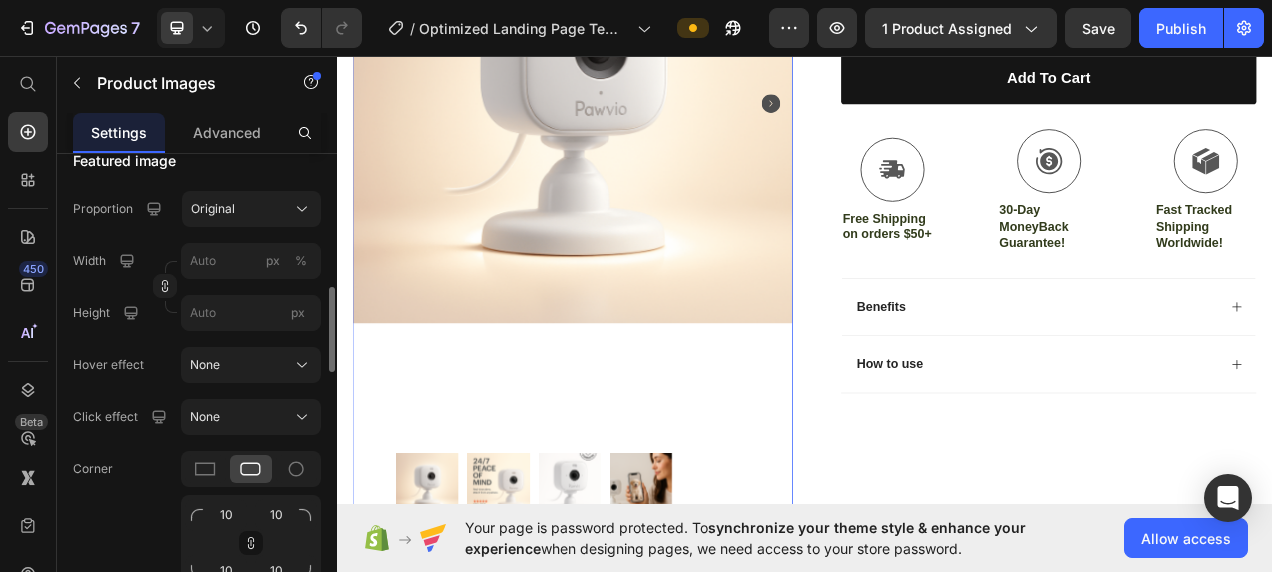 scroll, scrollTop: 489, scrollLeft: 0, axis: vertical 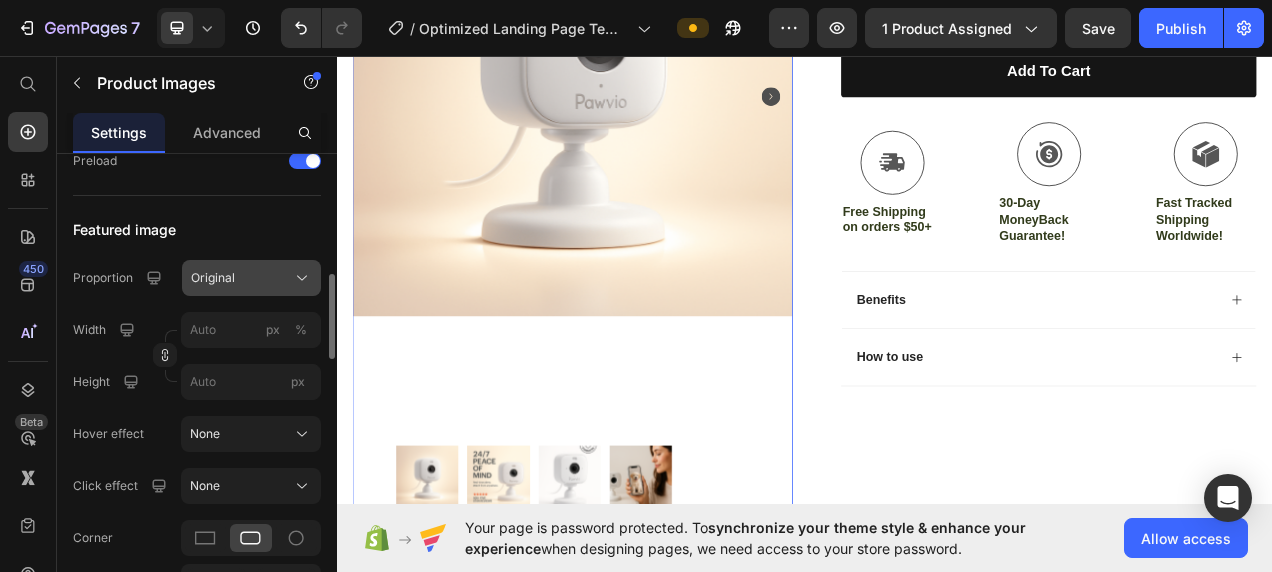 click on "Original" at bounding box center [251, 278] 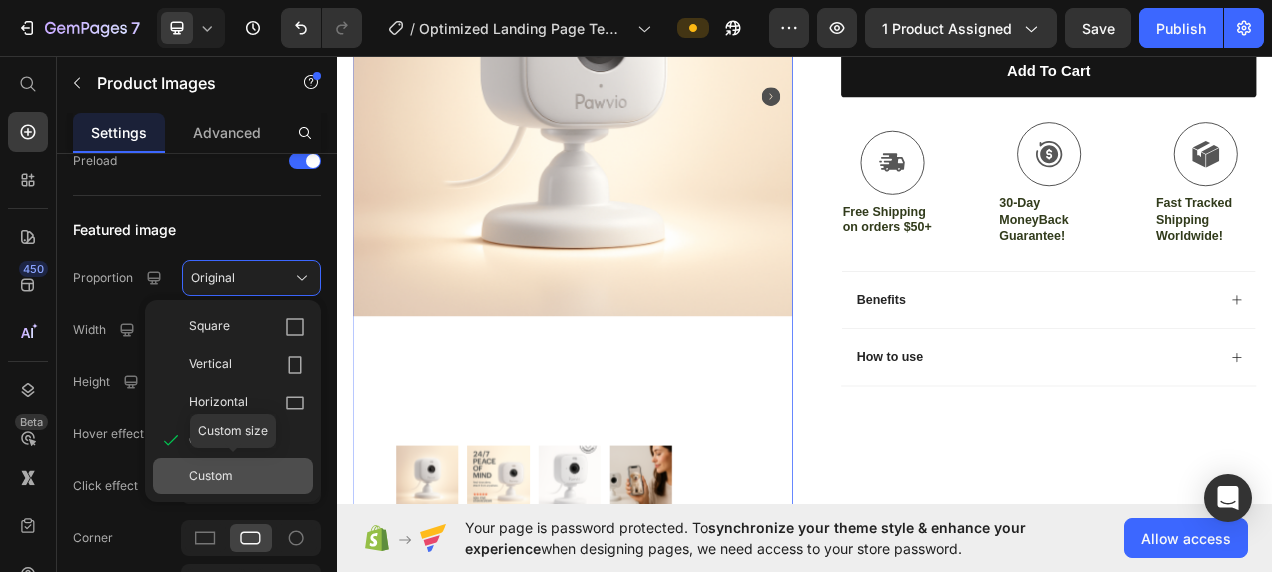 click on "Custom" at bounding box center [247, 476] 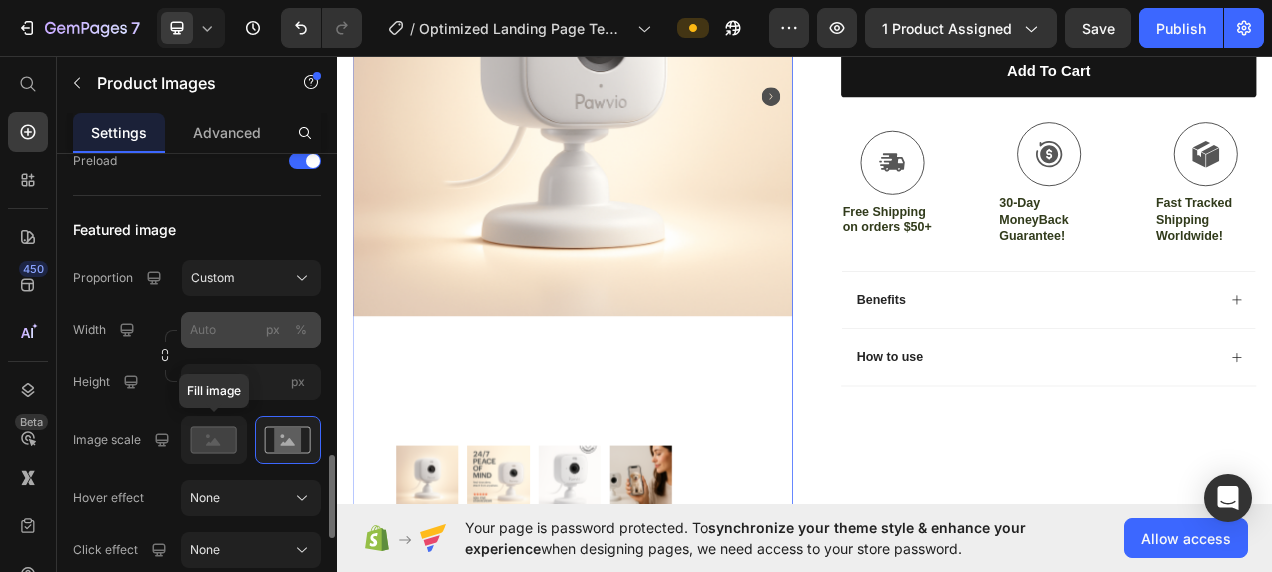 scroll, scrollTop: 828, scrollLeft: 0, axis: vertical 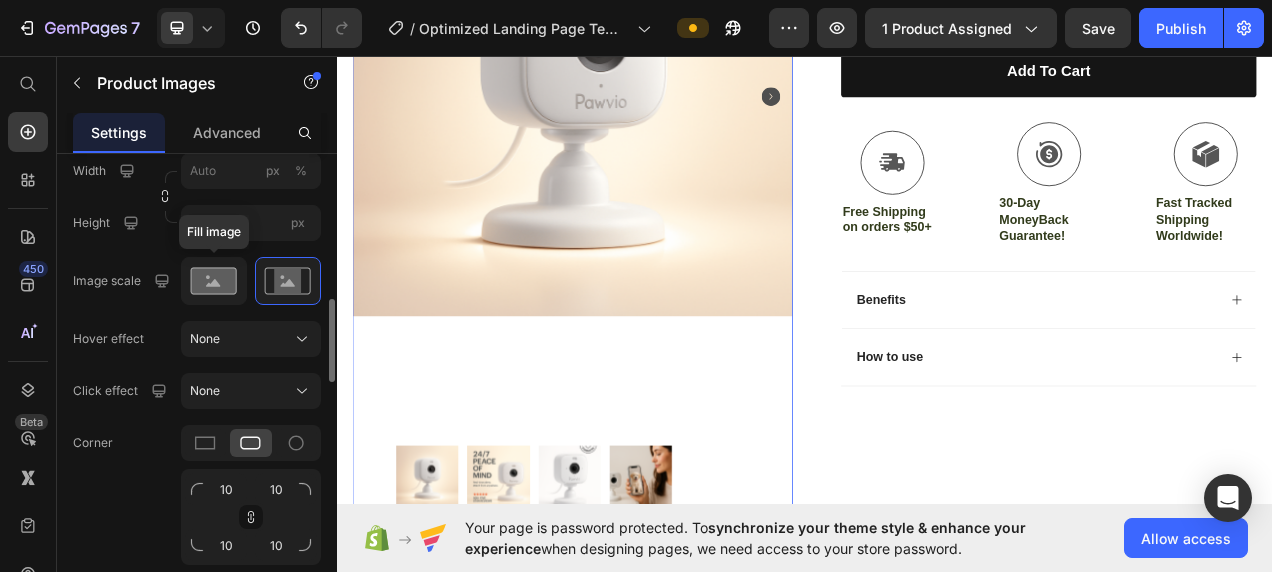 click 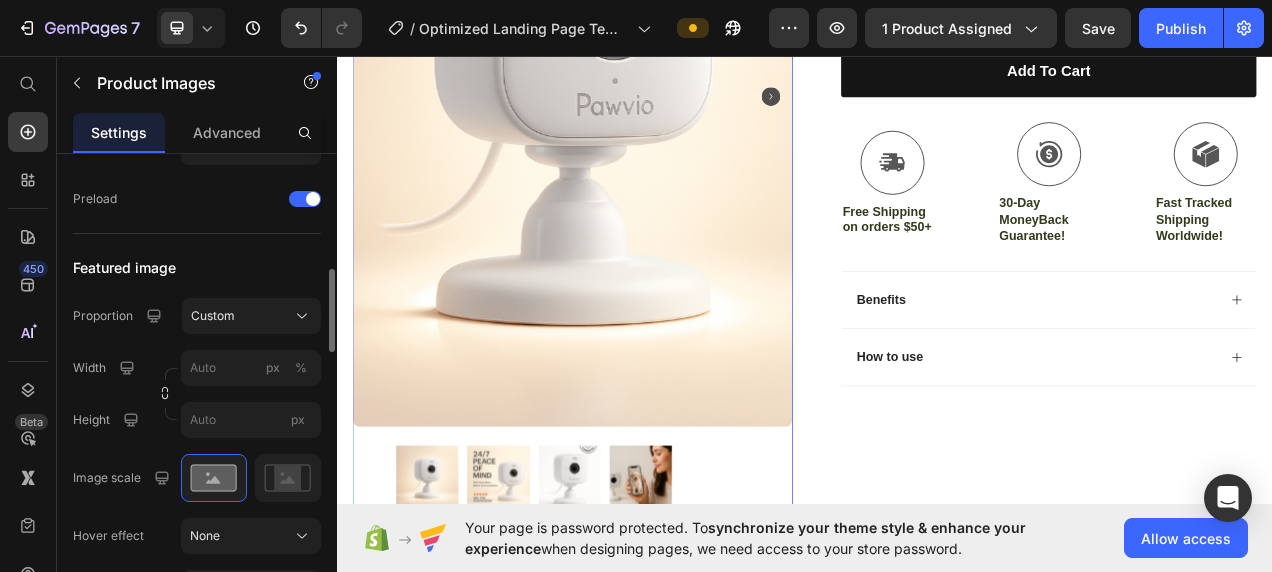 scroll, scrollTop: 635, scrollLeft: 0, axis: vertical 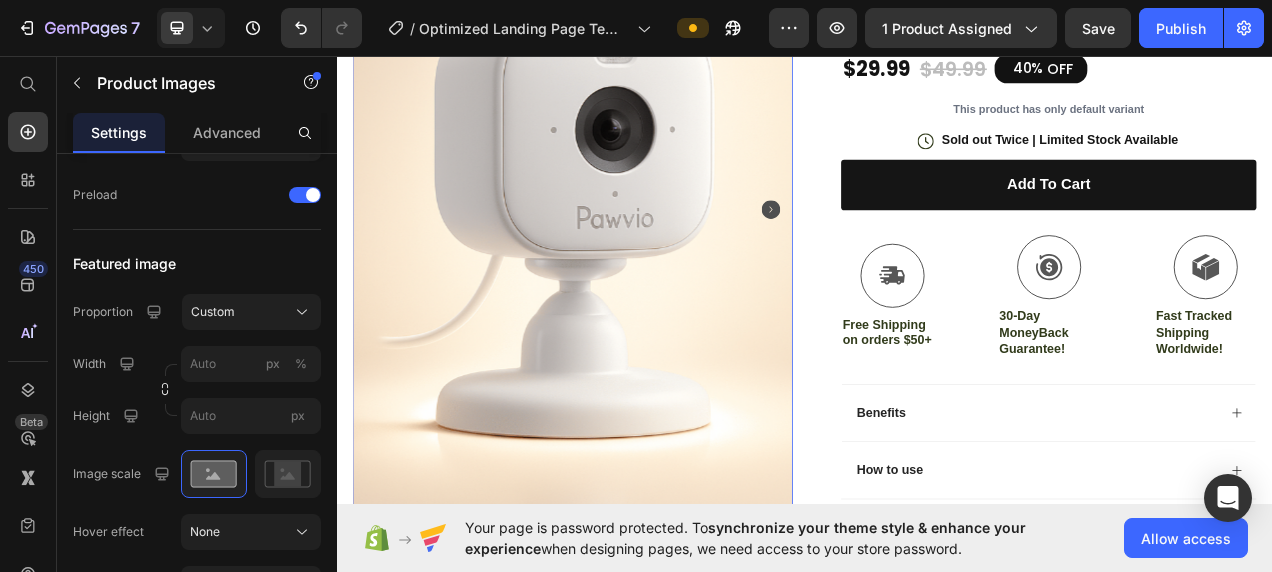 click 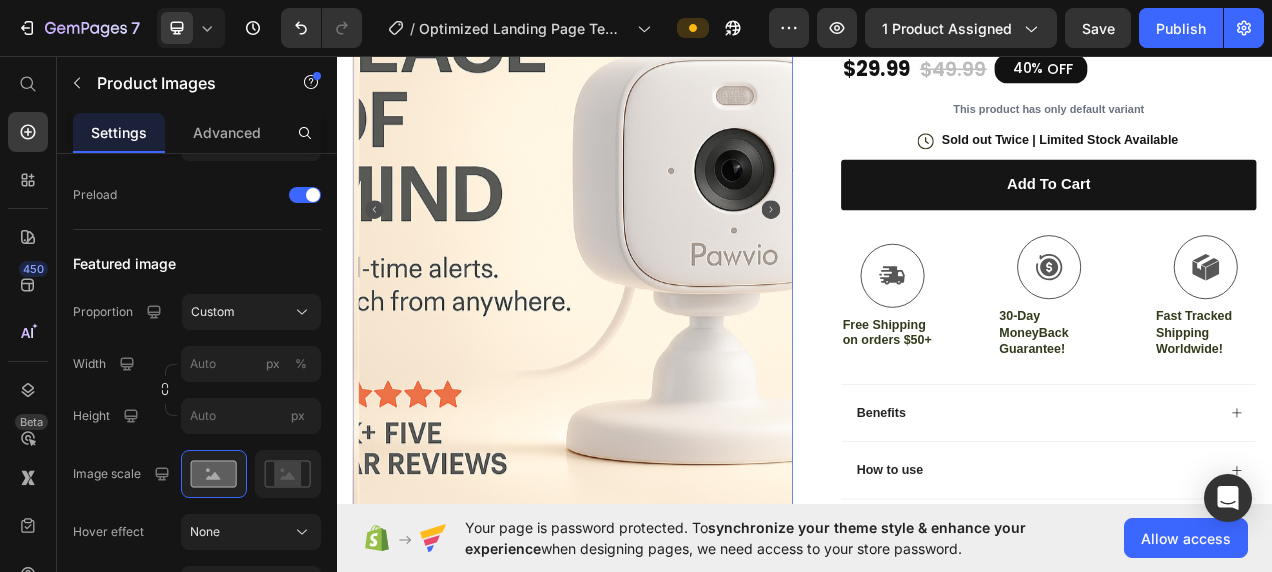 click 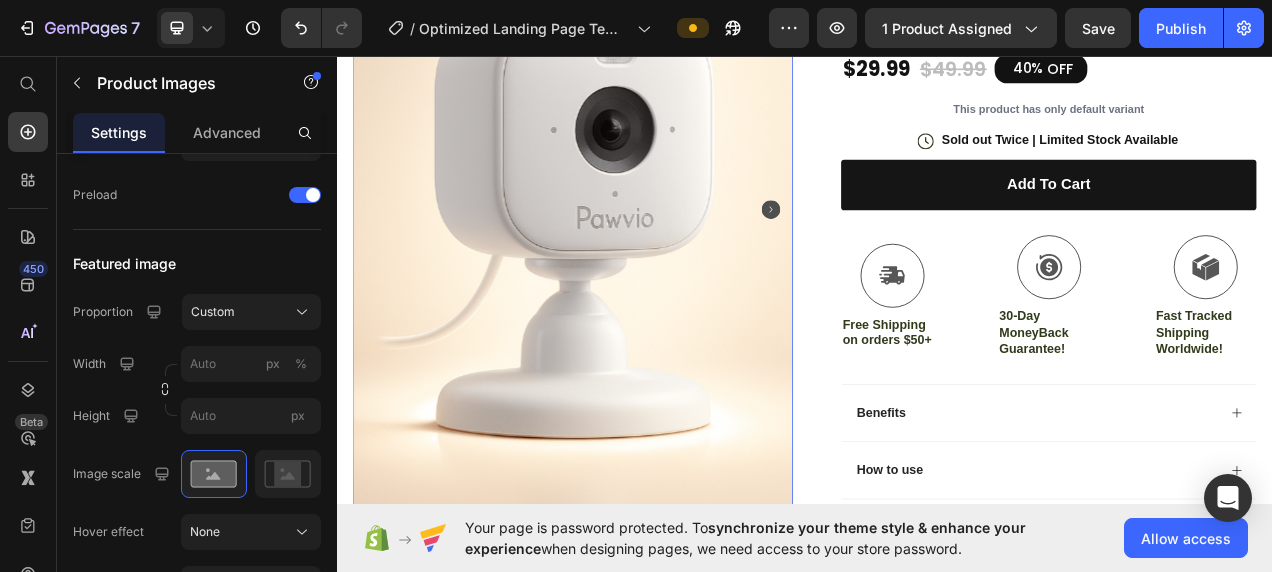 scroll, scrollTop: 706, scrollLeft: 0, axis: vertical 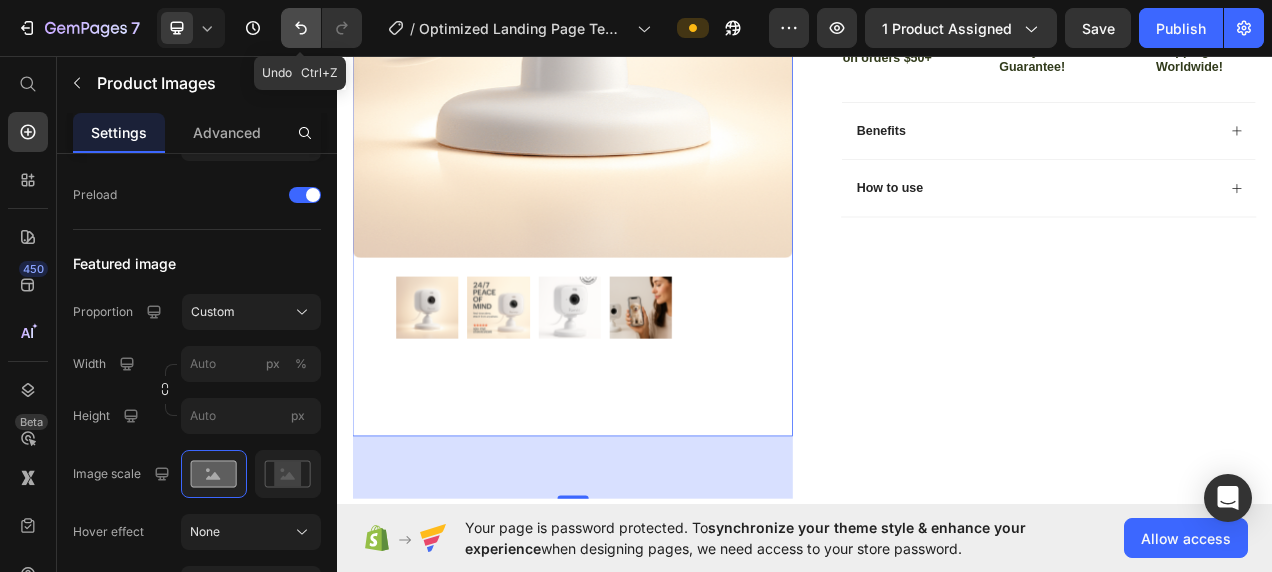 click 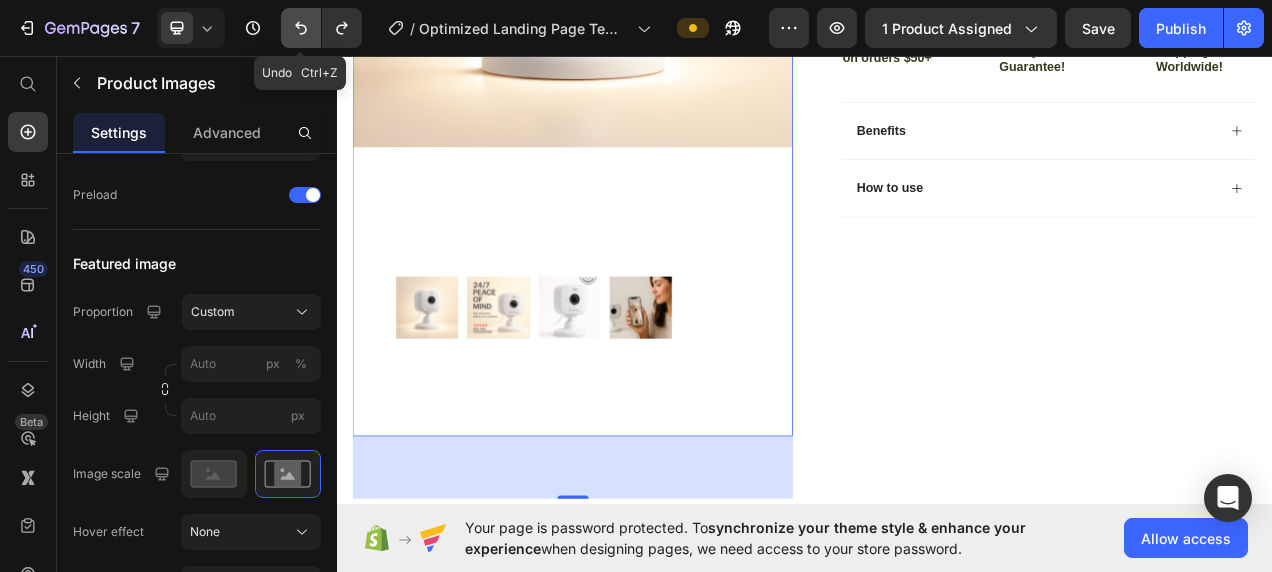 click 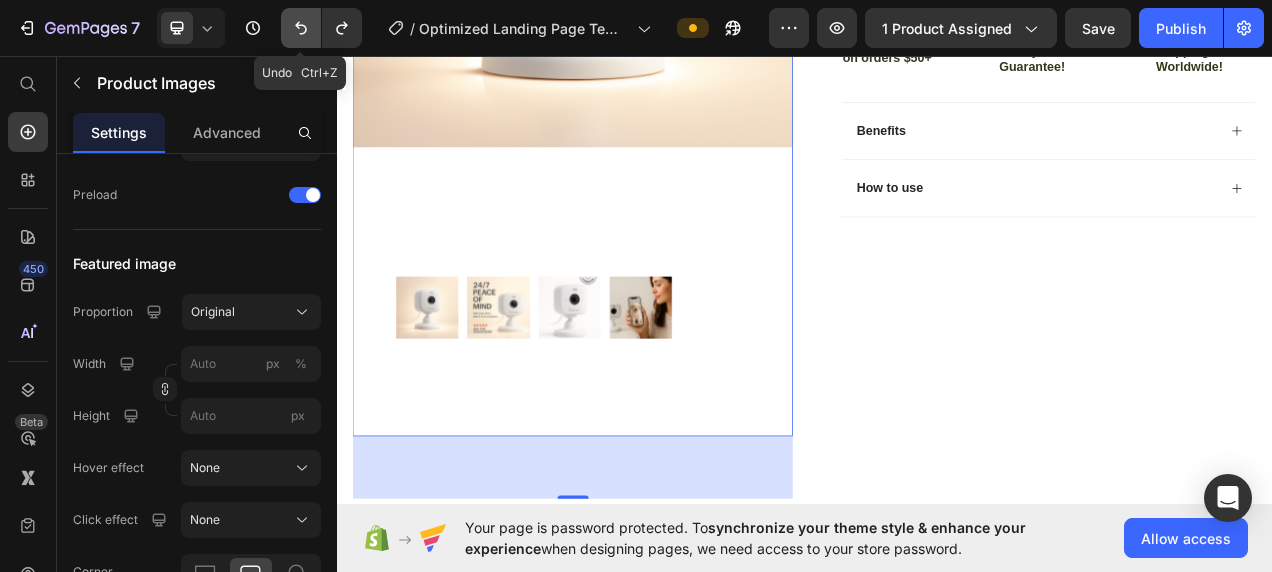 click 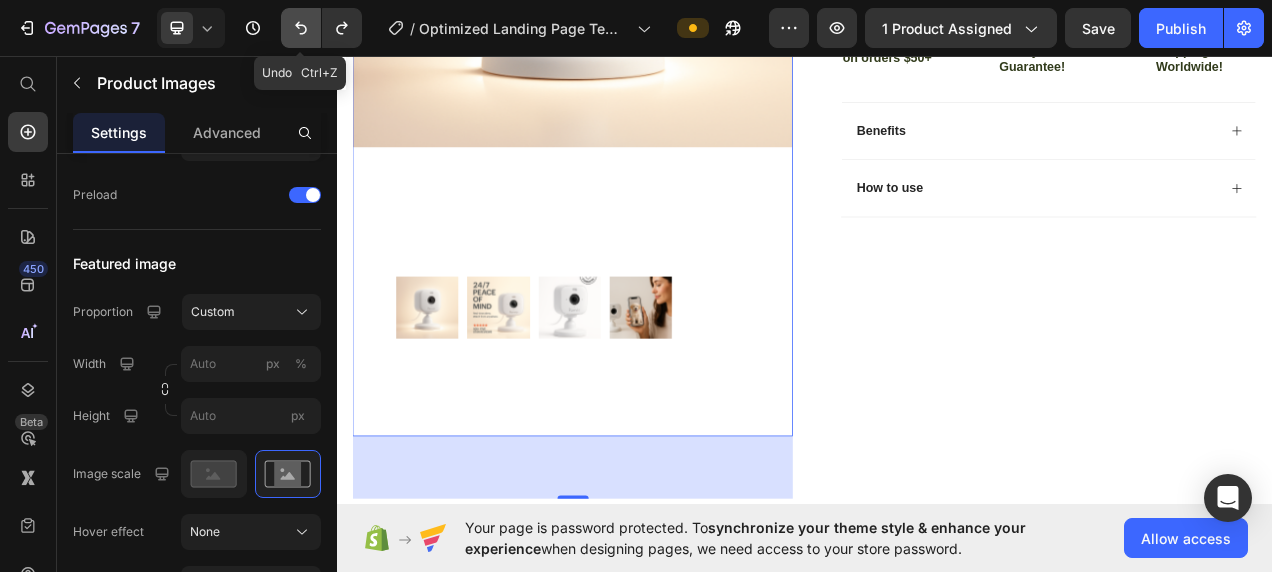 click 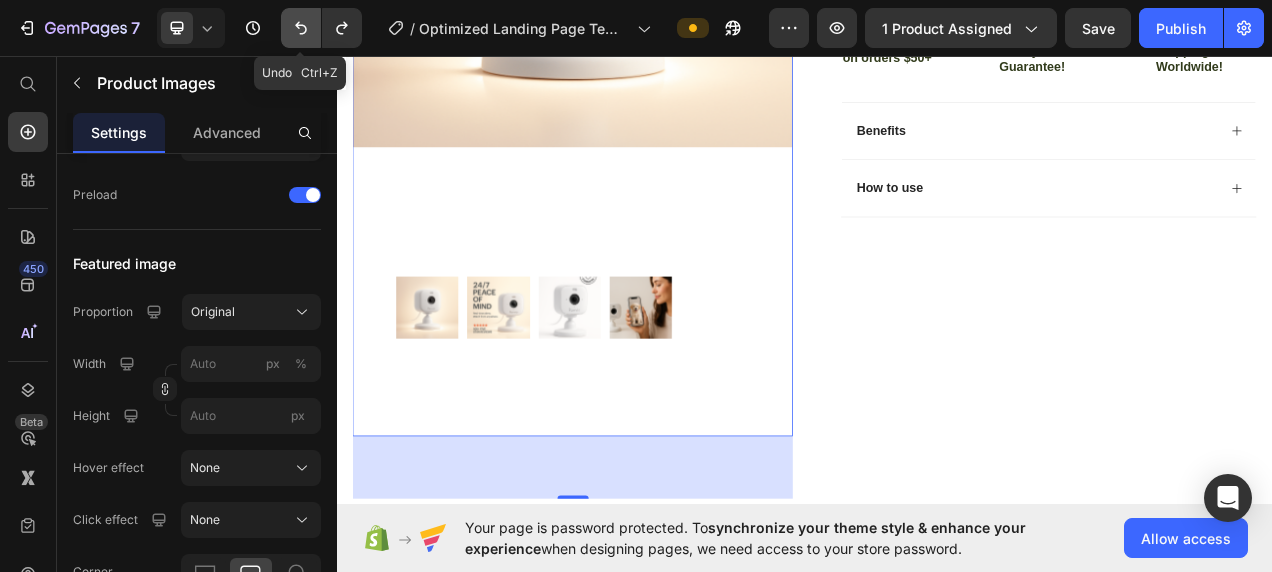 click 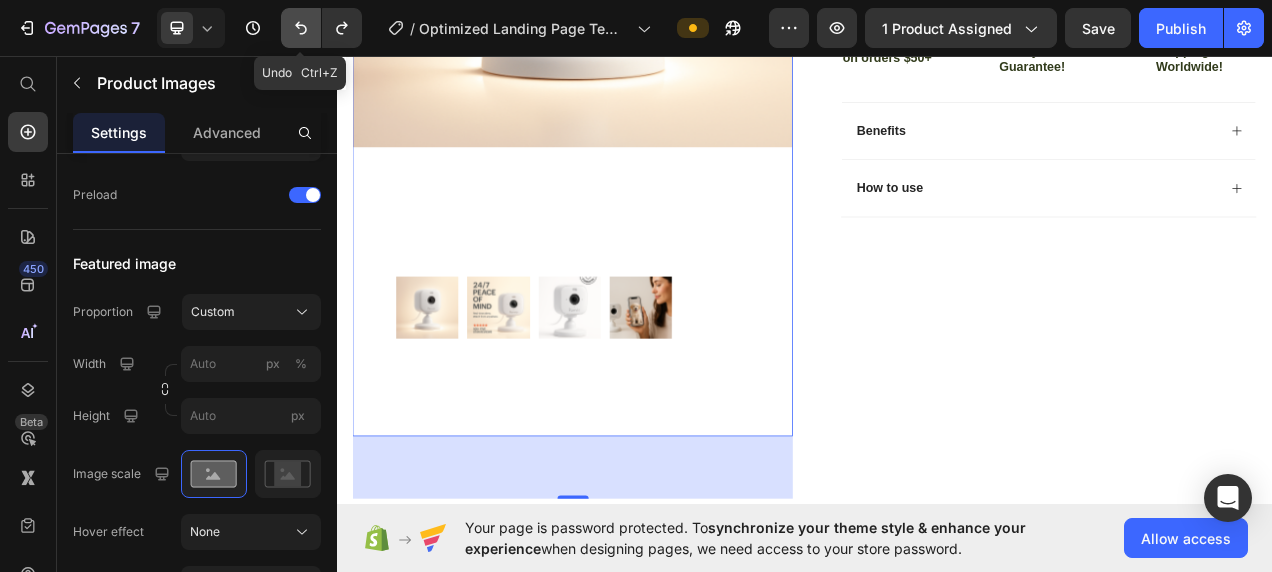 click 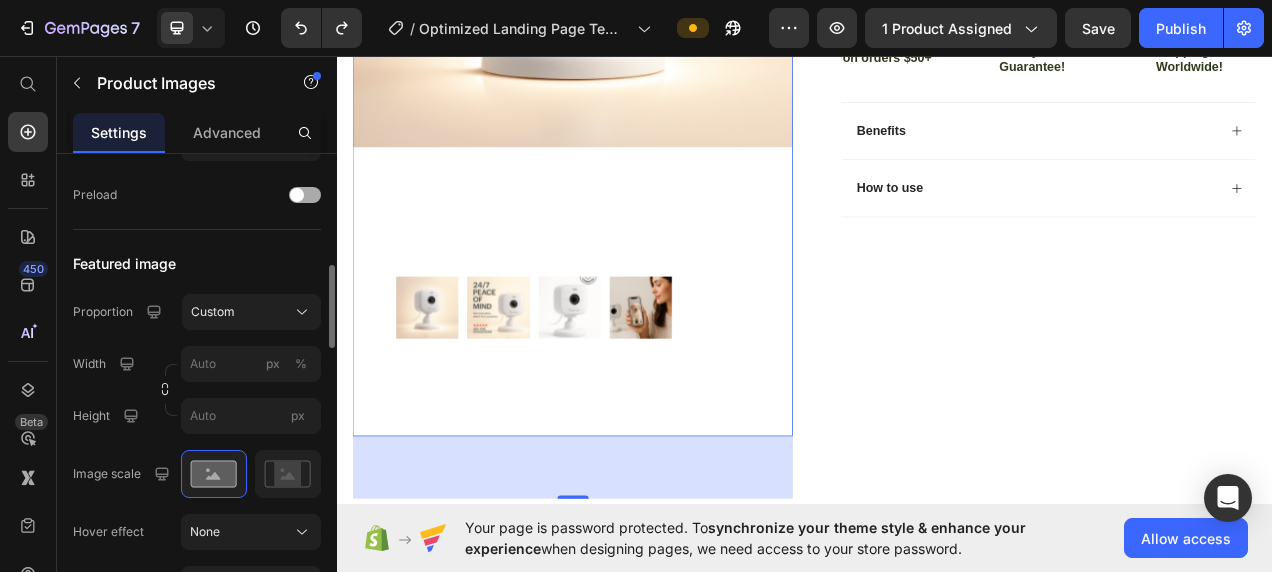 click at bounding box center [297, 195] 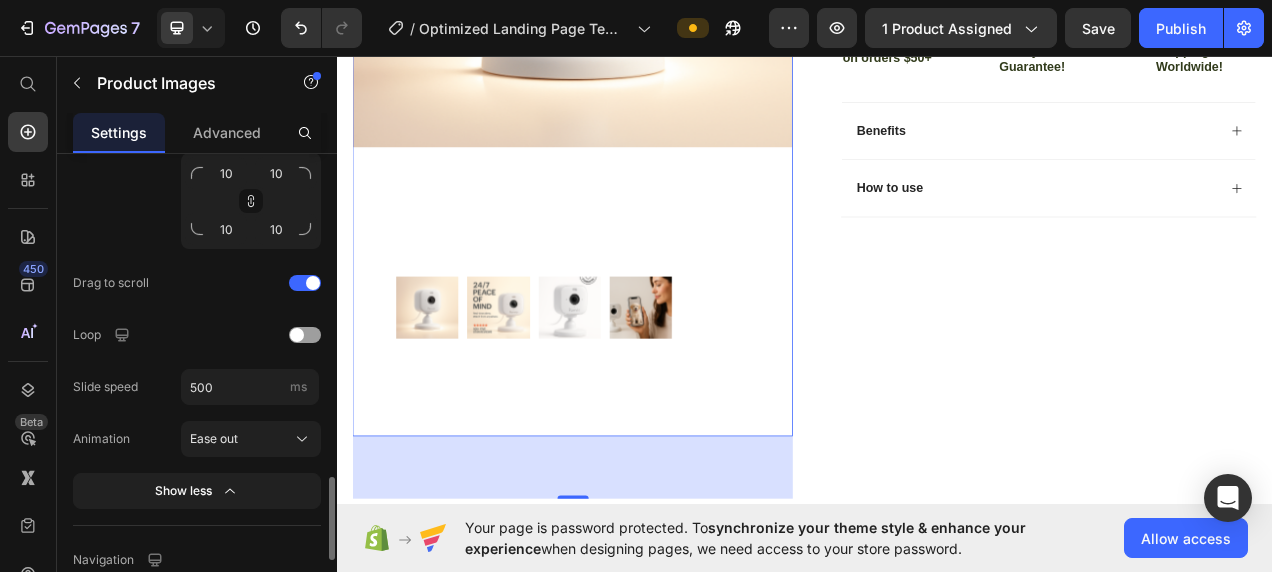 scroll, scrollTop: 1256, scrollLeft: 0, axis: vertical 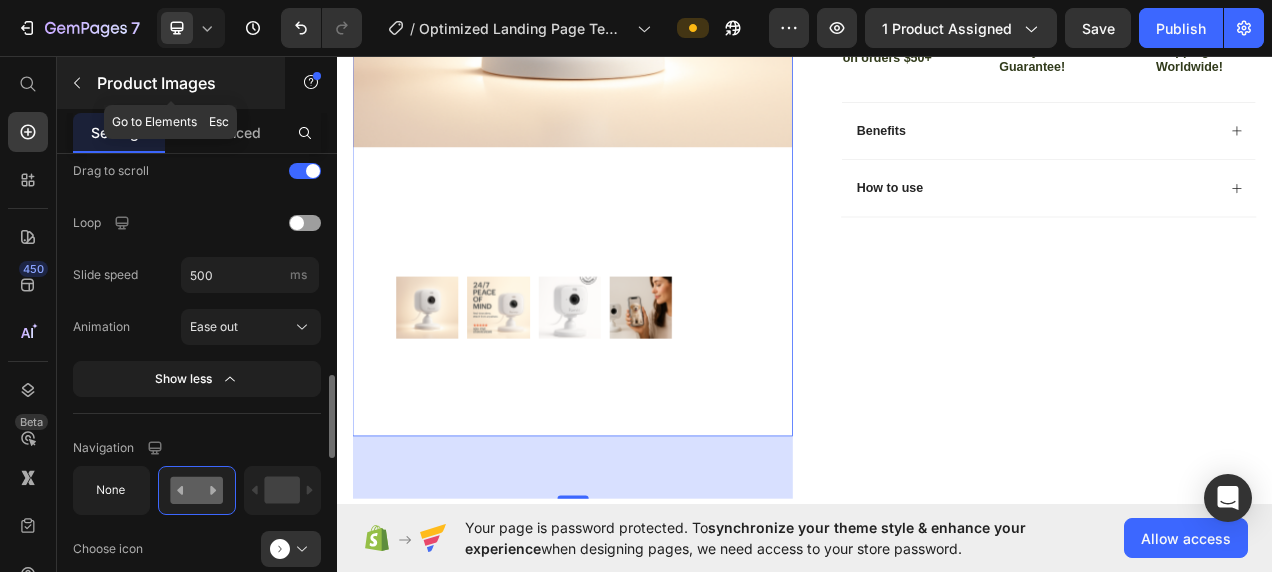 click 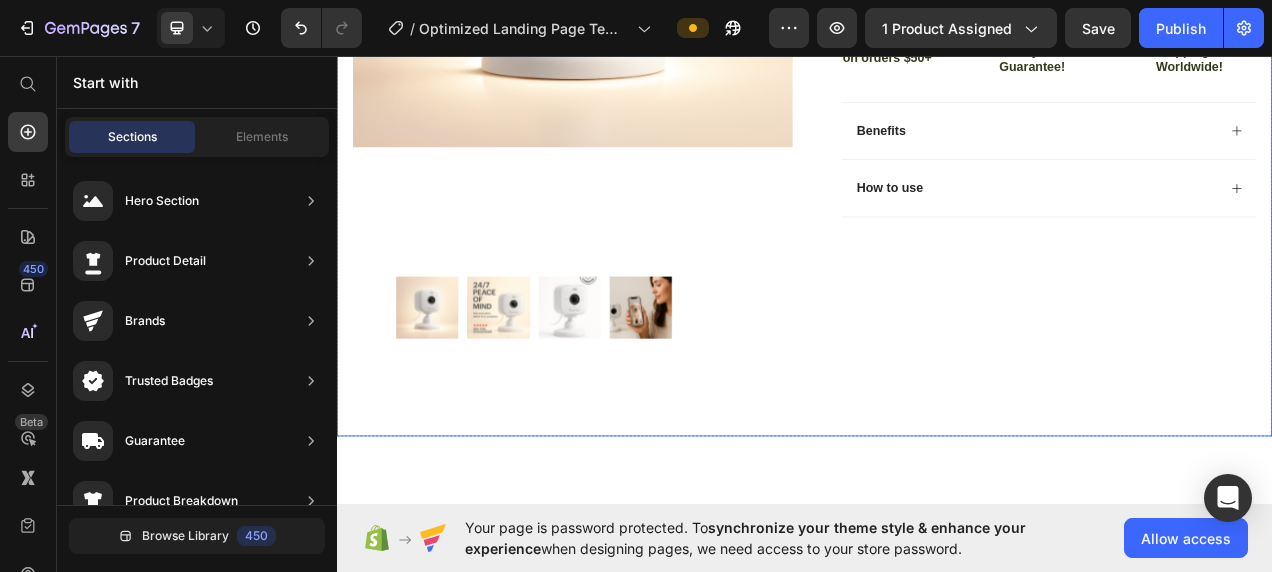 scroll, scrollTop: 477, scrollLeft: 0, axis: vertical 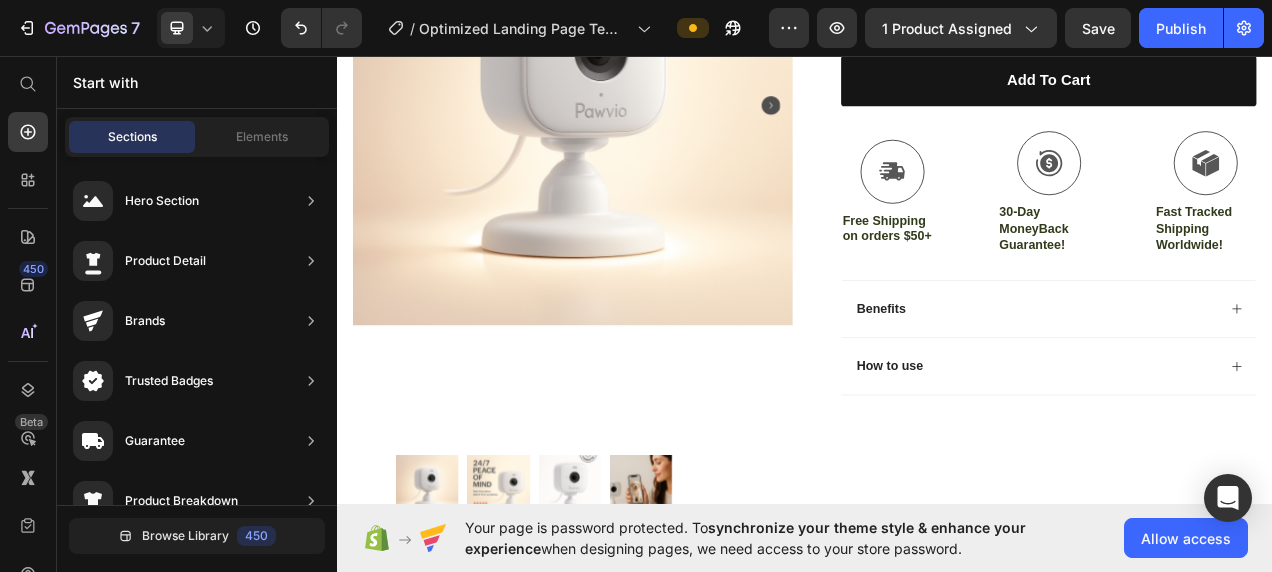 click 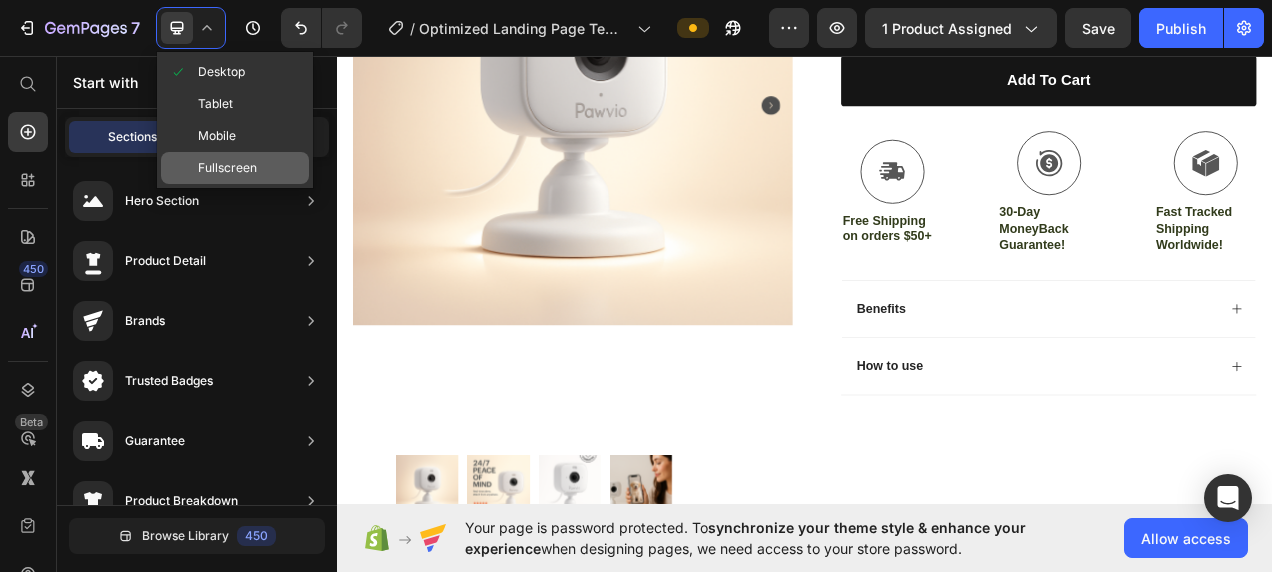 click on "Fullscreen" 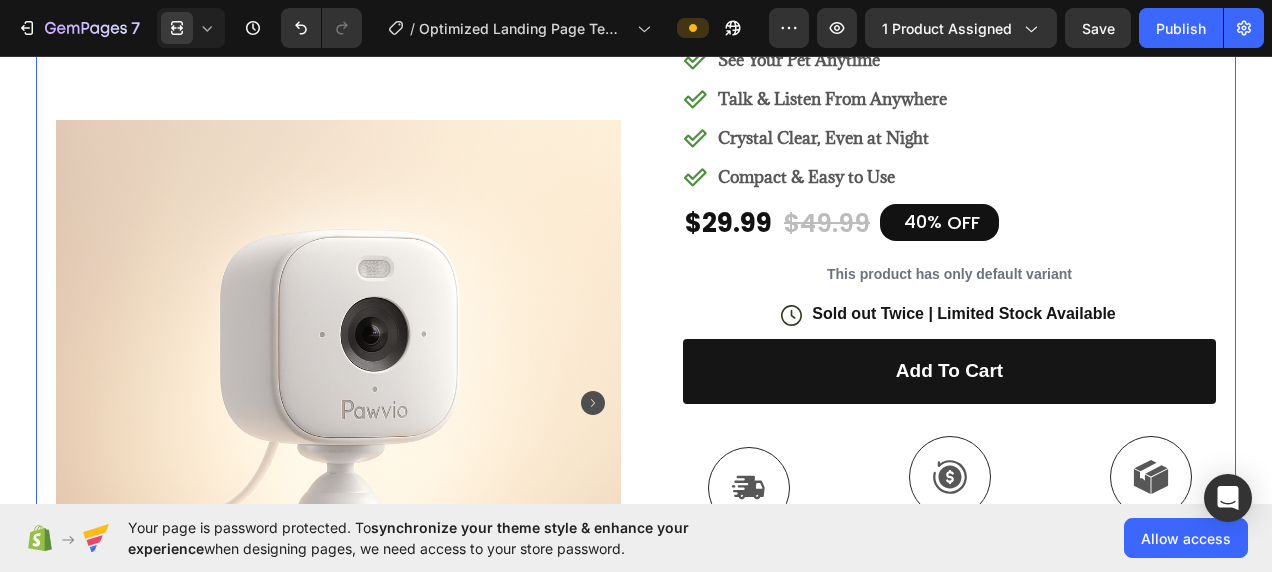 scroll, scrollTop: 454, scrollLeft: 0, axis: vertical 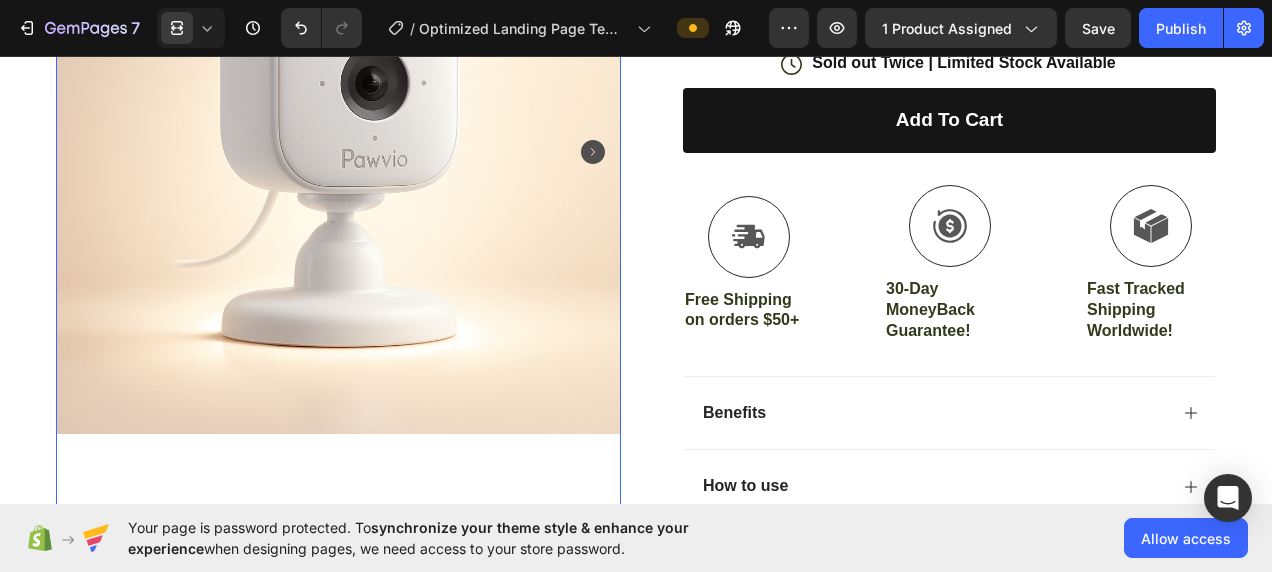 click 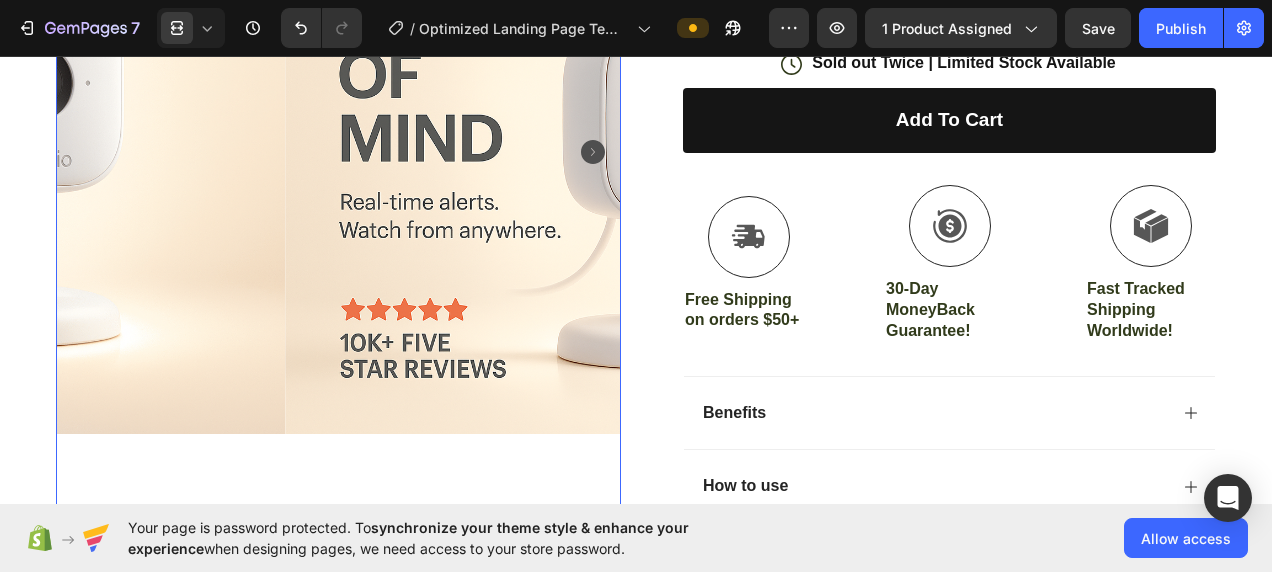 scroll, scrollTop: 1240, scrollLeft: 0, axis: vertical 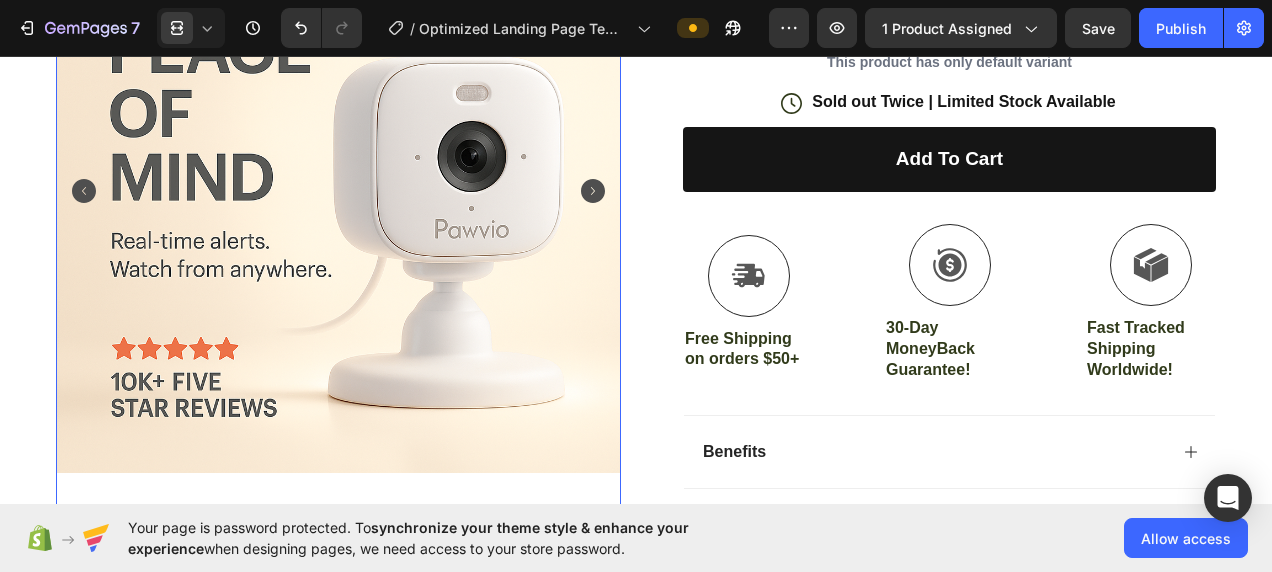 click 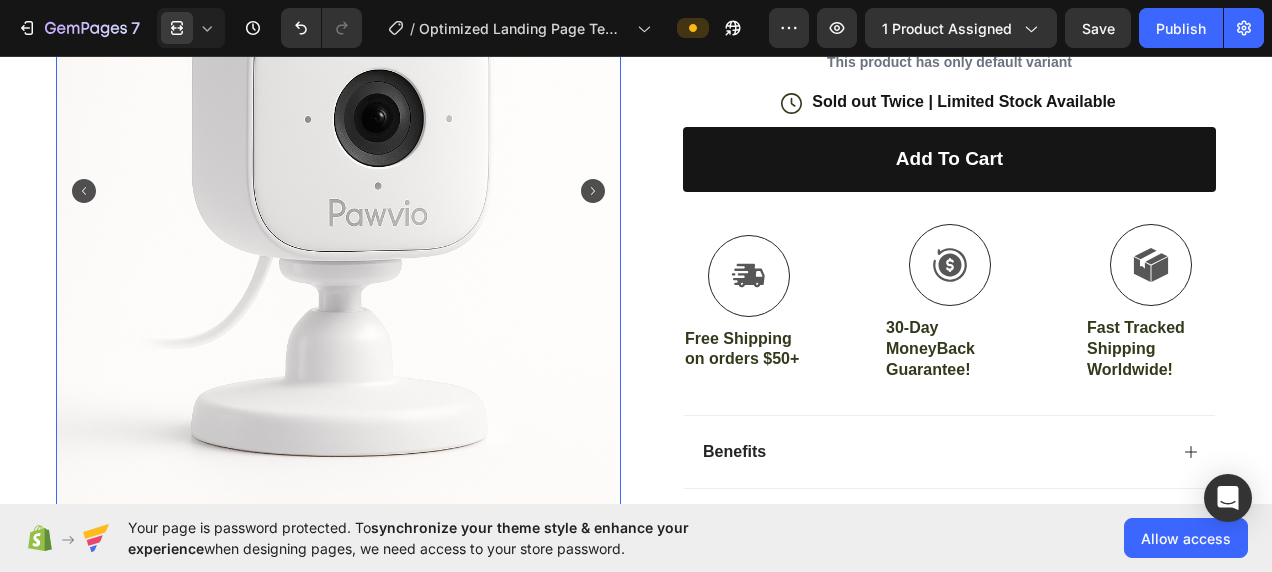 click 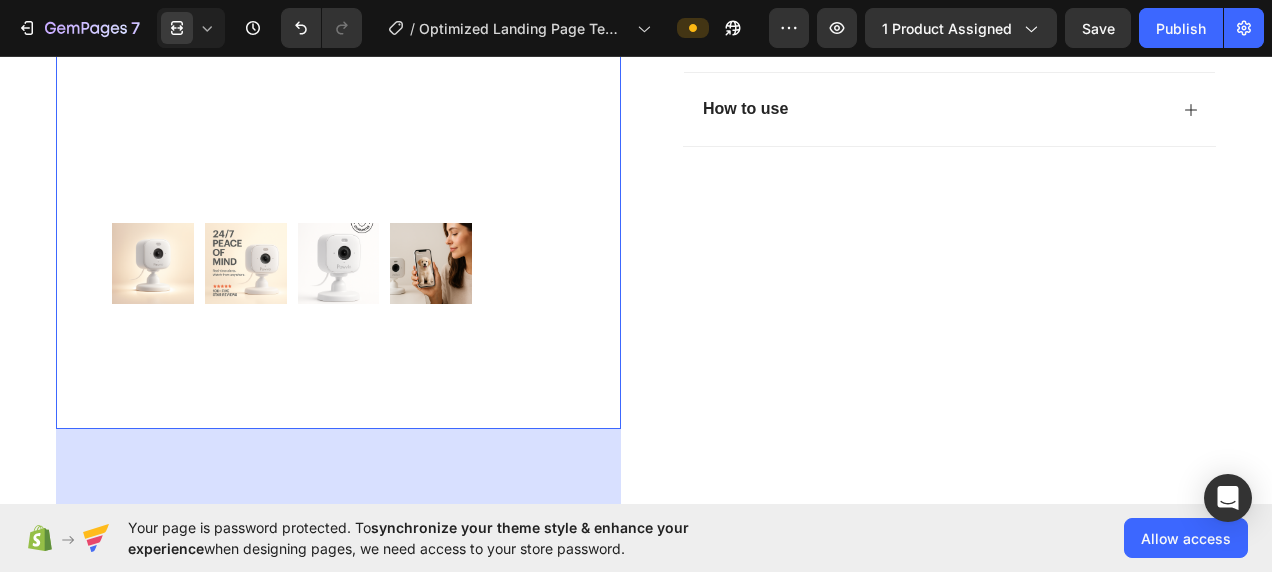 scroll, scrollTop: 1000, scrollLeft: 0, axis: vertical 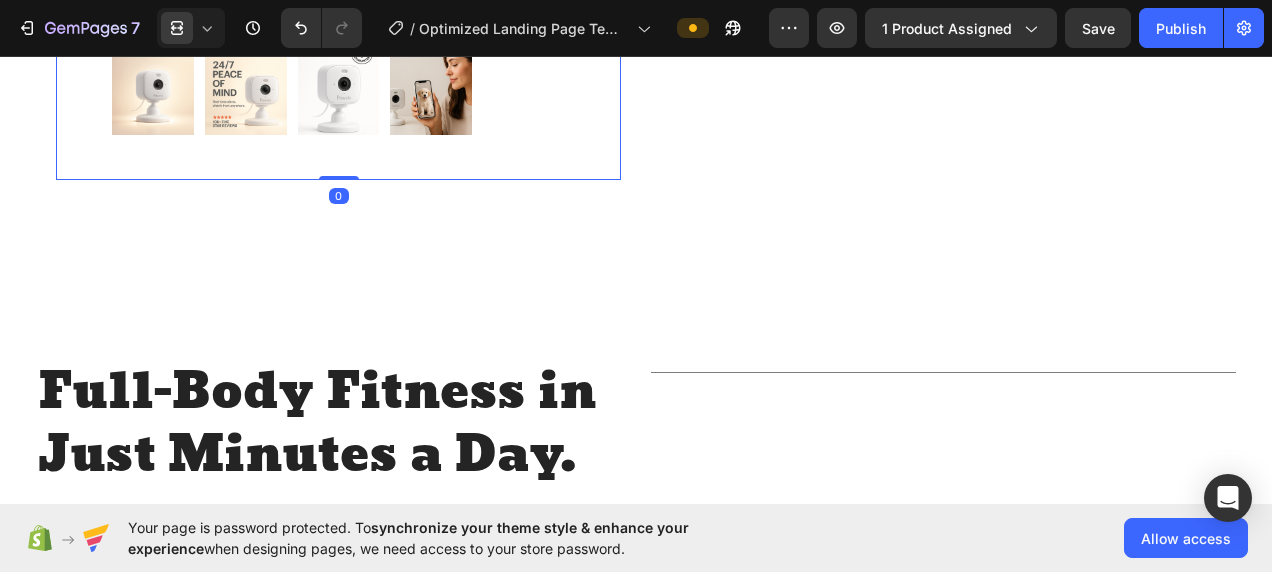 drag, startPoint x: 331, startPoint y: 337, endPoint x: 343, endPoint y: 238, distance: 99.724625 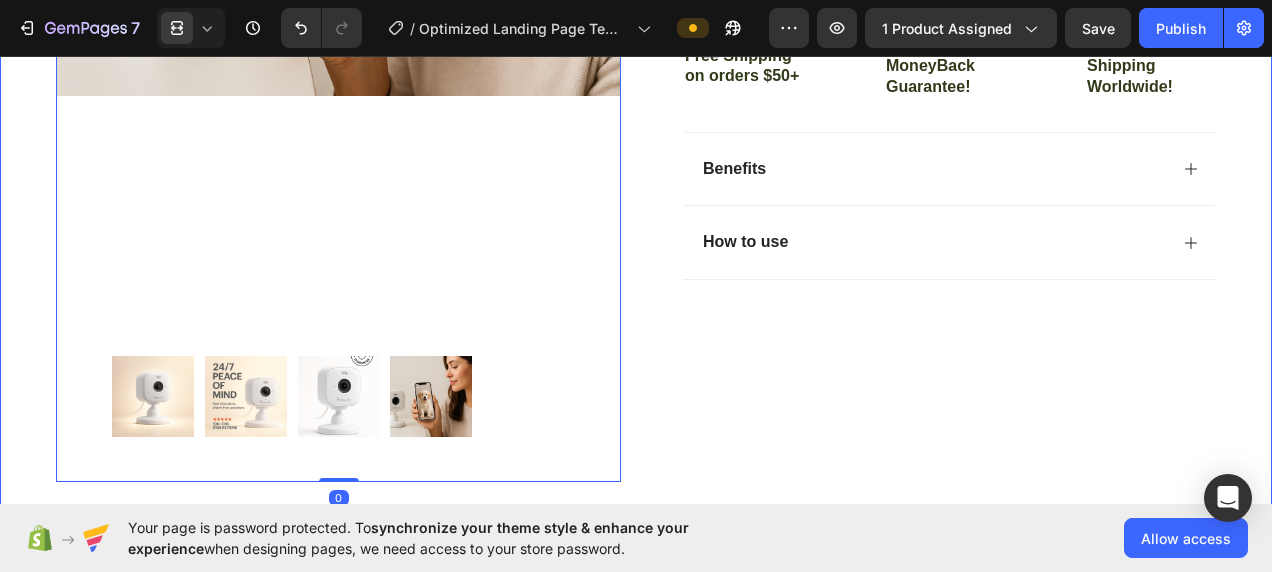 scroll, scrollTop: 694, scrollLeft: 0, axis: vertical 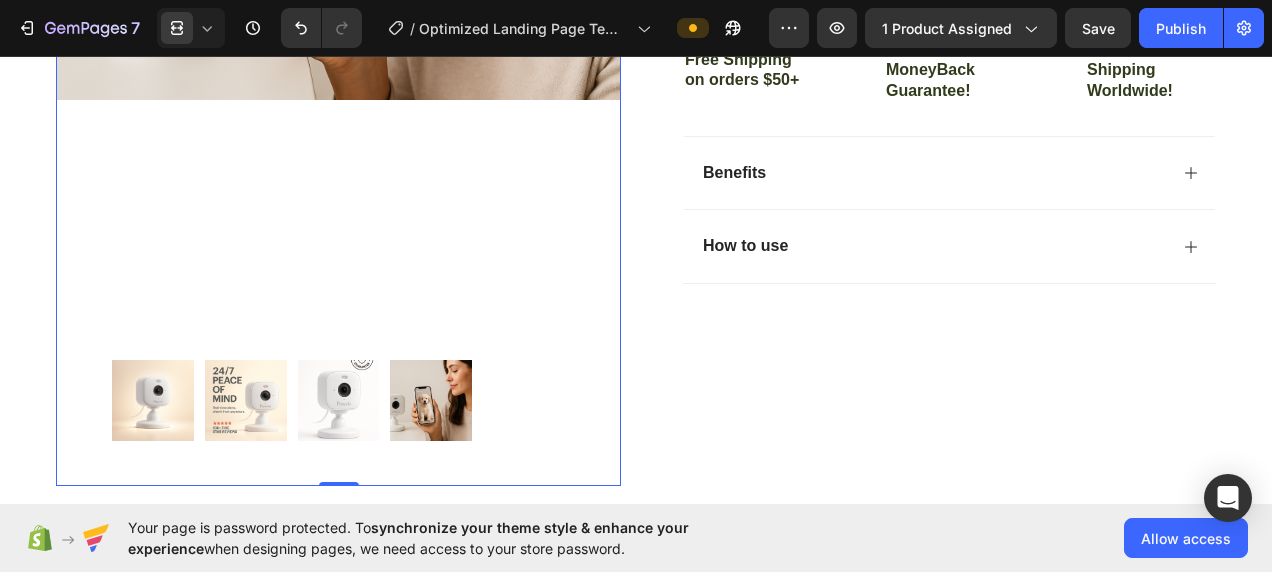 click 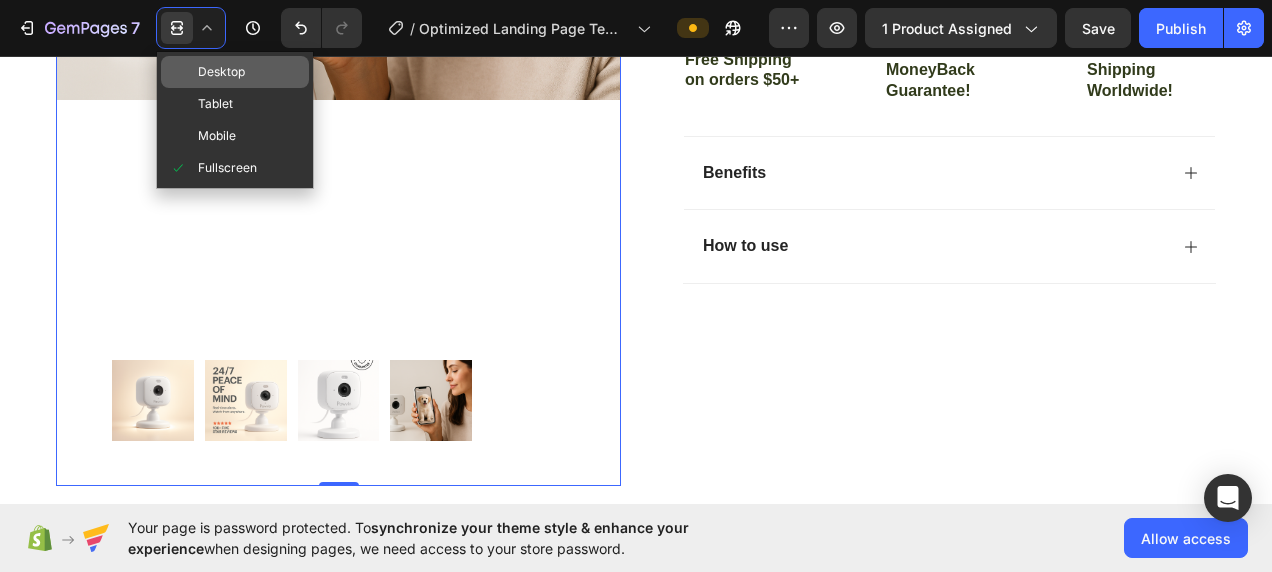 click on "Desktop" at bounding box center (221, 72) 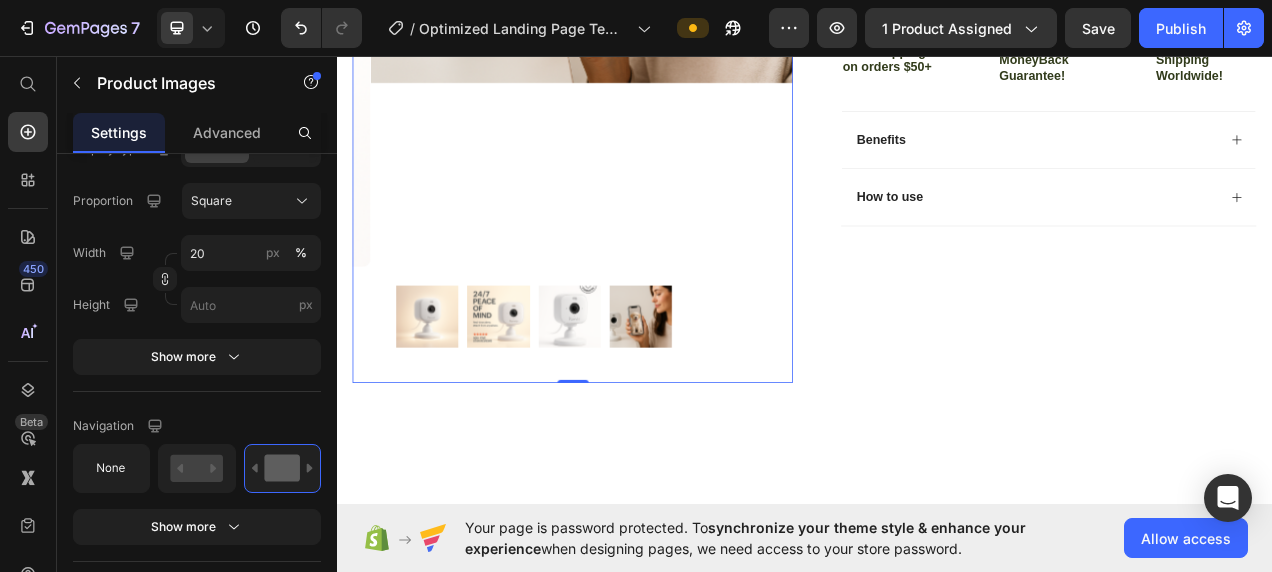 click at bounding box center (662, -96) 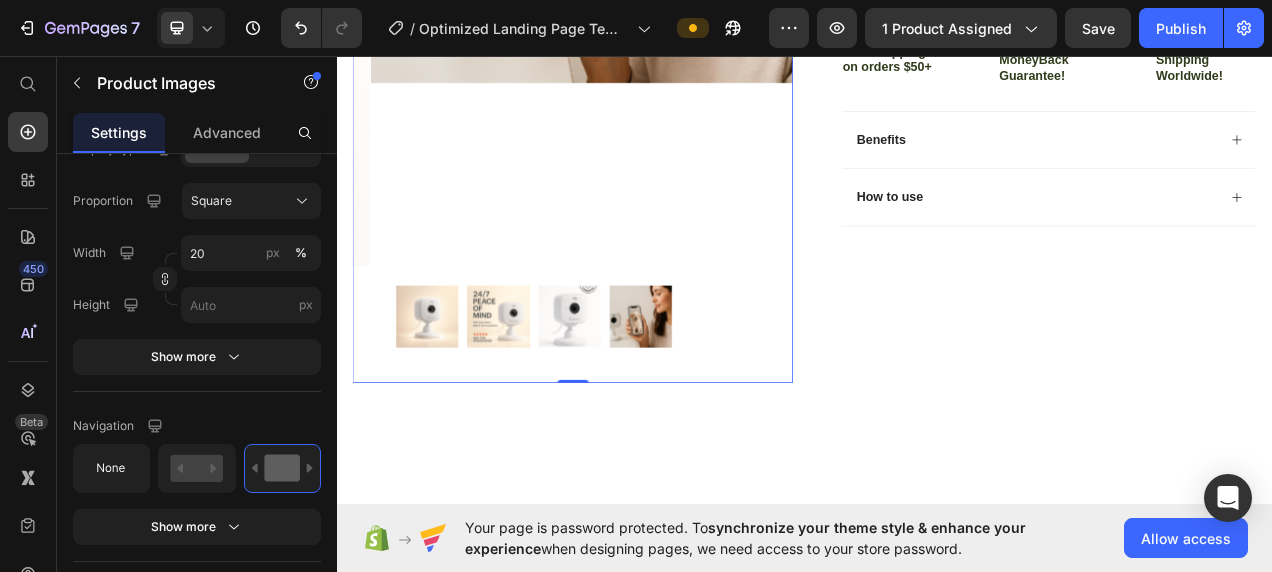 scroll, scrollTop: 1434, scrollLeft: 0, axis: vertical 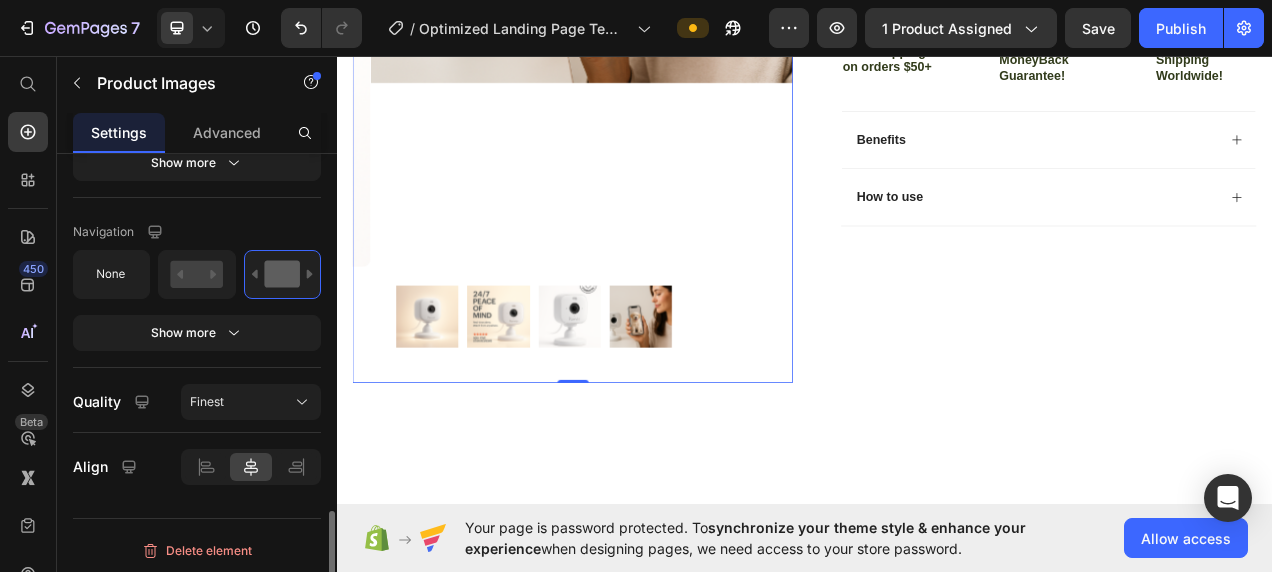 click at bounding box center (662, -96) 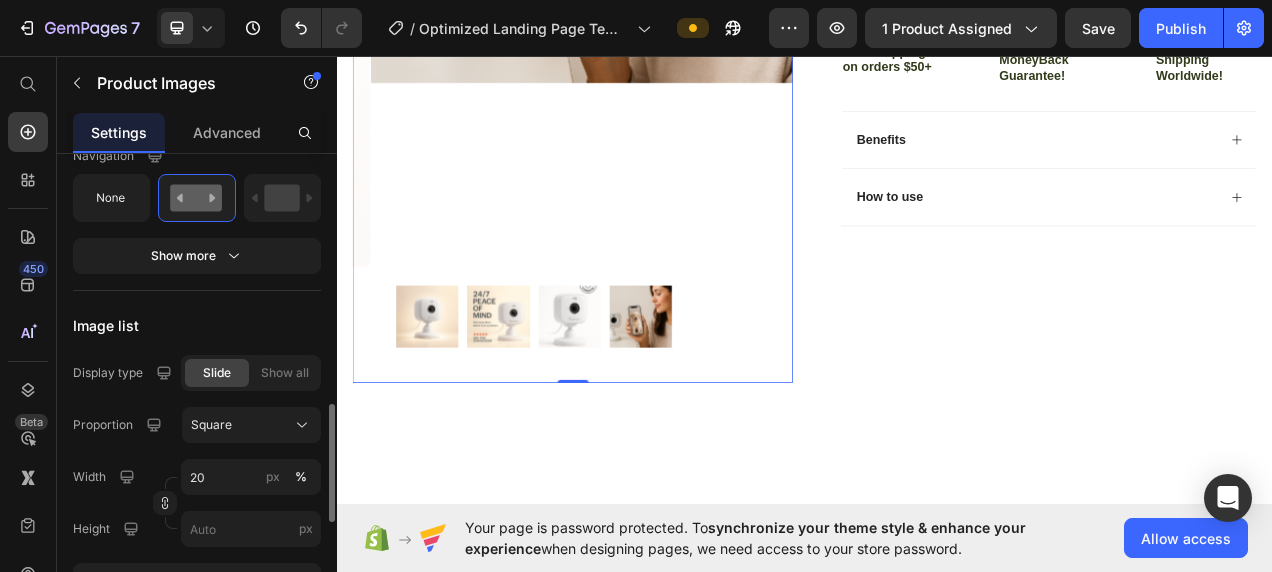 scroll, scrollTop: 1014, scrollLeft: 0, axis: vertical 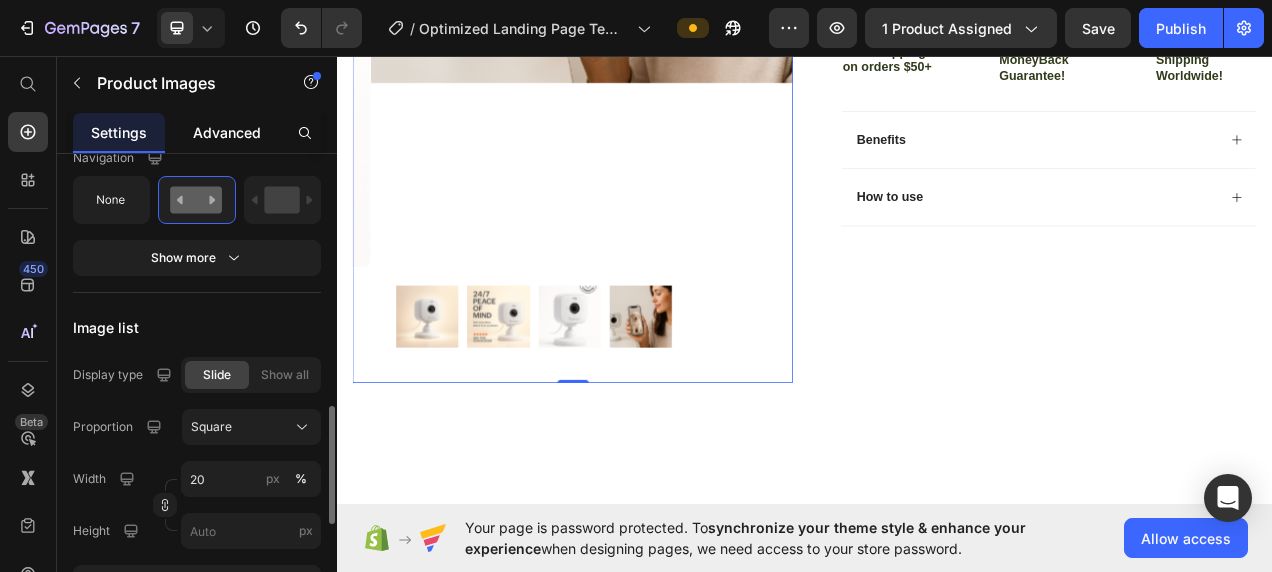 click on "Advanced" at bounding box center [227, 132] 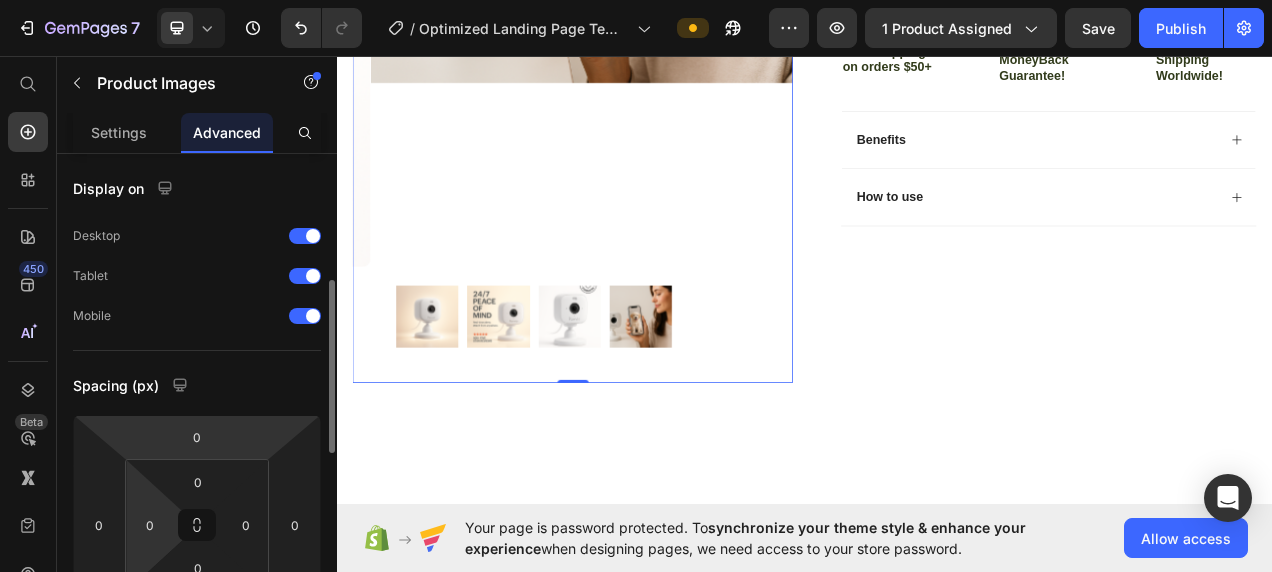 scroll, scrollTop: 101, scrollLeft: 0, axis: vertical 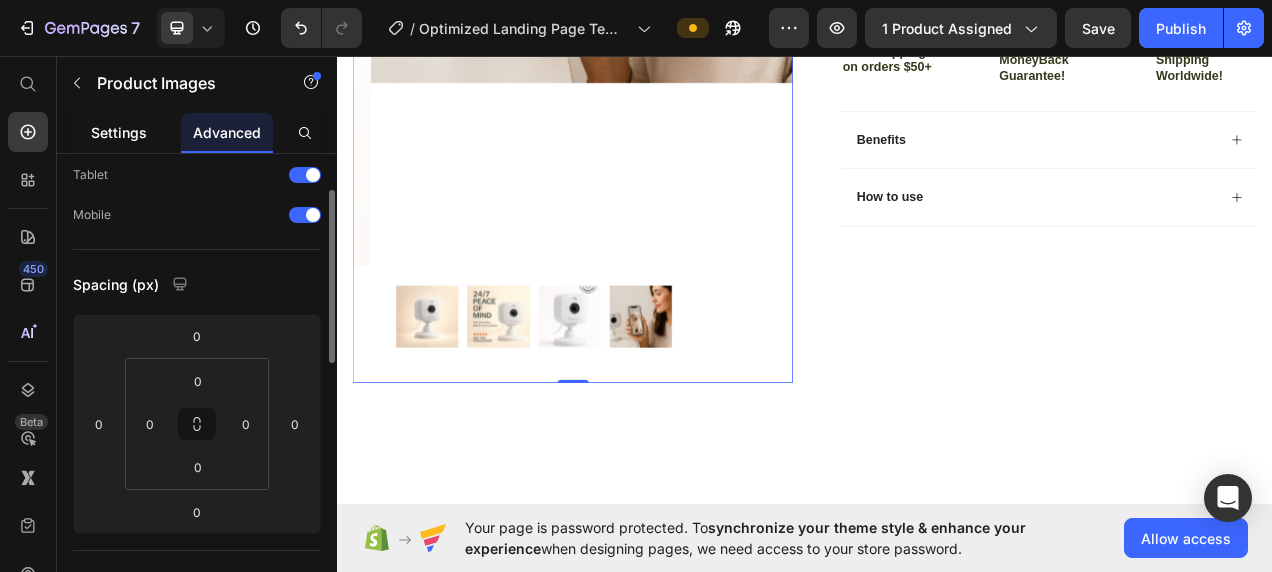 click on "Settings" at bounding box center [119, 132] 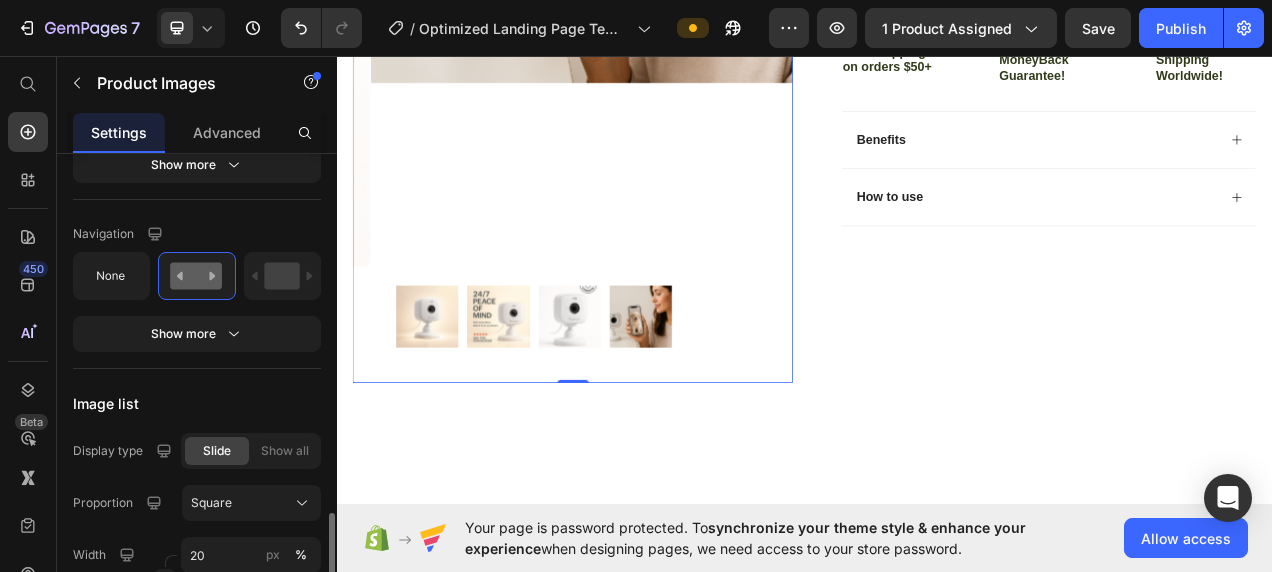 scroll, scrollTop: 1162, scrollLeft: 0, axis: vertical 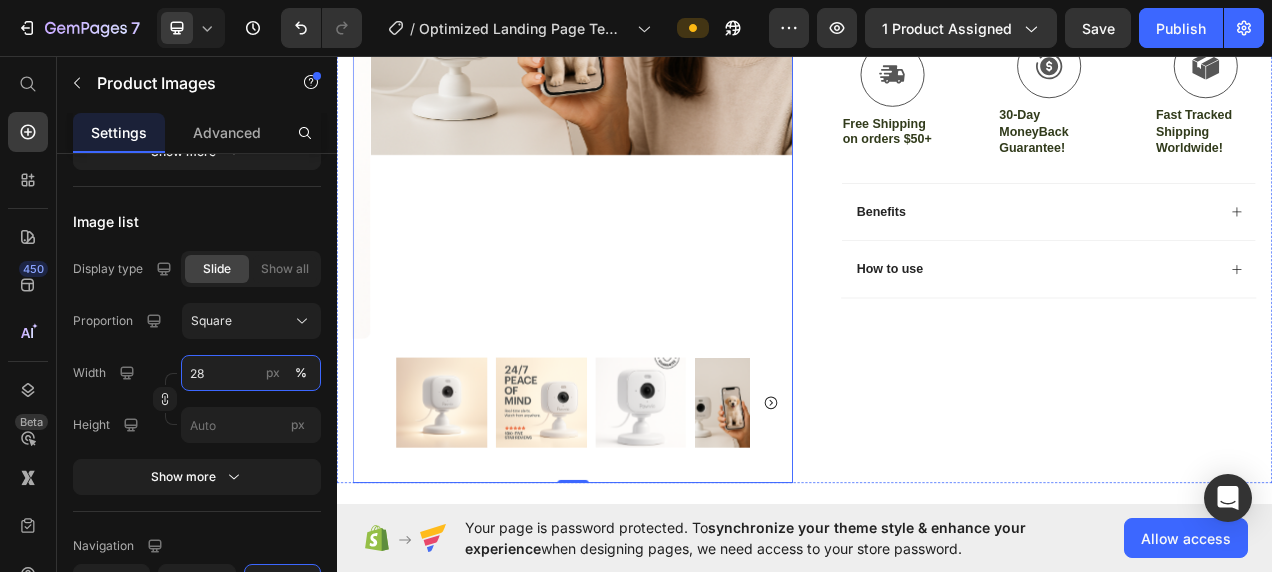 type on "2" 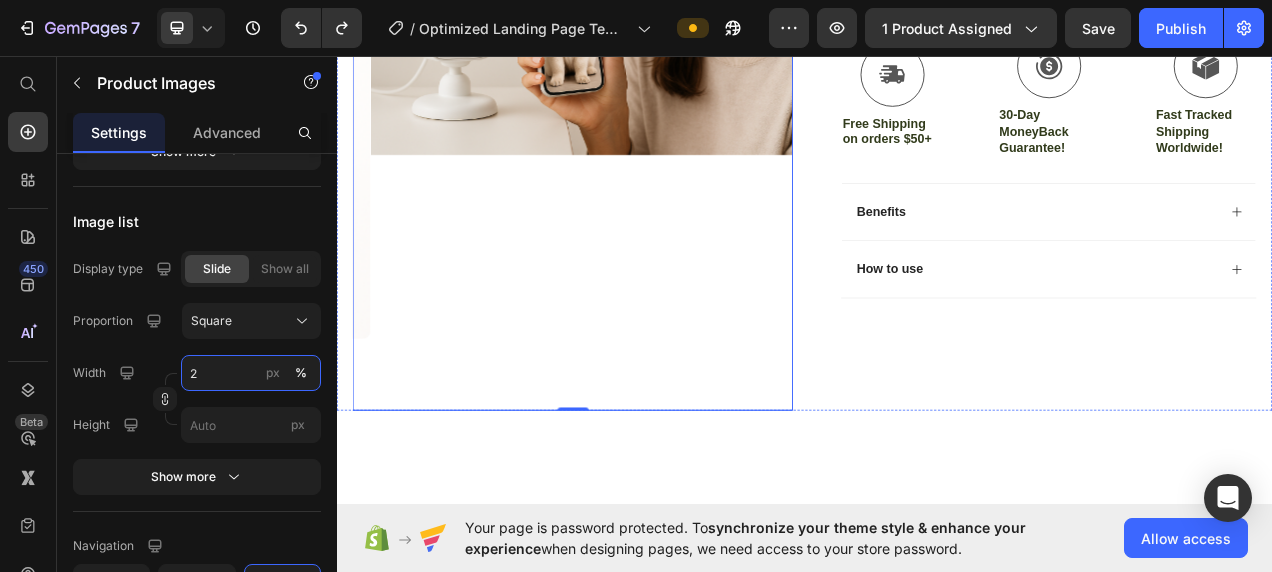 type on "20" 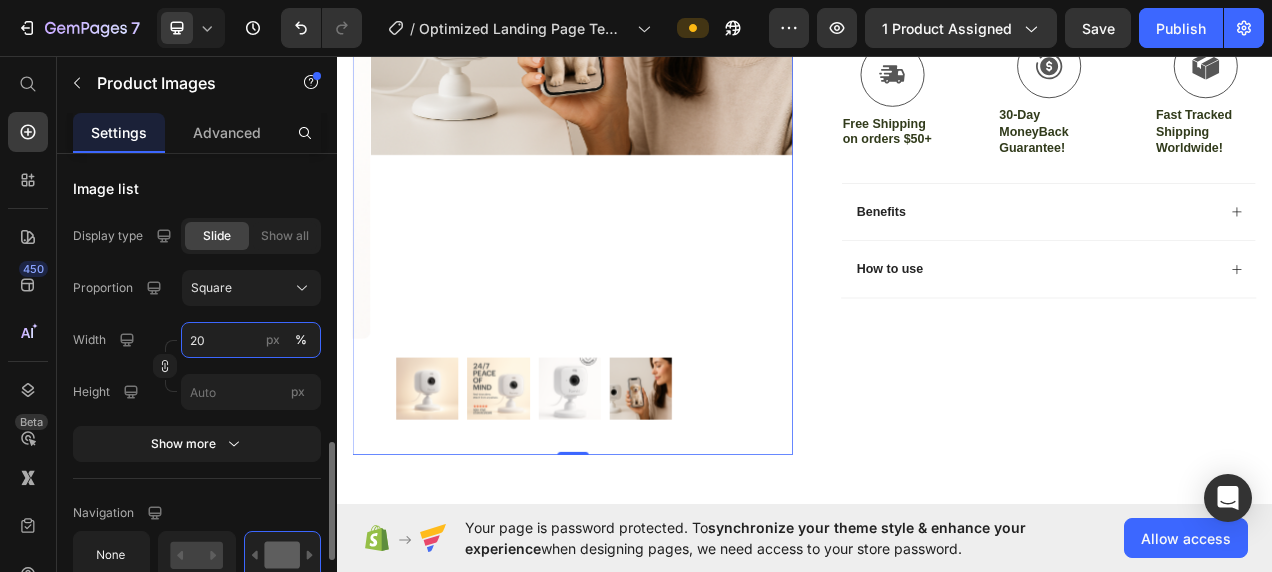 scroll, scrollTop: 1154, scrollLeft: 0, axis: vertical 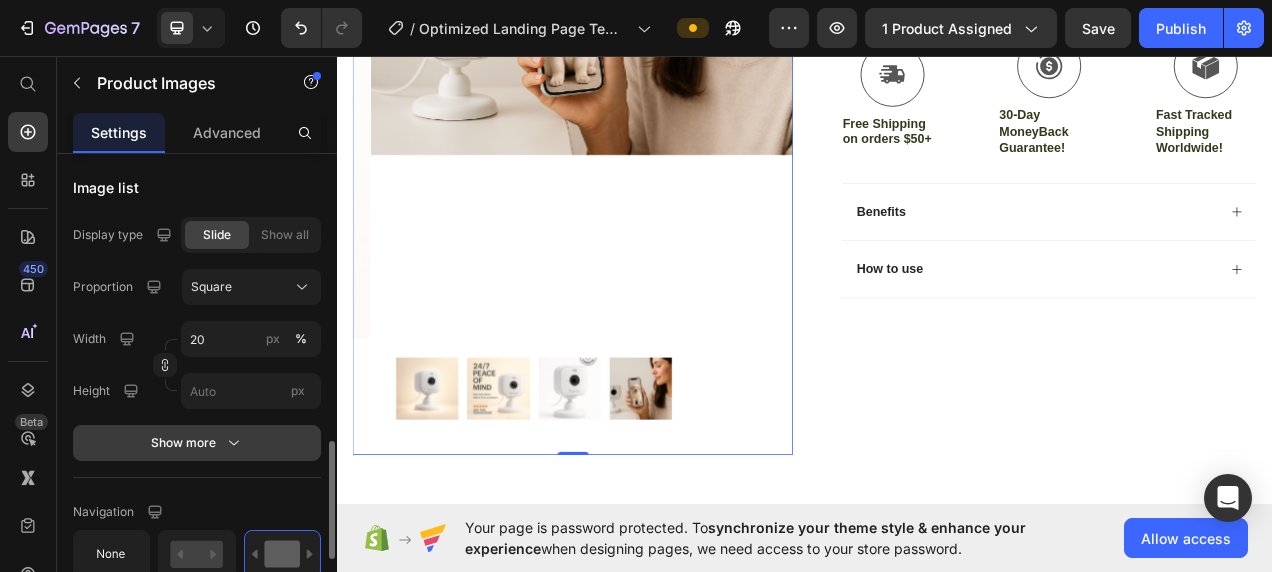 click on "Show more" at bounding box center (197, 443) 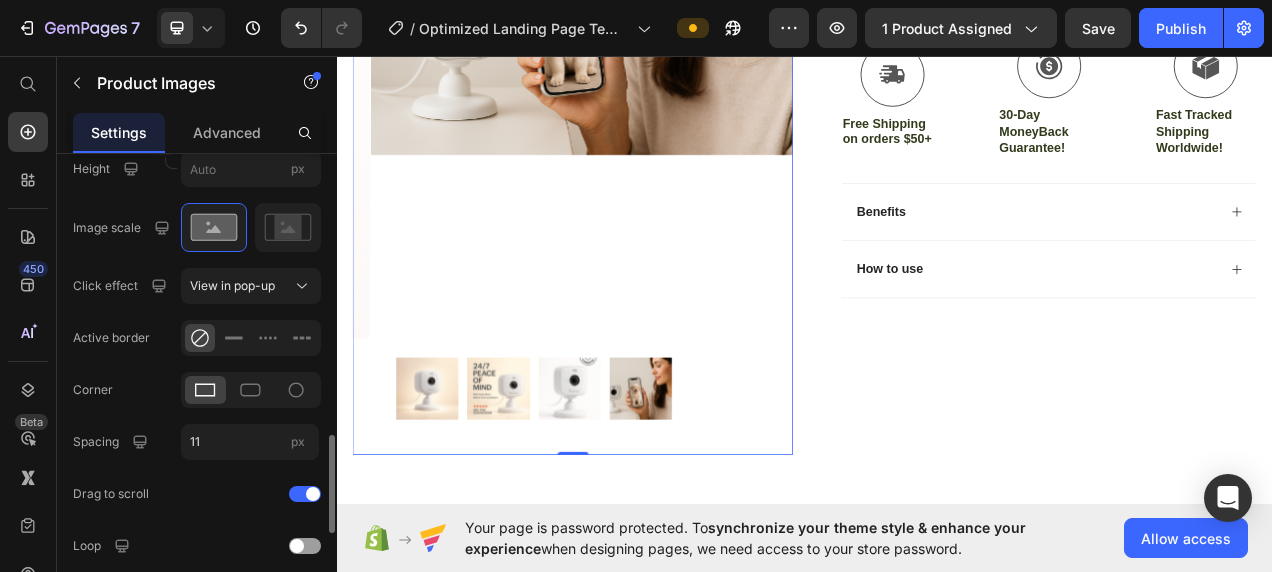 scroll, scrollTop: 1381, scrollLeft: 0, axis: vertical 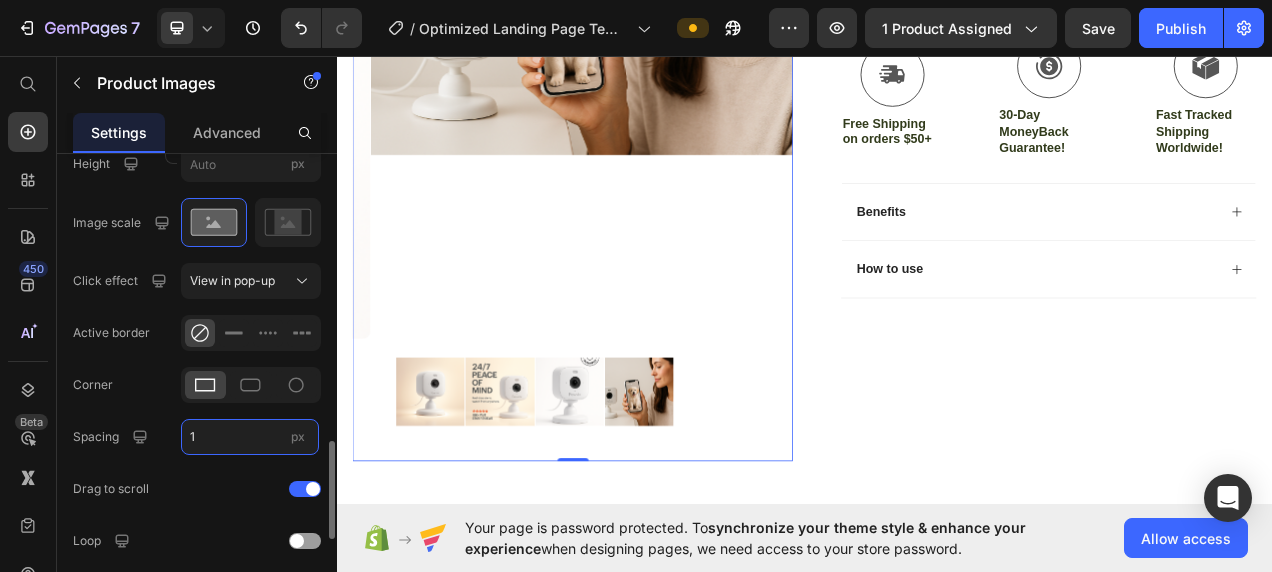 type on "11" 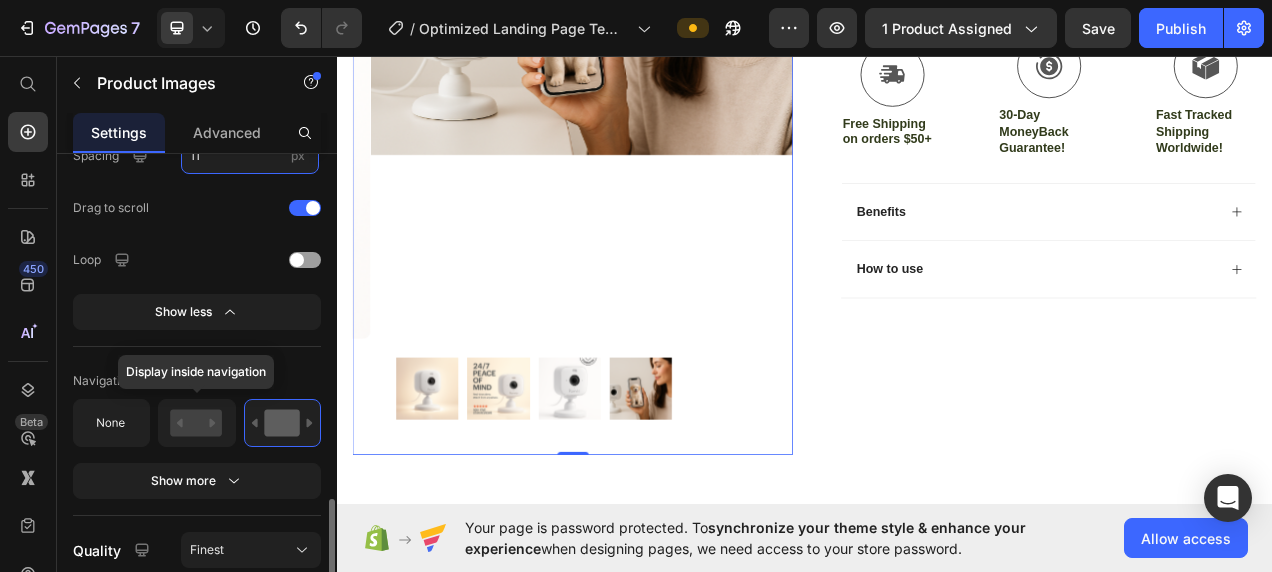 scroll, scrollTop: 1810, scrollLeft: 0, axis: vertical 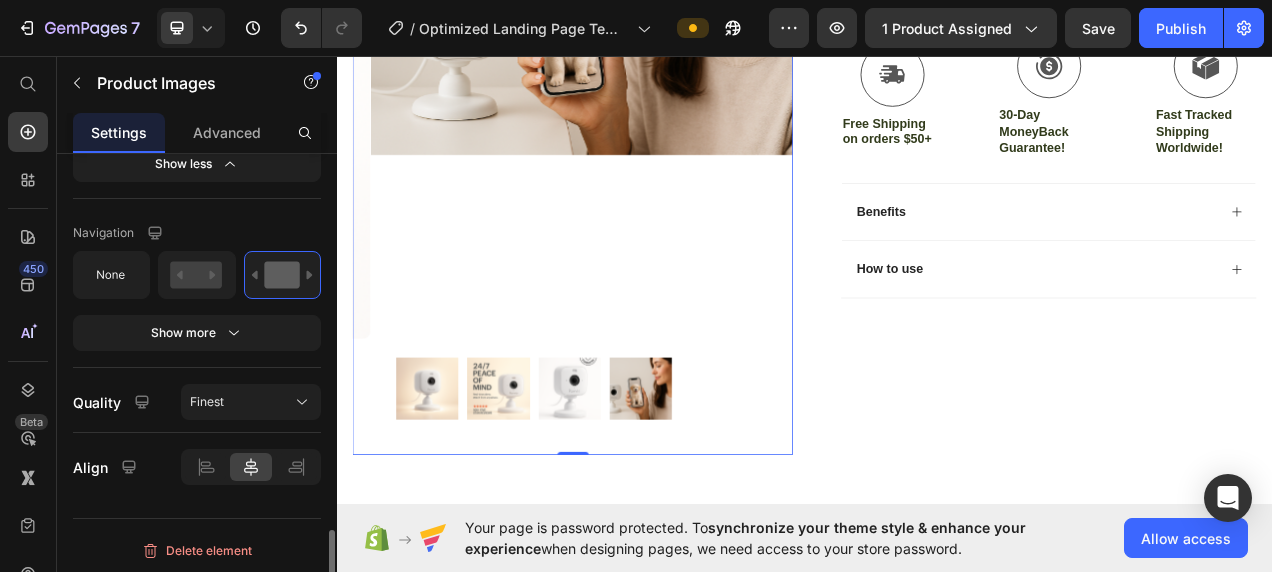 click at bounding box center [639, -4] 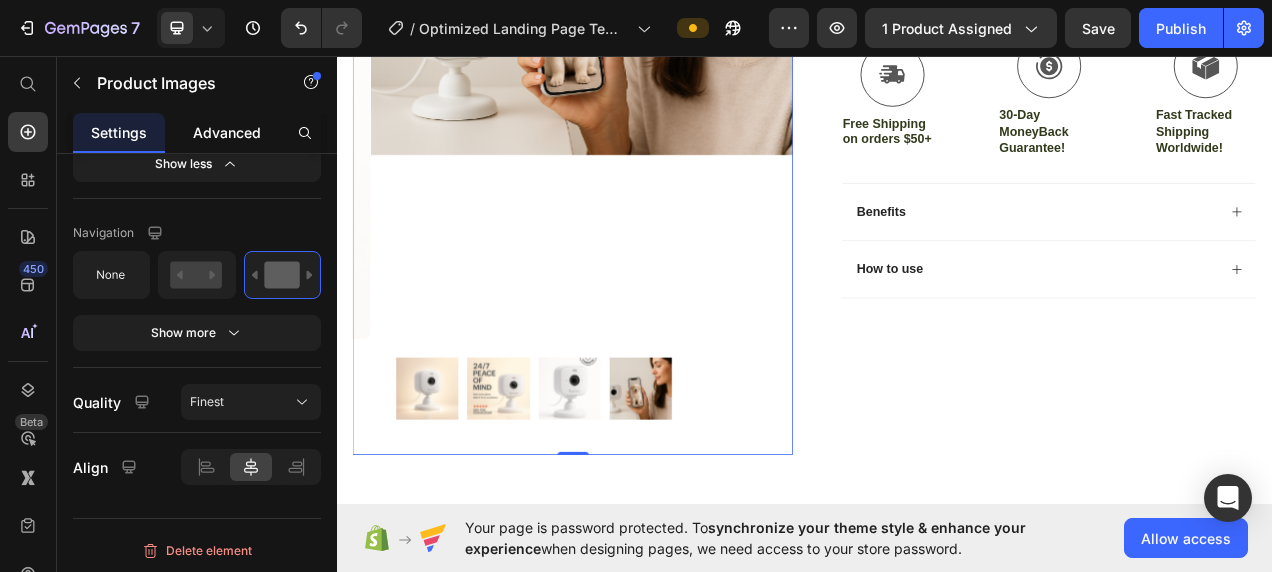 click on "Advanced" 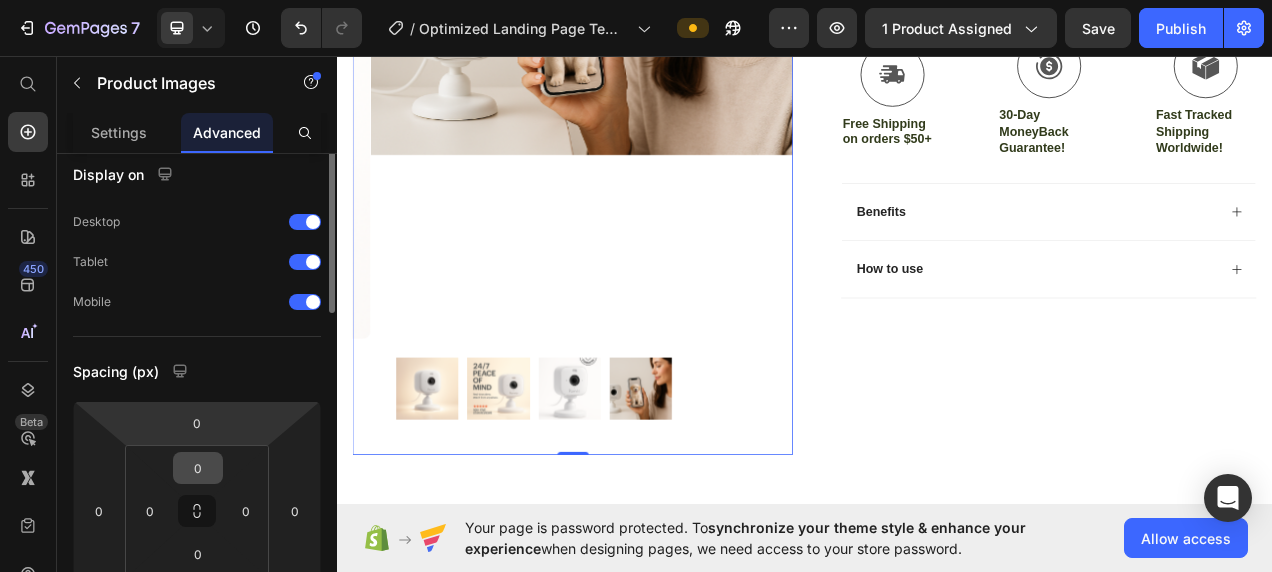 scroll, scrollTop: 0, scrollLeft: 0, axis: both 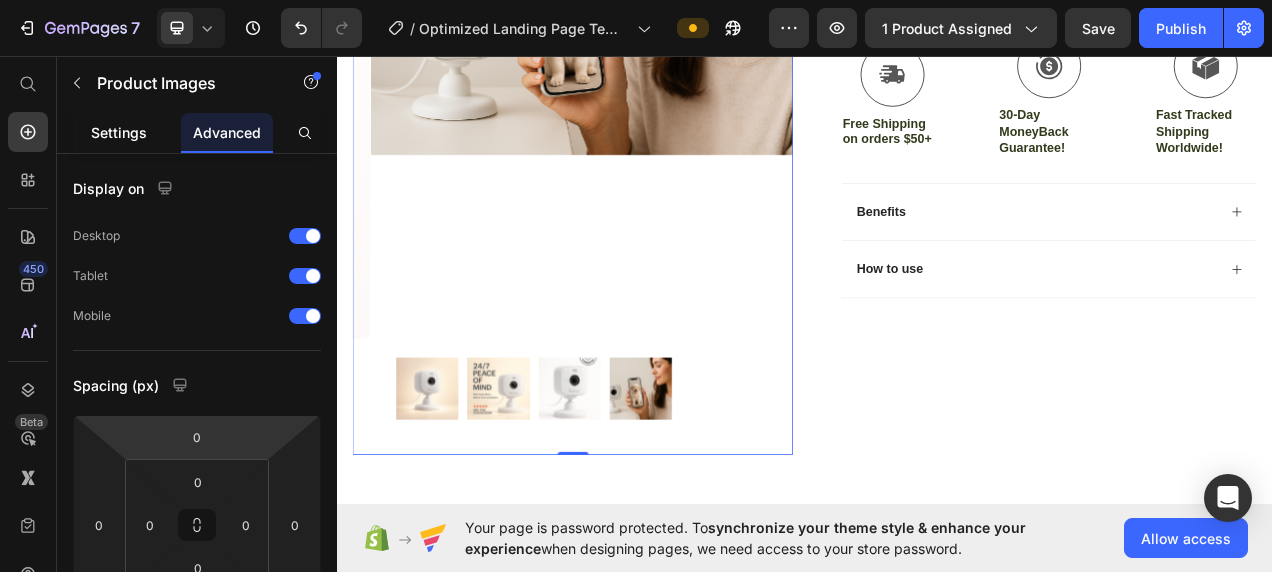 click on "Settings" at bounding box center (119, 132) 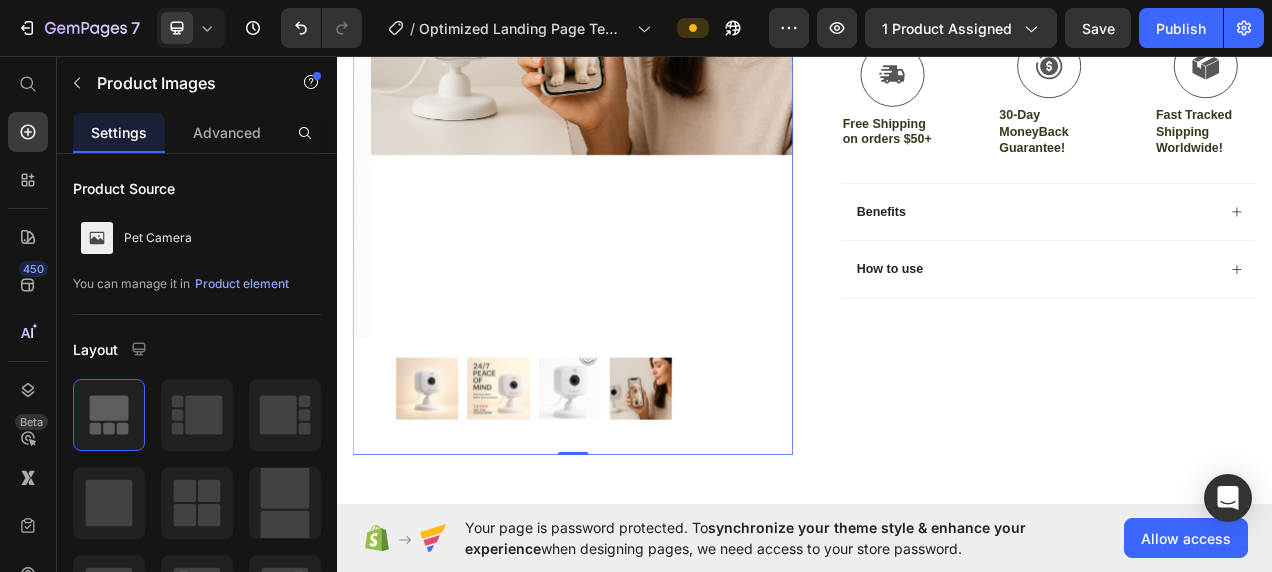 click at bounding box center (662, -4) 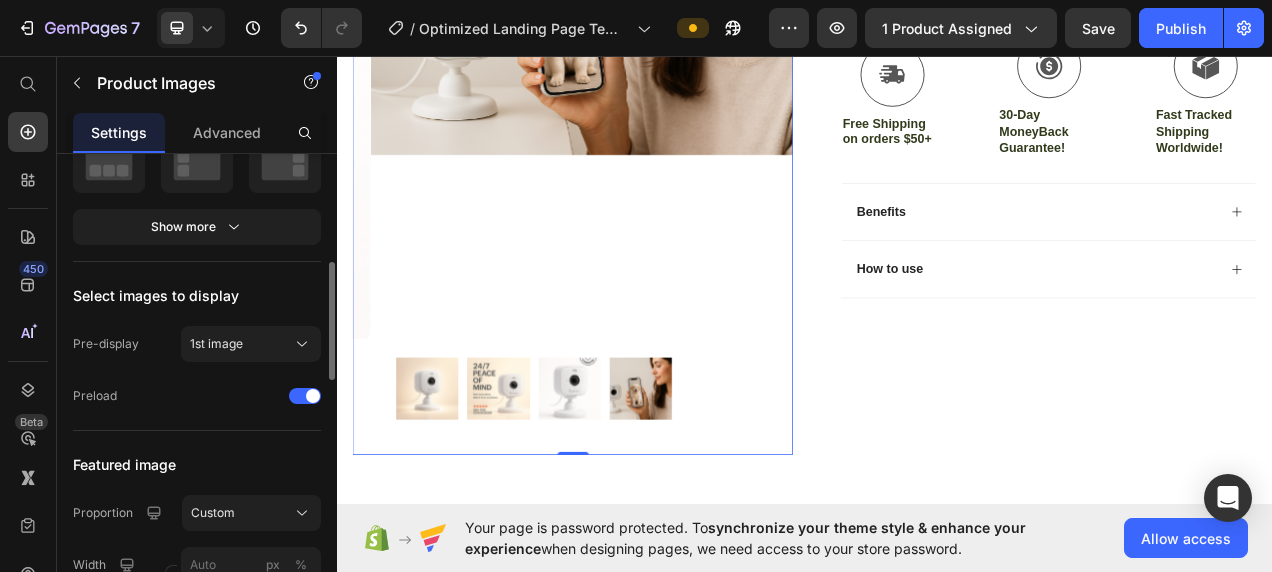 scroll, scrollTop: 432, scrollLeft: 0, axis: vertical 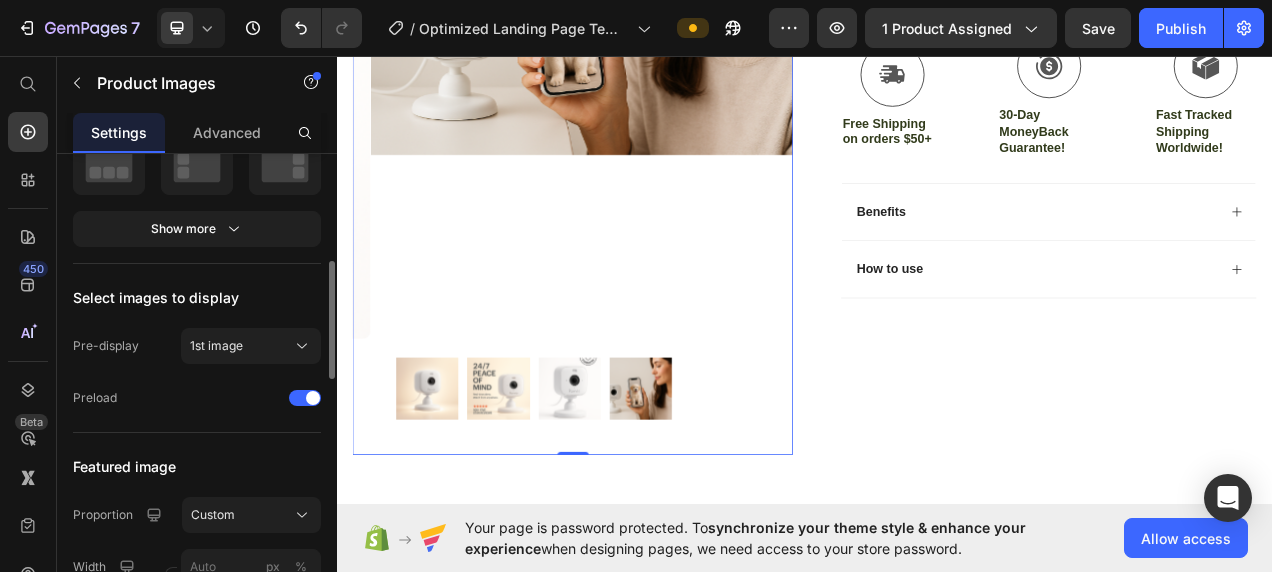 click on "Show more" at bounding box center (197, 229) 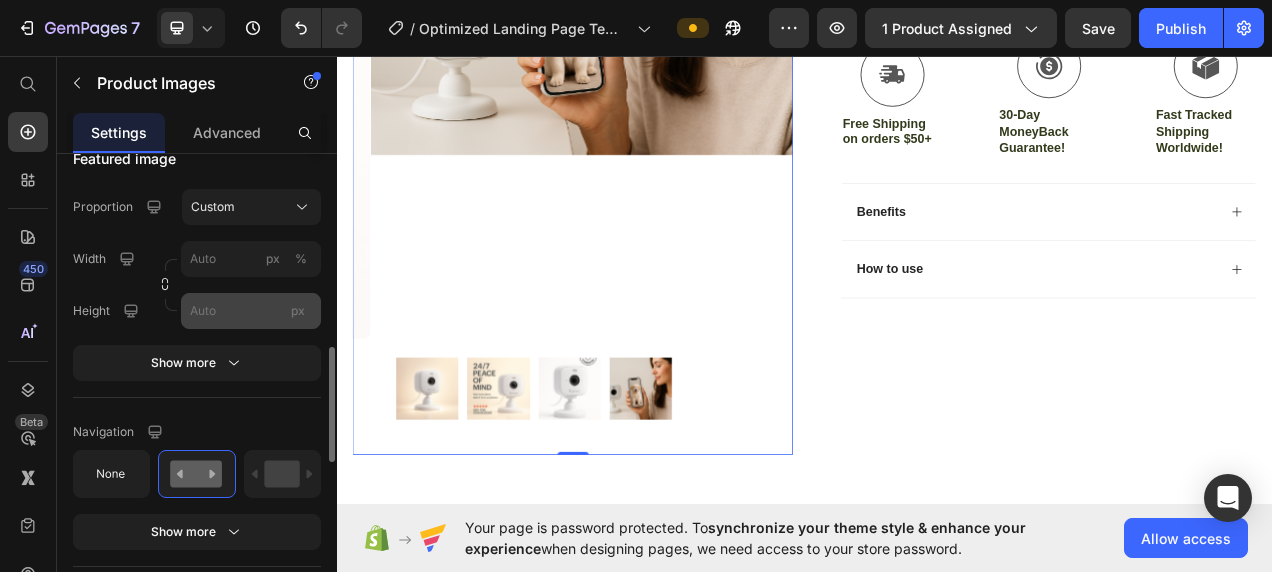 scroll, scrollTop: 792, scrollLeft: 0, axis: vertical 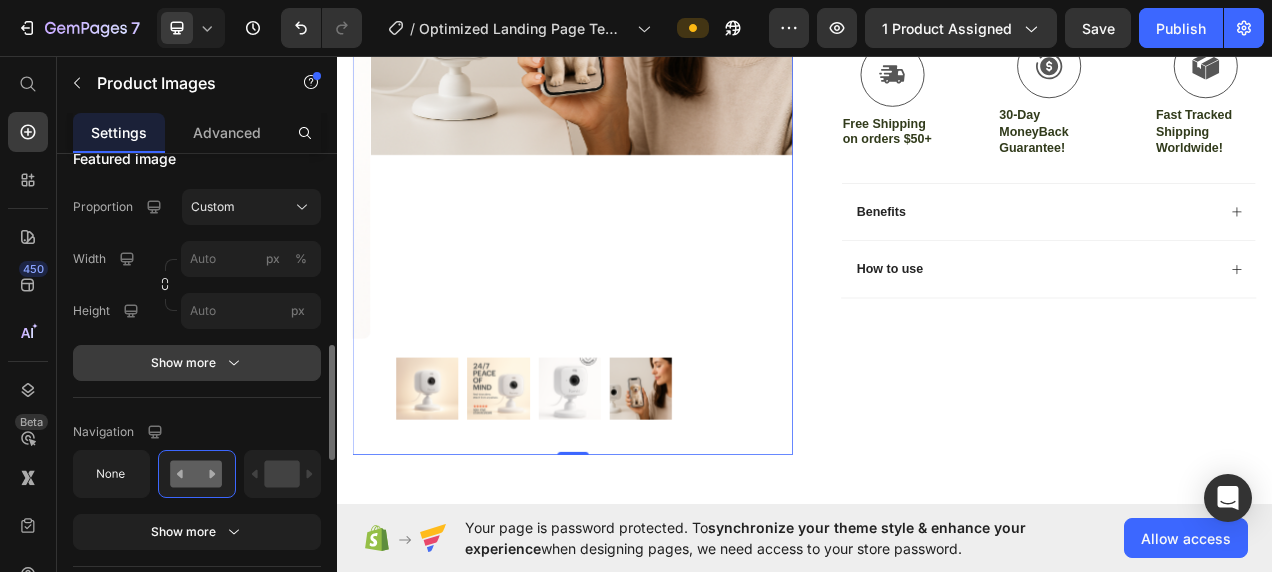 click on "Show more" at bounding box center (197, 363) 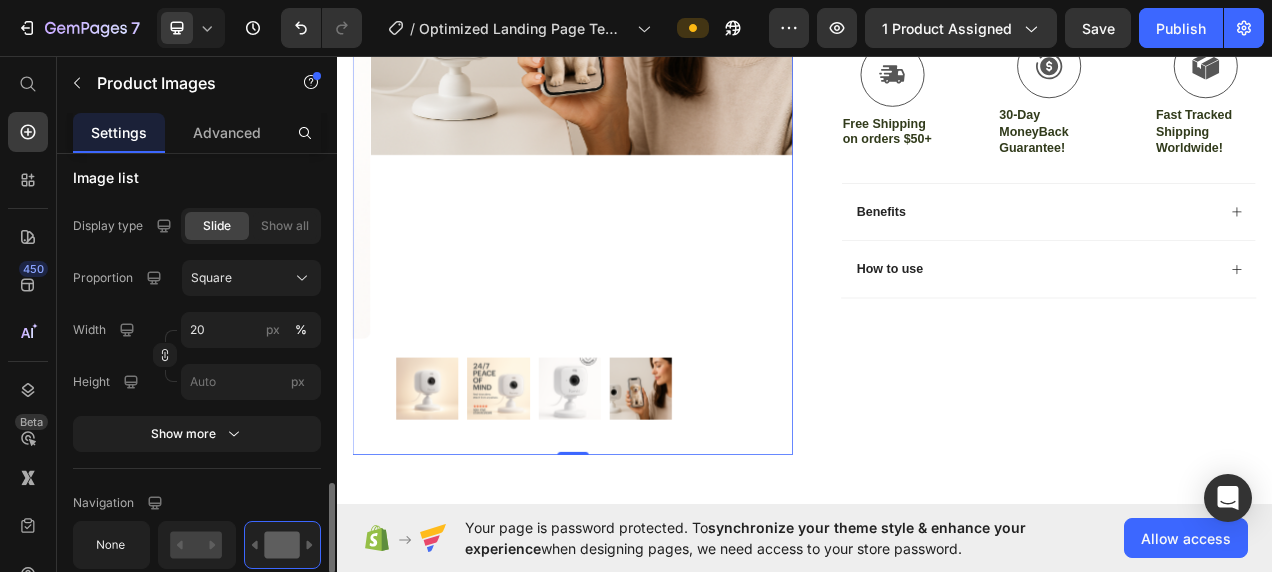 scroll, scrollTop: 1748, scrollLeft: 0, axis: vertical 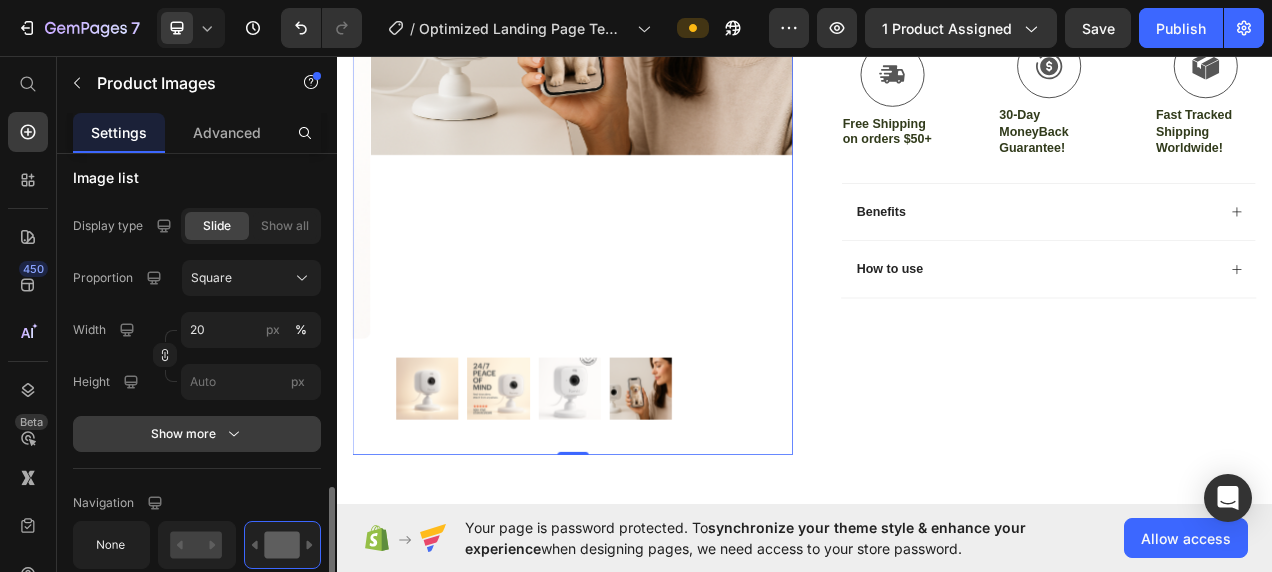 click on "Show more" at bounding box center (197, 434) 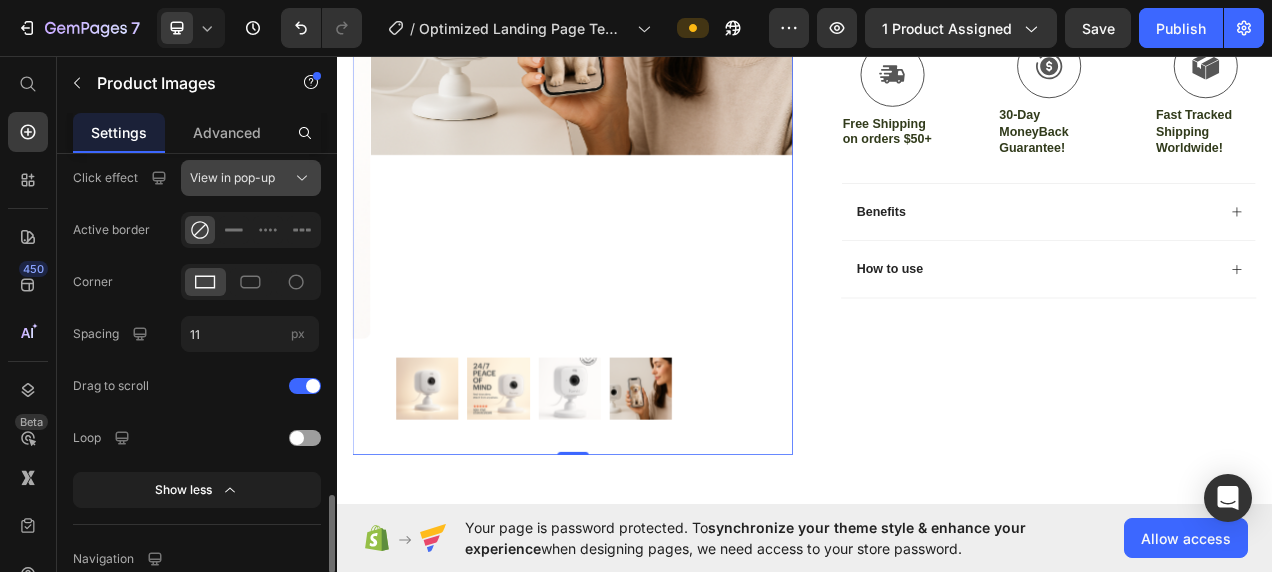 scroll, scrollTop: 2067, scrollLeft: 0, axis: vertical 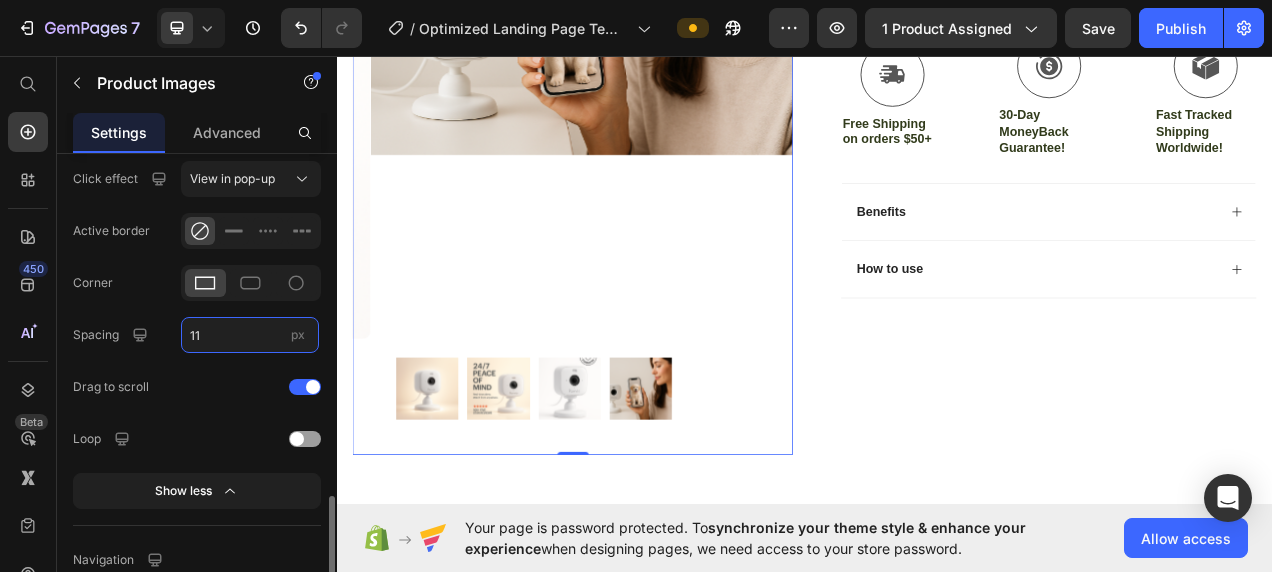 type on "5" 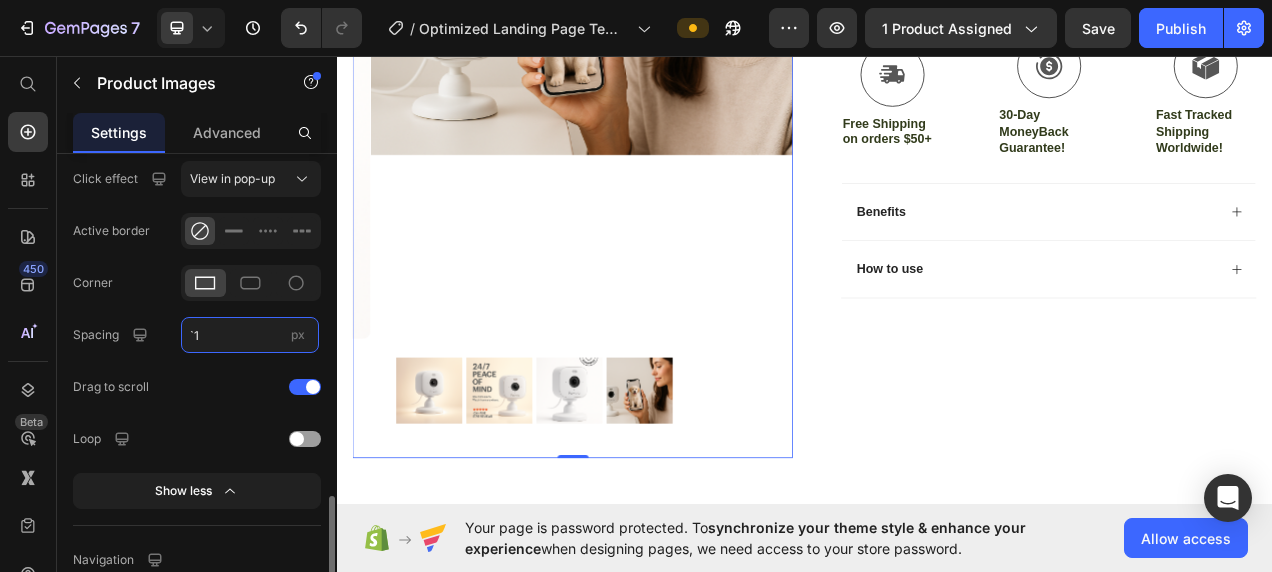 type on "`" 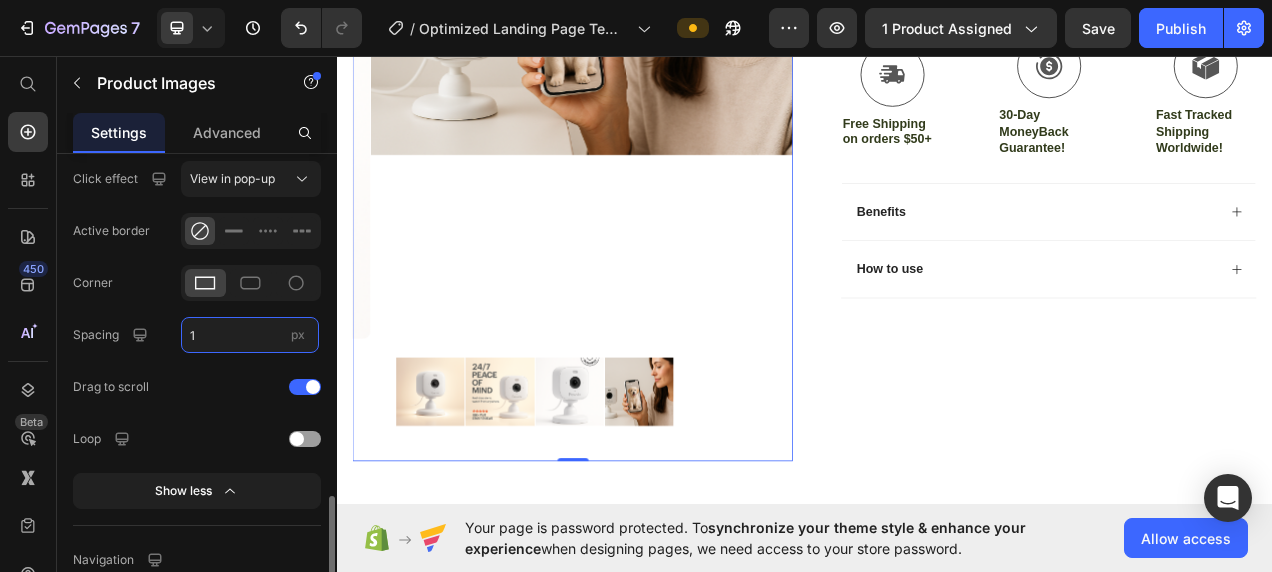 type on "11" 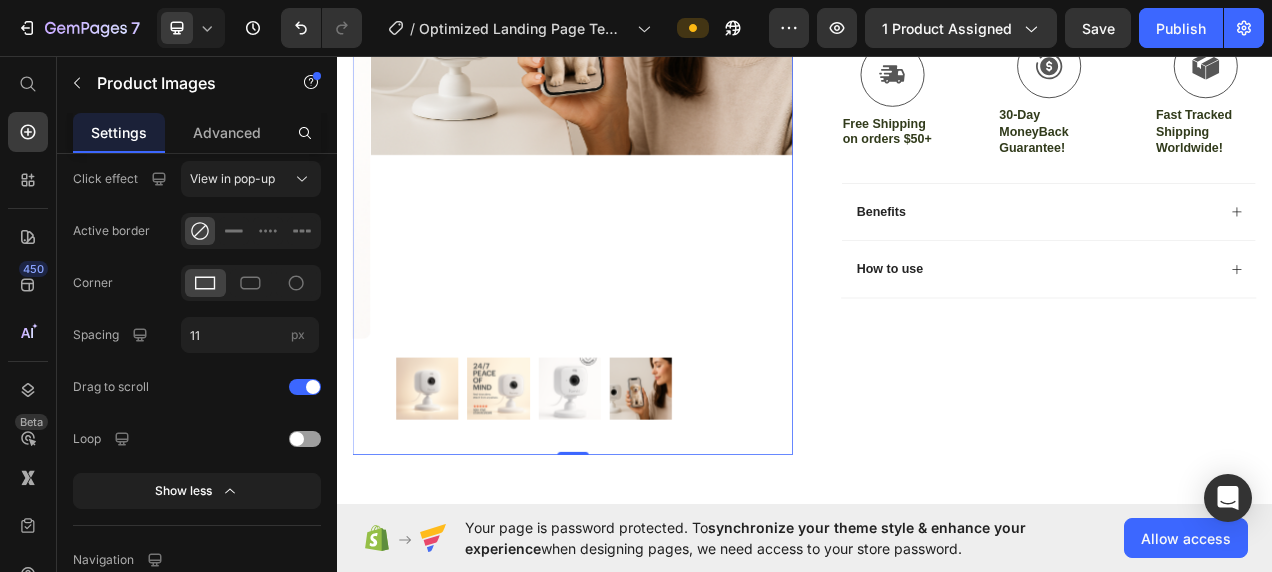 click at bounding box center (639, -4) 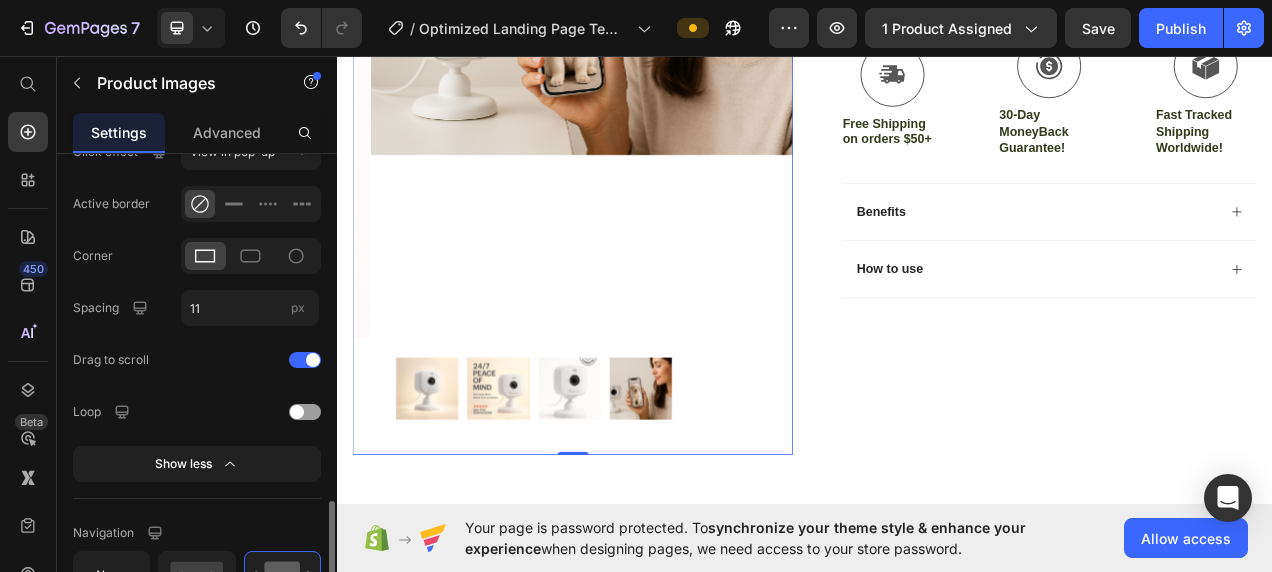 scroll, scrollTop: 2380, scrollLeft: 0, axis: vertical 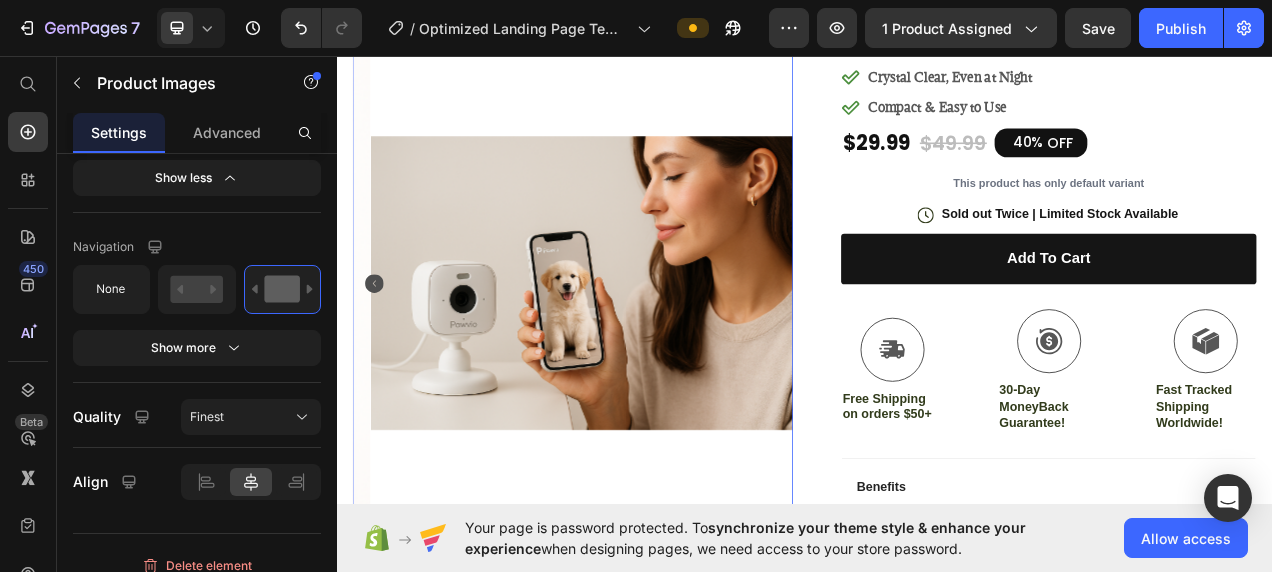 click 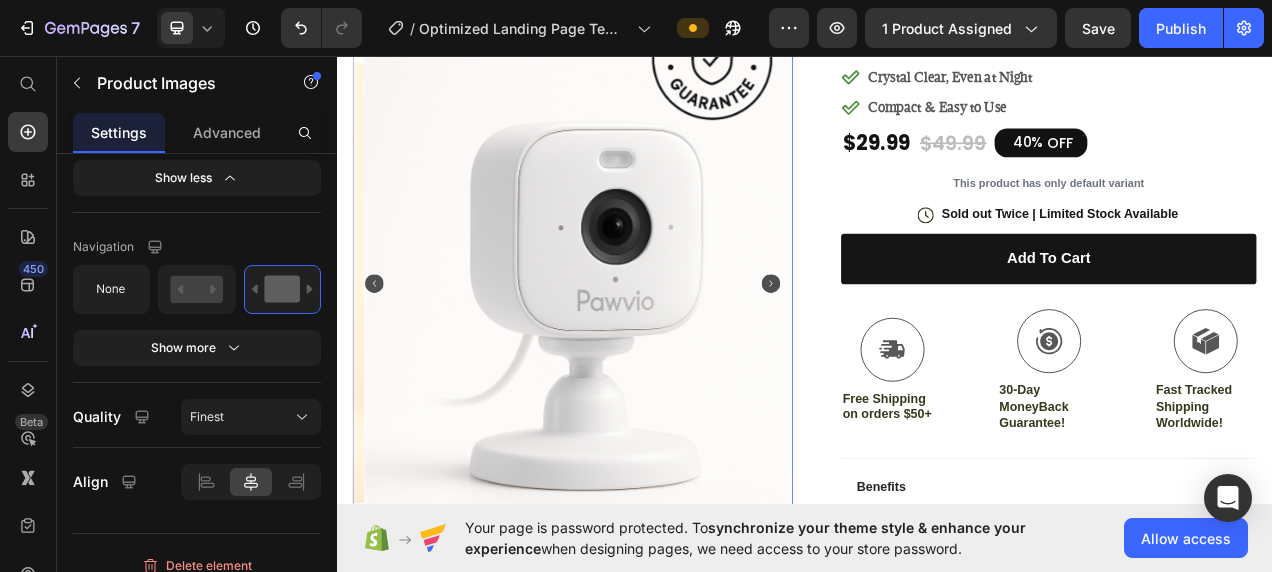 click 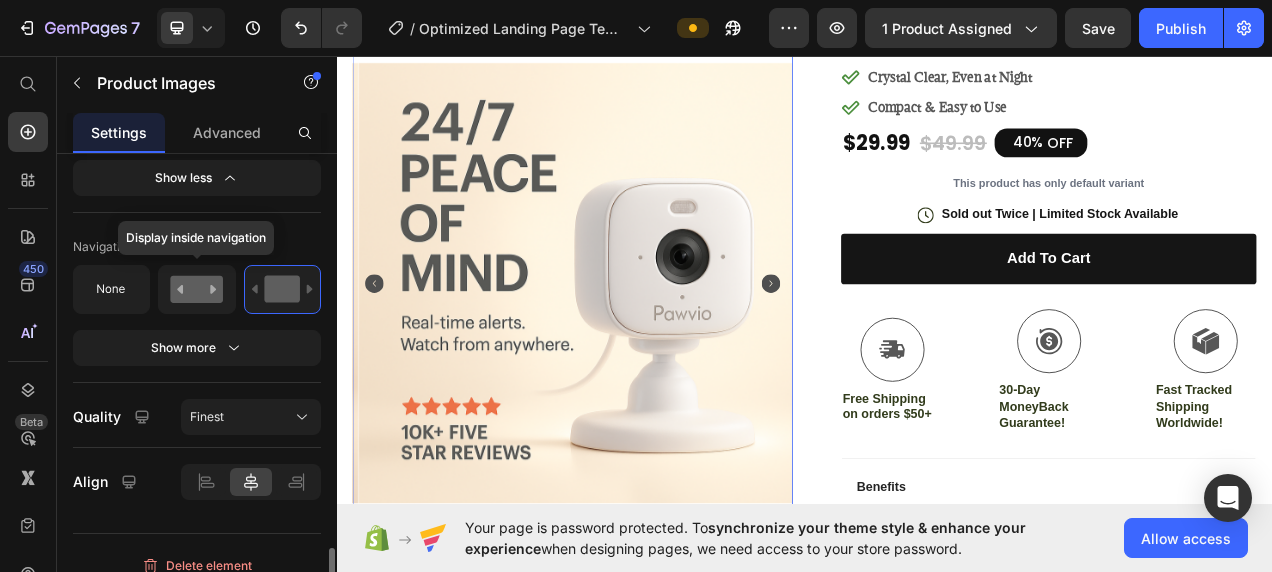click 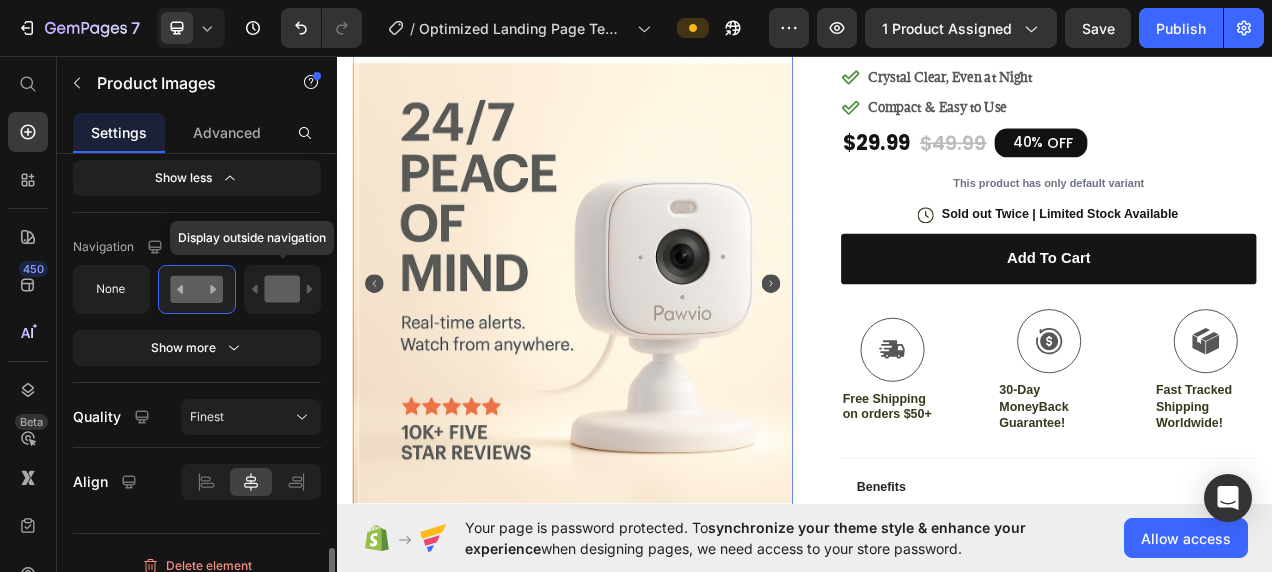 click 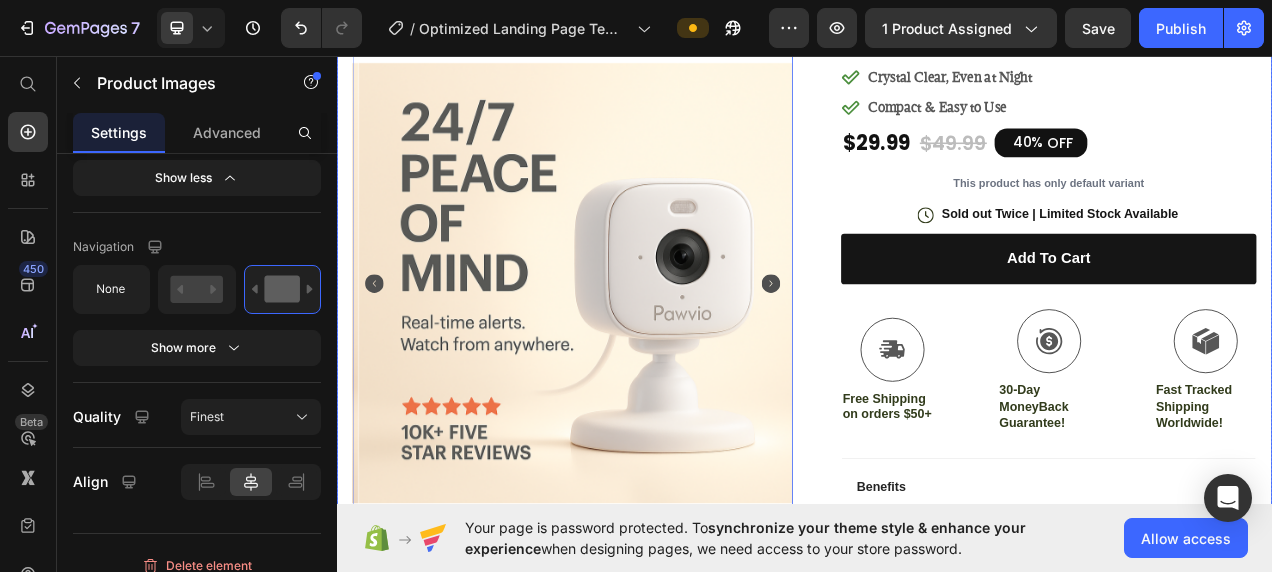 click on "Product Images   0 #1 Home fitness Product of 2024 Text Block Row Icon Icon Icon Icon Icon Icon List 4.8 based on 16,400 Customers Text Block Row Pet Camera Product Title
See Your Pet Anytime
Talk & Listen From Anywhere
Crystal Clear, Even at Night
Compact & Easy to Use Item List $29.99 Product Price $49.99 Product Price 40% OFF Discount Tag Row This product has only default variant Product Variants & Swatches
Icon Sold out Twice | Limited Stock Available Text Block Row add to cart Add to Cart
Icon Free Shipping on orders $50+ Text Block
Icon 30-Day MoneyBack Guarantee! Text Block
Icon Fast Tracked Shipping Worldwide! Text Block Row
Benefits
How to use Accordion Row Product" at bounding box center (937, 400) 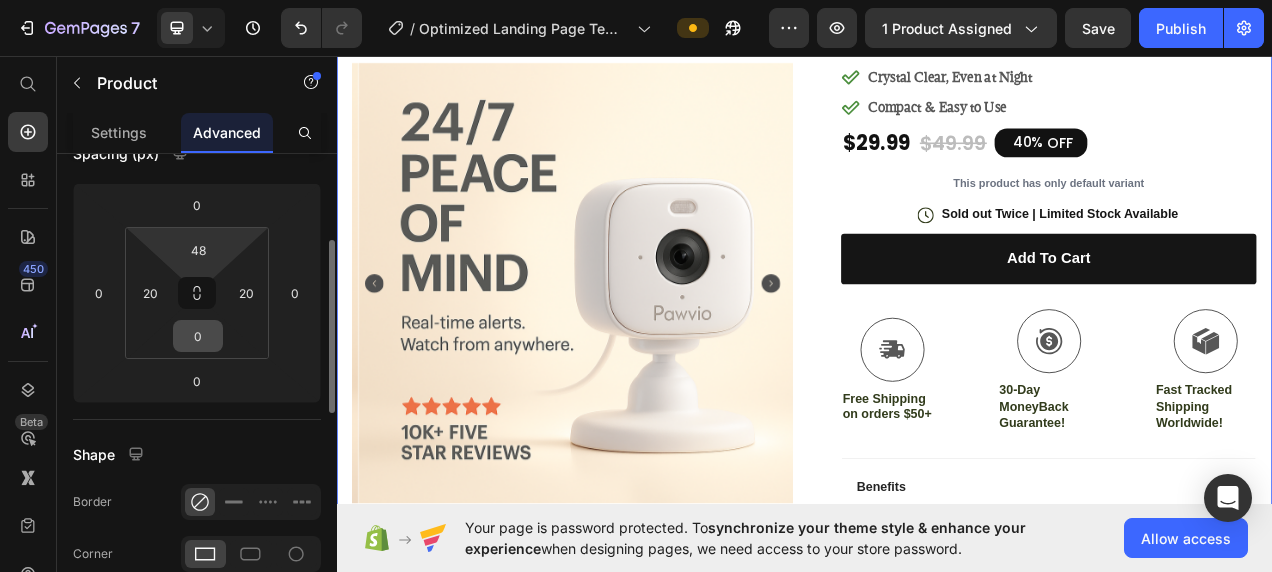scroll, scrollTop: 233, scrollLeft: 0, axis: vertical 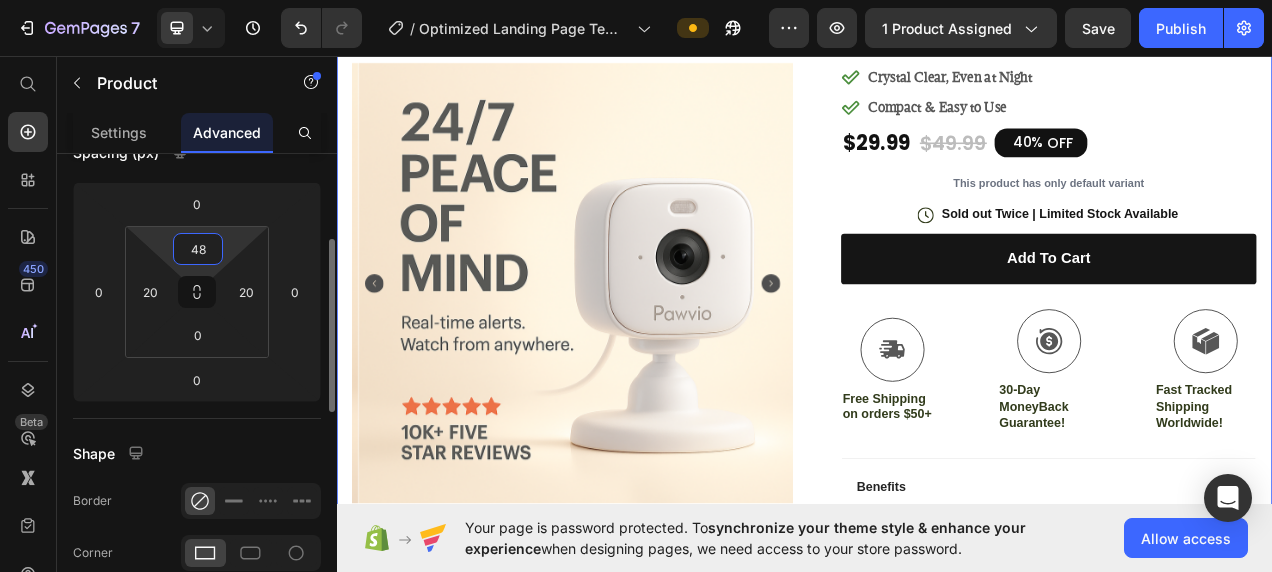 click on "48" at bounding box center (198, 249) 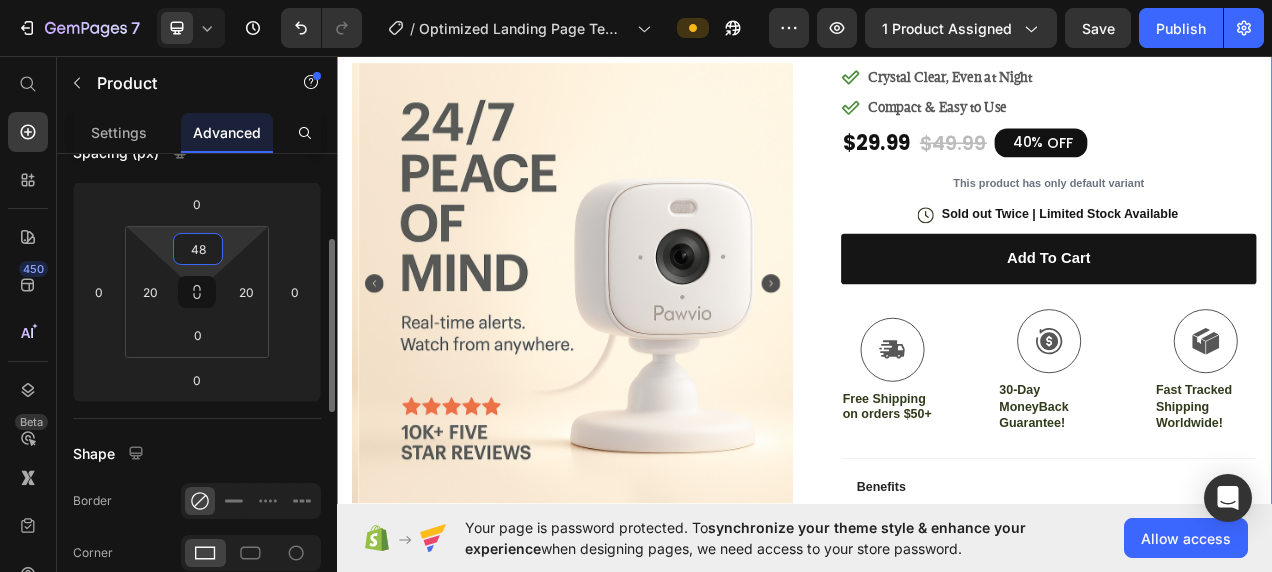click on "48" at bounding box center [198, 249] 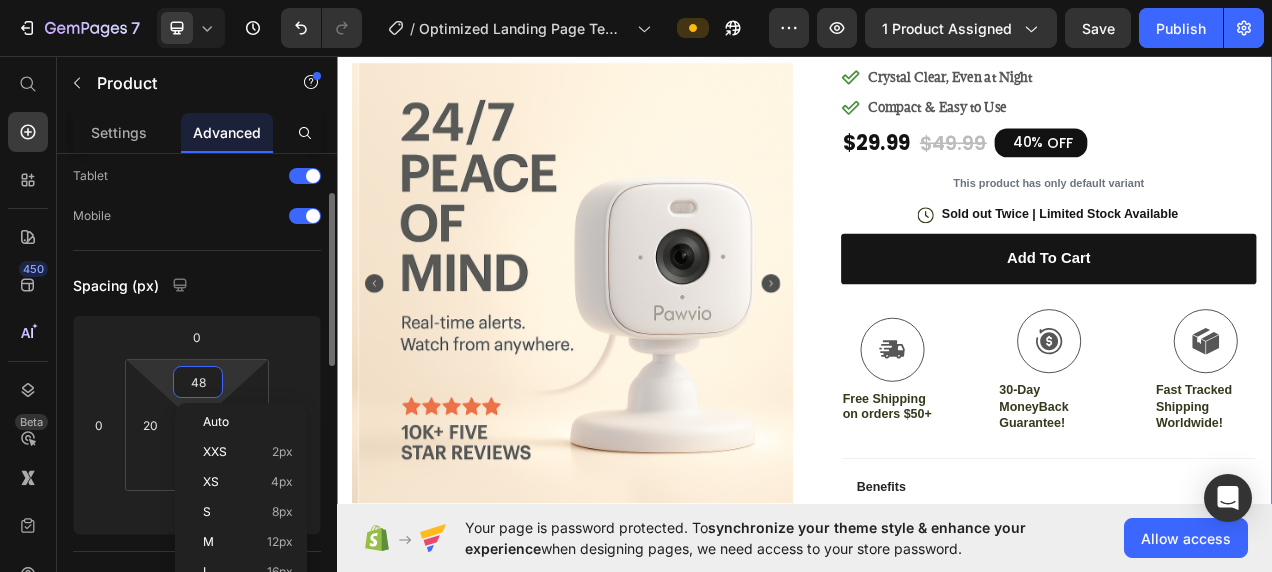 scroll, scrollTop: 152, scrollLeft: 0, axis: vertical 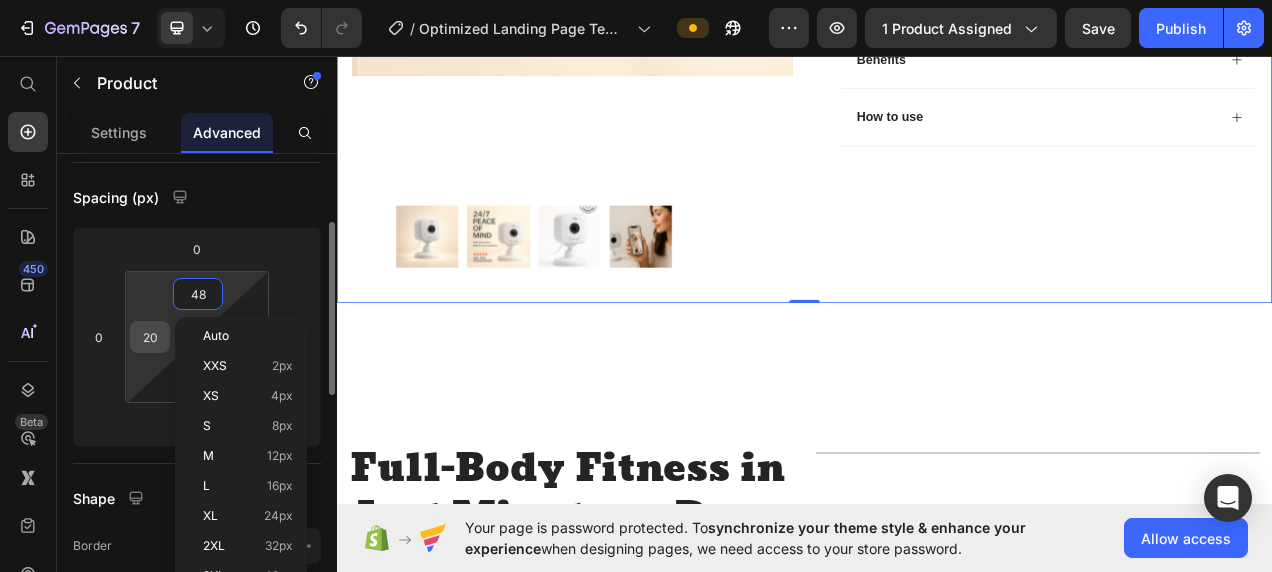 click on "20" at bounding box center (150, 337) 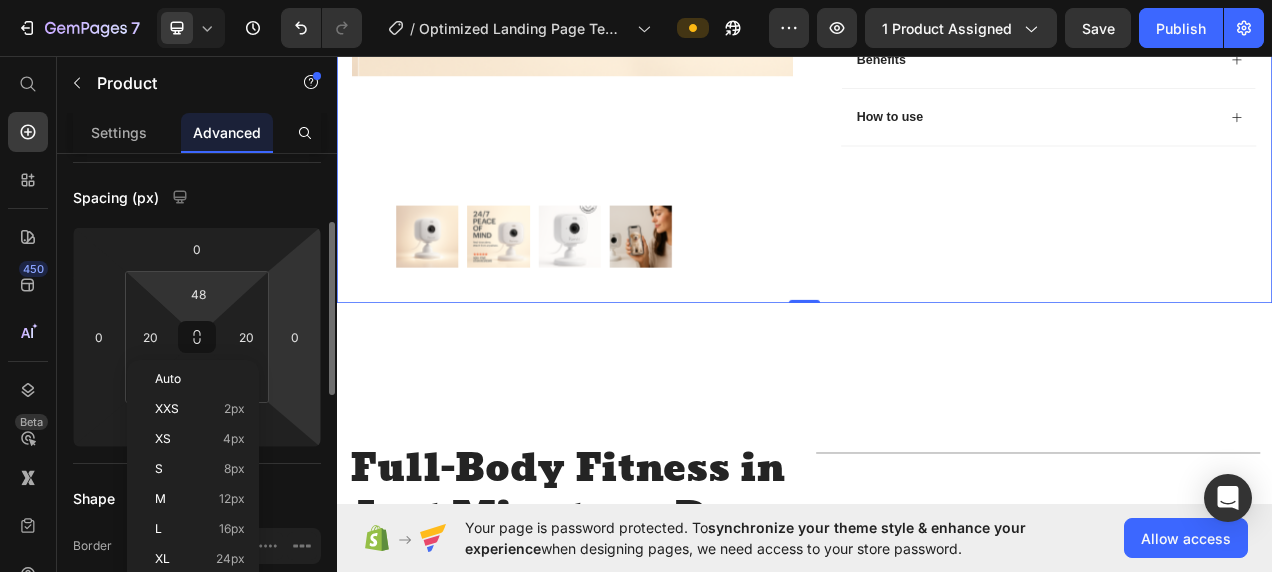 click on "7   /  Optimized Landing Page Template Preview 1 product assigned  Save   Publish  450 Beta Start with Sections Elements Hero Section Product Detail Brands Trusted Badges Guarantee Product Breakdown How to use Testimonials Compare Bundle FAQs Social Proof Brand Story Product List Collection Blog List Contact Sticky Add to Cart Custom Footer Browse Library 450 Layout
Row
Row
Row
Row Text
Heading
Text Block Button
Button
Button
Sticky Back to top Media
Image Image" at bounding box center (636, 0) 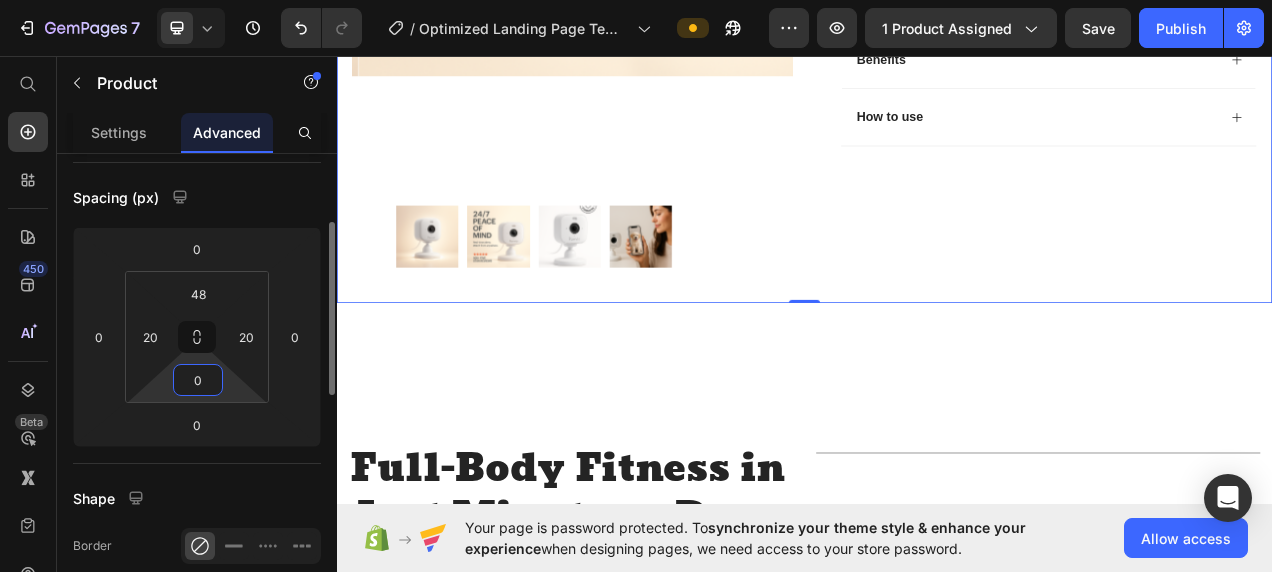 click on "0" at bounding box center [198, 380] 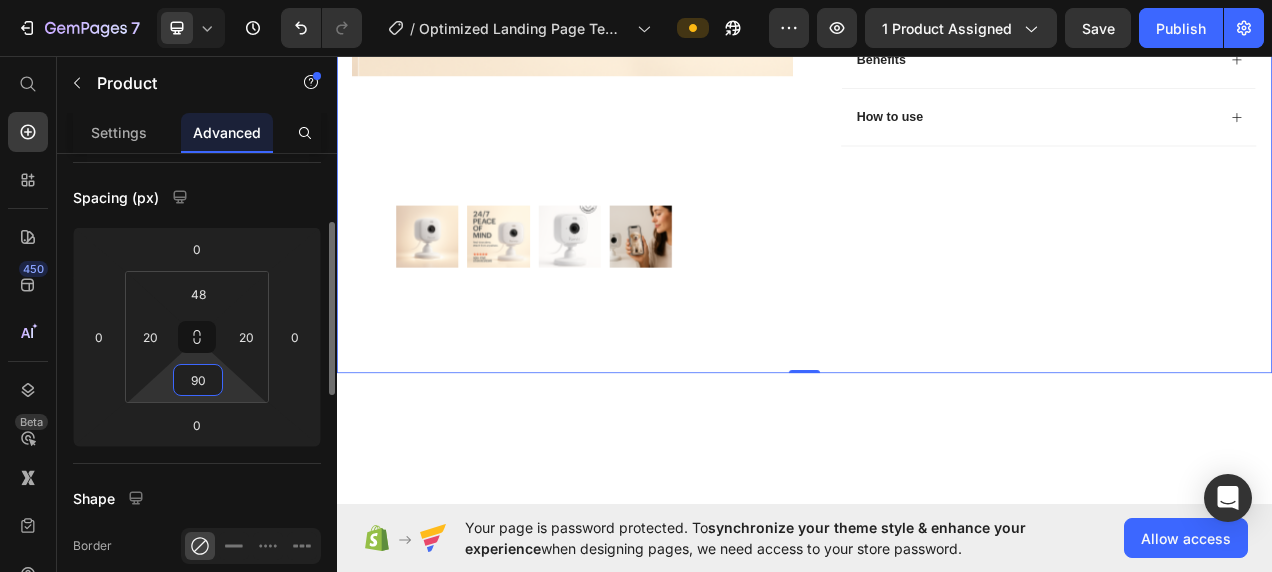type on "9" 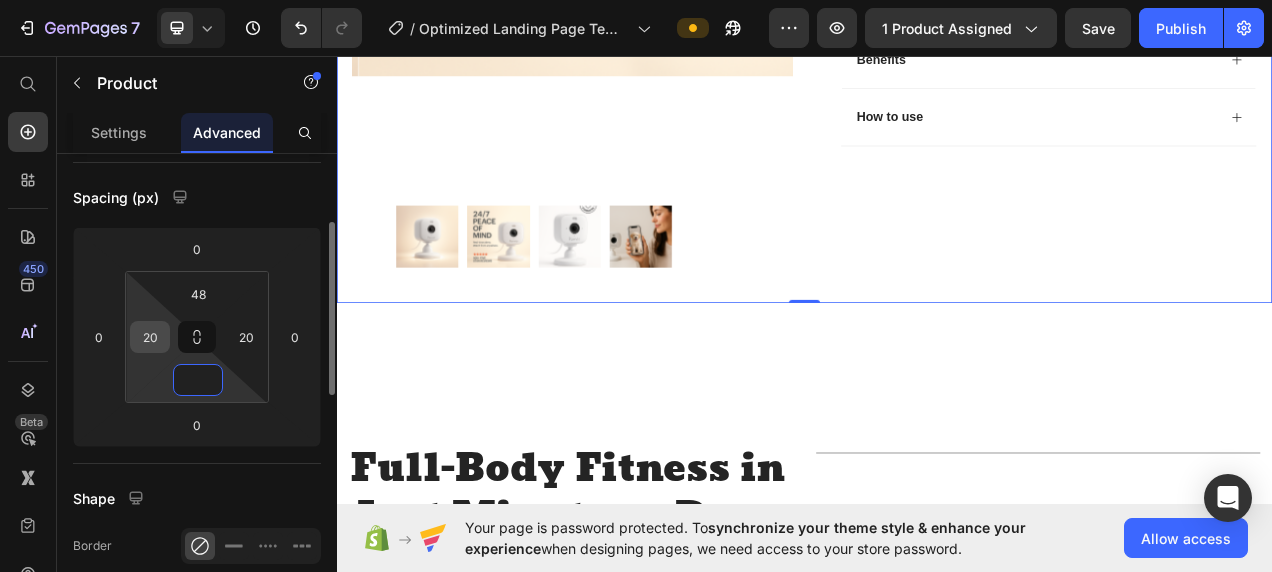 click on "20" at bounding box center (150, 337) 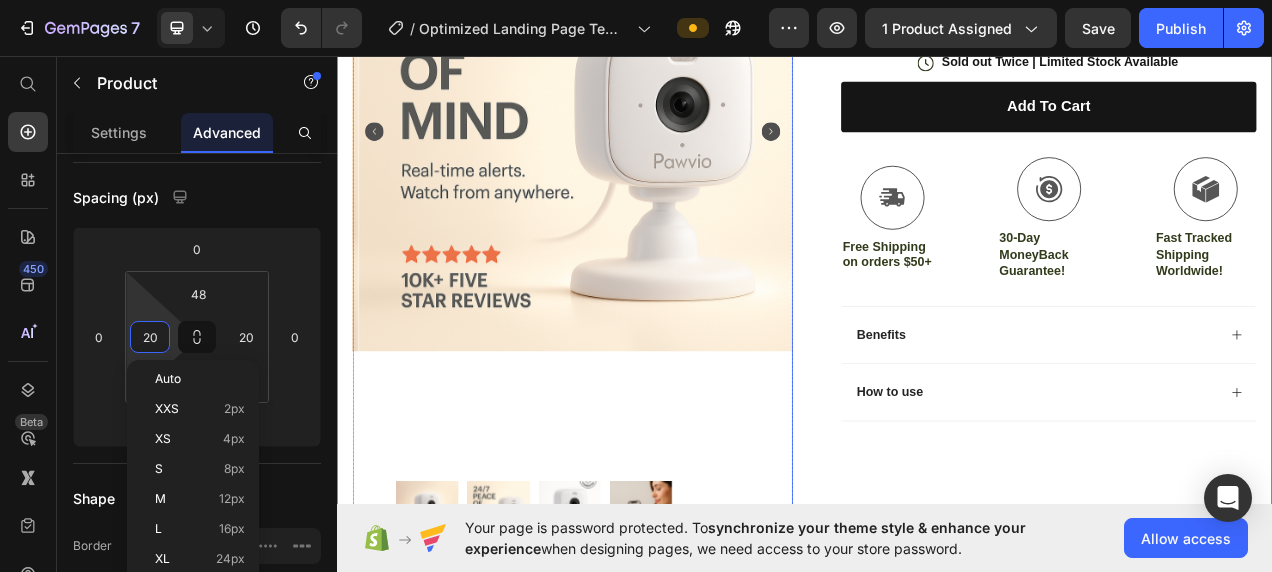 scroll, scrollTop: 442, scrollLeft: 0, axis: vertical 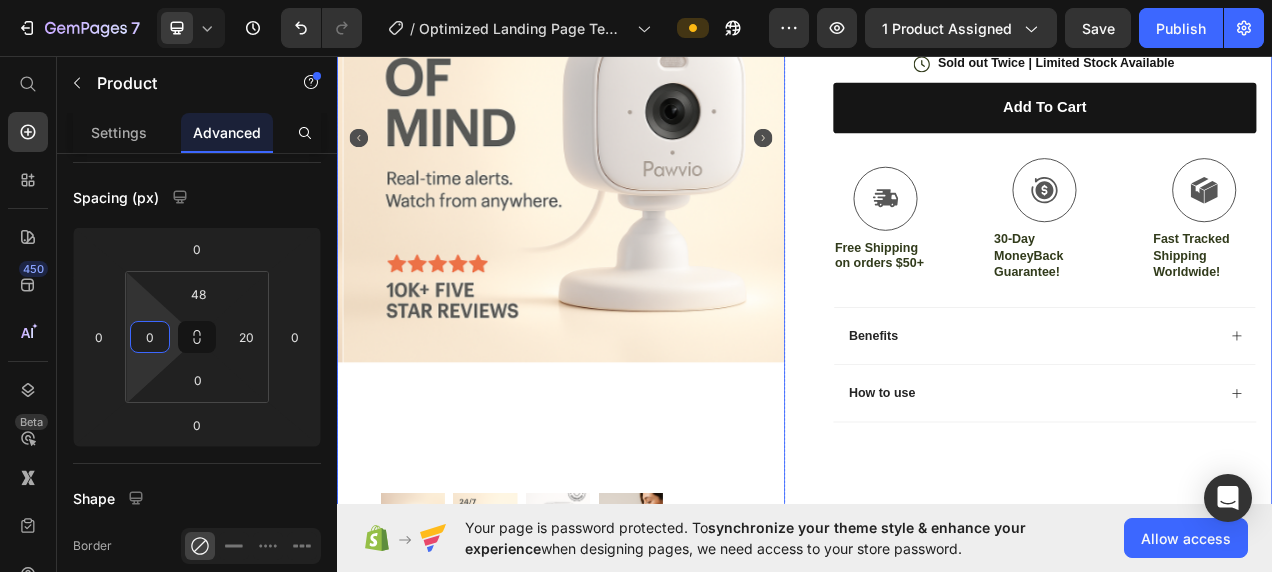 type on "20" 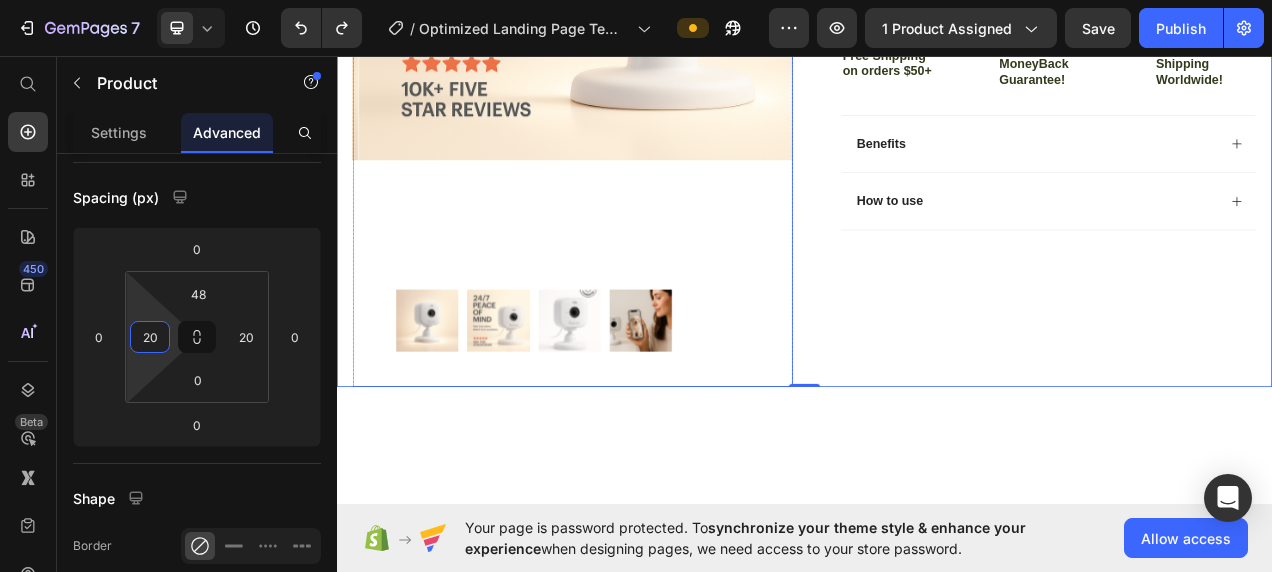 scroll, scrollTop: 741, scrollLeft: 0, axis: vertical 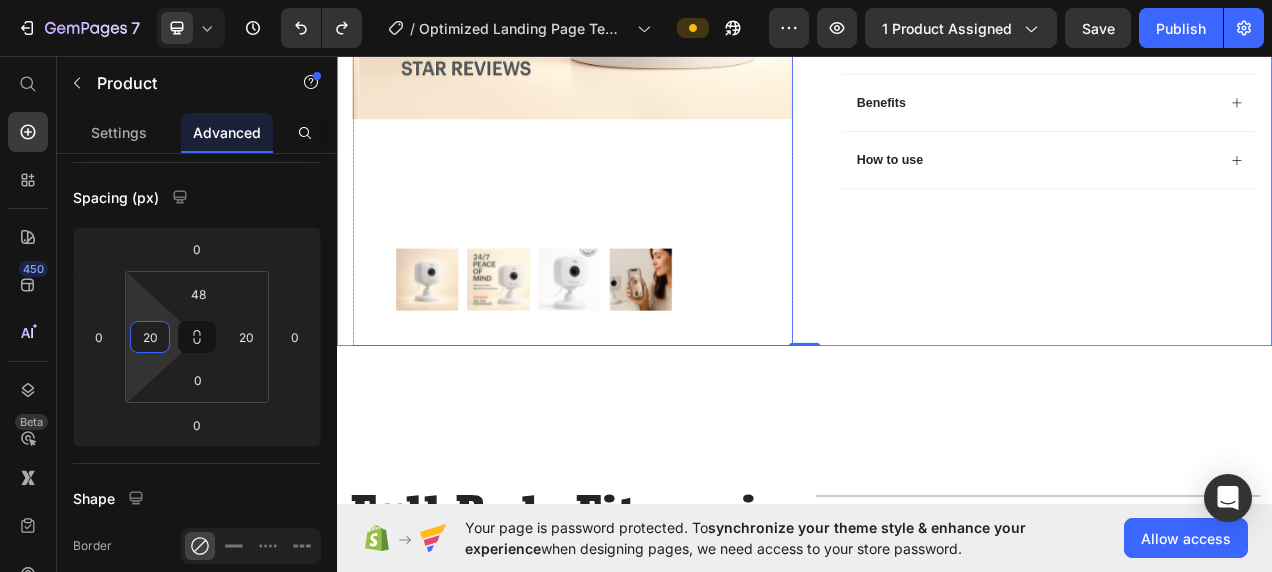 click at bounding box center [647, -143] 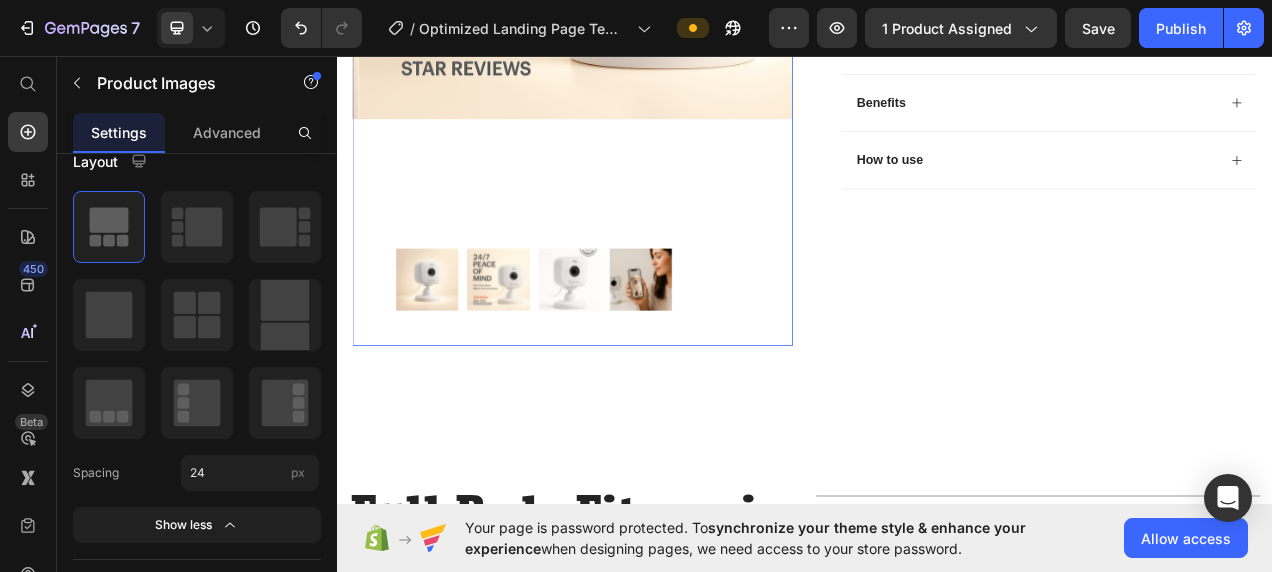 scroll, scrollTop: 0, scrollLeft: 0, axis: both 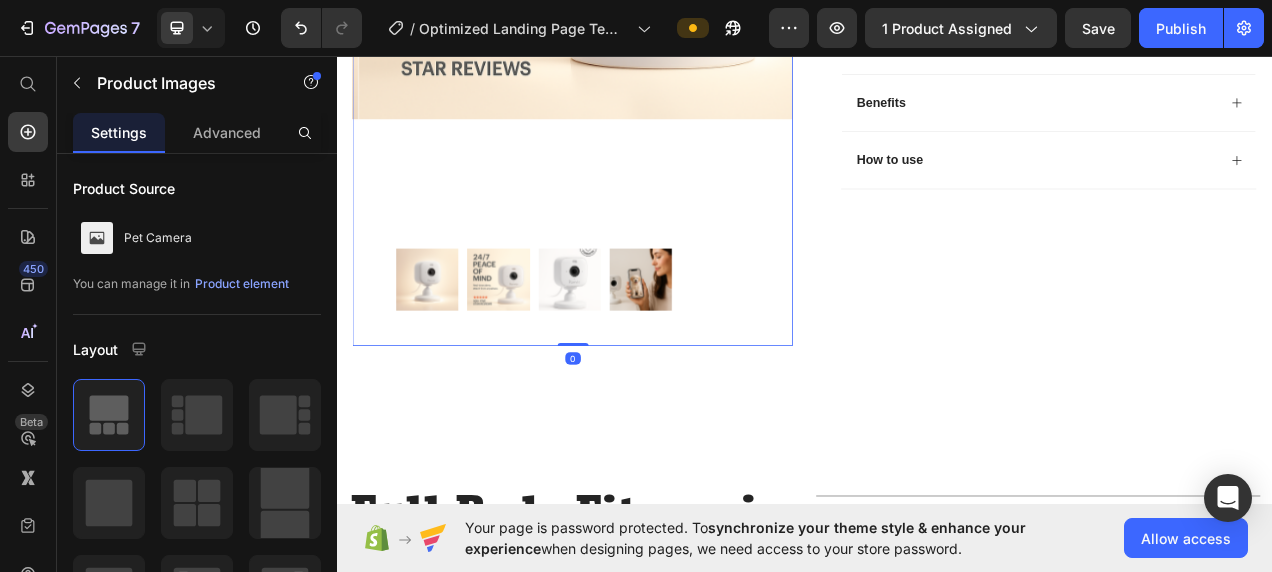 click at bounding box center [647, -143] 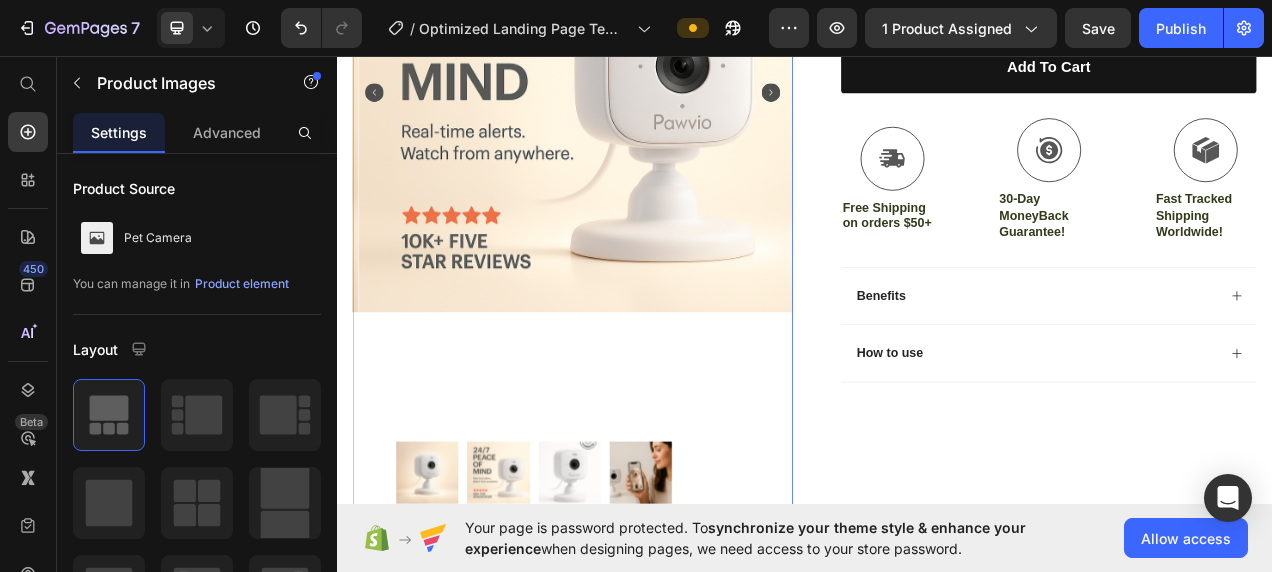 scroll, scrollTop: 694, scrollLeft: 0, axis: vertical 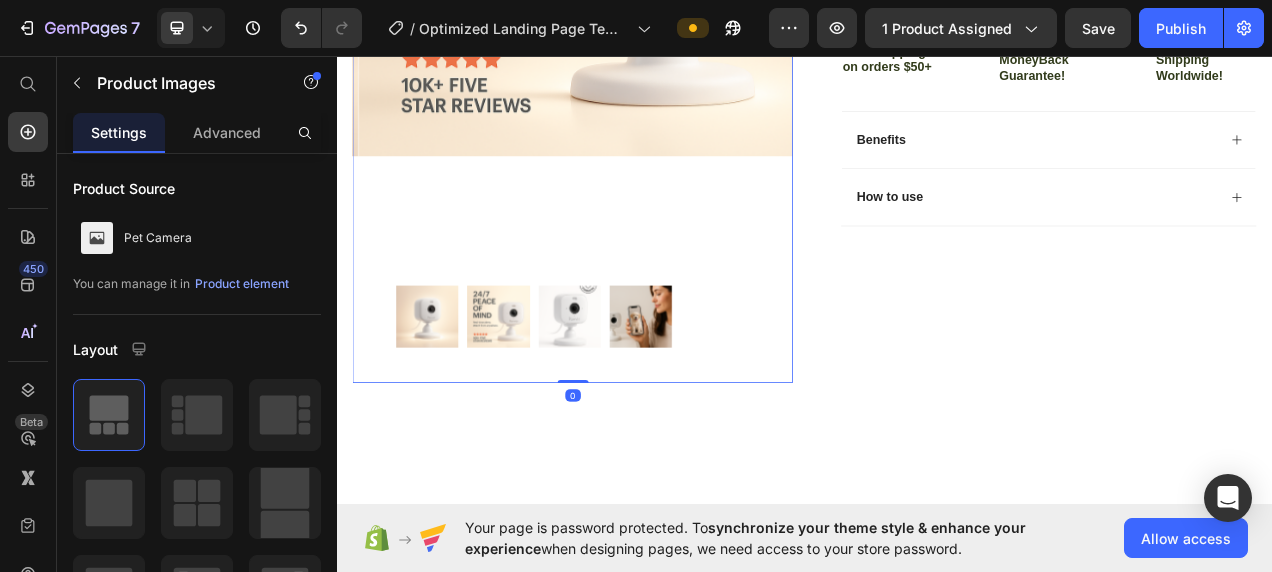 drag, startPoint x: 634, startPoint y: 462, endPoint x: 625, endPoint y: 243, distance: 219.18486 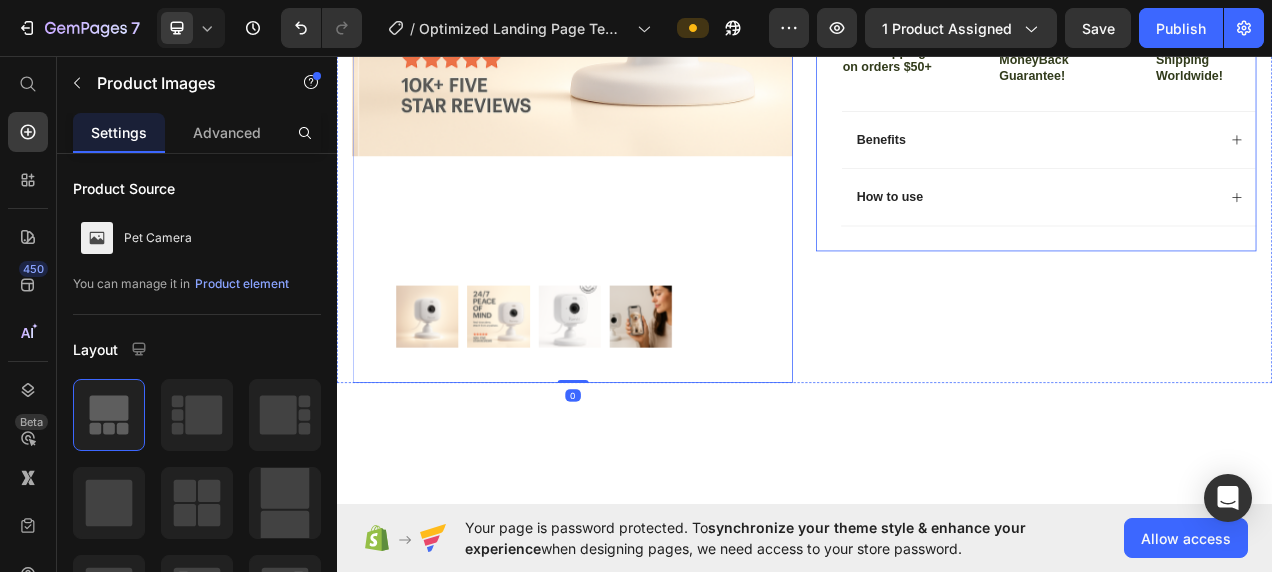 click on "Icon Icon Icon Icon Icon Icon List 4.8 based on 16,400 Customers Text Block Row Pet Camera Product Title
See Your Pet Anytime
Talk & Listen From Anywhere
Crystal Clear, Even at Night
Compact & Easy to Use Item List $29.99 Product Price $49.99 Product Price 40% OFF Discount Tag Row This product has only default variant Product Variants & Swatches
Icon Sold out Twice | Limited Stock Available Text Block Row add to cart Add to Cart
Icon Free Shipping on orders $50+ Text Block
Icon 30-Day MoneyBack Guarantee! Text Block
Icon Fast Tracked Shipping Worldwide! Text Block Row
Benefits
How to use Accordion" at bounding box center [1250, -106] 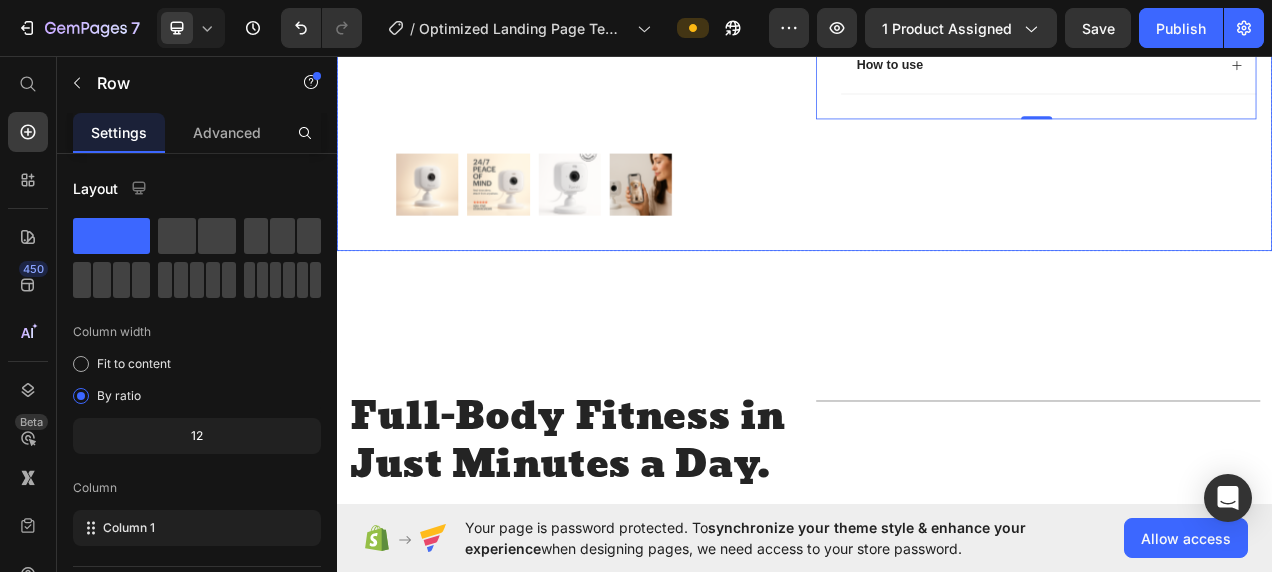 scroll, scrollTop: 1201, scrollLeft: 0, axis: vertical 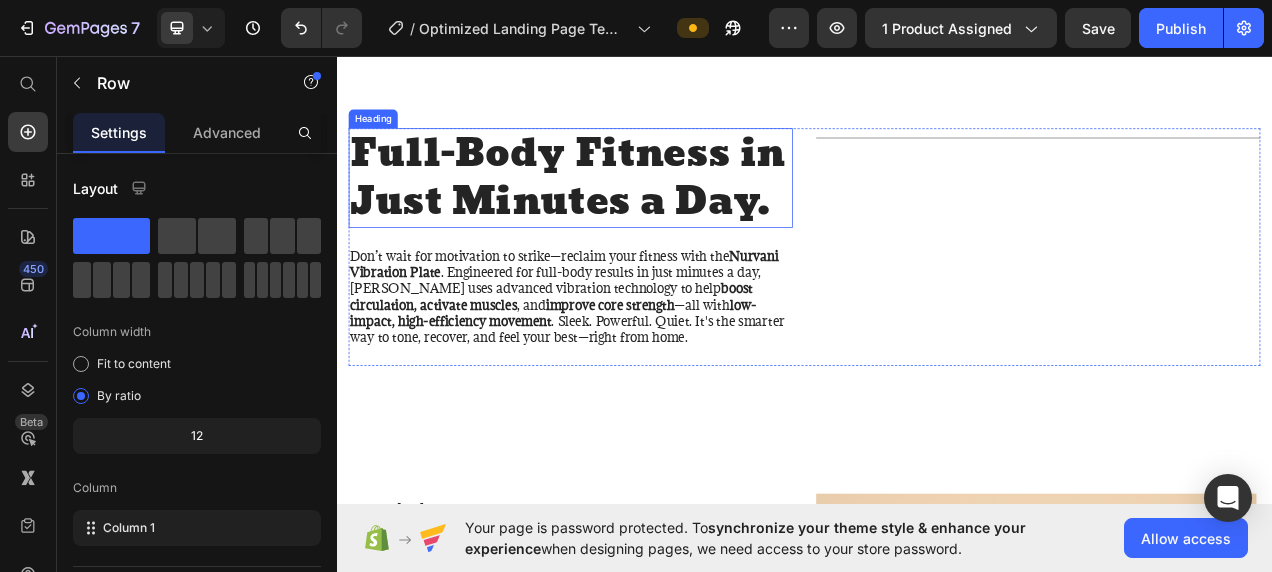 click on "Full-Body Fitness in Just Minutes a Day." at bounding box center [637, 214] 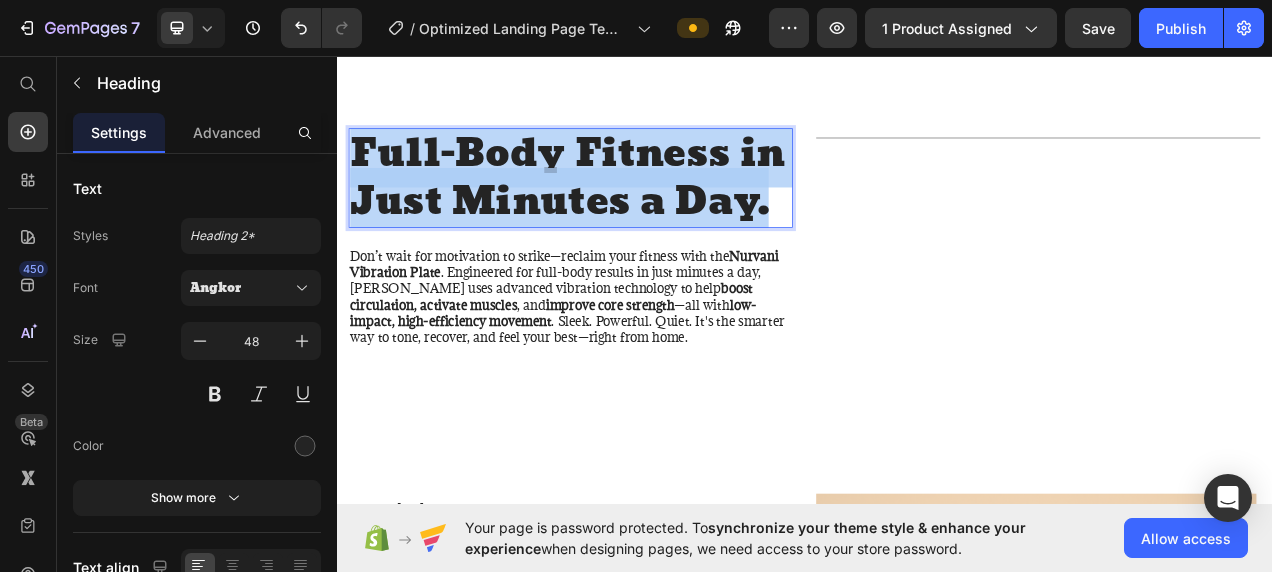 click on "Full-Body Fitness in Just Minutes a Day." at bounding box center (637, 214) 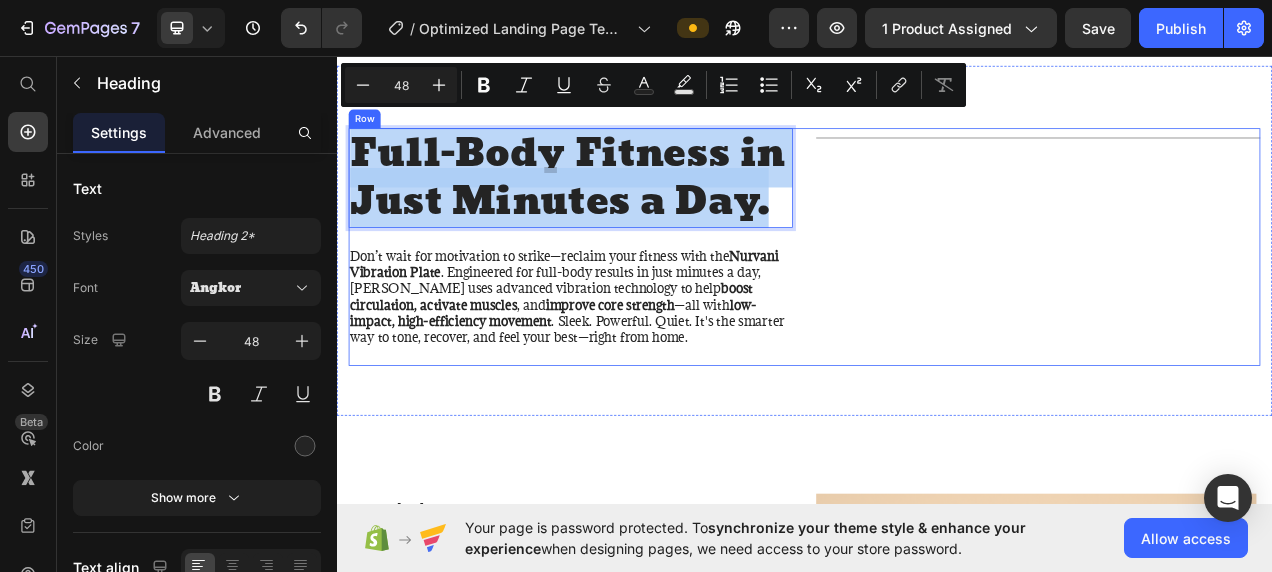 click on "Title Line" at bounding box center [1237, 303] 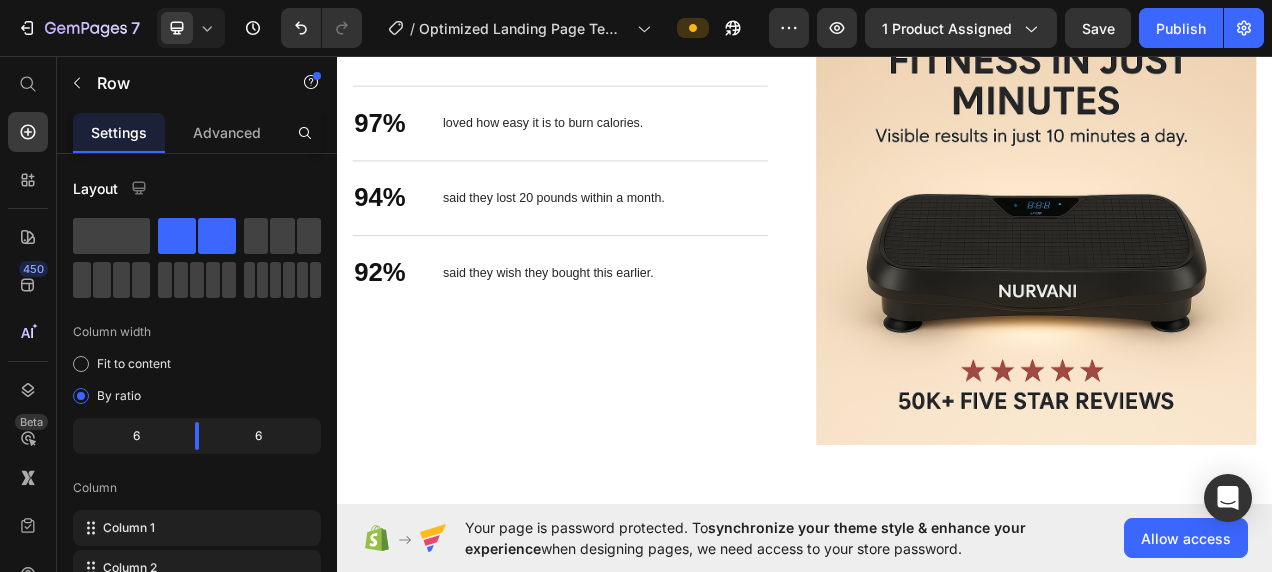scroll, scrollTop: 1362, scrollLeft: 0, axis: vertical 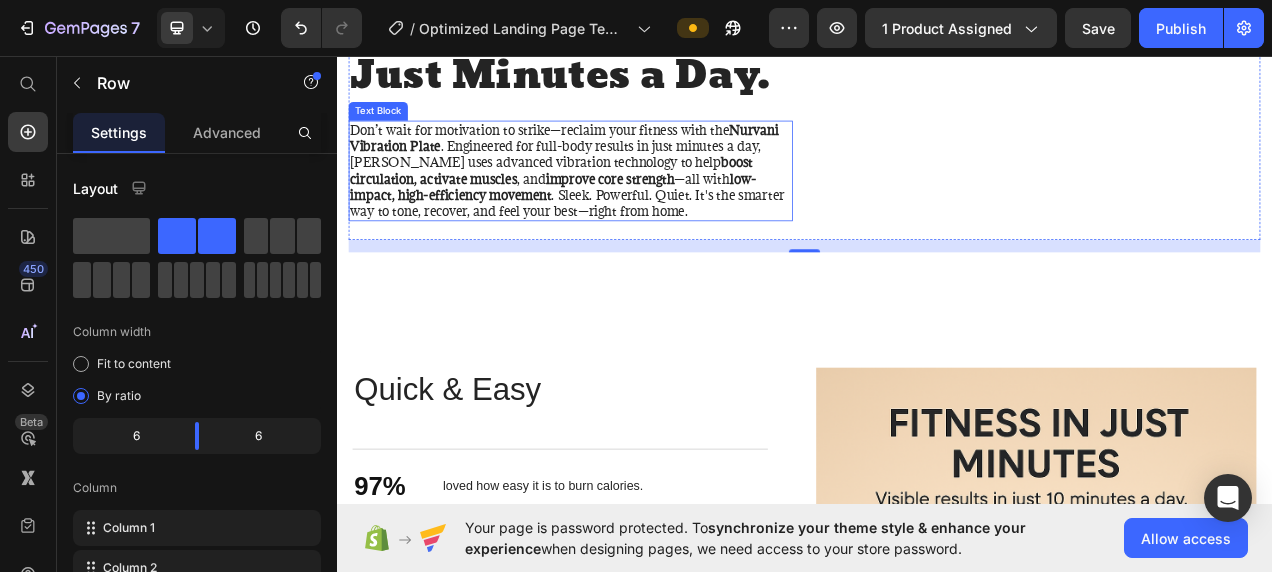 click on "Don’t wait for motivation to strike—reclaim your fitness with the  Nurvani Vibration Plate . Engineered for full-body results in just minutes a day, Nurvani uses advanced vibration technology to help  boost circulation, activate muscles , and  improve core strength —all with  low-impact, high-efficiency movement . Sleek. Powerful. Quiet. It's the smarter way to tone, recover, and feel your best—right from home." at bounding box center [637, 205] 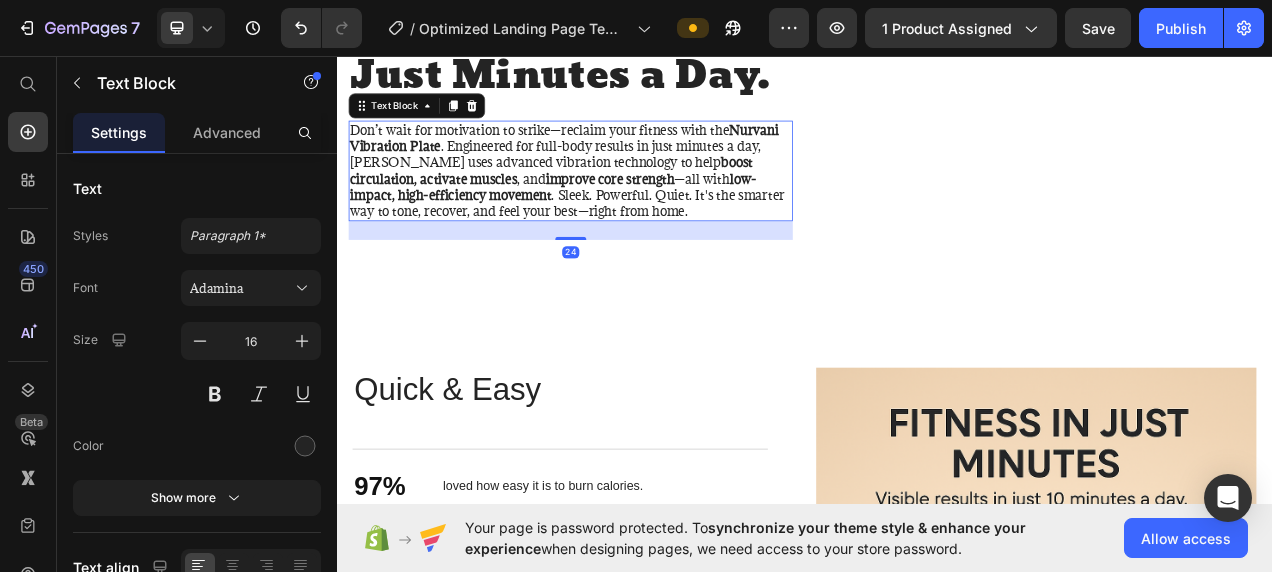click on "Stronger Body. Better You. Heading Quick & Easy Heading 97% Text Block loved how easy it is to burn calories. Text Block Row 94% Text Block said they lost 20 pounds within a month. Text Block Row 92% Text Block said they wish they bought this earlier. Text Block Row Row Image Row Section 3" at bounding box center [937, 740] 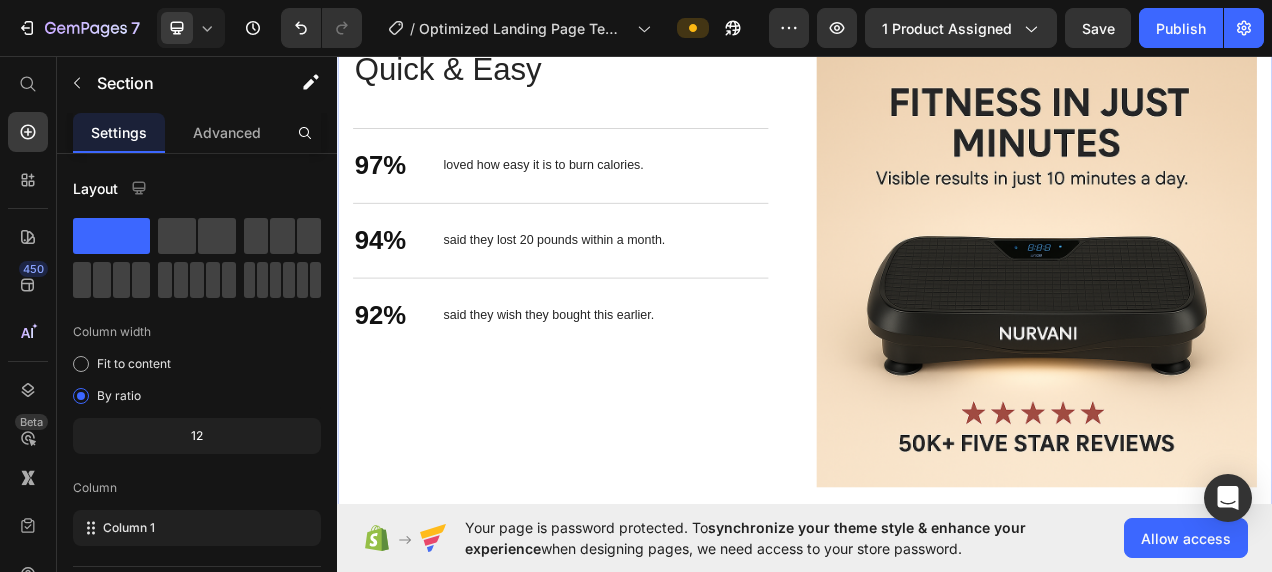 scroll, scrollTop: 1768, scrollLeft: 0, axis: vertical 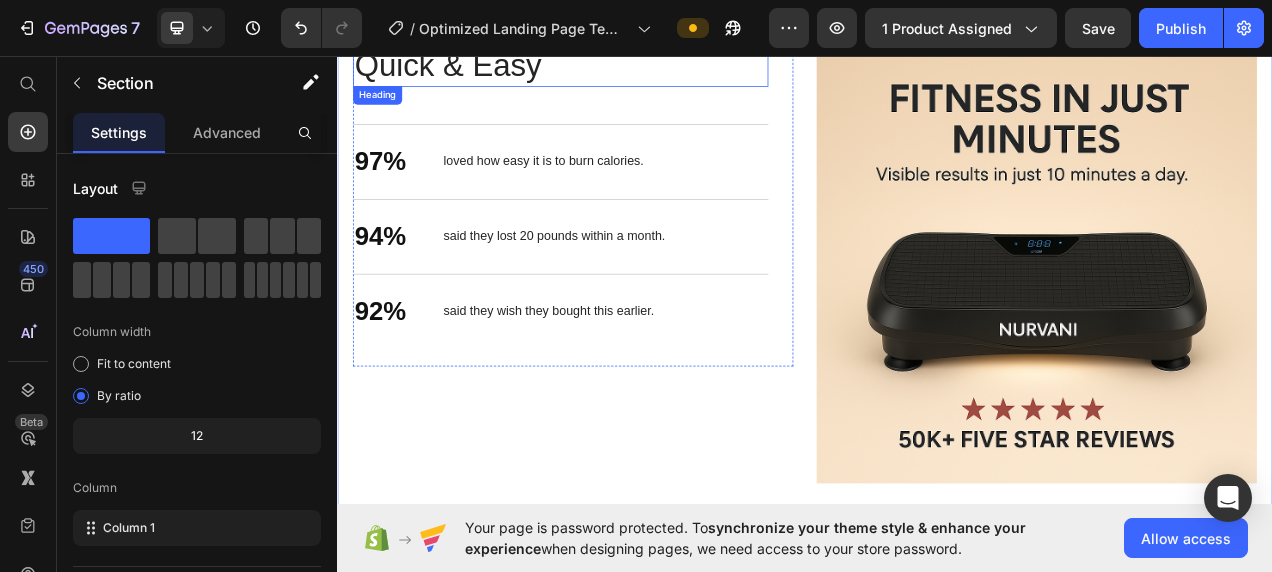 click on "Quick & Easy" at bounding box center [623, 69] 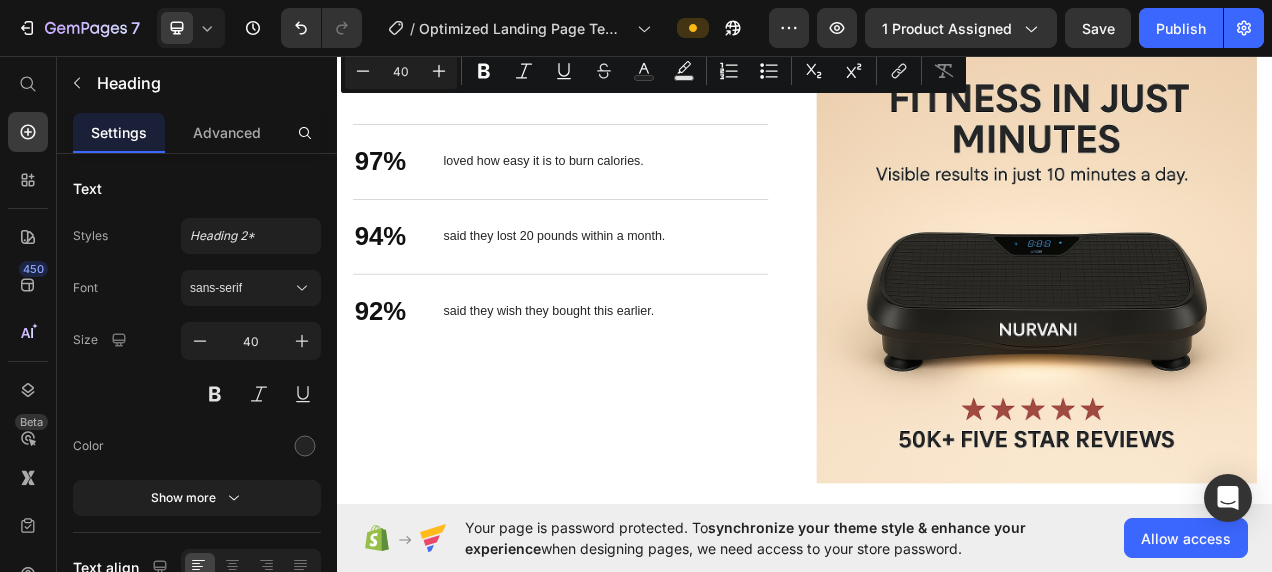 drag, startPoint x: 366, startPoint y: 122, endPoint x: 551, endPoint y: 128, distance: 185.09727 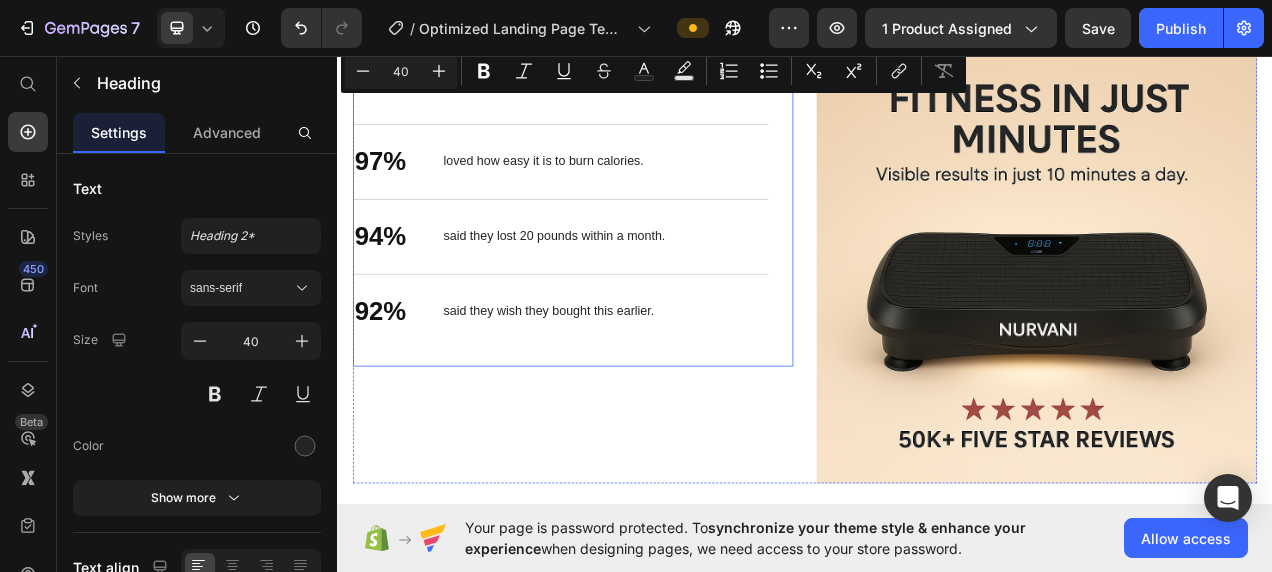 copy on "Quick & Easy" 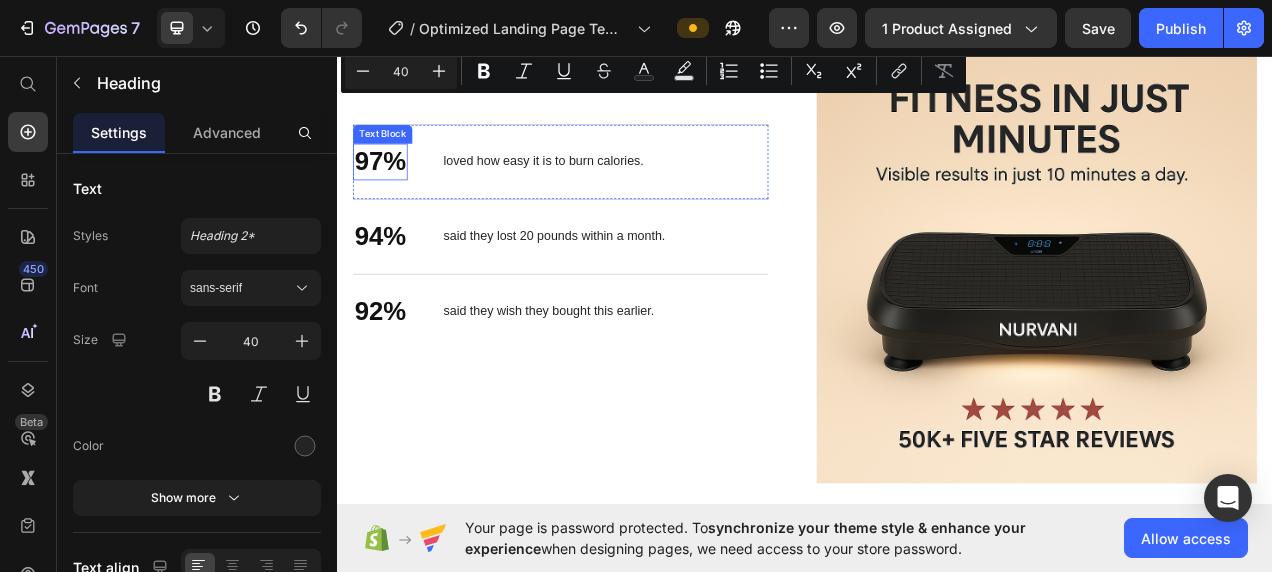 click on "97%" at bounding box center (392, 193) 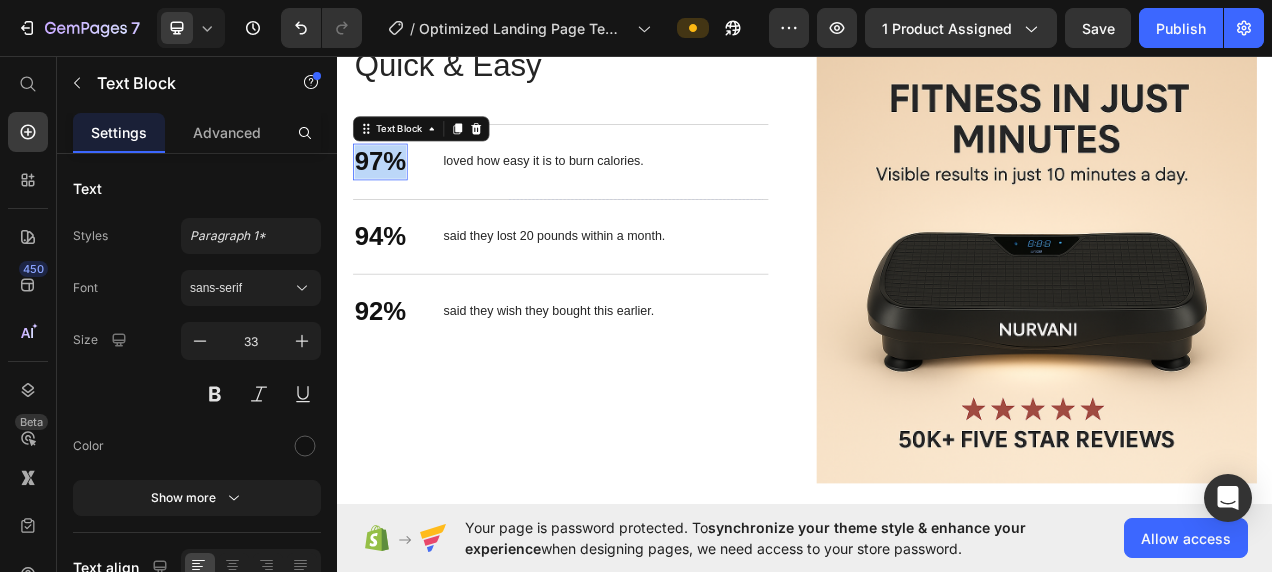 click on "97%" at bounding box center (392, 193) 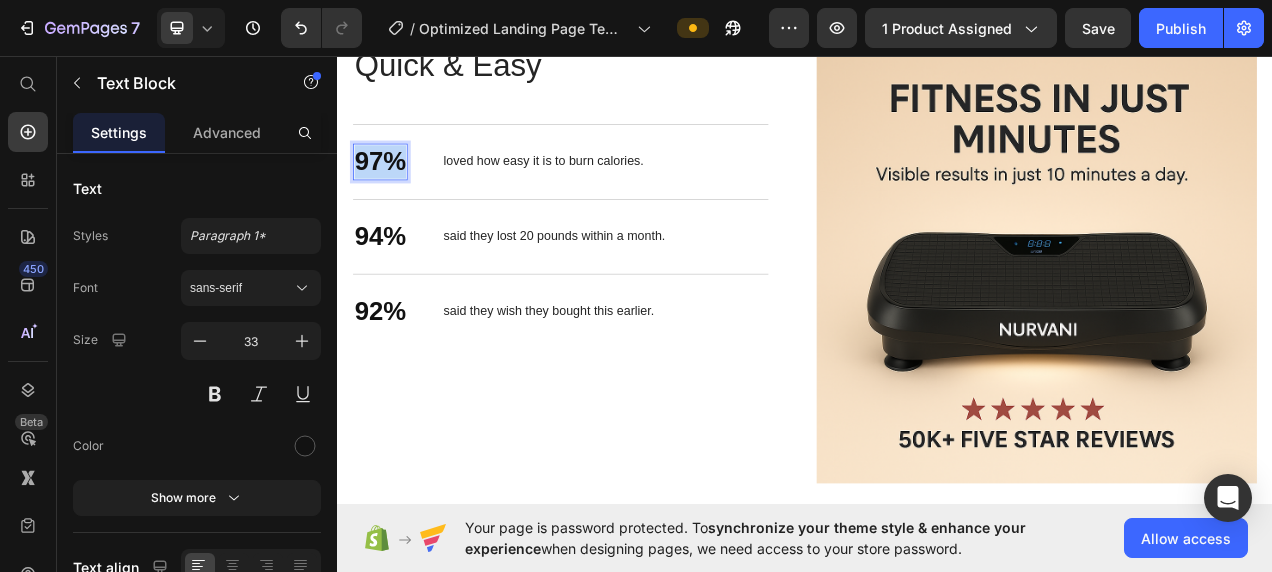 click on "97%" at bounding box center (392, 193) 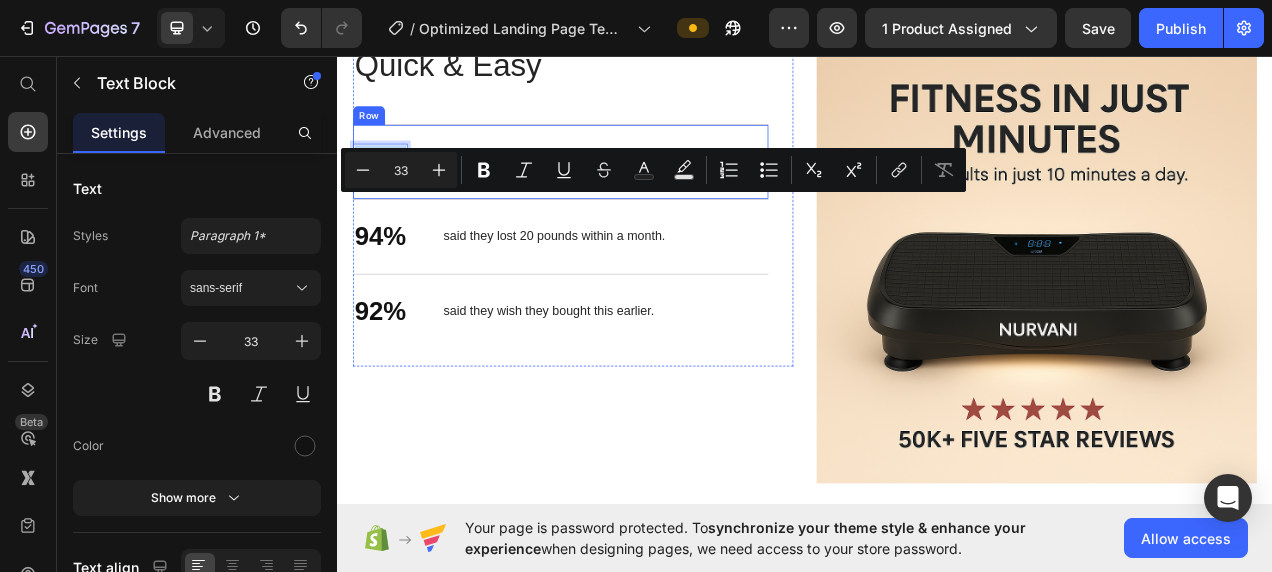 copy on "97%" 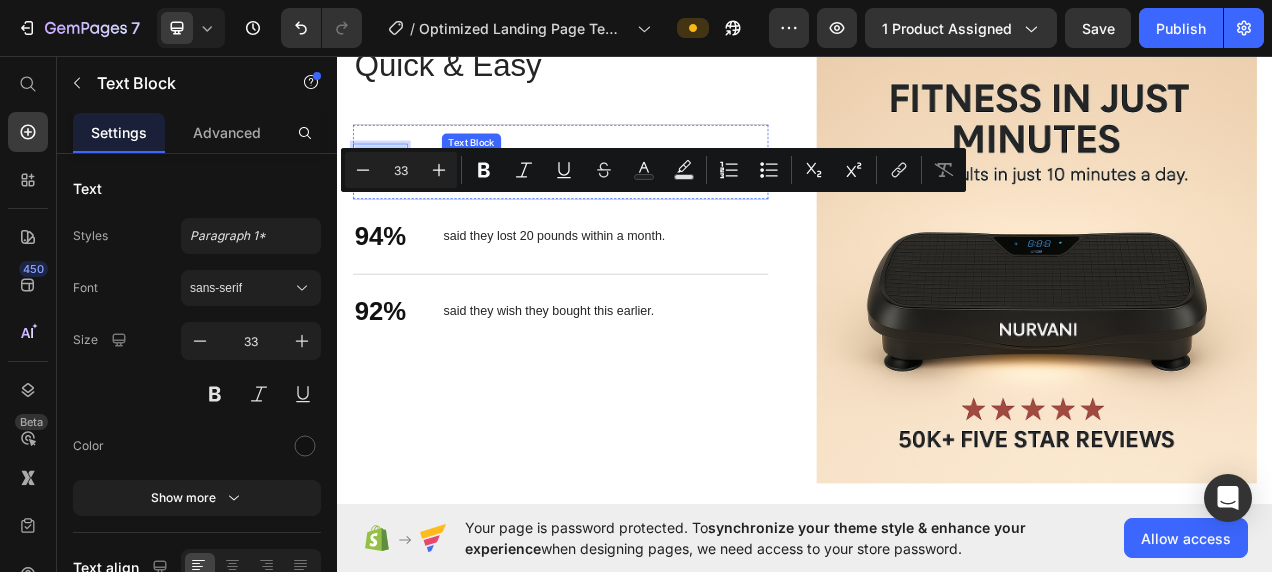 click on "loved how easy it is to burn calories." at bounding box center [601, 193] 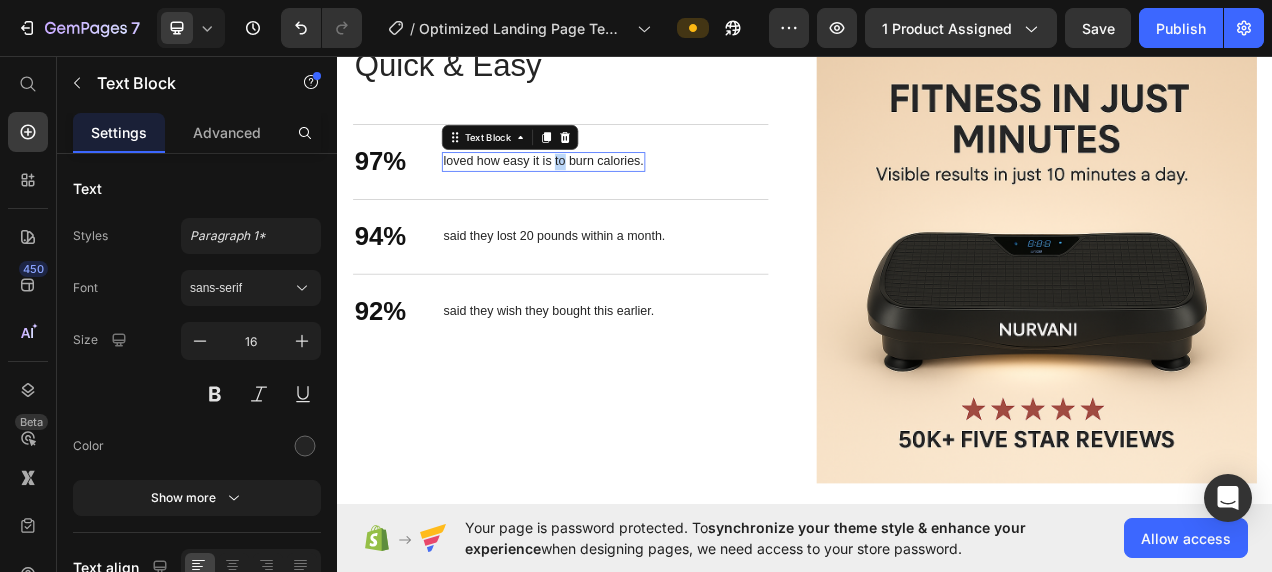 click on "loved how easy it is to burn calories." at bounding box center (601, 193) 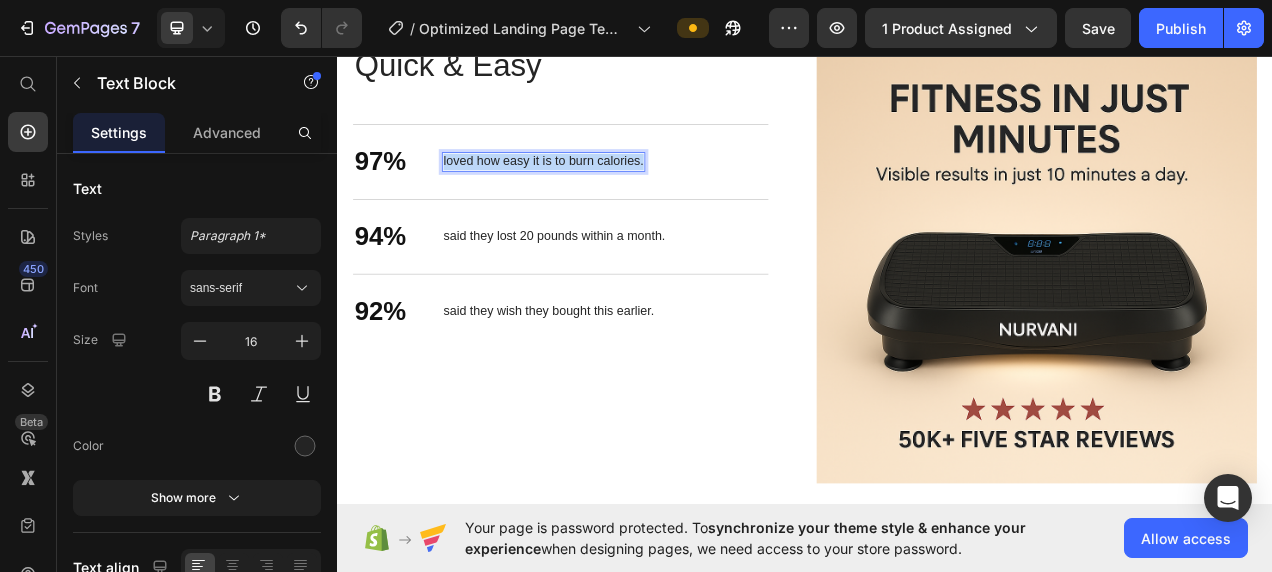 click on "loved how easy it is to burn calories." at bounding box center (601, 193) 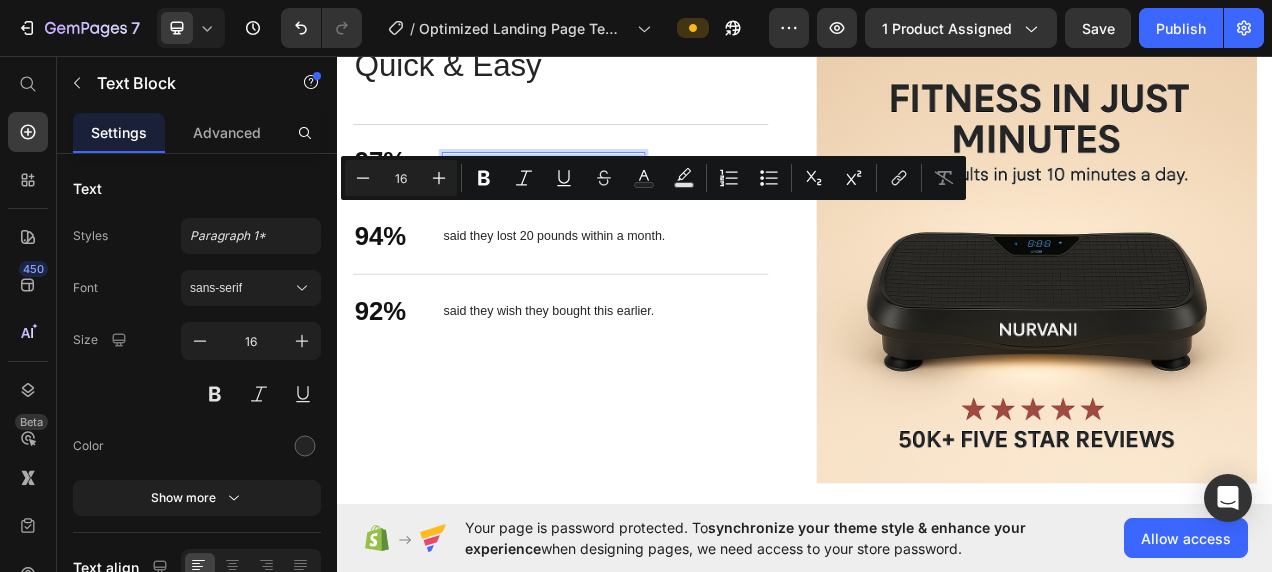 copy on "loved how easy it is to burn calories." 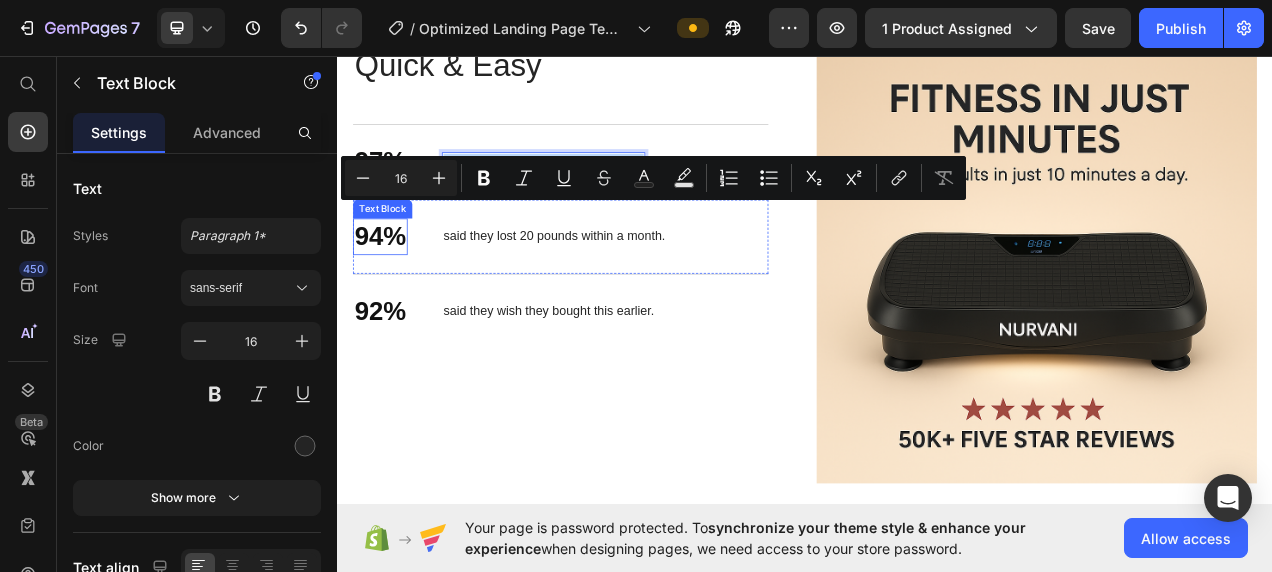 click on "94%" at bounding box center [392, 289] 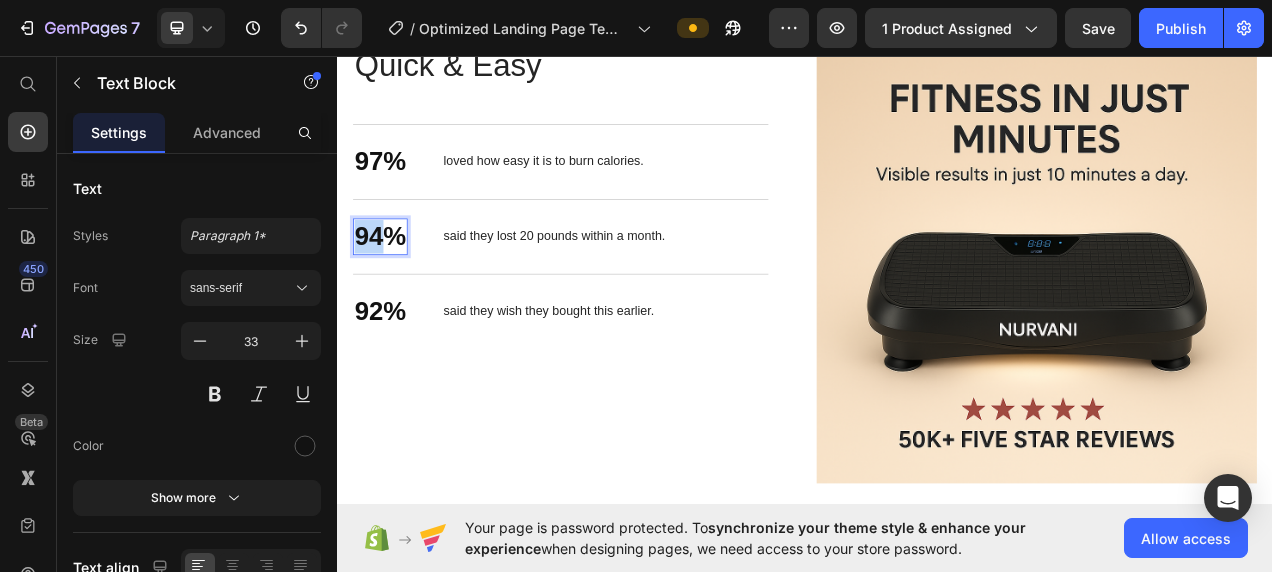 copy on "94" 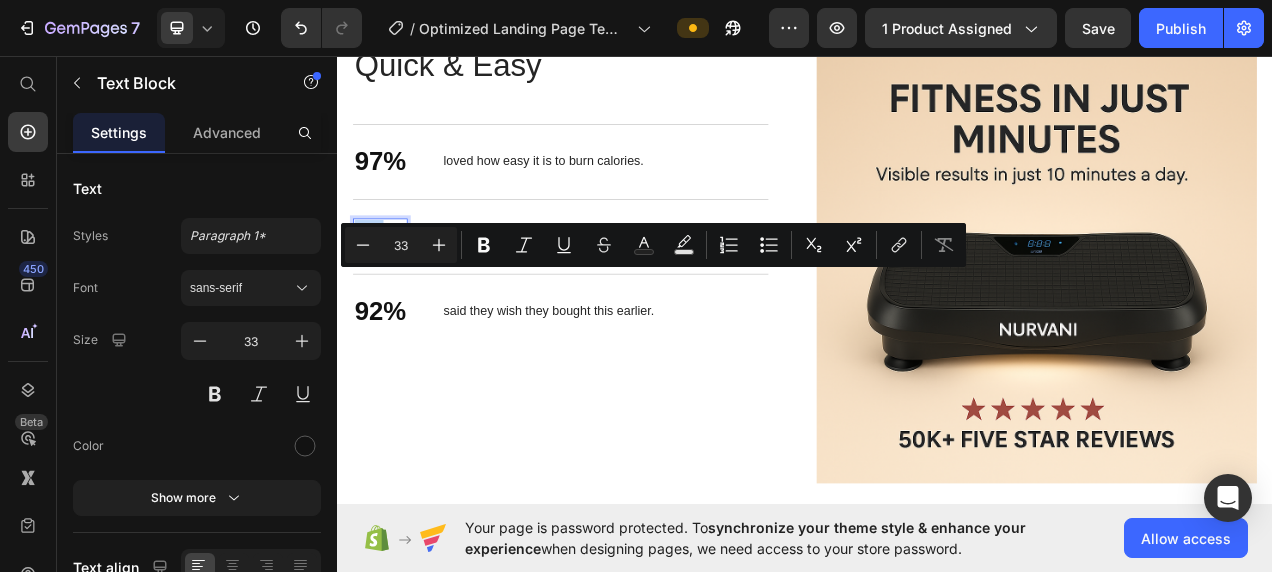 click on "94%" at bounding box center (392, 289) 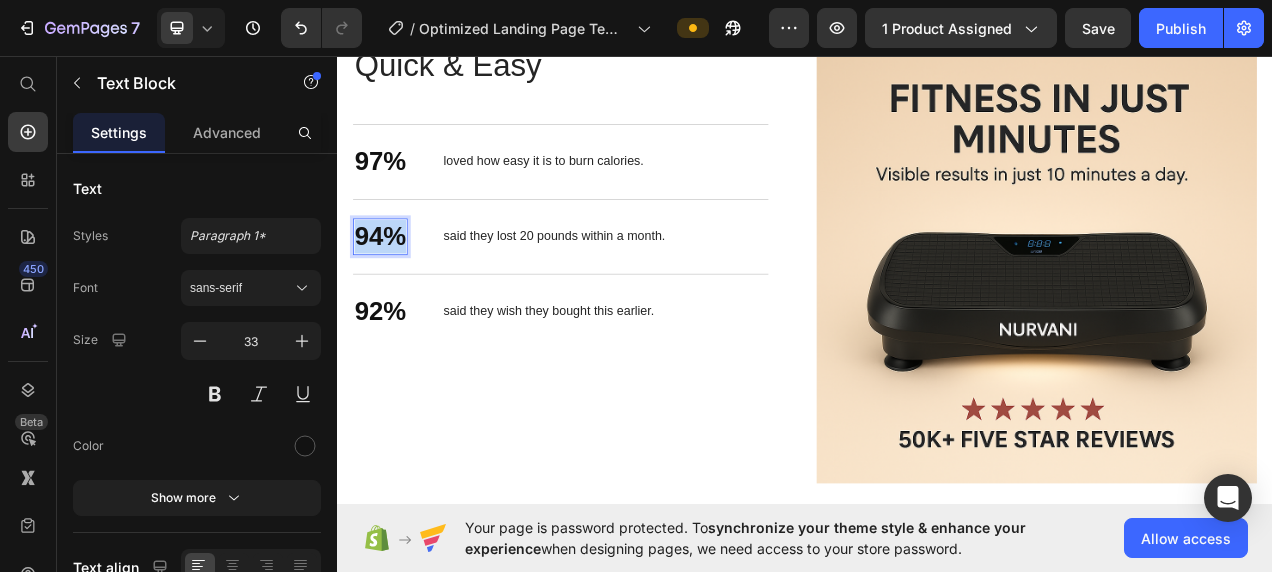 click on "94%" at bounding box center [392, 289] 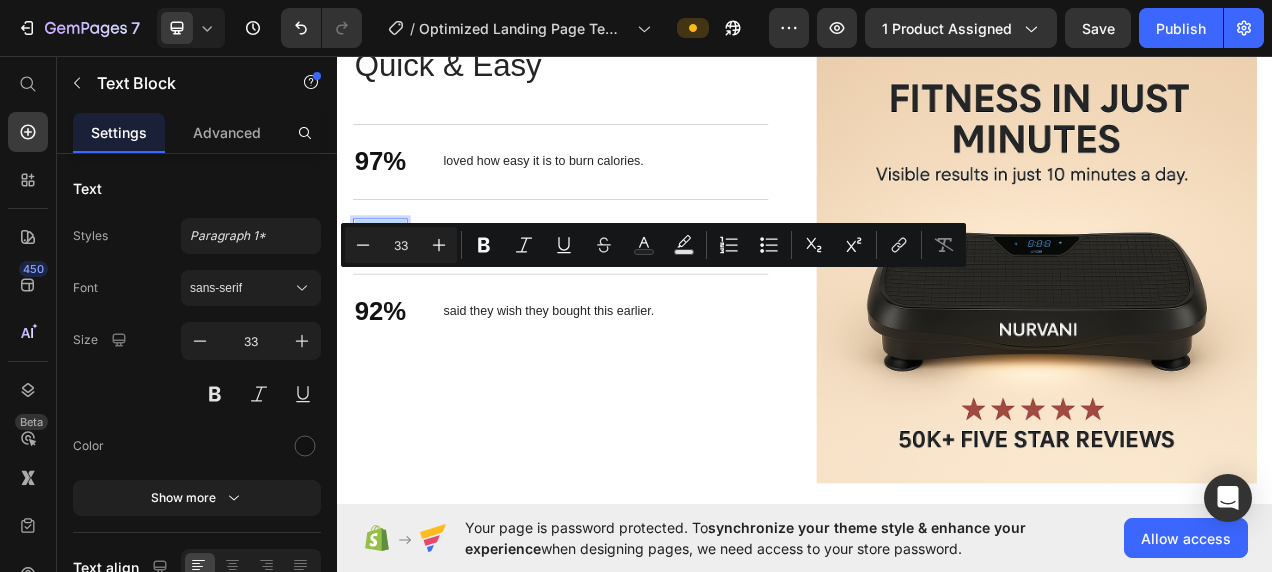 copy on "94%" 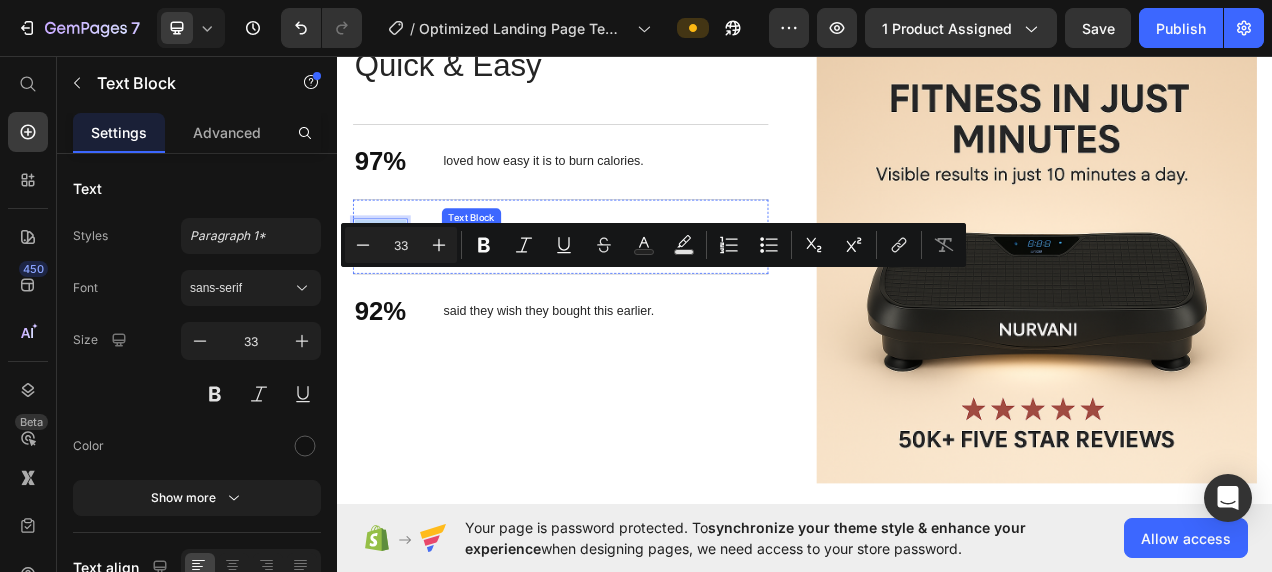 click on "said they lost 20 pounds within a month." at bounding box center [615, 289] 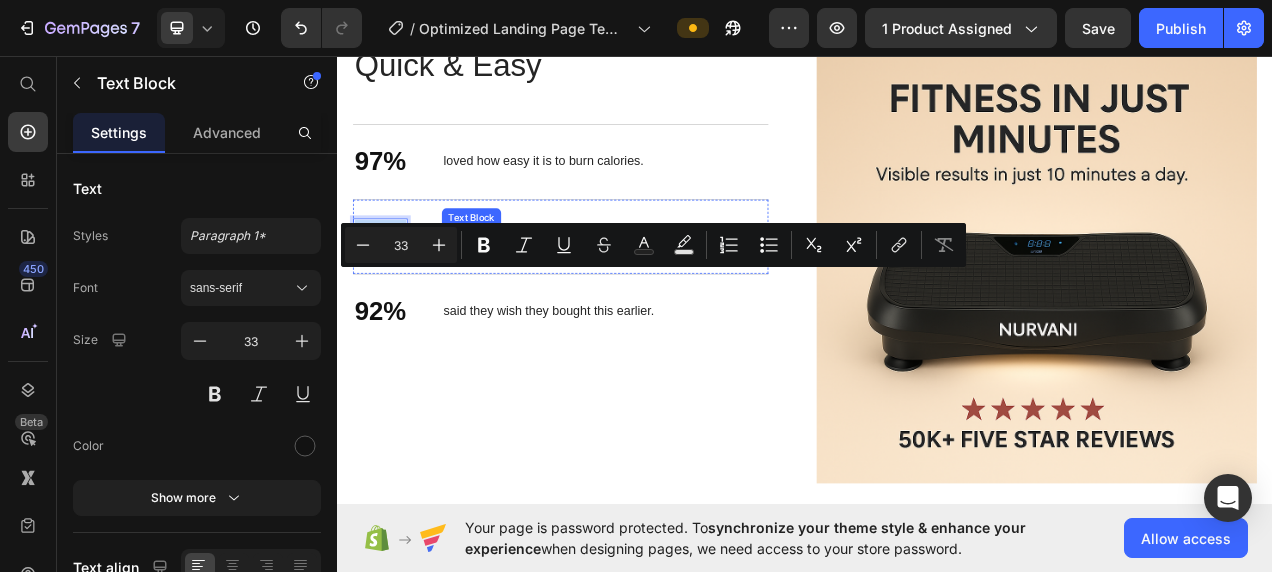 click on "said they lost 20 pounds within a month." at bounding box center [615, 289] 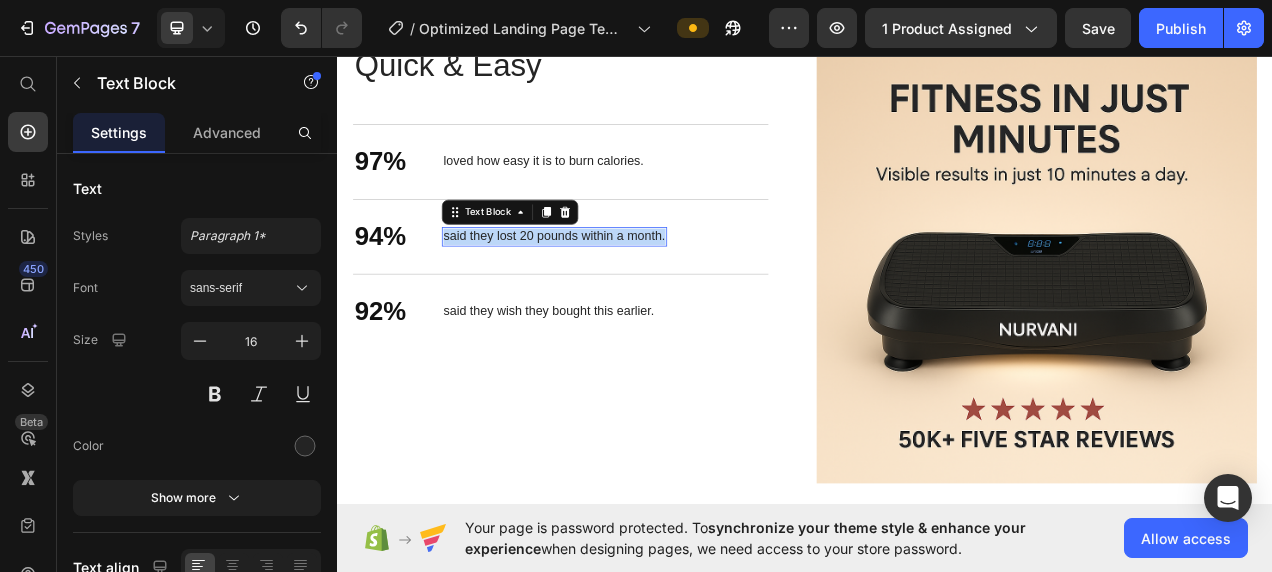 click on "said they lost 20 pounds within a month." at bounding box center (615, 289) 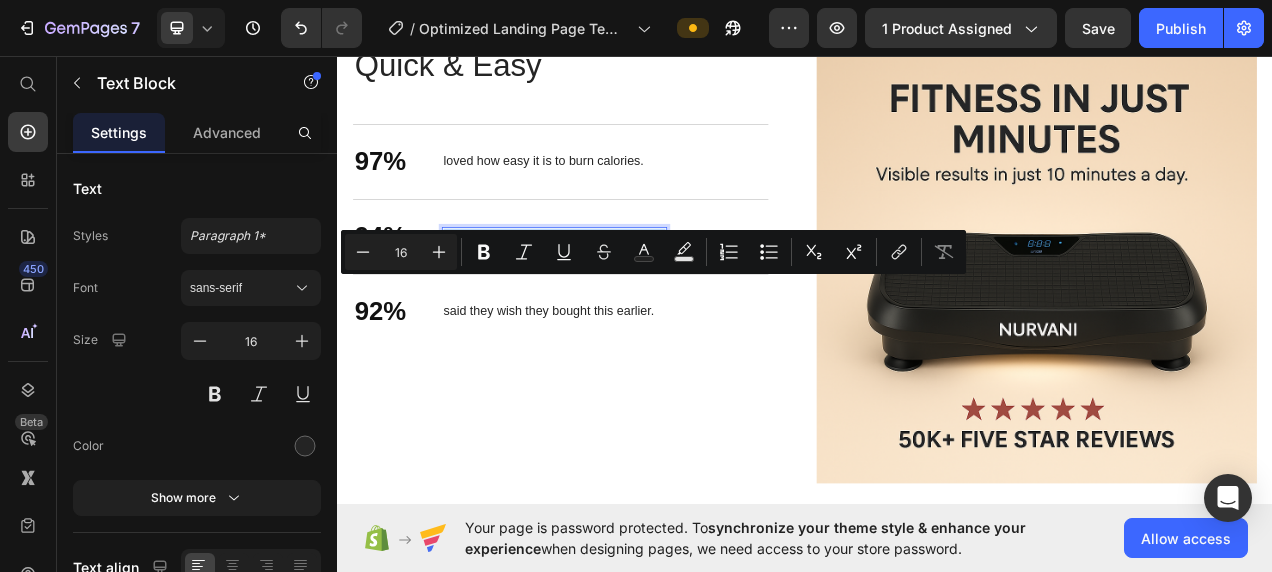 click on "said they lost 20 pounds within a month." at bounding box center (615, 289) 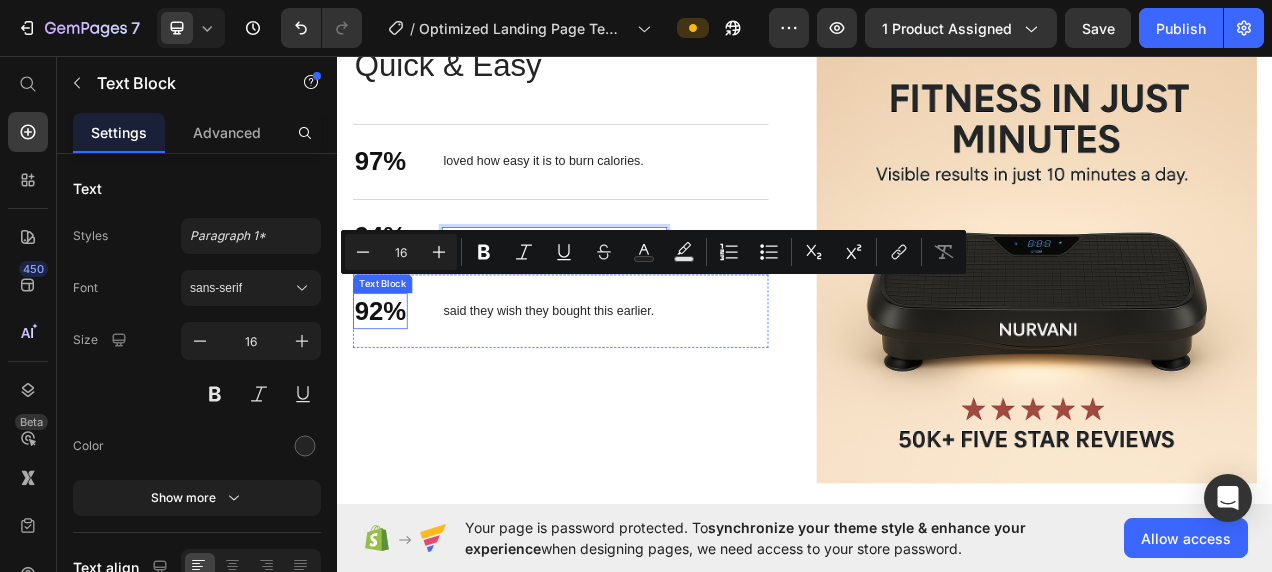 click on "92%" at bounding box center [392, 385] 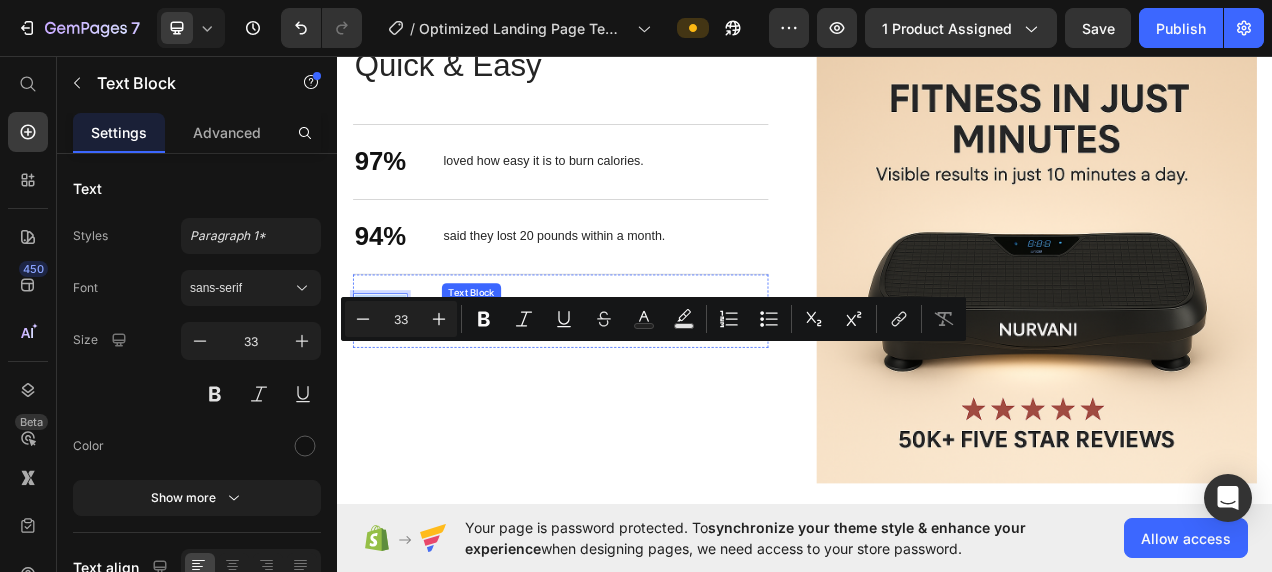 click on "said they wish they bought this earlier." at bounding box center [608, 385] 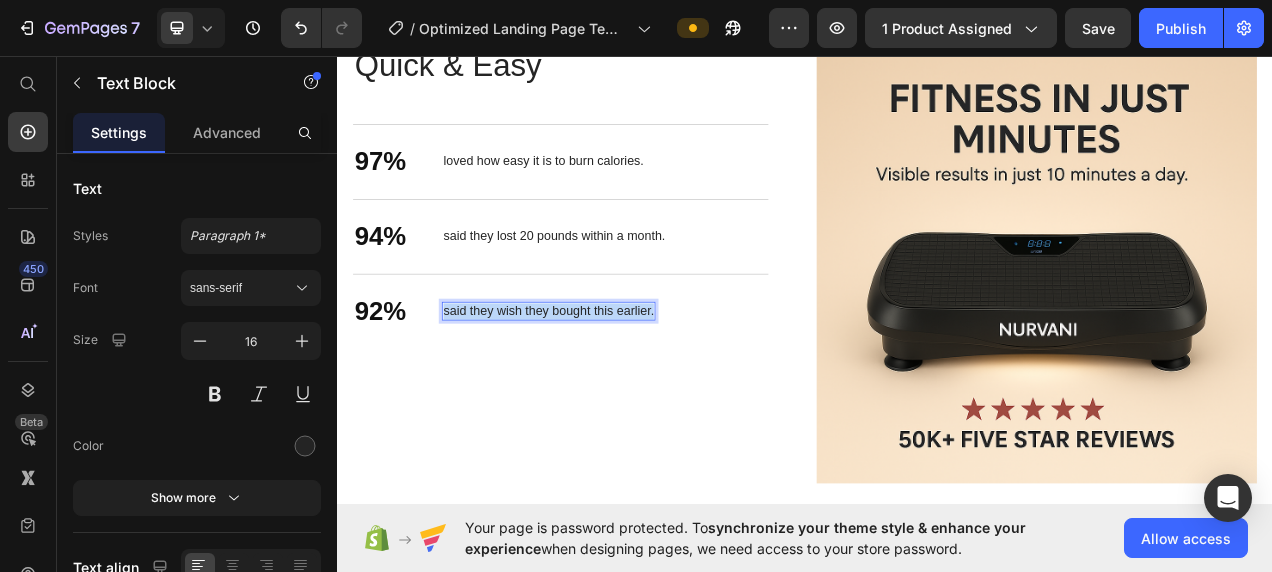 click on "said they wish they bought this earlier." at bounding box center [608, 385] 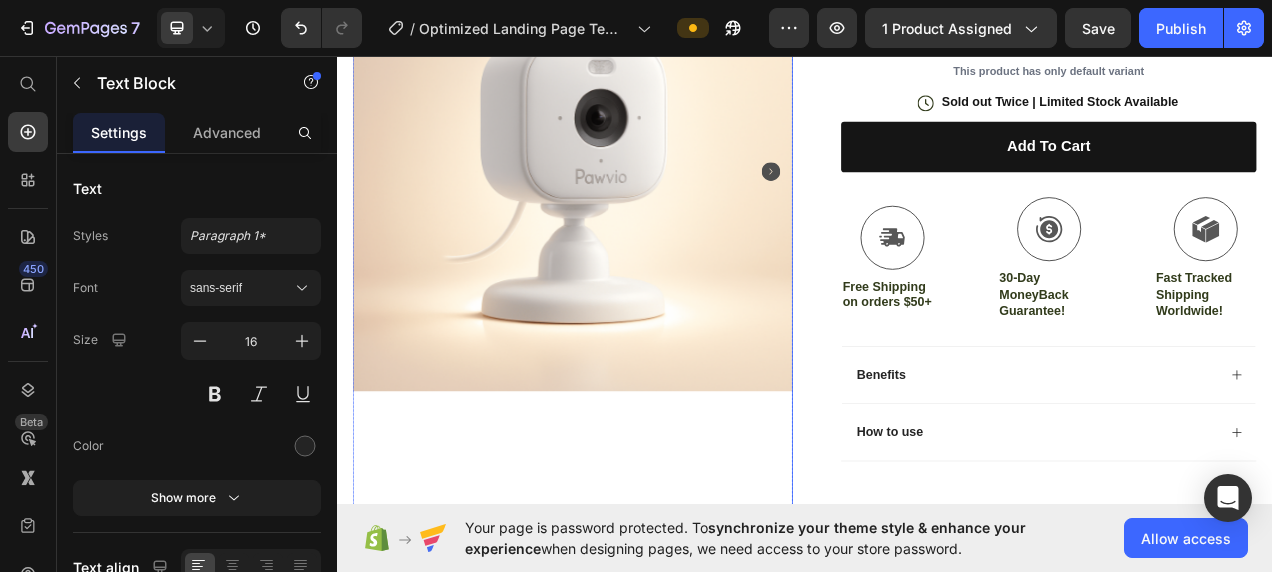 scroll, scrollTop: 379, scrollLeft: 0, axis: vertical 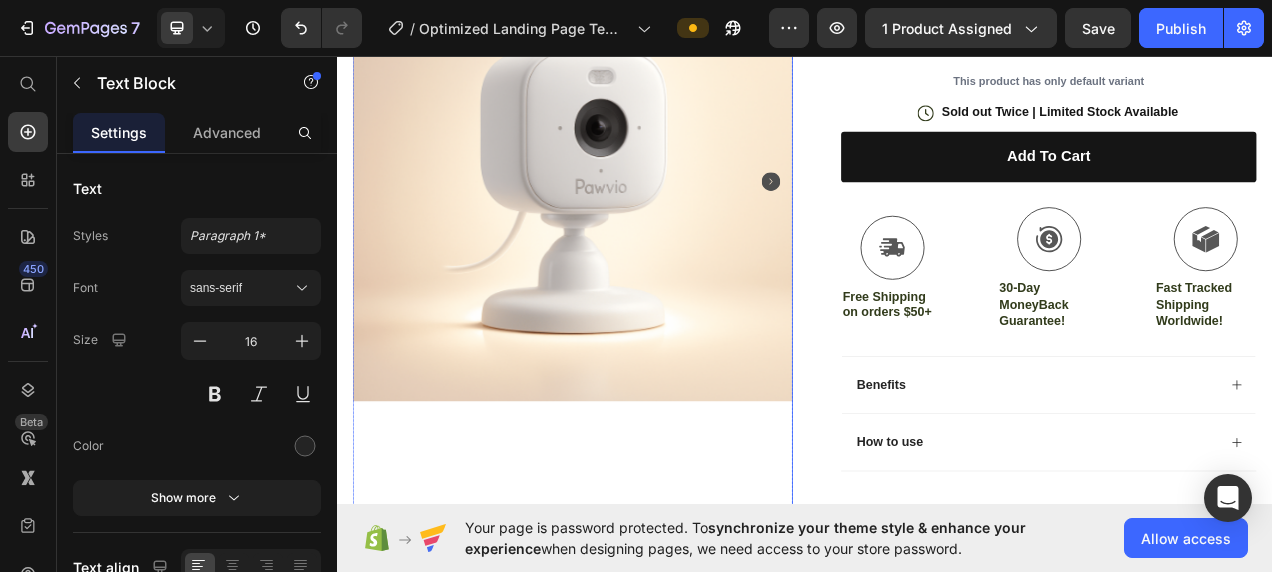 click 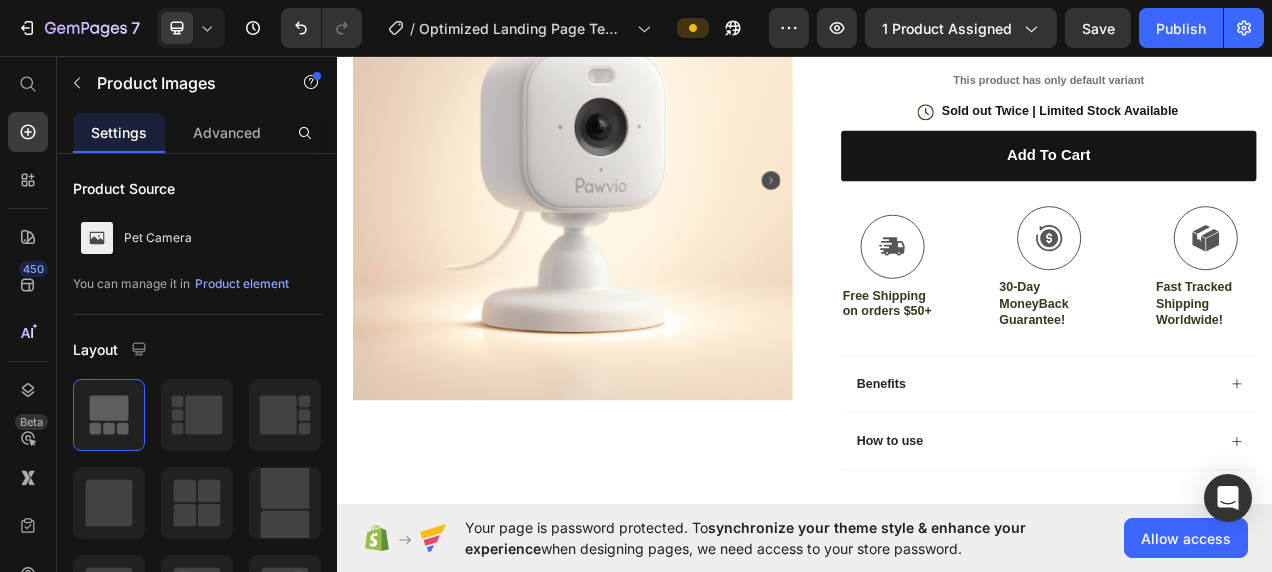 scroll, scrollTop: 376, scrollLeft: 0, axis: vertical 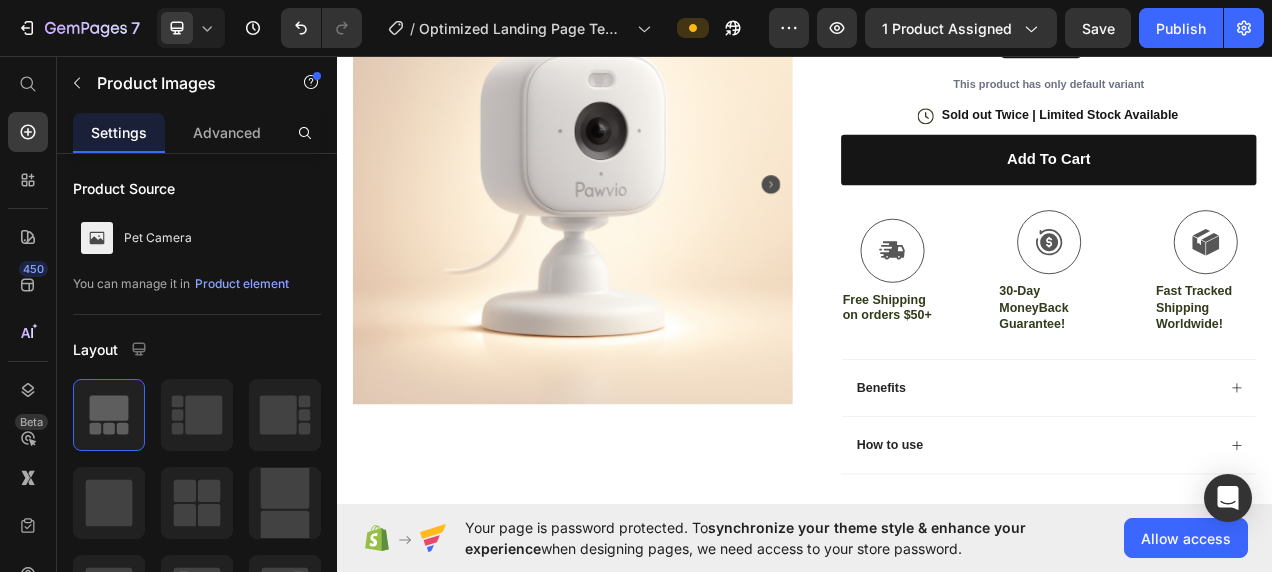 click 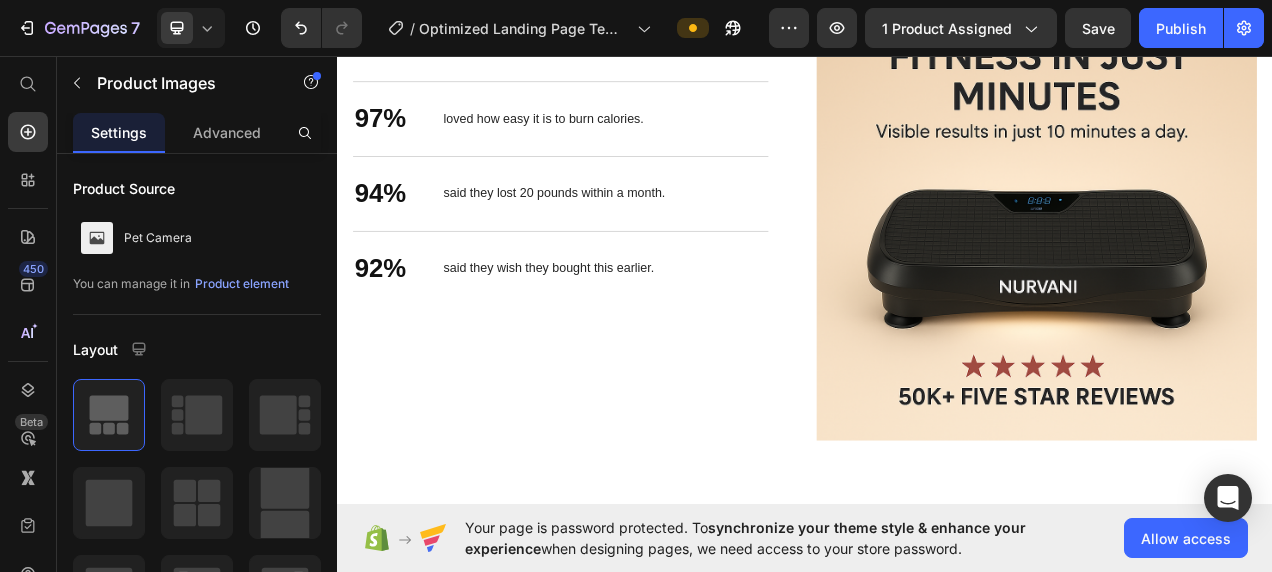 scroll, scrollTop: 1822, scrollLeft: 0, axis: vertical 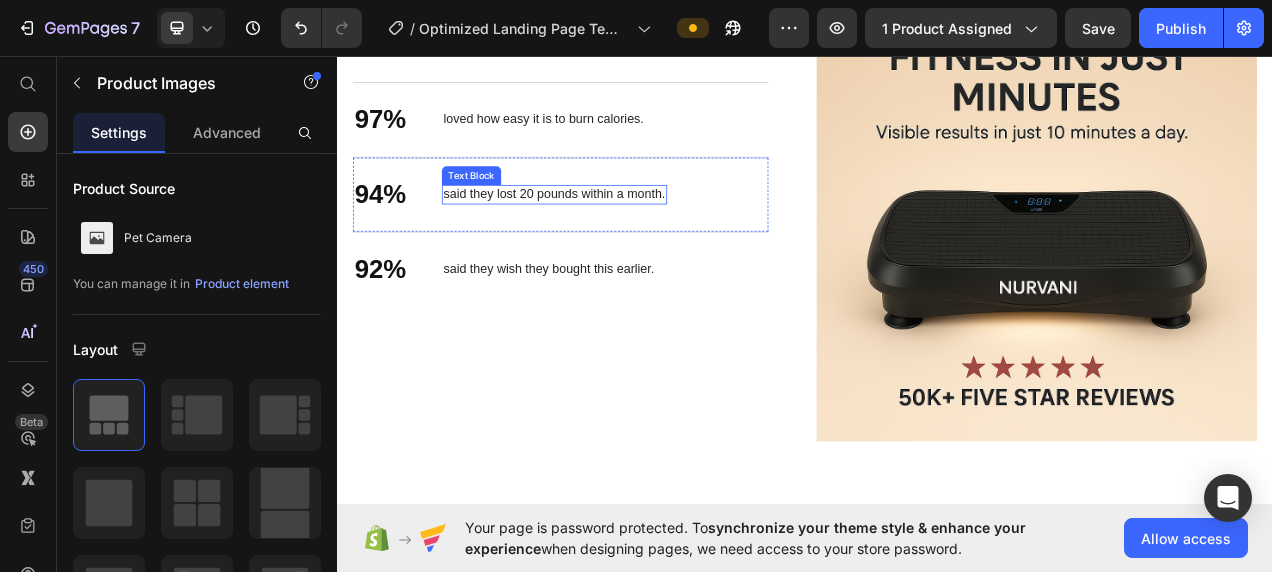 click on "said they lost 20 pounds within a month." at bounding box center [615, 235] 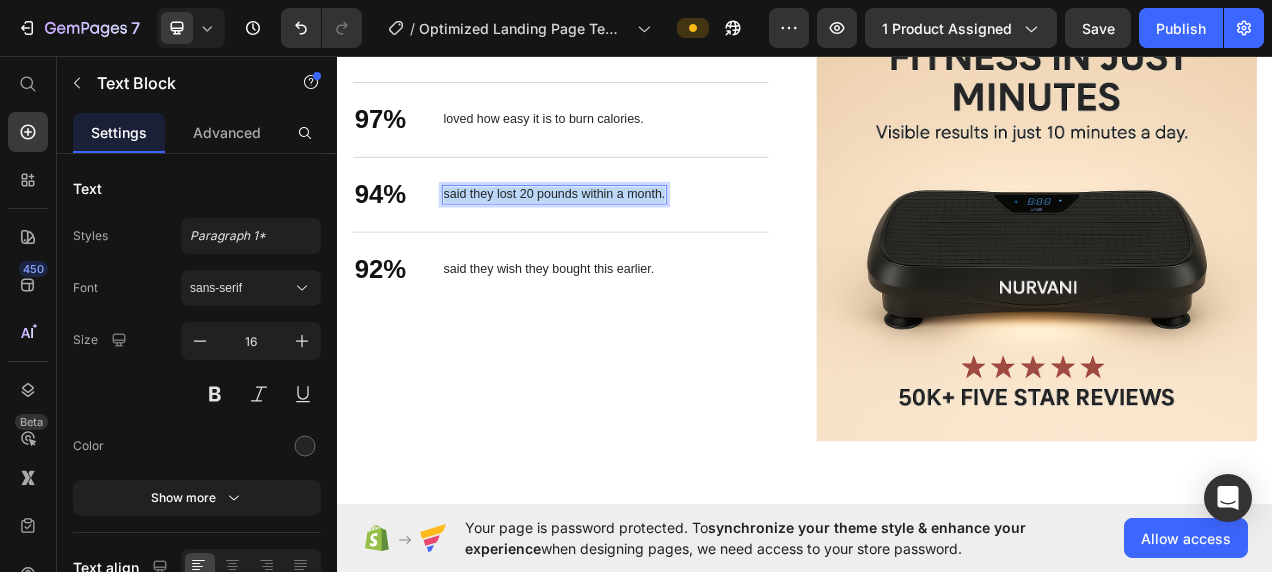 click on "said they lost 20 pounds within a month." at bounding box center (615, 235) 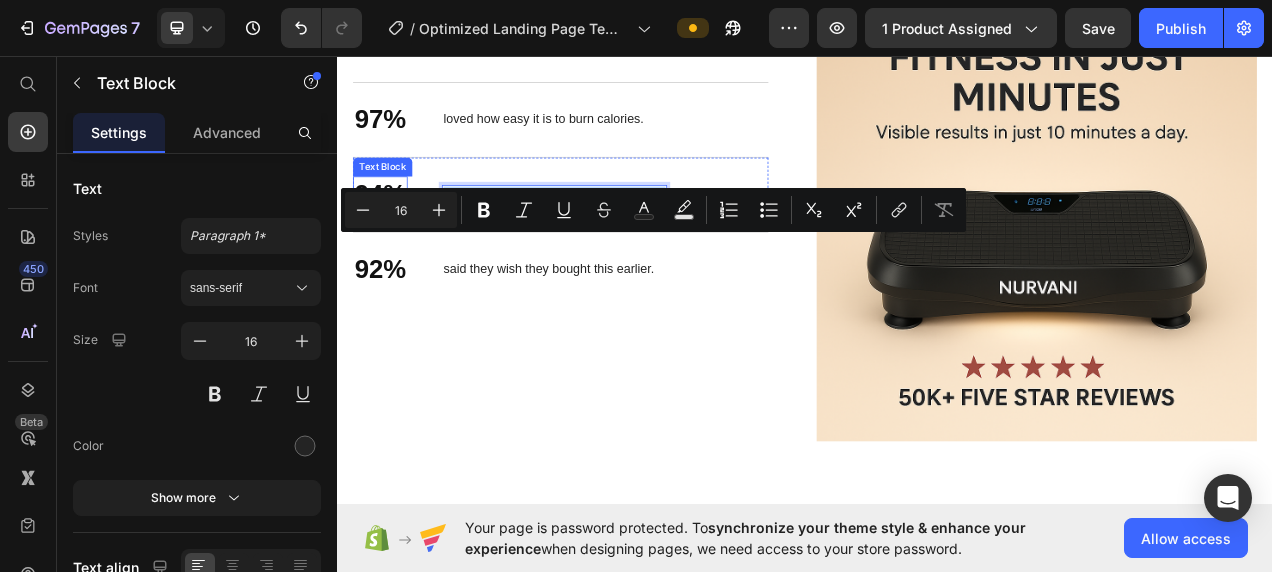 click on "94%" at bounding box center (392, 235) 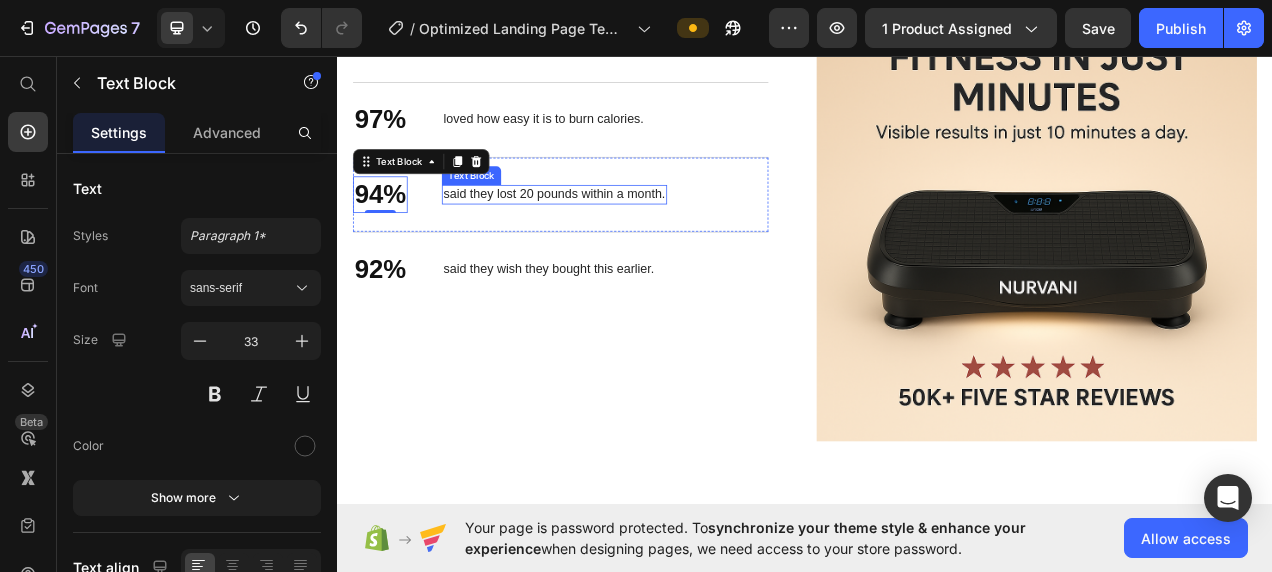 click on "said they lost 20 pounds within a month." at bounding box center (615, 235) 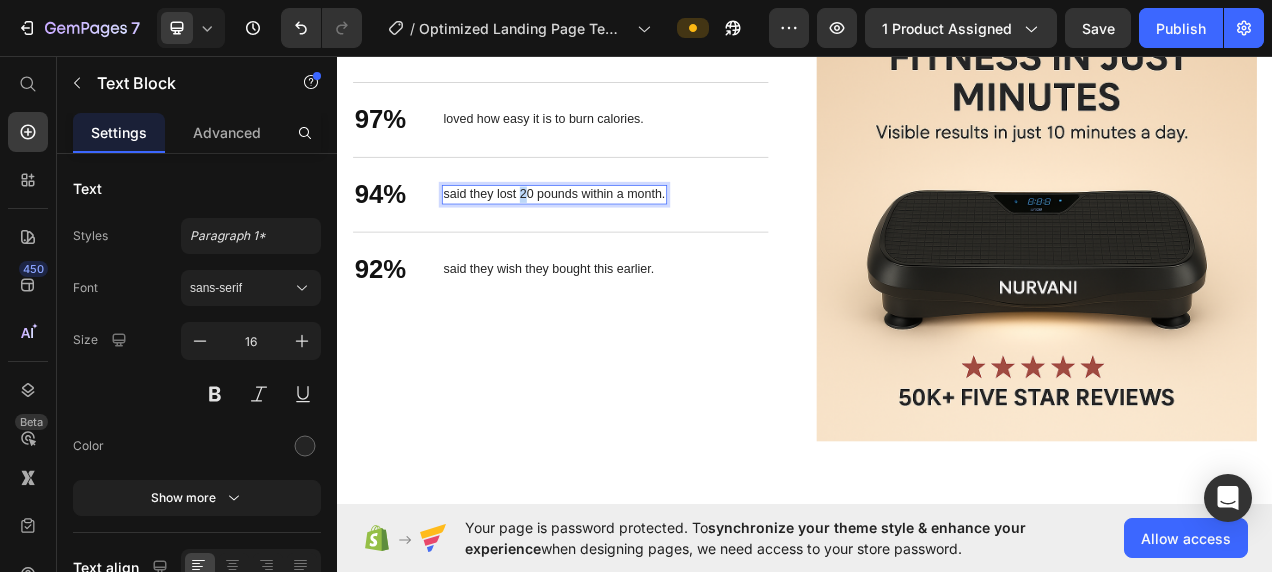 click on "said they lost 20 pounds within a month." at bounding box center [615, 235] 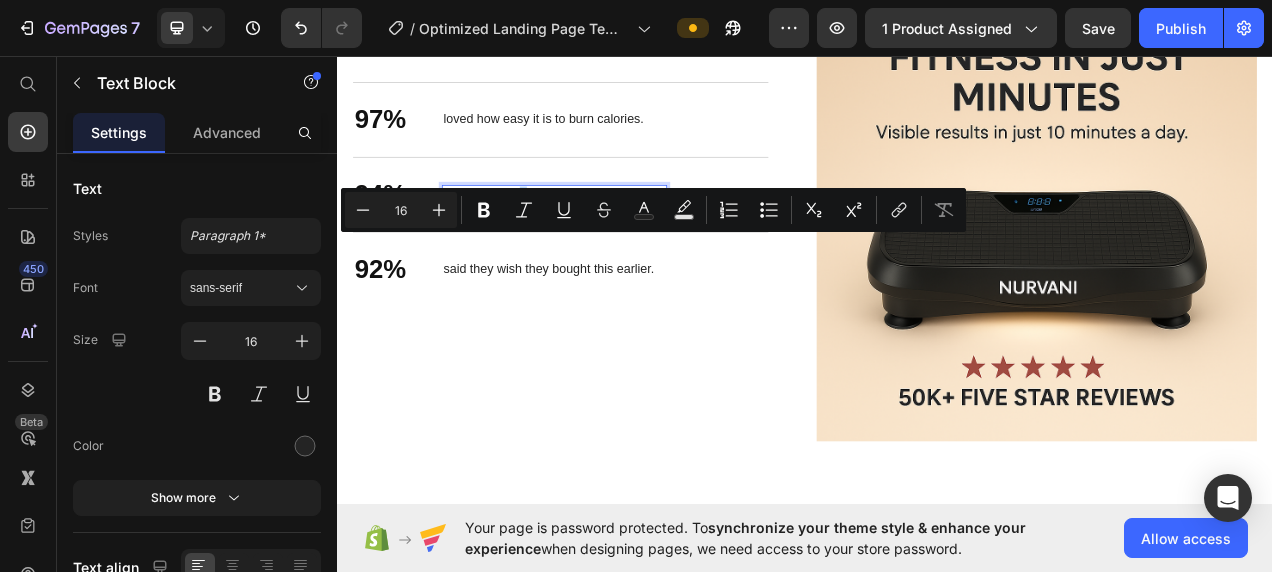 click on "said they lost 20 pounds within a month." at bounding box center (615, 235) 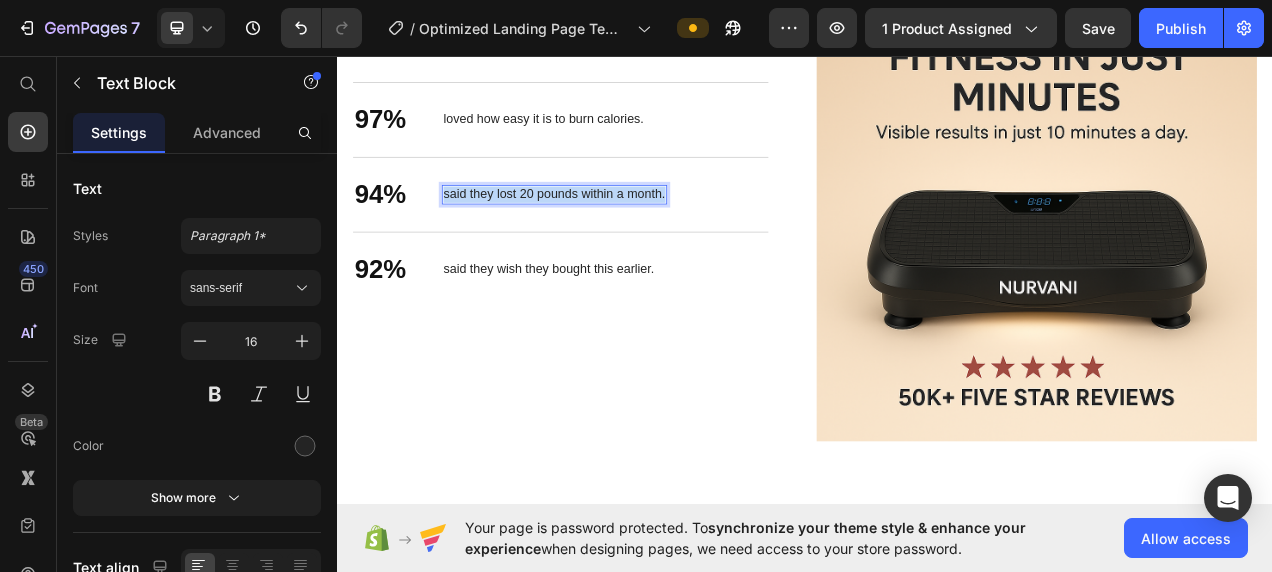 click on "said they lost 20 pounds within a month." at bounding box center (615, 235) 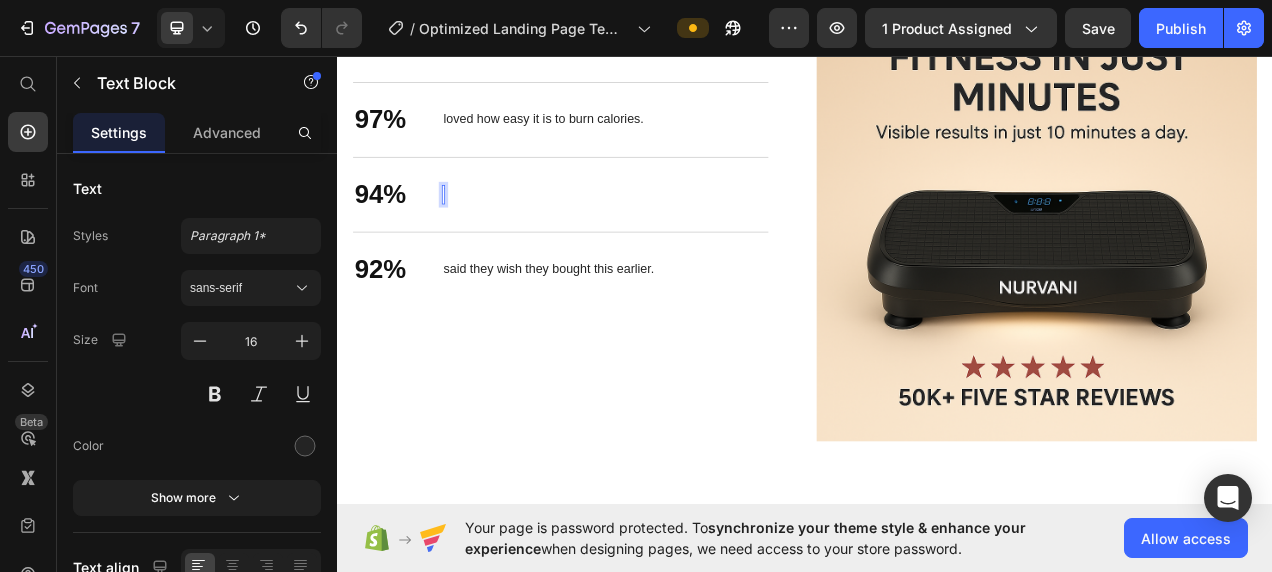 scroll, scrollTop: 1811, scrollLeft: 0, axis: vertical 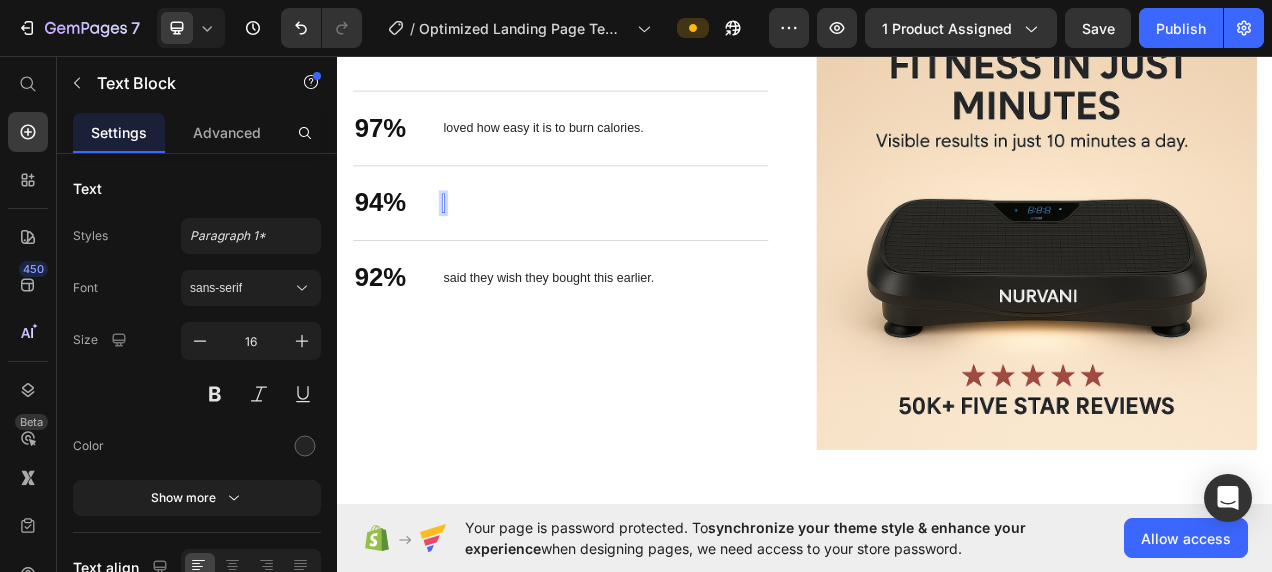 click at bounding box center (473, 246) 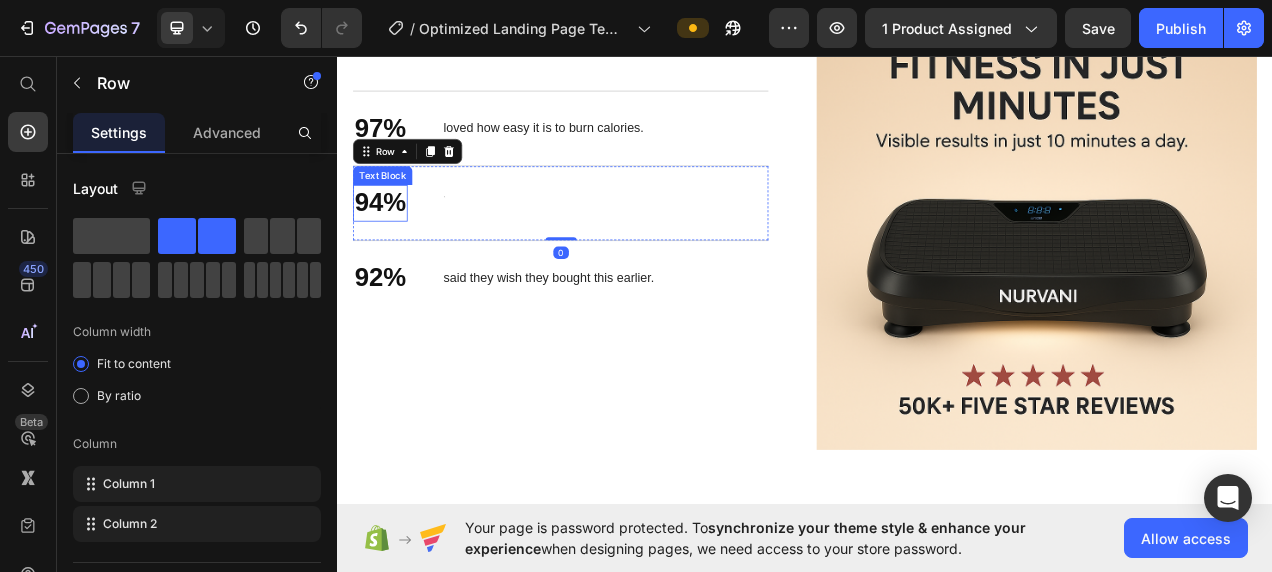 click on "94%" at bounding box center (392, 246) 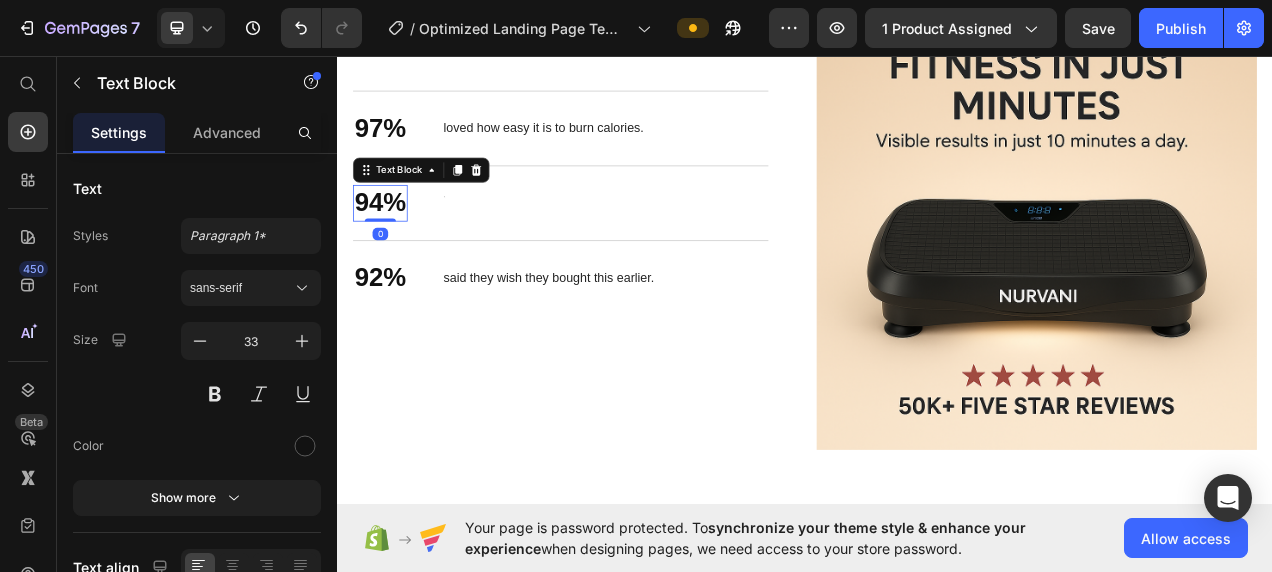 click on "94%" at bounding box center (392, 246) 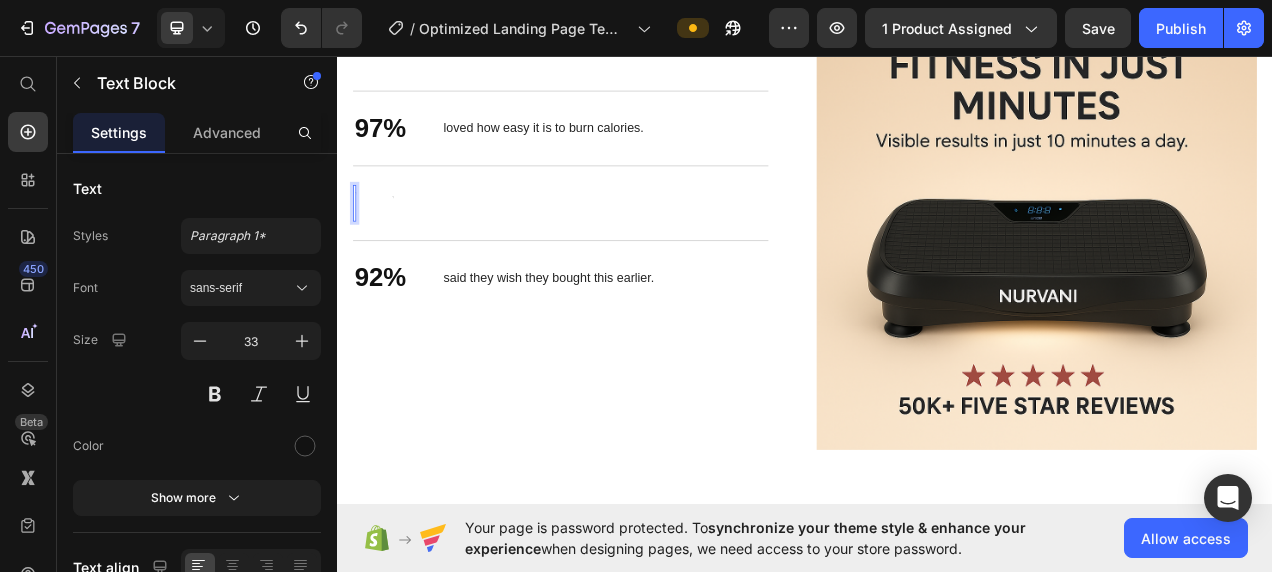 scroll, scrollTop: 1801, scrollLeft: 0, axis: vertical 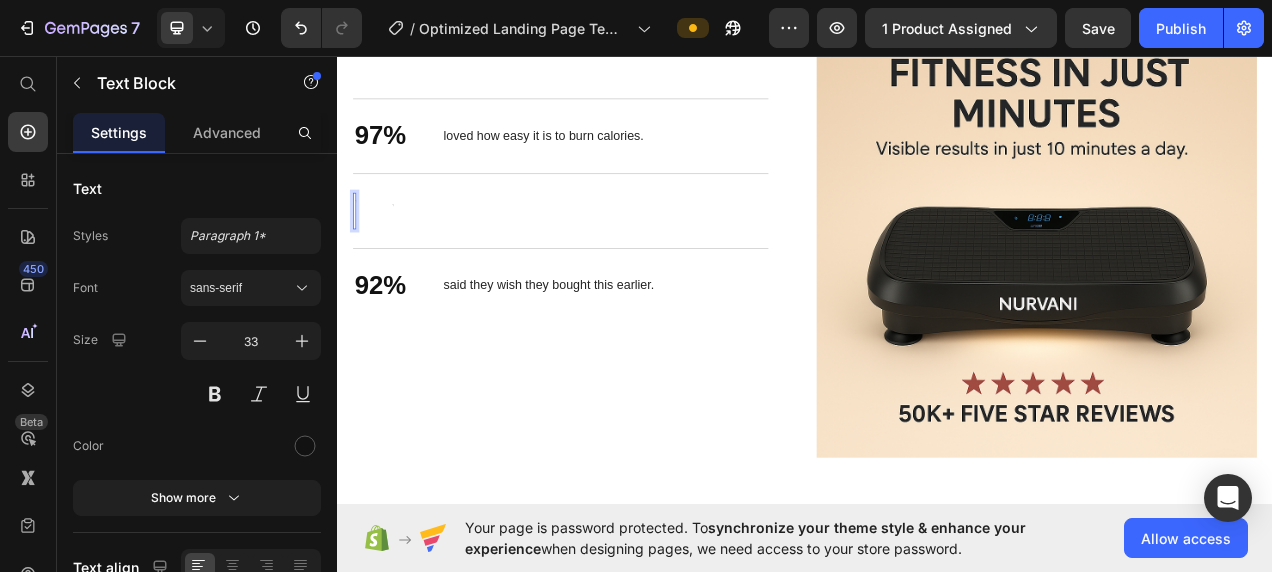 click at bounding box center (359, 256) 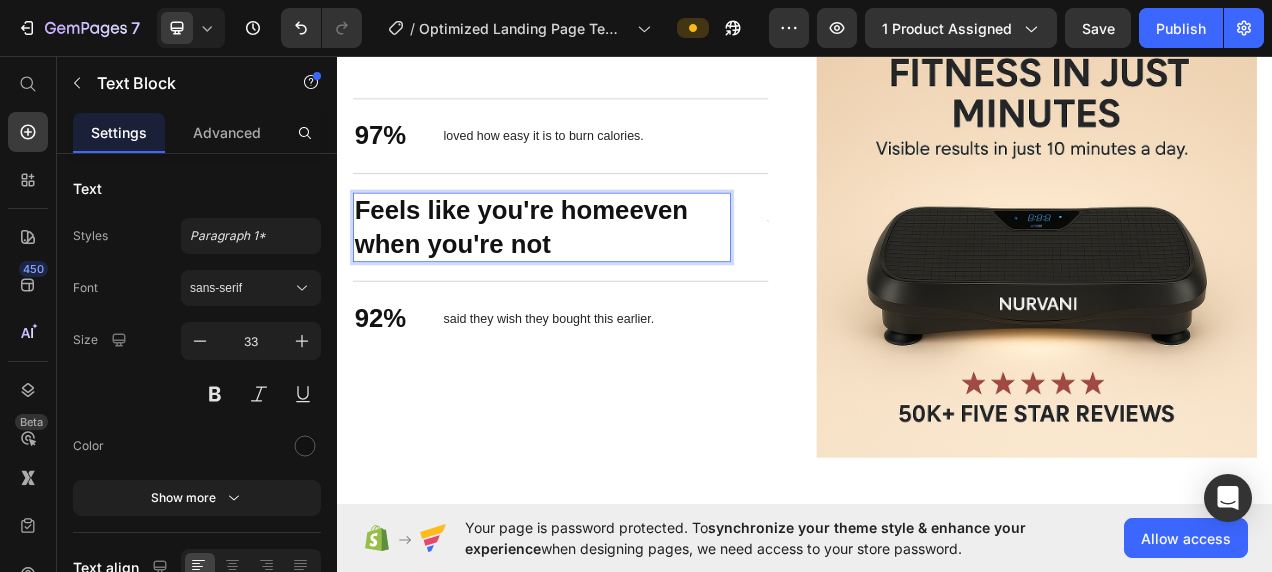 drag, startPoint x: 364, startPoint y: 313, endPoint x: 664, endPoint y: 362, distance: 303.97534 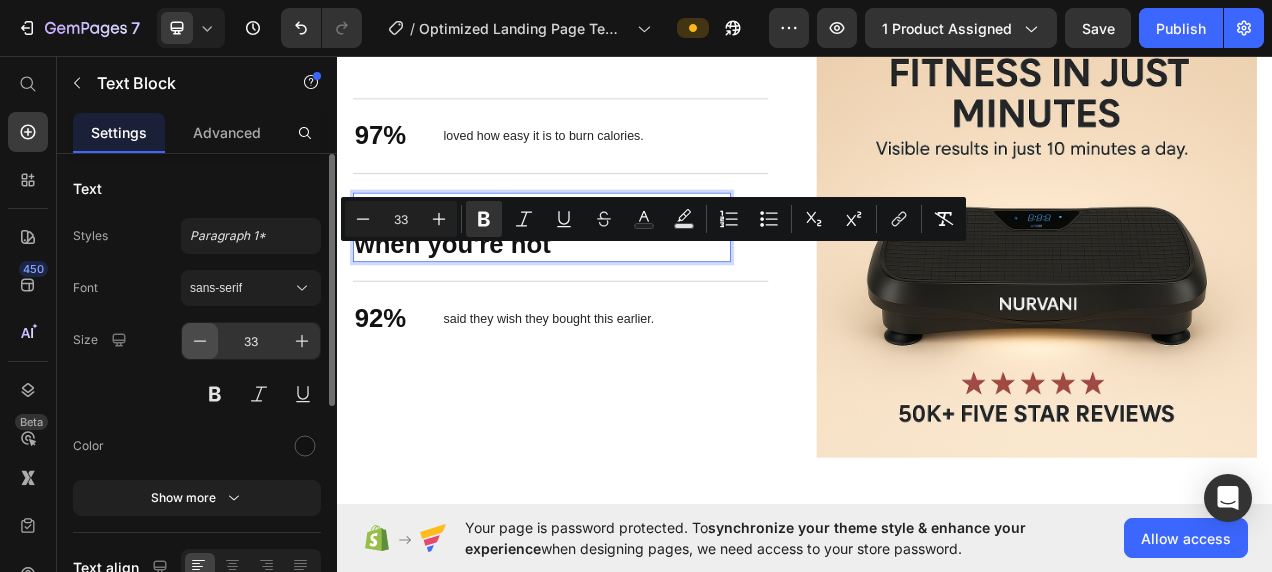 click 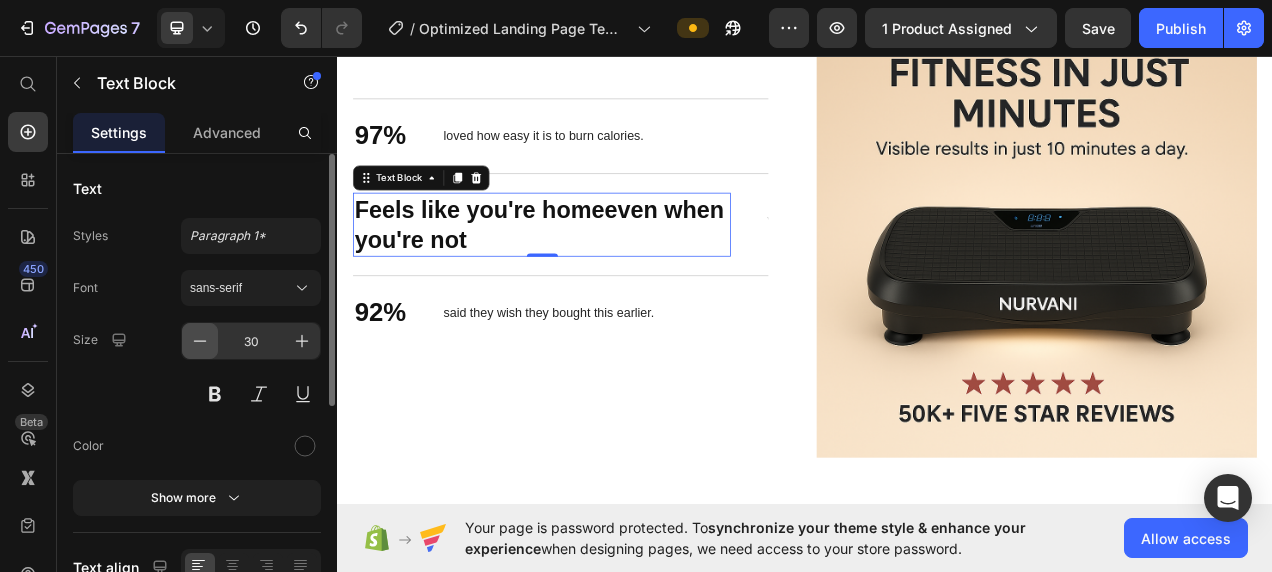 click 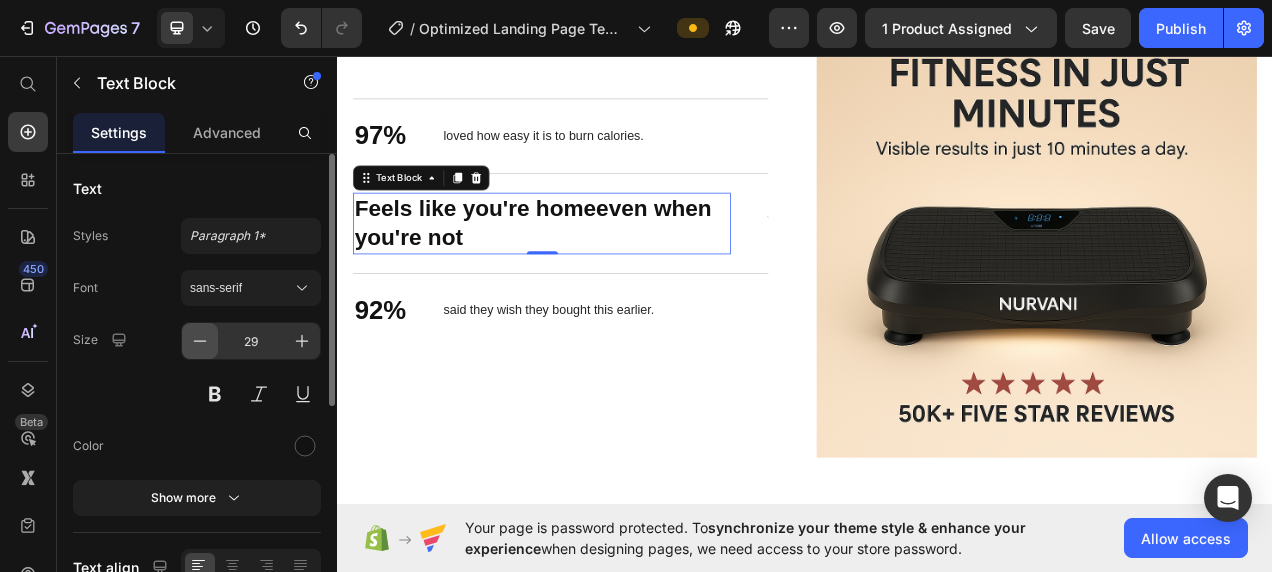 click 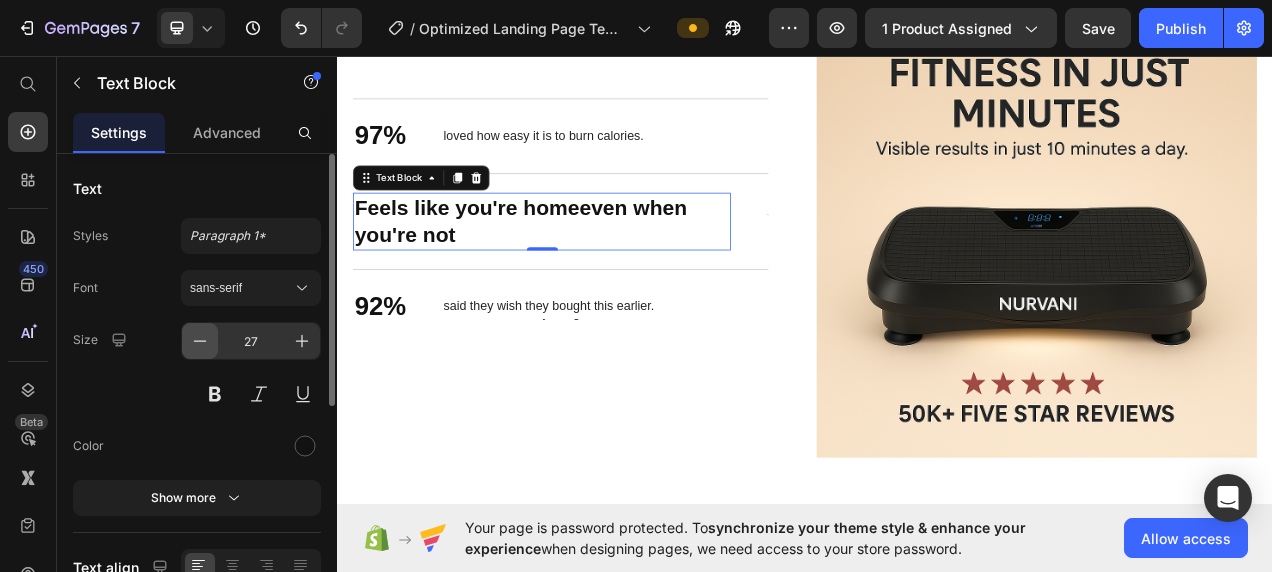 click 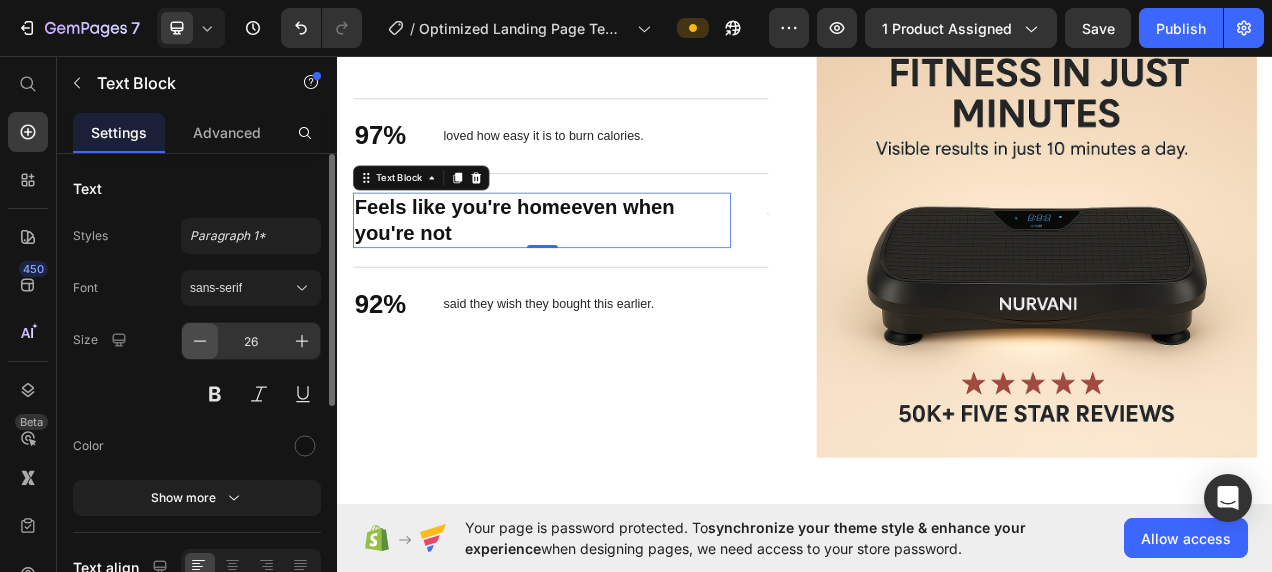 click 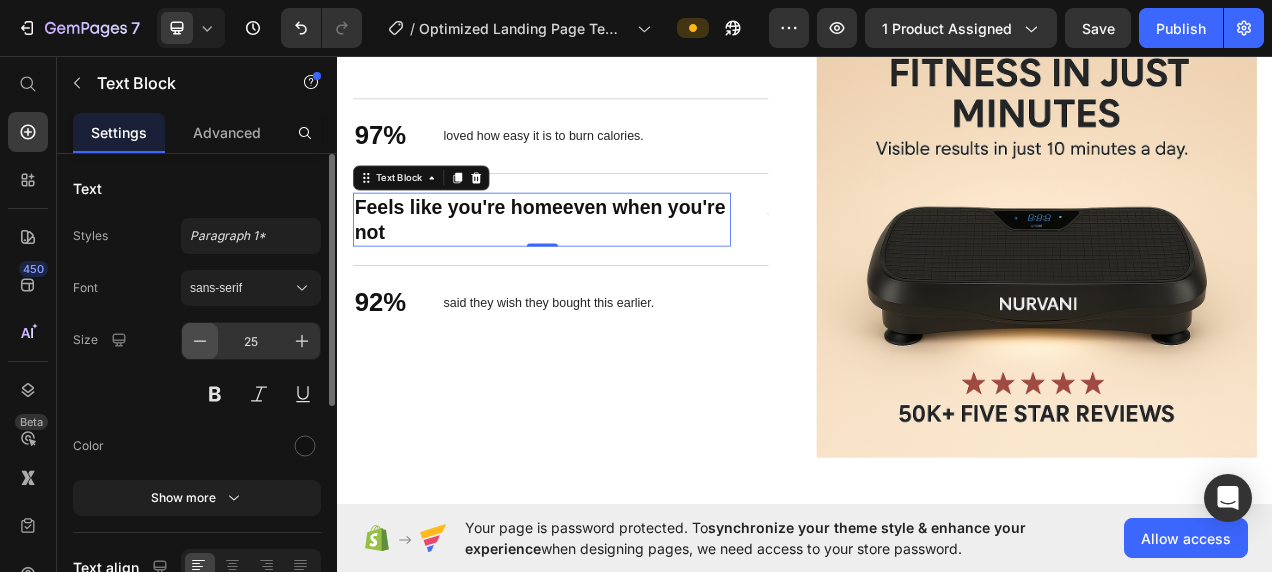 click 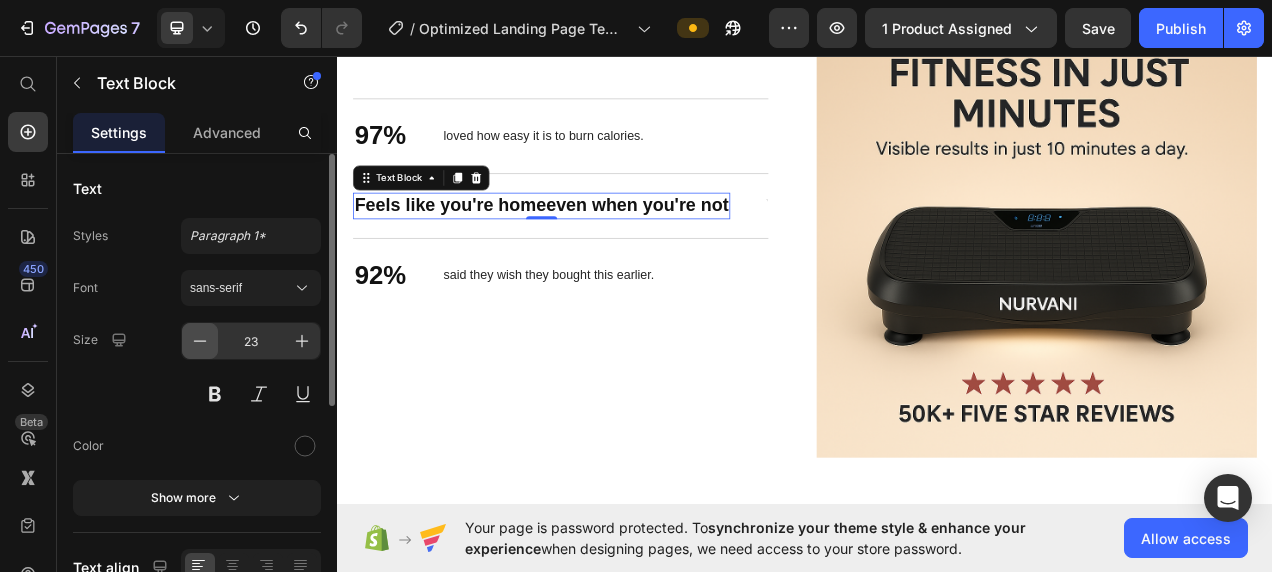 click 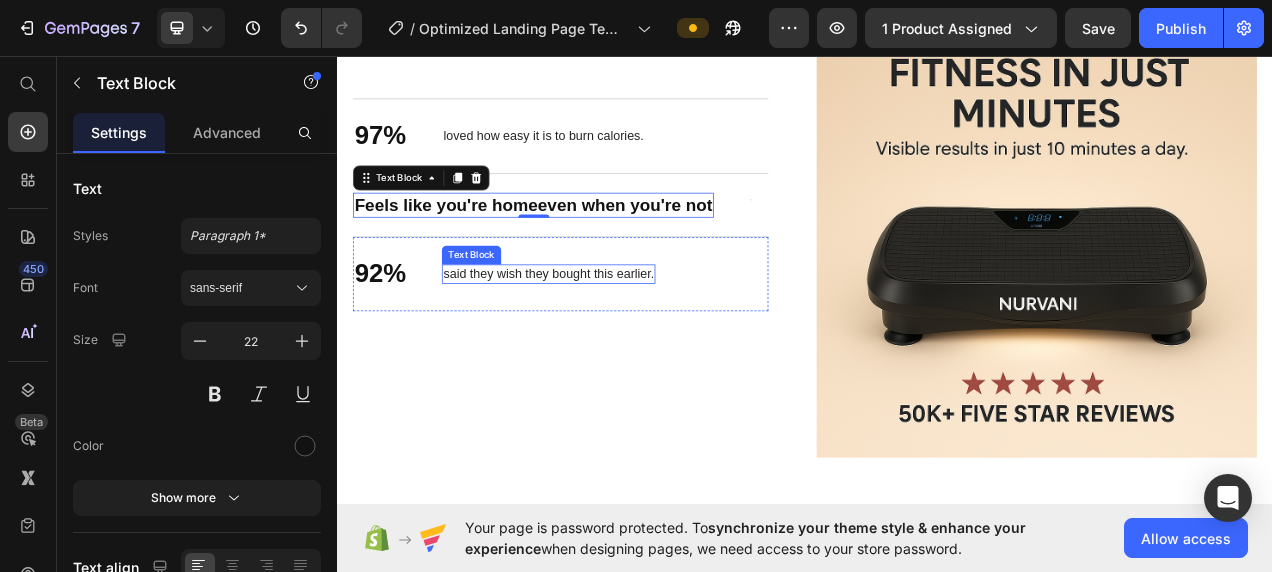 click on "said they wish they bought this earlier." at bounding box center (608, 337) 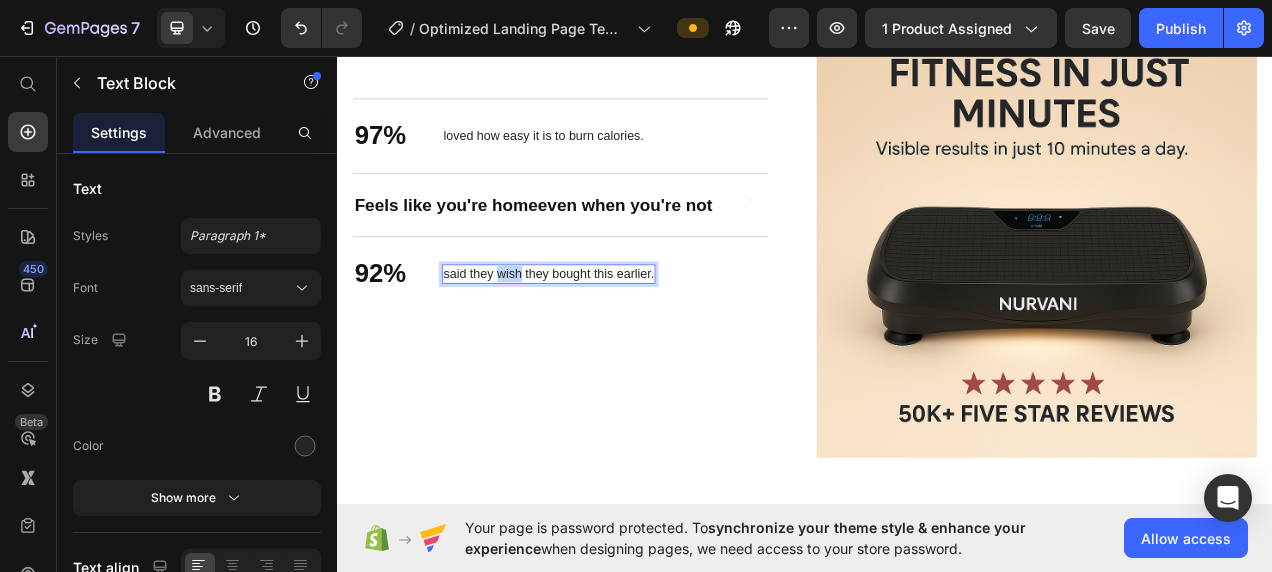 click on "said they wish they bought this earlier." at bounding box center [608, 337] 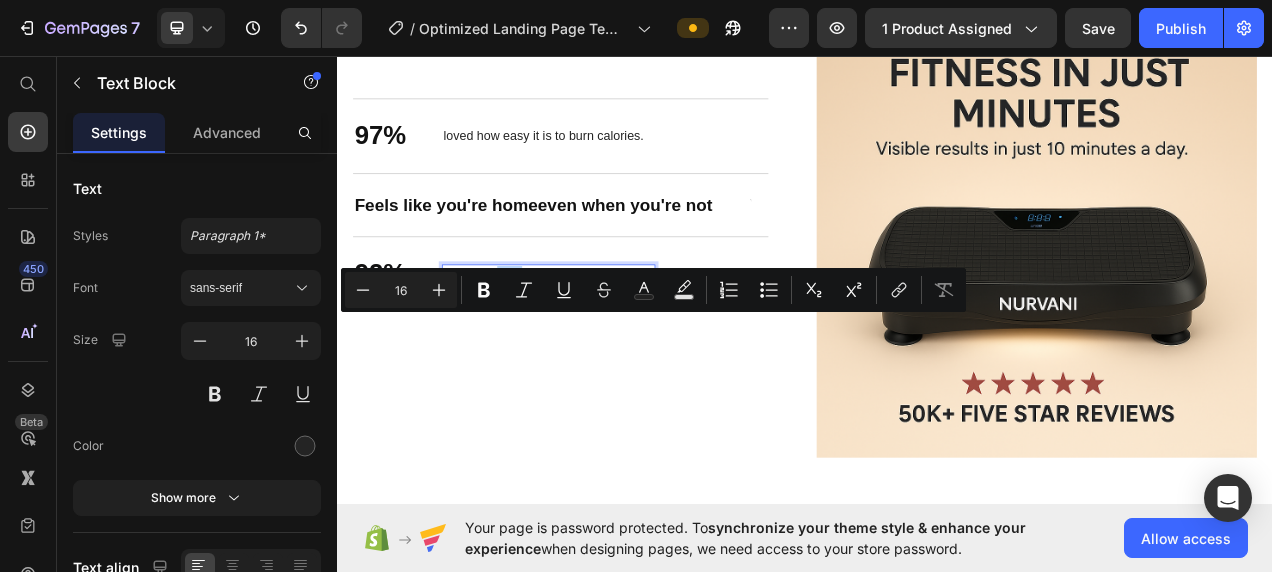click on "said they wish they bought this earlier." at bounding box center [608, 337] 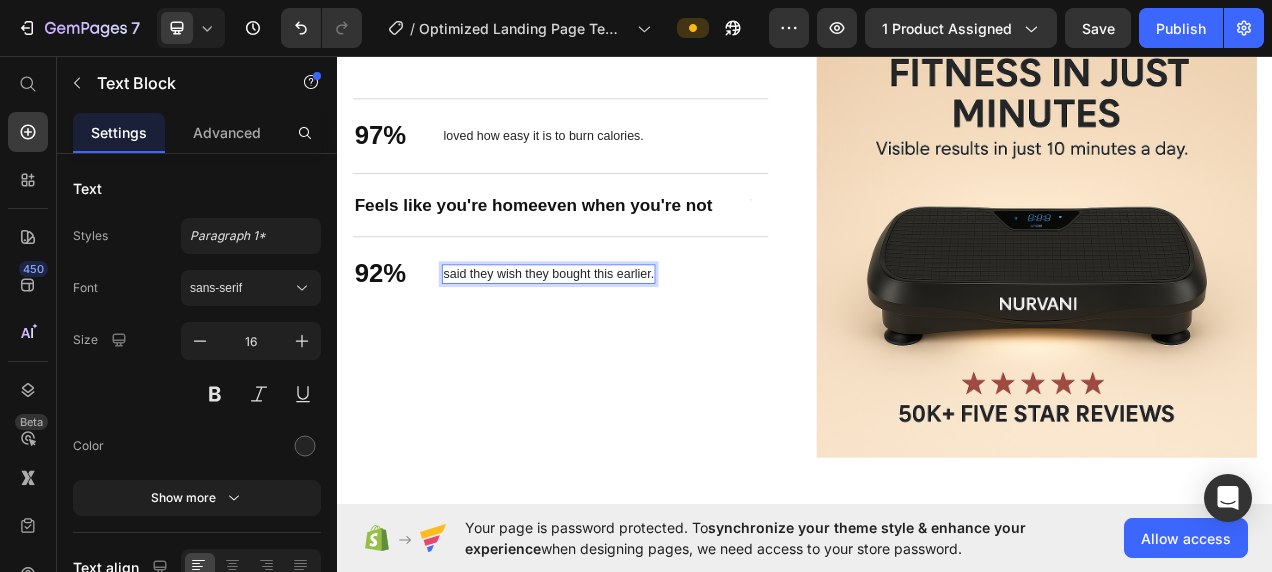 click on "said they wish they bought this earlier." at bounding box center (608, 337) 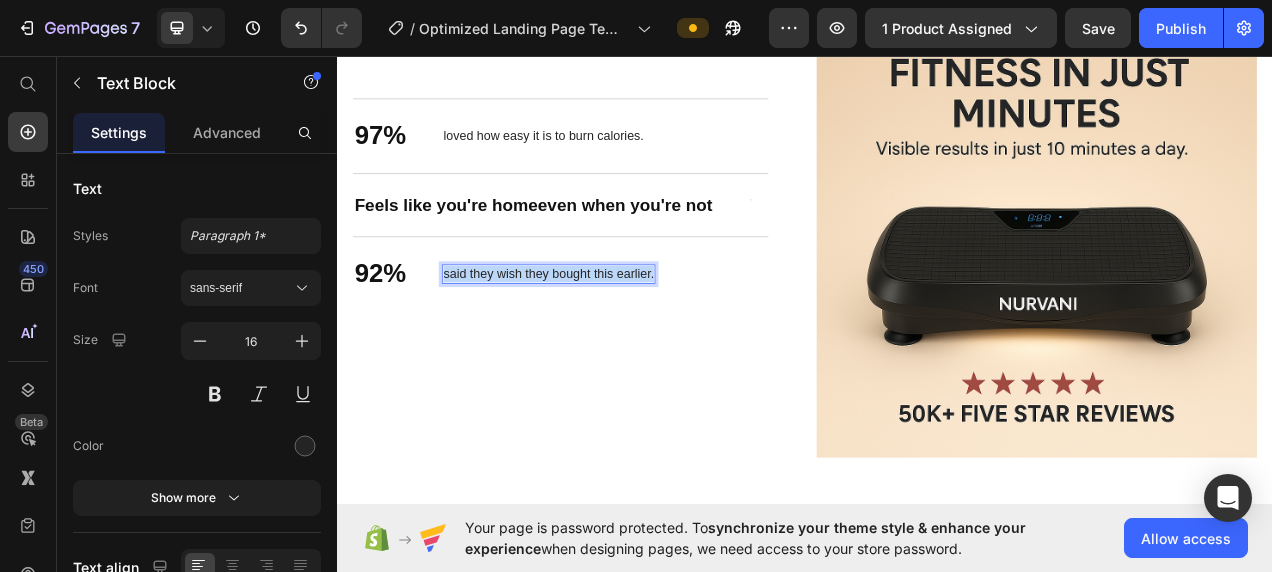 click on "said they wish they bought this earlier." at bounding box center (608, 337) 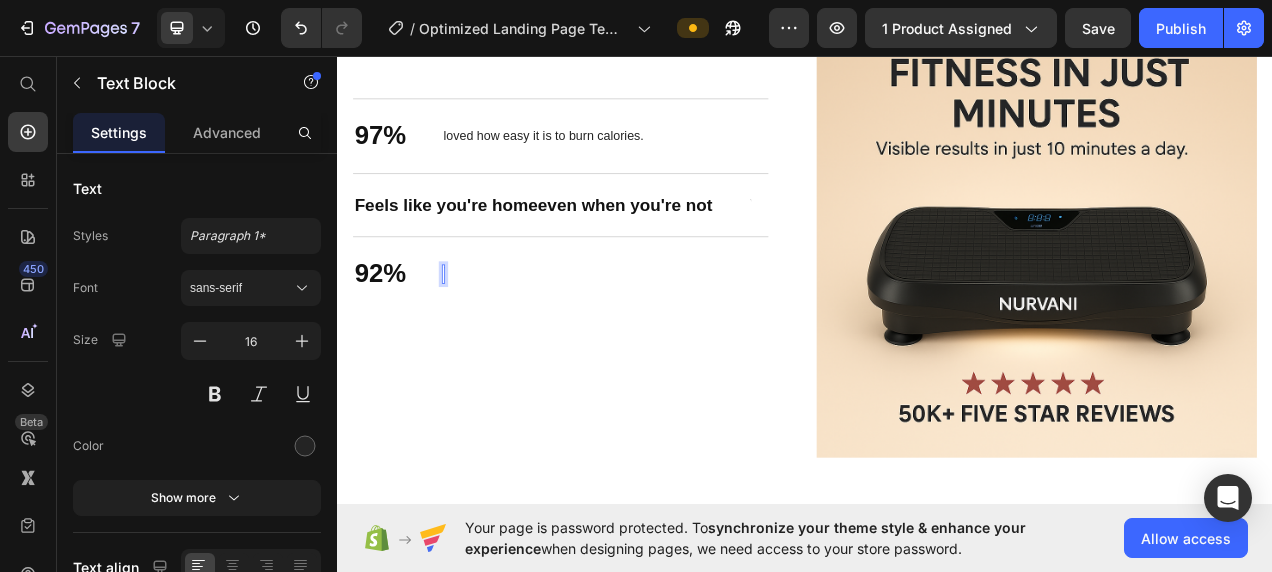 scroll, scrollTop: 1790, scrollLeft: 0, axis: vertical 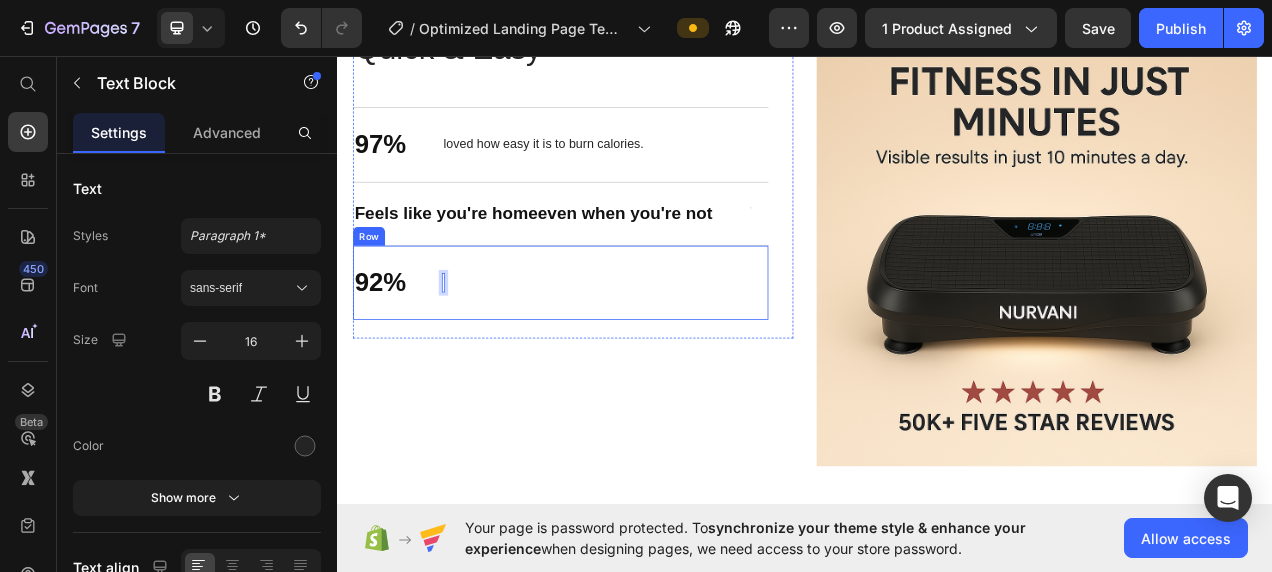 click on "92% Text Block Text Block   0 Row" at bounding box center (623, 348) 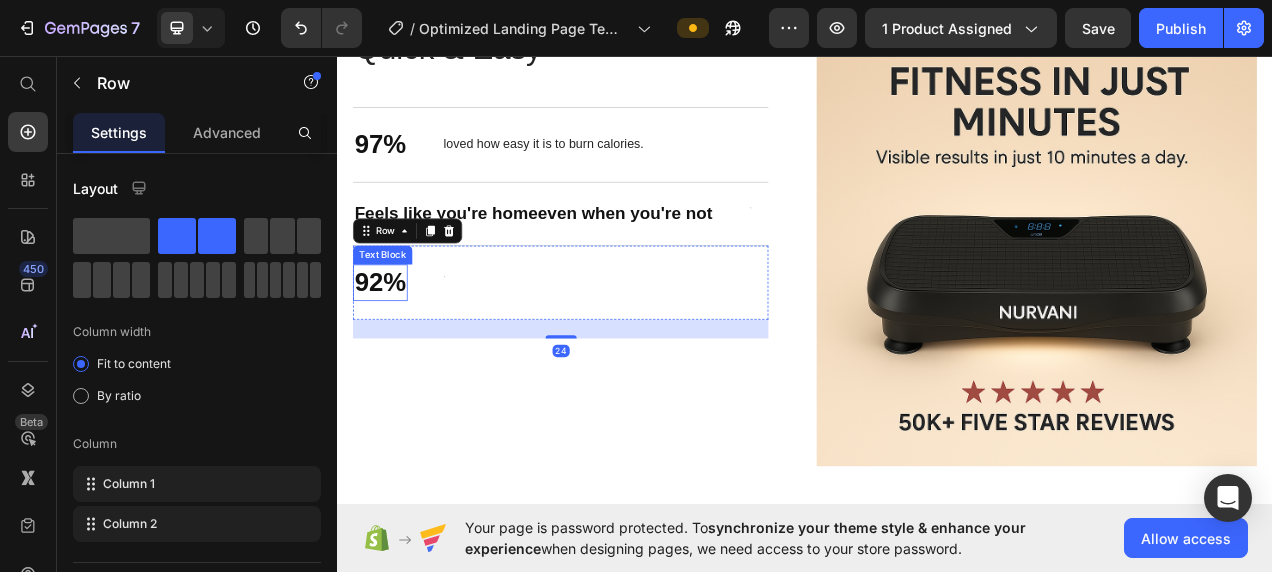 click on "92%" at bounding box center (392, 348) 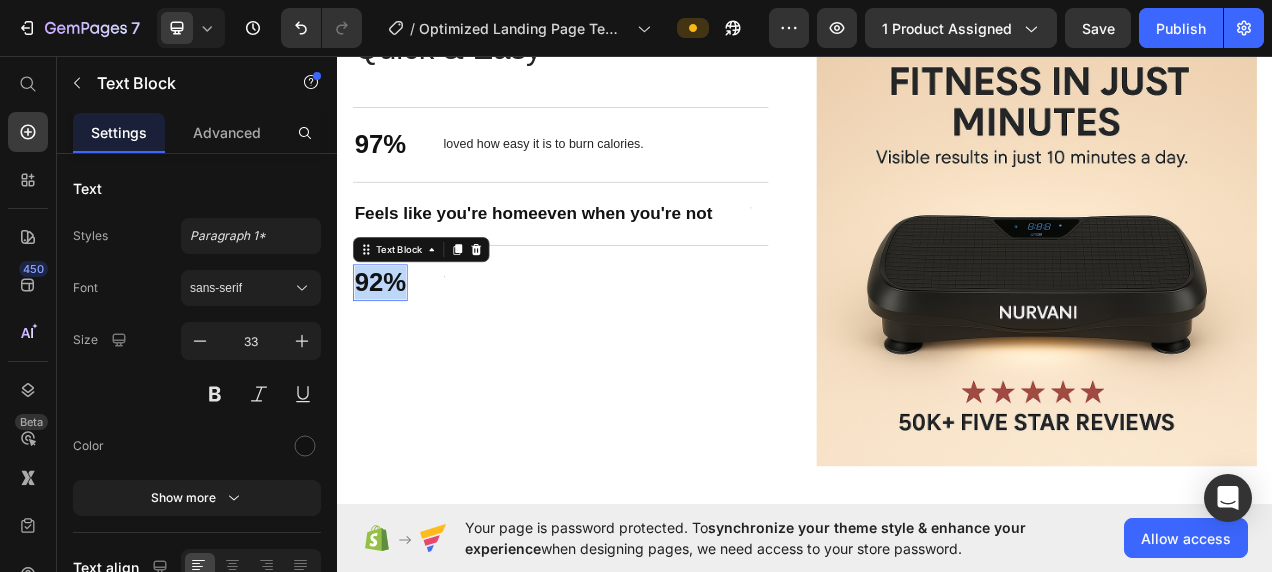 click on "92%" at bounding box center (392, 348) 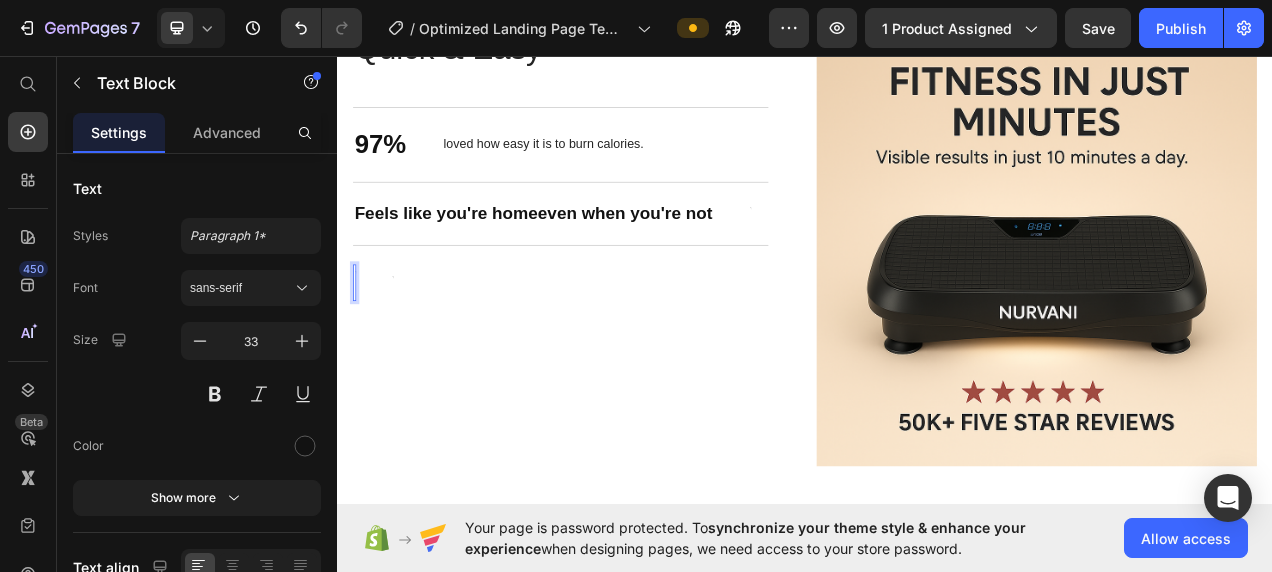 scroll, scrollTop: 1780, scrollLeft: 0, axis: vertical 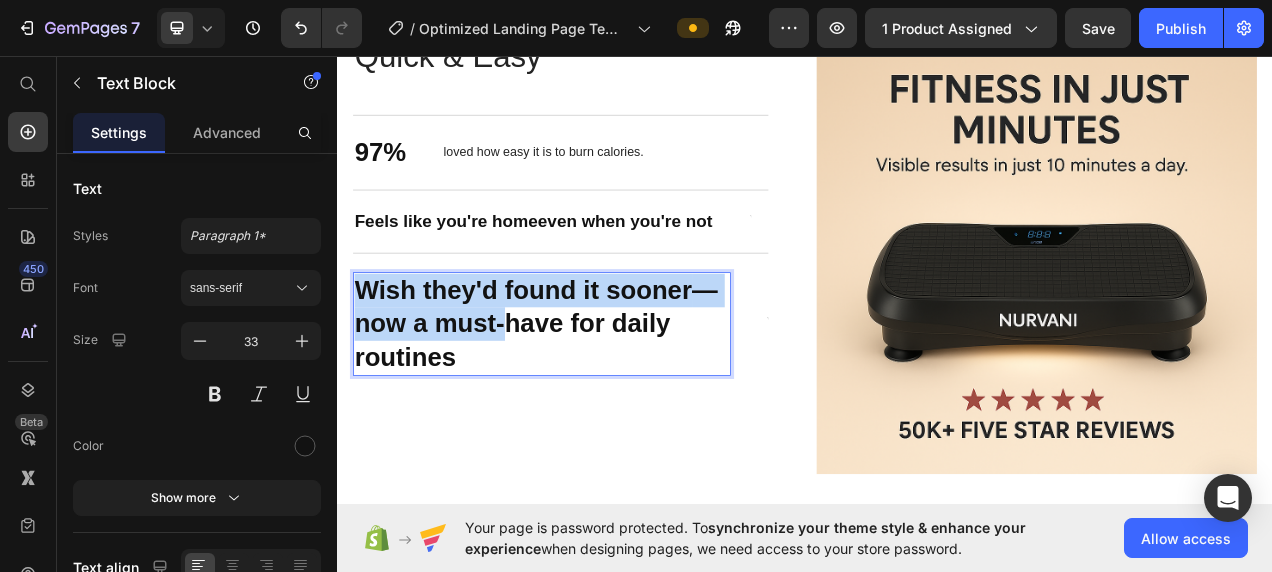 drag, startPoint x: 369, startPoint y: 414, endPoint x: 540, endPoint y: 485, distance: 185.15399 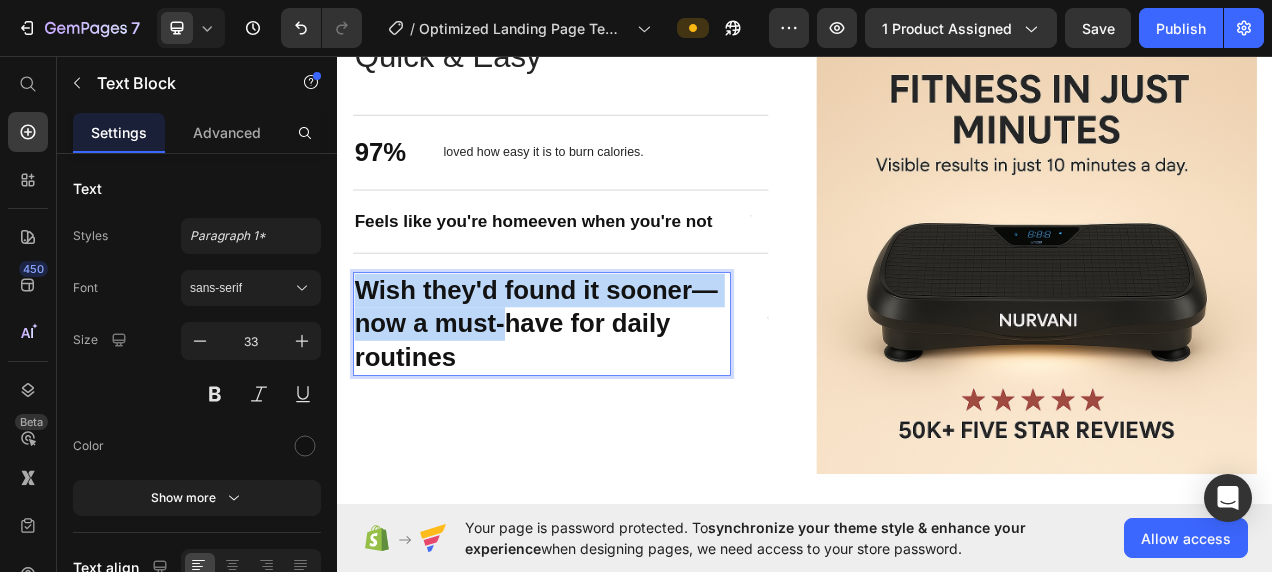 click on "Wish they'd found it sooner  — now a must-have for daily routines" at bounding box center [599, 401] 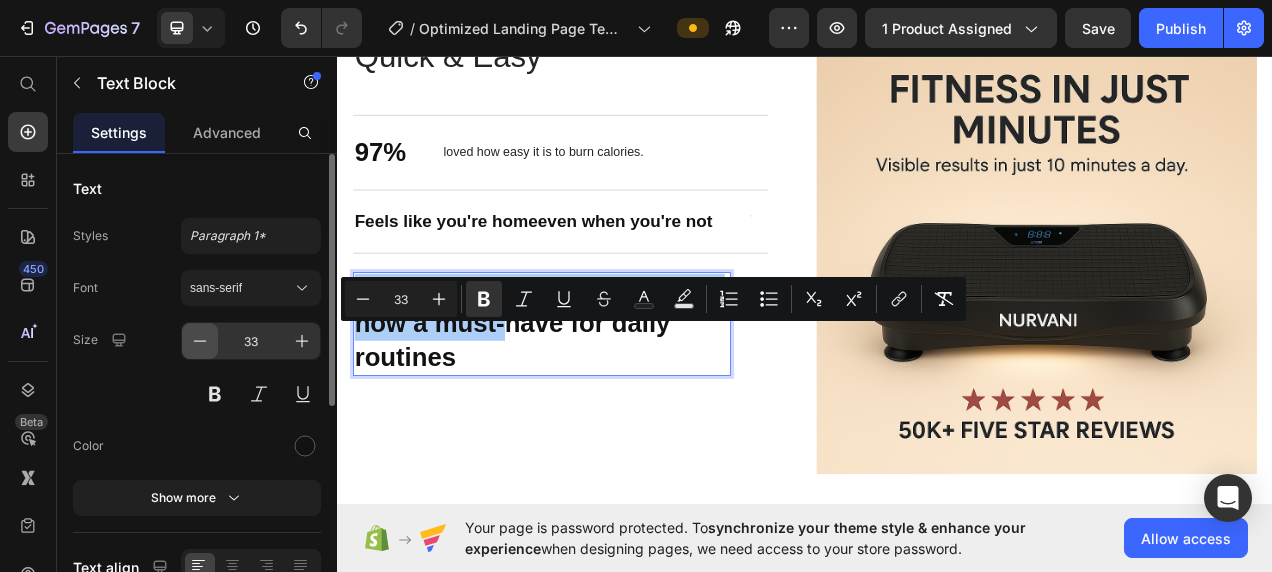 click at bounding box center [200, 341] 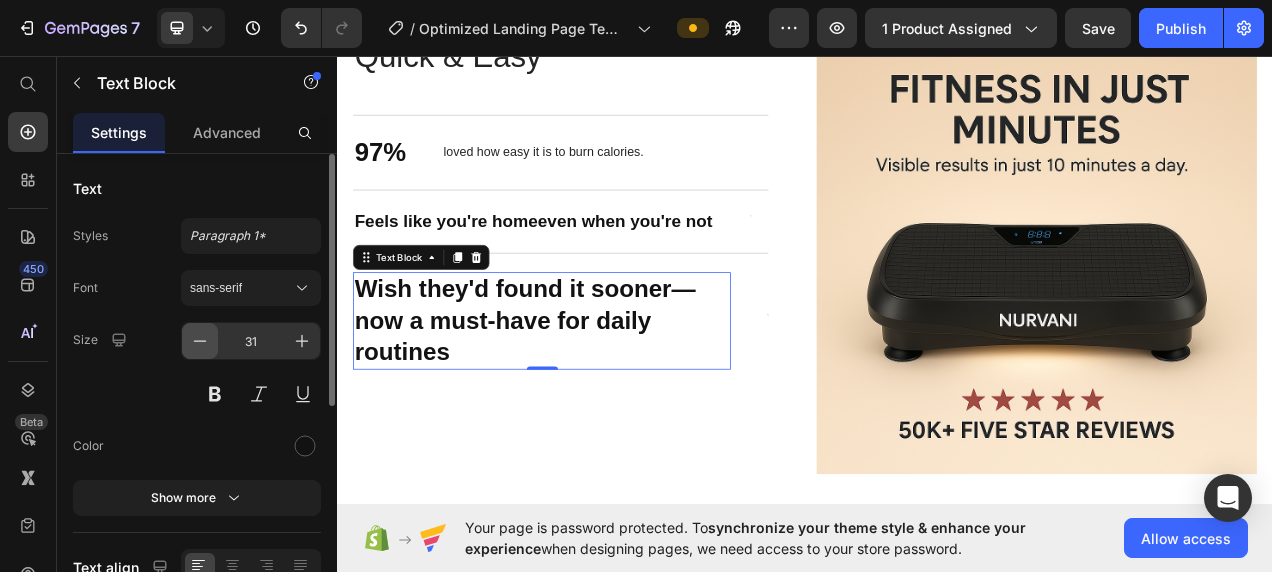 click at bounding box center [200, 341] 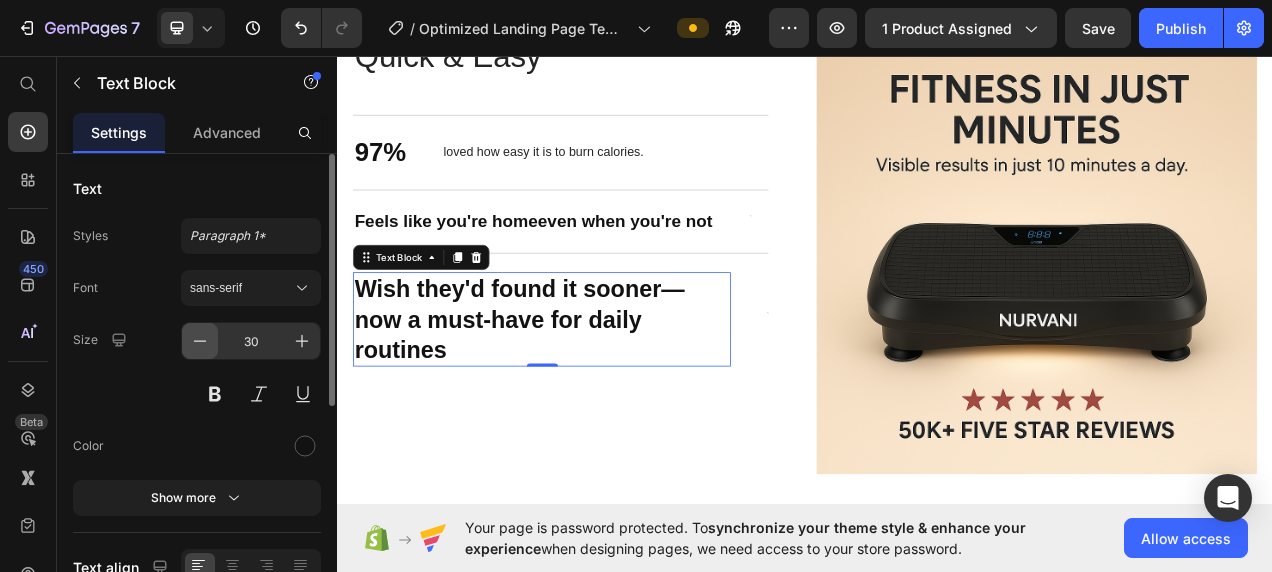 click at bounding box center (200, 341) 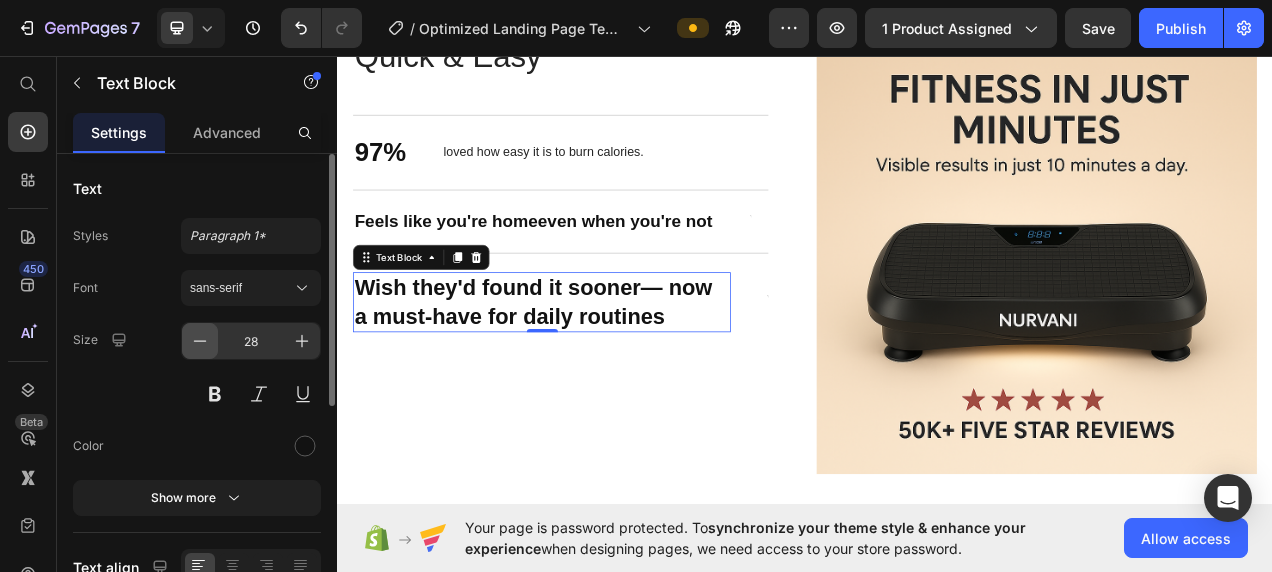 click at bounding box center [200, 341] 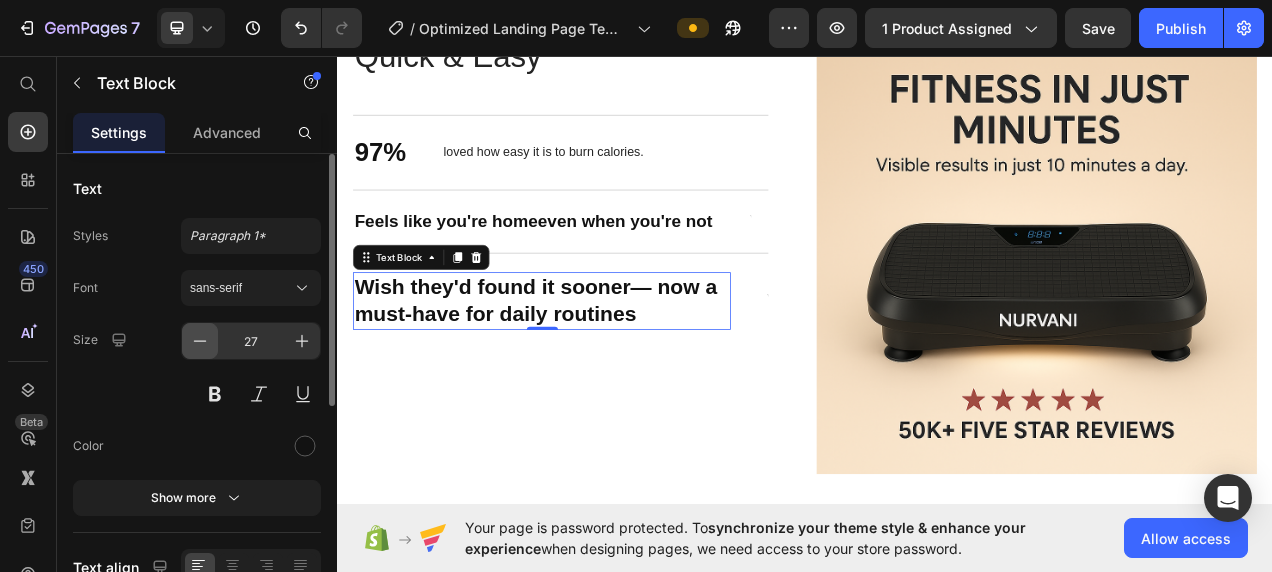 click at bounding box center (200, 341) 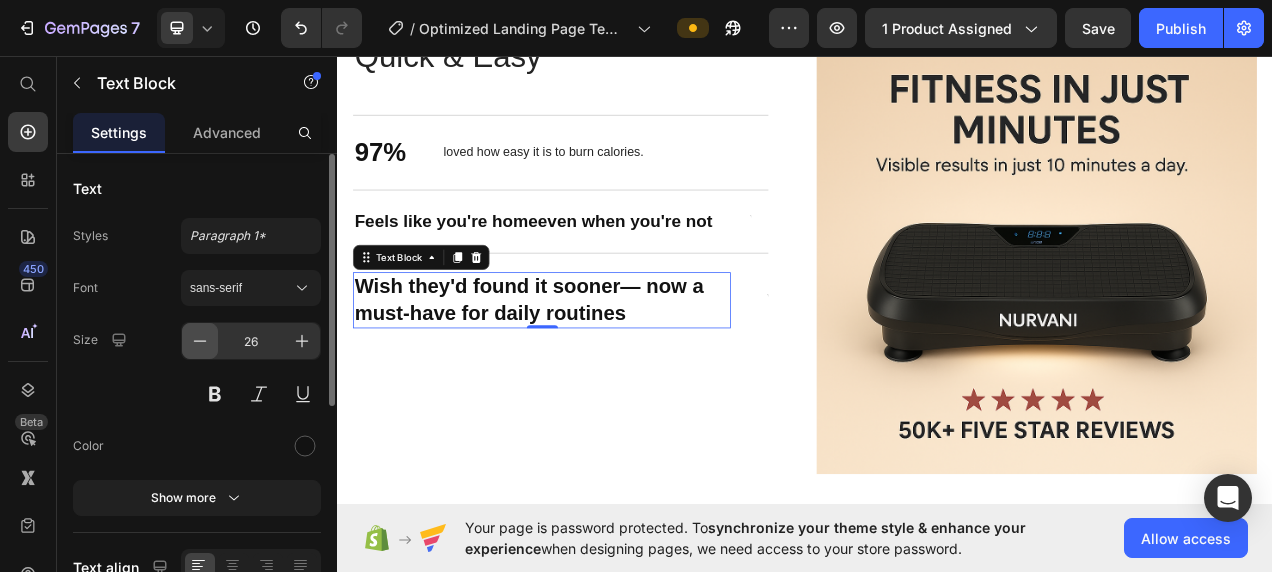 click at bounding box center [200, 341] 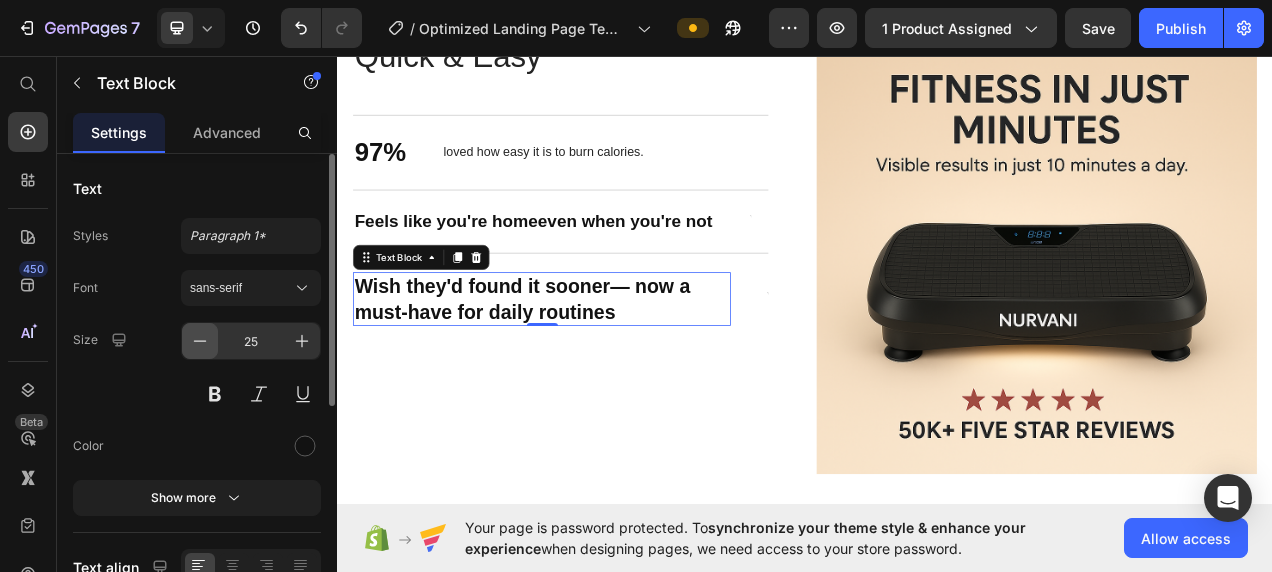 click at bounding box center [200, 341] 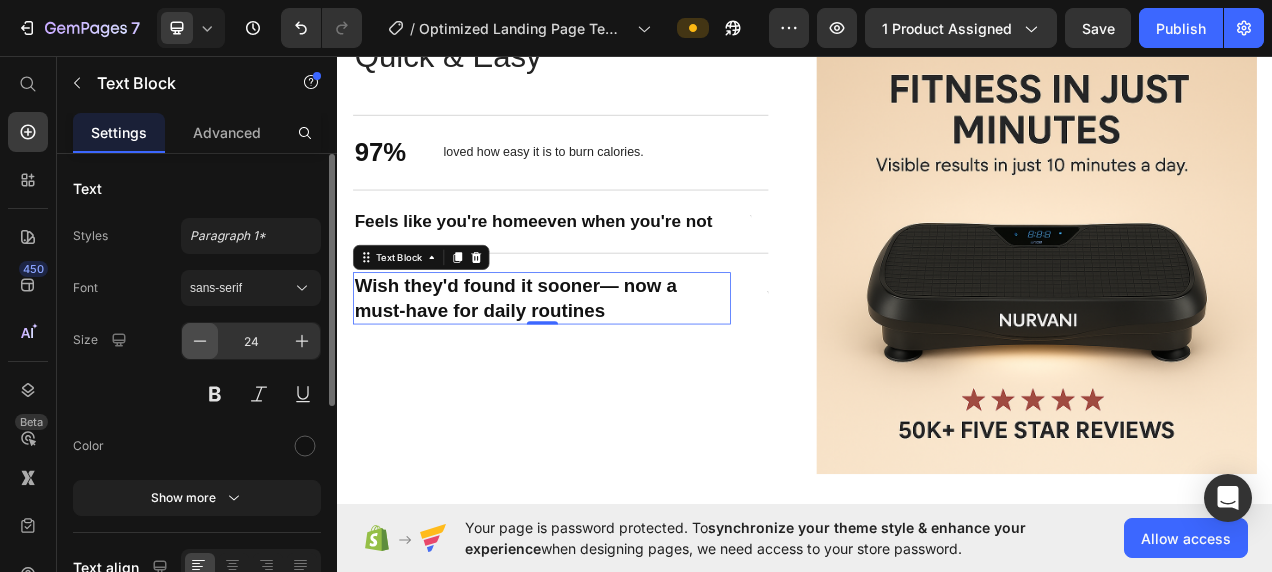 click at bounding box center [200, 341] 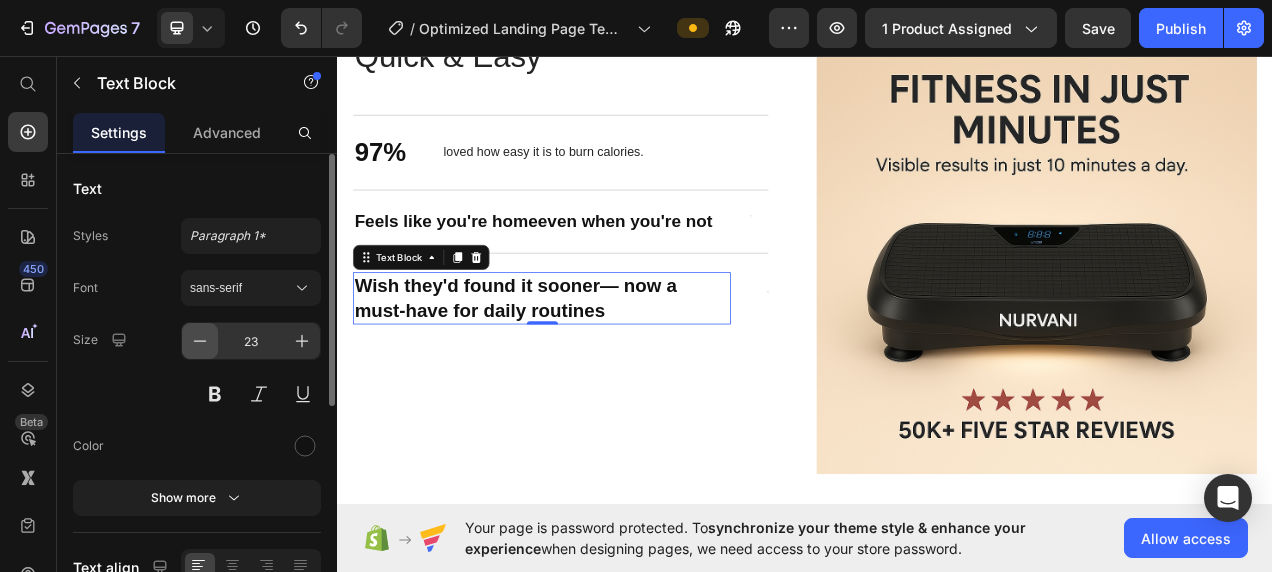 click at bounding box center [200, 341] 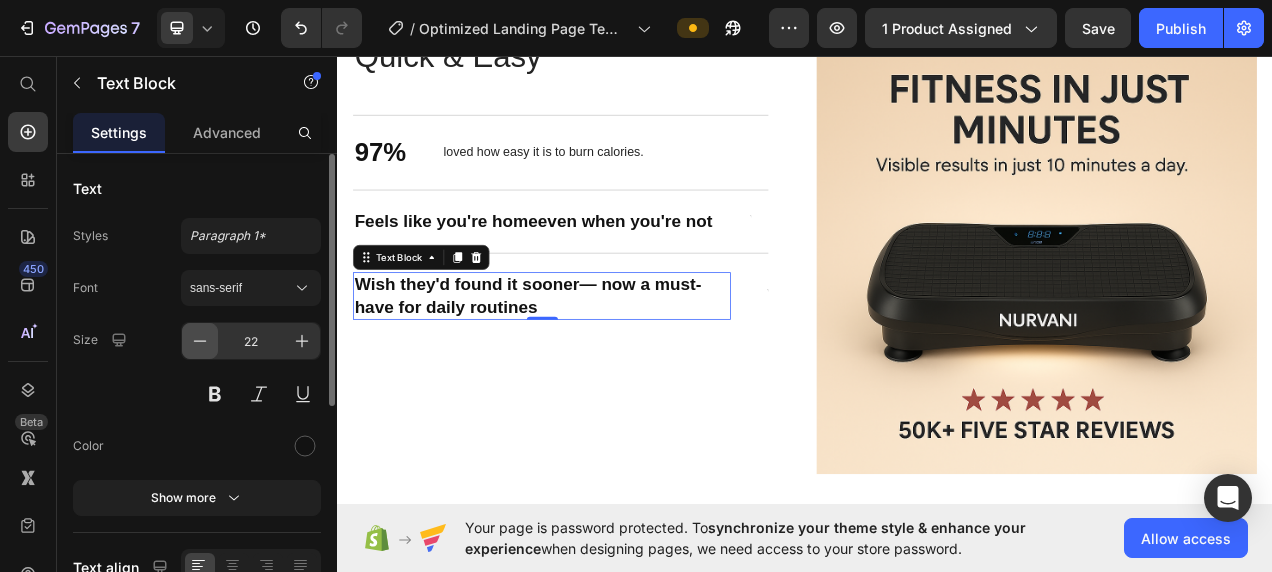 click at bounding box center [200, 341] 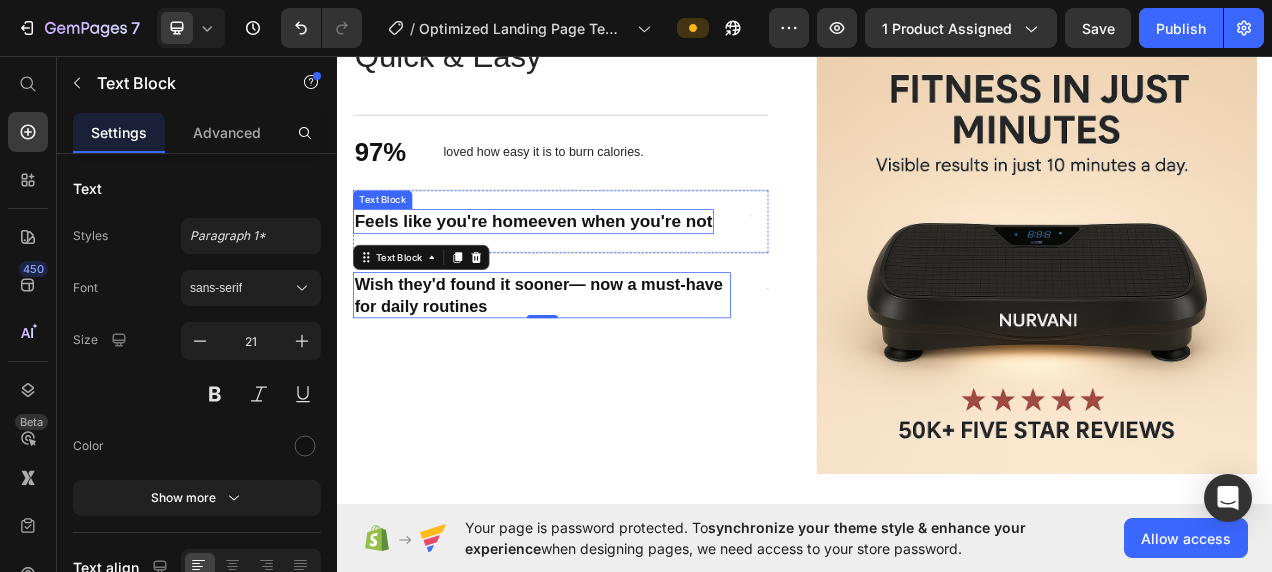 click on "Feels like you're home" at bounding box center (476, 269) 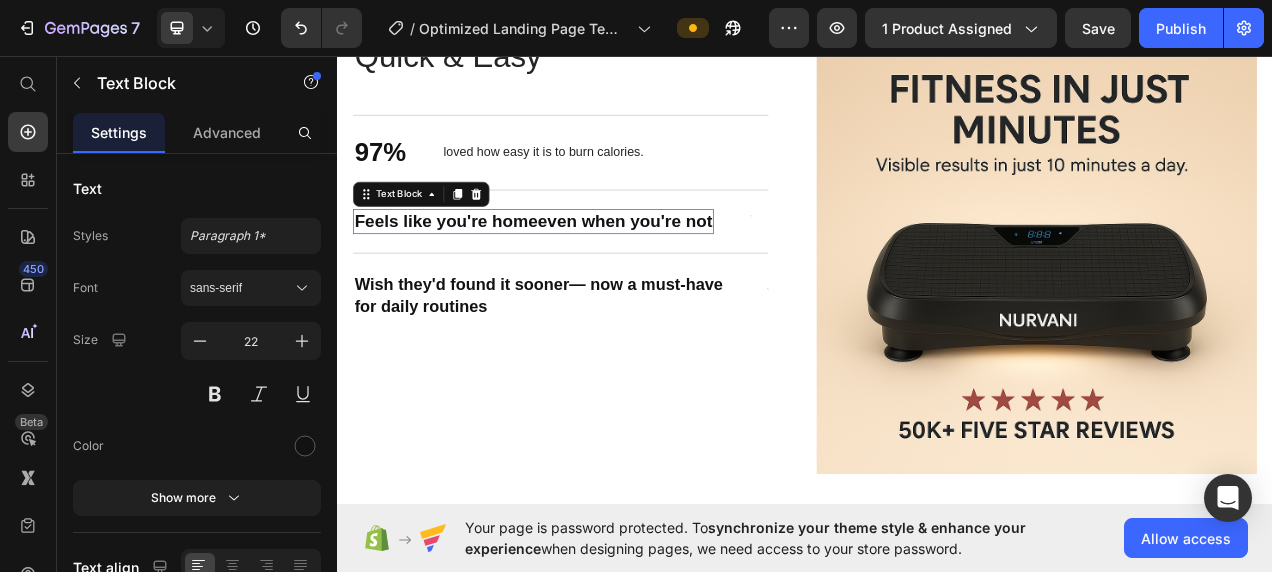 click on "Feels like you're home" at bounding box center [476, 269] 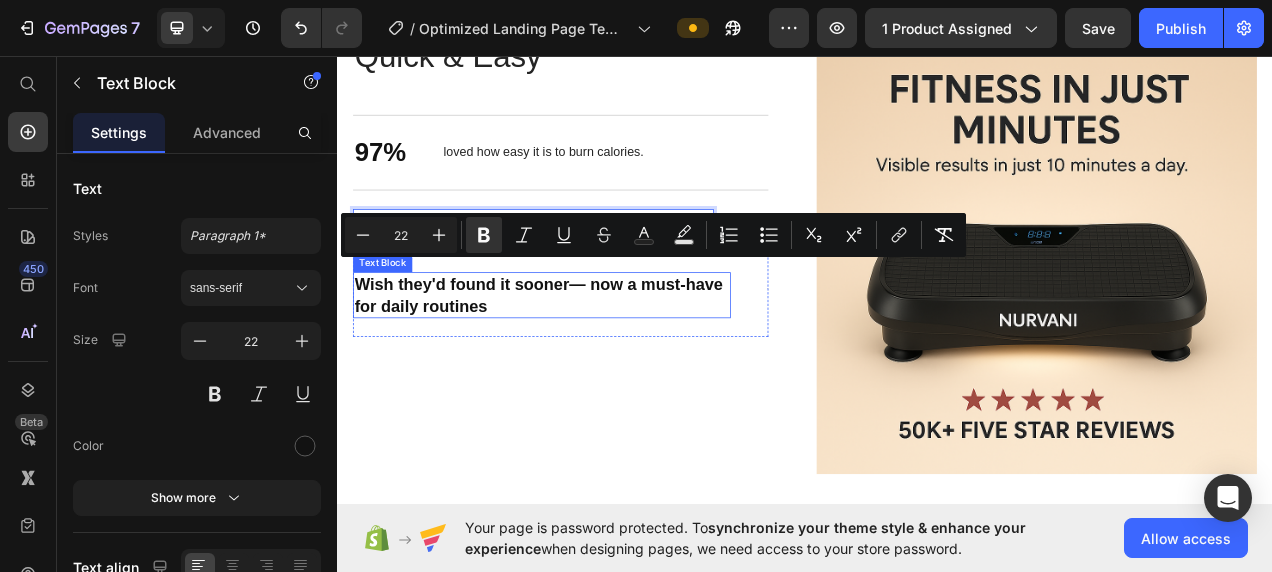 click on "Wish they'd found it sooner" at bounding box center [496, 350] 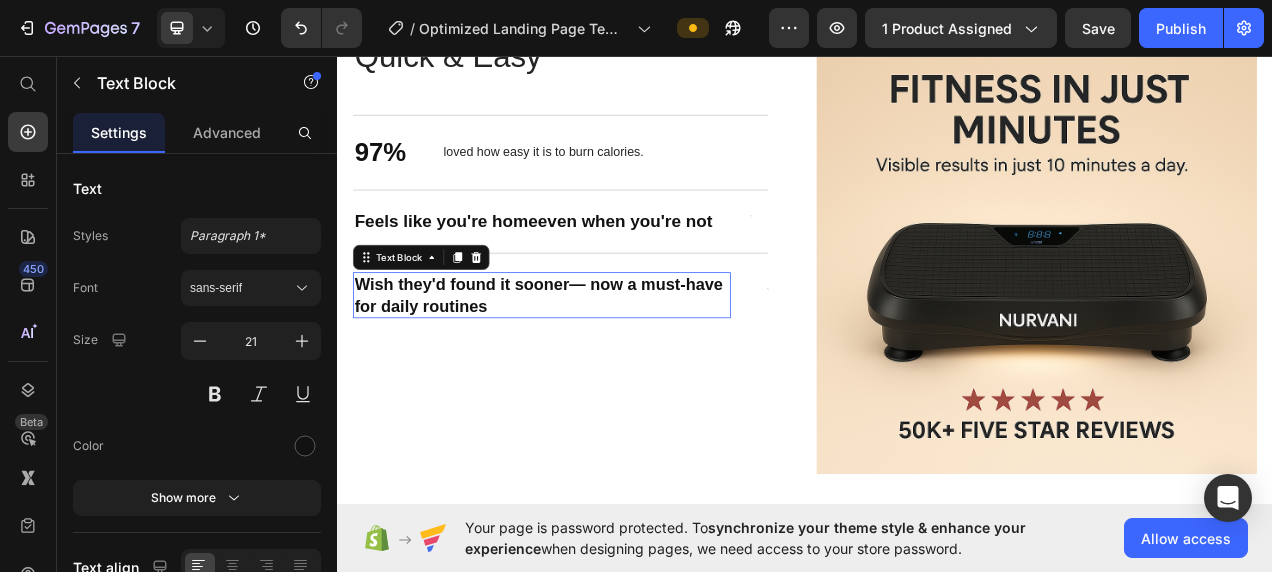 click on "Wish they'd found it sooner" at bounding box center [496, 350] 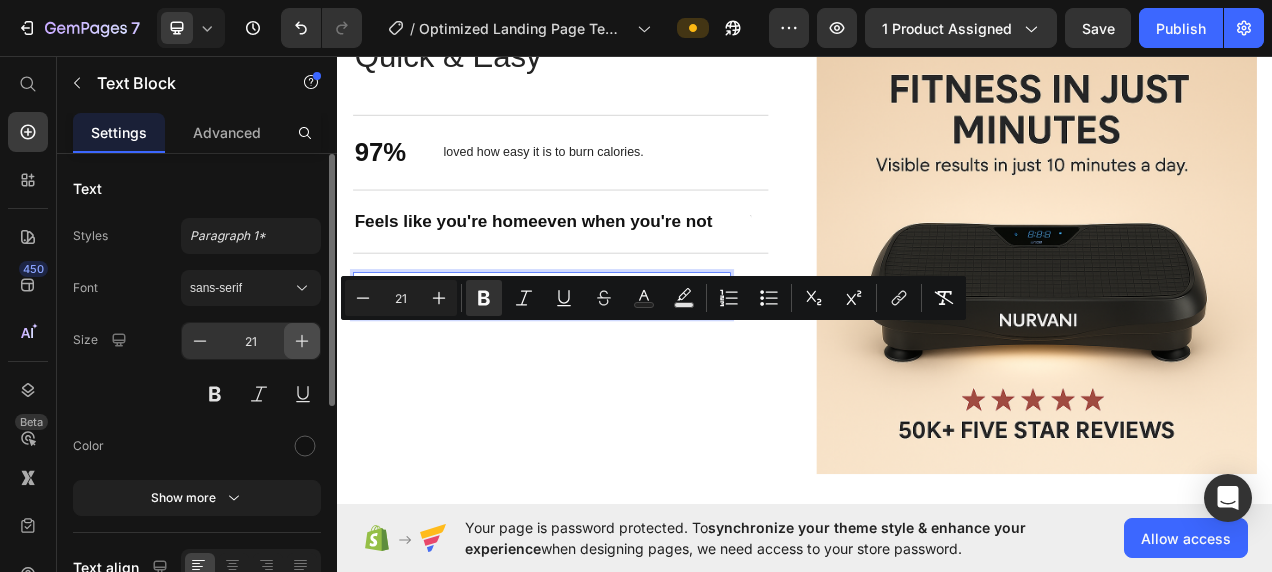 click at bounding box center (302, 341) 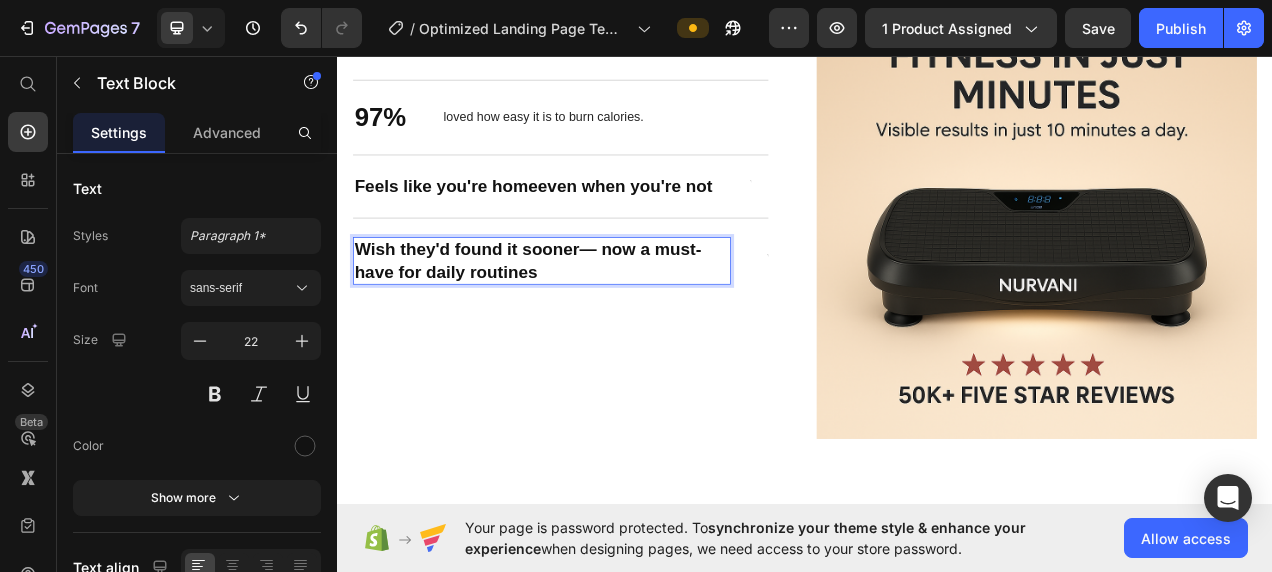 scroll, scrollTop: 1826, scrollLeft: 0, axis: vertical 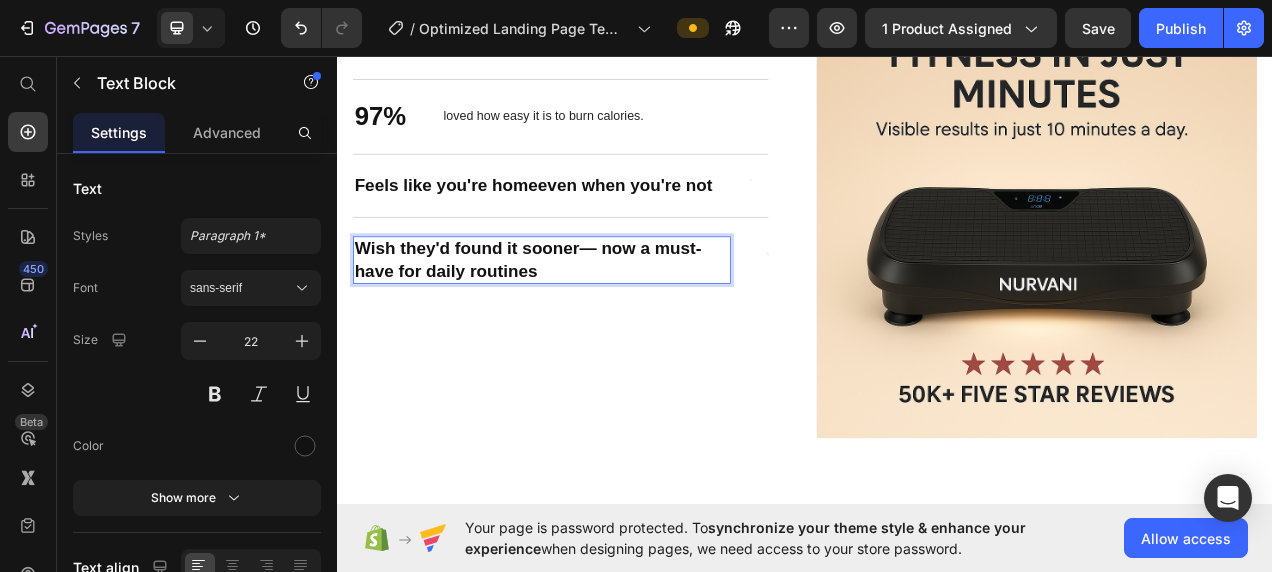 click on "Wish they'd found it sooner" at bounding box center (503, 304) 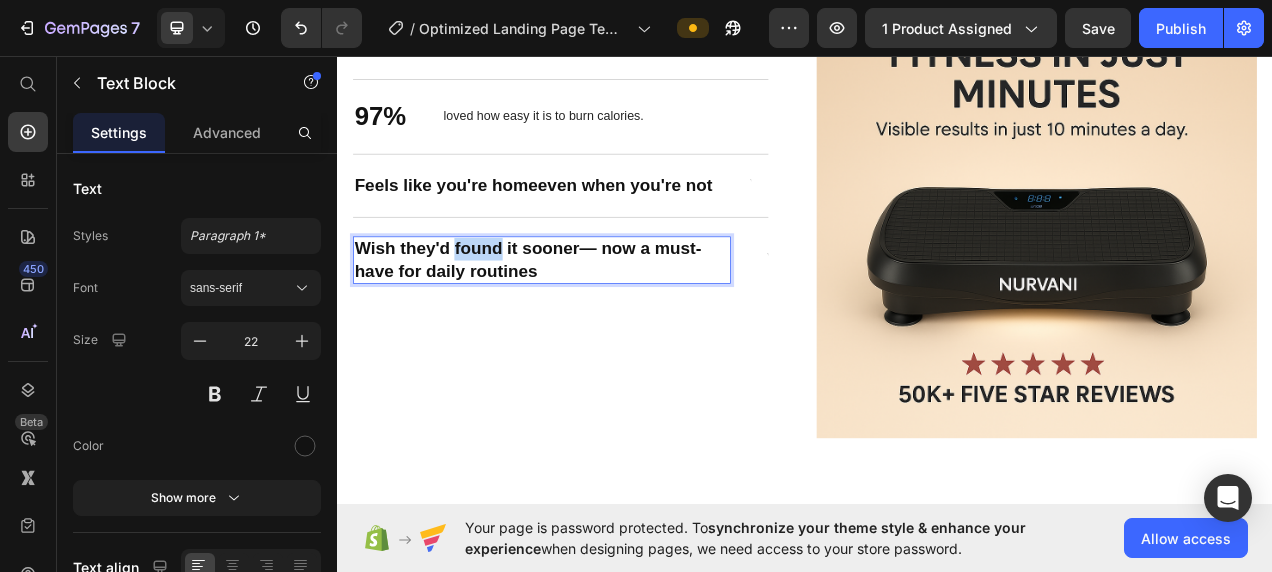 click on "Wish they'd found it sooner" at bounding box center (503, 304) 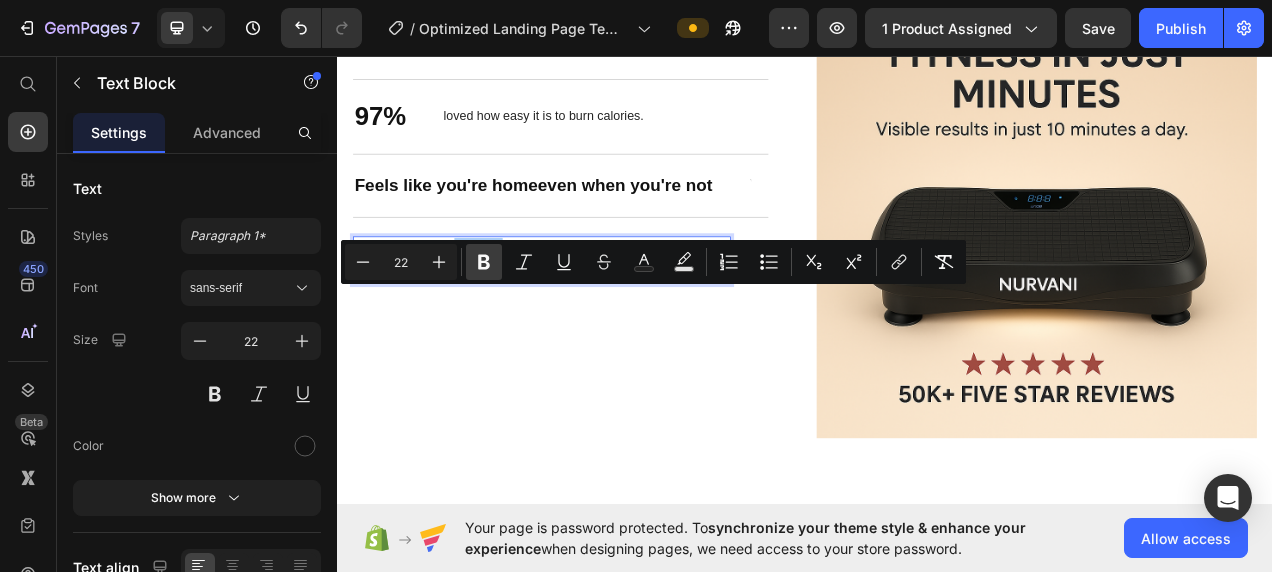 click 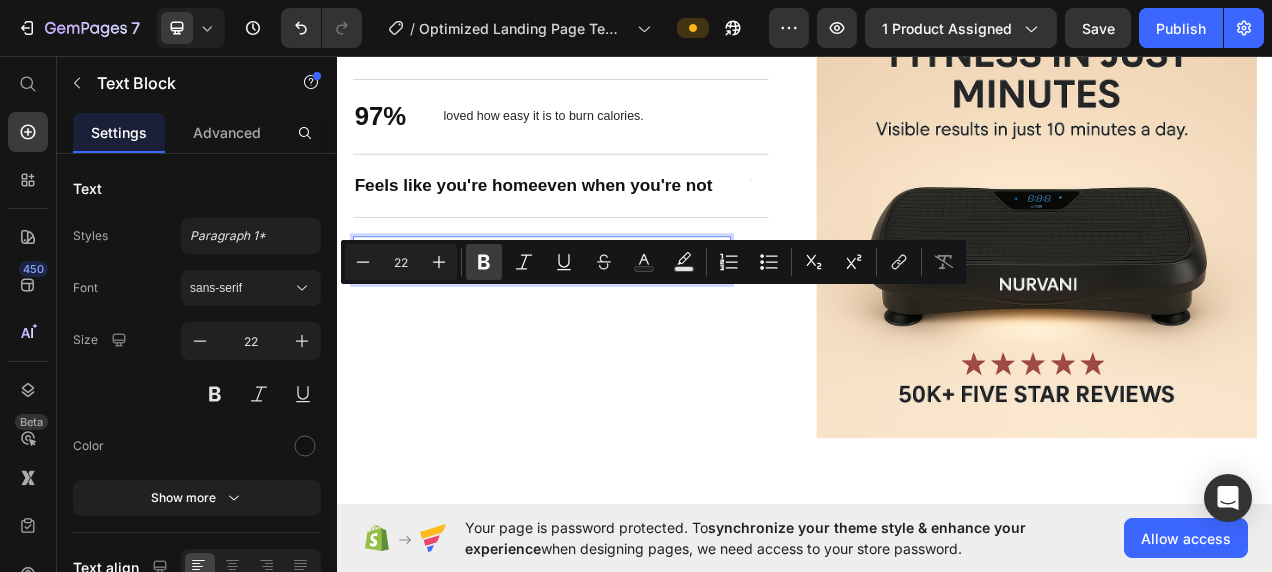 click 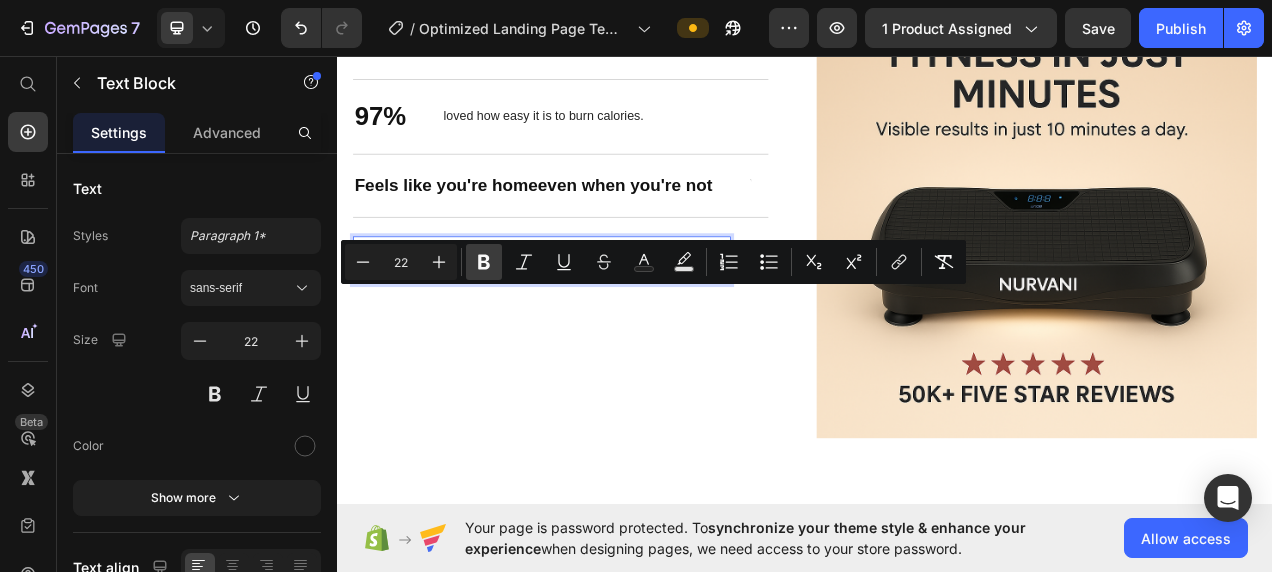 click 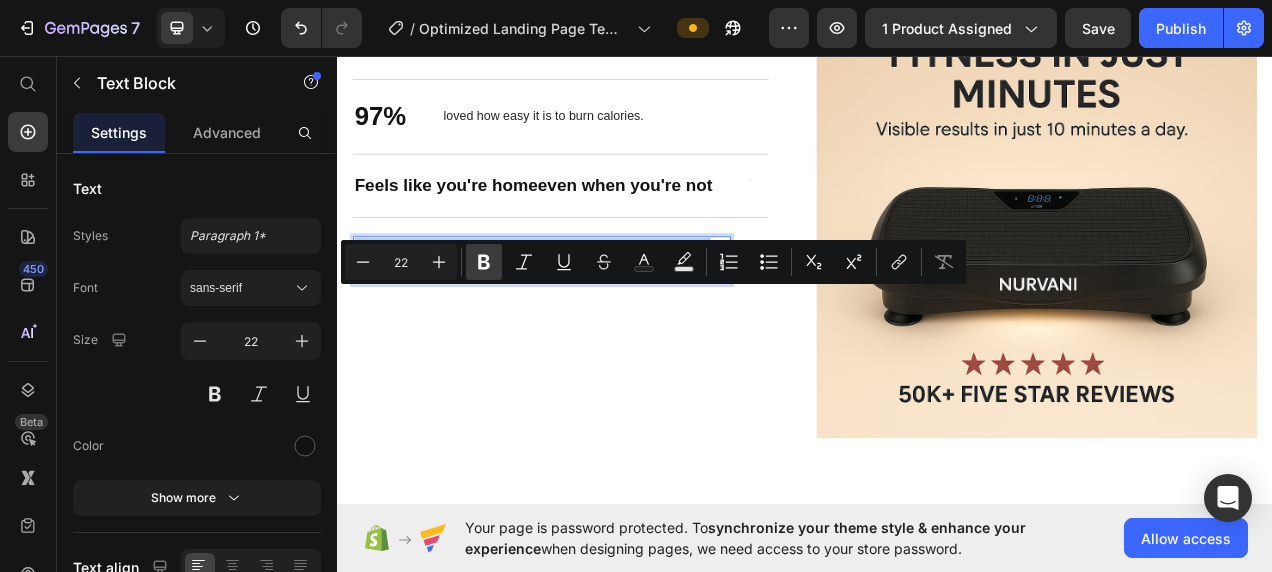 click 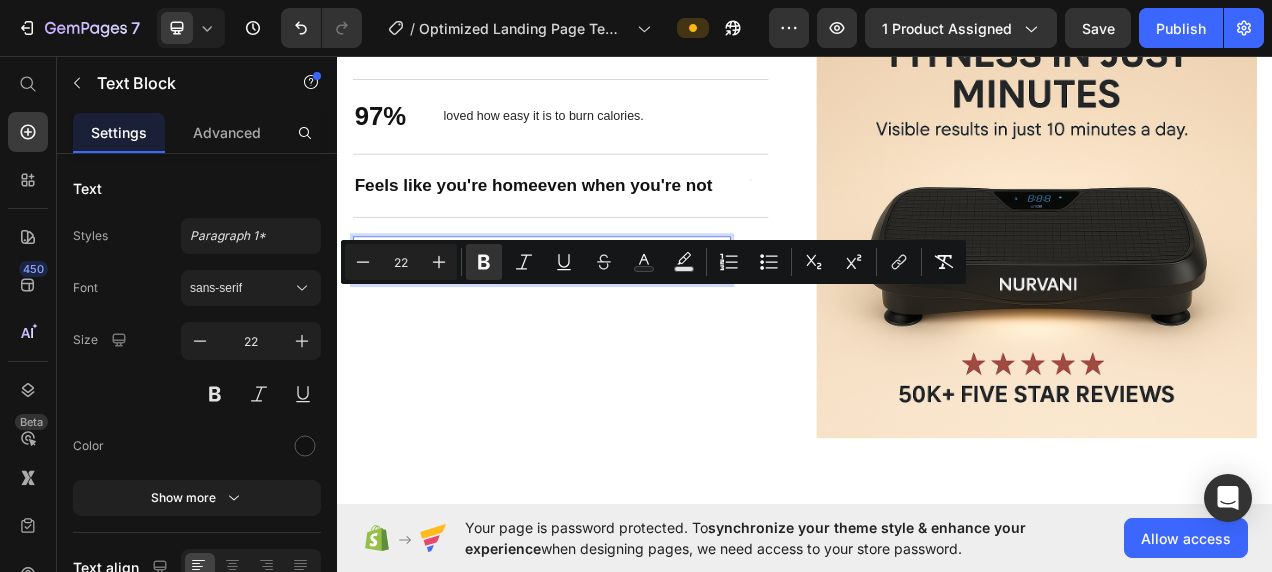 click on "Wish they'd found it sooner — now a must-have for daily routines" at bounding box center [584, 319] 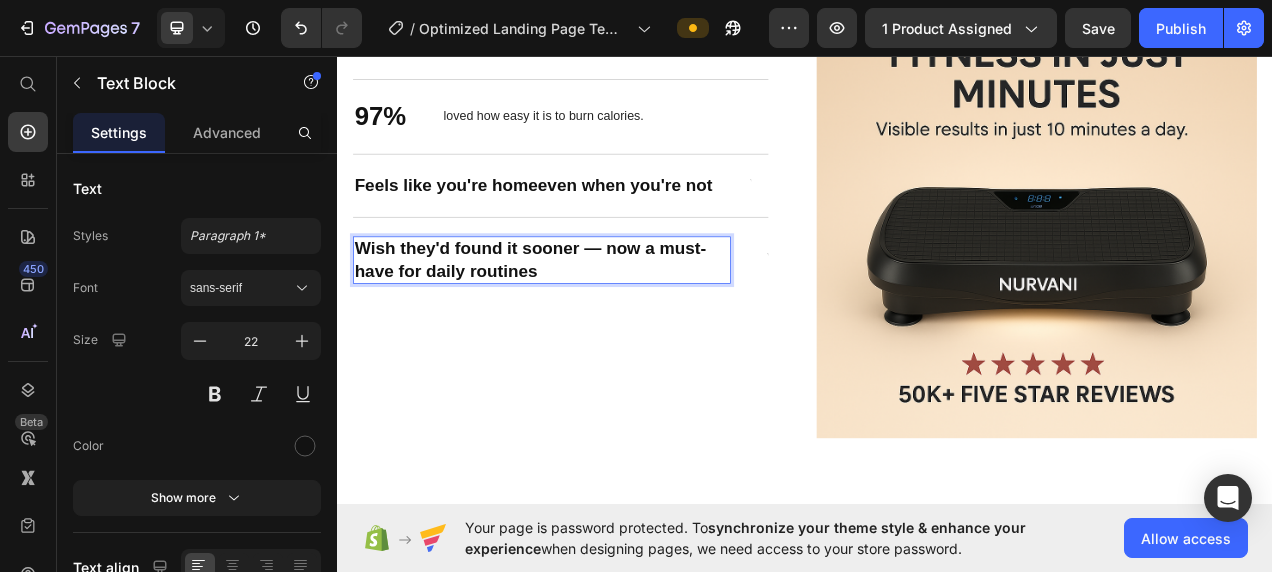 click on "Wish they'd found it sooner — now a must-have for daily routines" at bounding box center [584, 319] 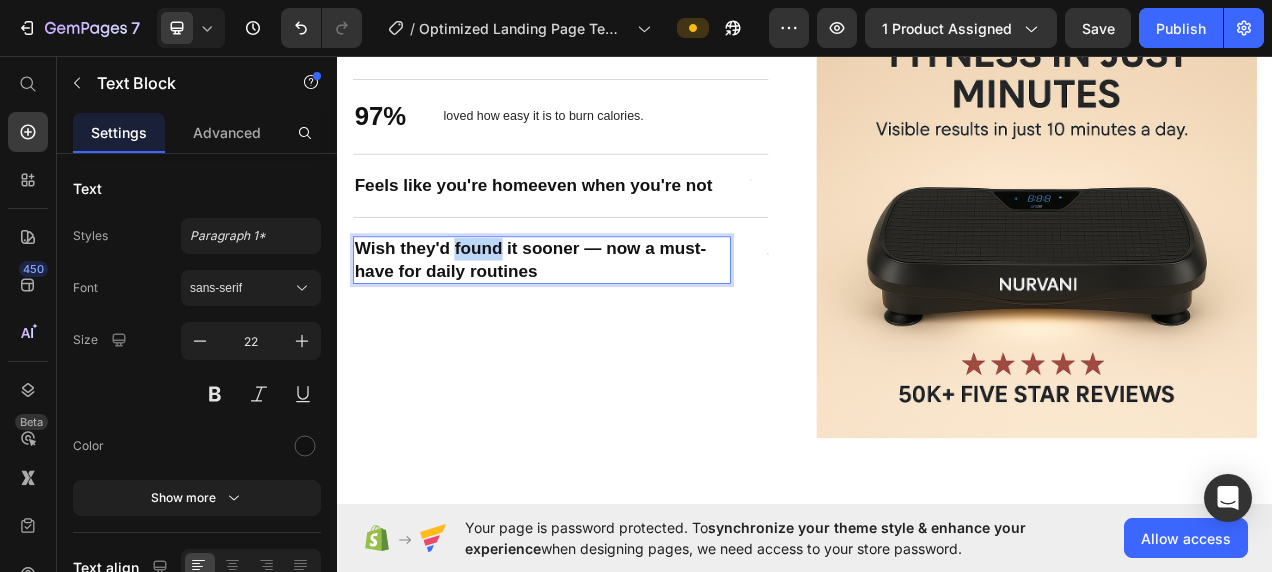 click on "Wish they'd found it sooner — now a must-have for daily routines" at bounding box center [584, 319] 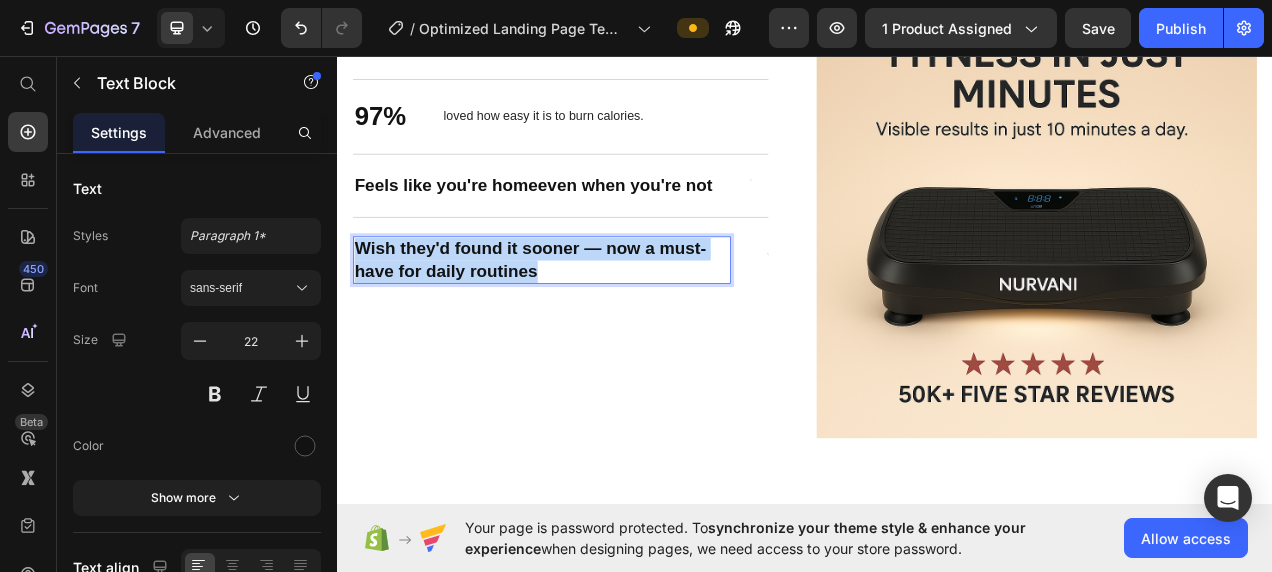 click on "Wish they'd found it sooner — now a must-have for daily routines" at bounding box center (584, 319) 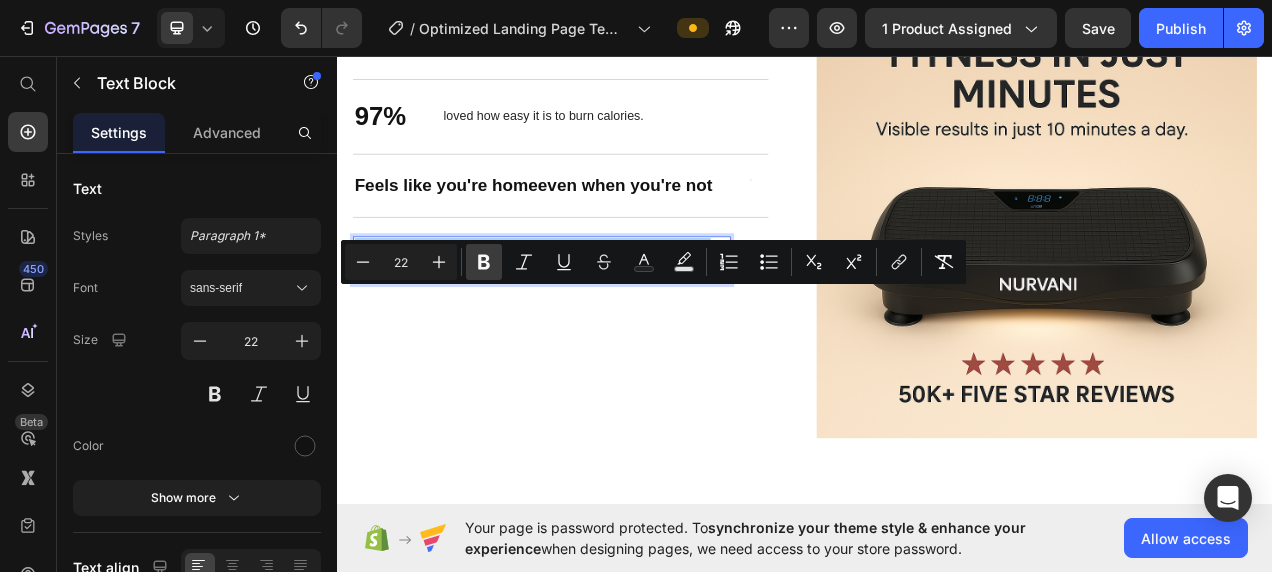 click 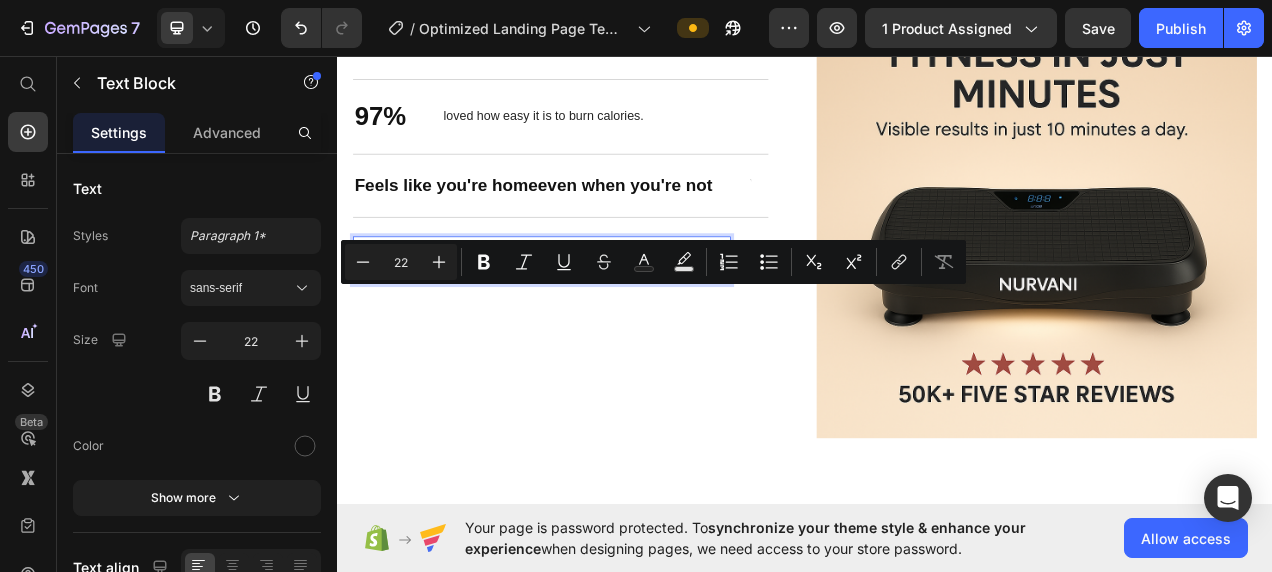 click on "Wish they'd found it sooner — now a must-have for daily routines" at bounding box center (599, 319) 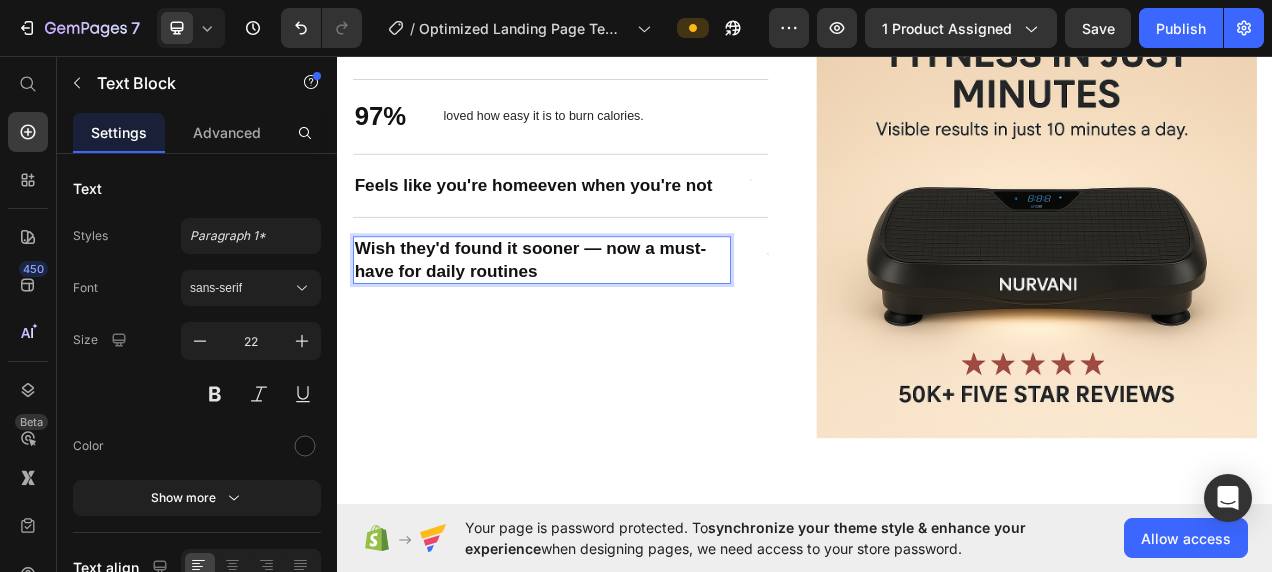 click on "Wish they'd found it sooner — now a must-have for daily routines" at bounding box center (599, 319) 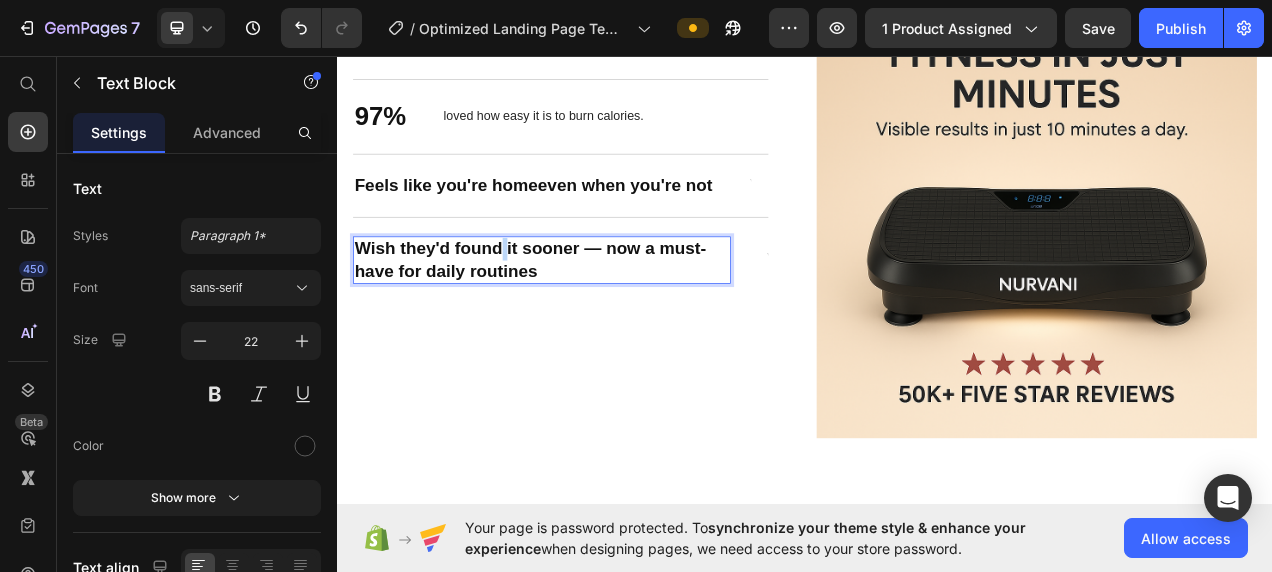 click on "Wish they'd found it sooner — now a must-have for daily routines" at bounding box center (599, 319) 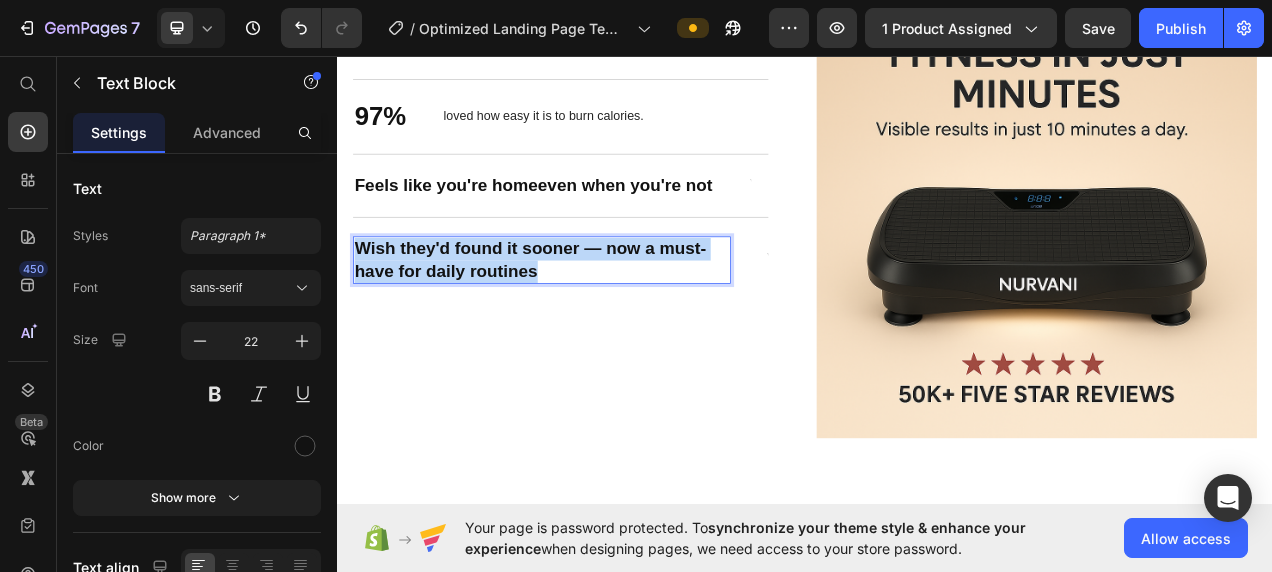 click on "Wish they'd found it sooner — now a must-have for daily routines" at bounding box center [599, 319] 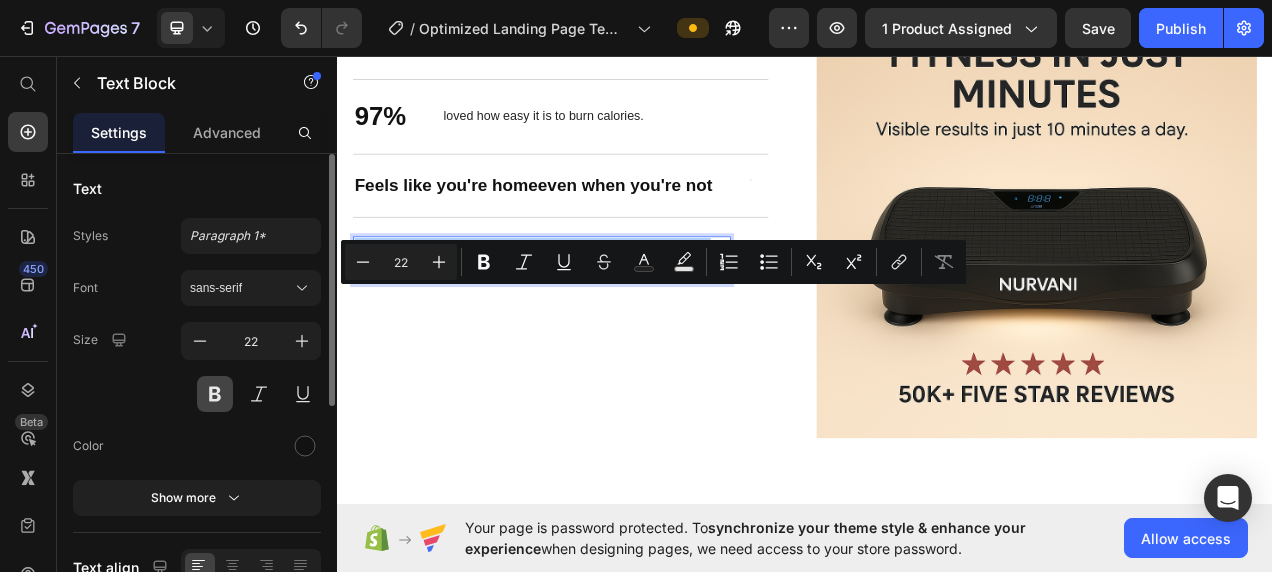 click at bounding box center [215, 394] 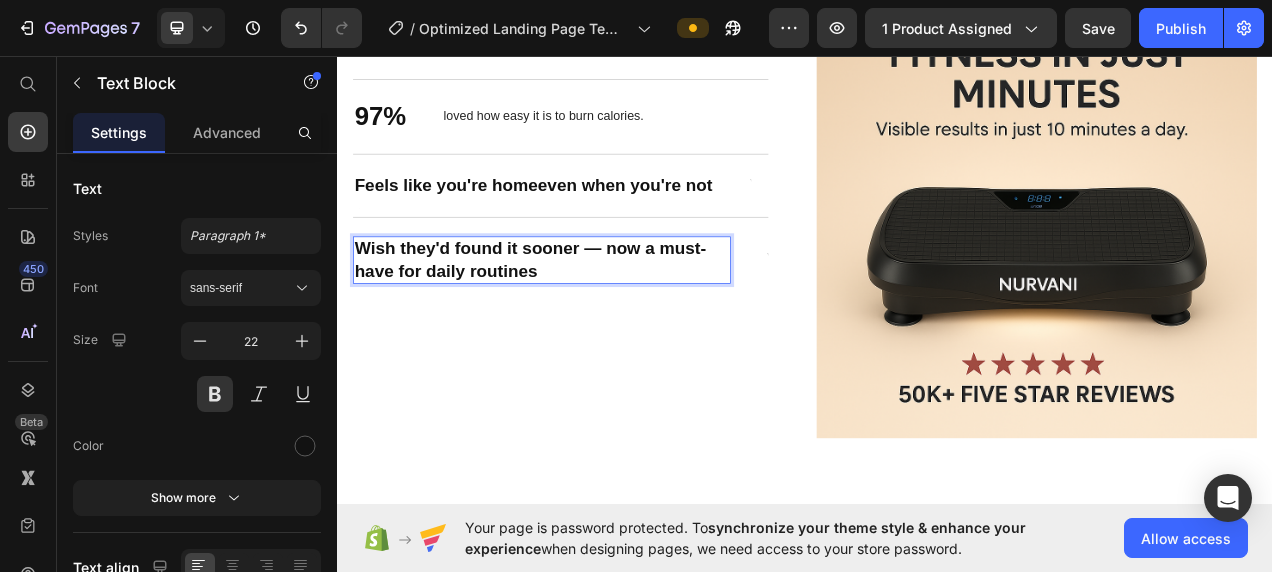 click on "Wish they'd found it sooner — now a must-have for daily routines" at bounding box center (599, 319) 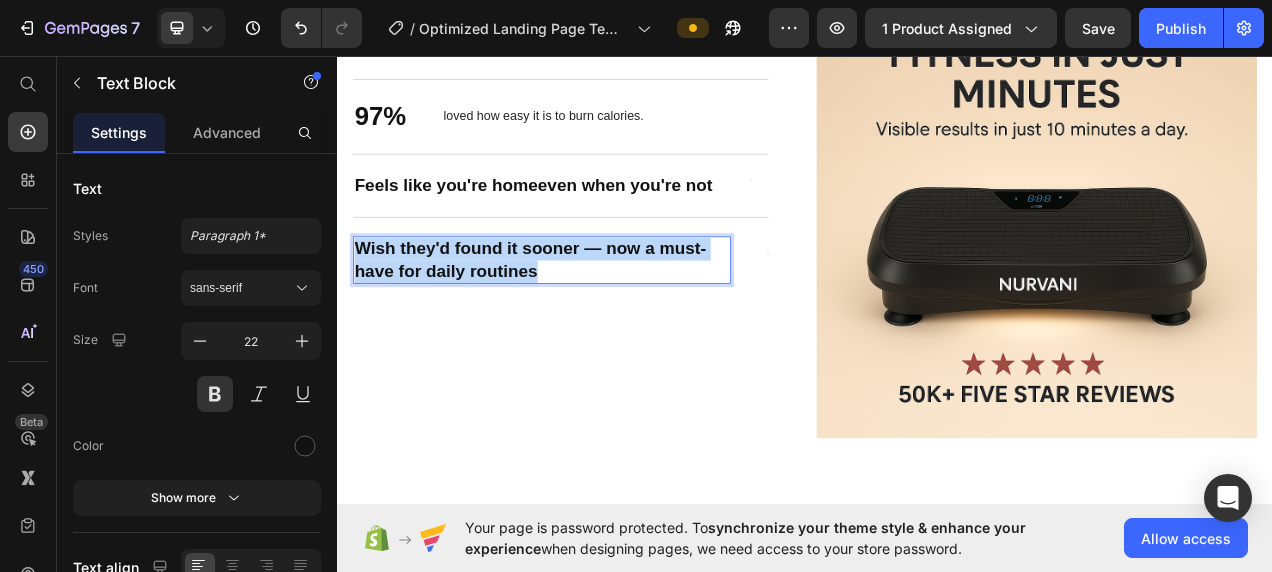 click on "Wish they'd found it sooner — now a must-have for daily routines" at bounding box center (599, 319) 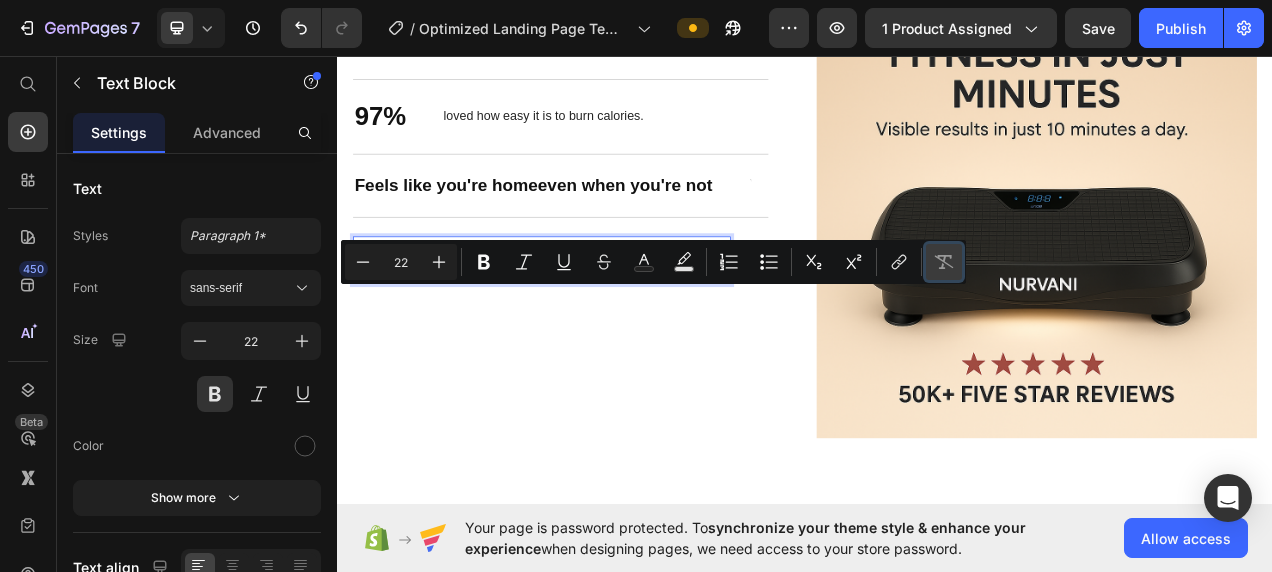 click 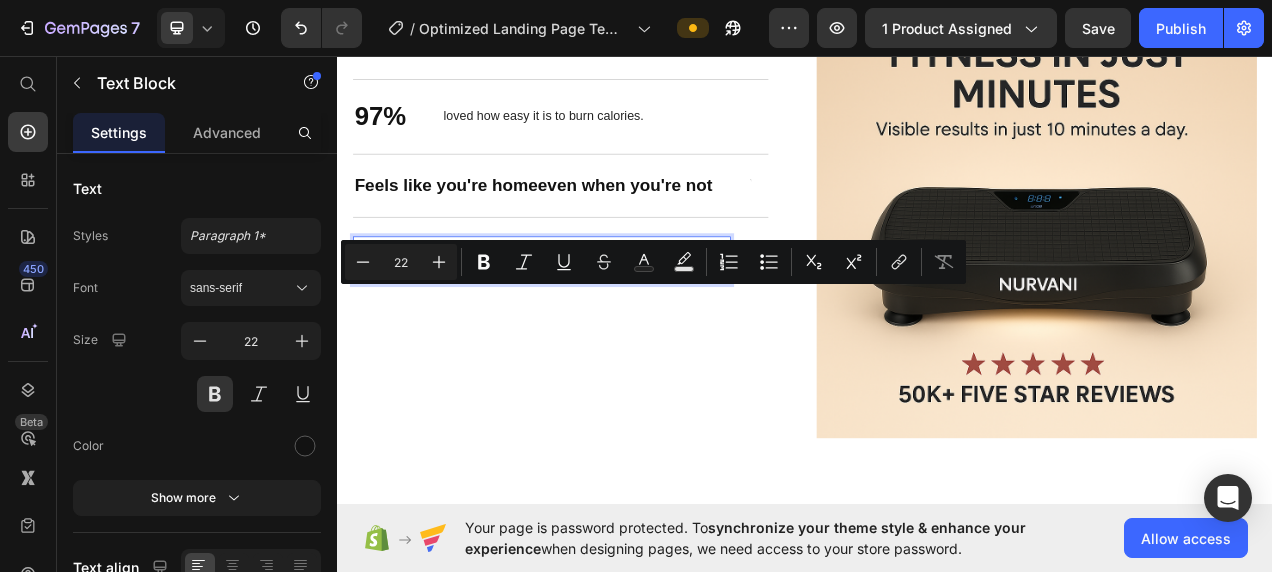 click on "Wish they'd found it sooner — now a must-have for daily routines" at bounding box center (599, 319) 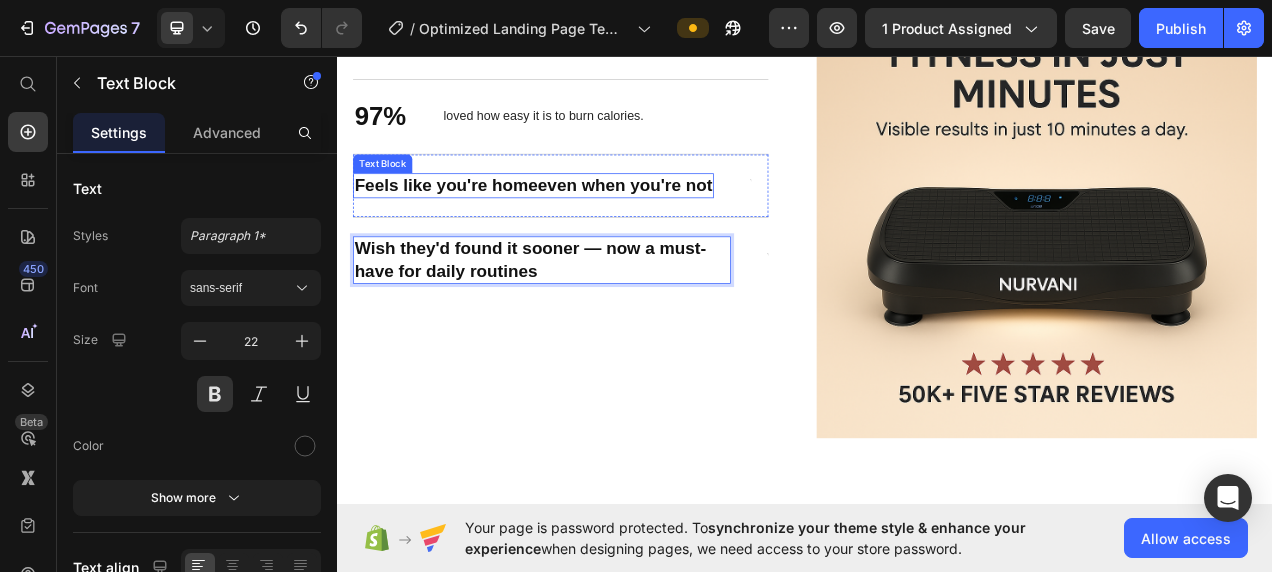 click on "Feels like you're home" at bounding box center [476, 223] 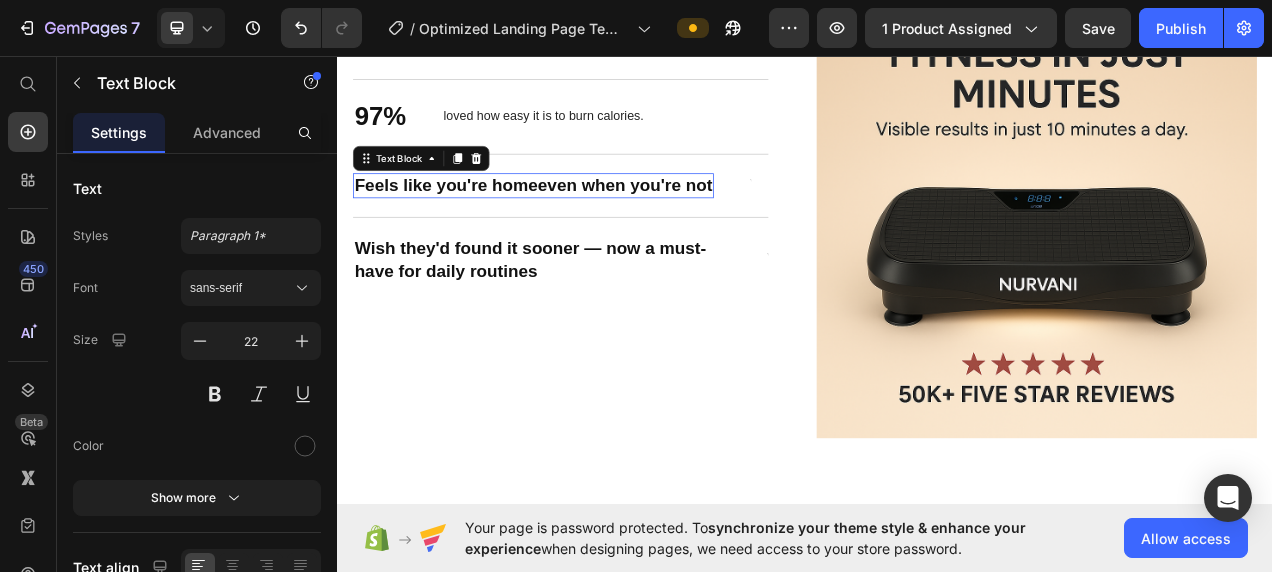 click on "Feels like you're home" at bounding box center (476, 223) 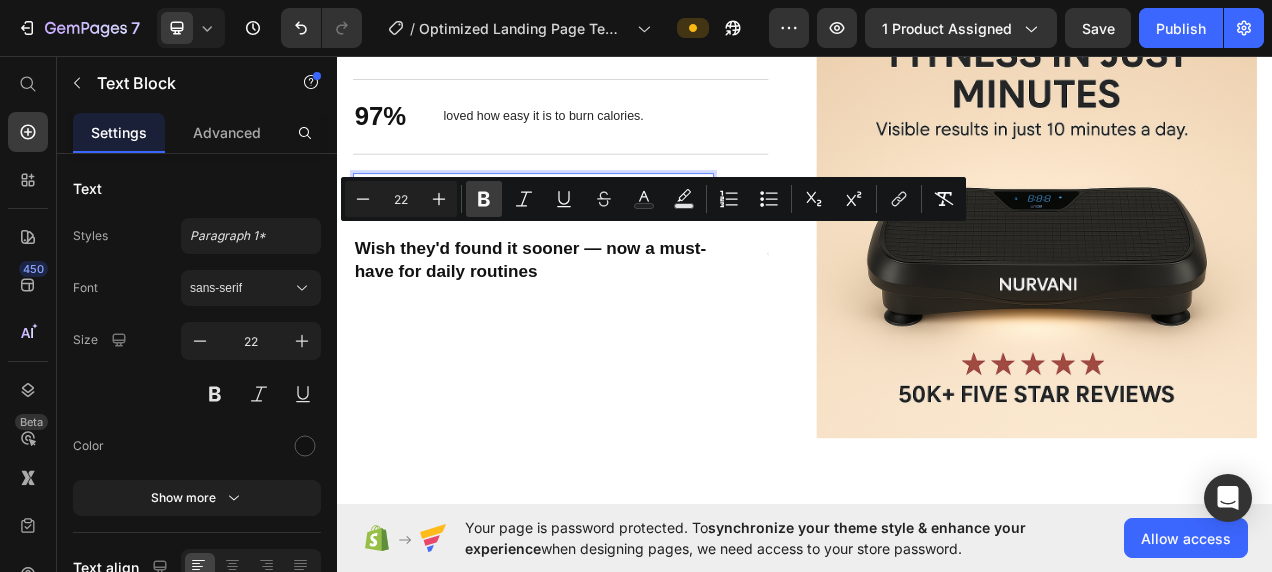 click 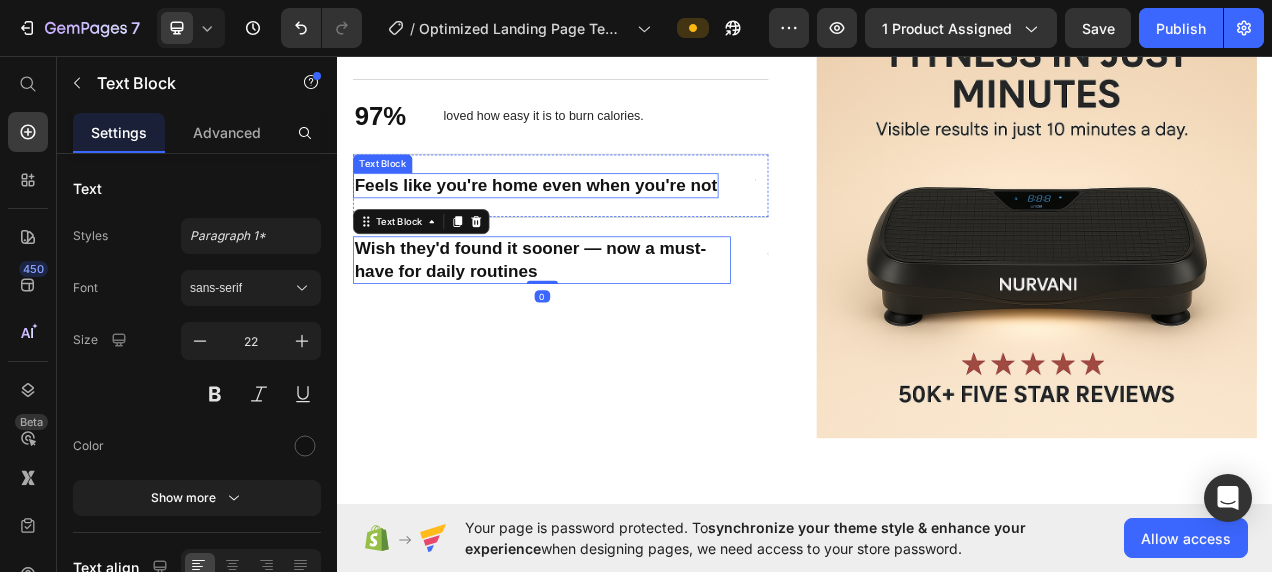 click on "Feels like you're home even when you're not" at bounding box center (591, 224) 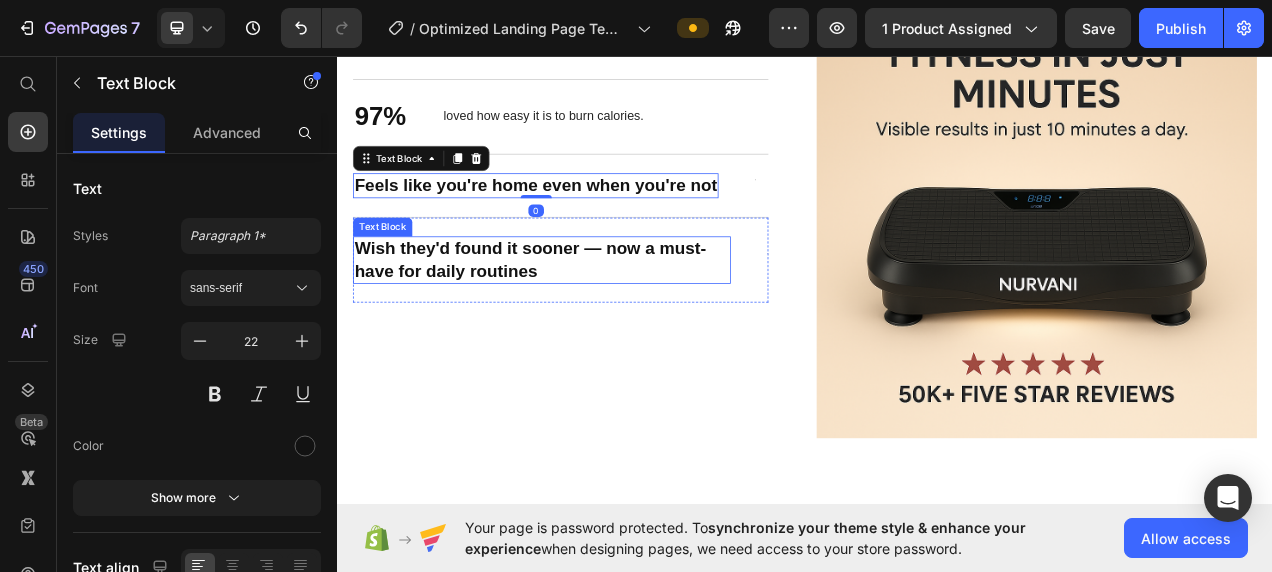 click on "Wish they'd found it sooner — now a must-have for daily routines" at bounding box center (599, 319) 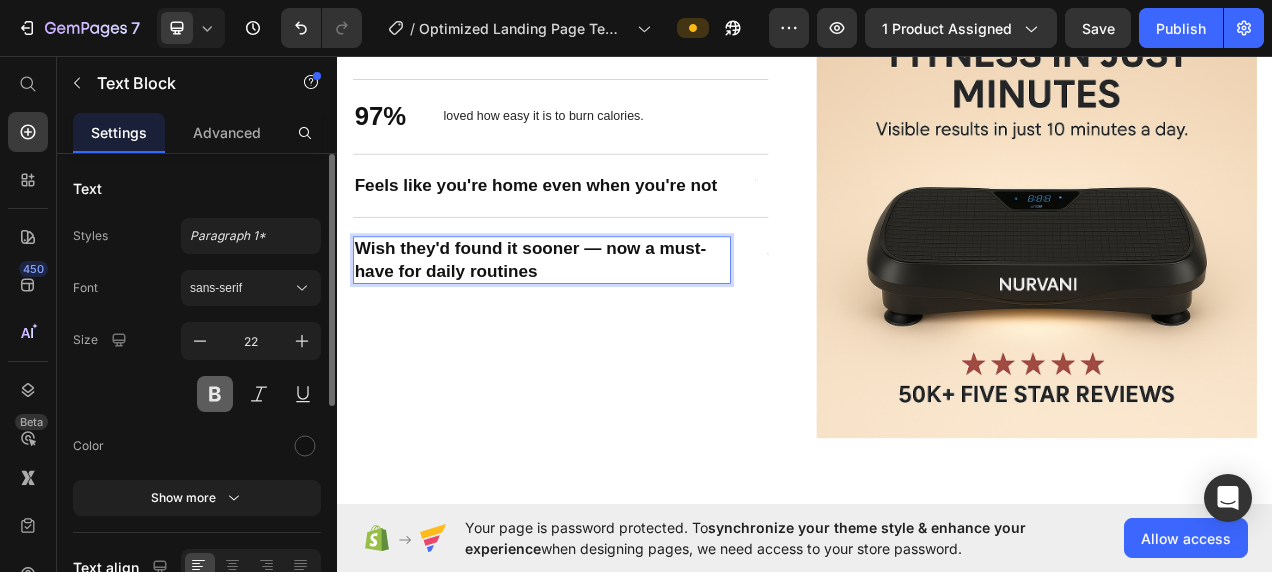 click at bounding box center (215, 394) 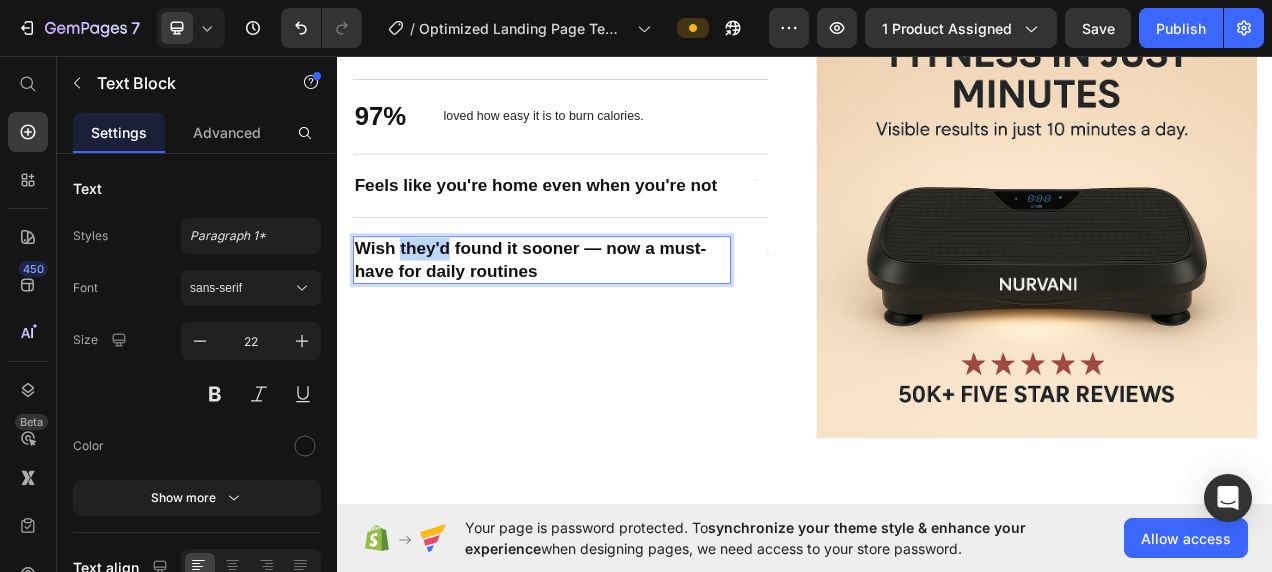 click on "Wish they'd found it sooner — now a must-have for daily routines" at bounding box center [599, 319] 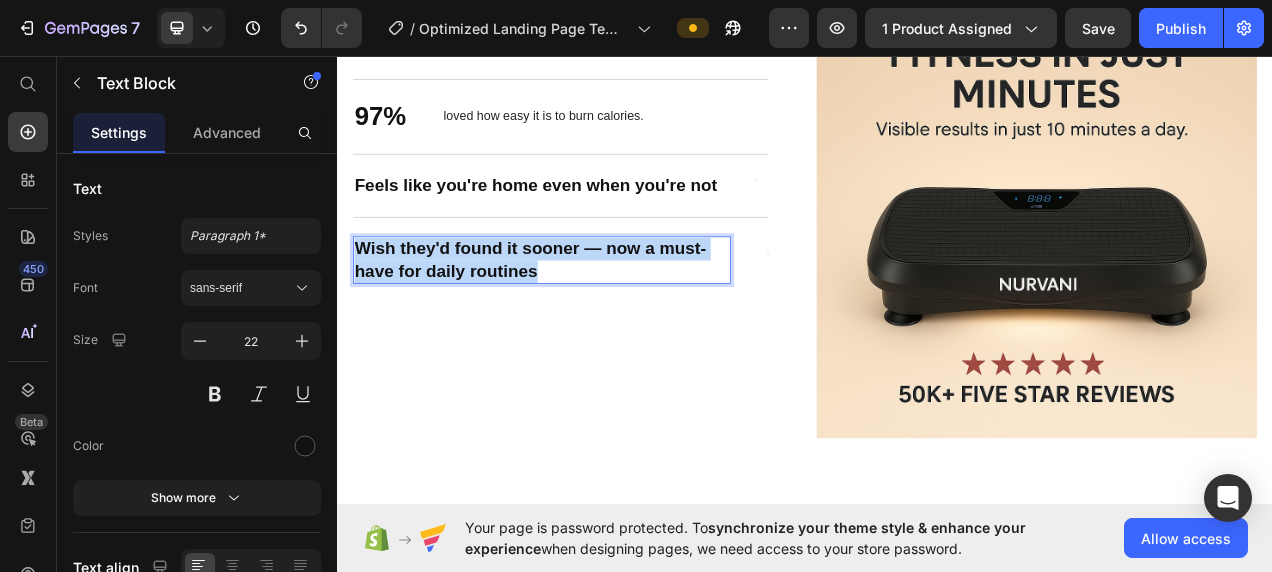 click on "Wish they'd found it sooner — now a must-have for daily routines" at bounding box center (599, 319) 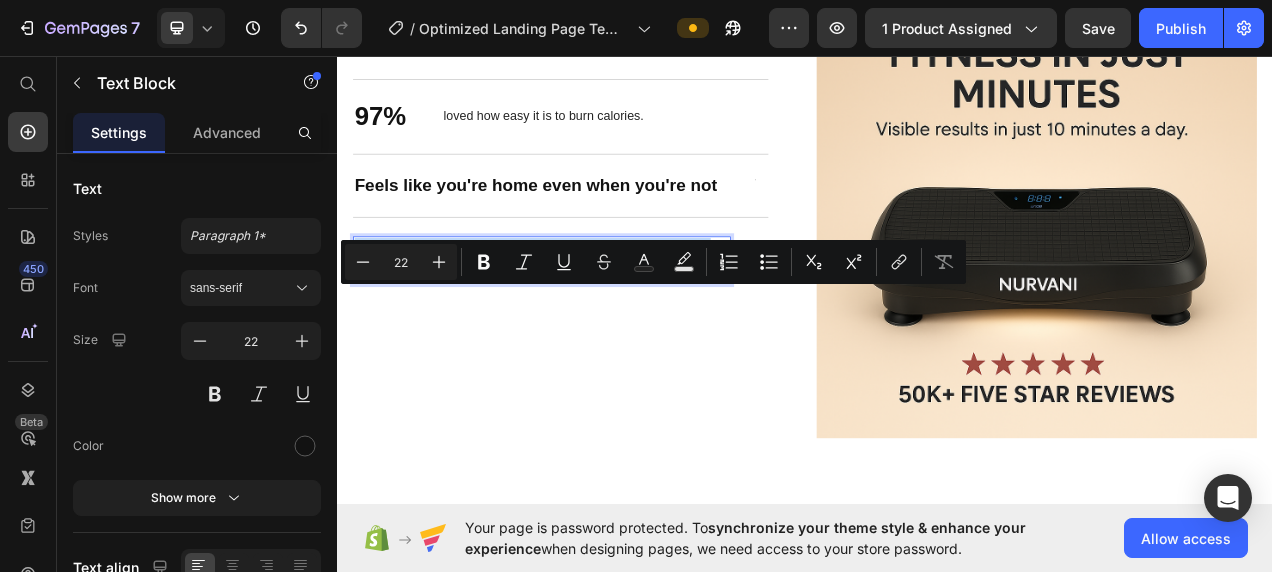 click on "Wish they'd found it sooner — now a must-have for daily routines" at bounding box center (599, 319) 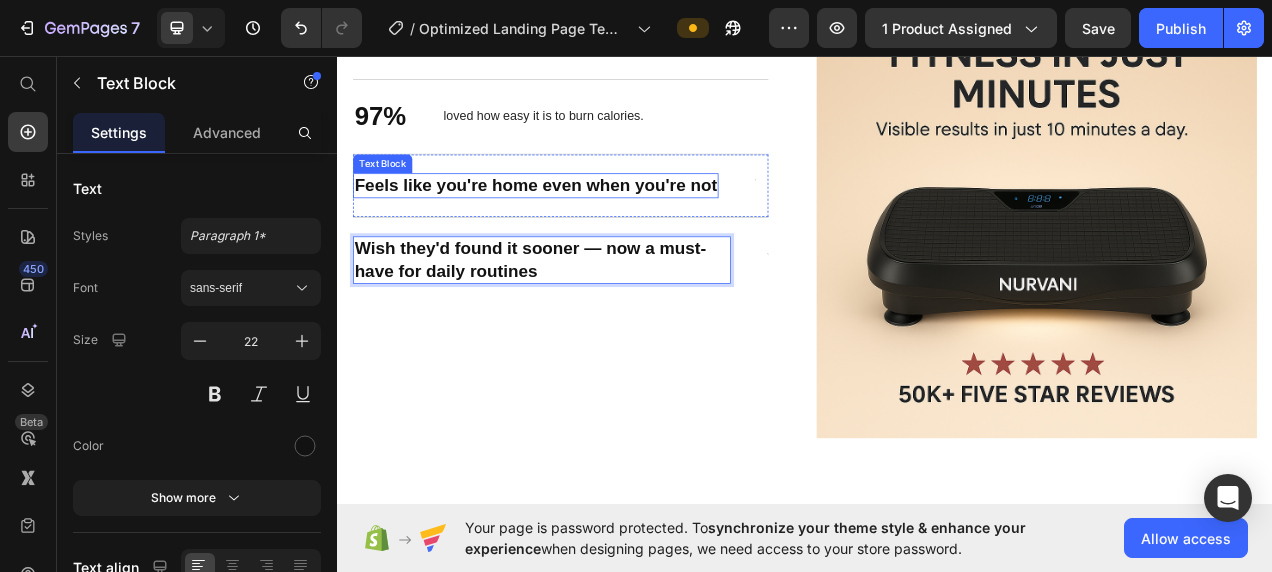 click on "Feels like you're home even when you're not" at bounding box center [591, 224] 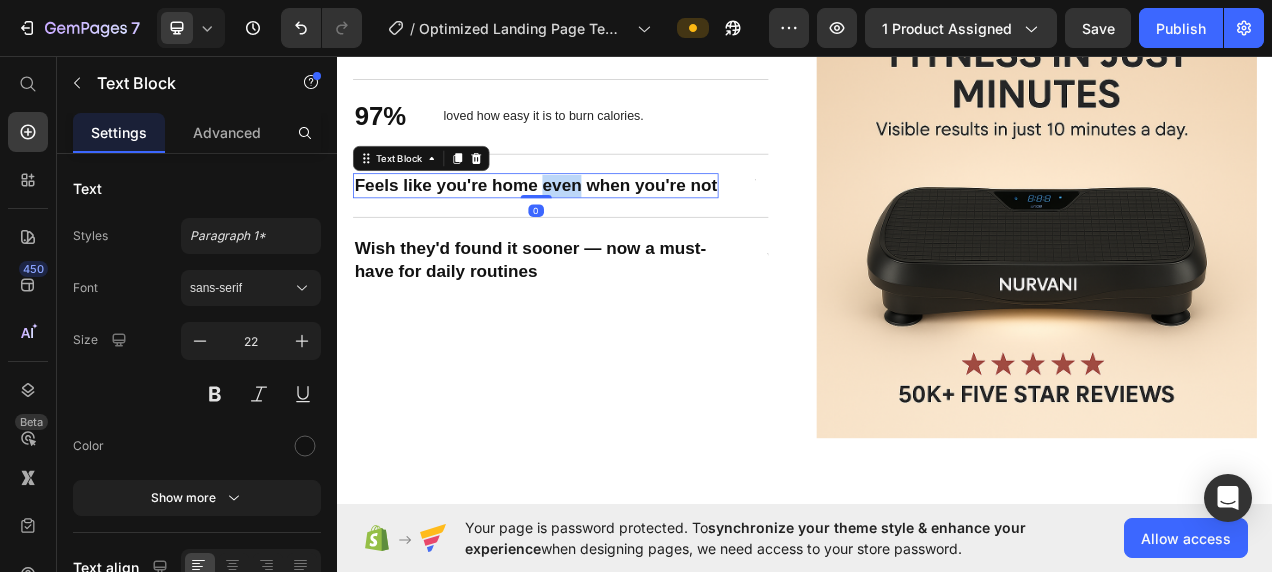 click on "Feels like you're home even when you're not" at bounding box center [591, 224] 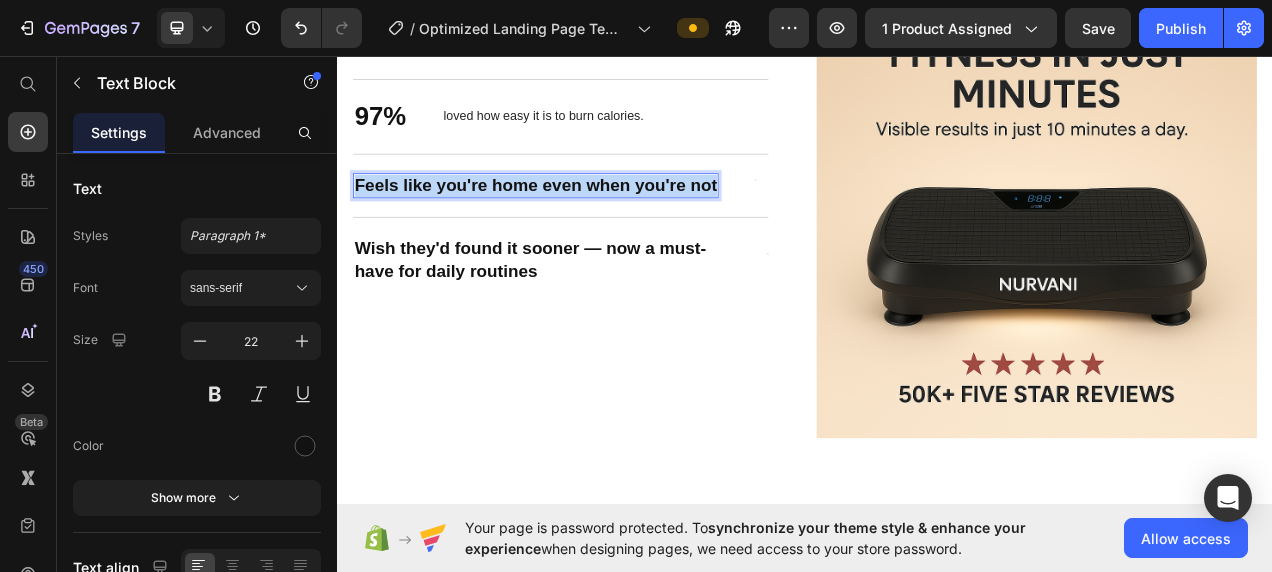 click on "Feels like you're home even when you're not" at bounding box center [591, 224] 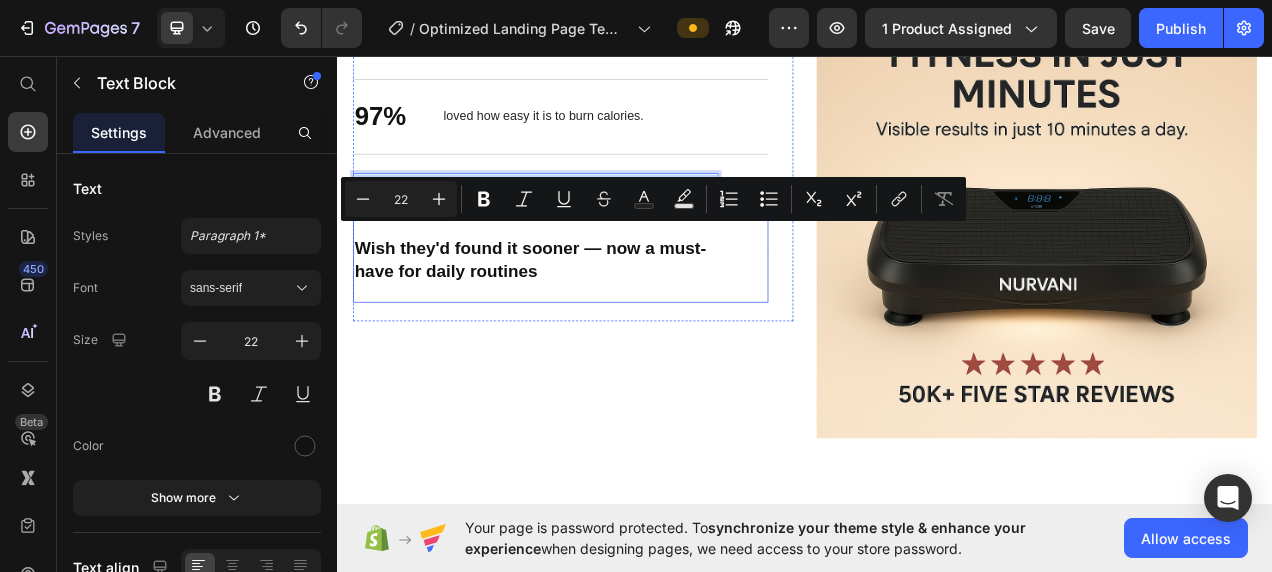 click on "Wish they'd found it sooner — now a must-have for daily routines" at bounding box center [599, 319] 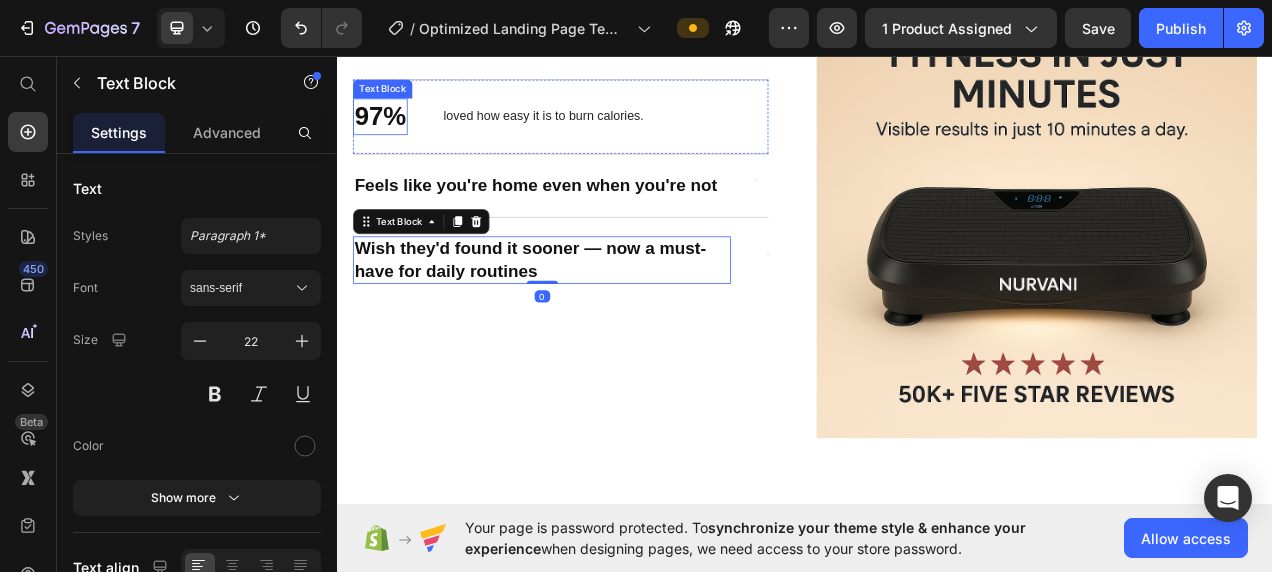 click on "97%" at bounding box center [392, 135] 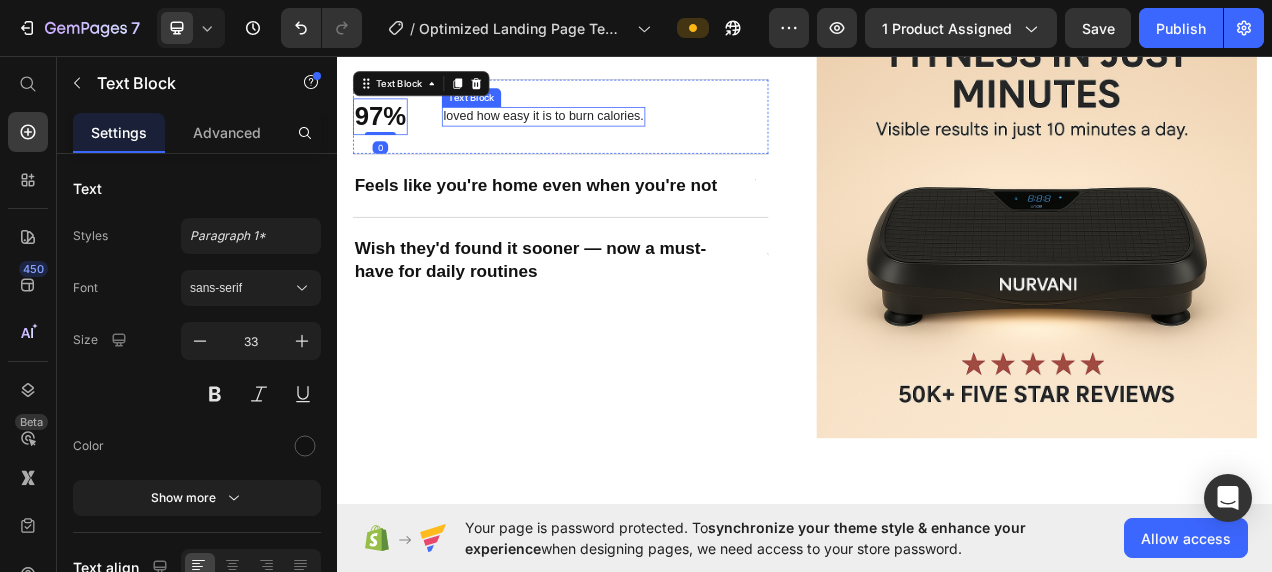 click on "loved how easy it is to burn calories." at bounding box center (601, 135) 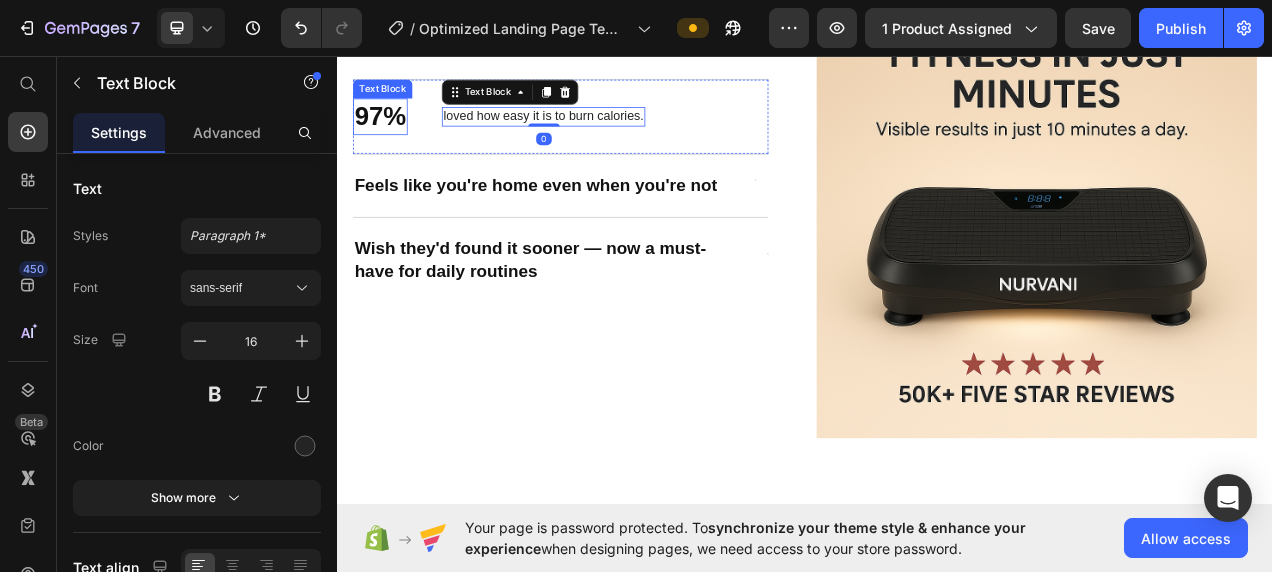 click on "97%" at bounding box center [392, 135] 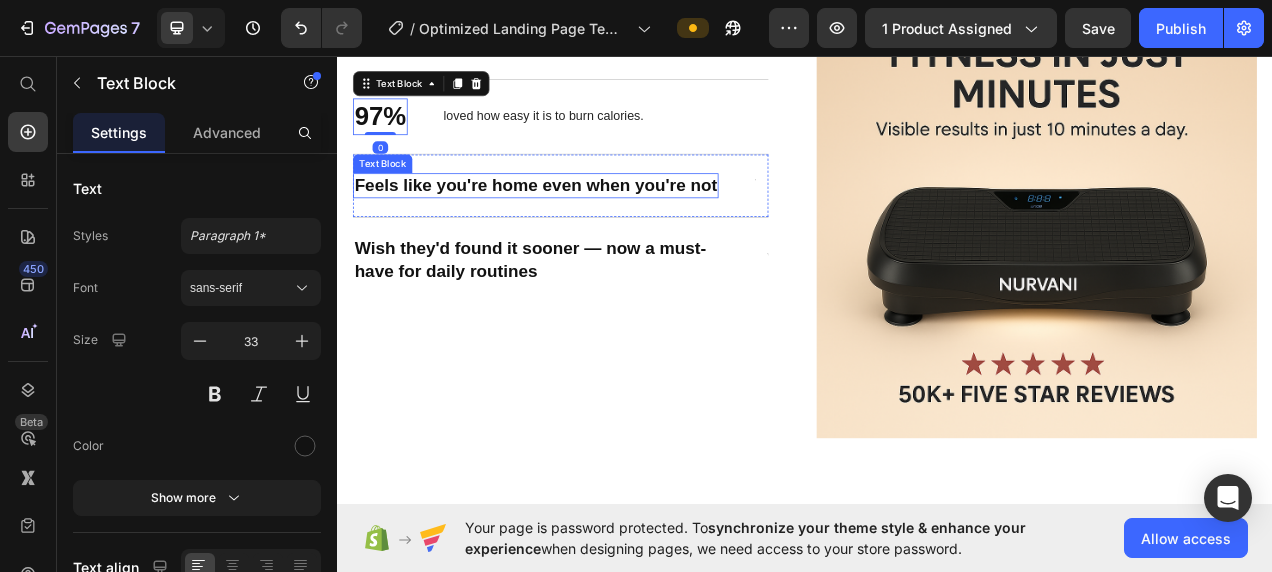 click on "Feels like you're home even when you're not" at bounding box center [591, 224] 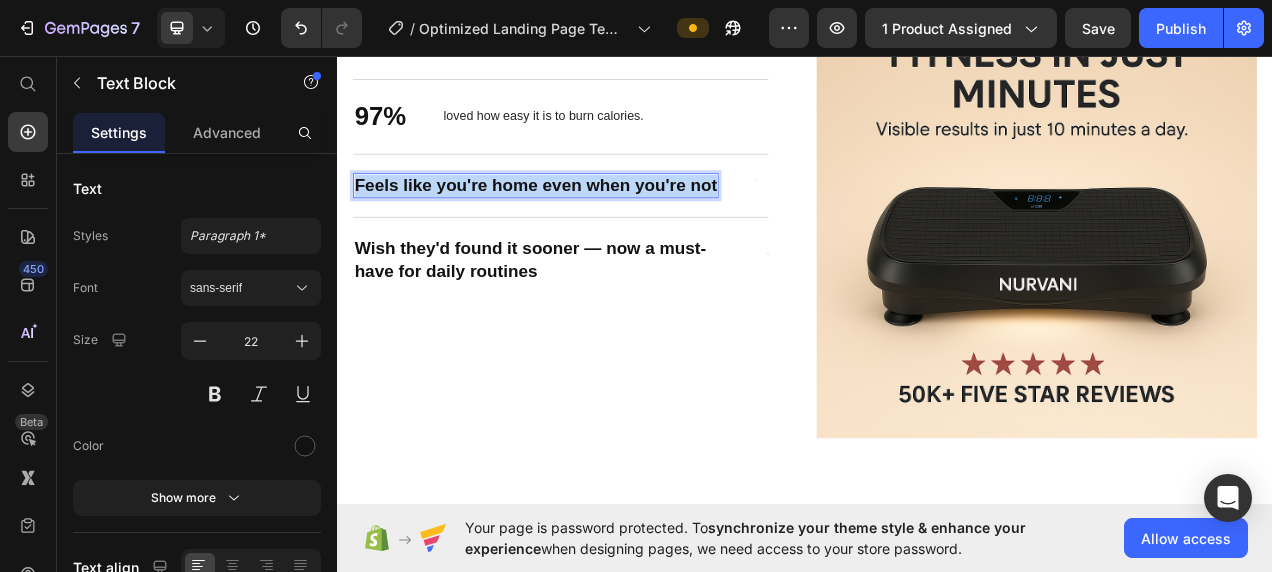 click on "Feels like you're home even when you're not" at bounding box center (591, 224) 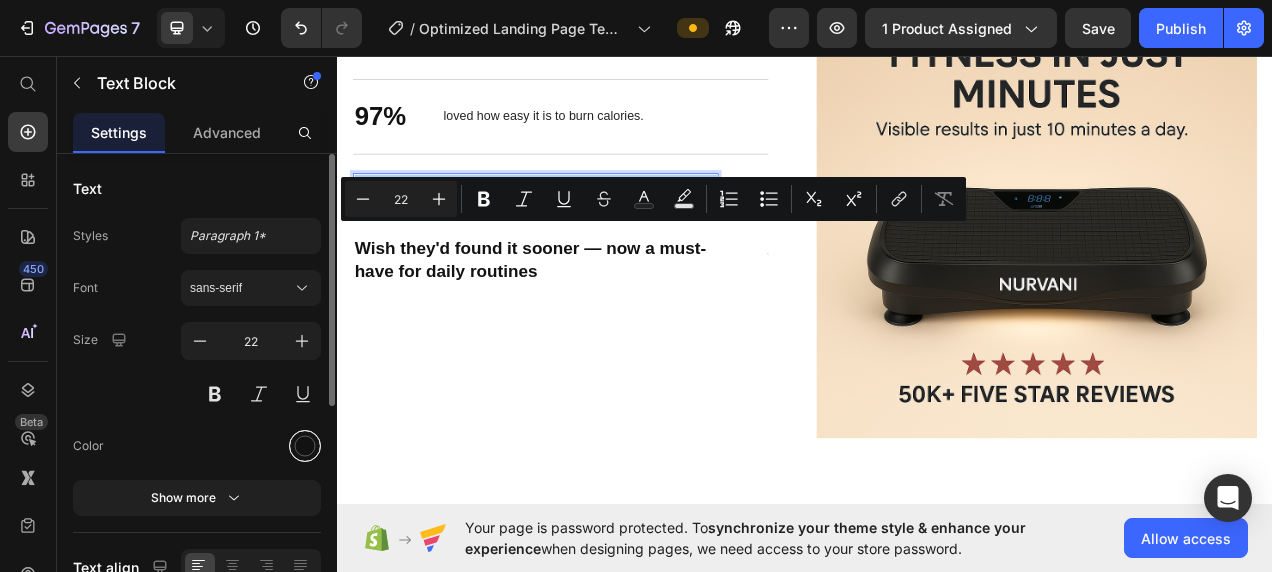 click at bounding box center [305, 446] 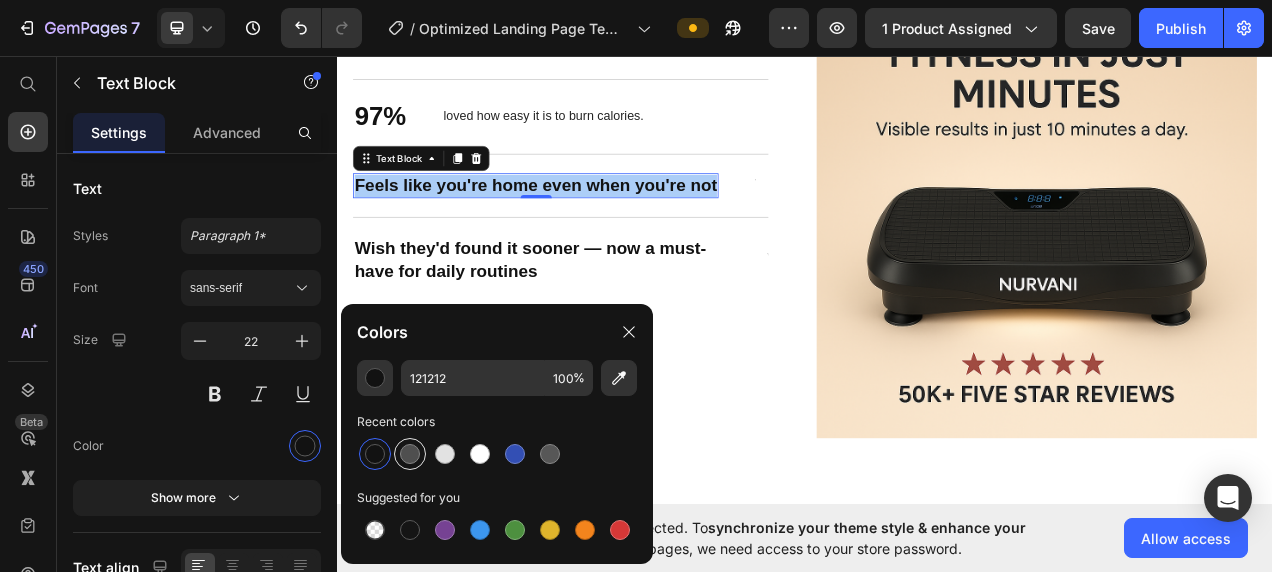 click at bounding box center [410, 454] 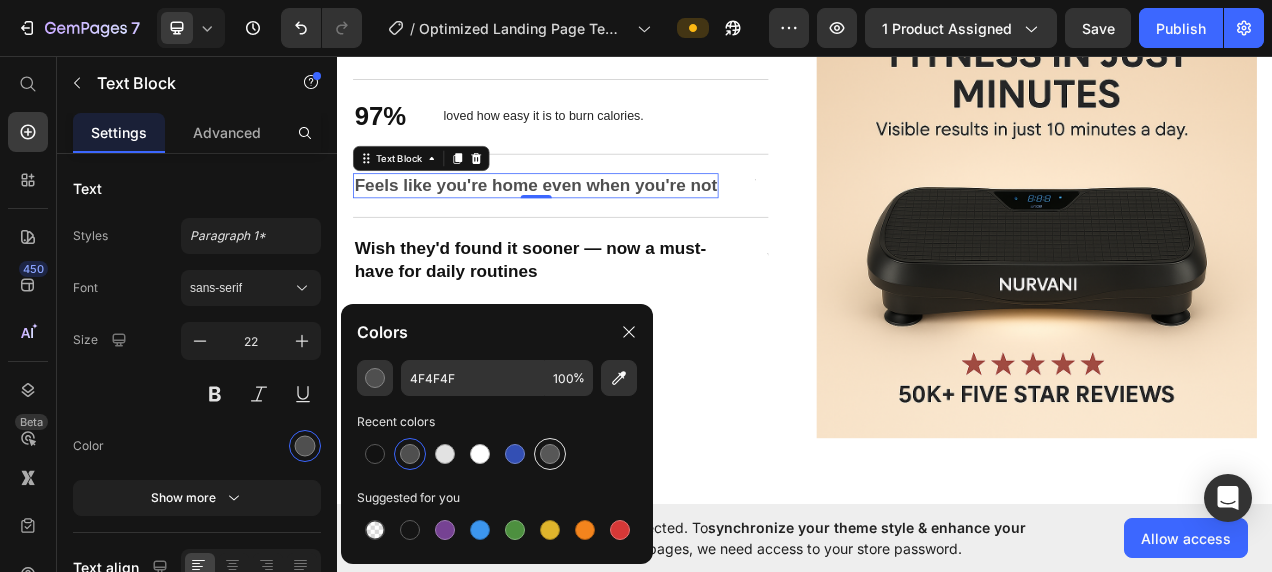 click at bounding box center [550, 454] 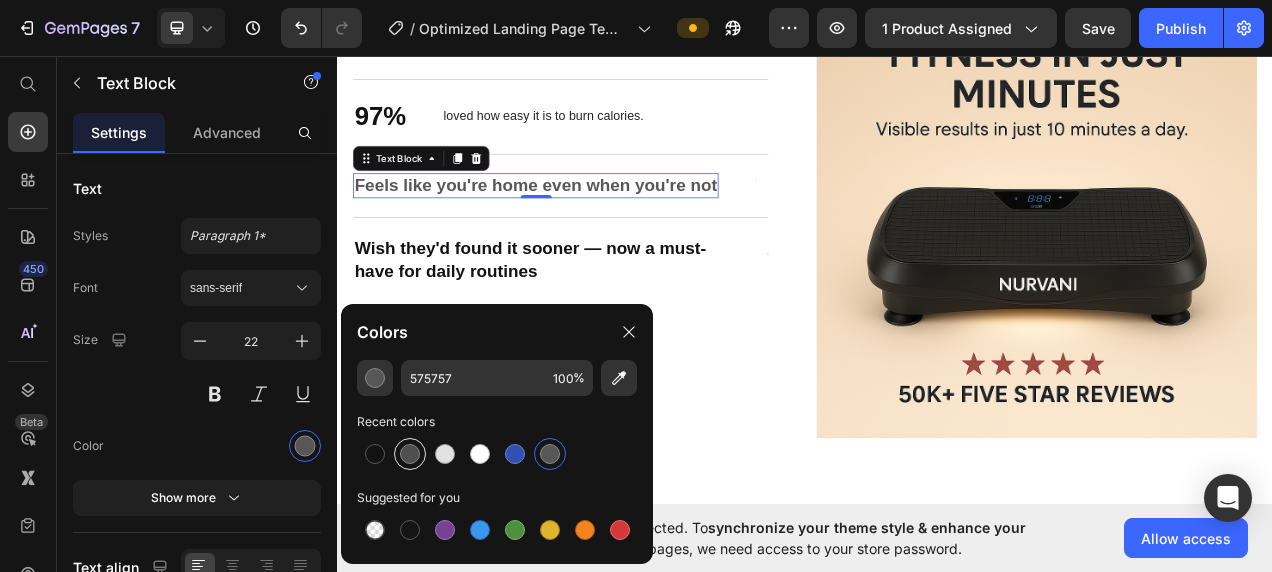 click at bounding box center (410, 454) 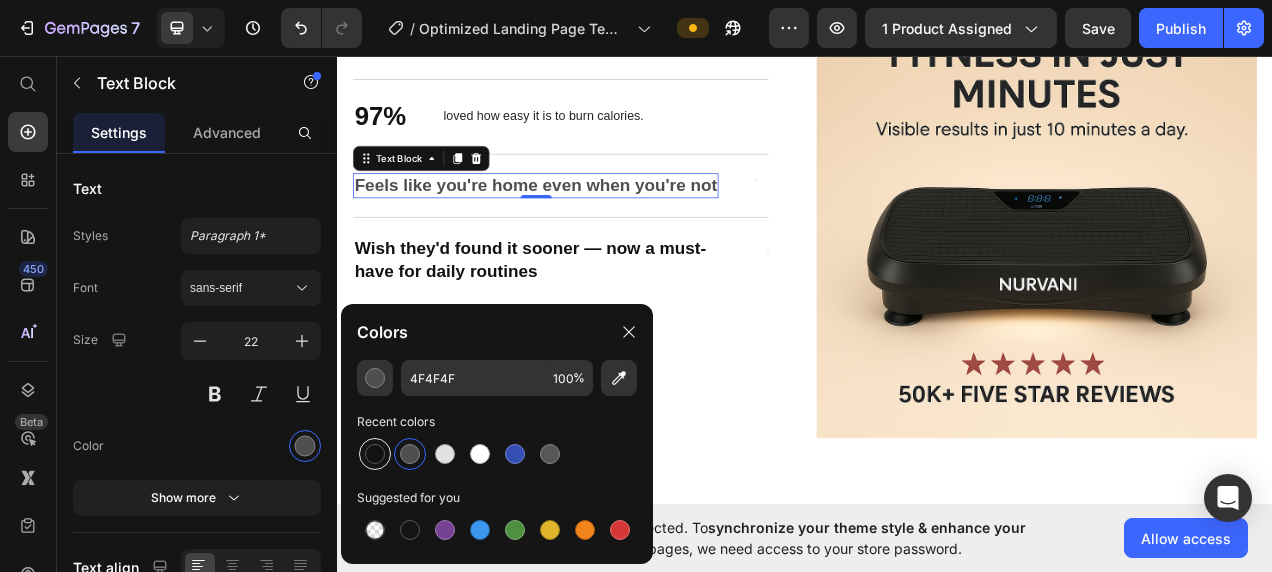 click at bounding box center [375, 454] 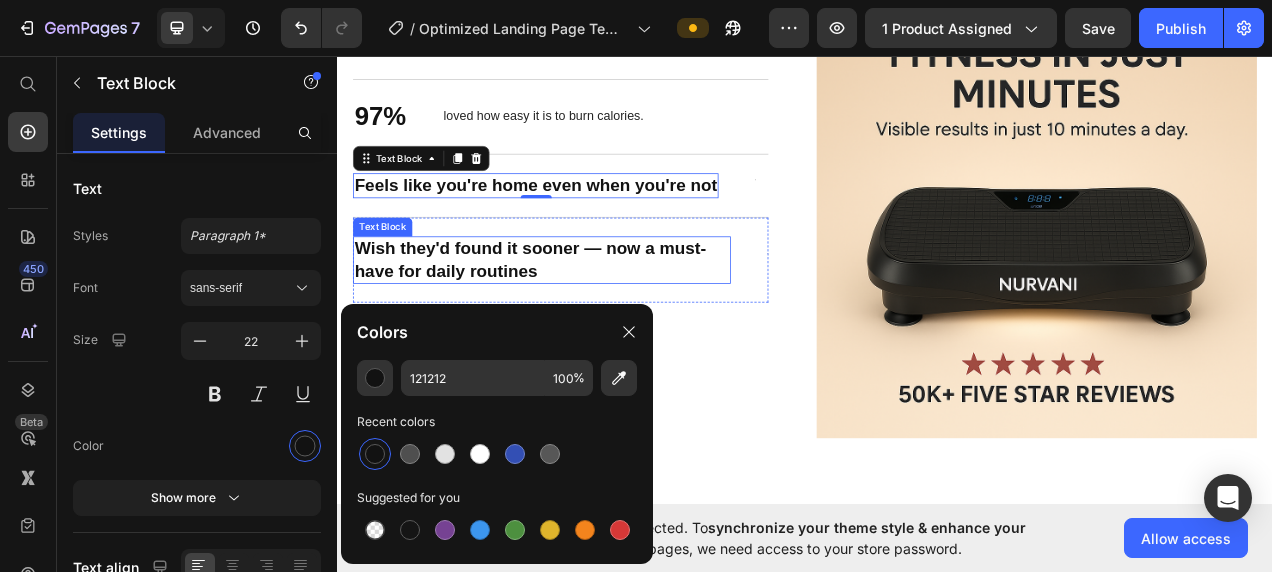 click on "Wish they'd found it sooner — now a must-have for daily routines" at bounding box center [599, 319] 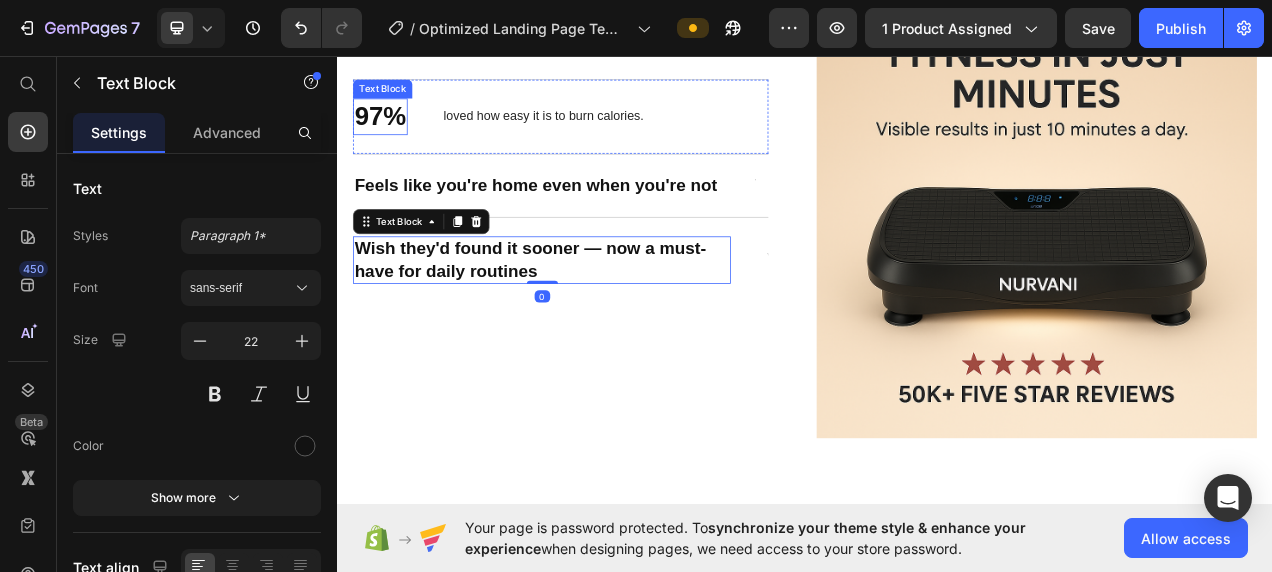 click on "97%" at bounding box center [392, 135] 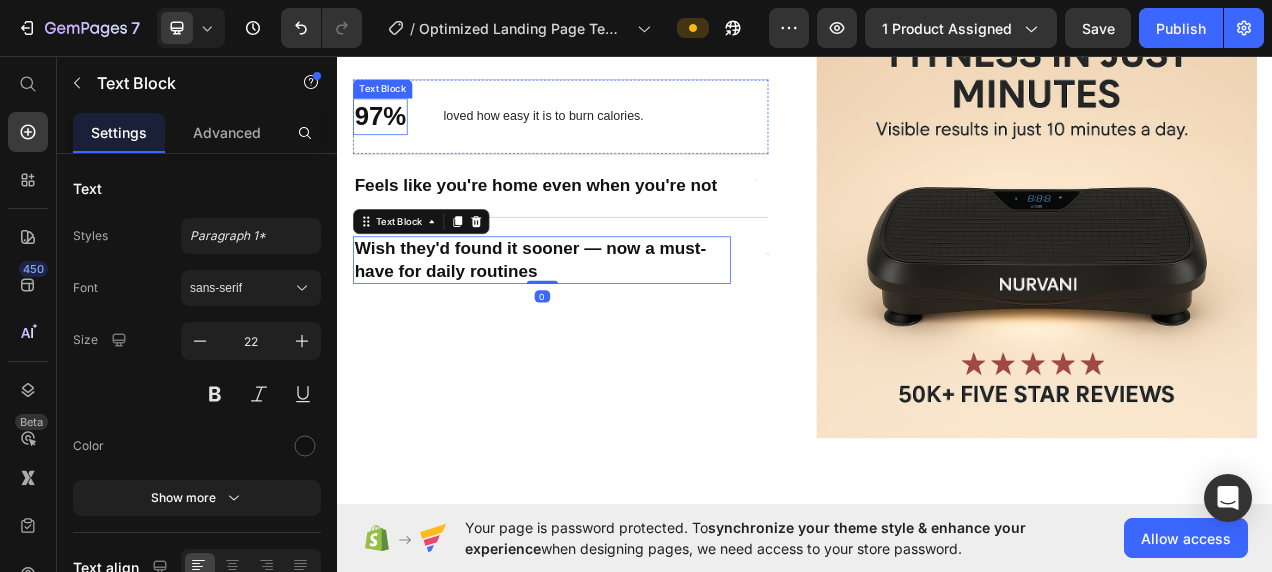 click on "97%" at bounding box center [392, 135] 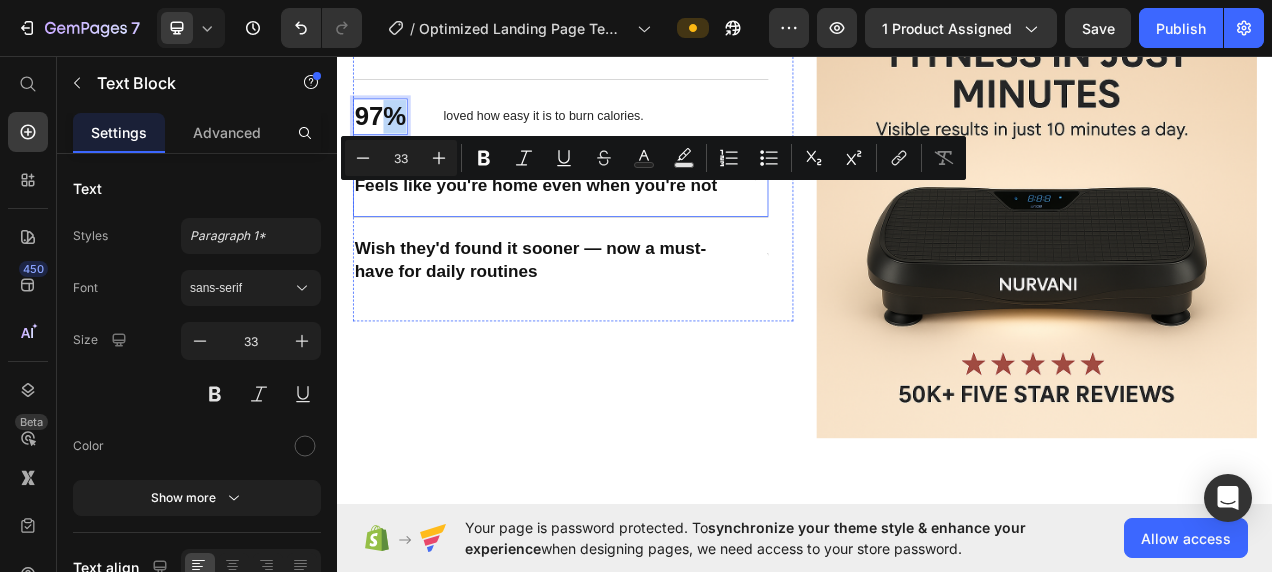 scroll, scrollTop: 1748, scrollLeft: 0, axis: vertical 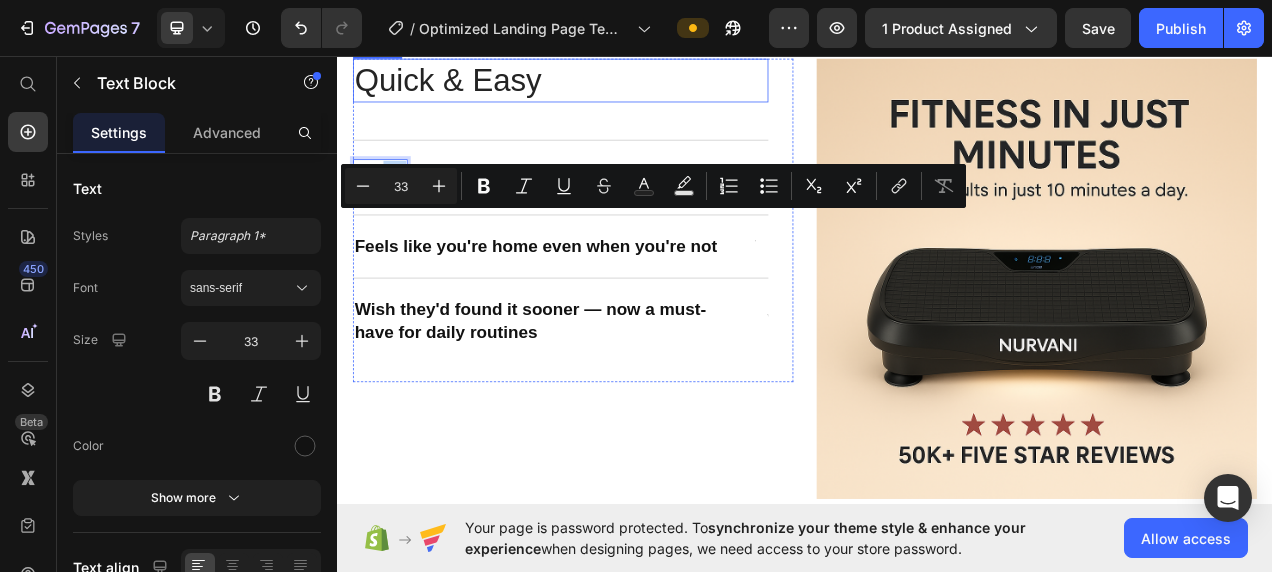 click on "Quick & Easy" at bounding box center (623, 89) 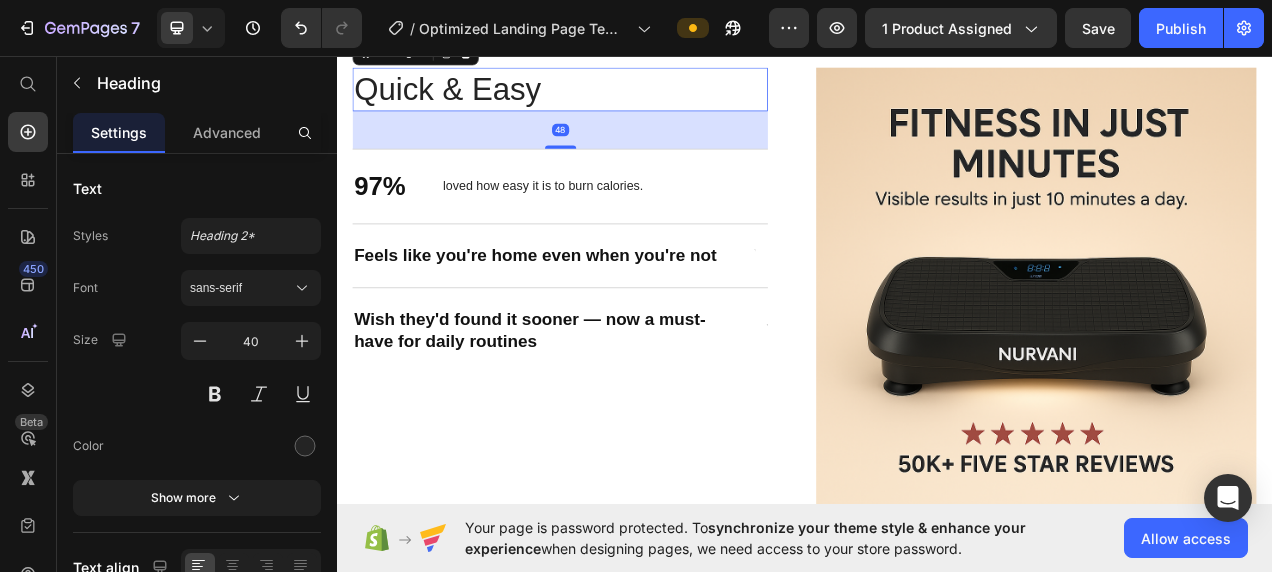 scroll, scrollTop: 1496, scrollLeft: 0, axis: vertical 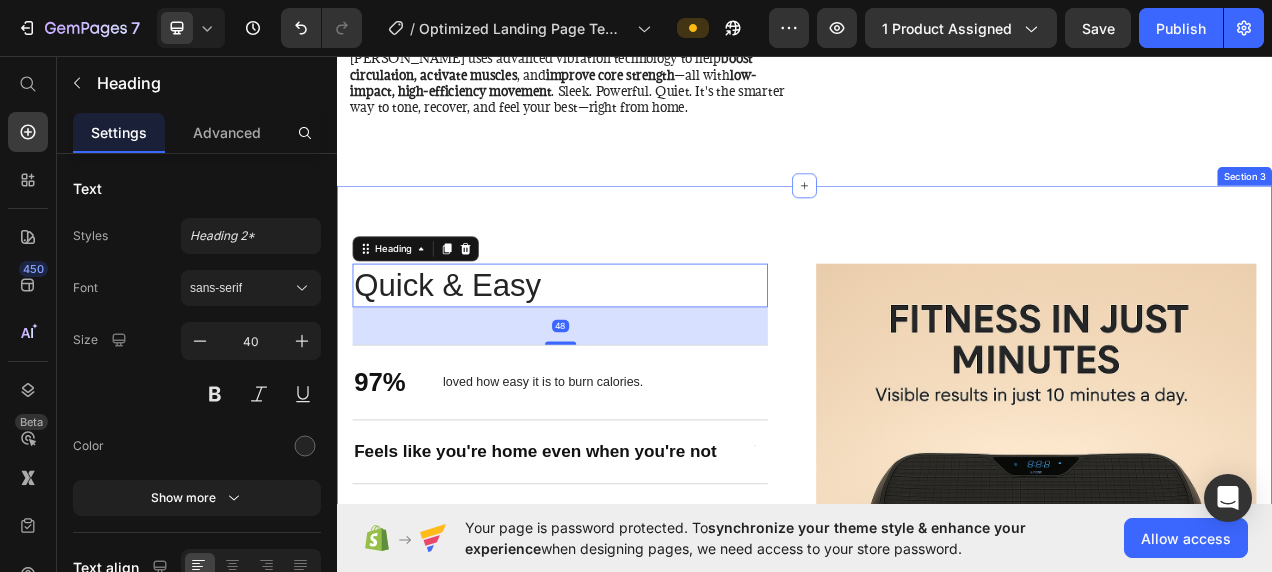 click on "Stronger Body. Better You. Heading Quick & Easy Heading   48 97% Text Block loved how easy it is to burn calories. Text Block Row Feels like you're home even when you're not Text Block Text Block Row Wish they'd found it sooner — now a must-have for daily routines Text Block Text Block Row Row Image Row Section 3" at bounding box center [937, 606] 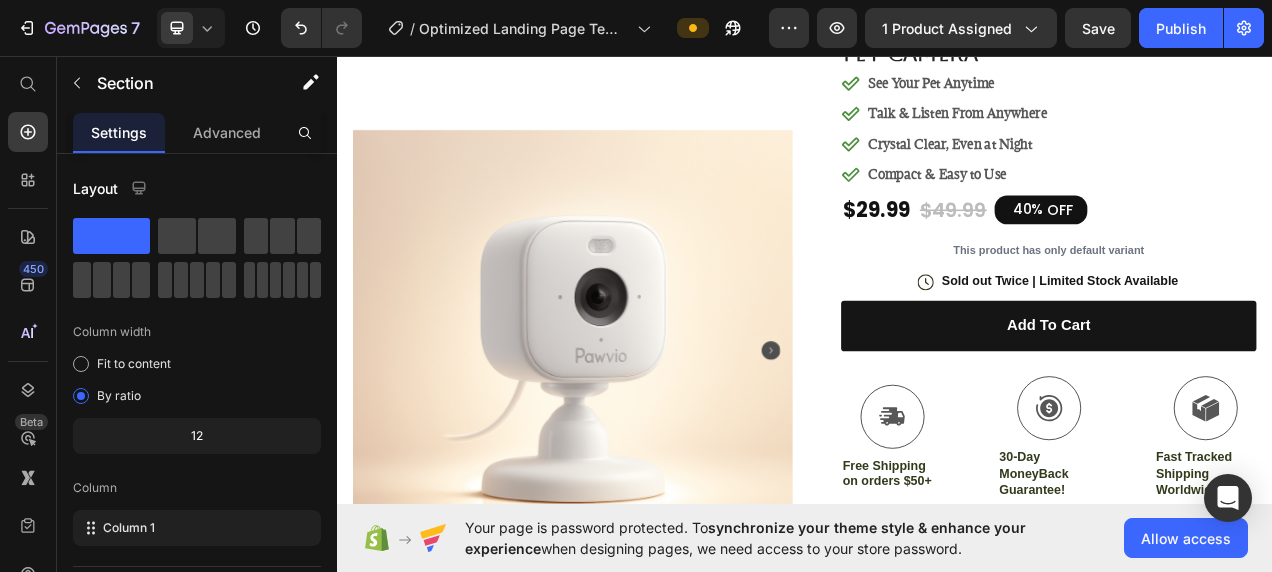 scroll, scrollTop: 0, scrollLeft: 0, axis: both 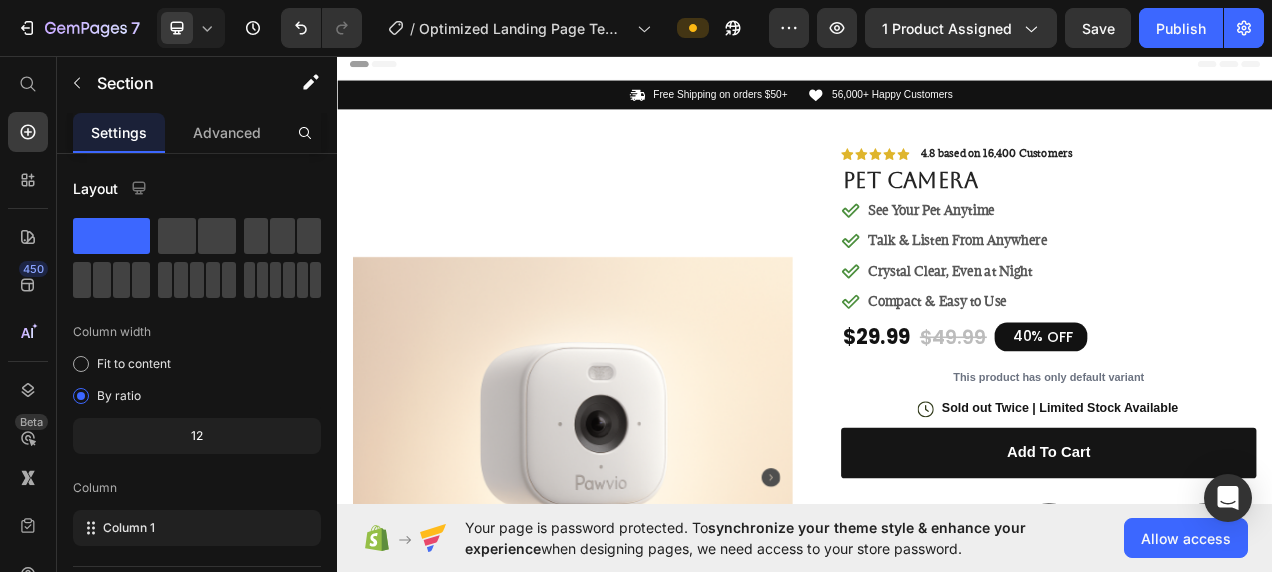 click 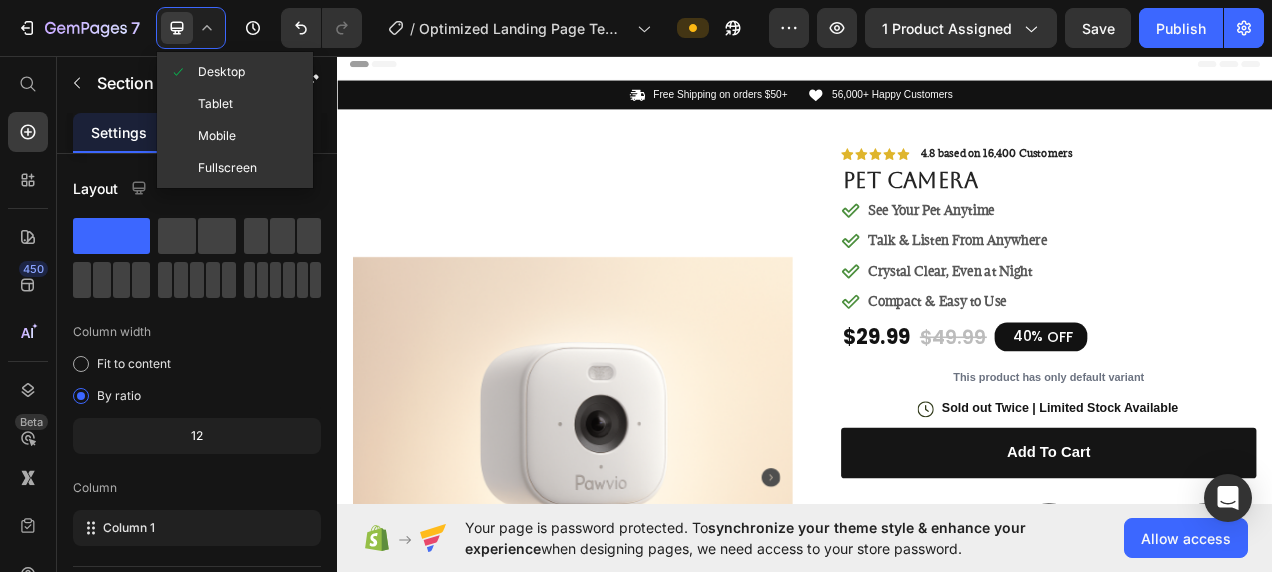 click on "Mobile" 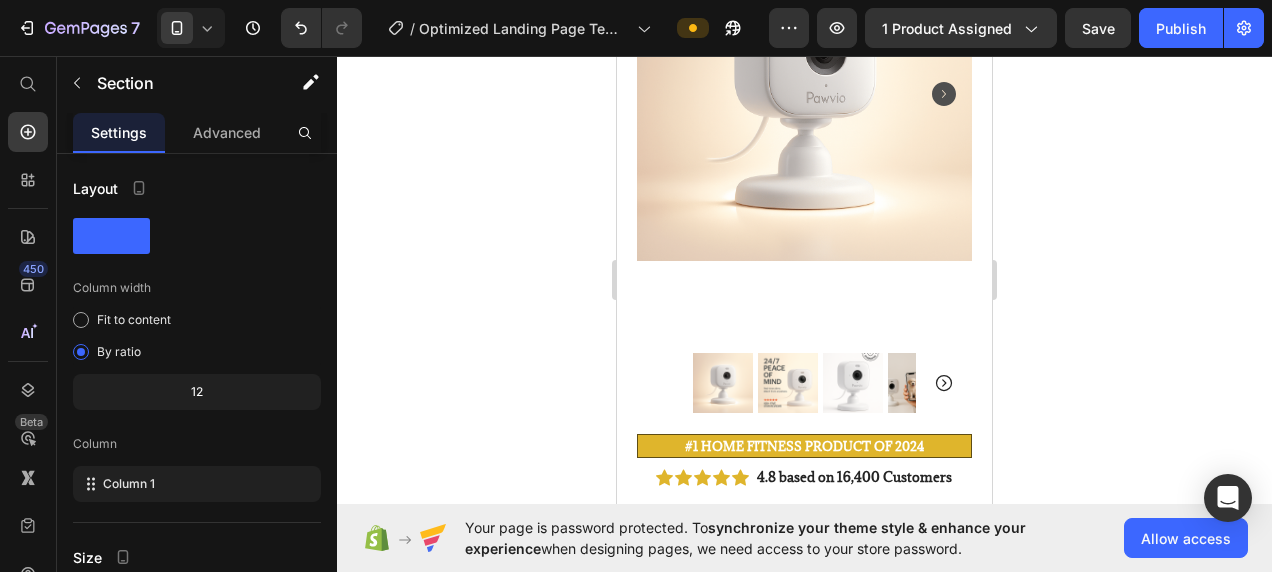 scroll, scrollTop: 312, scrollLeft: 0, axis: vertical 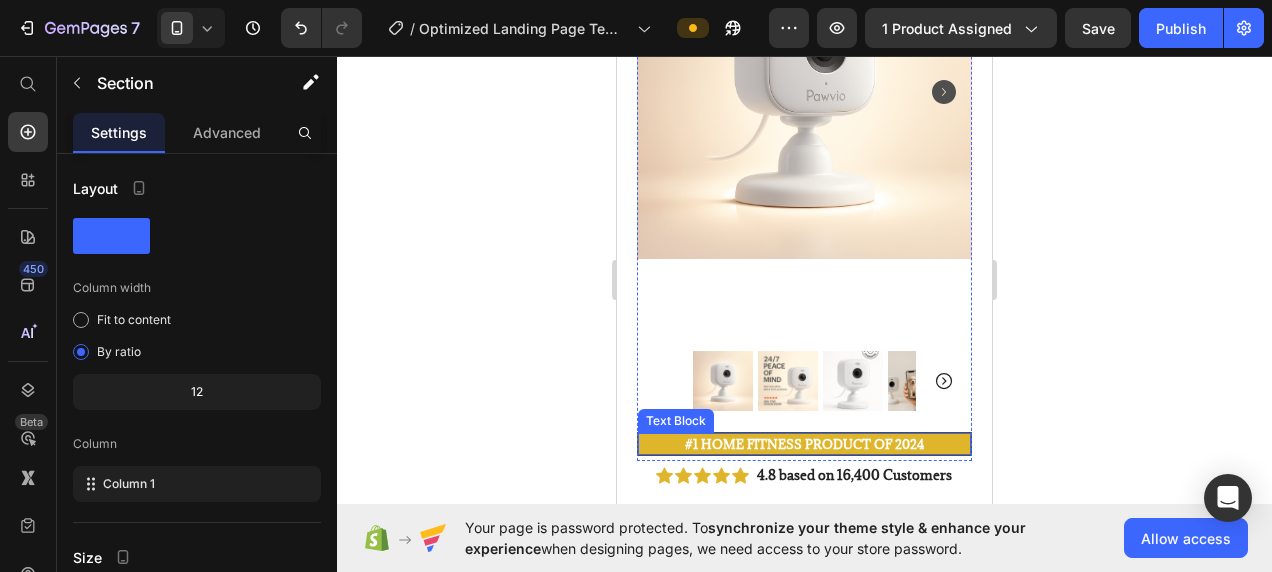 click on "#1 Home fitness Product of 2024" at bounding box center (804, 444) 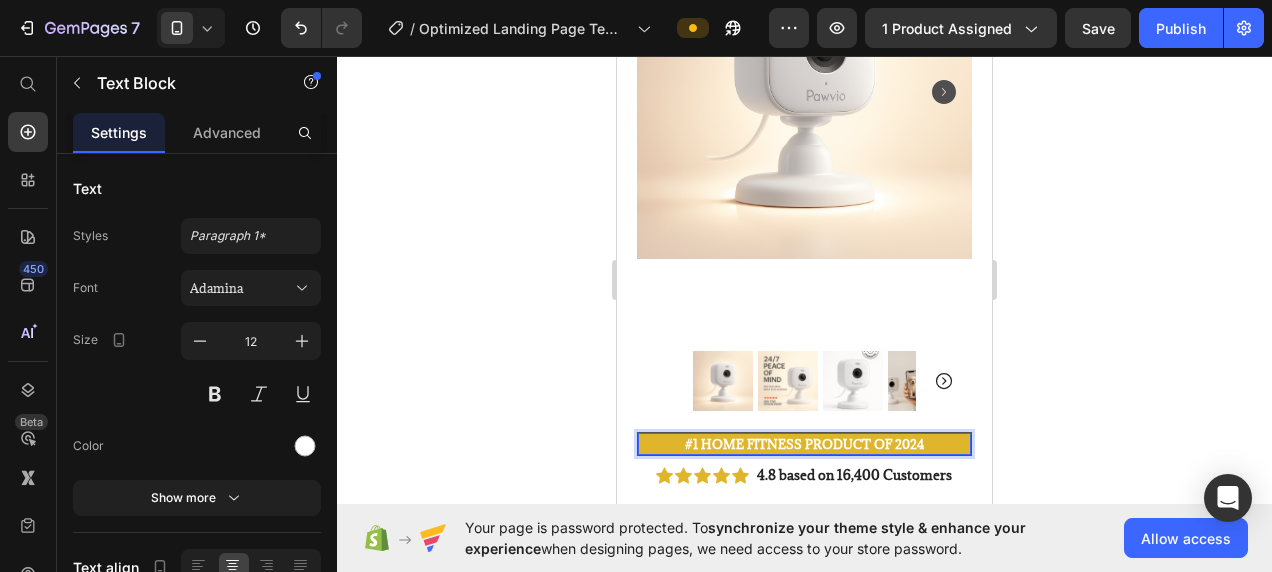scroll, scrollTop: 352, scrollLeft: 0, axis: vertical 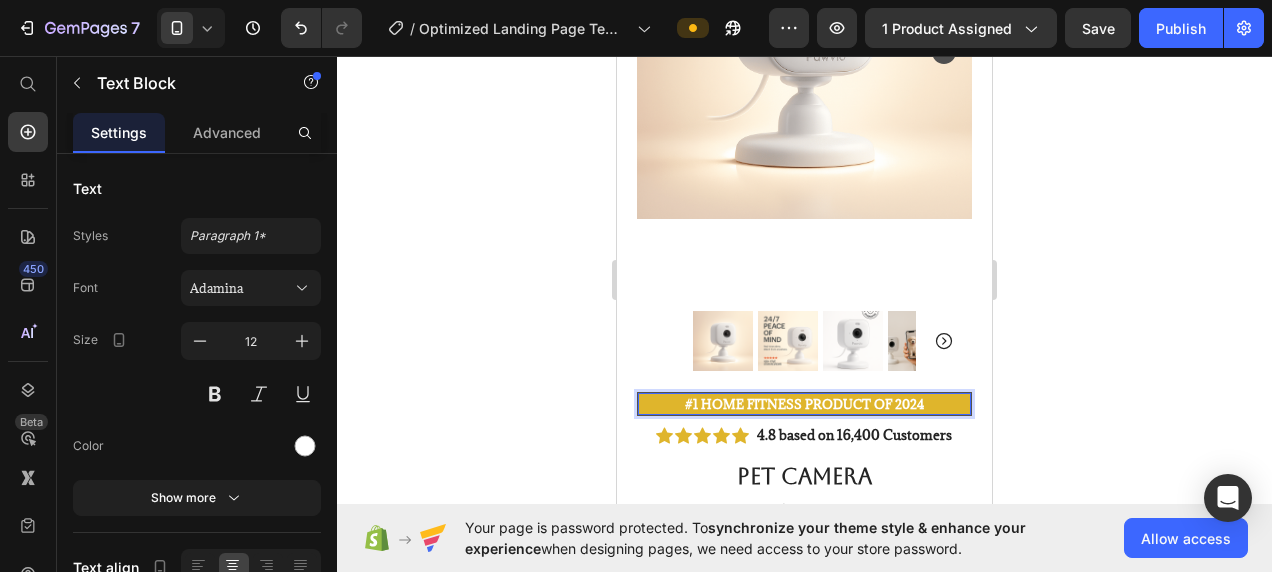 click on "#1 Home fitness Product of 2024" at bounding box center [804, 404] 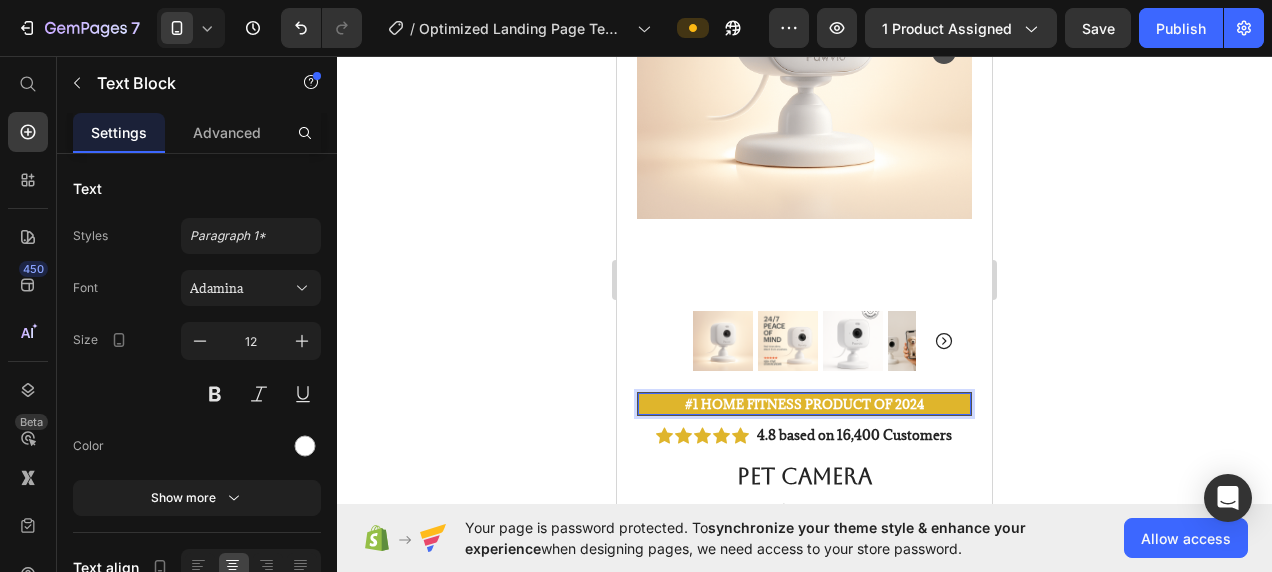 click on "#1 Home fitness Product of 2024" at bounding box center [804, 404] 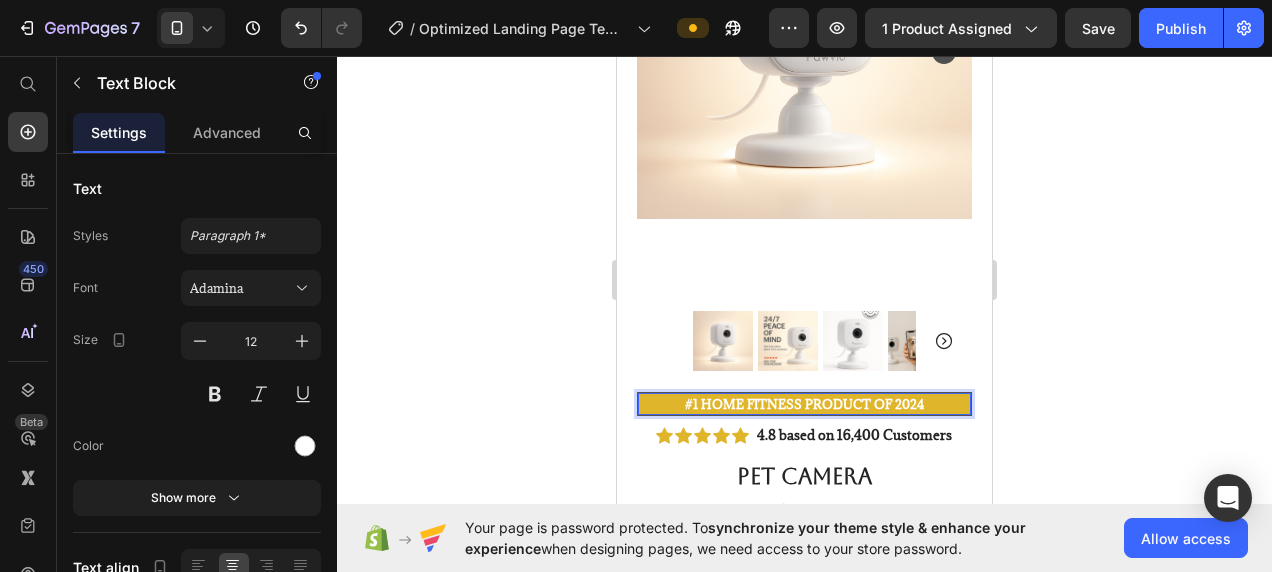 click 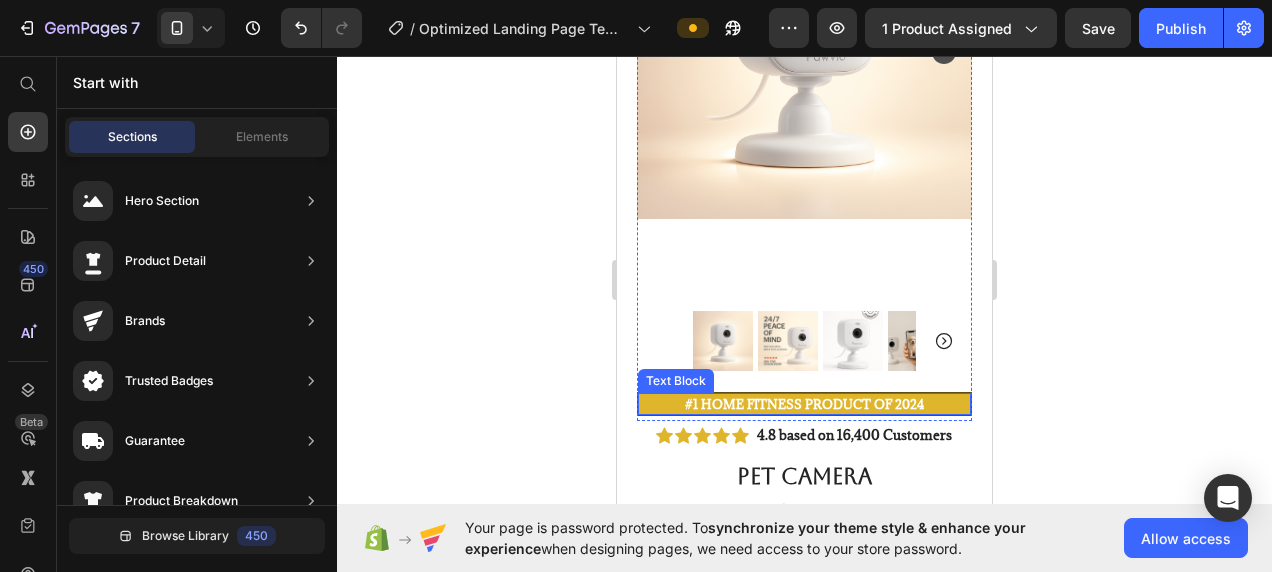 click on "#1 Home fitness Product of 2024" at bounding box center (804, 404) 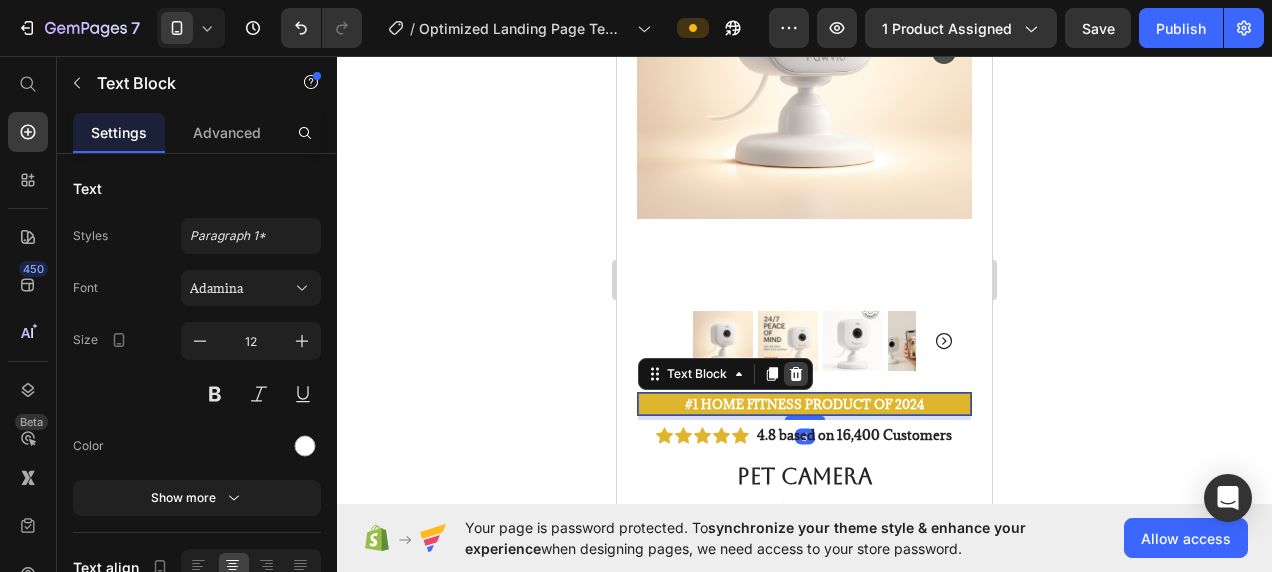 click 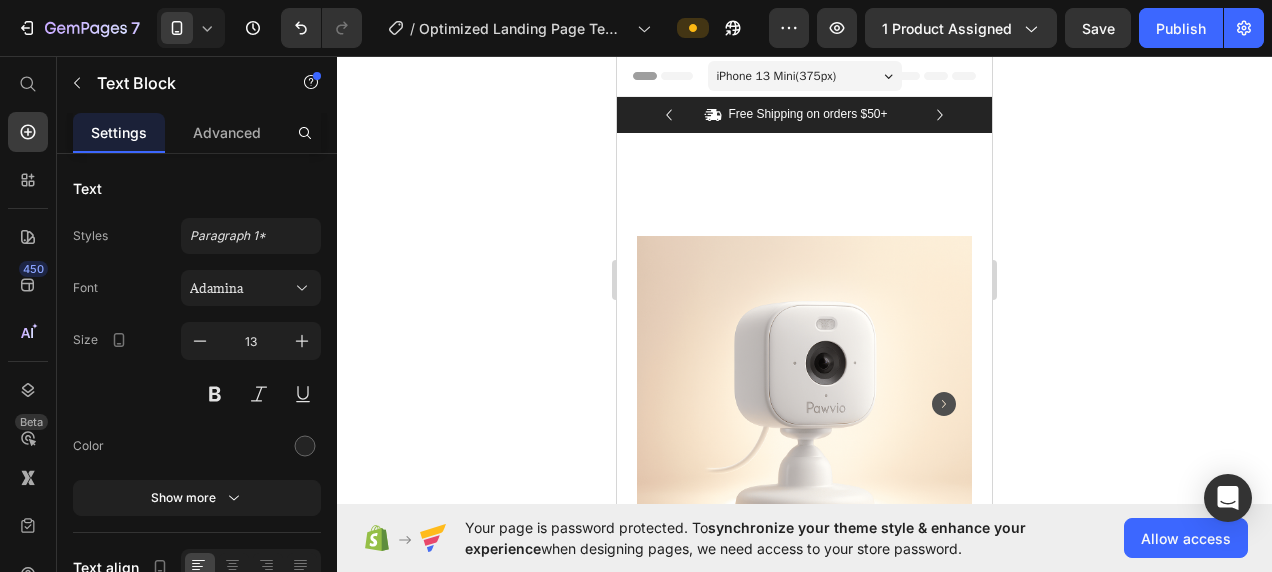 scroll, scrollTop: 352, scrollLeft: 0, axis: vertical 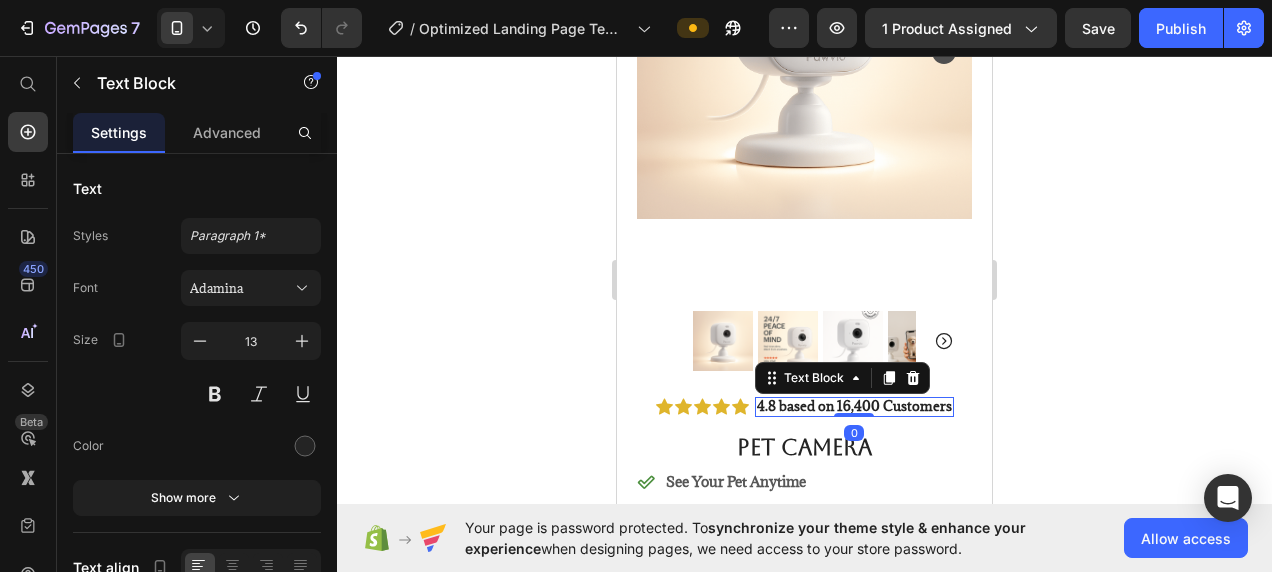 click on "4.8 based on 16,400 Customers" at bounding box center (854, 406) 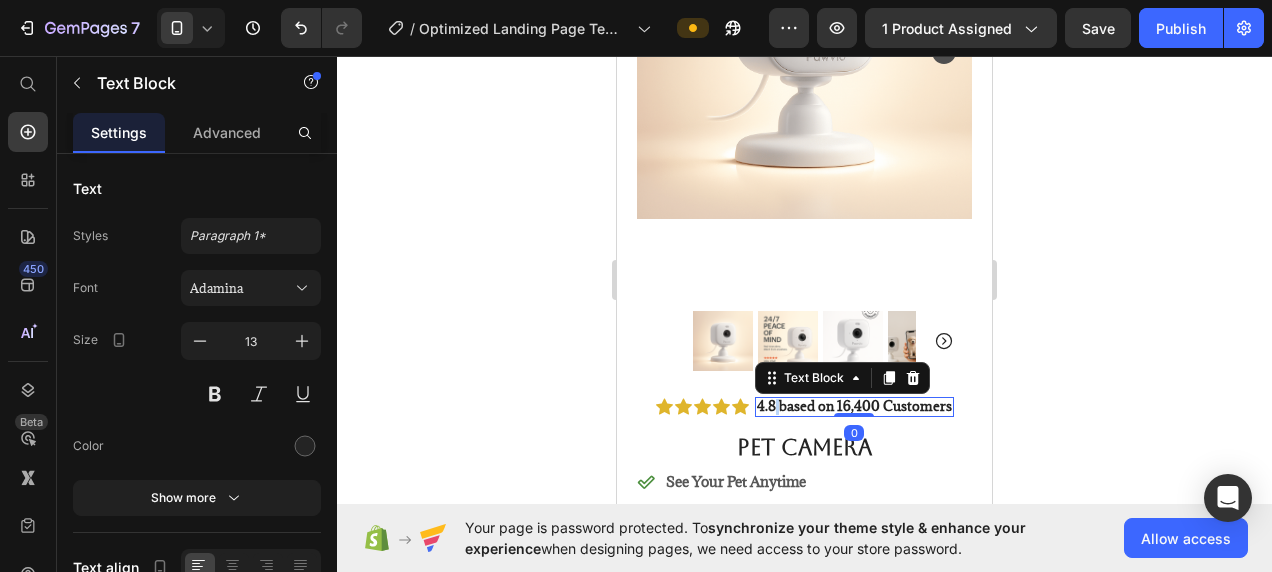 drag, startPoint x: 617, startPoint y: 56, endPoint x: 768, endPoint y: 386, distance: 362.9063 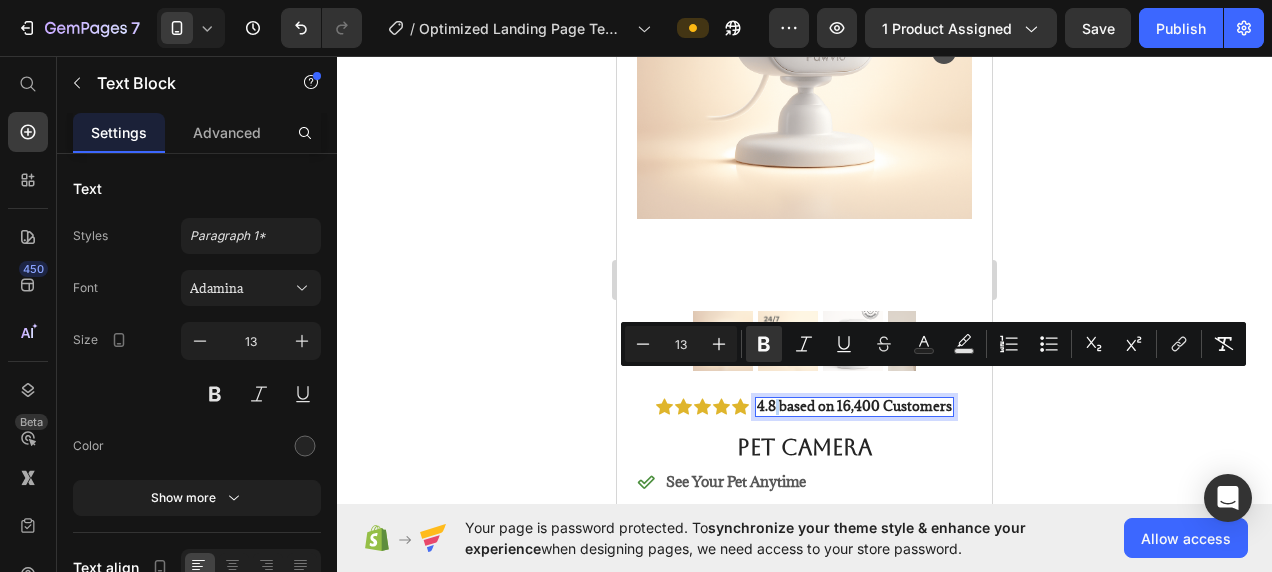 click on "4.8 based on 16,400 Customers" at bounding box center [854, 406] 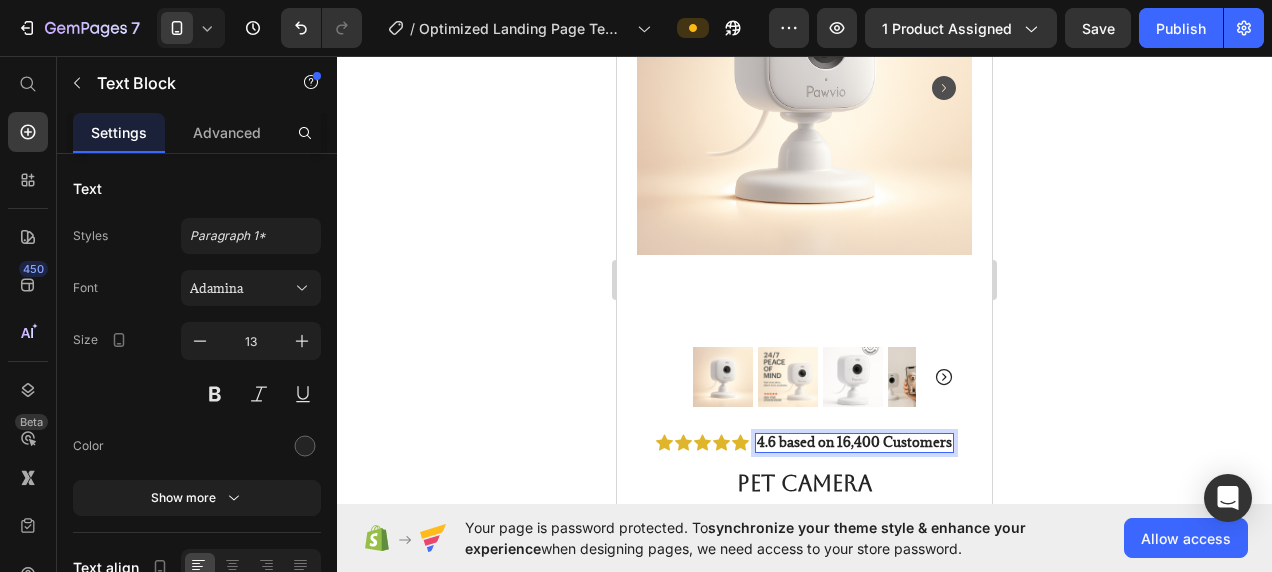 scroll, scrollTop: 452, scrollLeft: 0, axis: vertical 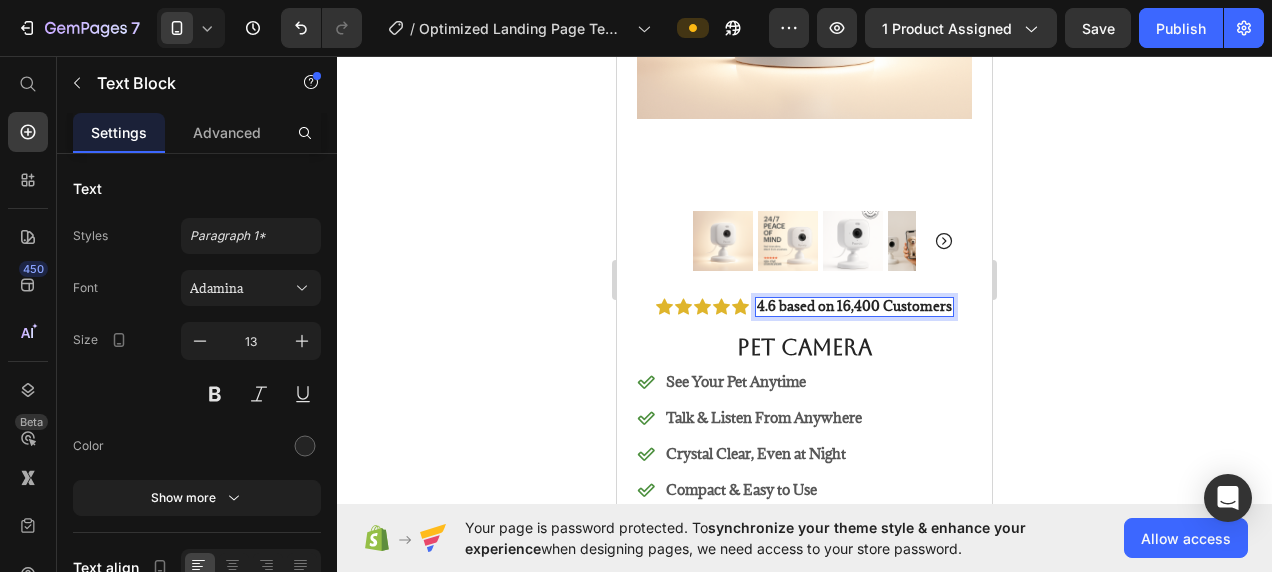 click on "4.6 based on 16,400 Customers" at bounding box center (854, 306) 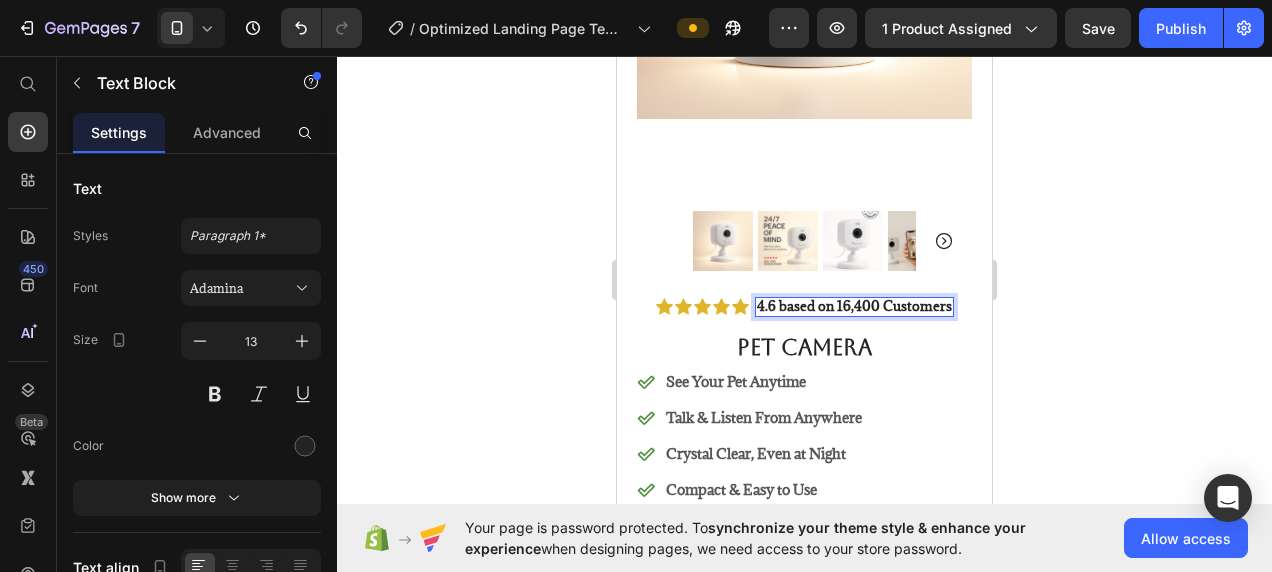 click 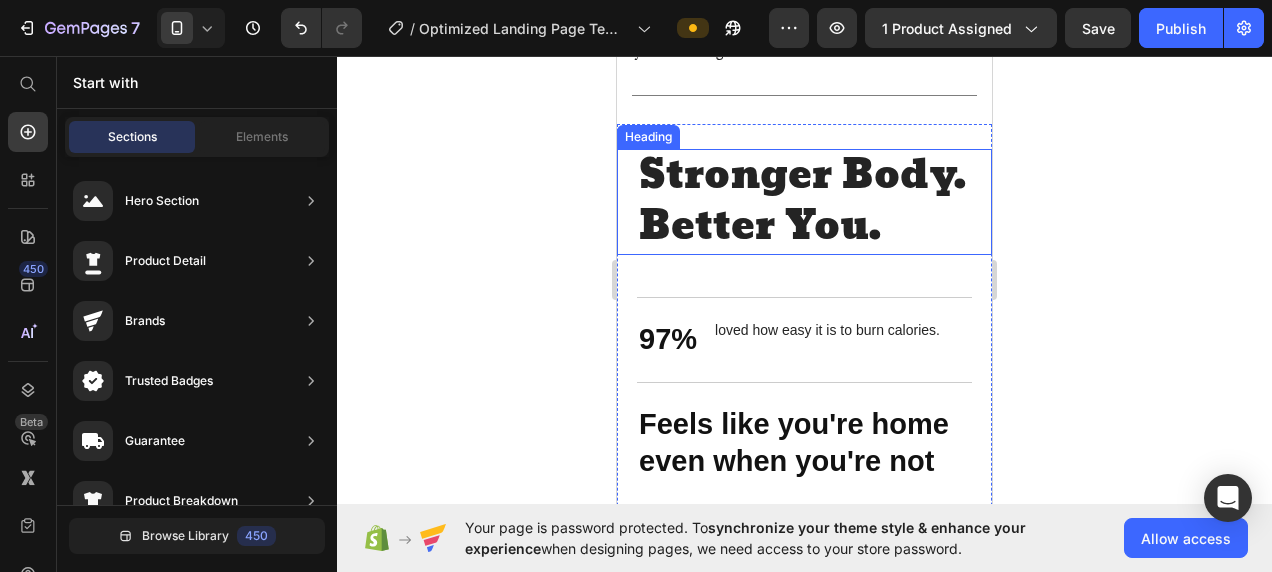 scroll, scrollTop: 1736, scrollLeft: 0, axis: vertical 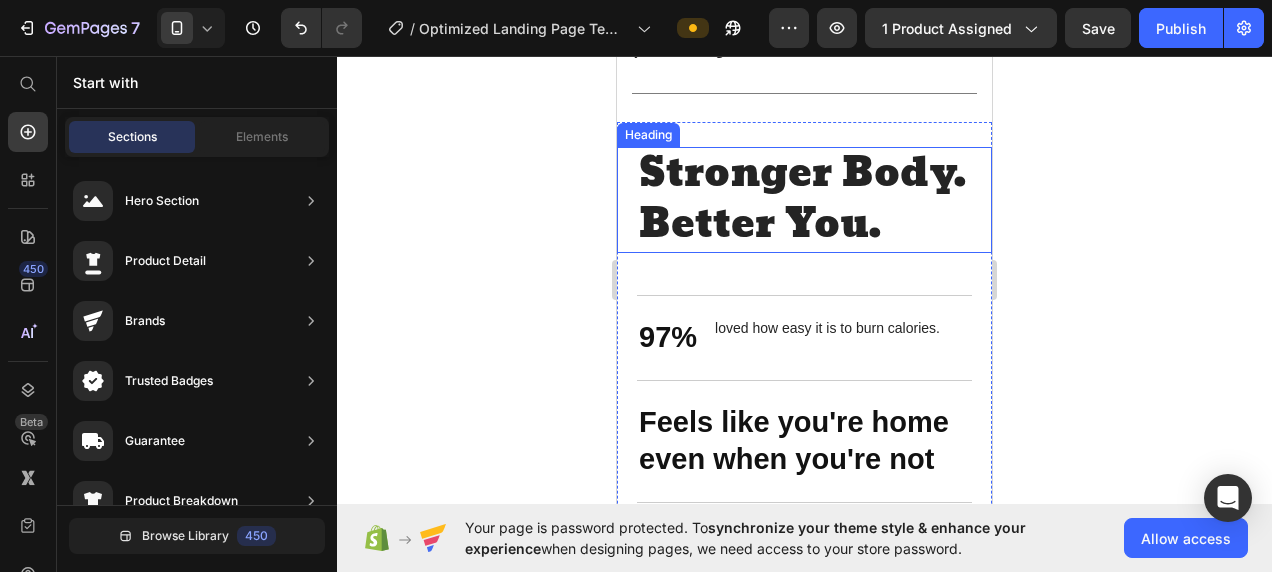 click on "Stronger Body. Better You." at bounding box center [804, 199] 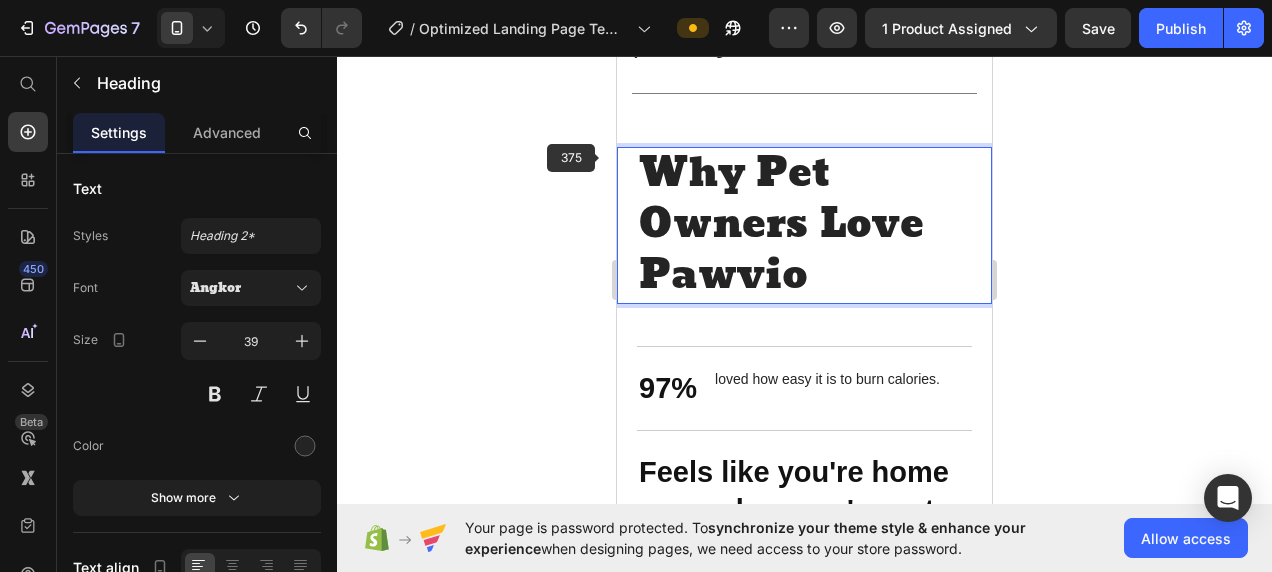 scroll, scrollTop: 7, scrollLeft: 0, axis: vertical 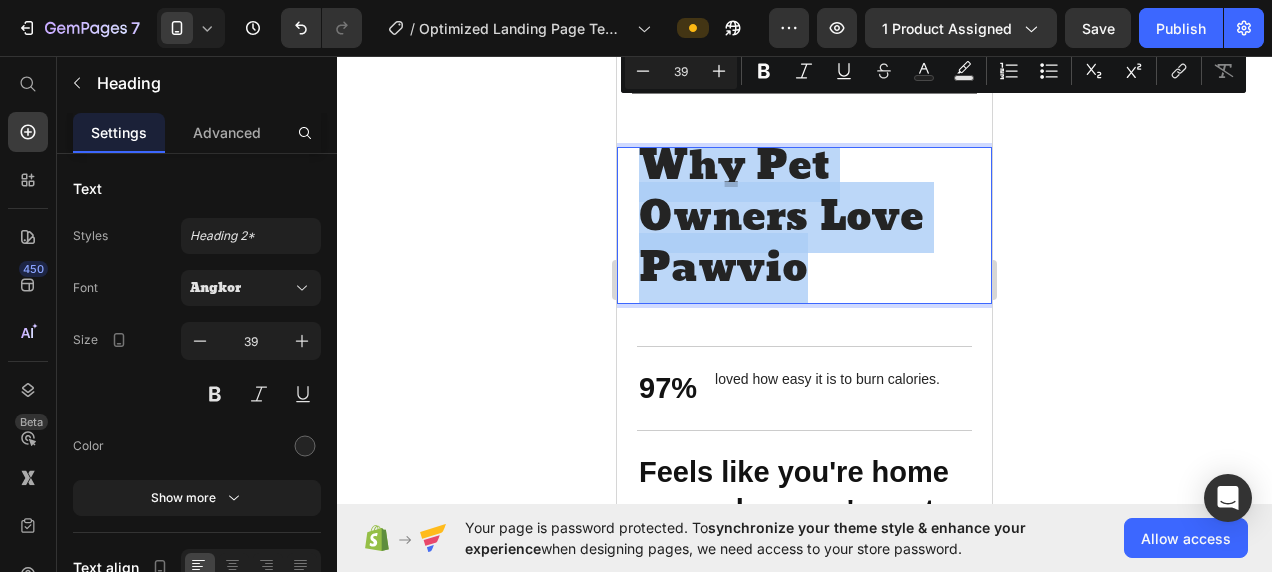 drag, startPoint x: 810, startPoint y: 250, endPoint x: 642, endPoint y: 155, distance: 193 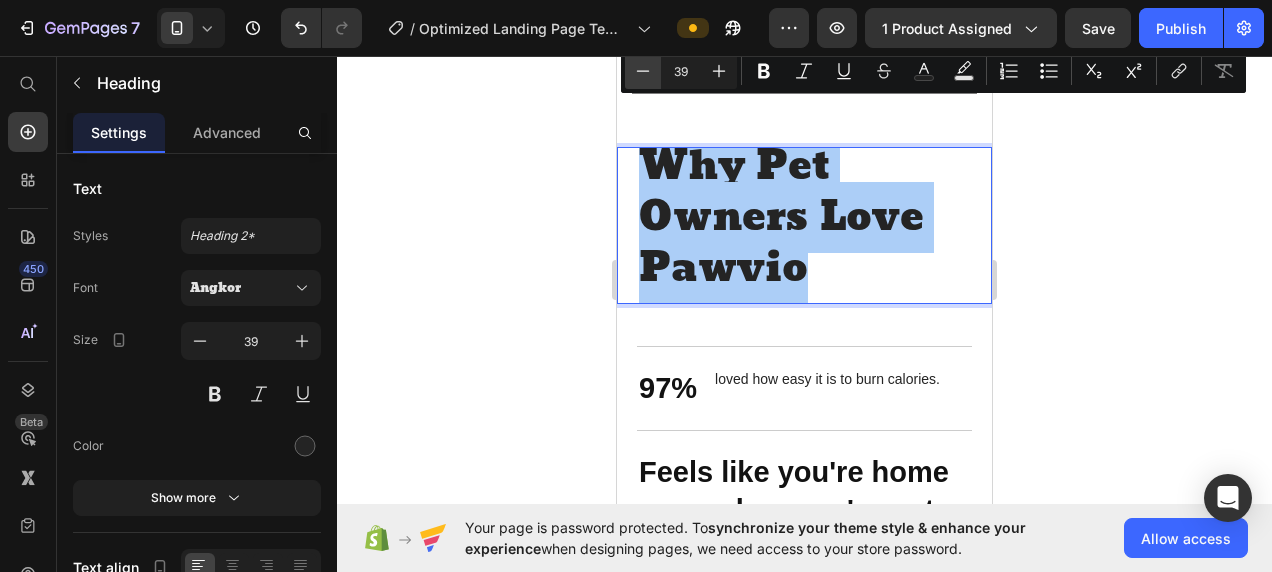 click on "Minus" at bounding box center (643, 71) 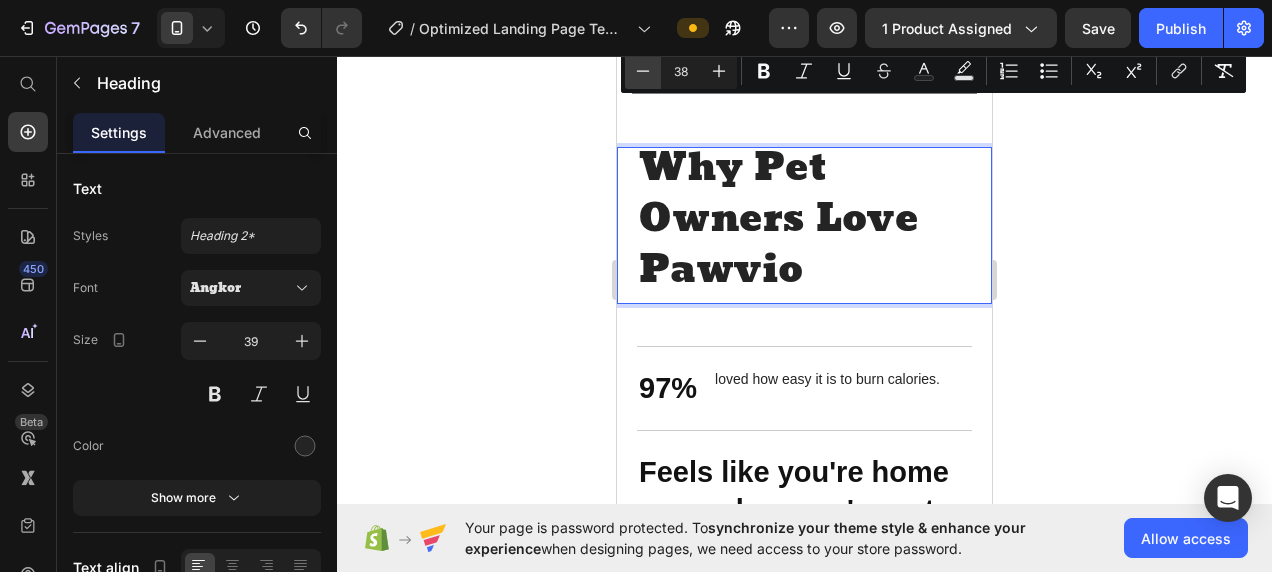 click on "Minus" at bounding box center (643, 71) 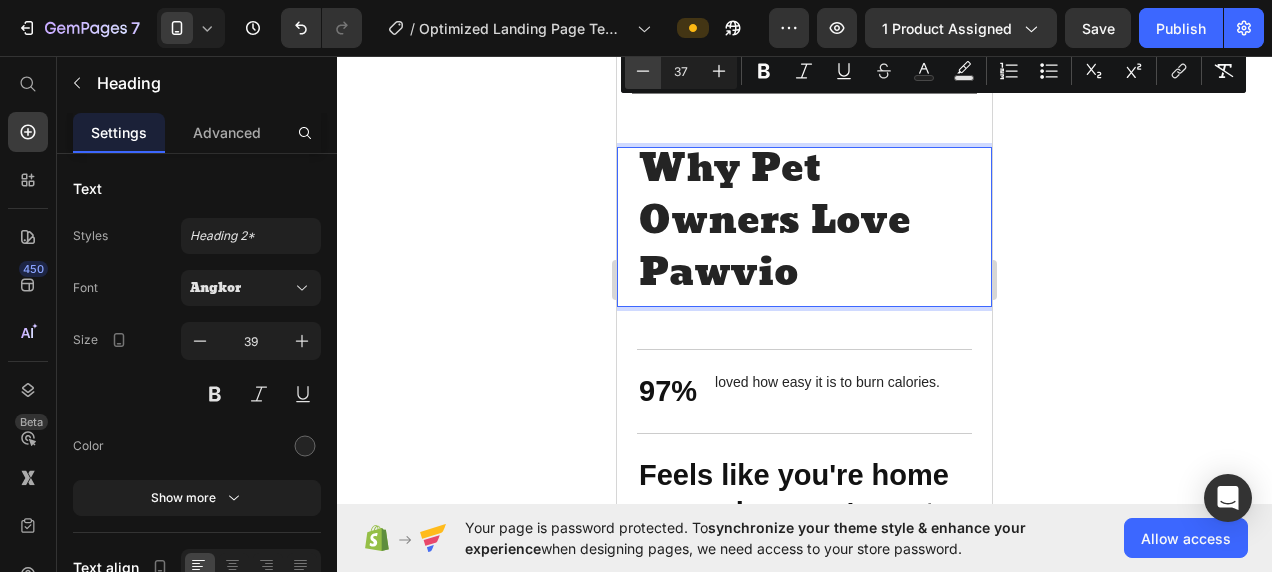 click on "Minus" at bounding box center [643, 71] 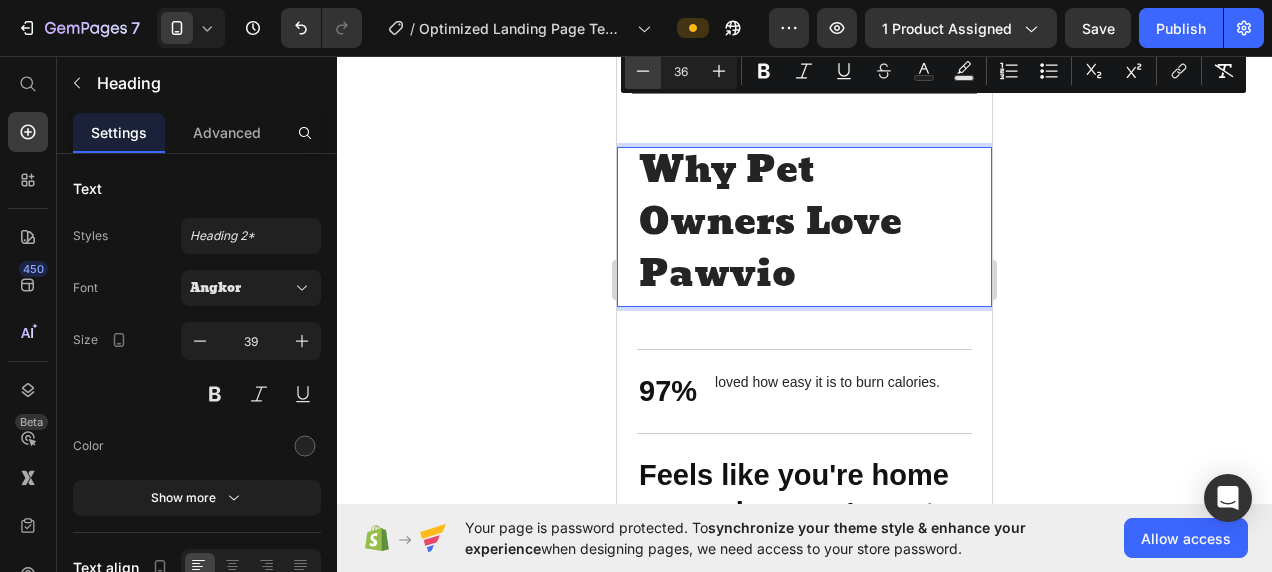 click on "Minus" at bounding box center [643, 71] 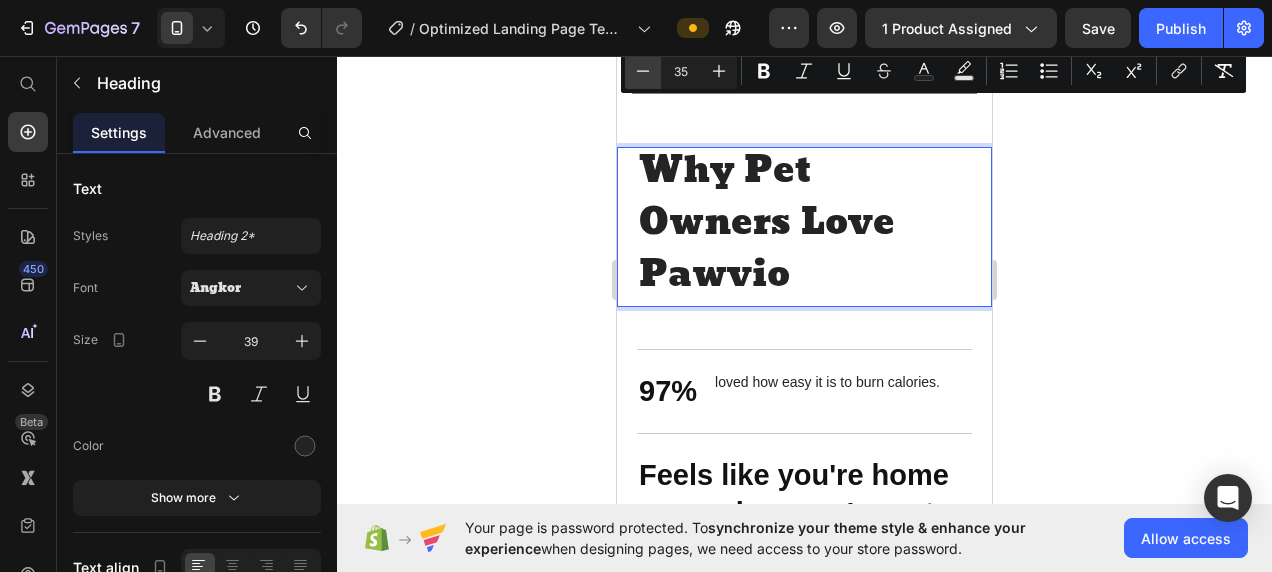 click on "Minus" at bounding box center (643, 71) 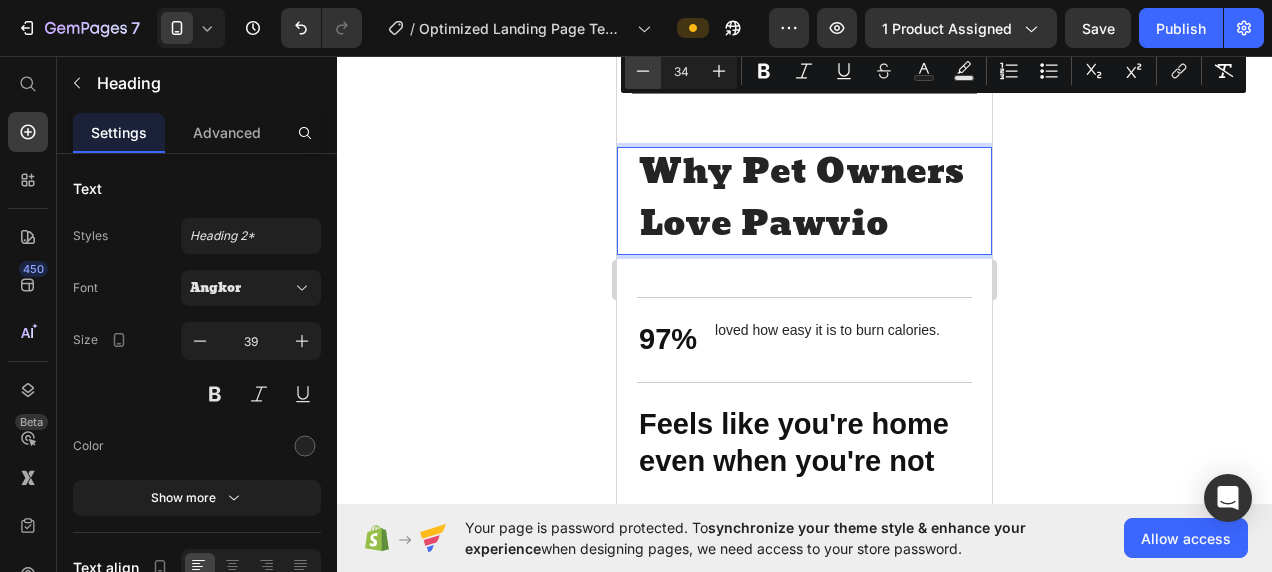 click on "Minus" at bounding box center [643, 71] 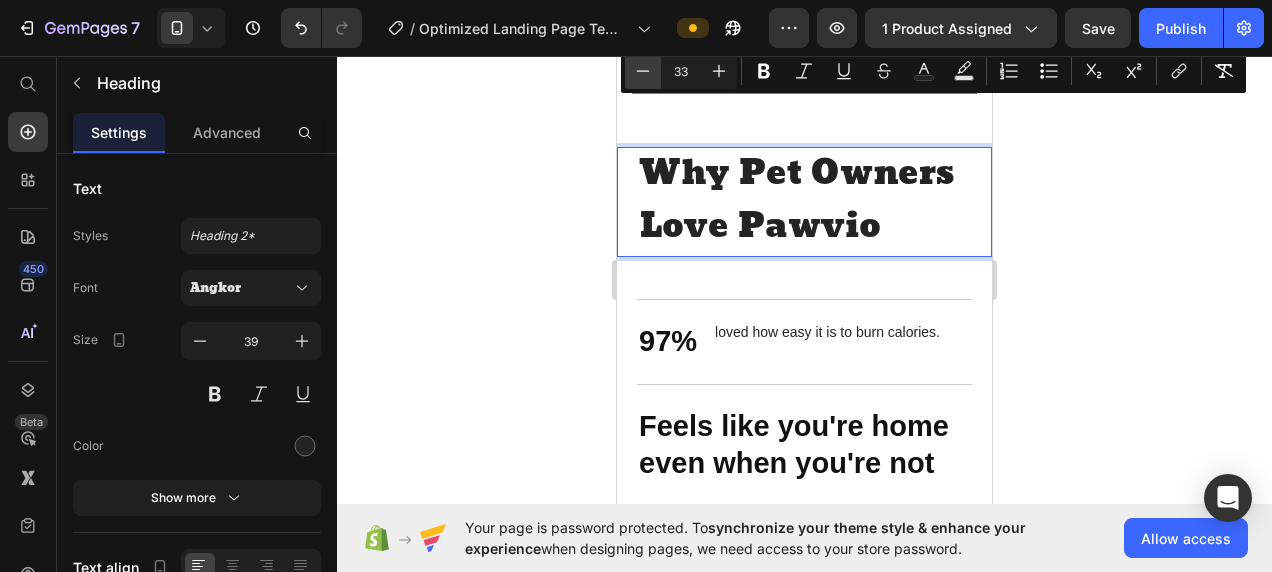 click on "Minus" at bounding box center (643, 71) 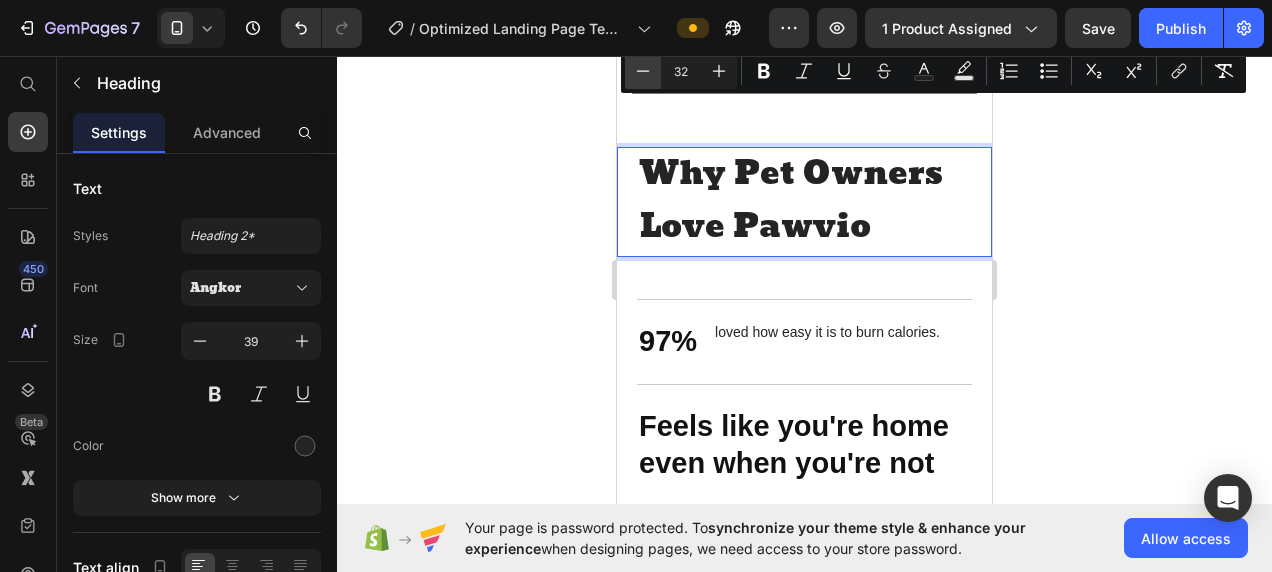 scroll, scrollTop: 1, scrollLeft: 0, axis: vertical 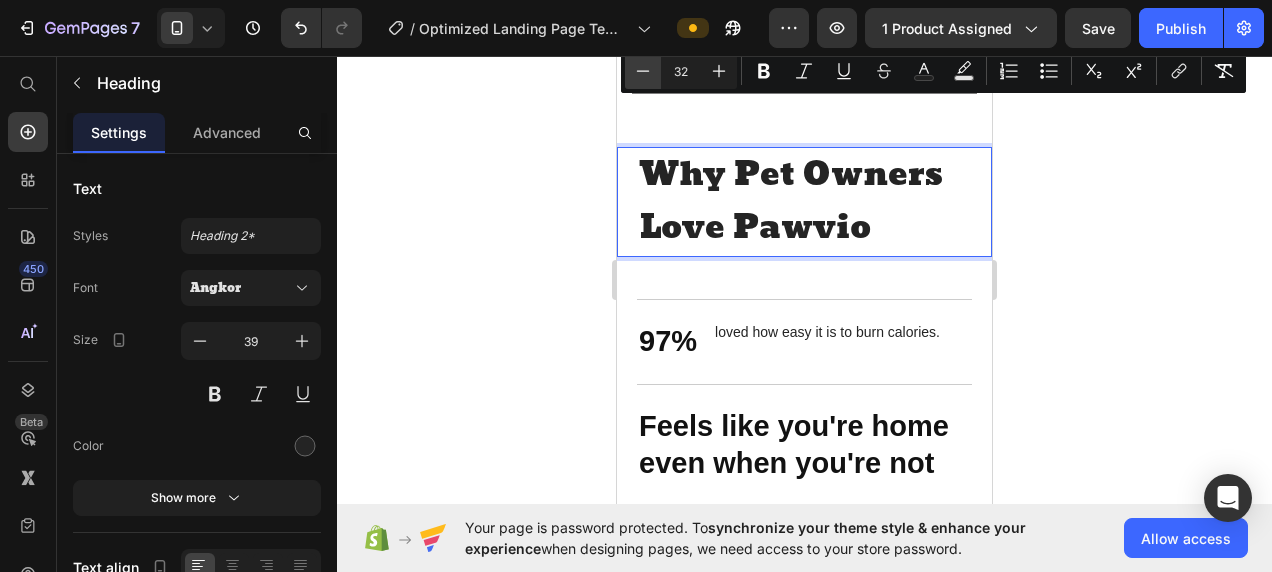 click on "Minus" at bounding box center (643, 71) 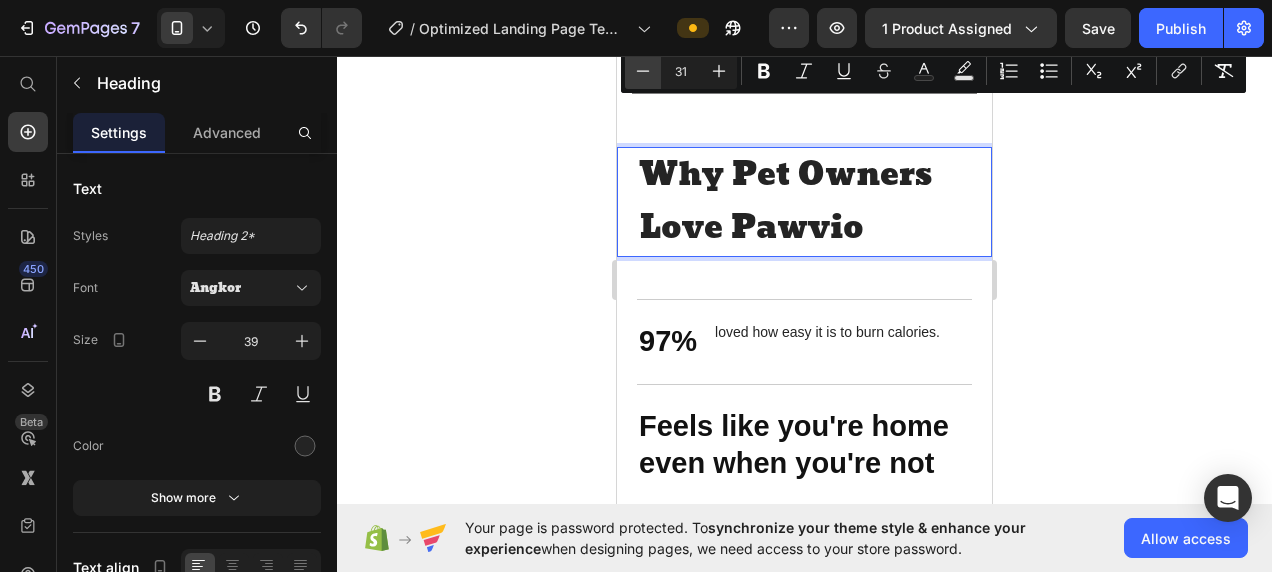 click on "Minus" at bounding box center [643, 71] 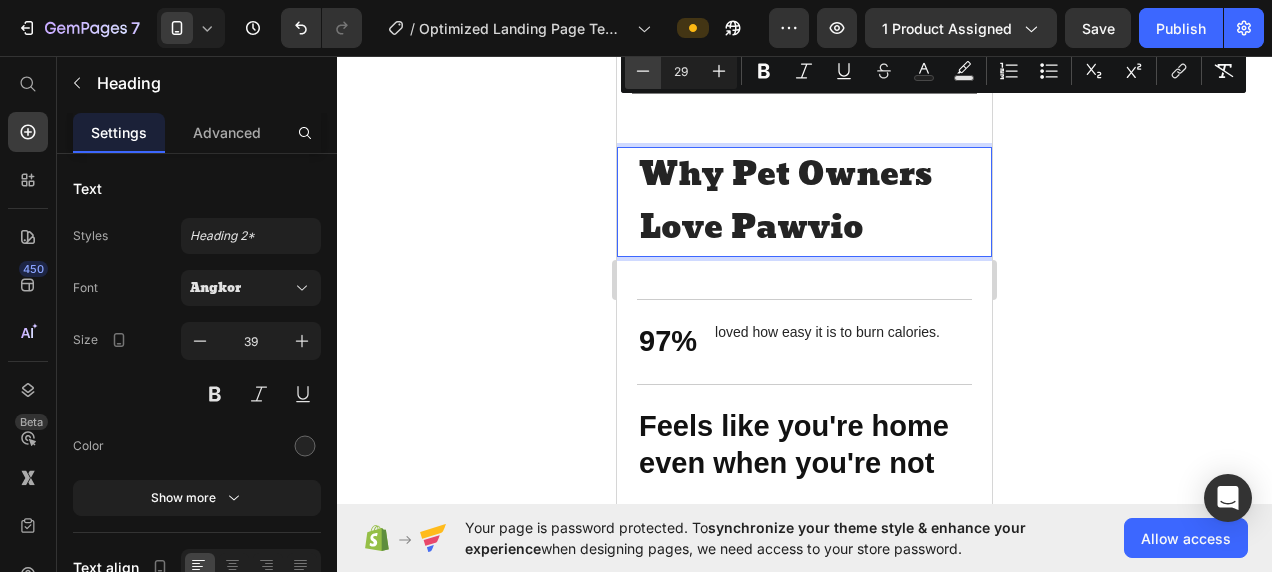 scroll, scrollTop: 0, scrollLeft: 0, axis: both 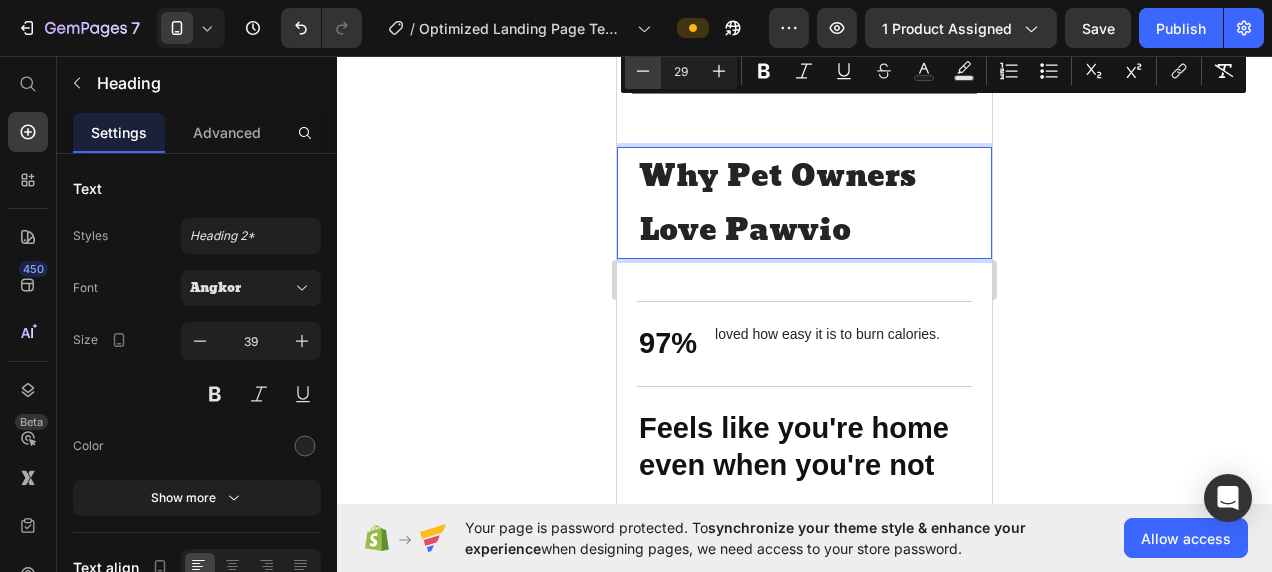click on "Minus" at bounding box center (643, 71) 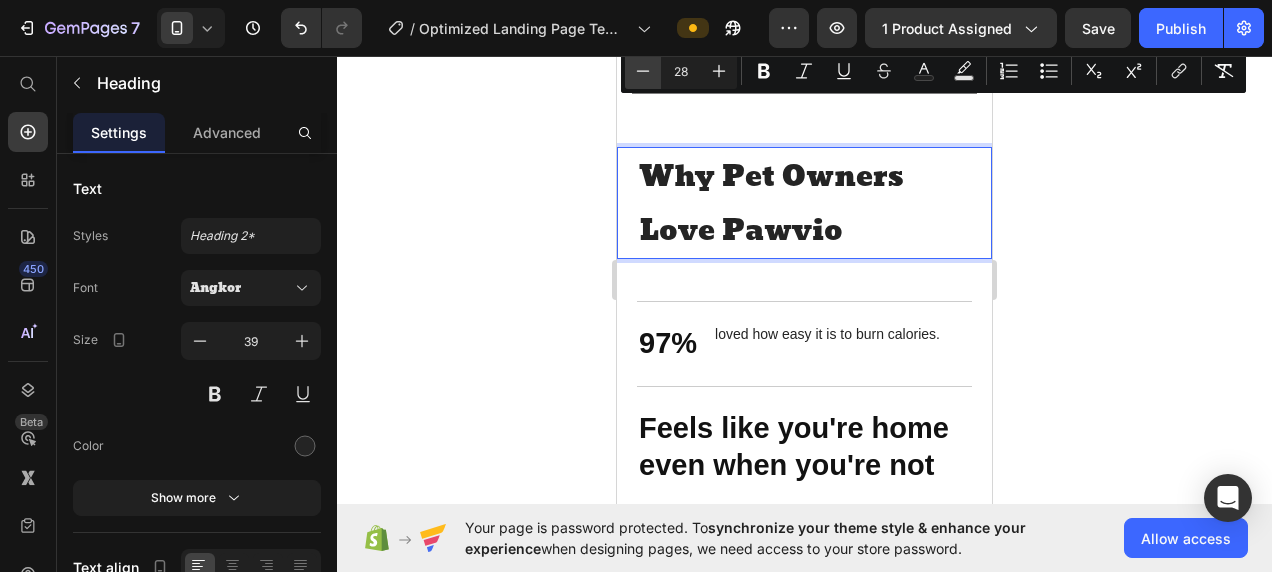 click on "Minus" at bounding box center [643, 71] 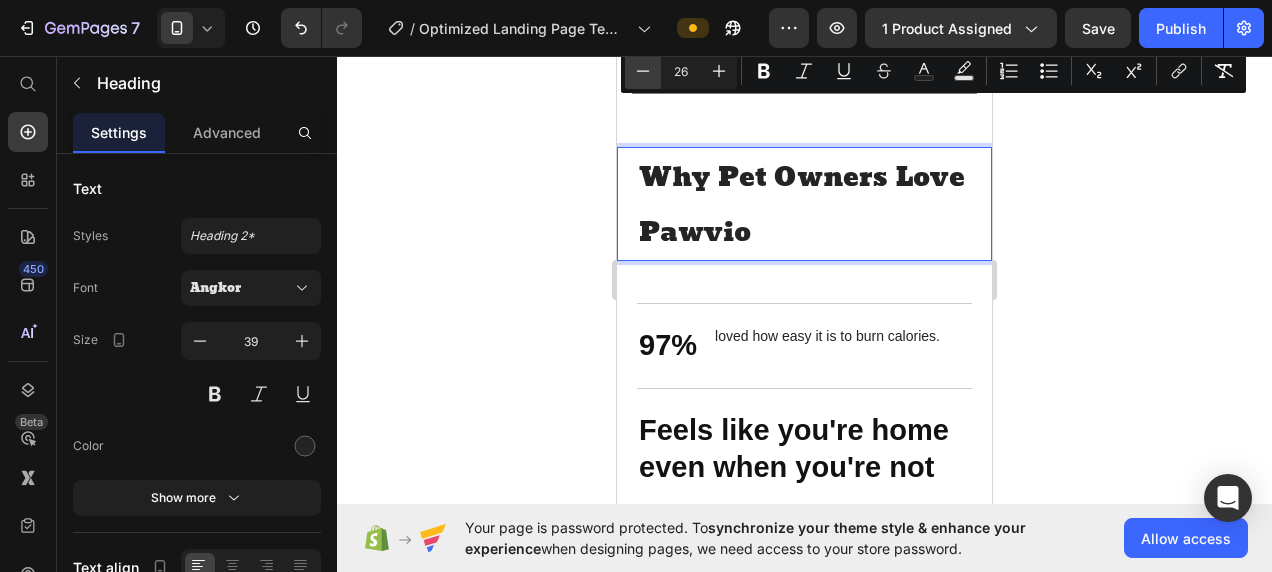 click on "Minus" at bounding box center (643, 71) 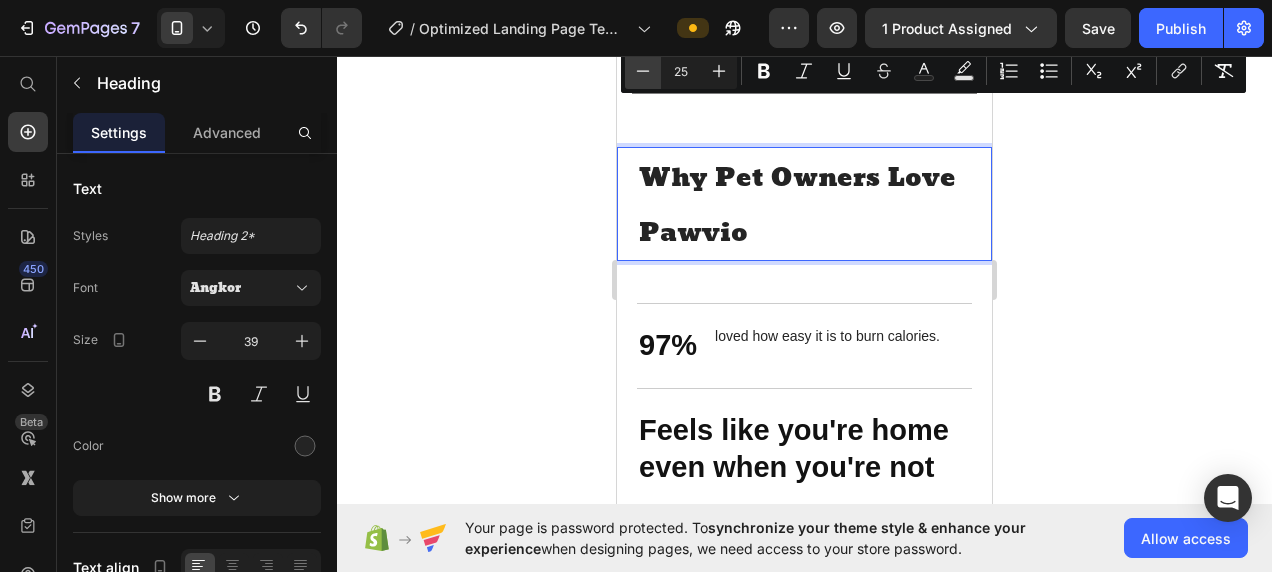 click on "Minus" at bounding box center [643, 71] 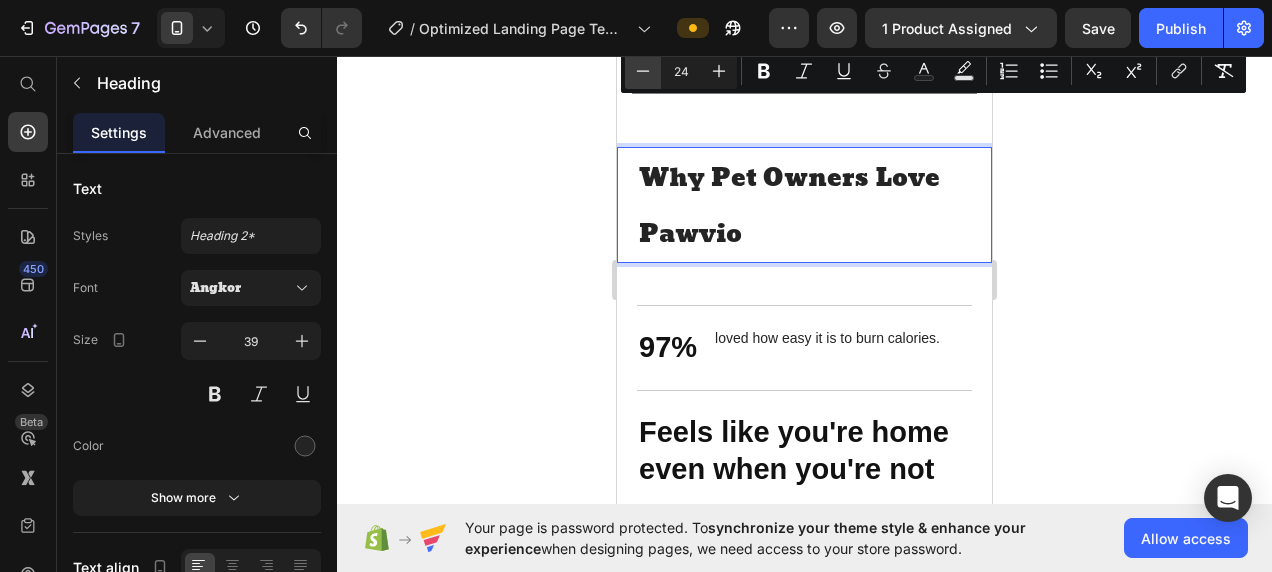 click on "Minus" at bounding box center (643, 71) 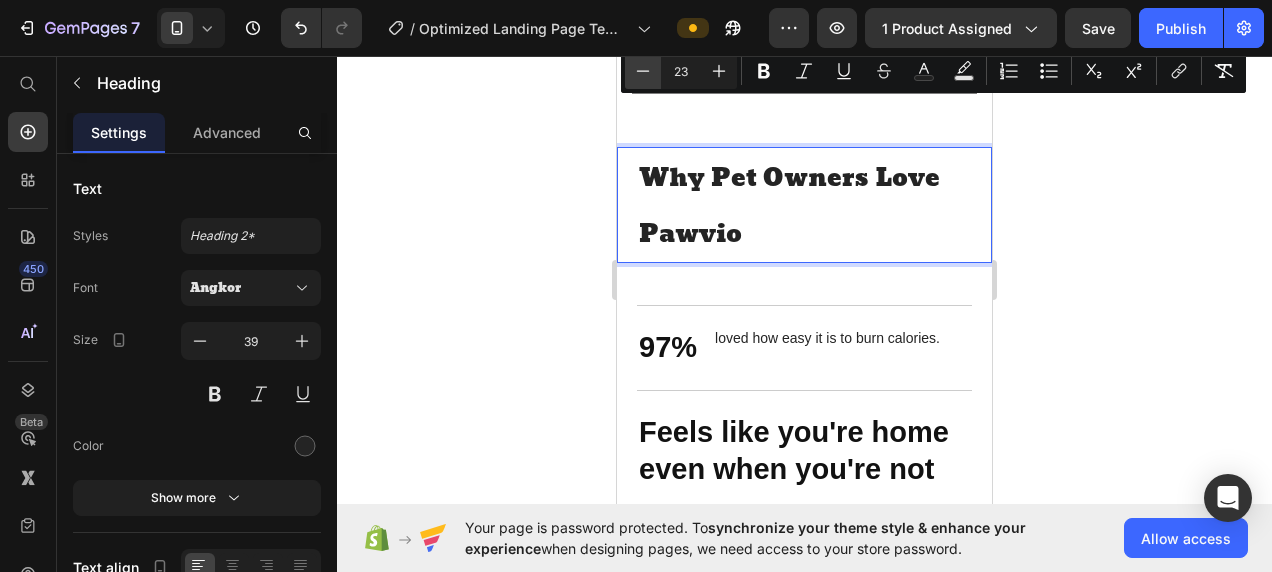 click on "Minus" at bounding box center (643, 71) 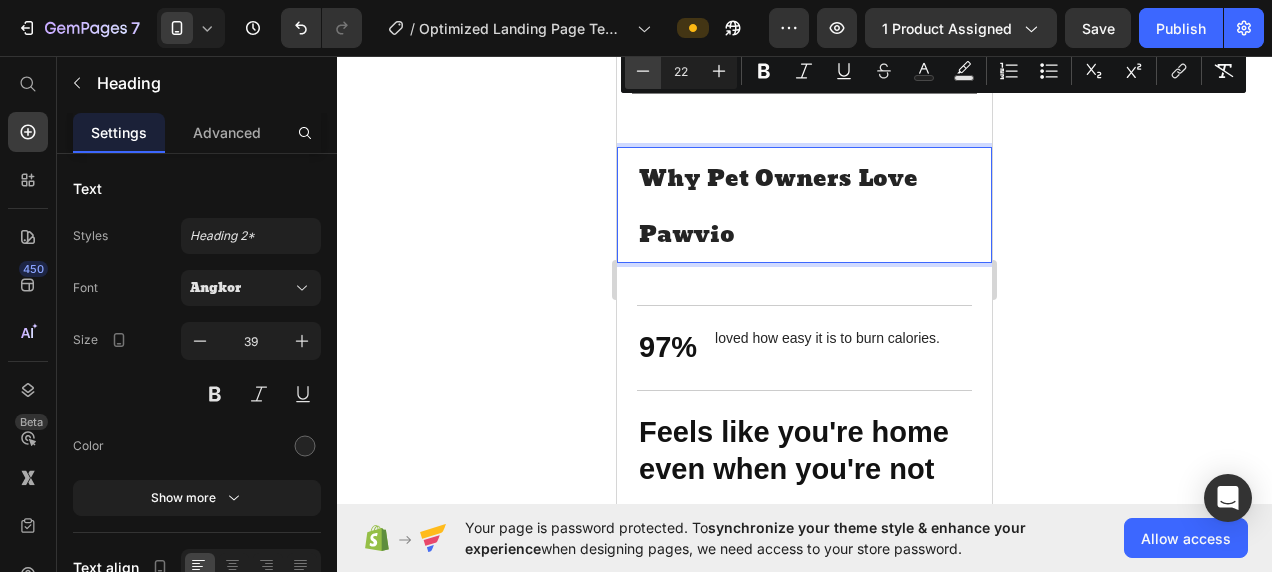 click on "Minus" at bounding box center [643, 71] 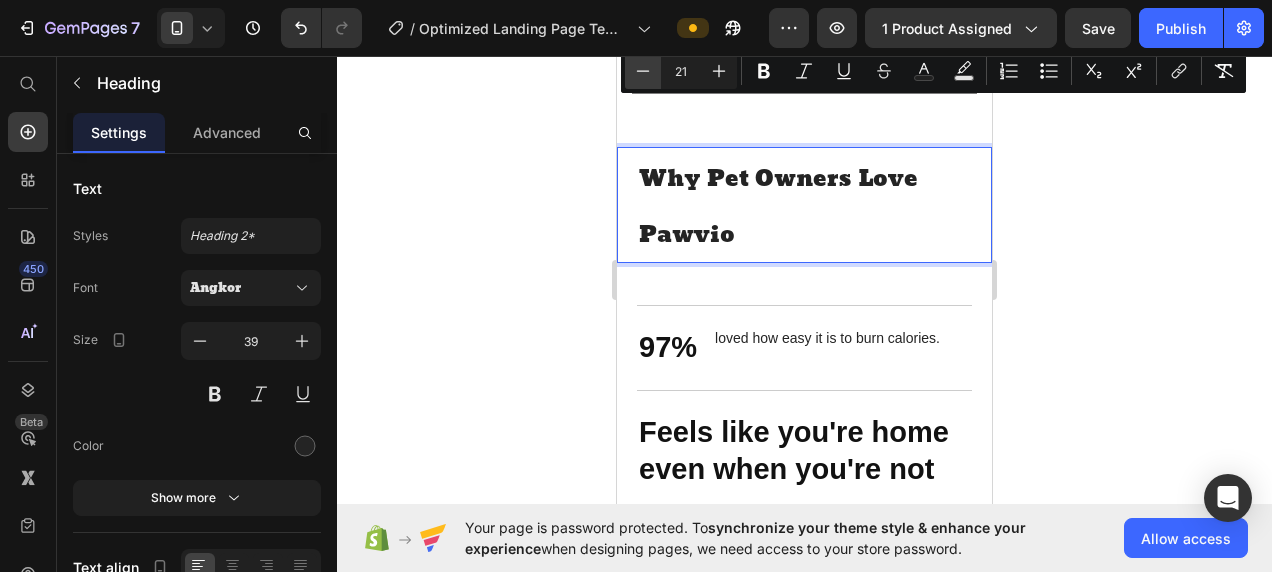 click on "Minus" at bounding box center [643, 71] 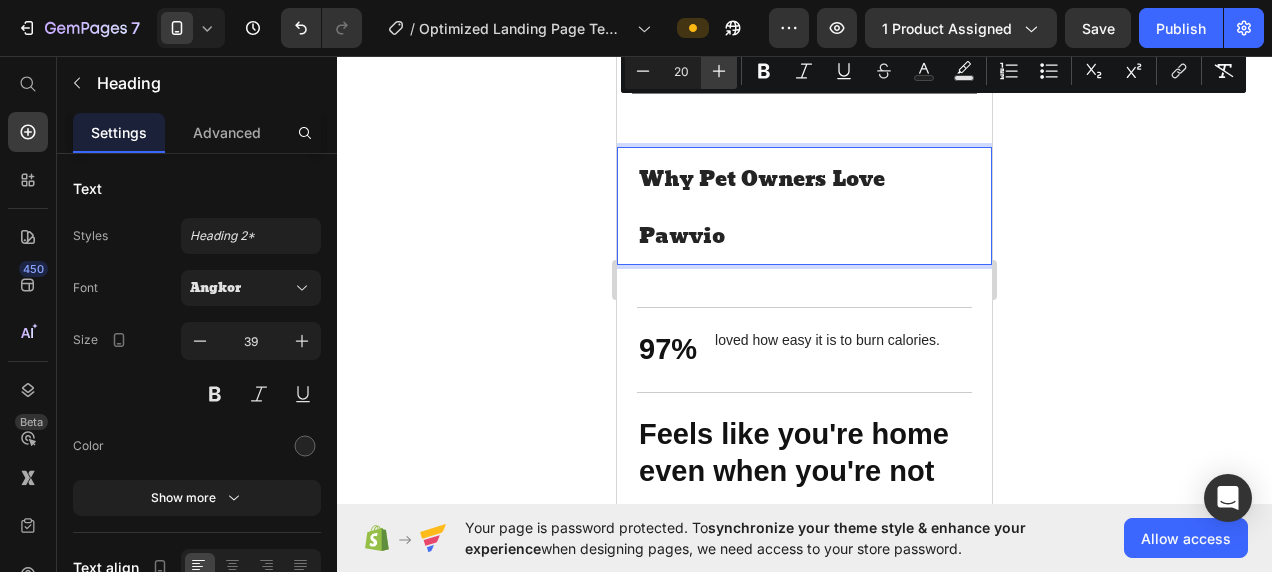 click on "Plus" at bounding box center (719, 71) 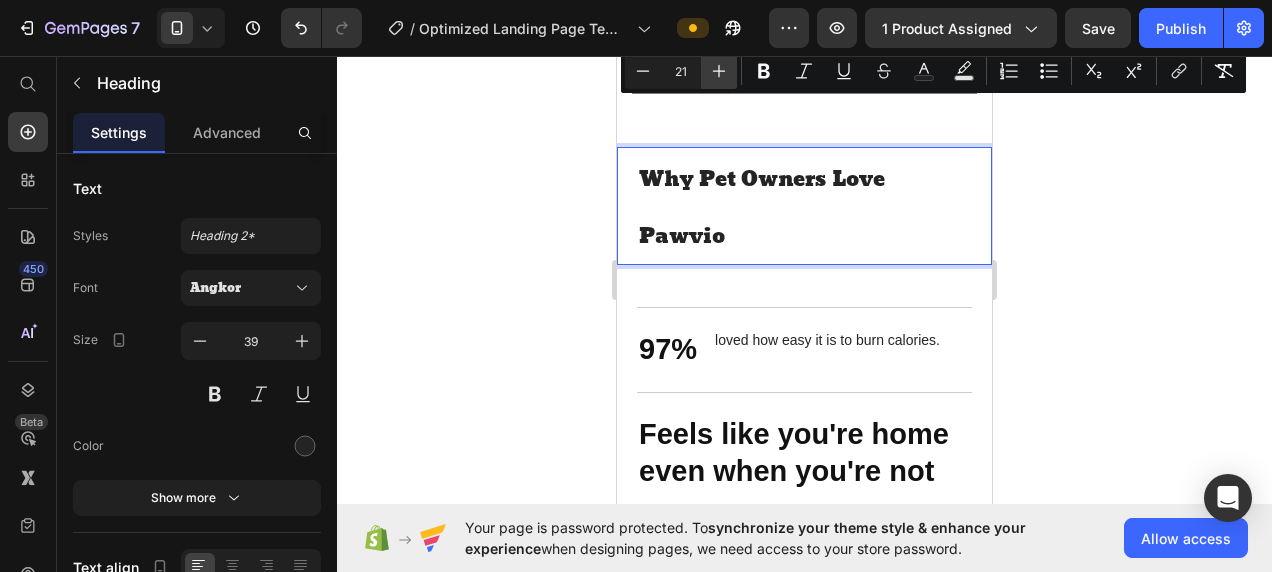 click on "Plus" at bounding box center [719, 71] 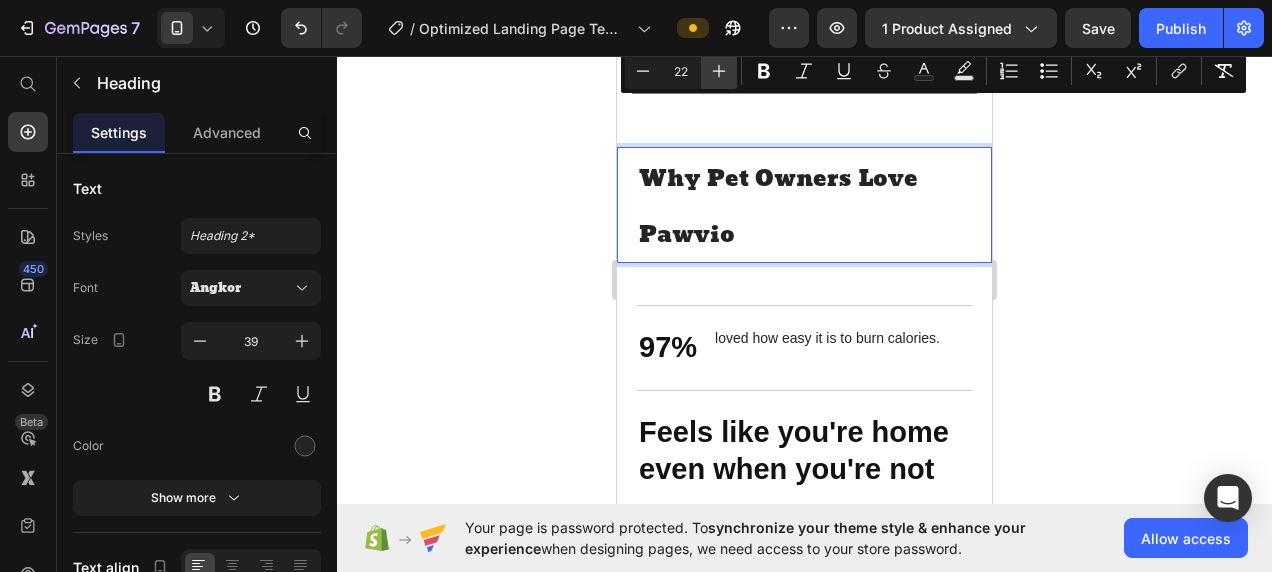 click on "Plus" at bounding box center [719, 71] 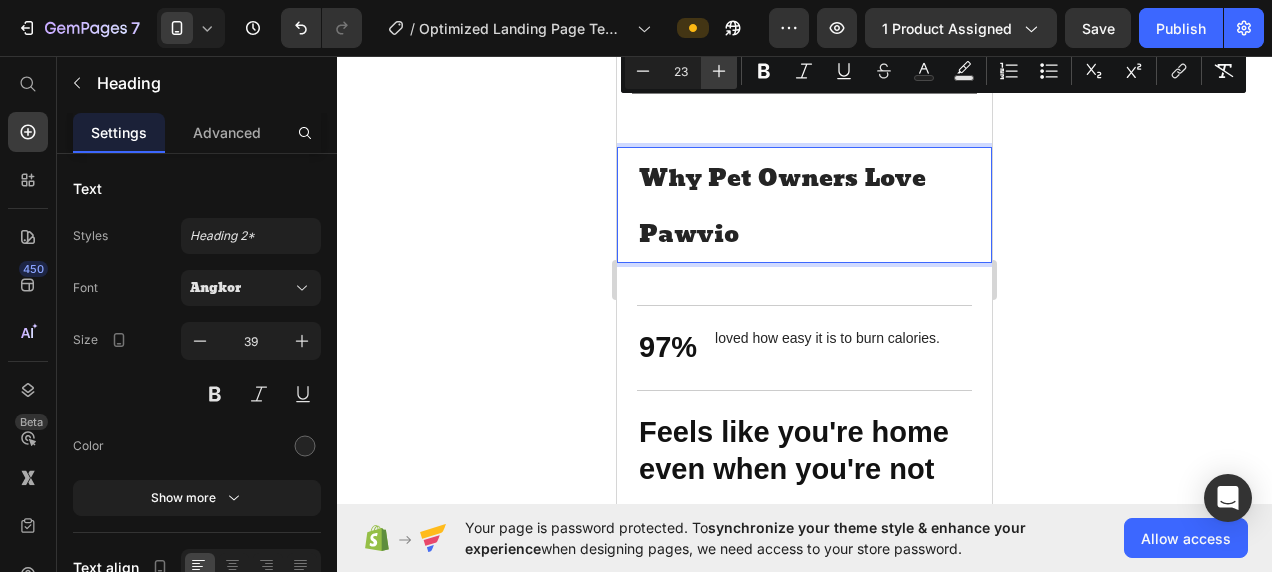 click on "Plus" at bounding box center (719, 71) 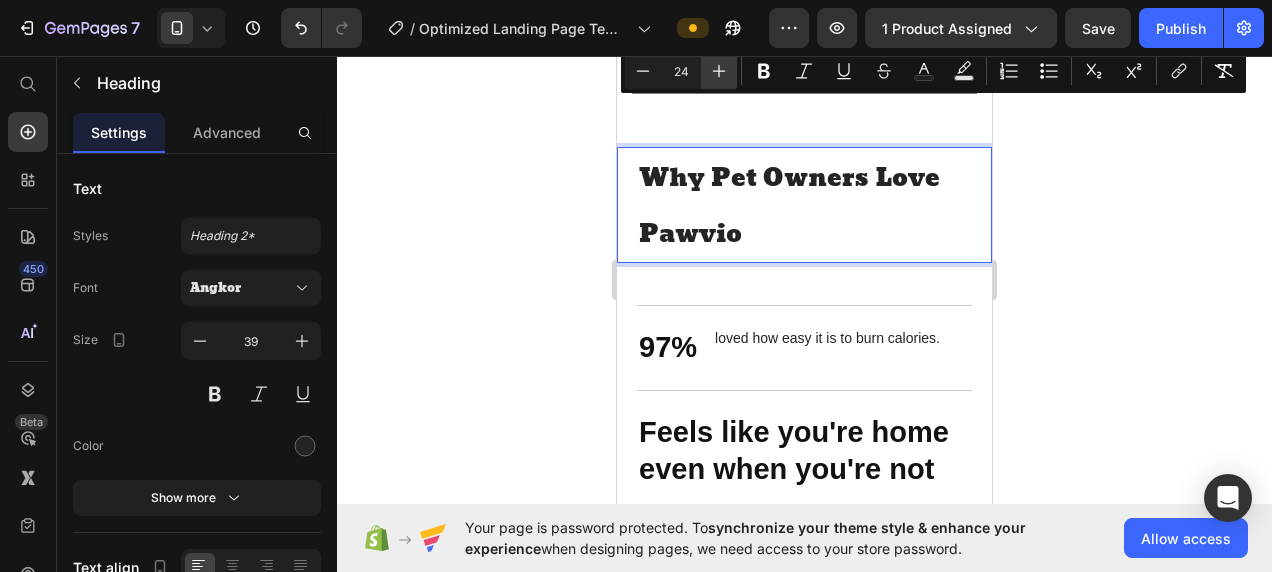 click on "Plus" at bounding box center [719, 71] 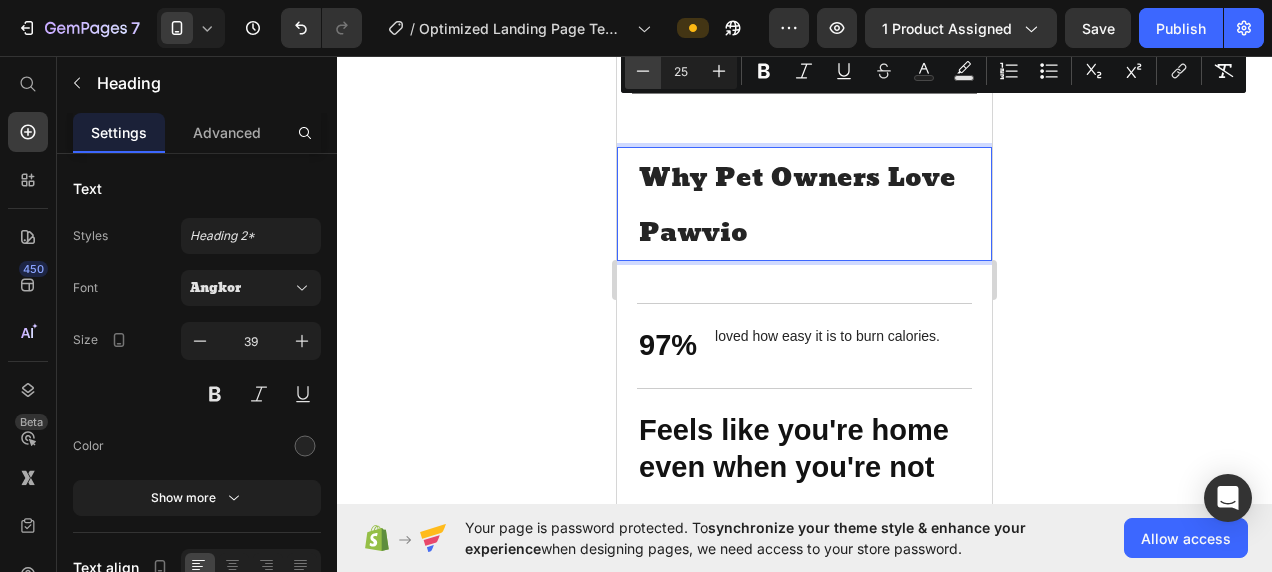click on "Minus" at bounding box center (643, 71) 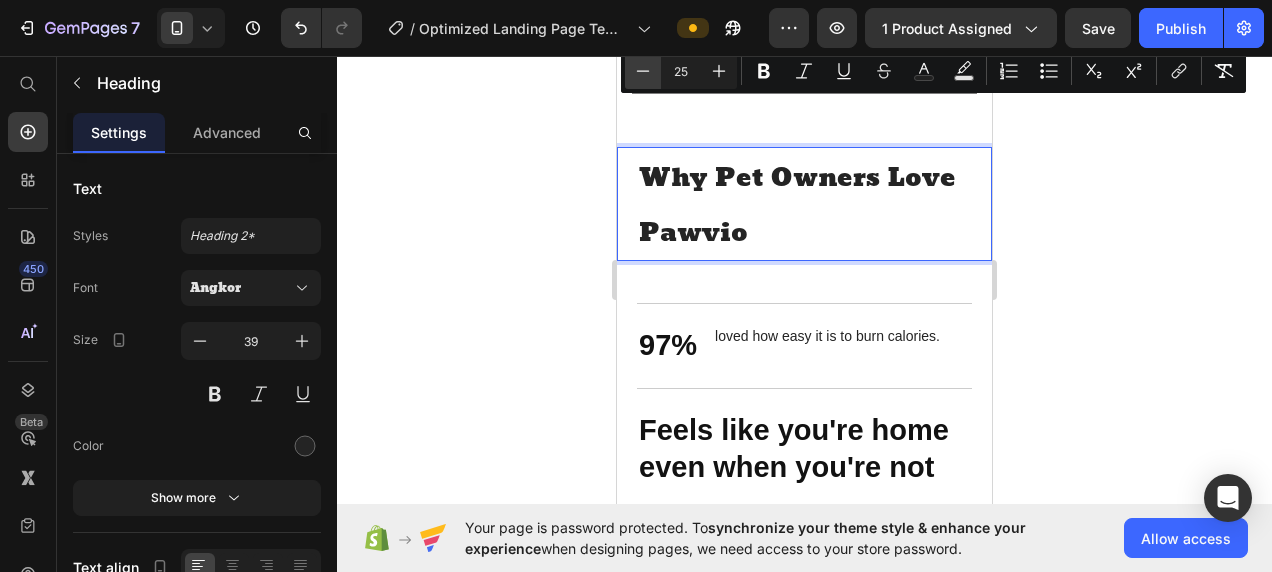 type on "24" 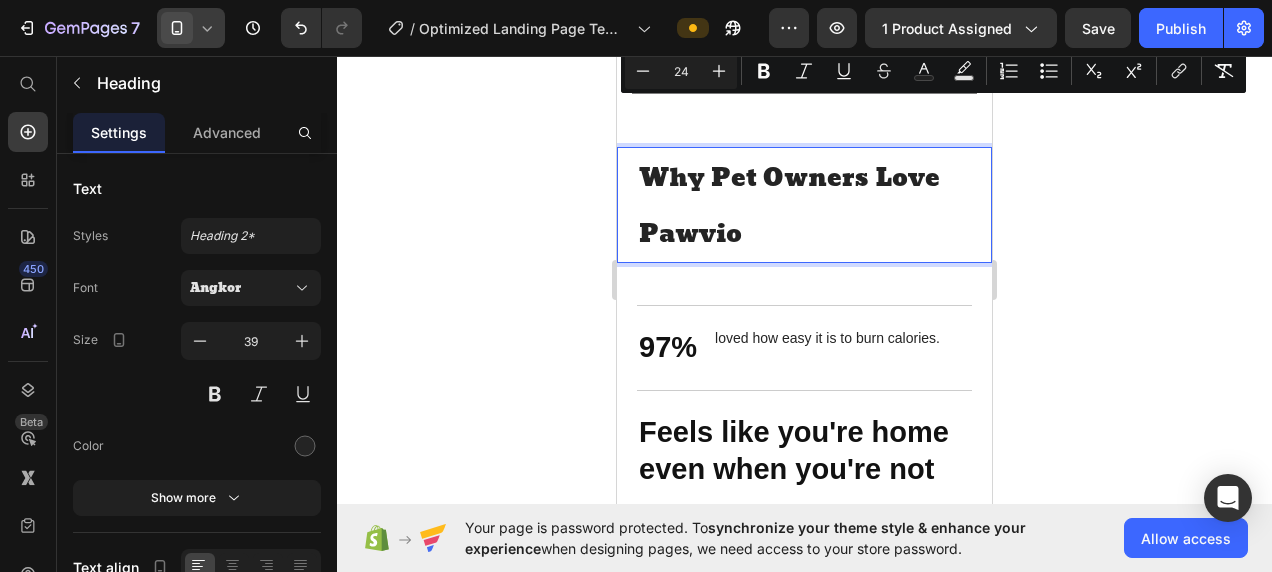click 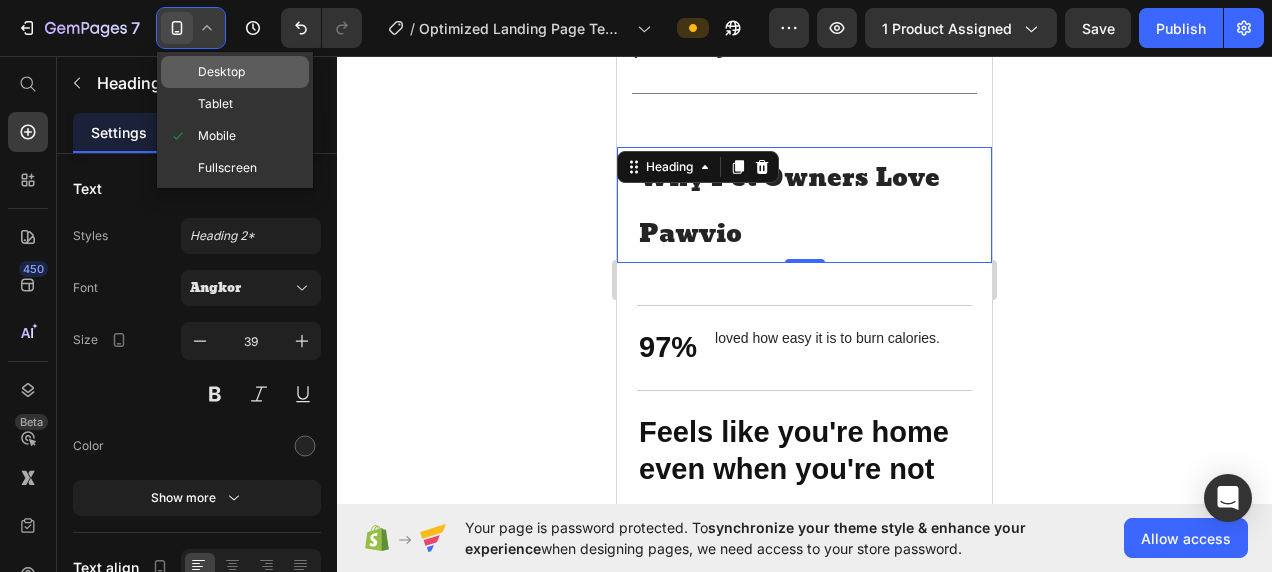 click on "Desktop" at bounding box center [221, 72] 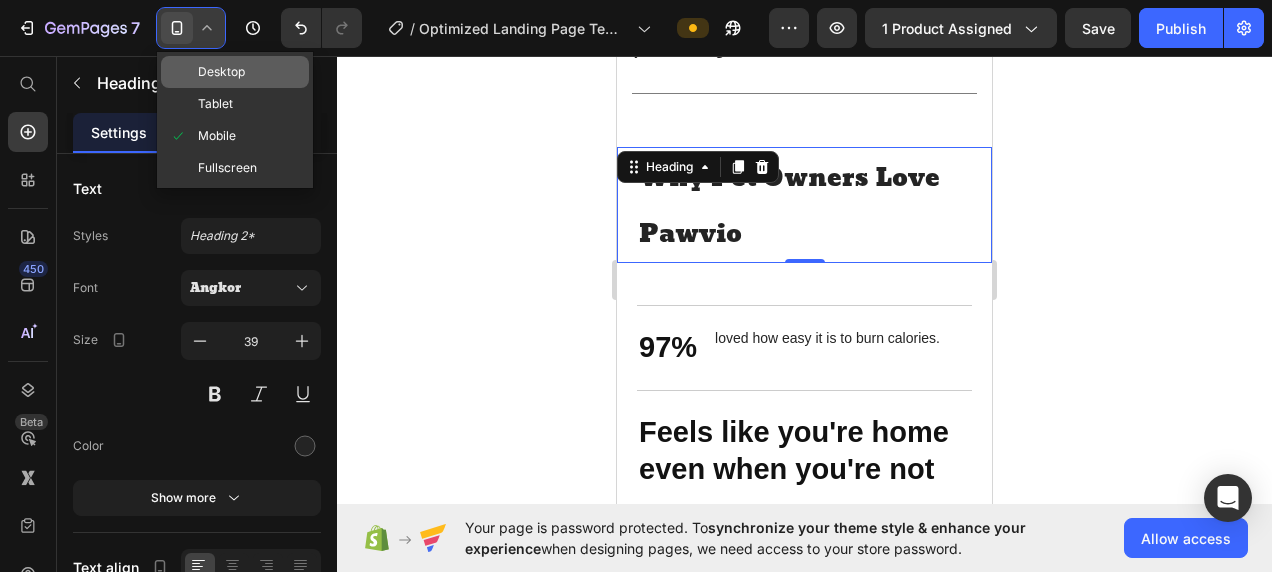 type on "40" 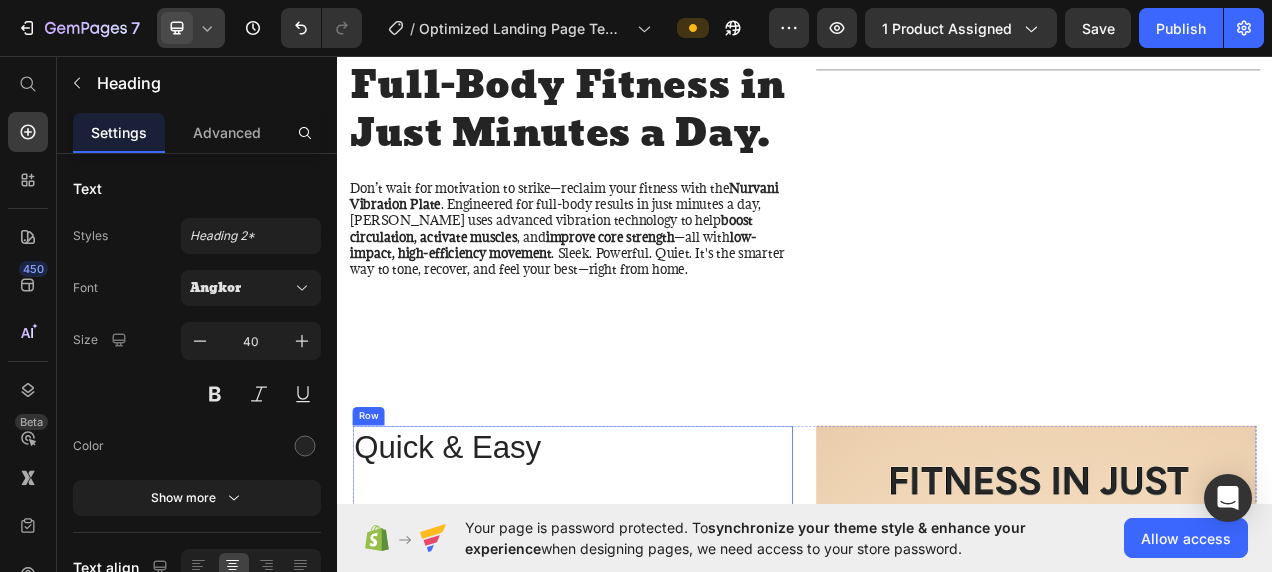 scroll, scrollTop: 1540, scrollLeft: 0, axis: vertical 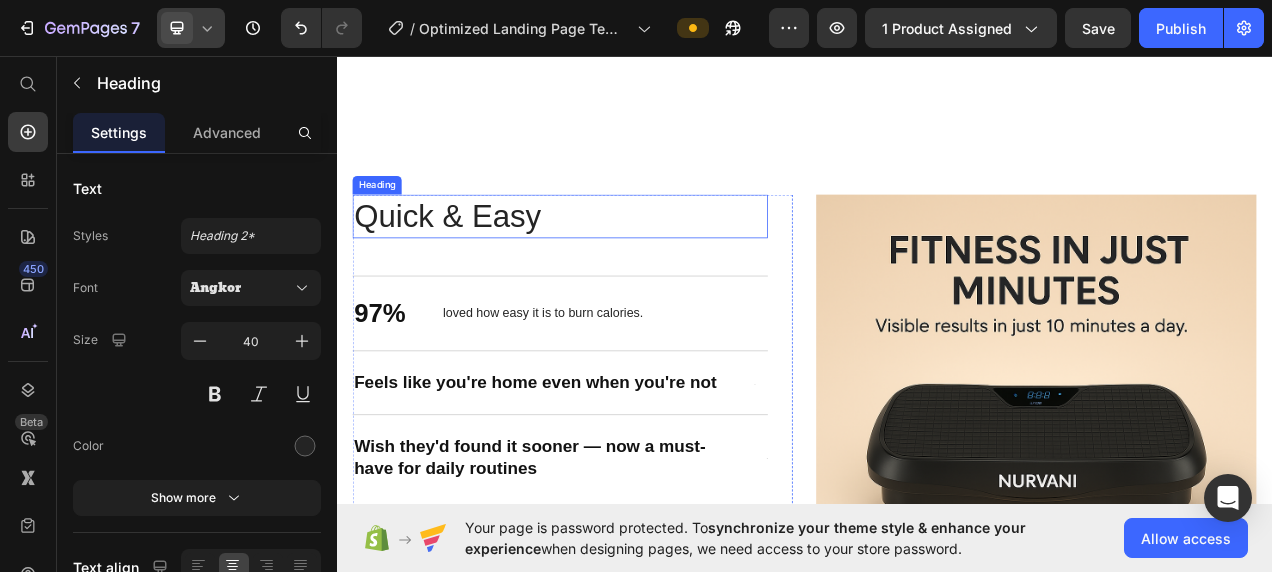 click on "Quick & Easy" at bounding box center [623, 263] 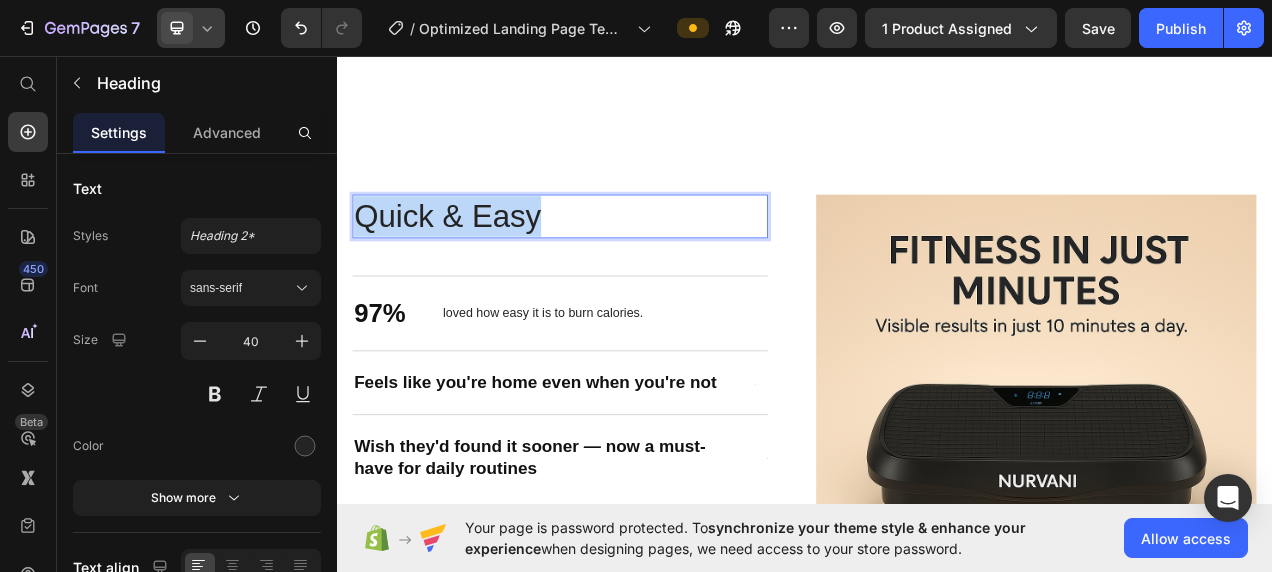 click on "Quick & Easy" at bounding box center [623, 263] 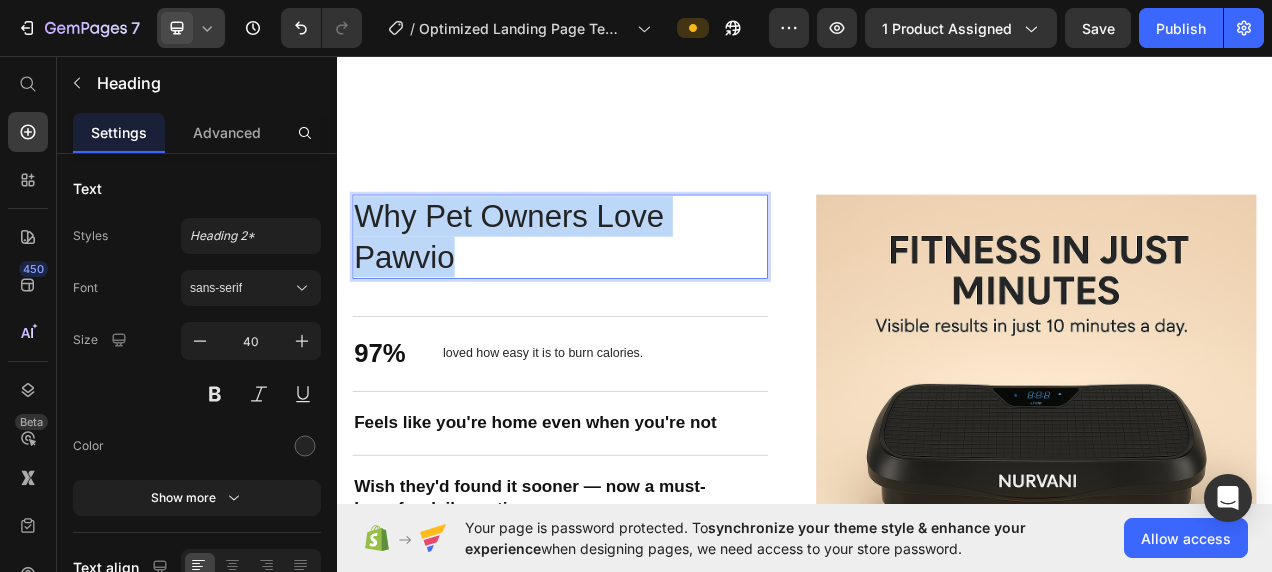 drag, startPoint x: 512, startPoint y: 348, endPoint x: 369, endPoint y: 297, distance: 151.82227 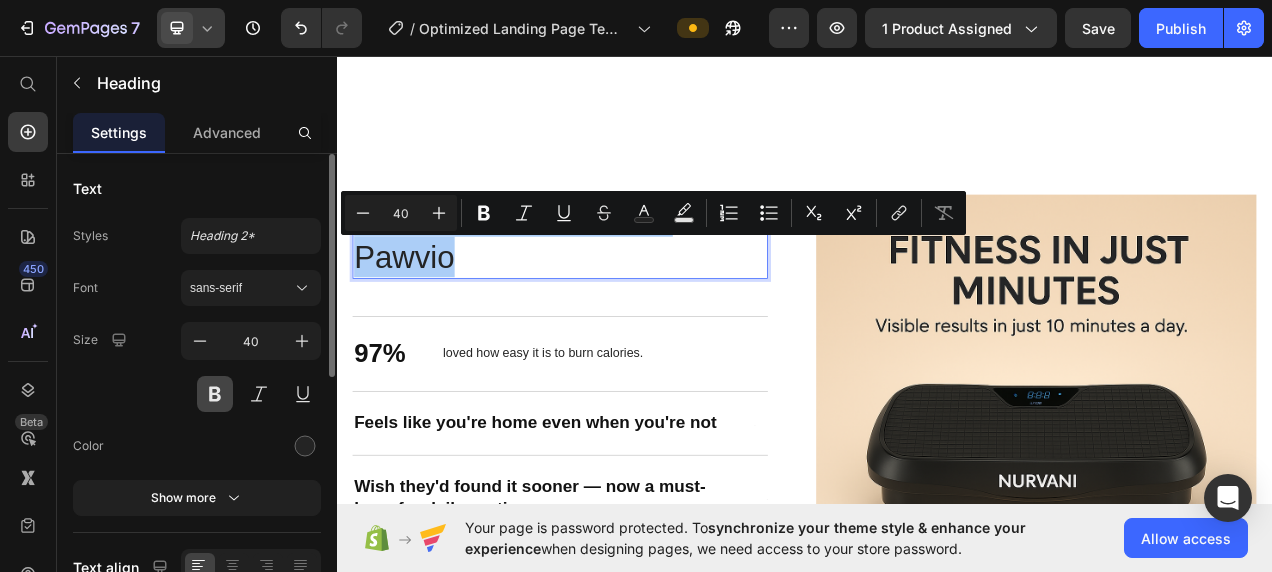 click at bounding box center (215, 394) 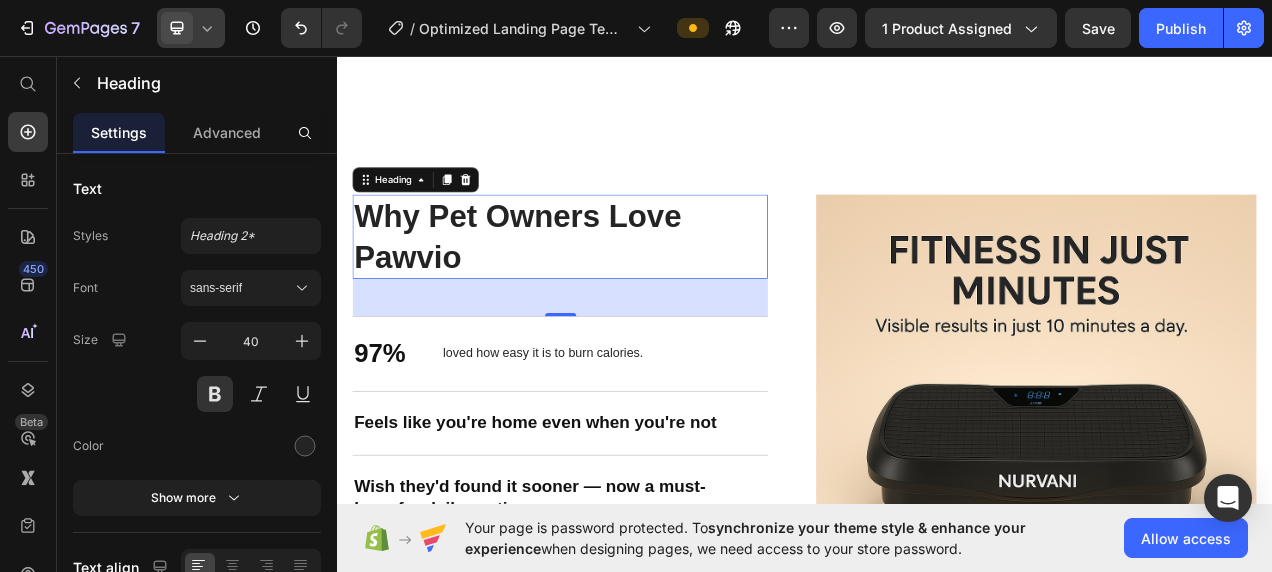 click on "Why Pet Owners Love Pawvio" at bounding box center [623, 289] 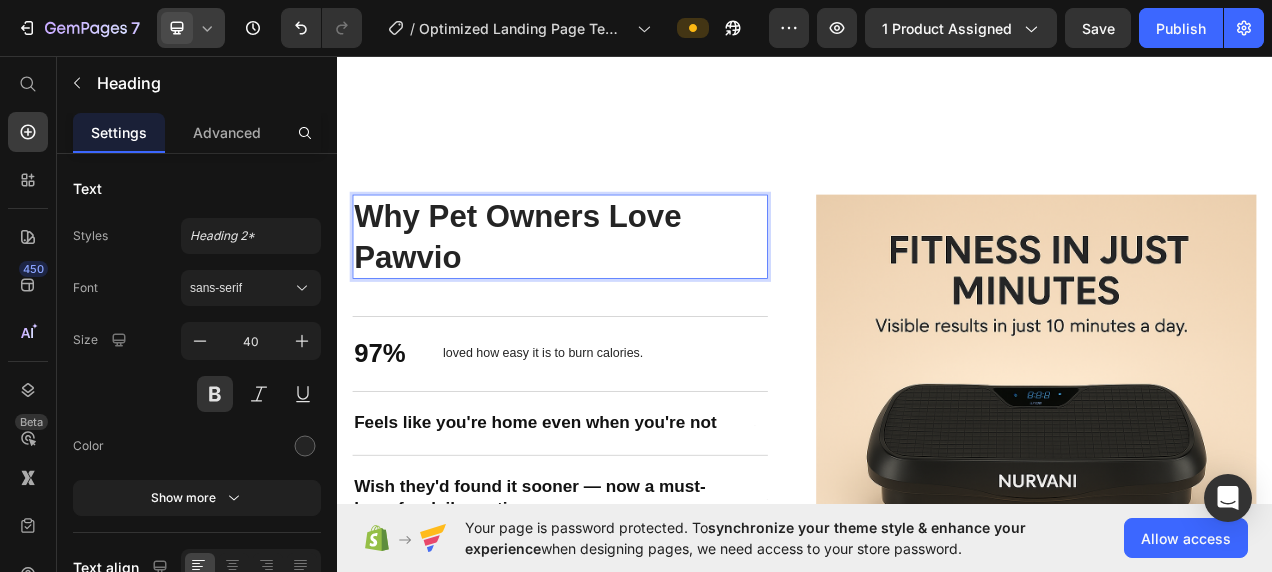 click on "Why Pet Owners Love Pawvio" at bounding box center (623, 289) 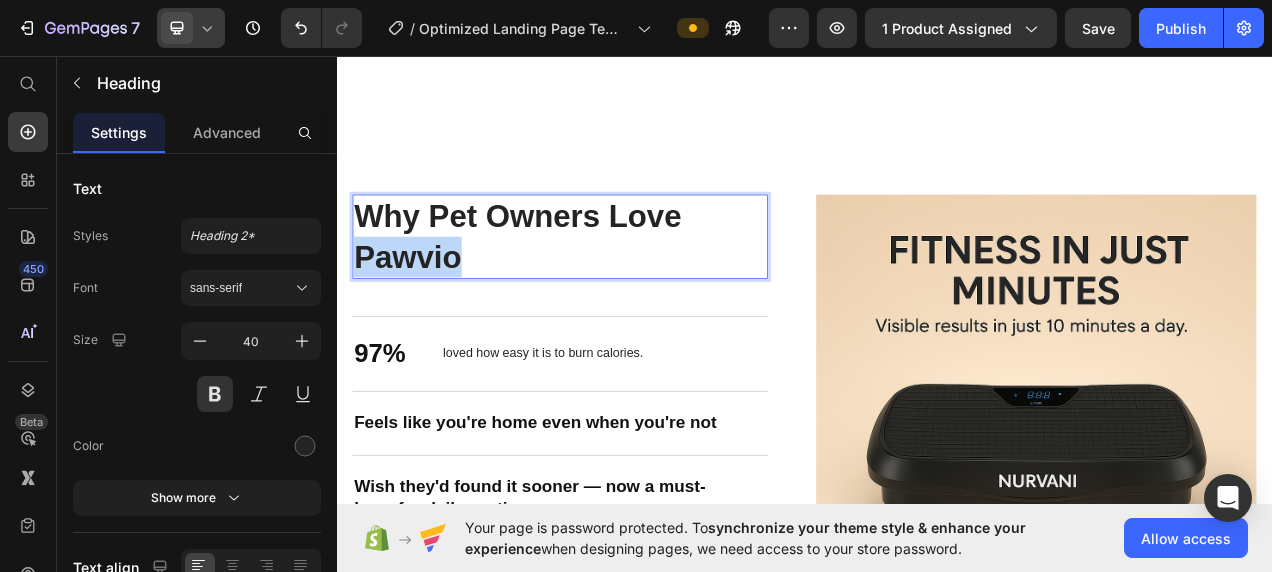 click on "Why Pet Owners Love Pawvio" at bounding box center [623, 289] 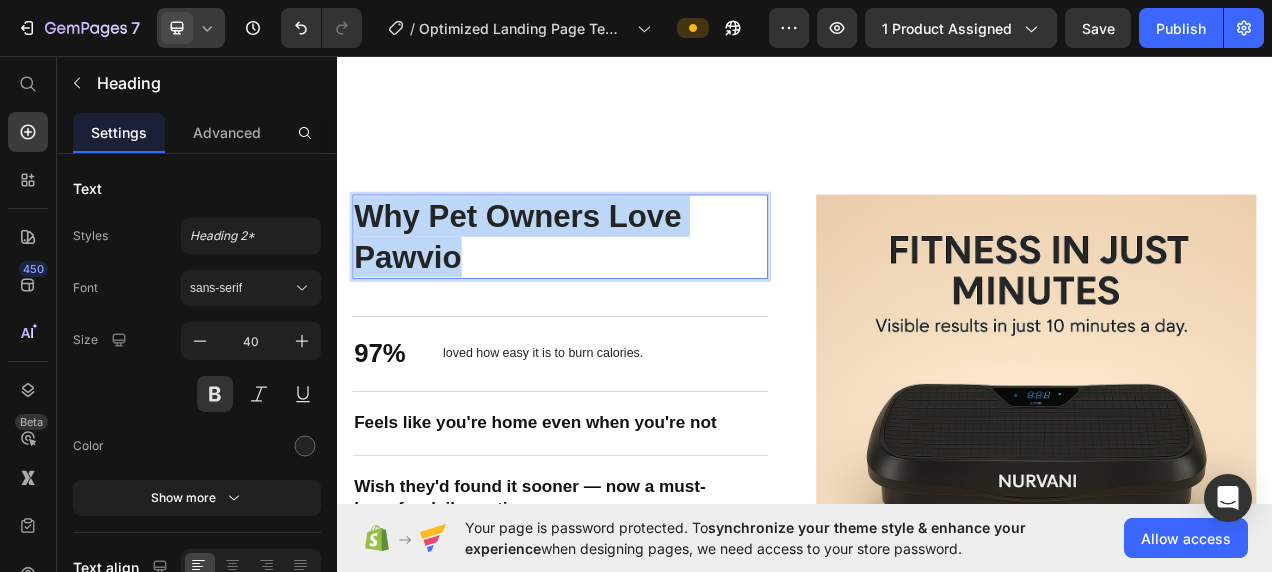 click on "Why Pet Owners Love Pawvio" at bounding box center [623, 289] 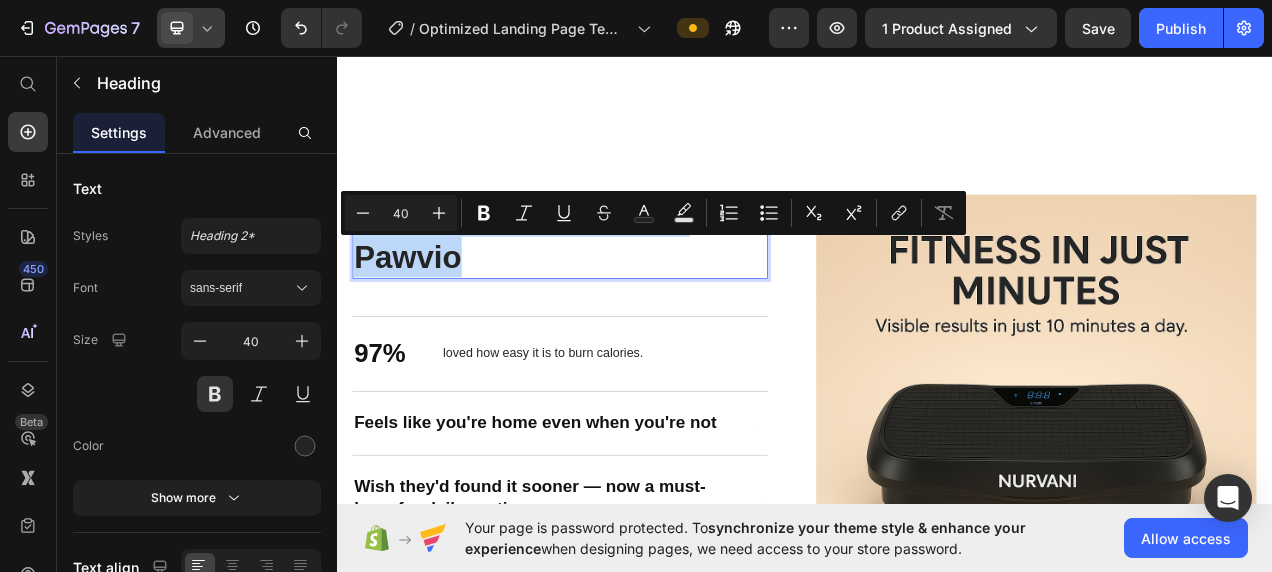click on "Why Pet Owners Love Pawvio" at bounding box center (623, 289) 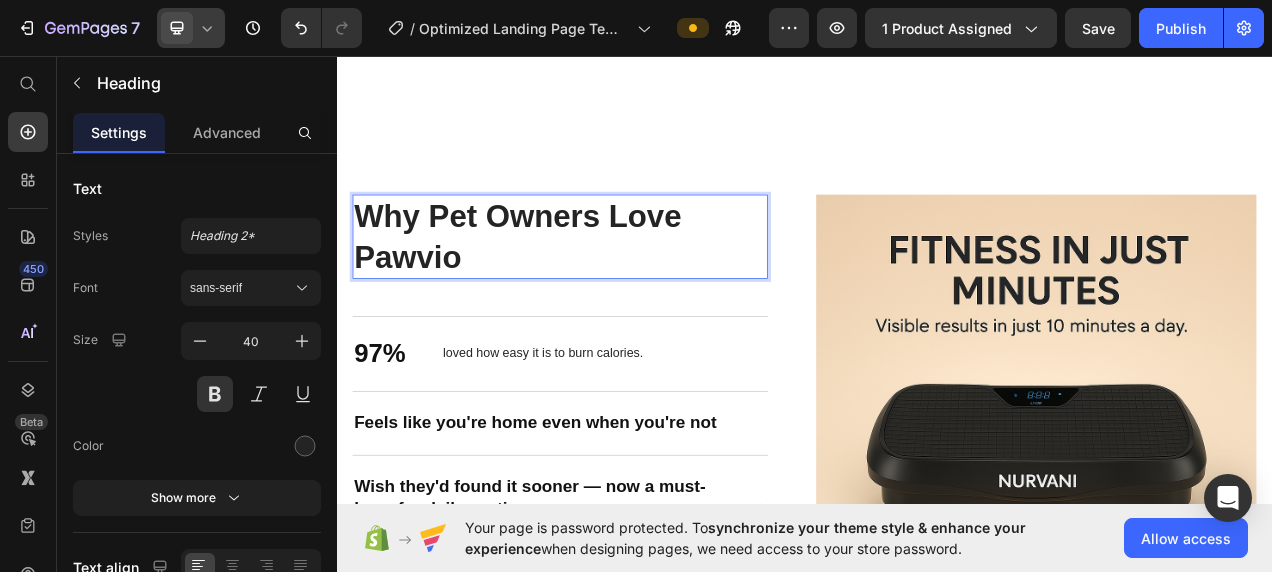 drag, startPoint x: 532, startPoint y: 372, endPoint x: 967, endPoint y: 70, distance: 529.5555 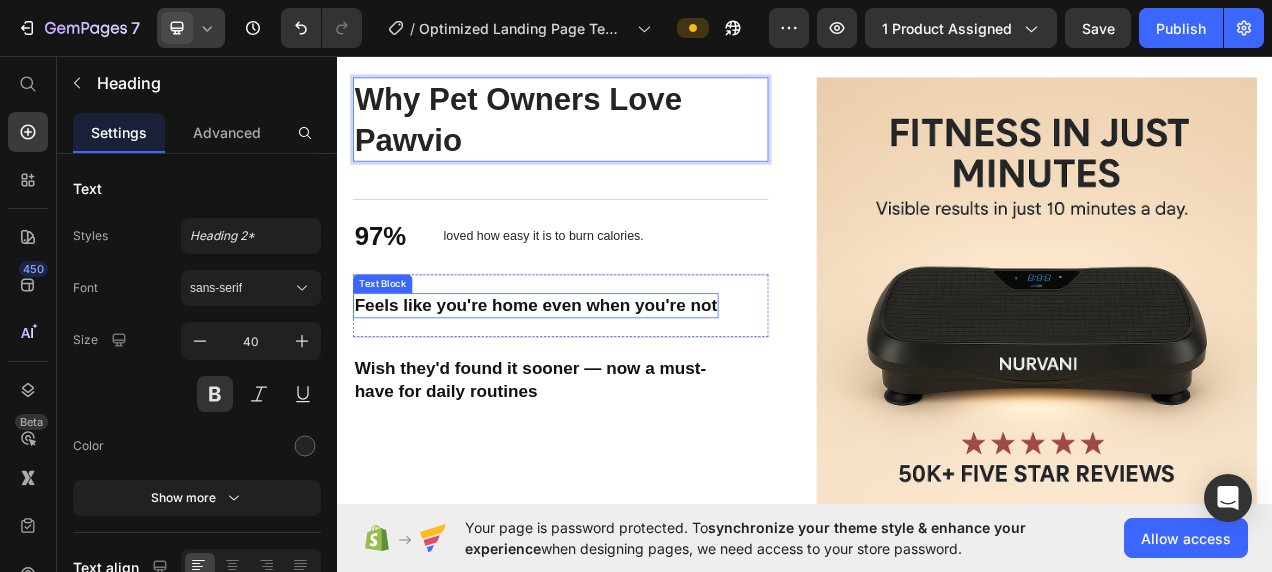 scroll, scrollTop: 1678, scrollLeft: 0, axis: vertical 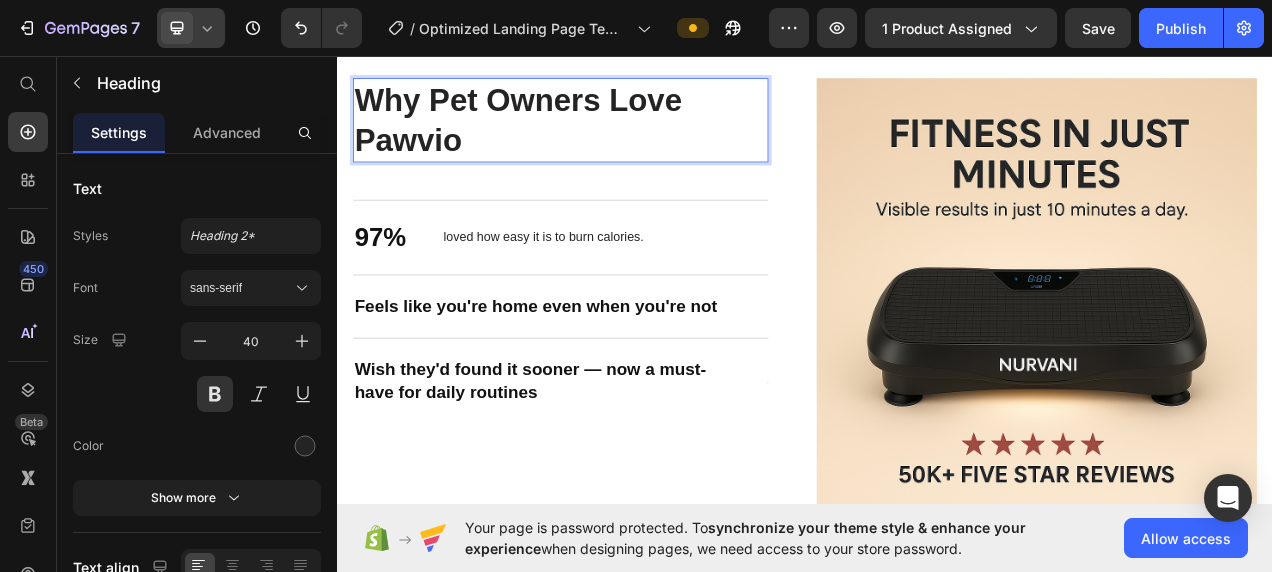 click on "Why Pet Owners Love Pawvio" at bounding box center [623, 140] 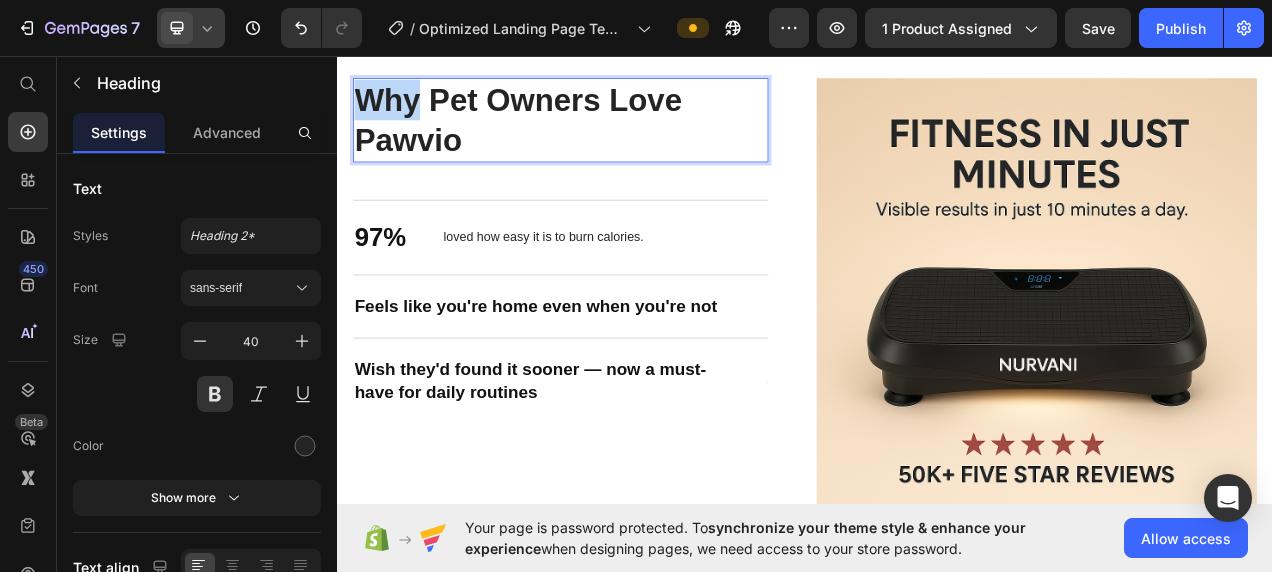 click on "Why Pet Owners Love Pawvio" at bounding box center (623, 140) 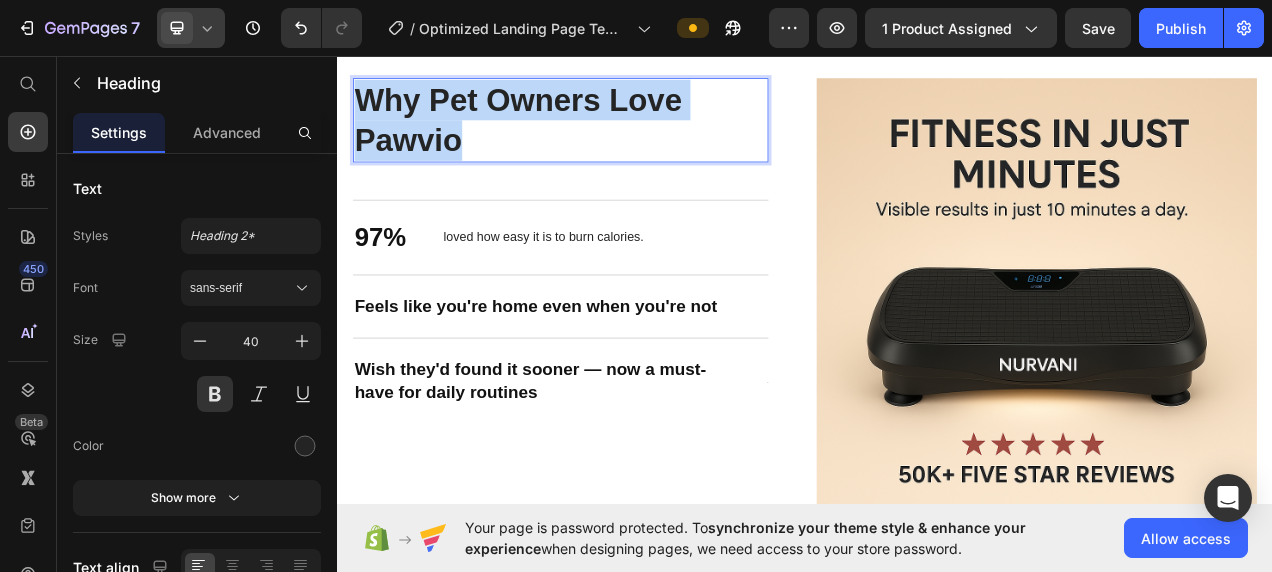 click on "Why Pet Owners Love Pawvio" at bounding box center (623, 140) 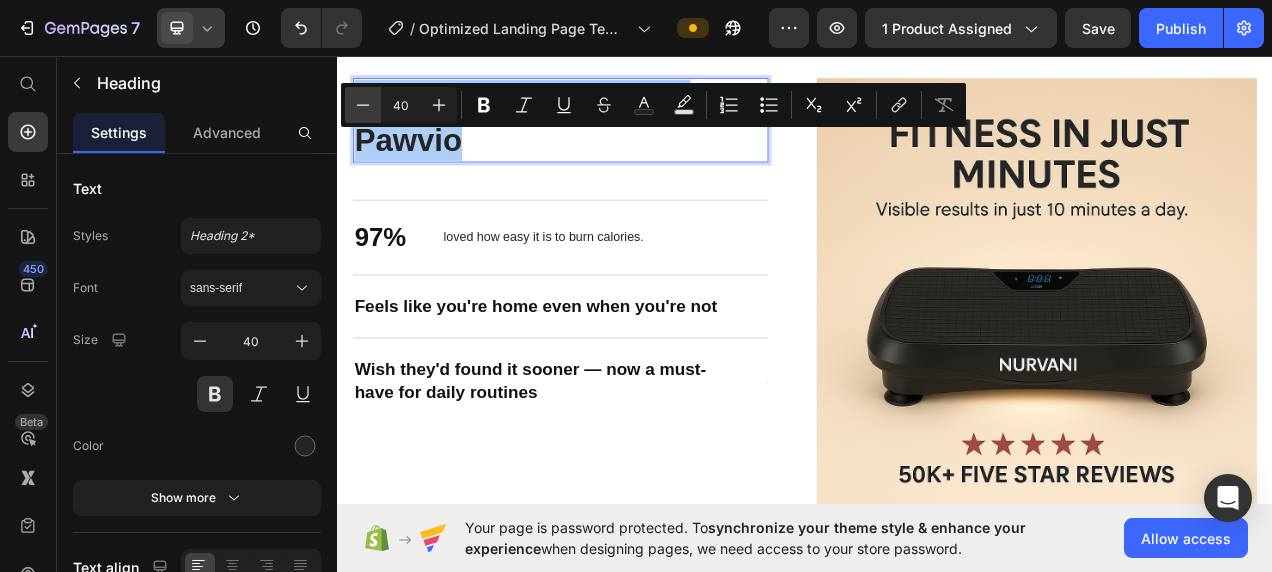 click 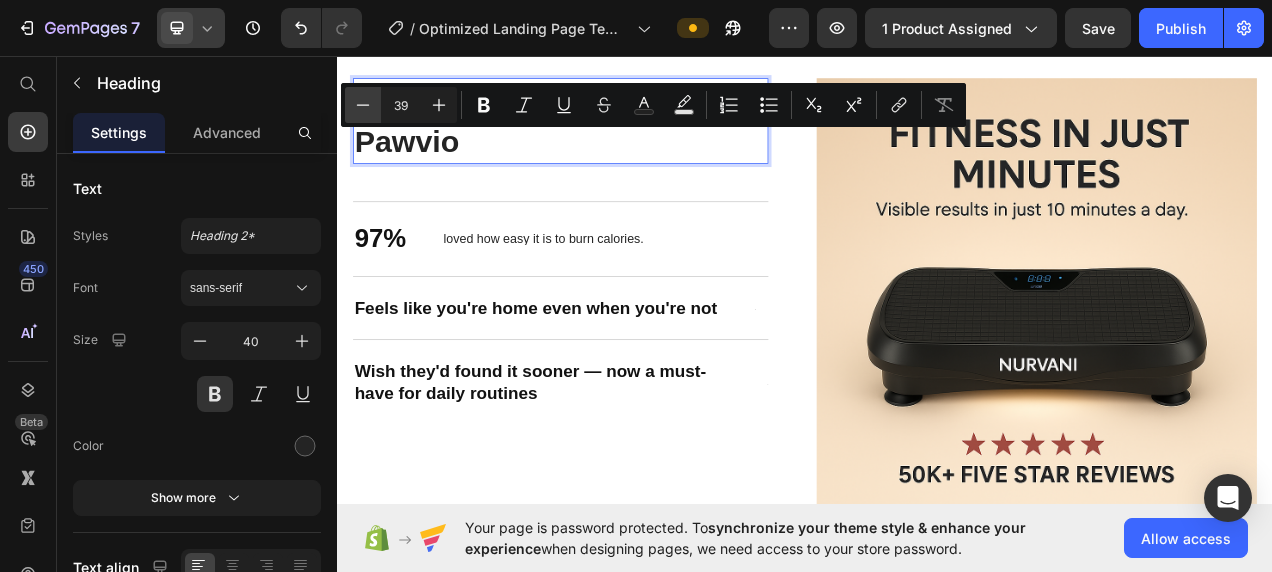 click 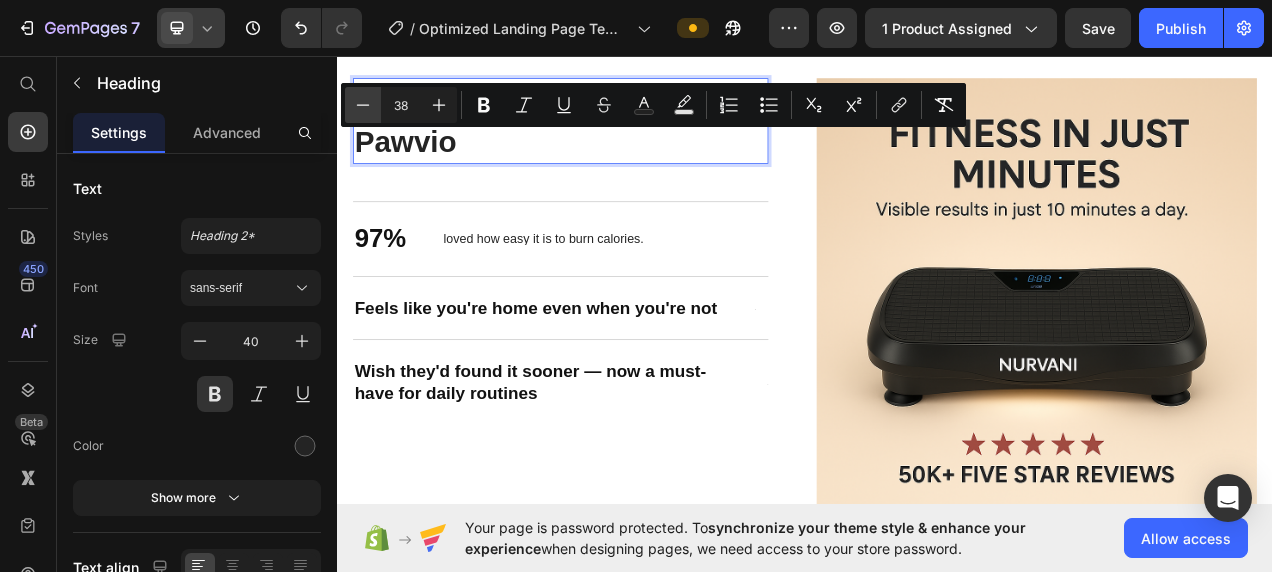 click 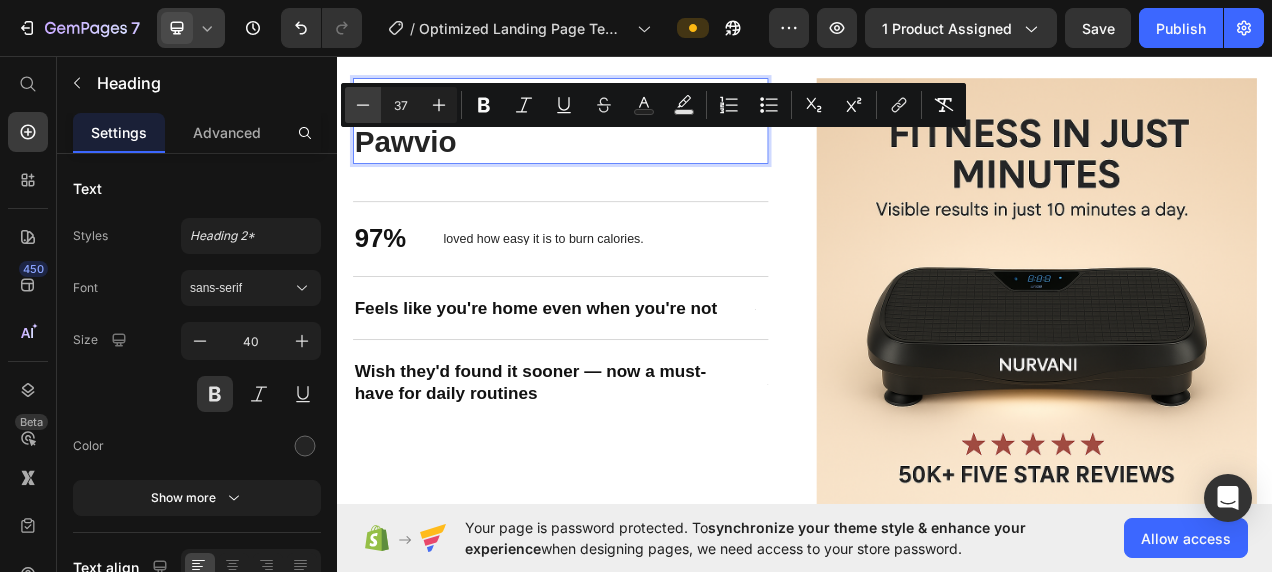click 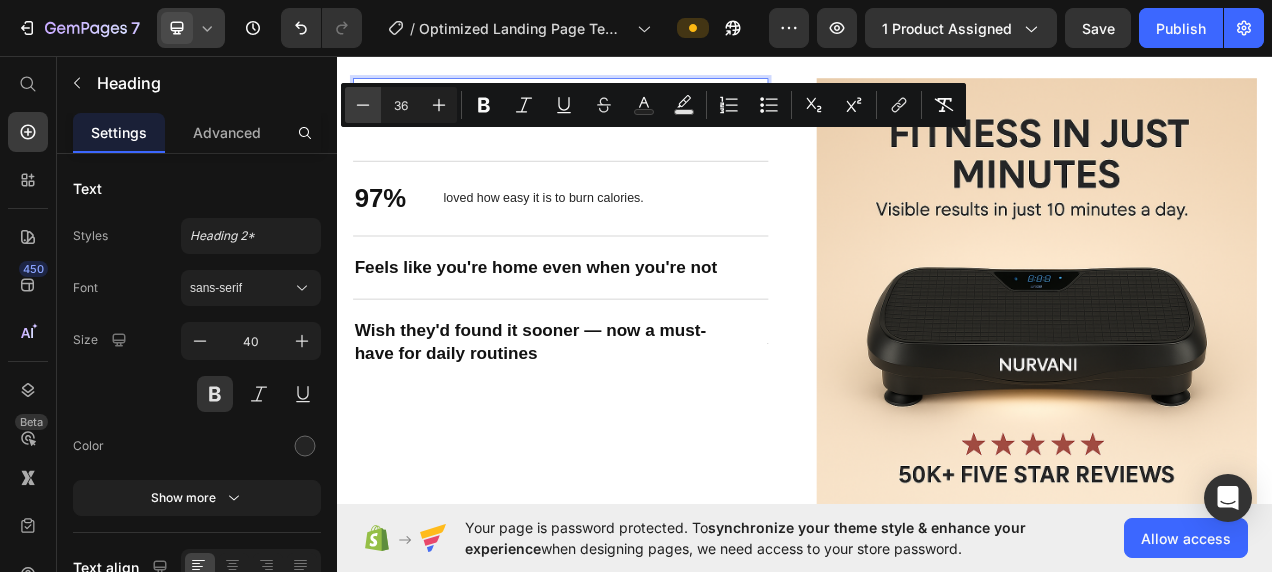 click 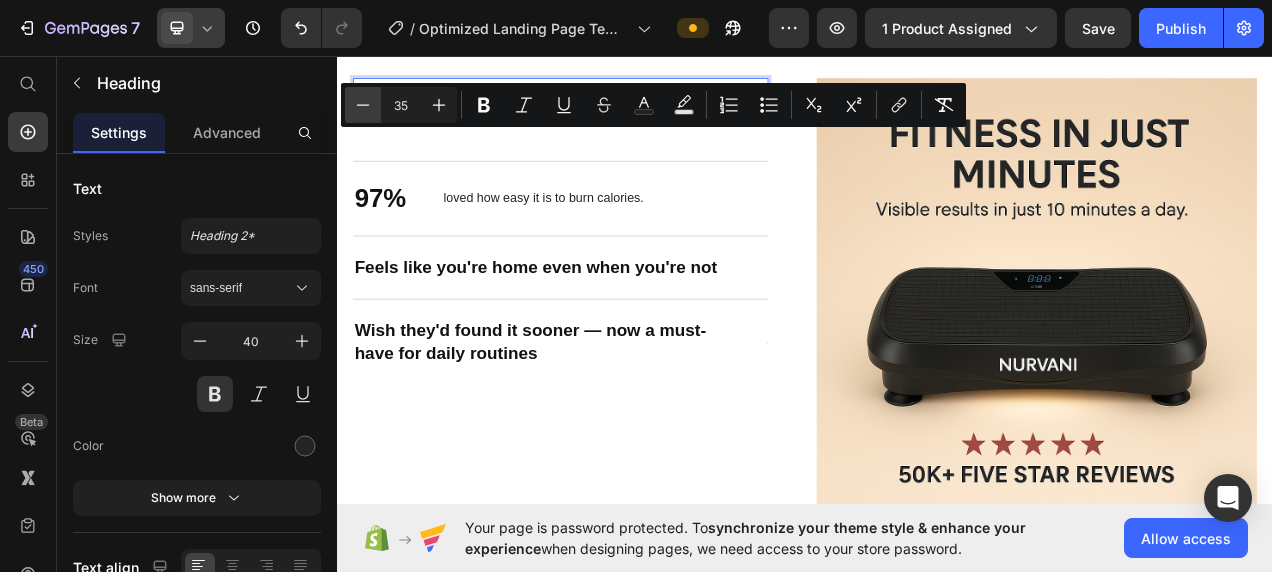 click 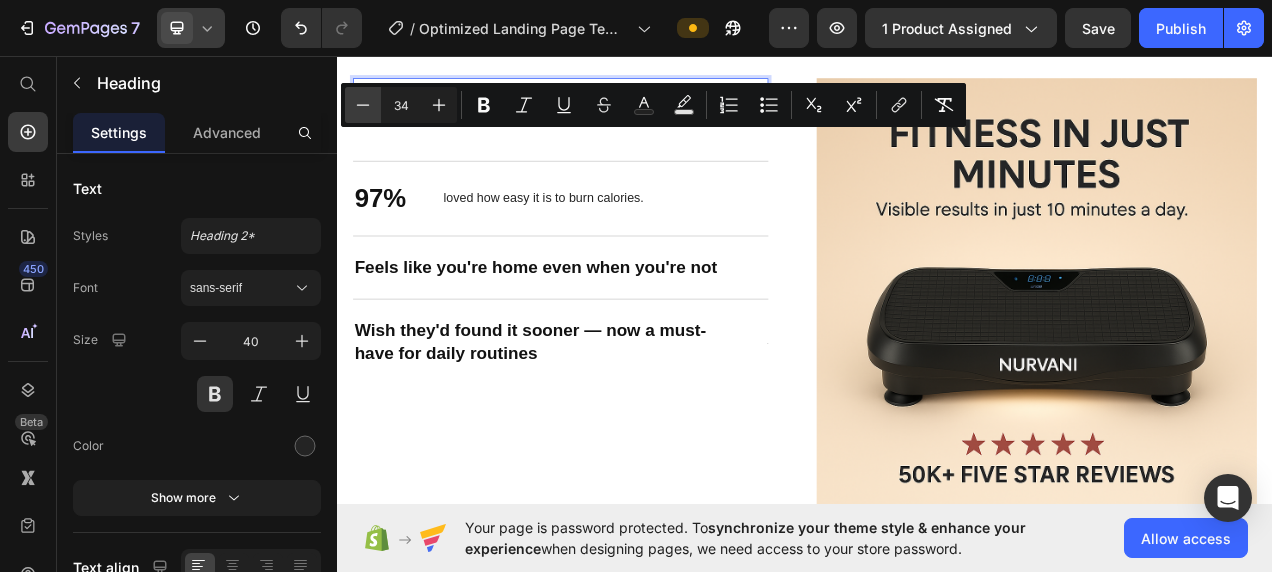 click 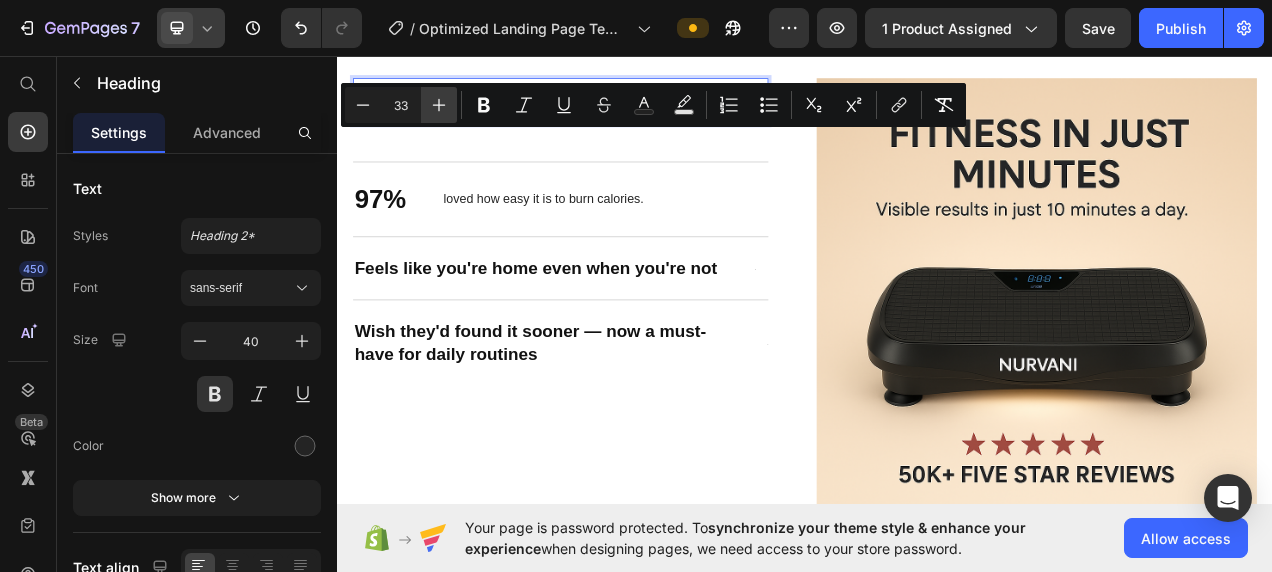 click 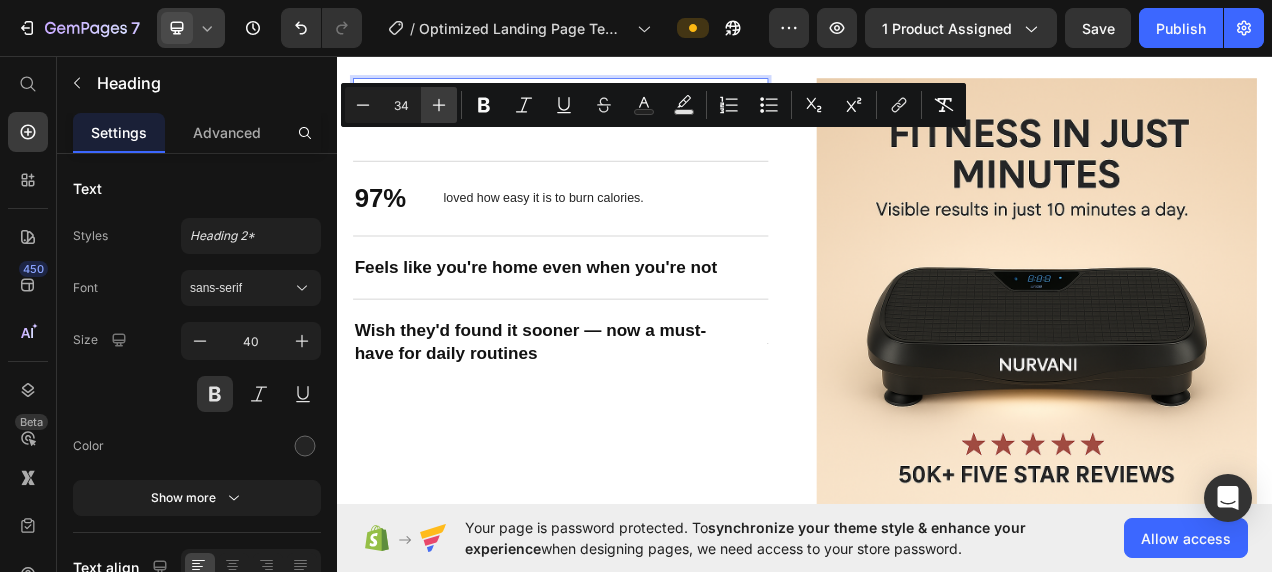 click 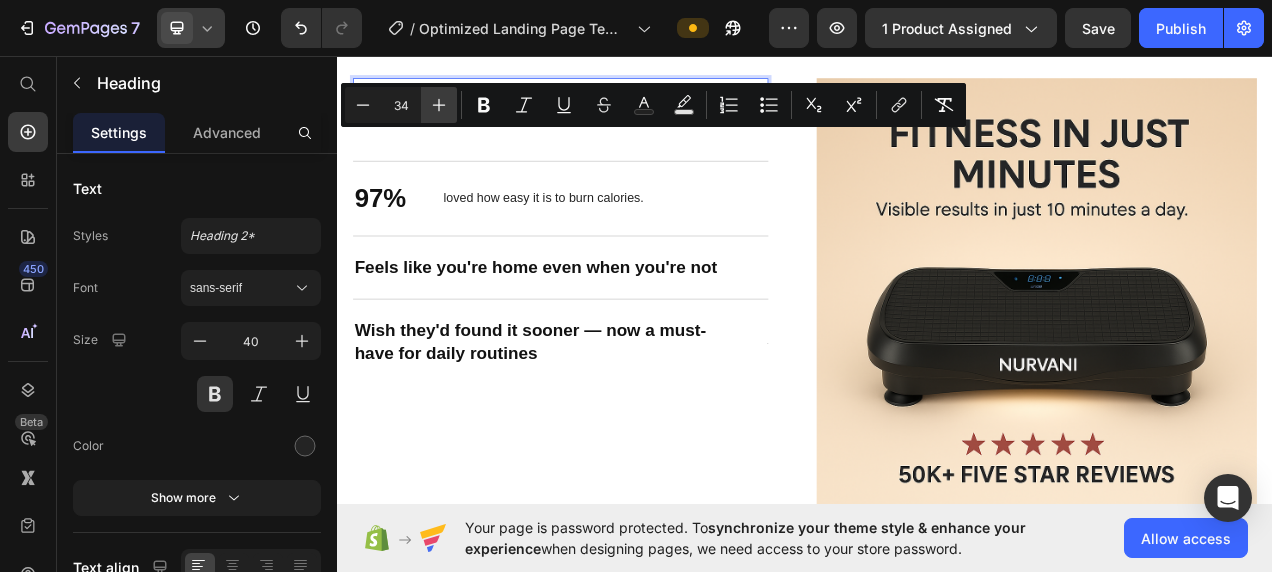 type on "35" 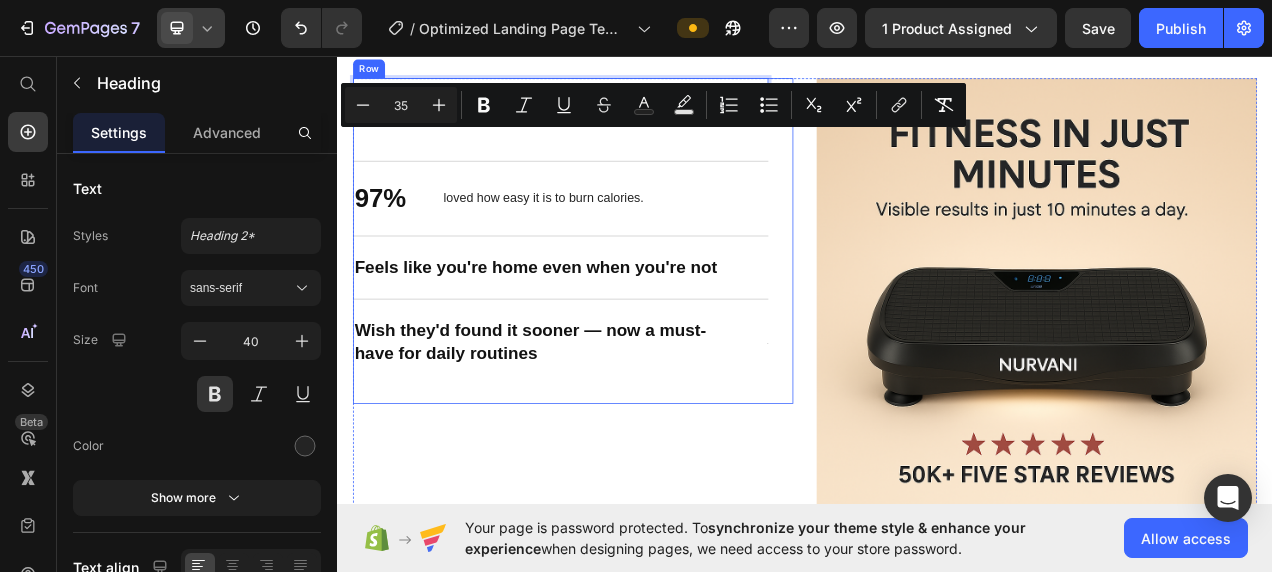 click on "Why Pet Owners Love Pawvio Heading   48 97% Text Block loved how easy it is to burn calories. Text Block Row Feels like you're home even when you're not Text Block Text Block Row Wish they'd found it sooner — now a must-have for daily routines Text Block Text Block Row" at bounding box center (623, 295) 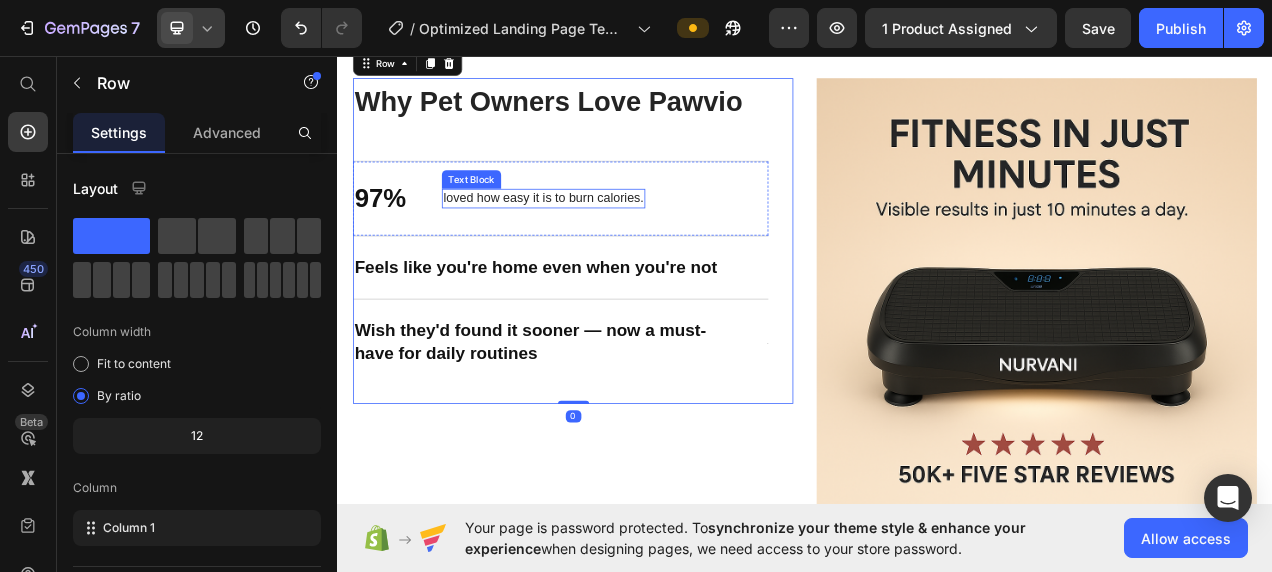 click on "loved how easy it is to burn calories." at bounding box center (601, 240) 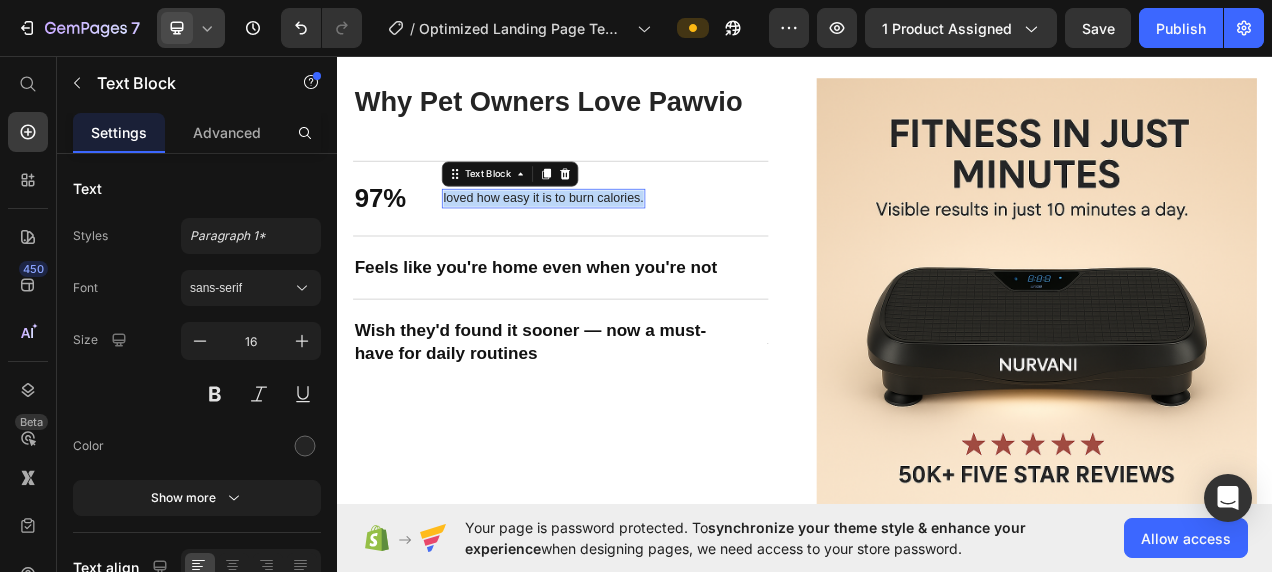 click on "loved how easy it is to burn calories." at bounding box center (601, 240) 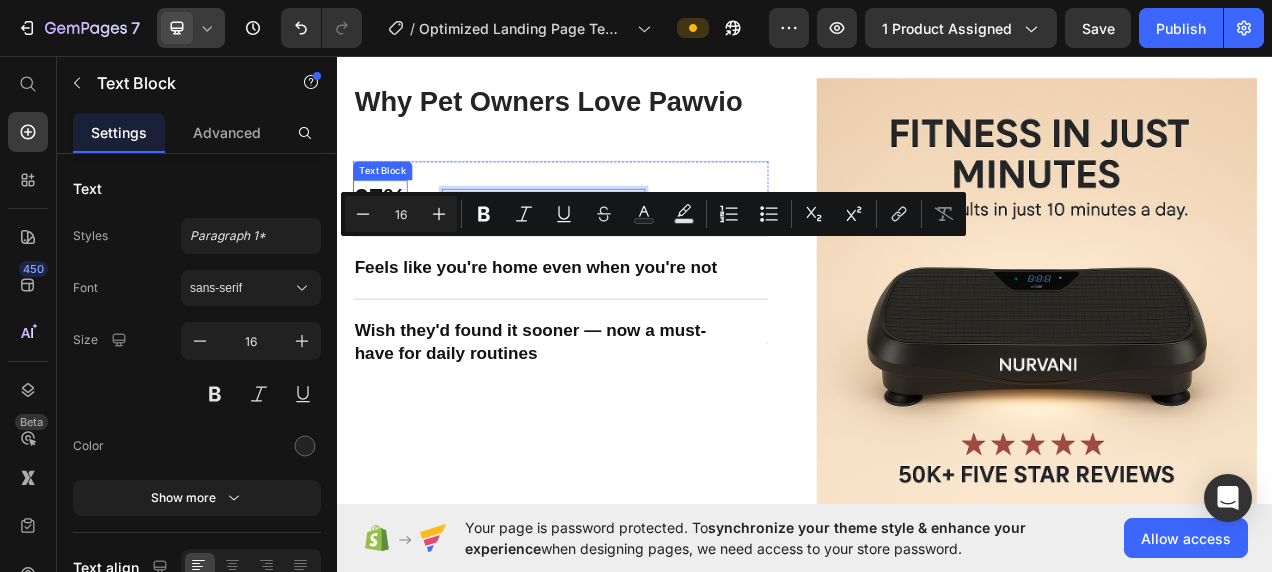 click on "97%" at bounding box center [392, 240] 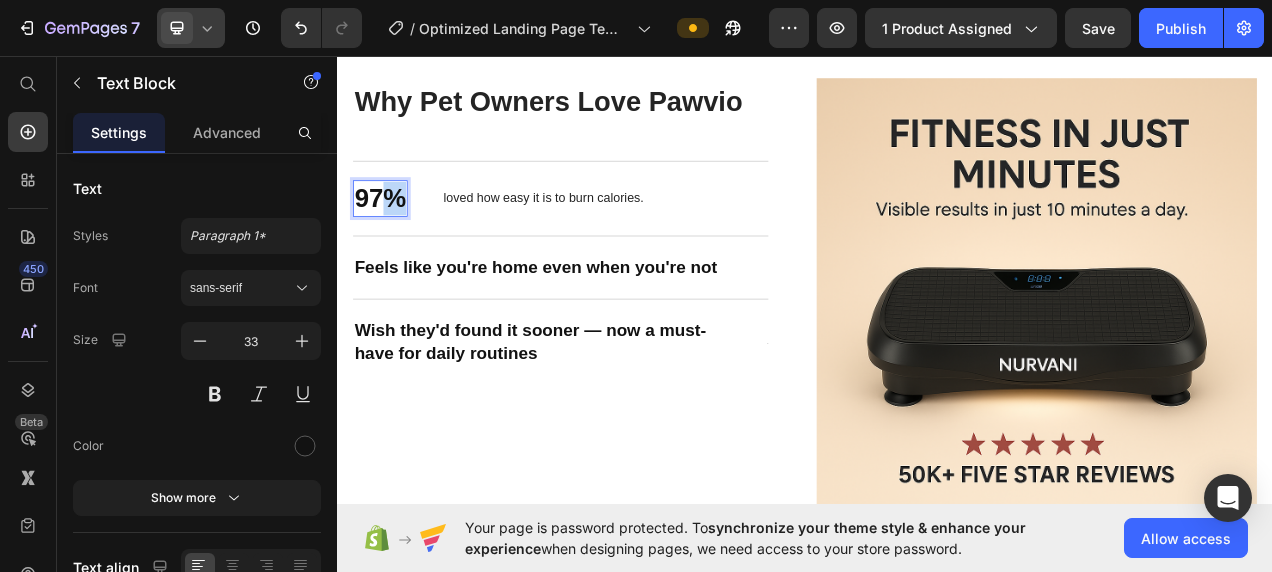 click on "97%" at bounding box center [392, 240] 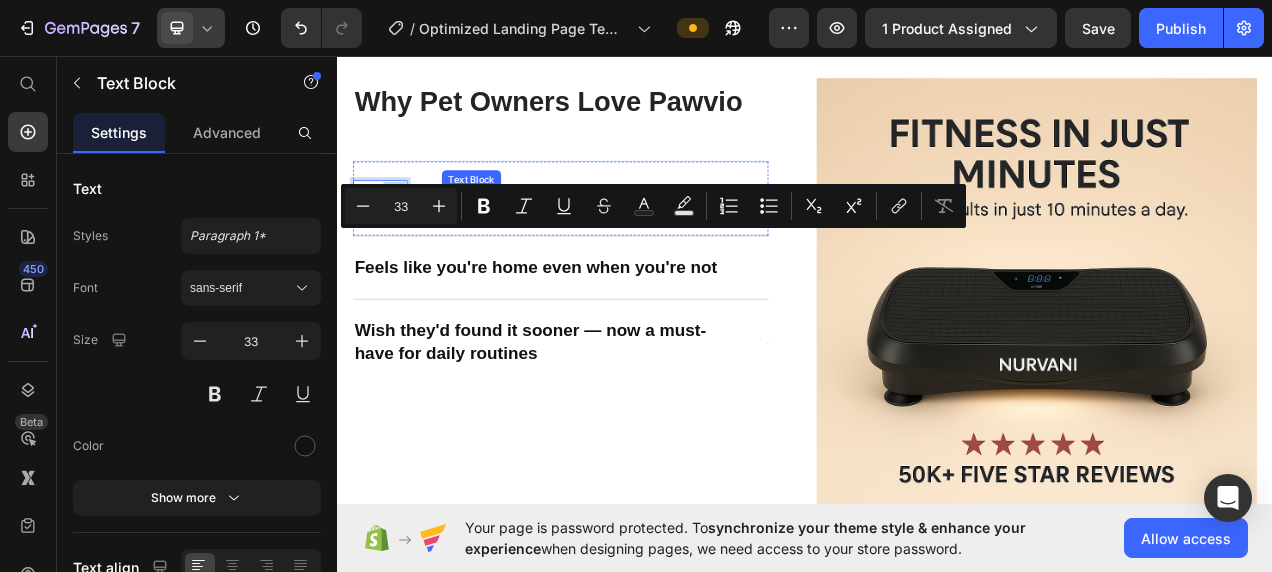 click on "loved how easy it is to burn calories." at bounding box center [601, 240] 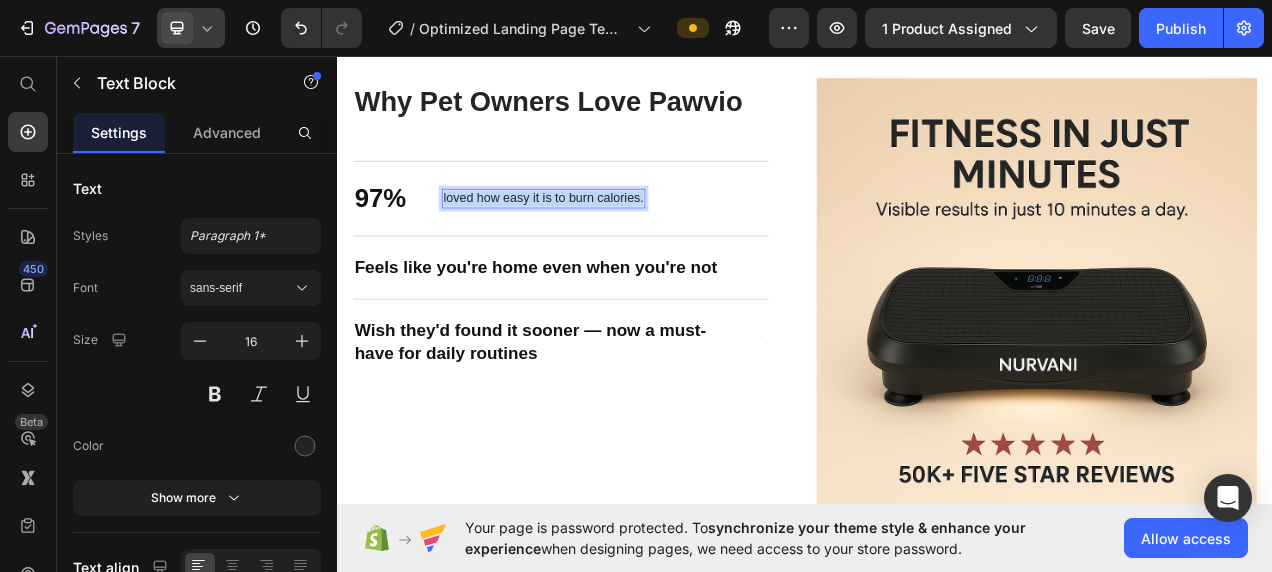 click on "loved how easy it is to burn calories." at bounding box center (601, 240) 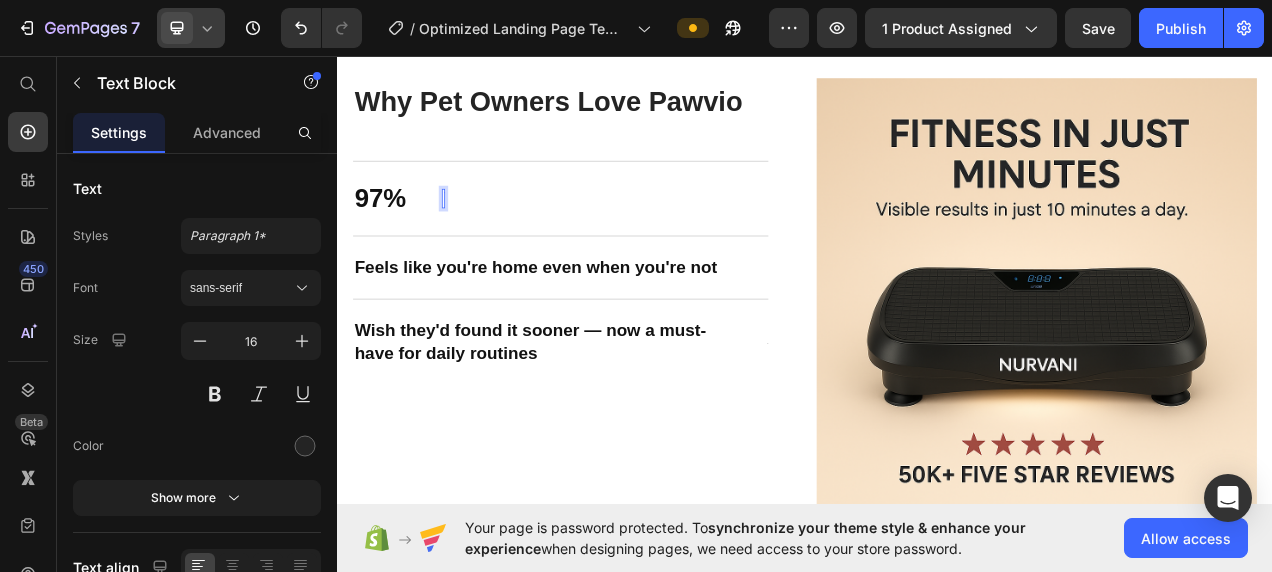 scroll, scrollTop: 1668, scrollLeft: 0, axis: vertical 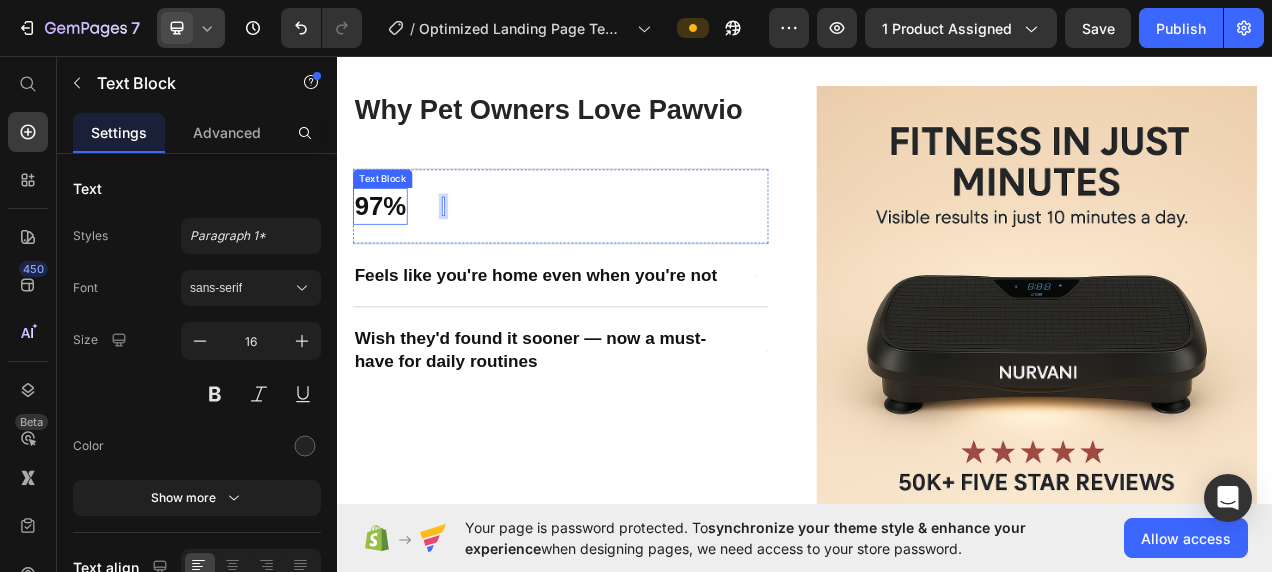 click on "97%" at bounding box center (392, 250) 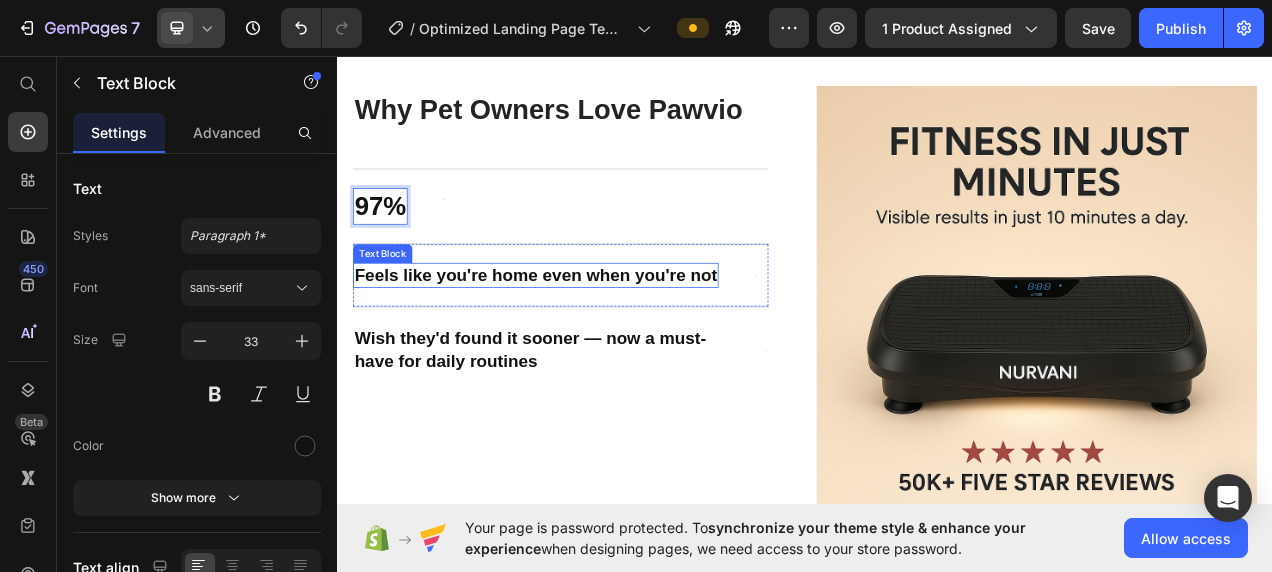 click on "Feels like you're home even when you're not" at bounding box center [591, 339] 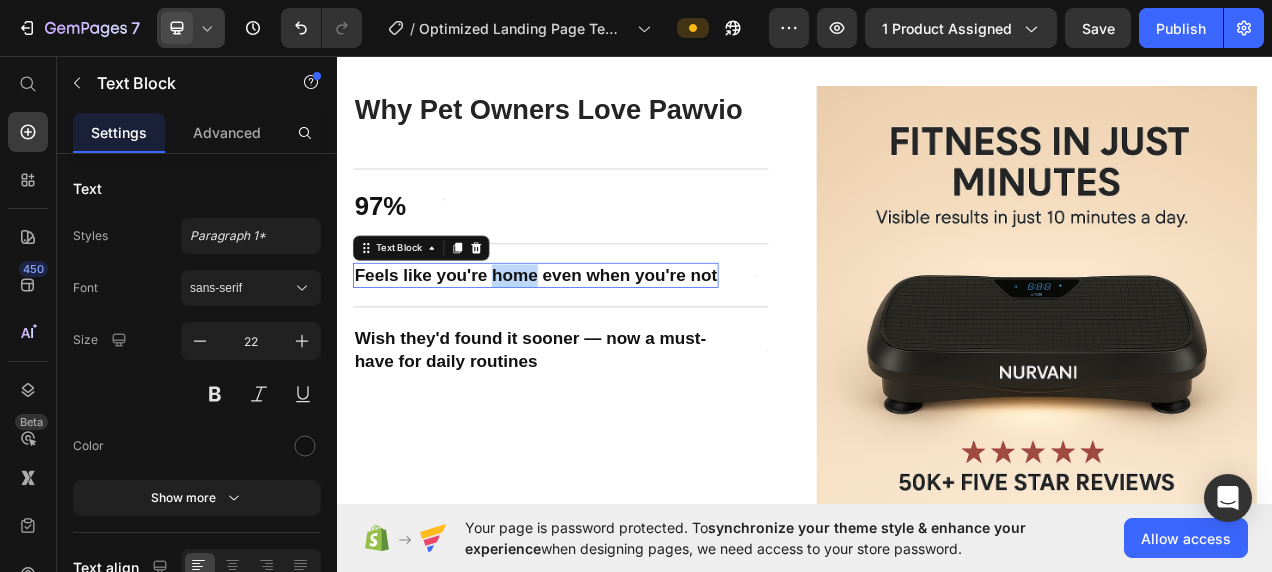 click on "Feels like you're home even when you're not" at bounding box center (591, 339) 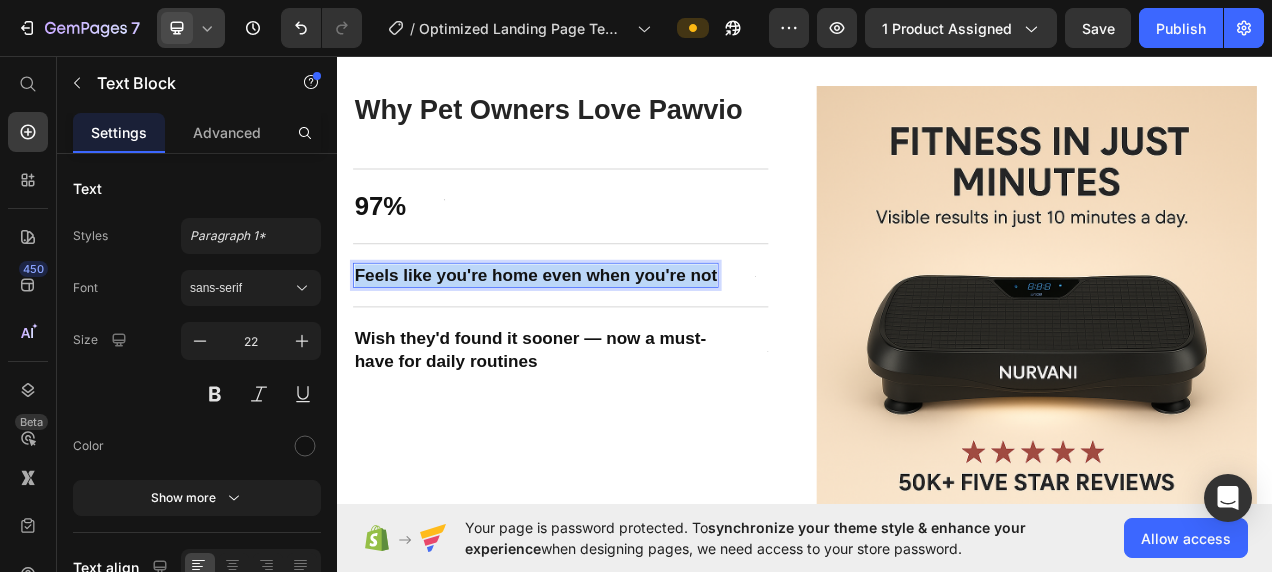 click on "Feels like you're home even when you're not" at bounding box center (591, 339) 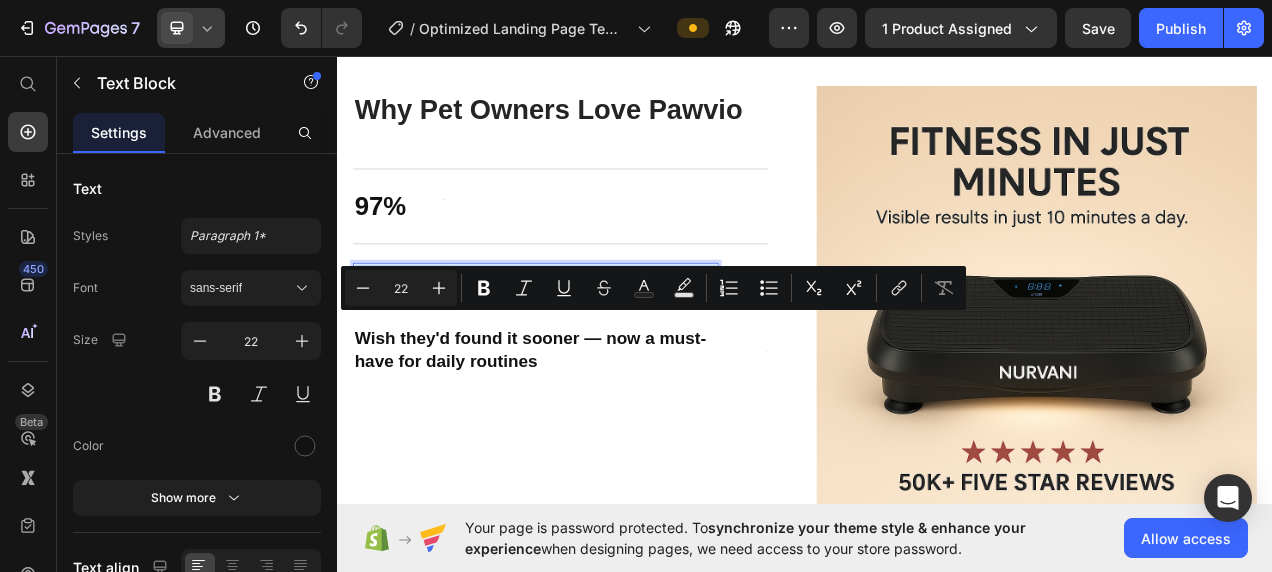 click on "Feels like you're home even when you're not" at bounding box center (591, 339) 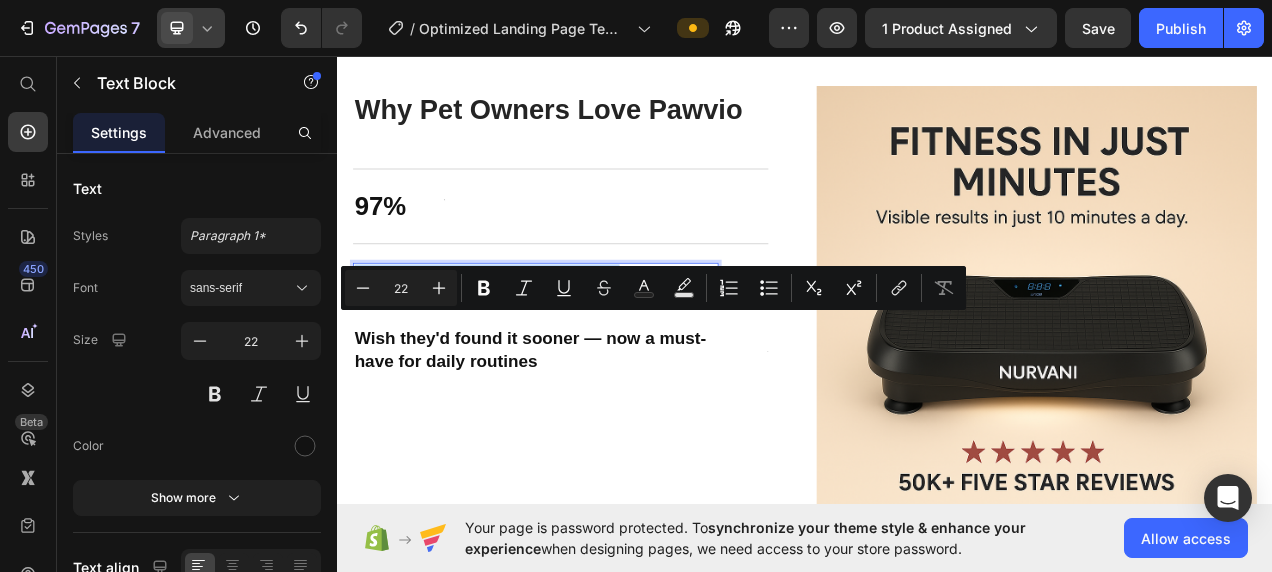 click on "Feels like you're home even when you're not" at bounding box center (591, 339) 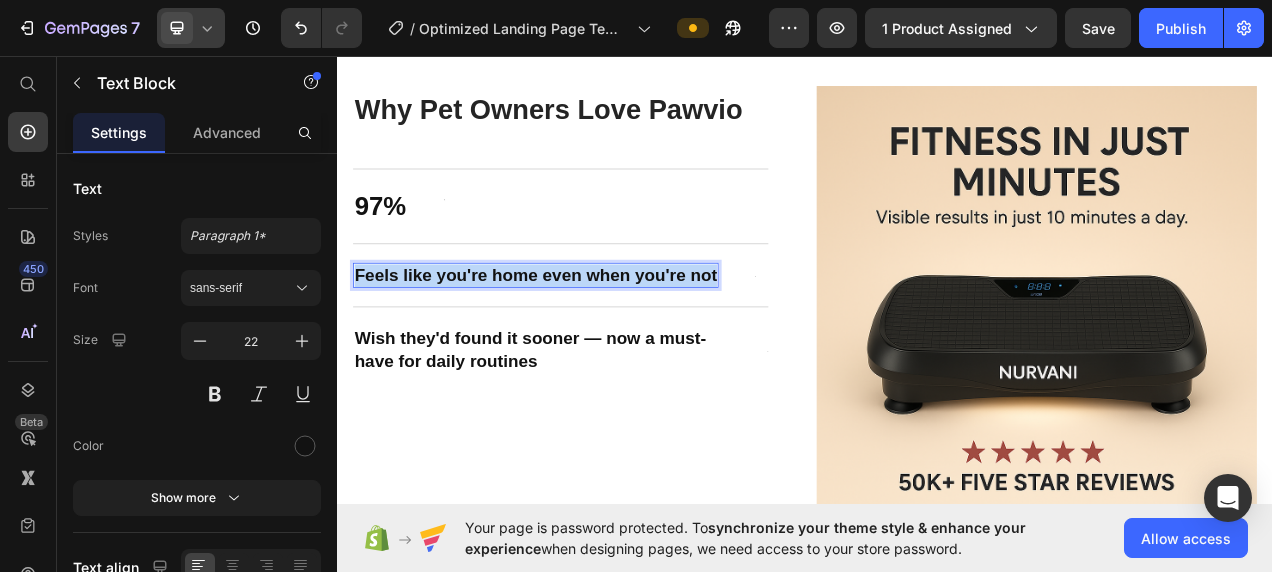 click on "Feels like you're home even when you're not" at bounding box center (591, 339) 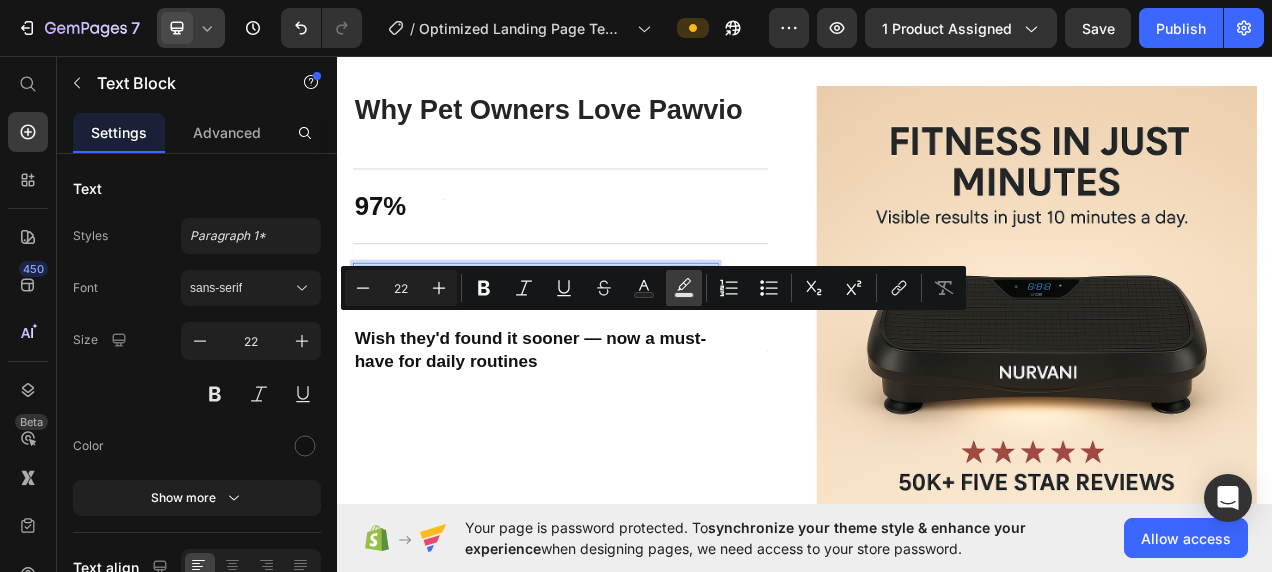 click on "Text Background Color" at bounding box center (684, 288) 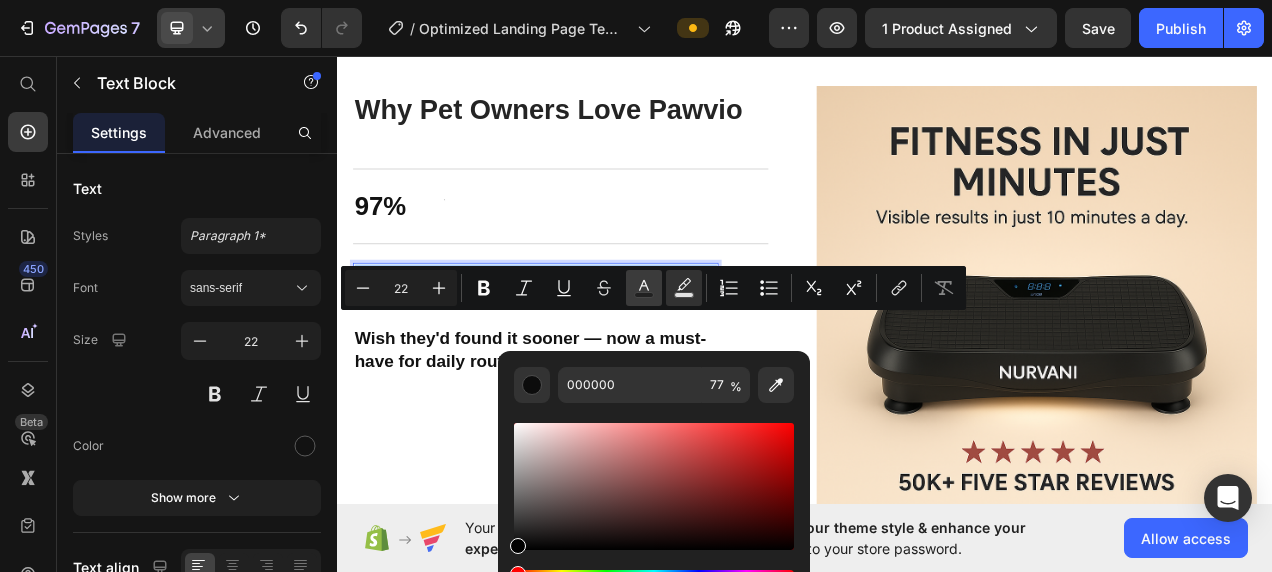 click 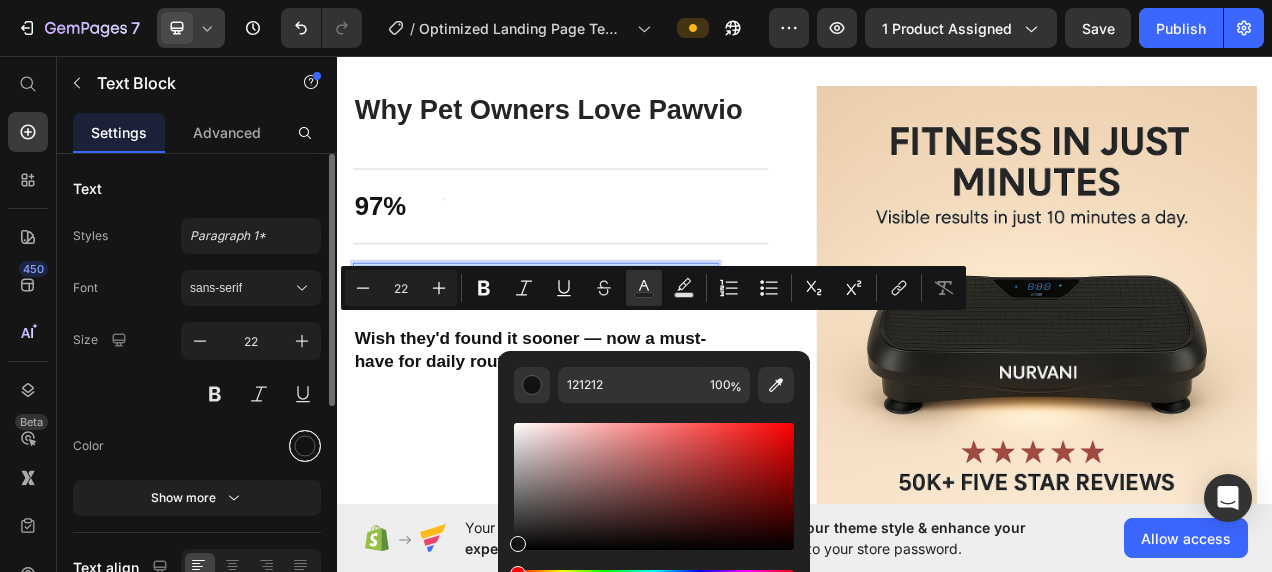 click at bounding box center (305, 446) 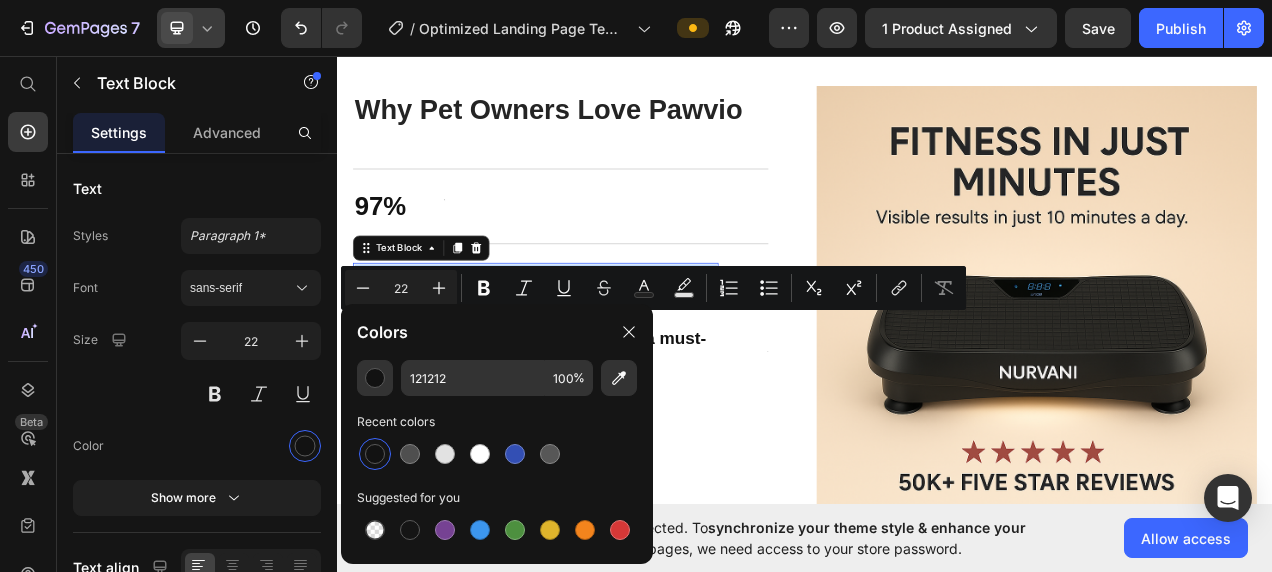 click on "Feels like you're home even when you're not" at bounding box center [591, 339] 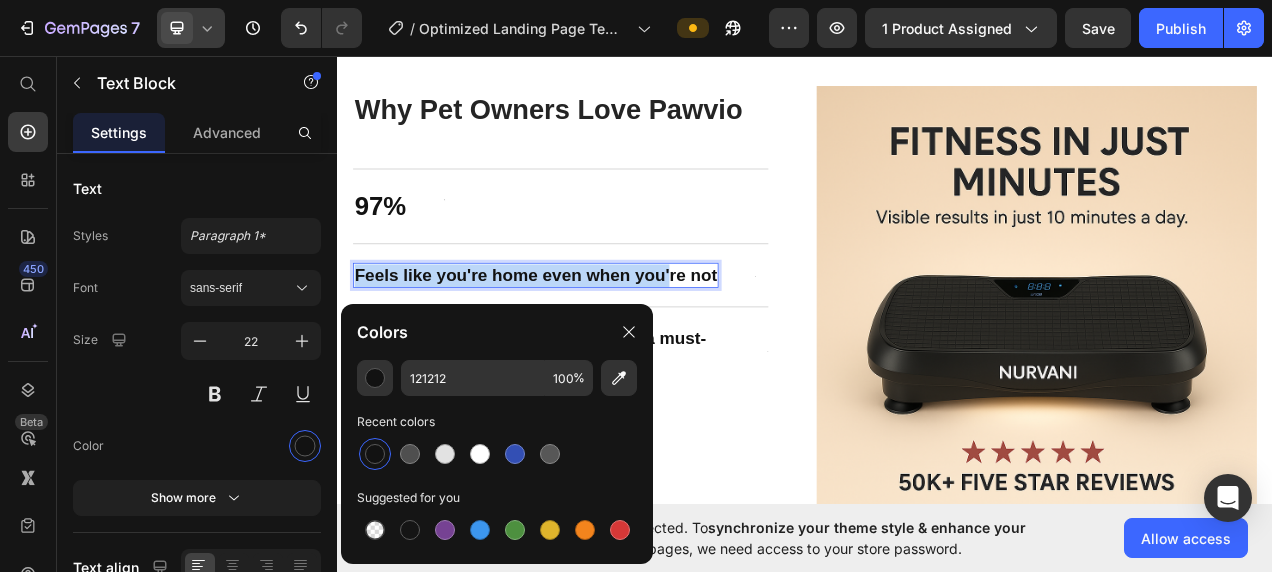 click on "Feels like you're home even when you're not" at bounding box center [591, 339] 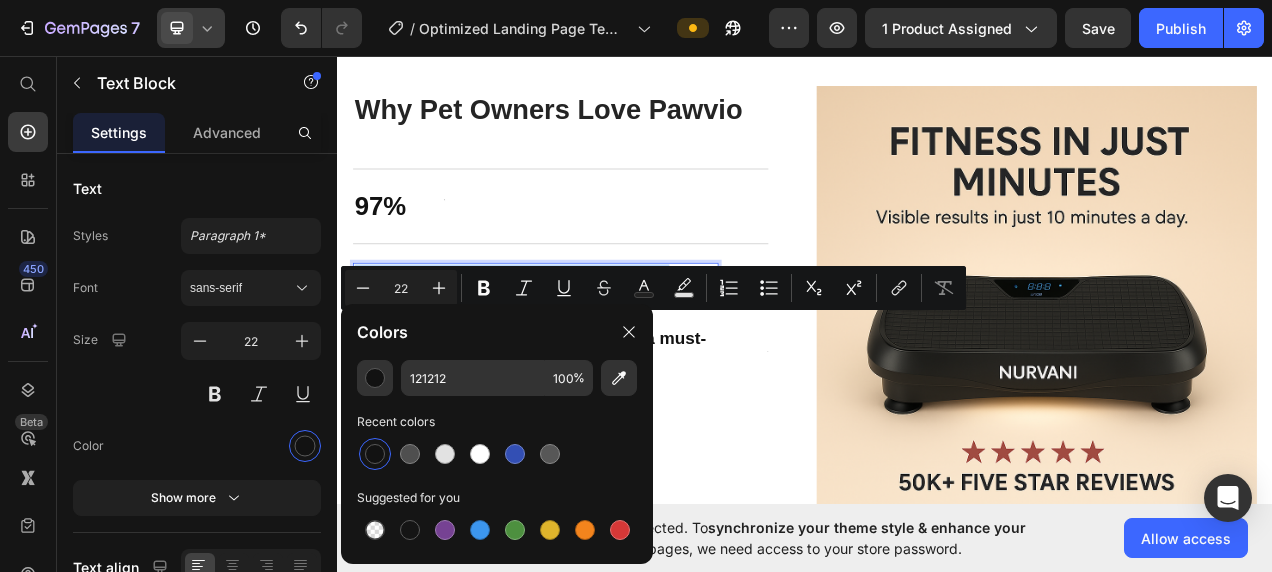 click on "Feels like you're home even when you're not" at bounding box center [591, 339] 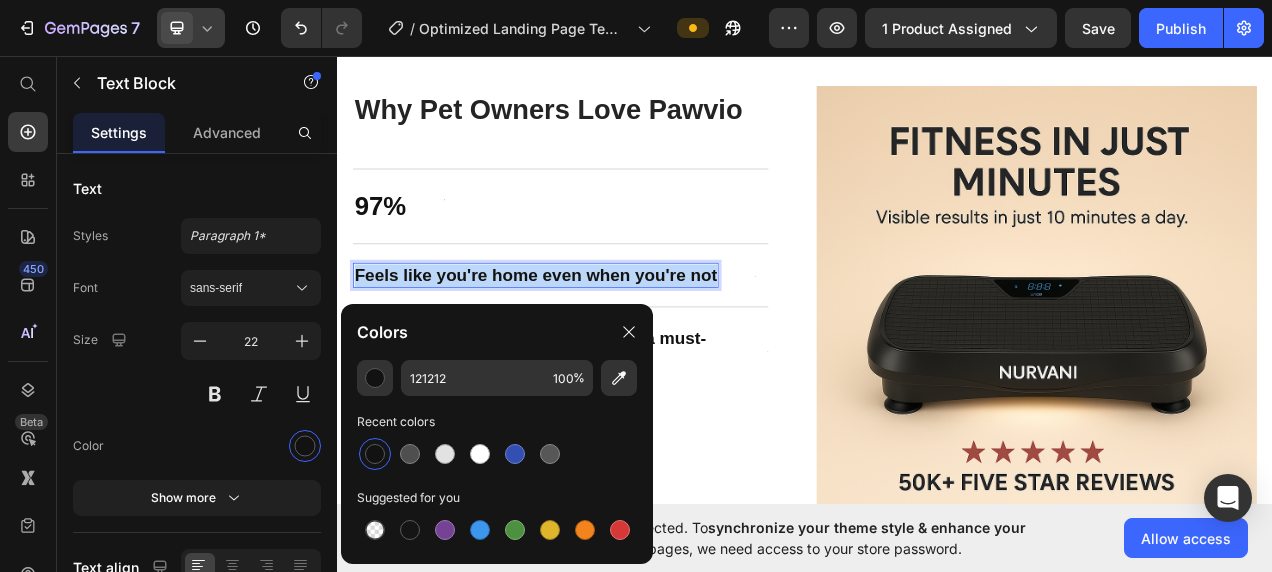 click on "Feels like you're home even when you're not" at bounding box center [591, 339] 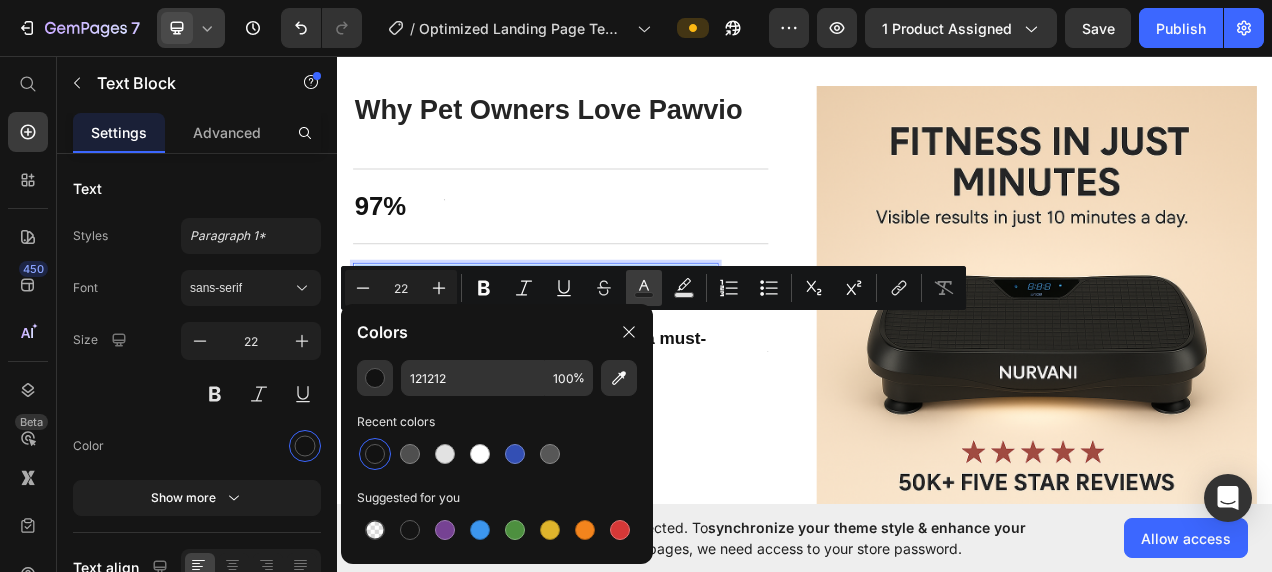 click 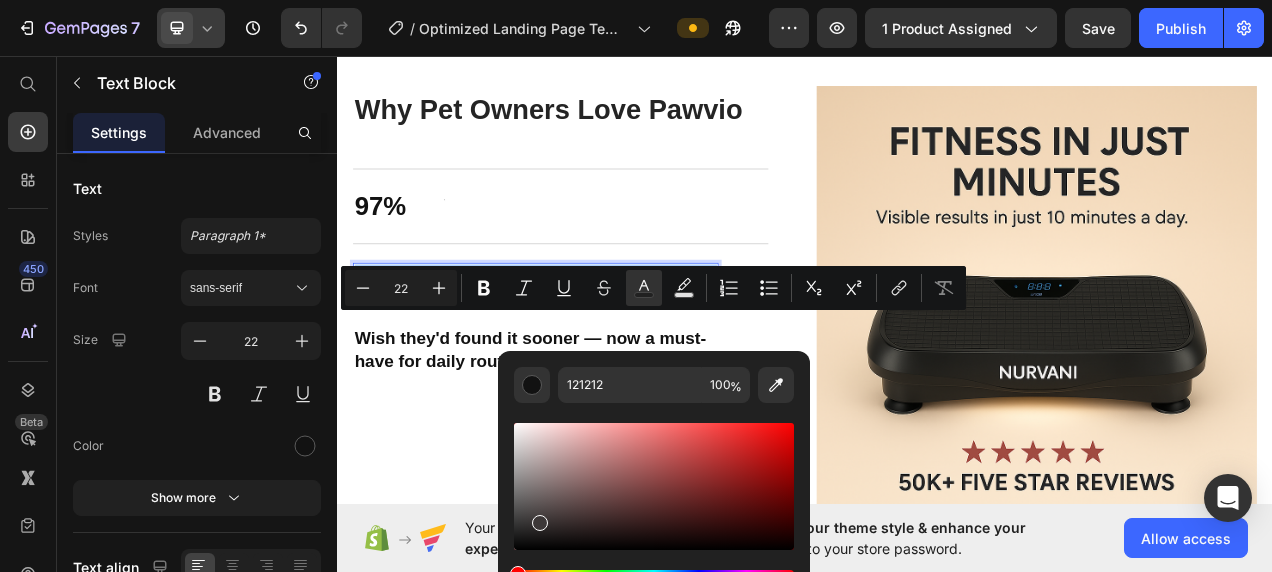 drag, startPoint x: 521, startPoint y: 544, endPoint x: 538, endPoint y: 518, distance: 31.06445 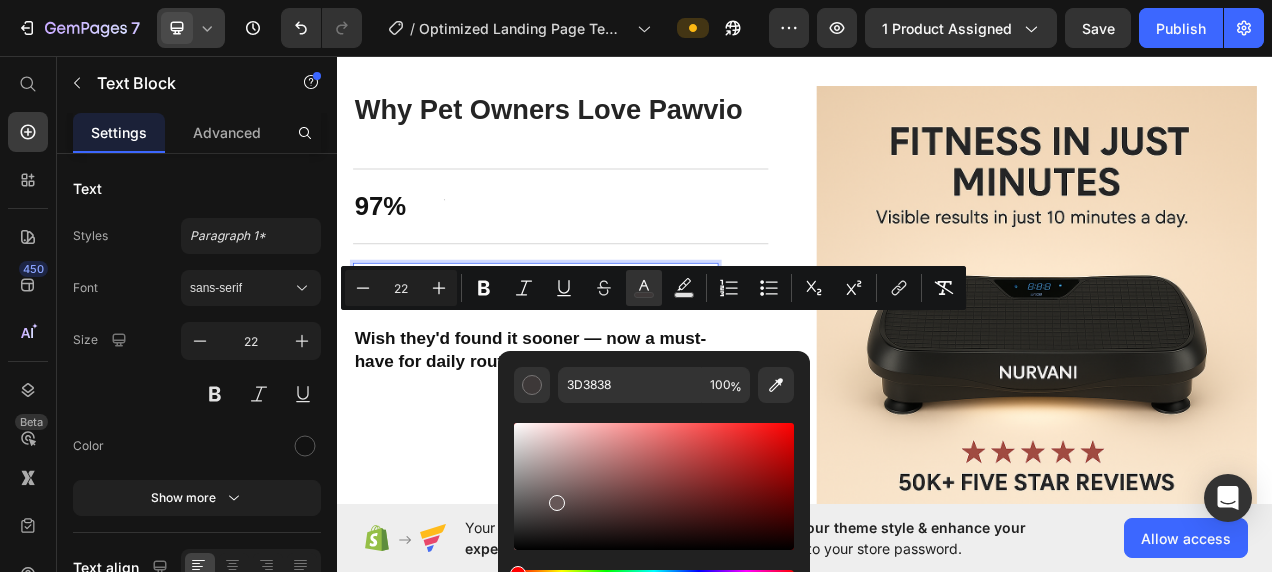 drag, startPoint x: 538, startPoint y: 518, endPoint x: 555, endPoint y: 499, distance: 25.495098 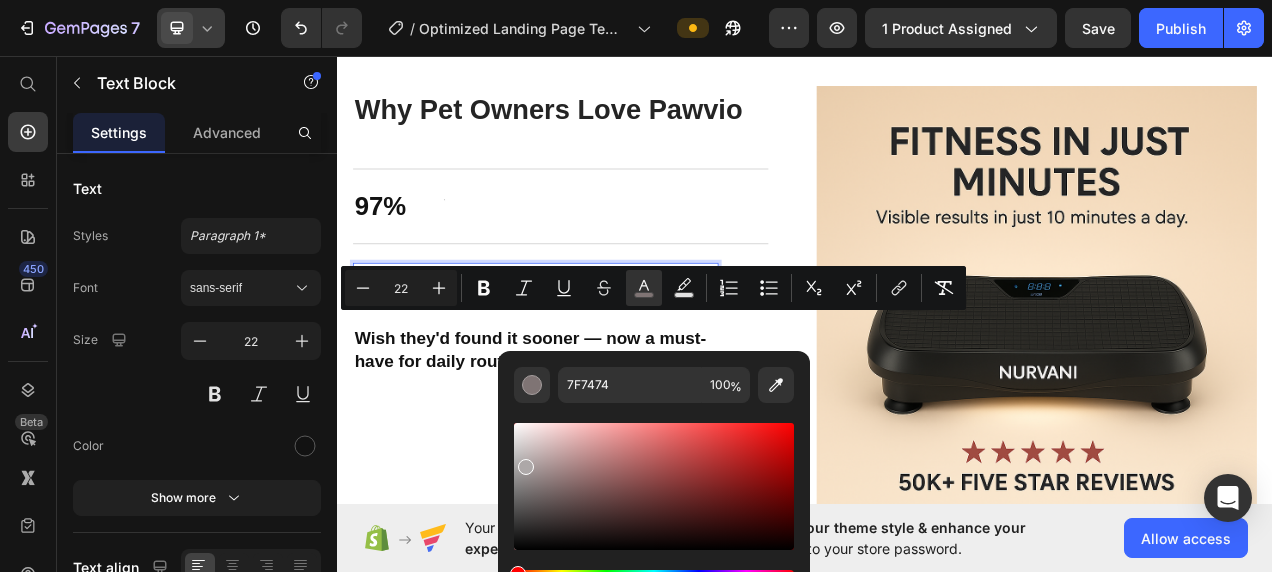 drag, startPoint x: 555, startPoint y: 499, endPoint x: 522, endPoint y: 463, distance: 48.83646 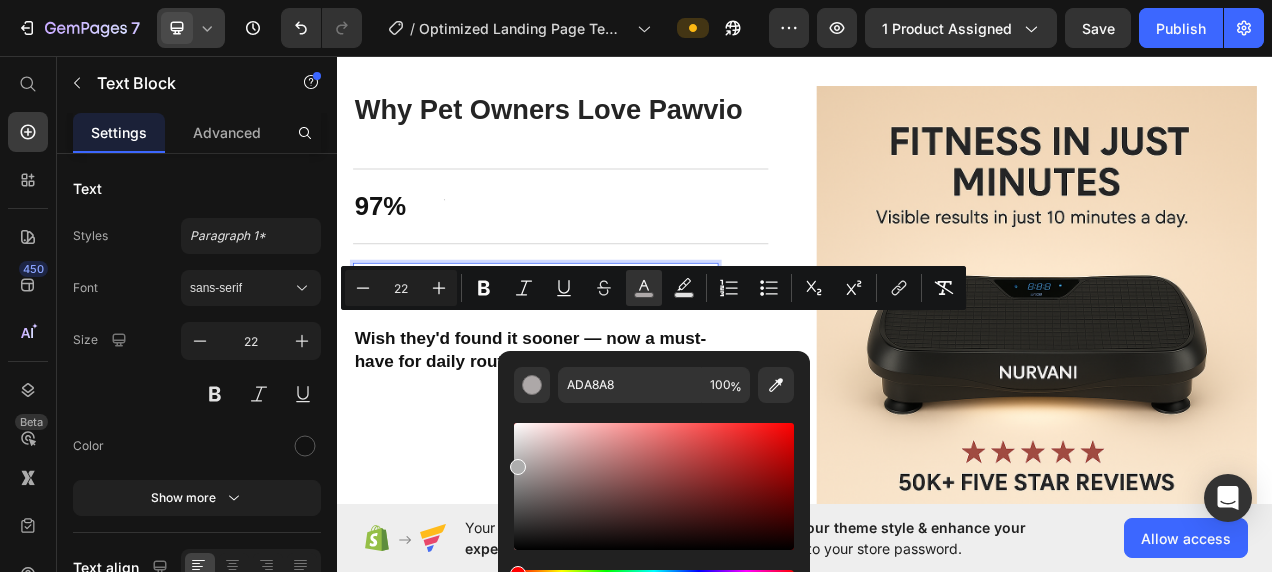 drag, startPoint x: 522, startPoint y: 463, endPoint x: 498, endPoint y: 464, distance: 24.020824 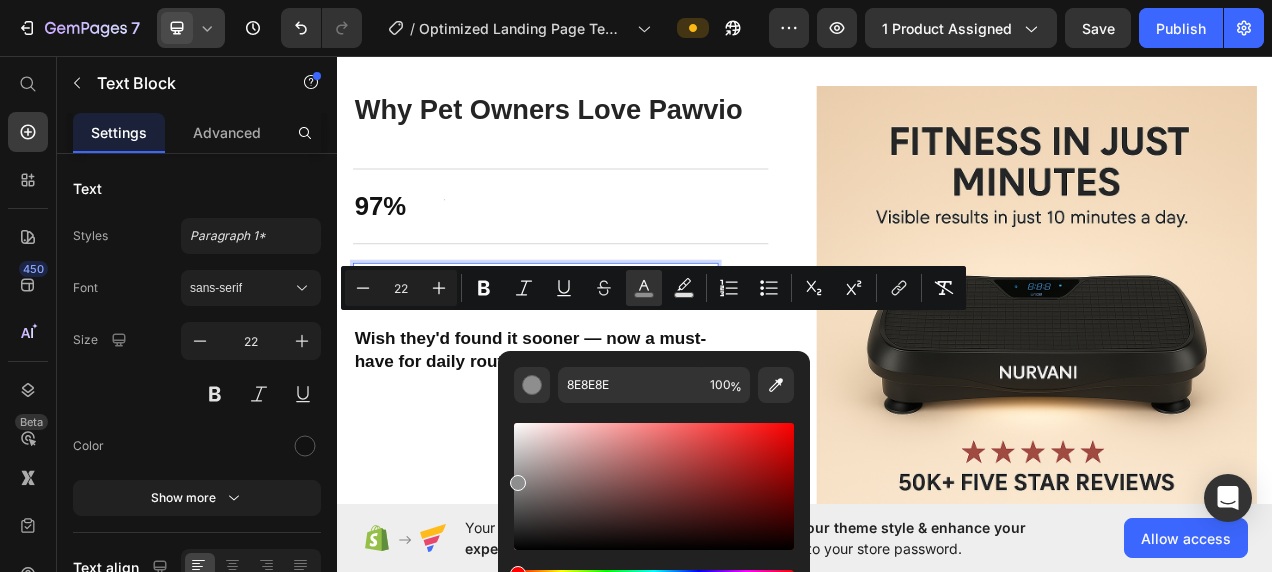 click at bounding box center (518, 483) 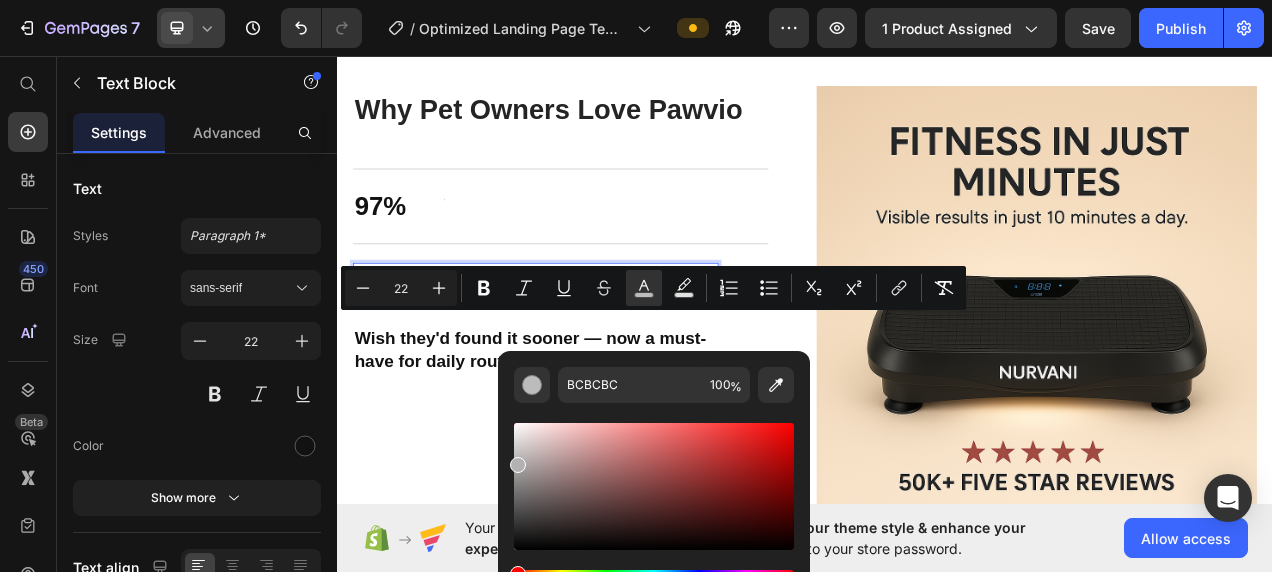type on "B2B2B2" 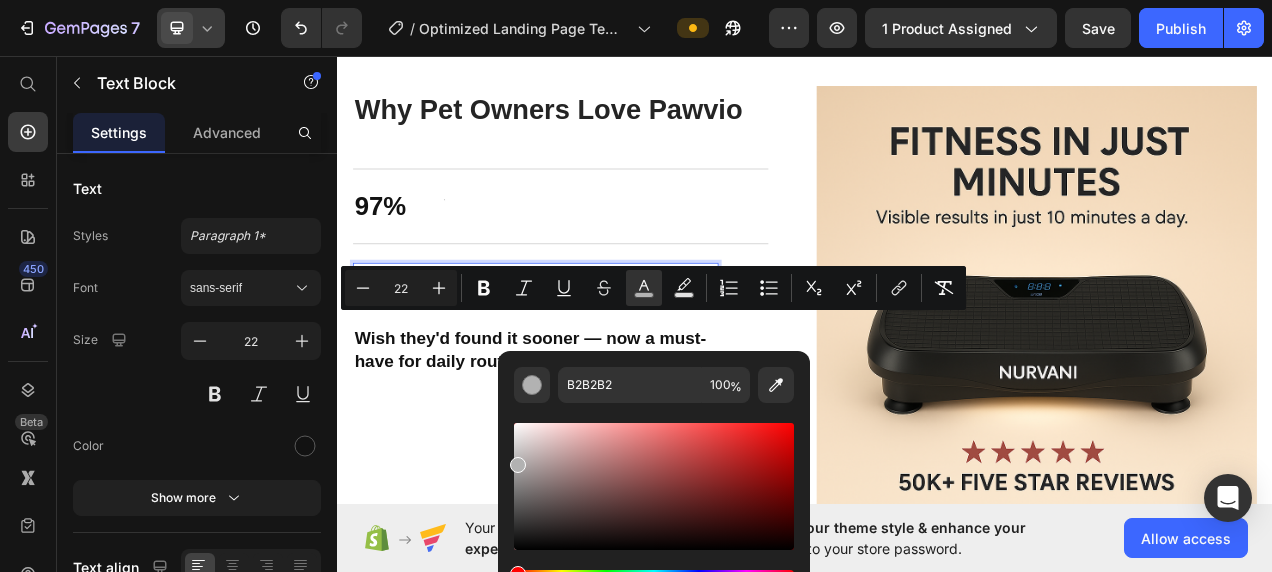 drag, startPoint x: 514, startPoint y: 478, endPoint x: 513, endPoint y: 460, distance: 18.027756 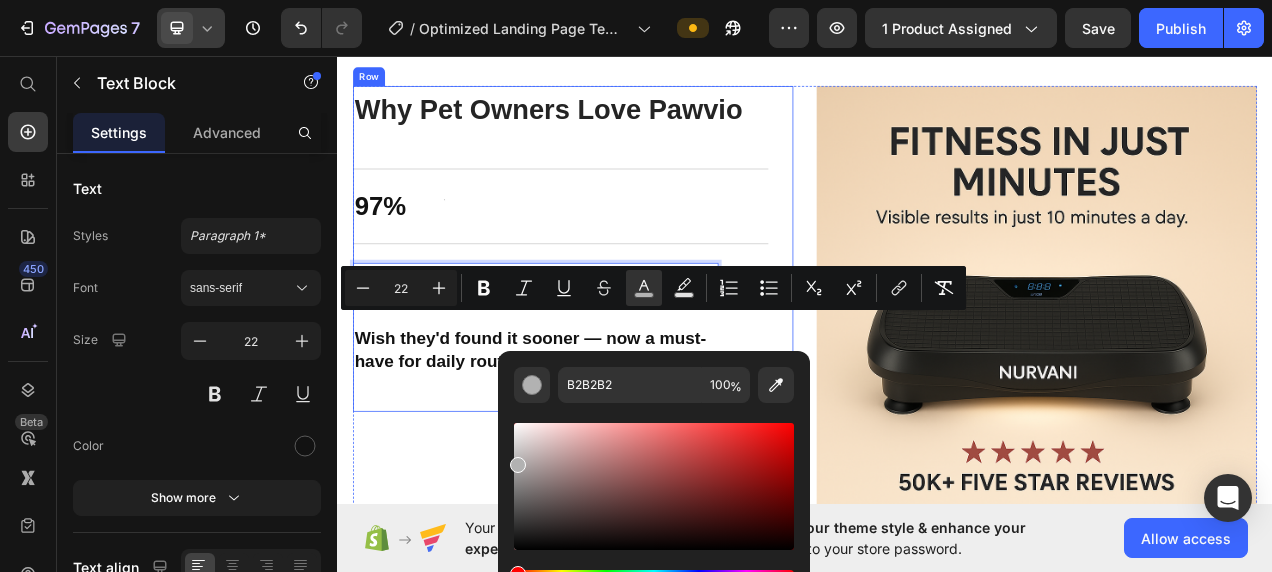 click on "⁠⁠⁠⁠⁠⁠⁠ Why Pet Owners Love Pawvio Heading 97% Text Block Text Block Row Feels like you're home even when you're not Text Block   0 Text Block Row Wish they'd found it sooner — now a must-have for daily routines Text Block Text Block Row" at bounding box center [623, 305] 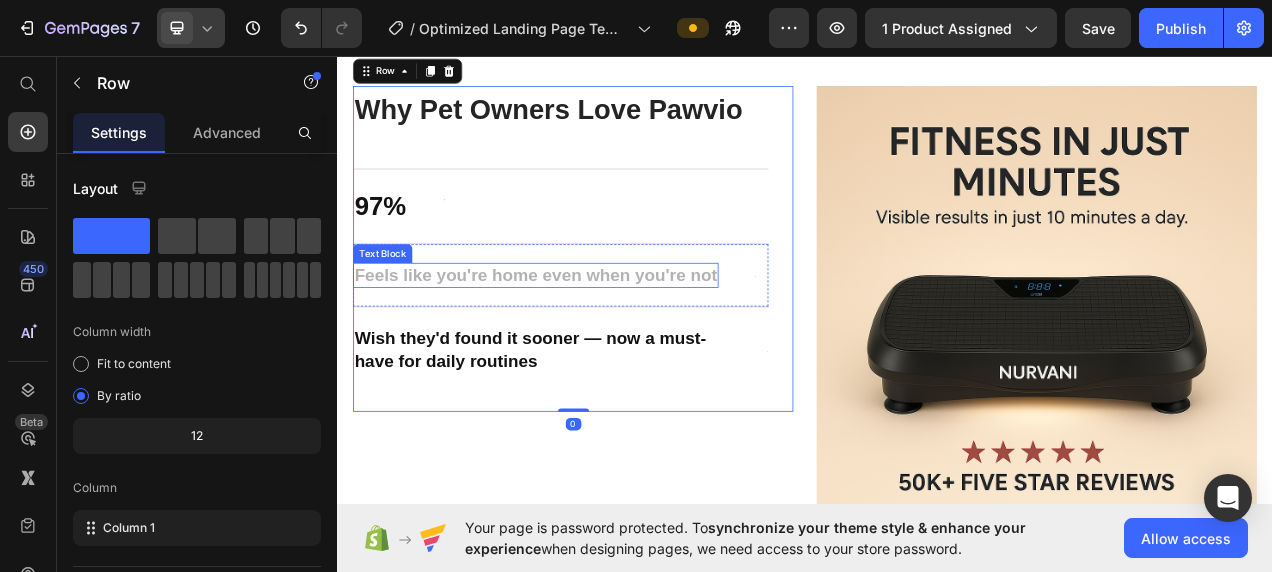 click on "Feels like you're home even when you're not" at bounding box center [591, 338] 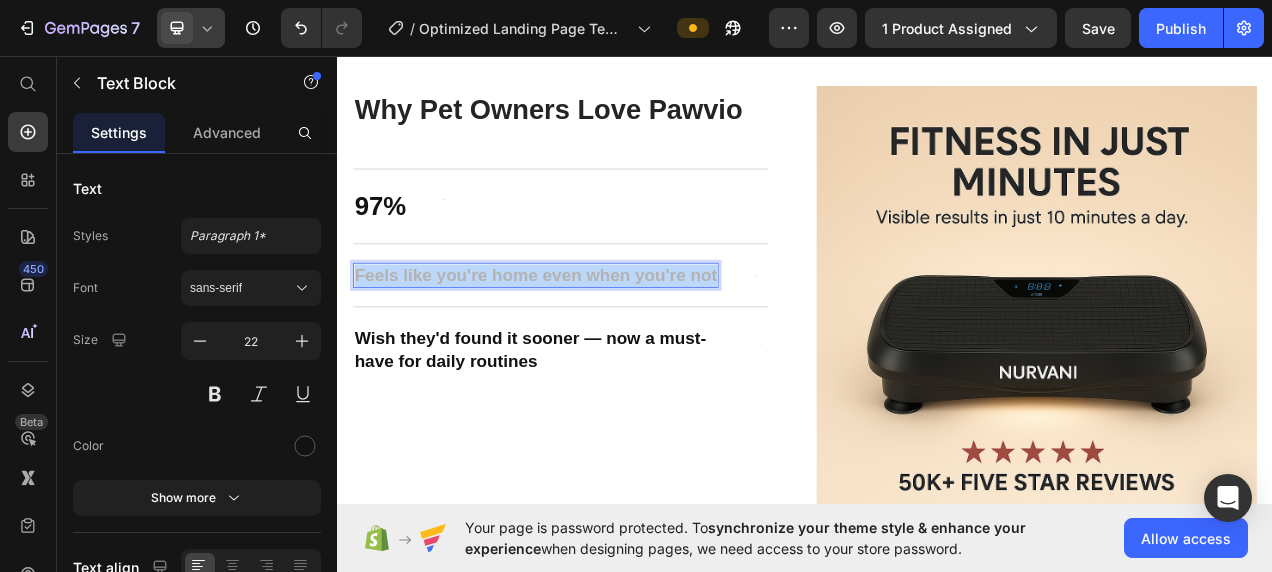 click on "Feels like you're home even when you're not" at bounding box center (591, 338) 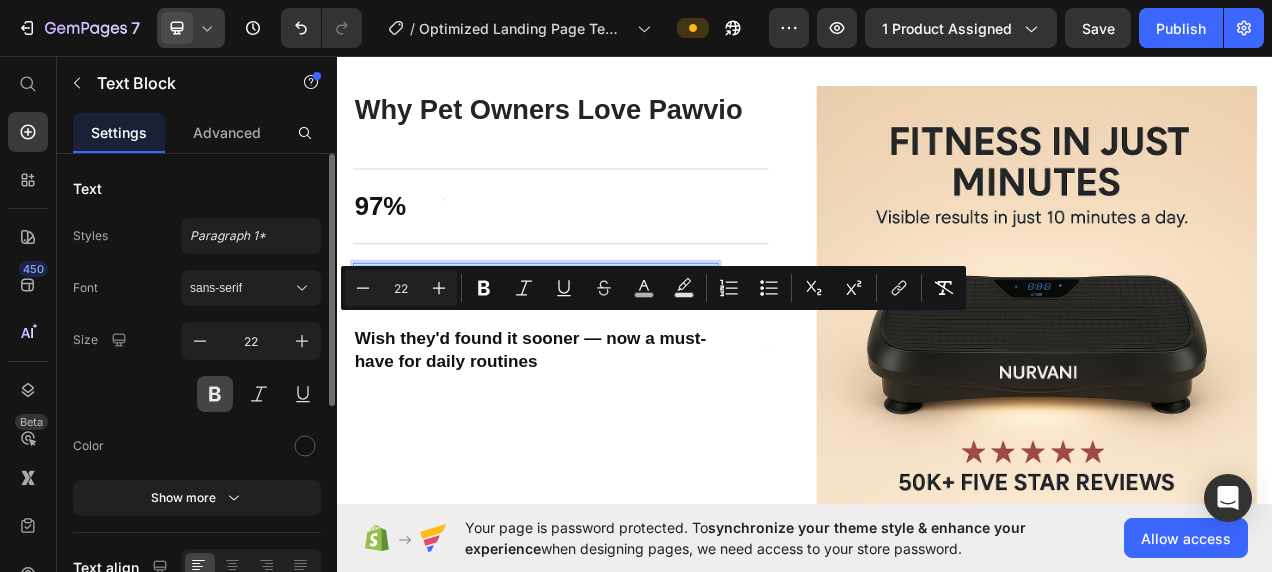 click at bounding box center [215, 394] 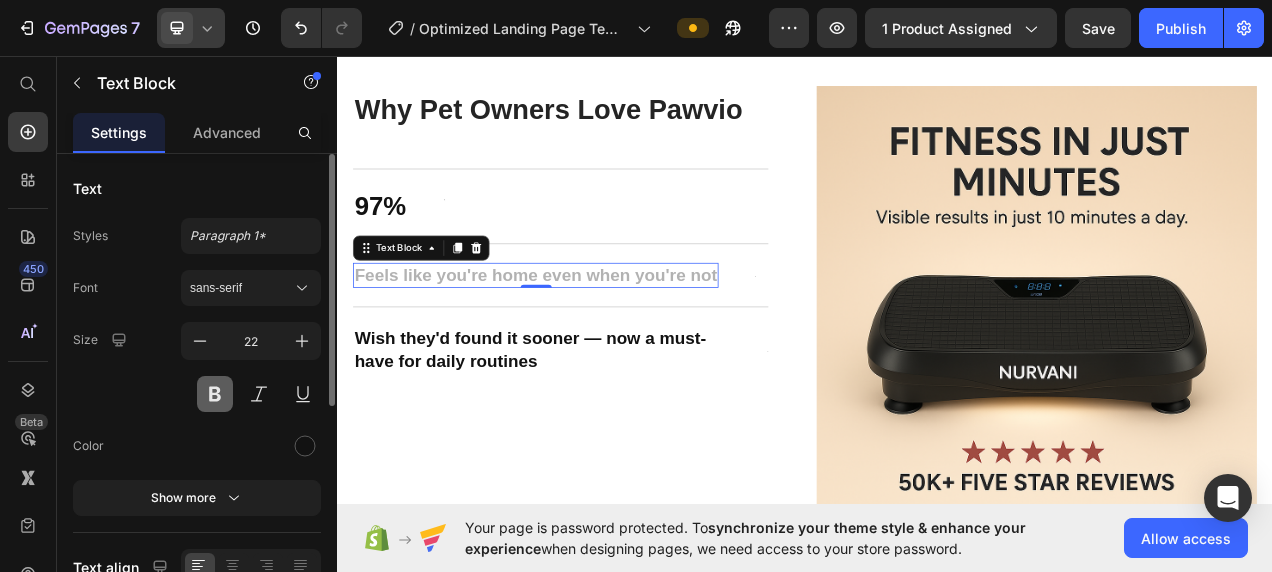 click at bounding box center [215, 394] 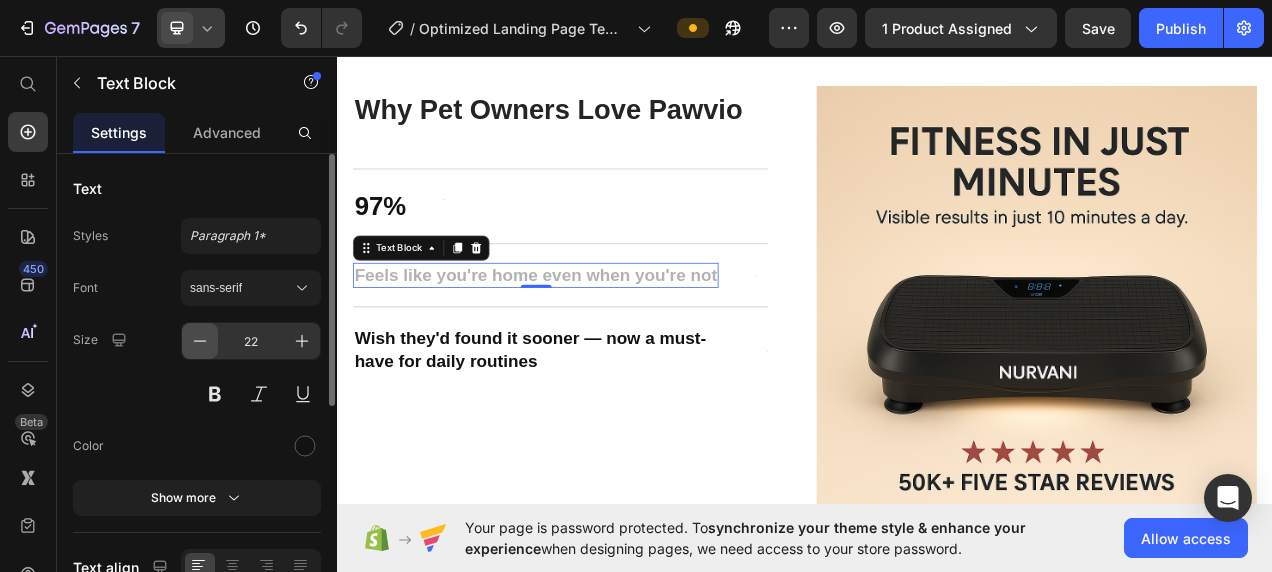 click at bounding box center (200, 341) 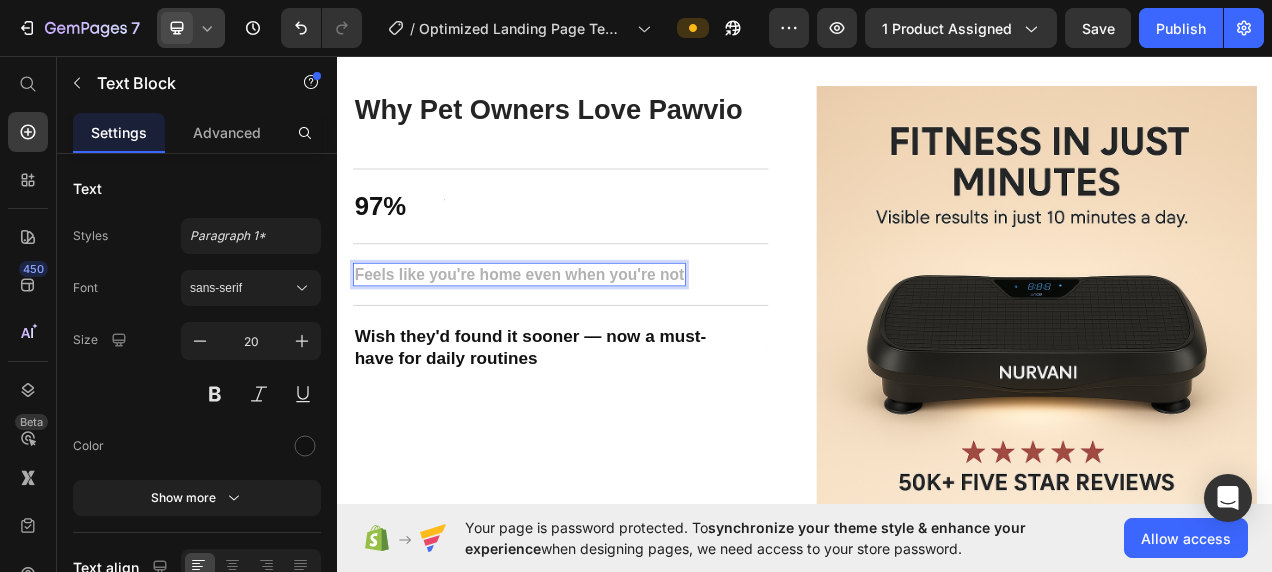 click on "Feels like you're home even when you're not" at bounding box center (570, 338) 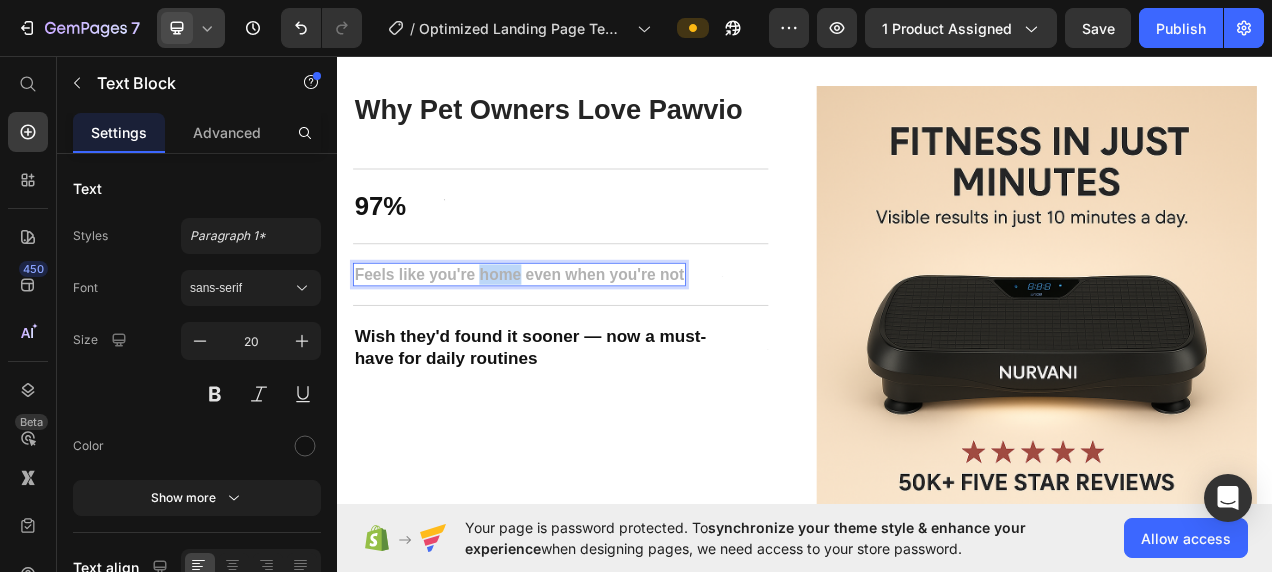 click on "Feels like you're home even when you're not" at bounding box center [570, 338] 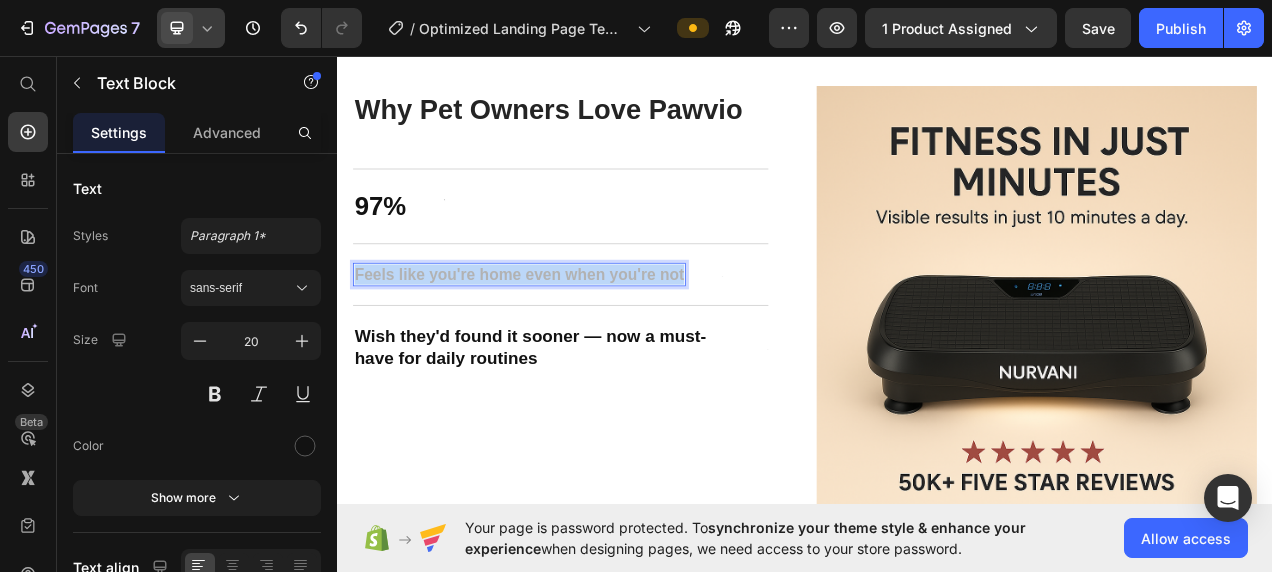 click on "Feels like you're home even when you're not" at bounding box center (570, 338) 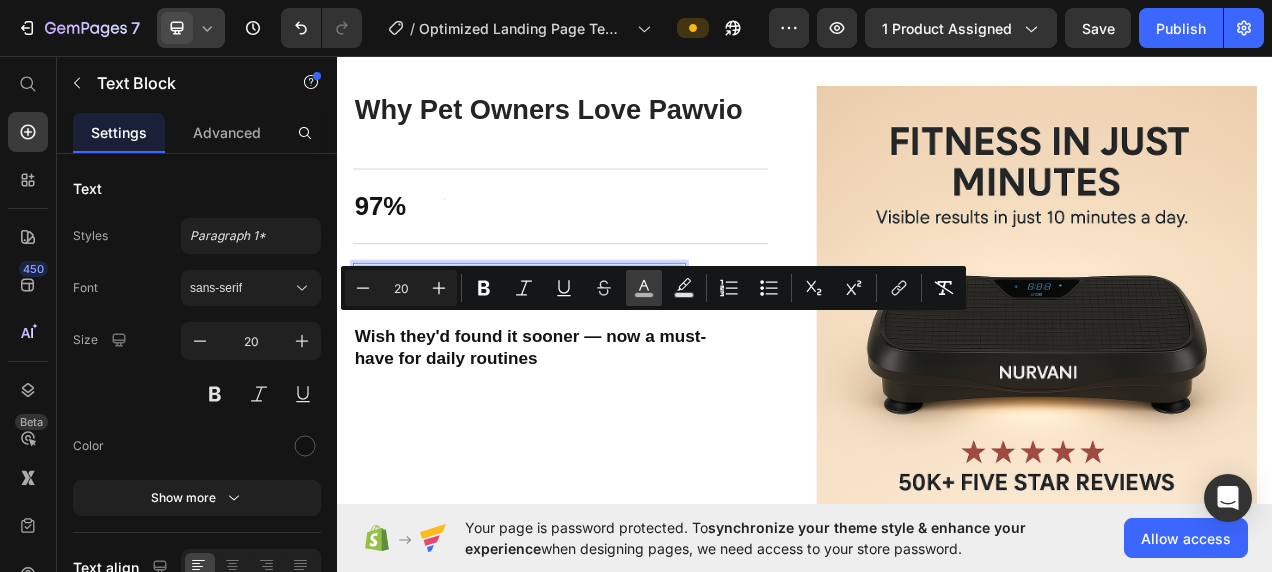 click 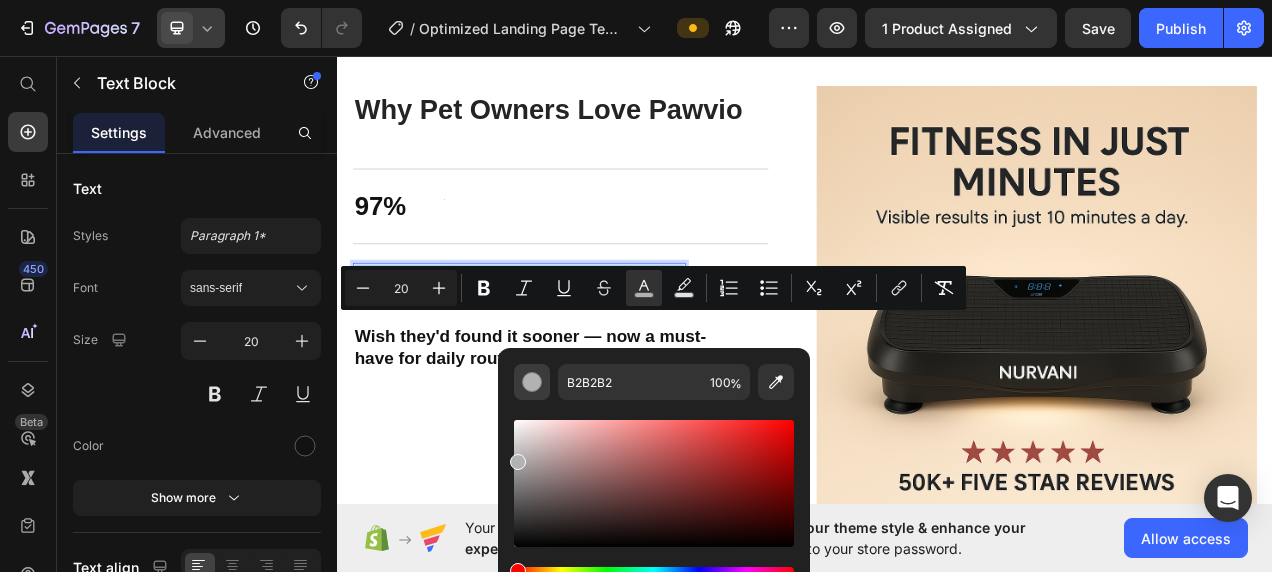 click at bounding box center (532, 382) 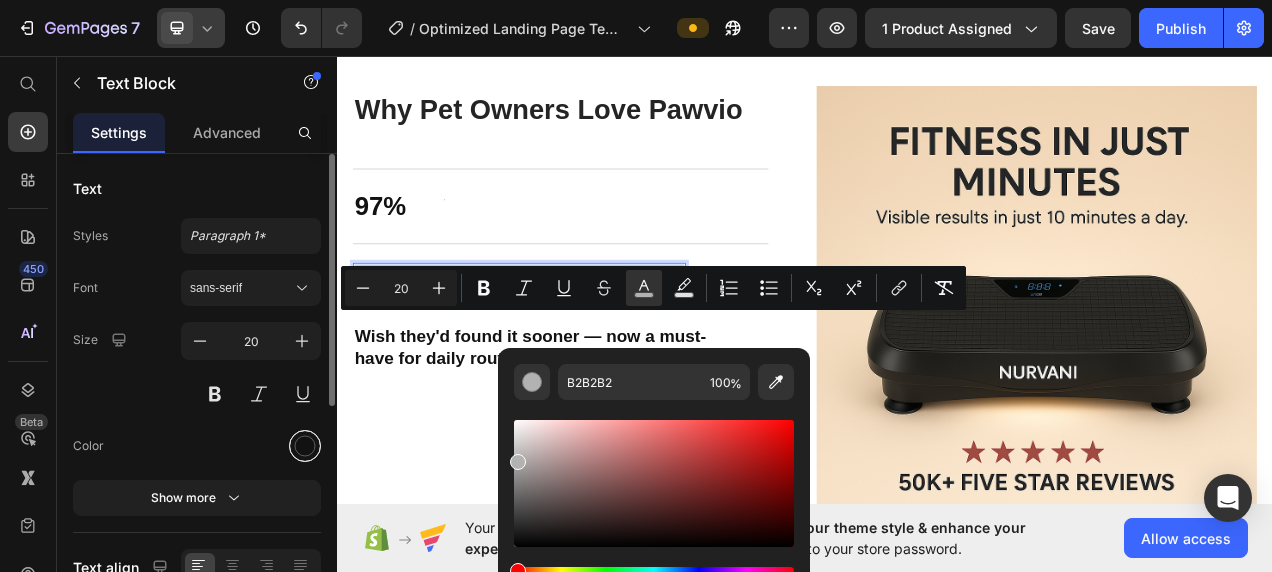 click at bounding box center (305, 446) 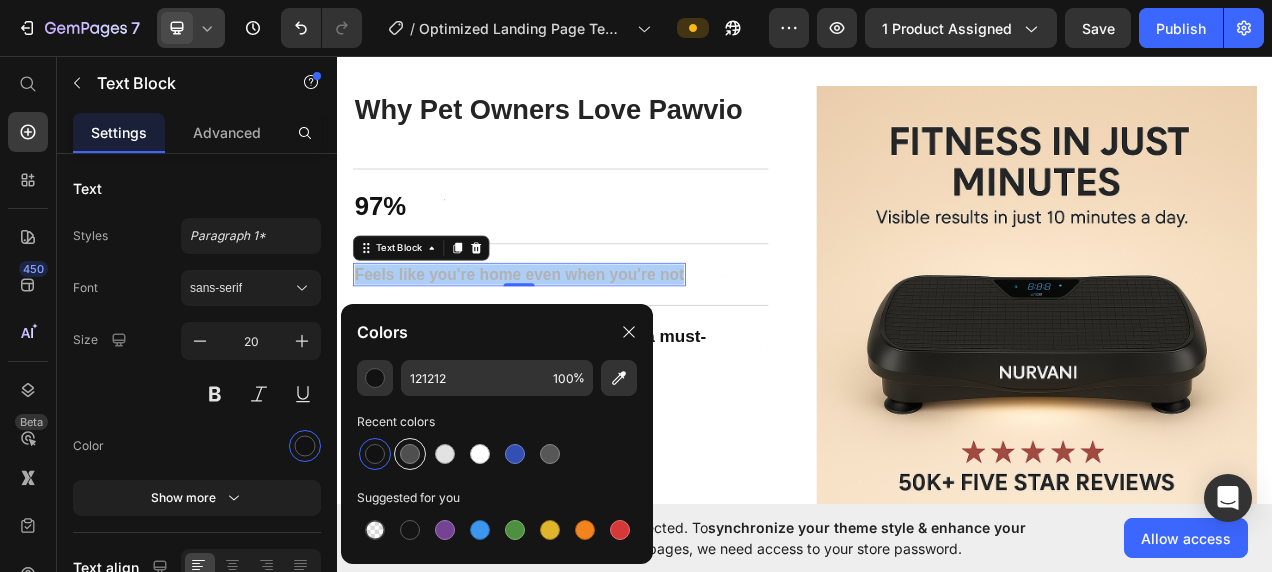 click at bounding box center (410, 454) 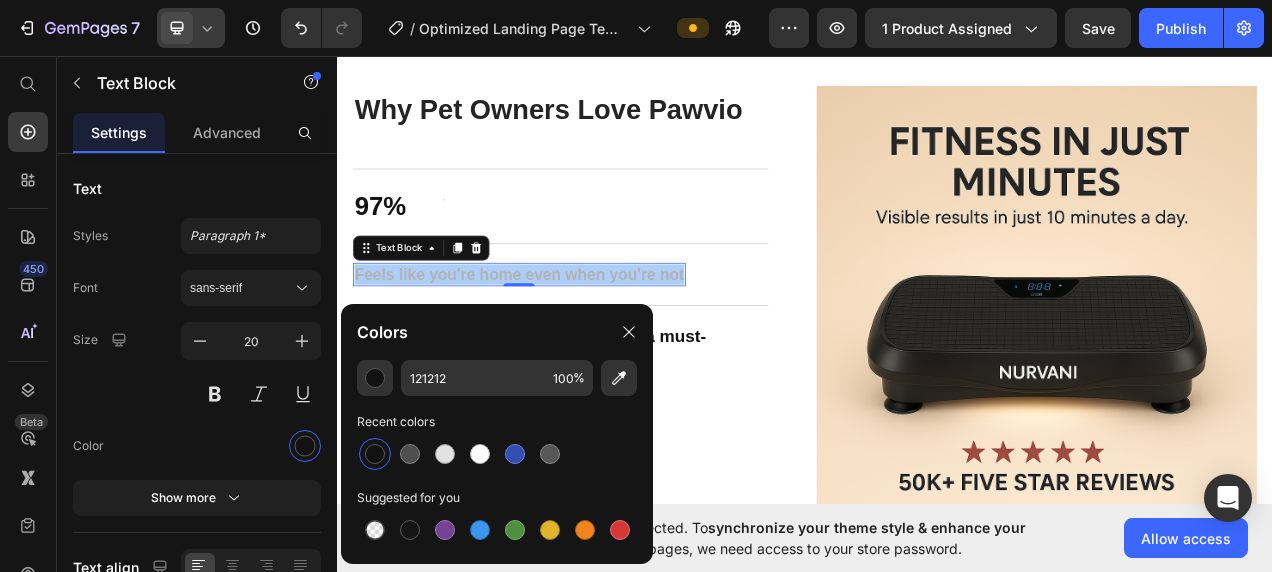 type on "4F4F4F" 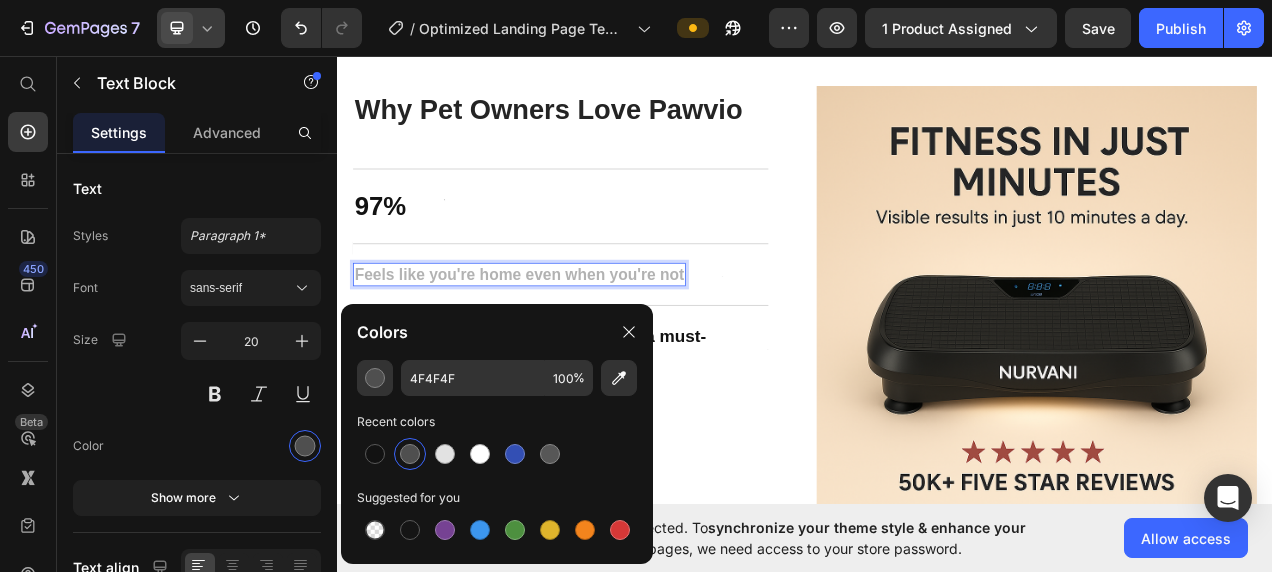 click on "Feels like you're home even when you're not" at bounding box center [570, 338] 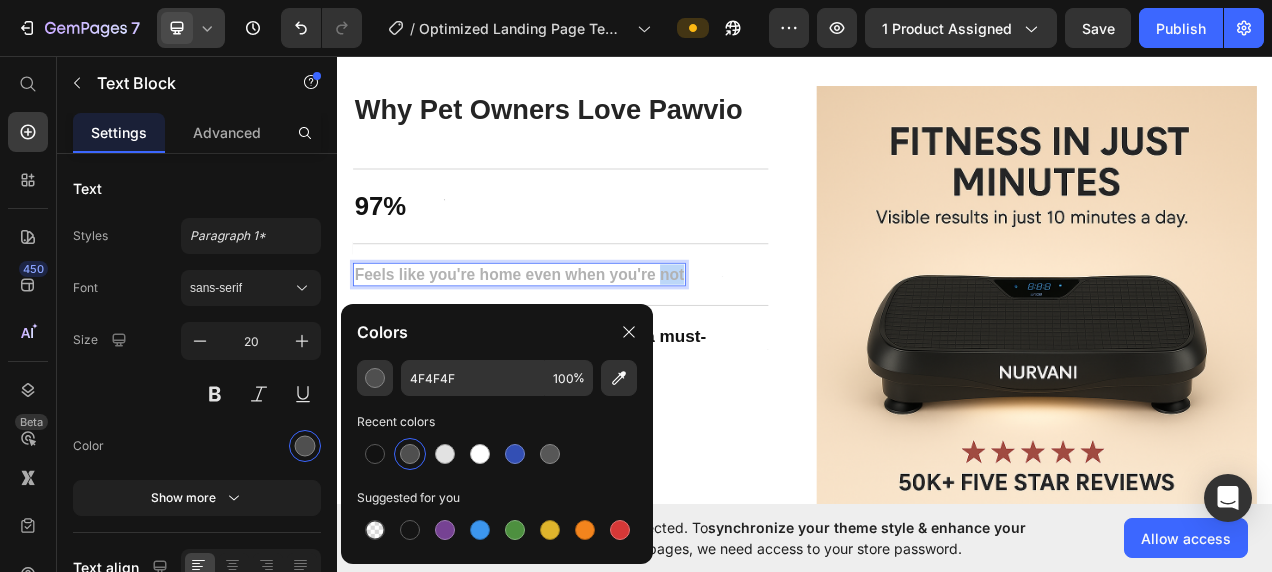 drag, startPoint x: 986, startPoint y: 383, endPoint x: 766, endPoint y: 393, distance: 220.22716 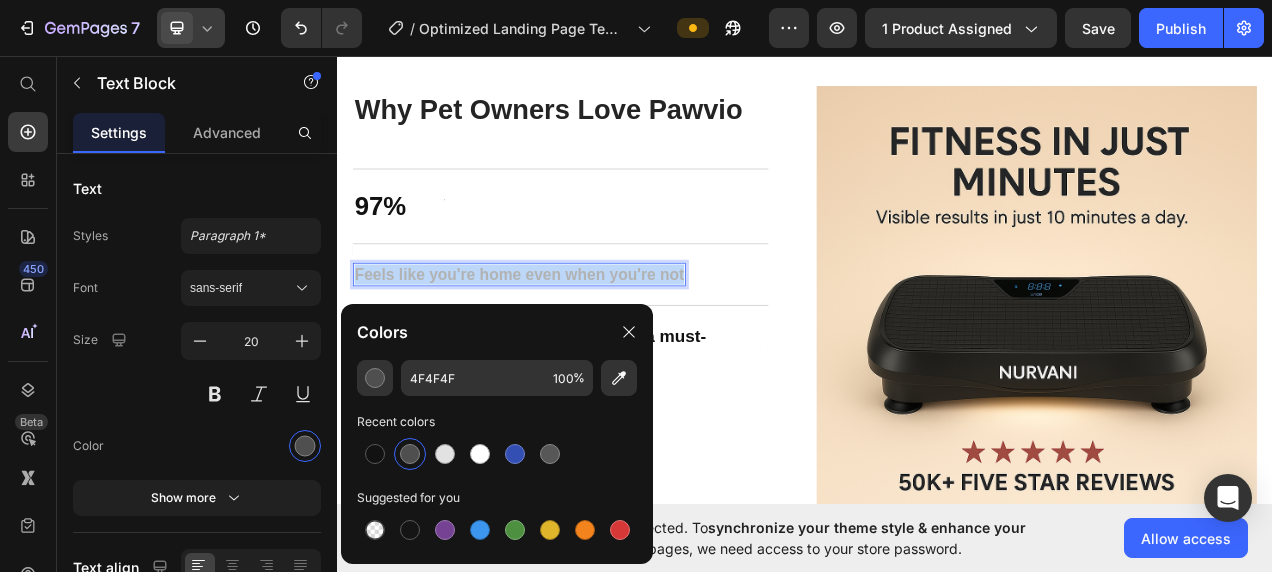 click on "Feels like you're home even when you're not" at bounding box center (570, 338) 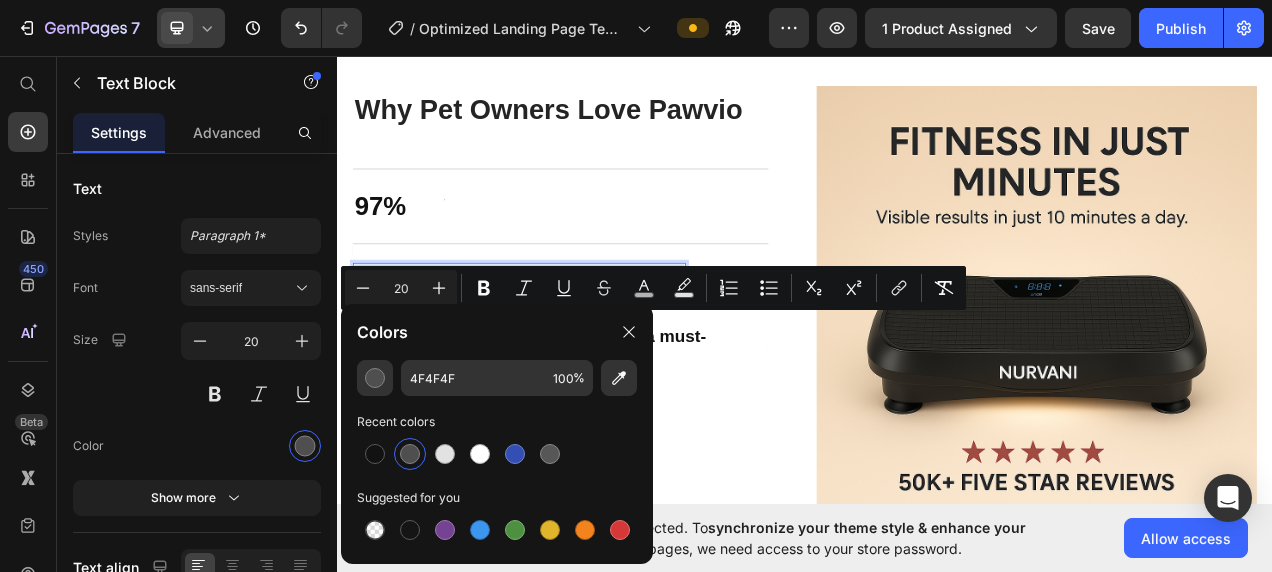 click on "Feels like you're home even when you're not" at bounding box center (570, 338) 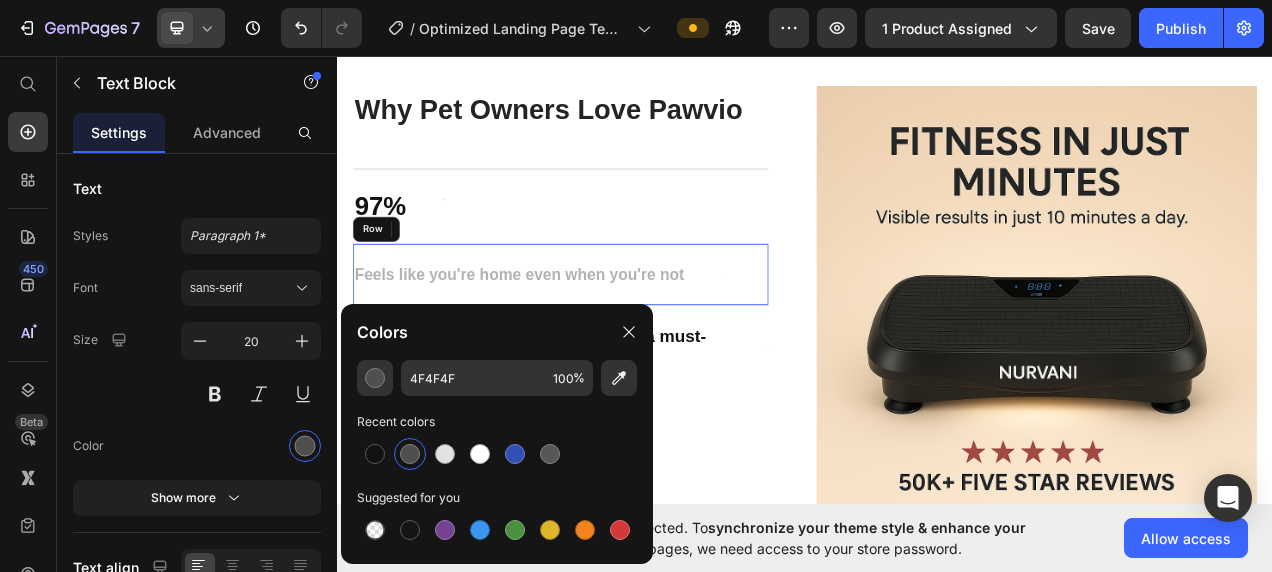 click on "Feels like you're home even when you're not Text Block   0 Text Block Row" at bounding box center (623, 337) 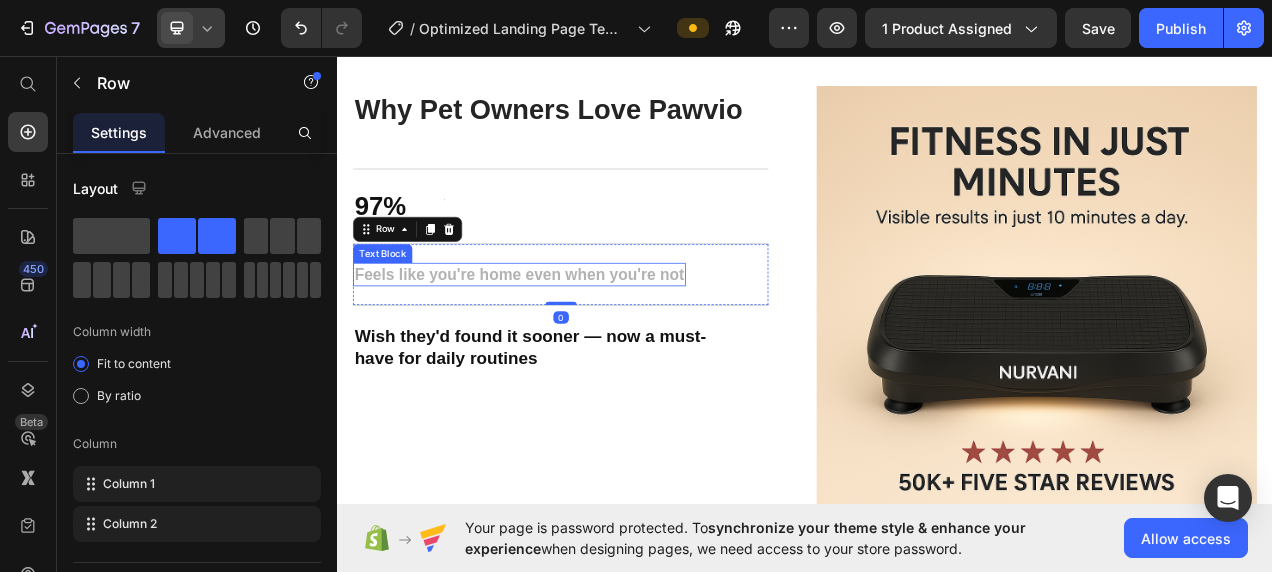 click on "Feels like you're home even when you're not" at bounding box center [570, 338] 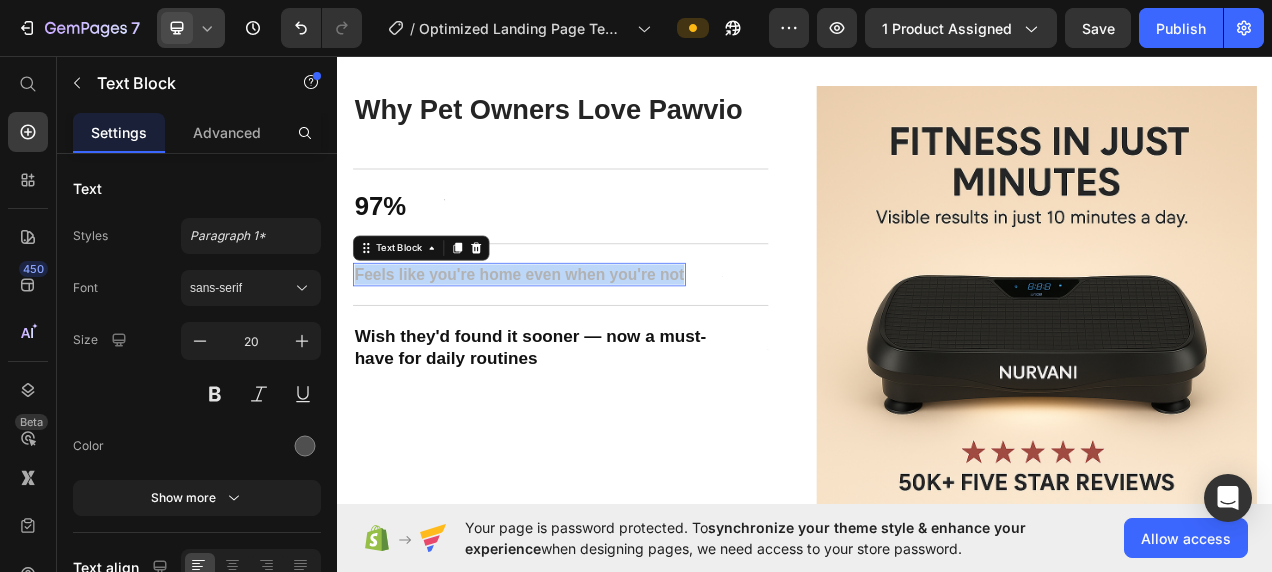 click on "Feels like you're home even when you're not" at bounding box center (570, 338) 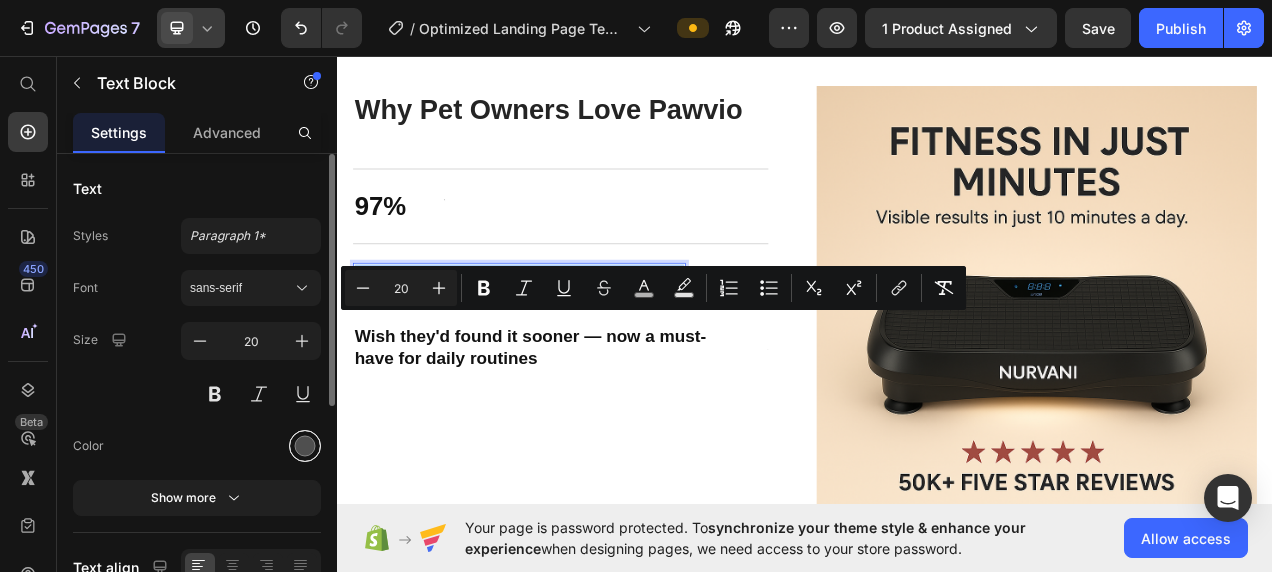 click at bounding box center [305, 446] 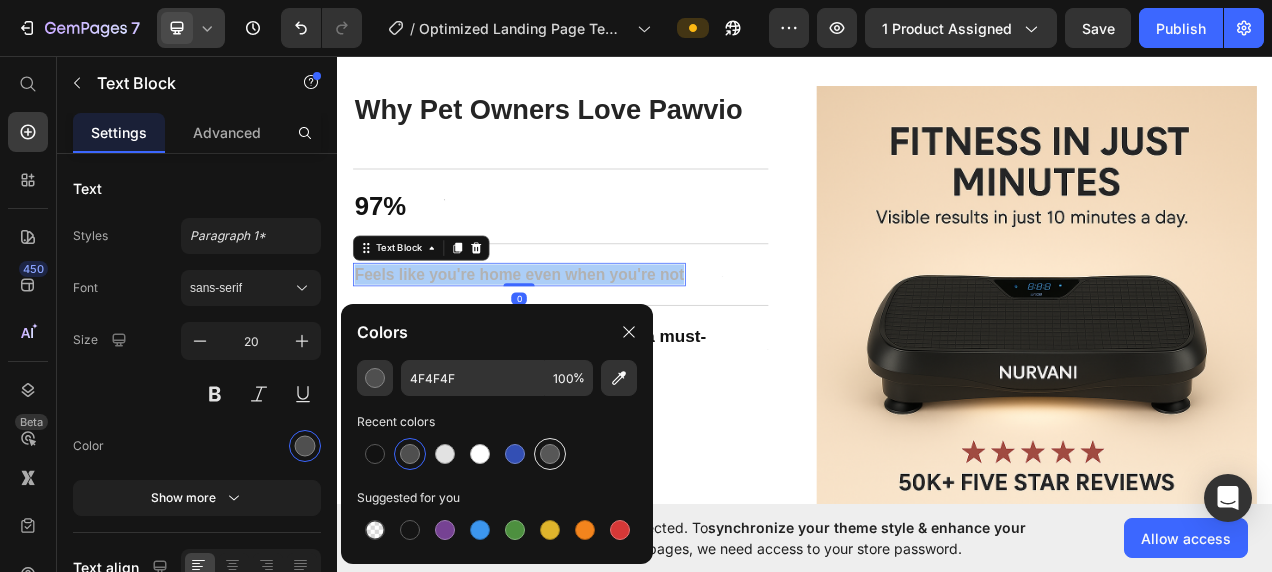 click at bounding box center (550, 454) 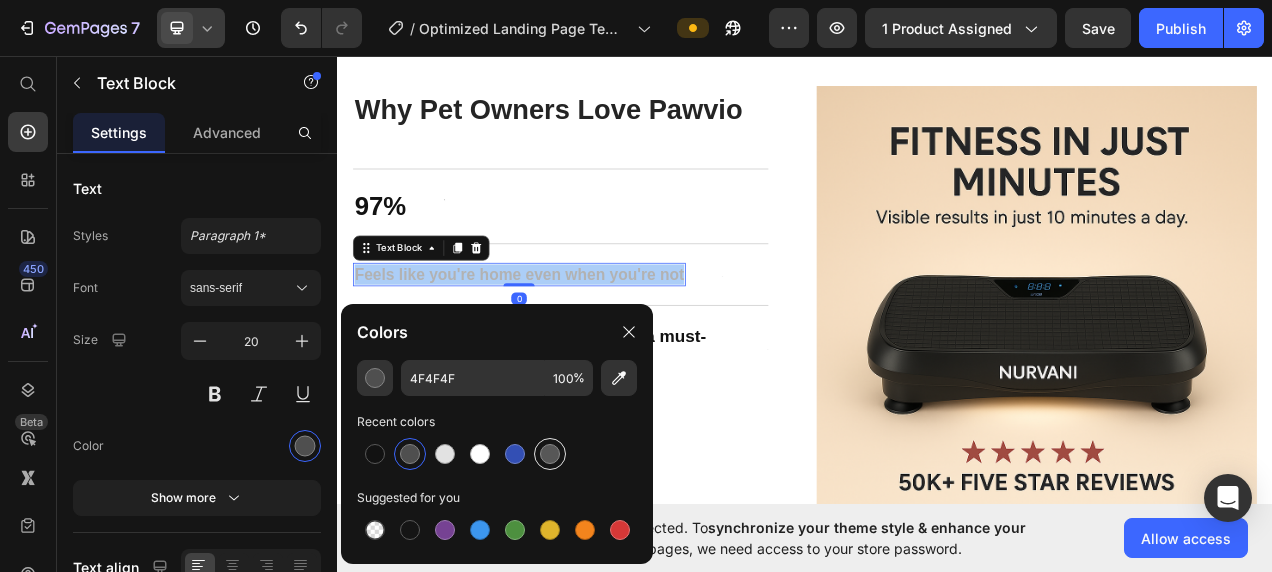 type on "575757" 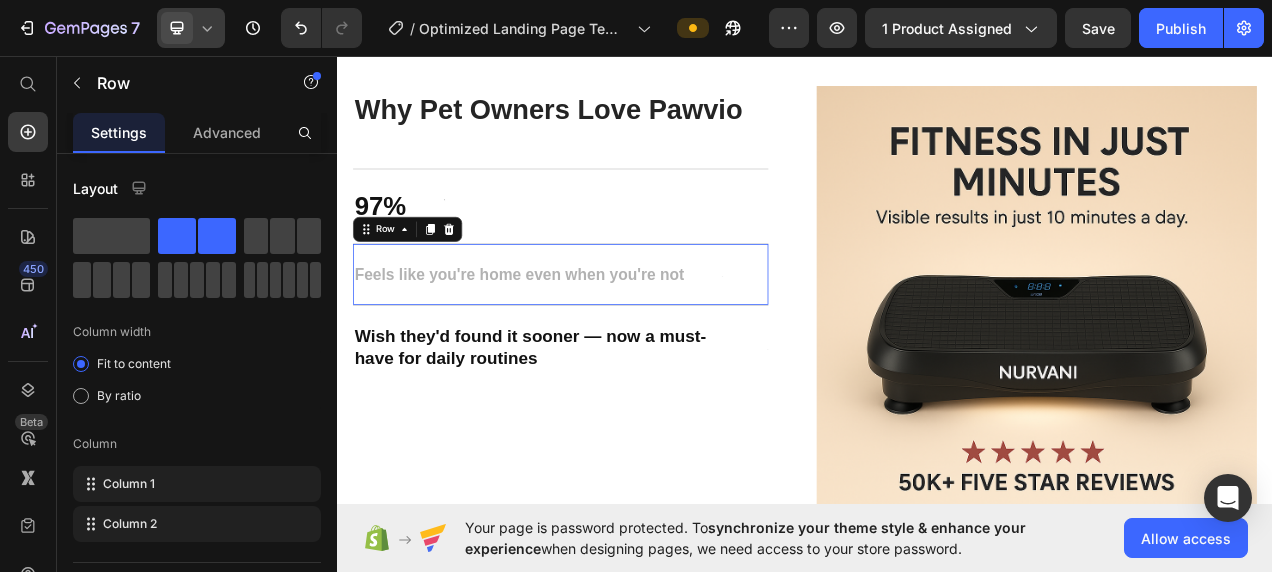 click on "Feels like you're home even when you're not Text Block Text Block Row   0" at bounding box center [623, 337] 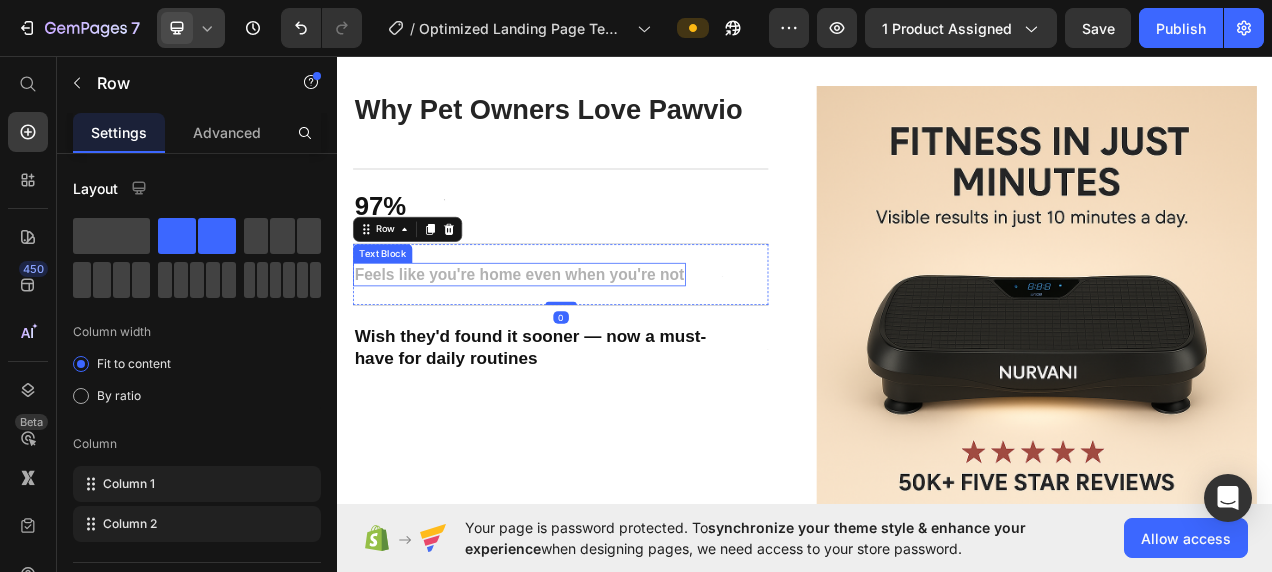 click on "Feels like you're home even when you're not" at bounding box center [570, 338] 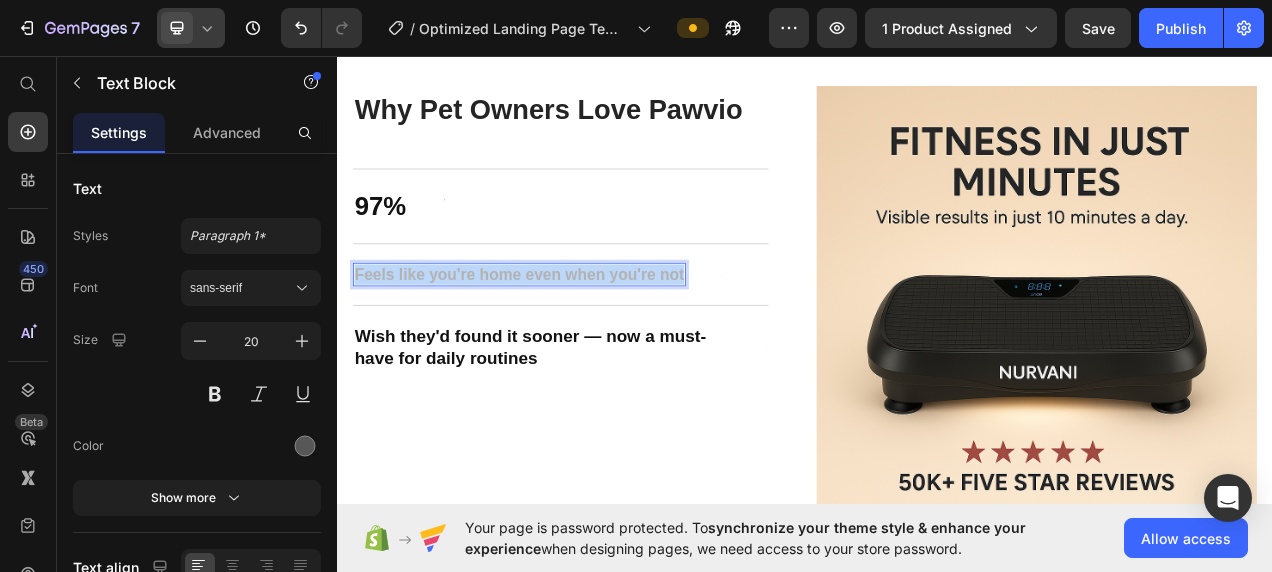 click on "Feels like you're home even when you're not" at bounding box center (570, 338) 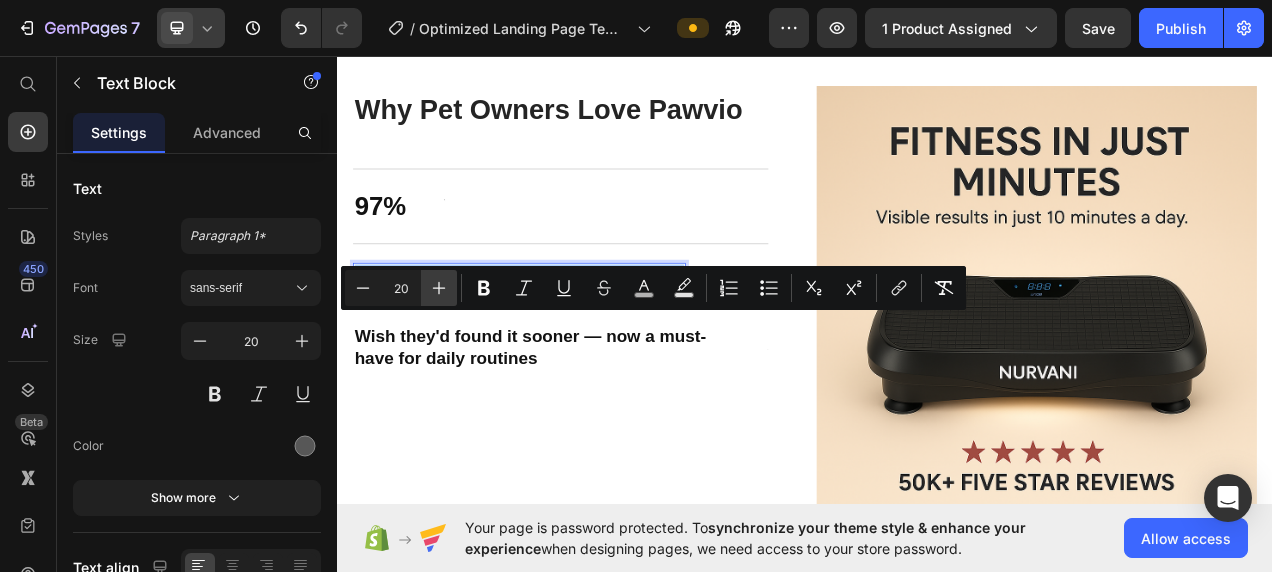 click 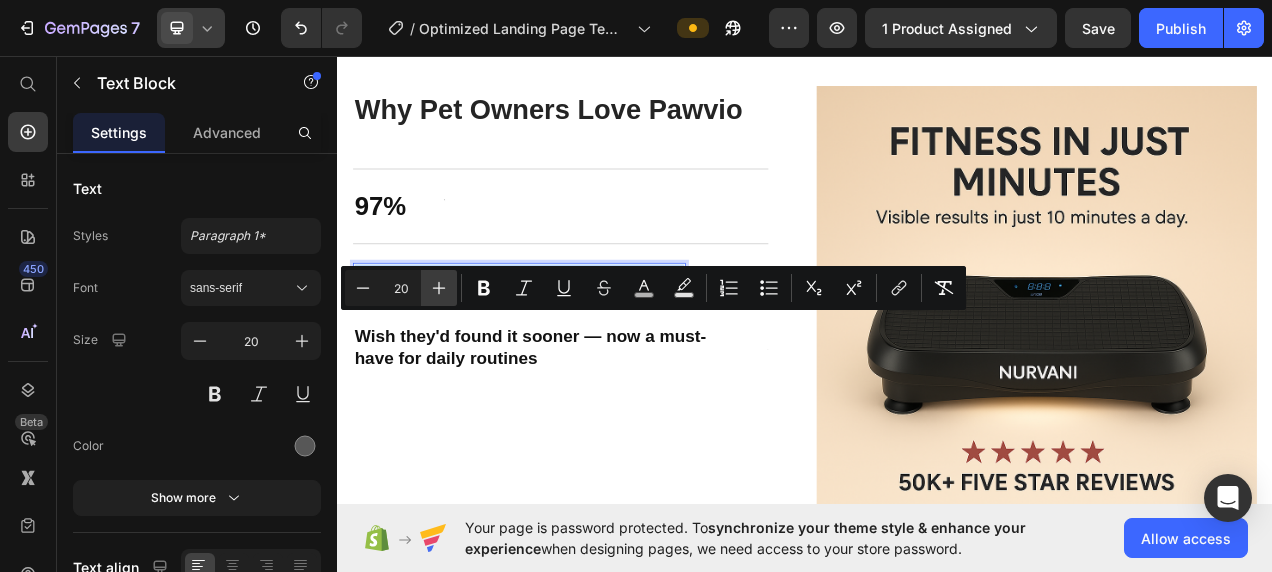 type on "21" 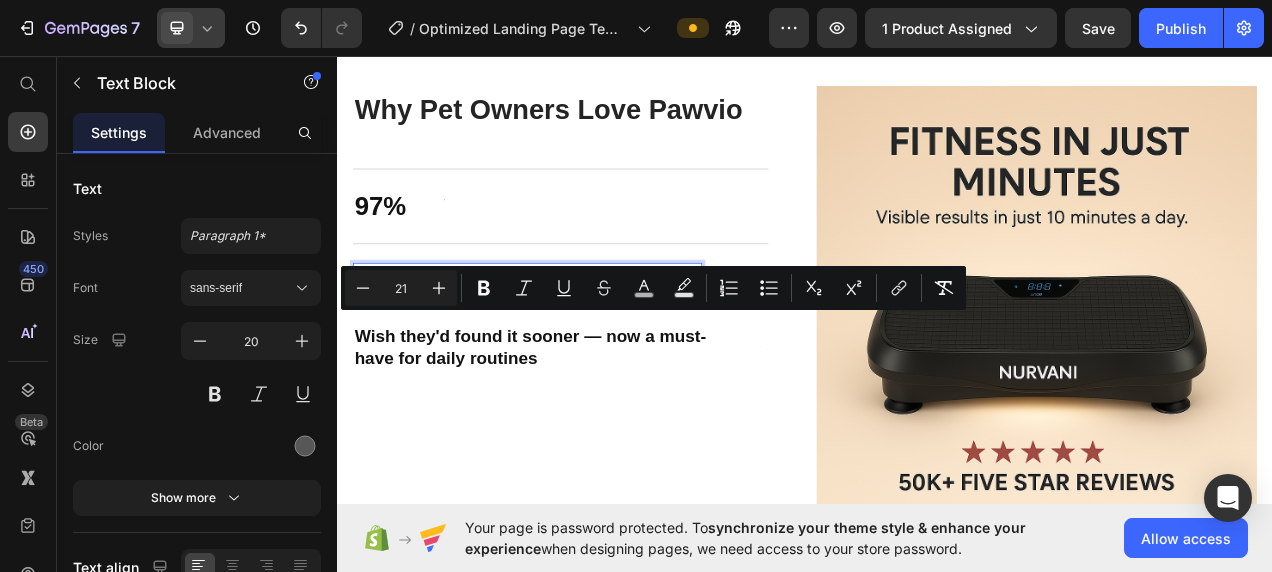 click on "Feels like you're home even when you're not" at bounding box center (581, 337) 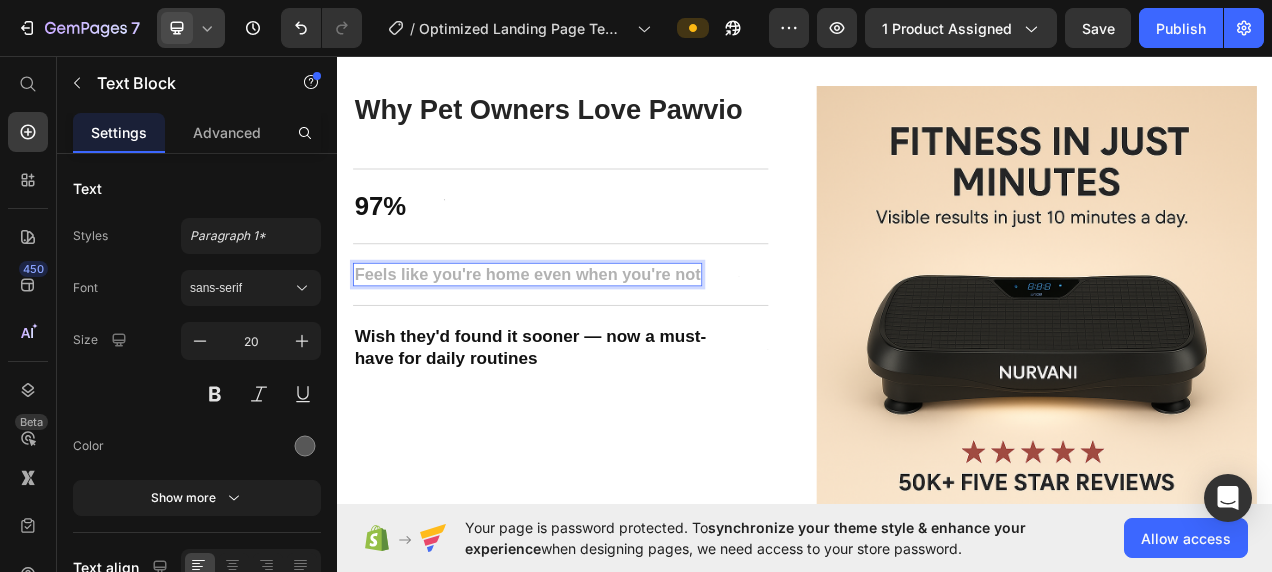 click on "Feels like you're home even when you're not" at bounding box center (581, 337) 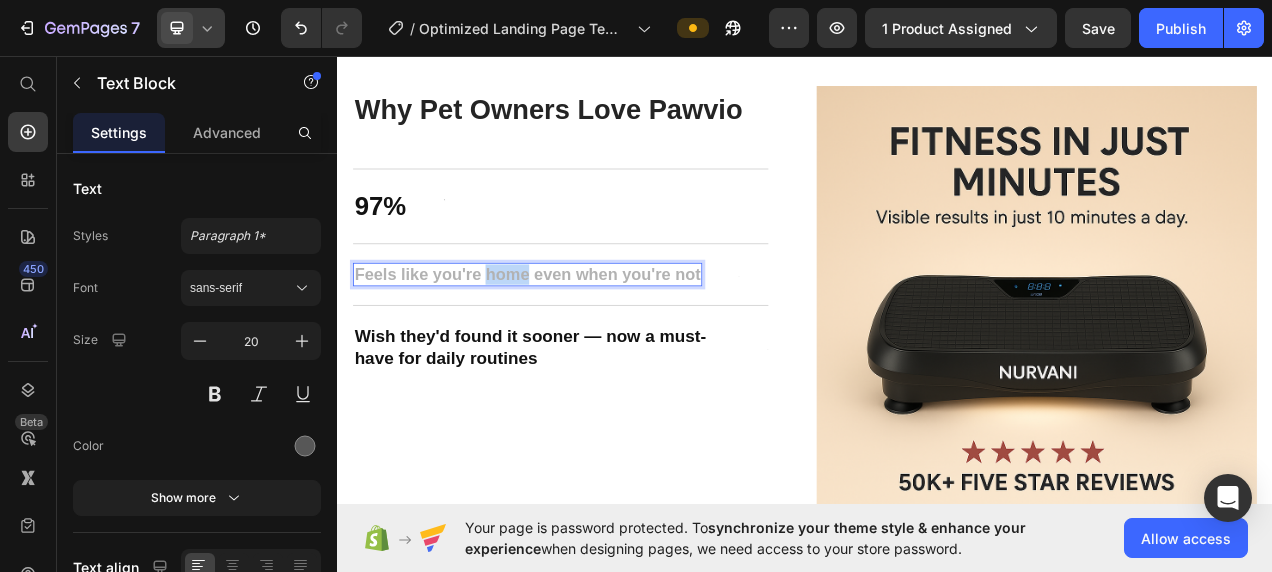 click on "Feels like you're home even when you're not" at bounding box center (581, 337) 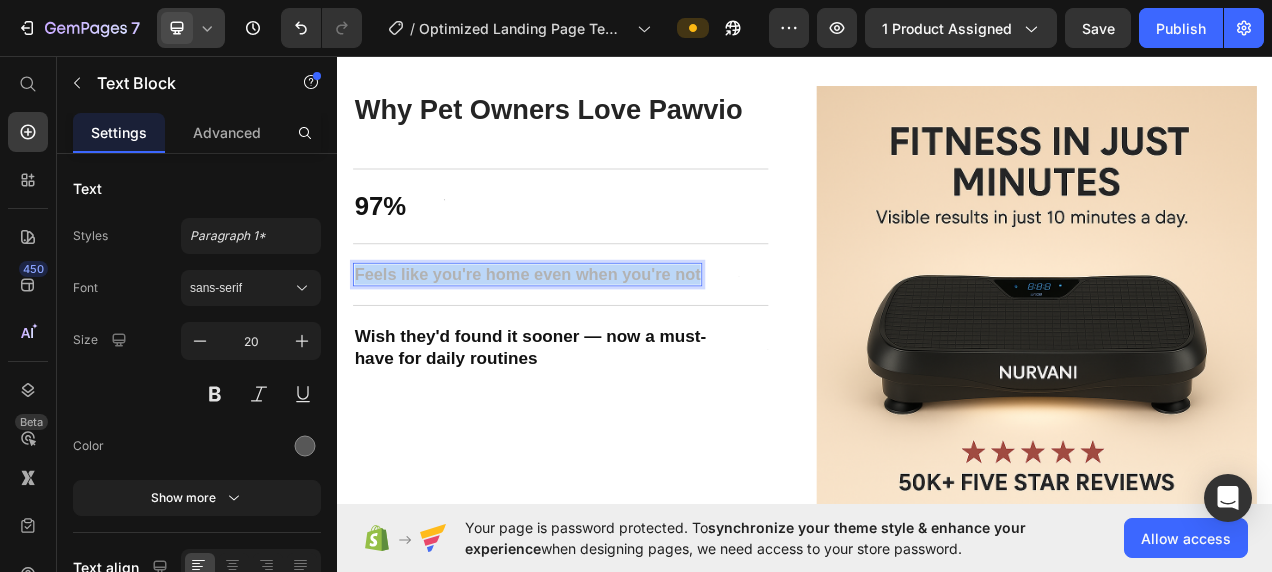 click on "Feels like you're home even when you're not" at bounding box center [581, 337] 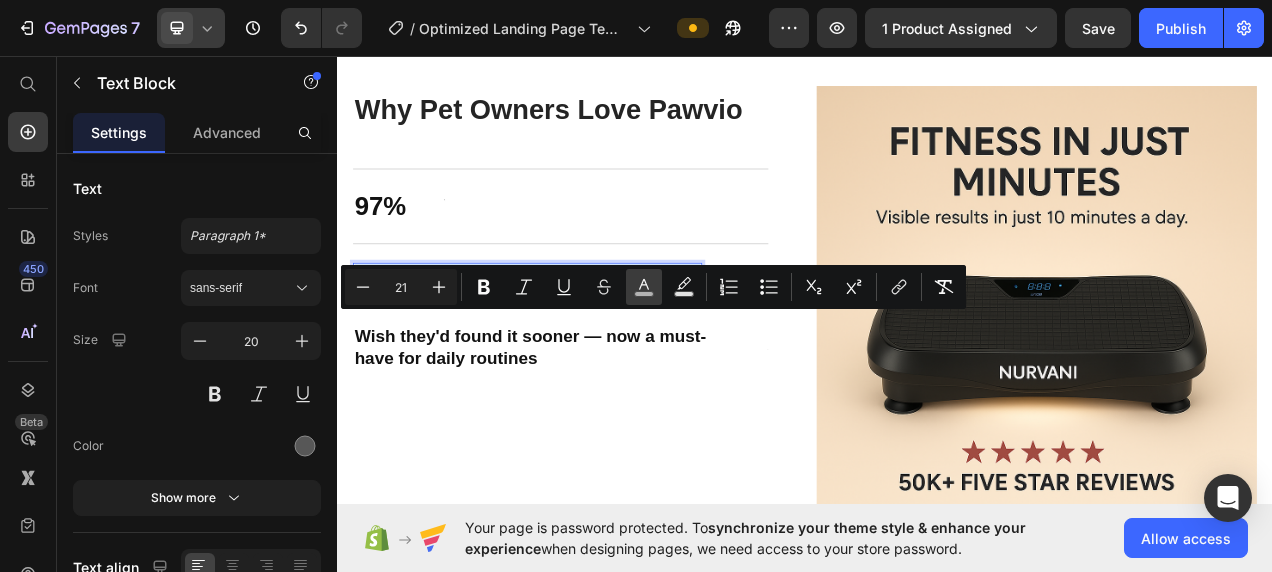 click on "color" at bounding box center (644, 287) 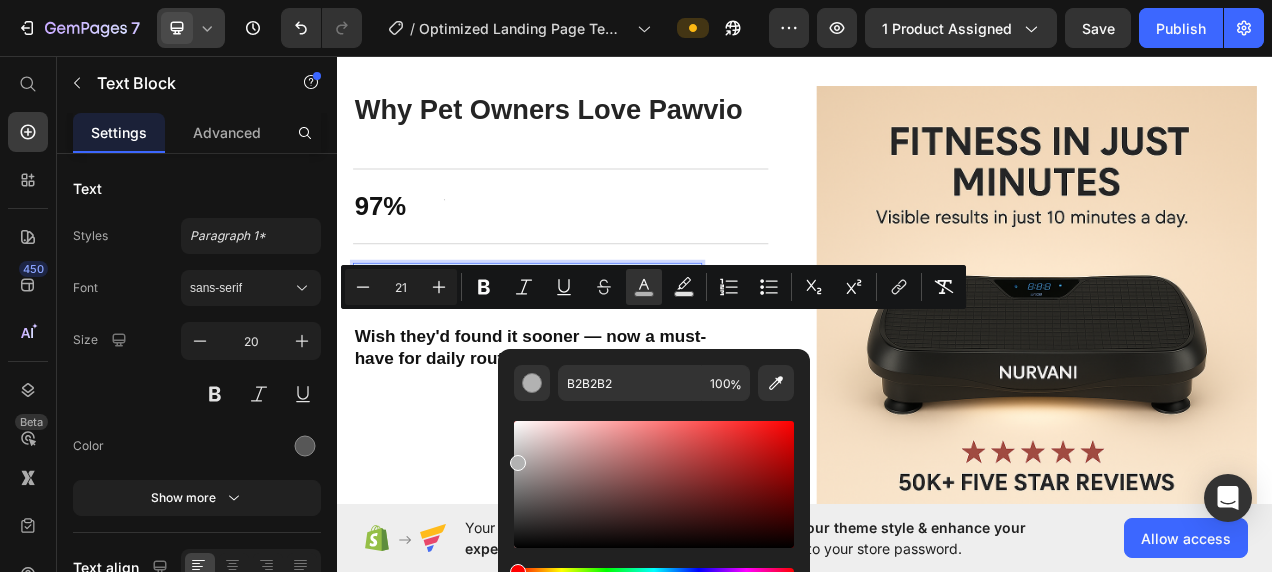 click on "Feels like you're home even when you're not" at bounding box center (581, 337) 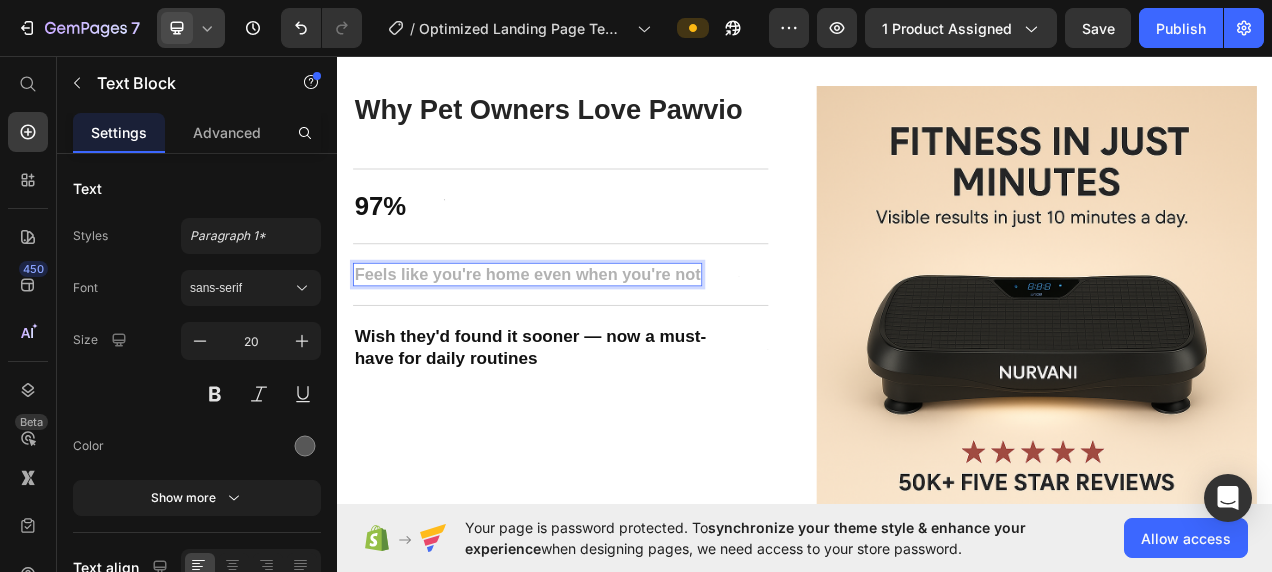 click on "Feels like you're home even when you're not" at bounding box center (581, 338) 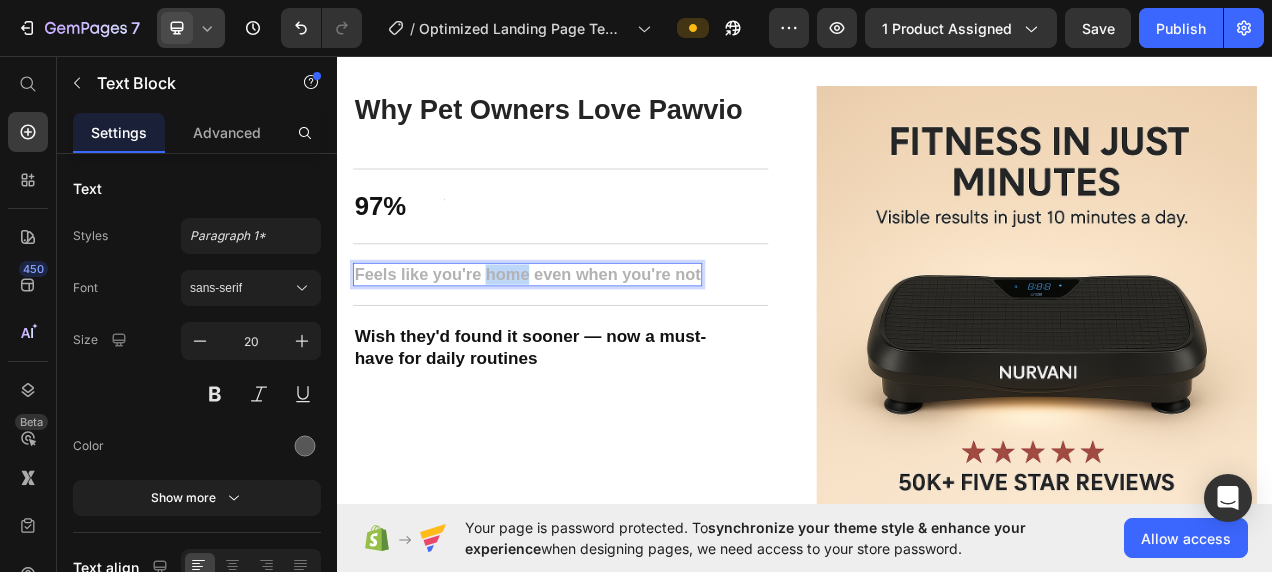 click on "Feels like you're home even when you're not" at bounding box center (581, 338) 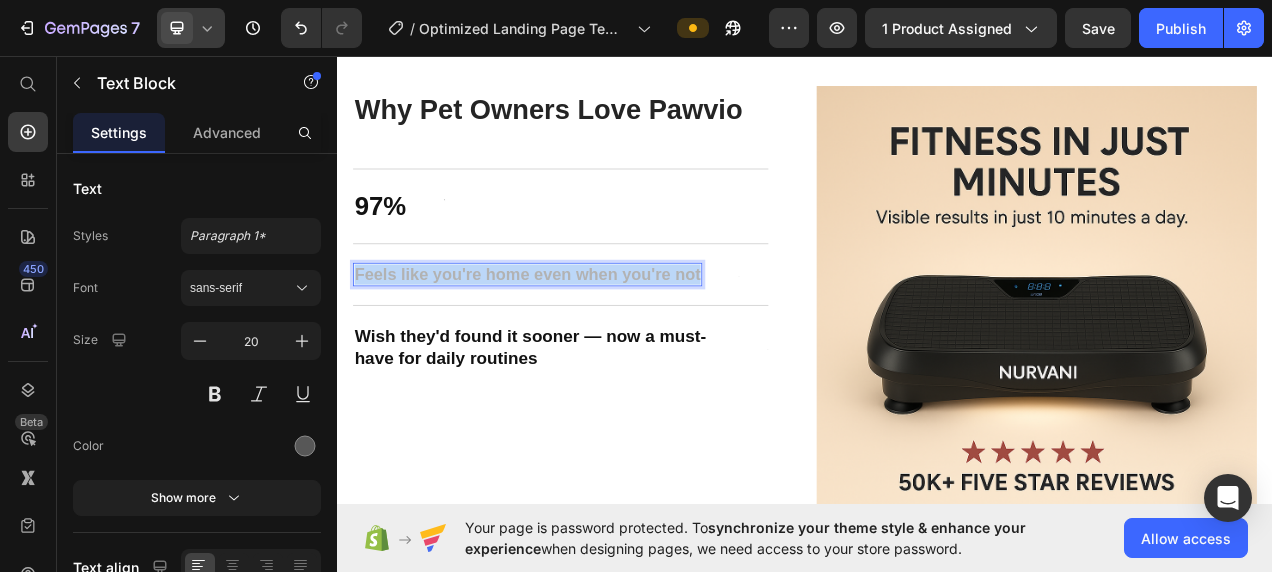 click on "Feels like you're home even when you're not" at bounding box center (581, 338) 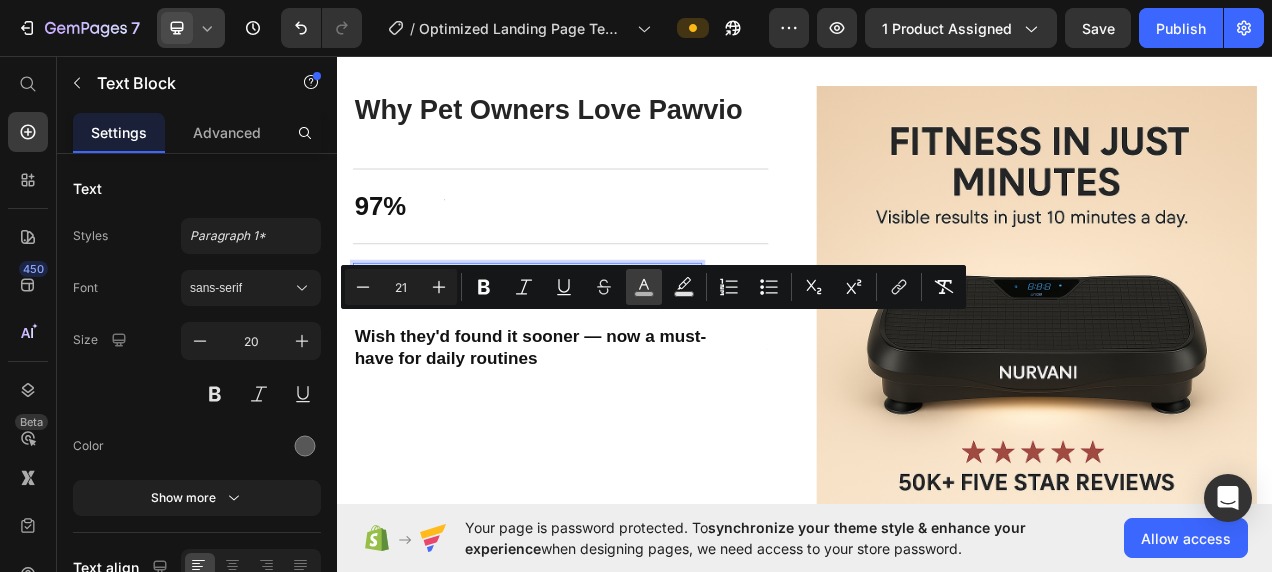 click on "color" at bounding box center [644, 287] 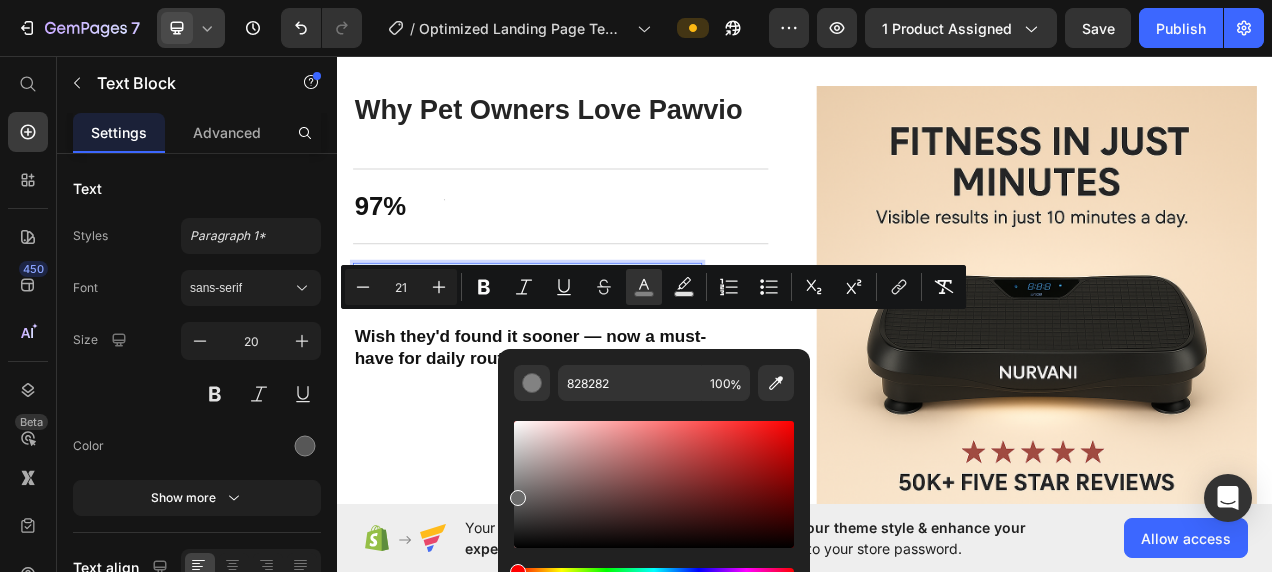 drag, startPoint x: 518, startPoint y: 460, endPoint x: 515, endPoint y: 494, distance: 34.132095 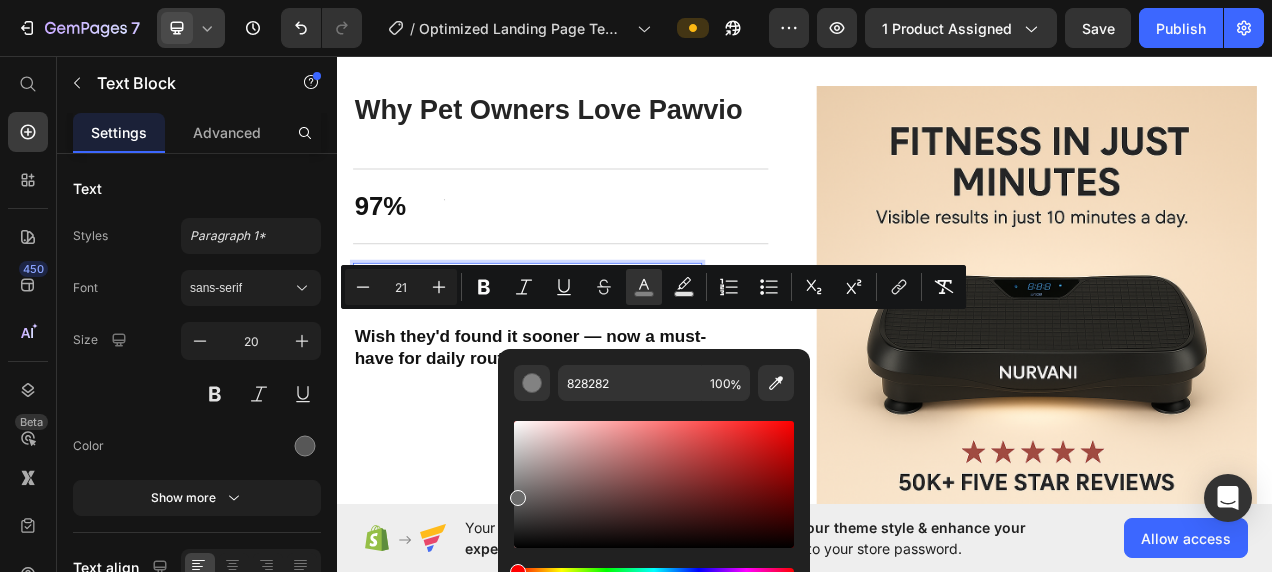 type on "6B6B6B" 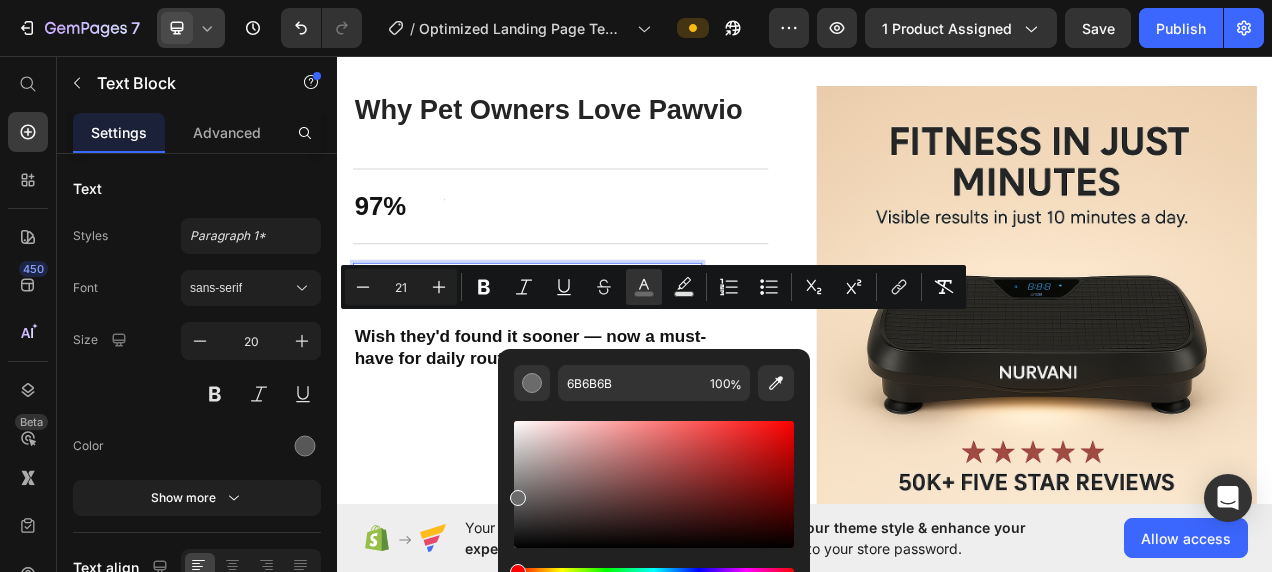 drag, startPoint x: 515, startPoint y: 494, endPoint x: 514, endPoint y: 508, distance: 14.035668 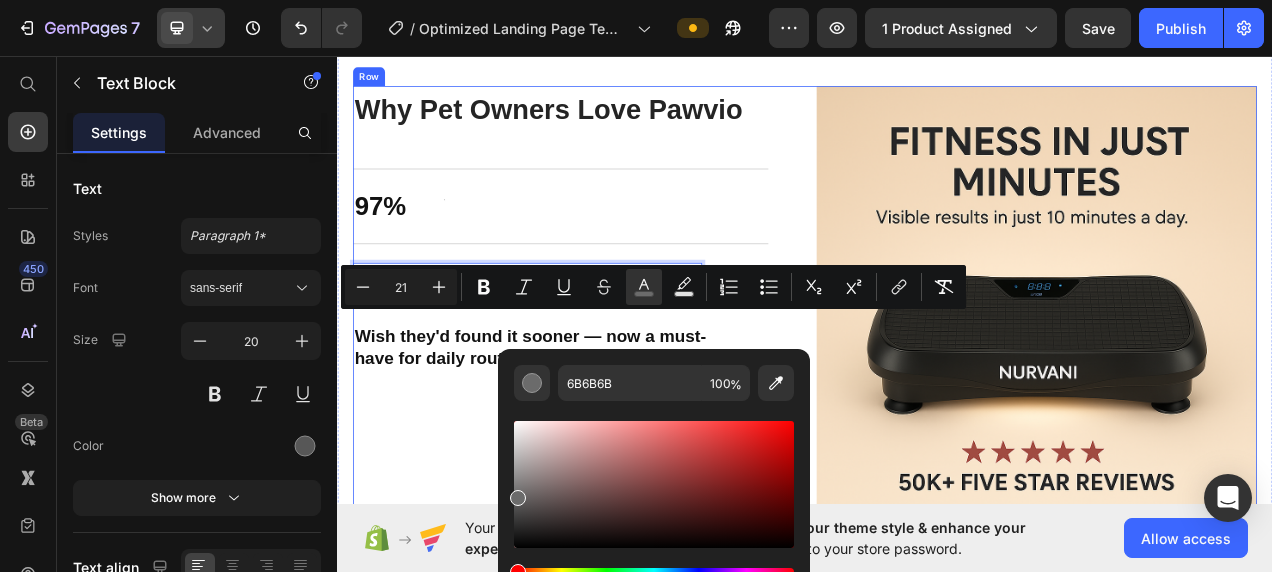 click on "⁠⁠⁠⁠⁠⁠⁠ Why Pet Owners Love Pawvio Heading 97% Text Block Text Block Row Feels like you're home even when you're not Text Block   0 Text Block Row Wish they'd found it sooner — now a must-have for daily routines Text Block Text Block Row Row Image Row" at bounding box center [937, 378] 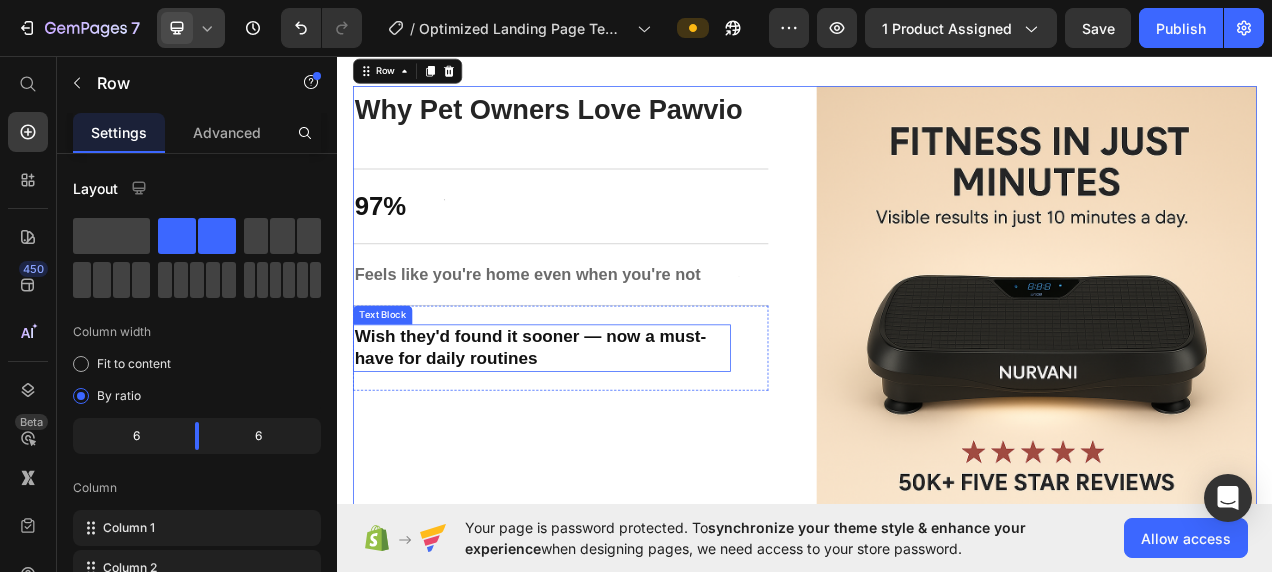 click on "Wish they'd found it sooner — now a must-have for daily routines" at bounding box center [599, 432] 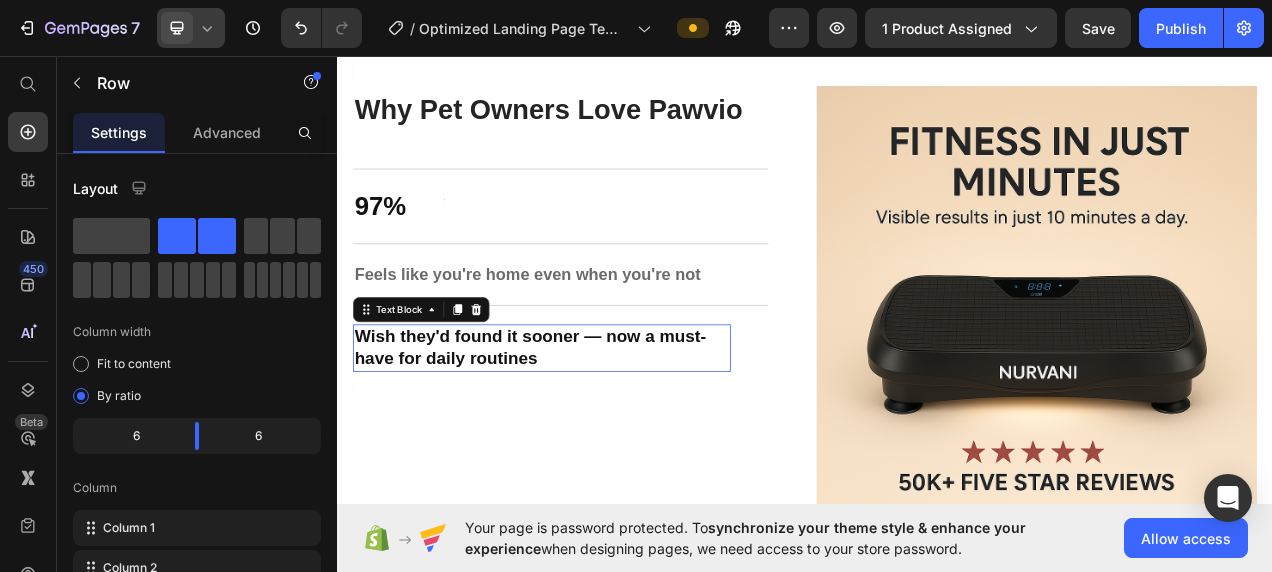click on "Wish they'd found it sooner — now a must-have for daily routines" at bounding box center (599, 432) 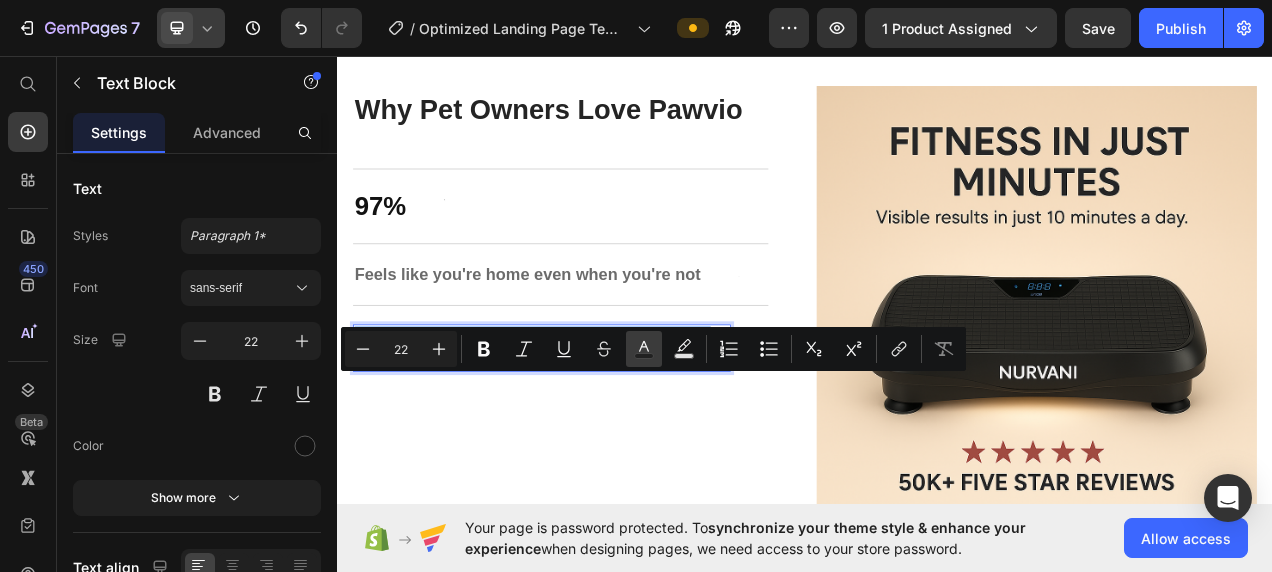 click 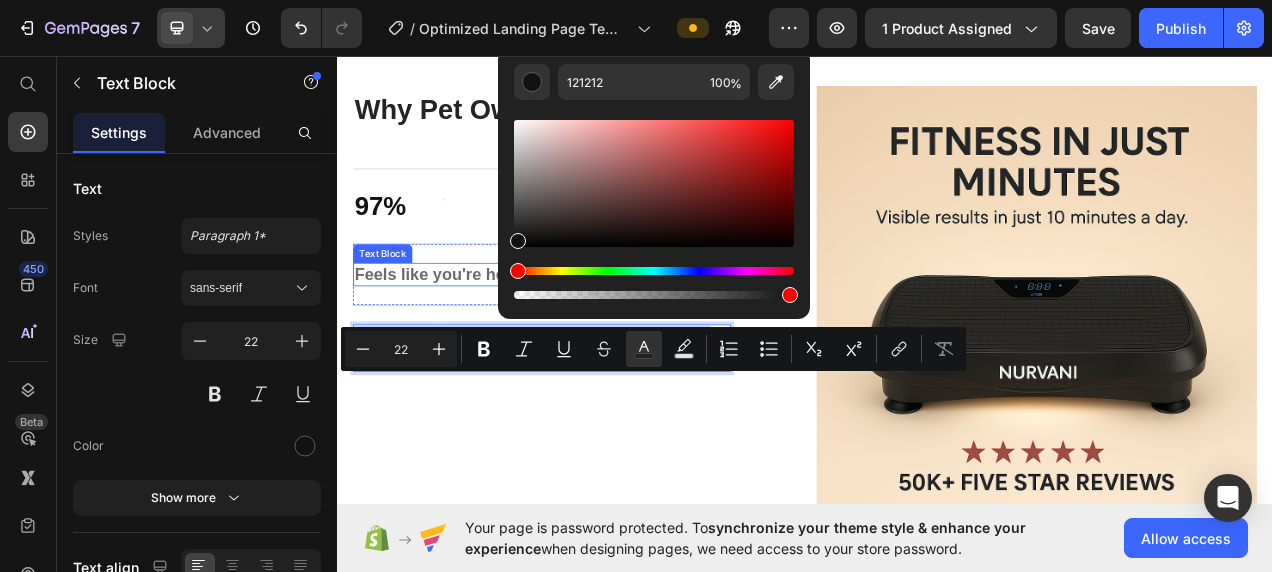 click on "Feels like you're home even when you're not" at bounding box center (581, 337) 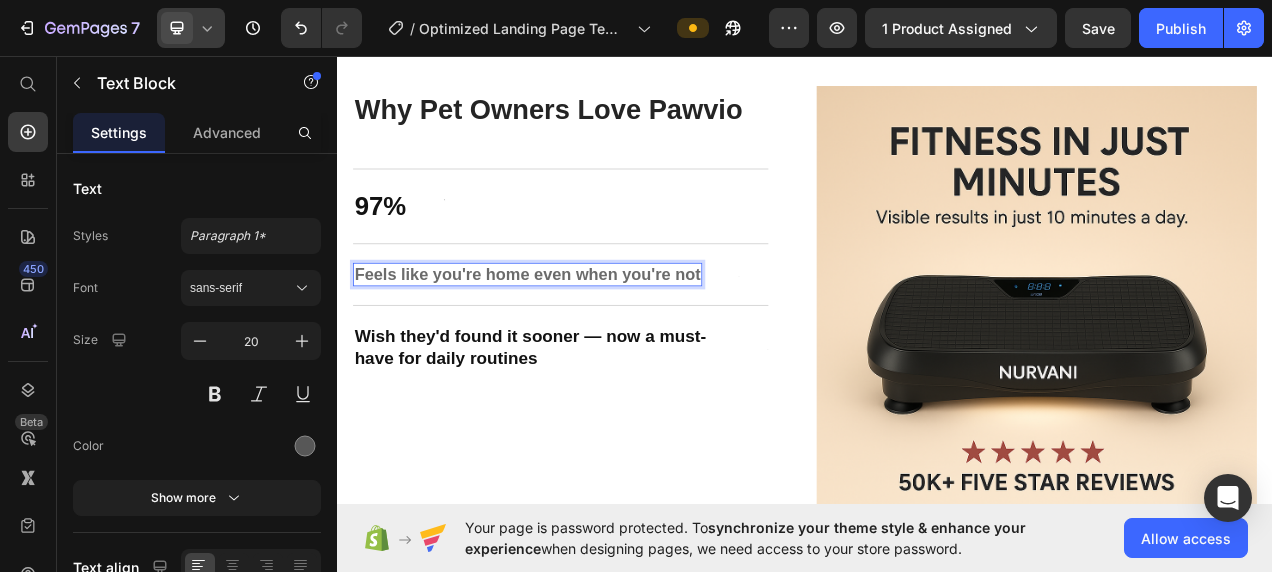 click on "Feels like you're home even when you're not" at bounding box center (581, 337) 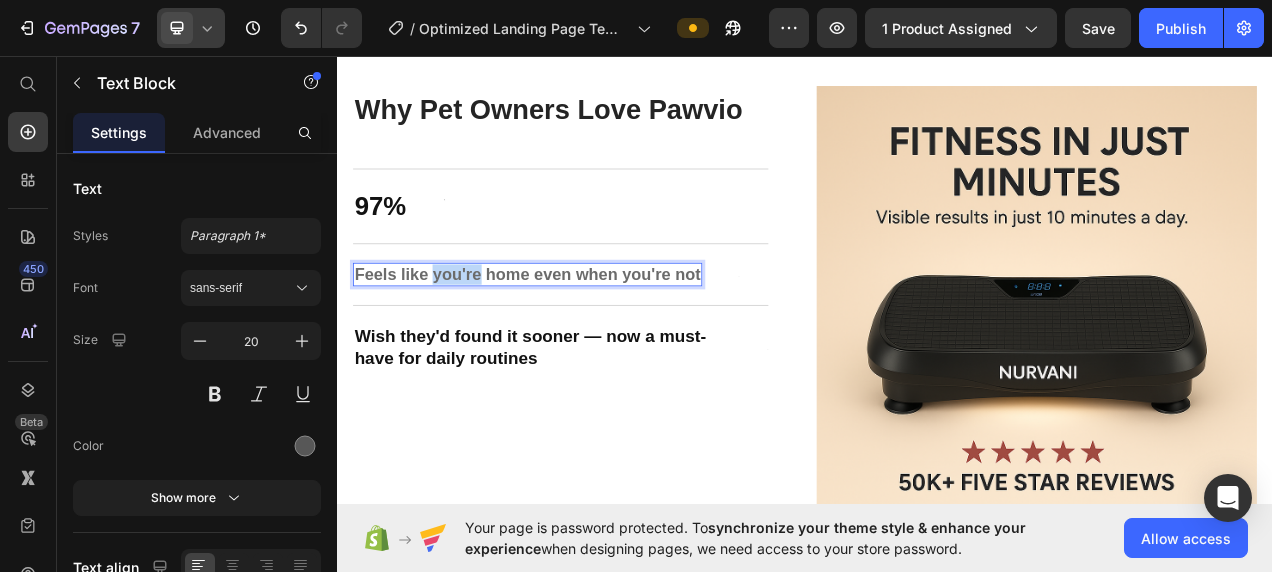 click on "Feels like you're home even when you're not" at bounding box center (581, 337) 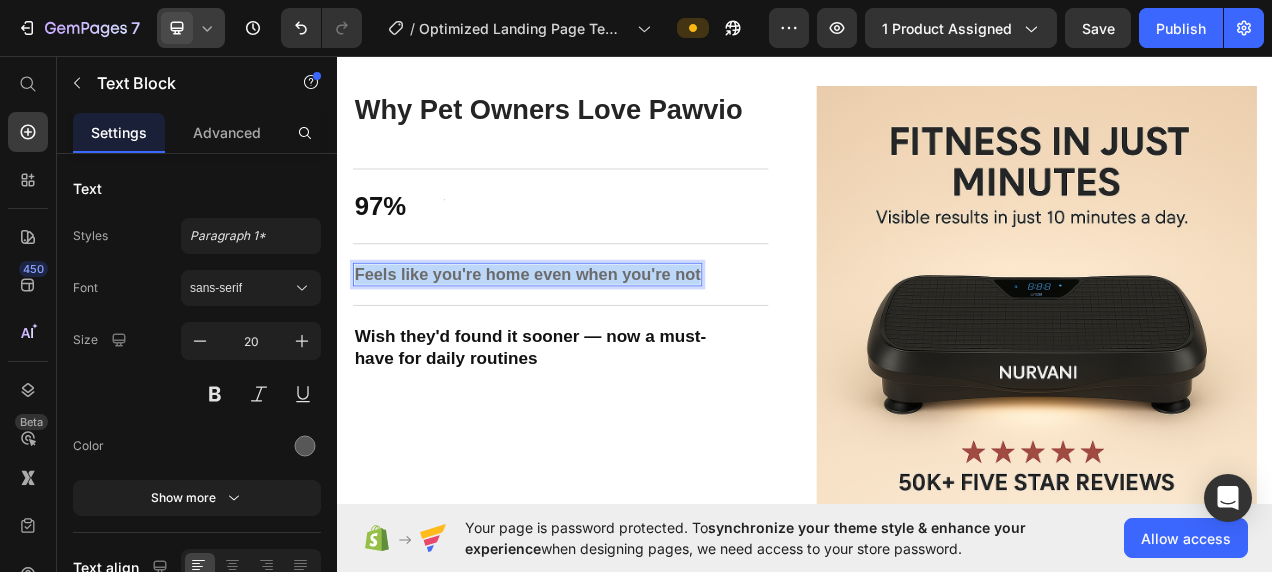 click on "Feels like you're home even when you're not" at bounding box center [581, 337] 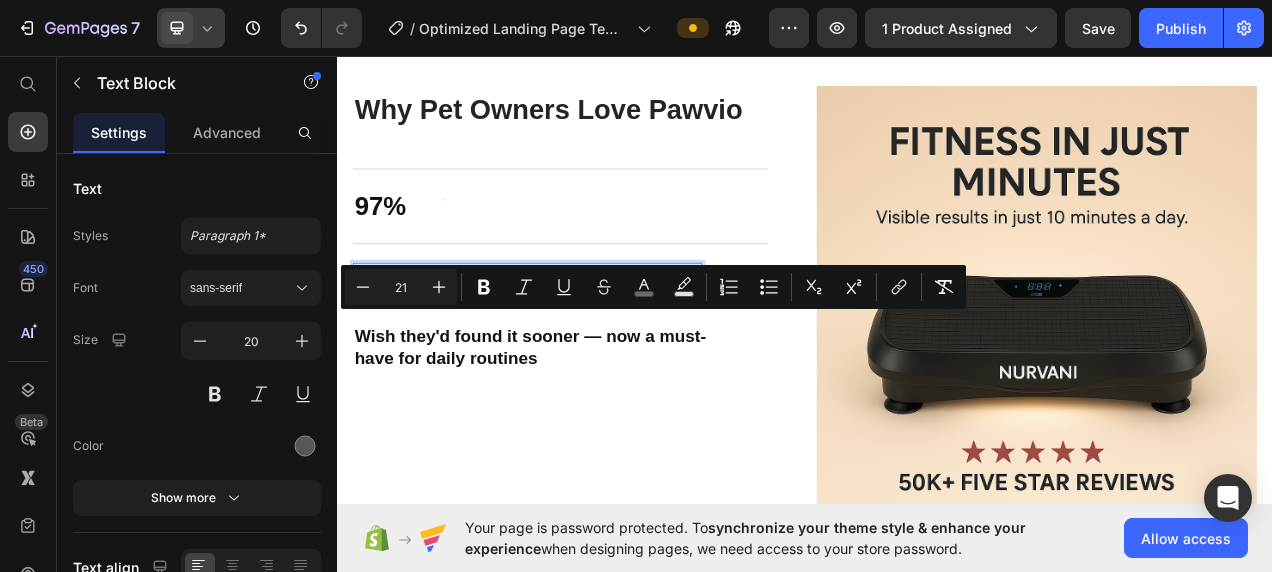click on "Feels like you're home even when you're not" at bounding box center (581, 337) 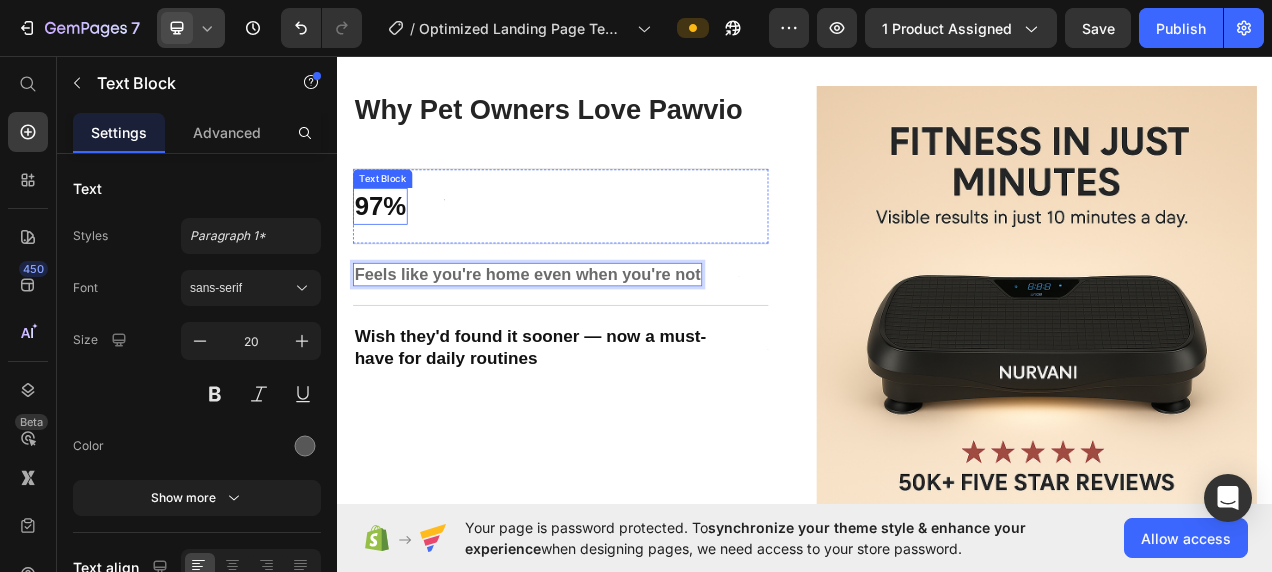 click on "97%" at bounding box center [392, 250] 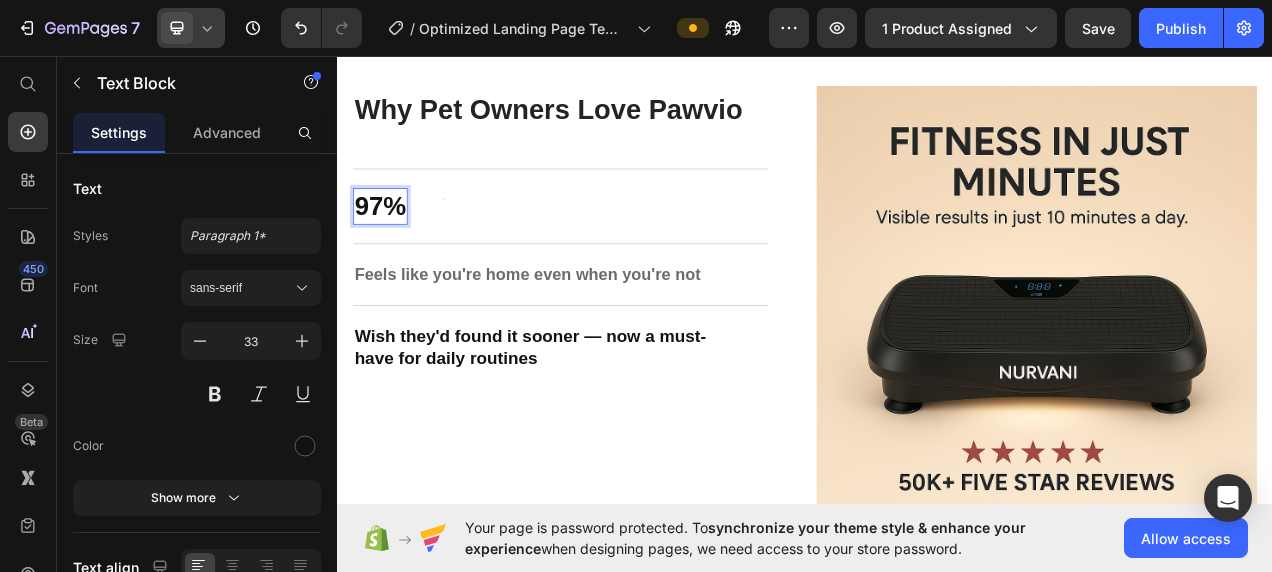click on "97%" at bounding box center [392, 250] 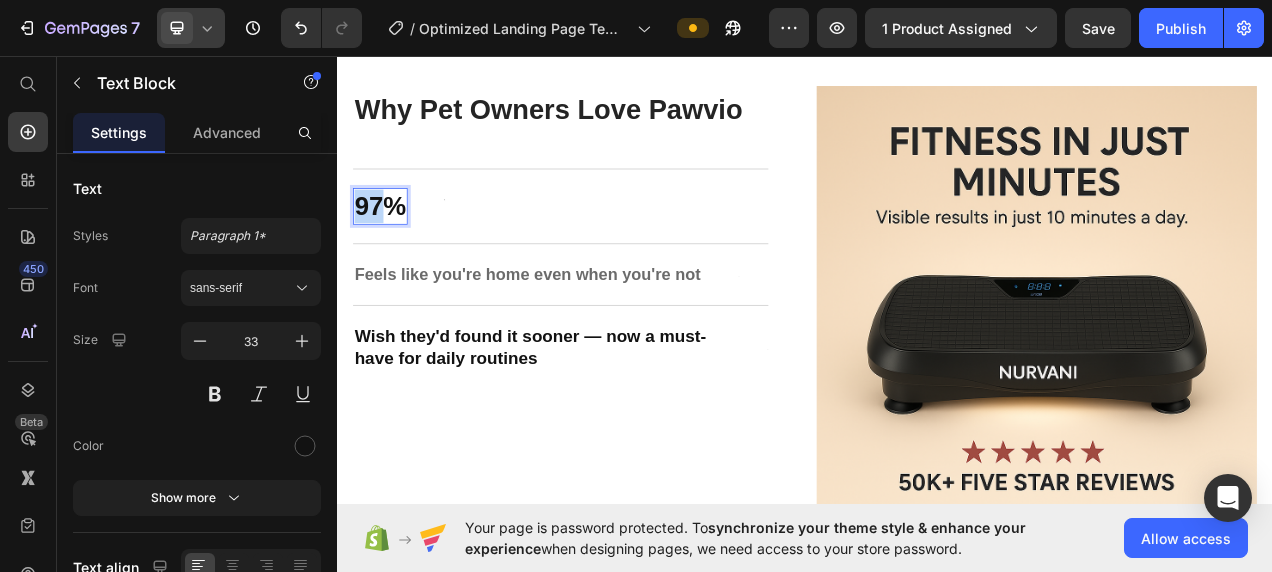 click on "97%" at bounding box center (392, 250) 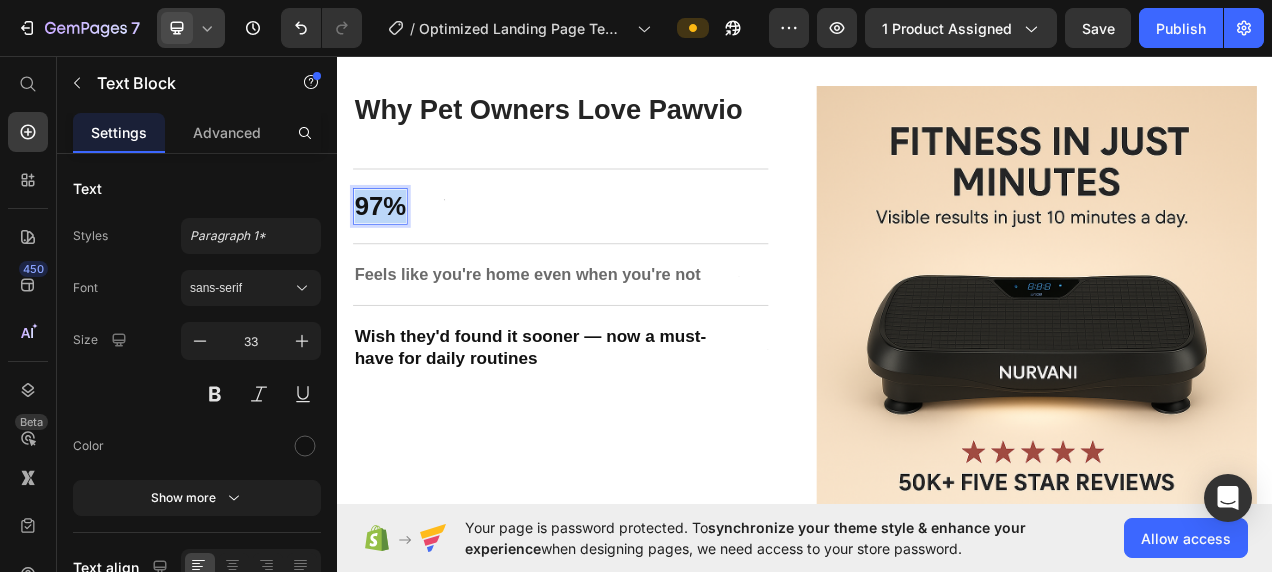 click on "97%" at bounding box center (392, 250) 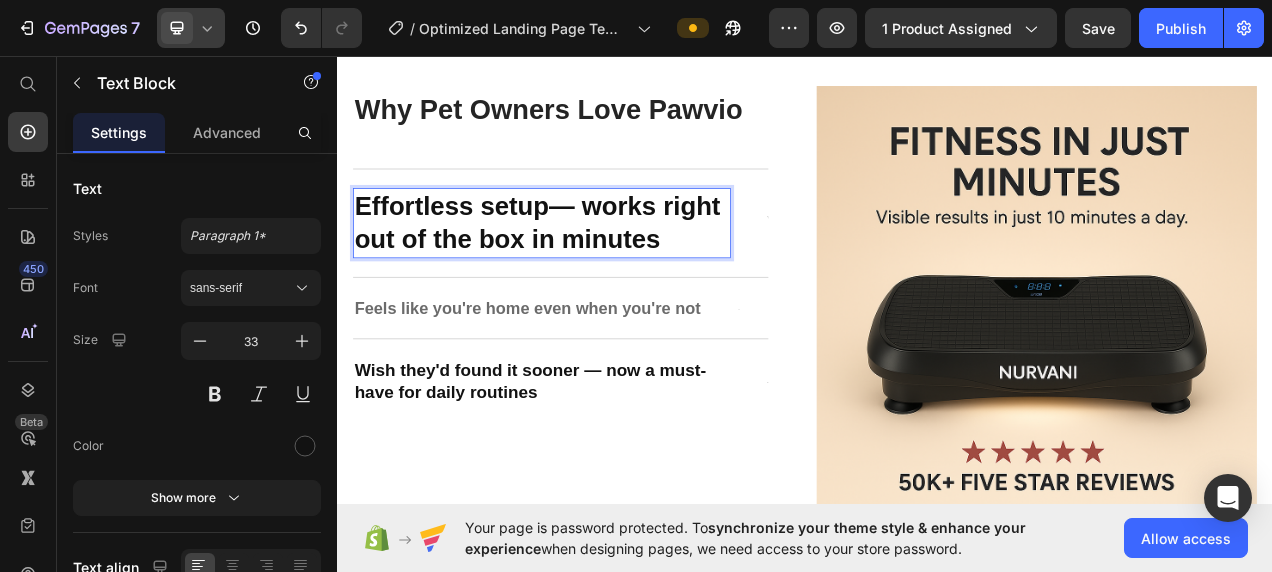 drag, startPoint x: 363, startPoint y: 307, endPoint x: 514, endPoint y: 398, distance: 176.30087 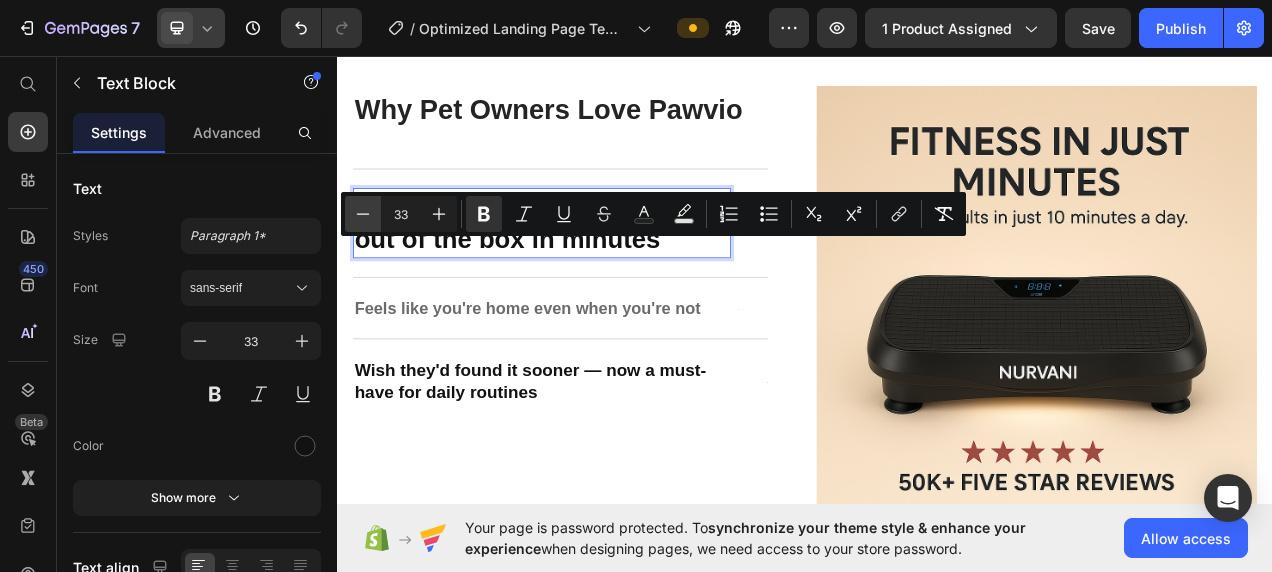click 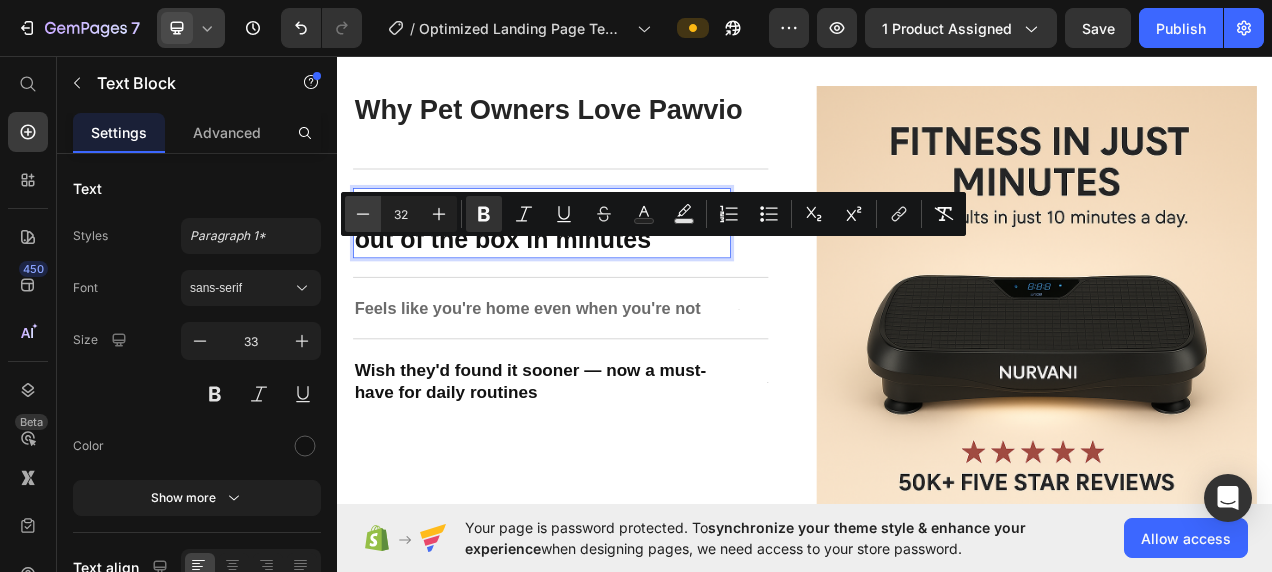 click 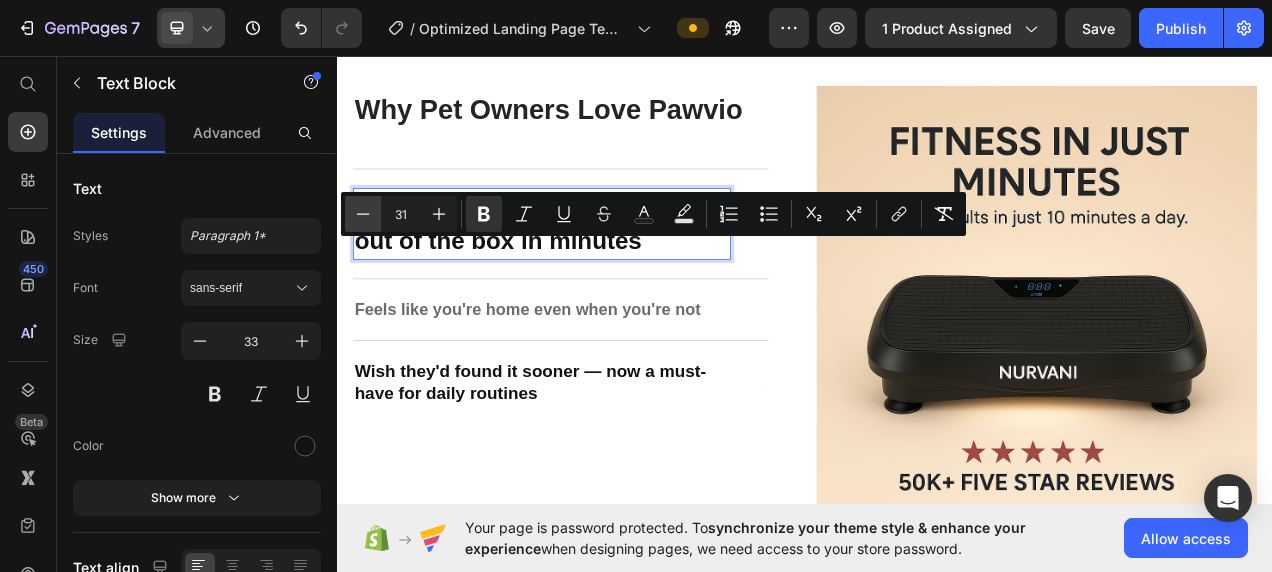 click 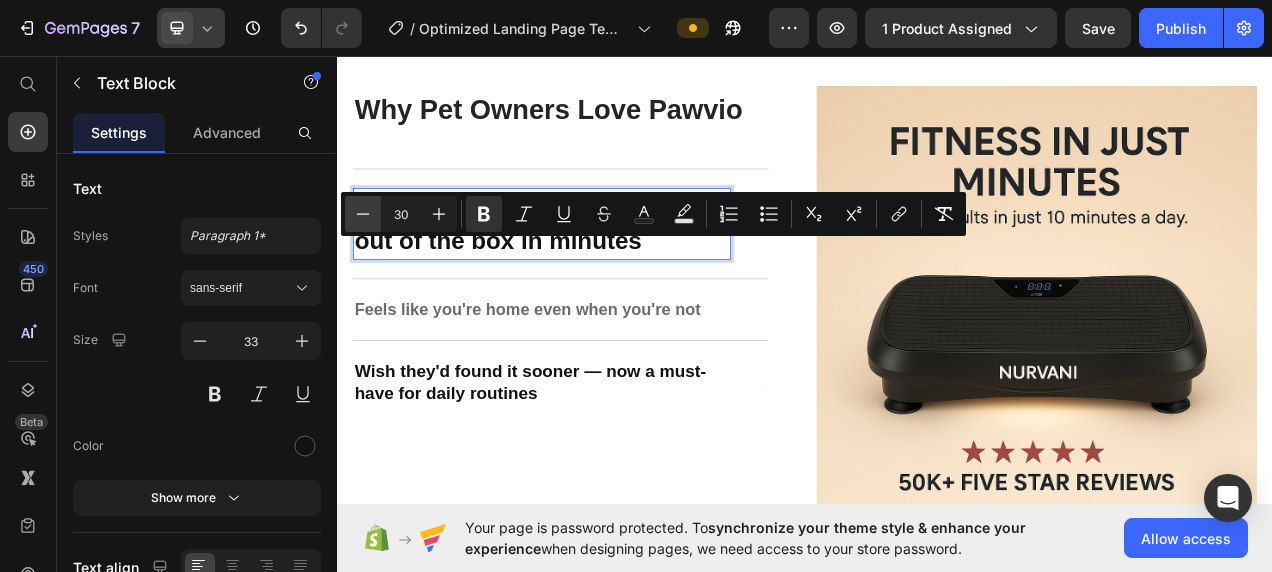 click 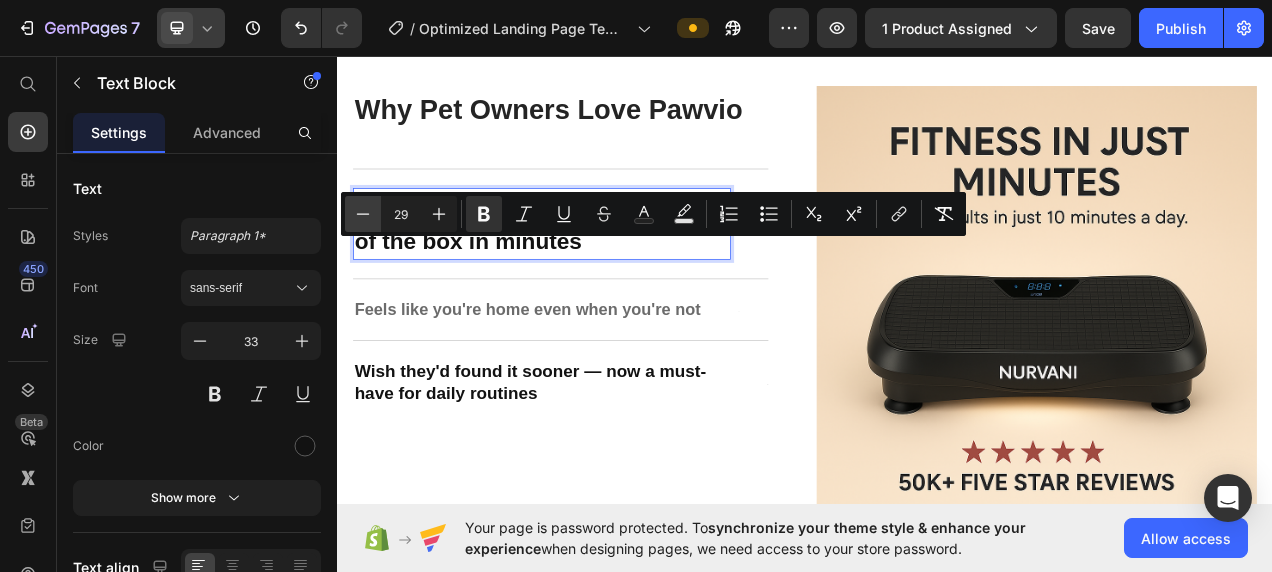 click 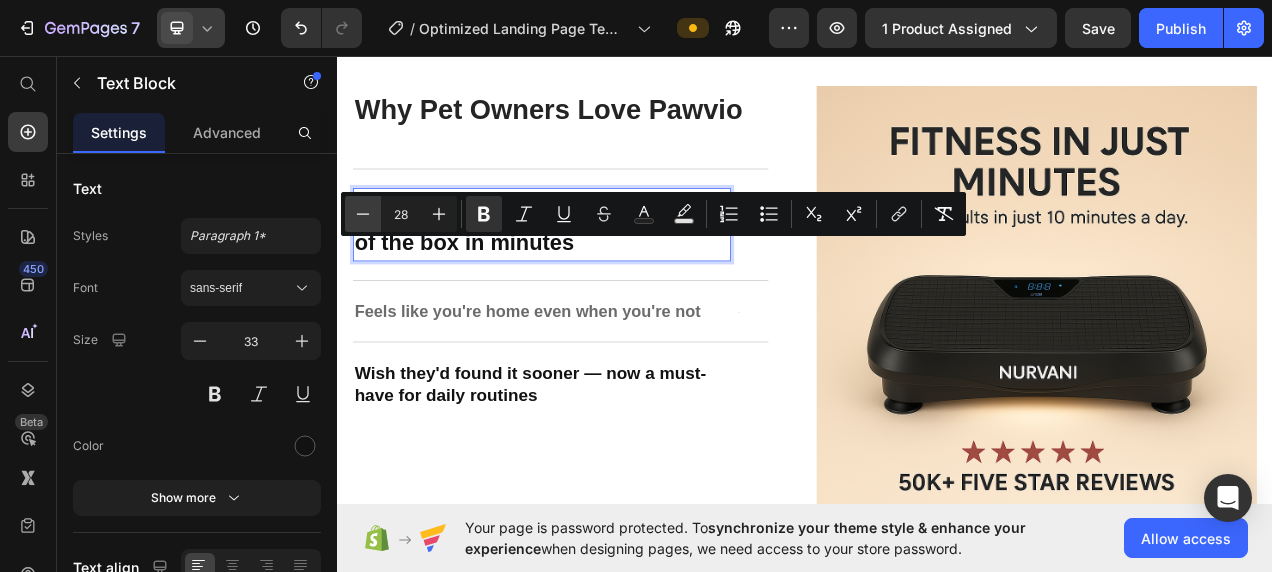 click 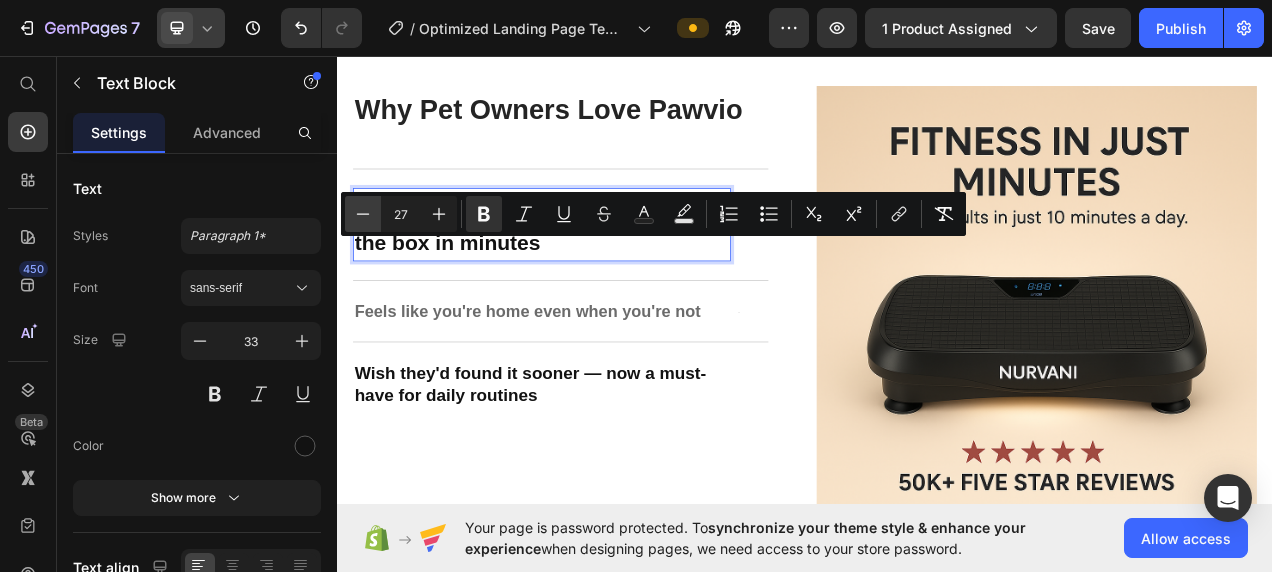 click 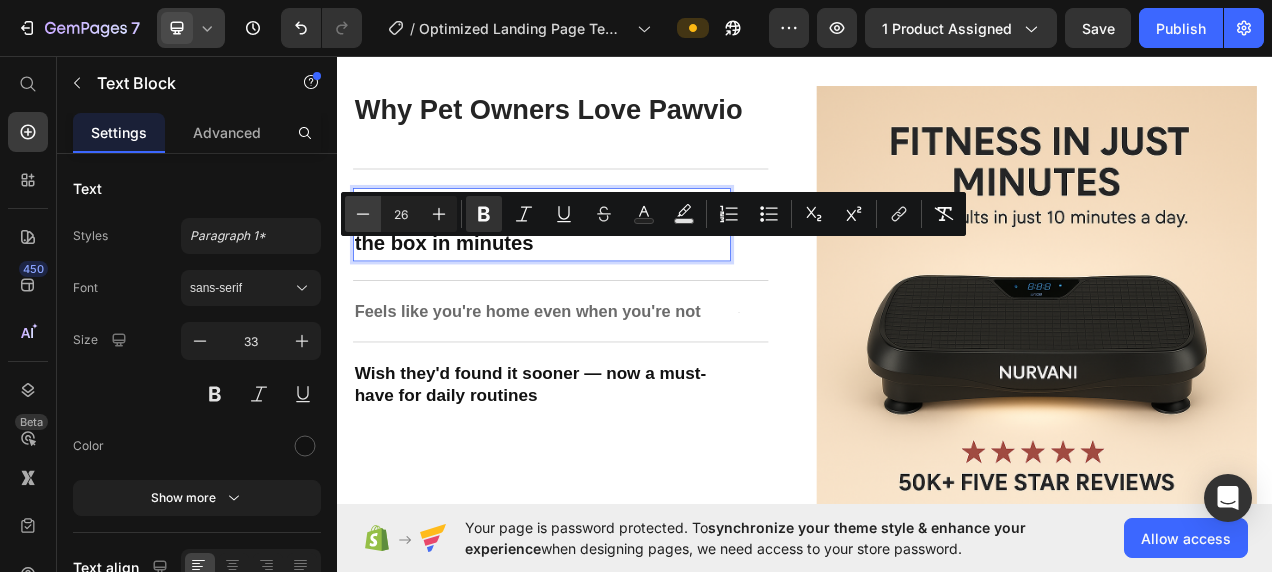 click 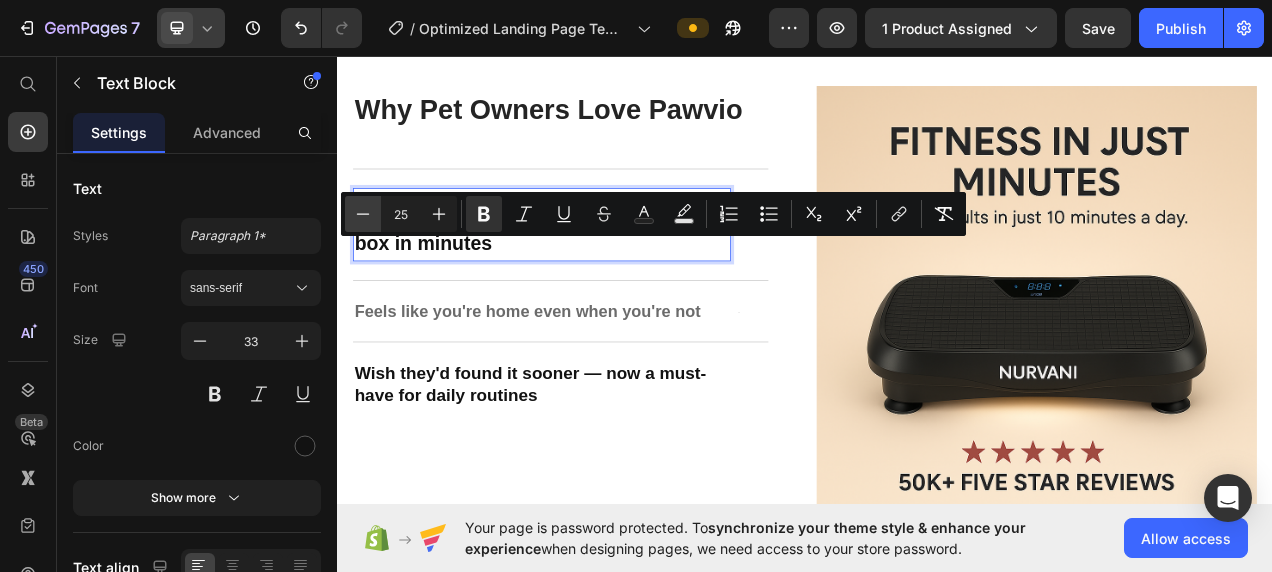 click 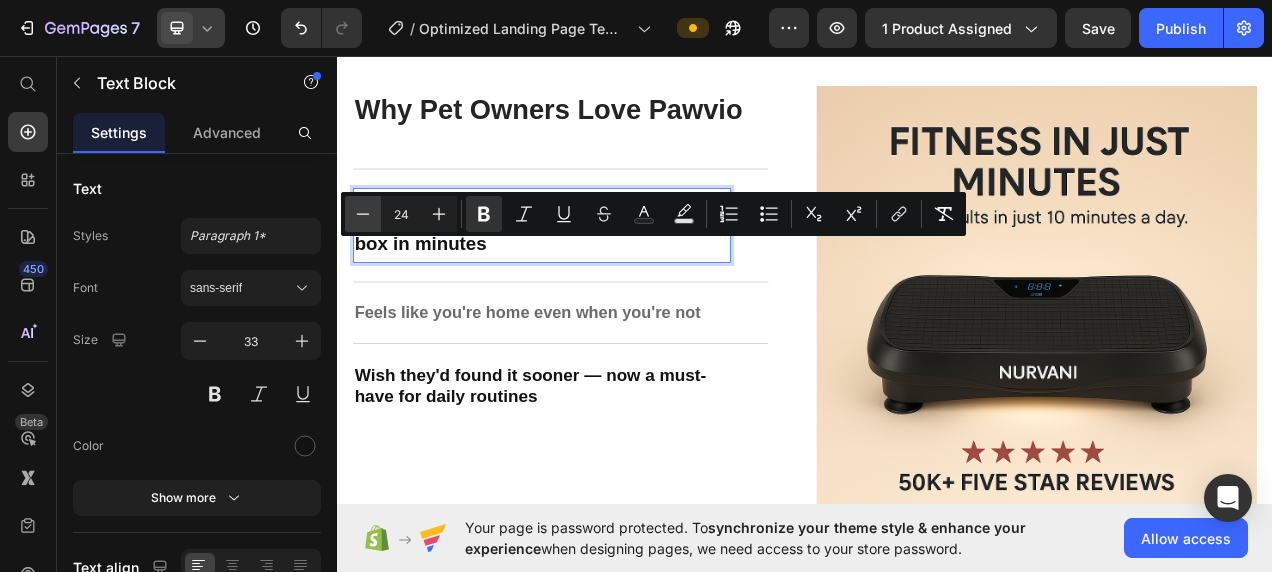 click 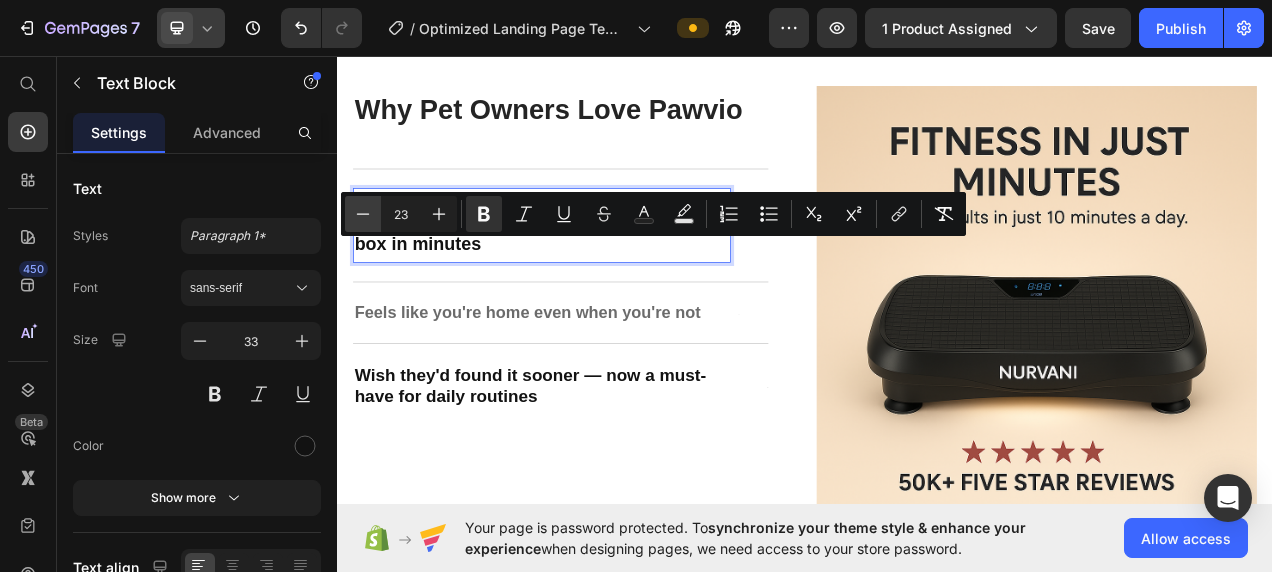 click 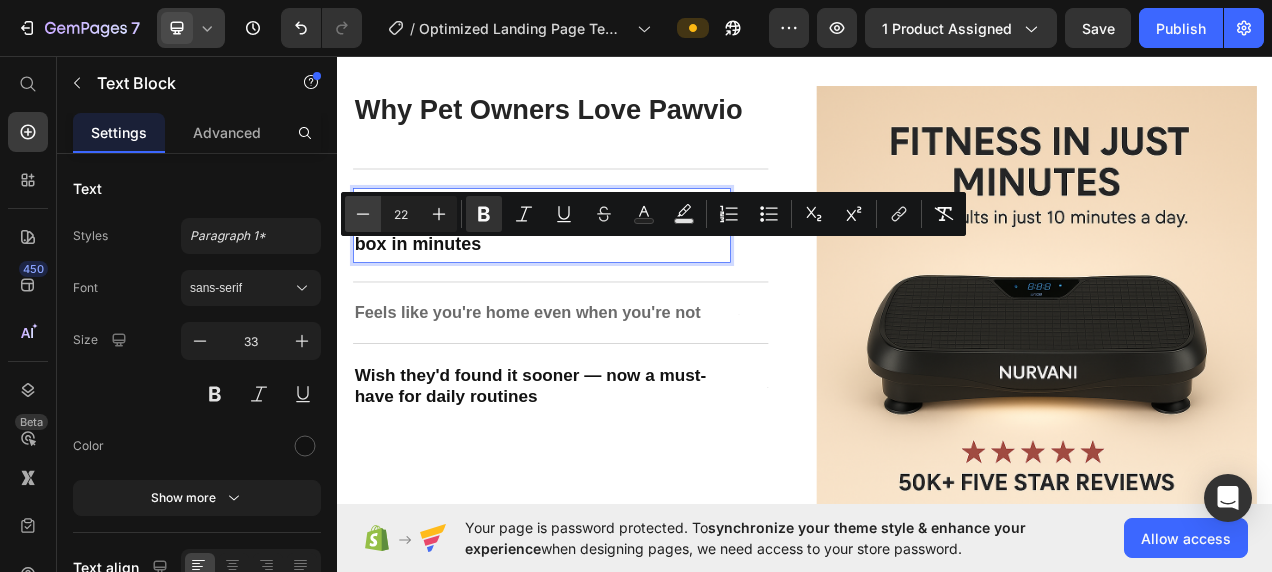 click 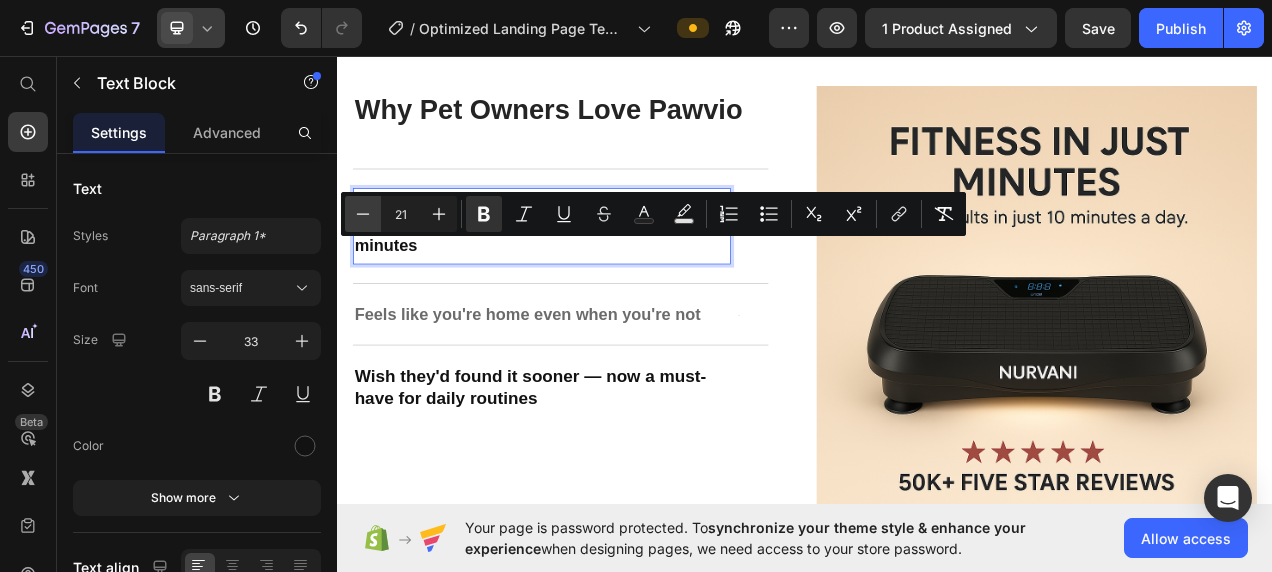click 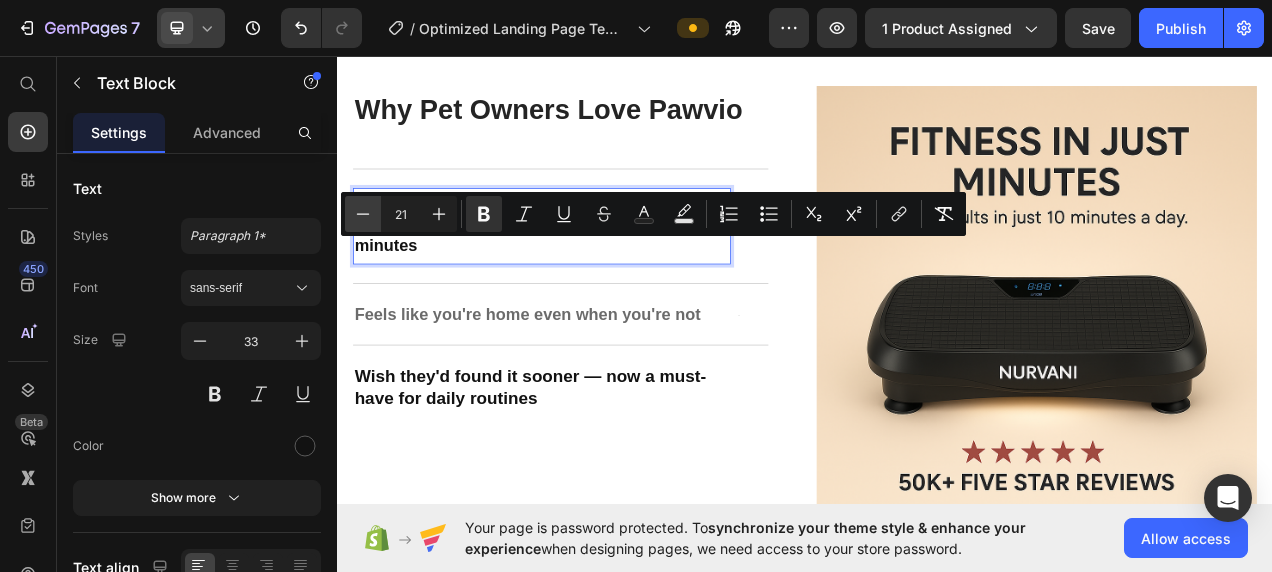 type on "20" 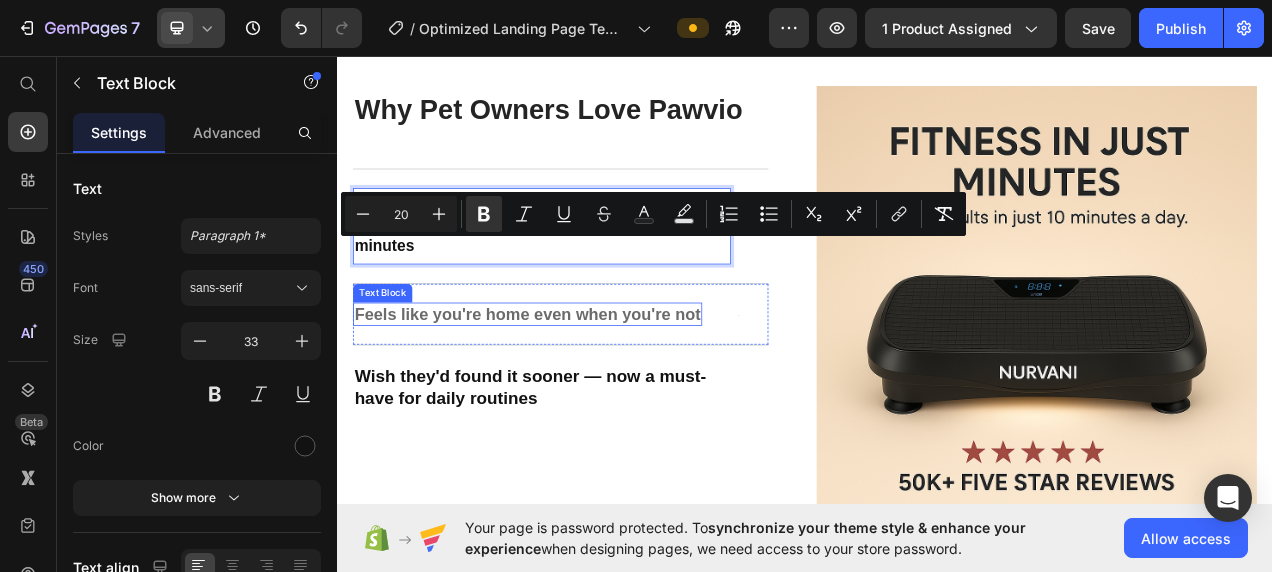 click on "Text Block" at bounding box center (395, 362) 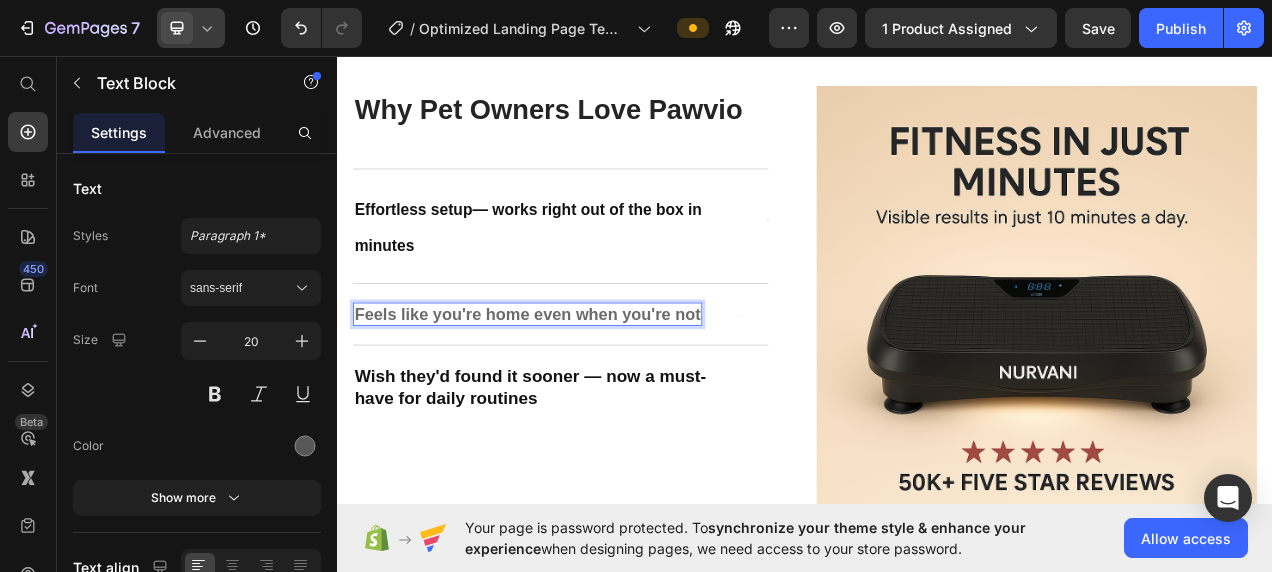 click on "Feels like you're home even when you're not" at bounding box center (581, 388) 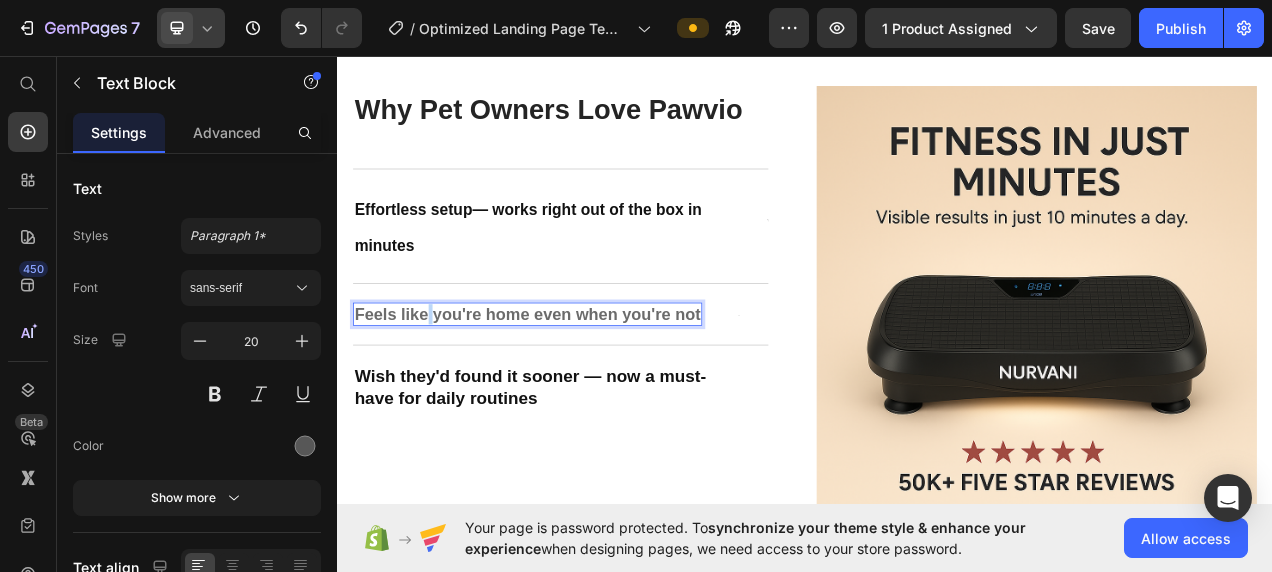 click on "Feels like you're home even when you're not" at bounding box center (581, 388) 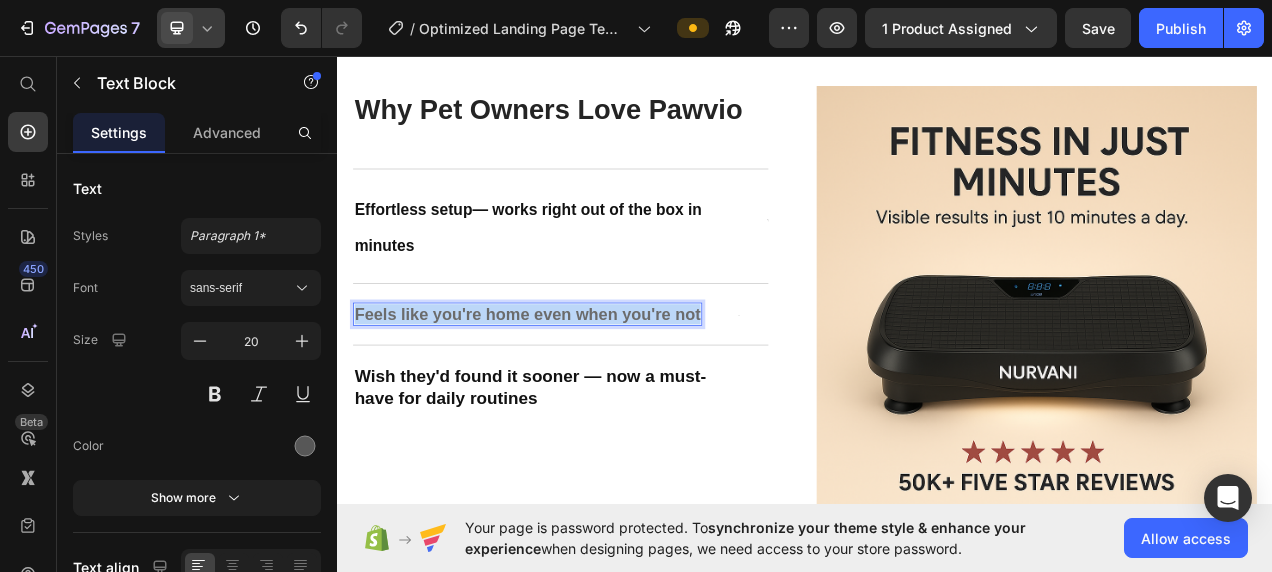 click on "Feels like you're home even when you're not" at bounding box center (581, 388) 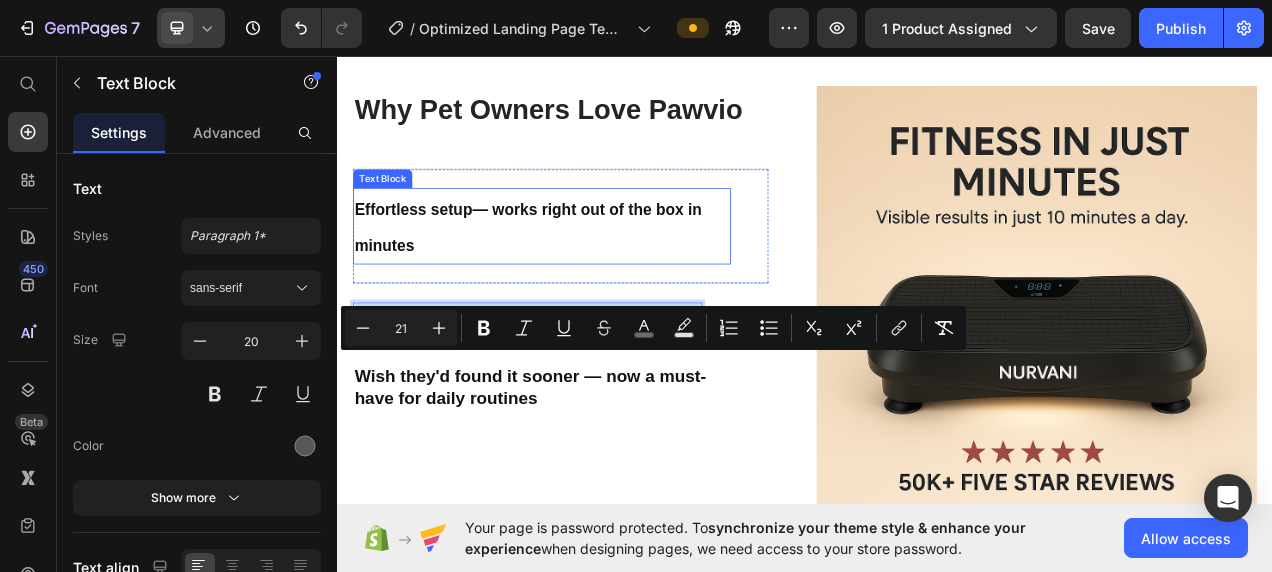 click on "Effortless setup" at bounding box center (434, 254) 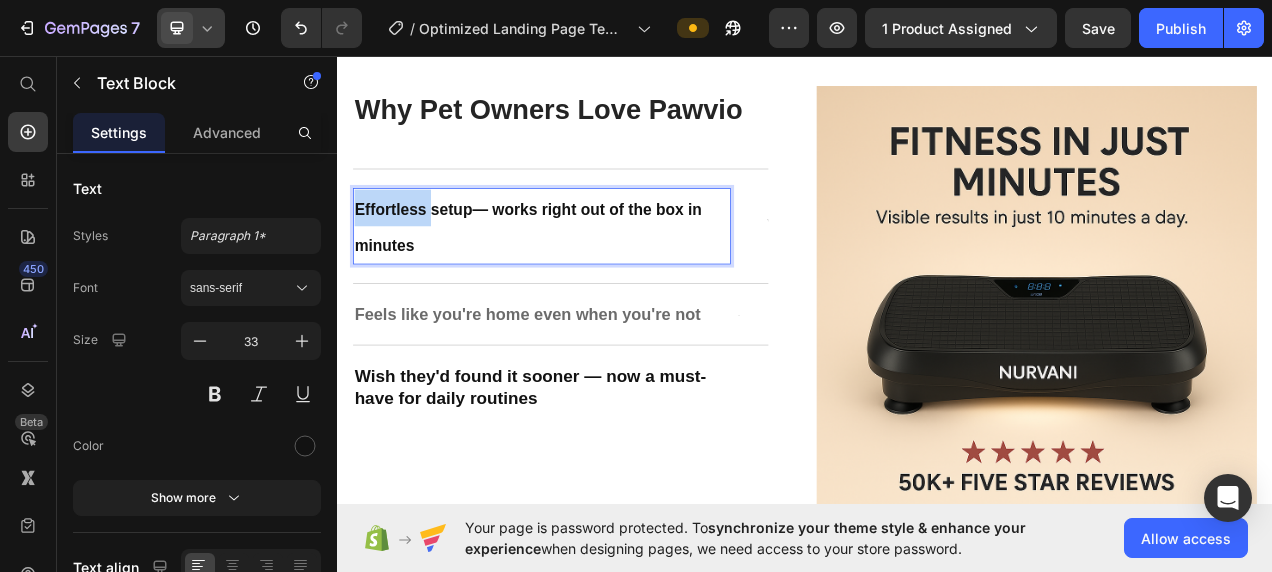 click on "Effortless setup  — works right out of the box in minutes" at bounding box center [599, 276] 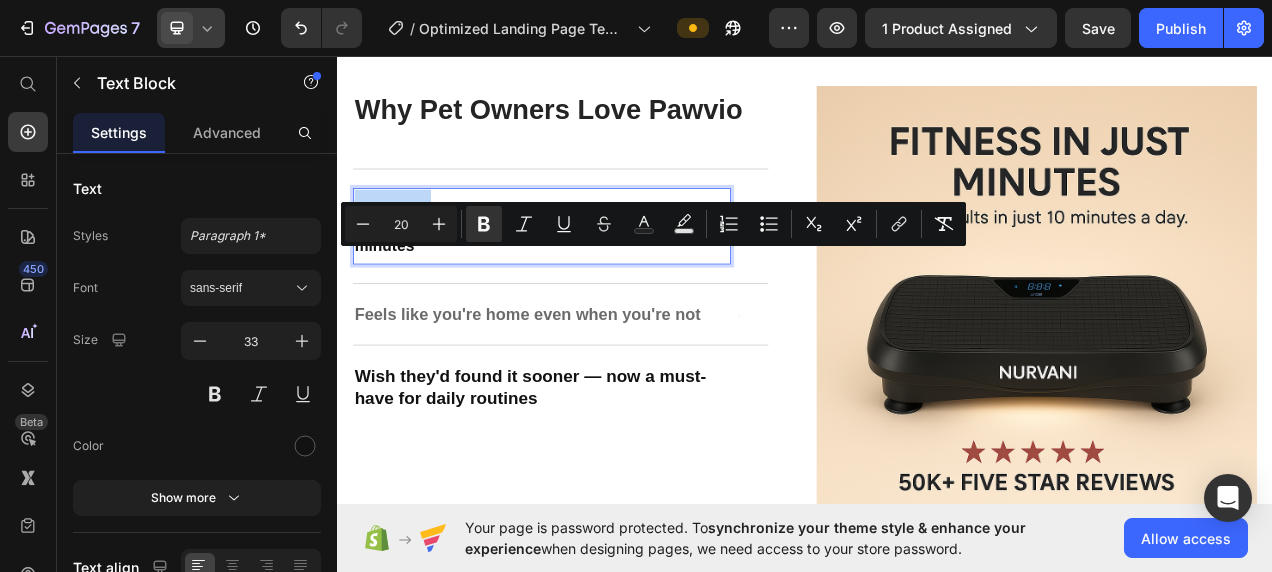 click on "Effortless setup  — works right out of the box in minutes" at bounding box center [599, 276] 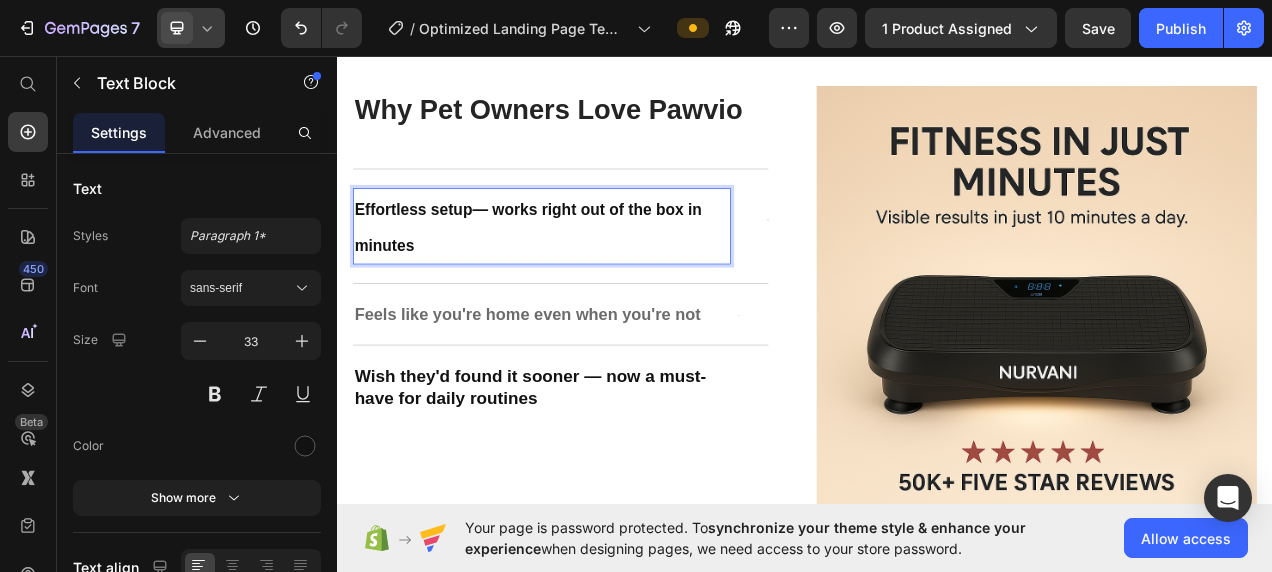 click on "Effortless setup  — works right out of the box in minutes" at bounding box center (599, 276) 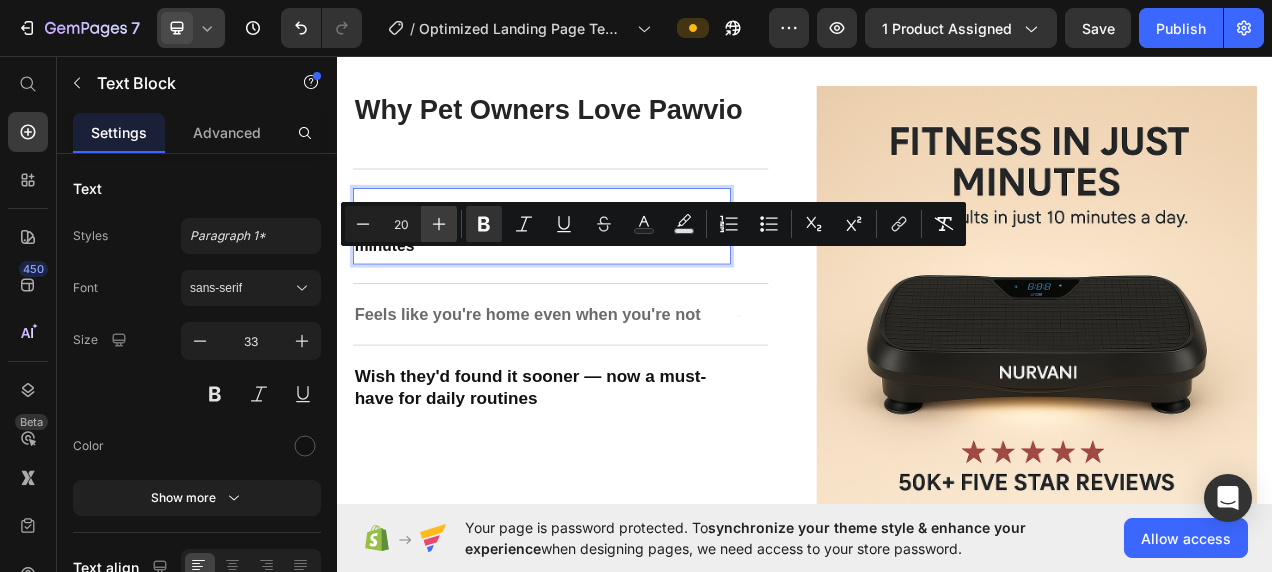 click 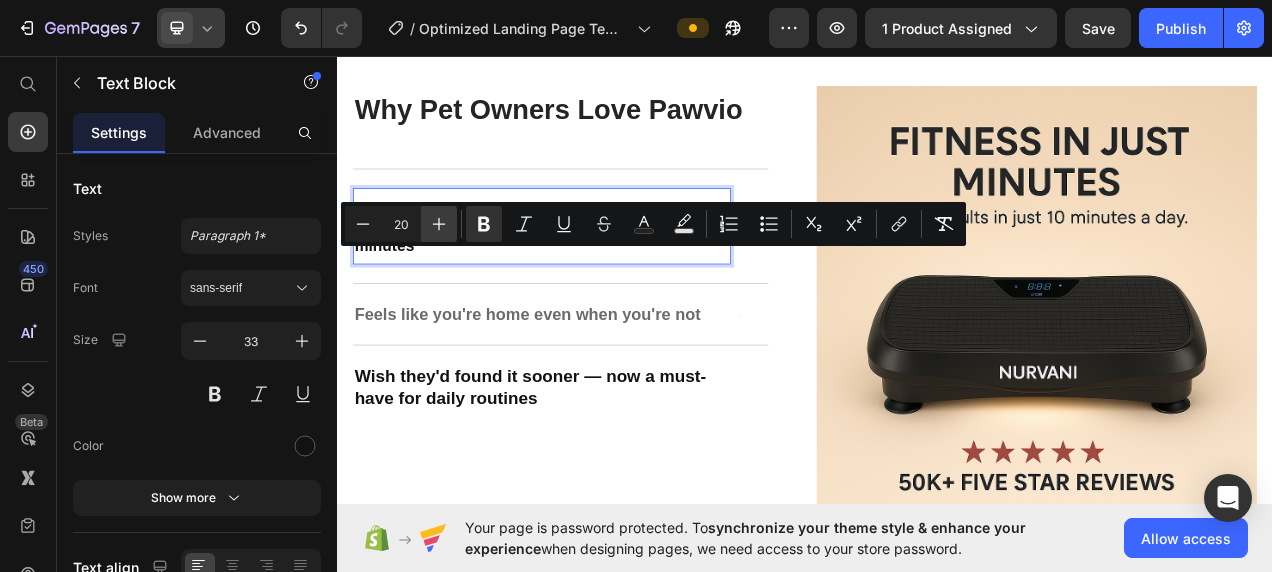 type on "21" 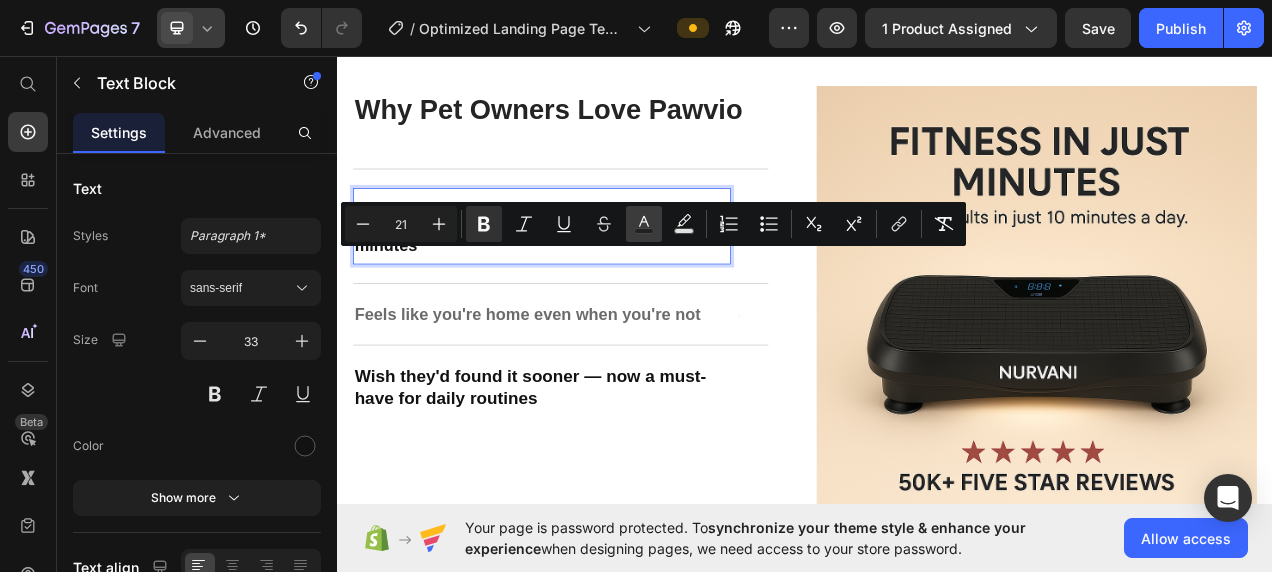 drag, startPoint x: 670, startPoint y: 242, endPoint x: 638, endPoint y: 224, distance: 36.71512 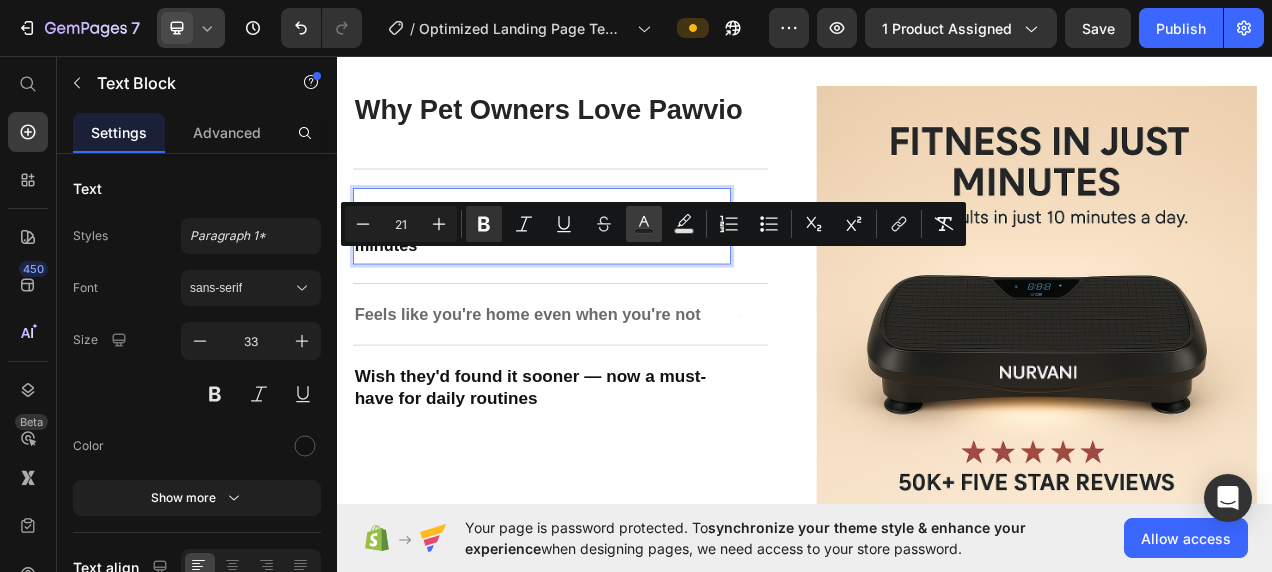 click 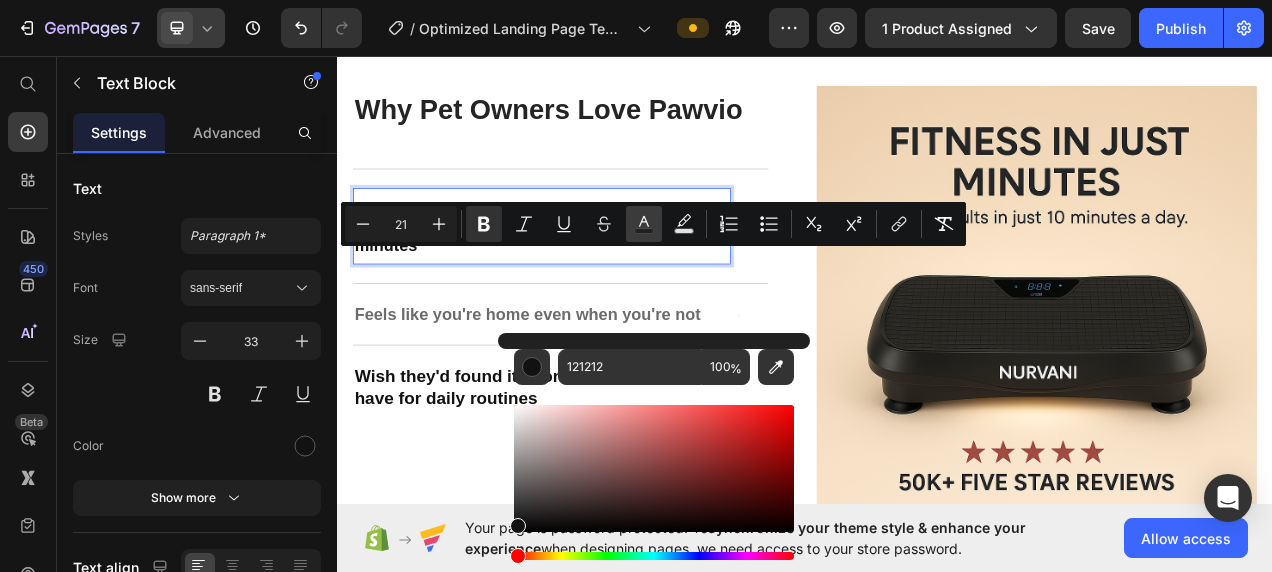 click 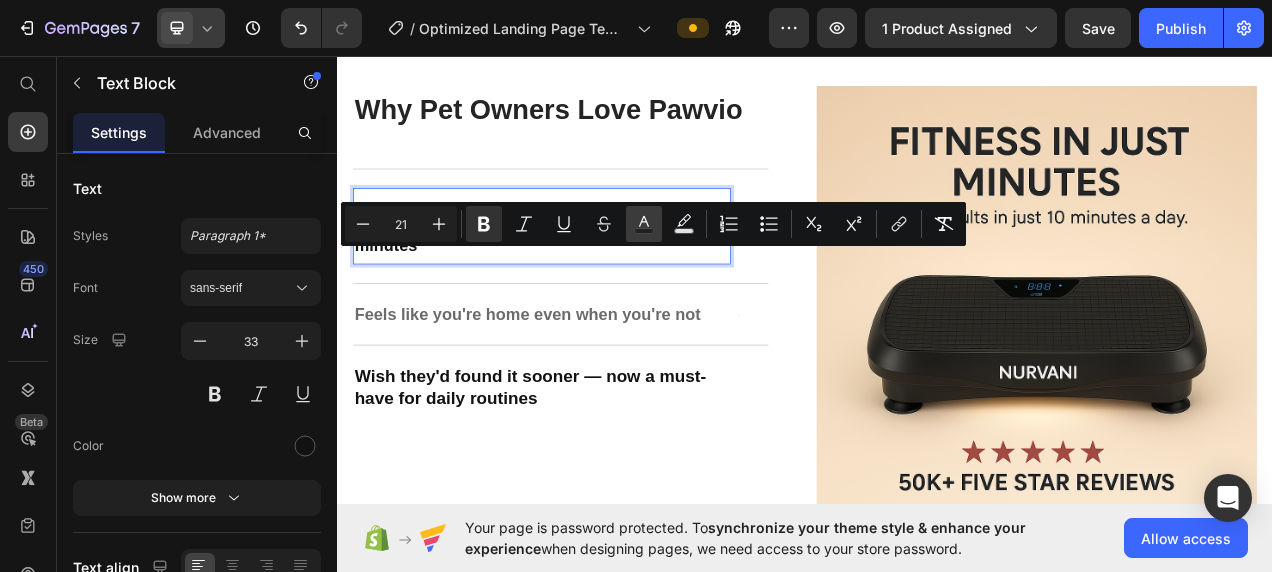click 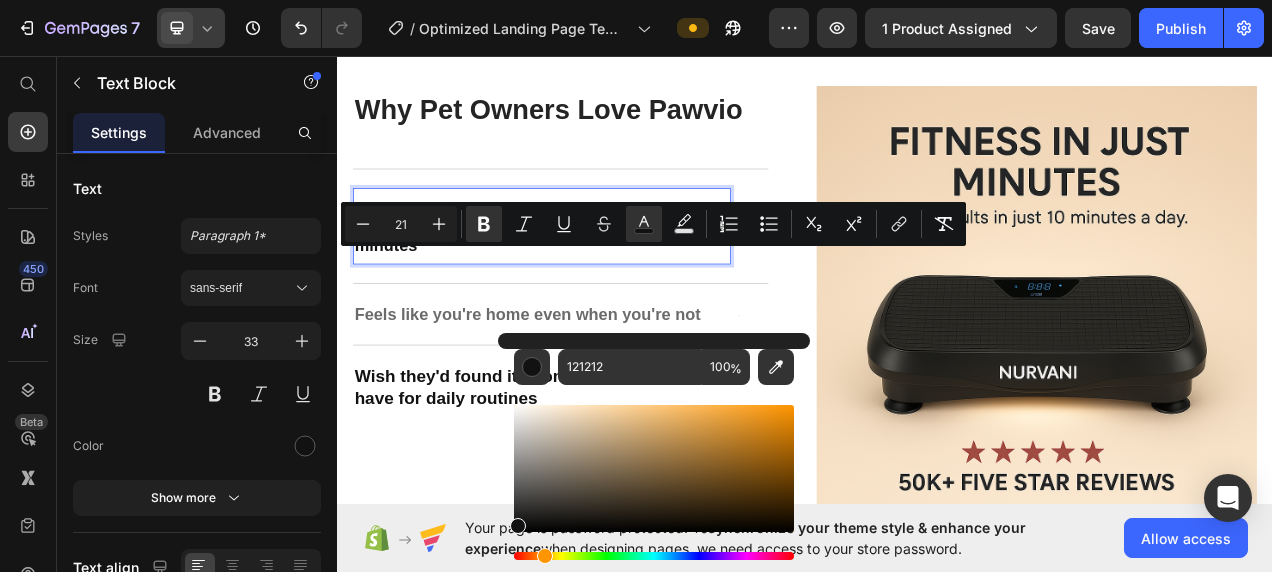 drag, startPoint x: 520, startPoint y: 552, endPoint x: 541, endPoint y: 536, distance: 26.400757 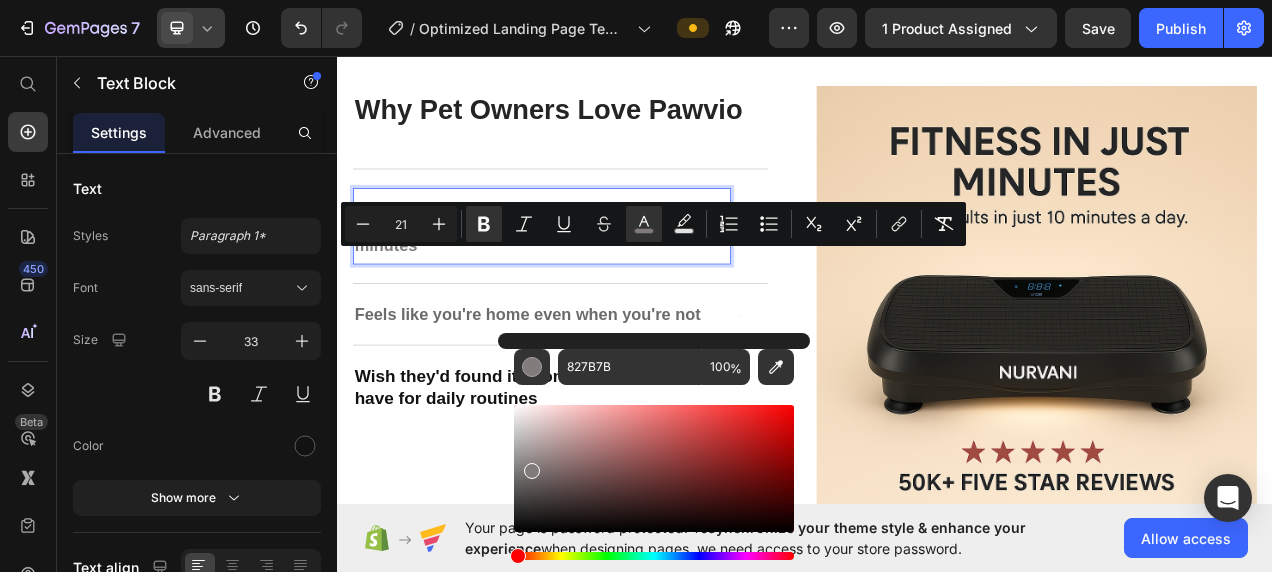 drag, startPoint x: 521, startPoint y: 522, endPoint x: 528, endPoint y: 466, distance: 56.435802 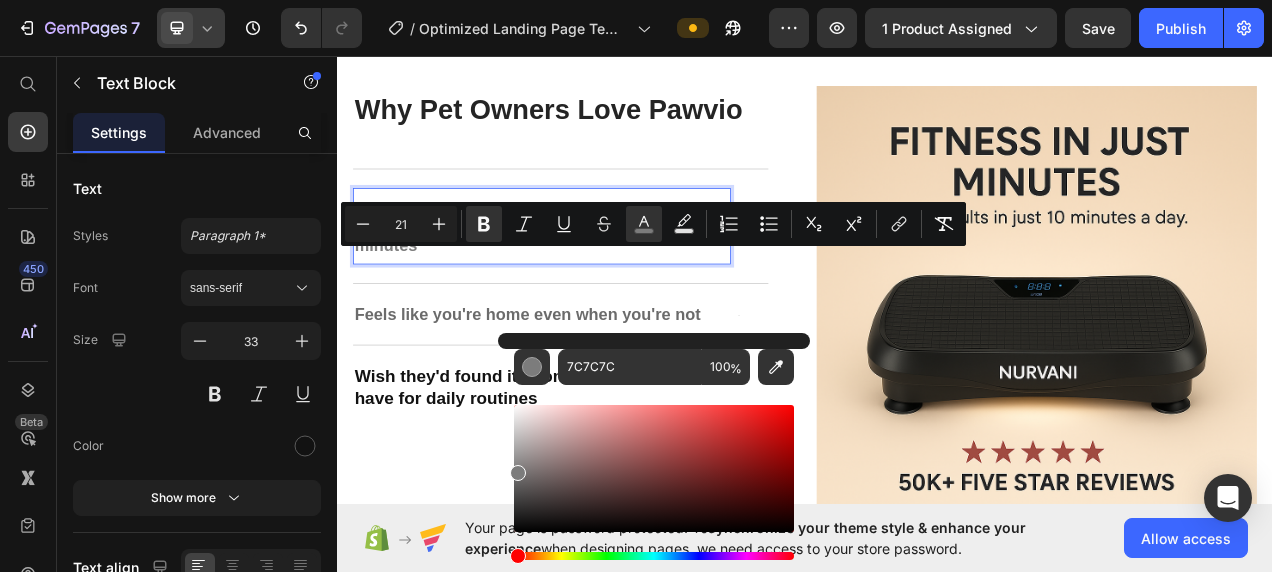 drag, startPoint x: 528, startPoint y: 466, endPoint x: 504, endPoint y: 476, distance: 26 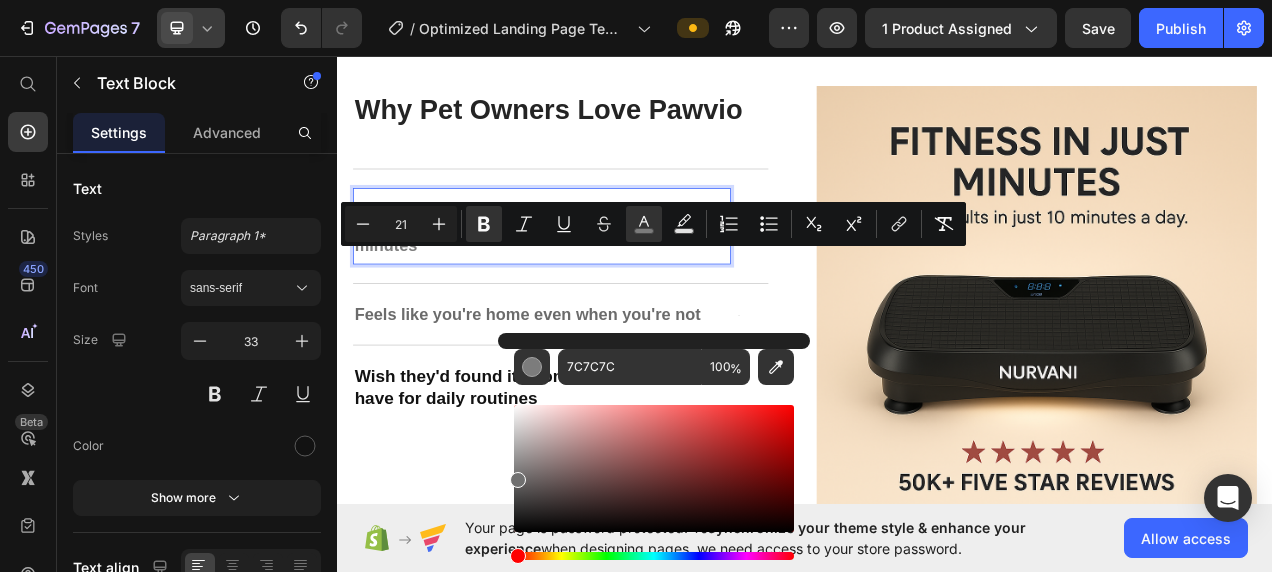 type on "707070" 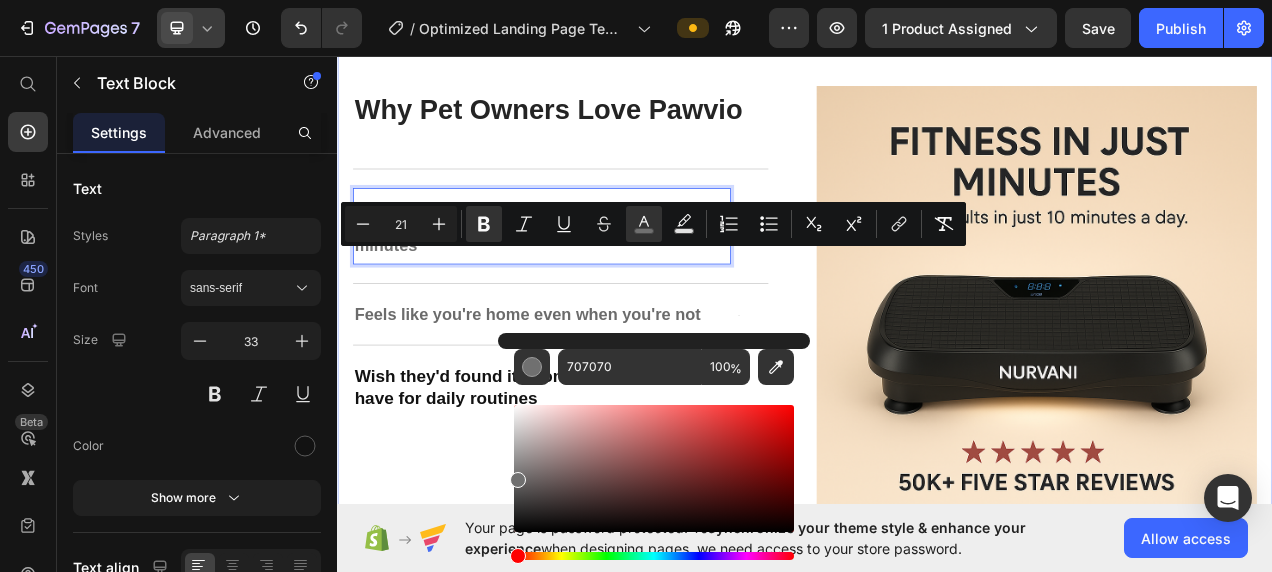 click on "⁠⁠⁠⁠⁠⁠⁠ Why Pet Owners Love Pawvio Heading ⁠⁠⁠⁠⁠⁠⁠ Why Pet Owners Love Pawvio Heading Effortless setup  — works right out of the box in minutes Text Block   0 Text Block Row Feels like you're home even when you're not Text Block Text Block Row Wish they'd found it sooner — now a must-have for daily routines Text Block Text Block Row Row Image Row Section 3" at bounding box center (937, 378) 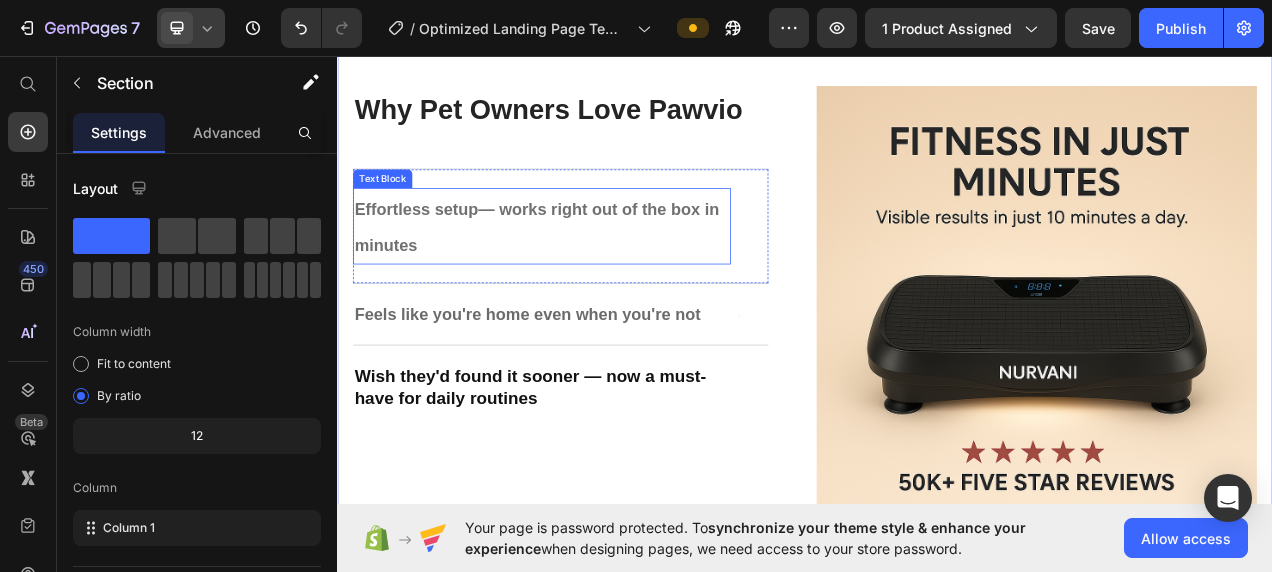 click on "Effortless setup  — works right out of the box in minutes" at bounding box center (593, 277) 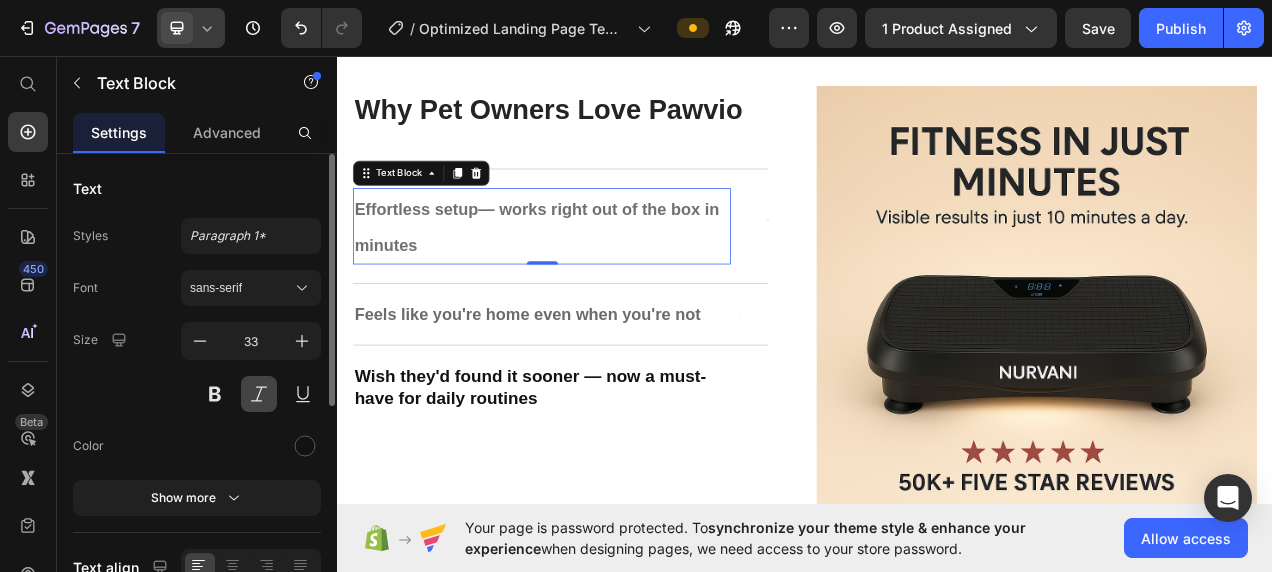 click at bounding box center [259, 394] 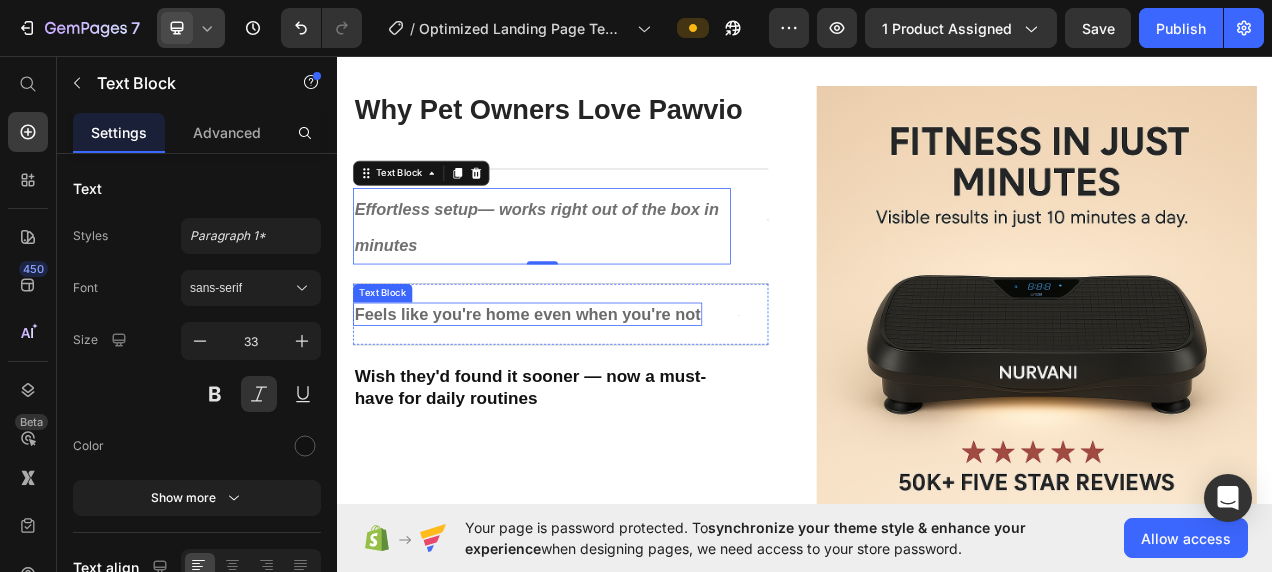 click on "Feels like you're home even when you're not" at bounding box center [581, 388] 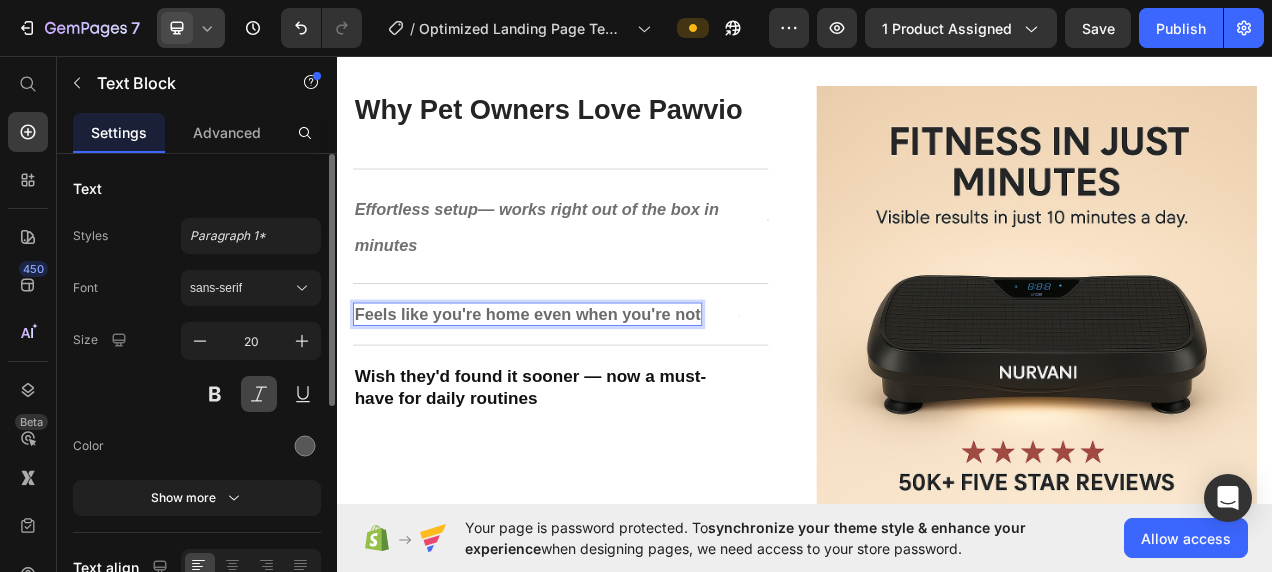 click at bounding box center [259, 394] 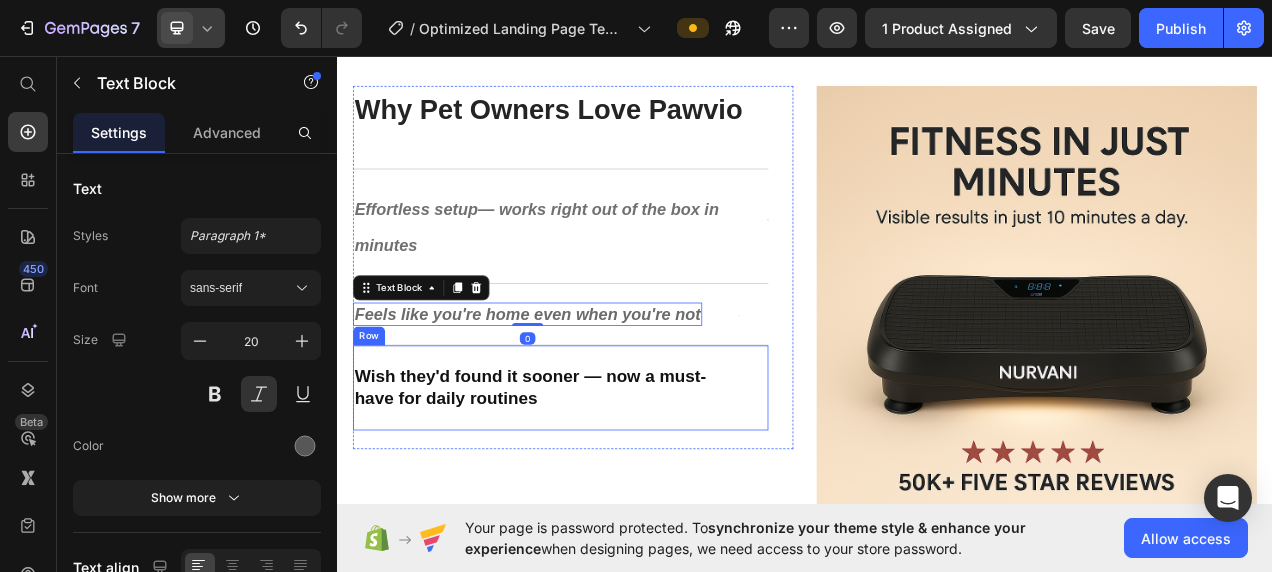 click on "Wish they'd found it sooner — now a must-have for daily routines" at bounding box center [599, 483] 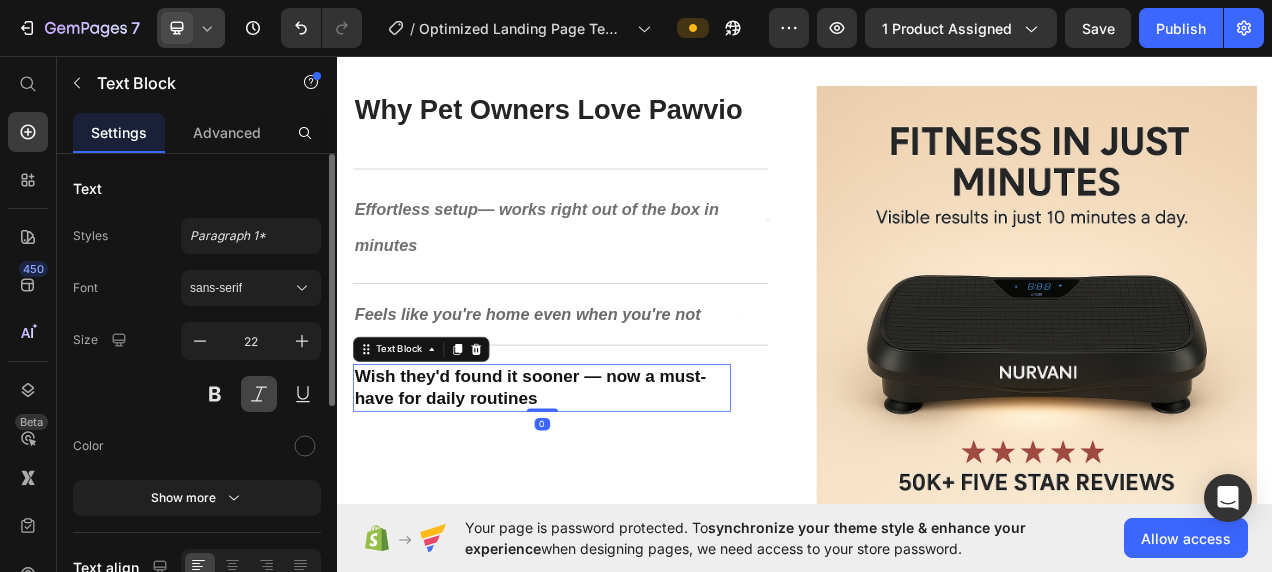 click at bounding box center [259, 394] 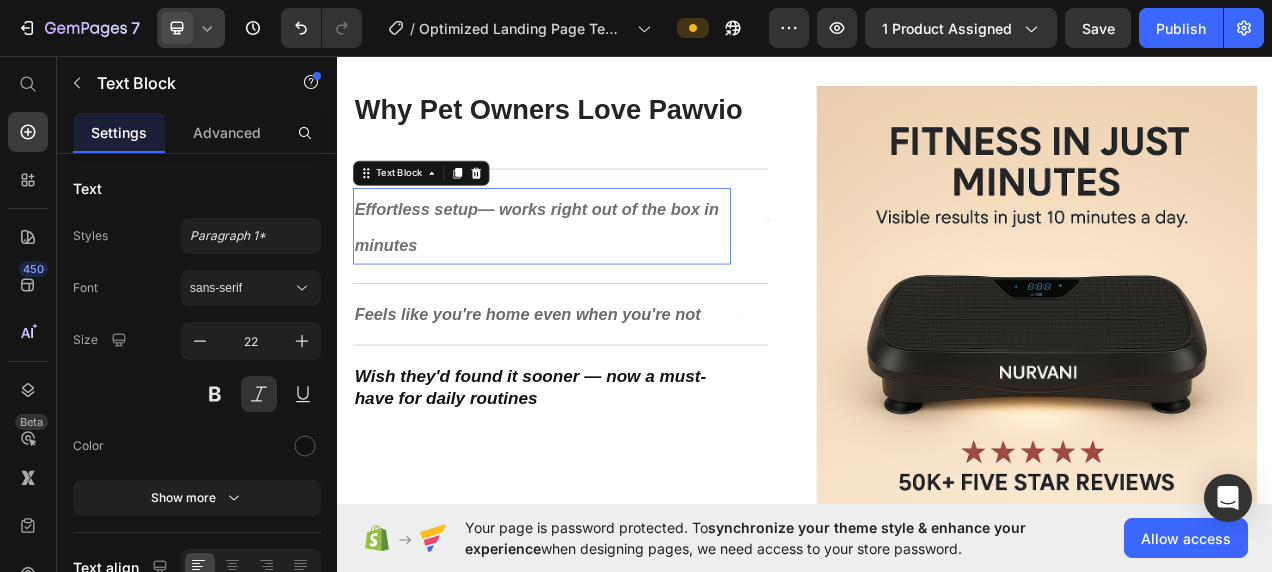 click on "Effortless setup  — works right out of the box in minutes" at bounding box center [599, 276] 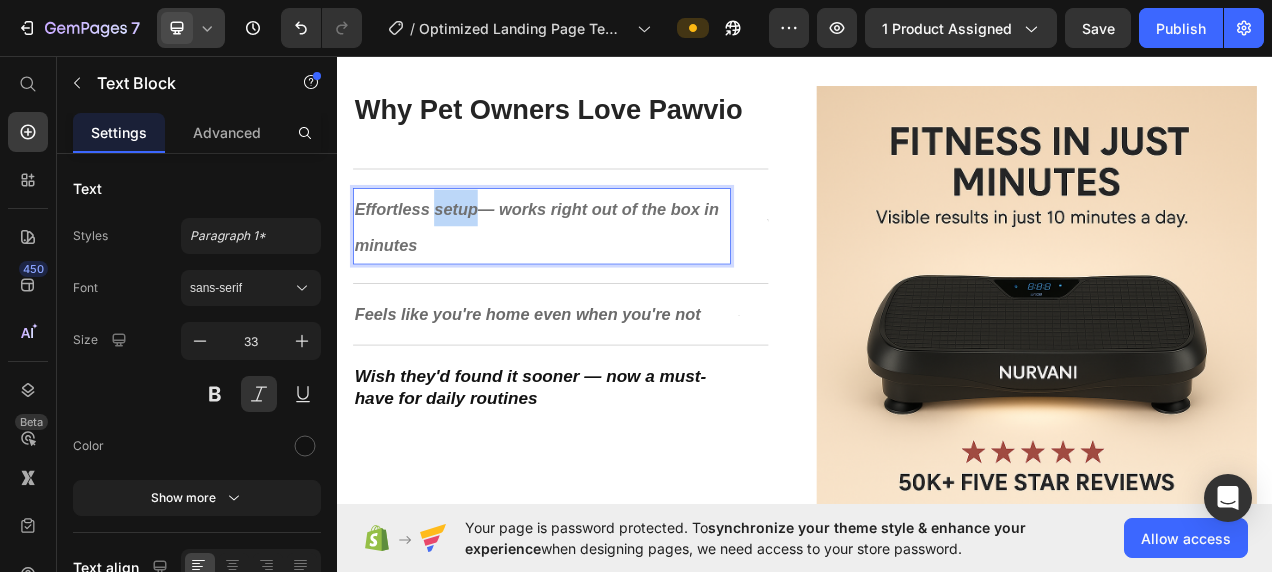 click on "Effortless setup" at bounding box center [438, 253] 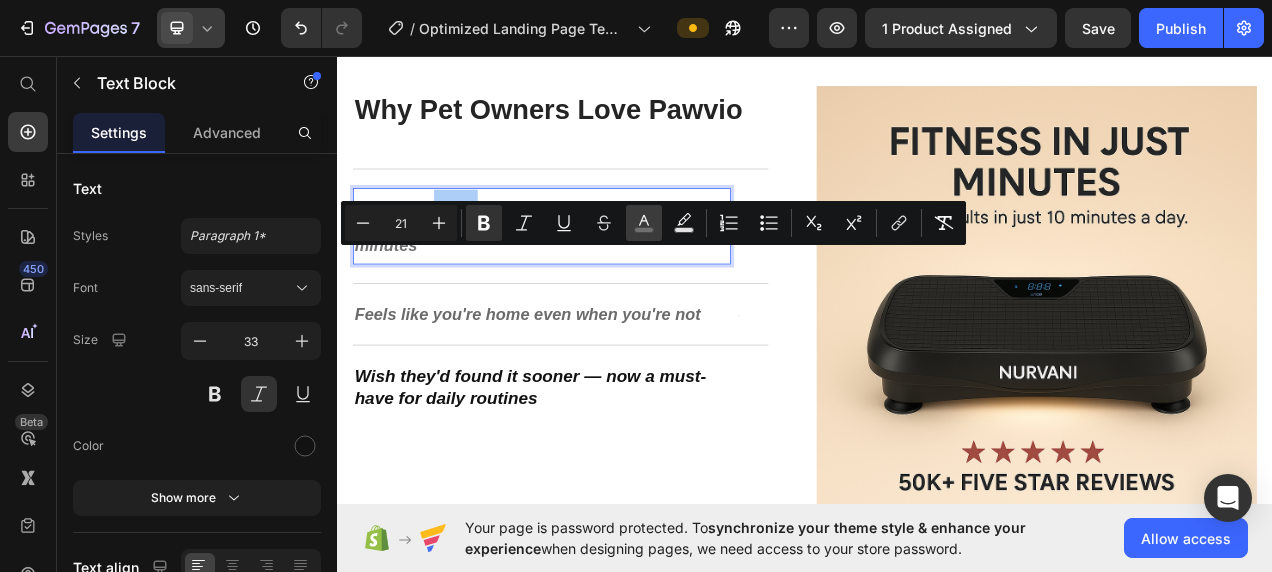 click 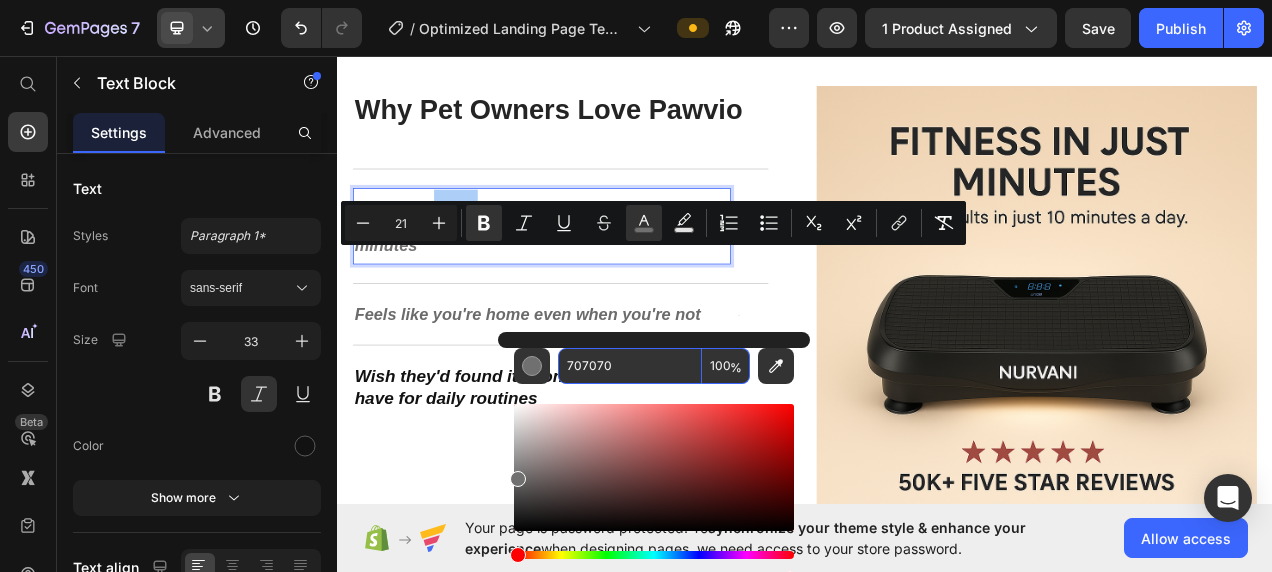 click on "707070" at bounding box center (630, 366) 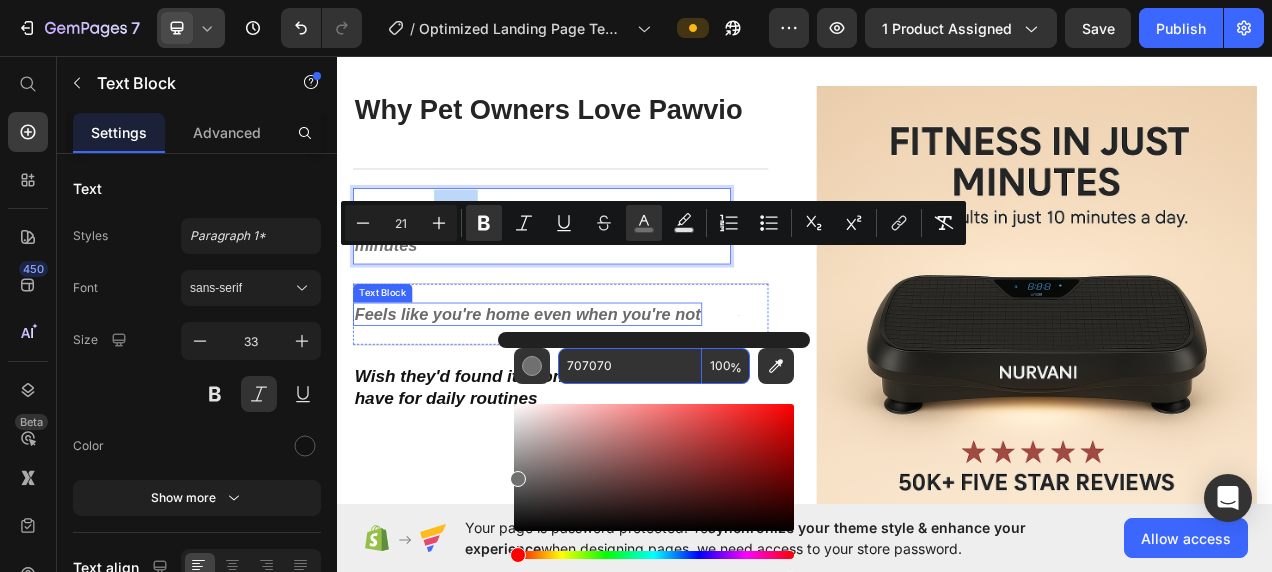click on "Feels like you're home even when you're not" at bounding box center [581, 388] 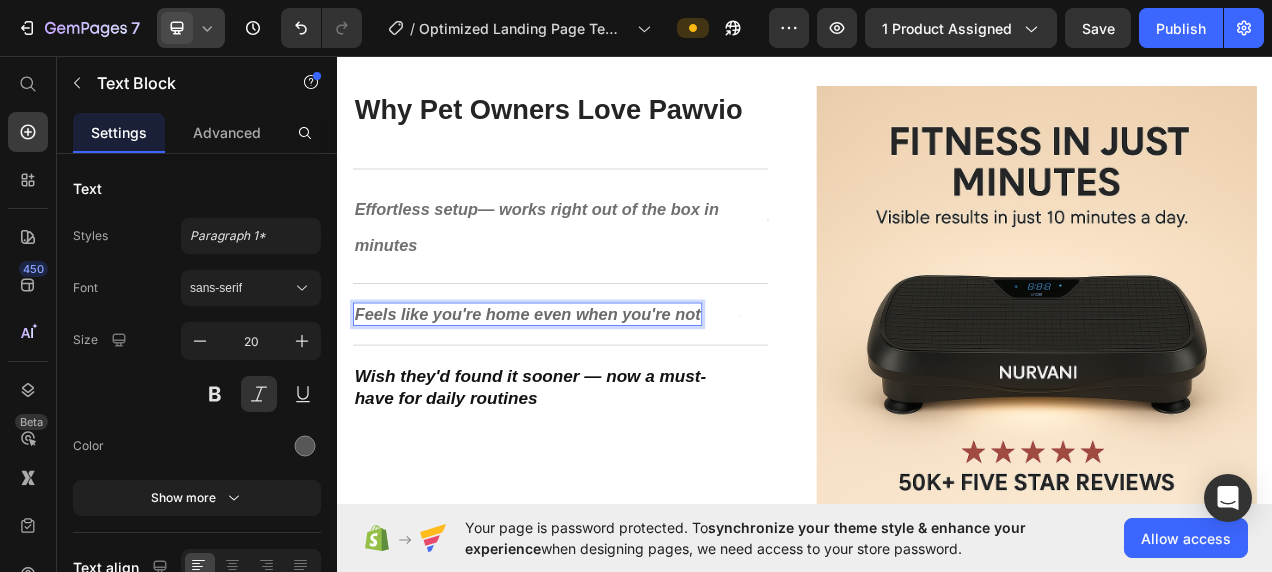 click on "Feels like you're home even when you're not" at bounding box center [581, 388] 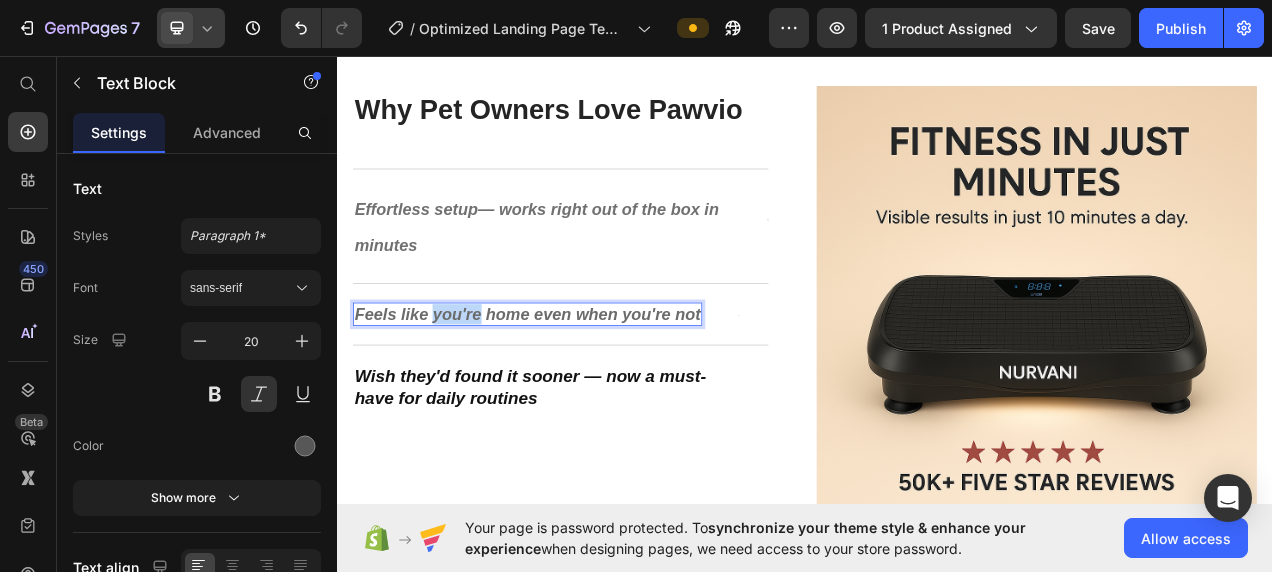 click on "Feels like you're home even when you're not" at bounding box center (581, 388) 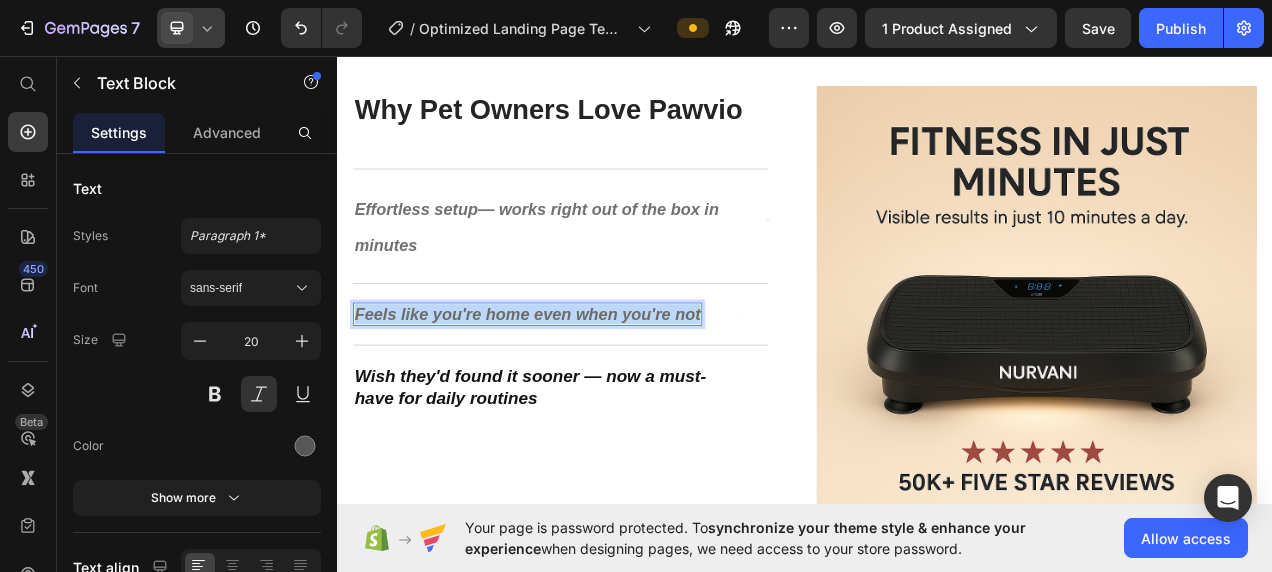 click on "Feels like you're home even when you're not" at bounding box center [581, 388] 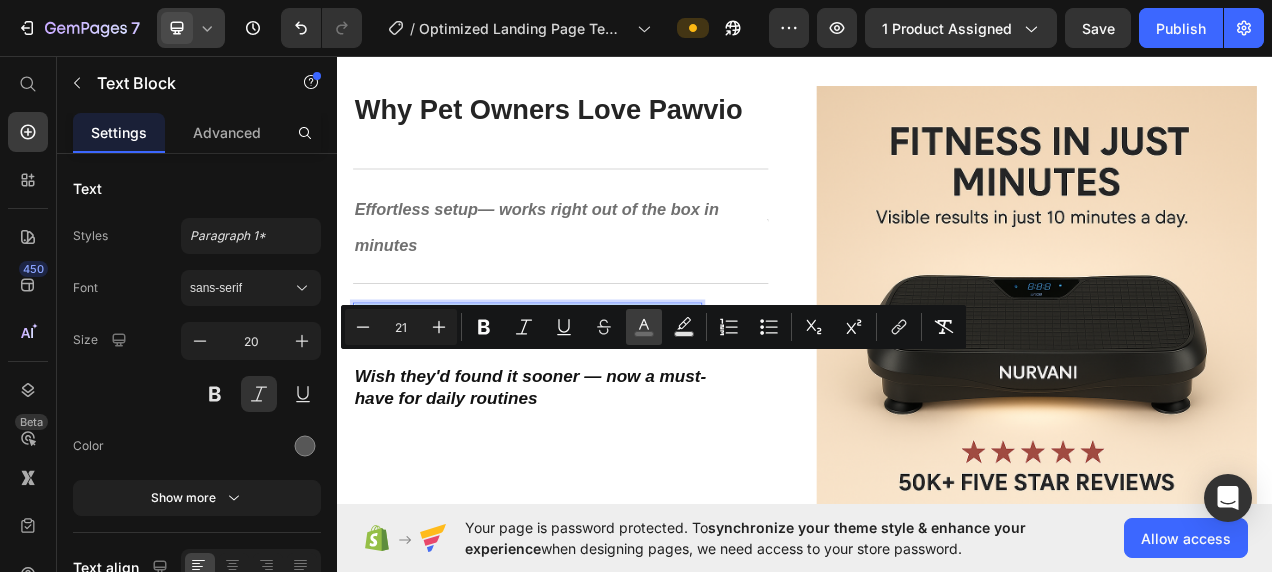 click 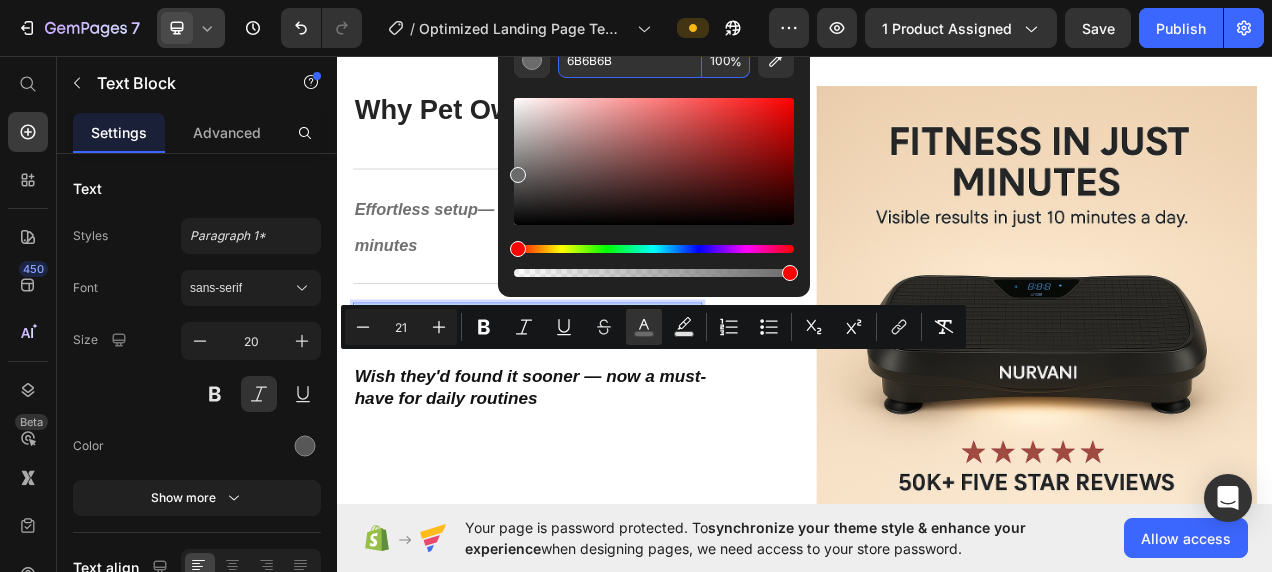 paste on "707070" 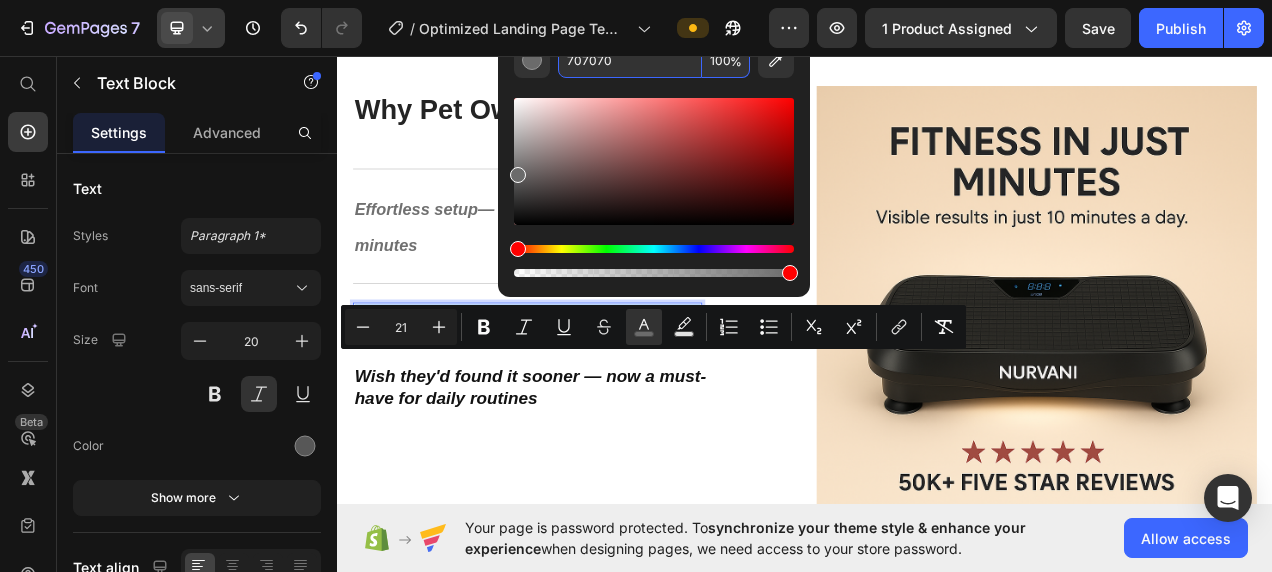 type on "707070" 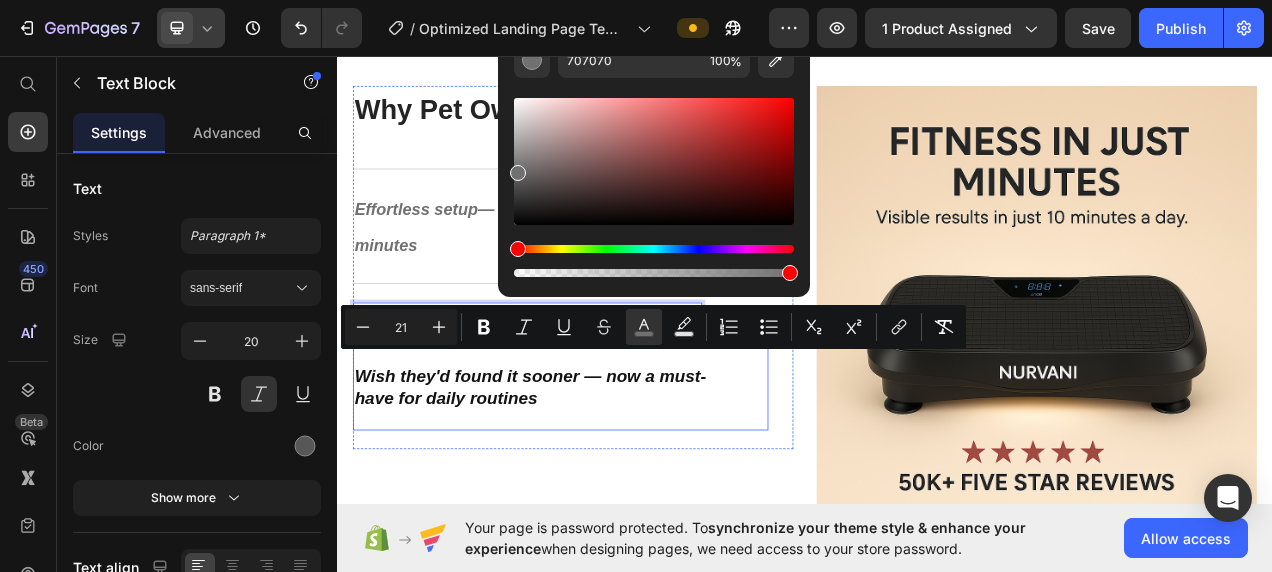 click on "Wish they'd found it sooner — now a must-have for daily routines Text Block Text Block Row" at bounding box center (623, 483) 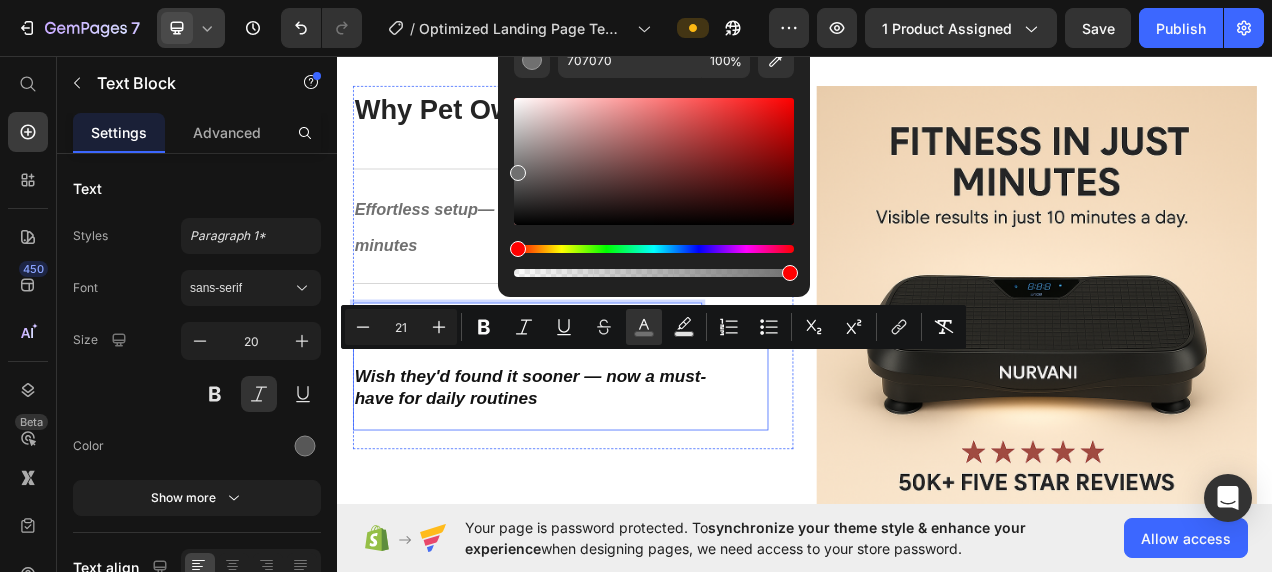 click on "Wish they'd found it sooner — now a must-have for daily routines Text Block Text Block Row" at bounding box center [623, 483] 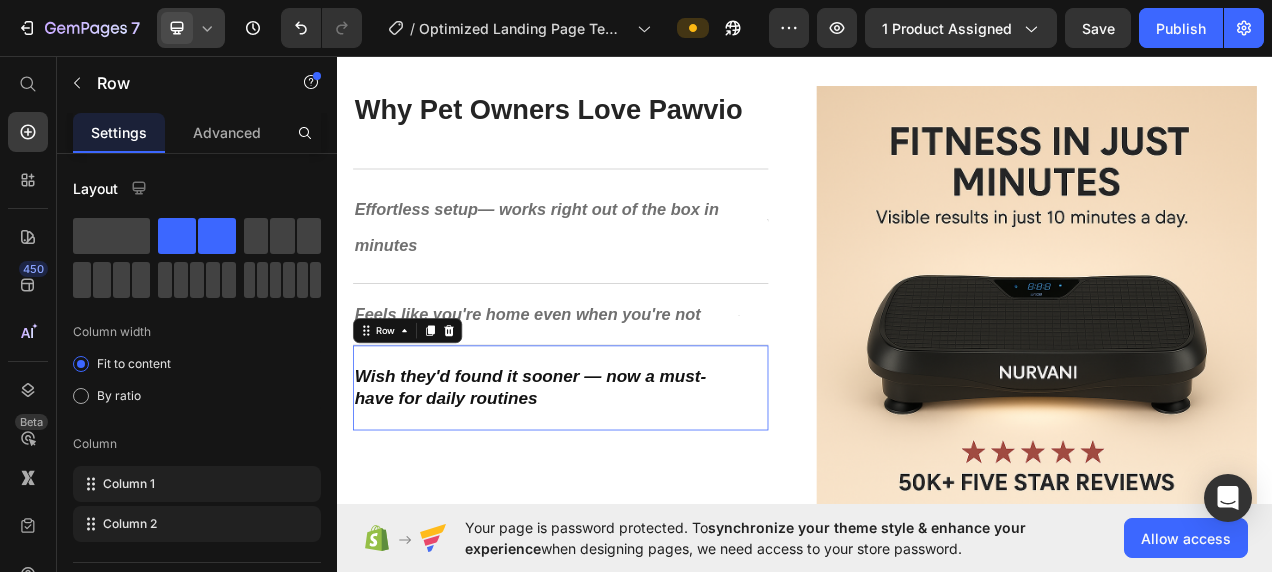 click on "Wish they'd found it sooner — now a must-have for daily routines Text Block Text Block Row   0" at bounding box center [623, 483] 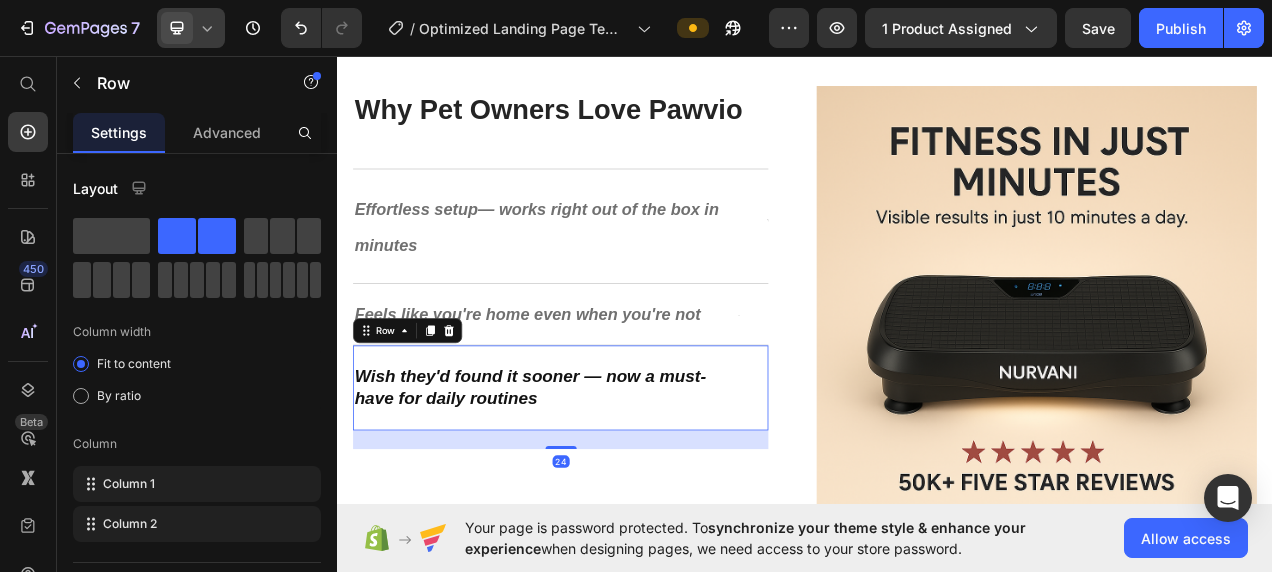 click on "Wish they'd found it sooner — now a must-have for daily routines" at bounding box center (599, 483) 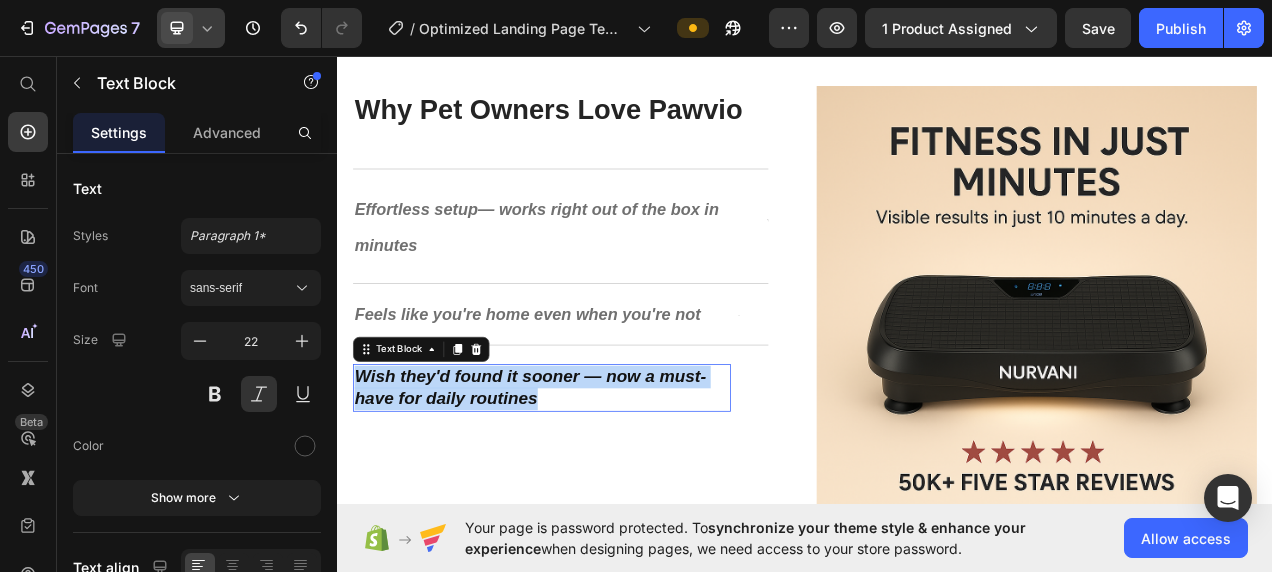 click on "Wish they'd found it sooner — now a must-have for daily routines" at bounding box center [599, 483] 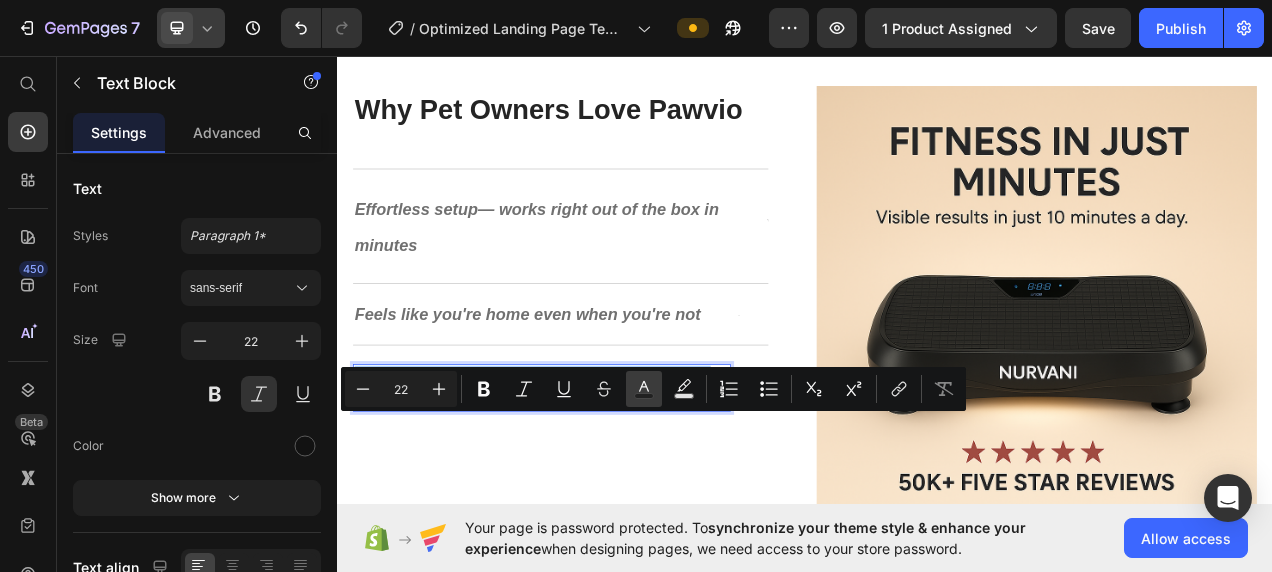 click on "Text Color" at bounding box center (644, 389) 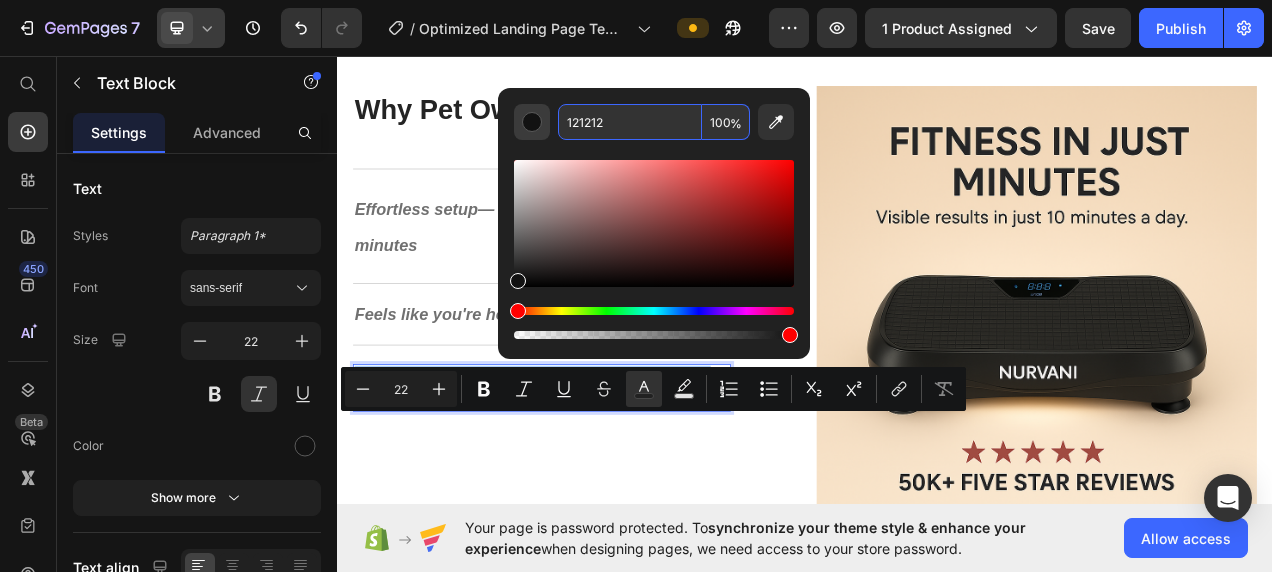 paste on "707070" 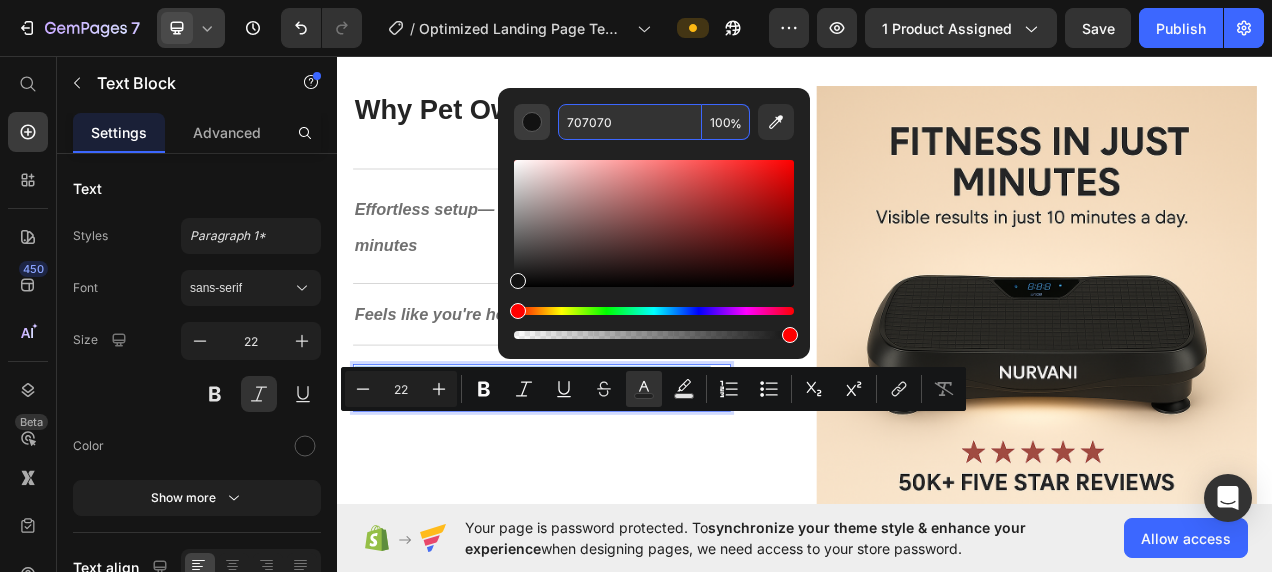 type on "707070" 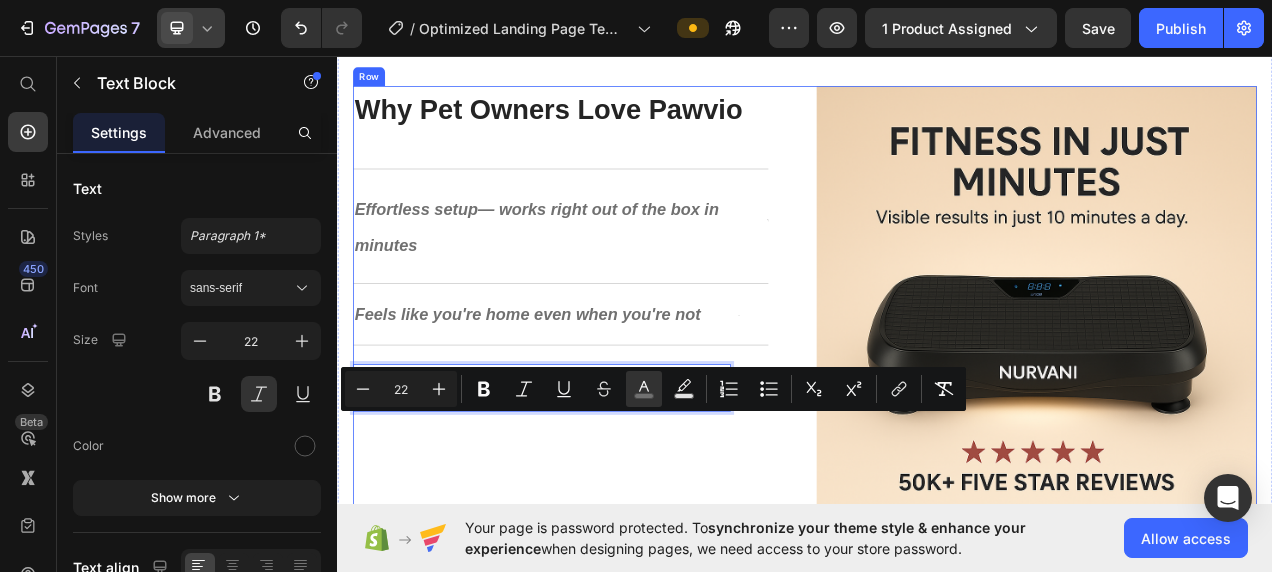 click on "⁠⁠⁠⁠⁠⁠⁠ Why Pet Owners Love Pawvio Heading Effortless setup  — works right out of the box in minutes Text Block Text Block Row Feels like you're home even when you're not Text Block Text Block Row Wish they'd found it sooner — now a must-have for daily routines Text Block   0 Text Block Row Row Image Row" at bounding box center [937, 378] 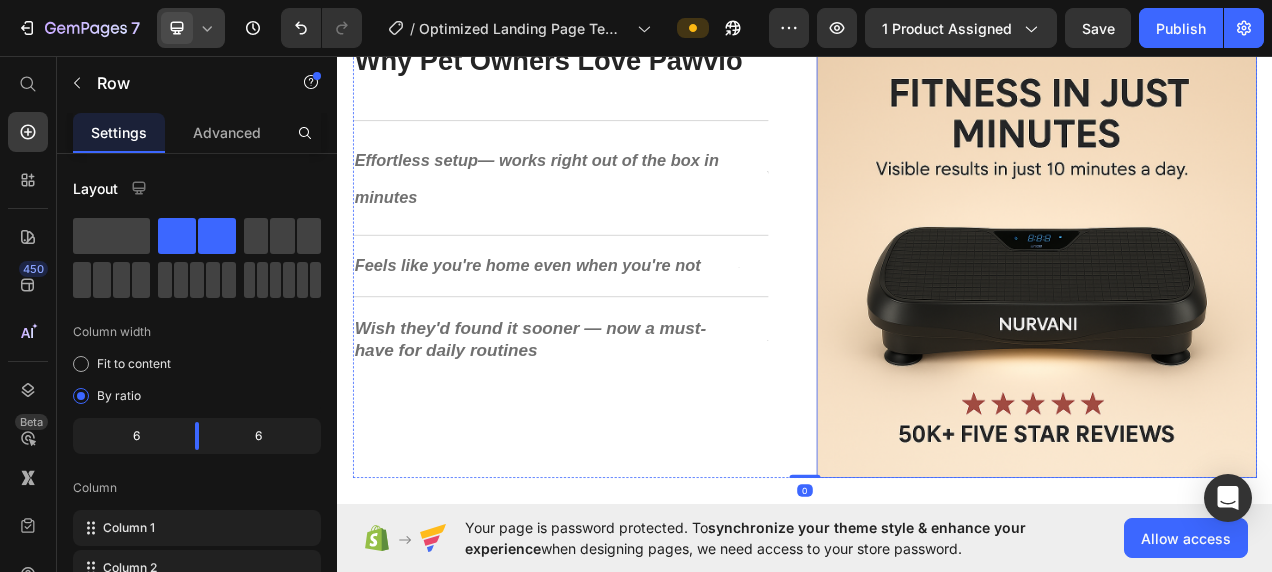 scroll, scrollTop: 1812, scrollLeft: 0, axis: vertical 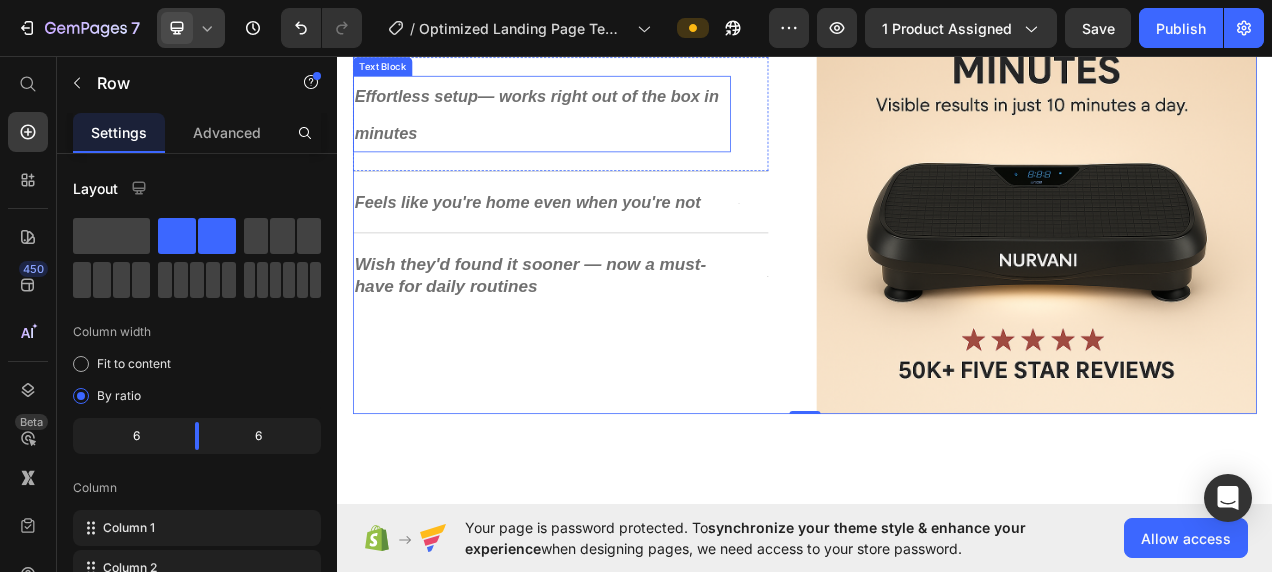 click on "Effortless setup" at bounding box center [438, 109] 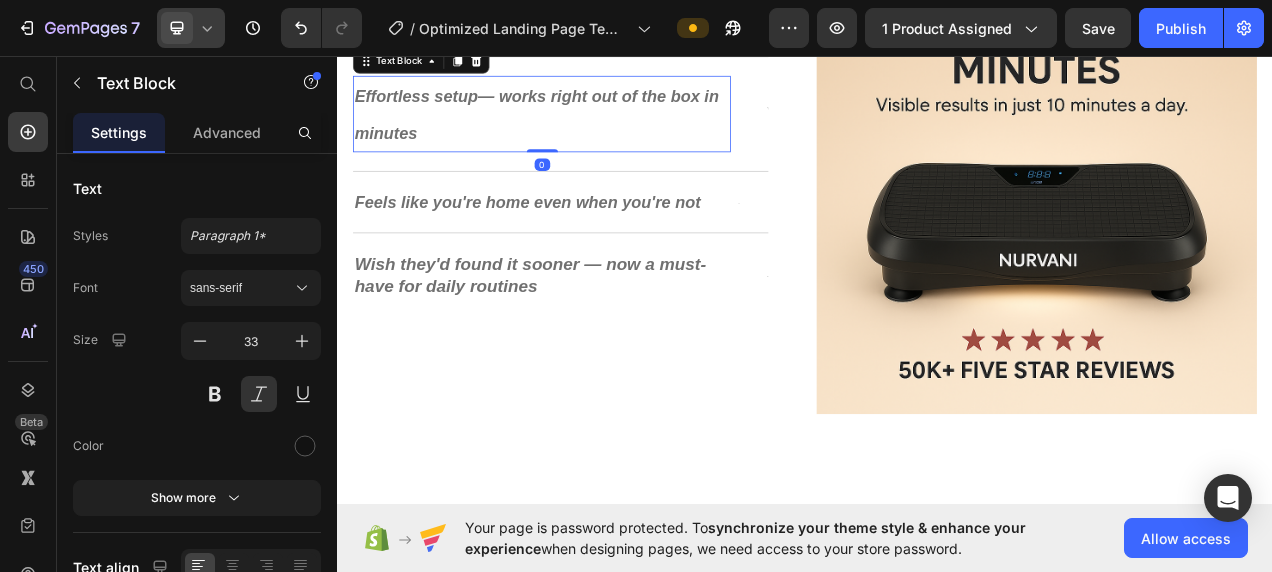 drag, startPoint x: 600, startPoint y: 239, endPoint x: 602, endPoint y: 214, distance: 25.079872 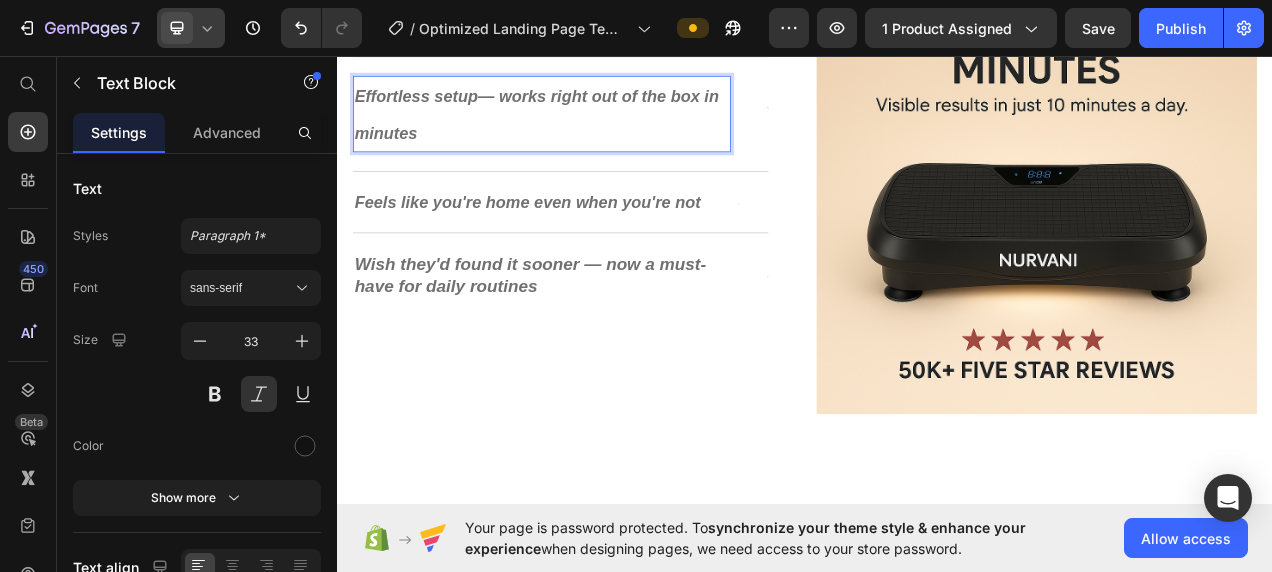 click on "Effortless setup  — works right out of the box in minutes" at bounding box center (599, 132) 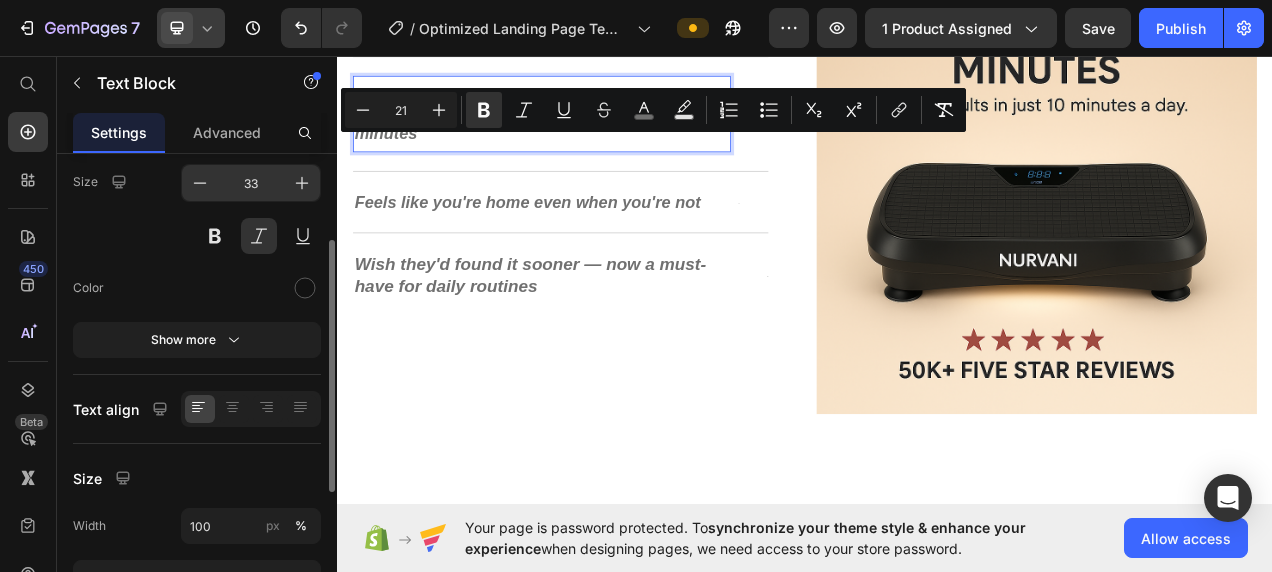 scroll, scrollTop: 159, scrollLeft: 0, axis: vertical 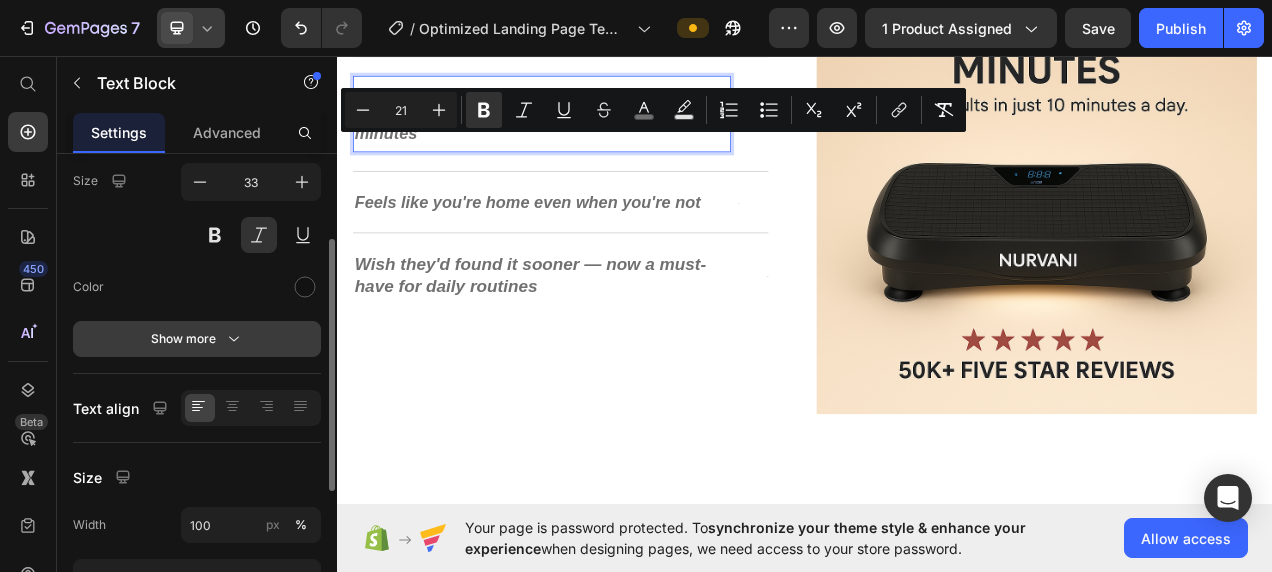 click on "Show more" at bounding box center [197, 339] 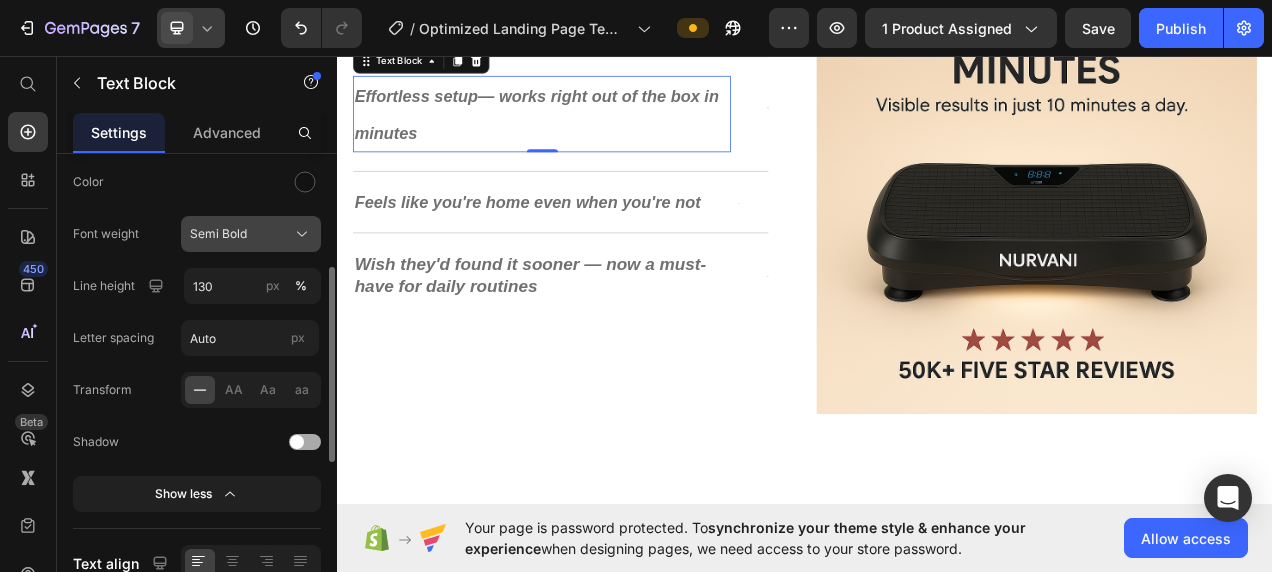 scroll, scrollTop: 271, scrollLeft: 0, axis: vertical 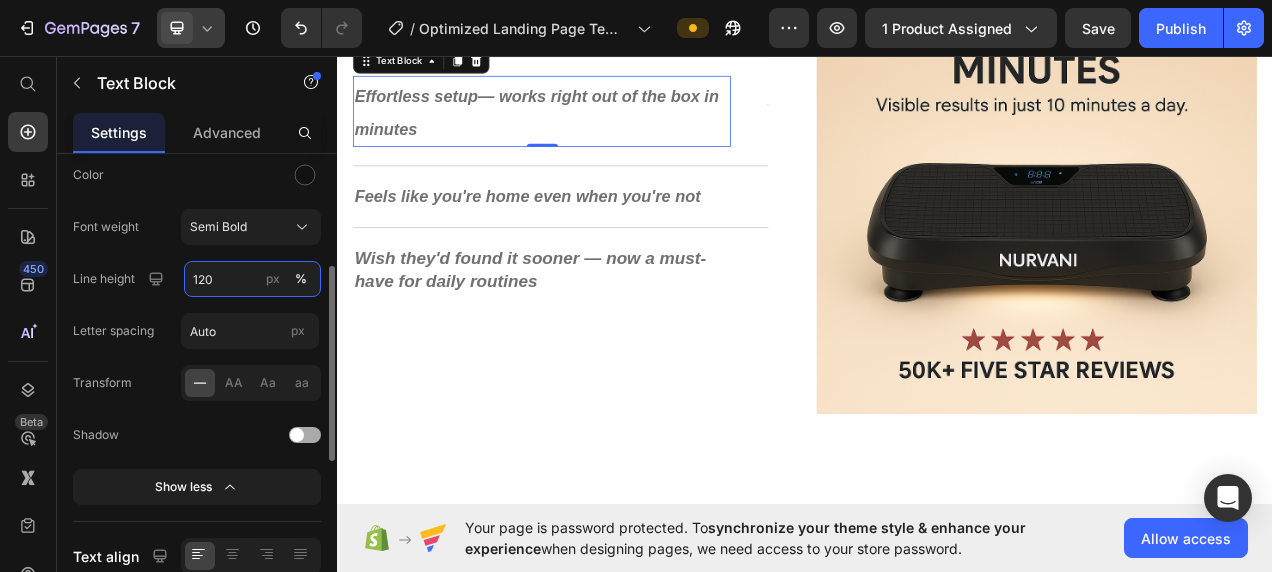 type on "120" 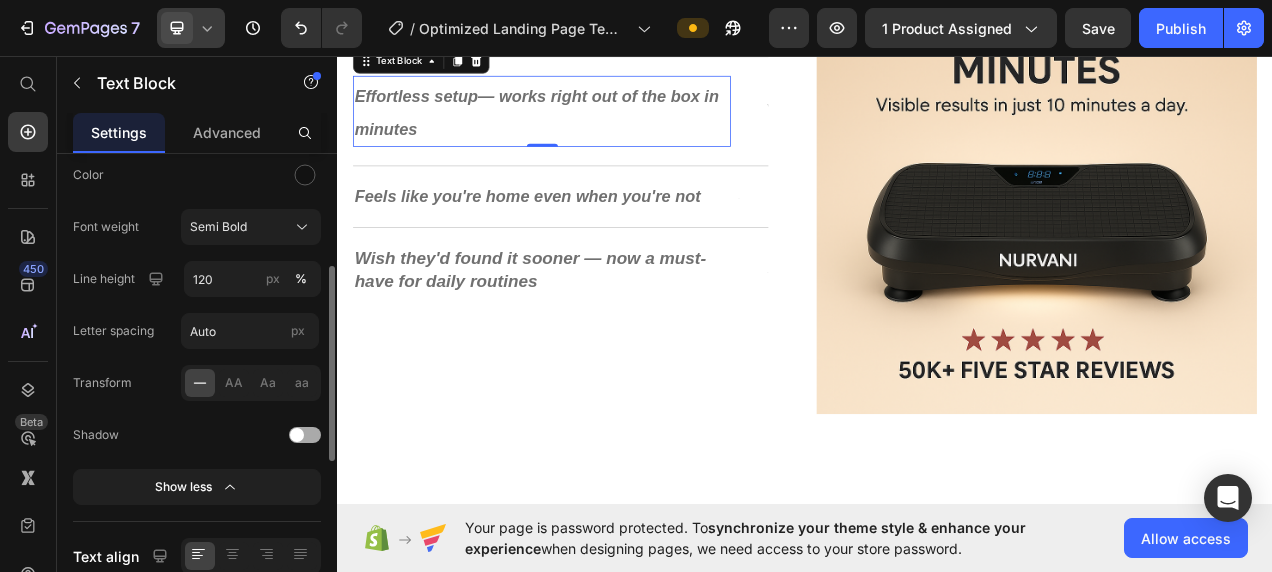 click on "Color" at bounding box center [197, 175] 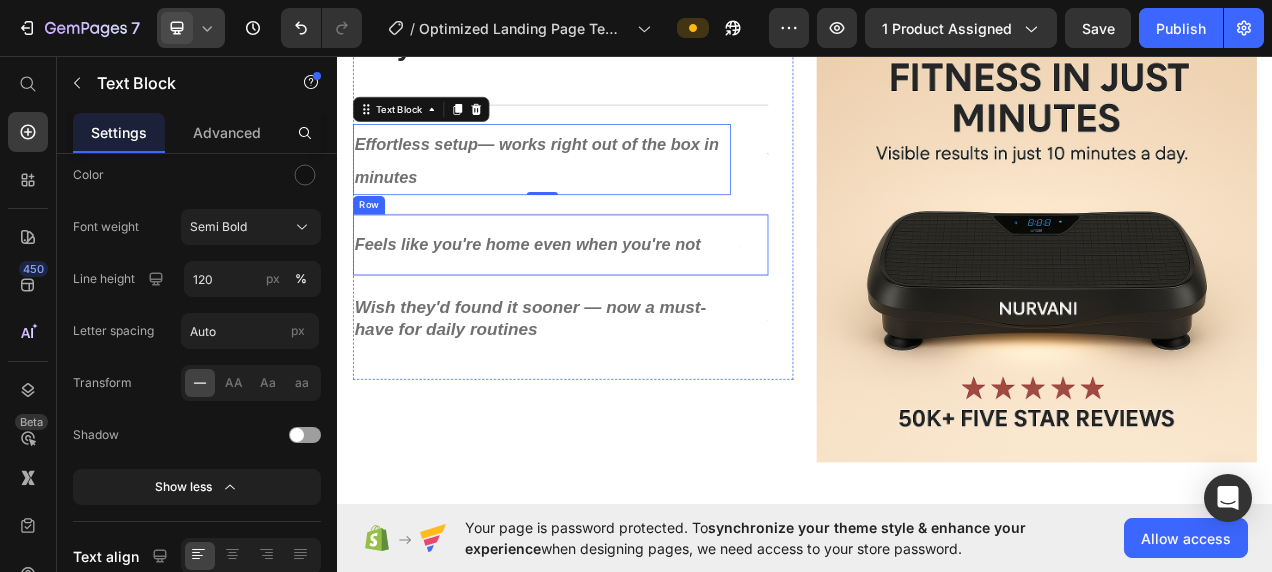 scroll, scrollTop: 1746, scrollLeft: 0, axis: vertical 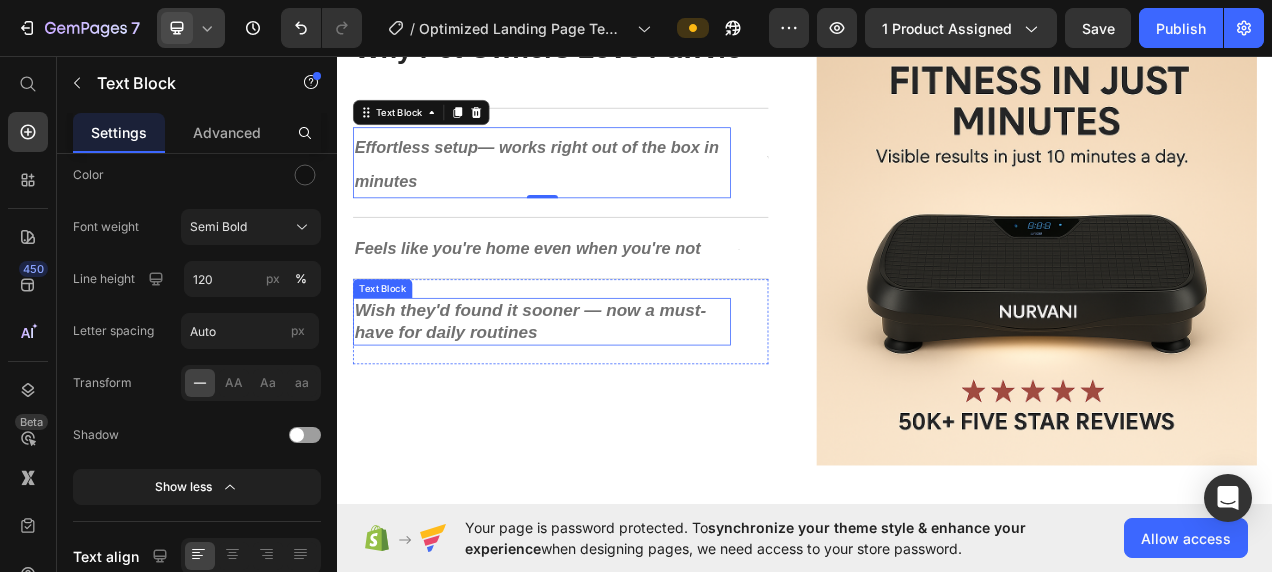 click on "Wish they'd found it sooner — now a must-have for daily routines" at bounding box center (584, 398) 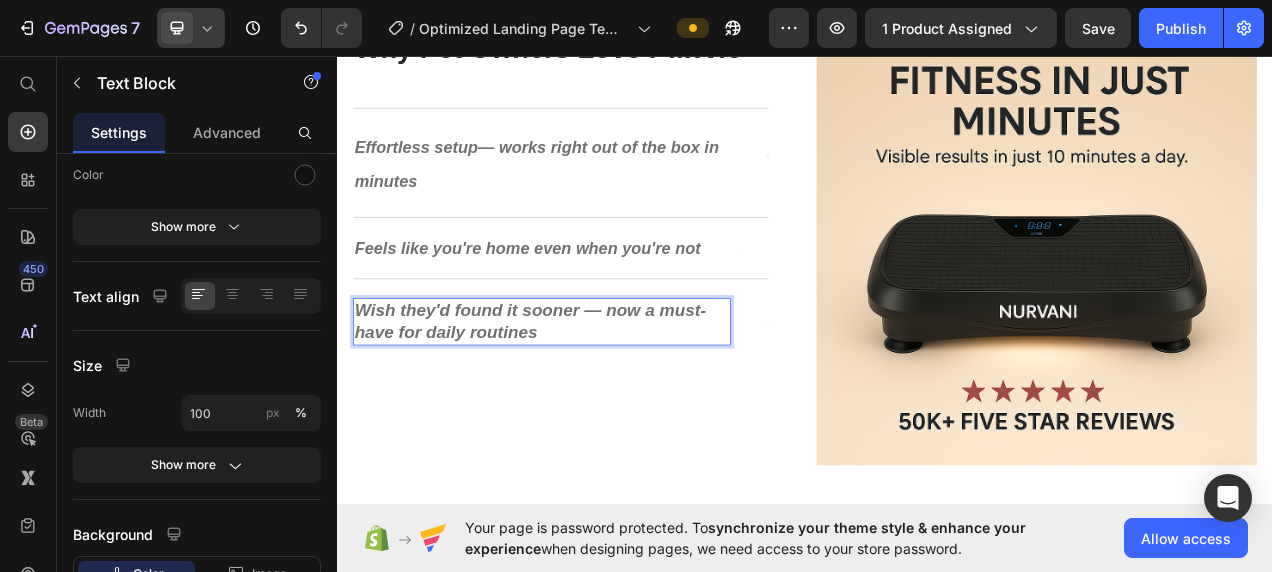 click on "Wish they'd found it sooner — now a must-have for daily routines" at bounding box center [584, 398] 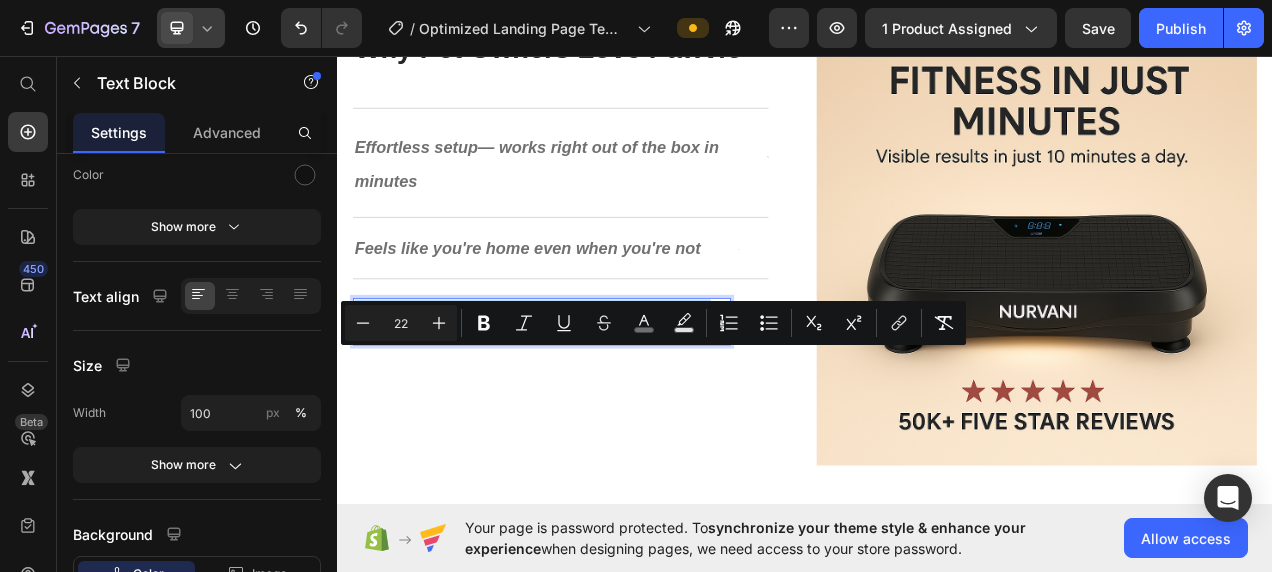 click on "Wish they'd found it sooner — now a must-have for daily routines" at bounding box center (584, 398) 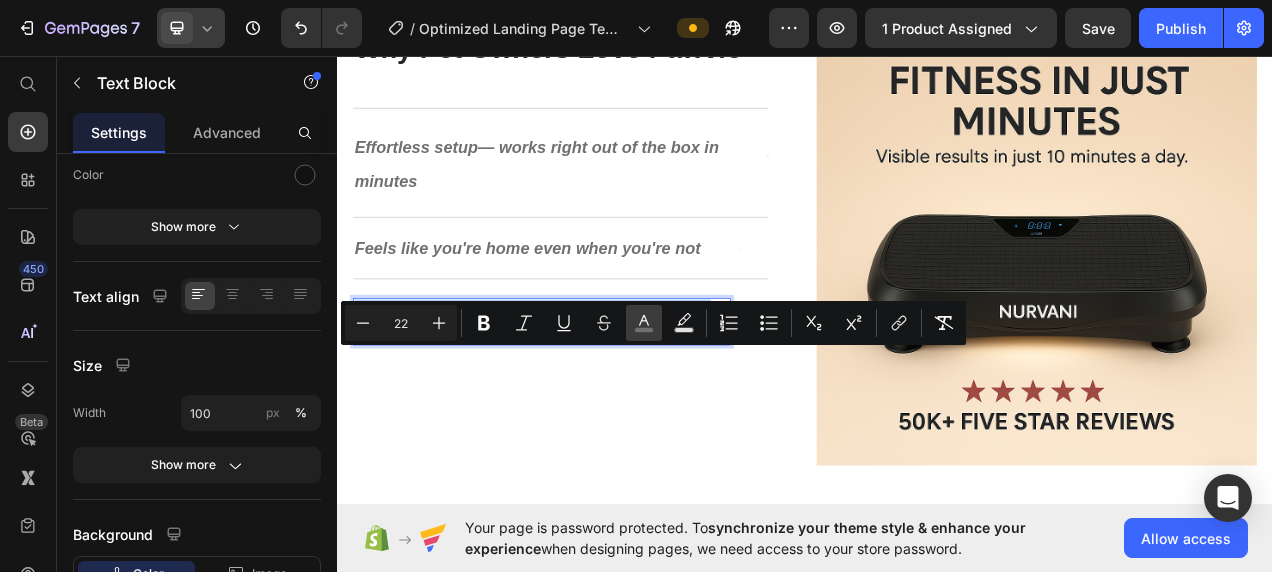 click 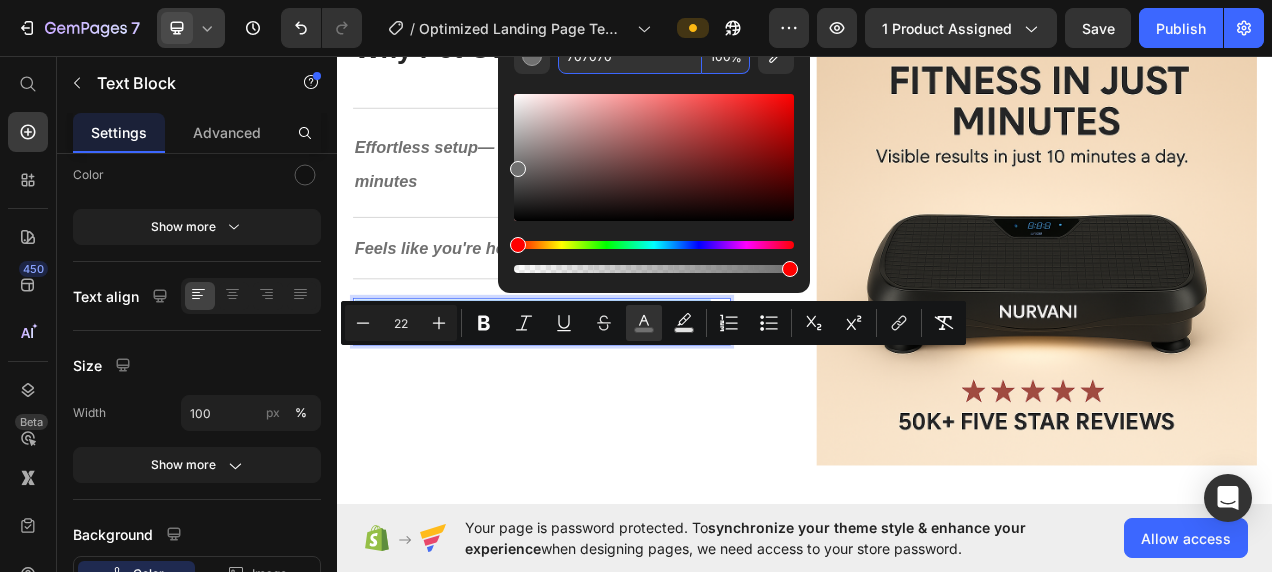 click on "707070" at bounding box center [630, 56] 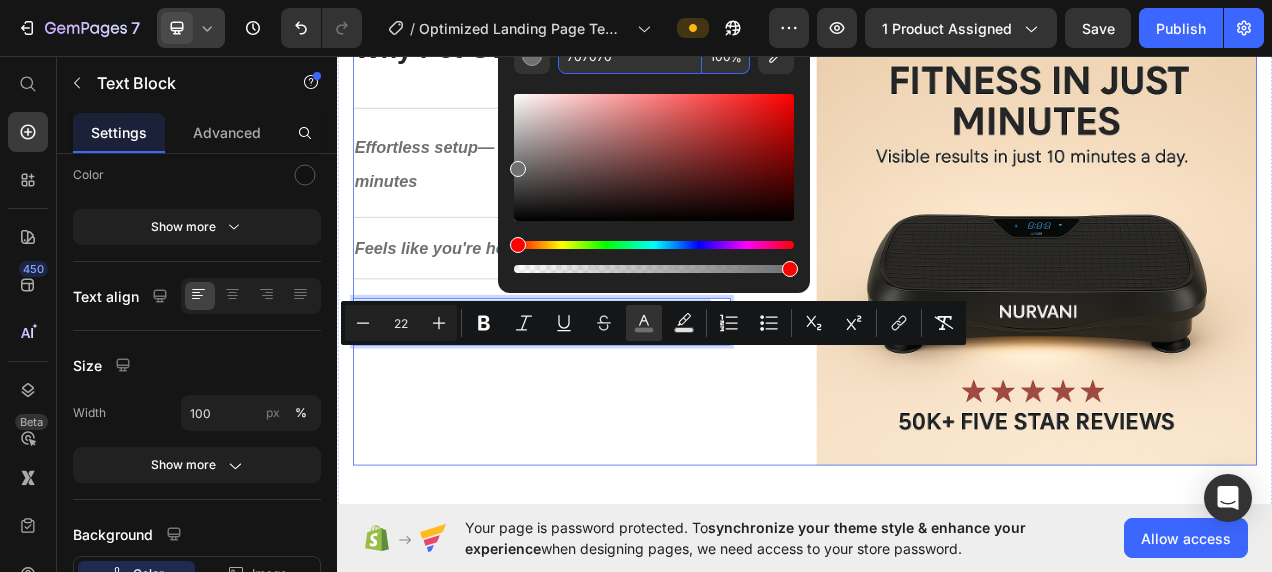 click on "⁠⁠⁠⁠⁠⁠⁠ Why Pet Owners Love Pawvio Heading Effortless setup  — works right out of the box in minutes Text Block Text Block Row Feels like you're home even when you're not Text Block Text Block Row Wish they'd found it sooner — now a must-have for daily routines Text Block   0 Text Block Row Row" at bounding box center [639, 300] 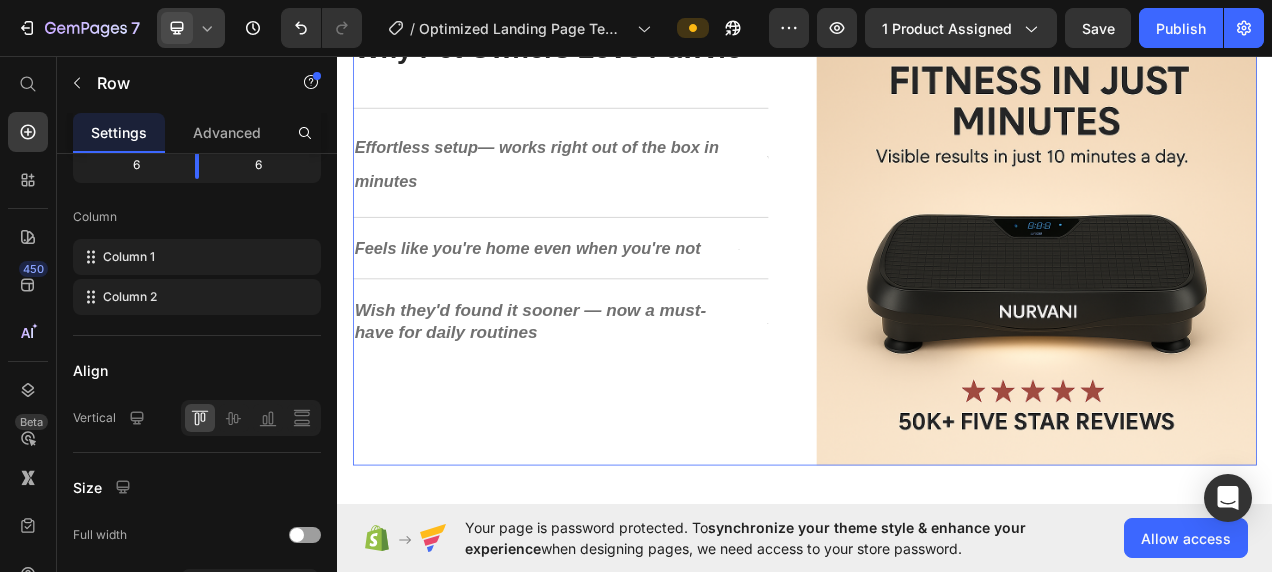 scroll, scrollTop: 0, scrollLeft: 0, axis: both 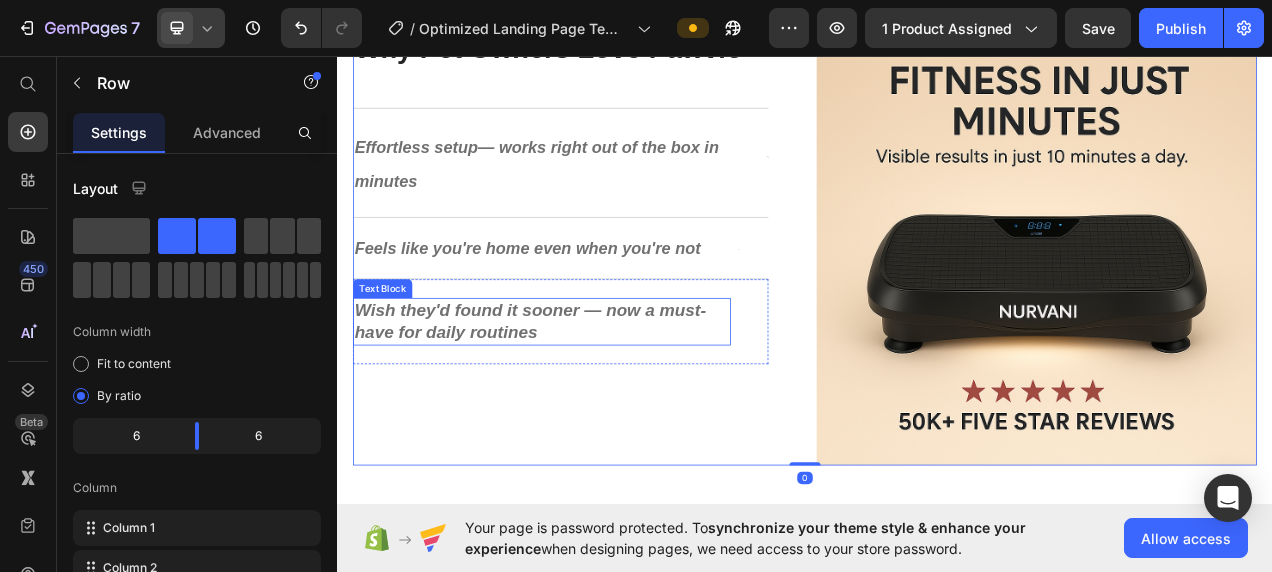 click on "Wish they'd found it sooner — now a must-have for daily routines" at bounding box center [584, 398] 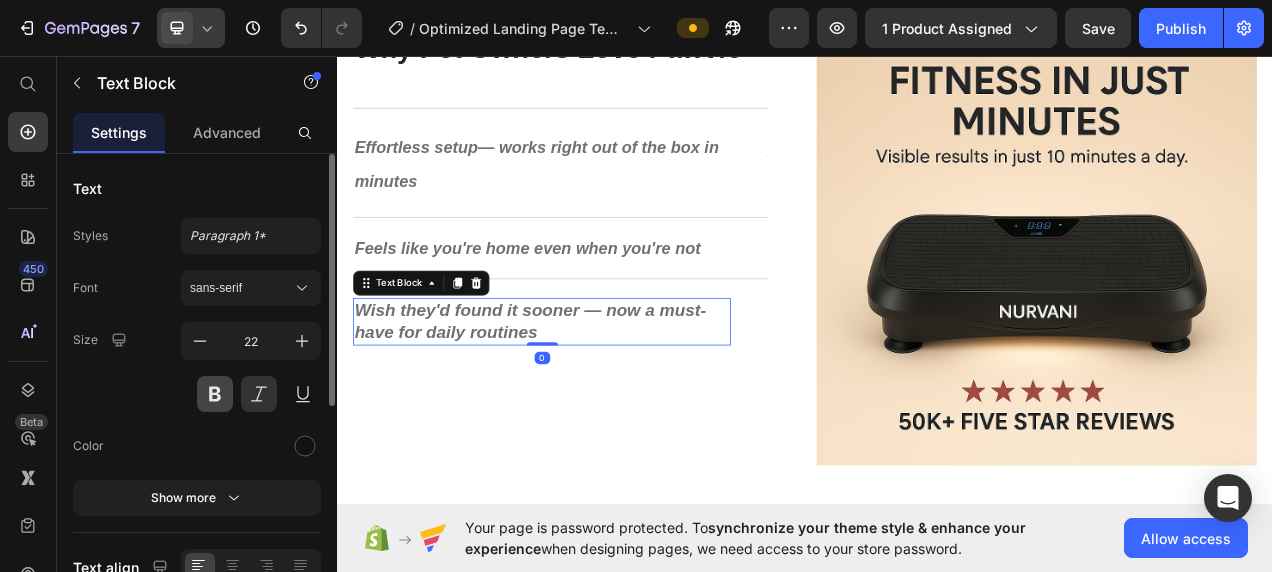 click at bounding box center [215, 394] 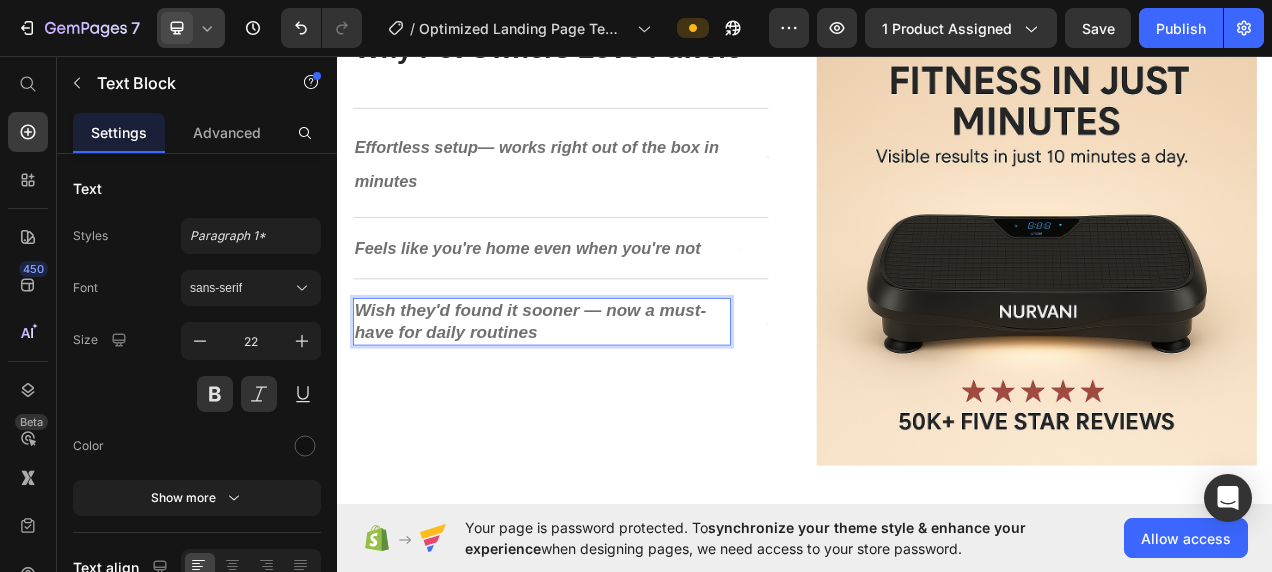 click on "Wish they'd found it sooner — now a must-have for daily routines" at bounding box center [584, 398] 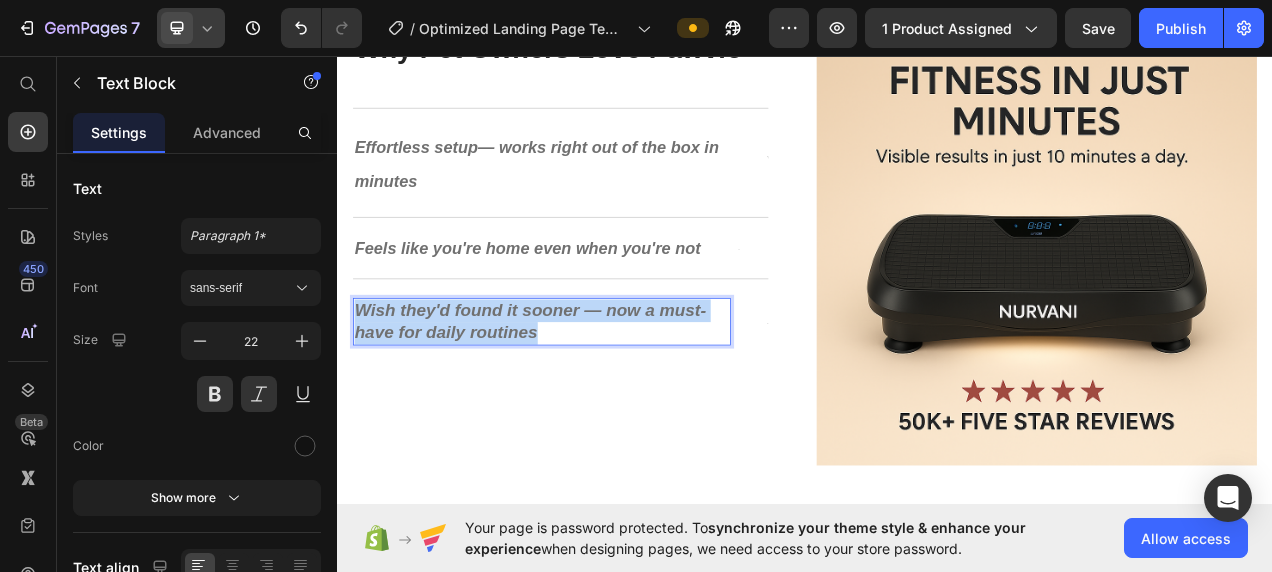 click on "Wish they'd found it sooner — now a must-have for daily routines" at bounding box center (584, 398) 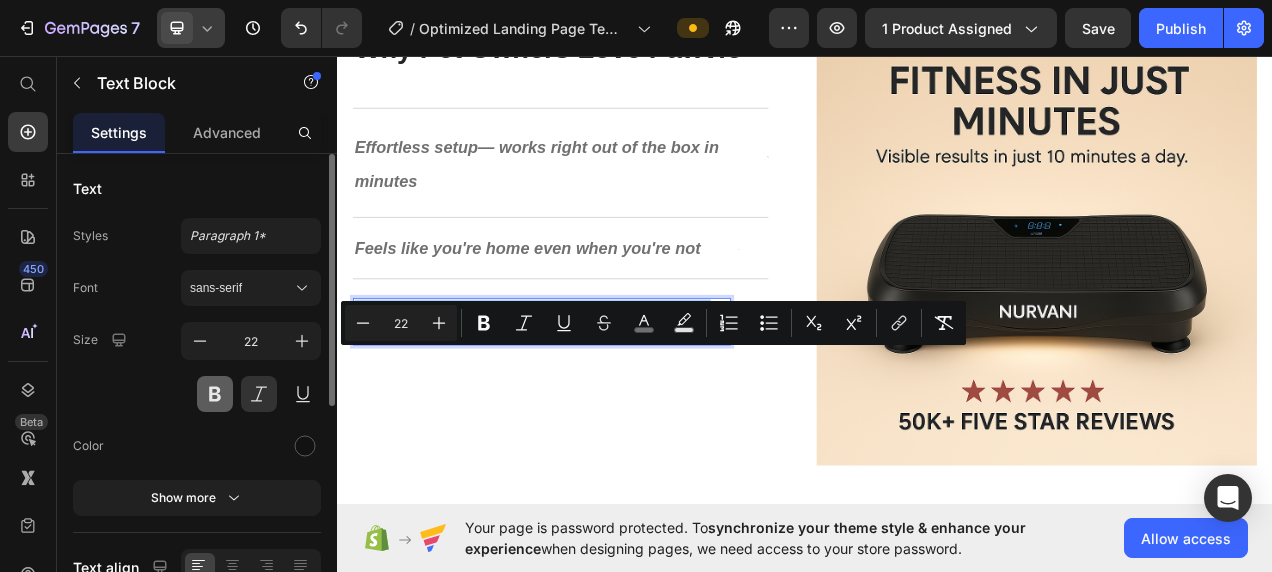click at bounding box center (215, 394) 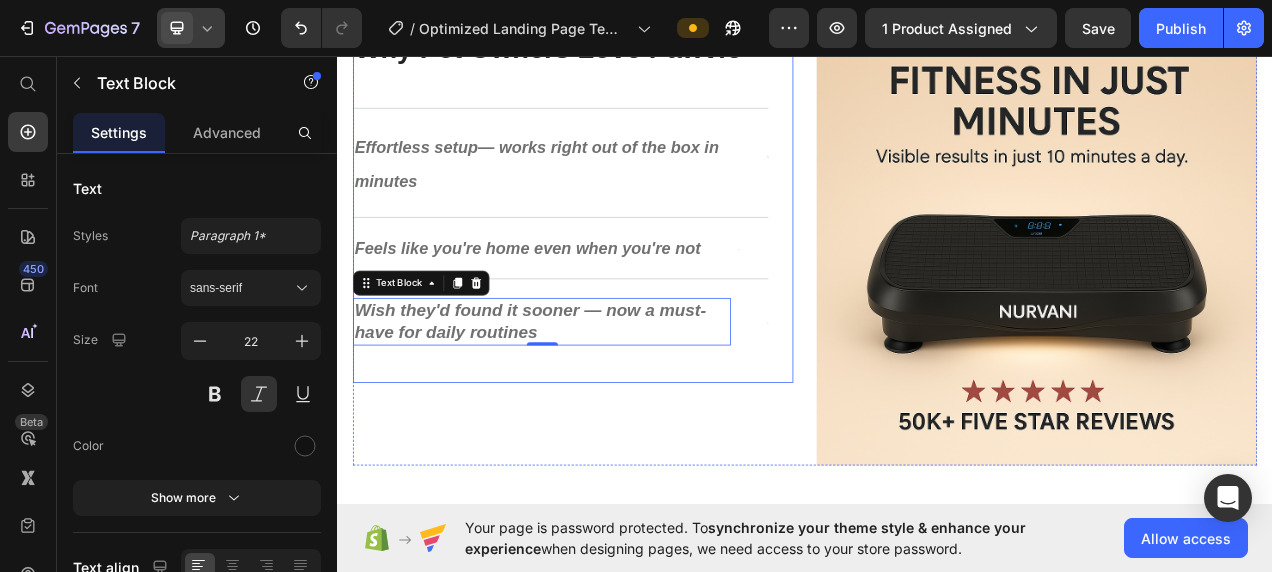 click on "⁠⁠⁠⁠⁠⁠⁠ Why Pet Owners Love Pawvio Heading Effortless setup  — works right out of the box in minutes Text Block Text Block Row Feels like you're home even when you're not Text Block Text Block Row Wish they'd found it sooner — now a must-have for daily routines Text Block   0 Text Block Row" at bounding box center (623, 247) 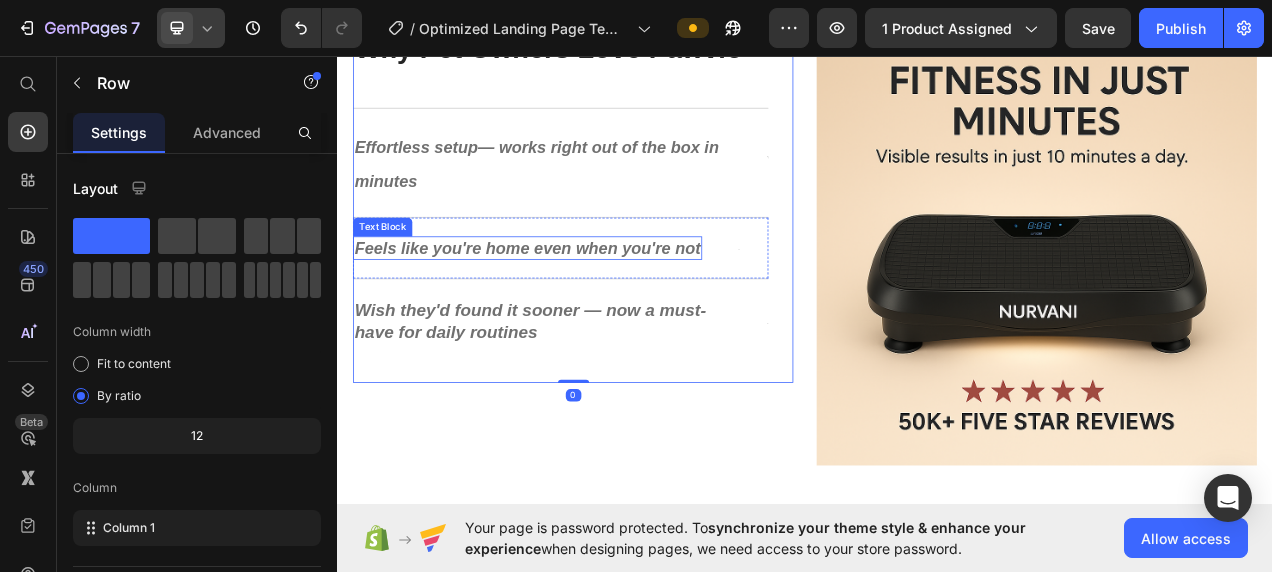 click on "Feels like you're home even when you're not" at bounding box center [581, 303] 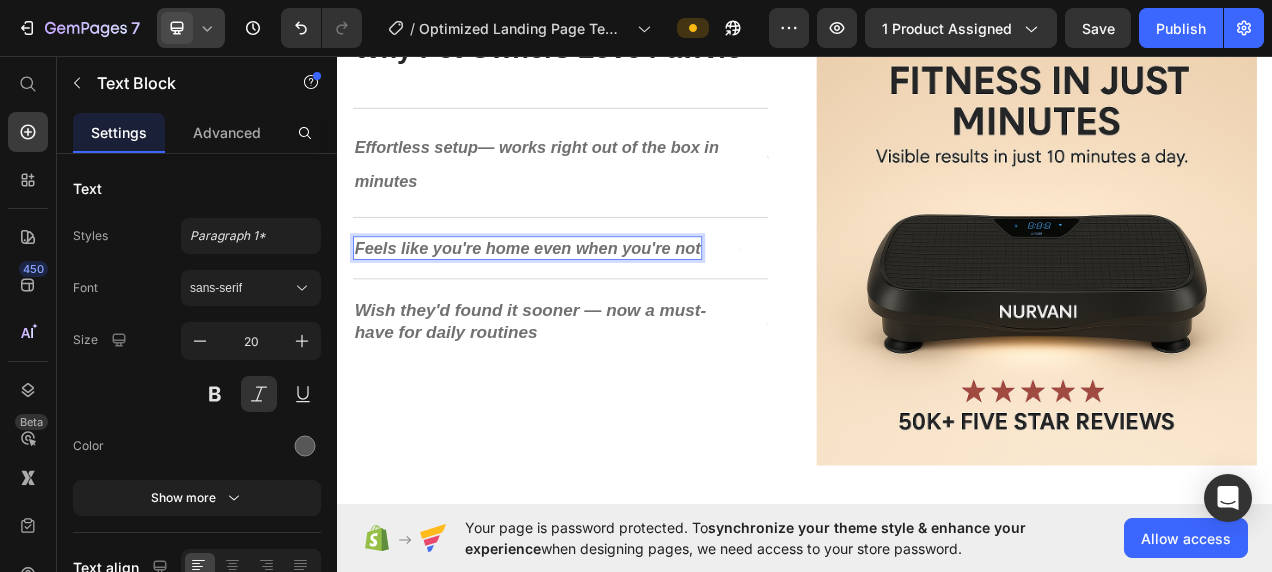 click on "Feels like you're home even when you're not" at bounding box center (581, 303) 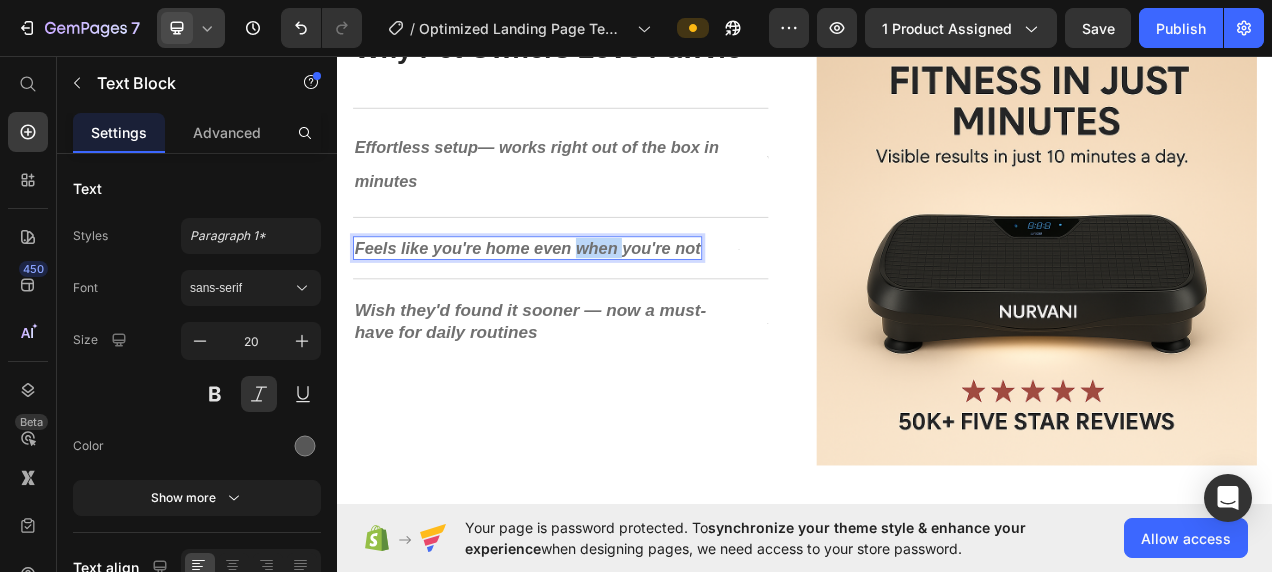 click on "Feels like you're home even when you're not" at bounding box center [581, 303] 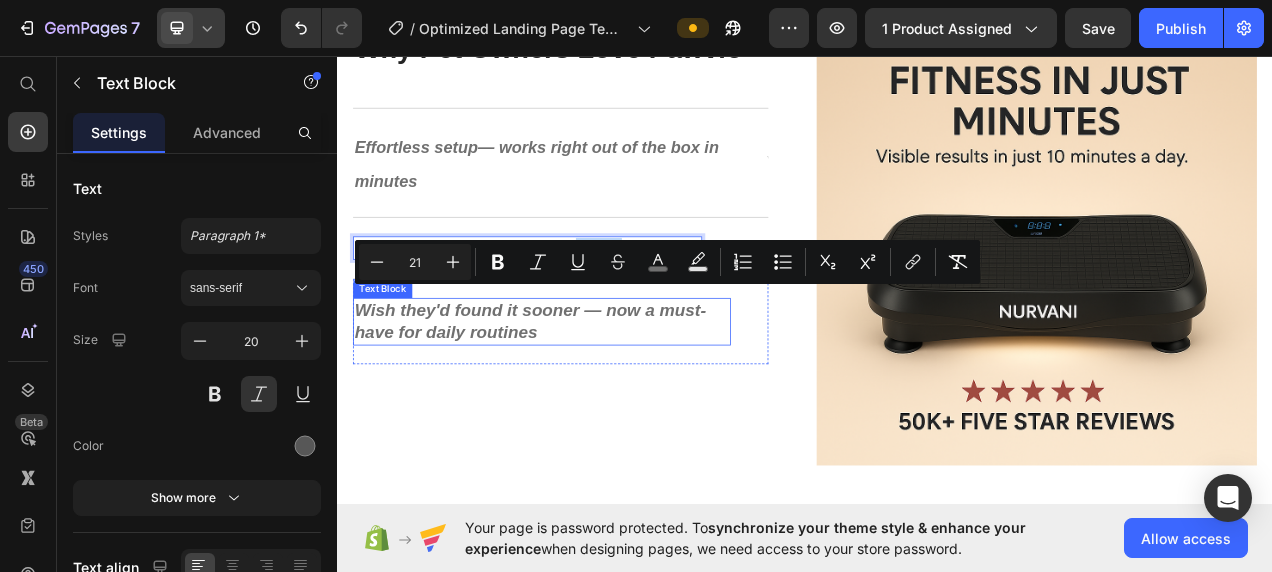 click on "Wish they'd found it sooner — now a must-have for daily routines" at bounding box center (584, 398) 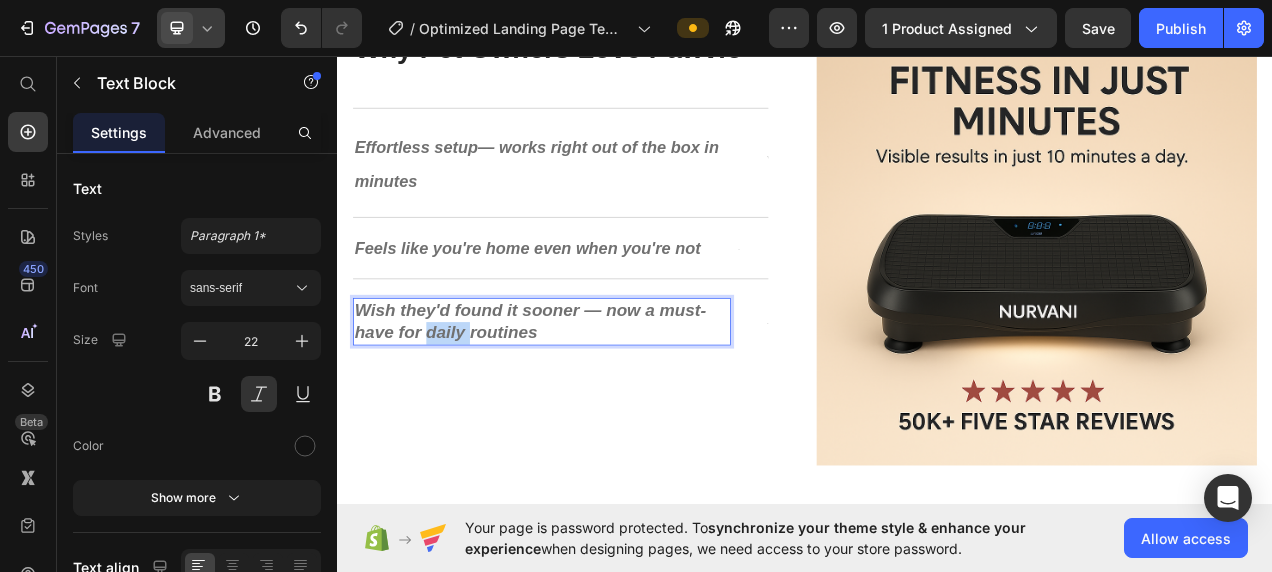 click on "Wish they'd found it sooner — now a must-have for daily routines" at bounding box center (584, 398) 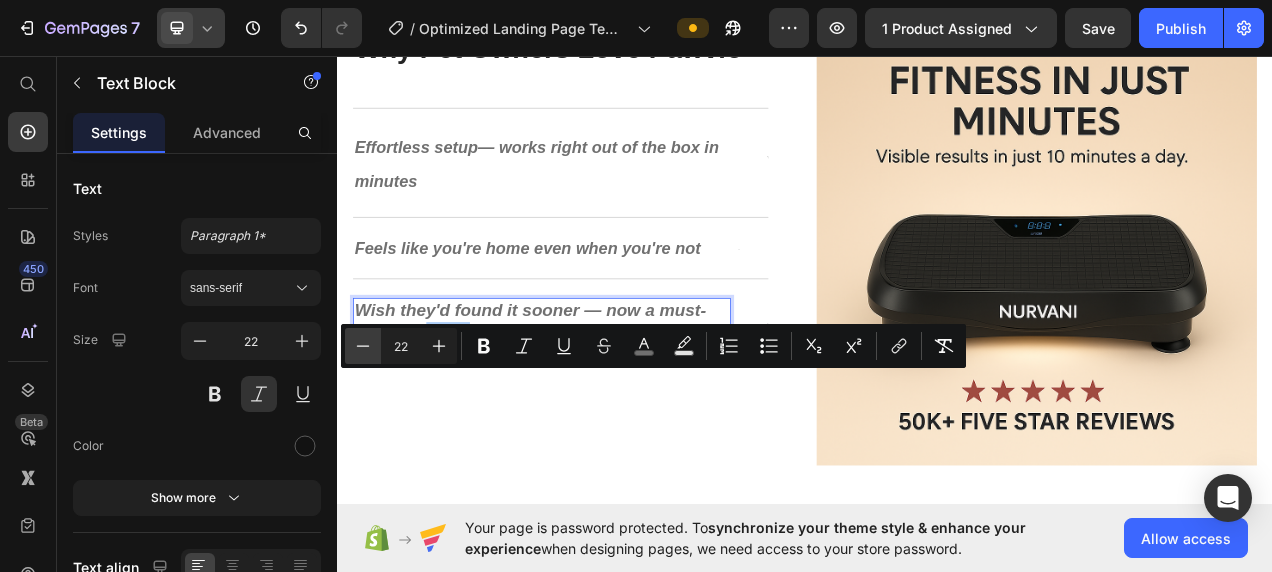 click 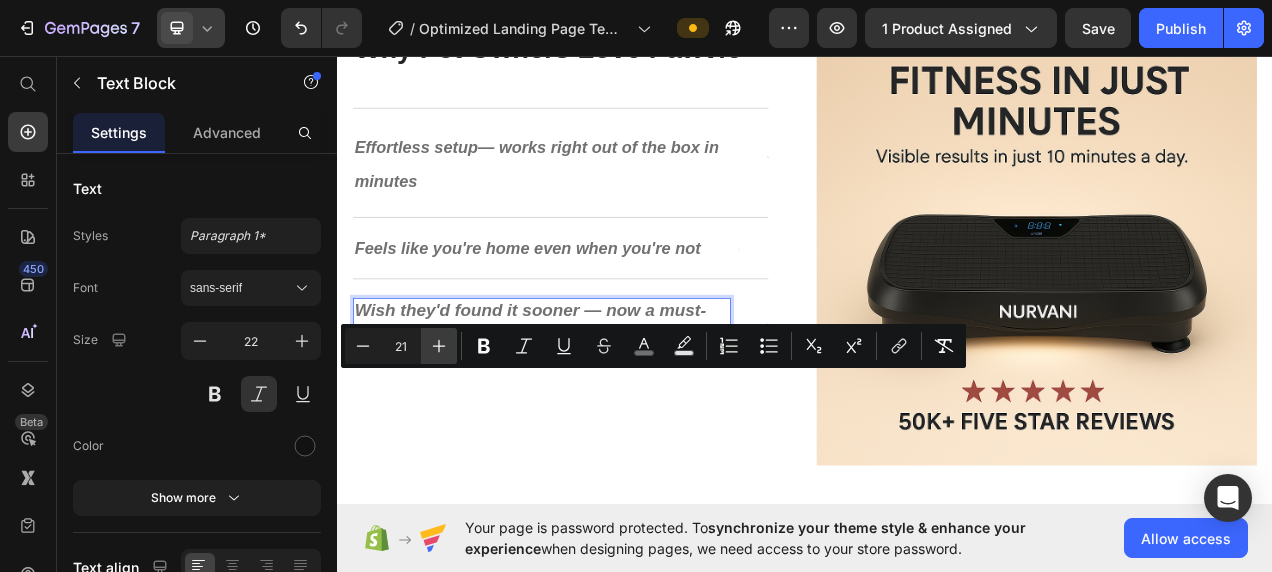 click 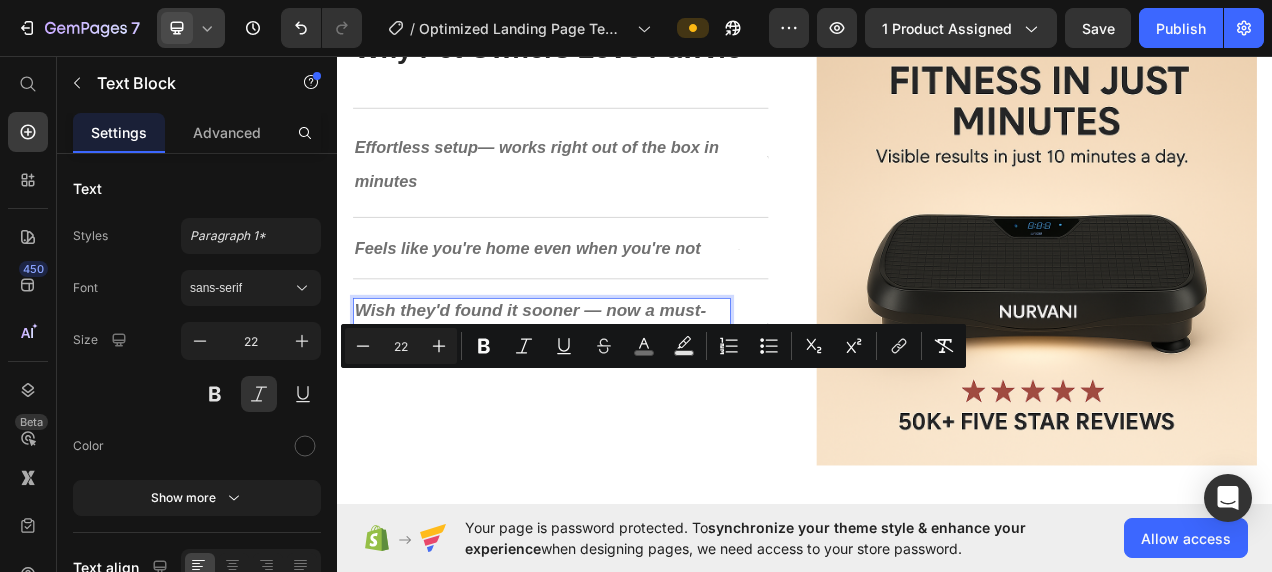 click on "Minus 22 Plus Bold Italic Underline       Strikethrough
color
Text Background Color Numbered List Bulleted List Subscript Superscript       link Remove Format" at bounding box center (653, 346) 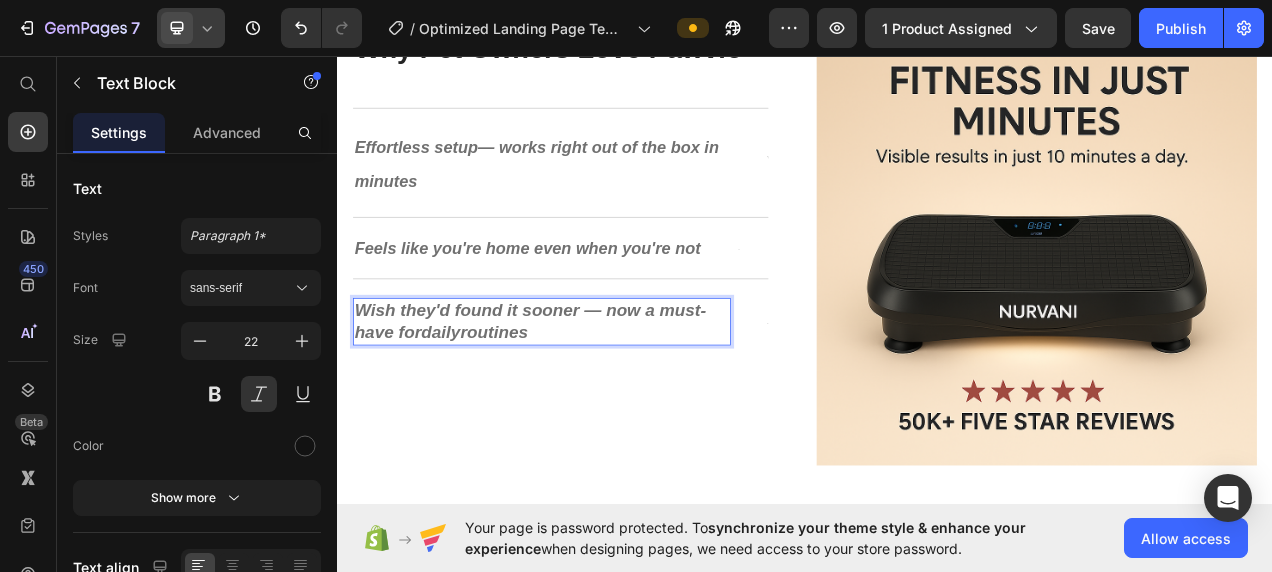 click on "Wish they'd found it sooner — now a must-have for" at bounding box center (584, 398) 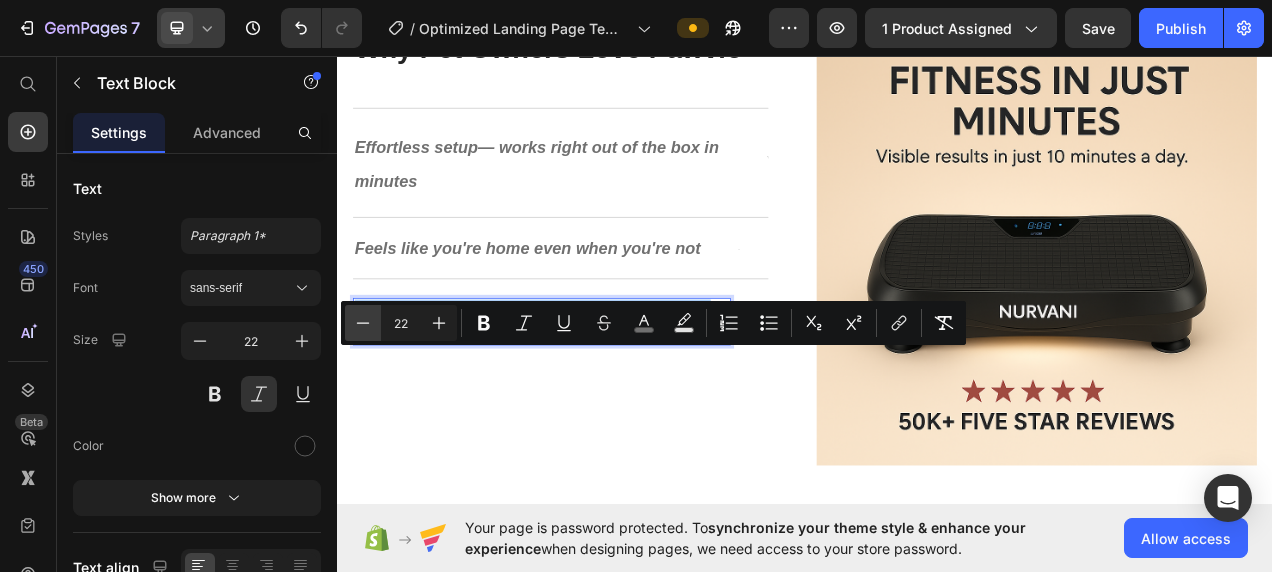 click 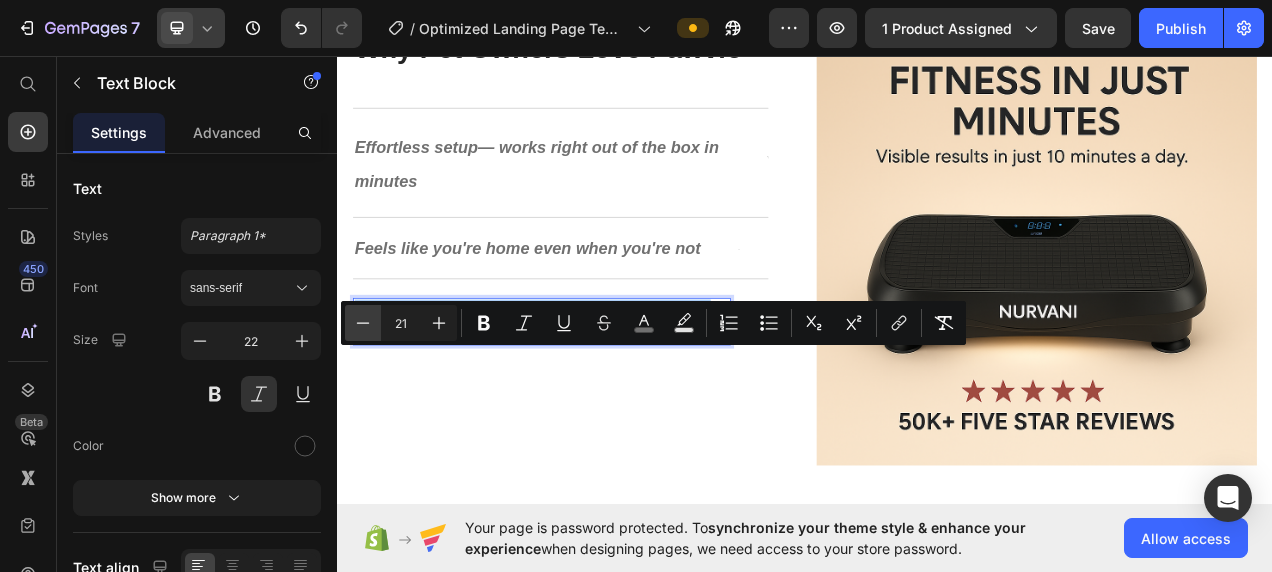 click 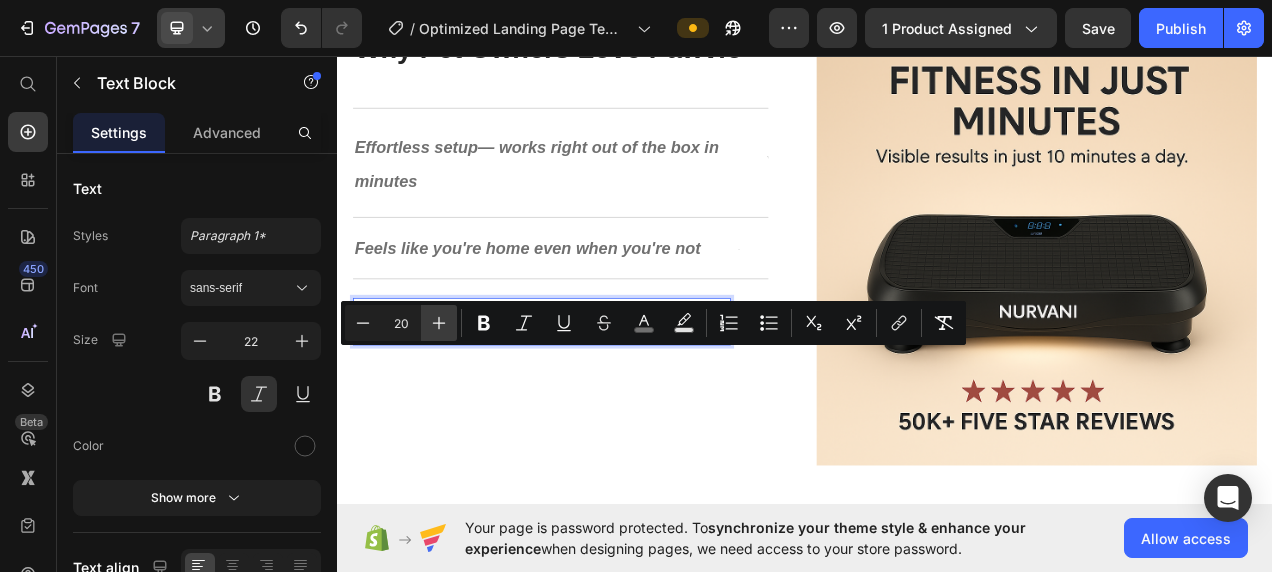 click 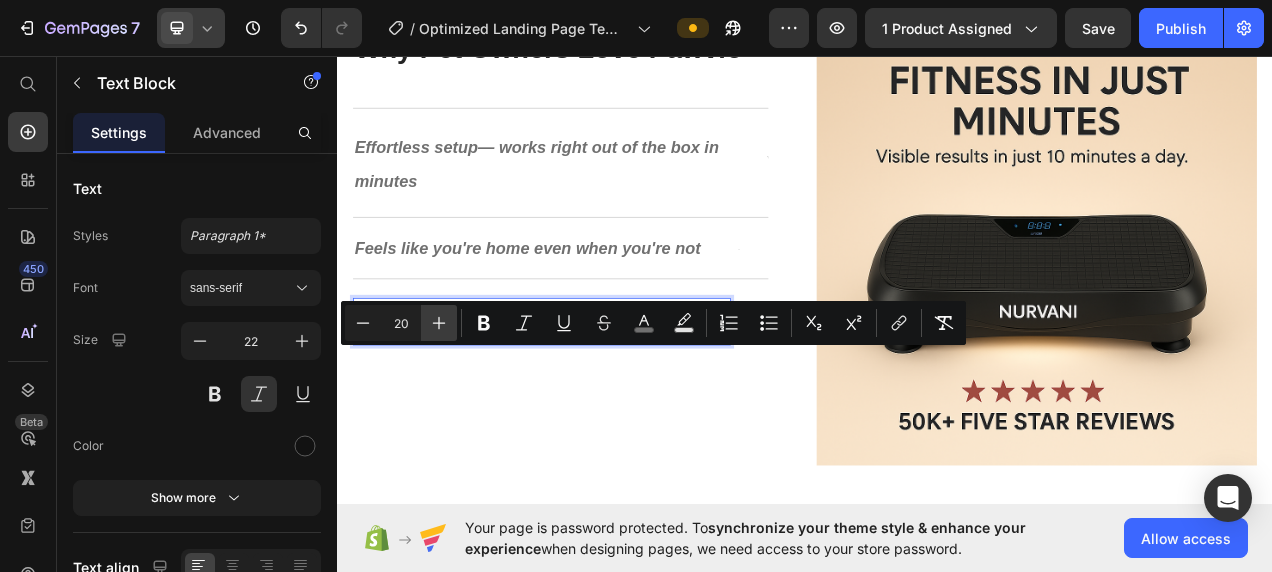 type on "21" 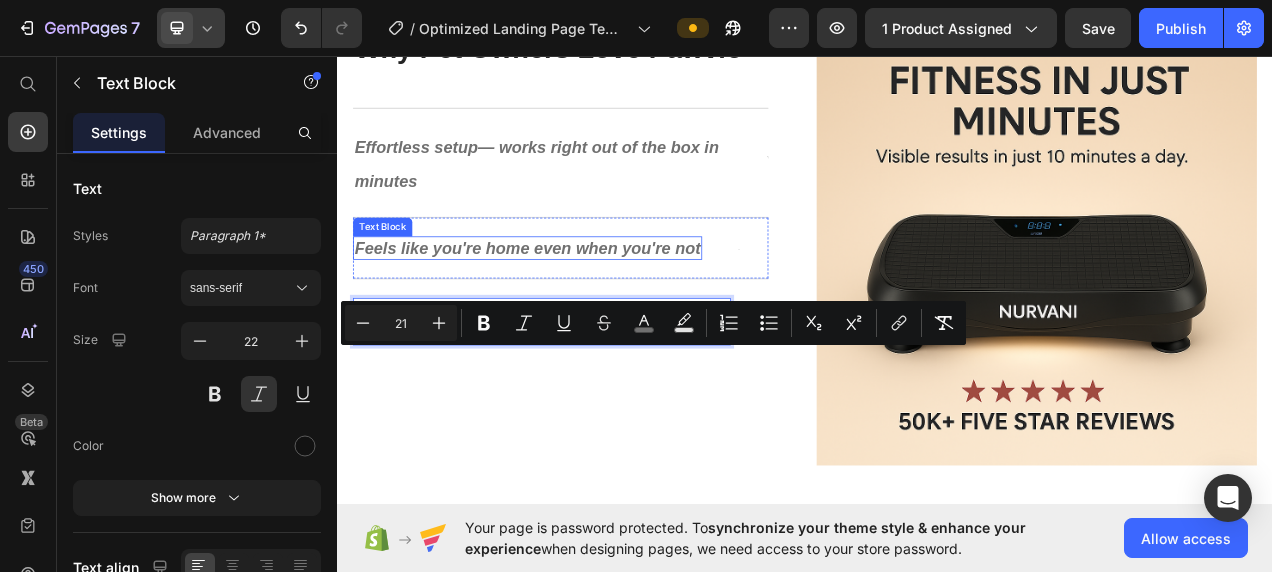 click on "Feels like you're home even when you're not" at bounding box center [581, 303] 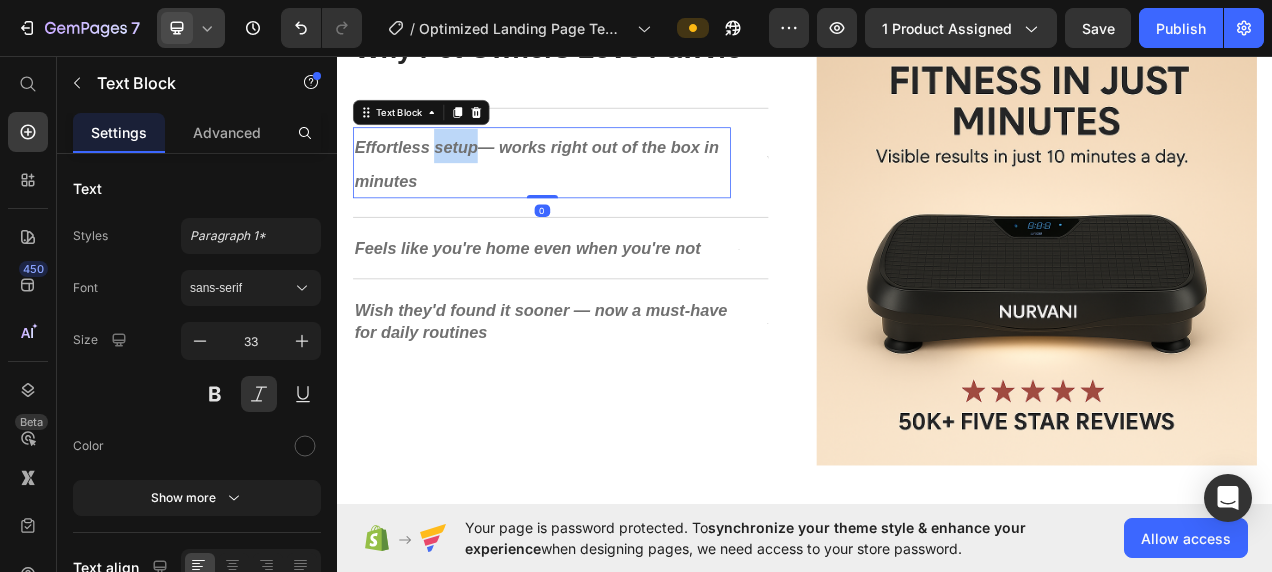 click on "Effortless setup" at bounding box center [438, 174] 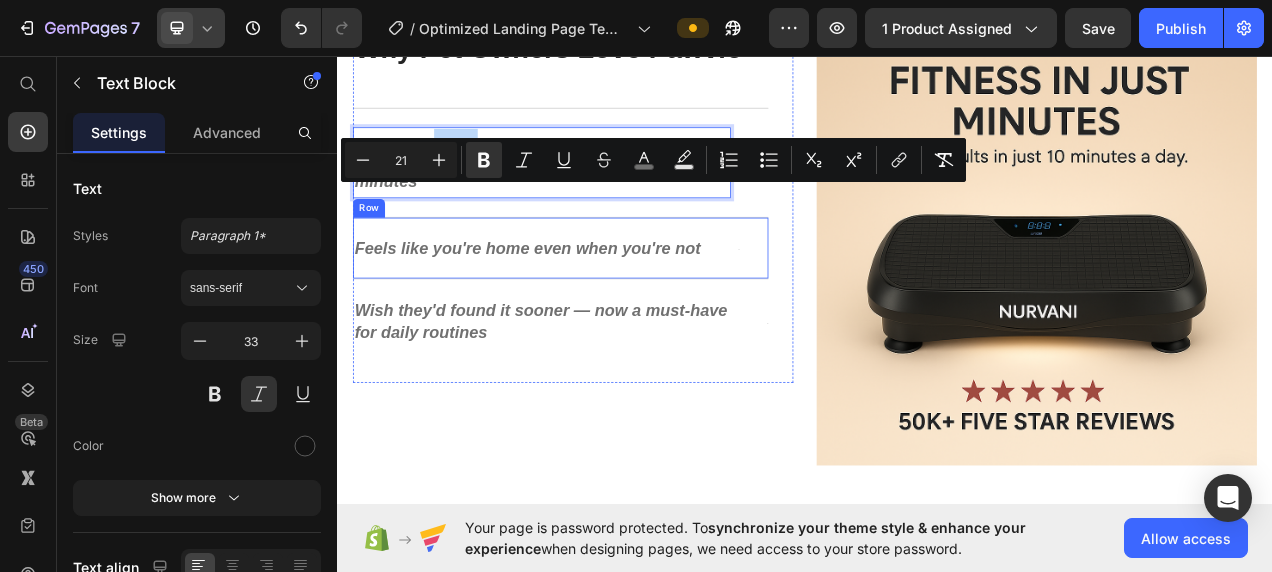 click on "Feels like you're home even when you're not Text Block Text Block Row" at bounding box center (623, 303) 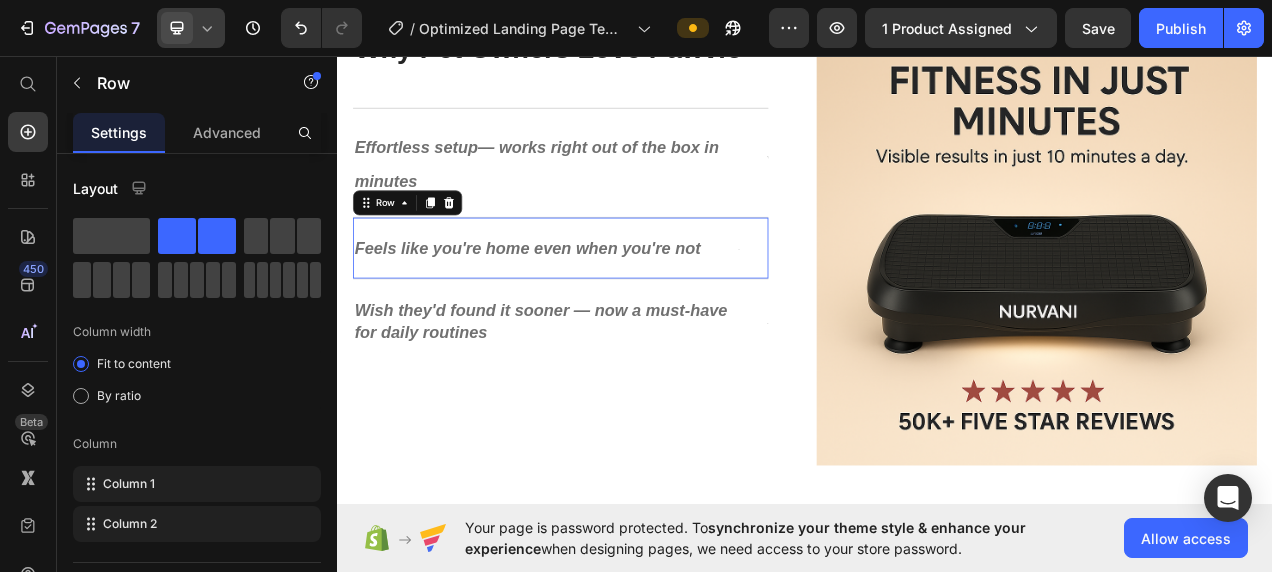 click on "Feels like you're home even when you're not Text Block Text Block Row   0" at bounding box center (623, 303) 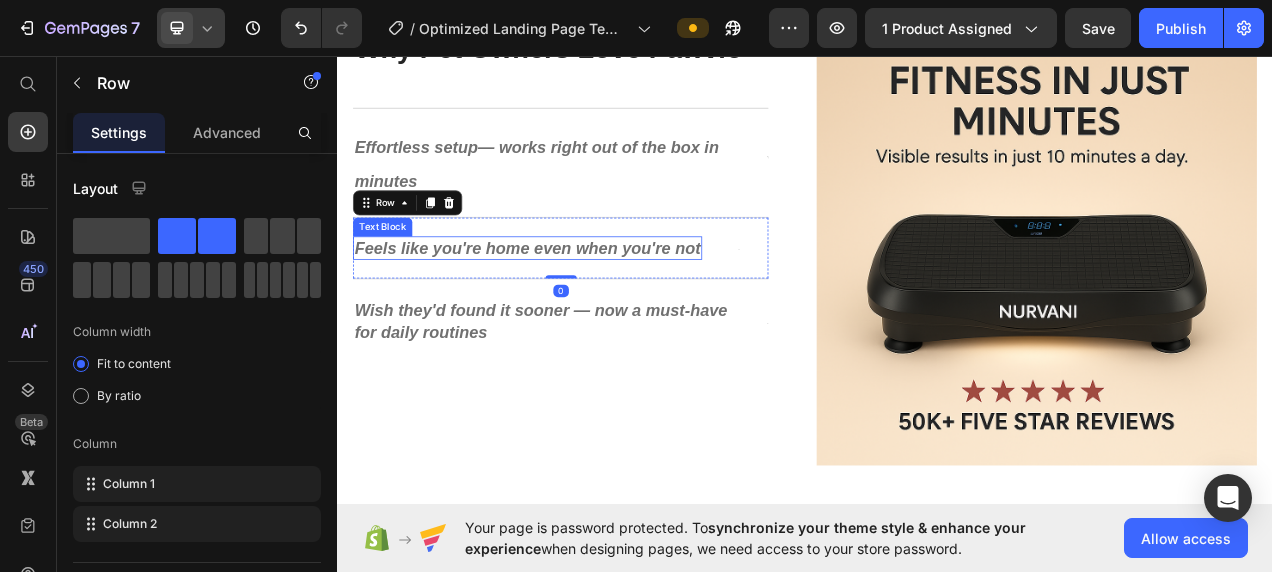 click on "Feels like you're home even when you're not" at bounding box center (581, 303) 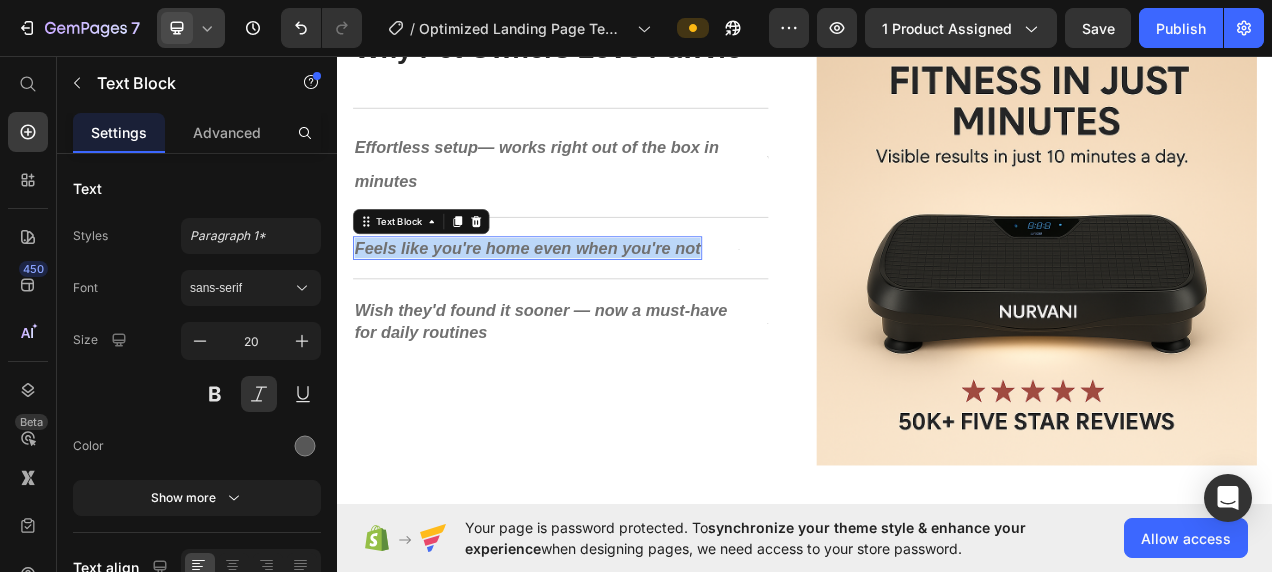 click on "Feels like you're home even when you're not" at bounding box center [581, 303] 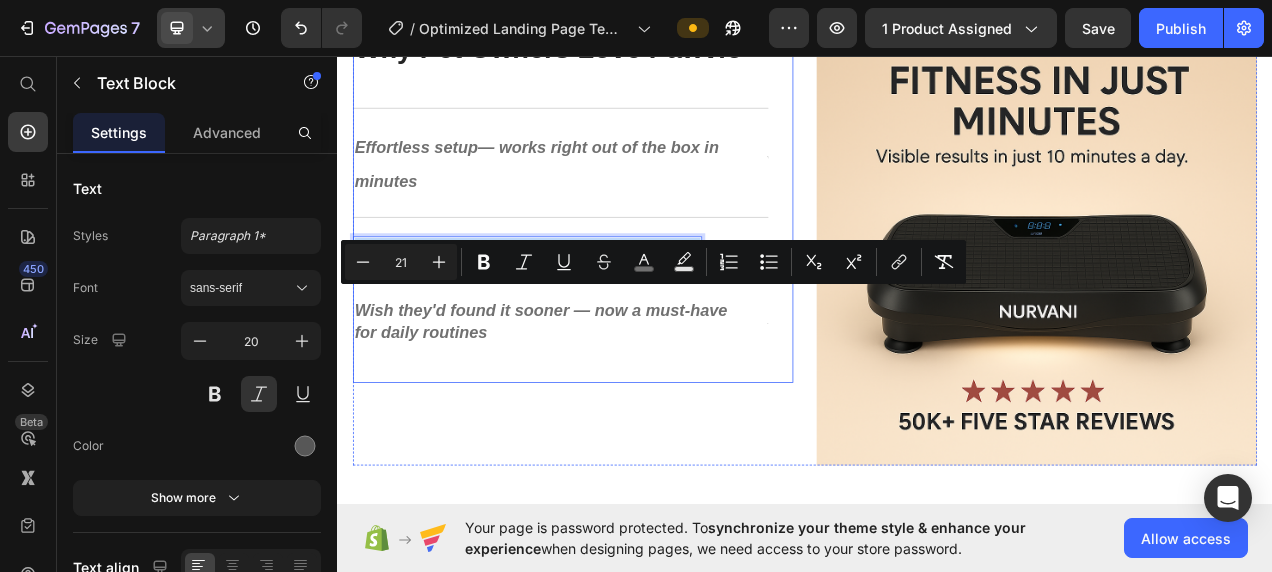 click on "⁠⁠⁠⁠⁠⁠⁠ Why Pet Owners Love Pawvio Heading Effortless setup  — works right out of the box in minutes Text Block Text Block Row Feels like you're home even when you're not Text Block   0 Text Block Row Wish they'd found it sooner — now a must-have for daily routines Text Block Text Block Row" at bounding box center [623, 247] 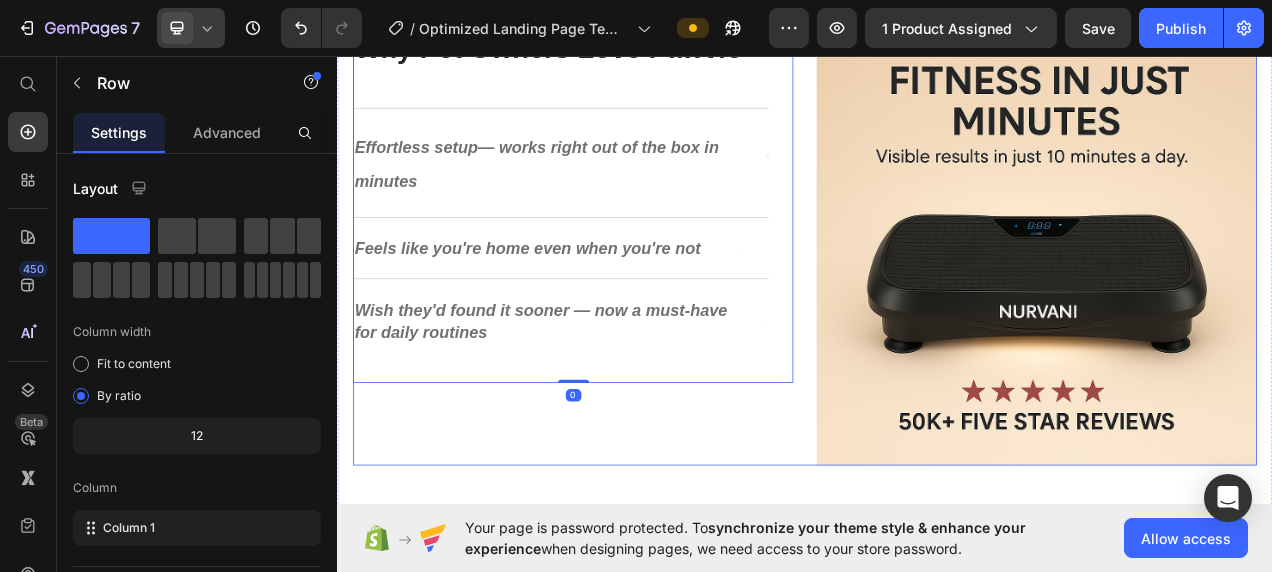 click on "⁠⁠⁠⁠⁠⁠⁠ Why Pet Owners Love Pawvio Heading Effortless setup  — works right out of the box in minutes Text Block Text Block Row Feels like you're home even when you're not Text Block Text Block Row Wish they'd found it sooner — now a must-have for daily routines Text Block Text Block Row Row   0" at bounding box center (639, 300) 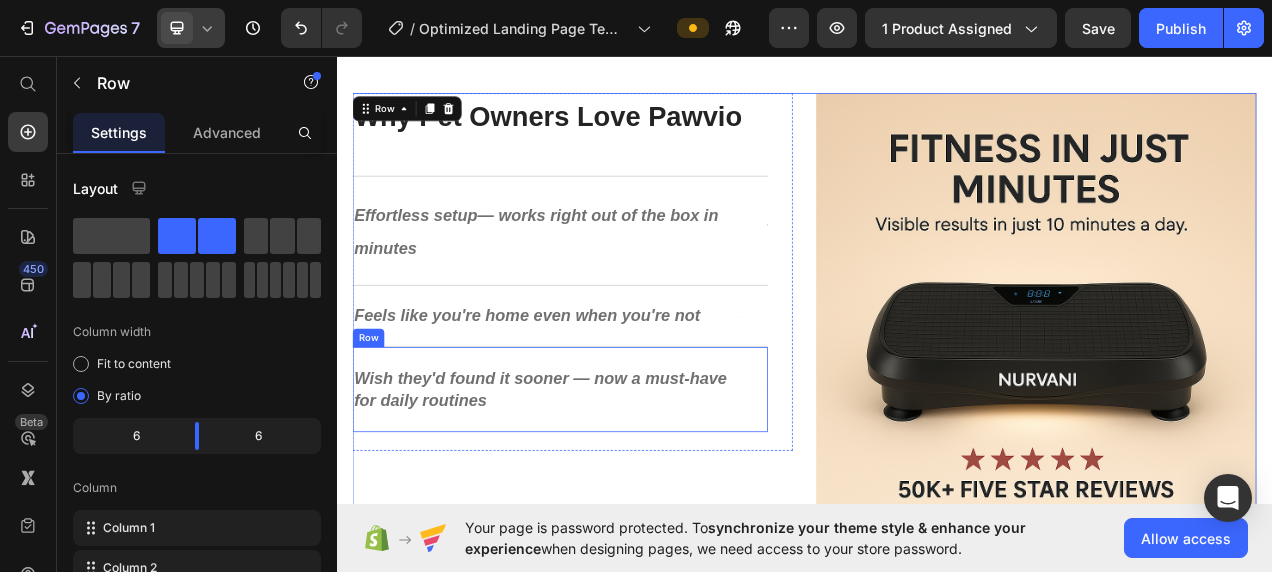 scroll, scrollTop: 1654, scrollLeft: 0, axis: vertical 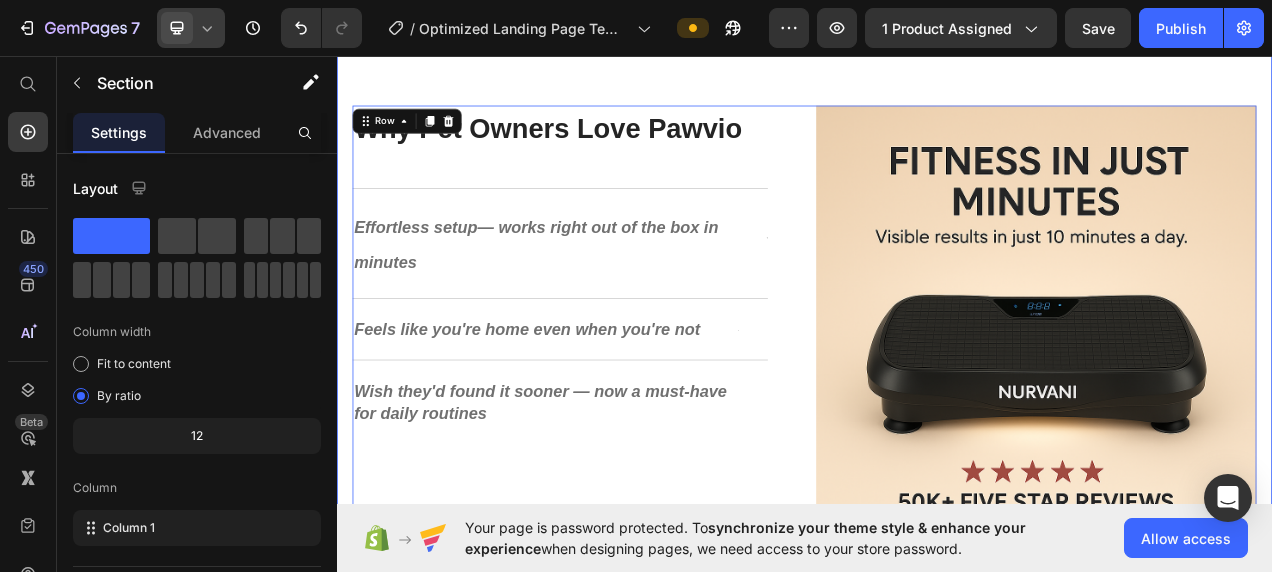 click on "⁠⁠⁠⁠⁠⁠⁠ Why Pet Owners Love Pawvio Heading ⁠⁠⁠⁠⁠⁠⁠ Why Pet Owners Love Pawvio Heading Effortless setup  — works right out of the box in minutes Text Block Text Block Row Feels like you're home even when you're not Text Block Text Block Row Wish they'd found it sooner — now a must-have for daily routines Text Block Text Block Row Row Image Row   0 Section 3" at bounding box center [937, 403] 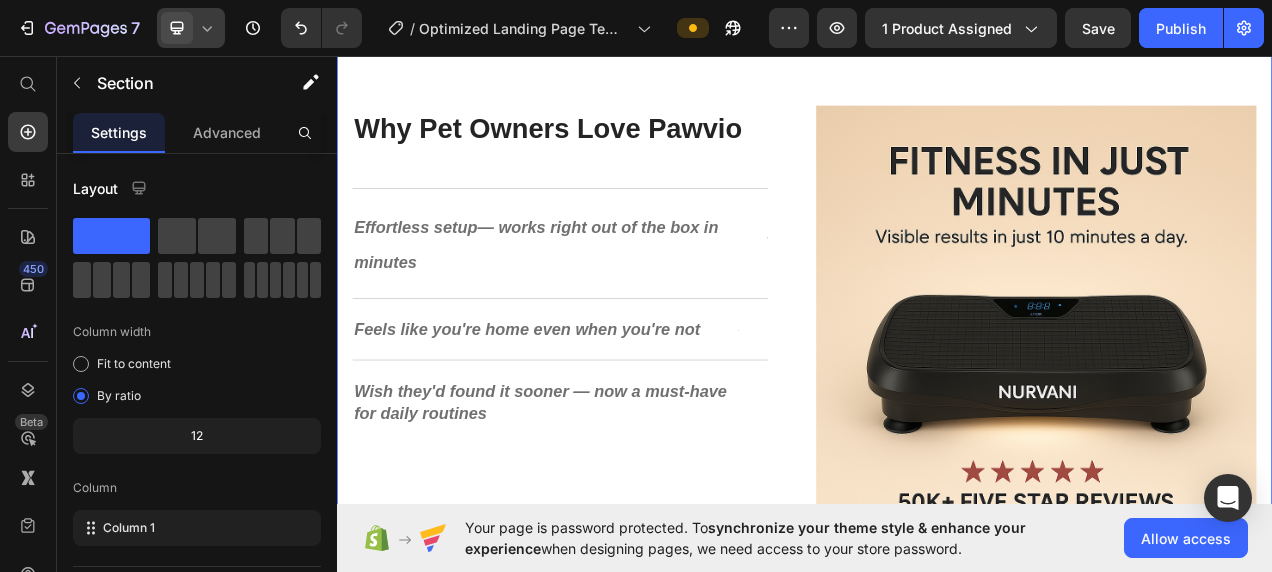 scroll, scrollTop: 1702, scrollLeft: 0, axis: vertical 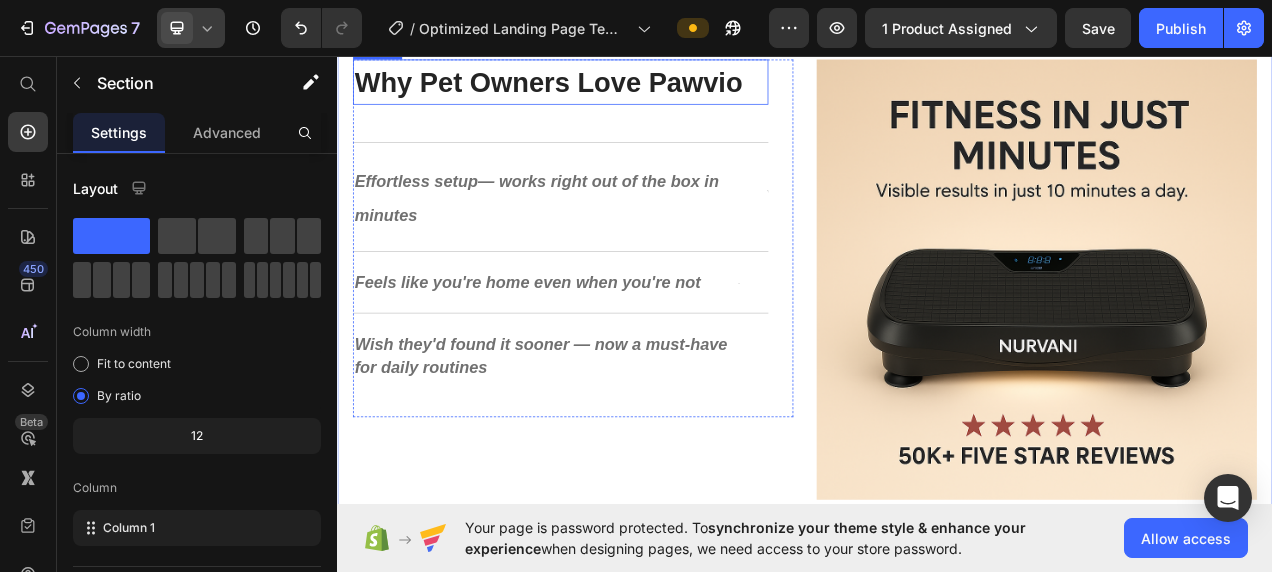 click on "Why Pet Owners Love Pawvio" at bounding box center [608, 91] 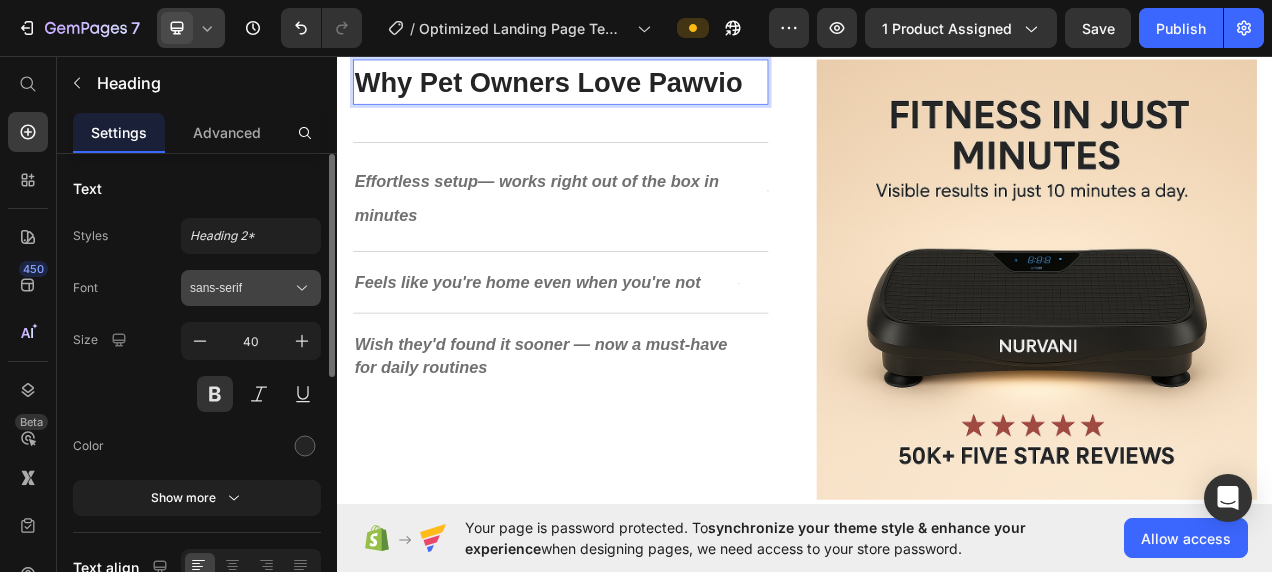 click on "sans-serif" at bounding box center [241, 288] 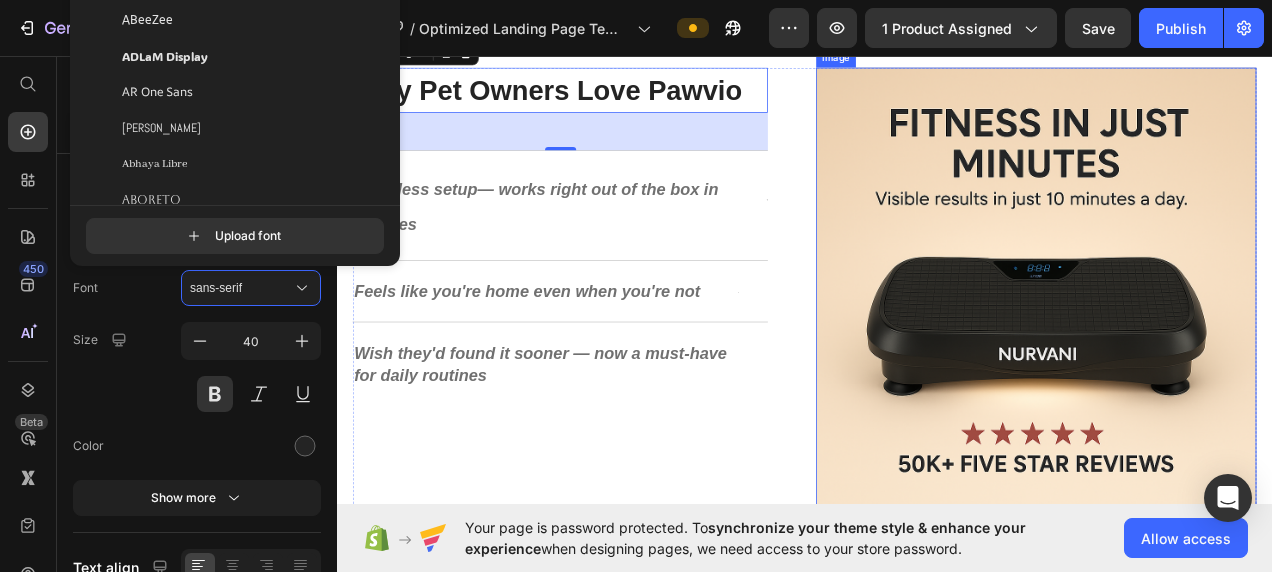 scroll, scrollTop: 1448, scrollLeft: 0, axis: vertical 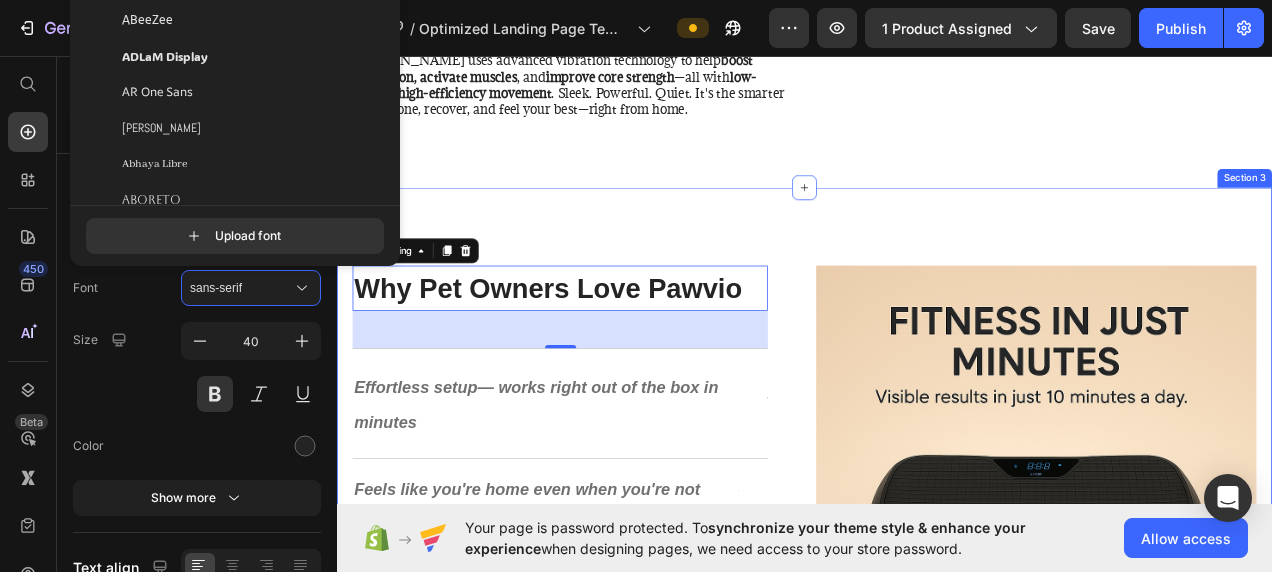 click on "Full-Body Fitness in Just Minutes a Day. Heading Don’t wait for motivation to strike—reclaim your fitness with the  Nurvani Vibration Plate . Engineered for full-body results in just minutes a day, [PERSON_NAME] uses advanced vibration technology to help  boost circulation, activate muscles , and  improve core strength —all with  low-impact, high-efficiency movement . Sleek. Powerful. Quiet. It's the smarter way to tone, recover, and feel your best—right from home. Text Block                Title Line Row Section 2" at bounding box center (937, 3) 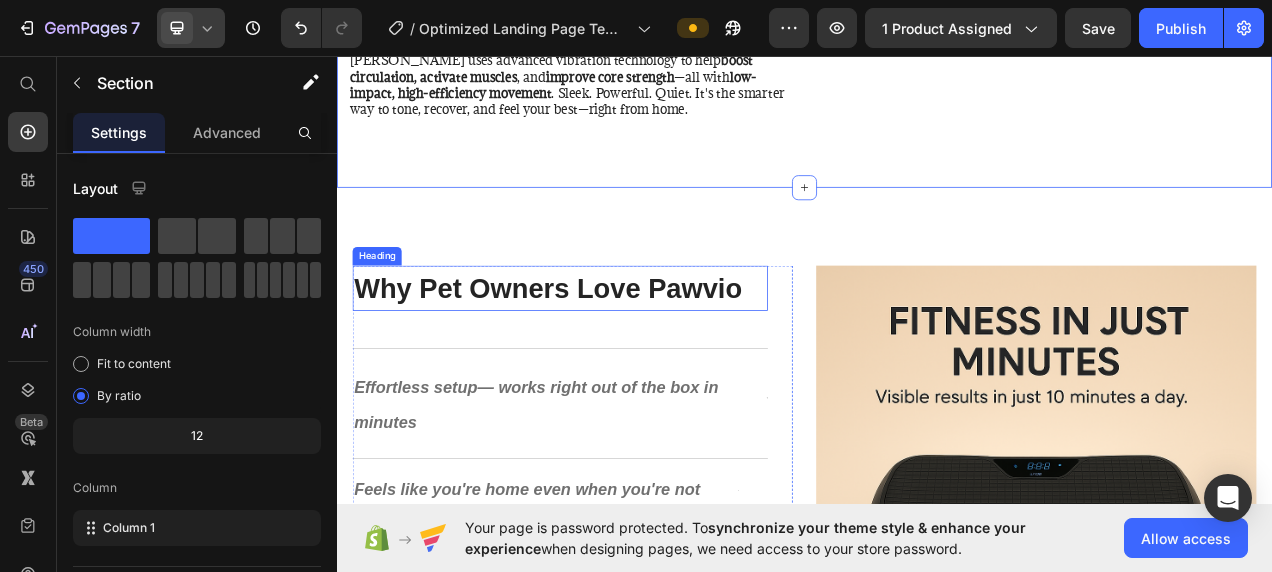 click on "Why Pet Owners Love Pawvio" at bounding box center (608, 356) 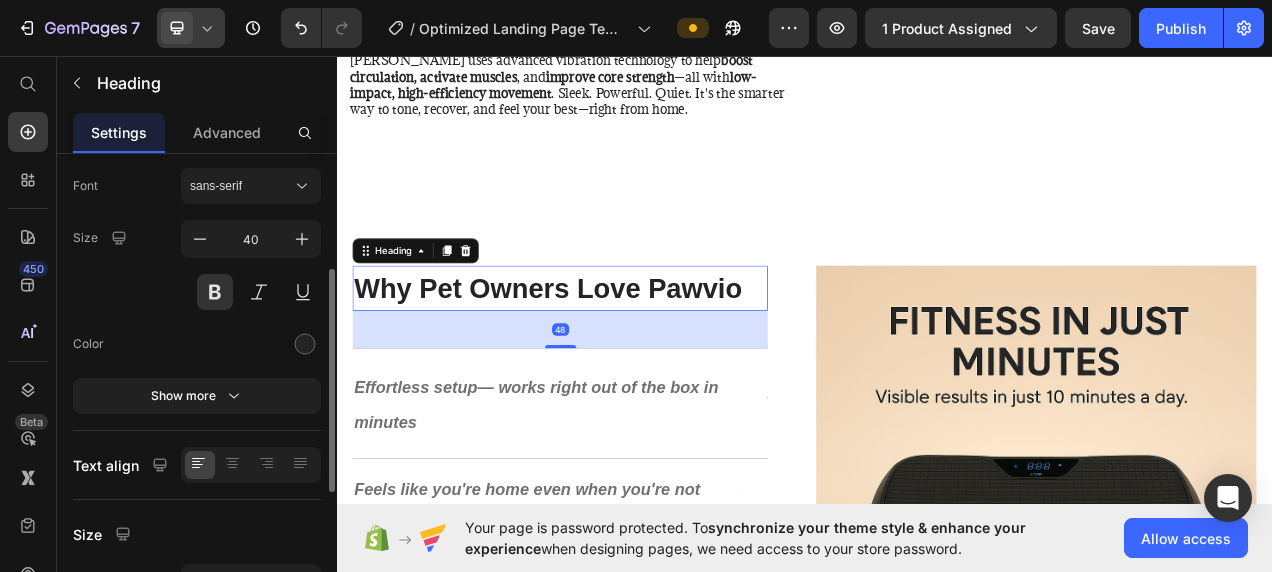 scroll, scrollTop: 0, scrollLeft: 0, axis: both 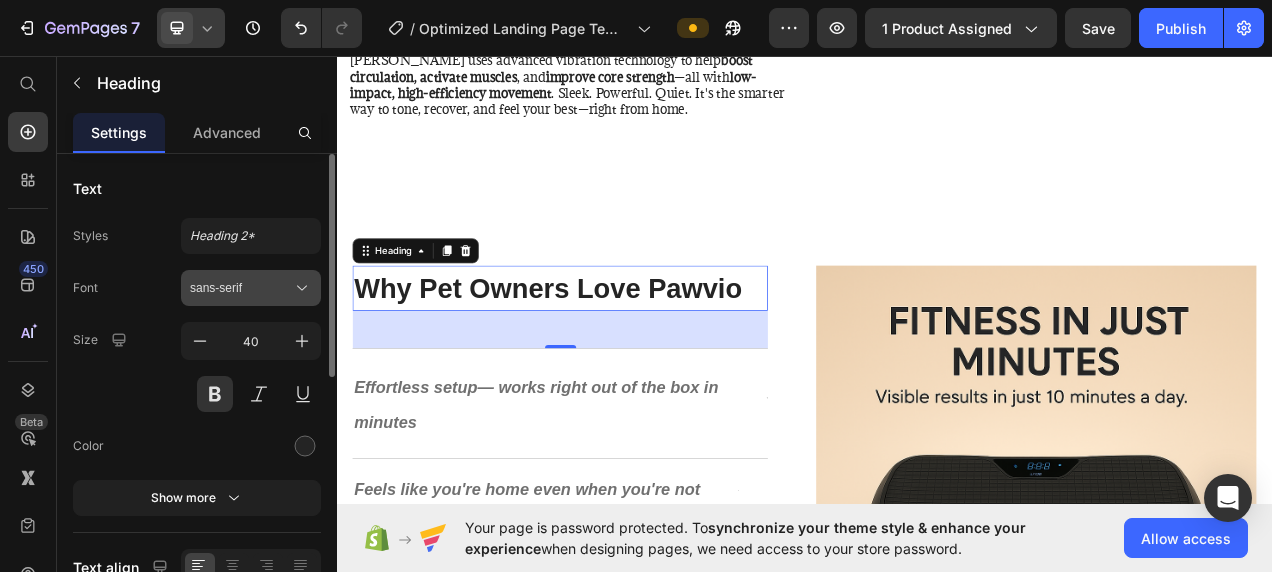 click on "sans-serif" at bounding box center (251, 288) 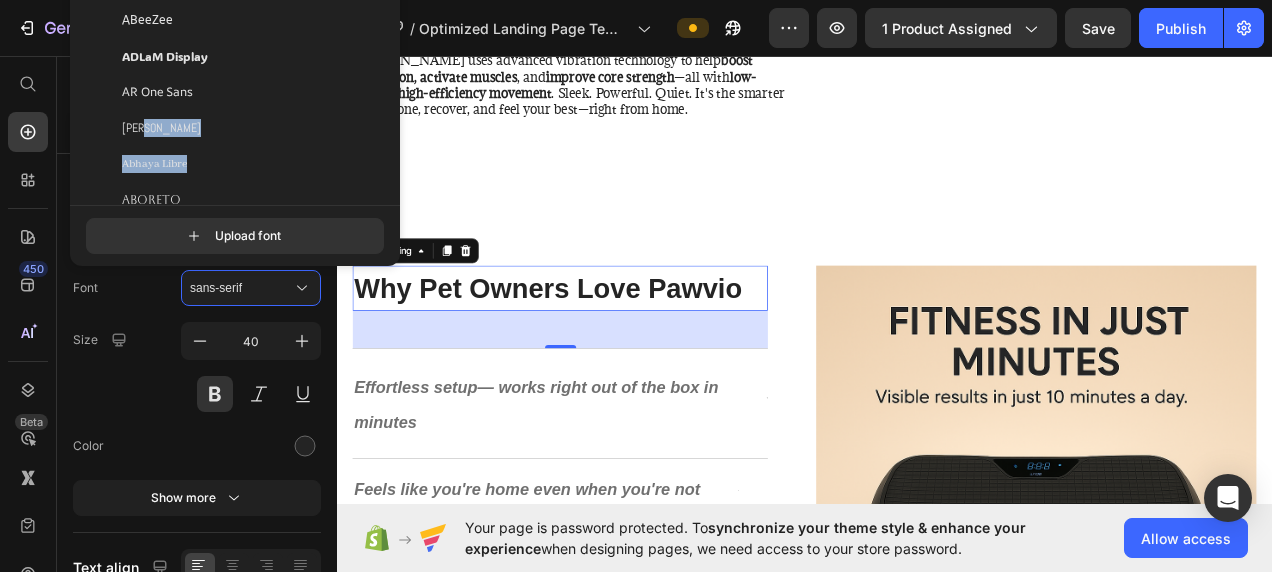 drag, startPoint x: 385, startPoint y: 170, endPoint x: 382, endPoint y: 124, distance: 46.09772 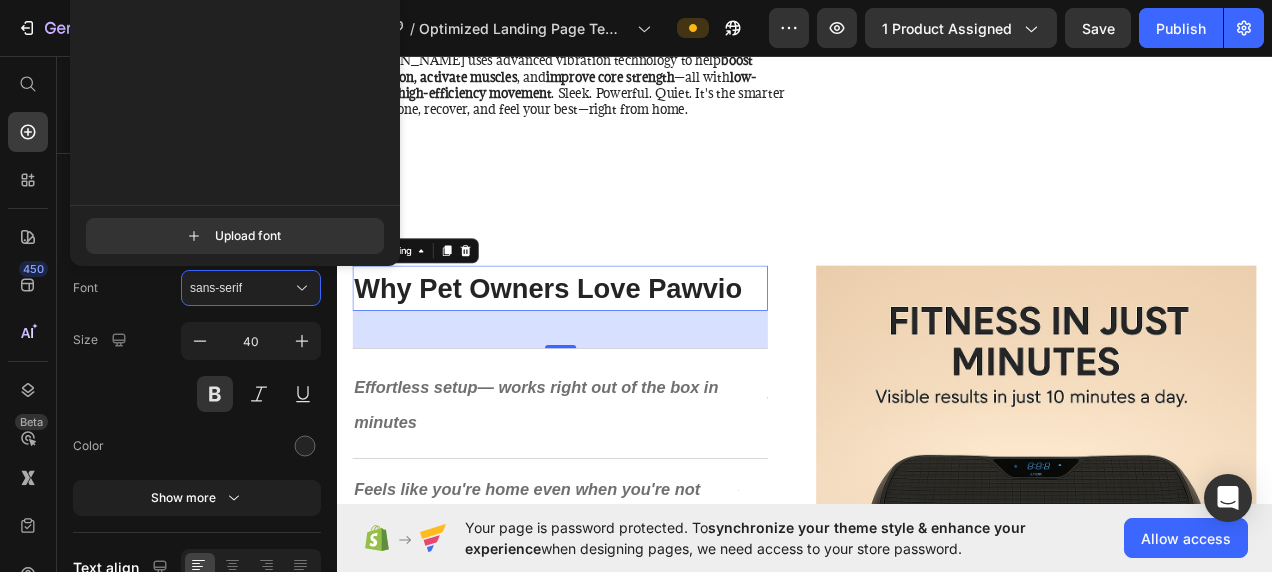 scroll, scrollTop: 6071, scrollLeft: 0, axis: vertical 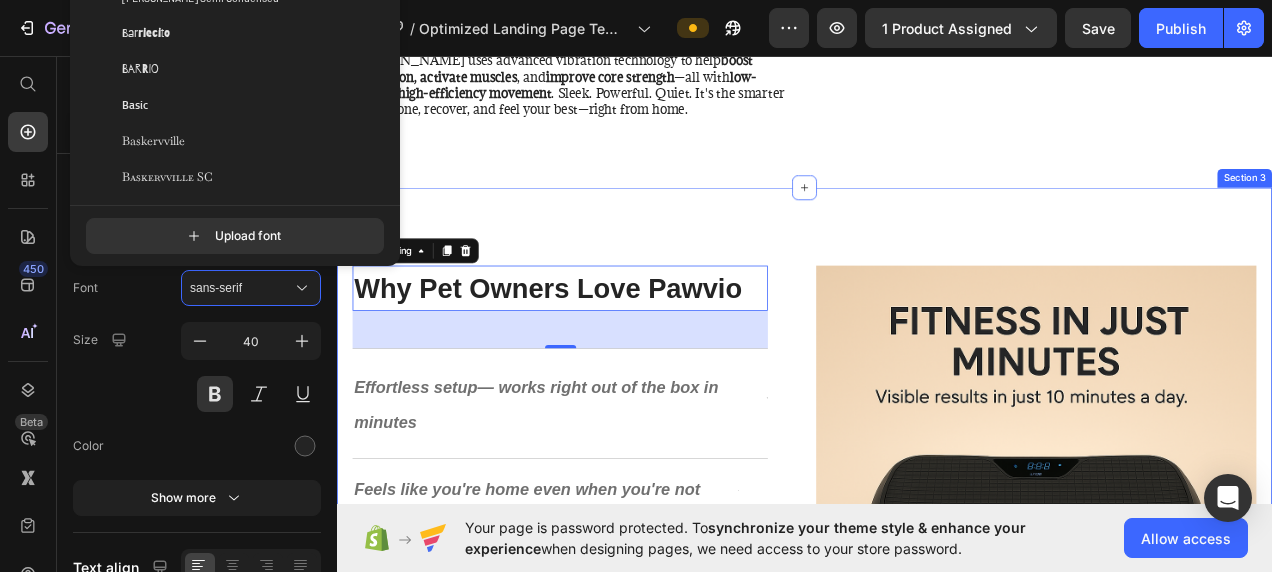 click on "⁠⁠⁠⁠⁠⁠⁠ Why Pet Owners Love Pawvio Heading ⁠⁠⁠⁠⁠⁠⁠ Why Pet Owners Love Pawvio Heading   48 Effortless setup  — works right out of the box in minutes Text Block Text Block Row Feels like you're home even when you're not Text Block Text Block Row Wish they'd found it sooner — now a must-have for daily routines Text Block Text Block Row Row Image Row Section 3" at bounding box center [937, 609] 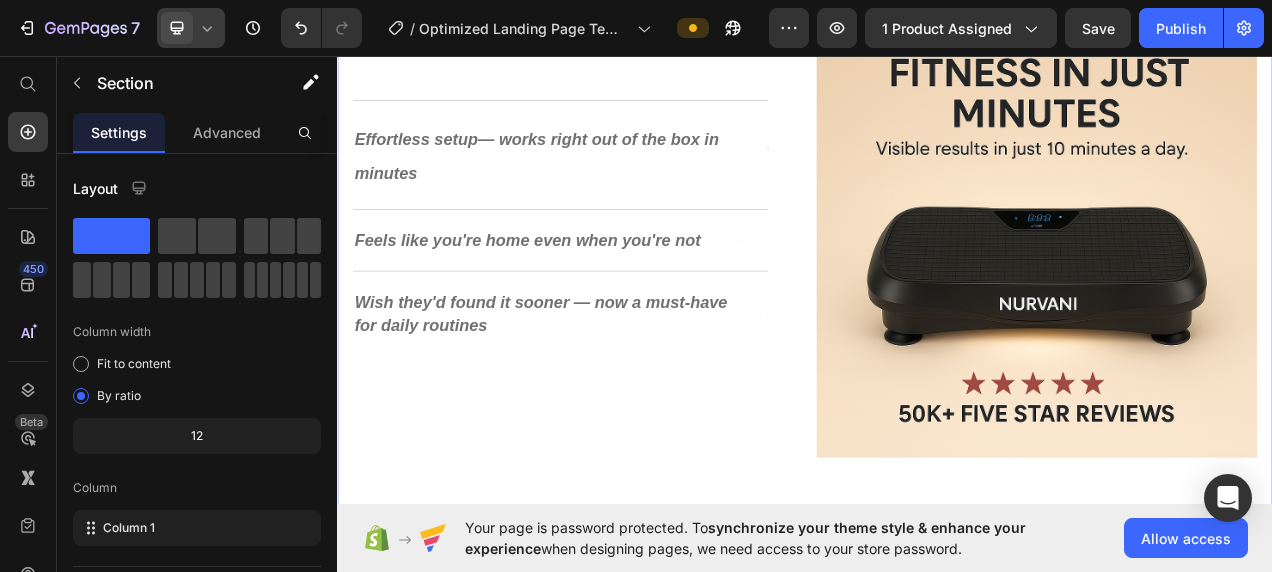 scroll, scrollTop: 1702, scrollLeft: 0, axis: vertical 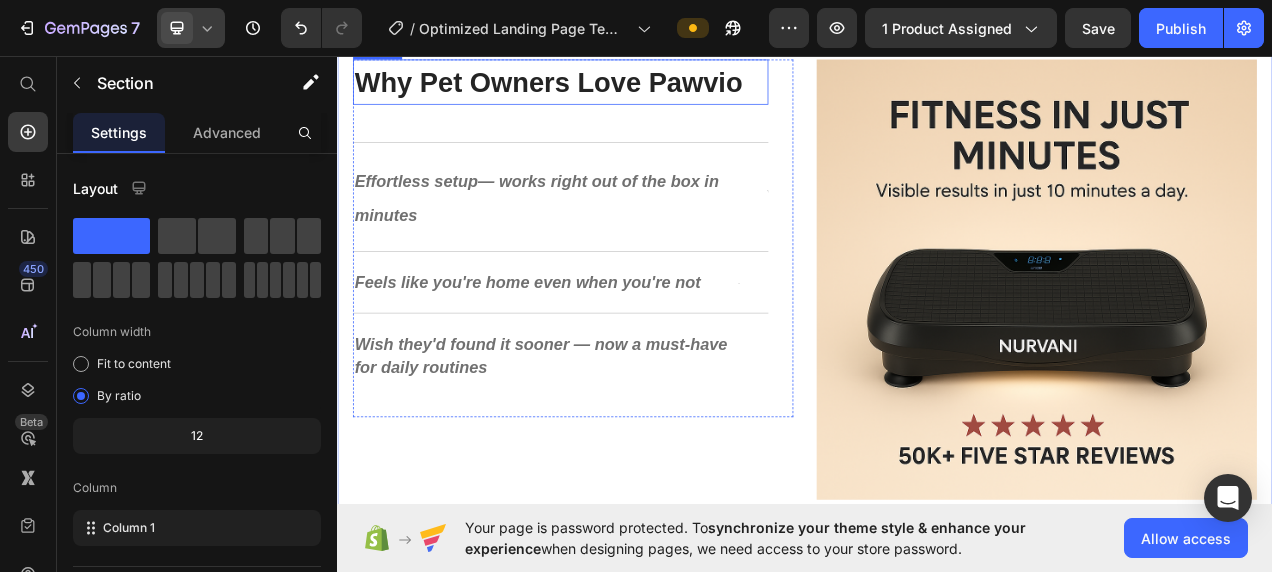 click on "Why Pet Owners Love Pawvio" at bounding box center (608, 91) 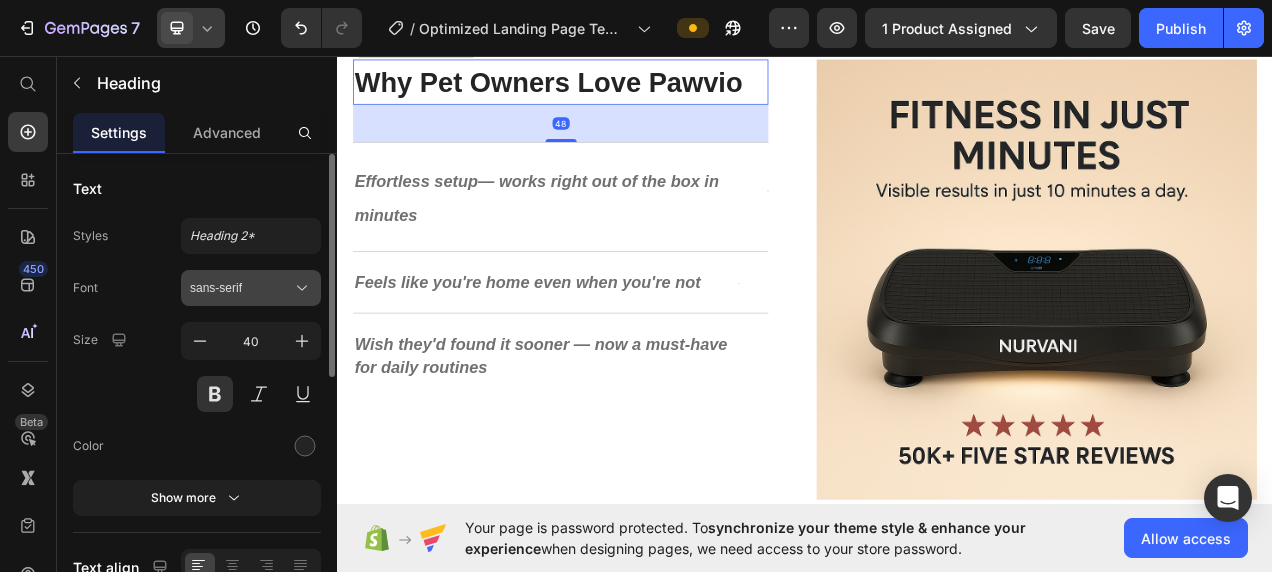 click on "sans-serif" at bounding box center [241, 288] 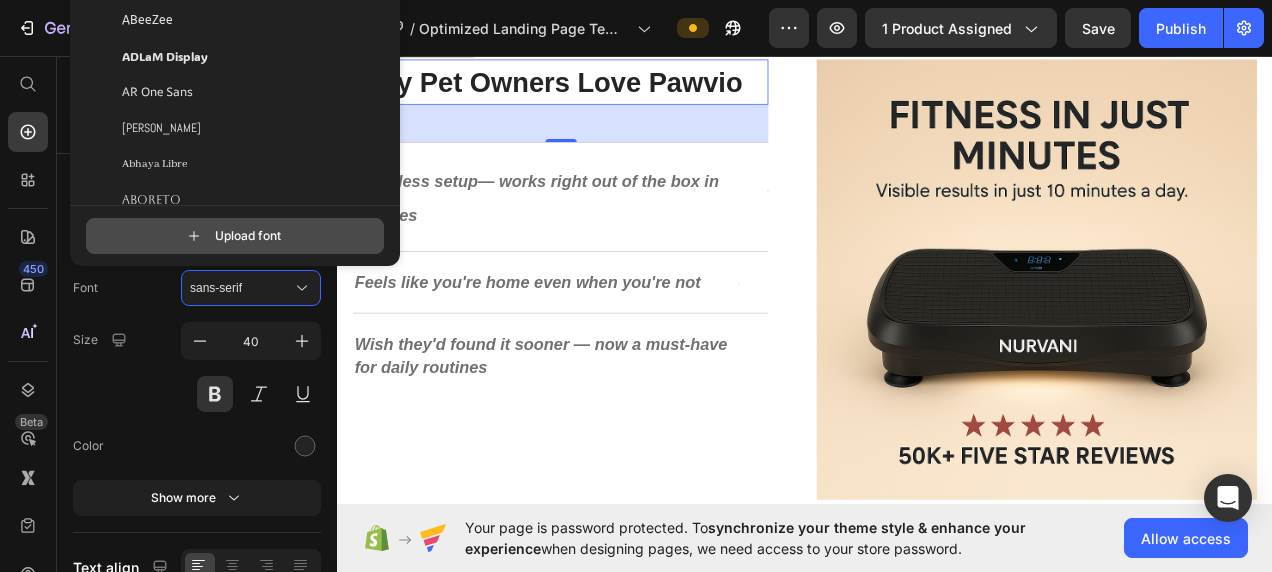 click 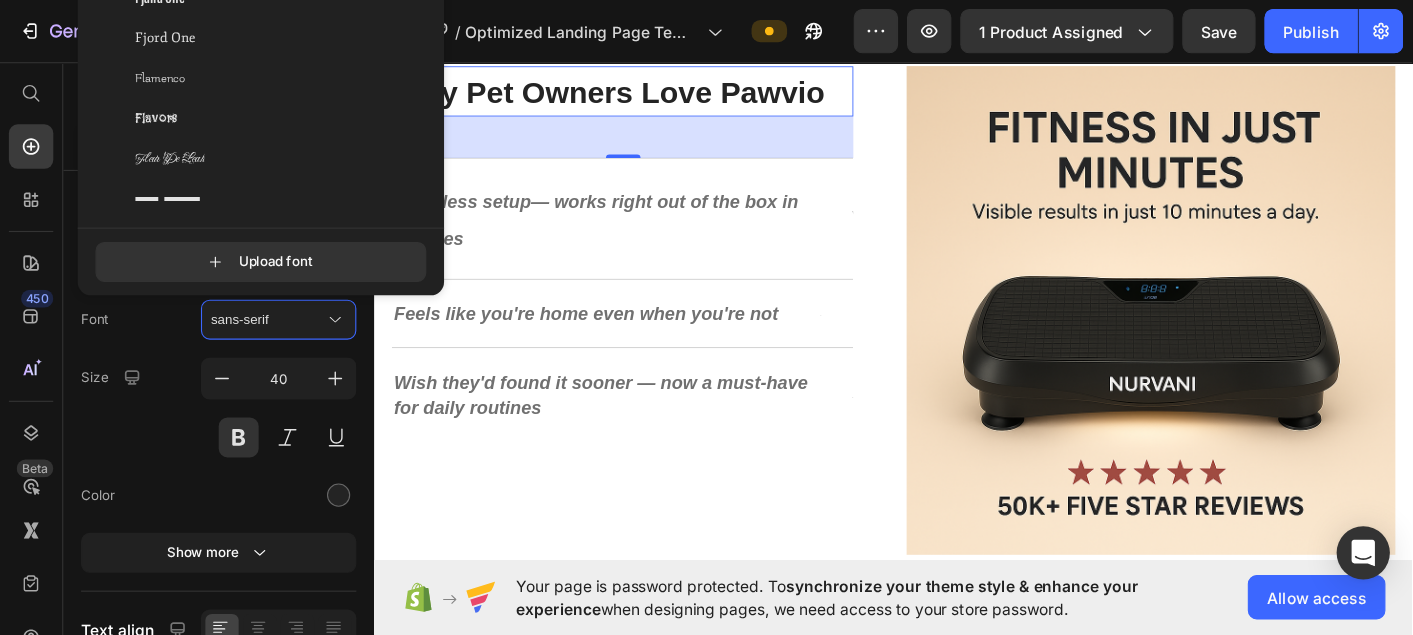 scroll, scrollTop: 17381, scrollLeft: 0, axis: vertical 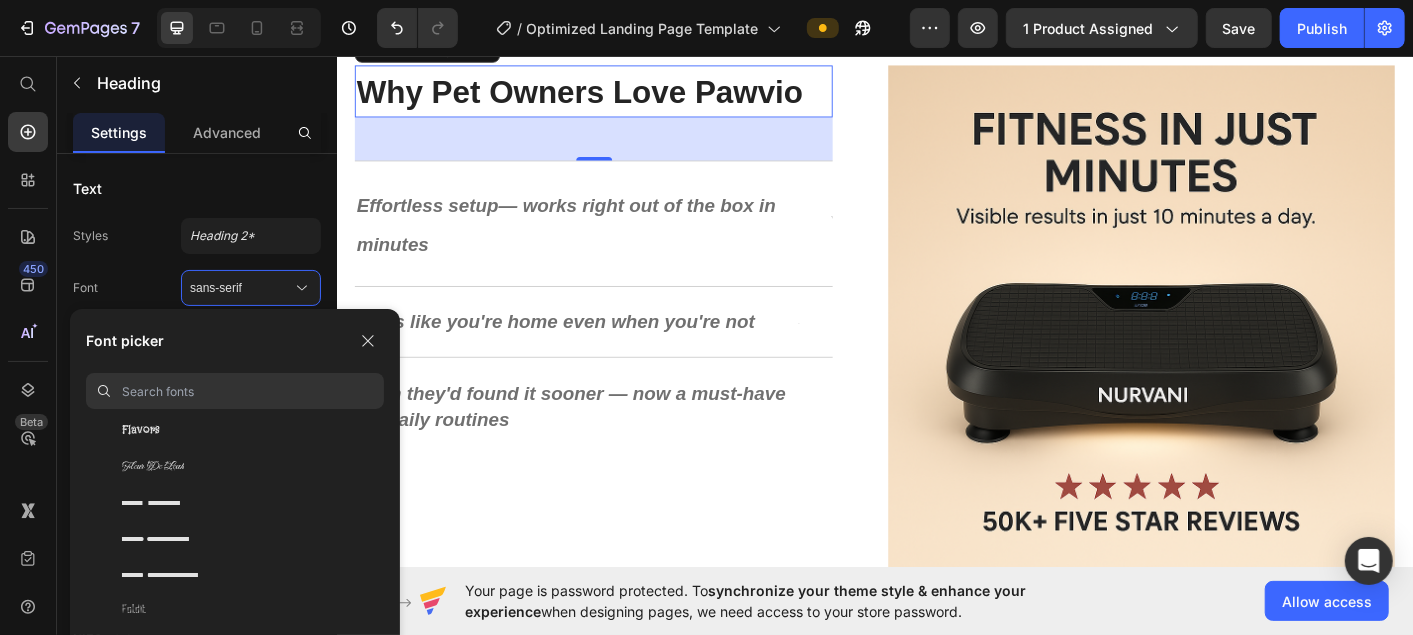 drag, startPoint x: 604, startPoint y: 5, endPoint x: 263, endPoint y: 391, distance: 515.0505 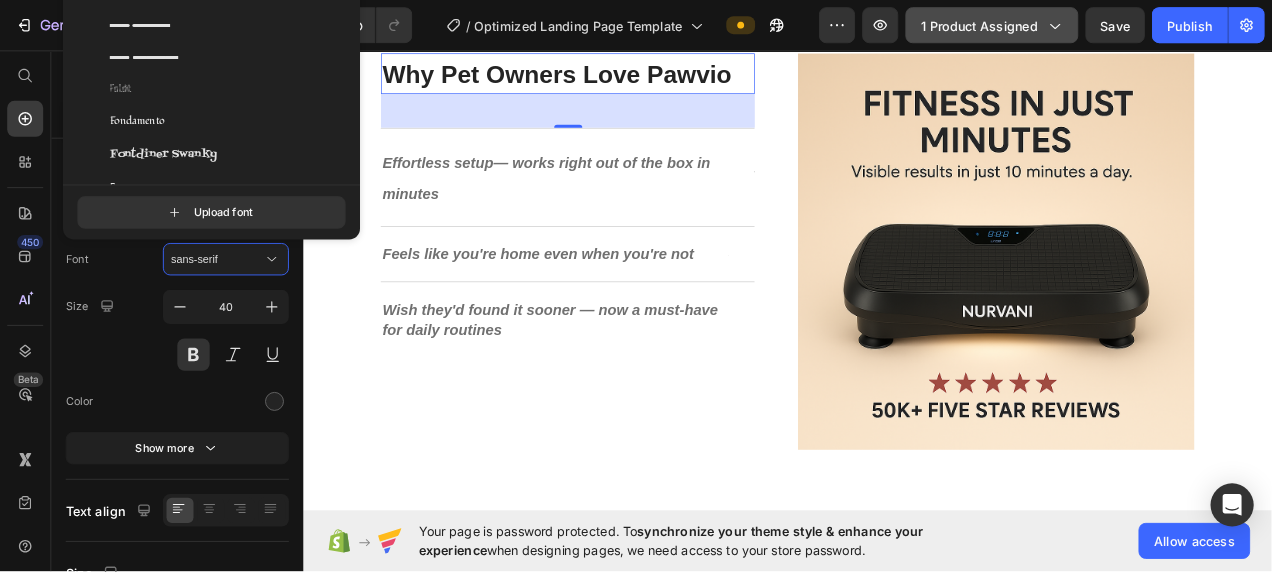 scroll, scrollTop: 17381, scrollLeft: 0, axis: vertical 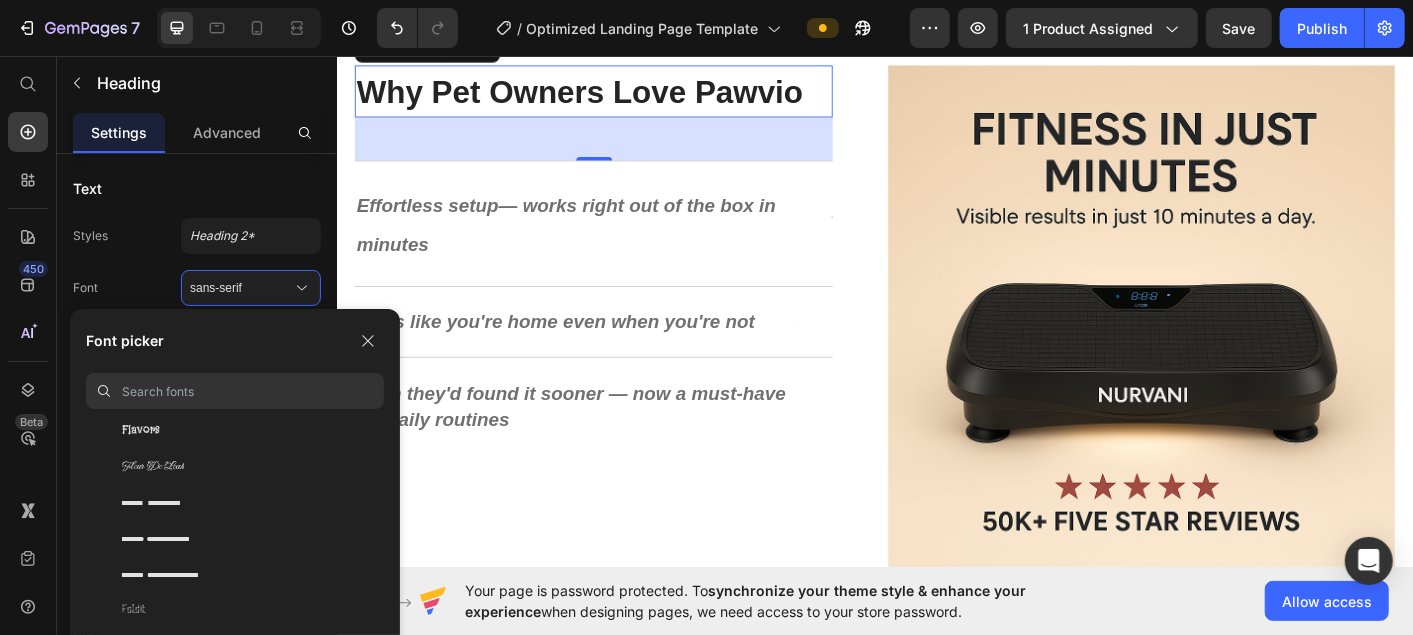 click at bounding box center [253, 391] 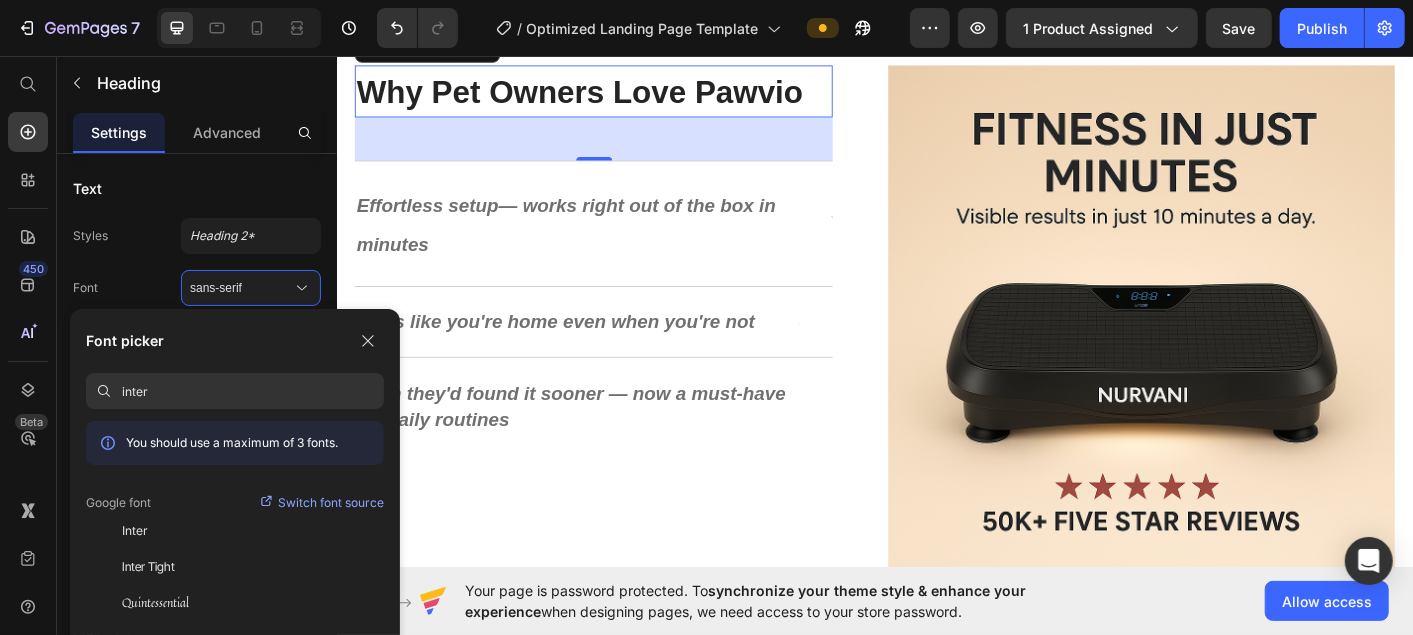 scroll, scrollTop: 0, scrollLeft: 0, axis: both 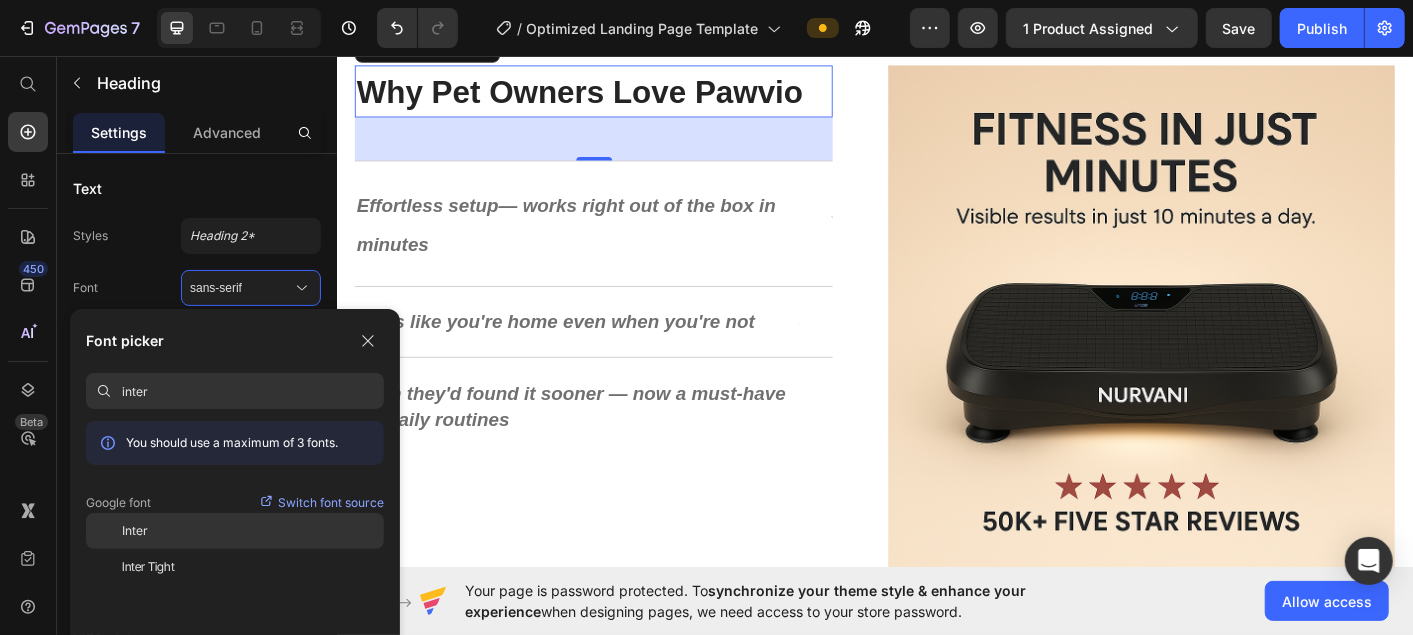 type on "inter" 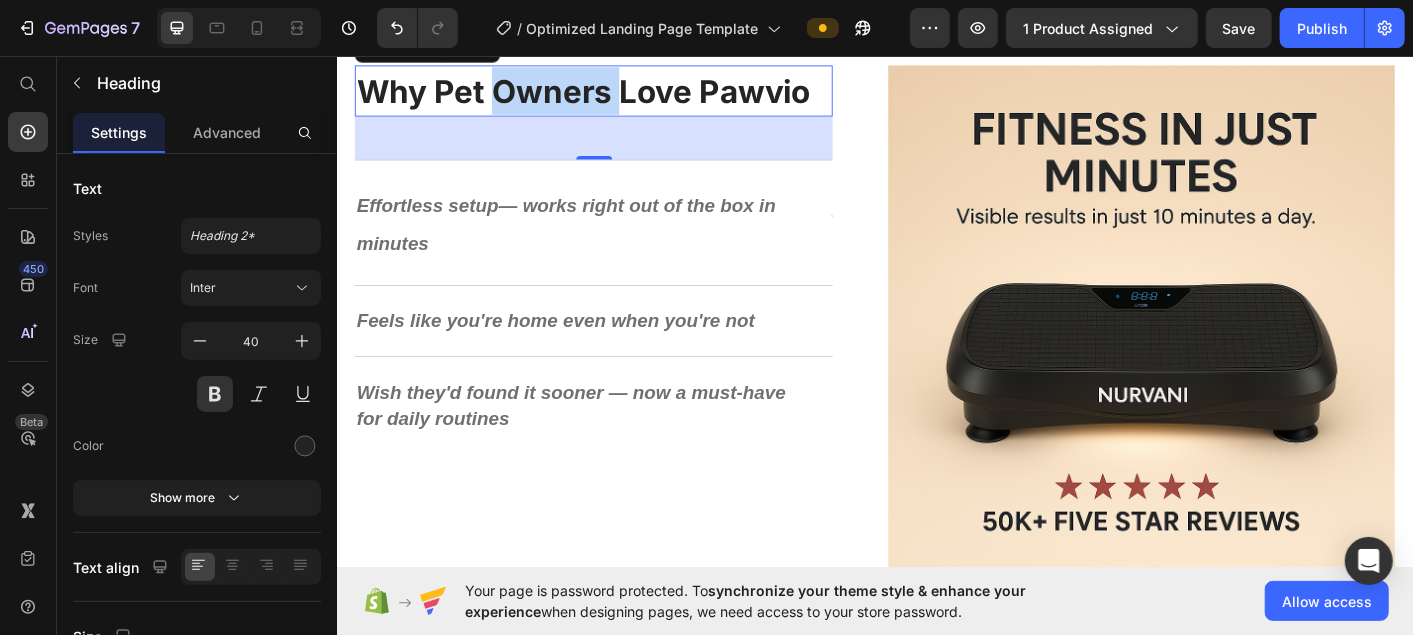 click on "Why Pet Owners Love Pawvio" at bounding box center [611, 95] 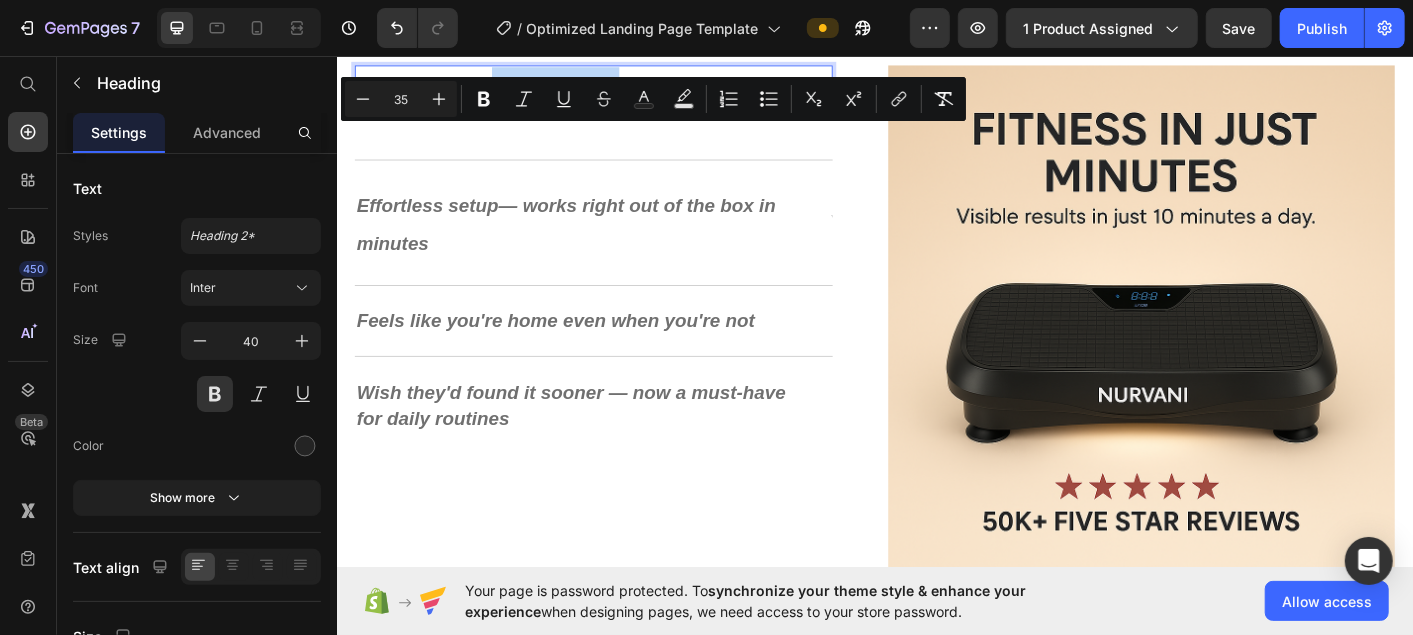 click on "Why Pet Owners Love Pawvio" at bounding box center (611, 95) 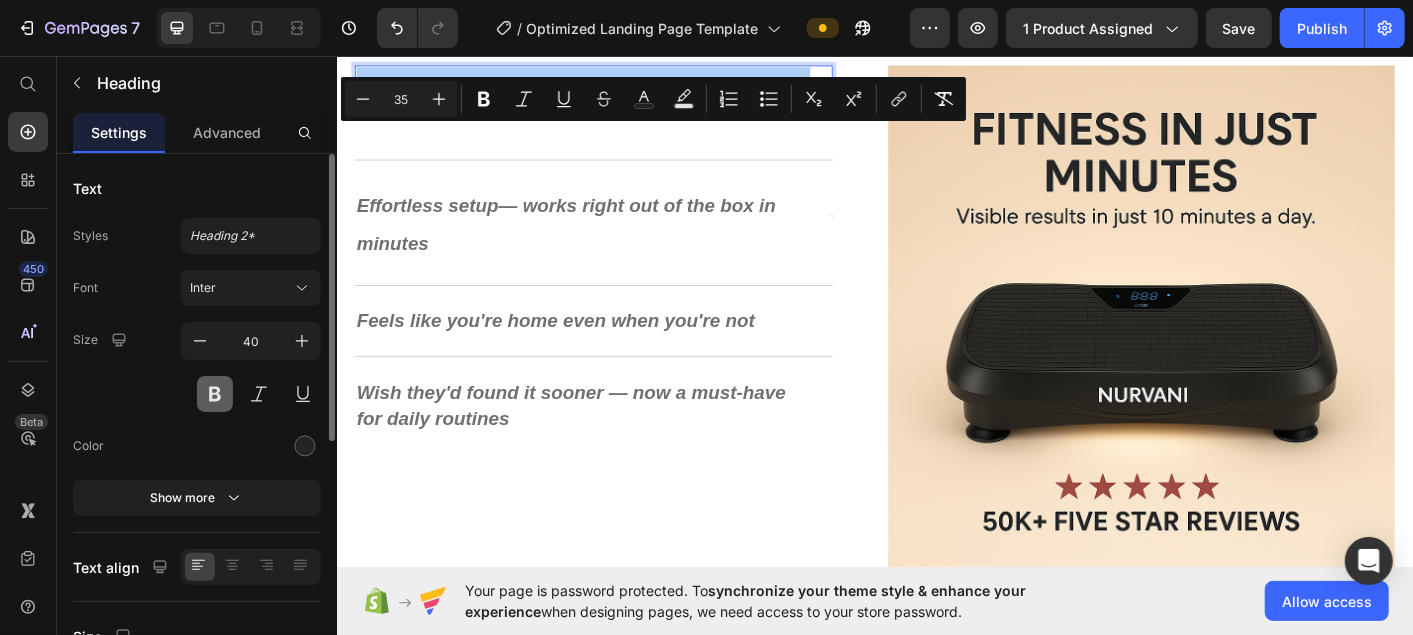 click at bounding box center (215, 394) 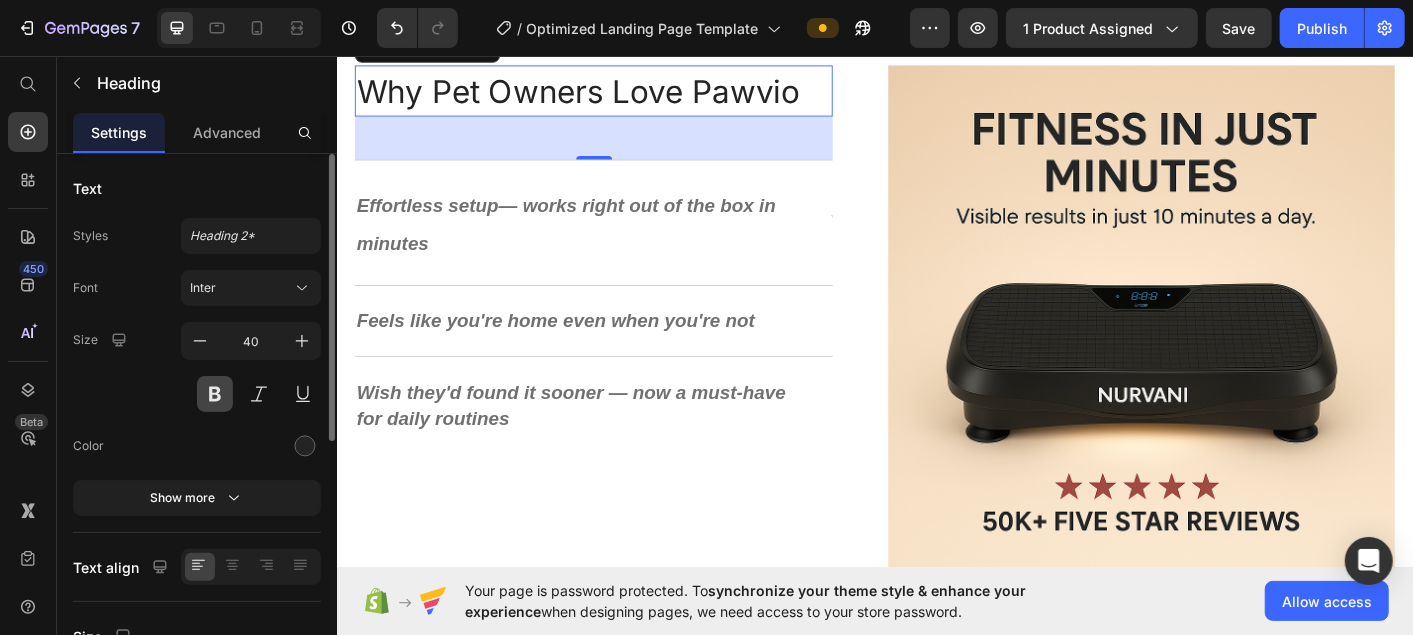 click at bounding box center [215, 394] 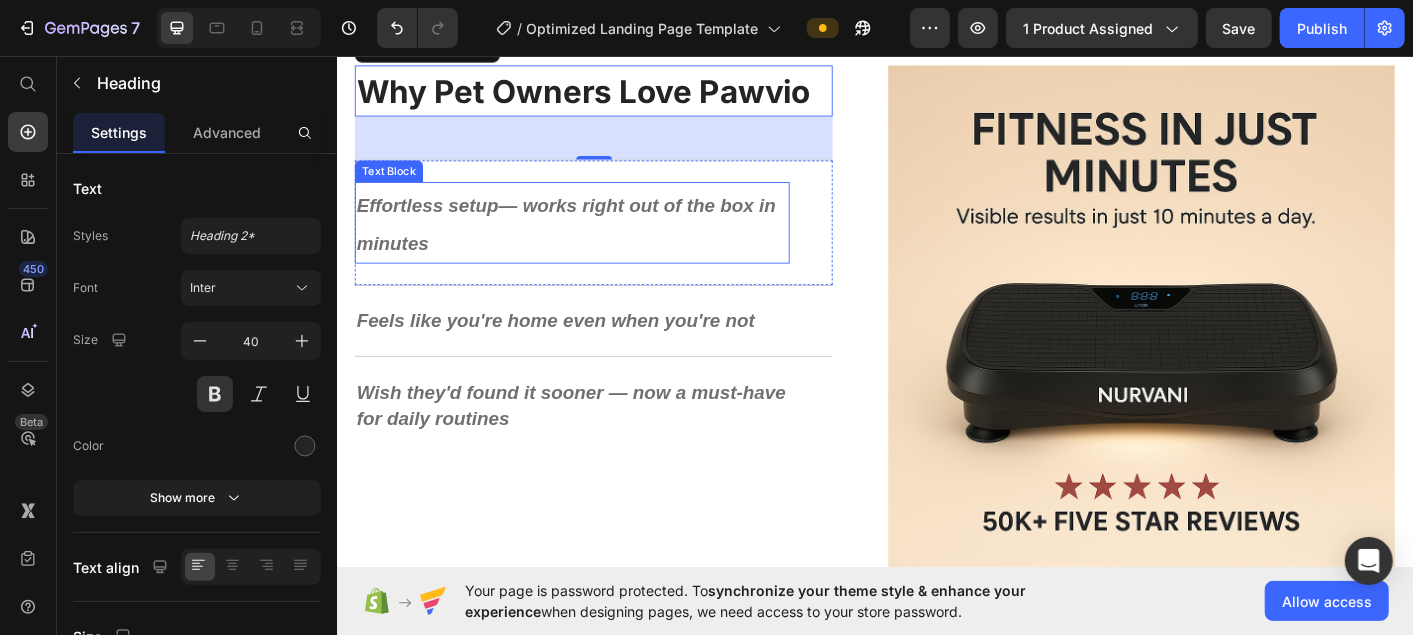 click on "Effortless setup" at bounding box center [437, 221] 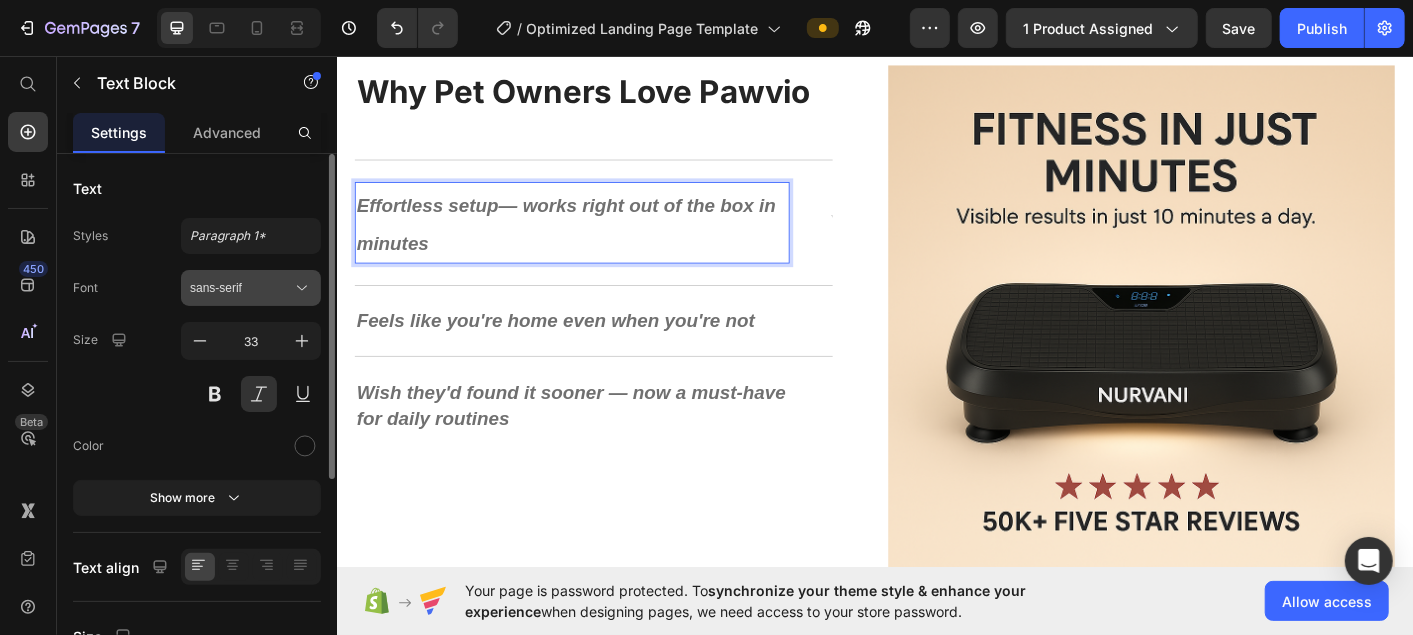 click on "sans-serif" at bounding box center (241, 288) 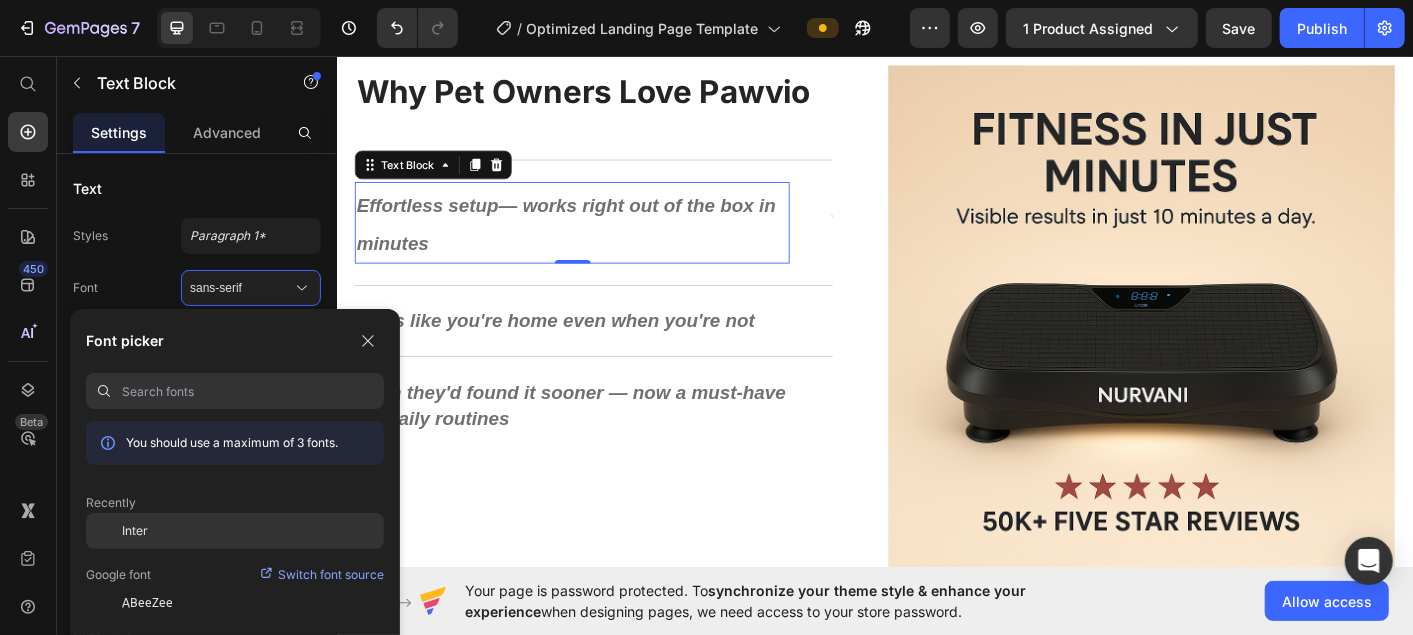 click on "Inter" 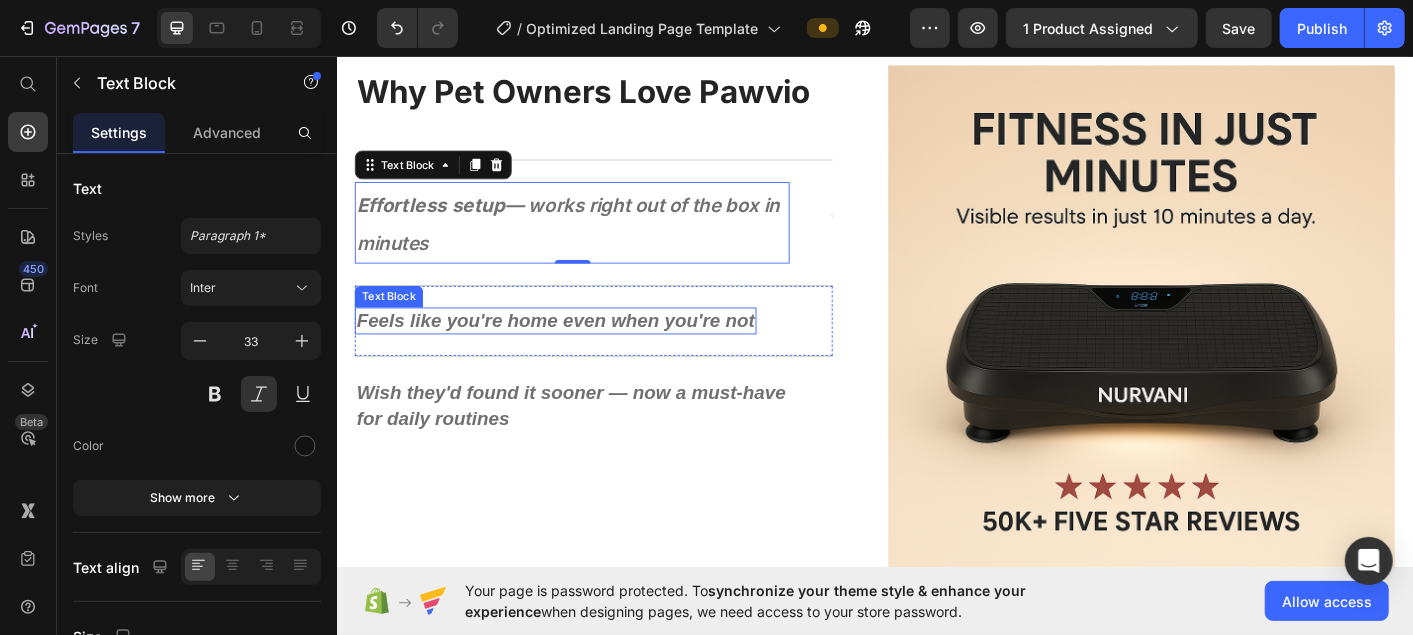 click on "Feels like you're home even when you're not" at bounding box center (580, 350) 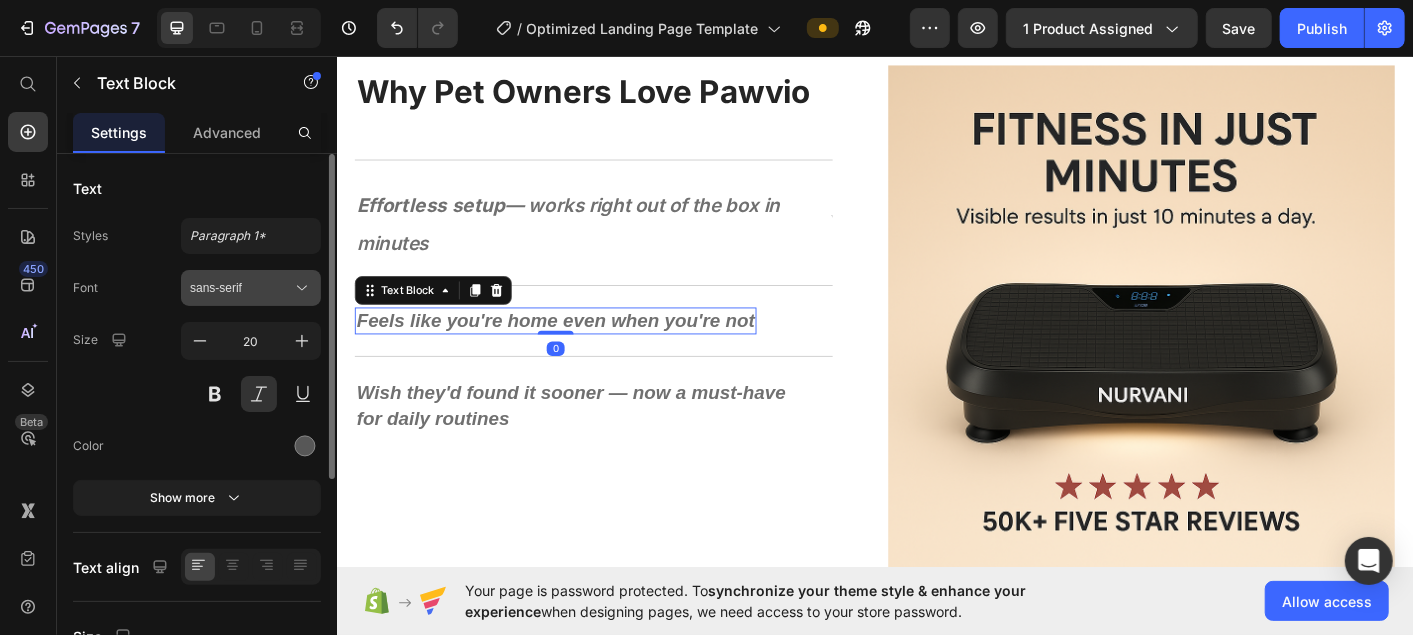 click on "sans-serif" at bounding box center (241, 288) 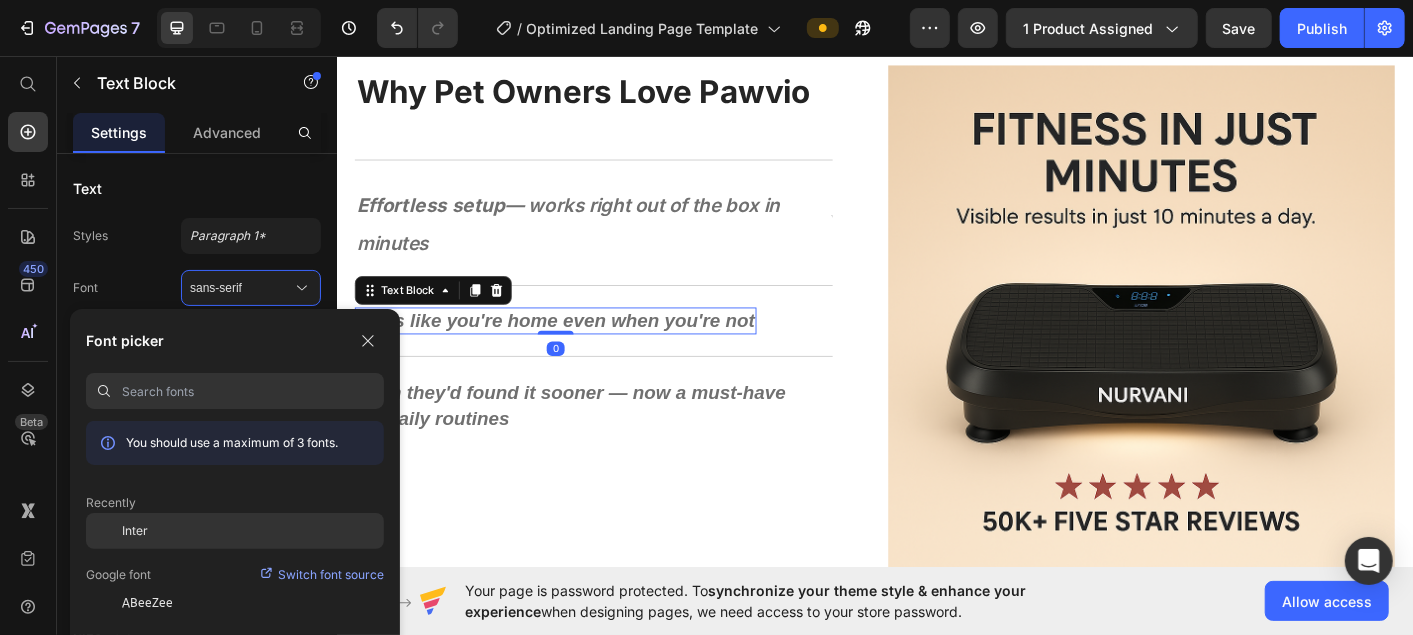 click on "Inter" 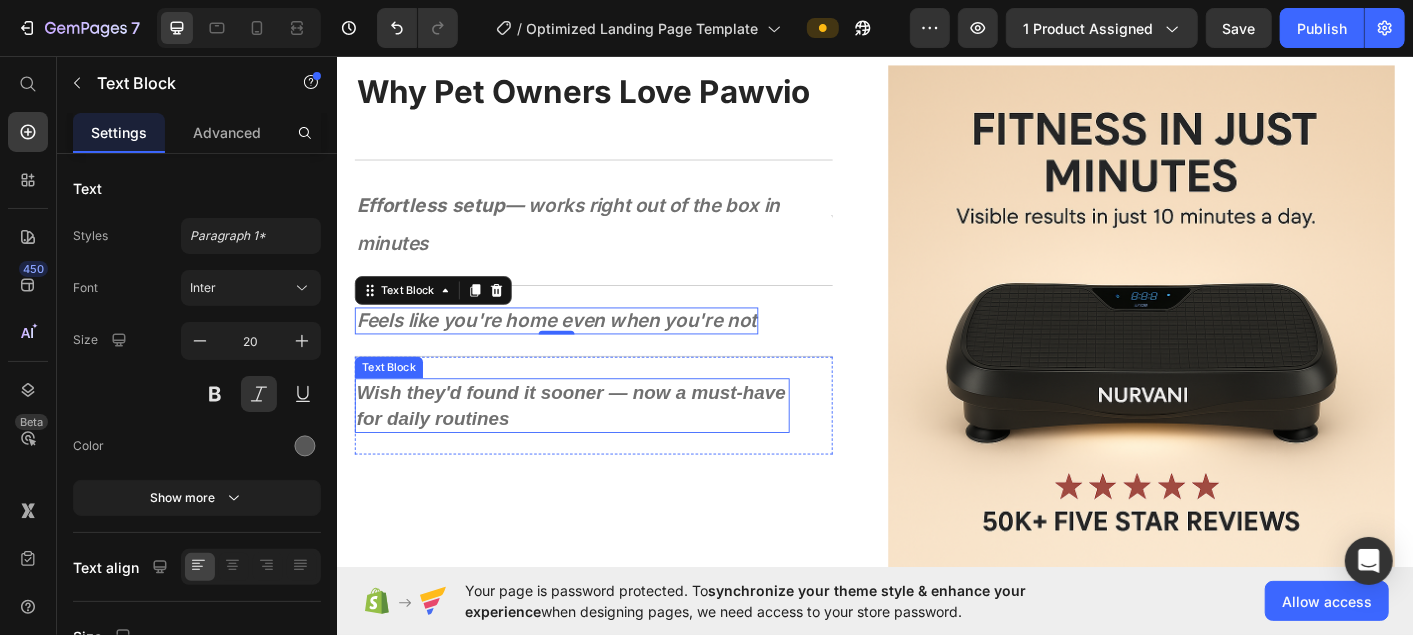 click on "Wish they'd found it sooner — now a must-have for daily routines" at bounding box center [597, 445] 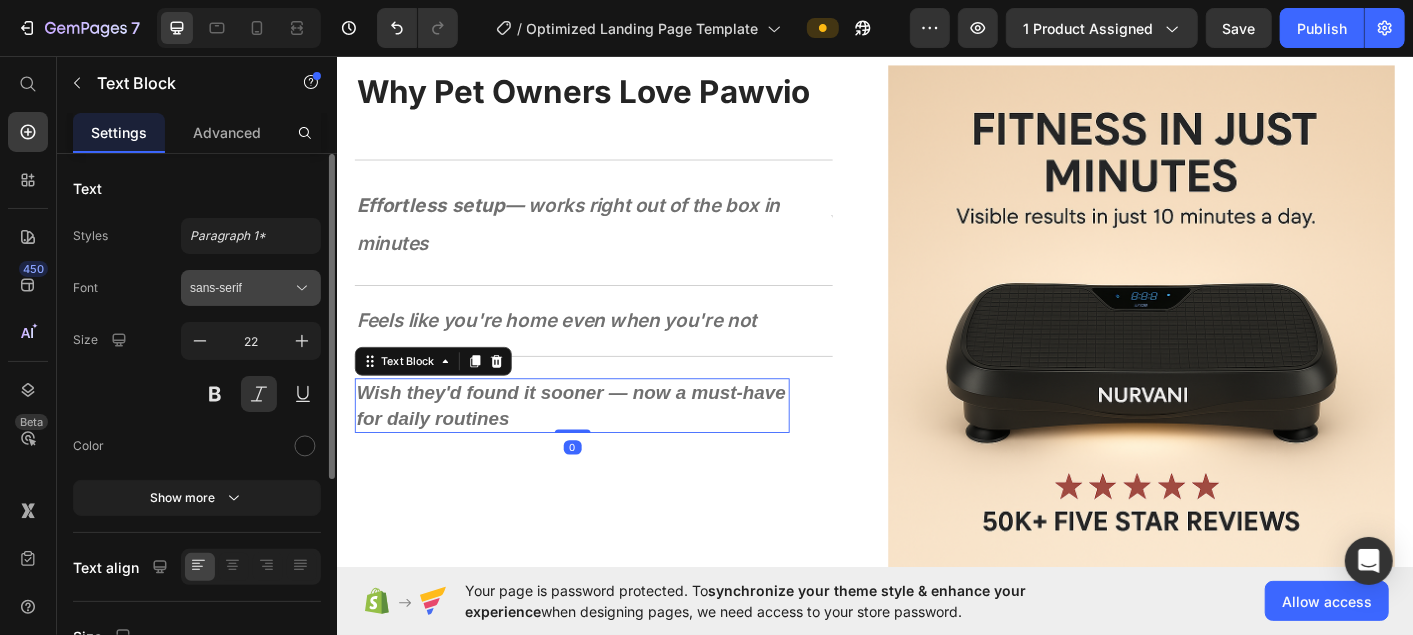 click on "sans-serif" at bounding box center (241, 288) 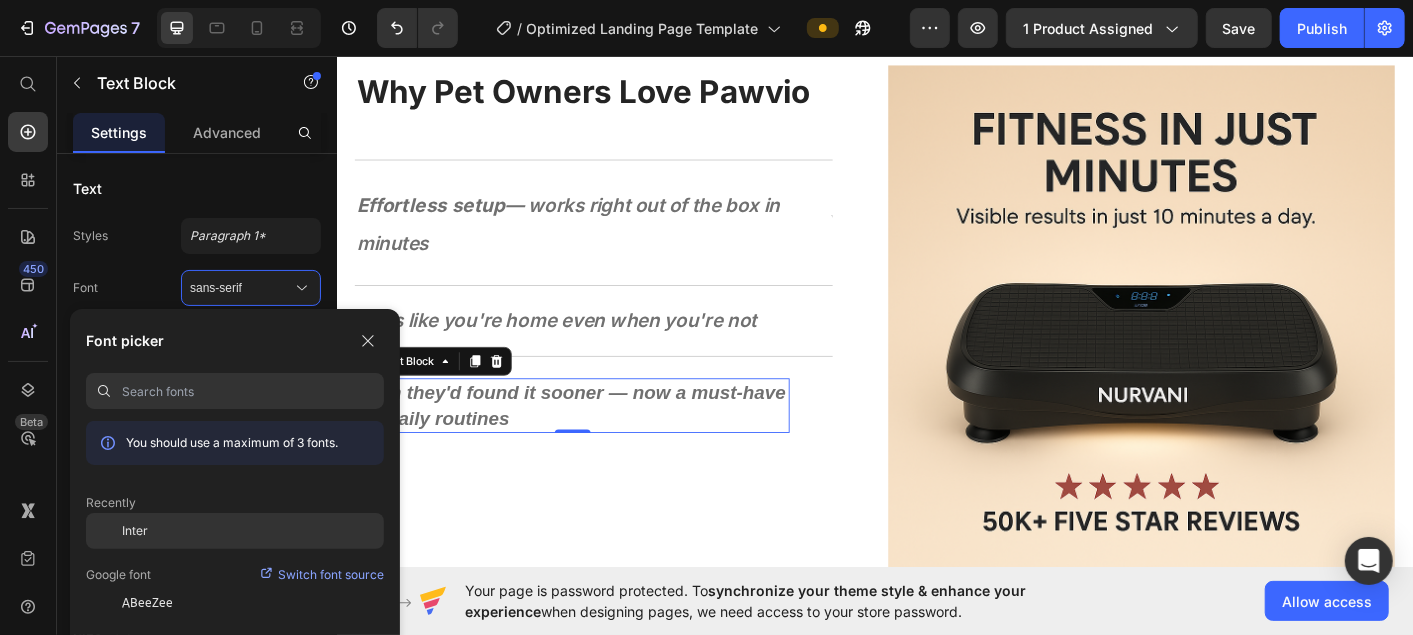 click on "Inter" 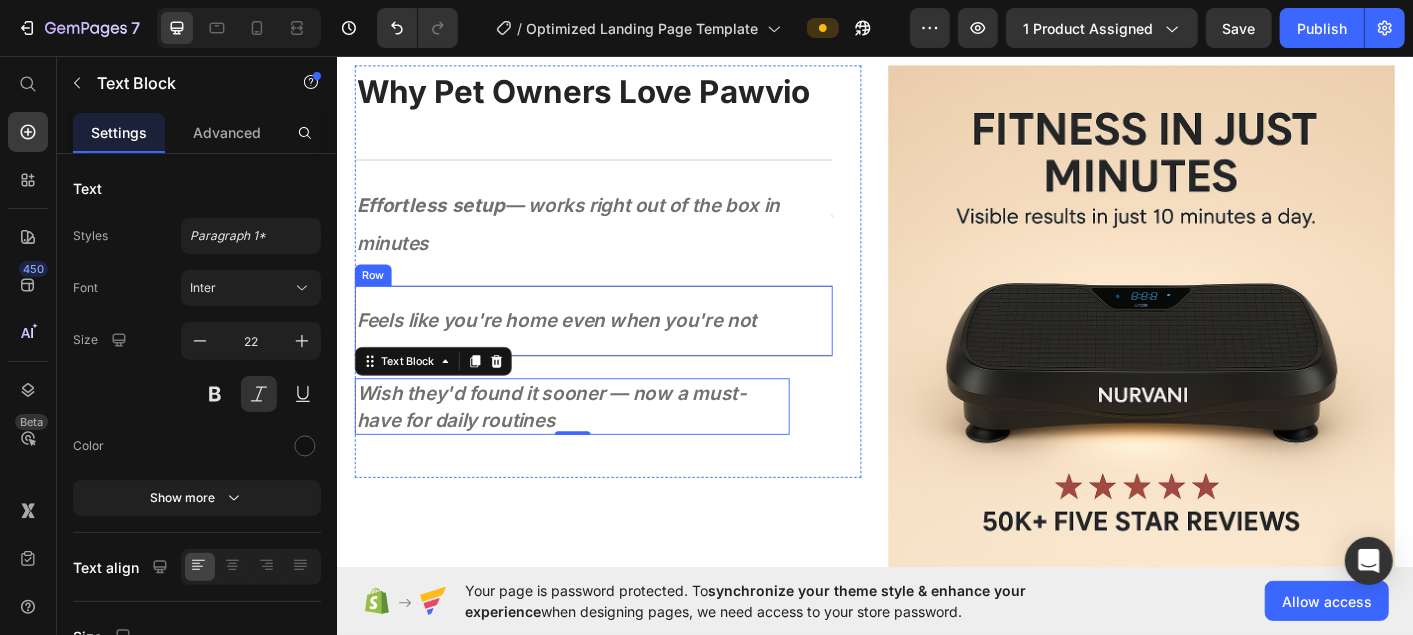 click on "Feels like you're home even when you're not" at bounding box center (581, 350) 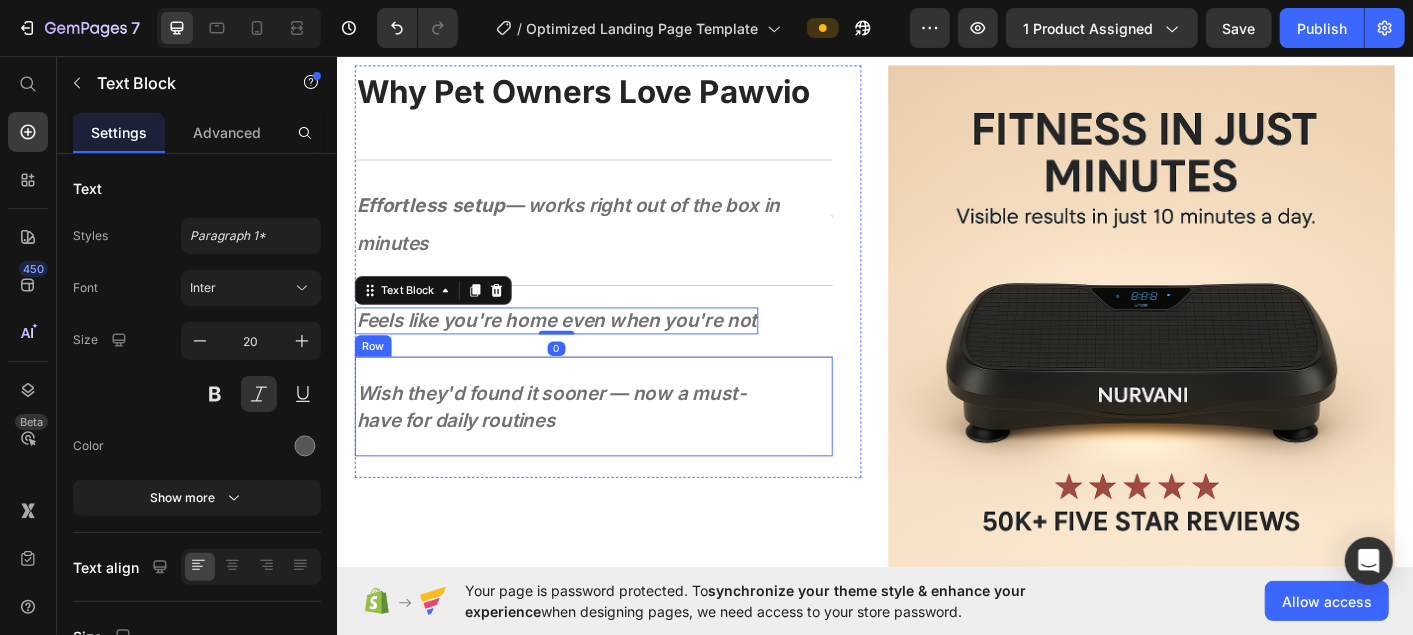 click on "Wish they'd found it sooner — now a must-have for daily routines" at bounding box center [598, 446] 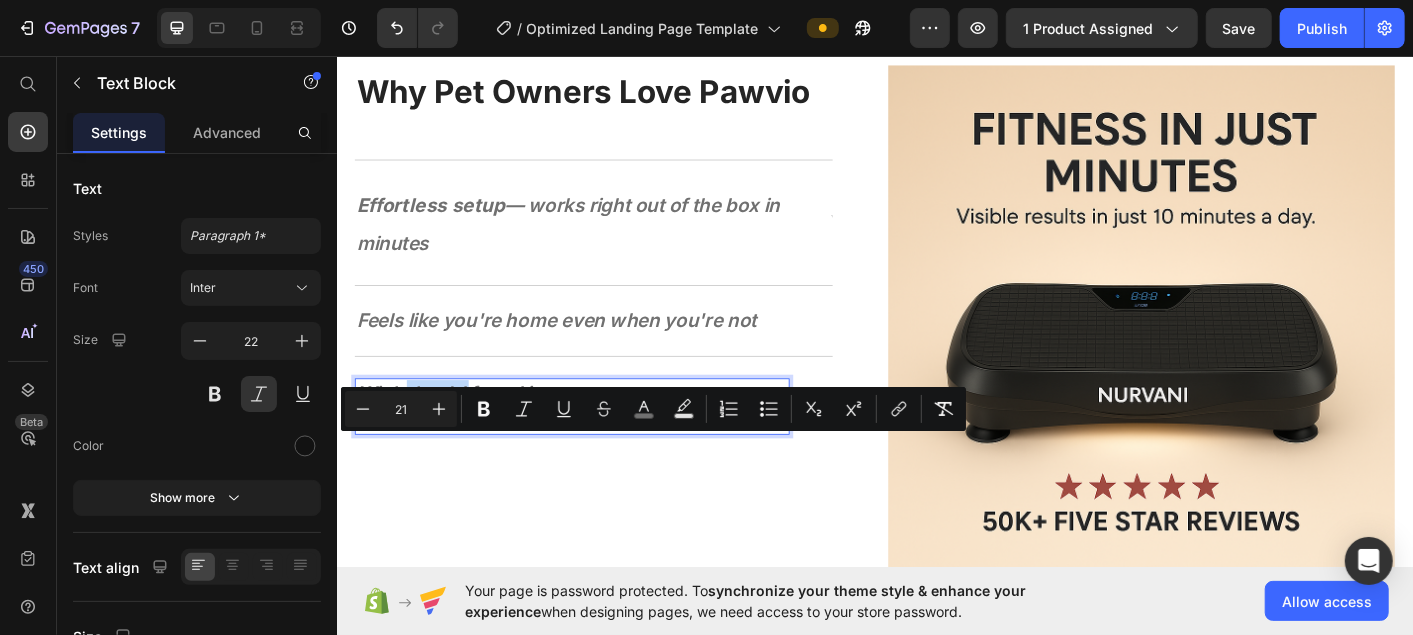 click on "Wish they'd found it sooner — now a must-have for daily routines" at bounding box center [598, 446] 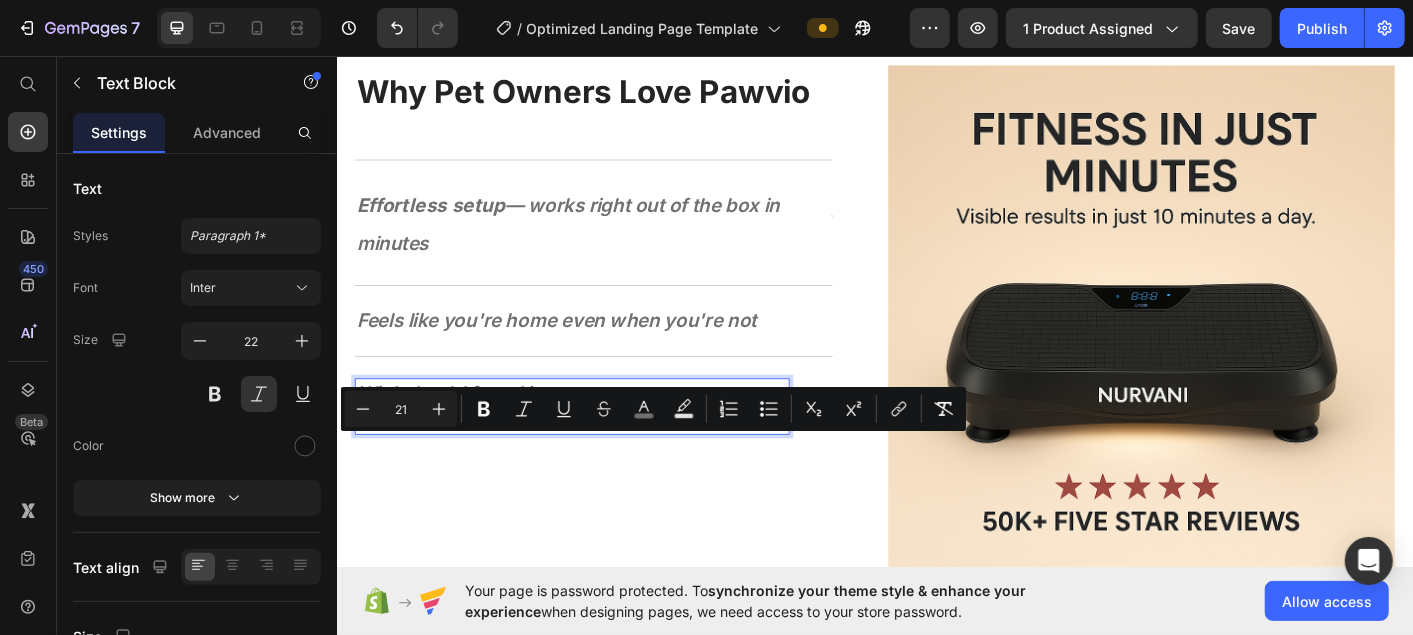 click on "Wish they'd found it sooner — now a must-have for daily routines" at bounding box center [598, 446] 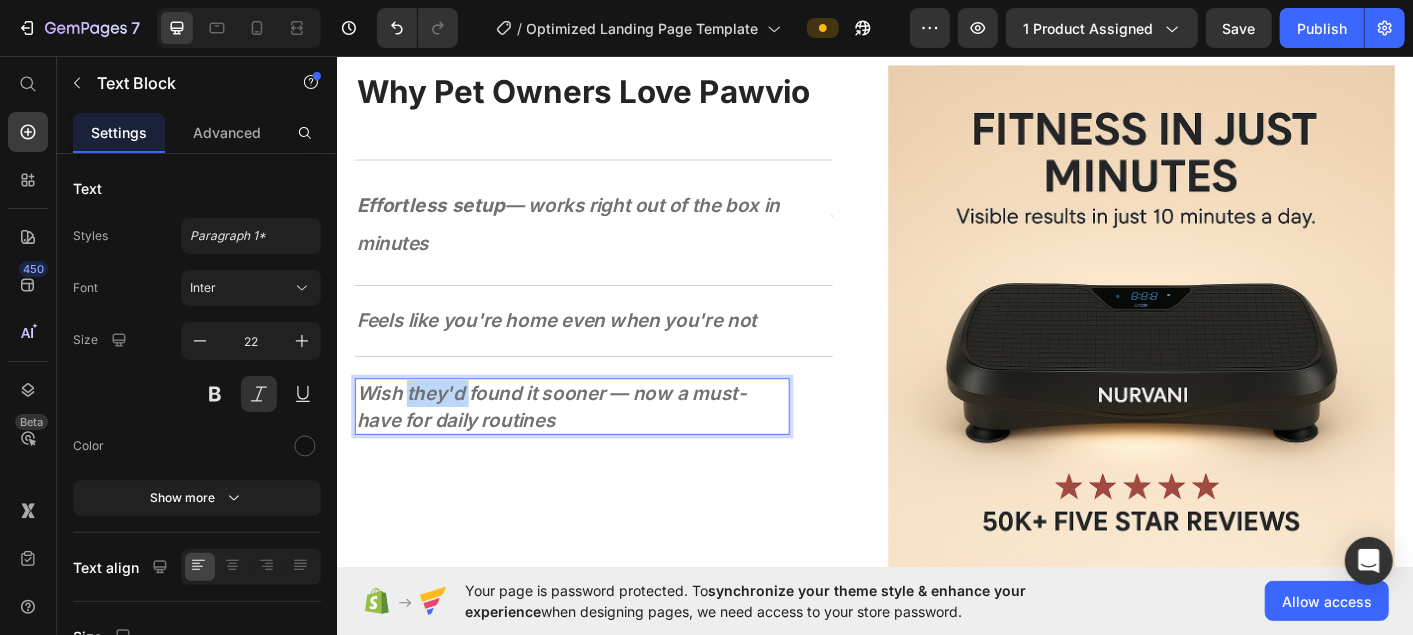 click on "Wish they'd found it sooner — now a must-have for daily routines" at bounding box center (598, 446) 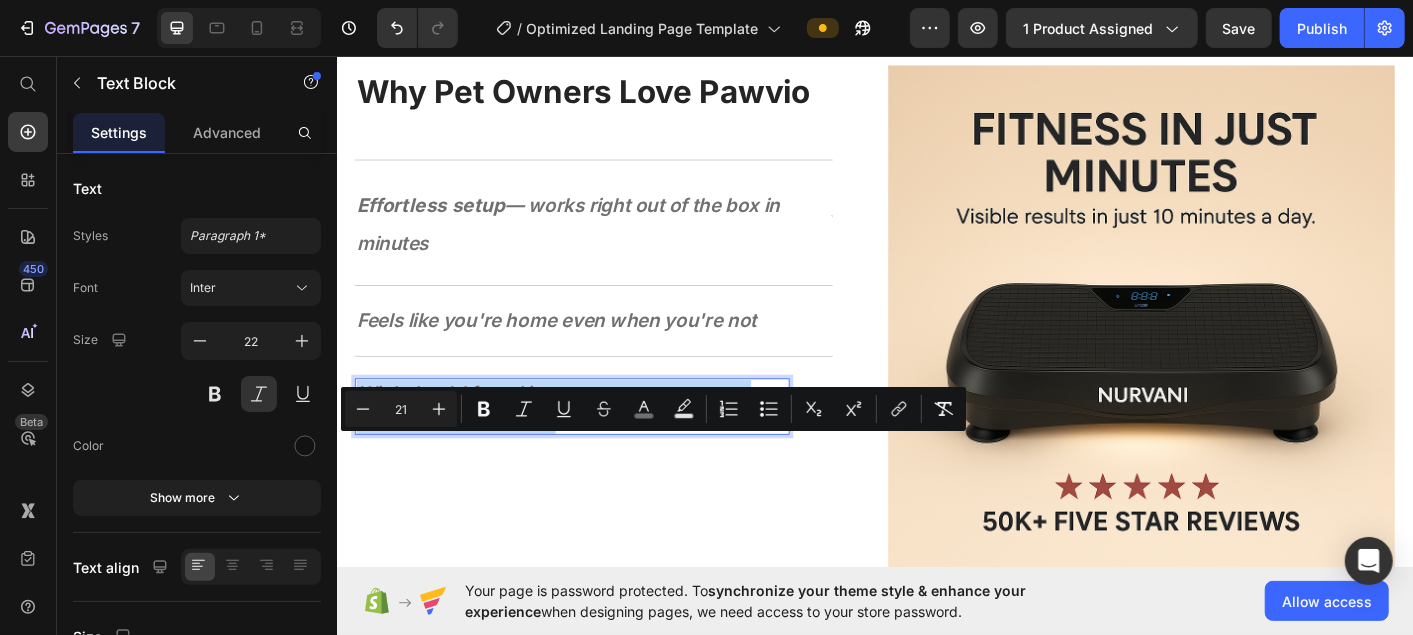 click on "Wish they'd found it sooner — now a must-have for daily routines" at bounding box center (598, 446) 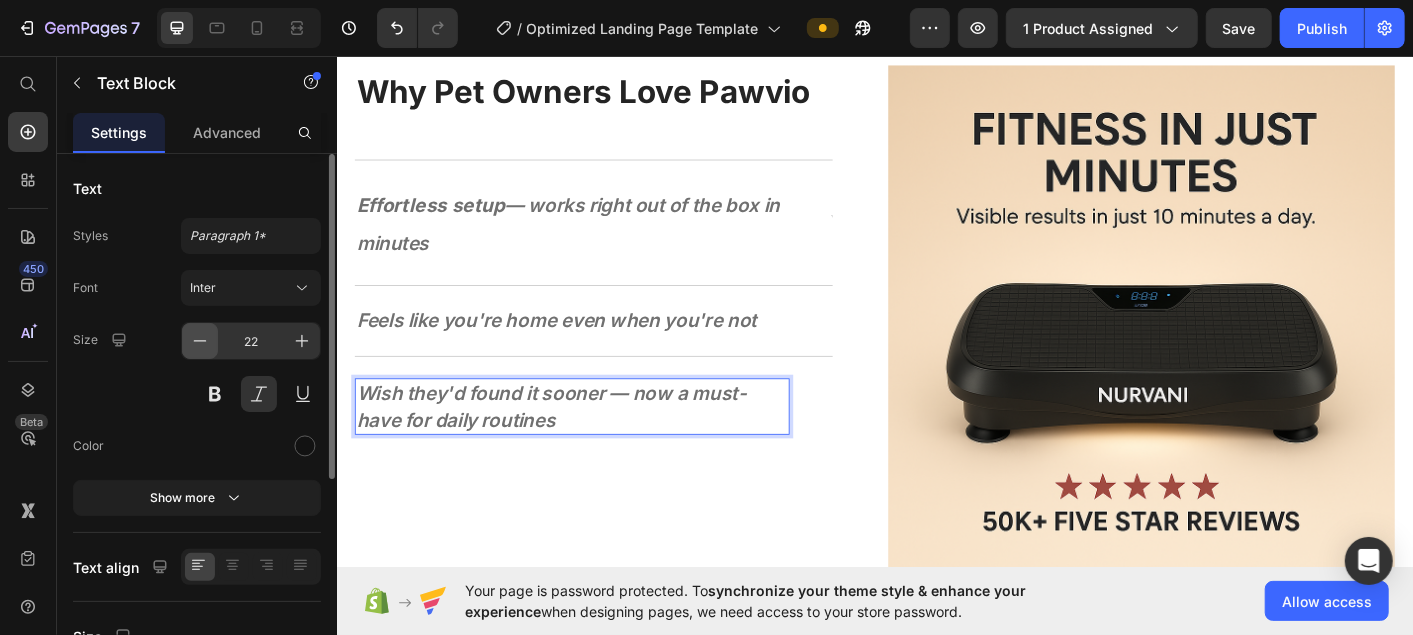 click at bounding box center (200, 341) 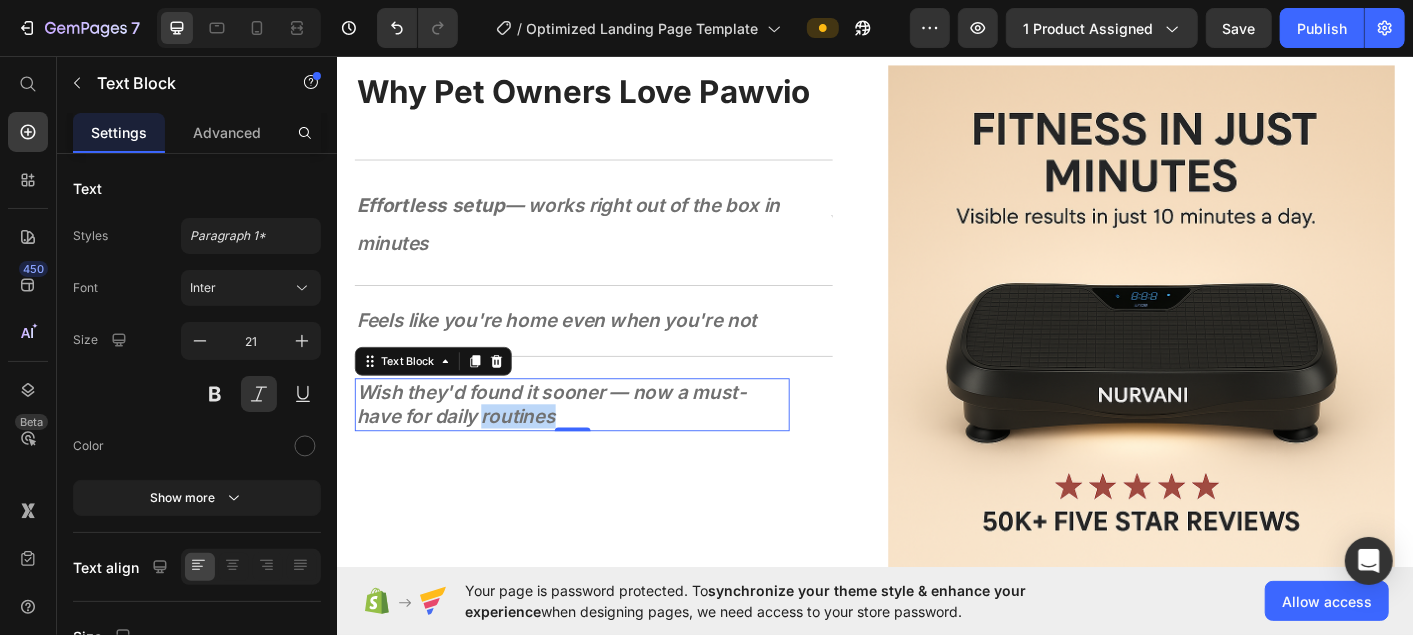 click on "Wish they'd found it sooner — now a must-have for daily routines" at bounding box center (575, 444) 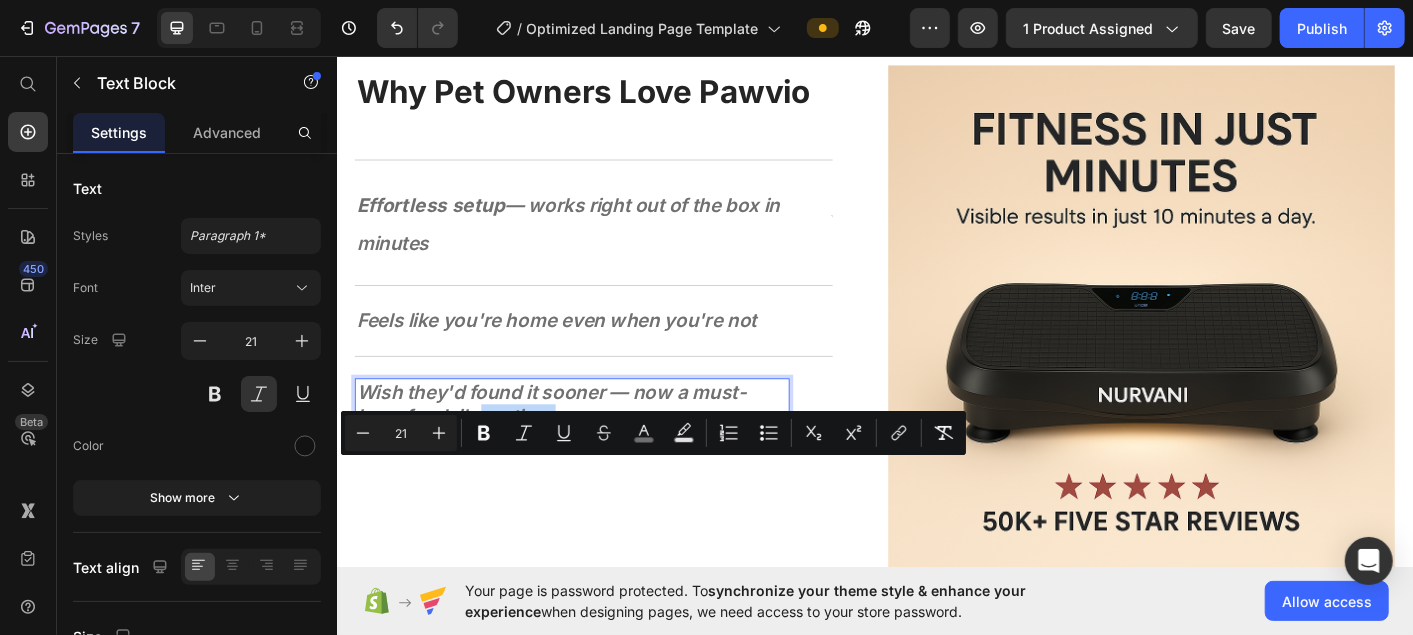click on "Wish they'd found it sooner — now a must-have for daily routines" at bounding box center (575, 444) 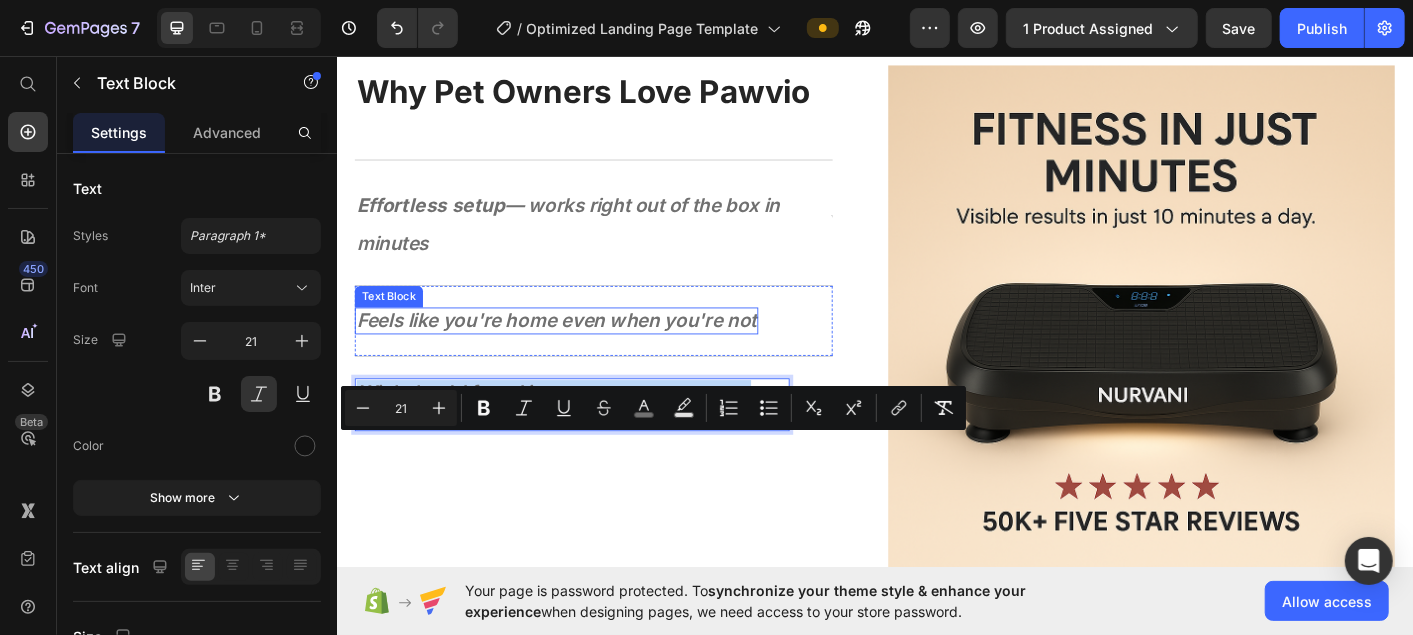 click on "Feels like you're home even when you're not" at bounding box center (581, 351) 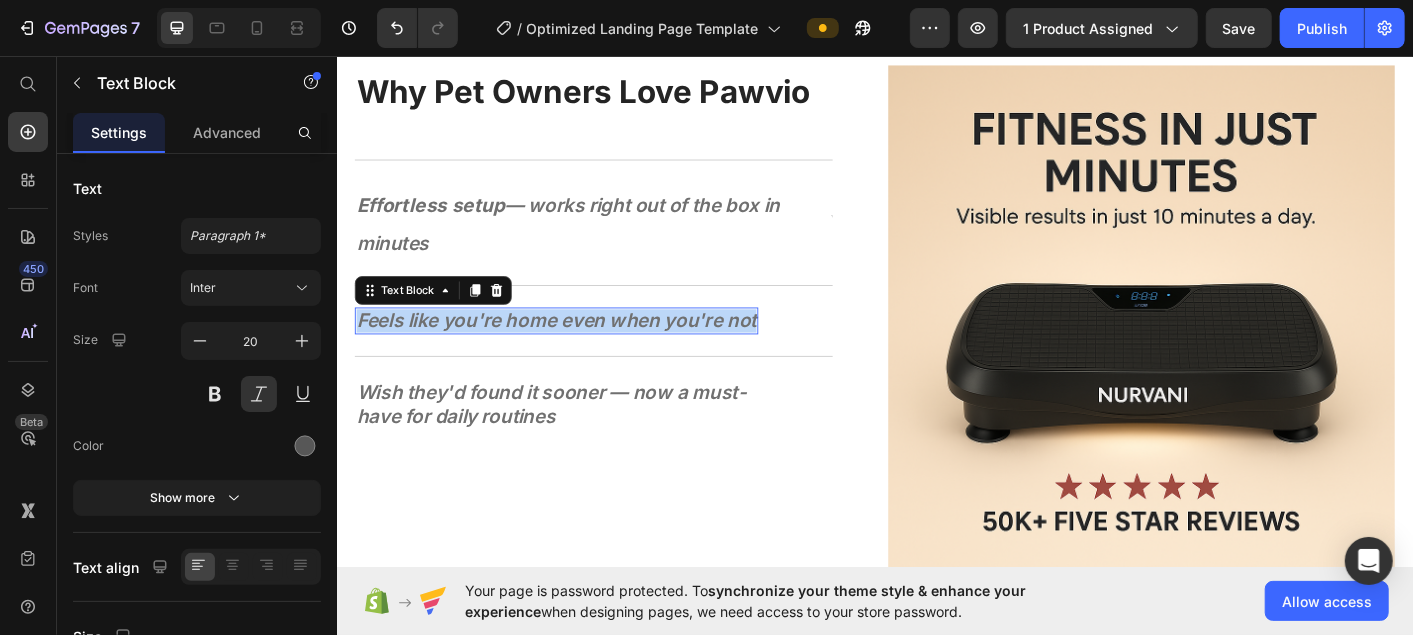 click on "Feels like you're home even when you're not" at bounding box center (581, 351) 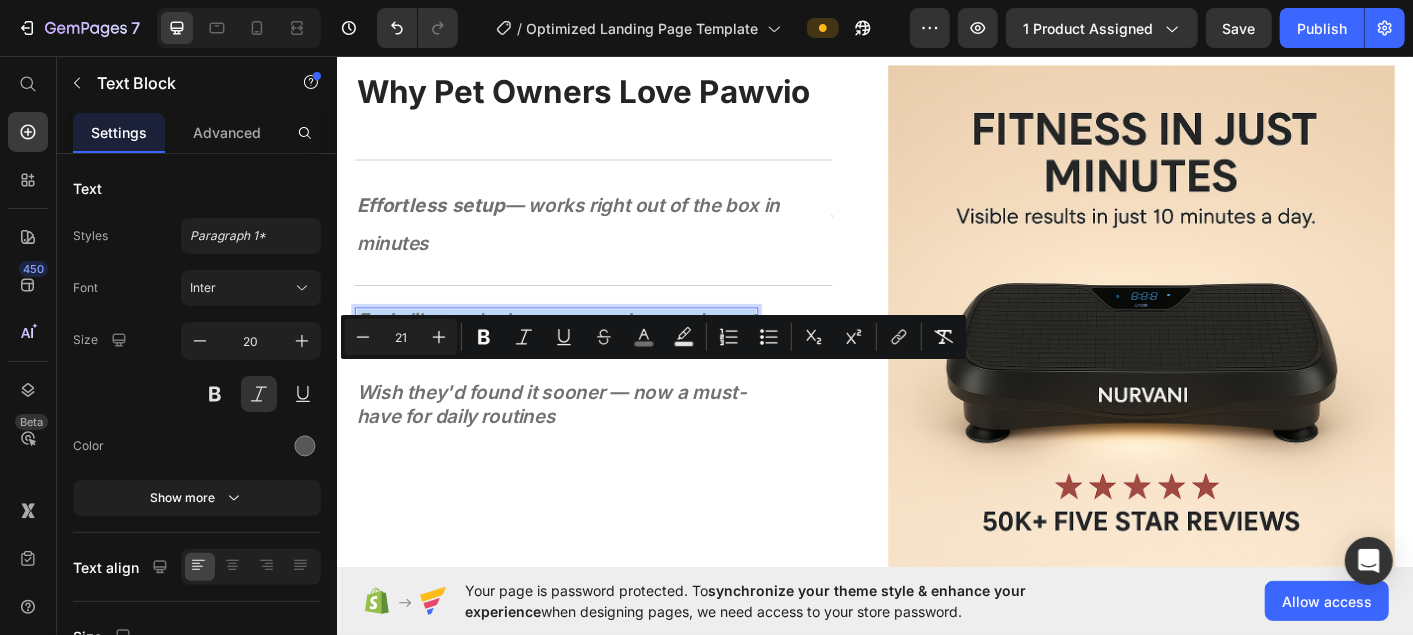 click on "Feels like you're home even when you're not" at bounding box center (581, 350) 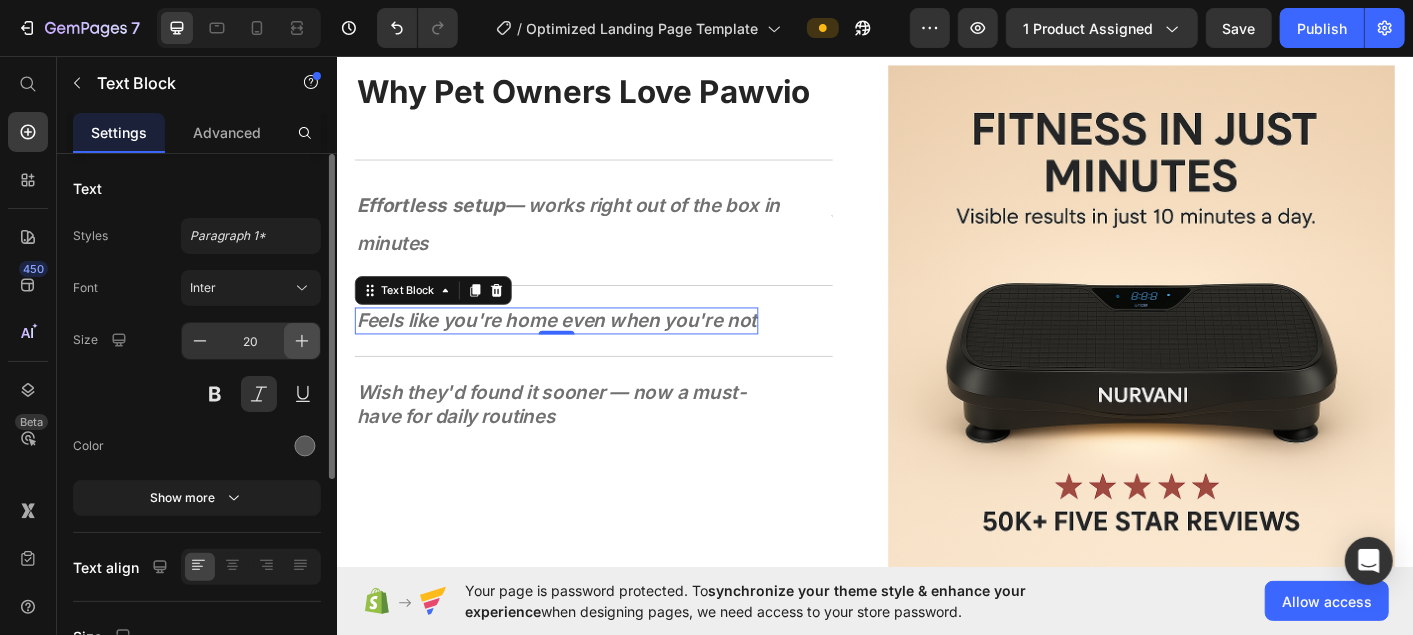 click 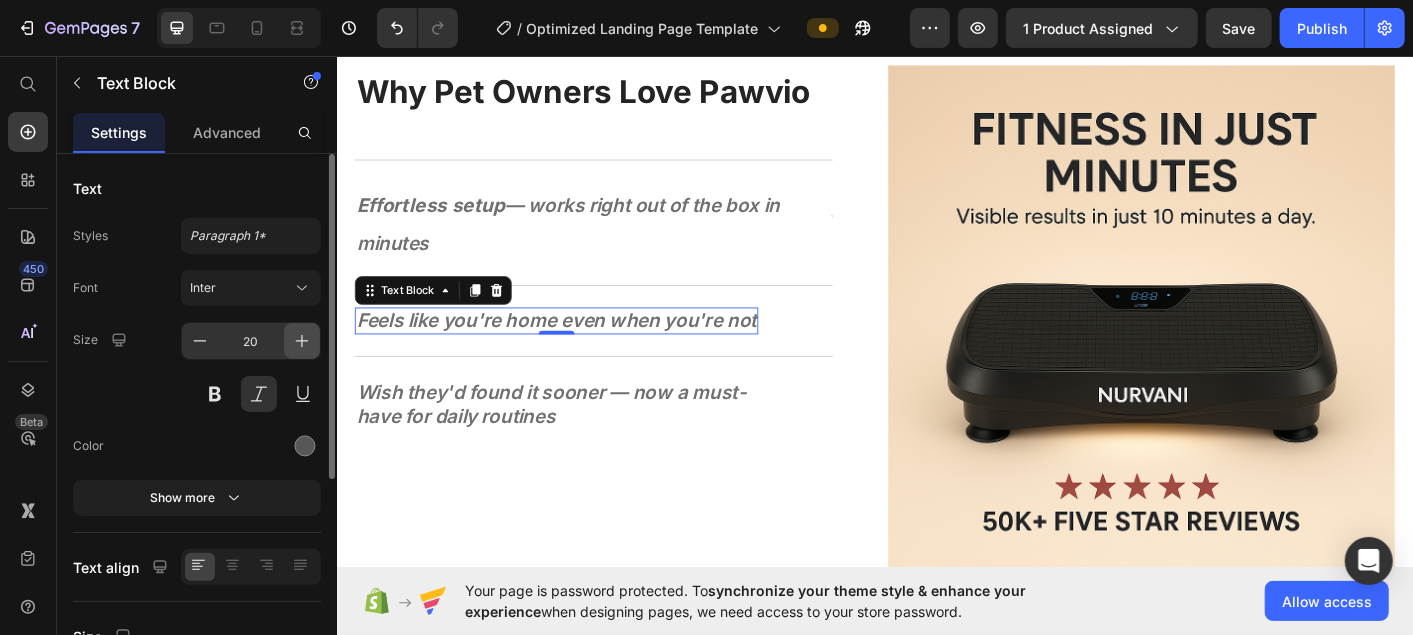 type on "21" 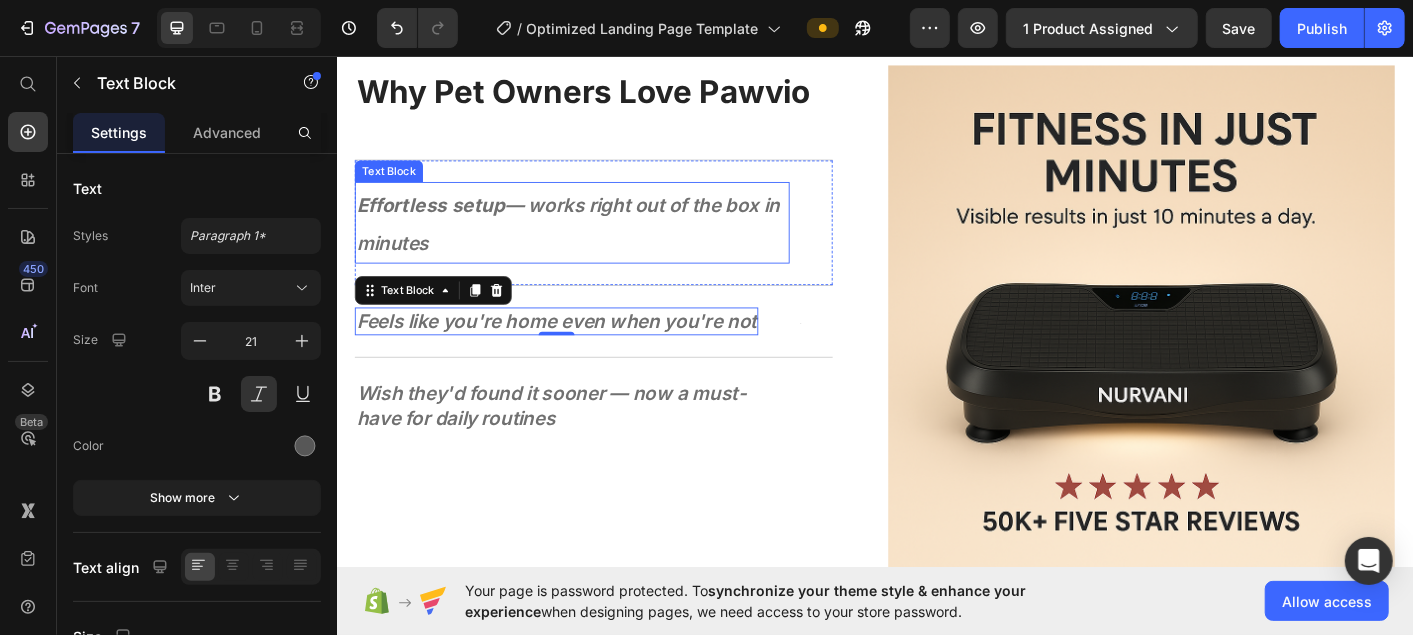 click on "Effortless setup  — works right out of the box in minutes" at bounding box center (594, 243) 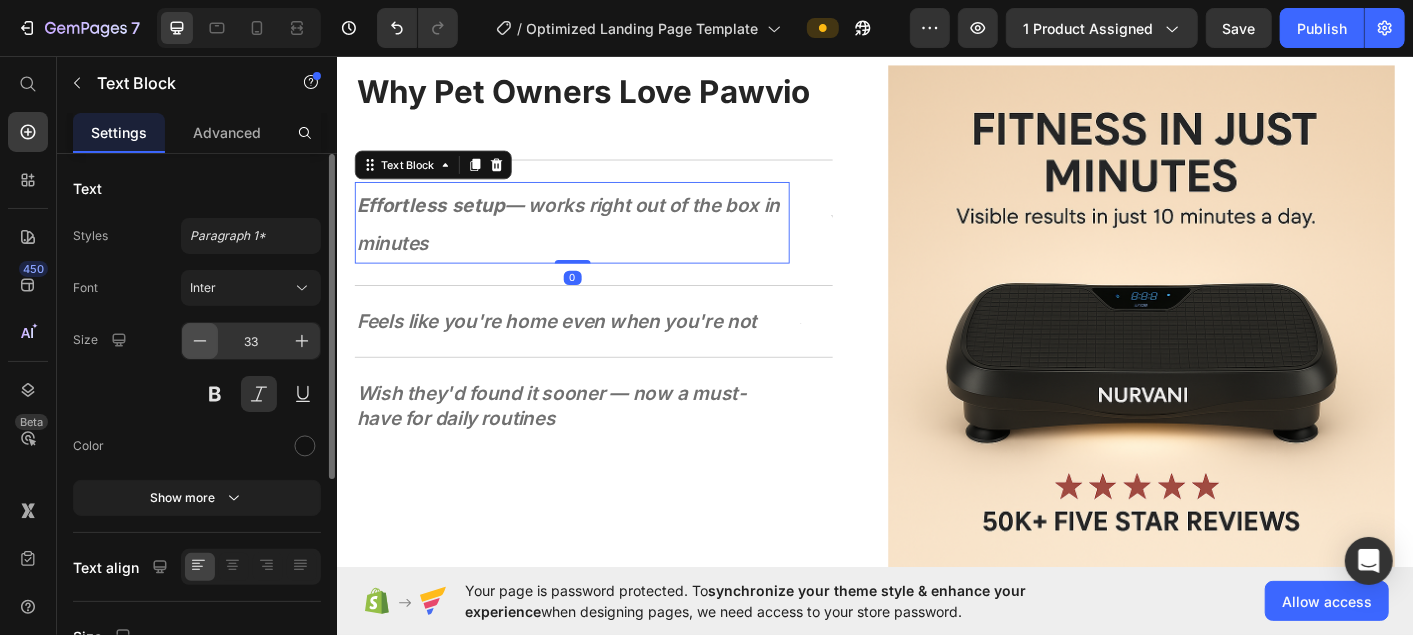 click 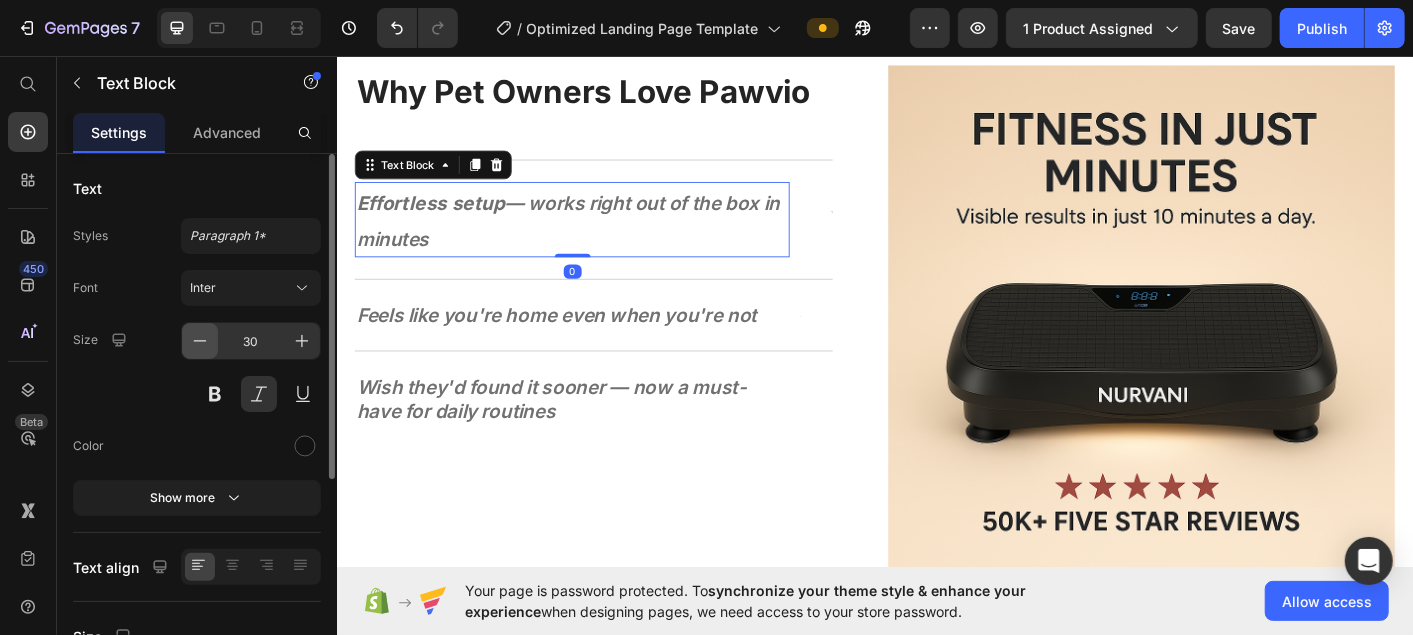 click 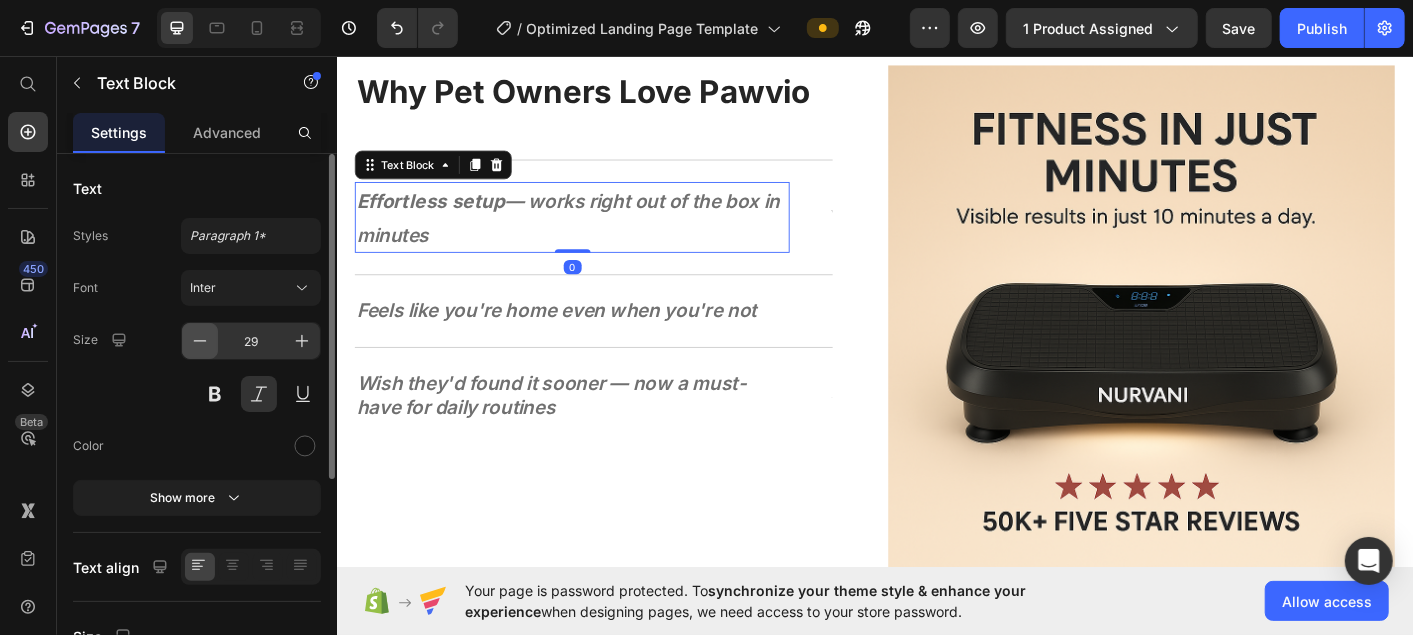 click 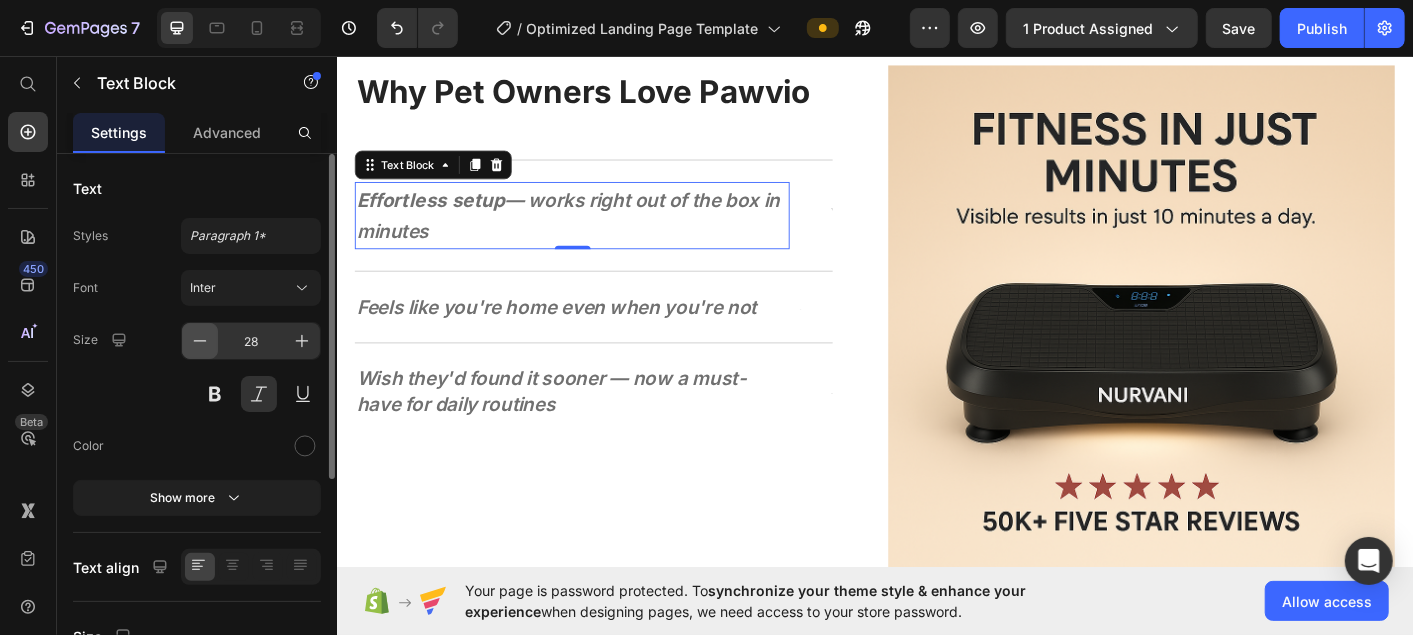 click 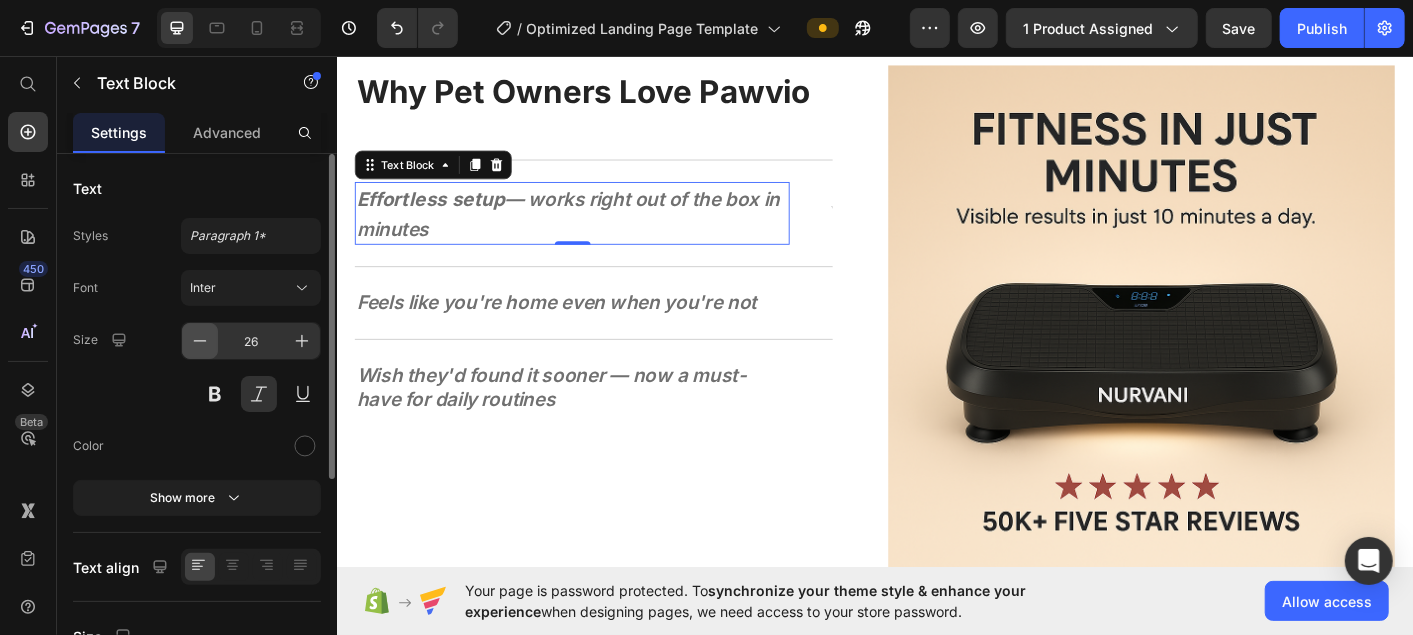 click 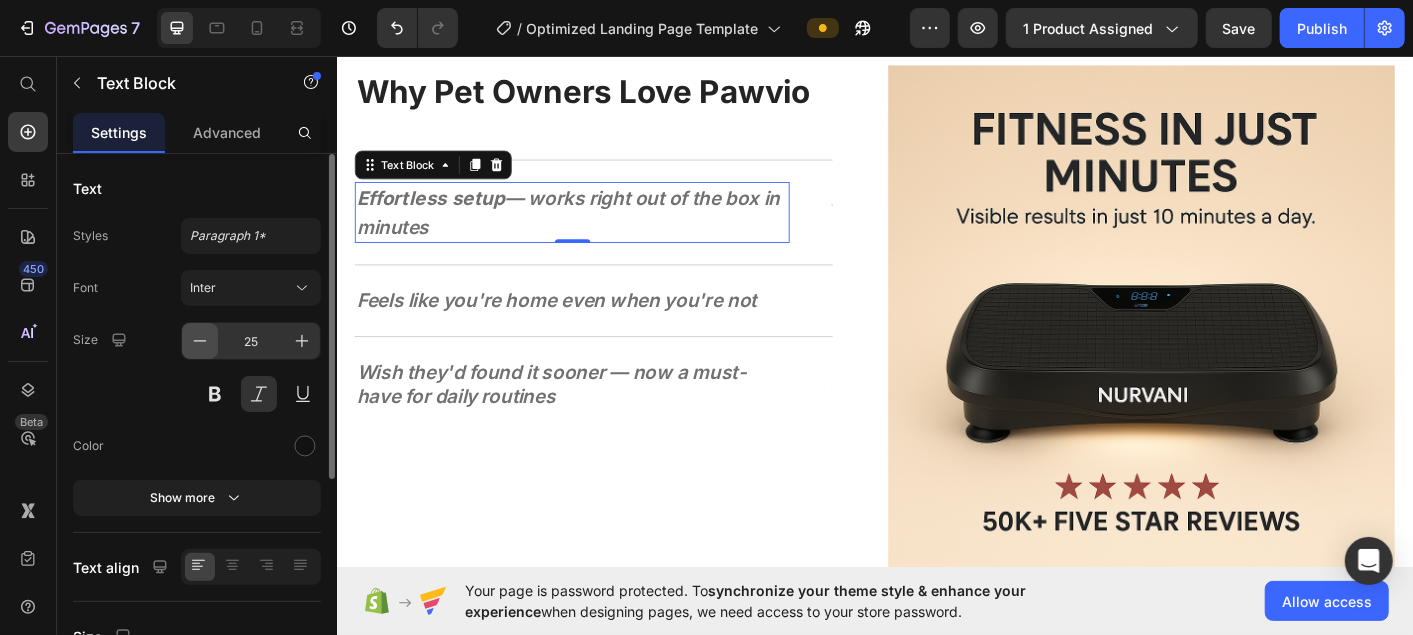 click 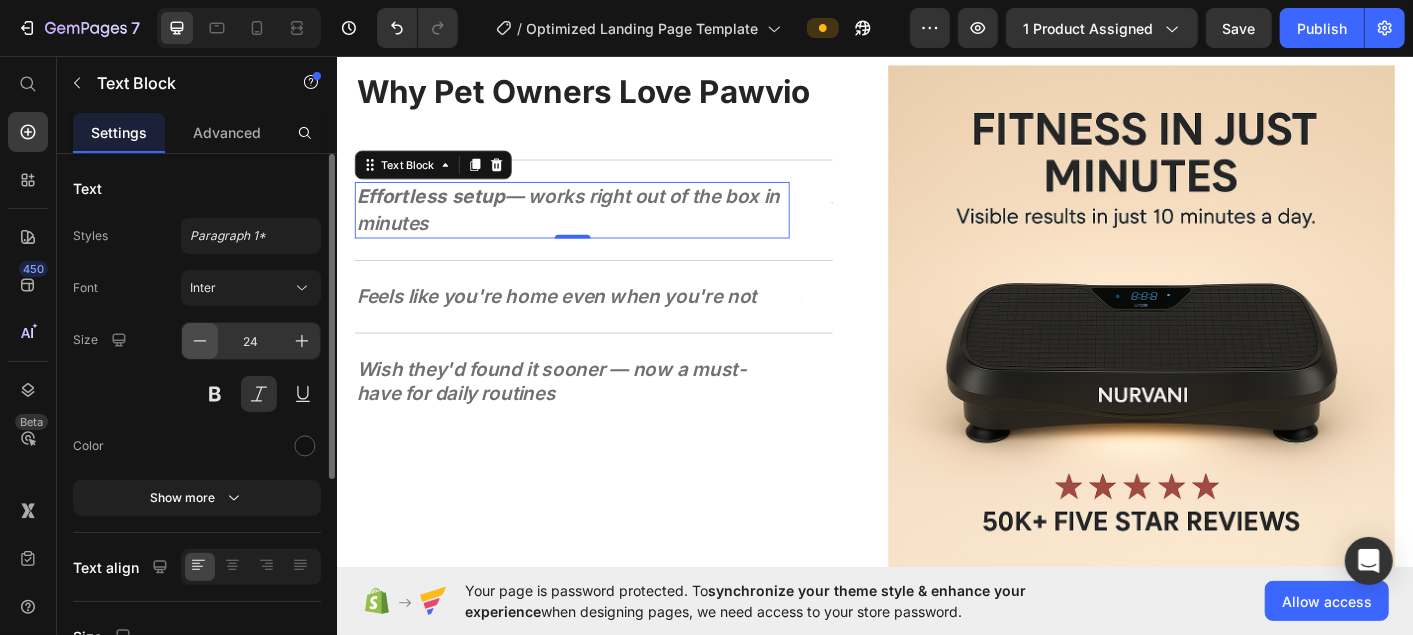 click 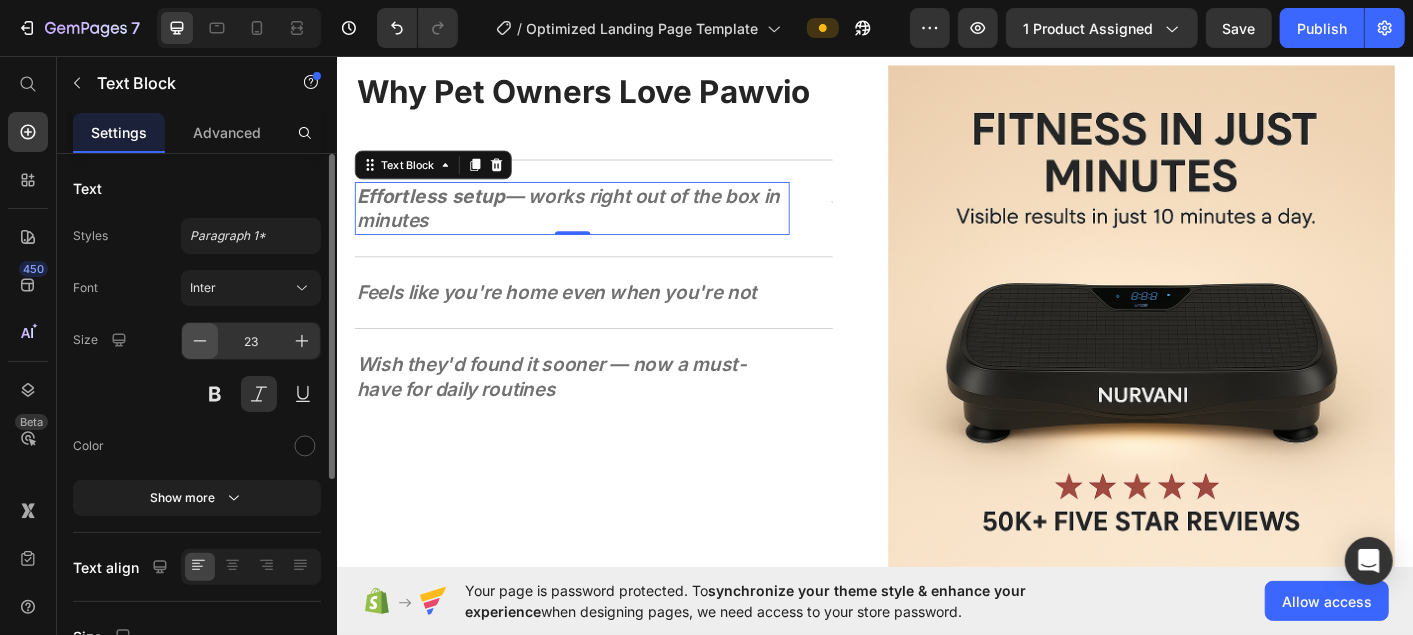 click 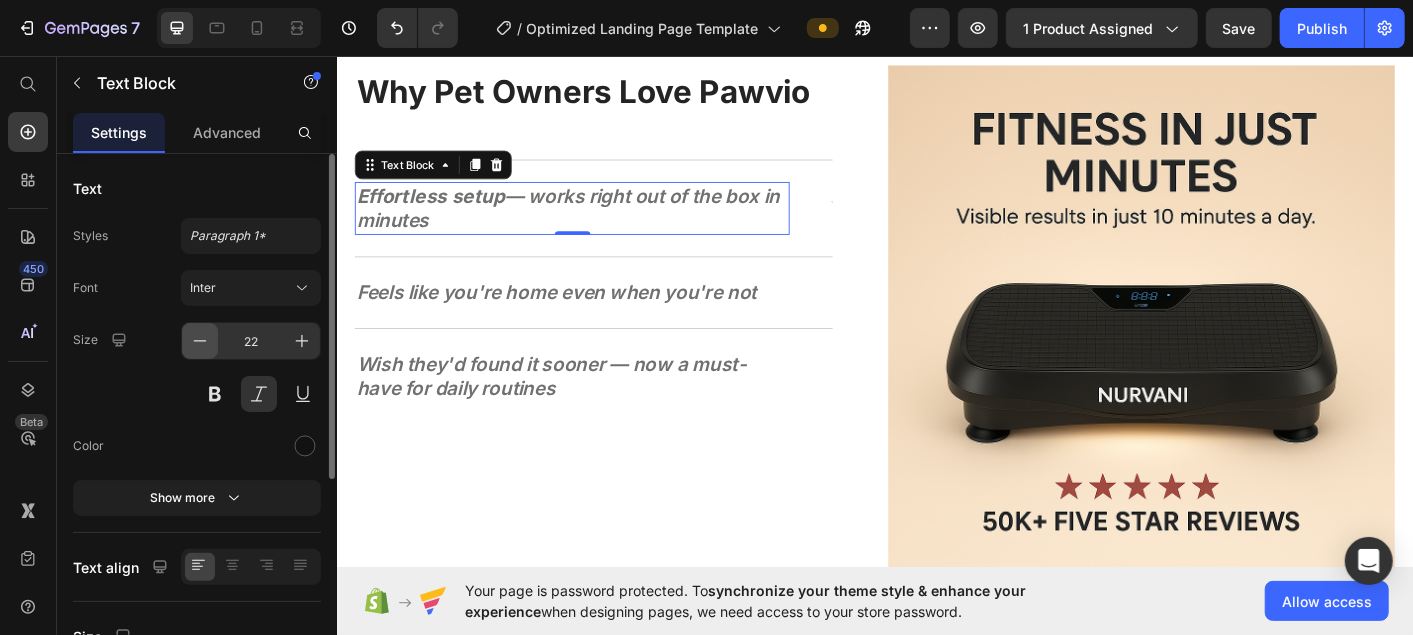 click 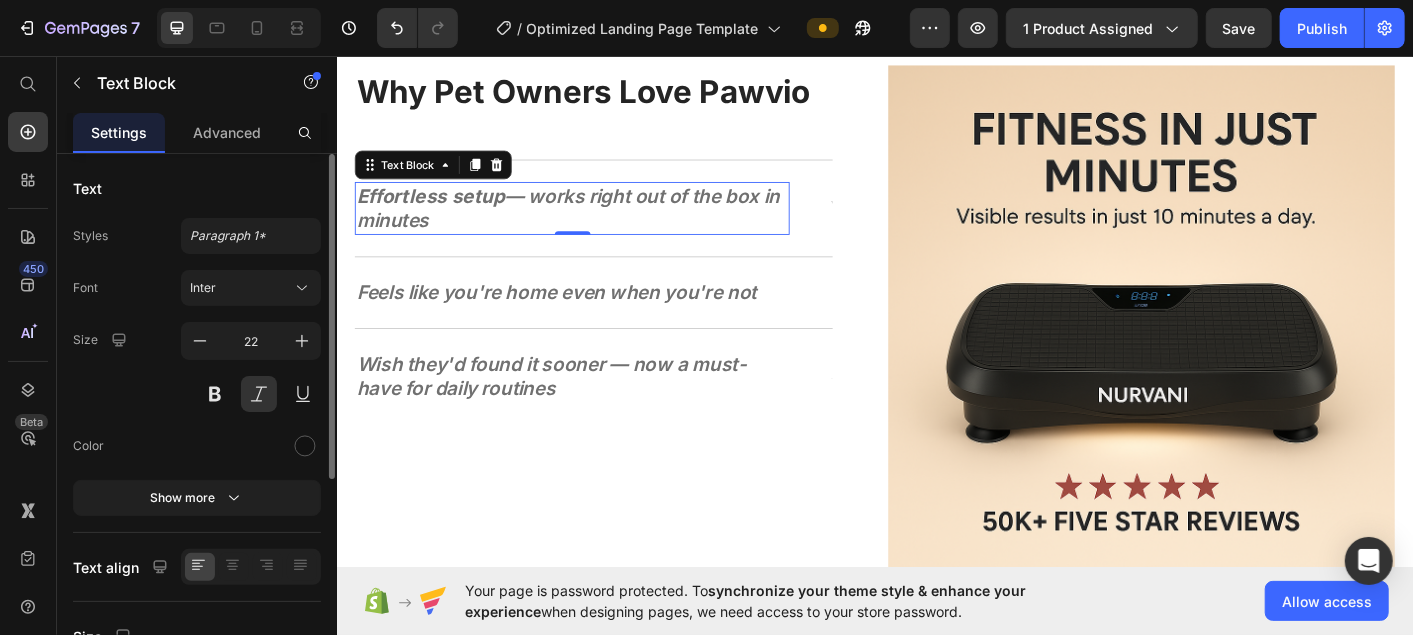type on "21" 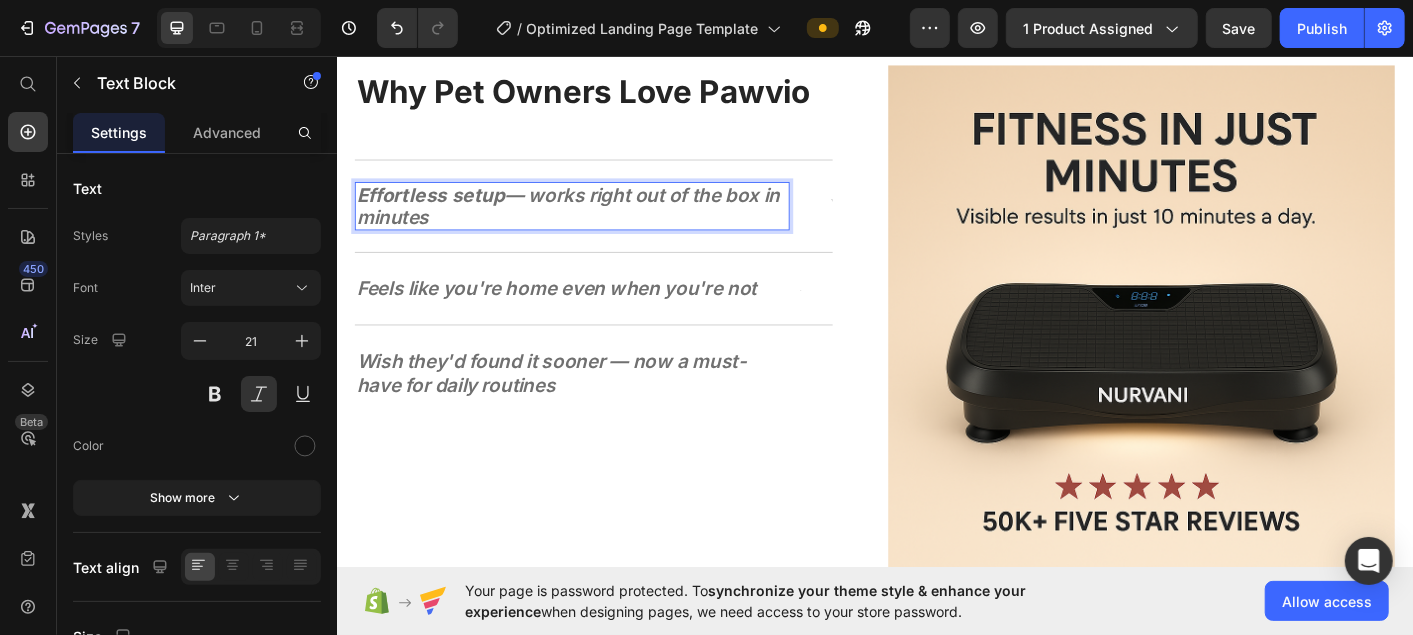 drag, startPoint x: 592, startPoint y: 305, endPoint x: 587, endPoint y: 290, distance: 15.811388 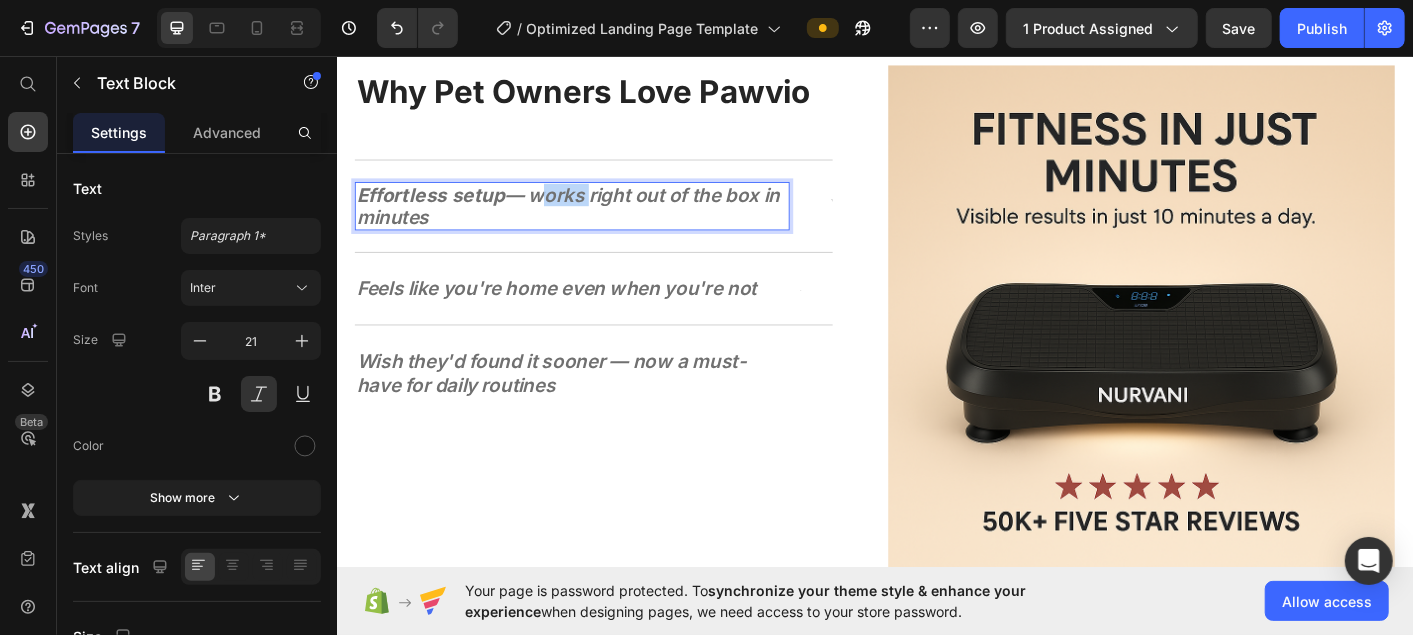 click on "Effortless setup  — works right out of the box in minutes" at bounding box center [594, 223] 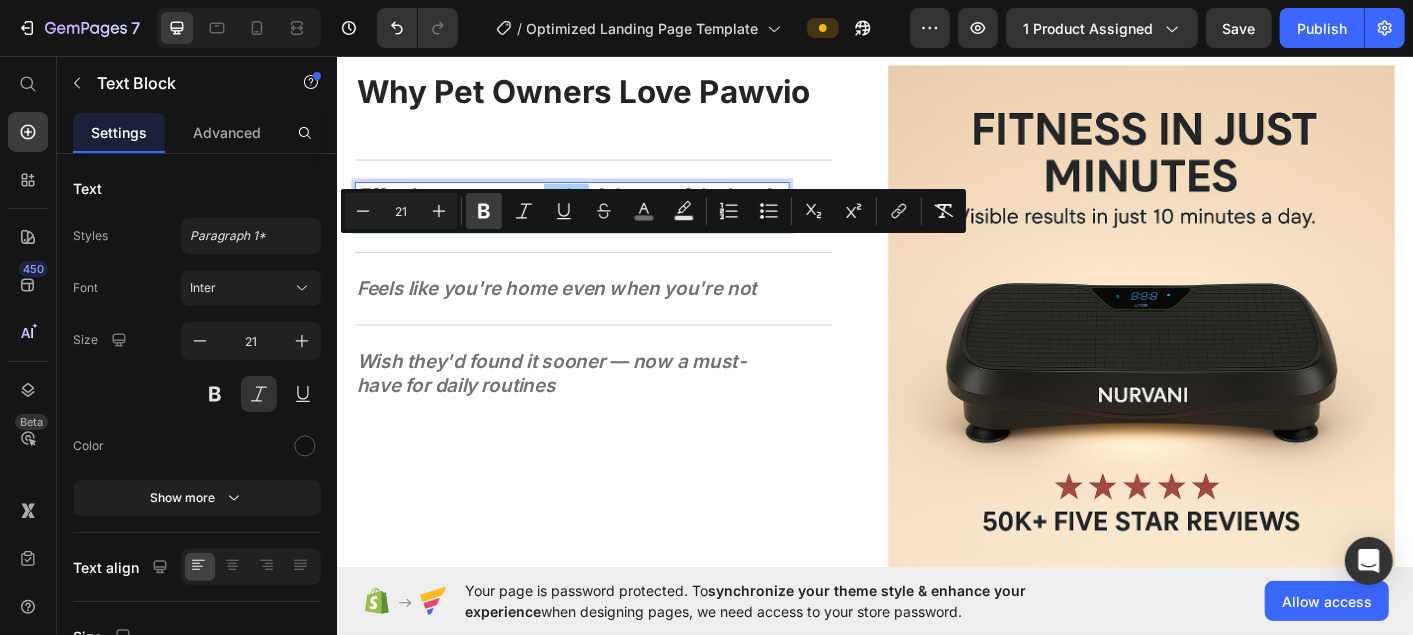 click 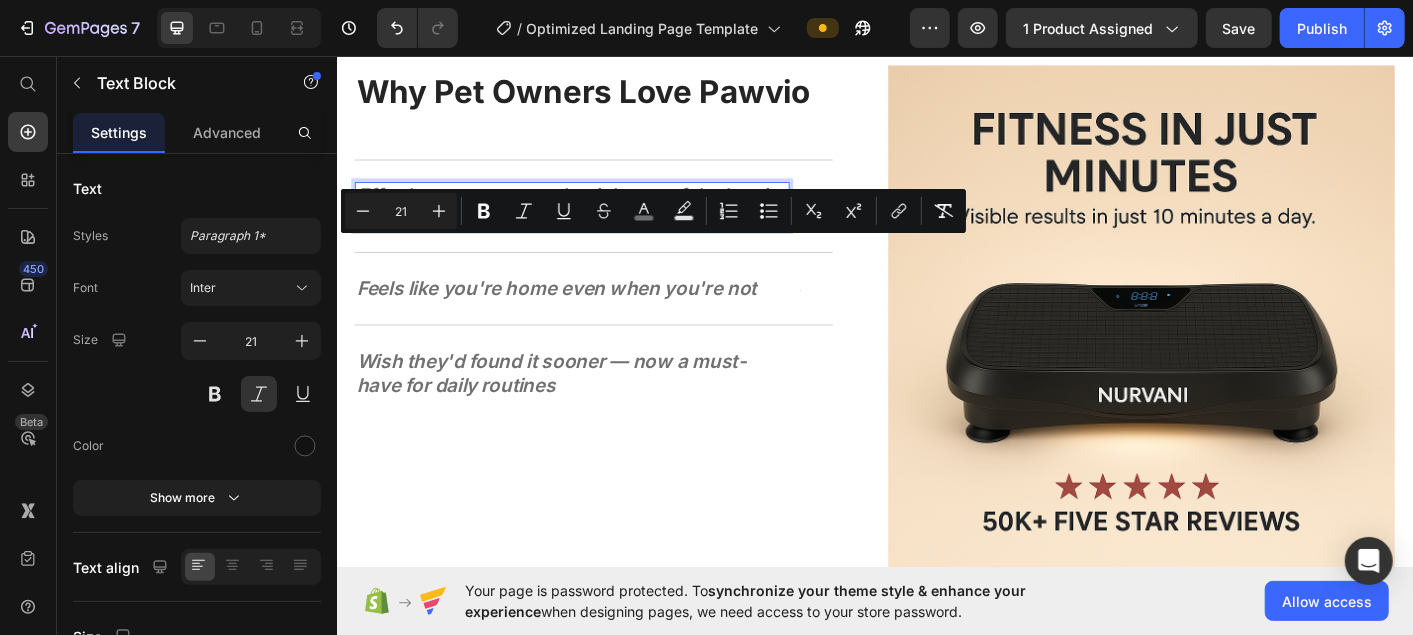 click on "Effortless setup — works right out of the box in minutes" at bounding box center [593, 223] 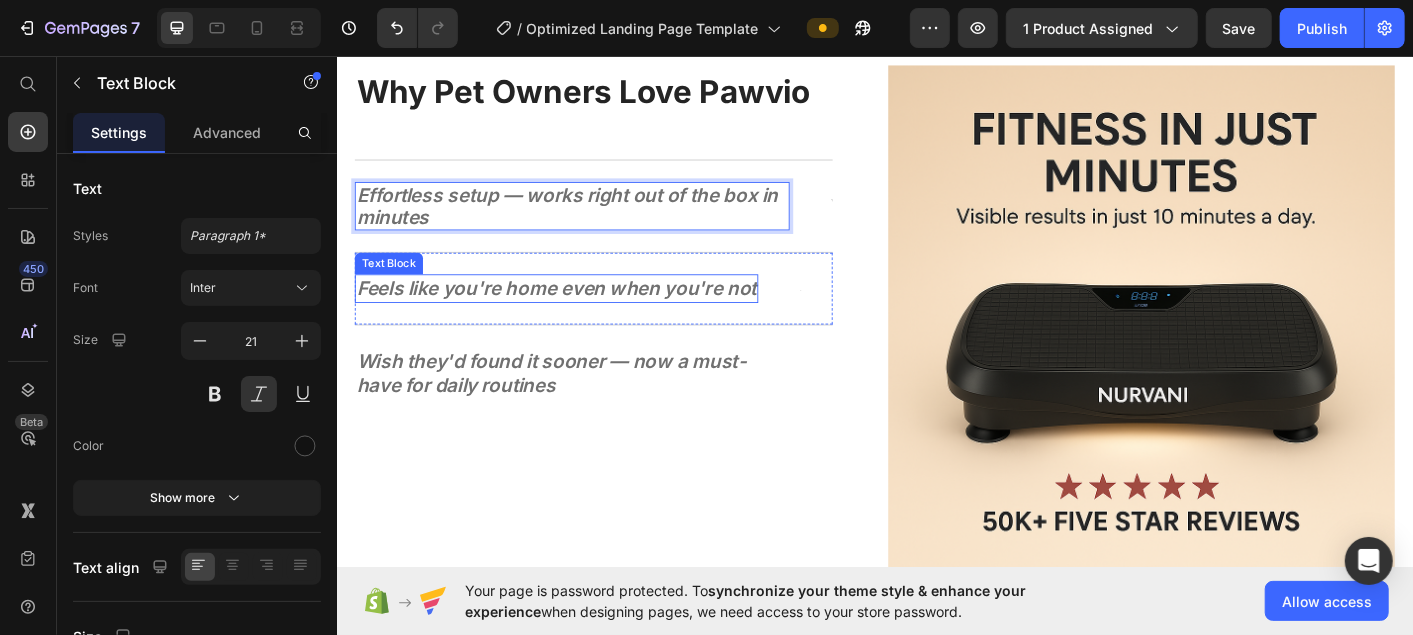 click on "Feels like you're home even when you're not" at bounding box center [581, 314] 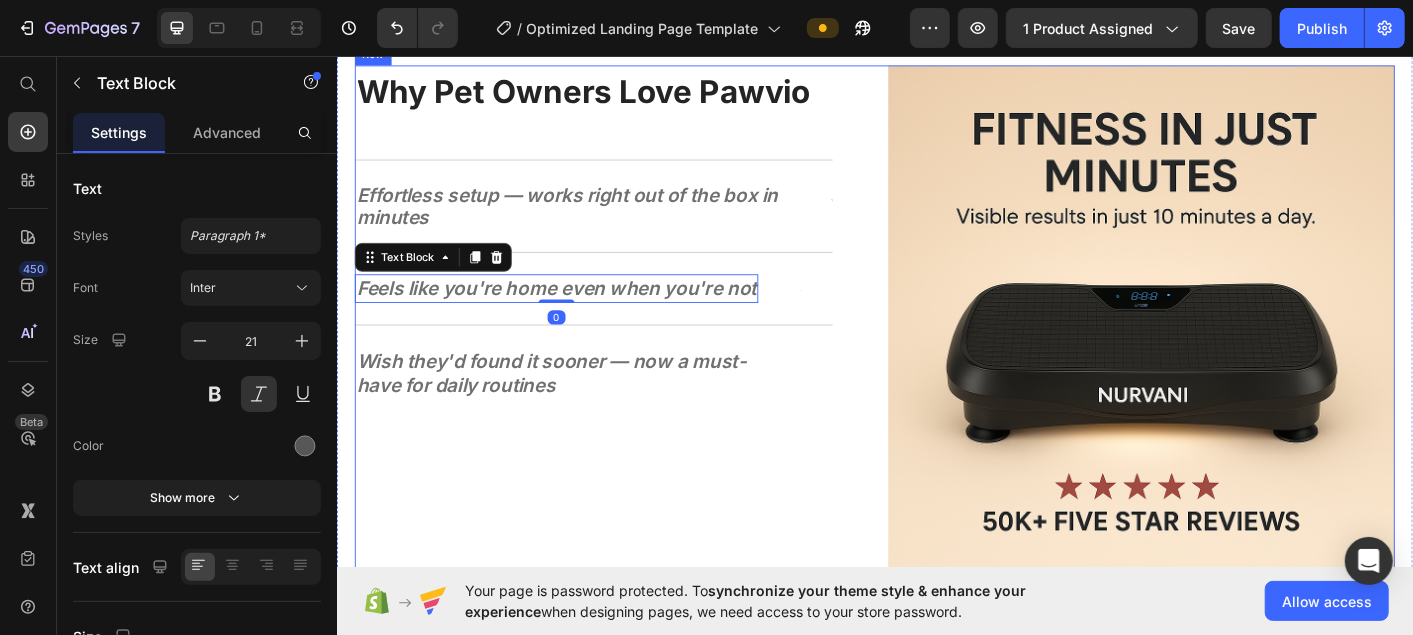 click on "⁠⁠⁠⁠⁠⁠⁠ Why Pet Owners Love Pawvio Heading Effortless setup — works right out of the box in minutes Text Block Text Block Row Feels like you're home even when you're not Text Block   0 Text Block Row Wish they'd found it sooner — now a must-have for daily routines Text Block Text Block Row Row" at bounding box center (638, 348) 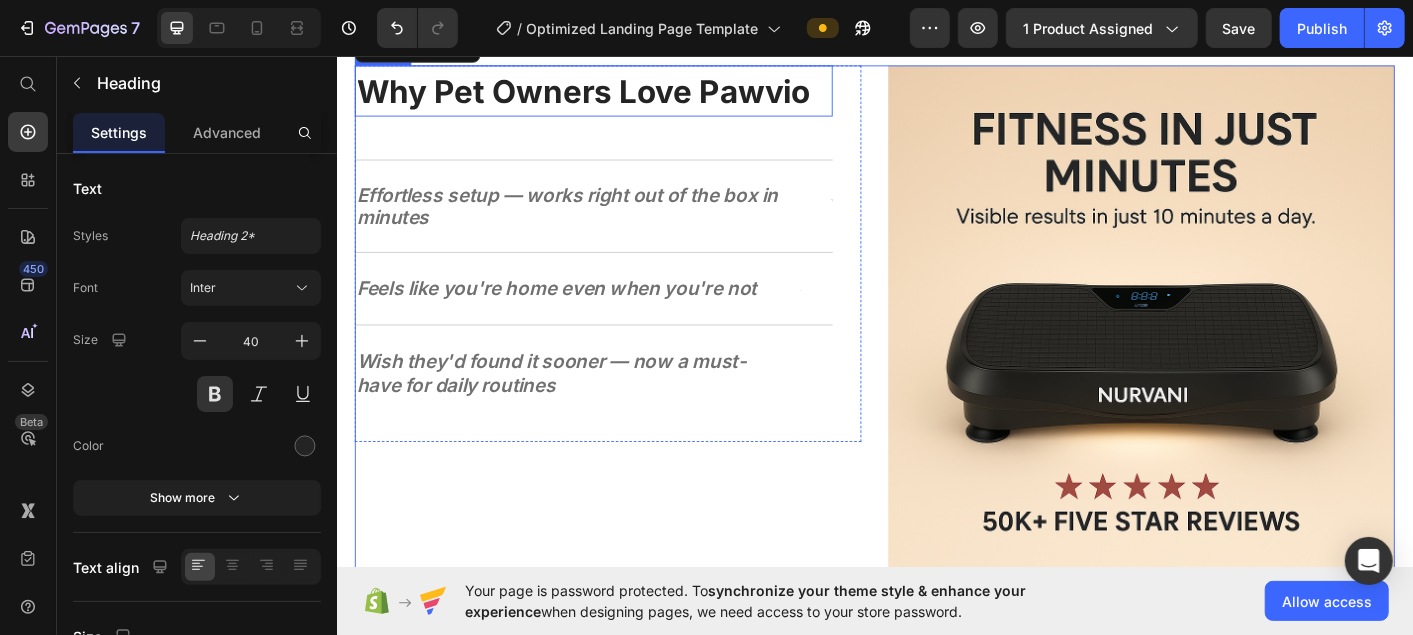 click on "Why Pet Owners Love Pawvio" at bounding box center (611, 95) 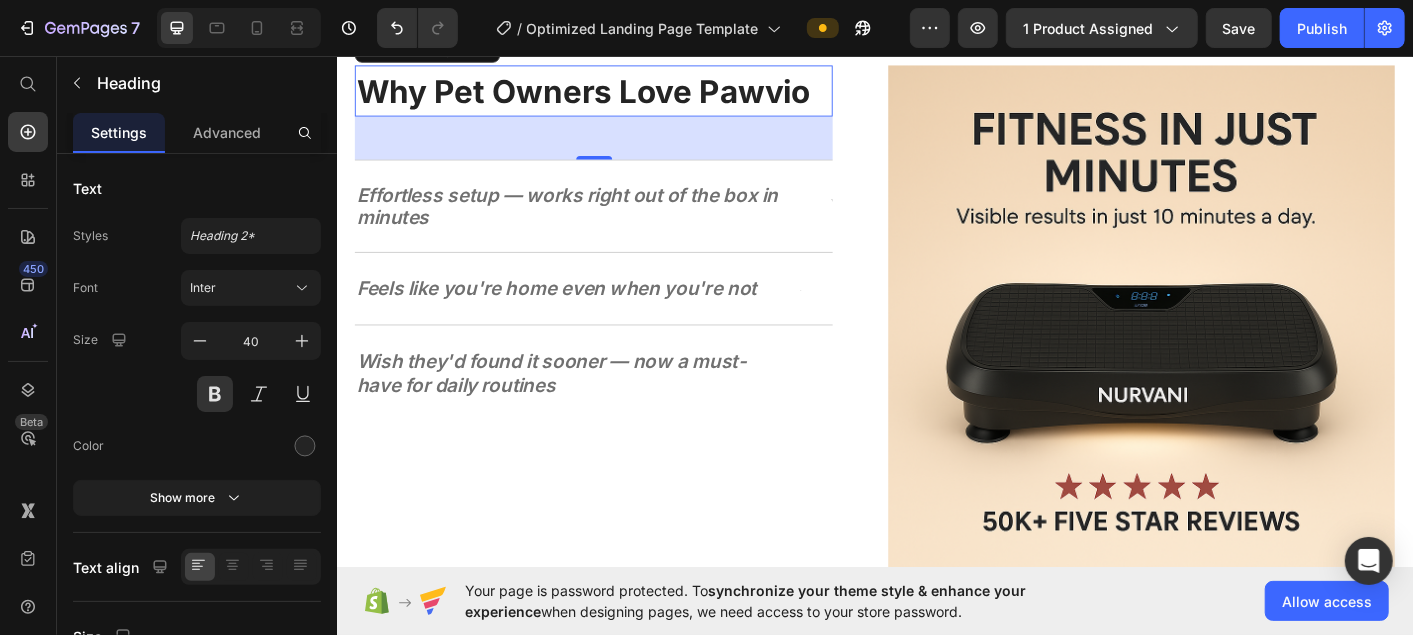 click on "48" at bounding box center [622, 147] 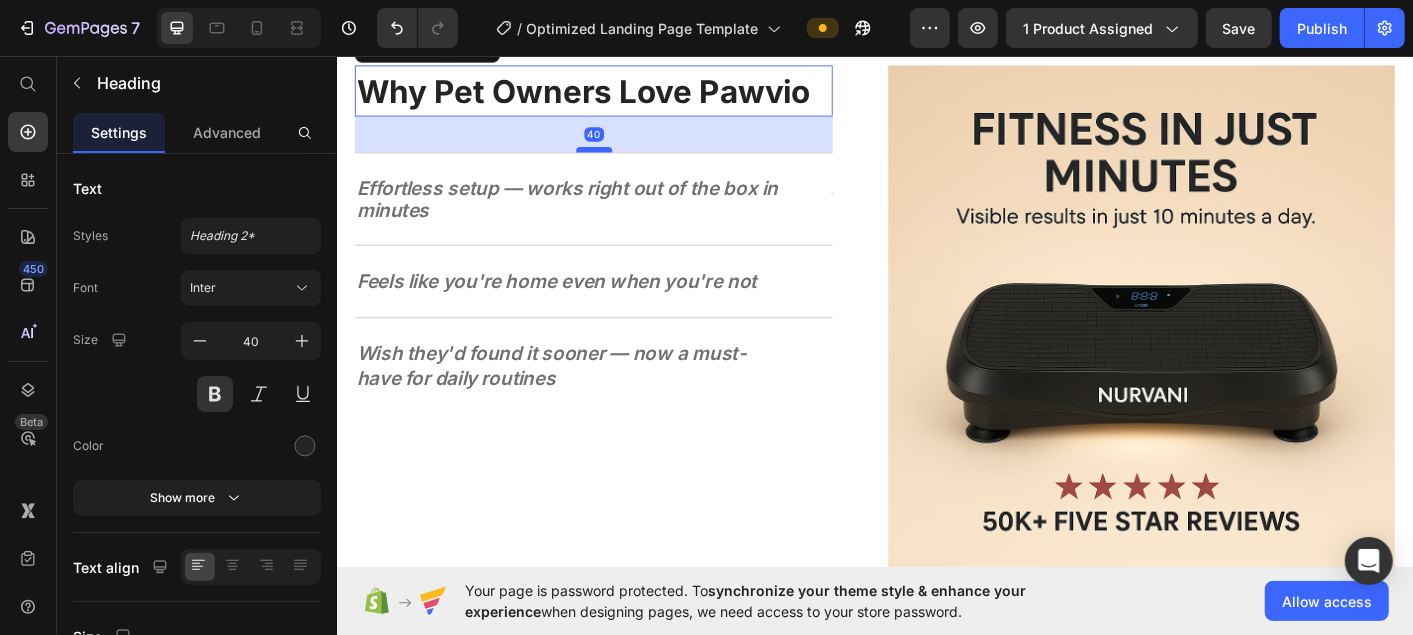 click on "⁠⁠⁠⁠⁠⁠⁠ Why Pet Owners Love Pawvio Heading   40 Effortless setup — works right out of the box in minutes Text Block Text Block Row Feels like you're home even when you're not Text Block Text Block Row Wish they'd found it sooner — now a must-have for daily routines Text Block Text Block Row" at bounding box center [622, 272] 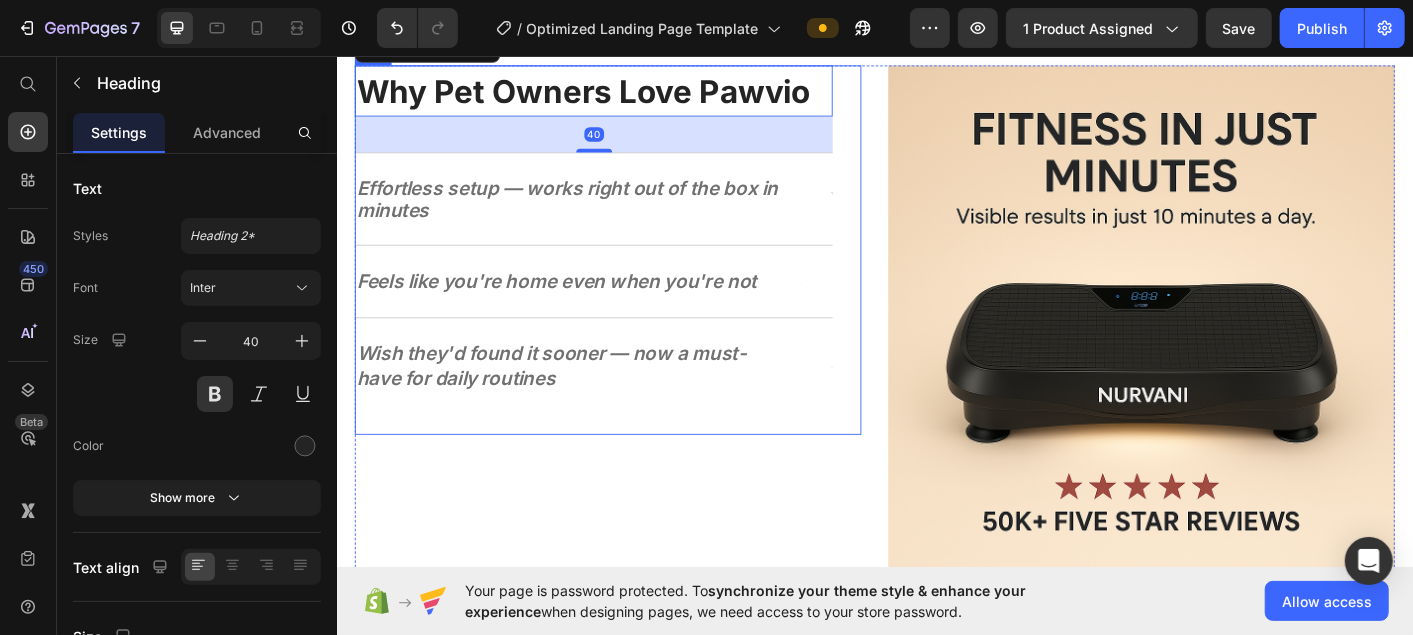 click on "⁠⁠⁠⁠⁠⁠⁠ Why Pet Owners Love Pawvio Heading   40 Effortless setup — works right out of the box in minutes Text Block Text Block Row Feels like you're home even when you're not Text Block Text Block Row Wish they'd found it sooner — now a must-have for daily routines Text Block Text Block Row Row" at bounding box center (638, 272) 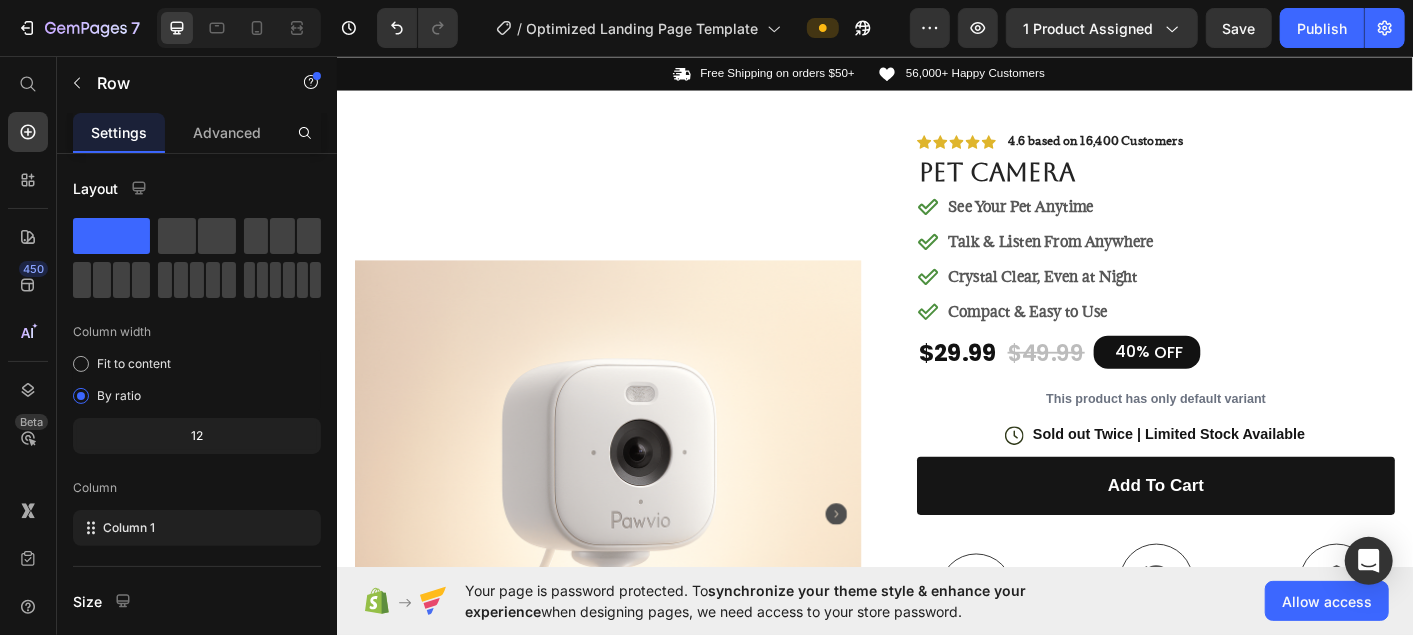 scroll, scrollTop: 0, scrollLeft: 0, axis: both 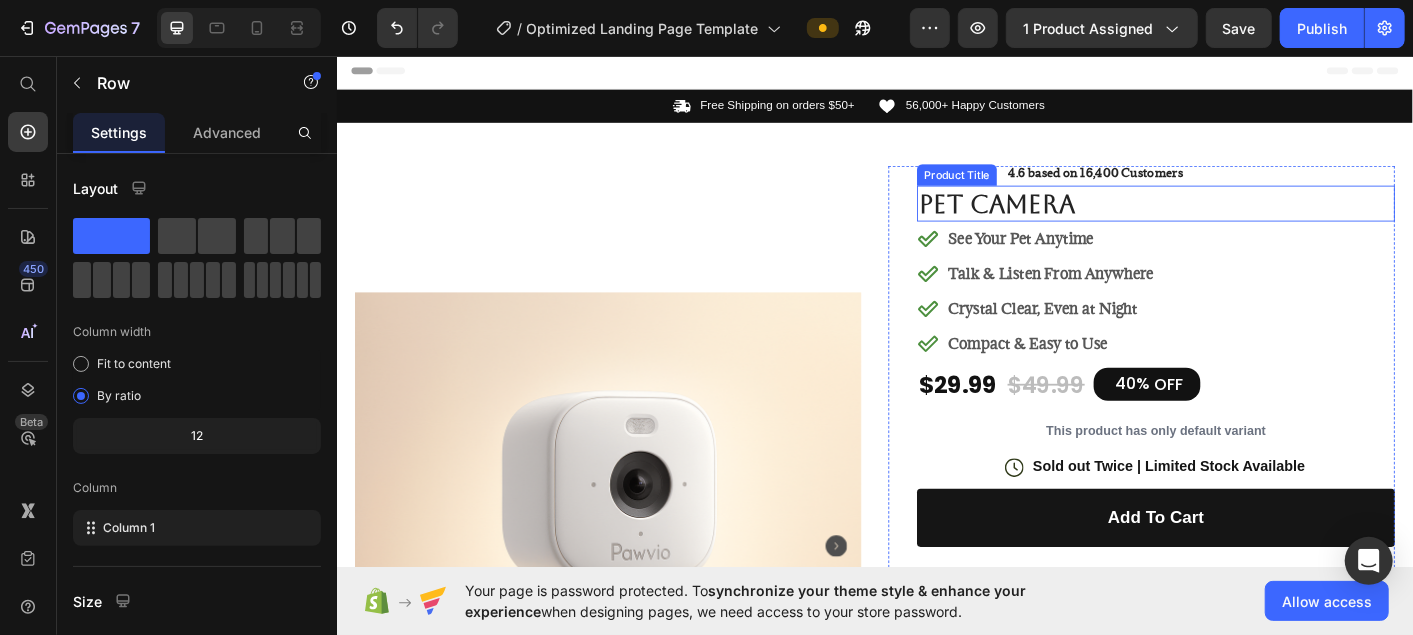 click on "Pet Camera" at bounding box center (1249, 220) 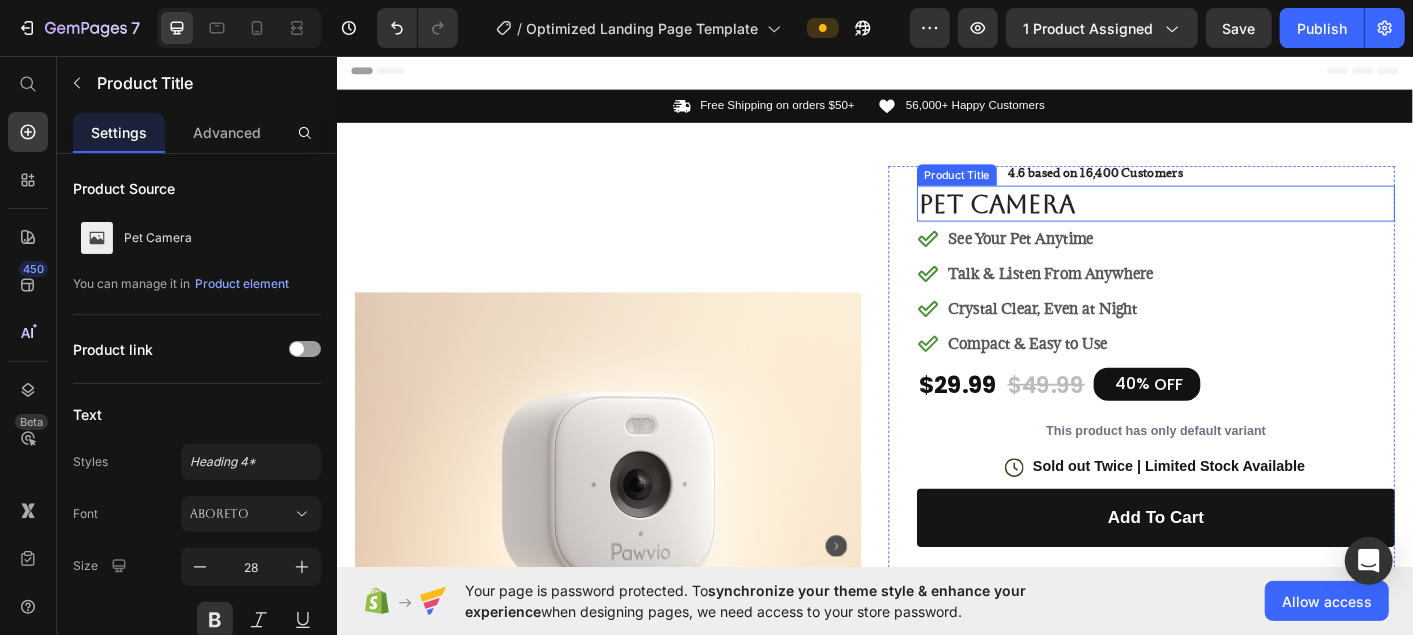 click on "Pet Camera" at bounding box center (1249, 220) 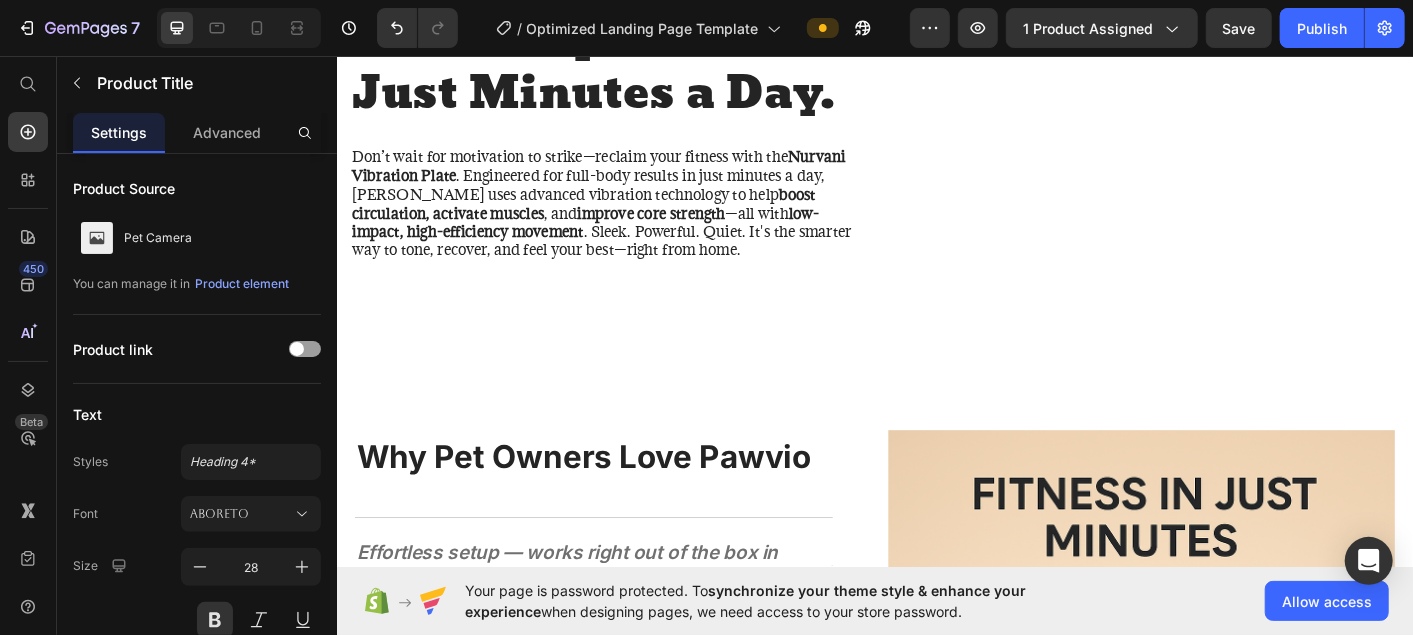 scroll, scrollTop: 1657, scrollLeft: 0, axis: vertical 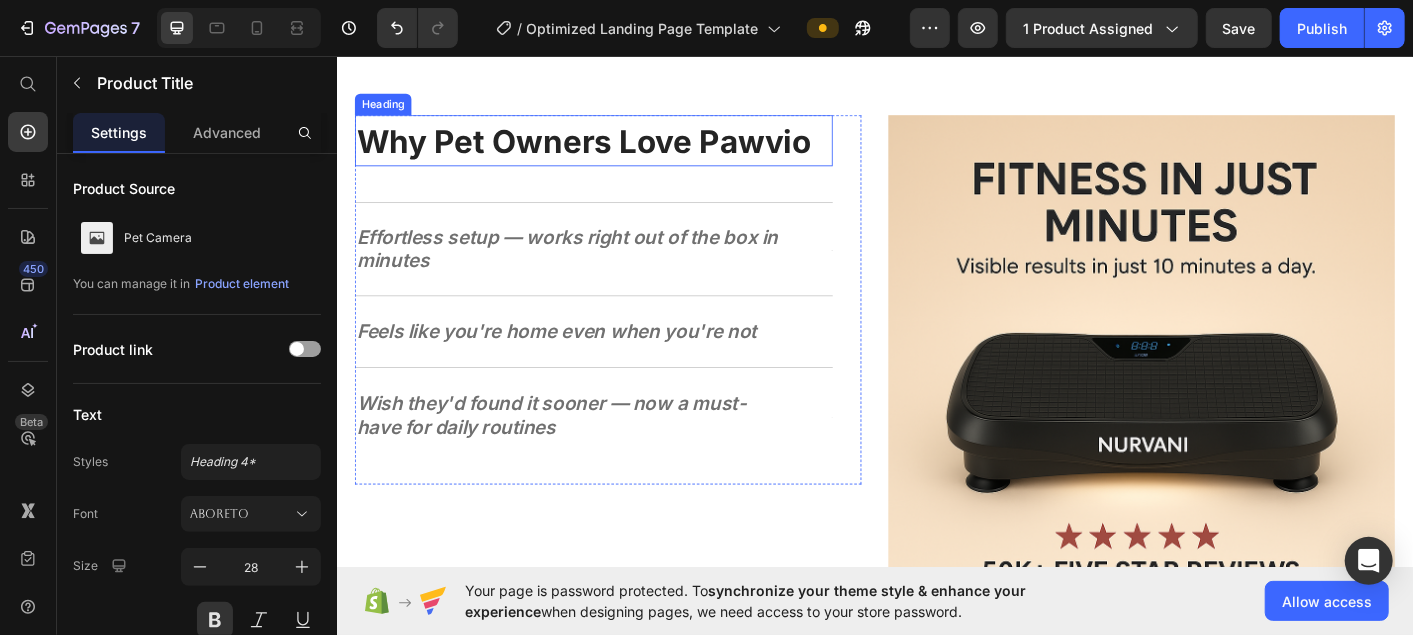 click on "Why Pet Owners Love Pawvio" at bounding box center (611, 151) 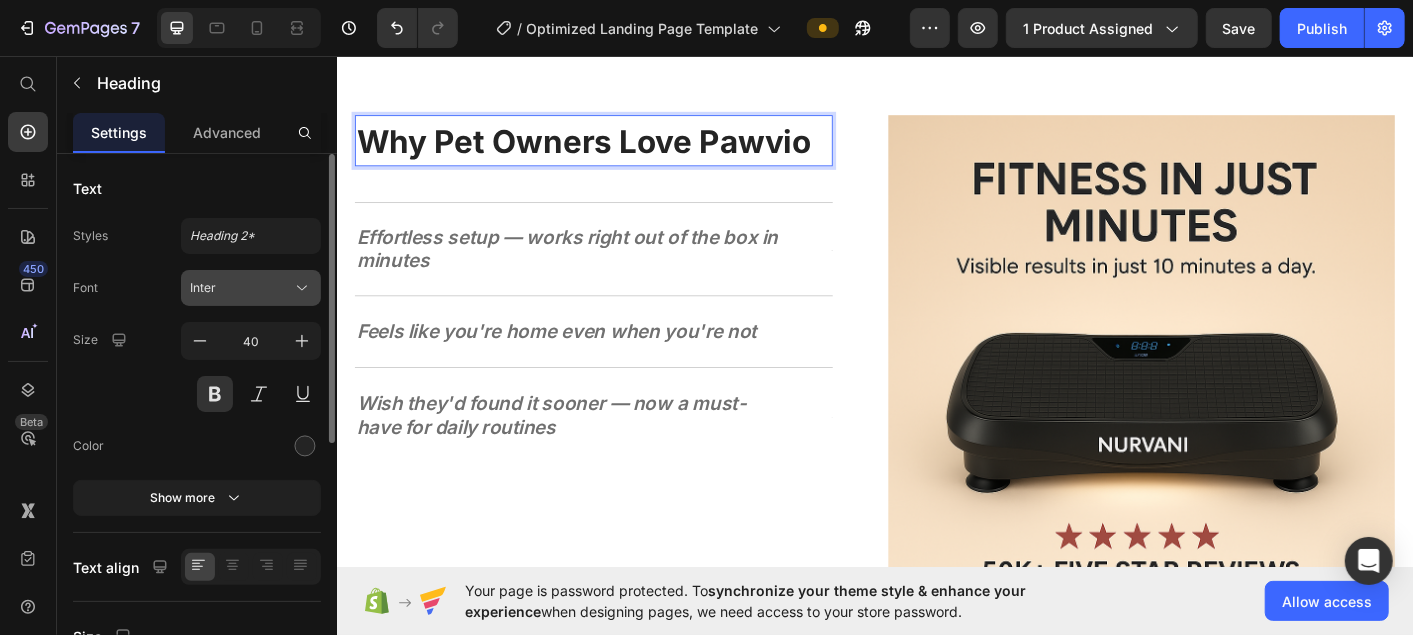 click on "Inter" at bounding box center [251, 288] 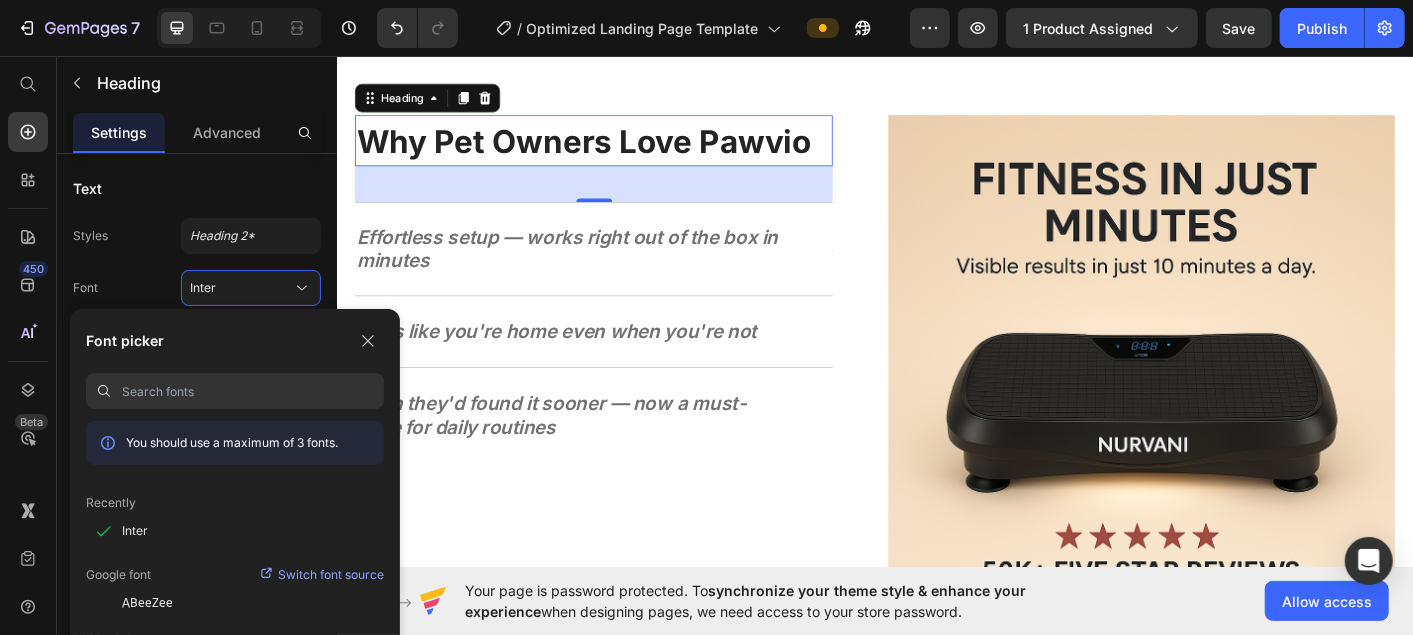 click at bounding box center (253, 391) 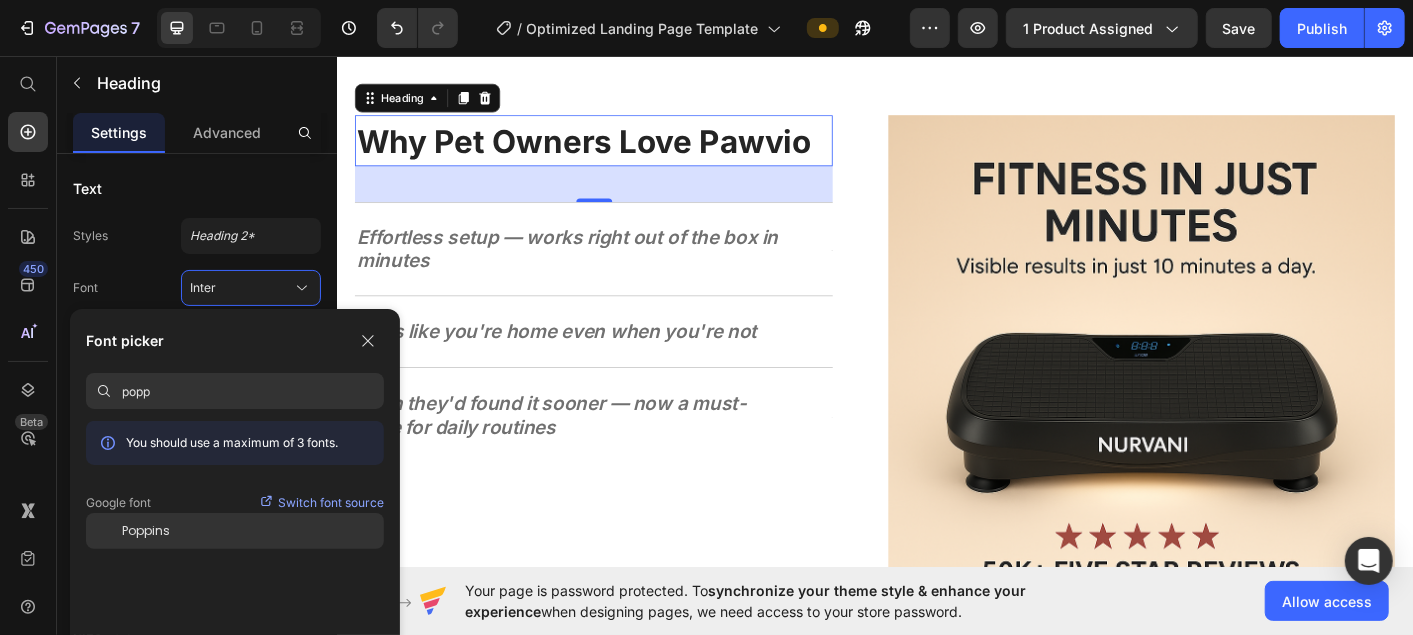 click on "Poppins" 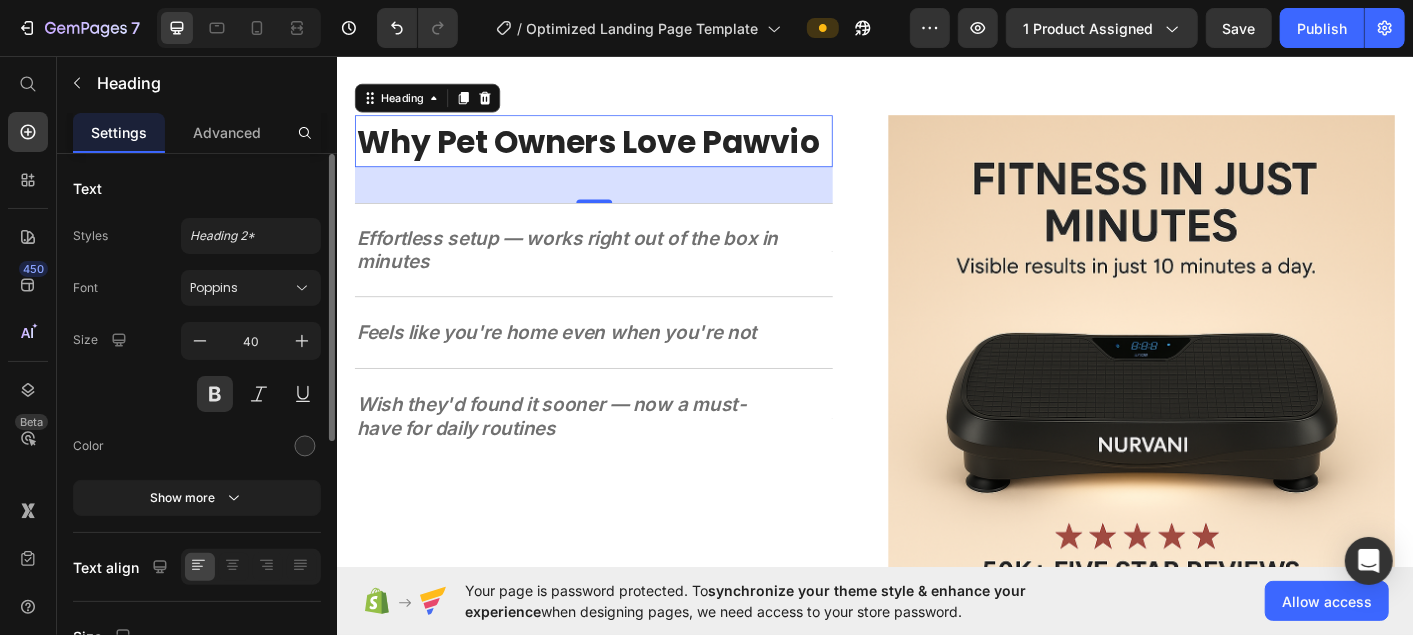 type on "poppo\" 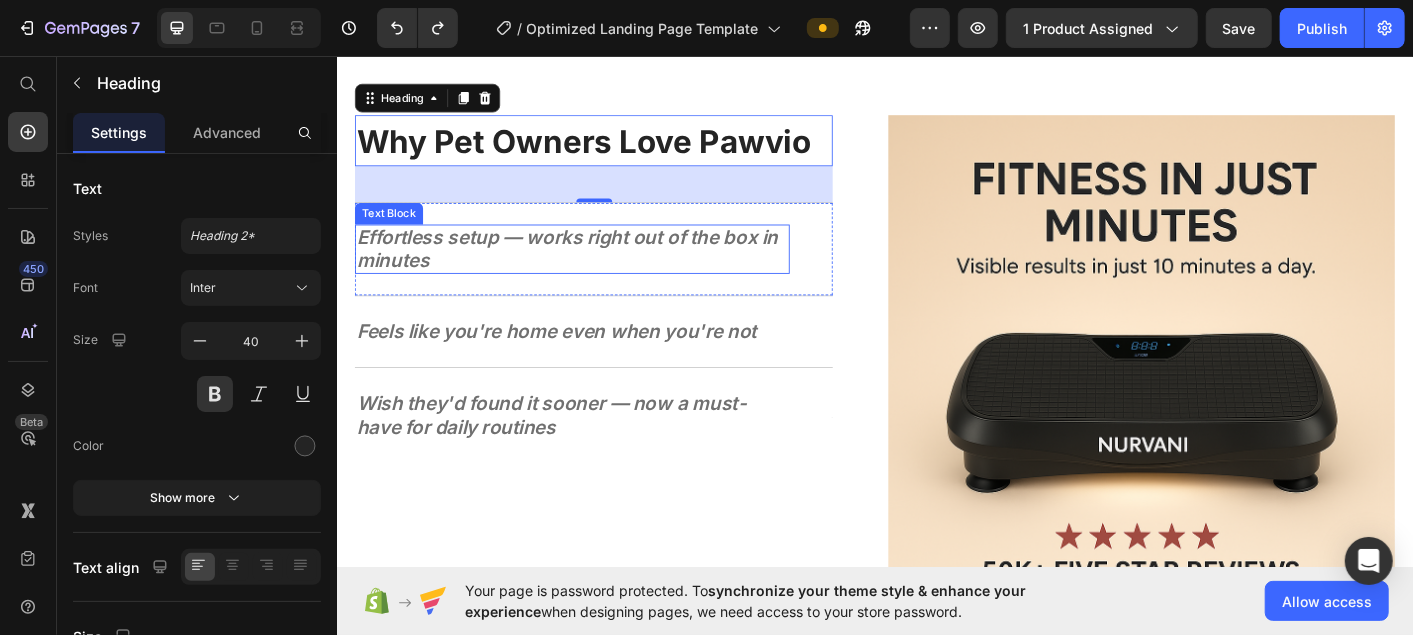 click on "Effortless setup — works right out of the box in minutes" at bounding box center [593, 271] 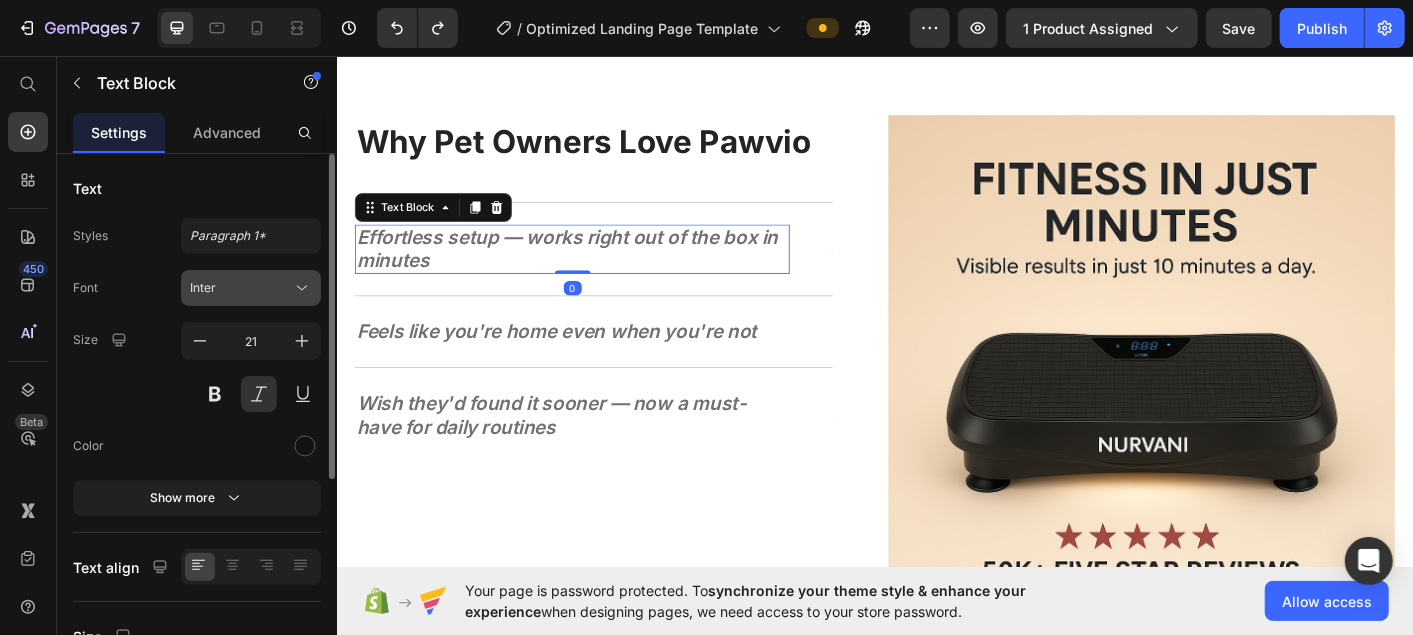 click on "Inter" at bounding box center [241, 288] 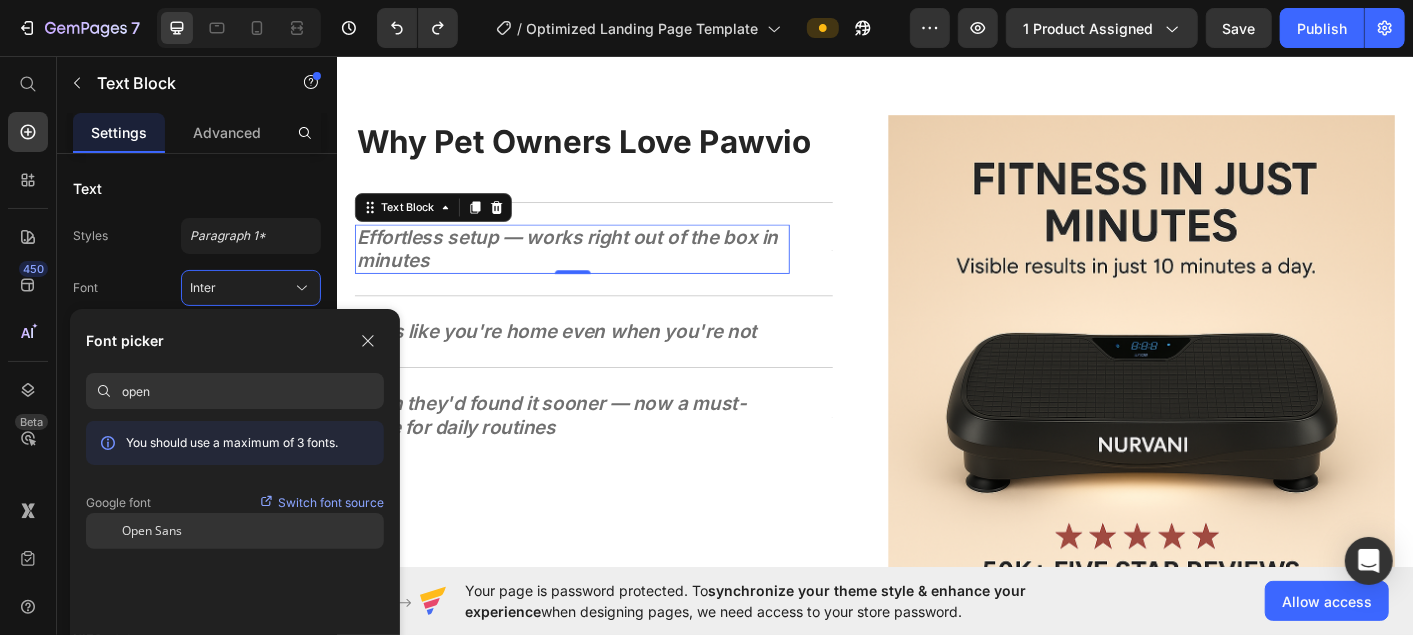 click on "Open Sans" 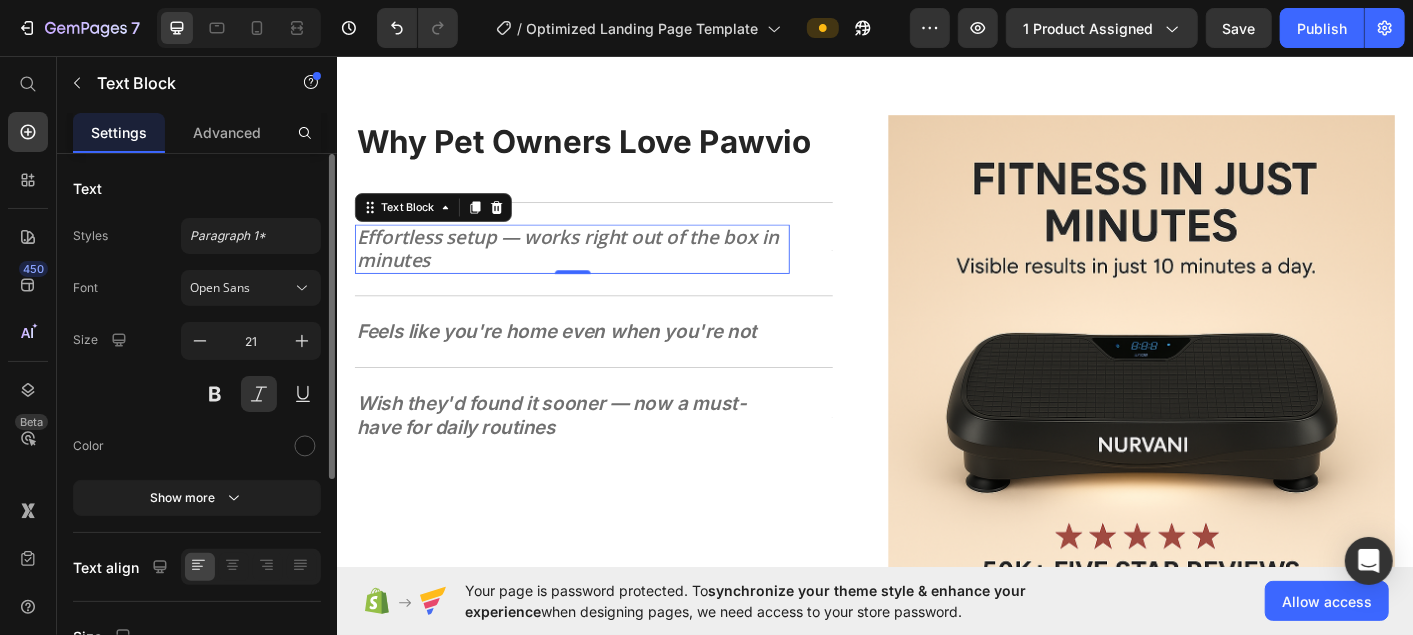 type on "ope" 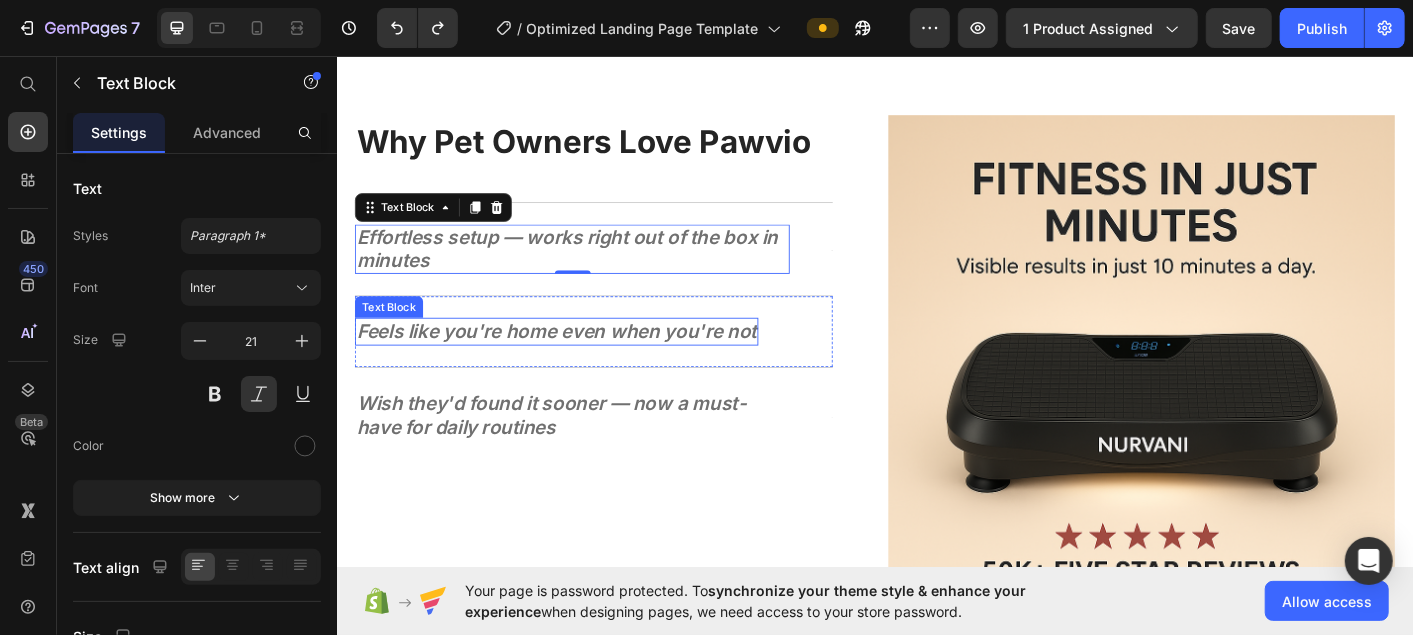 click on "Feels like you're home even when you're not" at bounding box center [581, 363] 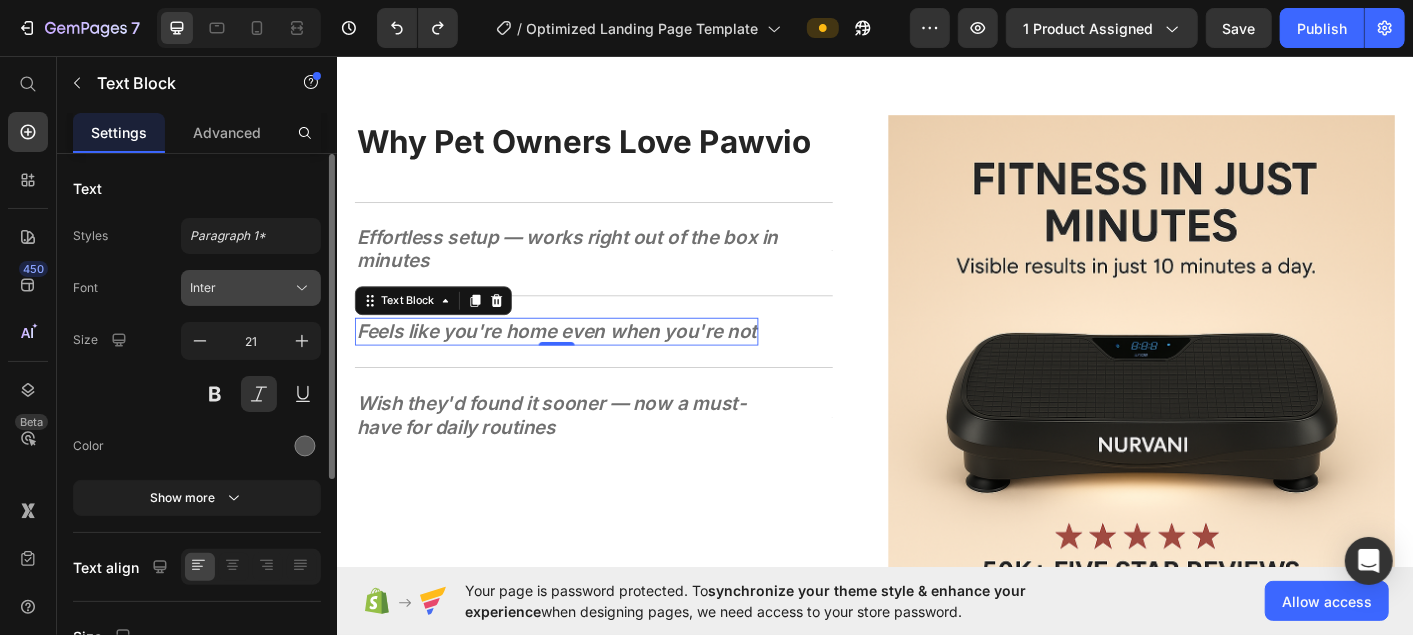 click on "Inter" at bounding box center (251, 288) 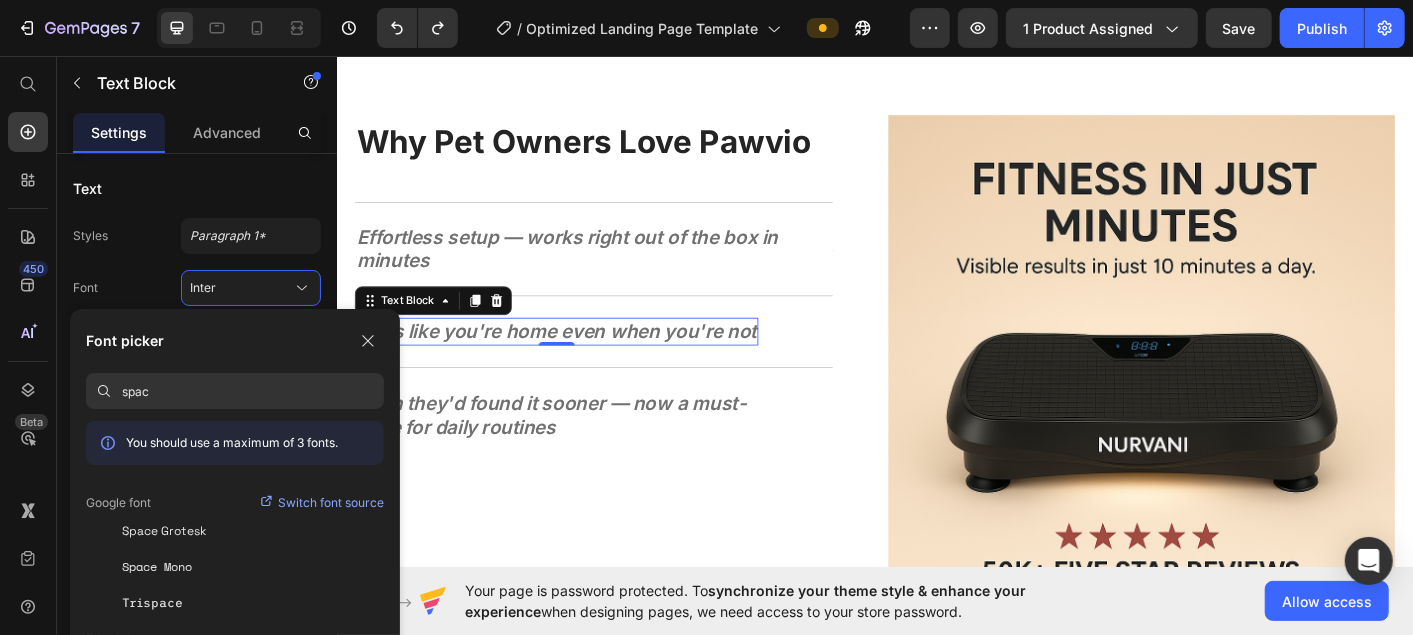type on "space" 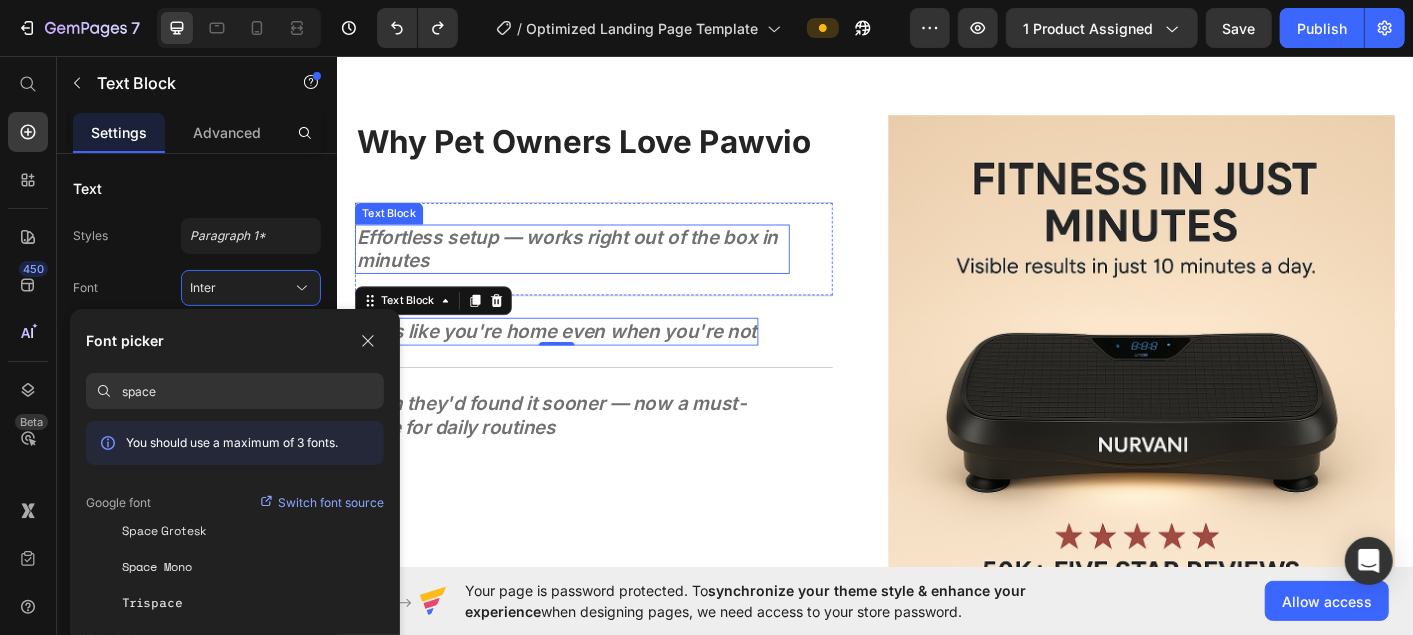 click on "Effortless setup — works right out of the box in minutes" at bounding box center [598, 271] 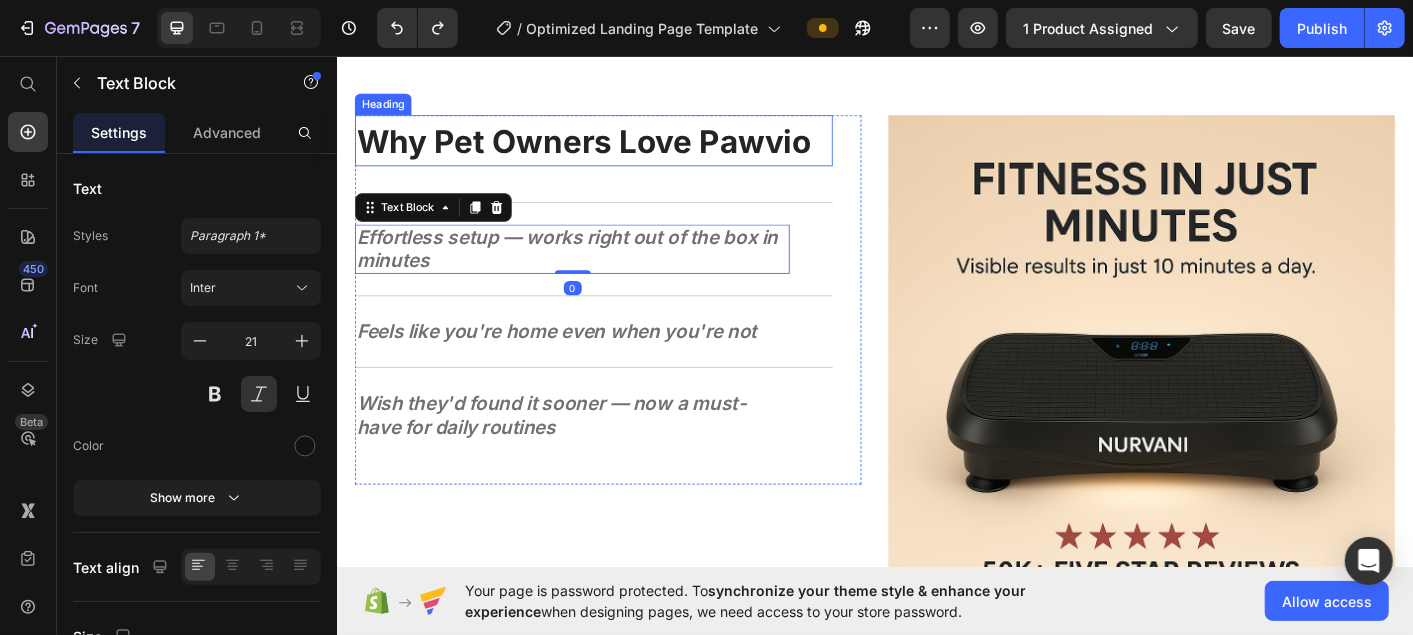 click on "Why Pet Owners Love Pawvio" at bounding box center [611, 151] 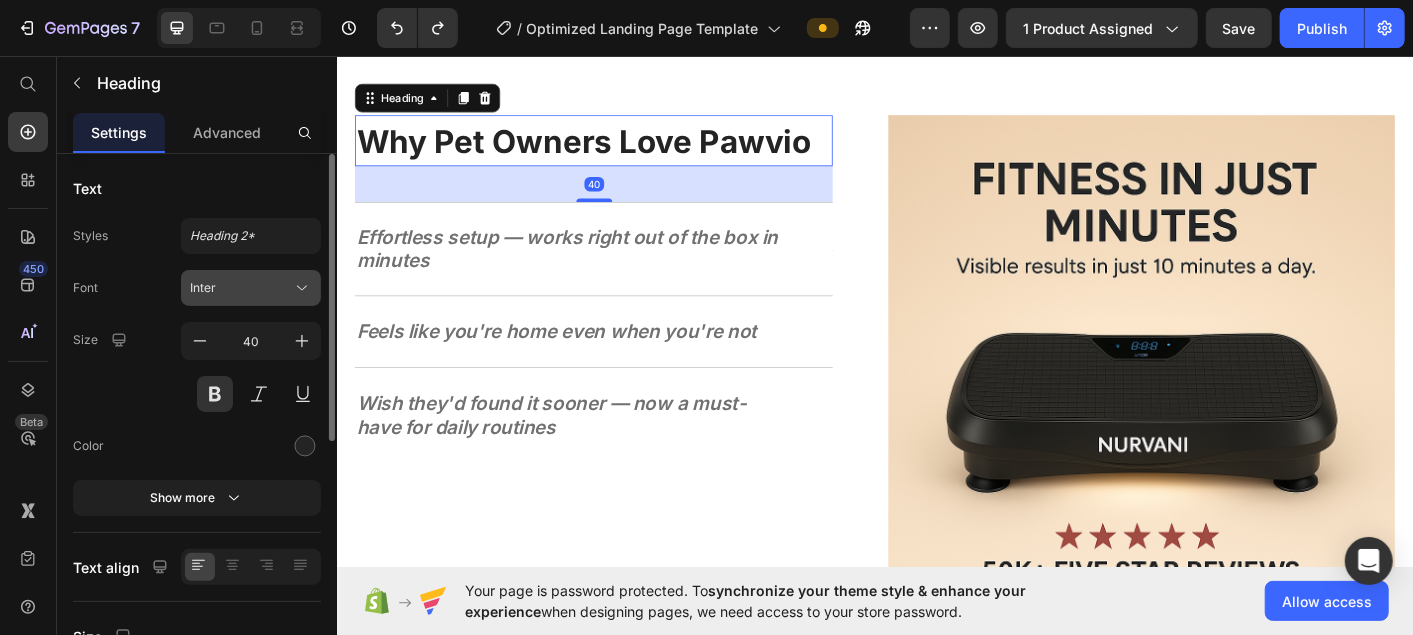 click on "Inter" at bounding box center (241, 288) 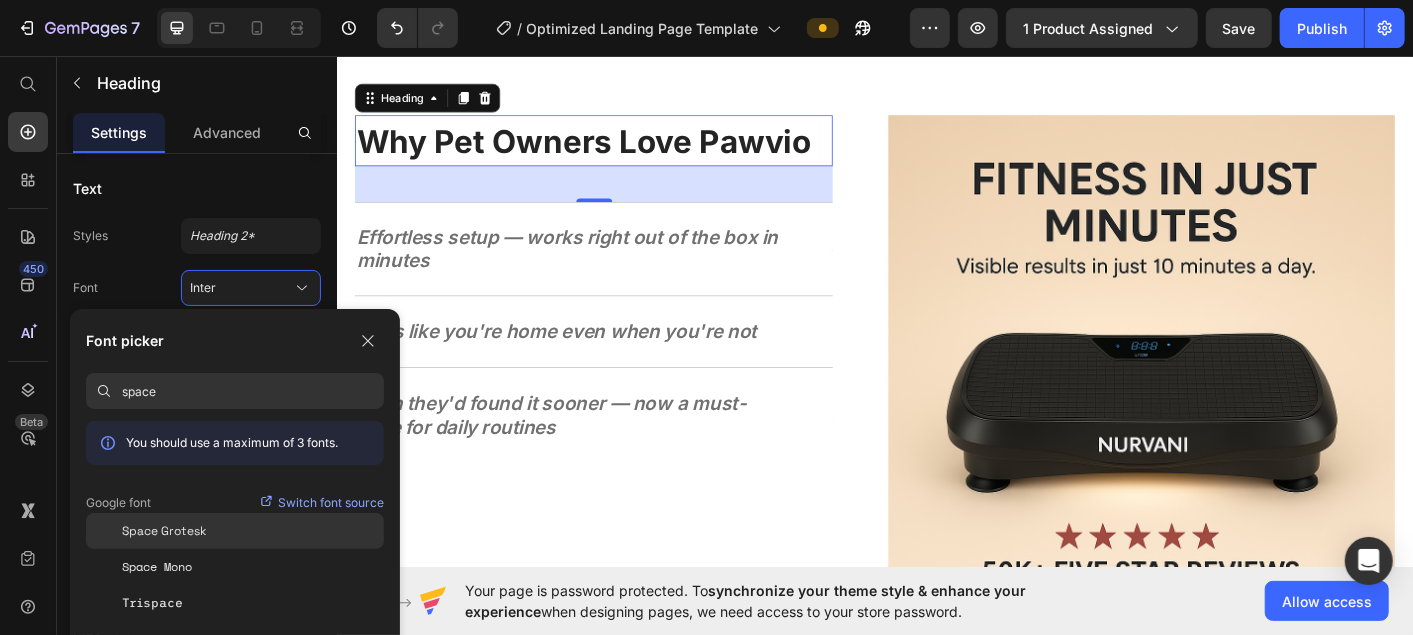 click on "Space Grotesk" at bounding box center (164, 531) 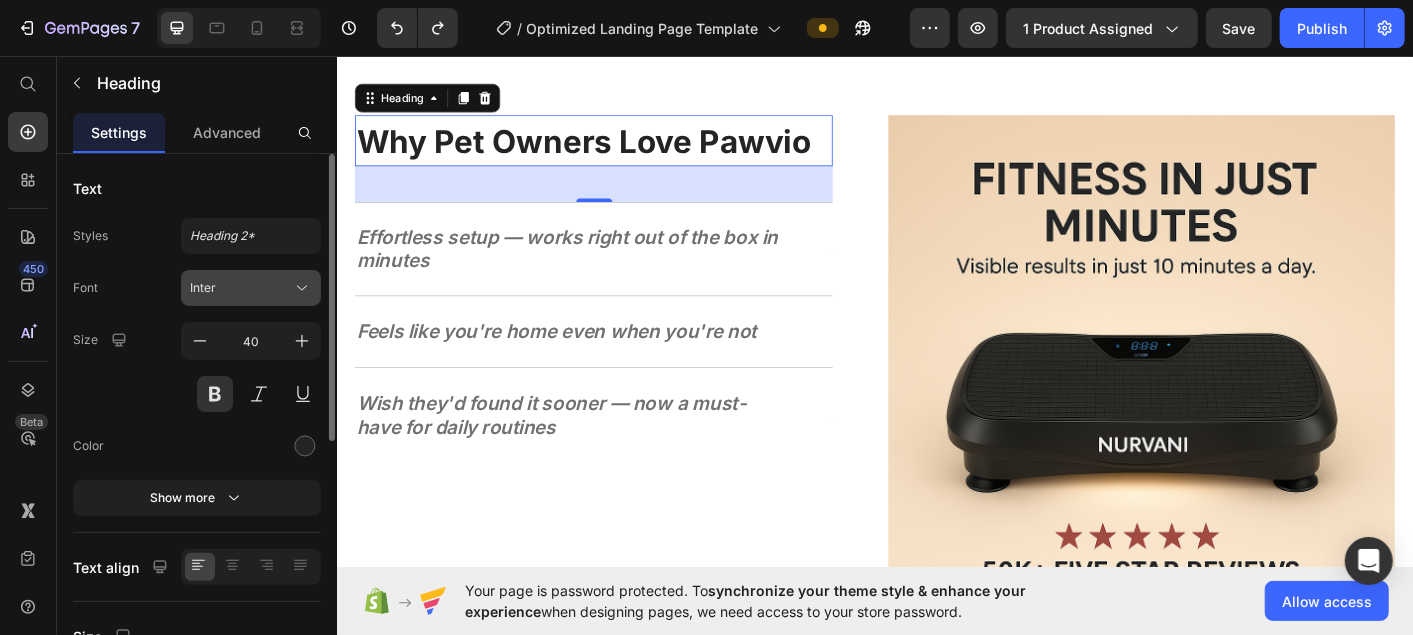 click on "Inter" at bounding box center (241, 288) 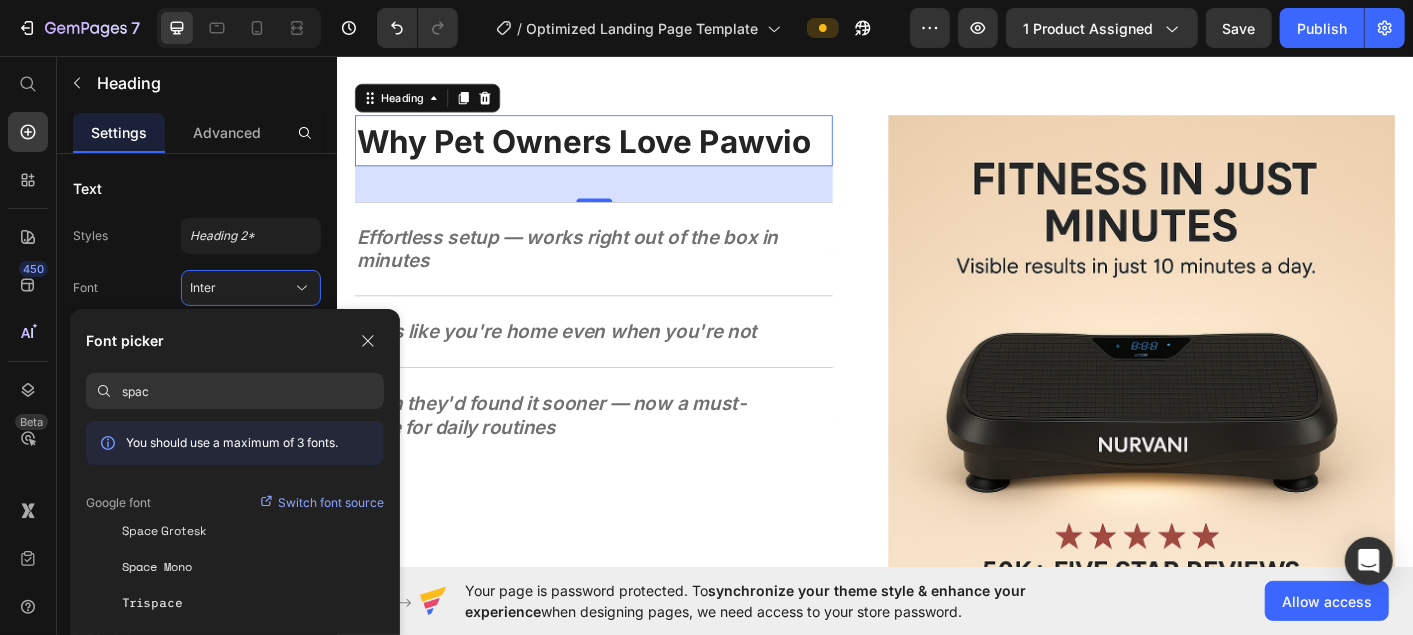 drag, startPoint x: 254, startPoint y: 389, endPoint x: 92, endPoint y: 409, distance: 163.2299 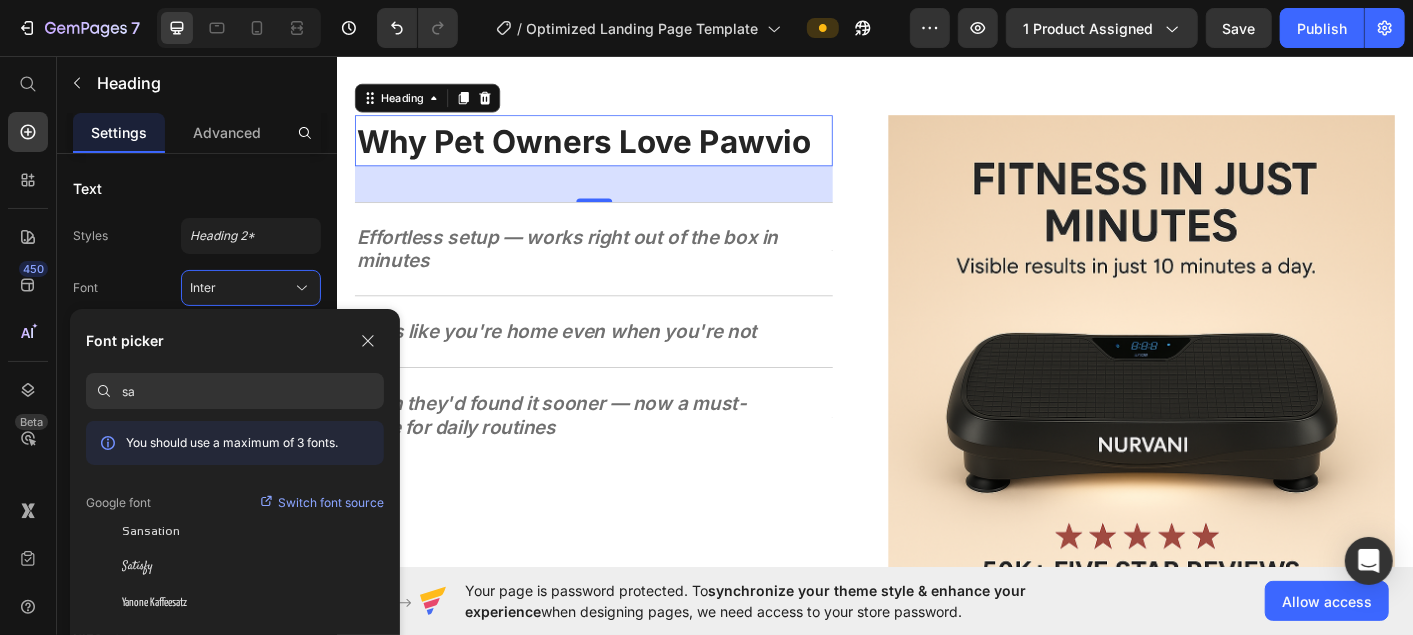 type on "s" 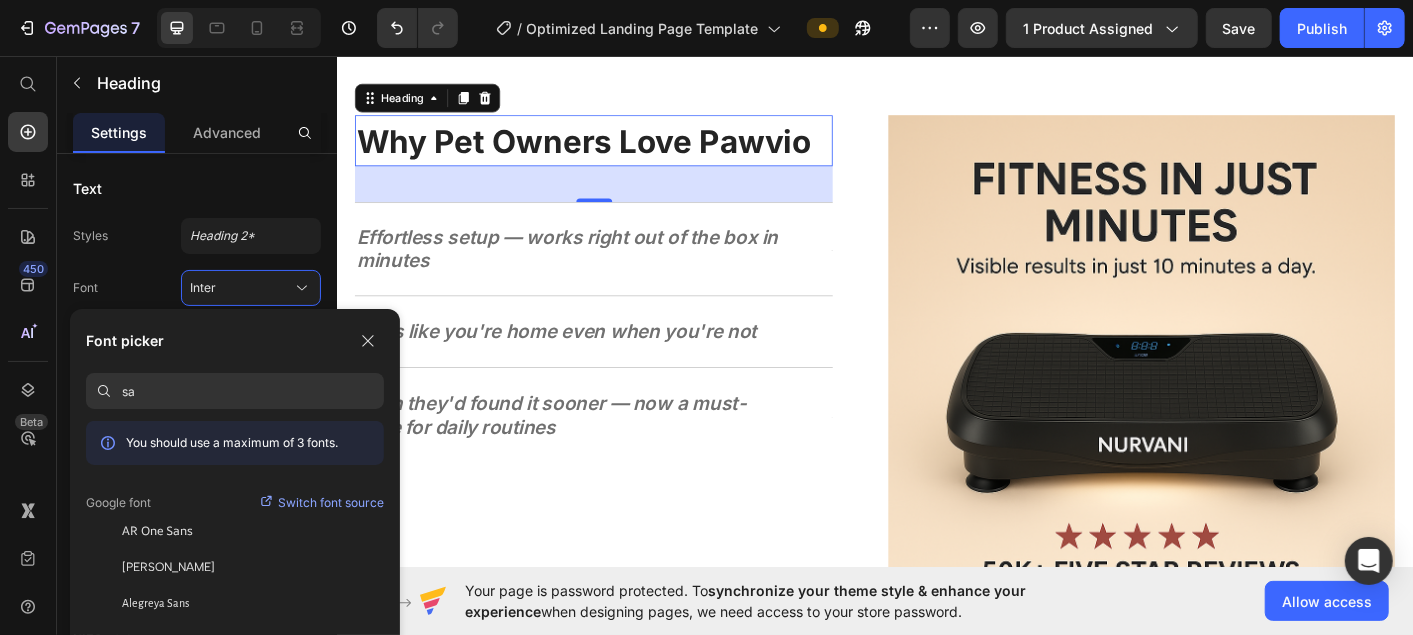 type on "s" 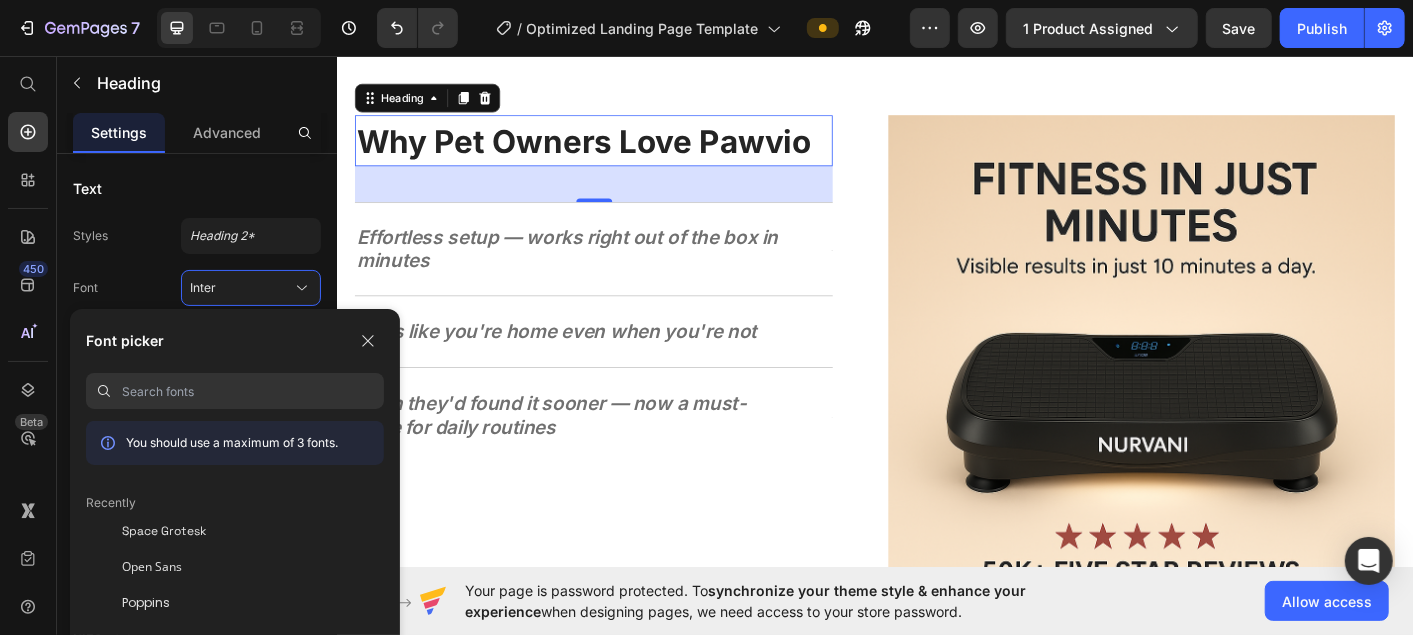 type 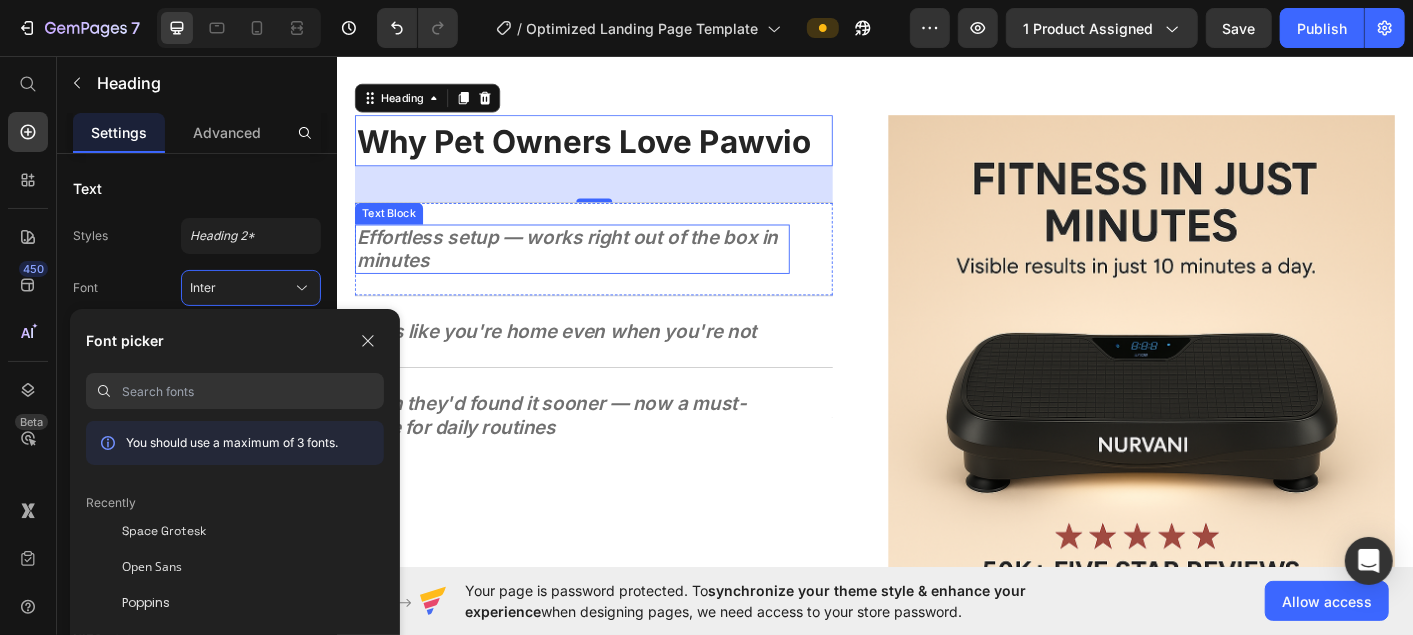 click on "Effortless setup — works right out of the box in minutes" at bounding box center (598, 271) 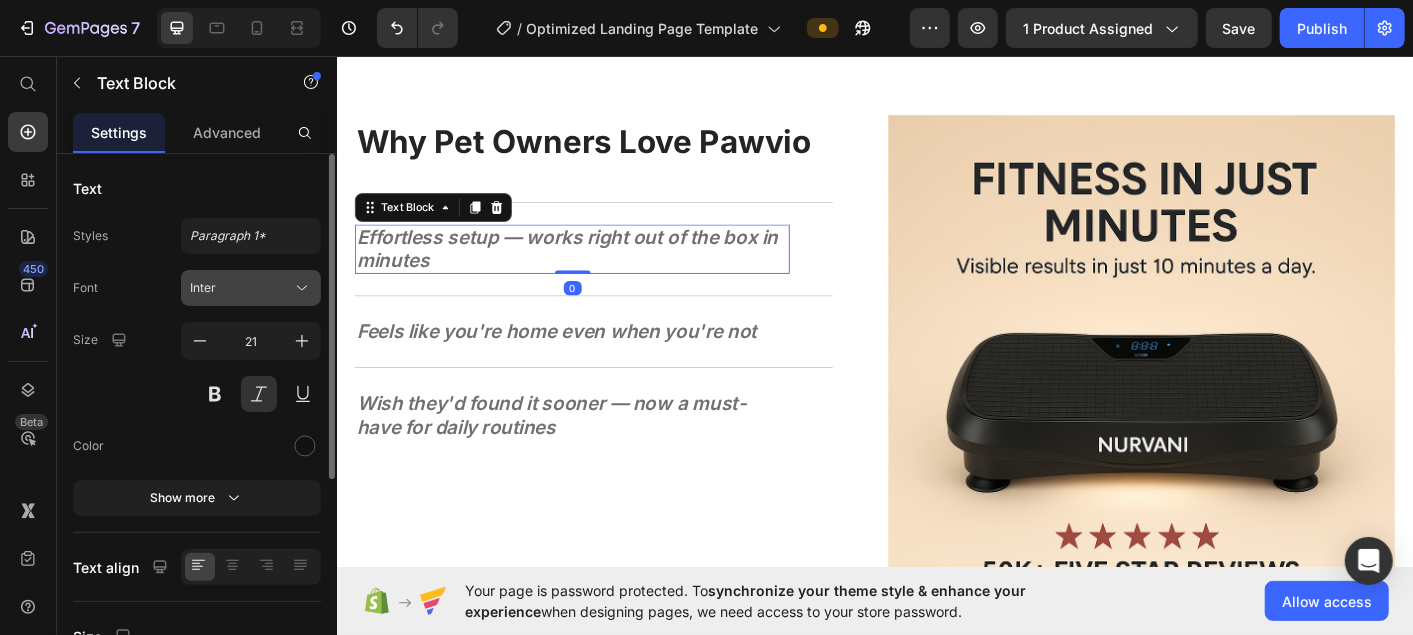 click on "Inter" at bounding box center (241, 288) 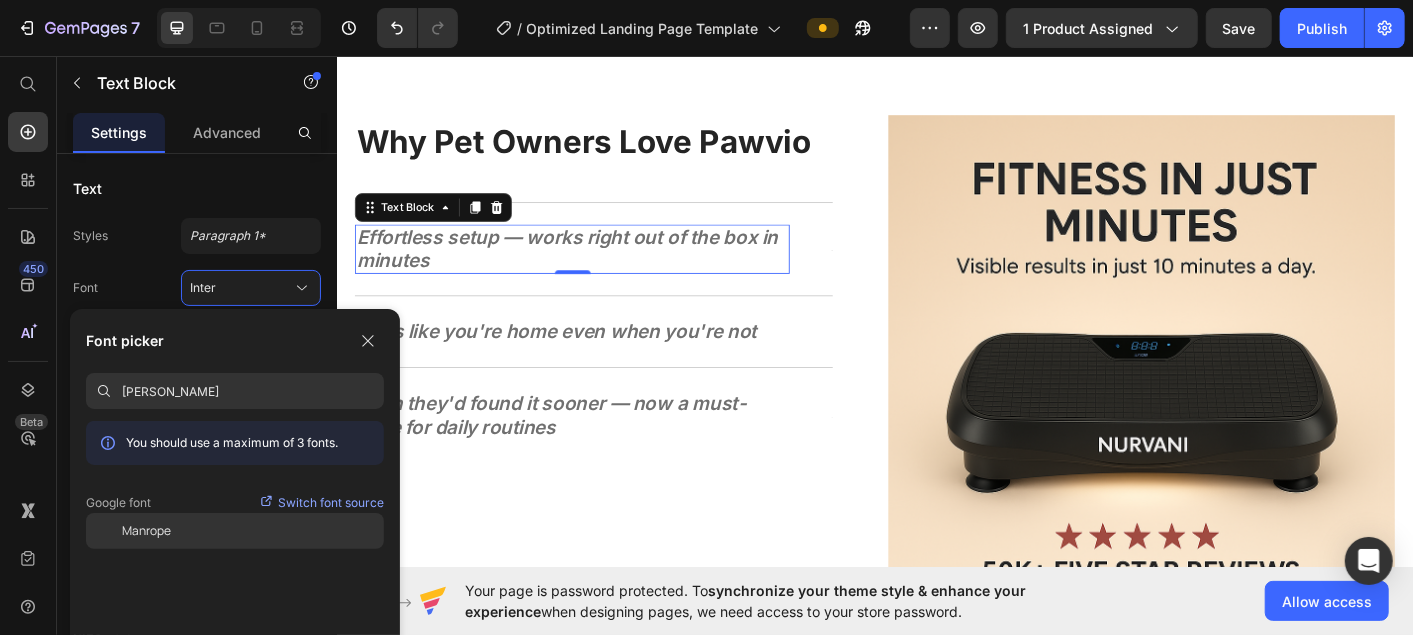 click on "Manrope" 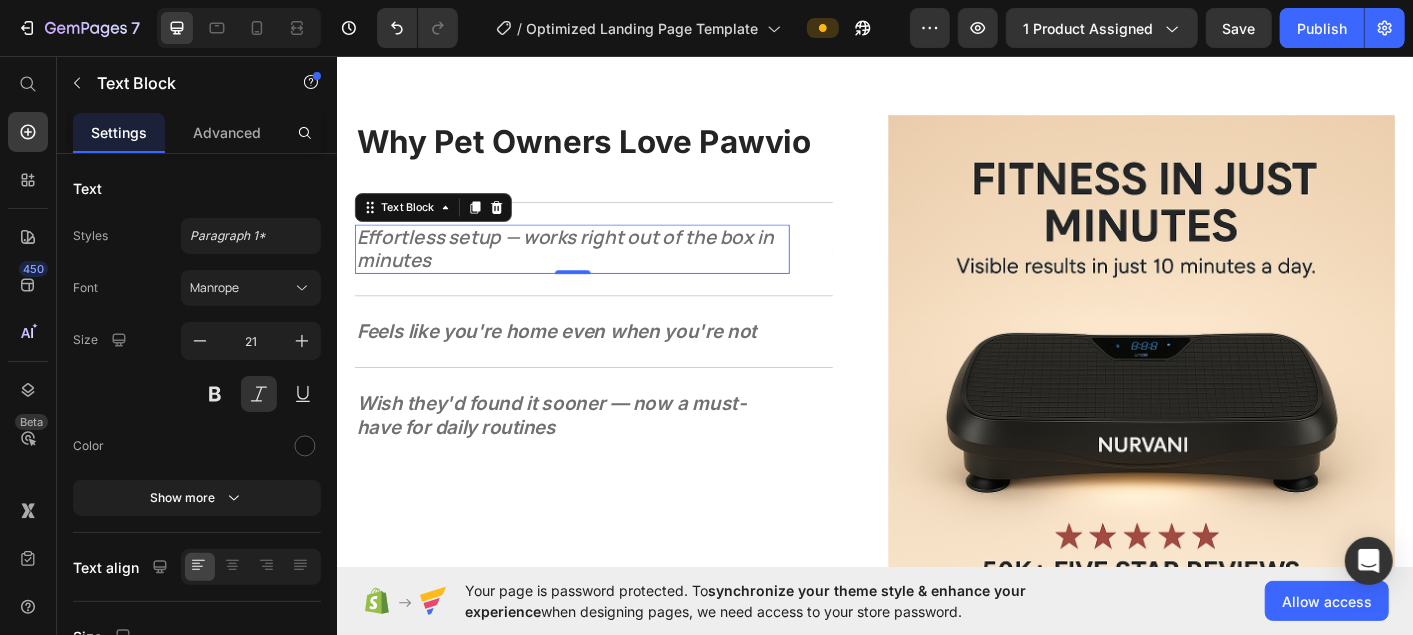 type on "manr" 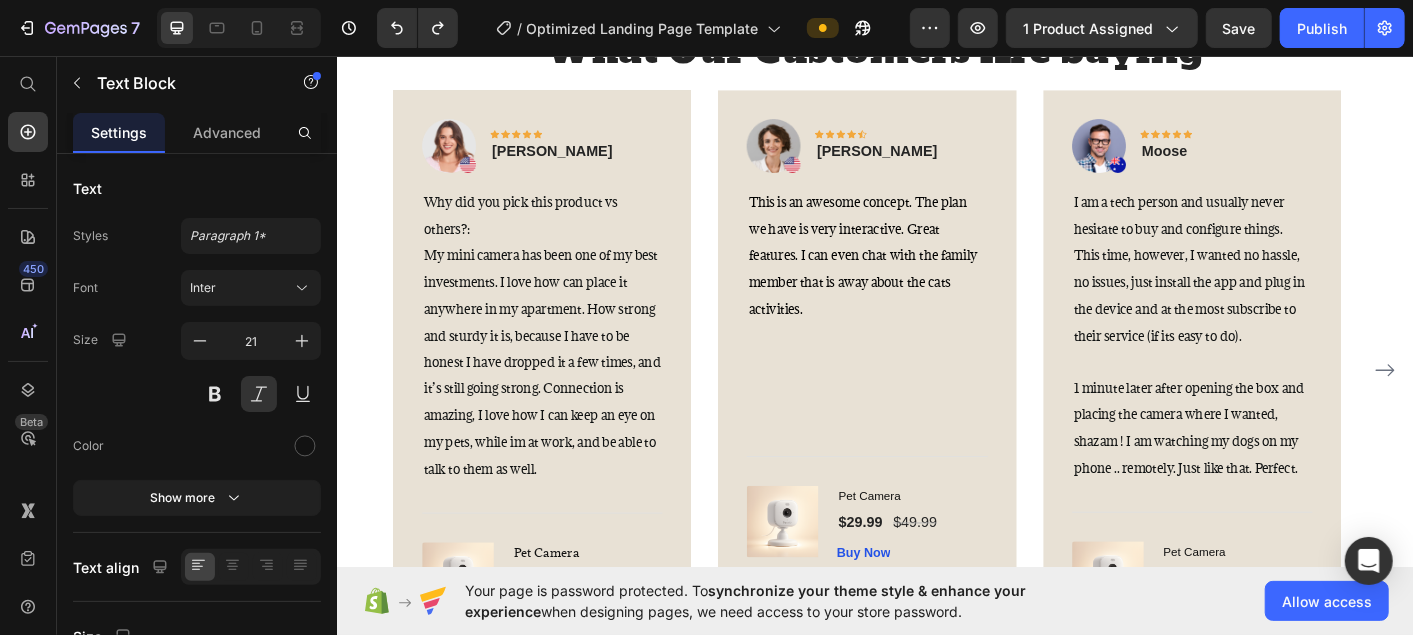 scroll, scrollTop: 2646, scrollLeft: 0, axis: vertical 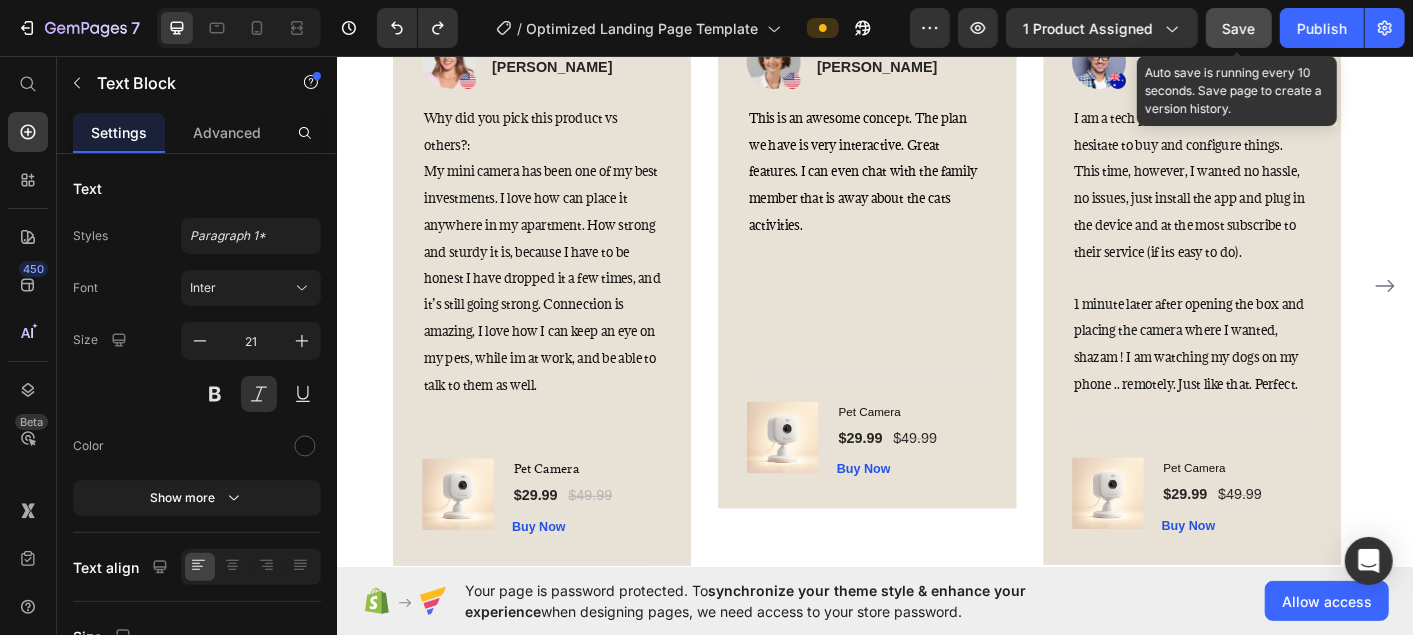 click on "Save" at bounding box center (1239, 28) 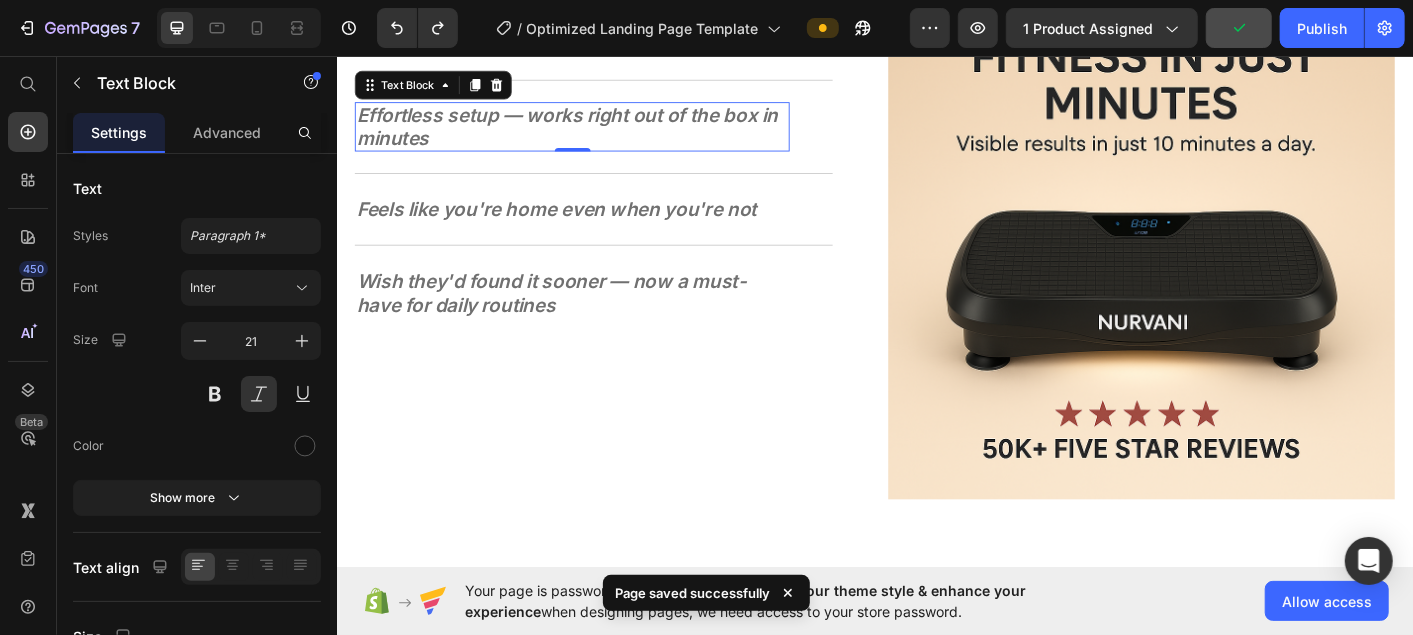 scroll, scrollTop: 1780, scrollLeft: 0, axis: vertical 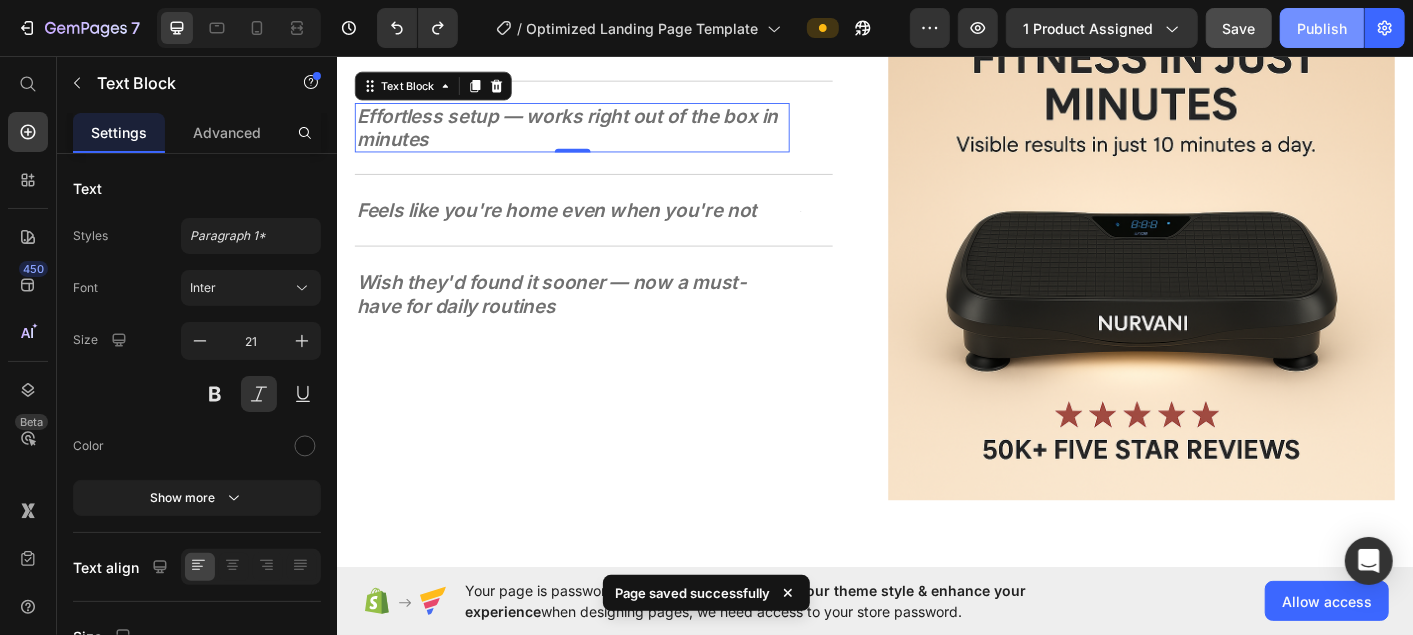 click on "Publish" at bounding box center [1322, 28] 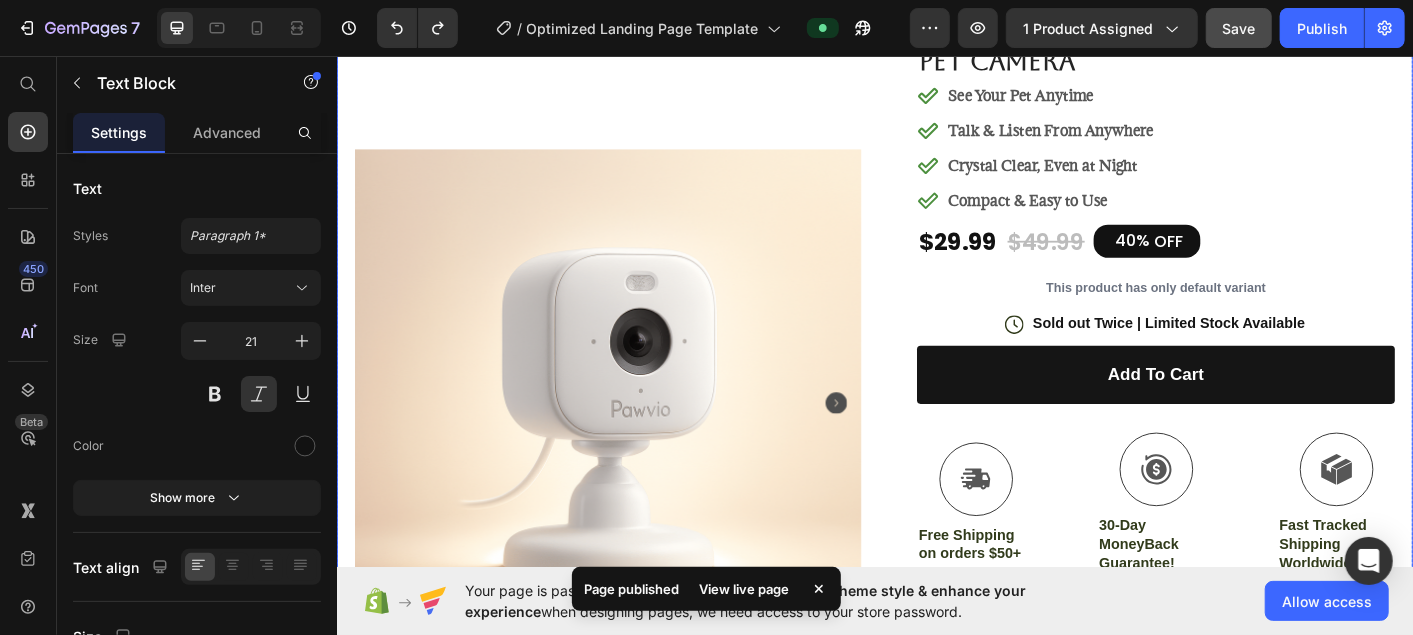 scroll, scrollTop: 212, scrollLeft: 0, axis: vertical 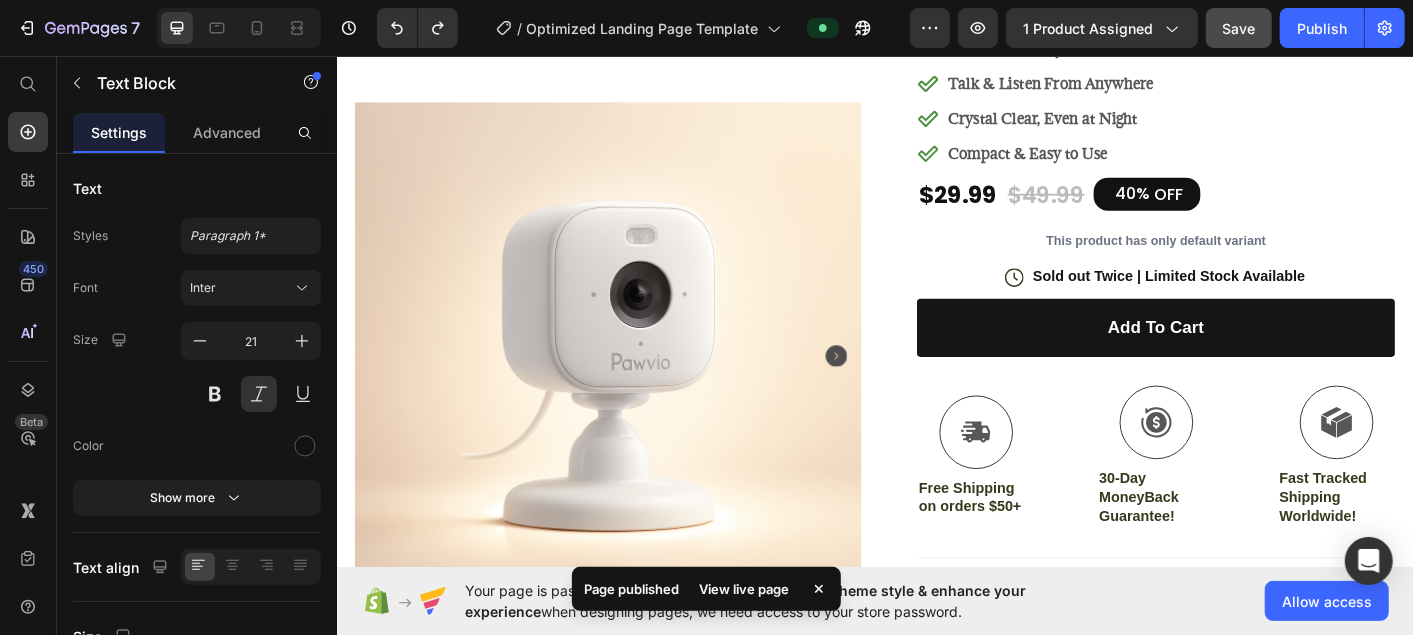 click on "View live page" at bounding box center [744, 589] 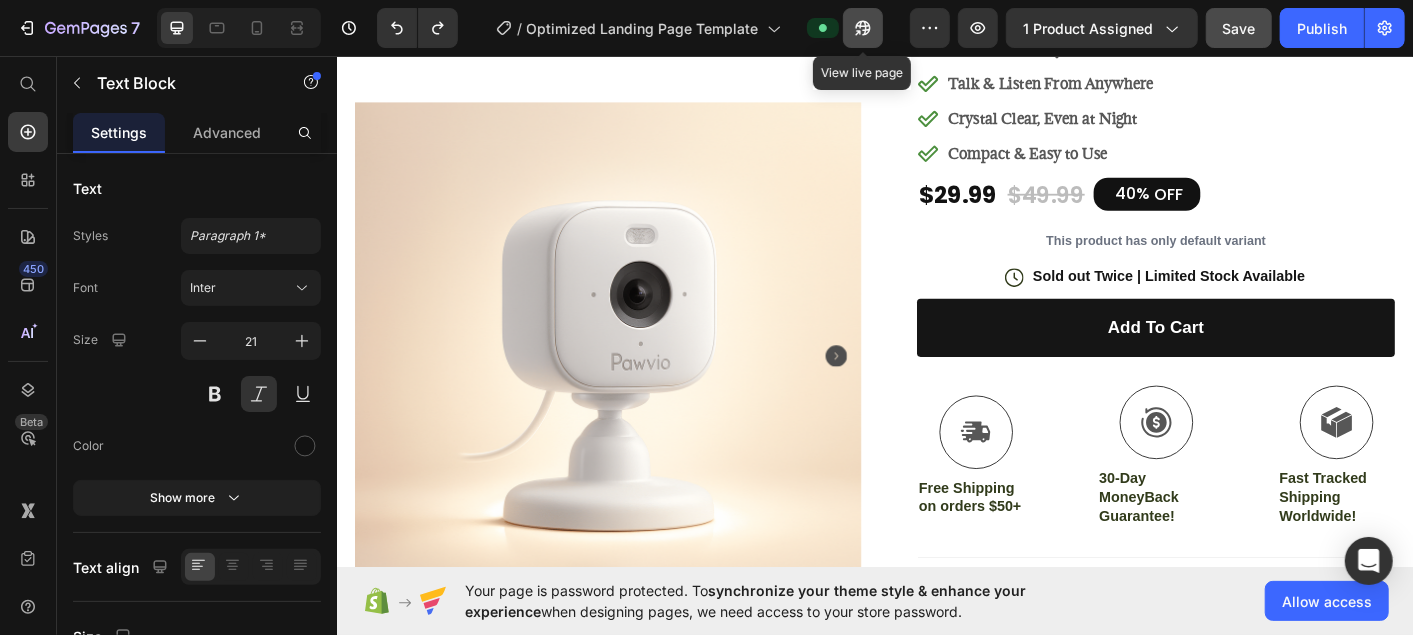 click 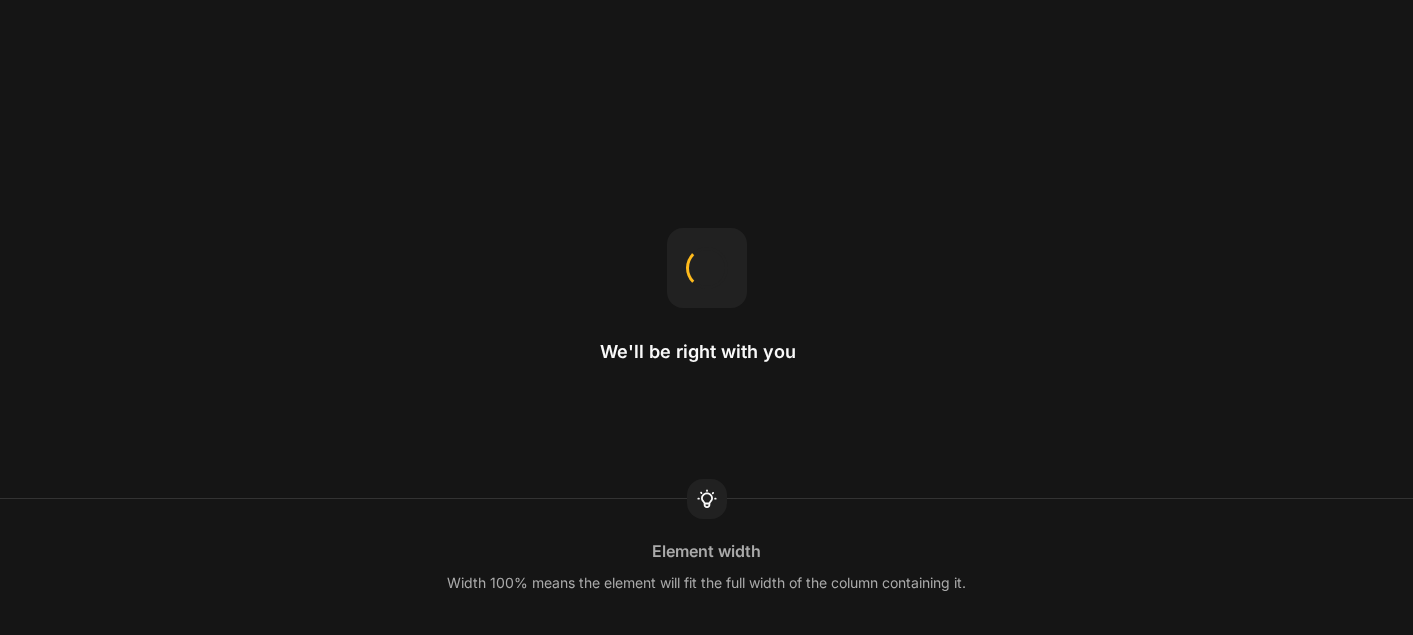 scroll, scrollTop: 0, scrollLeft: 0, axis: both 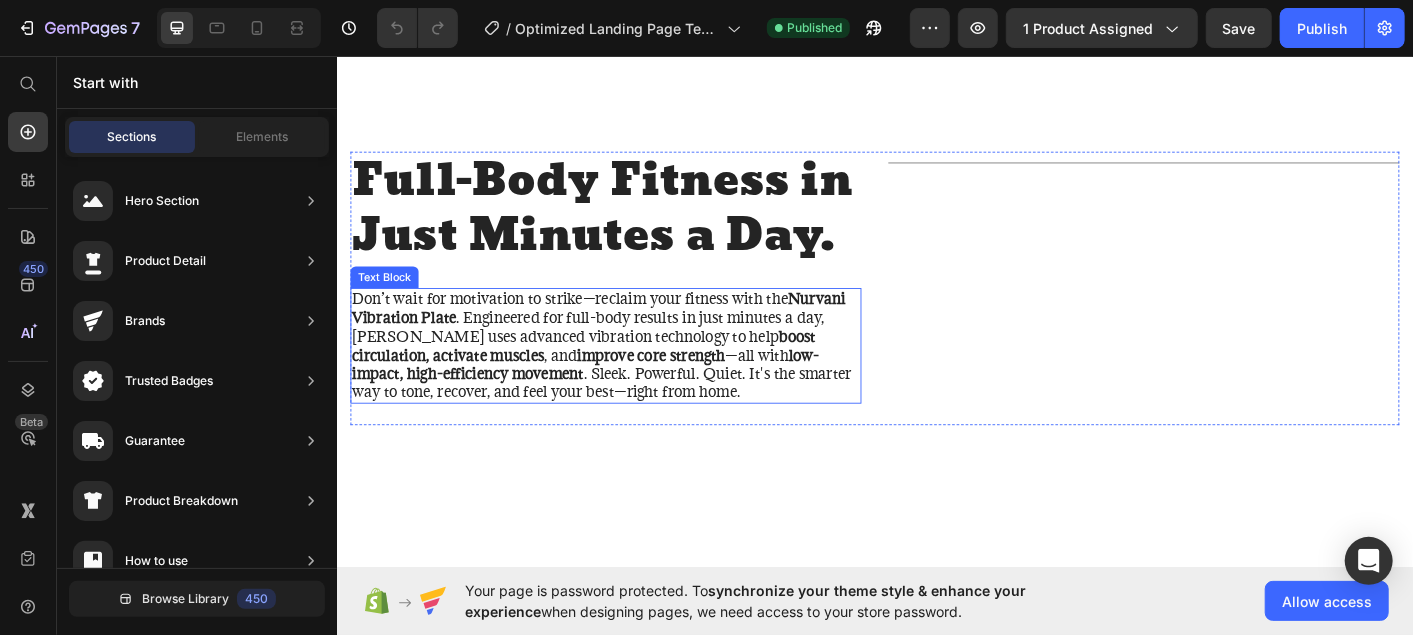 click on "Don’t wait for motivation to strike—reclaim your fitness with the  Nurvani Vibration Plate . Engineered for full-body results in just minutes a day, [PERSON_NAME] uses advanced vibration technology to help  boost circulation, activate muscles , and  improve core strength —all with  low-impact, high-efficiency movement . Sleek. Powerful. Quiet. It's the smarter way to tone, recover, and feel your best—right from home." at bounding box center [636, 378] 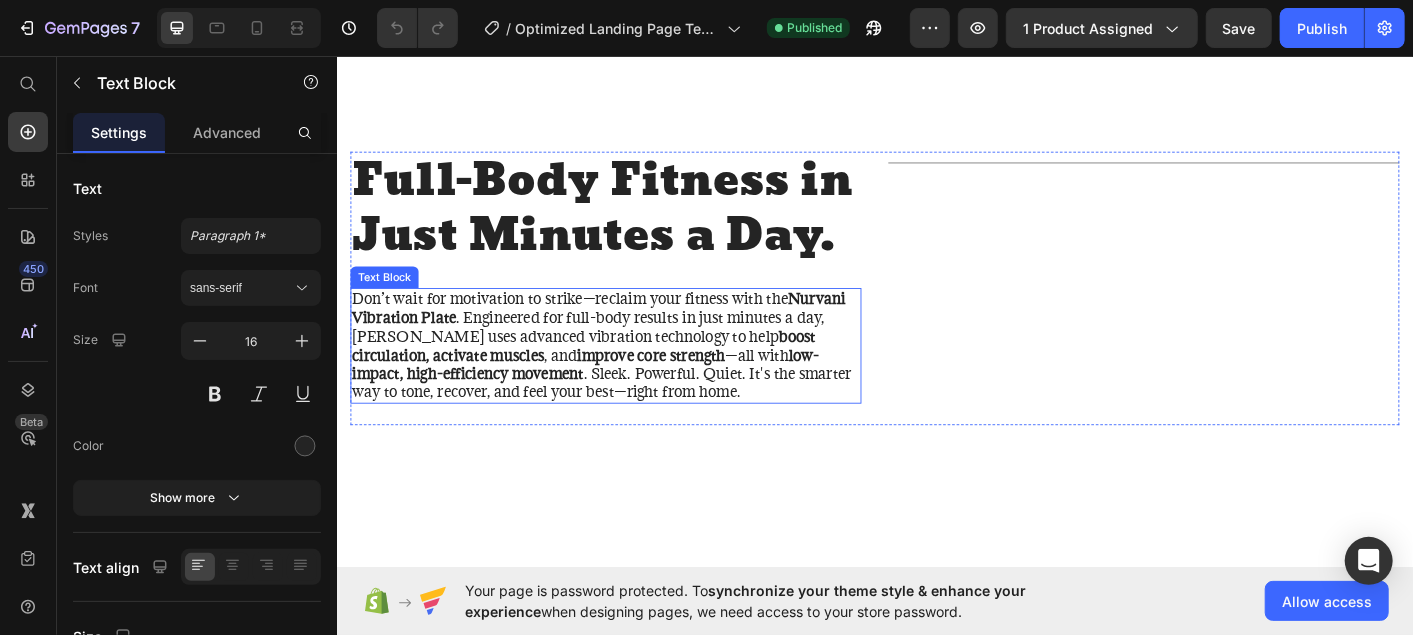 click on "Don’t wait for motivation to strike—reclaim your fitness with the  Nurvani Vibration Plate . Engineered for full-body results in just minutes a day, [PERSON_NAME] uses advanced vibration technology to help  boost circulation, activate muscles , and  improve core strength —all with  low-impact, high-efficiency movement . Sleek. Powerful. Quiet. It's the smarter way to tone, recover, and feel your best—right from home." at bounding box center (636, 378) 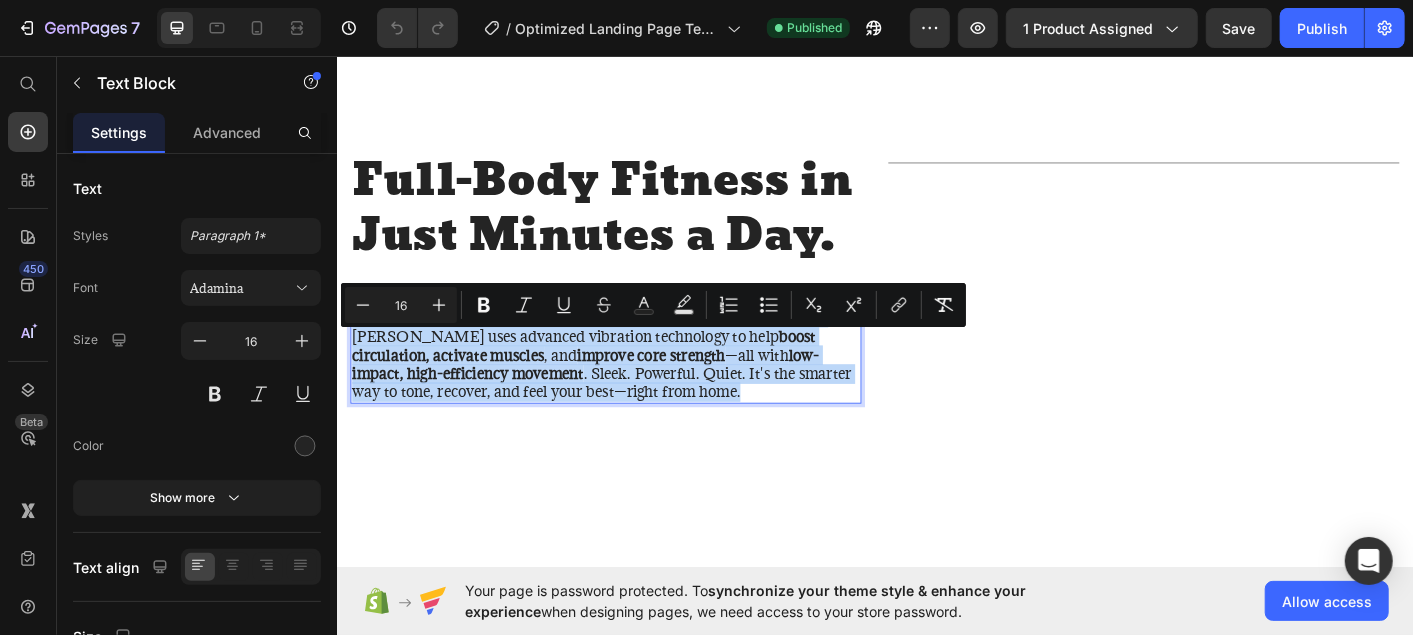 click on "improve core strength" at bounding box center (686, 389) 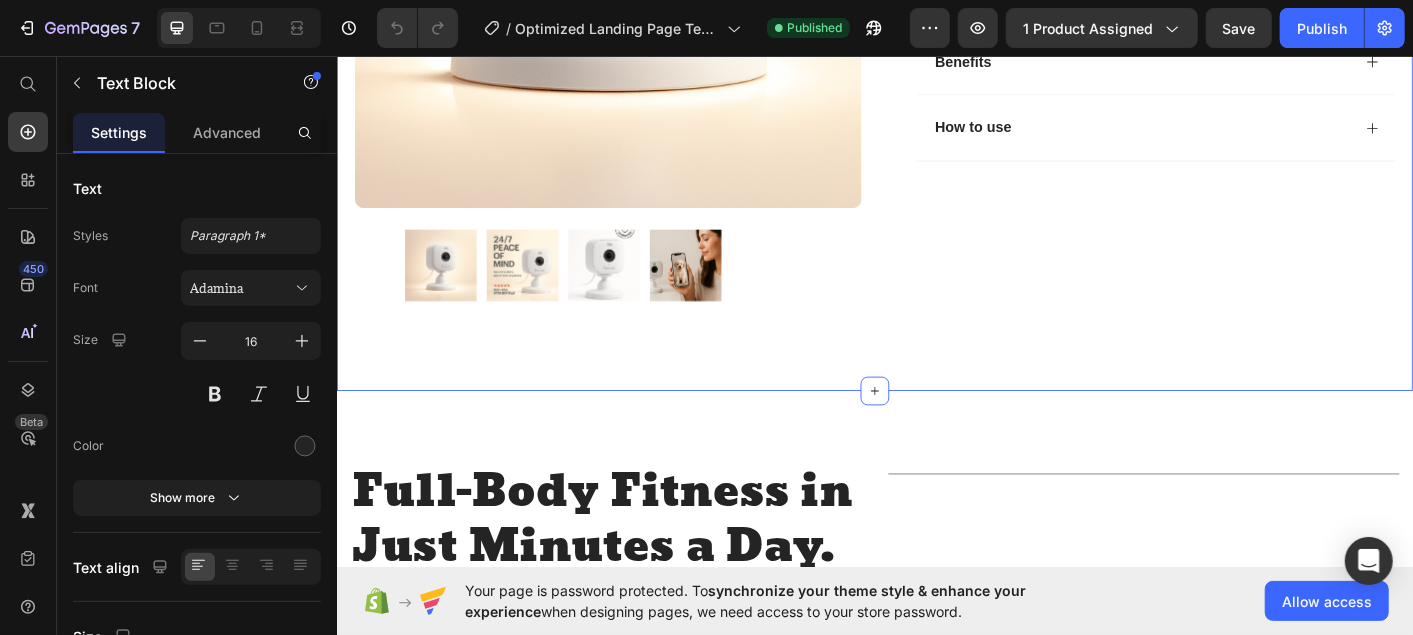 scroll, scrollTop: 991, scrollLeft: 0, axis: vertical 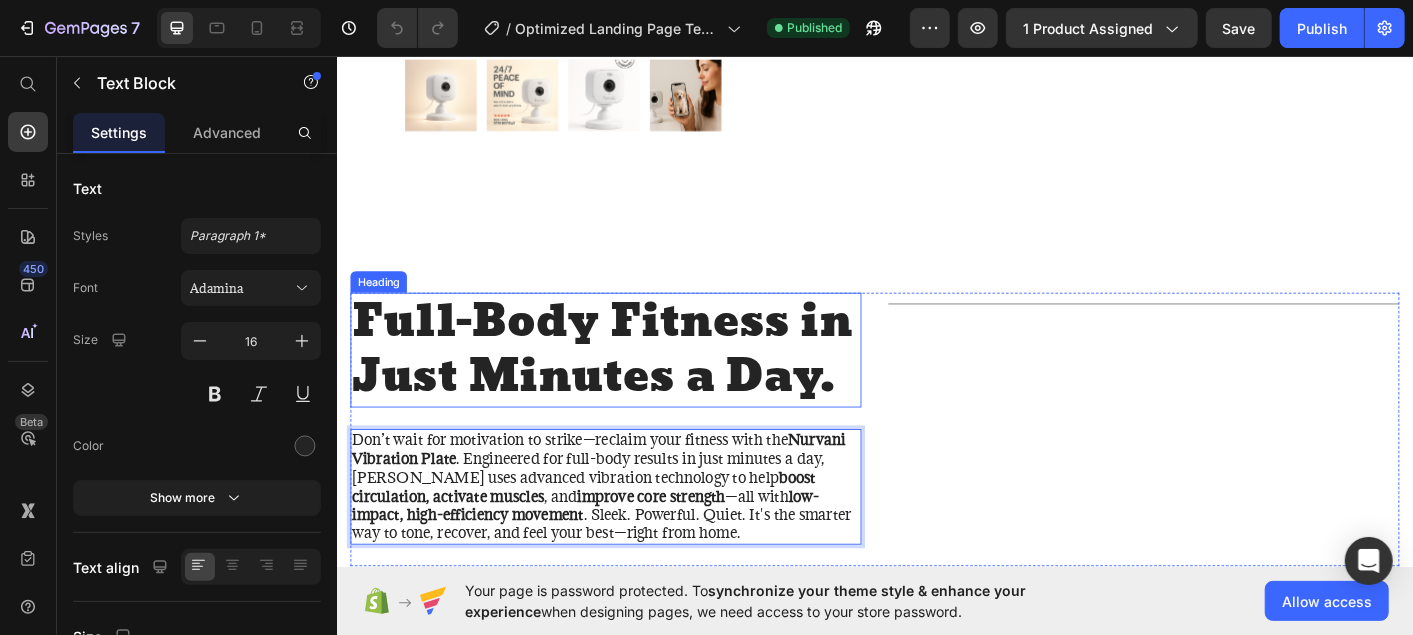 click on "Full-Body Fitness in Just Minutes a Day." at bounding box center (636, 383) 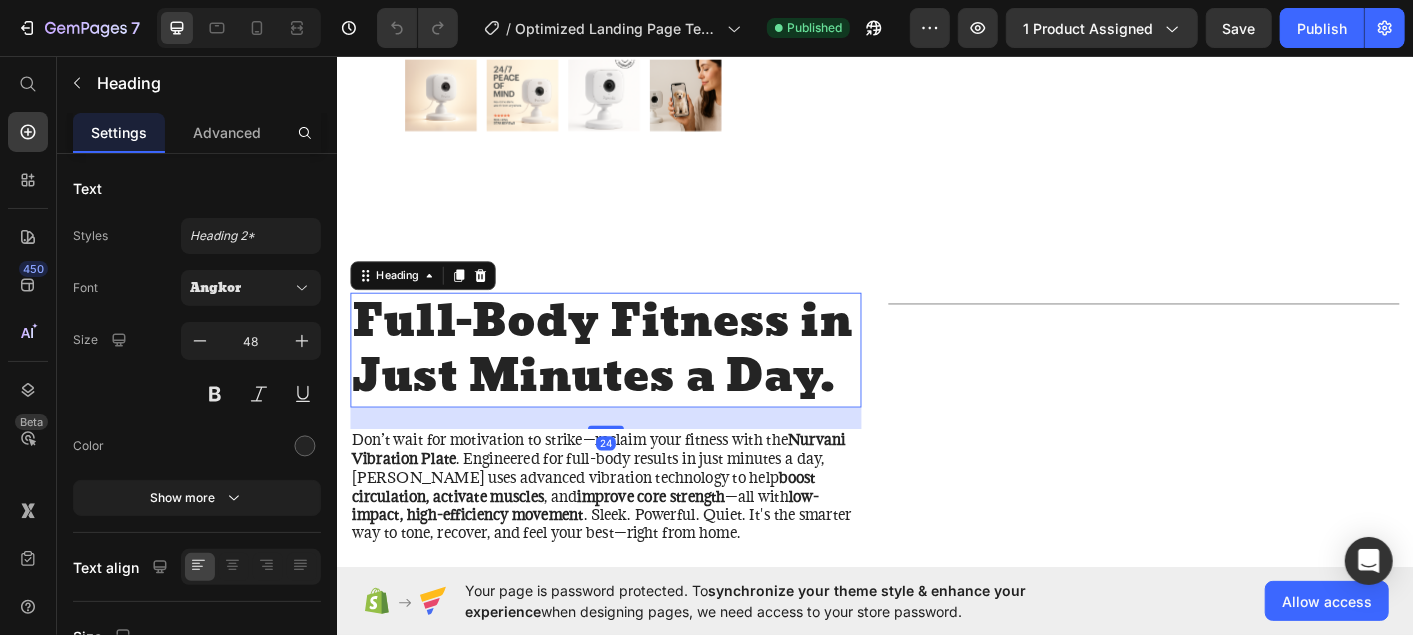 click on "Full-Body Fitness in Just Minutes a Day." at bounding box center (636, 383) 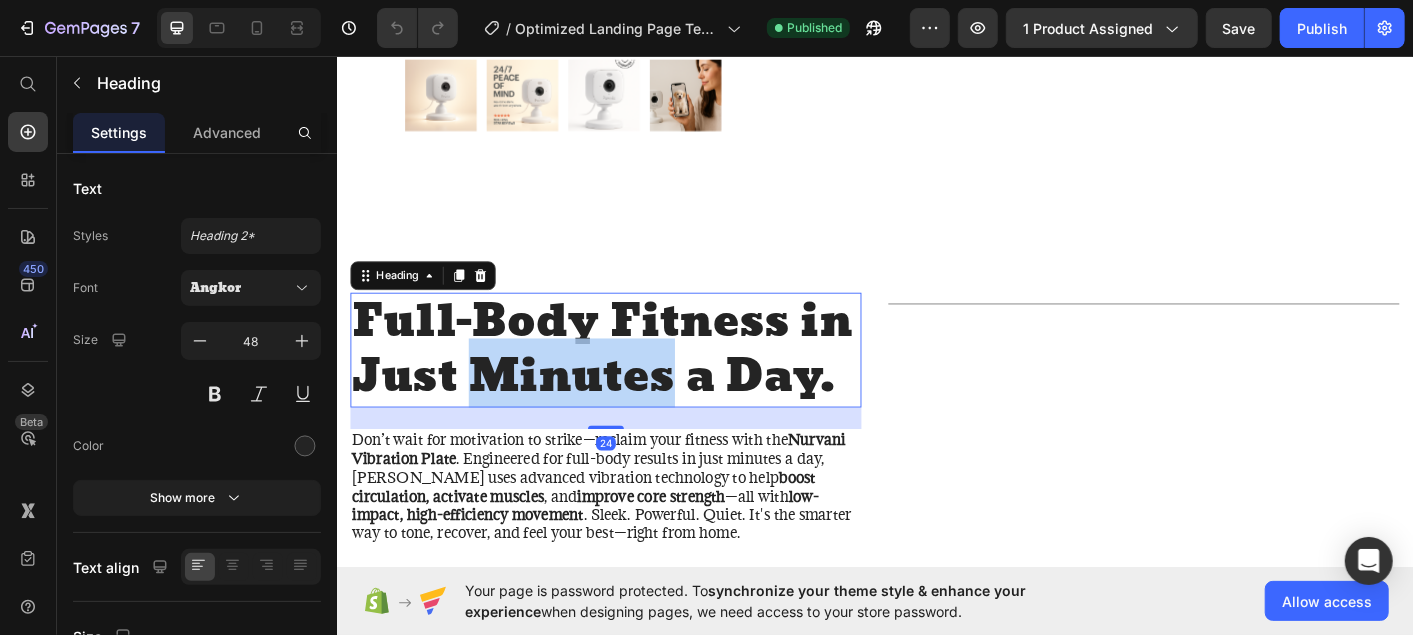 click on "Full-Body Fitness in Just Minutes a Day." at bounding box center [636, 383] 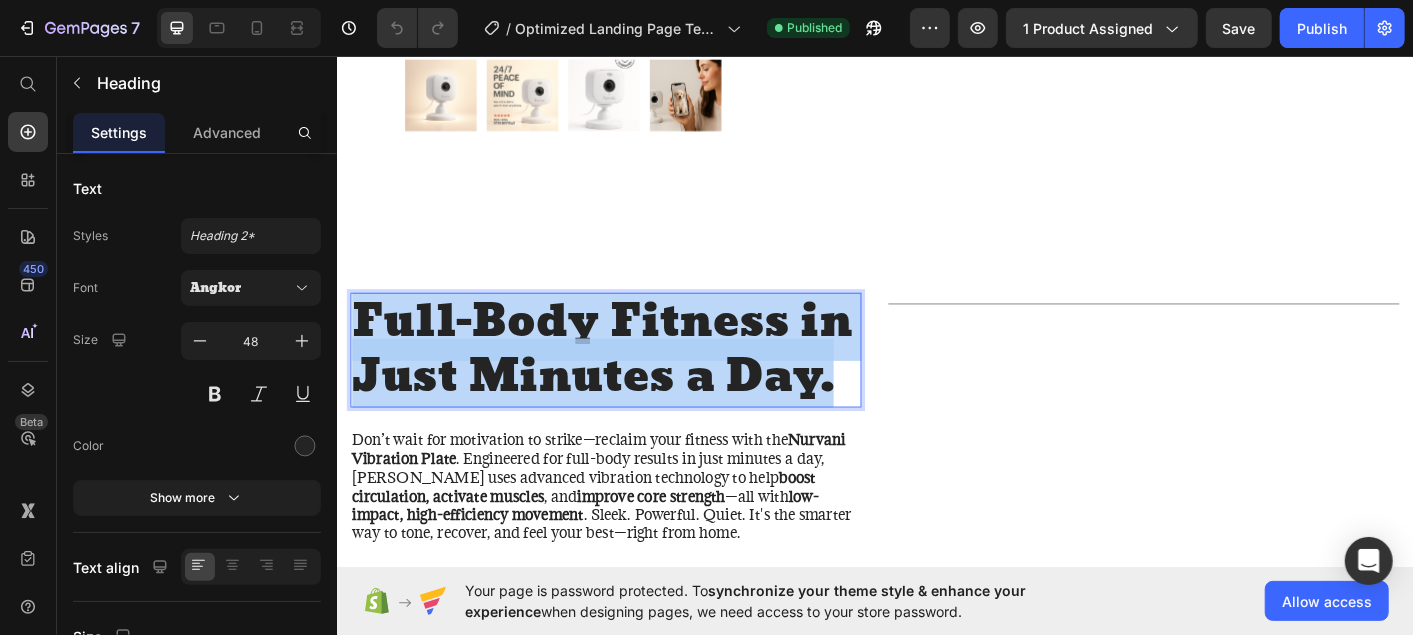 click on "Full-Body Fitness in Just Minutes a Day." at bounding box center [636, 383] 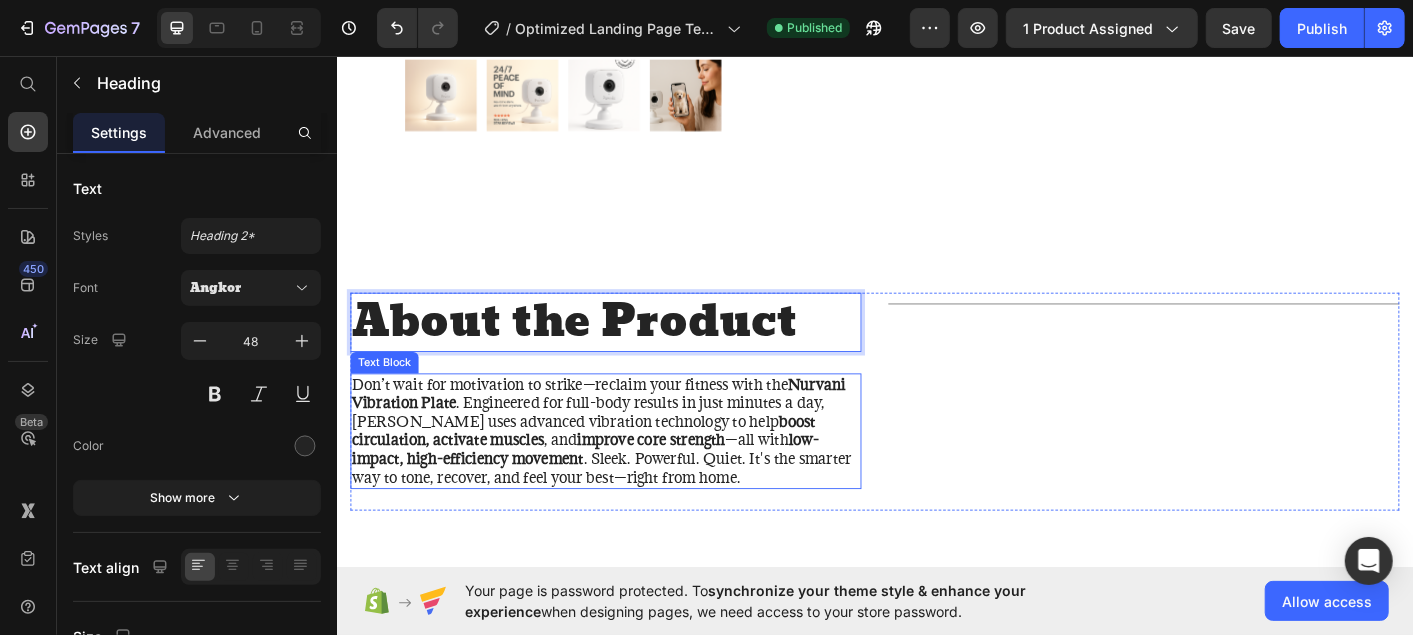 click on "Don’t wait for motivation to strike—reclaim your fitness with the  Nurvani Vibration Plate . Engineered for full-body results in just minutes a day, [PERSON_NAME] uses advanced vibration technology to help  boost circulation, activate muscles , and  improve core strength —all with  low-impact, high-efficiency movement . Sleek. Powerful. Quiet. It's the smarter way to tone, recover, and feel your best—right from home." at bounding box center [636, 473] 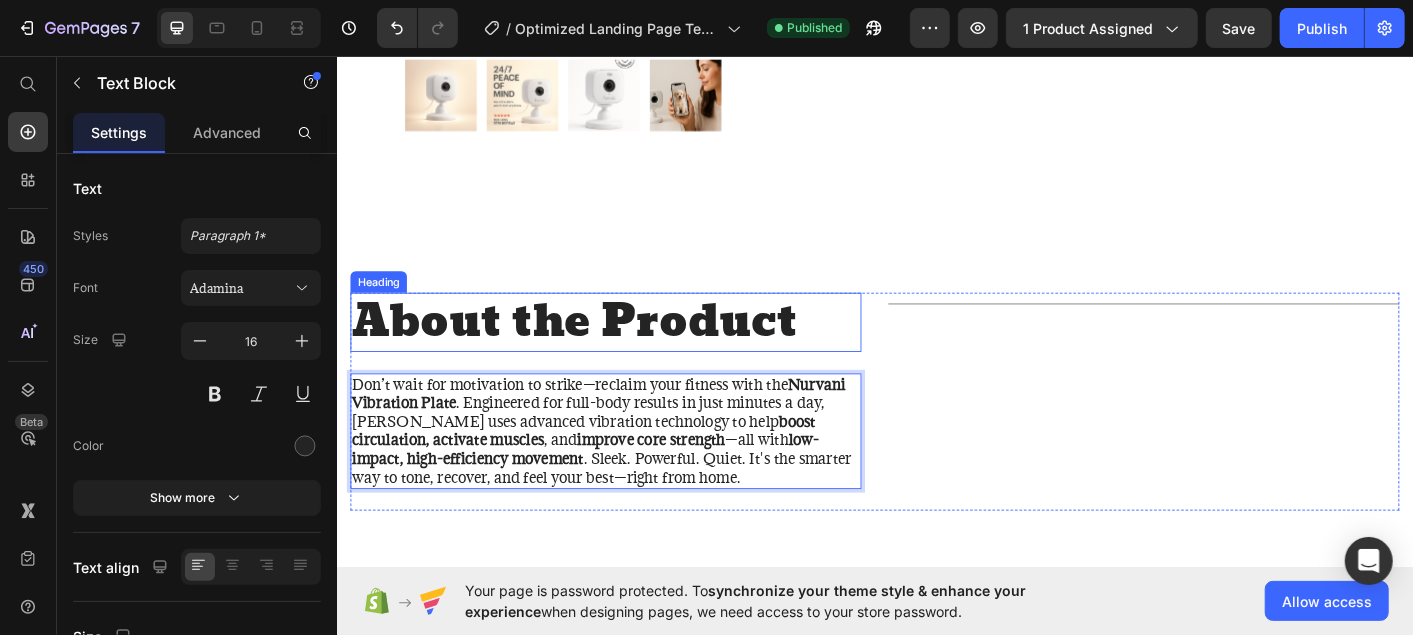 click on "About the Product" at bounding box center [636, 352] 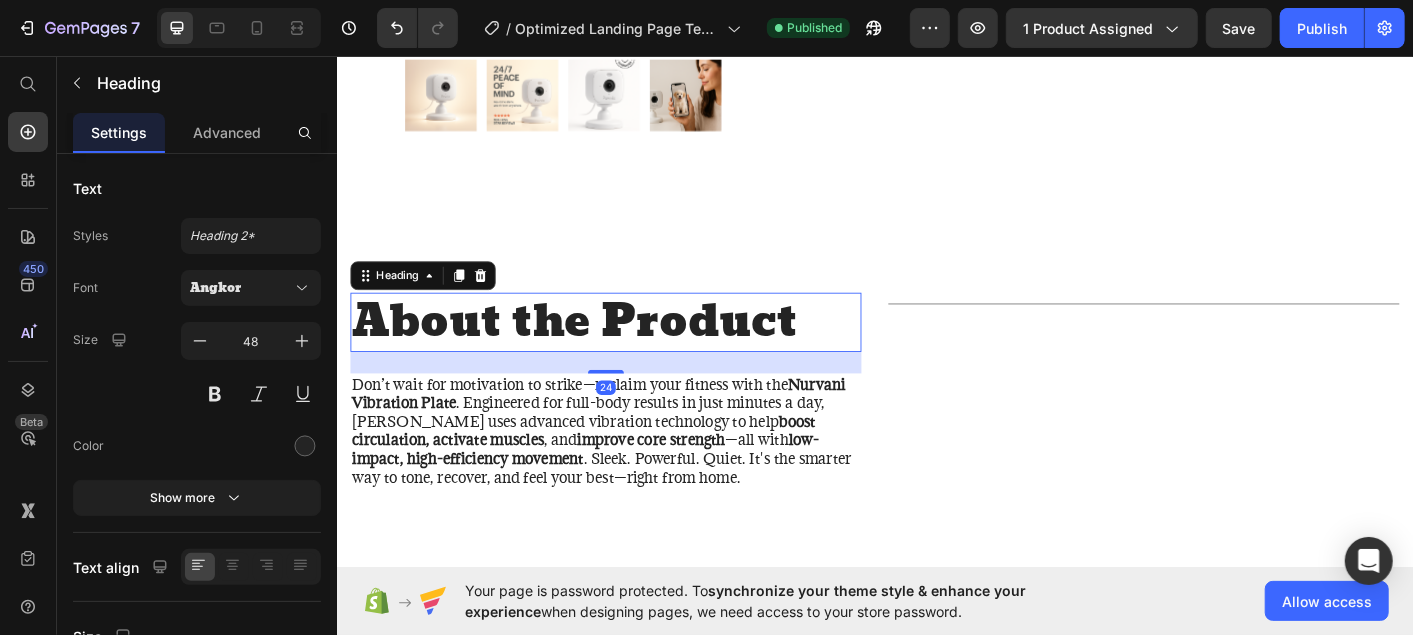 click on "Why Pet Owners Love Pawvio" at bounding box center [611, 755] 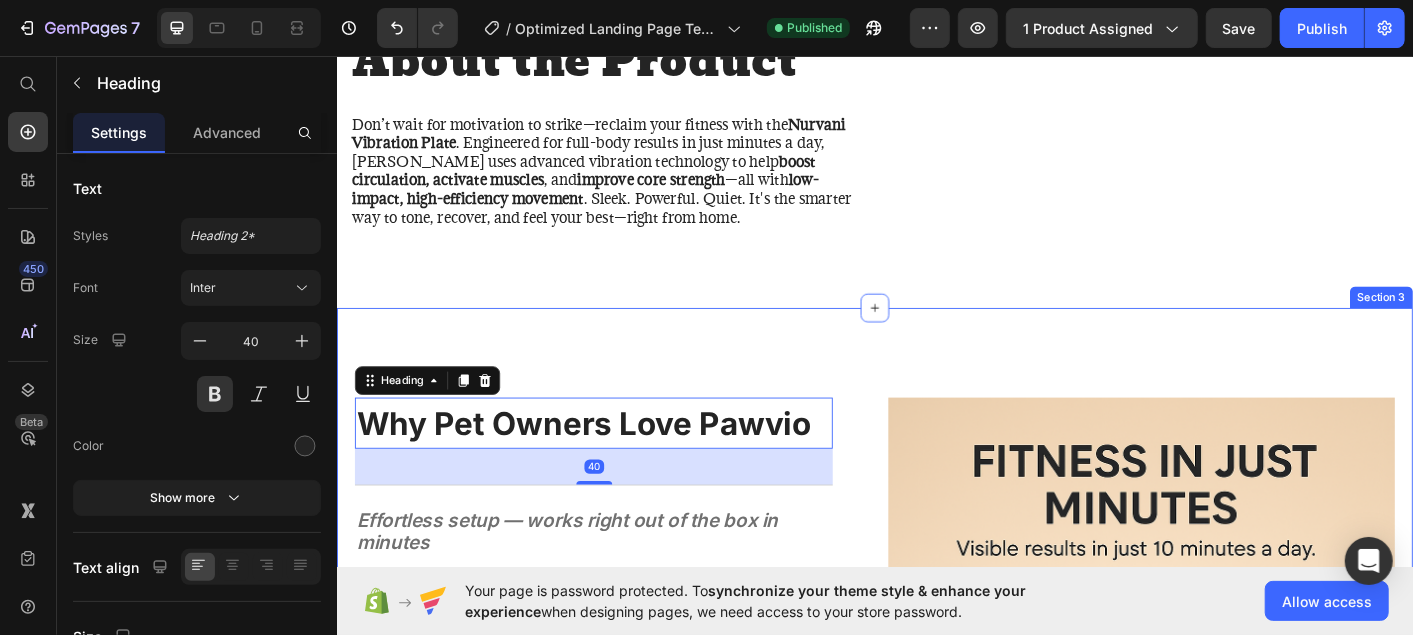 scroll, scrollTop: 1231, scrollLeft: 0, axis: vertical 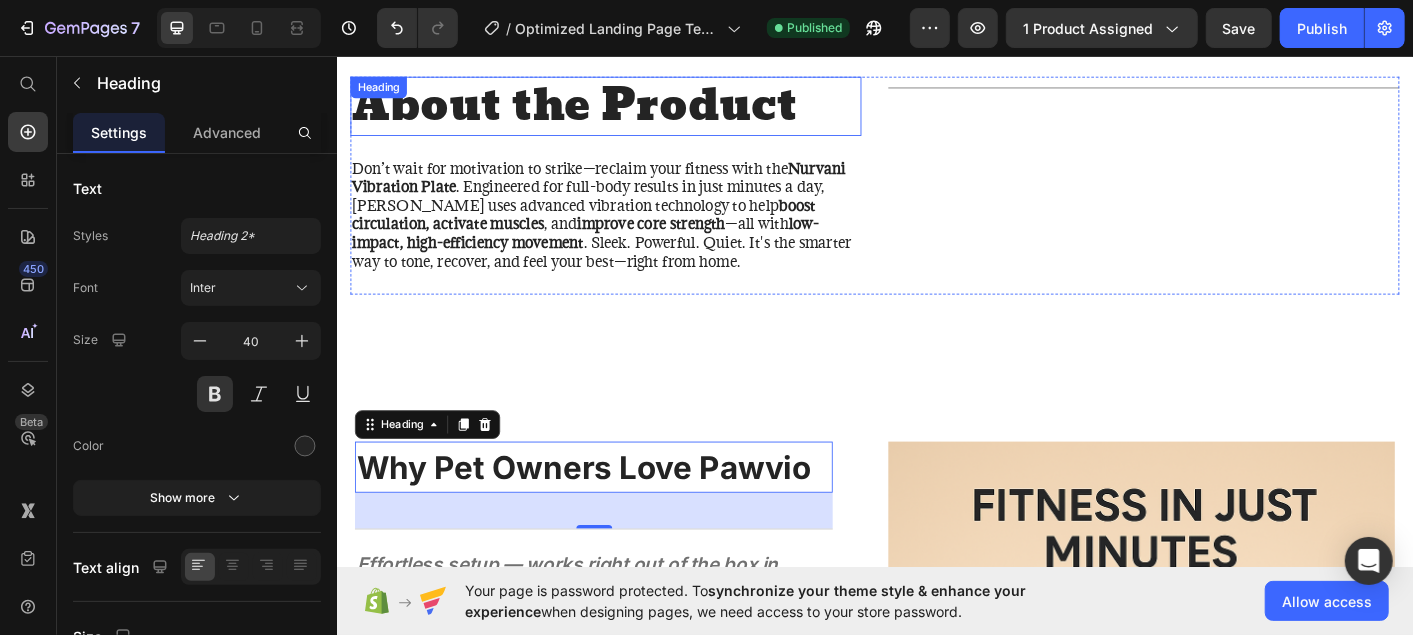 click on "About the Product" at bounding box center [636, 112] 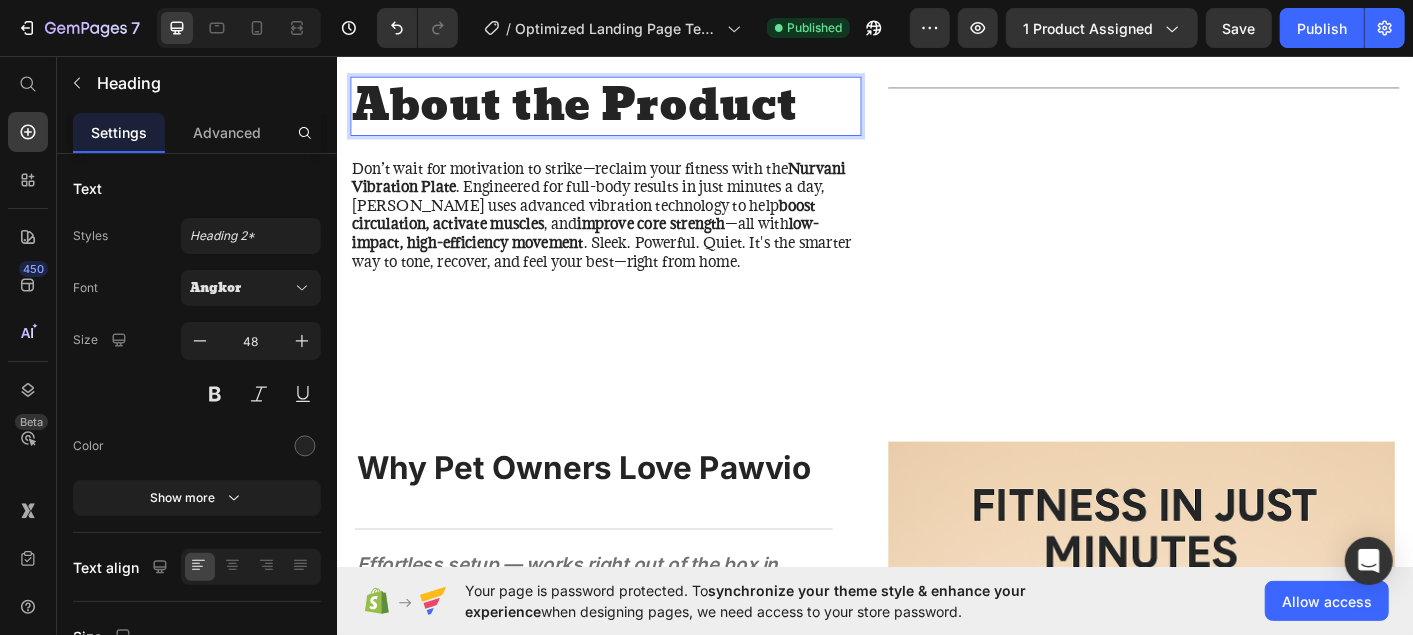 click on "About the Product" at bounding box center (636, 112) 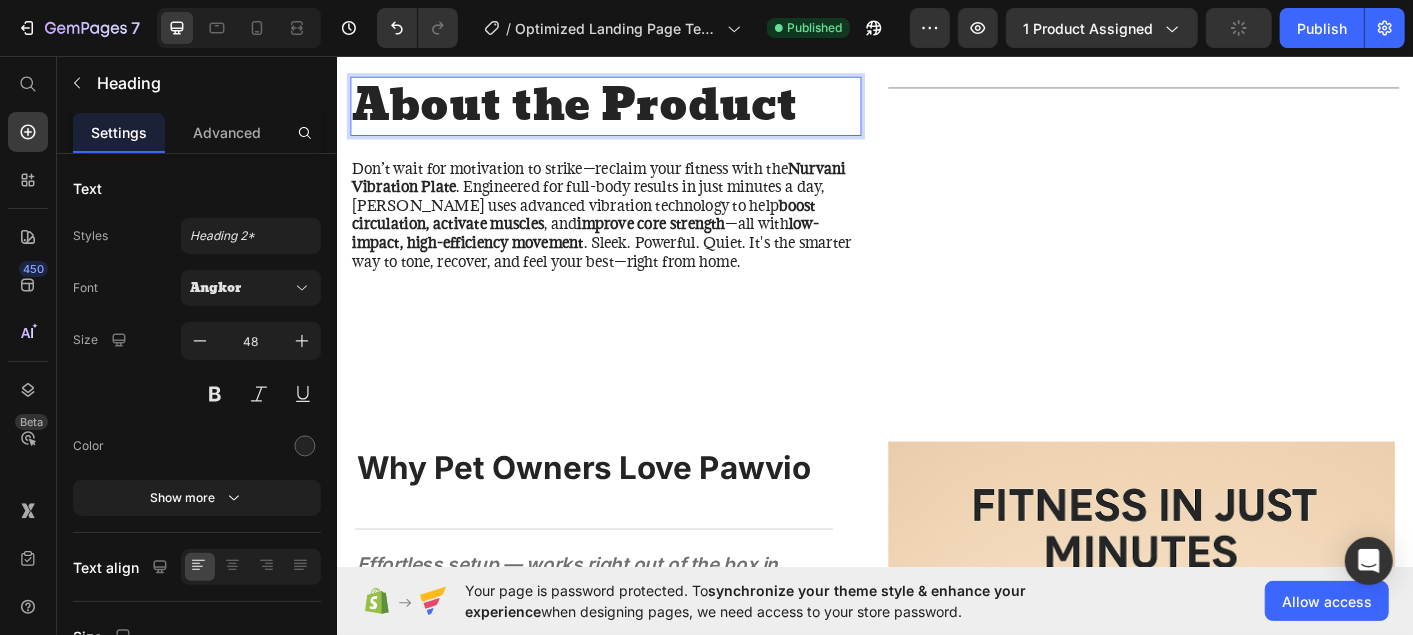 click on "About the Product" at bounding box center (636, 112) 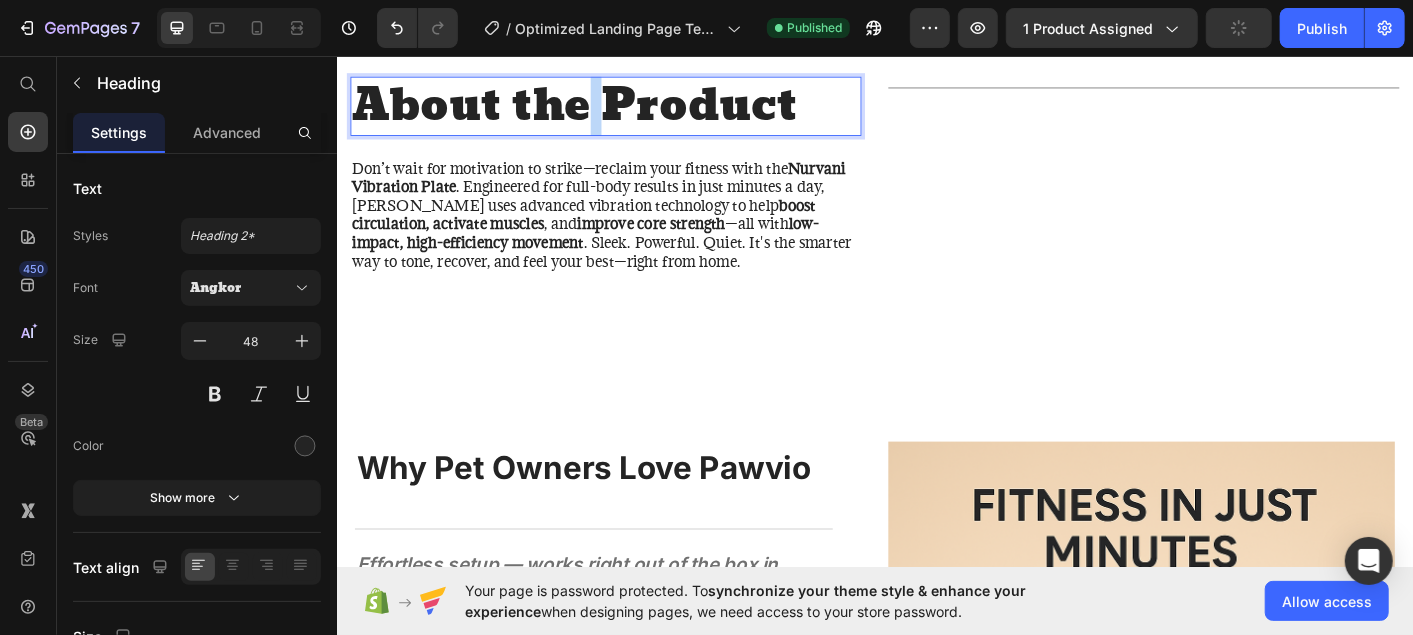 click on "About the Product" at bounding box center (636, 112) 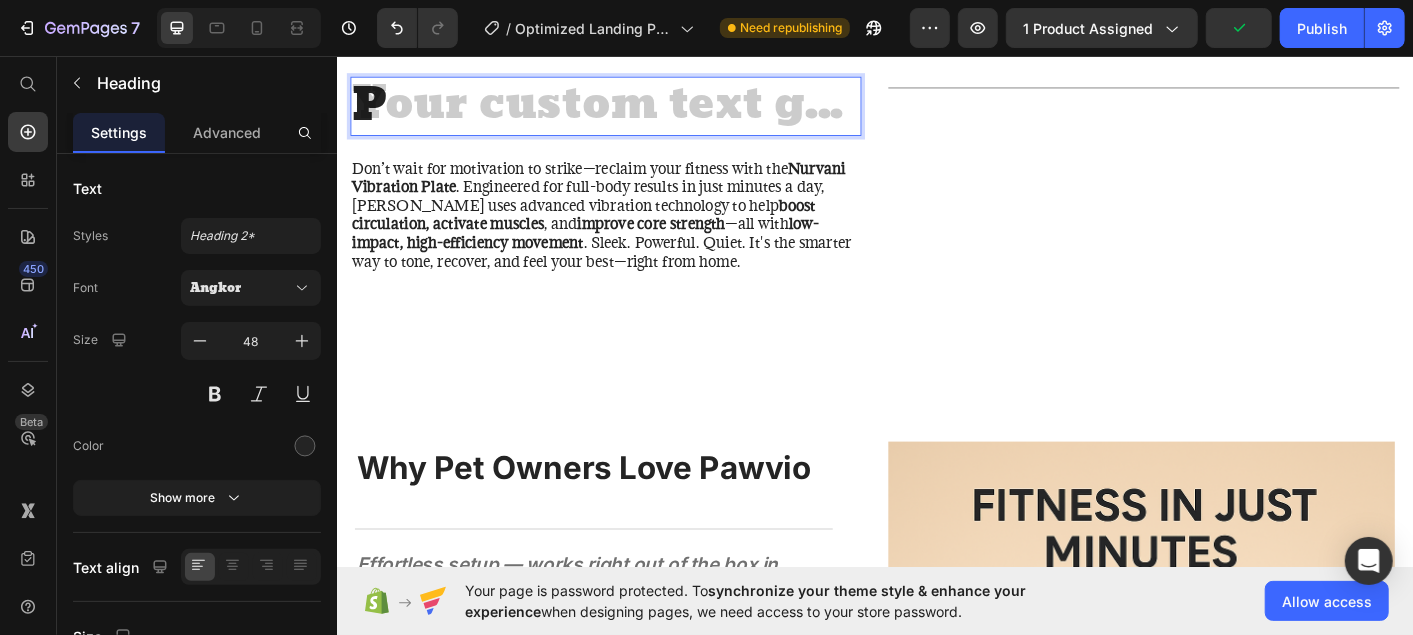scroll, scrollTop: 1226, scrollLeft: 0, axis: vertical 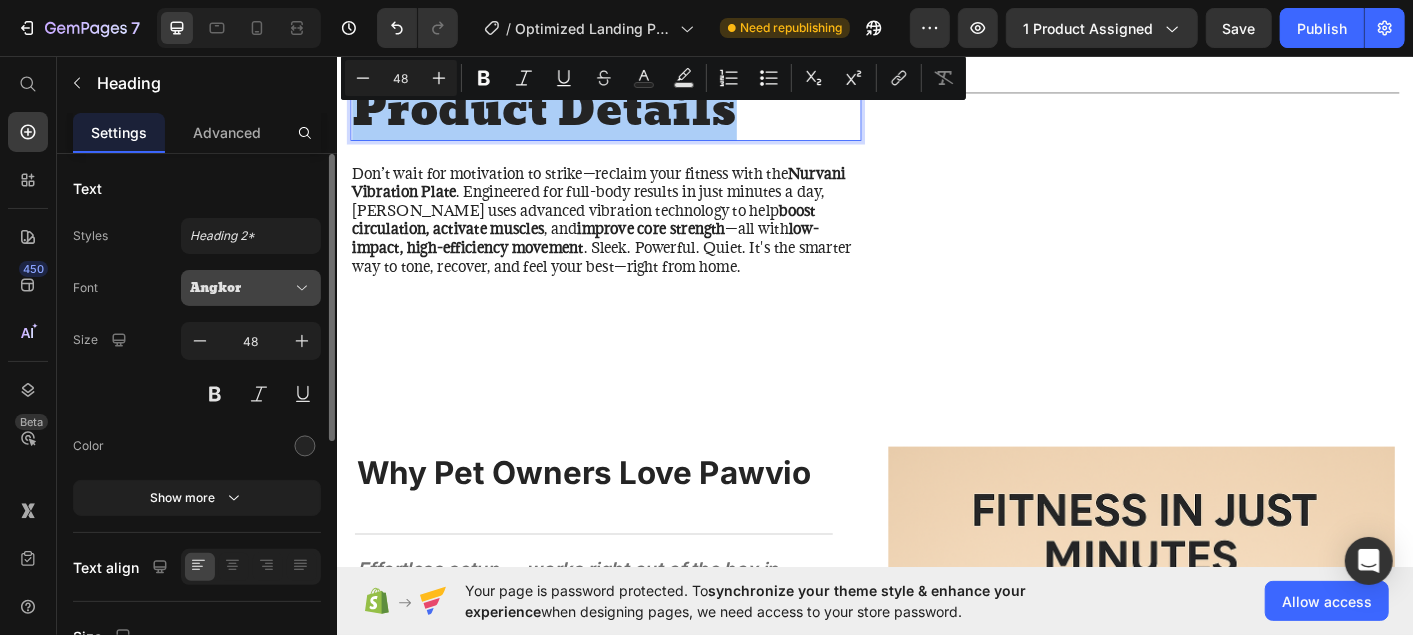 click on "Angkor" at bounding box center (241, 288) 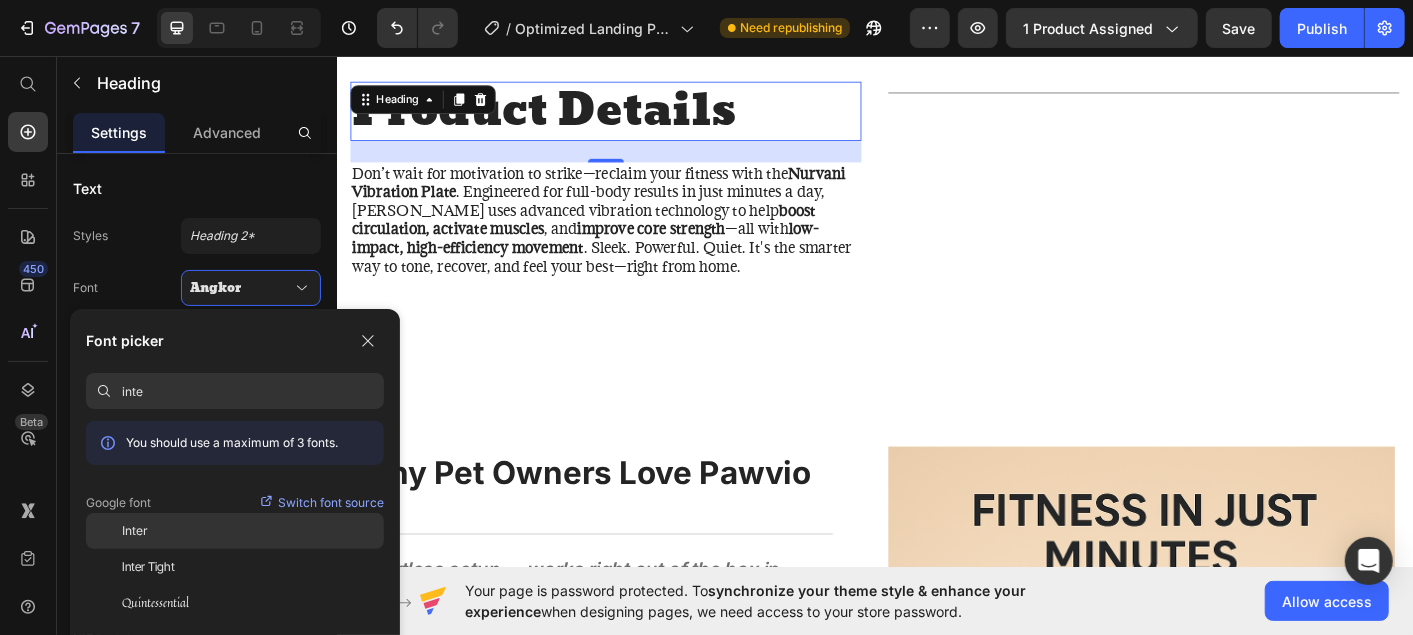 type on "inte" 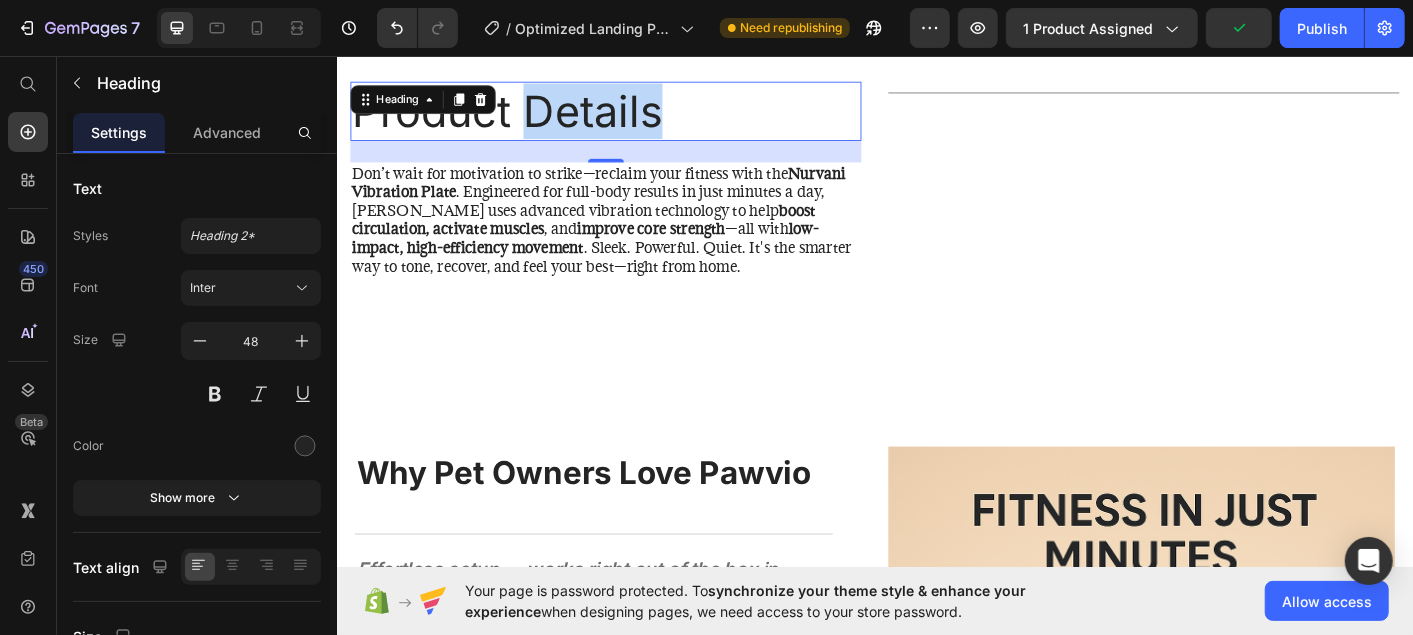 click on "Product Details" at bounding box center [636, 117] 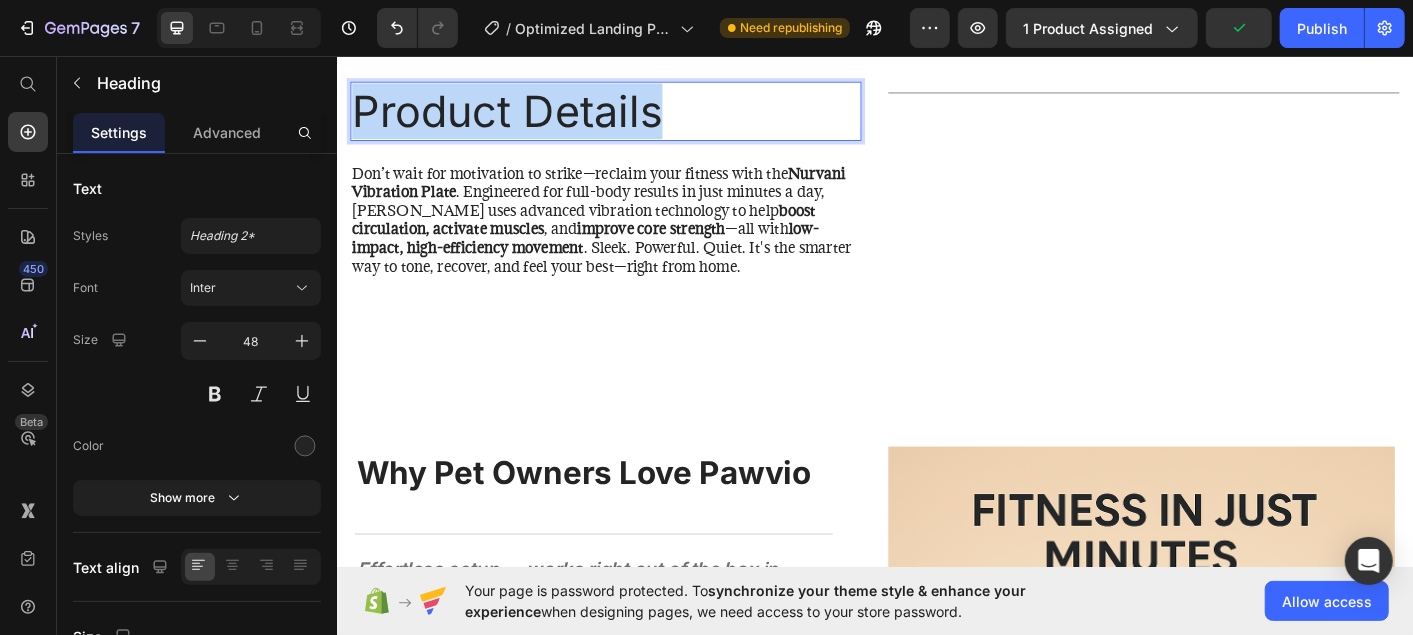 click on "Product Details" at bounding box center [636, 117] 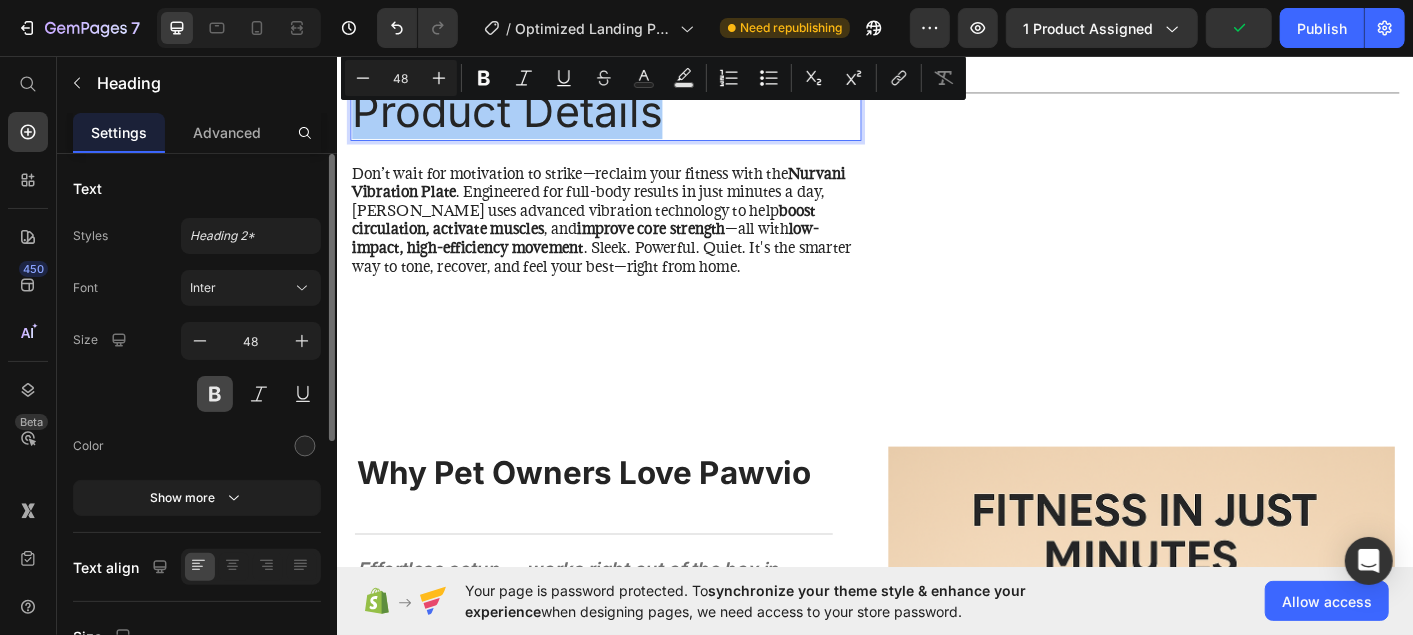 click at bounding box center (215, 394) 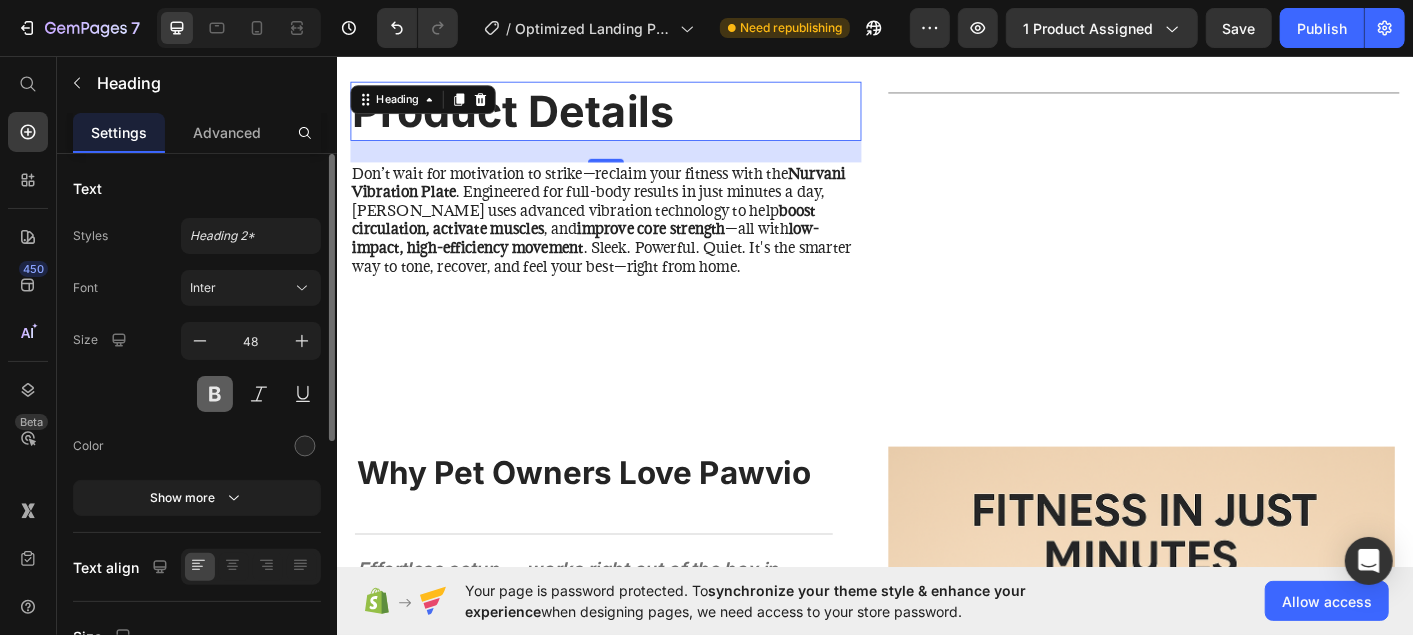 click at bounding box center (215, 394) 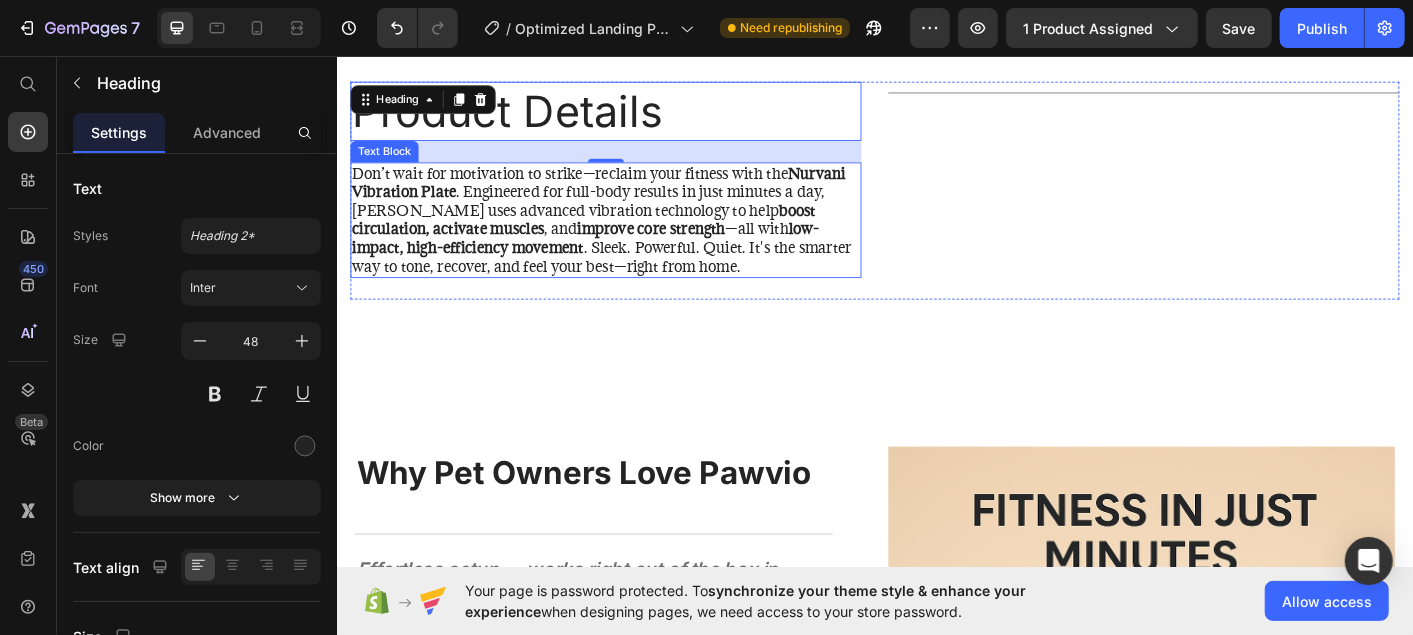 click on "Don’t wait for motivation to strike—reclaim your fitness with the  Nurvani Vibration Plate . Engineered for full-body results in just minutes a day, Nurvani uses advanced vibration technology to help  boost circulation, activate muscles , and  improve core strength —all with  low-impact, high-efficiency movement . Sleek. Powerful. Quiet. It's the smarter way to tone, recover, and feel your best—right from home." at bounding box center [636, 238] 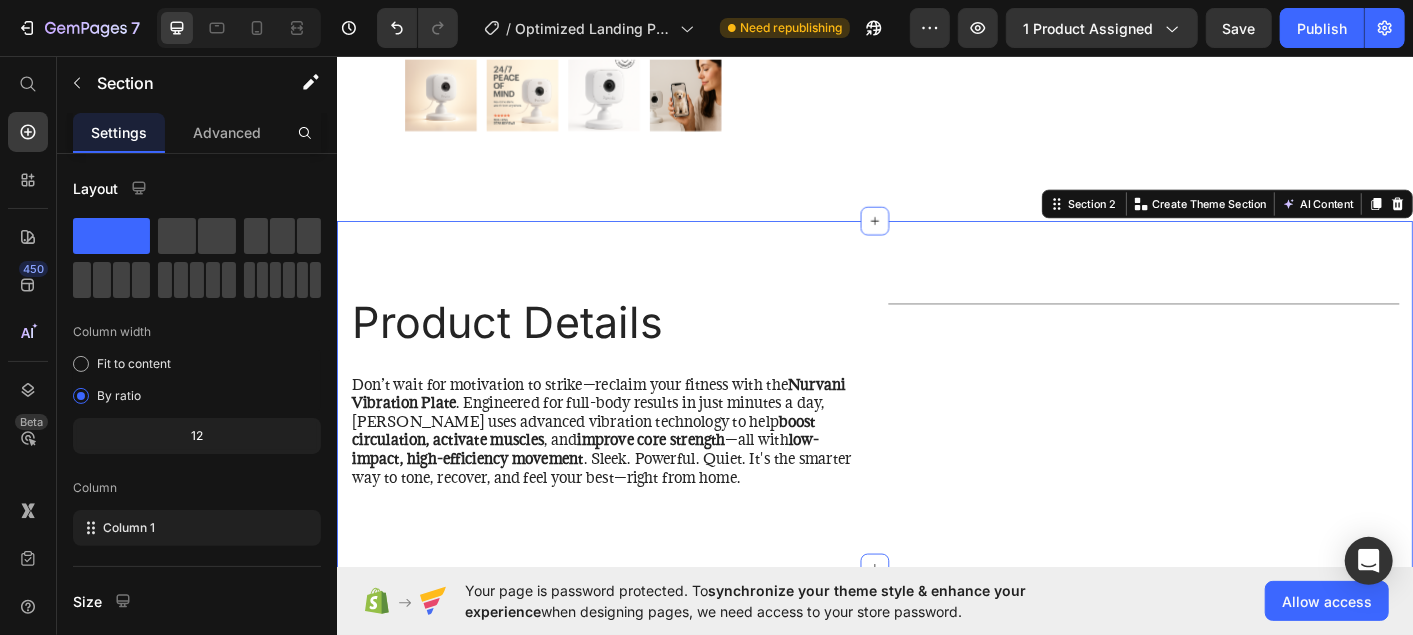scroll, scrollTop: 921, scrollLeft: 0, axis: vertical 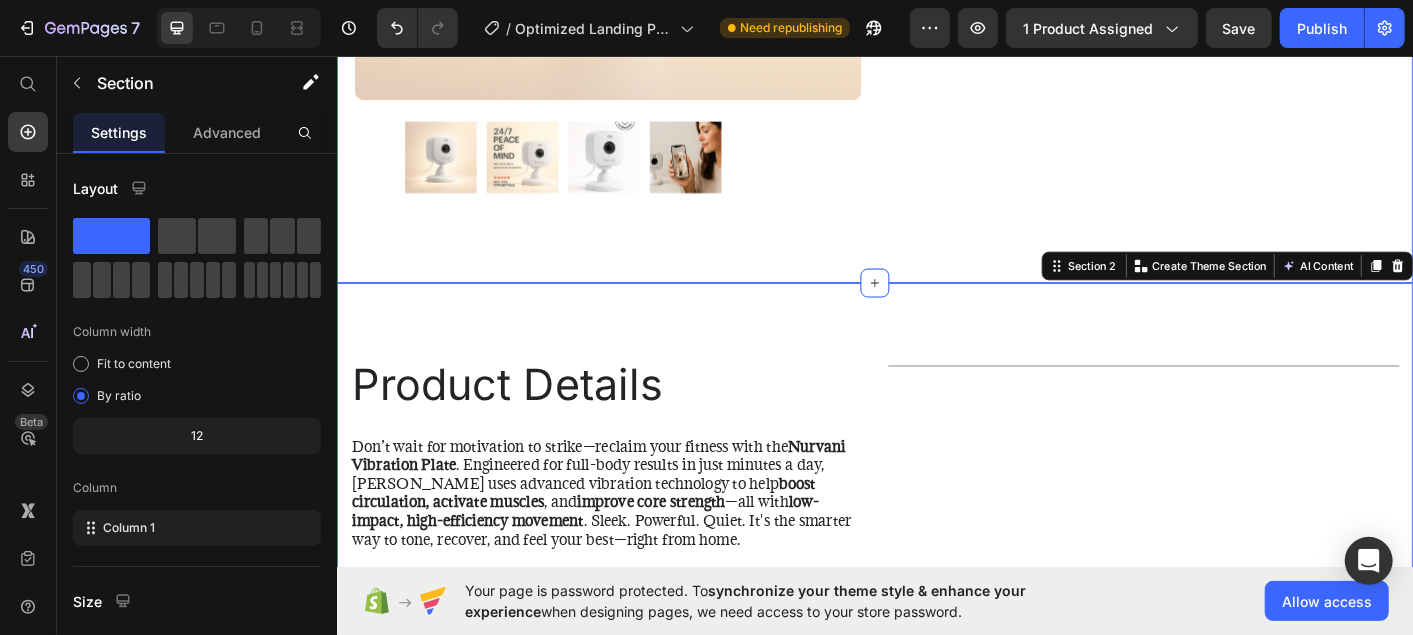 click on "Icon Free Shipping on orders $50+ Text Block Row
Icon 56,000+ Happy Customers Text Block Row Carousel Row
Product Images Row Icon Icon Icon Icon Icon Icon List 4.6 based on 16,400 Customers Text Block Row Pet Camera Product Title
See Your Pet Anytime
Talk & Listen From Anywhere
Crystal Clear, Even at Night
Compact & Easy to Use Item List $29.99 Product Price $49.99 Product Price 40% OFF Discount Tag Row This product has only default variant Product Variants & Swatches
Icon Sold out Twice | Limited Stock Available Text Block Row add to cart Add to Cart
Icon Free Shipping on orders $50+ Text Block
Icon 30-Day MoneyBack Guarantee! Text Block
Icon Fast Tracked Shipping Worldwide! Text Block Row
Benefits
How to use Accordion Row Row" at bounding box center [936, -260] 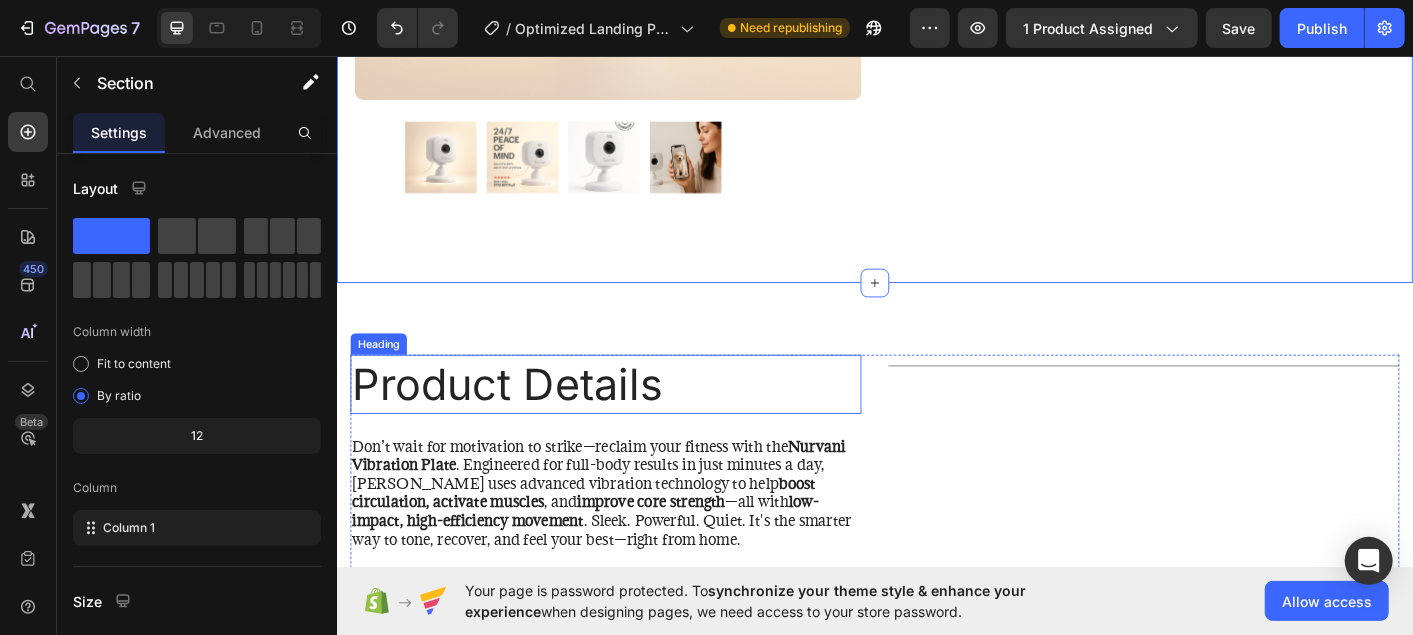 click on "Product Details" at bounding box center (636, 422) 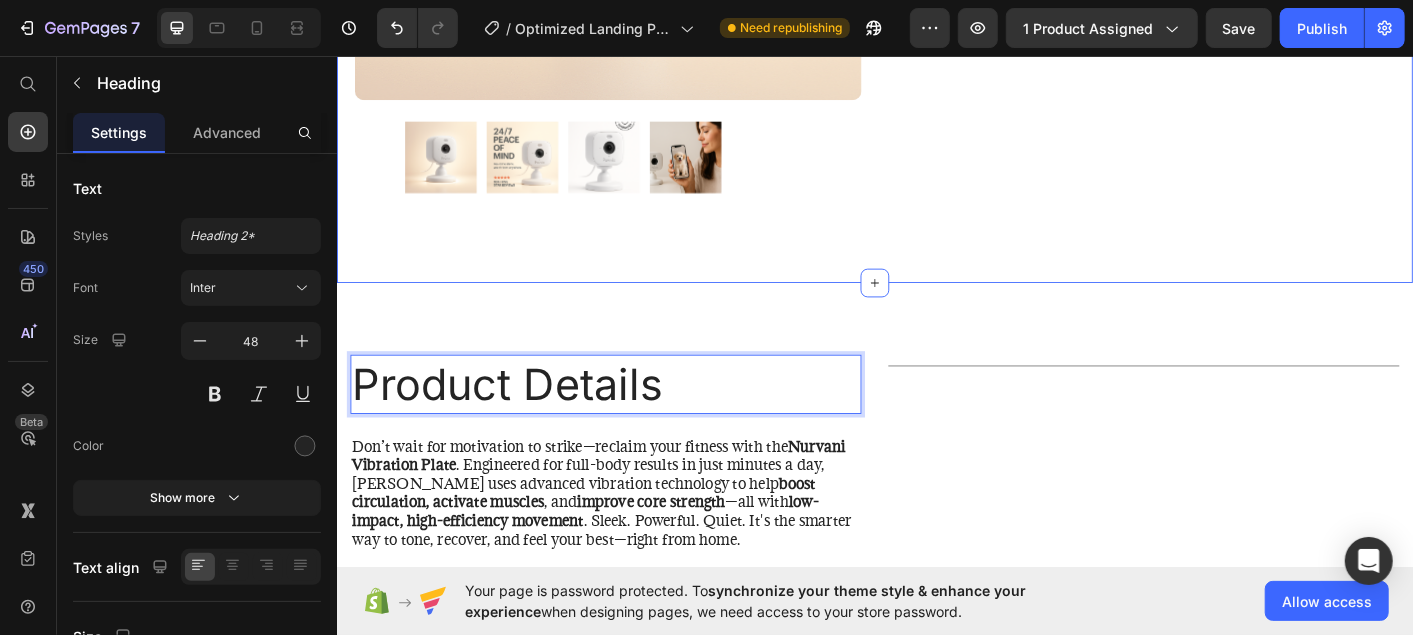 click on "Icon Free Shipping on orders $50+ Text Block Row
Icon 56,000+ Happy Customers Text Block Row Carousel Row
Product Images Row Icon Icon Icon Icon Icon Icon List 4.6 based on 16,400 Customers Text Block Row Pet Camera Product Title
See Your Pet Anytime
Talk & Listen From Anywhere
Crystal Clear, Even at Night
Compact & Easy to Use Item List $29.99 Product Price $49.99 Product Price 40% OFF Discount Tag Row This product has only default variant Product Variants & Swatches
Icon Sold out Twice | Limited Stock Available Text Block Row add to cart Add to Cart
Icon Free Shipping on orders $50+ Text Block
Icon 30-Day MoneyBack Guarantee! Text Block
Icon Fast Tracked Shipping Worldwide! Text Block Row
Benefits
How to use Accordion Row Row" at bounding box center (936, -260) 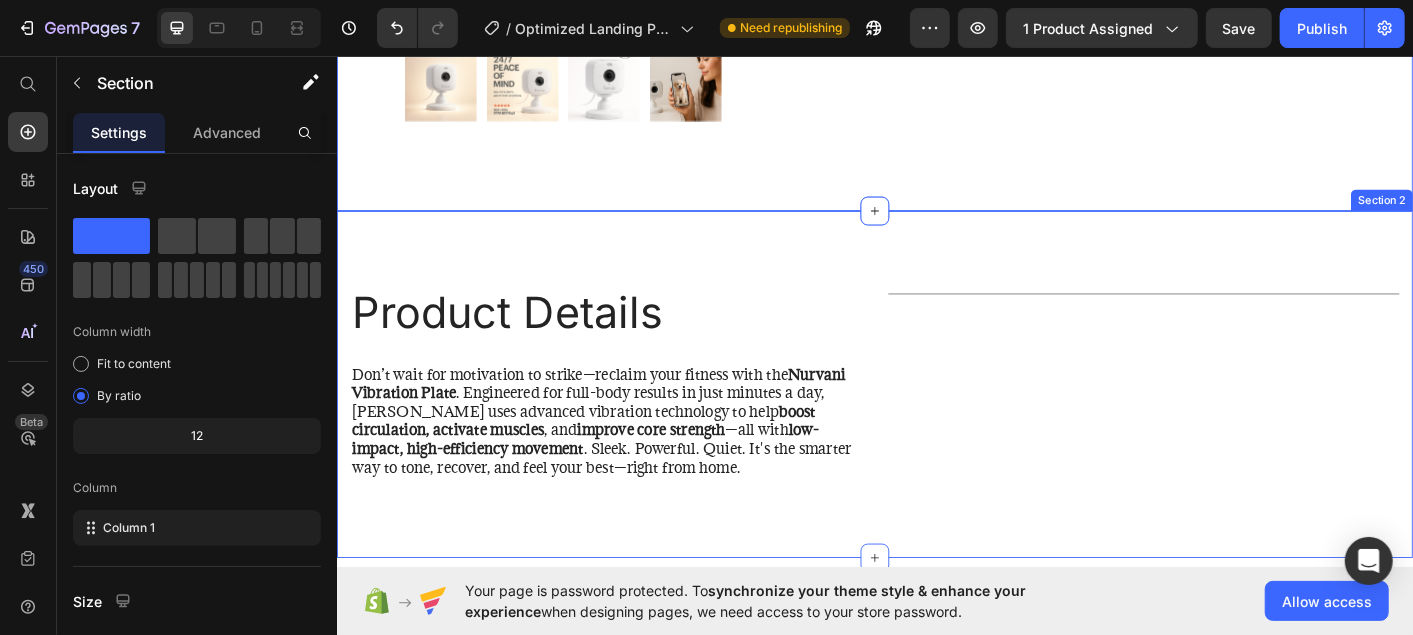 scroll, scrollTop: 1095, scrollLeft: 0, axis: vertical 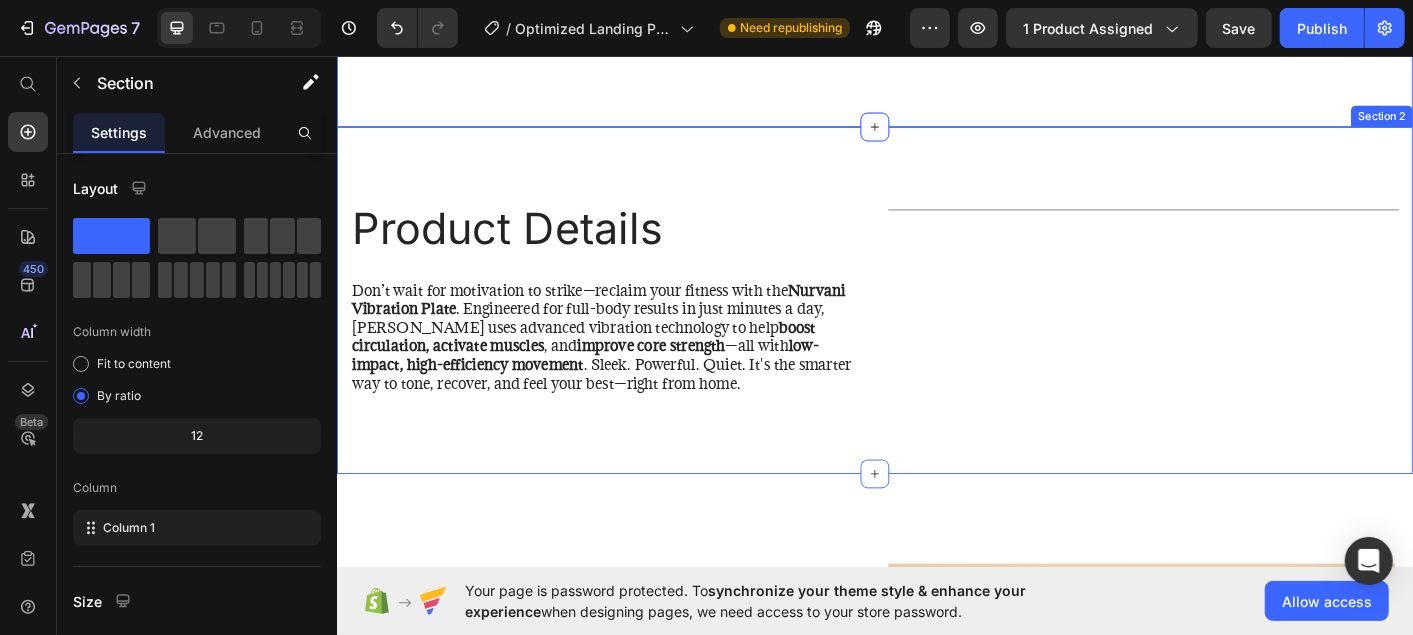 click on "Don’t wait for motivation to strike—reclaim your fitness with the  Nurvani Vibration Plate . Engineered for full-body results in just minutes a day, Nurvani uses advanced vibration technology to help  boost circulation, activate muscles , and  improve core strength —all with  low-impact, high-efficiency movement . Sleek. Powerful. Quiet. It's the smarter way to tone, recover, and feel your best—right from home." at bounding box center (636, 369) 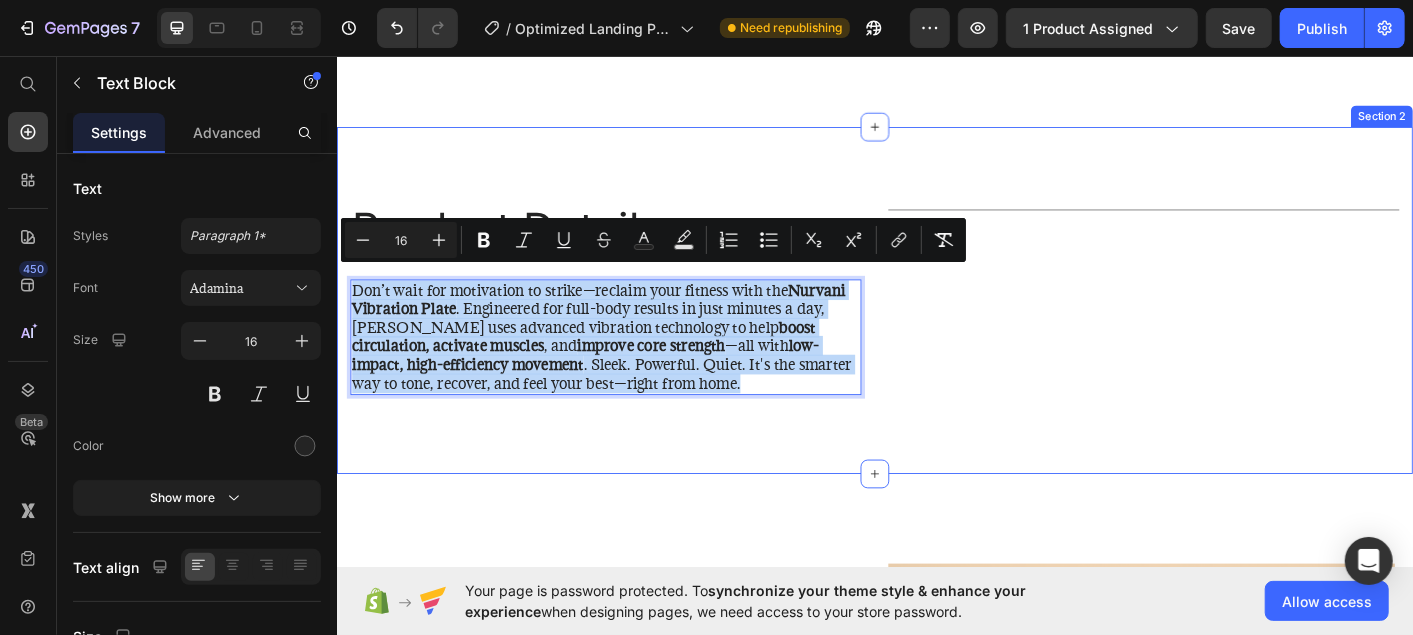 scroll, scrollTop: 0, scrollLeft: 0, axis: both 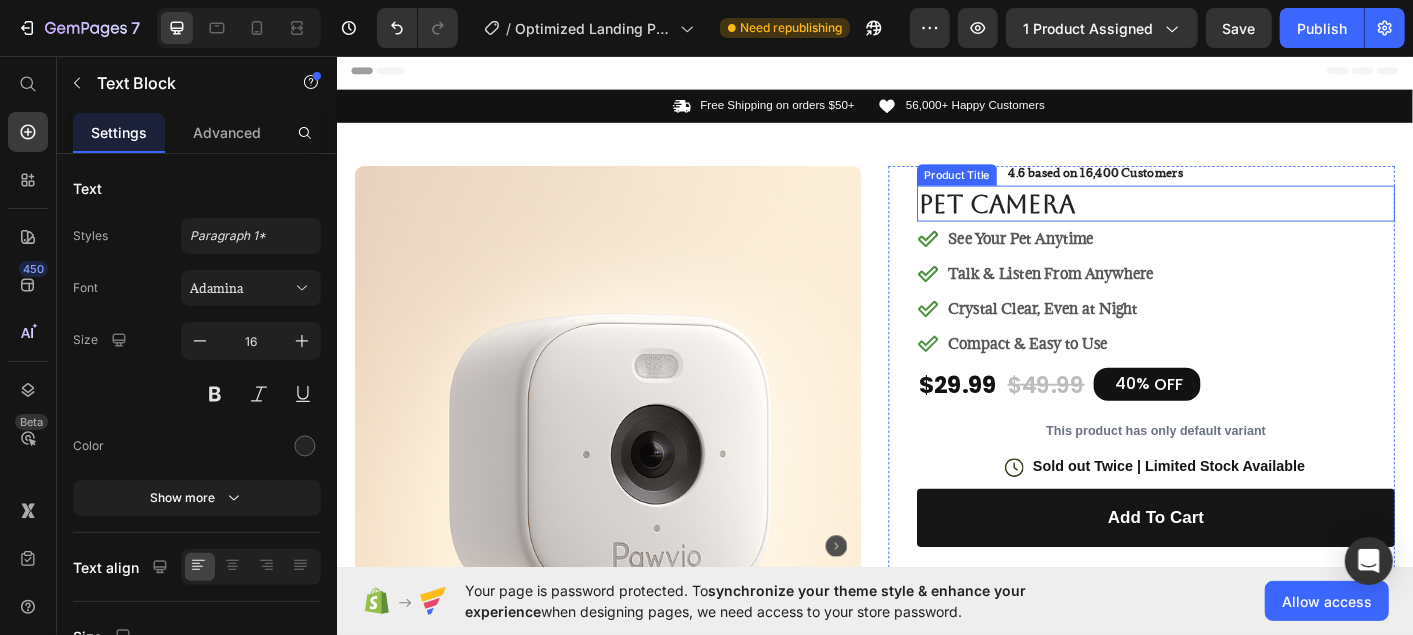 click on "Pet Camera" at bounding box center (1249, 220) 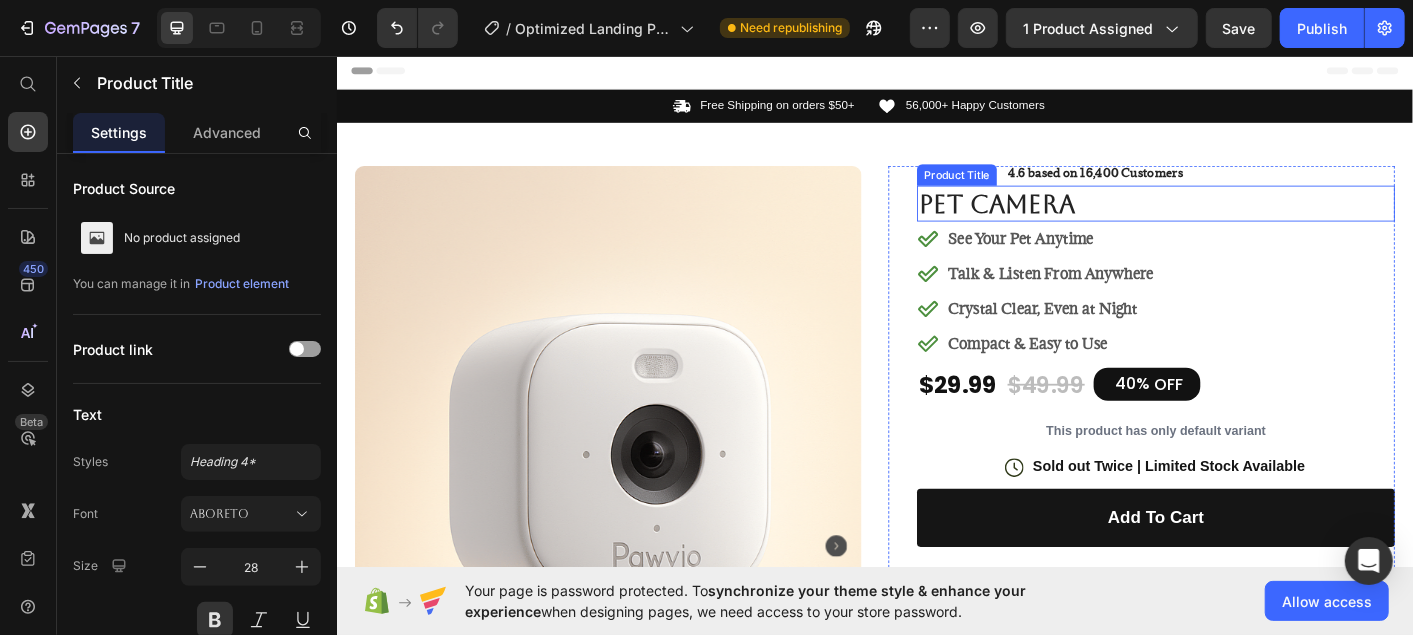 click on "Pet Camera" at bounding box center (1249, 220) 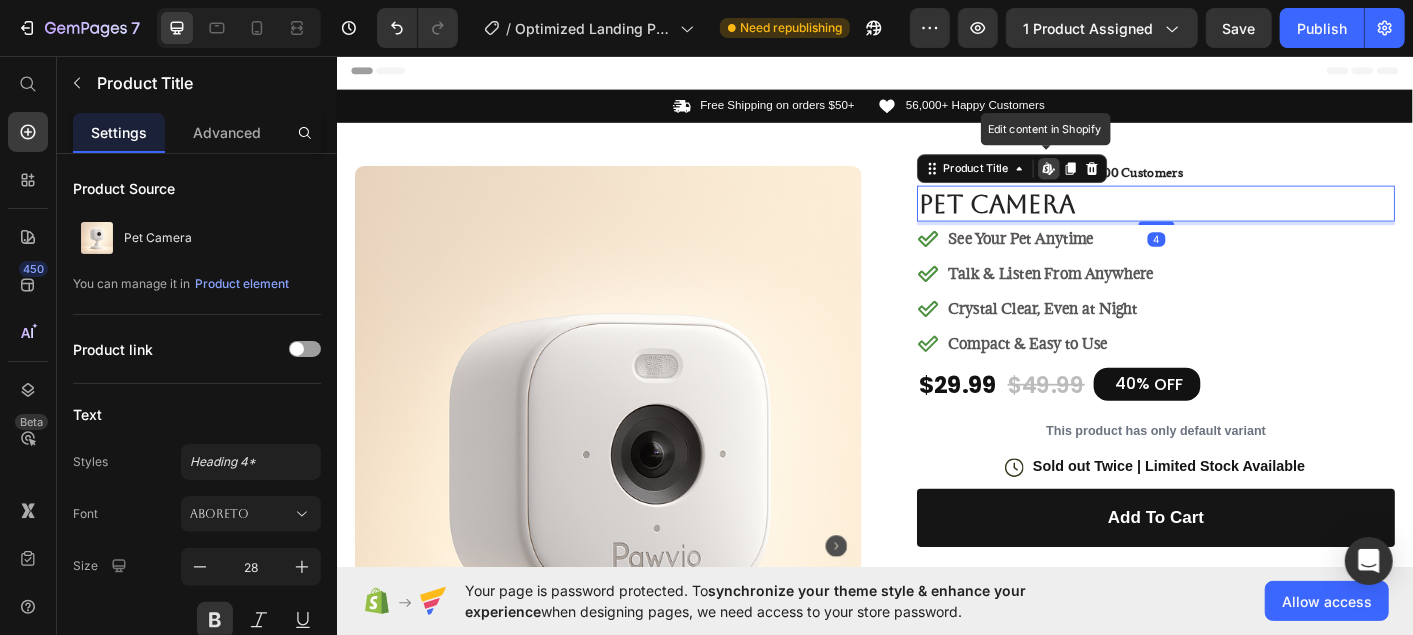 click on "Pet Camera" at bounding box center [1249, 220] 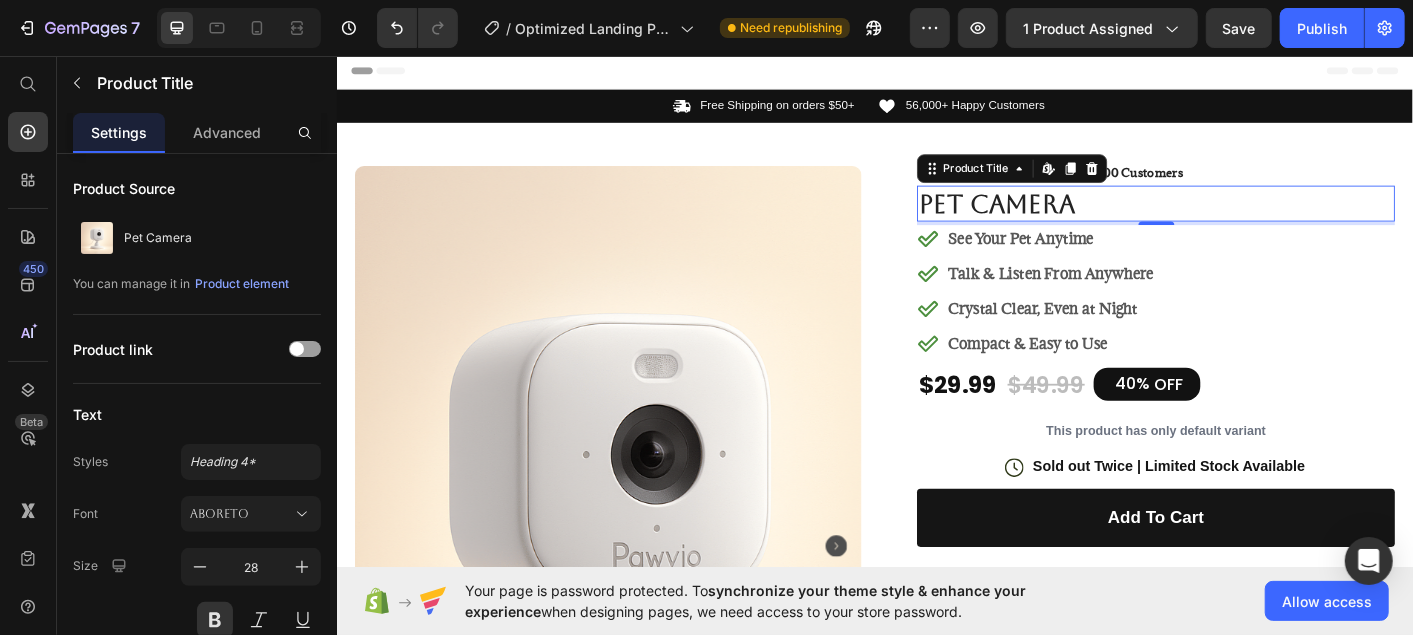 click on "Pet Camera" at bounding box center (1249, 220) 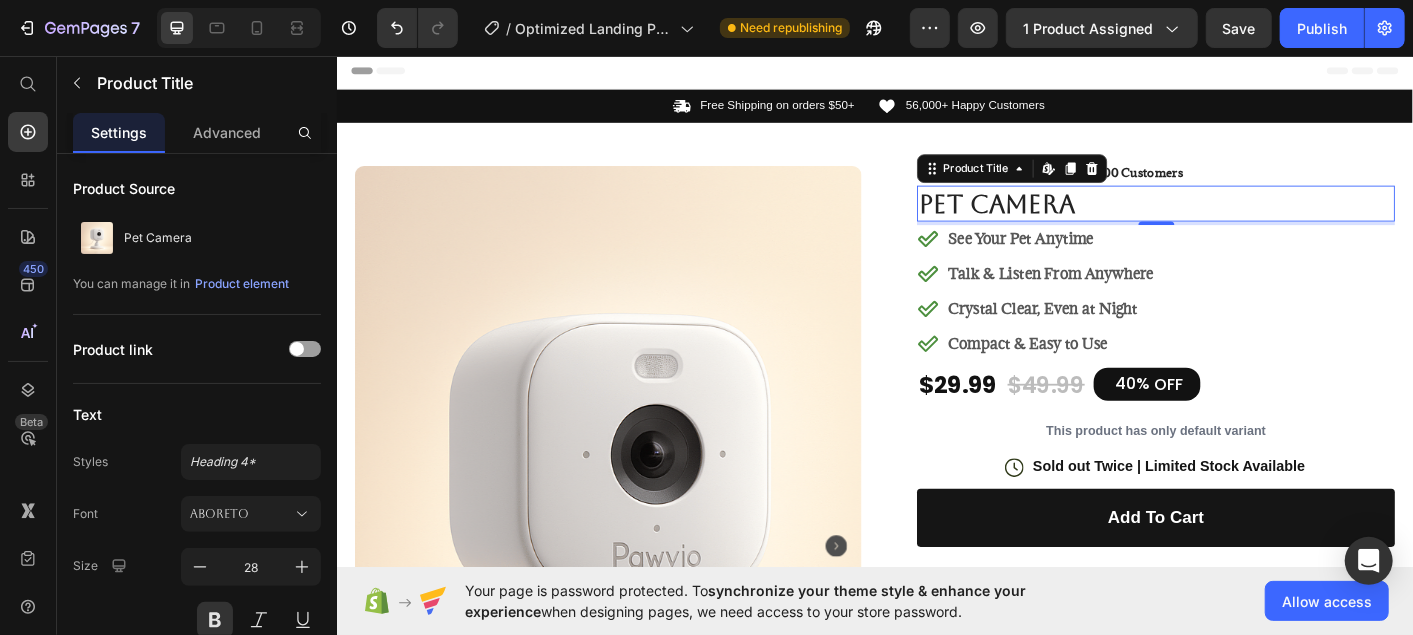 click on "Pet Camera" at bounding box center [1249, 220] 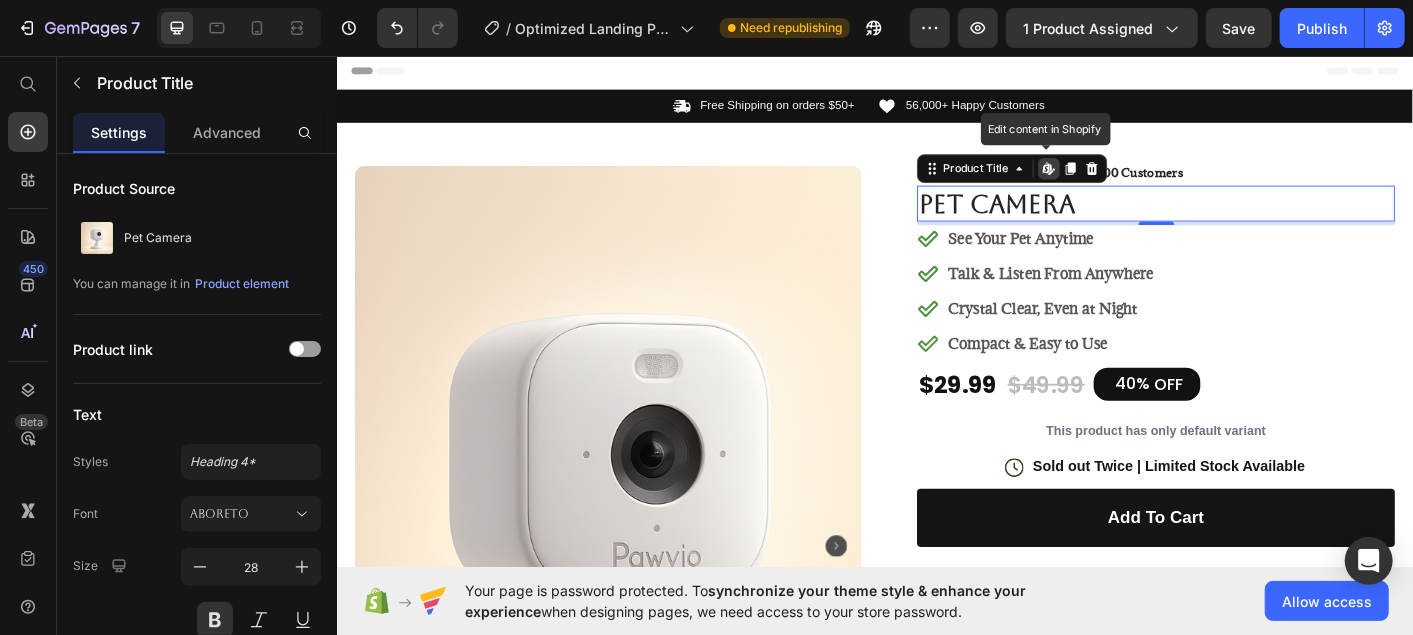 click on "Pet Camera" at bounding box center [1249, 220] 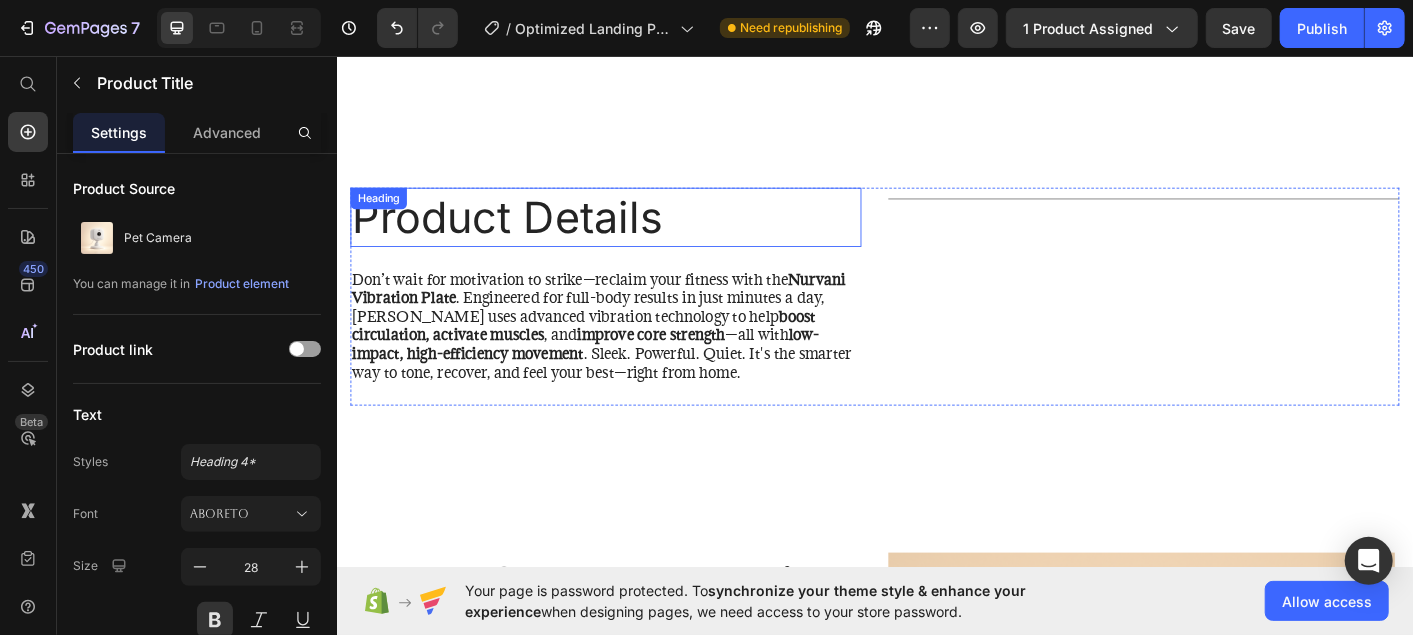 scroll, scrollTop: 1255, scrollLeft: 0, axis: vertical 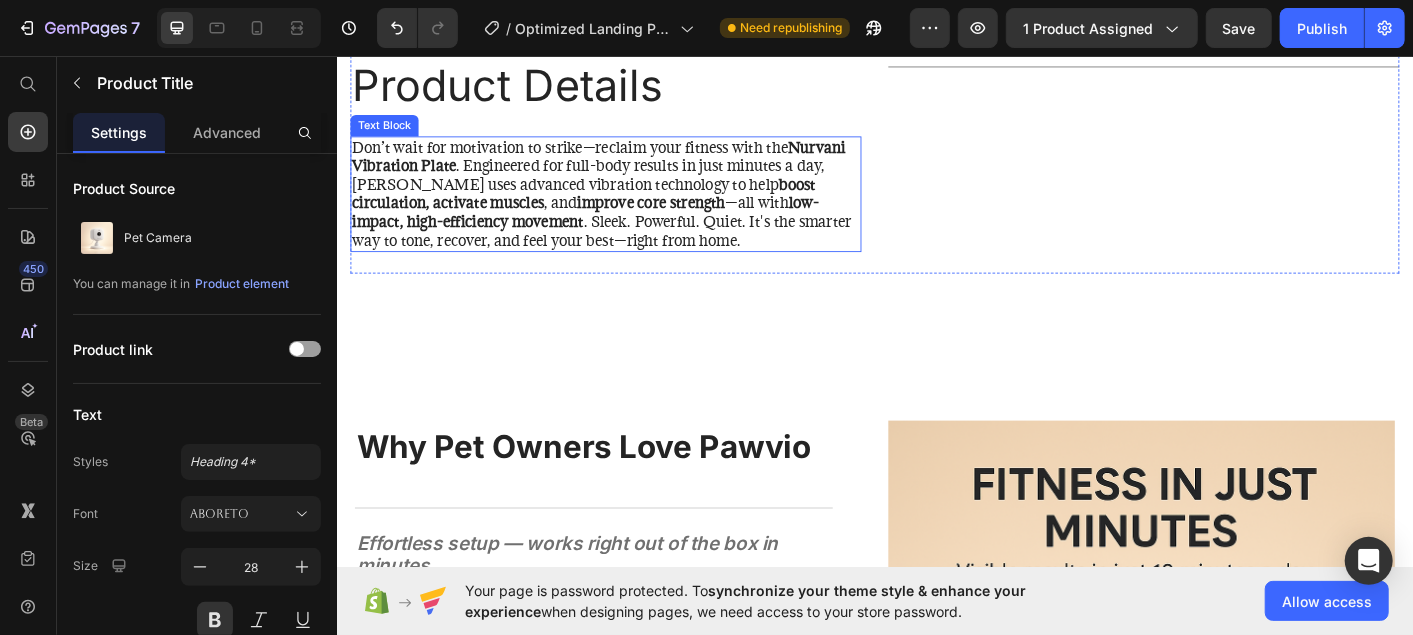 click on "Don’t wait for motivation to strike—reclaim your fitness with the  Nurvani Vibration Plate . Engineered for full-body results in just minutes a day, Nurvani uses advanced vibration technology to help  boost circulation, activate muscles , and  improve core strength —all with  low-impact, high-efficiency movement . Sleek. Powerful. Quiet. It's the smarter way to tone, recover, and feel your best—right from home." at bounding box center (636, 209) 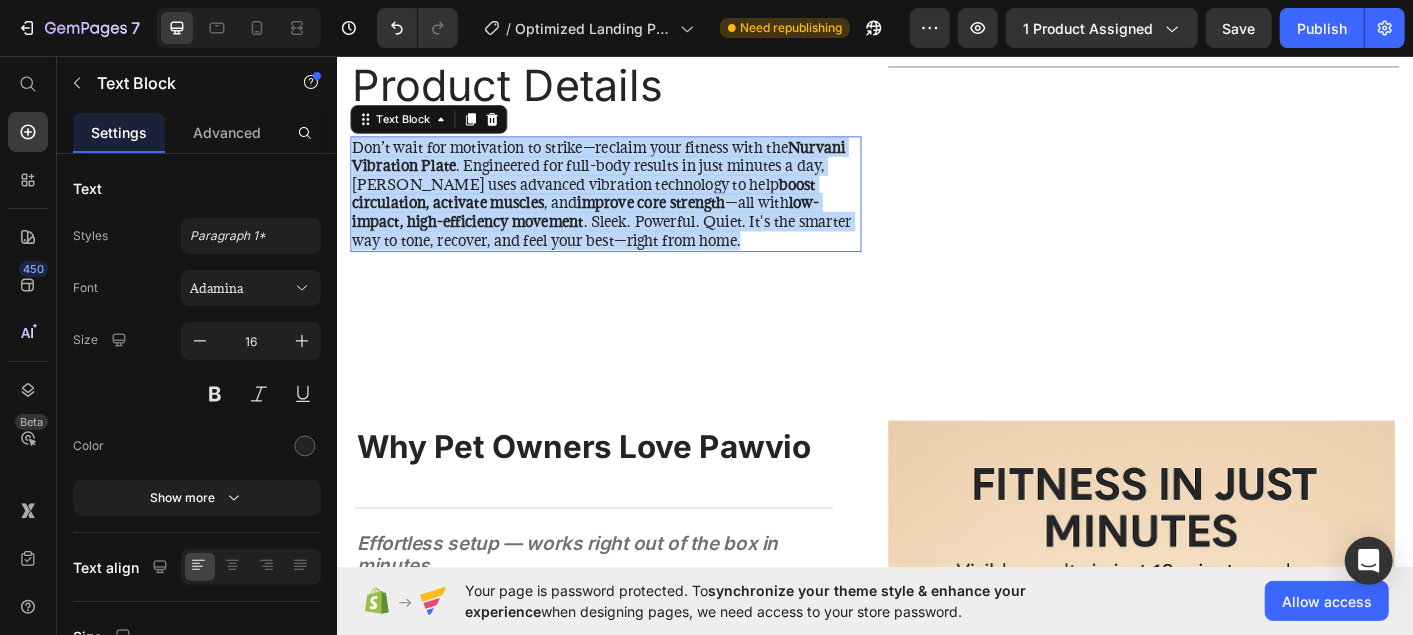 click on "Don’t wait for motivation to strike—reclaim your fitness with the  Nurvani Vibration Plate . Engineered for full-body results in just minutes a day, Nurvani uses advanced vibration technology to help  boost circulation, activate muscles , and  improve core strength —all with  low-impact, high-efficiency movement . Sleek. Powerful. Quiet. It's the smarter way to tone, recover, and feel your best—right from home." at bounding box center [636, 209] 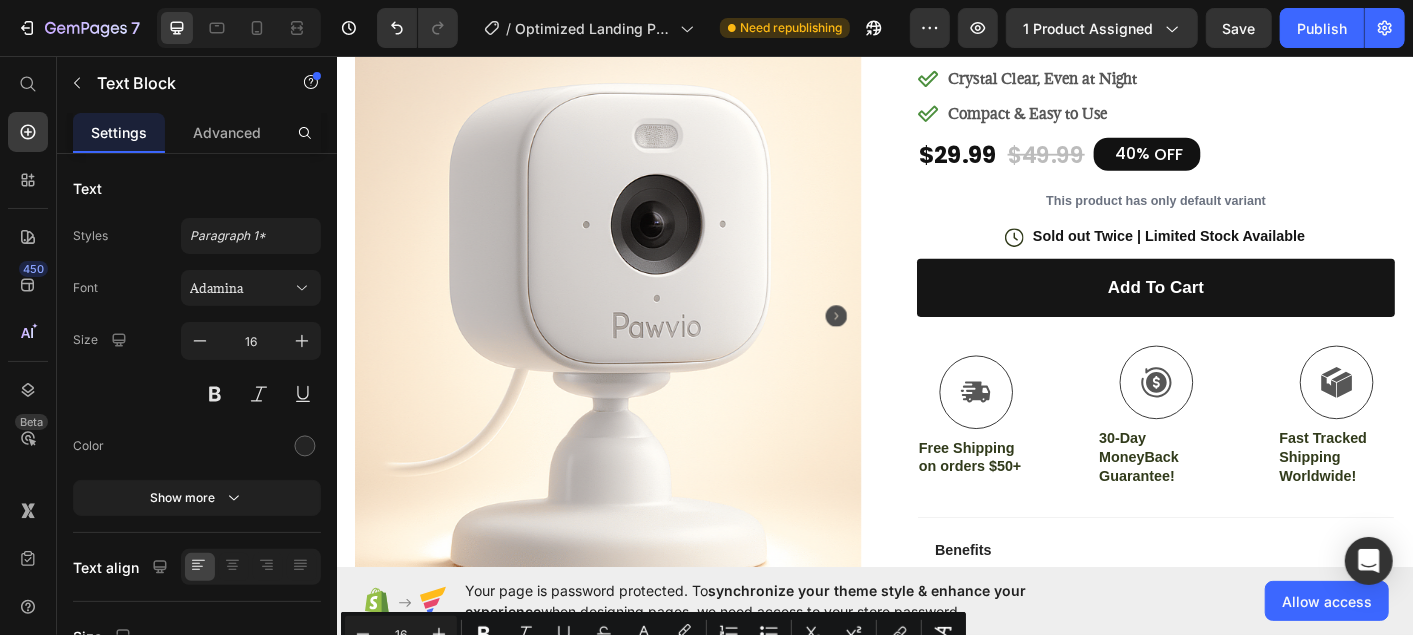 scroll, scrollTop: 753, scrollLeft: 0, axis: vertical 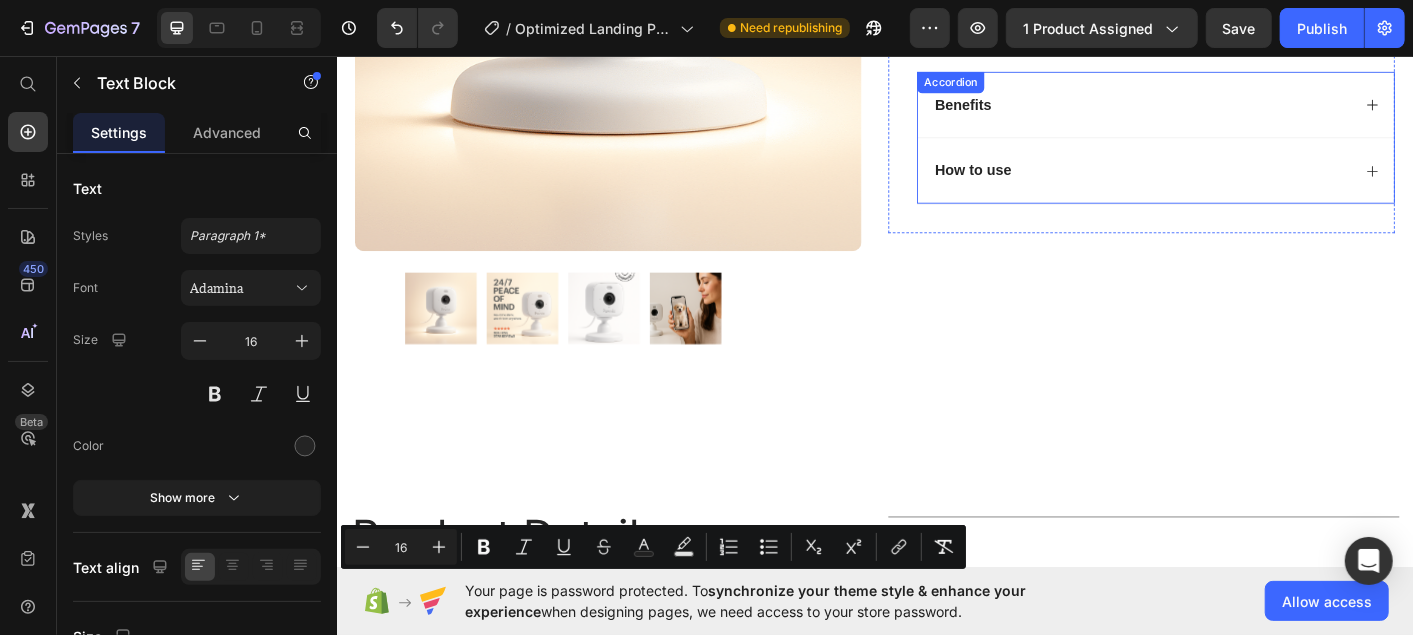 click on "How to use" at bounding box center [1233, 183] 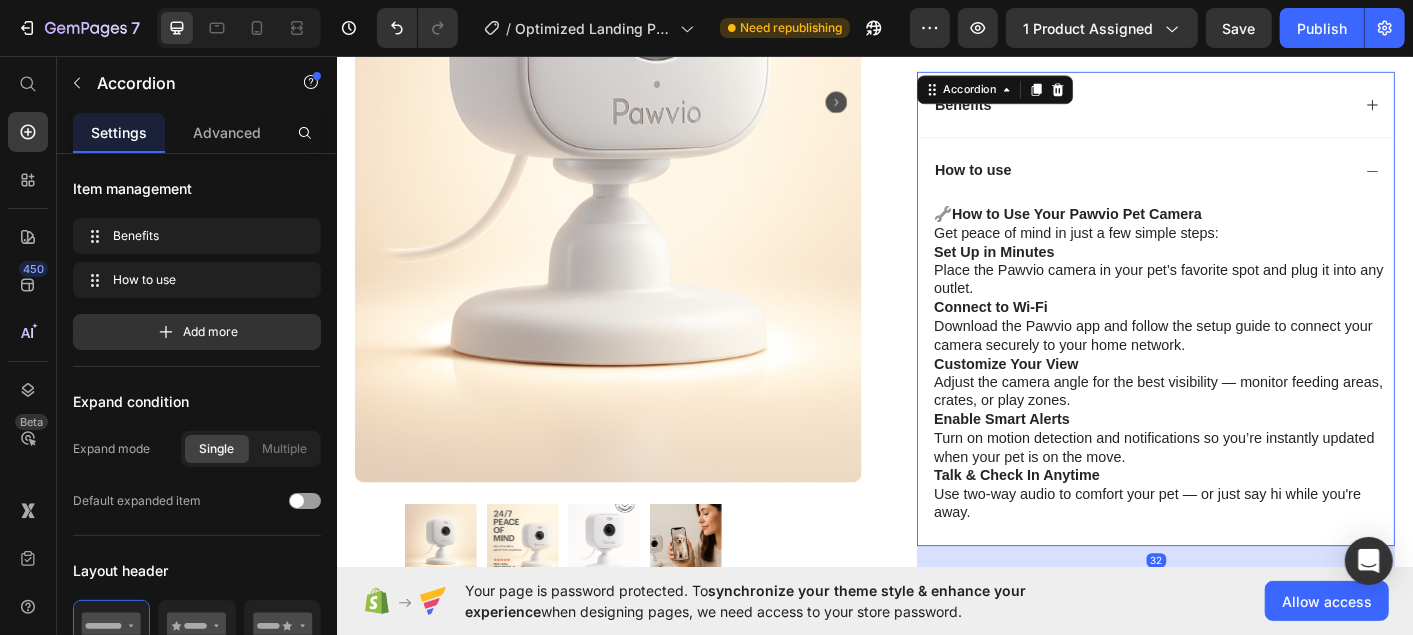 click on "How to use" at bounding box center [1233, 183] 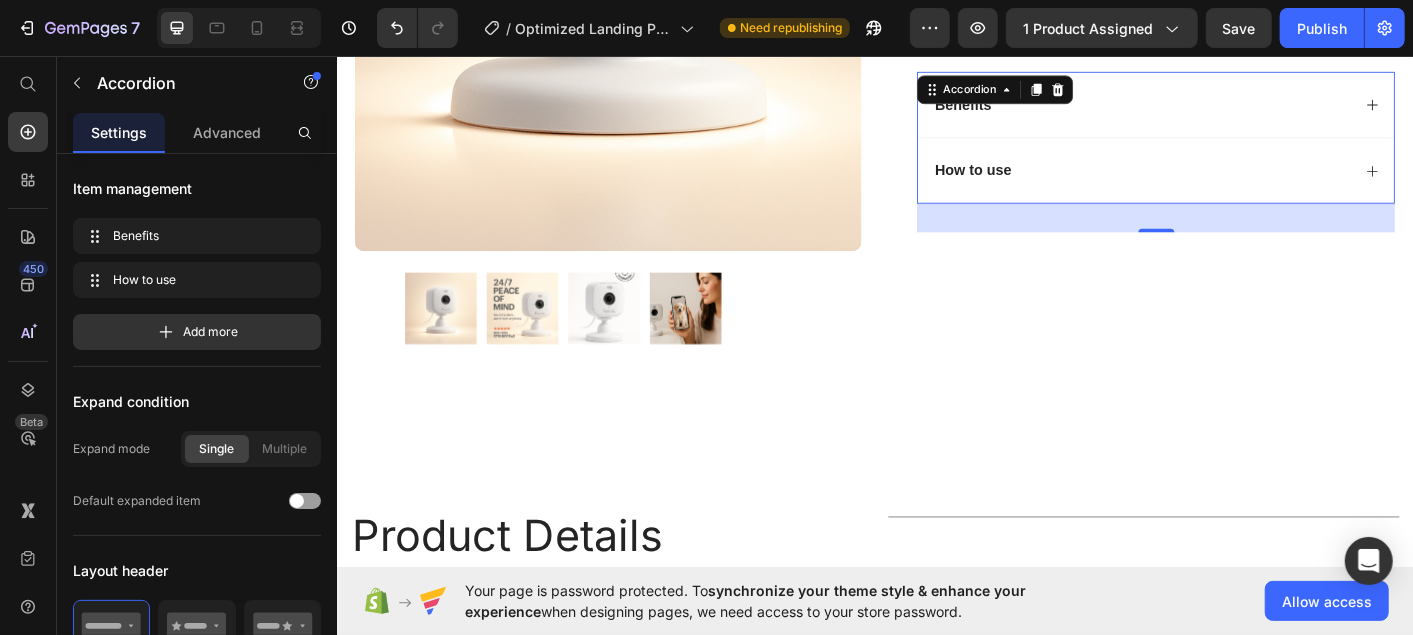 click on "How to use" at bounding box center [1233, 183] 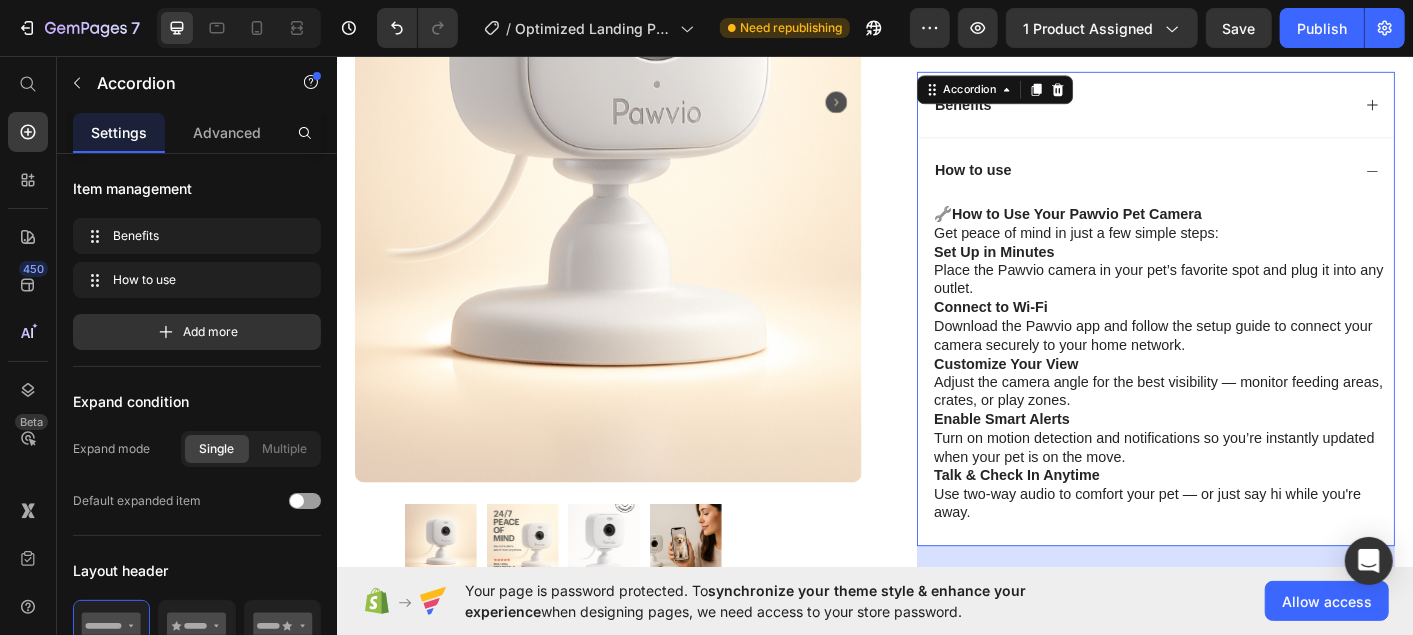click on "How to use" at bounding box center [1233, 183] 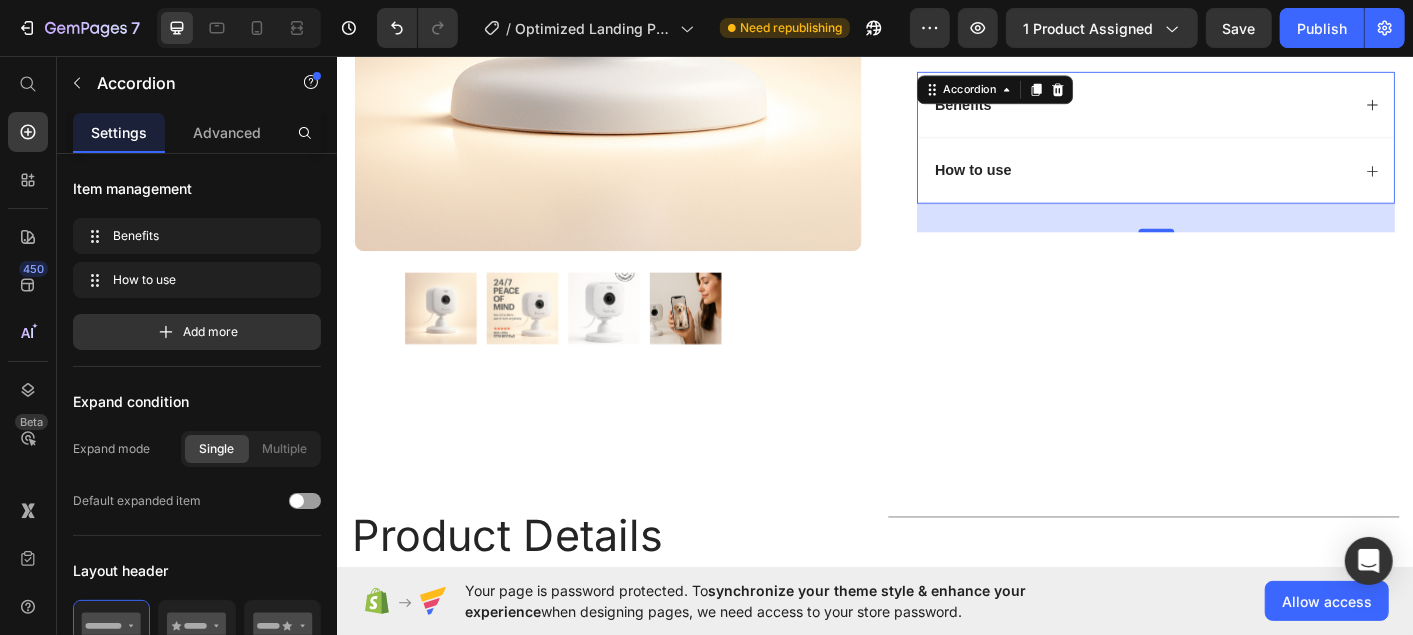 click on "How to use" at bounding box center [1233, 183] 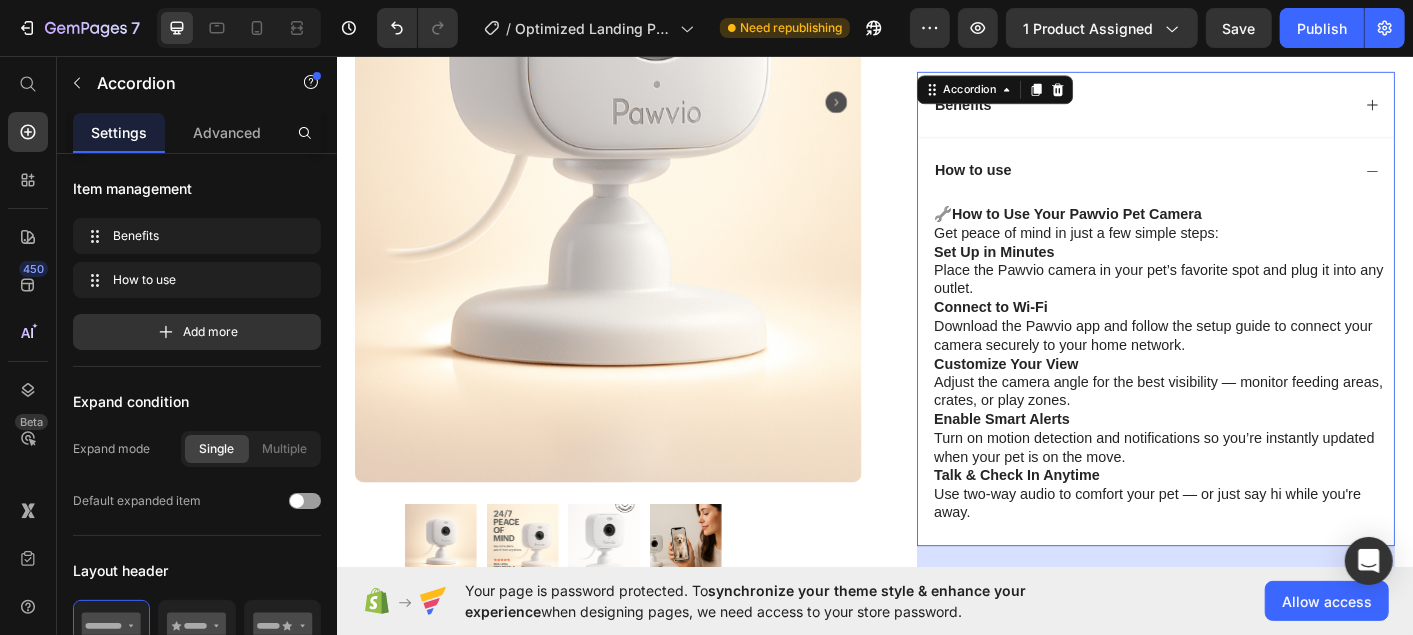 click on "How to use" at bounding box center (1249, 183) 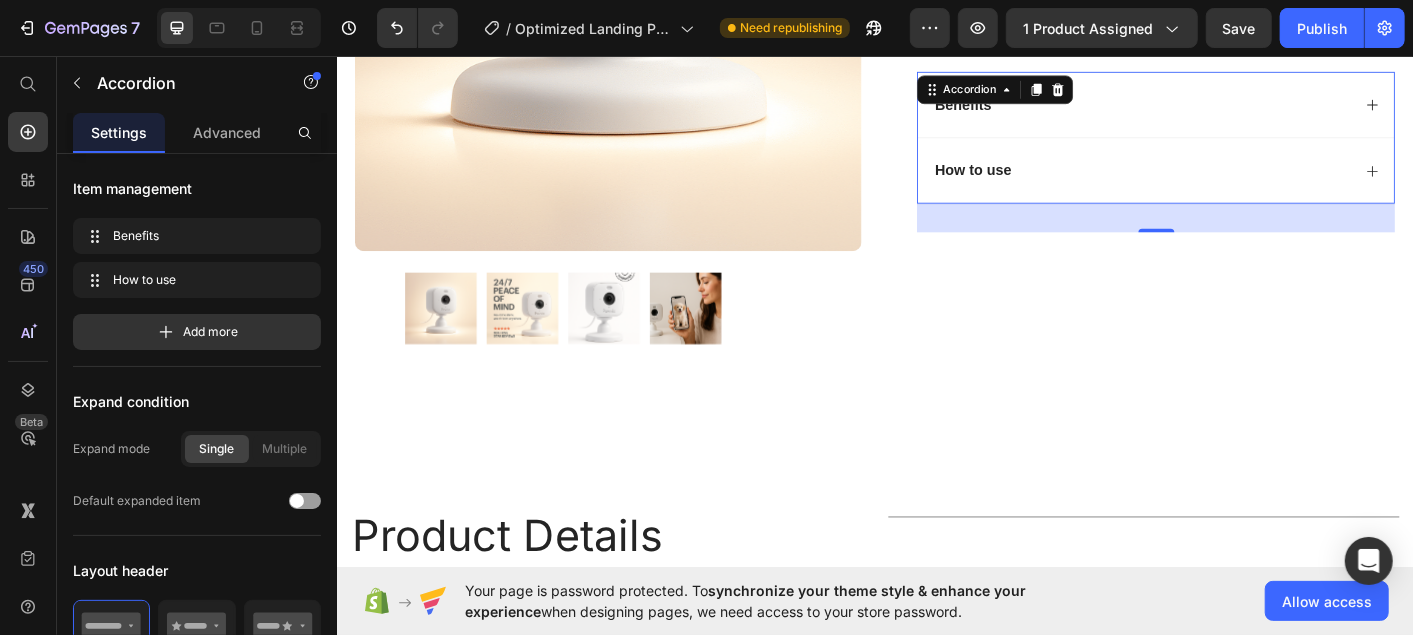 click on "How to use" at bounding box center [1249, 183] 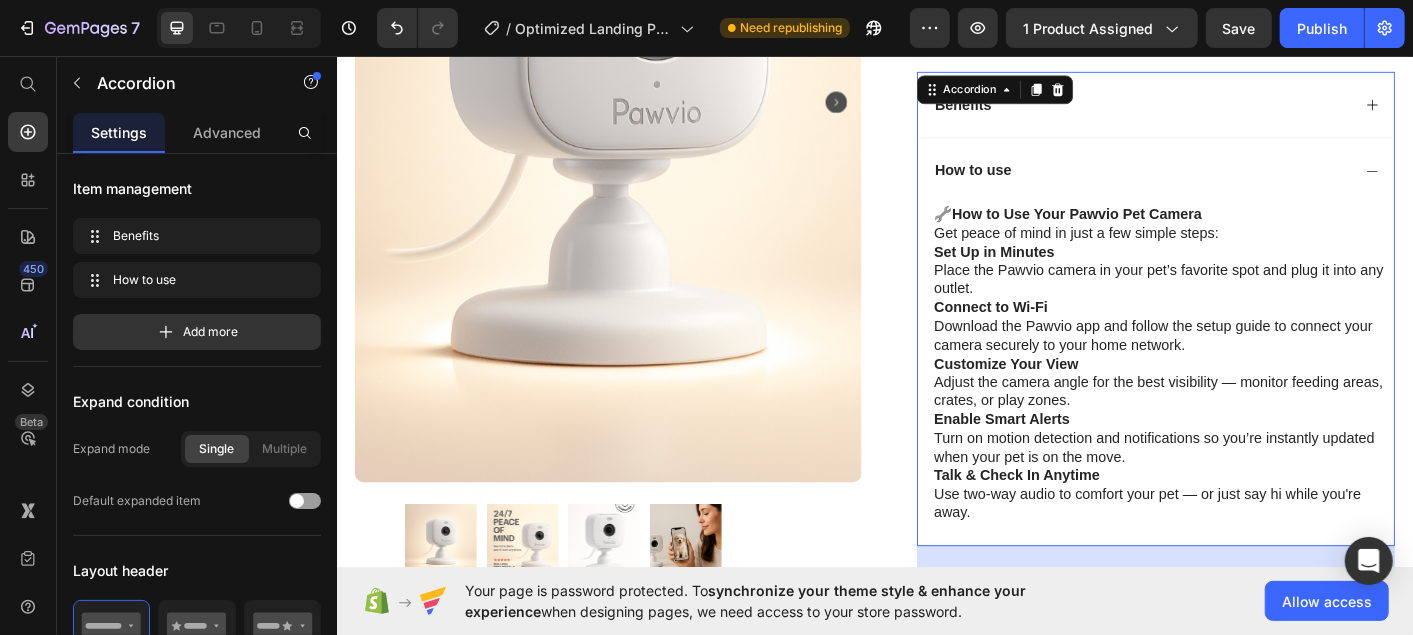 click on "How to use" at bounding box center (1249, 183) 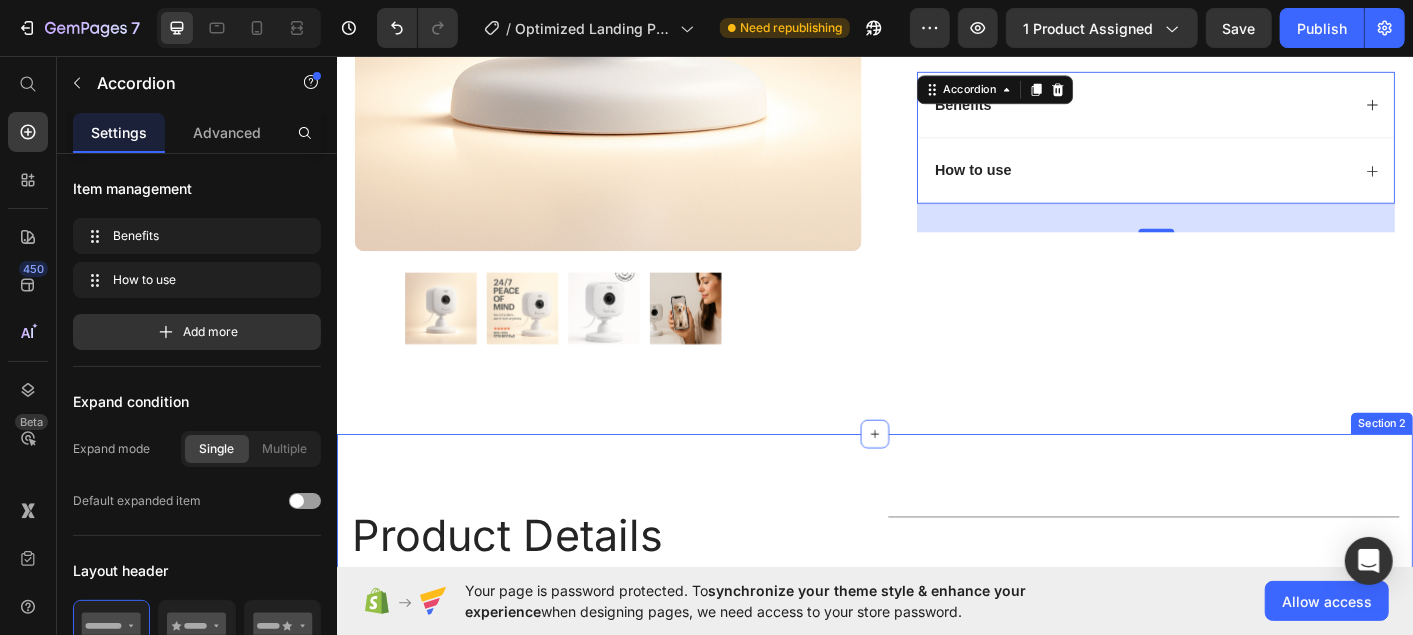 click on "Product Details Heading Don’t wait for motivation to strike—reclaim your fitness with the  Nurvani Vibration Plate . Engineered for full-body results in just minutes a day, Nurvani uses advanced vibration technology to help  boost circulation, activate muscles , and  improve core strength —all with  low-impact, high-efficiency movement . Sleek. Powerful. Quiet. It's the smarter way to tone, recover, and feel your best—right from home. Text Block                Title Line Row Section 2" at bounding box center [936, 670] 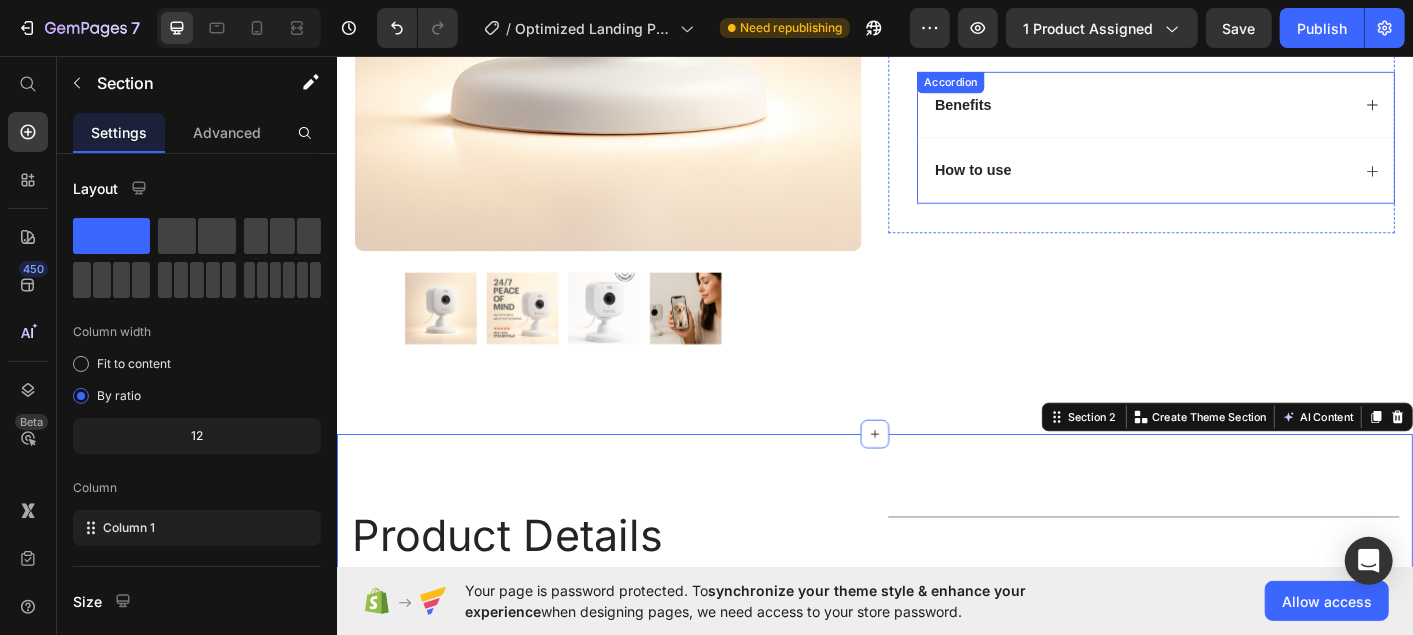 click on "How to use" at bounding box center [1045, 183] 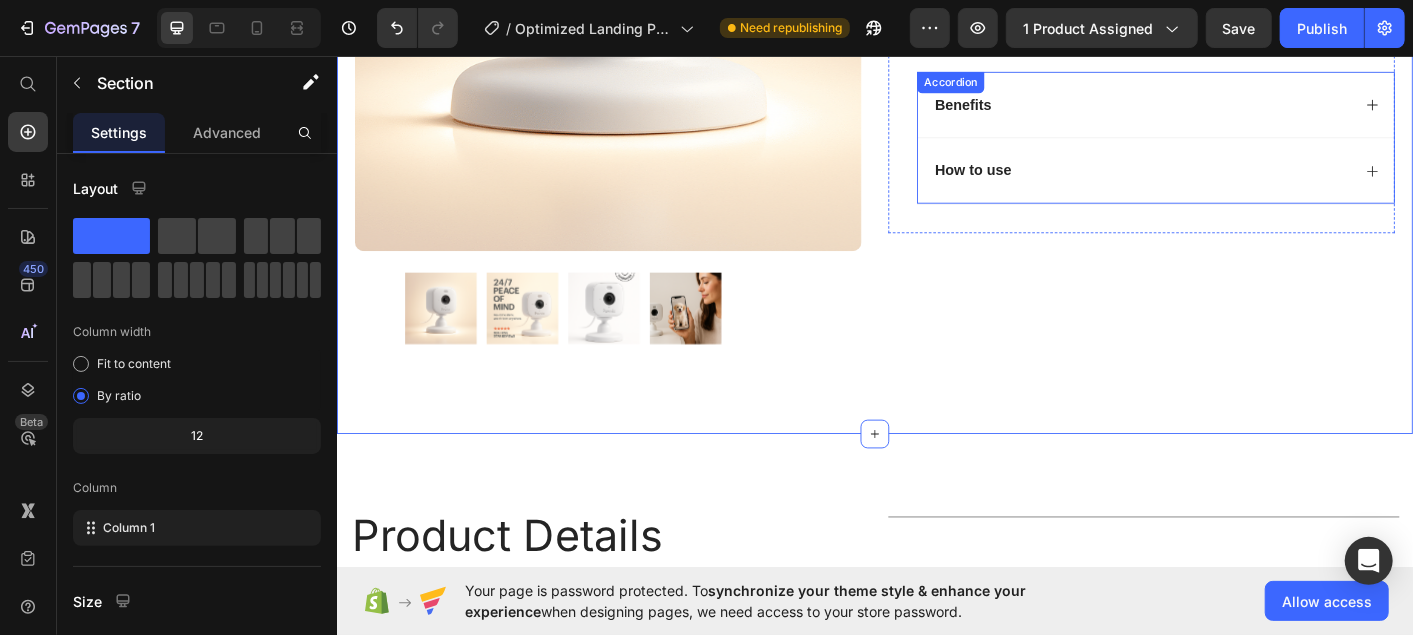 click 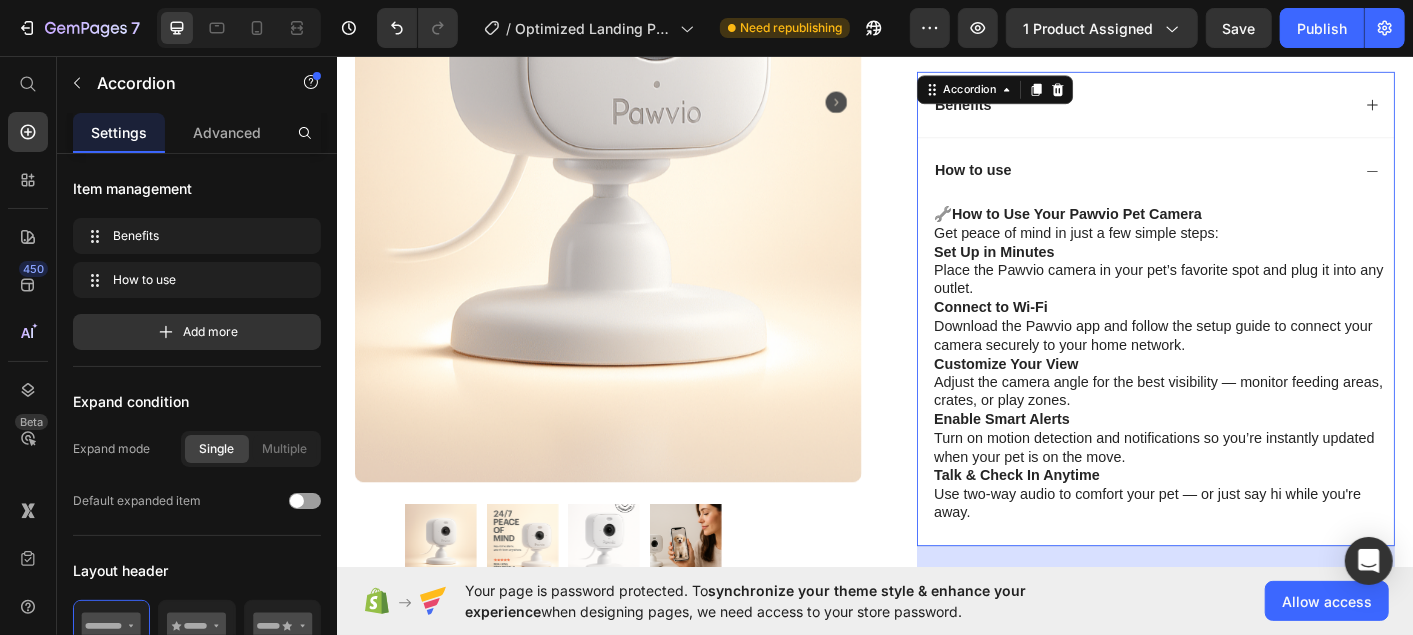 click 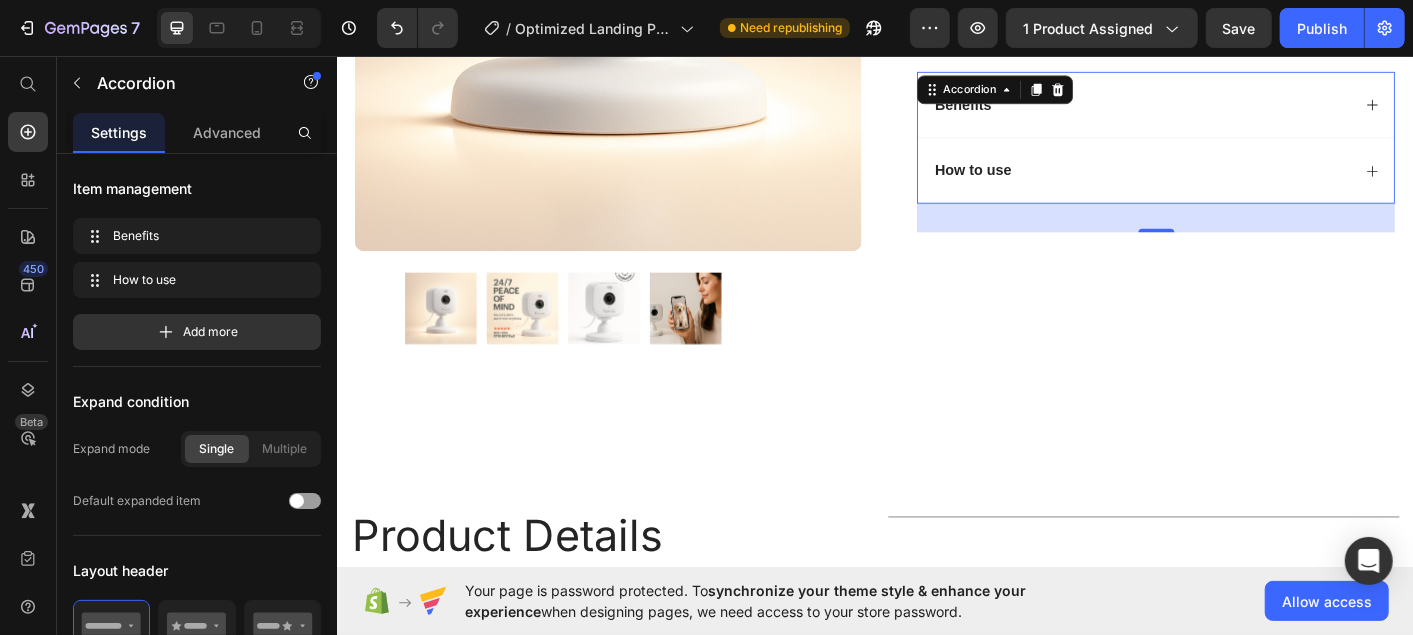 click 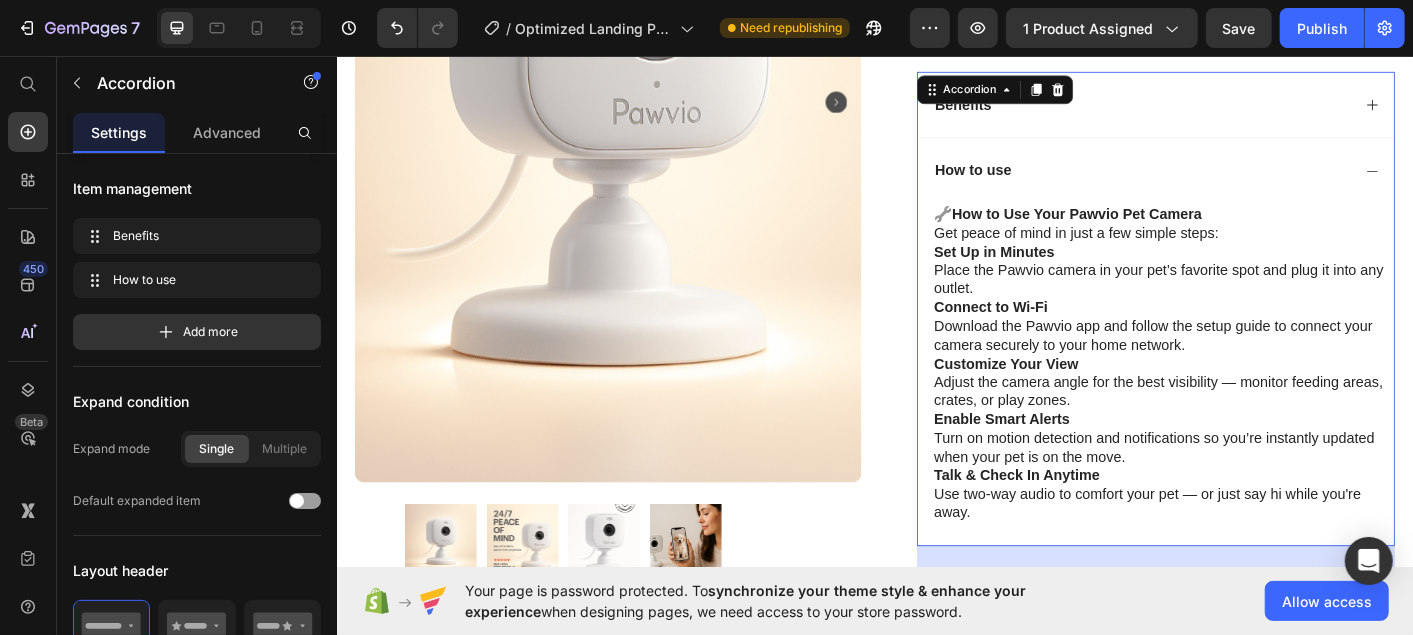 click 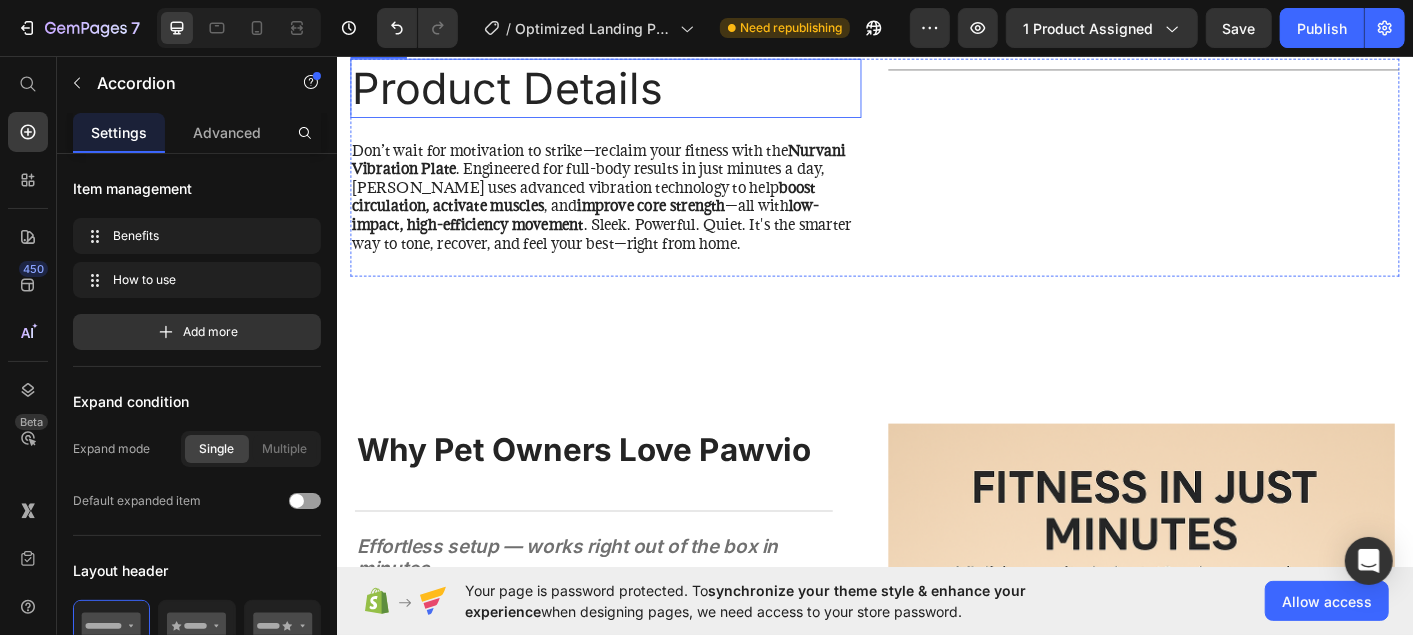 scroll, scrollTop: 1137, scrollLeft: 0, axis: vertical 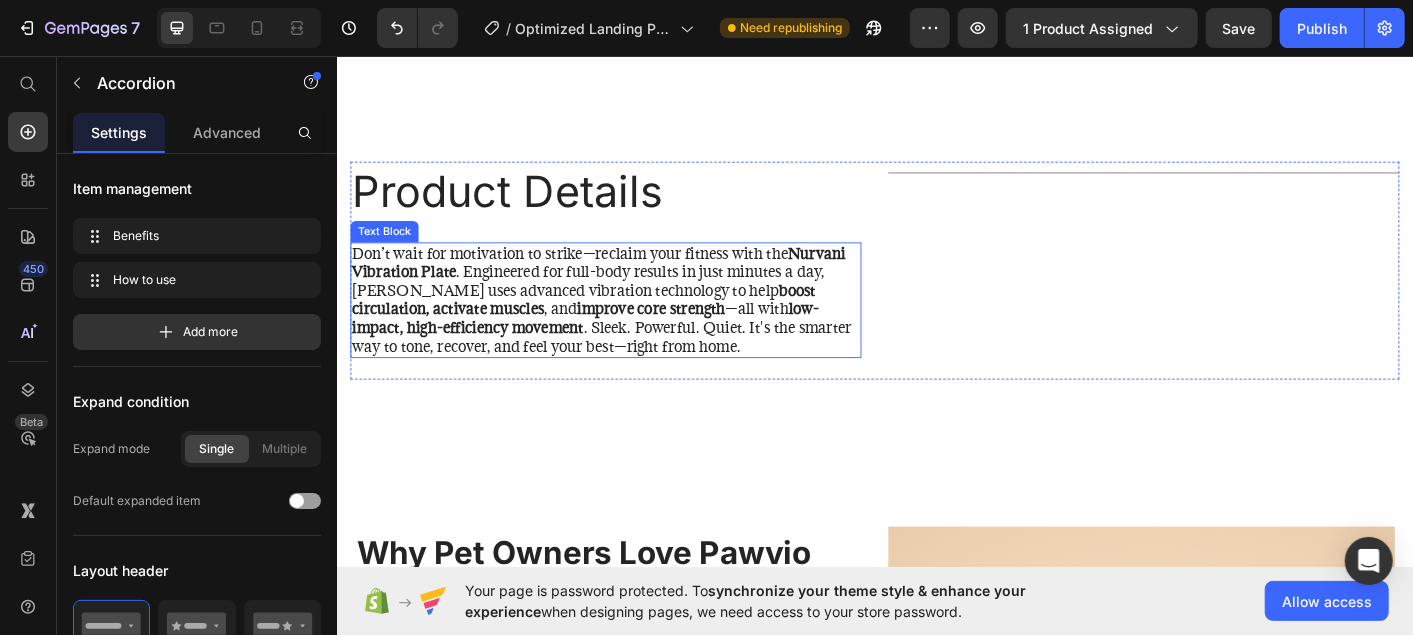 click on "Don’t wait for motivation to strike—reclaim your fitness with the  Nurvani Vibration Plate . Engineered for full-body results in just minutes a day, Nurvani uses advanced vibration technology to help  boost circulation, activate muscles , and  improve core strength —all with  low-impact, high-efficiency movement . Sleek. Powerful. Quiet. It's the smarter way to tone, recover, and feel your best—right from home." at bounding box center (636, 327) 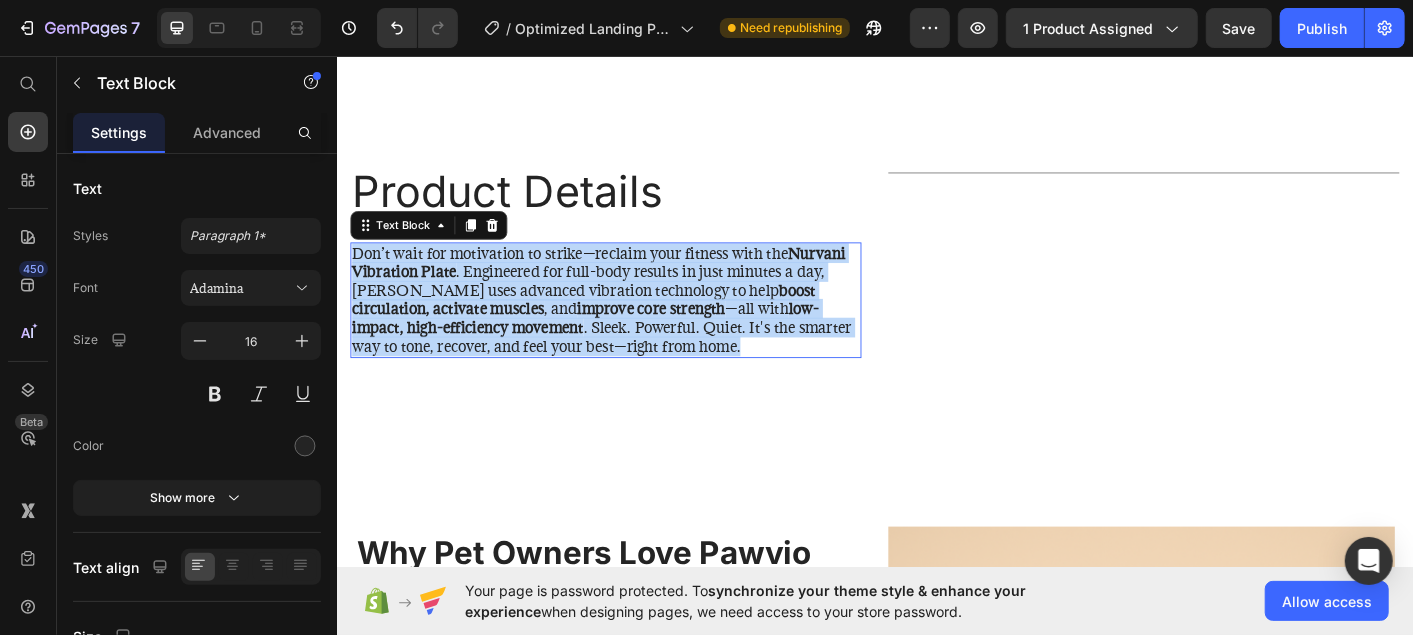 click on "Don’t wait for motivation to strike—reclaim your fitness with the  Nurvani Vibration Plate . Engineered for full-body results in just minutes a day, Nurvani uses advanced vibration technology to help  boost circulation, activate muscles , and  improve core strength —all with  low-impact, high-efficiency movement . Sleek. Powerful. Quiet. It's the smarter way to tone, recover, and feel your best—right from home." at bounding box center [636, 327] 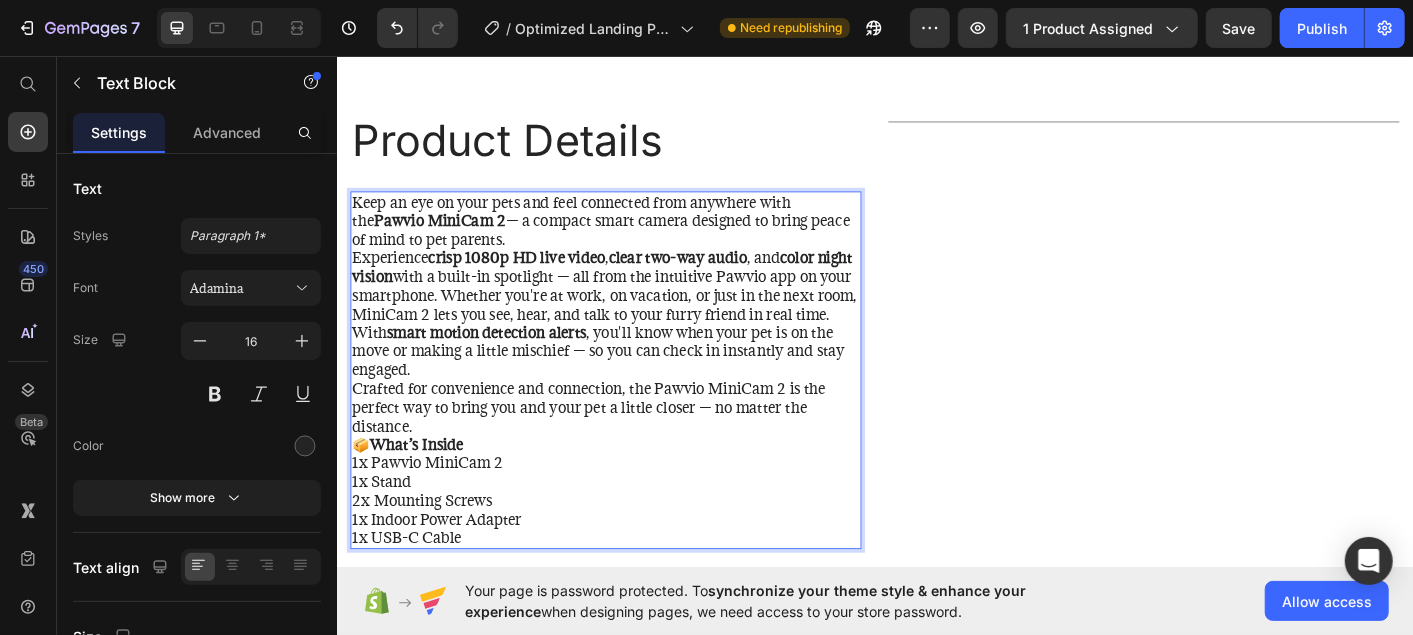 scroll, scrollTop: 1245, scrollLeft: 0, axis: vertical 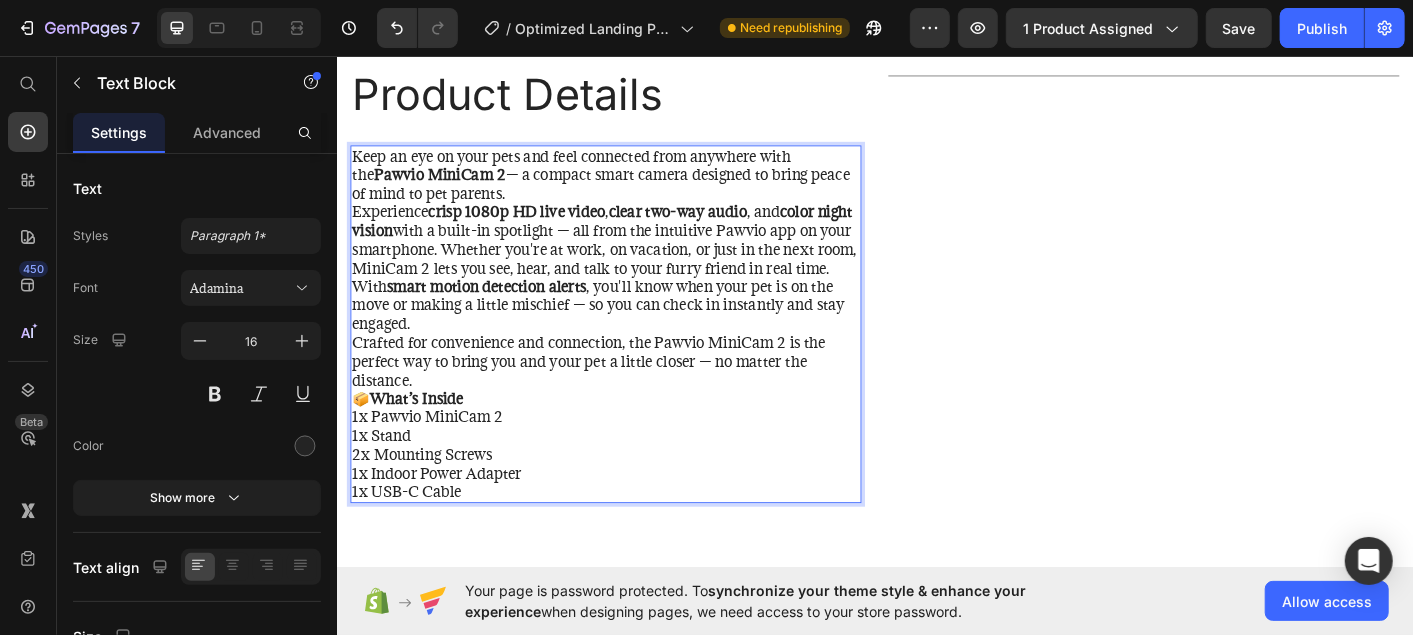 click on "What’s Inside" at bounding box center [425, 437] 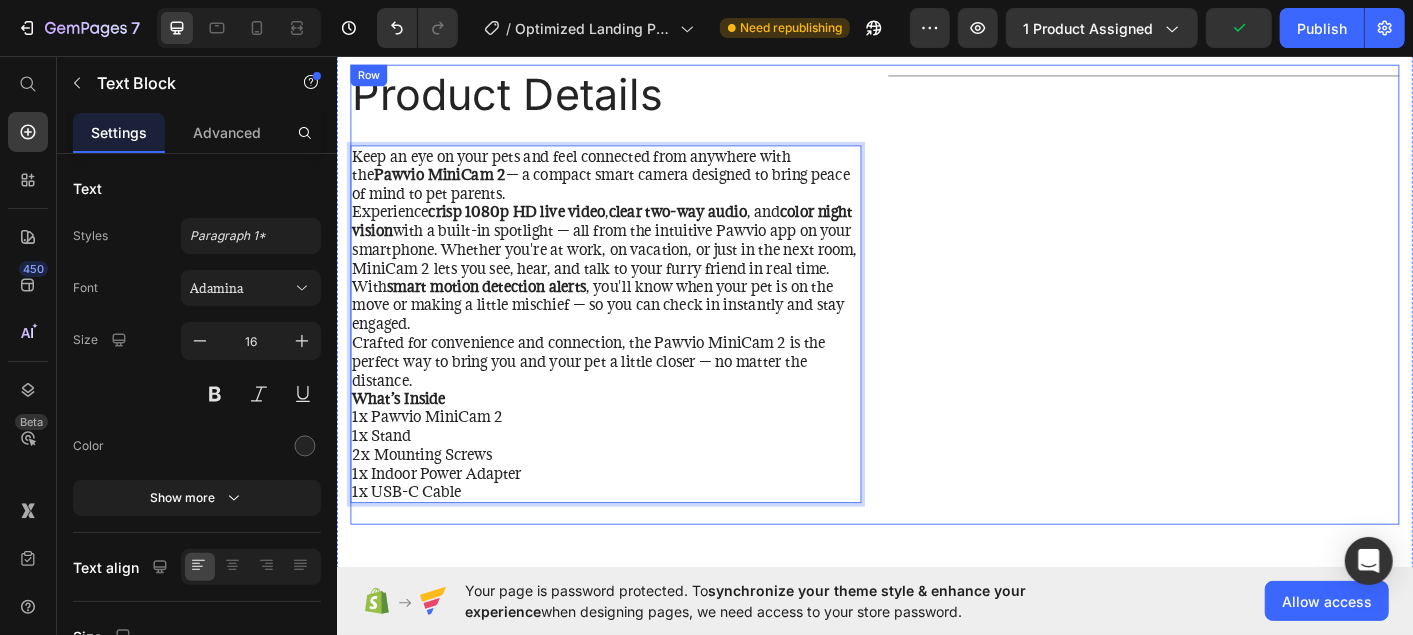 click on "Title Line" at bounding box center [1236, 322] 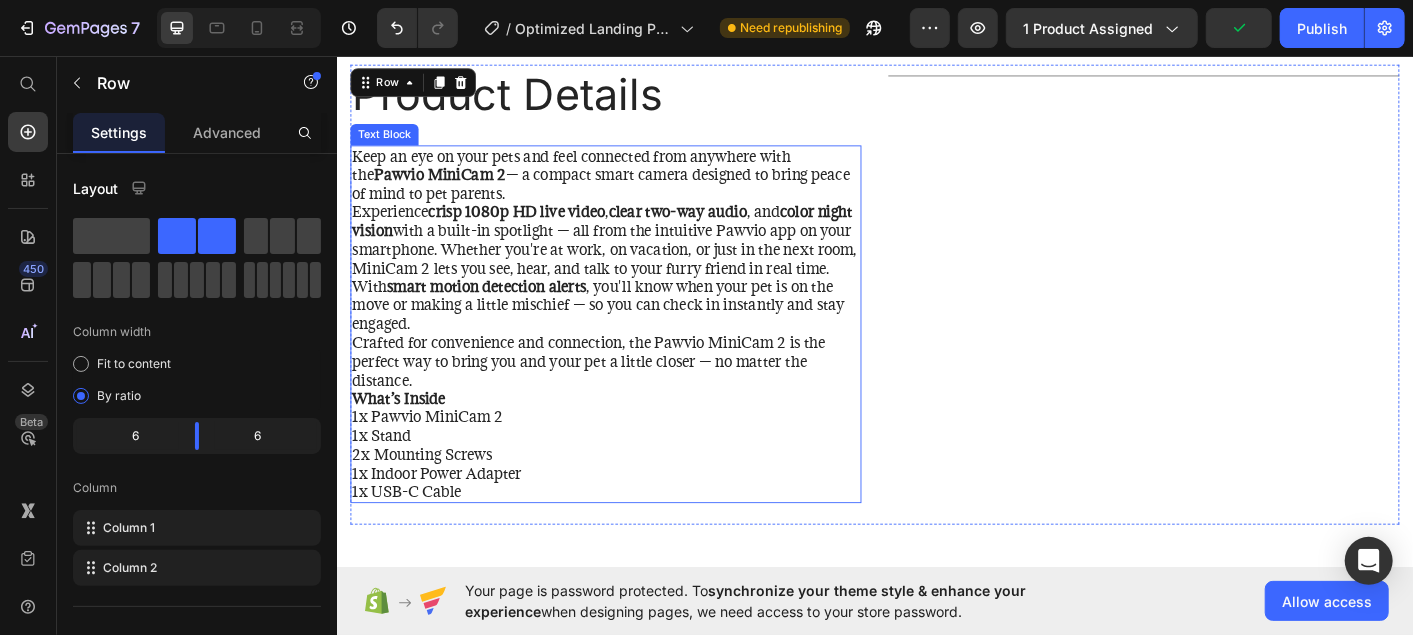 scroll, scrollTop: 0, scrollLeft: 0, axis: both 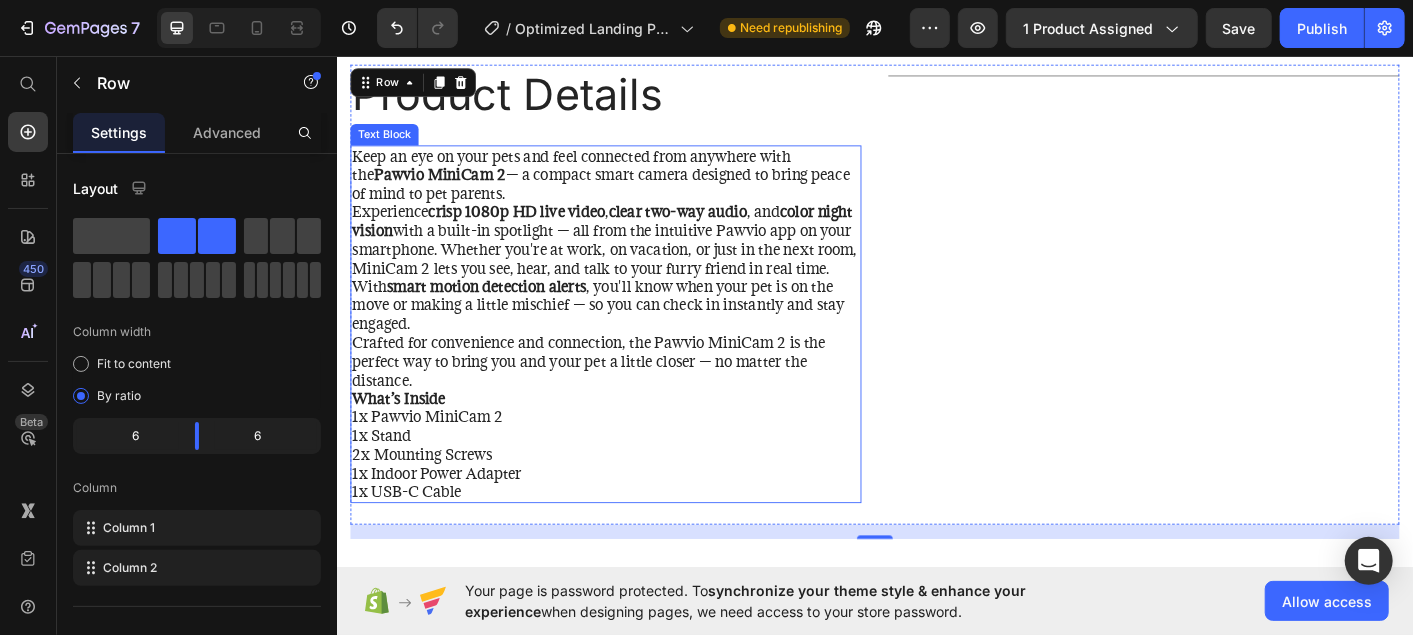 click on "1x Pawvio MiniCam 2" at bounding box center (636, 458) 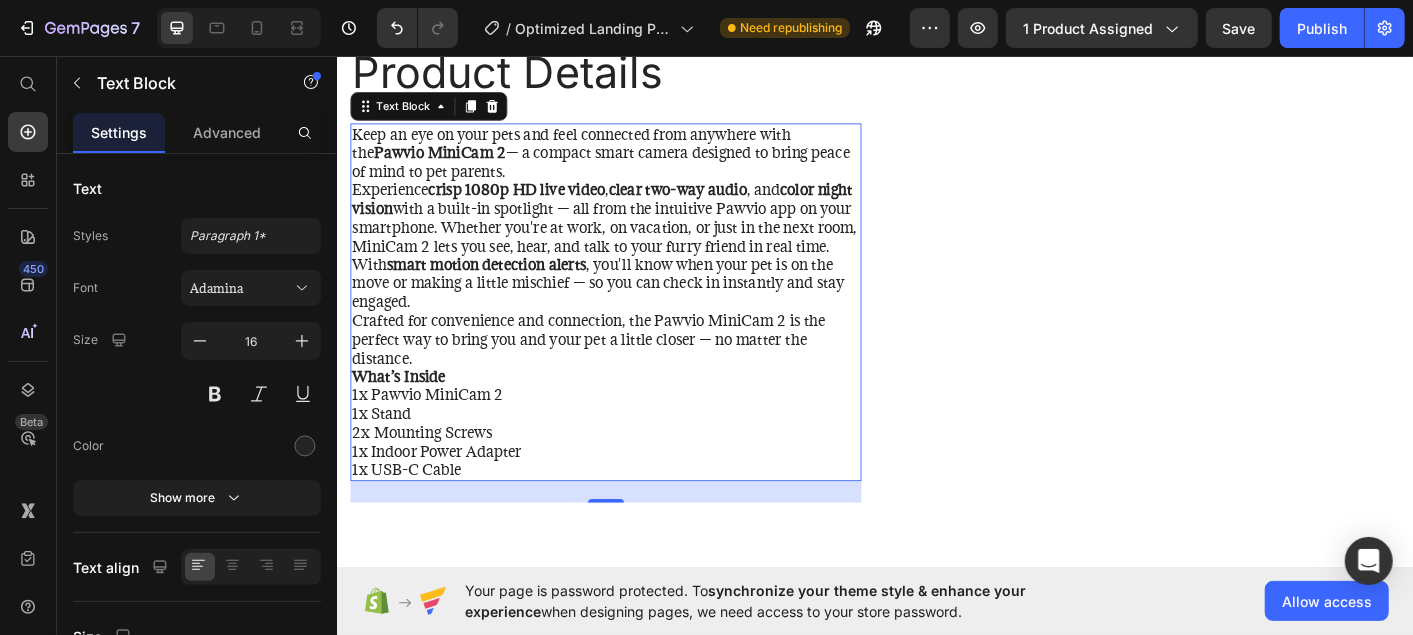 scroll, scrollTop: 1271, scrollLeft: 0, axis: vertical 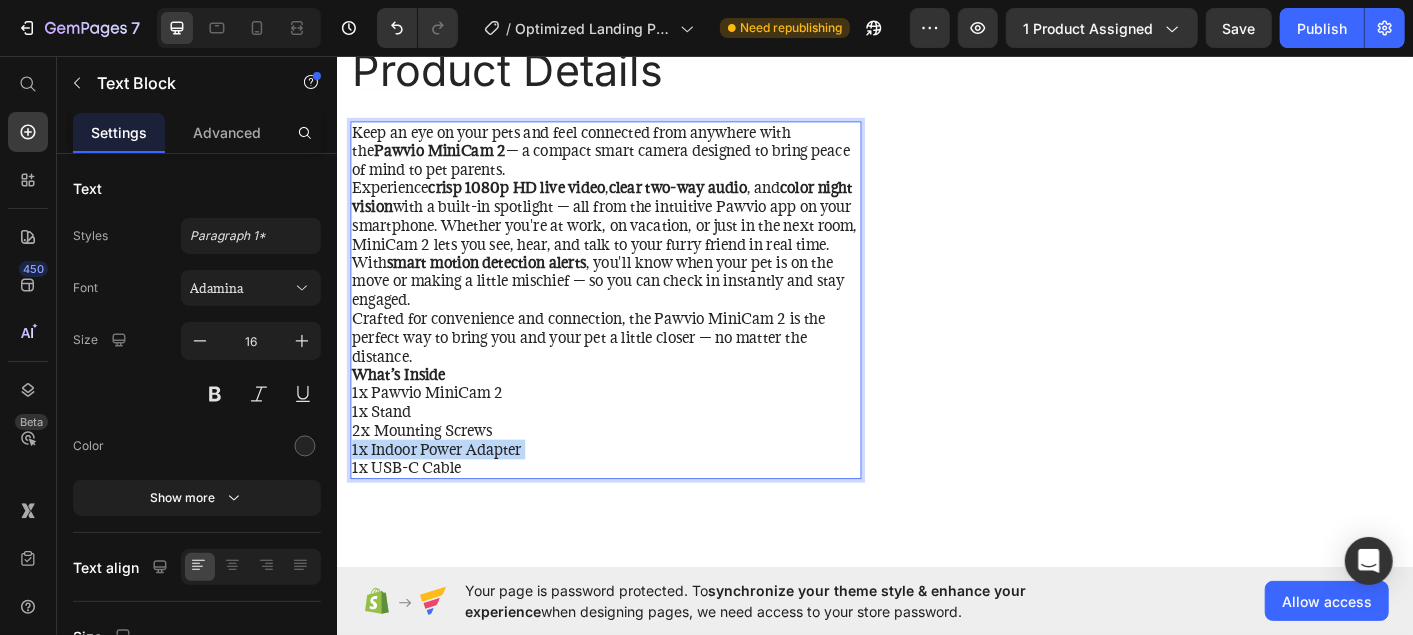 click on "1x Indoor Power Adapter" at bounding box center [636, 495] 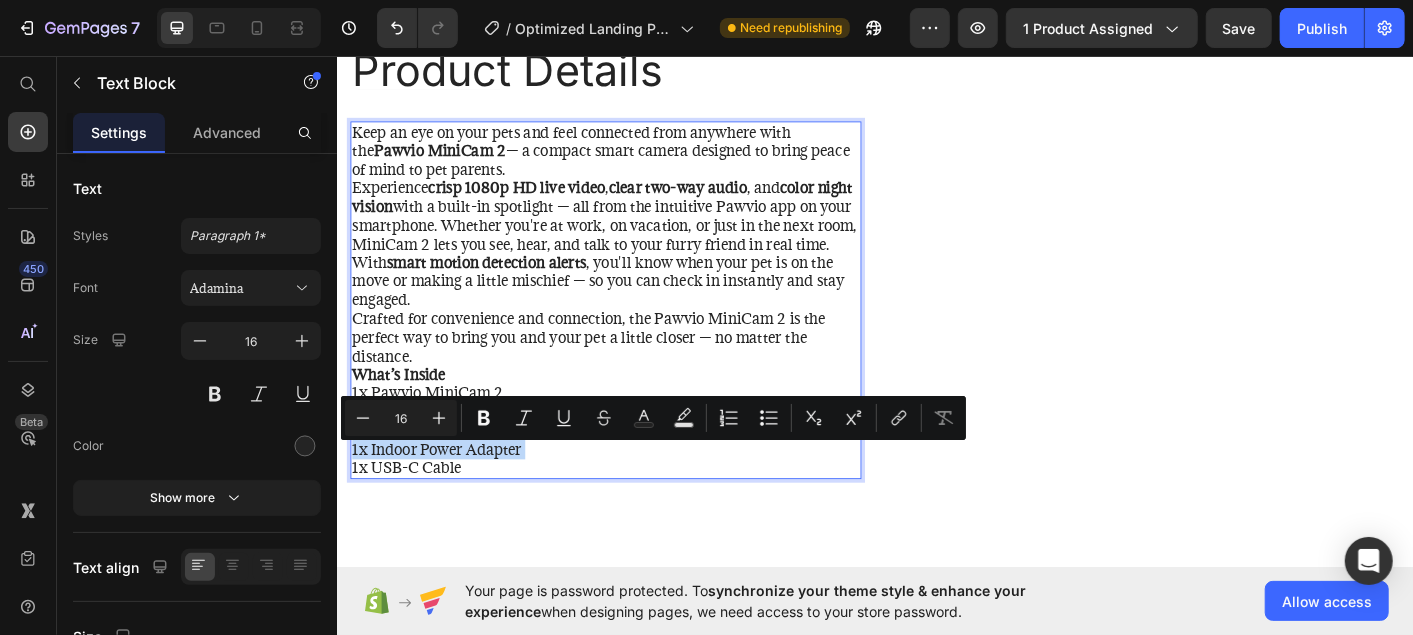 click on "1x Indoor Power Adapter" at bounding box center [636, 495] 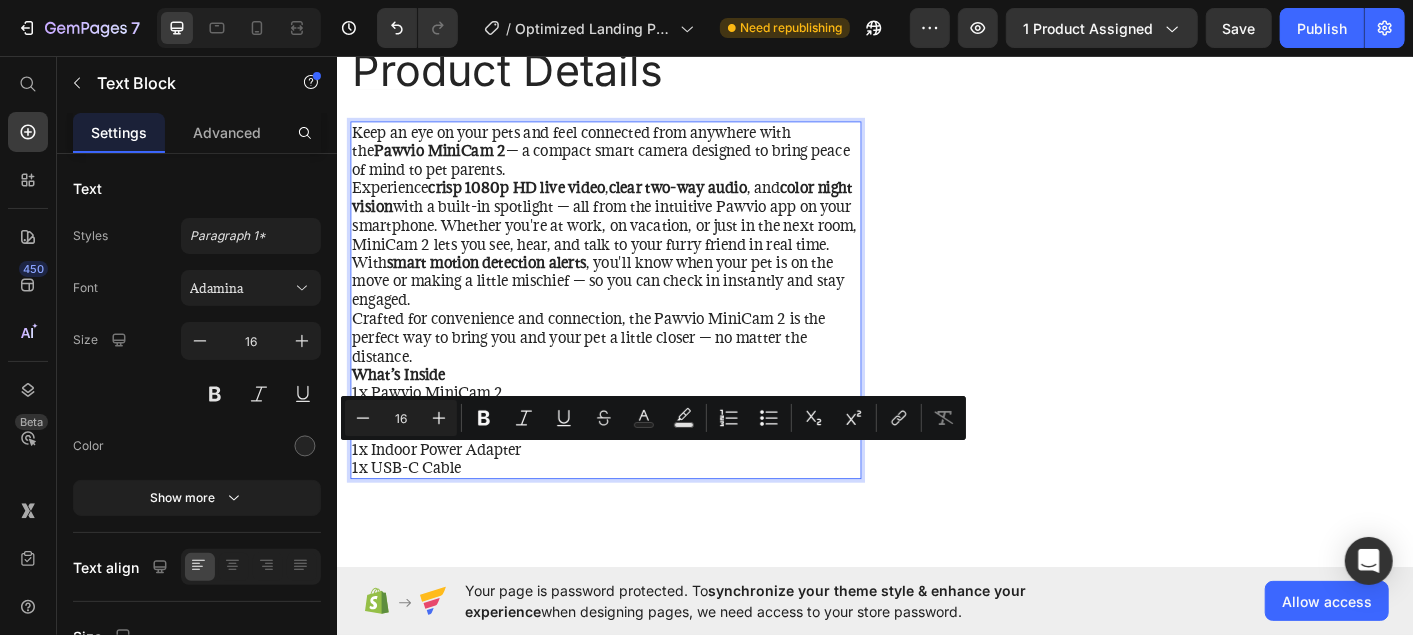 click on "1x USB-C Cable" at bounding box center (636, 515) 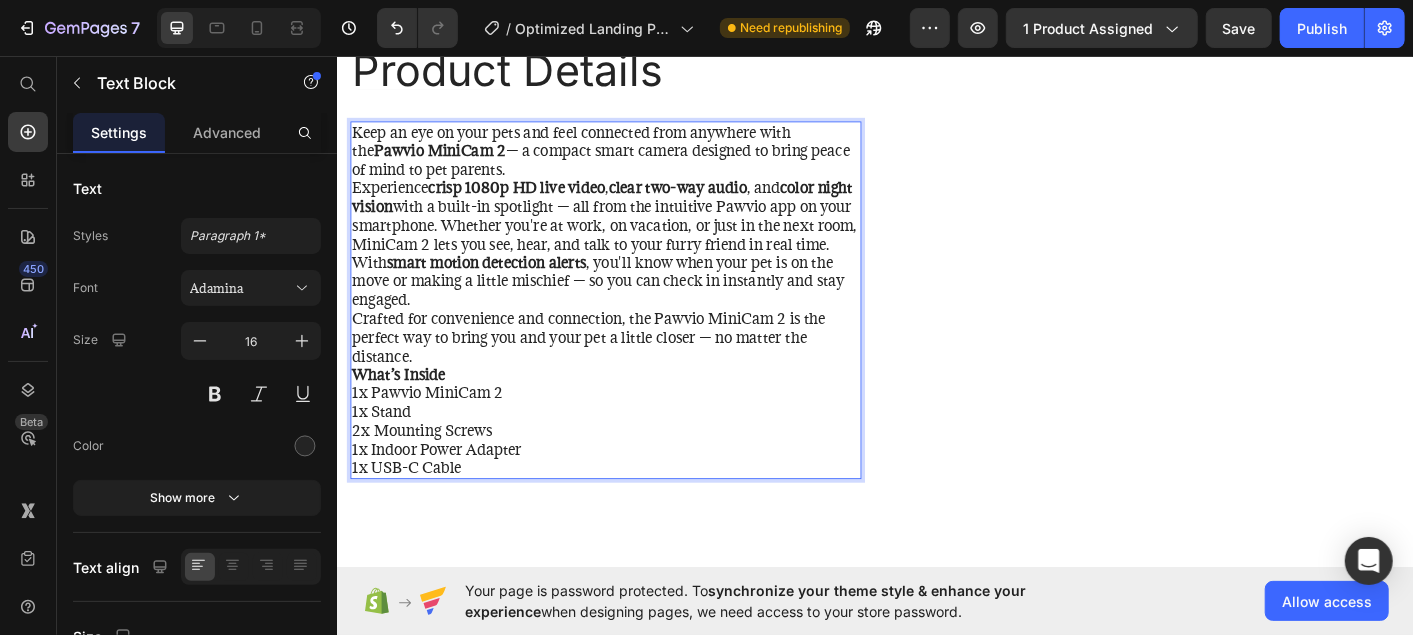 click on "1x USB-C Cable" at bounding box center [636, 515] 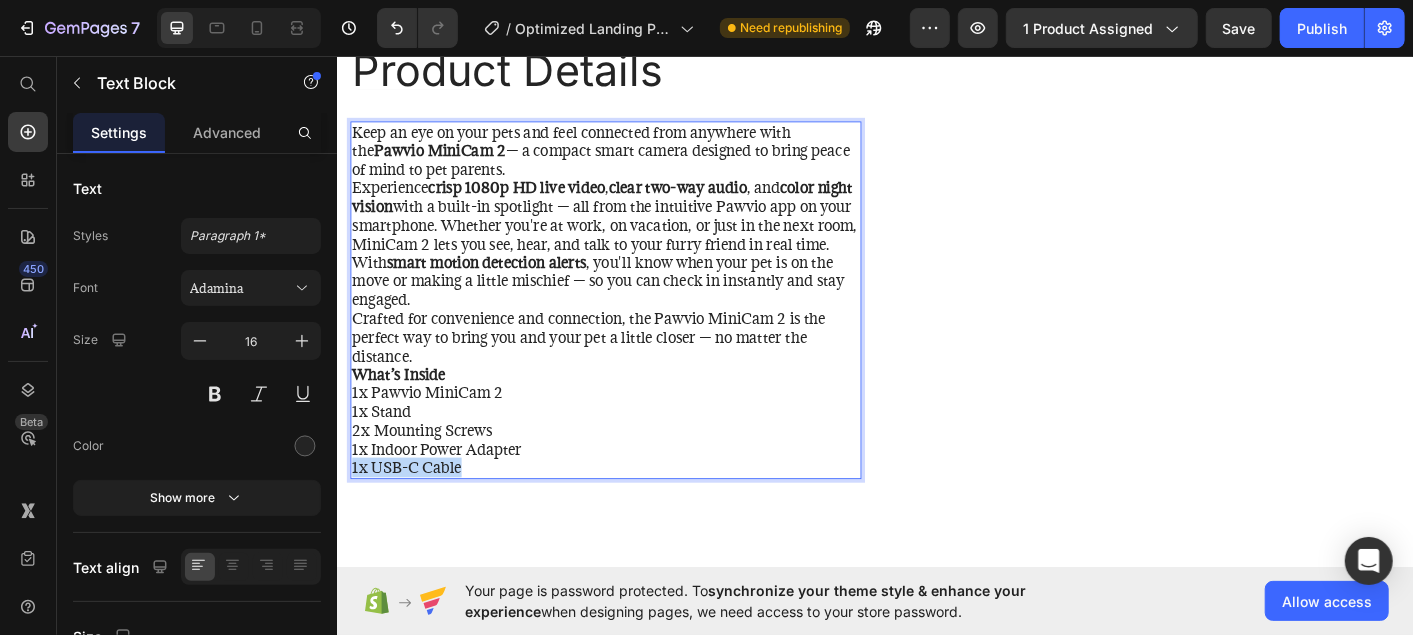 click on "1x USB-C Cable" at bounding box center (636, 515) 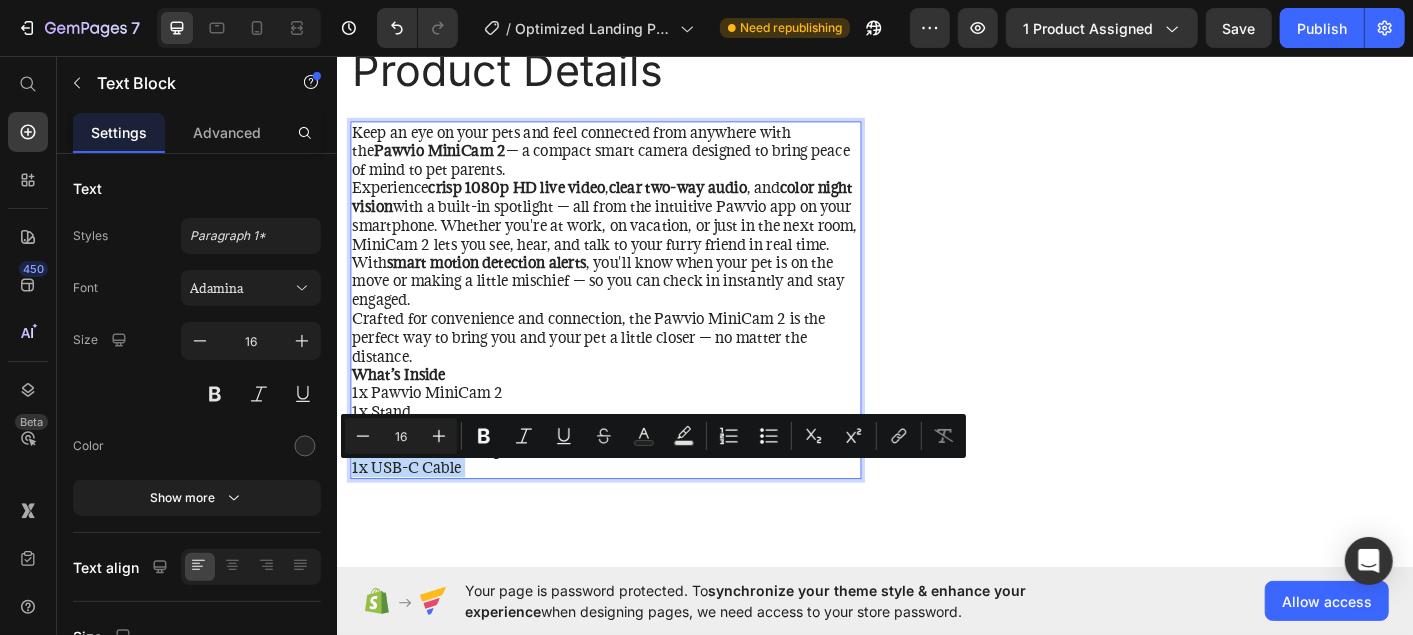 drag, startPoint x: 511, startPoint y: 514, endPoint x: 355, endPoint y: 123, distance: 420.9715 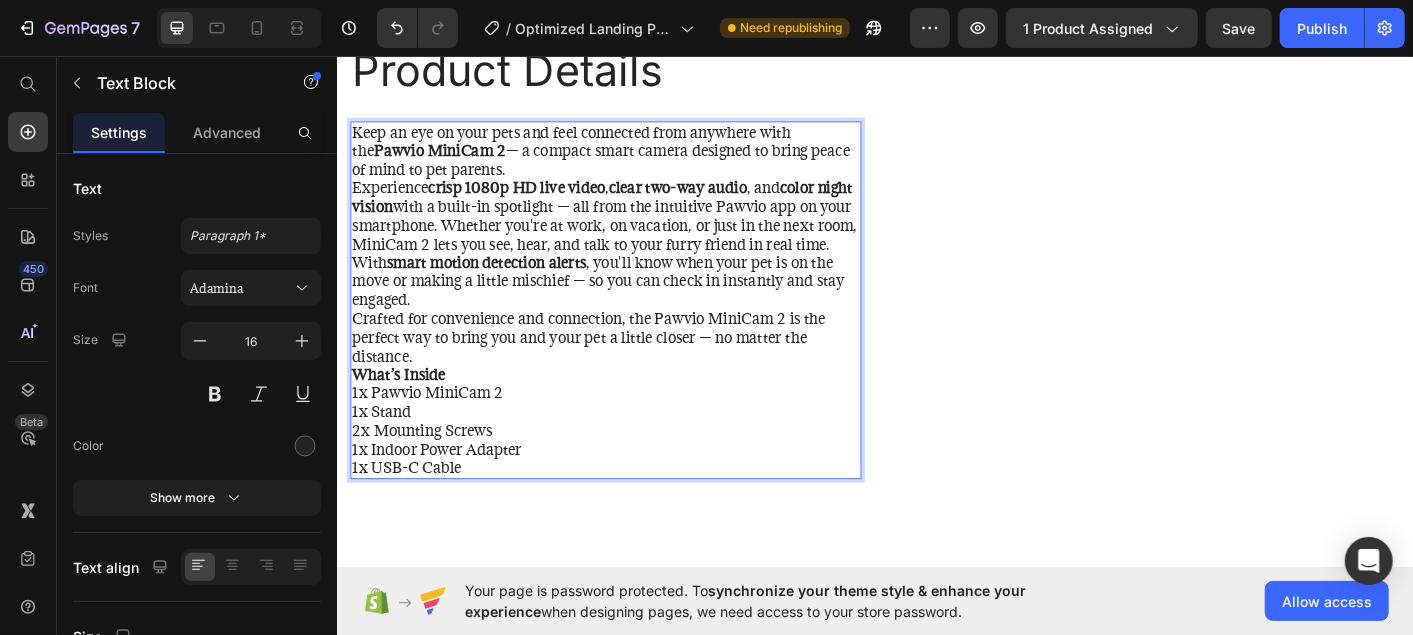 click on "Keep an eye on your pets and feel connected from anywhere with the  Pawvio MiniCam 2  — a compact smart camera designed to bring peace of mind to pet parents." at bounding box center (636, 162) 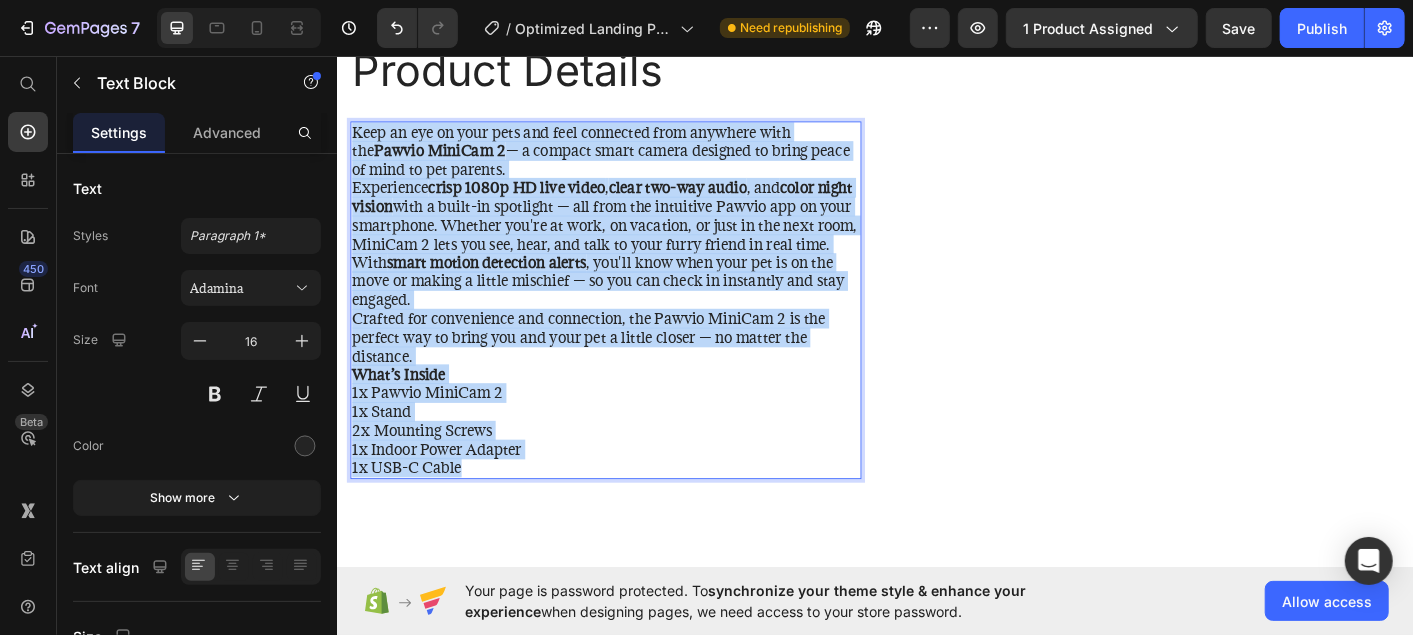 drag, startPoint x: 355, startPoint y: 123, endPoint x: 529, endPoint y: 523, distance: 436.20636 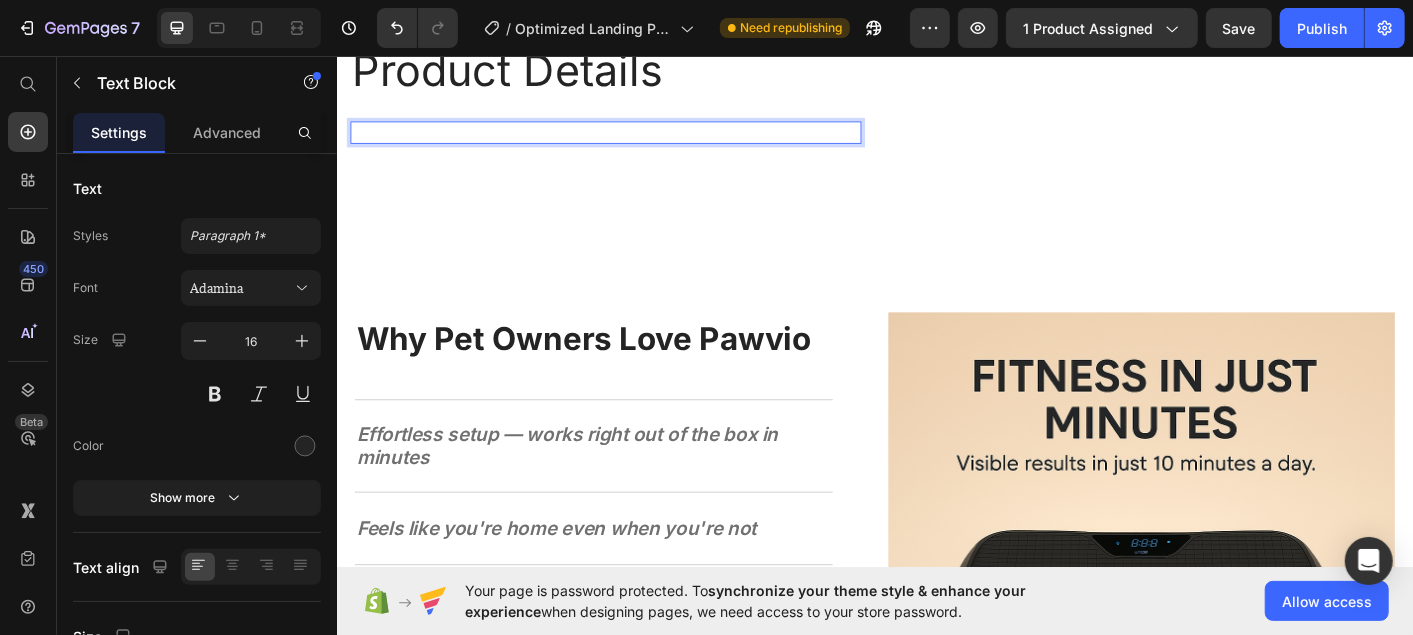 click at bounding box center (636, 141) 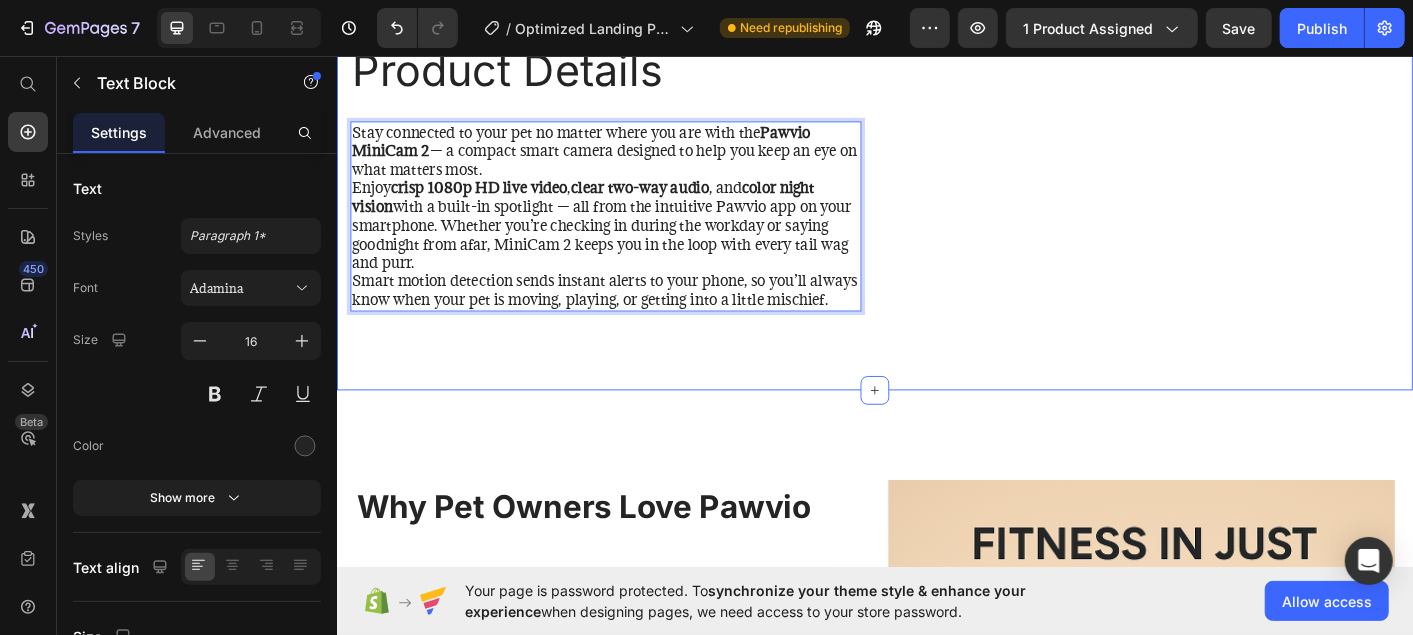 click on "Product Details Heading Stay connected to your pet no matter where you are with the  Pawvio MiniCam 2  — a compact smart camera designed to help you keep an eye on what matters most. Enjoy  crisp 1080p HD live video ,  clear two-way audio , and  color night vision  with a built-in spotlight — all from the intuitive Pawvio app on your smartphone. Whether you’re checking in during the workday or saying goodnight from afar, MiniCam 2 keeps you in the loop with every tail wag and purr. Smart motion detection sends instant alerts to your phone, so you’ll always know when your pet is moving, playing, or getting into a little mischief. Text Block   24                Title Line Row Section 2" at bounding box center (936, 194) 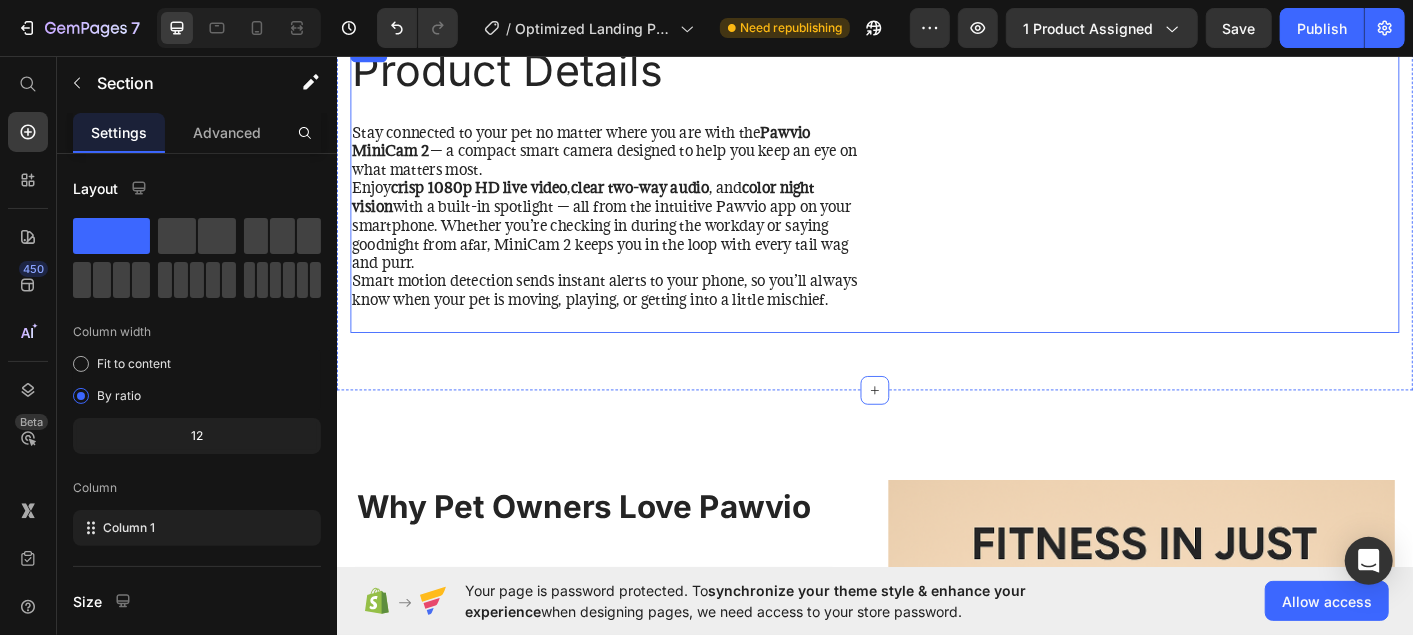 click on "Product Details Heading Stay connected to your pet no matter where you are with the  Pawvio MiniCam 2  — a compact smart camera designed to help you keep an eye on what matters most. Enjoy  crisp 1080p HD live video ,  clear two-way audio , and  color night vision  with a built-in spotlight — all from the intuitive Pawvio app on your smartphone. Whether you’re checking in during the workday or saying goodnight from afar, MiniCam 2 keeps you in the loop with every tail wag and purr. Smart motion detection sends instant alerts to your phone, so you’ll always know when your pet is moving, playing, or getting into a little mischief. Text Block" at bounding box center (636, 202) 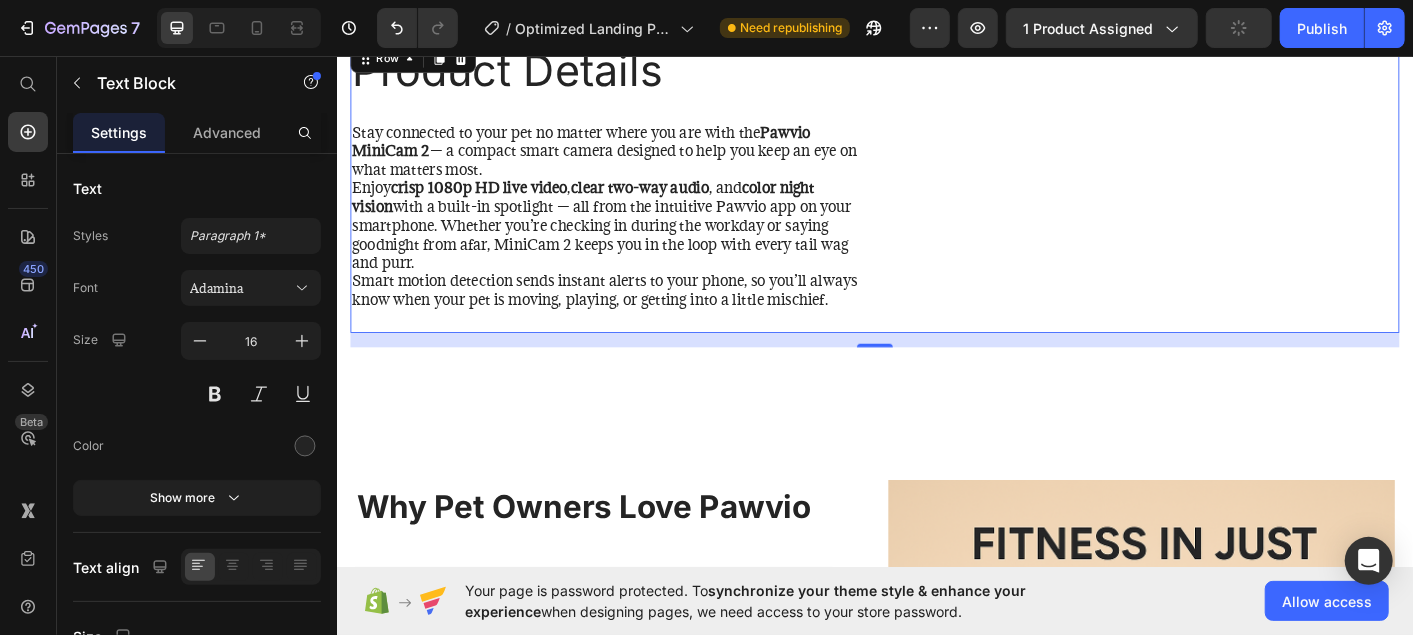 click on "Smart motion detection sends instant alerts to your phone, so you’ll always know when your pet is moving, playing, or getting into a little mischief." at bounding box center [636, 318] 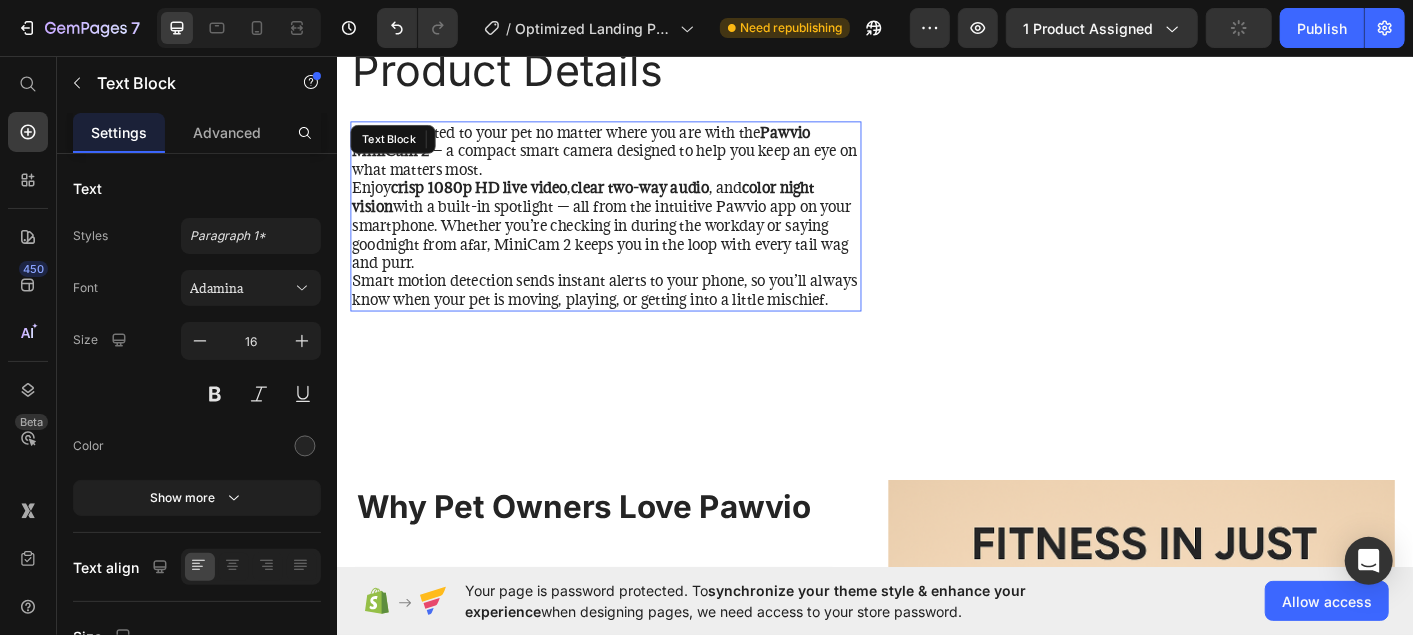 click on "Smart motion detection sends instant alerts to your phone, so you’ll always know when your pet is moving, playing, or getting into a little mischief." at bounding box center (636, 318) 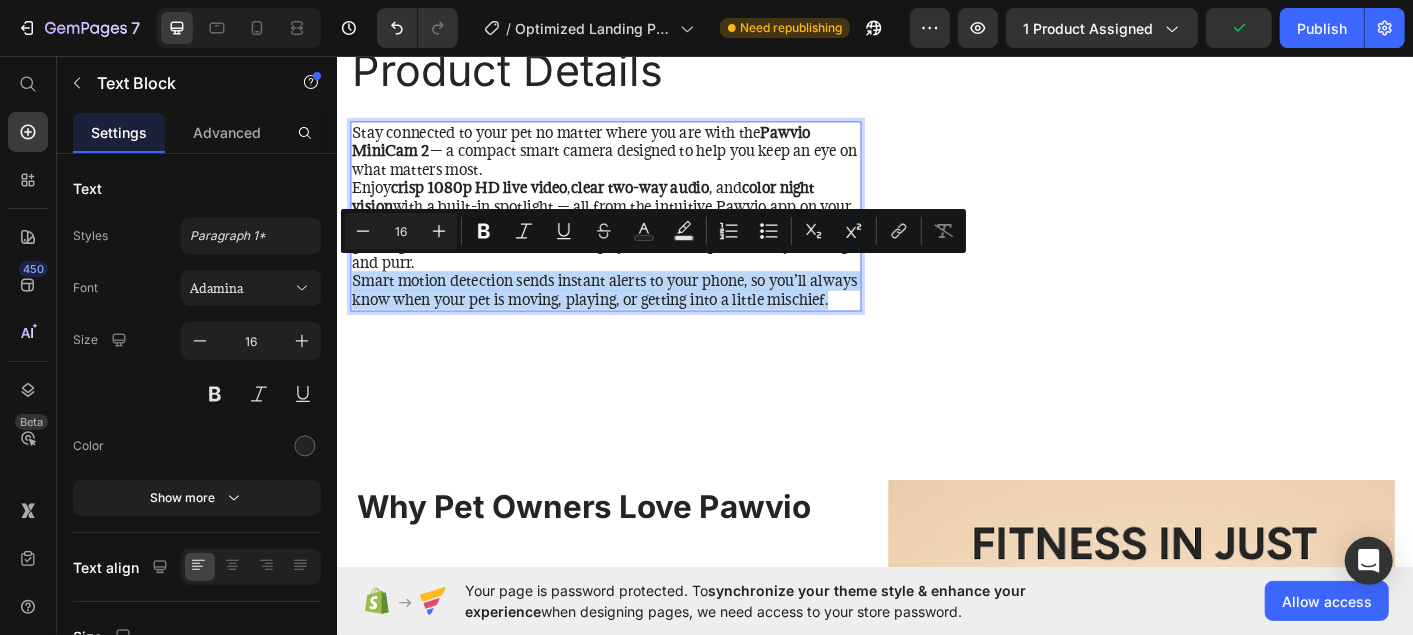 click on "Smart motion detection sends instant alerts to your phone, so you’ll always know when your pet is moving, playing, or getting into a little mischief." at bounding box center (636, 318) 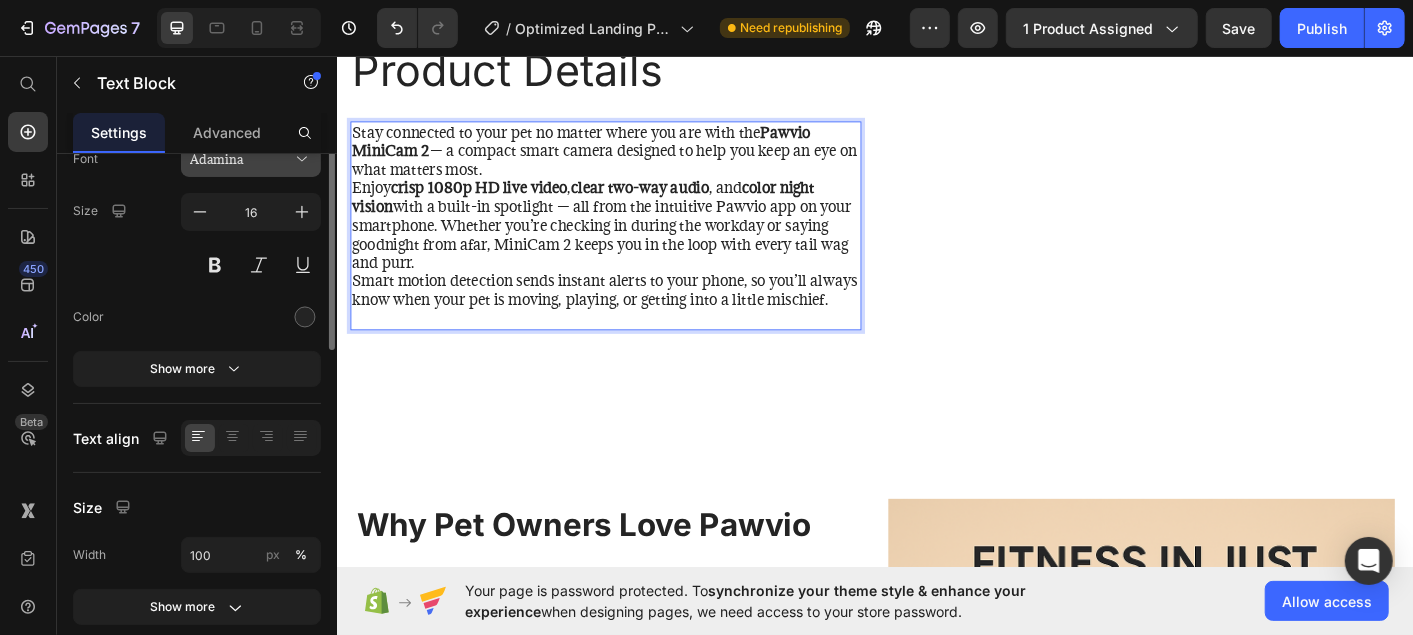 scroll, scrollTop: 0, scrollLeft: 0, axis: both 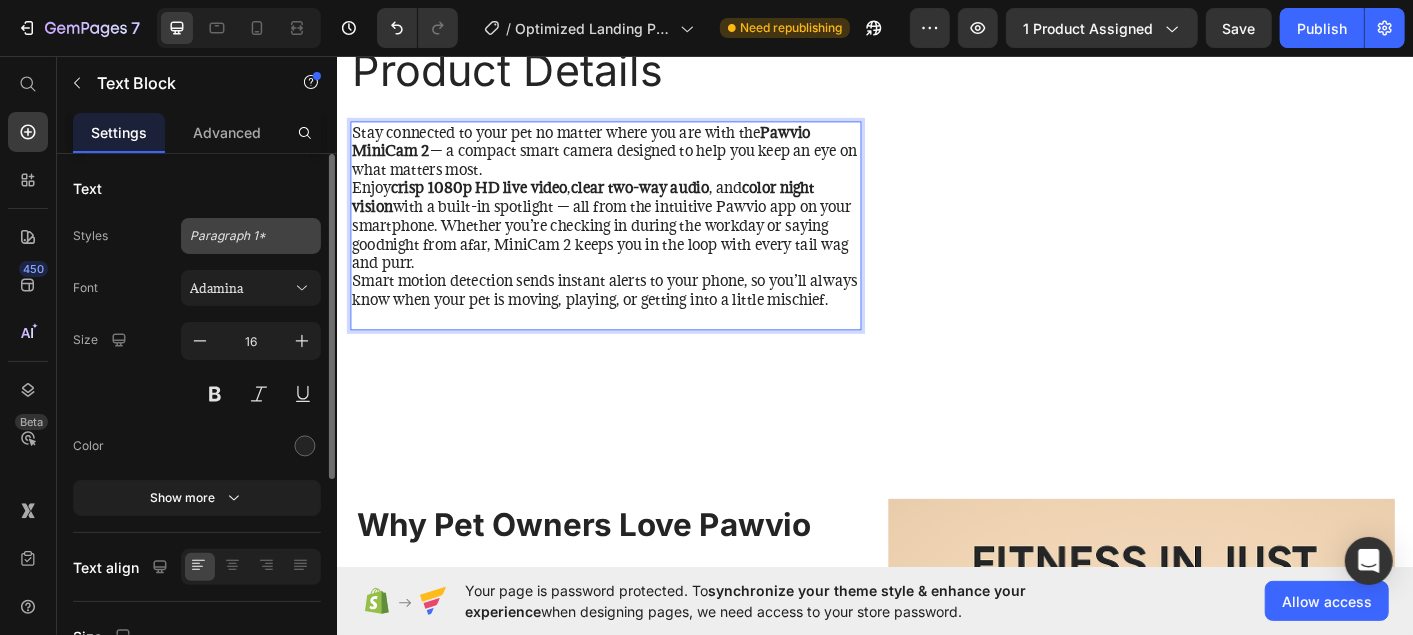 click on "Paragraph 1*" 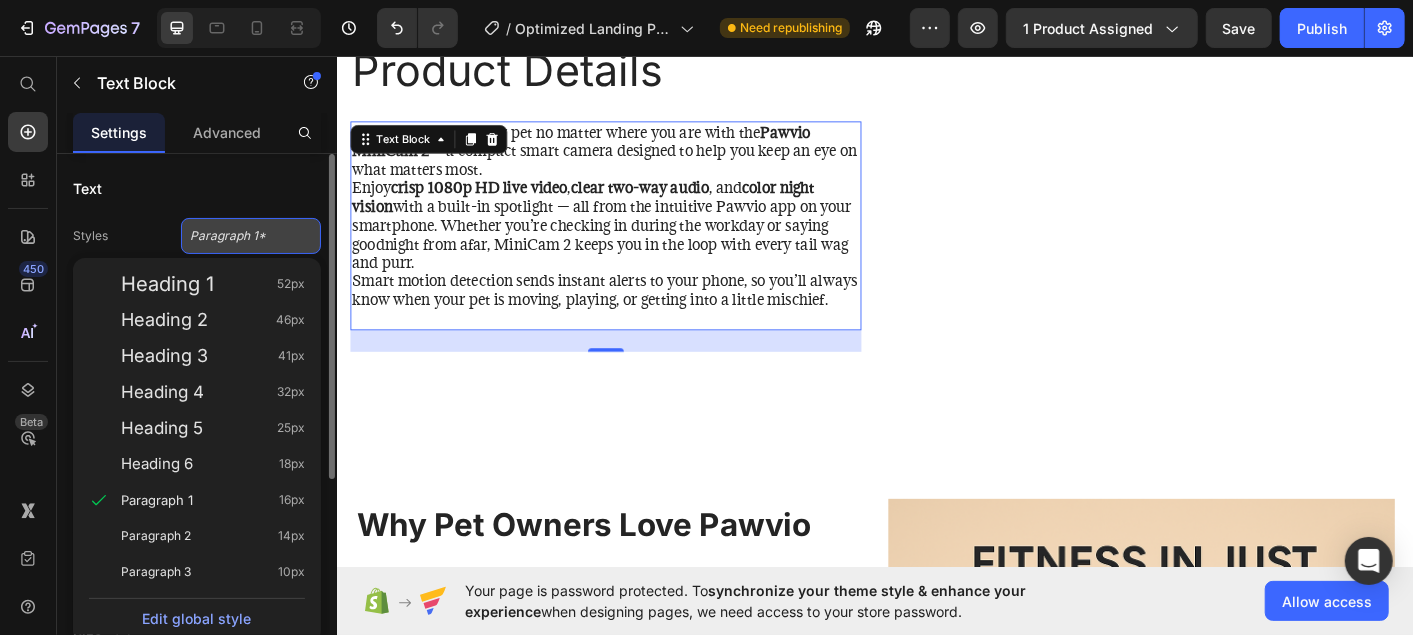 click on "Paragraph 1*" 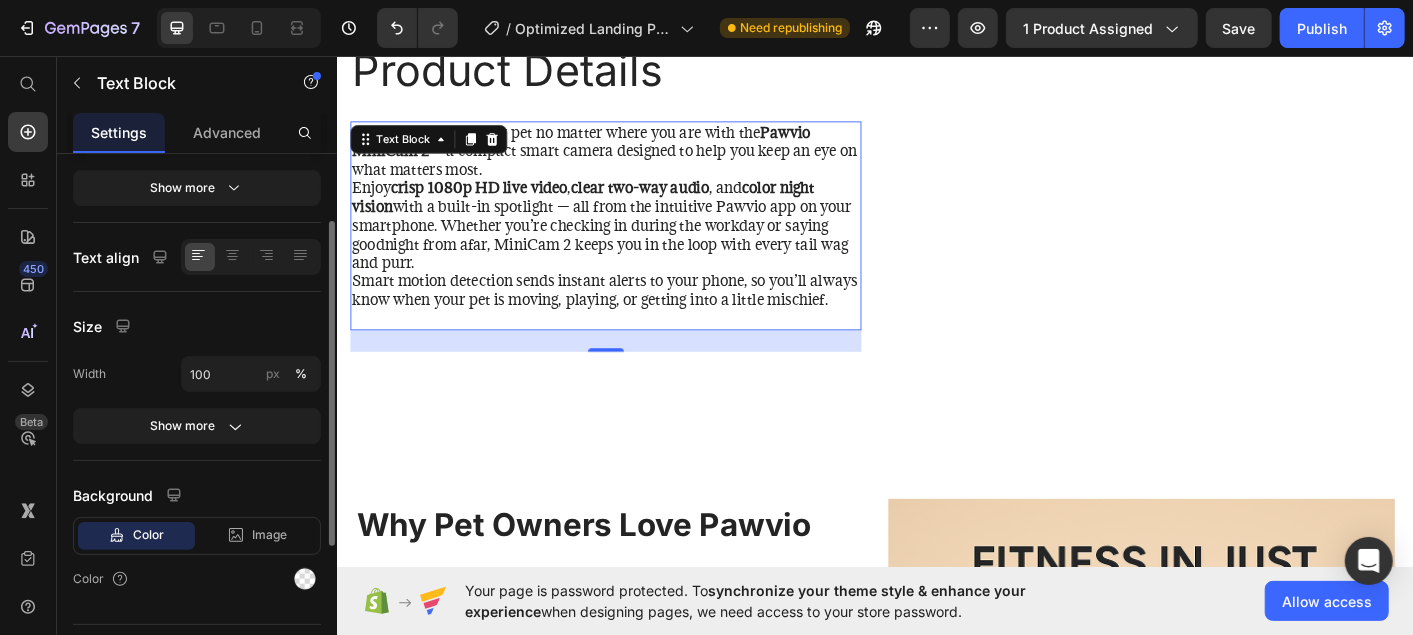 scroll, scrollTop: 353, scrollLeft: 0, axis: vertical 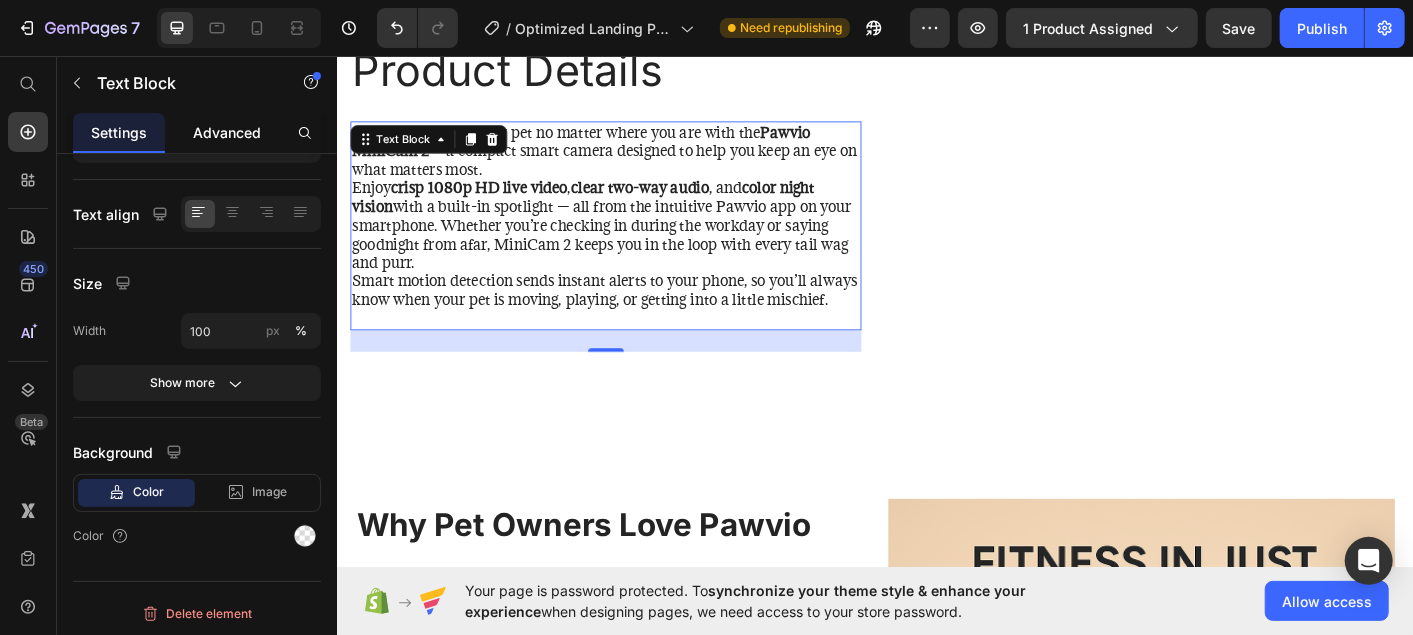 click on "Advanced" at bounding box center (227, 132) 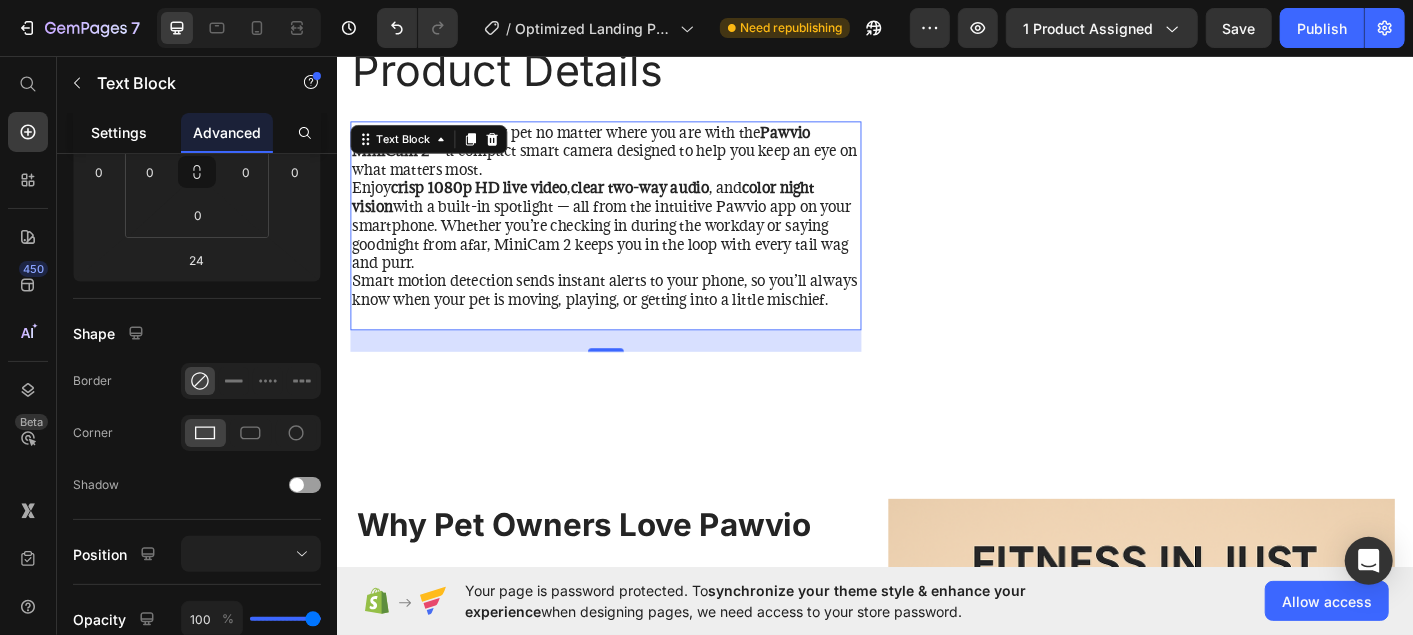 scroll, scrollTop: 0, scrollLeft: 0, axis: both 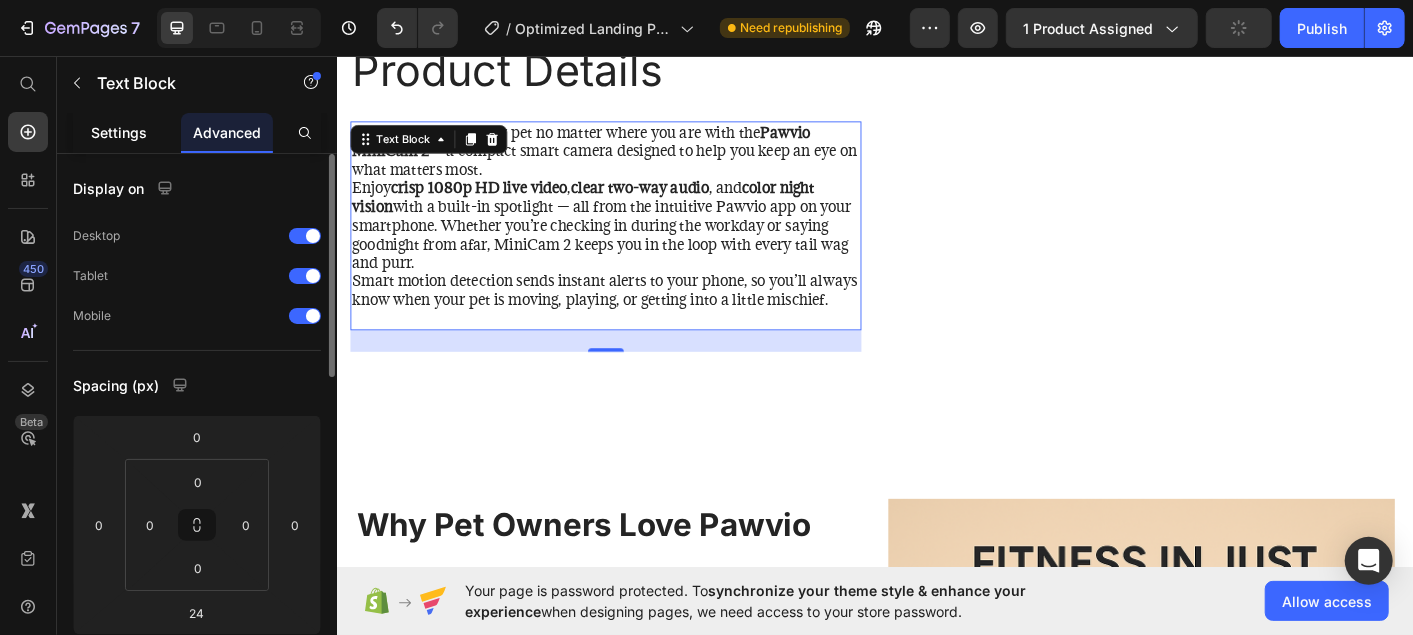 click on "Settings" at bounding box center (119, 132) 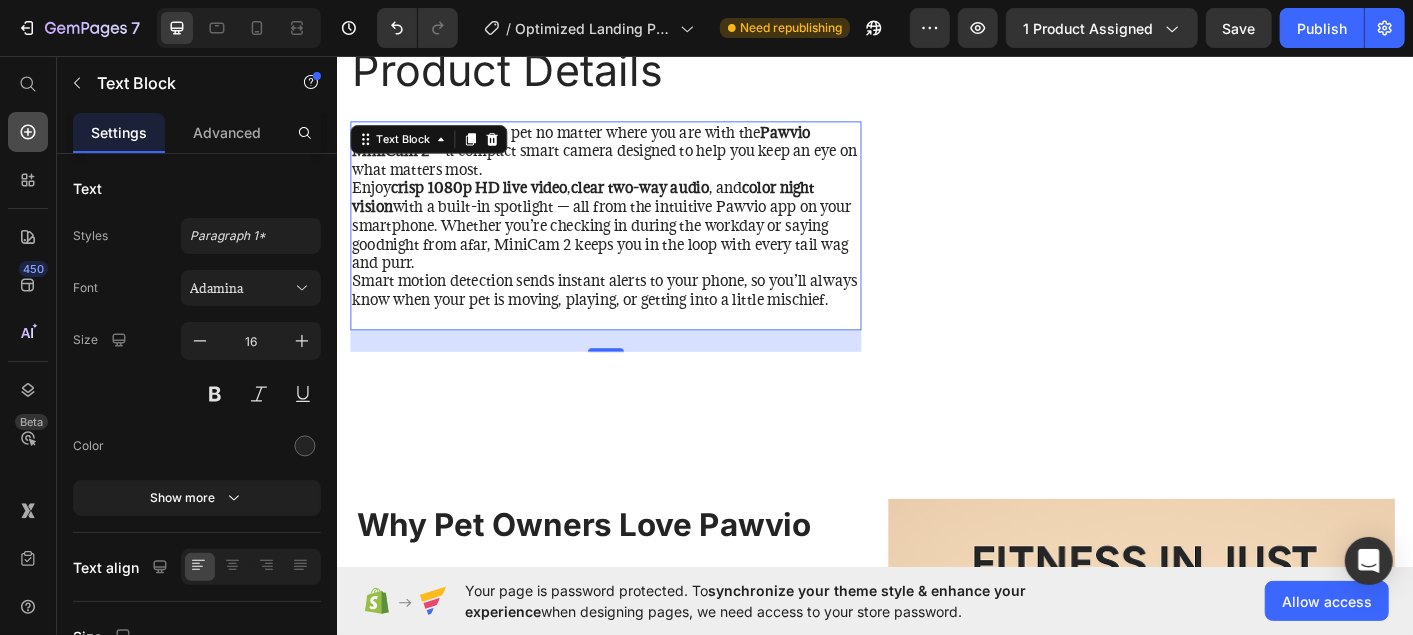 click 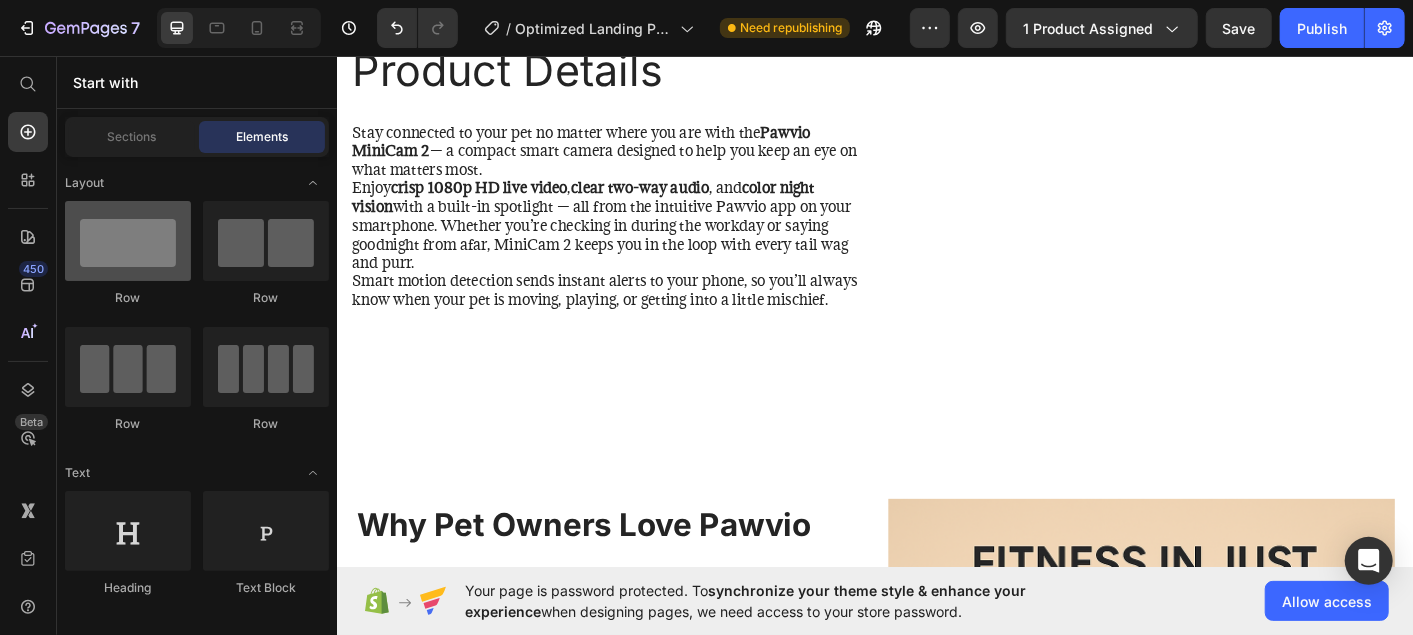 click at bounding box center (128, 241) 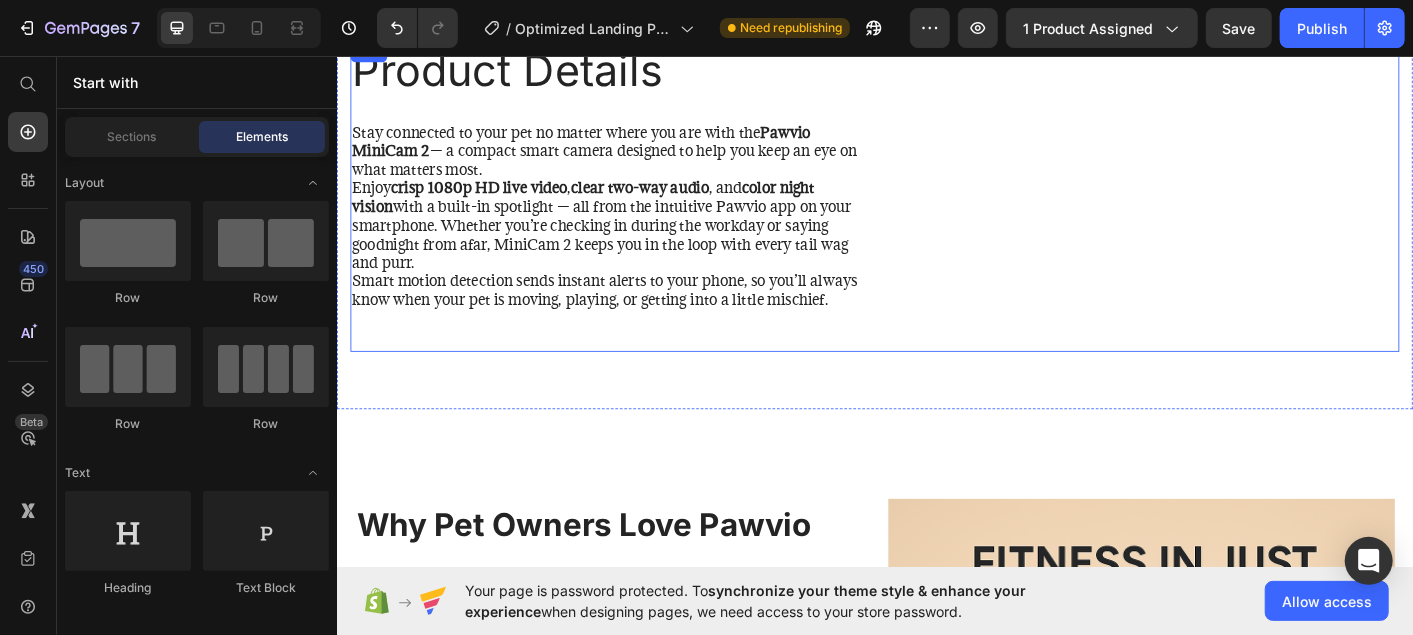 click on "Product Details Heading Stay connected to your pet no matter where you are with the  Pawvio MiniCam 2  — a compact smart camera designed to help you keep an eye on what matters most. Enjoy  crisp 1080p HD live video ,  clear two-way audio , and  color night vision  with a built-in spotlight — all from the intuitive Pawvio app on your smartphone. Whether you’re checking in during the workday or saying goodnight from afar, MiniCam 2 keeps you in the loop with every tail wag and purr. Smart motion detection sends instant alerts to your phone, so you’ll always know when your pet is moving, playing, or getting into a little mischief. Text Block" at bounding box center [636, 212] 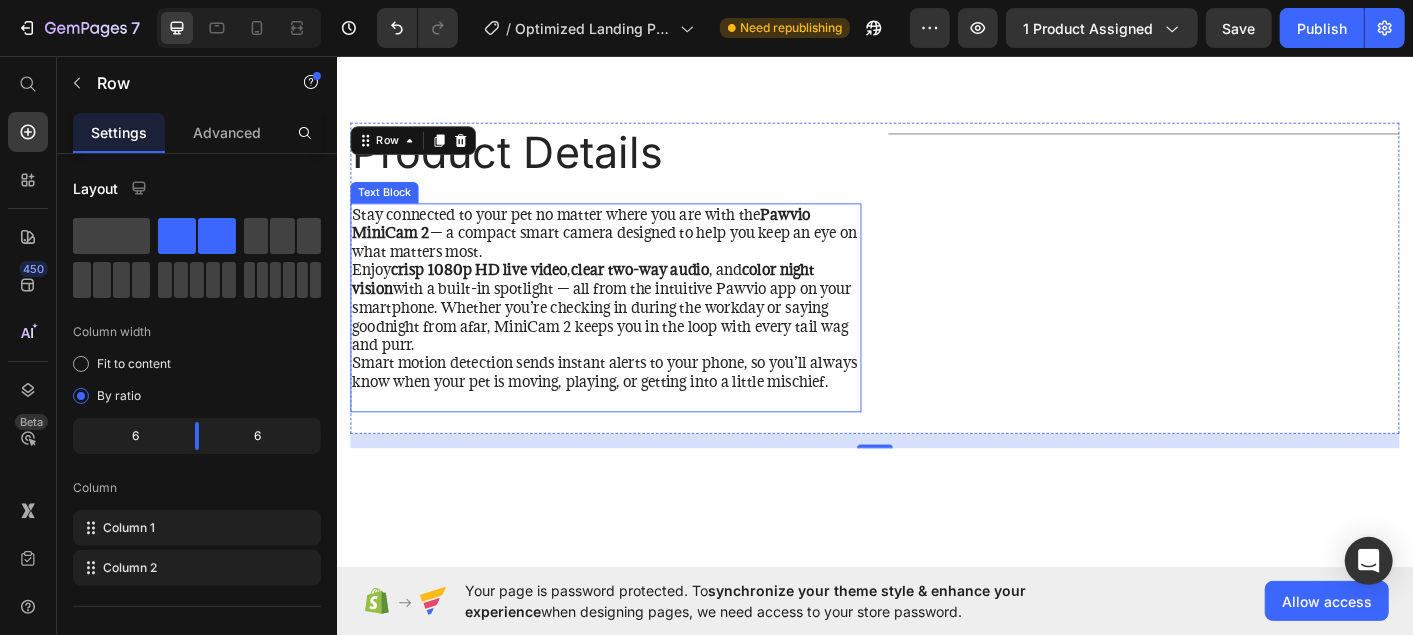 scroll, scrollTop: 1181, scrollLeft: 0, axis: vertical 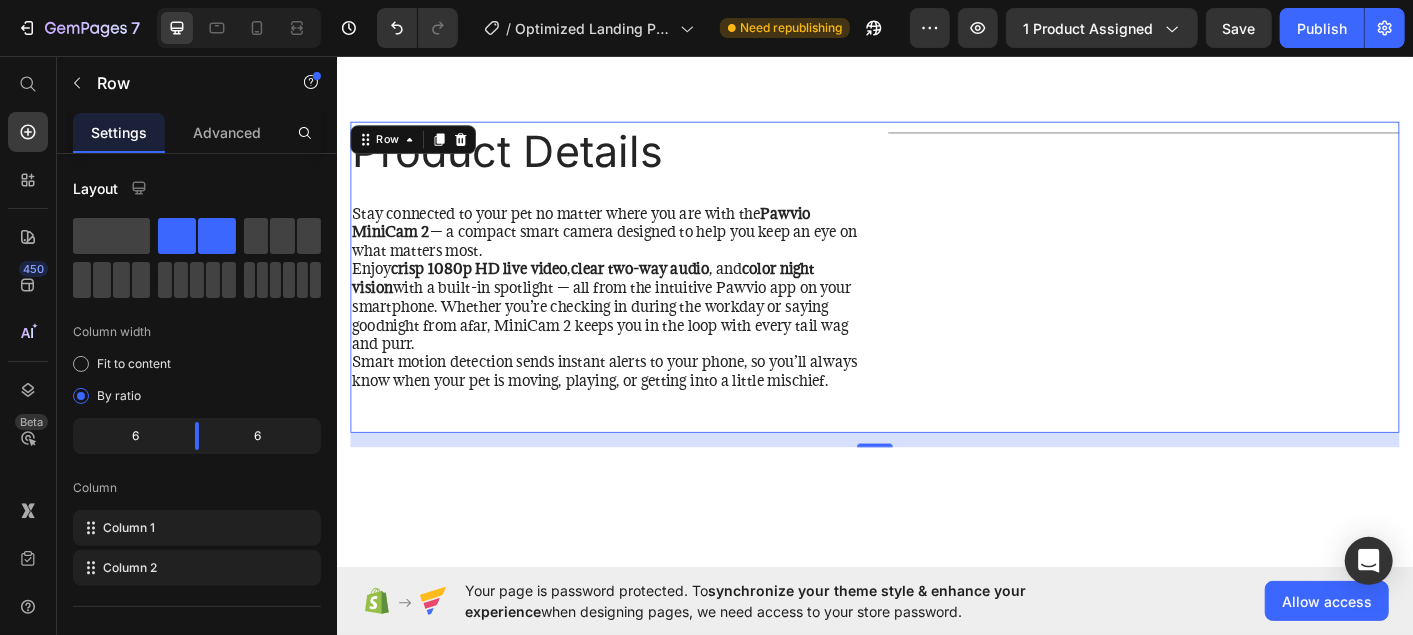 click on "Title Line" at bounding box center [1236, 302] 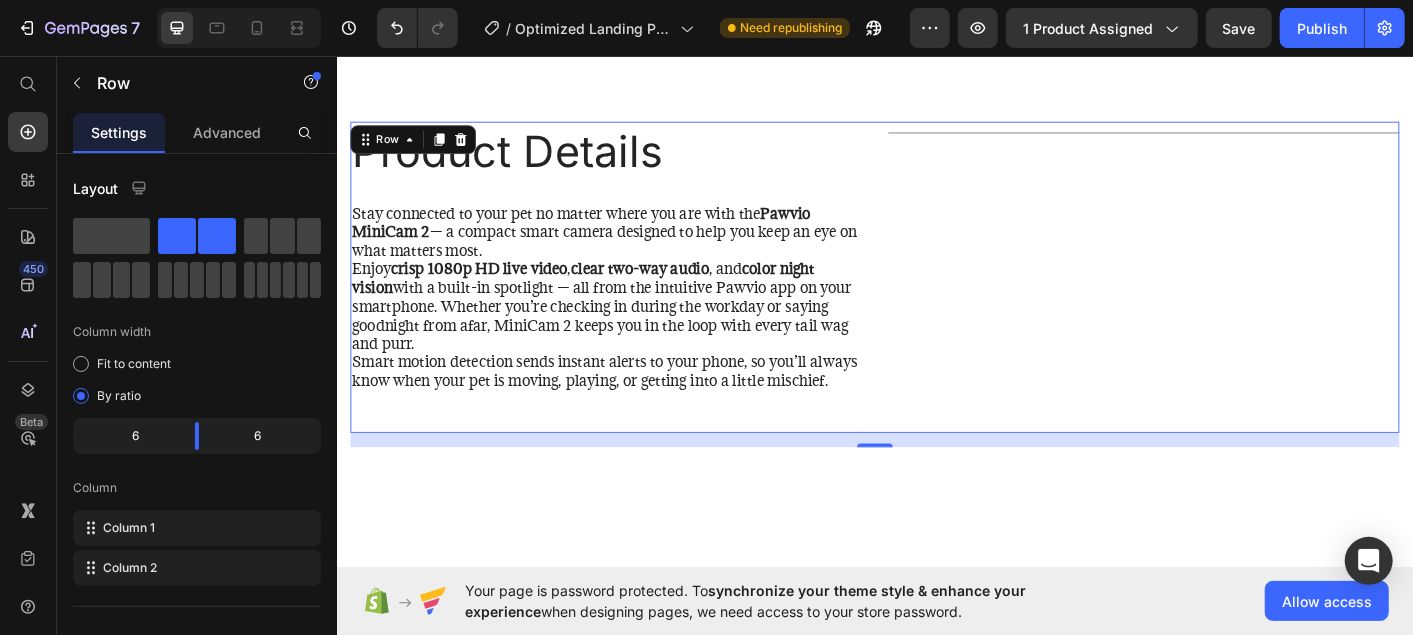 click on "Title Line" at bounding box center [1236, 302] 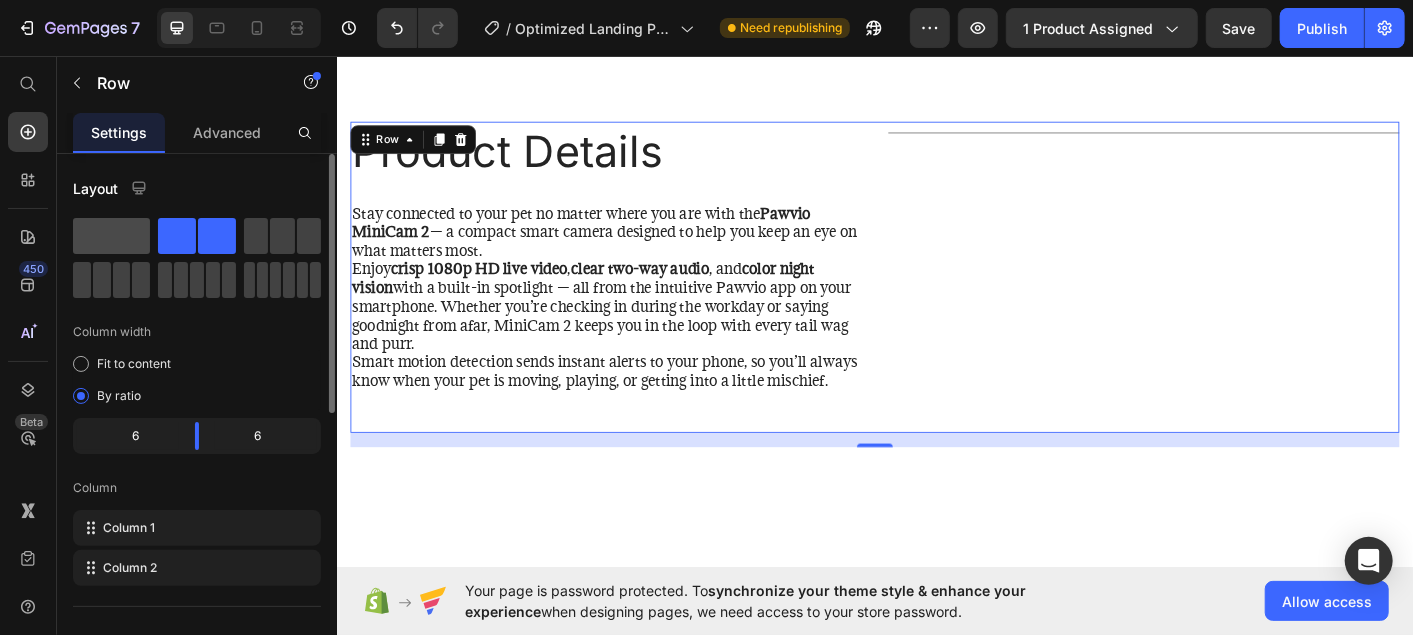 click 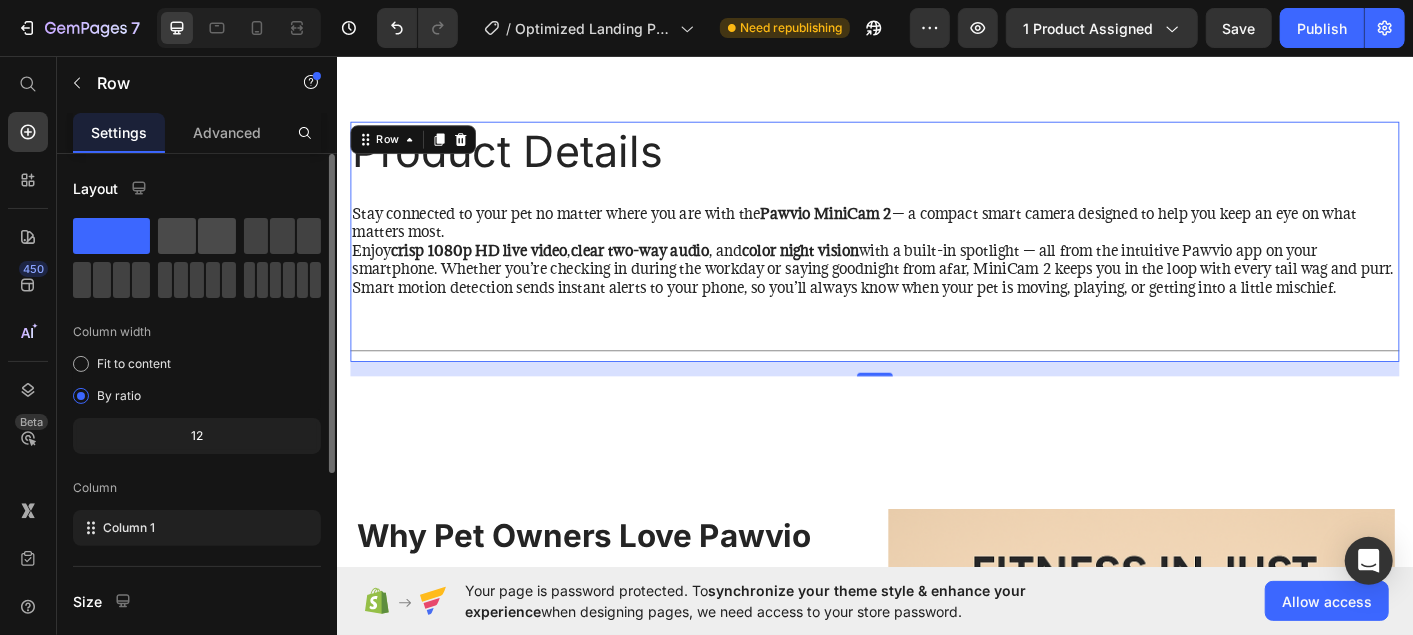 click 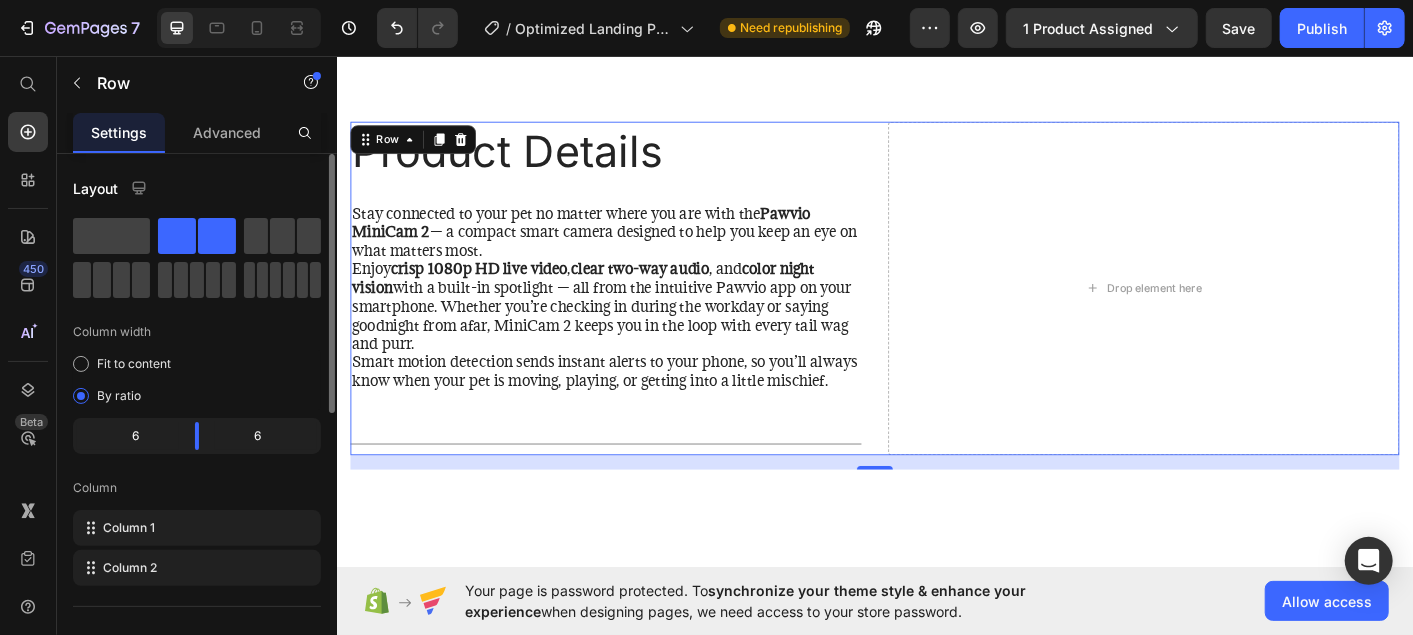 click 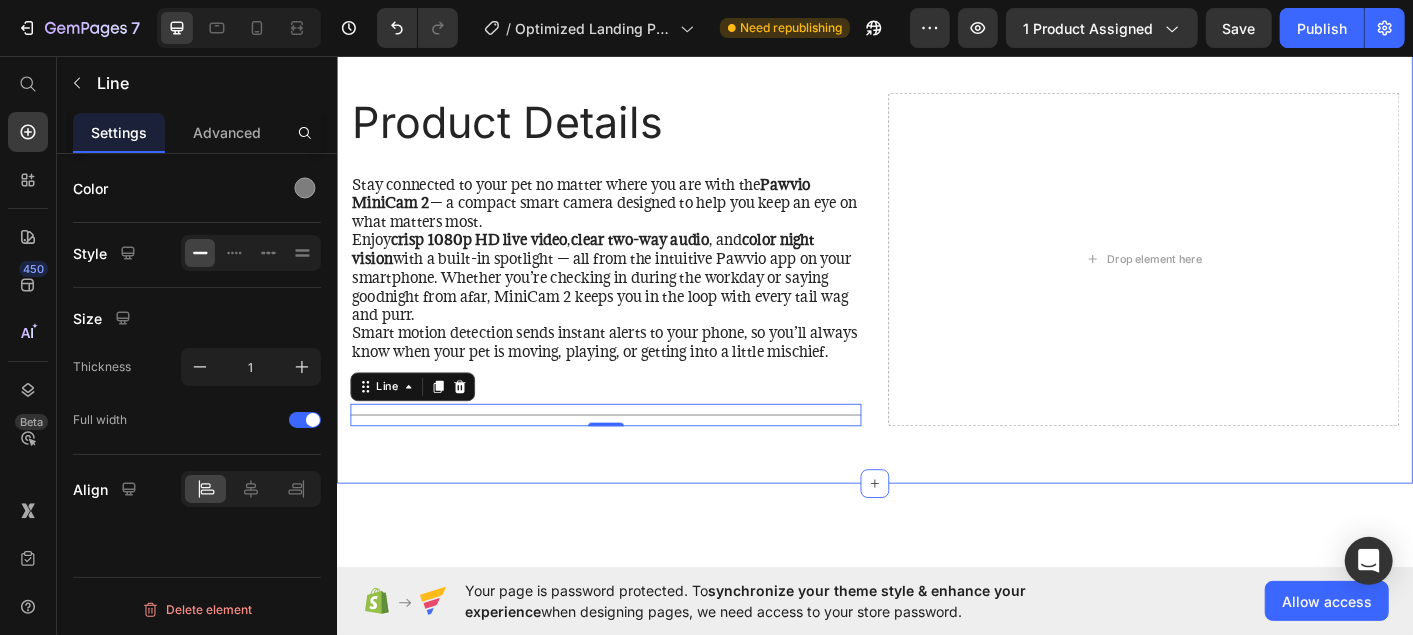 scroll, scrollTop: 1337, scrollLeft: 0, axis: vertical 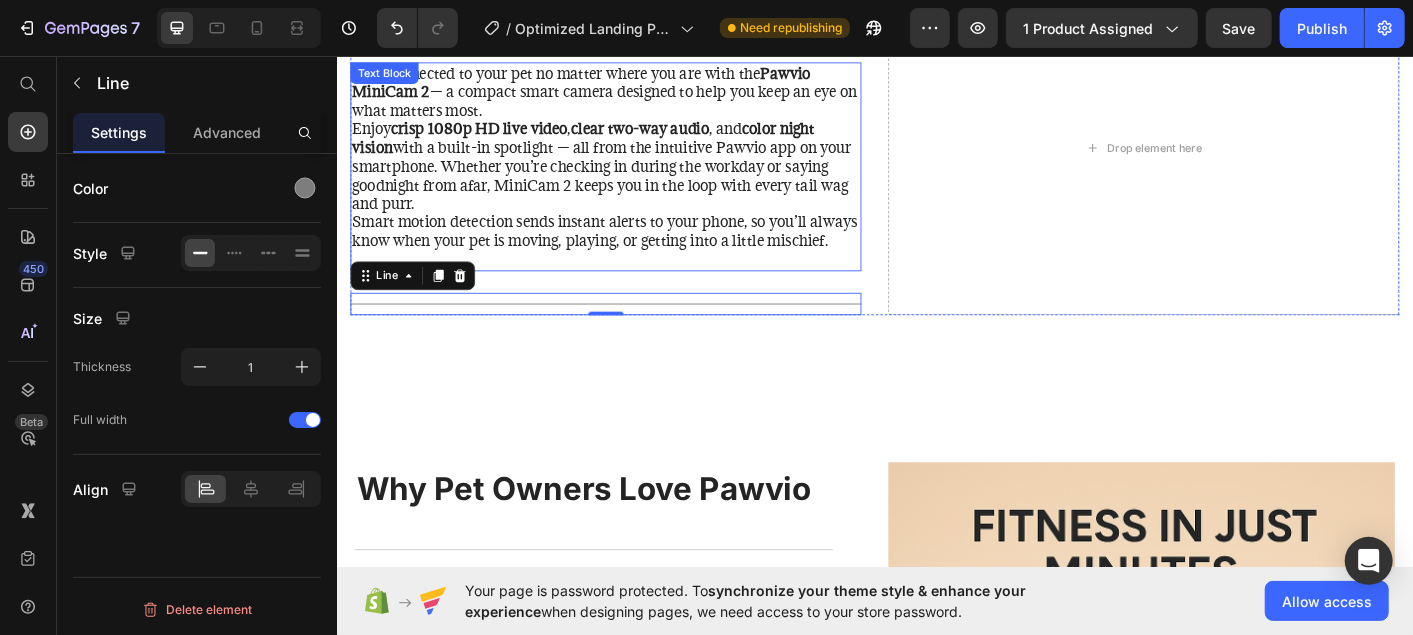 click on "Enjoy  crisp 1080p HD live video ,  clear two-way audio , and  color night vision  with a built-in spotlight — all from the intuitive Pawvio app on your smartphone. Whether you’re checking in during the workday or saying goodnight from afar, MiniCam 2 keeps you in the loop with every tail wag and purr." at bounding box center [636, 179] 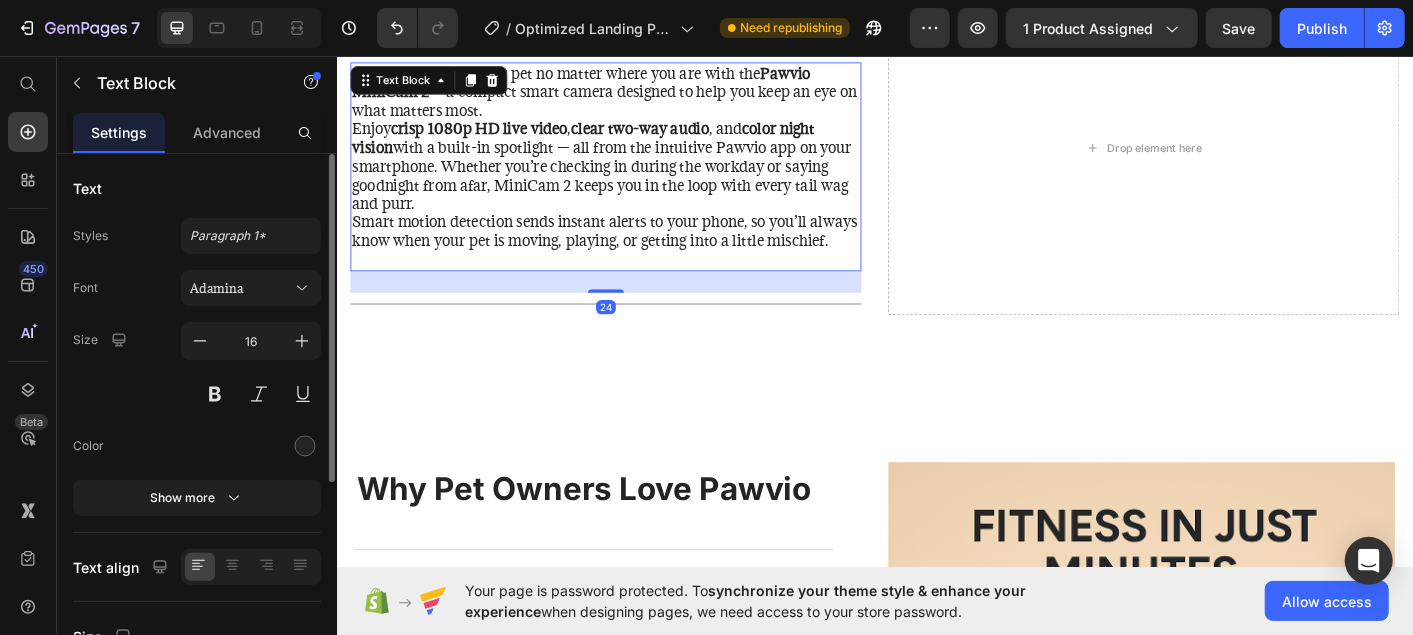 scroll, scrollTop: 1215, scrollLeft: 0, axis: vertical 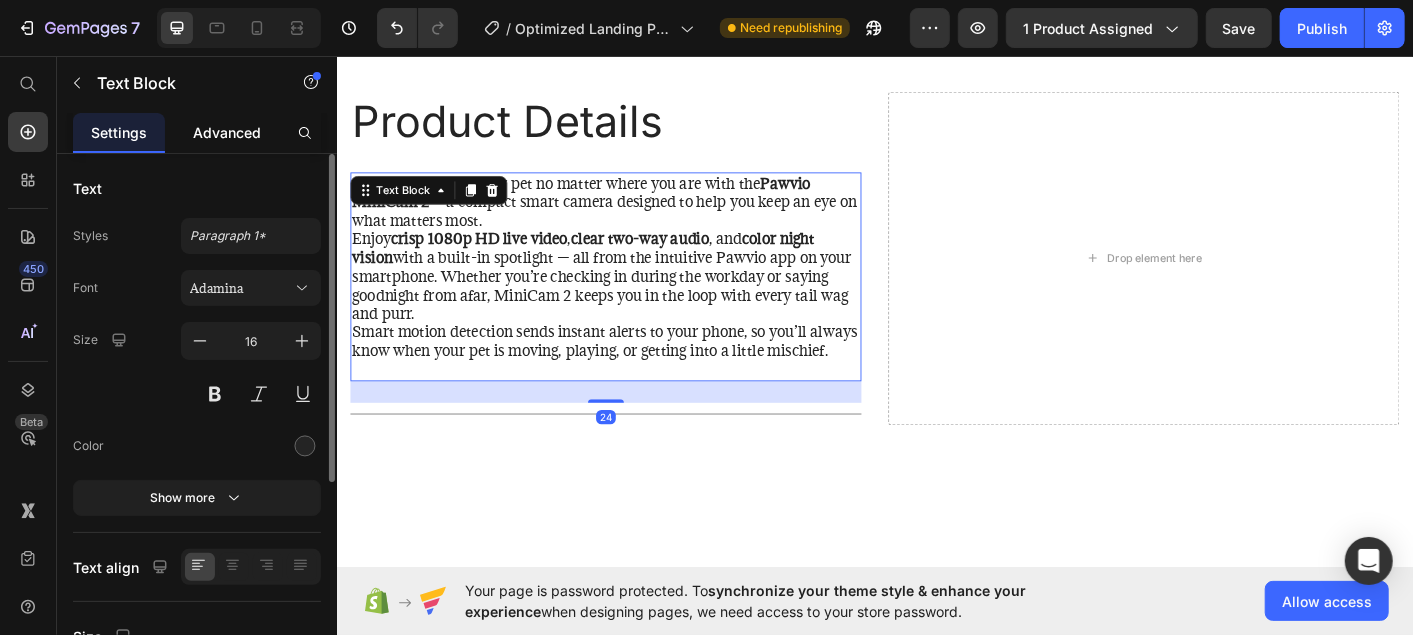 click on "Advanced" at bounding box center [227, 132] 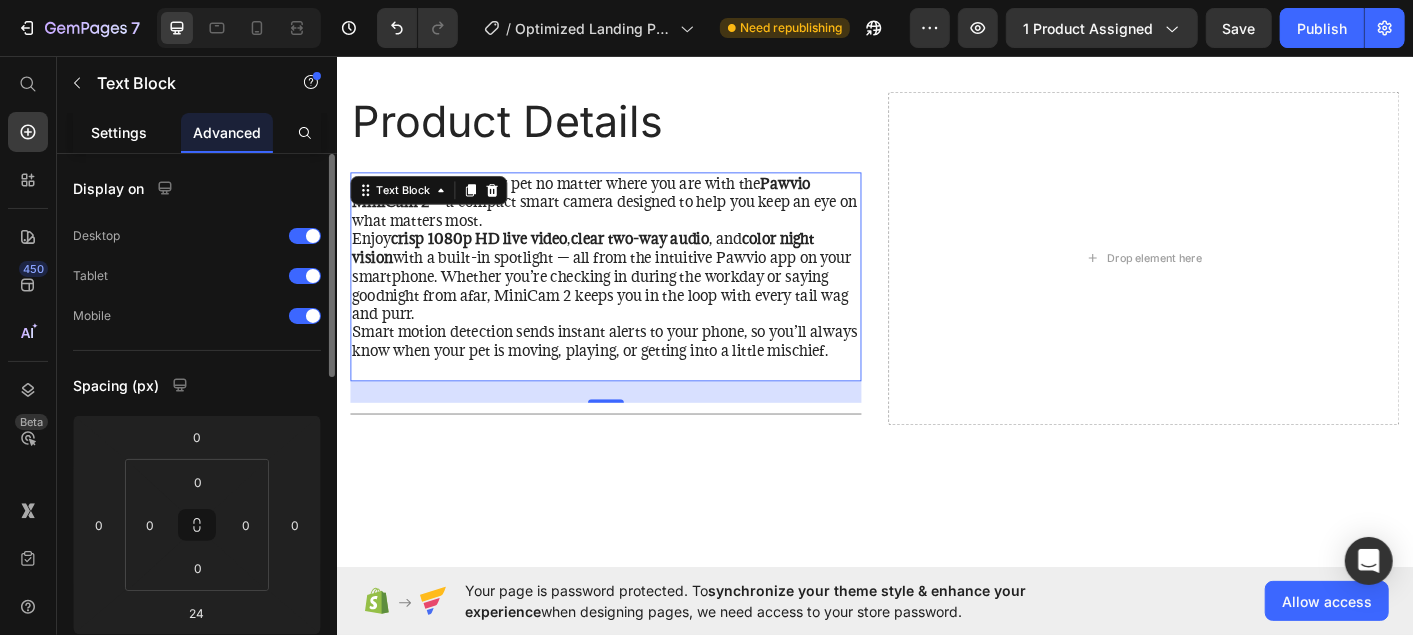click on "Settings" at bounding box center (119, 132) 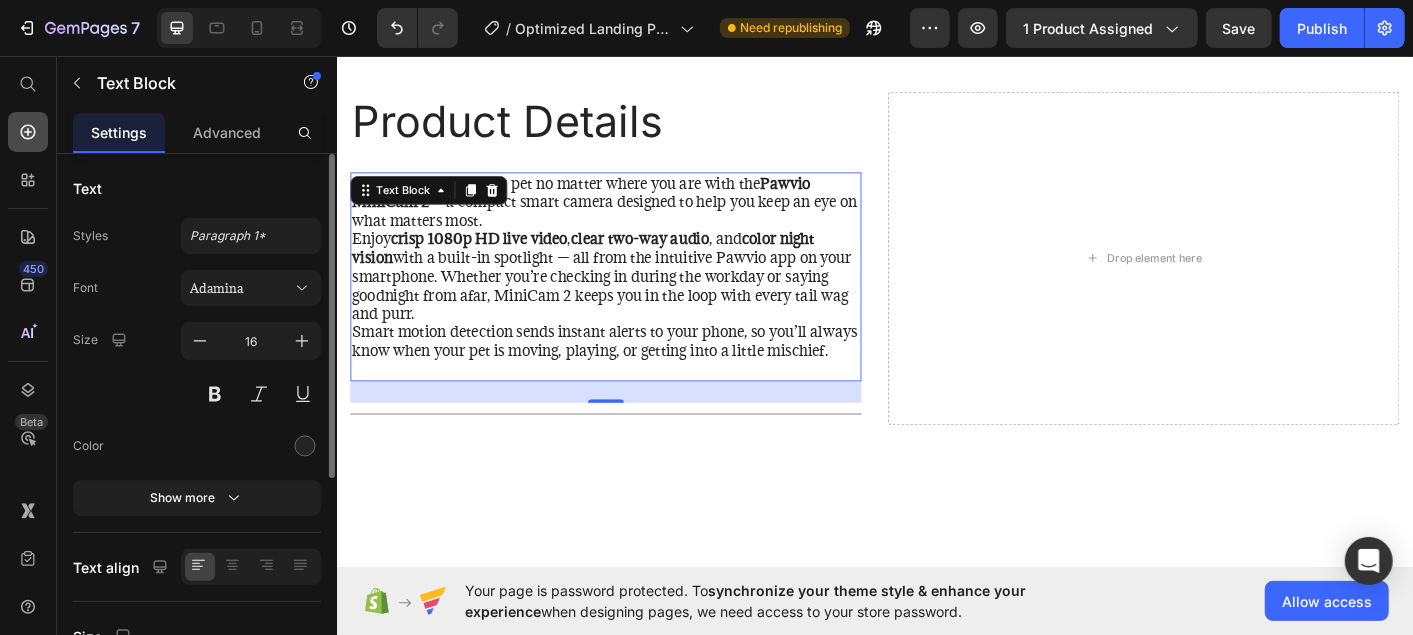 click 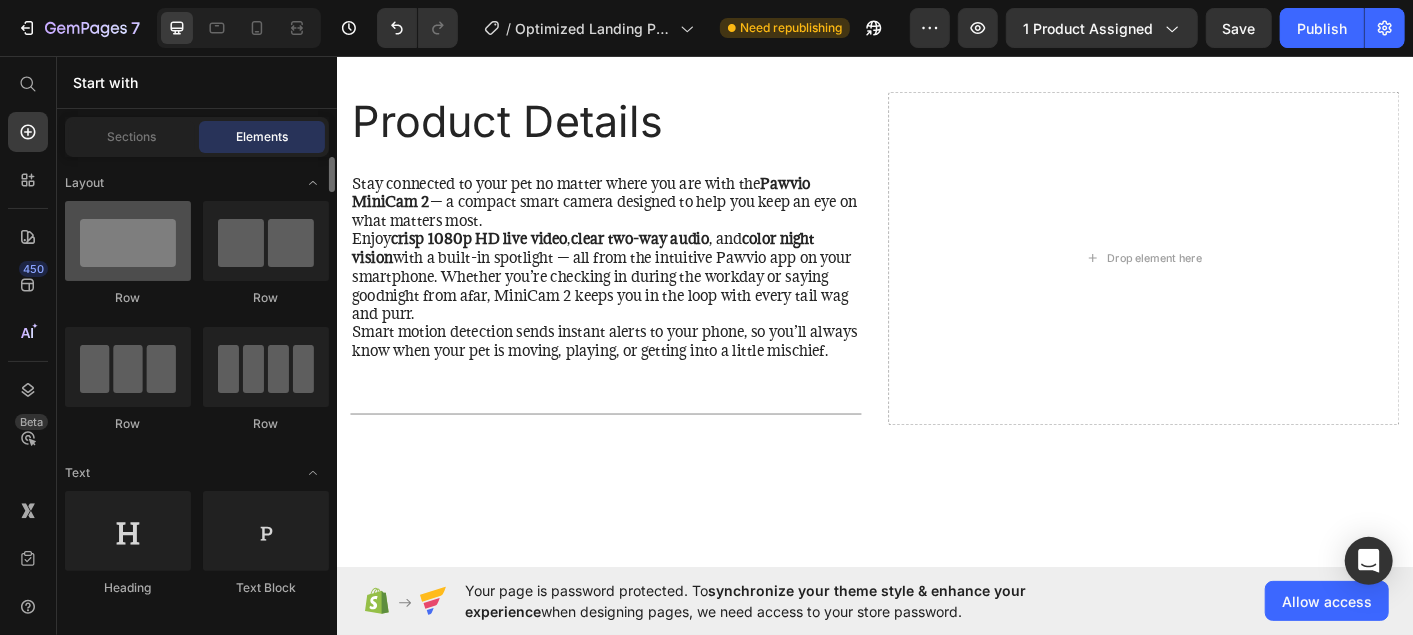click at bounding box center (128, 241) 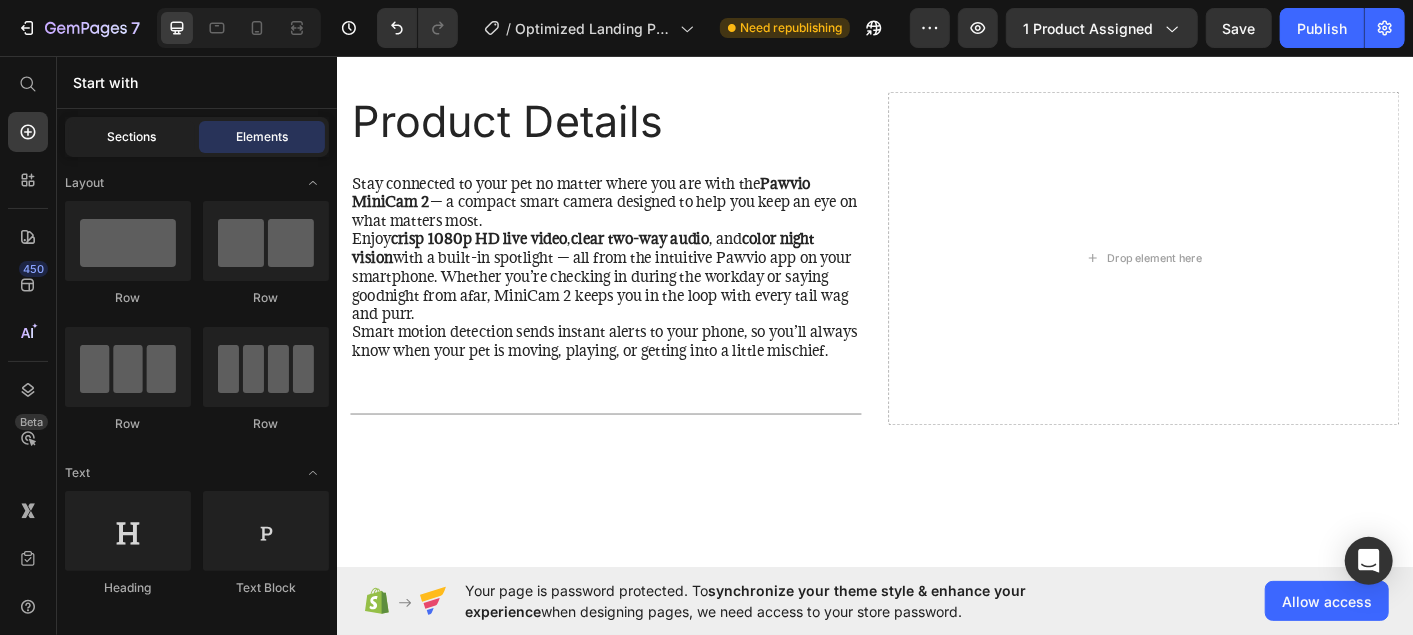 click on "Sections" 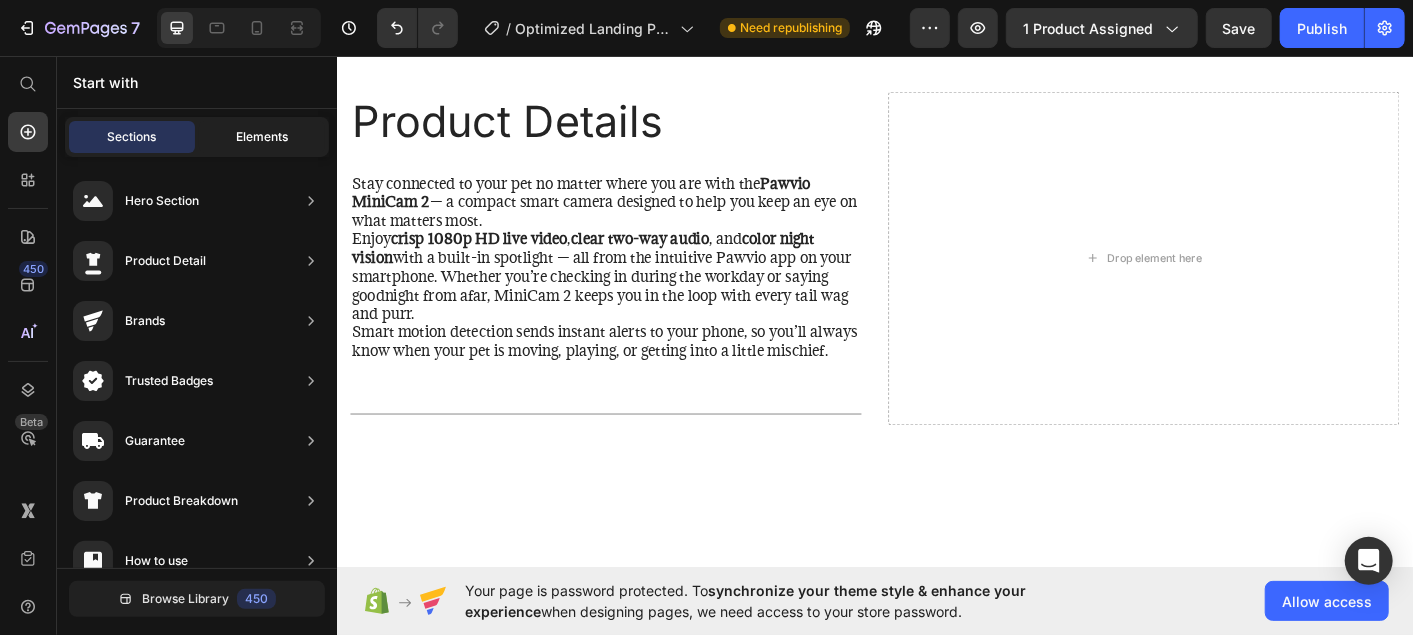 click on "Elements" 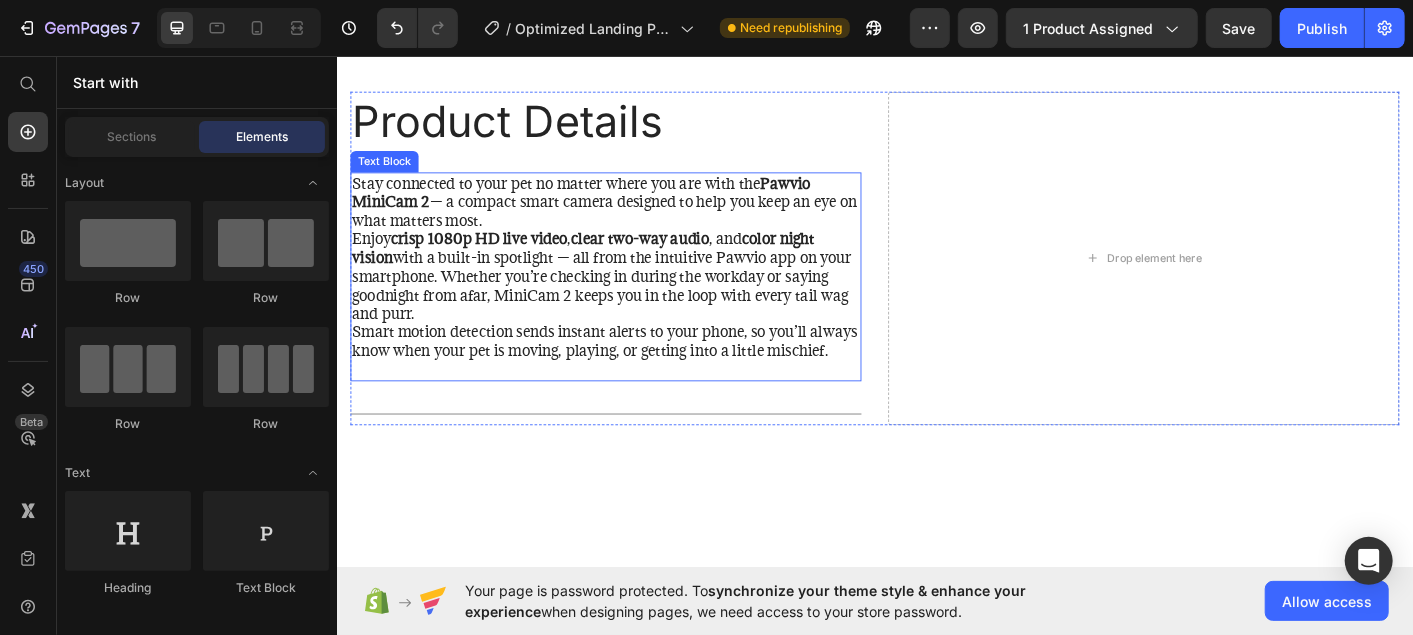 click on "Enjoy  crisp 1080p HD live video ,  clear two-way audio , and  color night vision  with a built-in spotlight — all from the intuitive Pawvio app on your smartphone. Whether you’re checking in during the workday or saying goodnight from afar, MiniCam 2 keeps you in the loop with every tail wag and purr." at bounding box center (636, 301) 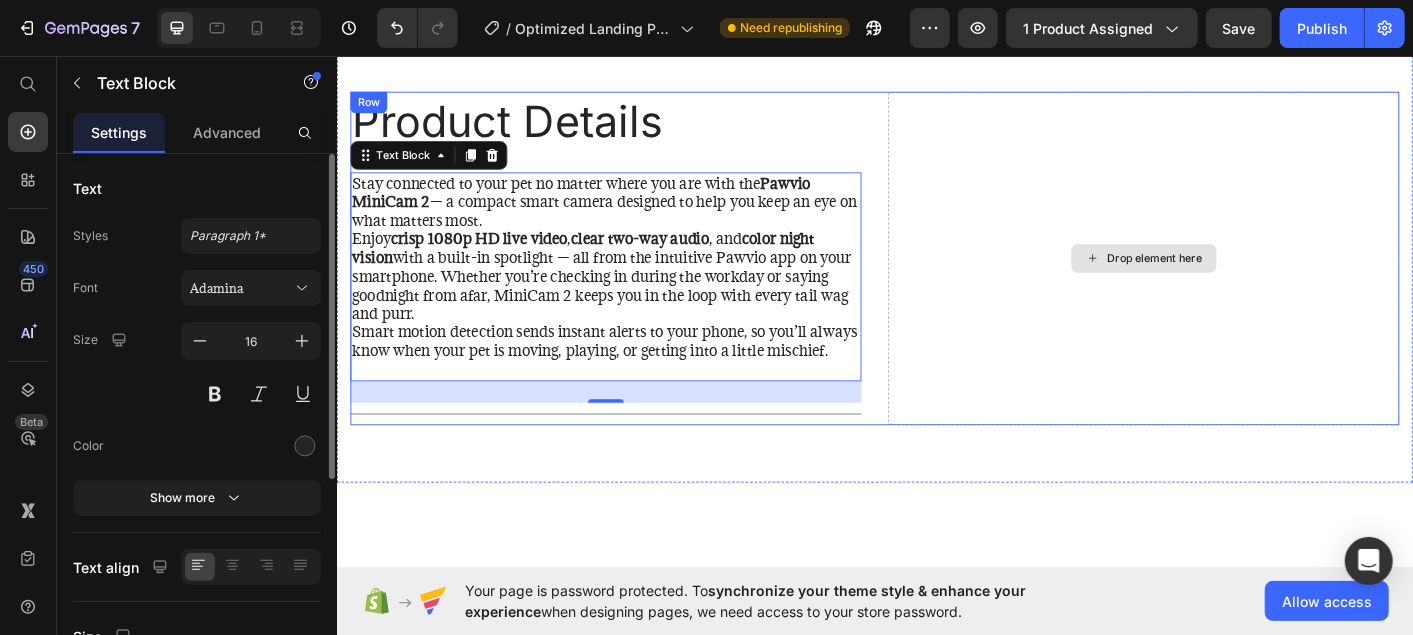 click on "Drop element here" at bounding box center [1236, 281] 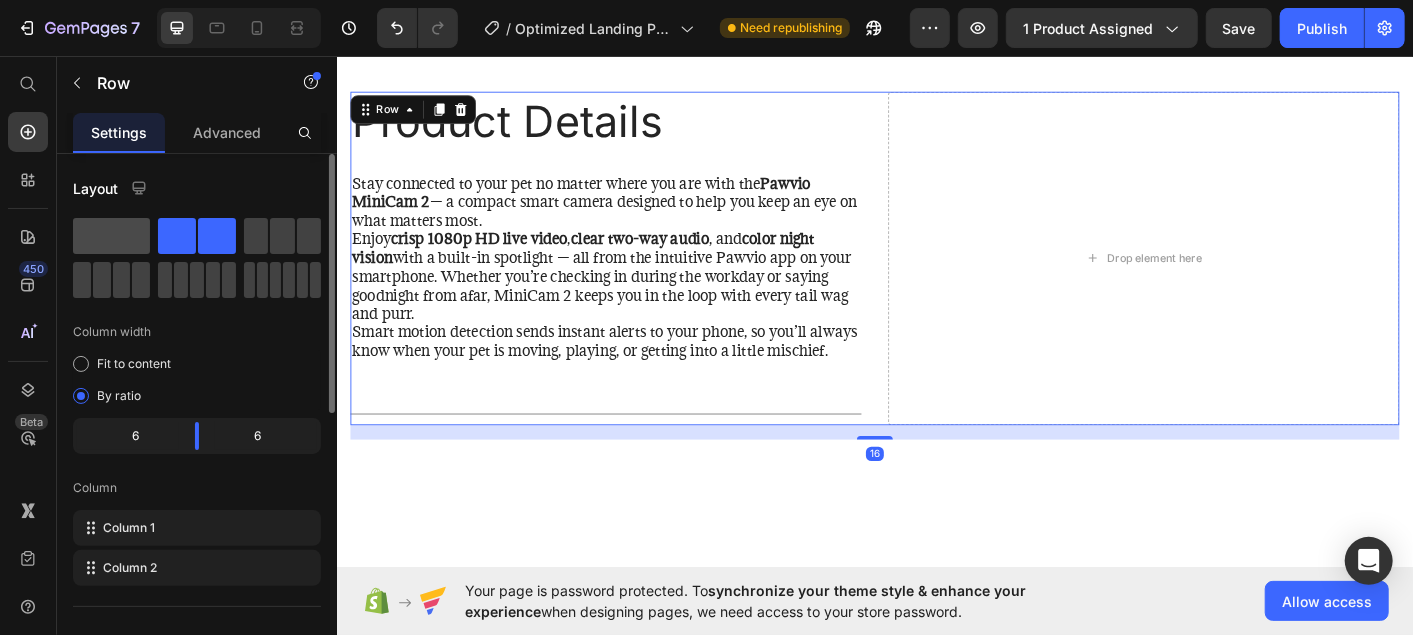 click 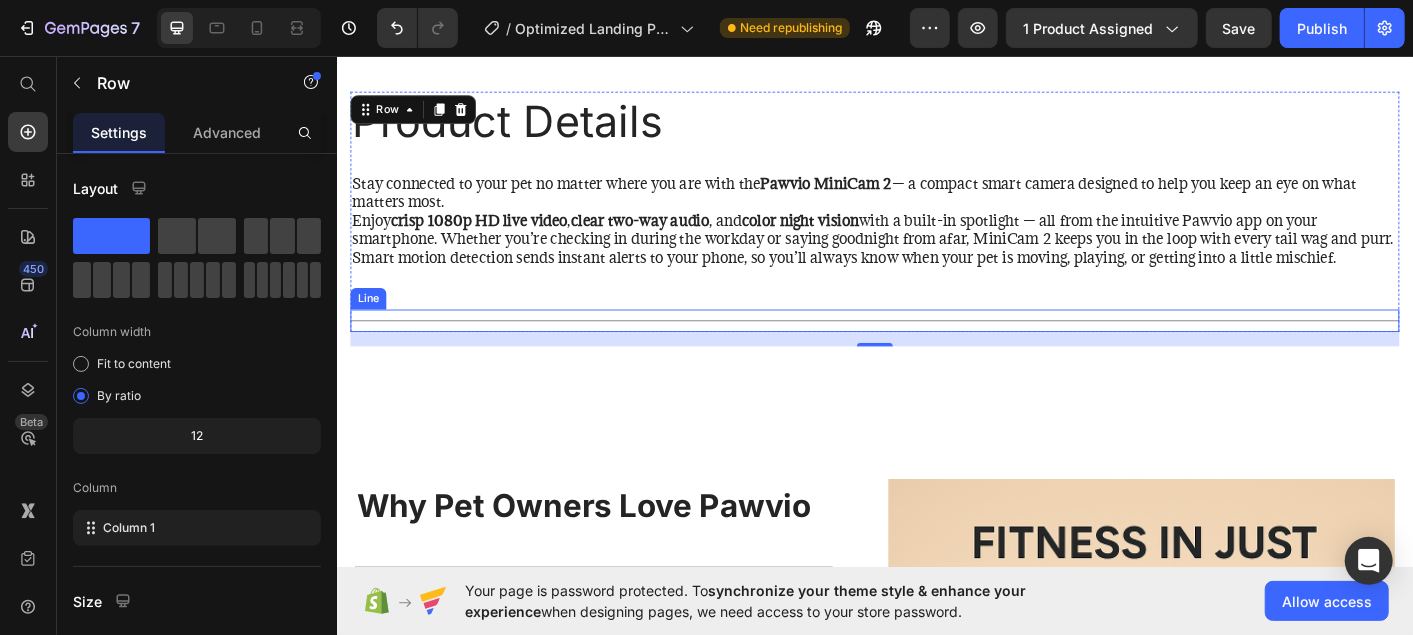 click on "Title Line" at bounding box center (936, 350) 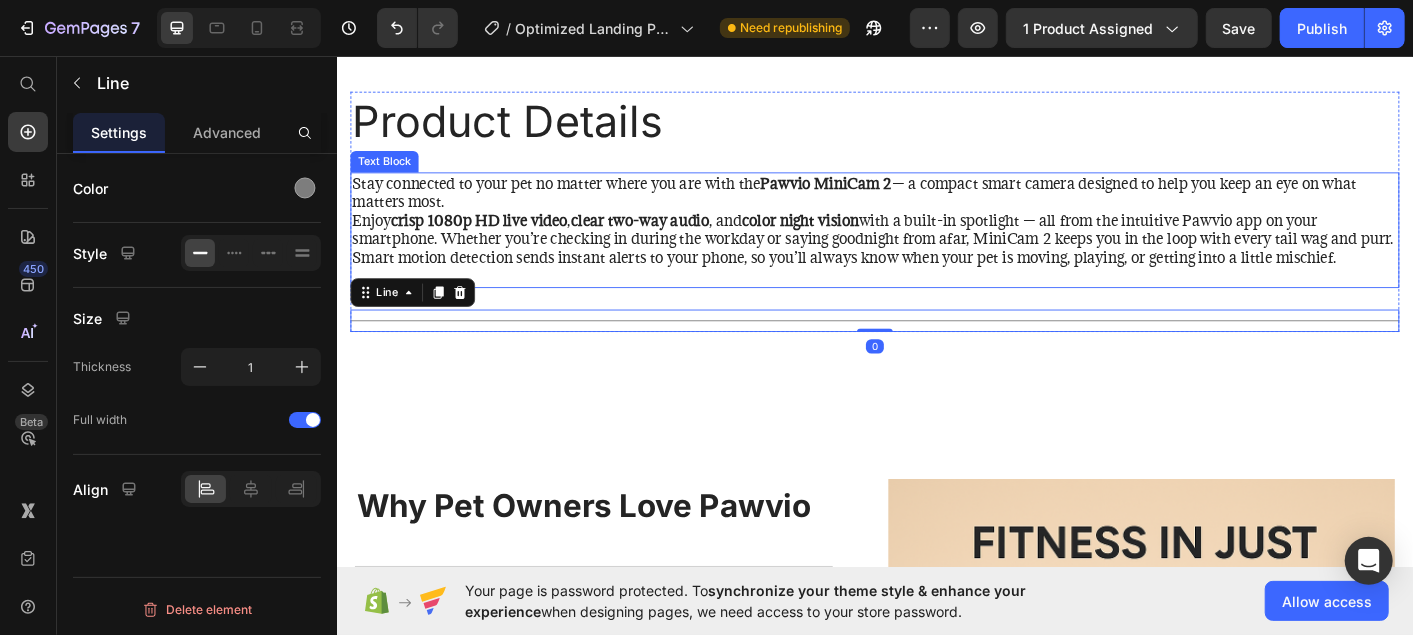 click on "Stay connected to your pet no matter where you are with the  Pawvio MiniCam 2  — a compact smart camera designed to help you keep an eye on what matters most. Enjoy  crisp 1080p HD live video ,  clear two-way audio , and  color night vision  with a built-in spotlight — all from the intuitive Pawvio app on your smartphone. Whether you’re checking in during the workday or saying goodnight from afar, MiniCam 2 keeps you in the loop with every tail wag and purr. Smart motion detection sends instant alerts to your phone, so you’ll always know when your pet is moving, playing, or getting into a little mischief." at bounding box center [936, 249] 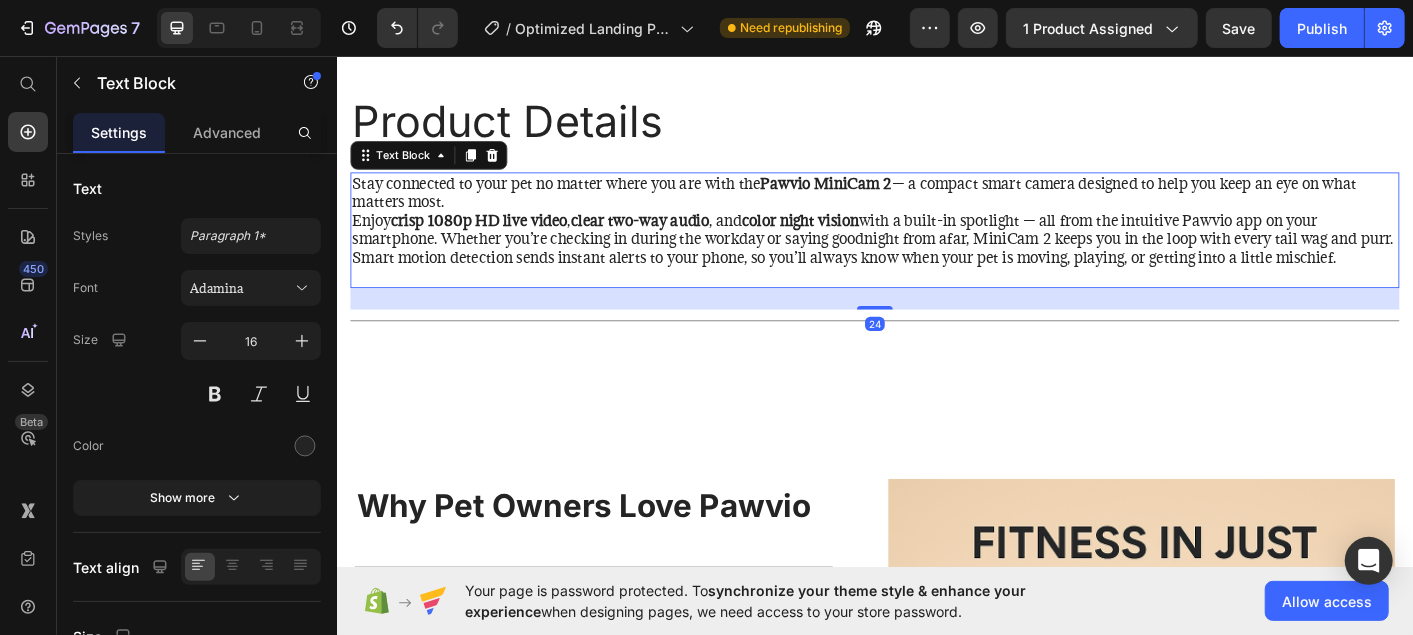 click on "Title Line" at bounding box center (936, 350) 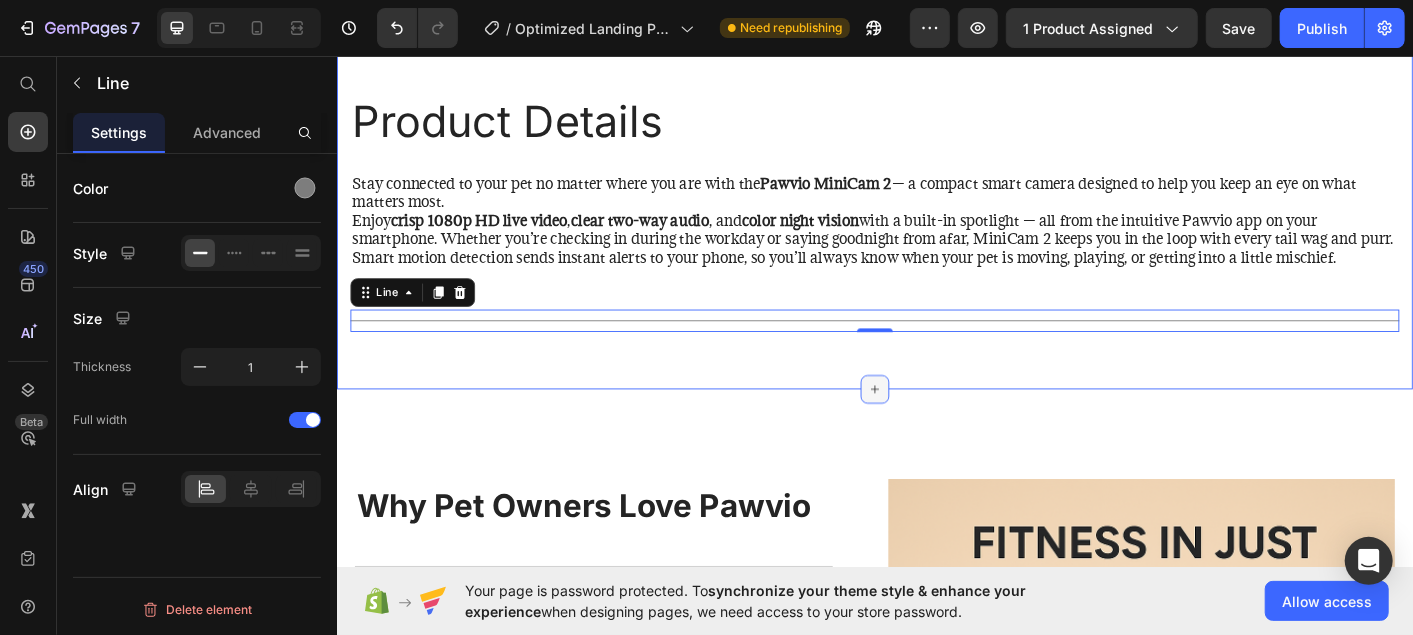 click 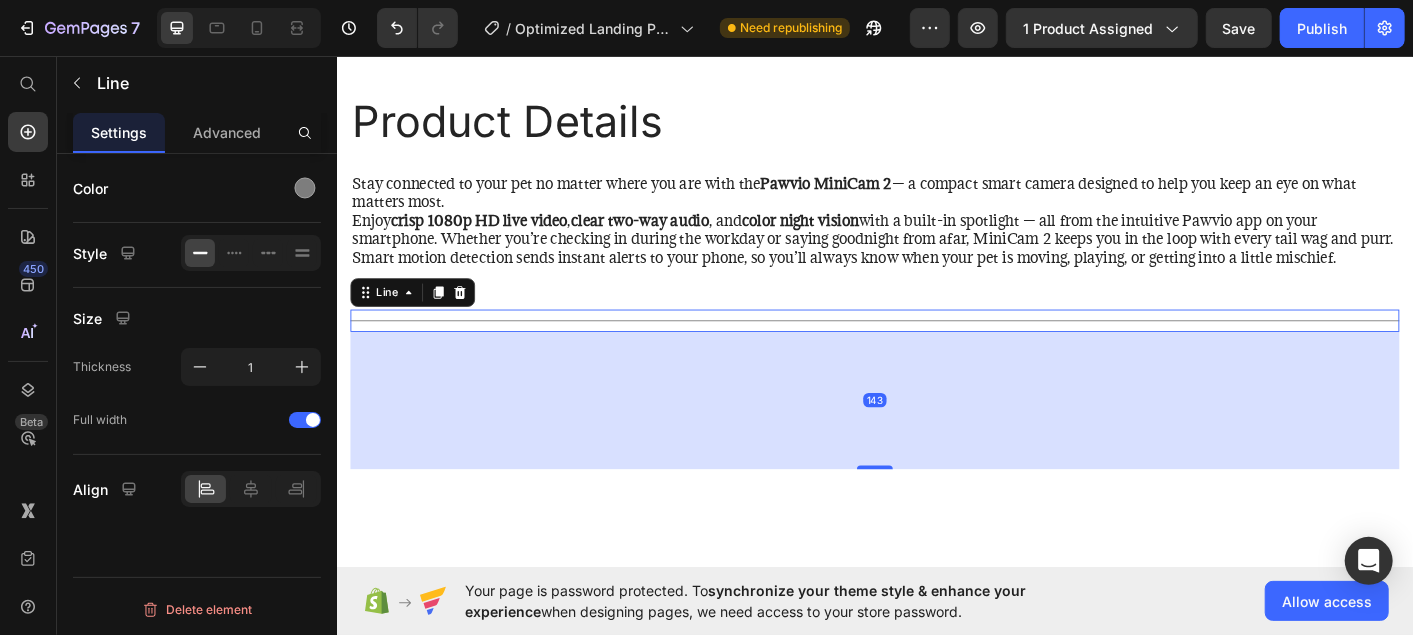 drag, startPoint x: 938, startPoint y: 369, endPoint x: 936, endPoint y: 523, distance: 154.01299 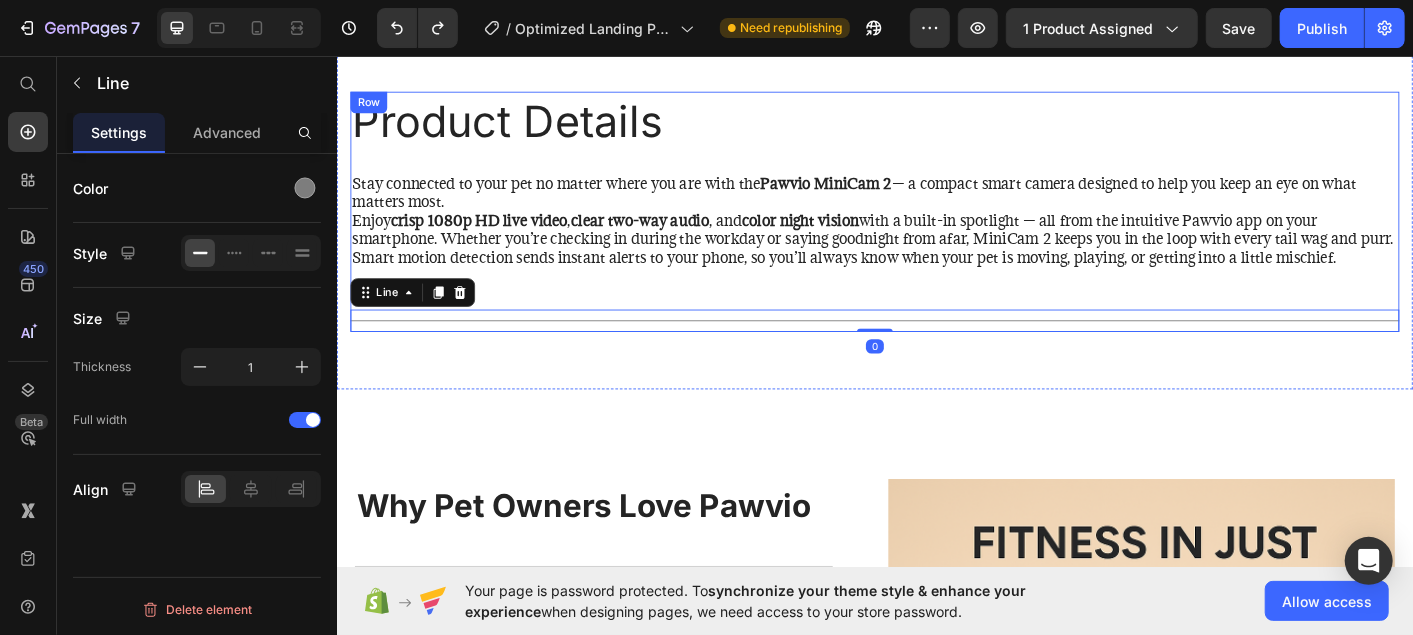 click on "Product Details Heading Stay connected to your pet no matter where you are with the  Pawvio MiniCam 2  — a compact smart camera designed to help you keep an eye on what matters most. Enjoy  crisp 1080p HD live video ,  clear two-way audio , and  color night vision  with a built-in spotlight — all from the intuitive Pawvio app on your smartphone. Whether you’re checking in during the workday or saying goodnight from afar, MiniCam 2 keeps you in the loop with every tail wag and purr. Smart motion detection sends instant alerts to your phone, so you’ll always know when your pet is moving, playing, or getting into a little mischief. Text Block                Title Line   0" at bounding box center [936, 229] 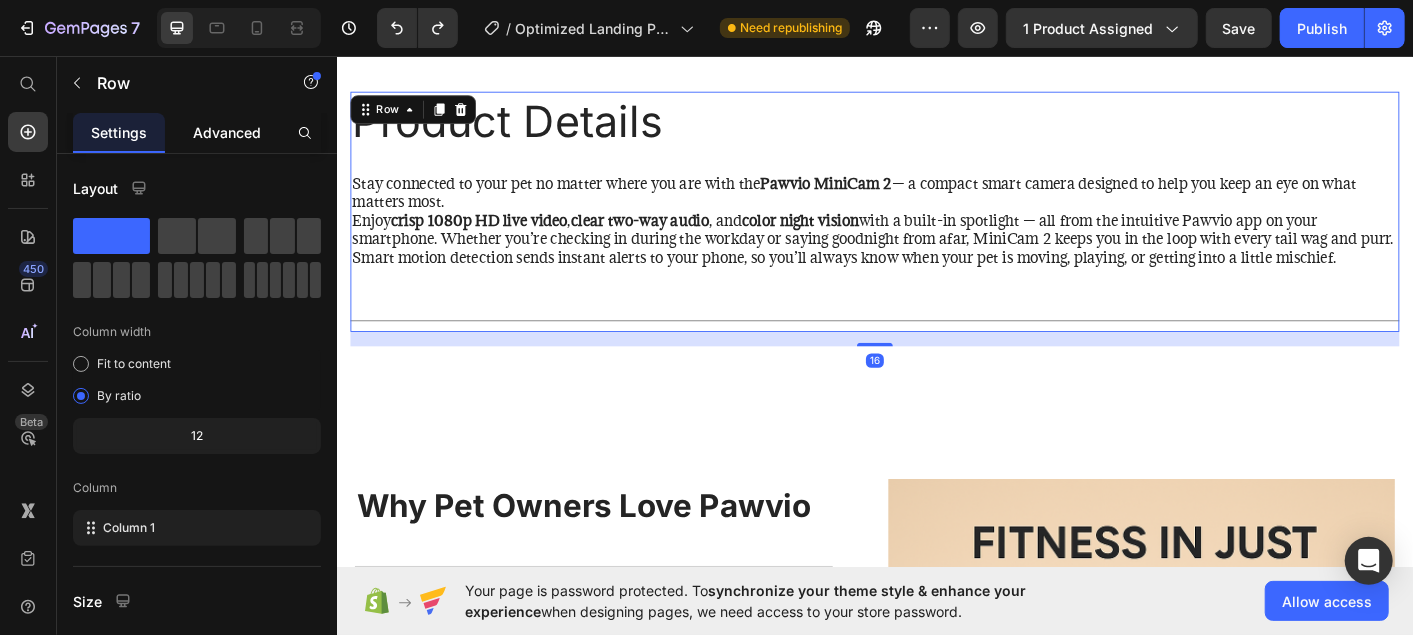 click on "Advanced" at bounding box center (227, 132) 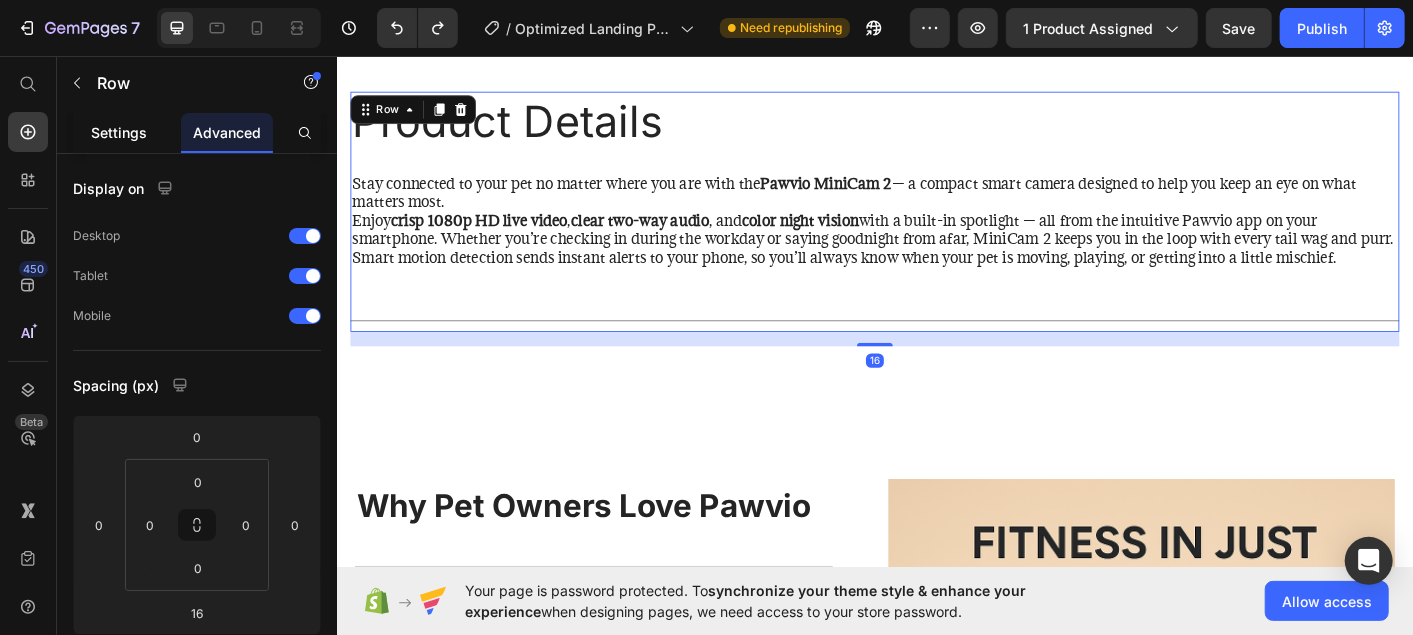 click on "Settings" at bounding box center (119, 132) 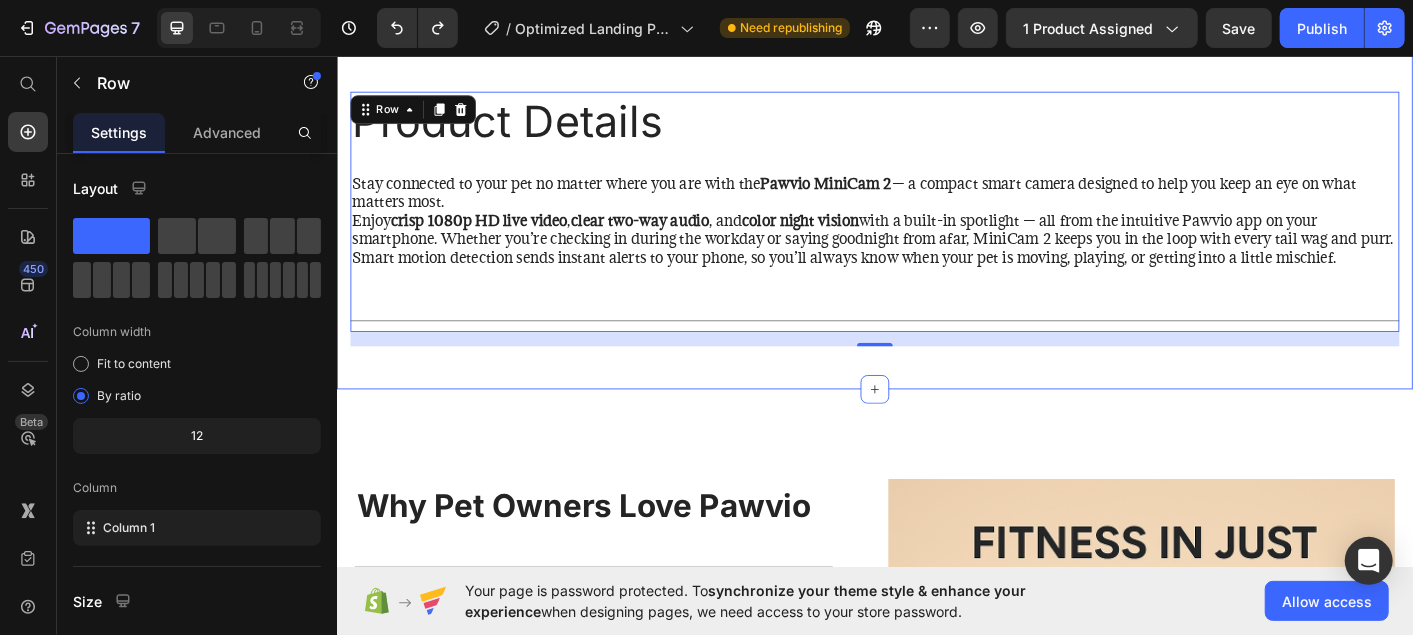 click on "Product Details Heading Stay connected to your pet no matter where you are with the  Pawvio MiniCam 2  — a compact smart camera designed to help you keep an eye on what matters most. Enjoy  crisp 1080p HD live video ,  clear two-way audio , and  color night vision  with a built-in spotlight — all from the intuitive Pawvio app on your smartphone. Whether you’re checking in during the workday or saying goodnight from afar, MiniCam 2 keeps you in the loop with every tail wag and purr. Smart motion detection sends instant alerts to your phone, so you’ll always know when your pet is moving, playing, or getting into a little mischief. Text Block                Title Line Row   16 Section 2" at bounding box center (936, 221) 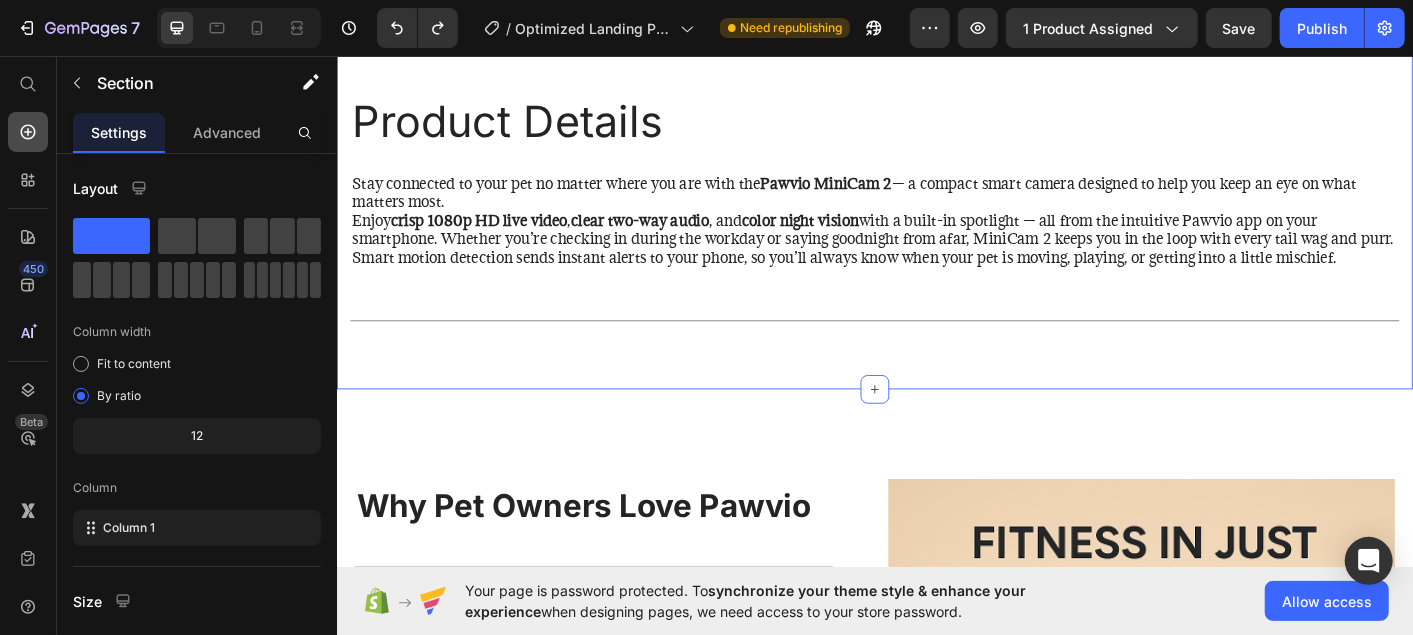 click 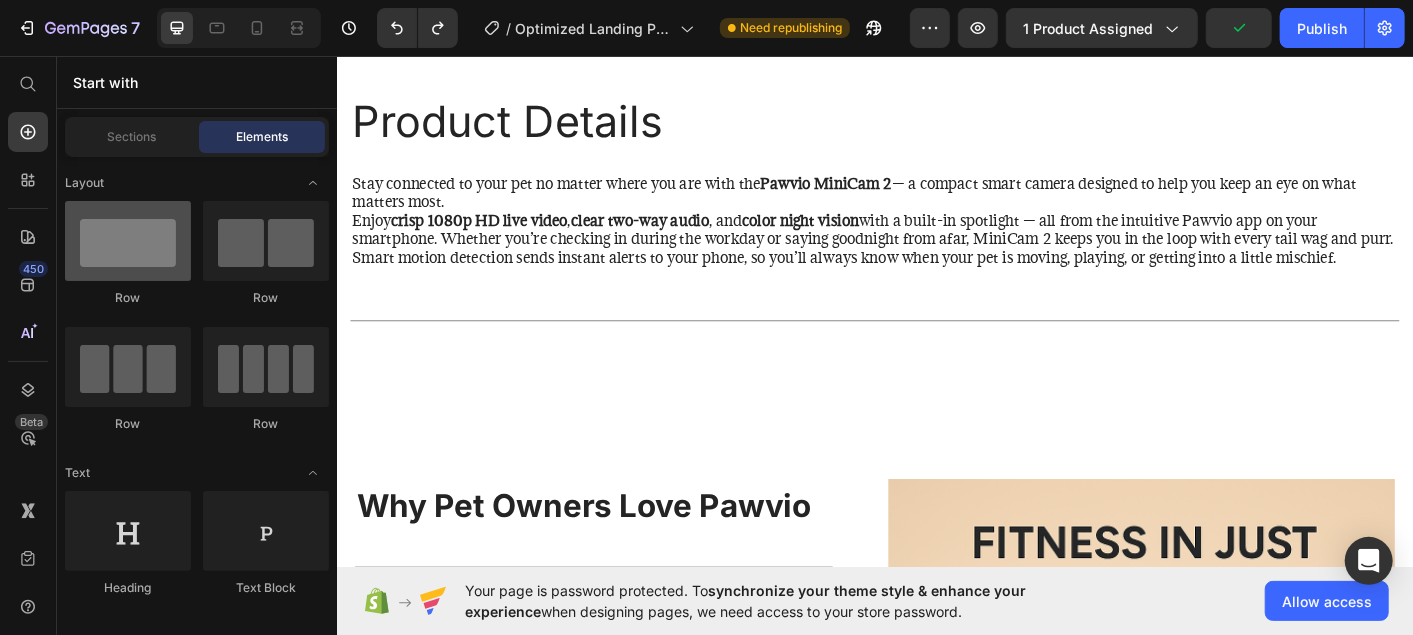 click at bounding box center (128, 241) 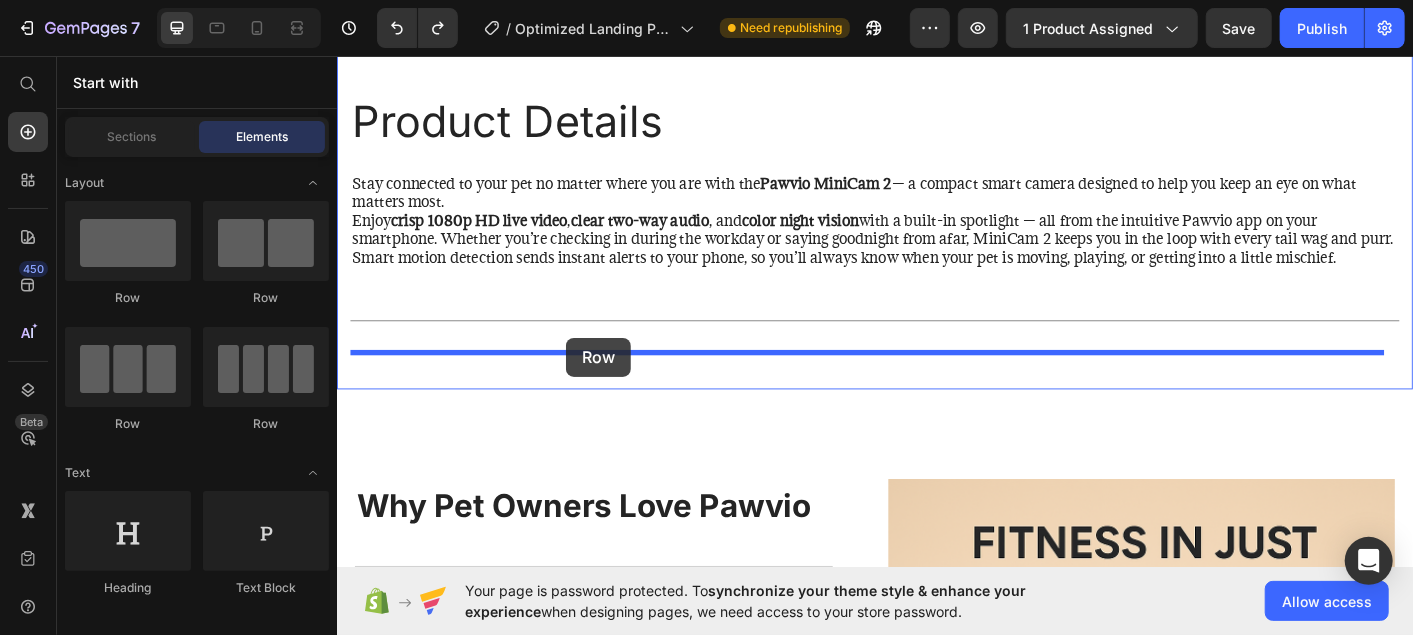 drag, startPoint x: 484, startPoint y: 316, endPoint x: 591, endPoint y: 366, distance: 118.10589 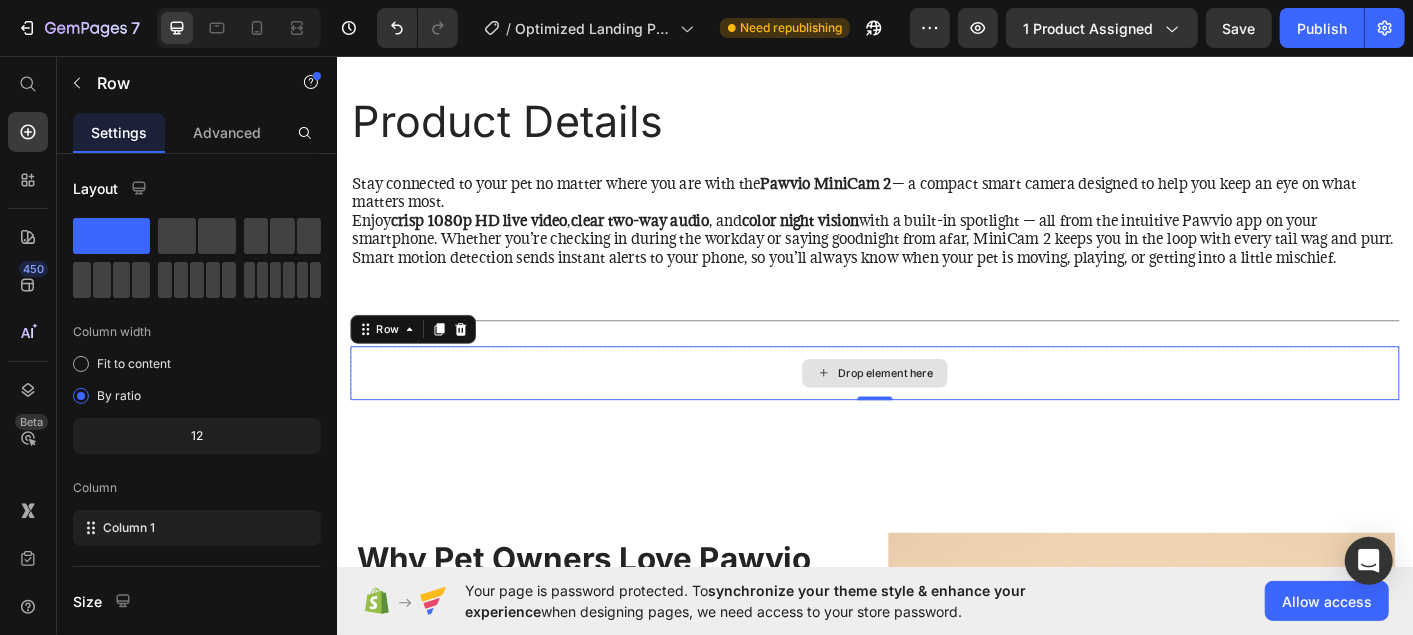 click on "Drop element here" at bounding box center [936, 409] 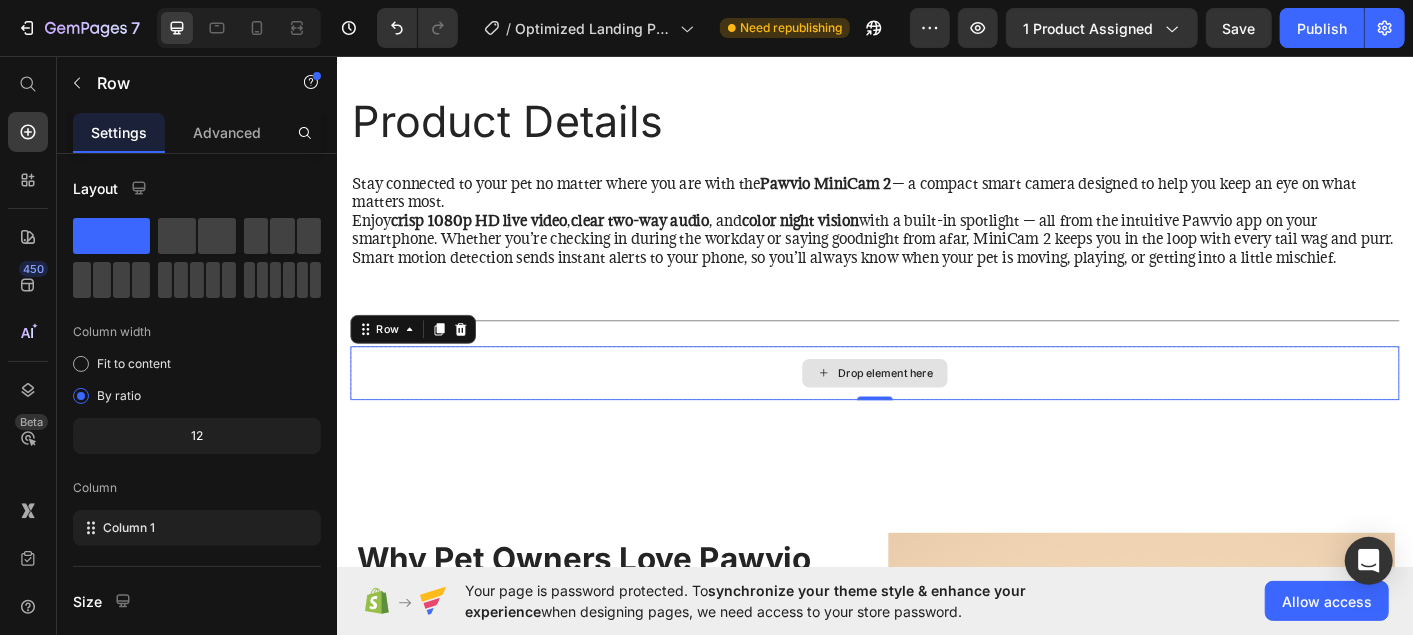 click on "Drop element here" at bounding box center (936, 409) 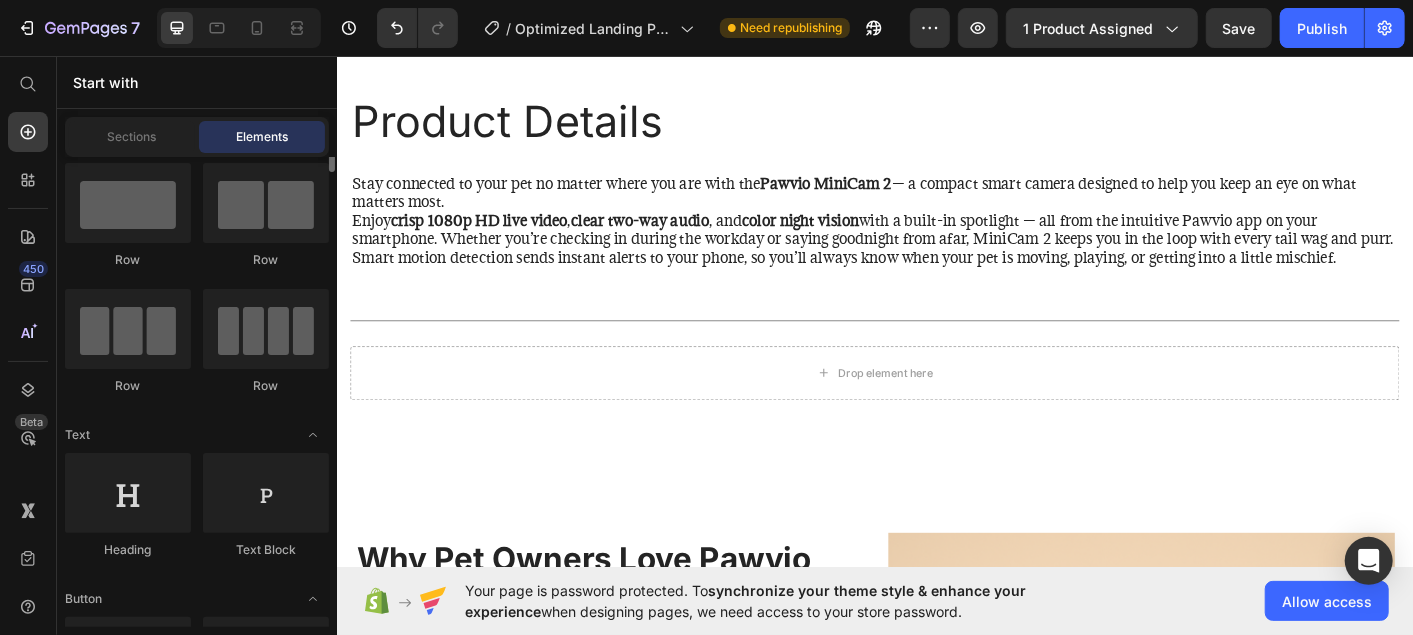 scroll, scrollTop: 0, scrollLeft: 0, axis: both 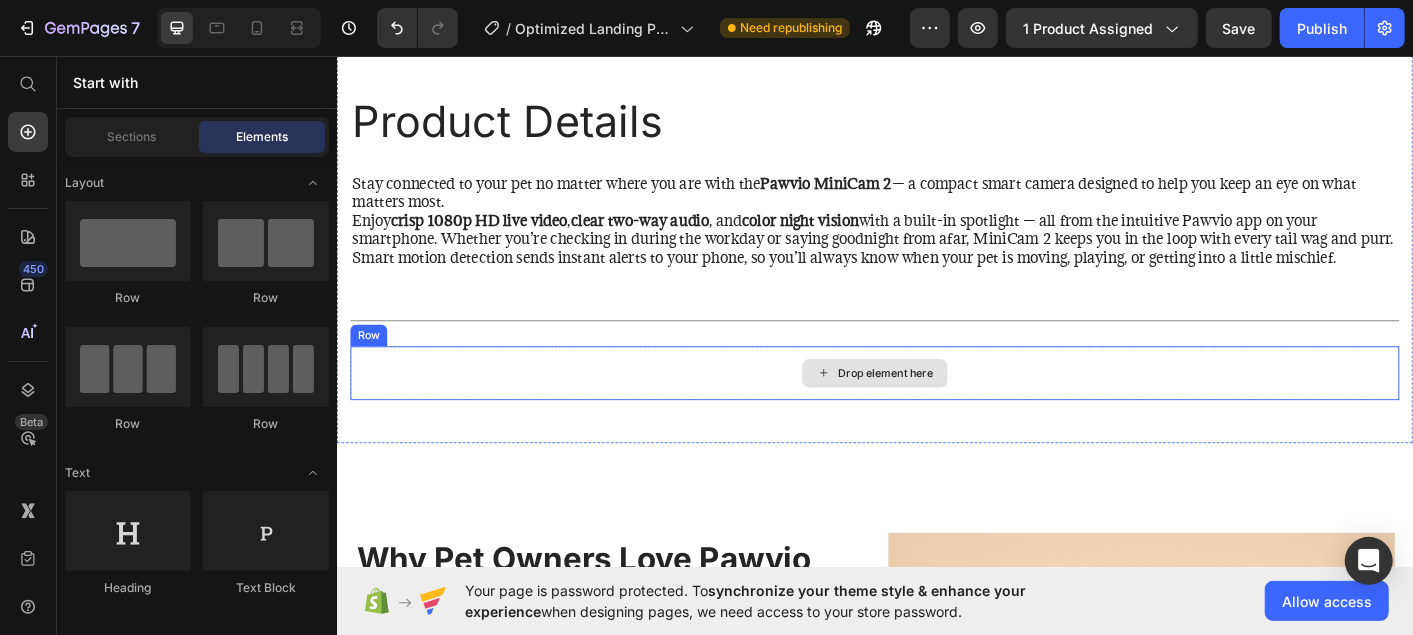 click on "Drop element here" at bounding box center [936, 409] 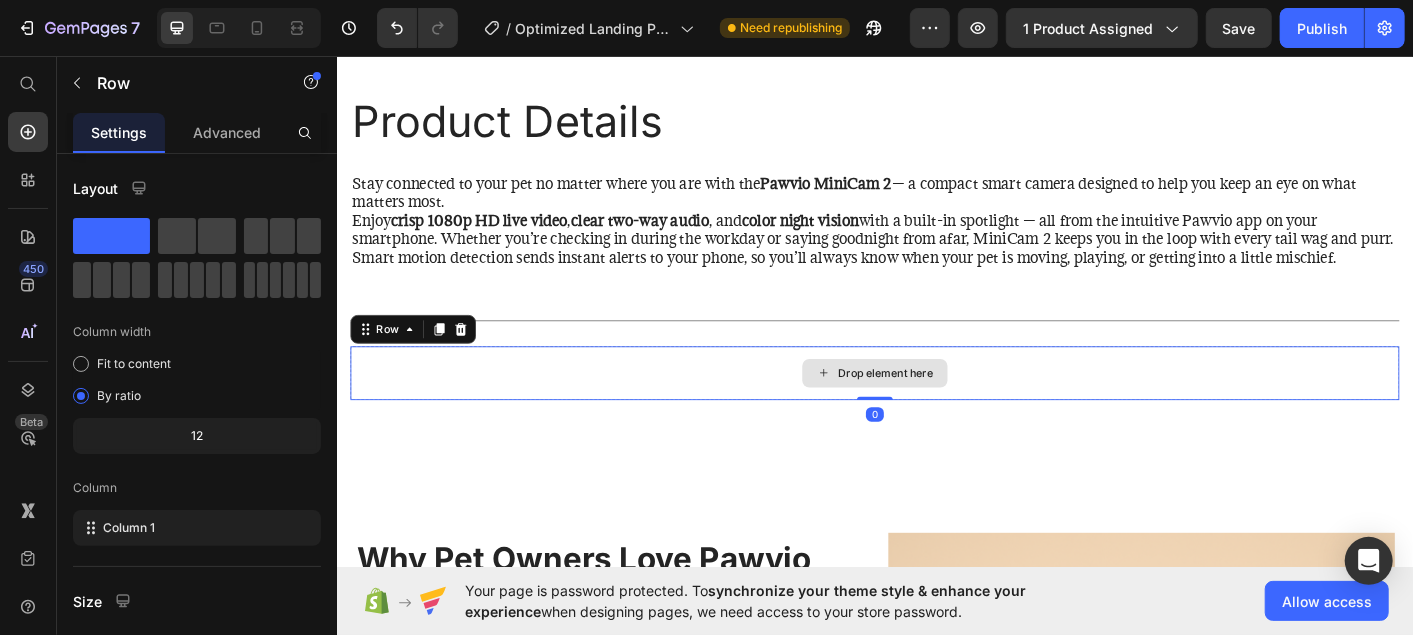 click on "Drop element here" at bounding box center [948, 409] 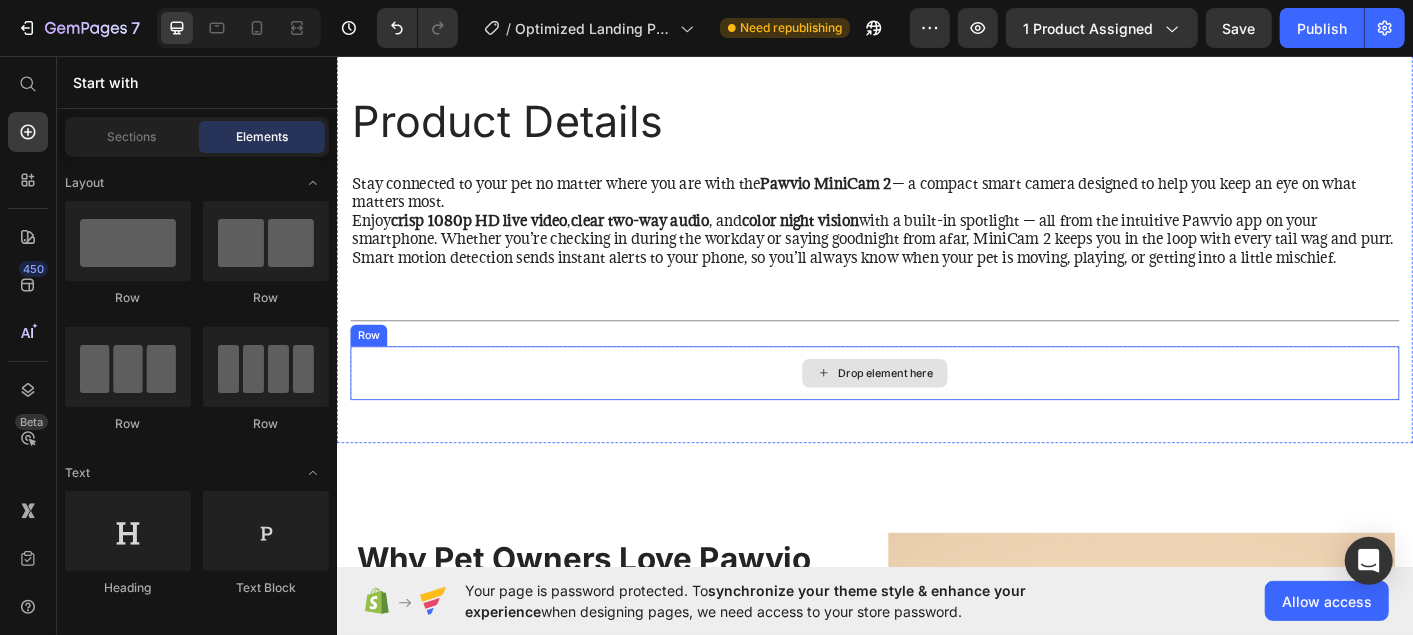 click on "Drop element here" at bounding box center (948, 409) 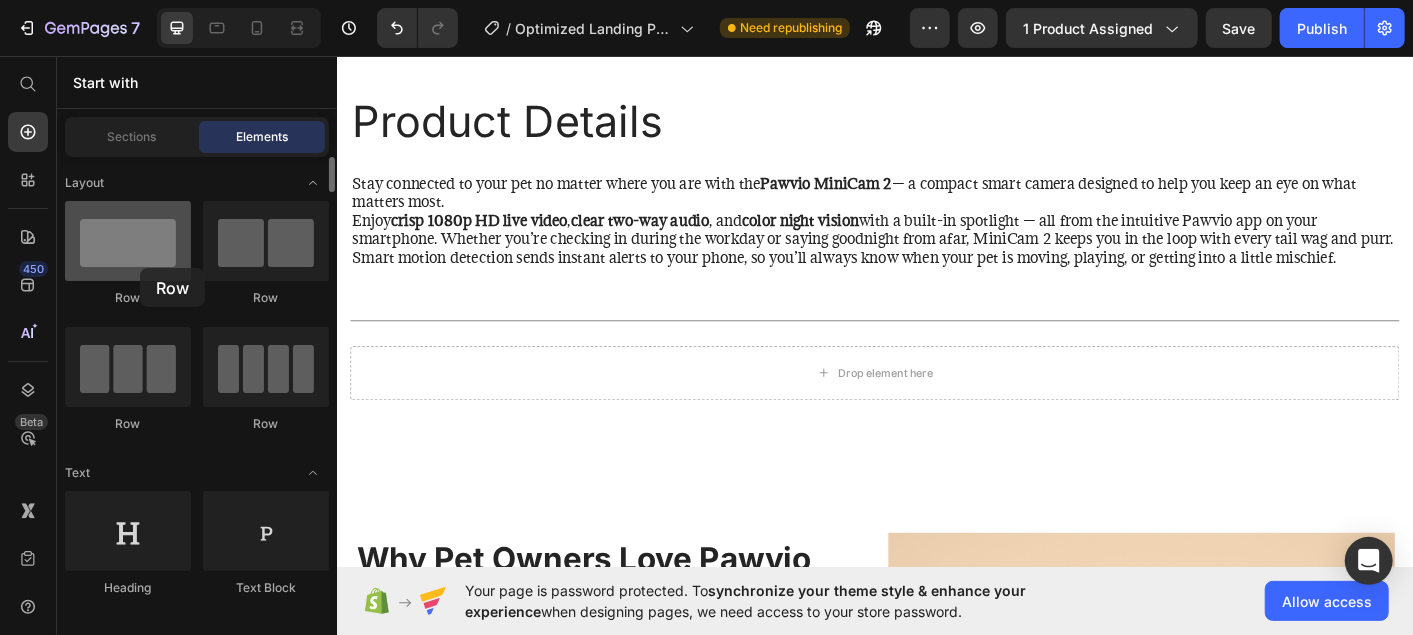 click at bounding box center (128, 241) 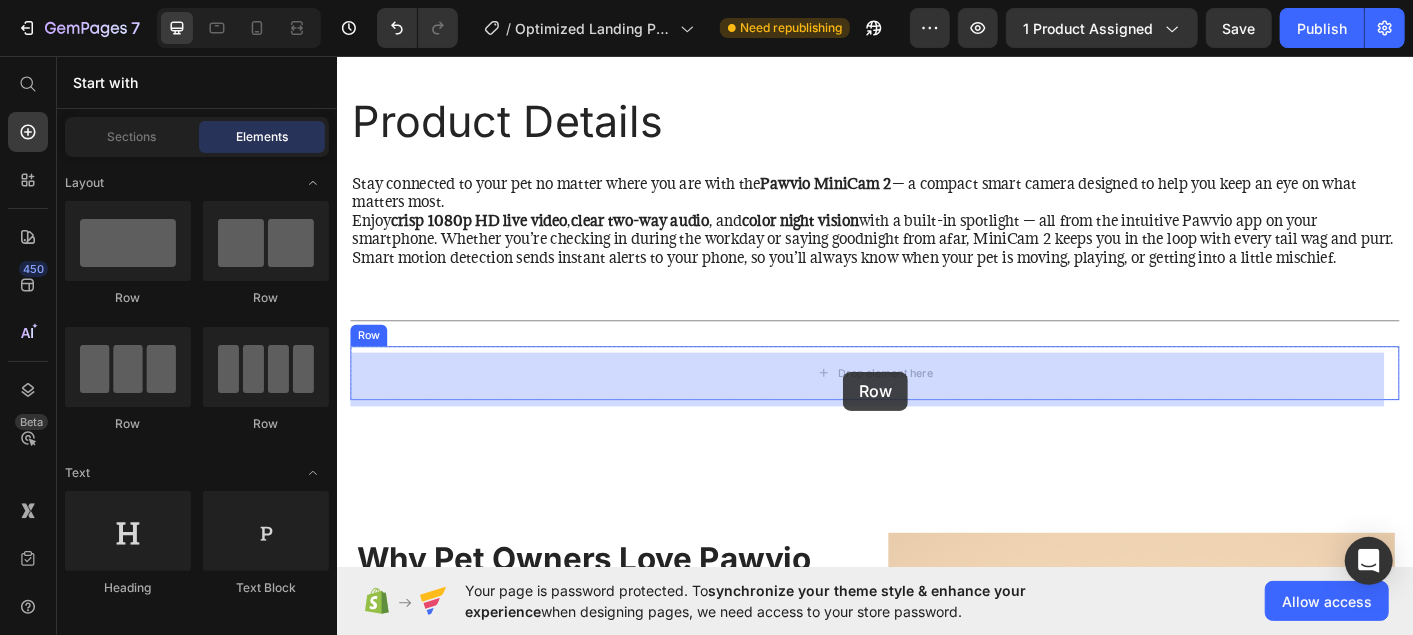 drag, startPoint x: 490, startPoint y: 319, endPoint x: 900, endPoint y: 408, distance: 419.54855 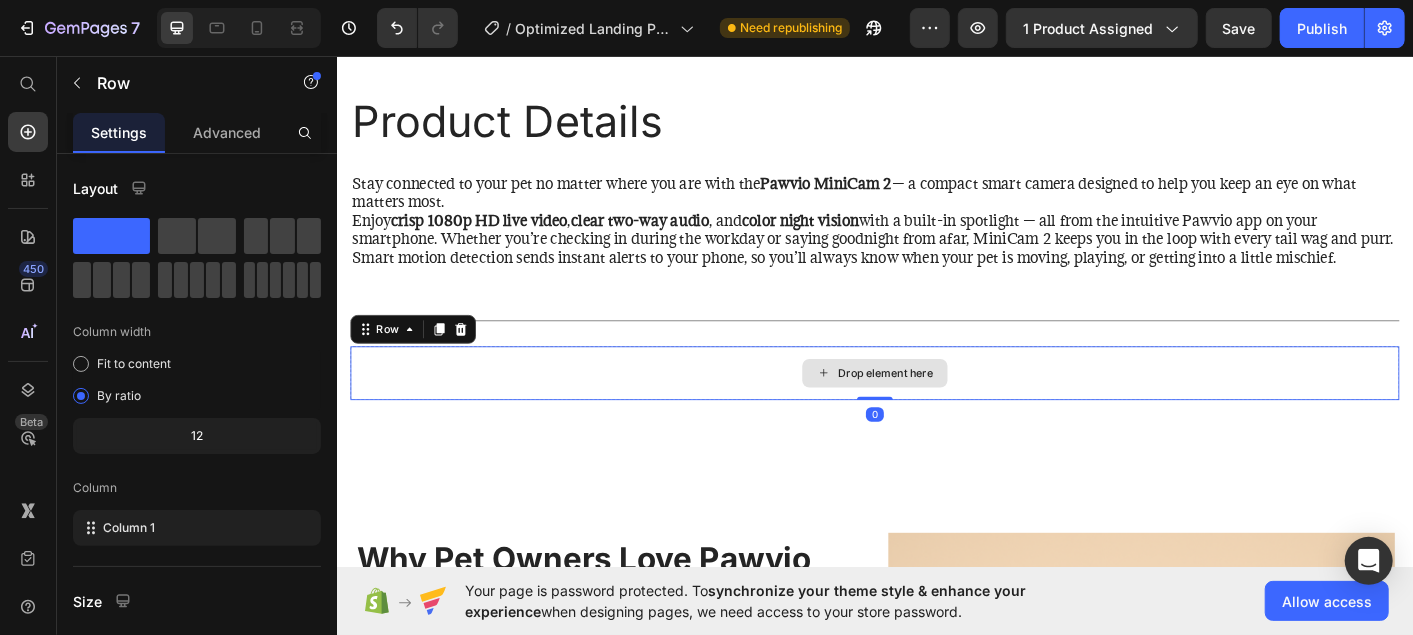 click on "Drop element here" at bounding box center [936, 409] 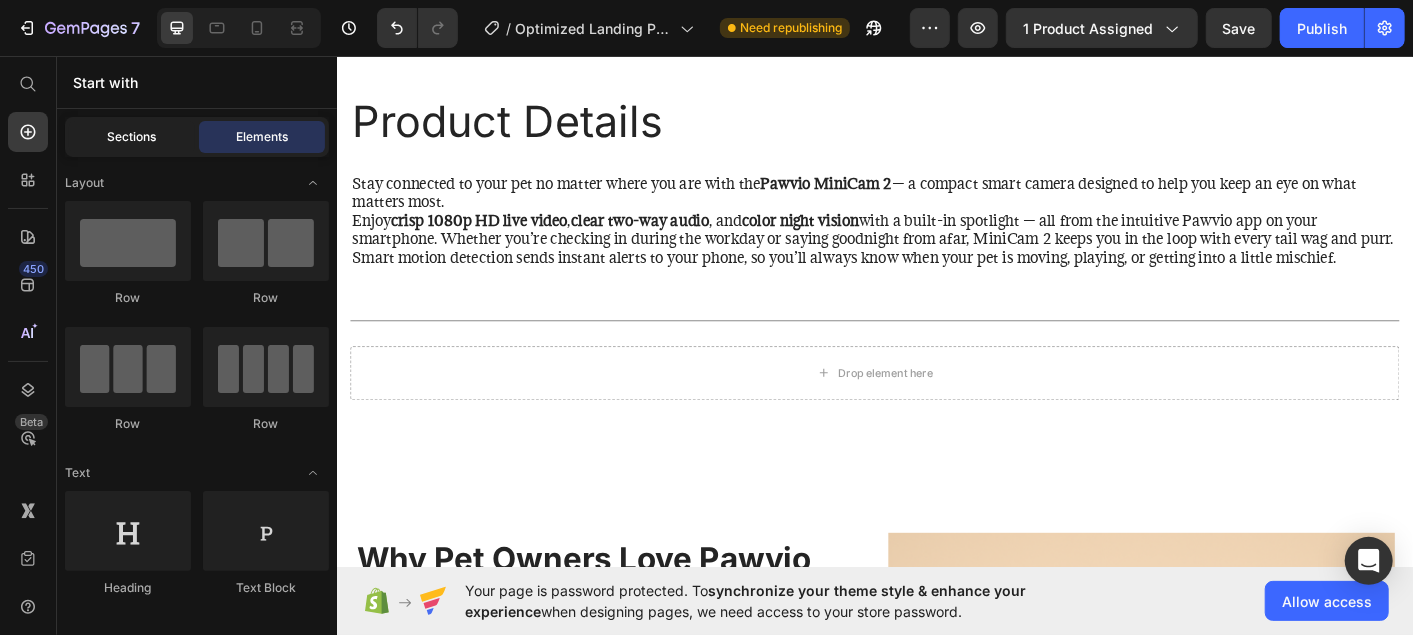 click on "Sections" at bounding box center [132, 137] 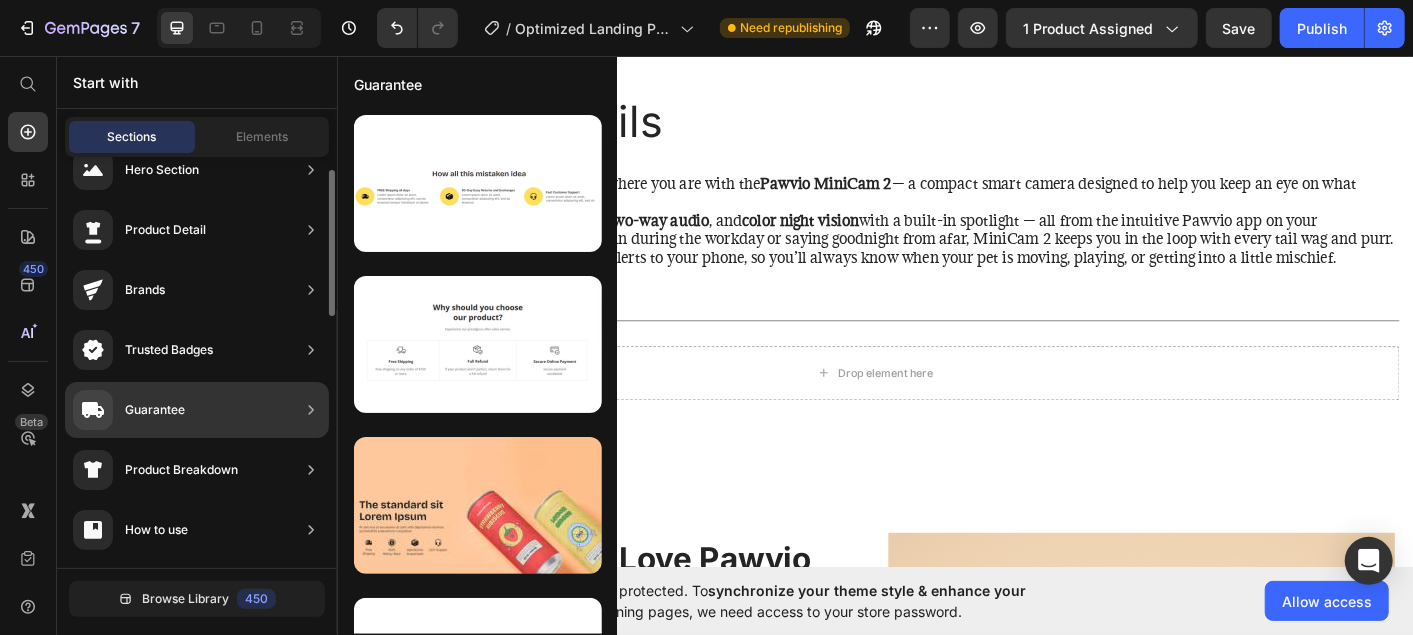 scroll, scrollTop: 33, scrollLeft: 0, axis: vertical 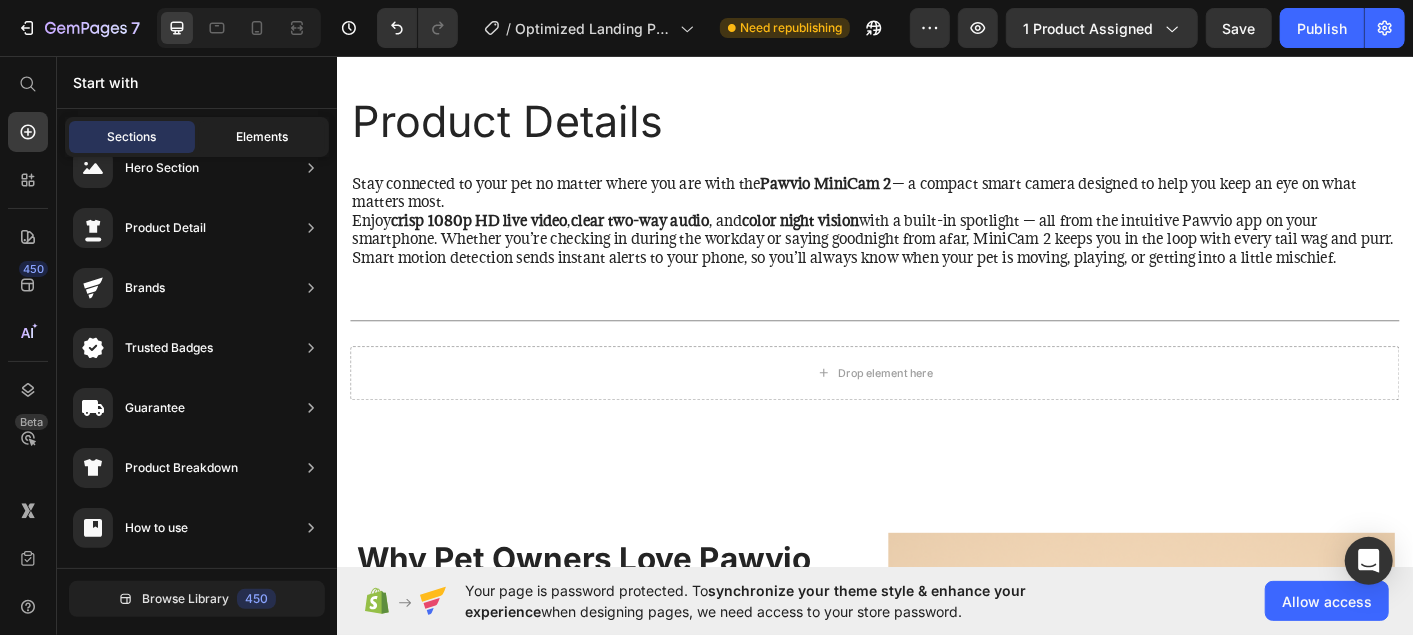 click on "Elements" 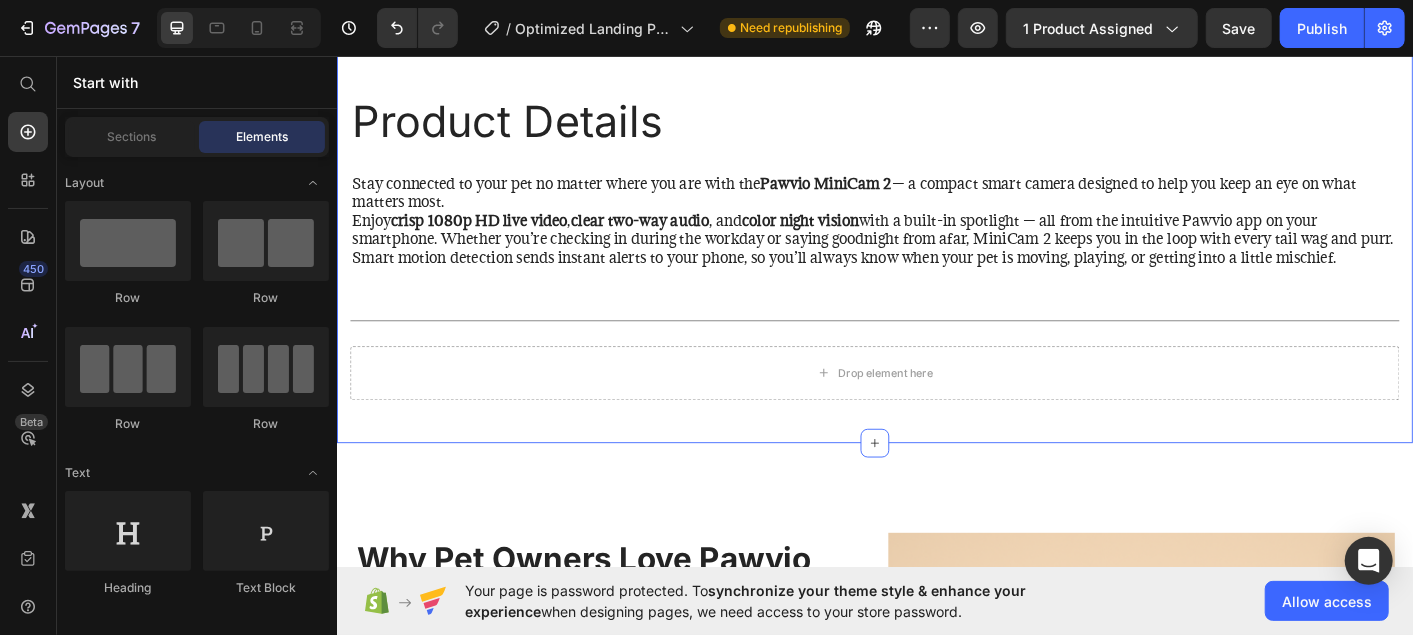 click on "Drop element here" at bounding box center (936, 409) 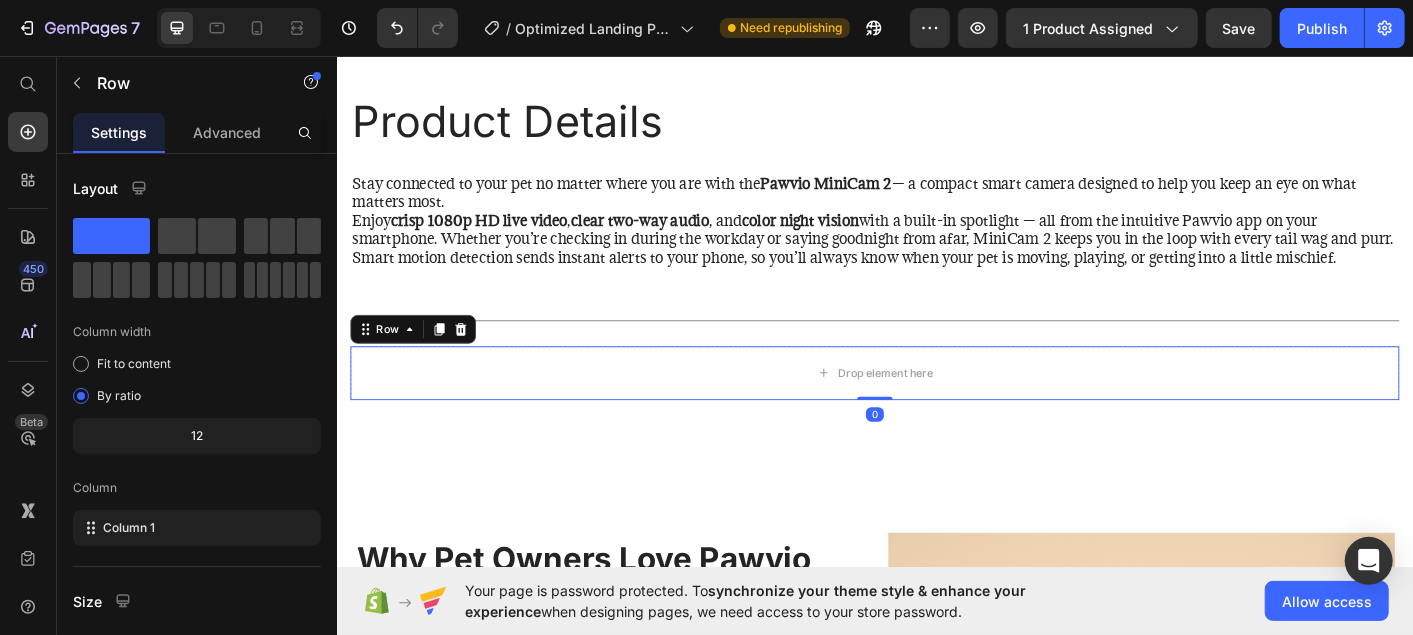 click on "Row" at bounding box center (421, 360) 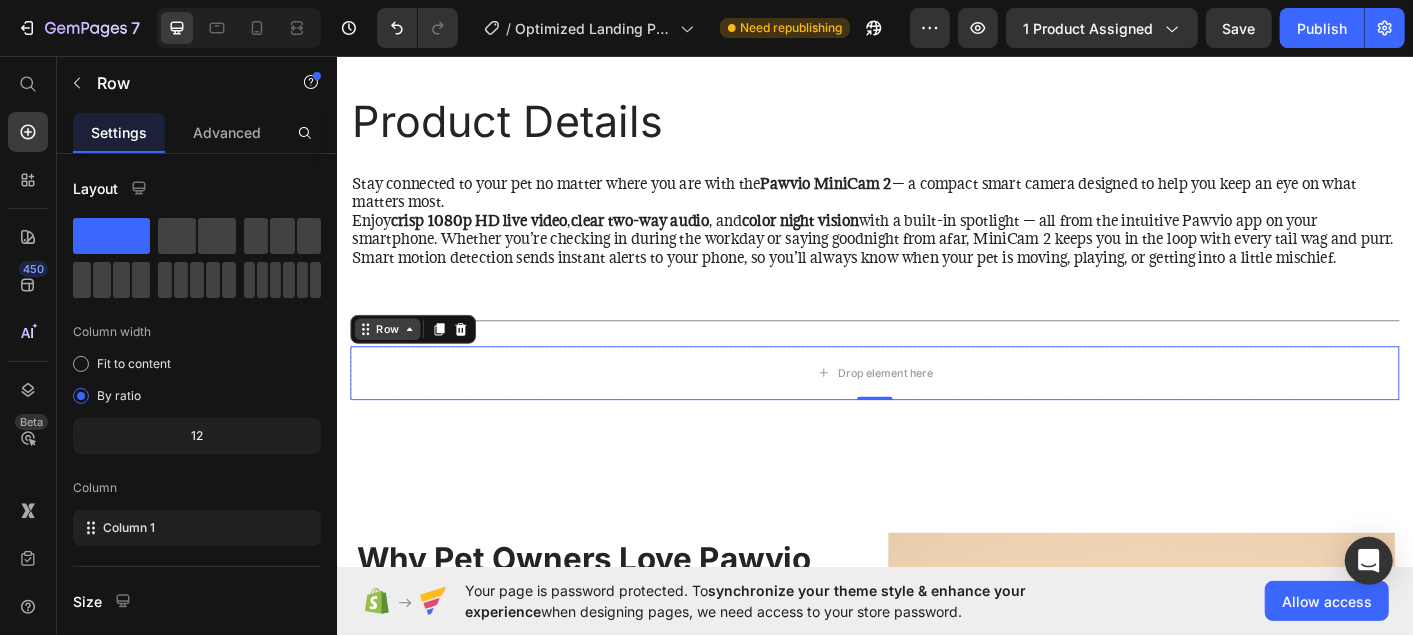 click 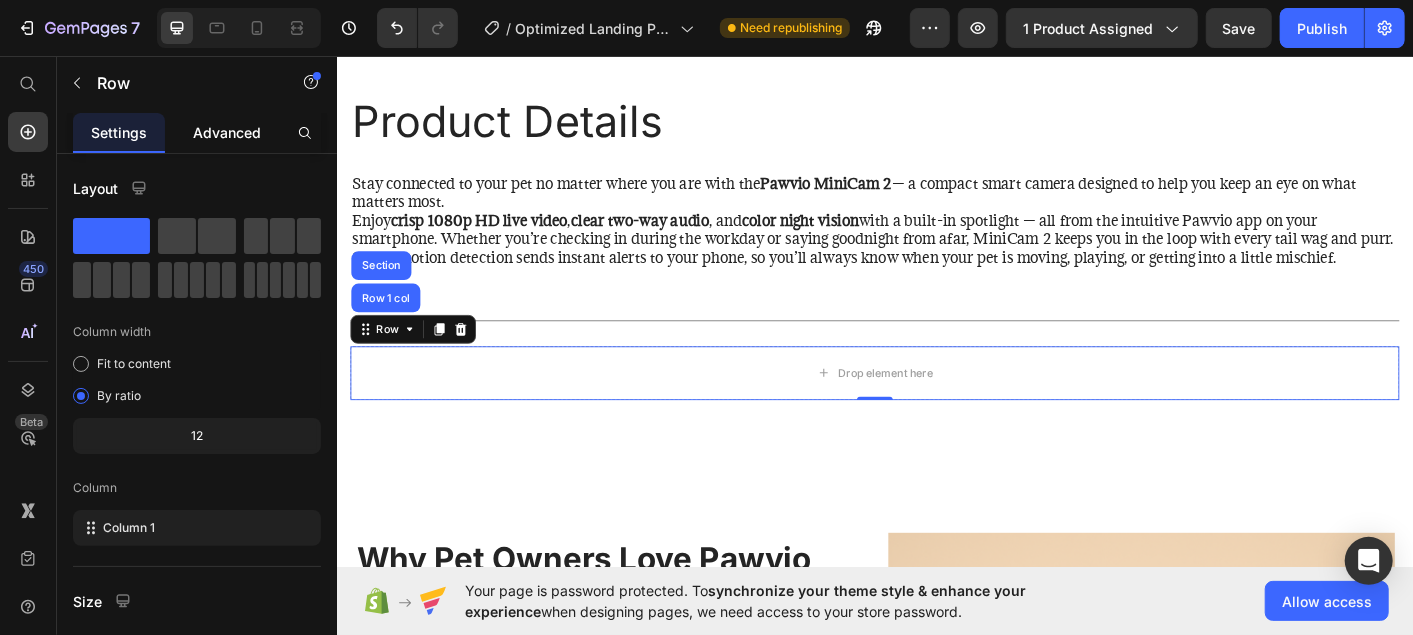 click on "Advanced" at bounding box center (227, 132) 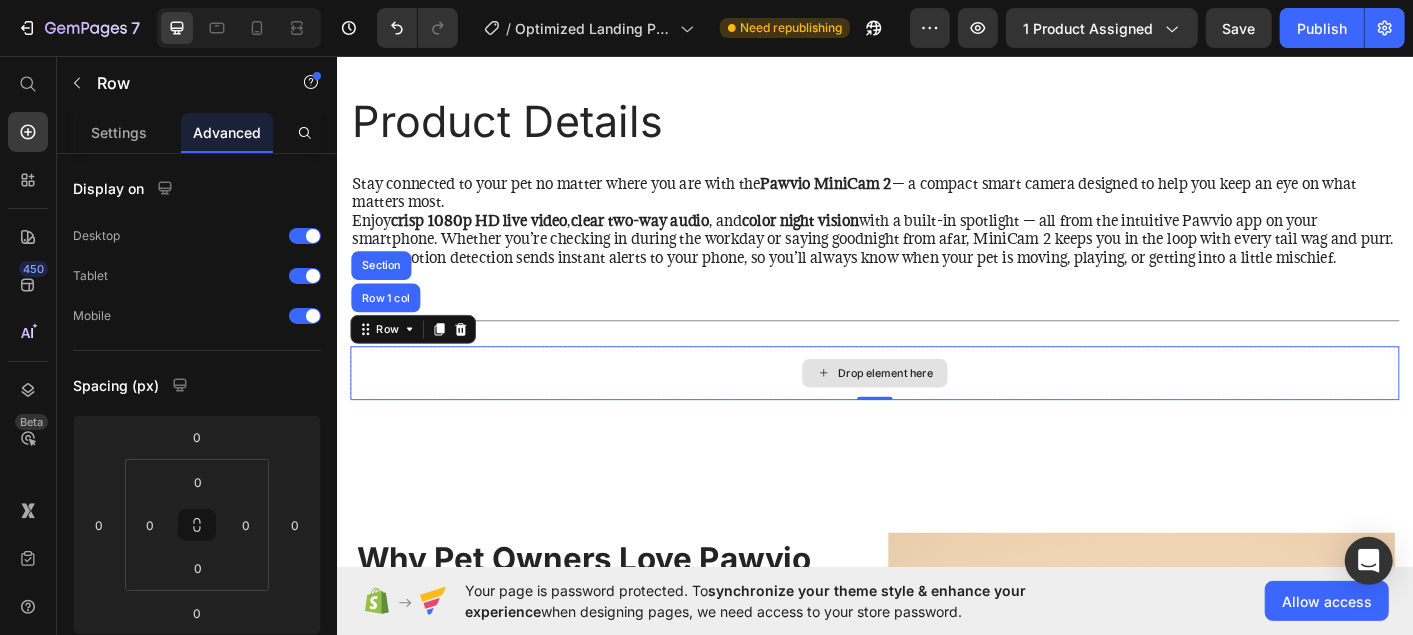 click on "Drop element here" at bounding box center (936, 409) 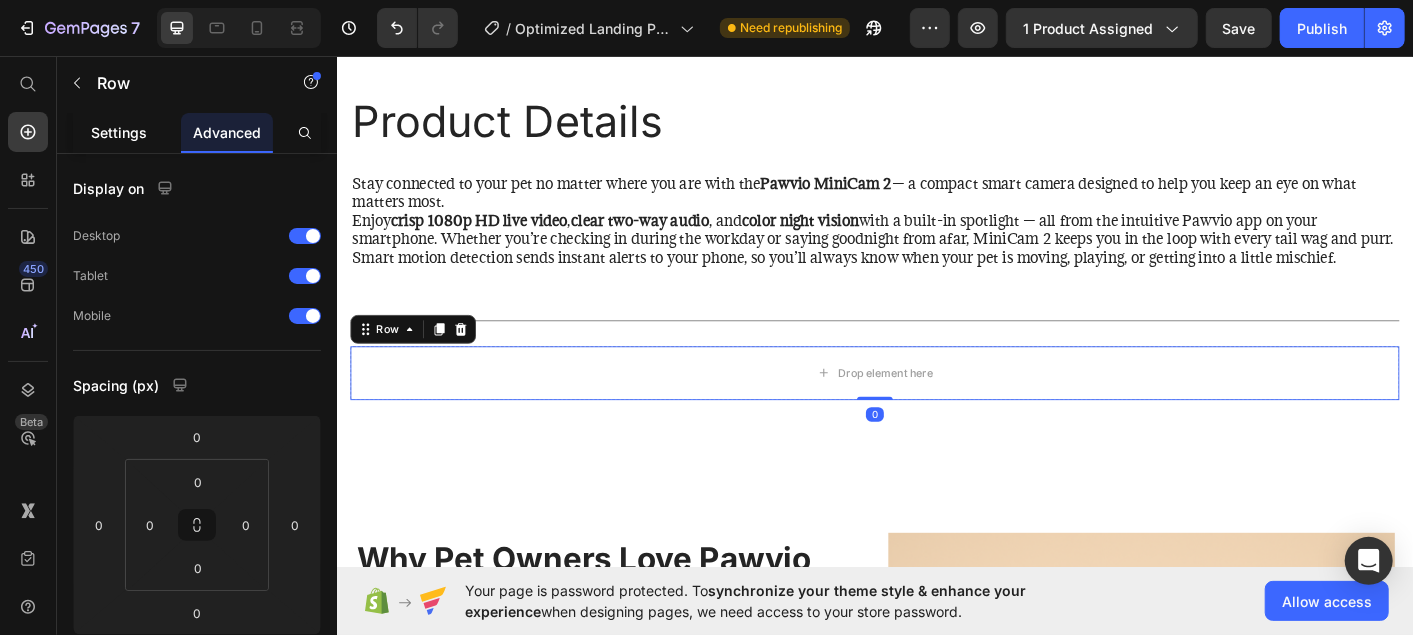 click on "Settings" at bounding box center (119, 132) 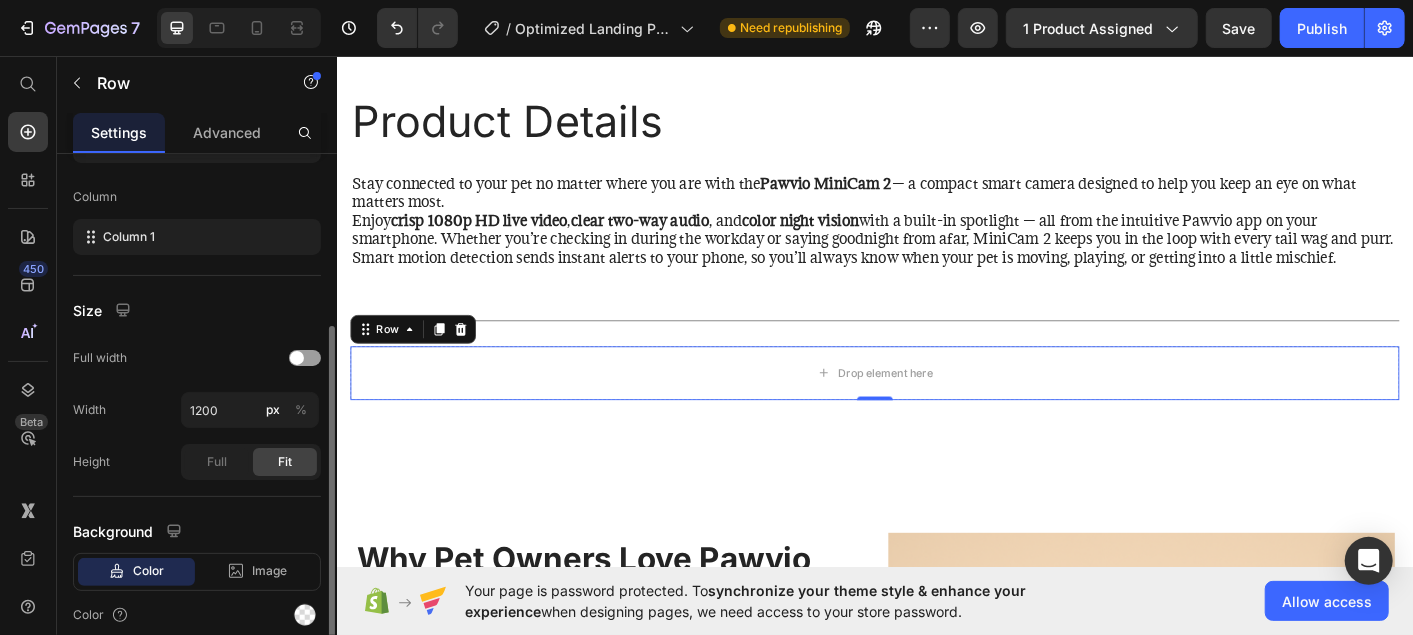 scroll, scrollTop: 314, scrollLeft: 0, axis: vertical 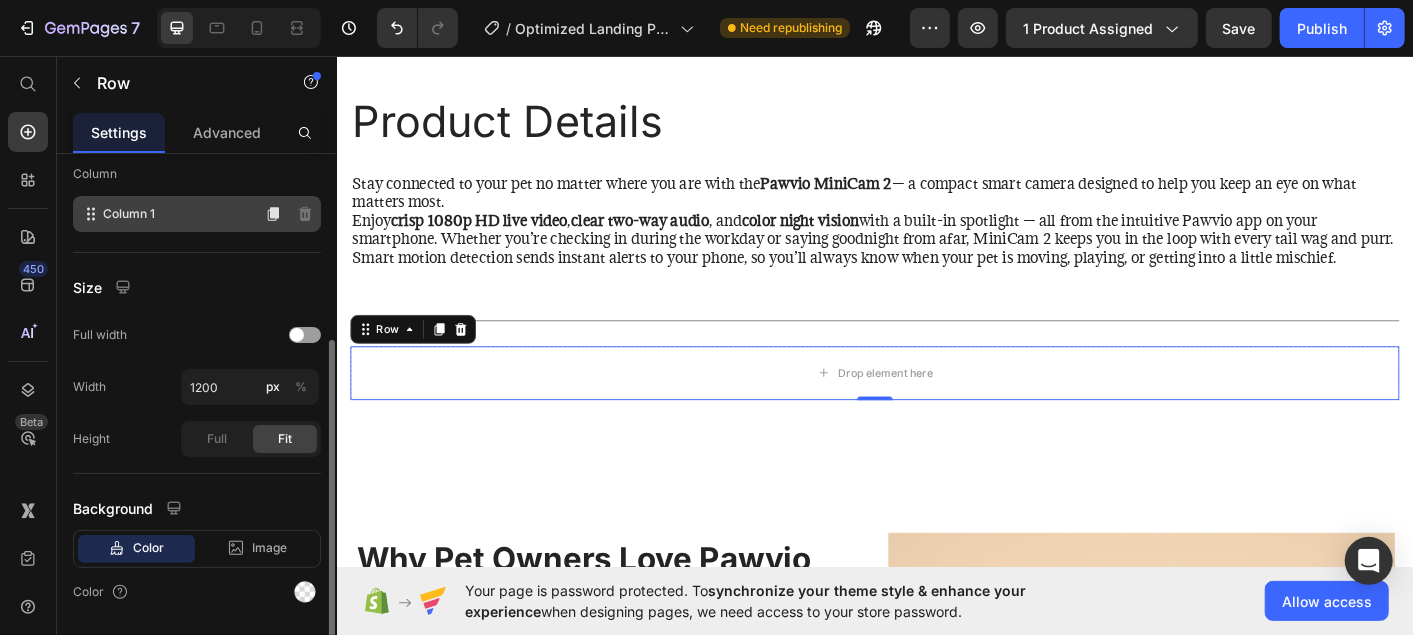 click on "Column 1" 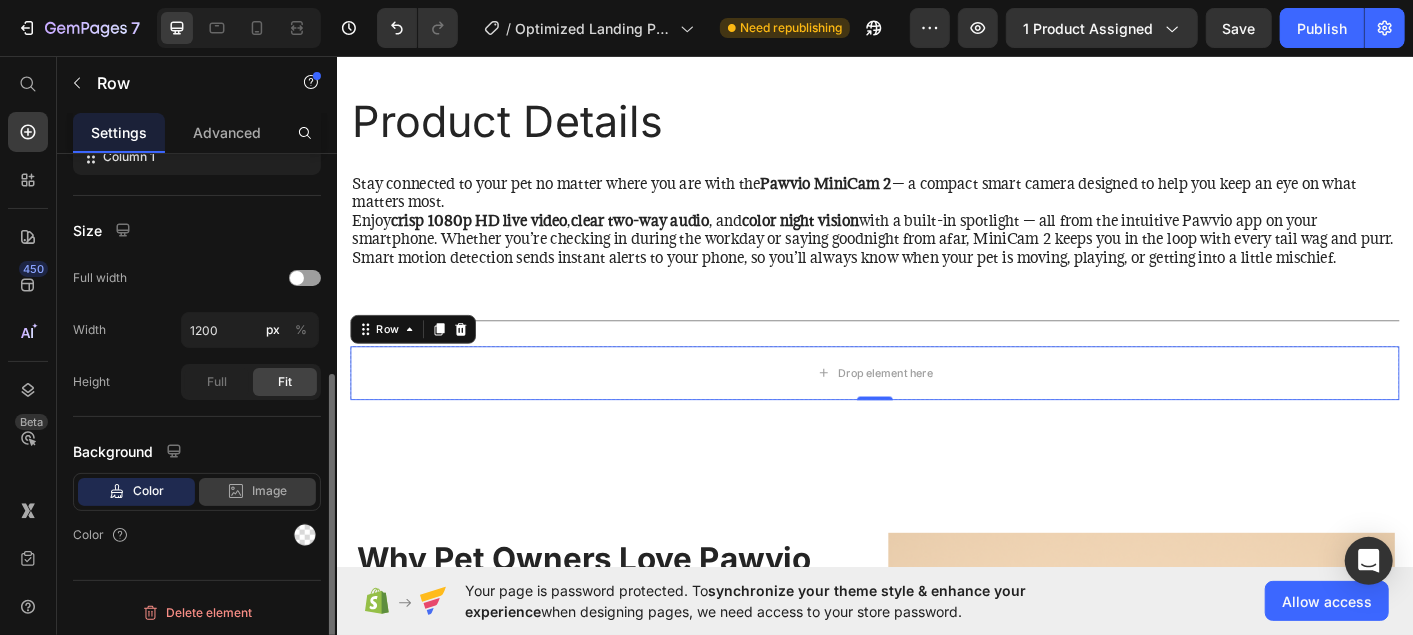 scroll, scrollTop: 0, scrollLeft: 0, axis: both 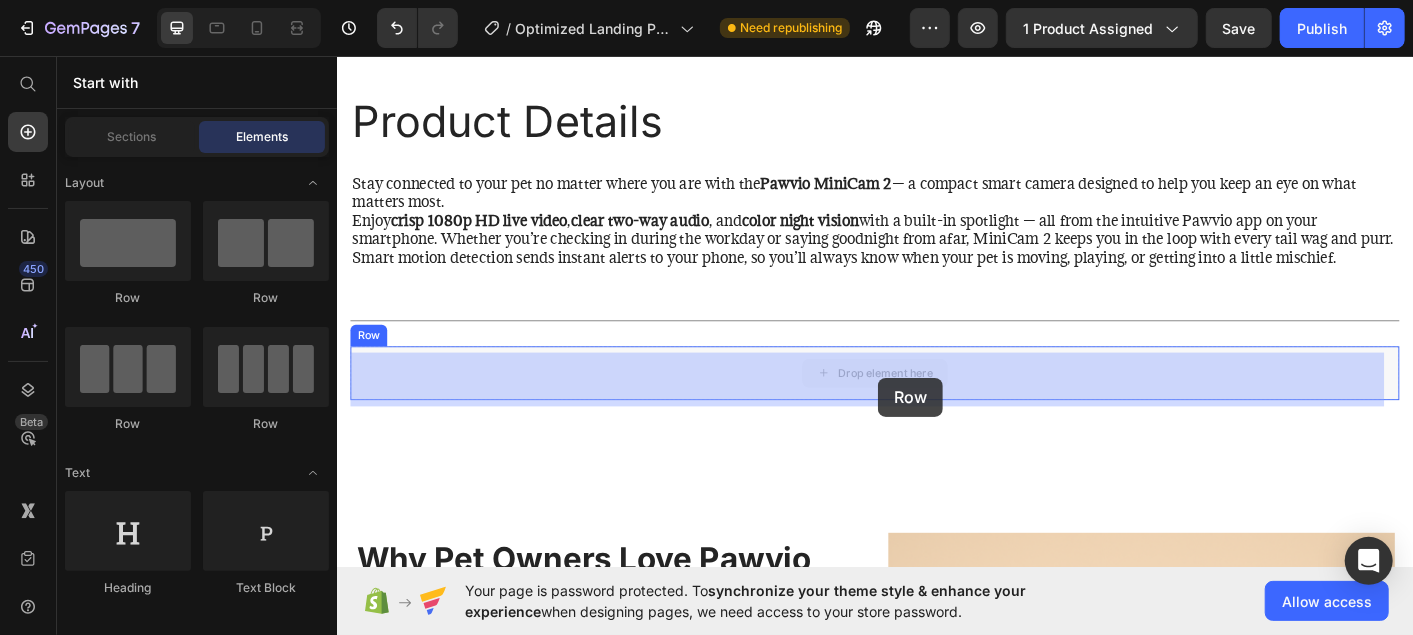 drag, startPoint x: 952, startPoint y: 413, endPoint x: 939, endPoint y: 415, distance: 13.152946 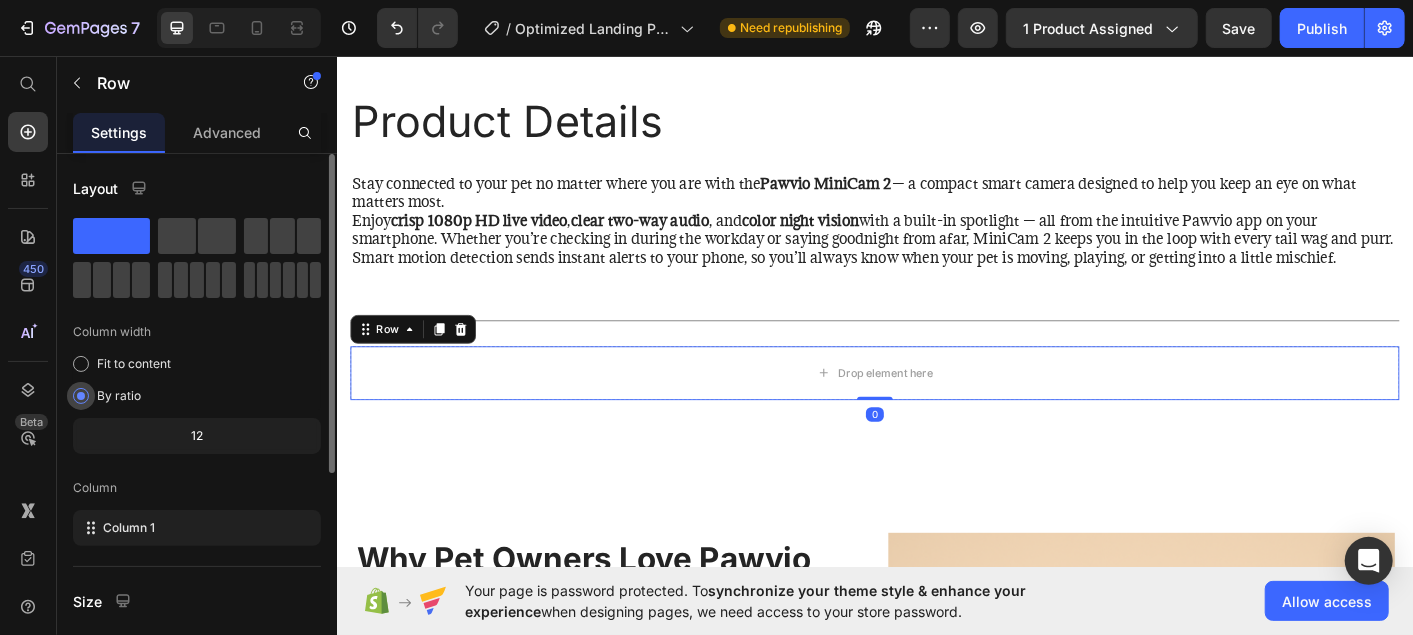 scroll, scrollTop: 20, scrollLeft: 0, axis: vertical 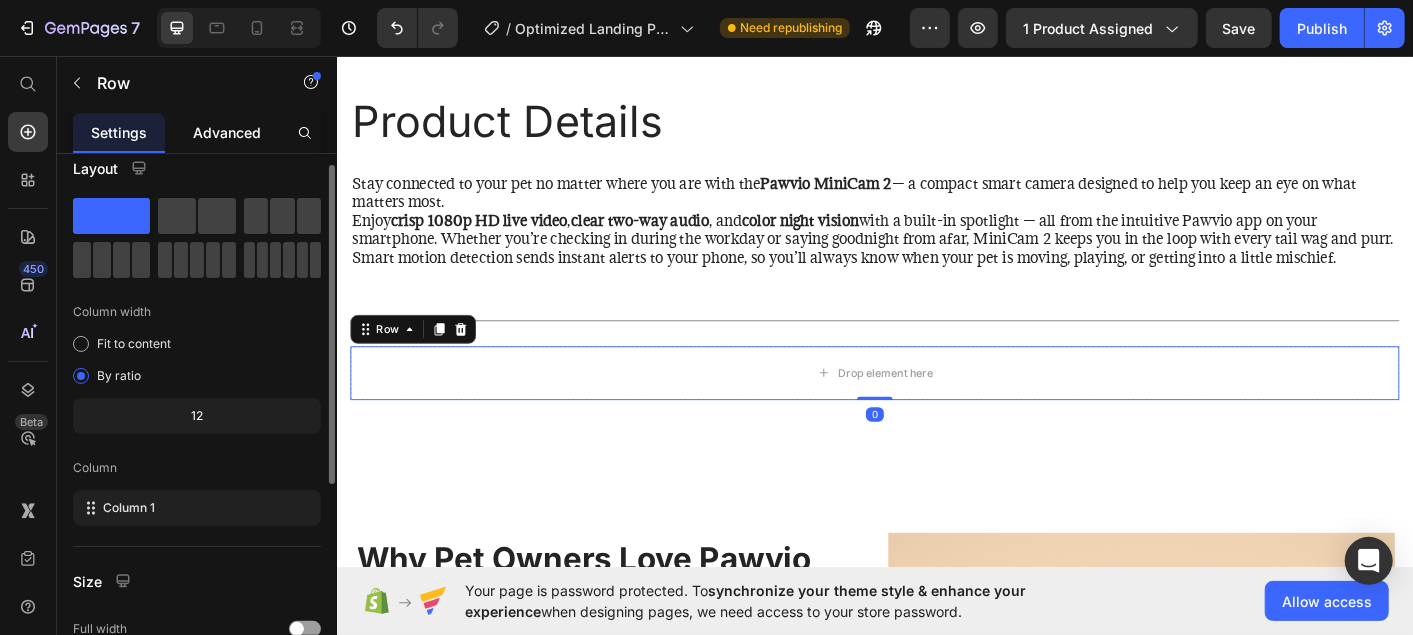 click on "Advanced" at bounding box center (227, 132) 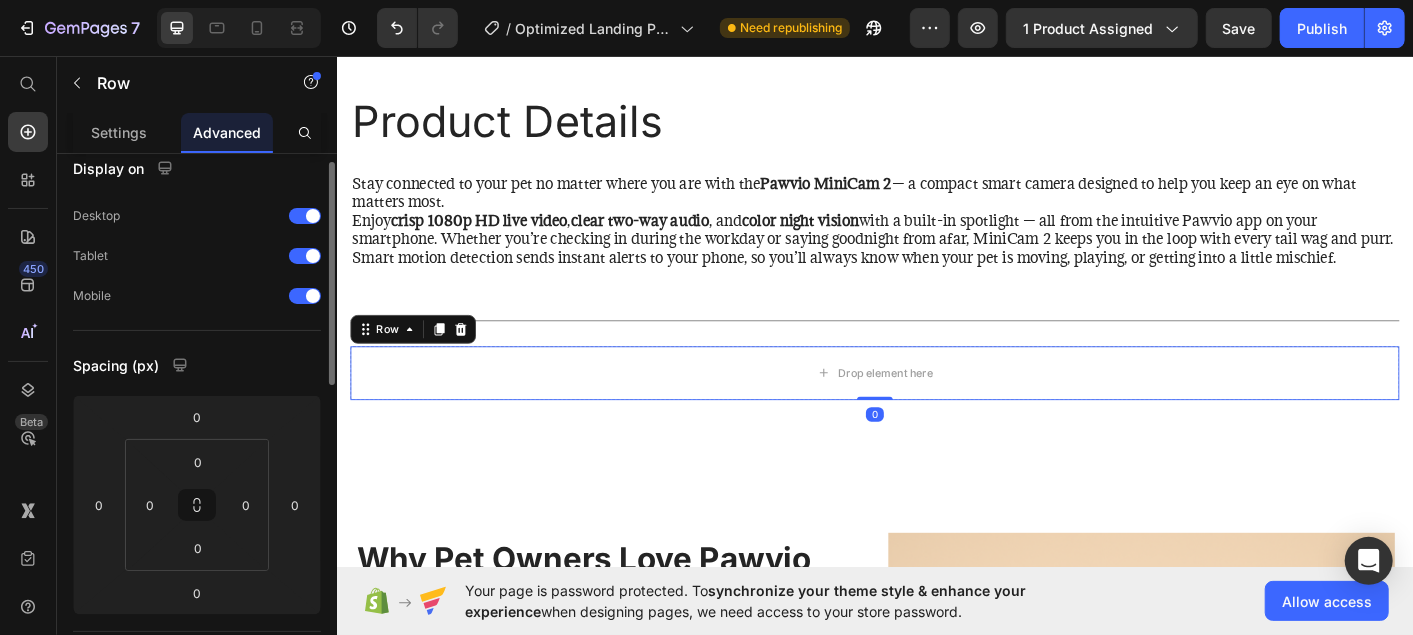 scroll, scrollTop: 0, scrollLeft: 0, axis: both 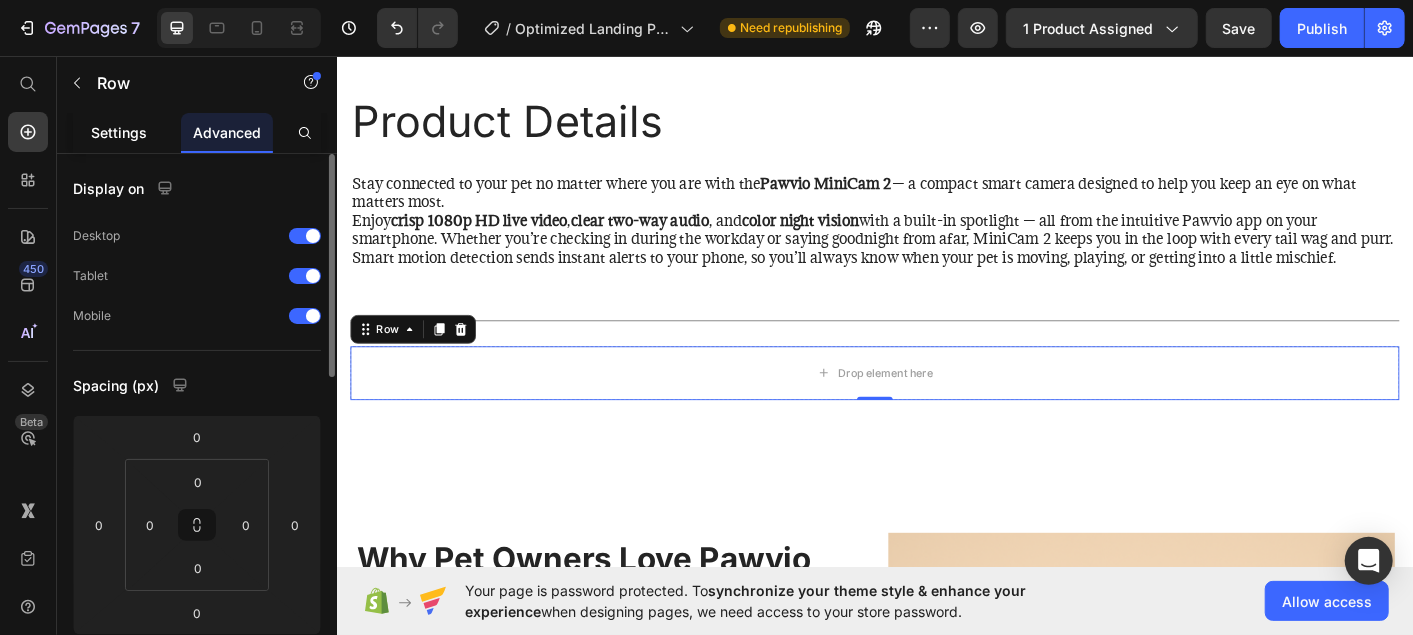 click on "Settings" at bounding box center [119, 132] 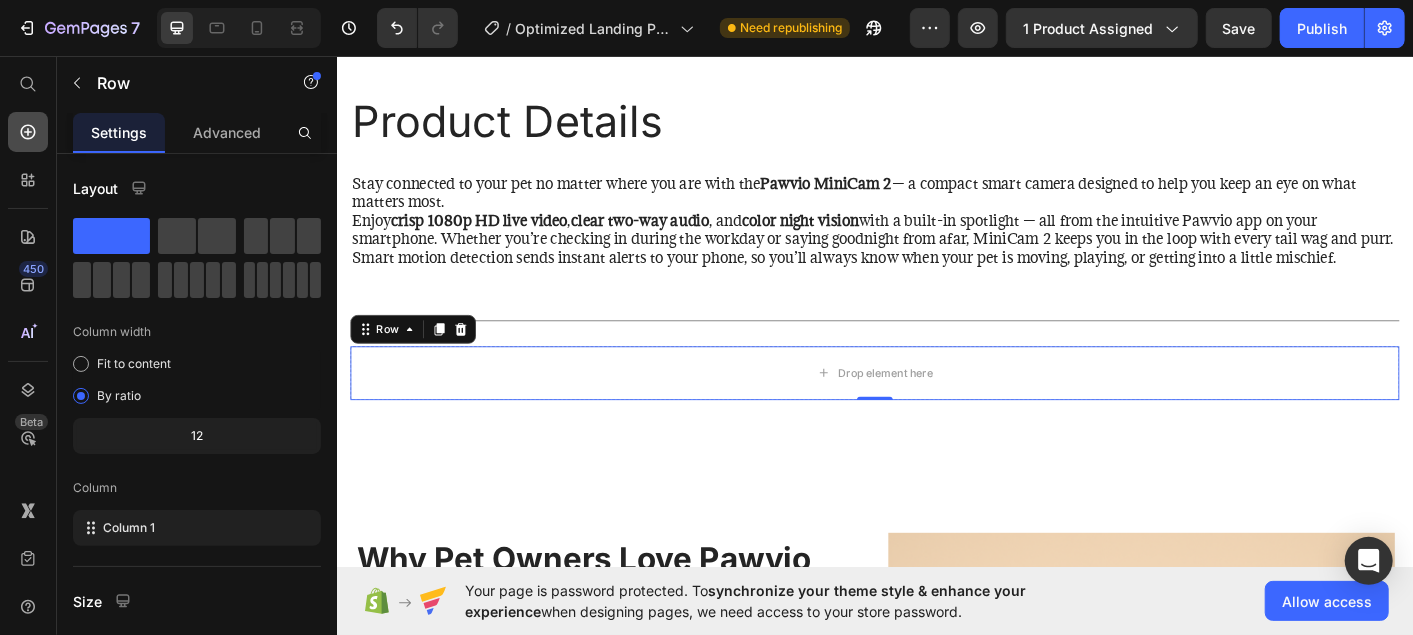 click 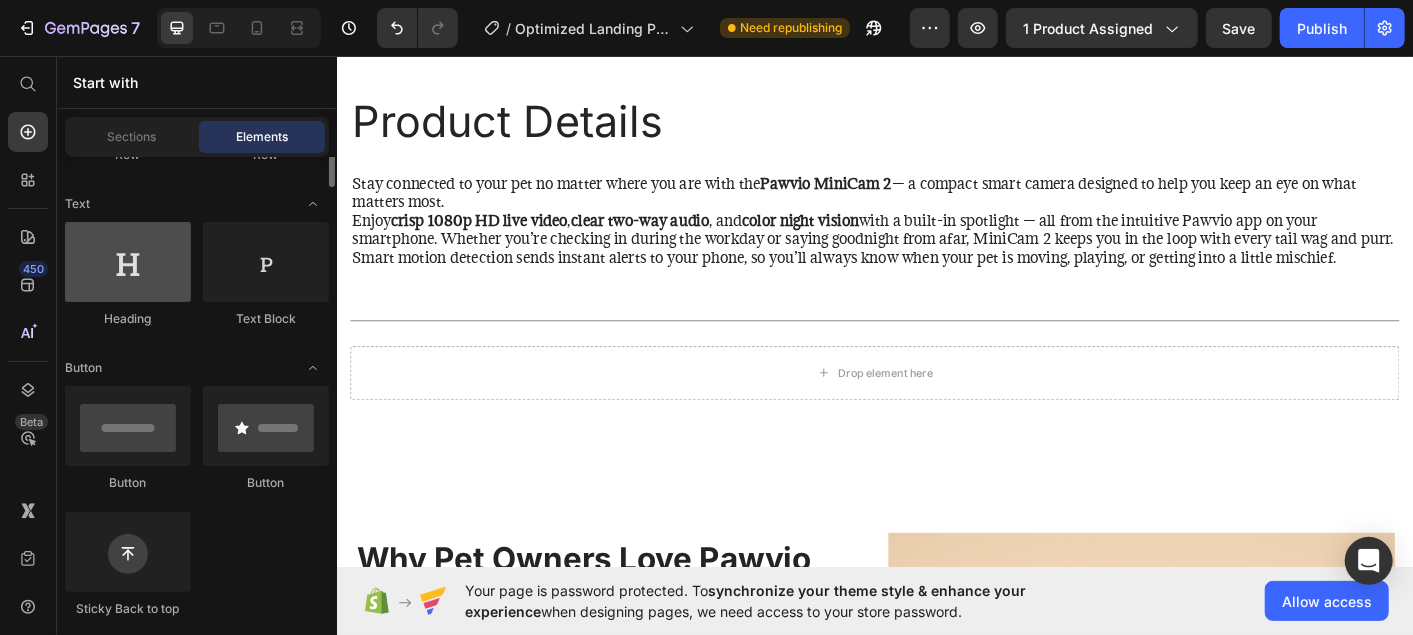 scroll, scrollTop: 241, scrollLeft: 0, axis: vertical 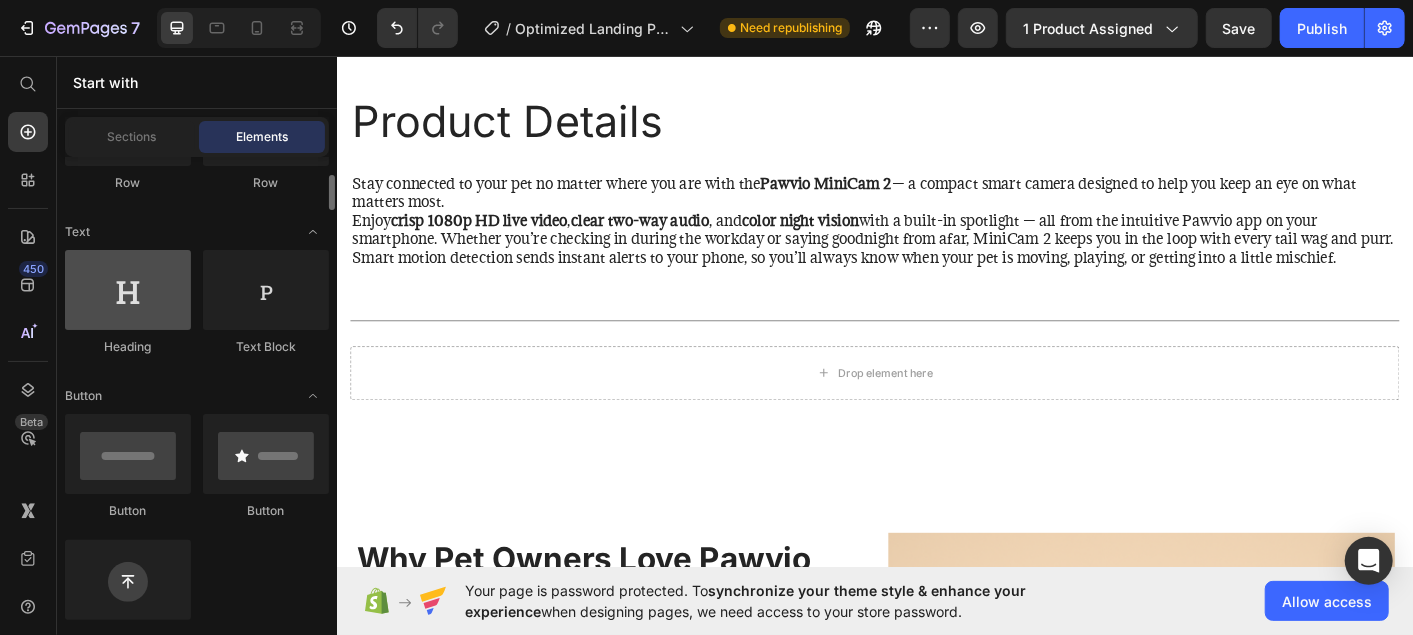 click at bounding box center [128, 290] 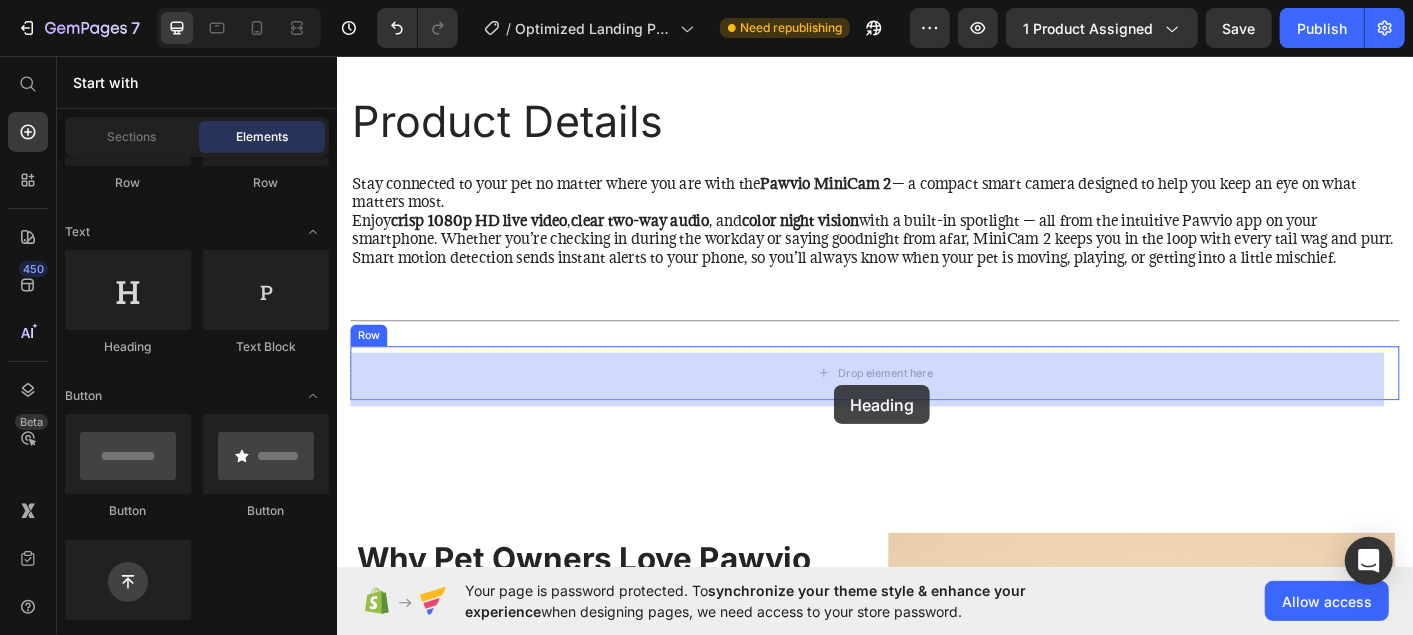 drag, startPoint x: 457, startPoint y: 346, endPoint x: 890, endPoint y: 423, distance: 439.79312 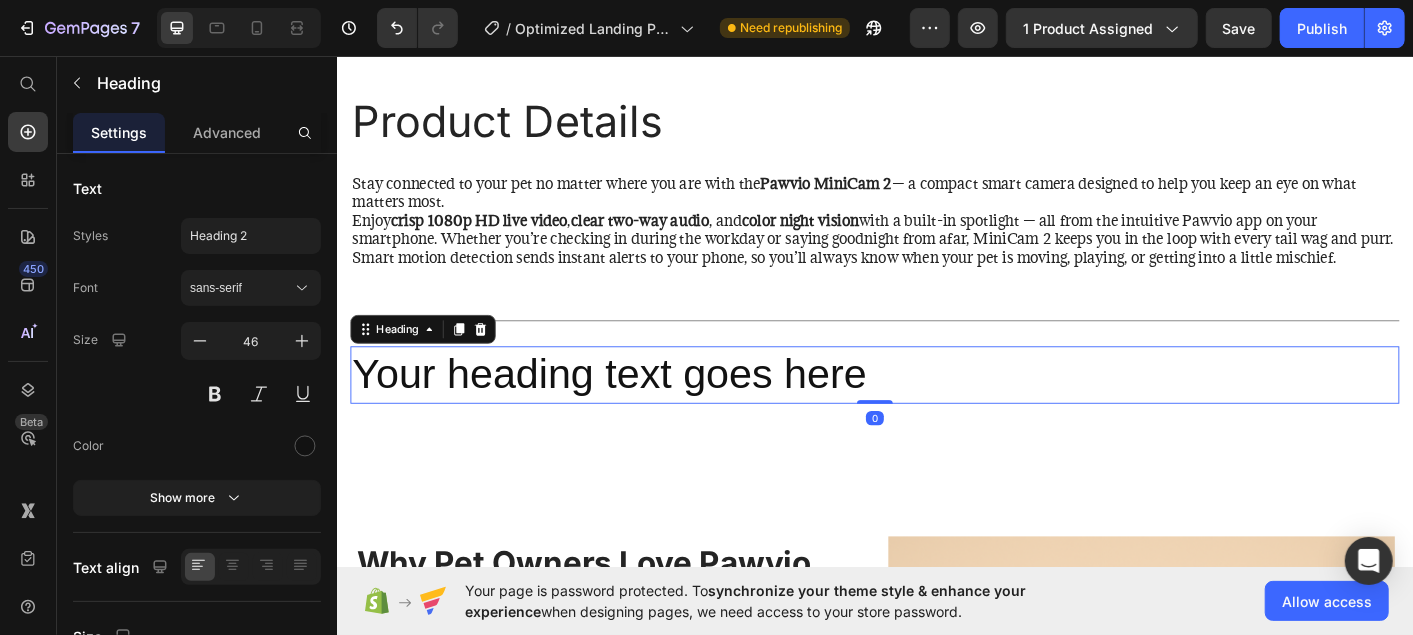 click on "Your heading text goes here" at bounding box center [936, 411] 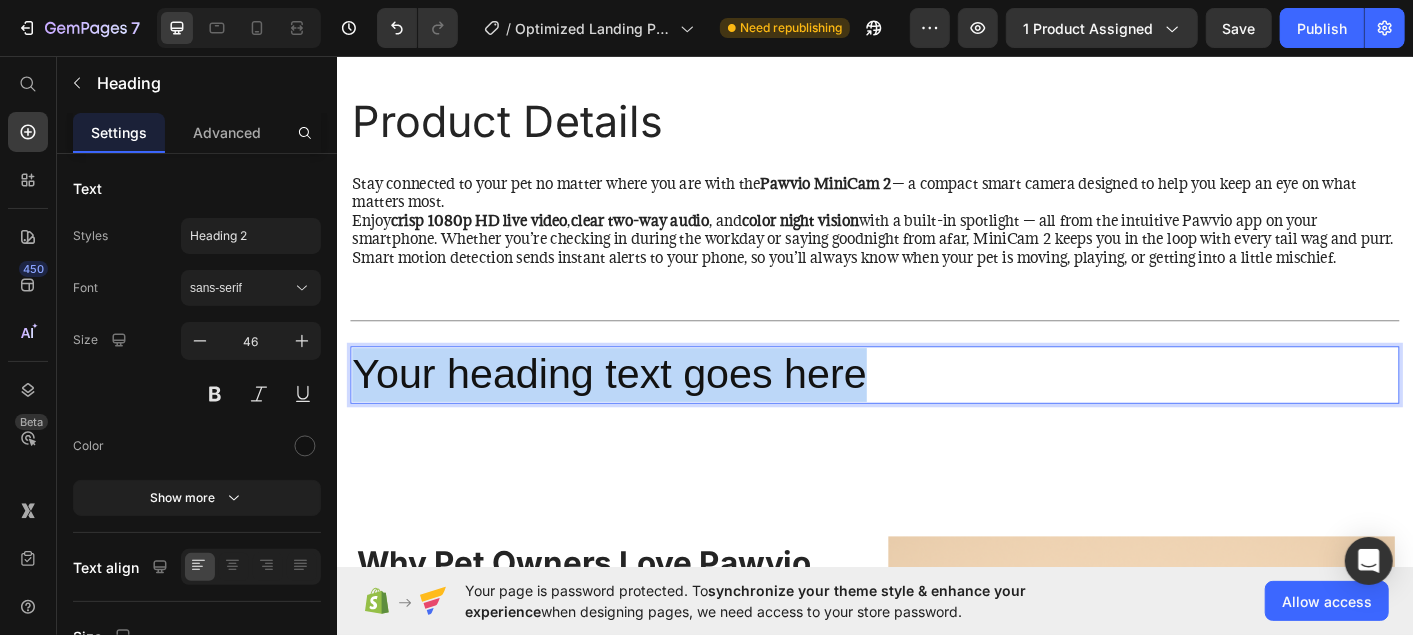 click on "Your heading text goes here" at bounding box center (936, 411) 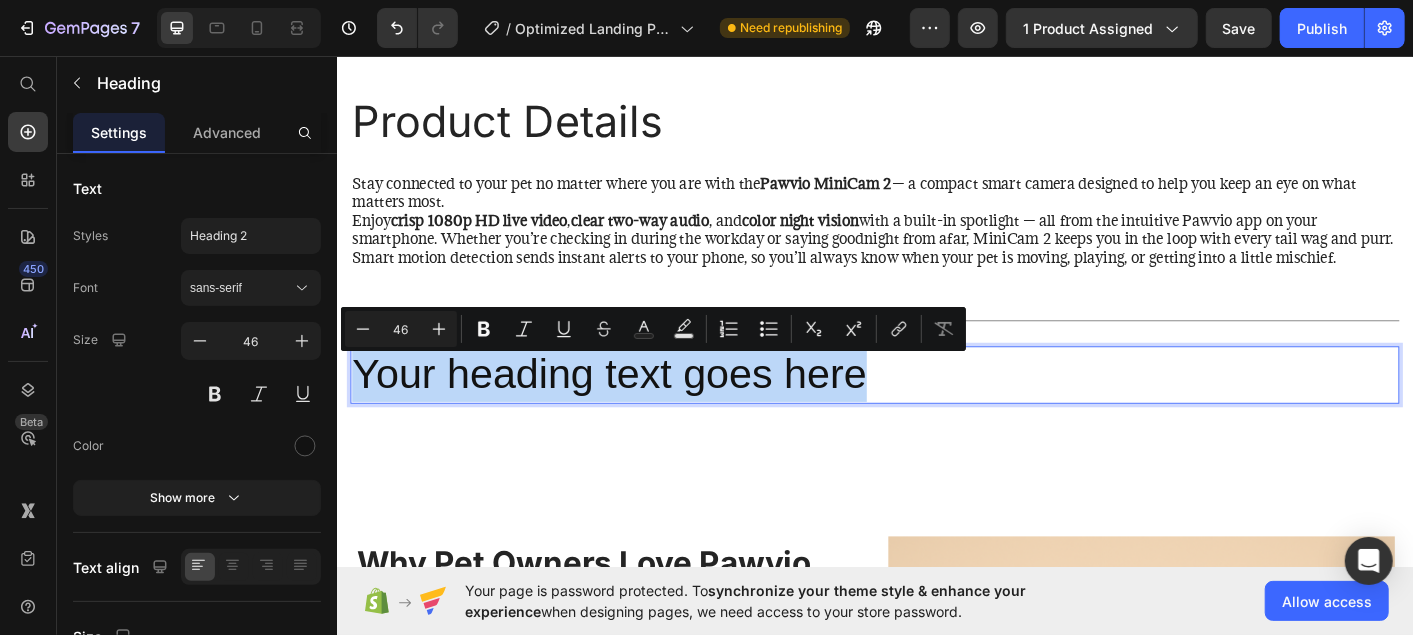 click on "Your heading text goes here" at bounding box center (936, 411) 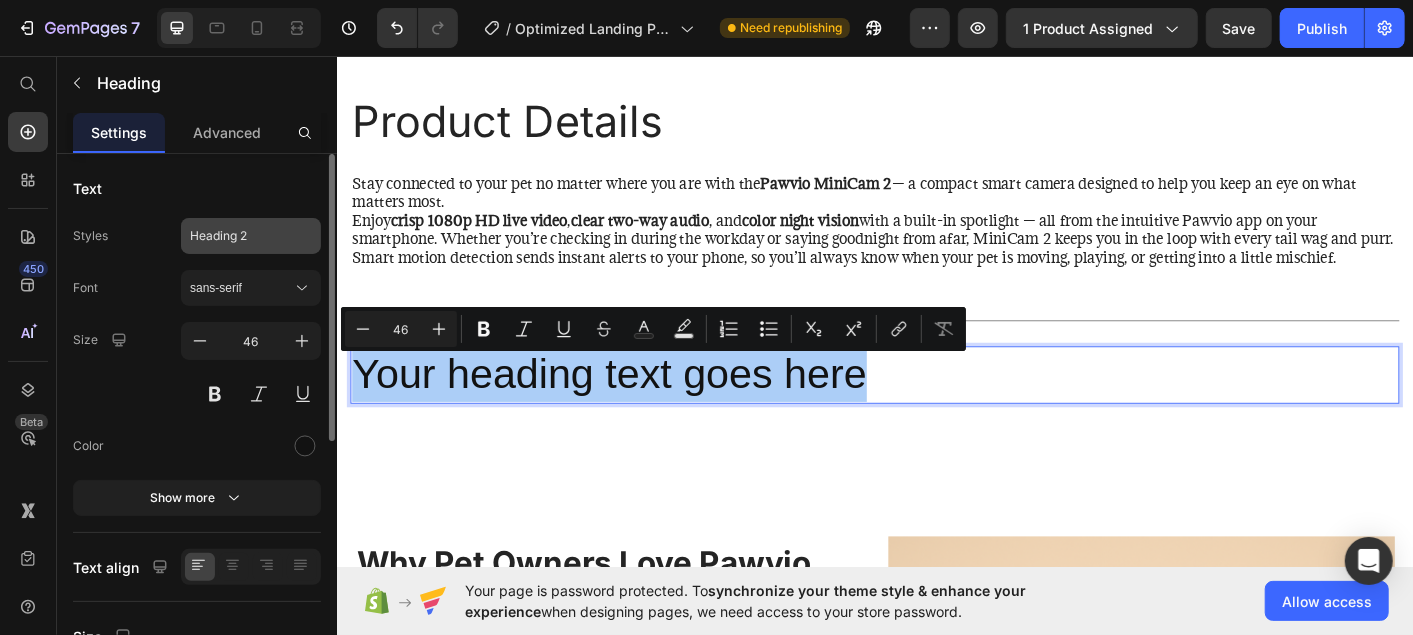 click on "Heading 2" 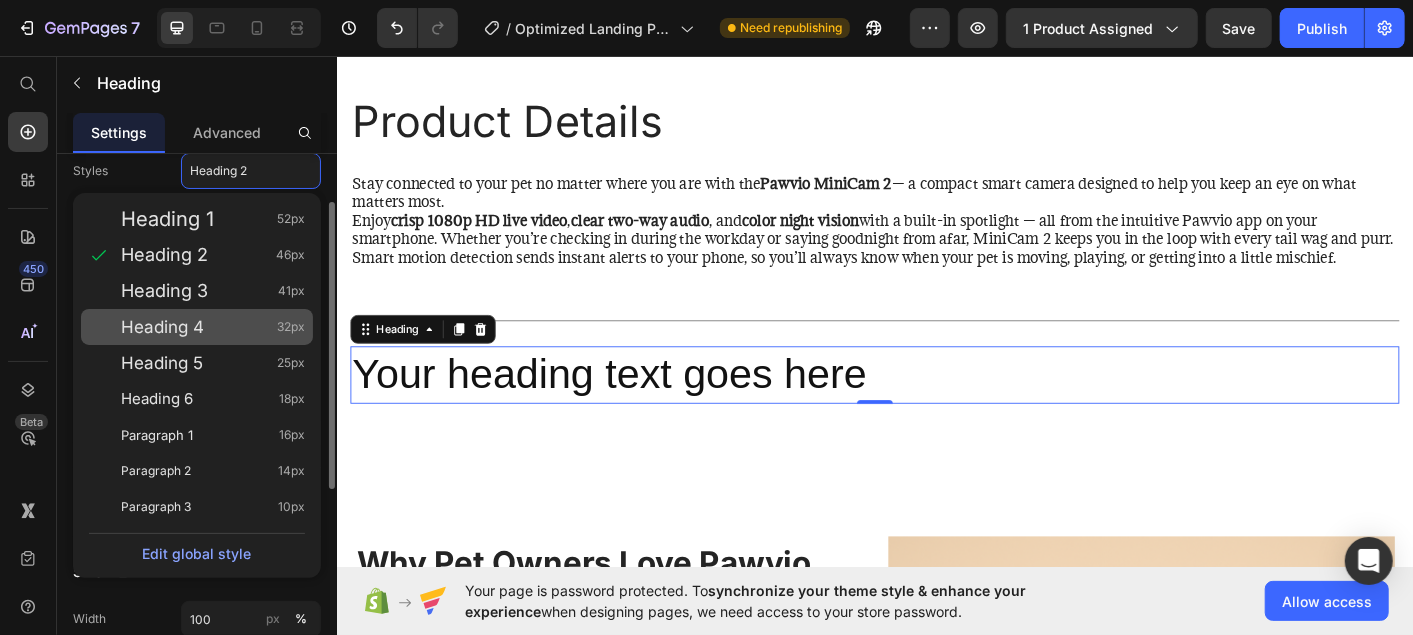 scroll, scrollTop: 75, scrollLeft: 0, axis: vertical 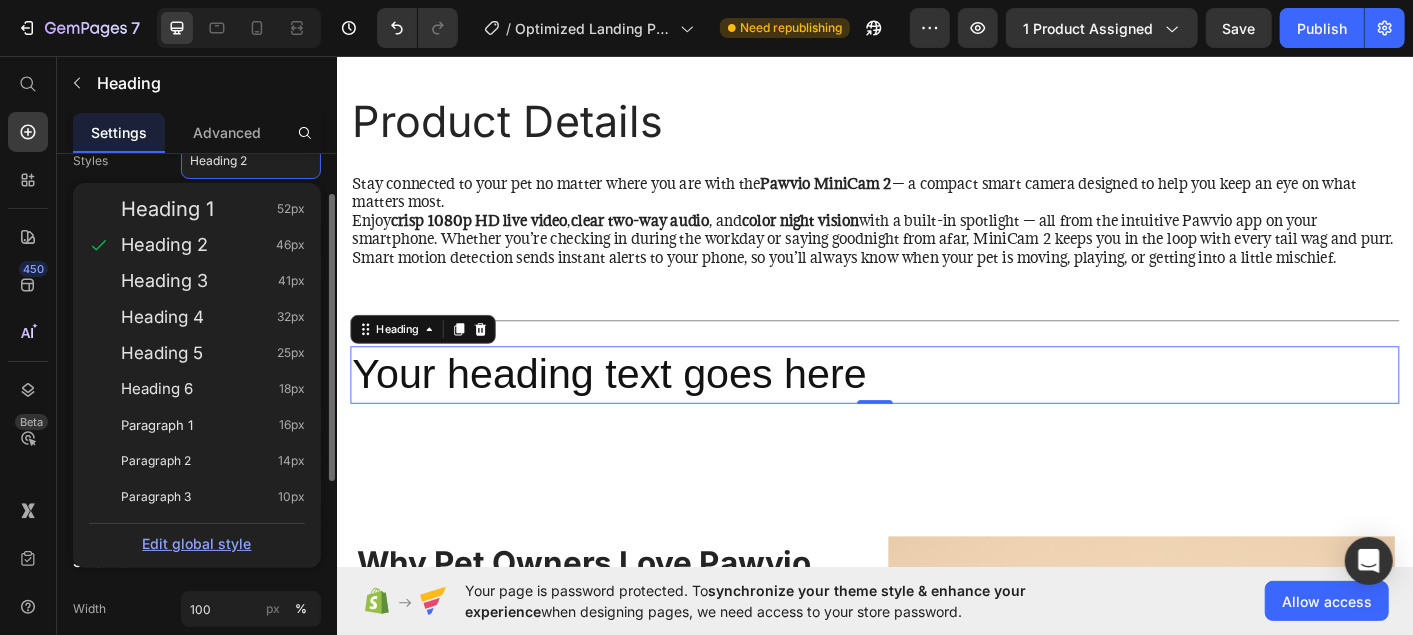 click on "Edit global style" at bounding box center [197, 544] 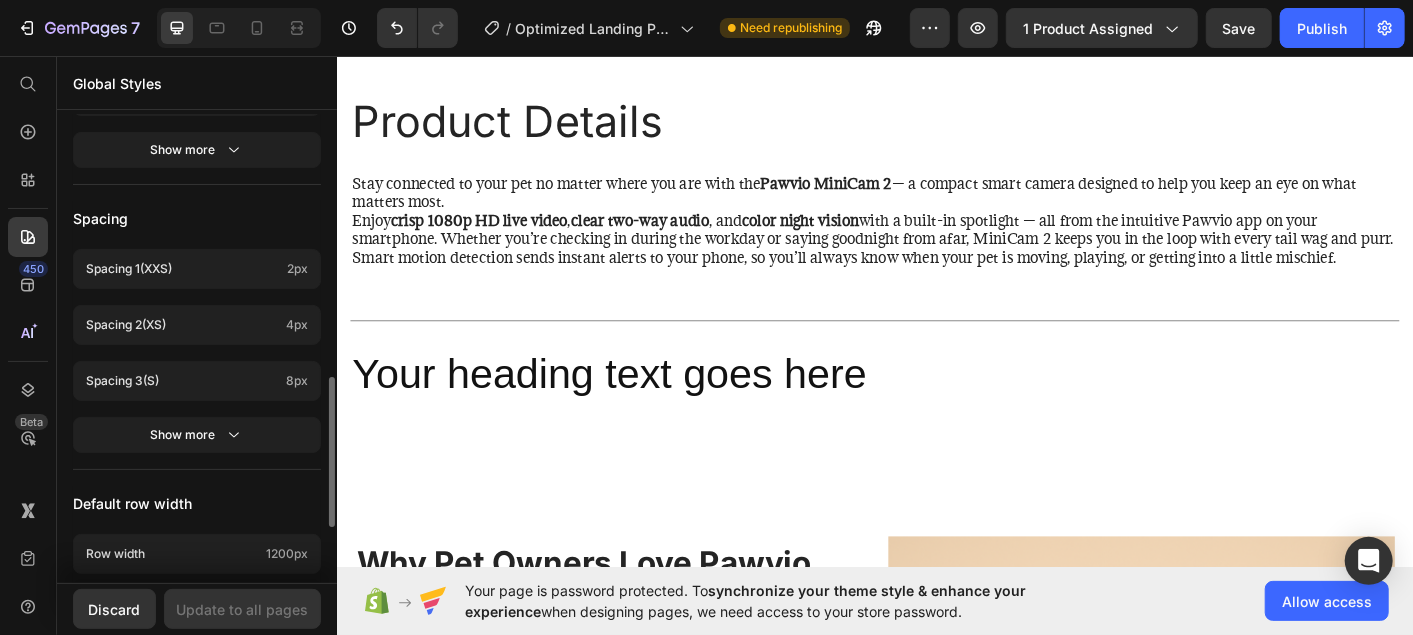 scroll, scrollTop: 993, scrollLeft: 0, axis: vertical 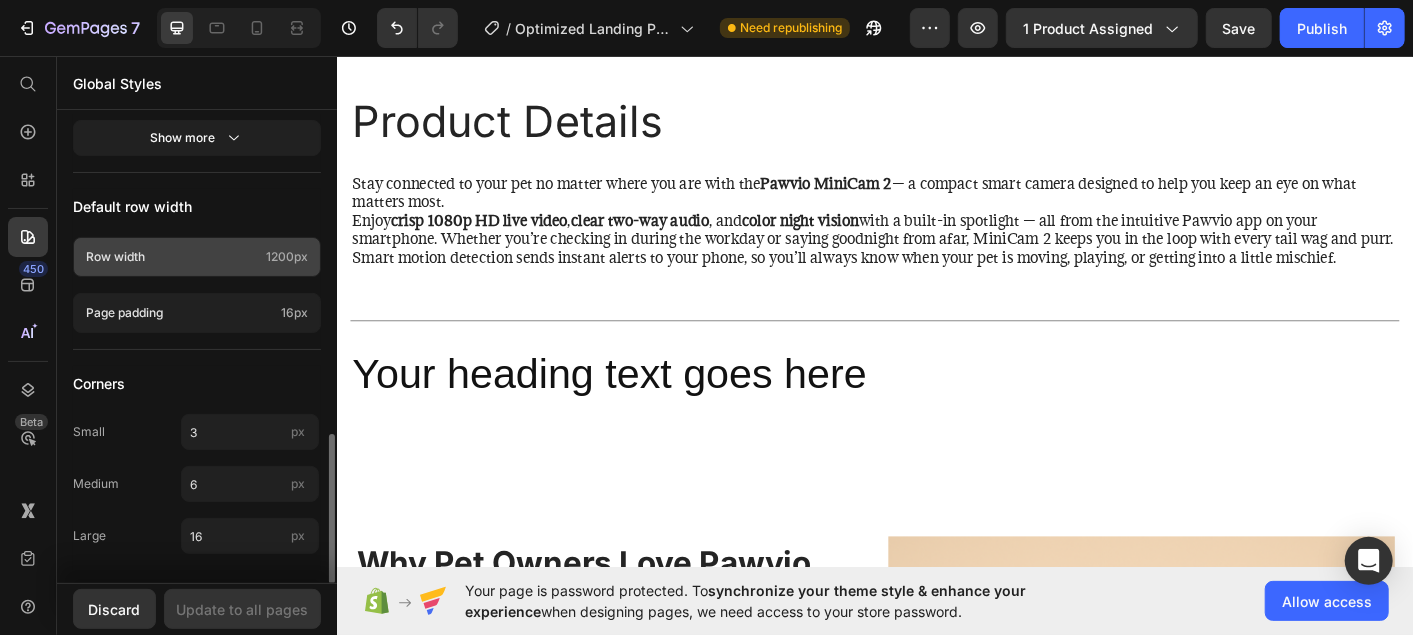 click on "Row width" at bounding box center [172, 257] 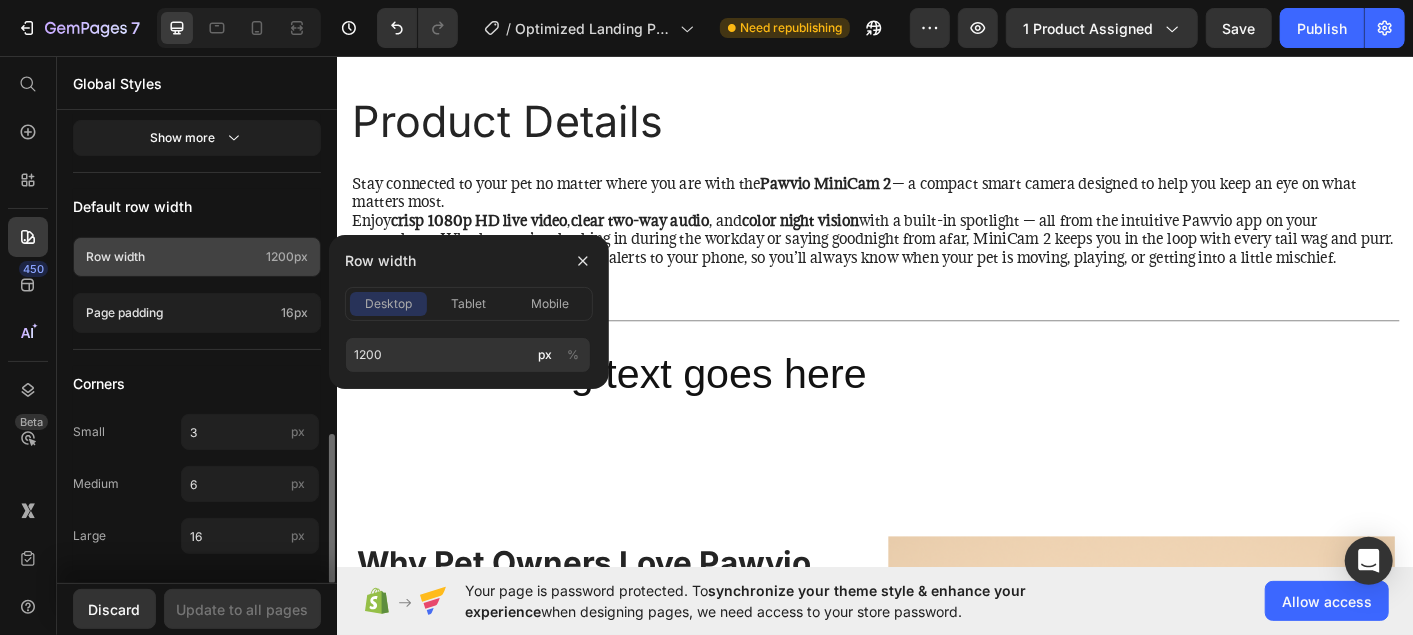click on "Row width" at bounding box center (172, 257) 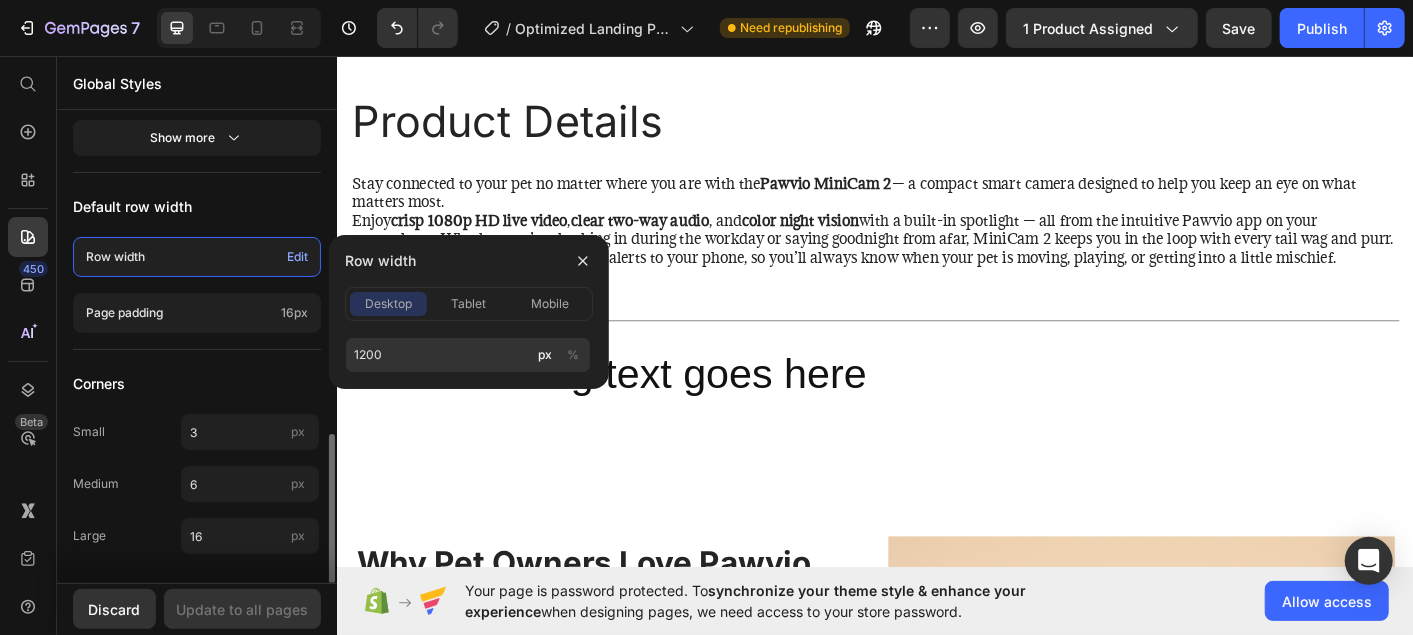 click on "Corners" at bounding box center [197, 384] 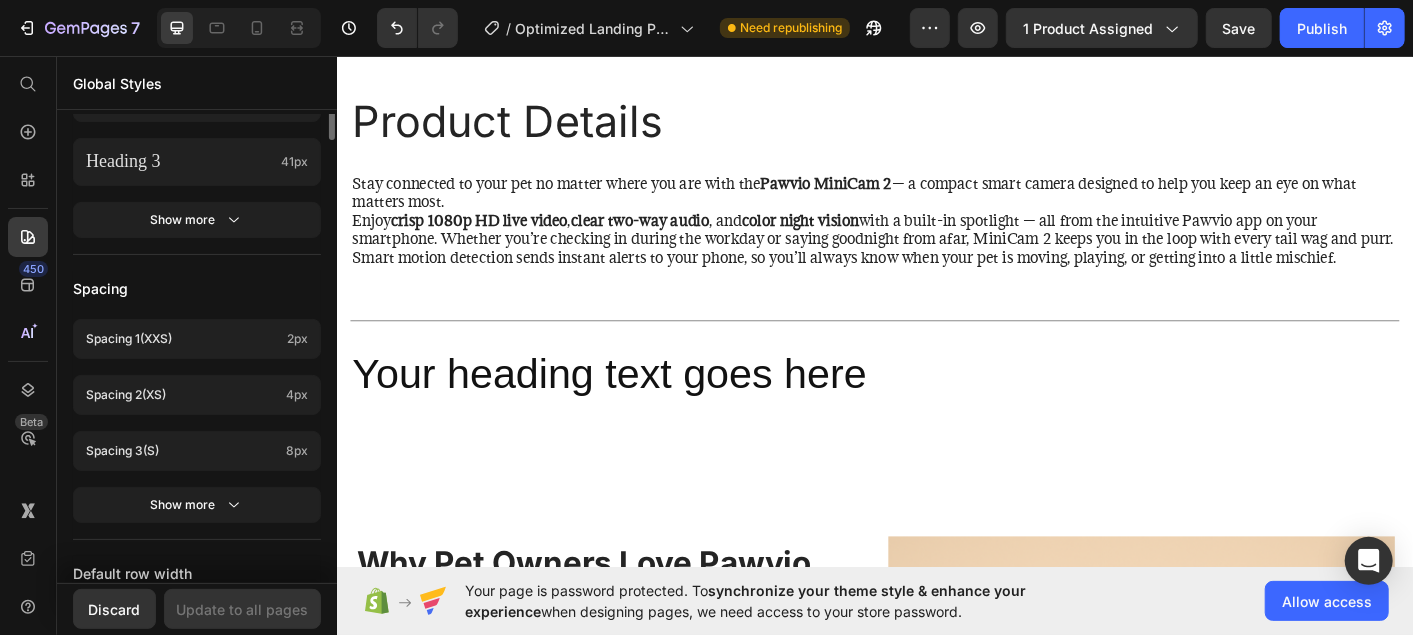 scroll, scrollTop: 360, scrollLeft: 0, axis: vertical 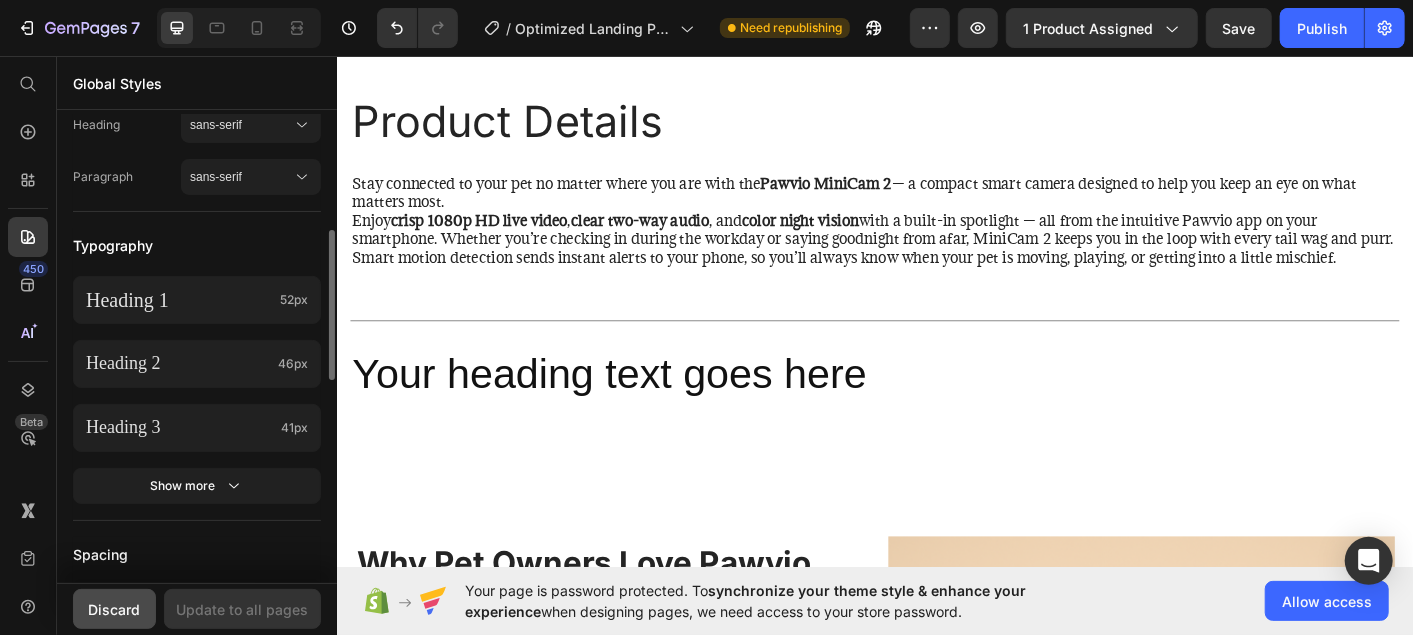 click on "Discard" at bounding box center [115, 609] 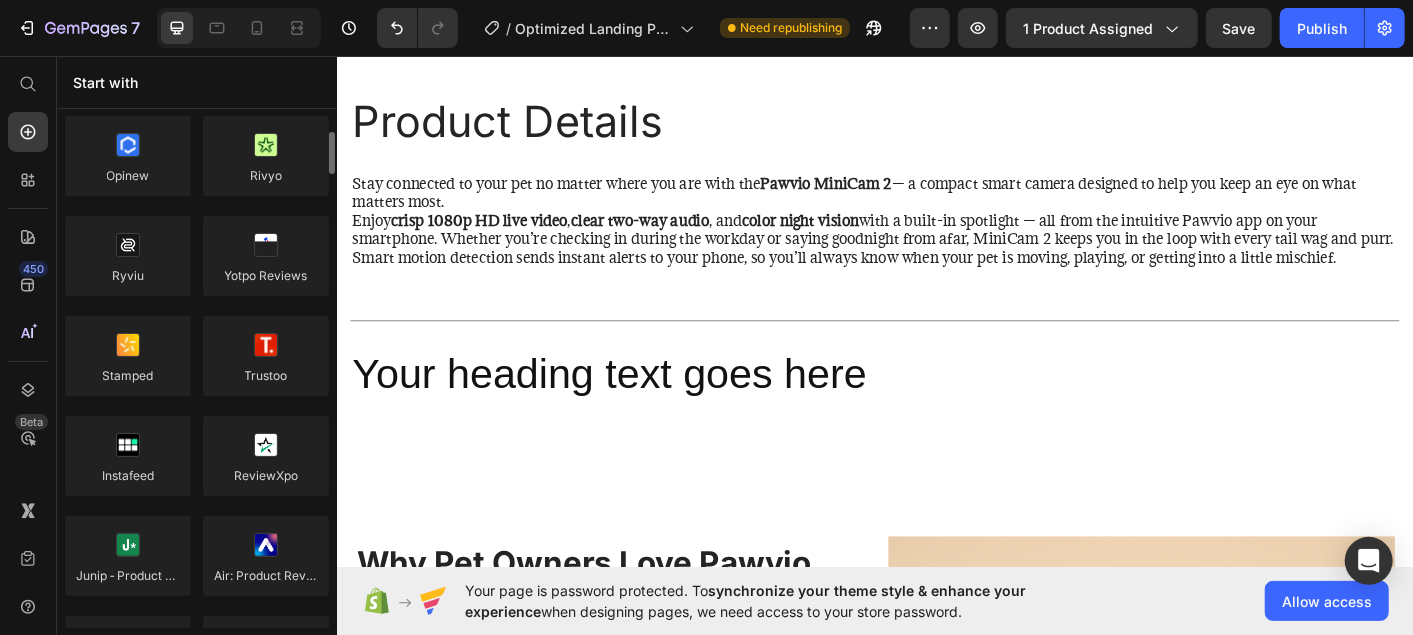 scroll, scrollTop: 0, scrollLeft: 0, axis: both 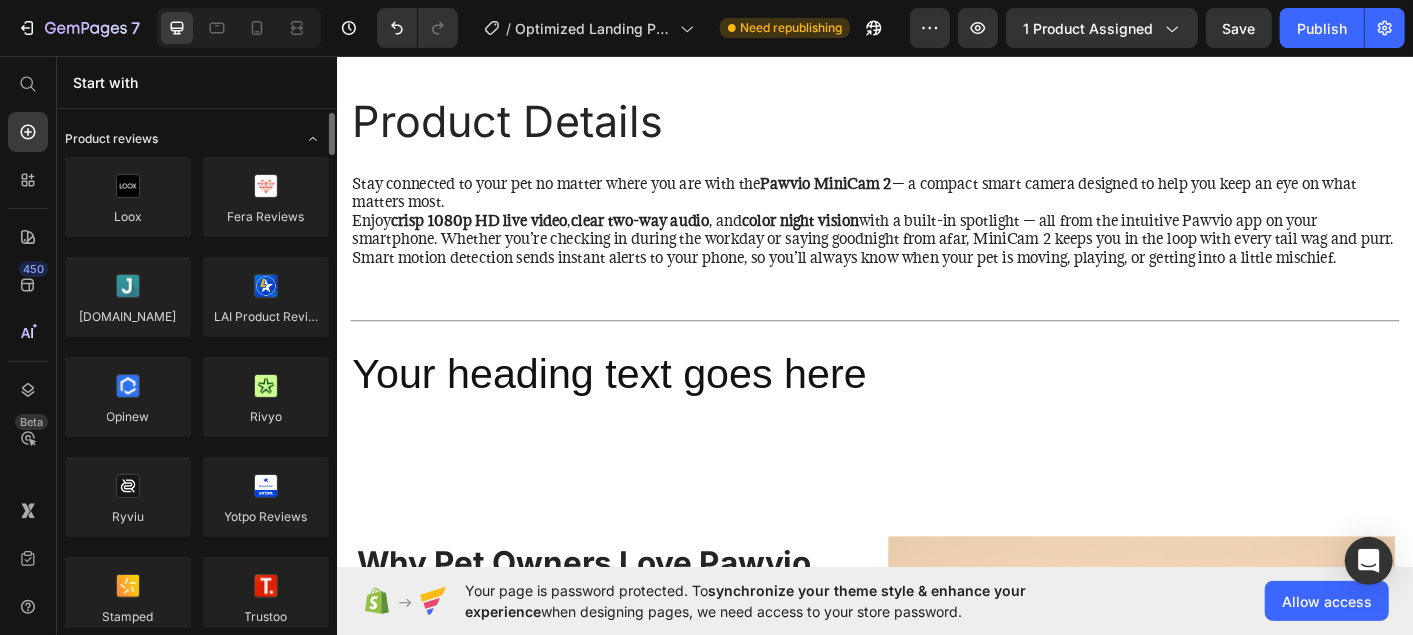 click on "Product reviews" 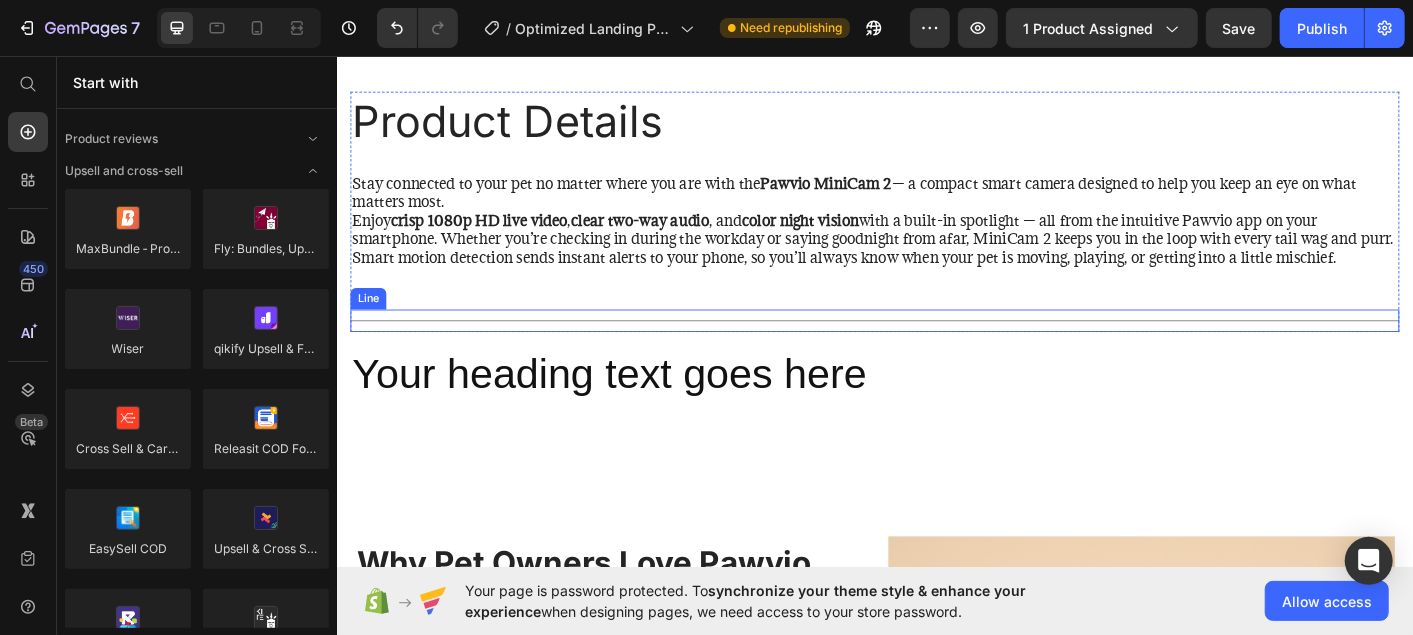scroll, scrollTop: 1271, scrollLeft: 0, axis: vertical 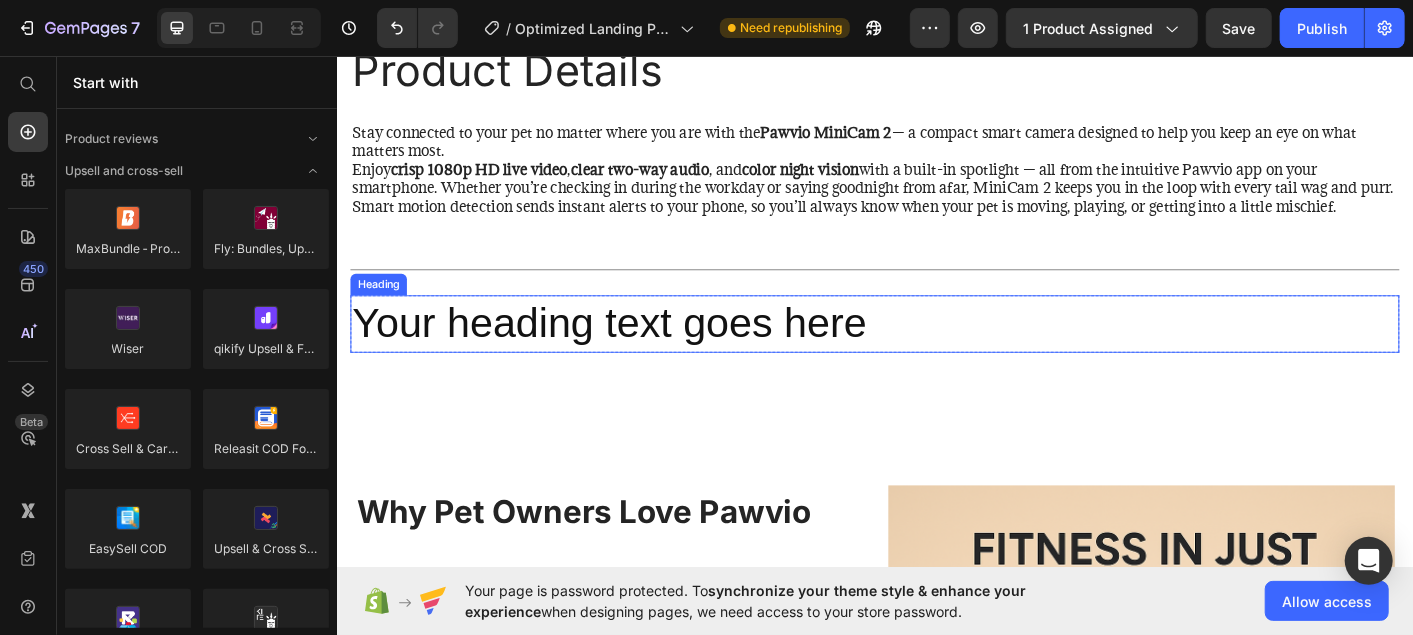 click on "Your heading text goes here" at bounding box center [936, 355] 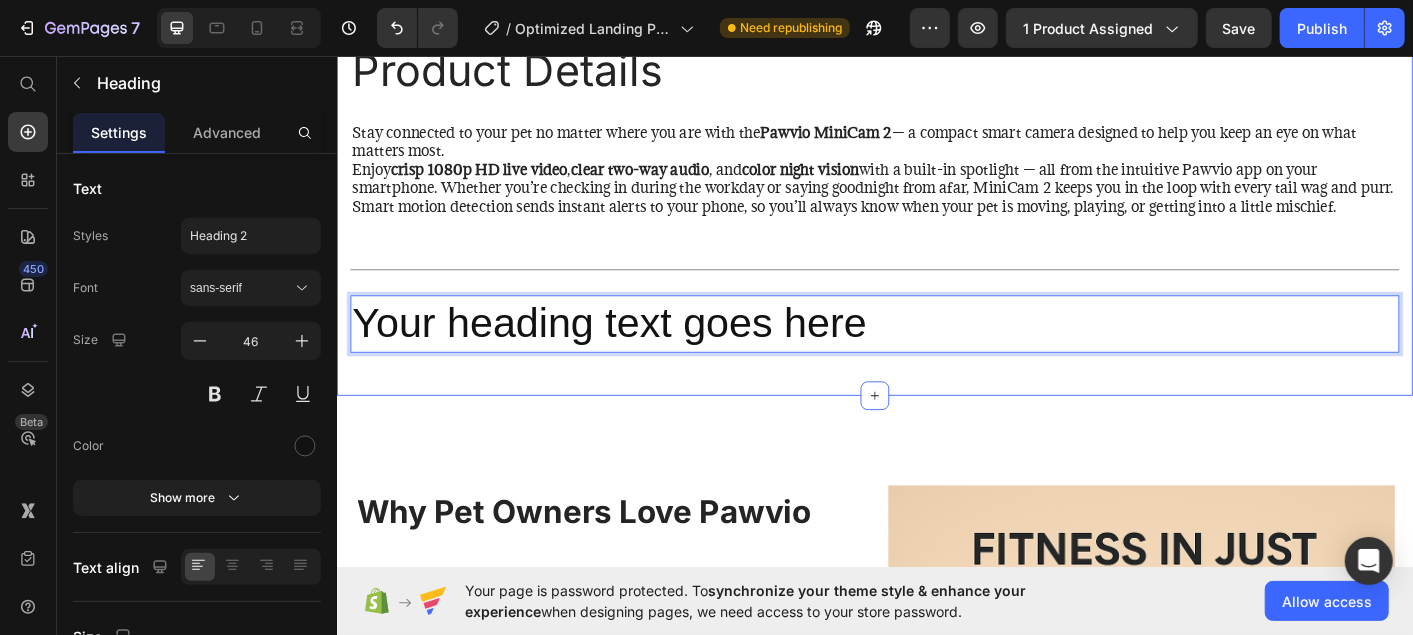 click on "Product Details Heading Stay connected to your pet no matter where you are with the  Pawvio MiniCam 2  — a compact smart camera designed to help you keep an eye on what matters most. Enjoy  crisp 1080p HD live video ,  clear two-way audio , and  color night vision  with a built-in spotlight — all from the intuitive Pawvio app on your smartphone. Whether you’re checking in during the workday or saying goodnight from afar, MiniCam 2 keeps you in the loop with every tail wag and purr. Smart motion detection sends instant alerts to your phone, so you’ll always know when your pet is moving, playing, or getting into a little mischief. Text Block                Title Line Row Your heading text goes here Heading   0 Row Row" at bounding box center [936, 213] 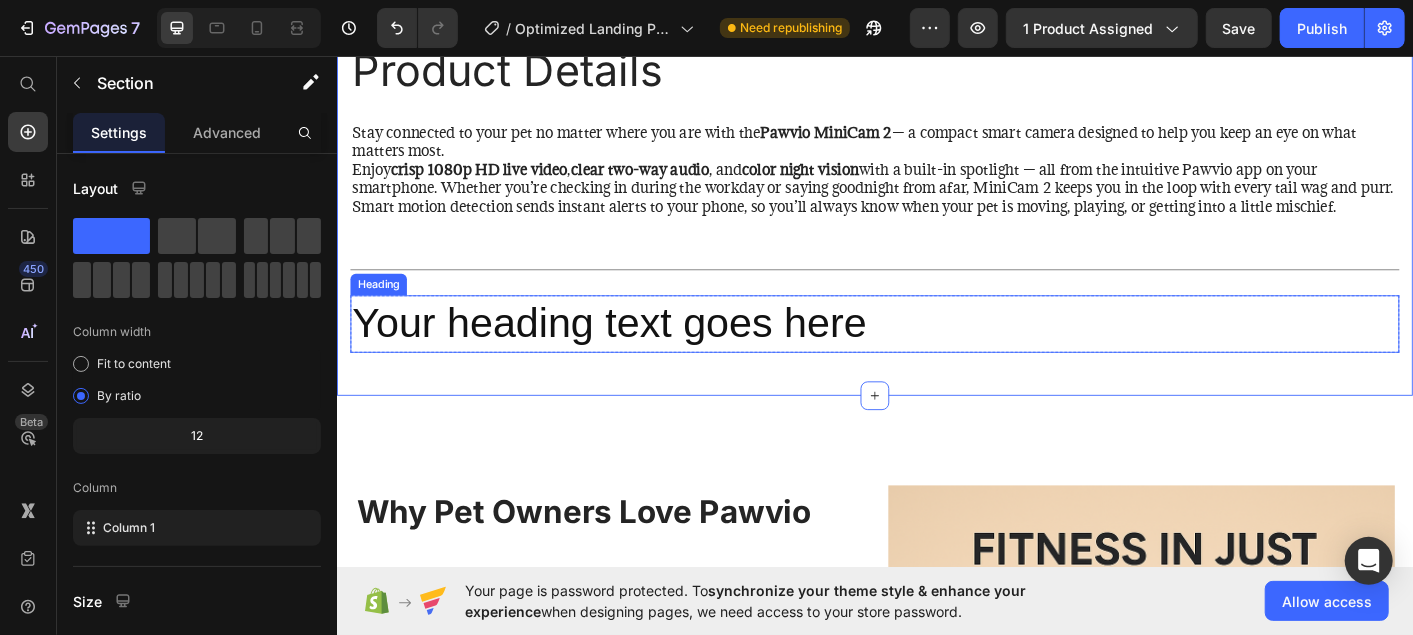 click on "Your heading text goes here" at bounding box center [936, 355] 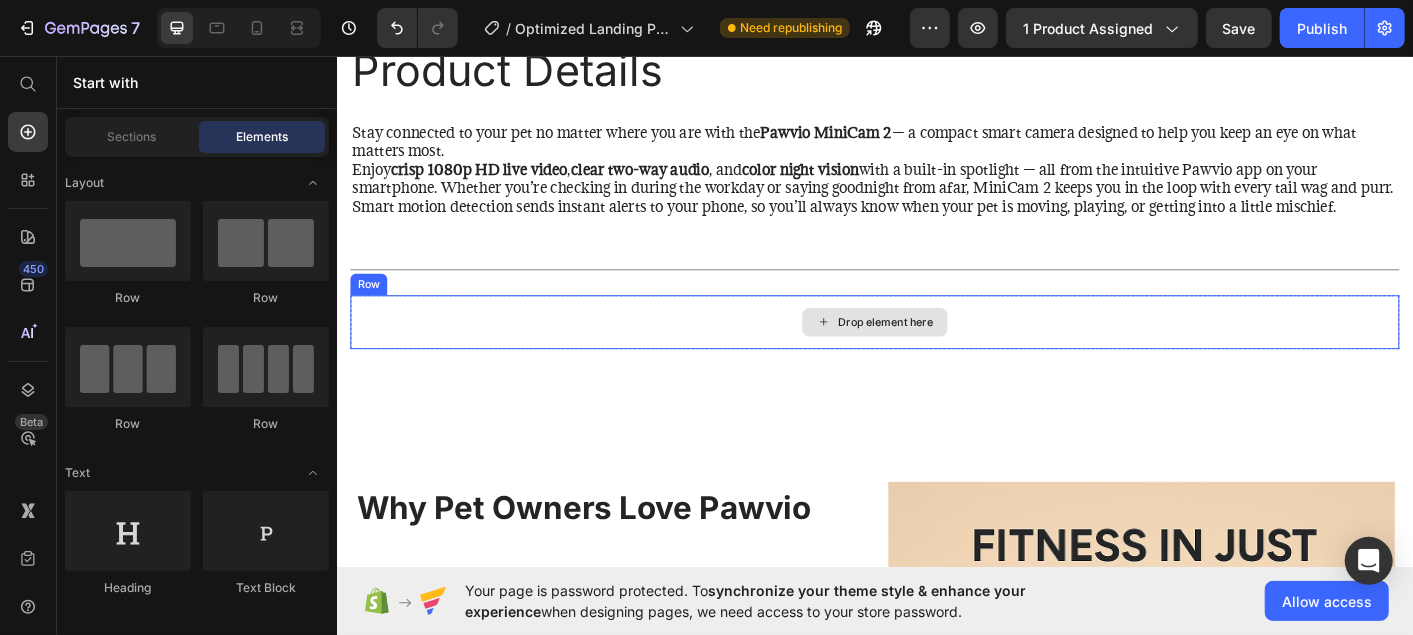 click on "Drop element here" at bounding box center (948, 353) 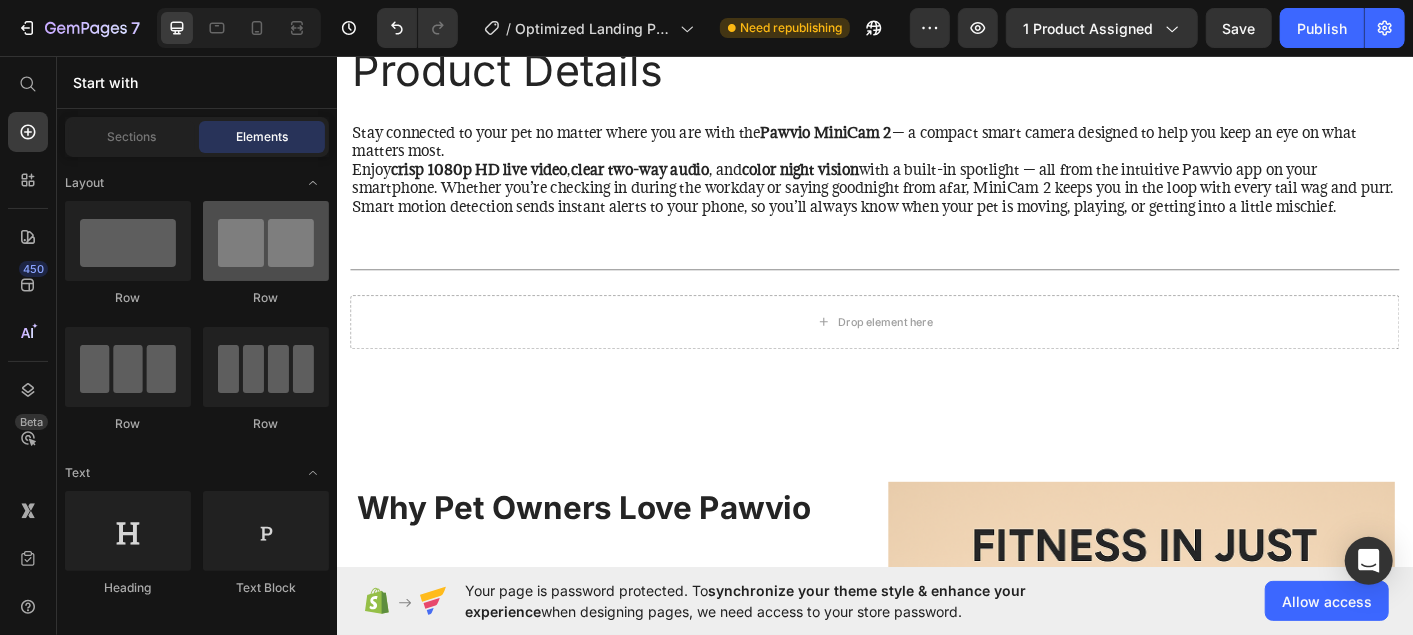 click at bounding box center [266, 241] 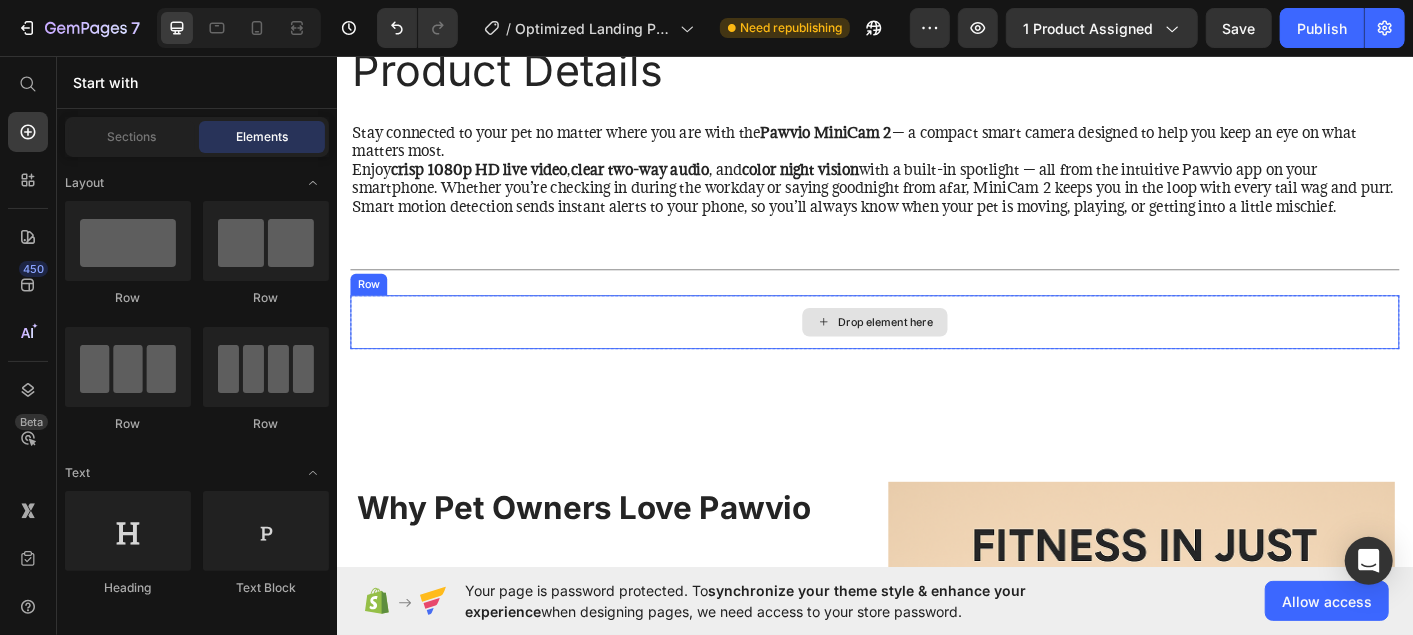 click on "Drop element here" at bounding box center [936, 353] 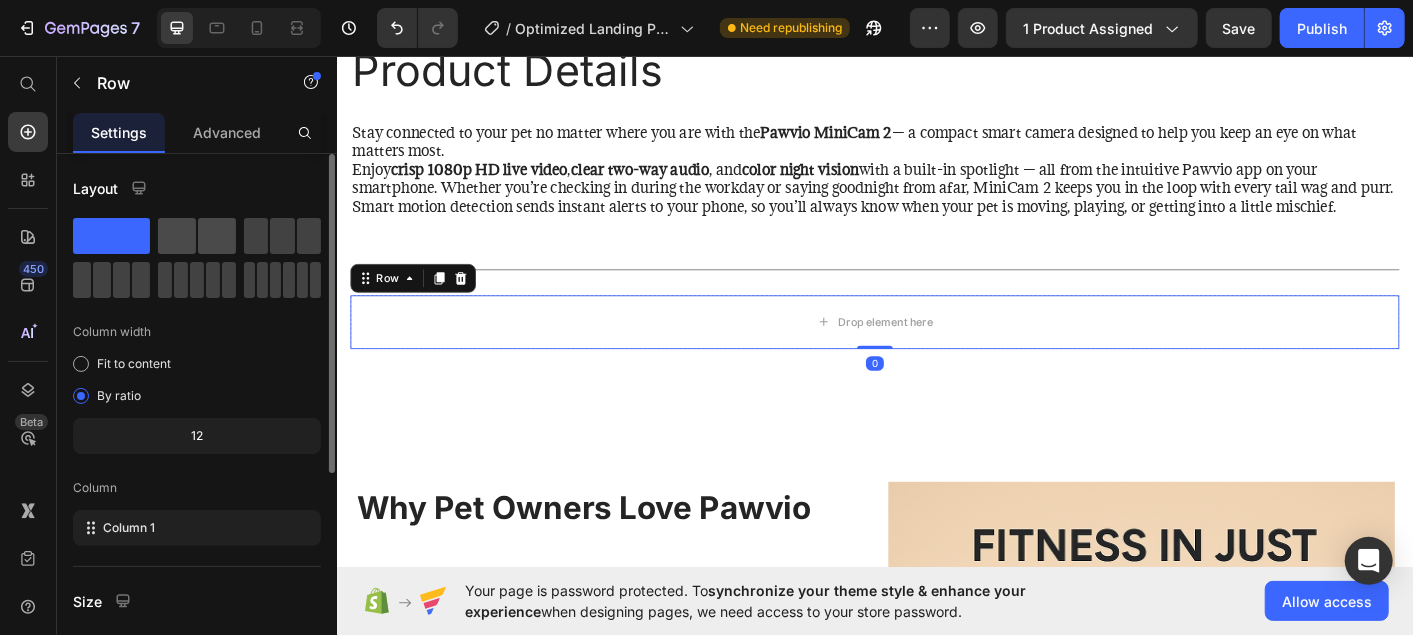 drag, startPoint x: 195, startPoint y: 231, endPoint x: 75, endPoint y: 270, distance: 126.178444 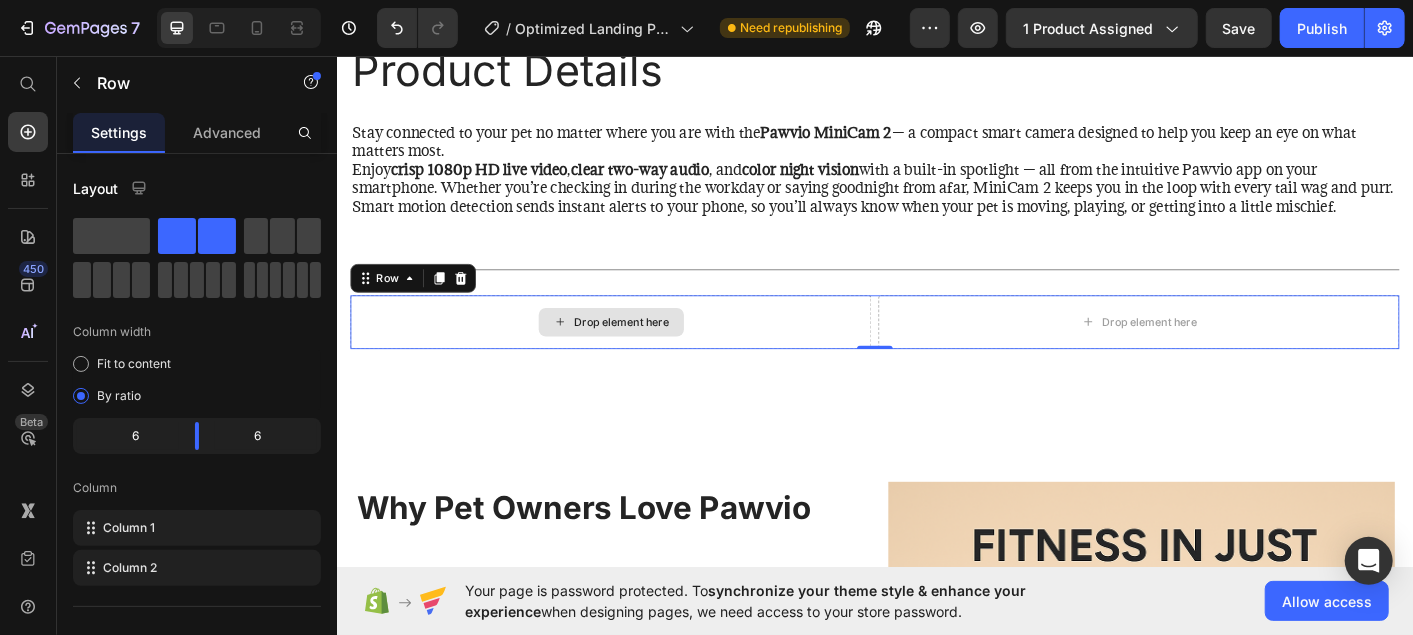click on "Drop element here" at bounding box center [654, 353] 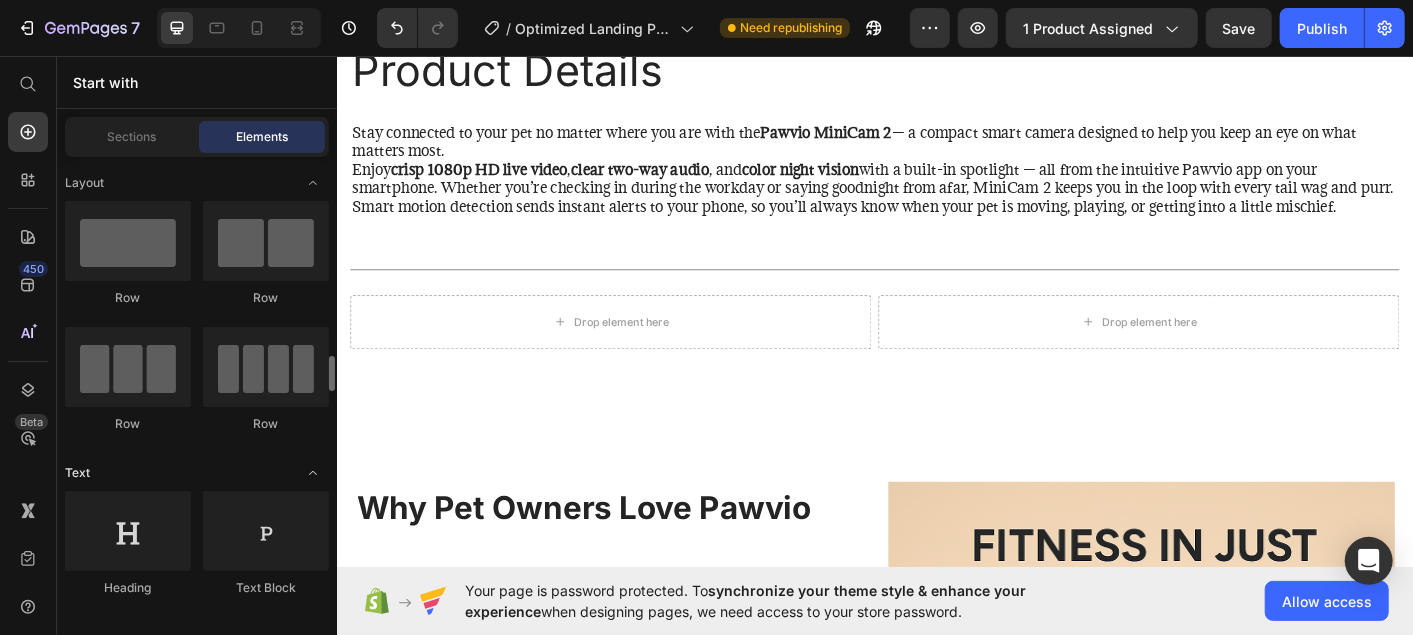 scroll, scrollTop: 189, scrollLeft: 0, axis: vertical 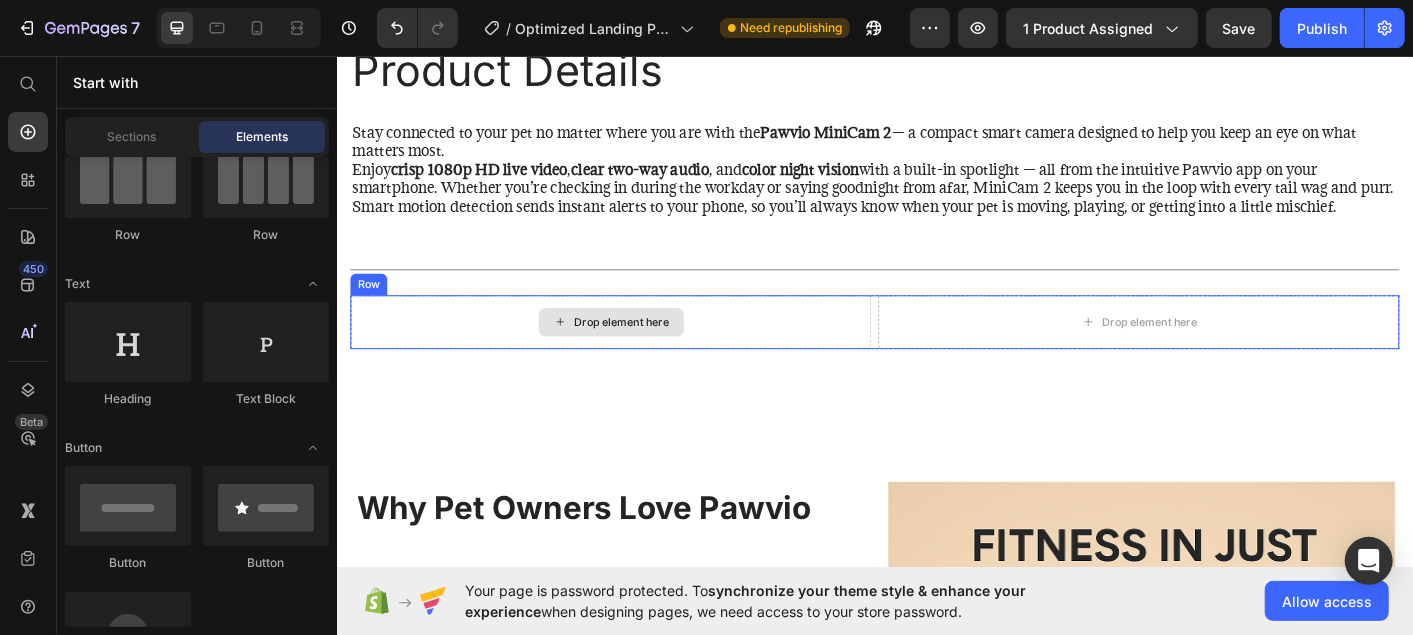 click on "Drop element here" at bounding box center [654, 353] 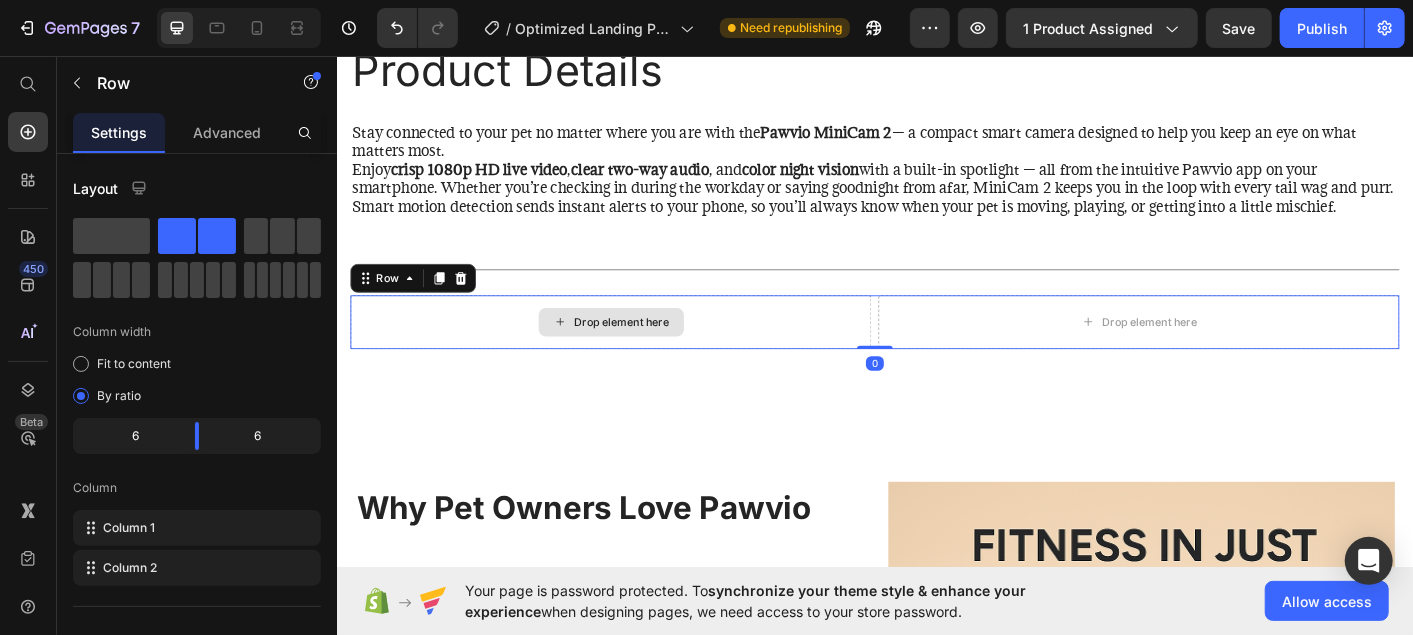 click on "Drop element here" at bounding box center [641, 353] 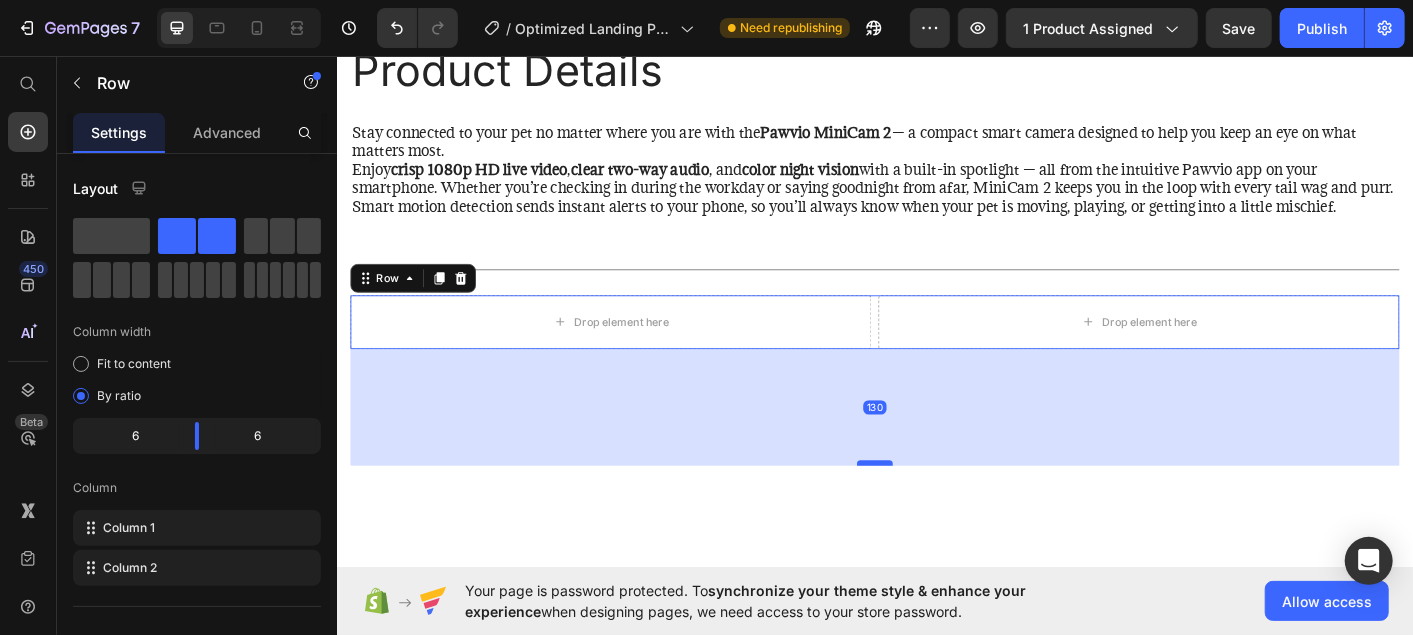 drag, startPoint x: 928, startPoint y: 388, endPoint x: 941, endPoint y: 516, distance: 128.65846 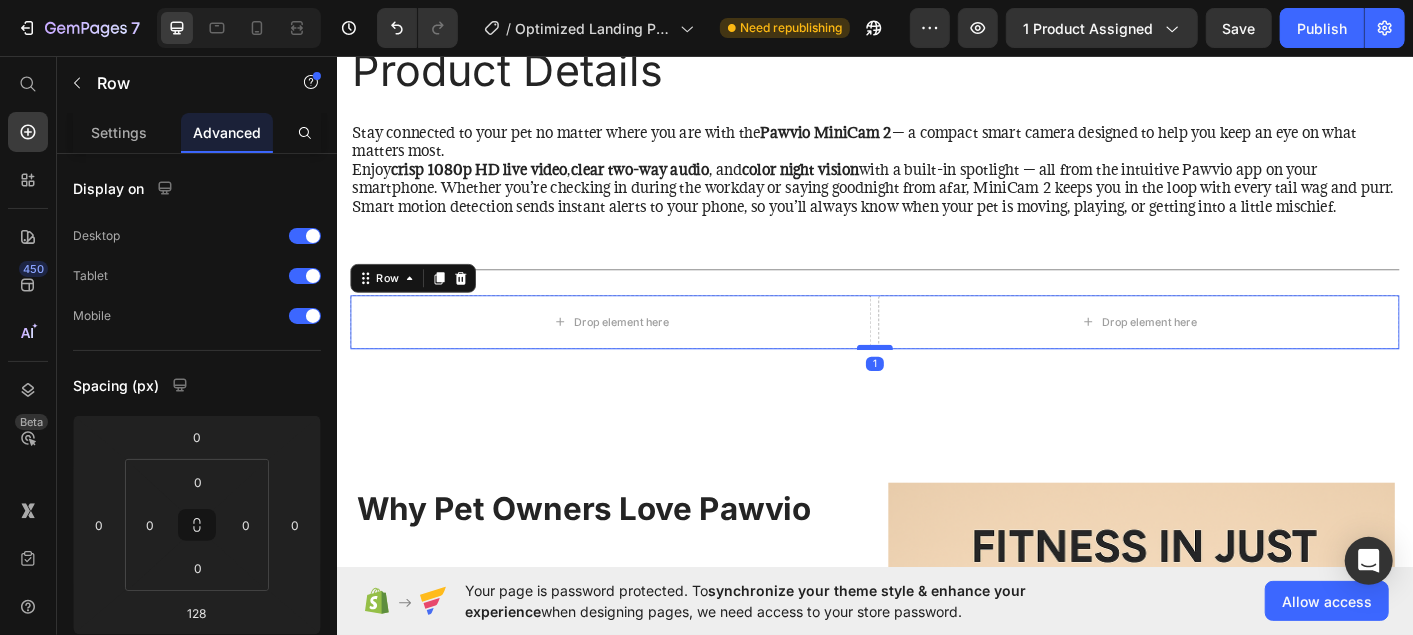drag, startPoint x: 941, startPoint y: 516, endPoint x: 929, endPoint y: 389, distance: 127.56567 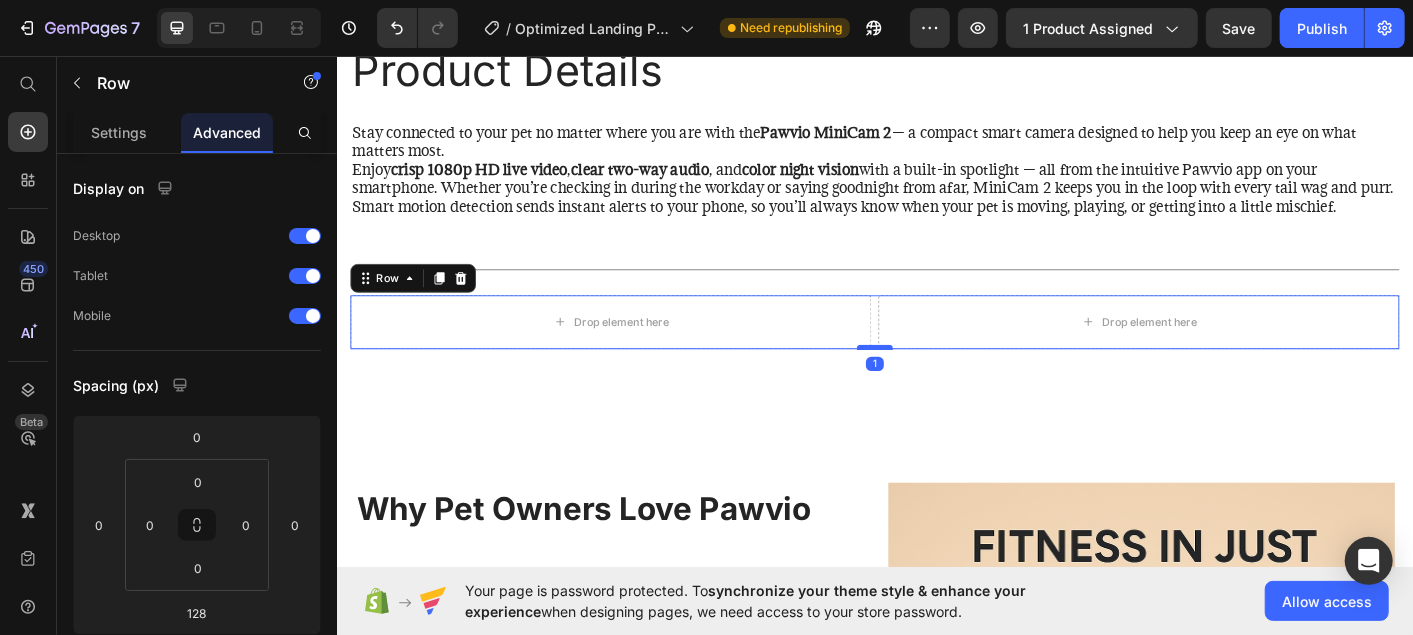 click at bounding box center [936, 381] 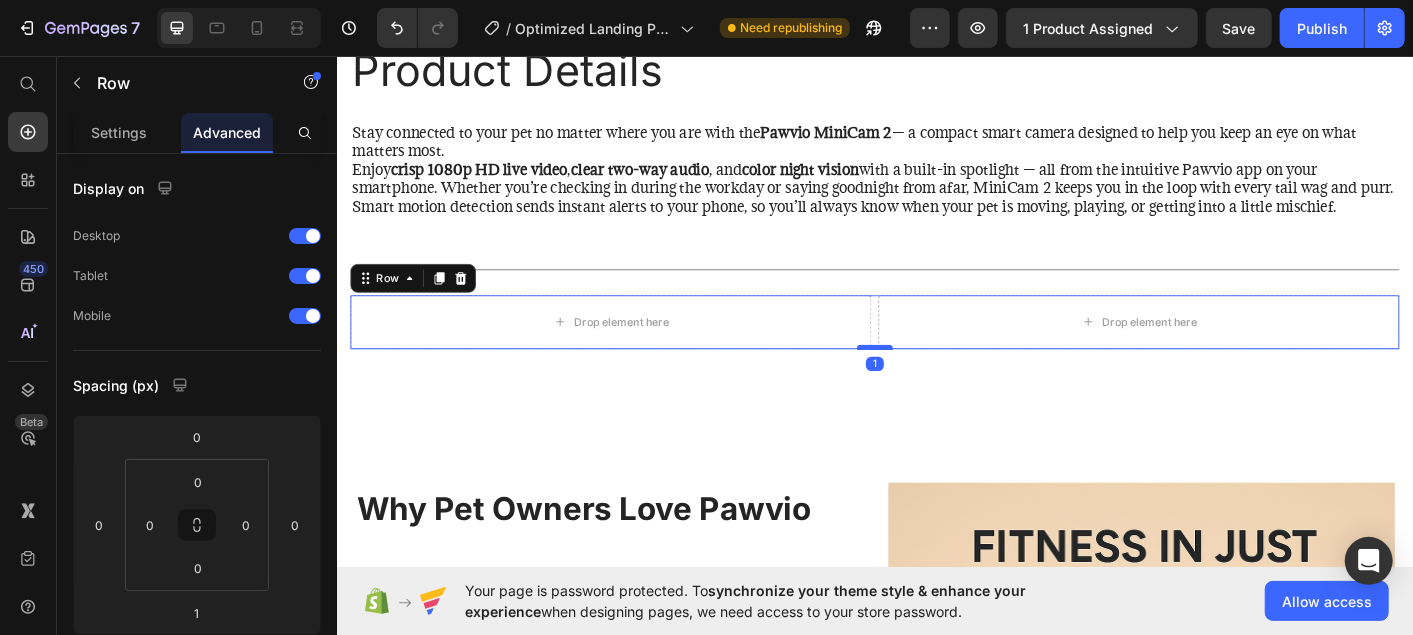 click at bounding box center (936, 381) 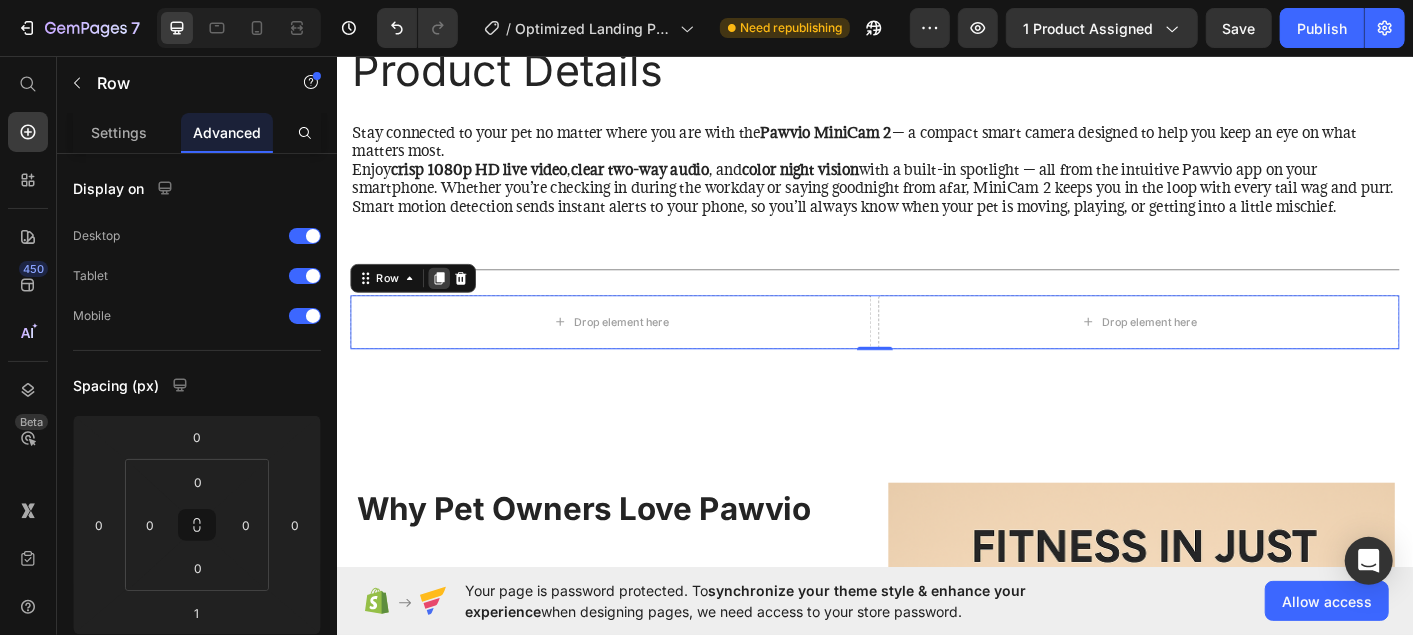 click 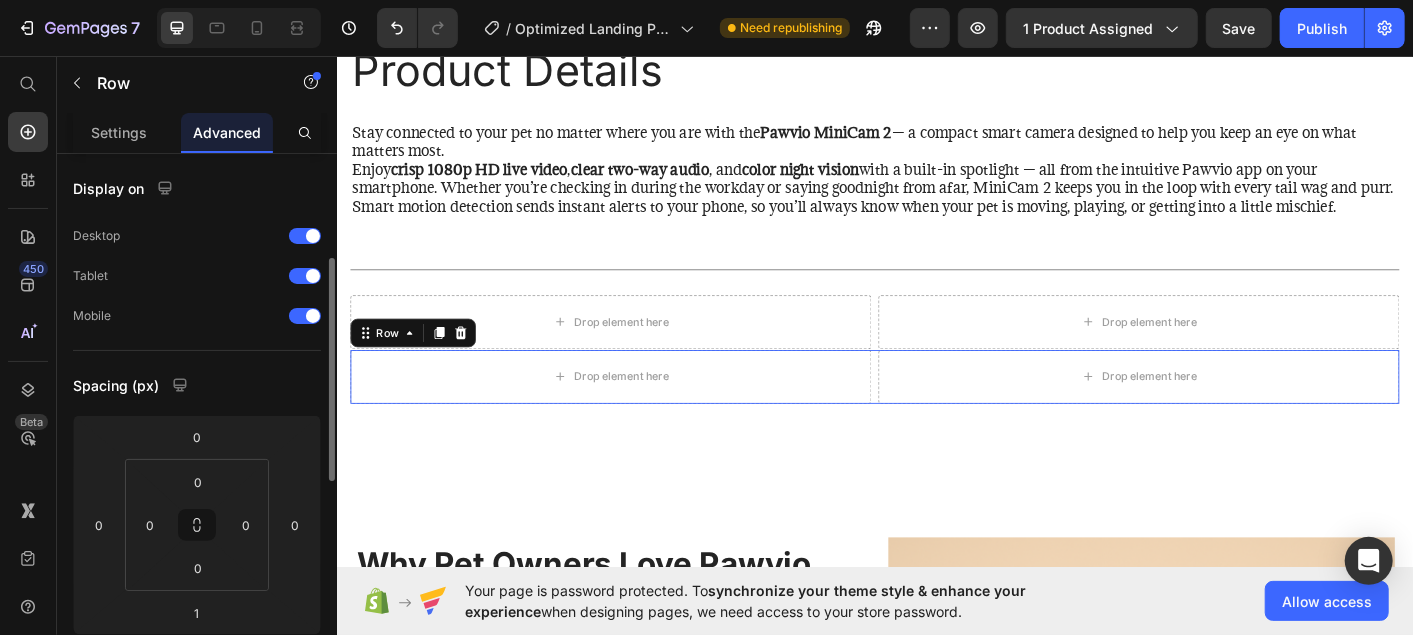 scroll, scrollTop: 74, scrollLeft: 0, axis: vertical 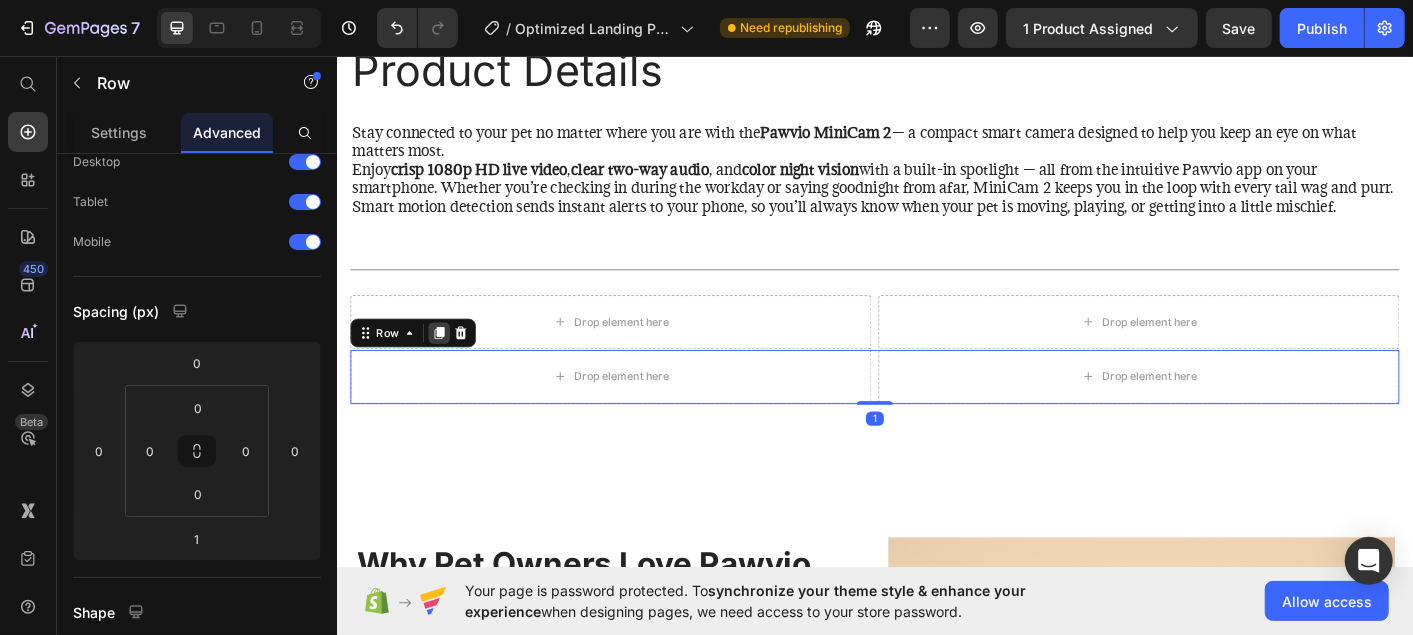 click at bounding box center (450, 365) 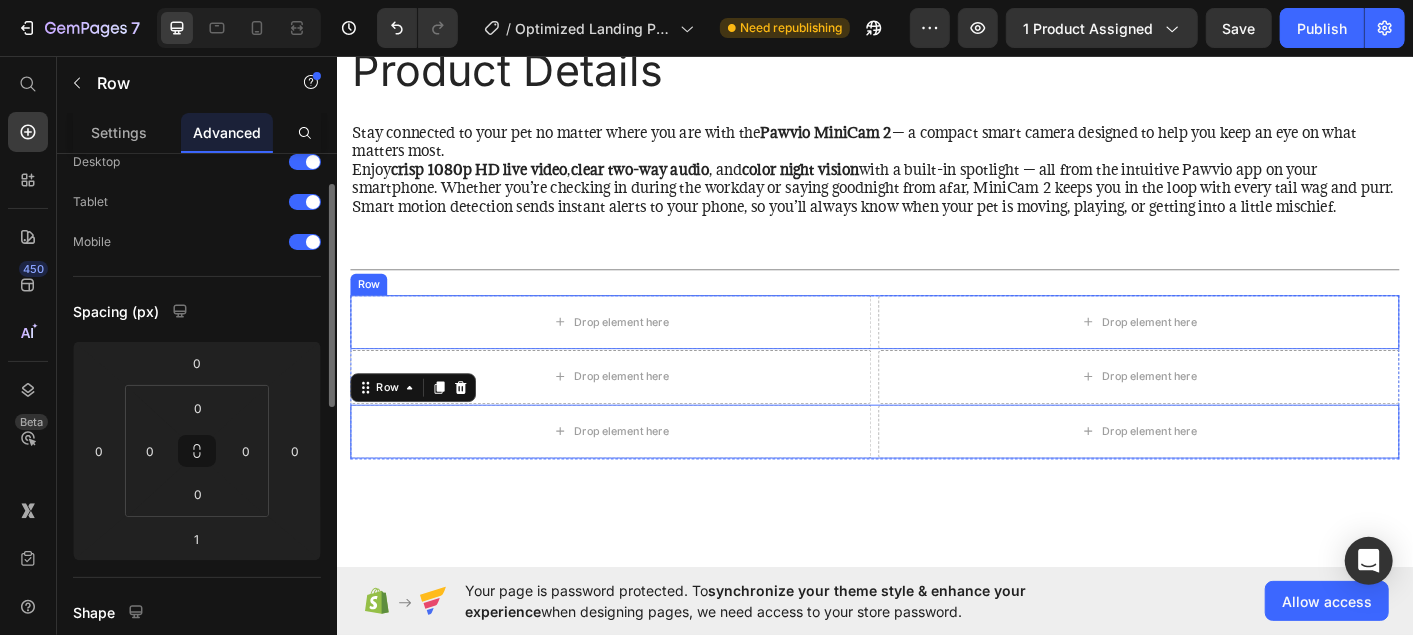 scroll, scrollTop: 74, scrollLeft: 0, axis: vertical 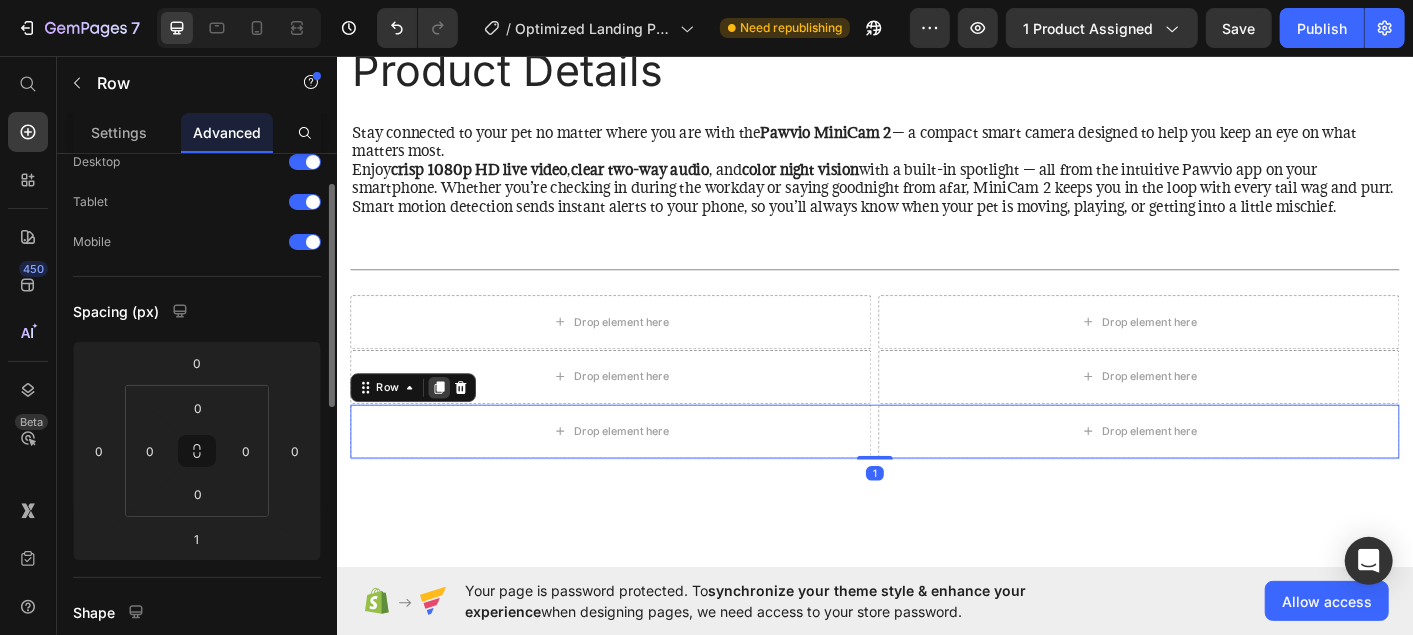 click 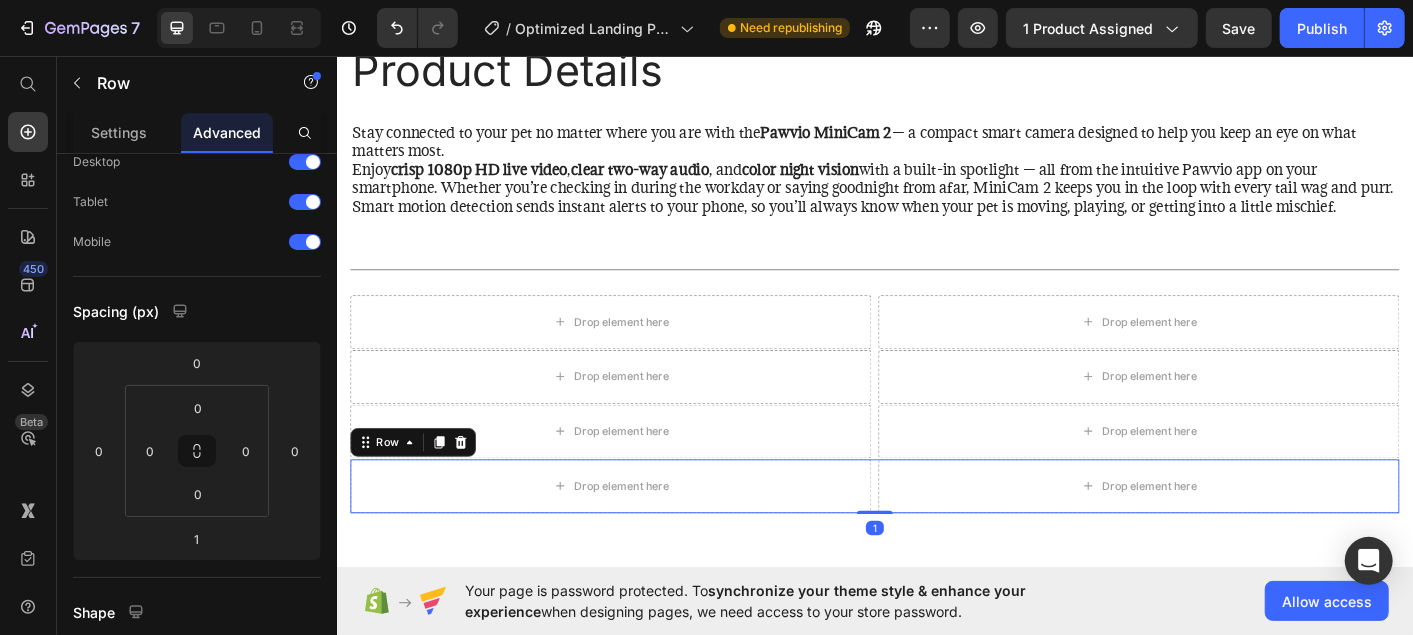 scroll, scrollTop: 1415, scrollLeft: 0, axis: vertical 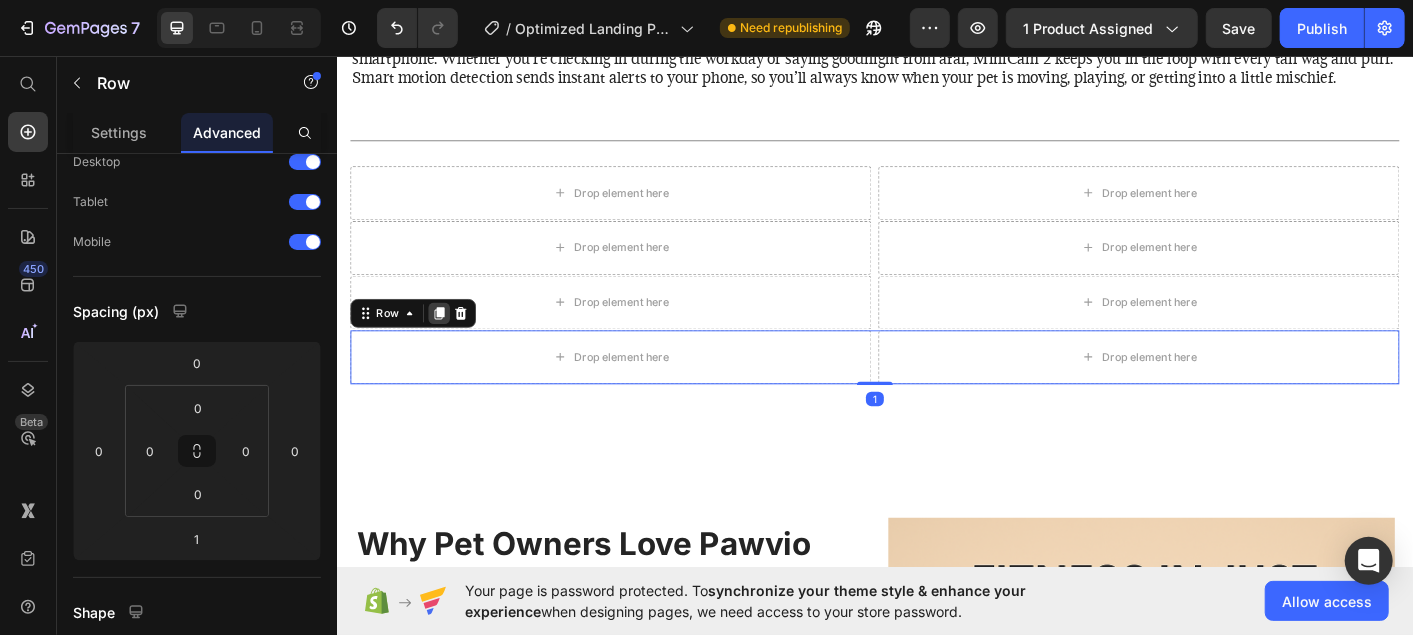 click 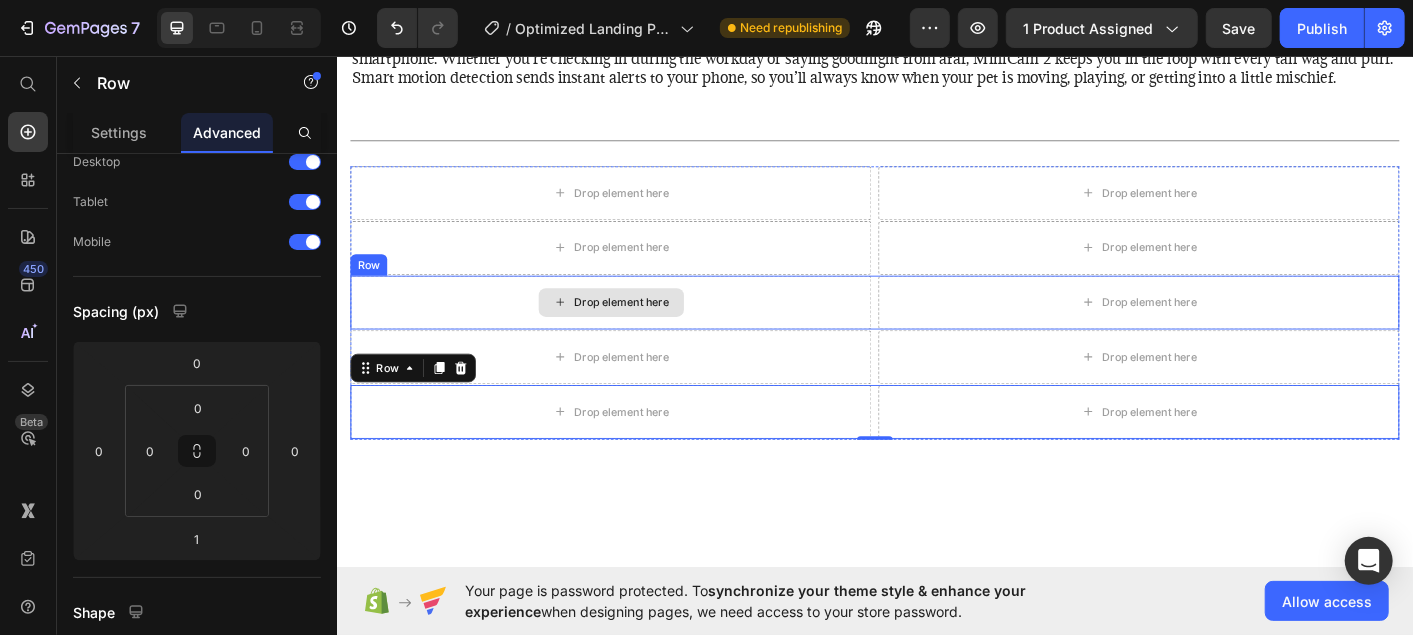 scroll, scrollTop: 1442, scrollLeft: 0, axis: vertical 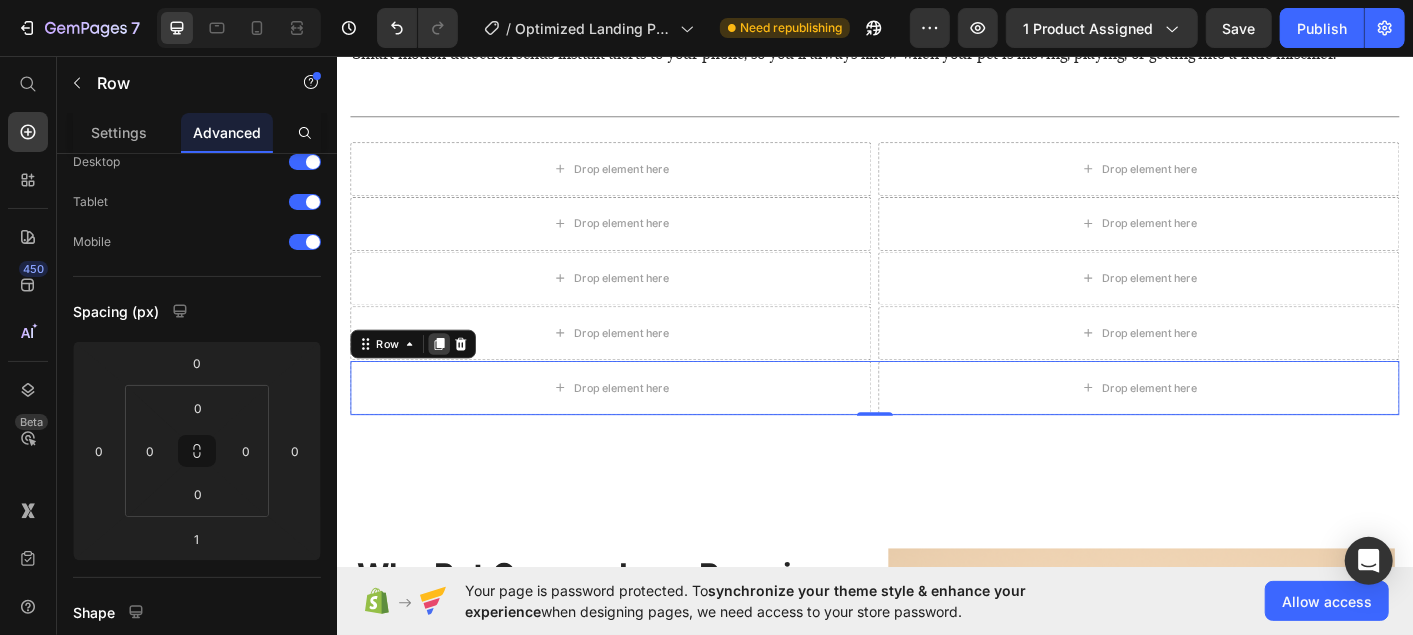 click 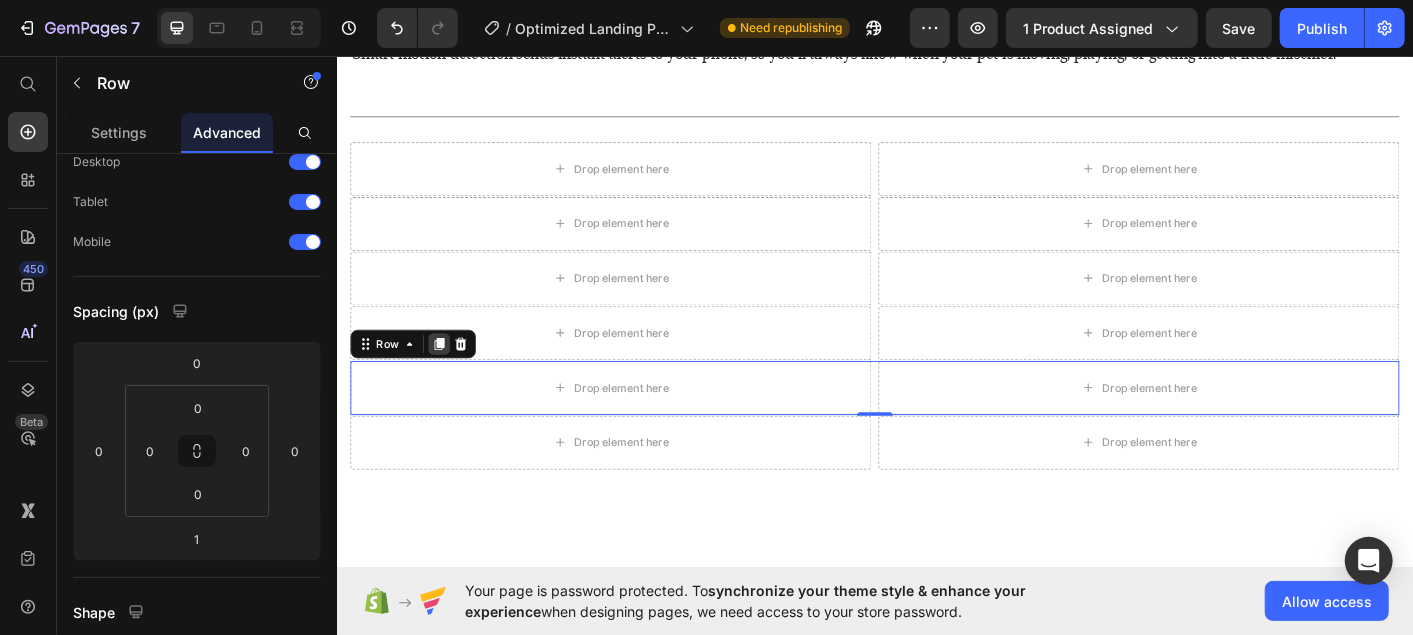 click on "Drop element here" at bounding box center [641, 365] 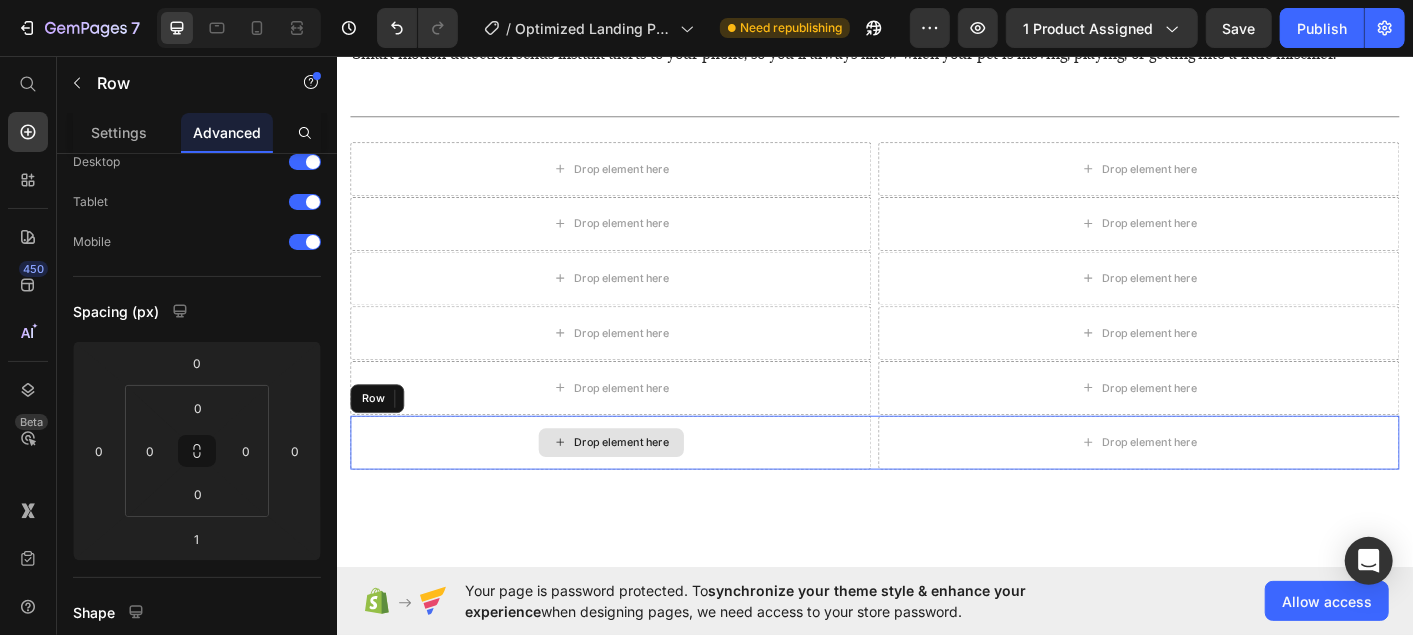 click 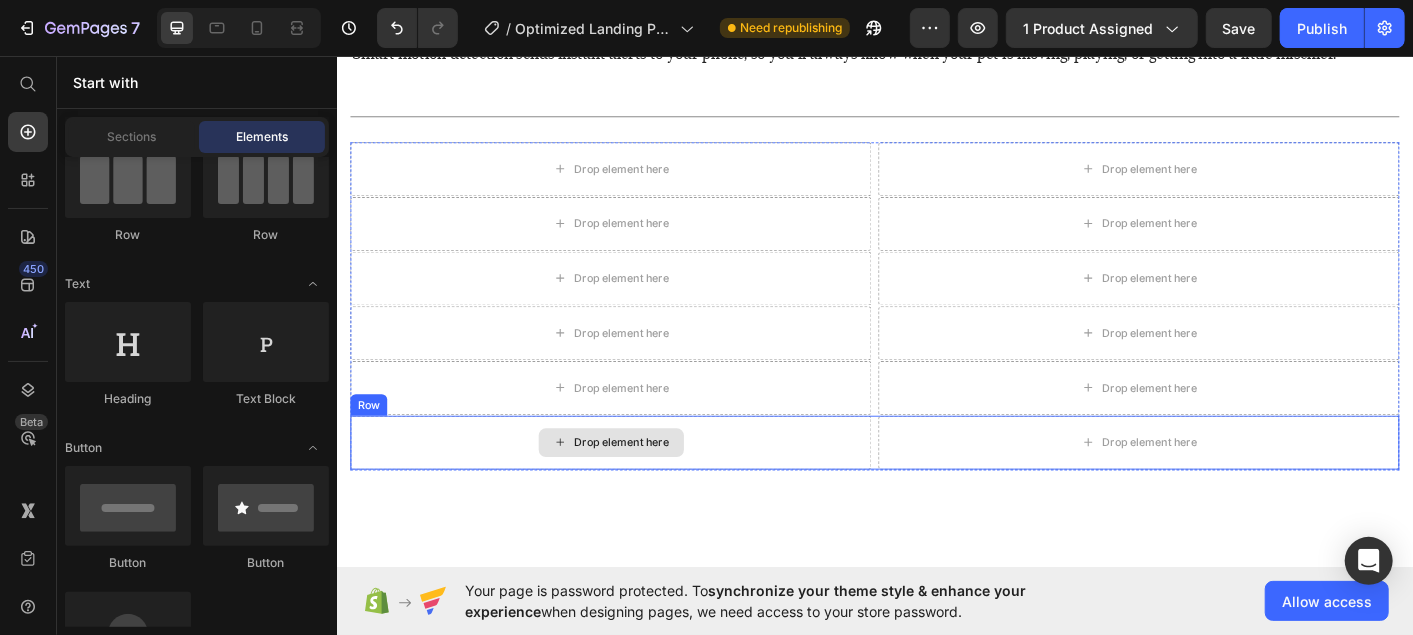 click on "Drop element here" at bounding box center [641, 487] 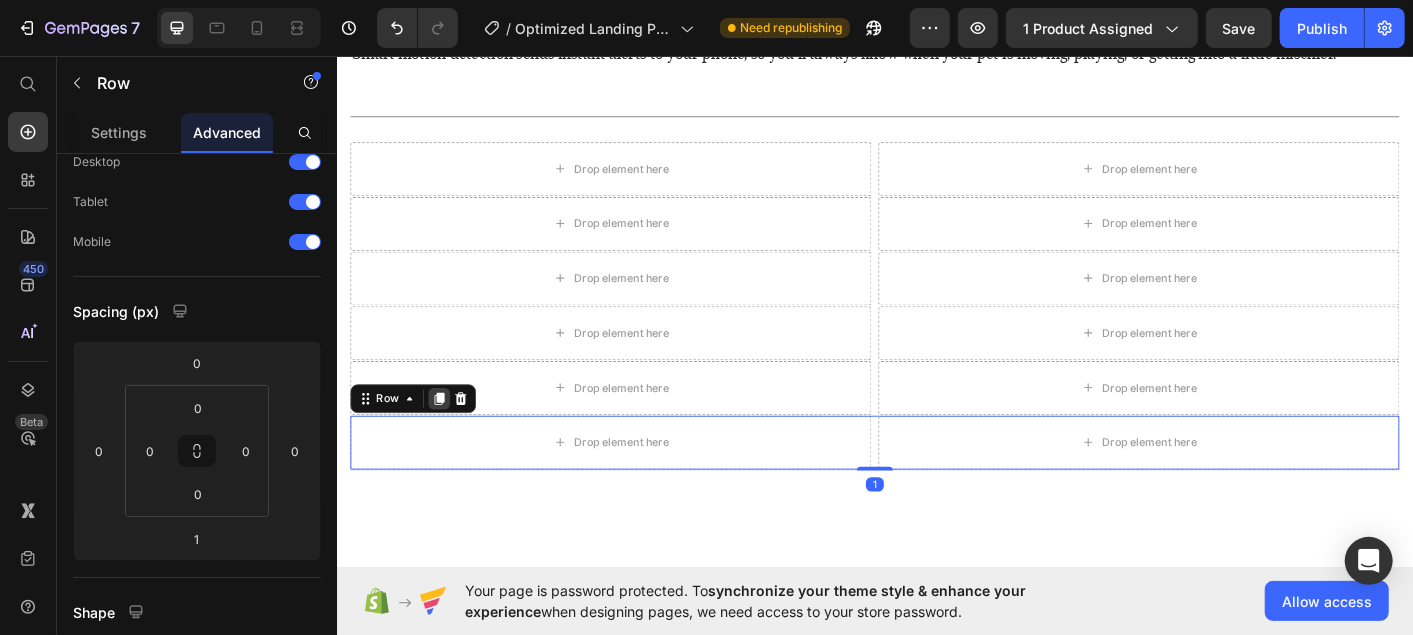click 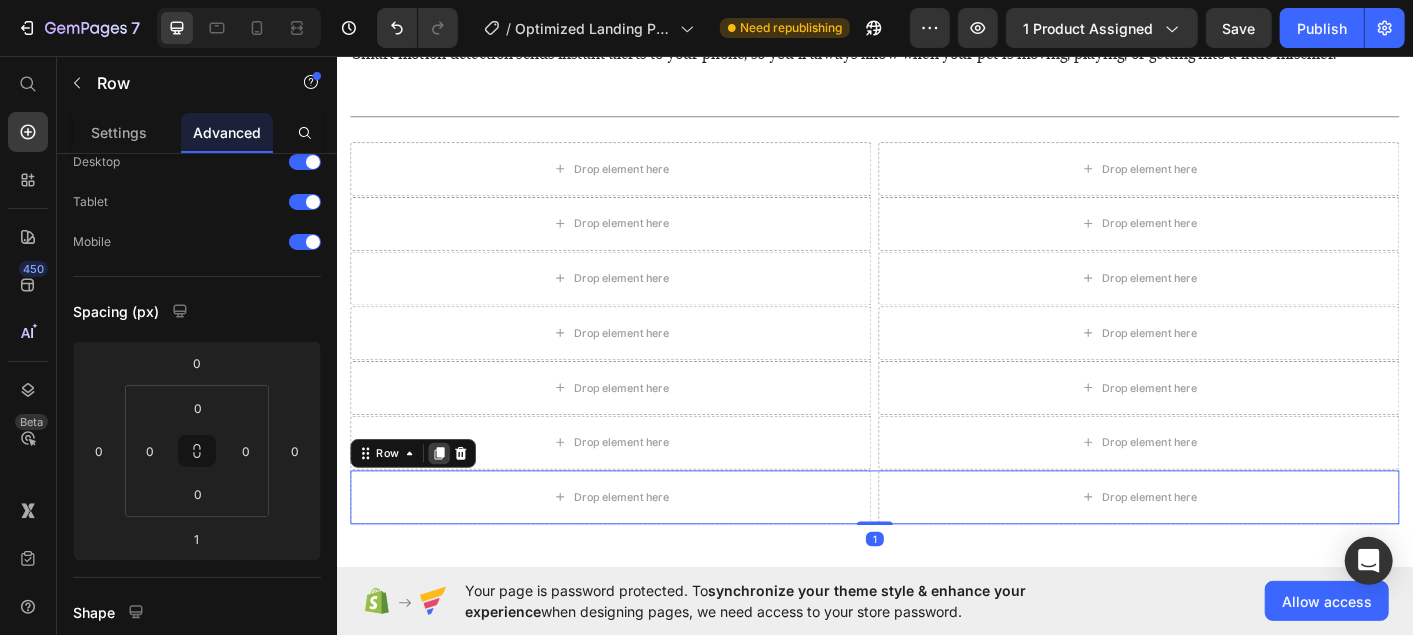 click 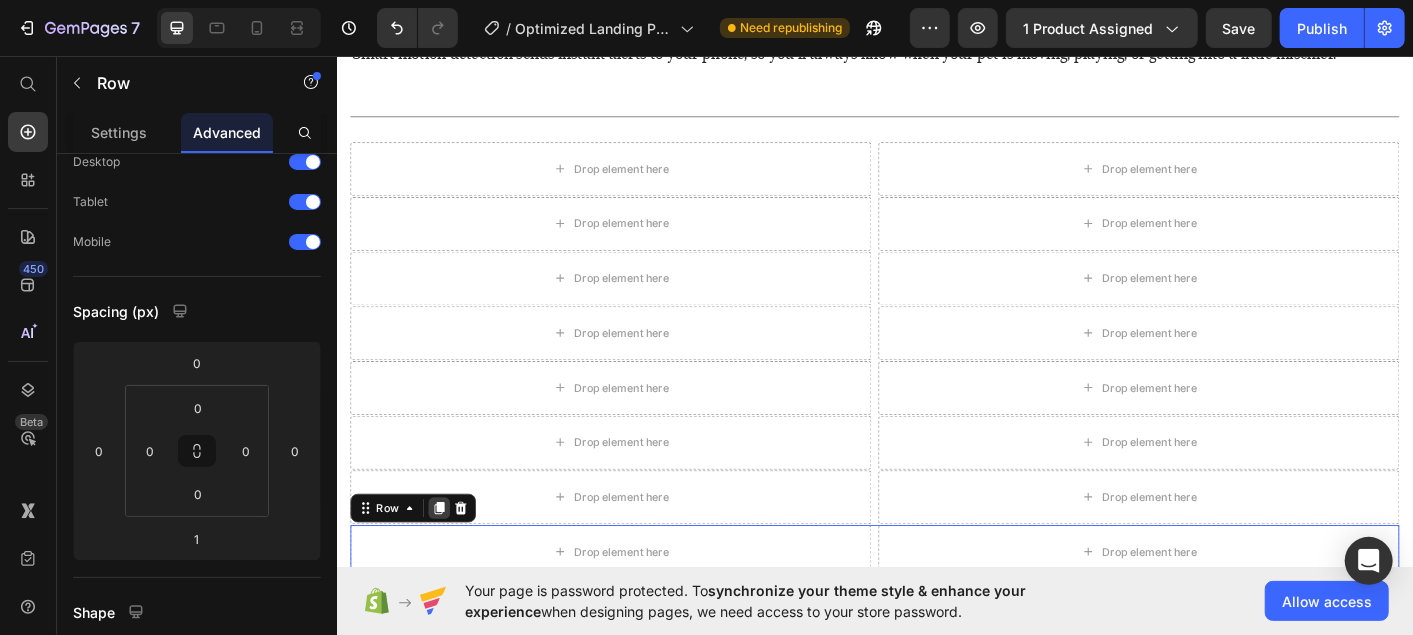 click 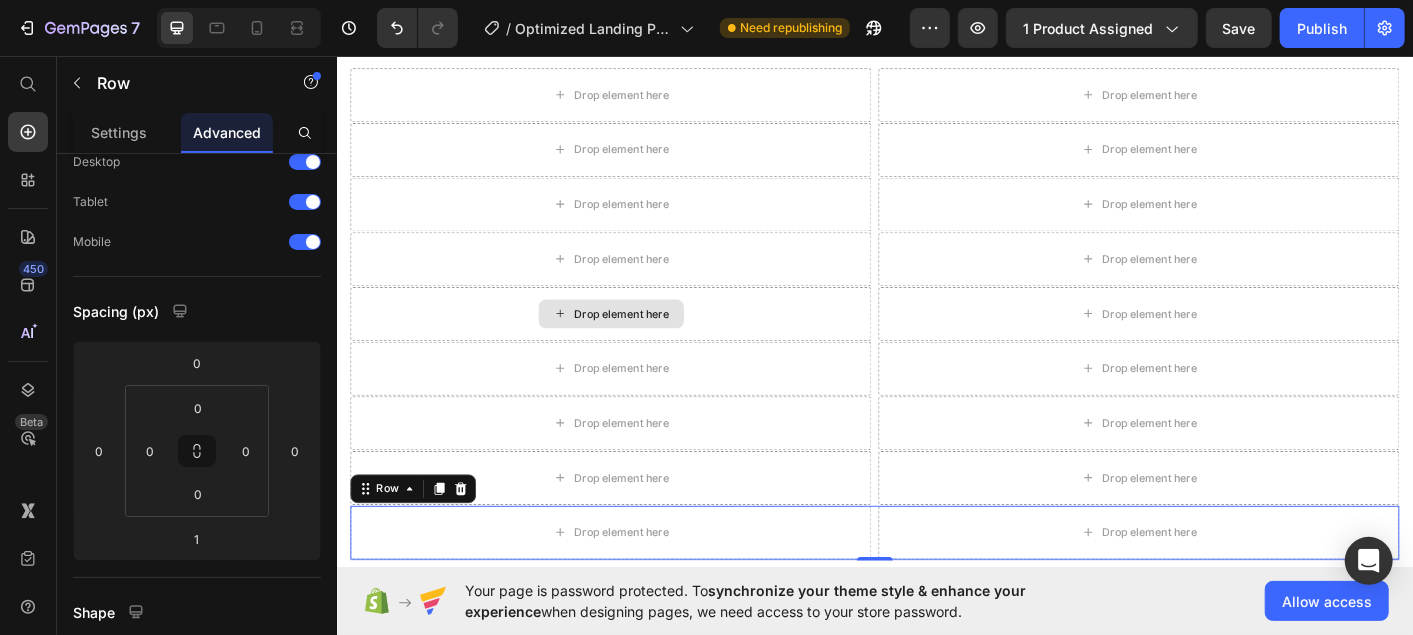 scroll, scrollTop: 1524, scrollLeft: 0, axis: vertical 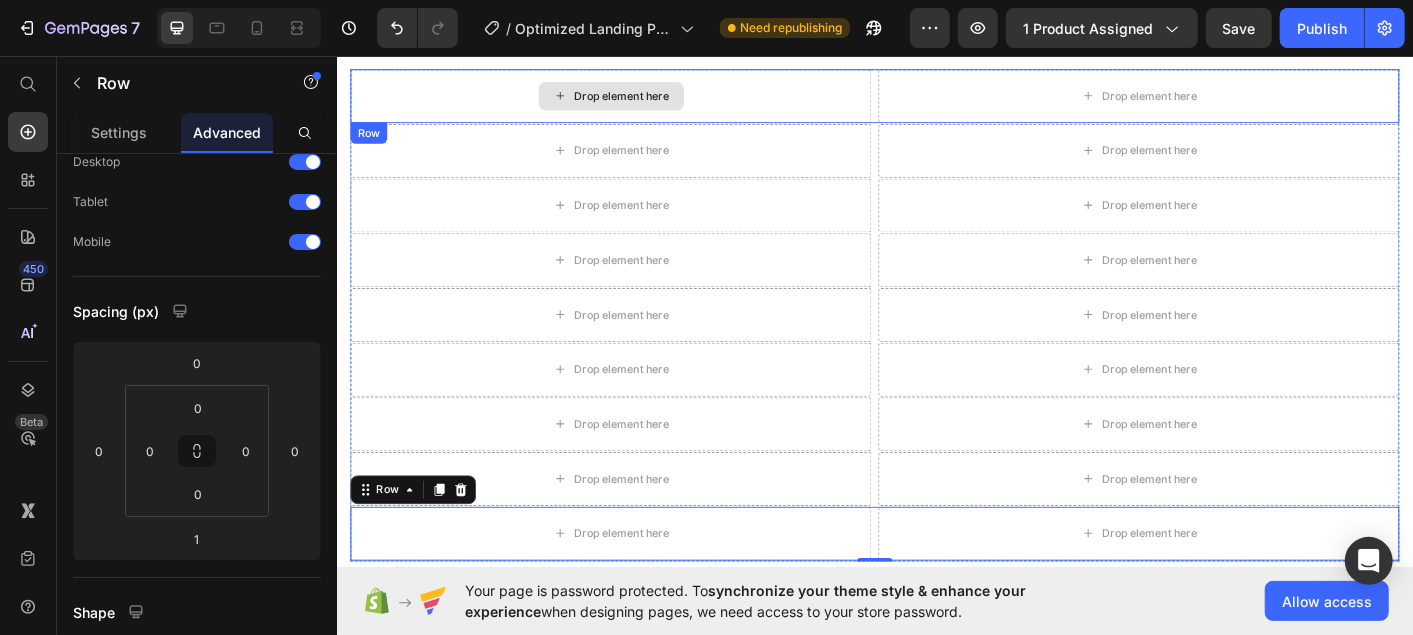 click on "Drop element here" at bounding box center (642, 100) 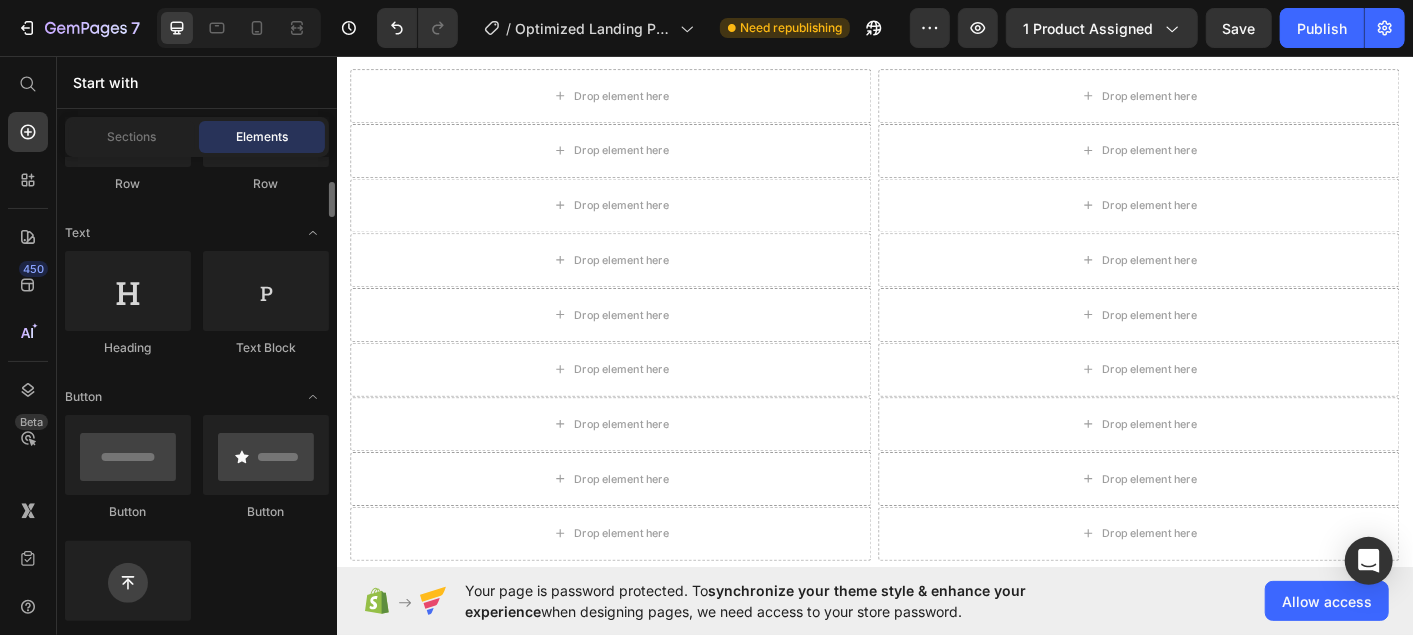 scroll, scrollTop: 237, scrollLeft: 0, axis: vertical 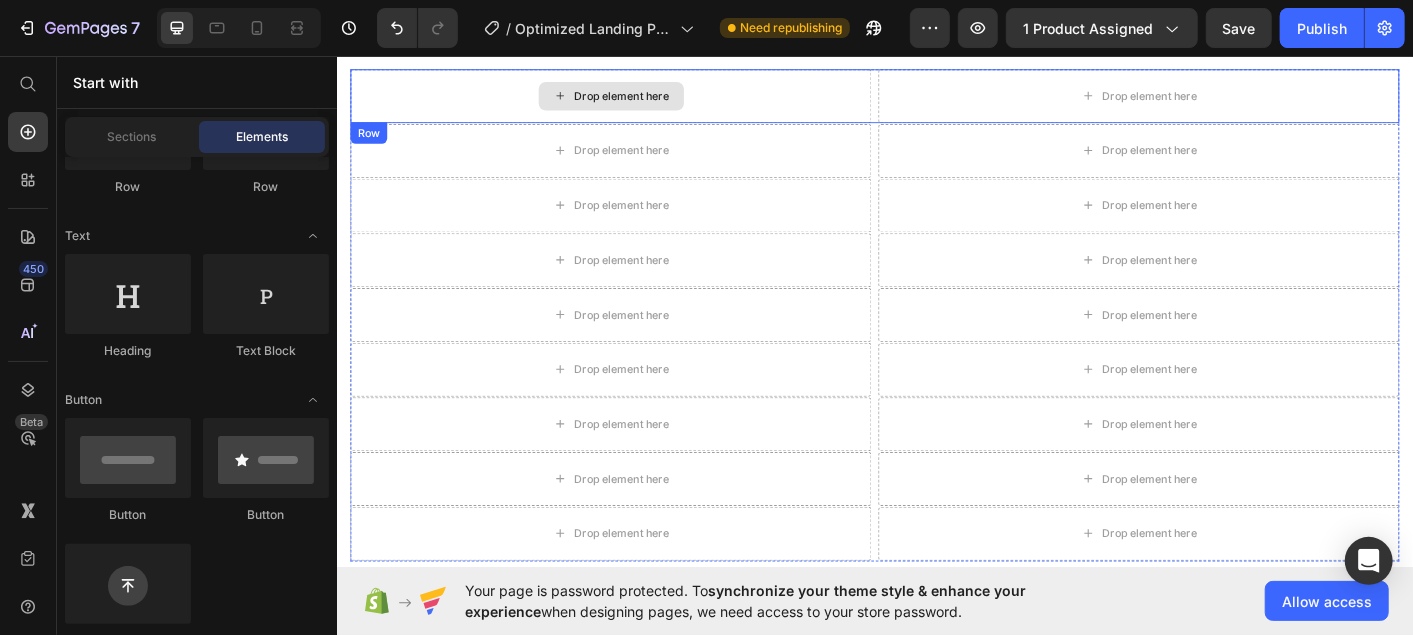 click on "Drop element here" at bounding box center (641, 100) 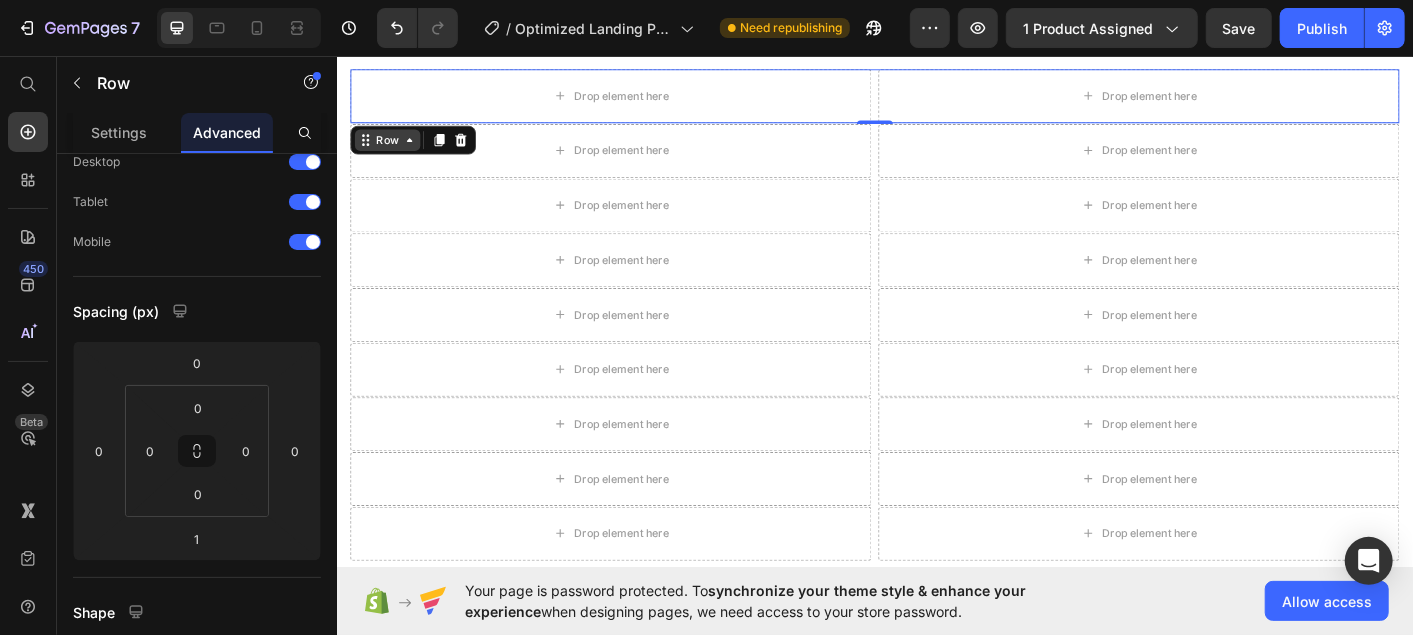 click on "Row" at bounding box center (392, 149) 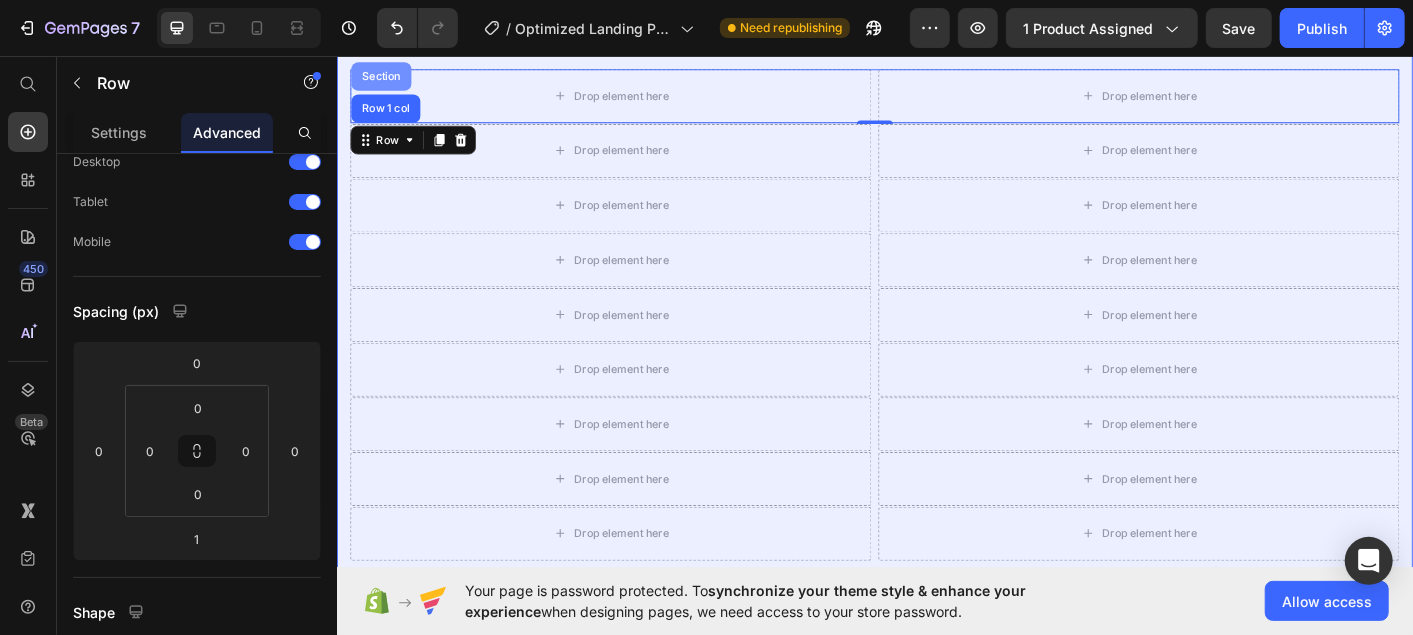 click on "Section" at bounding box center [385, 78] 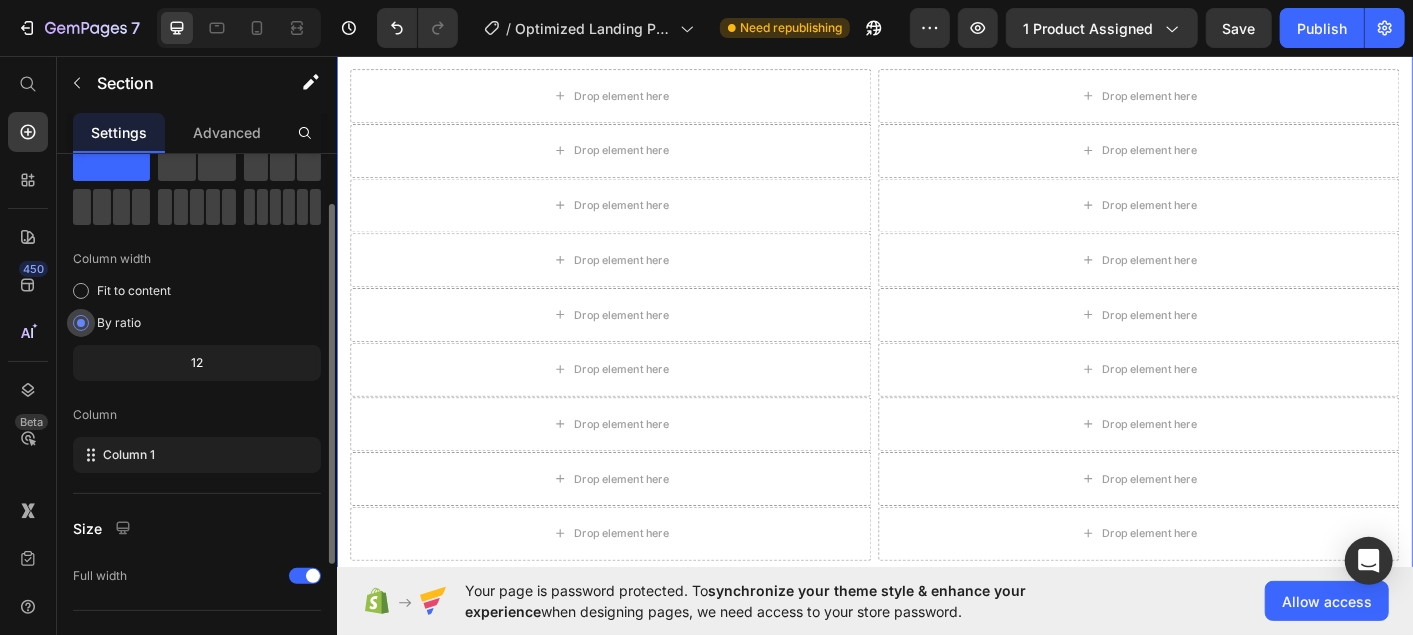 scroll, scrollTop: 74, scrollLeft: 0, axis: vertical 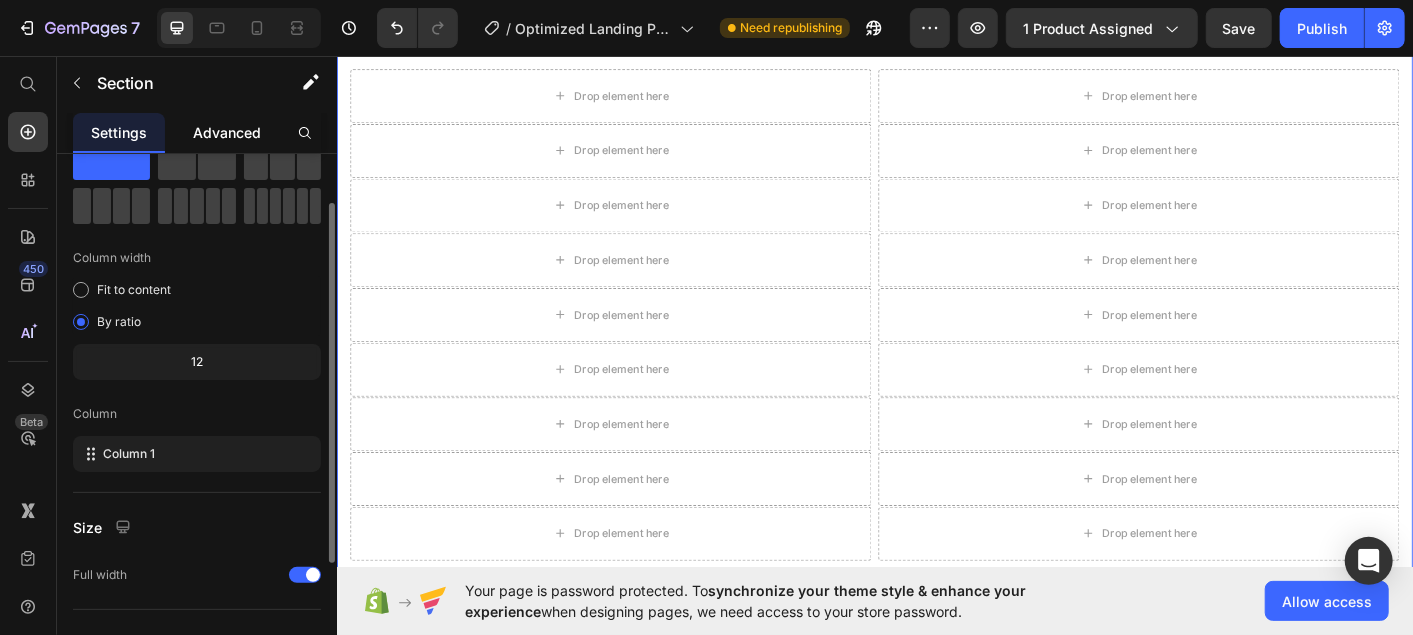 click on "Advanced" 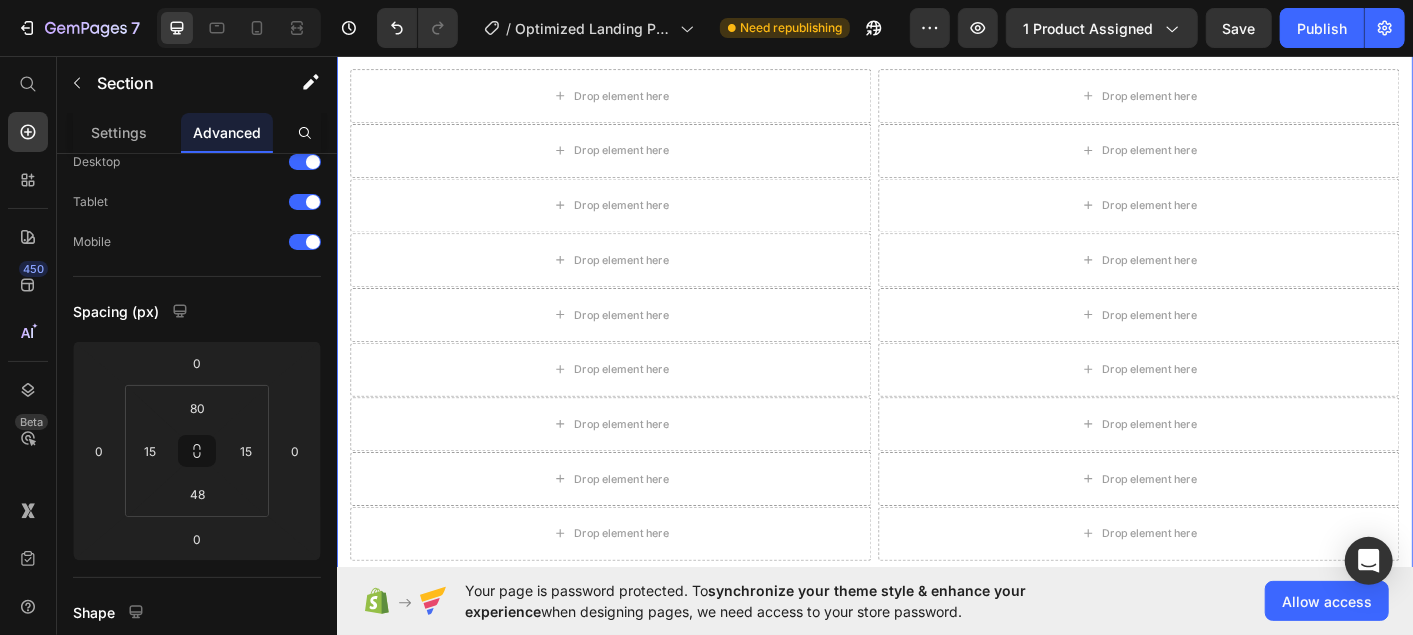 scroll, scrollTop: 0, scrollLeft: 0, axis: both 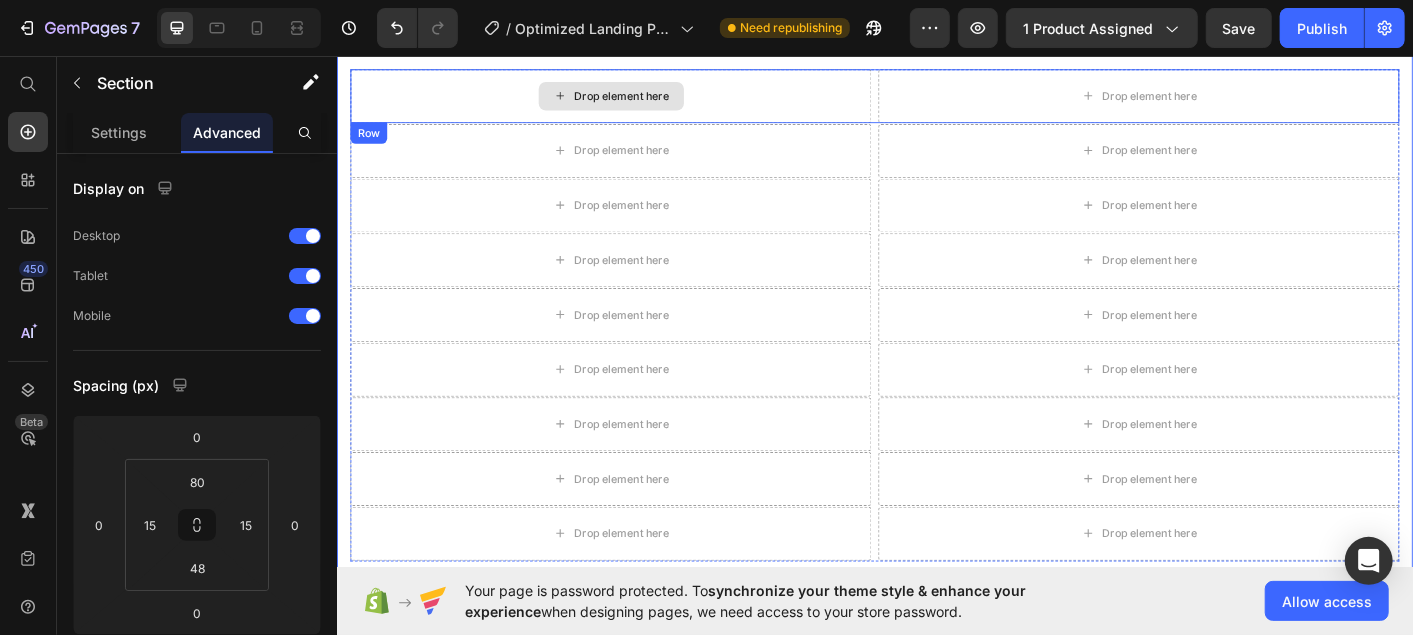 click on "Drop element here" at bounding box center [641, 100] 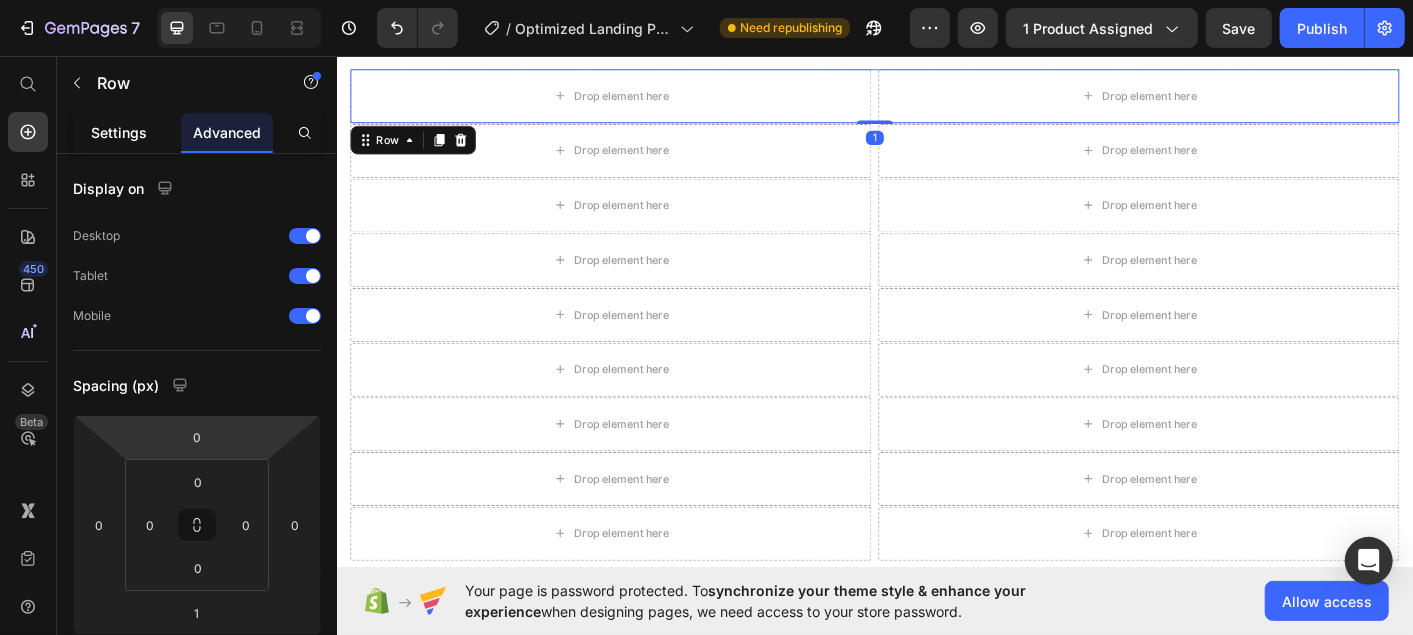 drag, startPoint x: 137, startPoint y: 137, endPoint x: 322, endPoint y: 78, distance: 194.18033 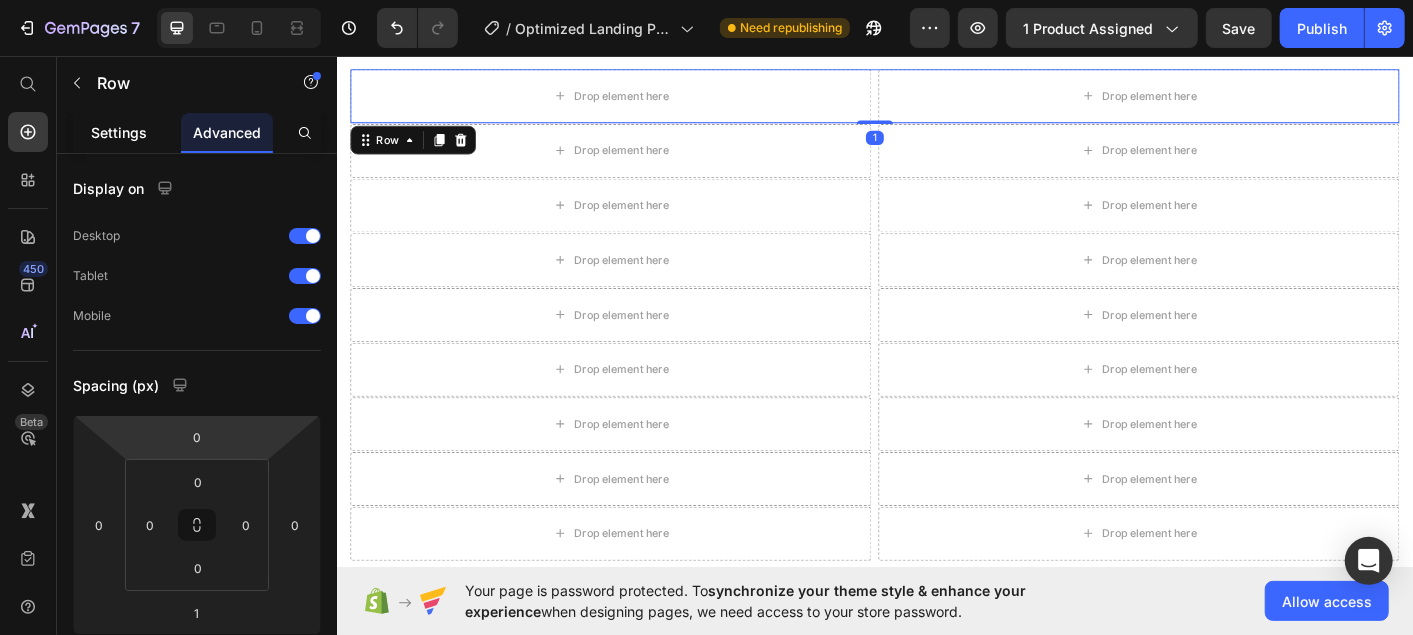 click on "Settings" at bounding box center (119, 132) 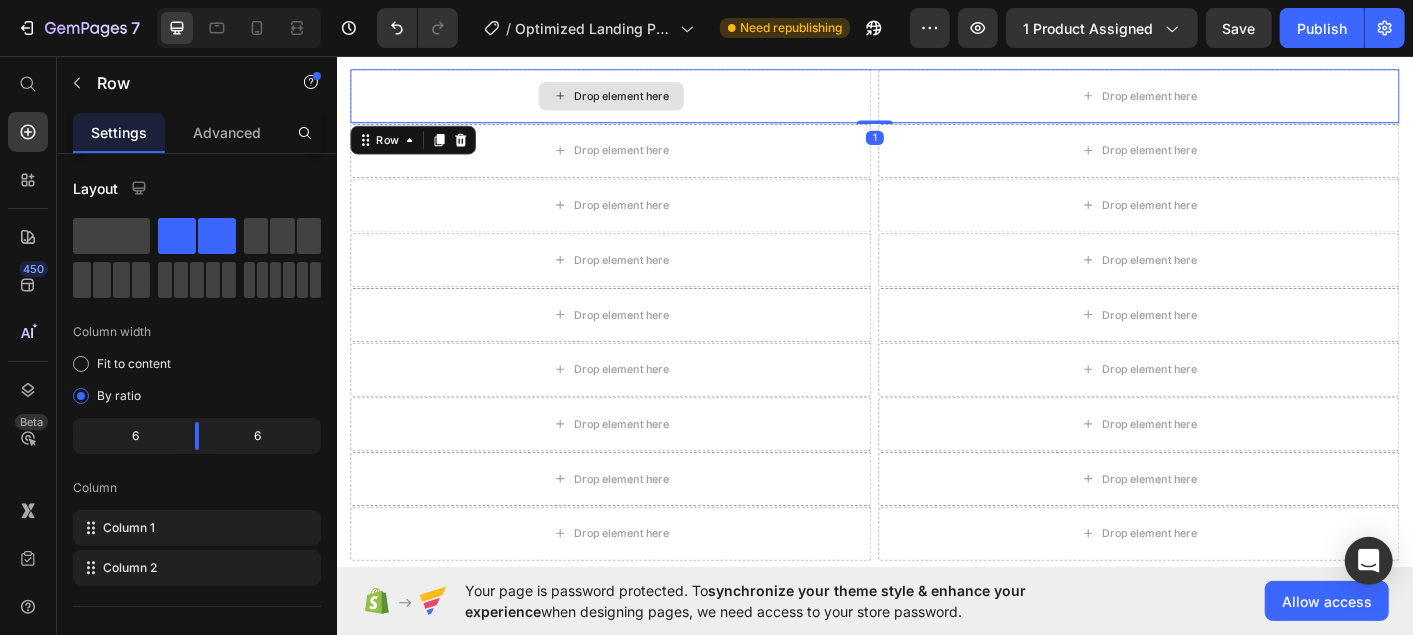 click on "Drop element here" at bounding box center [654, 100] 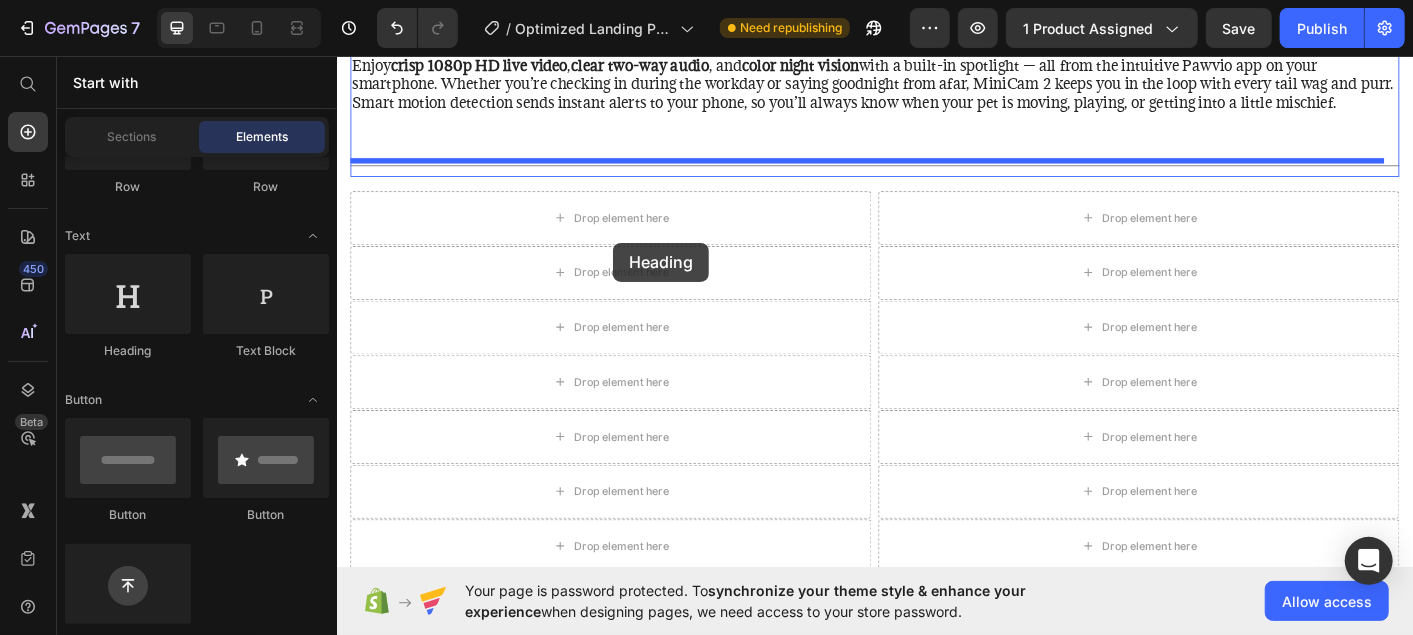 scroll, scrollTop: 1368, scrollLeft: 0, axis: vertical 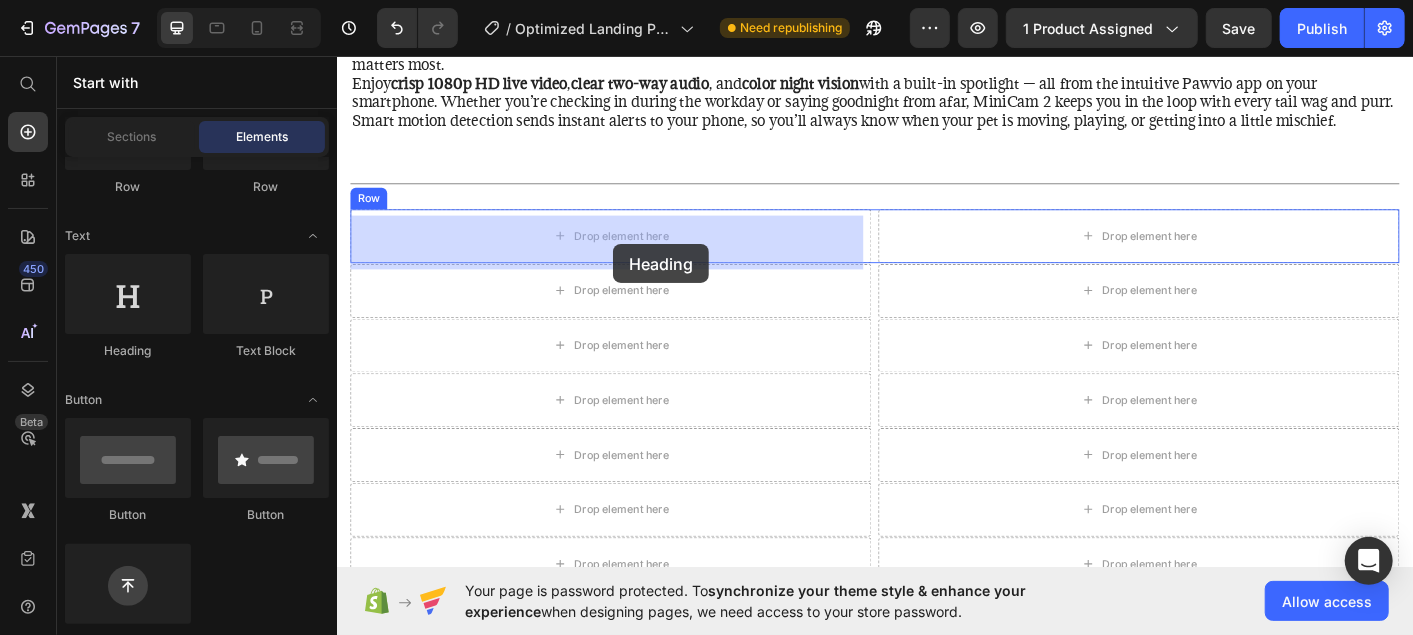 drag, startPoint x: 473, startPoint y: 350, endPoint x: 644, endPoint y: 266, distance: 190.51772 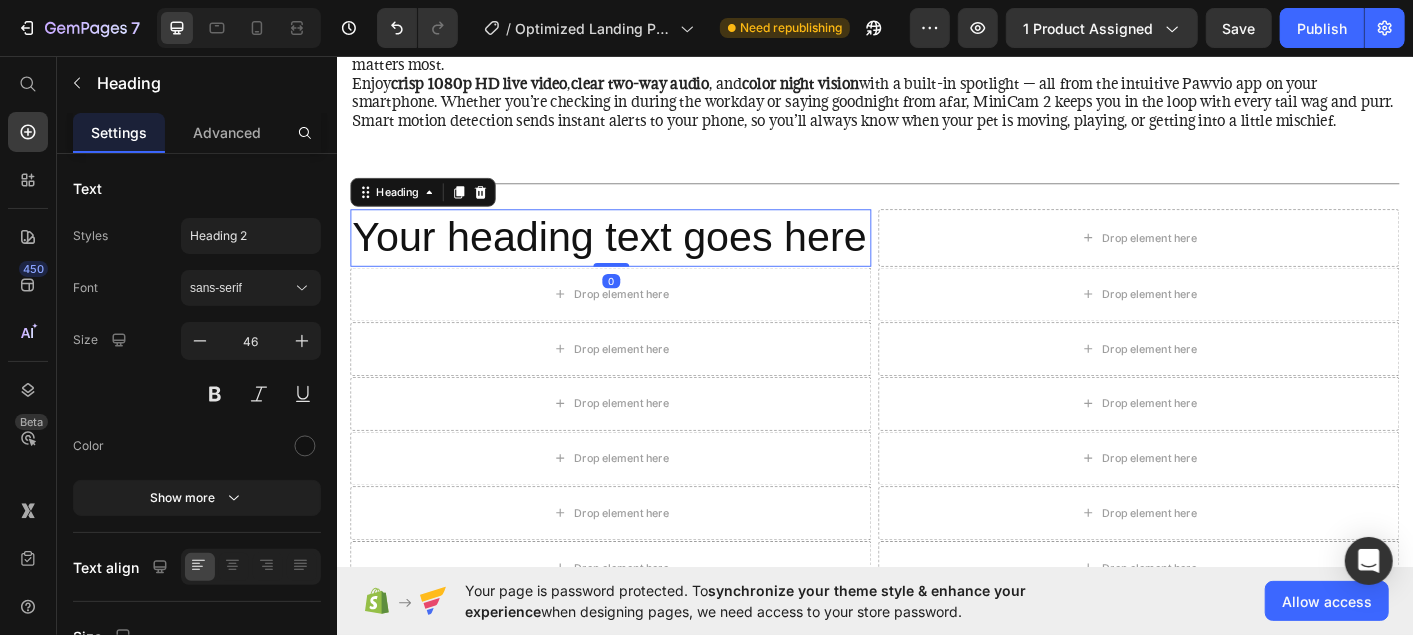 click on "Your heading text goes here" at bounding box center (641, 258) 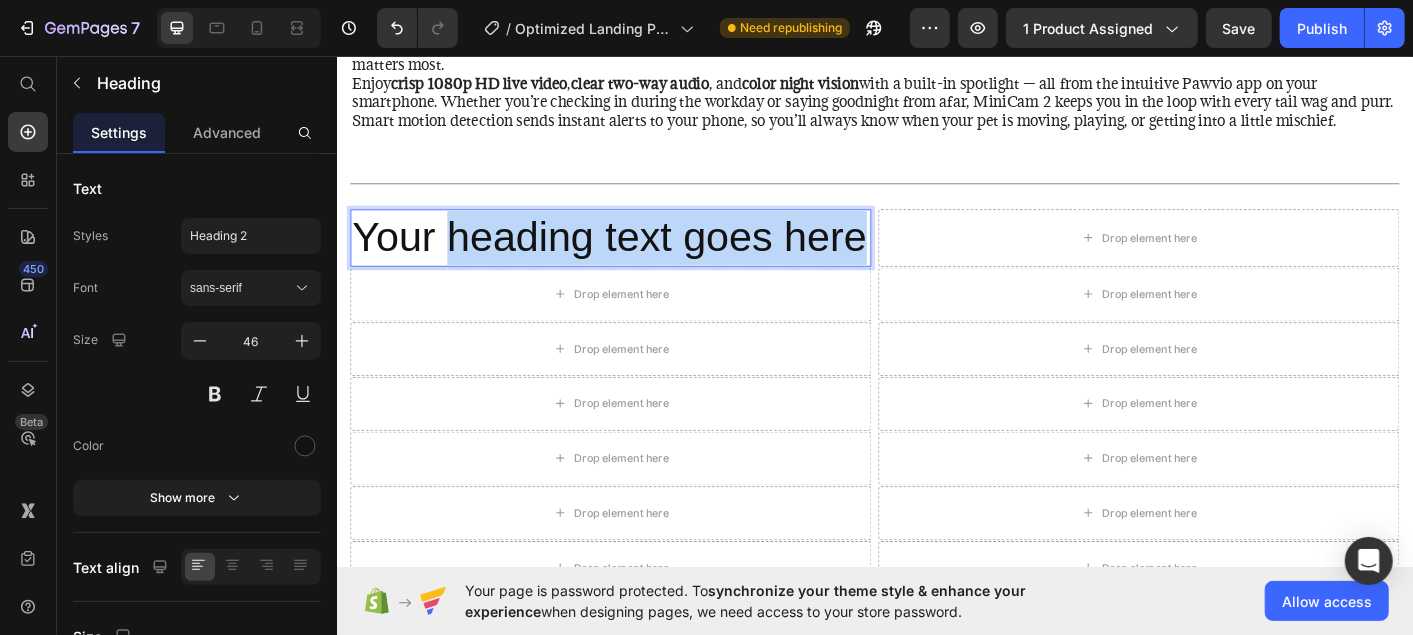 click on "Your heading text goes here" at bounding box center [641, 258] 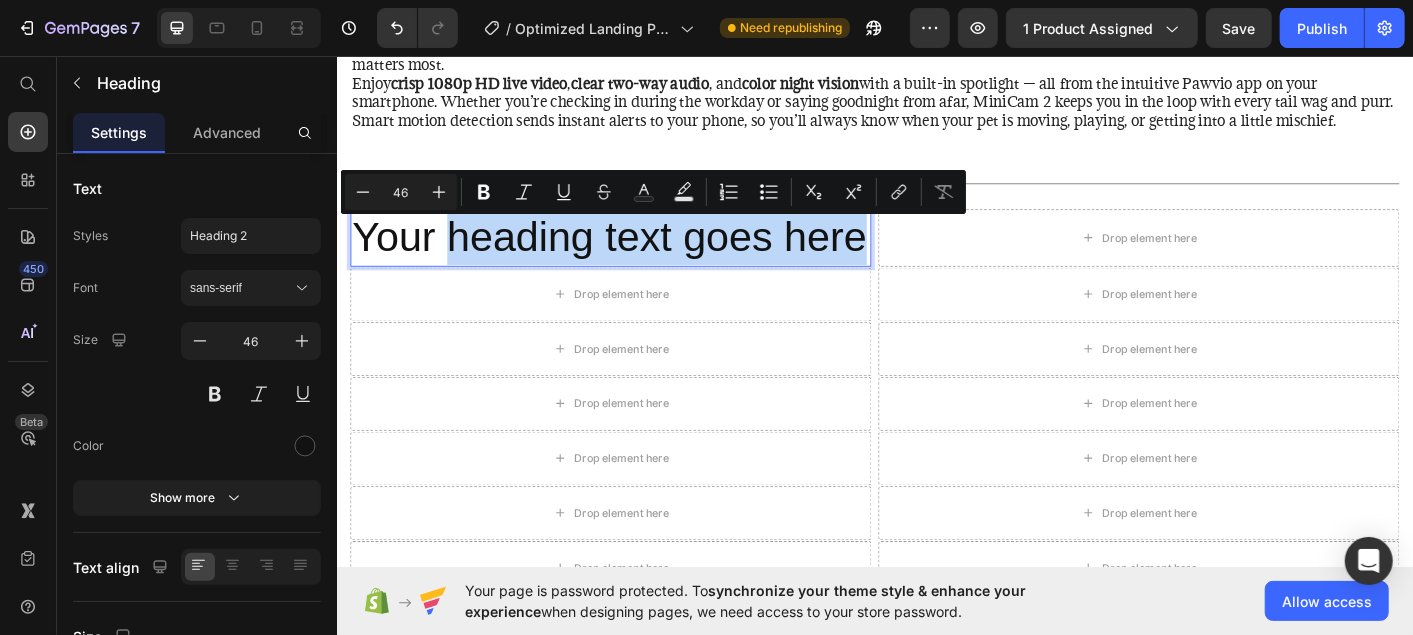 click on "Your heading text goes here" at bounding box center (641, 258) 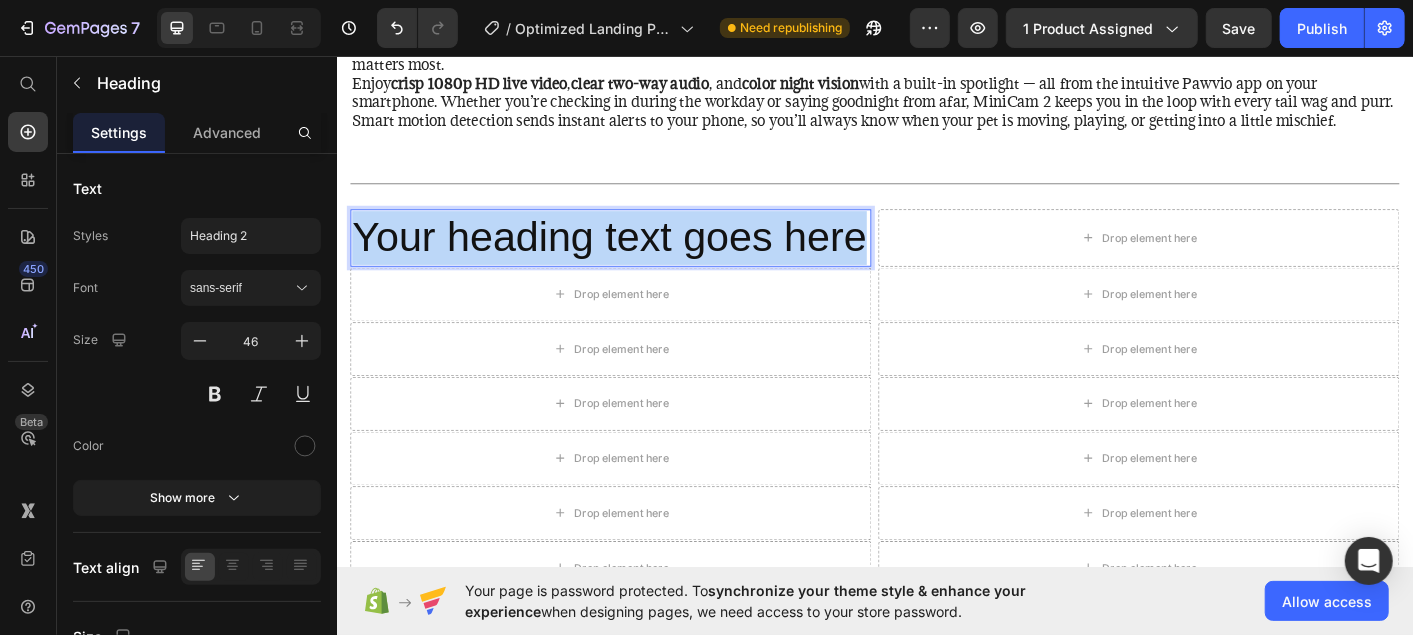 click on "Your heading text goes here" at bounding box center [641, 258] 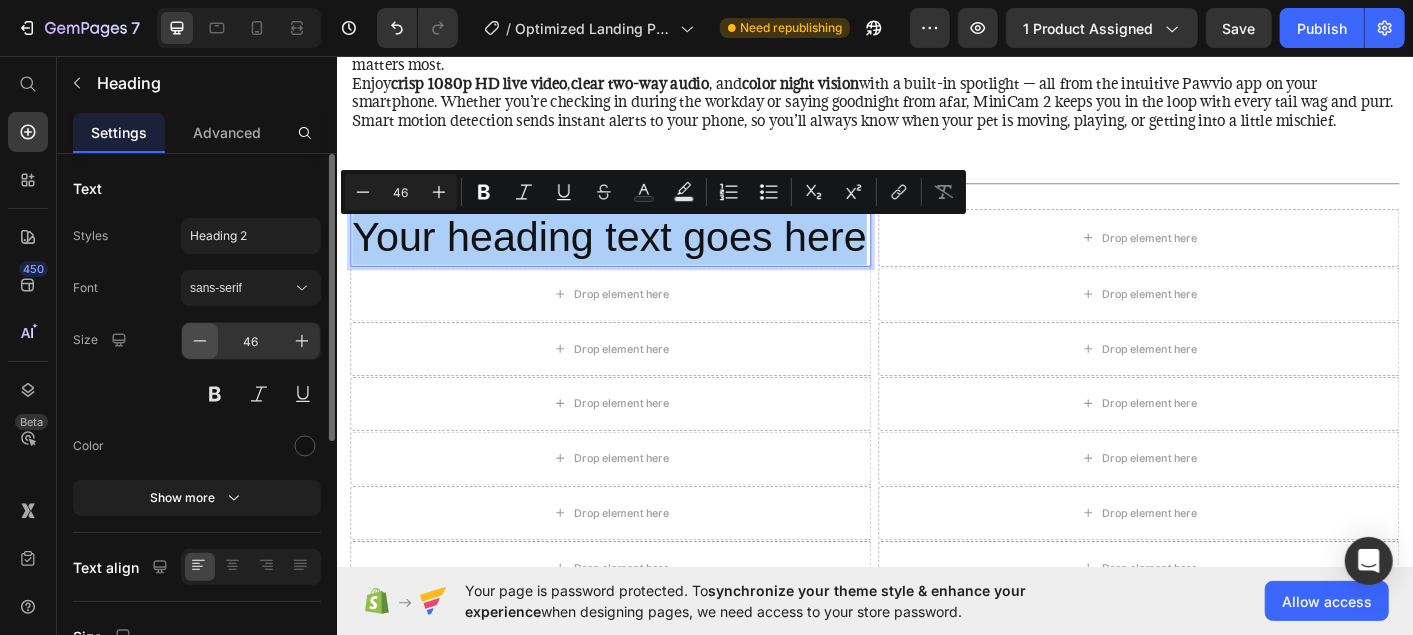 click 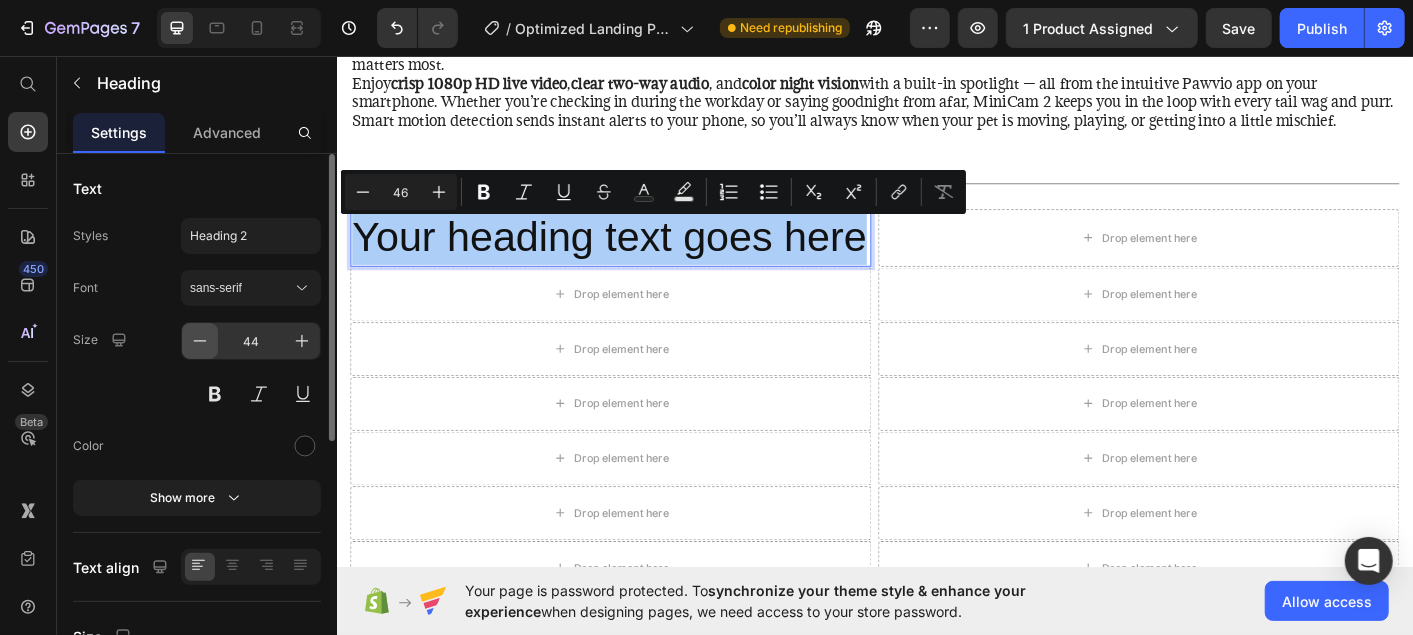 click 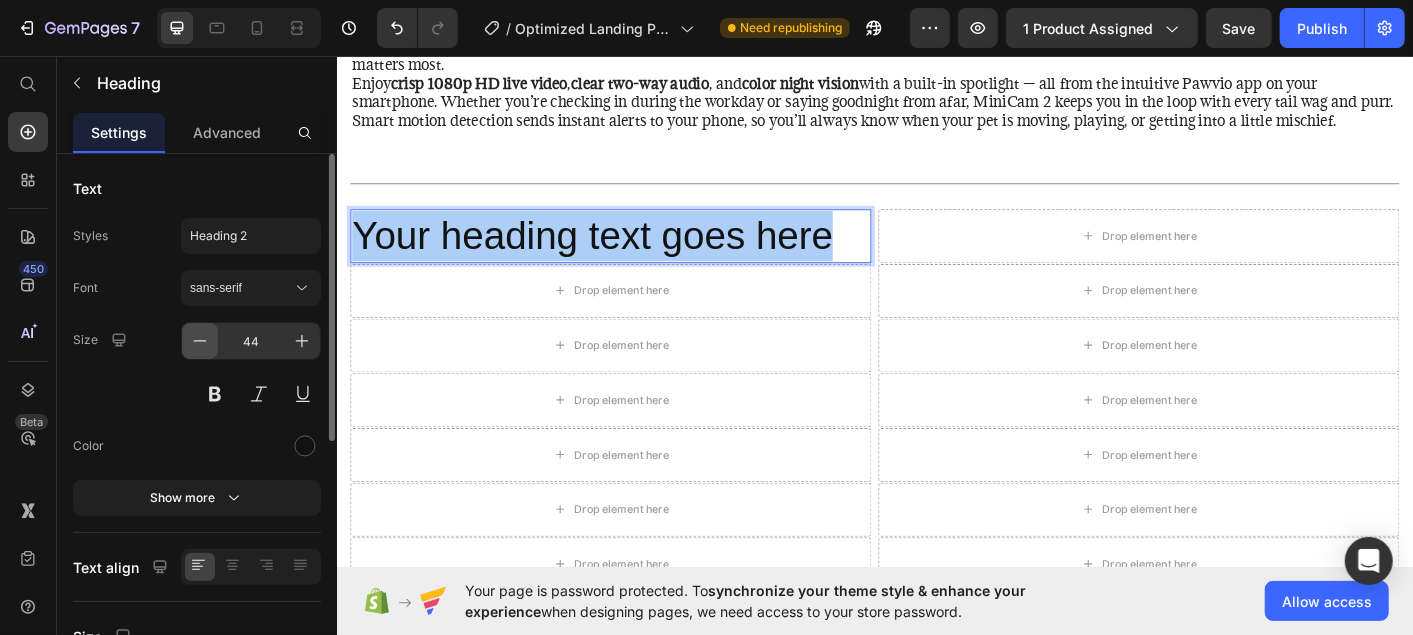 click 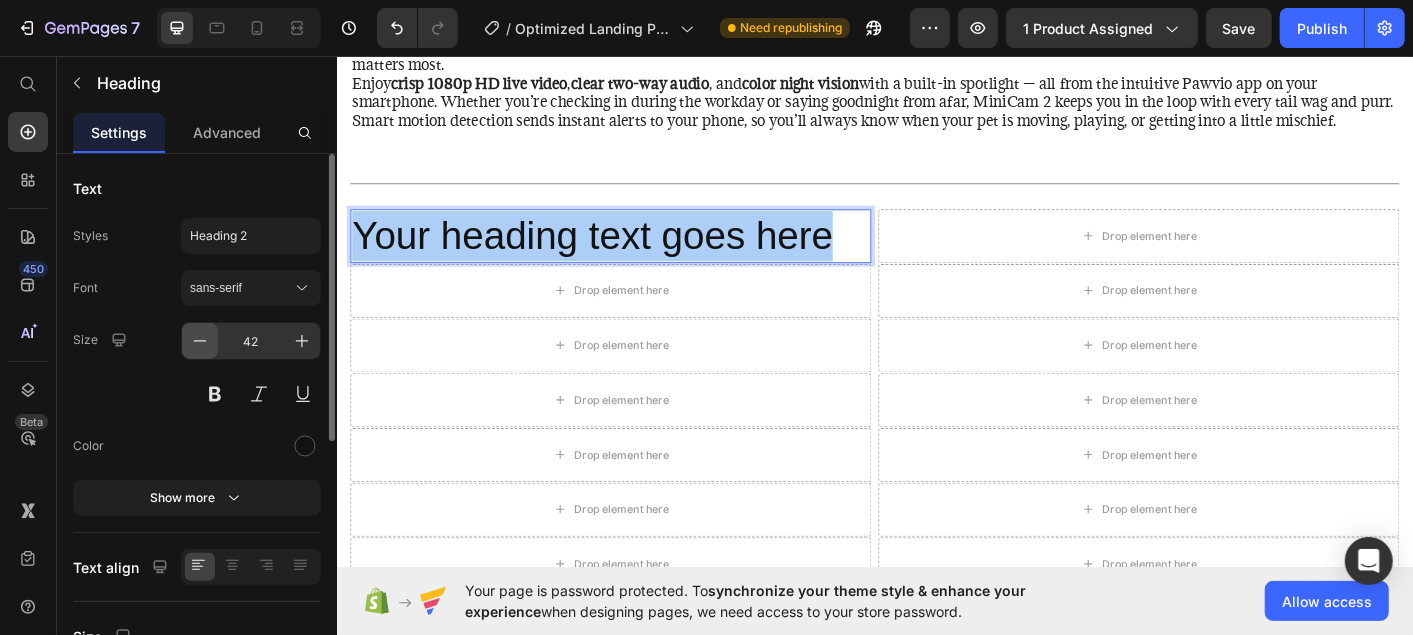 click 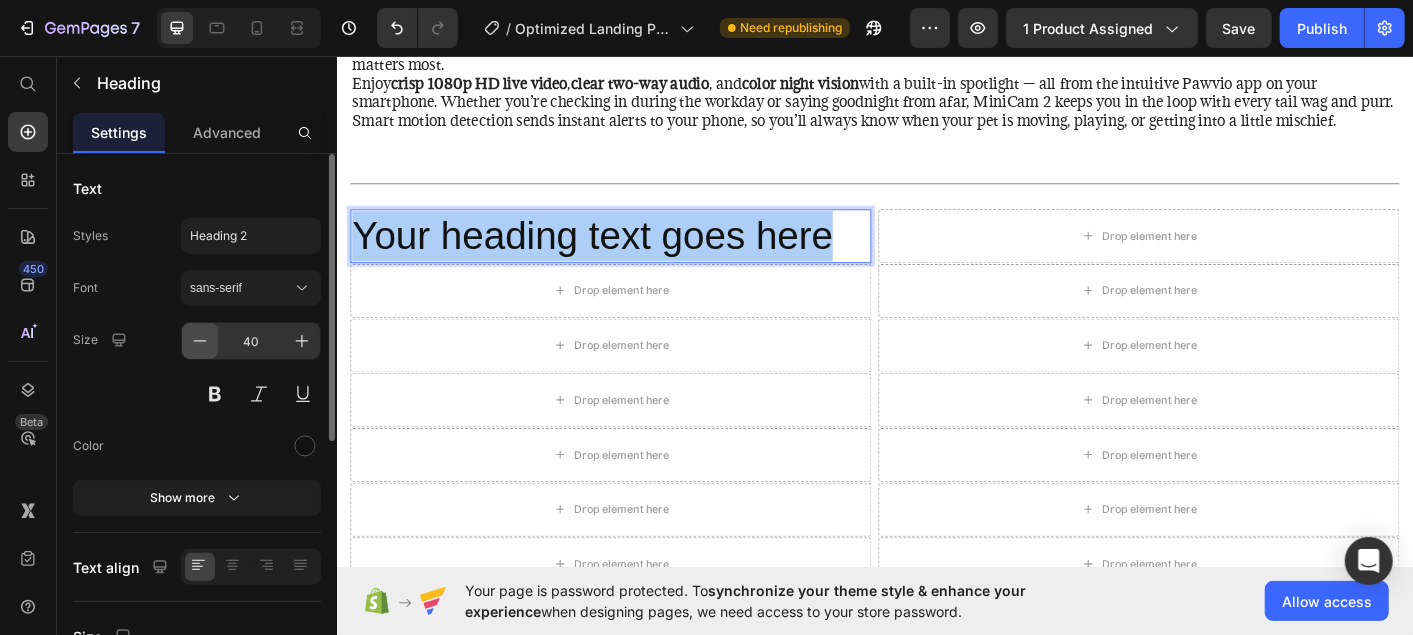click 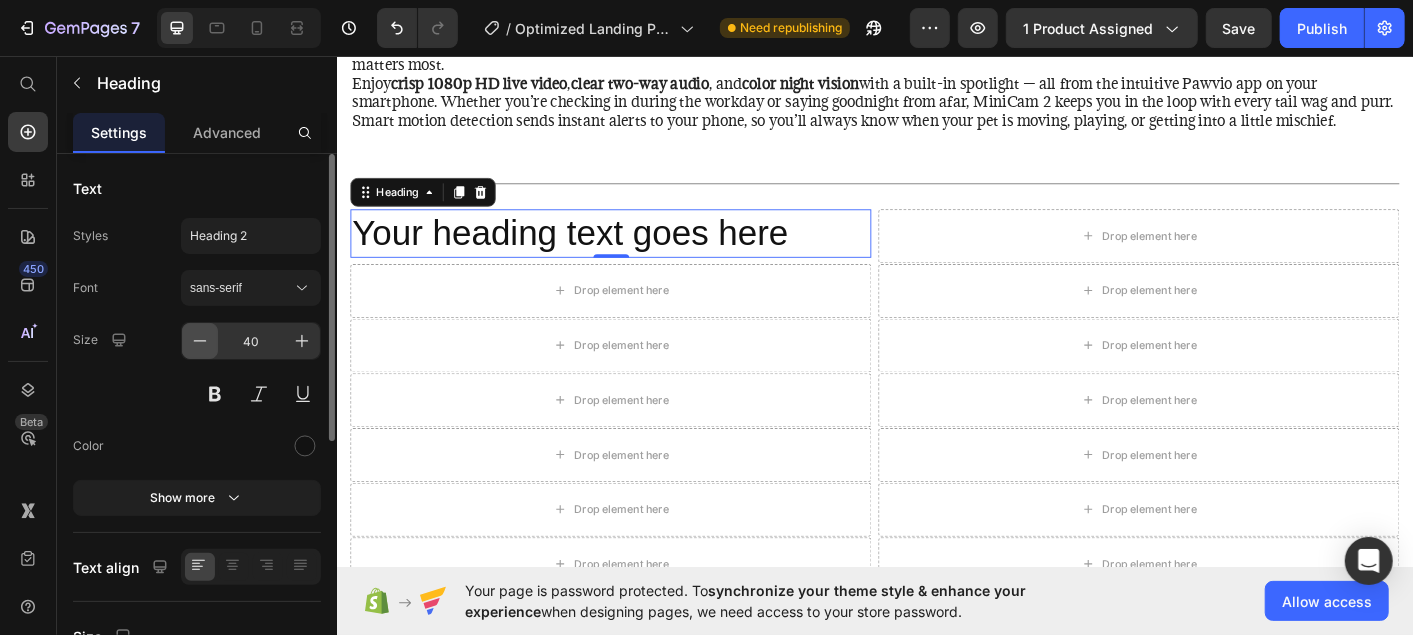 click 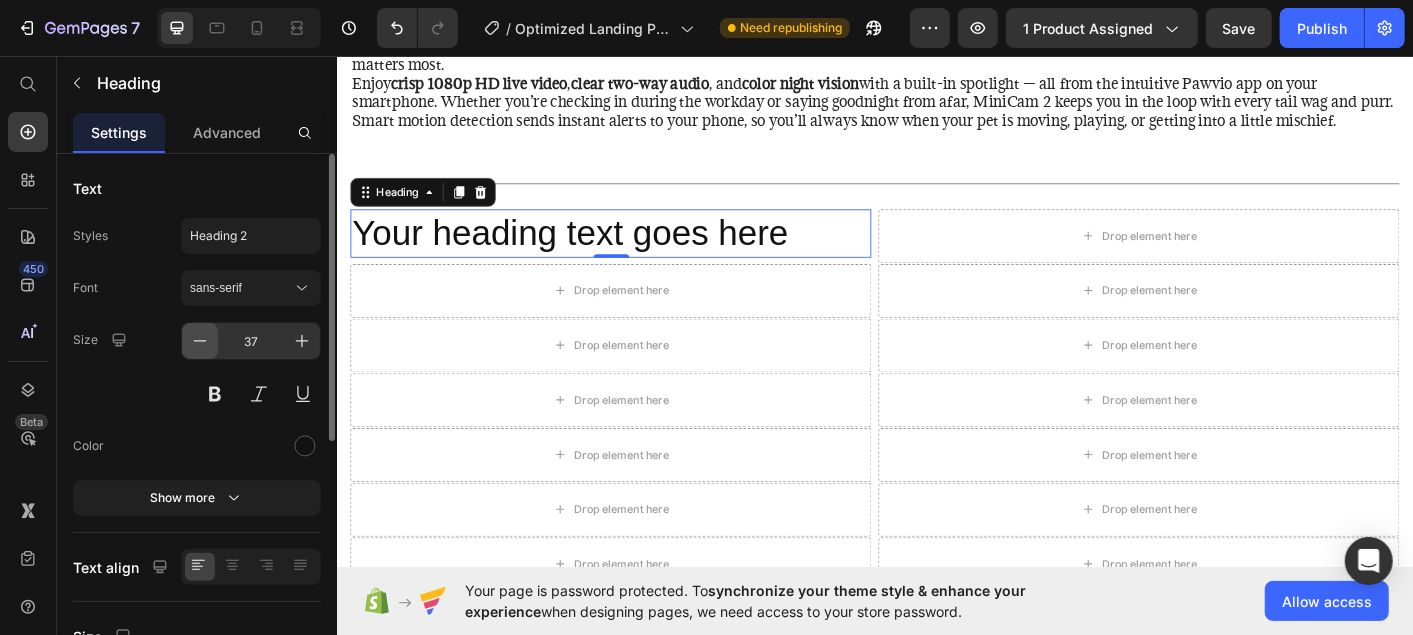 click 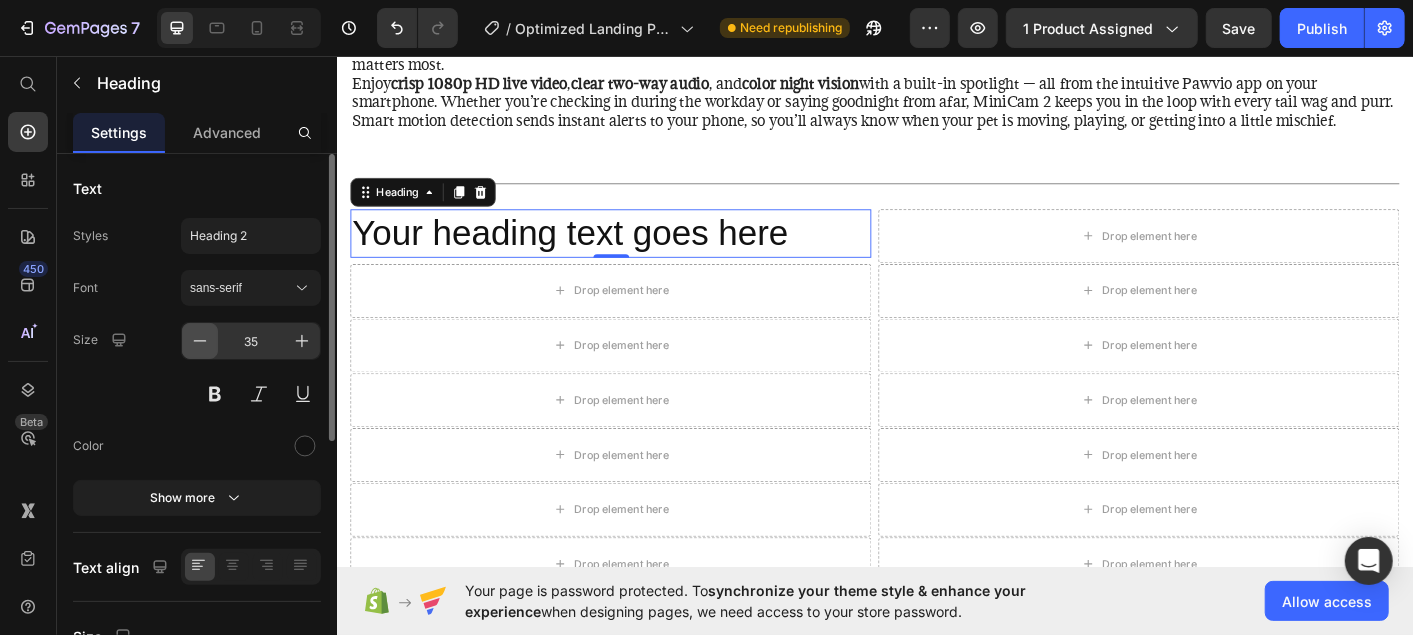 click 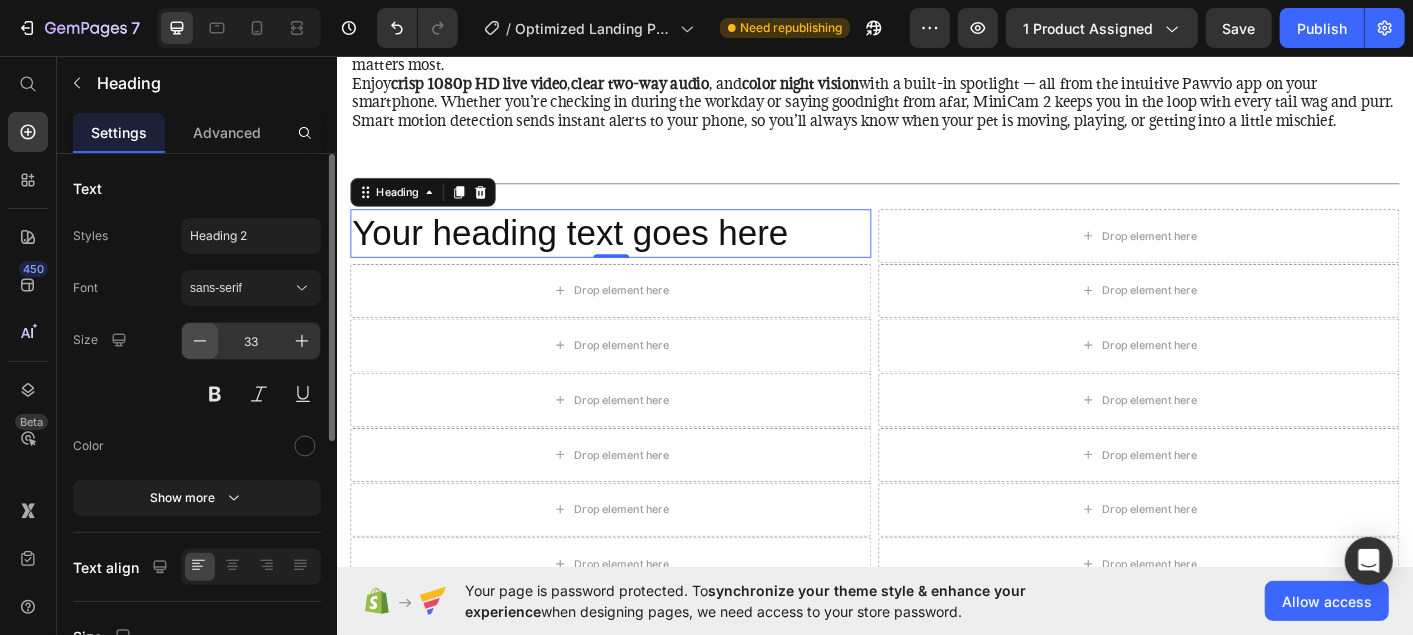click 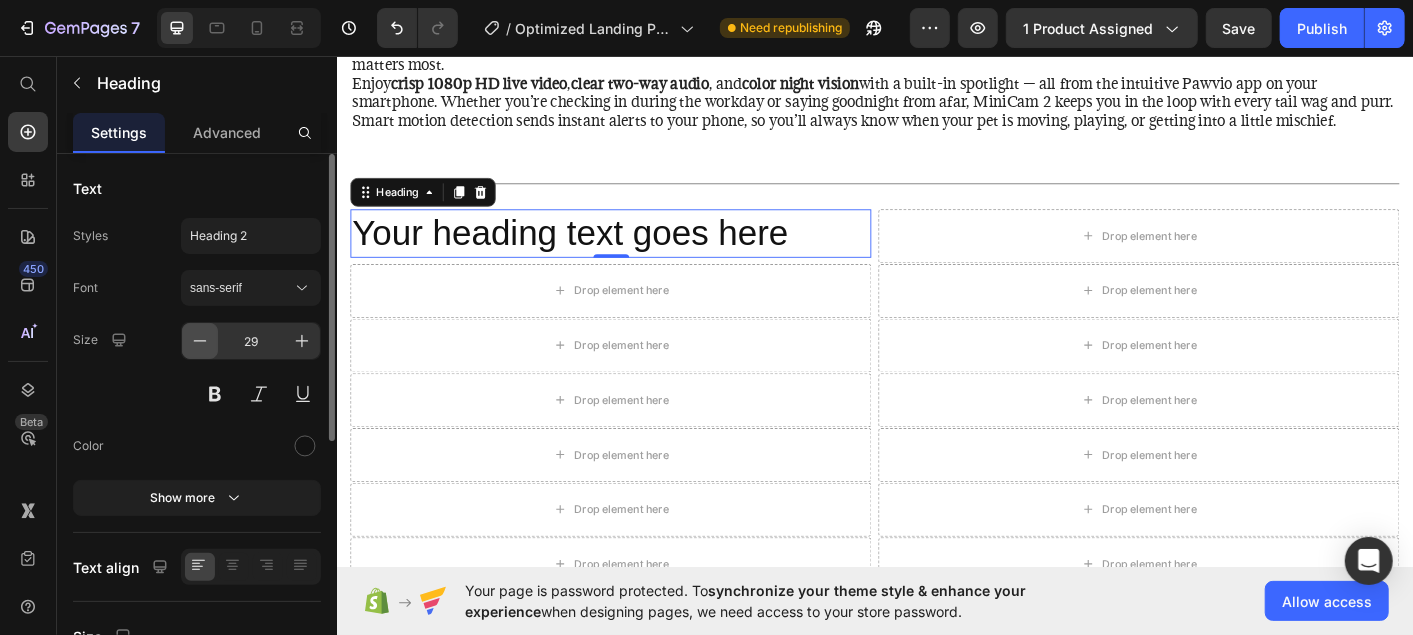click 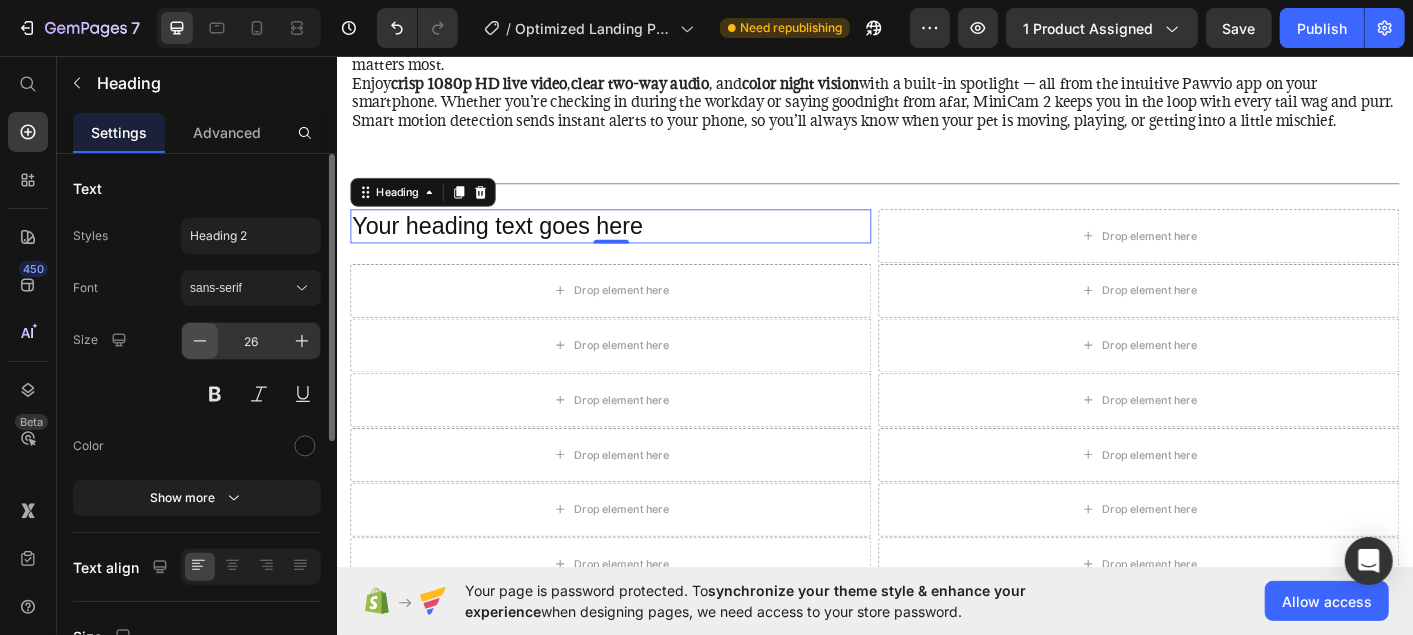 click 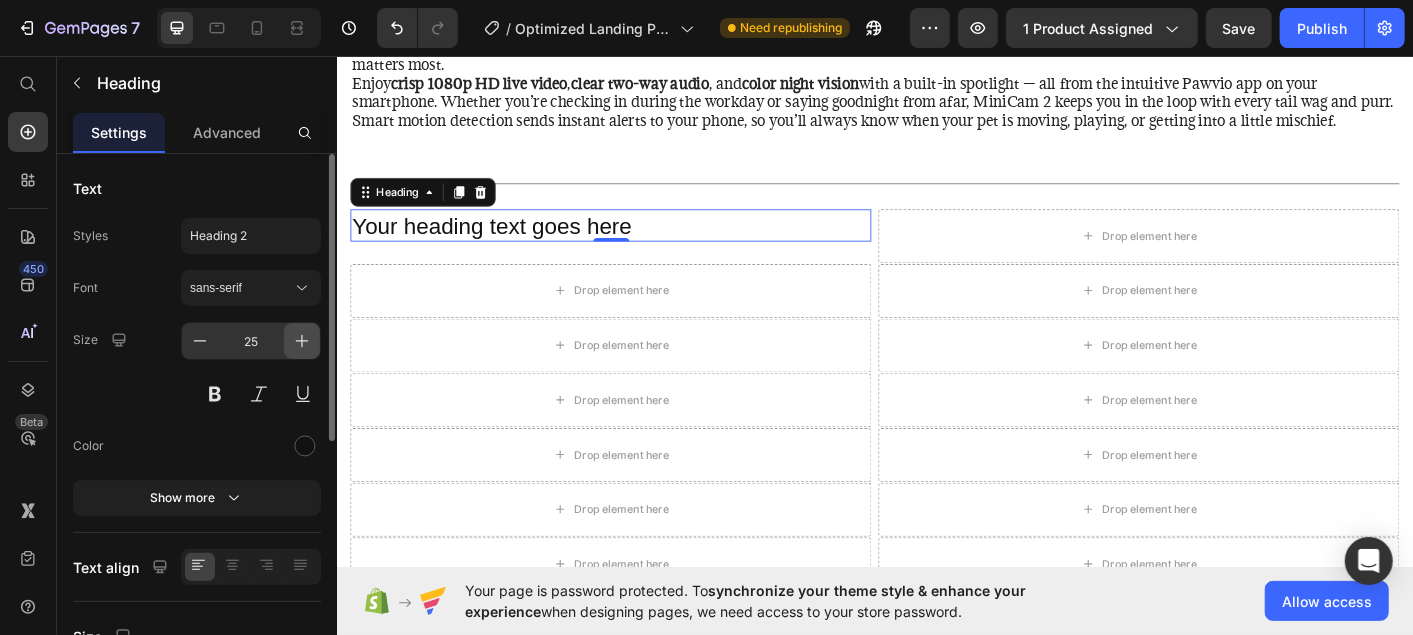 click 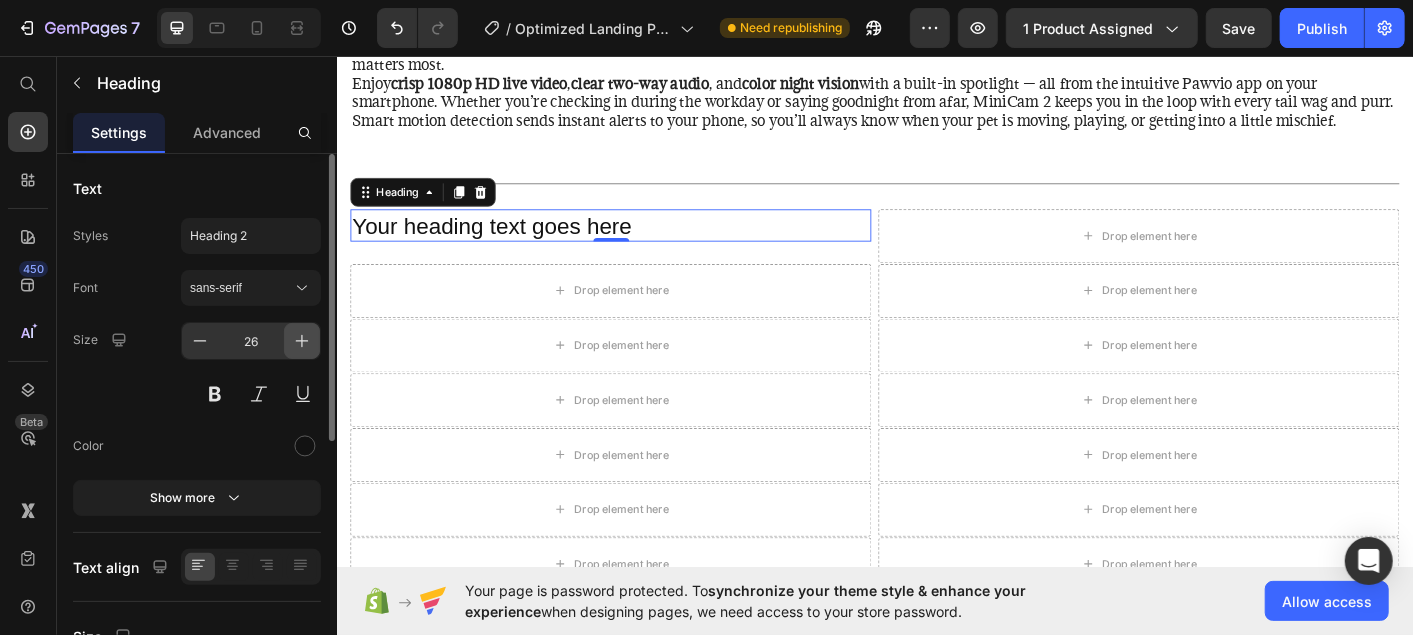 click 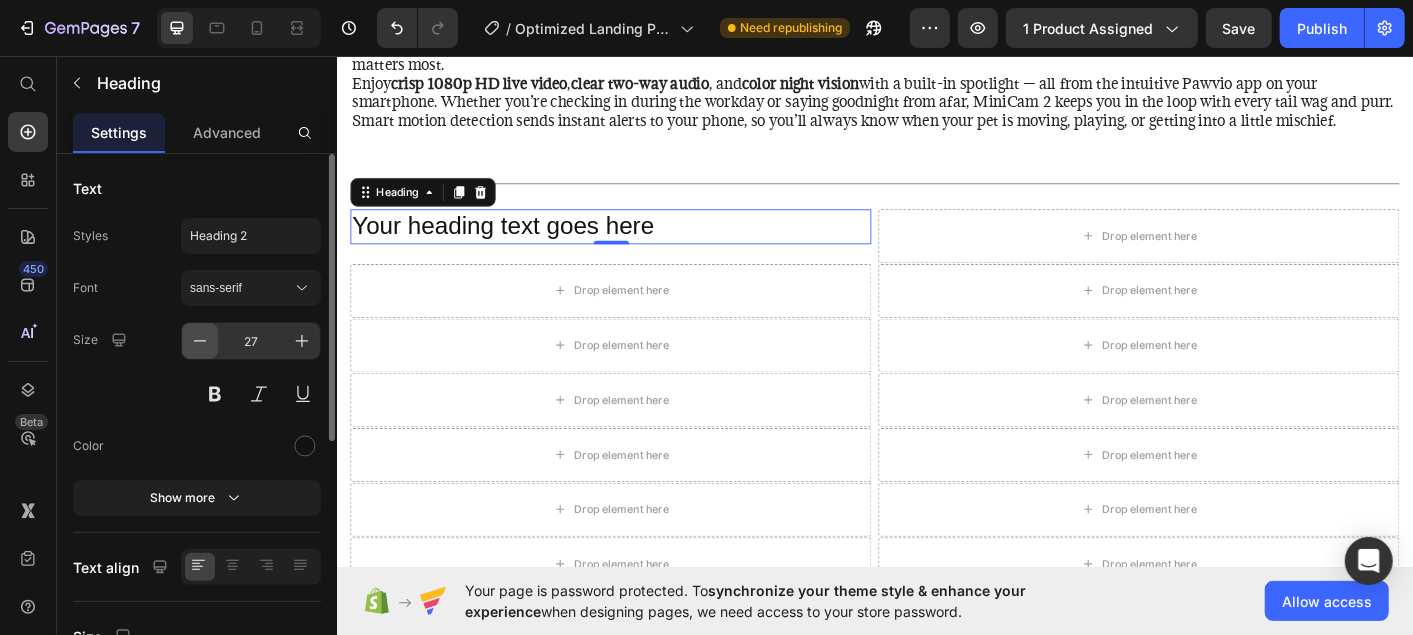 click at bounding box center (200, 341) 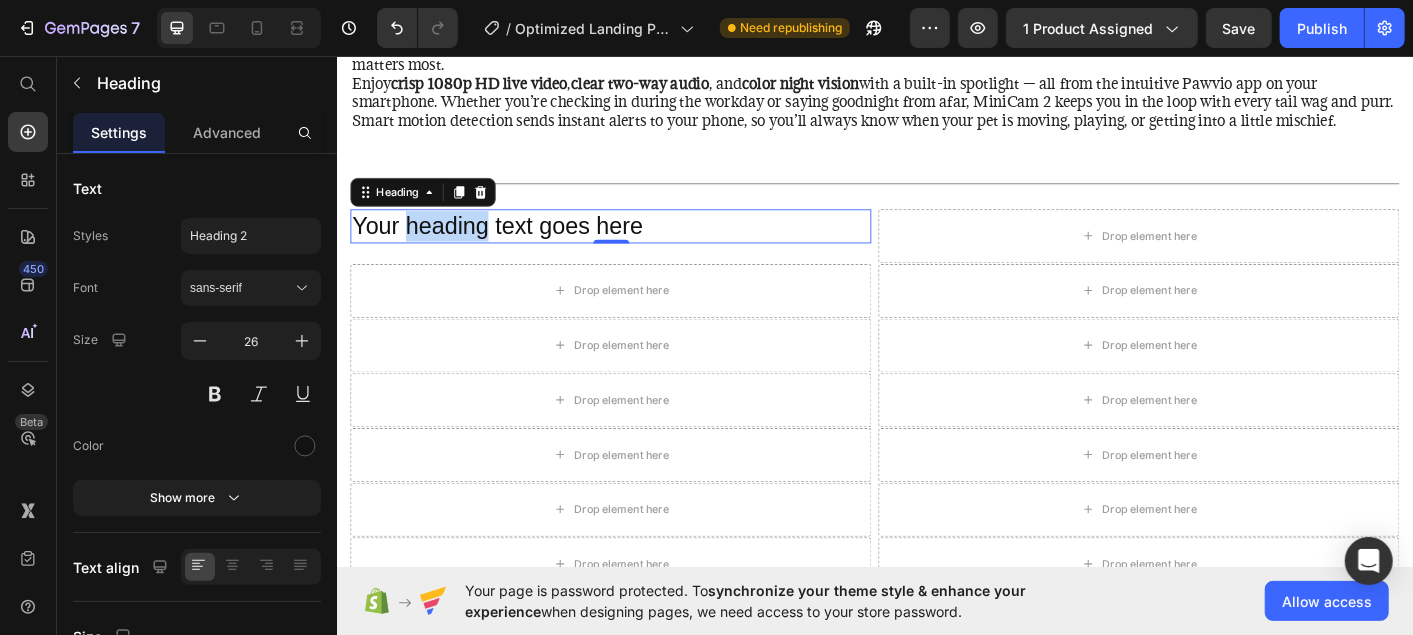 click on "Your heading text goes here" at bounding box center [641, 245] 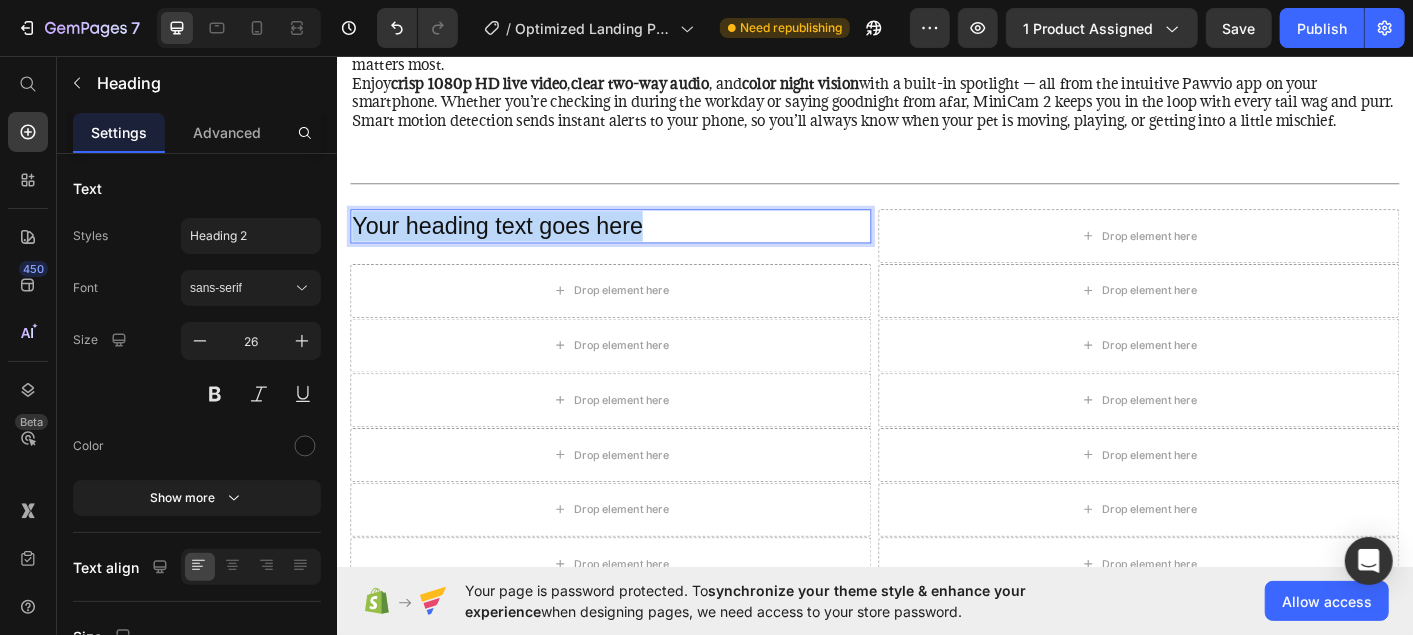 click on "Your heading text goes here" at bounding box center [641, 245] 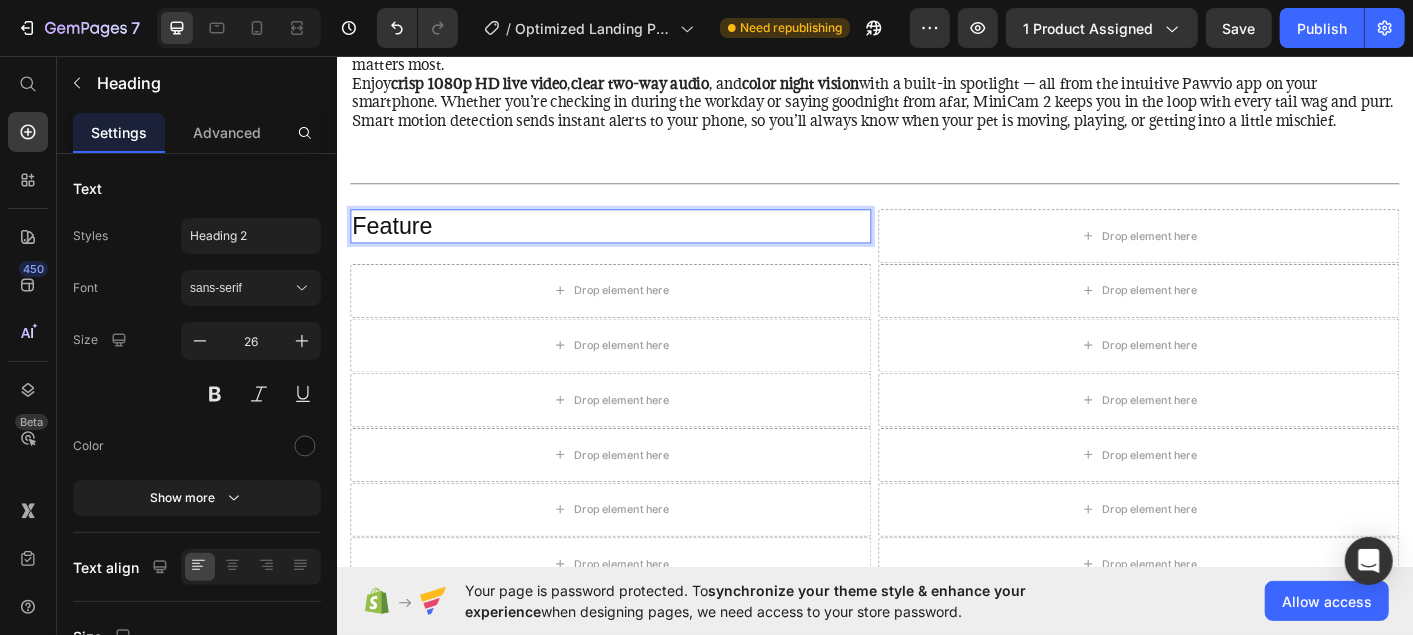 click on "Feature" at bounding box center [641, 245] 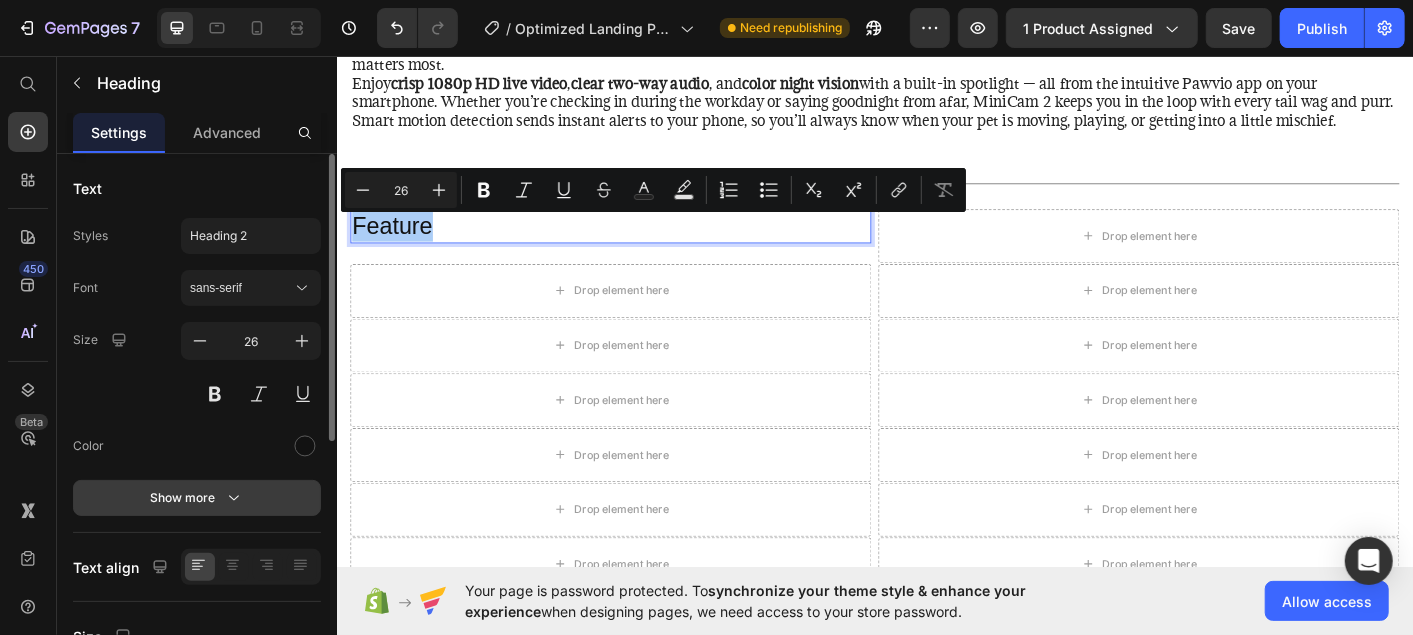 click on "Show more" at bounding box center (197, 498) 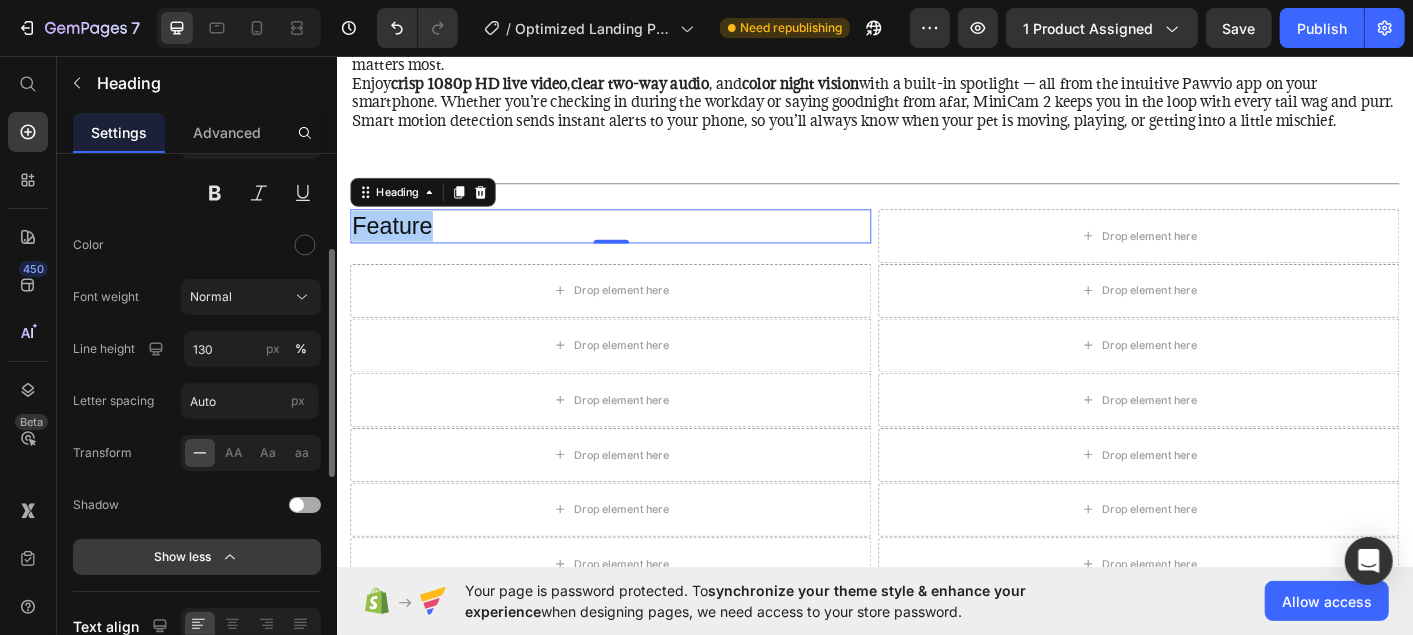 scroll, scrollTop: 237, scrollLeft: 0, axis: vertical 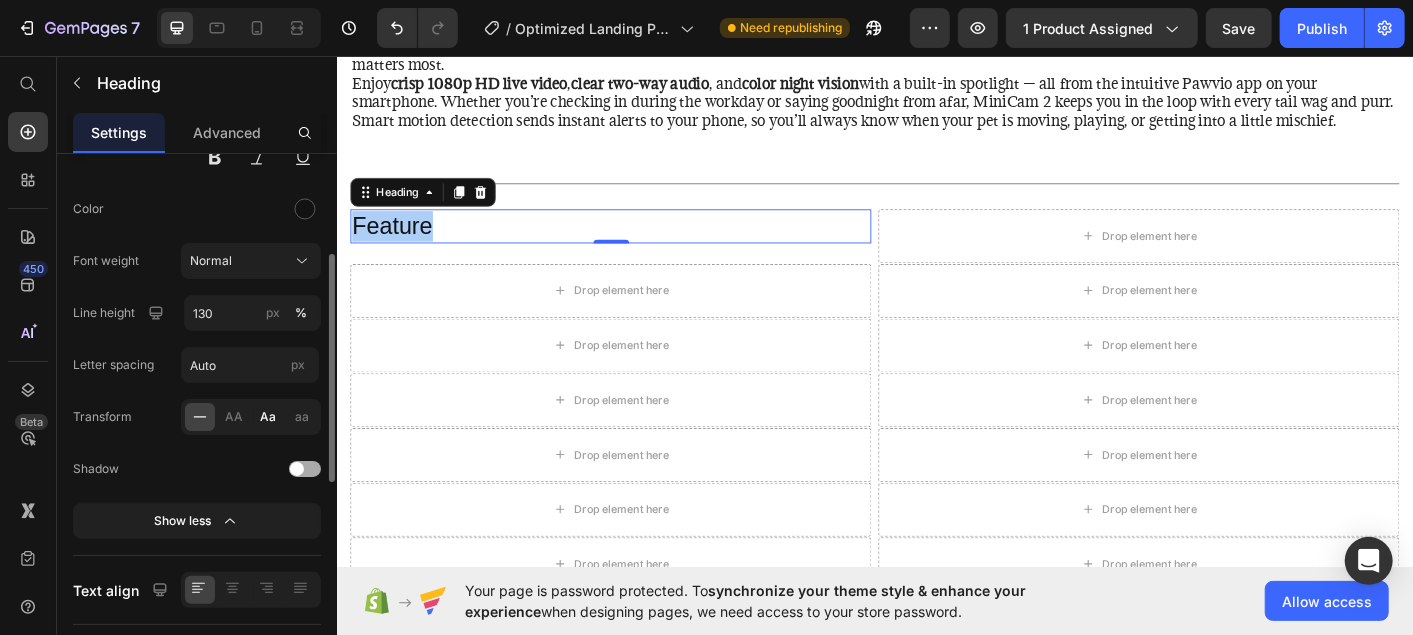 click on "Aa" 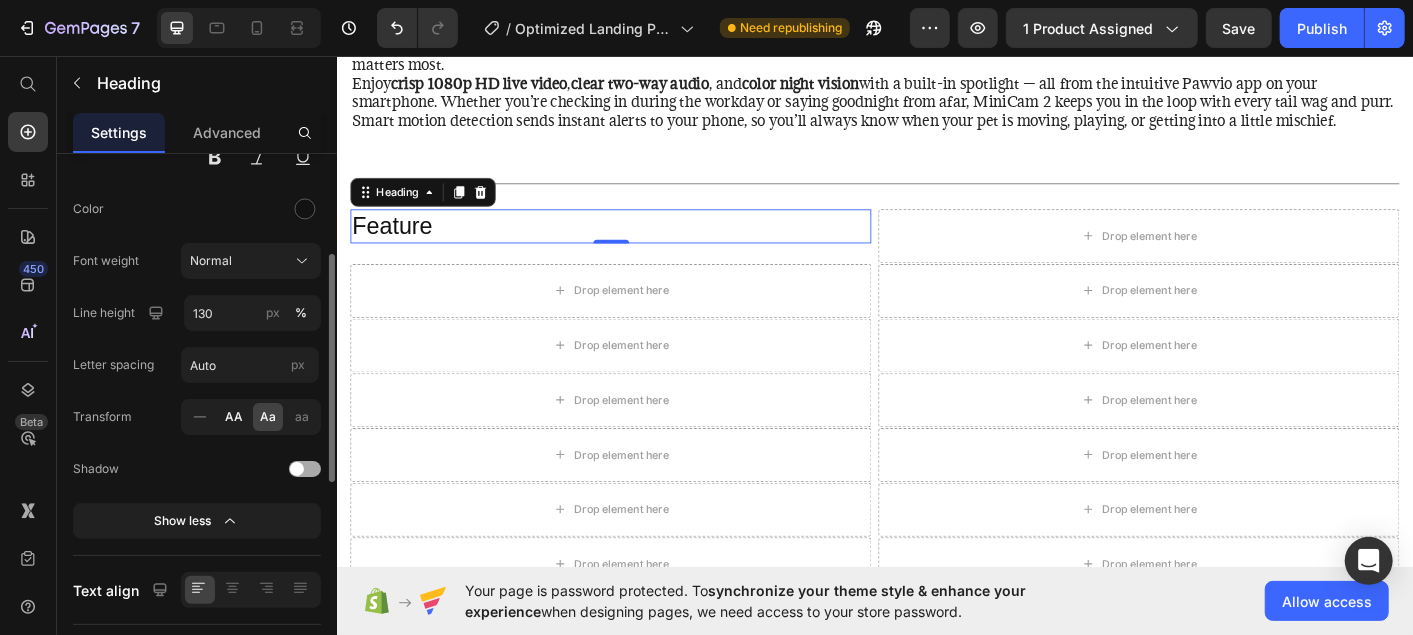 click on "AA" 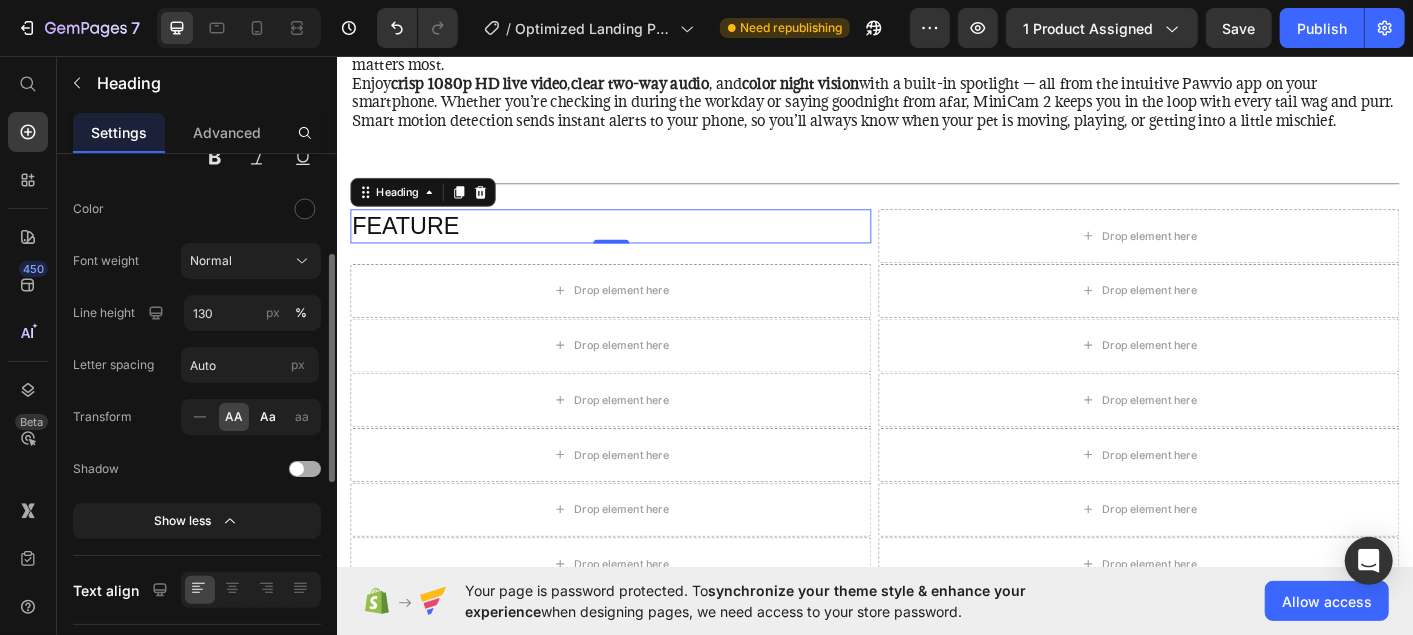 click on "Aa" 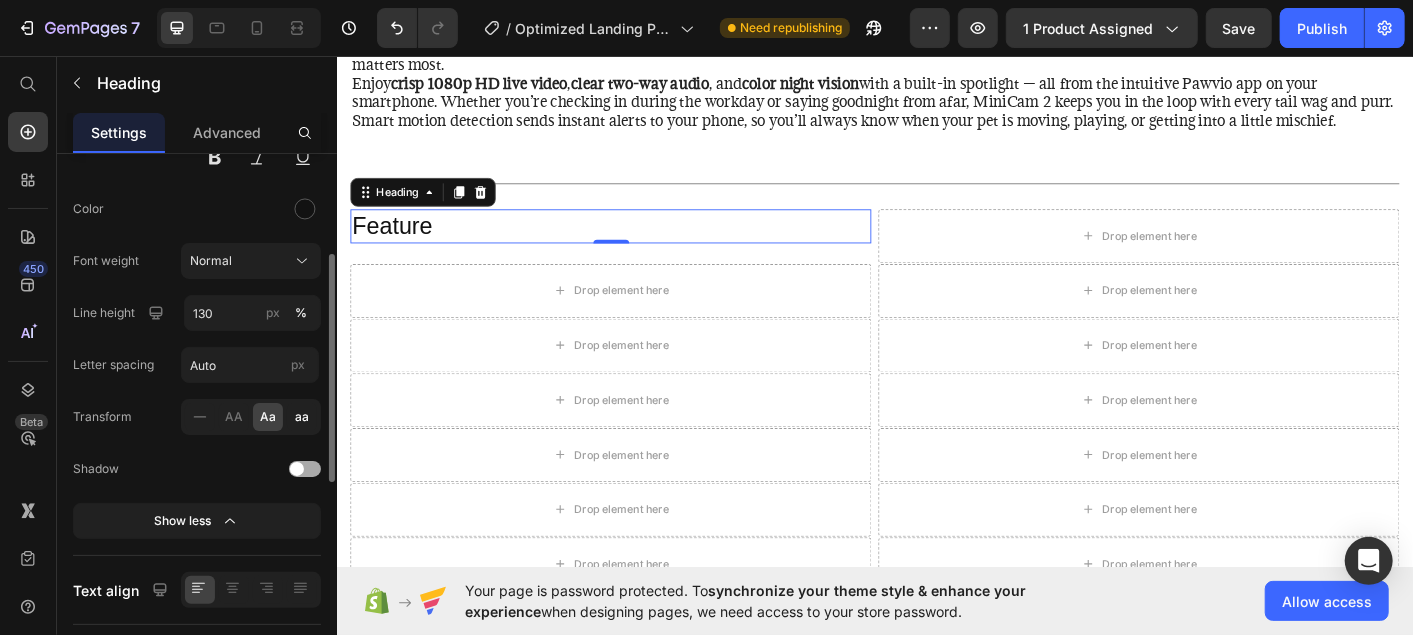 click on "aa" 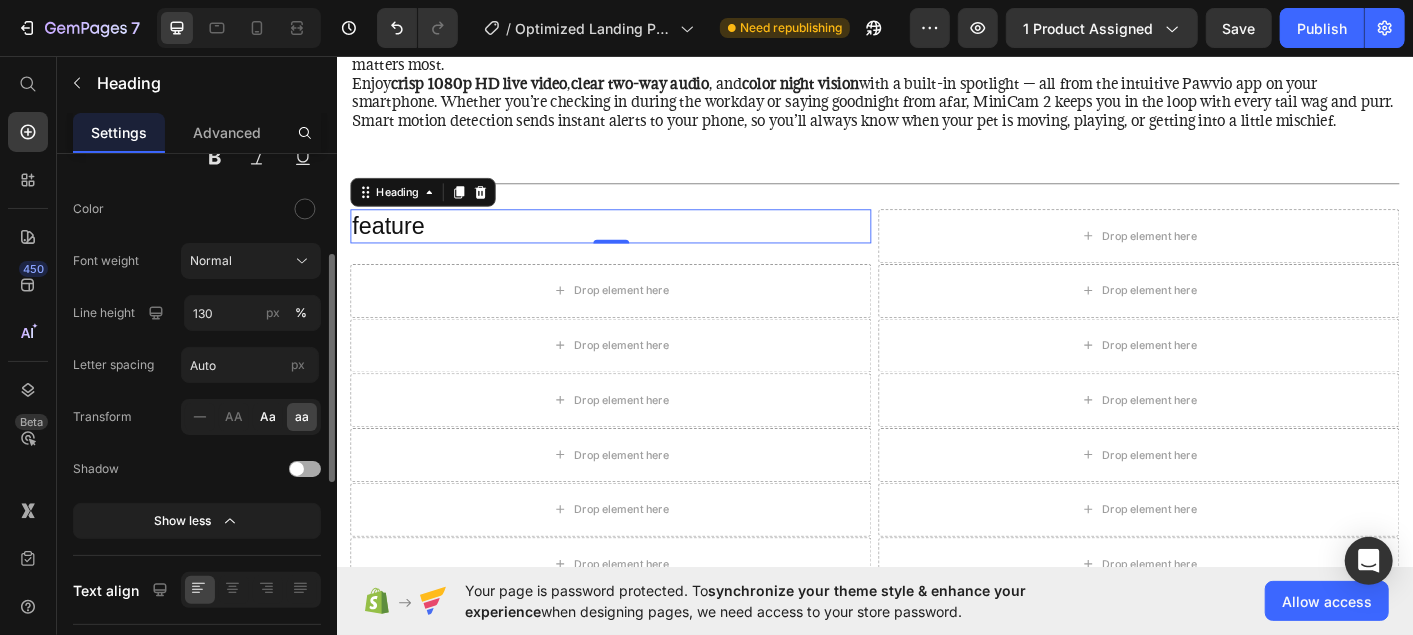 click on "Aa" 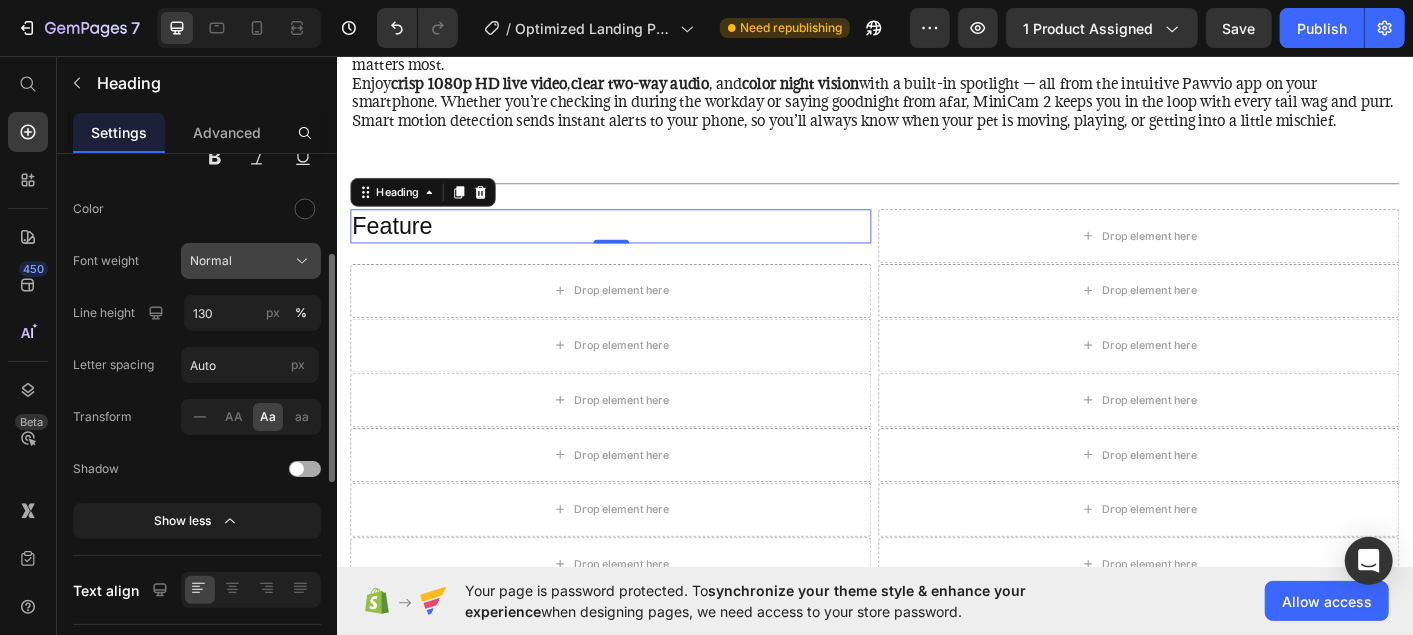 click on "Normal" at bounding box center (211, 261) 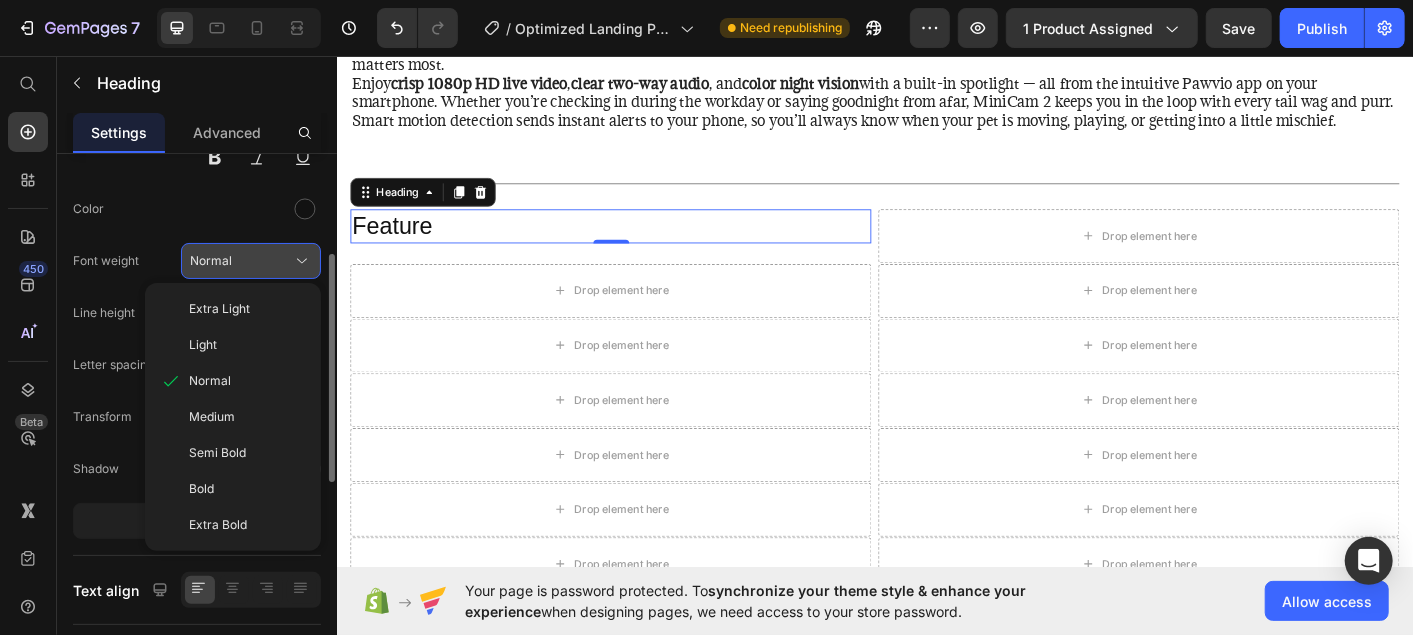 click on "Normal" at bounding box center [211, 261] 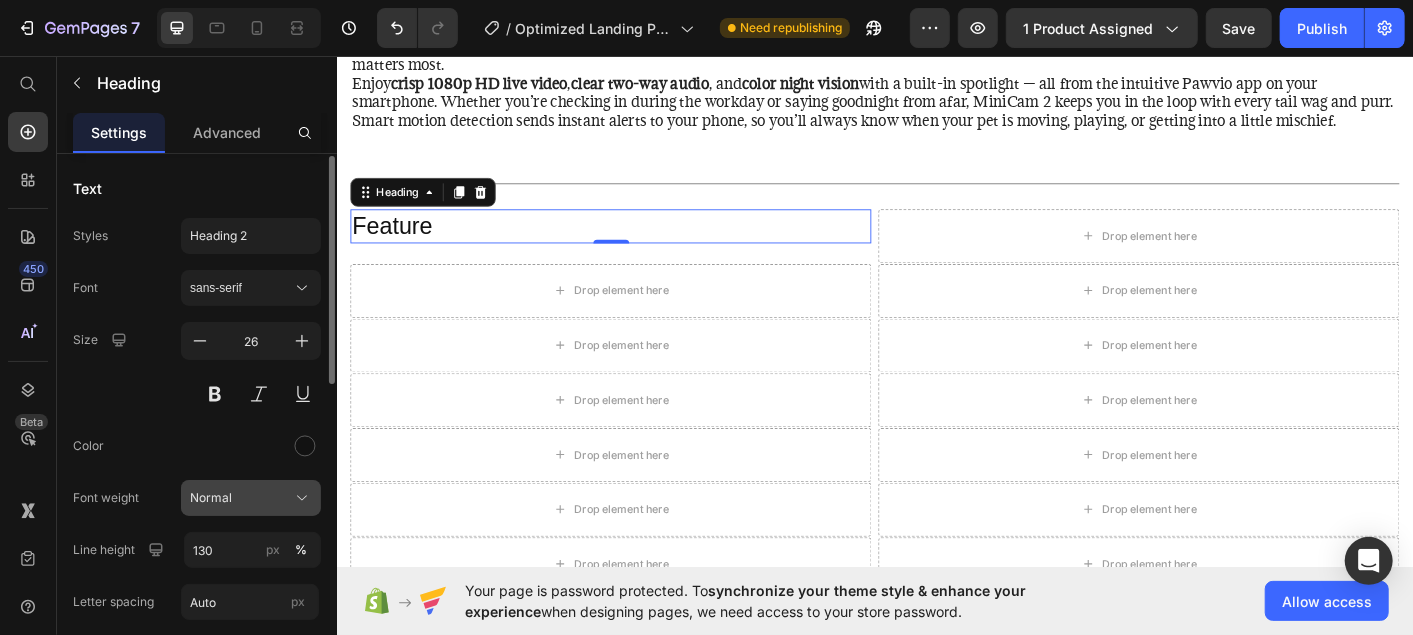 scroll, scrollTop: 2, scrollLeft: 0, axis: vertical 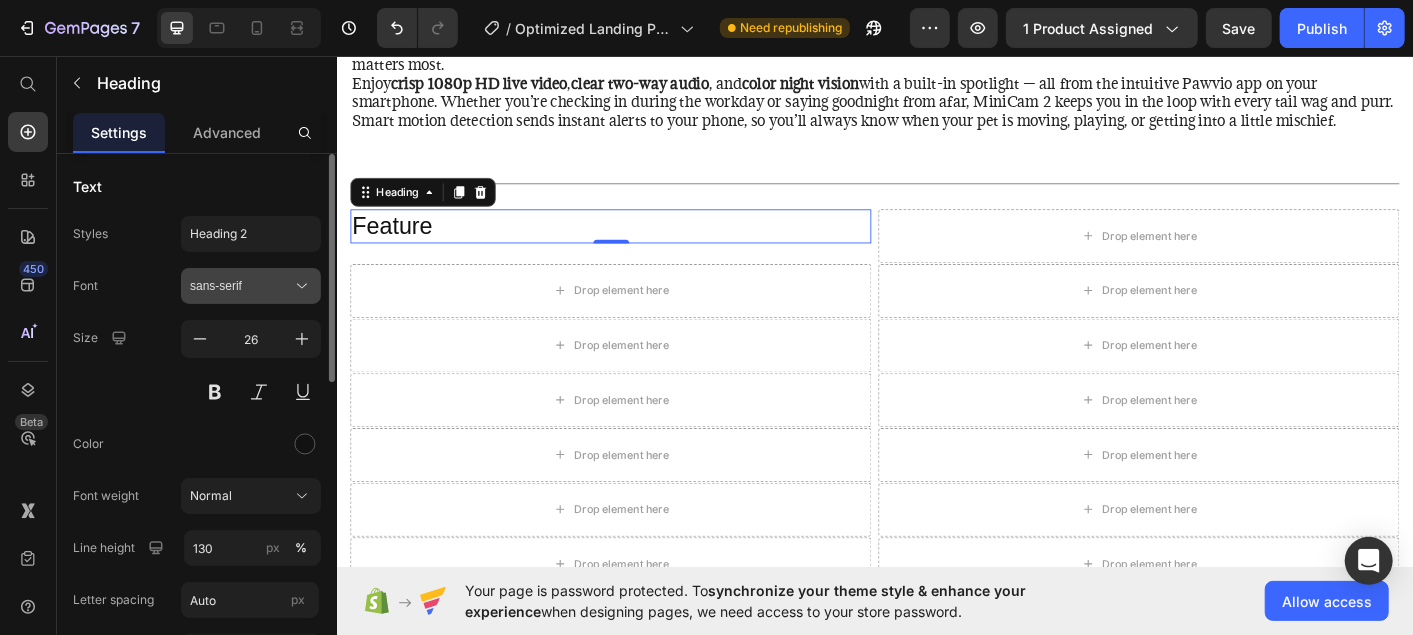 click on "sans-serif" at bounding box center [241, 286] 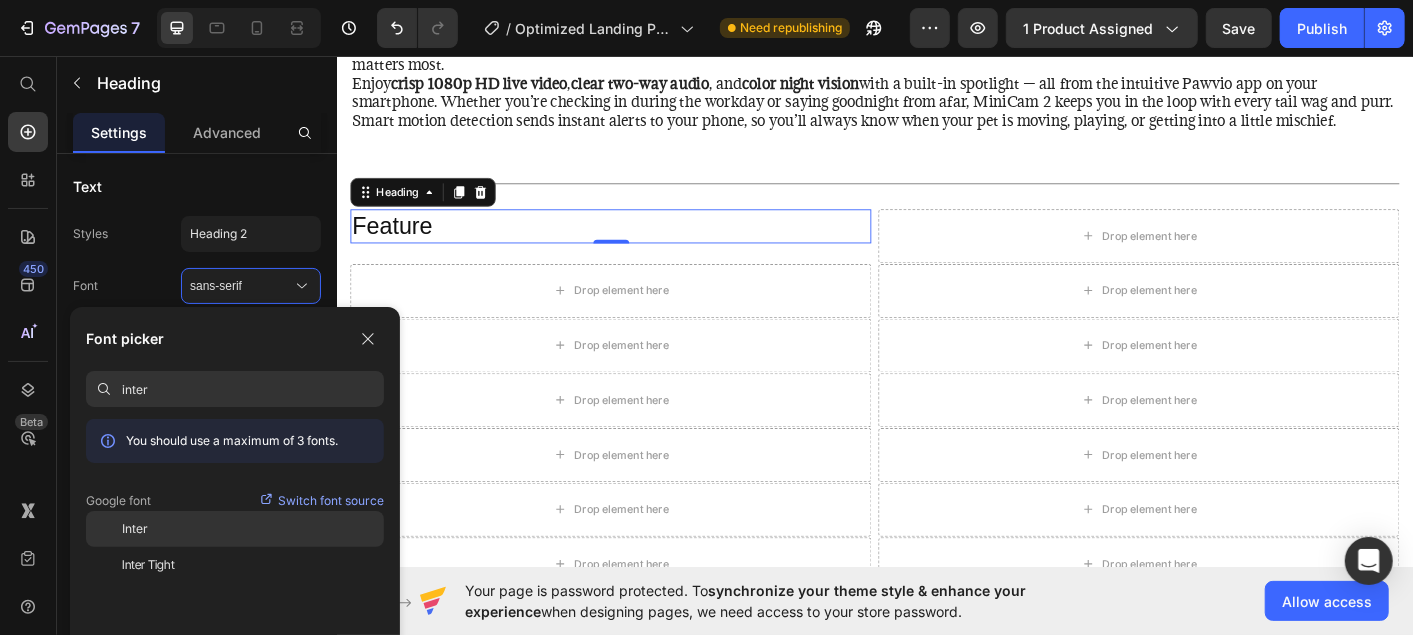 type on "inter" 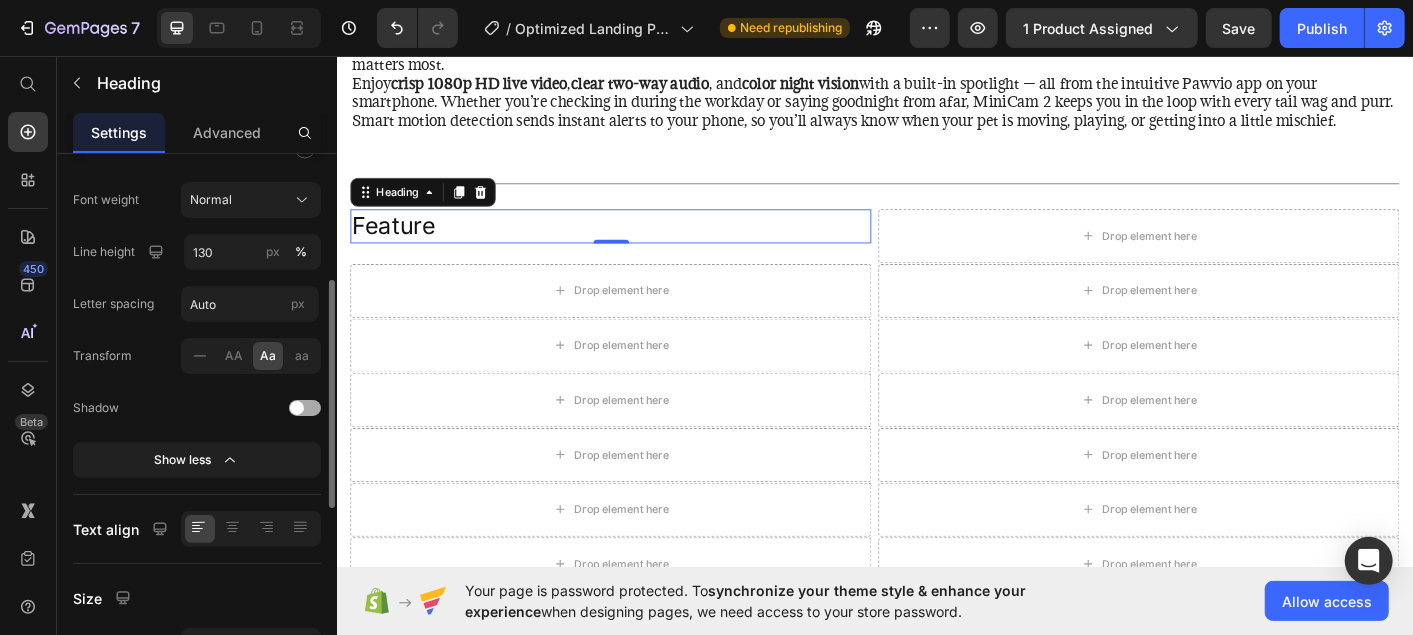 scroll, scrollTop: 309, scrollLeft: 0, axis: vertical 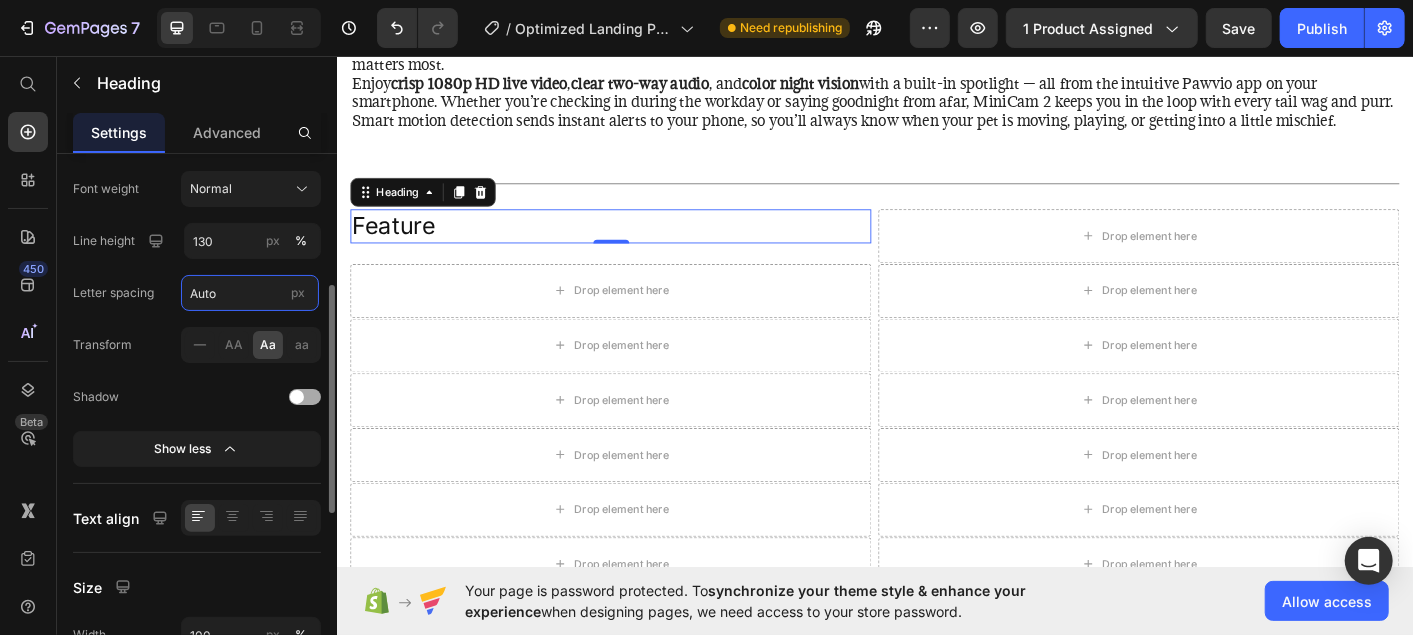 click on "Auto" at bounding box center (250, 293) 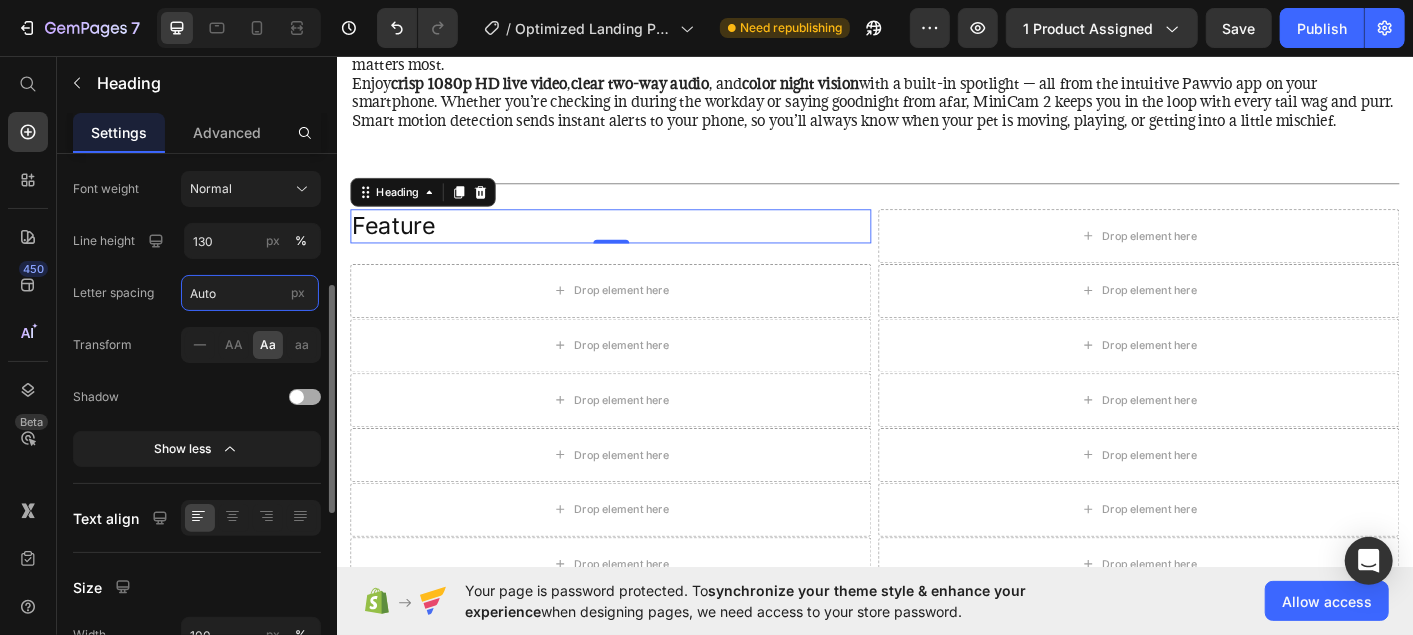 click on "Auto" at bounding box center (250, 293) 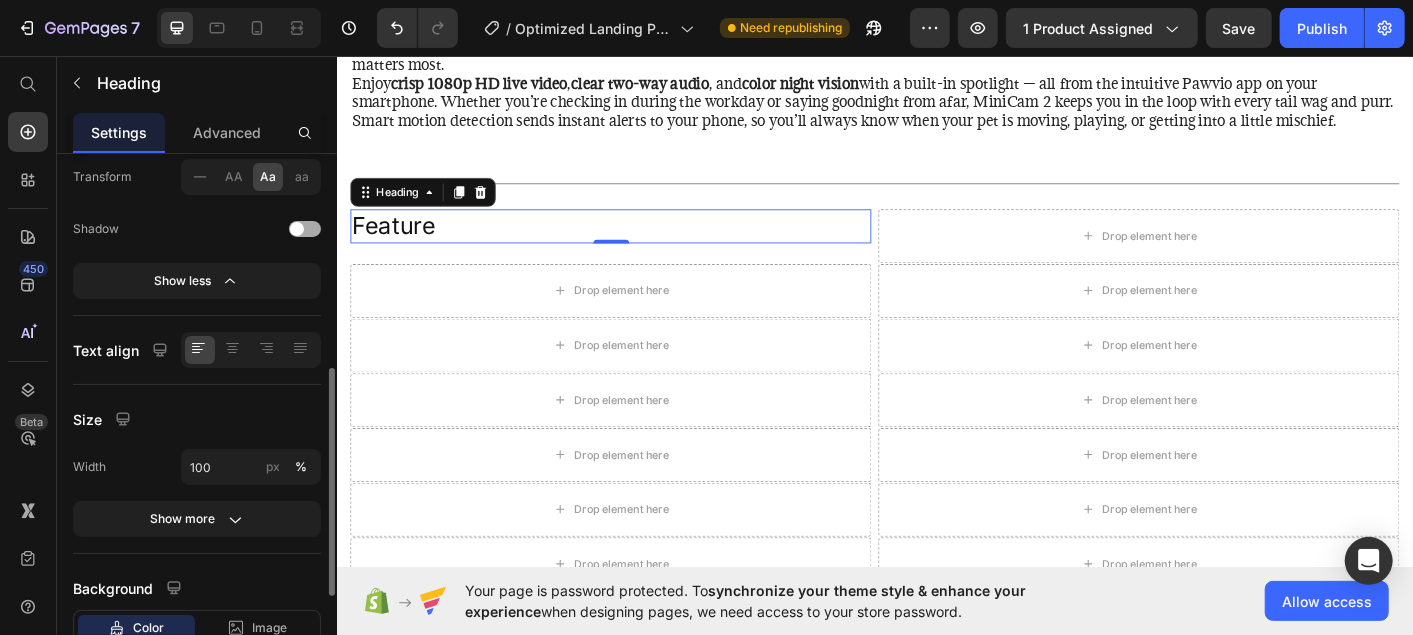scroll, scrollTop: 494, scrollLeft: 0, axis: vertical 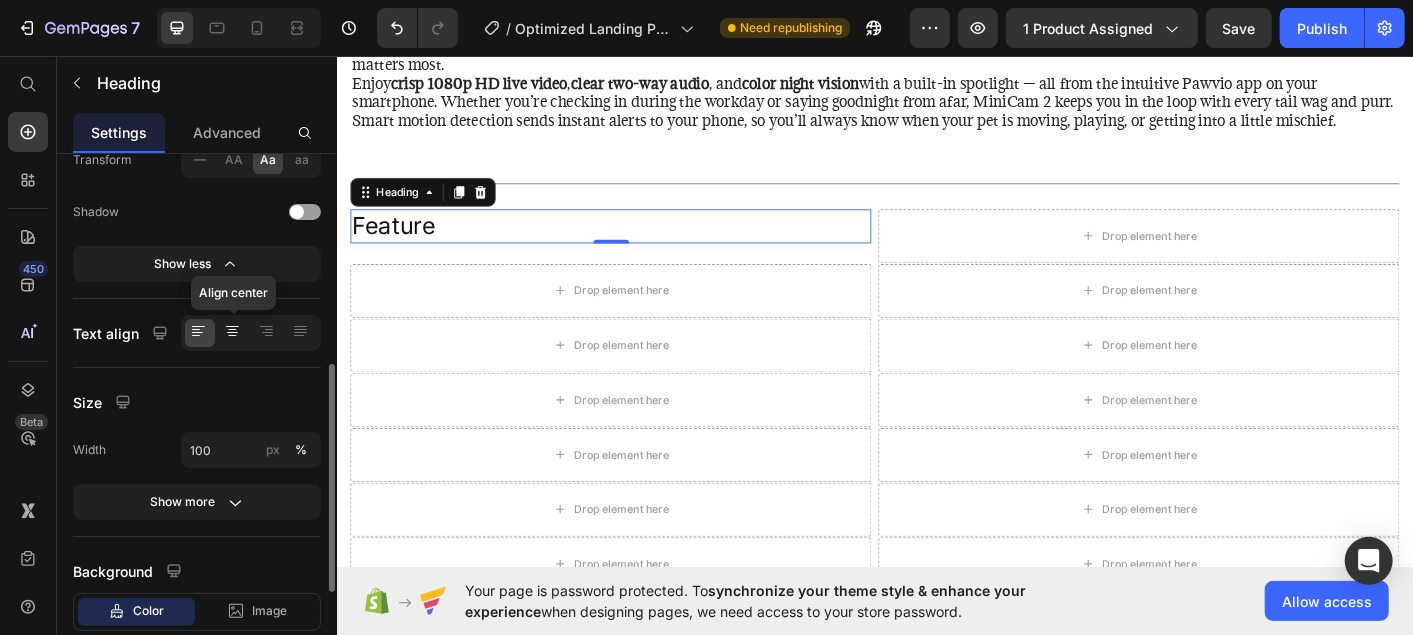 click 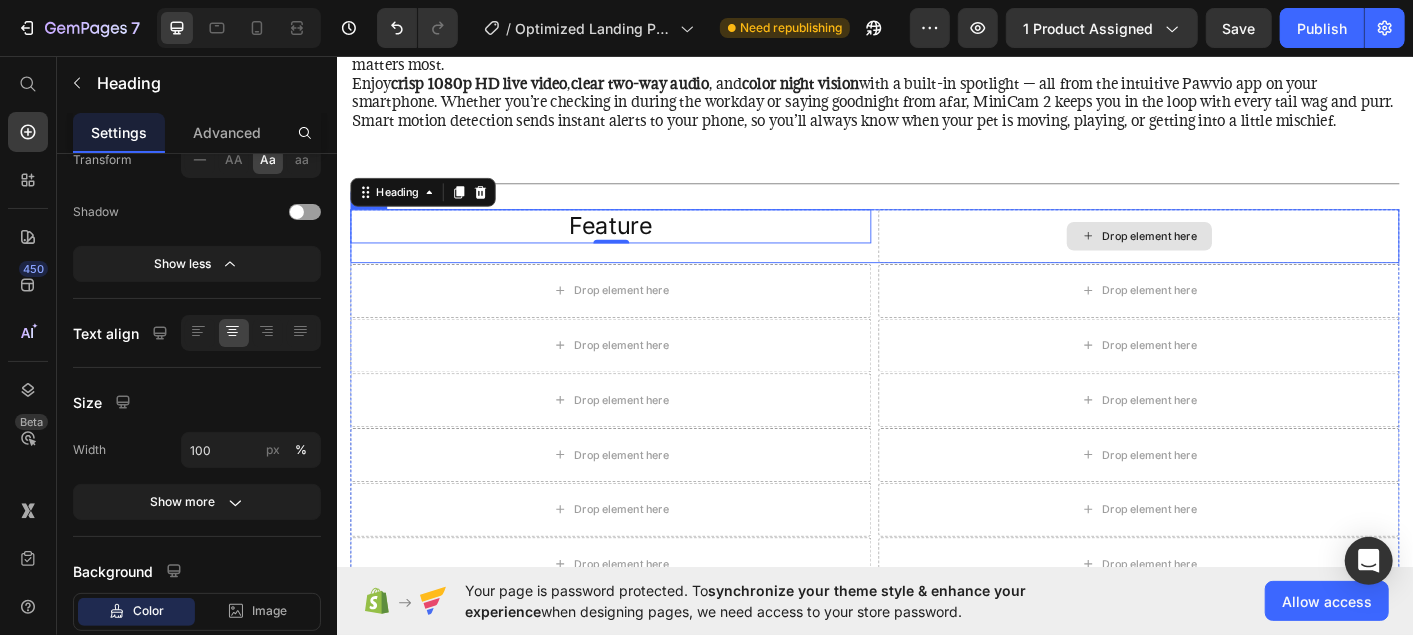 click on "Drop element here" at bounding box center [1230, 256] 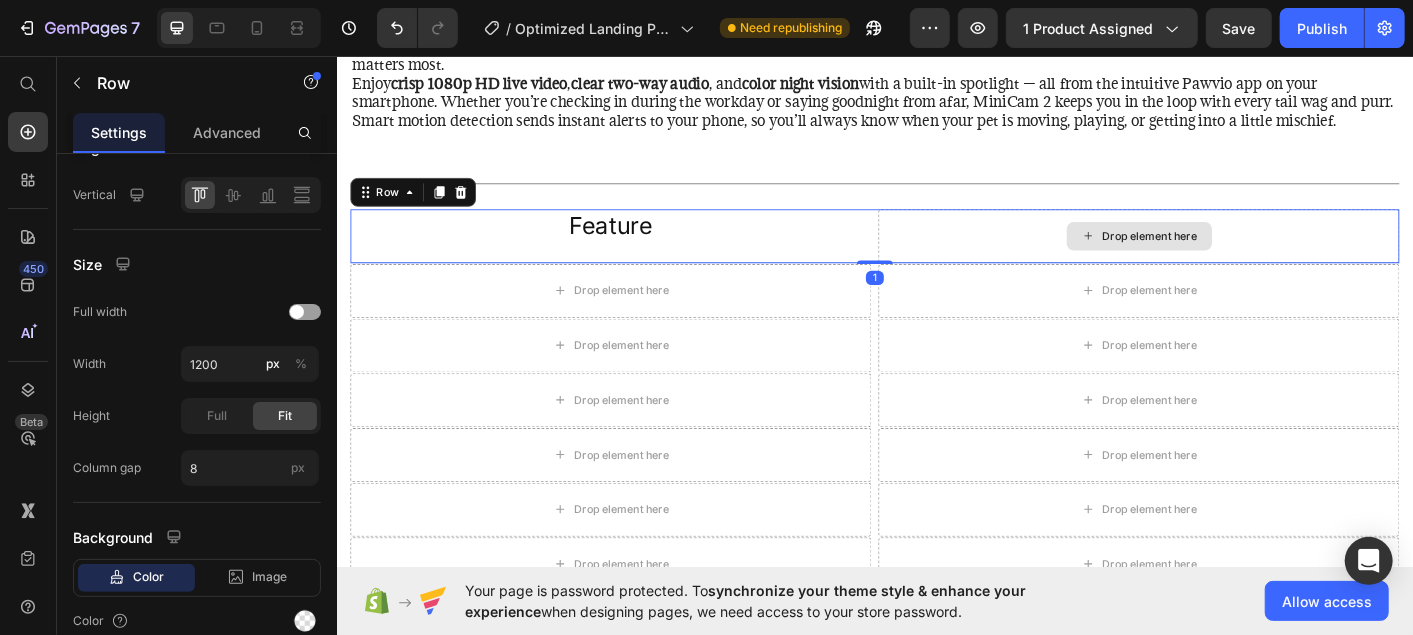scroll, scrollTop: 0, scrollLeft: 0, axis: both 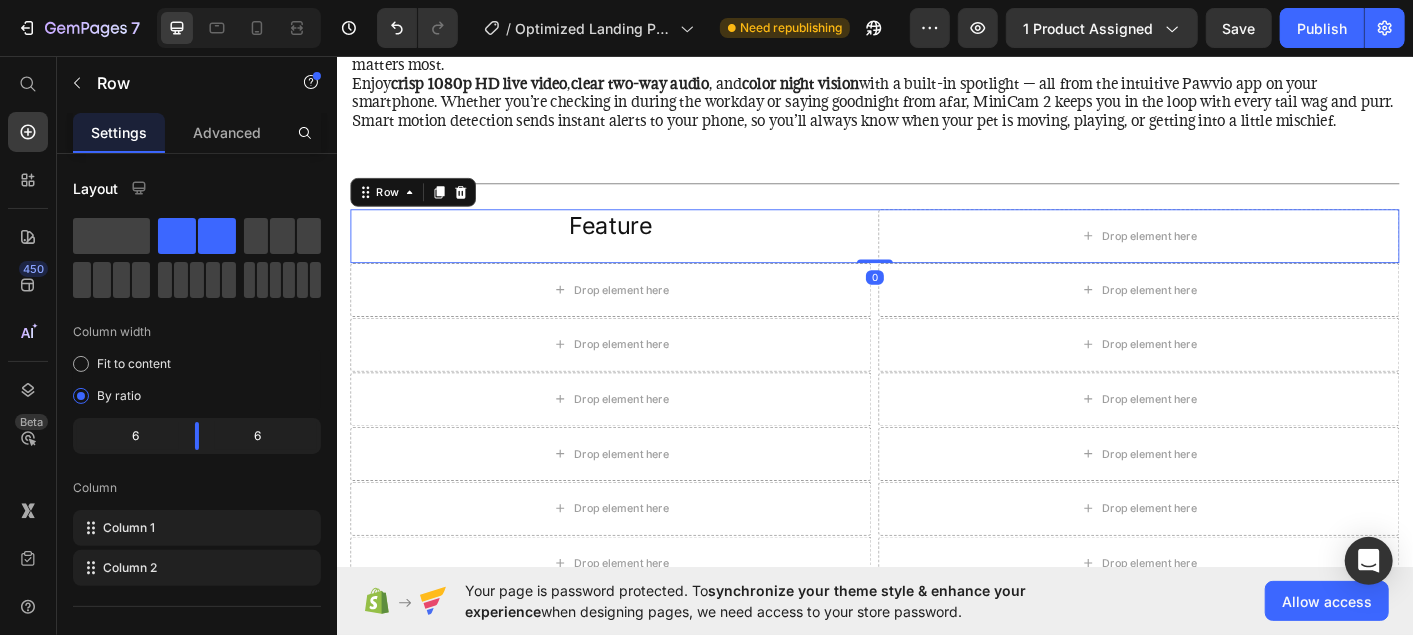 drag, startPoint x: 929, startPoint y: 287, endPoint x: 929, endPoint y: 256, distance: 31 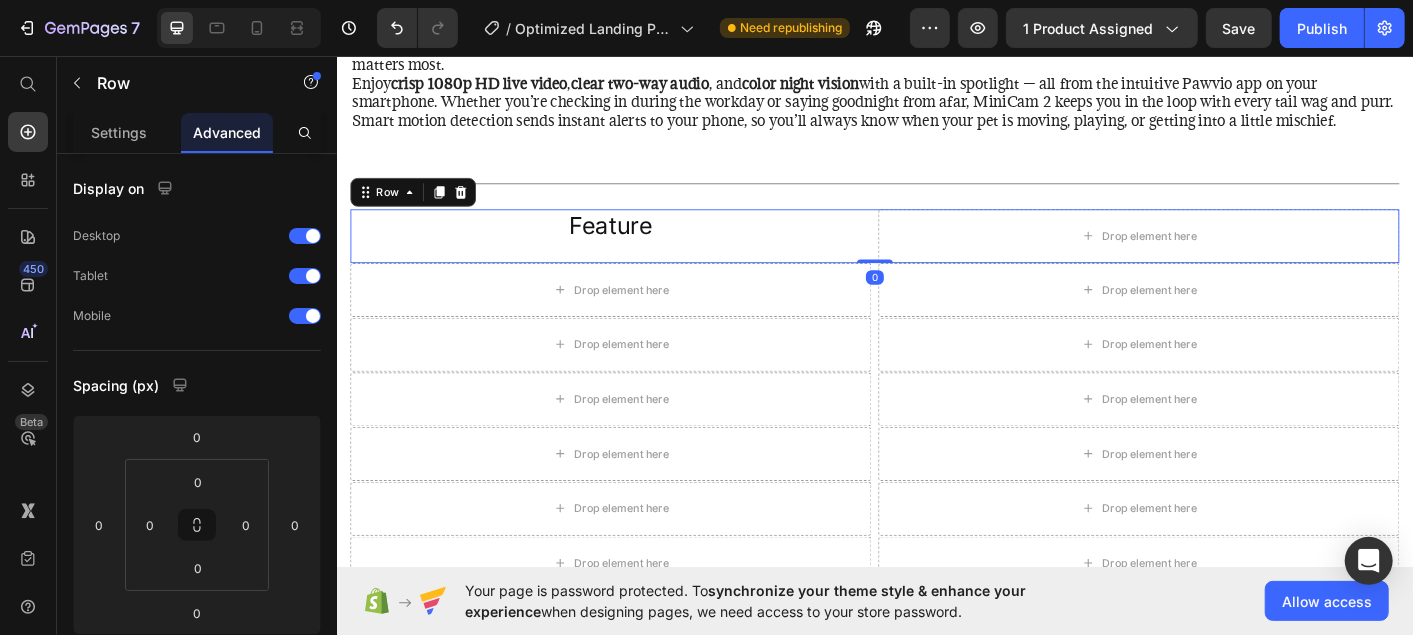 drag, startPoint x: 927, startPoint y: 288, endPoint x: 928, endPoint y: 242, distance: 46.010868 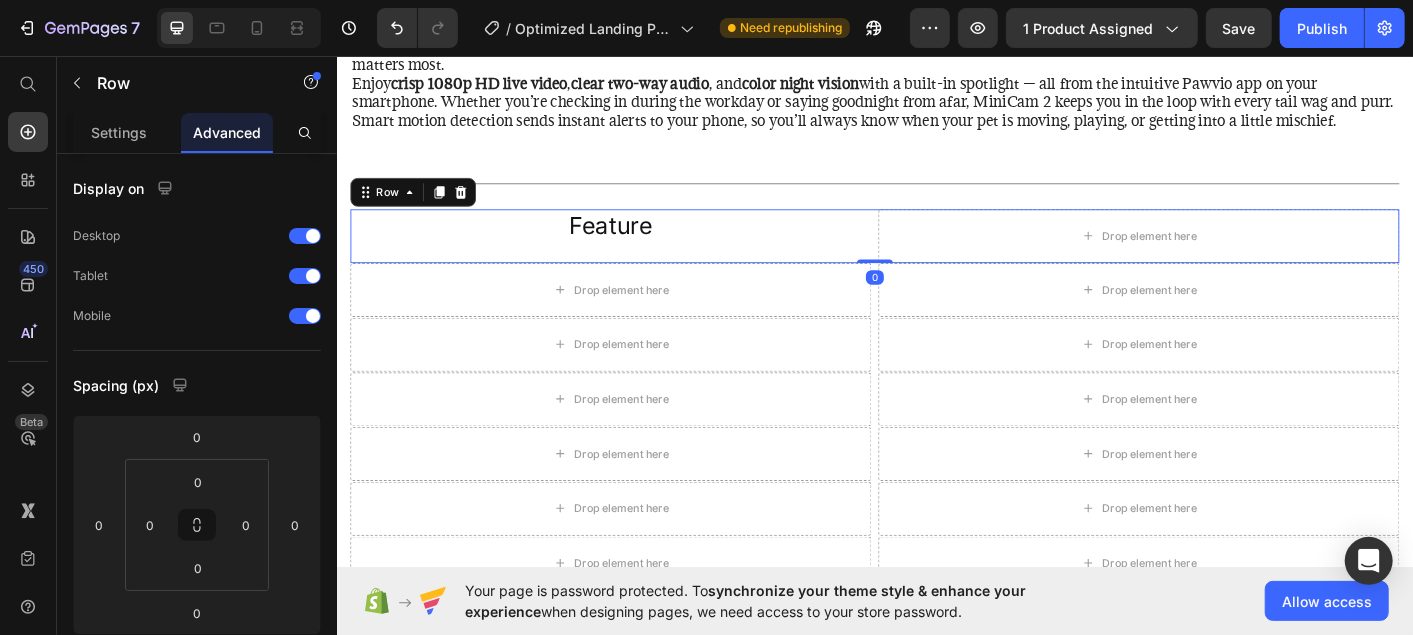 click on "Feature Heading
Drop element here Row   0" at bounding box center (936, 256) 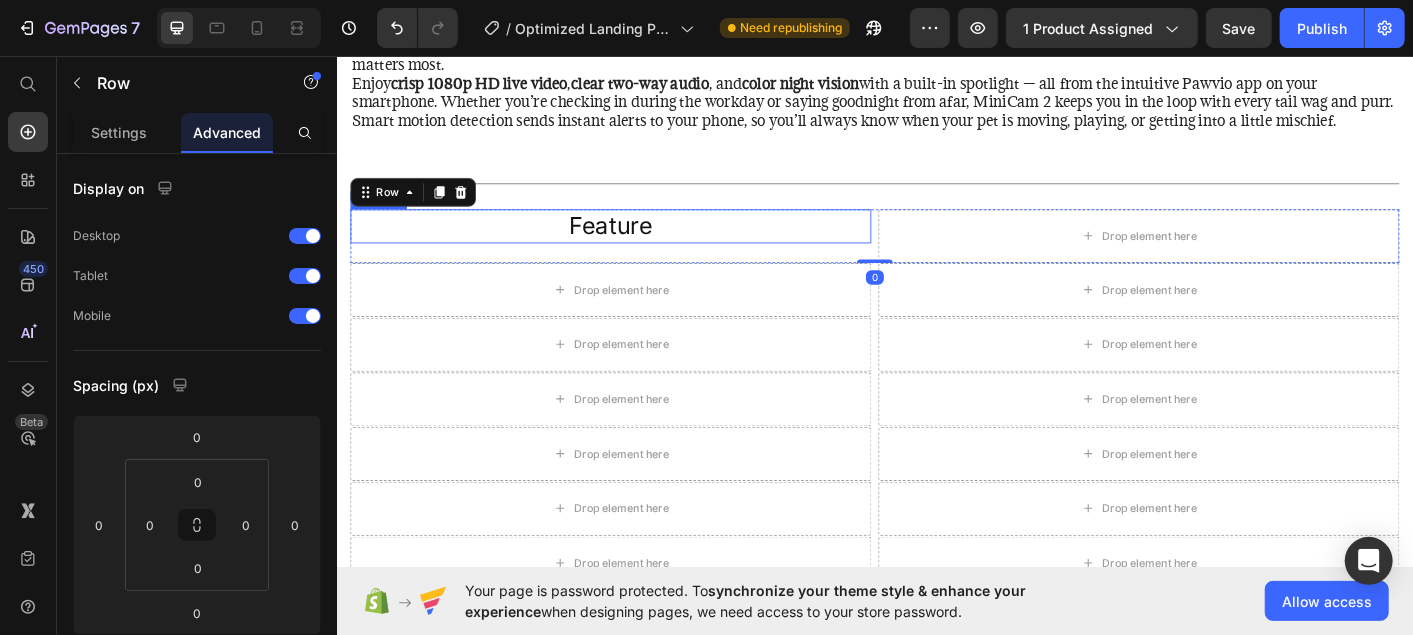 click on "Feature" at bounding box center (641, 245) 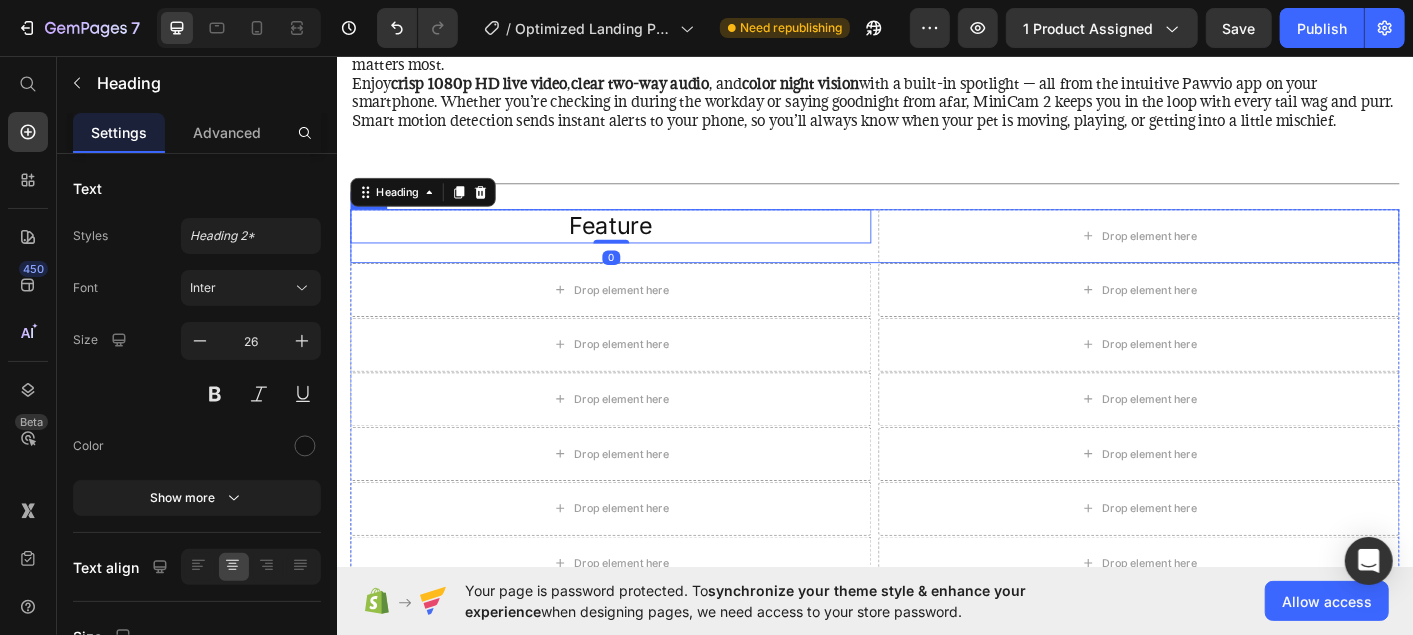 click on "Feature Heading   0" at bounding box center [641, 256] 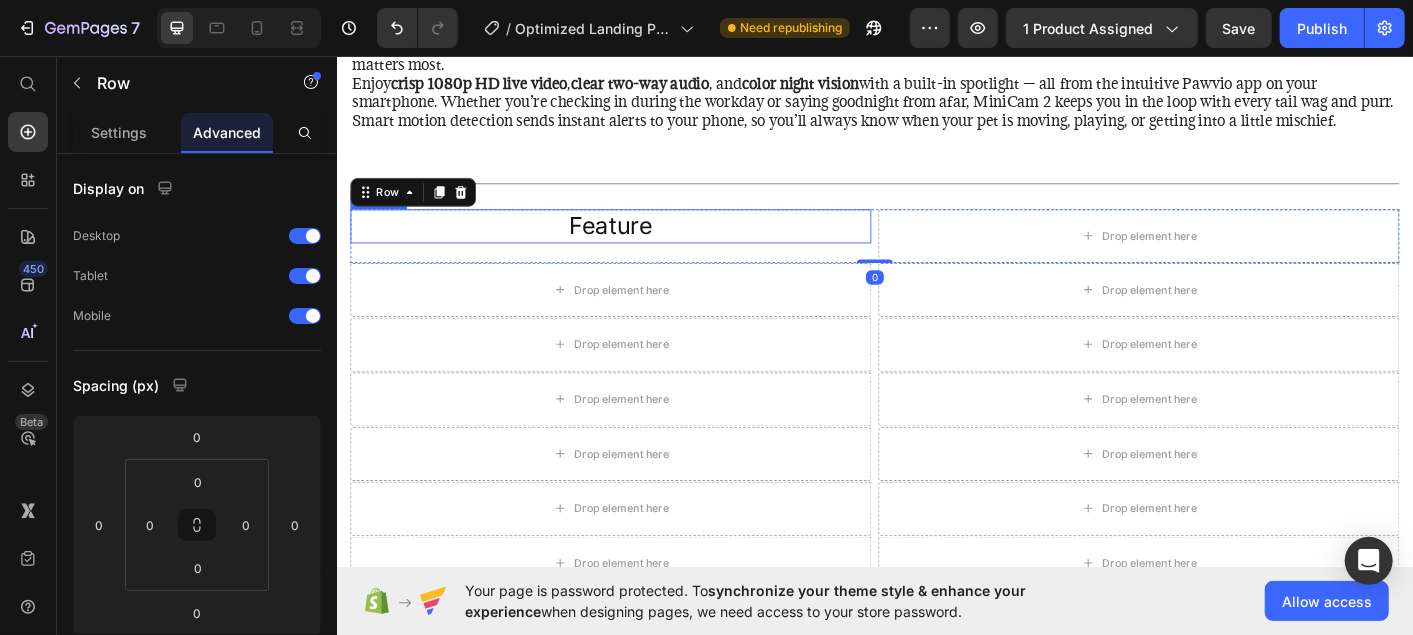 click on "Feature" at bounding box center (641, 245) 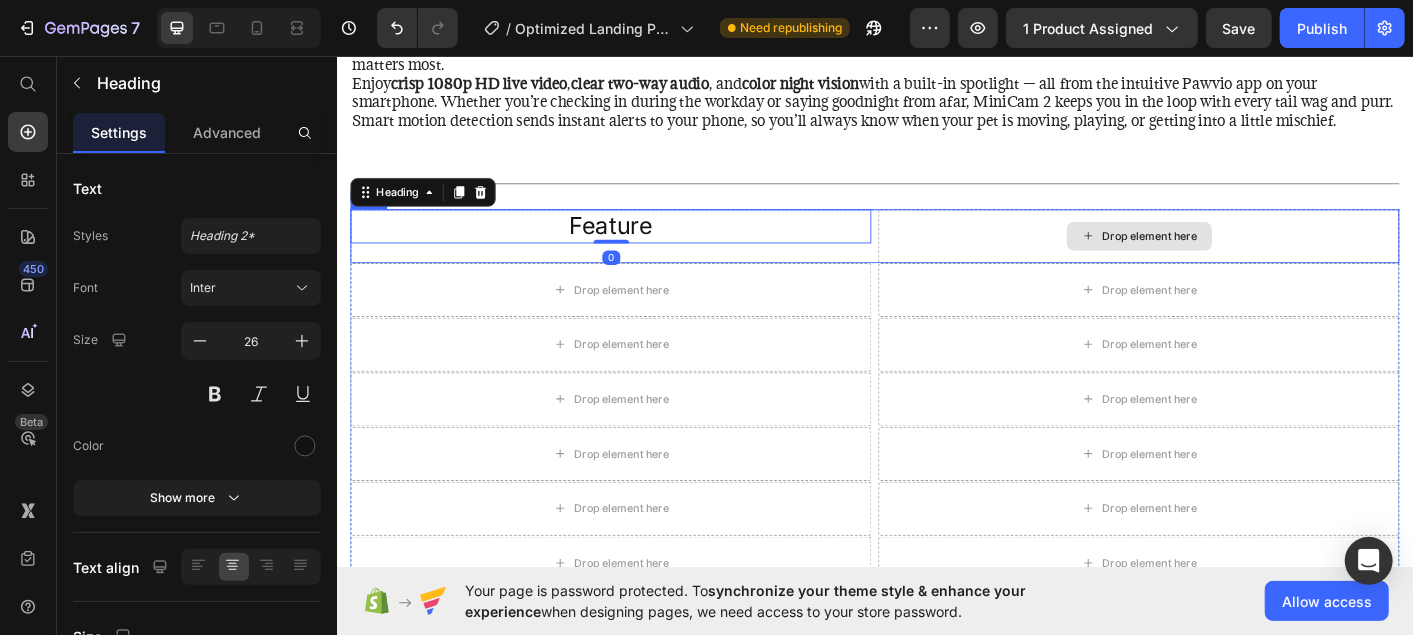 click on "Drop element here" at bounding box center [1230, 256] 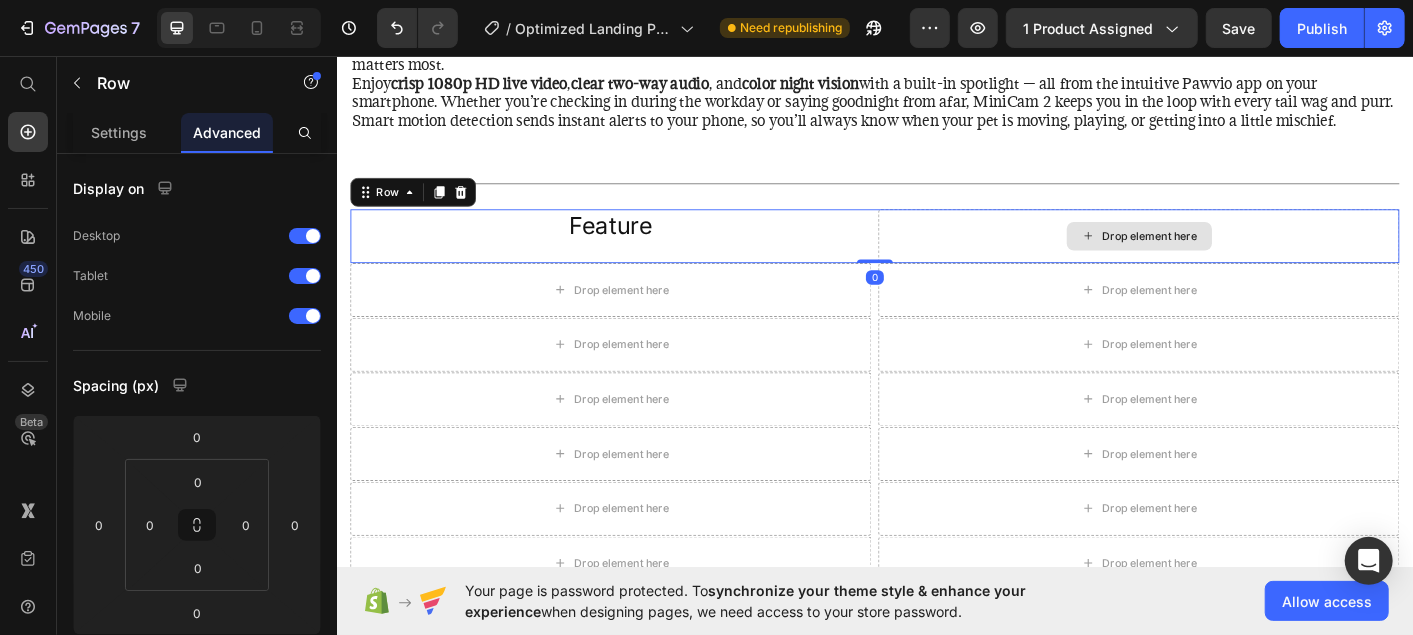 click on "Drop element here" at bounding box center (1243, 256) 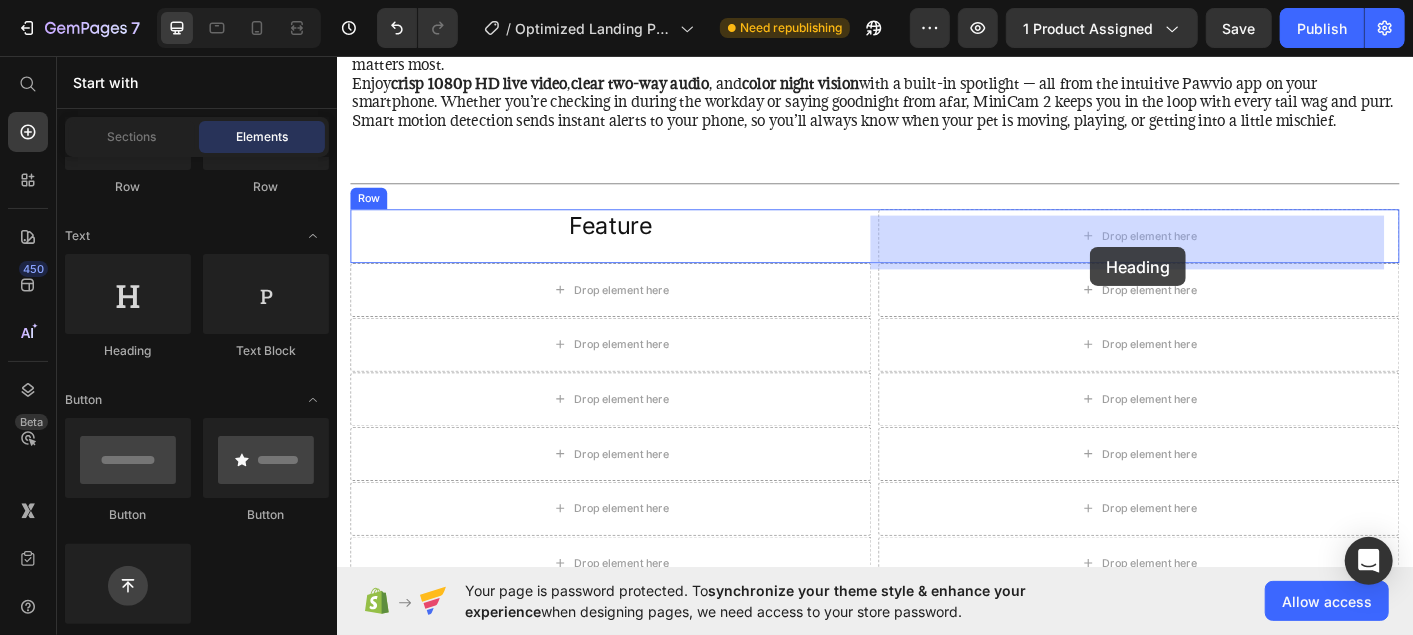 drag, startPoint x: 1228, startPoint y: 268, endPoint x: 1176, endPoint y: 269, distance: 52.009613 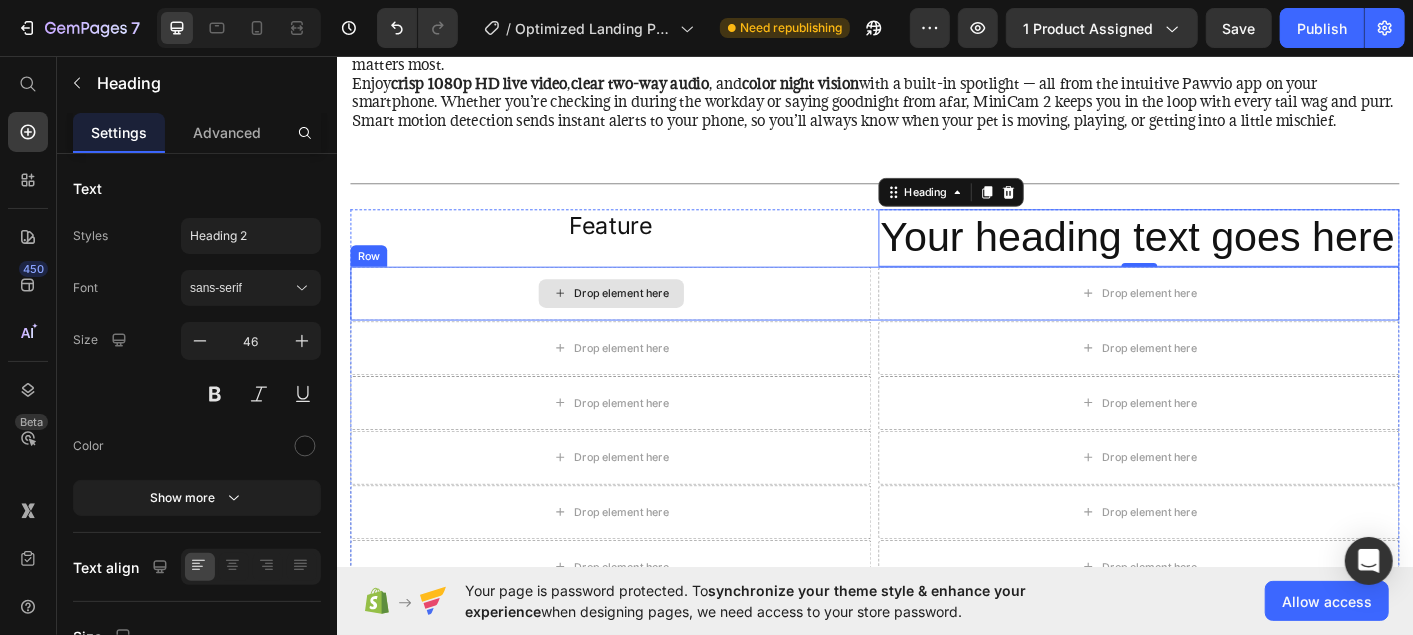click on "Drop element here" at bounding box center (654, 320) 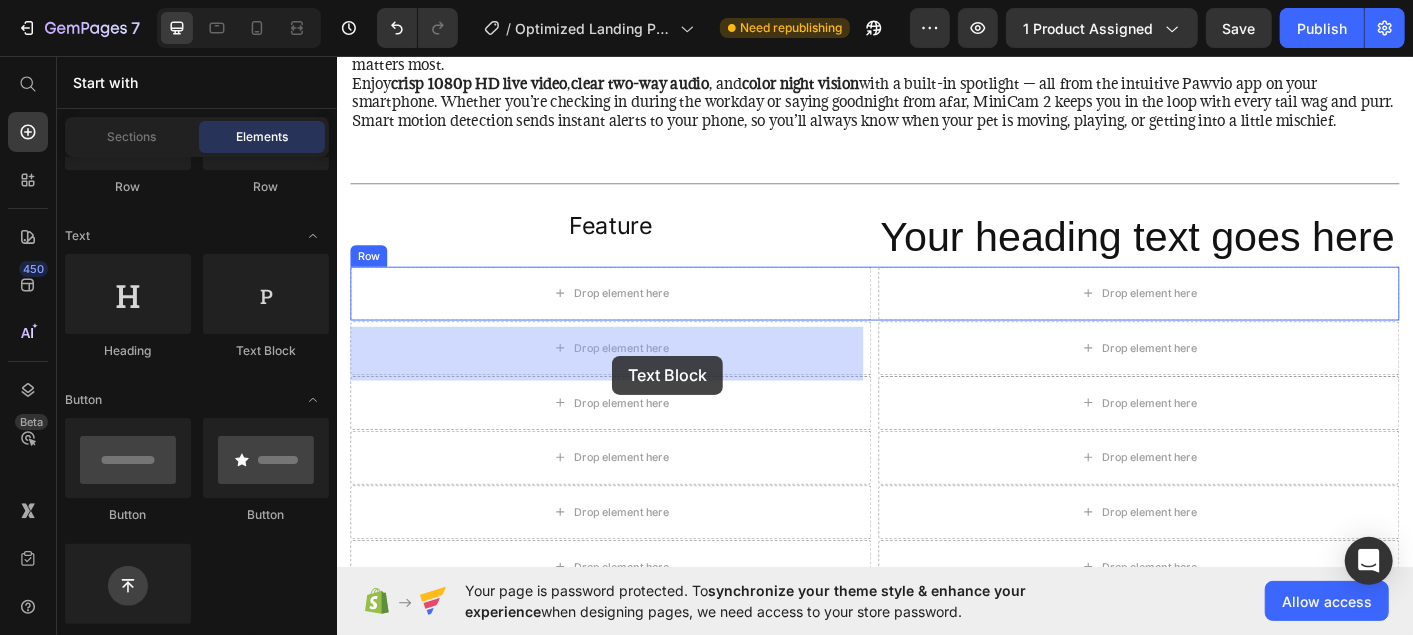 drag, startPoint x: 590, startPoint y: 346, endPoint x: 643, endPoint y: 390, distance: 68.88396 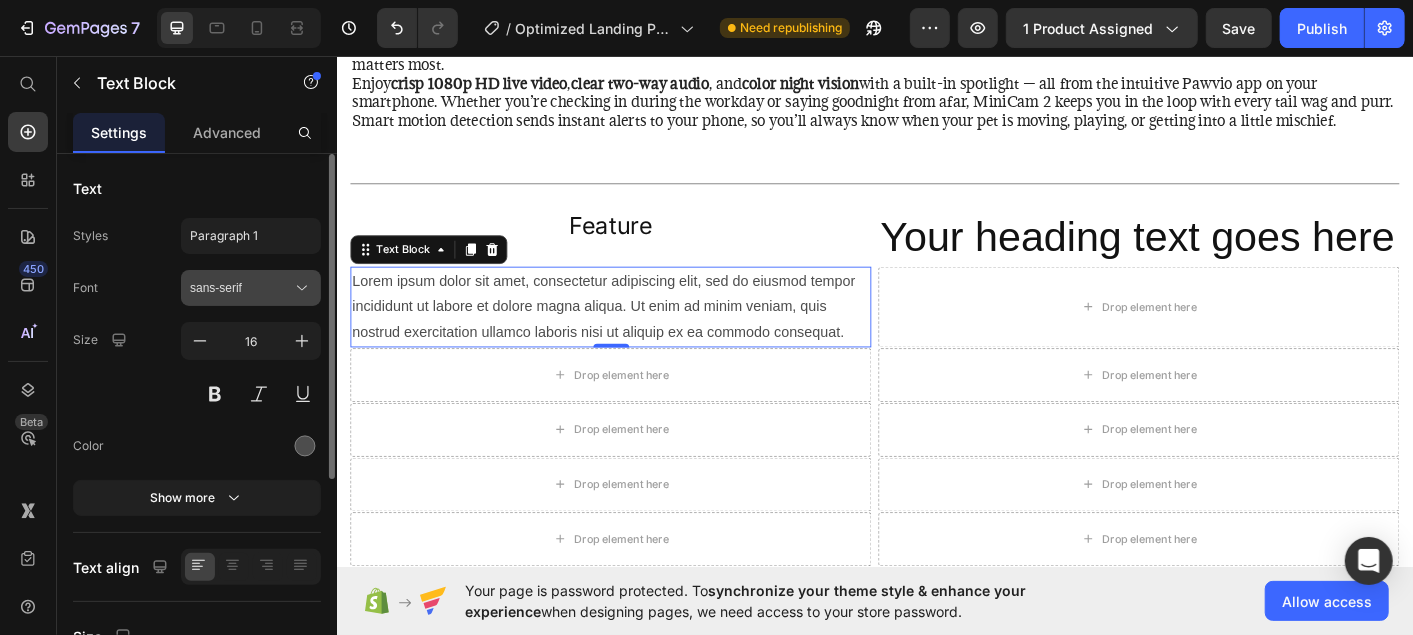 click on "sans-serif" at bounding box center [241, 288] 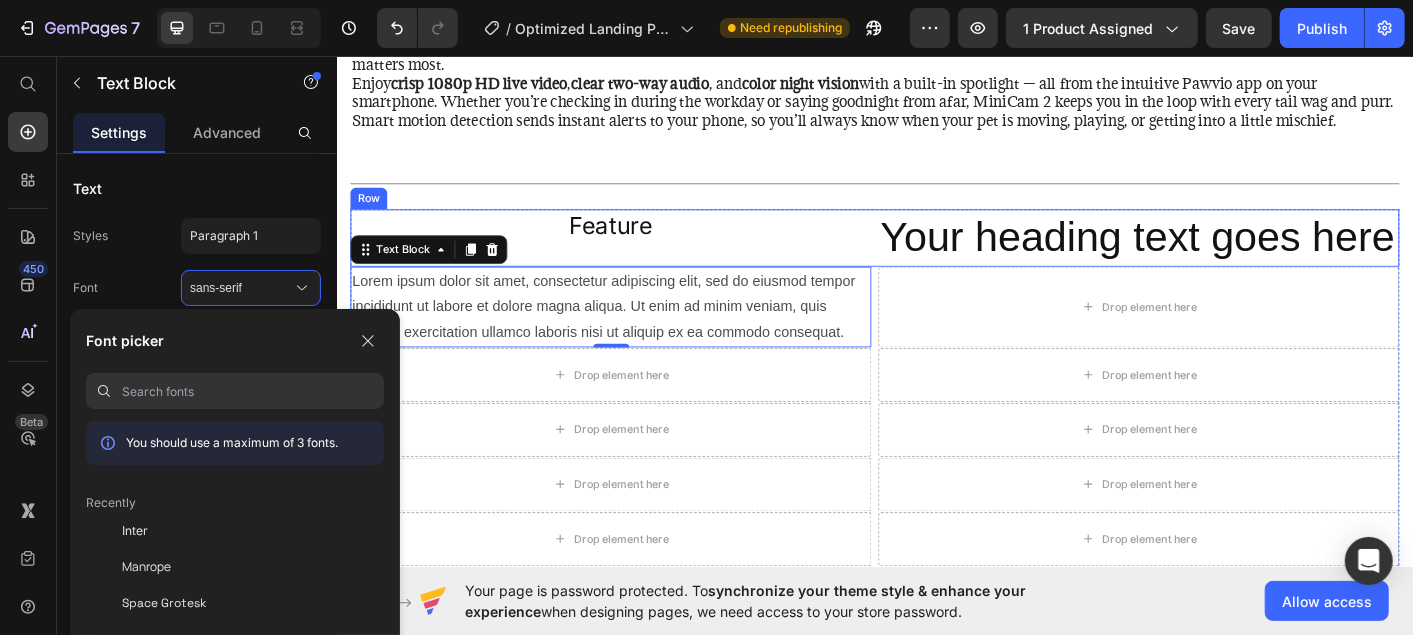 scroll, scrollTop: 1415, scrollLeft: 0, axis: vertical 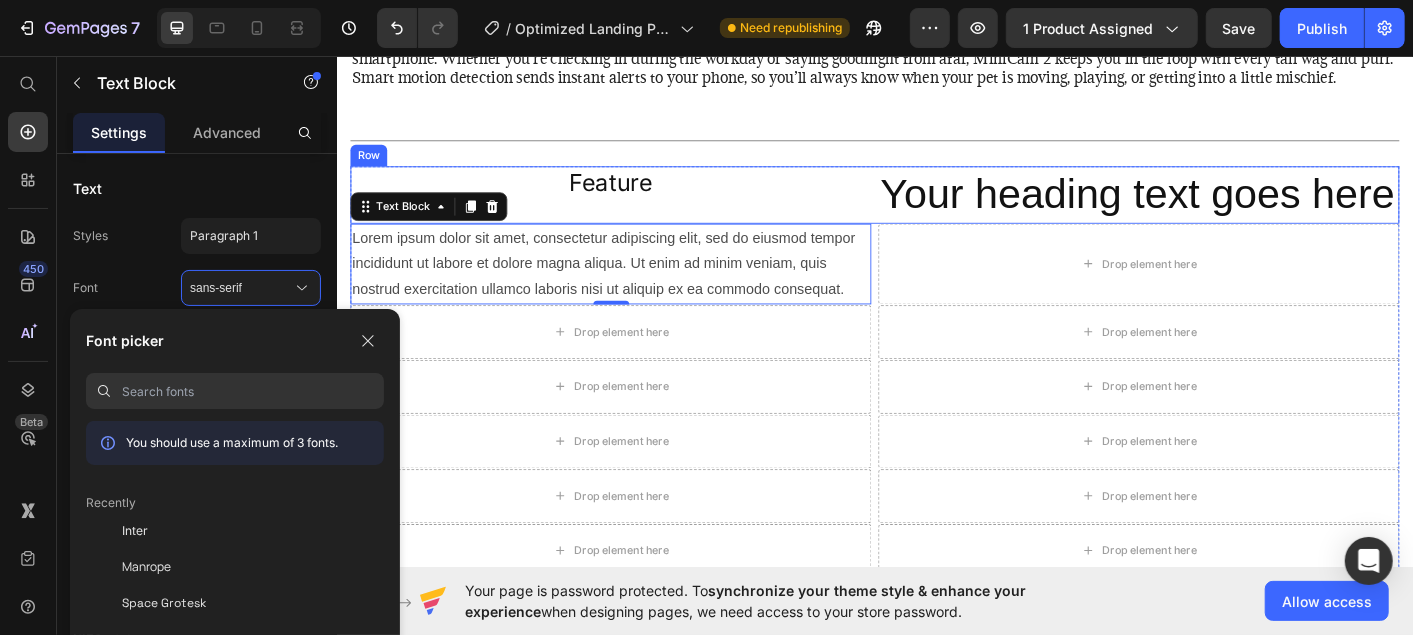 click on "Icon Free Shipping on orders $50+ Text Block Row
Icon 56,000+ Happy Customers Text Block Row Carousel Row
Product Images Row Icon Icon Icon Icon Icon Icon List 4.6 based on 16,400 Customers Text Block Row Pet Camera Product Title
See Your Pet Anytime
Talk & Listen From Anywhere
Crystal Clear, Even at Night
Compact & Easy to Use Item List $29.99 Product Price $49.99 Product Price 40% OFF Discount Tag Row This product has only default variant Product Variants & Swatches
Icon Sold out Twice | Limited Stock Available Text Block Row add to cart Add to Cart
Icon Free Shipping on orders $50+ Text Block
Icon 30-Day MoneyBack Guarantee! Text Block
Icon Fast Tracked Shipping Worldwide! Text Block Row
Benefits
How to use Accordion Row Row" at bounding box center [936, 1543] 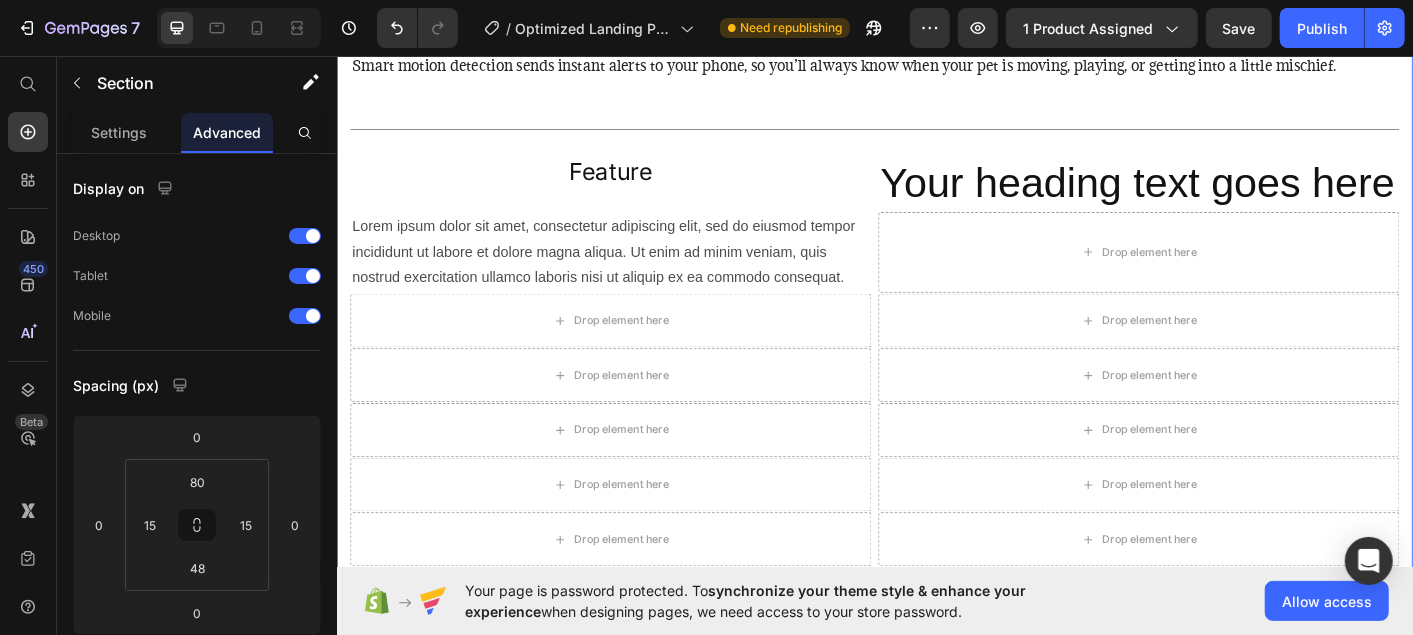 scroll, scrollTop: 2262, scrollLeft: 0, axis: vertical 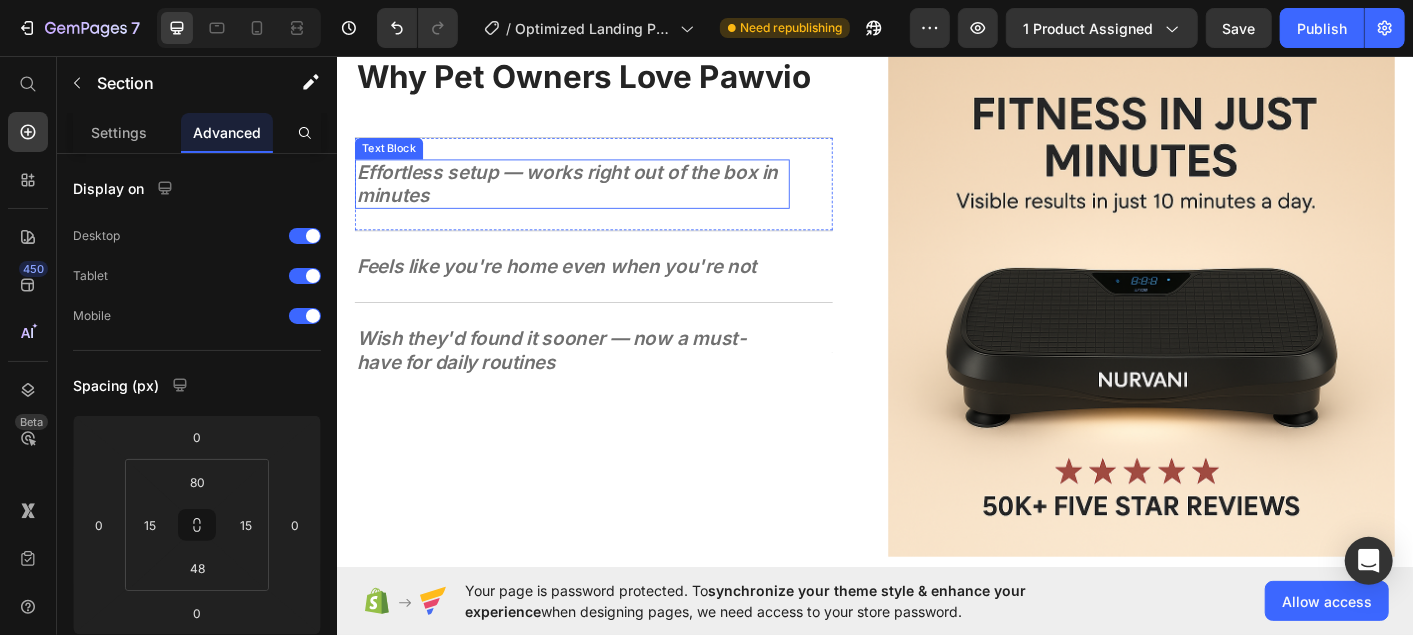 click on "Effortless setup — works right out of the box in minutes" at bounding box center [593, 198] 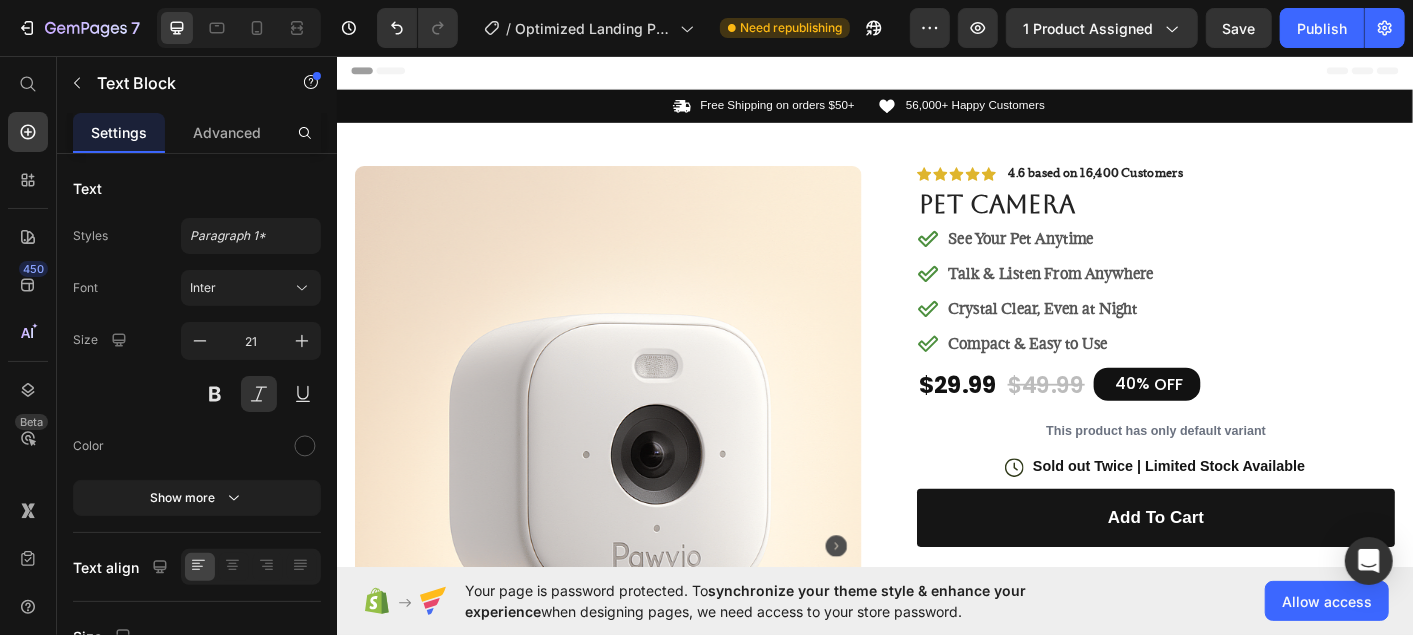 scroll, scrollTop: 3, scrollLeft: 0, axis: vertical 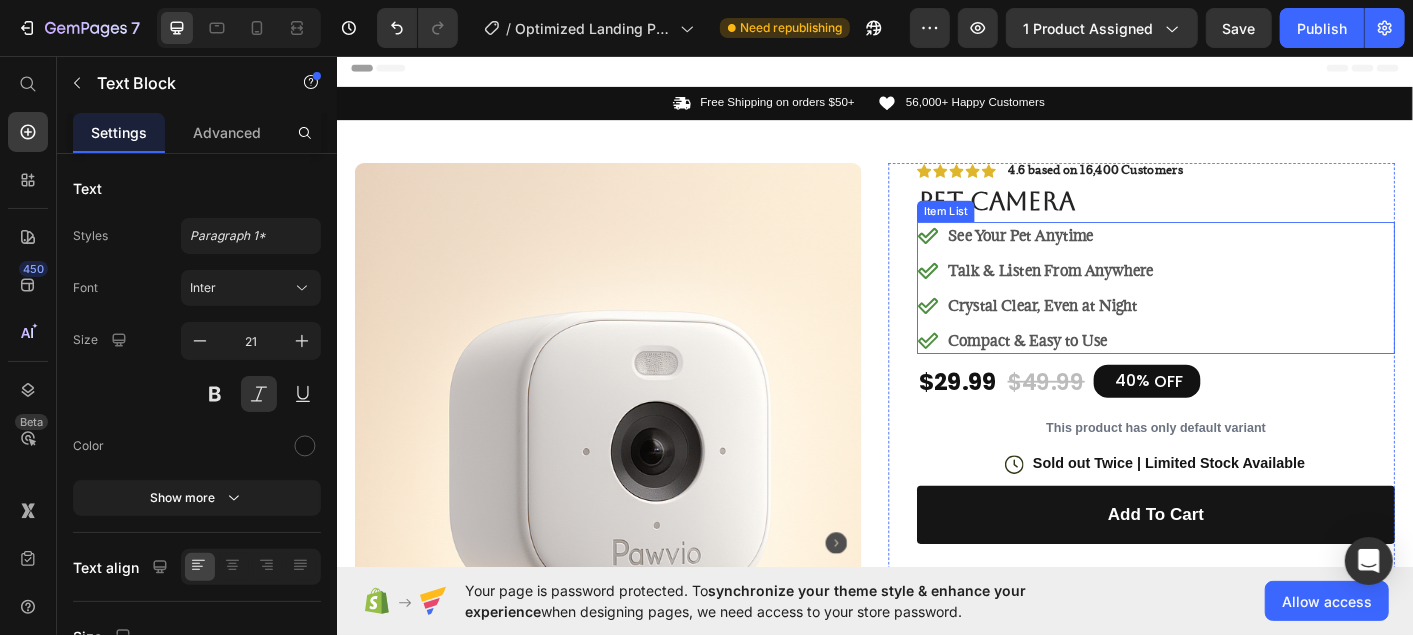 click on "See Your Pet Anytime" at bounding box center [1132, 256] 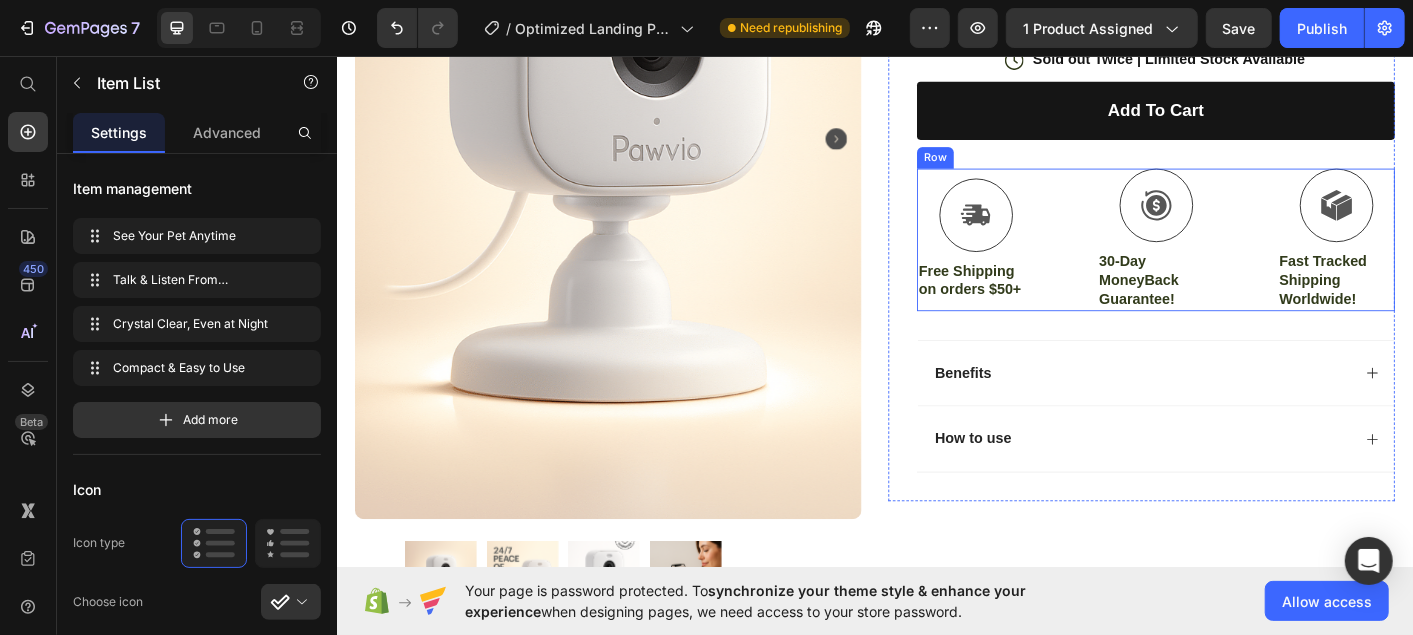 scroll, scrollTop: 528, scrollLeft: 0, axis: vertical 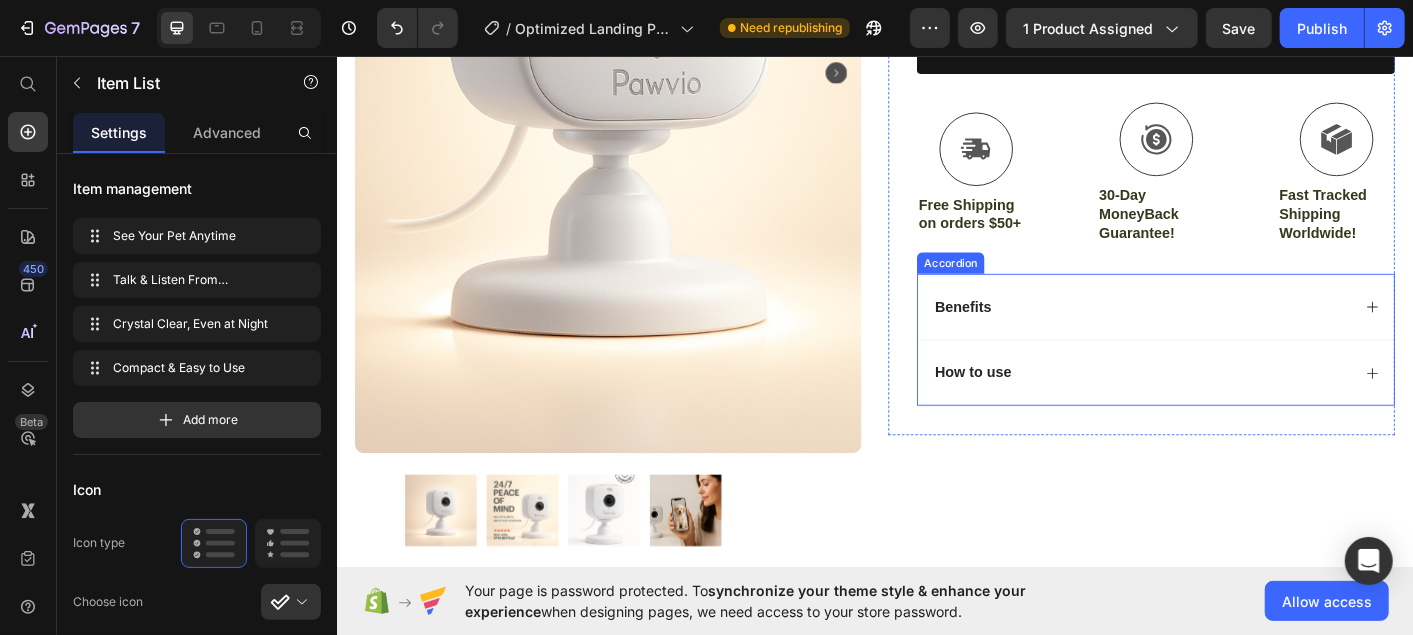 click on "Benefits" at bounding box center [1034, 335] 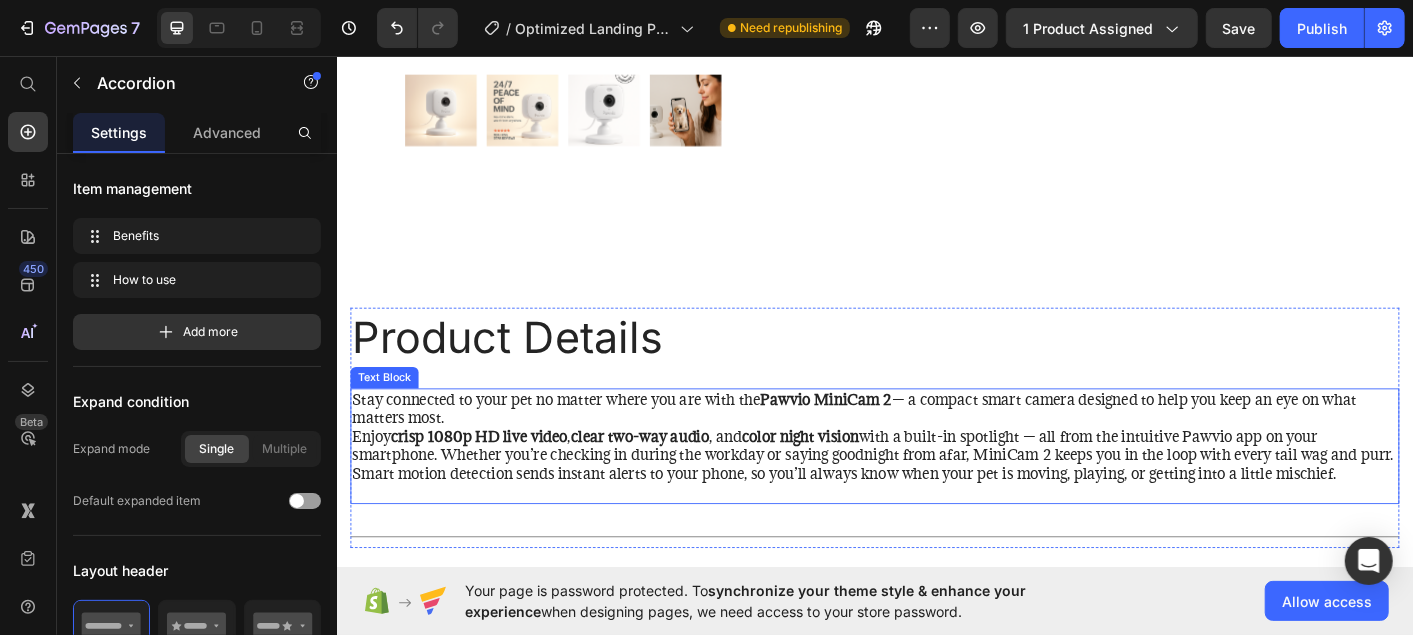 scroll, scrollTop: 1223, scrollLeft: 0, axis: vertical 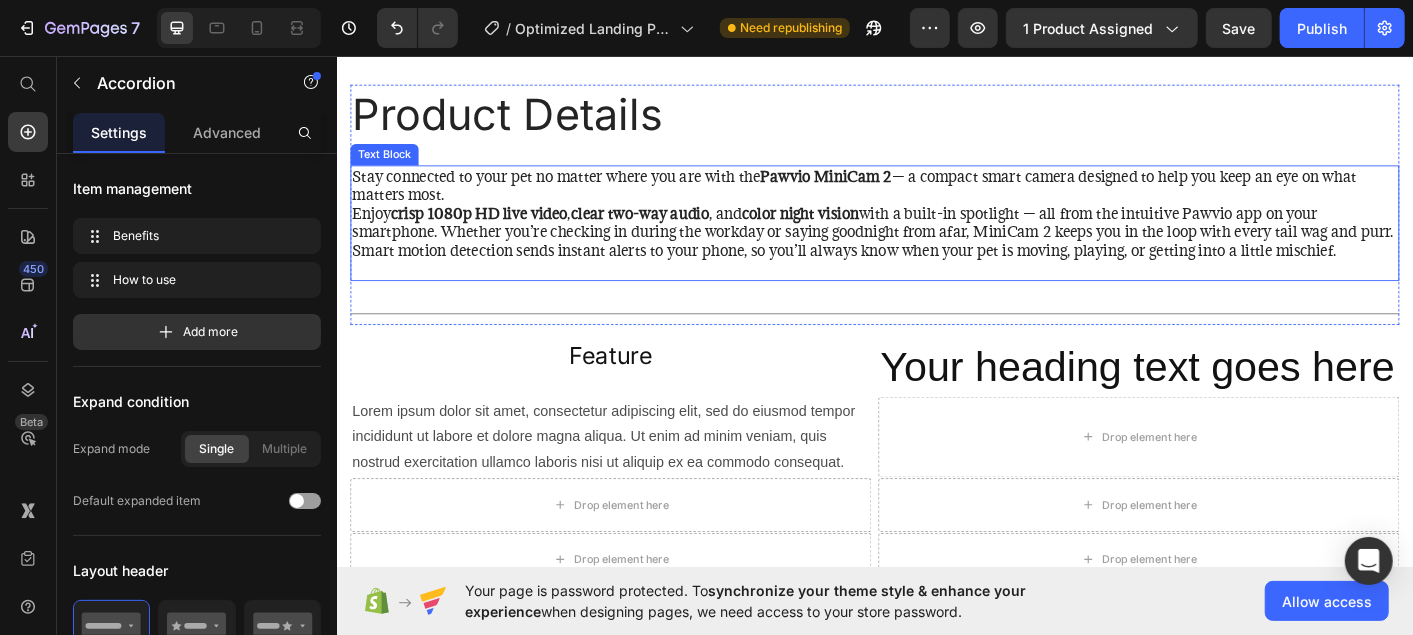 click on "Stay connected to your pet no matter where you are with the  Pawvio MiniCam 2  — a compact smart camera designed to help you keep an eye on what matters most." at bounding box center (936, 200) 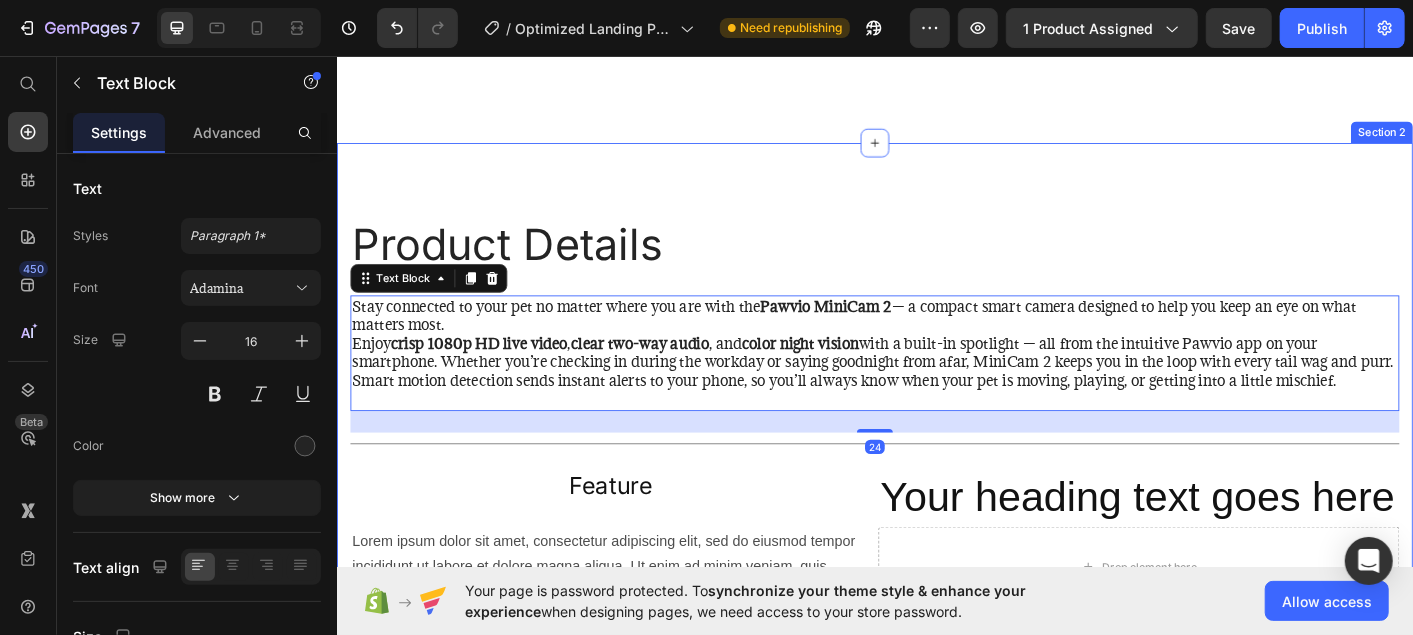 scroll, scrollTop: 1074, scrollLeft: 0, axis: vertical 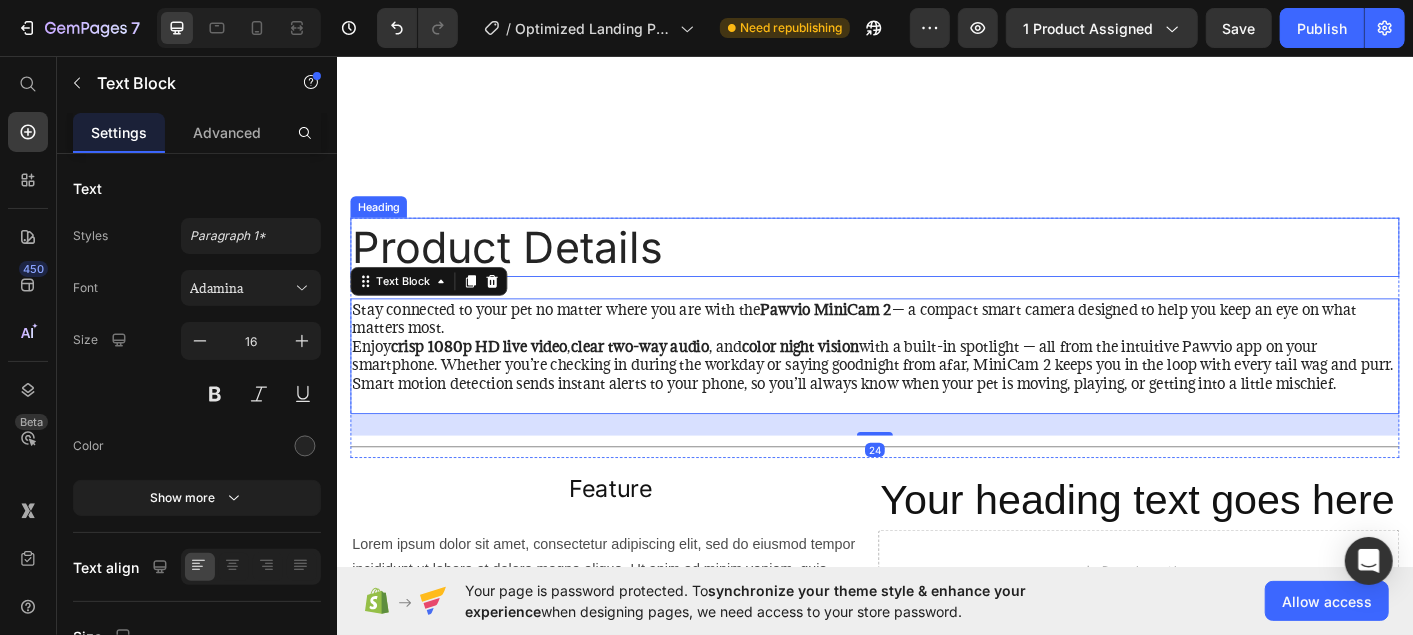 click on "Product Details" at bounding box center (936, 269) 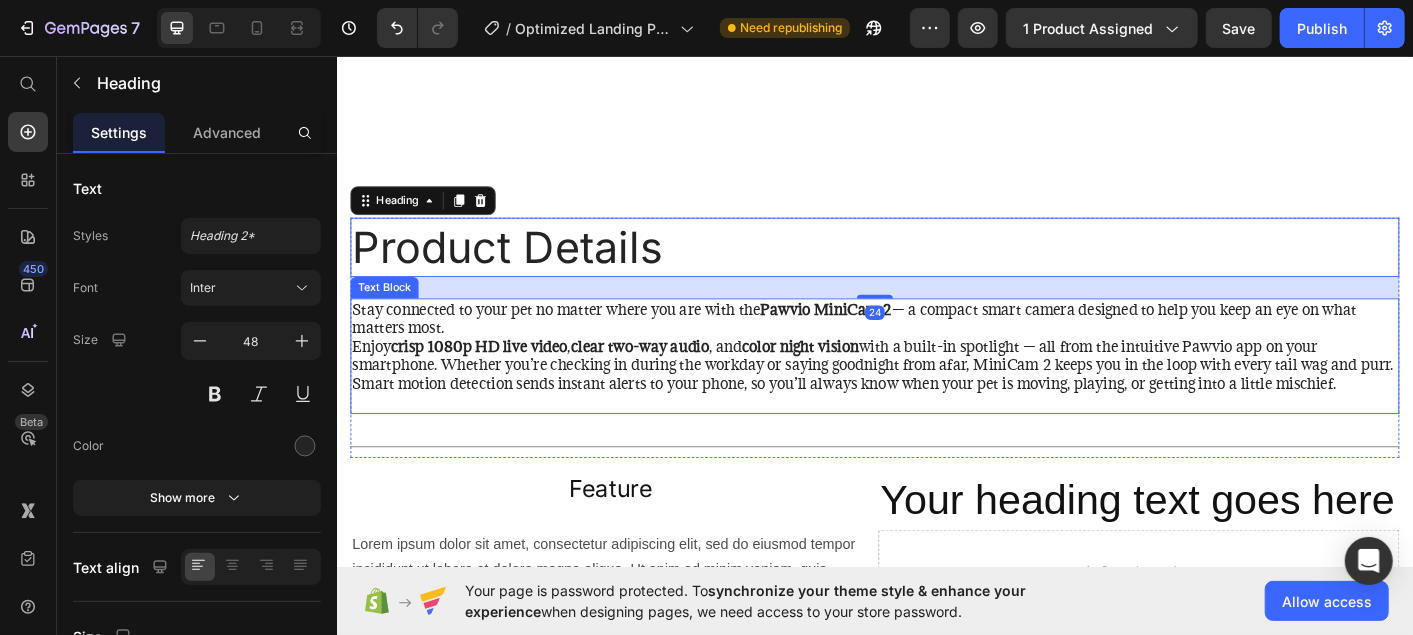 click on "Enjoy  crisp 1080p HD live video ,  clear two-way audio , and  color night vision  with a built-in spotlight — all from the intuitive Pawvio app on your smartphone. Whether you’re checking in during the workday or saying goodnight from afar, MiniCam 2 keeps you in the loop with every tail wag and purr." at bounding box center [936, 391] 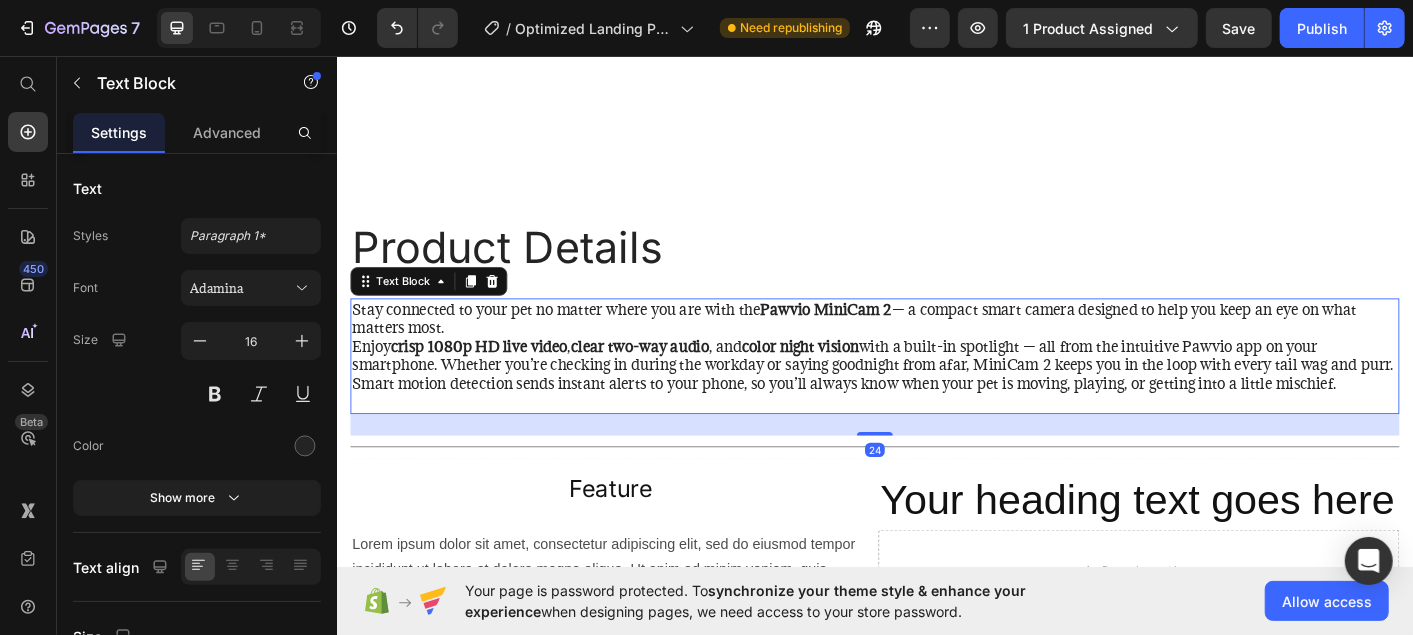 scroll, scrollTop: 1405, scrollLeft: 0, axis: vertical 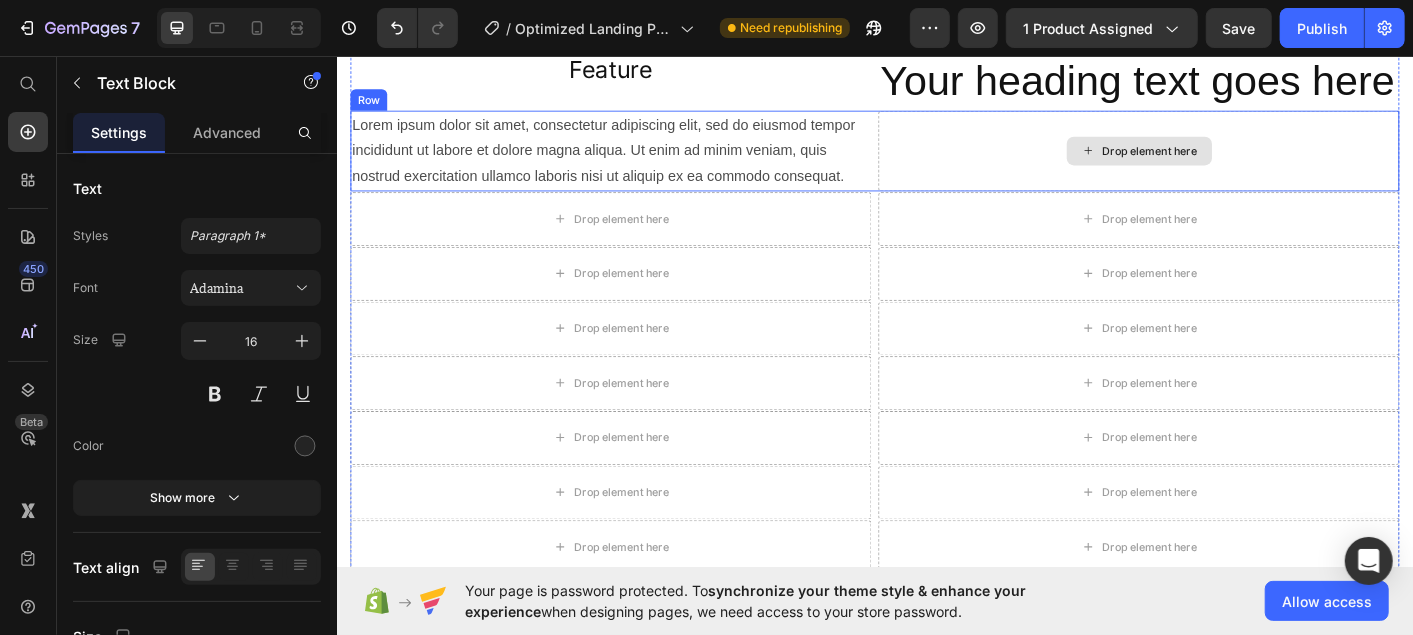 click on "Drop element here" at bounding box center (1230, 161) 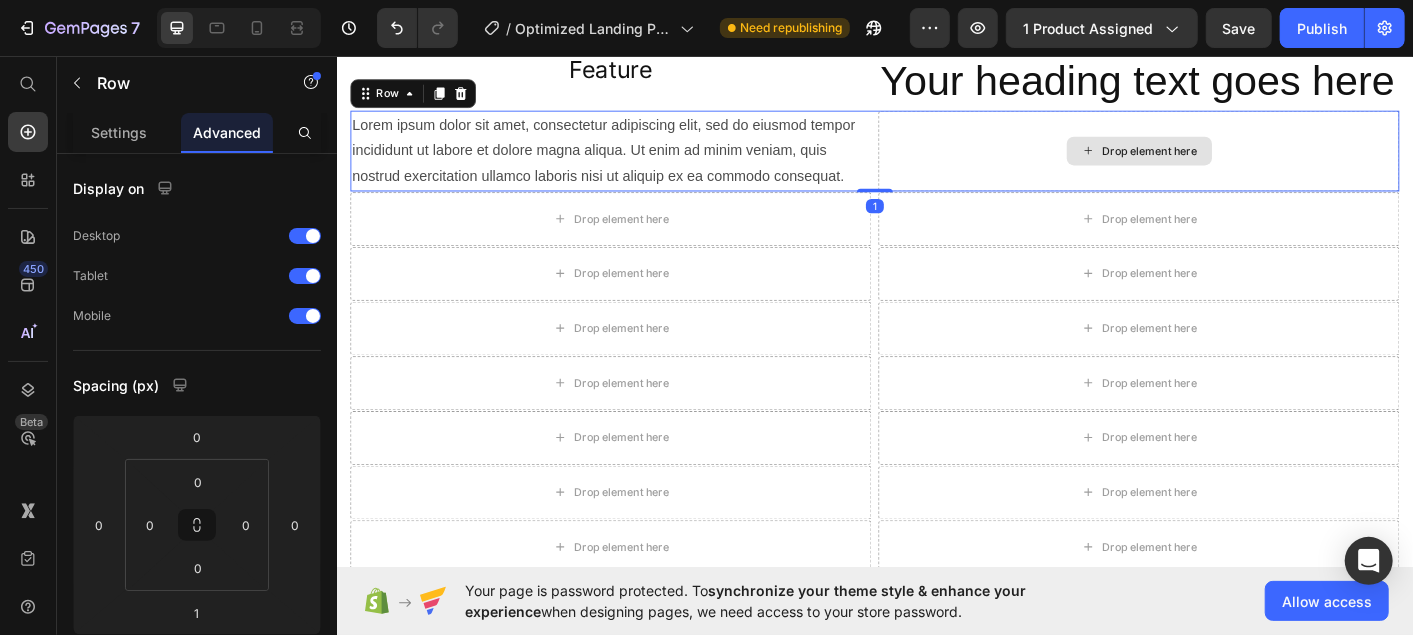 click on "Drop element here" at bounding box center (1231, 161) 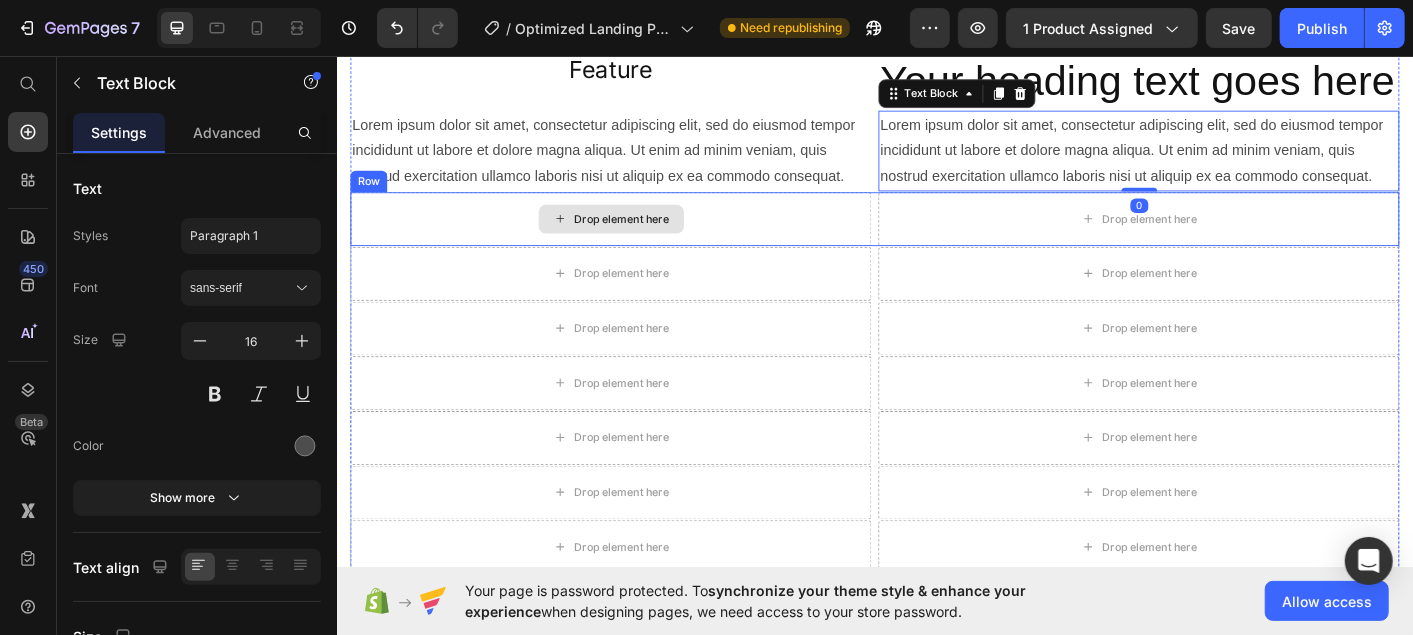 click on "Drop element here" at bounding box center (641, 237) 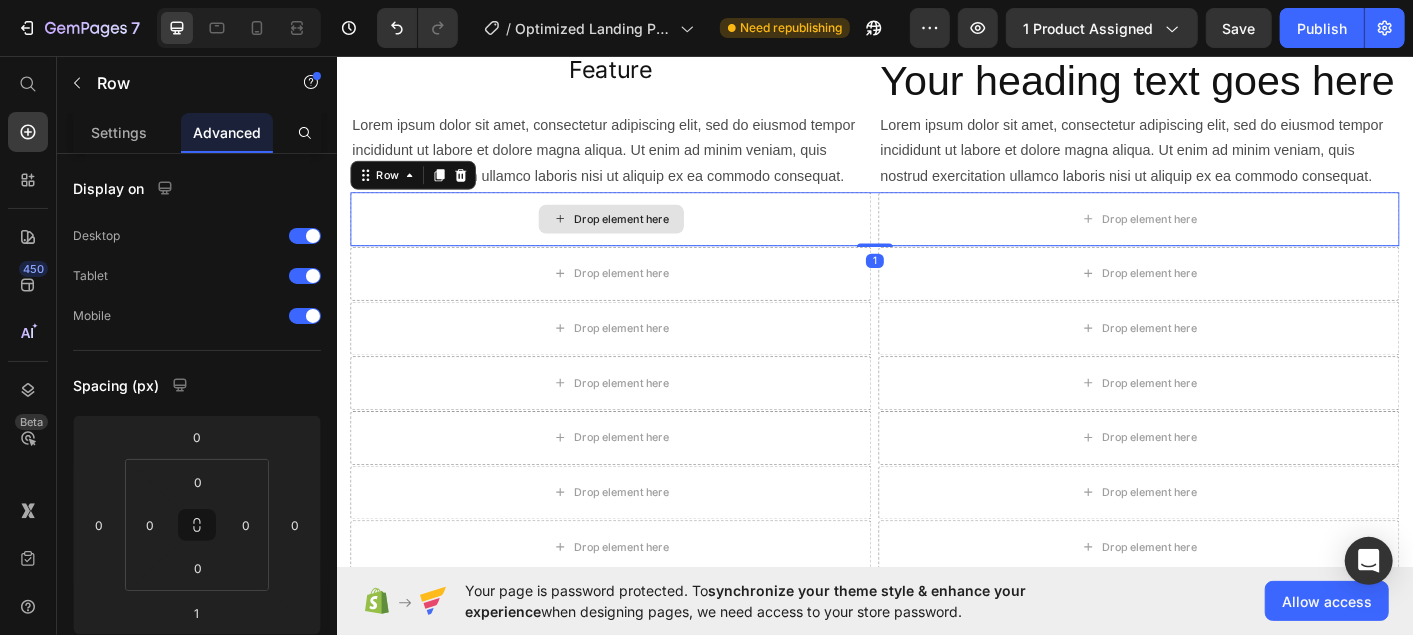 click on "Drop element here" at bounding box center [641, 237] 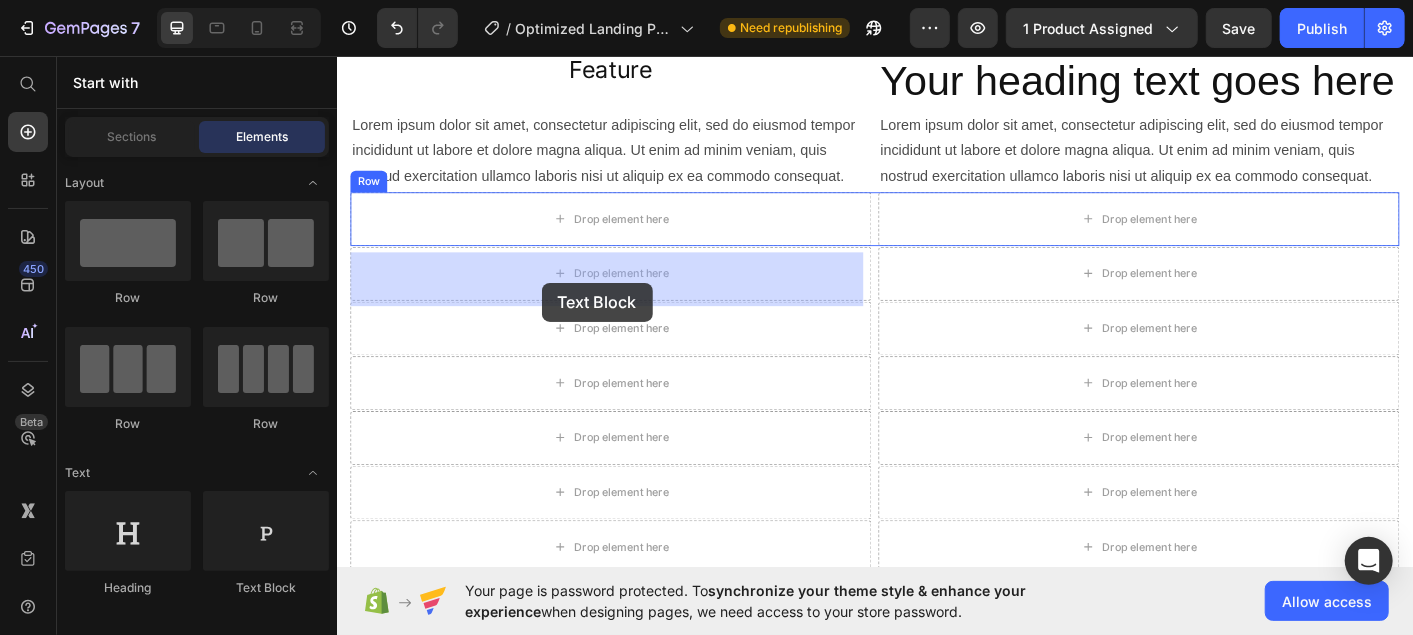 drag, startPoint x: 587, startPoint y: 352, endPoint x: 827, endPoint y: 335, distance: 240.60133 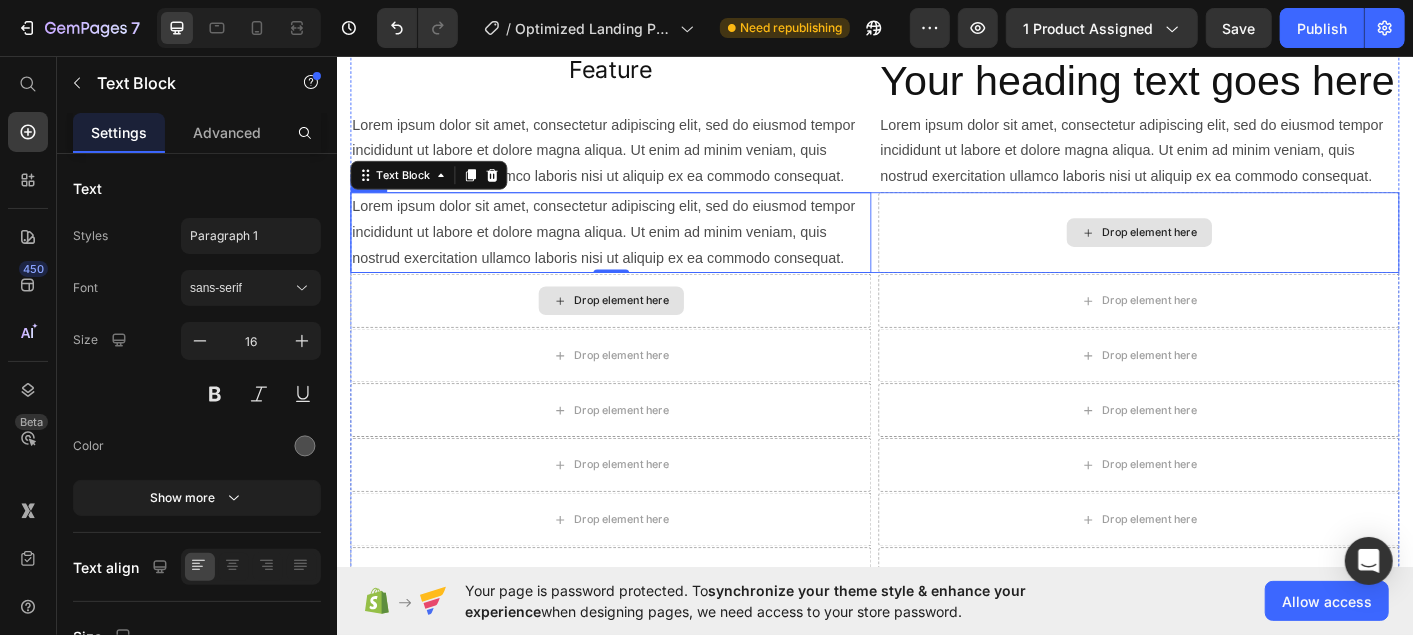 click on "Drop element here" at bounding box center [1230, 252] 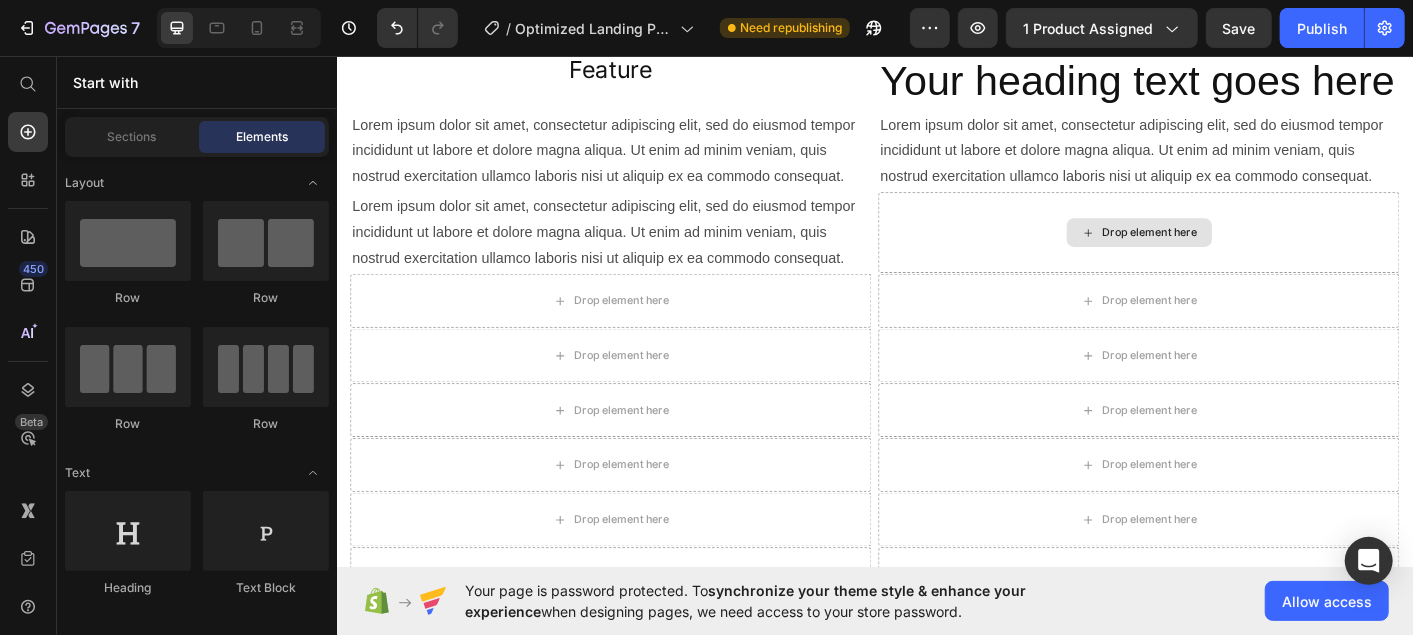 click on "Drop element here" at bounding box center [1231, 252] 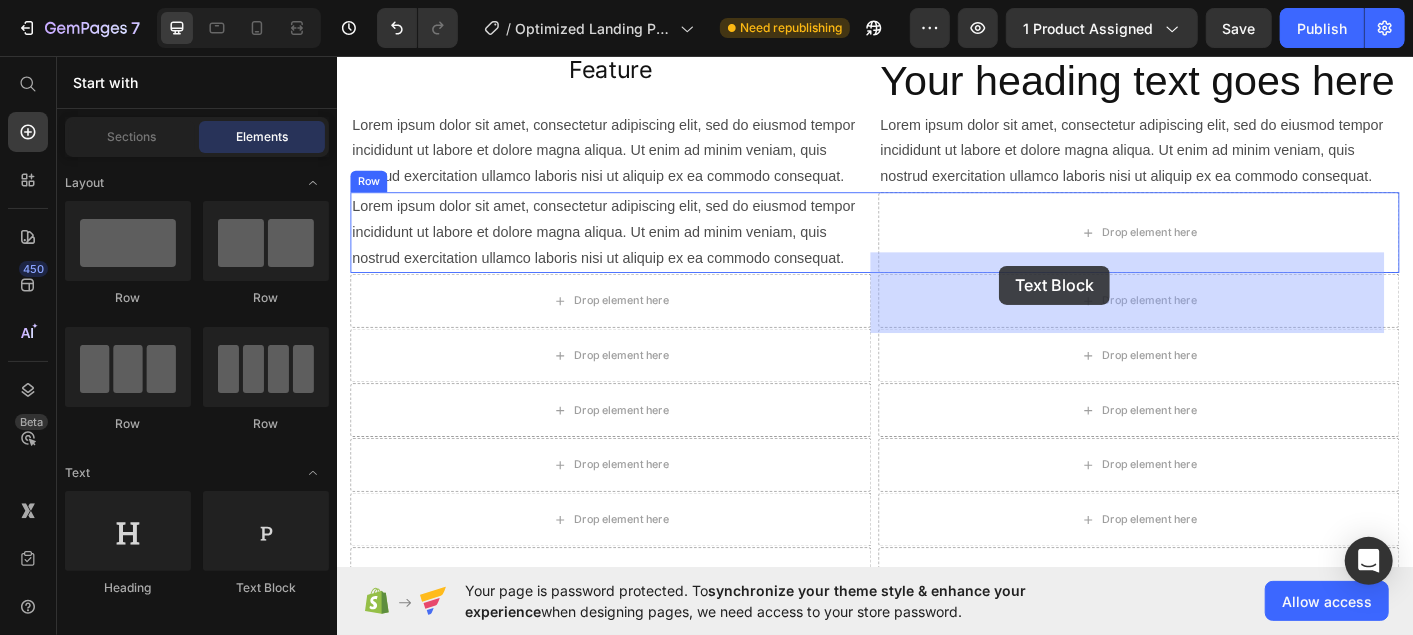 drag, startPoint x: 602, startPoint y: 360, endPoint x: 1074, endPoint y: 294, distance: 476.59207 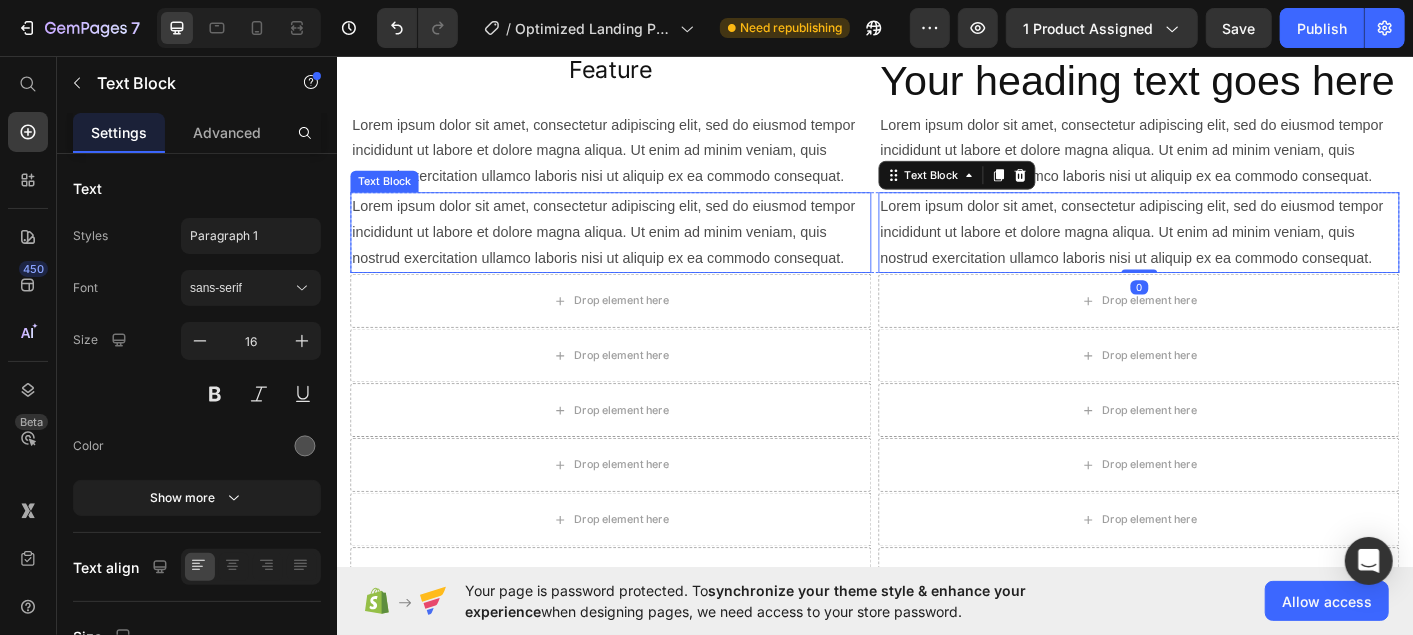 click on "Lorem ipsum dolor sit amet, consectetur adipiscing elit, sed do eiusmod tempor incididunt ut labore et dolore magna aliqua. Ut enim ad minim veniam, quis nostrud exercitation ullamco laboris nisi ut aliquip ex ea commodo consequat." at bounding box center [641, 252] 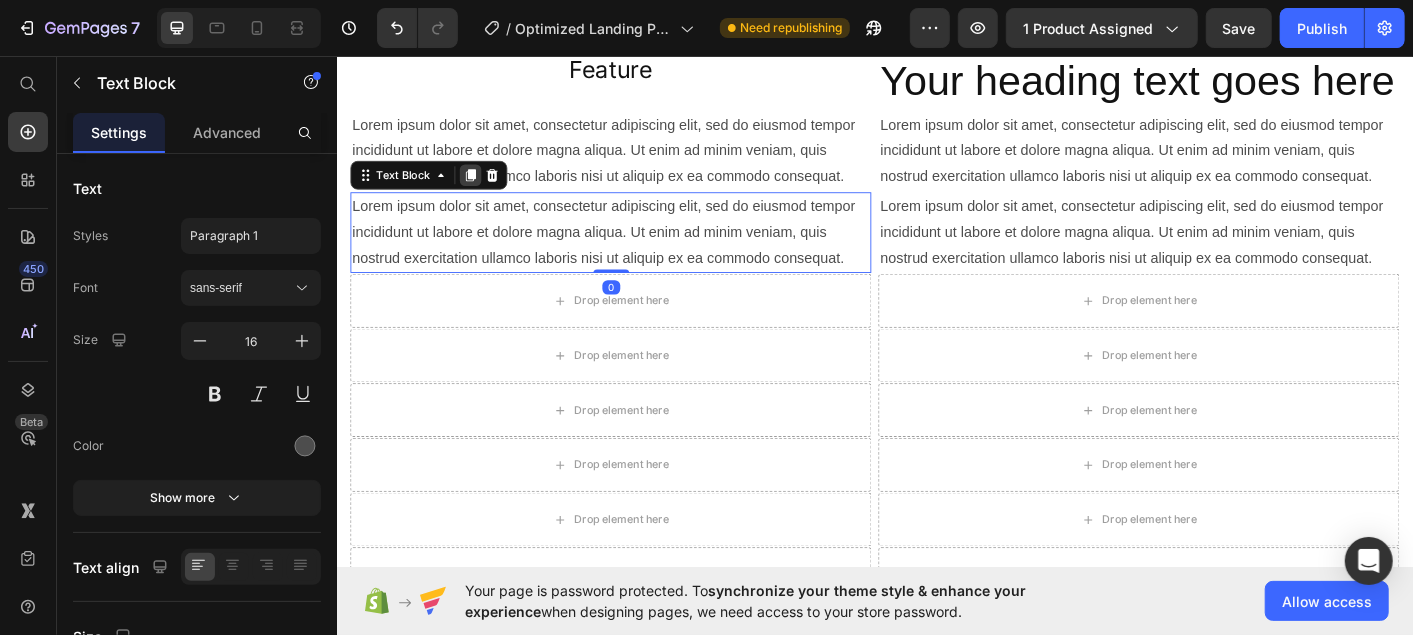 click 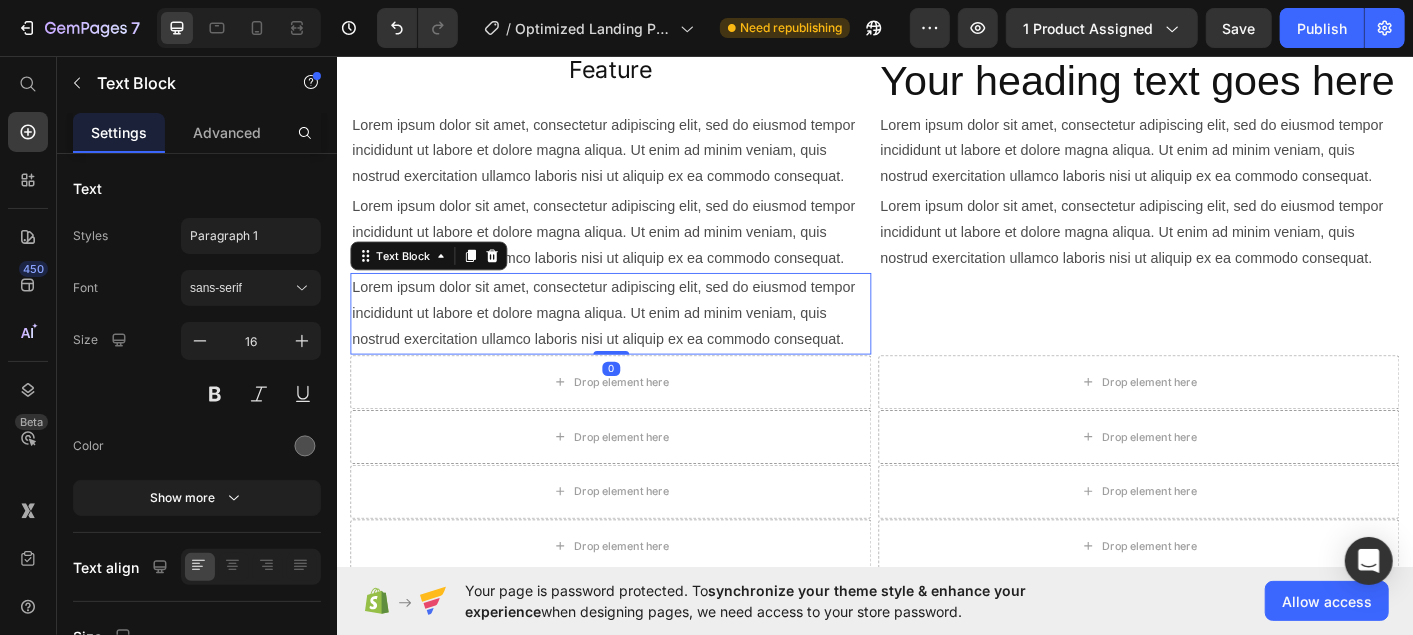 click on "Lorem ipsum dolor sit amet, consectetur adipiscing elit, sed do eiusmod tempor incididunt ut labore et dolore magna aliqua. Ut enim ad minim veniam, quis nostrud exercitation ullamco laboris nisi ut aliquip ex ea commodo consequat." at bounding box center [641, 161] 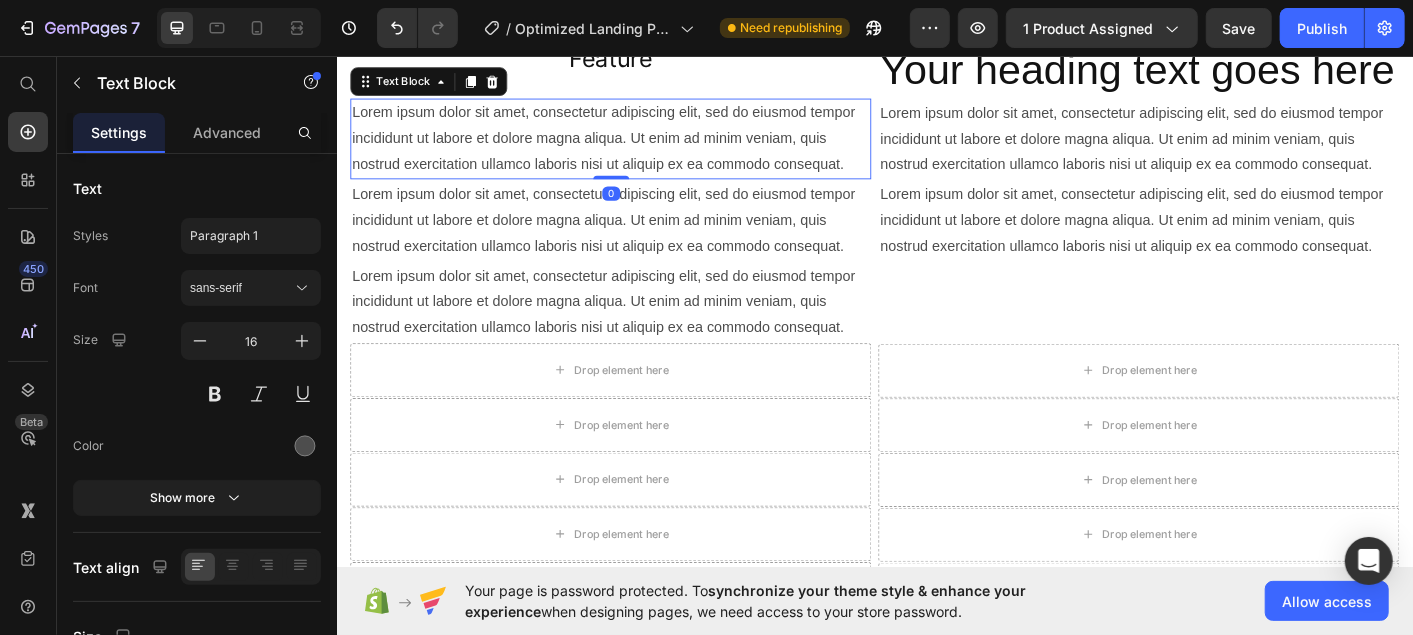 scroll, scrollTop: 1672, scrollLeft: 0, axis: vertical 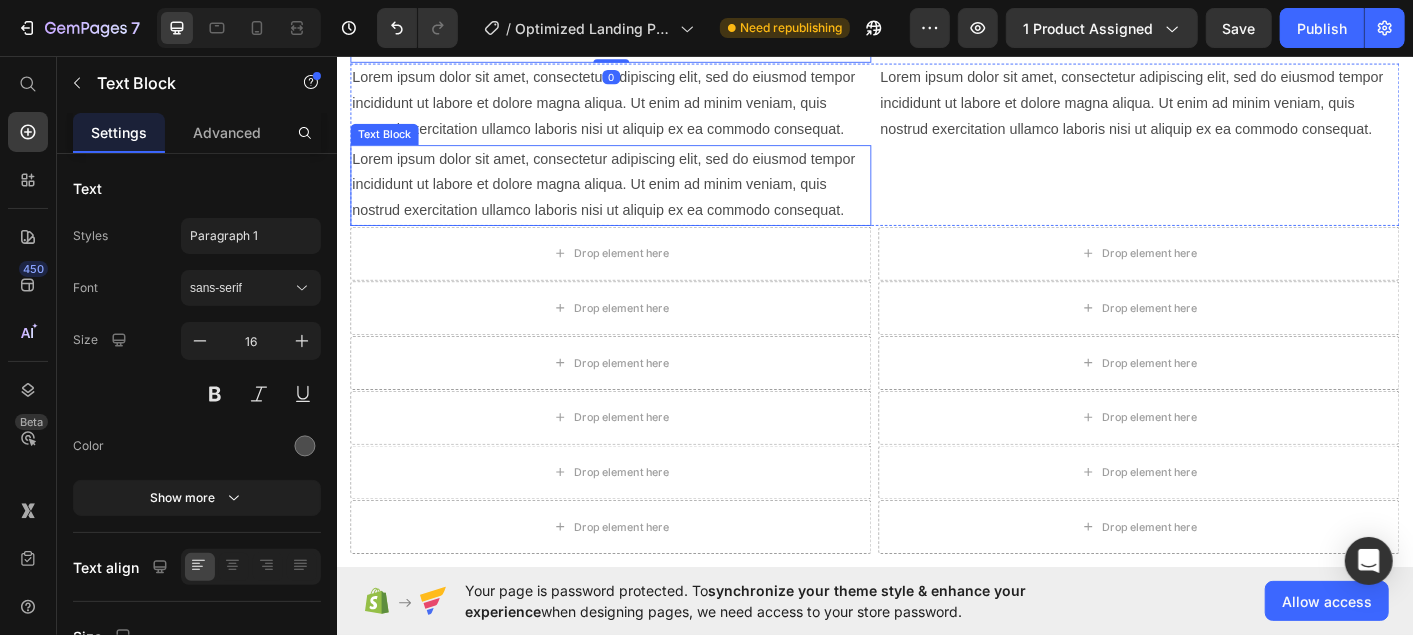 click on "Lorem ipsum dolor sit amet, consectetur adipiscing elit, sed do eiusmod tempor incididunt ut labore et dolore magna aliqua. Ut enim ad minim veniam, quis nostrud exercitation ullamco laboris nisi ut aliquip ex ea commodo consequat." at bounding box center (641, 200) 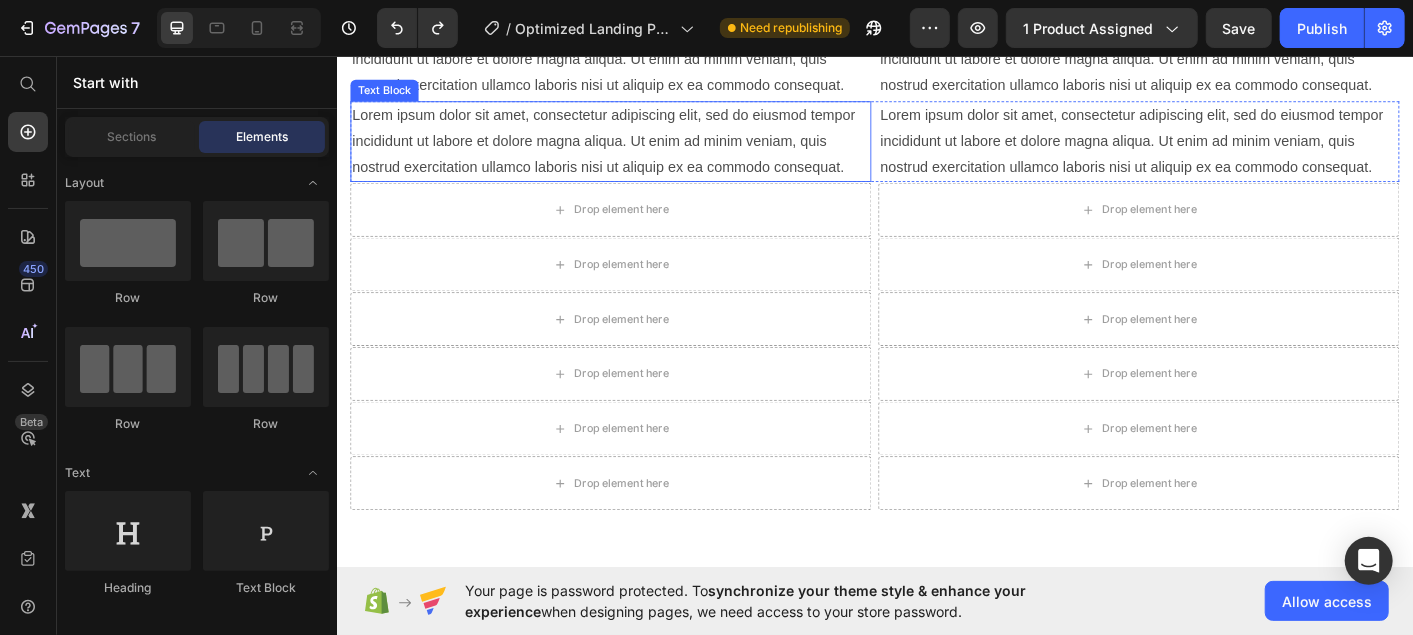 scroll, scrollTop: 1511, scrollLeft: 0, axis: vertical 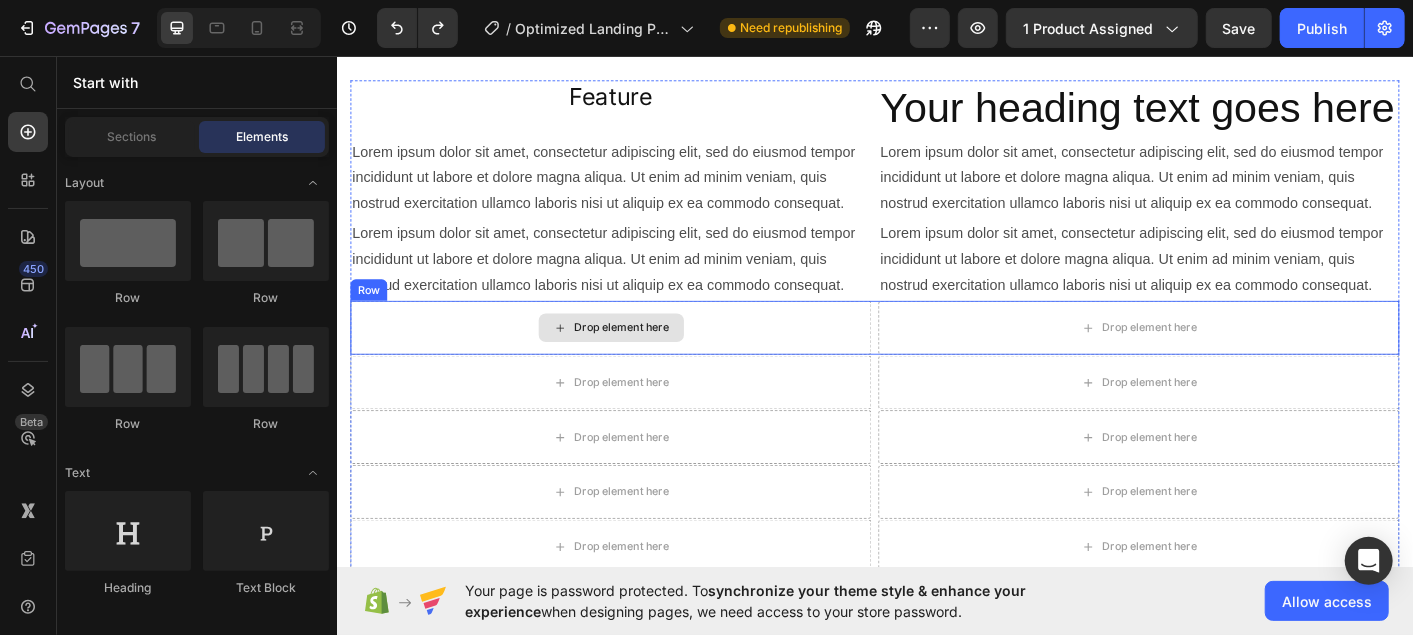 click on "Drop element here" at bounding box center [654, 359] 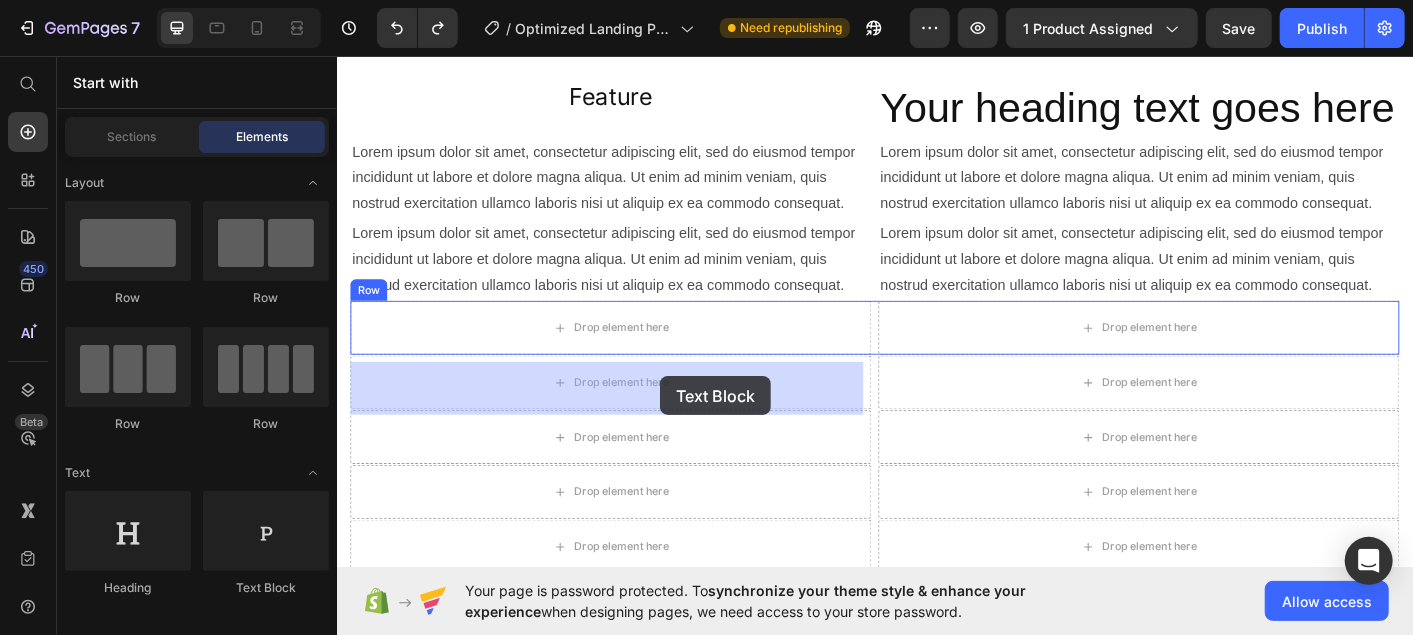 drag, startPoint x: 587, startPoint y: 351, endPoint x: 686, endPoint y: 408, distance: 114.236595 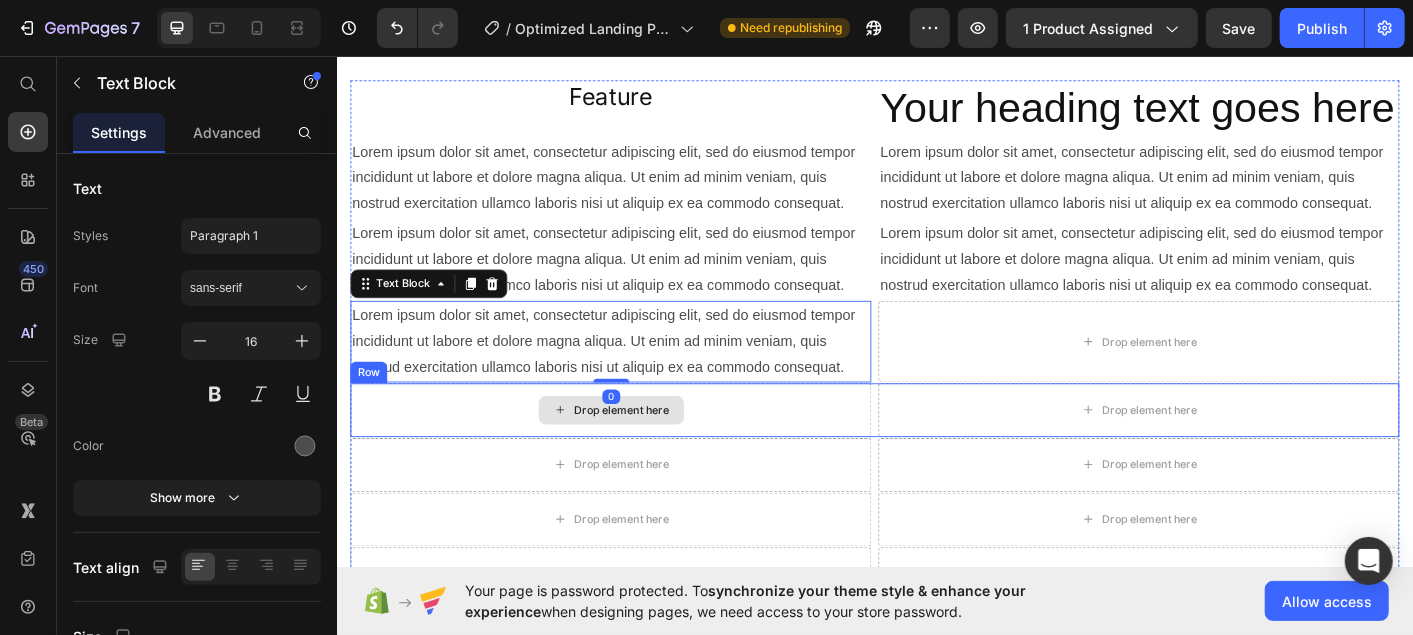 click on "Drop element here" at bounding box center (641, 451) 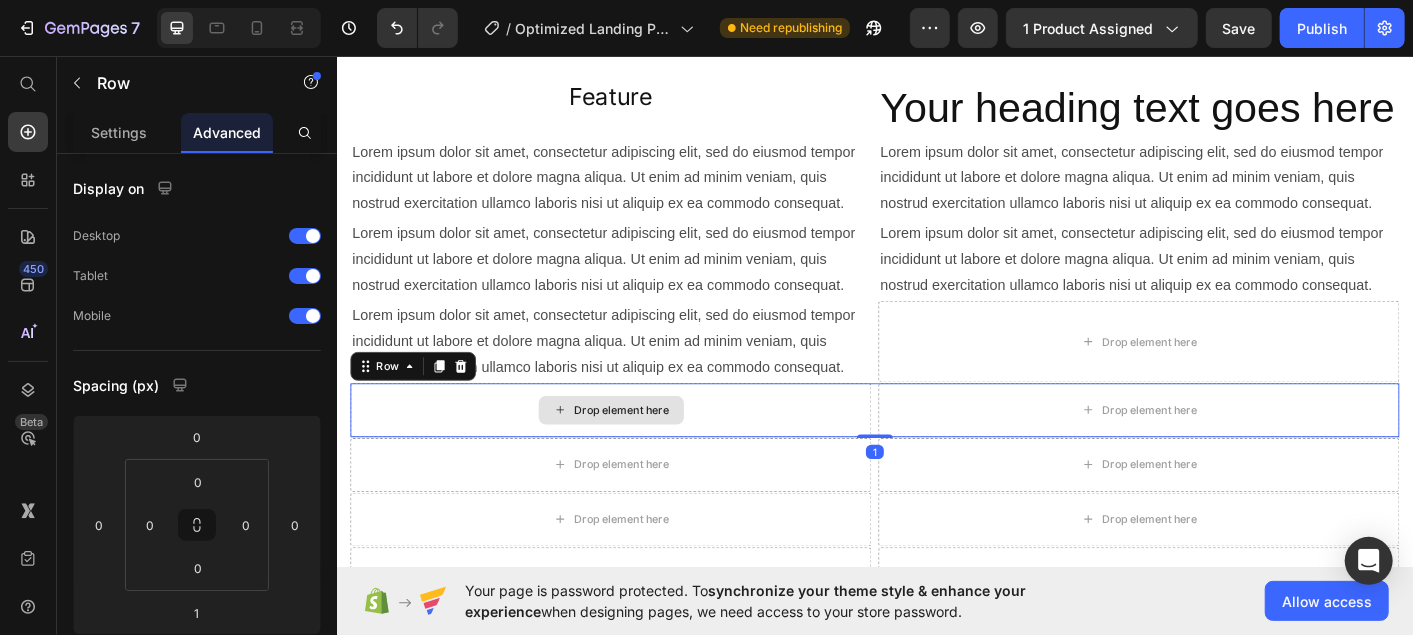 click on "Drop element here" at bounding box center (642, 451) 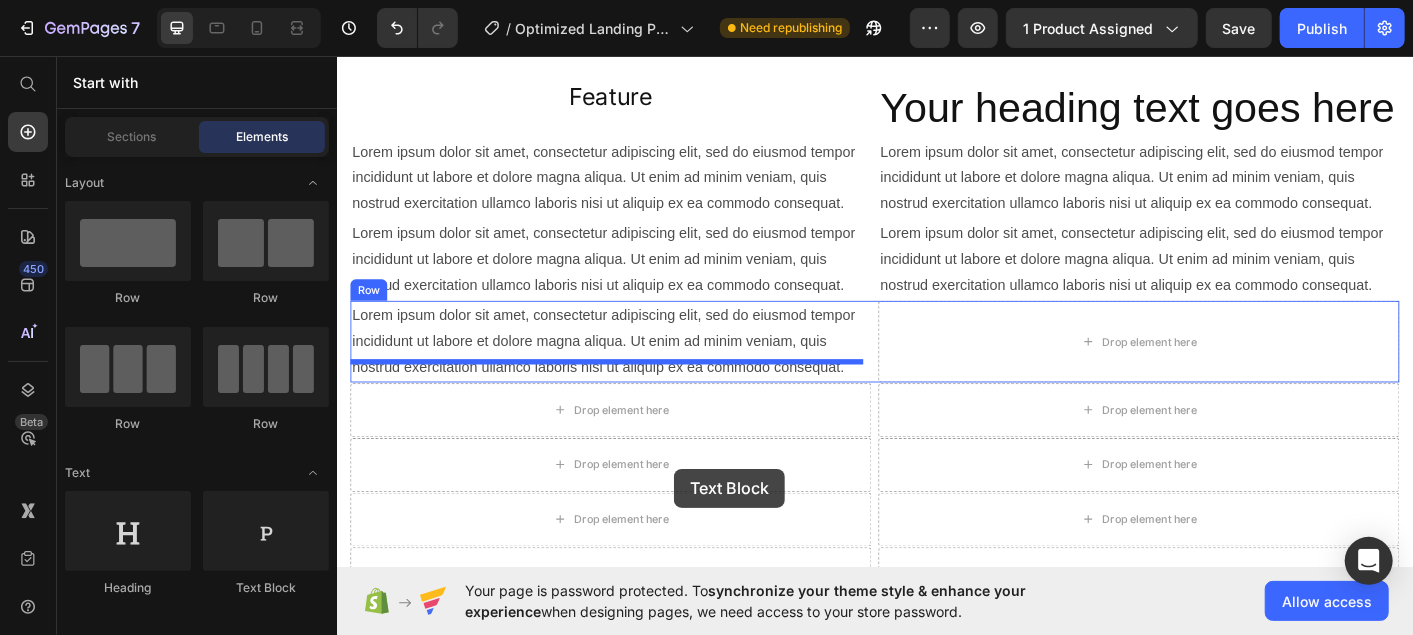 drag, startPoint x: 594, startPoint y: 373, endPoint x: 707, endPoint y: 523, distance: 187.80043 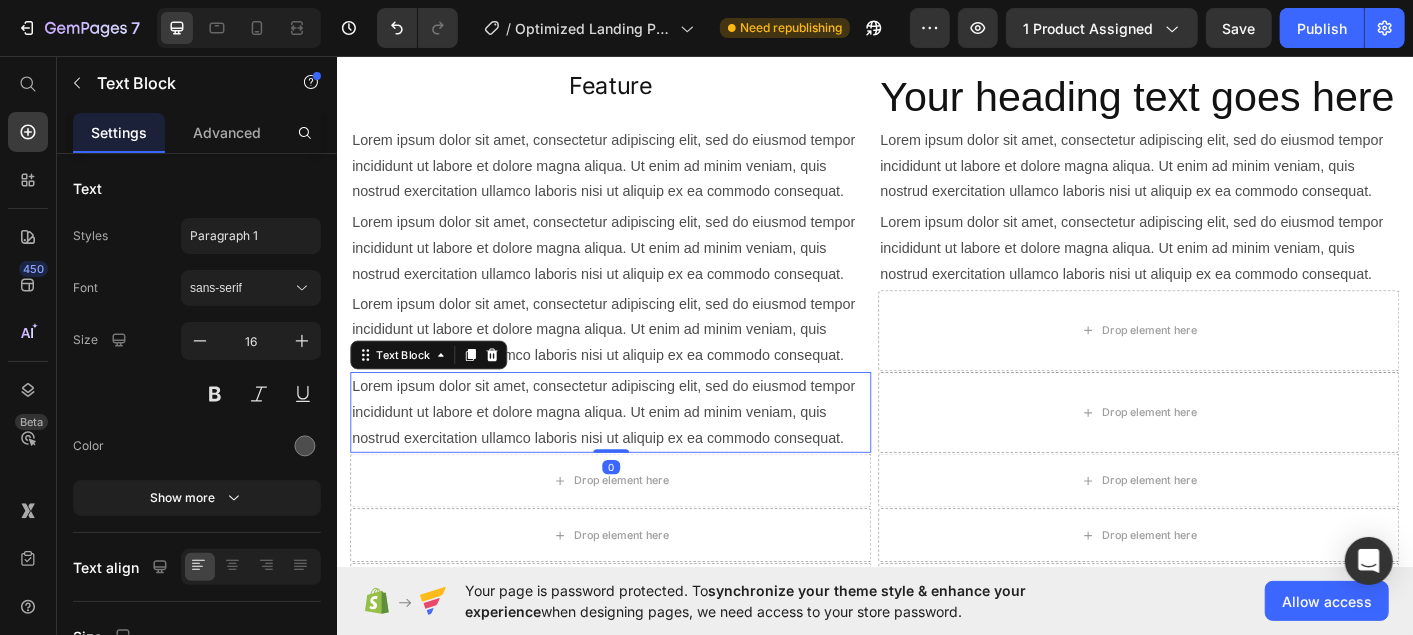 scroll, scrollTop: 1798, scrollLeft: 0, axis: vertical 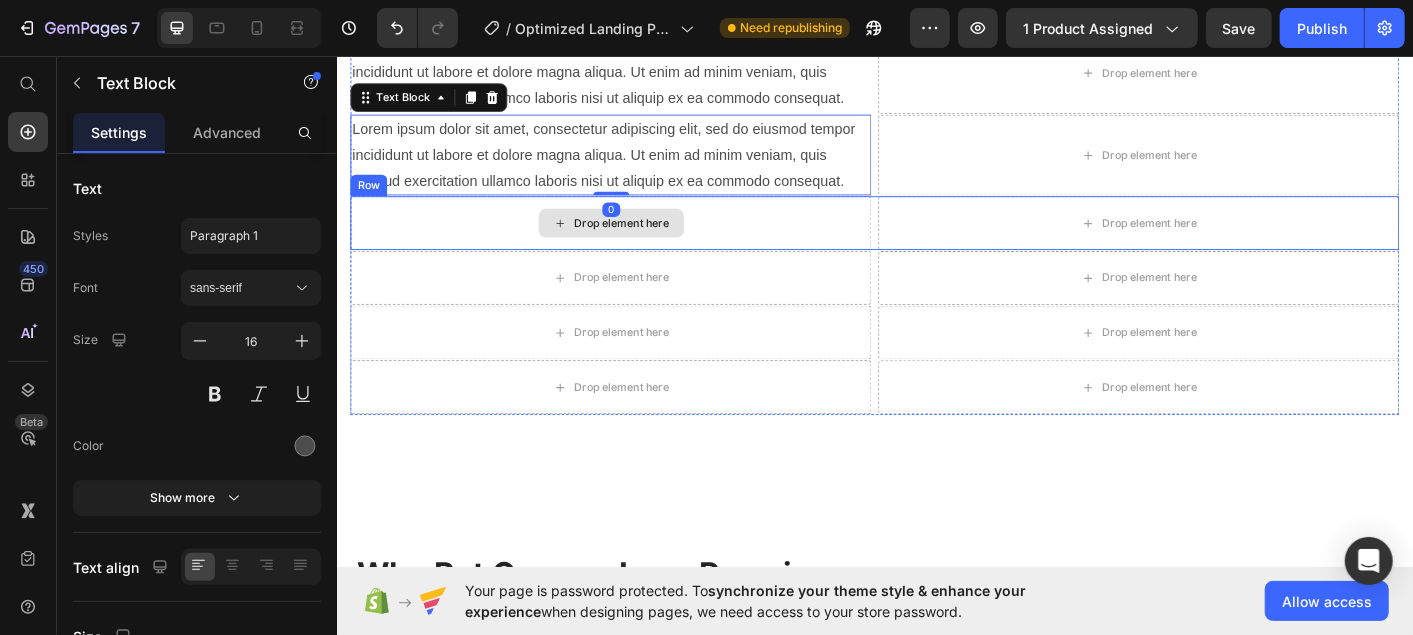 click on "Drop element here" at bounding box center [654, 242] 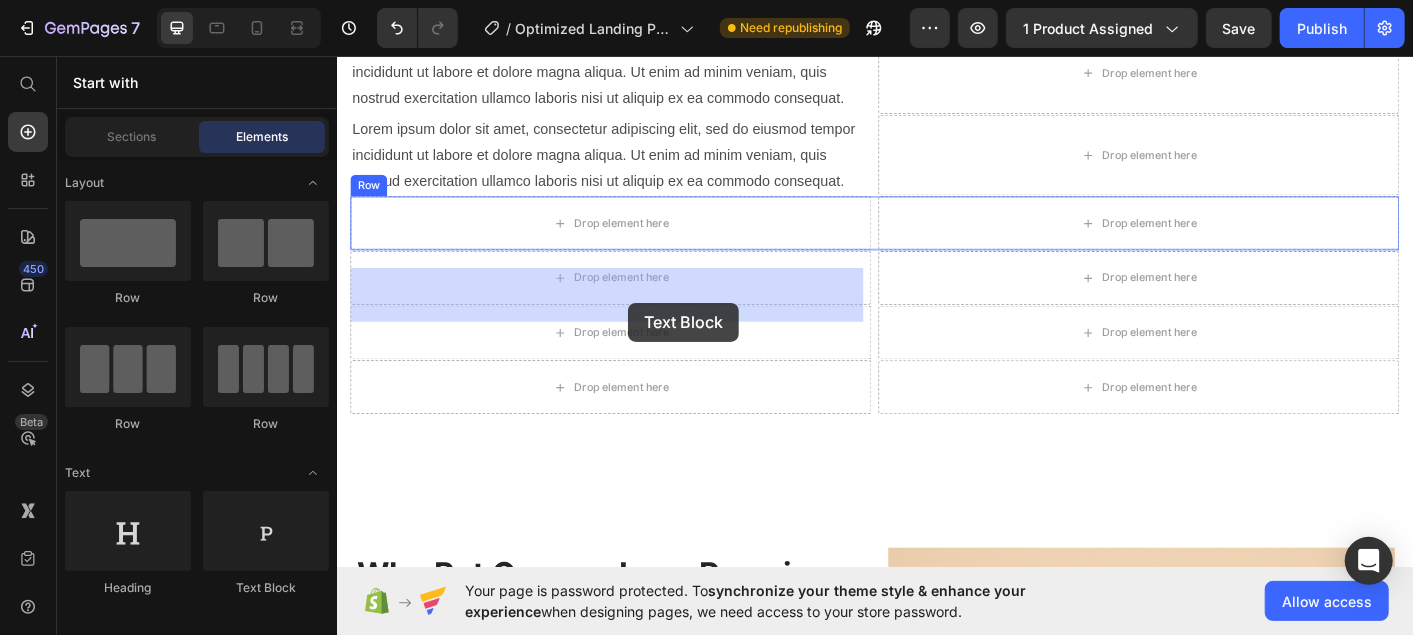 drag, startPoint x: 588, startPoint y: 360, endPoint x: 659, endPoint y: 330, distance: 77.07788 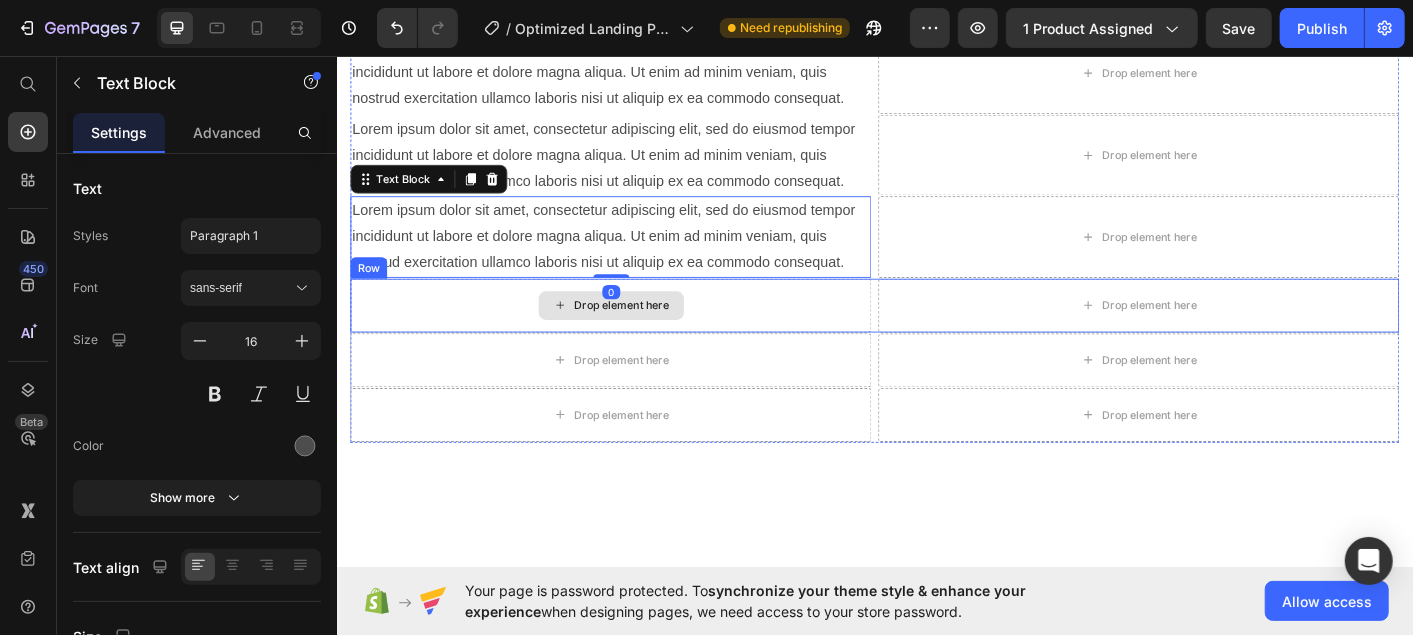 drag, startPoint x: 653, startPoint y: 417, endPoint x: 588, endPoint y: 416, distance: 65.00769 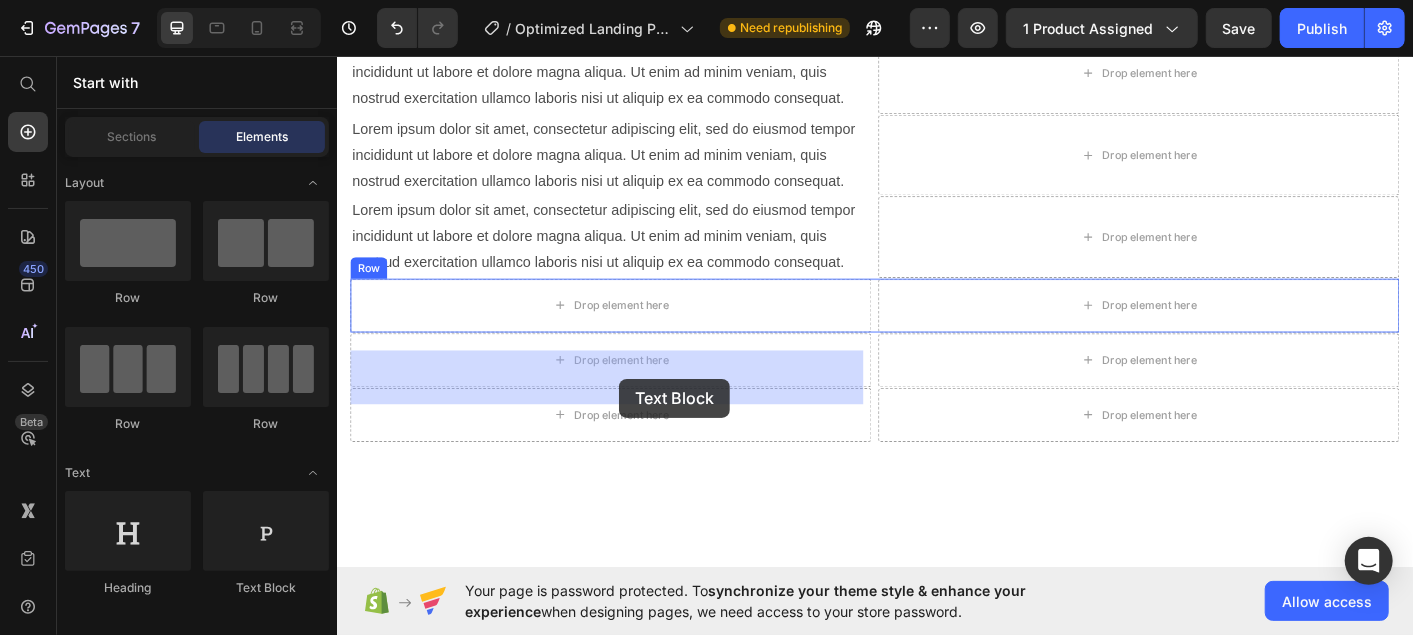 drag, startPoint x: 598, startPoint y: 357, endPoint x: 650, endPoint y: 416, distance: 78.64477 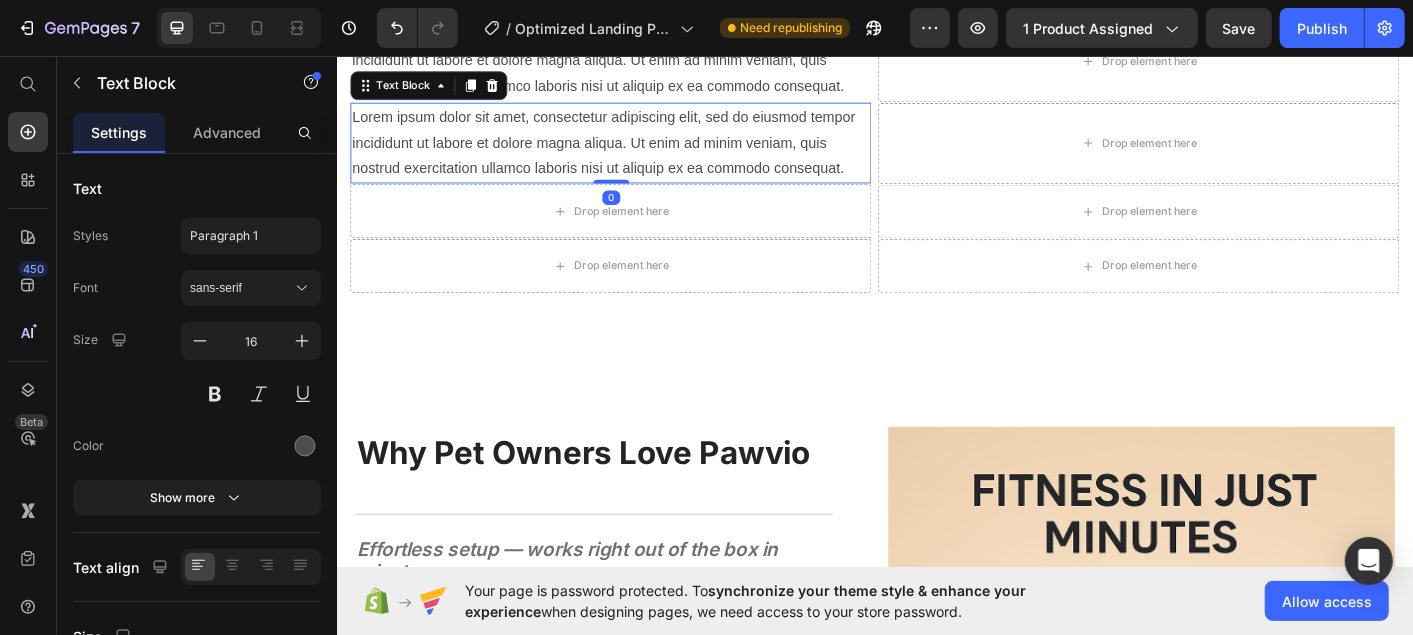 scroll, scrollTop: 1998, scrollLeft: 0, axis: vertical 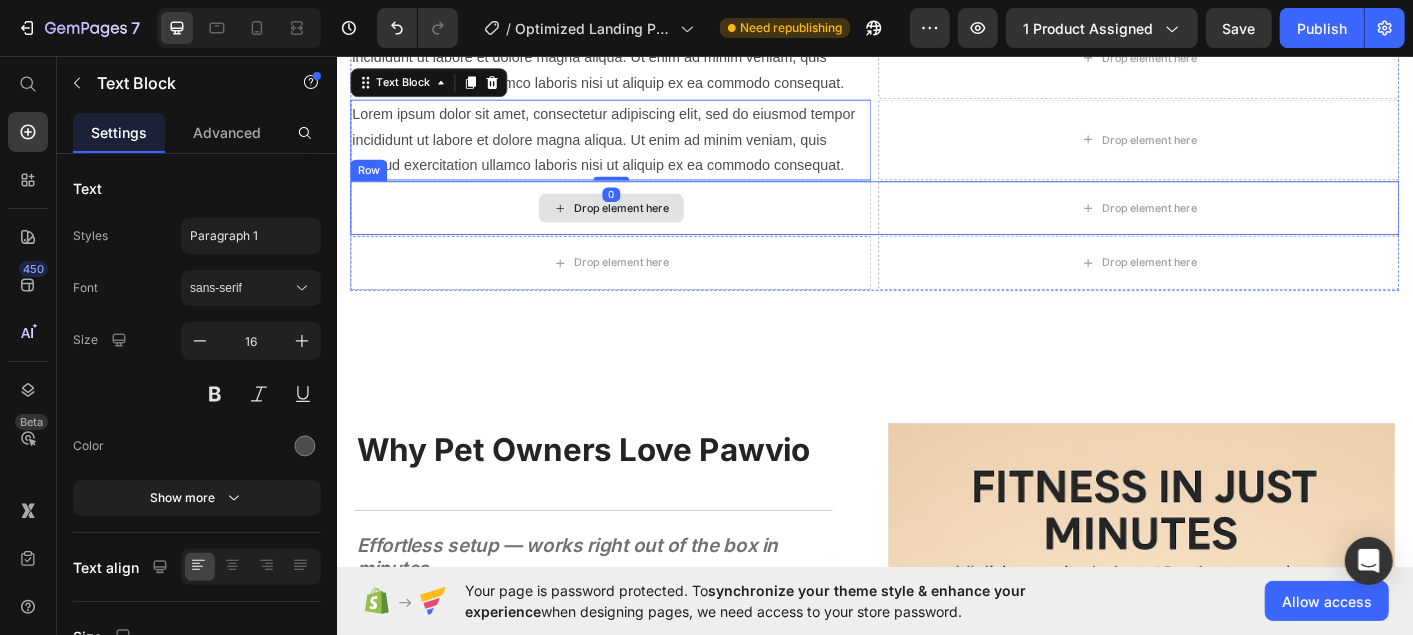 click on "Drop element here" at bounding box center [642, 225] 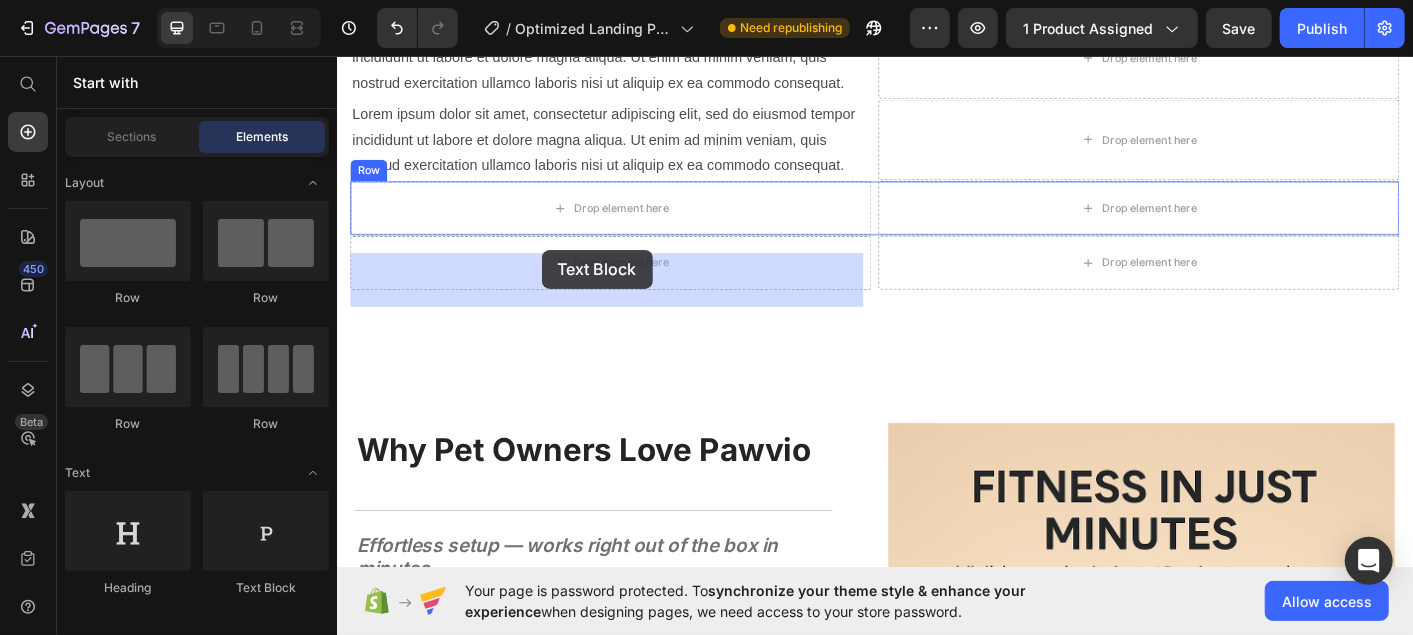 drag, startPoint x: 627, startPoint y: 327, endPoint x: 564, endPoint y: 272, distance: 83.630135 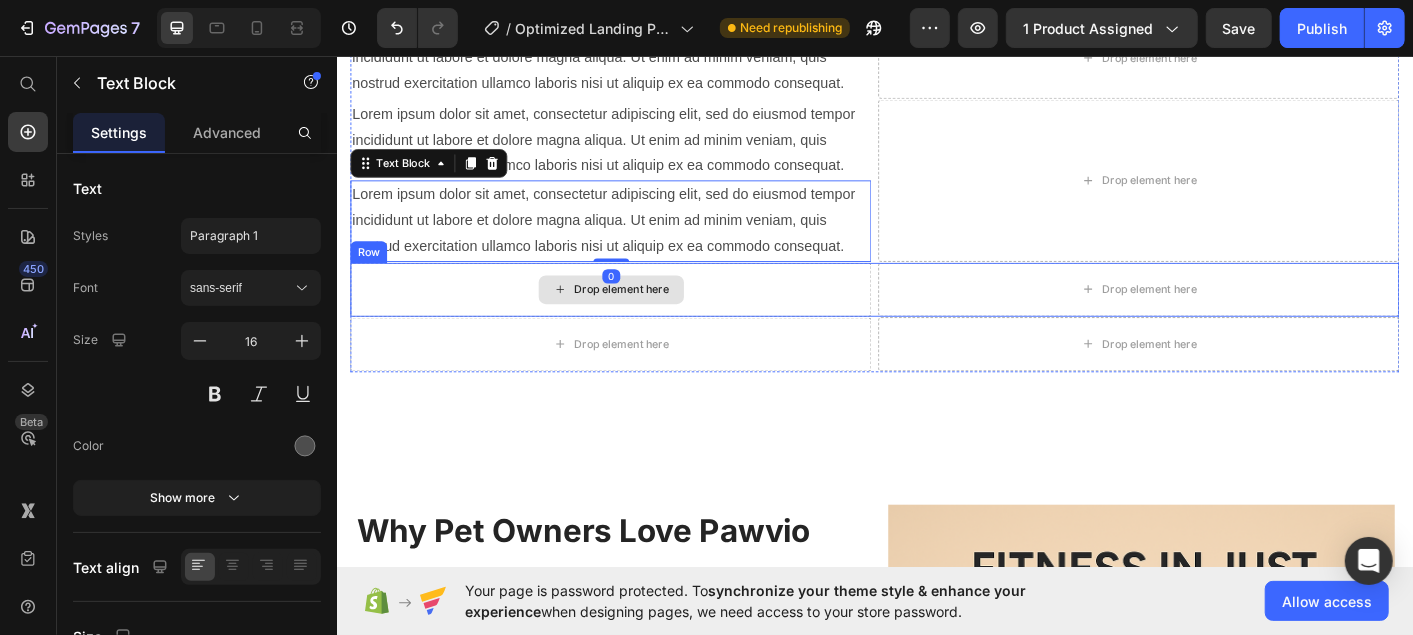 click on "Drop element here" at bounding box center (641, 316) 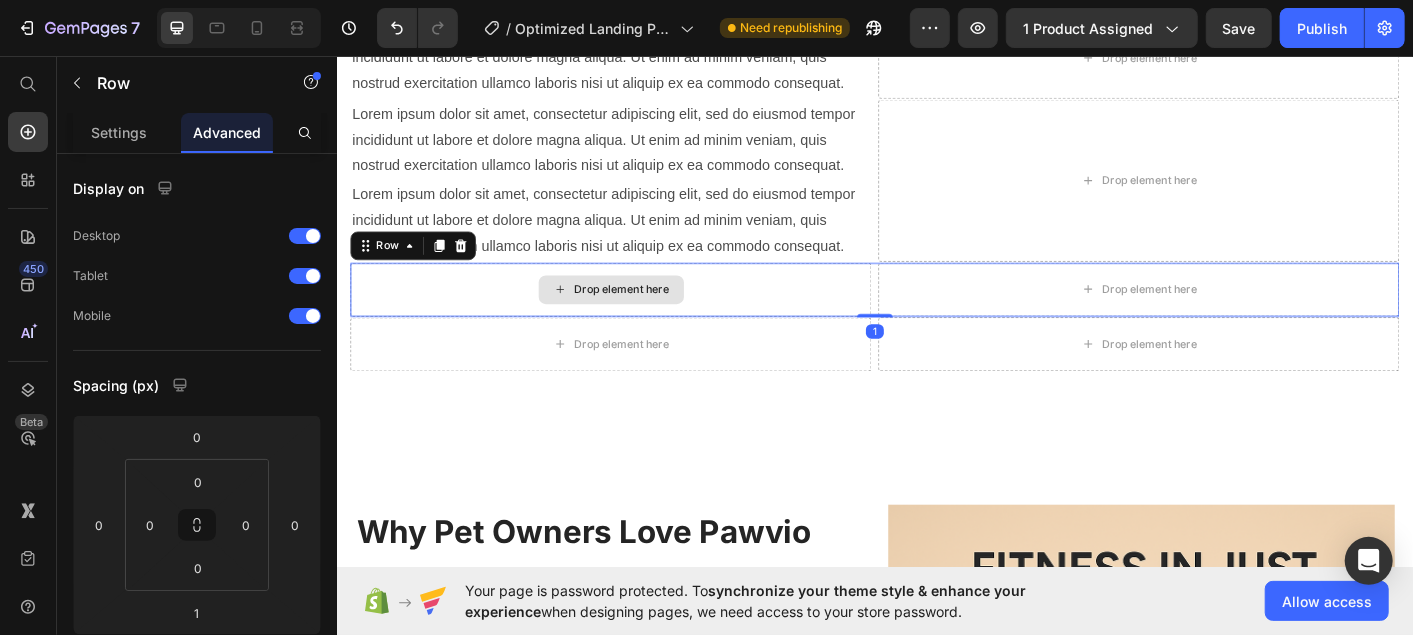 click on "Drop element here" at bounding box center [642, 316] 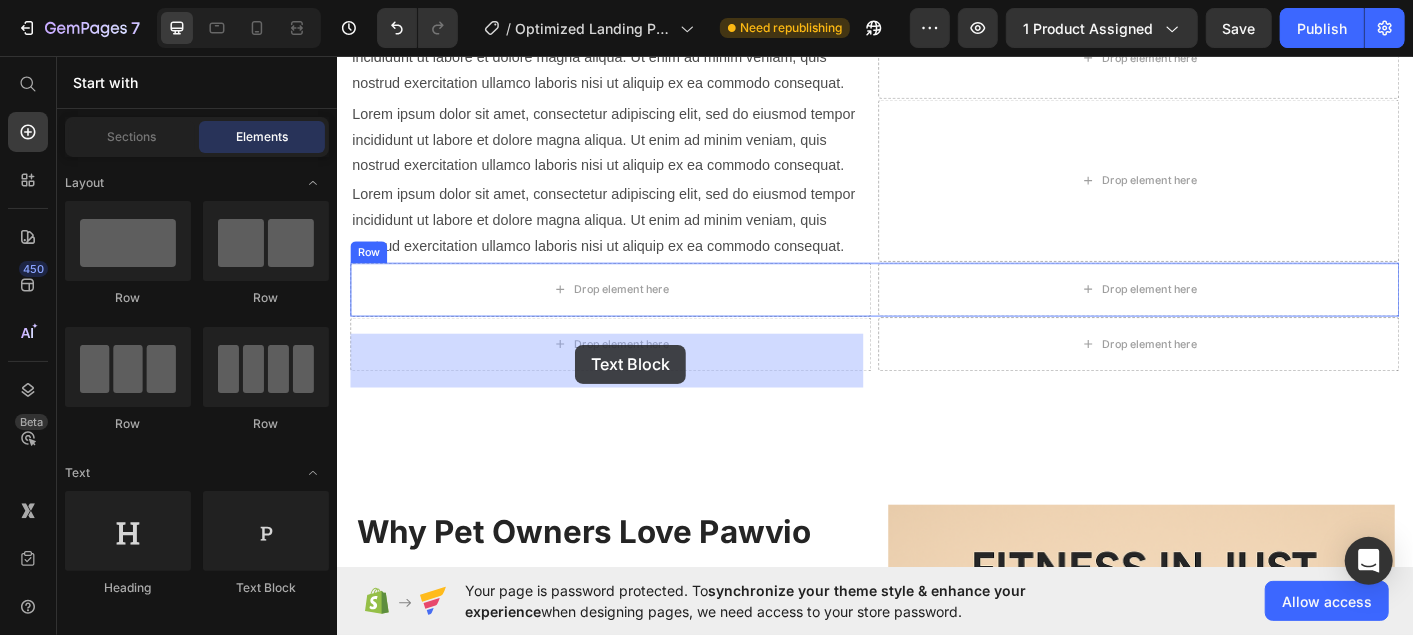 drag, startPoint x: 624, startPoint y: 347, endPoint x: 602, endPoint y: 378, distance: 38.013157 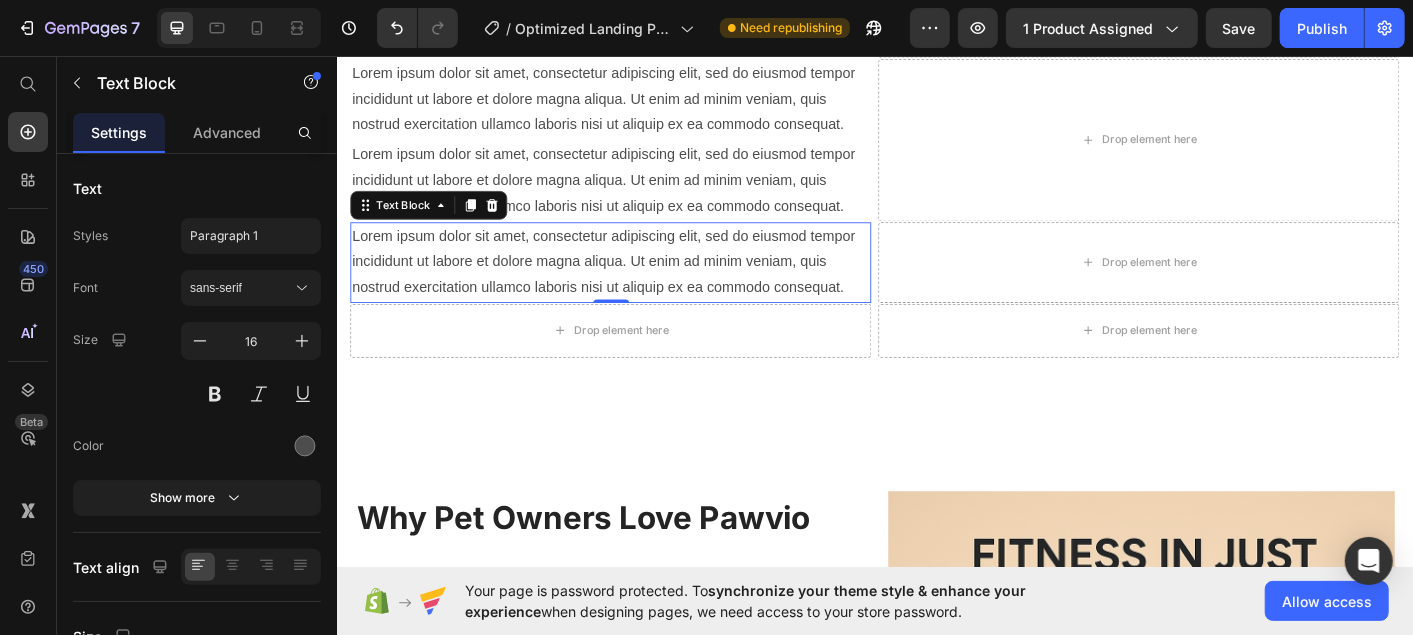 scroll, scrollTop: 2045, scrollLeft: 0, axis: vertical 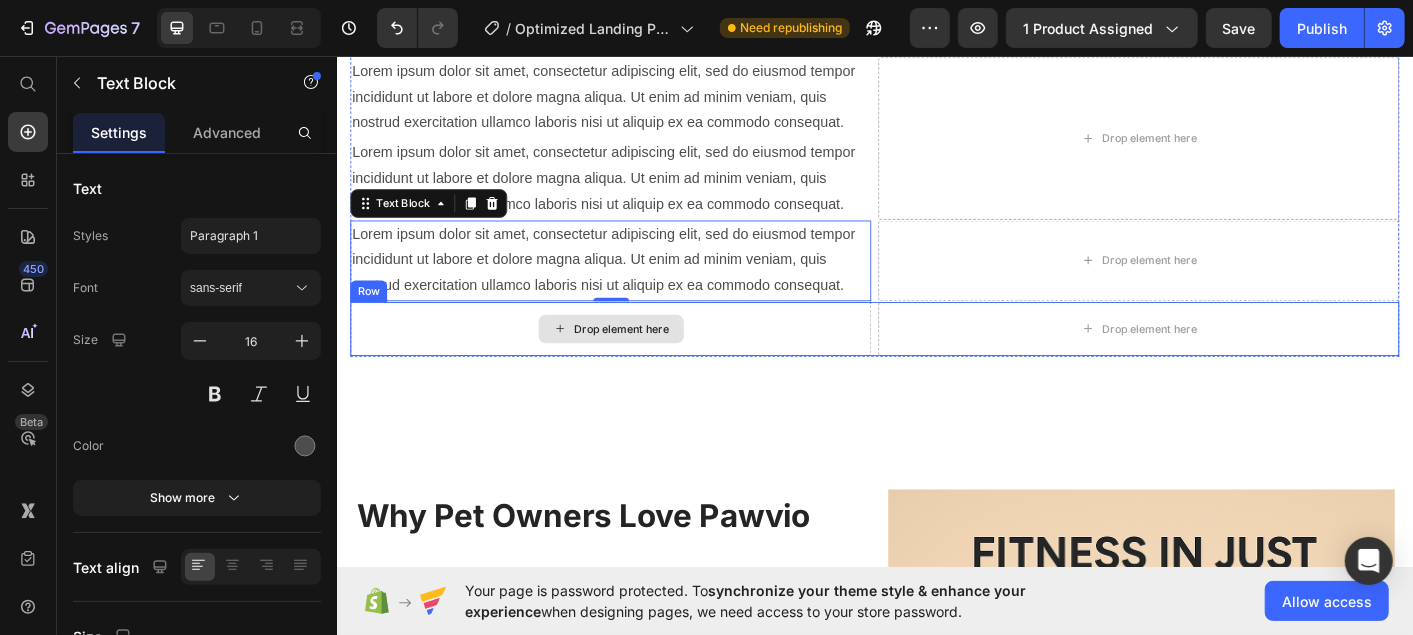 click on "Drop element here" at bounding box center (654, 360) 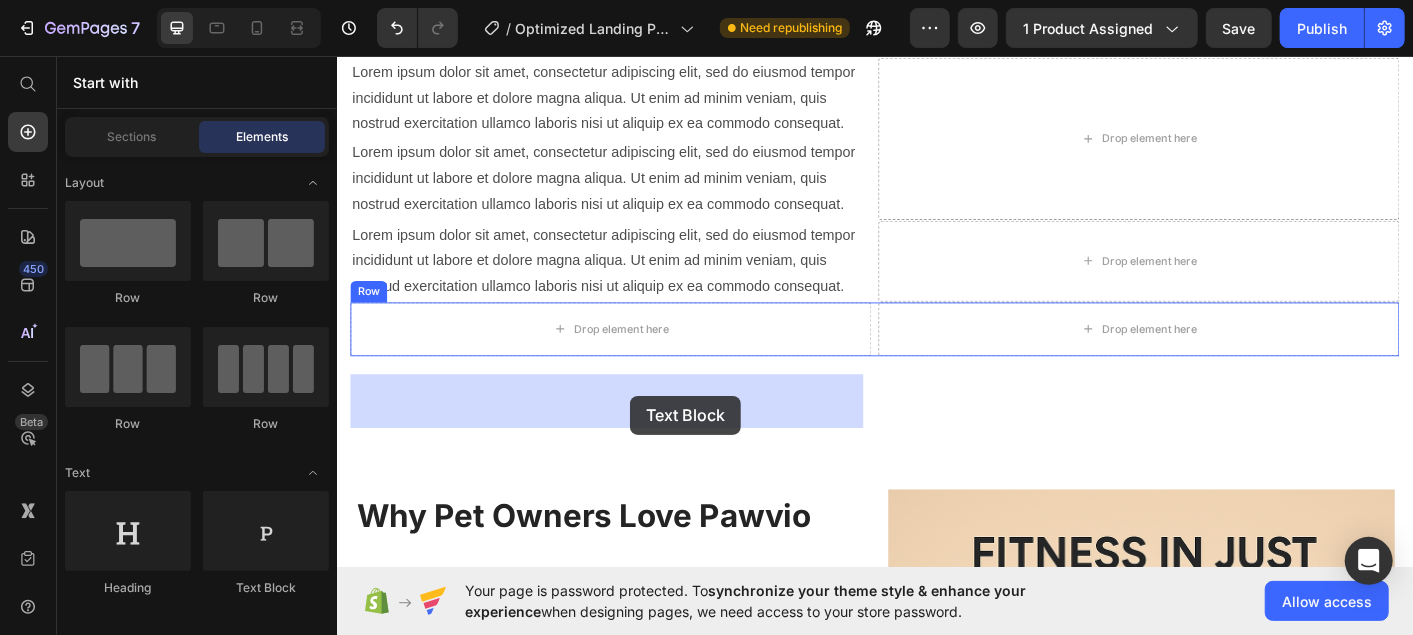 drag, startPoint x: 645, startPoint y: 372, endPoint x: 663, endPoint y: 435, distance: 65.52099 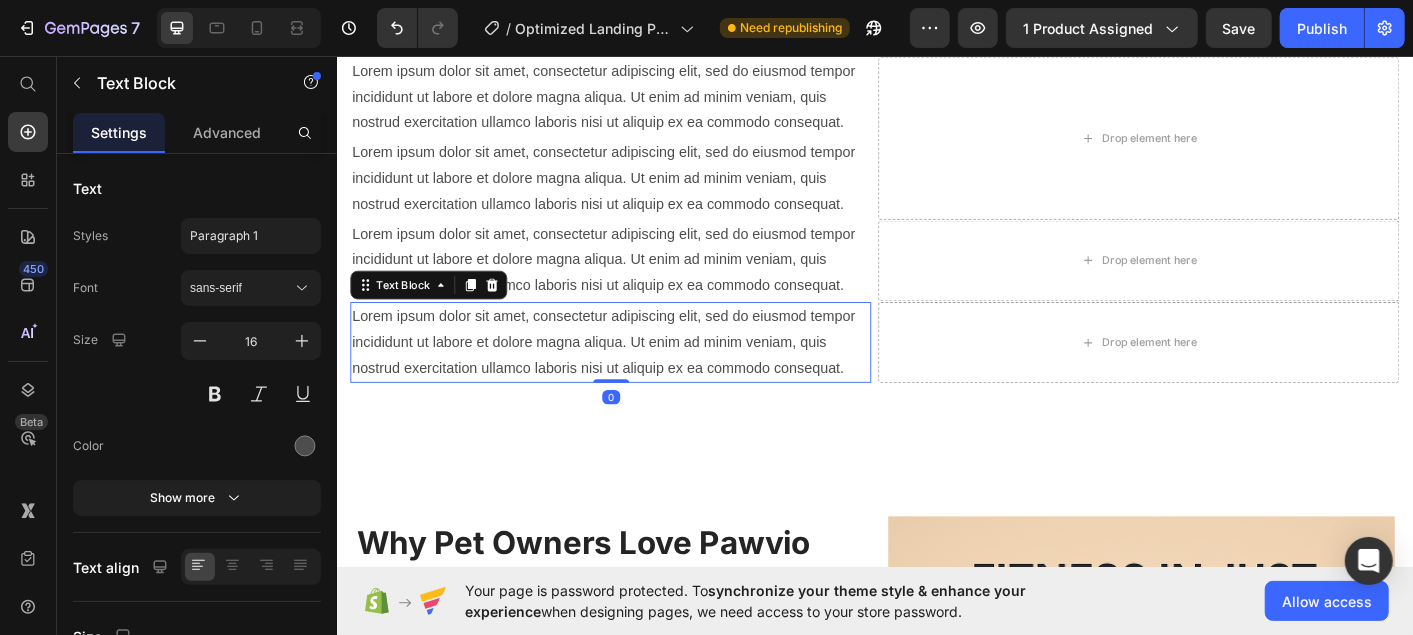 scroll, scrollTop: 1714, scrollLeft: 0, axis: vertical 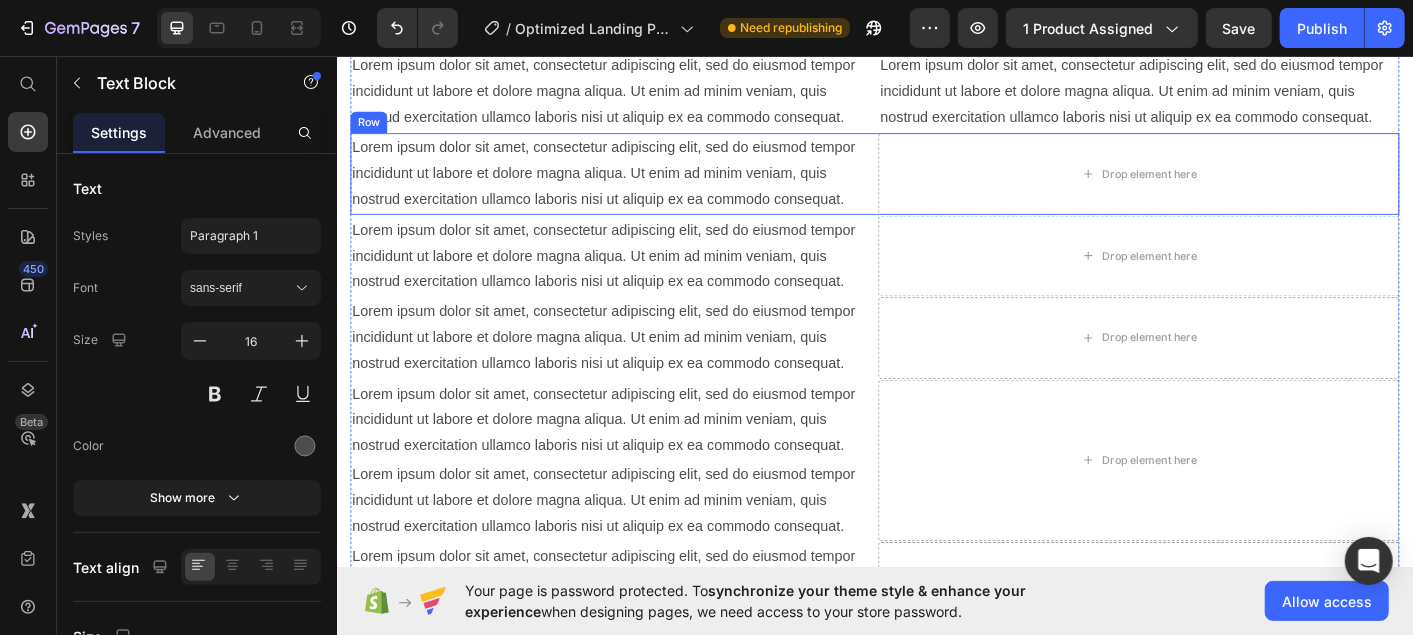 click on "Drop element here" at bounding box center [1230, 187] 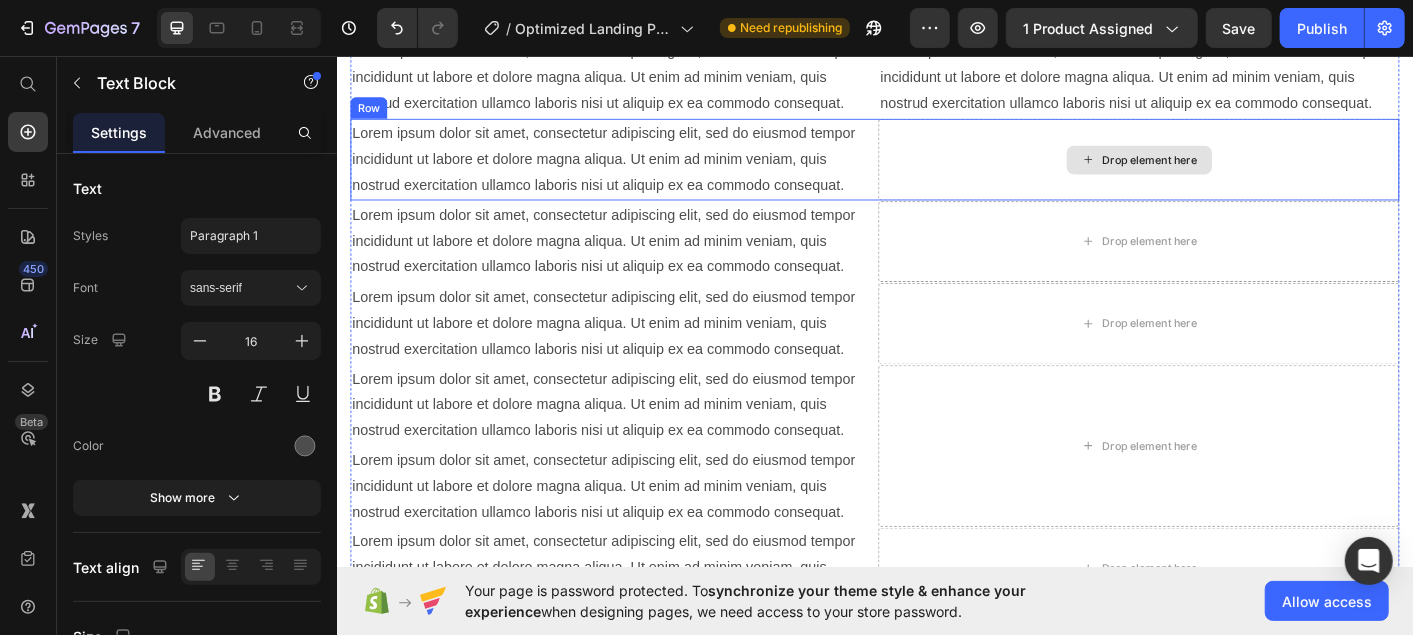scroll, scrollTop: 1651, scrollLeft: 0, axis: vertical 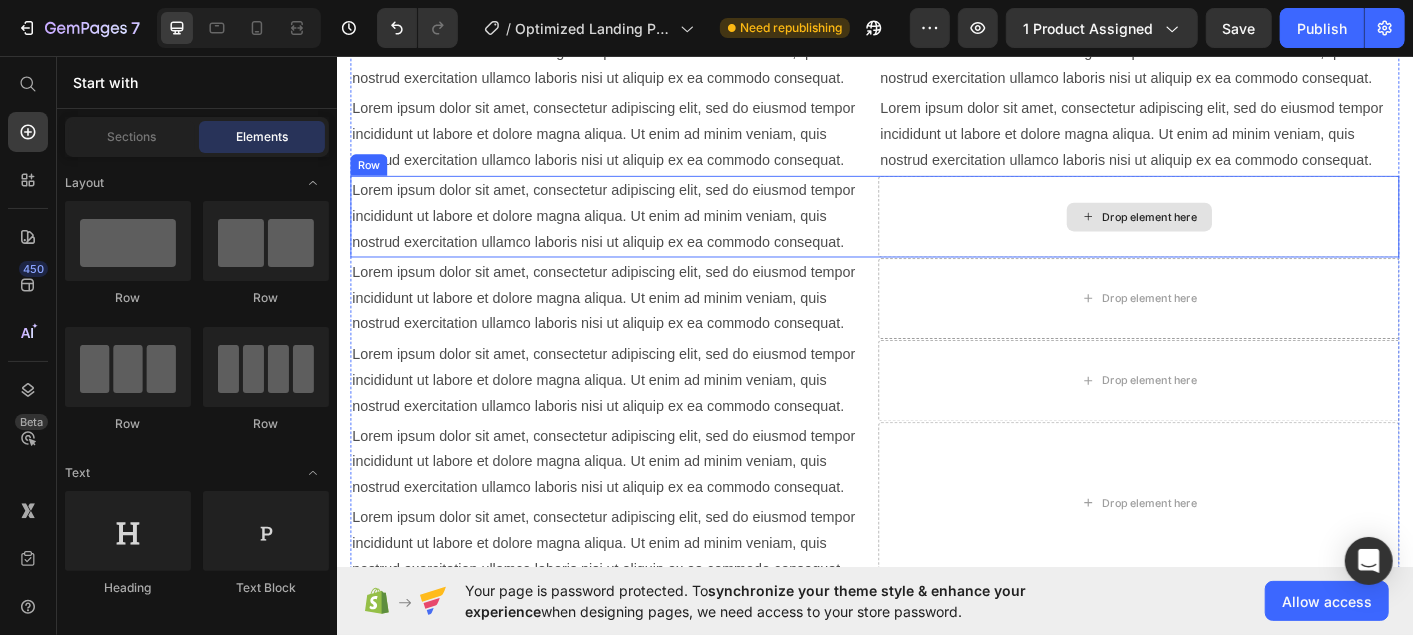 click on "Drop element here" at bounding box center [1243, 235] 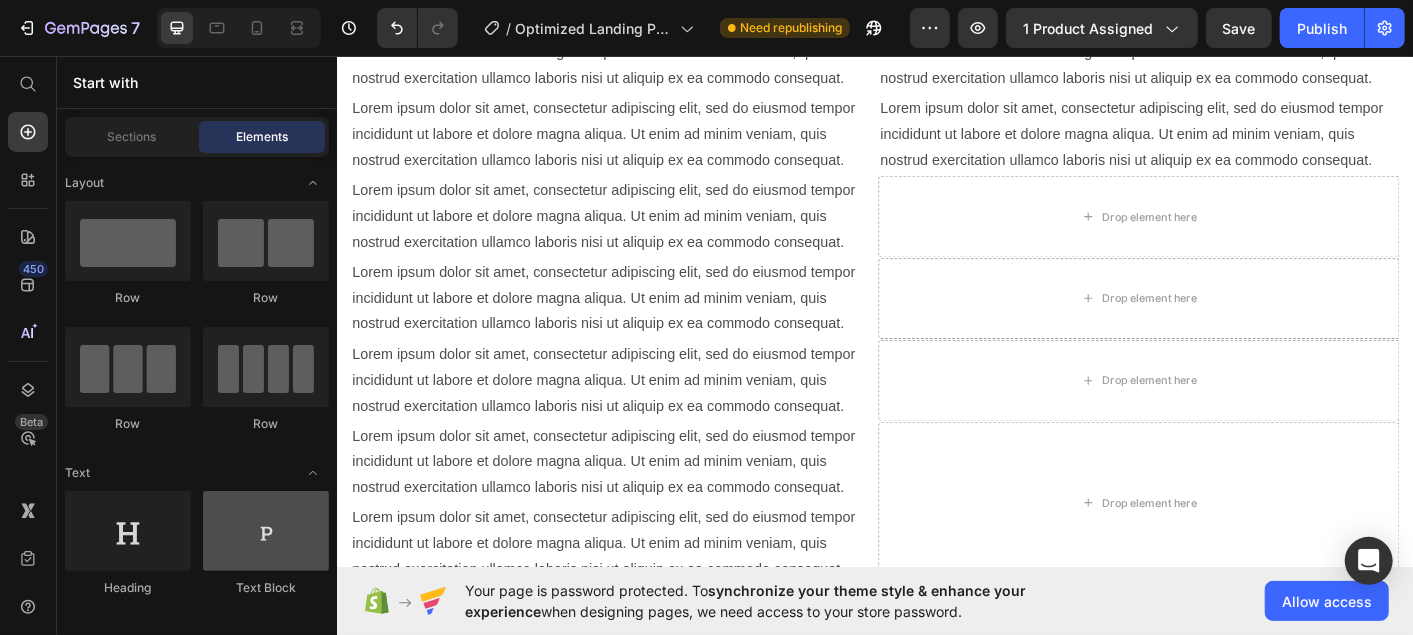 click at bounding box center (266, 531) 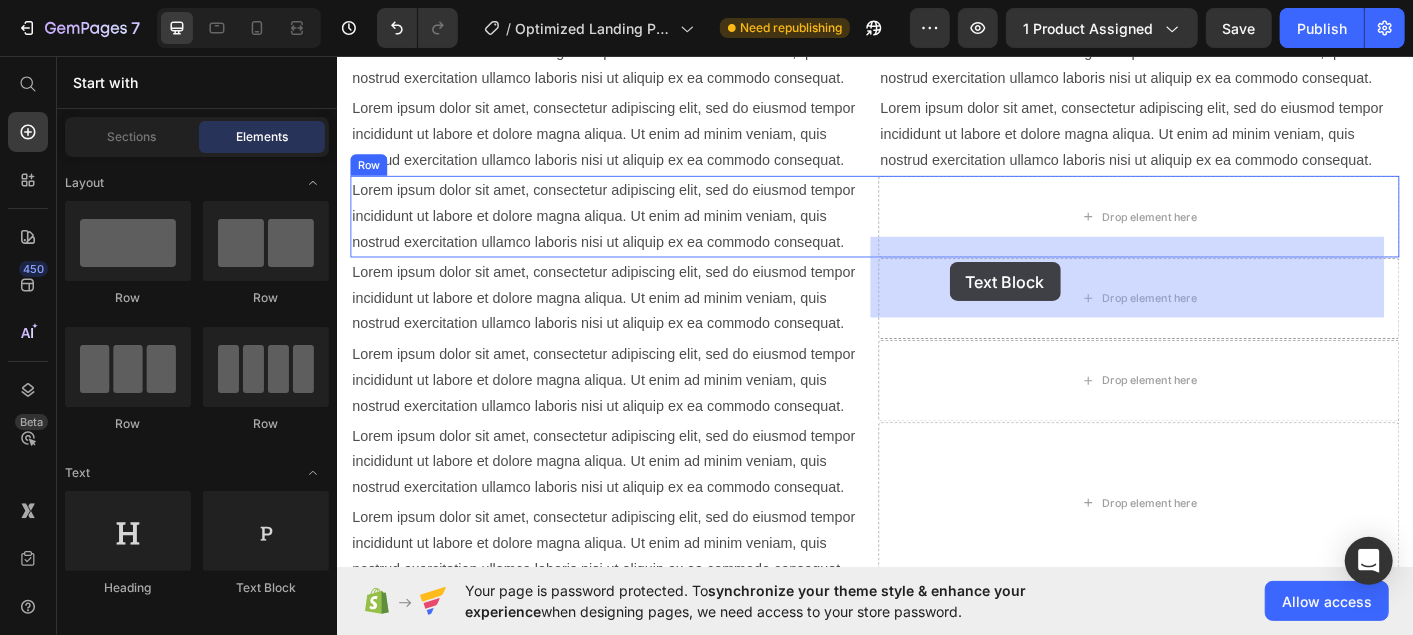 drag, startPoint x: 541, startPoint y: 367, endPoint x: 1020, endPoint y: 286, distance: 485.80038 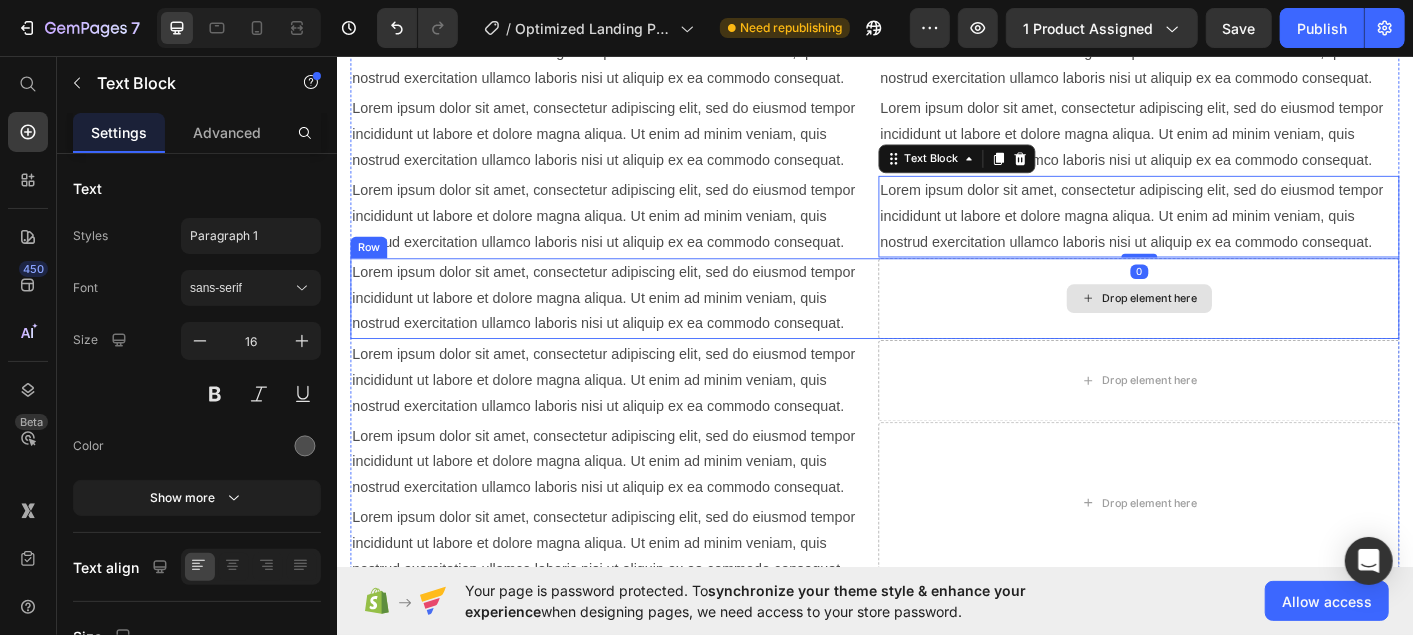 click on "Drop element here" at bounding box center [1243, 326] 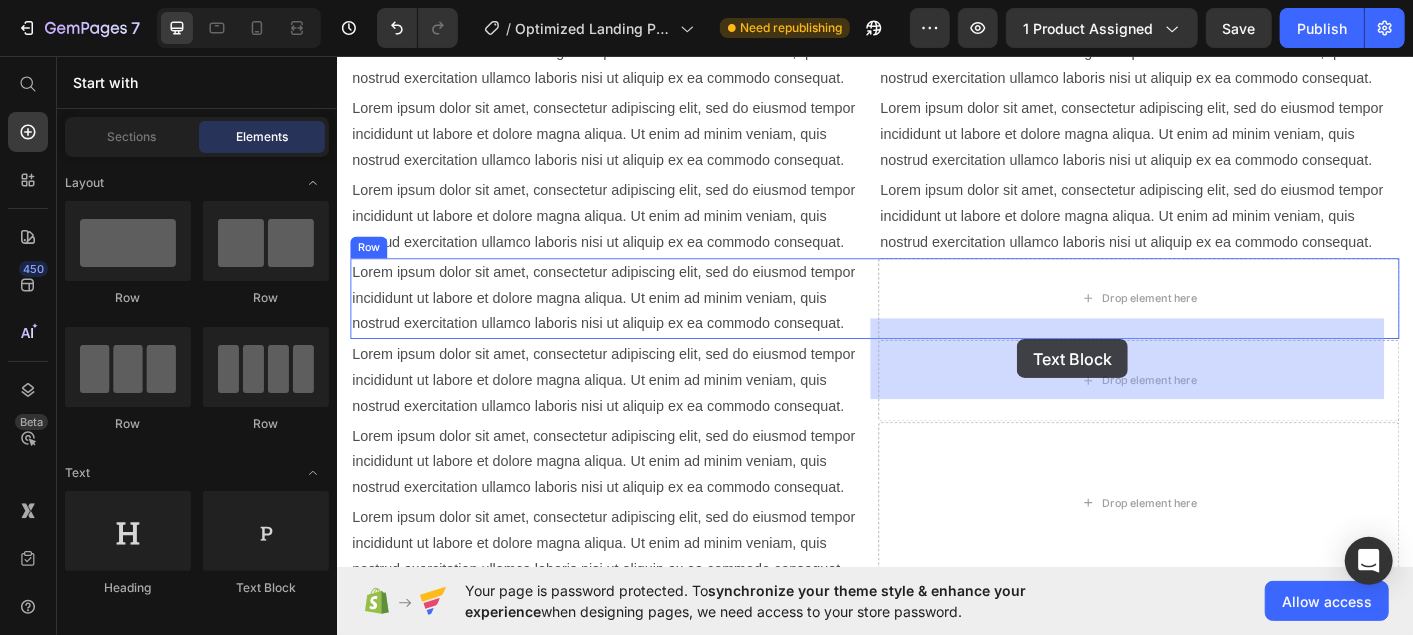drag, startPoint x: 644, startPoint y: 341, endPoint x: 1094, endPoint y: 372, distance: 451.06653 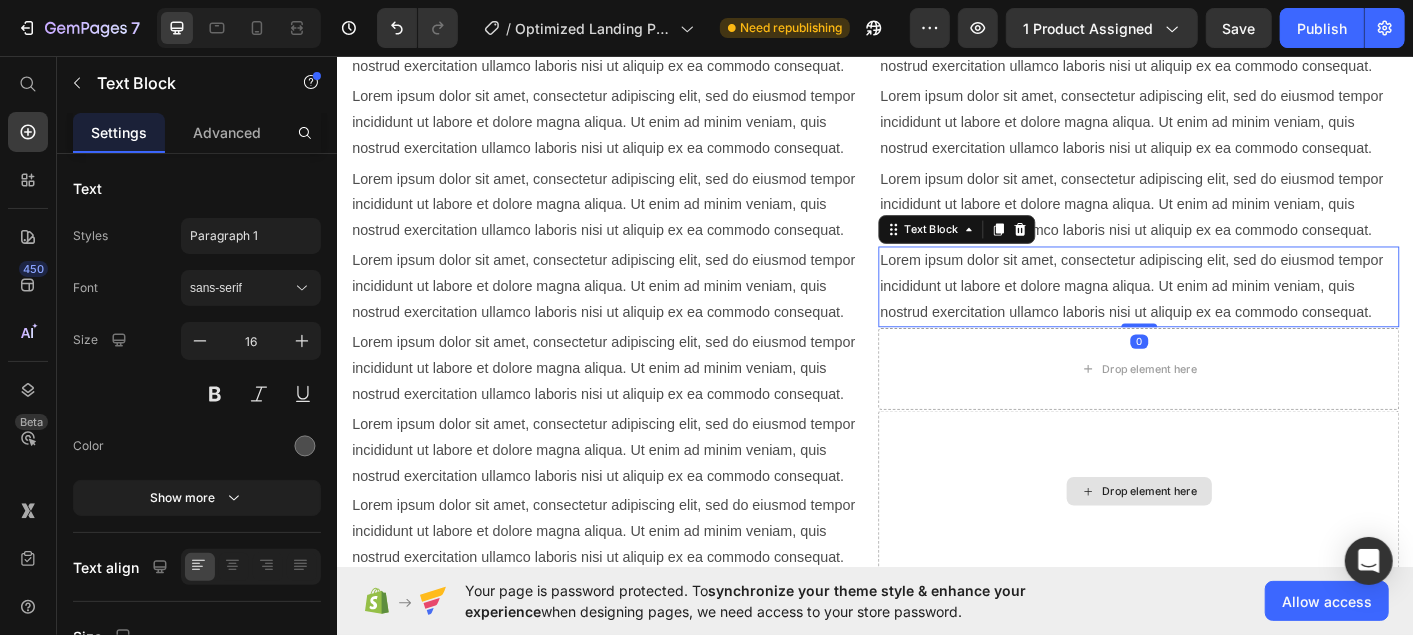 scroll, scrollTop: 1882, scrollLeft: 0, axis: vertical 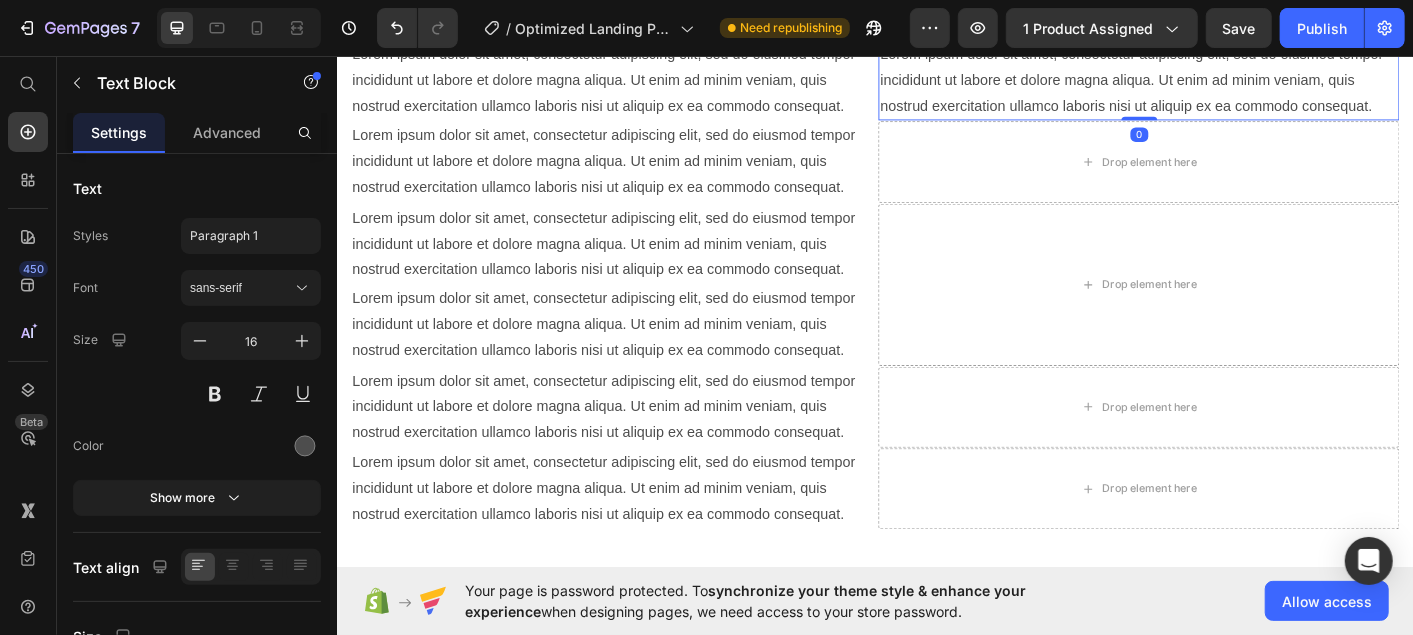 click on "Drop element here" at bounding box center [1243, 174] 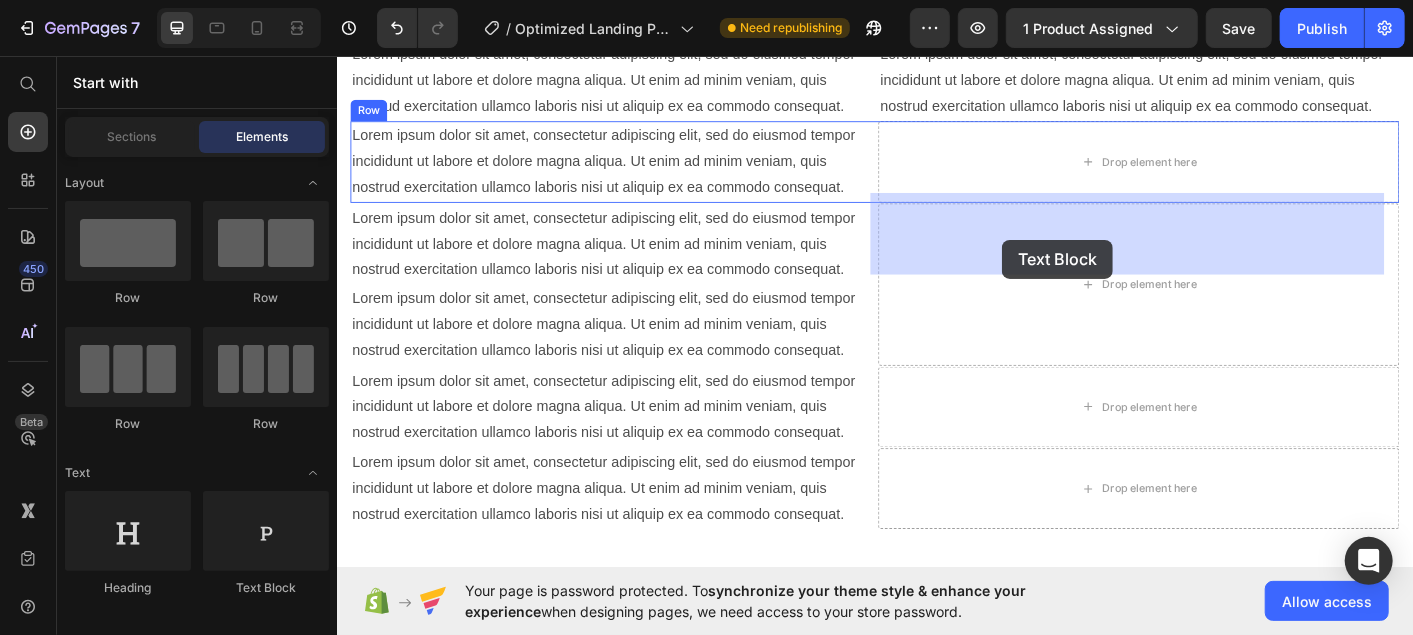 drag, startPoint x: 583, startPoint y: 323, endPoint x: 1108, endPoint y: 255, distance: 529.3855 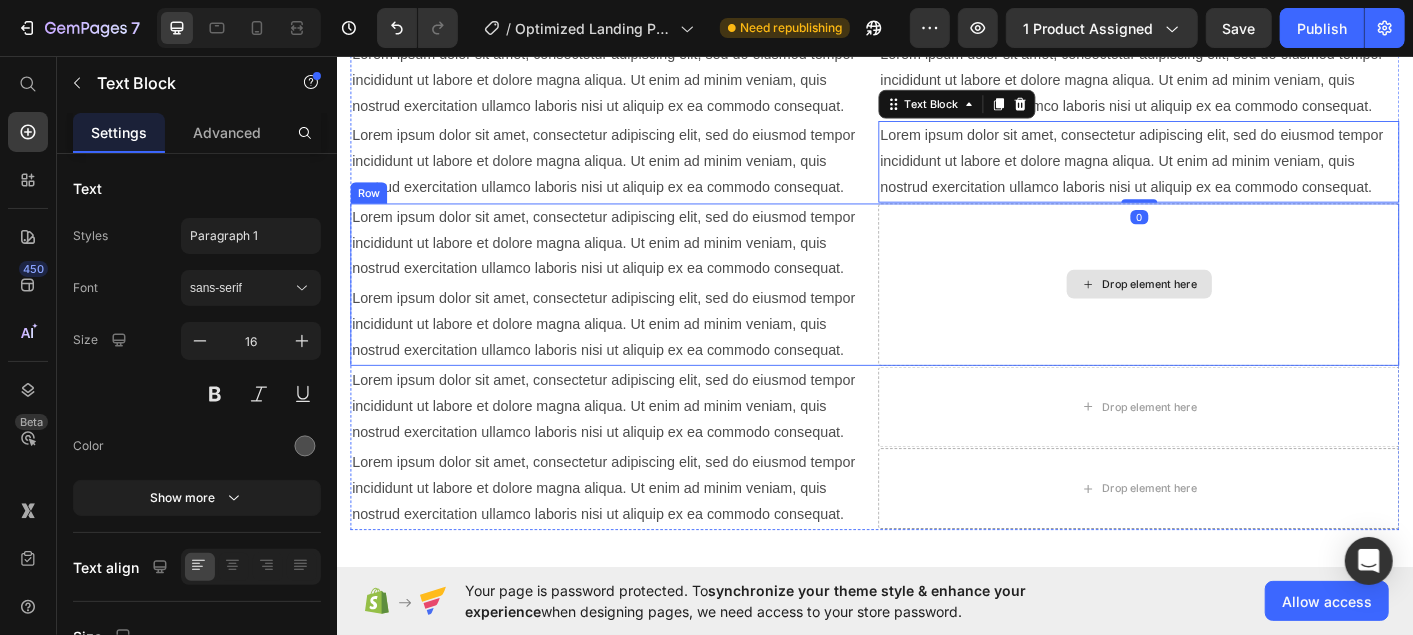 click on "Drop element here" at bounding box center (1230, 310) 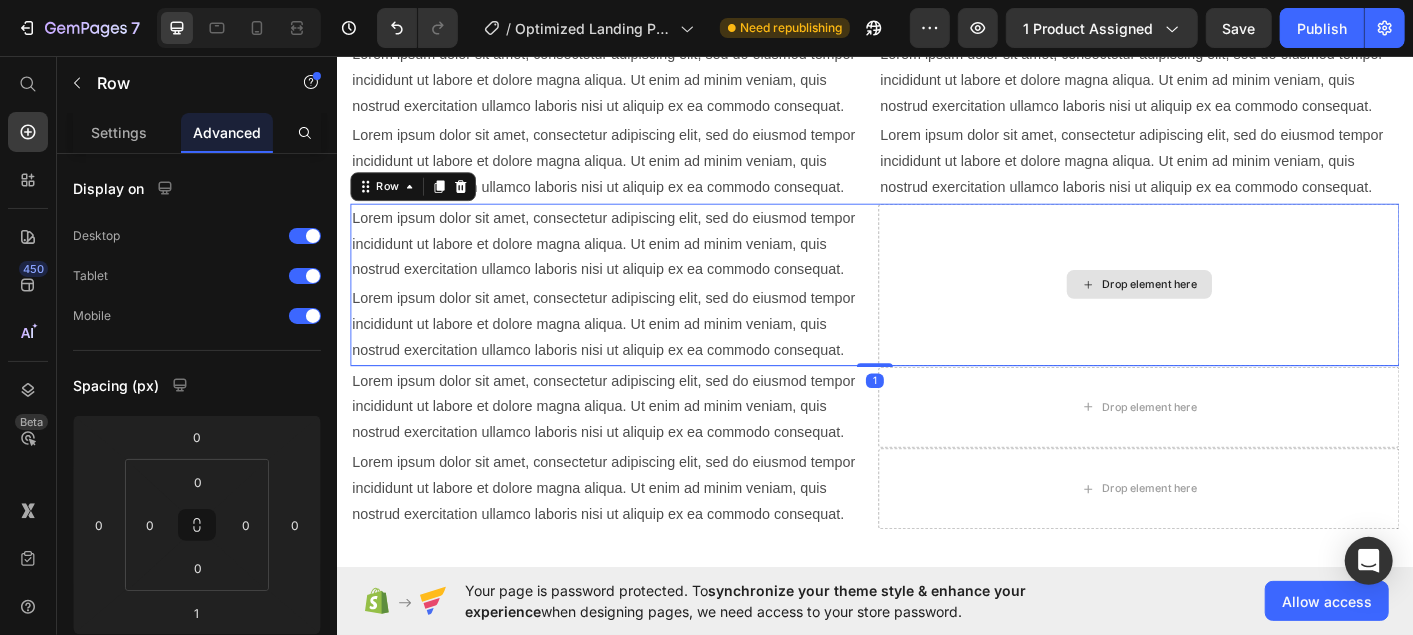 click on "Drop element here" at bounding box center [1243, 310] 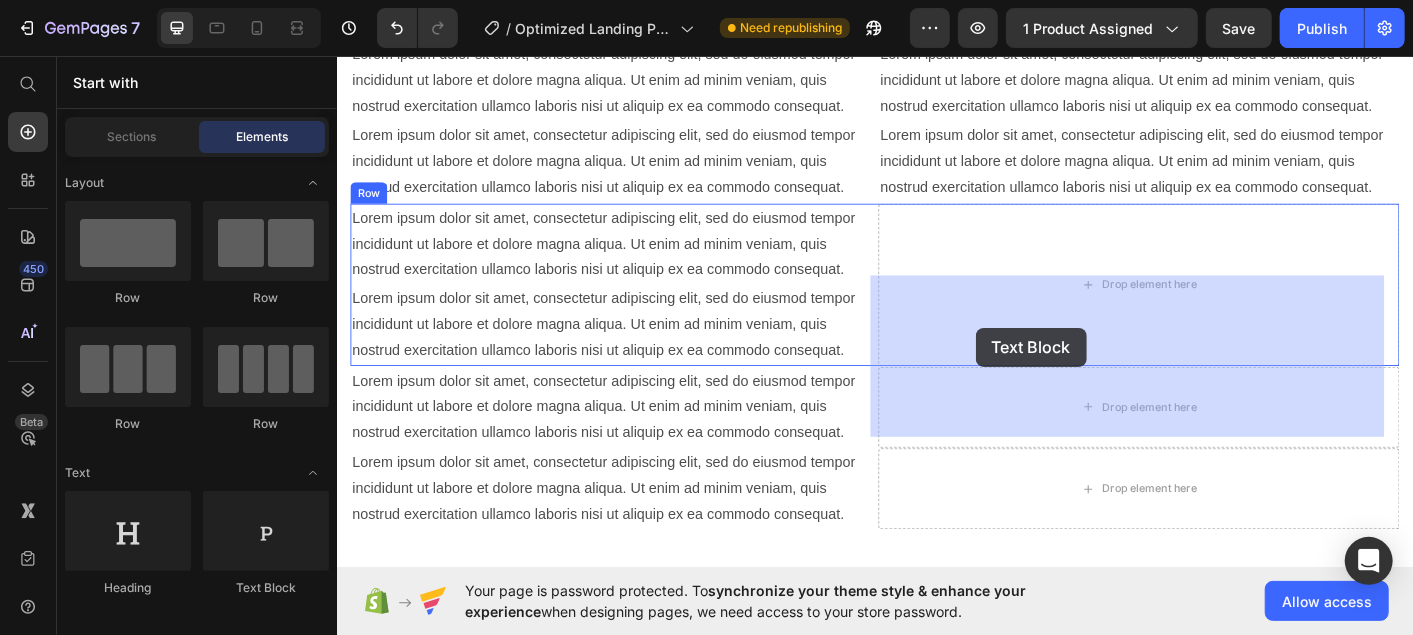 drag, startPoint x: 762, startPoint y: 352, endPoint x: 1048, endPoint y: 359, distance: 286.08566 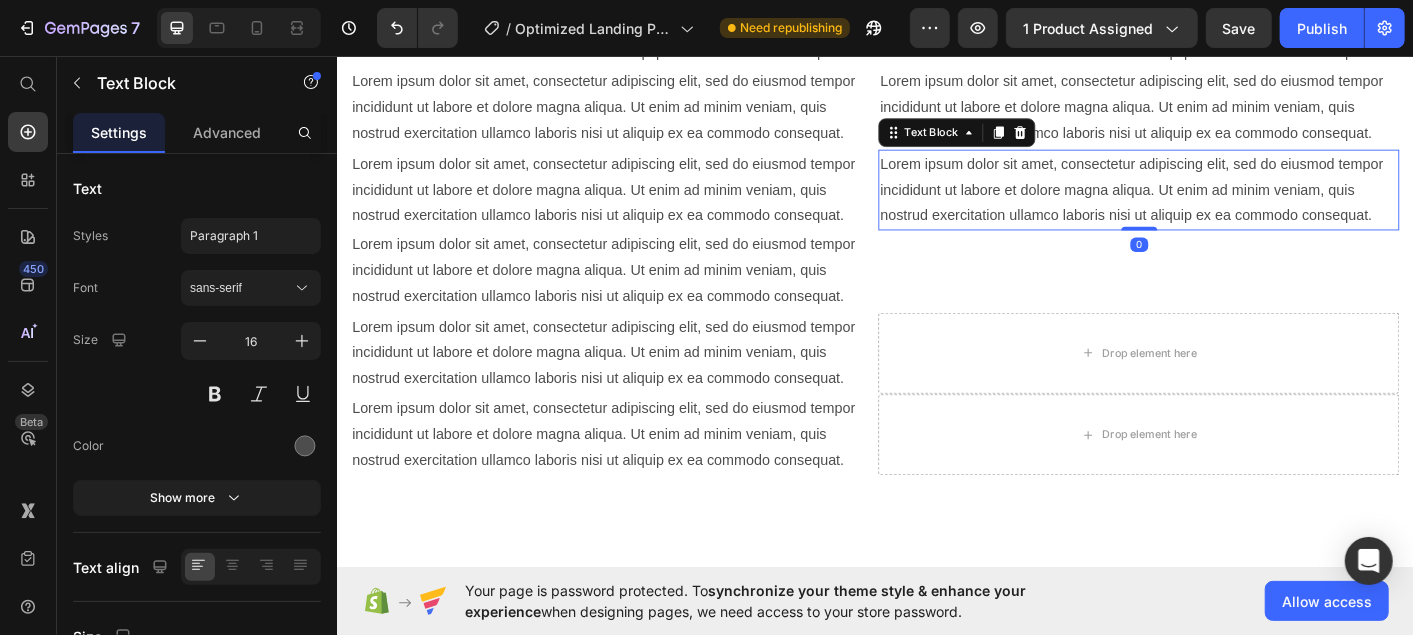 scroll, scrollTop: 1965, scrollLeft: 0, axis: vertical 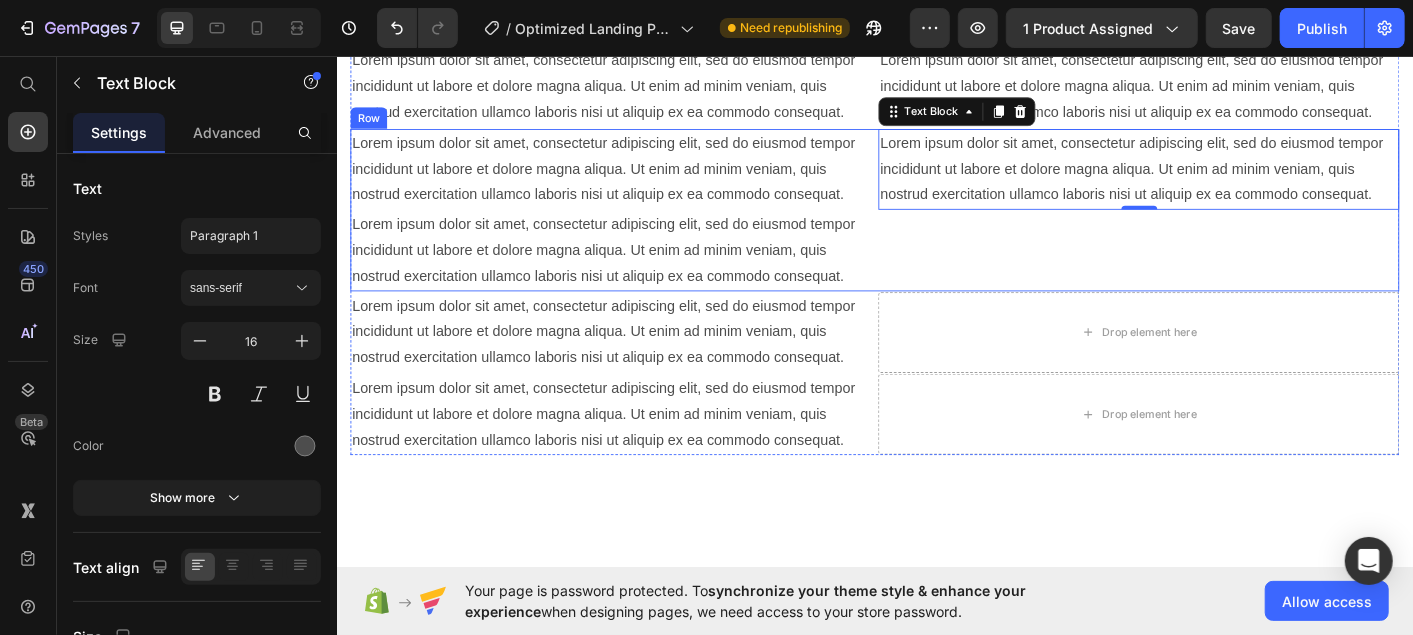 click on "Lorem ipsum dolor sit amet, consectetur adipiscing elit, sed do eiusmod tempor incididunt ut labore et dolore magna aliqua. Ut enim ad minim veniam, quis nostrud exercitation ullamco laboris nisi ut aliquip ex ea commodo consequat. Text Block   0" at bounding box center [1230, 227] 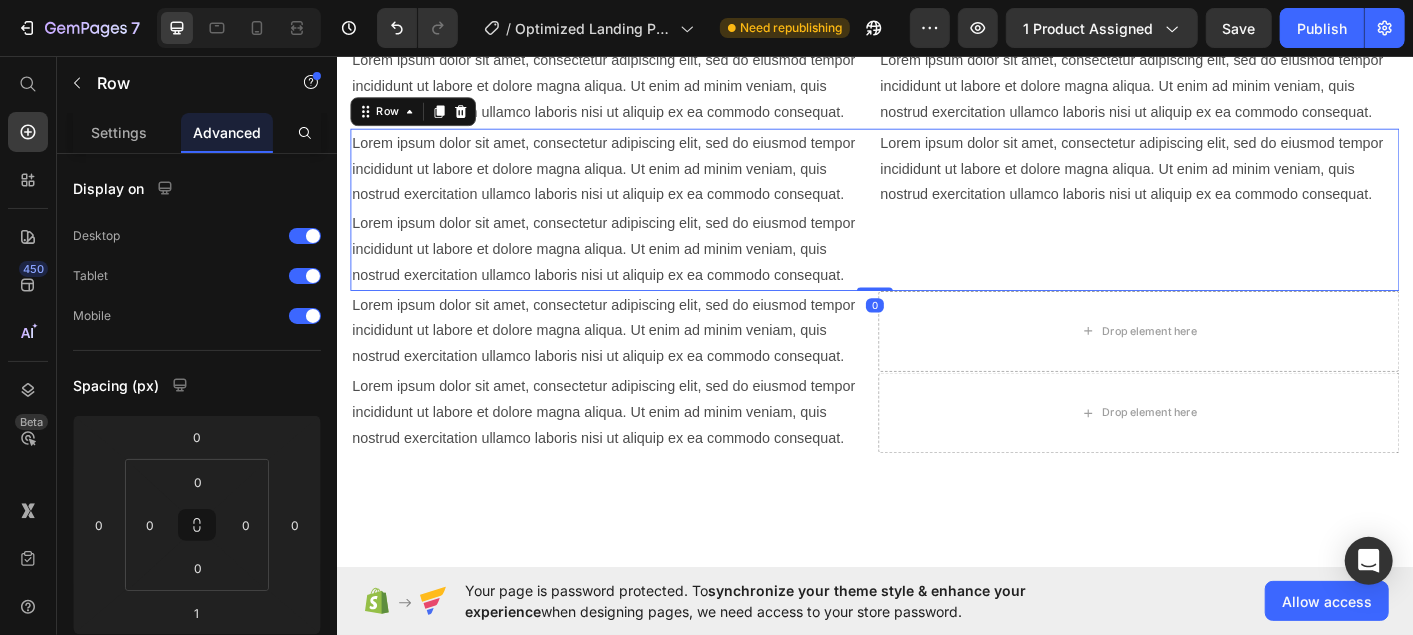 drag, startPoint x: 933, startPoint y: 396, endPoint x: 941, endPoint y: 304, distance: 92.34717 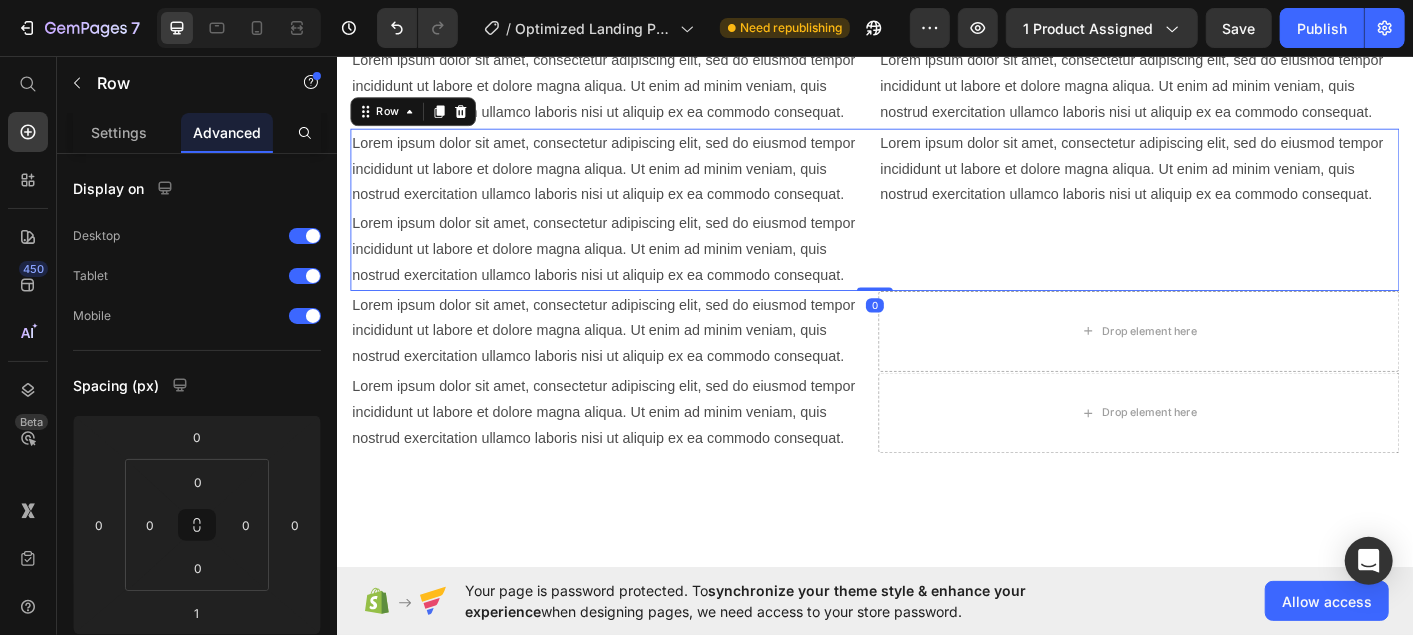click on "Lorem ipsum dolor sit amet, consectetur adipiscing elit, sed do eiusmod tempor incididunt ut labore et dolore magna aliqua. Ut enim ad minim veniam, quis nostrud exercitation ullamco laboris nisi ut aliquip ex ea commodo consequat. Text Block Lorem ipsum dolor sit amet, consectetur adipiscing elit, sed do eiusmod tempor incididunt ut labore et dolore magna aliqua. Ut enim ad minim veniam, quis nostrud exercitation ullamco laboris nisi ut aliquip ex ea commodo consequat. Text Block Lorem ipsum dolor sit amet, consectetur adipiscing elit, sed do eiusmod tempor incididunt ut labore et dolore magna aliqua. Ut enim ad minim veniam, quis nostrud exercitation ullamco laboris nisi ut aliquip ex ea commodo consequat. Text Block Row   0" at bounding box center (936, 227) 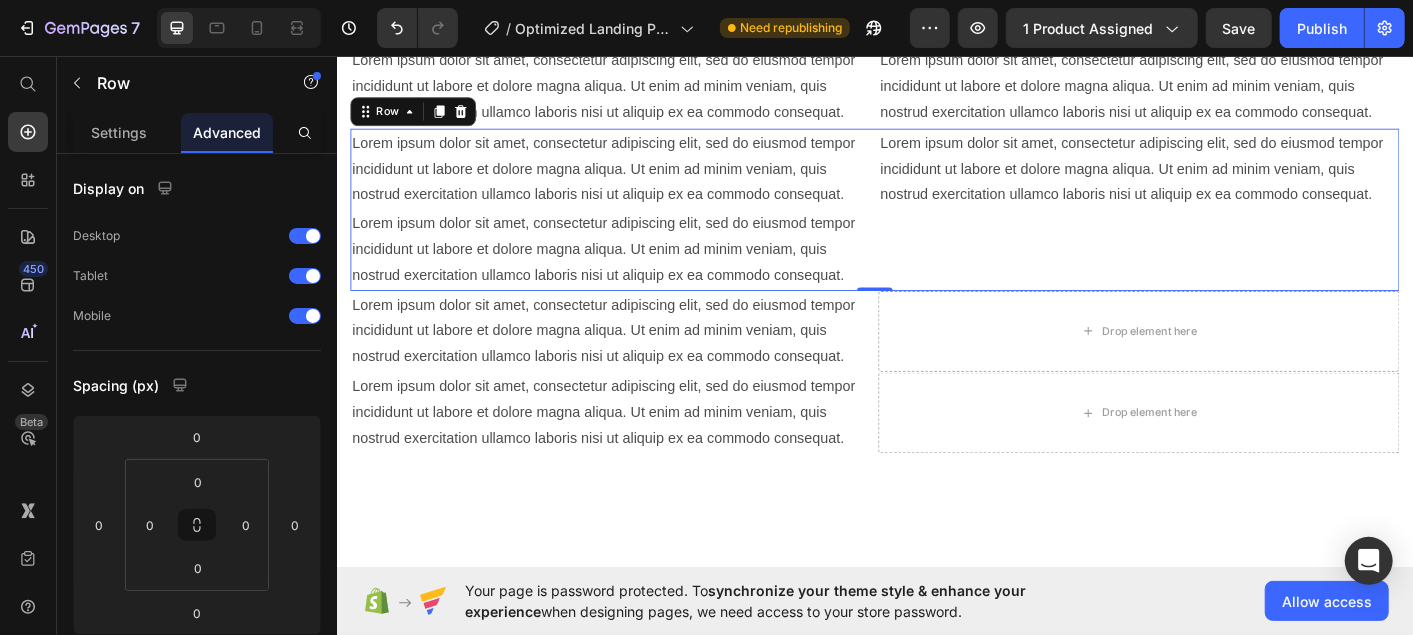 click on "Lorem ipsum dolor sit amet, consectetur adipiscing elit, sed do eiusmod tempor incididunt ut labore et dolore magna aliqua. Ut enim ad minim veniam, quis nostrud exercitation ullamco laboris nisi ut aliquip ex ea commodo consequat. Text Block" at bounding box center (1230, 227) 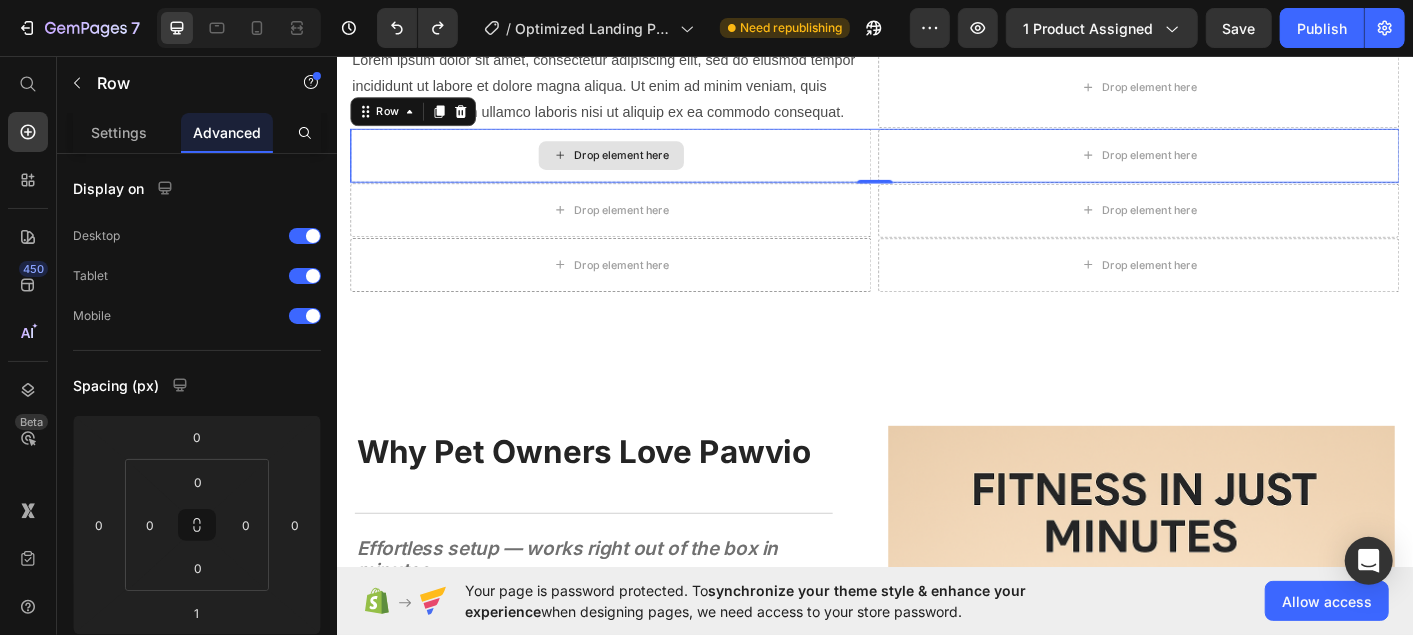 click on "Drop element here" at bounding box center [654, 167] 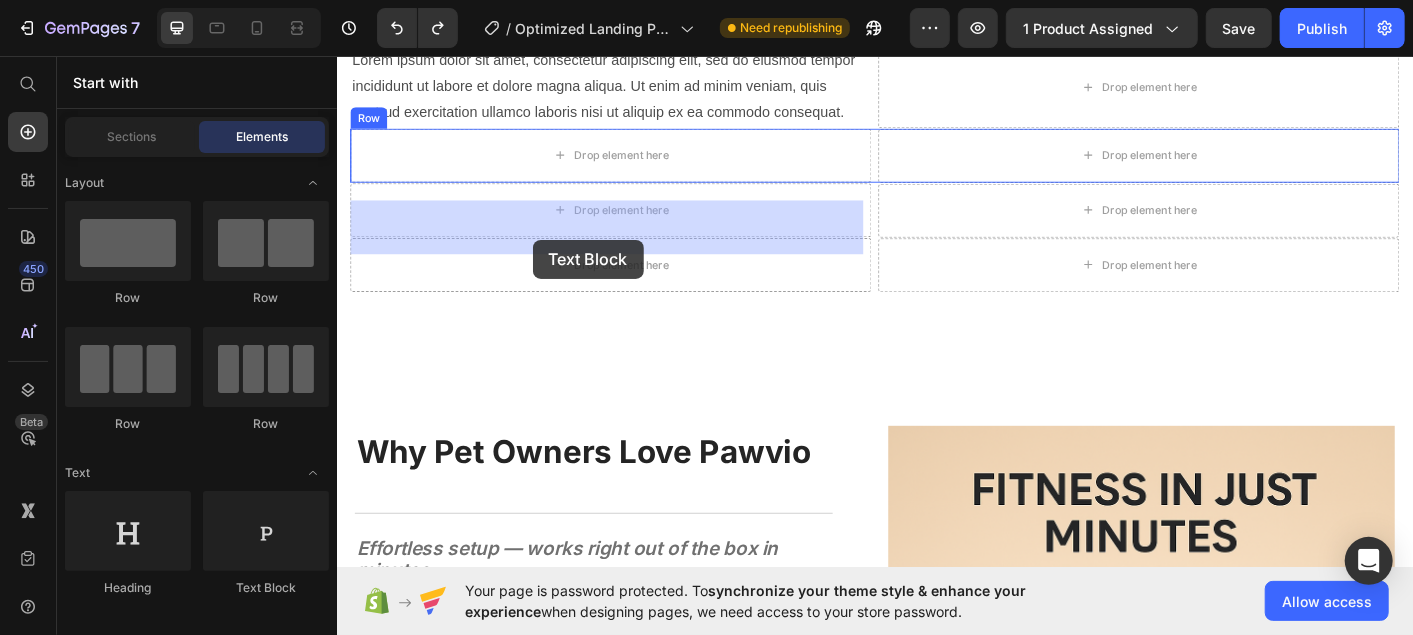 drag, startPoint x: 620, startPoint y: 377, endPoint x: 554, endPoint y: 261, distance: 133.46161 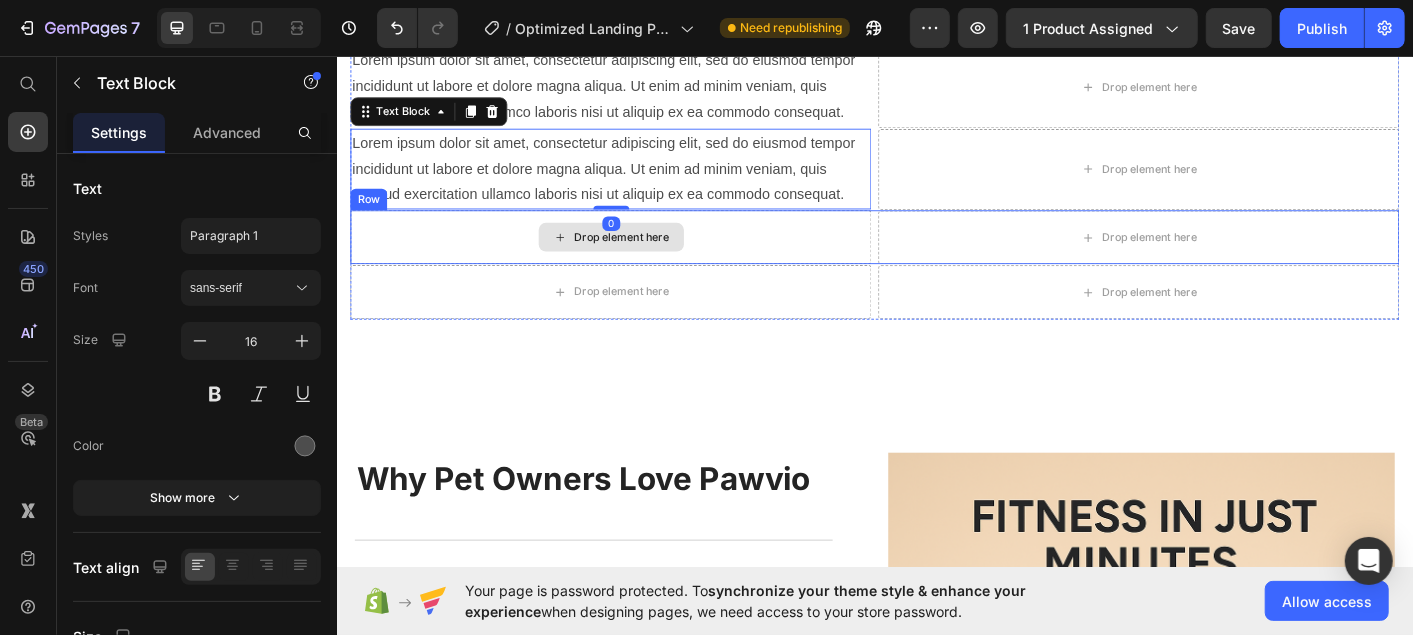 click on "Drop element here" at bounding box center (654, 258) 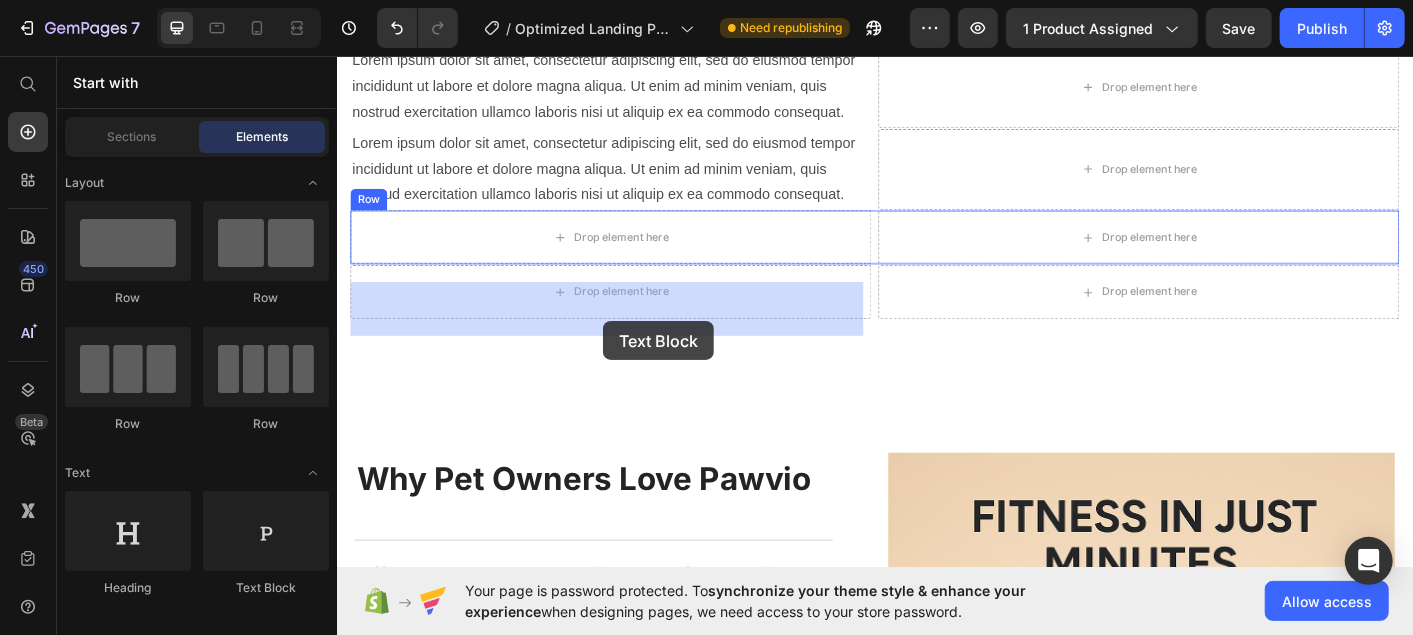 drag, startPoint x: 603, startPoint y: 359, endPoint x: 337, endPoint y: 349, distance: 266.1879 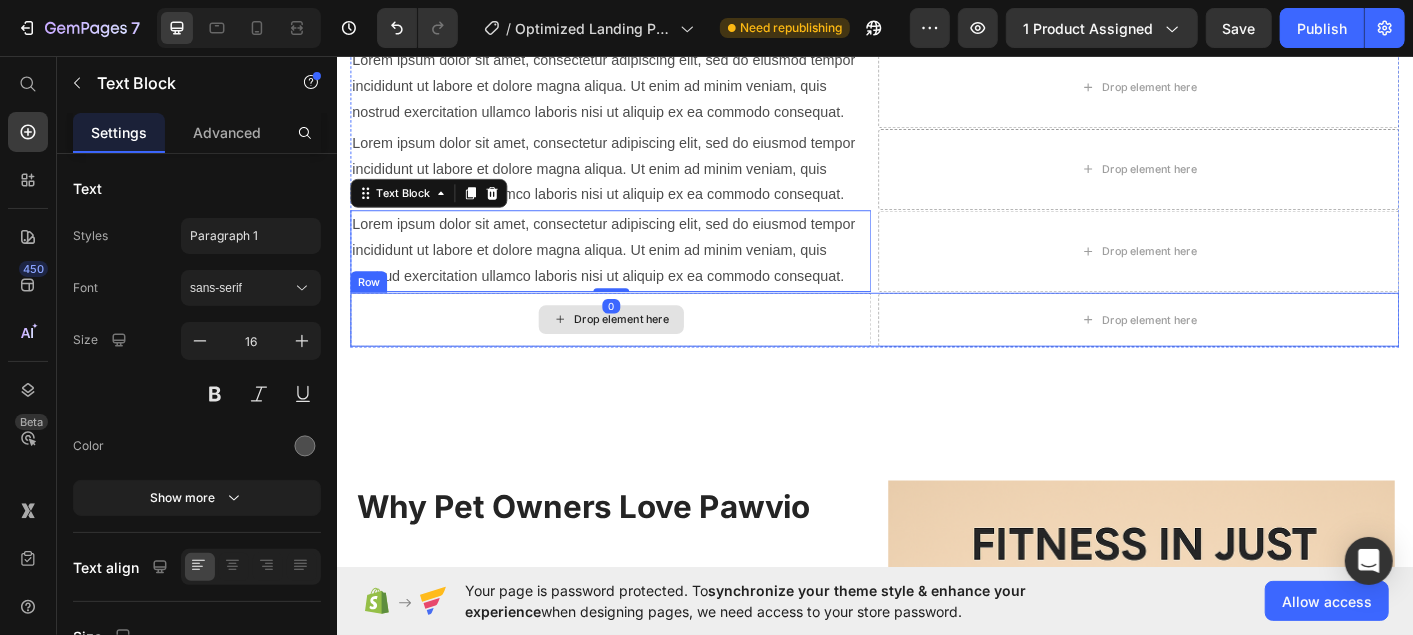 click on "Drop element here" at bounding box center (654, 350) 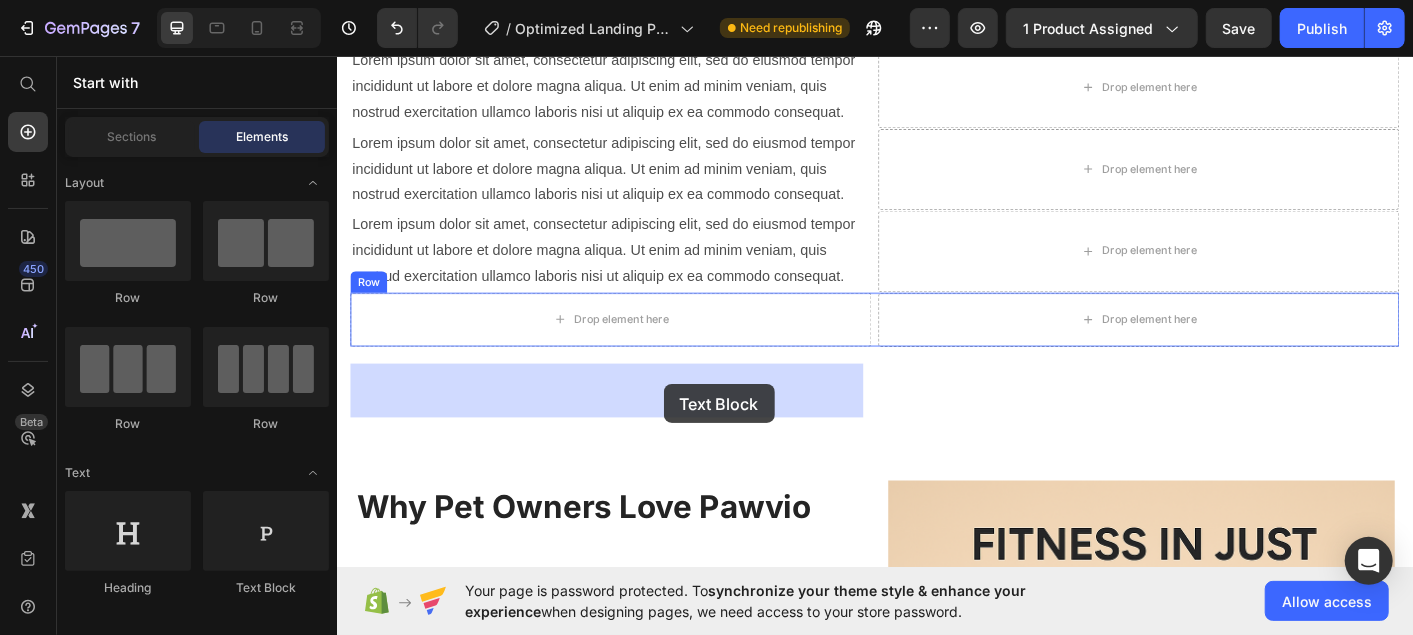 drag, startPoint x: 599, startPoint y: 348, endPoint x: 697, endPoint y: 417, distance: 119.85408 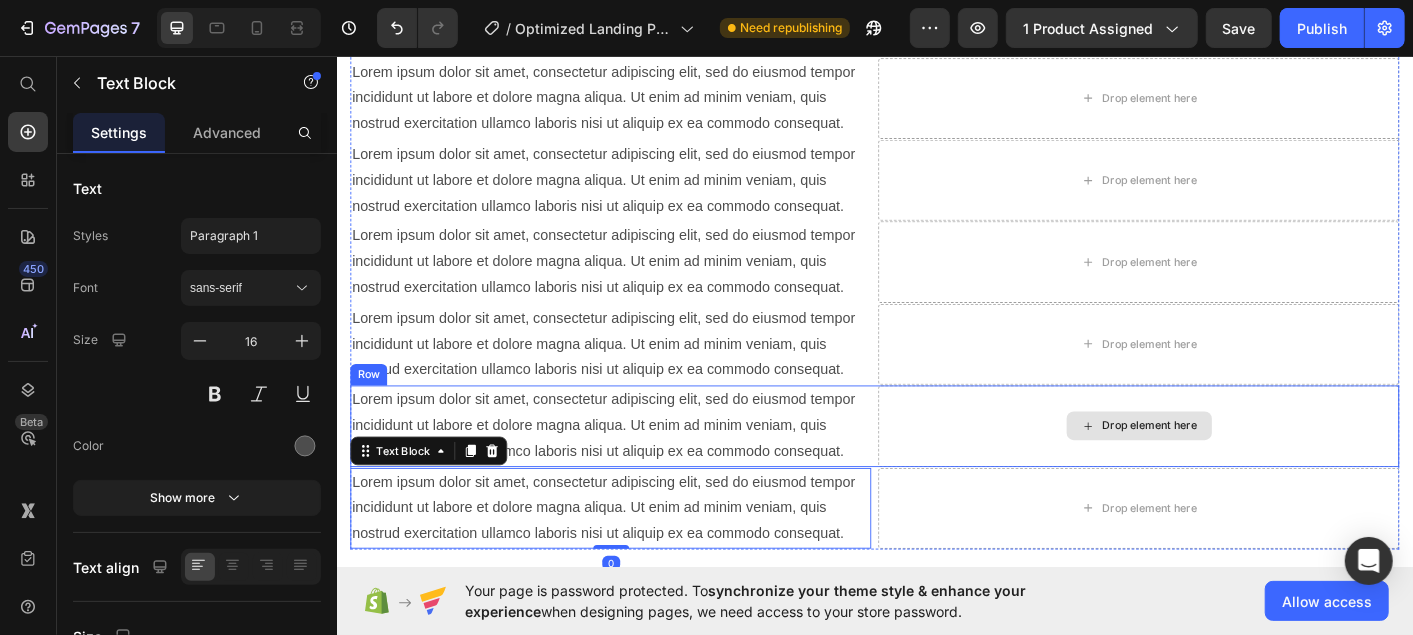 scroll, scrollTop: 1769, scrollLeft: 0, axis: vertical 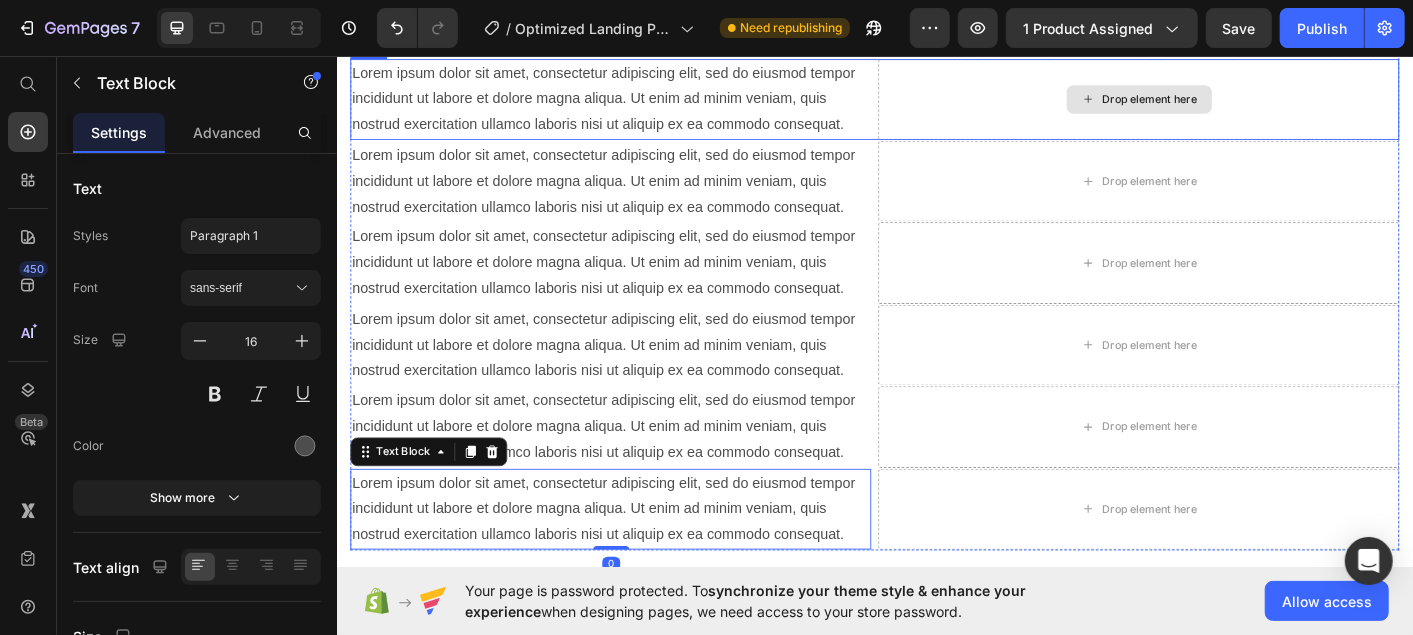 click on "Drop element here" at bounding box center (1243, 104) 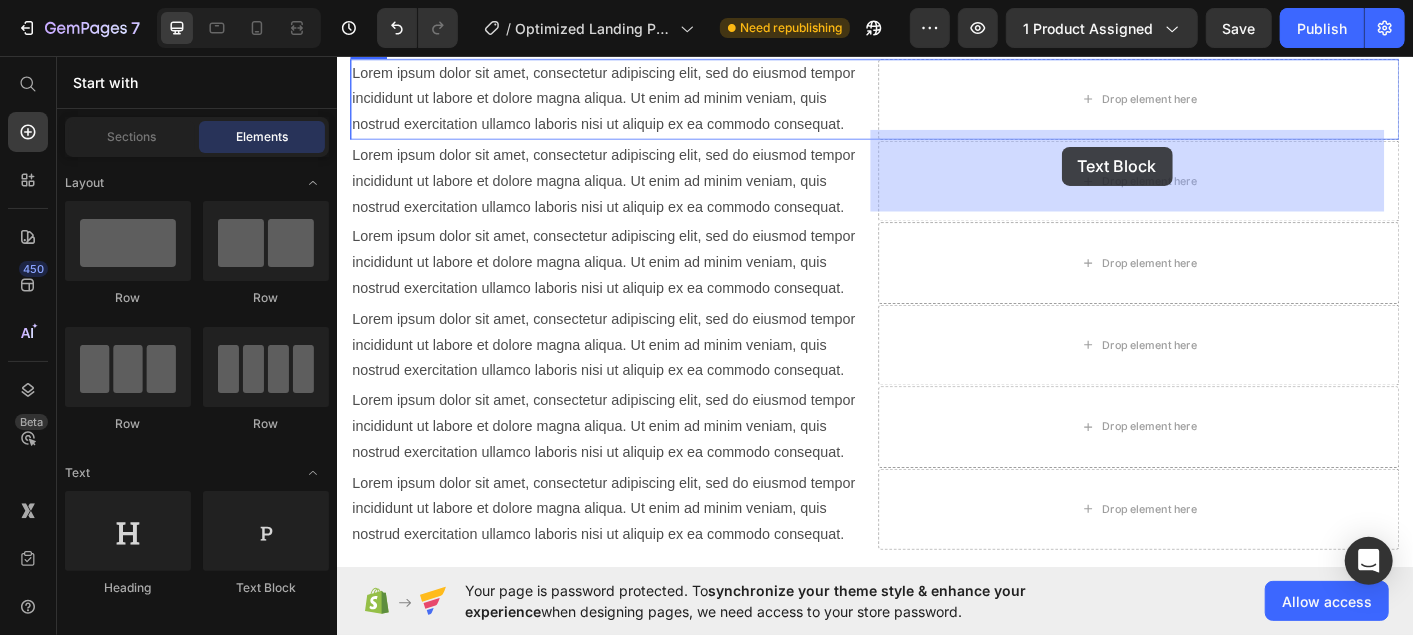 drag, startPoint x: 656, startPoint y: 344, endPoint x: 971, endPoint y: 280, distance: 321.43585 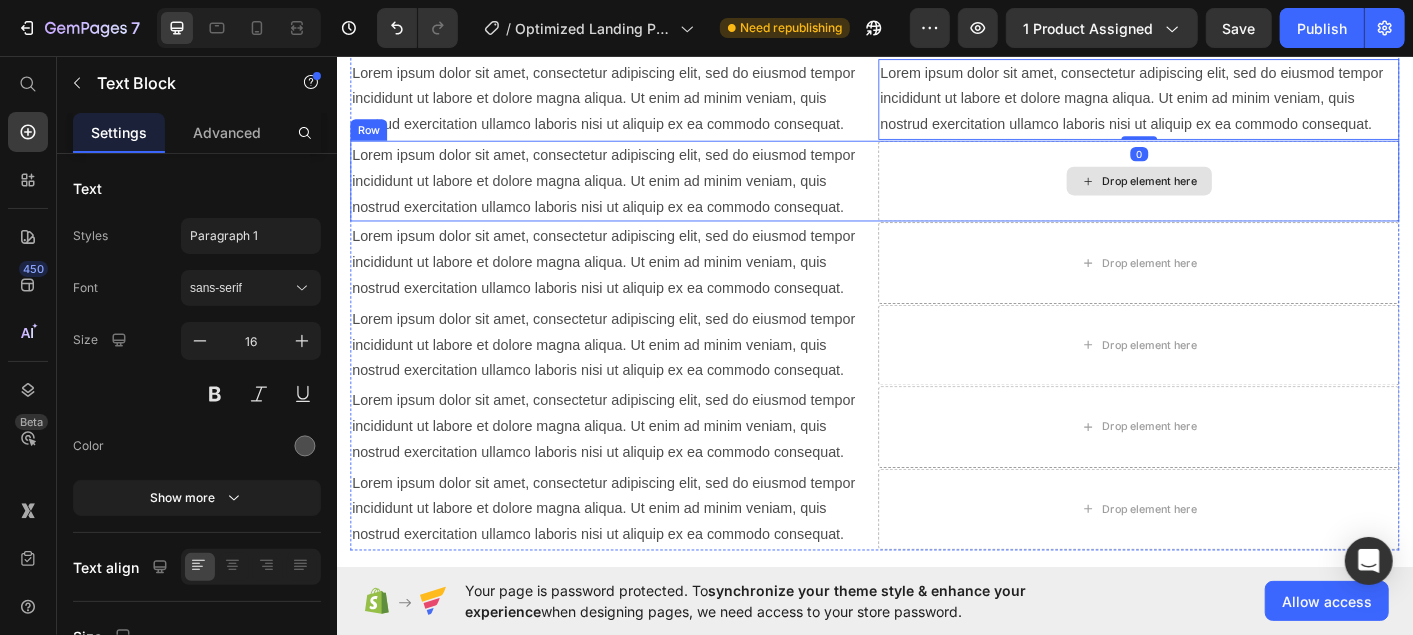 click on "Drop element here" at bounding box center (1230, 195) 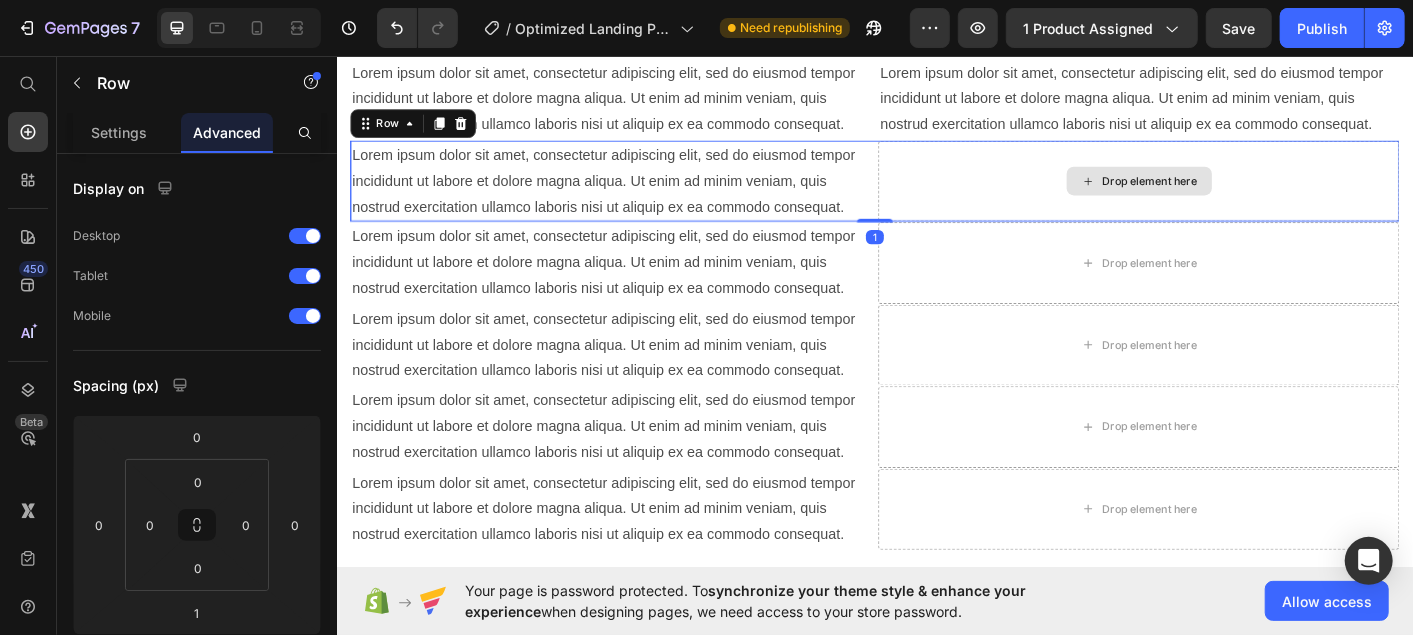 click on "Drop element here" at bounding box center [1243, 195] 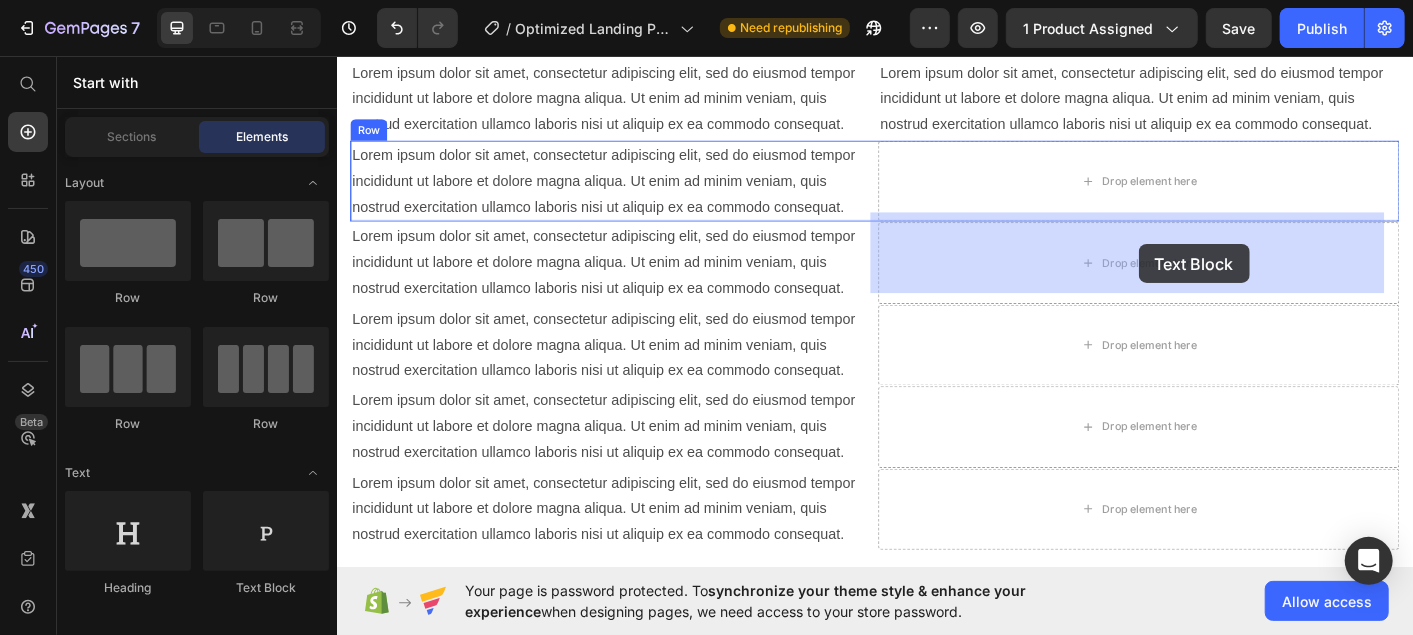 drag, startPoint x: 615, startPoint y: 358, endPoint x: 1232, endPoint y: 271, distance: 623.1035 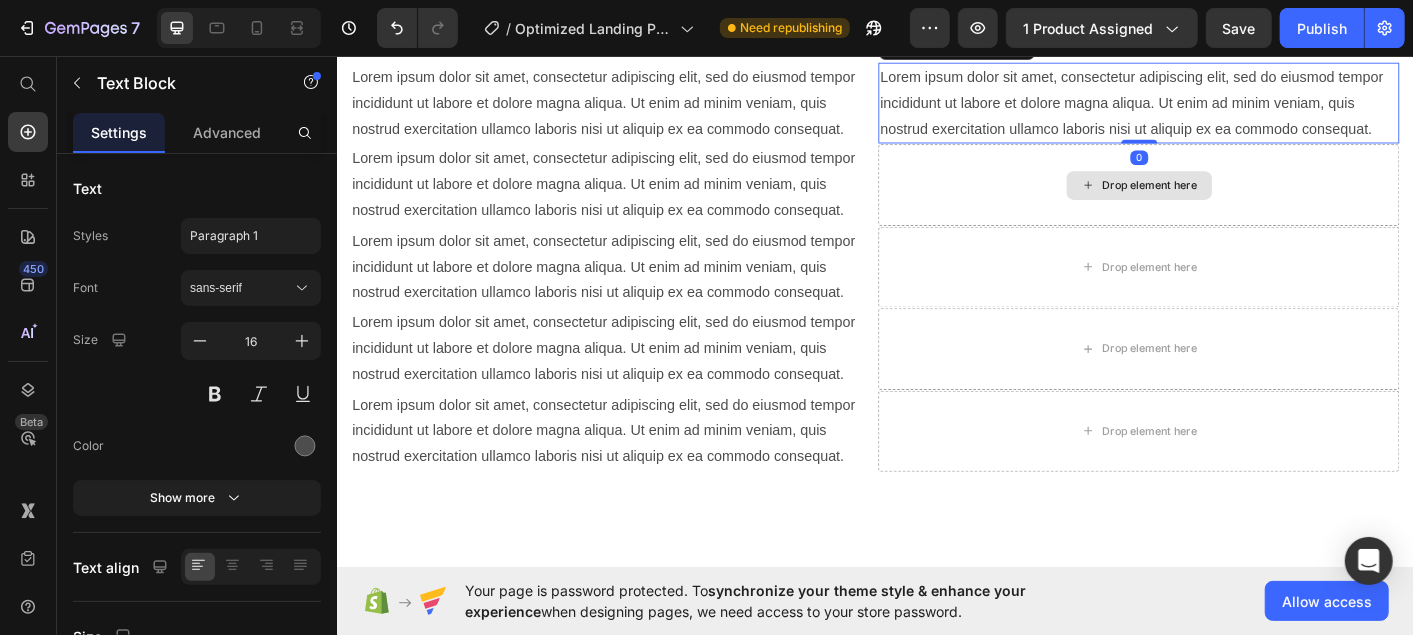 scroll, scrollTop: 1857, scrollLeft: 0, axis: vertical 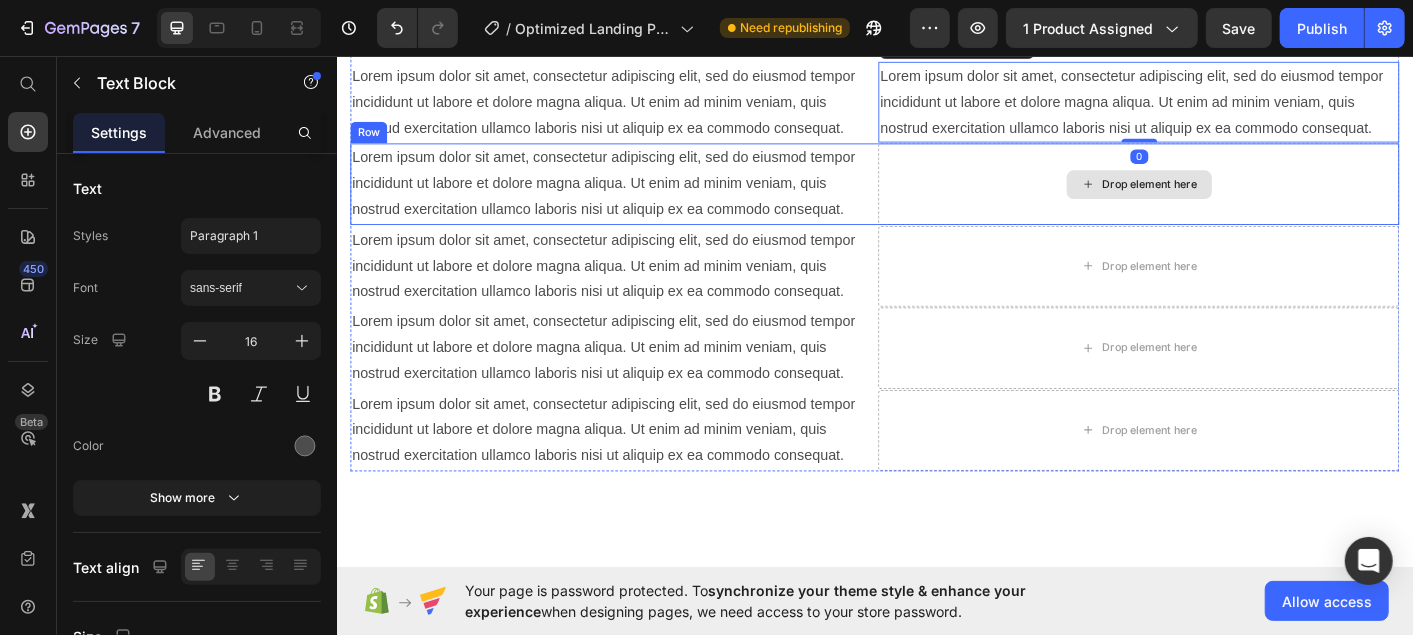 click on "Drop element here" at bounding box center [1243, 199] 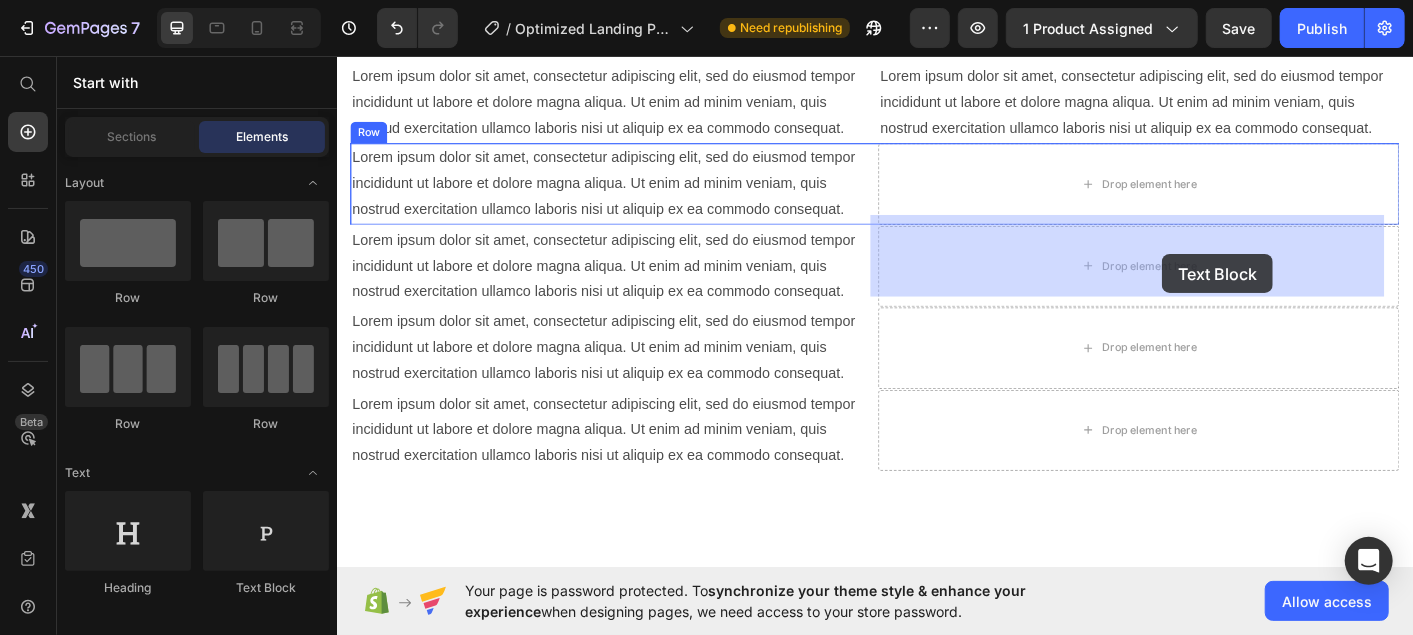 drag, startPoint x: 612, startPoint y: 374, endPoint x: 1256, endPoint y: 277, distance: 651.26416 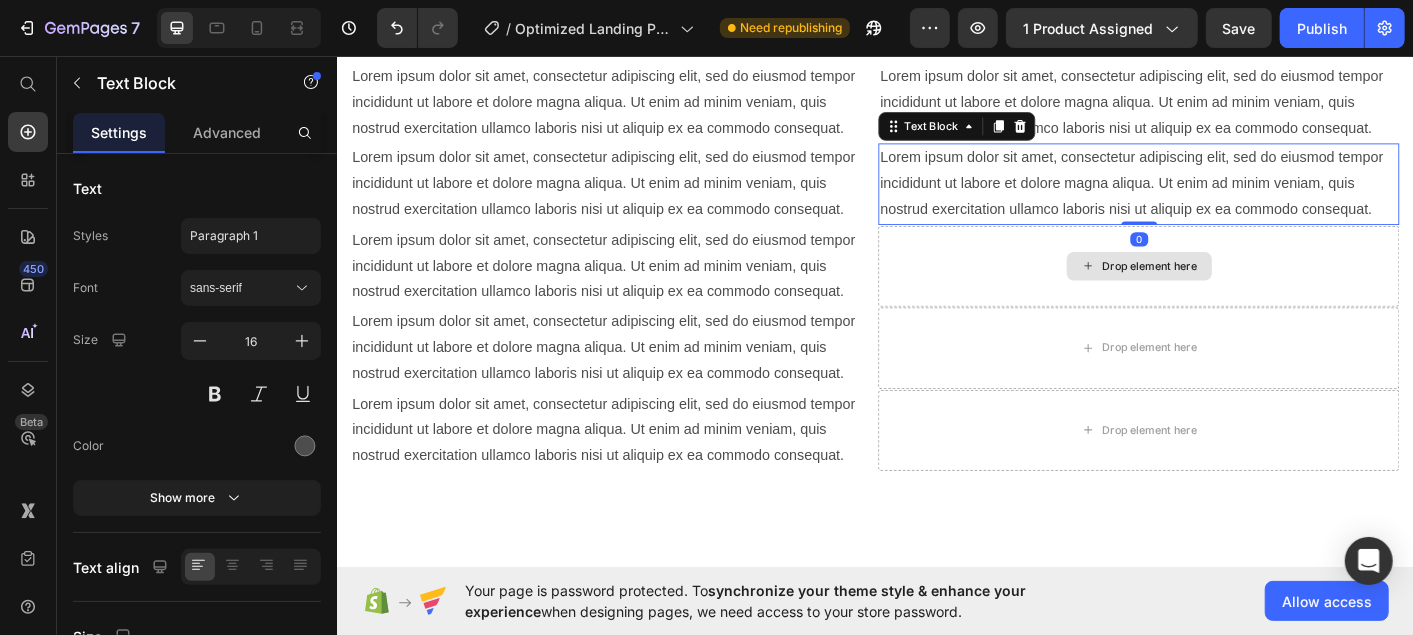 scroll, scrollTop: 1988, scrollLeft: 0, axis: vertical 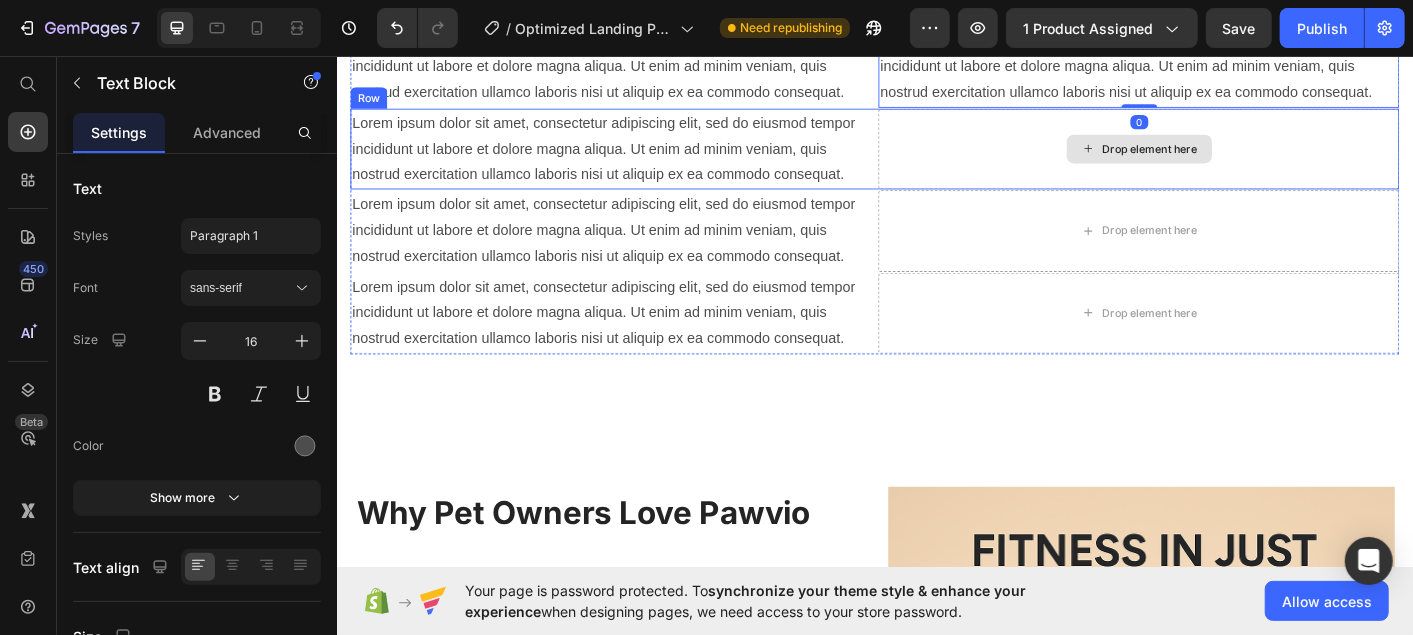click on "Drop element here" at bounding box center [1243, 159] 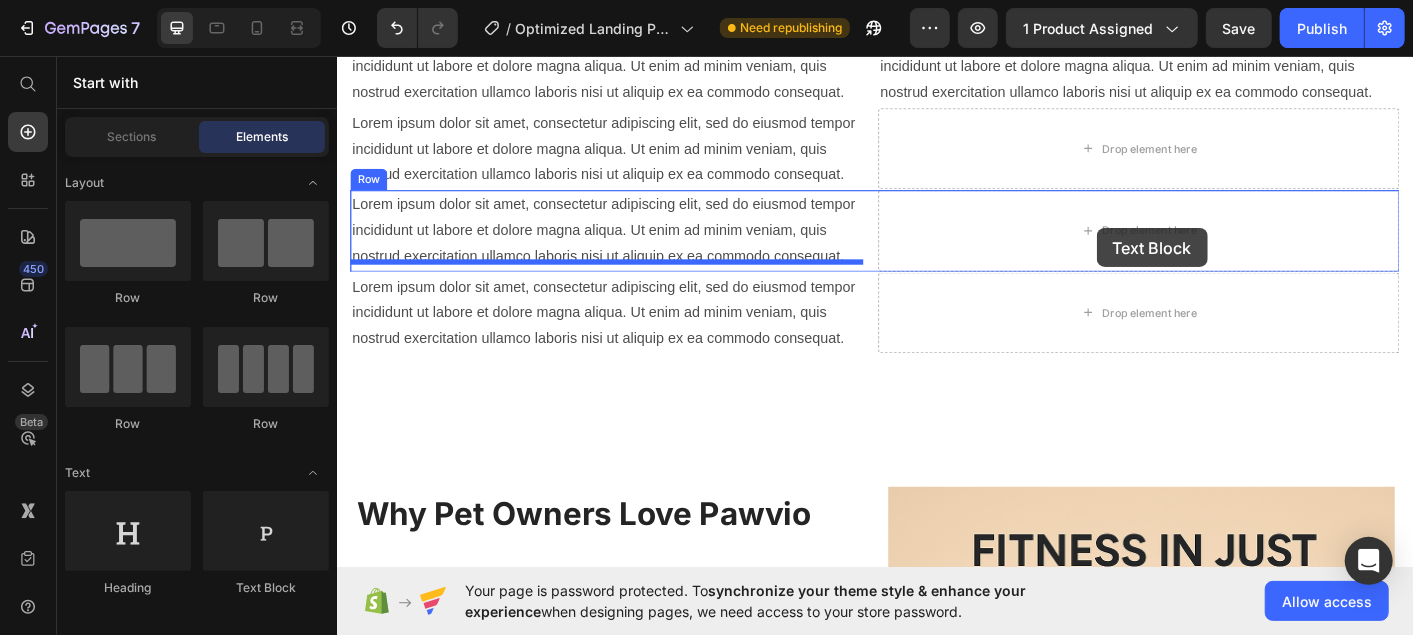drag, startPoint x: 621, startPoint y: 378, endPoint x: 682, endPoint y: 362, distance: 63.06346 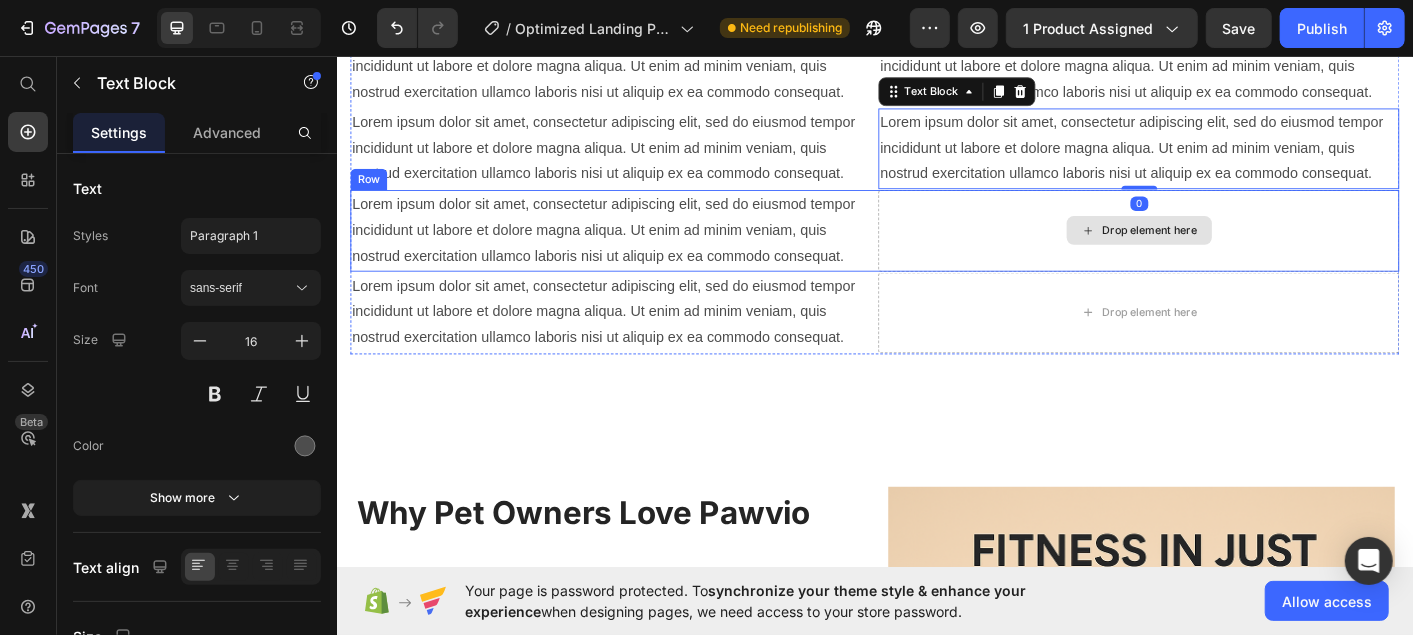 click on "Drop element here" at bounding box center (1230, 250) 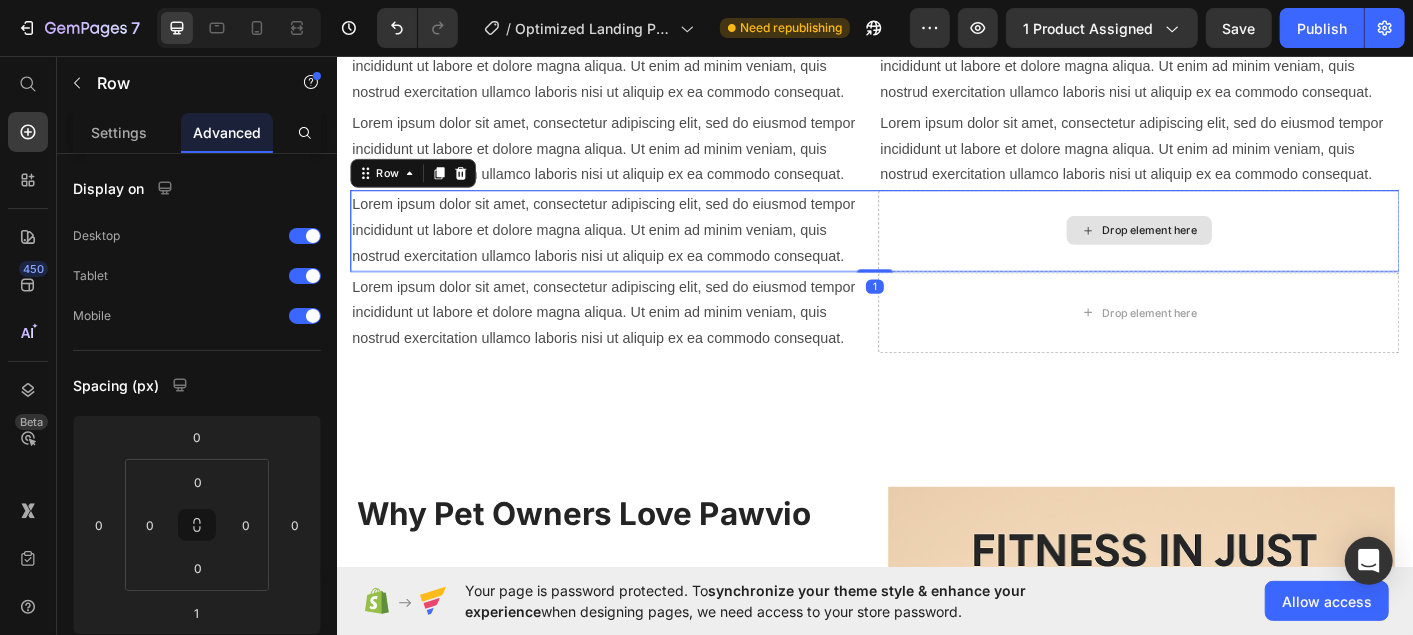 click on "Drop element here" at bounding box center [1243, 250] 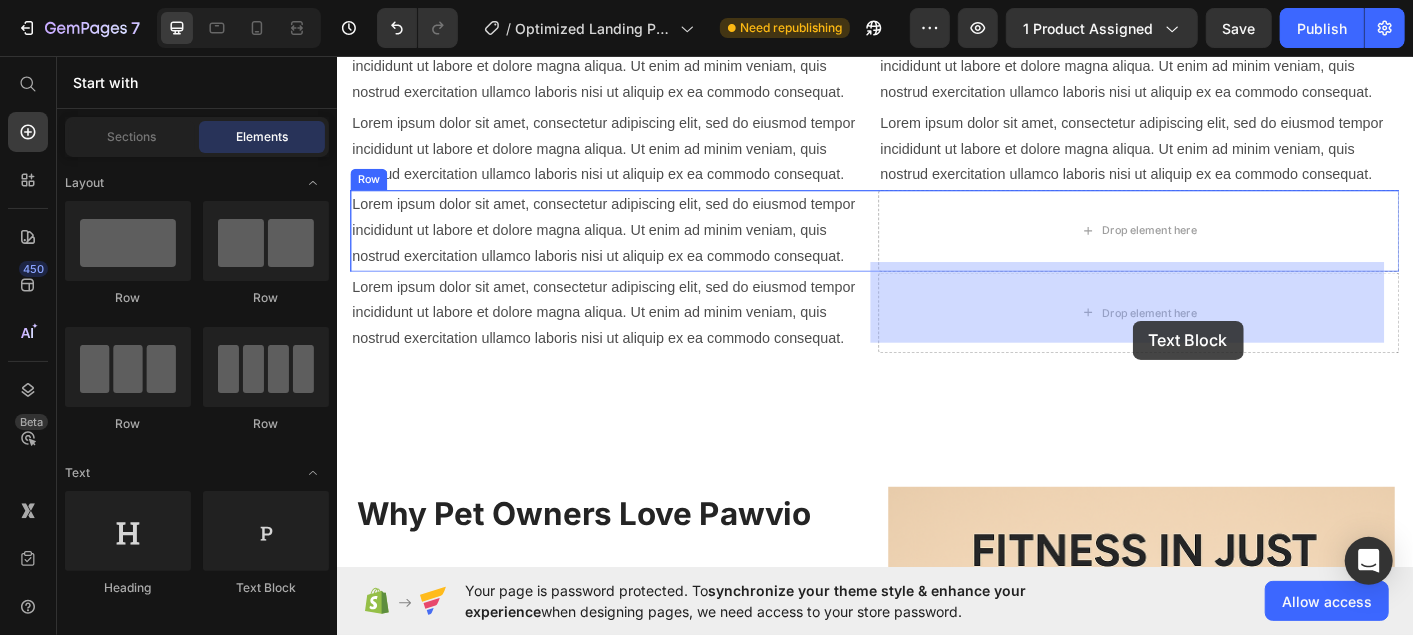 drag, startPoint x: 640, startPoint y: 317, endPoint x: 1224, endPoint y: 347, distance: 584.77 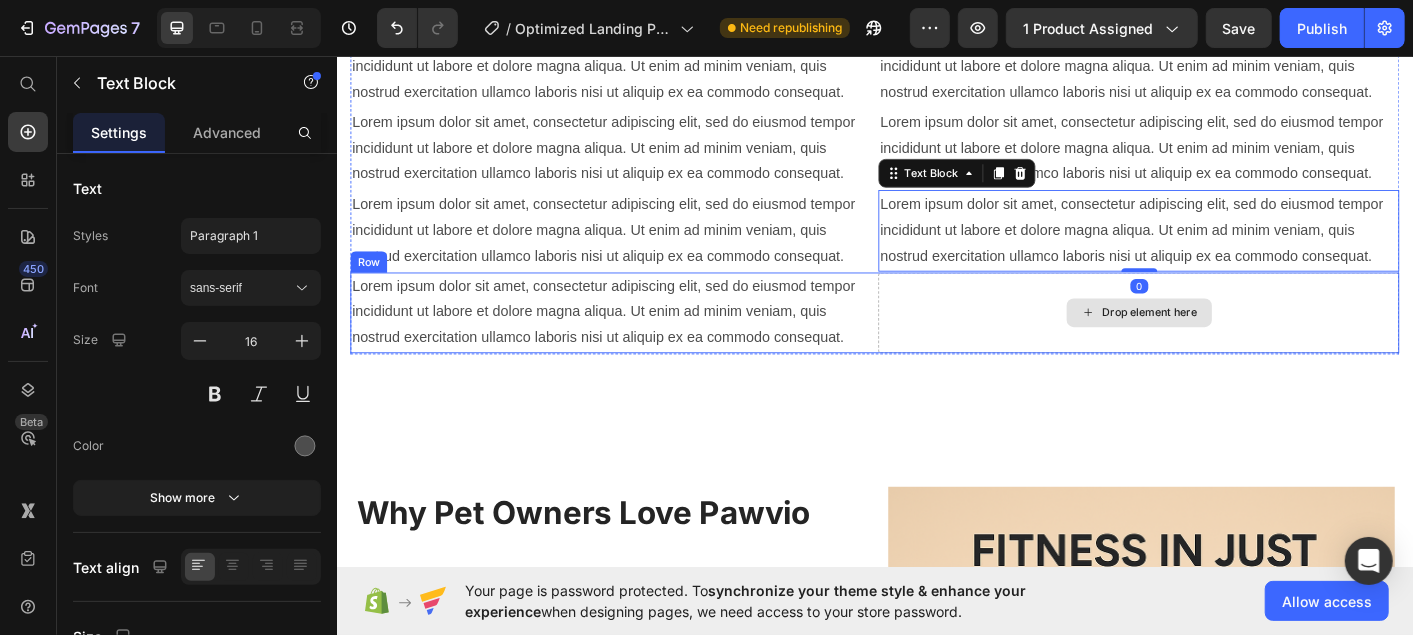 click on "Drop element here" at bounding box center [1231, 342] 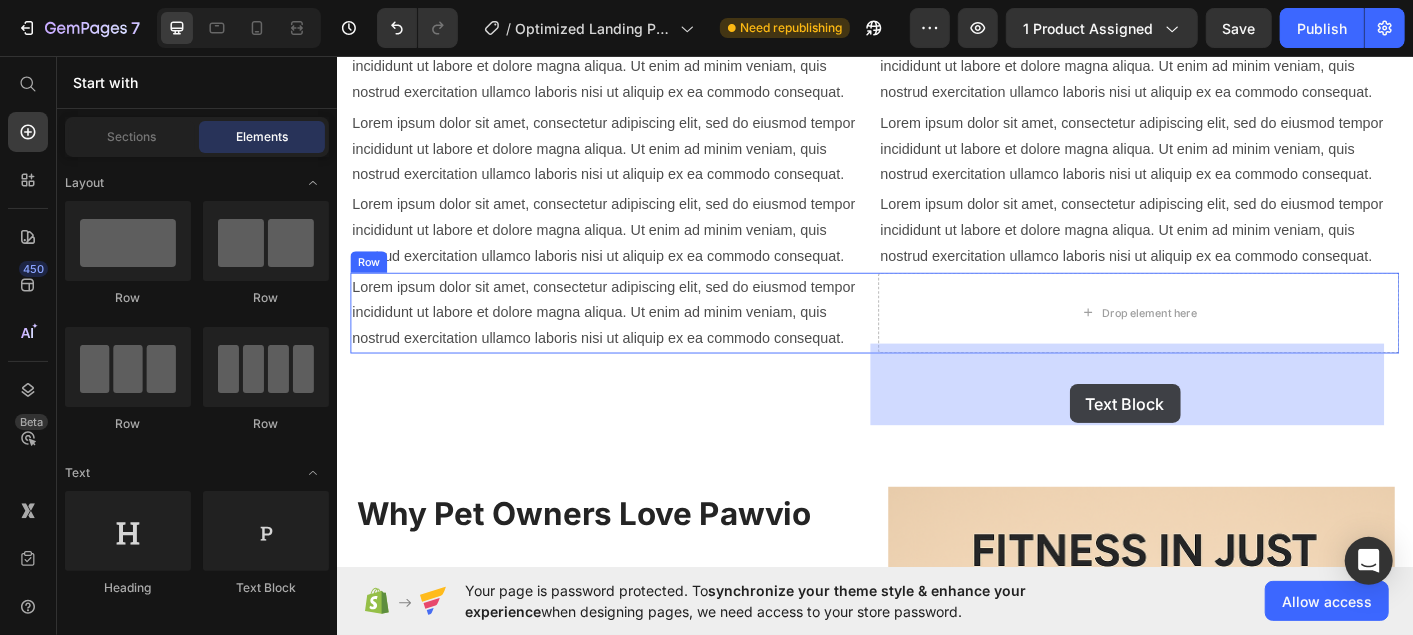 drag, startPoint x: 611, startPoint y: 355, endPoint x: 1054, endPoint y: 394, distance: 444.71338 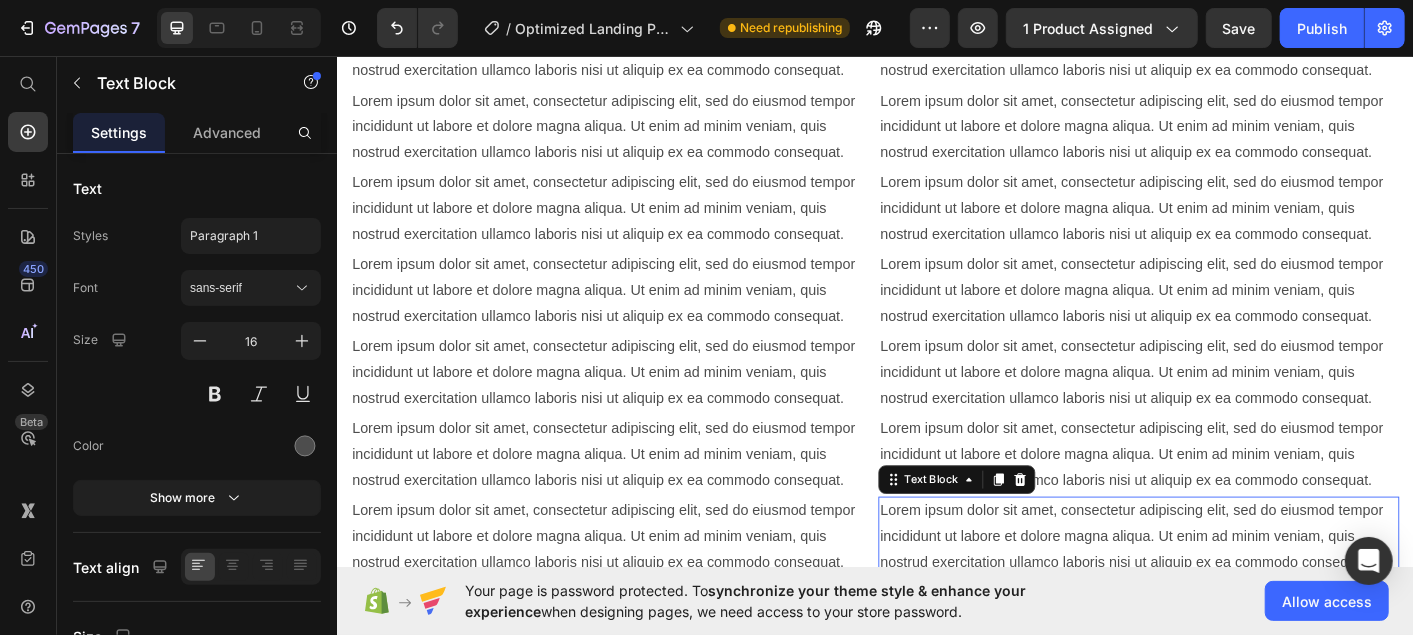scroll, scrollTop: 1719, scrollLeft: 0, axis: vertical 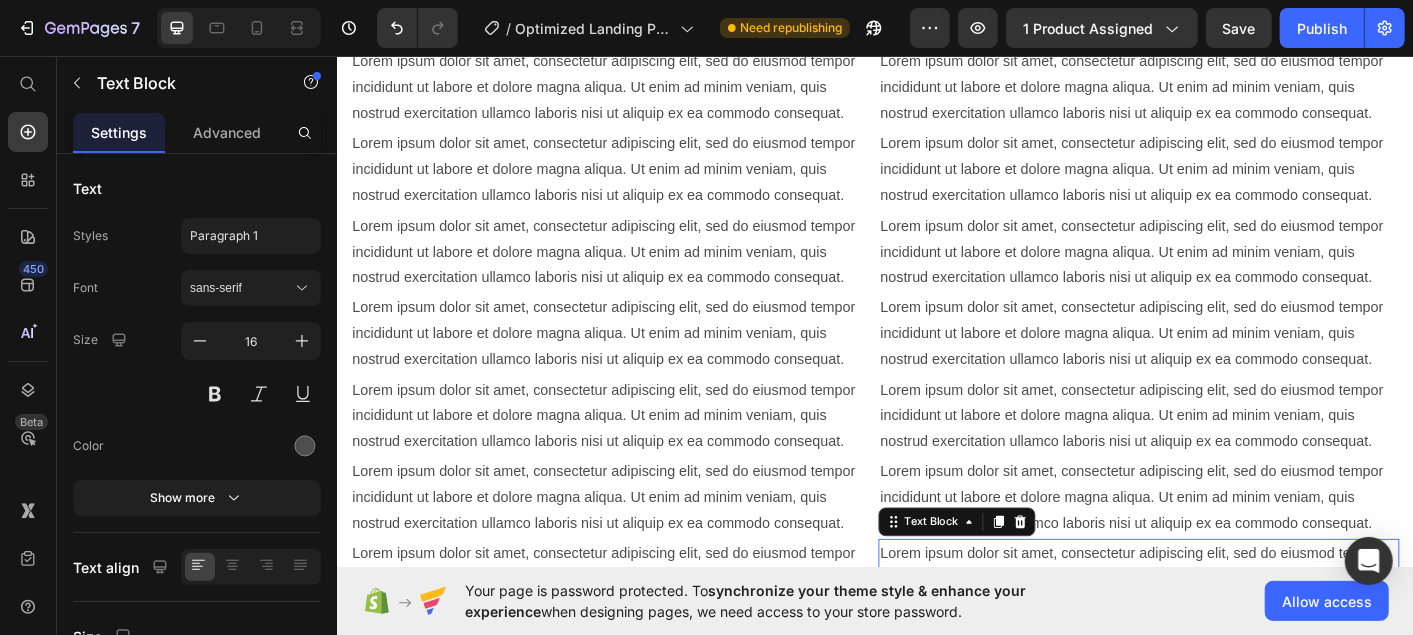 click on "Lorem ipsum dolor sit amet, consectetur adipiscing elit, sed do eiusmod tempor incididunt ut labore et dolore magna aliqua. Ut enim ad minim veniam, quis nostrud exercitation ullamco laboris nisi ut aliquip ex ea commodo consequat." at bounding box center (641, 0) 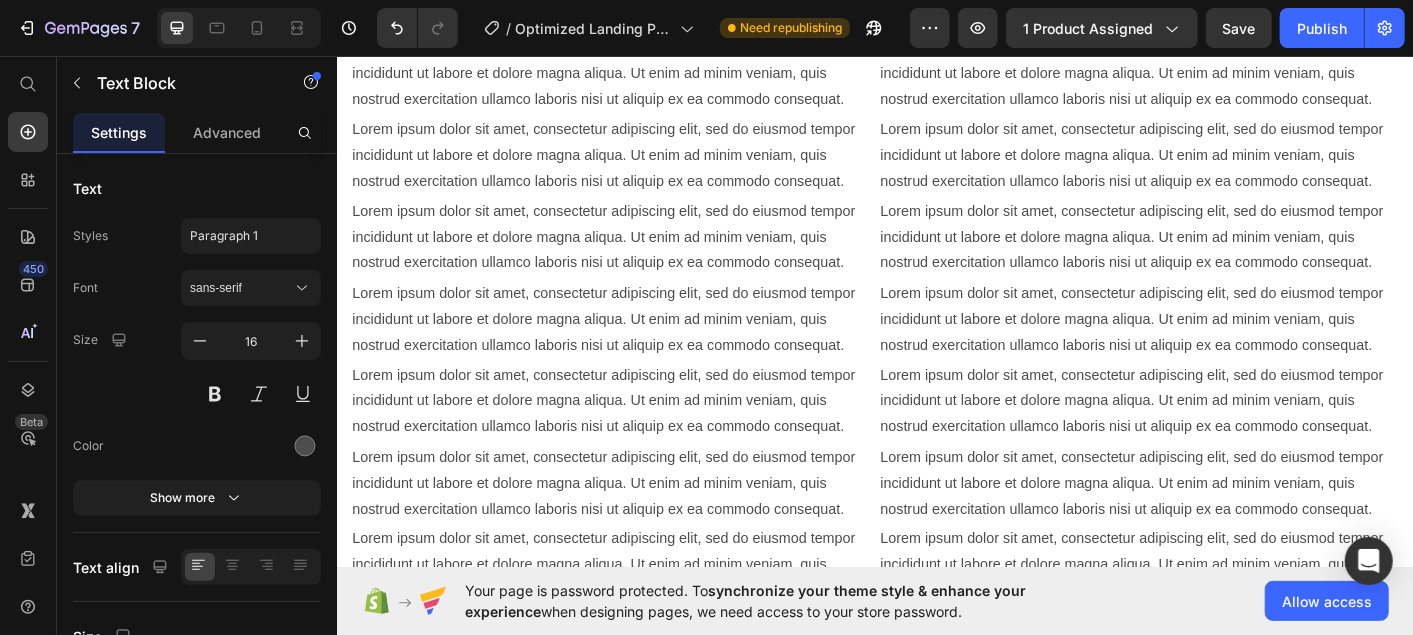 scroll, scrollTop: 1585, scrollLeft: 0, axis: vertical 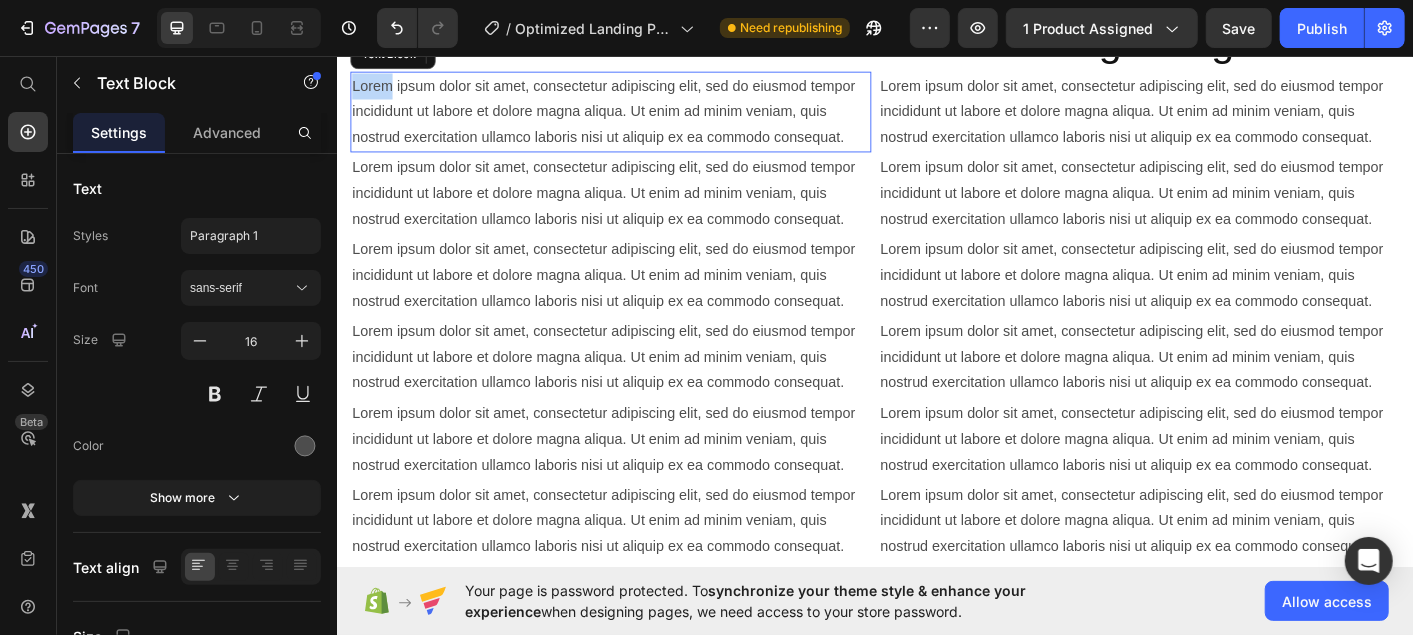 click on "Lorem ipsum dolor sit amet, consectetur adipiscing elit, sed do eiusmod tempor incididunt ut labore et dolore magna aliqua. Ut enim ad minim veniam, quis nostrud exercitation ullamco laboris nisi ut aliquip ex ea commodo consequat." at bounding box center [641, 118] 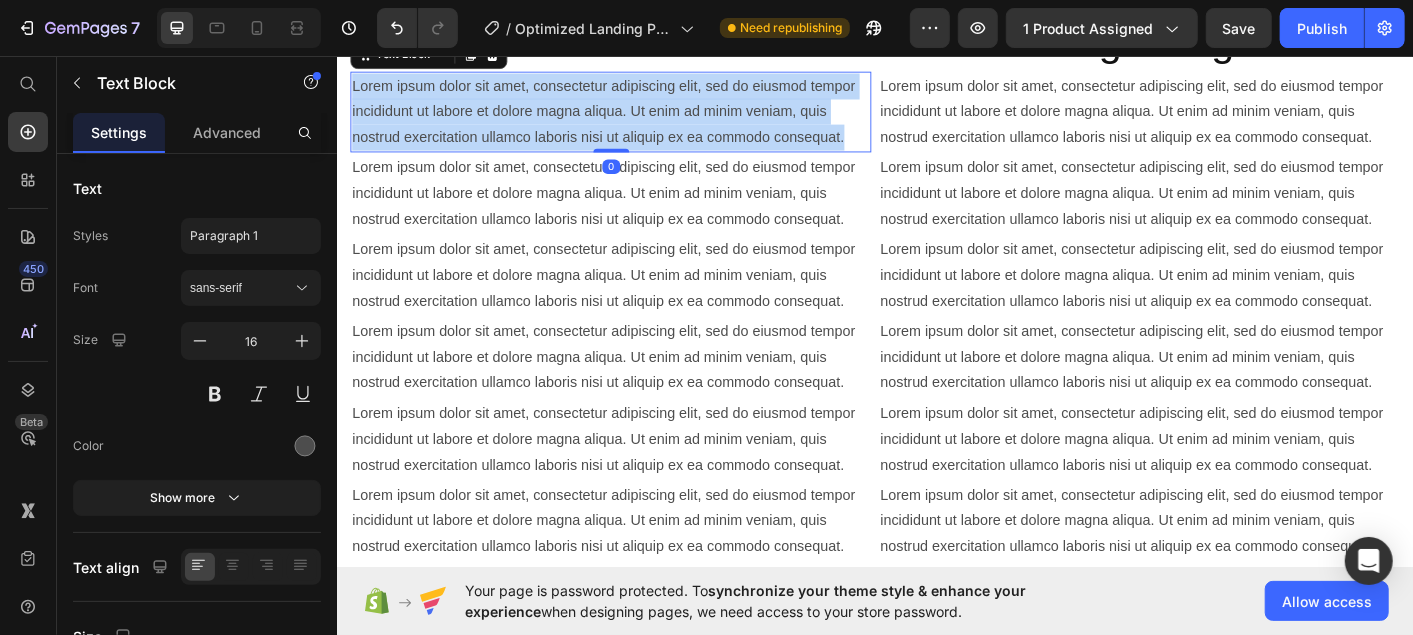 click on "Lorem ipsum dolor sit amet, consectetur adipiscing elit, sed do eiusmod tempor incididunt ut labore et dolore magna aliqua. Ut enim ad minim veniam, quis nostrud exercitation ullamco laboris nisi ut aliquip ex ea commodo consequat." at bounding box center (641, 118) 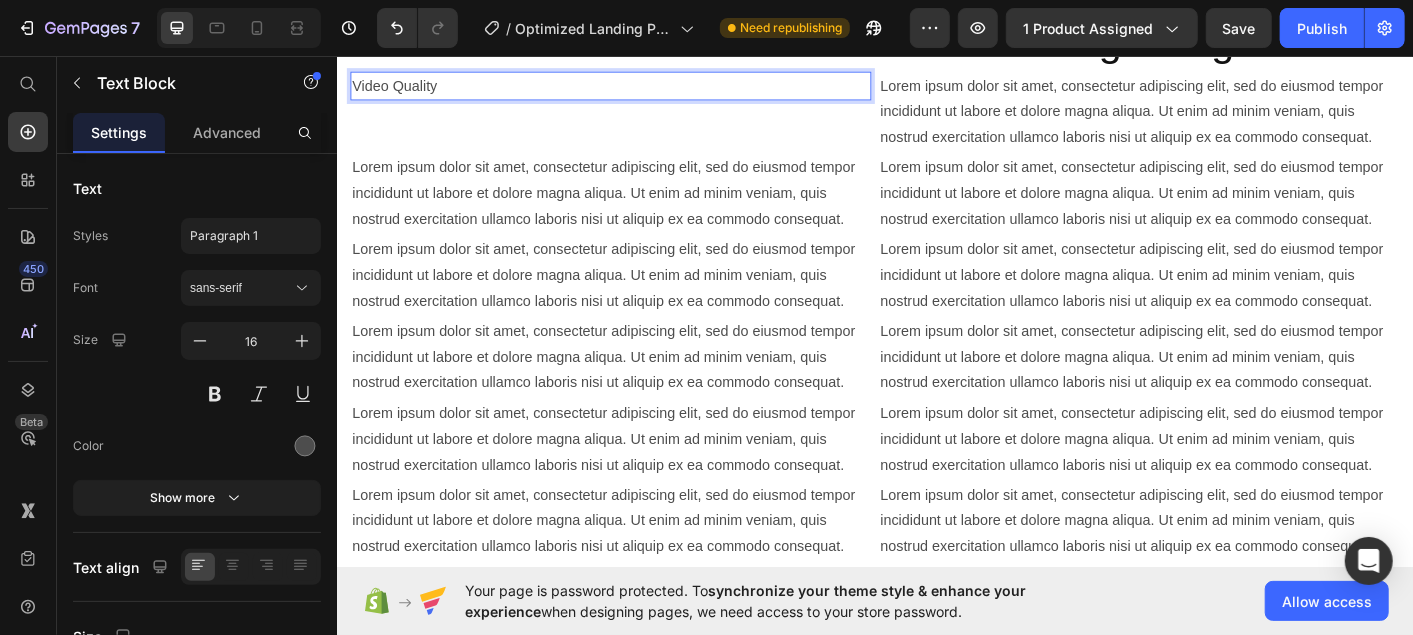 scroll, scrollTop: 1383, scrollLeft: 0, axis: vertical 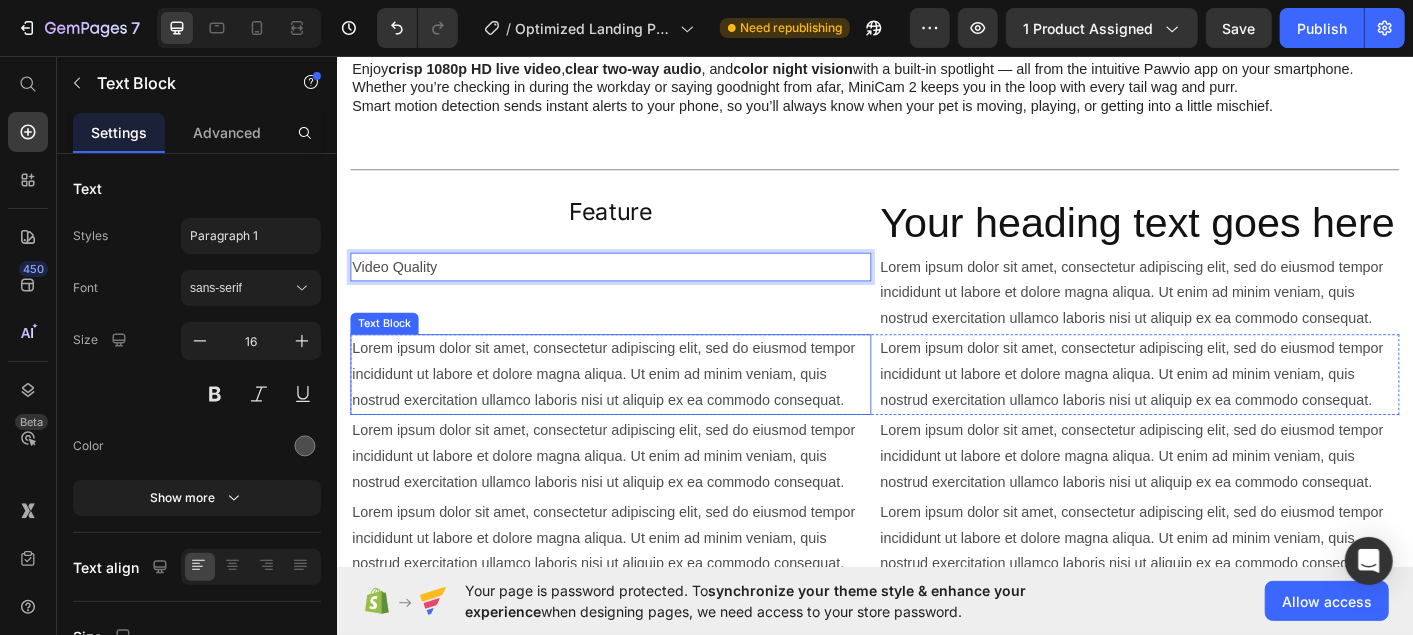click on "Lorem ipsum dolor sit amet, consectetur adipiscing elit, sed do eiusmod tempor incididunt ut labore et dolore magna aliqua. Ut enim ad minim veniam, quis nostrud exercitation ullamco laboris nisi ut aliquip ex ea commodo consequat." at bounding box center (641, 411) 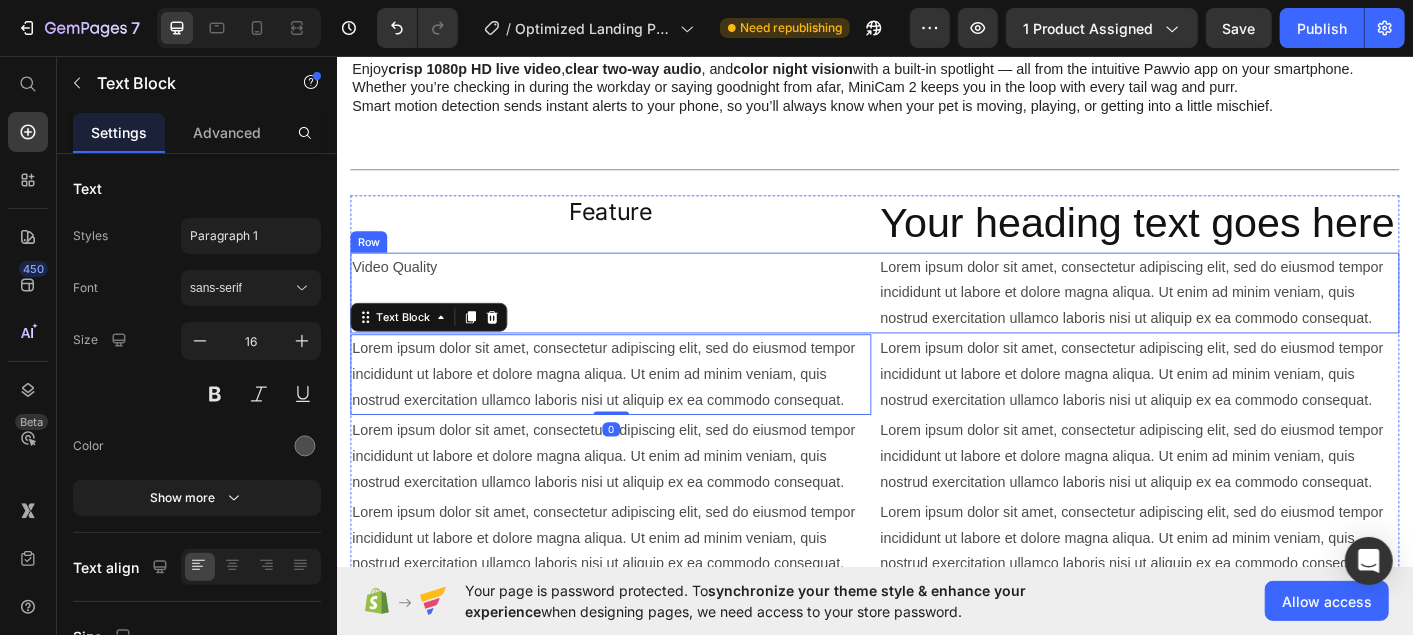 click on "Video Quality Text Block" at bounding box center (641, 320) 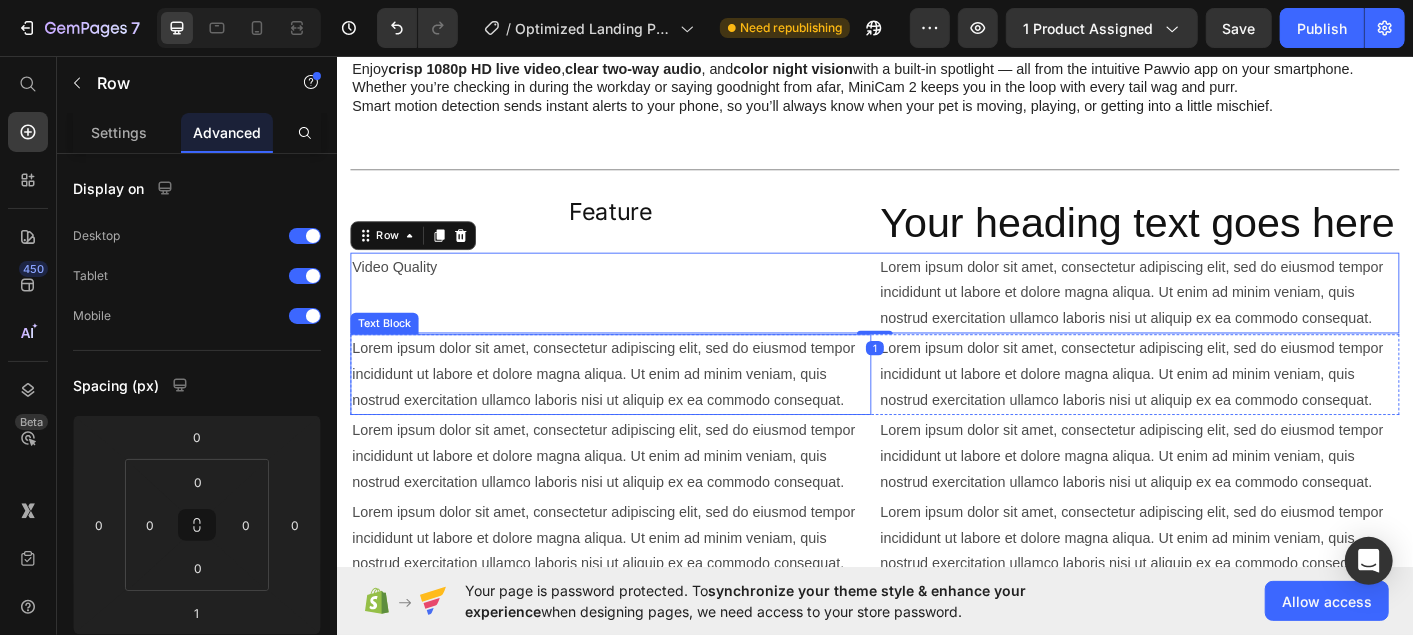 click on "Lorem ipsum dolor sit amet, consectetur adipiscing elit, sed do eiusmod tempor incididunt ut labore et dolore magna aliqua. Ut enim ad minim veniam, quis nostrud exercitation ullamco laboris nisi ut aliquip ex ea commodo consequat." at bounding box center (641, 411) 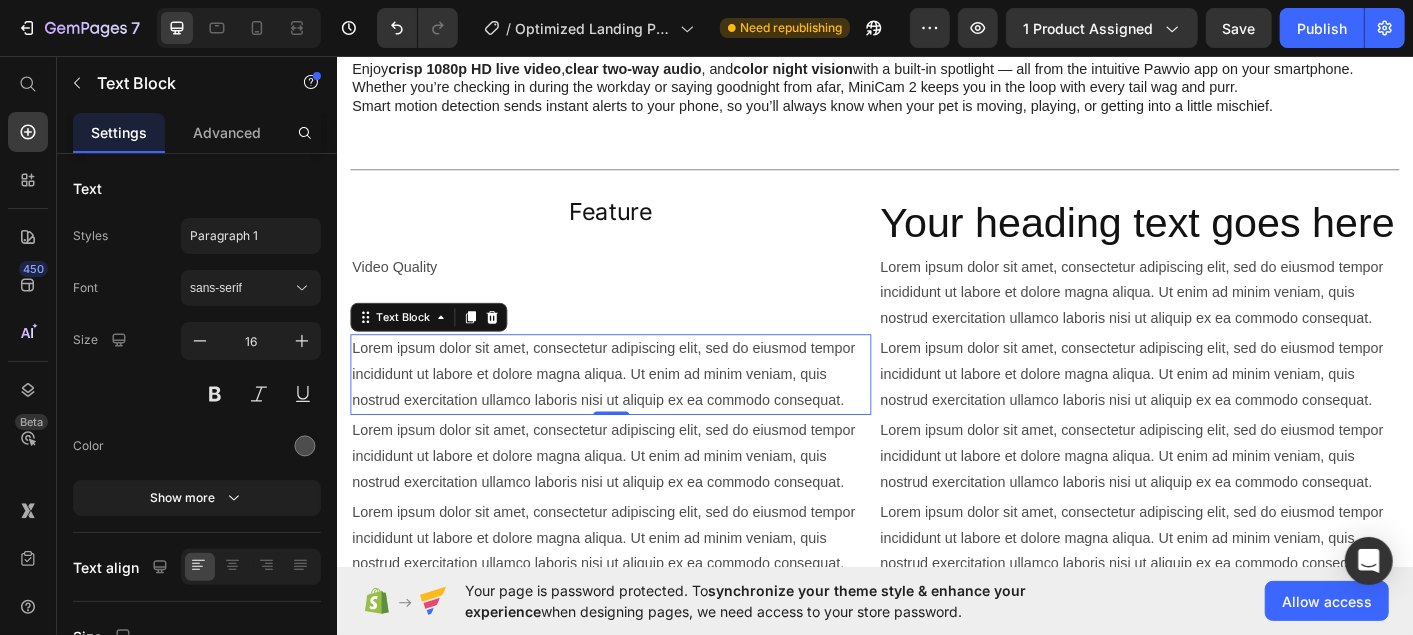 click on "Lorem ipsum dolor sit amet, consectetur adipiscing elit, sed do eiusmod tempor incididunt ut labore et dolore magna aliqua. Ut enim ad minim veniam, quis nostrud exercitation ullamco laboris nisi ut aliquip ex ea commodo consequat." at bounding box center [641, 411] 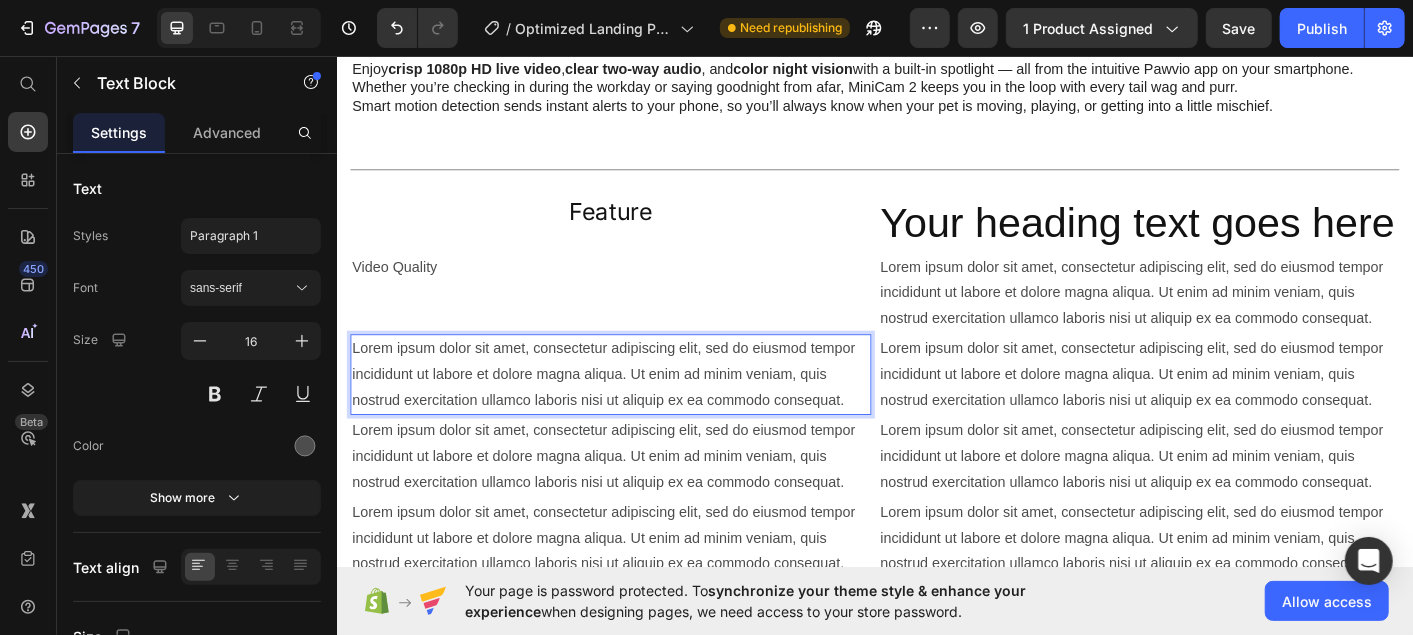 click on "Lorem ipsum dolor sit amet, consectetur adipiscing elit, sed do eiusmod tempor incididunt ut labore et dolore magna aliqua. Ut enim ad minim veniam, quis nostrud exercitation ullamco laboris nisi ut aliquip ex ea commodo consequat." at bounding box center (641, 411) 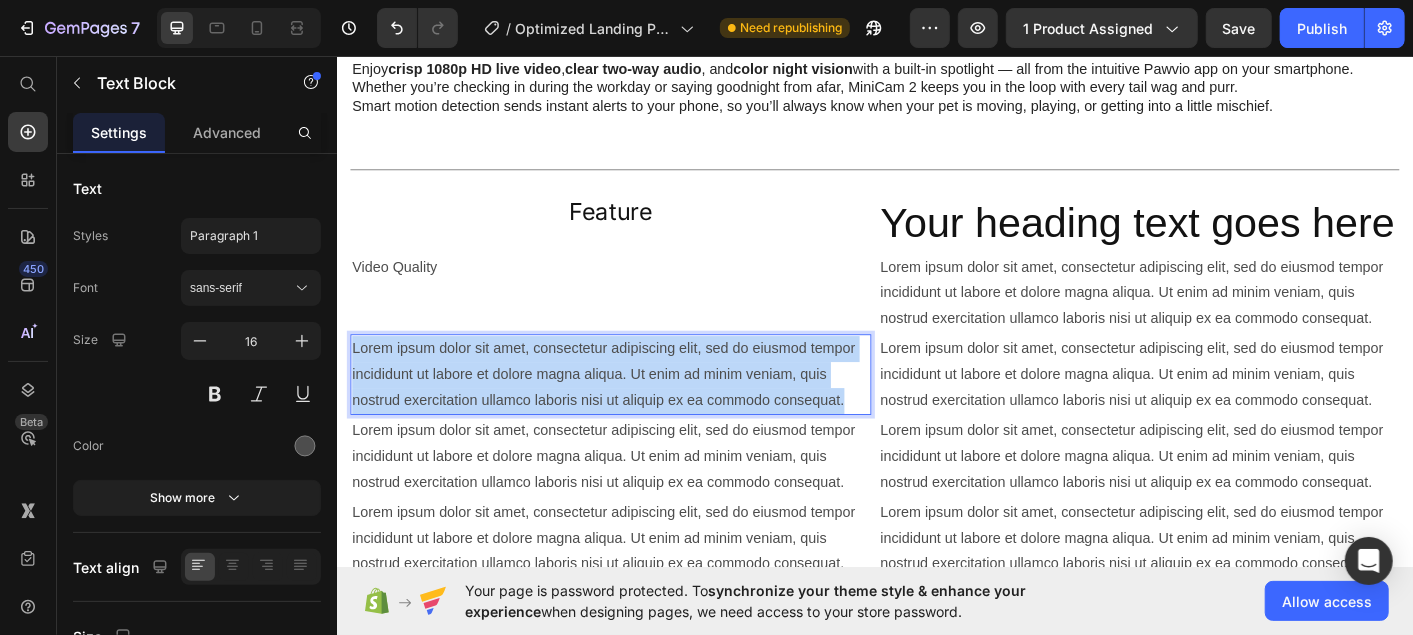 click on "Lorem ipsum dolor sit amet, consectetur adipiscing elit, sed do eiusmod tempor incididunt ut labore et dolore magna aliqua. Ut enim ad minim veniam, quis nostrud exercitation ullamco laboris nisi ut aliquip ex ea commodo consequat." at bounding box center (641, 411) 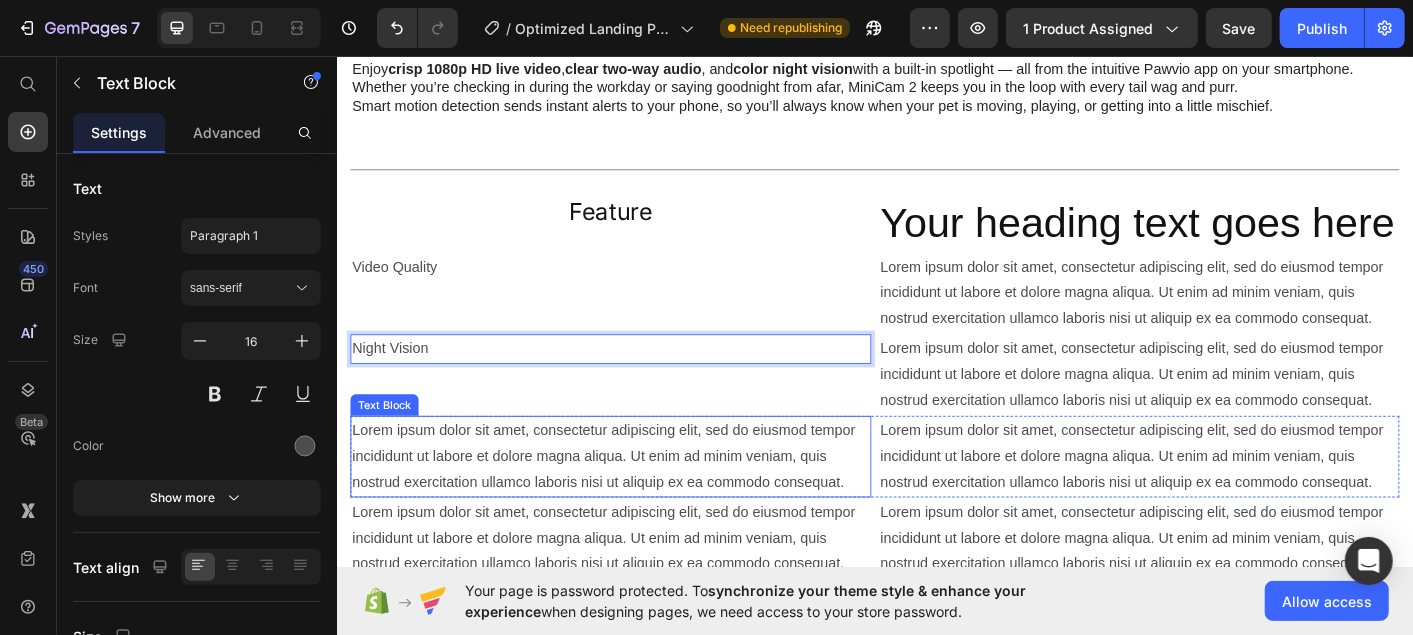 click on "Lorem ipsum dolor sit amet, consectetur adipiscing elit, sed do eiusmod tempor incididunt ut labore et dolore magna aliqua. Ut enim ad minim veniam, quis nostrud exercitation ullamco laboris nisi ut aliquip ex ea commodo consequat." at bounding box center [641, 502] 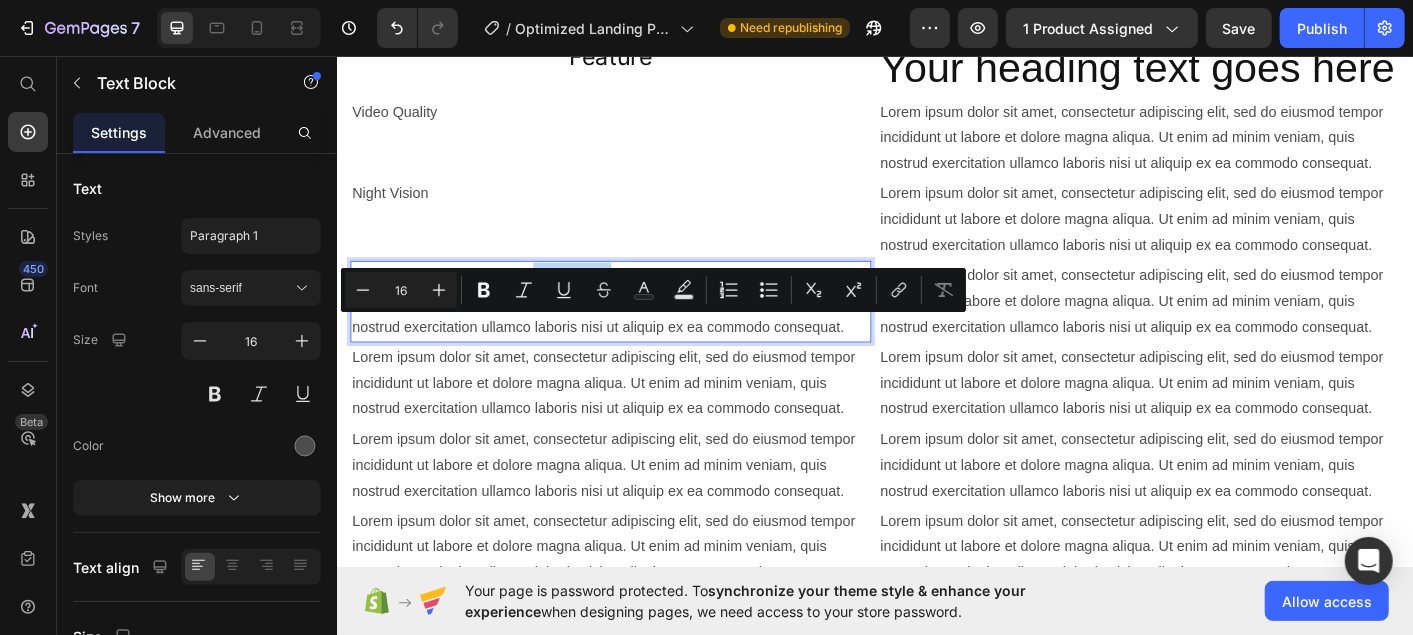 scroll, scrollTop: 1565, scrollLeft: 0, axis: vertical 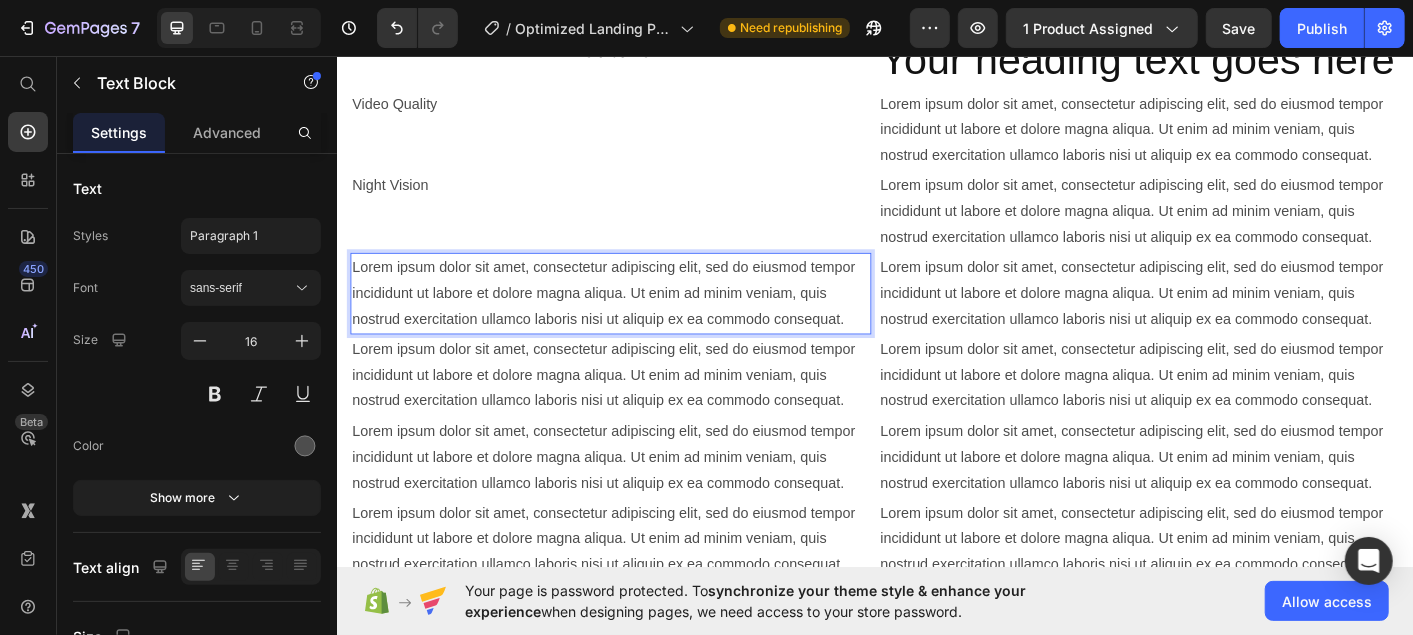 click on "Lorem ipsum dolor sit amet, consectetur adipiscing elit, sed do eiusmod tempor incididunt ut labore et dolore magna aliqua. Ut enim ad minim veniam, quis nostrud exercitation ullamco laboris nisi ut aliquip ex ea commodo consequat." at bounding box center (641, 320) 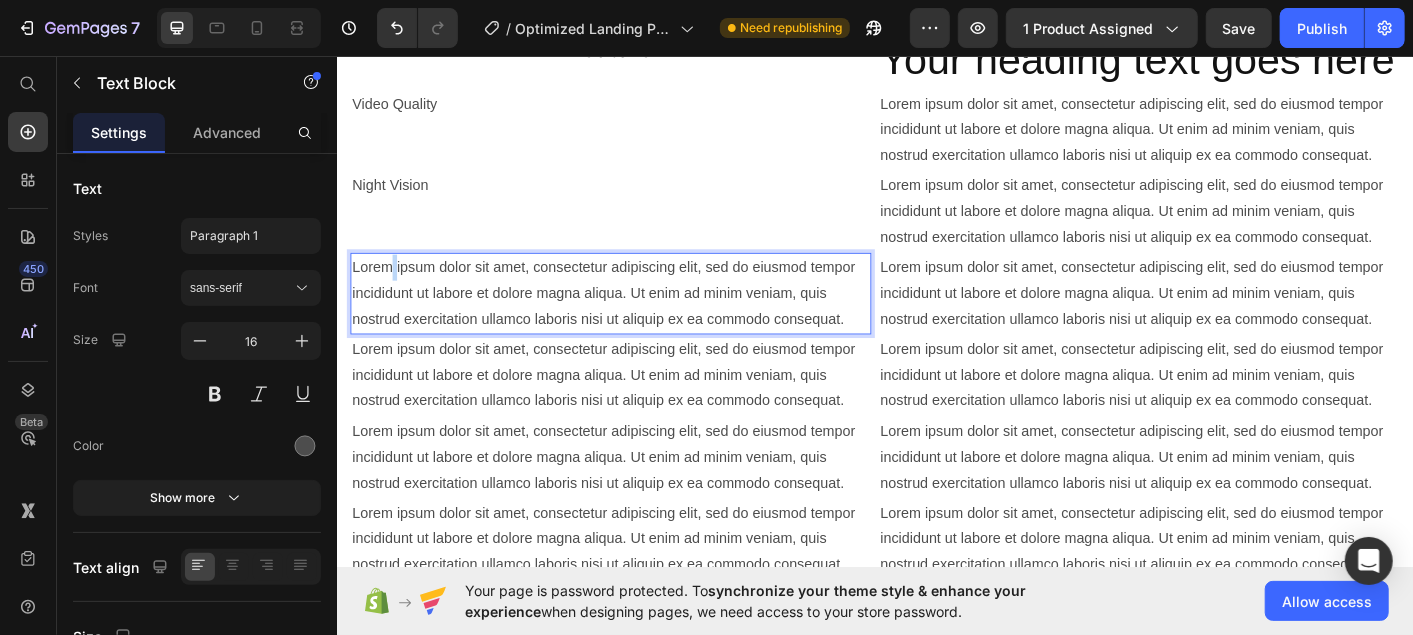 click on "Lorem ipsum dolor sit amet, consectetur adipiscing elit, sed do eiusmod tempor incididunt ut labore et dolore magna aliqua. Ut enim ad minim veniam, quis nostrud exercitation ullamco laboris nisi ut aliquip ex ea commodo consequat." at bounding box center [641, 320] 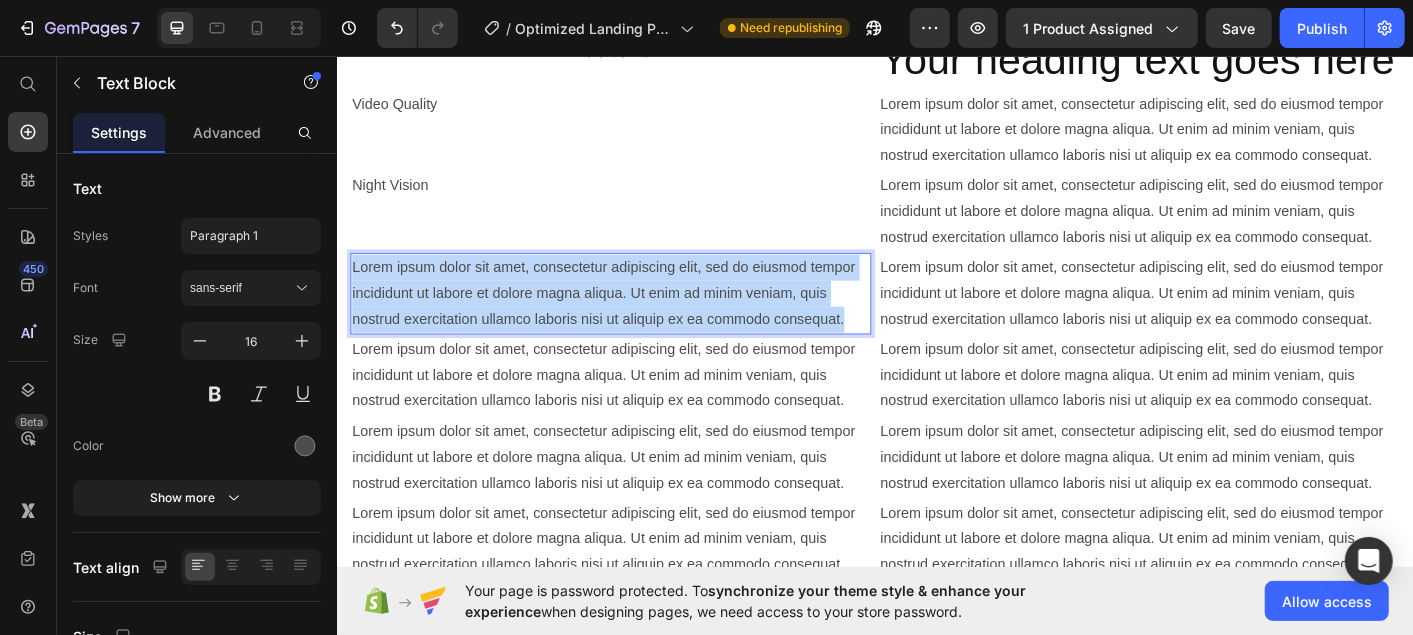click on "Lorem ipsum dolor sit amet, consectetur adipiscing elit, sed do eiusmod tempor incididunt ut labore et dolore magna aliqua. Ut enim ad minim veniam, quis nostrud exercitation ullamco laboris nisi ut aliquip ex ea commodo consequat." at bounding box center [641, 320] 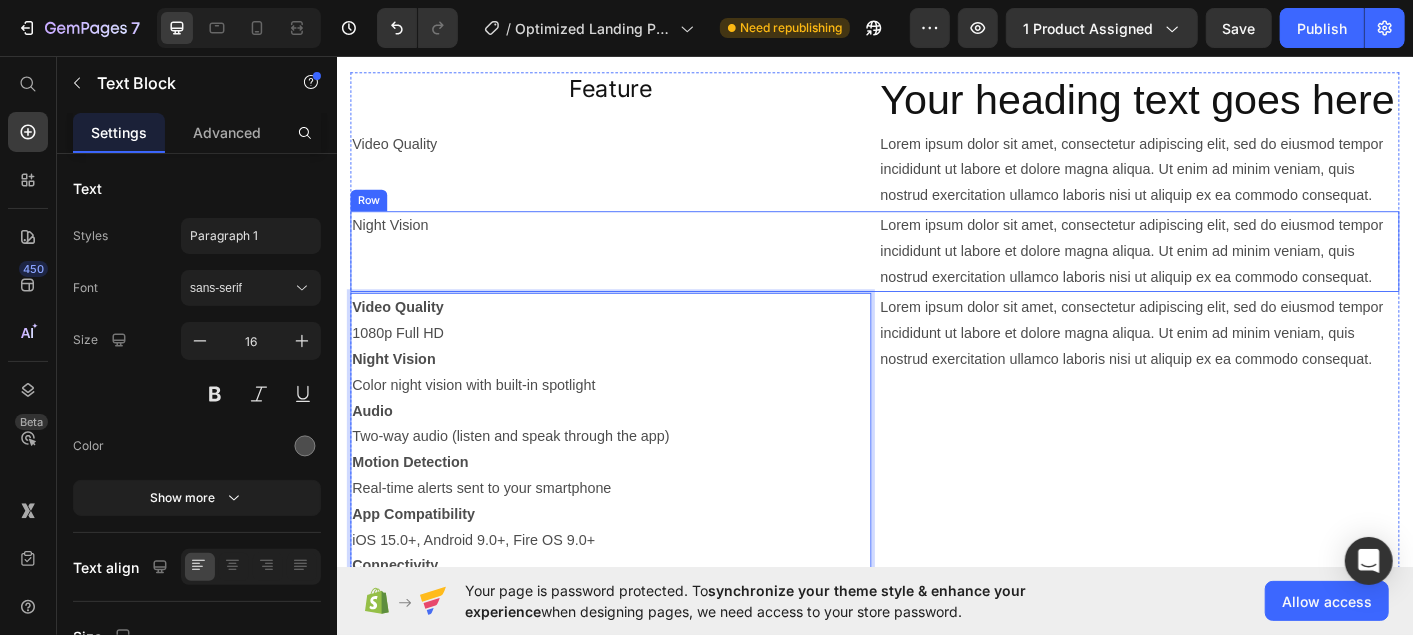 scroll, scrollTop: 1653, scrollLeft: 0, axis: vertical 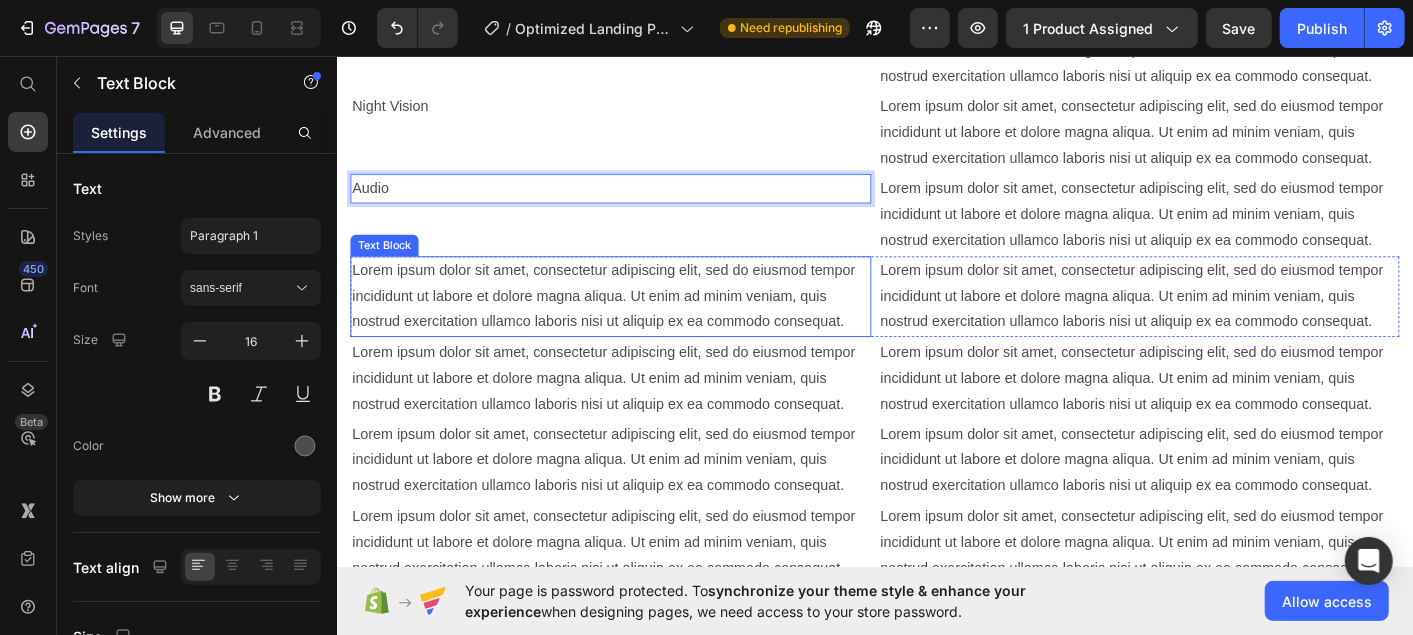 click on "Lorem ipsum dolor sit amet, consectetur adipiscing elit, sed do eiusmod tempor incididunt ut labore et dolore magna aliqua. Ut enim ad minim veniam, quis nostrud exercitation ullamco laboris nisi ut aliquip ex ea commodo consequat." at bounding box center (641, 324) 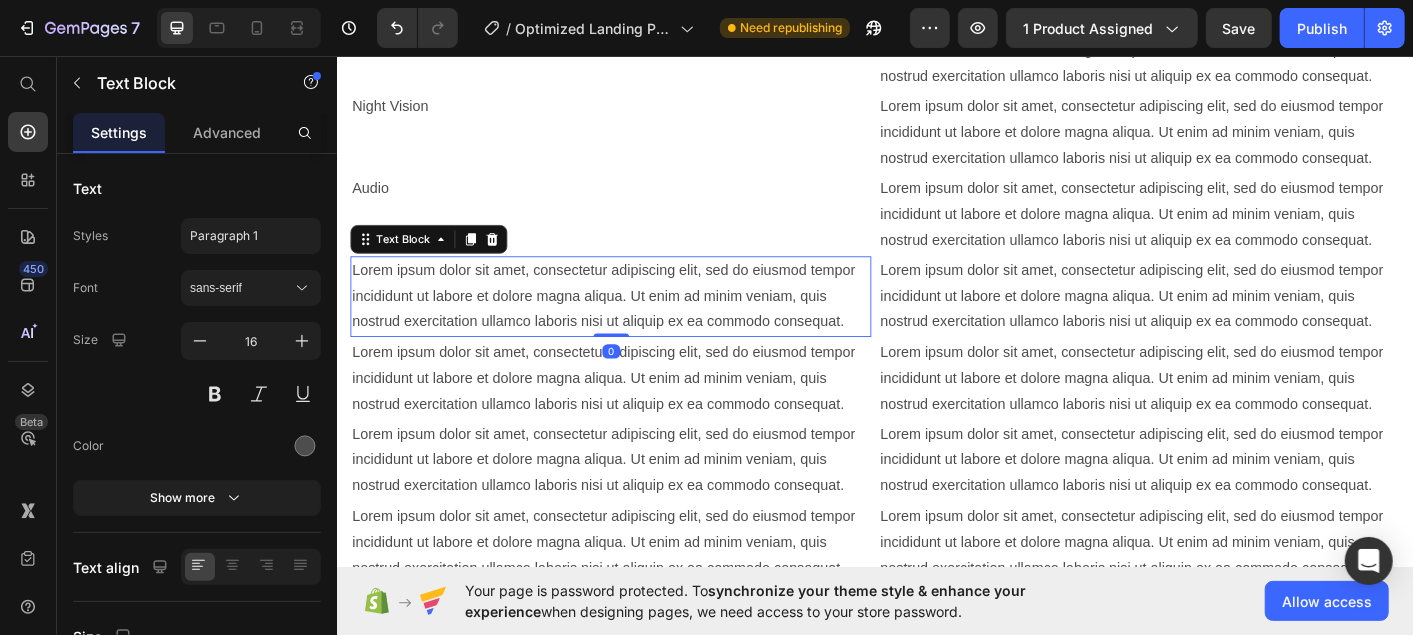 click on "Lorem ipsum dolor sit amet, consectetur adipiscing elit, sed do eiusmod tempor incididunt ut labore et dolore magna aliqua. Ut enim ad minim veniam, quis nostrud exercitation ullamco laboris nisi ut aliquip ex ea commodo consequat." at bounding box center [641, 324] 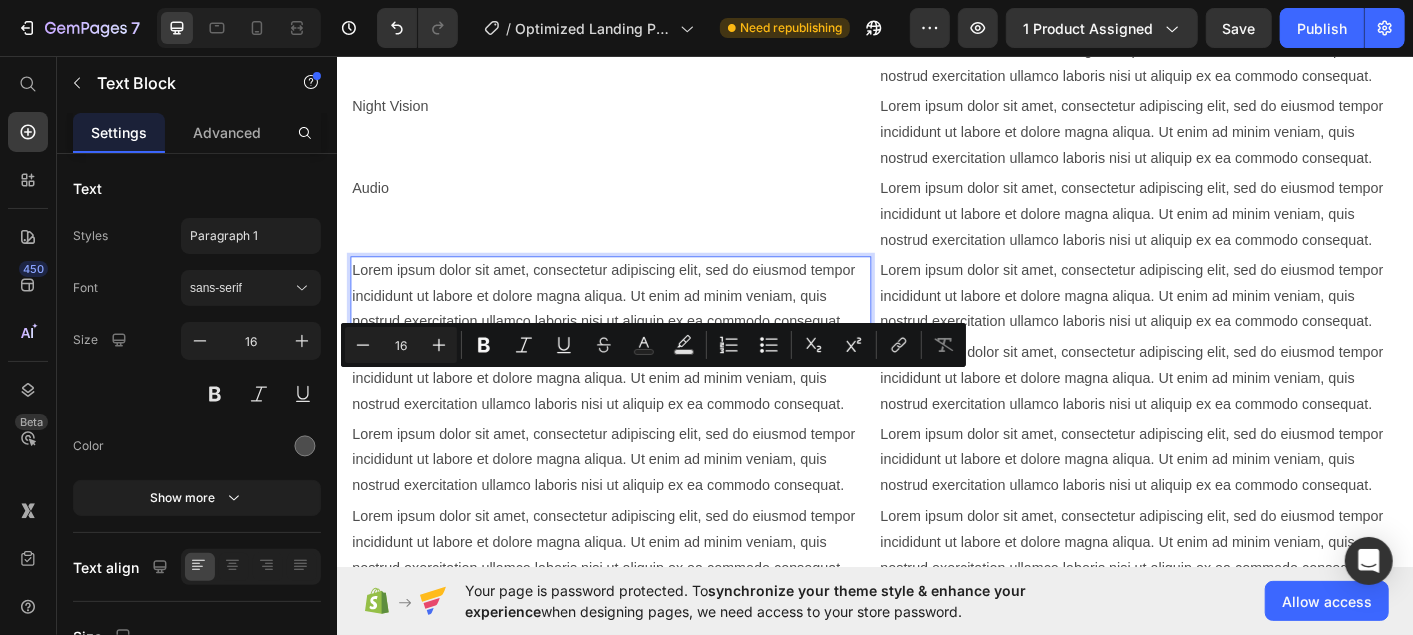 click on "Lorem ipsum dolor sit amet, consectetur adipiscing elit, sed do eiusmod tempor incididunt ut labore et dolore magna aliqua. Ut enim ad minim veniam, quis nostrud exercitation ullamco laboris nisi ut aliquip ex ea commodo consequat." at bounding box center [641, 324] 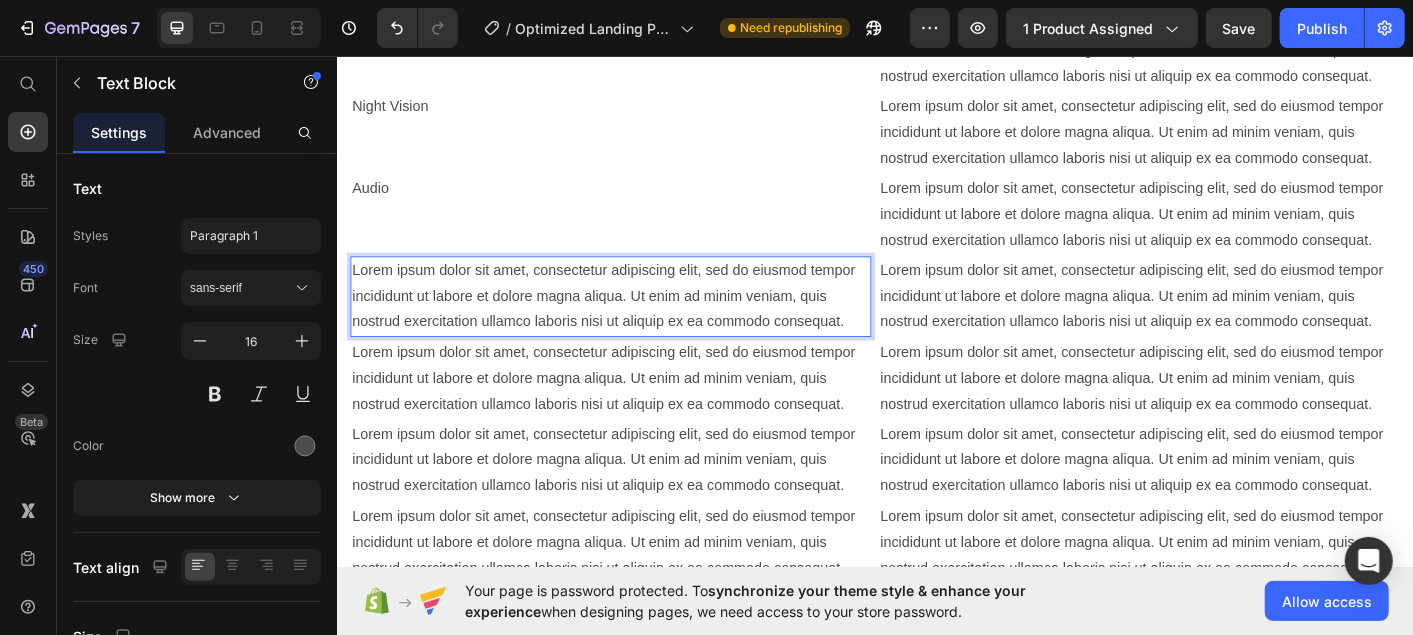 click on "Lorem ipsum dolor sit amet, consectetur adipiscing elit, sed do eiusmod tempor incididunt ut labore et dolore magna aliqua. Ut enim ad minim veniam, quis nostrud exercitation ullamco laboris nisi ut aliquip ex ea commodo consequat." at bounding box center (641, 324) 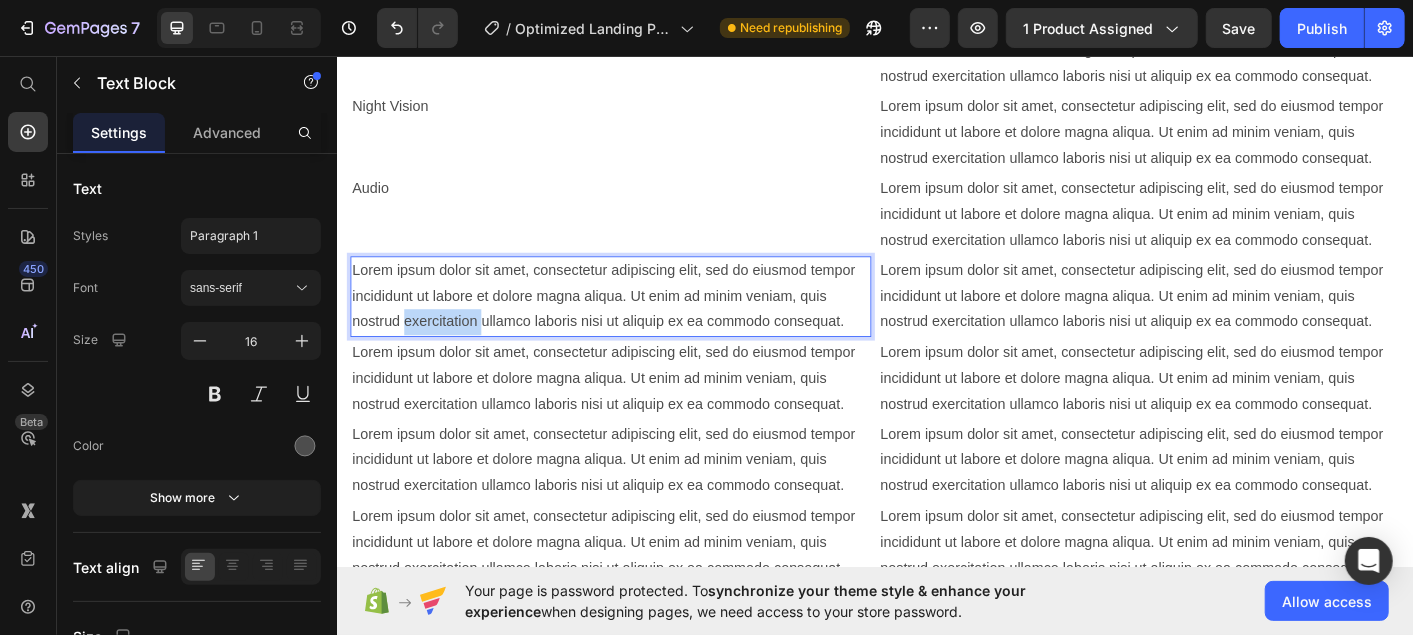 click on "Lorem ipsum dolor sit amet, consectetur adipiscing elit, sed do eiusmod tempor incididunt ut labore et dolore magna aliqua. Ut enim ad minim veniam, quis nostrud exercitation ullamco laboris nisi ut aliquip ex ea commodo consequat." at bounding box center (641, 324) 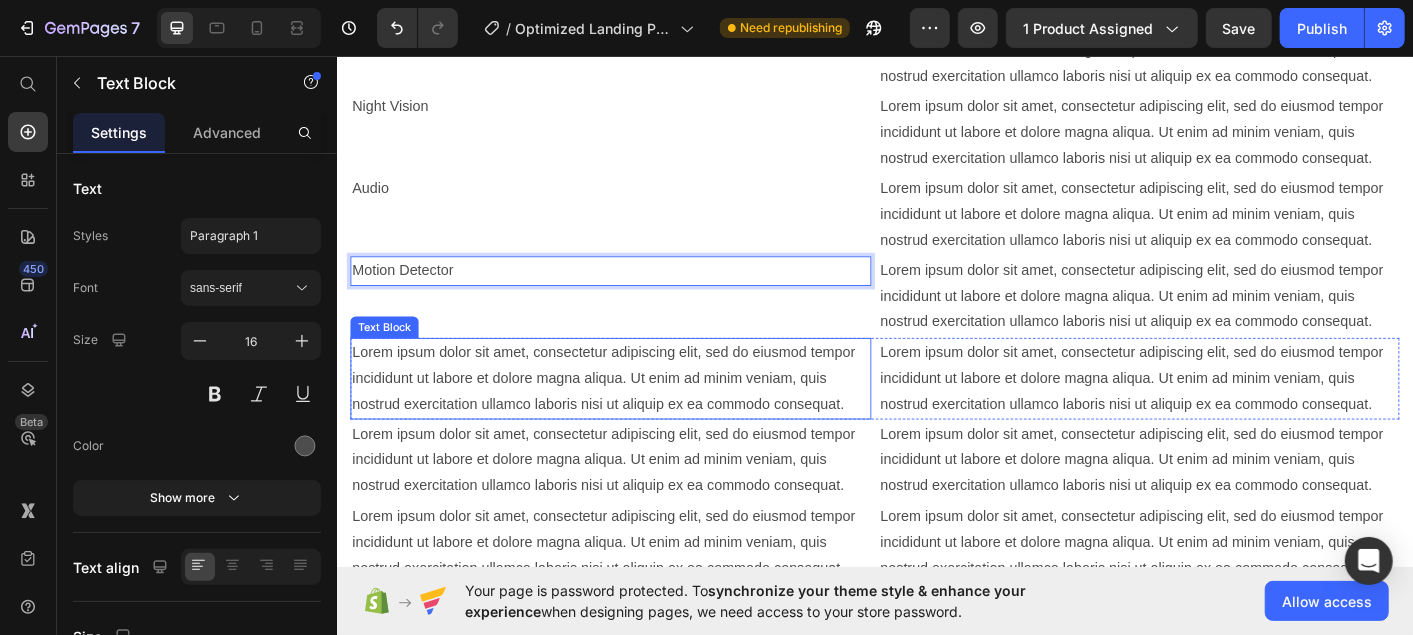 click on "Lorem ipsum dolor sit amet, consectetur adipiscing elit, sed do eiusmod tempor incididunt ut labore et dolore magna aliqua. Ut enim ad minim veniam, quis nostrud exercitation ullamco laboris nisi ut aliquip ex ea commodo consequat." at bounding box center [641, 415] 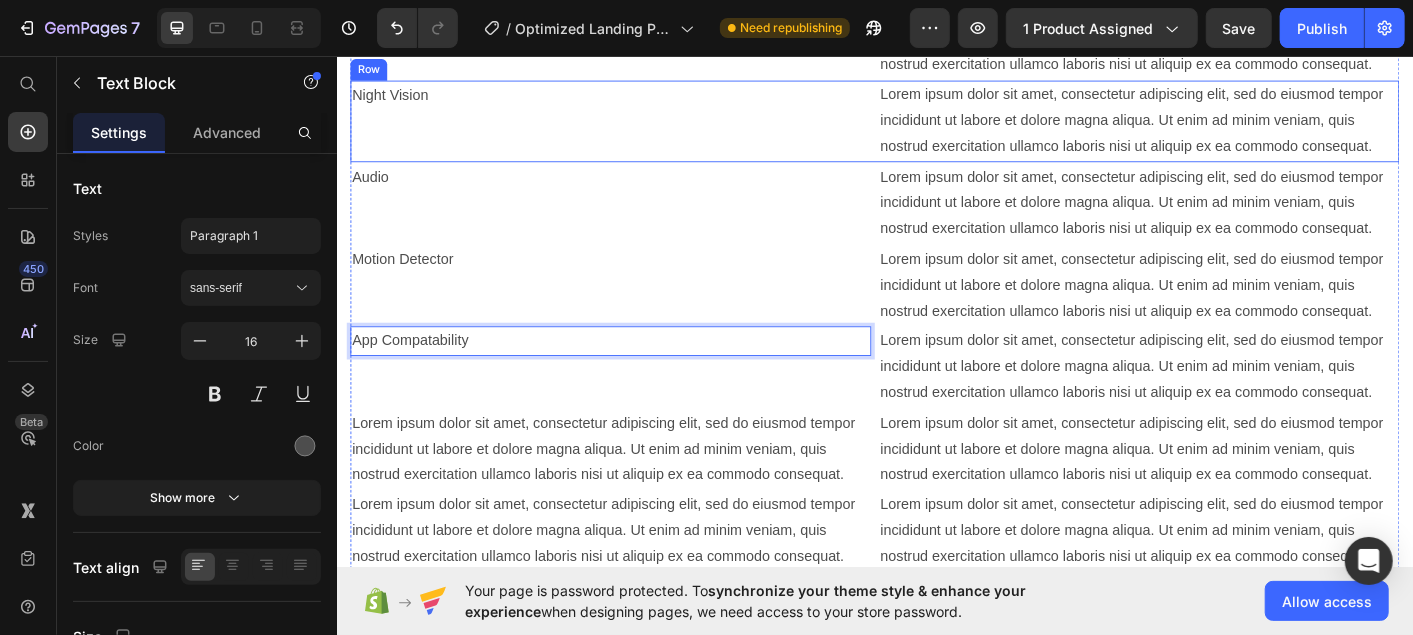 scroll, scrollTop: 1869, scrollLeft: 0, axis: vertical 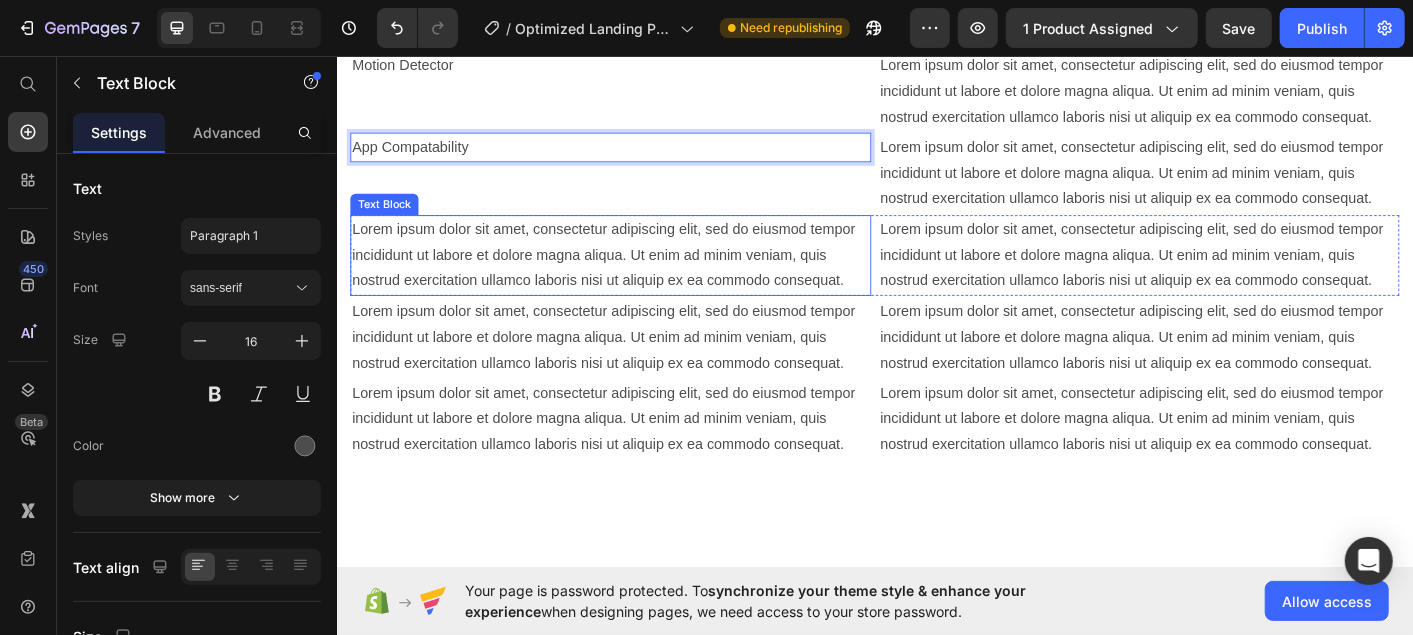 click on "Lorem ipsum dolor sit amet, consectetur adipiscing elit, sed do eiusmod tempor incididunt ut labore et dolore magna aliqua. Ut enim ad minim veniam, quis nostrud exercitation ullamco laboris nisi ut aliquip ex ea commodo consequat." at bounding box center (641, 278) 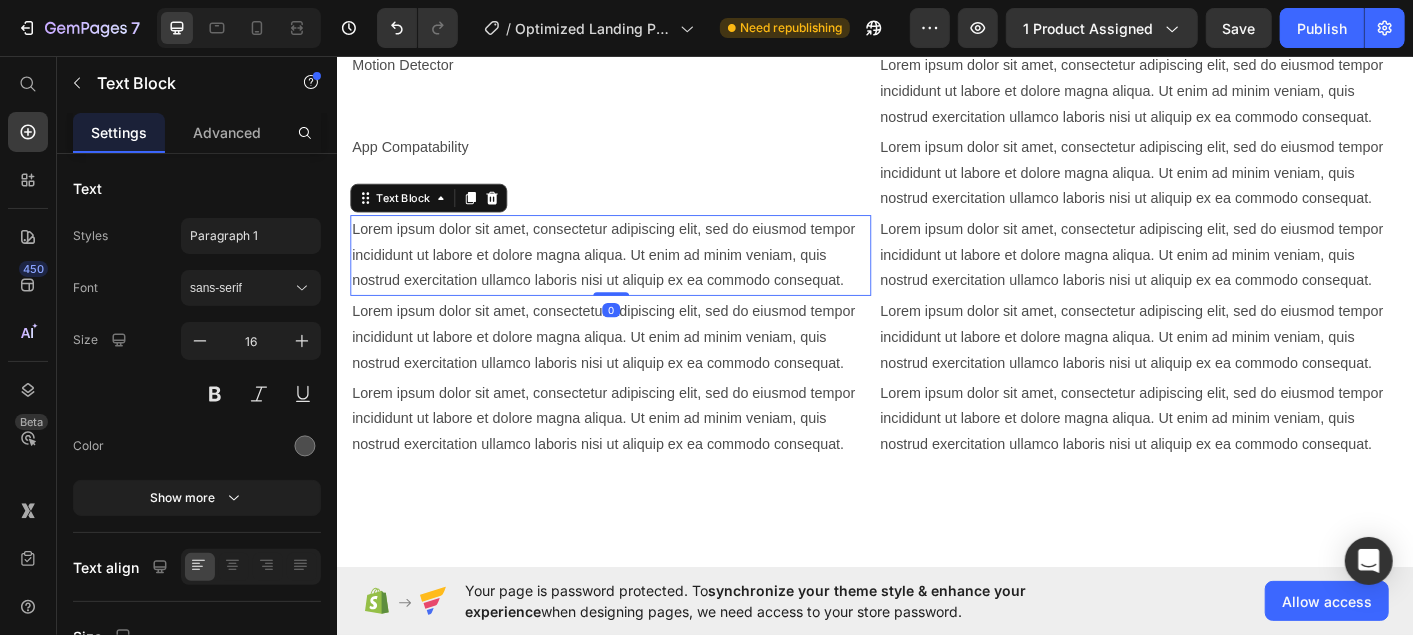 click on "Lorem ipsum dolor sit amet, consectetur adipiscing elit, sed do eiusmod tempor incididunt ut labore et dolore magna aliqua. Ut enim ad minim veniam, quis nostrud exercitation ullamco laboris nisi ut aliquip ex ea commodo consequat." at bounding box center [641, 278] 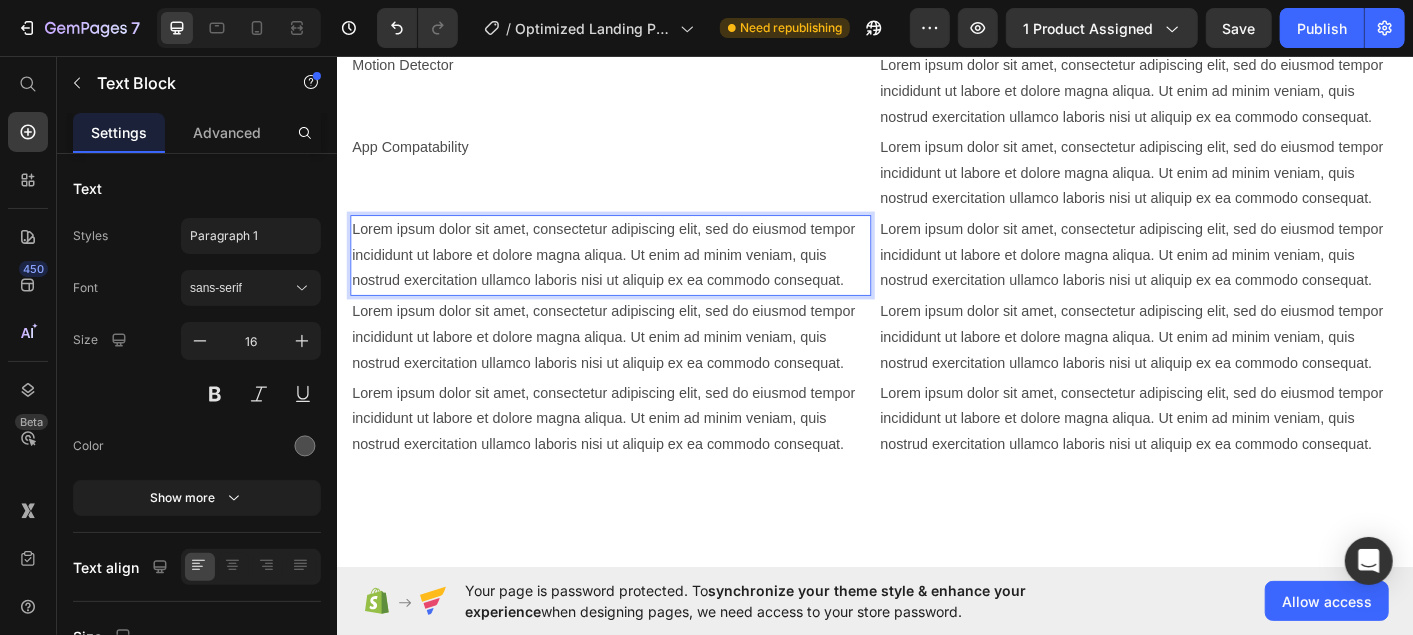 click on "Lorem ipsum dolor sit amet, consectetur adipiscing elit, sed do eiusmod tempor incididunt ut labore et dolore magna aliqua. Ut enim ad minim veniam, quis nostrud exercitation ullamco laboris nisi ut aliquip ex ea commodo consequat." at bounding box center [641, 278] 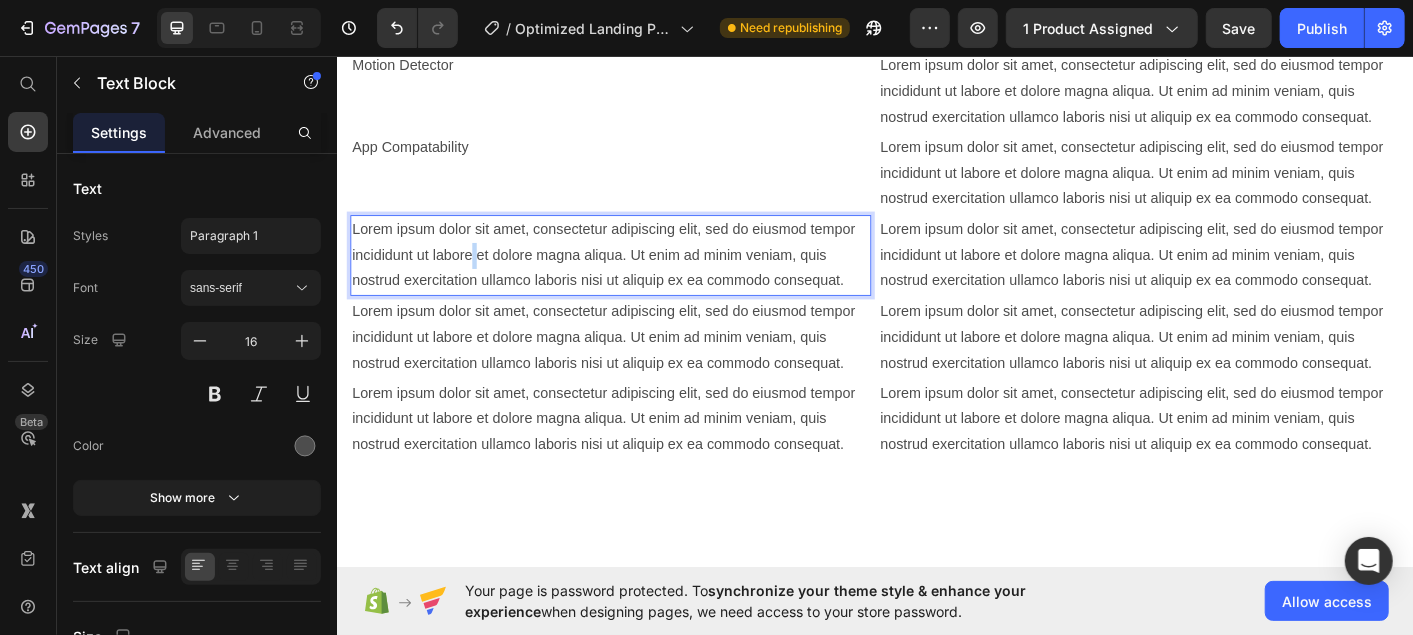 click on "Lorem ipsum dolor sit amet, consectetur adipiscing elit, sed do eiusmod tempor incididunt ut labore et dolore magna aliqua. Ut enim ad minim veniam, quis nostrud exercitation ullamco laboris nisi ut aliquip ex ea commodo consequat." at bounding box center [641, 278] 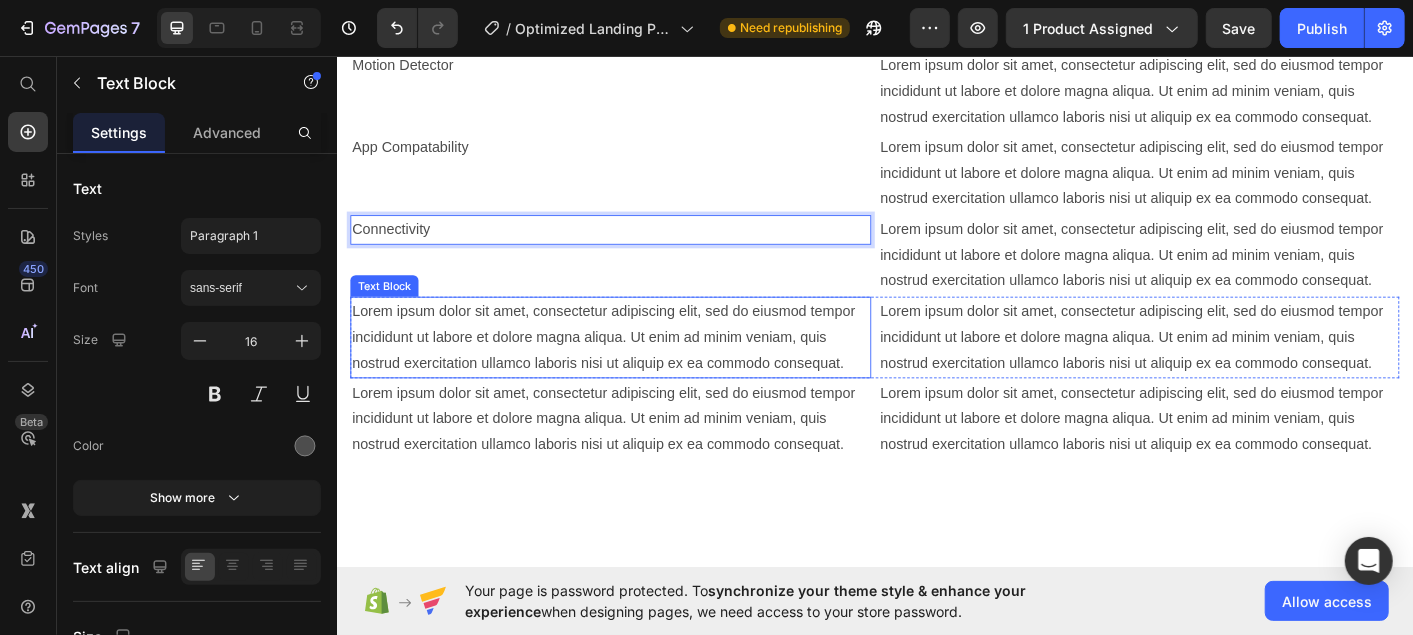 click on "Lorem ipsum dolor sit amet, consectetur adipiscing elit, sed do eiusmod tempor incididunt ut labore et dolore magna aliqua. Ut enim ad minim veniam, quis nostrud exercitation ullamco laboris nisi ut aliquip ex ea commodo consequat." at bounding box center (641, 369) 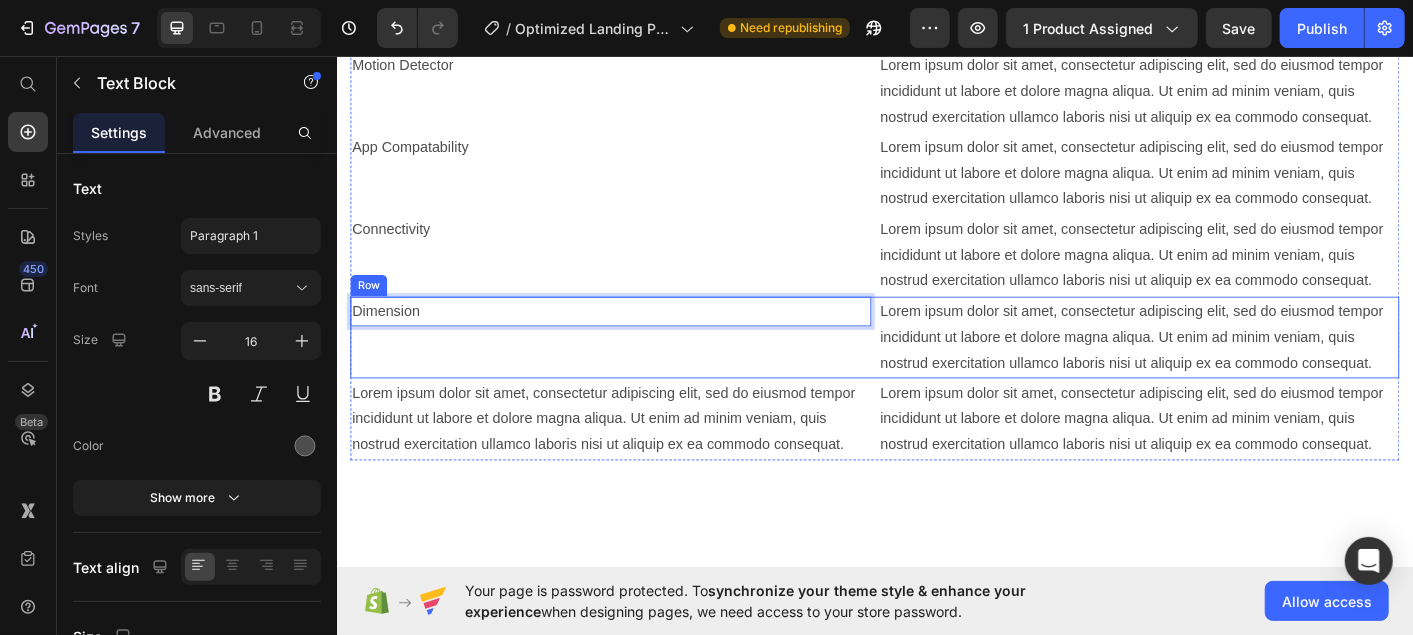 click on "Lorem ipsum dolor sit amet, consectetur adipiscing elit, sed do eiusmod tempor incididunt ut labore et dolore magna aliqua. Ut enim ad minim veniam, quis nostrud exercitation ullamco laboris nisi ut aliquip ex ea commodo consequat." at bounding box center (641, 461) 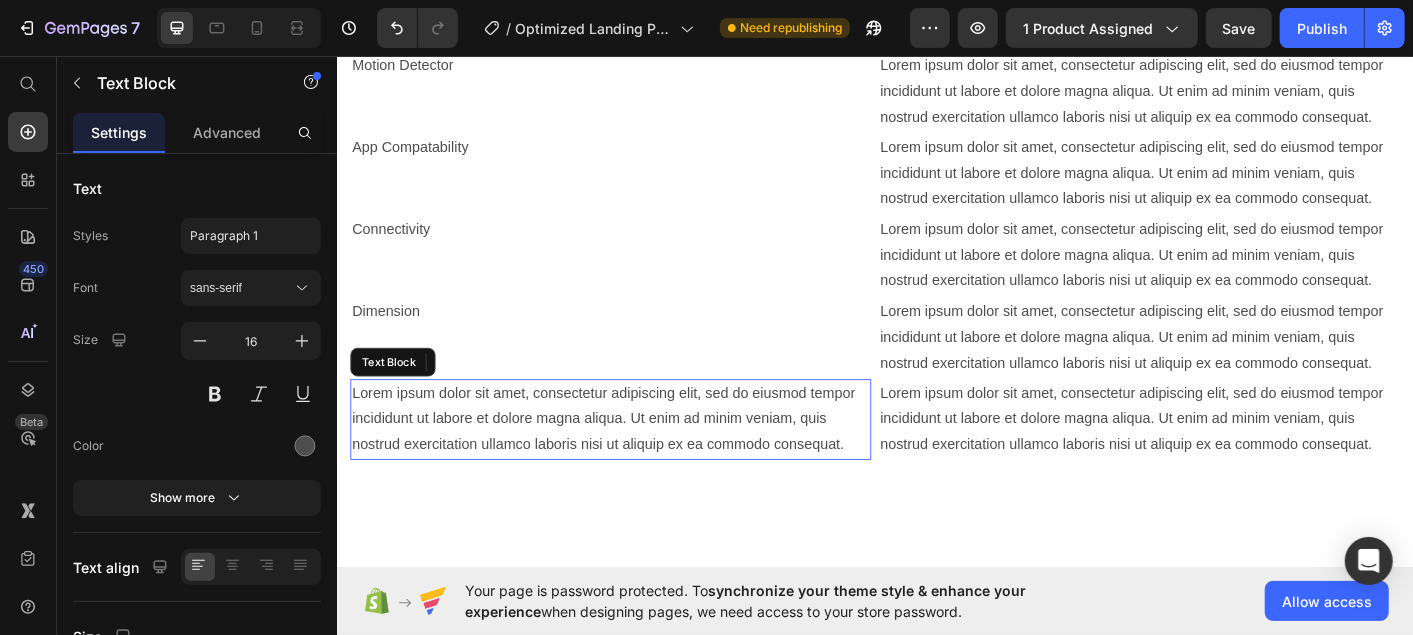 click on "Lorem ipsum dolor sit amet, consectetur adipiscing elit, sed do eiusmod tempor incididunt ut labore et dolore magna aliqua. Ut enim ad minim veniam, quis nostrud exercitation ullamco laboris nisi ut aliquip ex ea commodo consequat." at bounding box center [641, 461] 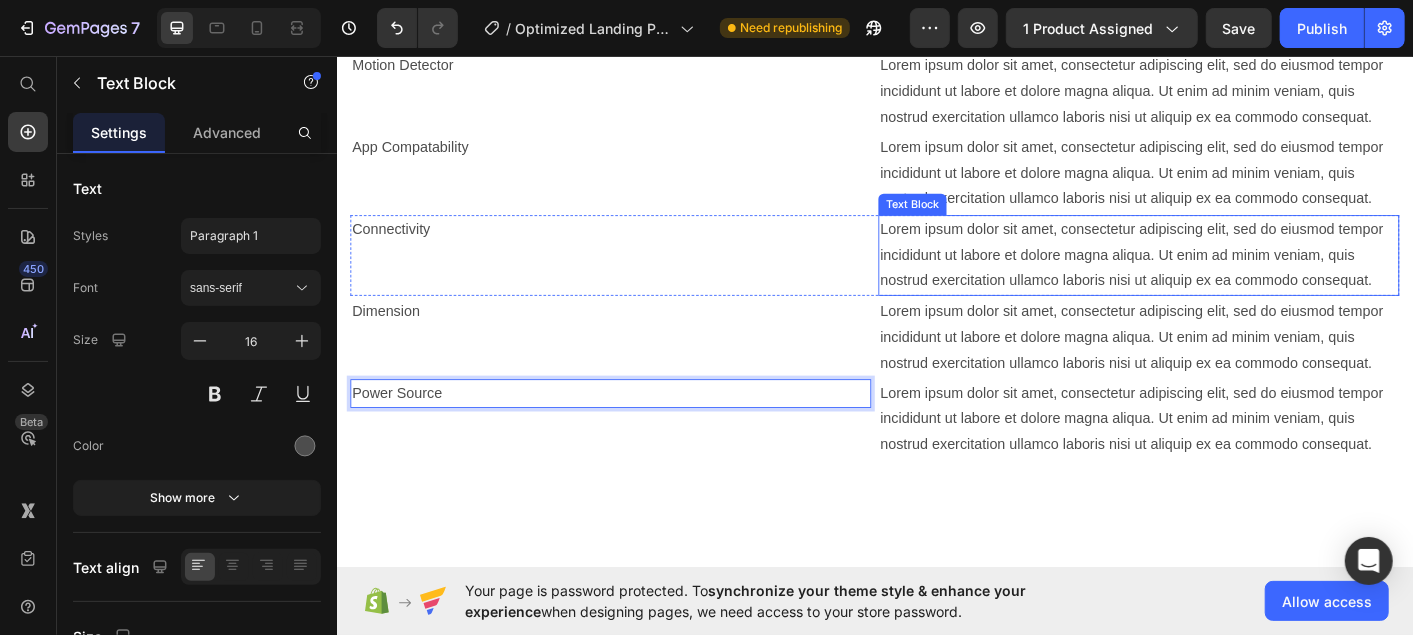click on "Lorem ipsum dolor sit amet, consectetur adipiscing elit, sed do eiusmod tempor incididunt ut labore et dolore magna aliqua. Ut enim ad minim veniam, quis nostrud exercitation ullamco laboris nisi ut aliquip ex ea commodo consequat." at bounding box center [1230, 278] 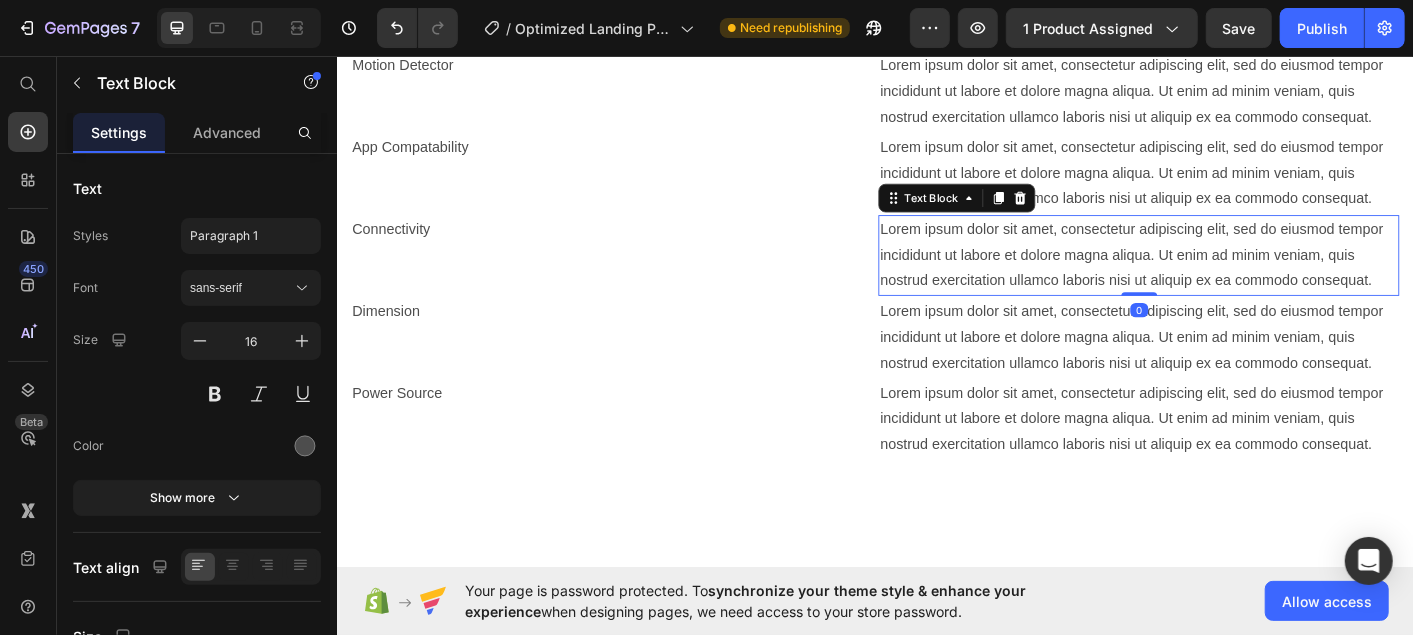 click on "Lorem ipsum dolor sit amet, consectetur adipiscing elit, sed do eiusmod tempor incididunt ut labore et dolore magna aliqua. Ut enim ad minim veniam, quis nostrud exercitation ullamco laboris nisi ut aliquip ex ea commodo consequat." at bounding box center (1230, -88) 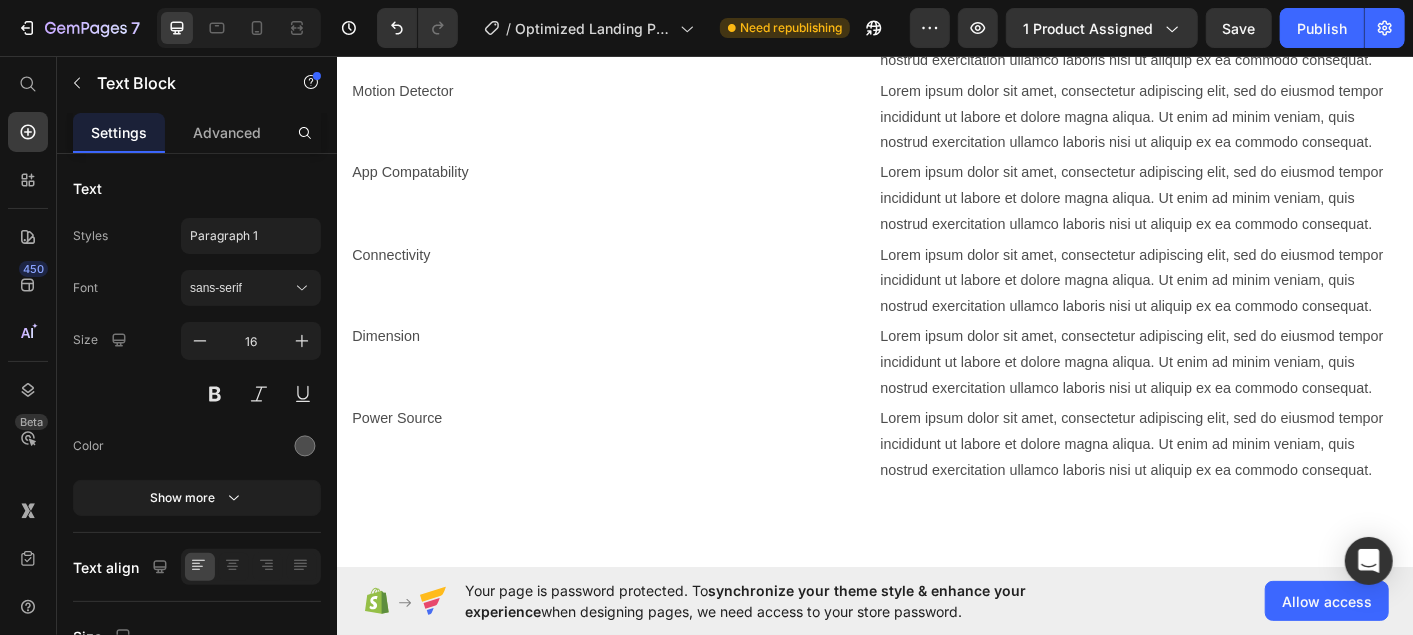 click on "Lorem ipsum dolor sit amet, consectetur adipiscing elit, sed do eiusmod tempor incididunt ut labore et dolore magna aliqua. Ut enim ad minim veniam, quis nostrud exercitation ullamco laboris nisi ut aliquip ex ea commodo consequat." at bounding box center [1230, -59] 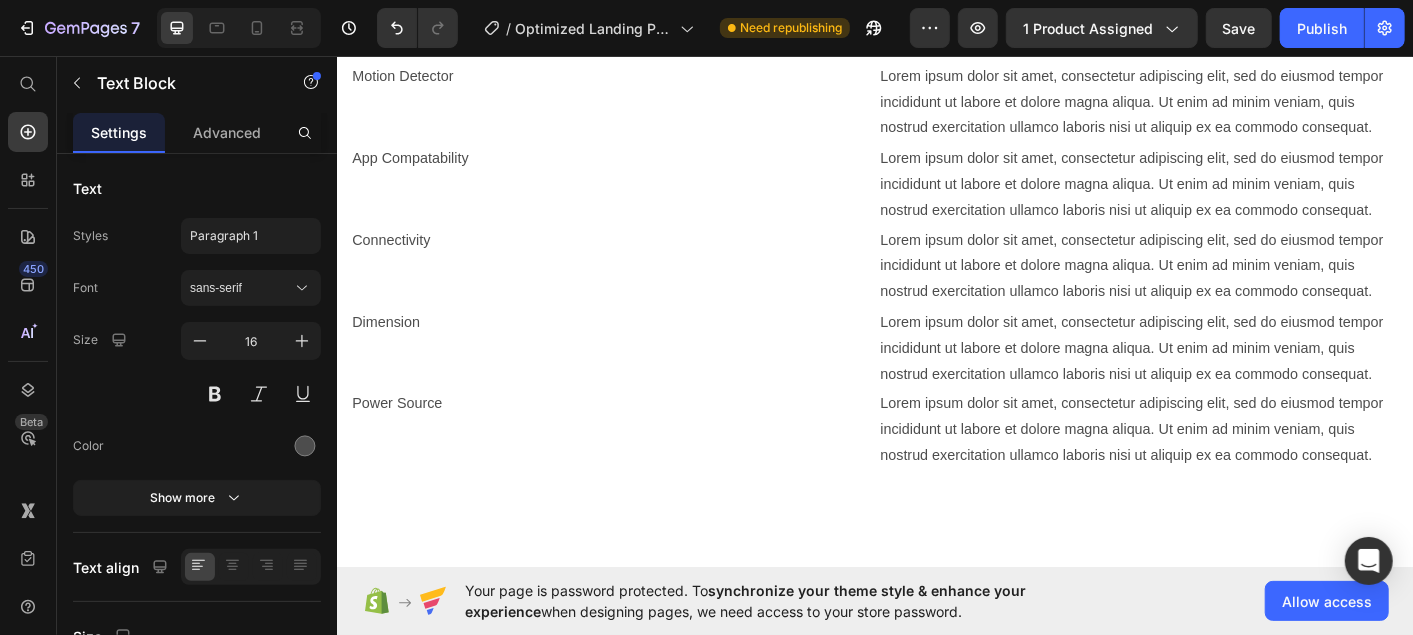 scroll, scrollTop: 1347, scrollLeft: 0, axis: vertical 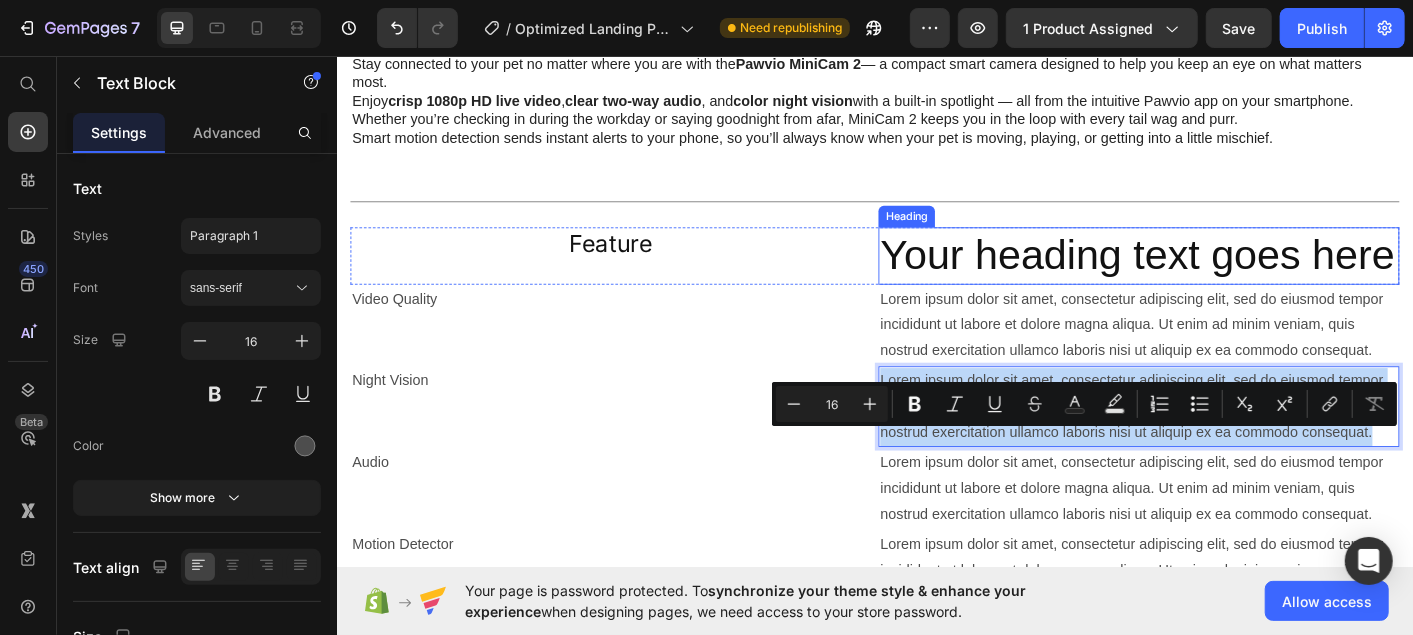 click on "Your heading text goes here" at bounding box center (1230, 279) 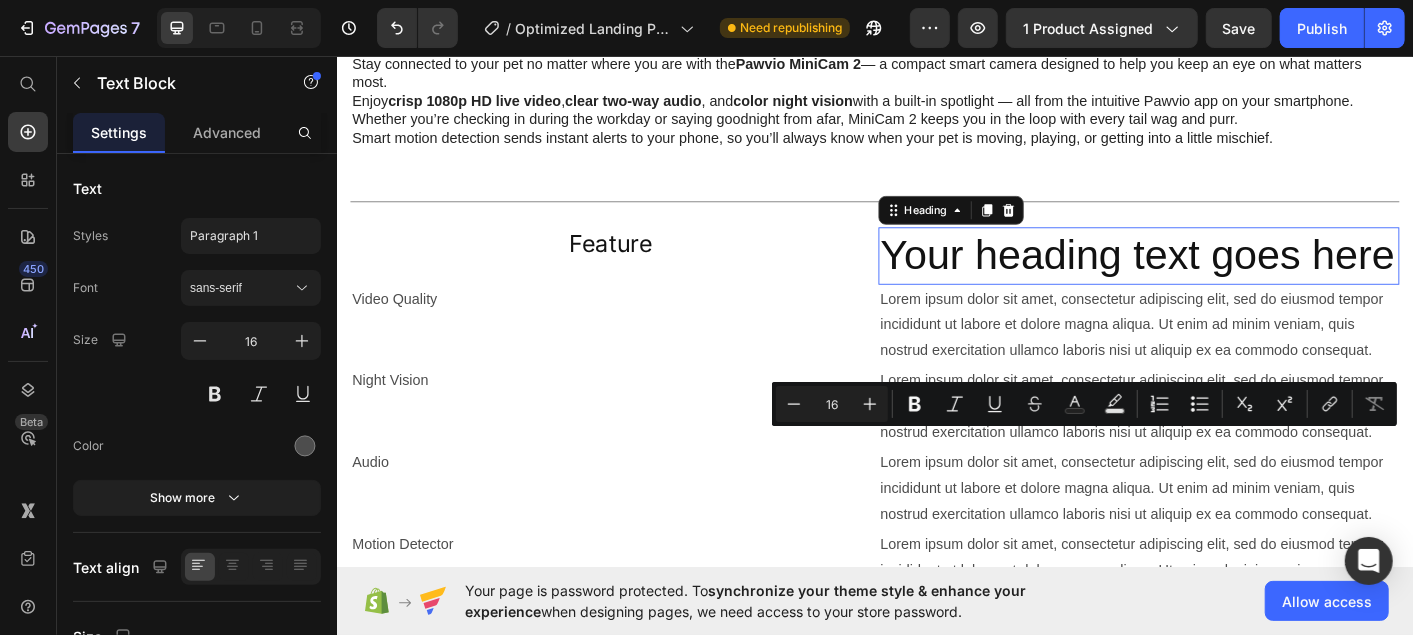 click on "Your heading text goes here" at bounding box center [1230, 279] 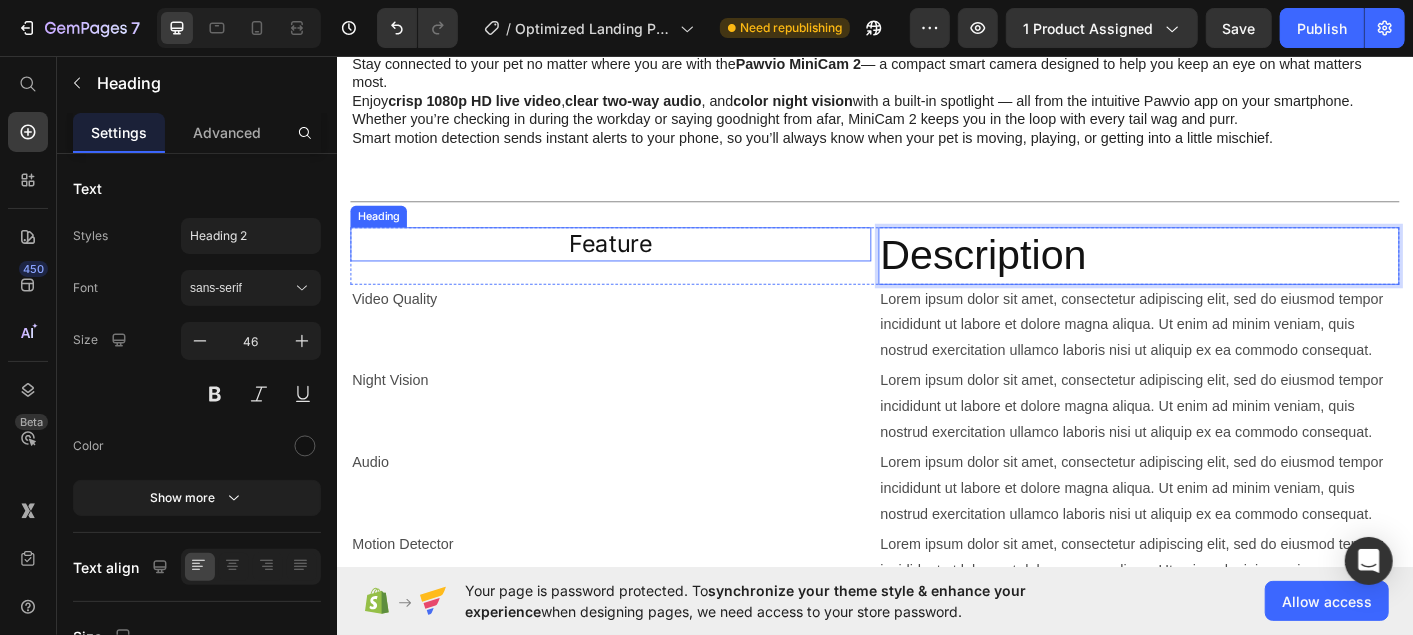 click on "Feature" at bounding box center [641, 266] 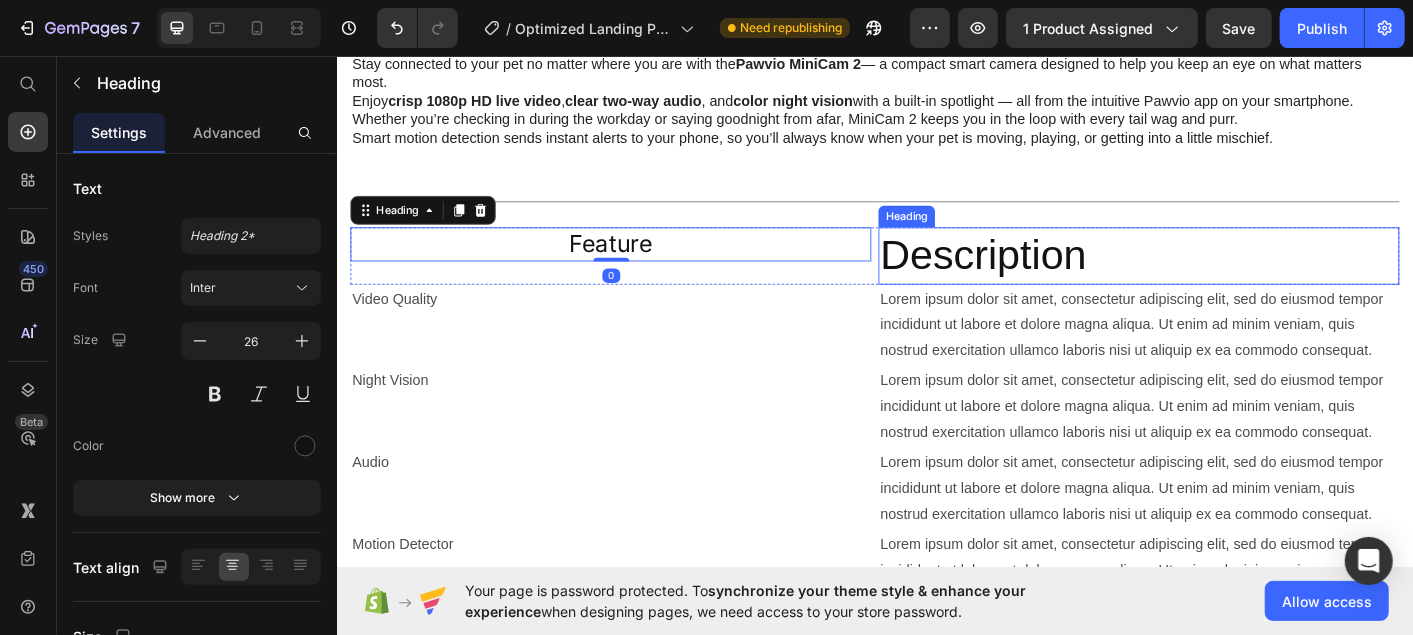 click on "Description" at bounding box center [1230, 279] 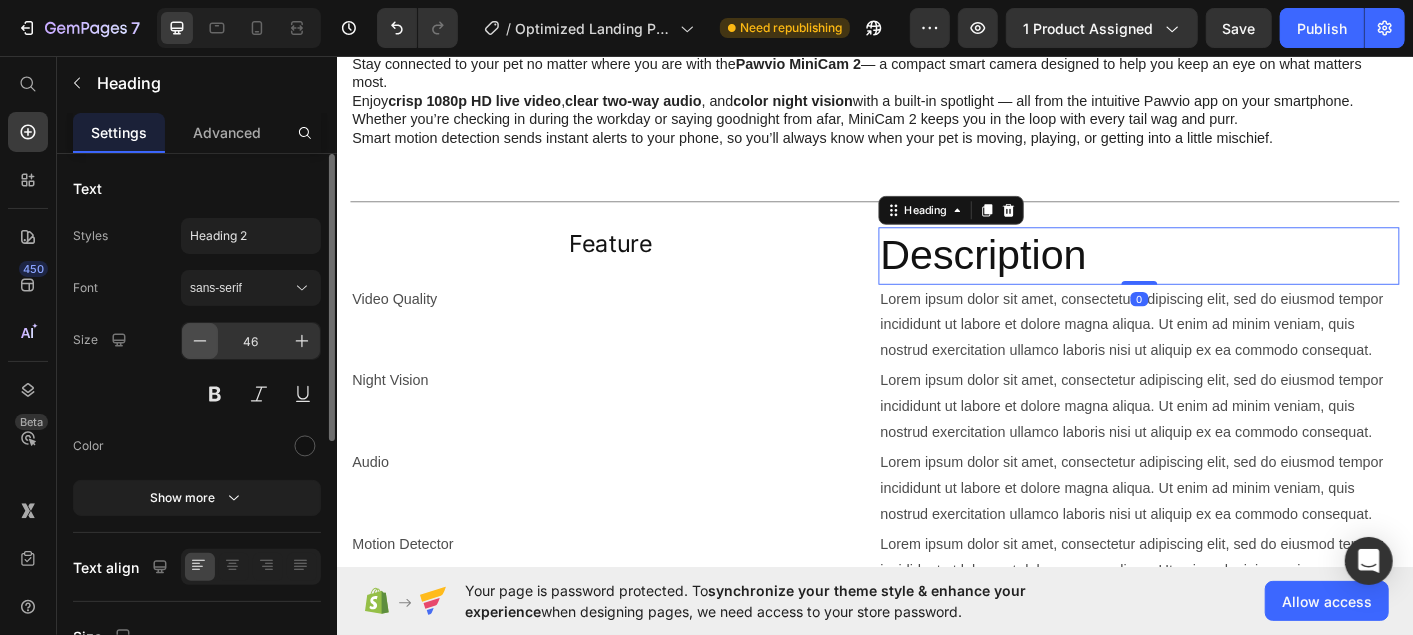 click 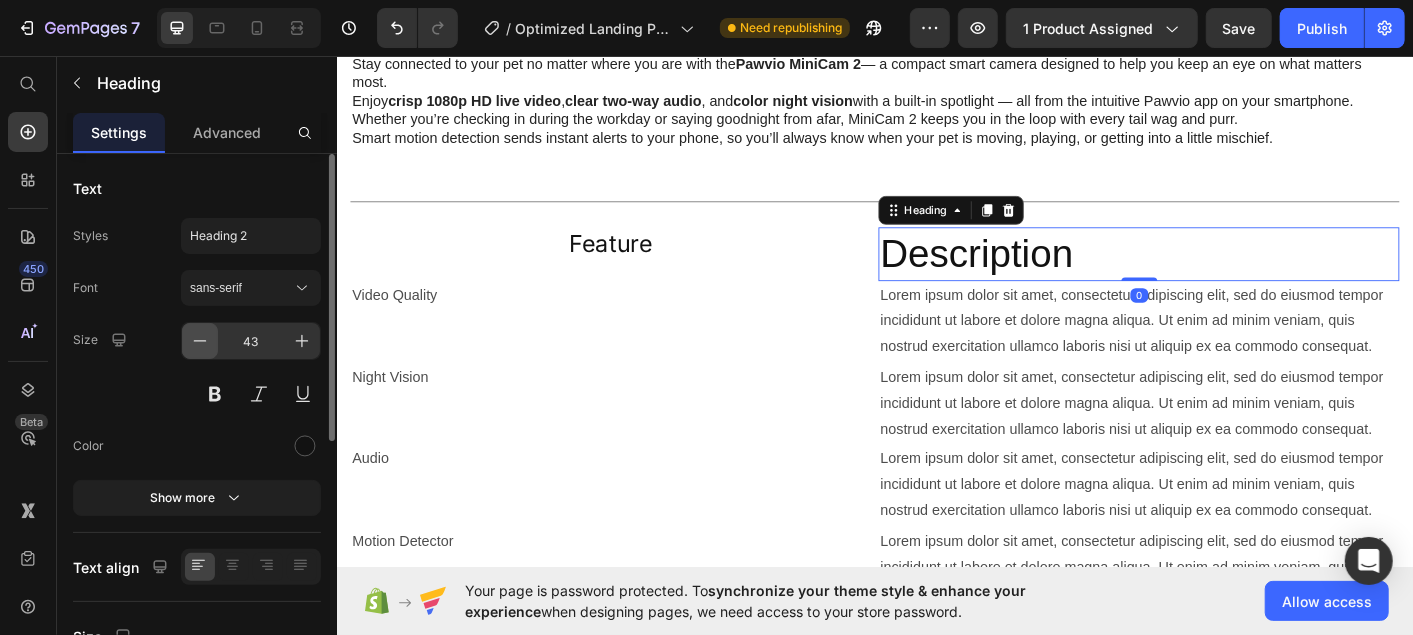click 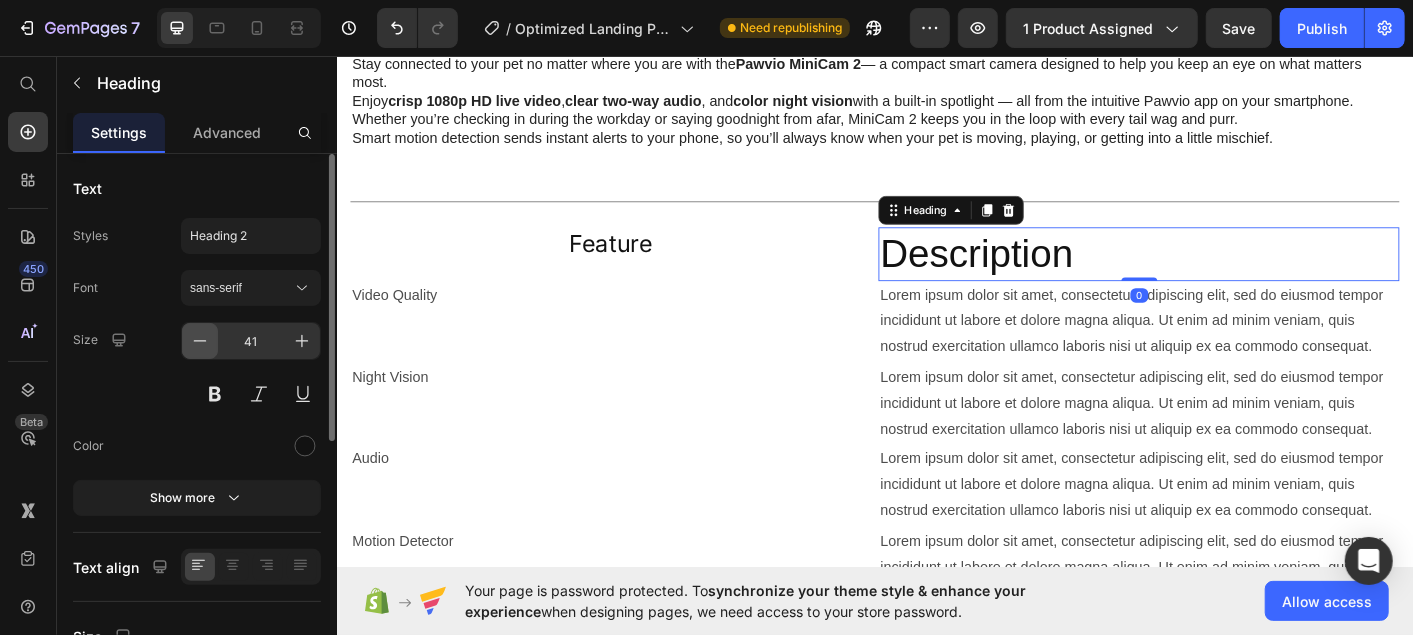 click 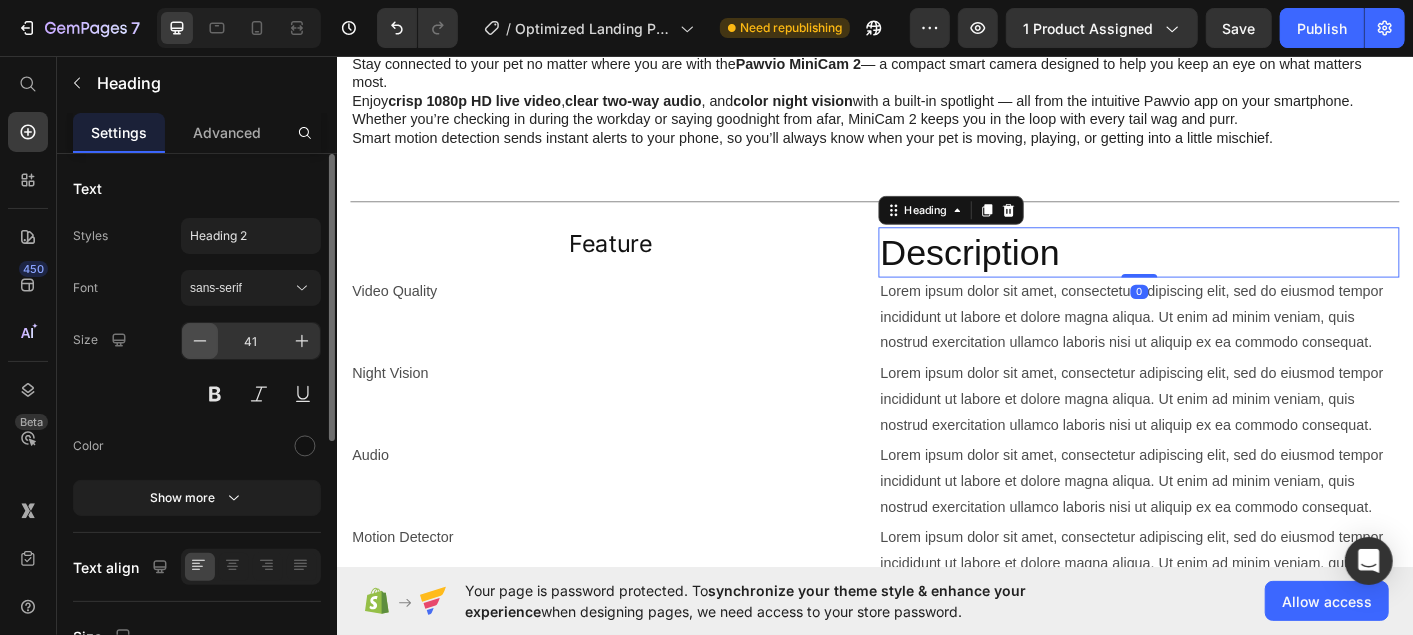 click 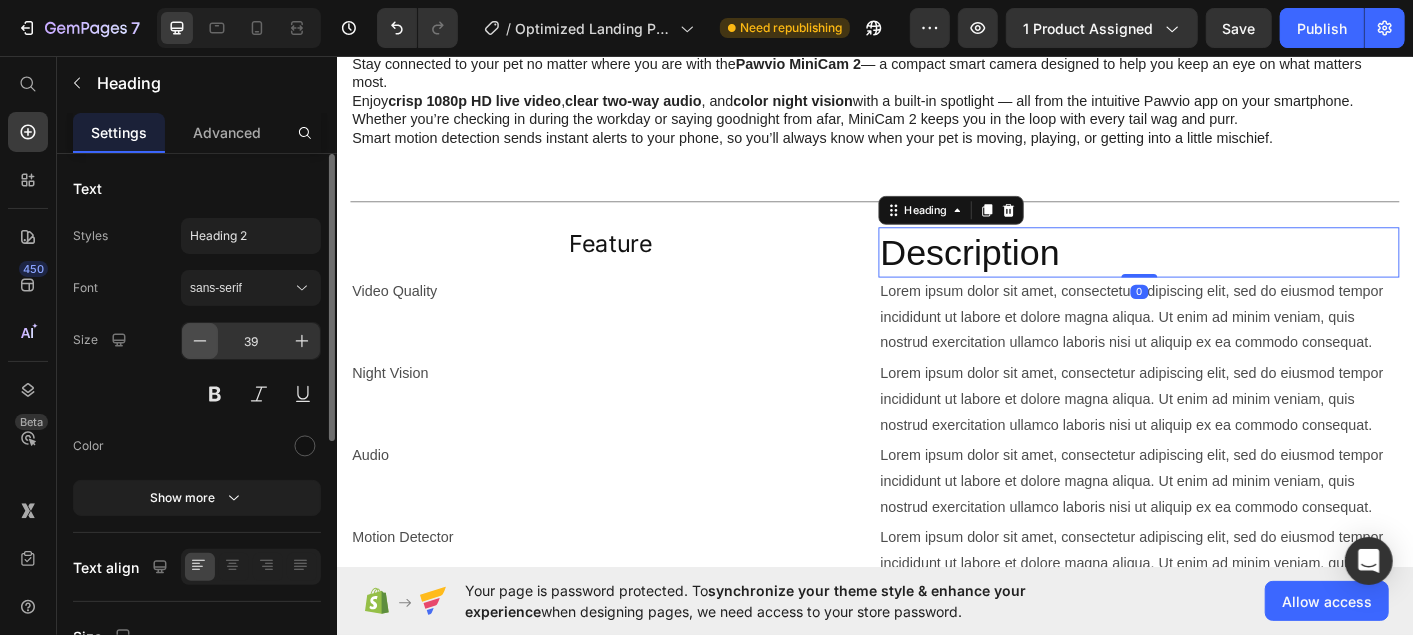 click 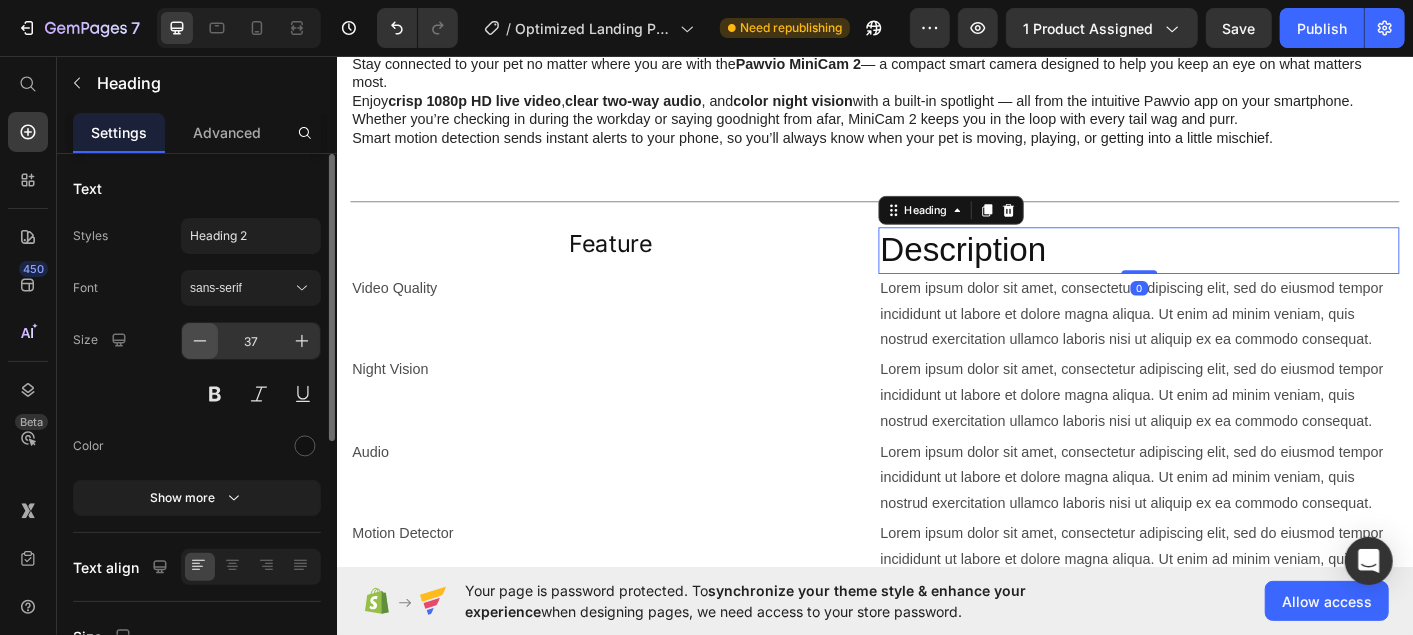 click 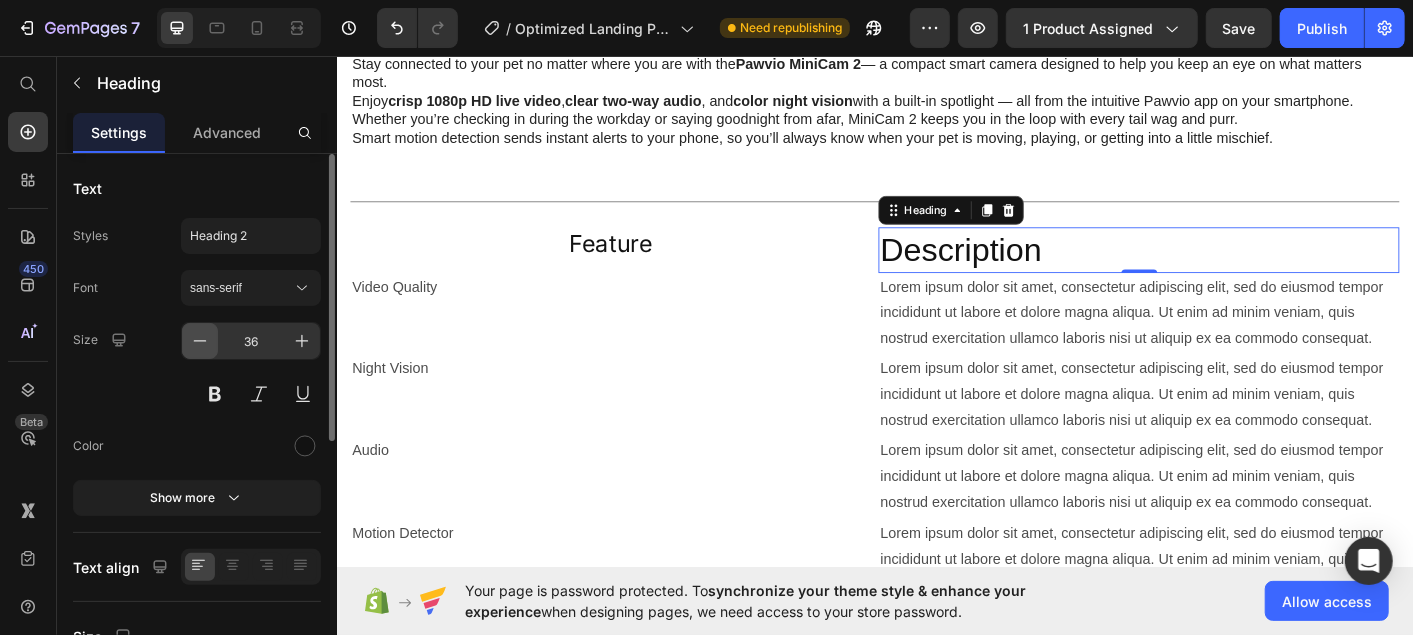 click 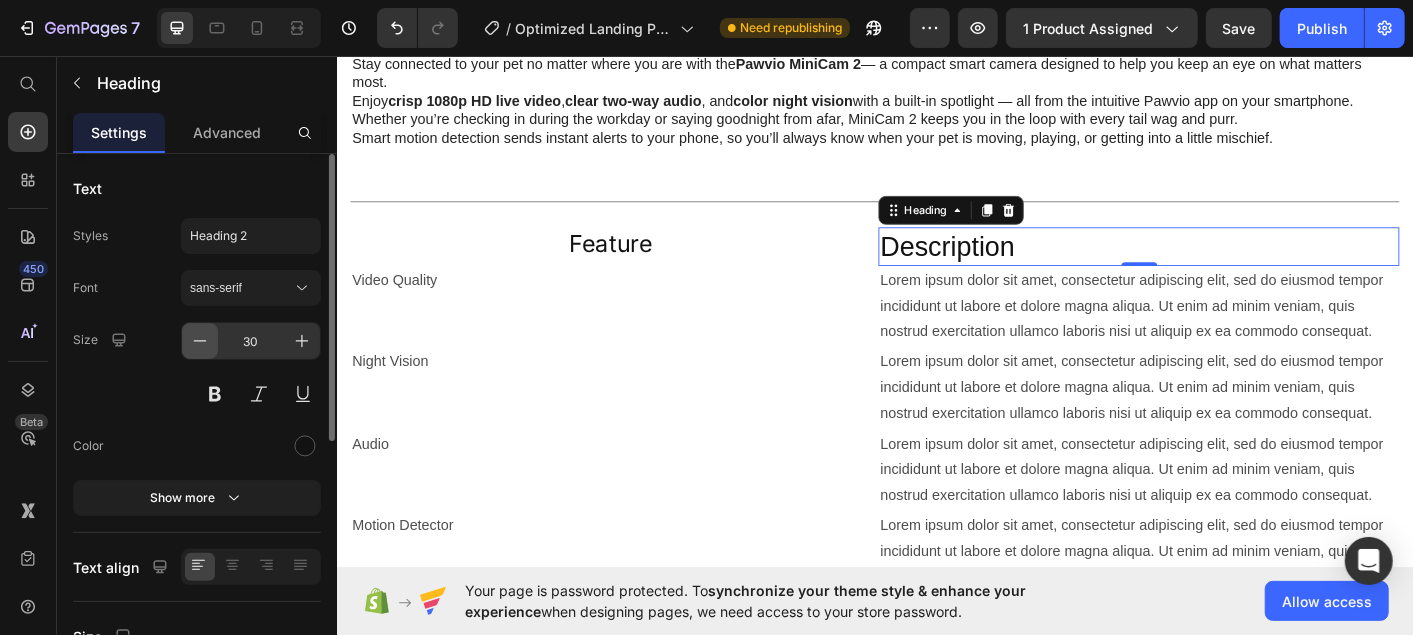 click 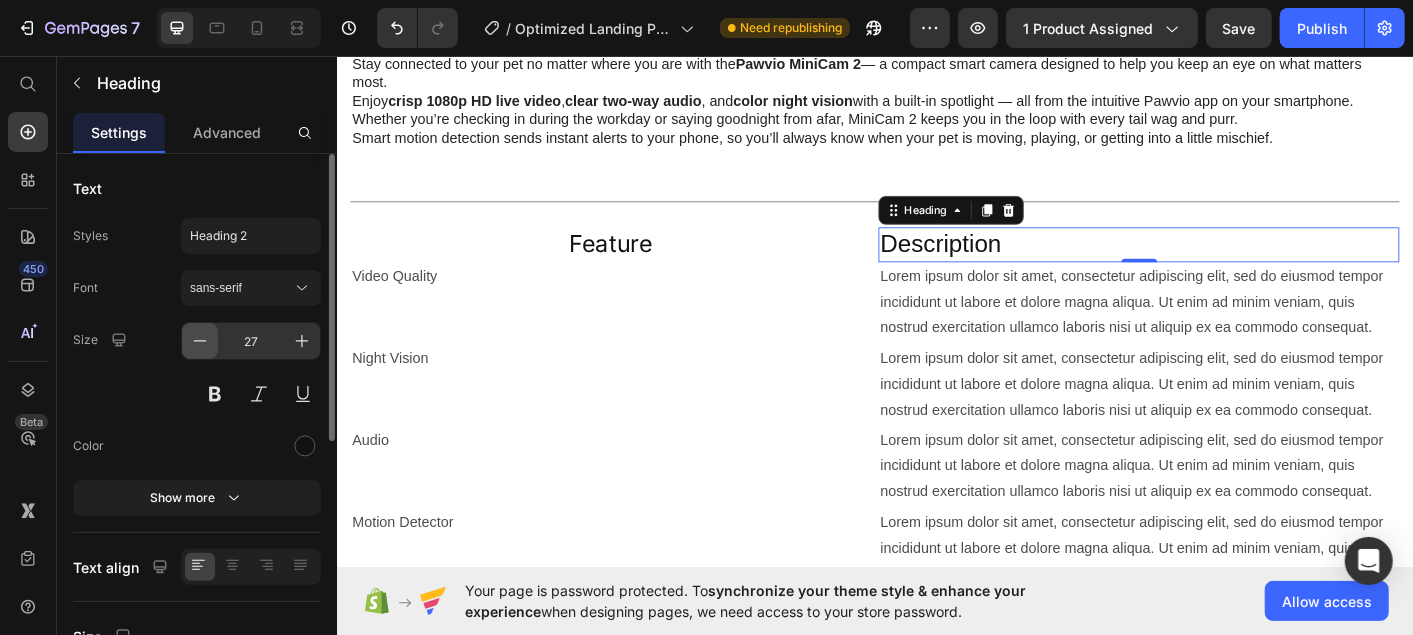 click 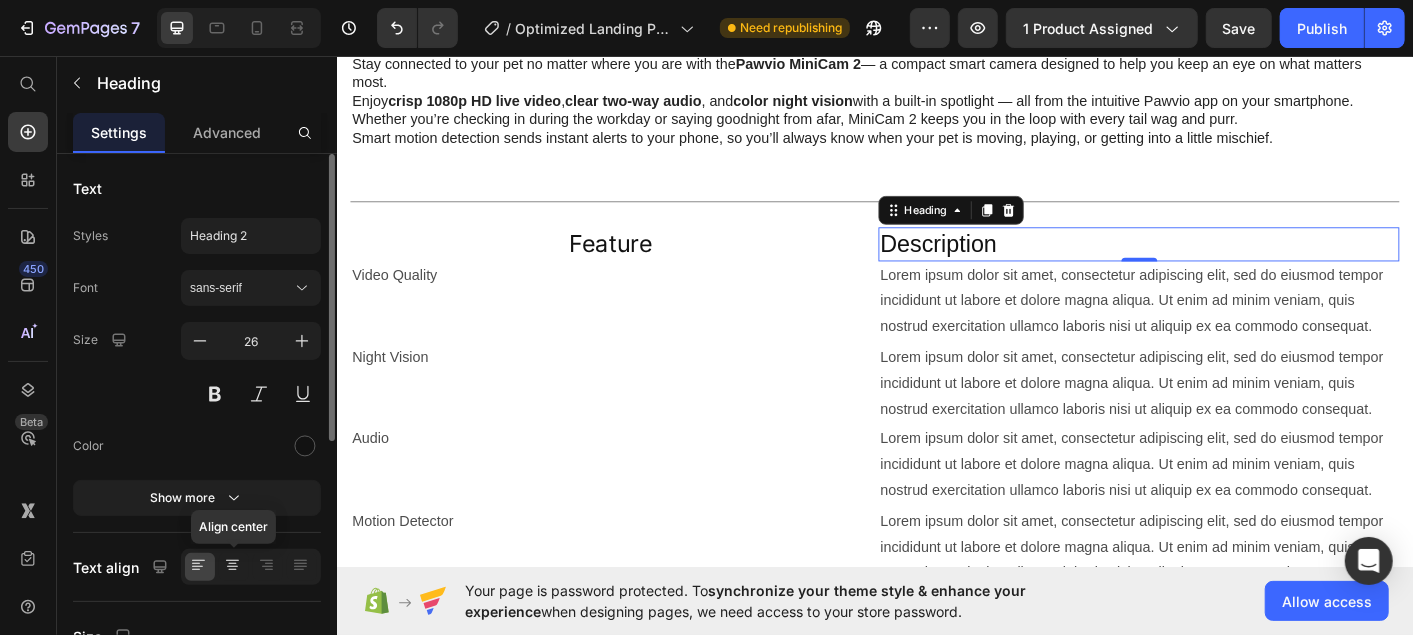 click 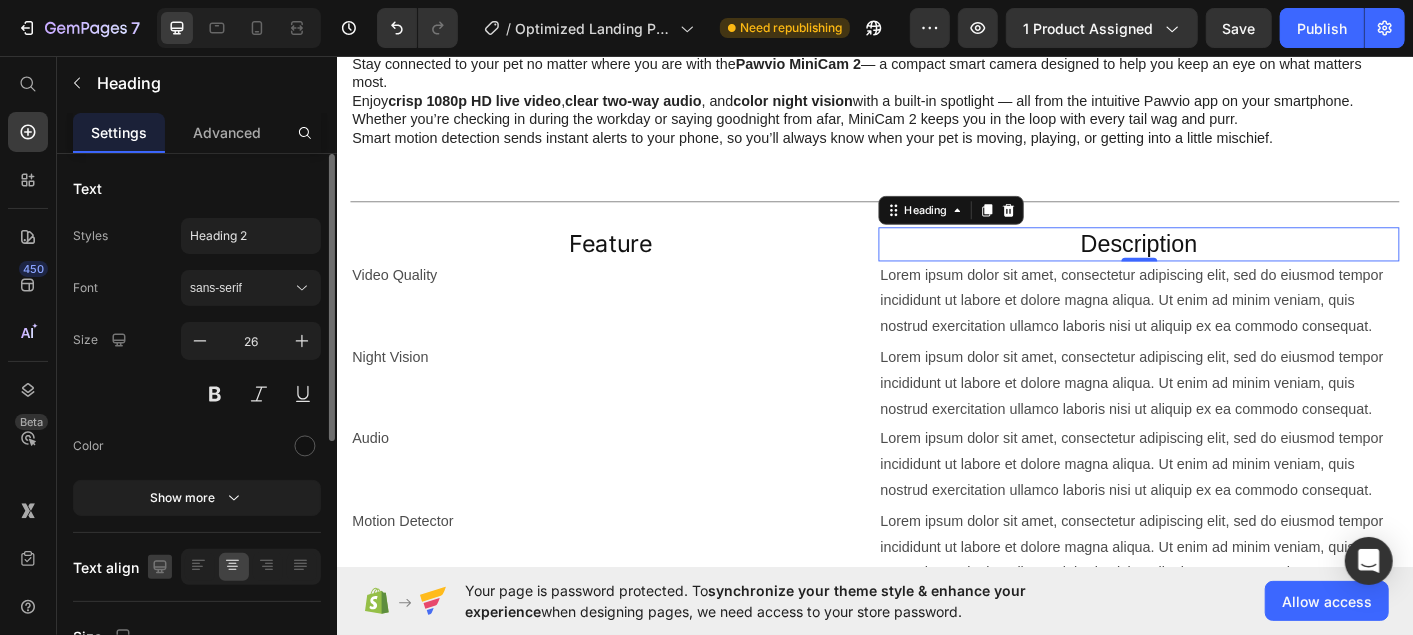click 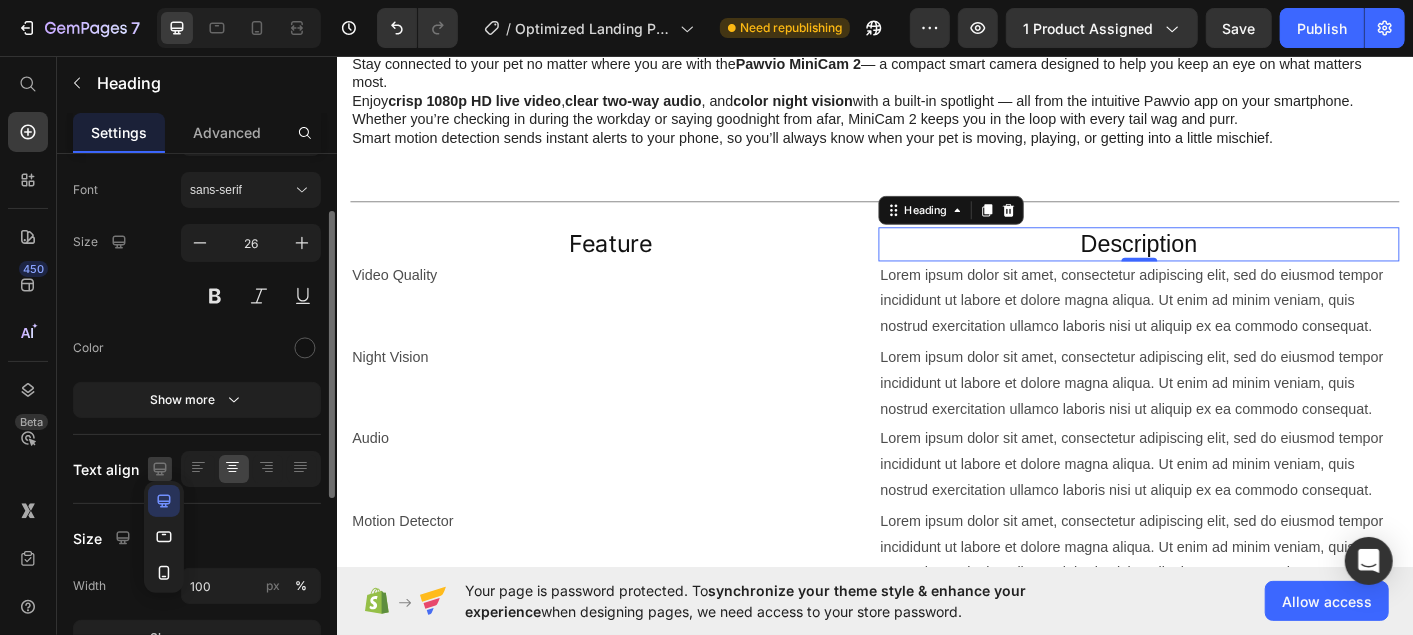 scroll, scrollTop: 101, scrollLeft: 0, axis: vertical 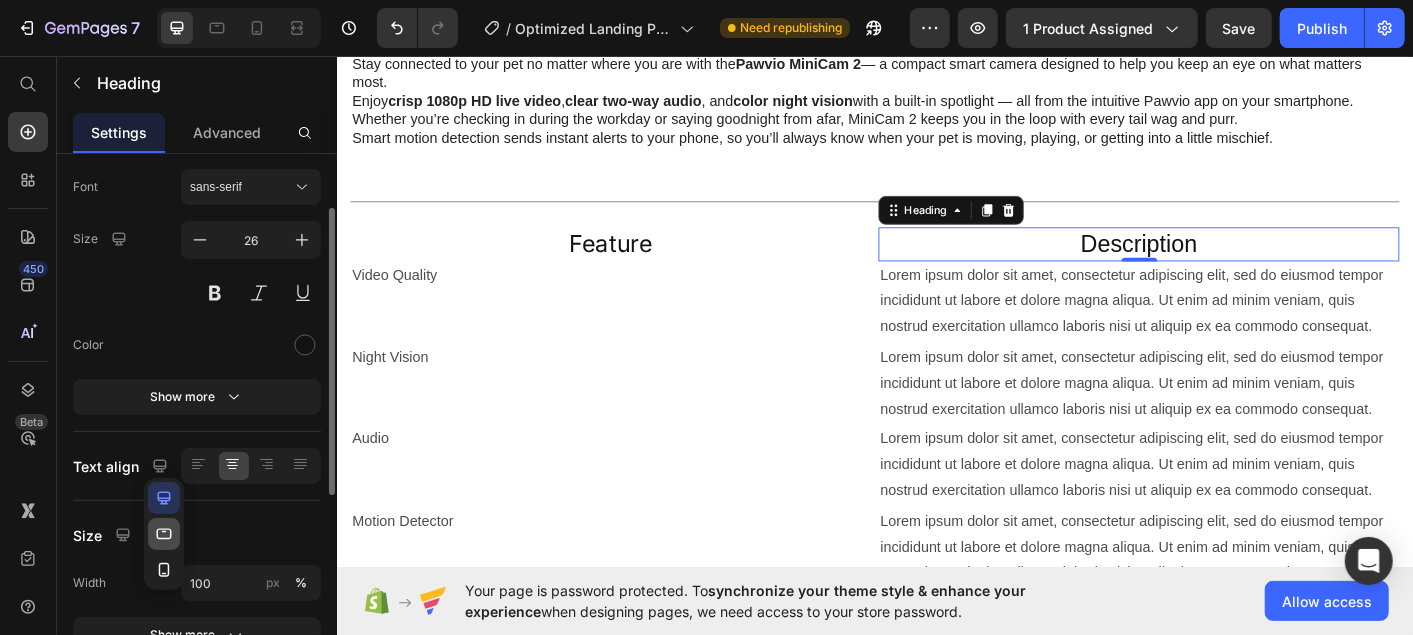 click 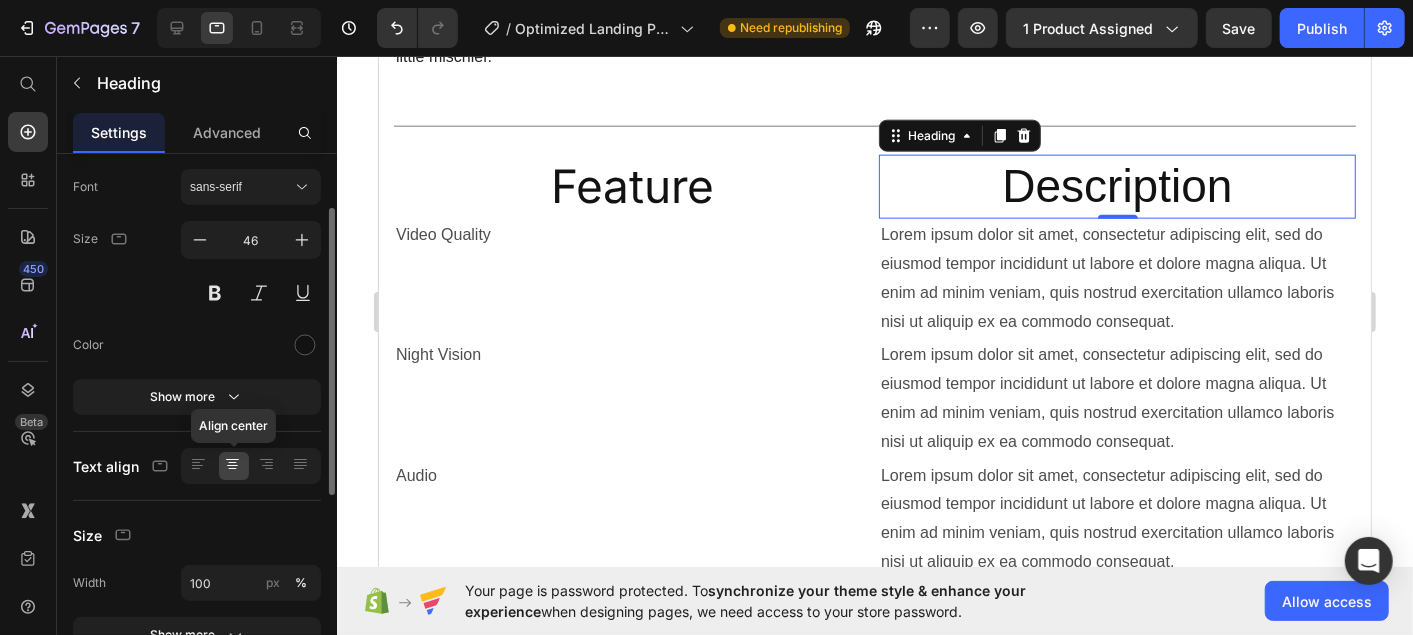 scroll, scrollTop: 1361, scrollLeft: 0, axis: vertical 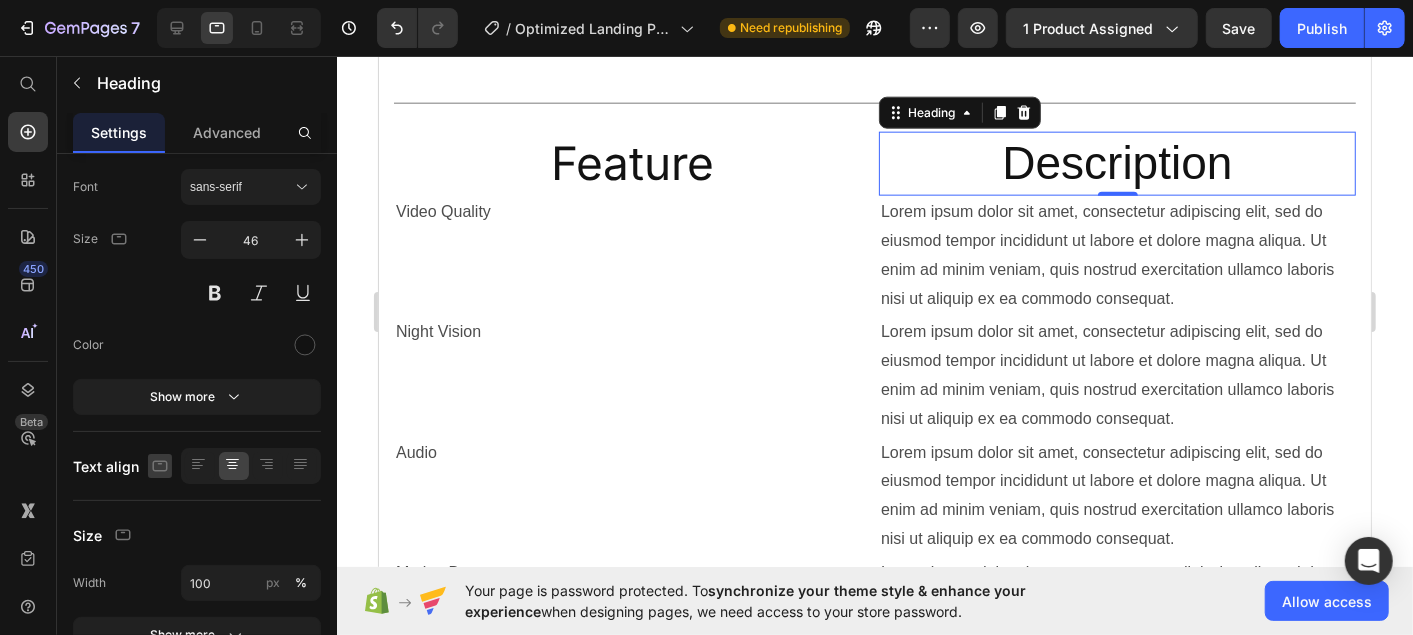 click 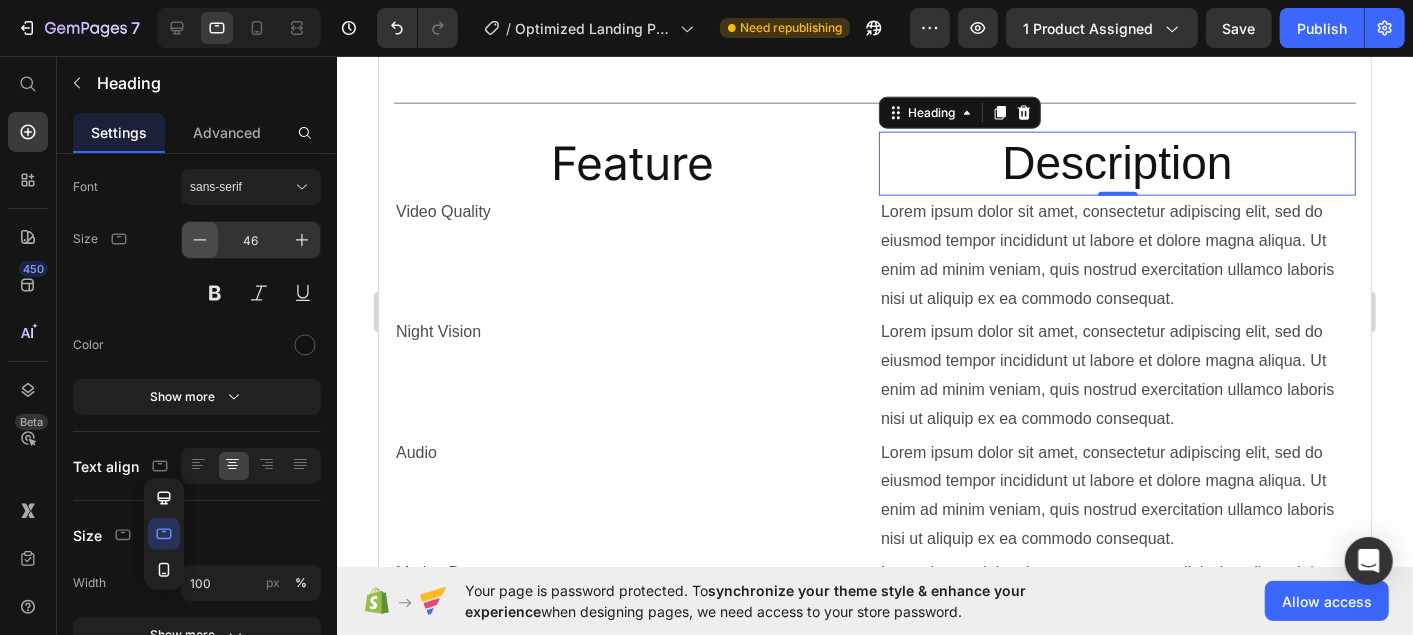 click 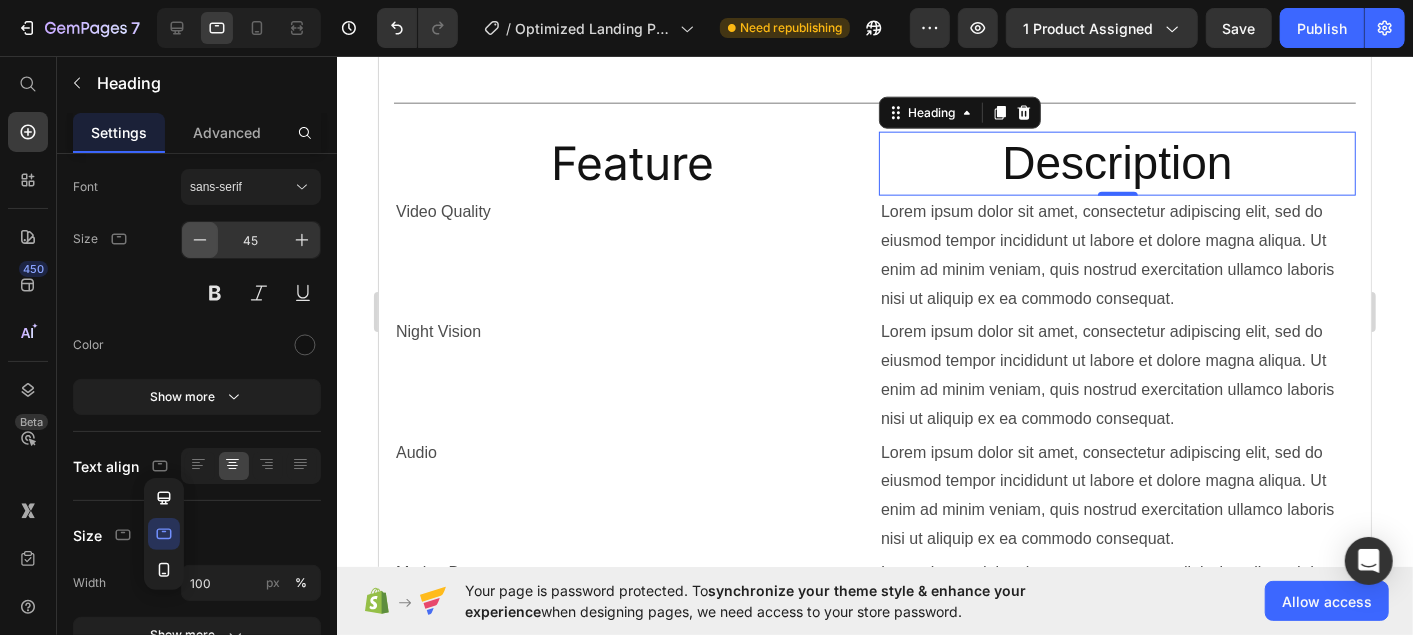 click 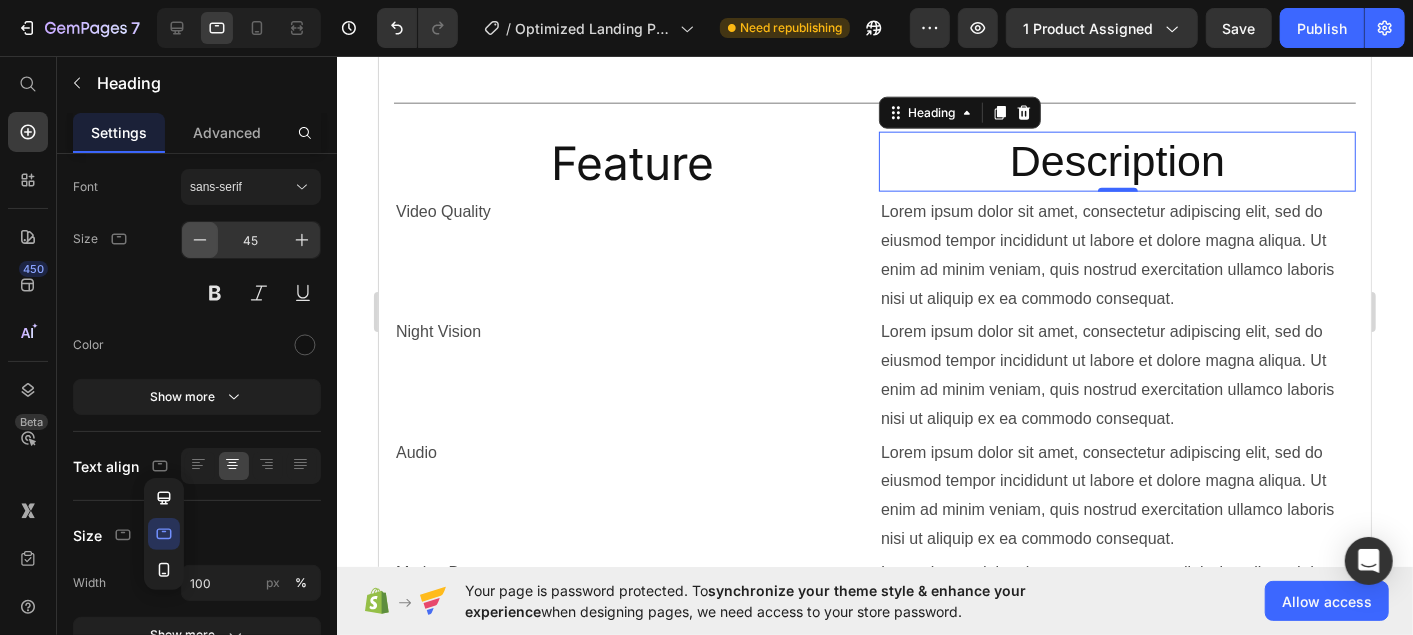 click 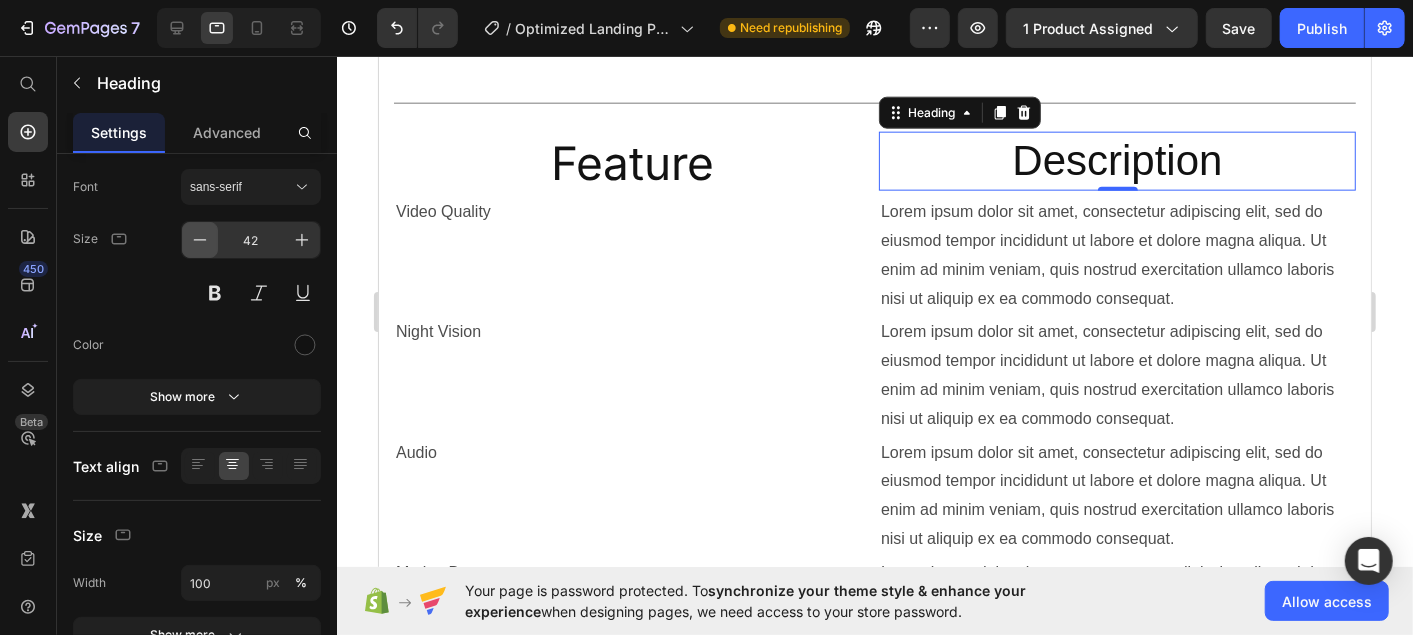 click 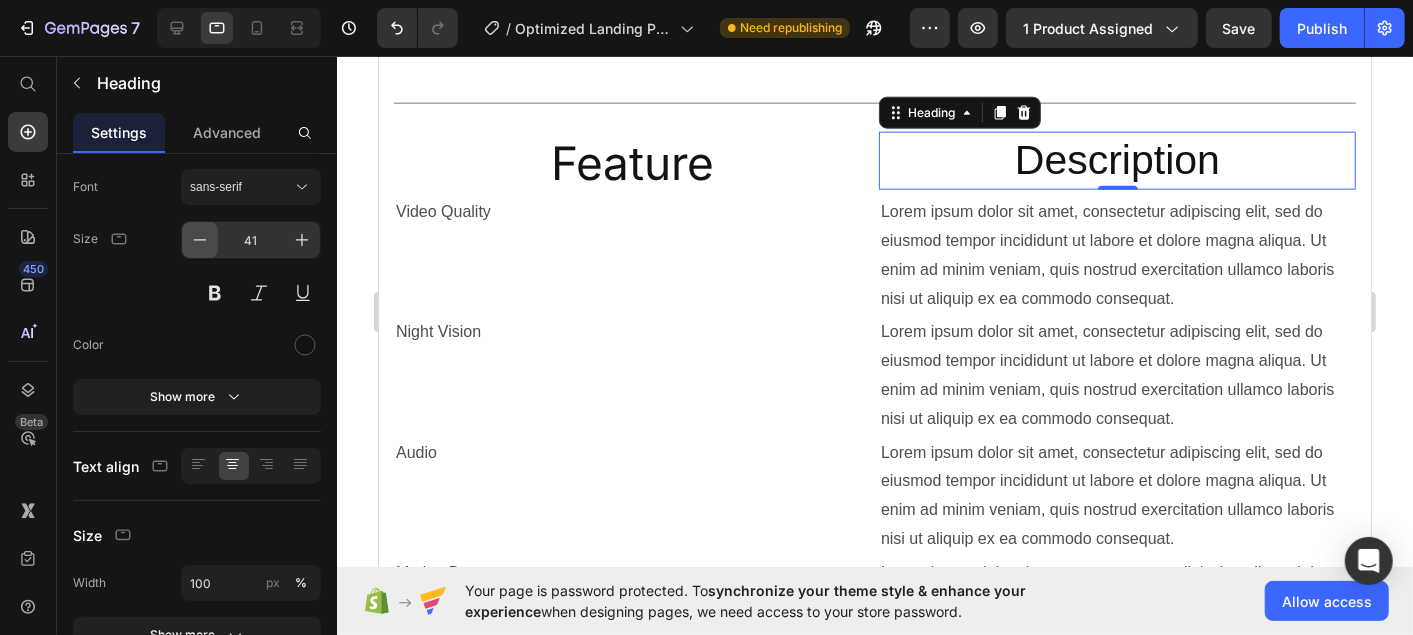 click 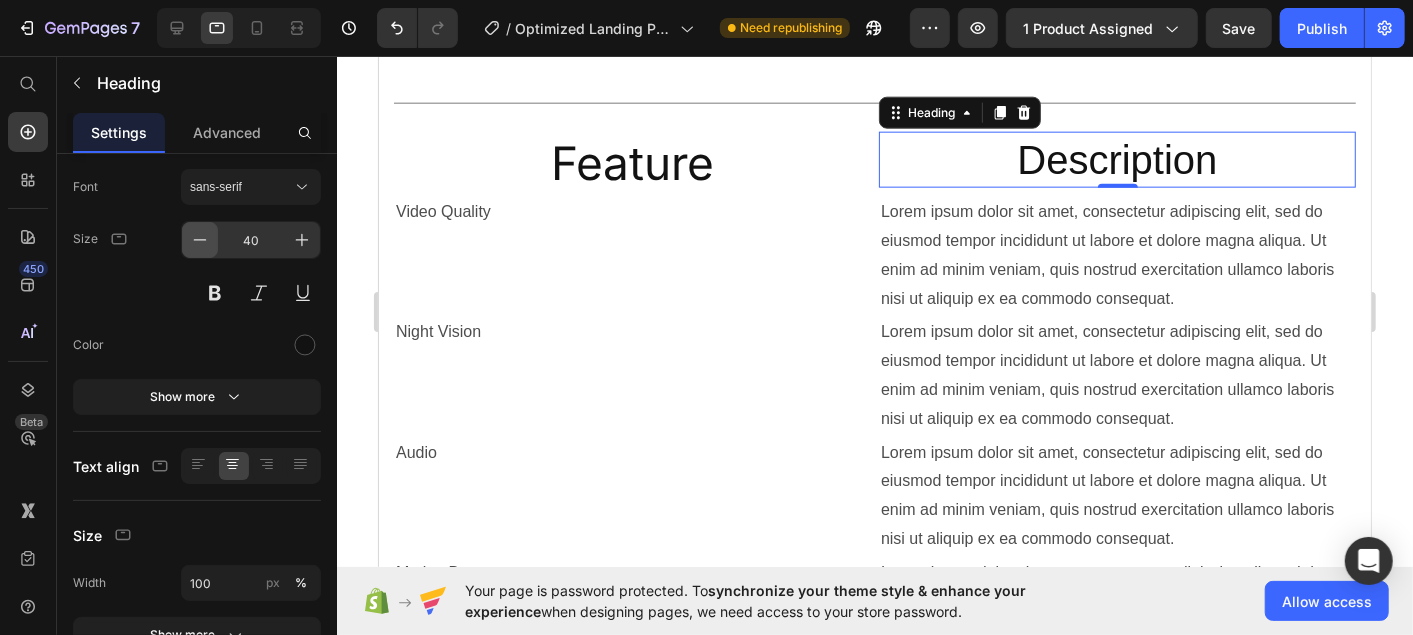 click 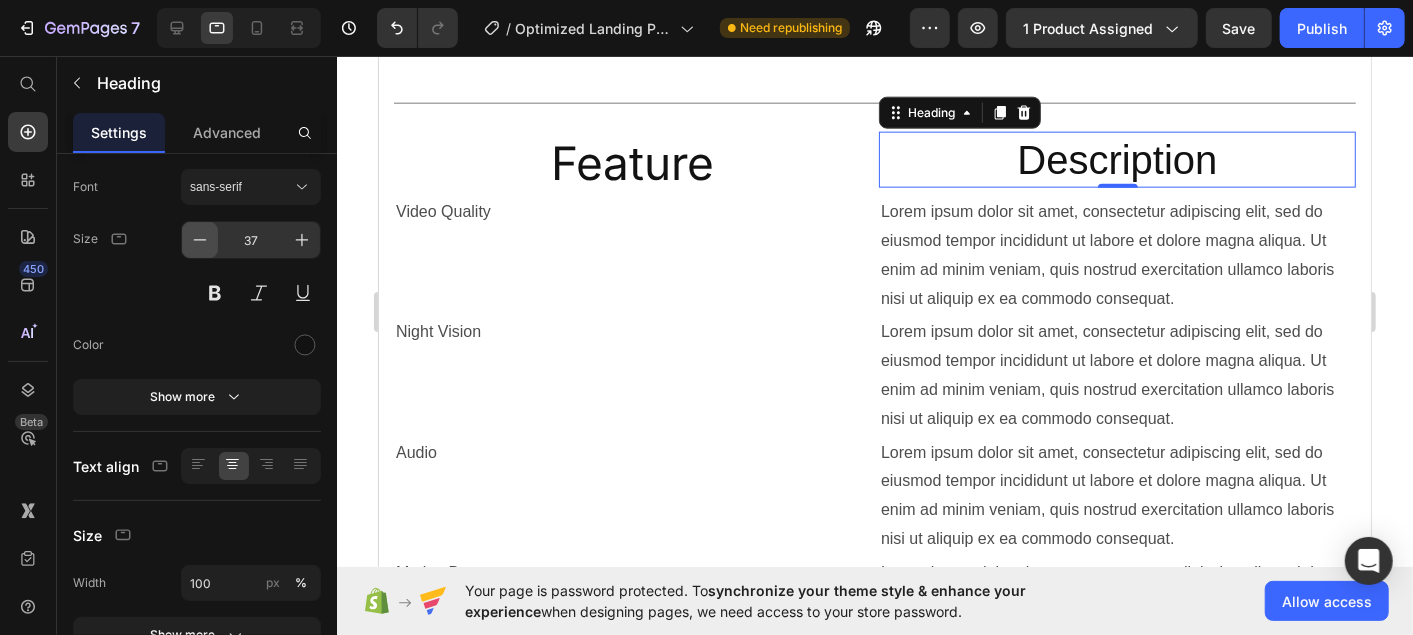 click 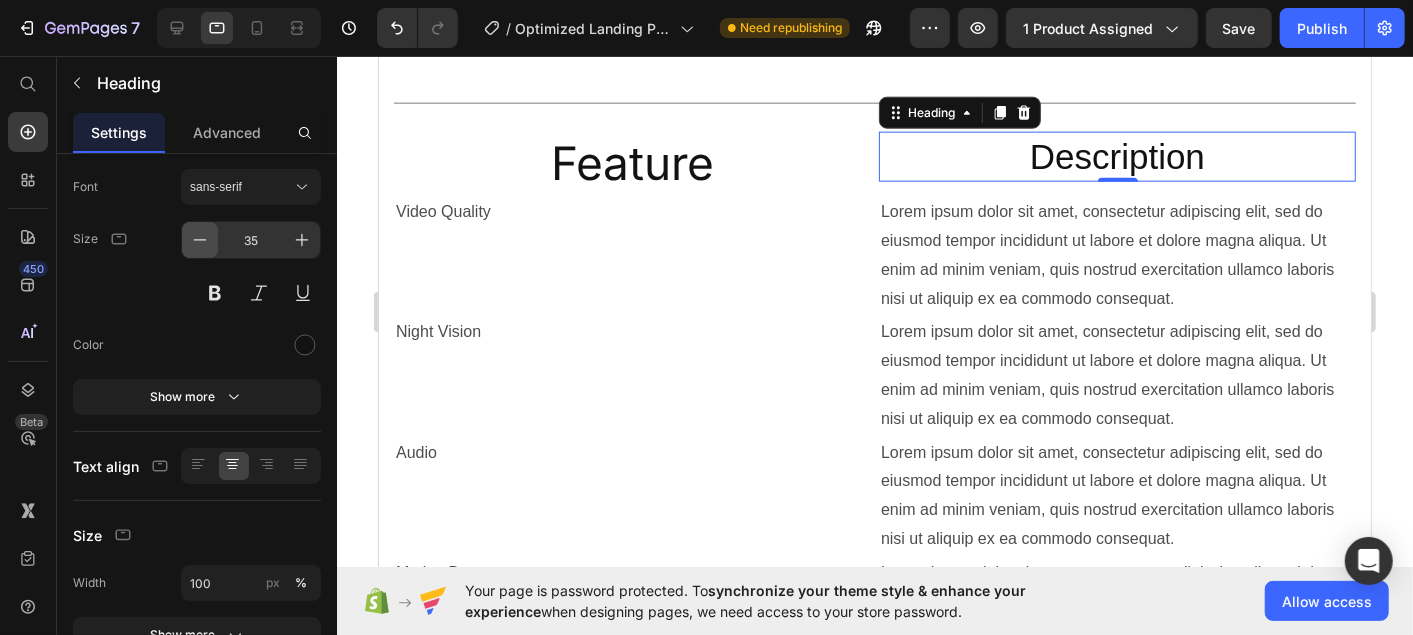 click 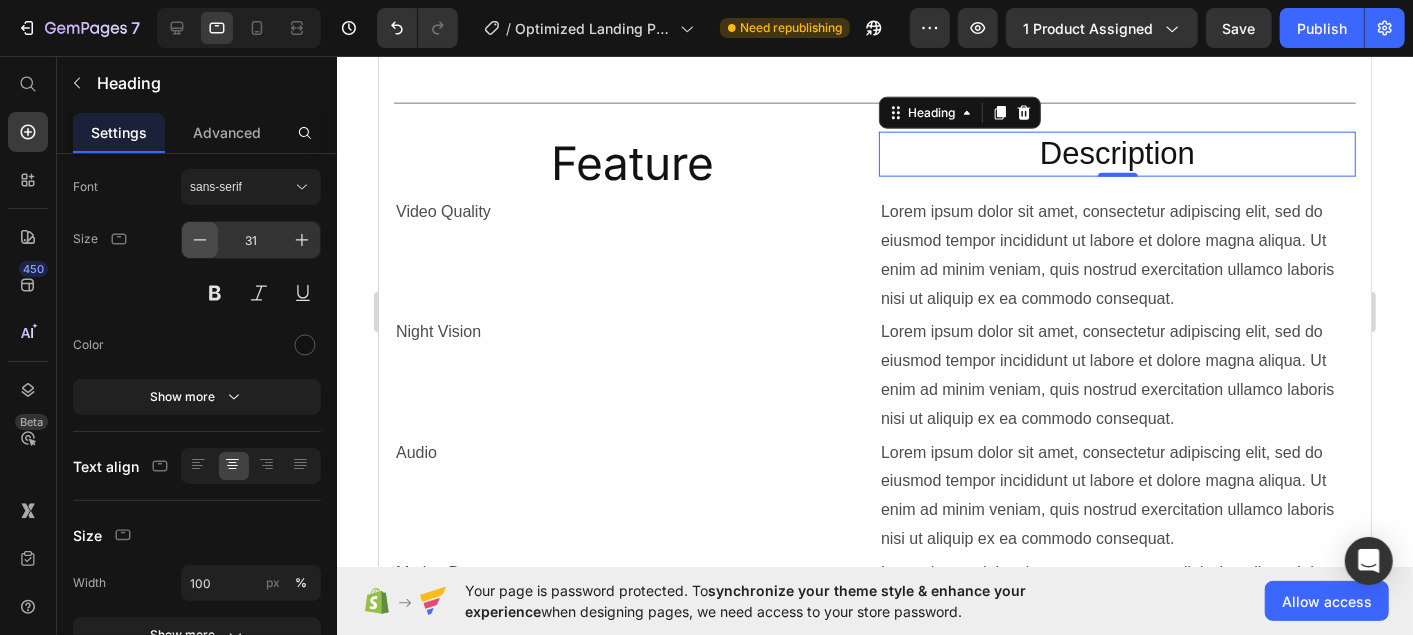 click 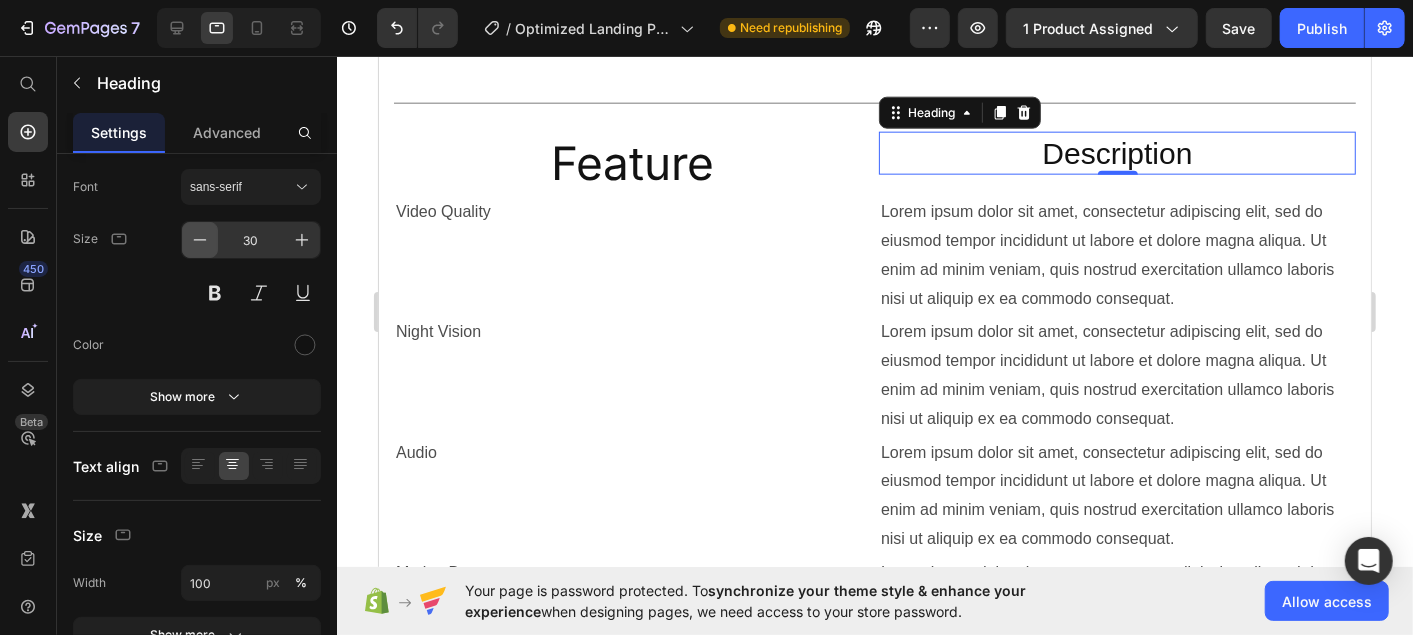 click 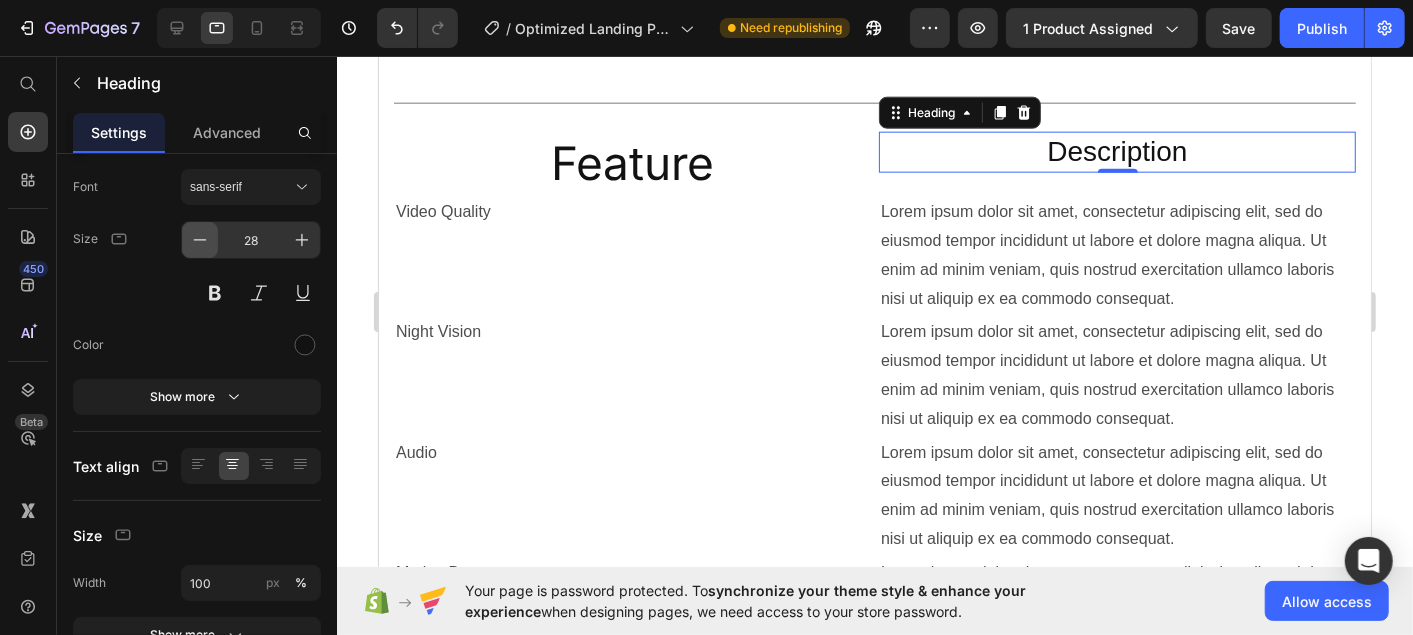 click 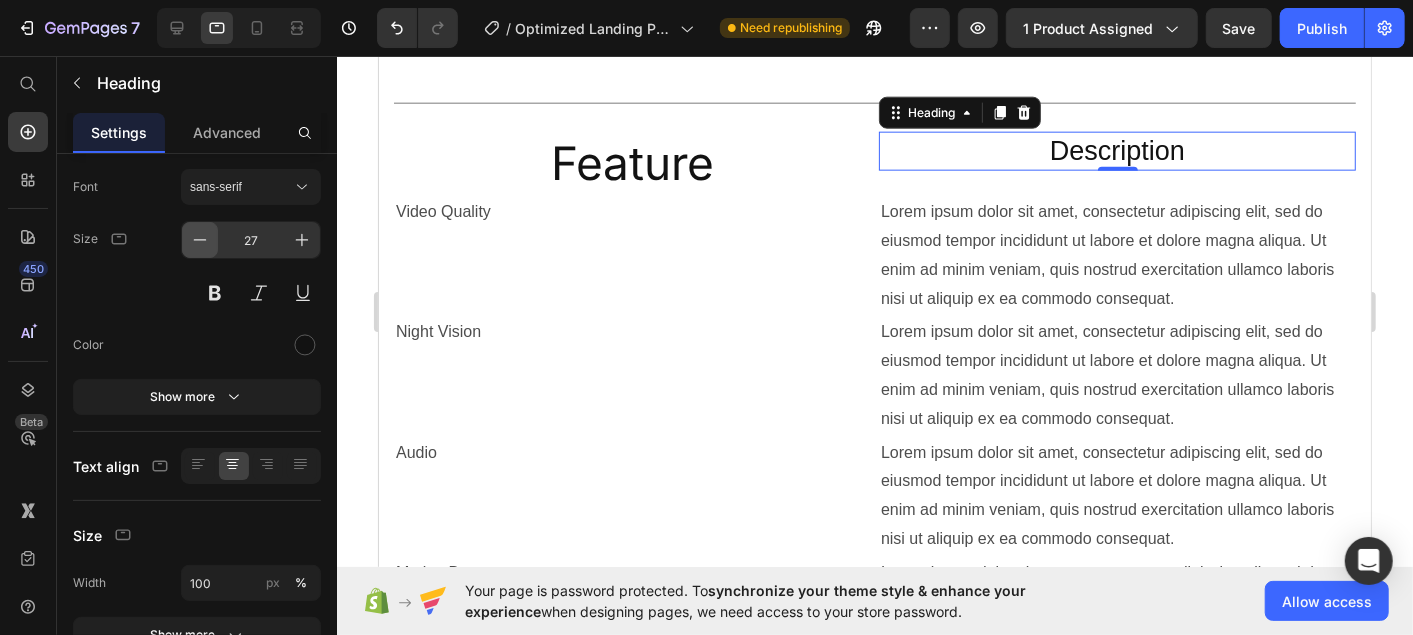 click 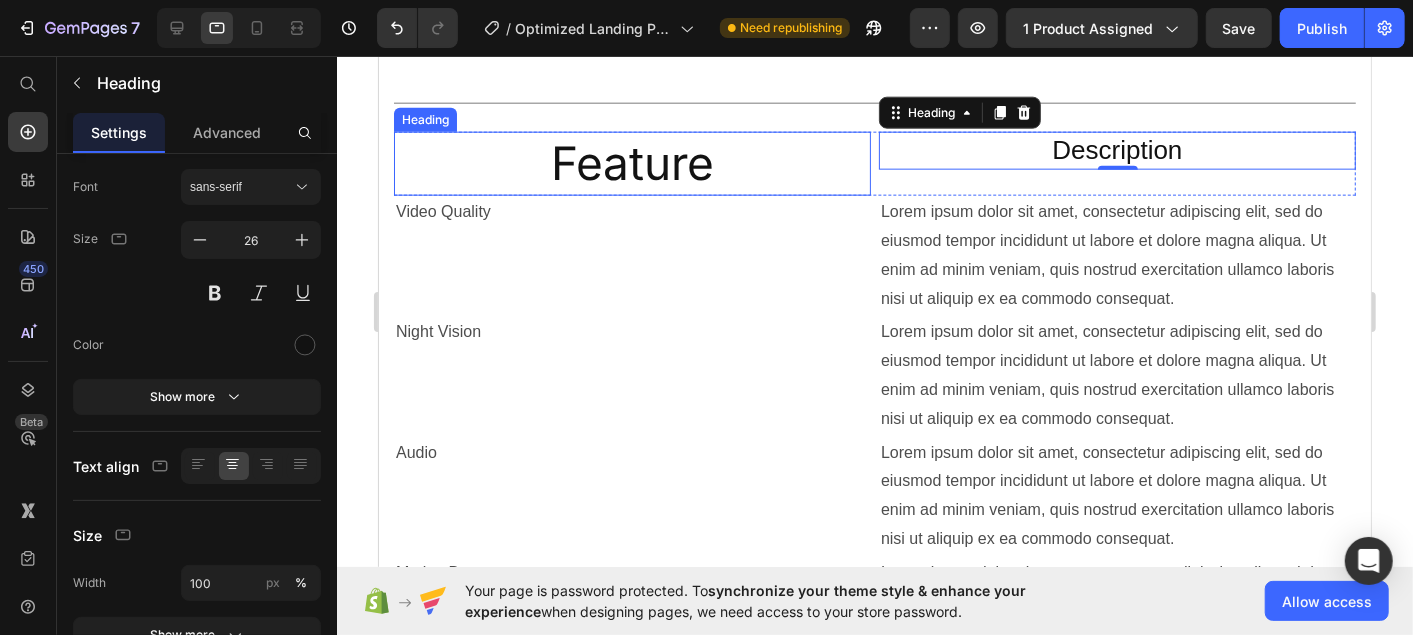 click on "Feature" at bounding box center [631, 163] 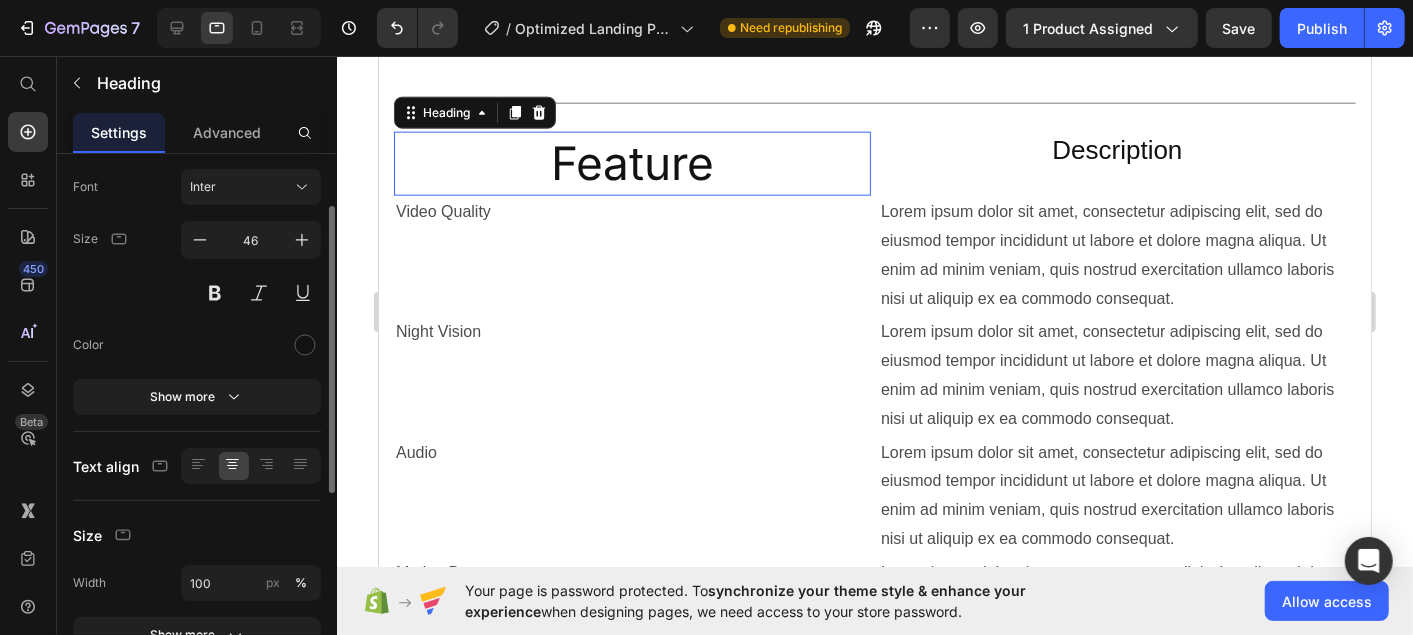 scroll, scrollTop: 100, scrollLeft: 0, axis: vertical 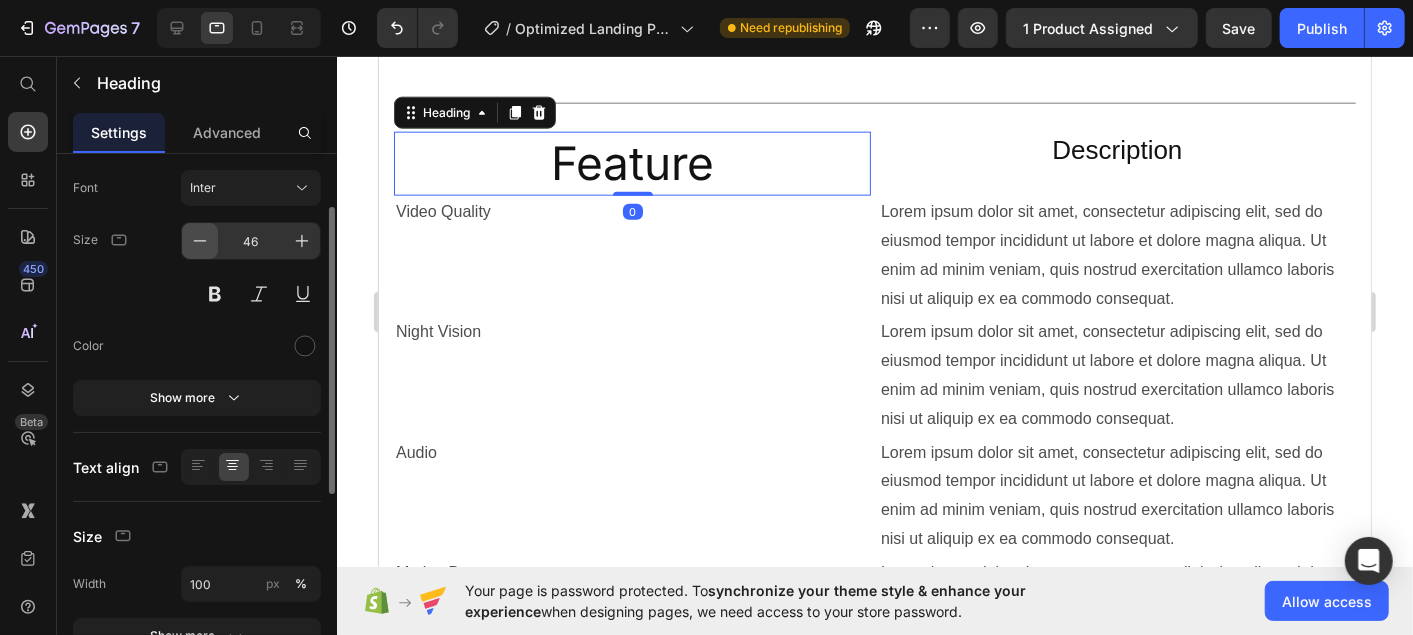 click at bounding box center (200, 241) 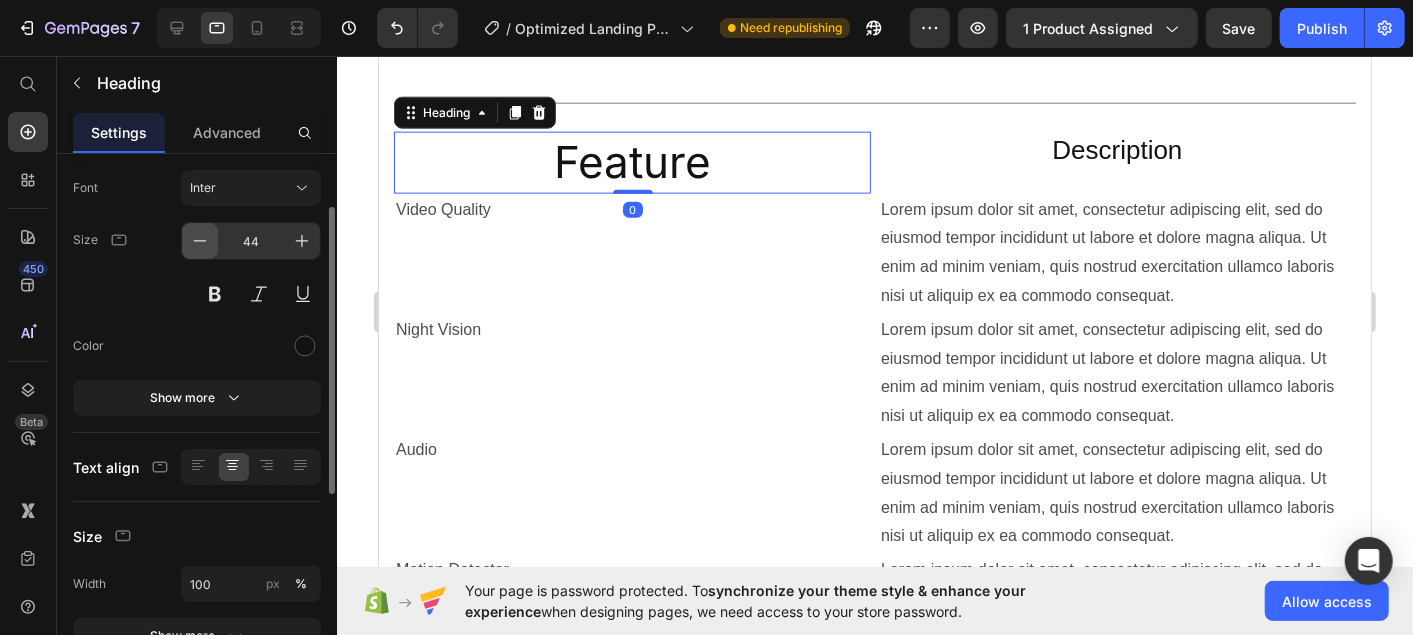 click at bounding box center (200, 241) 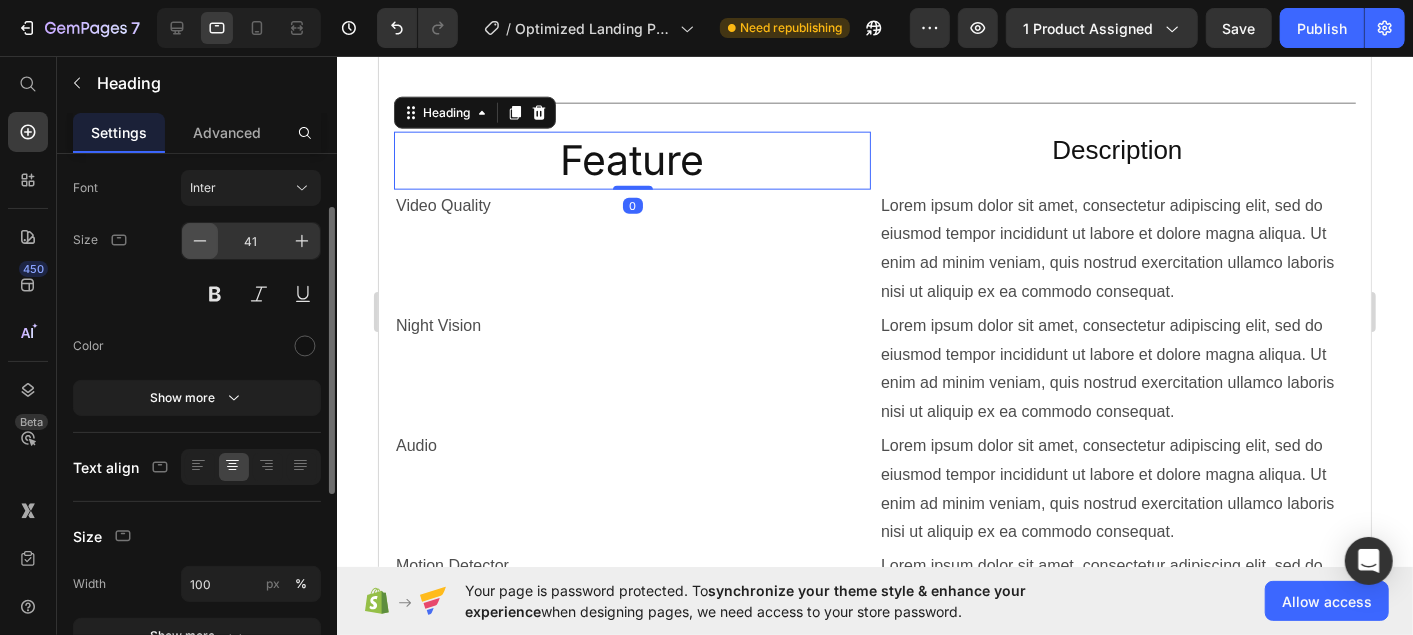 click at bounding box center [200, 241] 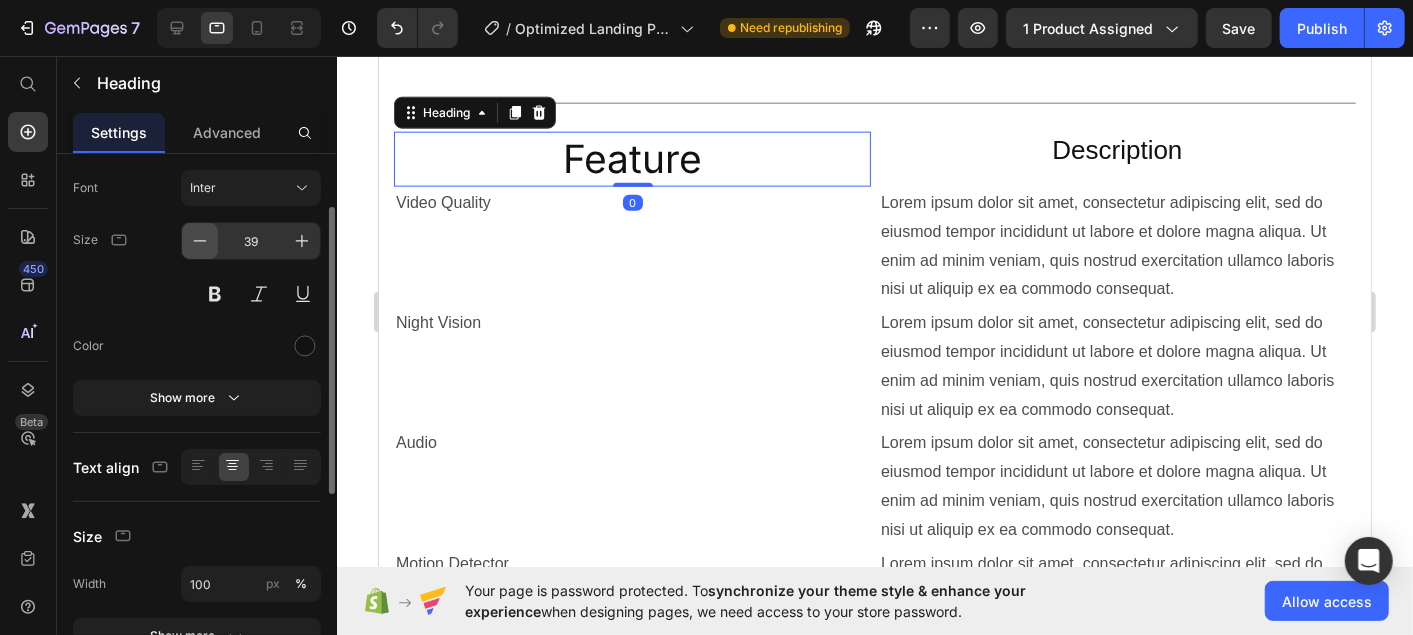 click at bounding box center (200, 241) 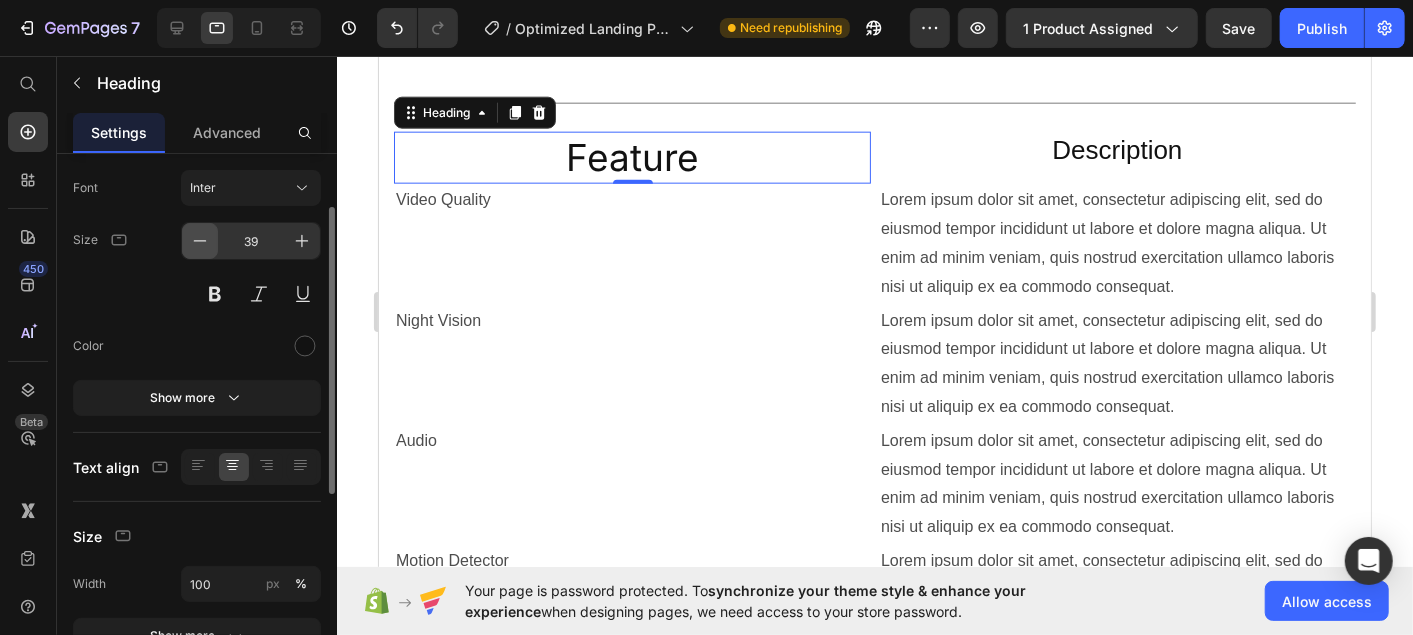 click at bounding box center [200, 241] 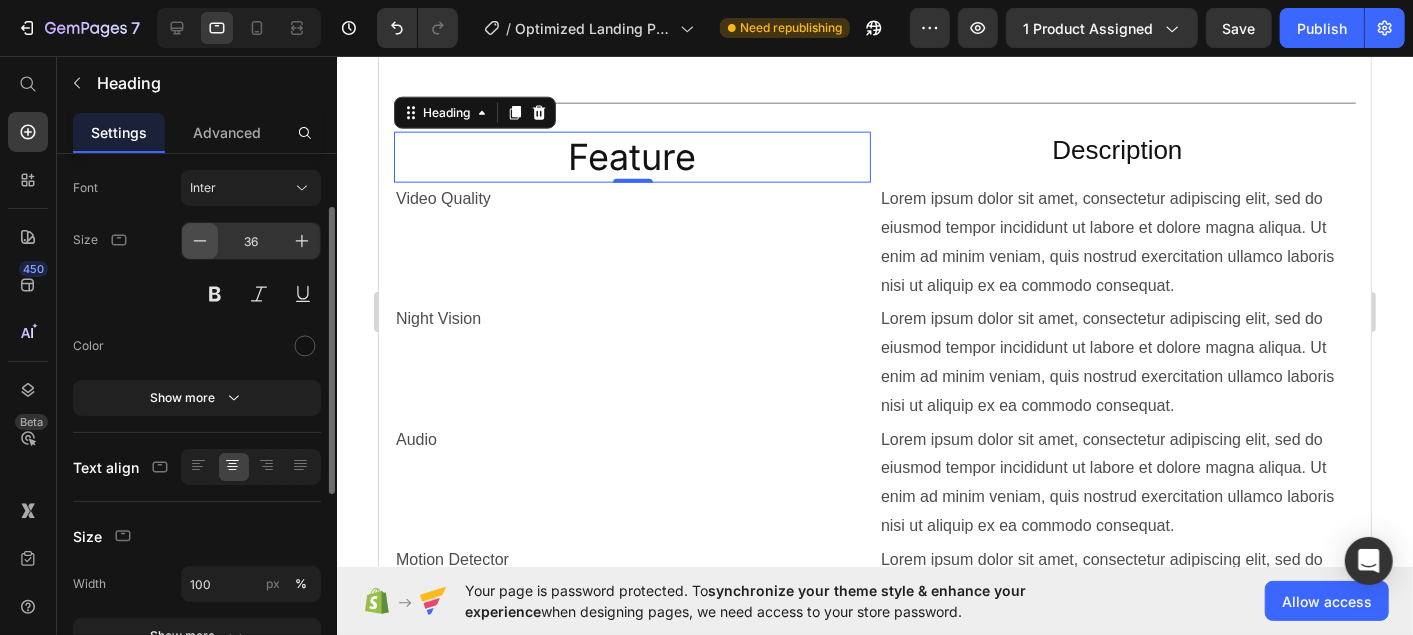 click at bounding box center (200, 241) 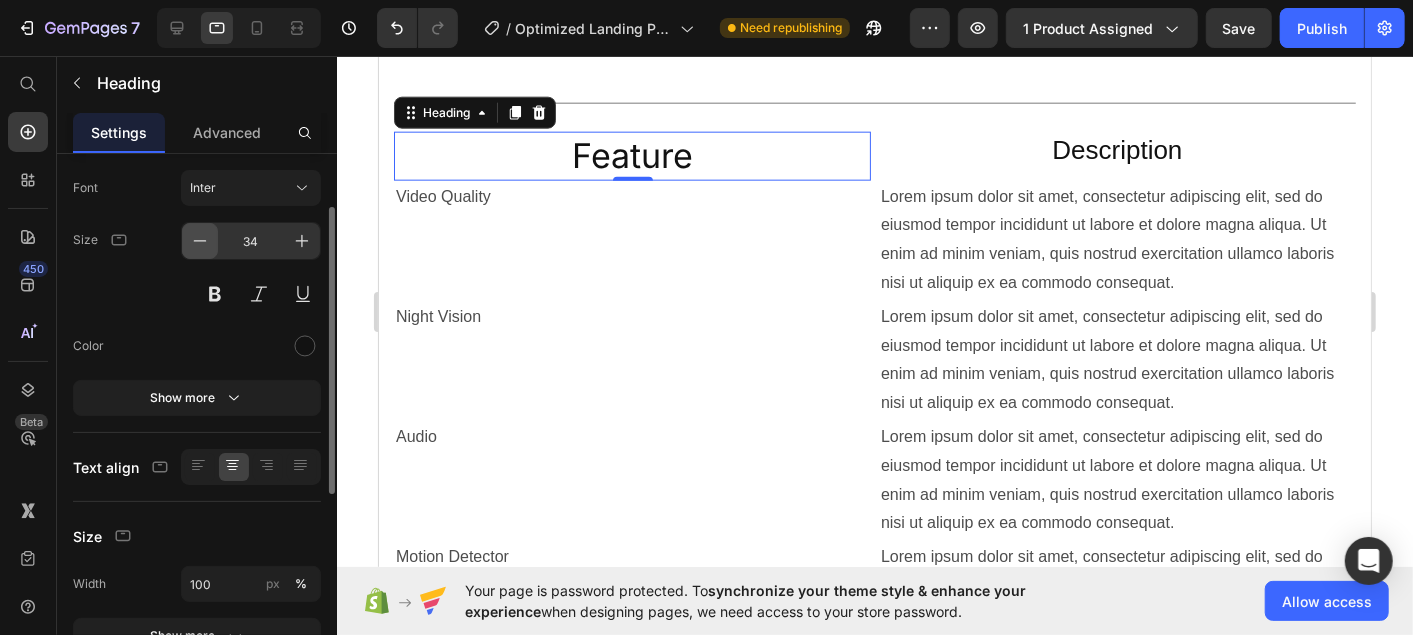 click at bounding box center (200, 241) 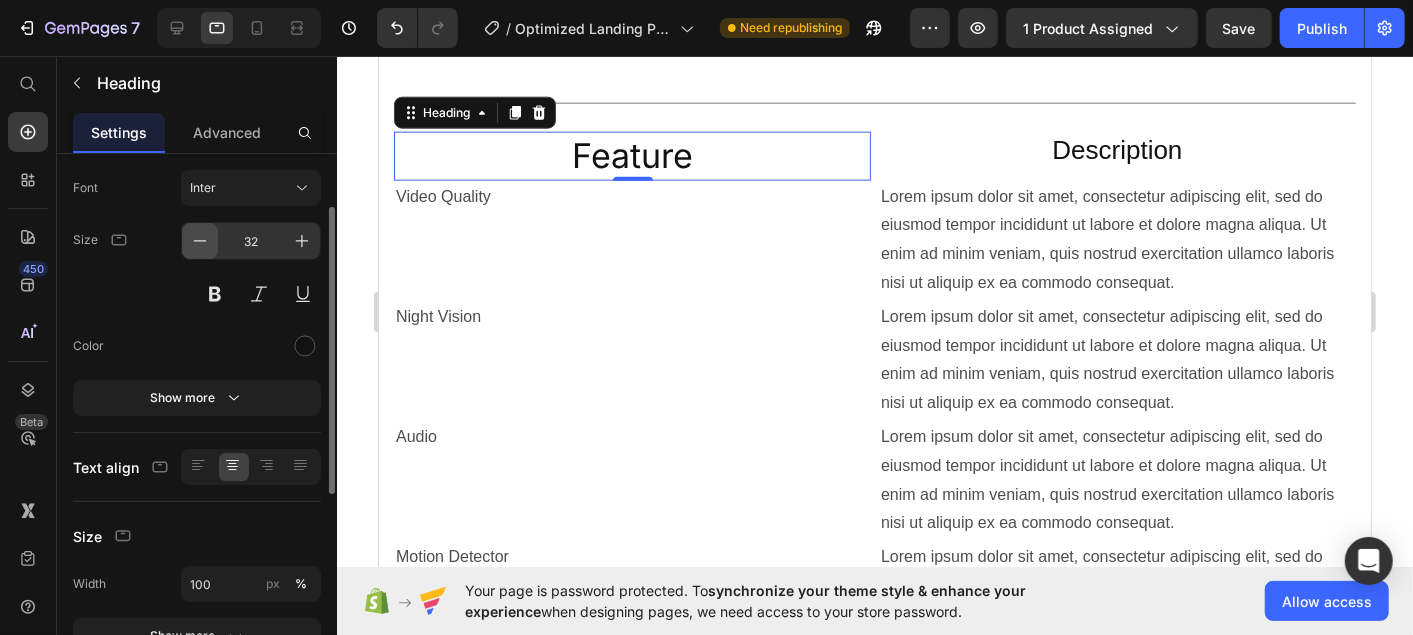click at bounding box center [200, 241] 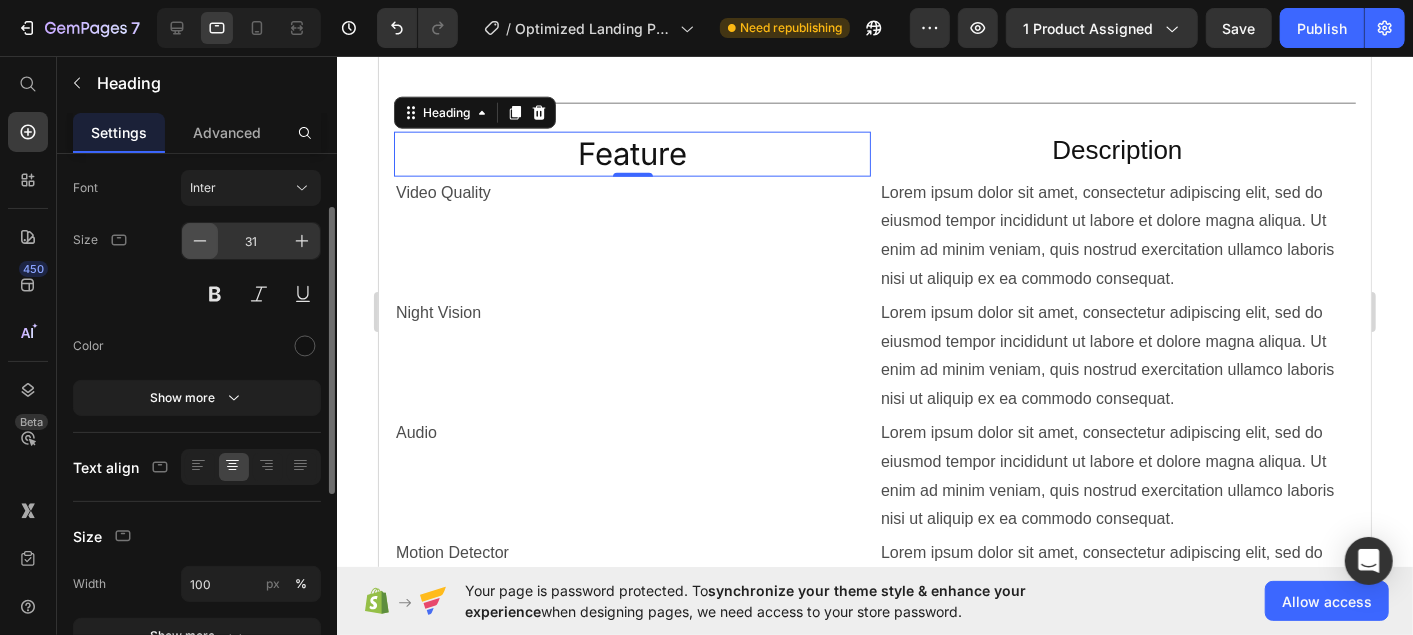 click at bounding box center (200, 241) 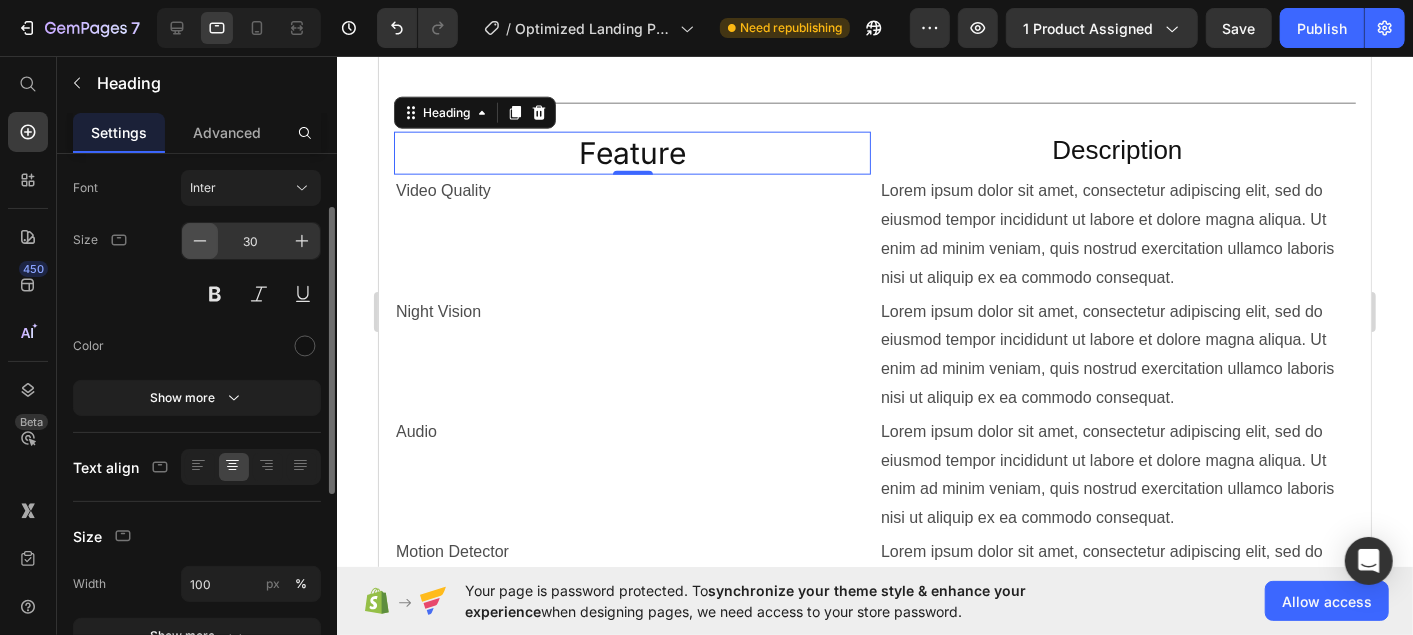 click at bounding box center [200, 241] 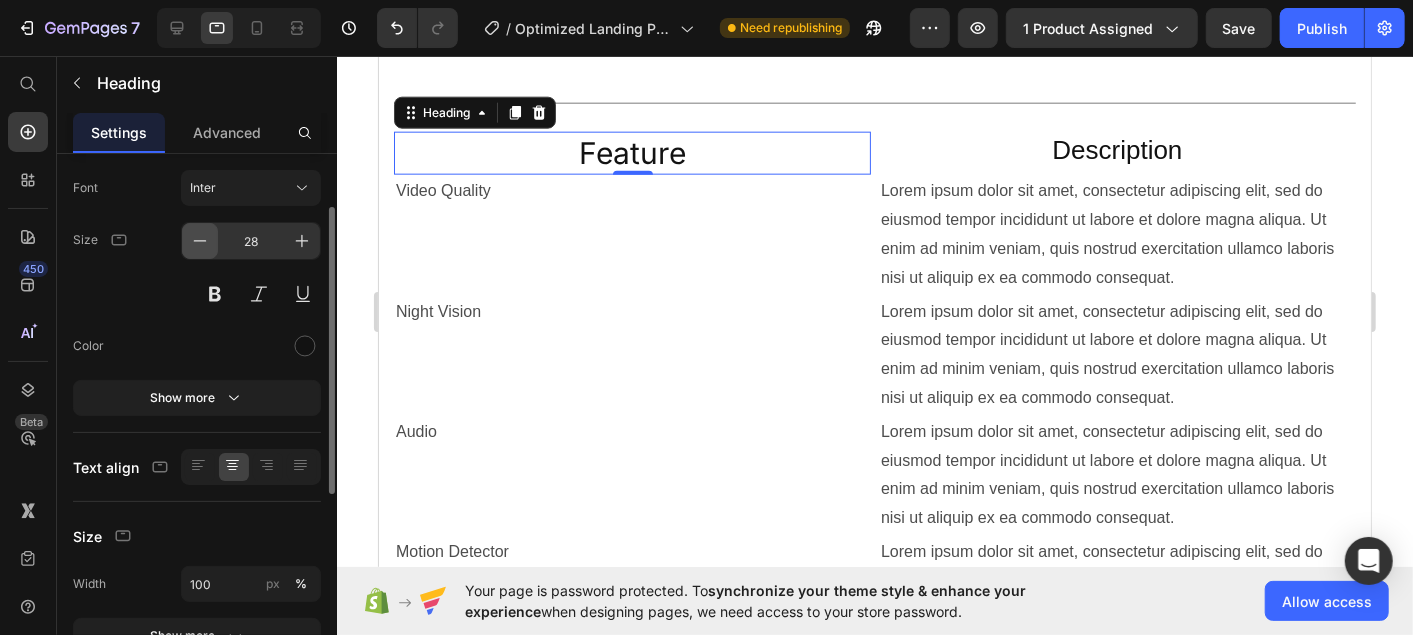 click at bounding box center [200, 241] 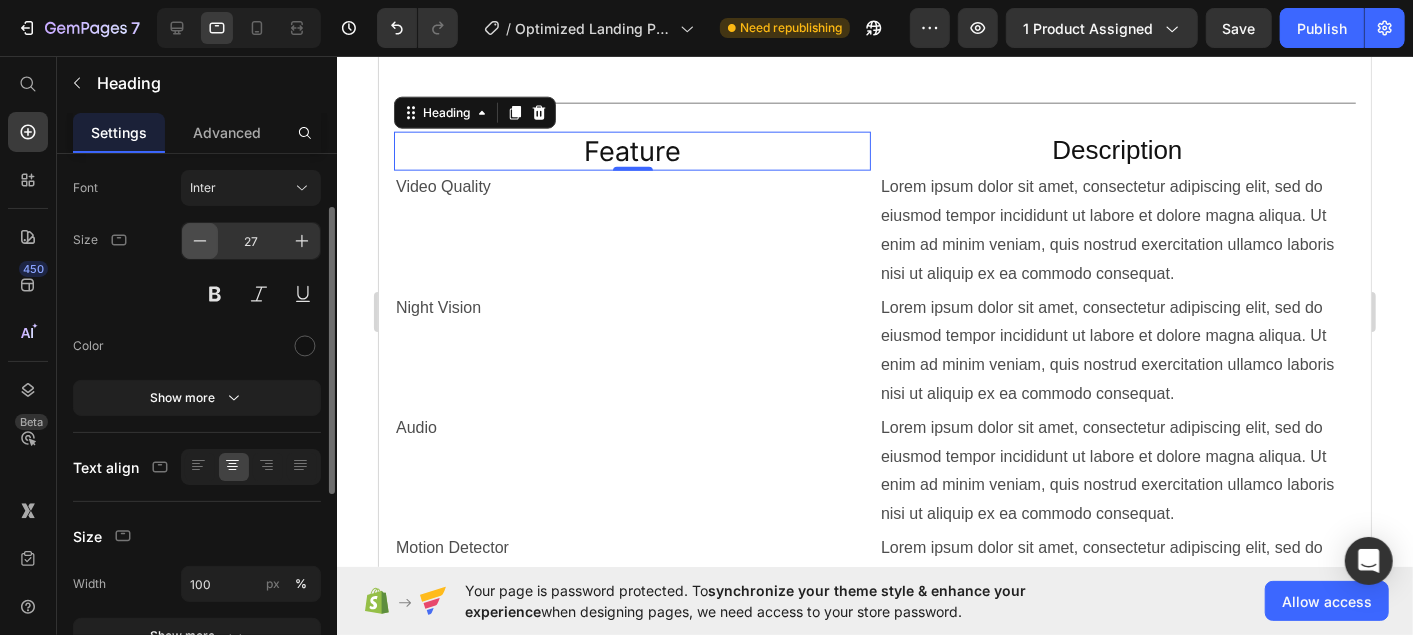 click at bounding box center [200, 241] 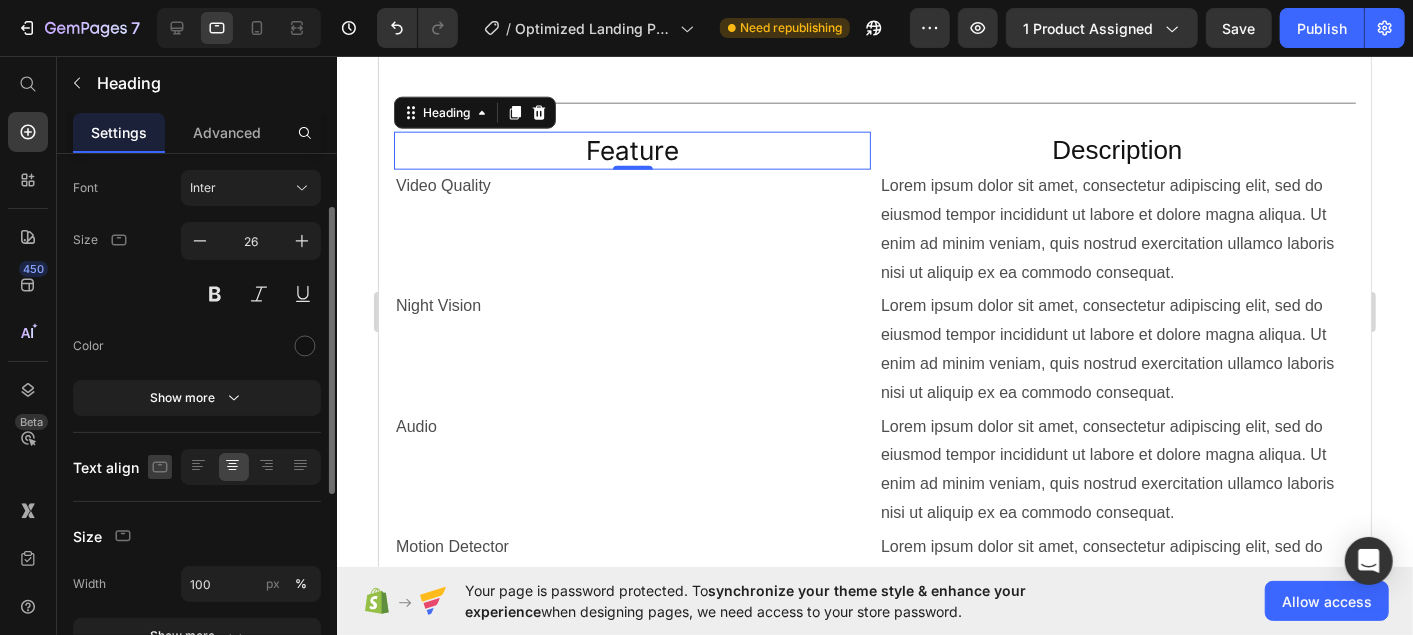 click 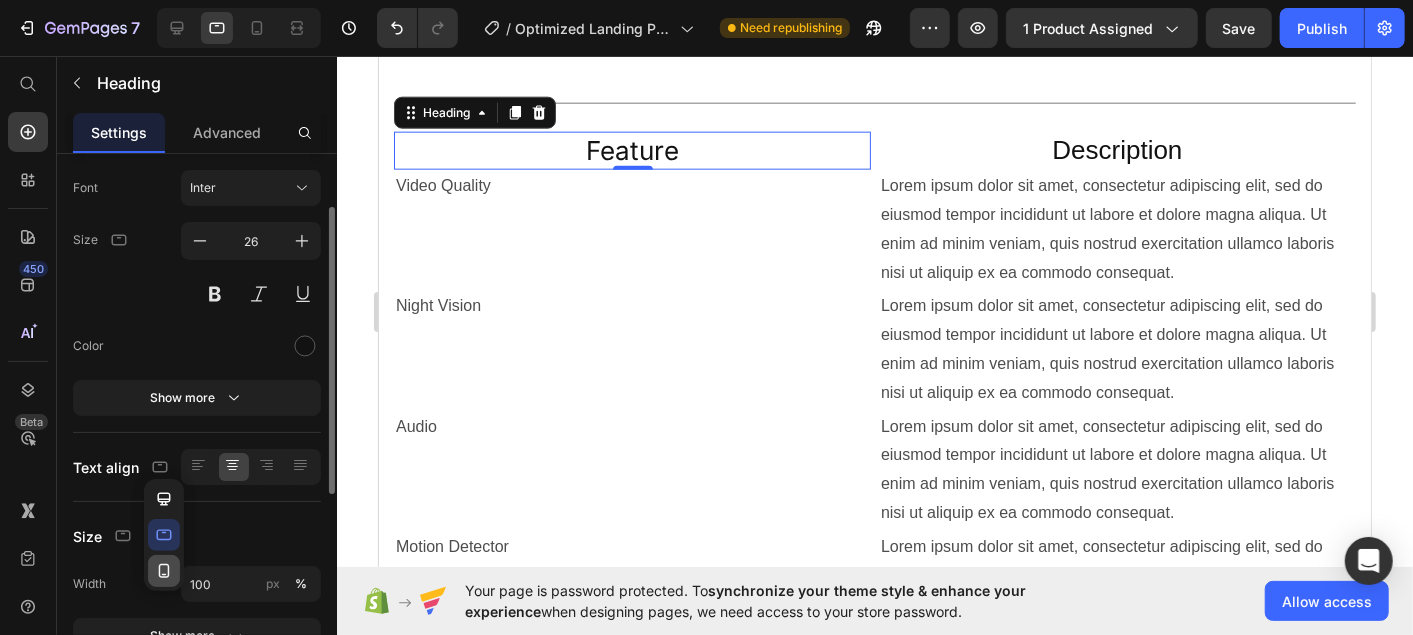 click 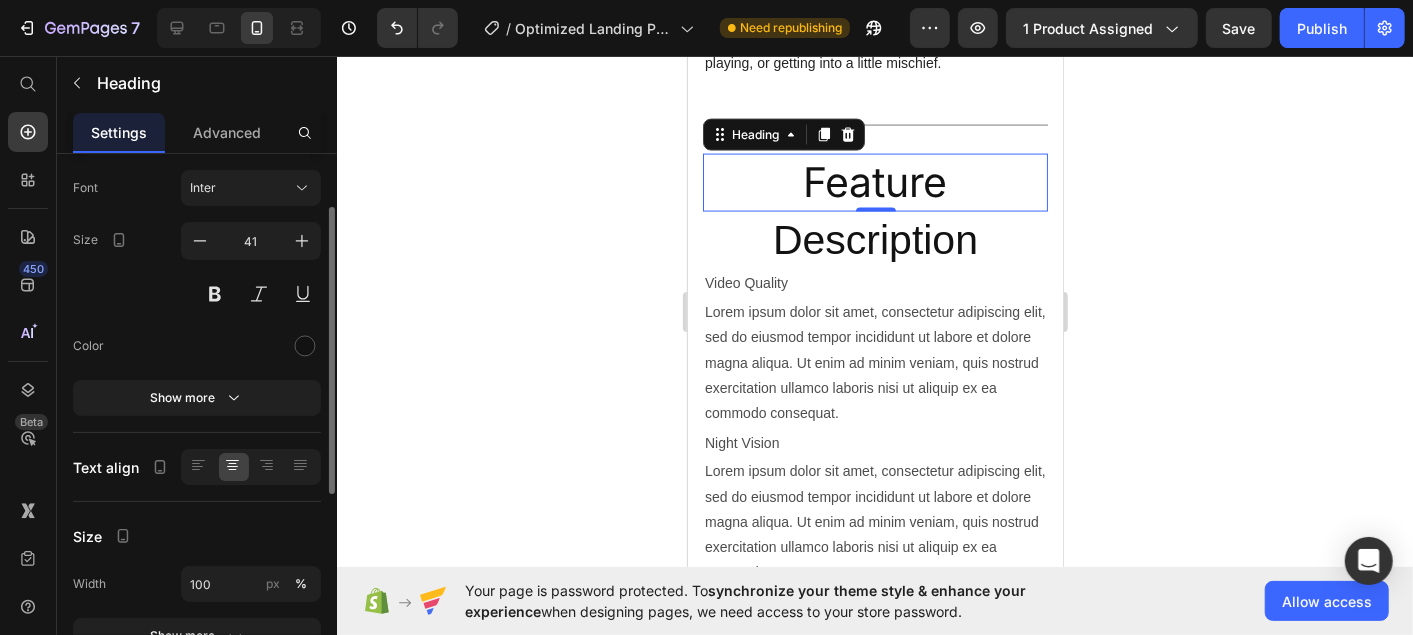 scroll, scrollTop: 1737, scrollLeft: 0, axis: vertical 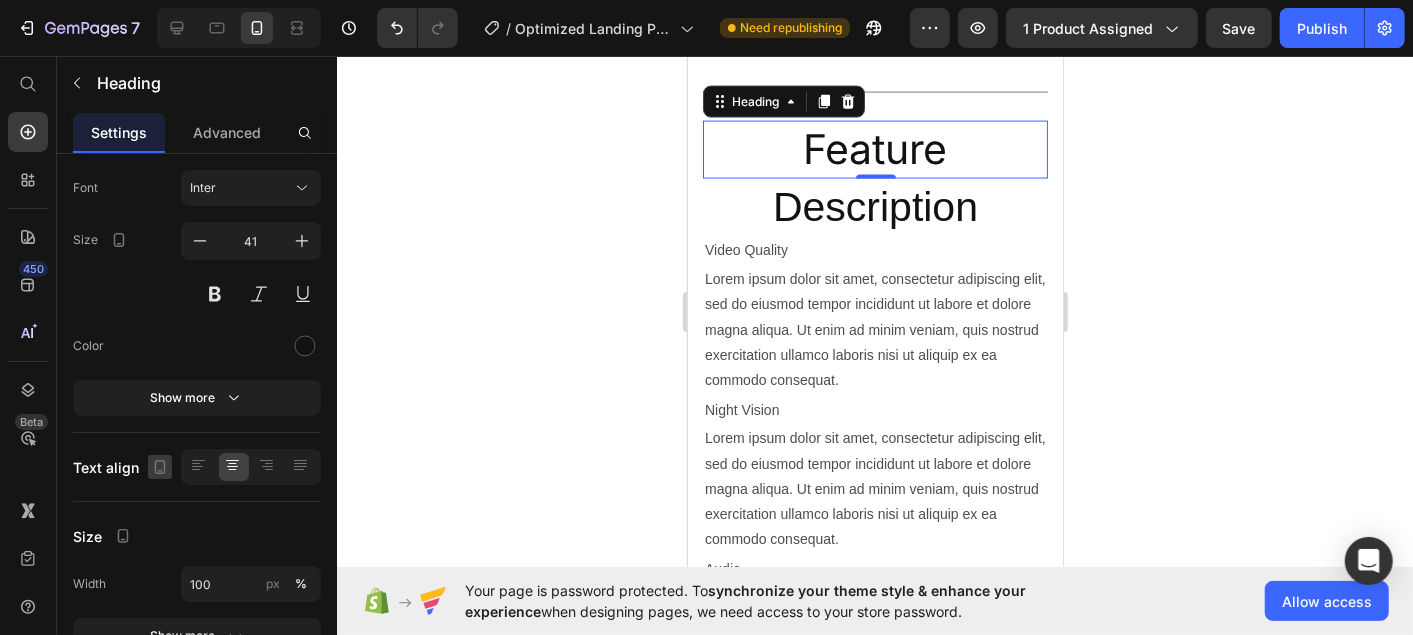 click 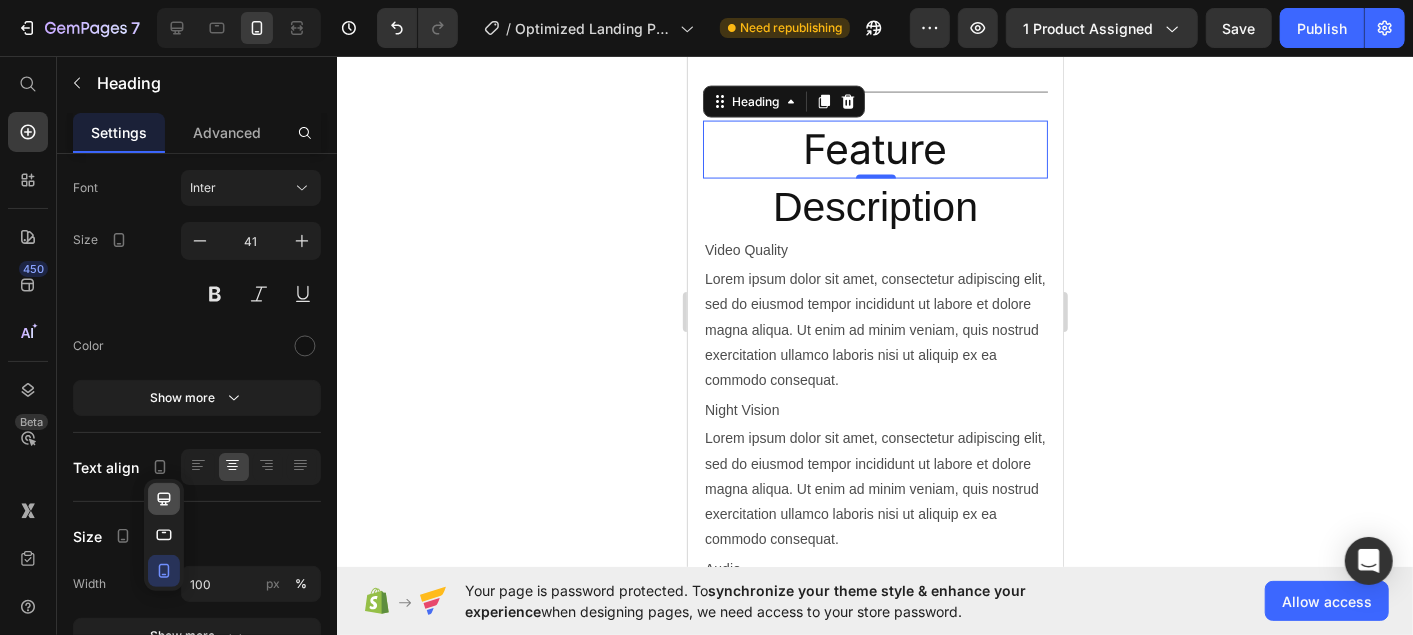 click 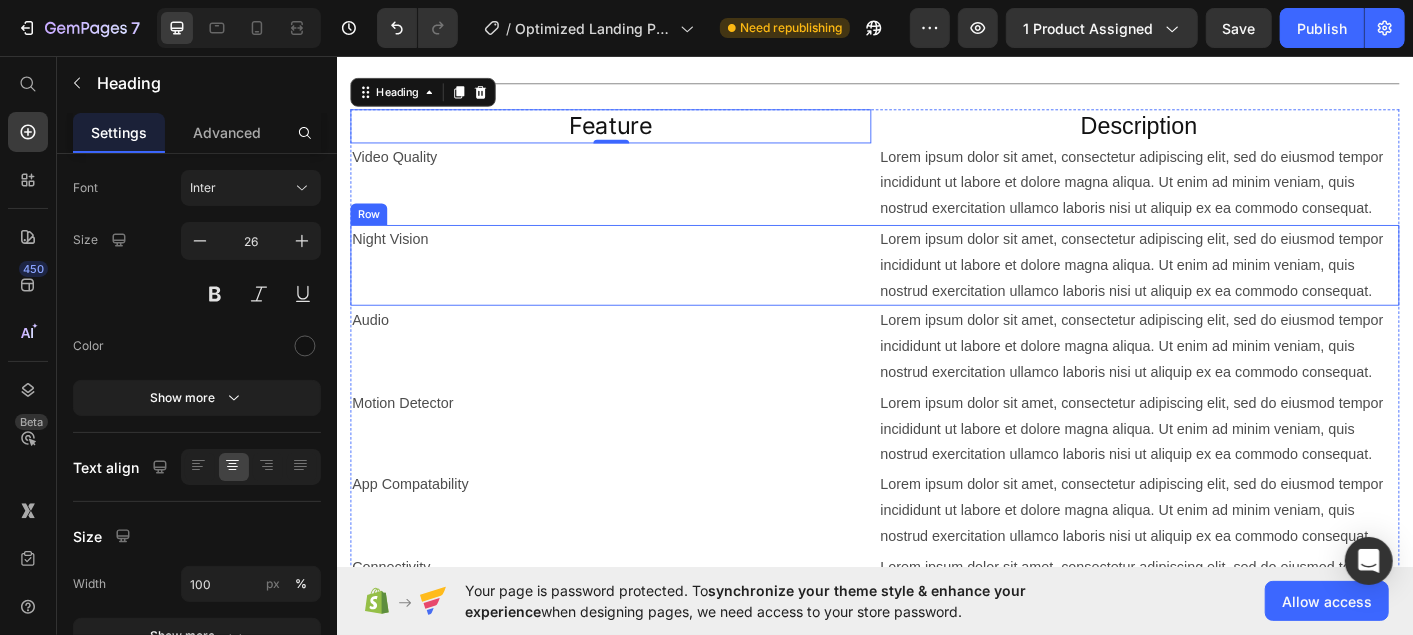scroll, scrollTop: 1496, scrollLeft: 0, axis: vertical 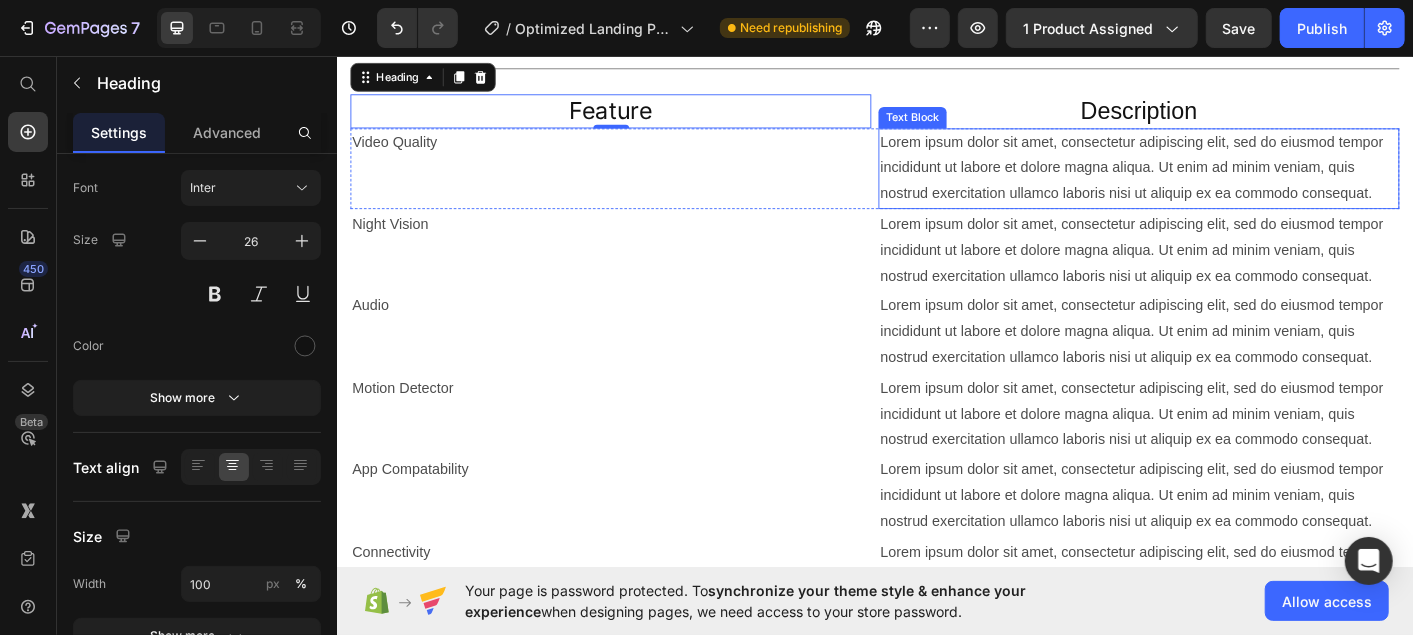 click on "Lorem ipsum dolor sit amet, consectetur adipiscing elit, sed do eiusmod tempor incididunt ut labore et dolore magna aliqua. Ut enim ad minim veniam, quis nostrud exercitation ullamco laboris nisi ut aliquip ex ea commodo consequat." at bounding box center (1230, 181) 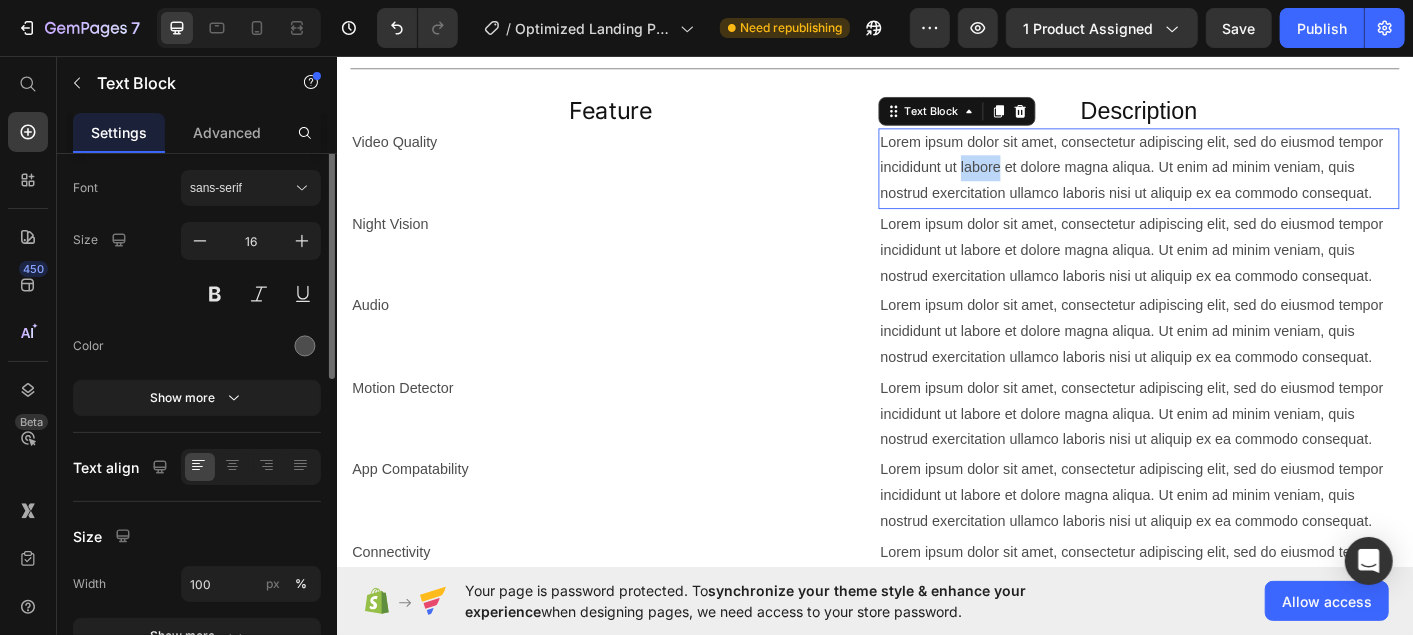 scroll, scrollTop: 0, scrollLeft: 0, axis: both 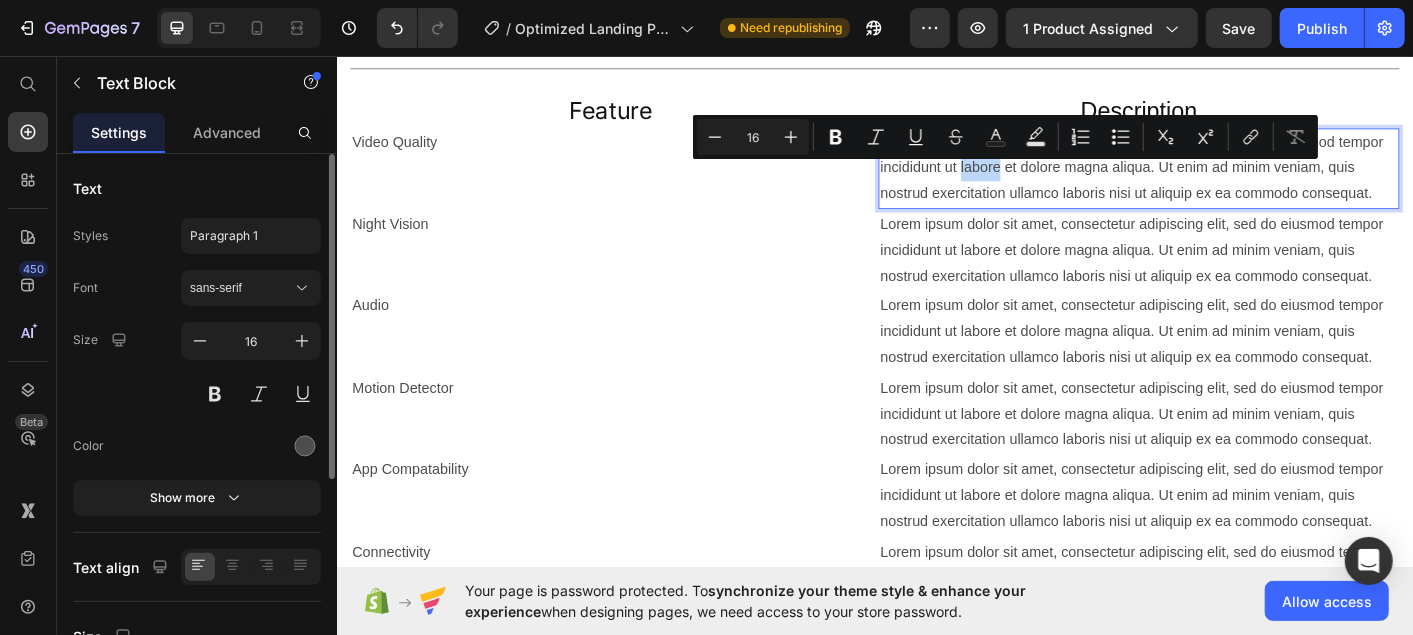 click on "Lorem ipsum dolor sit amet, consectetur adipiscing elit, sed do eiusmod tempor incididunt ut labore et dolore magna aliqua. Ut enim ad minim veniam, quis nostrud exercitation ullamco laboris nisi ut aliquip ex ea commodo consequat." at bounding box center (1230, 181) 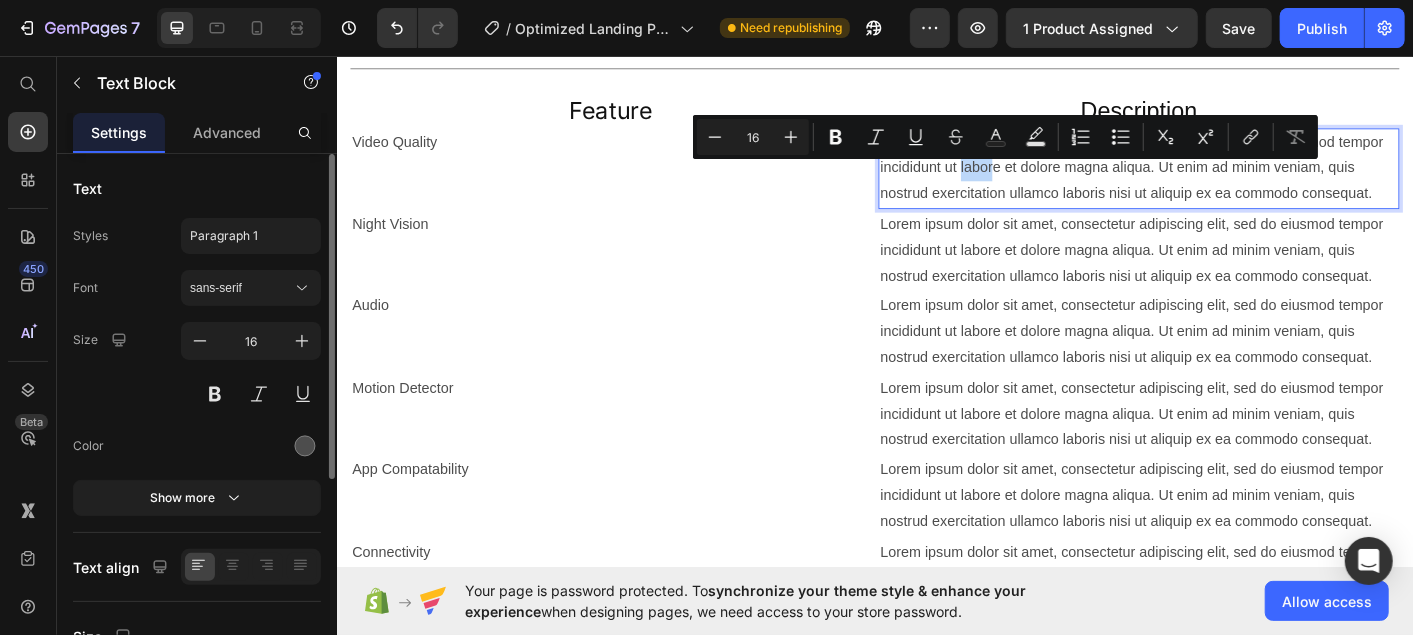 click on "Lorem ipsum dolor sit amet, consectetur adipiscing elit, sed do eiusmod tempor incididunt ut labore et dolore magna aliqua. Ut enim ad minim veniam, quis nostrud exercitation ullamco laboris nisi ut aliquip ex ea commodo consequat." at bounding box center [1230, 181] 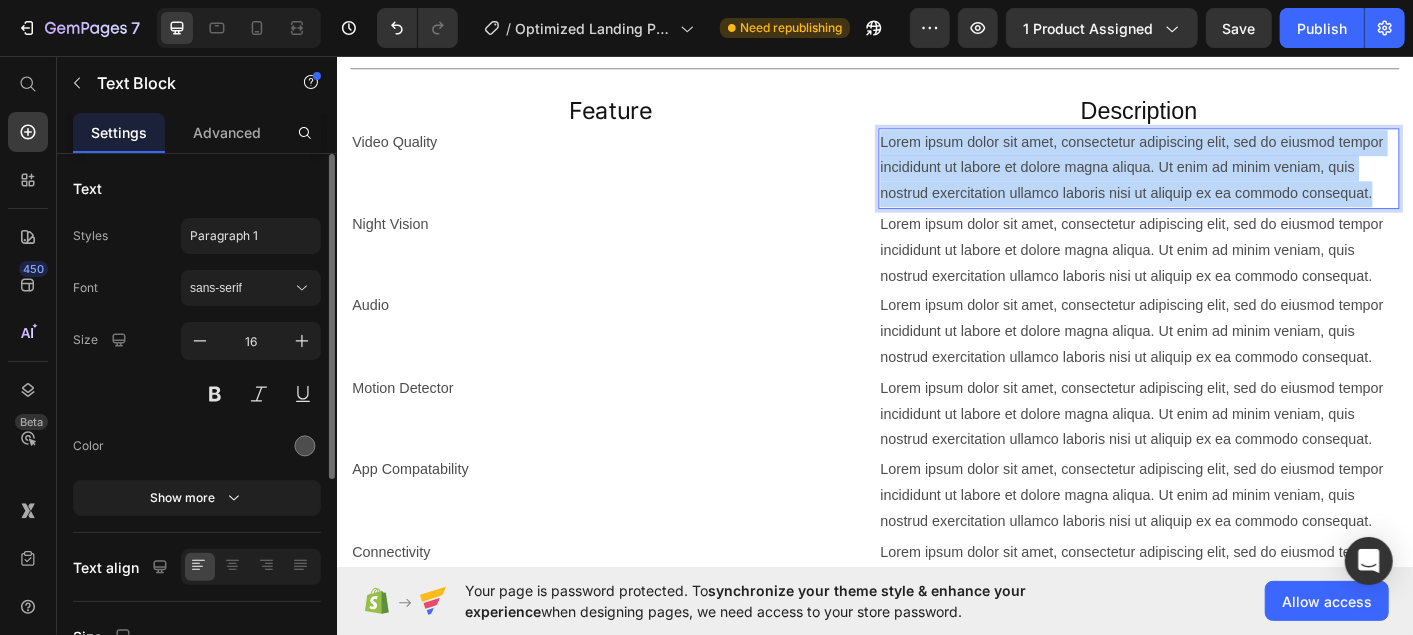 click on "Lorem ipsum dolor sit amet, consectetur adipiscing elit, sed do eiusmod tempor incididunt ut labore et dolore magna aliqua. Ut enim ad minim veniam, quis nostrud exercitation ullamco laboris nisi ut aliquip ex ea commodo consequat." at bounding box center [1230, 181] 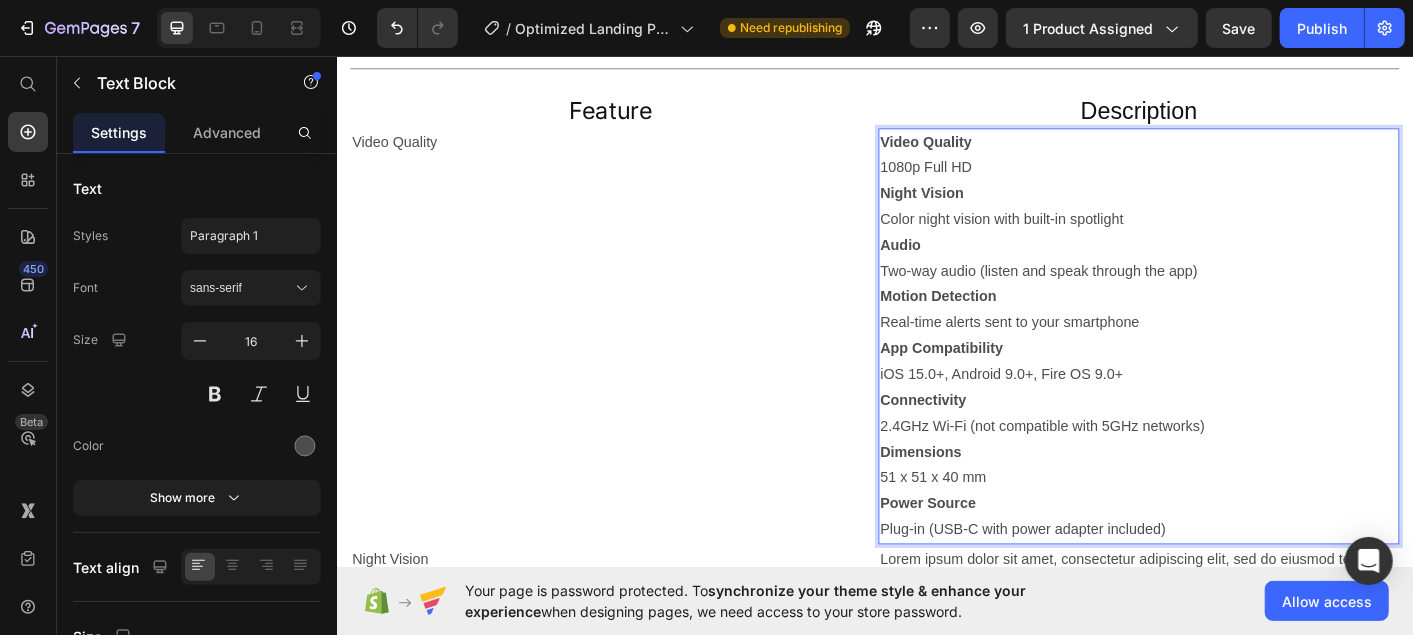 click on "Video Quality" at bounding box center (1230, 152) 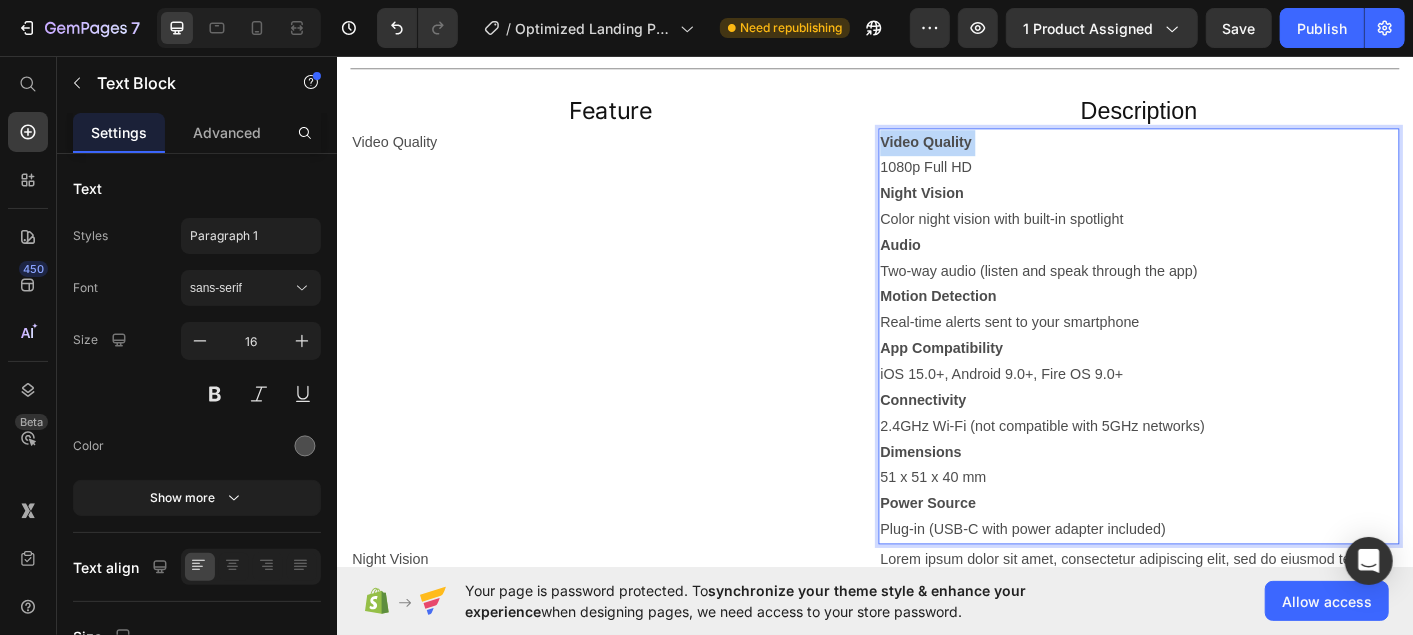drag, startPoint x: 1038, startPoint y: 154, endPoint x: 943, endPoint y: 161, distance: 95.257545 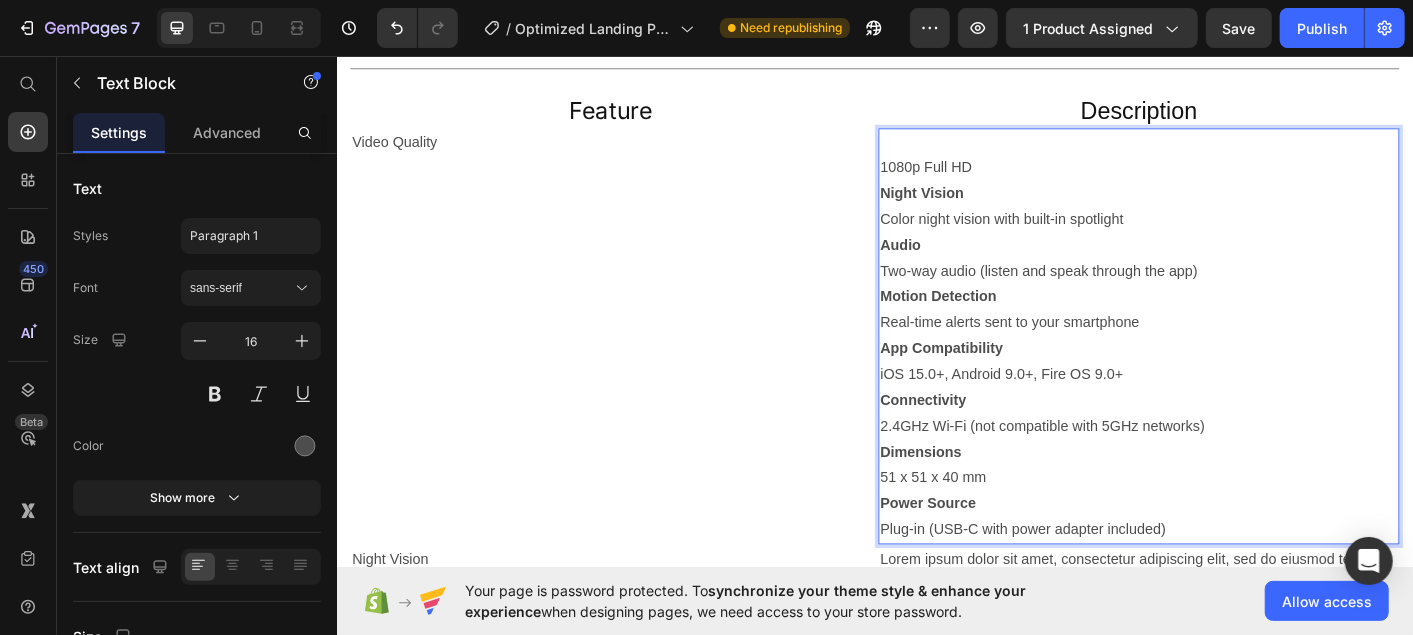 click on "1080p Full HD" at bounding box center [1230, 180] 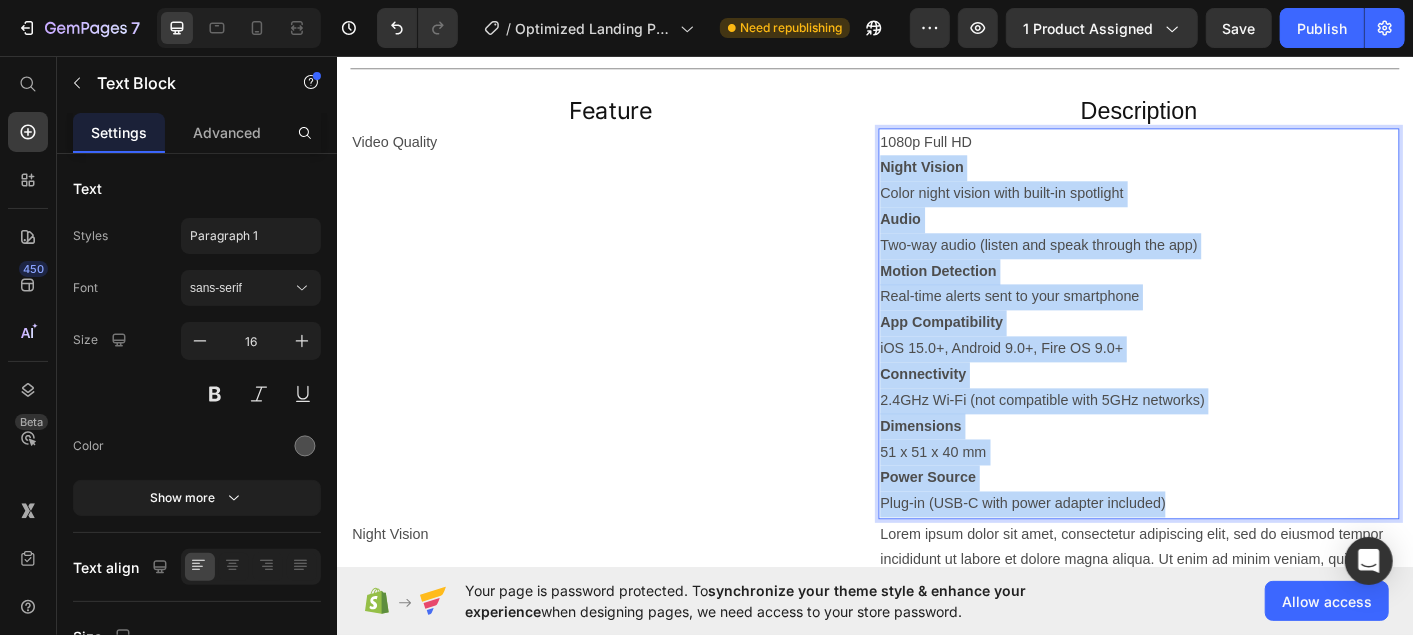 drag, startPoint x: 937, startPoint y: 185, endPoint x: 1302, endPoint y: 568, distance: 529.069 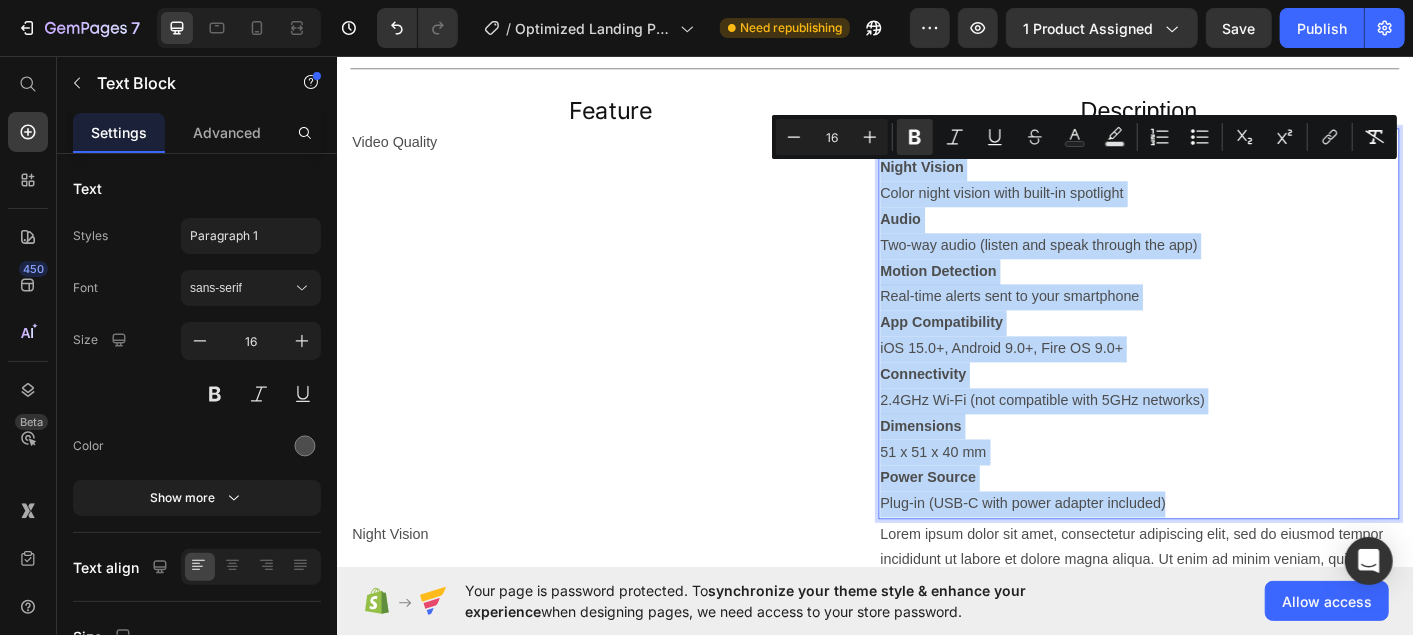 click on "Plug-in (USB-C with power adapter included)" at bounding box center [1230, 555] 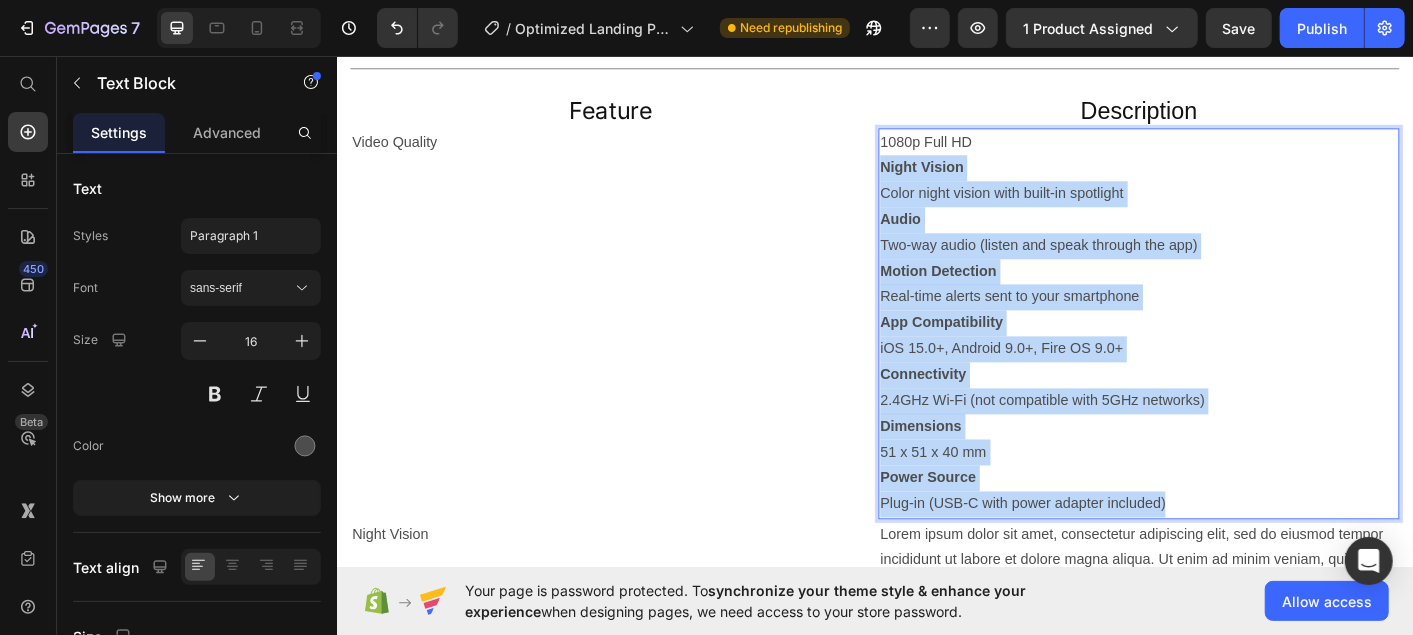 drag, startPoint x: 1302, startPoint y: 568, endPoint x: 933, endPoint y: 189, distance: 528.96313 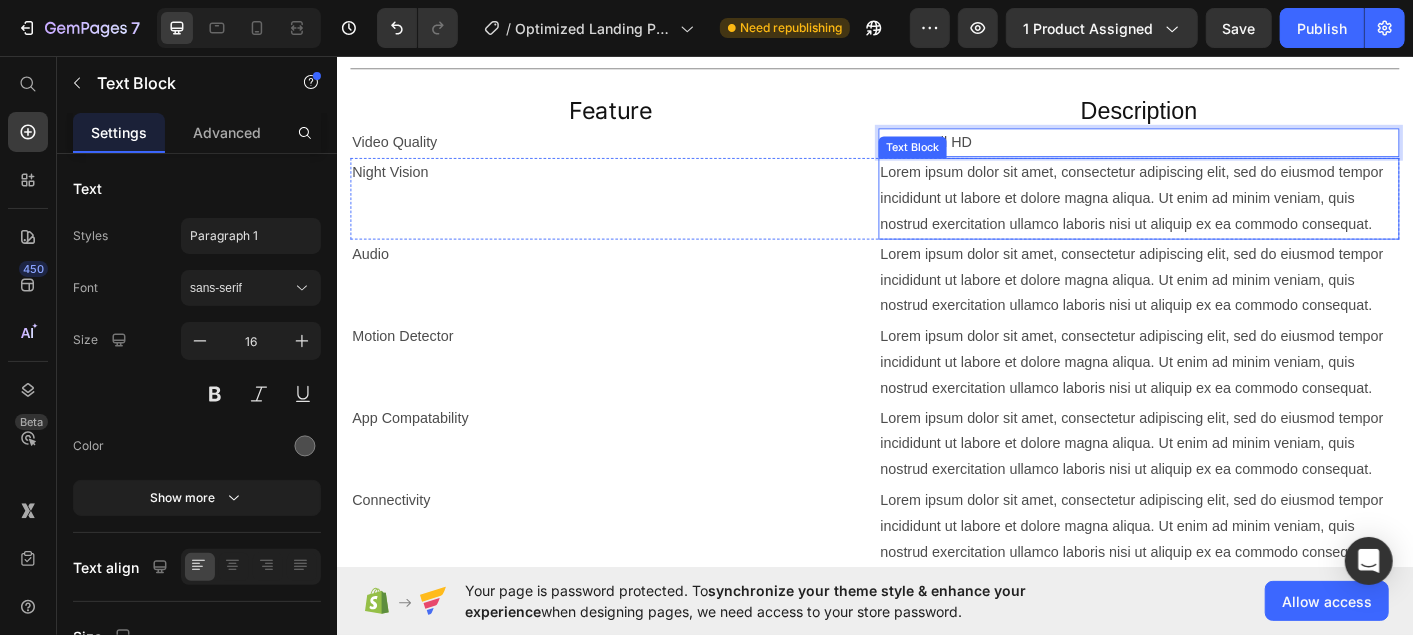 click on "Lorem ipsum dolor sit amet, consectetur adipiscing elit, sed do eiusmod tempor incididunt ut labore et dolore magna aliqua. Ut enim ad minim veniam, quis nostrud exercitation ullamco laboris nisi ut aliquip ex ea commodo consequat." at bounding box center (1230, 214) 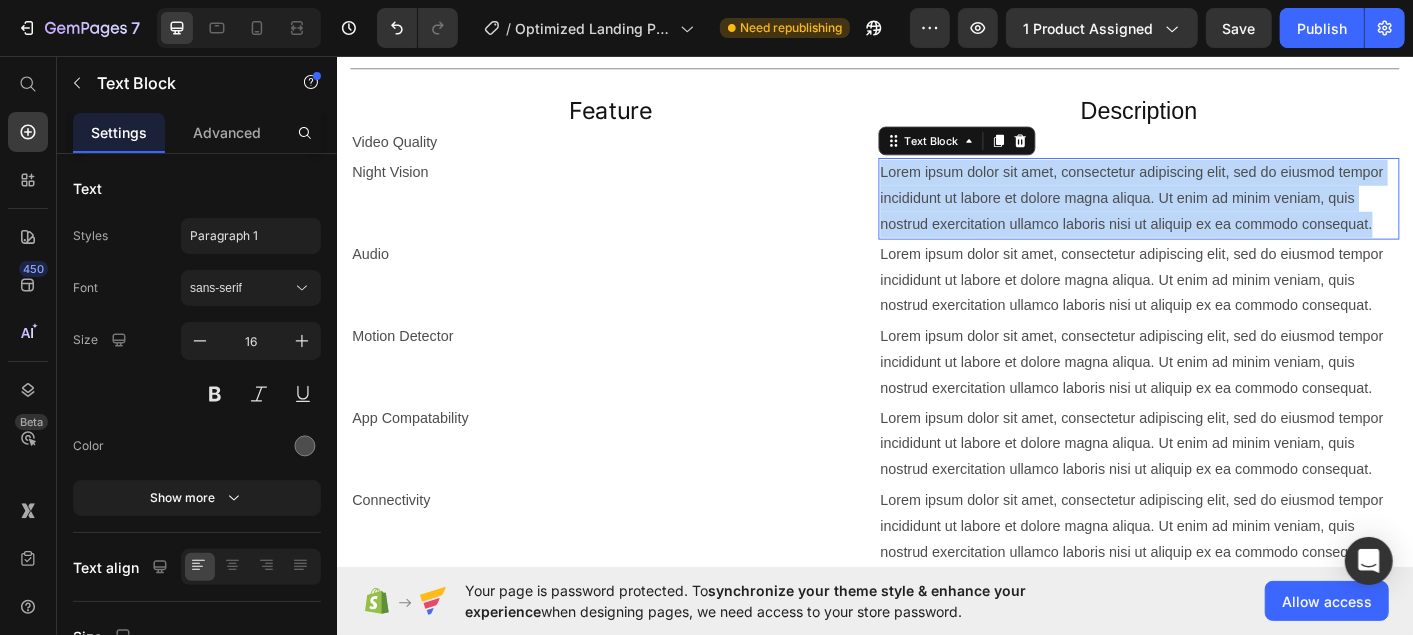 click on "Lorem ipsum dolor sit amet, consectetur adipiscing elit, sed do eiusmod tempor incididunt ut labore et dolore magna aliqua. Ut enim ad minim veniam, quis nostrud exercitation ullamco laboris nisi ut aliquip ex ea commodo consequat." at bounding box center [1230, 214] 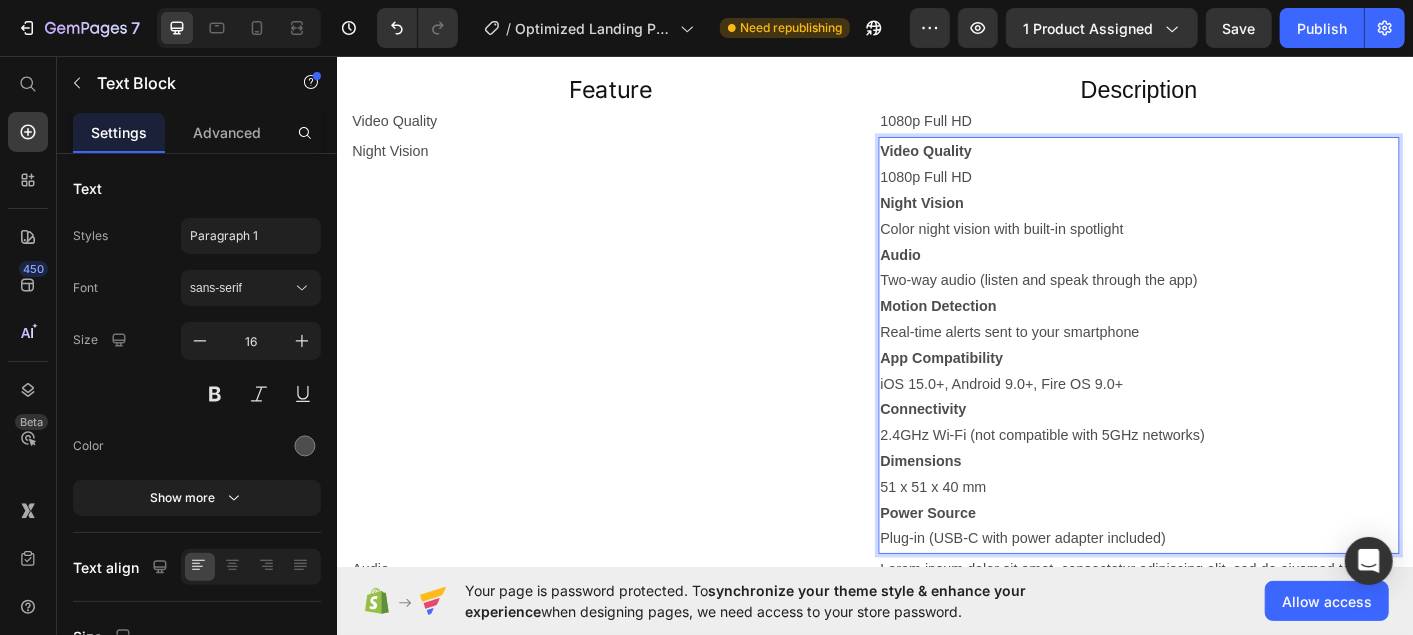 scroll, scrollTop: 18, scrollLeft: 0, axis: vertical 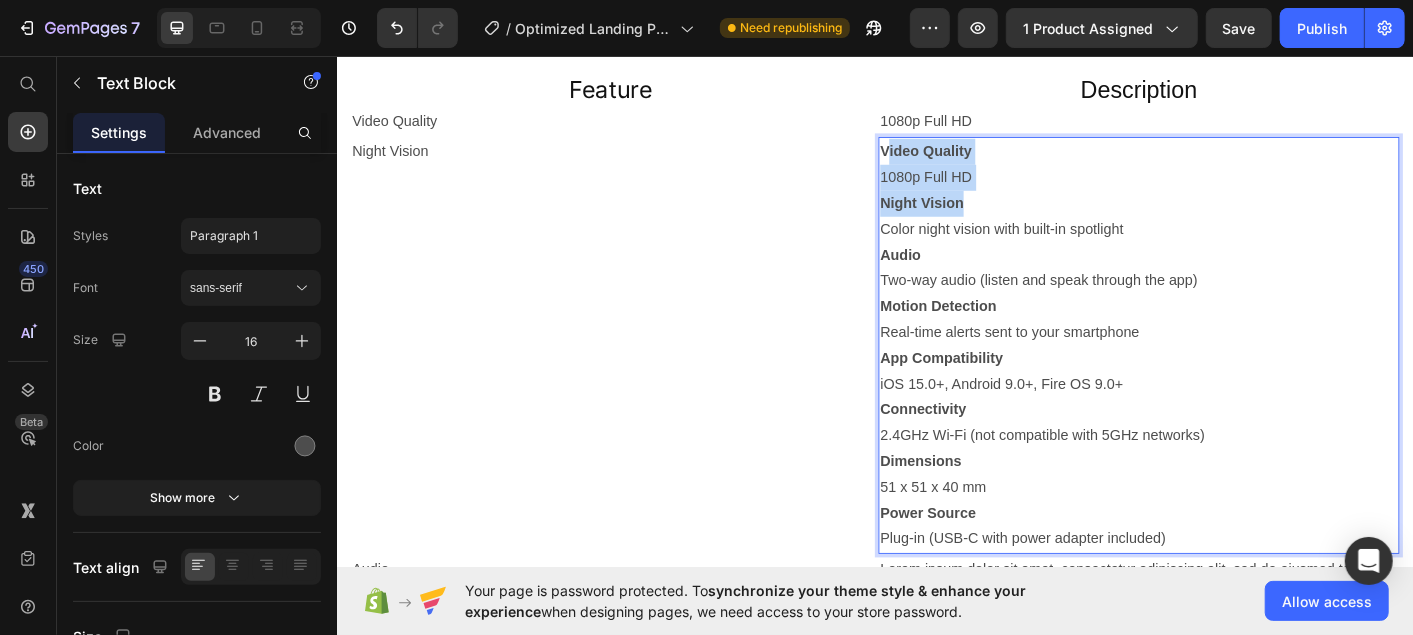drag, startPoint x: 1029, startPoint y: 233, endPoint x: 939, endPoint y: 166, distance: 112.200714 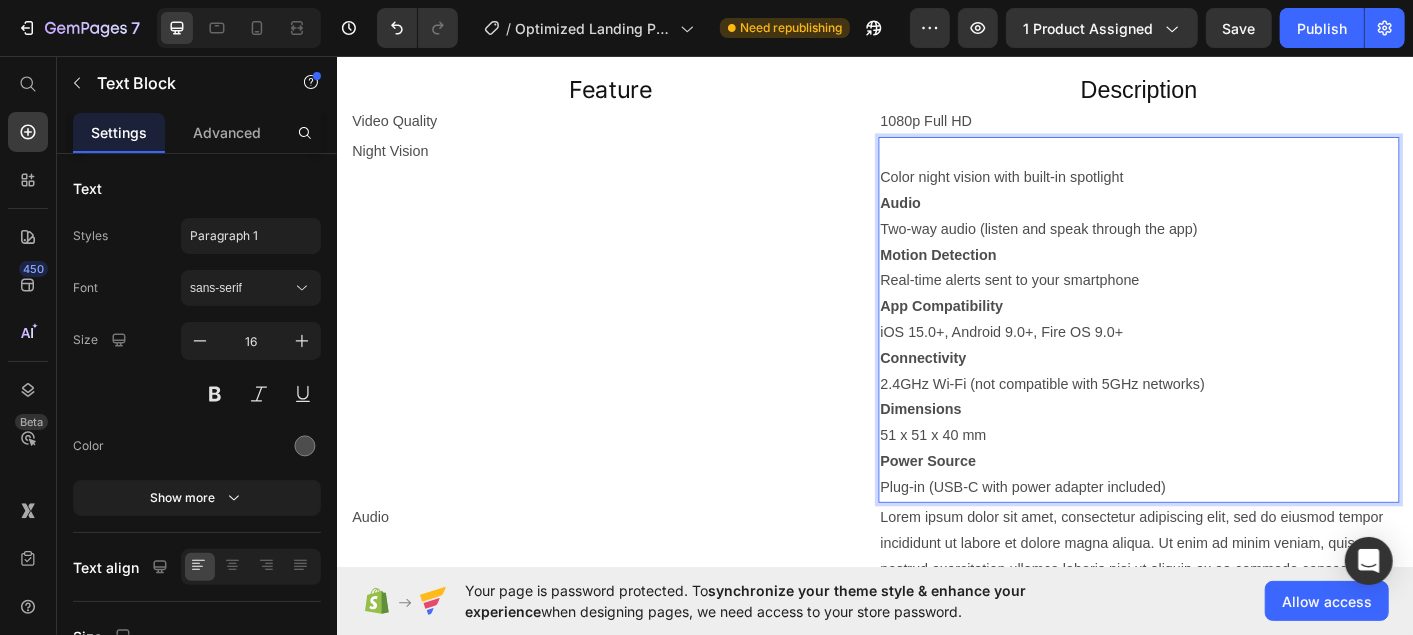 click on "Color night vision with built-in spotlight" at bounding box center [1230, 191] 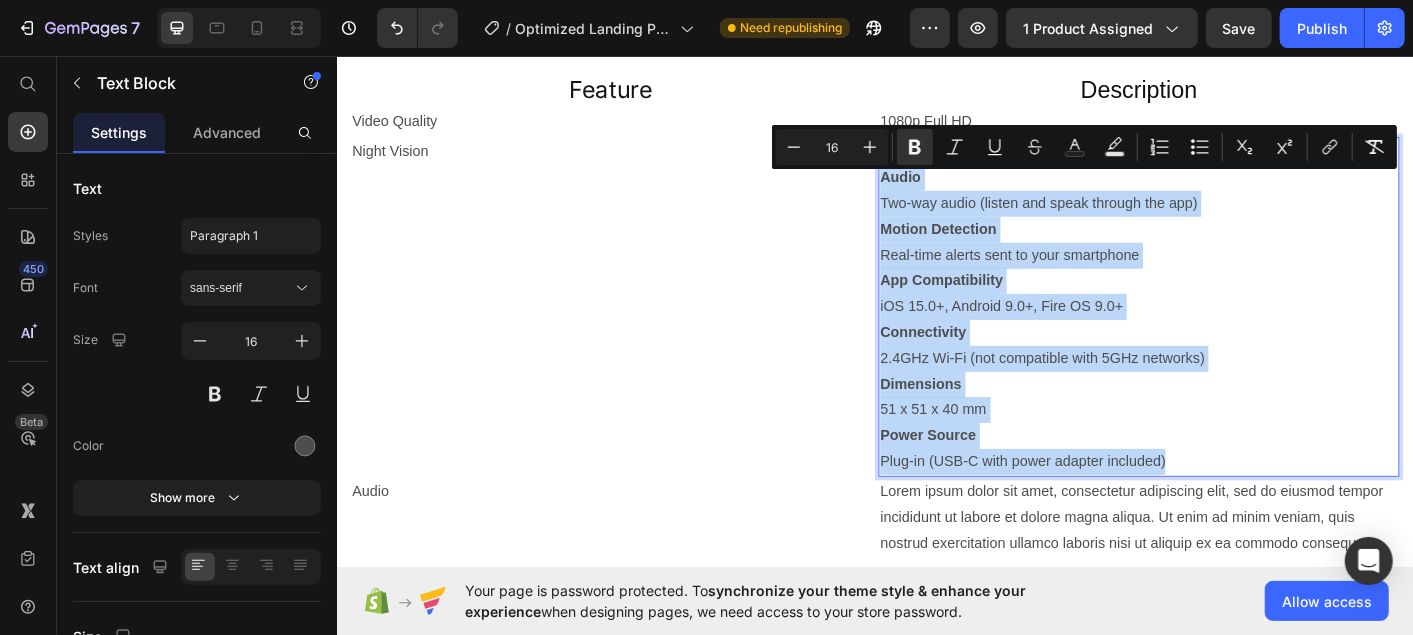 drag, startPoint x: 936, startPoint y: 194, endPoint x: 1295, endPoint y: 508, distance: 476.9455 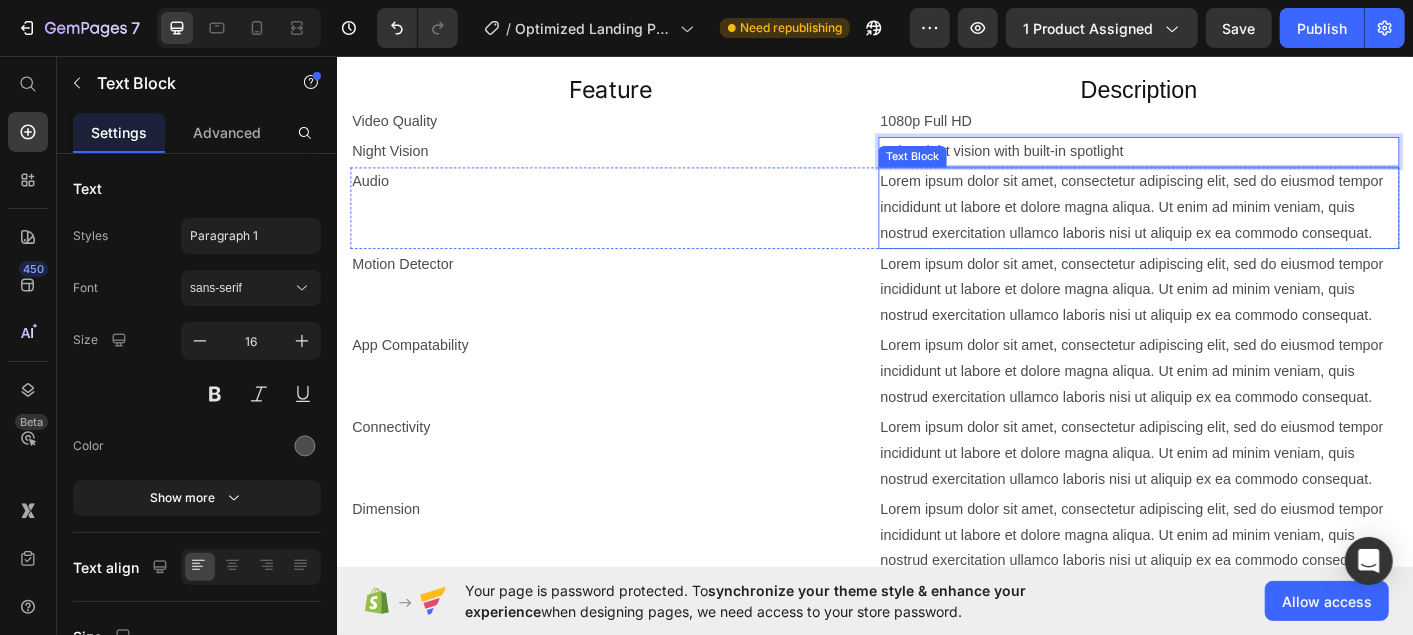 click on "Lorem ipsum dolor sit amet, consectetur adipiscing elit, sed do eiusmod tempor incididunt ut labore et dolore magna aliqua. Ut enim ad minim veniam, quis nostrud exercitation ullamco laboris nisi ut aliquip ex ea commodo consequat." at bounding box center [1230, 225] 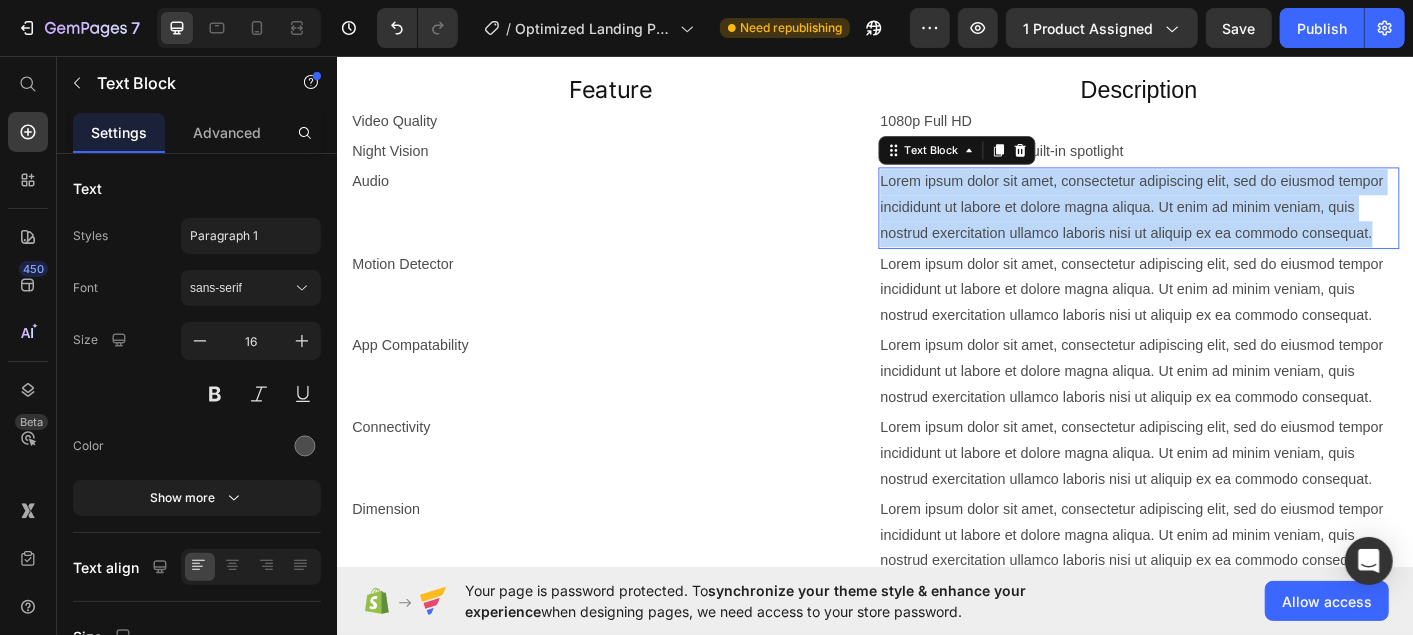 scroll, scrollTop: 0, scrollLeft: 0, axis: both 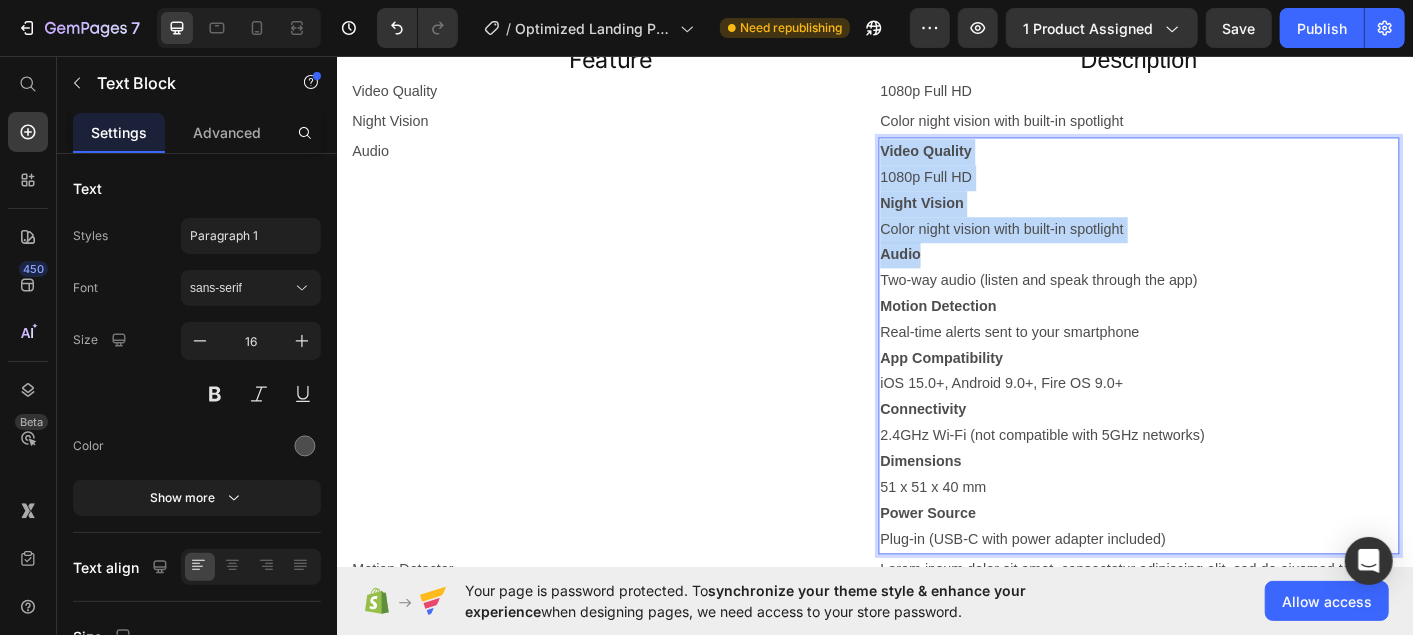 drag, startPoint x: 1199, startPoint y: 285, endPoint x: 922, endPoint y: 157, distance: 305.14423 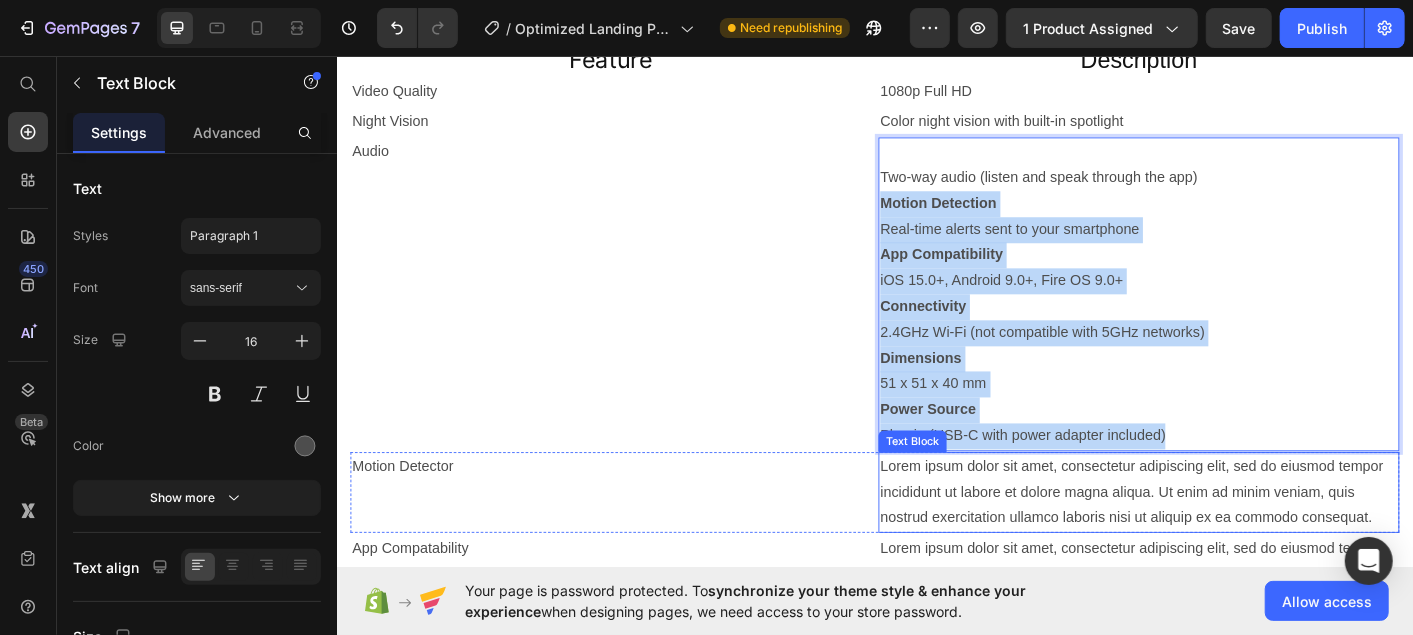 drag, startPoint x: 933, startPoint y: 223, endPoint x: 1283, endPoint y: 510, distance: 452.62457 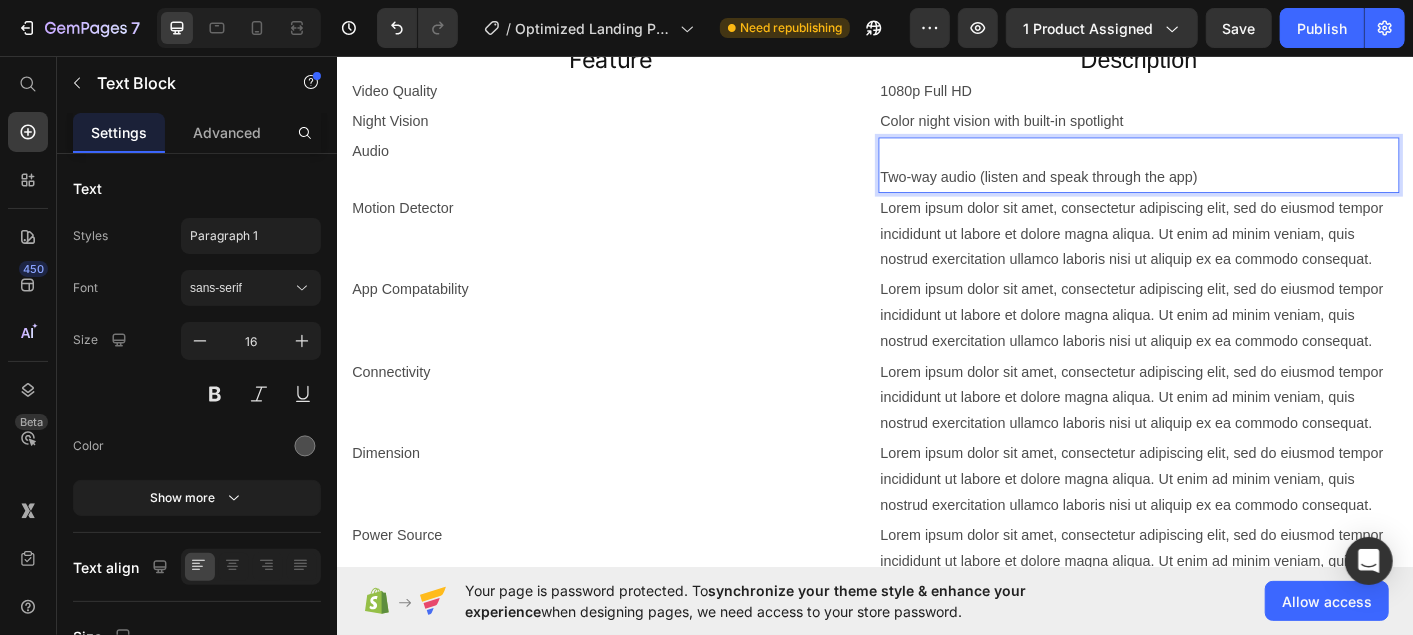 click on "Two-way audio (listen and speak through the app)" at bounding box center (1230, 191) 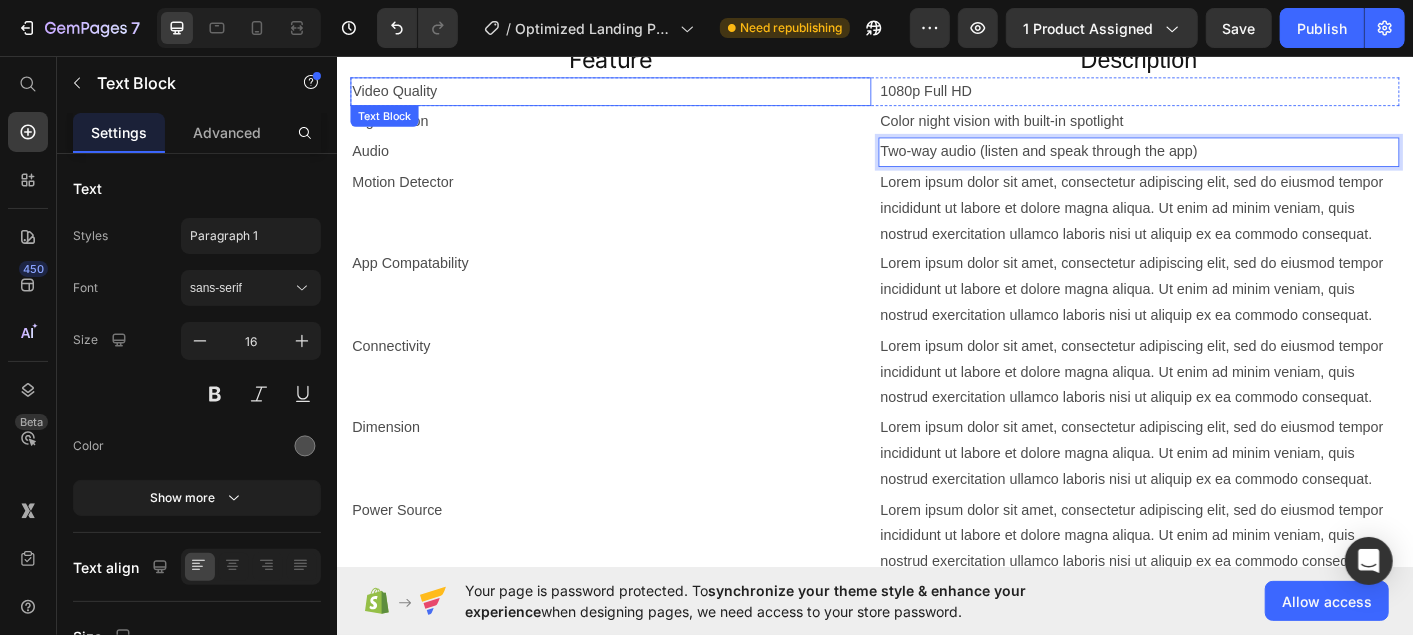 click on "Video Quality" at bounding box center [641, 95] 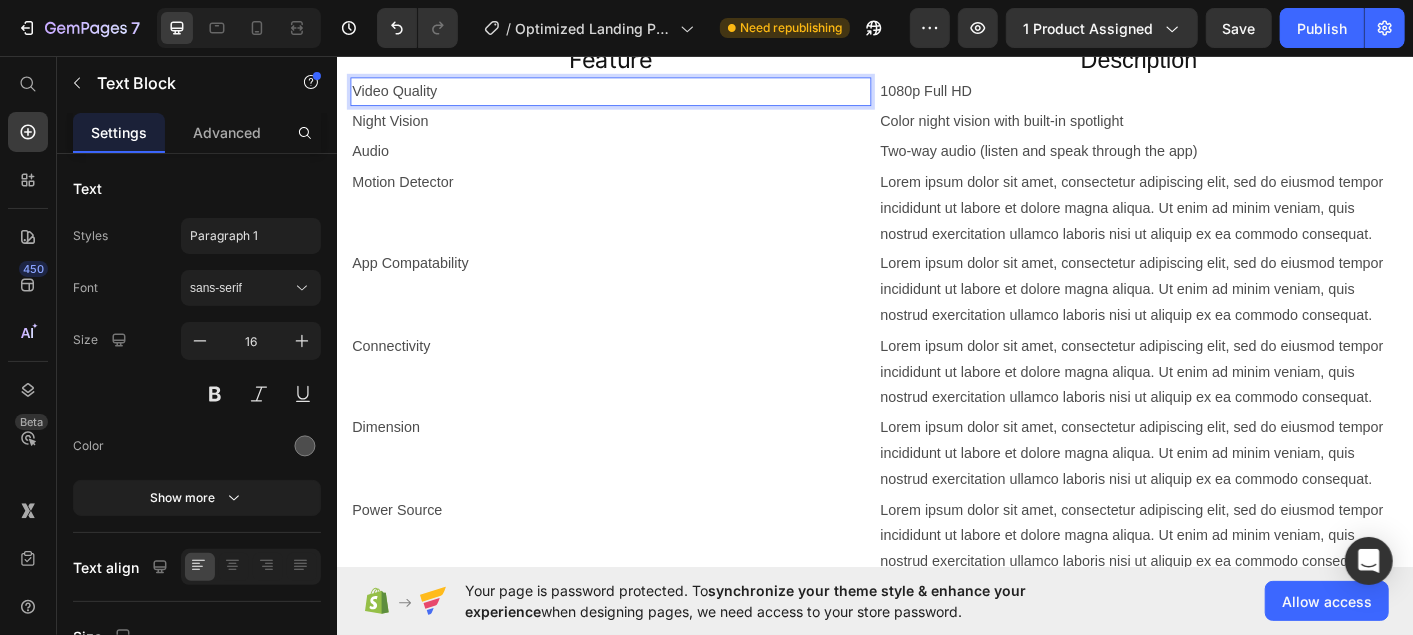 click on "Video Quality" at bounding box center (641, 95) 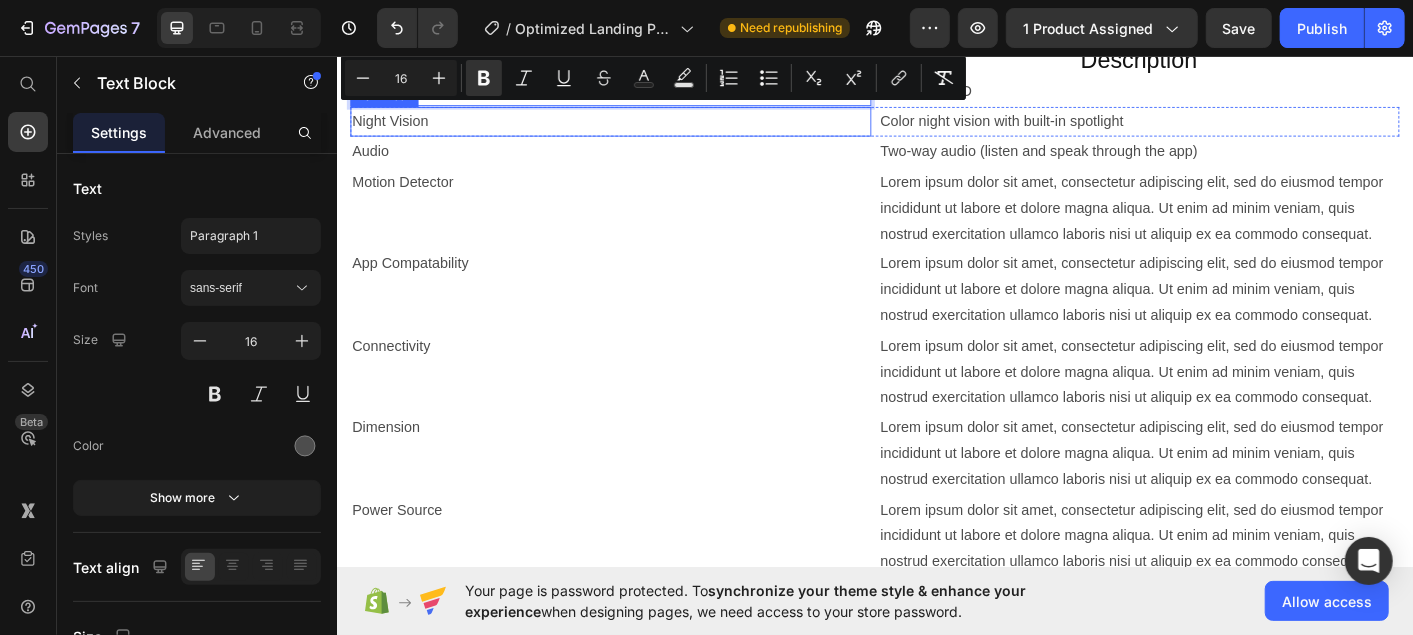 click on "Night Vision" at bounding box center [641, 128] 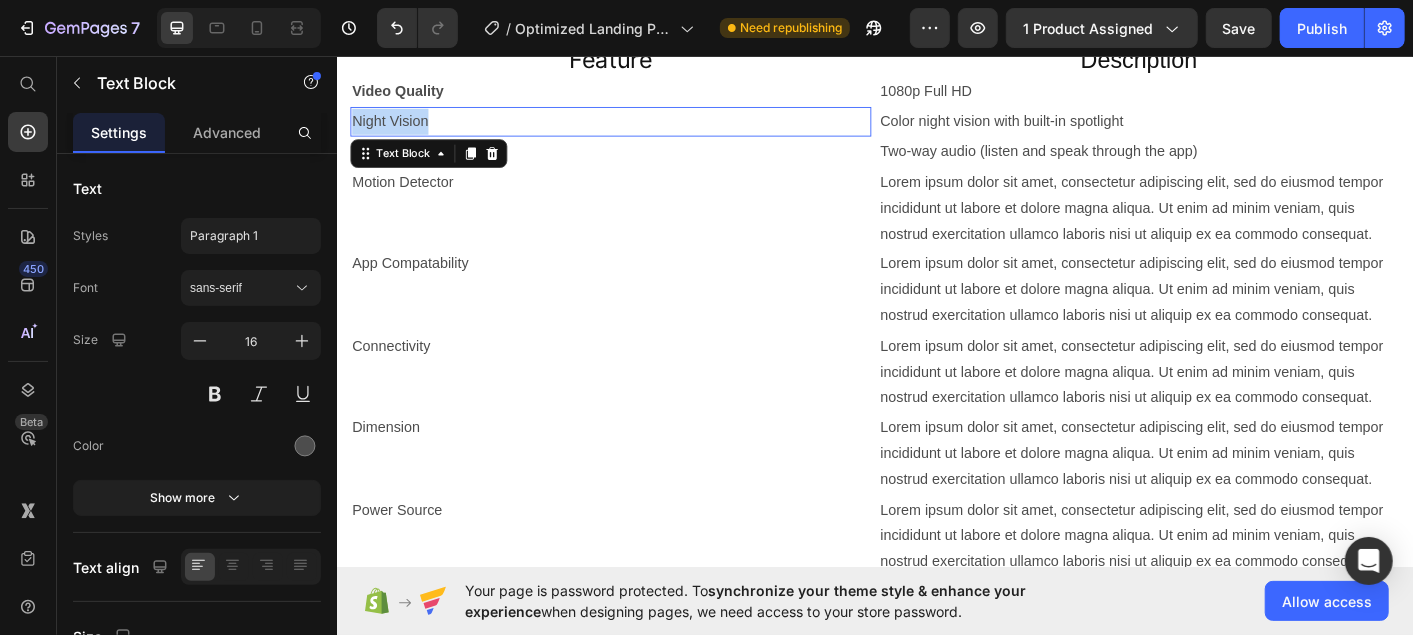 click on "Night Vision" at bounding box center (641, 128) 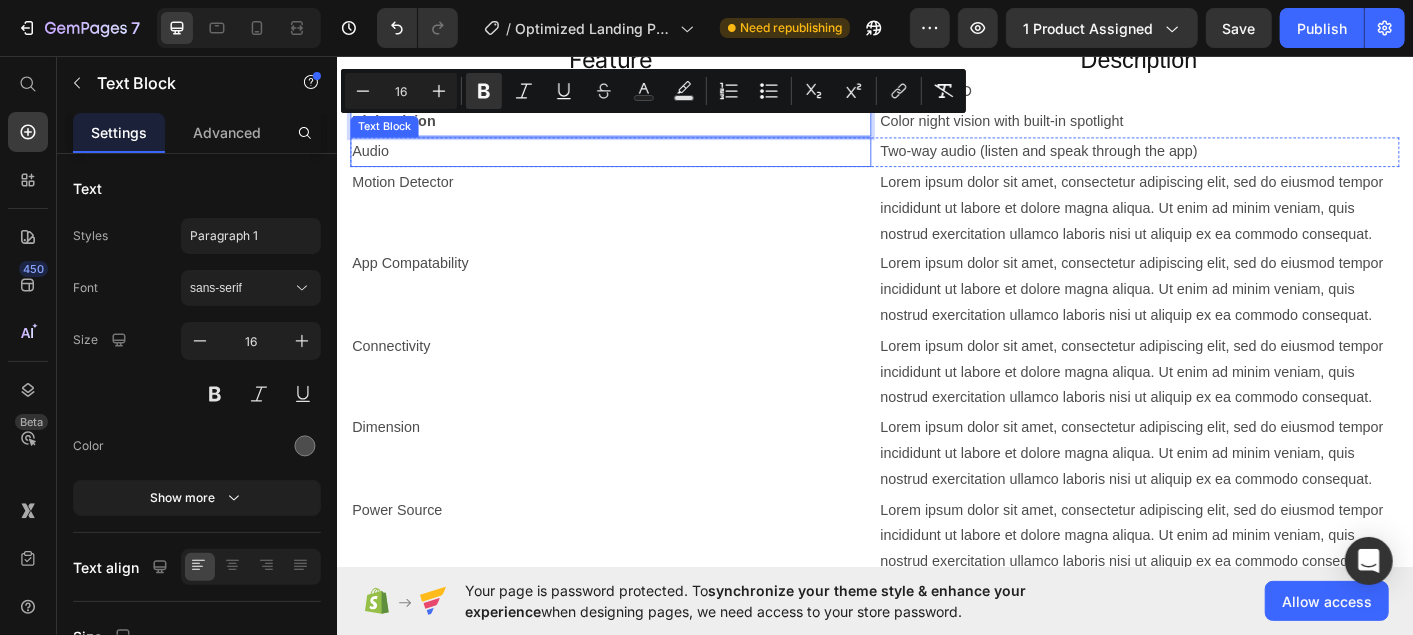 click on "Audio" at bounding box center [641, 162] 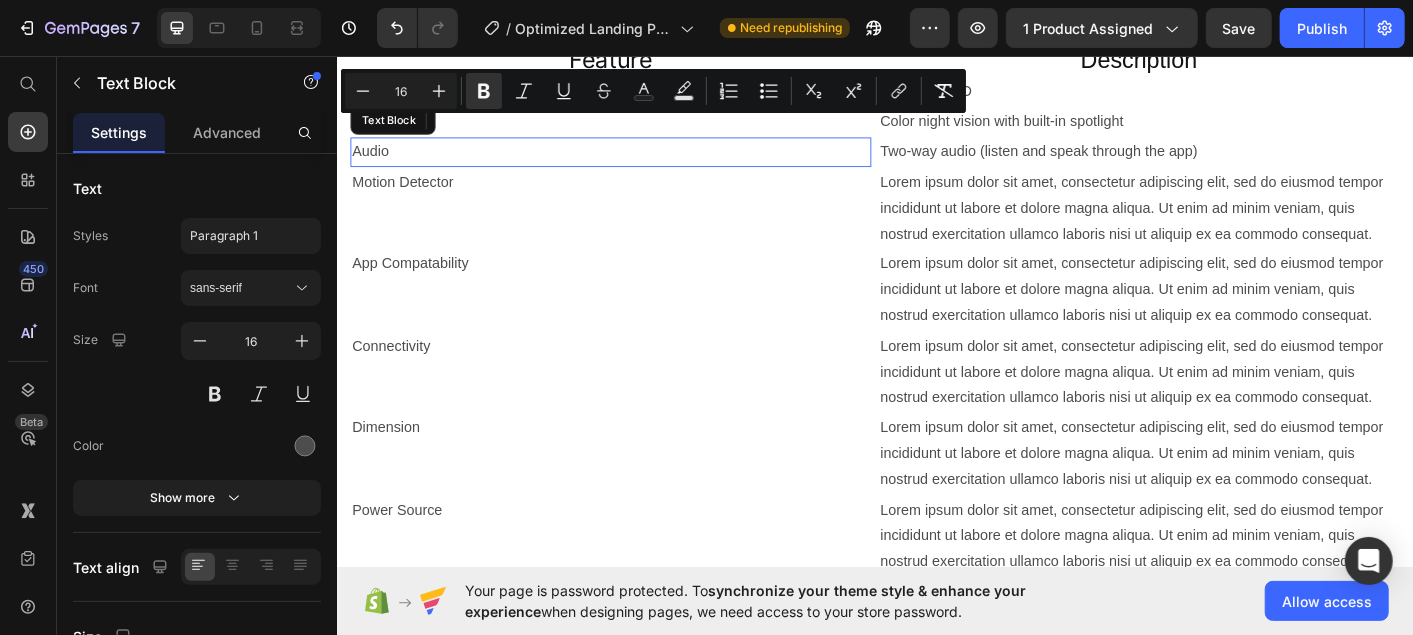 click on "Audio" at bounding box center [641, 162] 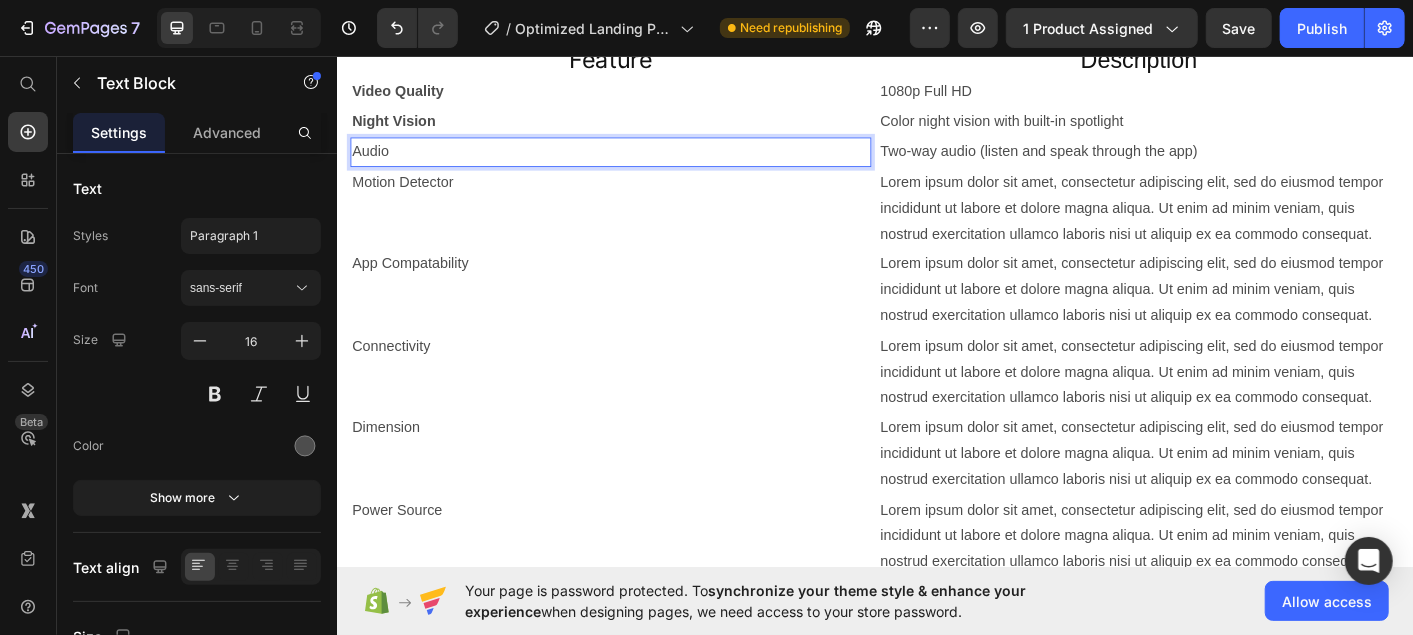 click on "Audio" at bounding box center [641, 162] 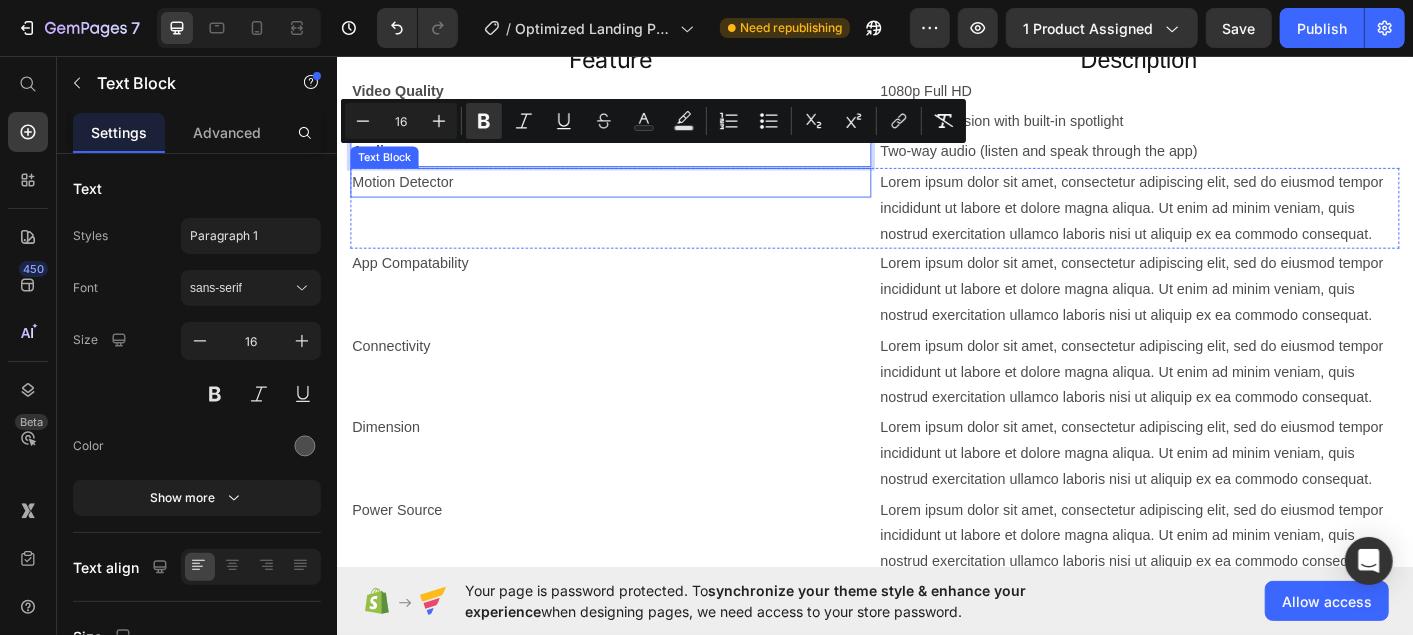 click on "Motion Detector" at bounding box center (641, 196) 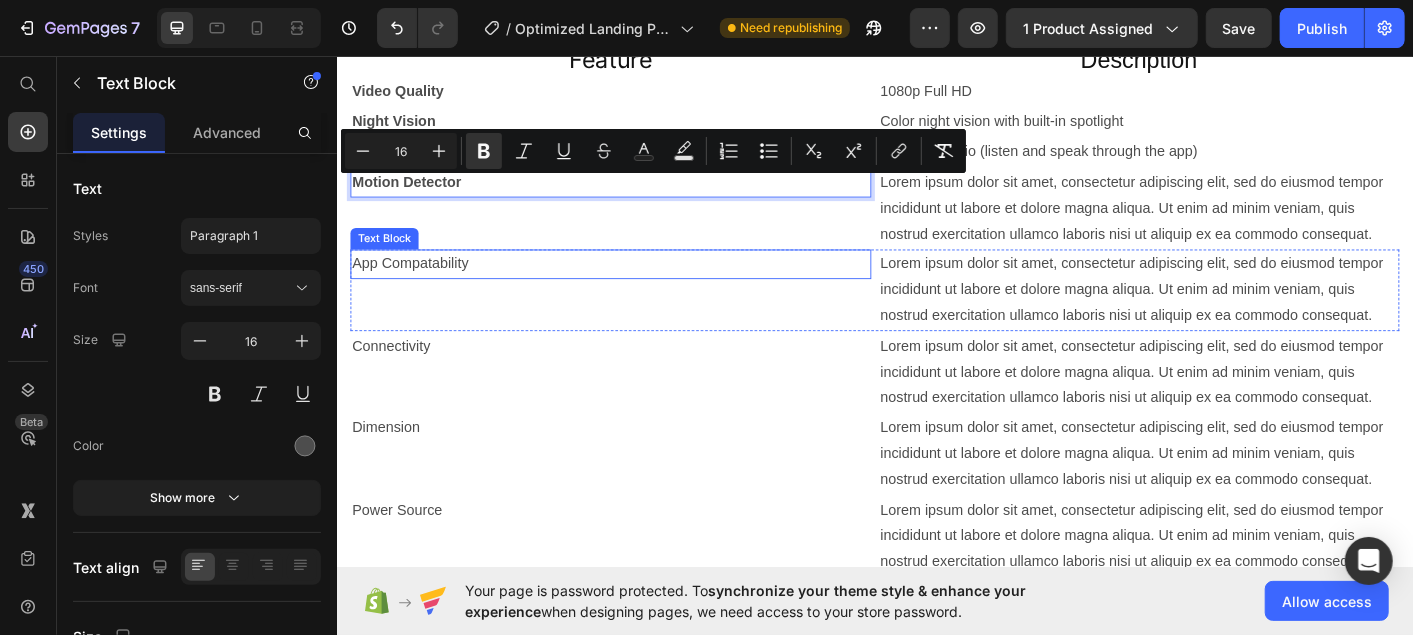 click on "App Compatability" at bounding box center (641, 287) 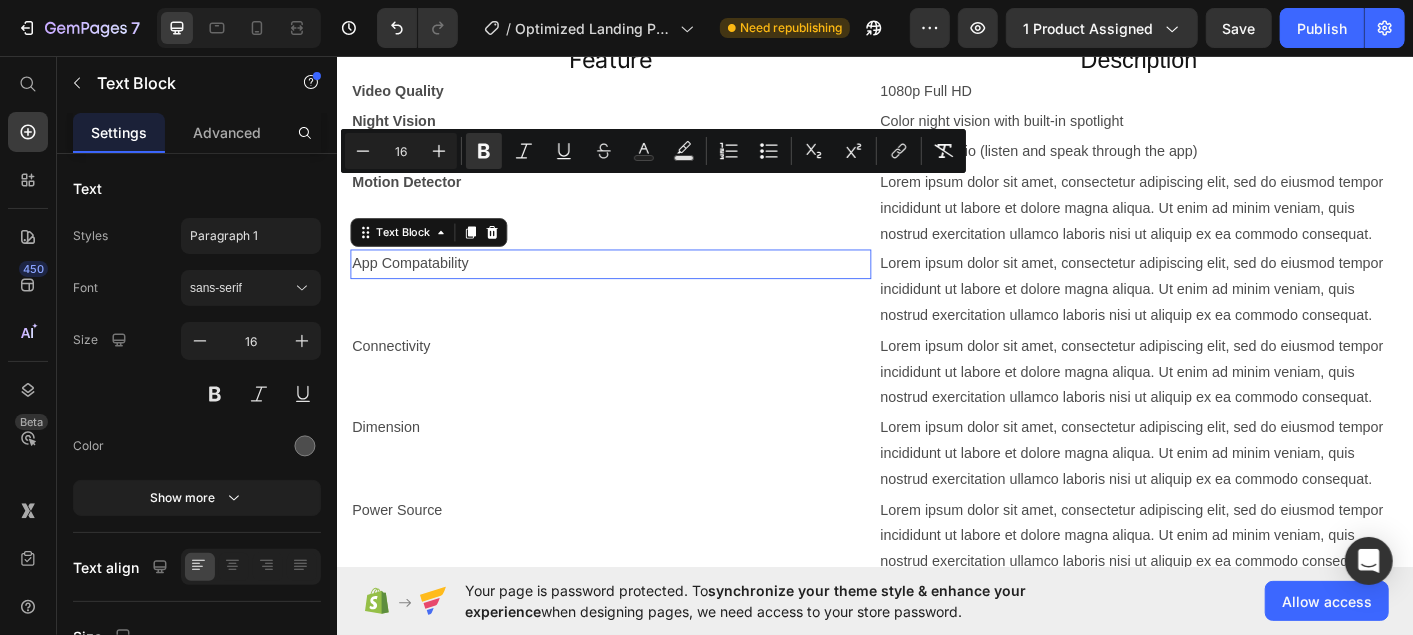 click on "App Compatability" at bounding box center [641, 287] 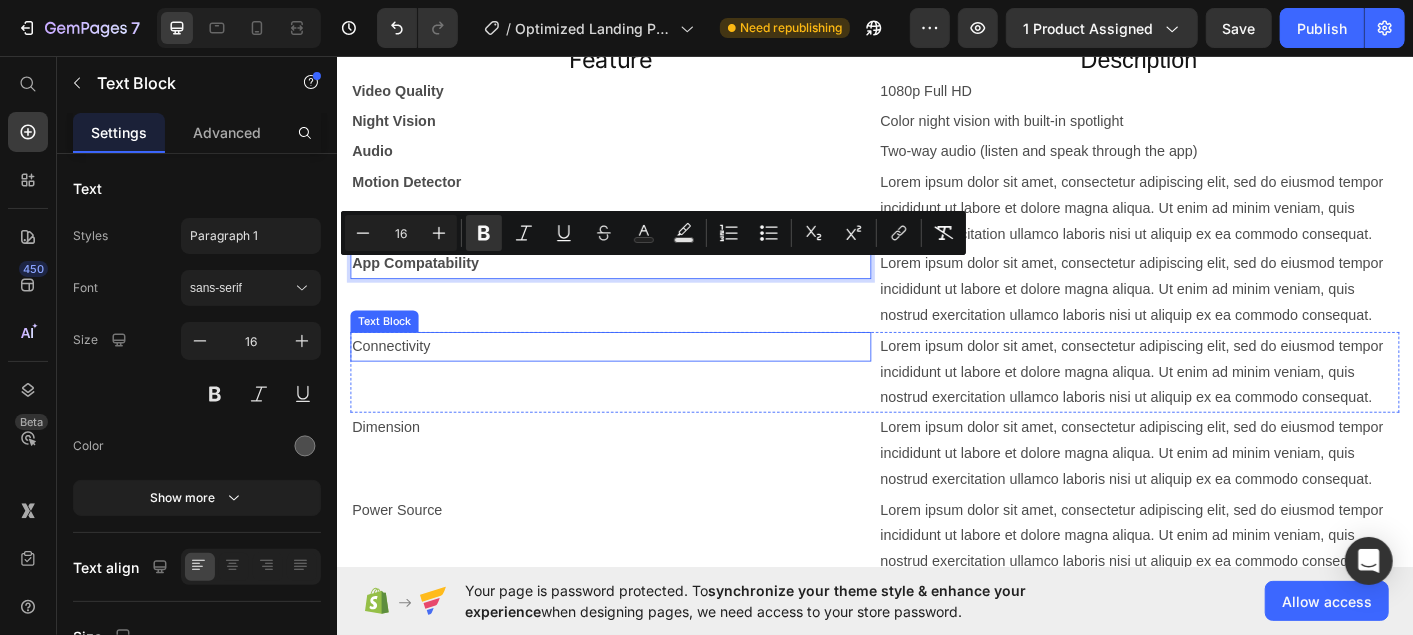 click on "Connectivity" at bounding box center (641, 379) 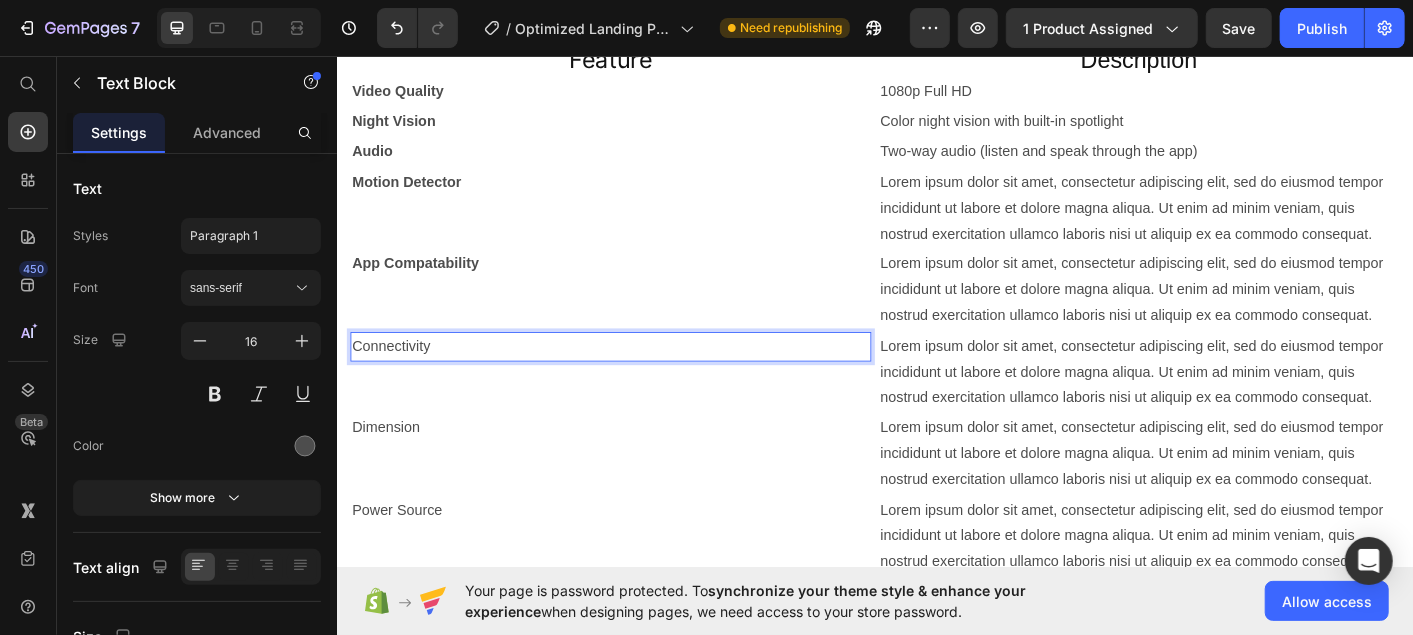 click on "Connectivity" at bounding box center [641, 379] 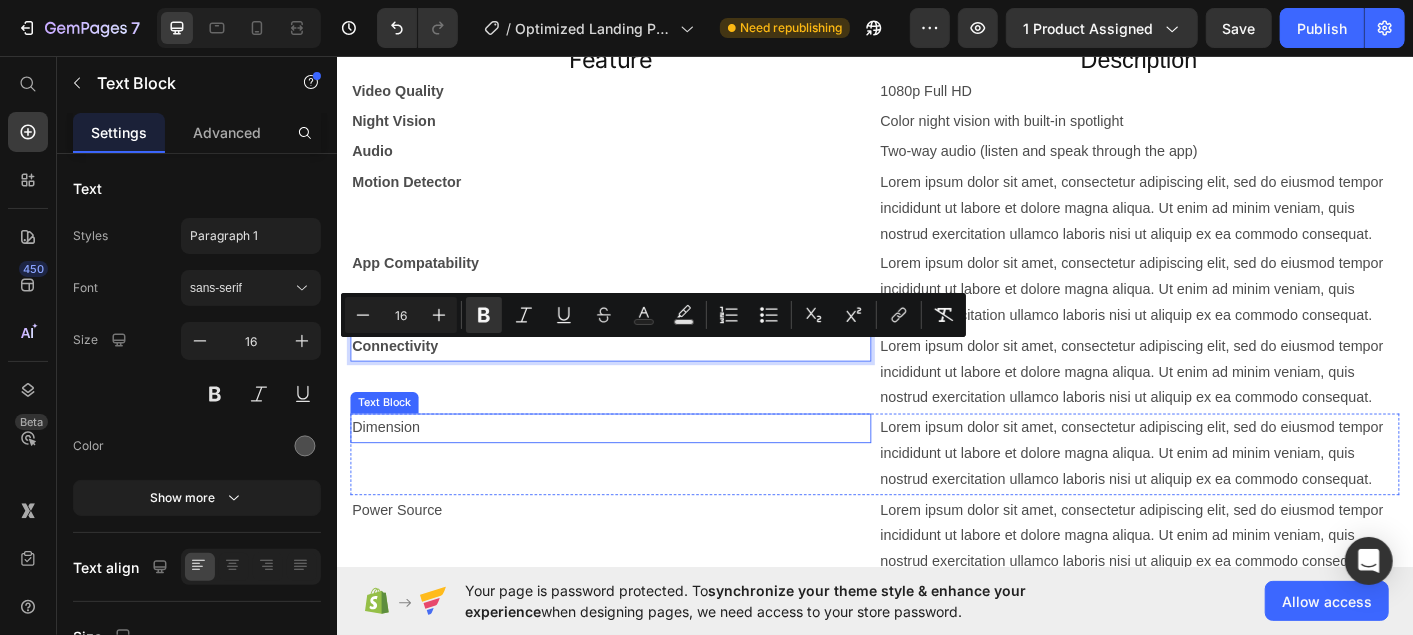 click on "Dimension" at bounding box center (641, 470) 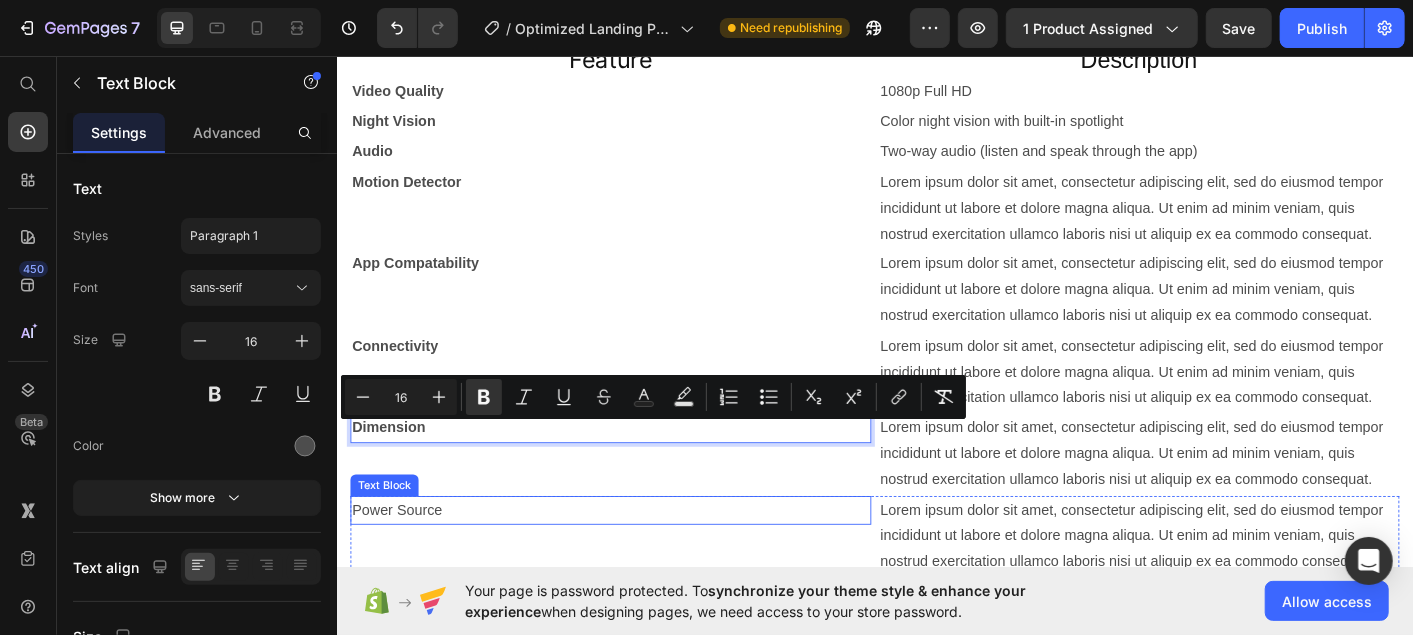 click on "Power Source" at bounding box center (641, 562) 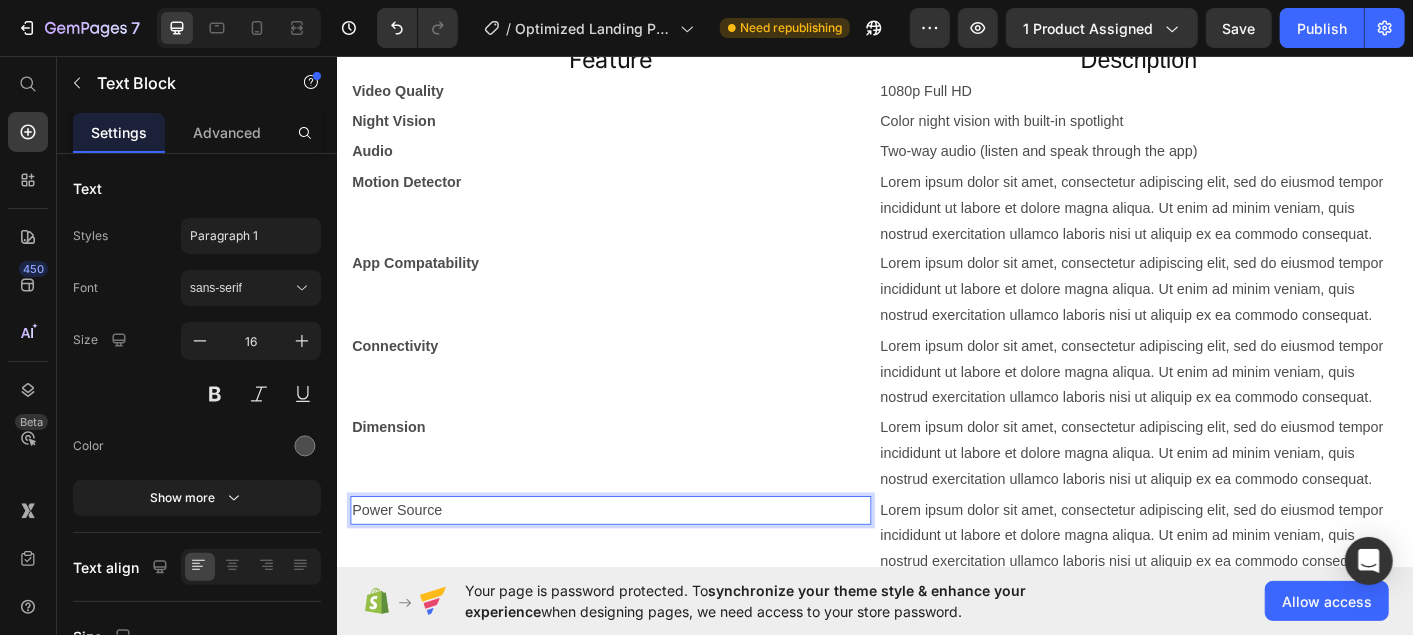 click on "Power Source" at bounding box center [641, 562] 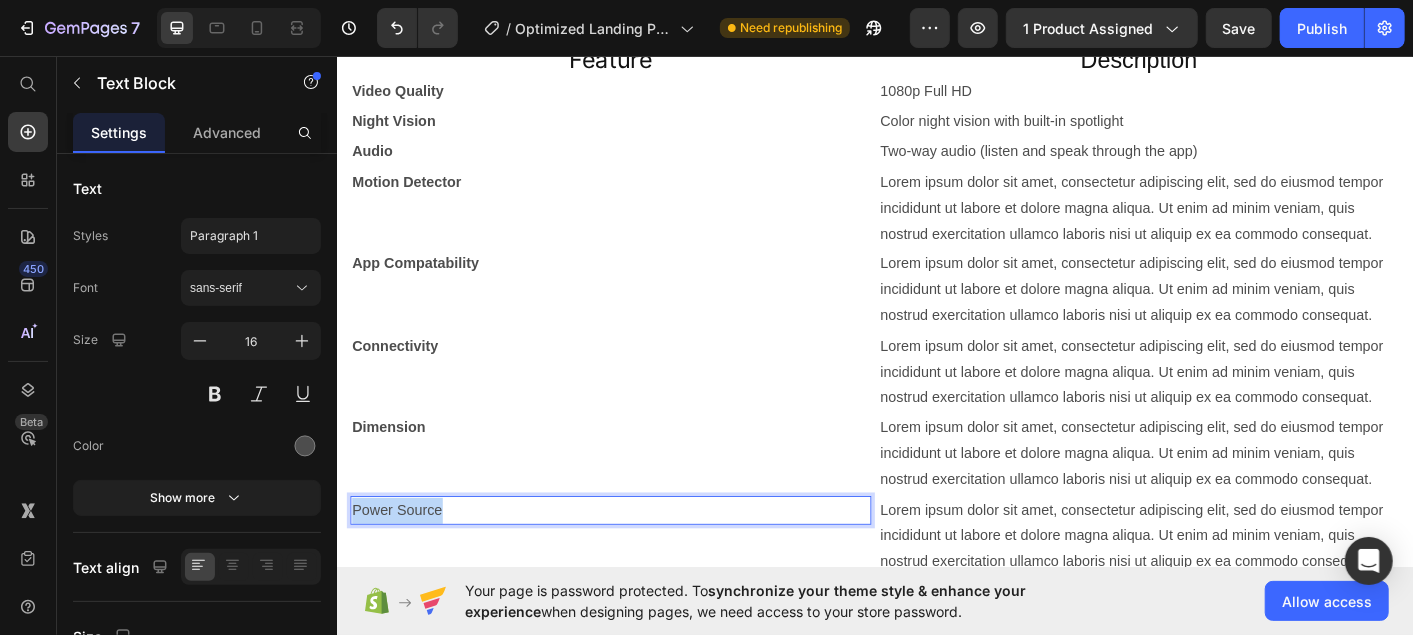 click on "Power Source" at bounding box center [641, 562] 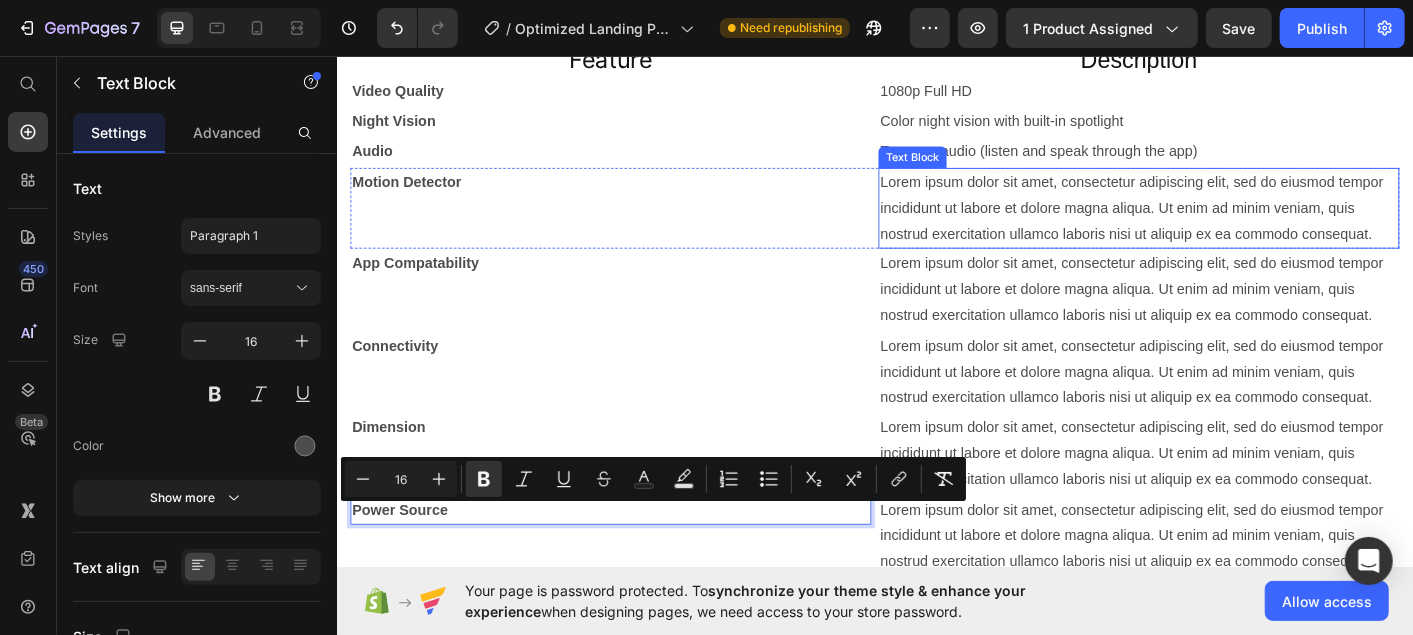click on "Lorem ipsum dolor sit amet, consectetur adipiscing elit, sed do eiusmod tempor incididunt ut labore et dolore magna aliqua. Ut enim ad minim veniam, quis nostrud exercitation ullamco laboris nisi ut aliquip ex ea commodo consequat." at bounding box center (1230, 225) 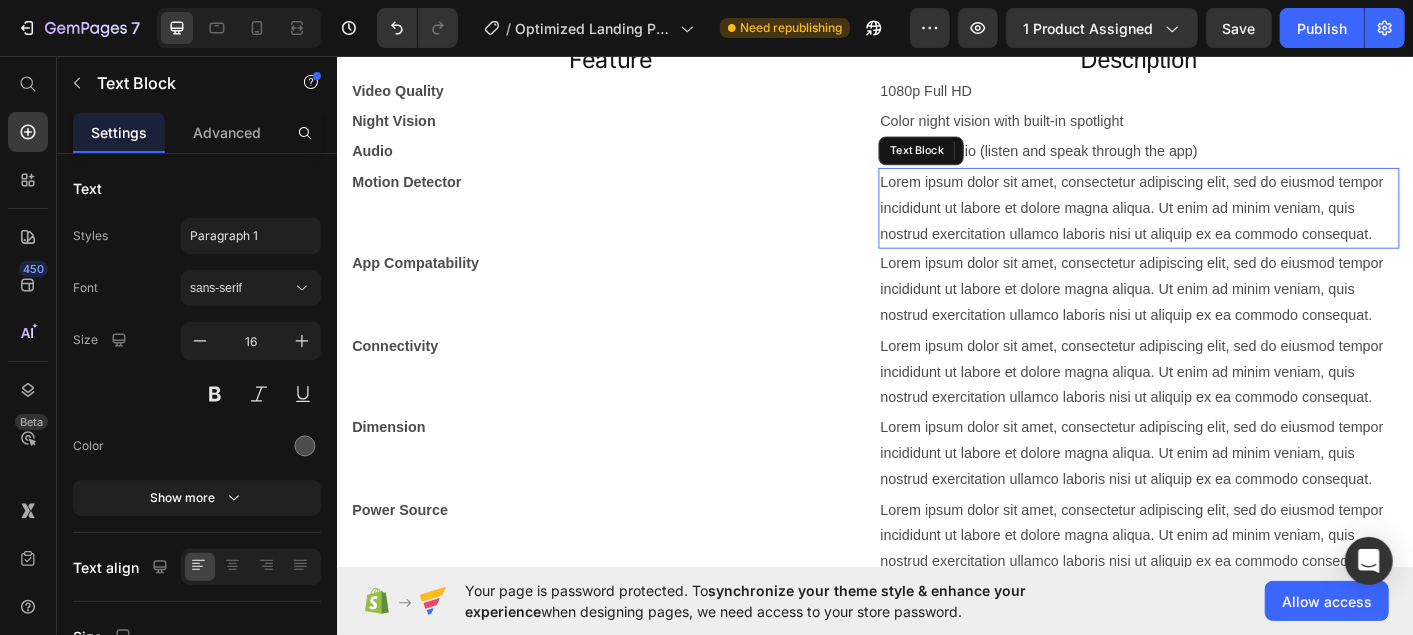 click on "Lorem ipsum dolor sit amet, consectetur adipiscing elit, sed do eiusmod tempor incididunt ut labore et dolore magna aliqua. Ut enim ad minim veniam, quis nostrud exercitation ullamco laboris nisi ut aliquip ex ea commodo consequat." at bounding box center (1230, 225) 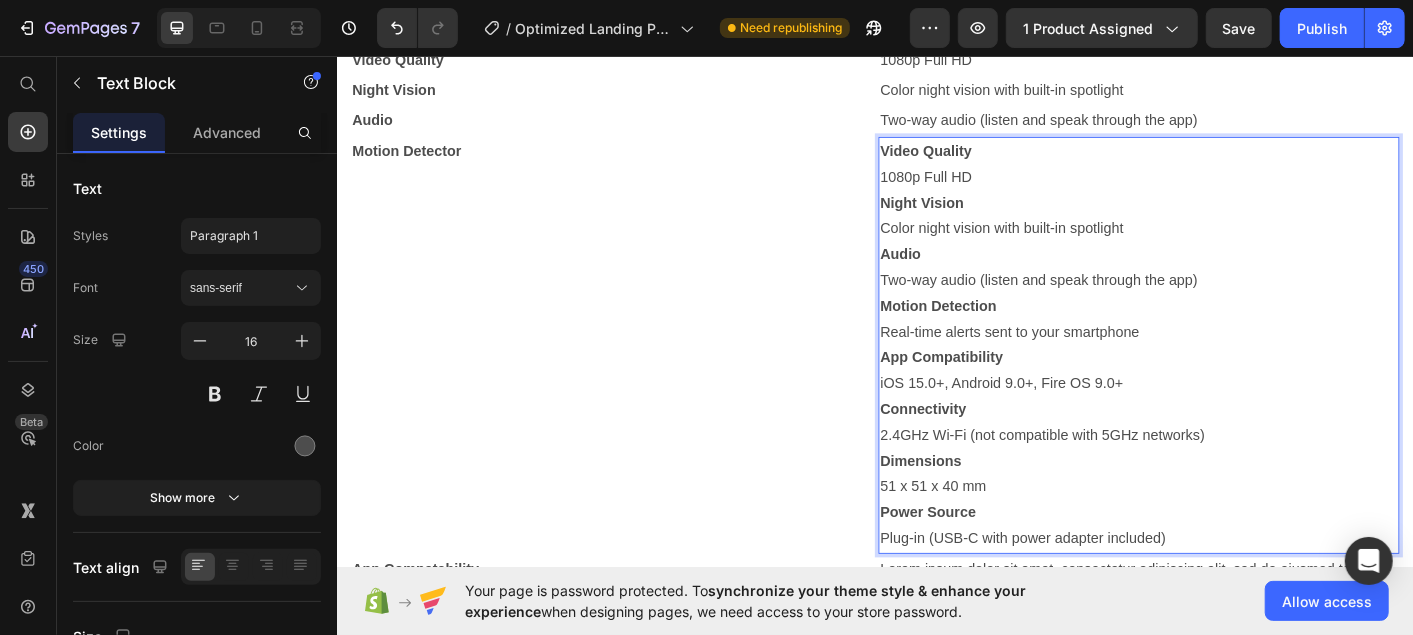 scroll, scrollTop: 29, scrollLeft: 0, axis: vertical 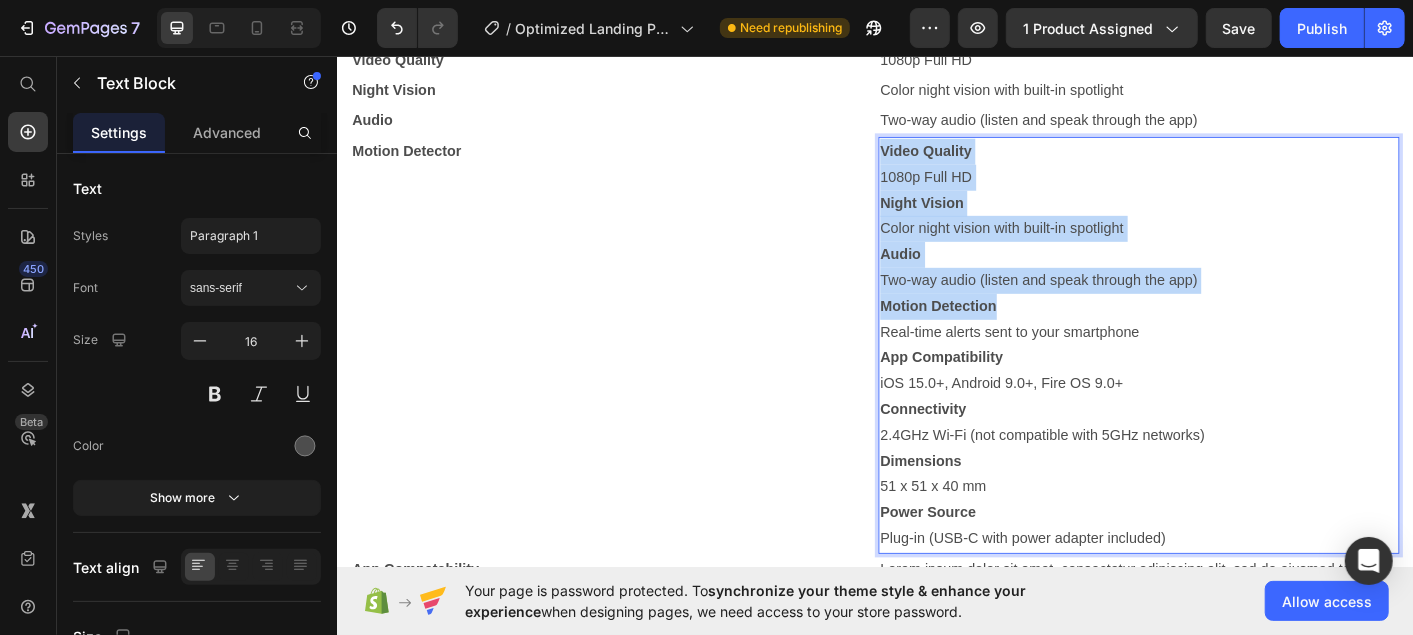 drag, startPoint x: 1118, startPoint y: 341, endPoint x: 932, endPoint y: 157, distance: 261.63333 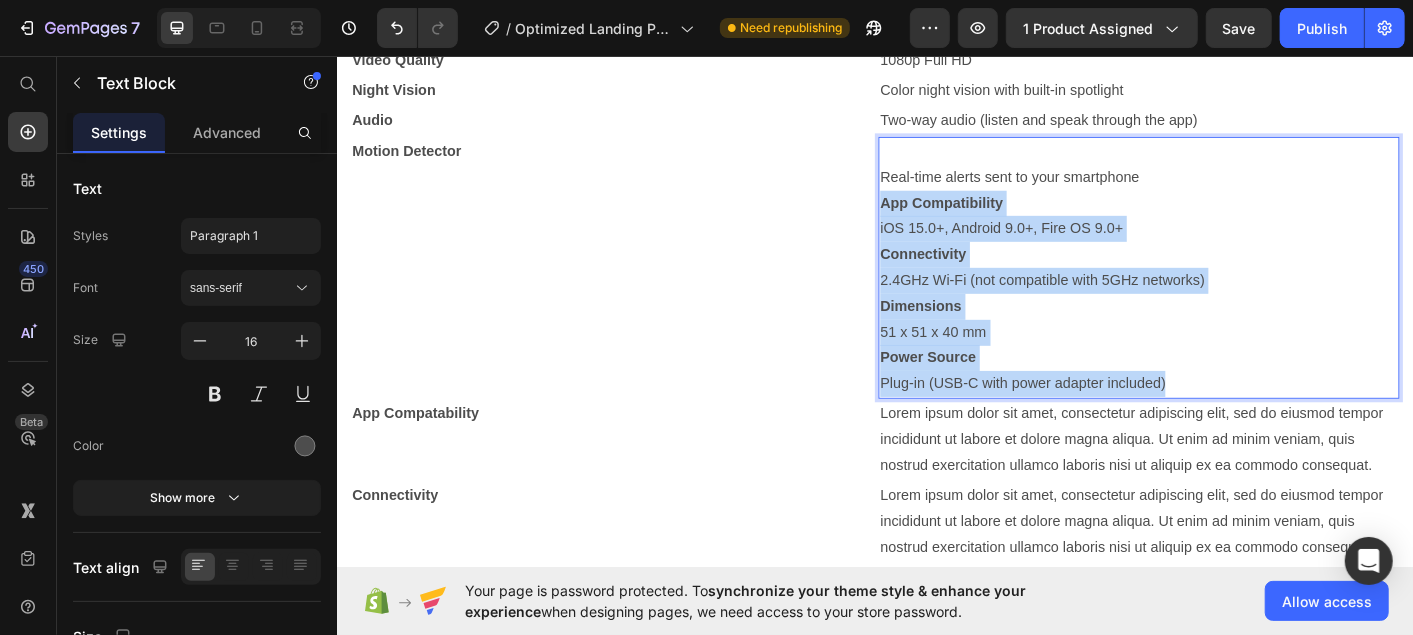 drag, startPoint x: 937, startPoint y: 222, endPoint x: 1258, endPoint y: 418, distance: 376.1077 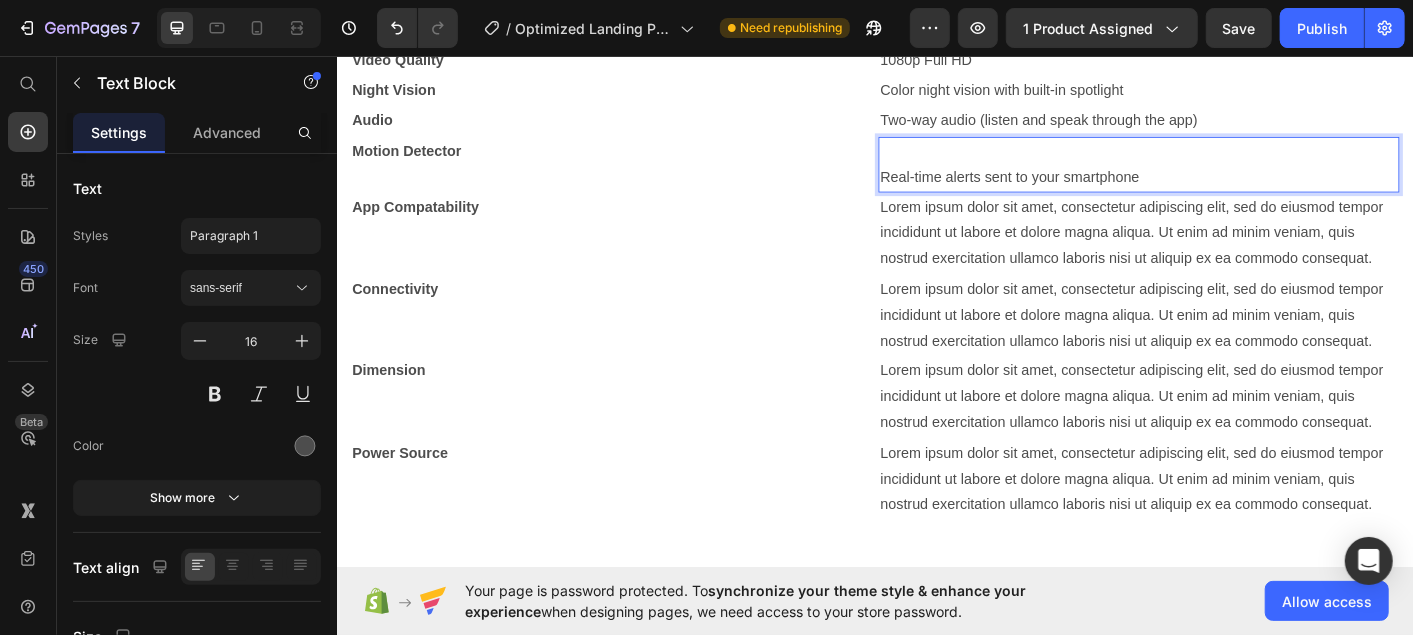 click on "Real-time alerts sent to your smartphone" at bounding box center (1230, 191) 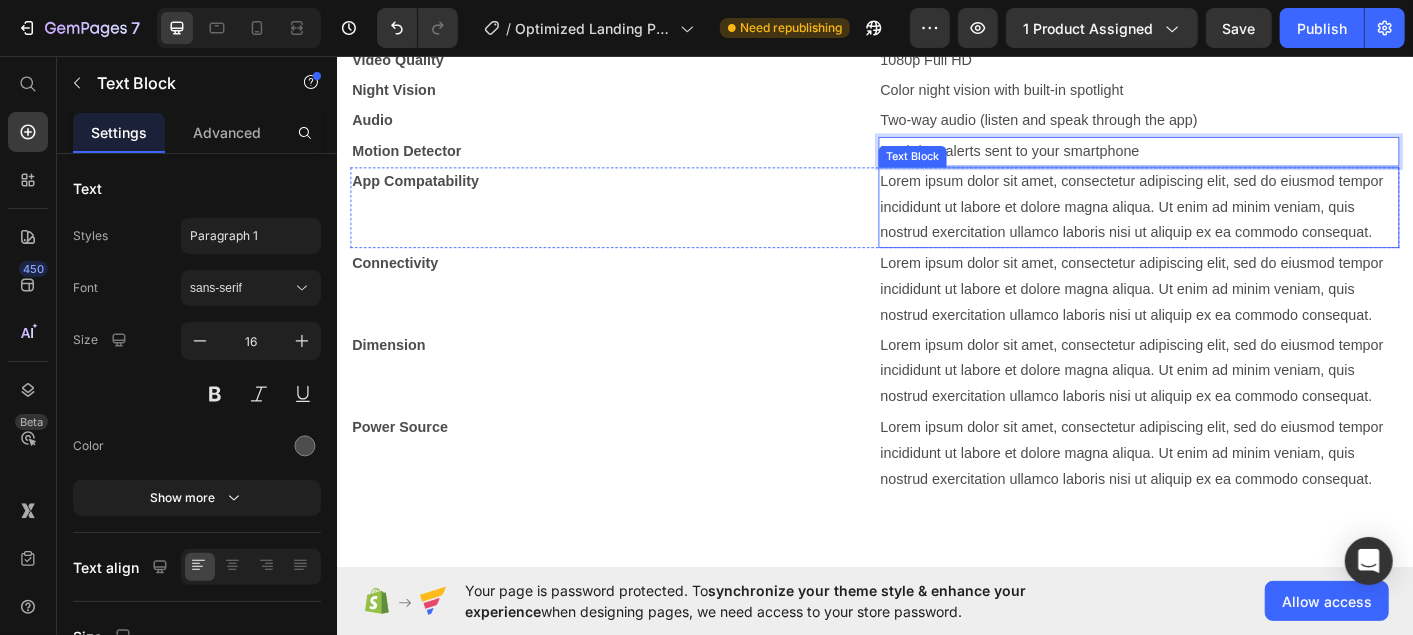 click on "Lorem ipsum dolor sit amet, consectetur adipiscing elit, sed do eiusmod tempor incididunt ut labore et dolore magna aliqua. Ut enim ad minim veniam, quis nostrud exercitation ullamco laboris nisi ut aliquip ex ea commodo consequat." at bounding box center [1230, 225] 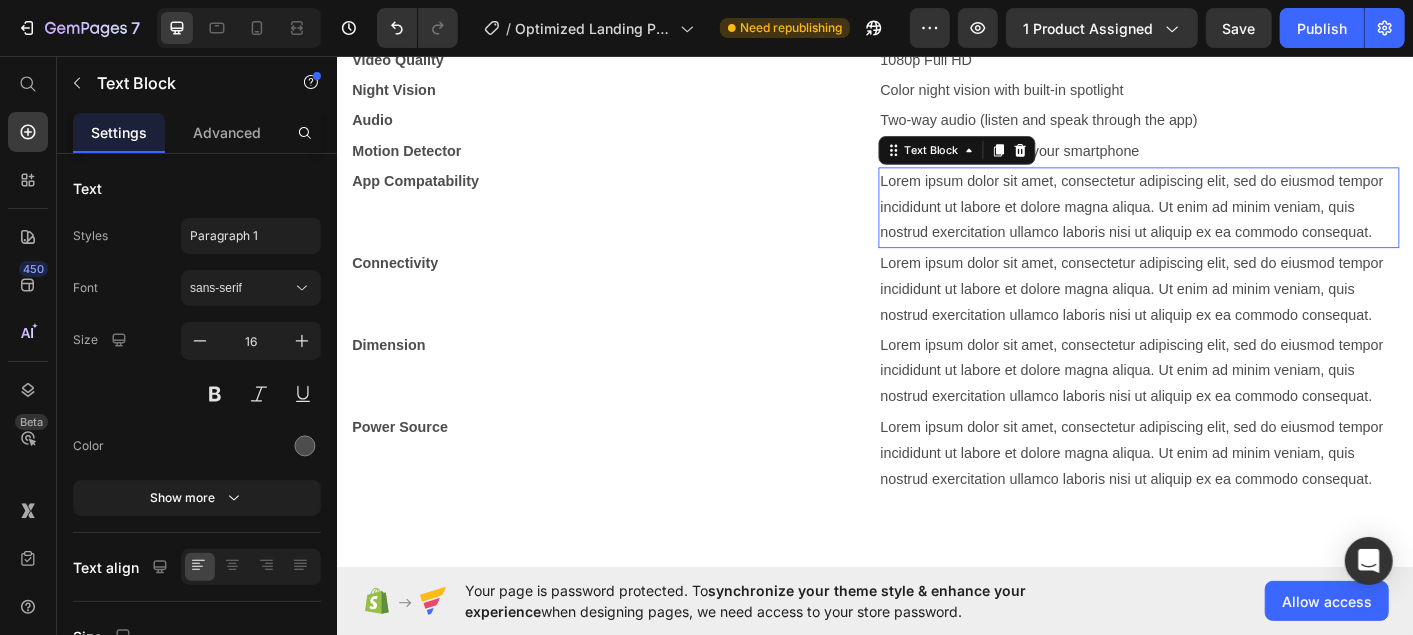 scroll, scrollTop: 0, scrollLeft: 0, axis: both 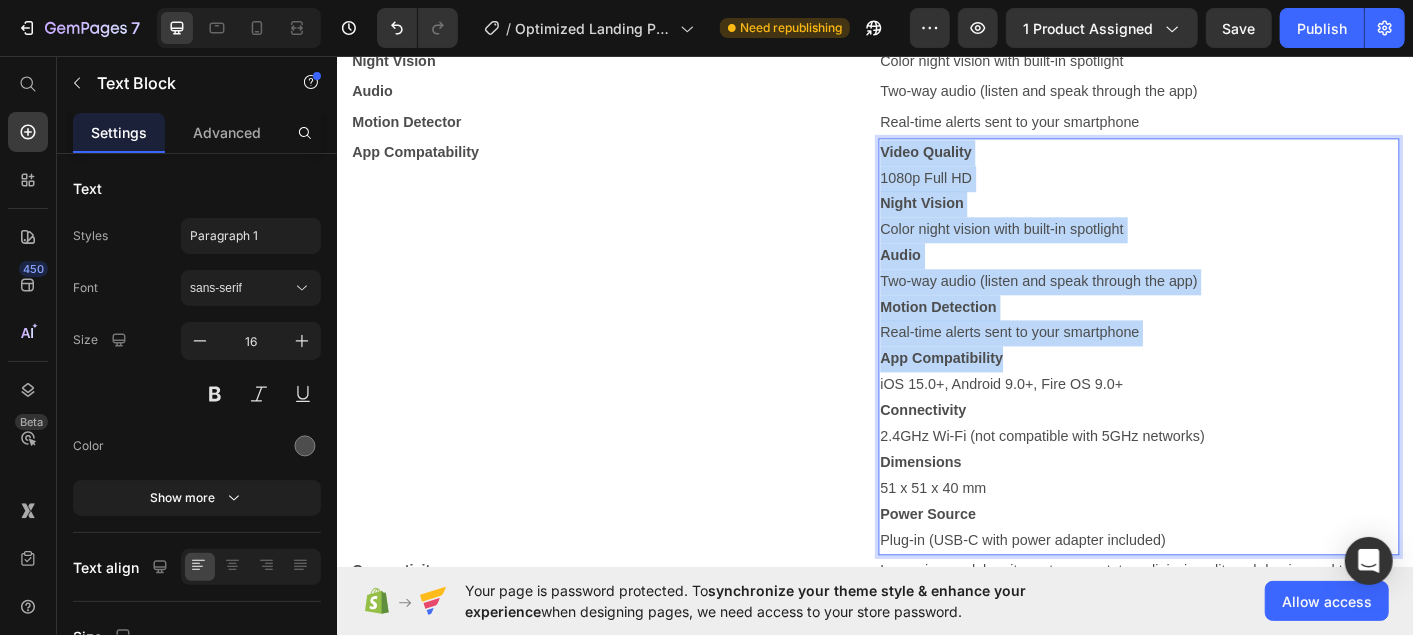 drag, startPoint x: 1098, startPoint y: 399, endPoint x: 931, endPoint y: 158, distance: 293.20642 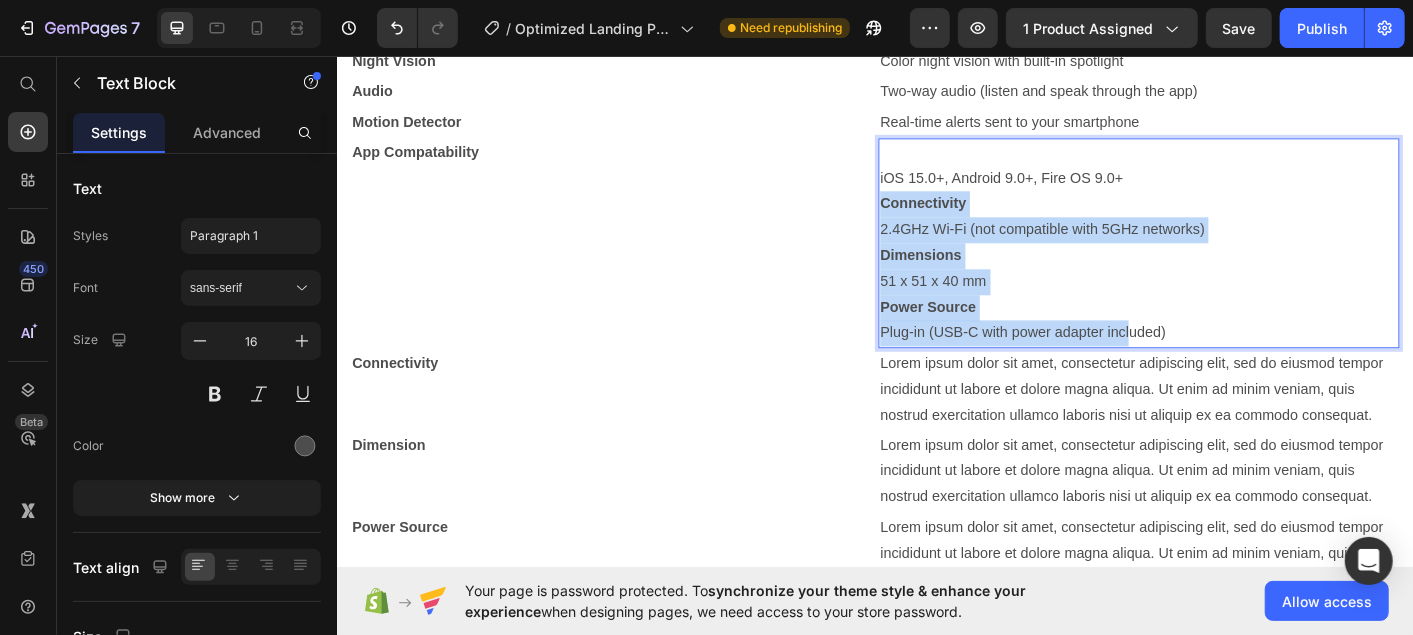drag, startPoint x: 933, startPoint y: 221, endPoint x: 1239, endPoint y: 365, distance: 338.1893 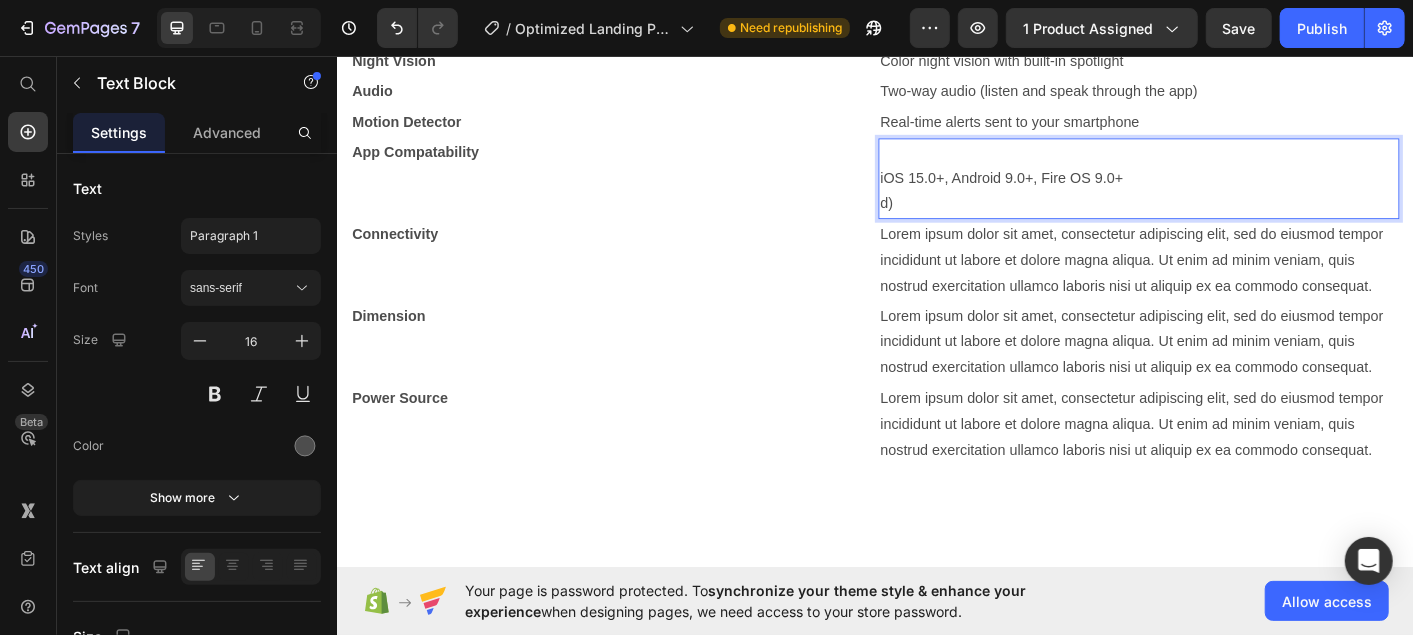 click on "d)" at bounding box center (1230, 220) 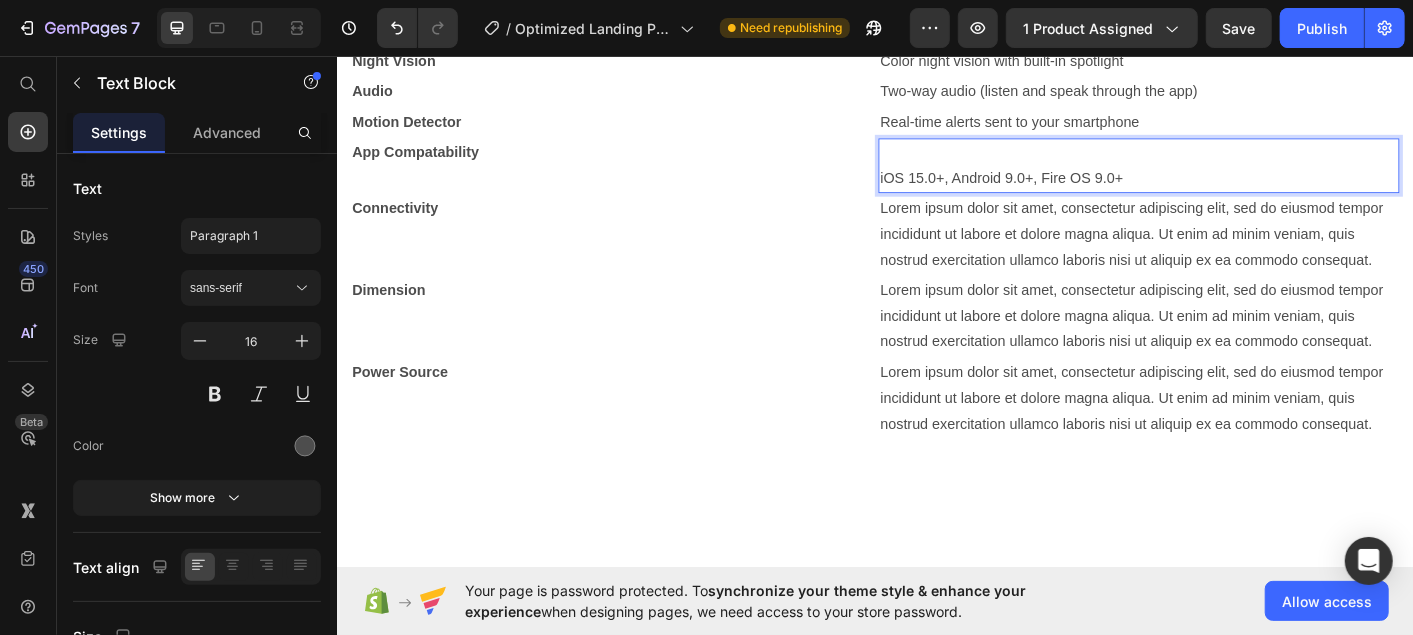 click on "iOS 15.0+, Android 9.0+, Fire OS 9.0+" at bounding box center (1230, 192) 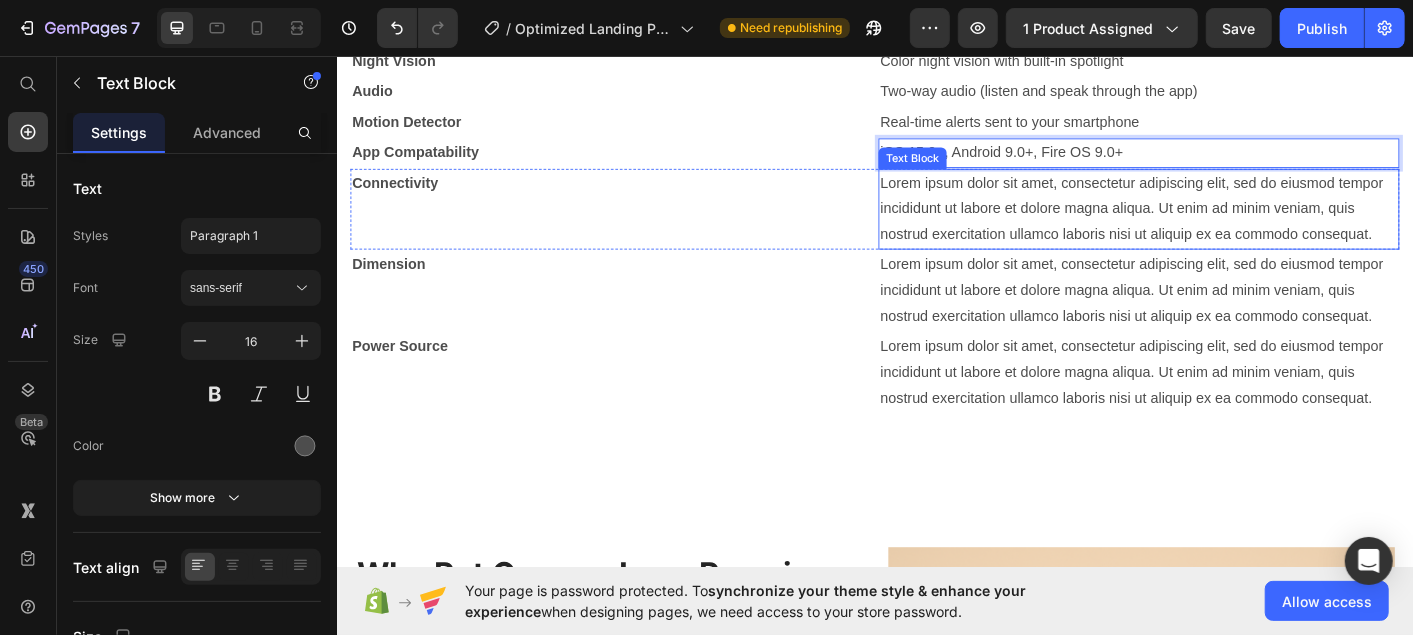 click on "Lorem ipsum dolor sit amet, consectetur adipiscing elit, sed do eiusmod tempor incididunt ut labore et dolore magna aliqua. Ut enim ad minim veniam, quis nostrud exercitation ullamco laboris nisi ut aliquip ex ea commodo consequat." at bounding box center [1230, 226] 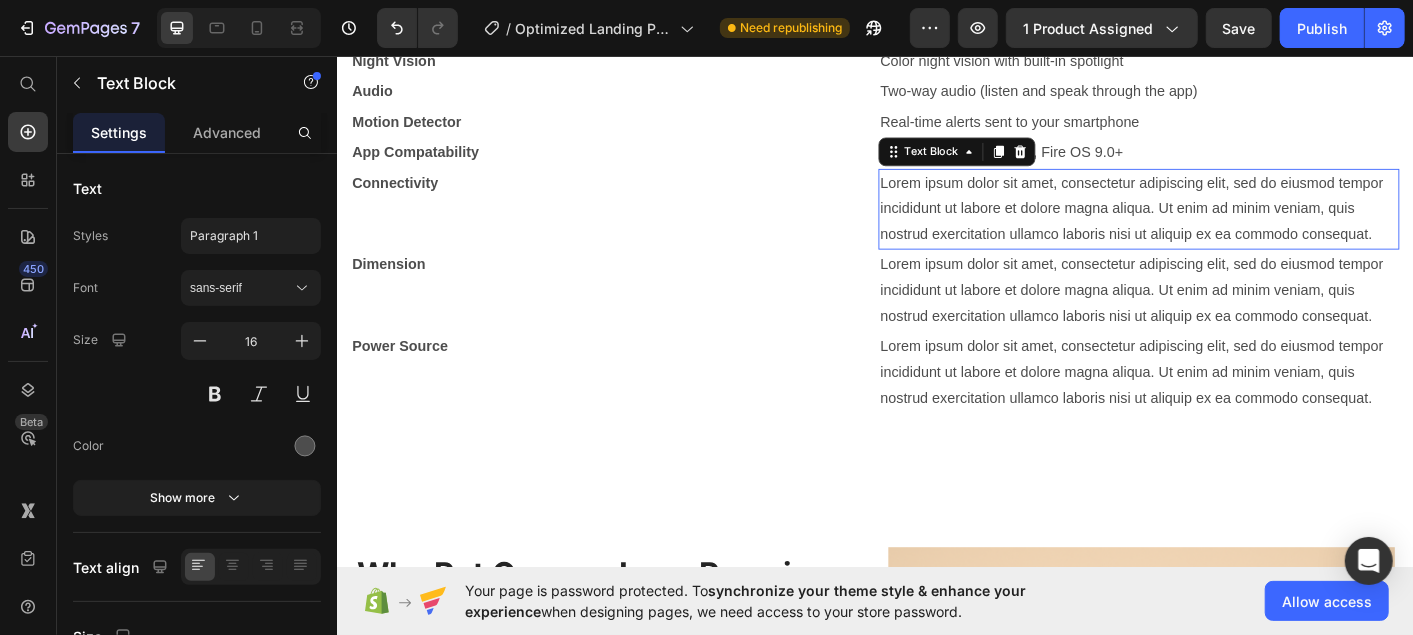 click on "Lorem ipsum dolor sit amet, consectetur adipiscing elit, sed do eiusmod tempor incididunt ut labore et dolore magna aliqua. Ut enim ad minim veniam, quis nostrud exercitation ullamco laboris nisi ut aliquip ex ea commodo consequat." at bounding box center (1230, 226) 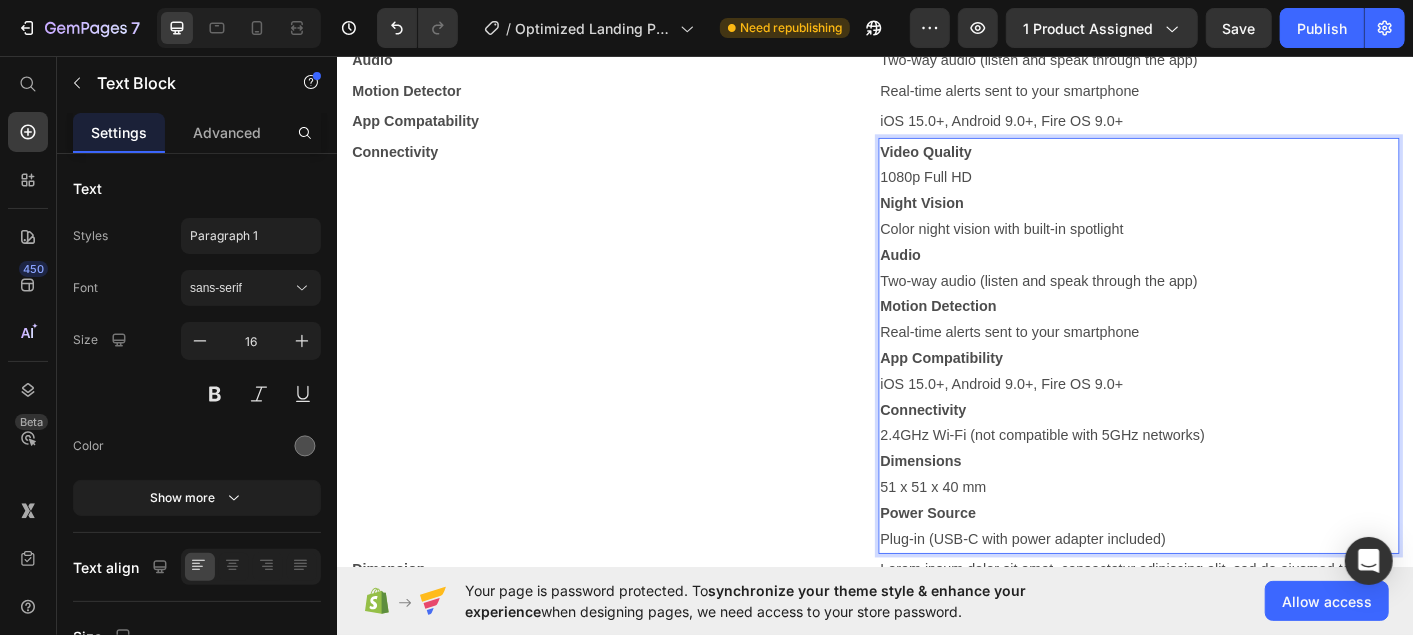 scroll, scrollTop: 29, scrollLeft: 0, axis: vertical 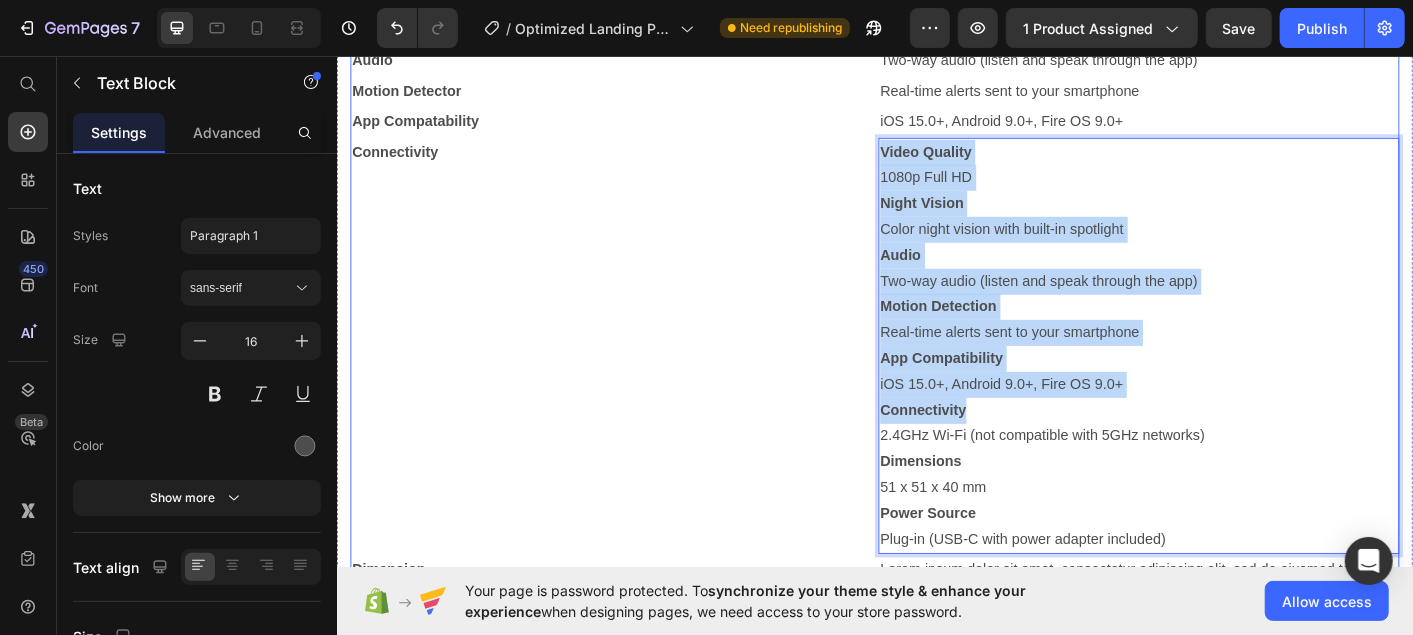 drag, startPoint x: 1049, startPoint y: 451, endPoint x: 908, endPoint y: 152, distance: 330.57828 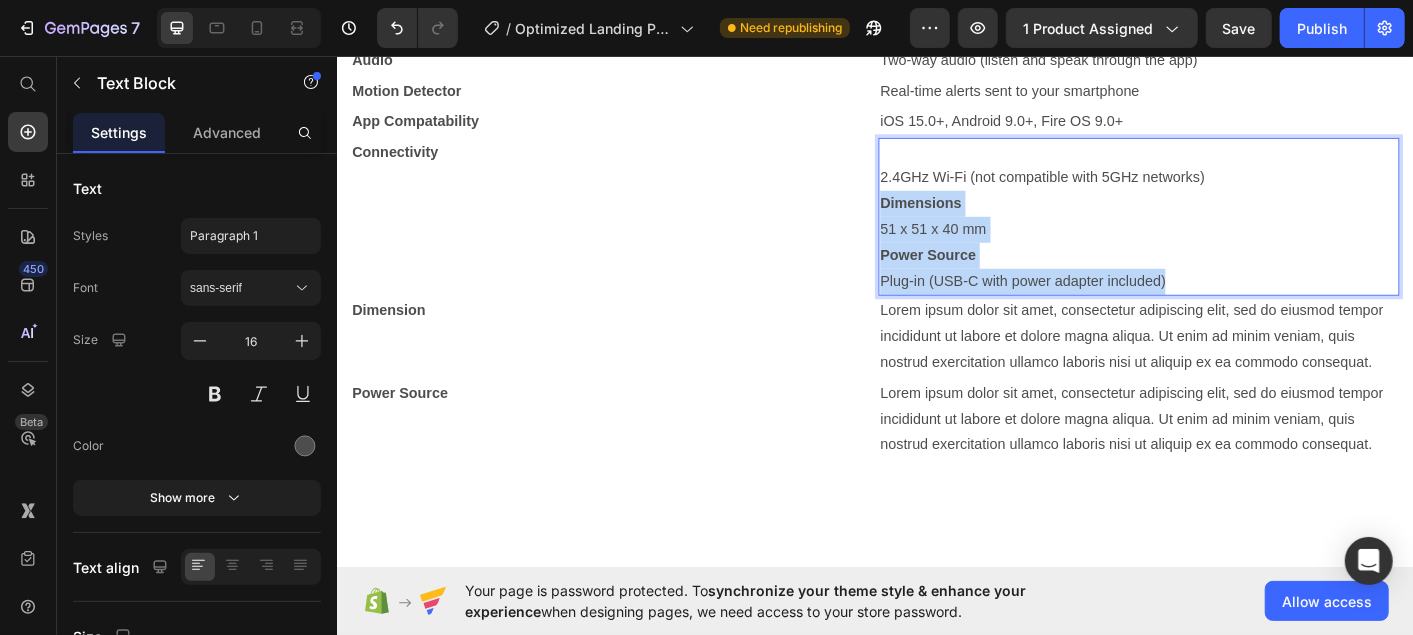 drag, startPoint x: 937, startPoint y: 220, endPoint x: 1266, endPoint y: 329, distance: 346.5862 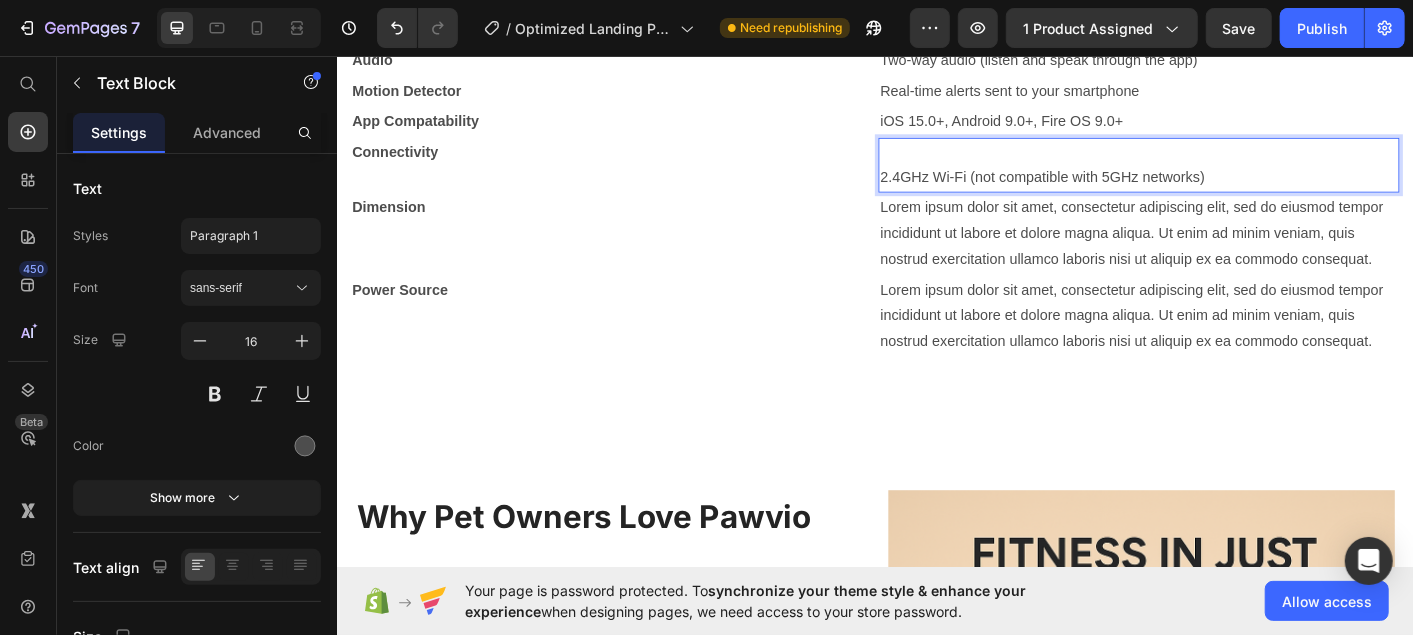click on "2.4GHz Wi-Fi (not compatible with 5GHz networks)" at bounding box center [1230, 191] 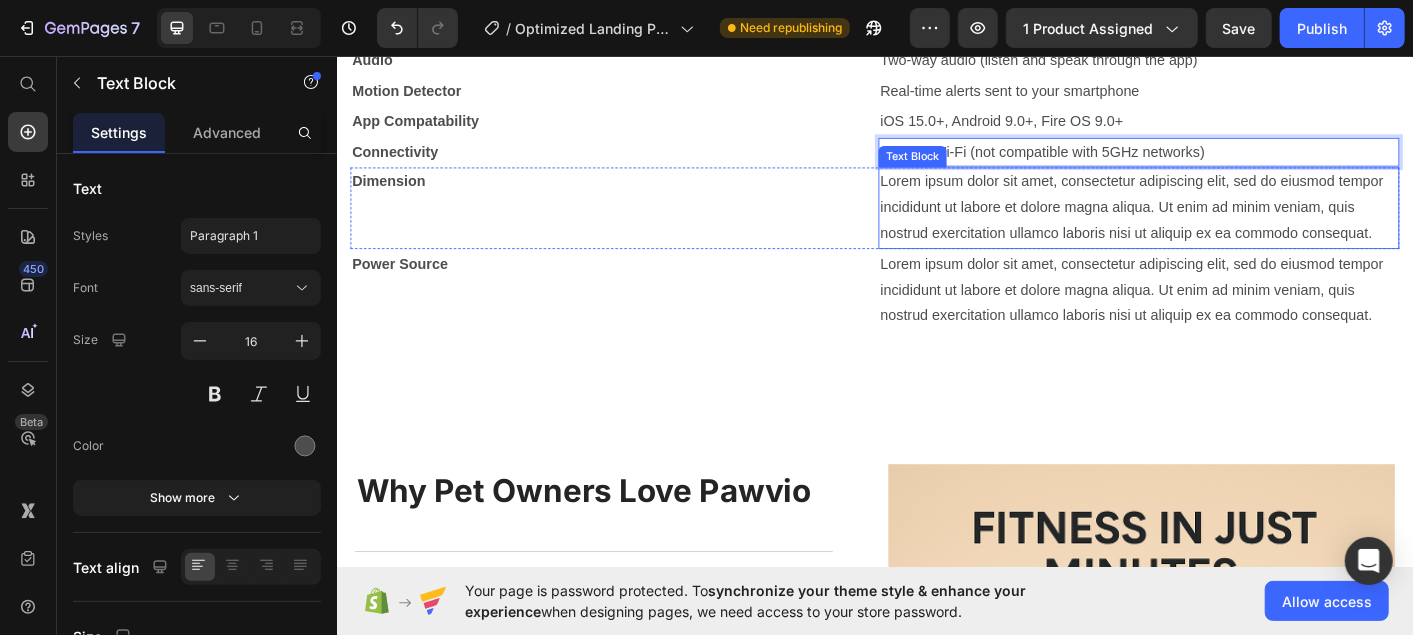 click on "Lorem ipsum dolor sit amet, consectetur adipiscing elit, sed do eiusmod tempor incididunt ut labore et dolore magna aliqua. Ut enim ad minim veniam, quis nostrud exercitation ullamco laboris nisi ut aliquip ex ea commodo consequat." at bounding box center [1230, 225] 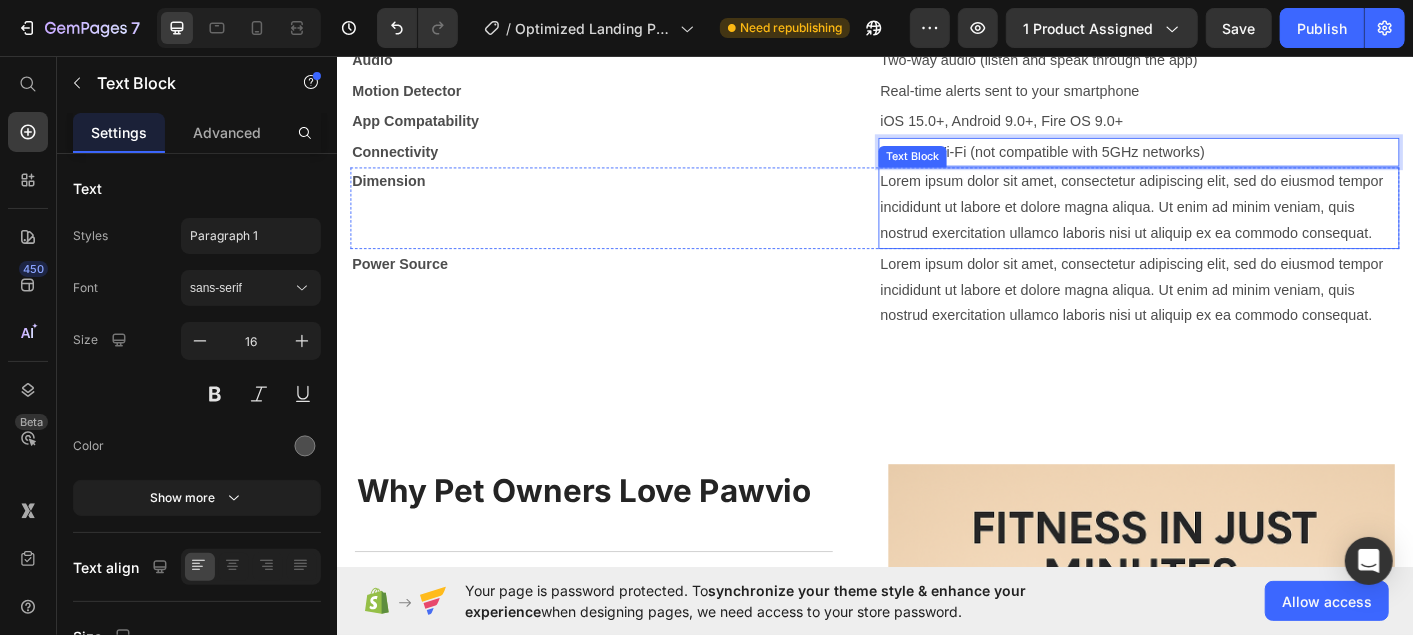 click on "Lorem ipsum dolor sit amet, consectetur adipiscing elit, sed do eiusmod tempor incididunt ut labore et dolore magna aliqua. Ut enim ad minim veniam, quis nostrud exercitation ullamco laboris nisi ut aliquip ex ea commodo consequat." at bounding box center (1230, 225) 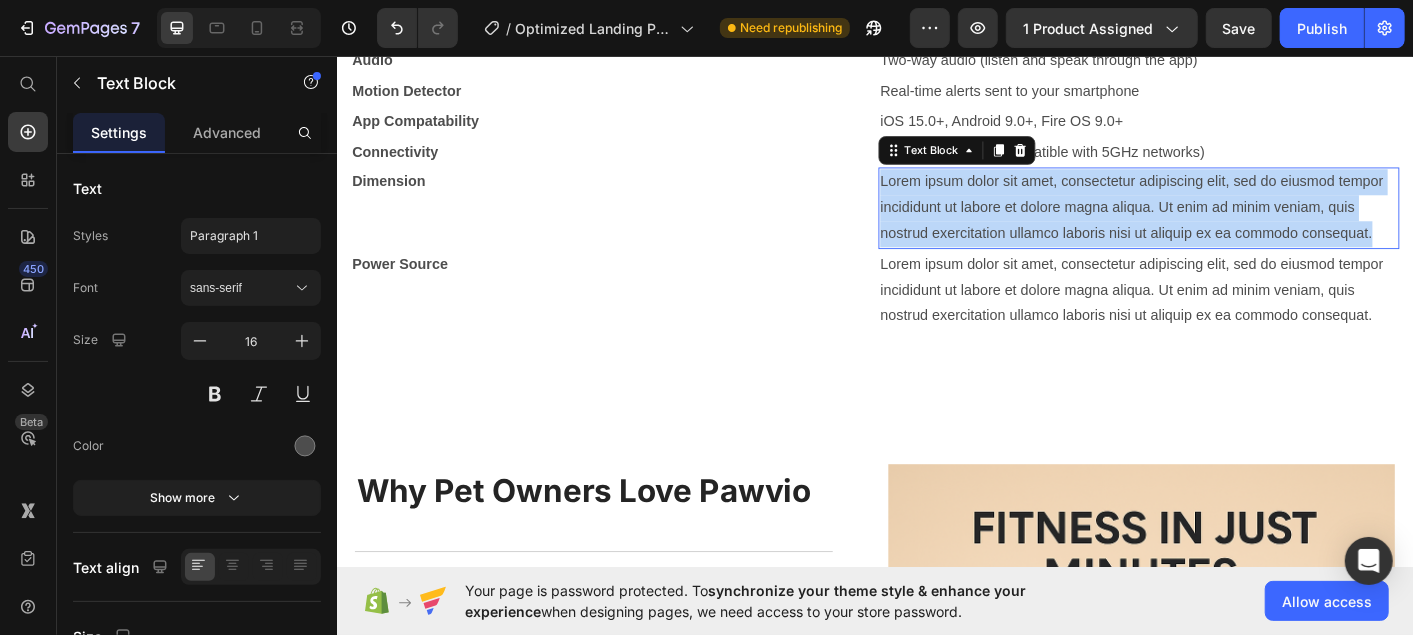click on "Lorem ipsum dolor sit amet, consectetur adipiscing elit, sed do eiusmod tempor incididunt ut labore et dolore magna aliqua. Ut enim ad minim veniam, quis nostrud exercitation ullamco laboris nisi ut aliquip ex ea commodo consequat." at bounding box center (1230, 225) 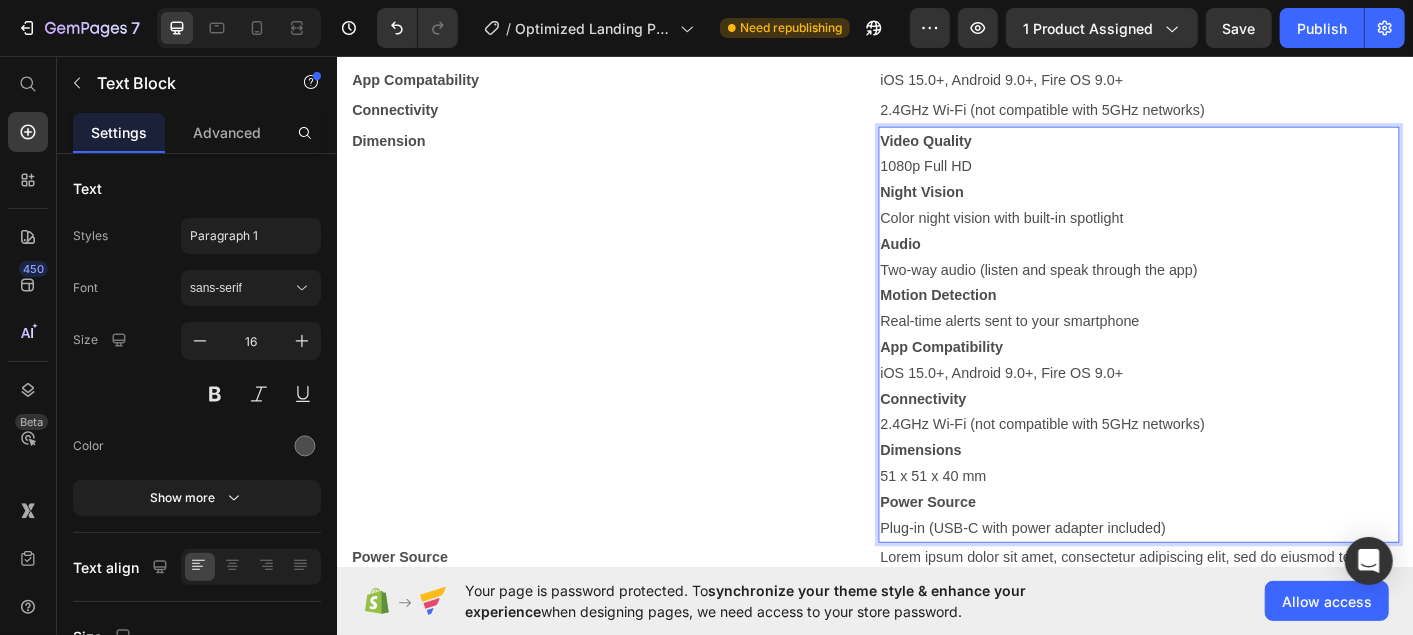 scroll, scrollTop: 28, scrollLeft: 0, axis: vertical 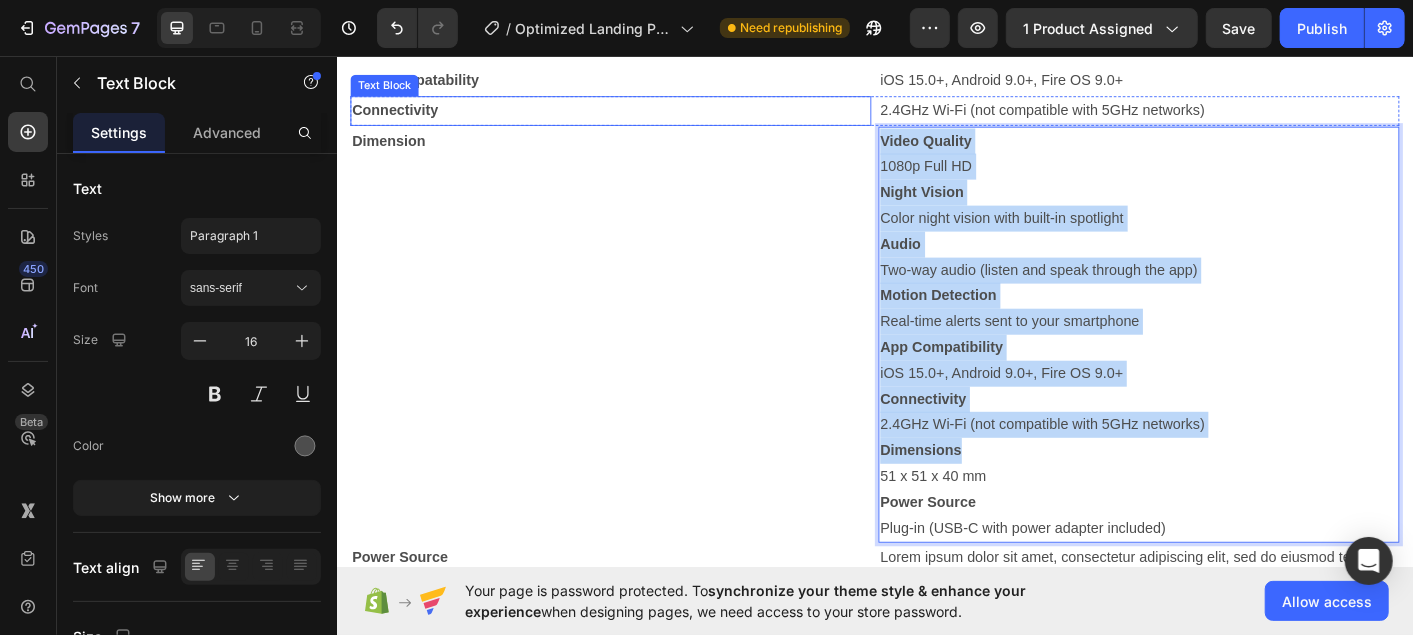 drag, startPoint x: 1028, startPoint y: 518, endPoint x: 914, endPoint y: 126, distance: 408.2401 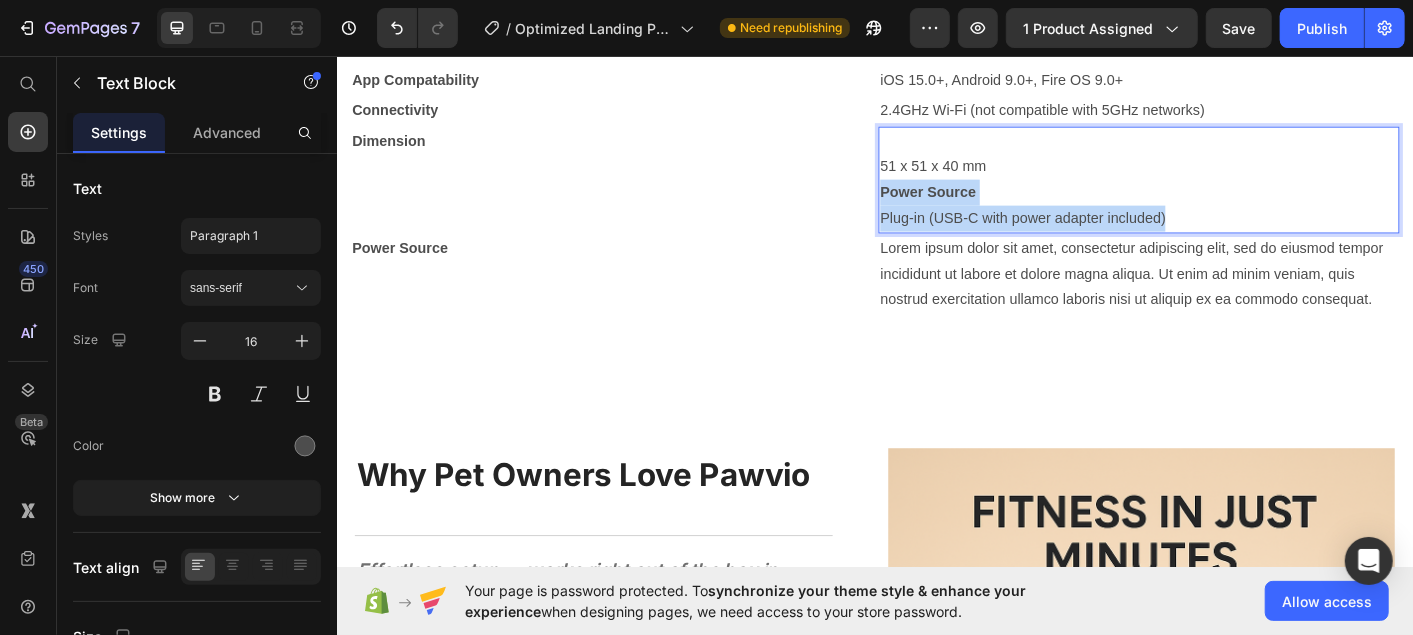 drag, startPoint x: 938, startPoint y: 228, endPoint x: 1281, endPoint y: 248, distance: 343.58258 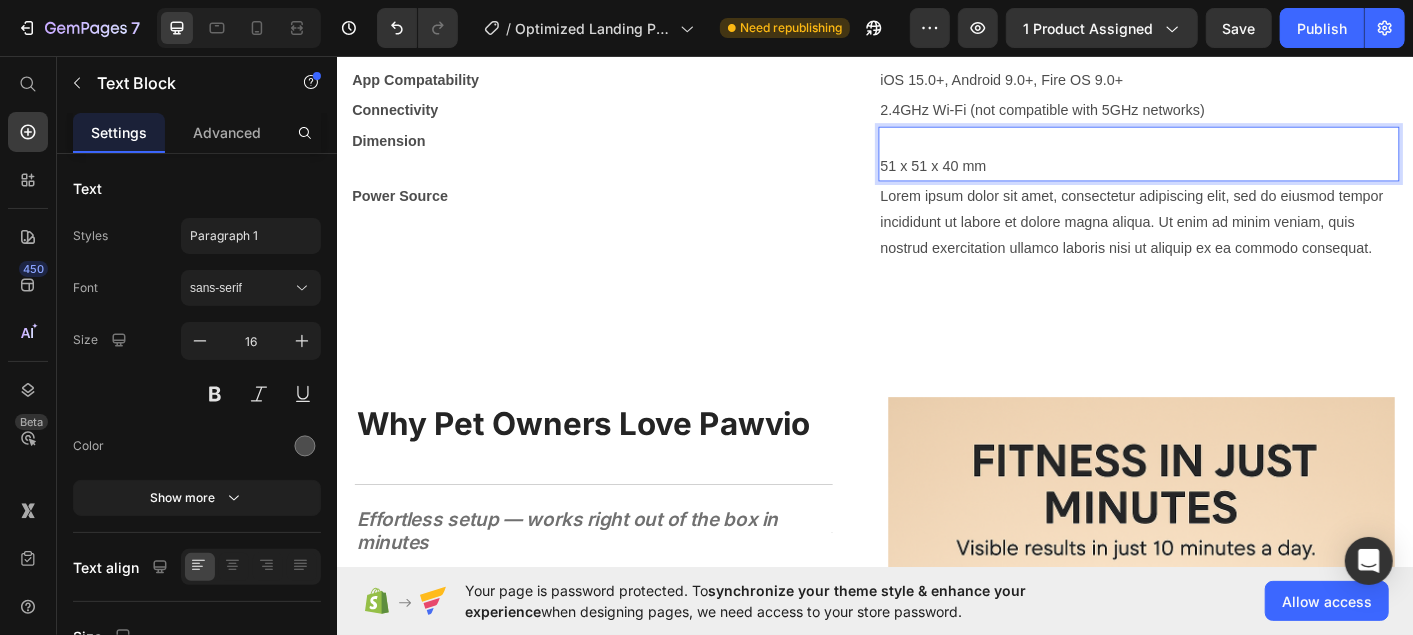 click on "51 x 51 x 40 mm" at bounding box center [1230, 178] 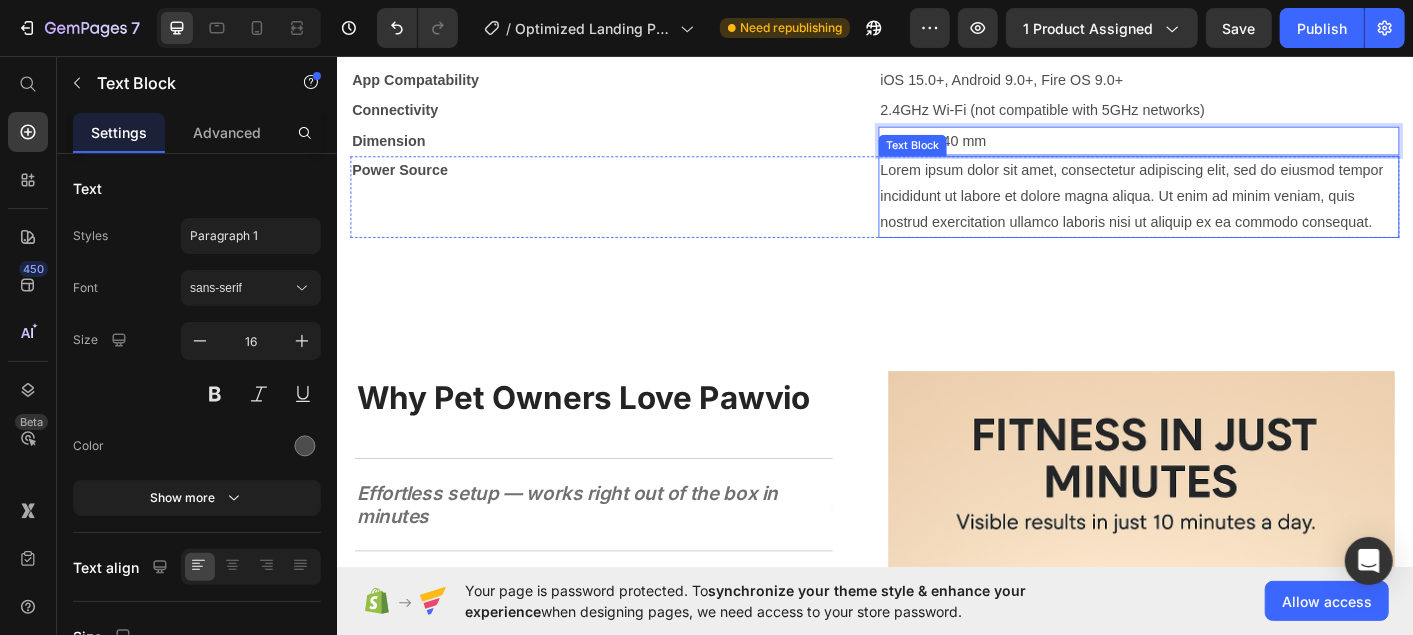 click on "Lorem ipsum dolor sit amet, consectetur adipiscing elit, sed do eiusmod tempor incididunt ut labore et dolore magna aliqua. Ut enim ad minim veniam, quis nostrud exercitation ullamco laboris nisi ut aliquip ex ea commodo consequat." at bounding box center [1230, 212] 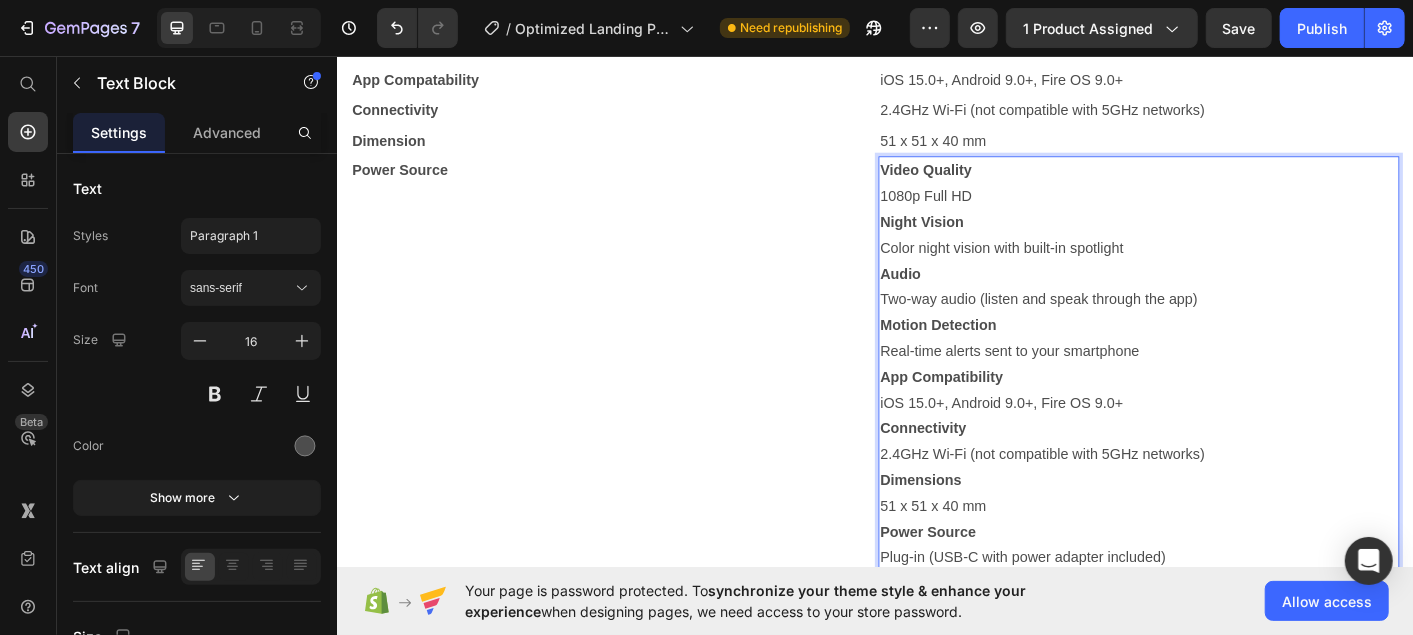 scroll, scrollTop: 1722, scrollLeft: 0, axis: vertical 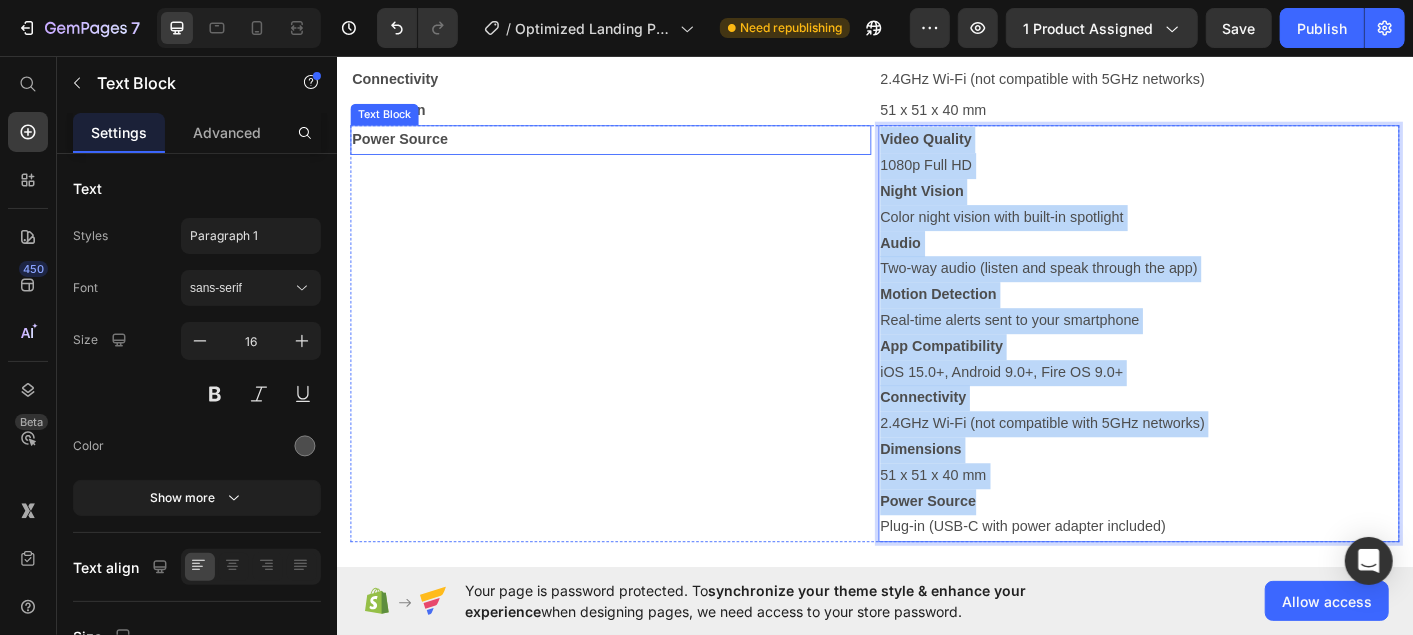 drag, startPoint x: 1066, startPoint y: 570, endPoint x: 921, endPoint y: 169, distance: 426.4106 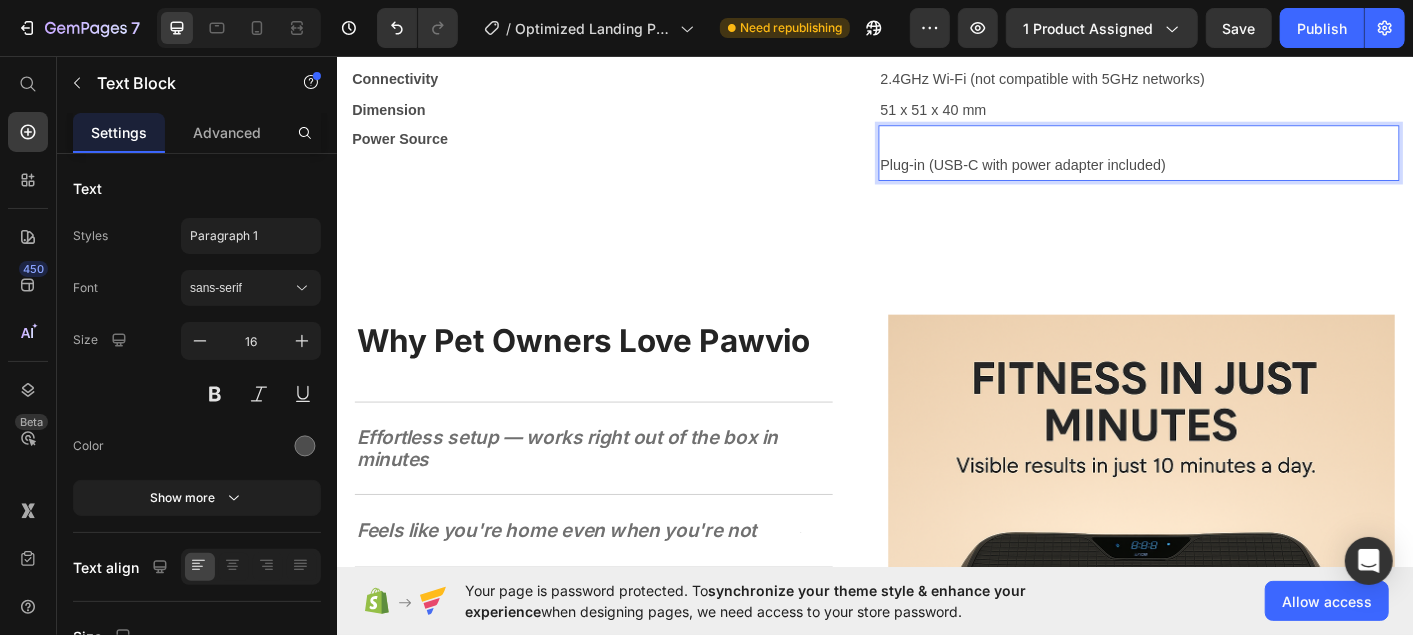 click on "Plug-in (USB-C with power adapter included)" at bounding box center (1230, 178) 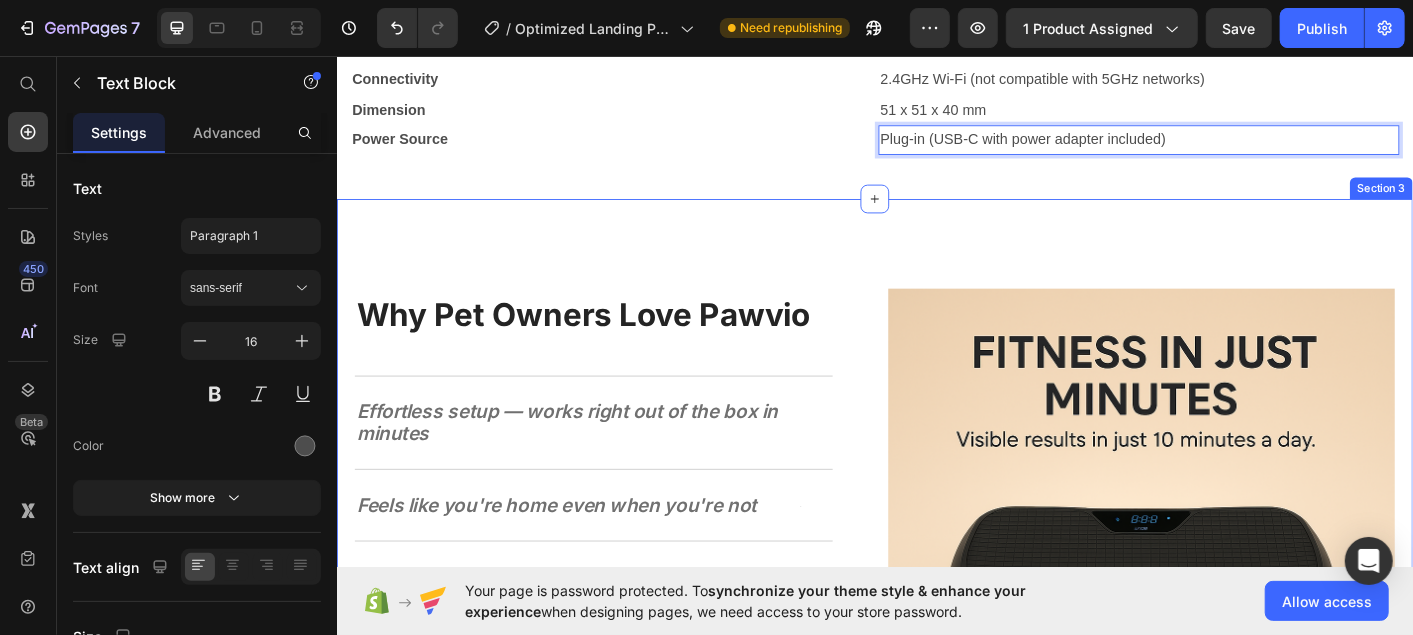 click on "Product Details Heading Stay connected to your pet no matter where you are with the  Pawvio MiniCam 2  — a compact smart camera designed to help you keep an eye on what matters most. Enjoy  crisp 1080p HD live video ,  clear two-way audio , and  color night vision  with a built-in spotlight — all from the intuitive Pawvio app on your smartphone. Whether you’re checking in during the workday or saying goodnight from afar, MiniCam 2 keeps you in the loop with every tail wag and purr. Smart motion detection sends instant alerts to your phone, so you’ll always know when your pet is moving, playing, or getting into a little mischief.   Text Block                Title Line Row Feature Heading Description Heading Row Video Quality Text Block 1080p Full HD Text Block Row Night Vision Text Block Color night vision with built-in spotlight Text Block Row Audio Text Block Two-way audio (listen and speak through the app) Text Block Row Motion Detector  Text Block Real-time alerts sent to your smartphone Row Row" at bounding box center (936, -145) 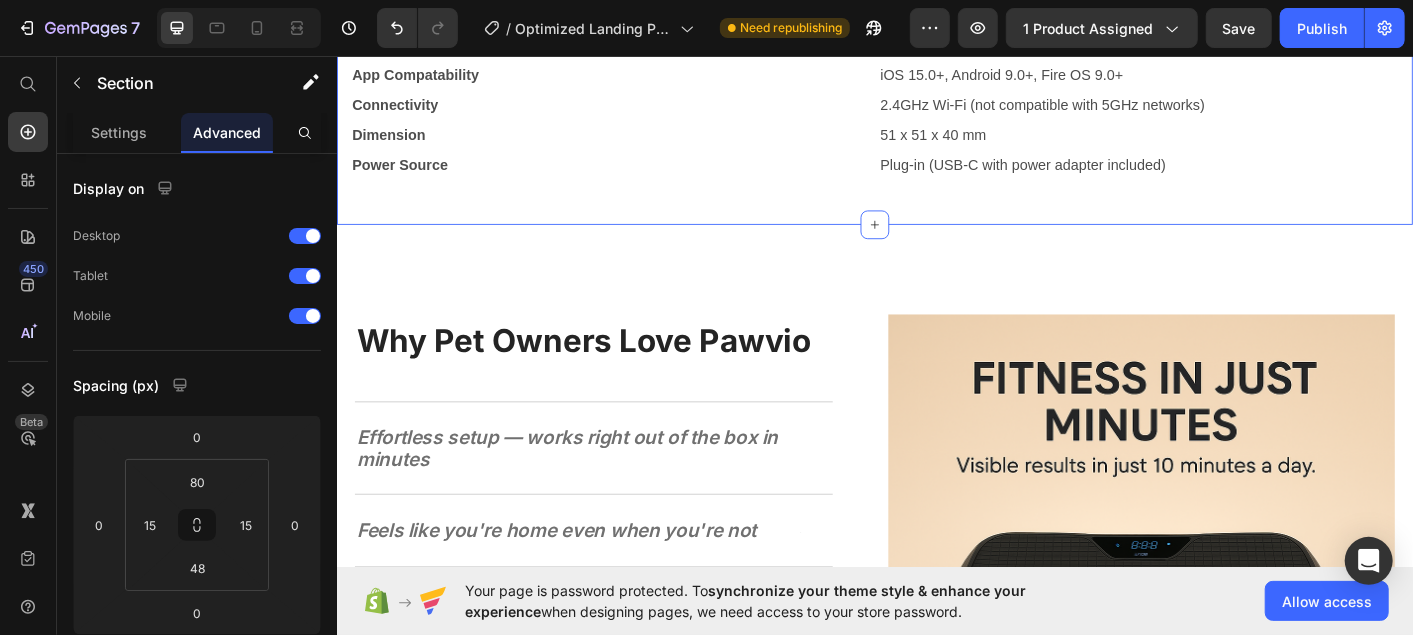 scroll, scrollTop: 1421, scrollLeft: 0, axis: vertical 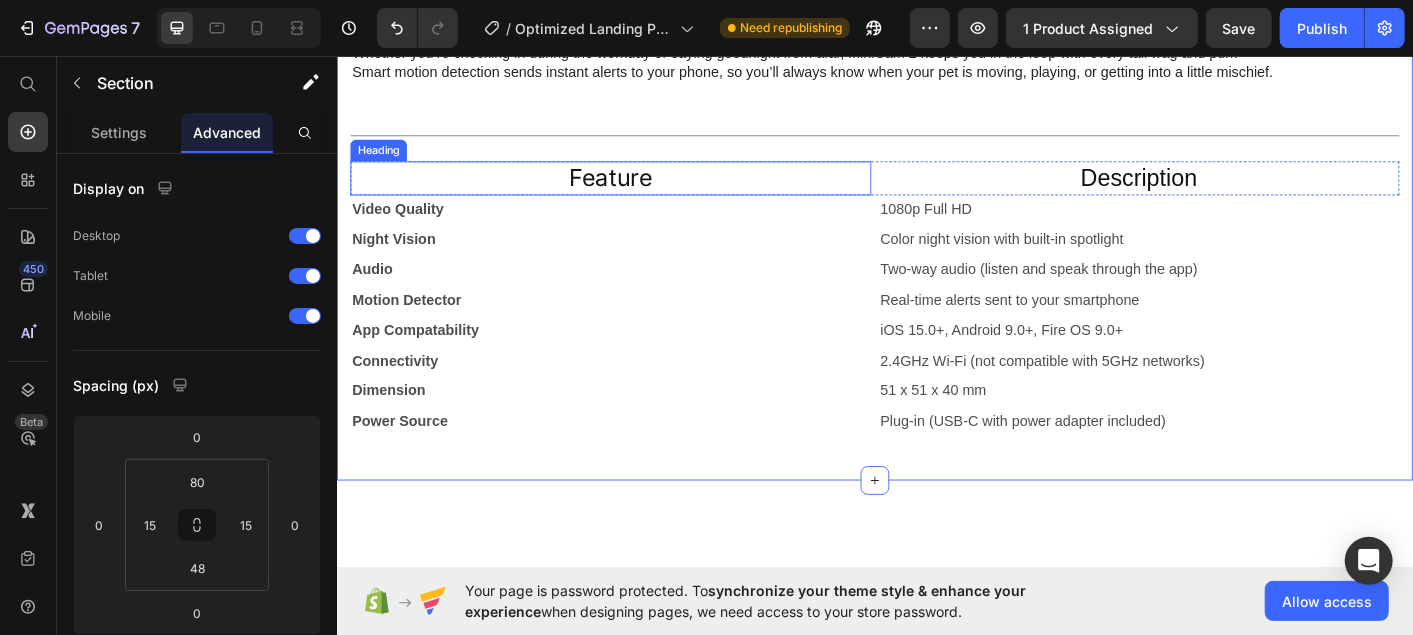 click on "Feature" at bounding box center [641, 192] 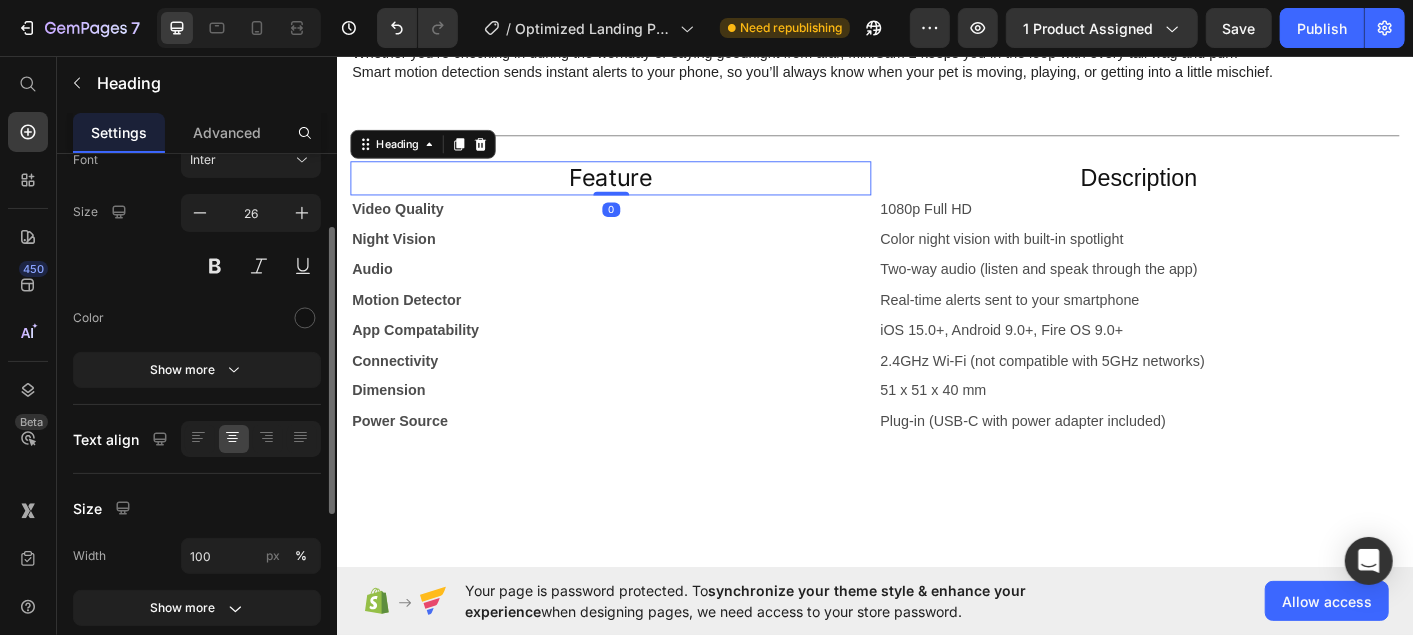 scroll, scrollTop: 131, scrollLeft: 0, axis: vertical 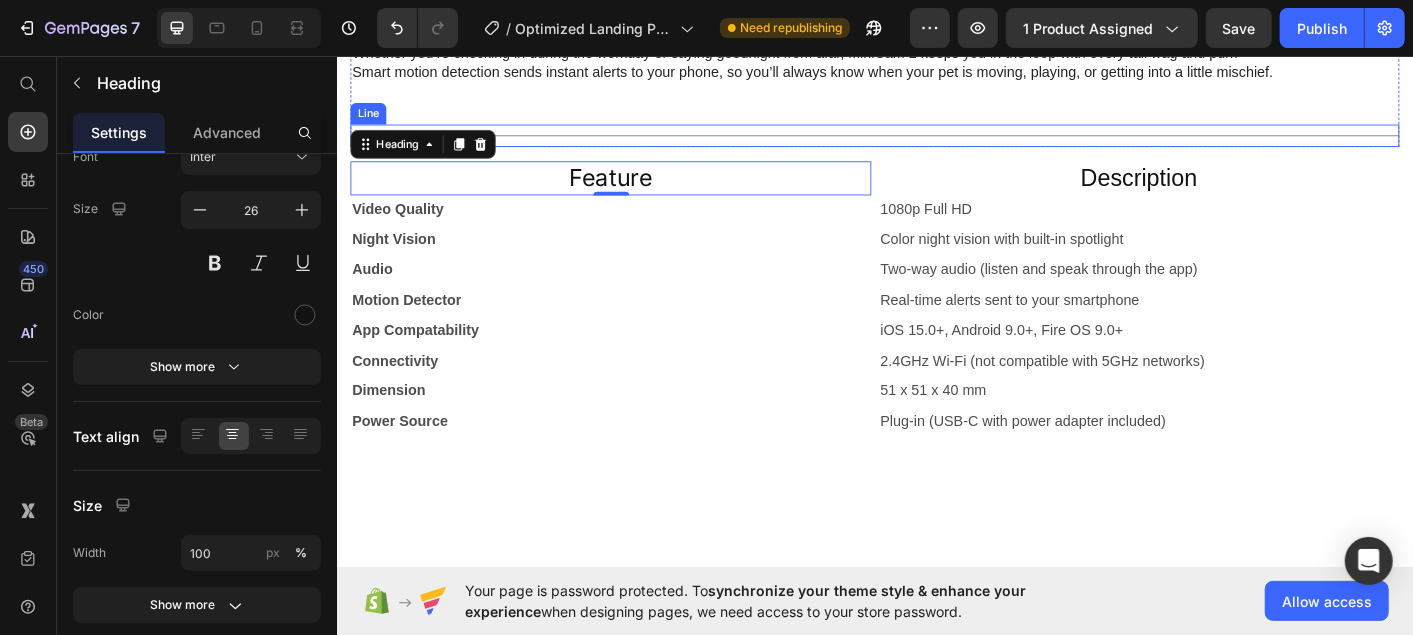 click on "Title Line" at bounding box center (936, 144) 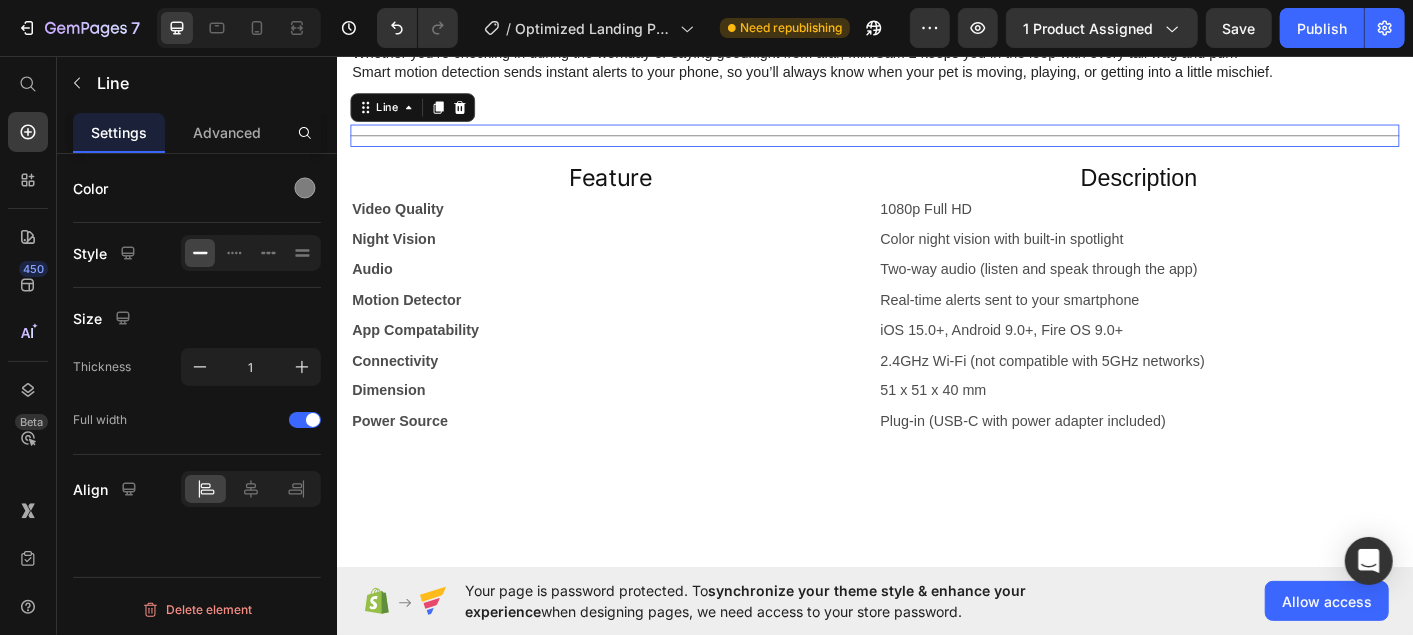 scroll, scrollTop: 0, scrollLeft: 0, axis: both 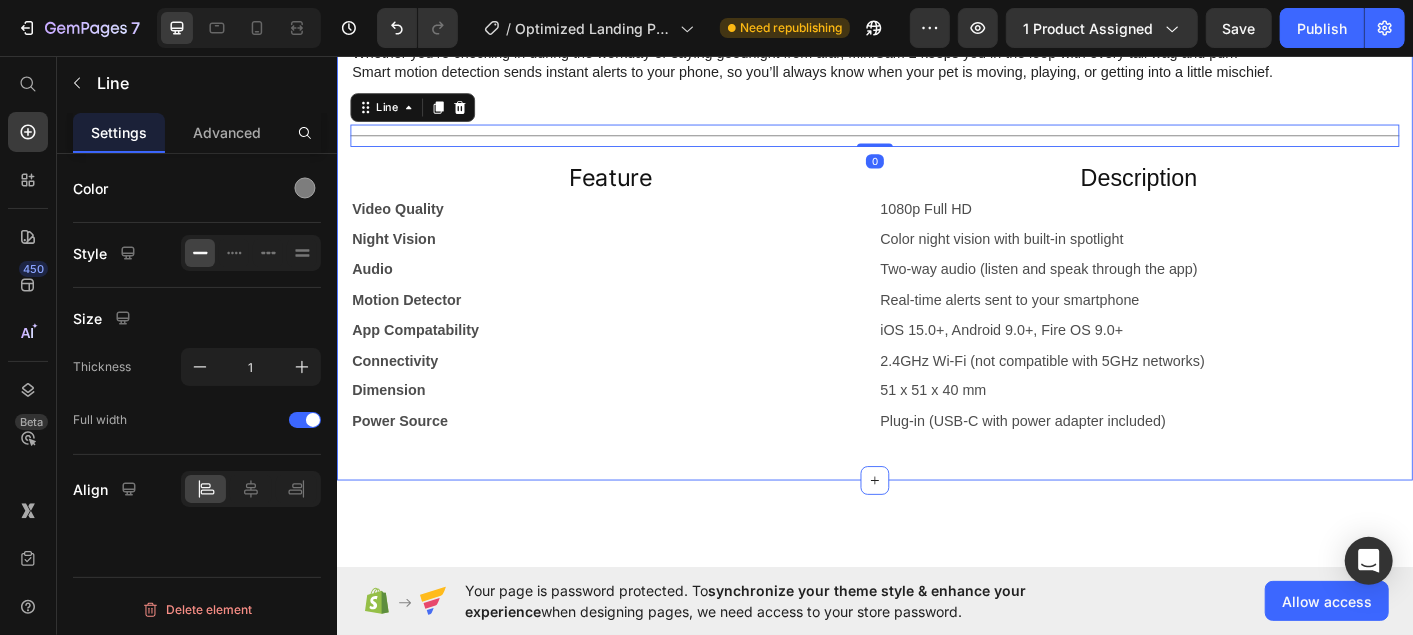 click on "Product Details Heading Stay connected to your pet no matter where you are with the  Pawvio MiniCam 2  — a compact smart camera designed to help you keep an eye on what matters most. Enjoy  crisp 1080p HD live video ,  clear two-way audio , and  color night vision  with a built-in spotlight — all from the intuitive Pawvio app on your smartphone. Whether you’re checking in during the workday or saying goodnight from afar, MiniCam 2 keeps you in the loop with every tail wag and purr. Smart motion detection sends instant alerts to your phone, so you’ll always know when your pet is moving, playing, or getting into a little mischief.   Text Block                Title Line   0 Row Feature Heading Description Heading Row Video Quality Text Block 1080p Full HD Text Block Row Night Vision Text Block Color night vision with built-in spotlight Text Block Row Audio Text Block Two-way audio (listen and speak through the app) Text Block Row Motion Detector  Text Block Real-time alerts sent to your smartphone Row" at bounding box center (936, 169) 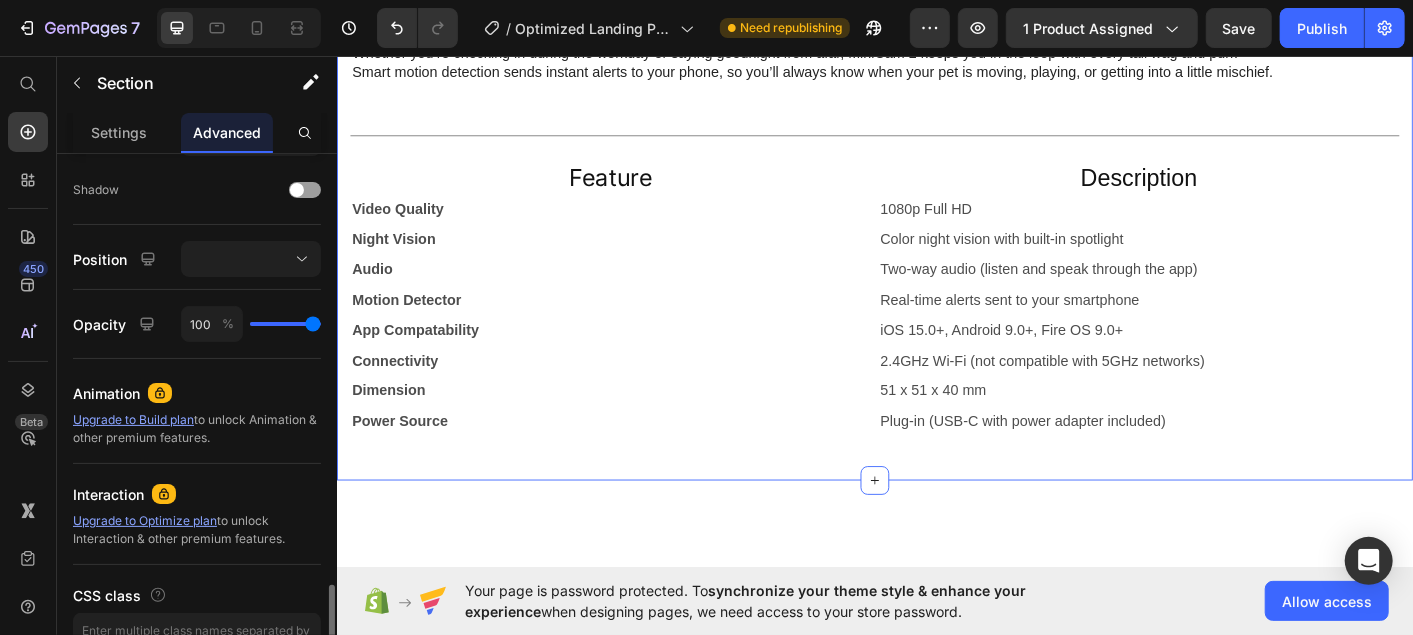 scroll, scrollTop: 763, scrollLeft: 0, axis: vertical 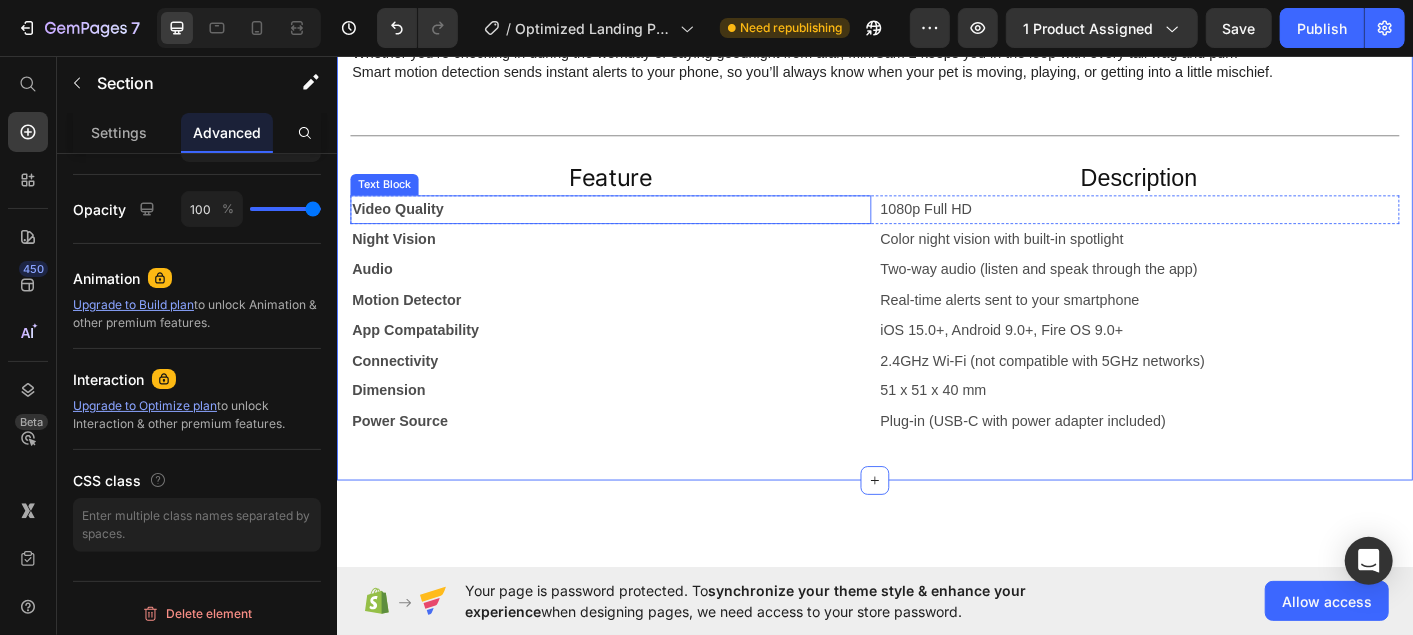 click on "Video Quality" at bounding box center (404, 226) 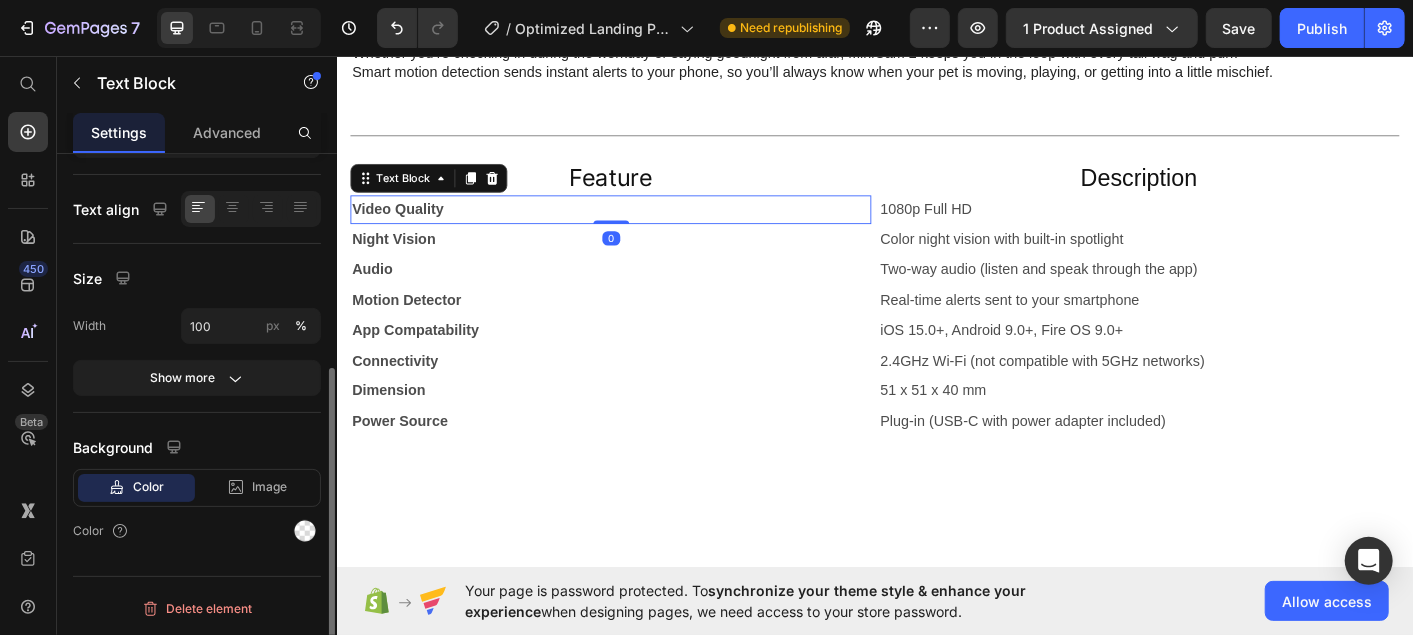 scroll, scrollTop: 0, scrollLeft: 0, axis: both 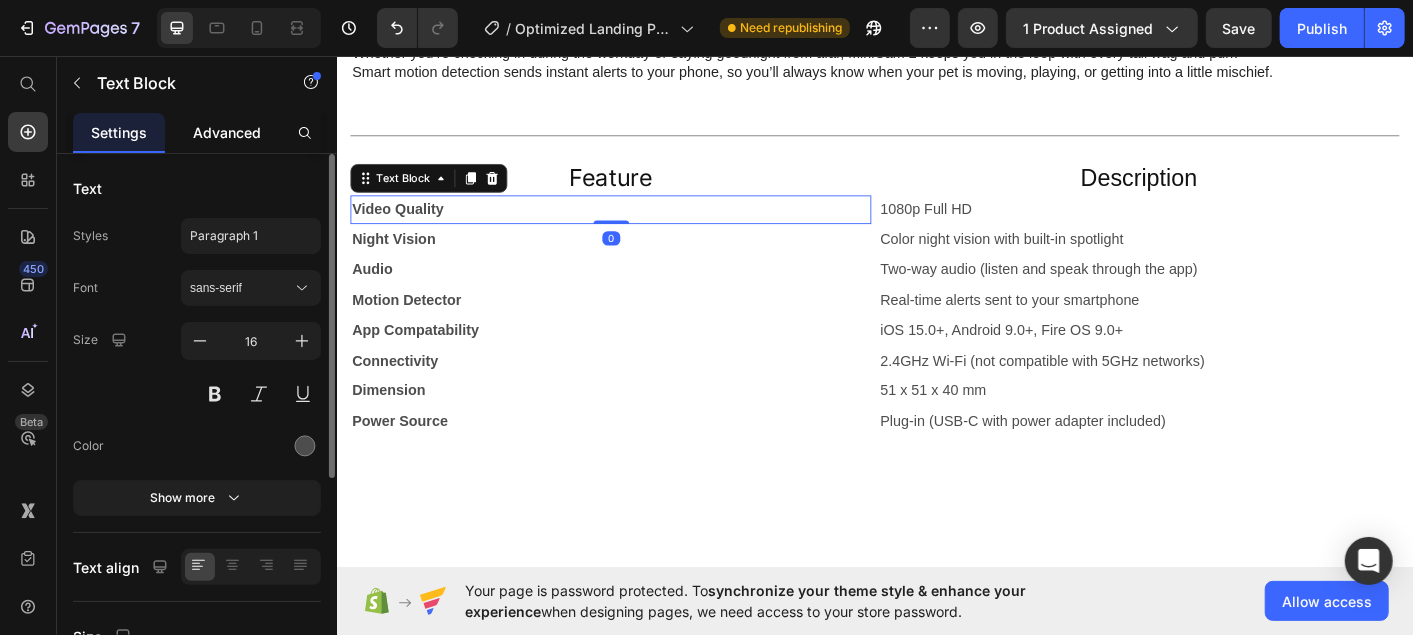 click on "Advanced" at bounding box center (227, 132) 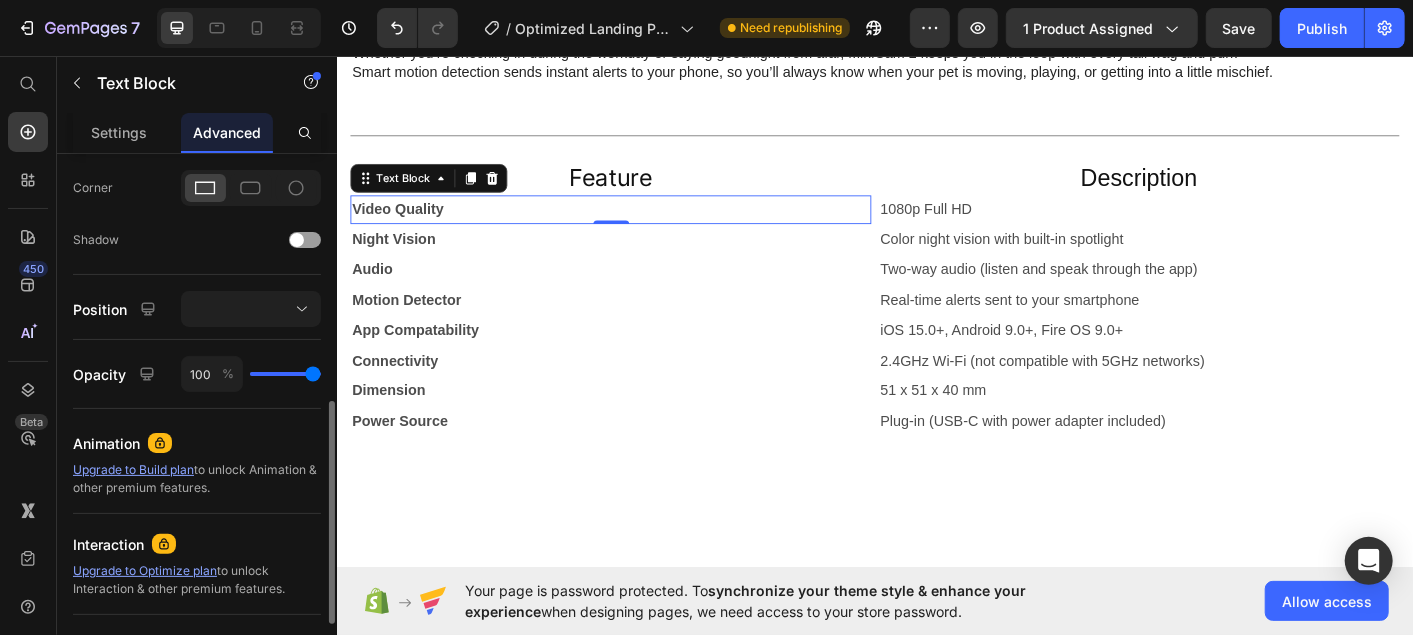 scroll, scrollTop: 619, scrollLeft: 0, axis: vertical 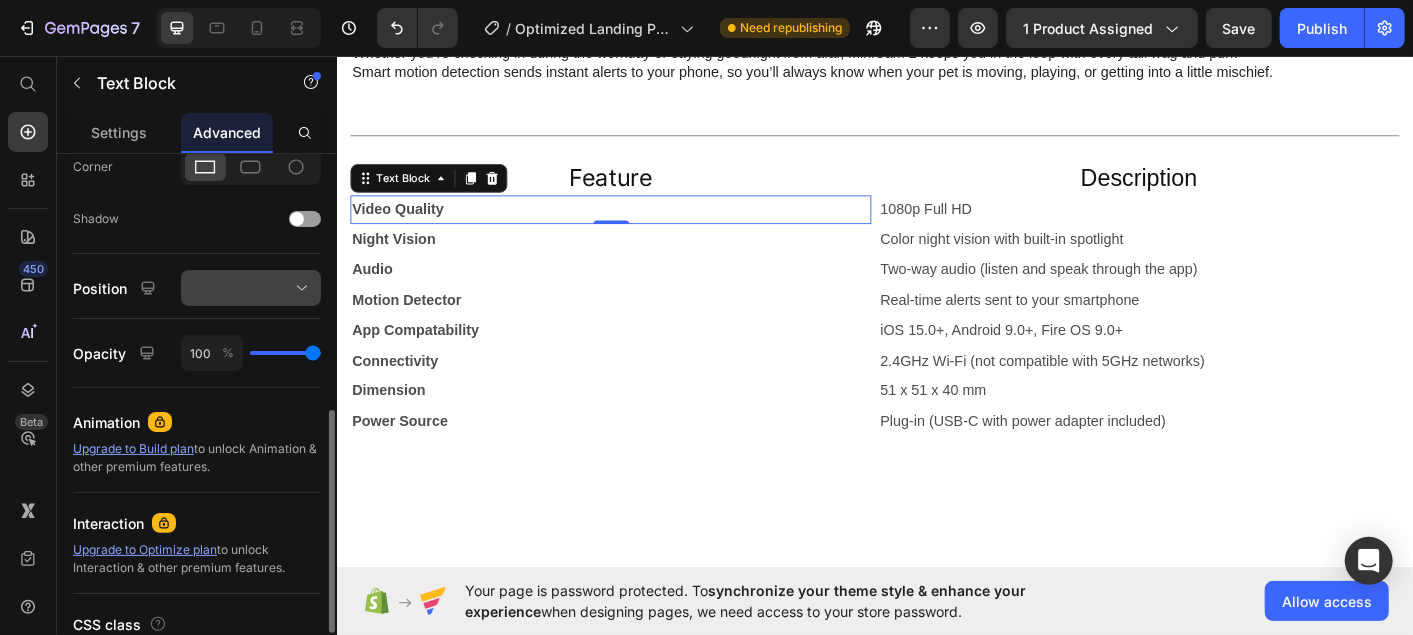 click at bounding box center (251, 288) 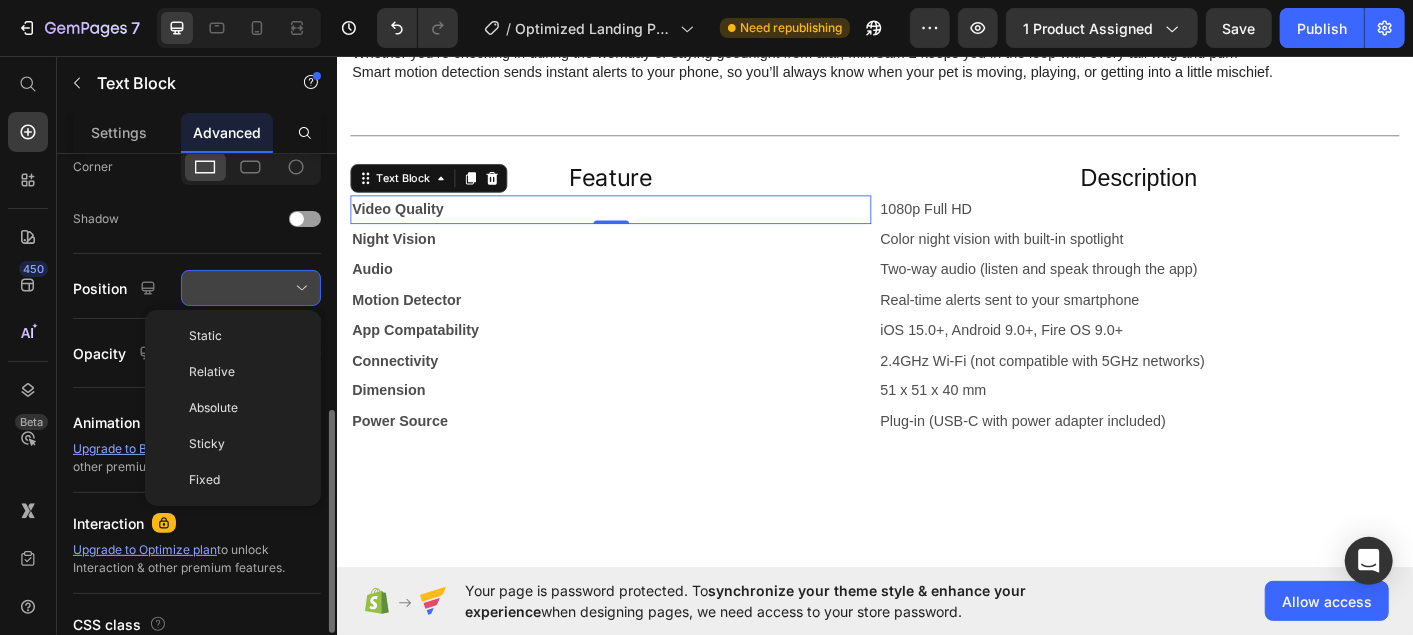 click at bounding box center [251, 288] 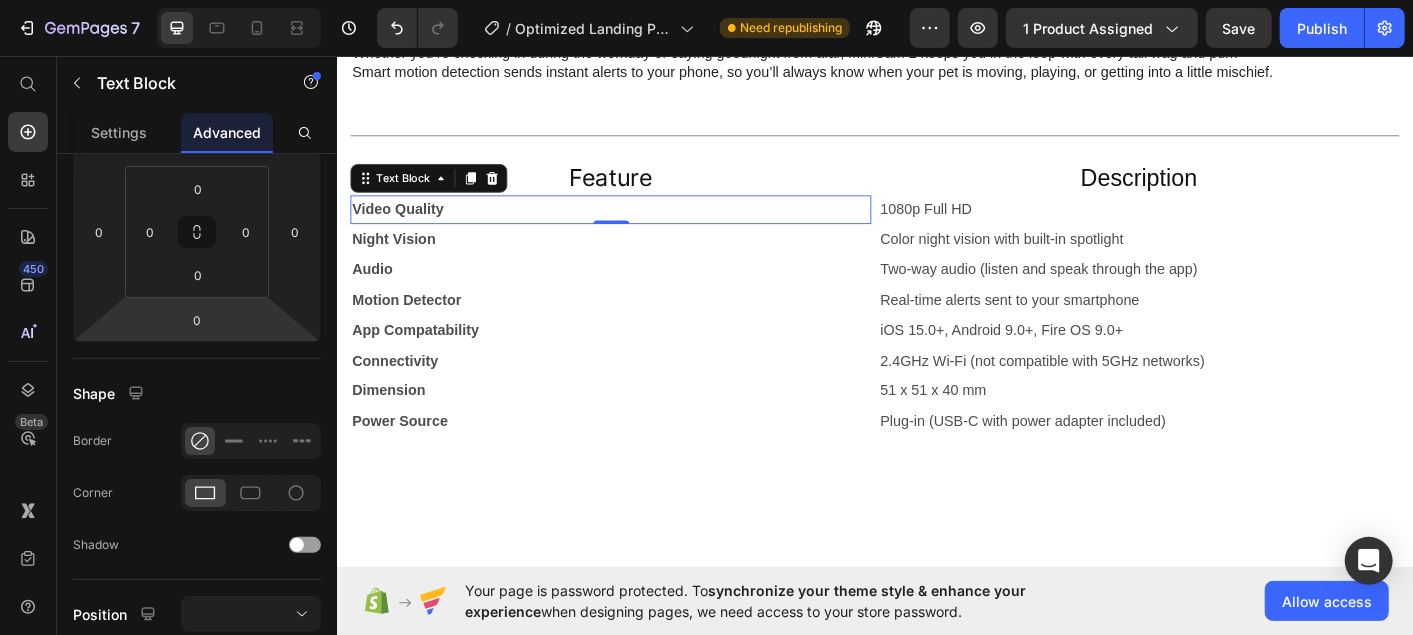scroll, scrollTop: 0, scrollLeft: 0, axis: both 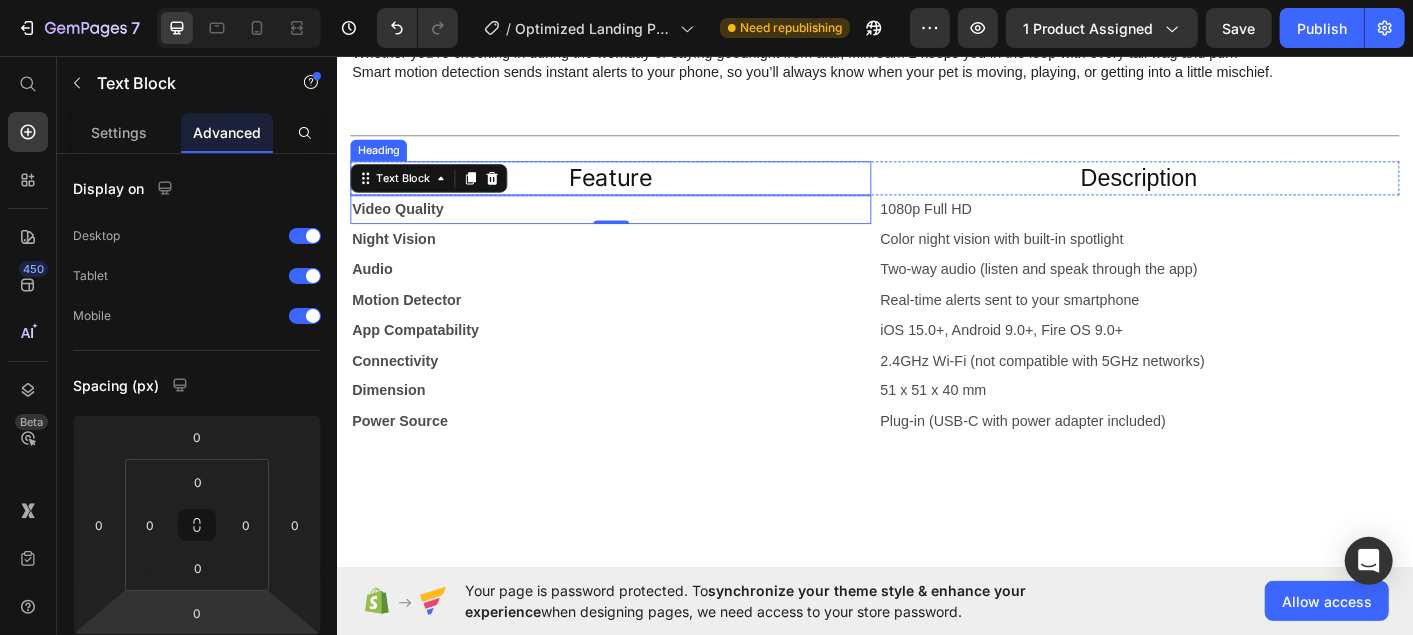 click on "Feature" at bounding box center (641, 192) 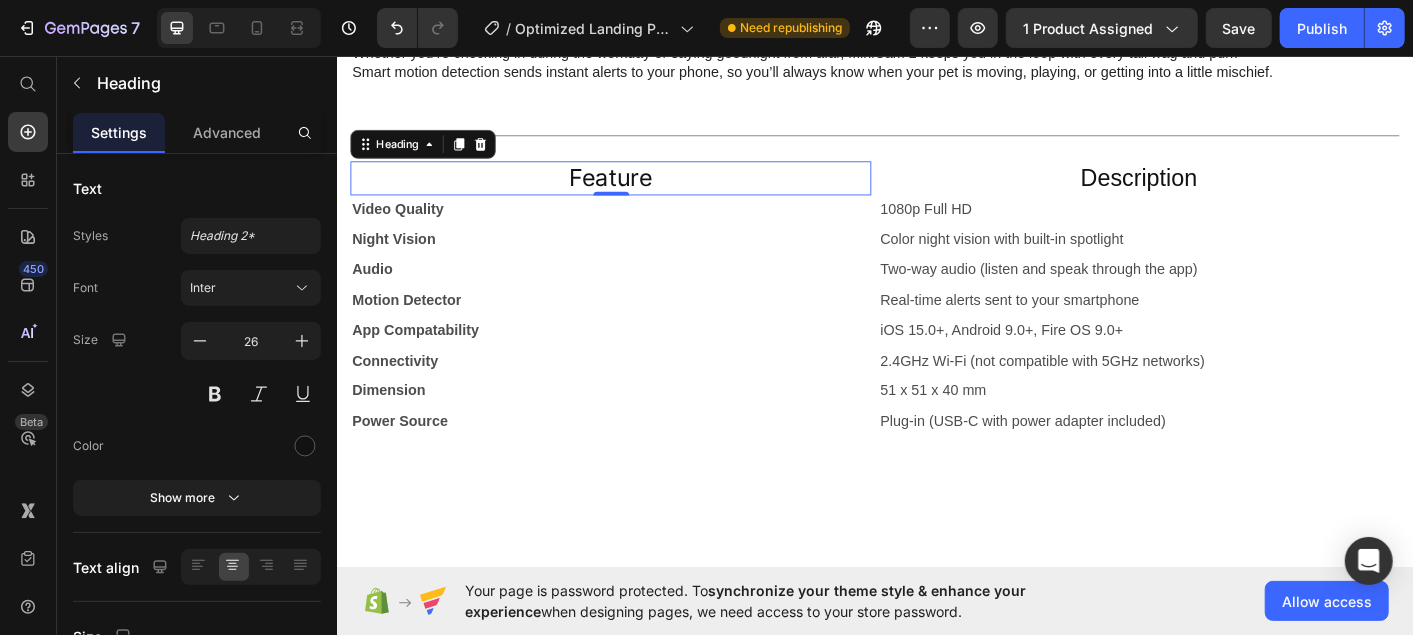 click on "Feature" at bounding box center (641, 192) 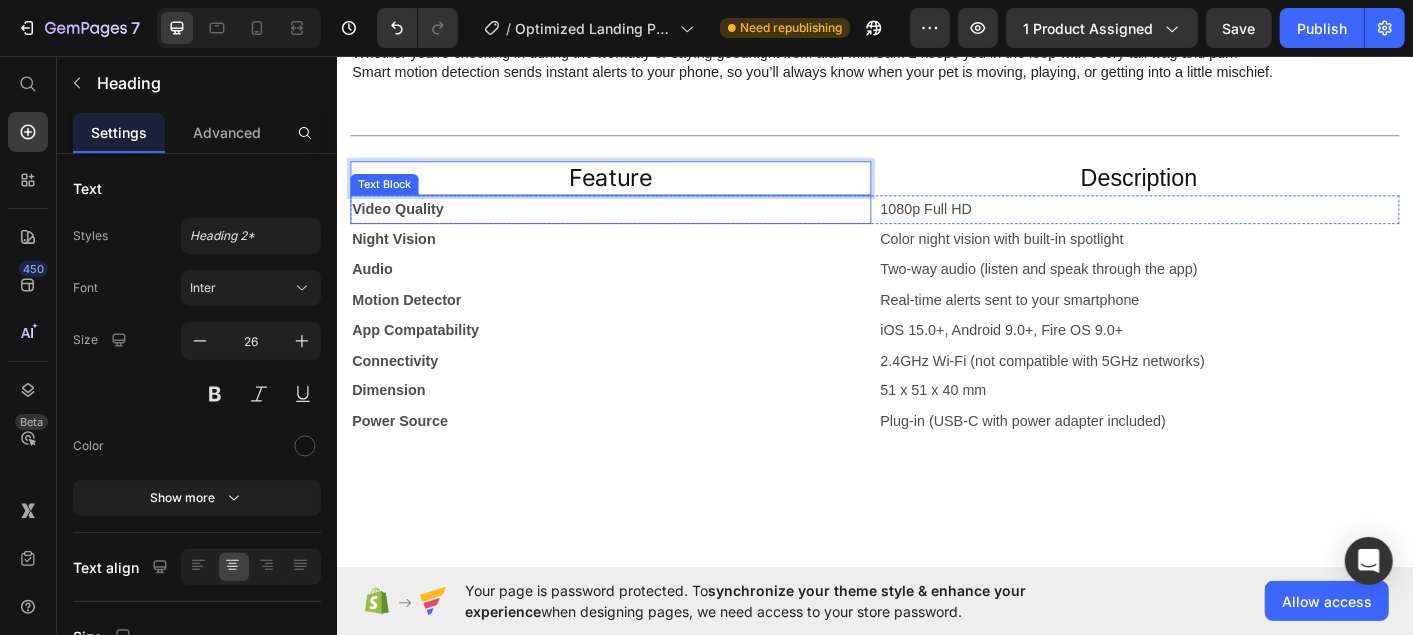 click on "Video Quality" at bounding box center (641, 227) 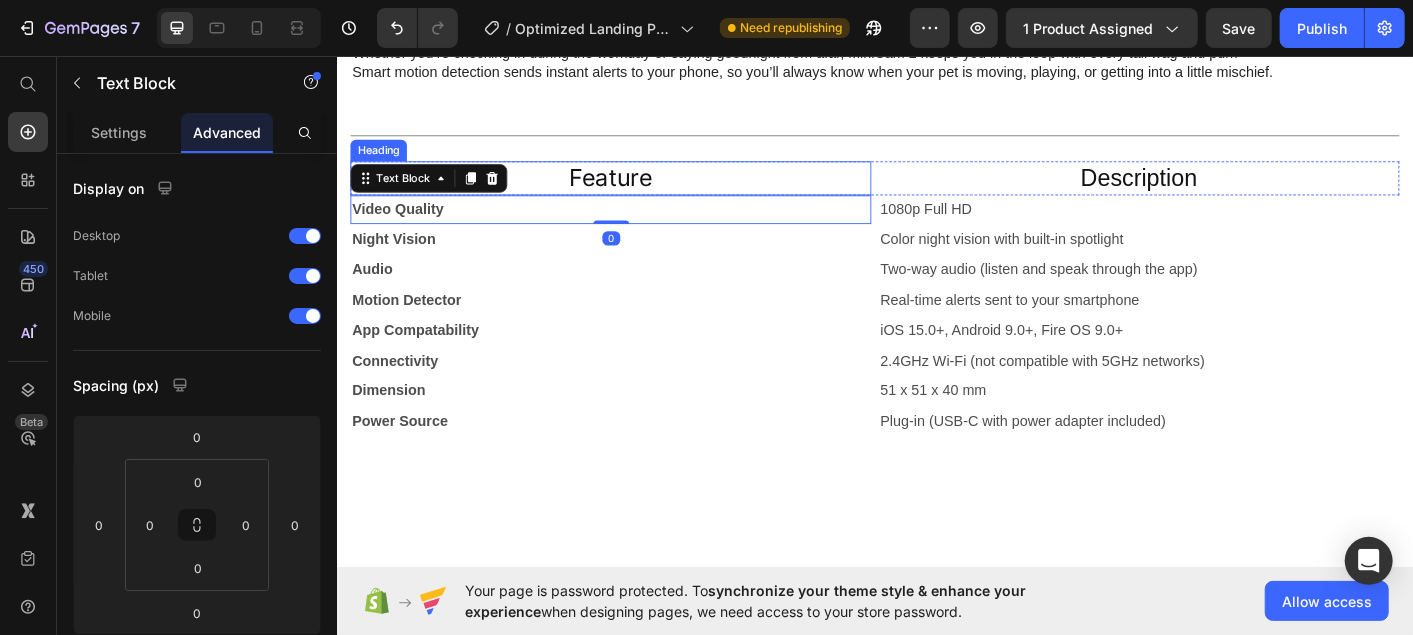 click on "Feature" at bounding box center (641, 192) 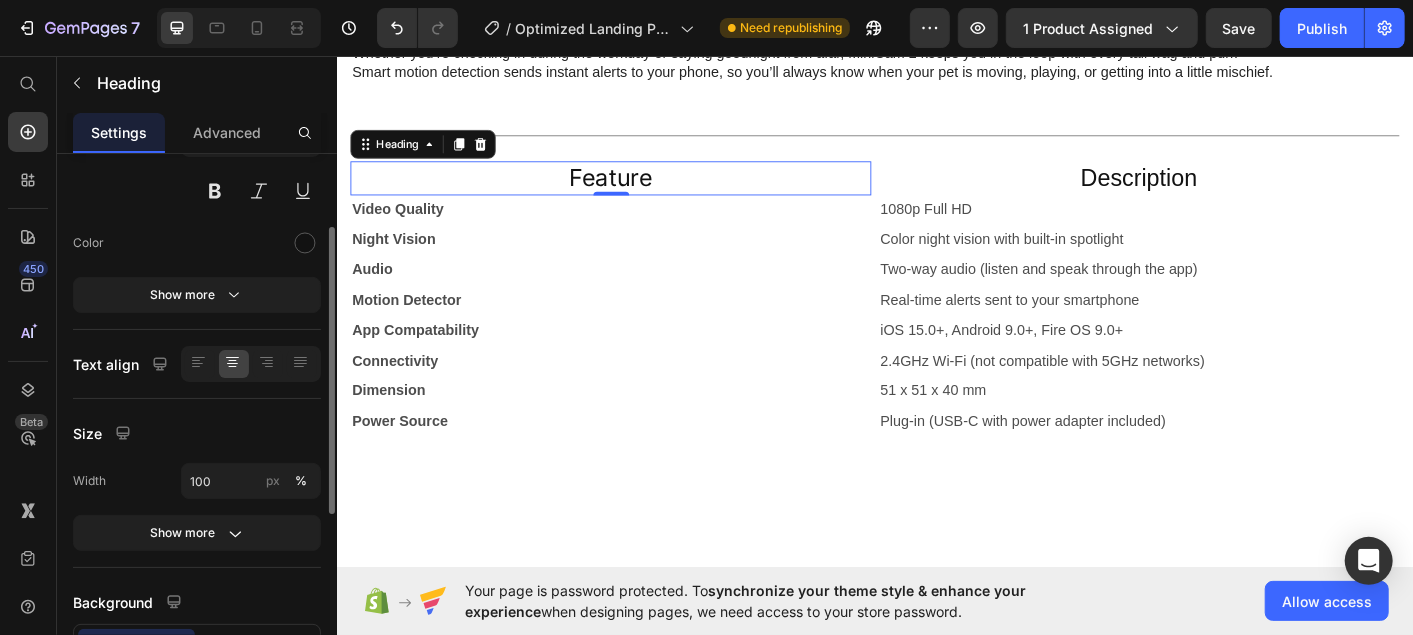 scroll, scrollTop: 205, scrollLeft: 0, axis: vertical 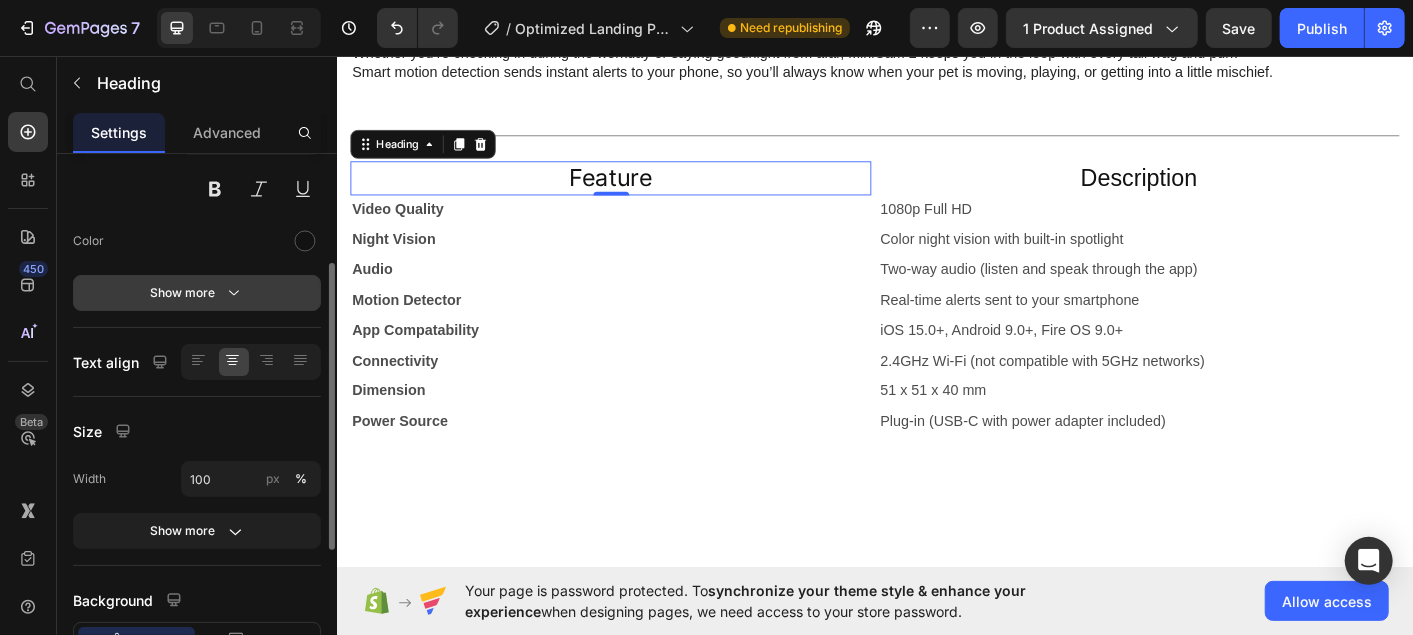 click on "Show more" at bounding box center [197, 293] 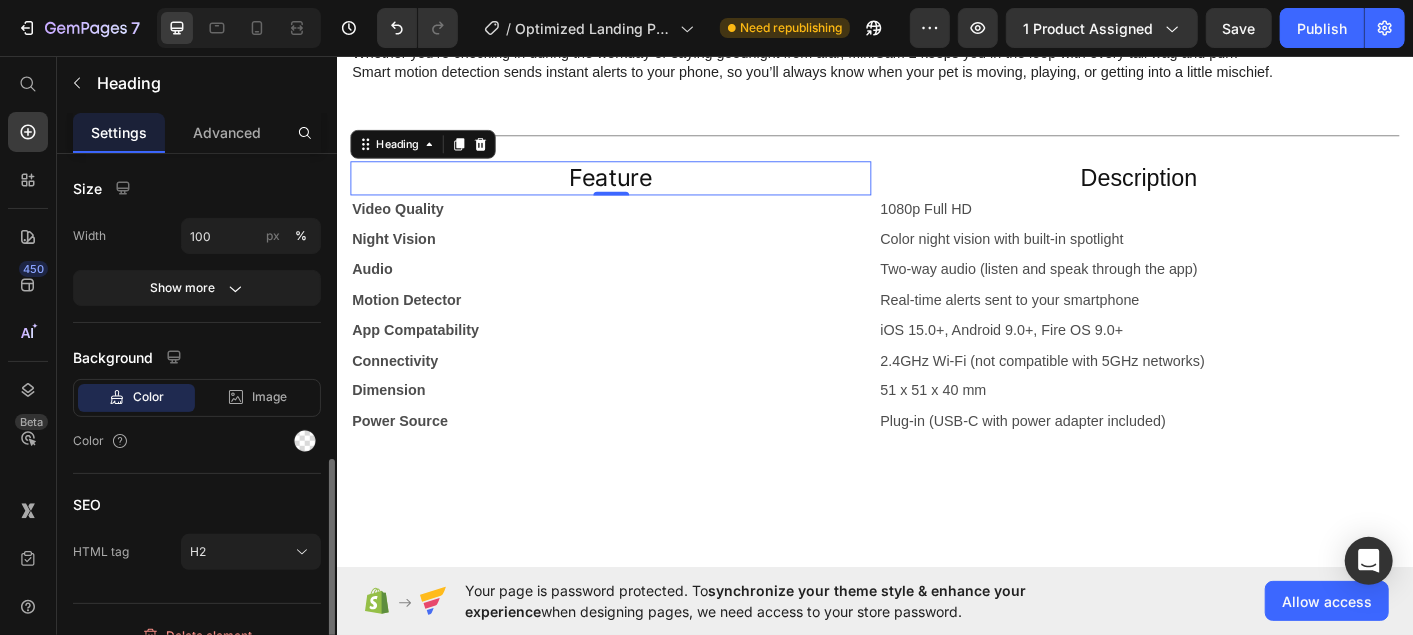 scroll, scrollTop: 711, scrollLeft: 0, axis: vertical 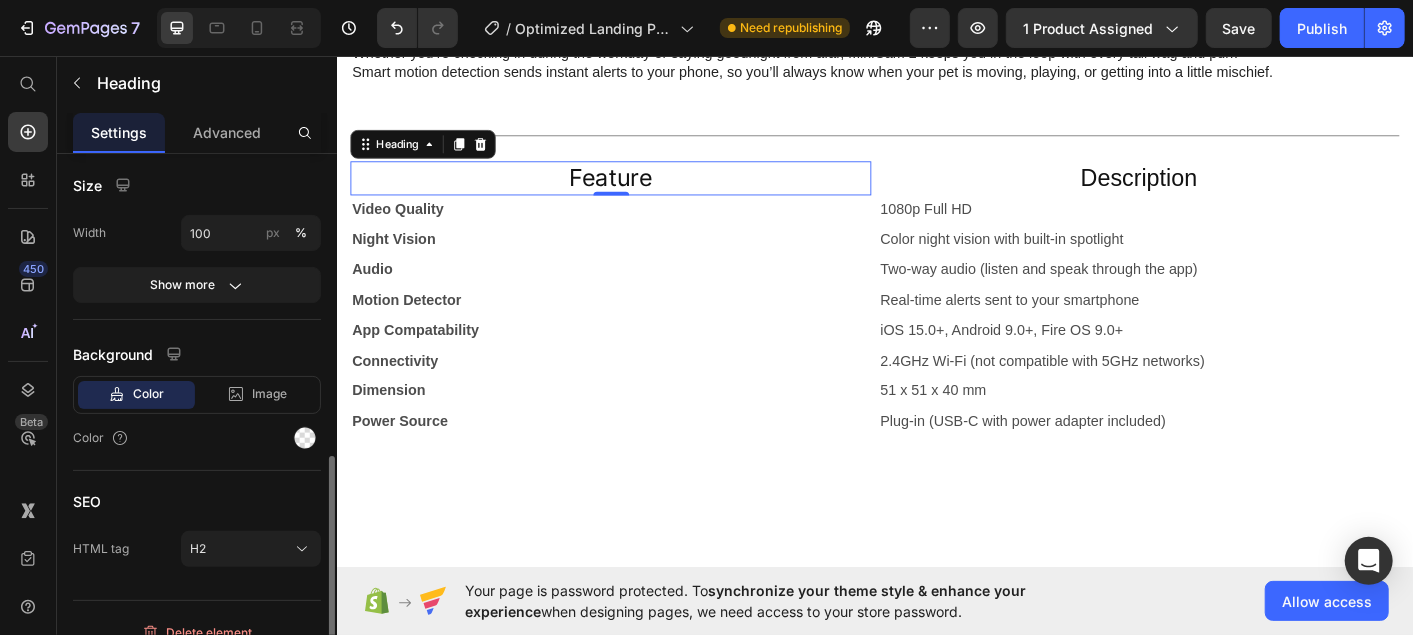 click on "Show more" 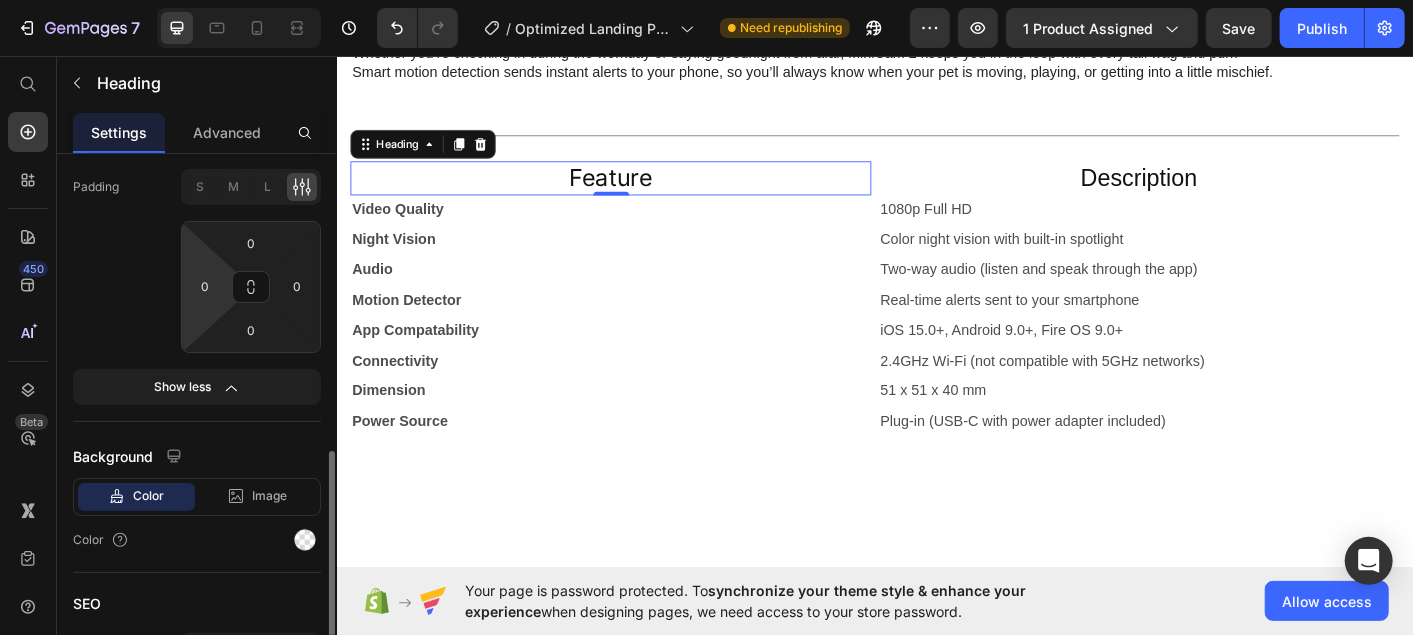 scroll, scrollTop: 930, scrollLeft: 0, axis: vertical 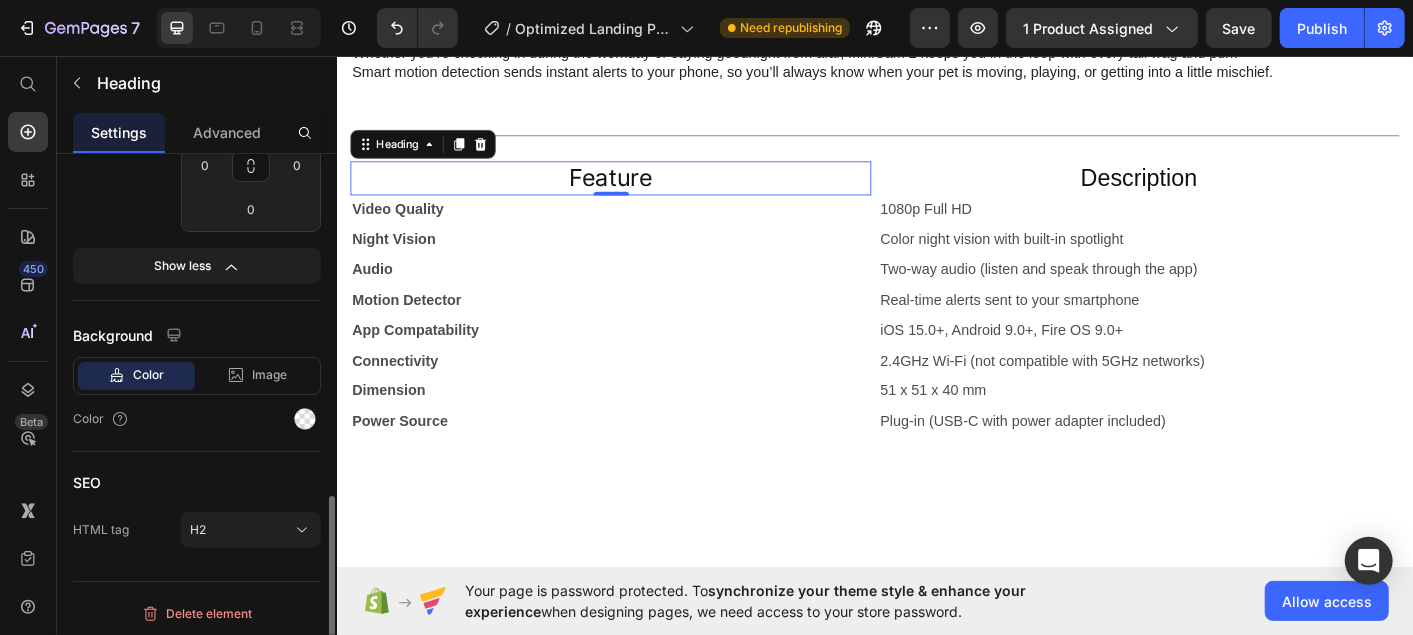 click on "Color" at bounding box center [148, 375] 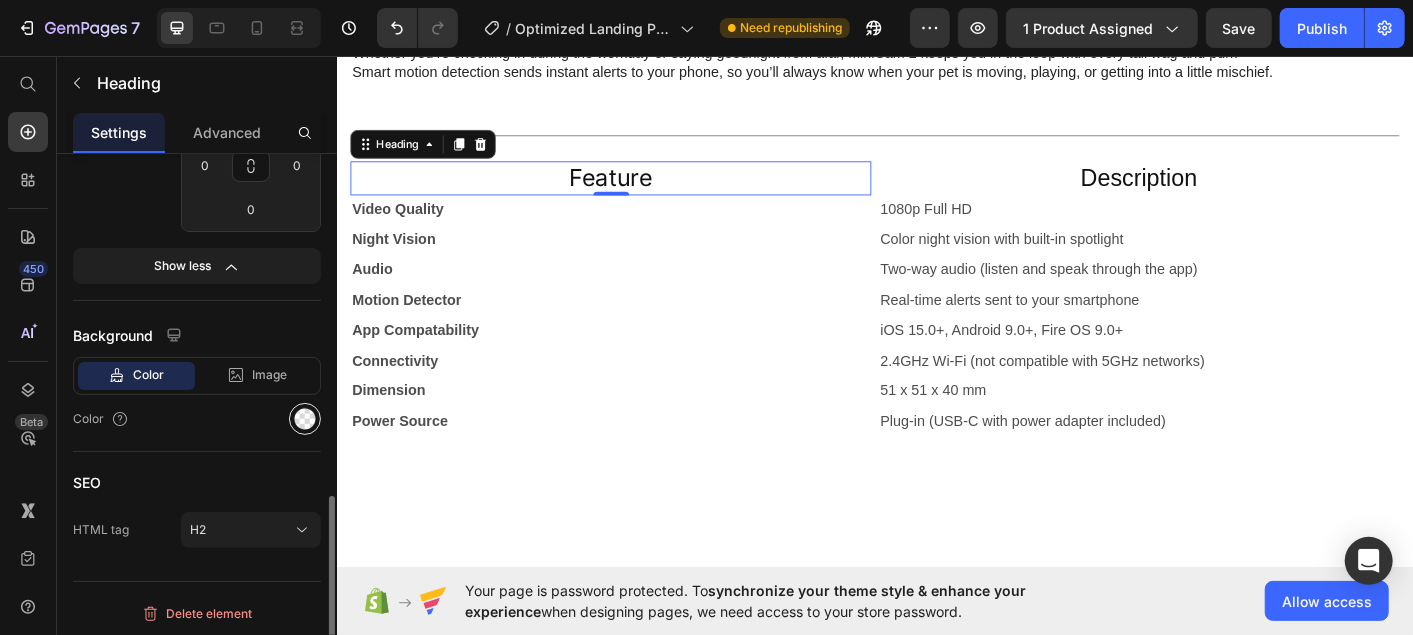 click at bounding box center (305, 419) 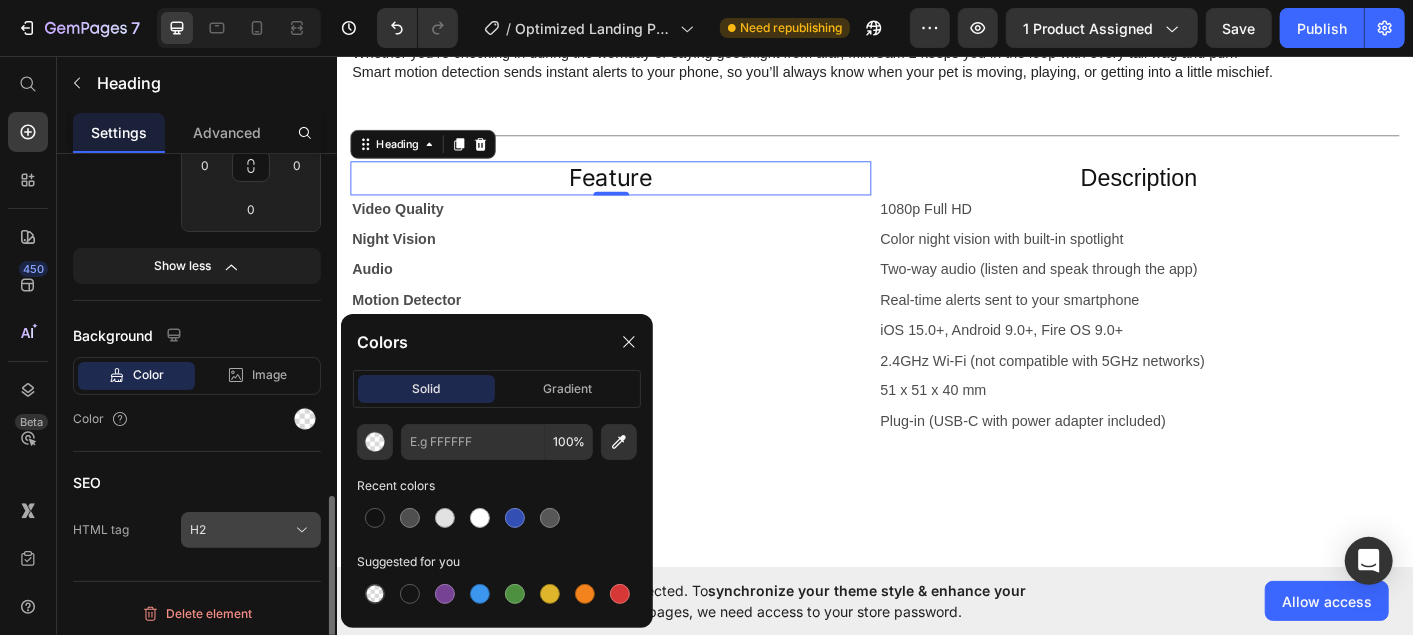 click on "H2" at bounding box center (251, 530) 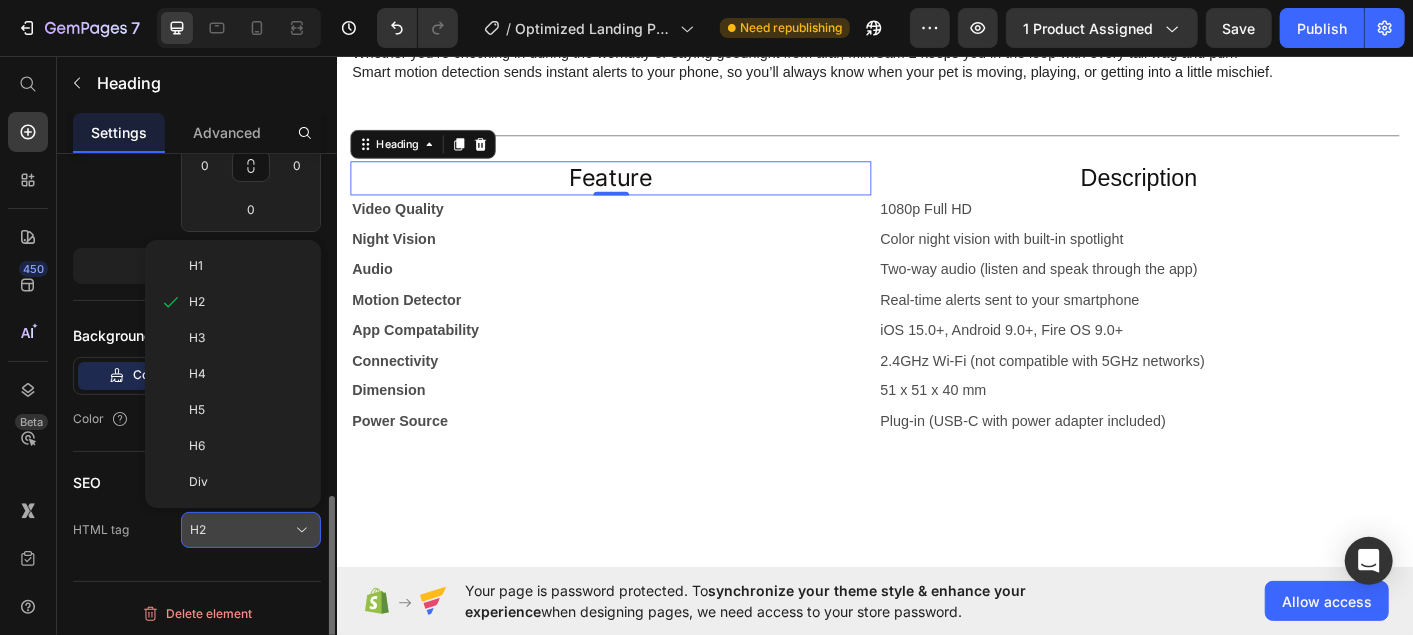 click on "H2" at bounding box center (251, 530) 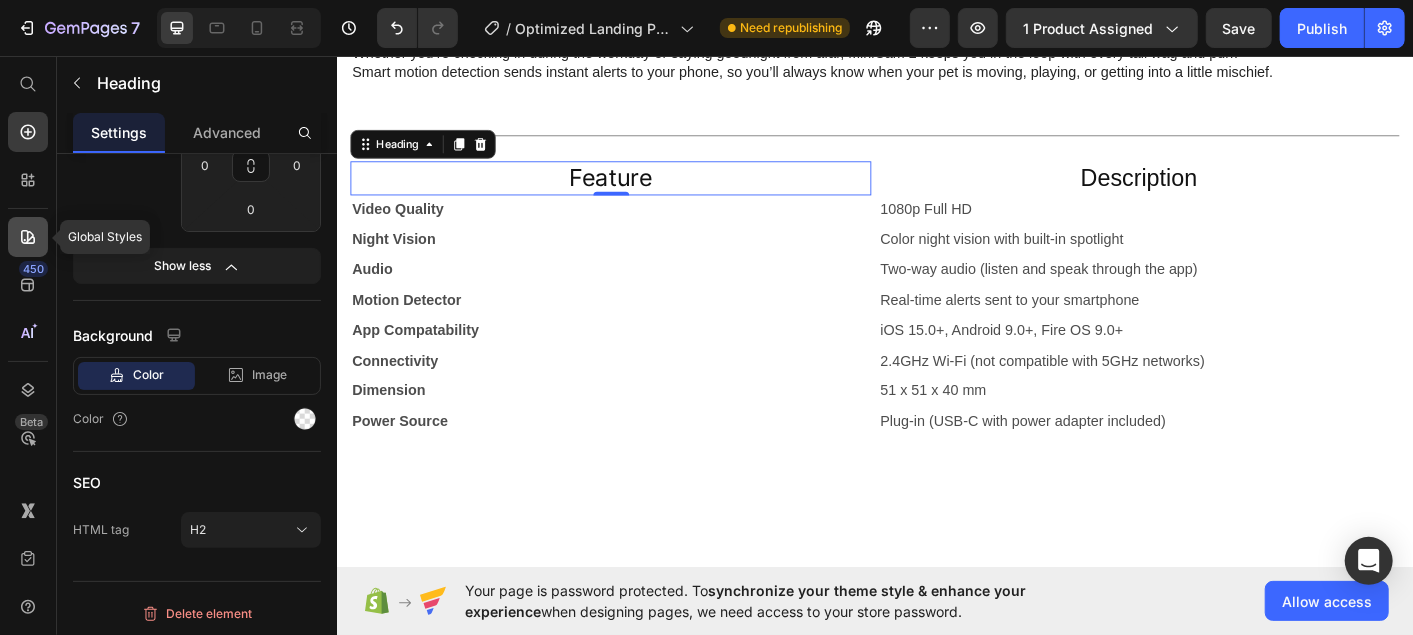 click 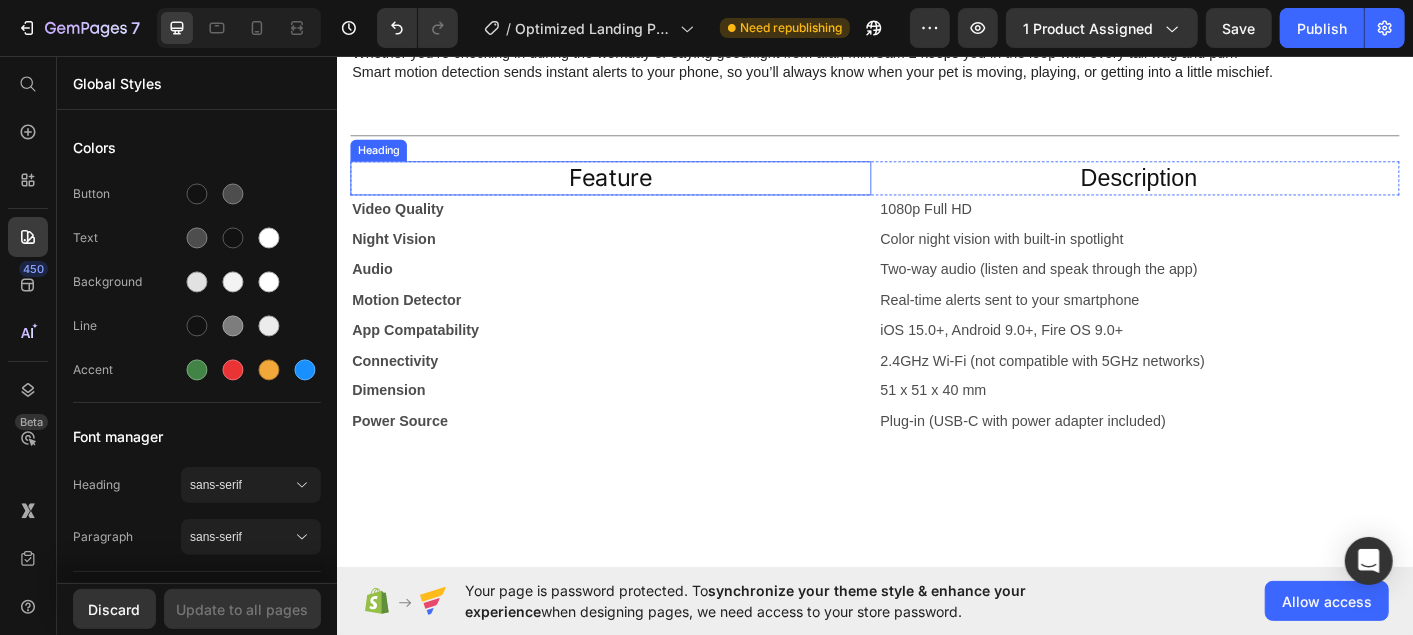 click on "Feature" at bounding box center (641, 192) 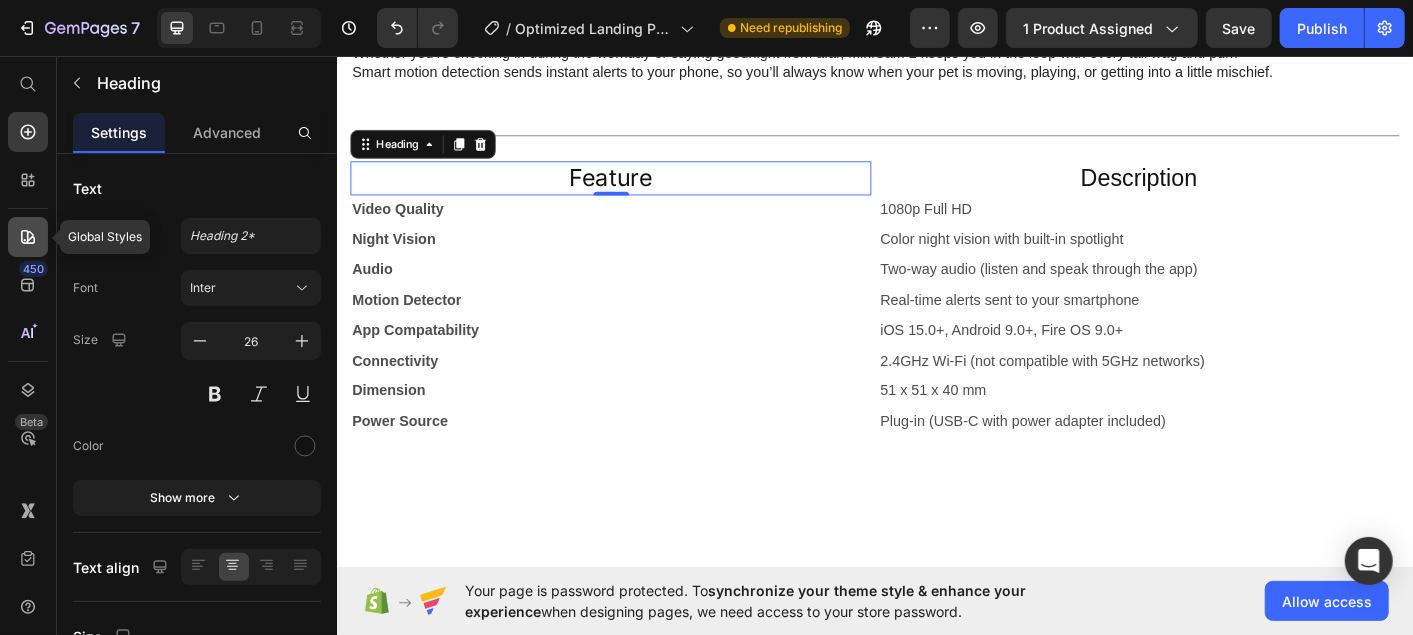 click 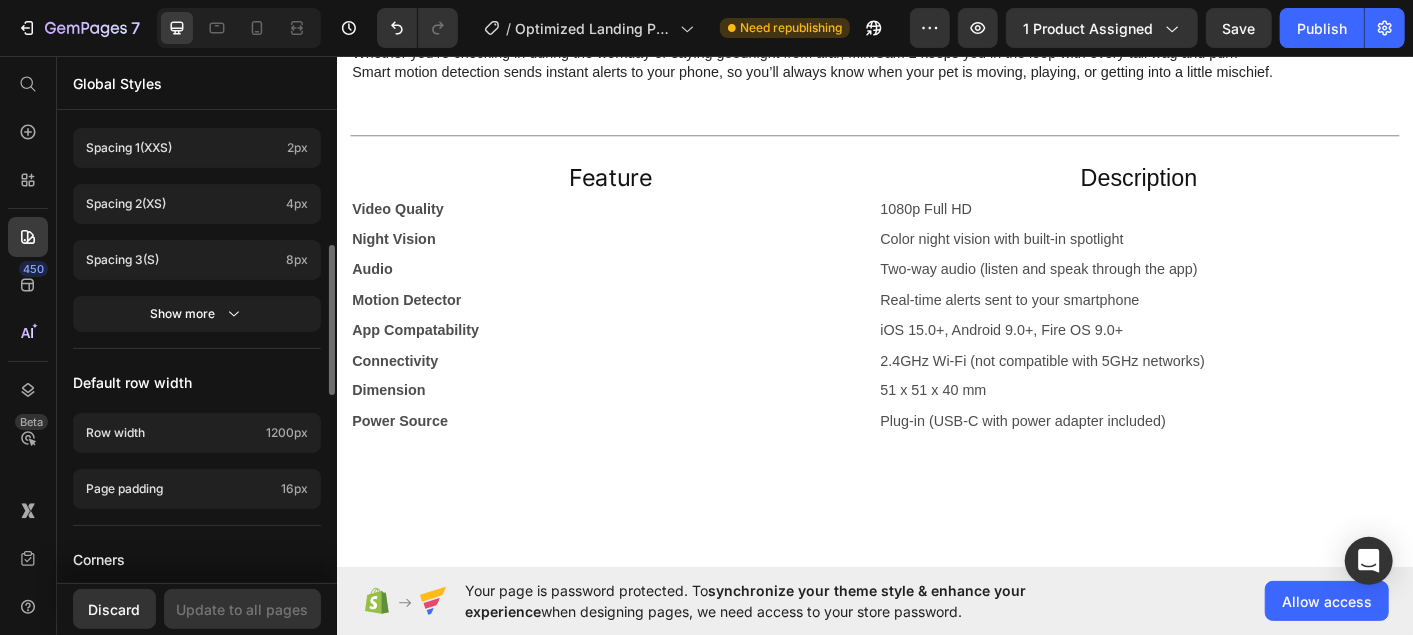 scroll, scrollTop: 718, scrollLeft: 0, axis: vertical 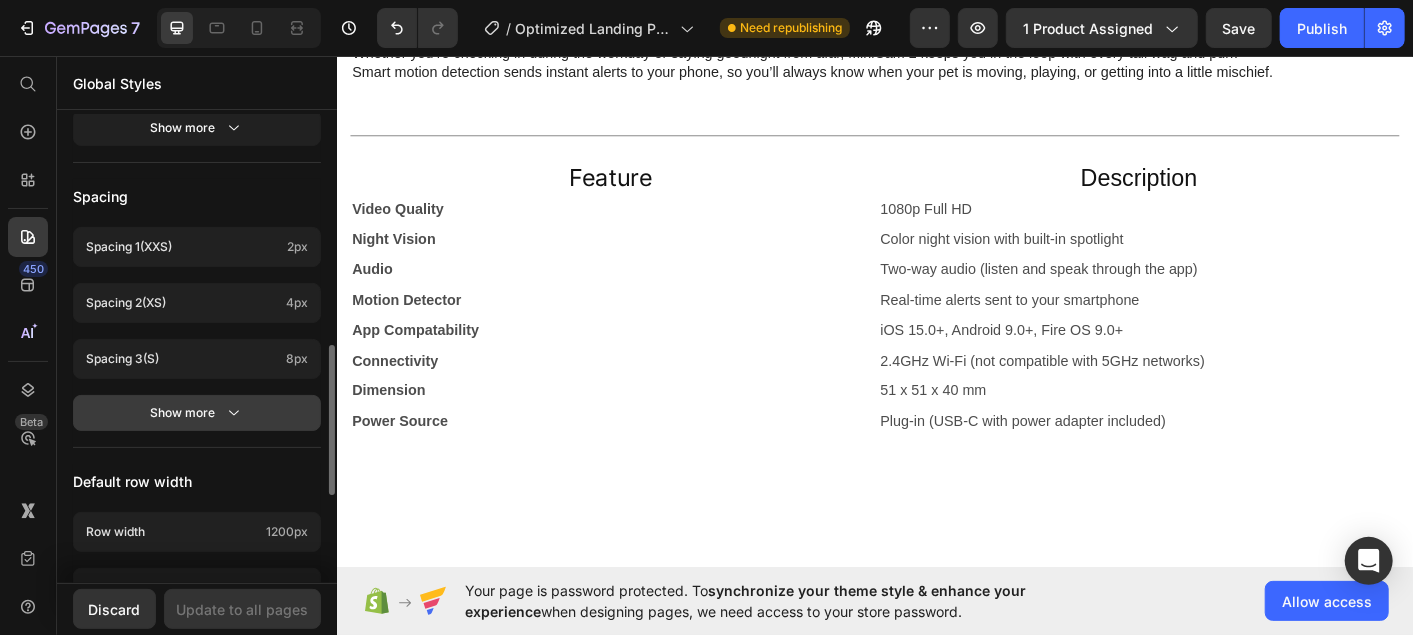 click on "Show more" at bounding box center [197, 413] 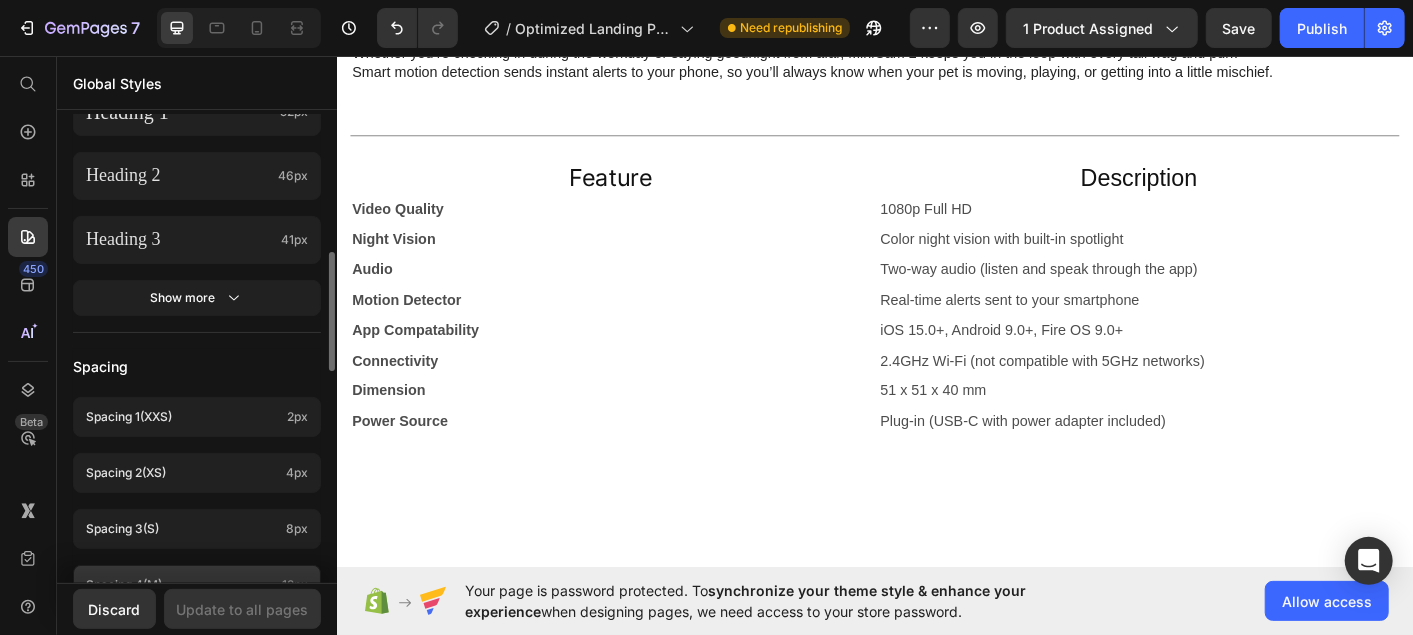 scroll, scrollTop: 493, scrollLeft: 0, axis: vertical 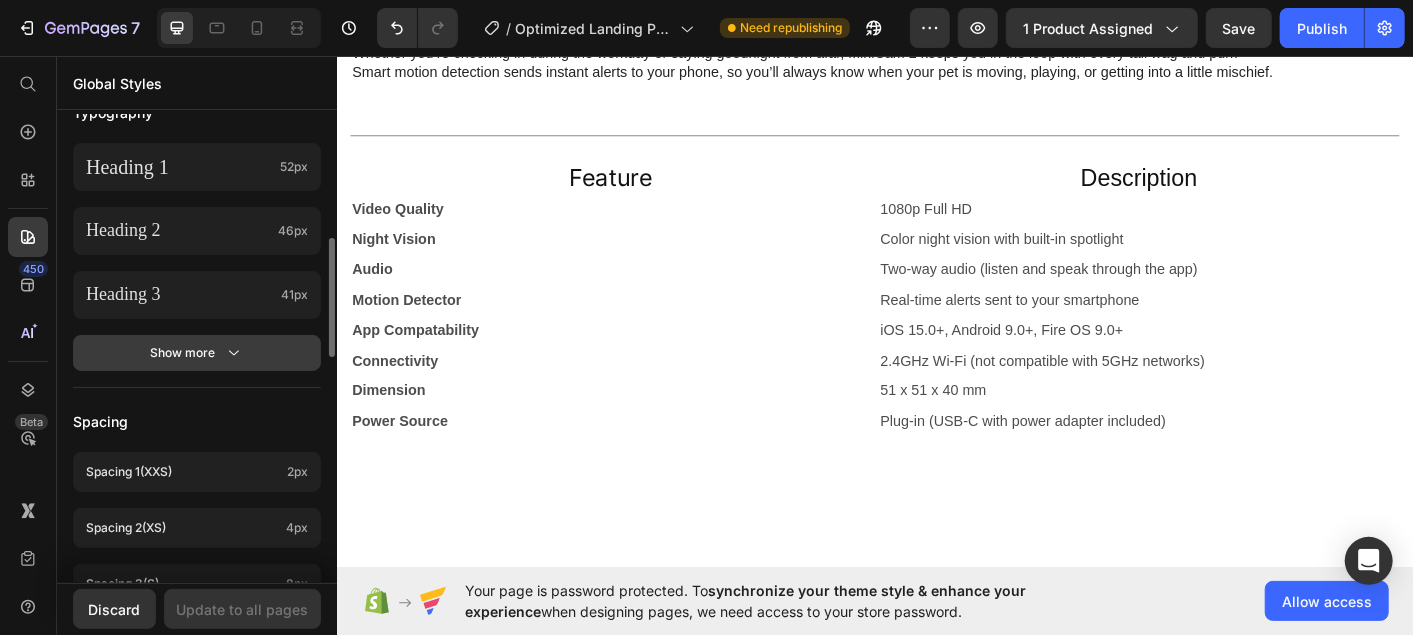 click on "Show more" at bounding box center (197, 353) 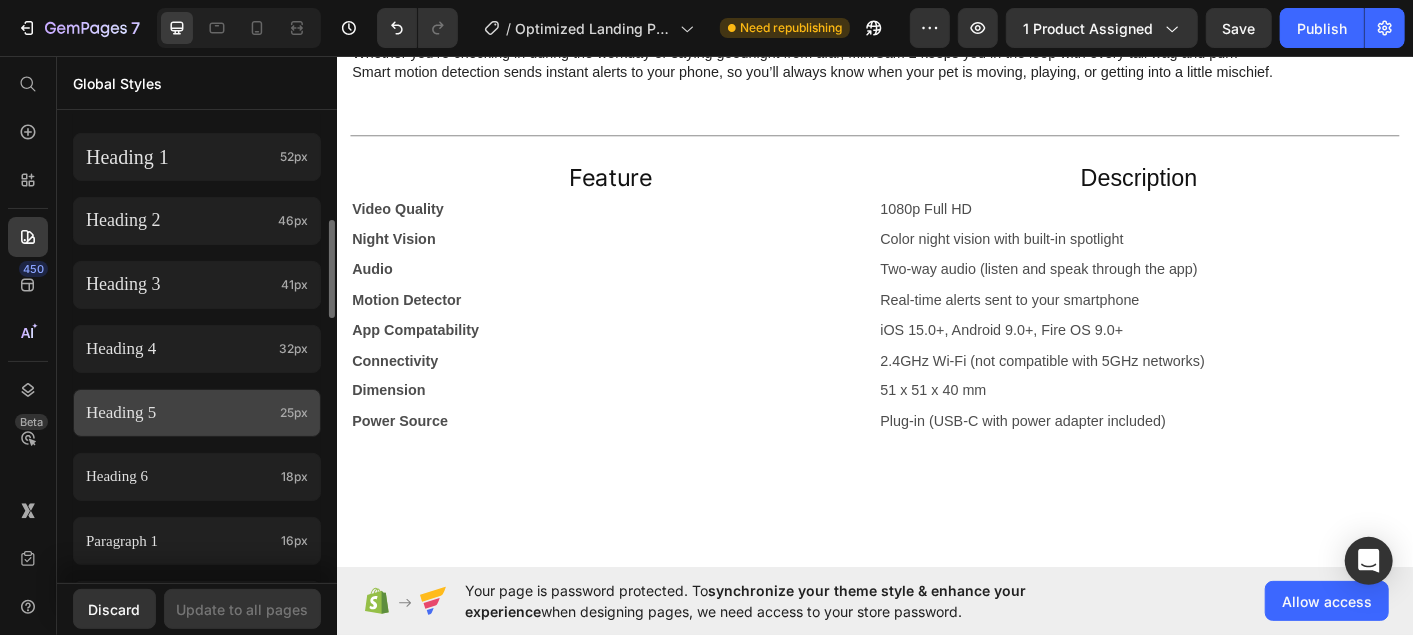 scroll, scrollTop: 501, scrollLeft: 0, axis: vertical 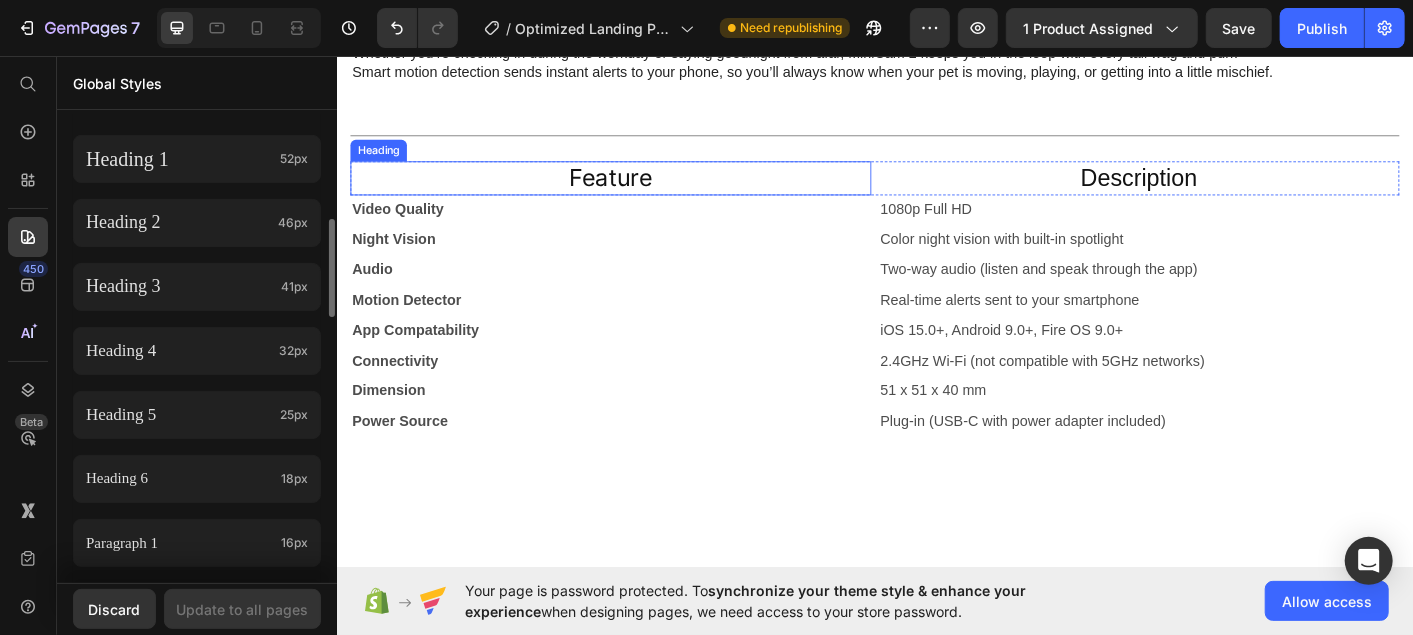 click on "Feature" at bounding box center [641, 192] 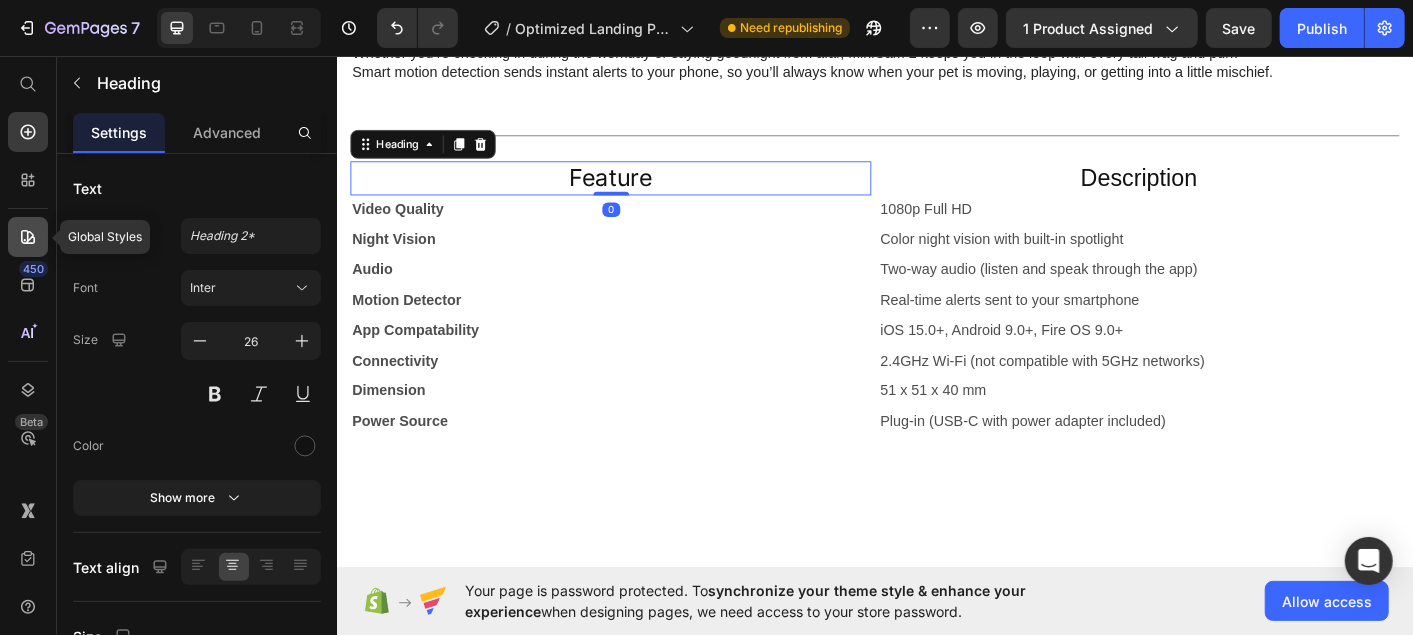 click 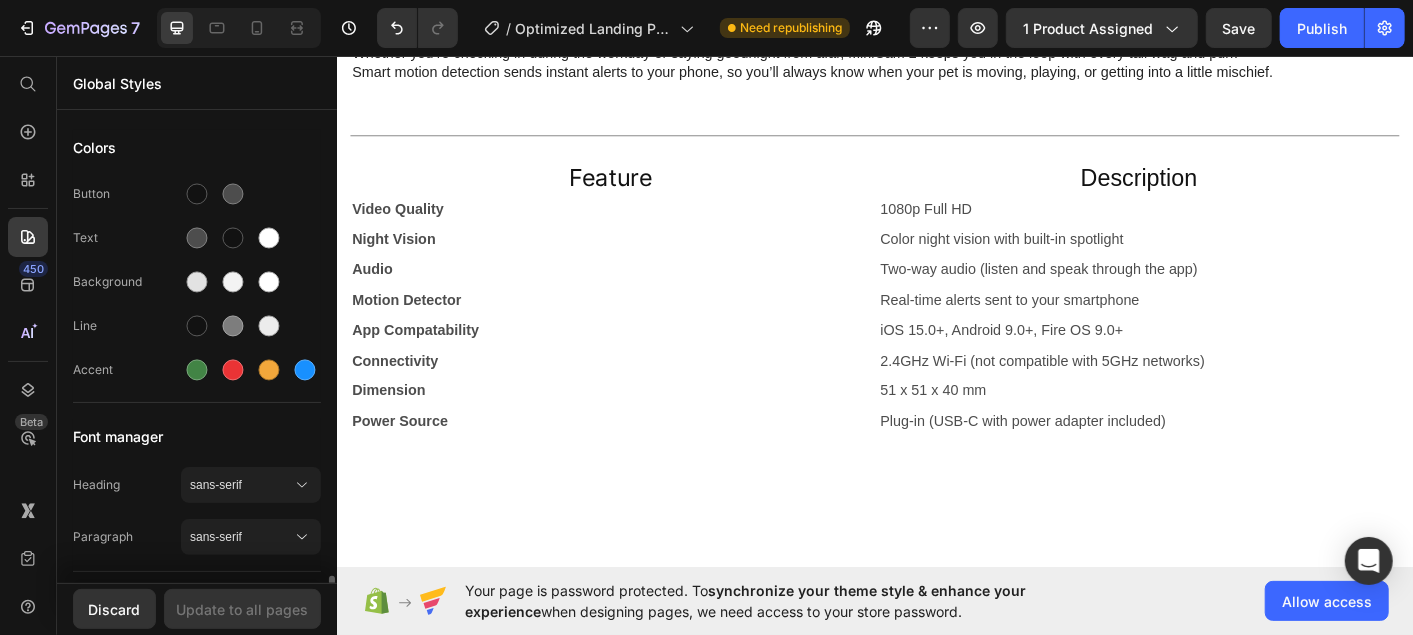 scroll, scrollTop: 350, scrollLeft: 0, axis: vertical 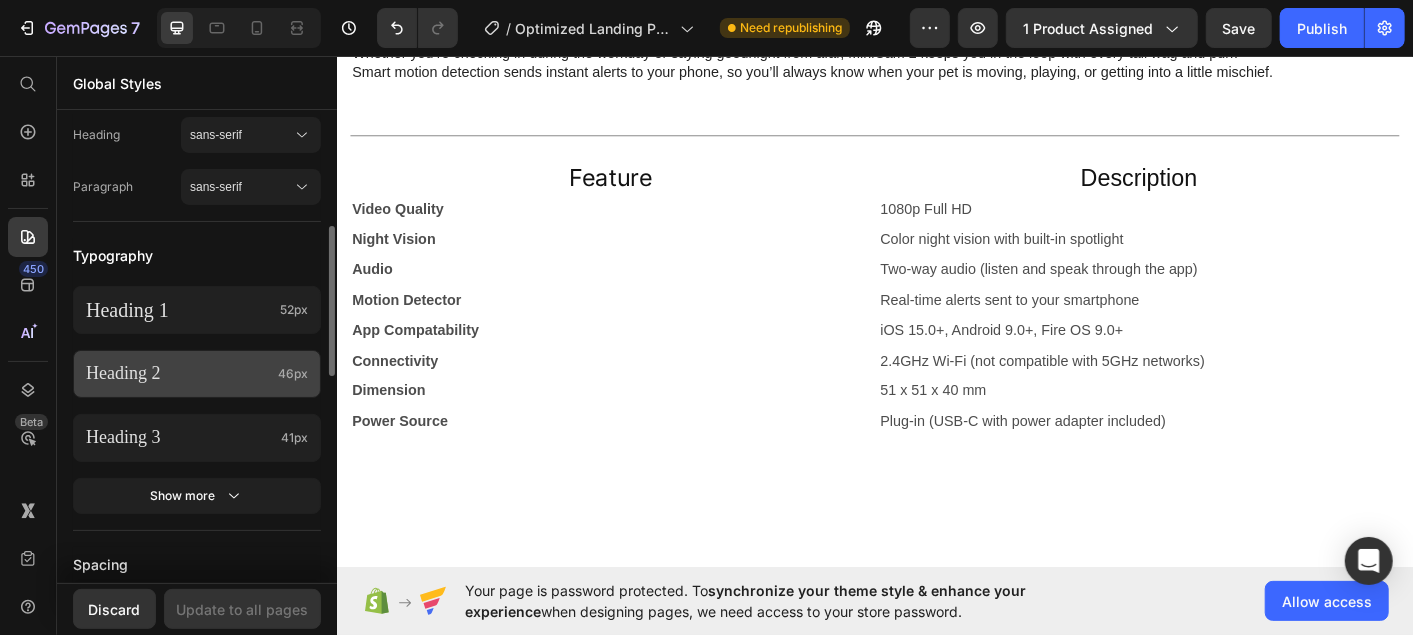click on "Heading 2" at bounding box center (178, 373) 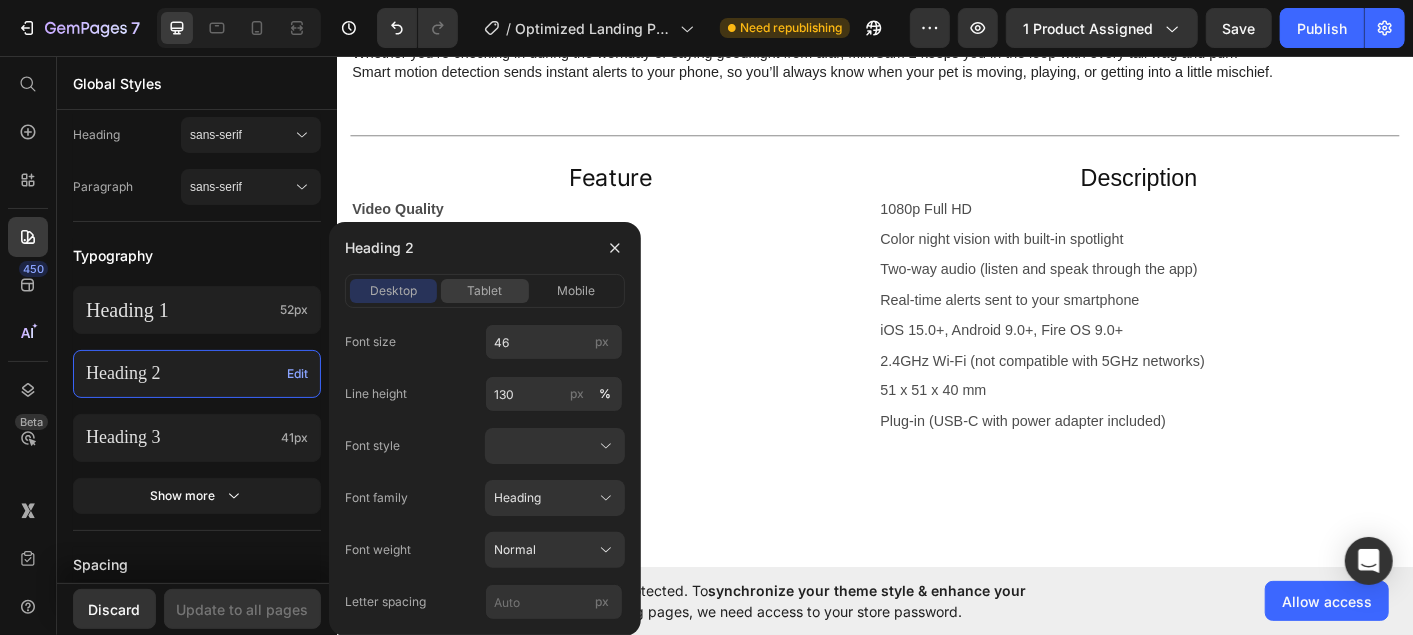 click on "tablet" 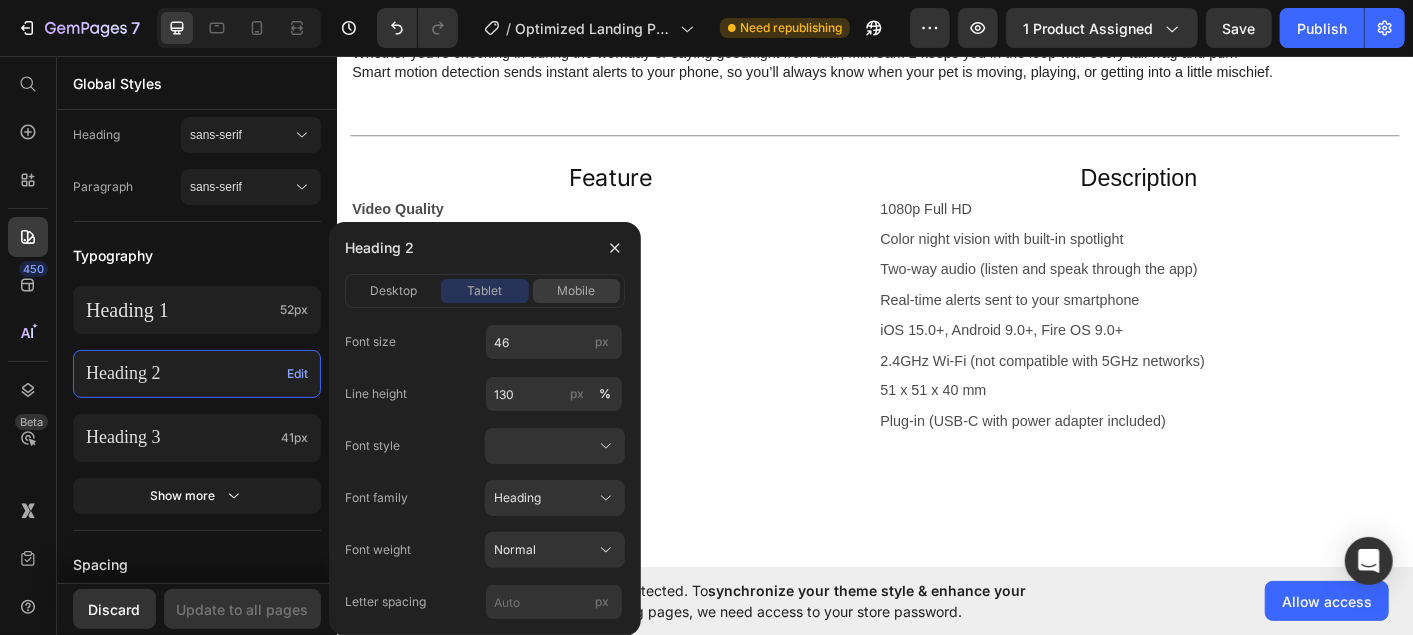 click on "mobile" 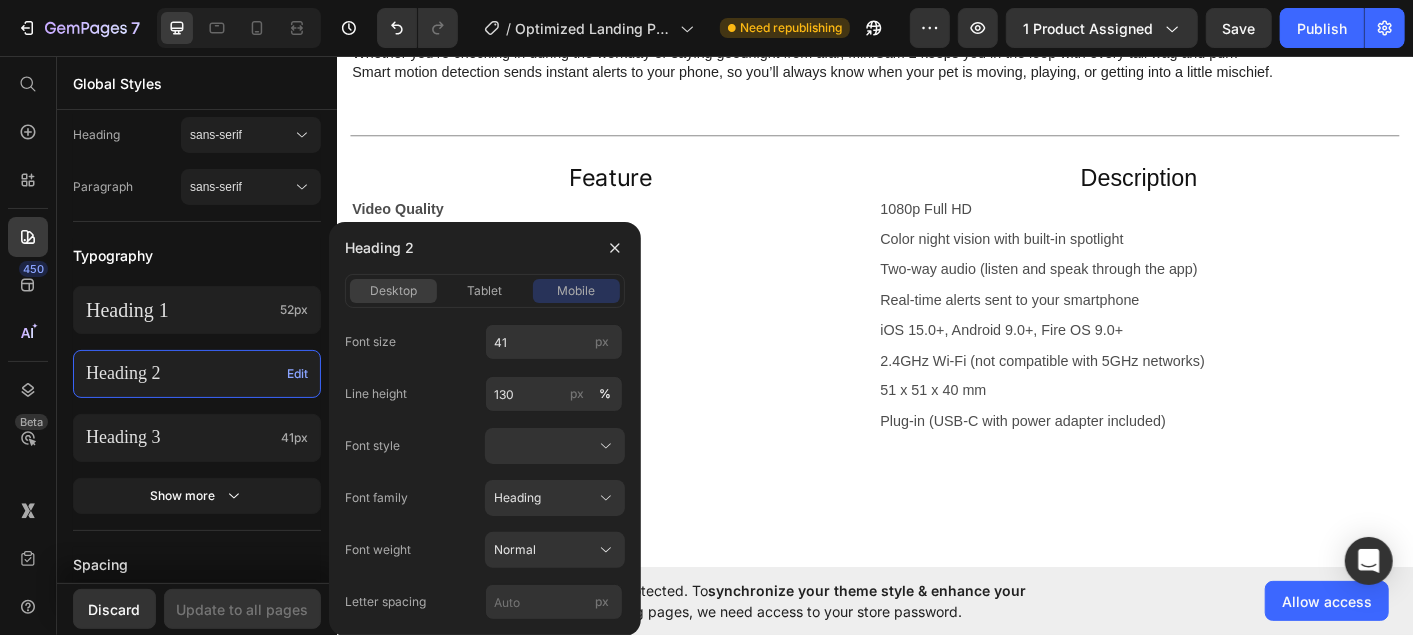 click on "desktop" at bounding box center [393, 291] 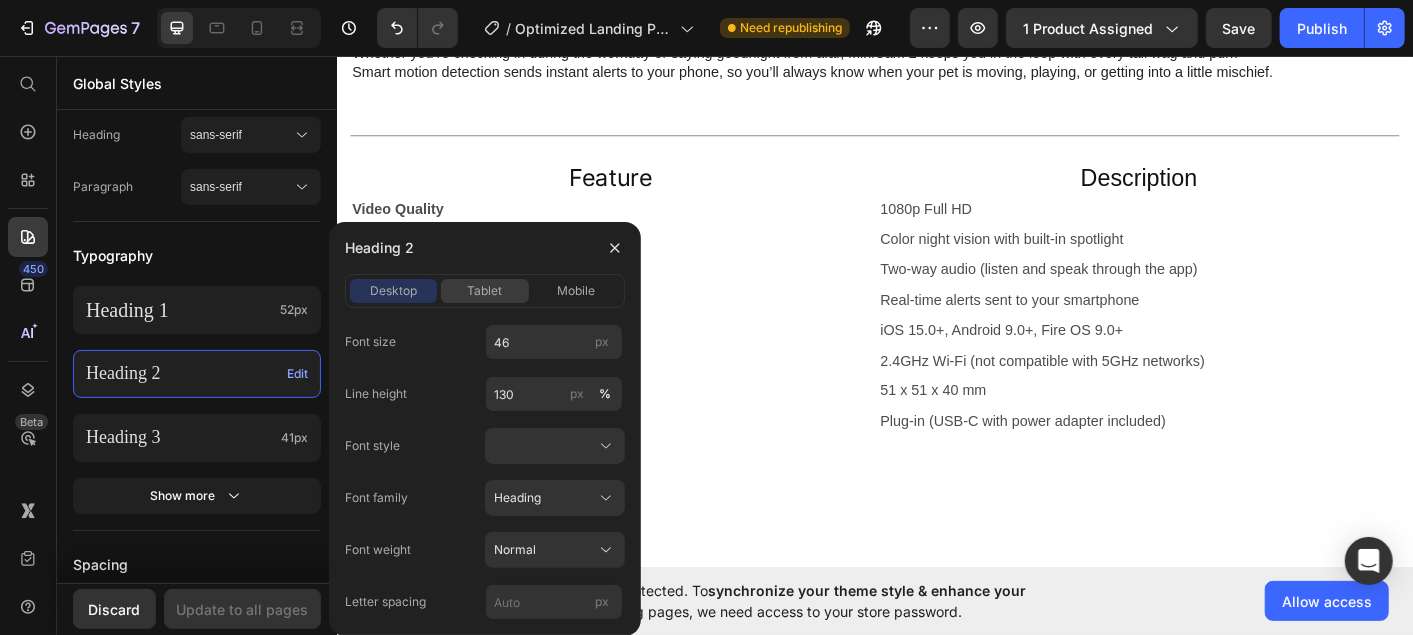 click on "tablet" at bounding box center [484, 291] 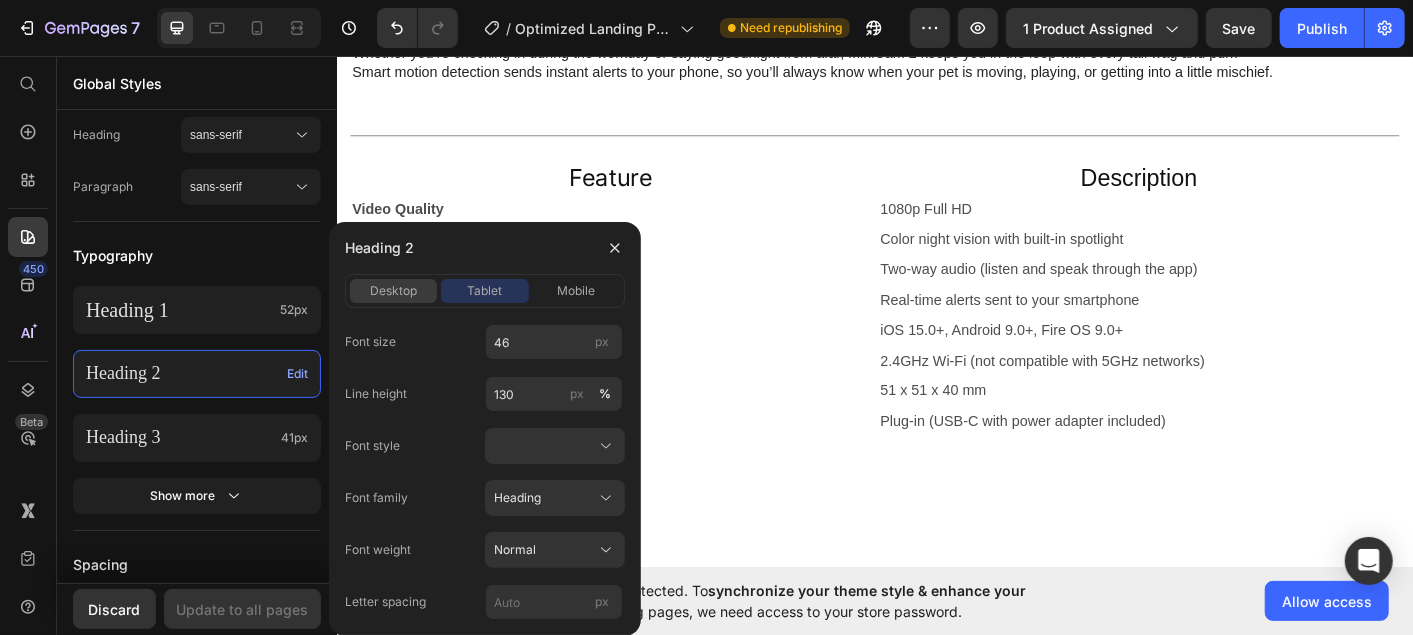 click on "desktop" at bounding box center [393, 291] 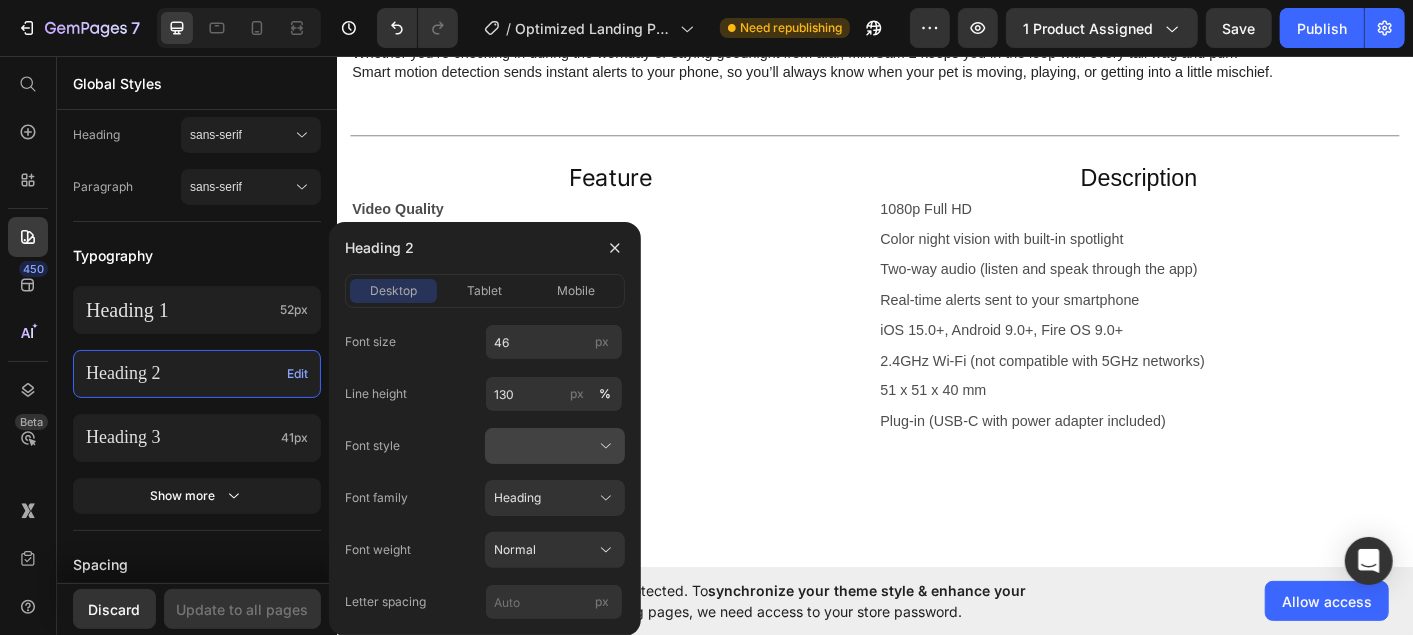 click at bounding box center [555, 446] 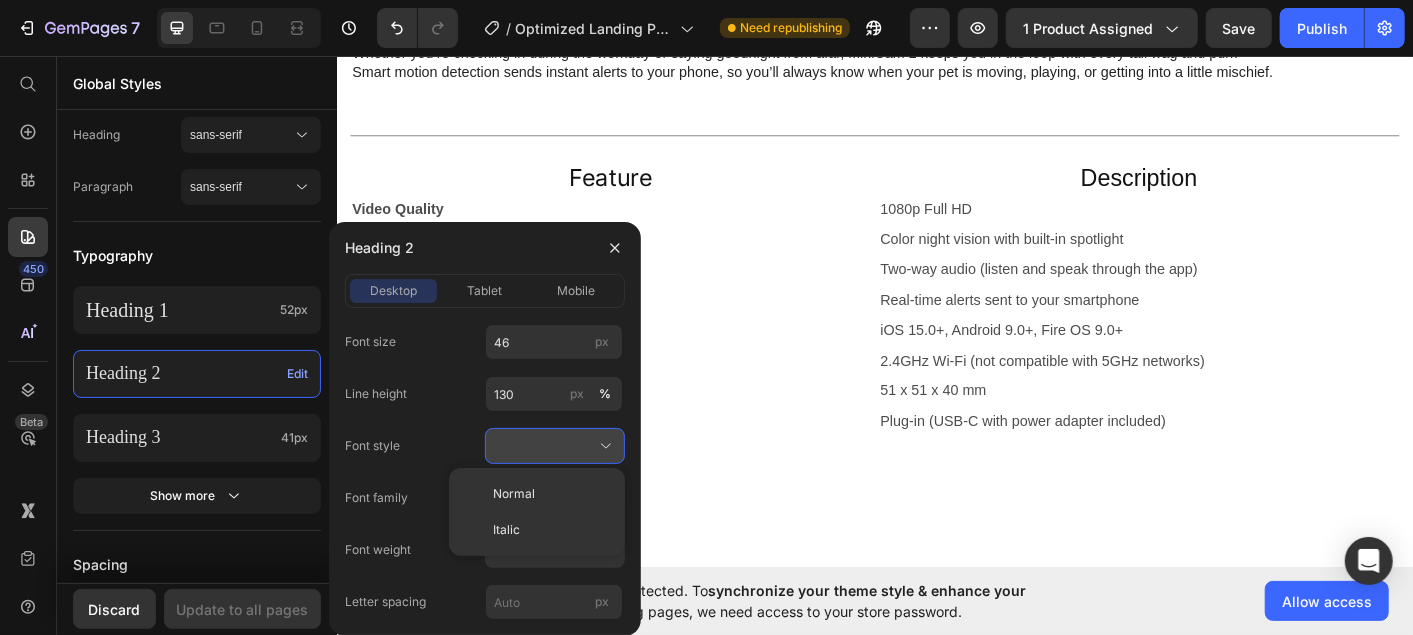click at bounding box center [555, 446] 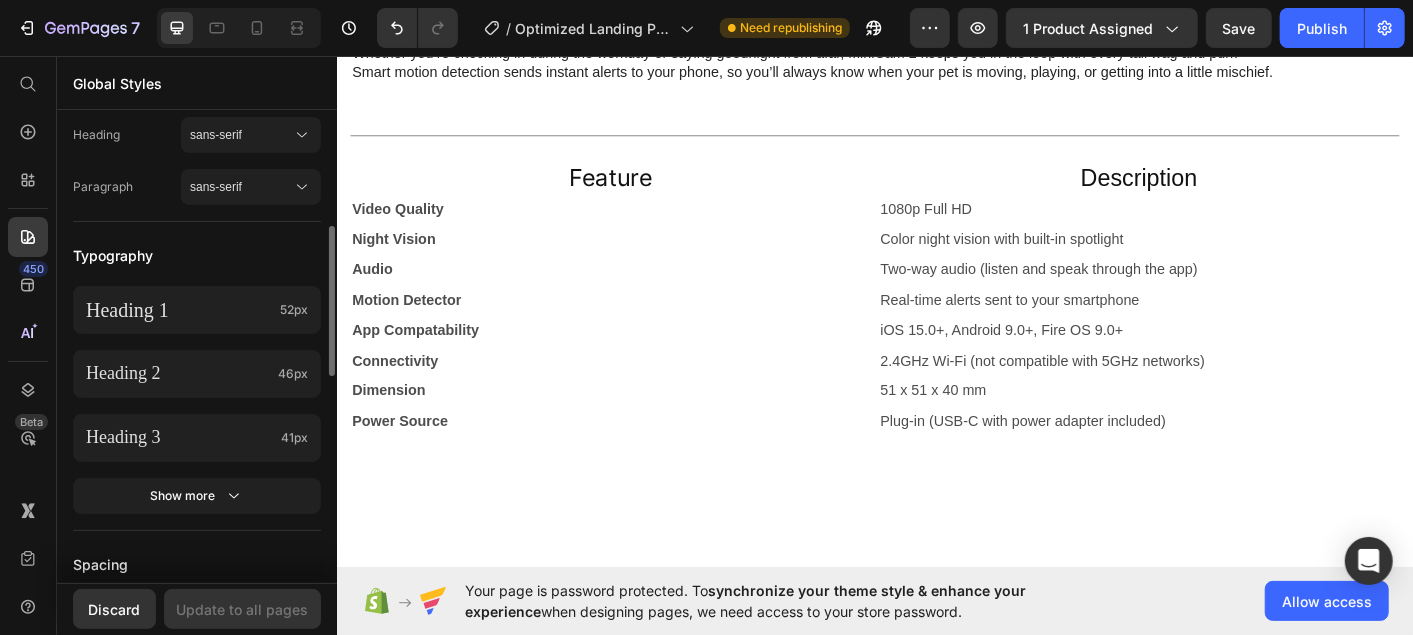 click on "Typography" at bounding box center (197, 256) 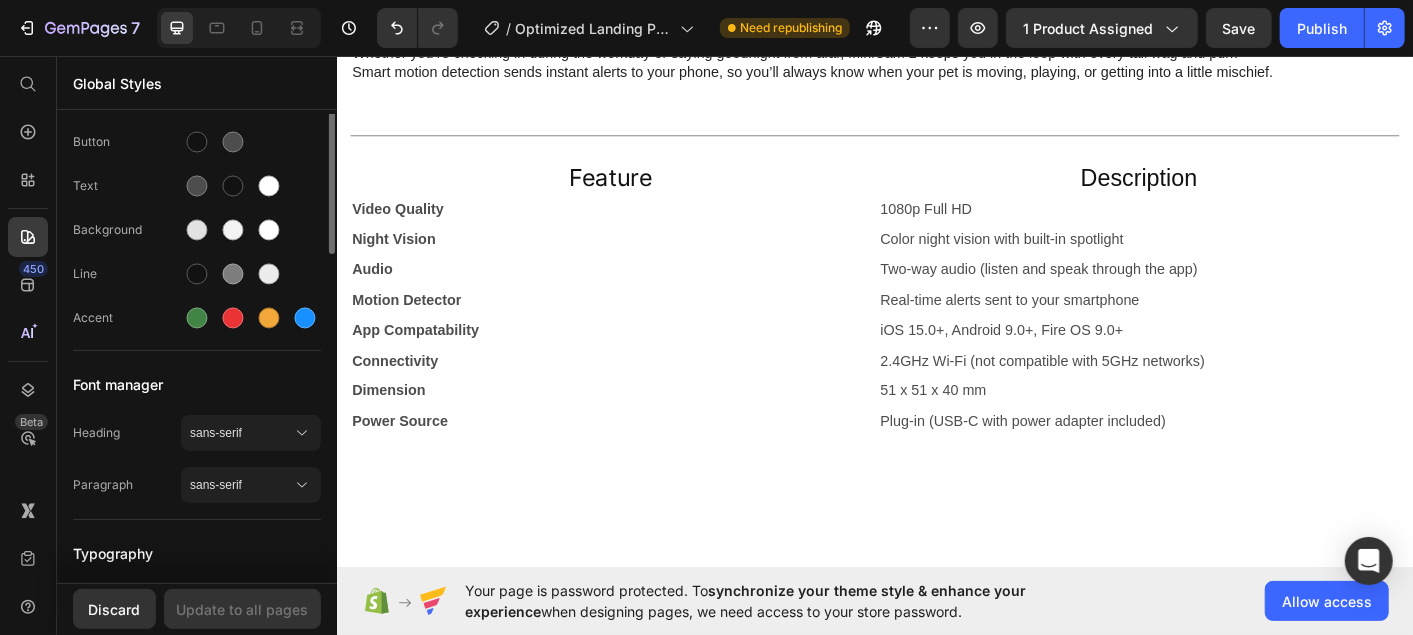 scroll, scrollTop: 0, scrollLeft: 0, axis: both 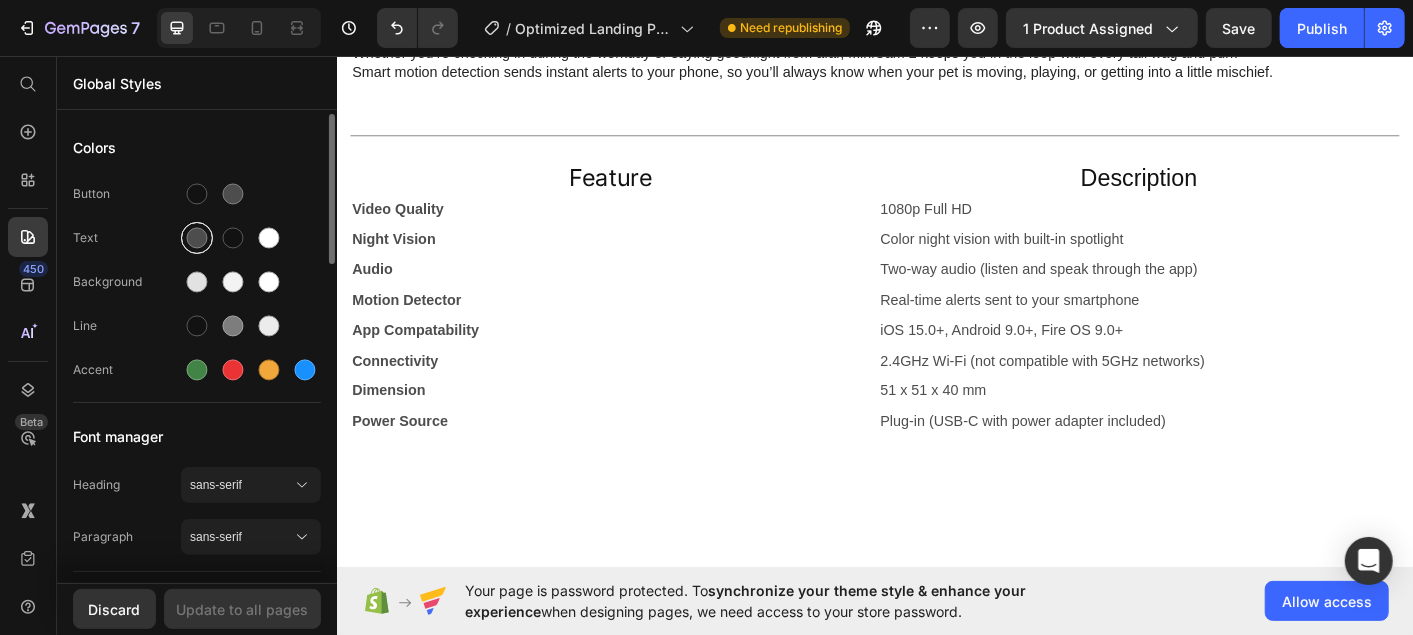 click at bounding box center (197, 238) 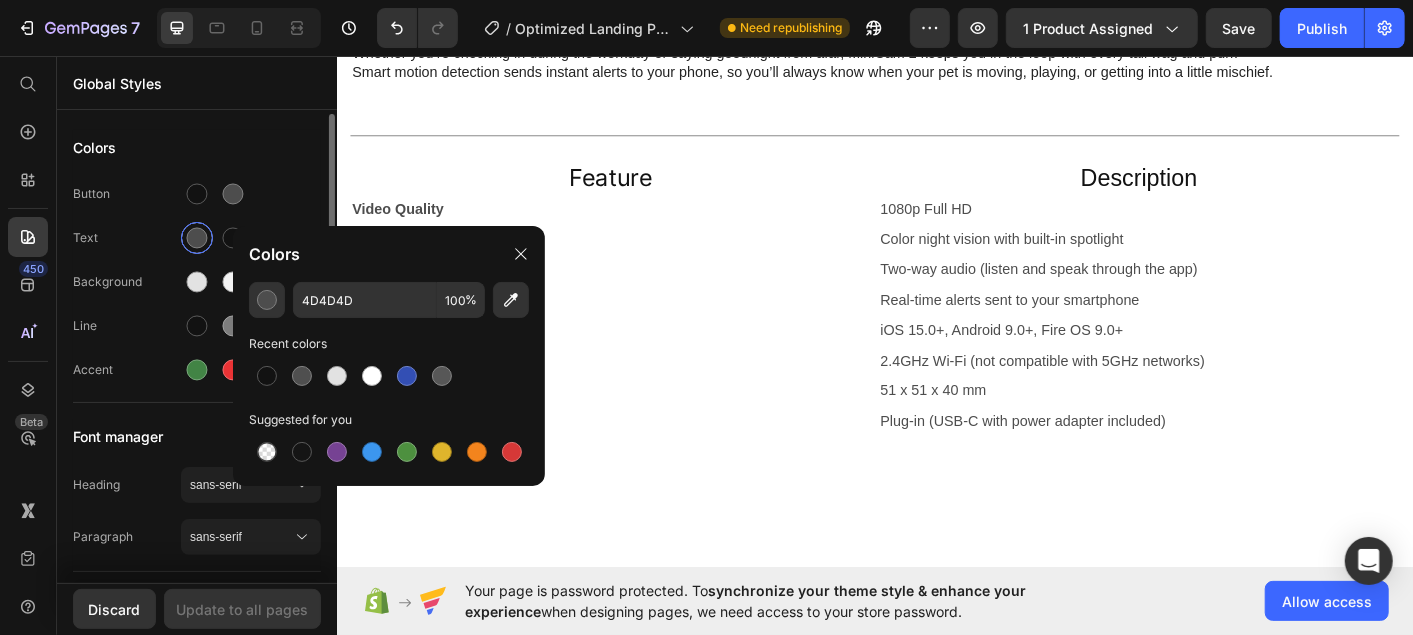 click at bounding box center (197, 238) 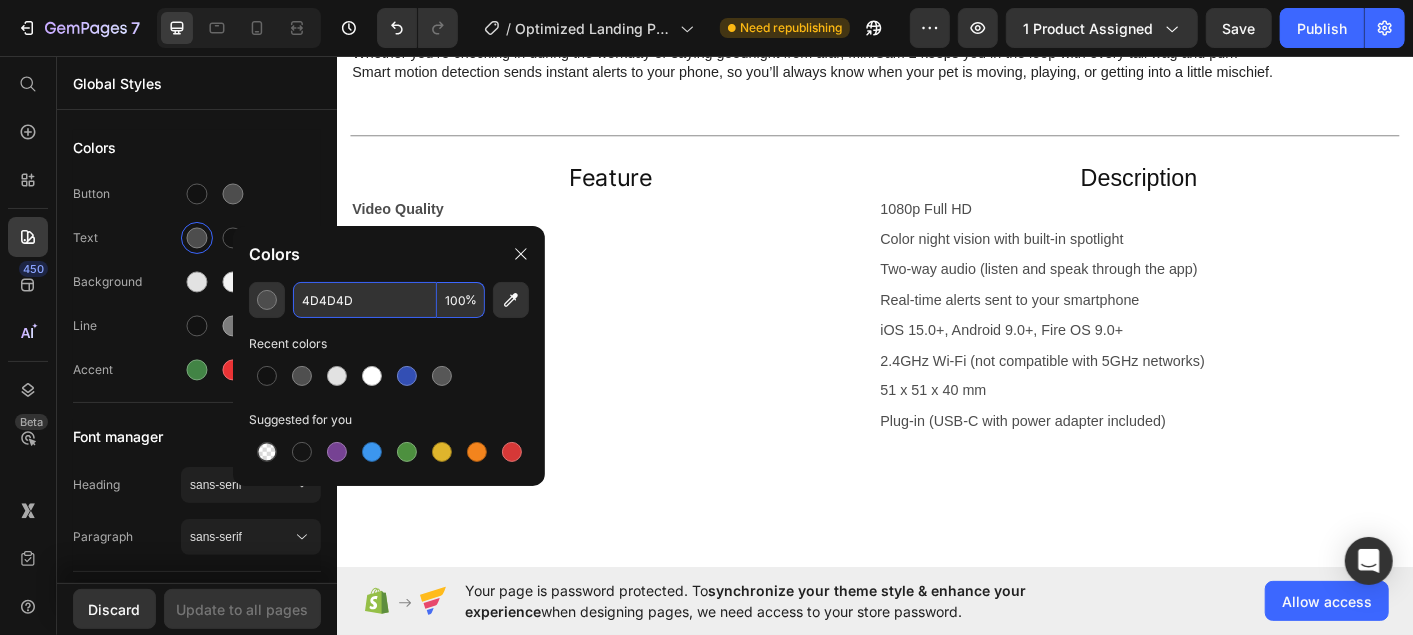 click on "4D4D4D" at bounding box center [365, 300] 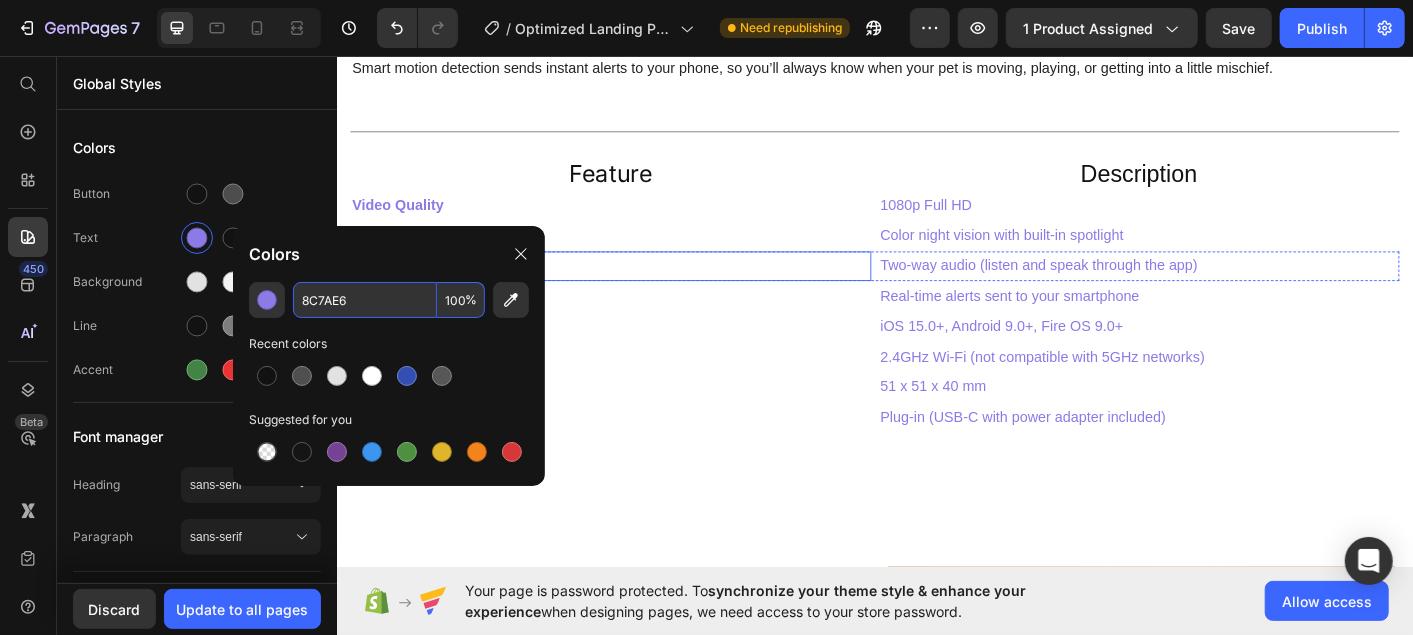 scroll, scrollTop: 1426, scrollLeft: 0, axis: vertical 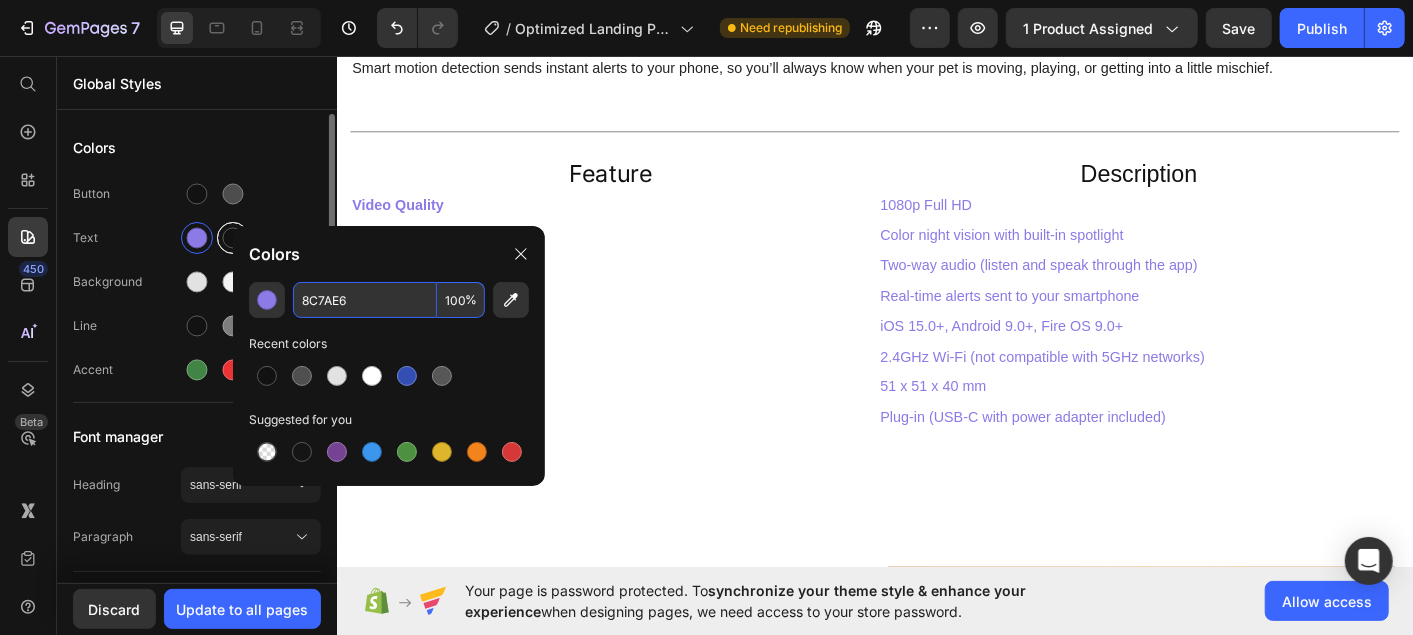 type on "8C7AE6" 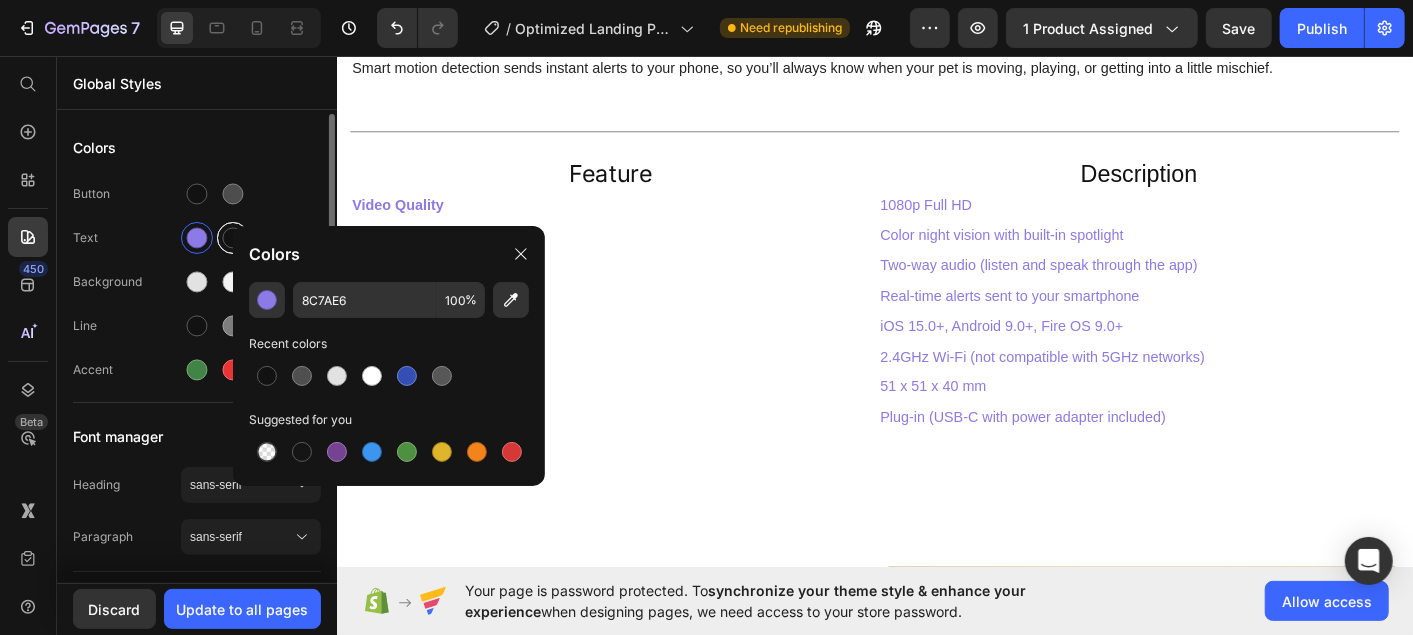 click at bounding box center (233, 238) 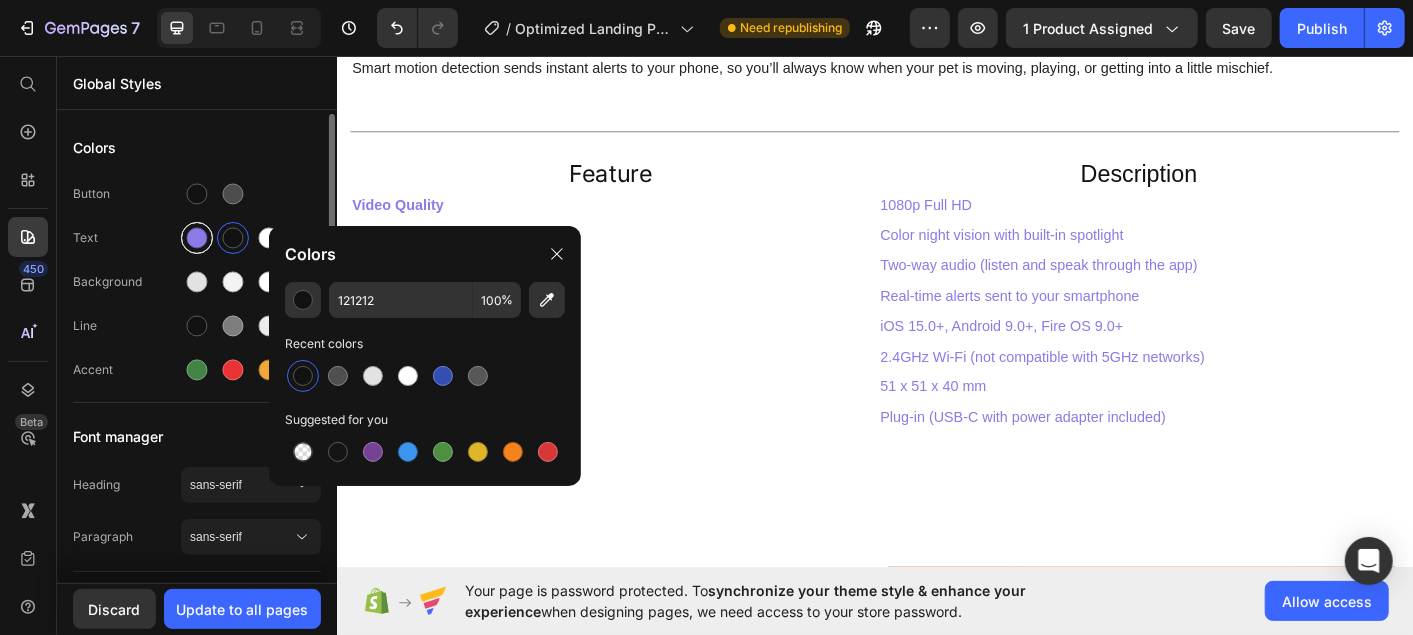 click at bounding box center [197, 238] 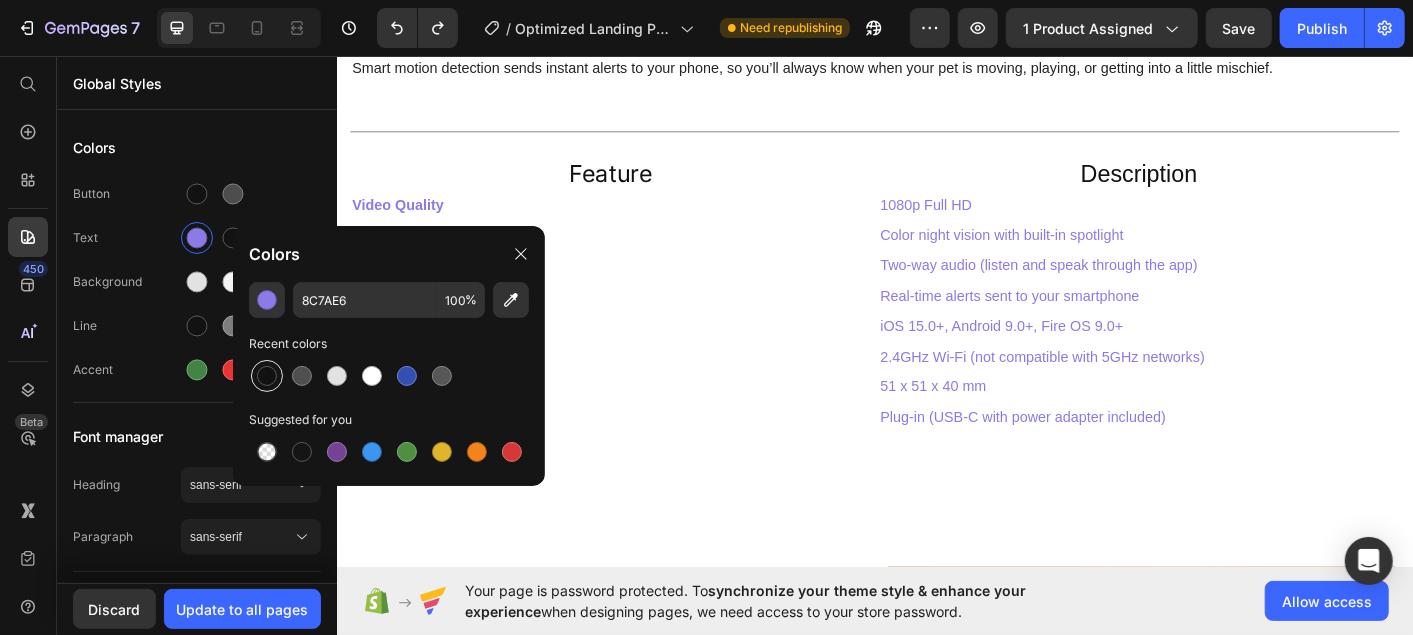 click at bounding box center (267, 376) 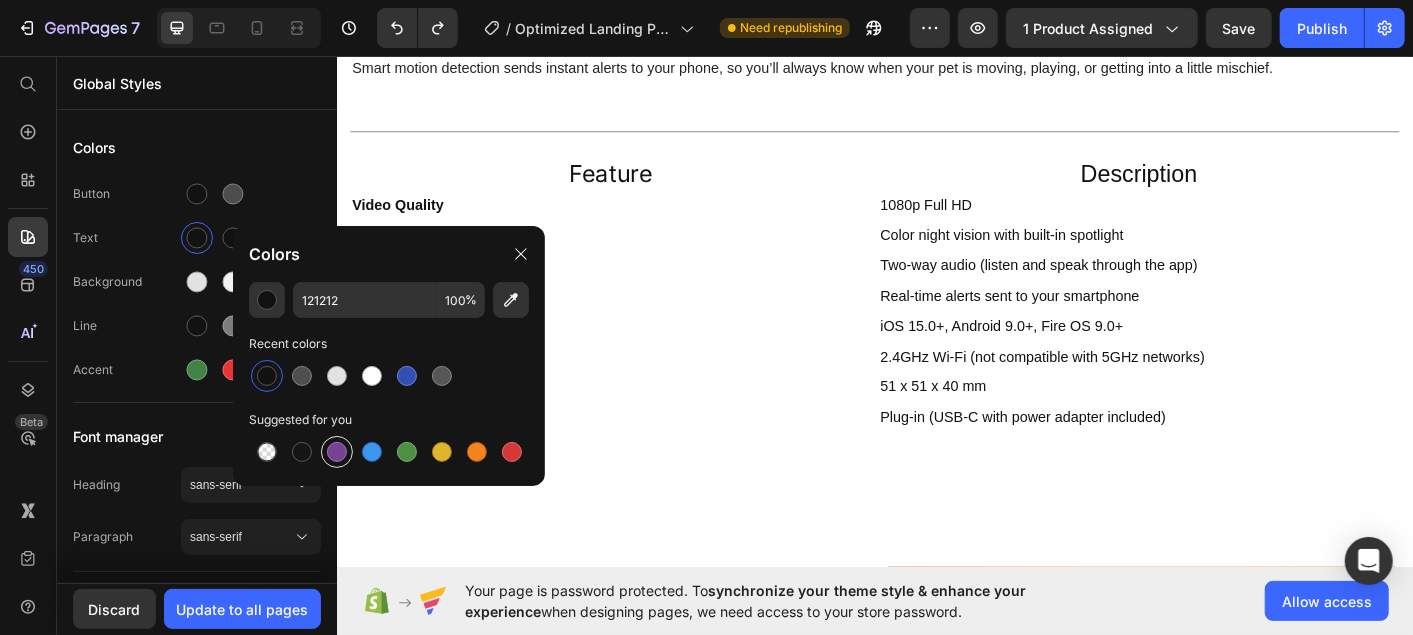 click at bounding box center [337, 452] 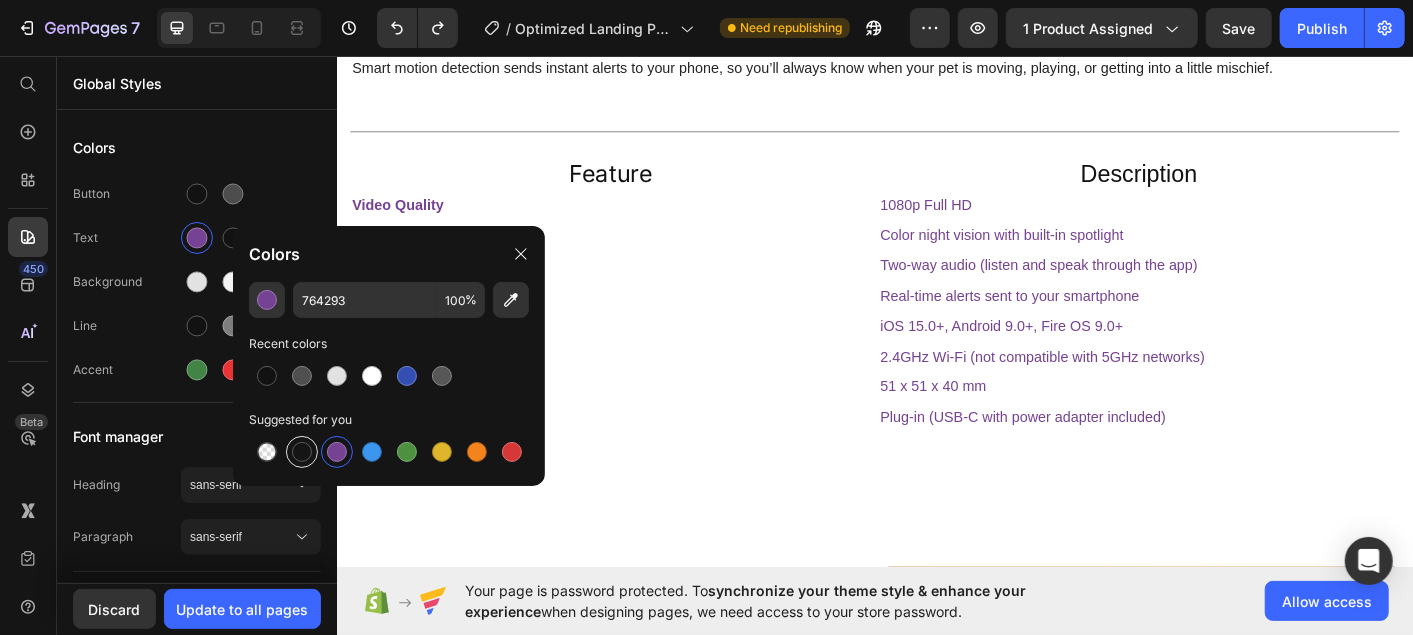 click at bounding box center (302, 452) 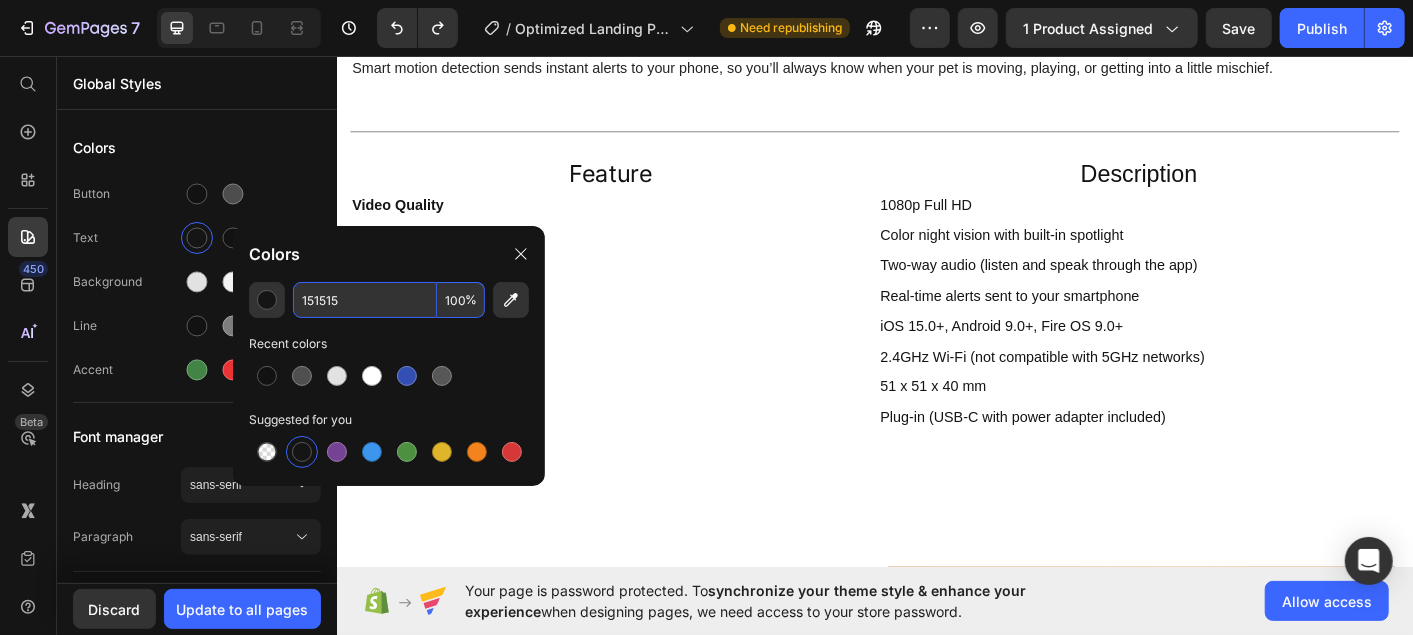 paste on "8C7AE6" 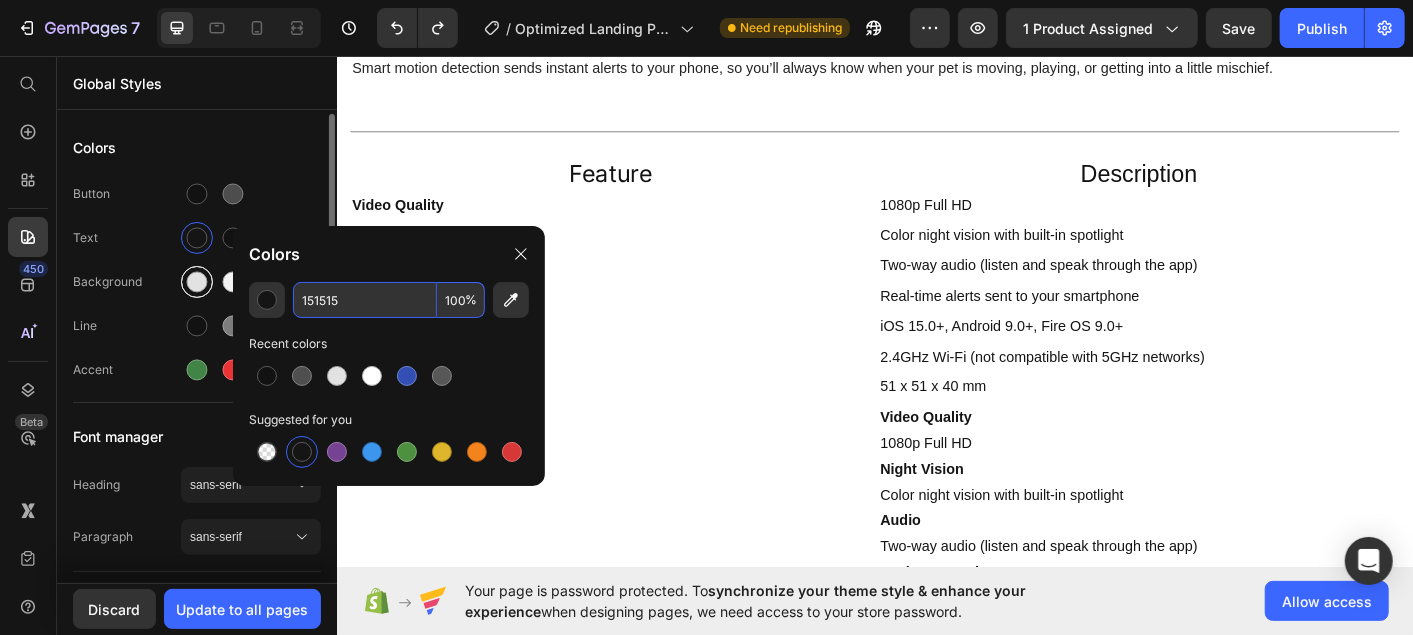type on "8C7AE6" 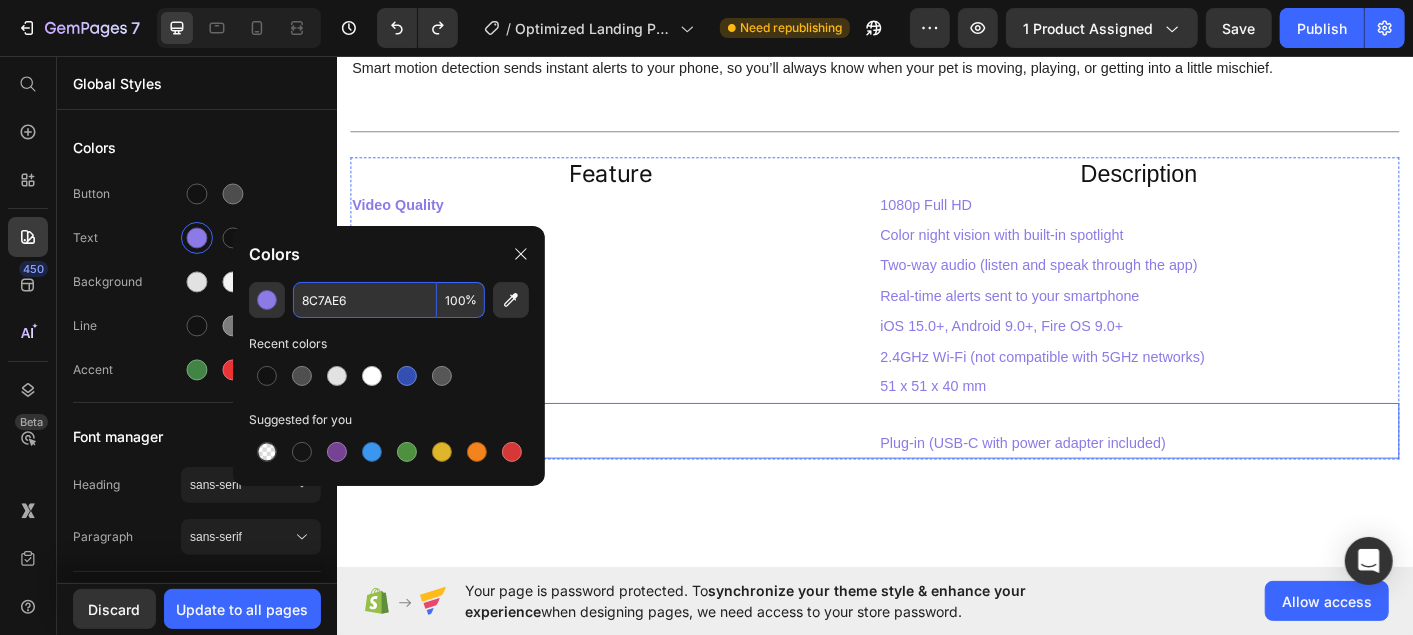 click on "Power Source Text Block" at bounding box center [641, 473] 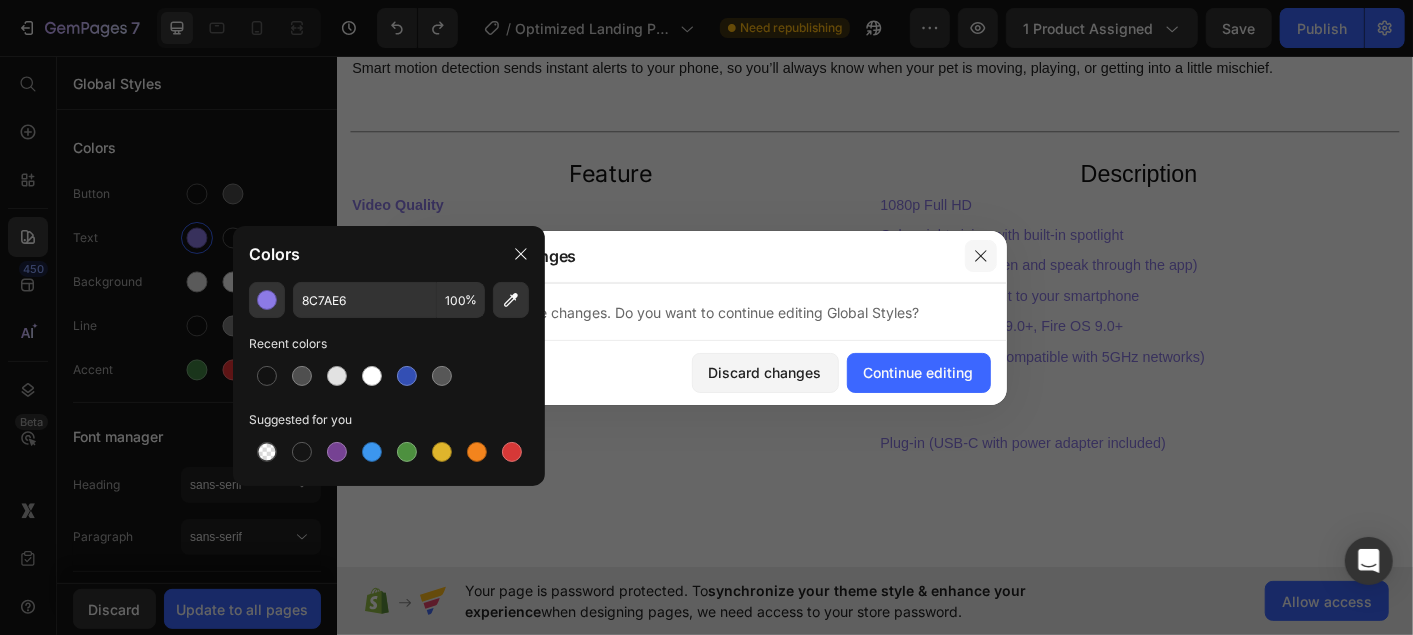 click at bounding box center (981, 256) 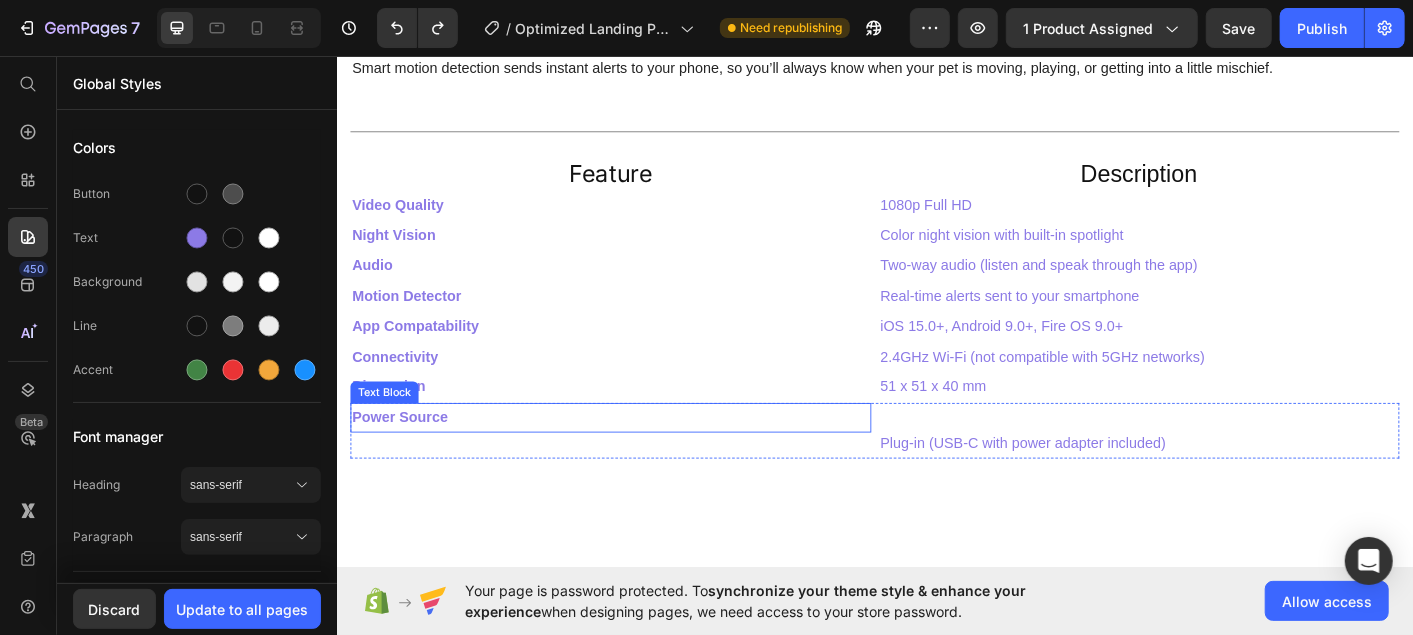 click on "Power Source" at bounding box center (641, 458) 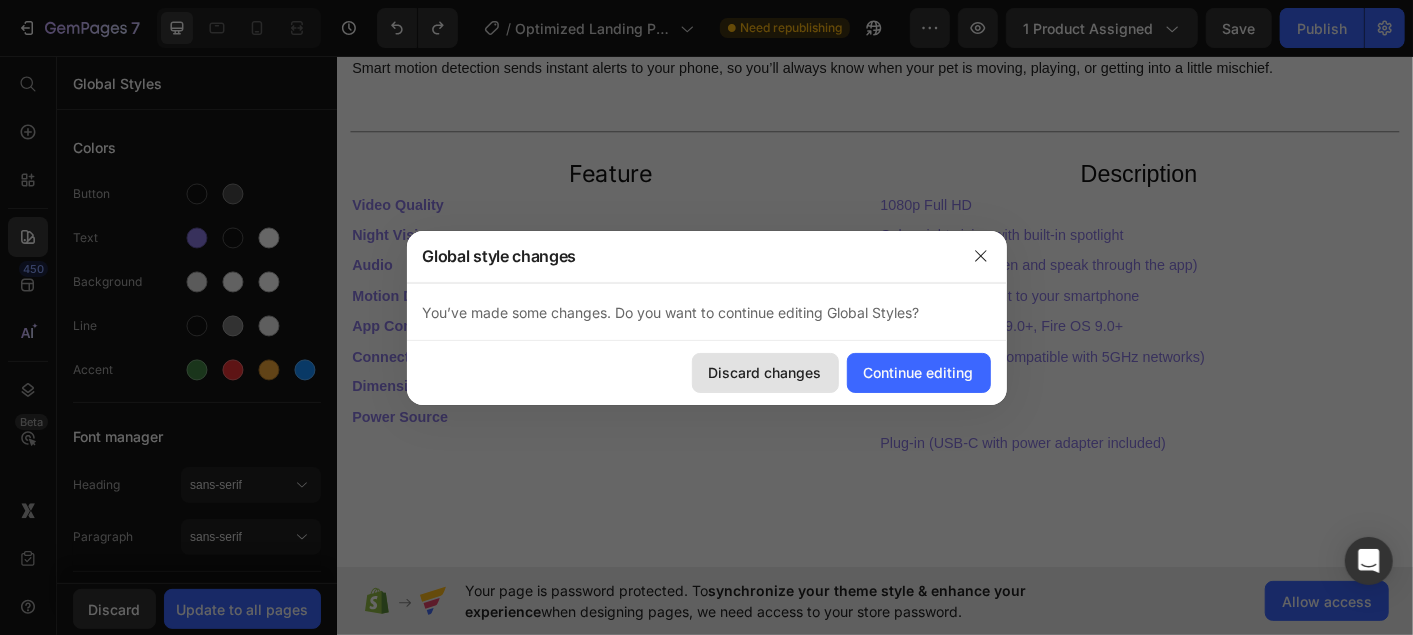 drag, startPoint x: 815, startPoint y: 366, endPoint x: 535, endPoint y: 356, distance: 280.17853 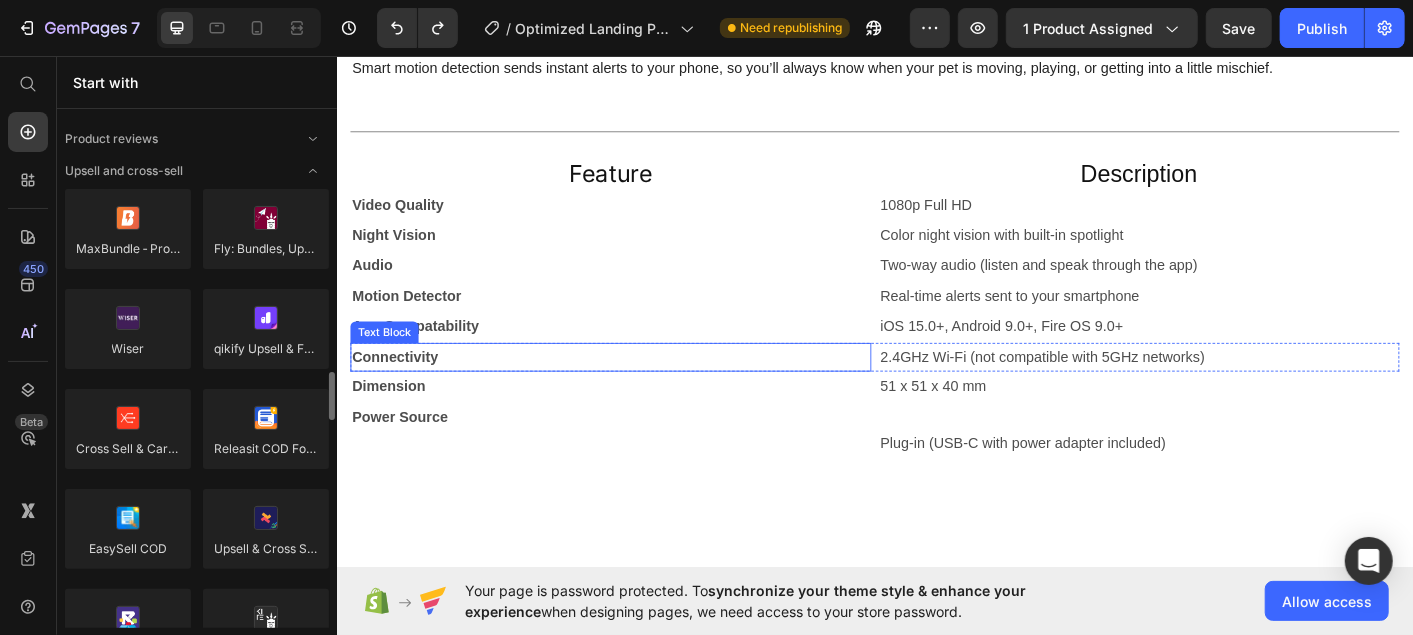 scroll, scrollTop: 237, scrollLeft: 0, axis: vertical 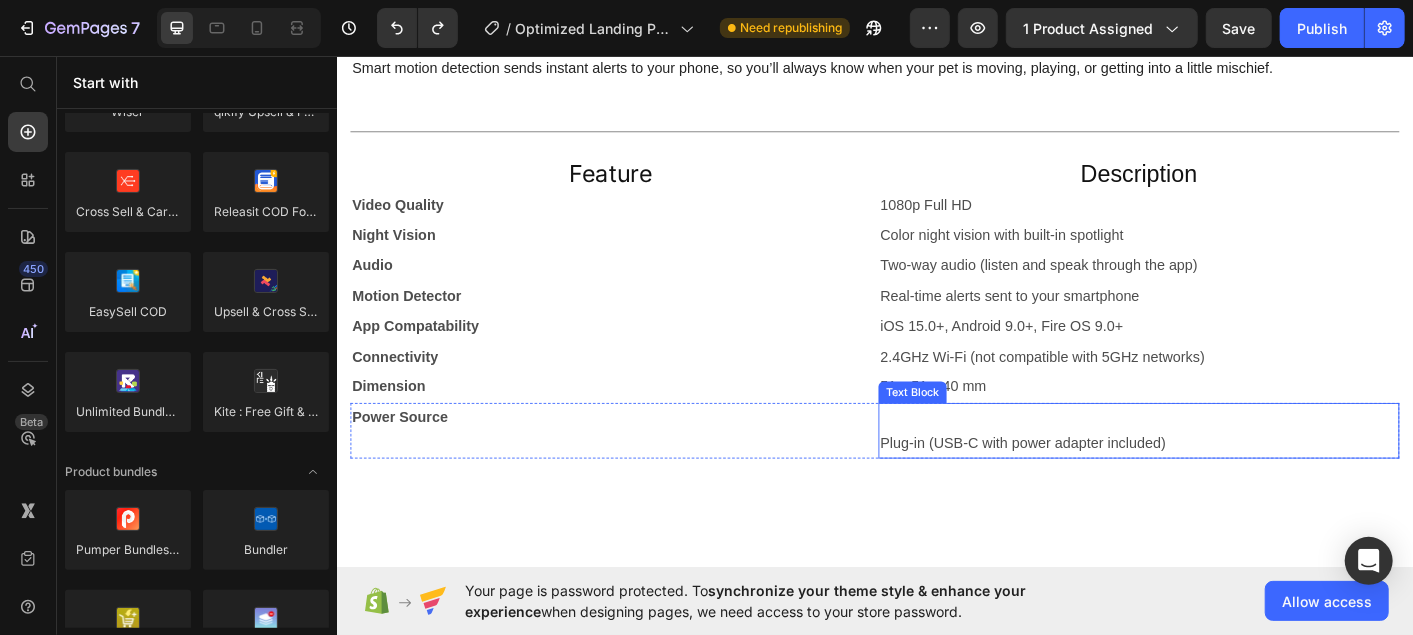 click on "Plug-in (USB-C with power adapter included)" at bounding box center (1230, 487) 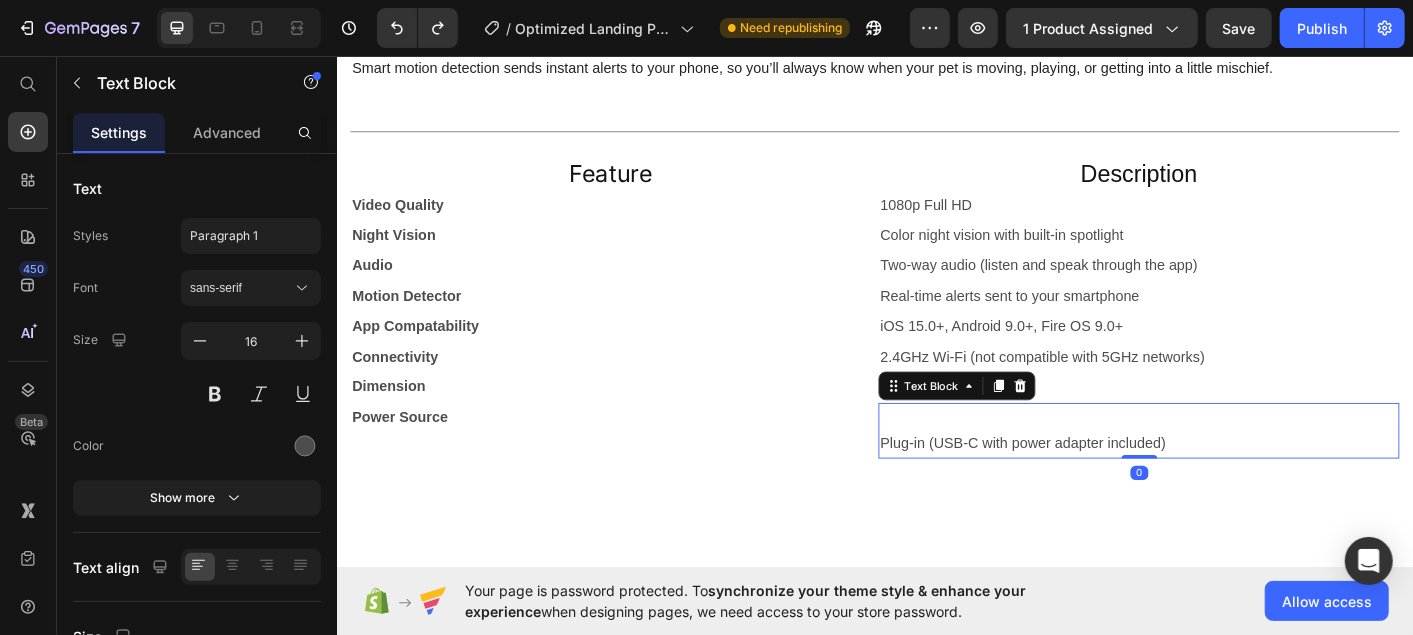 click at bounding box center (1230, 458) 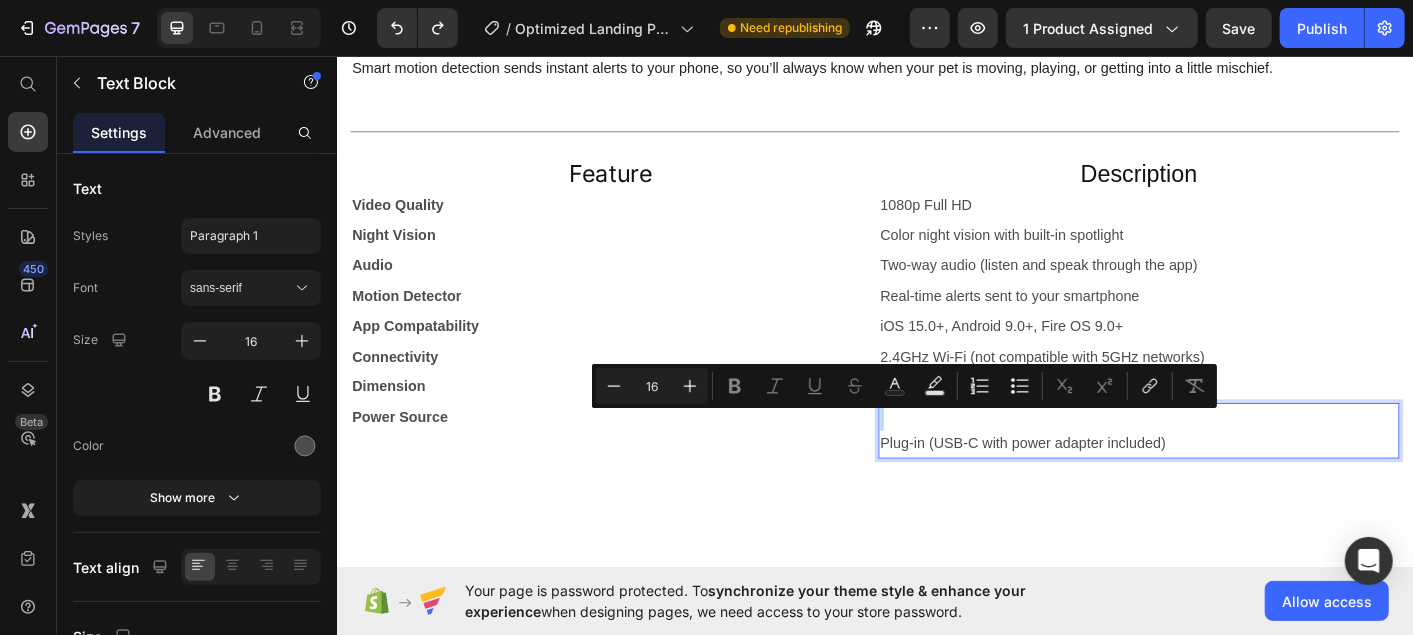 click on "Plug-in (USB-C with power adapter included)" at bounding box center (1230, 487) 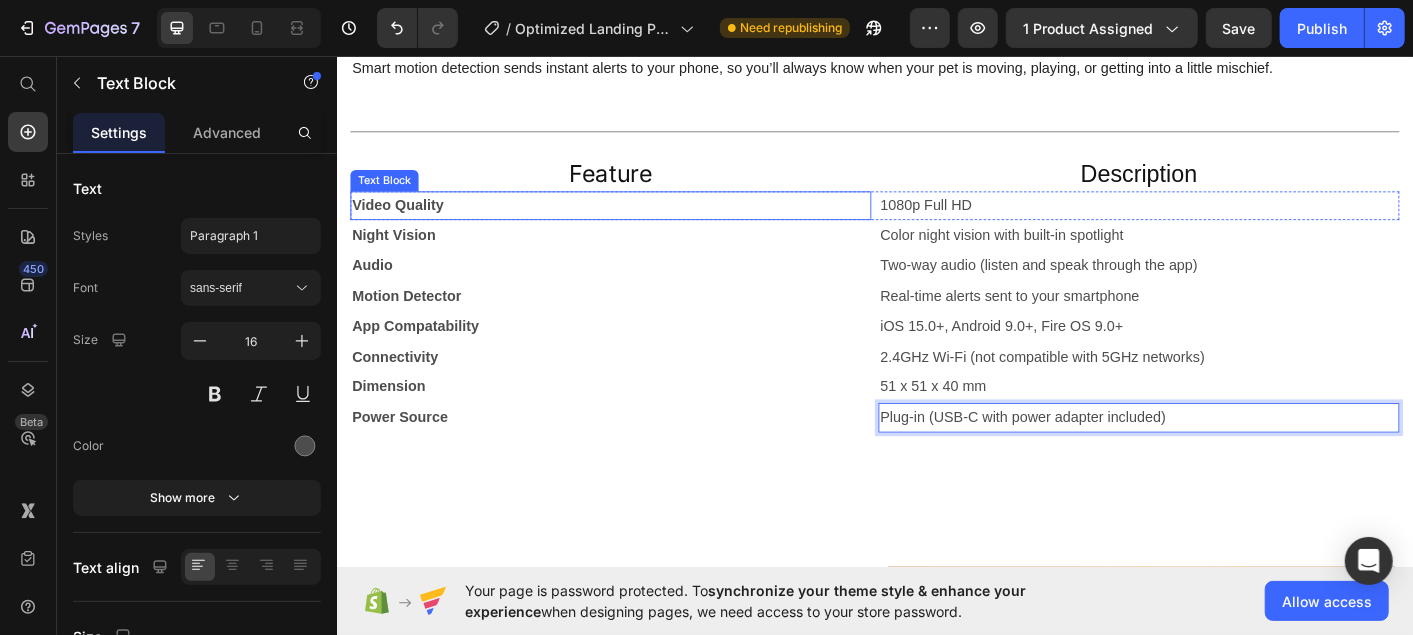 click on "Video Quality" at bounding box center (641, 222) 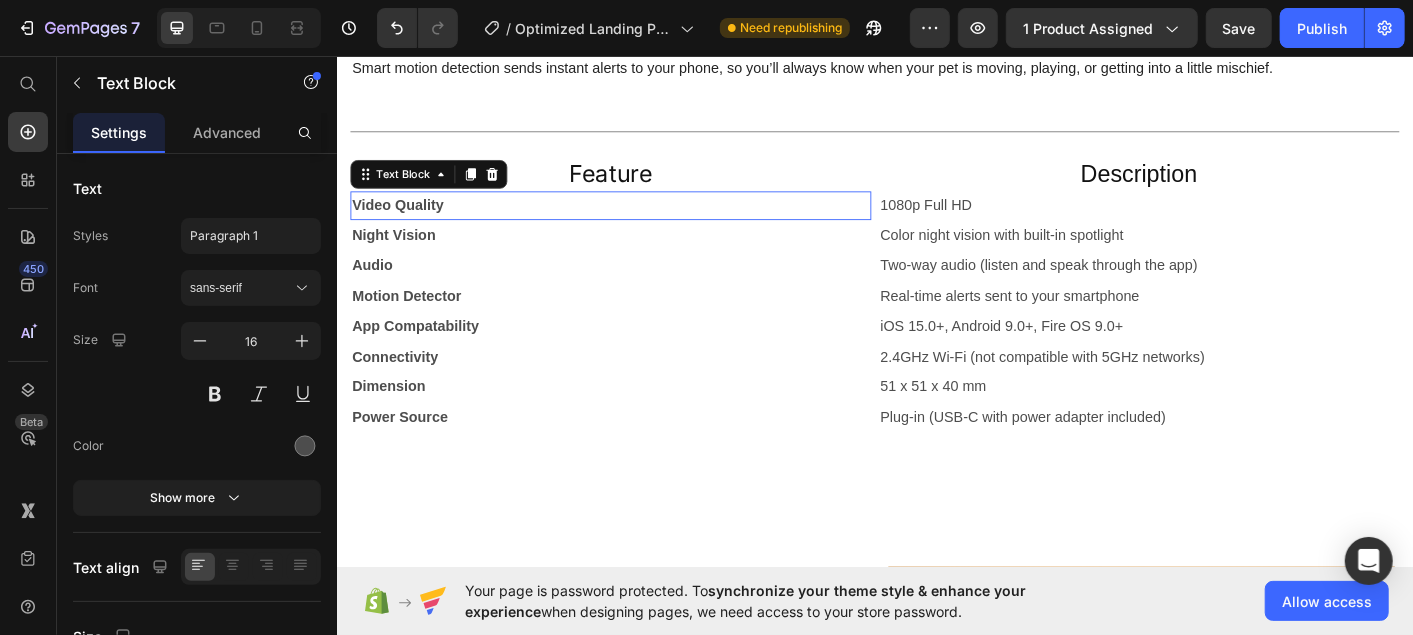 scroll, scrollTop: 353, scrollLeft: 0, axis: vertical 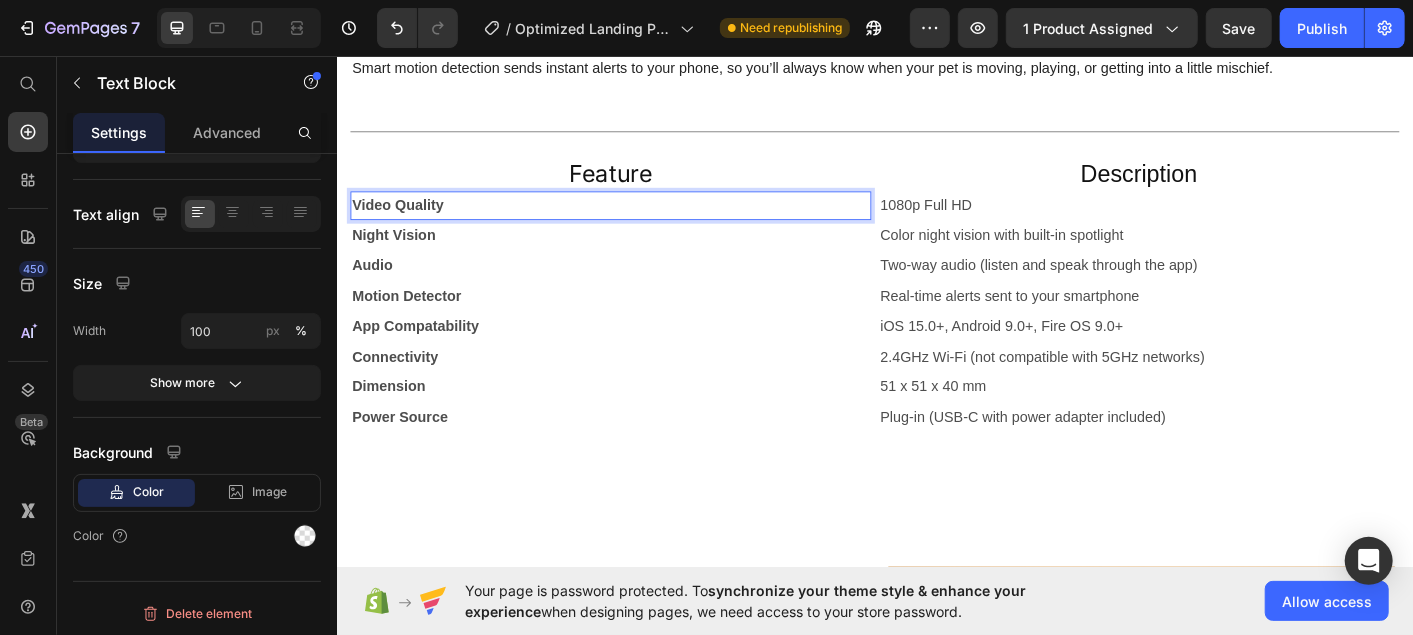 drag, startPoint x: 506, startPoint y: 234, endPoint x: 542, endPoint y: 242, distance: 36.878178 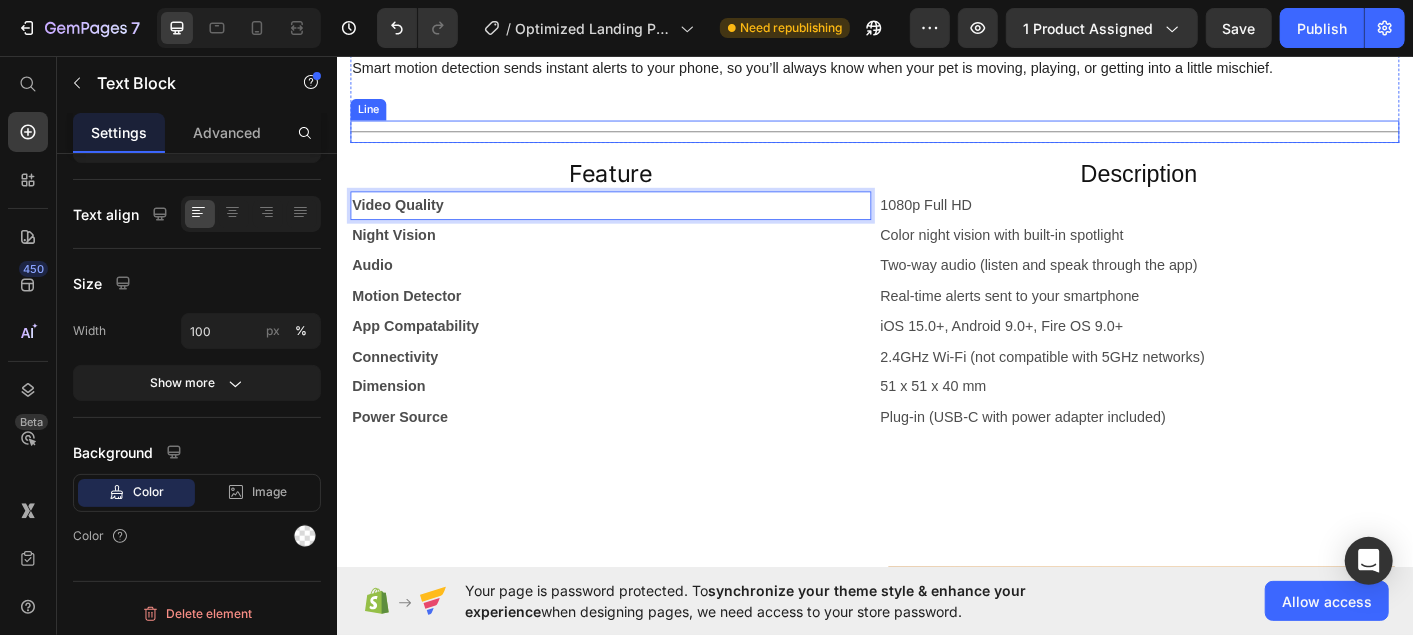click on "Title Line" at bounding box center [936, 139] 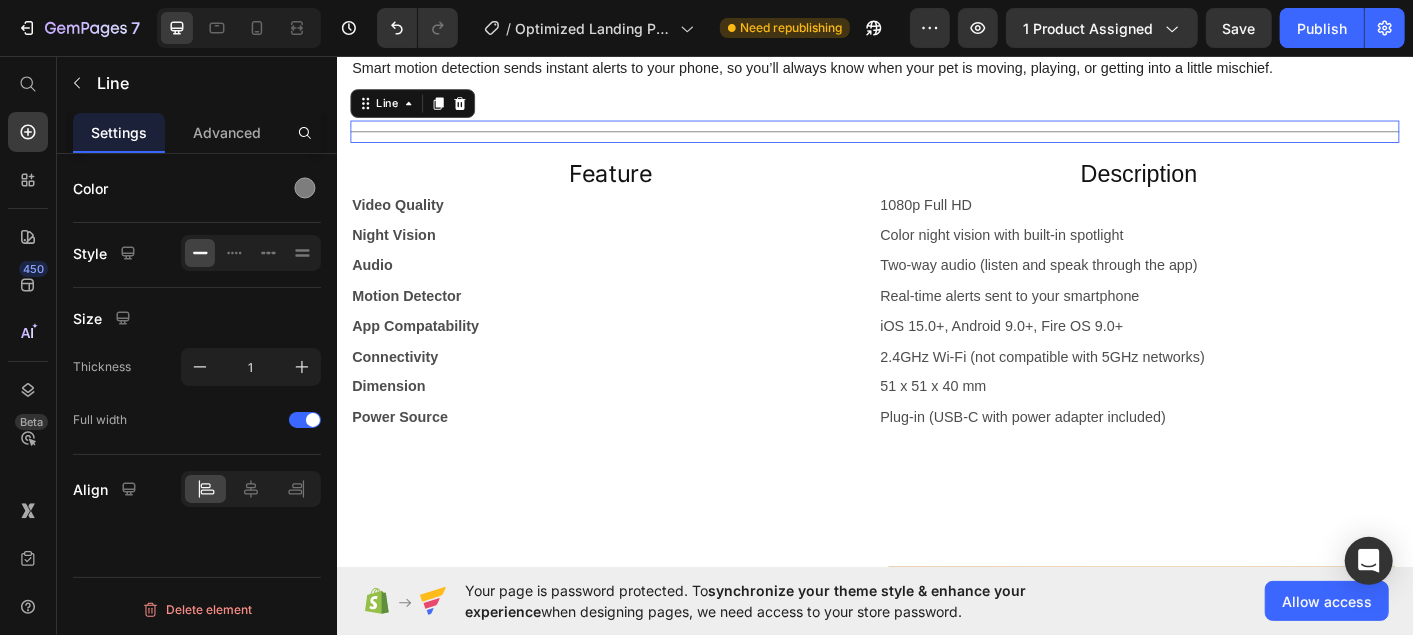 scroll, scrollTop: 0, scrollLeft: 0, axis: both 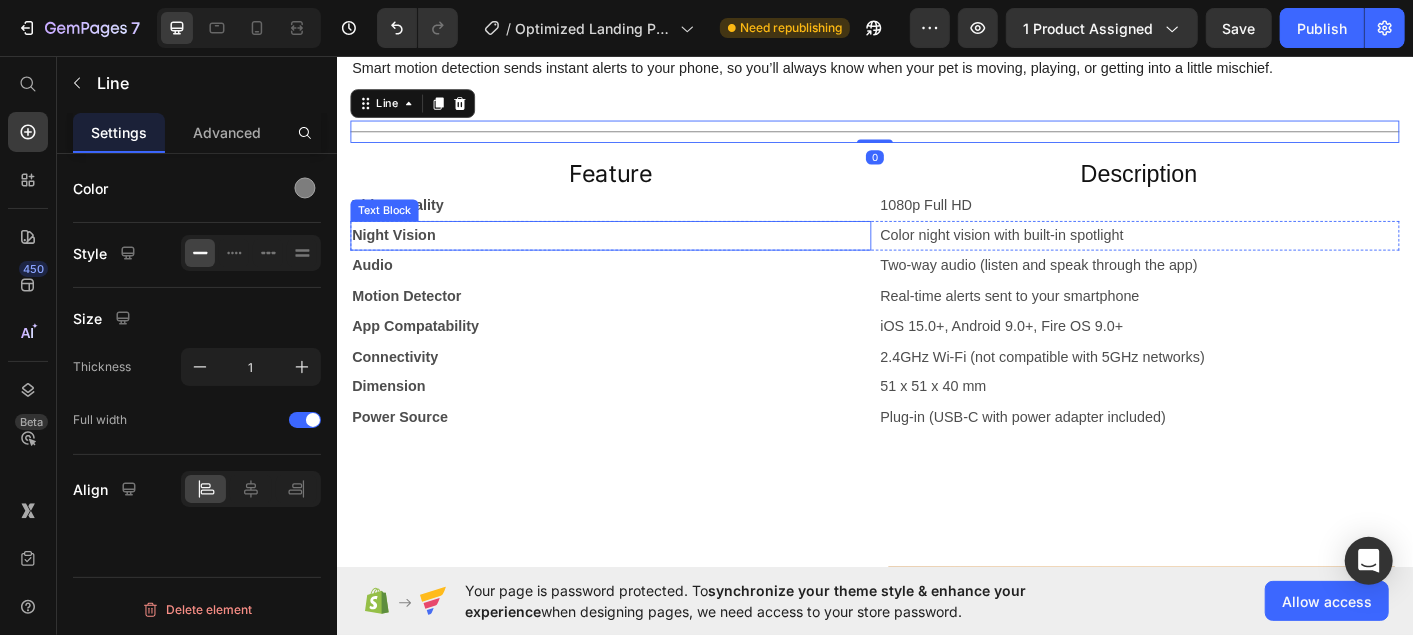 click on "Night Vision" at bounding box center [641, 255] 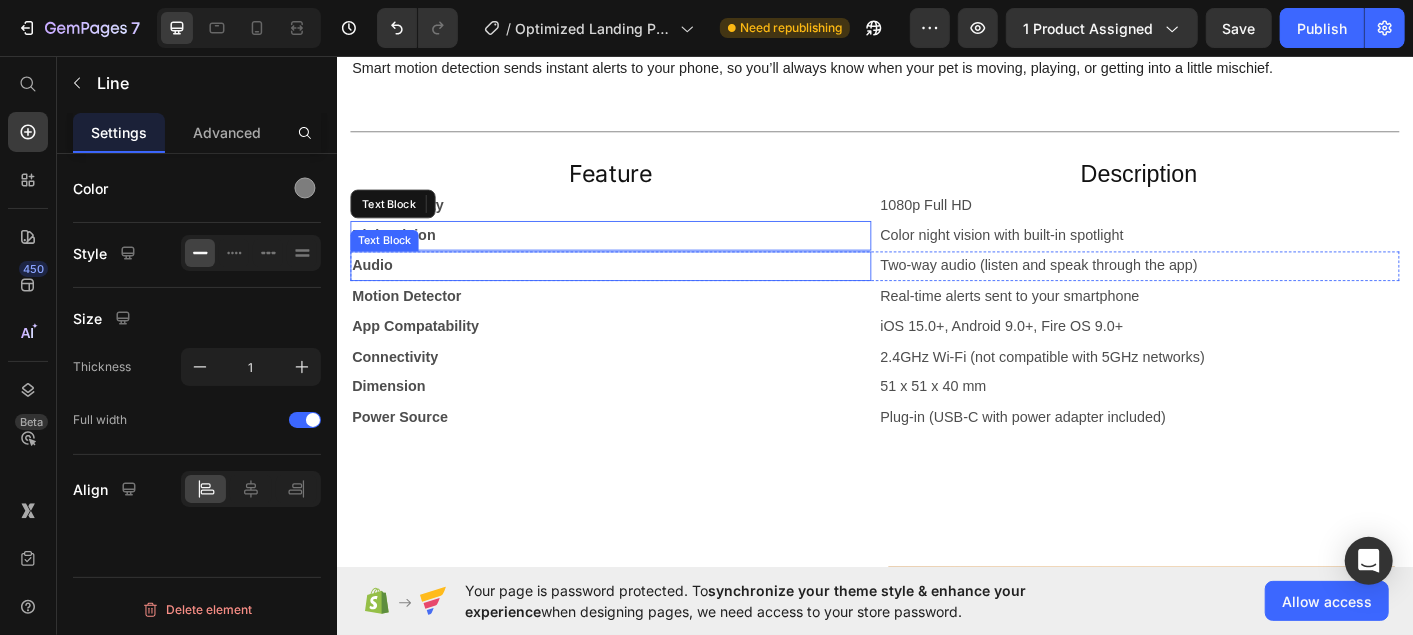 click on "Audio" at bounding box center (641, 289) 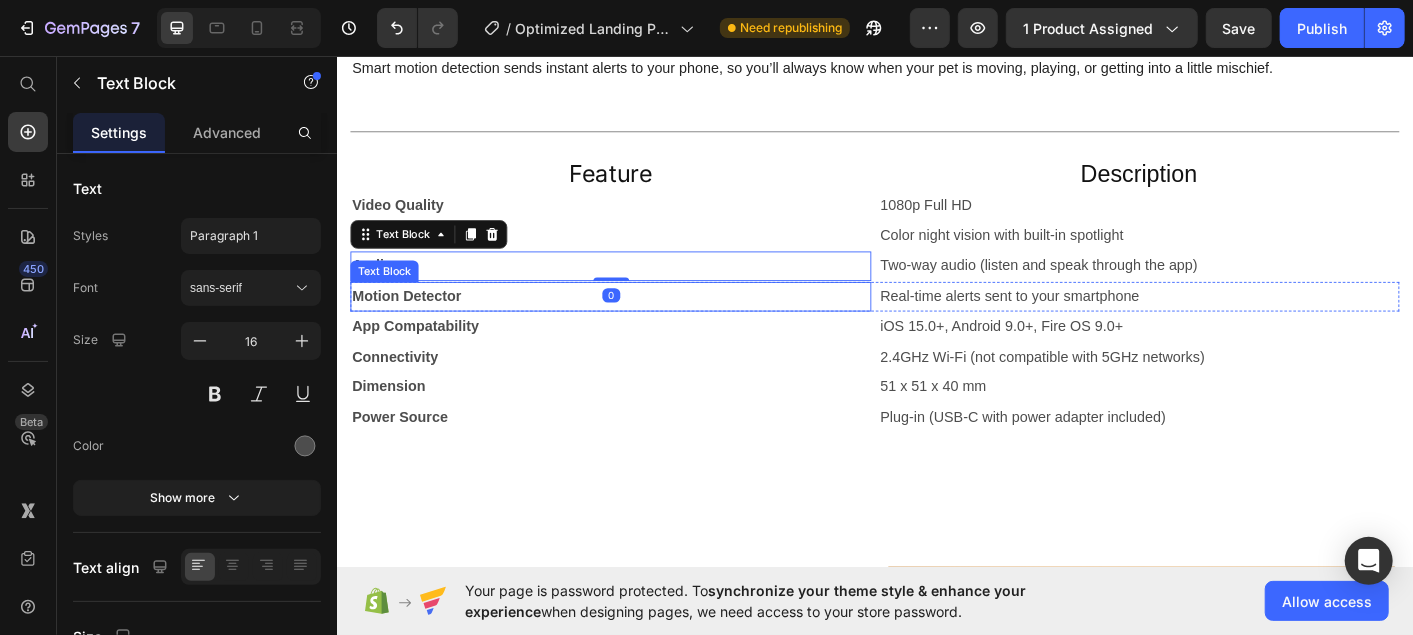 click on "Motion Detector" at bounding box center [641, 323] 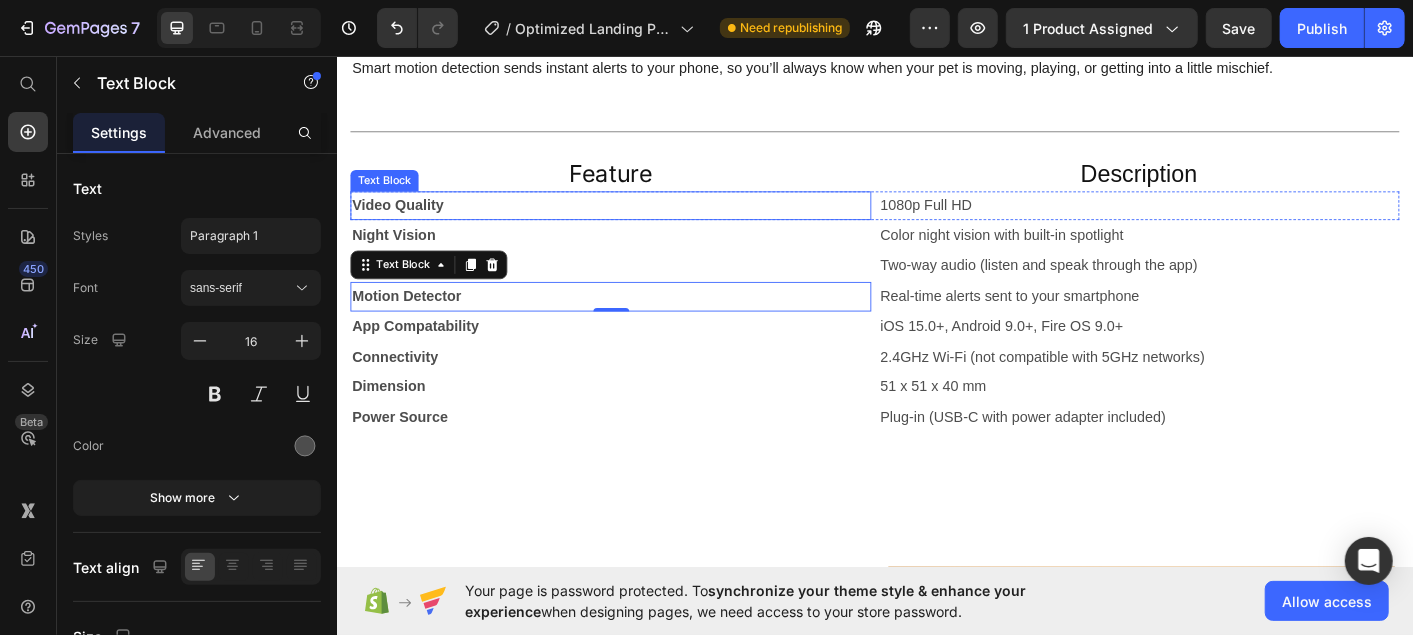 click on "Video Quality" at bounding box center (641, 222) 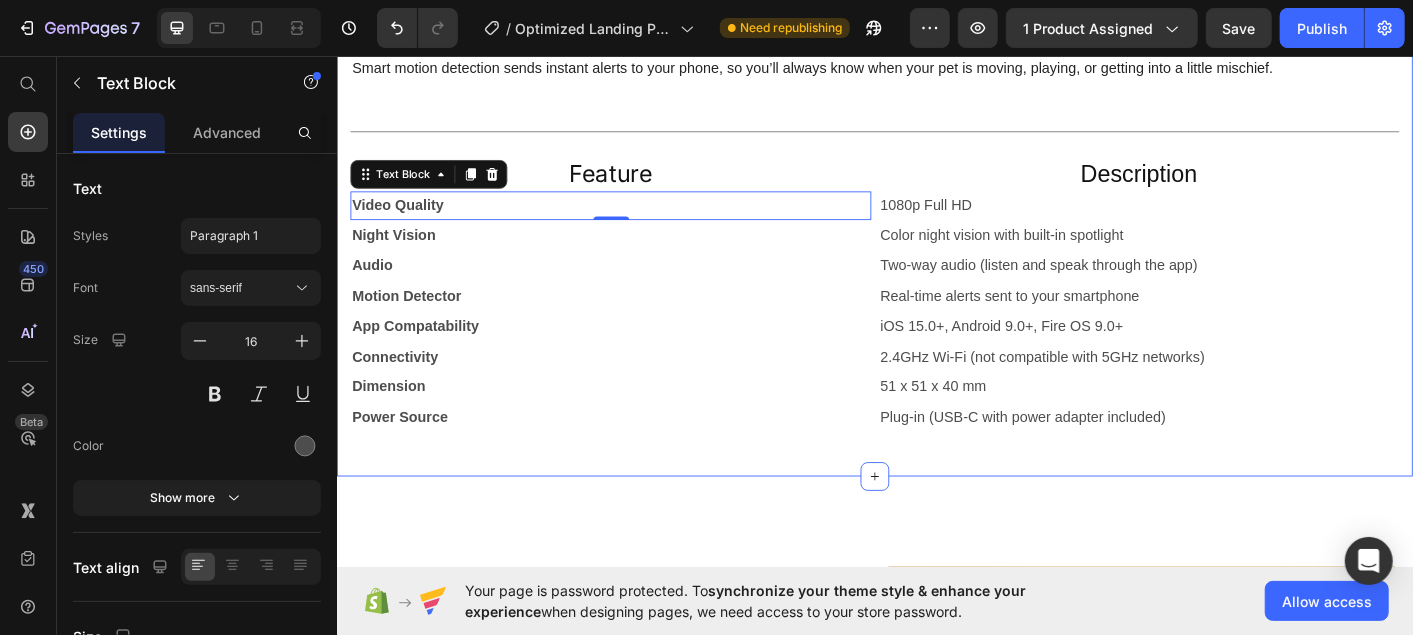 click on "Product Details Heading Stay connected to your pet no matter where you are with the  Pawvio MiniCam 2  — a compact smart camera designed to help you keep an eye on what matters most. Enjoy  crisp 1080p HD live video ,  clear two-way audio , and  color night vision  with a built-in spotlight — all from the intuitive Pawvio app on your smartphone. Whether you’re checking in during the workday or saying goodnight from afar, MiniCam 2 keeps you in the loop with every tail wag and purr. Smart motion detection sends instant alerts to your phone, so you’ll always know when your pet is moving, playing, or getting into a little mischief.   Text Block                Title Line Row Feature Heading Description Heading Row Video Quality Text Block   0 1080p Full HD Text Block Row Night Vision Text Block Color night vision with built-in spotlight Text Block Row Audio Text Block Two-way audio (listen and speak through the app) Text Block Row Motion Detector  Text Block Real-time alerts sent to your smartphone Row" at bounding box center (936, 164) 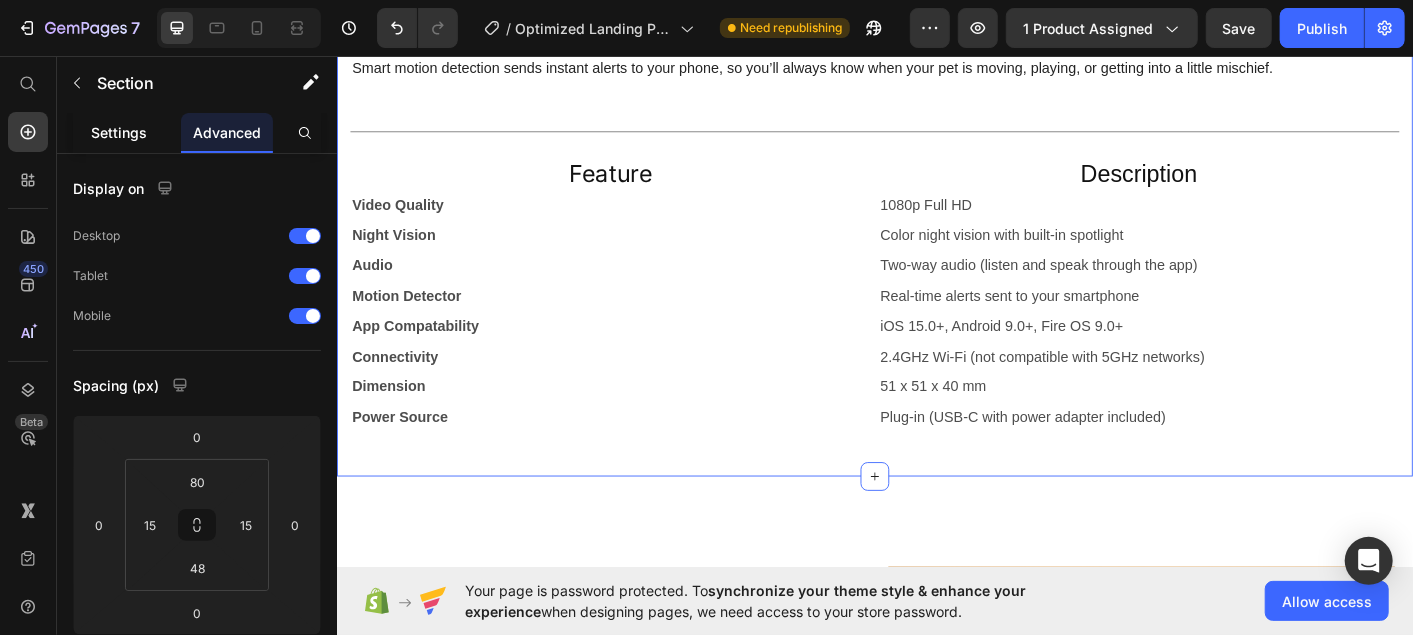 click on "Settings" 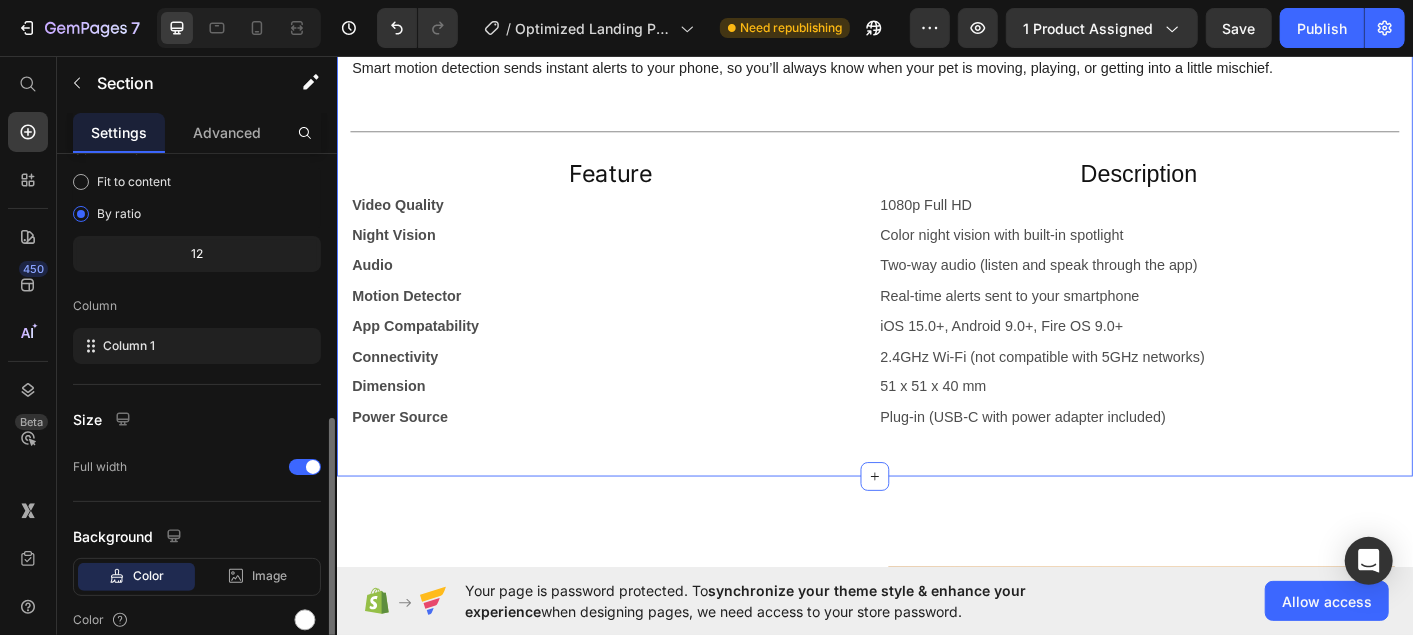 scroll, scrollTop: 267, scrollLeft: 0, axis: vertical 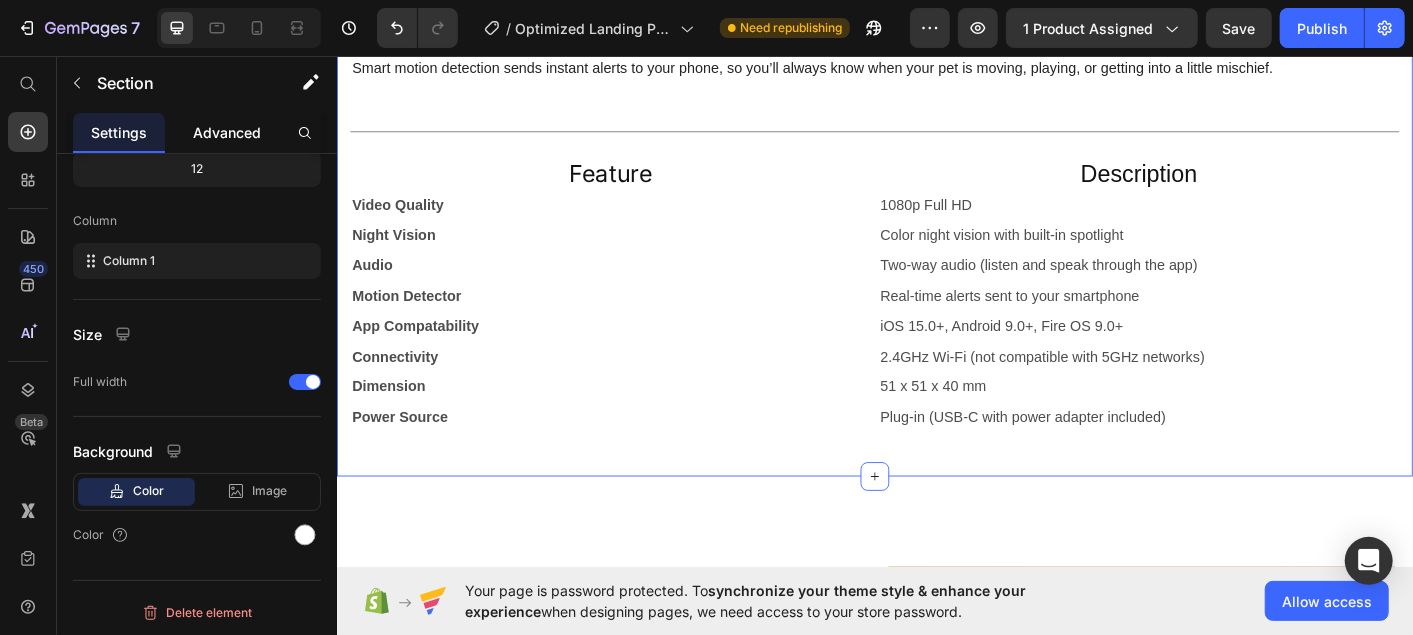 click on "Advanced" at bounding box center (227, 132) 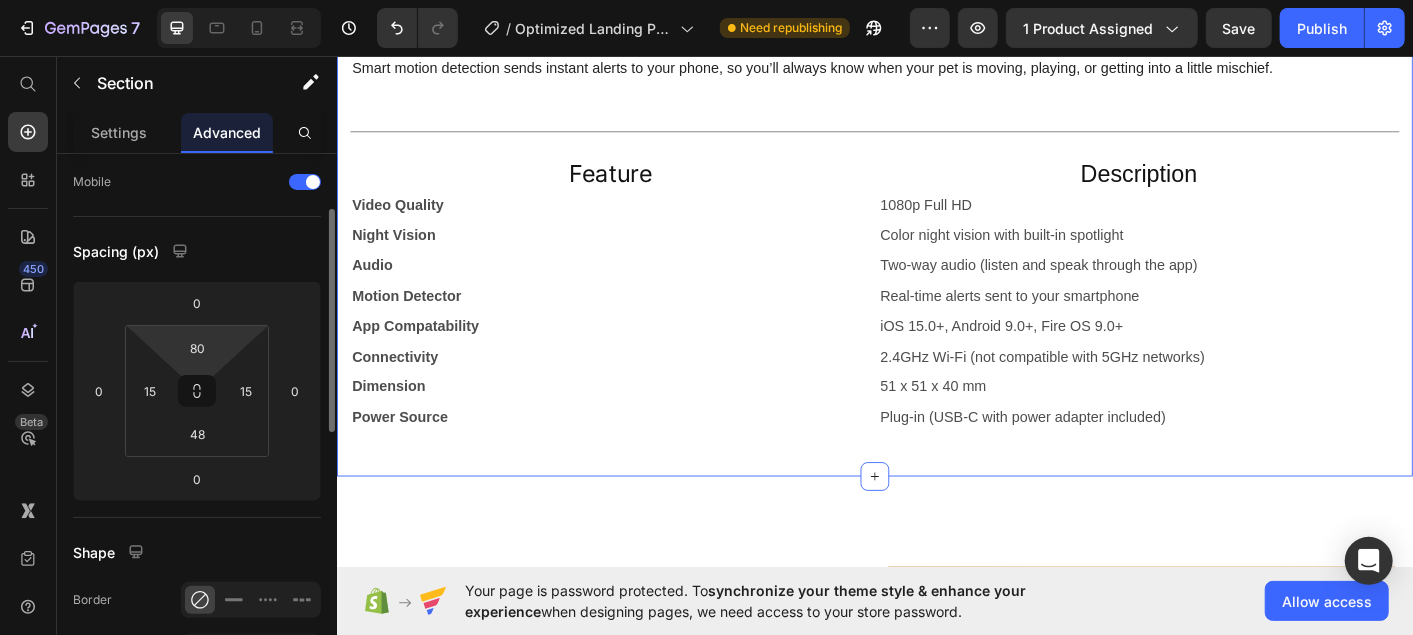 scroll, scrollTop: 136, scrollLeft: 0, axis: vertical 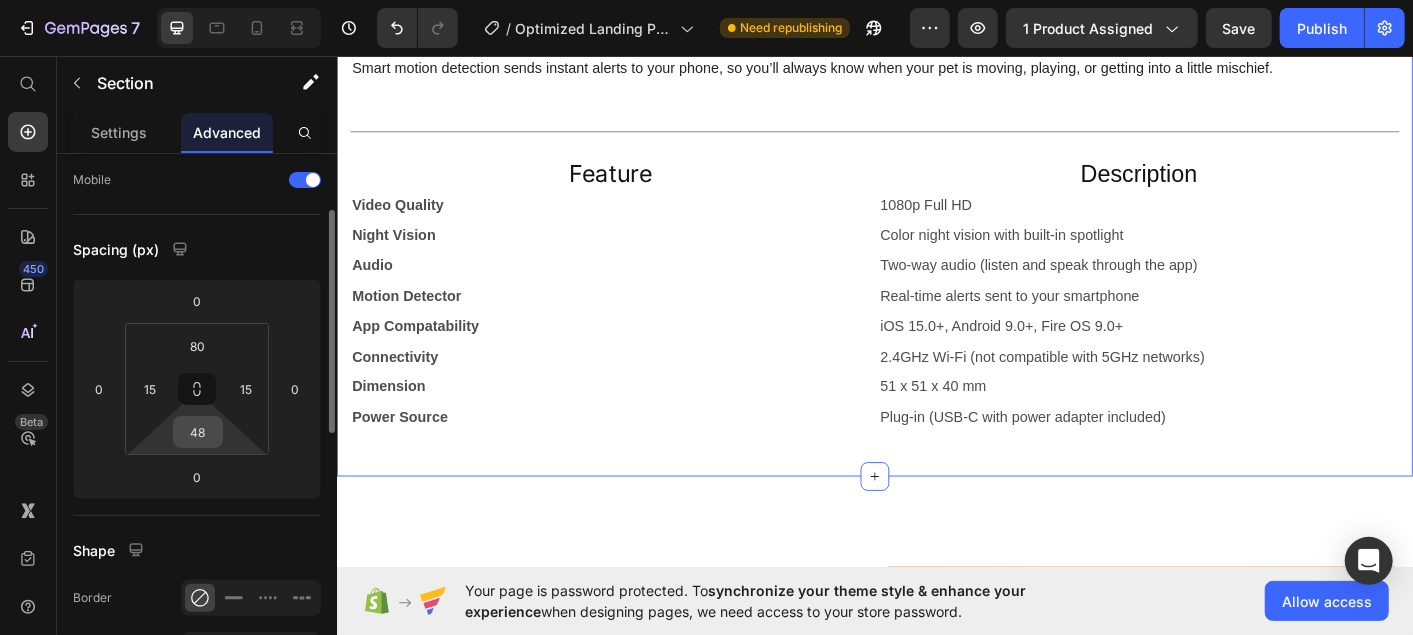 click on "48" at bounding box center (198, 432) 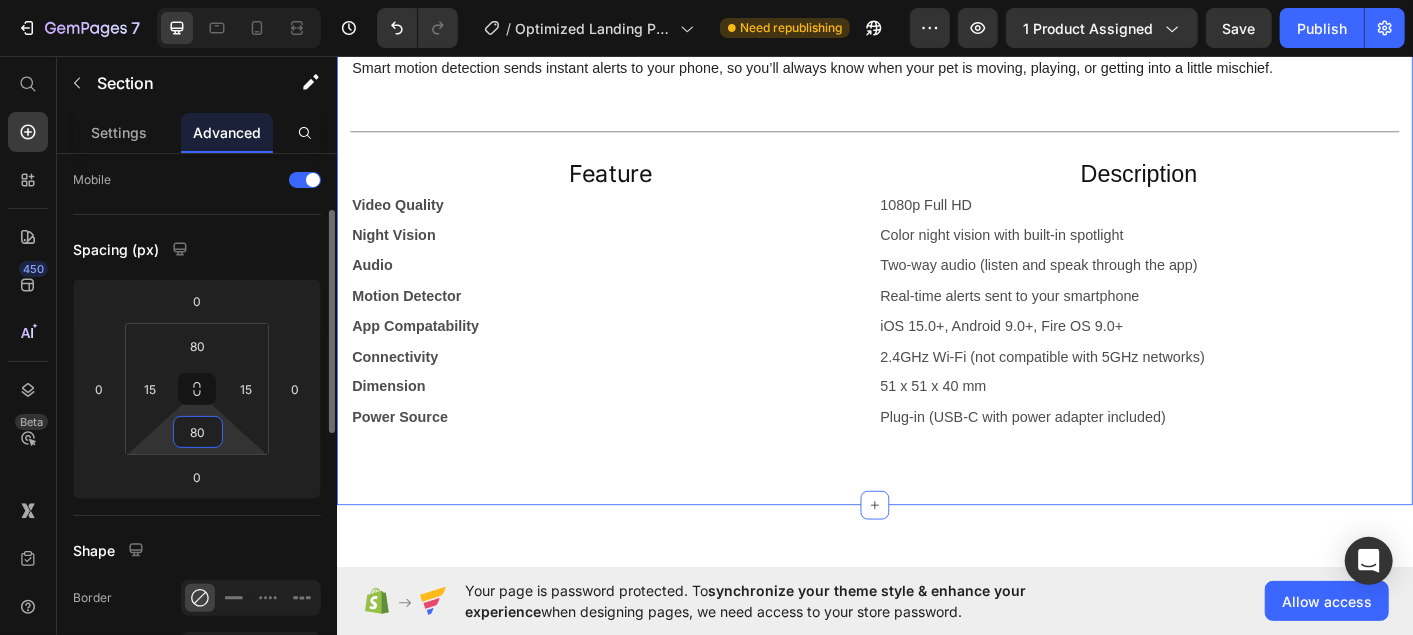 type on "48" 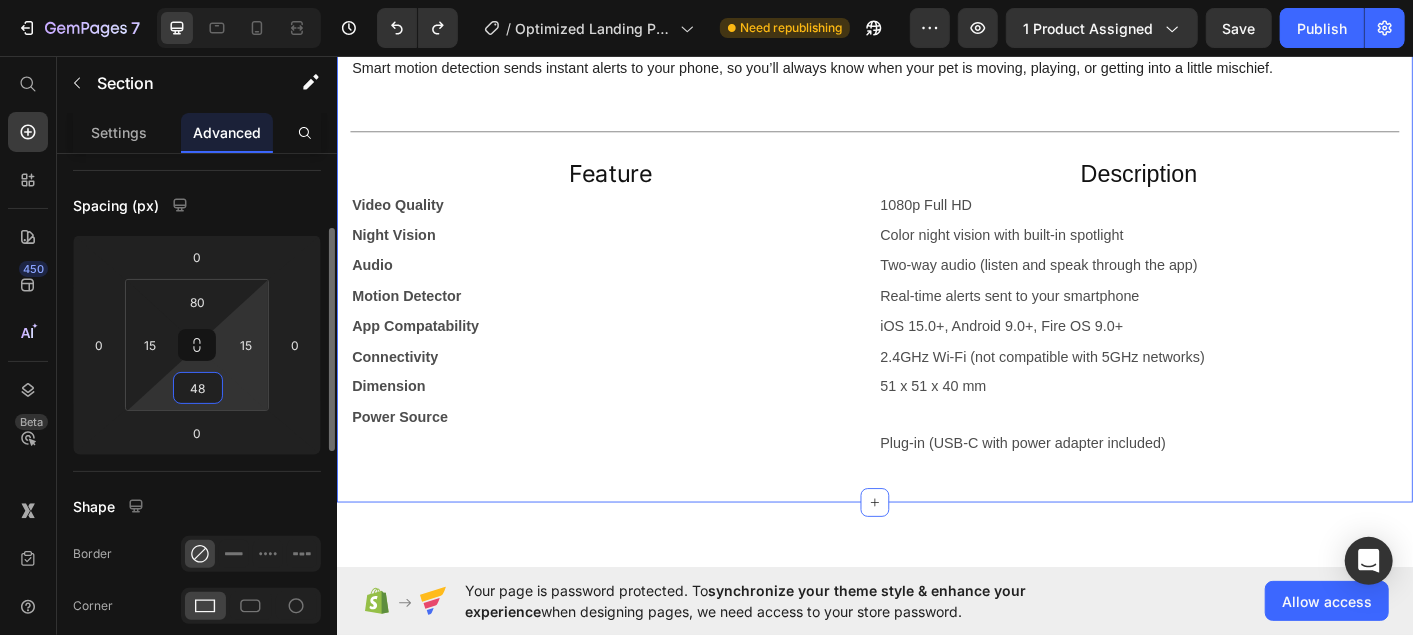 scroll, scrollTop: 0, scrollLeft: 0, axis: both 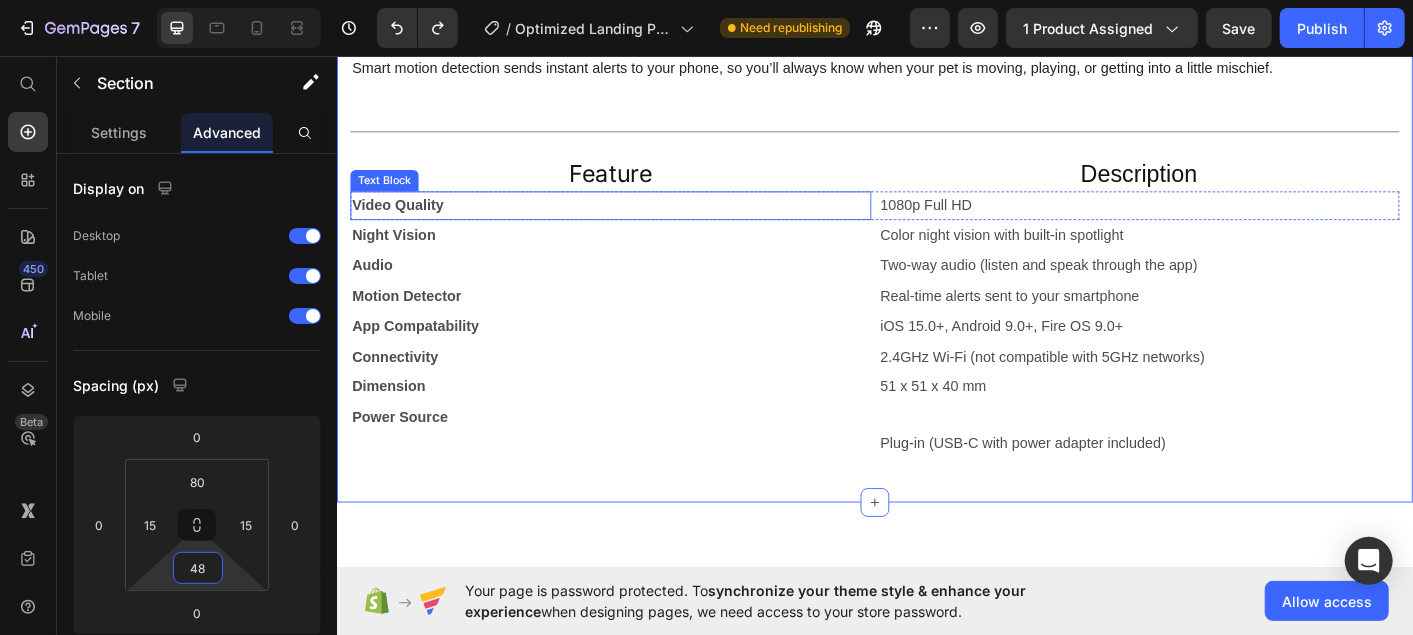 click on "Video Quality" at bounding box center (641, 222) 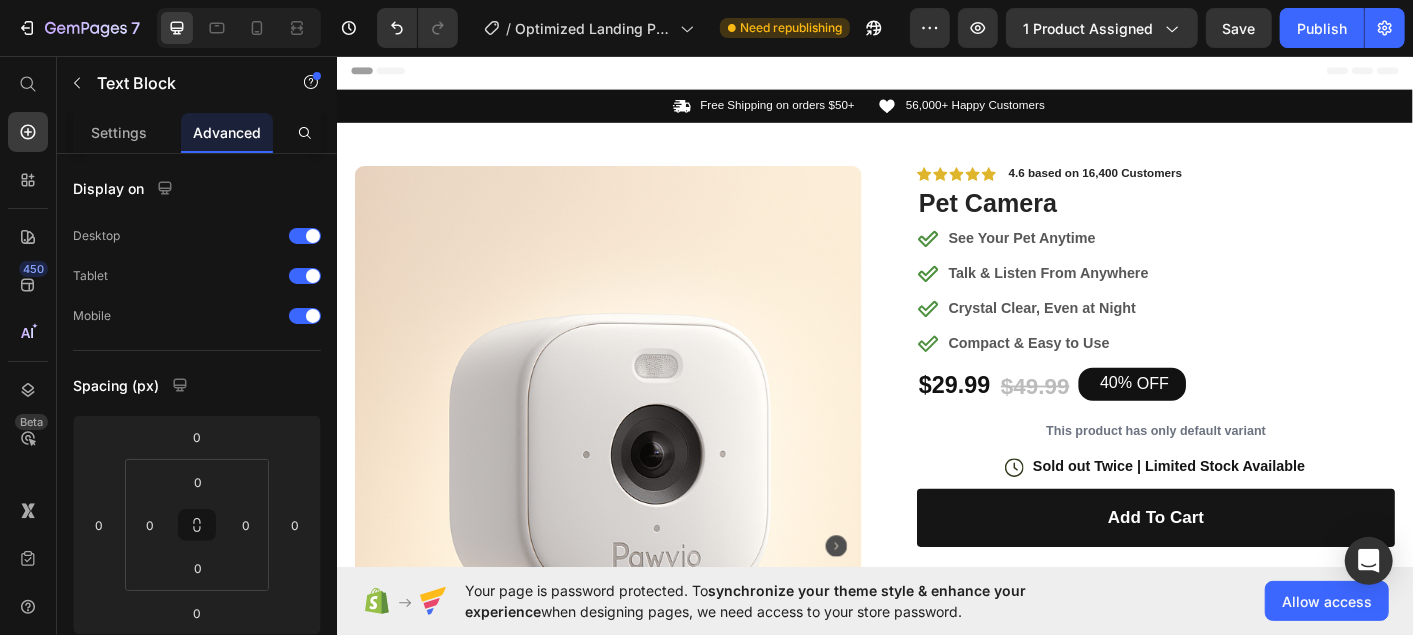 scroll, scrollTop: 1426, scrollLeft: 0, axis: vertical 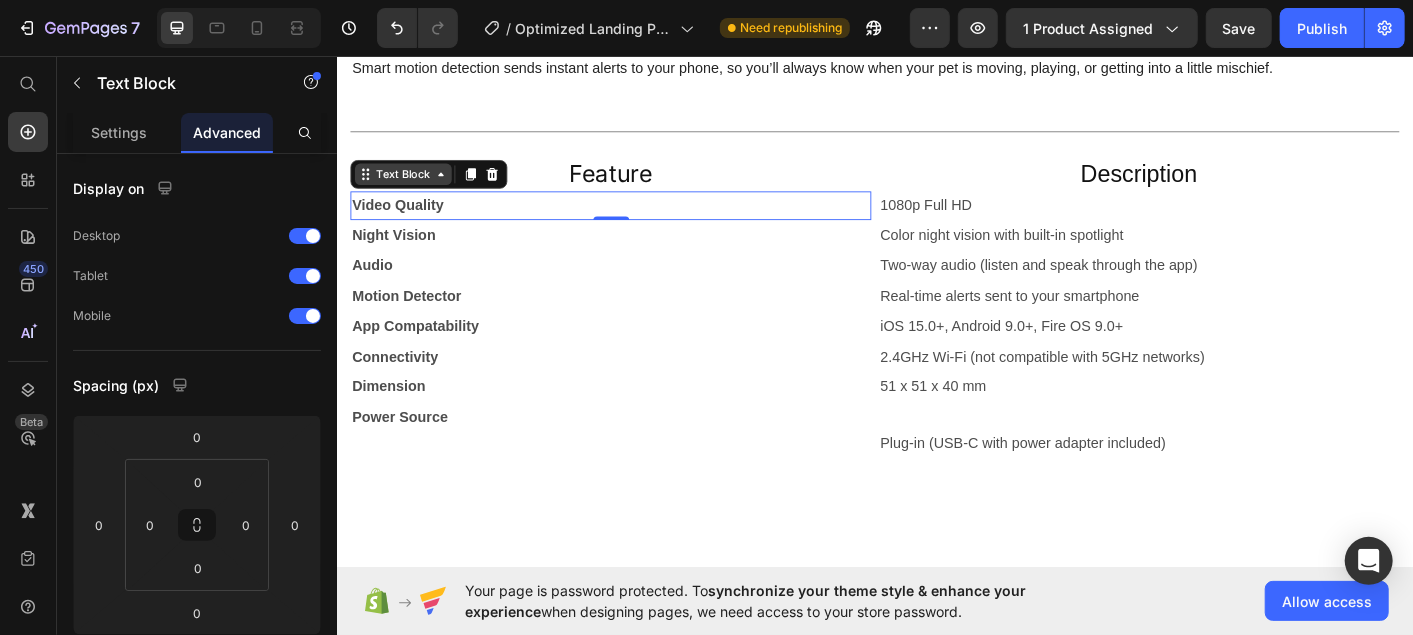 click on "Text Block" at bounding box center [410, 187] 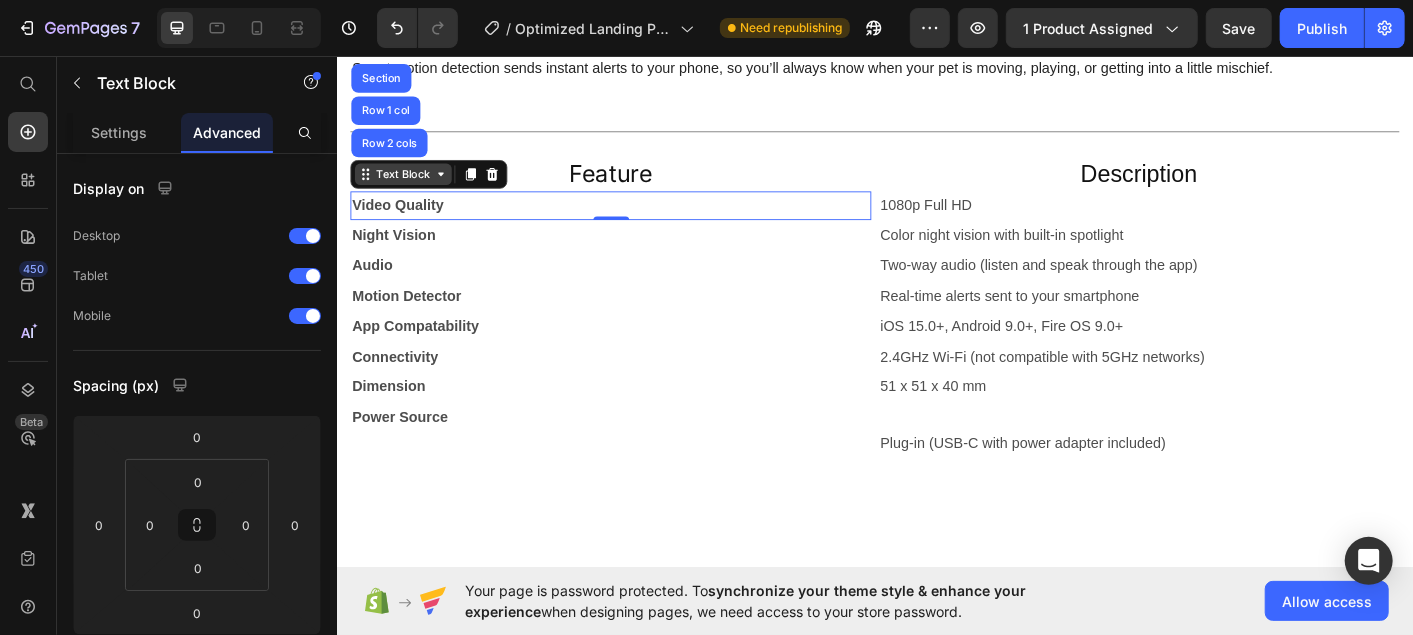 click on "Text Block" at bounding box center (410, 187) 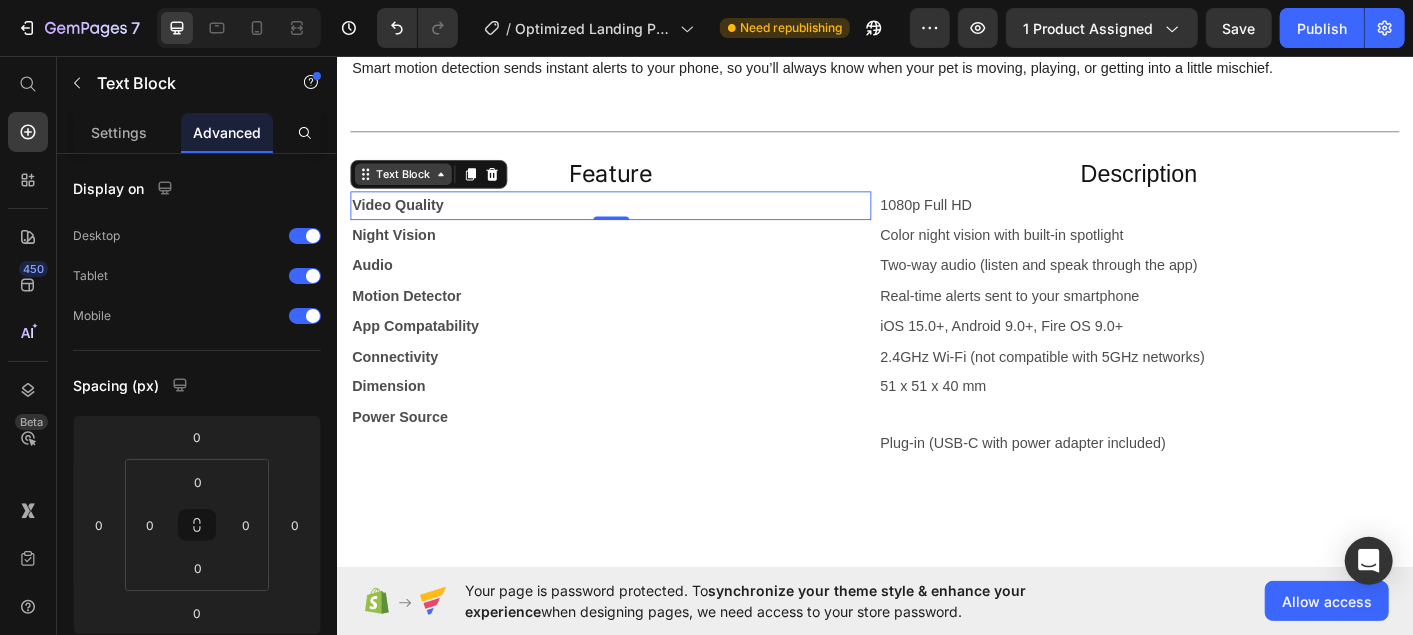 click on "Text Block" at bounding box center (410, 187) 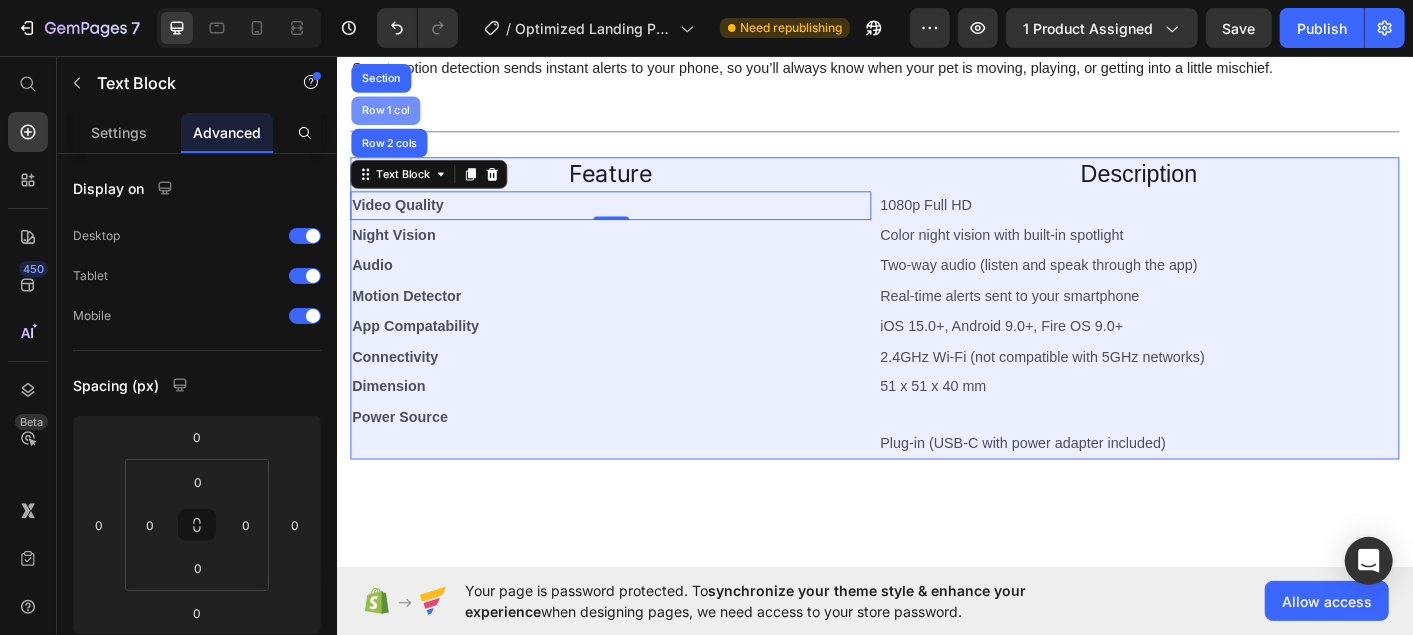click on "Row 1 col" at bounding box center (390, 116) 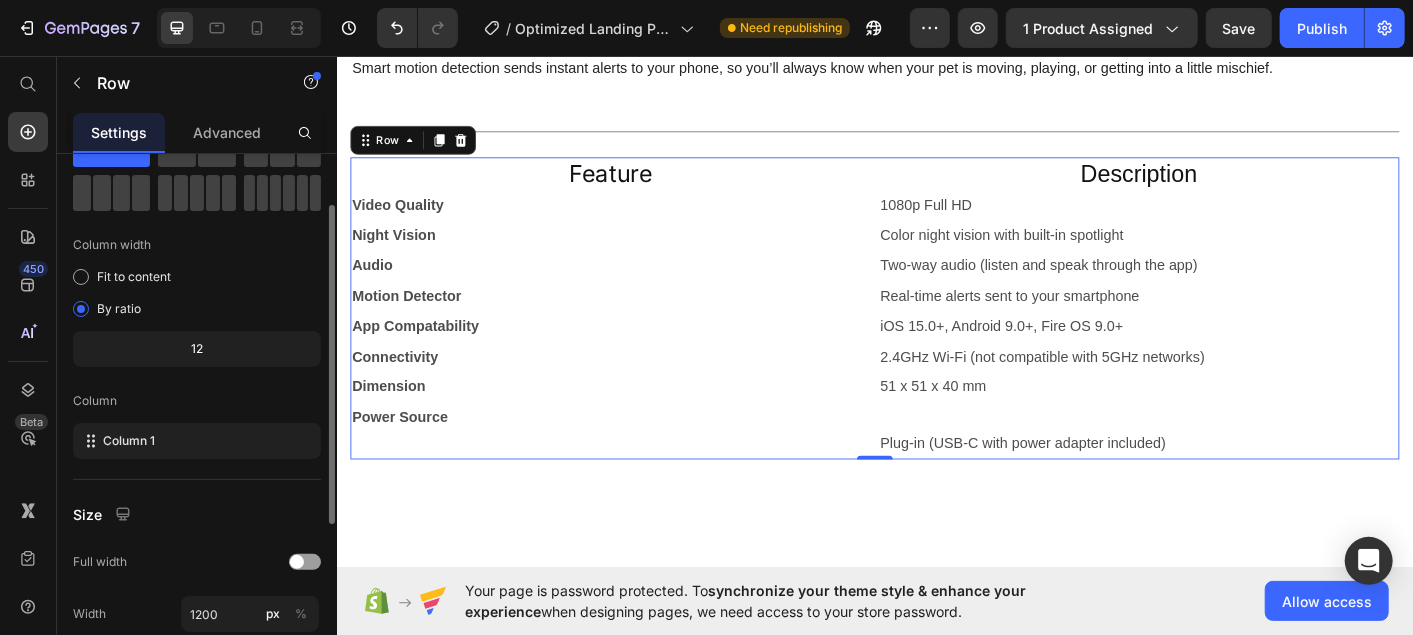 scroll, scrollTop: 86, scrollLeft: 0, axis: vertical 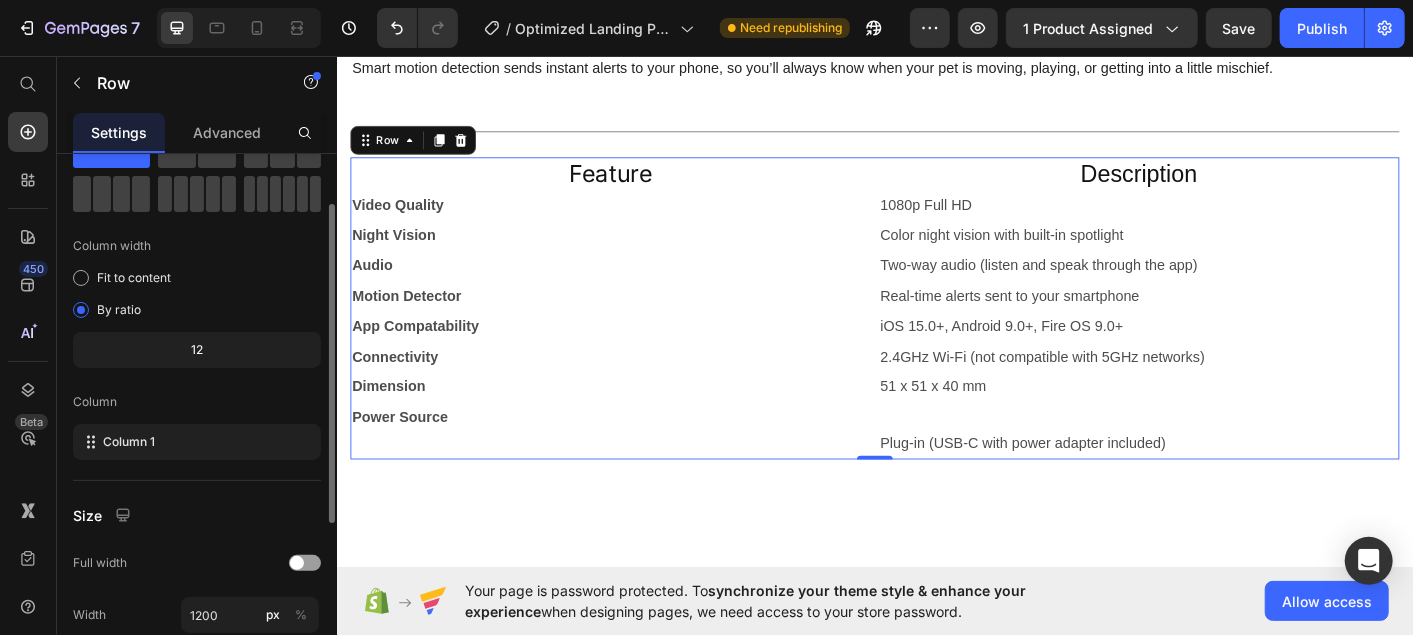 click on "12" 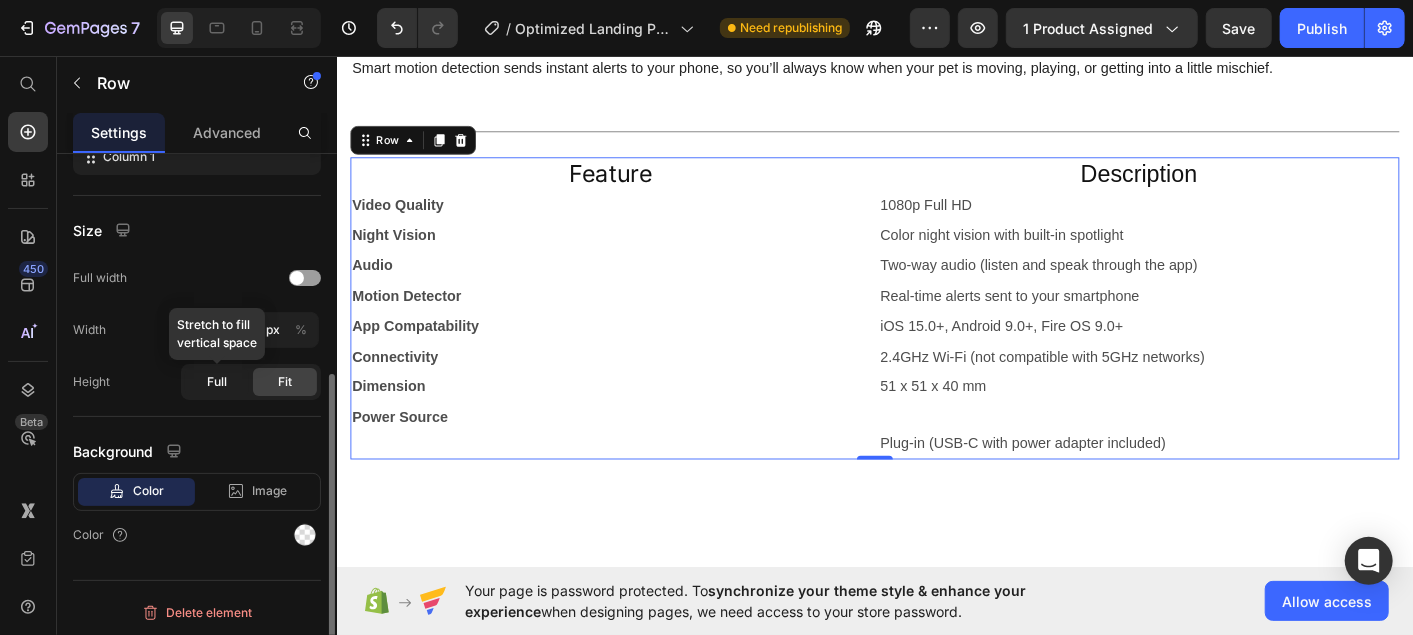 scroll, scrollTop: 0, scrollLeft: 0, axis: both 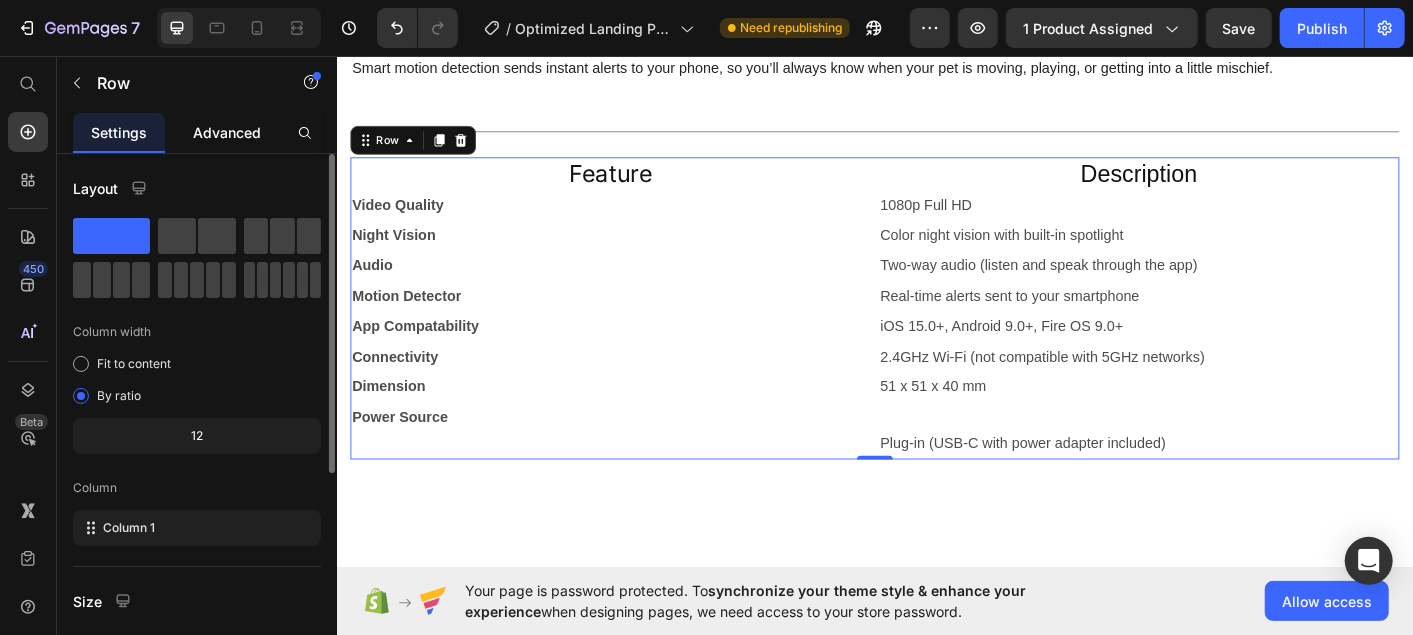 click on "Advanced" at bounding box center [227, 132] 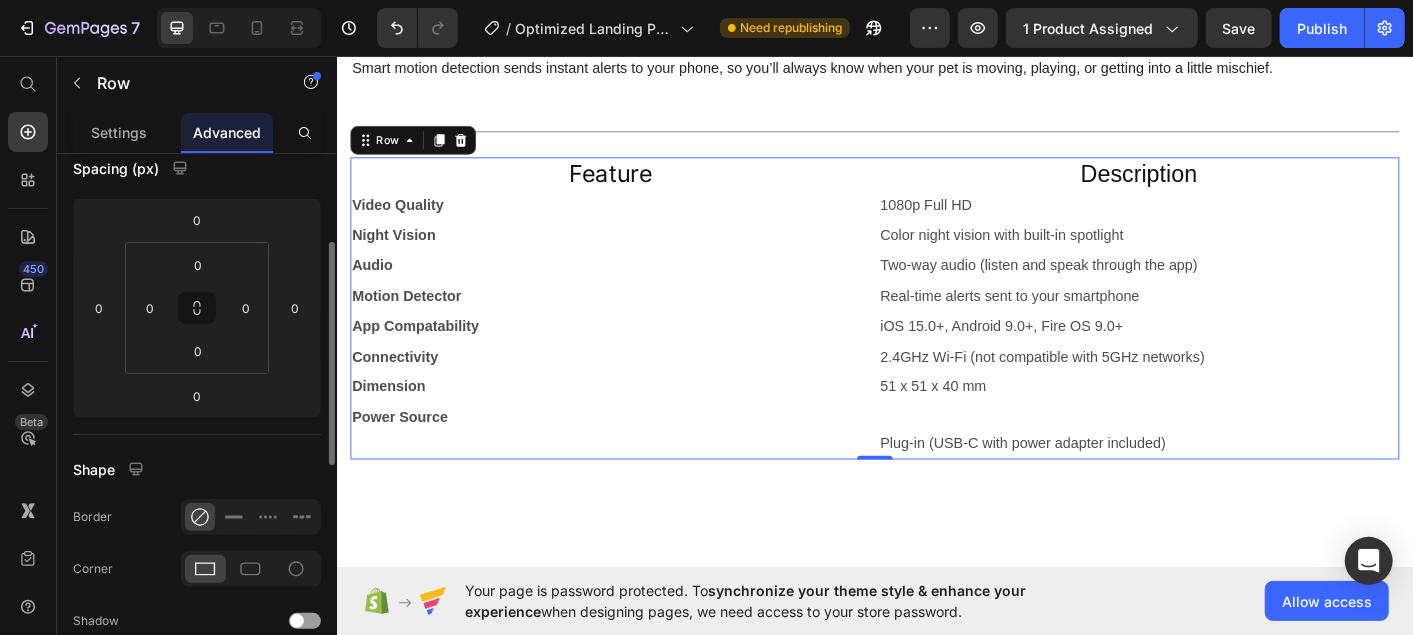 scroll, scrollTop: 214, scrollLeft: 0, axis: vertical 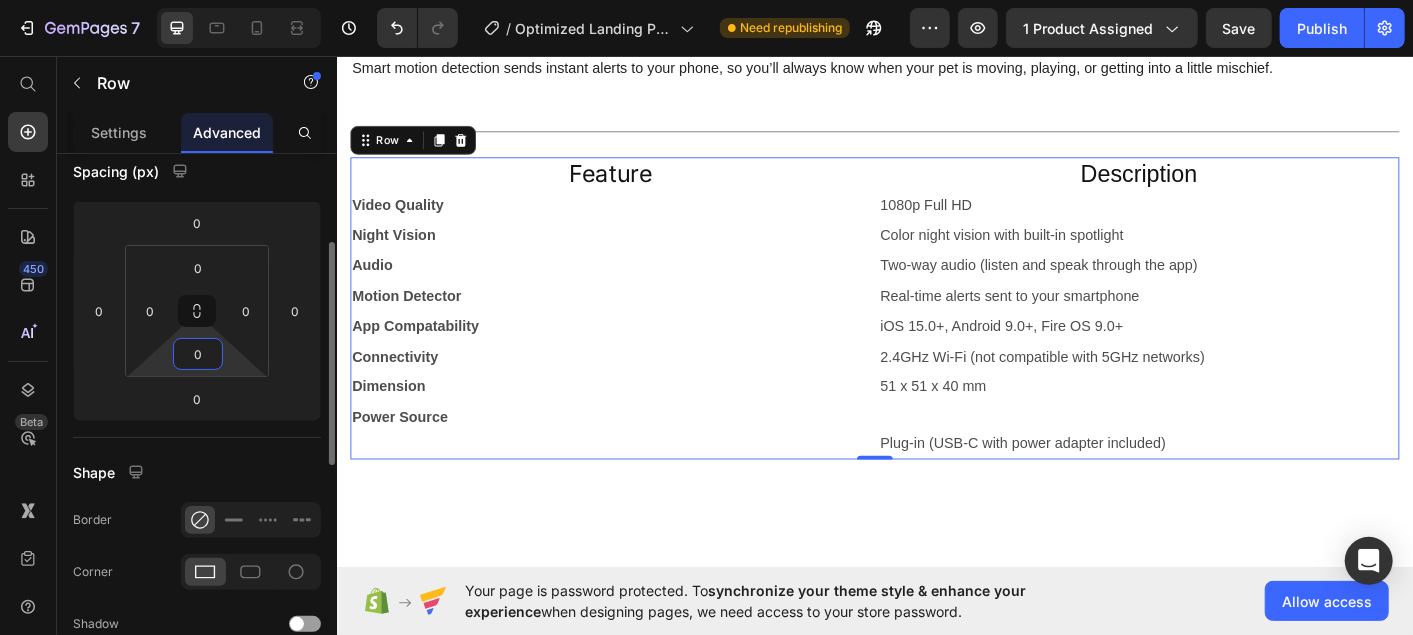 click on "0" at bounding box center [198, 354] 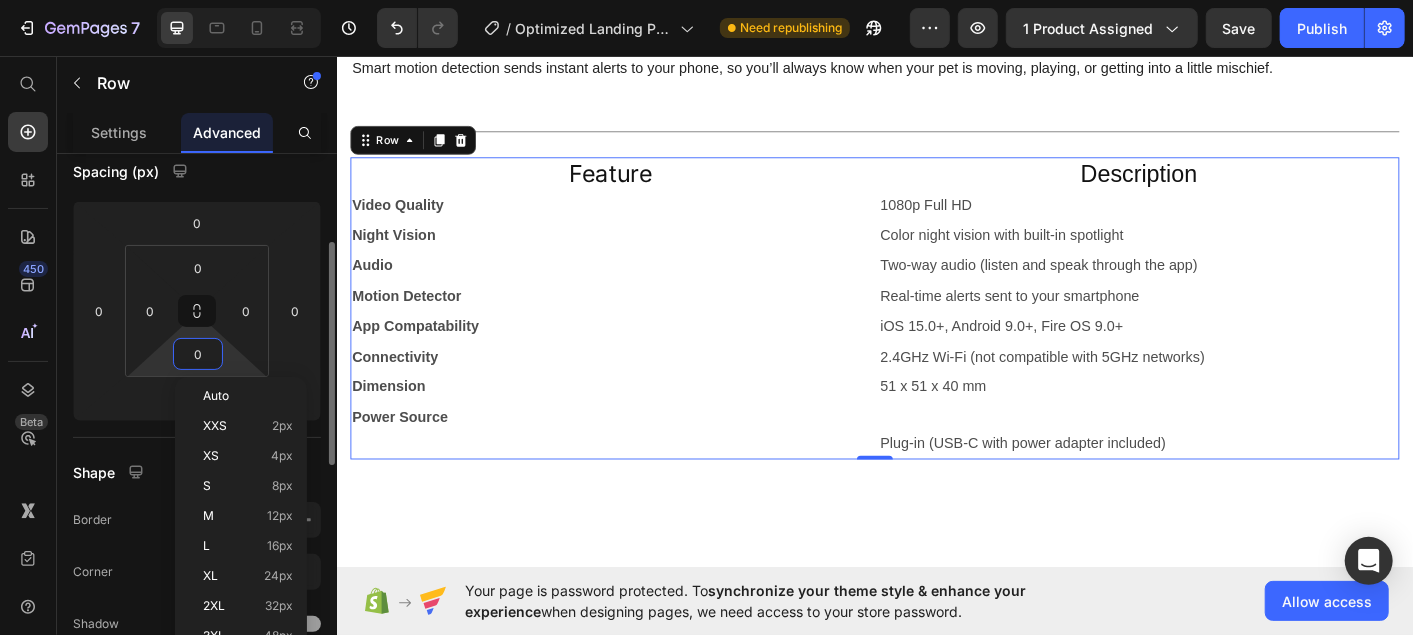 type on "6" 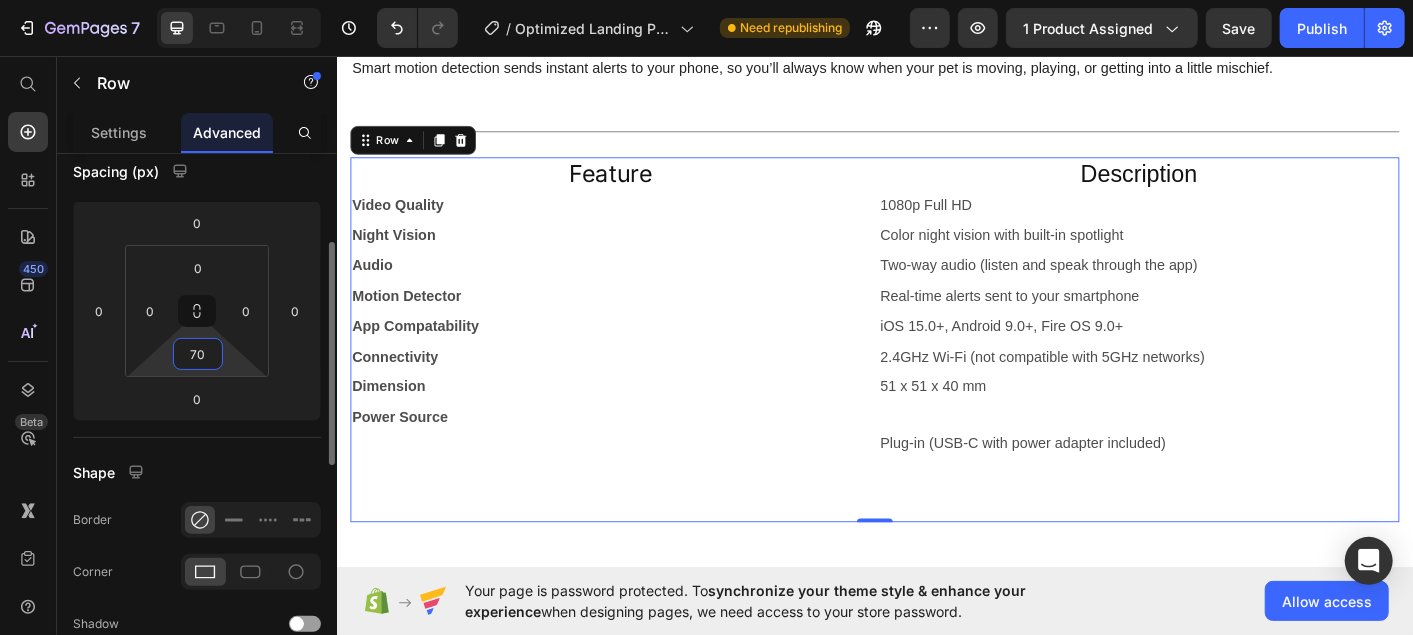 type on "7" 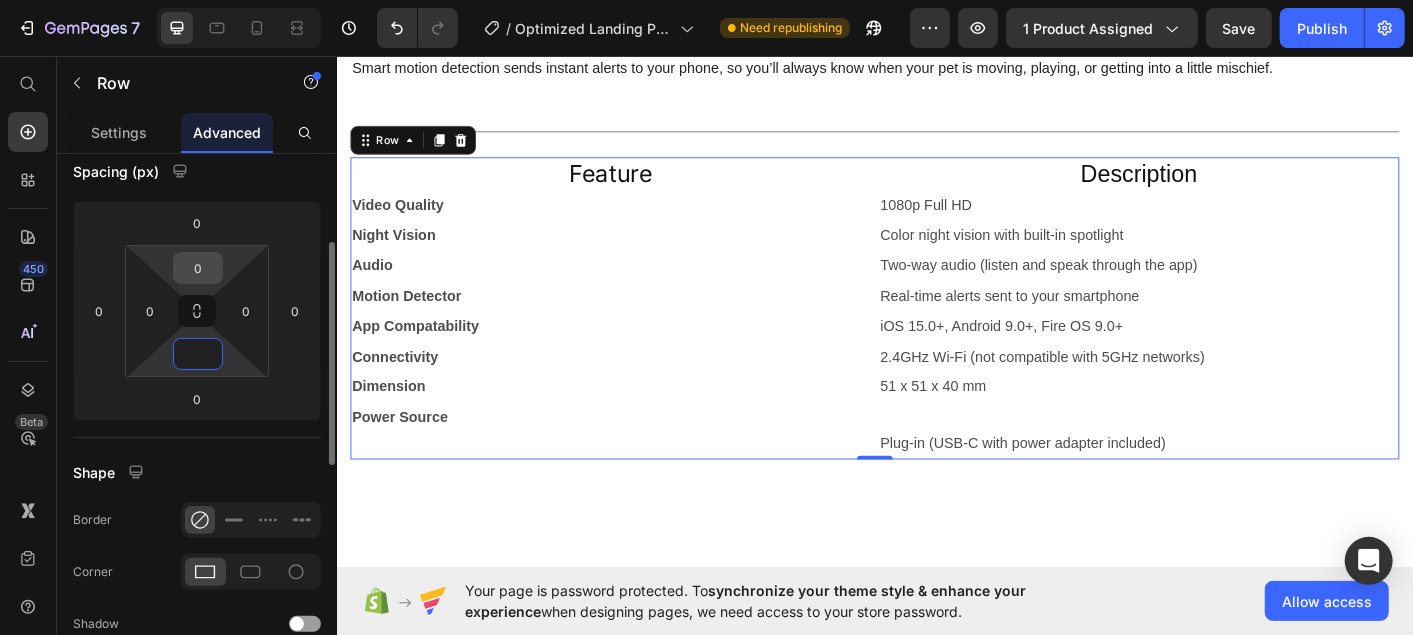 click on "0" at bounding box center (198, 268) 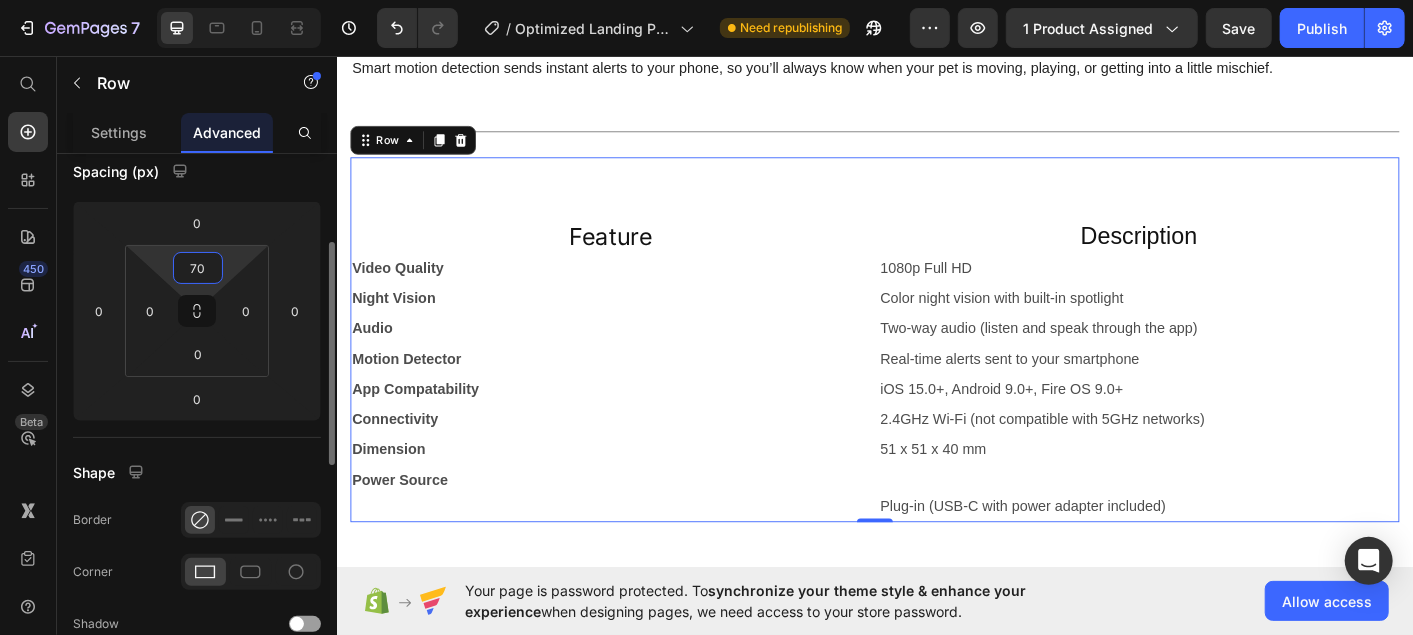 type on "7" 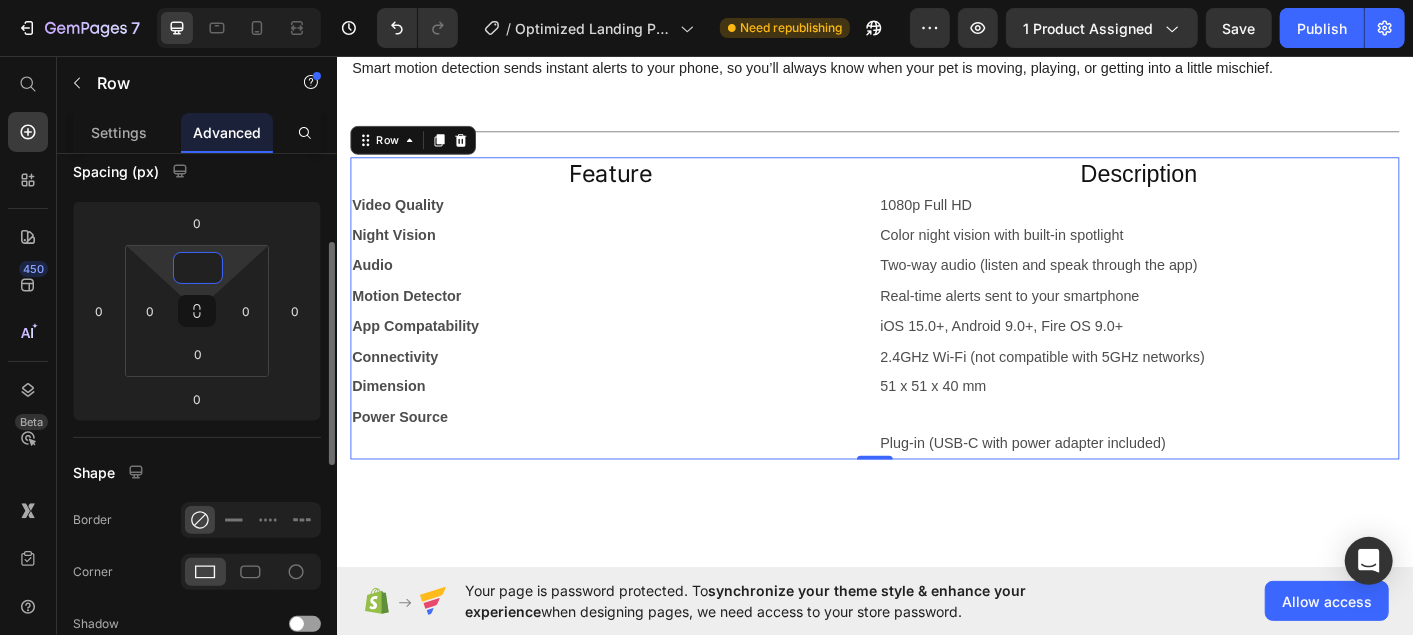 click on "Spacing (px) 0 0 0 0 0 0 0" 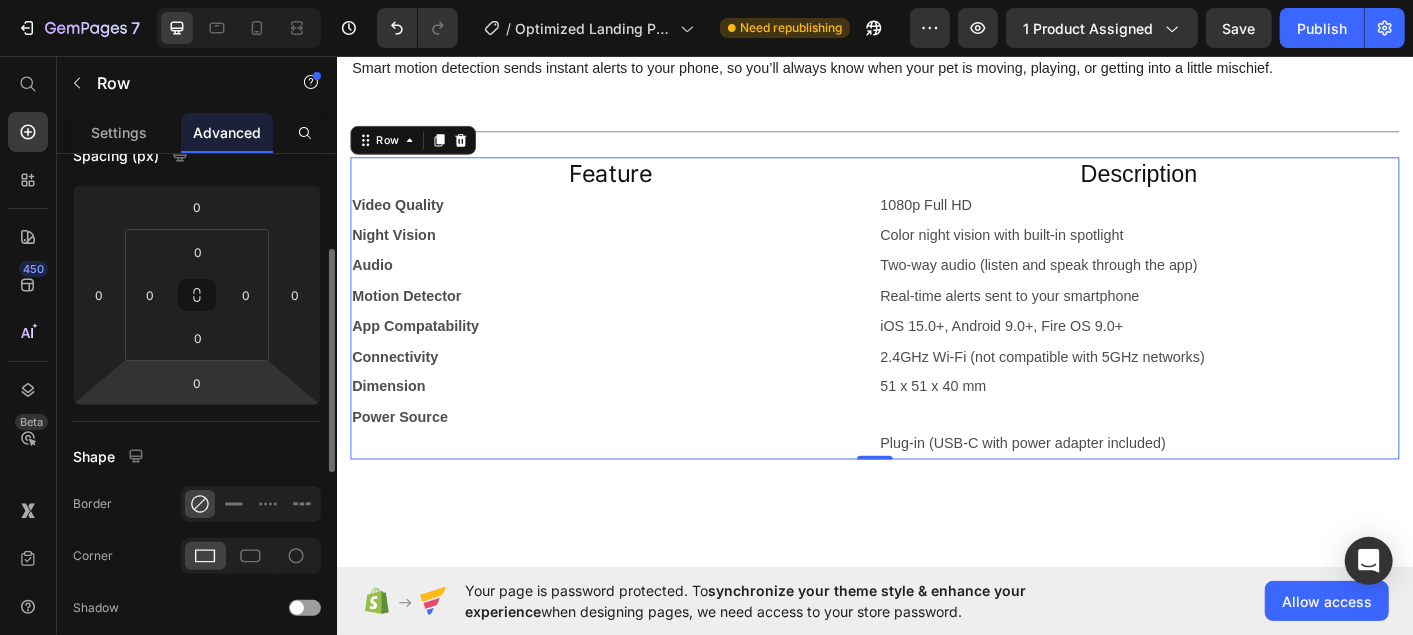scroll, scrollTop: 0, scrollLeft: 0, axis: both 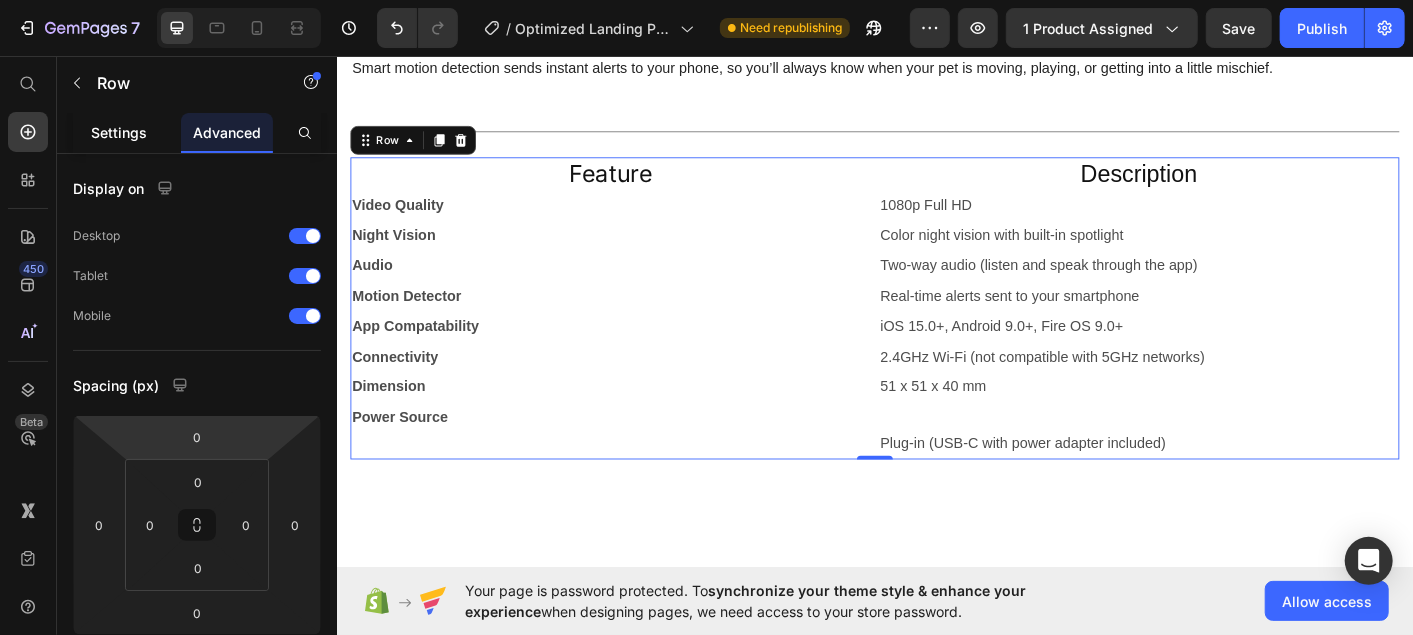 click on "Settings" 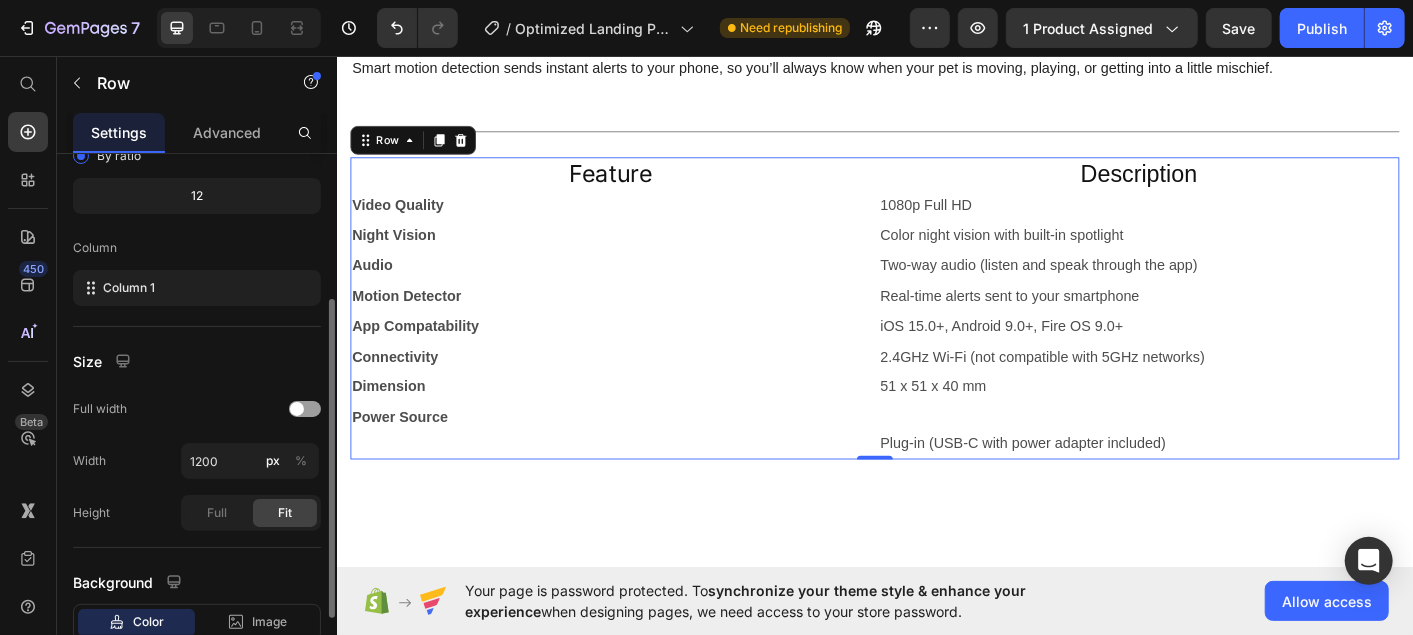 scroll, scrollTop: 242, scrollLeft: 0, axis: vertical 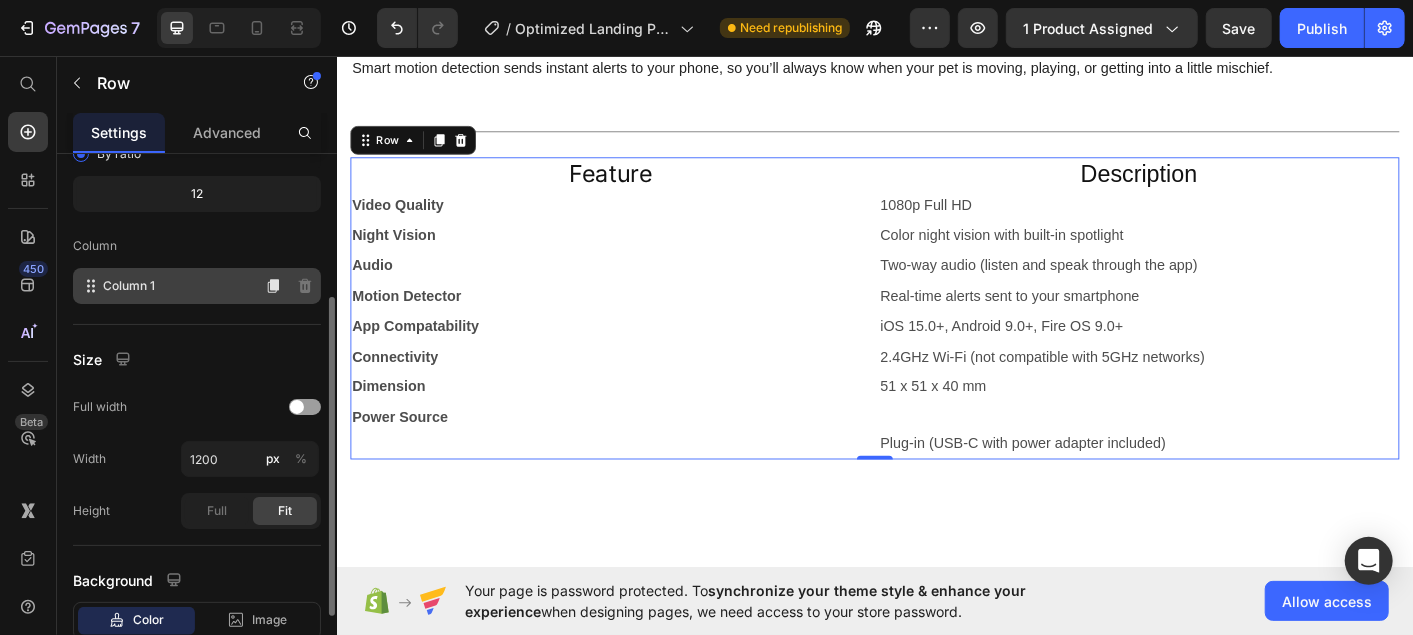 click on "Column 1" 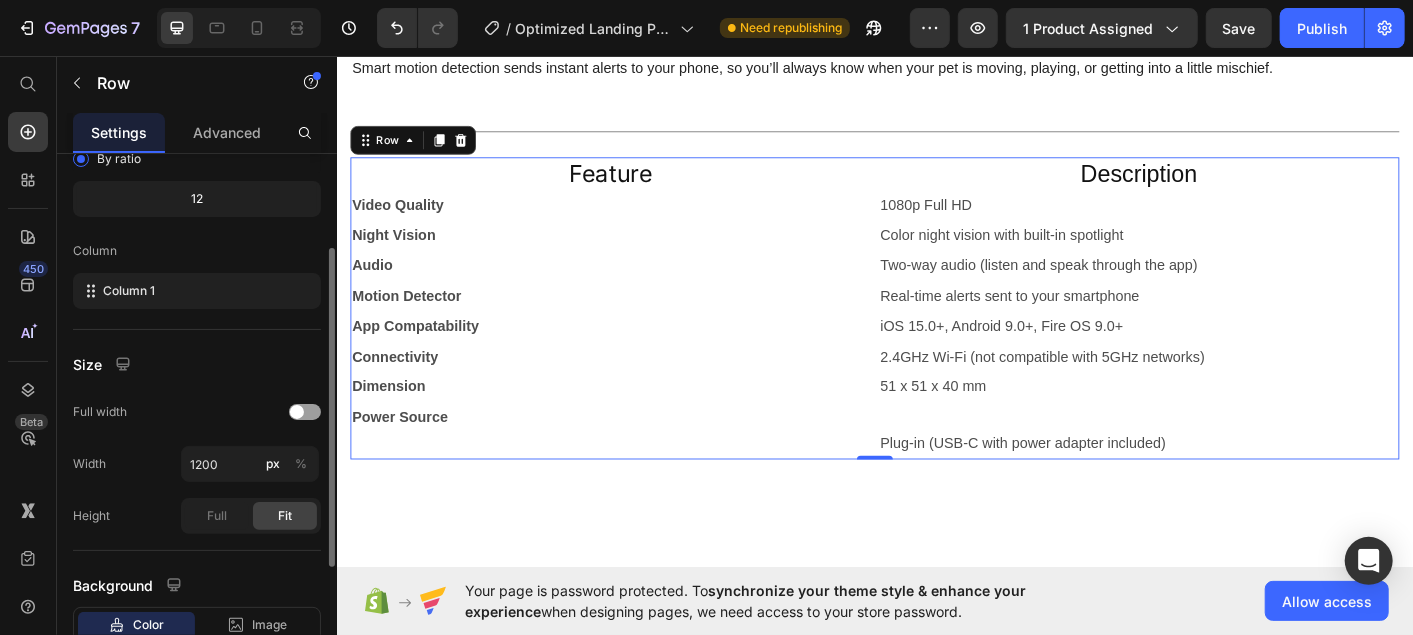 scroll, scrollTop: 0, scrollLeft: 0, axis: both 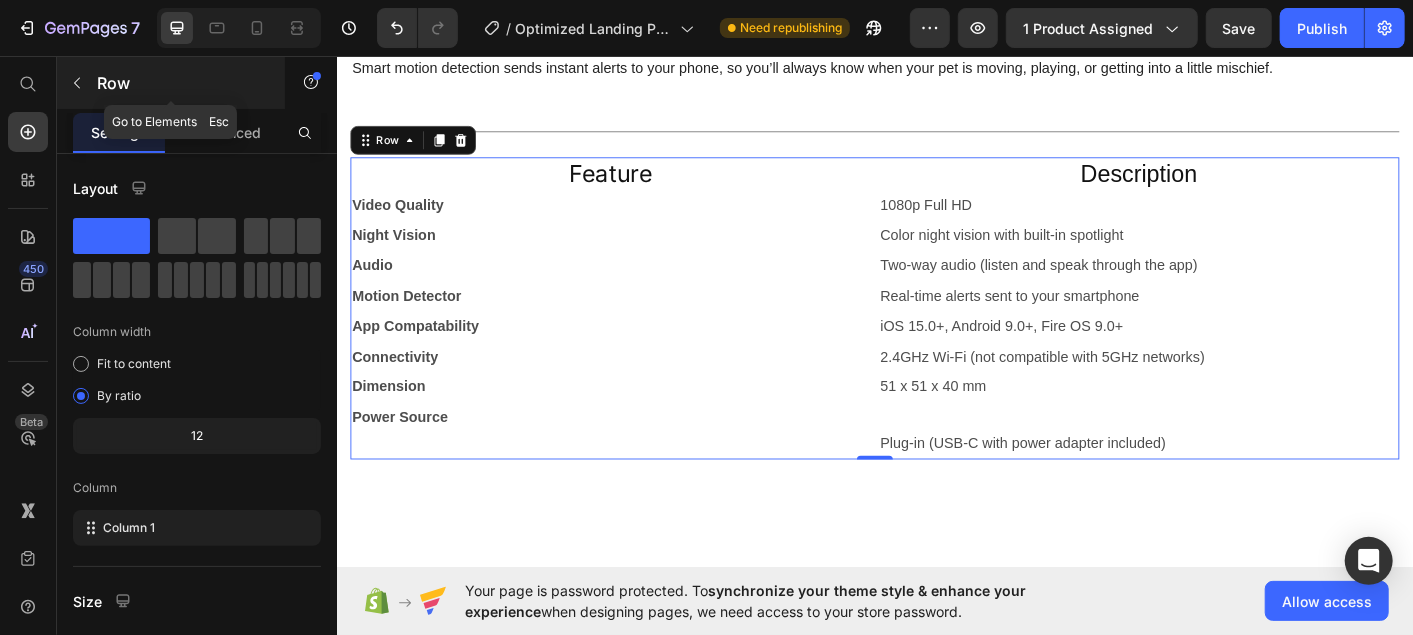click at bounding box center [77, 83] 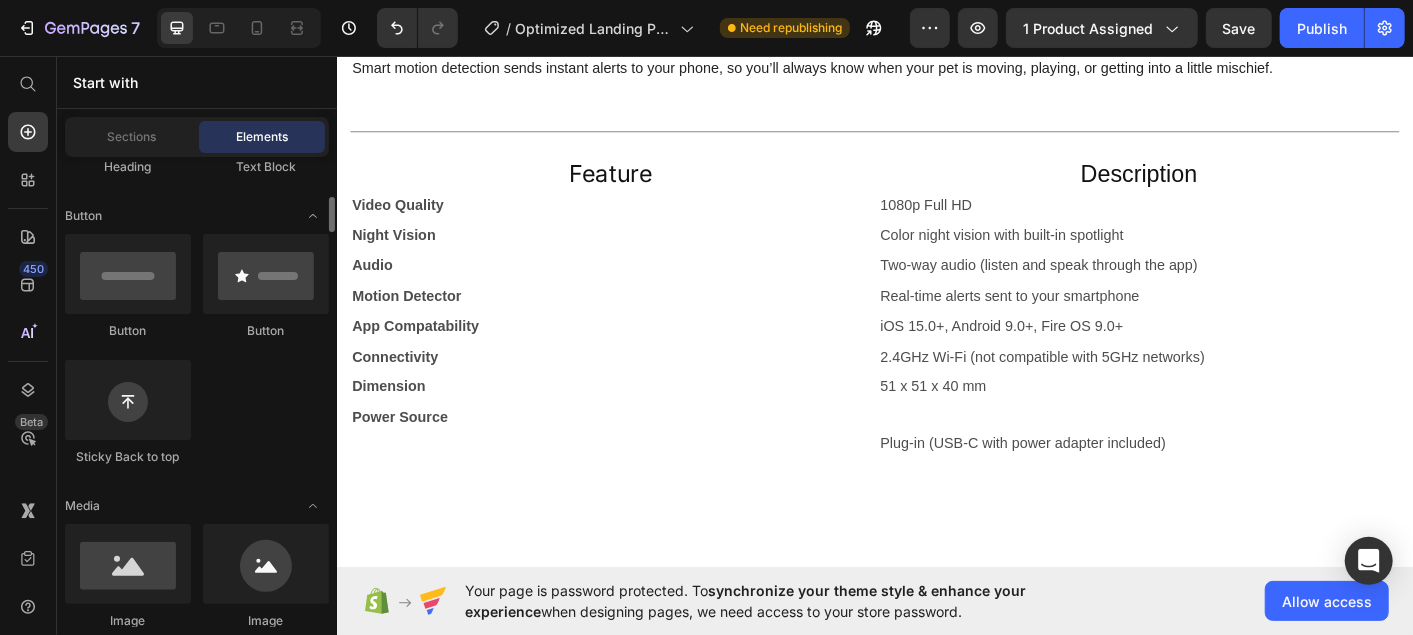 scroll, scrollTop: 454, scrollLeft: 0, axis: vertical 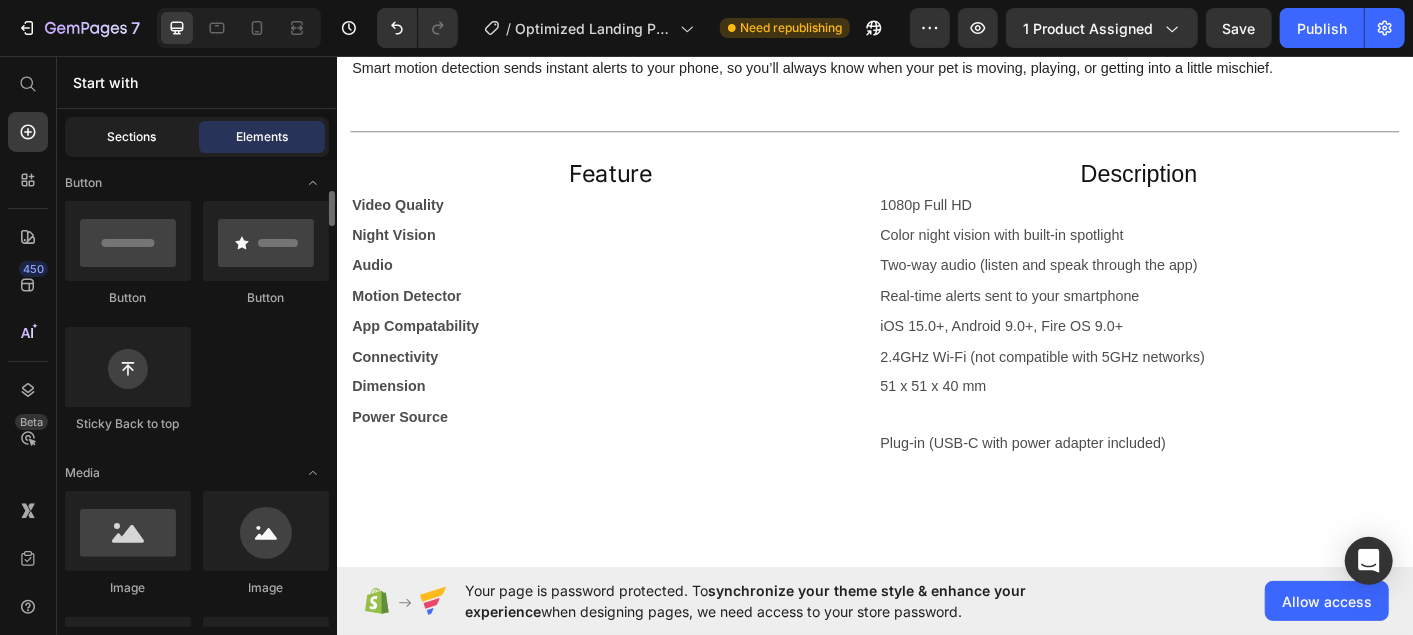 click on "Sections" at bounding box center [132, 137] 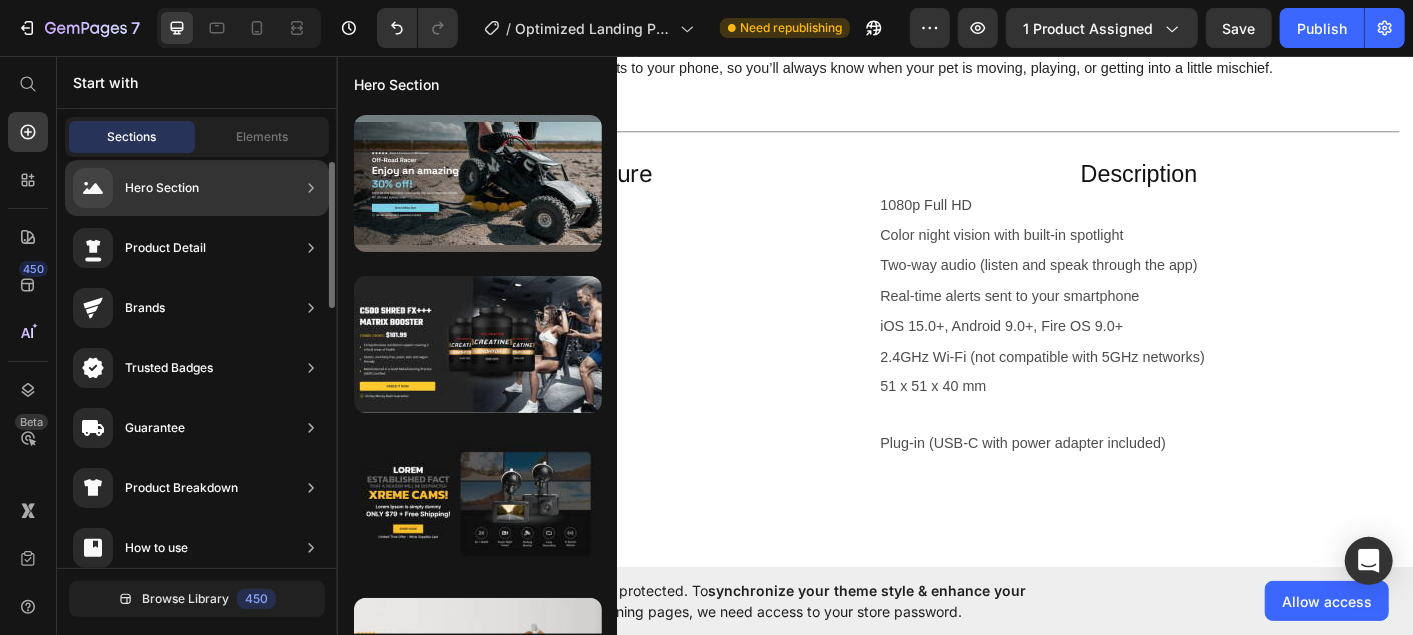 scroll, scrollTop: 14, scrollLeft: 0, axis: vertical 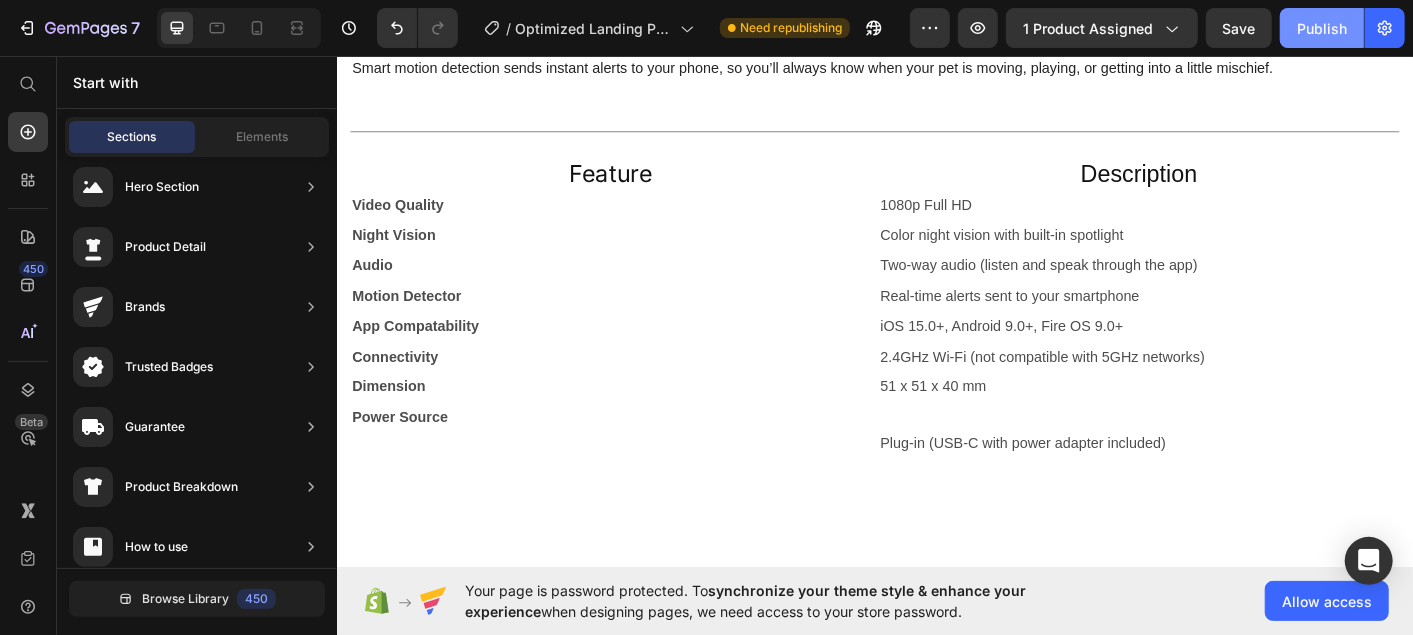 click on "Publish" at bounding box center [1322, 28] 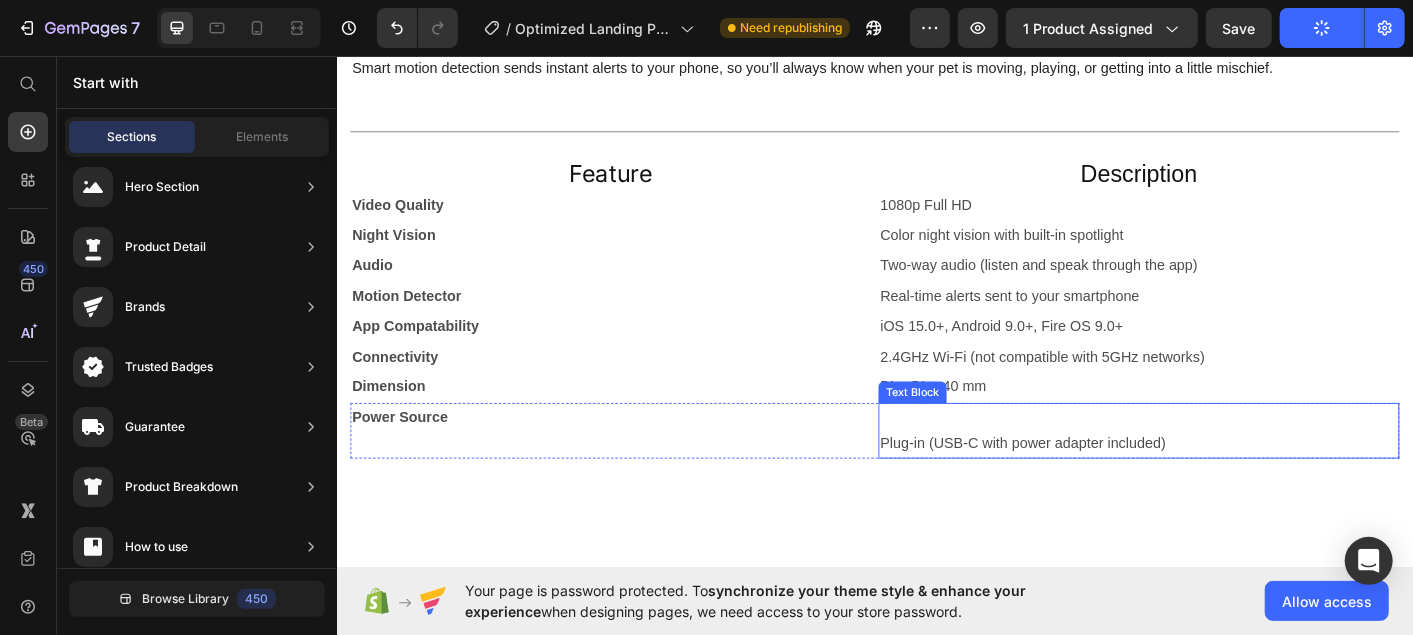click on "Plug-in (USB-C with power adapter included)" at bounding box center (1230, 487) 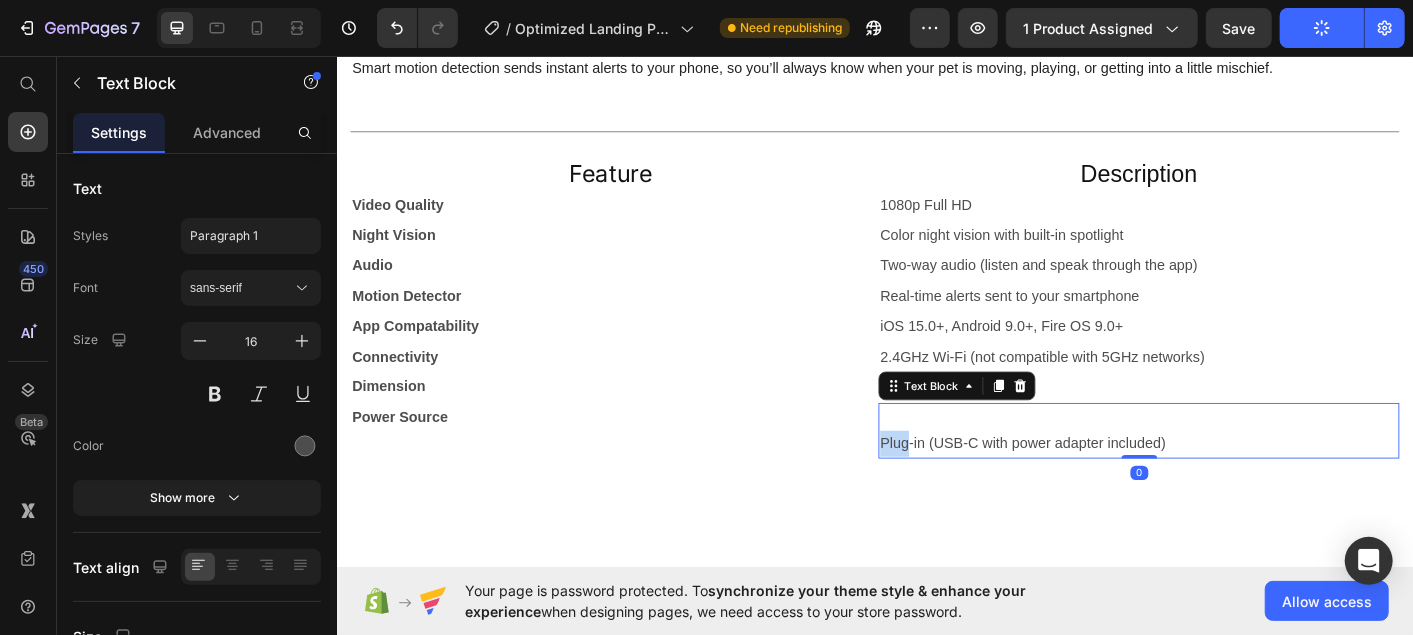 click on "Plug-in (USB-C with power adapter included)" at bounding box center (1230, 487) 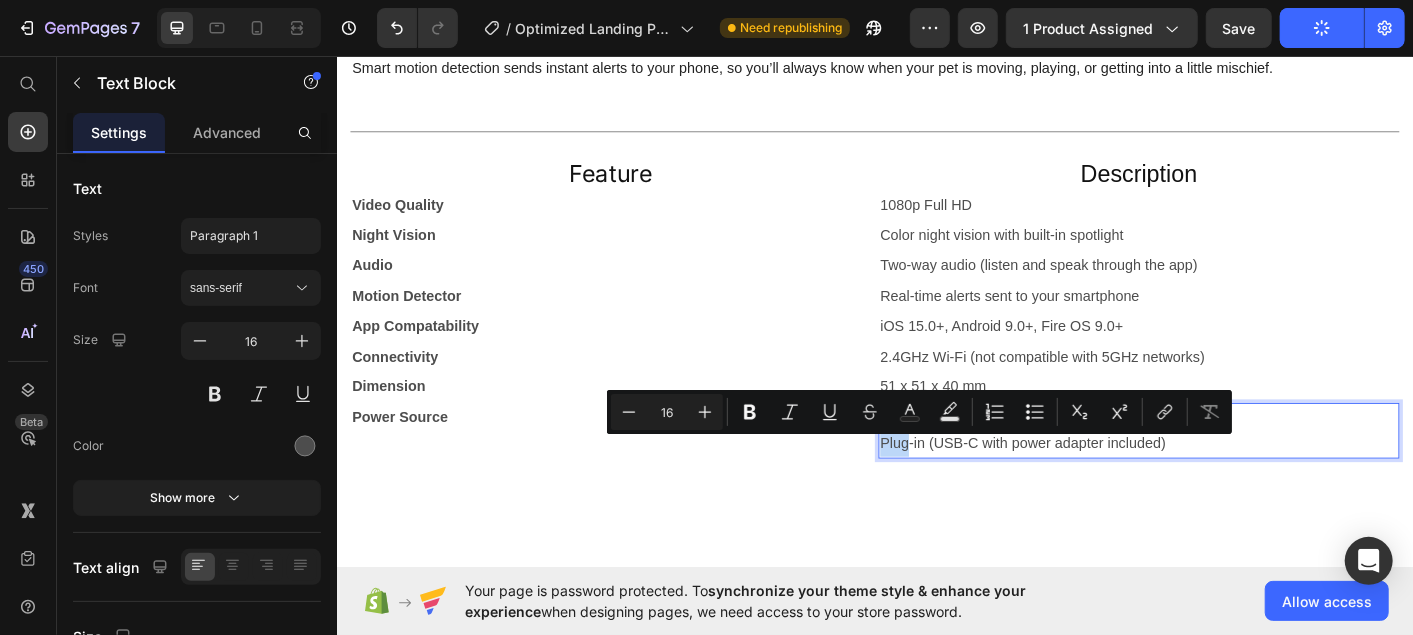 click on "Plug-in (USB-C with power adapter included)" at bounding box center [1230, 487] 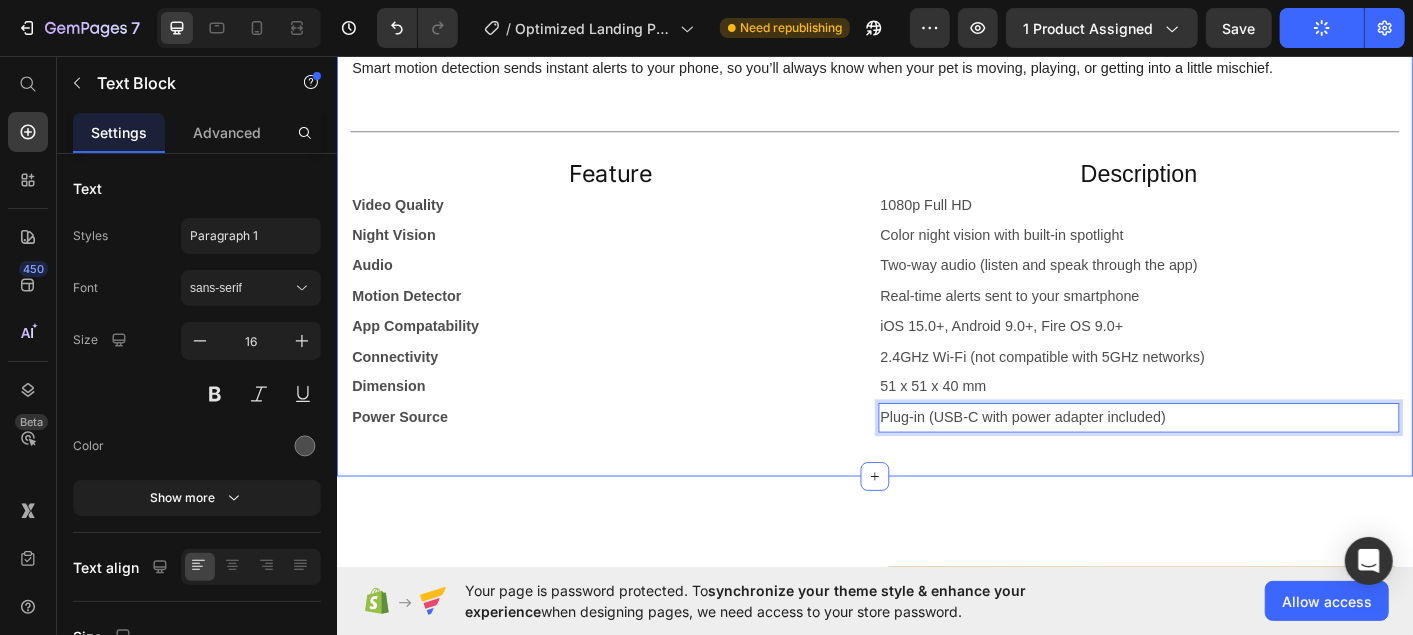 click on "Product Details Heading Stay connected to your pet no matter where you are with the  Pawvio MiniCam 2  — a compact smart camera designed to help you keep an eye on what matters most. Enjoy  crisp 1080p HD live video ,  clear two-way audio , and  color night vision  with a built-in spotlight — all from the intuitive Pawvio app on your smartphone. Whether you’re checking in during the workday or saying goodnight from afar, MiniCam 2 keeps you in the loop with every tail wag and purr. Smart motion detection sends instant alerts to your phone, so you’ll always know when your pet is moving, playing, or getting into a little mischief.   Text Block                Title Line Row Feature Heading Description Heading Row Video Quality Text Block 1080p Full HD Text Block Row Night Vision Text Block Color night vision with built-in spotlight Text Block Row Audio Text Block Two-way audio (listen and speak through the app) Text Block Row Motion Detector  Text Block Real-time alerts sent to your smartphone Row Row" at bounding box center (936, 164) 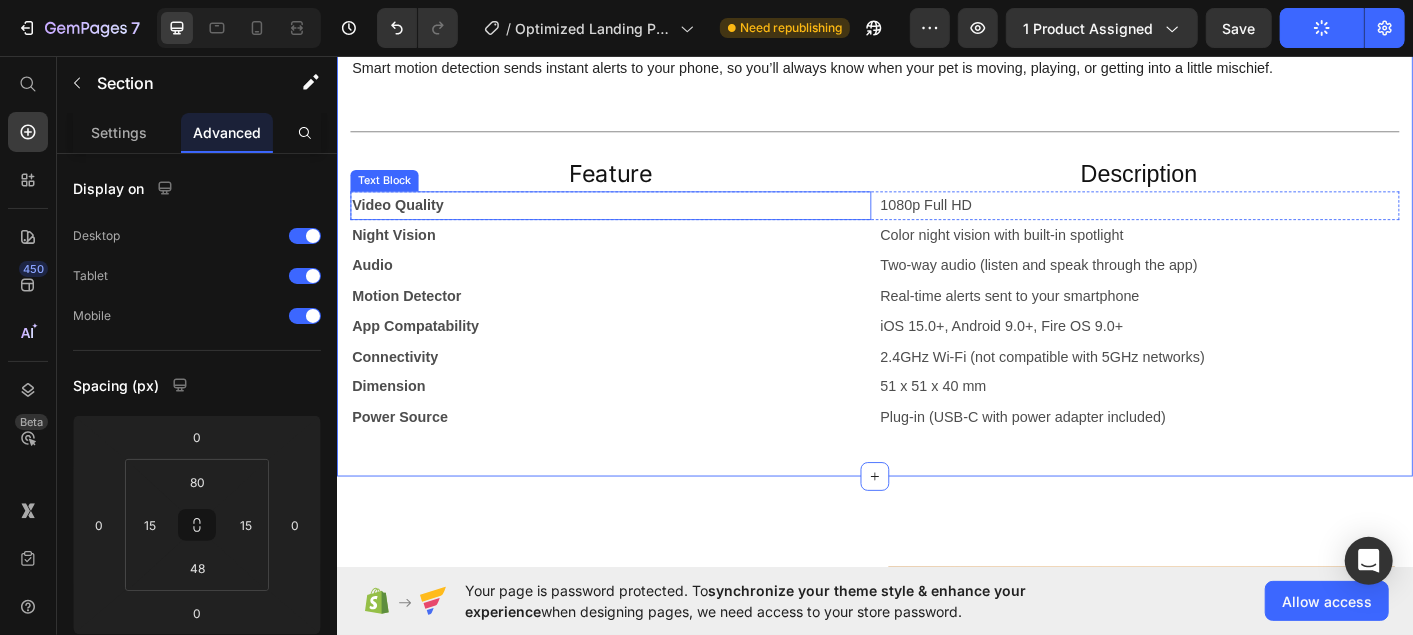 click on "Video Quality" at bounding box center (641, 222) 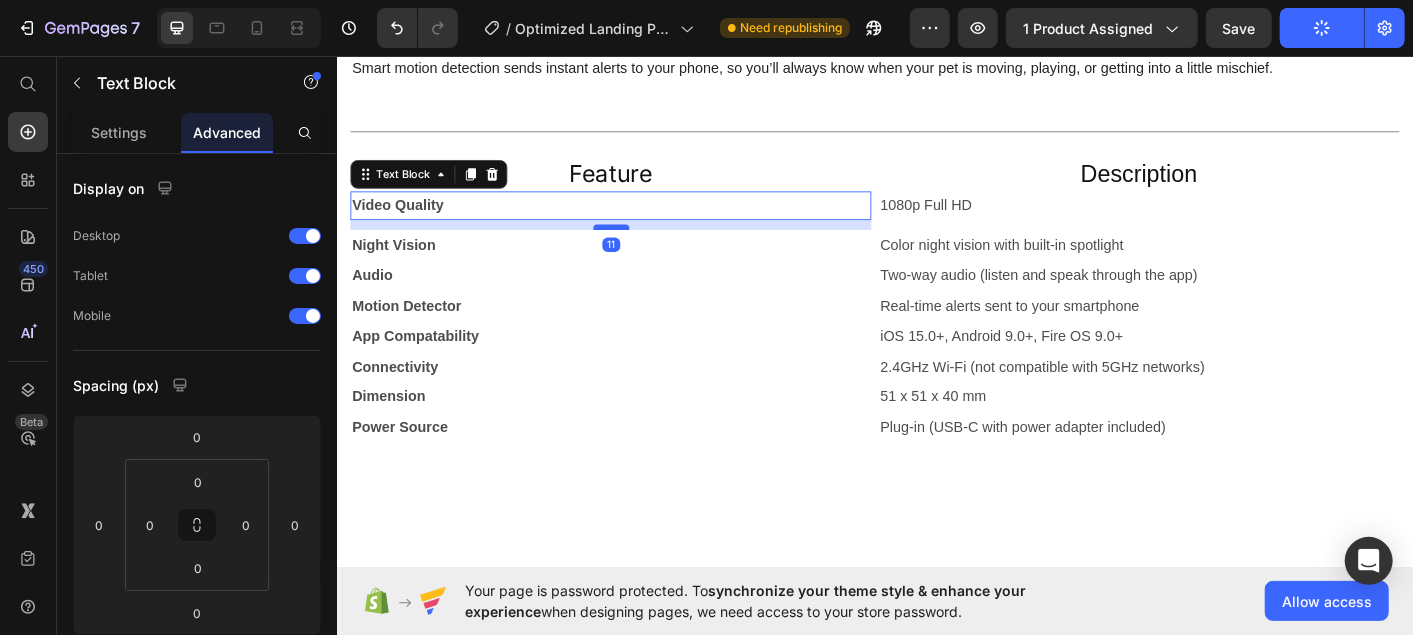 drag, startPoint x: 629, startPoint y: 242, endPoint x: 629, endPoint y: 253, distance: 11 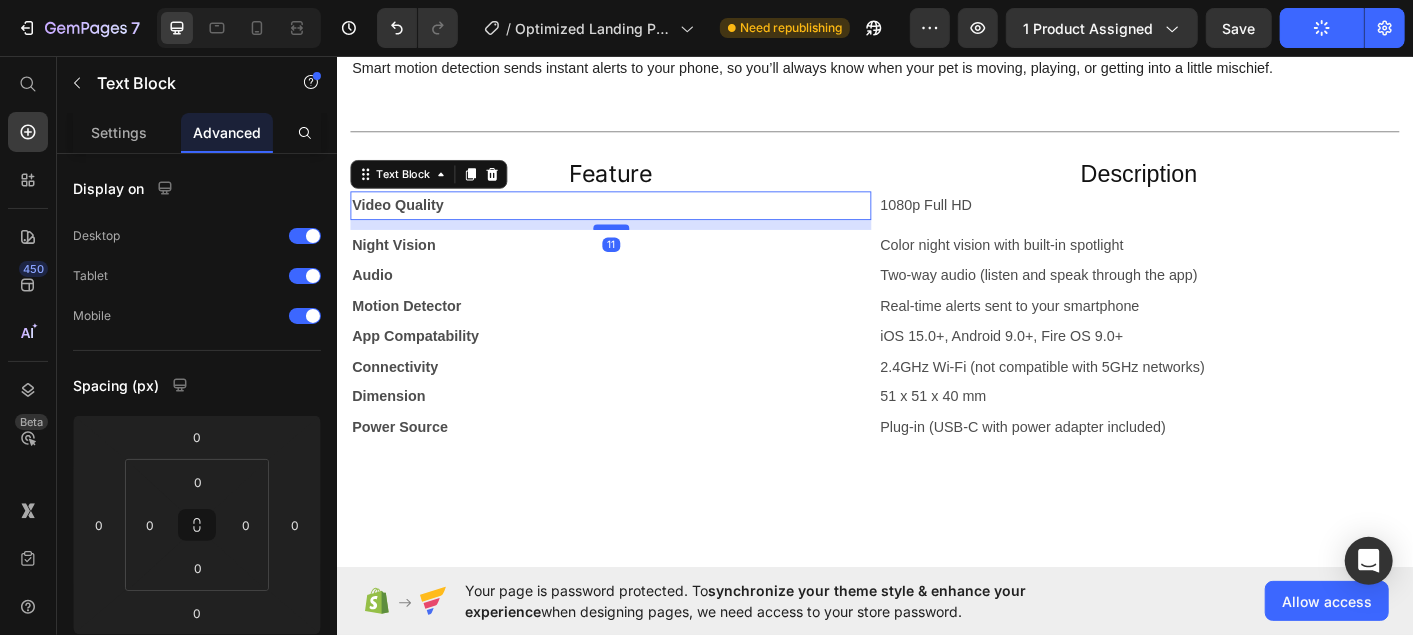 click at bounding box center [642, 246] 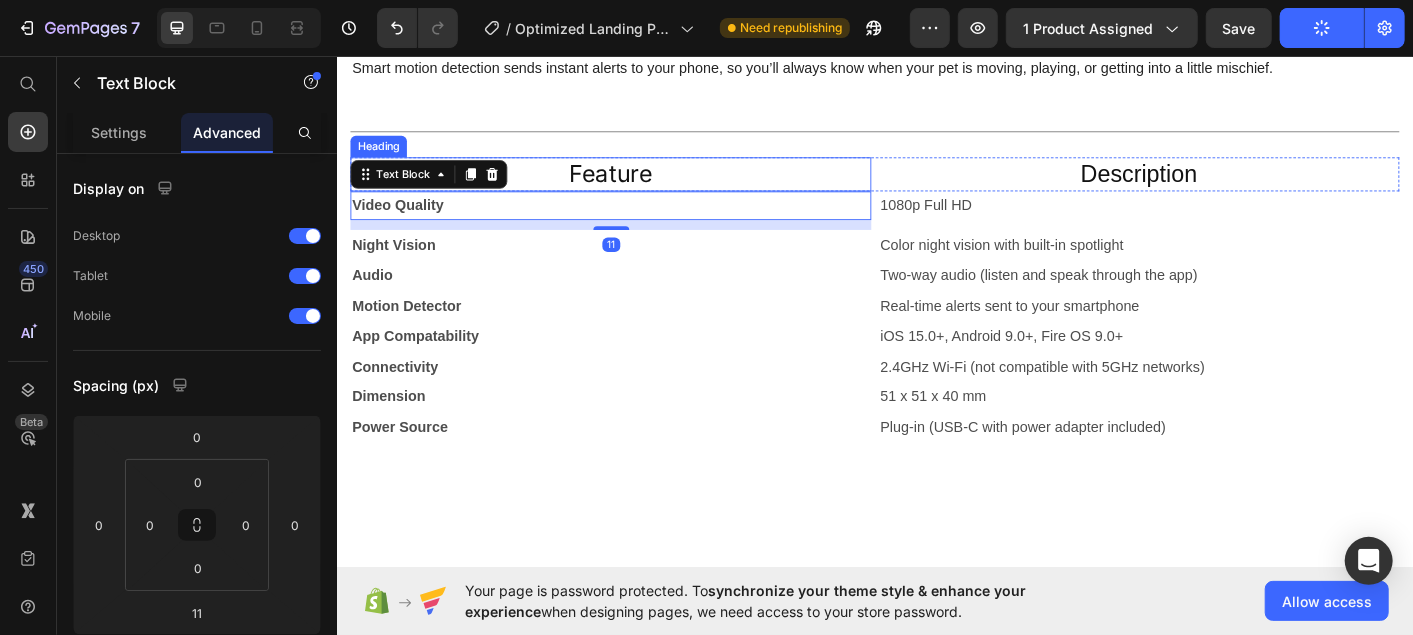 click on "Feature" at bounding box center (641, 187) 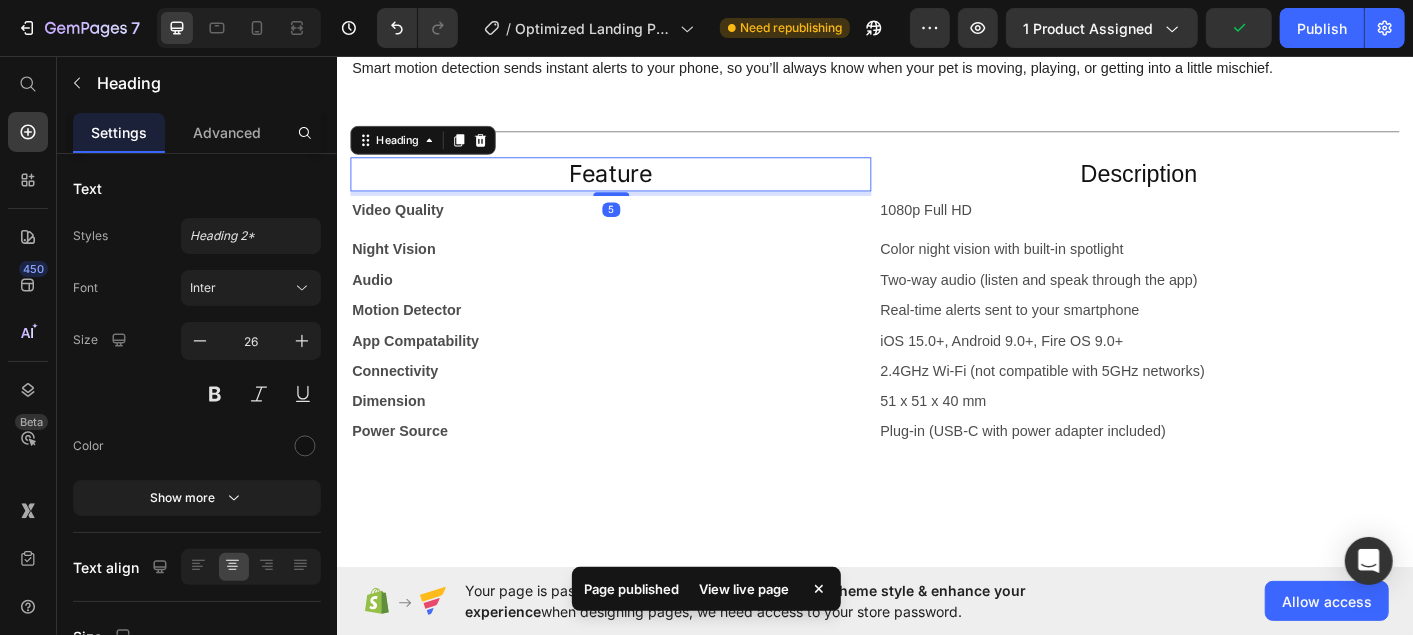 click at bounding box center (642, 209) 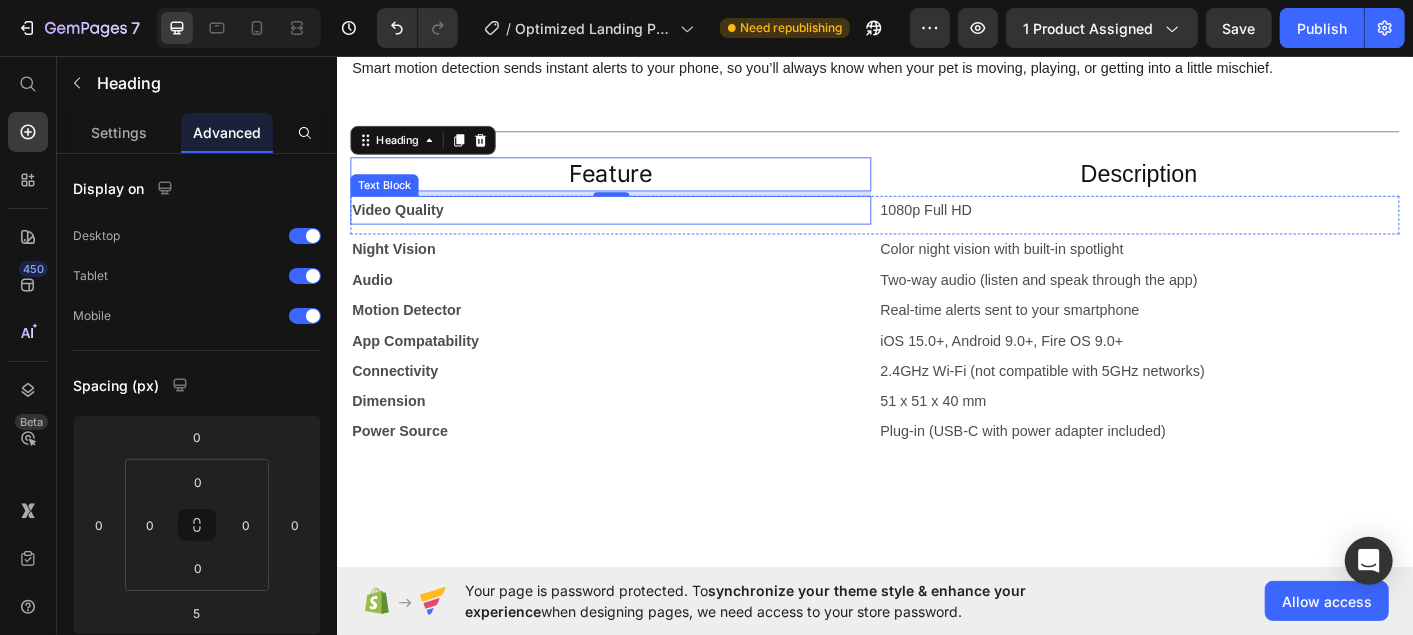click on "Video Quality" at bounding box center (641, 227) 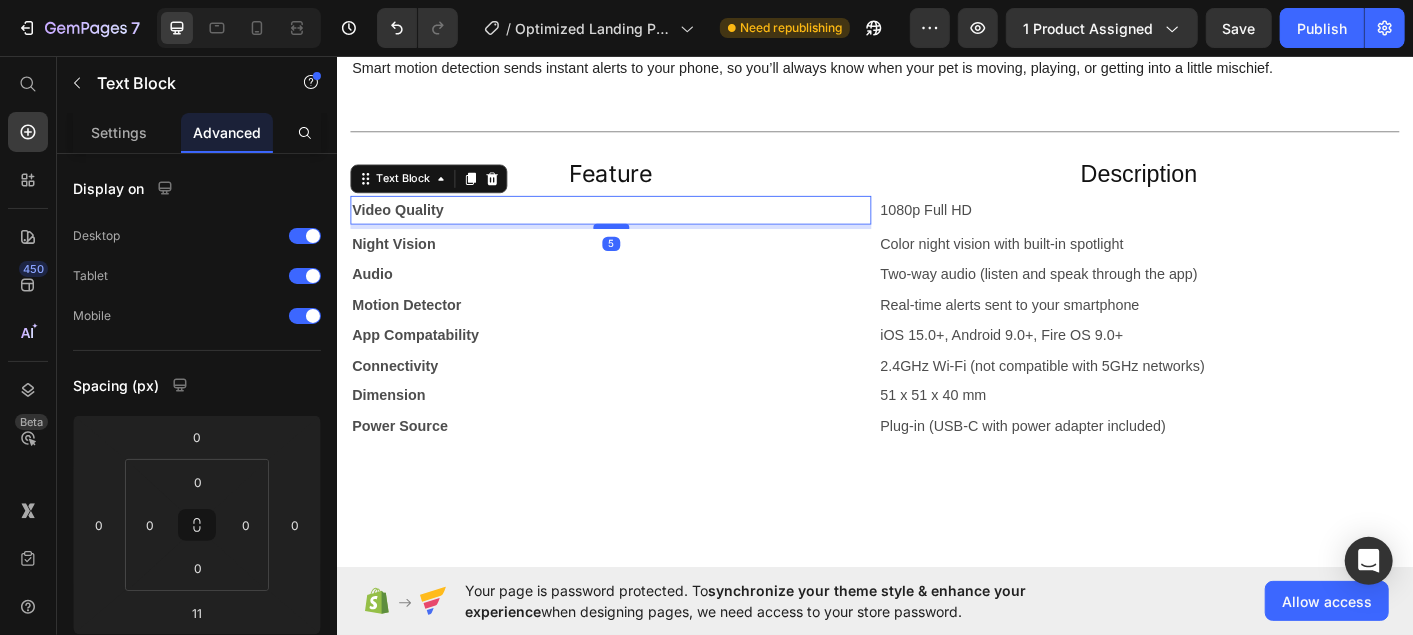 click at bounding box center [642, 245] 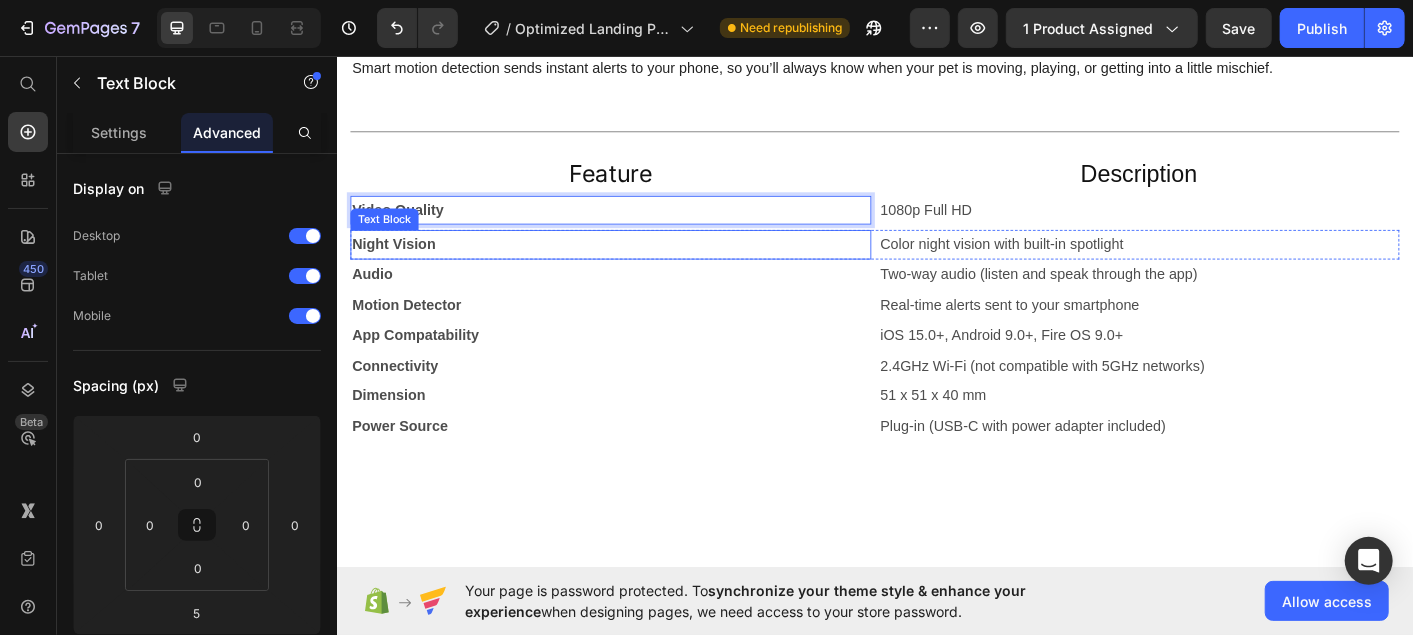 click on "Night Vision" at bounding box center [641, 265] 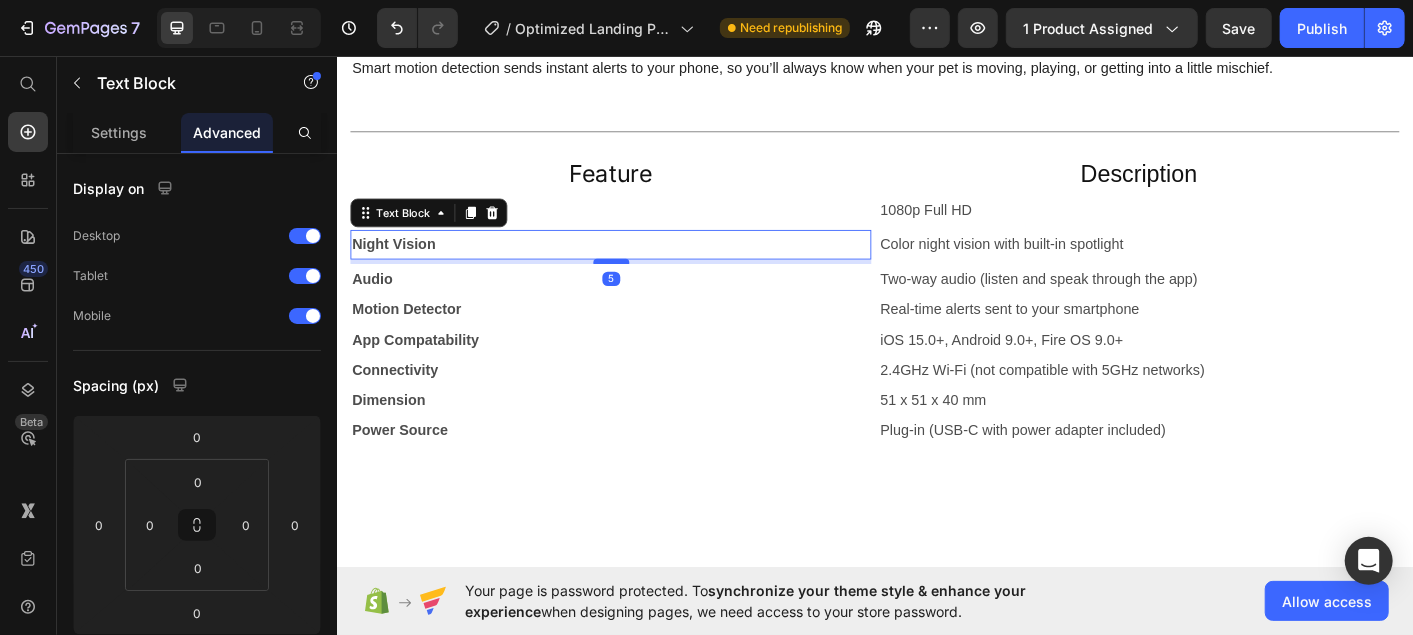 click at bounding box center [642, 284] 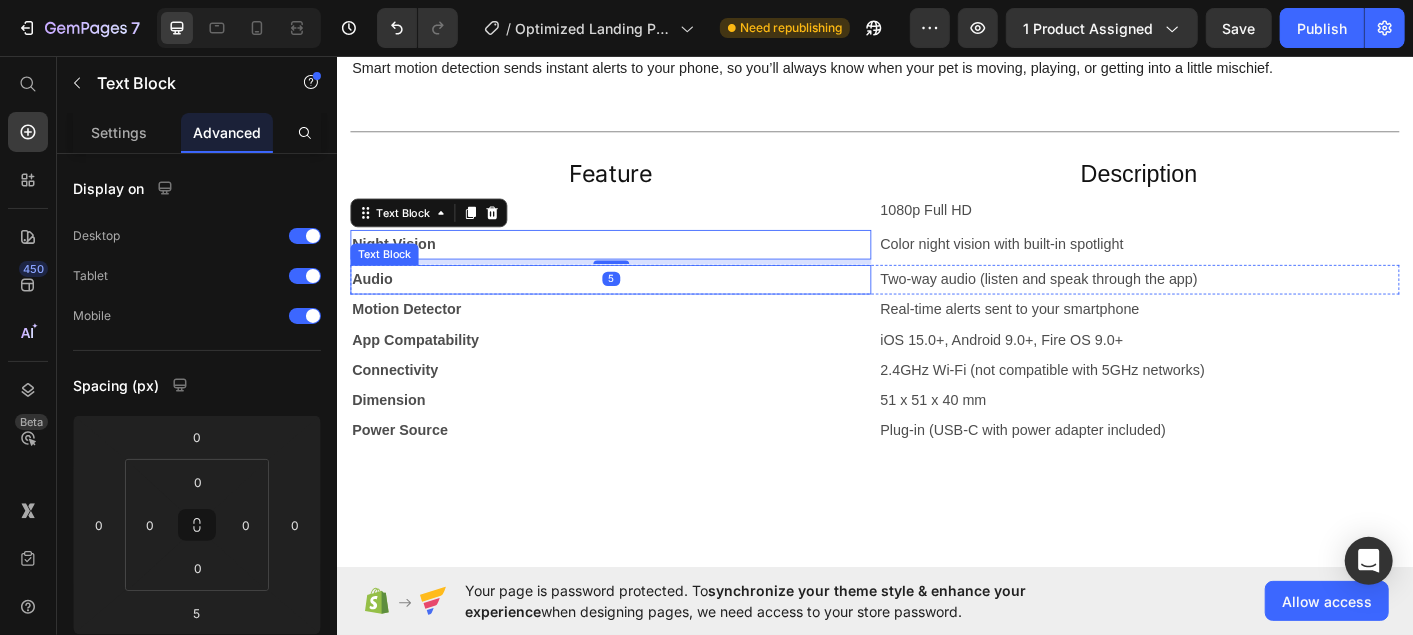 click on "Audio" at bounding box center [641, 304] 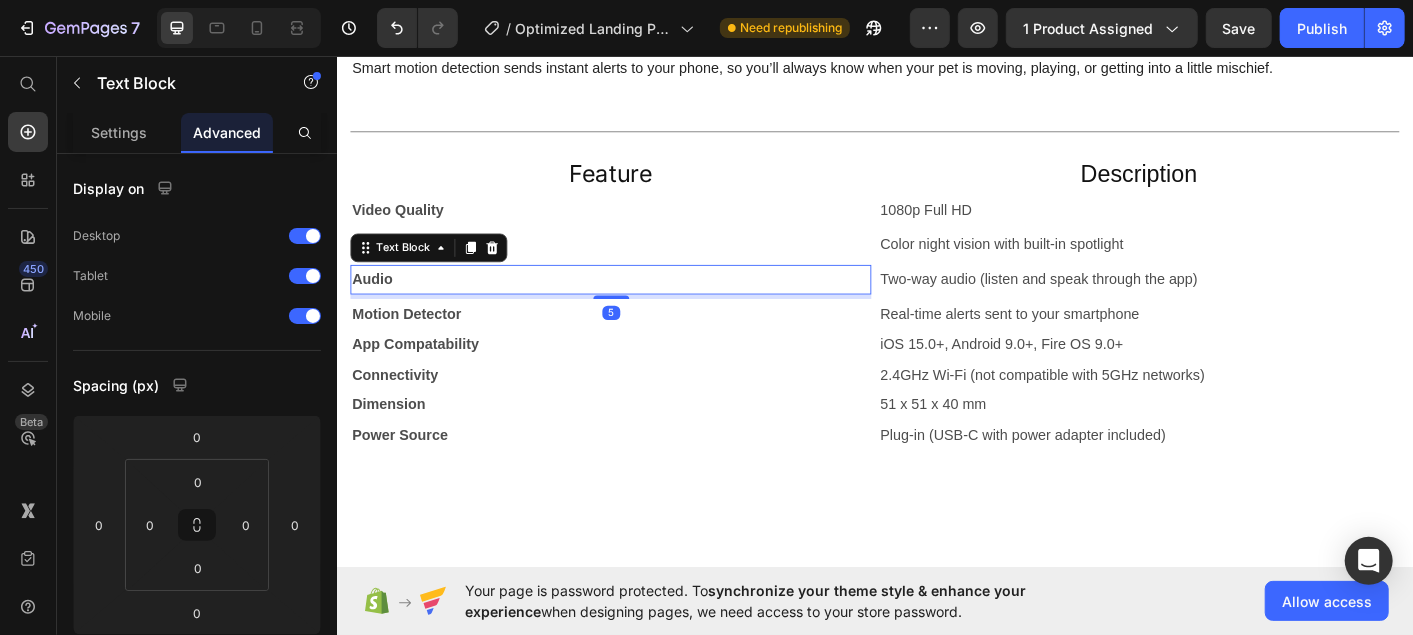 click at bounding box center (642, 324) 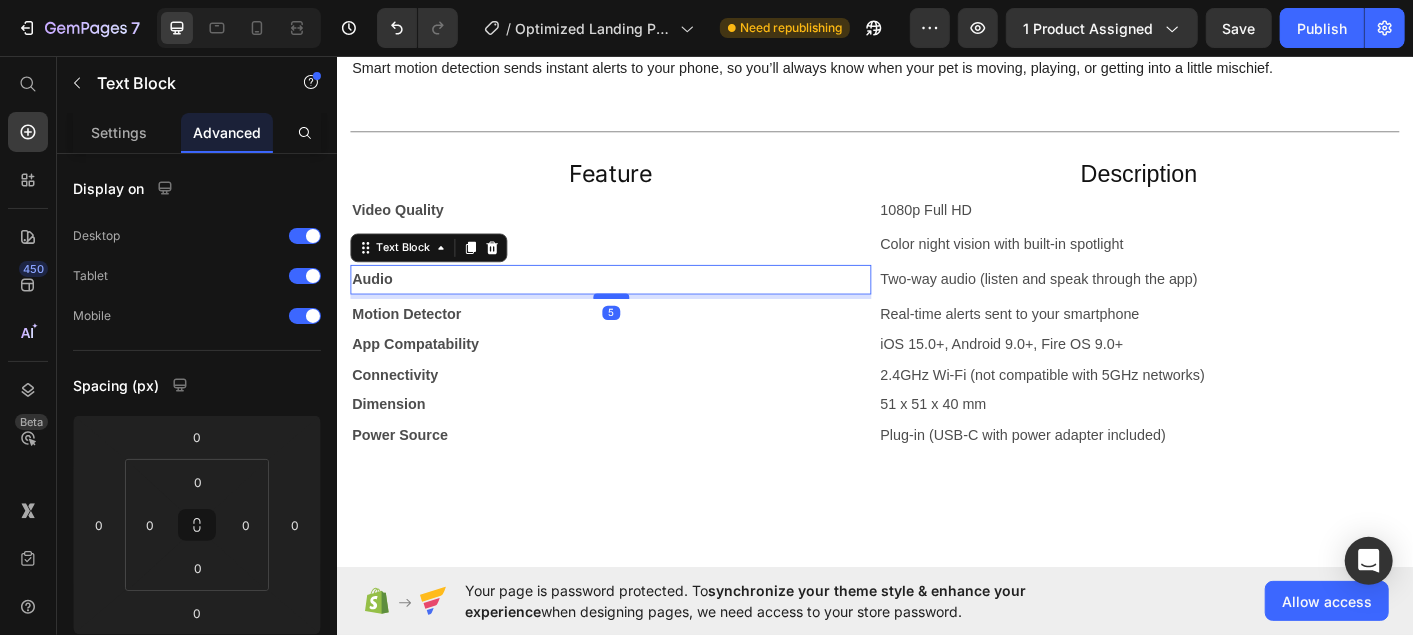 type on "5" 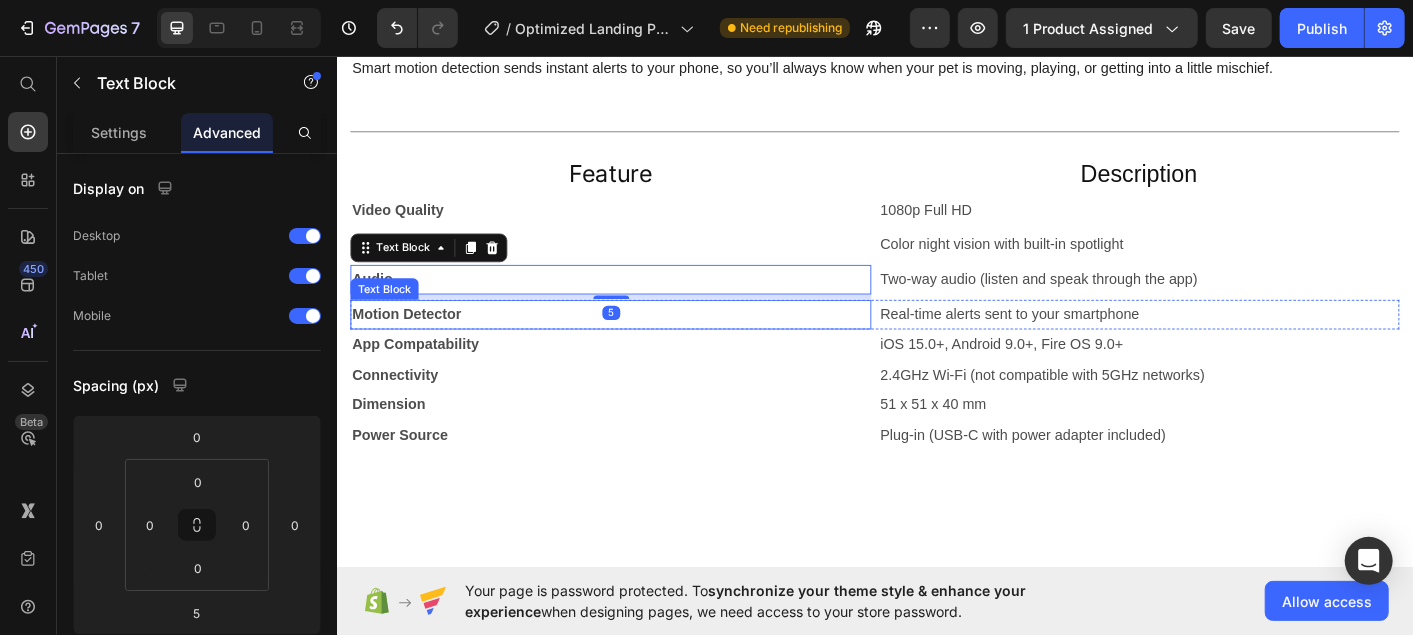 click on "Motion Detector" at bounding box center [641, 343] 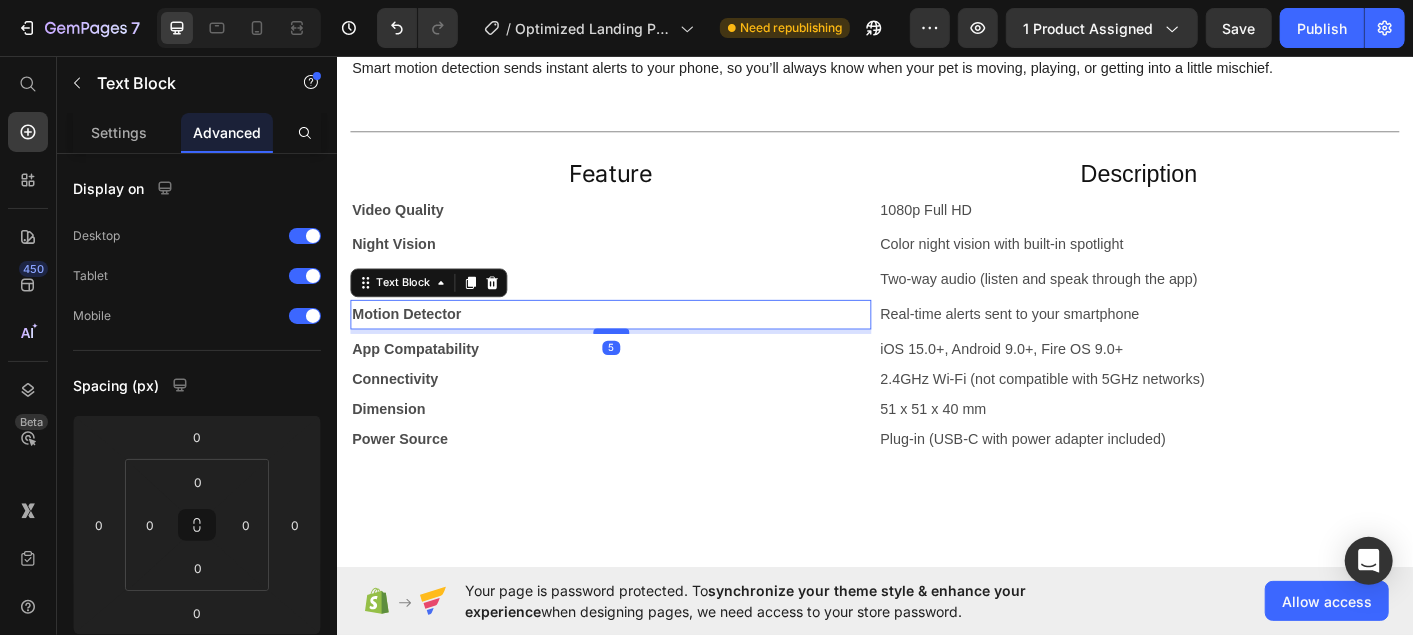 click at bounding box center (642, 362) 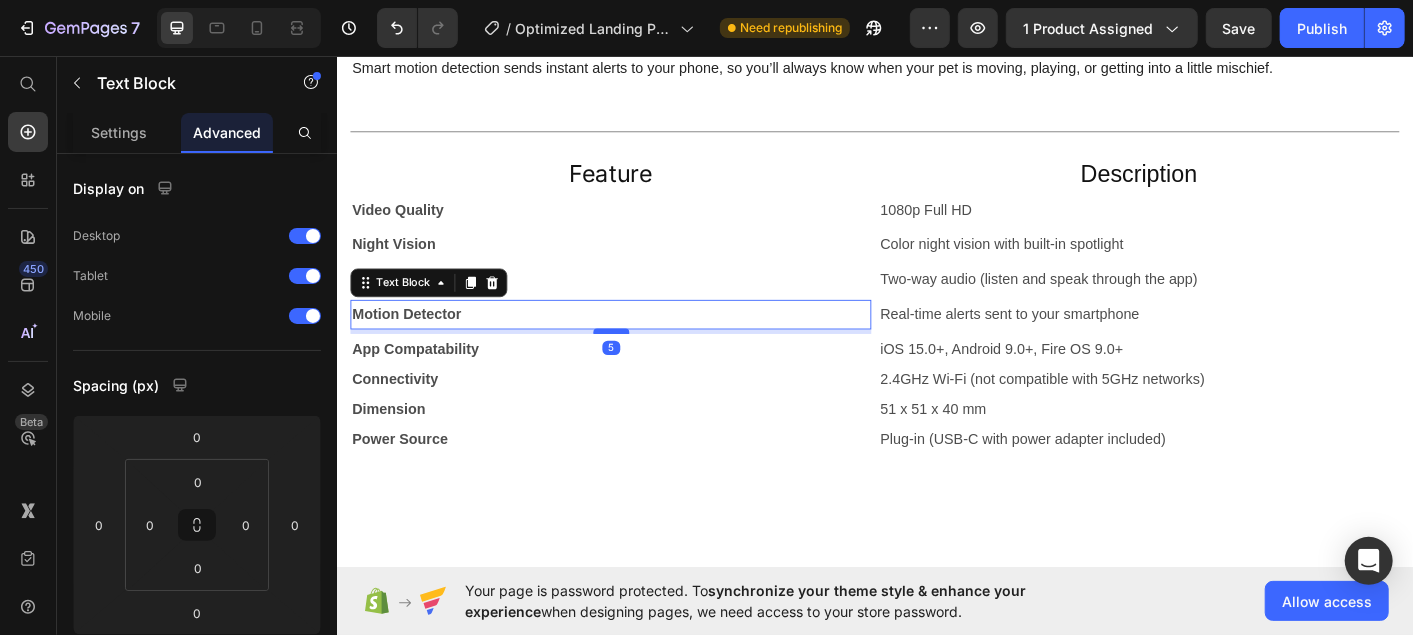type on "4" 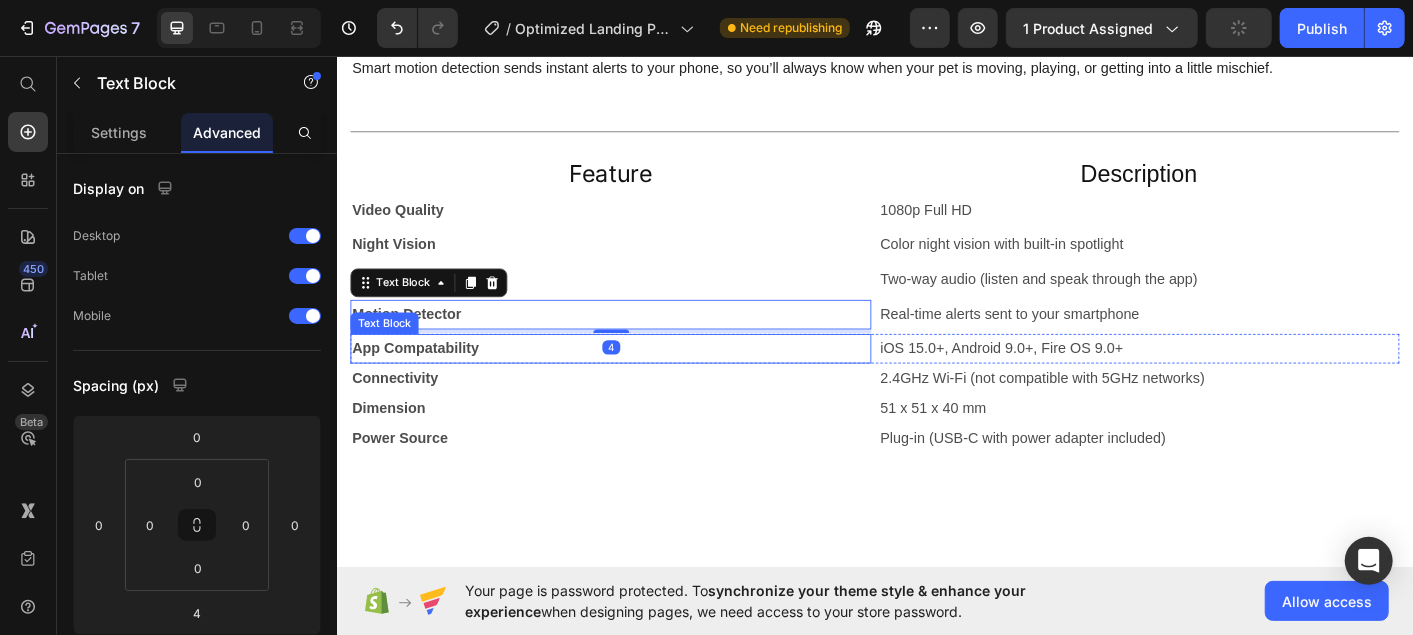 click on "App Compatability" at bounding box center (641, 381) 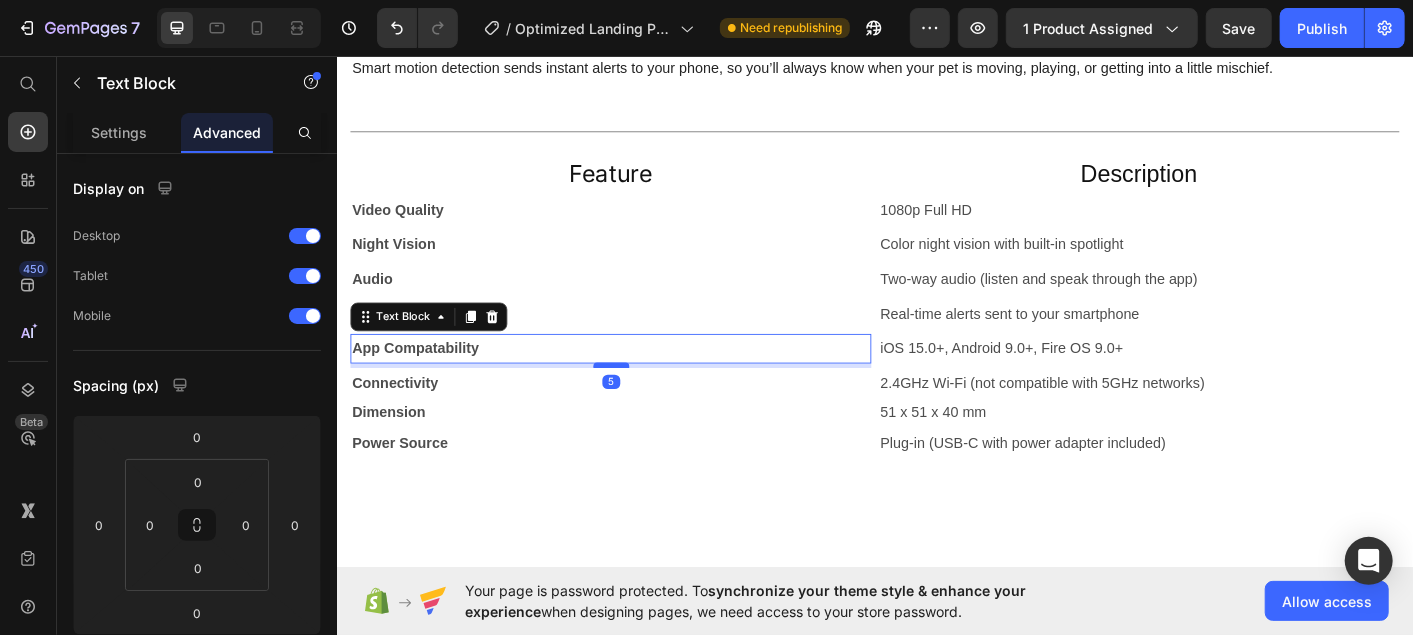 click at bounding box center (642, 400) 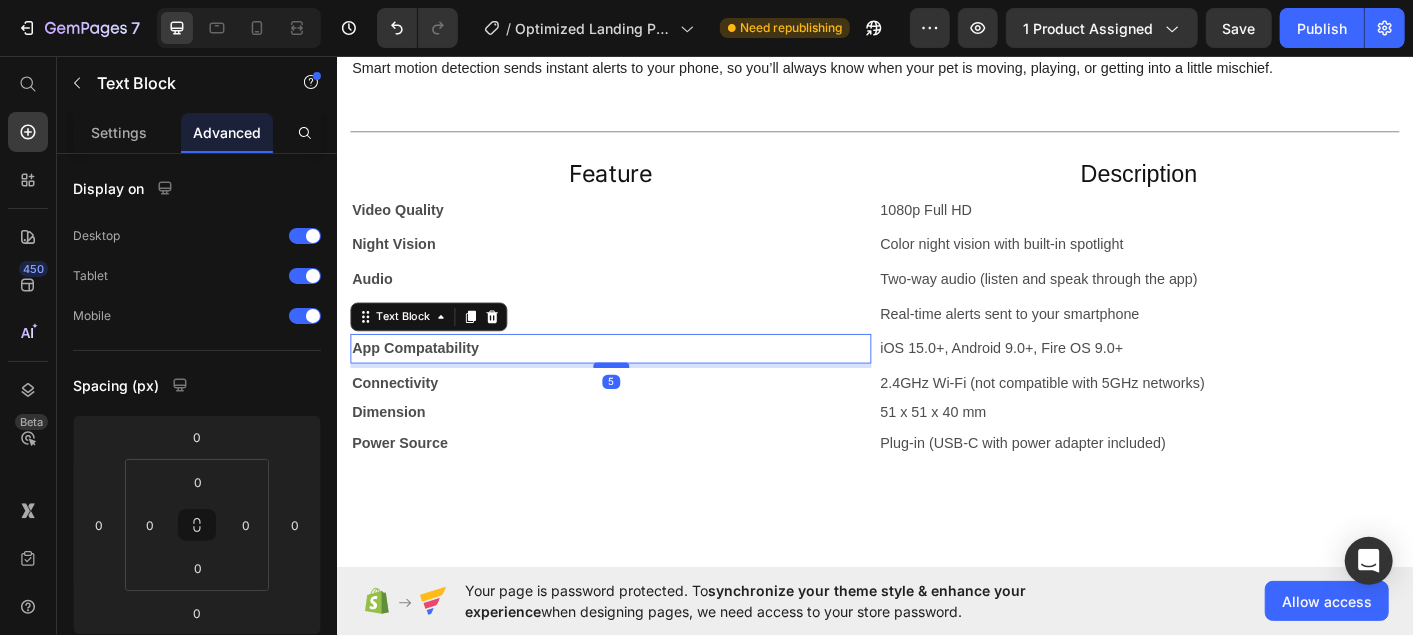 type on "5" 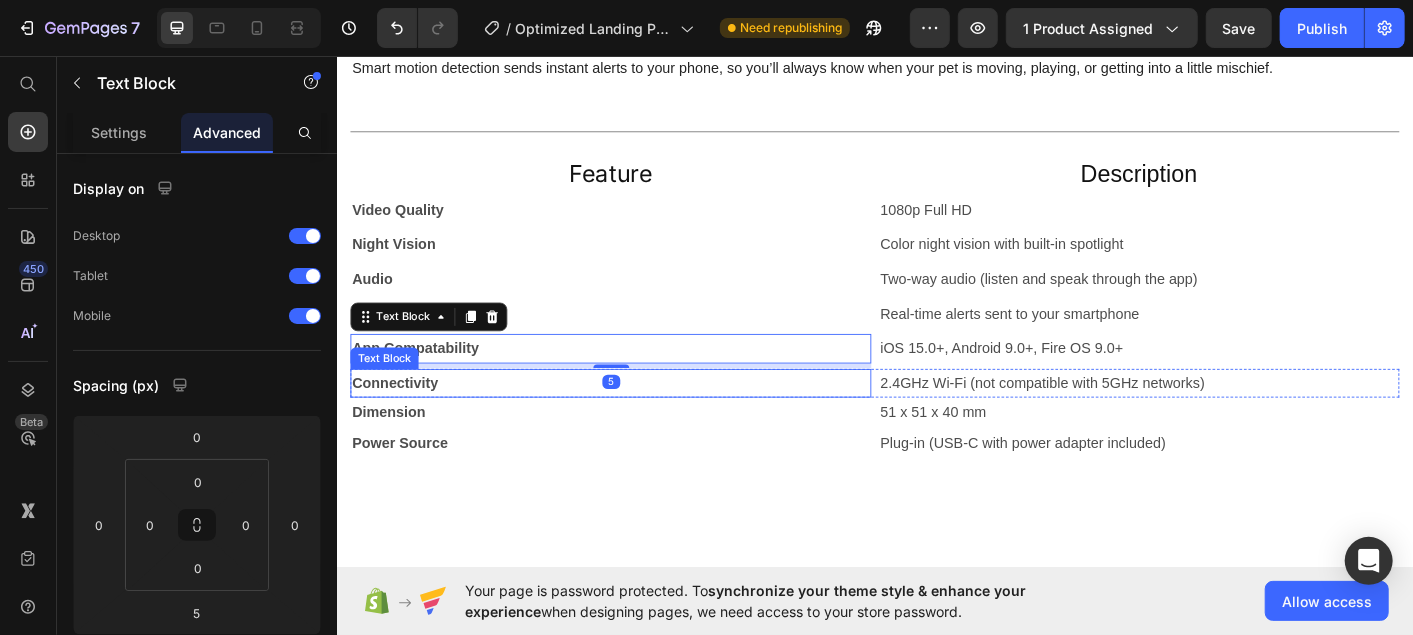click on "Connectivity" at bounding box center [641, 420] 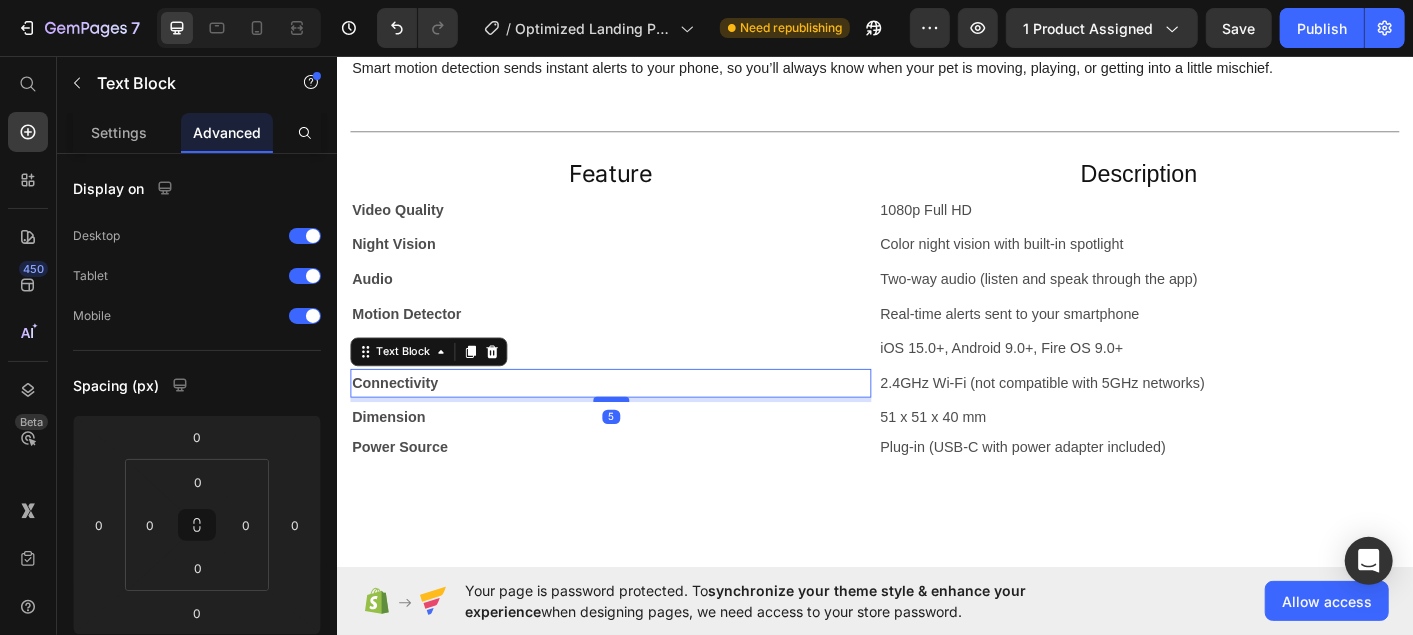 click at bounding box center (642, 438) 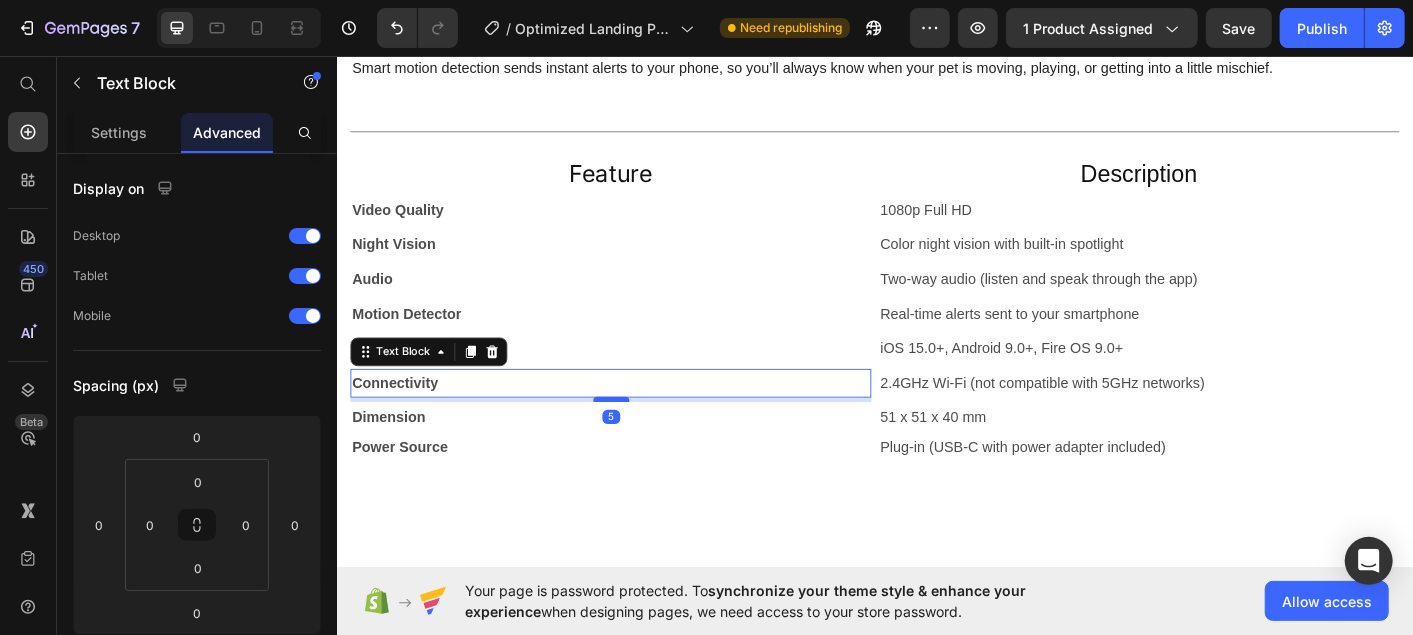 type on "5" 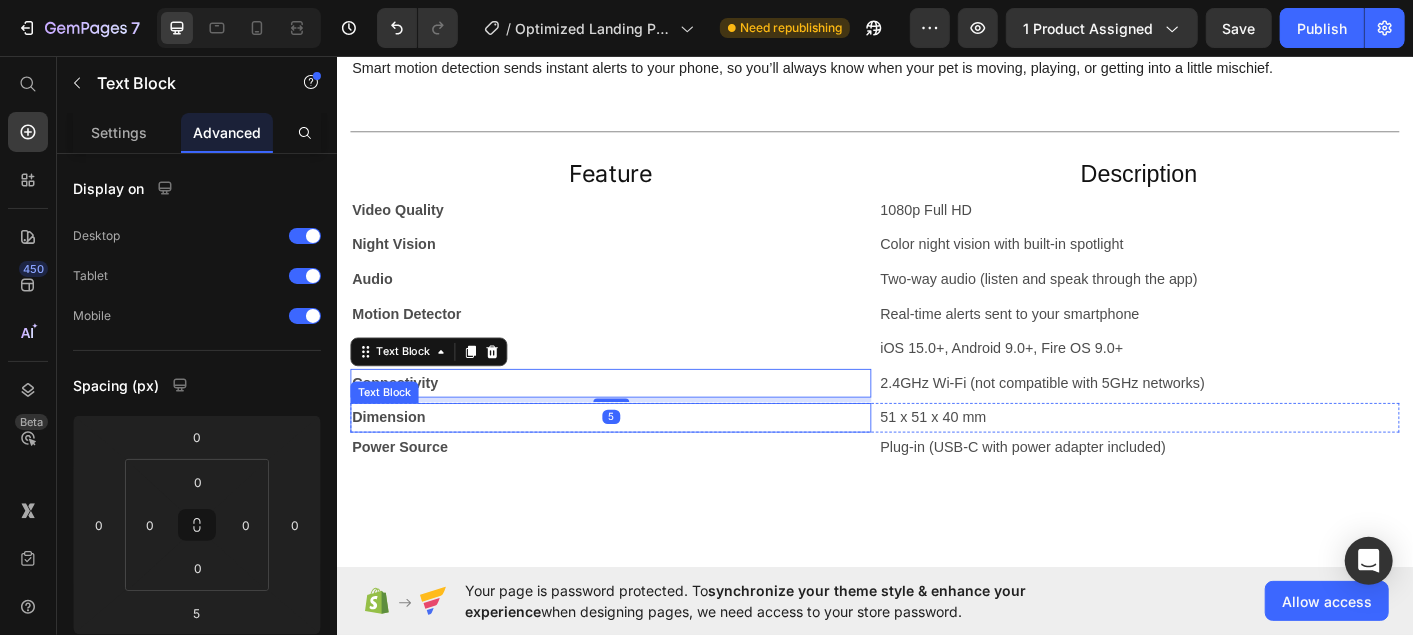 click on "Dimension" at bounding box center (641, 458) 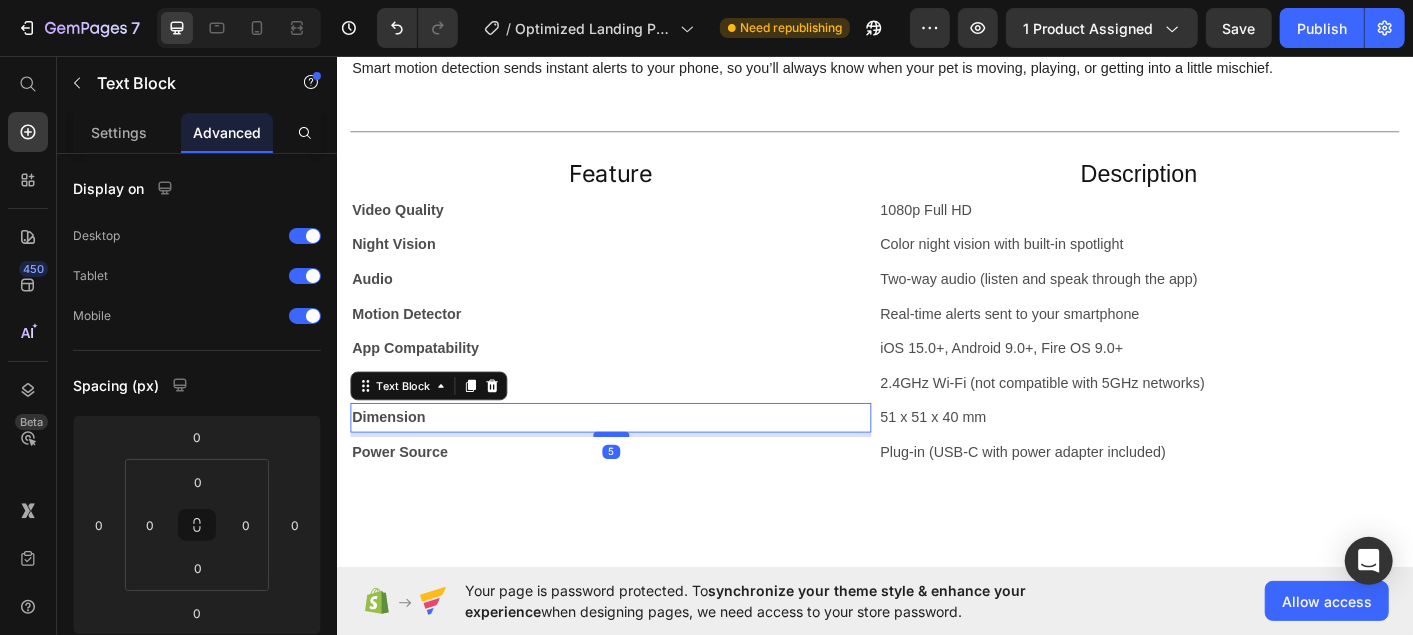 click at bounding box center [642, 477] 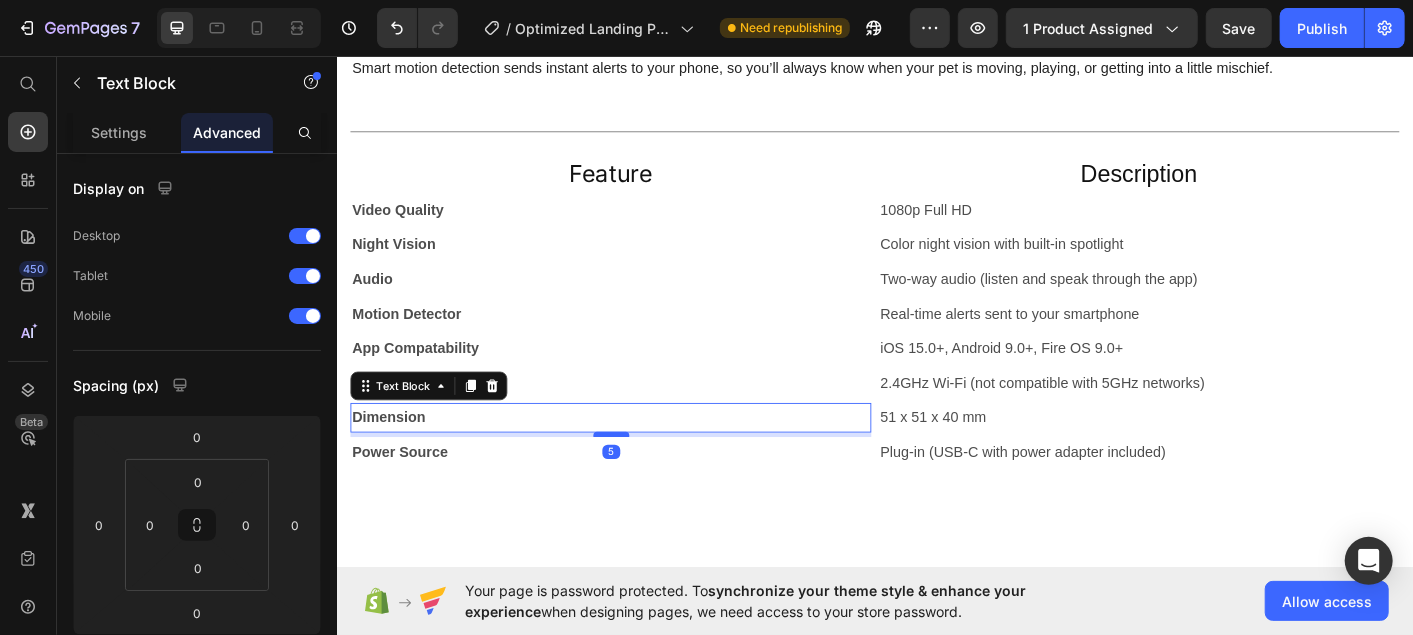 type on "5" 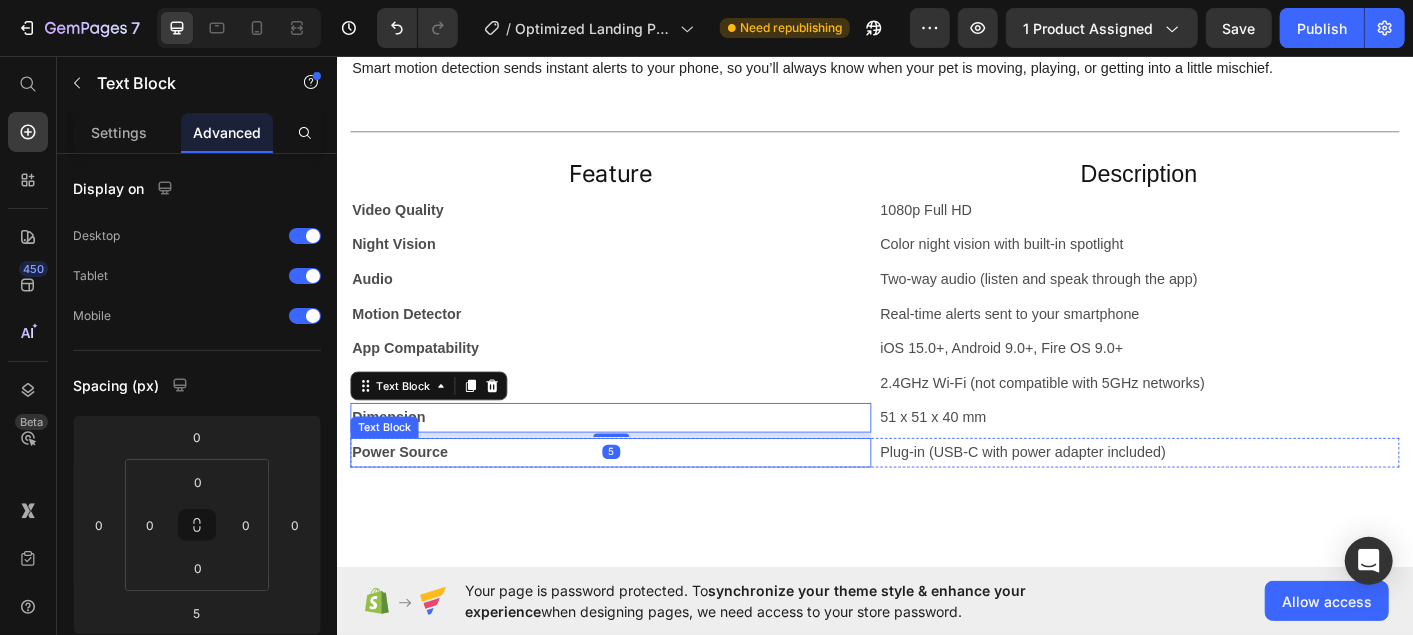 click on "Power Source" at bounding box center (641, 497) 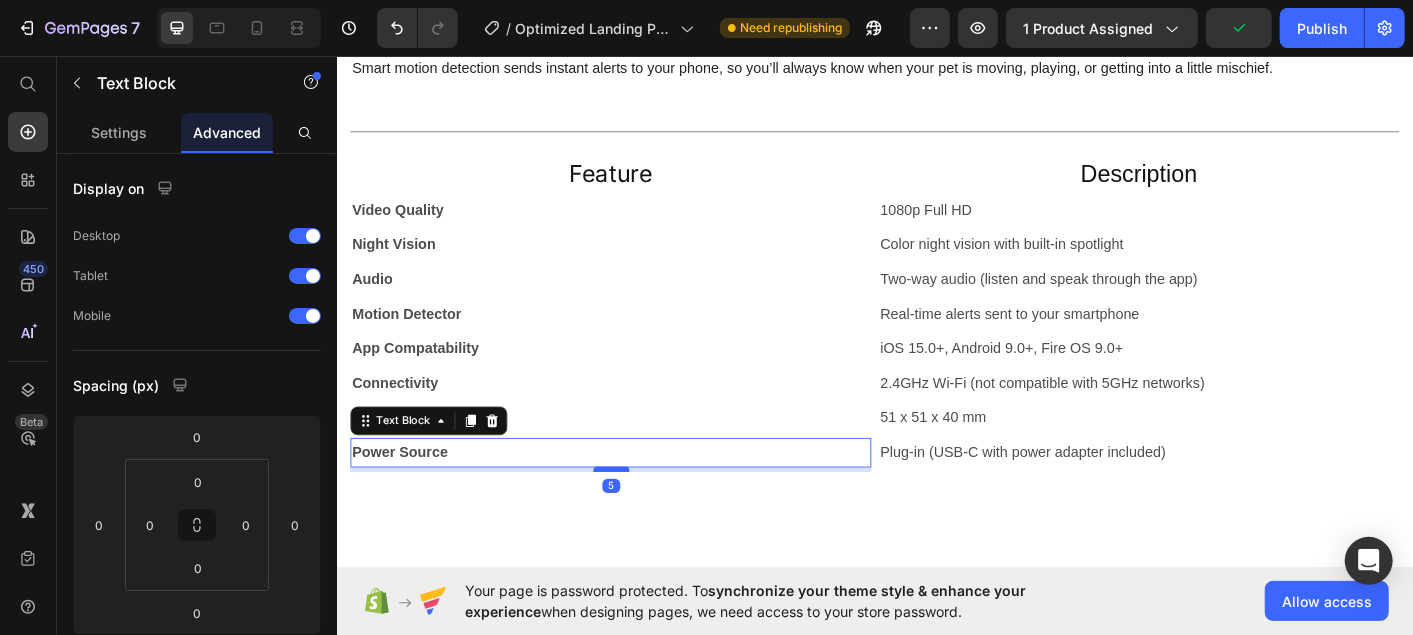 click at bounding box center (642, 516) 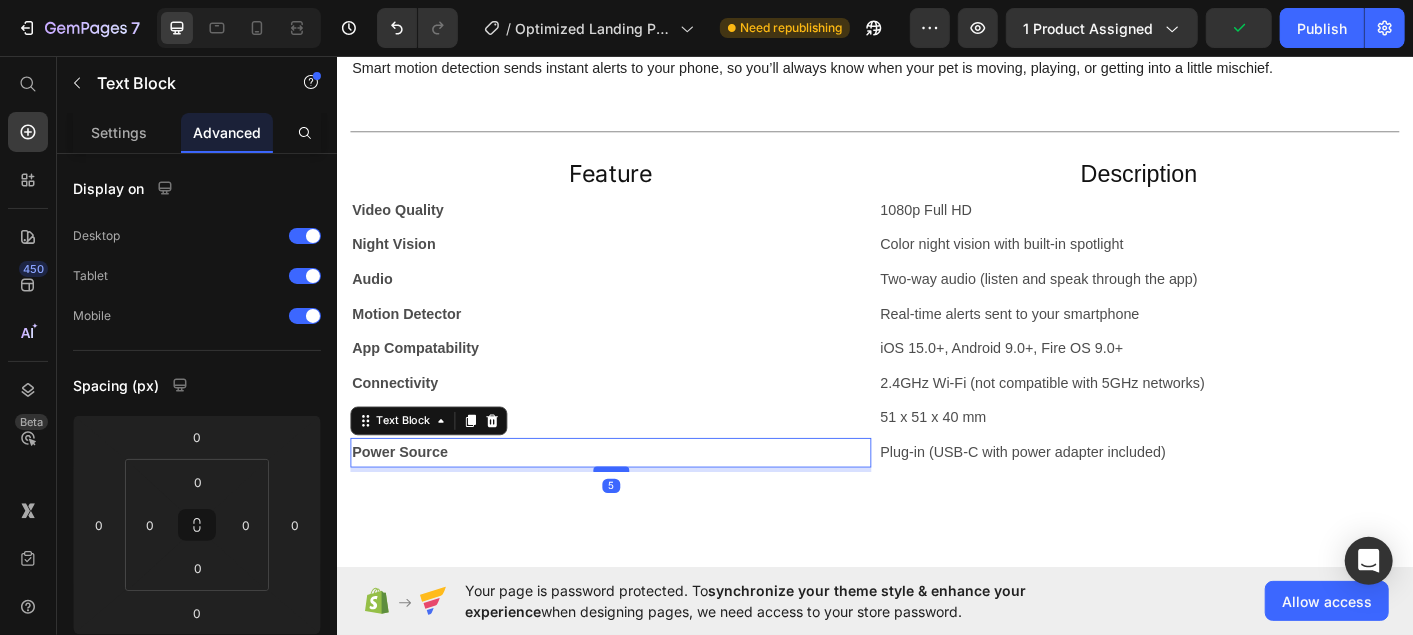 type on "5" 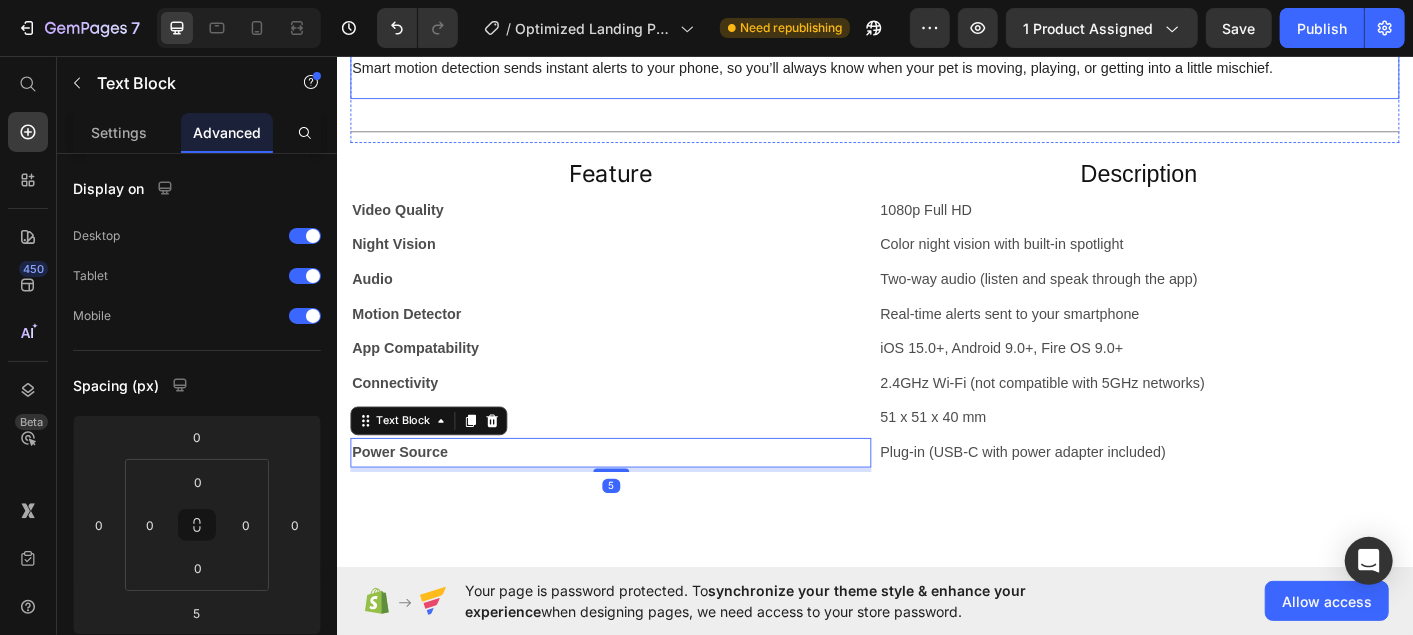 click at bounding box center (936, 90) 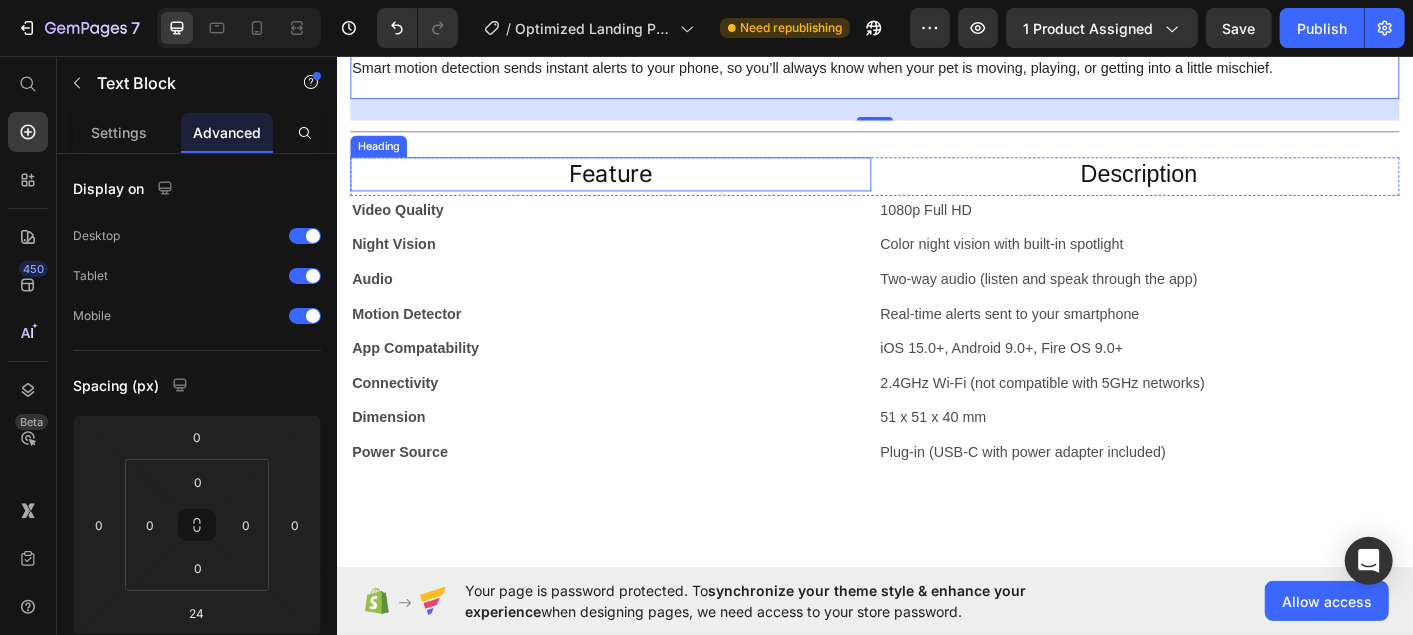 click on "Feature" at bounding box center [641, 187] 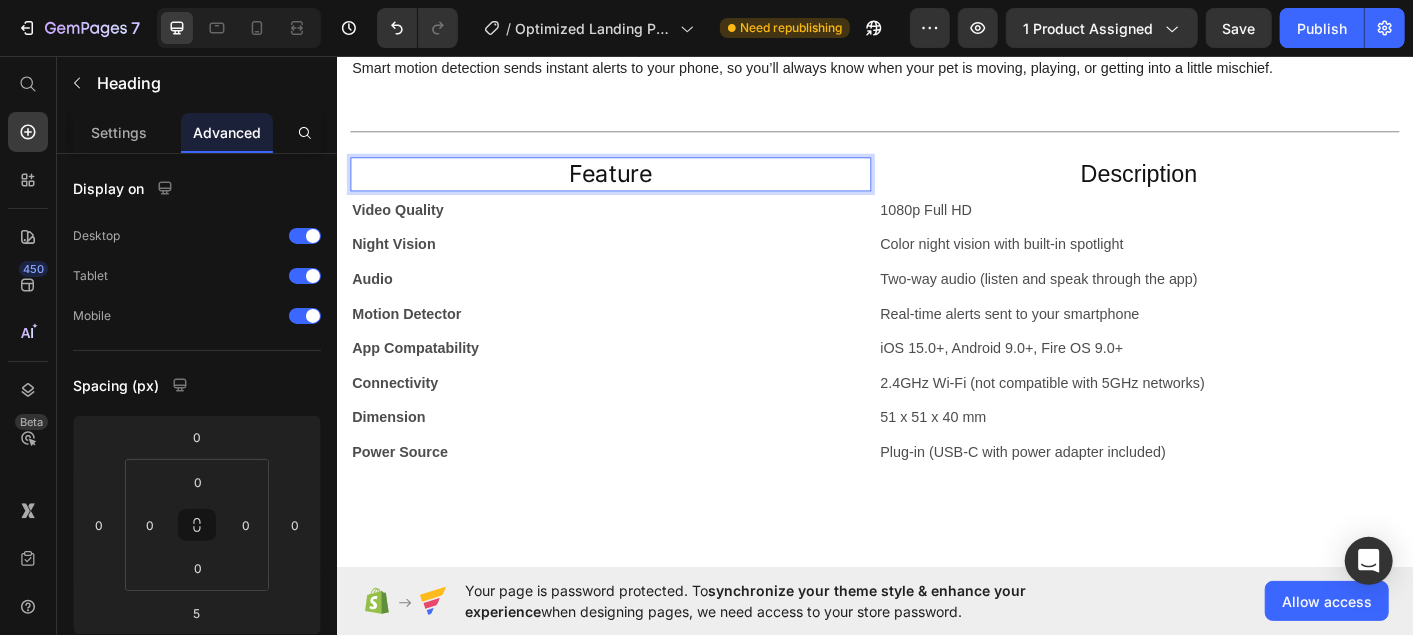 click on "Feature" at bounding box center [641, 187] 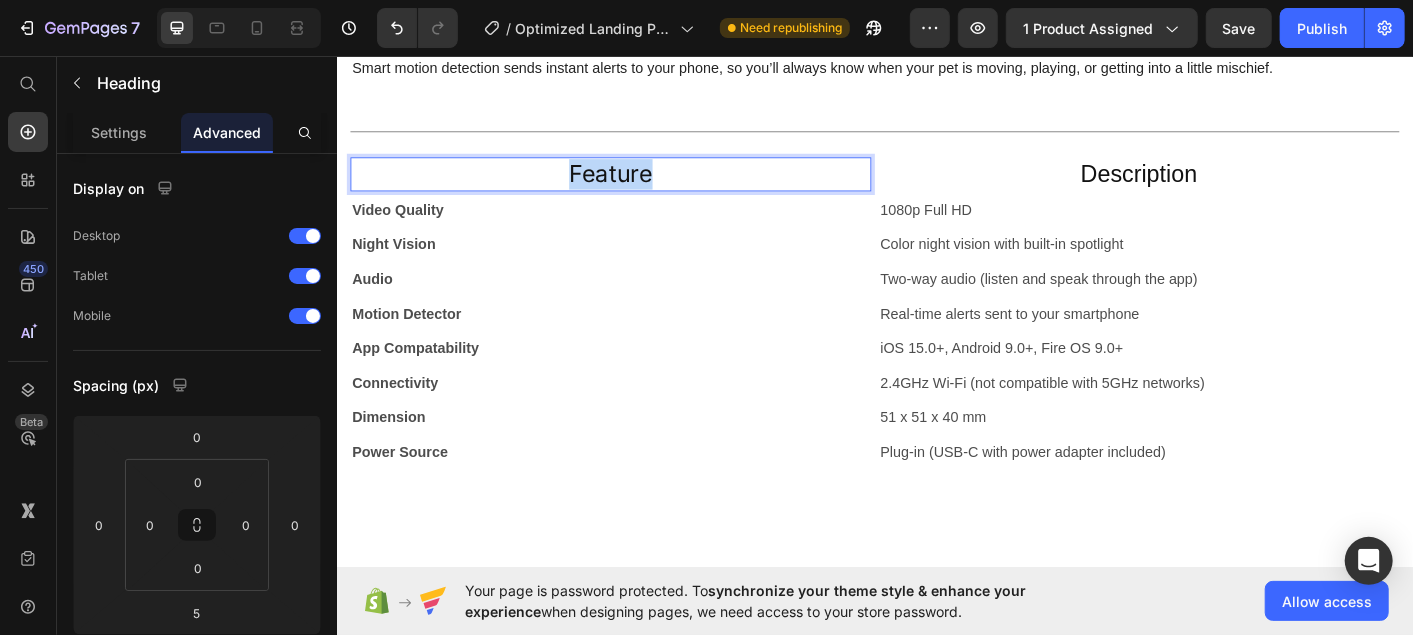 click on "Feature" at bounding box center [641, 187] 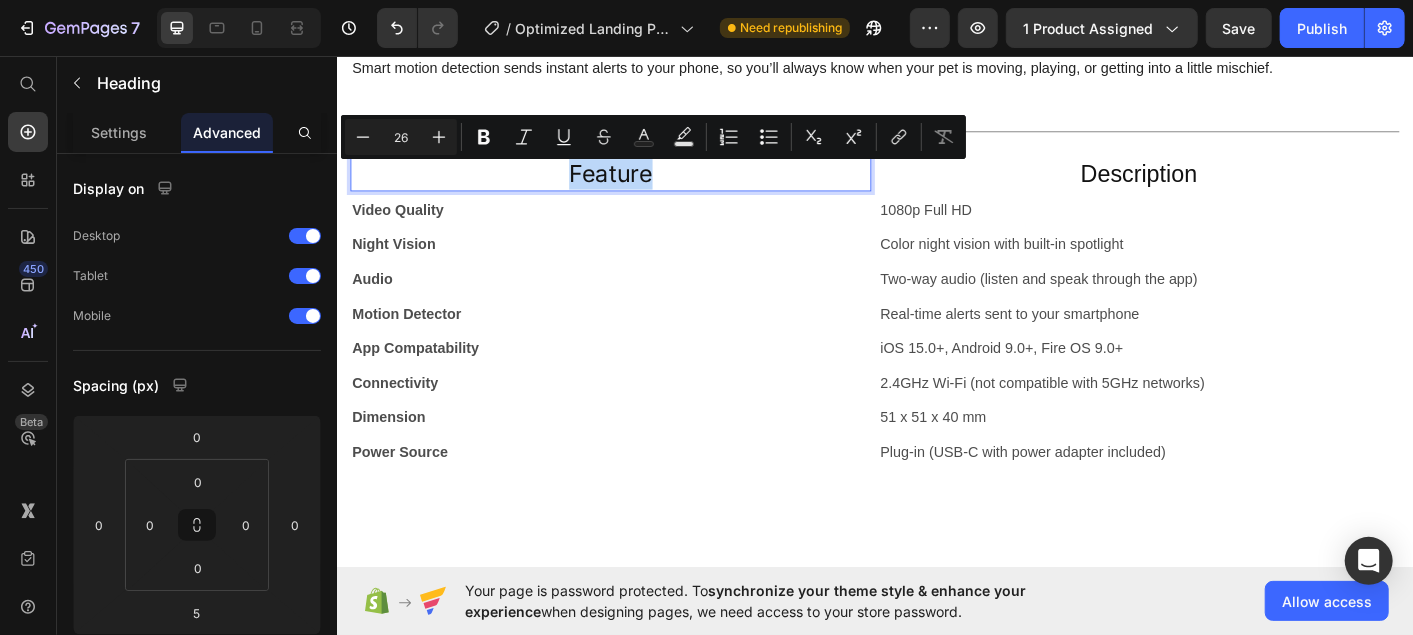 click on "Feature" at bounding box center (641, 187) 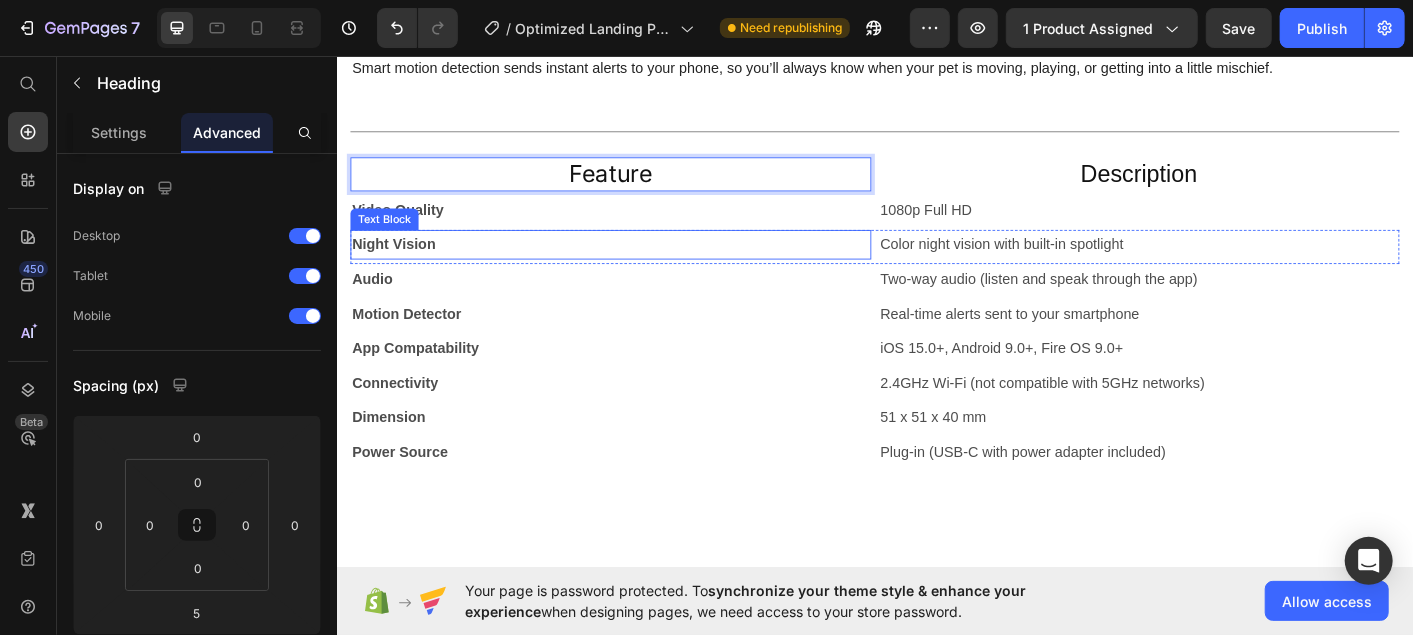 click on "Text Block" at bounding box center [389, 237] 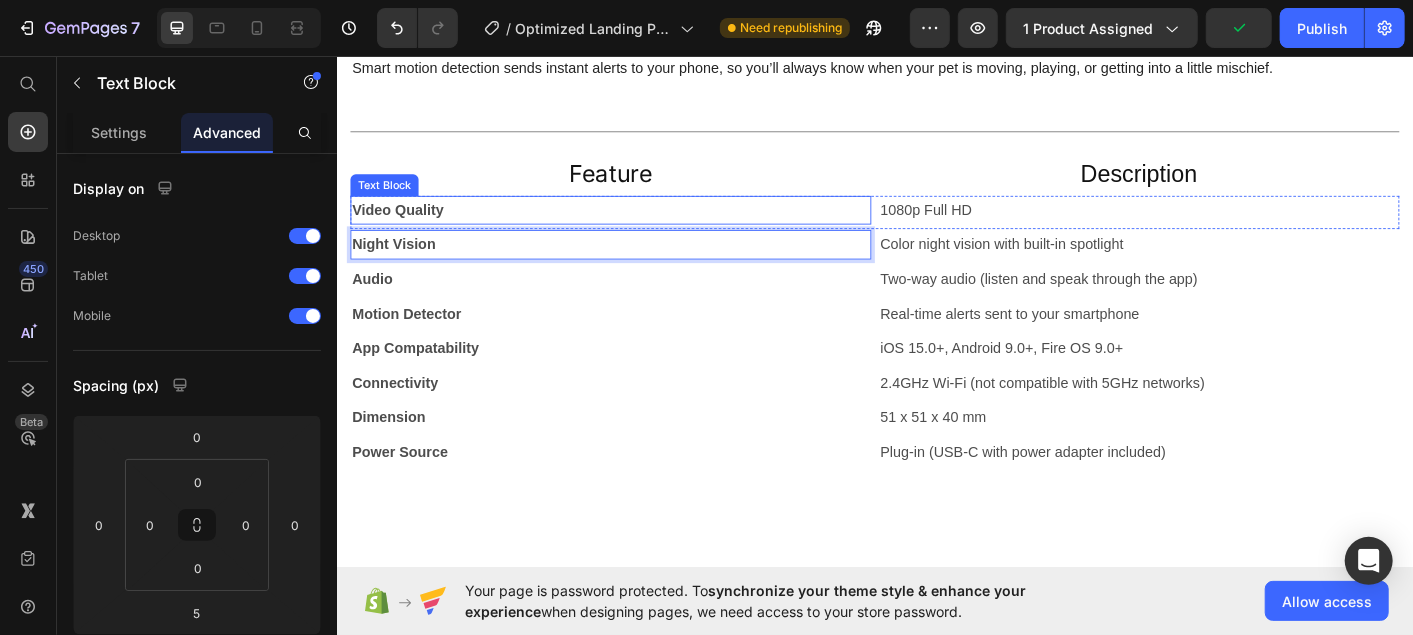 click on "Video Quality" at bounding box center [641, 227] 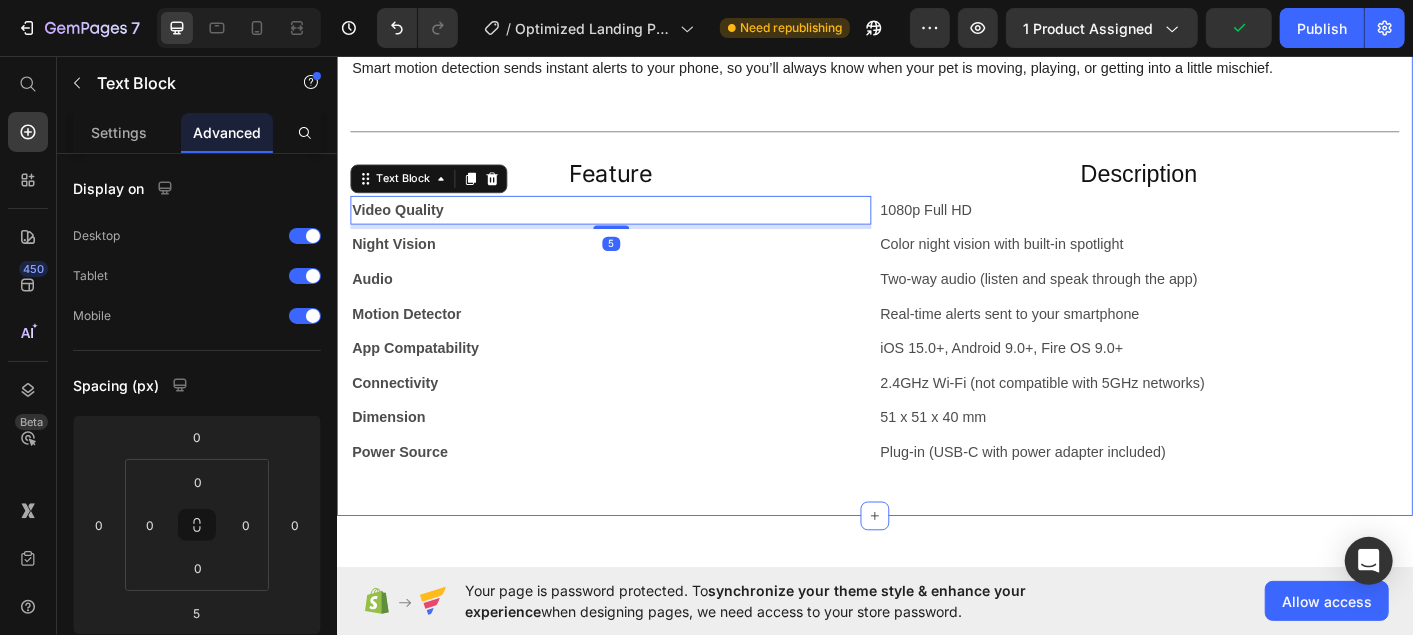 click on "Product Details Heading Stay connected to your pet no matter where you are with the  Pawvio MiniCam 2  — a compact smart camera designed to help you keep an eye on what matters most. Enjoy  crisp 1080p HD live video ,  clear two-way audio , and  color night vision  with a built-in spotlight — all from the intuitive Pawvio app on your smartphone. Whether you’re checking in during the workday or saying goodnight from afar, MiniCam 2 keeps you in the loop with every tail wag and purr. Smart motion detection sends instant alerts to your phone, so you’ll always know when your pet is moving, playing, or getting into a little mischief.   Text Block                Title Line Row Feature Heading Description Heading Row Video Quality Text Block   5 1080p Full HD Text Block Row Night Vision Text Block Color night vision with built-in spotlight Text Block Row Audio Text Block Two-way audio (listen and speak through the app) Text Block Row Motion Detector  Text Block Real-time alerts sent to your smartphone Row" at bounding box center (936, 186) 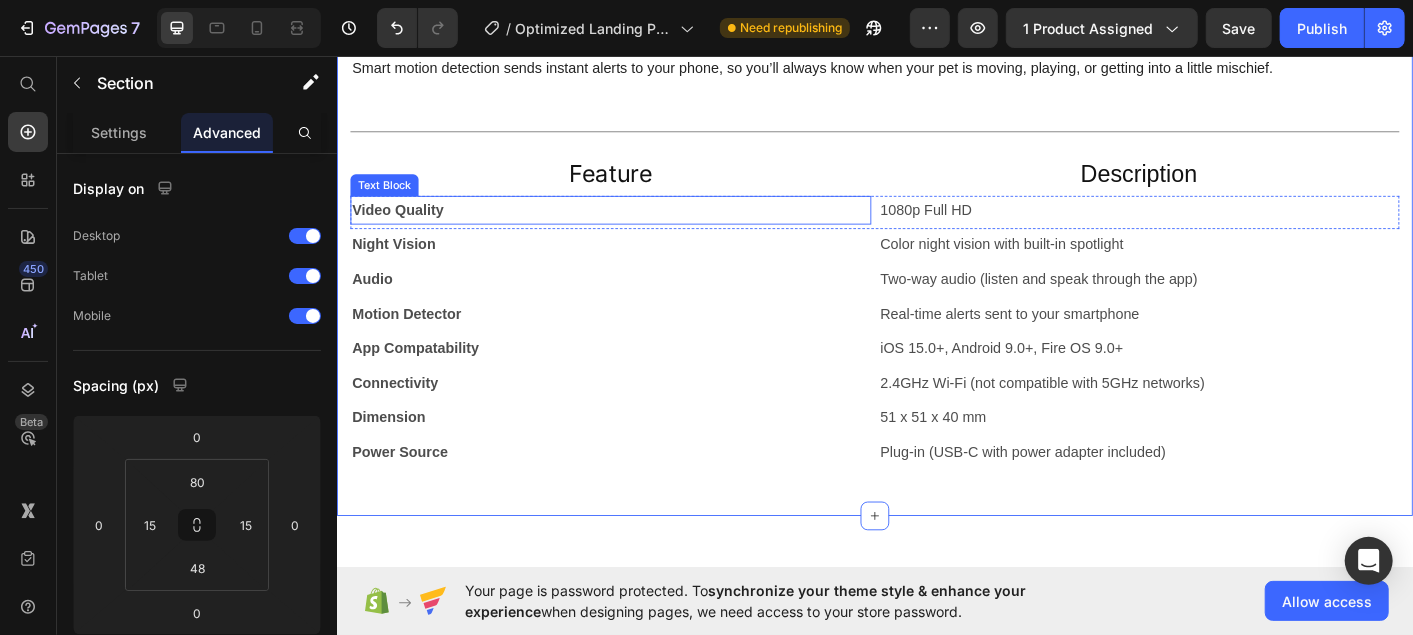 click on "Video Quality" at bounding box center (404, 226) 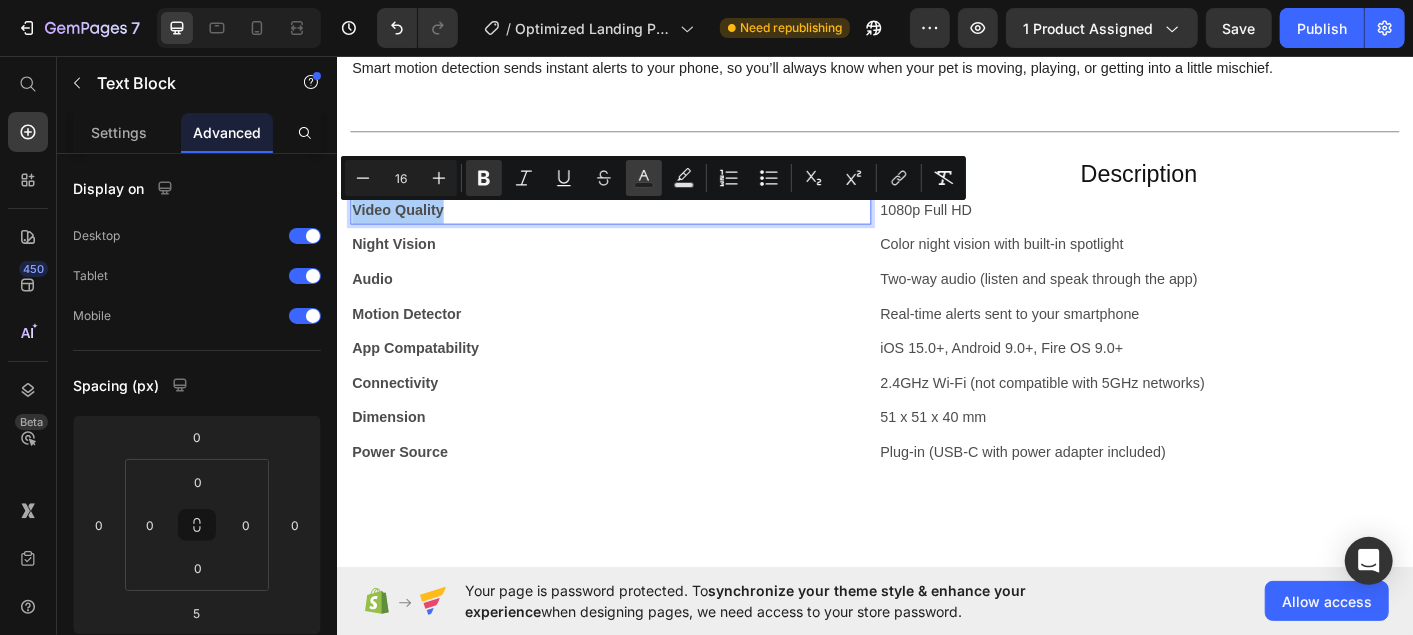 click on "Text Color" at bounding box center [644, 178] 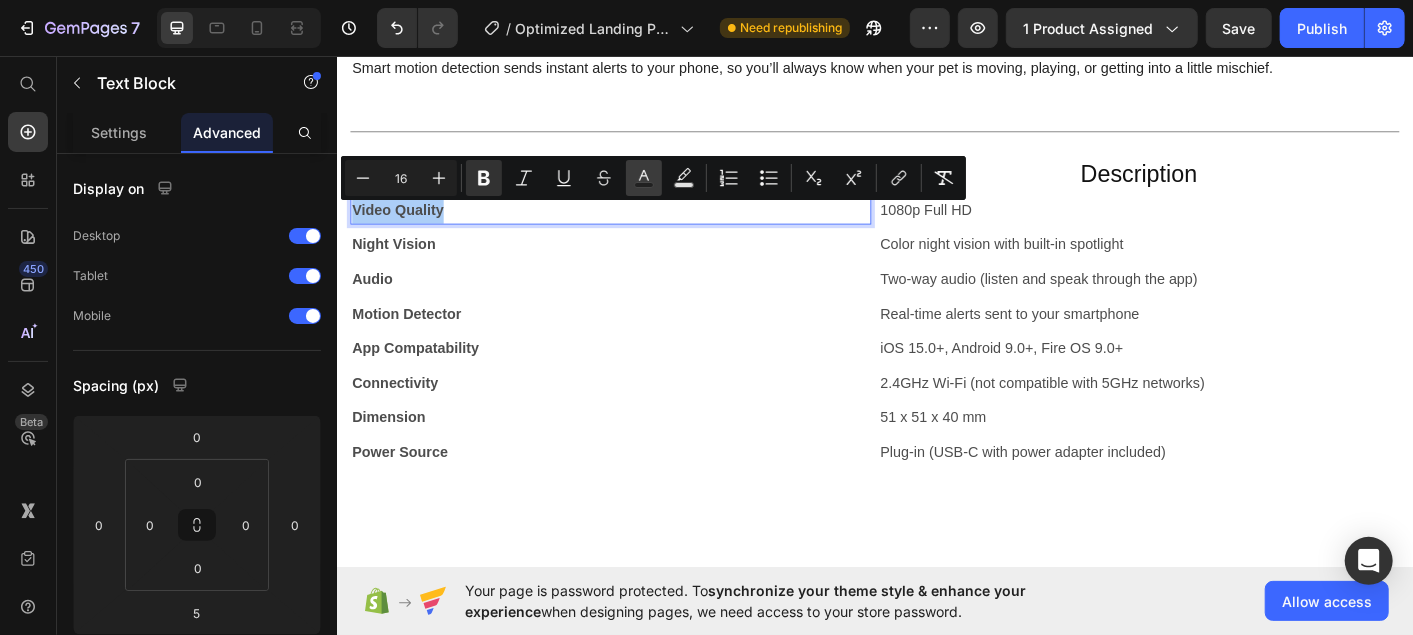 type on "4D4D4D" 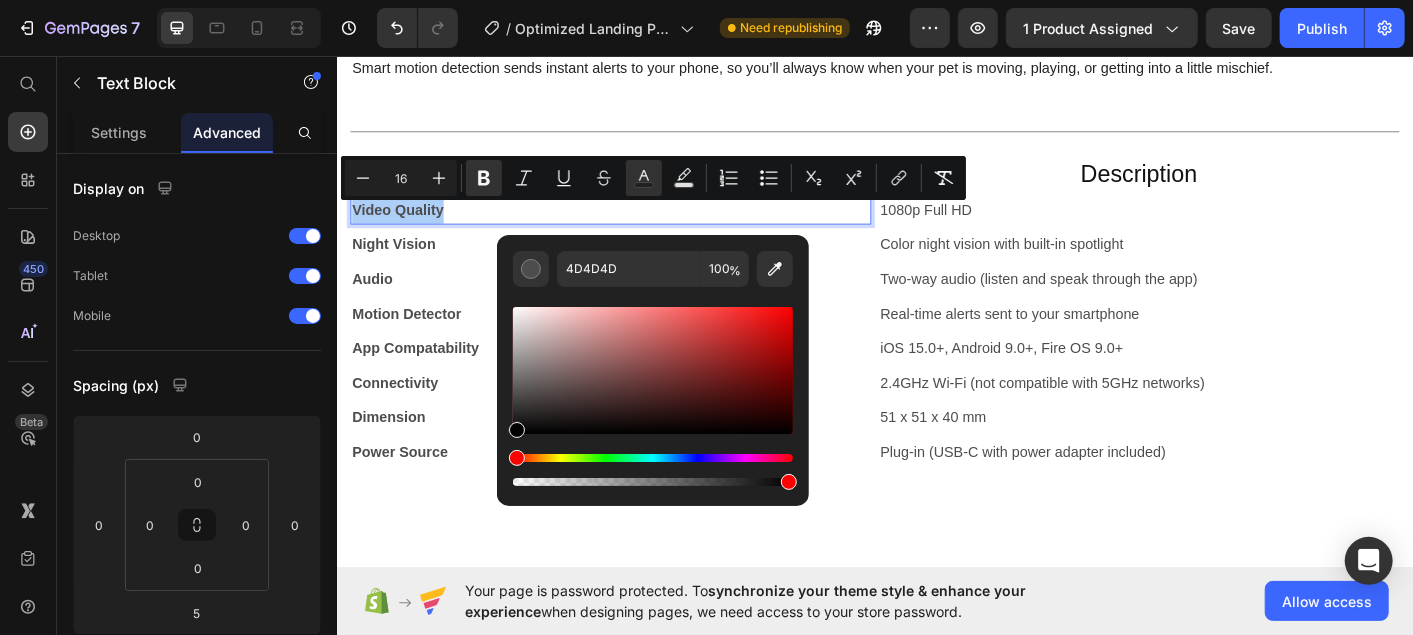 drag, startPoint x: 525, startPoint y: 402, endPoint x: 498, endPoint y: 474, distance: 76.896034 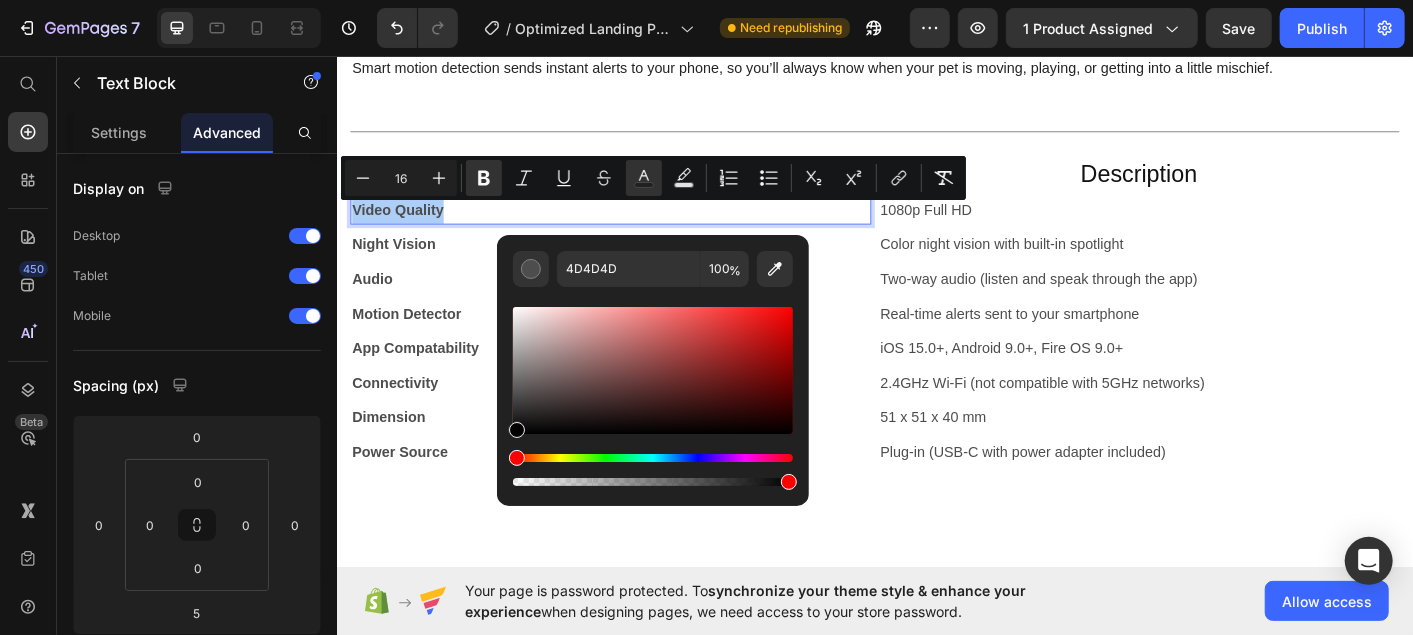 click on "4D4D4D 100 %" at bounding box center (653, 362) 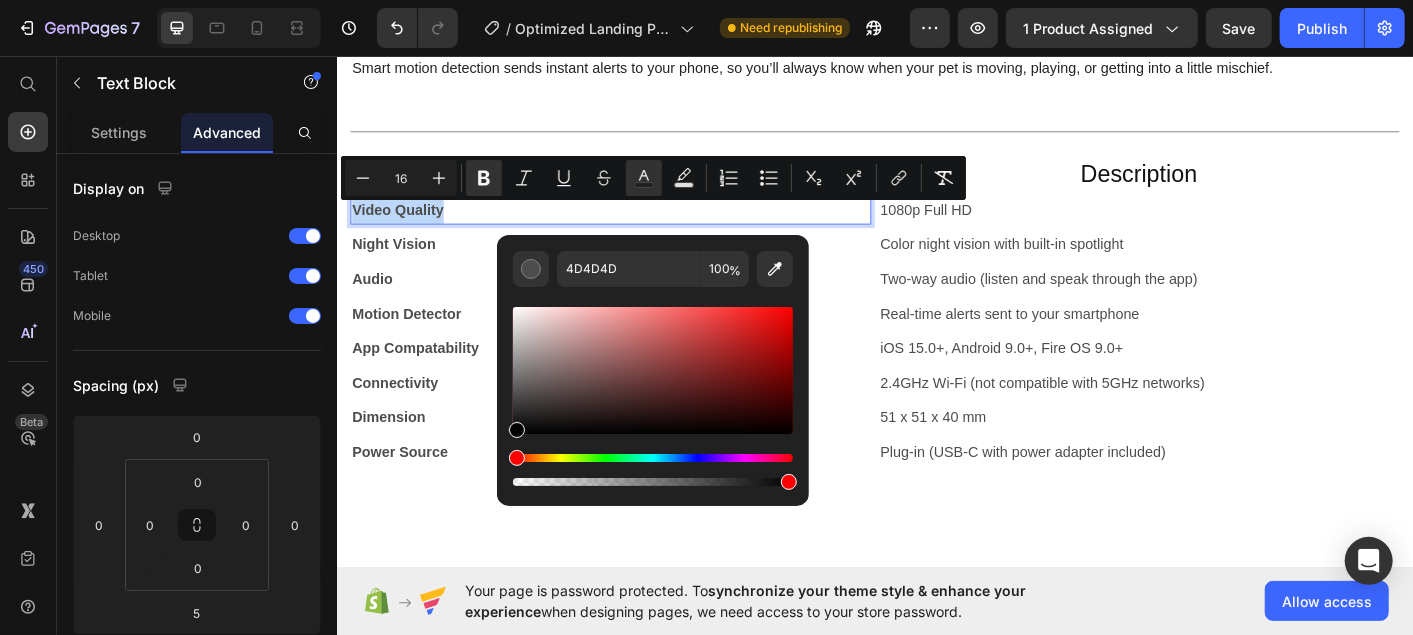 type on "000000" 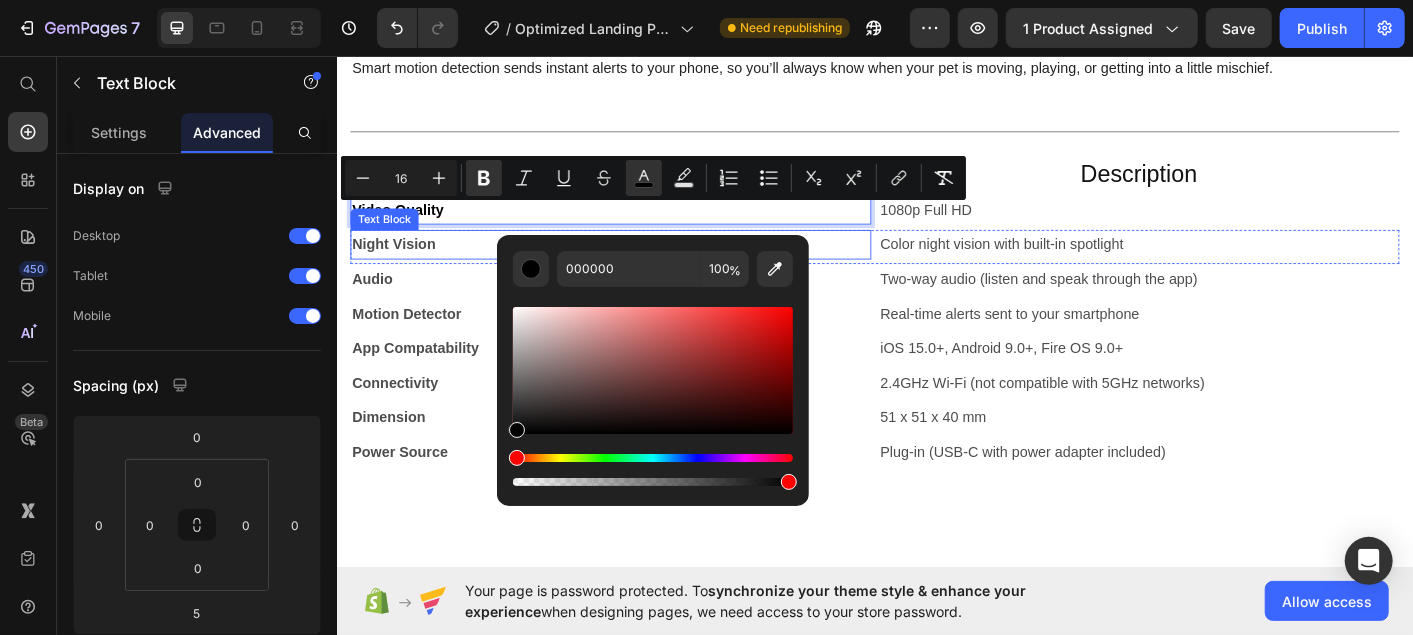 click on "Night Vision" at bounding box center [641, 265] 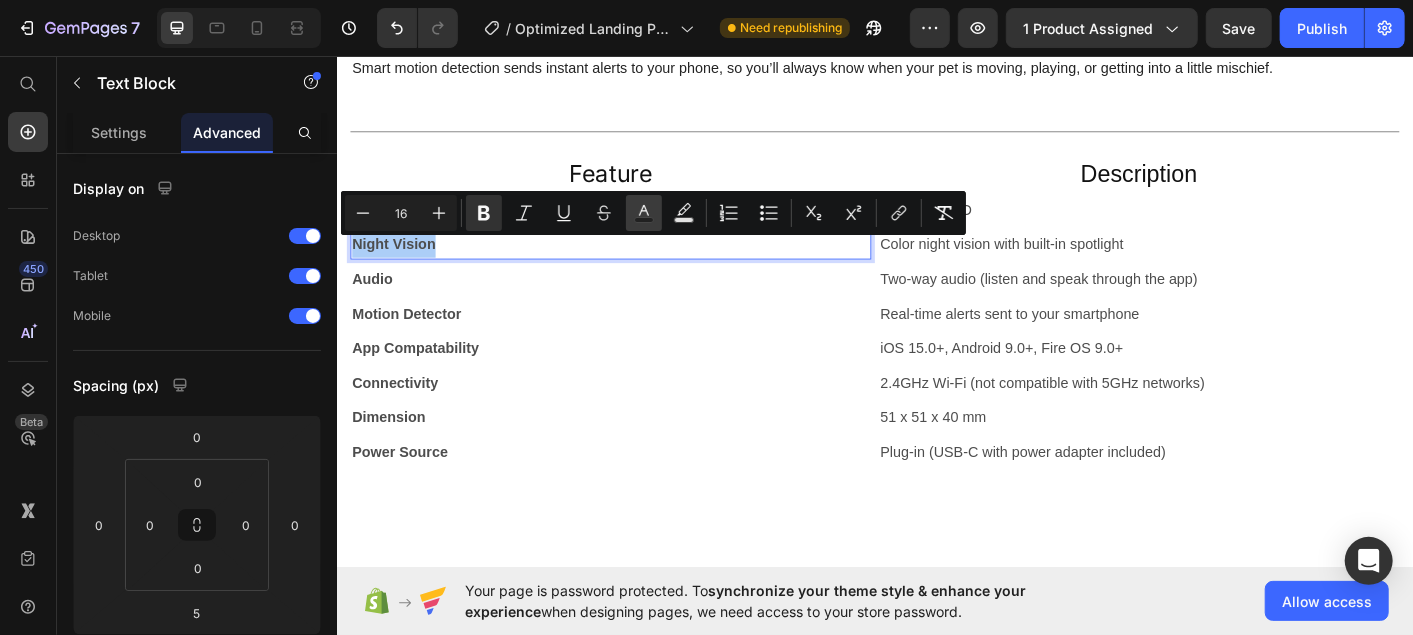 click 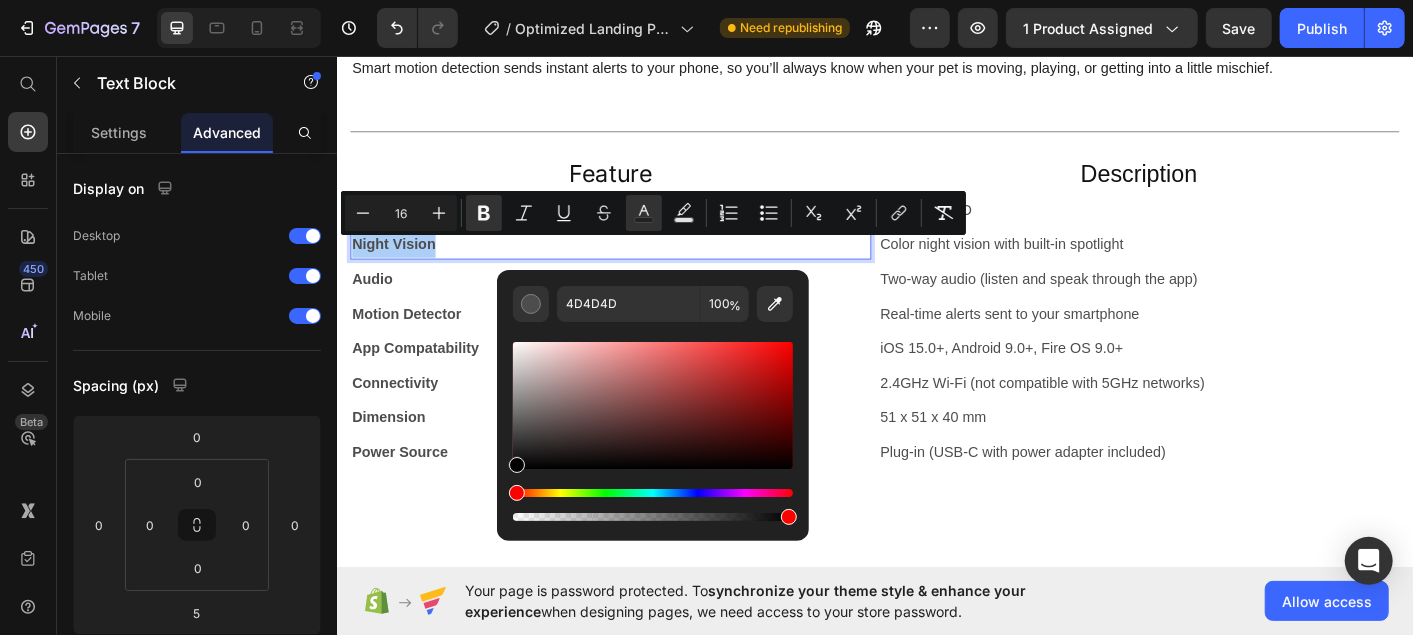 drag, startPoint x: 520, startPoint y: 434, endPoint x: 497, endPoint y: 500, distance: 69.89278 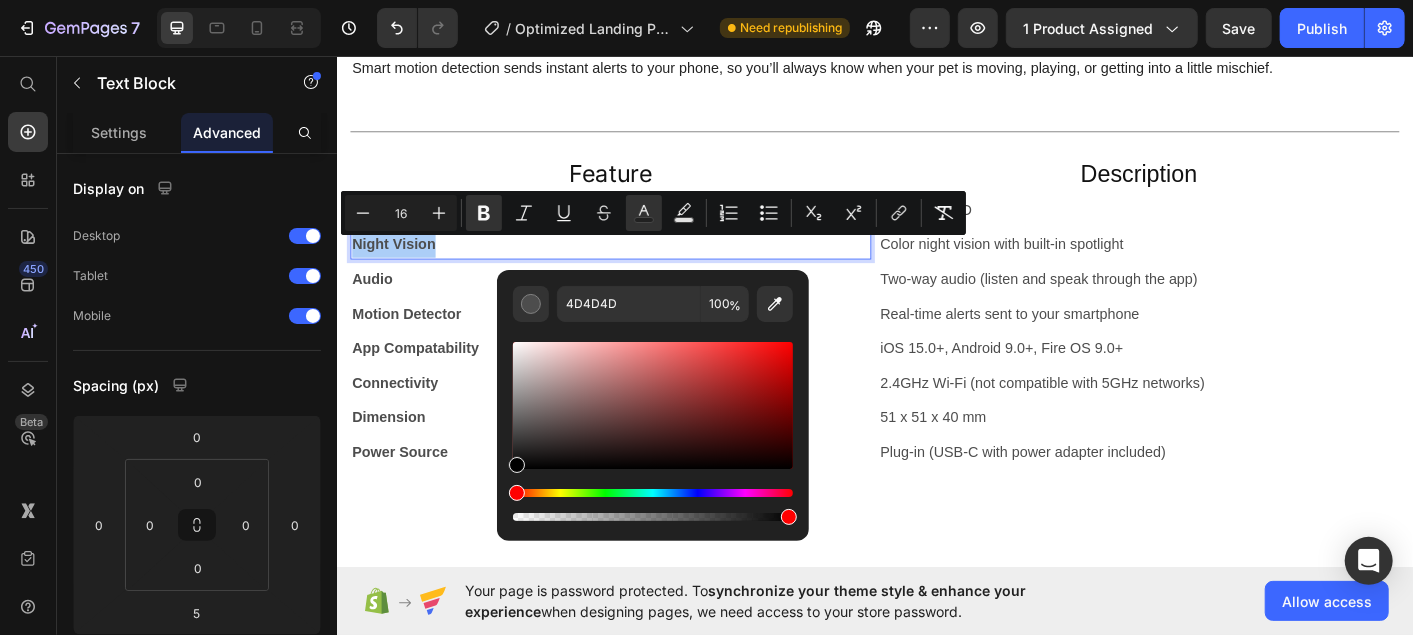 click on "4D4D4D 100 %" at bounding box center [653, 397] 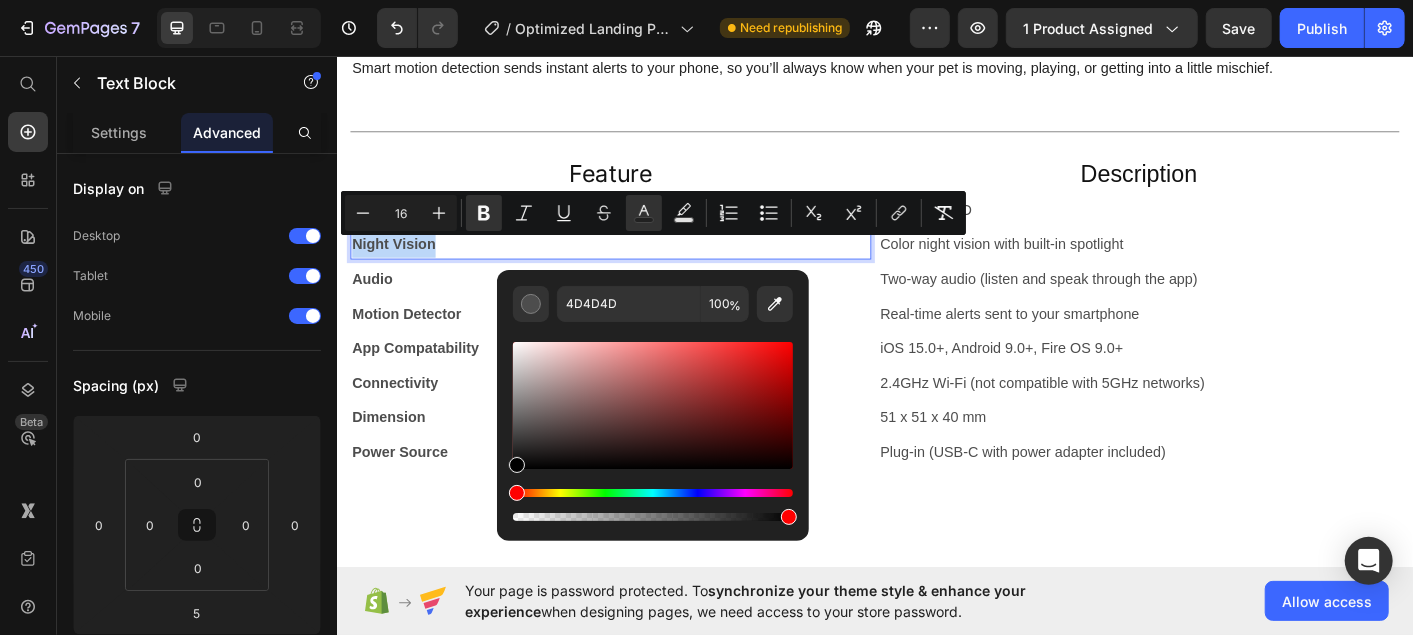 type on "000000" 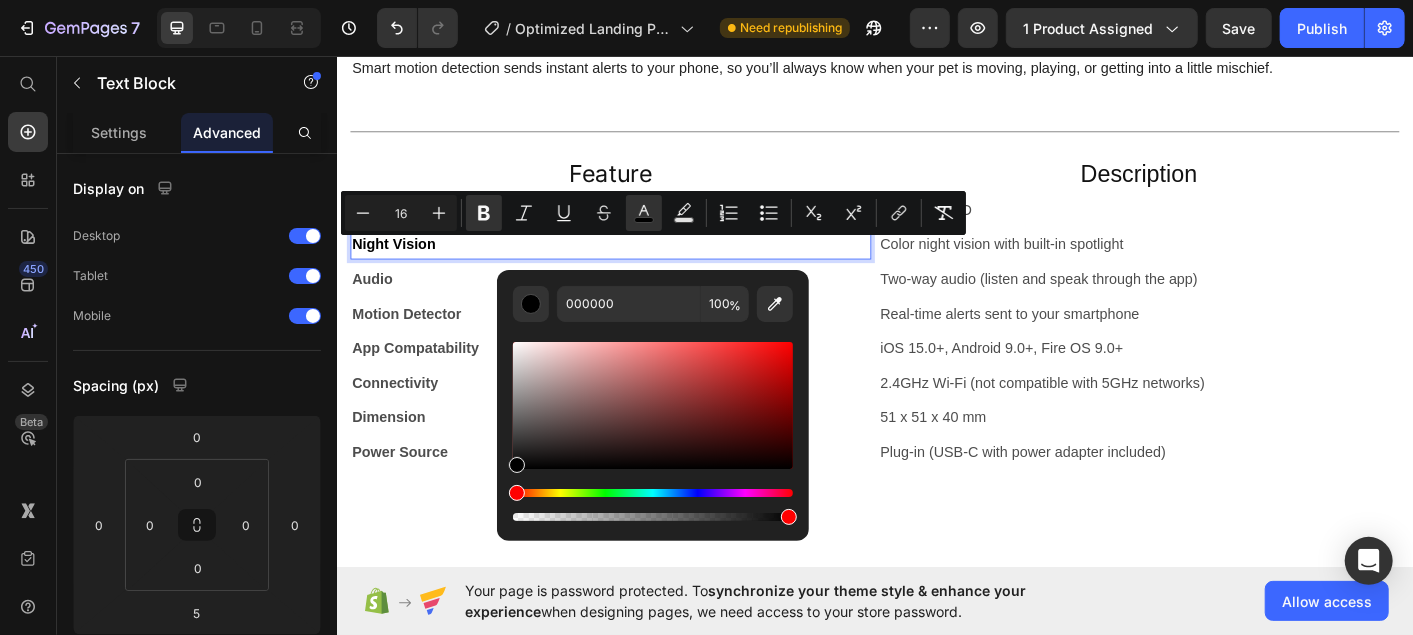 click on "Night Vision" at bounding box center [641, 265] 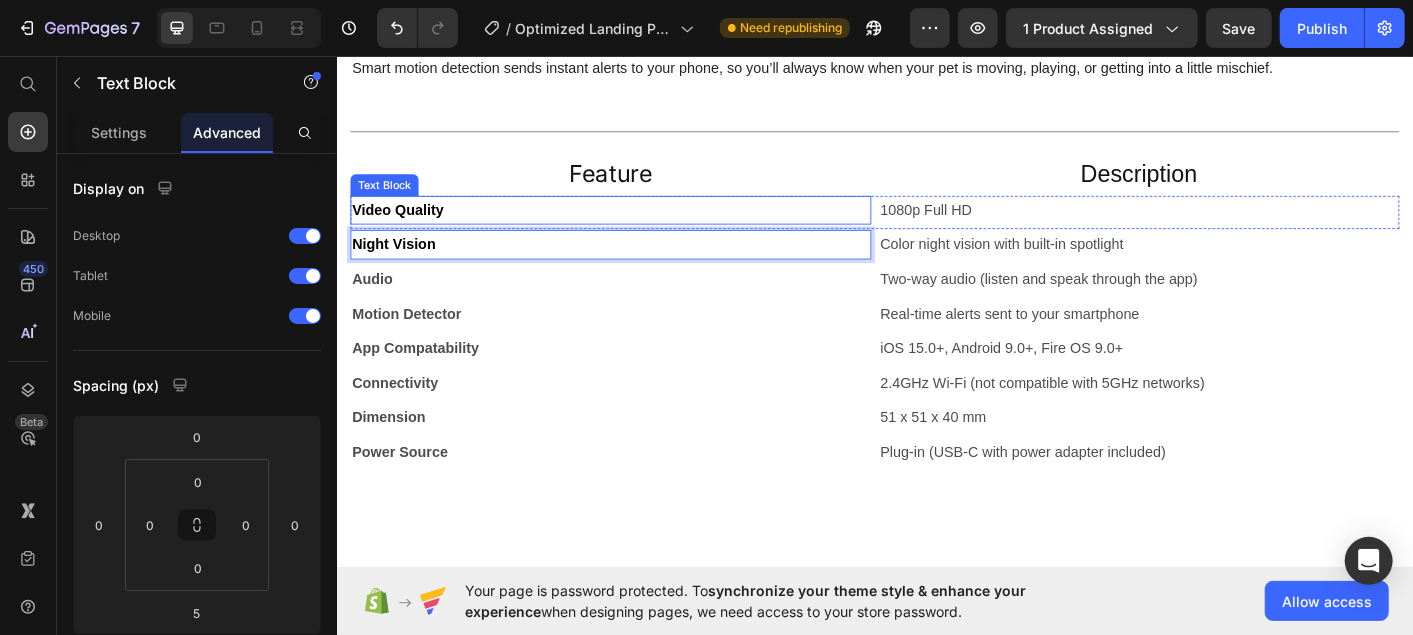 click on "Video Quality" at bounding box center [641, 227] 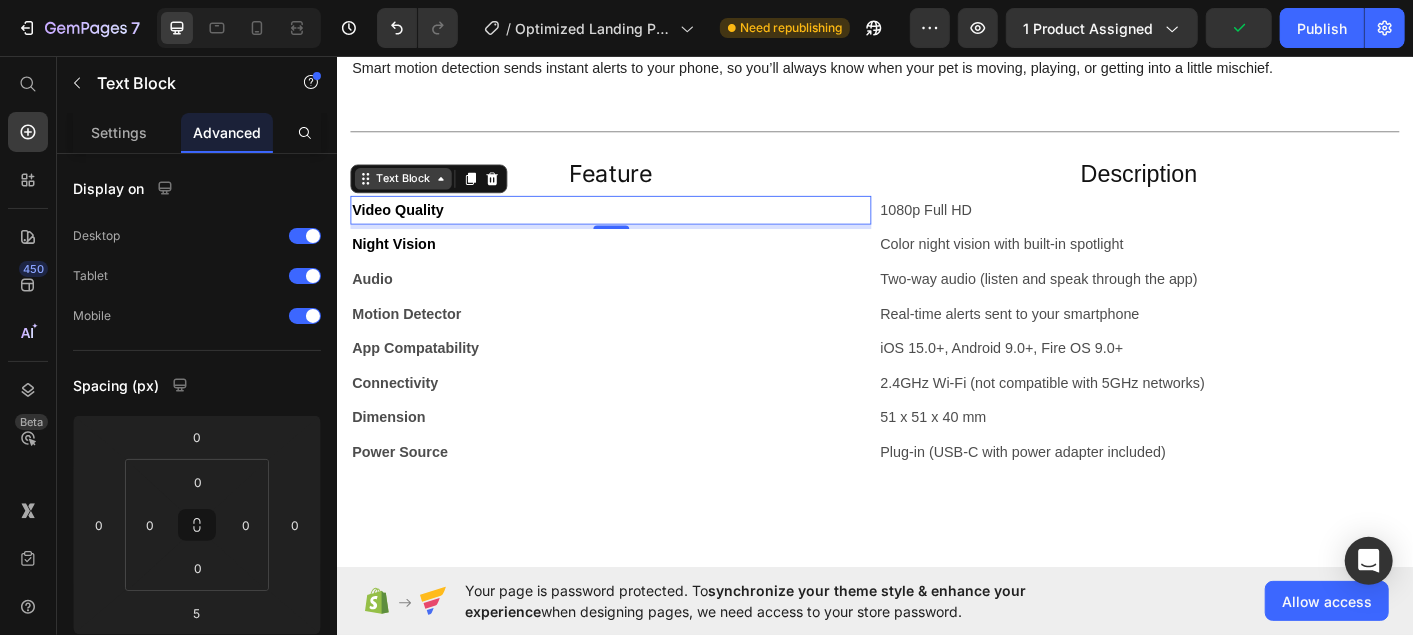 click on "Text Block" at bounding box center (410, 192) 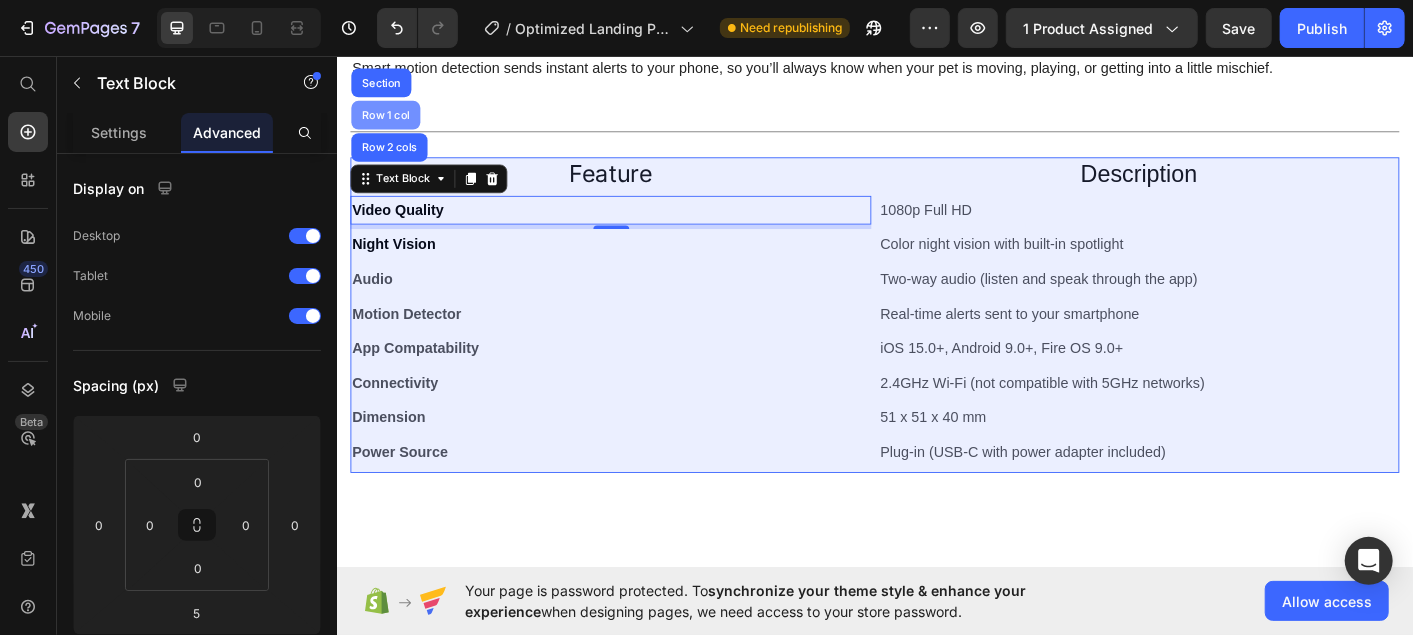 click on "Row 1 col" at bounding box center [390, 121] 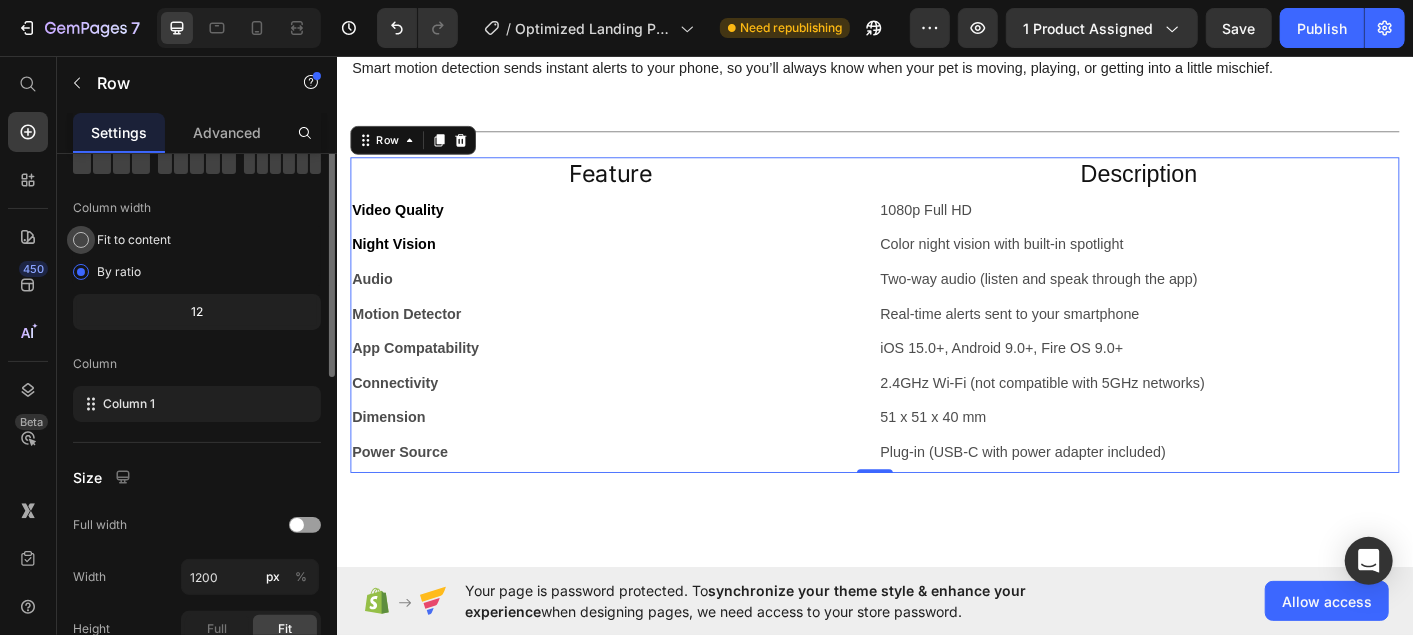 scroll, scrollTop: 0, scrollLeft: 0, axis: both 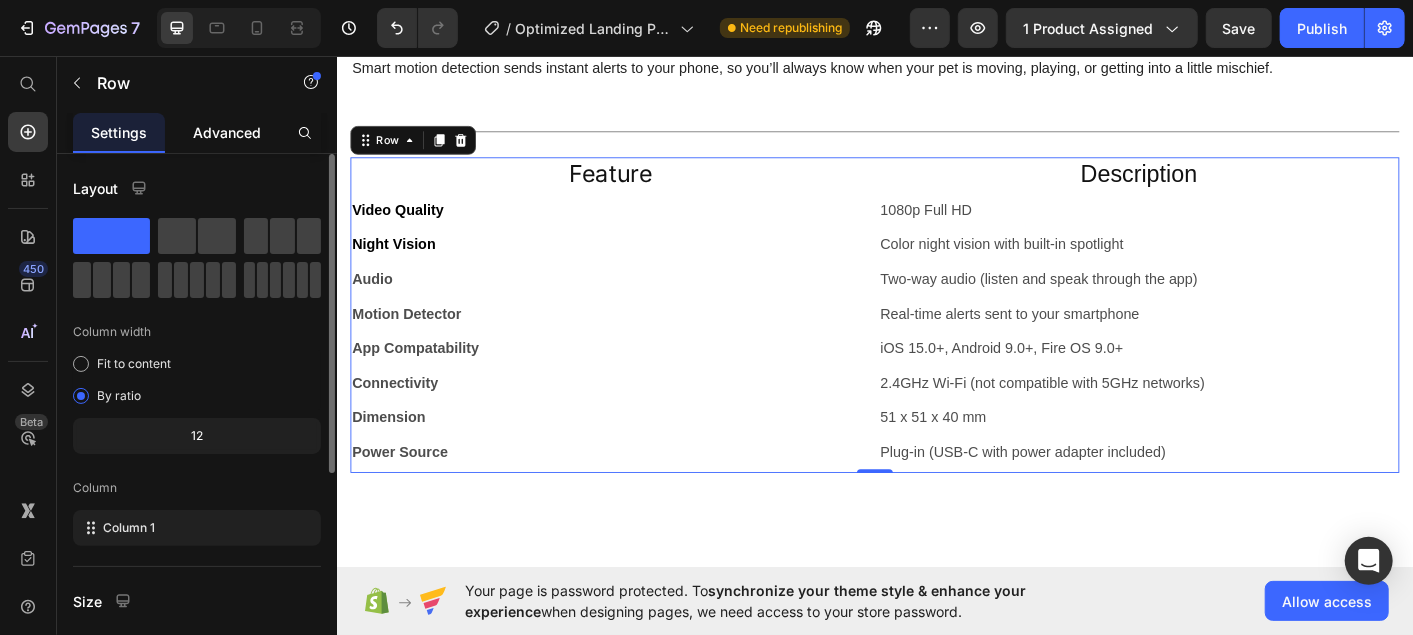 click on "Advanced" at bounding box center (227, 132) 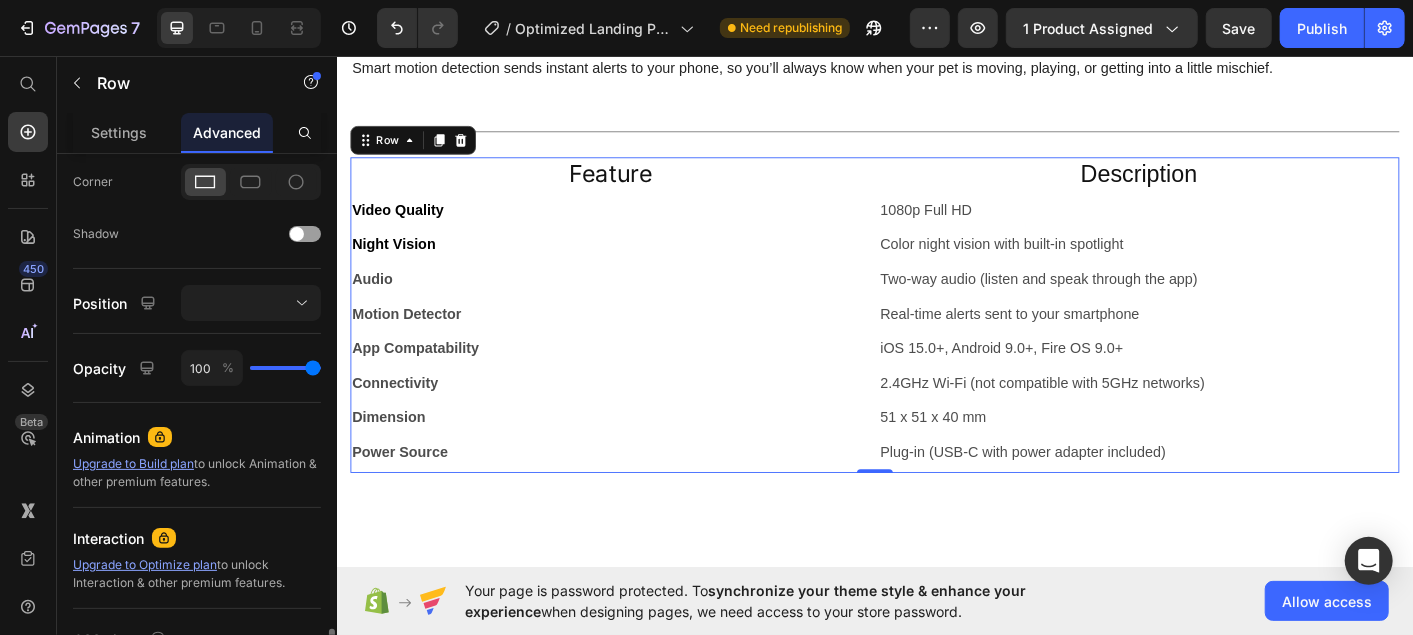 scroll, scrollTop: 763, scrollLeft: 0, axis: vertical 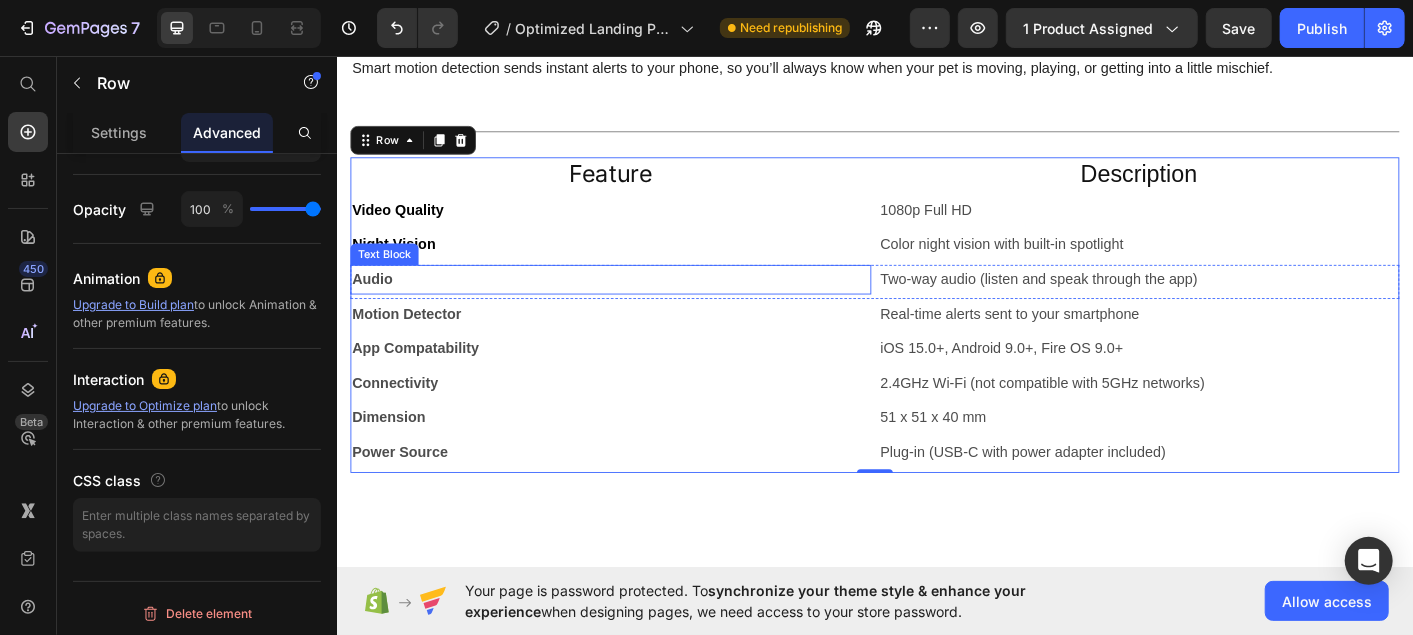 click on "Audio" at bounding box center [641, 304] 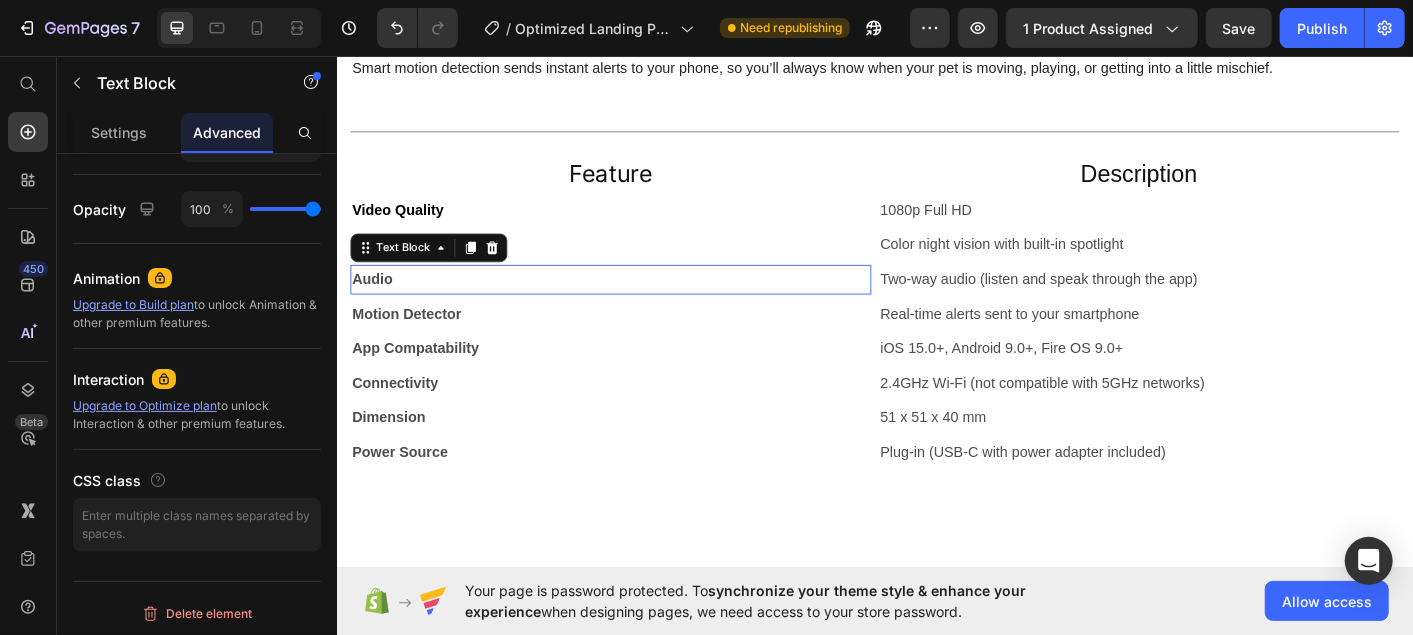 scroll, scrollTop: 0, scrollLeft: 0, axis: both 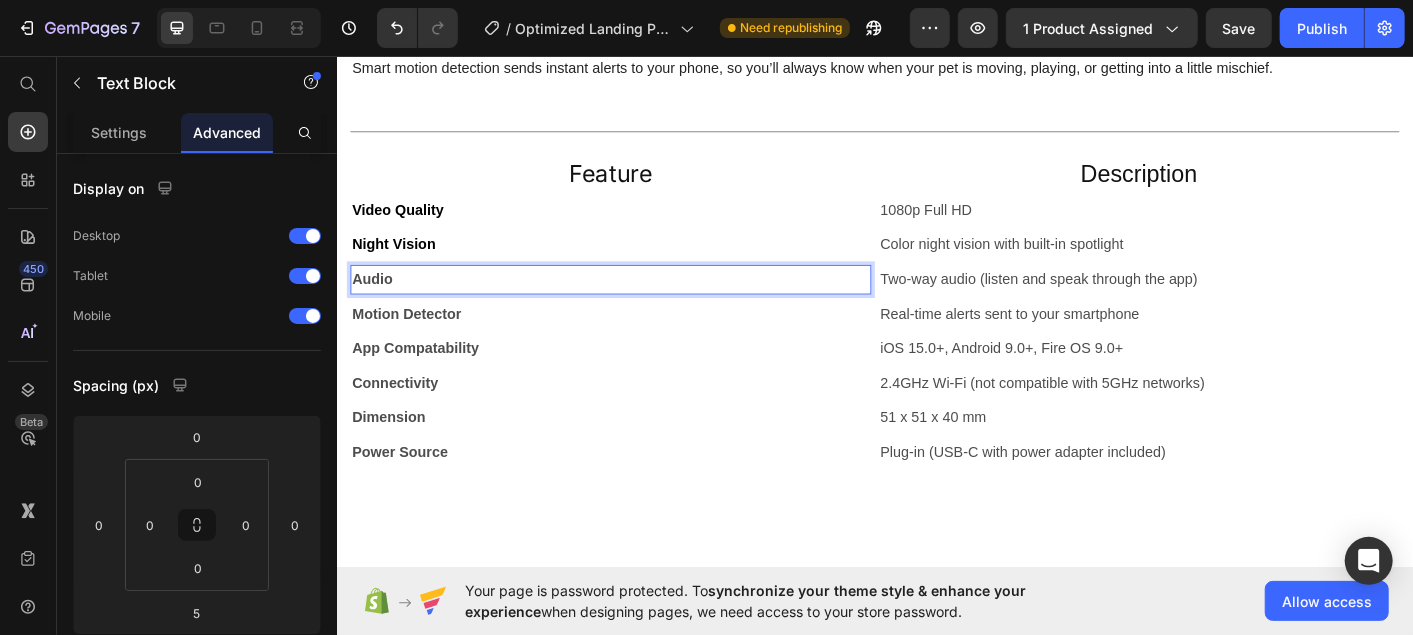 click on "Audio" at bounding box center [641, 304] 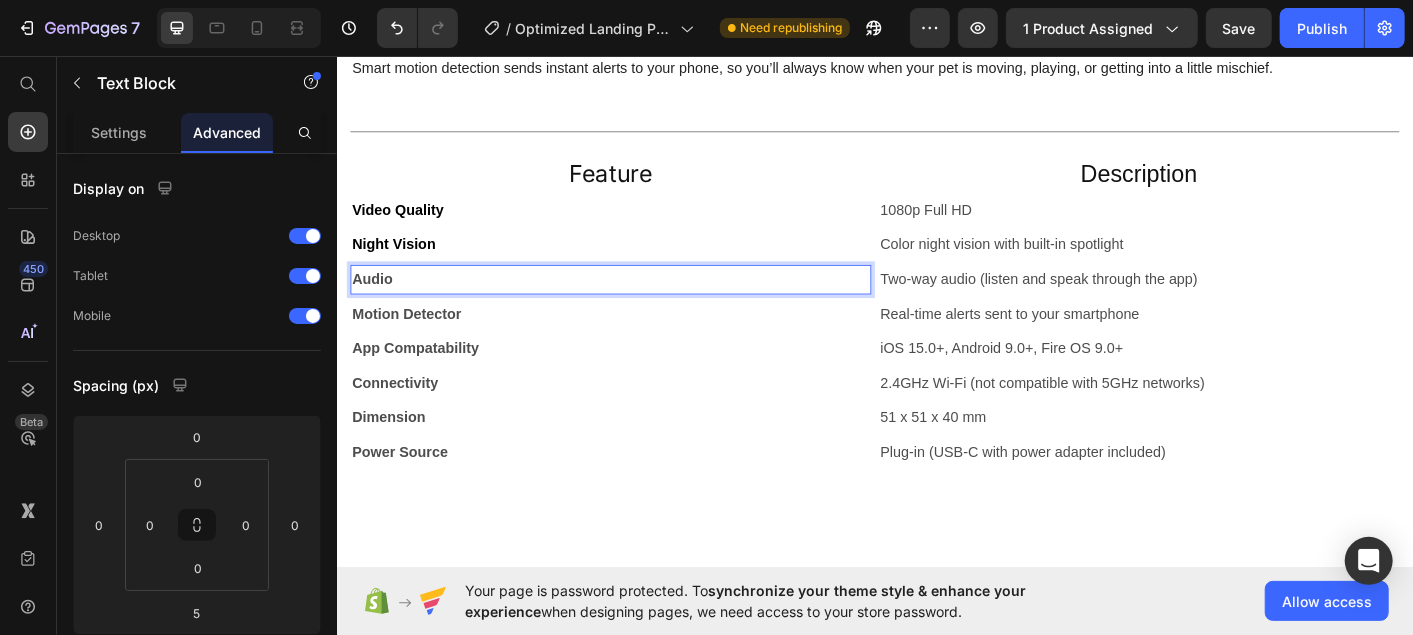 click on "Audio" at bounding box center (641, 304) 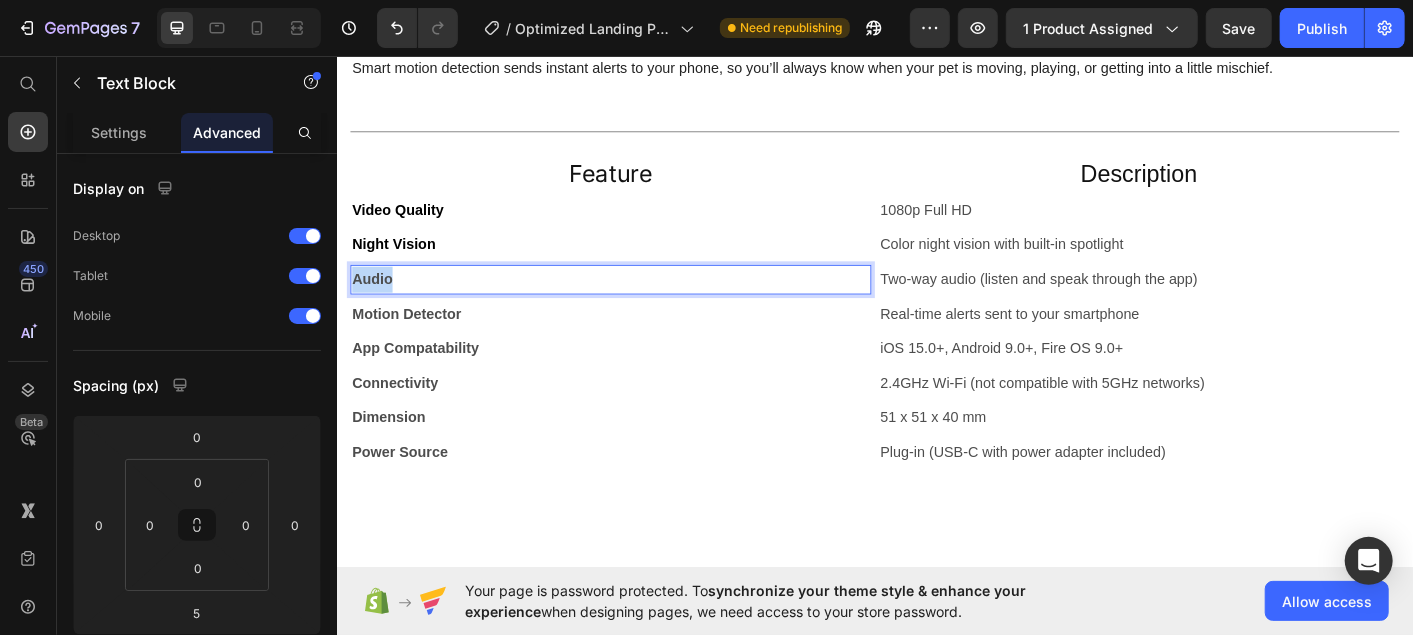 click on "Audio" at bounding box center [641, 304] 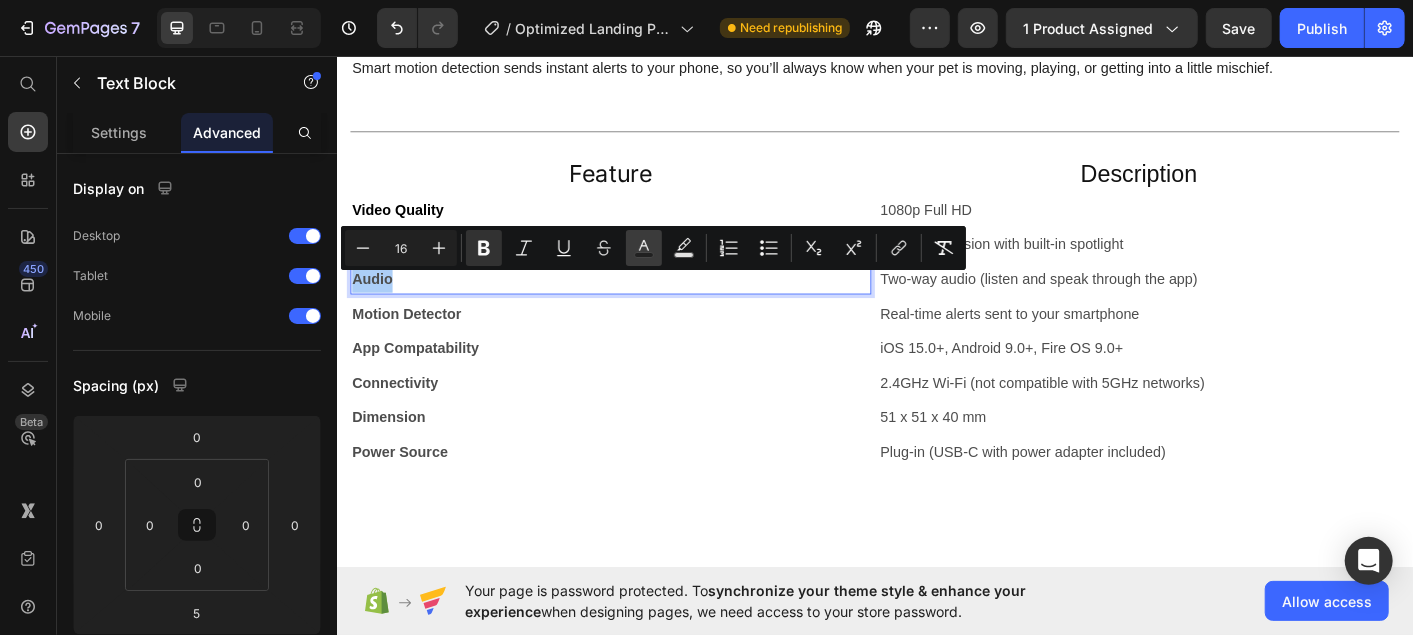 click 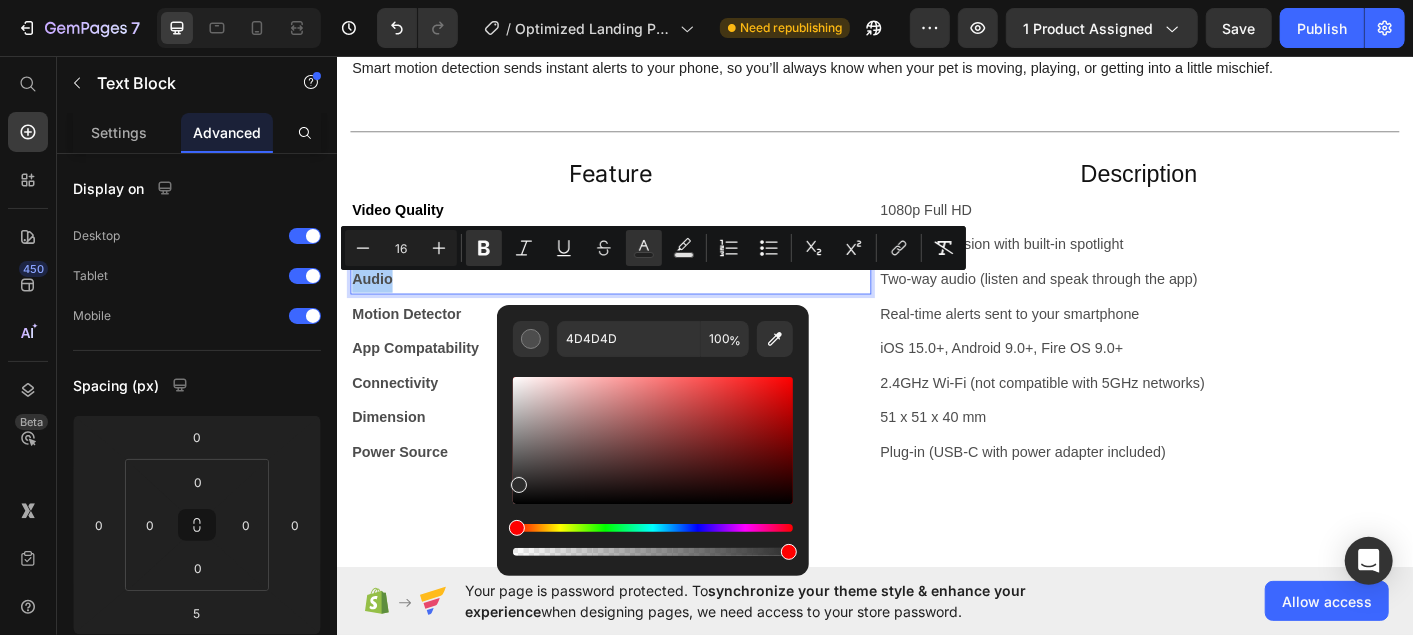 drag, startPoint x: 517, startPoint y: 471, endPoint x: 510, endPoint y: 534, distance: 63.387695 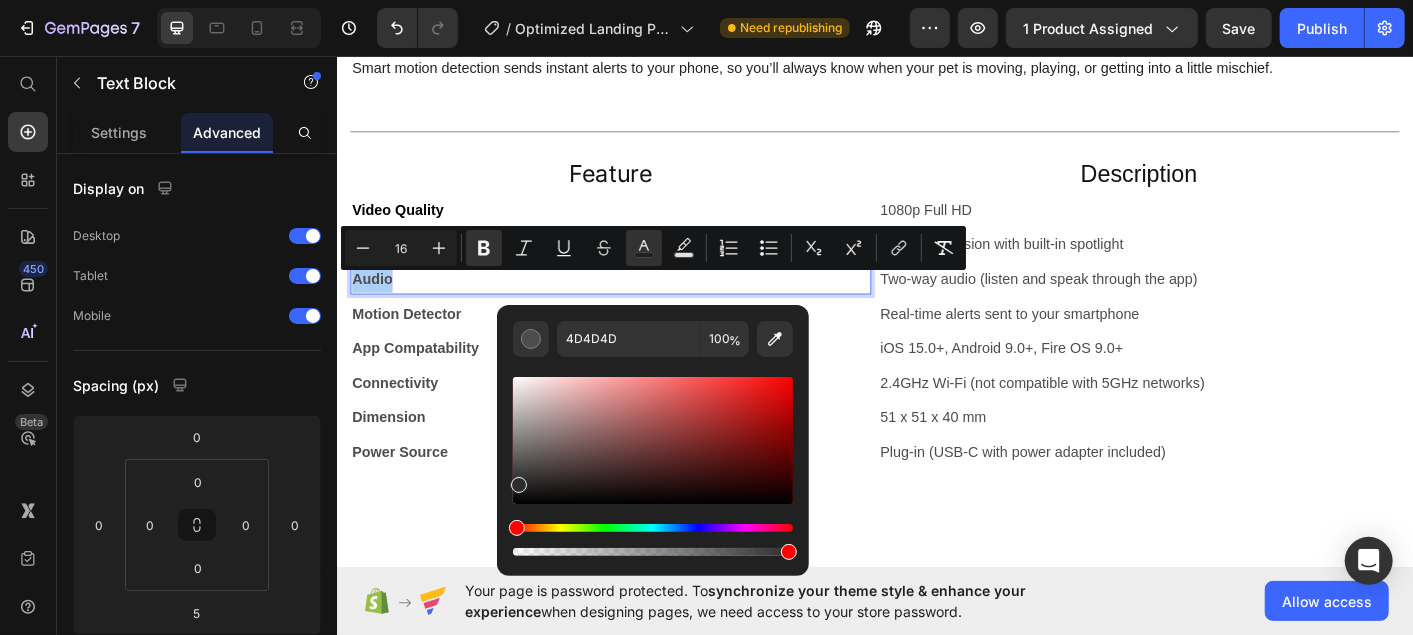 click on "4D4D4D 100 %" at bounding box center (653, 432) 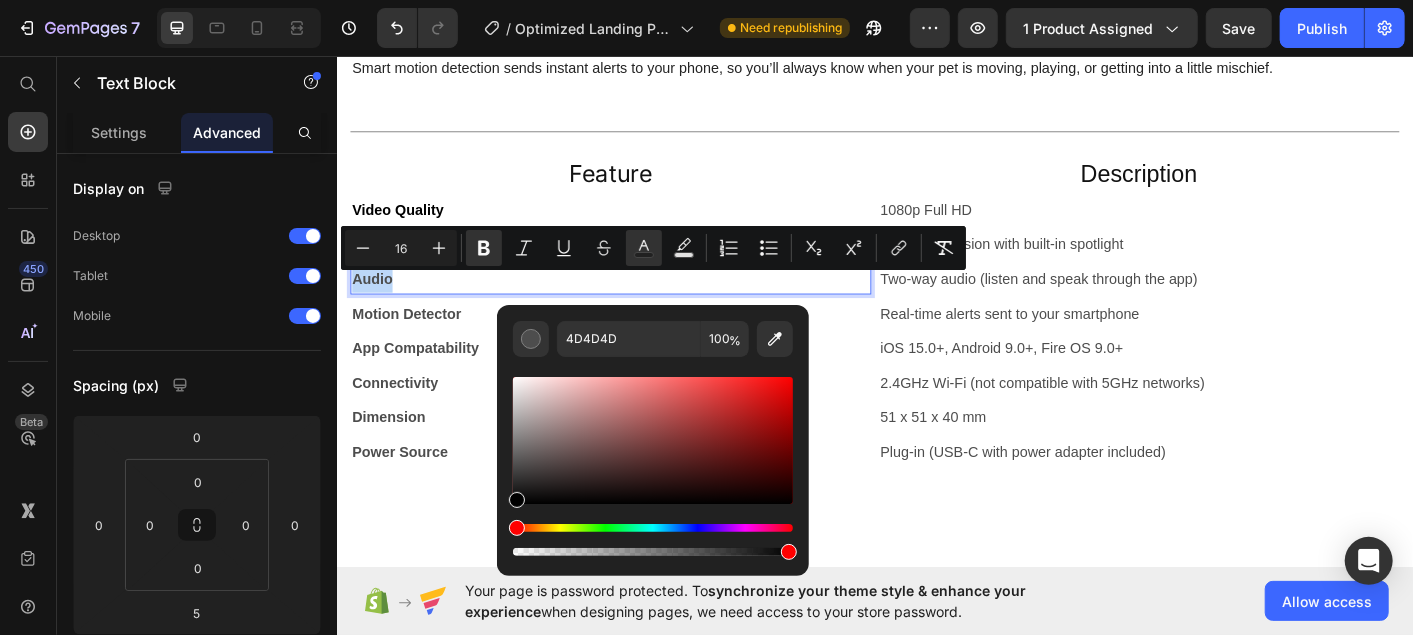 type on "000000" 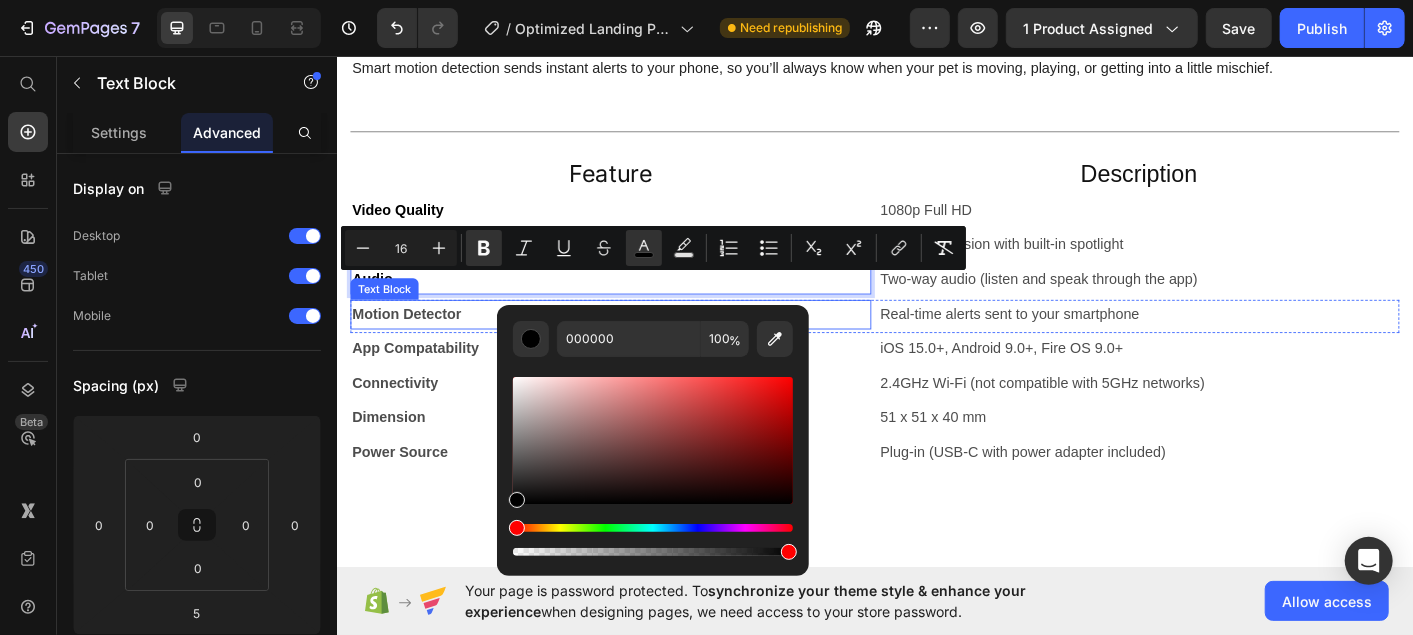click on "Motion Detector" at bounding box center (414, 342) 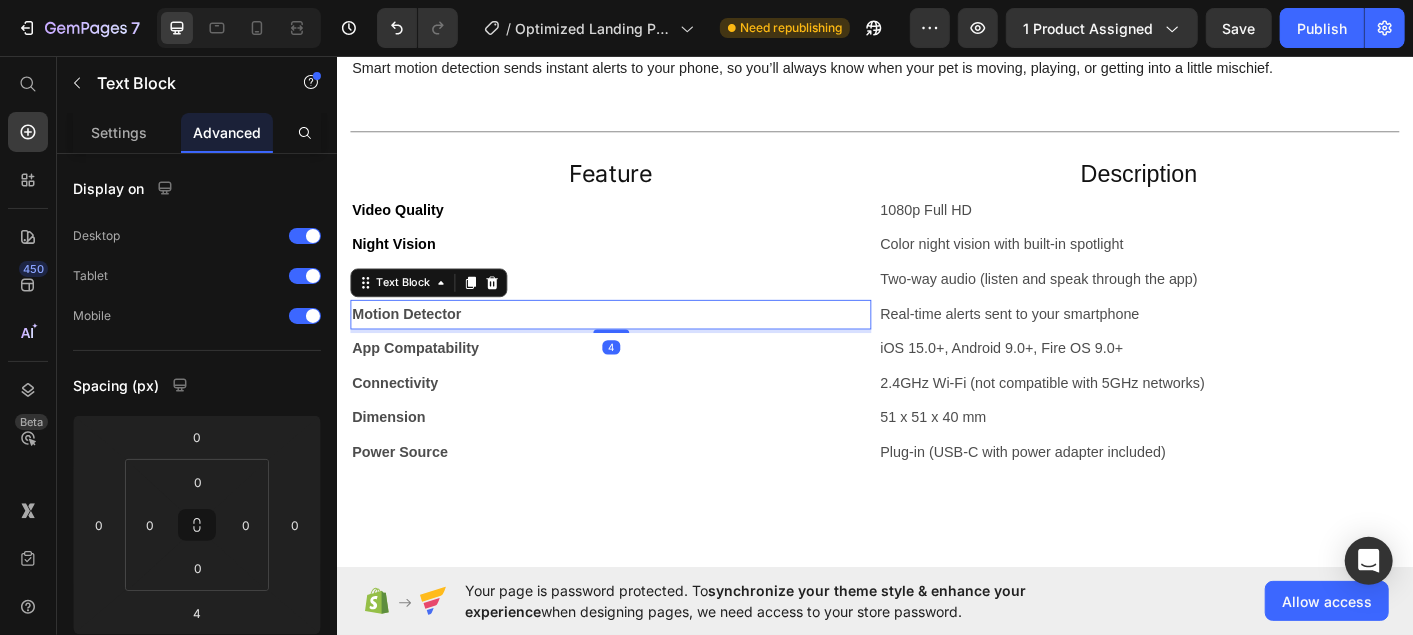 click on "Motion Detector" at bounding box center [414, 342] 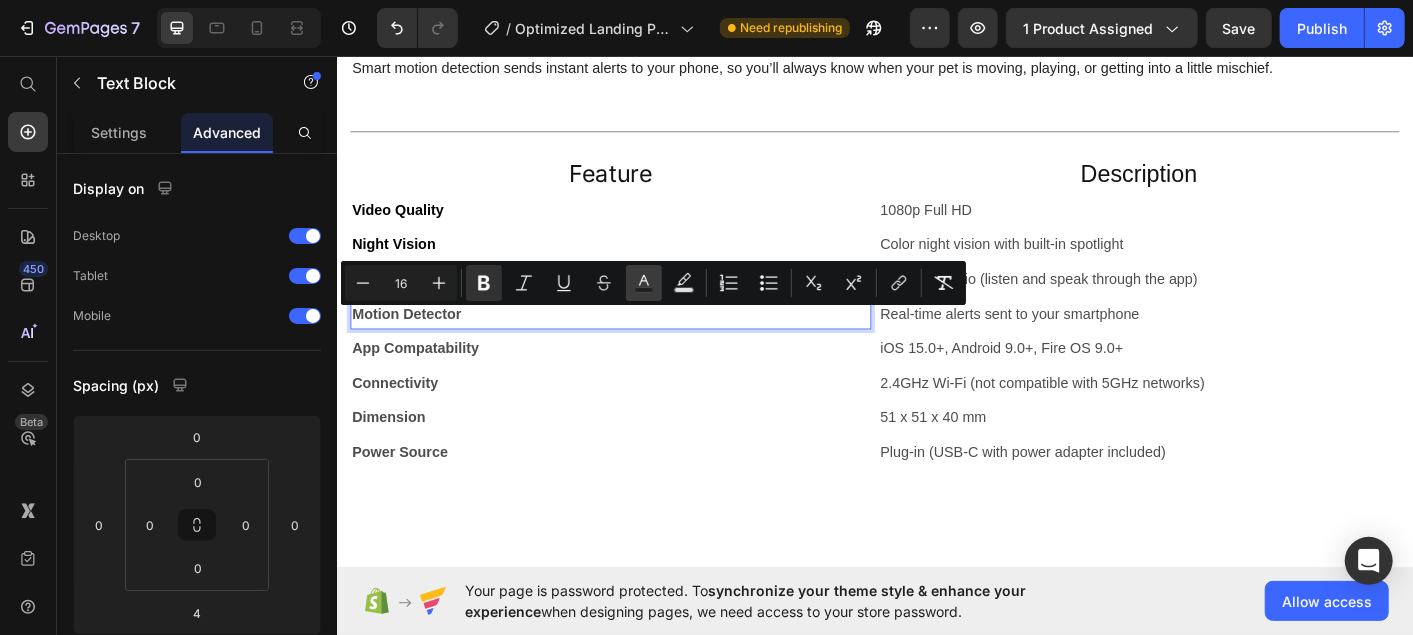 click 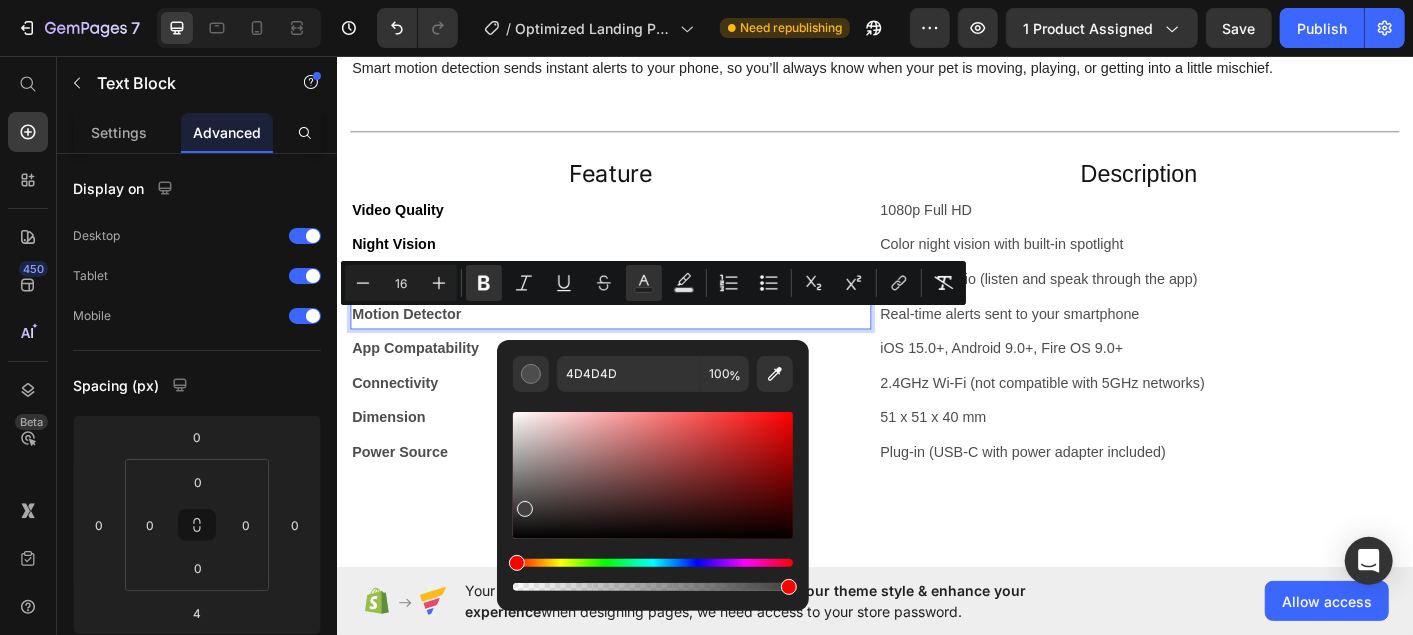 drag, startPoint x: 522, startPoint y: 505, endPoint x: 502, endPoint y: 542, distance: 42.059483 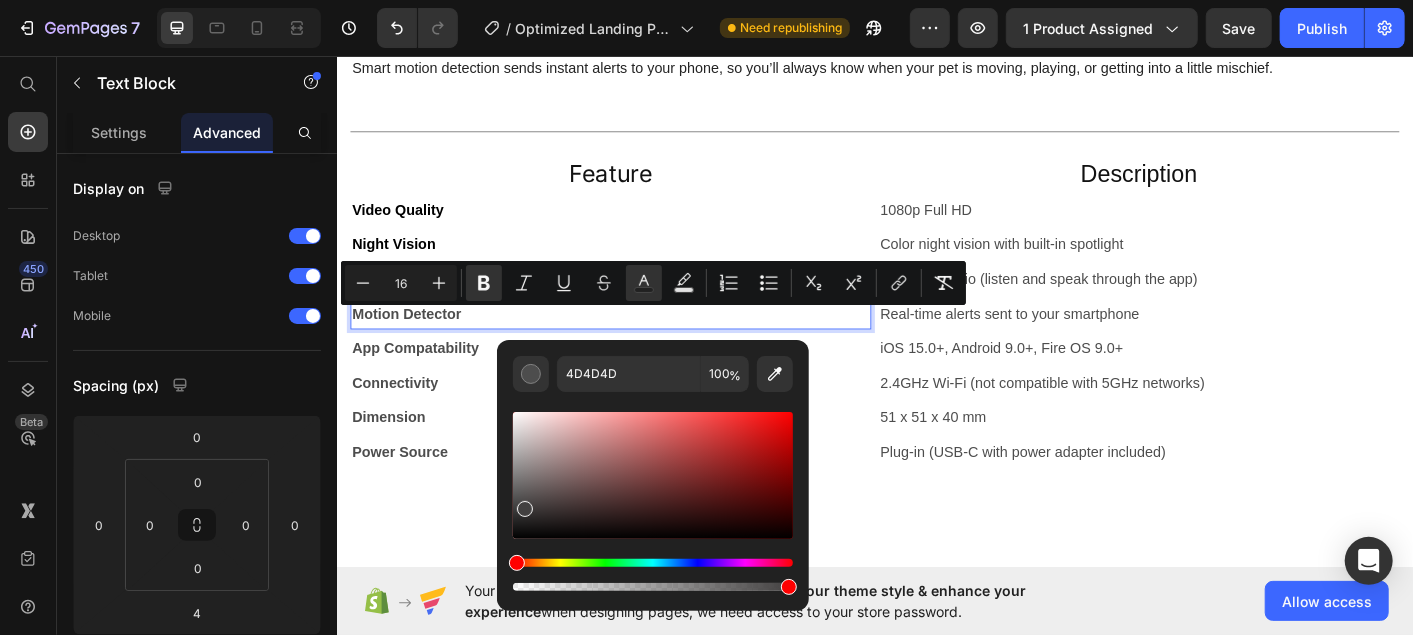 click at bounding box center (653, 501) 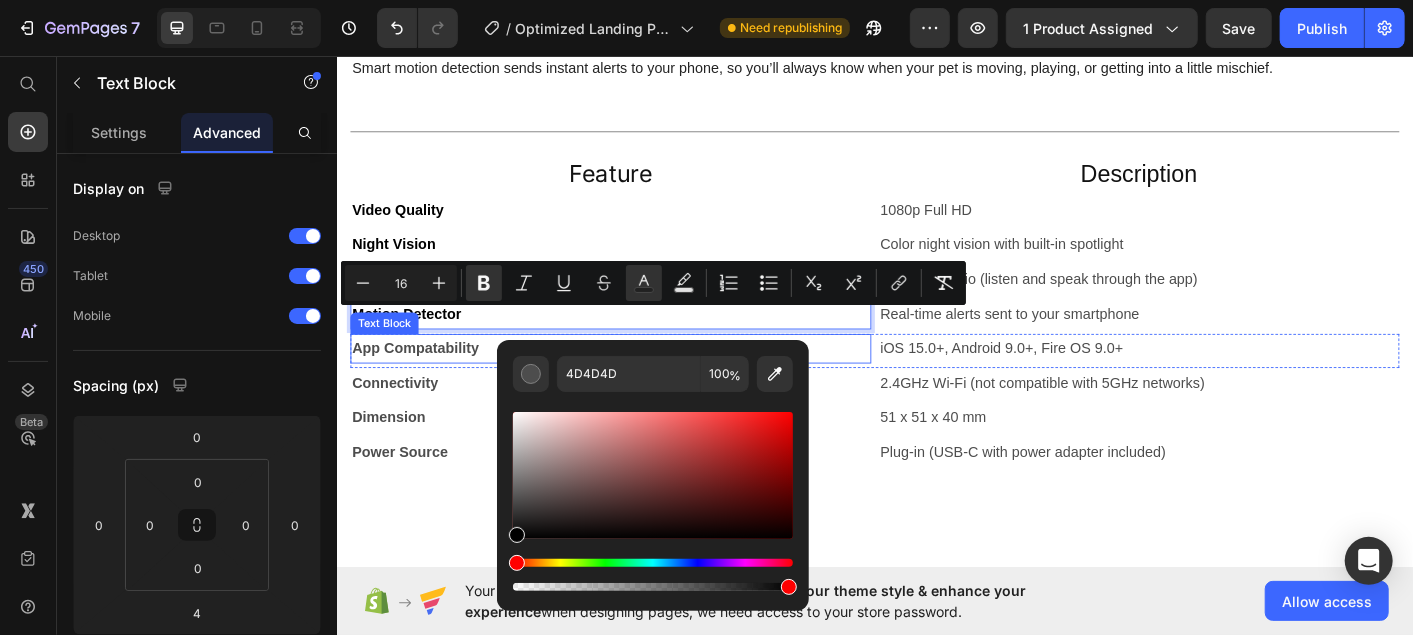 type on "000000" 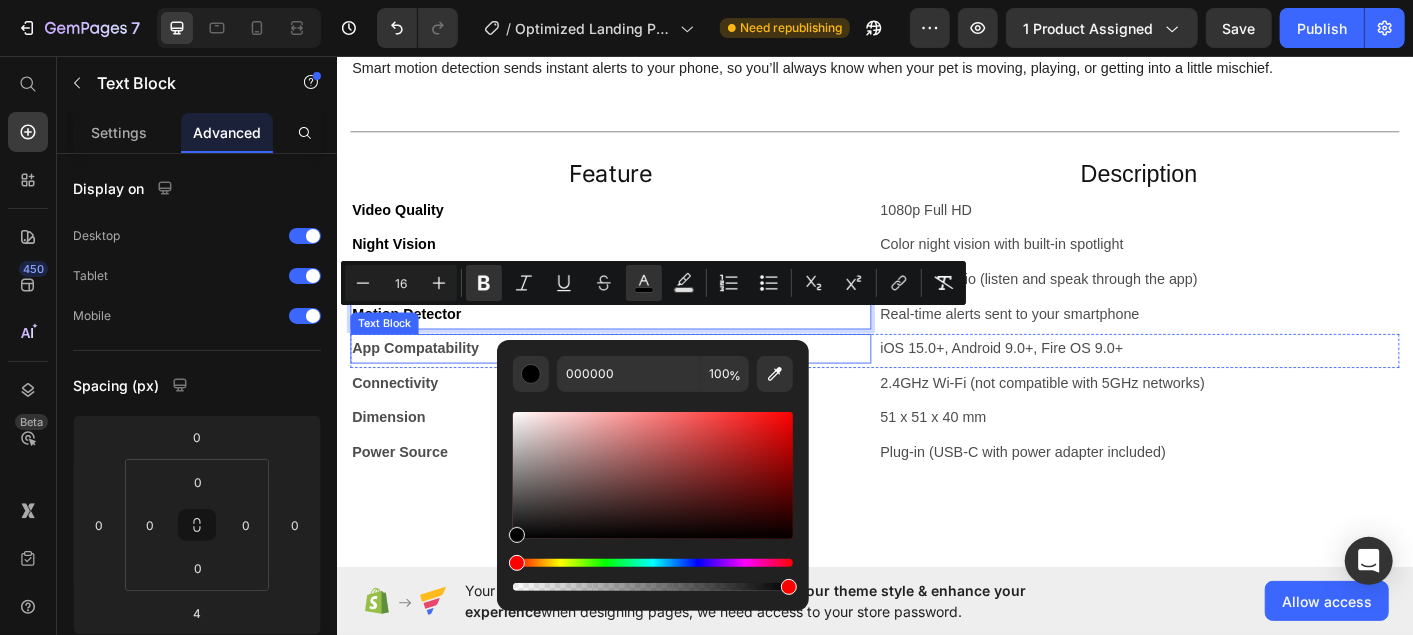 click on "App Compatability" at bounding box center [423, 380] 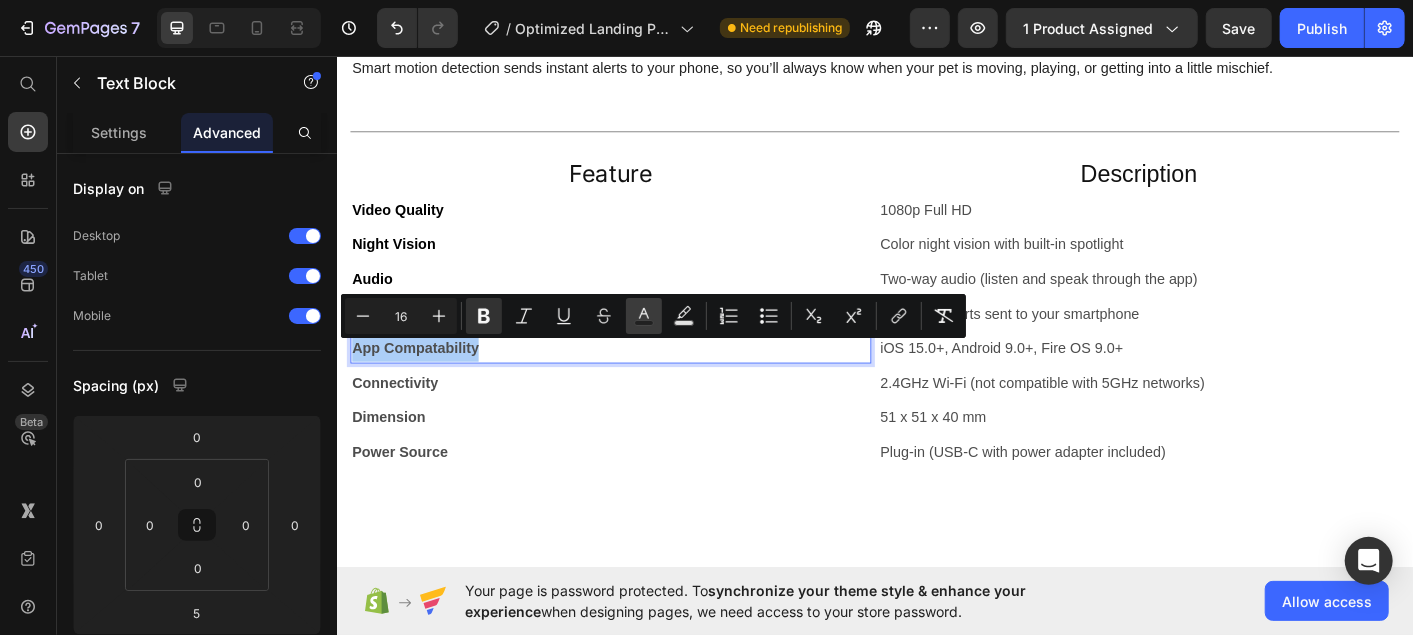 click on "Text Color" at bounding box center [644, 316] 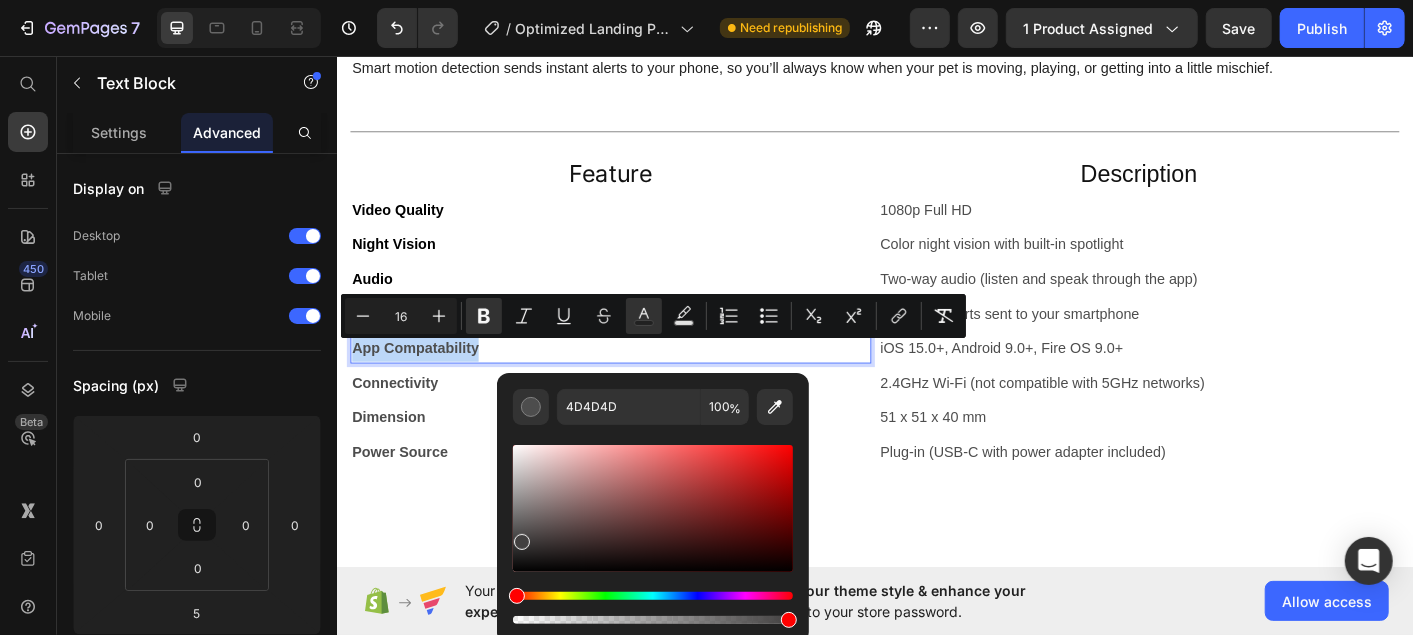 drag, startPoint x: 520, startPoint y: 537, endPoint x: 511, endPoint y: 588, distance: 51.78803 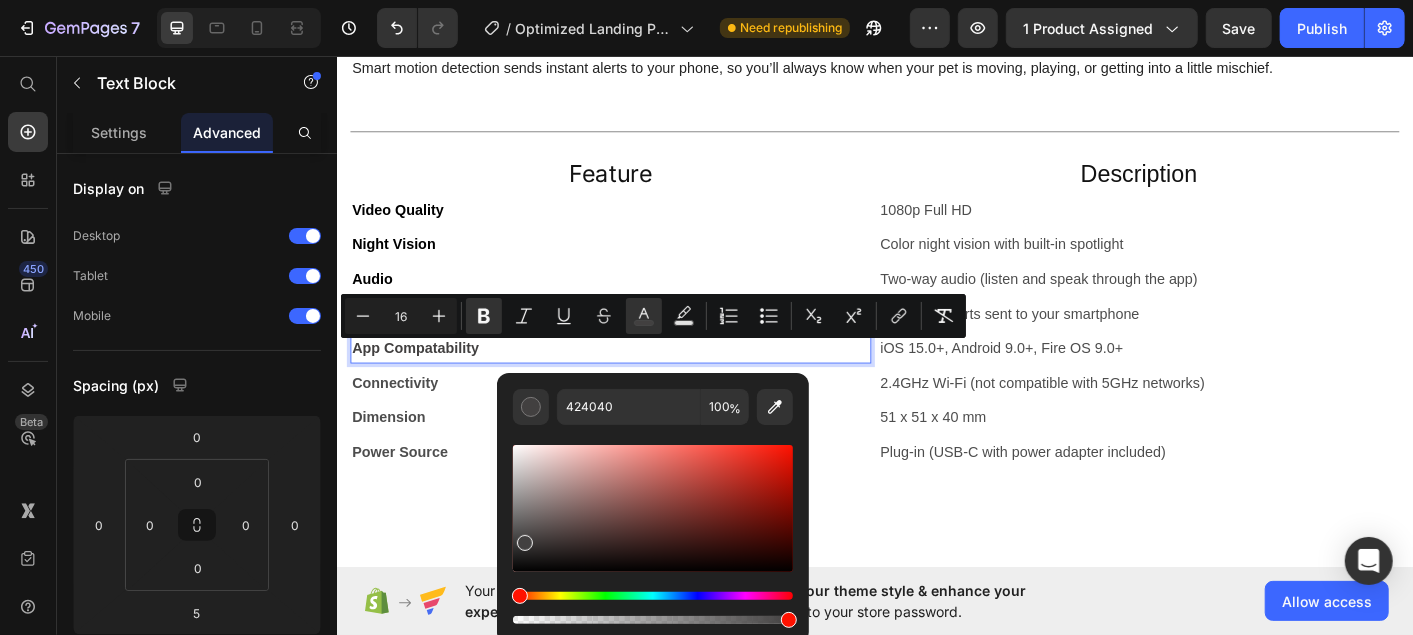 drag, startPoint x: 511, startPoint y: 588, endPoint x: 522, endPoint y: 534, distance: 55.108982 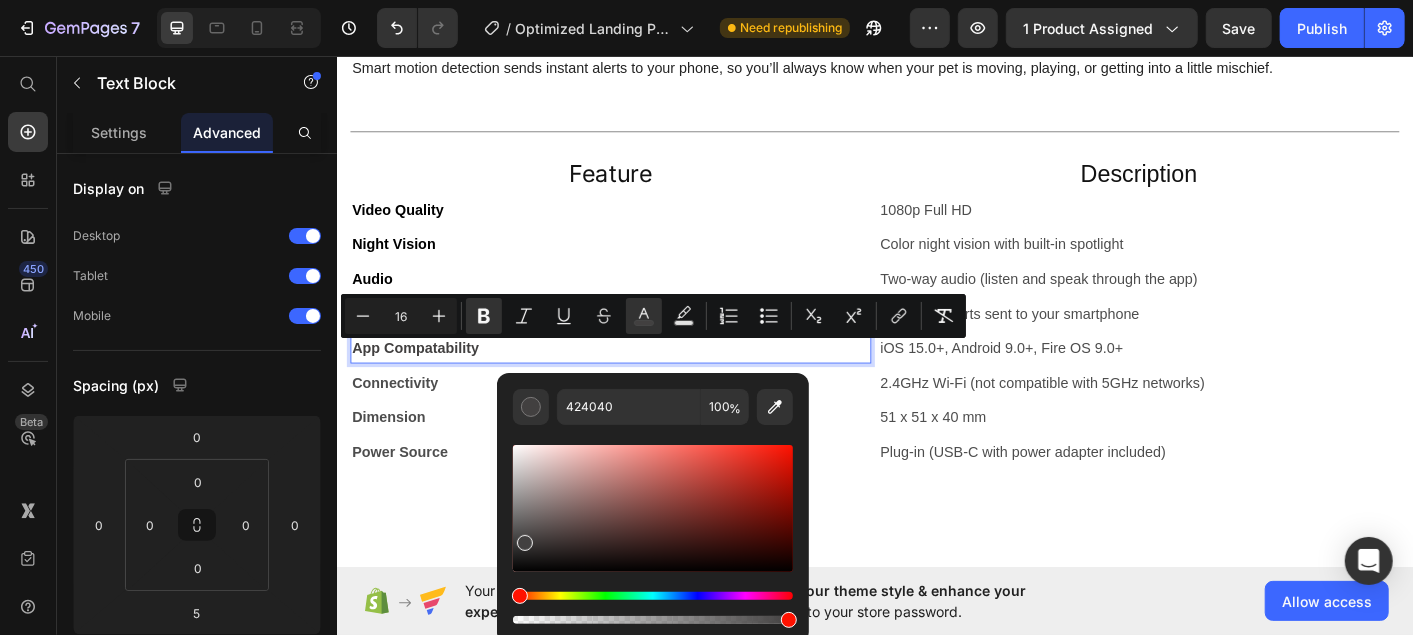 click at bounding box center [653, 534] 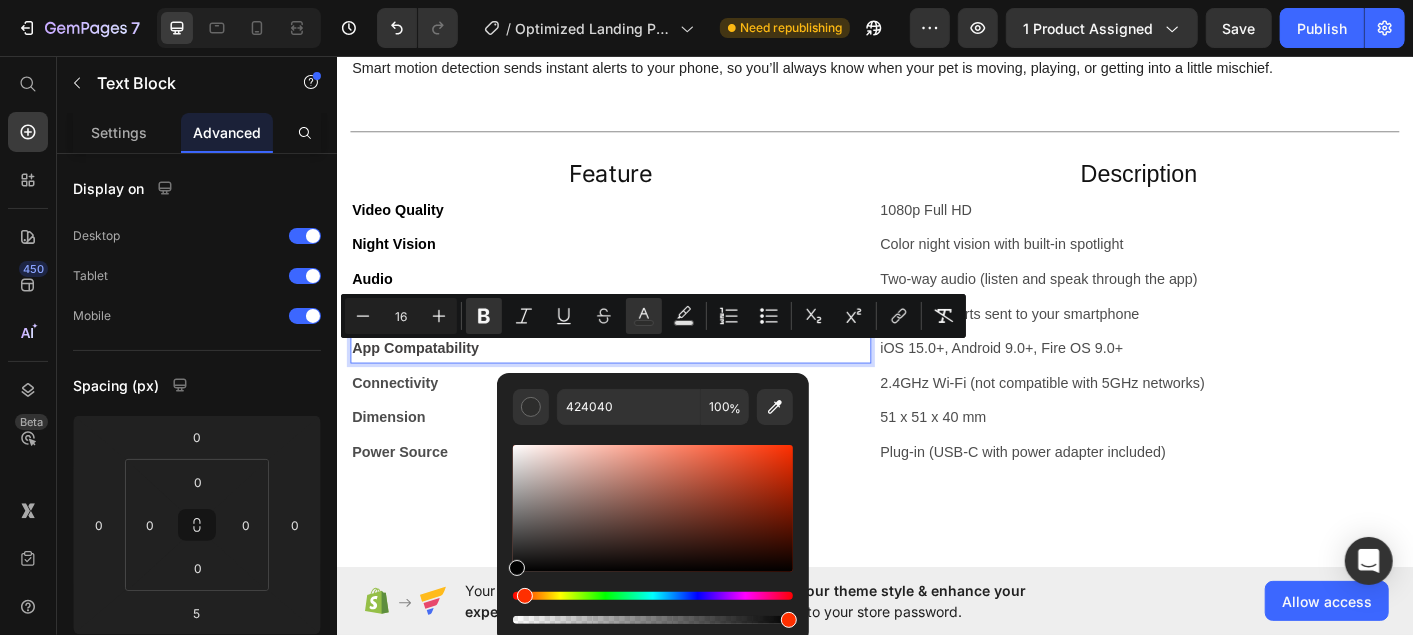 type on "2D2D2C" 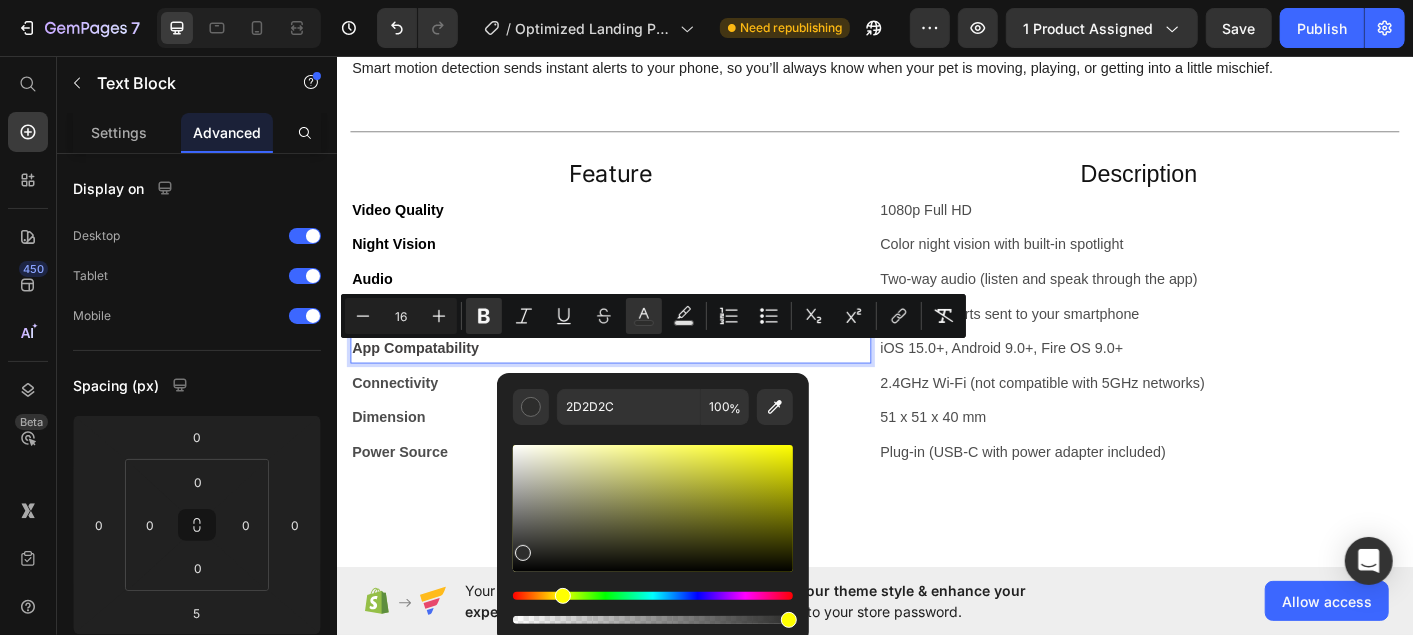 drag, startPoint x: 522, startPoint y: 534, endPoint x: 500, endPoint y: 605, distance: 74.330345 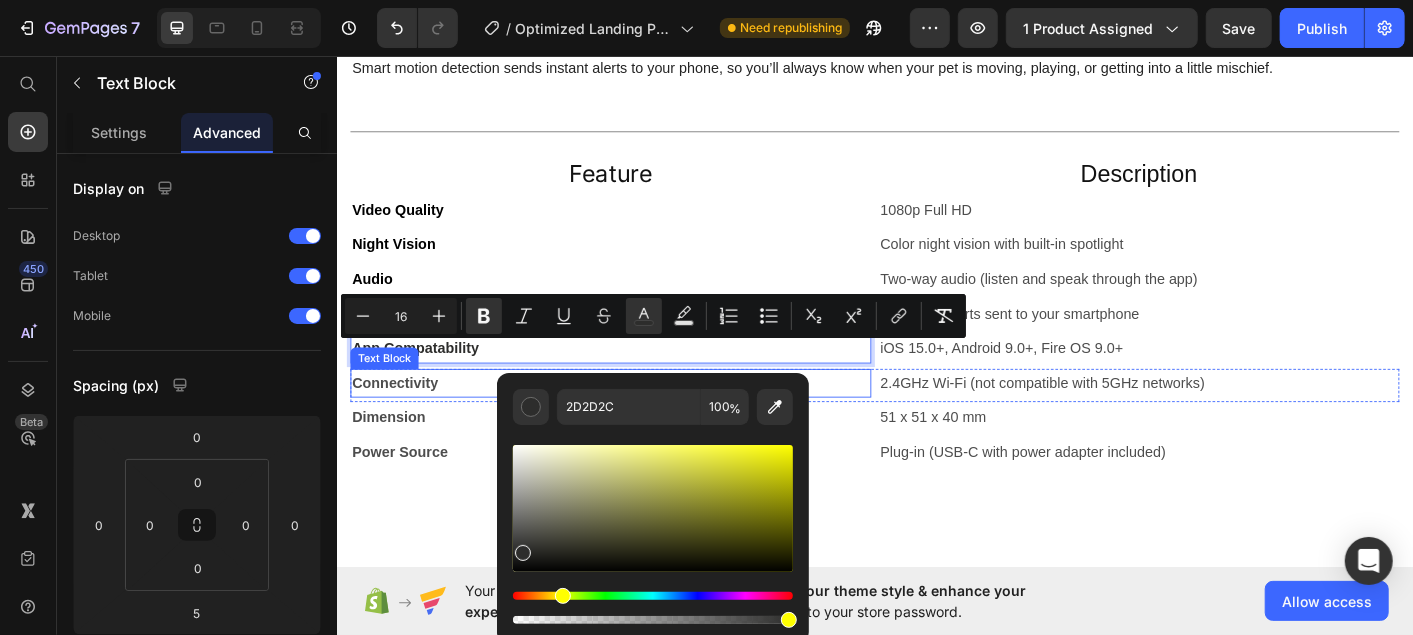 click on "Connectivity" at bounding box center (401, 419) 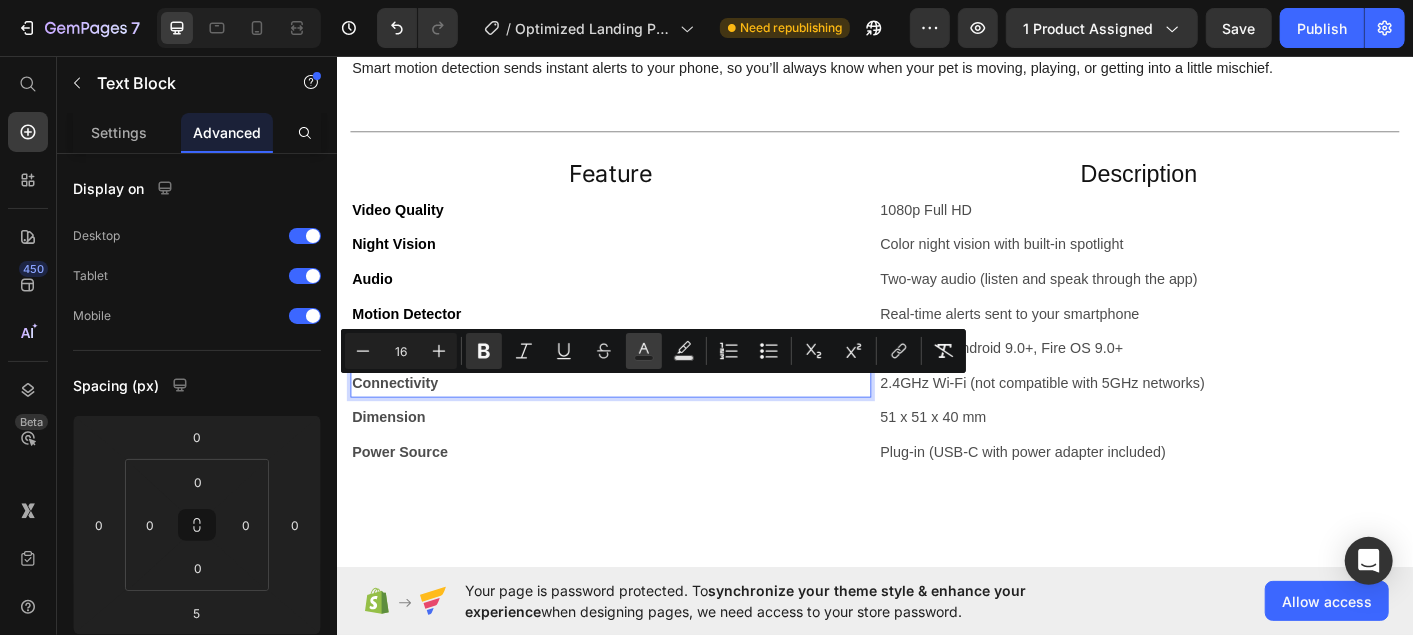 click 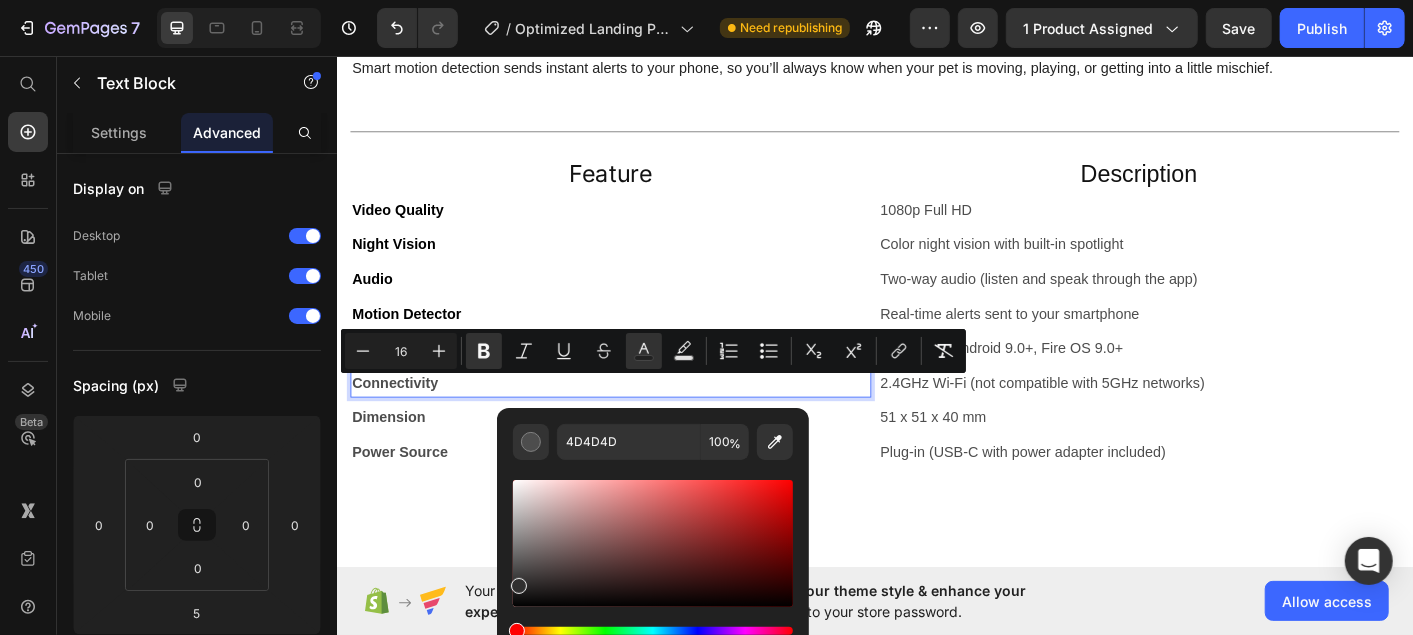 drag, startPoint x: 520, startPoint y: 572, endPoint x: 506, endPoint y: 622, distance: 51.92302 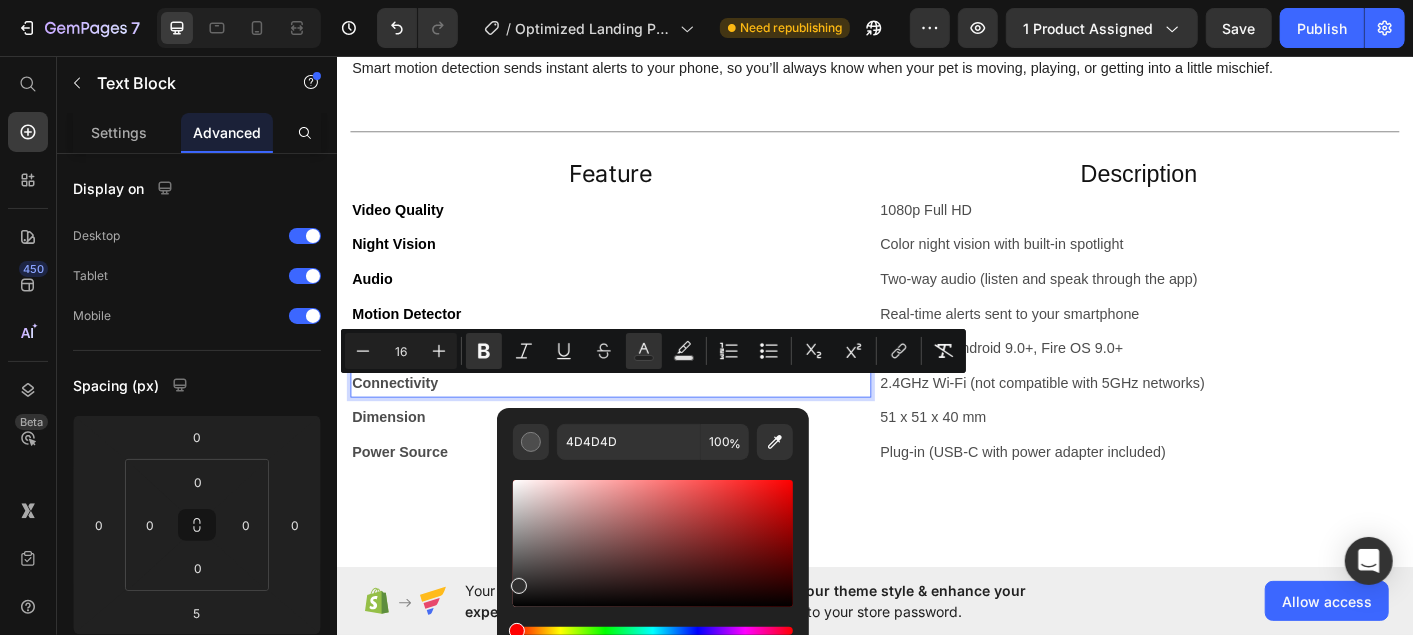 click on "4D4D4D 100 %" at bounding box center (653, 535) 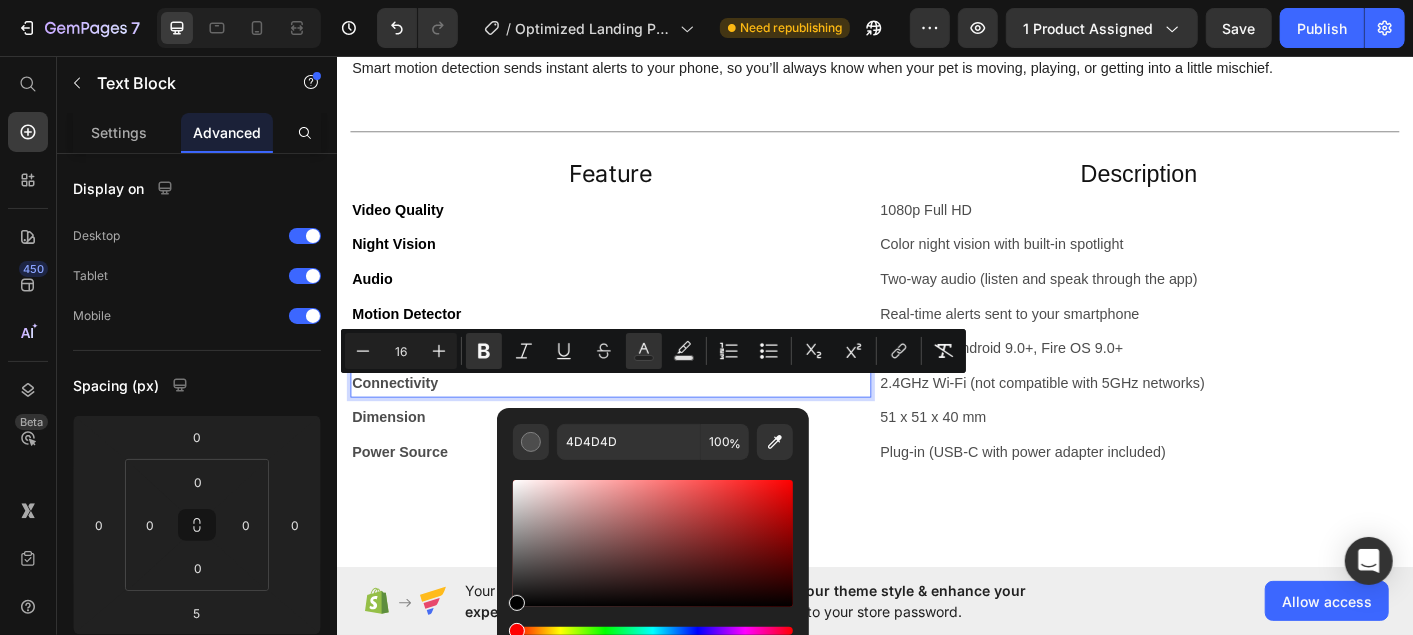 type on "000000" 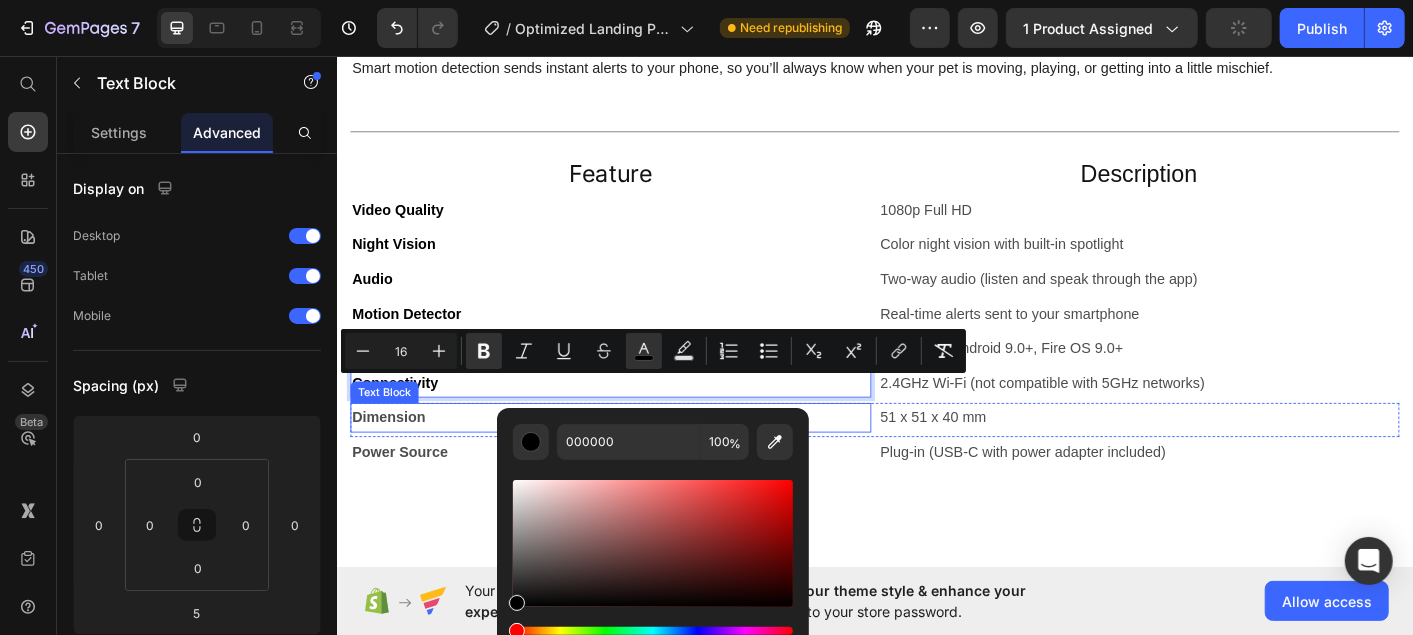 click on "Dimension" at bounding box center (394, 457) 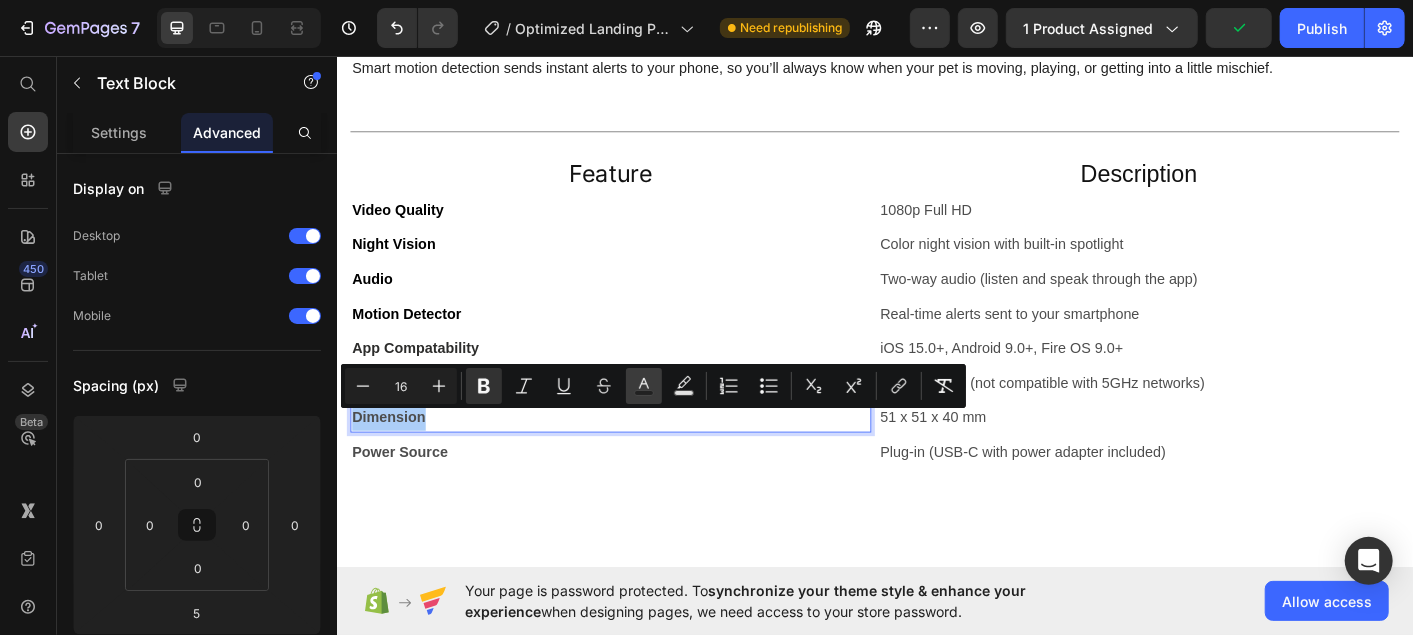 click 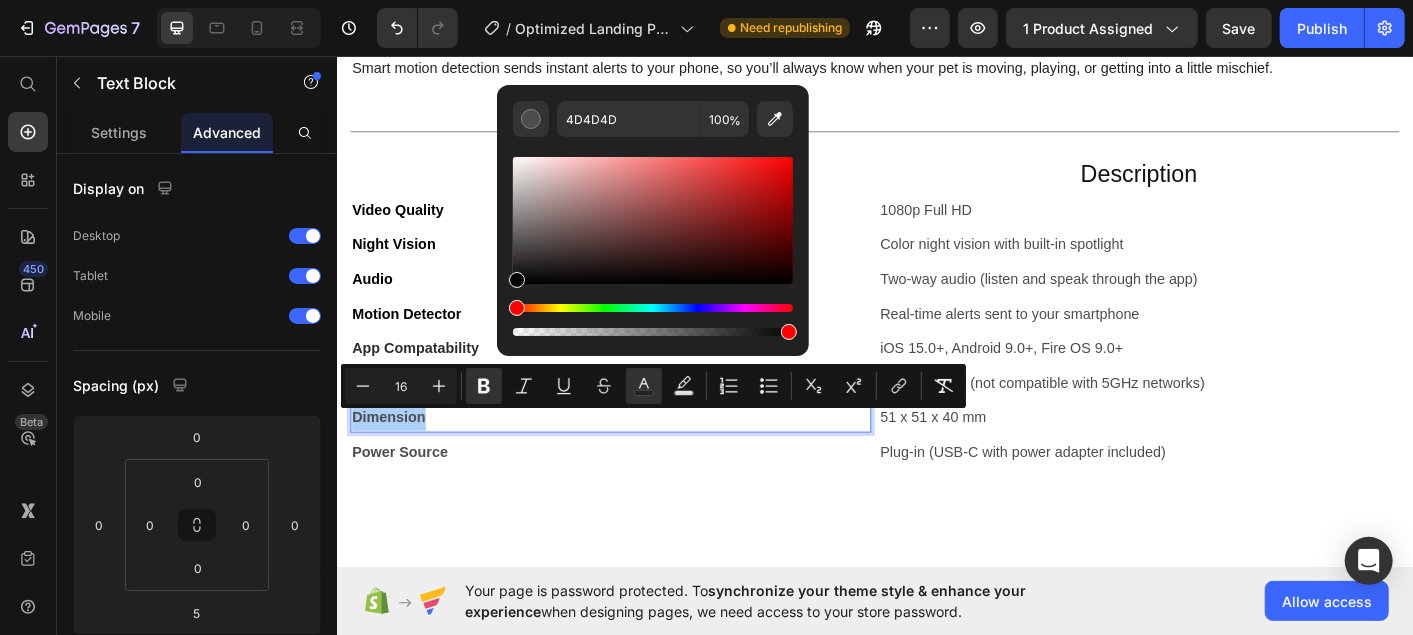 drag, startPoint x: 854, startPoint y: 302, endPoint x: 513, endPoint y: 355, distance: 345.09418 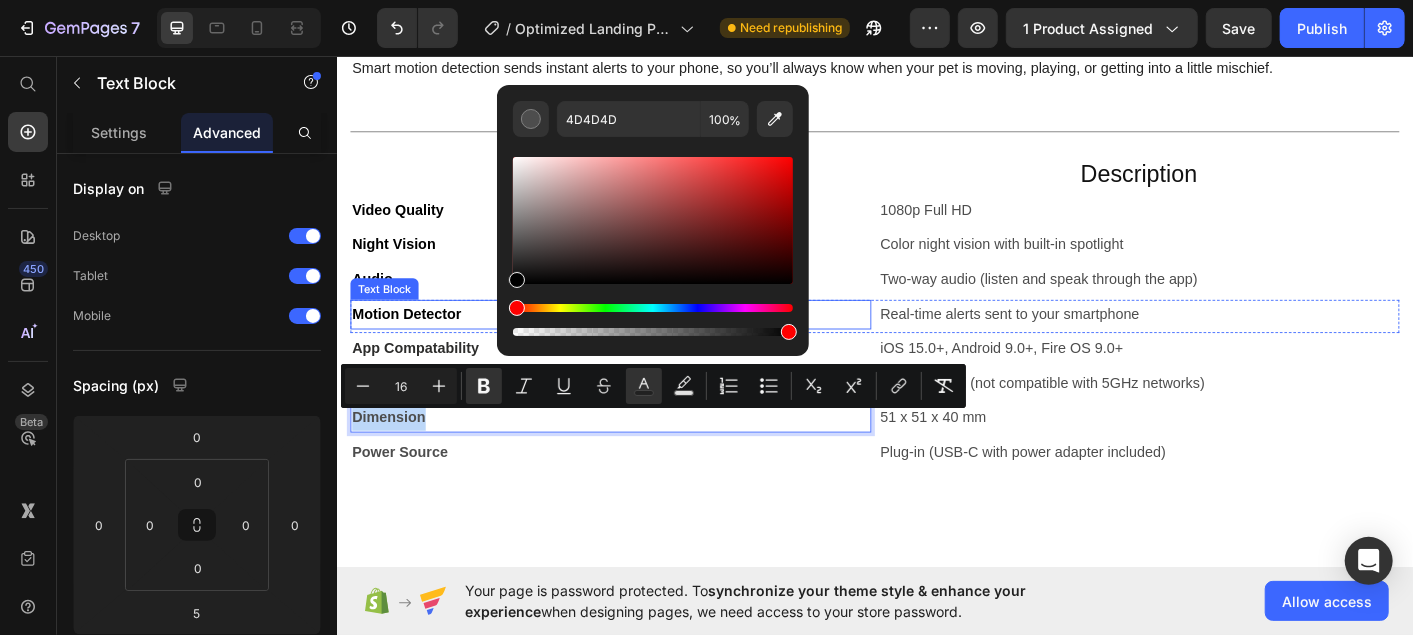 type on "000000" 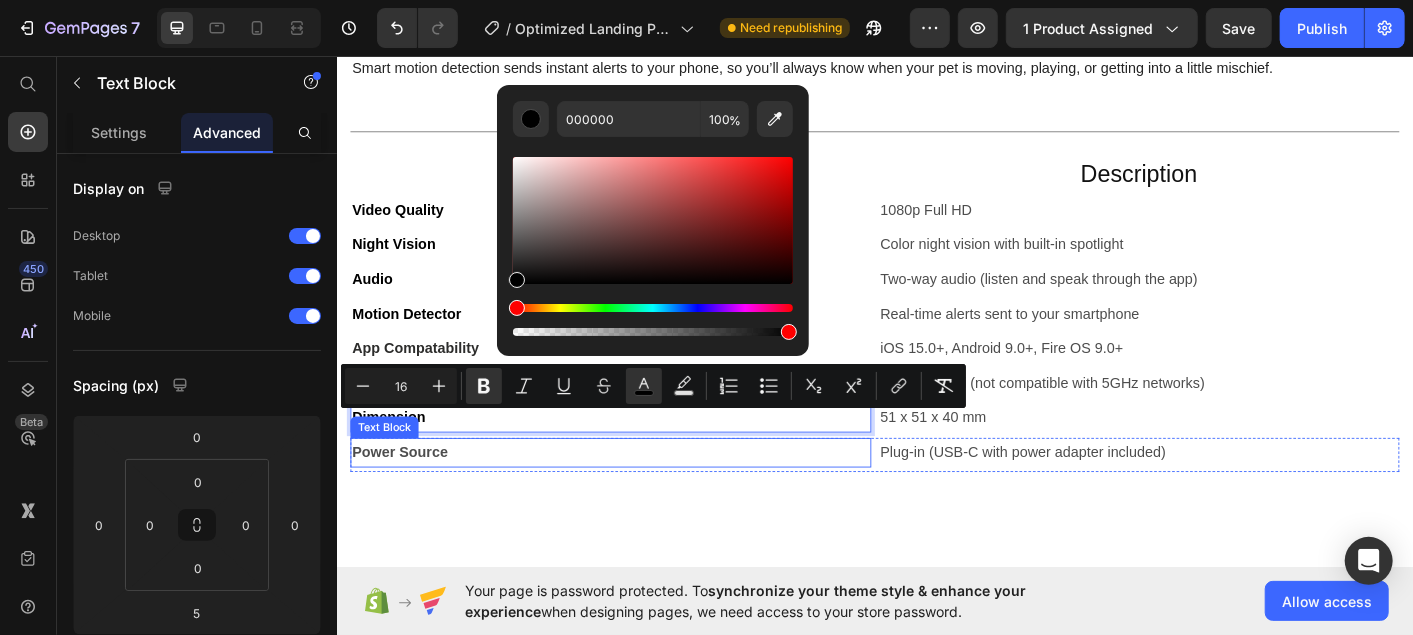 click on "Power Source" at bounding box center (406, 496) 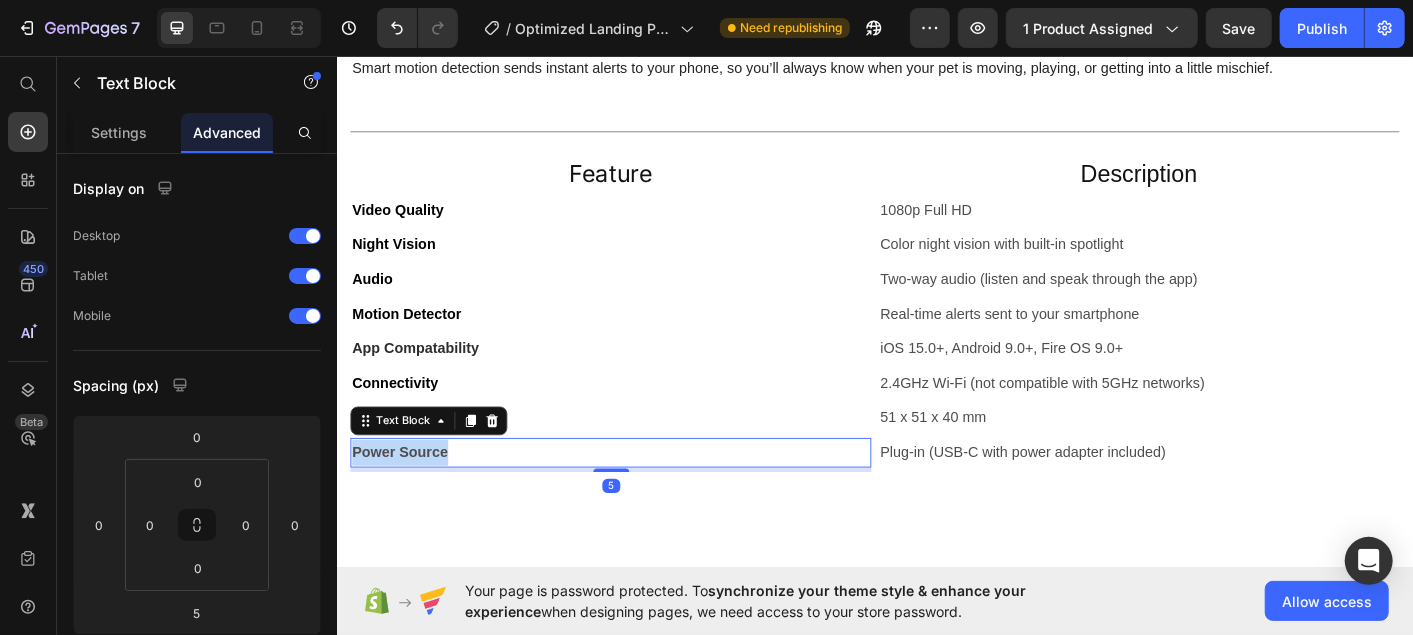 click on "Power Source" at bounding box center (406, 496) 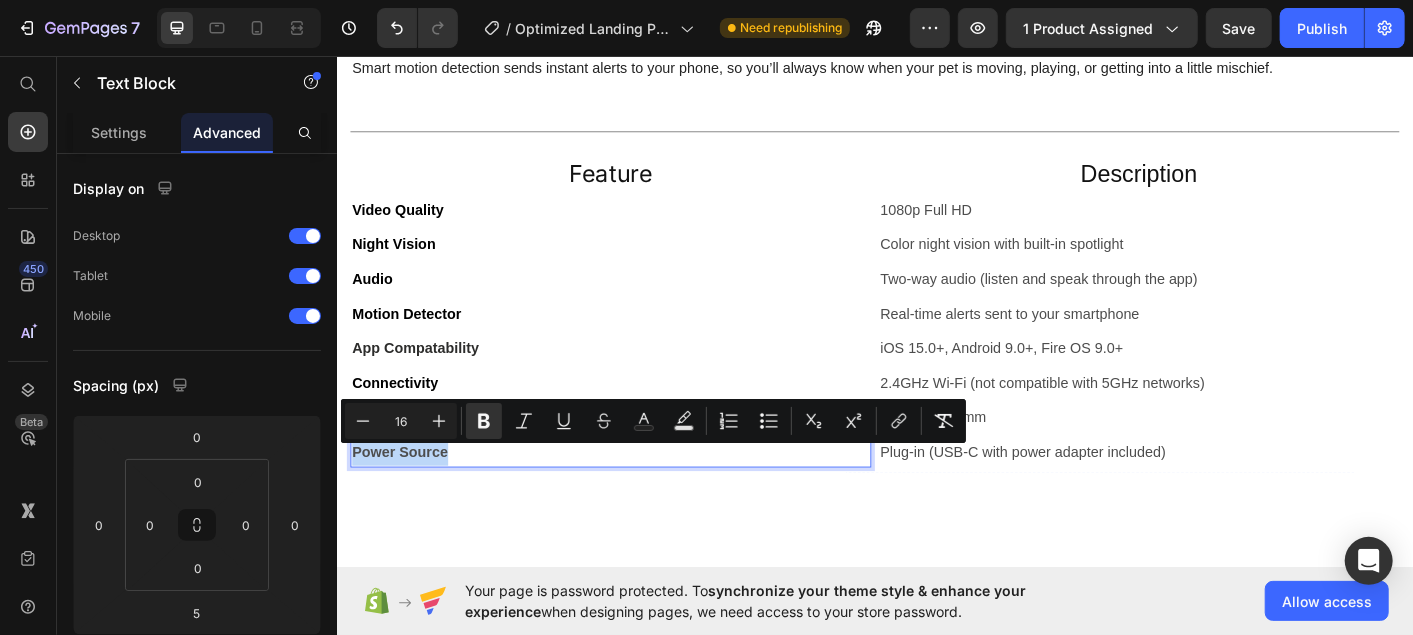 click on "Power Source" at bounding box center [406, 496] 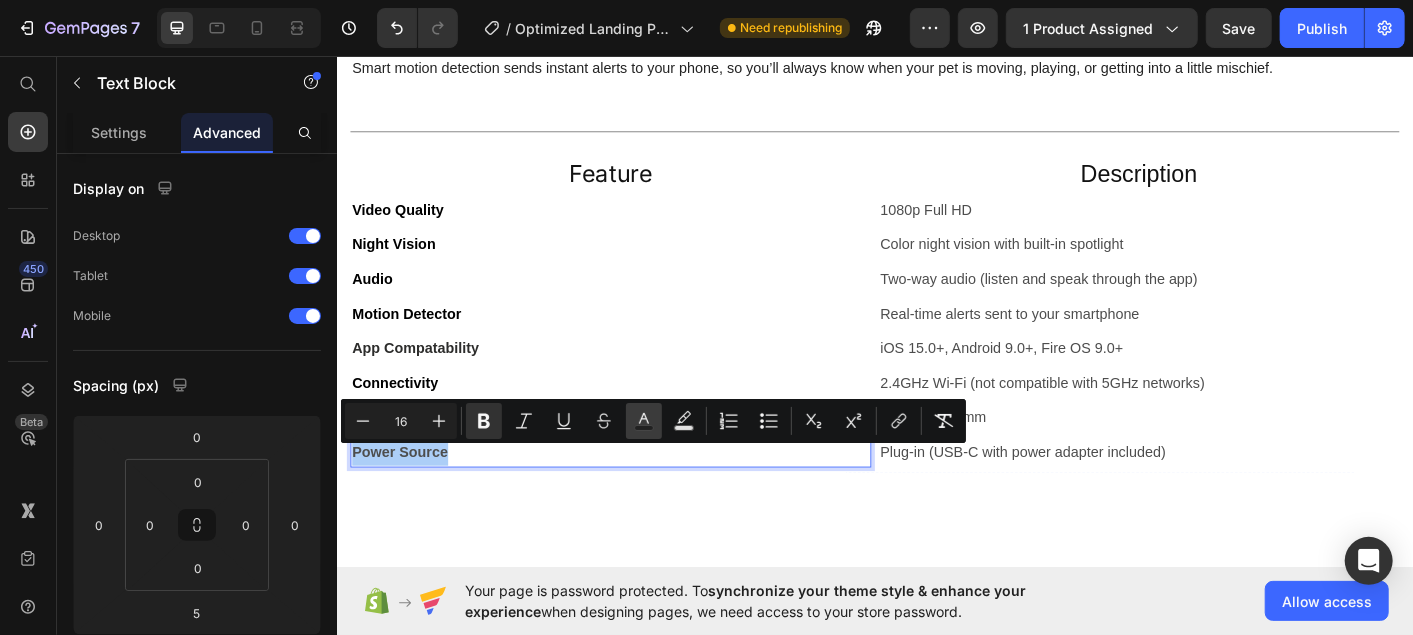 click on "Text Color" at bounding box center (644, 421) 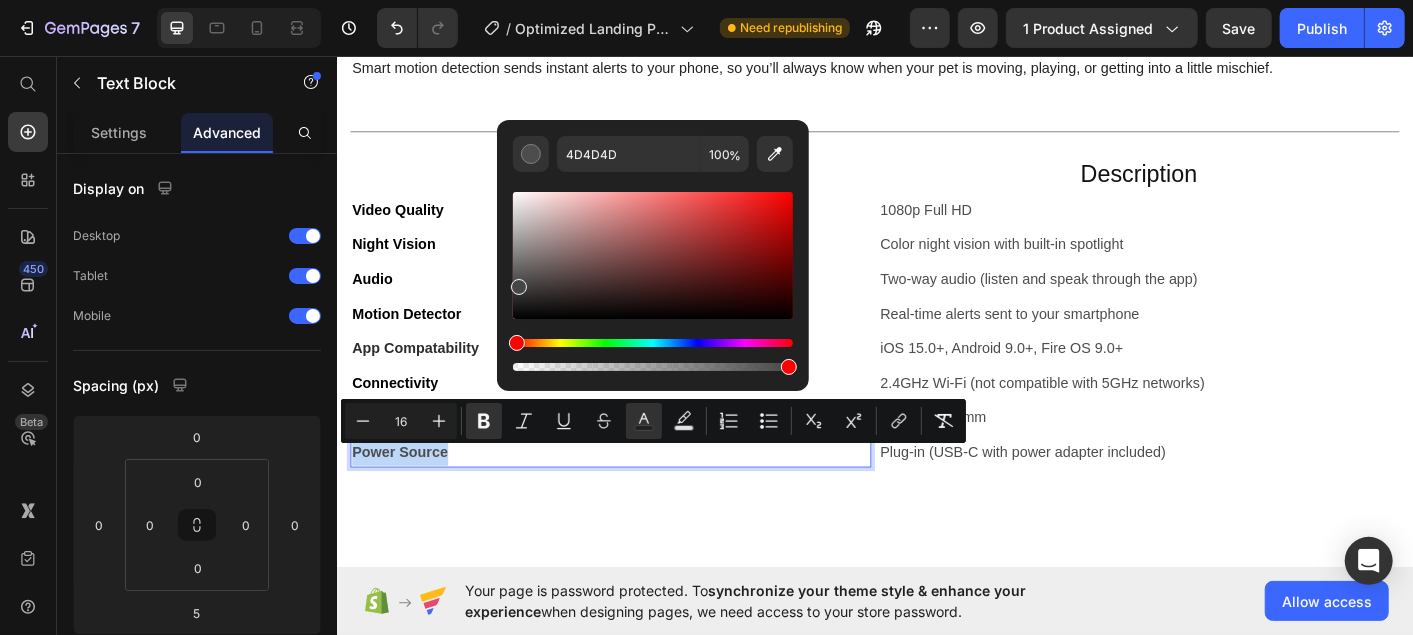 drag, startPoint x: 854, startPoint y: 335, endPoint x: 512, endPoint y: 413, distance: 350.78198 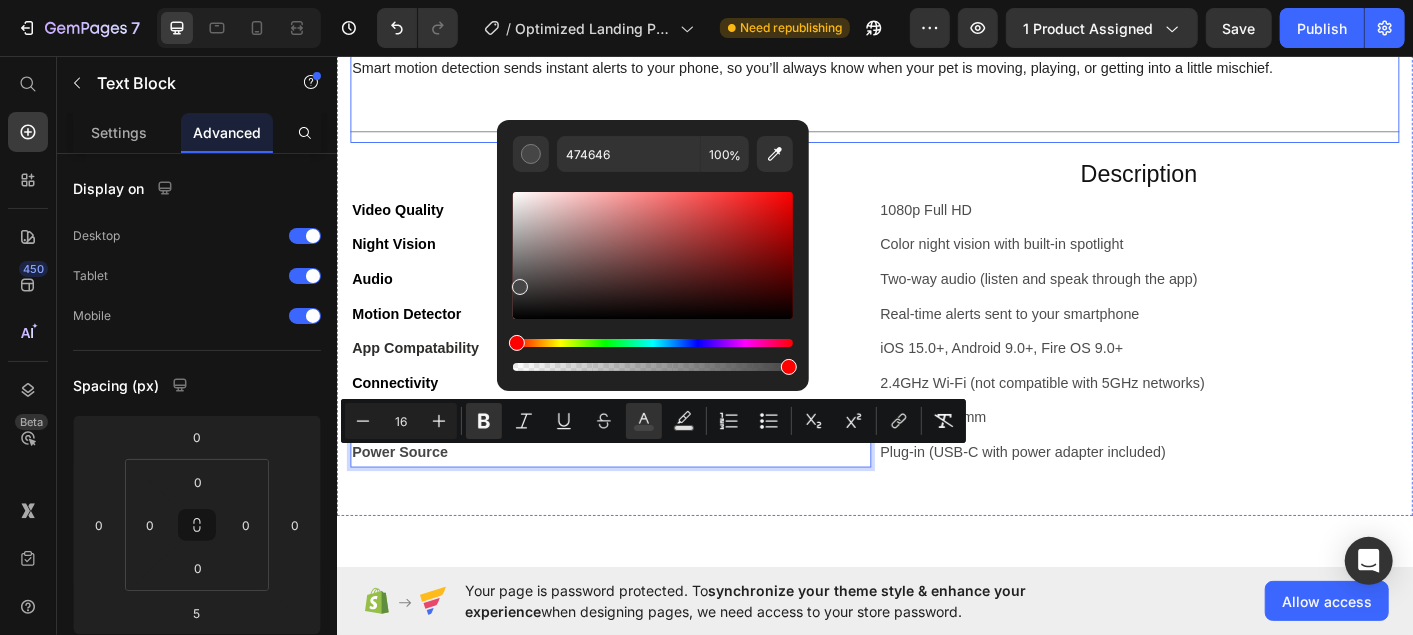 click on "Product Details Heading Stay connected to your pet no matter where you are with the  Pawvio MiniCam 2  — a compact smart camera designed to help you keep an eye on what matters most. Enjoy  crisp 1080p HD live video ,  clear two-way audio , and  color night vision  with a built-in spotlight — all from the intuitive Pawvio app on your smartphone. Whether you’re checking in during the workday or saying goodnight from afar, MiniCam 2 keeps you in the loop with every tail wag and purr. Smart motion detection sends instant alerts to your phone, so you’ll always know when your pet is moving, playing, or getting into a little mischief.   Text Block                Title Line" at bounding box center [936, 18] 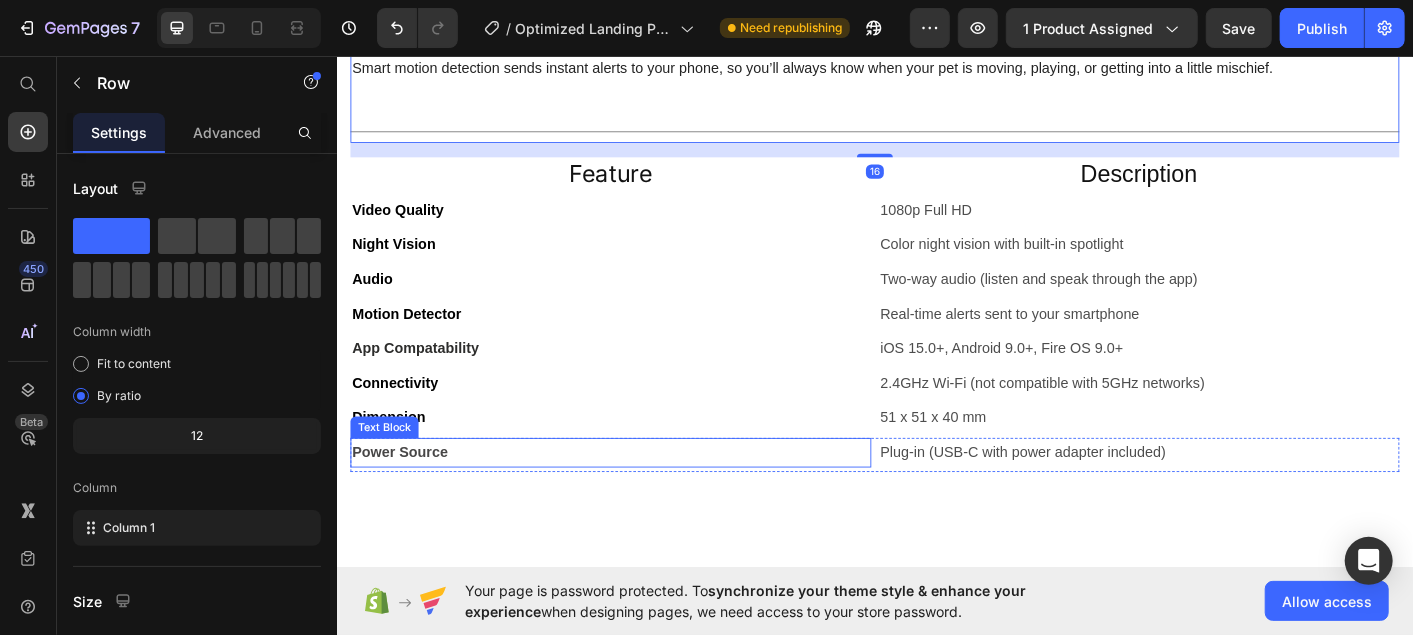 click on "Power Source" at bounding box center (641, 497) 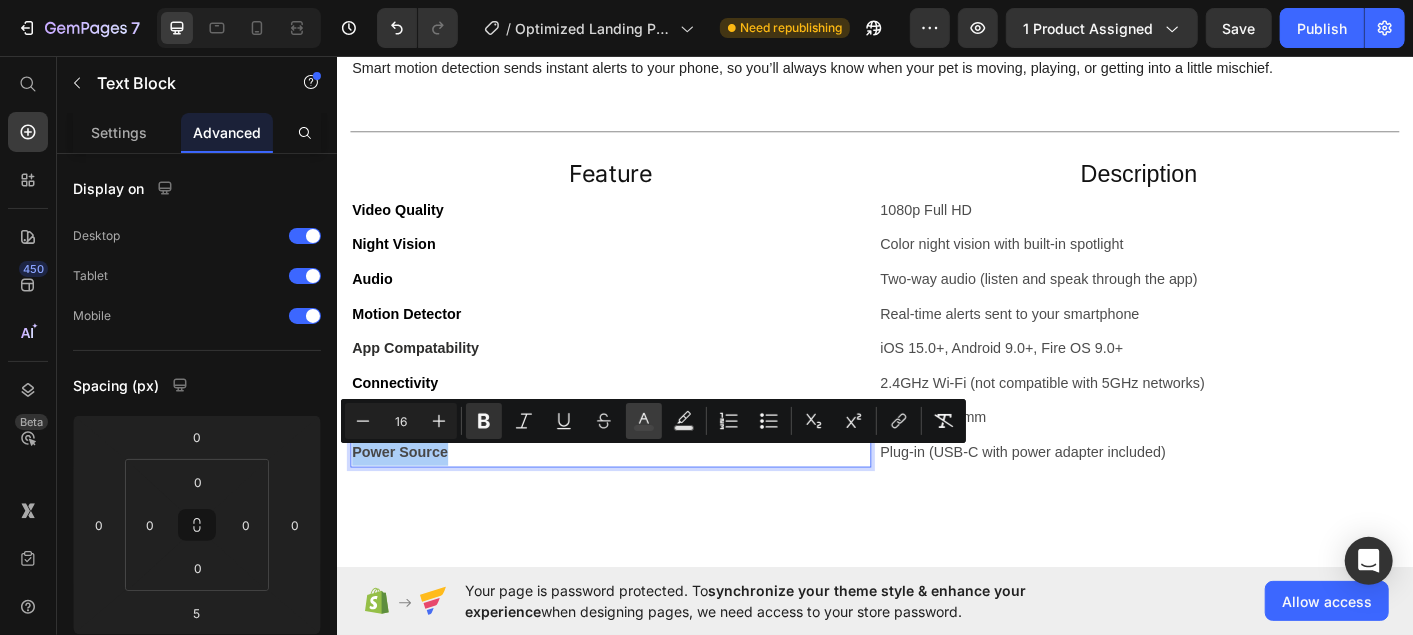 click on "color" at bounding box center (644, 421) 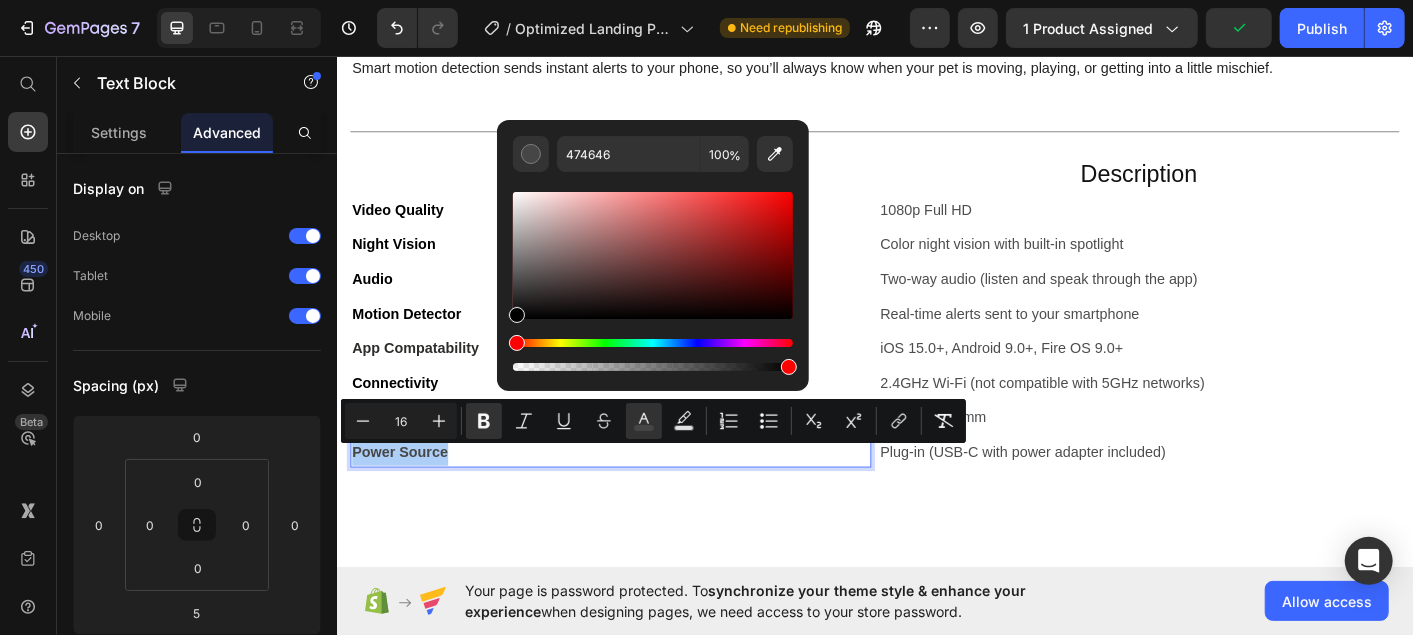 drag, startPoint x: 516, startPoint y: 296, endPoint x: 504, endPoint y: 336, distance: 41.761227 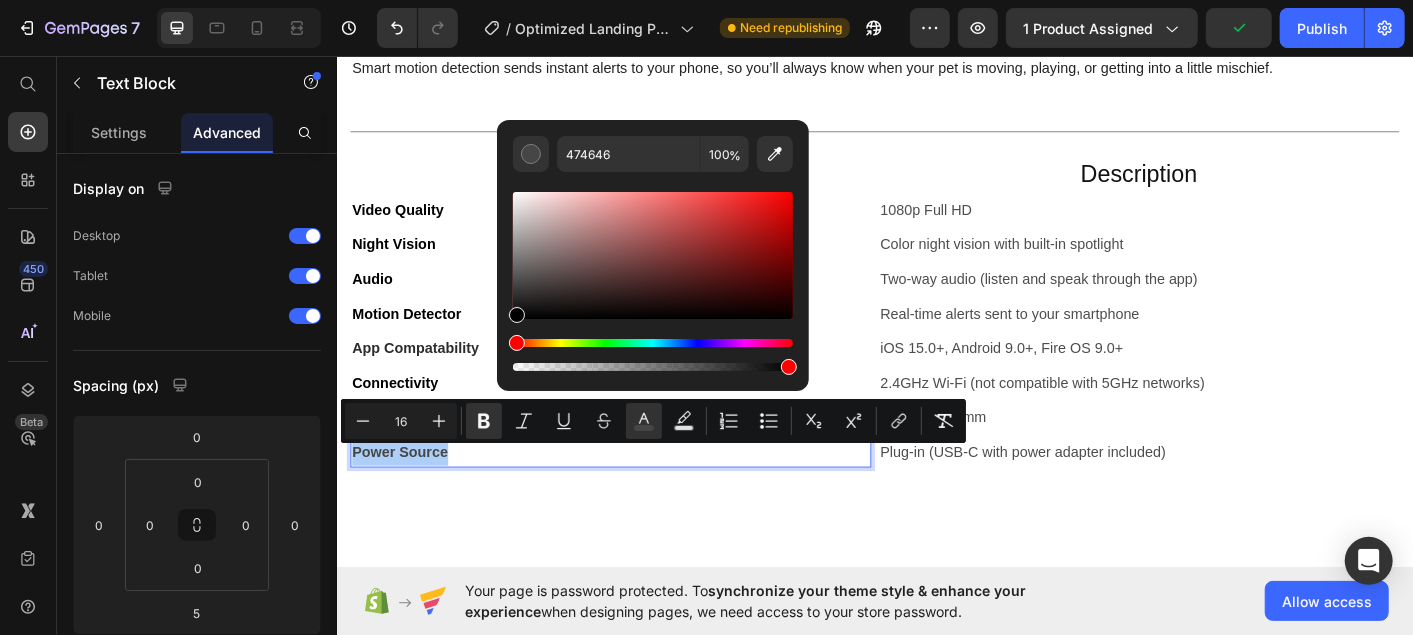 click on "474646 100 %" at bounding box center (653, 247) 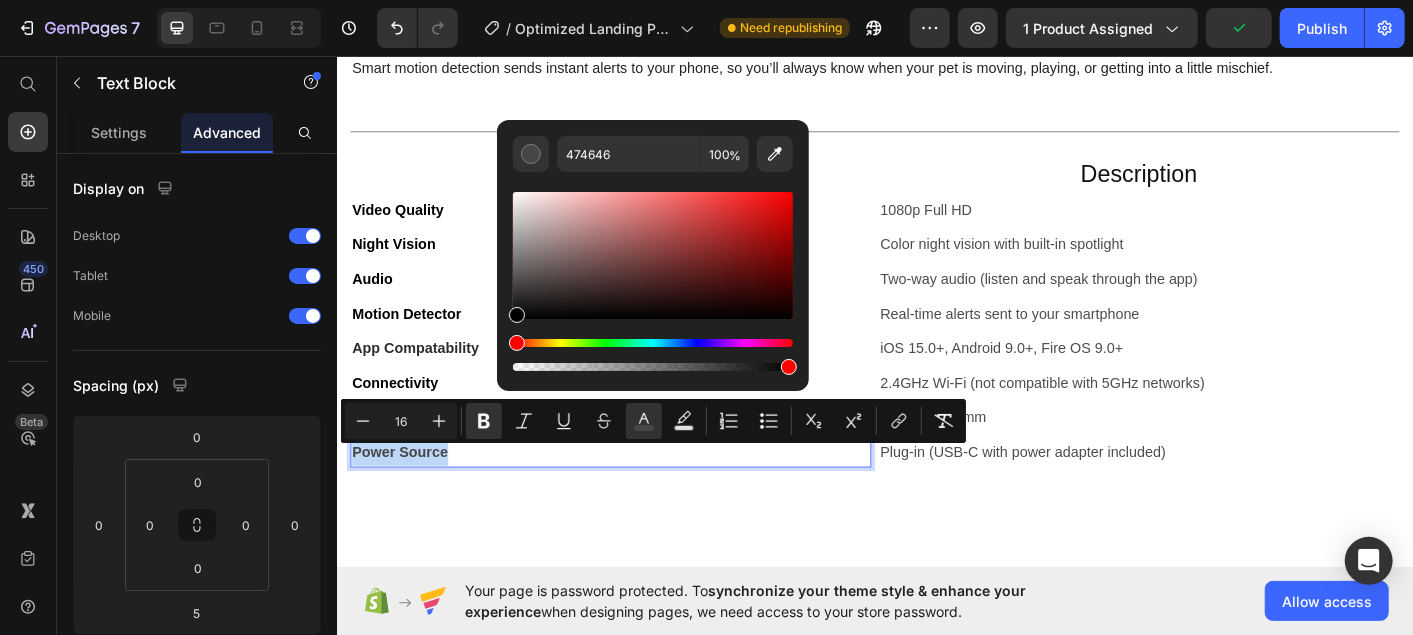type on "000000" 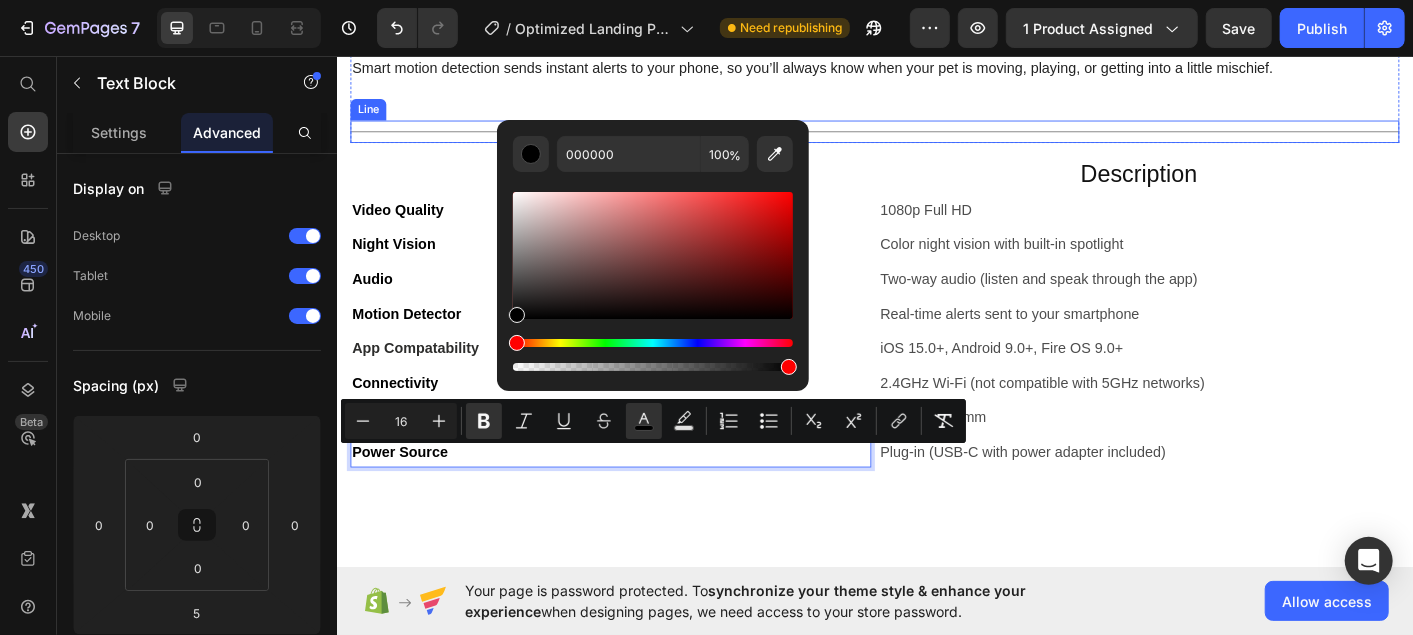 click on "Title Line" at bounding box center (936, 139) 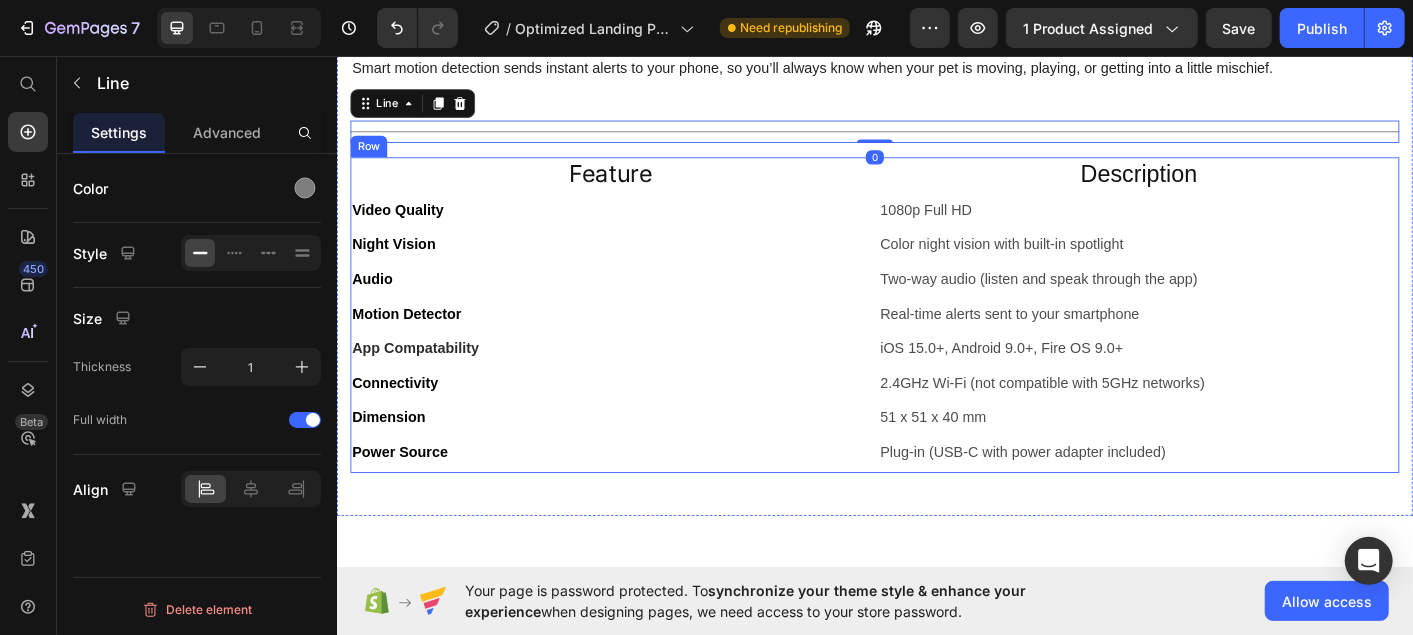 scroll, scrollTop: 1354, scrollLeft: 0, axis: vertical 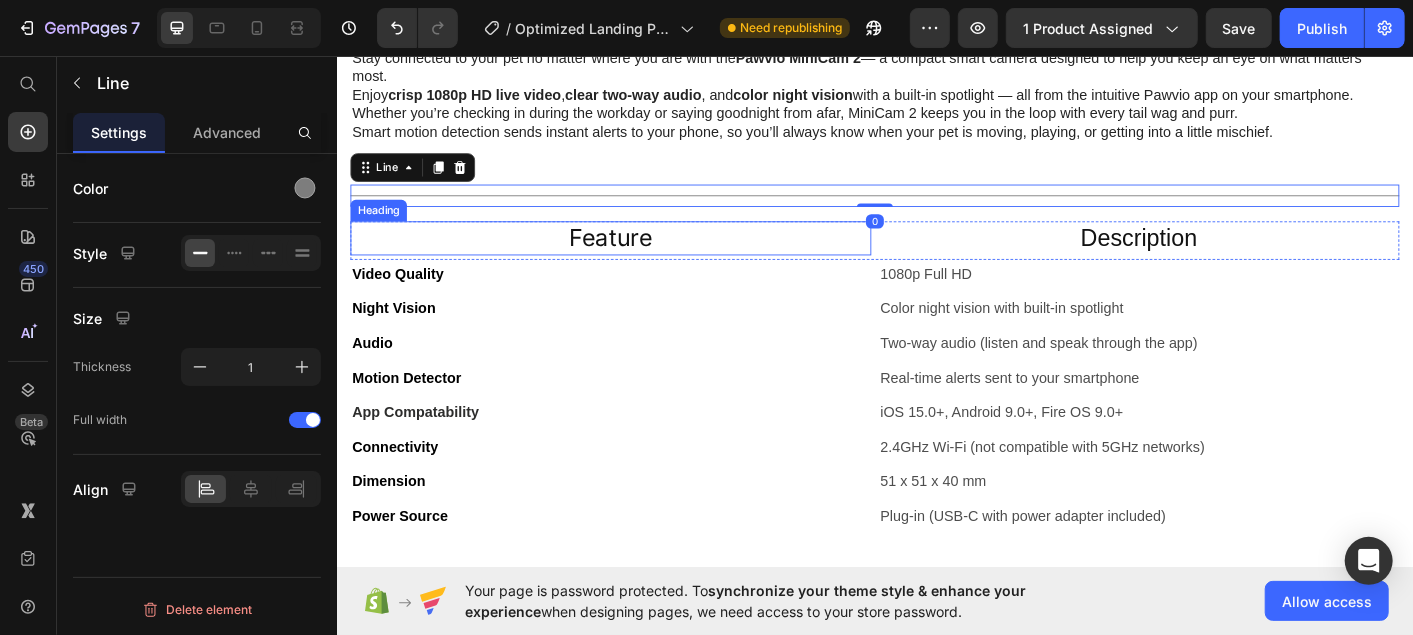 click on "Feature" at bounding box center [641, 259] 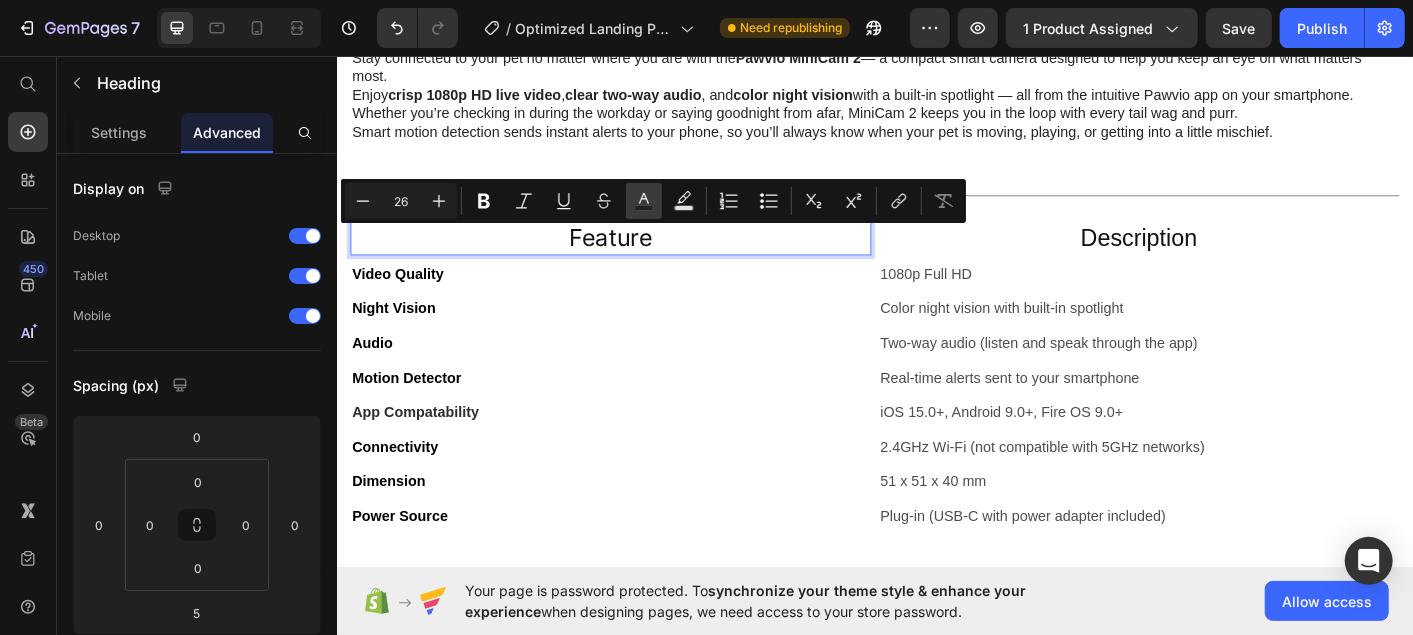 click on "Text Color" at bounding box center [644, 201] 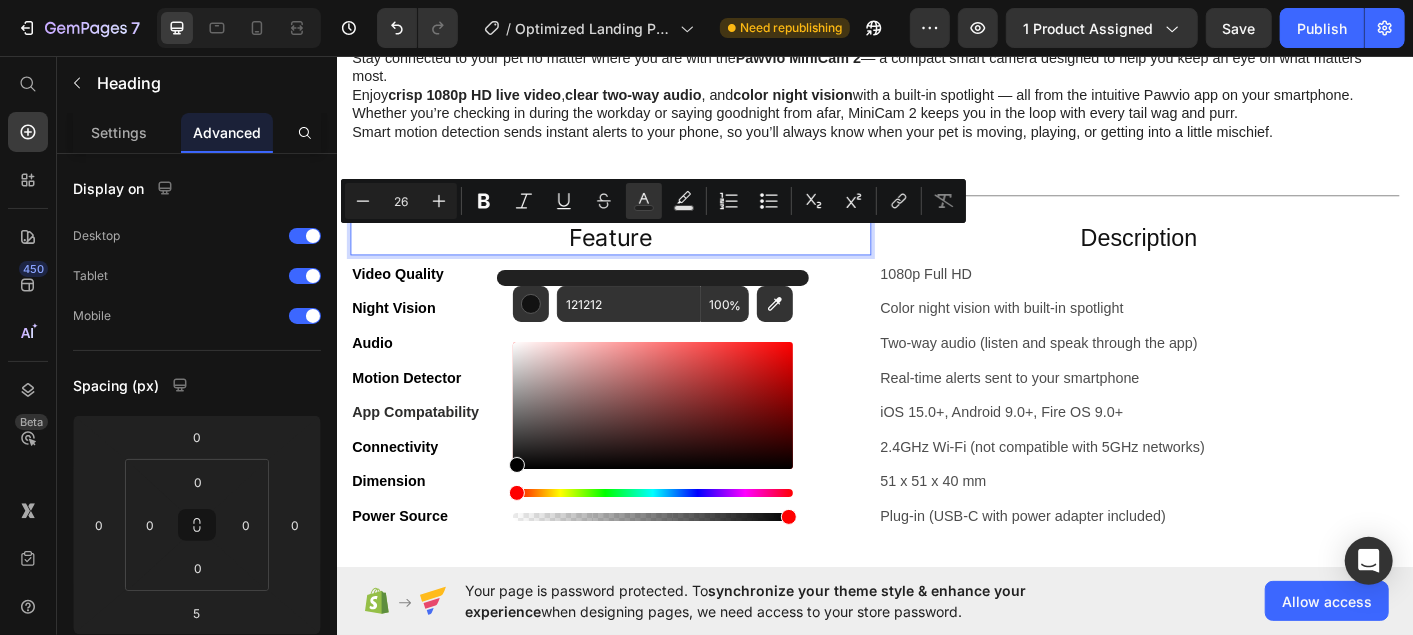 type on "000000" 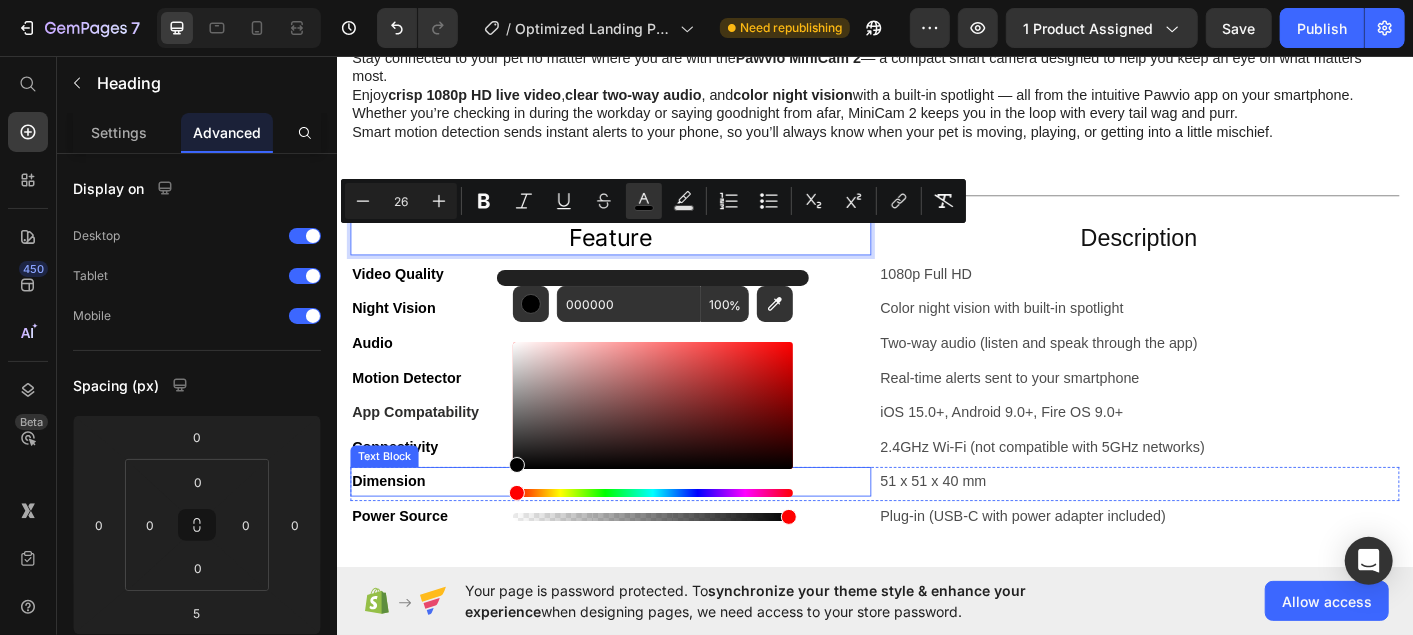 drag, startPoint x: 848, startPoint y: 520, endPoint x: 502, endPoint y: 549, distance: 347.2132 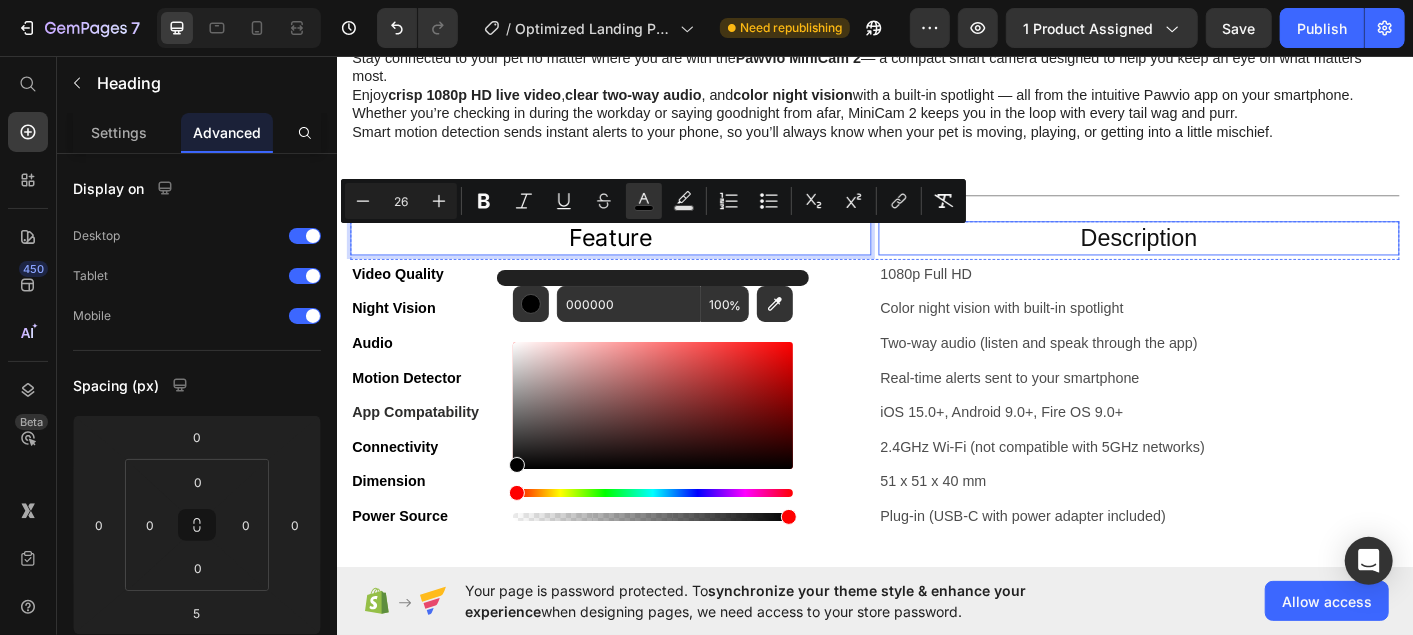 click on "Description" at bounding box center [1230, 259] 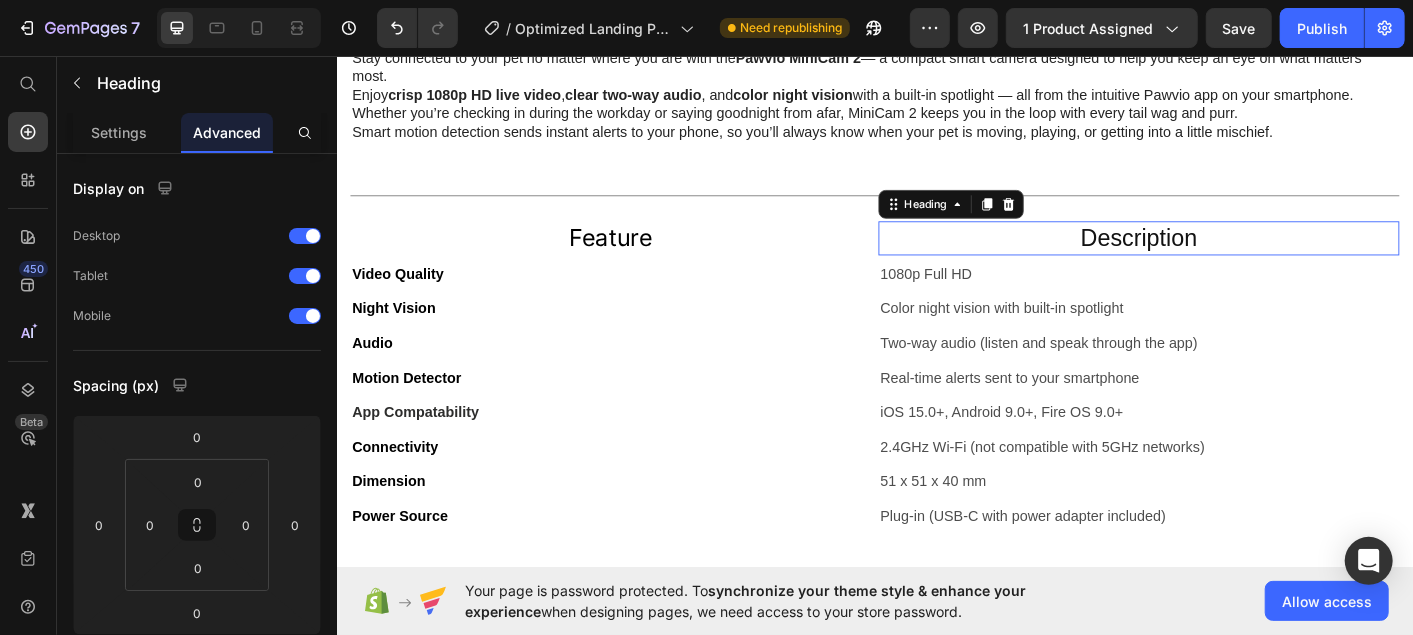 click on "Description" at bounding box center (1230, 259) 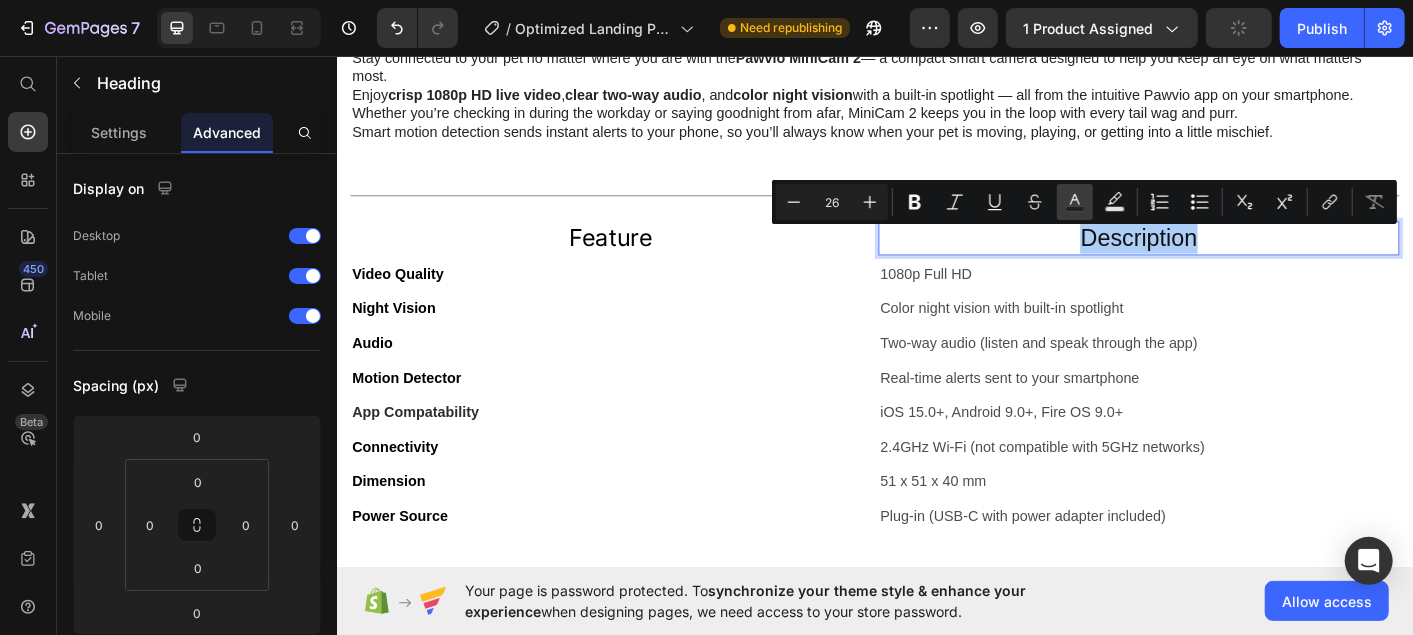 click 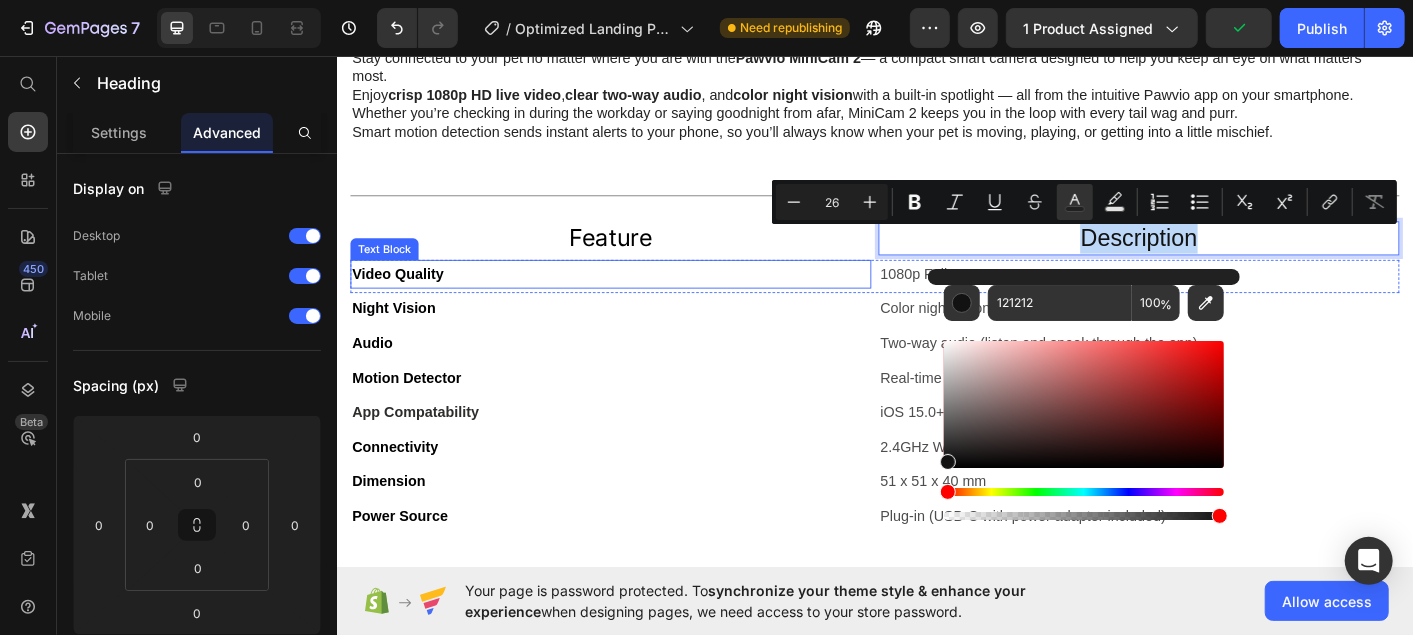 click on "Video Quality" at bounding box center [404, 298] 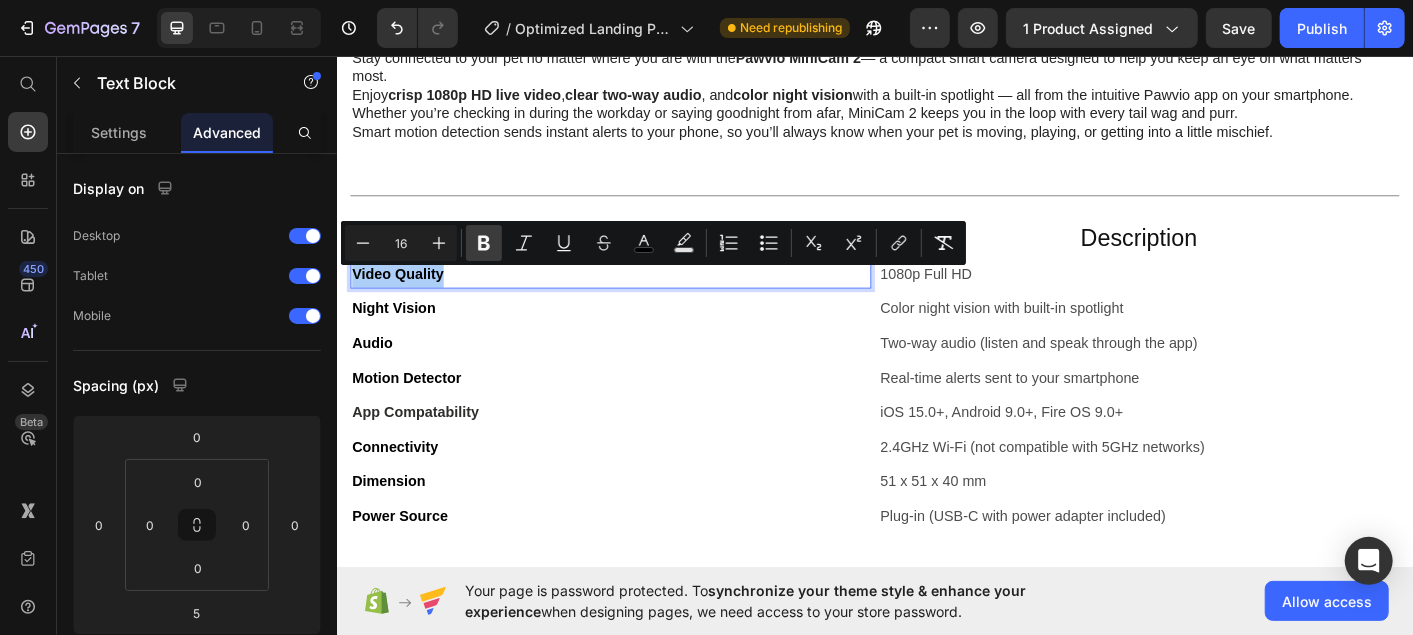 click on "Bold" at bounding box center [484, 243] 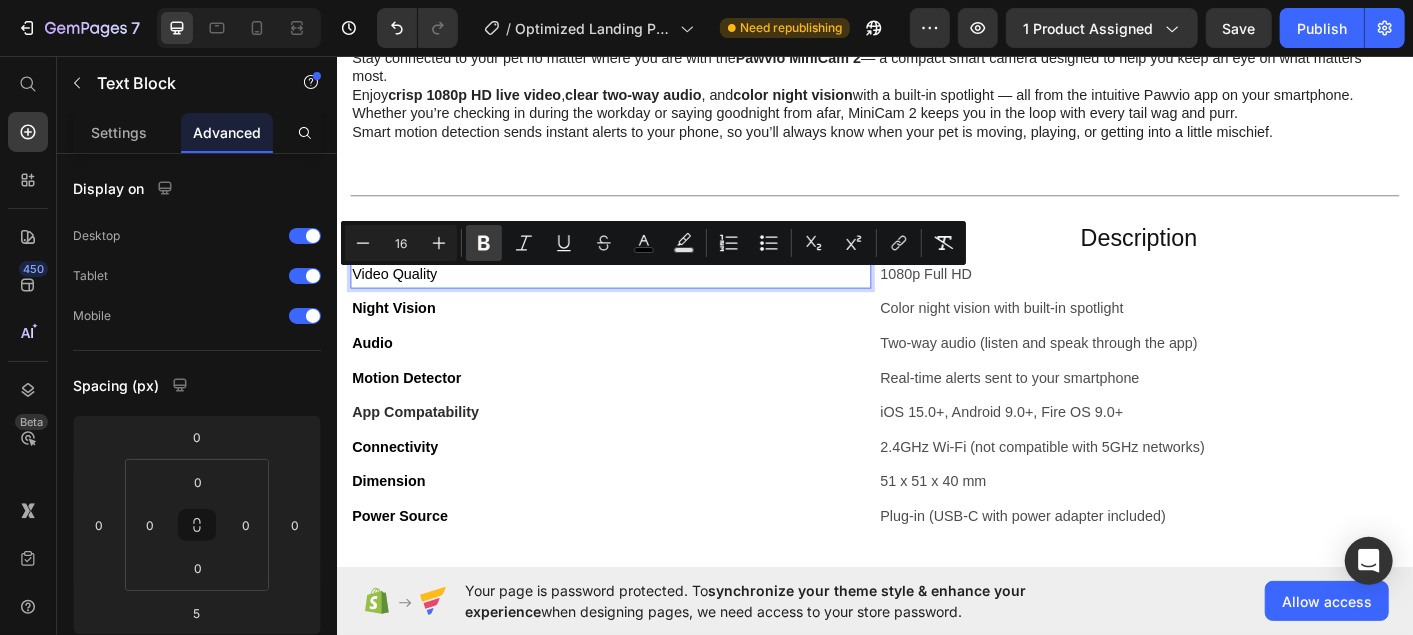 click on "Bold" at bounding box center (484, 243) 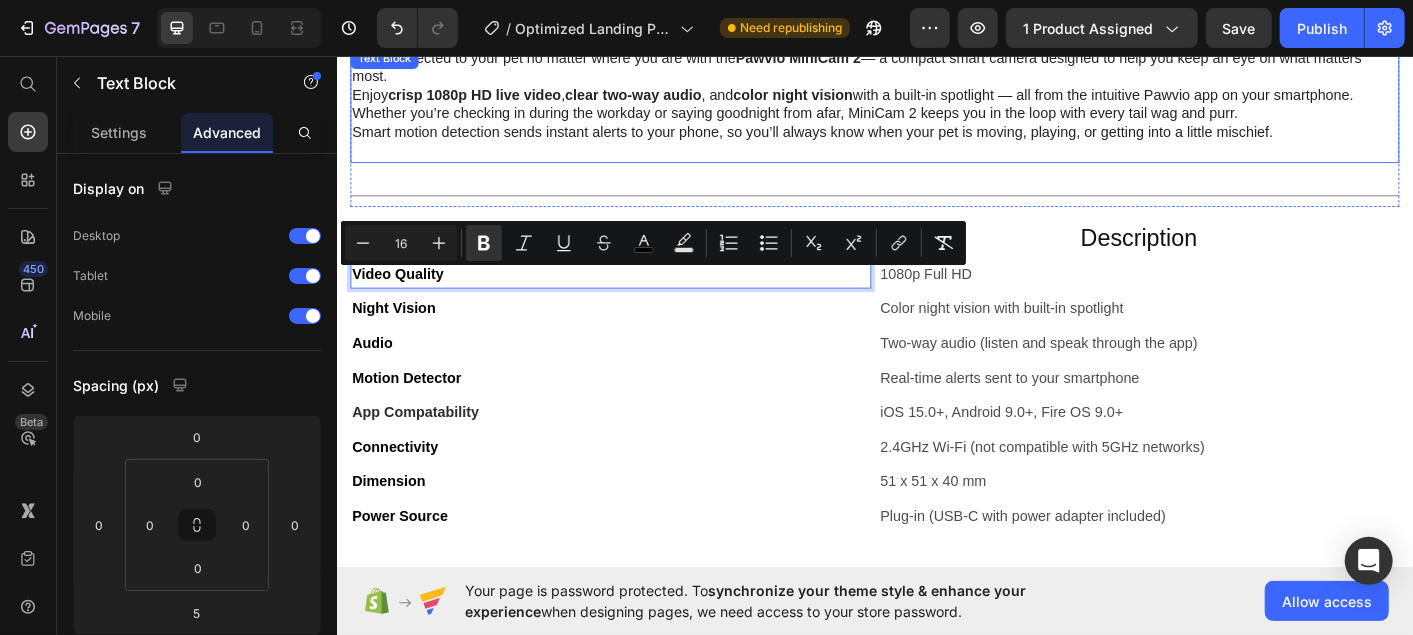 click on "Smart motion detection sends instant alerts to your phone, so you’ll always know when your pet is moving, playing, or getting into a little mischief." at bounding box center (936, 141) 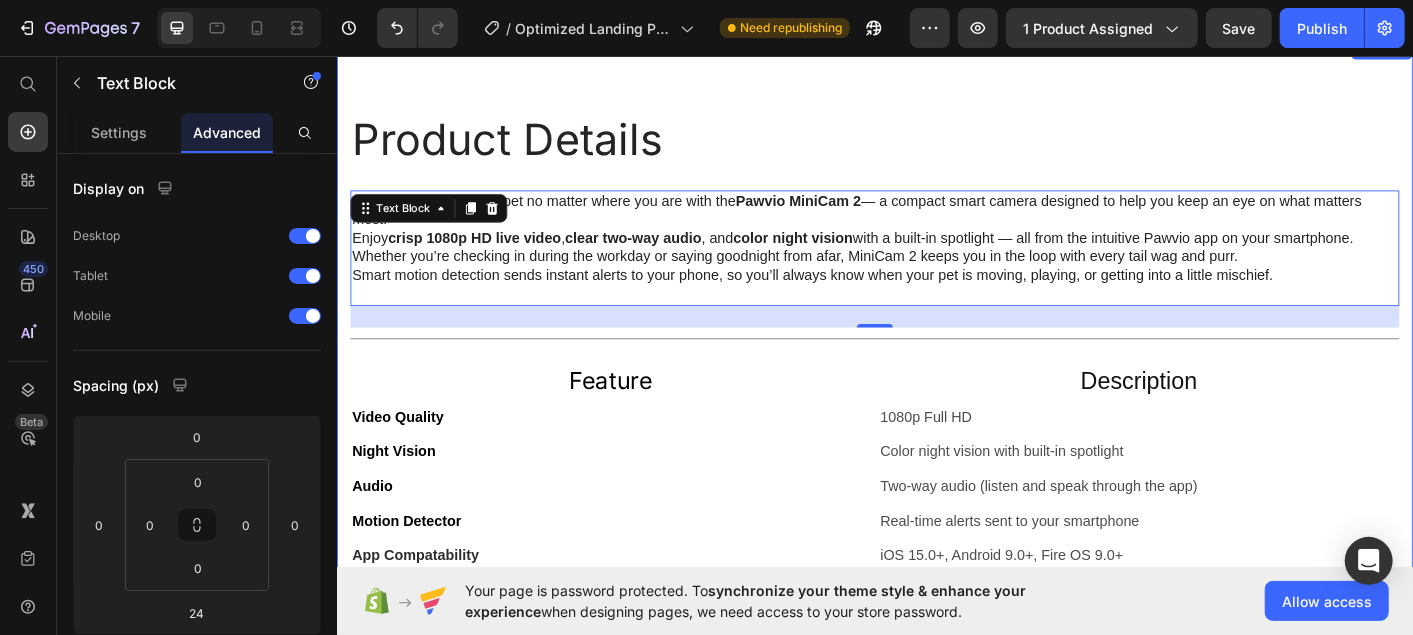 scroll, scrollTop: 1140, scrollLeft: 0, axis: vertical 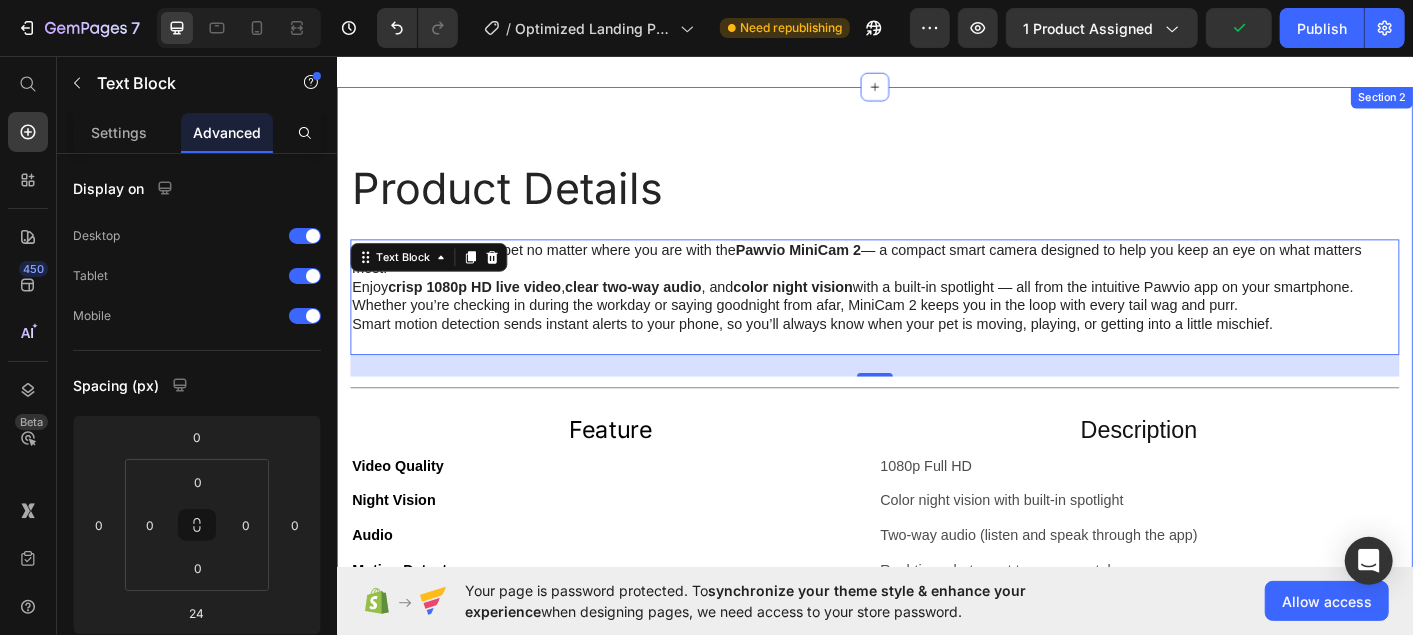 click on "Product Details Heading Stay connected to your pet no matter where you are with the  Pawvio MiniCam 2  — a compact smart camera designed to help you keep an eye on what matters most. Enjoy  crisp 1080p HD live video ,  clear two-way audio , and  color night vision  with a built-in spotlight — all from the intuitive Pawvio app on your smartphone. Whether you’re checking in during the workday or saying goodnight from afar, MiniCam 2 keeps you in the loop with every tail wag and purr. Smart motion detection sends instant alerts to your phone, so you’ll always know when your pet is moving, playing, or getting into a little mischief.   Text Block   24                Title Line Row ⁠⁠⁠⁠⁠⁠⁠ Feature Heading Description Heading Row Video Quality Text Block 1080p Full HD Text Block Row Night Vision Text Block Color night vision with built-in spotlight Text Block Row Audio Text Block Two-way audio (listen and speak through the app) Text Block Row Motion Detector  Text Block Text Block Row Row Row" at bounding box center [936, 472] 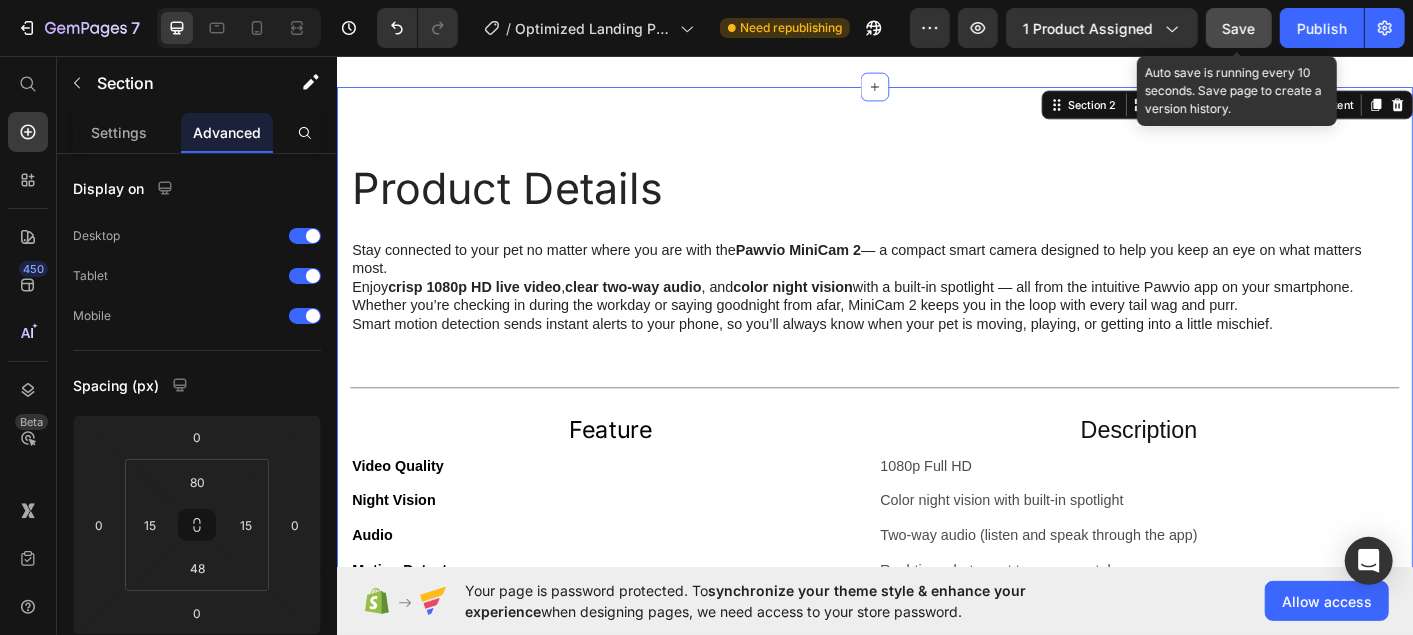 click on "Save" 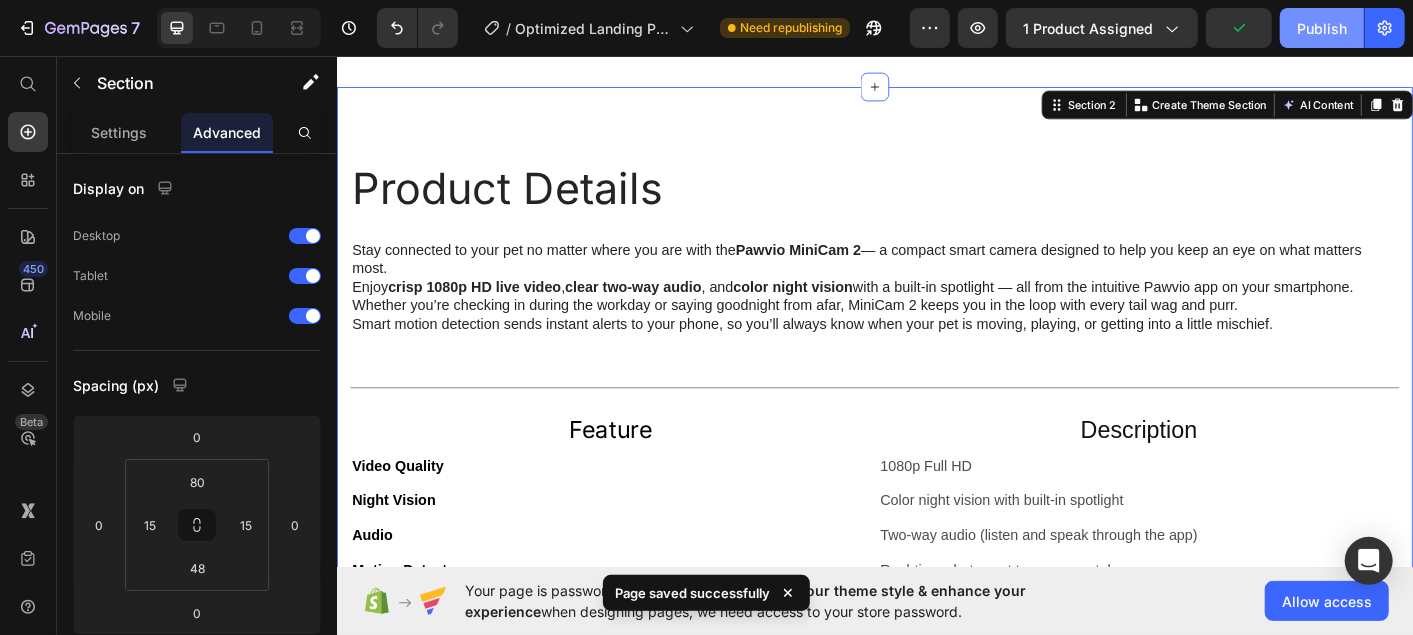 click on "Publish" at bounding box center [1322, 28] 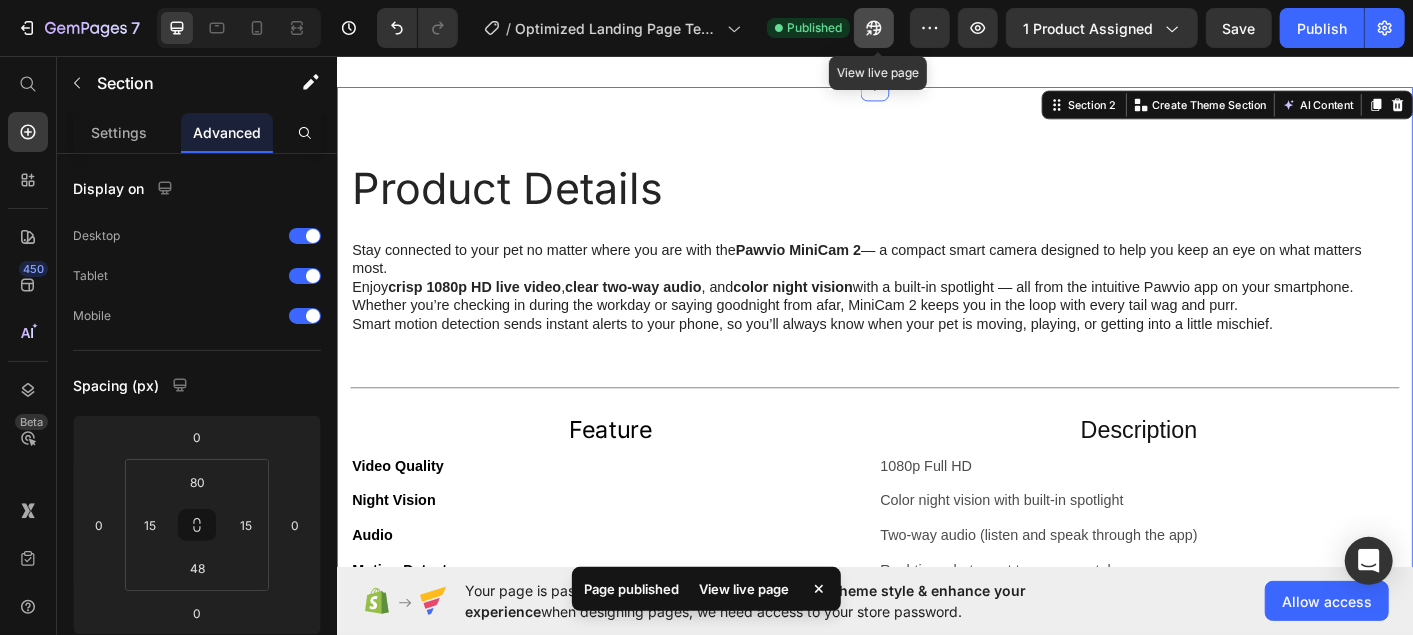 click 